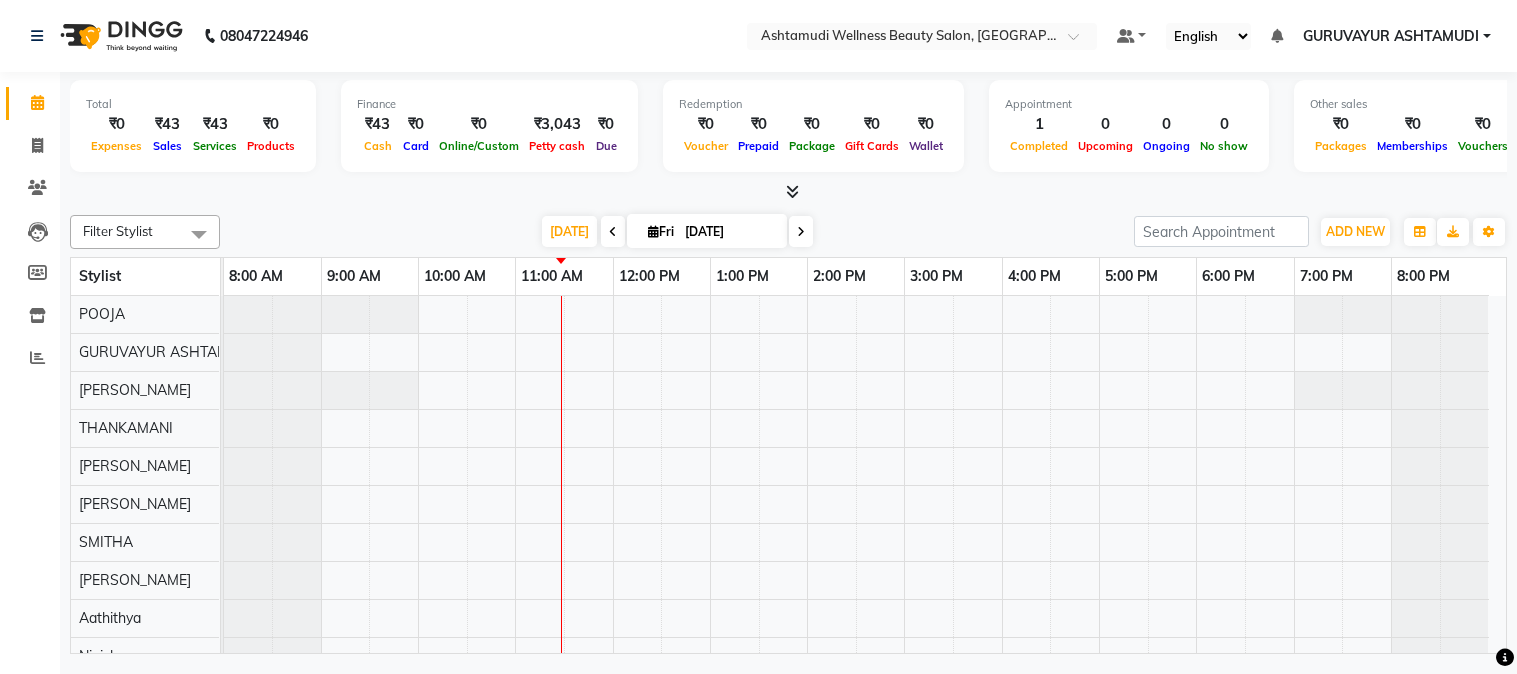 scroll, scrollTop: 0, scrollLeft: 0, axis: both 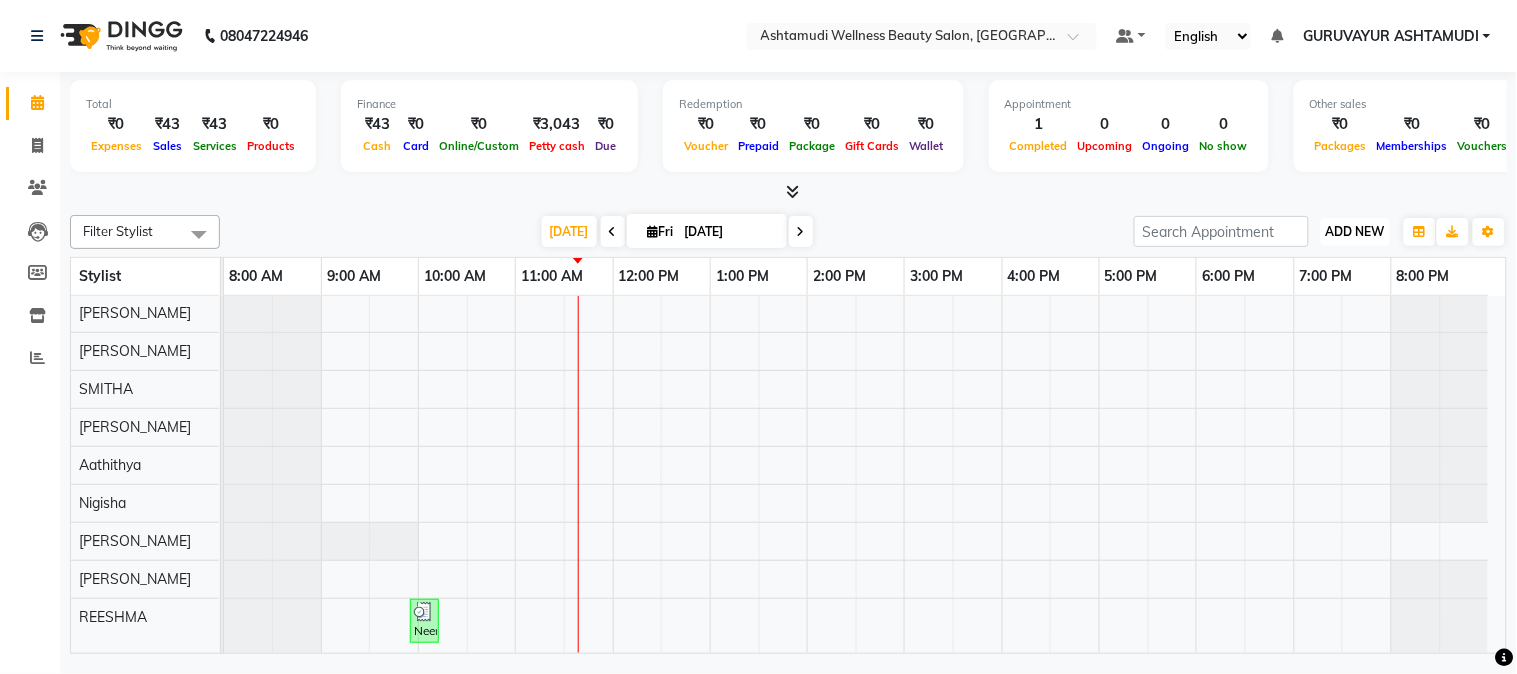 click on "ADD NEW" at bounding box center (1355, 231) 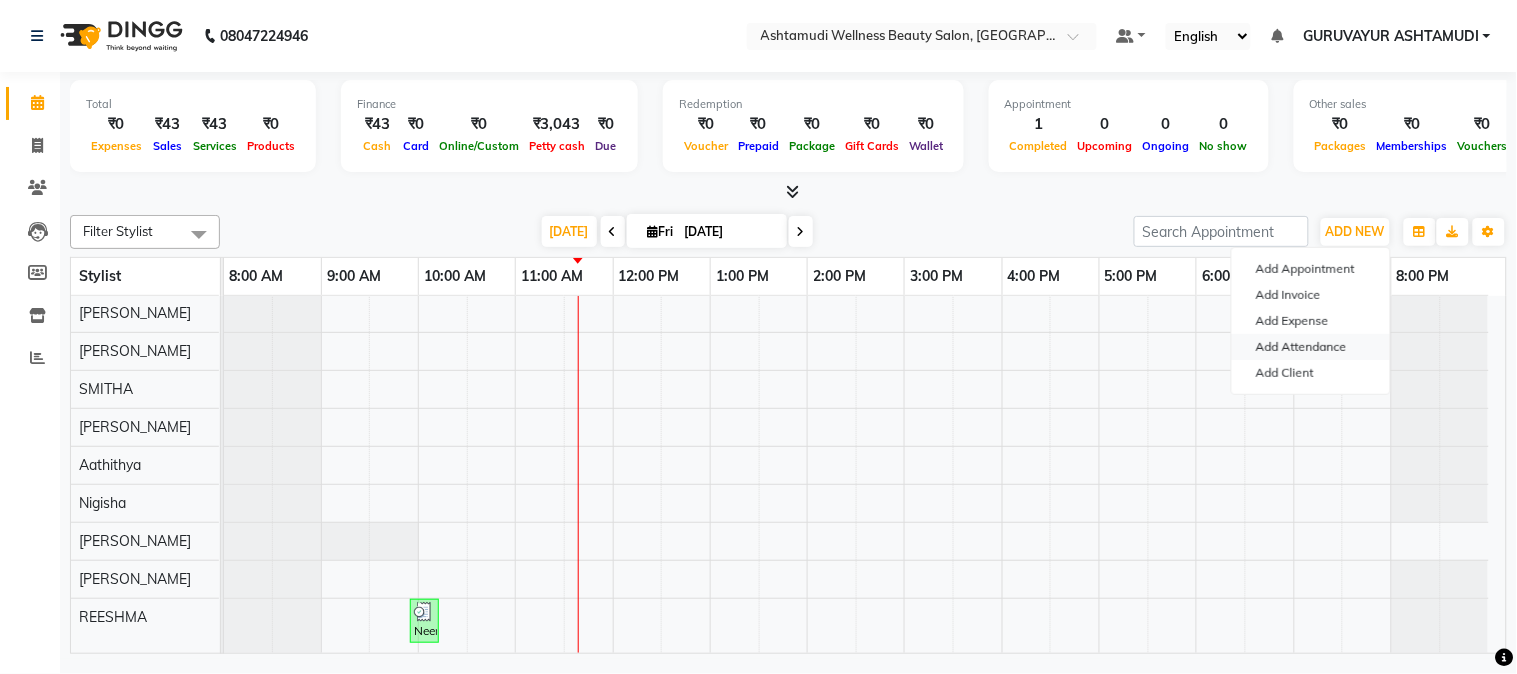 click on "Add Attendance" at bounding box center [1311, 347] 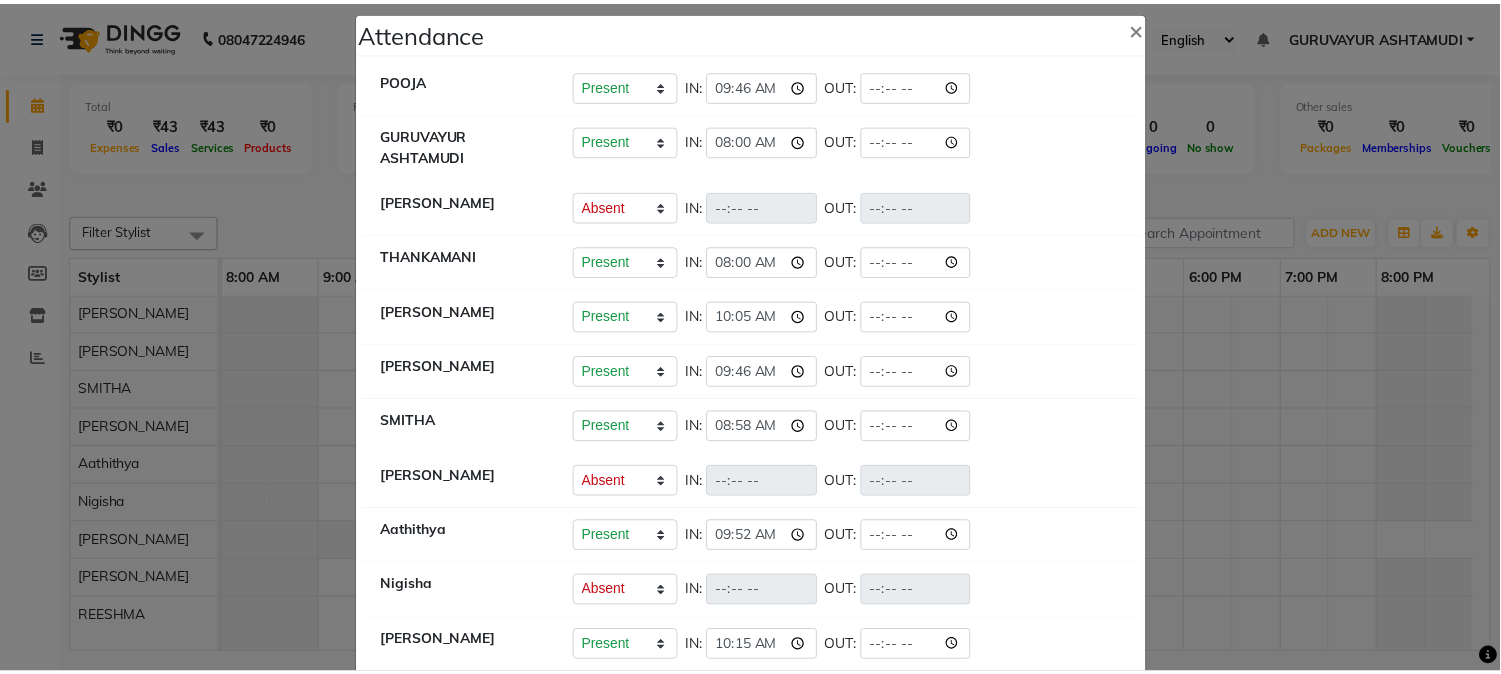 scroll, scrollTop: 0, scrollLeft: 0, axis: both 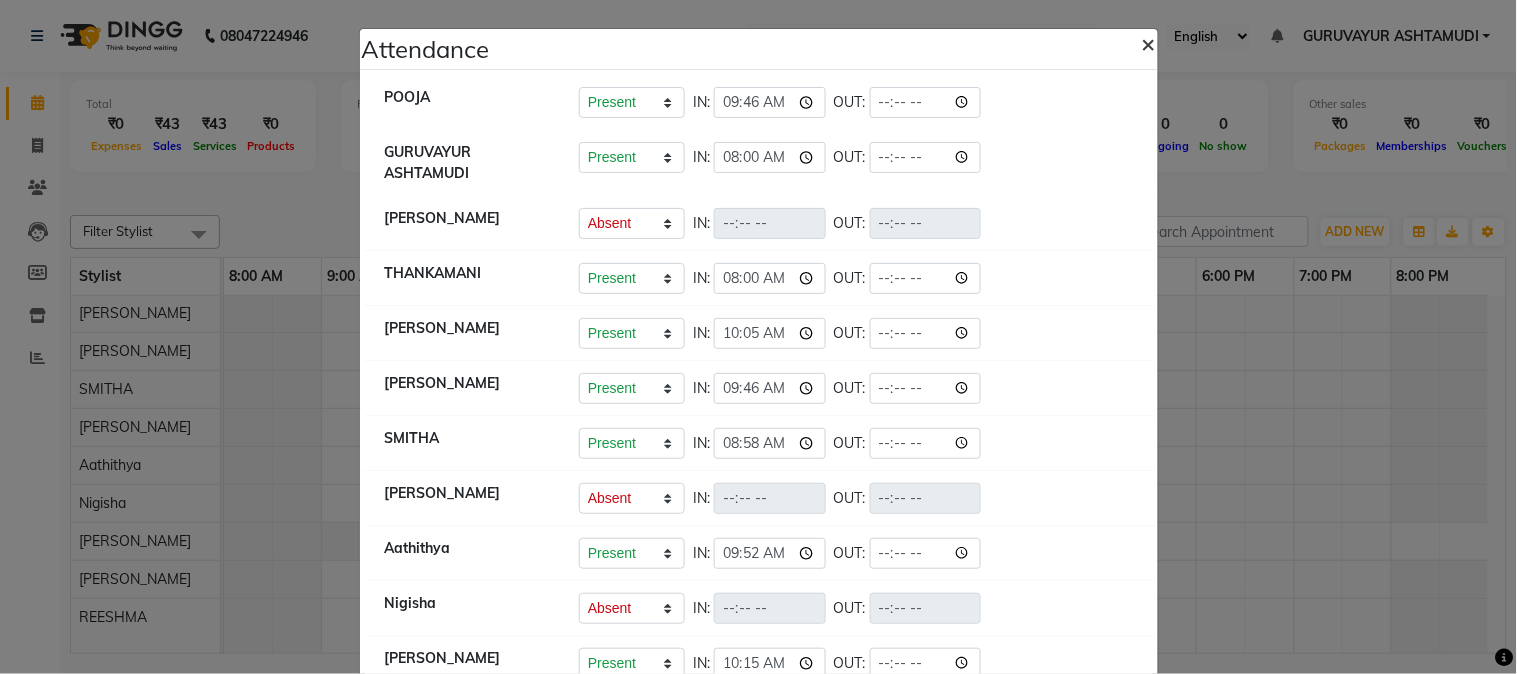 click on "×" 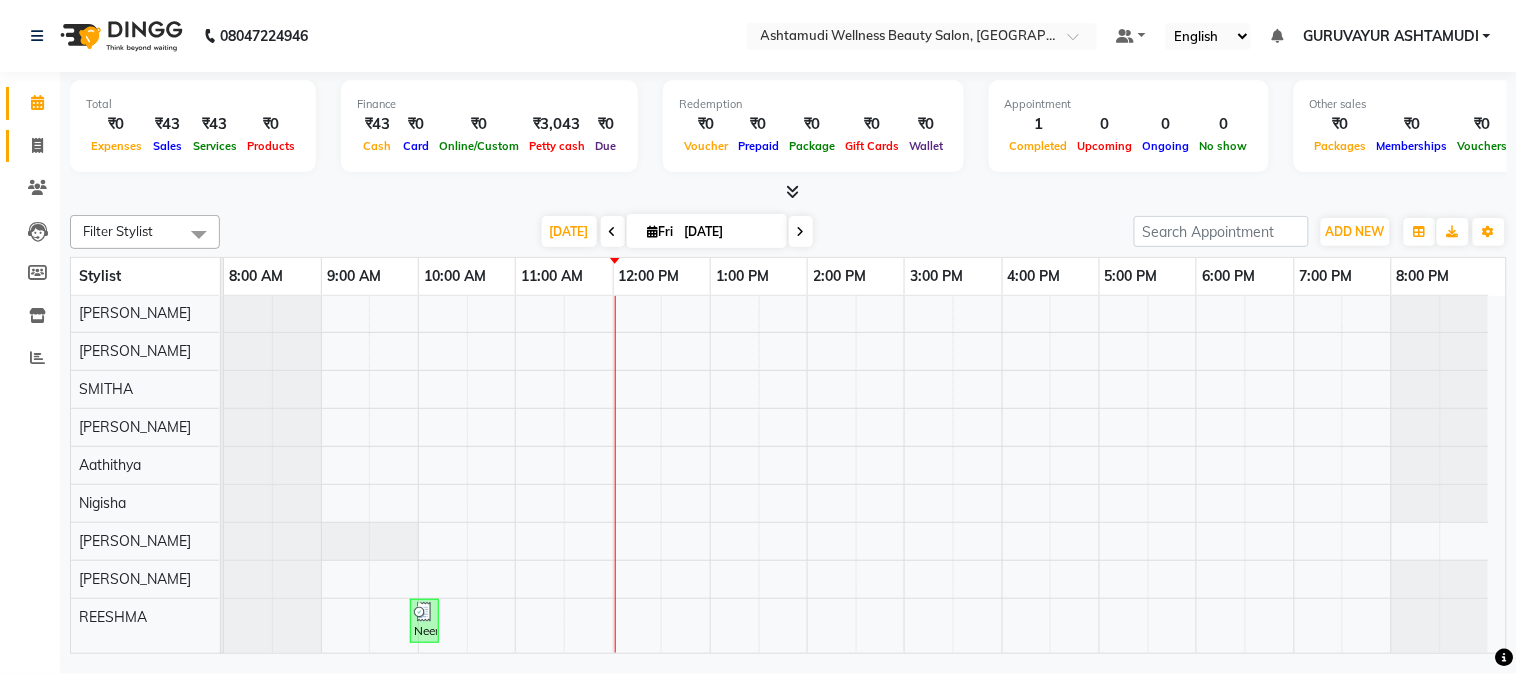 click on "Invoice" 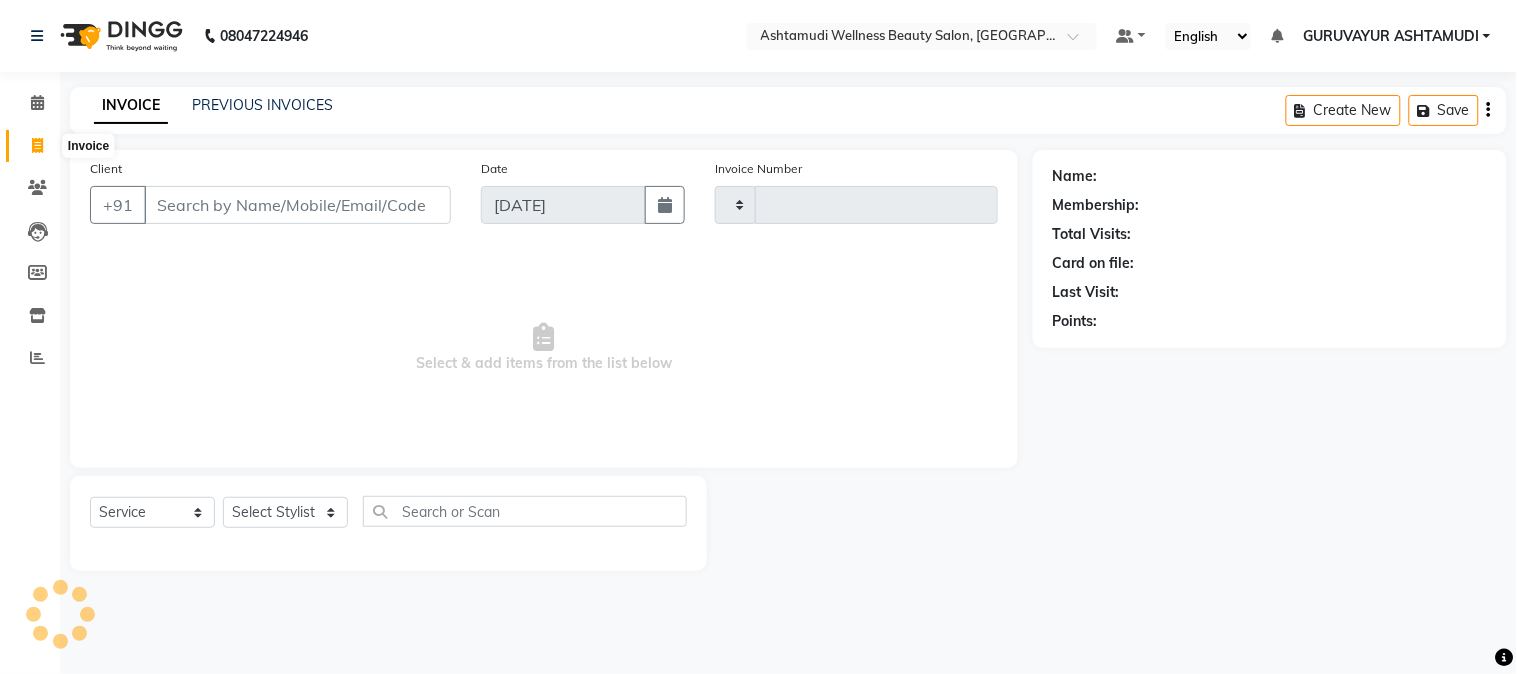 type on "1321" 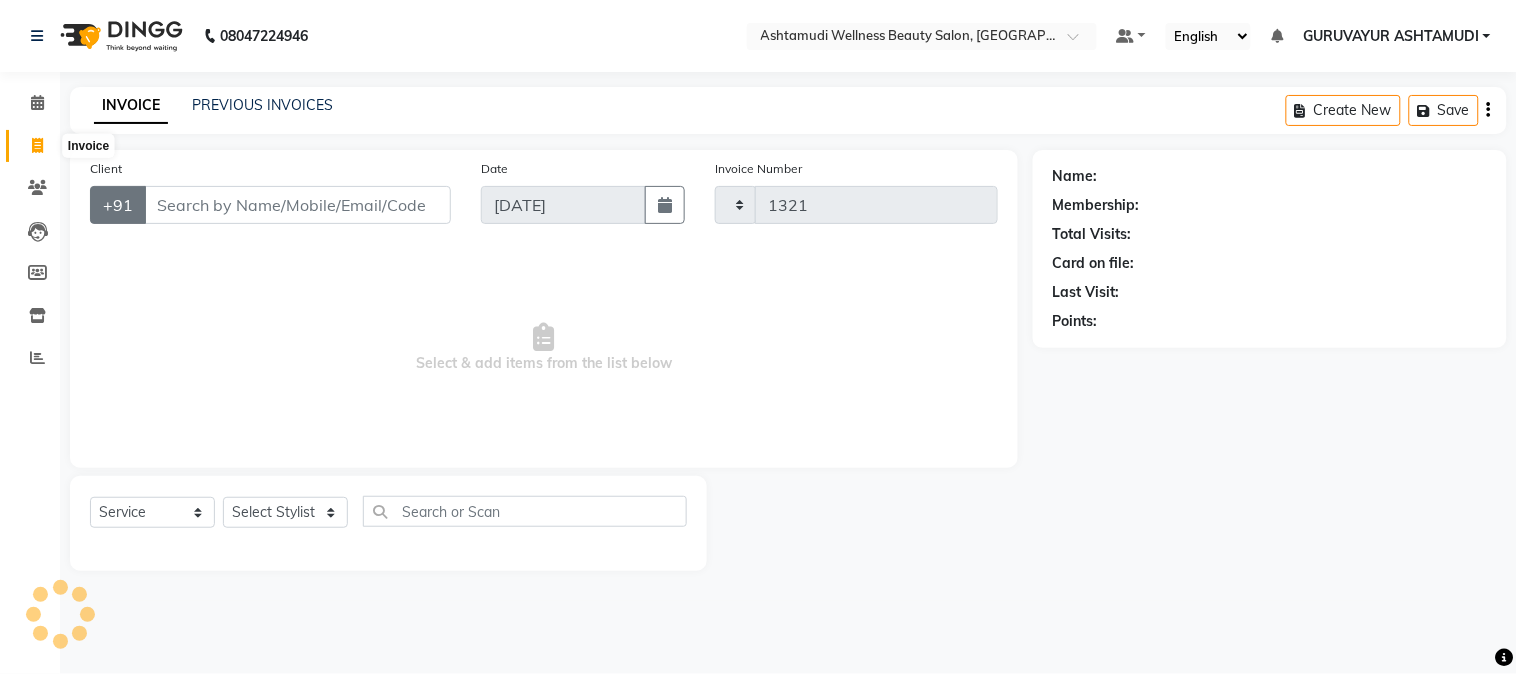 select on "4660" 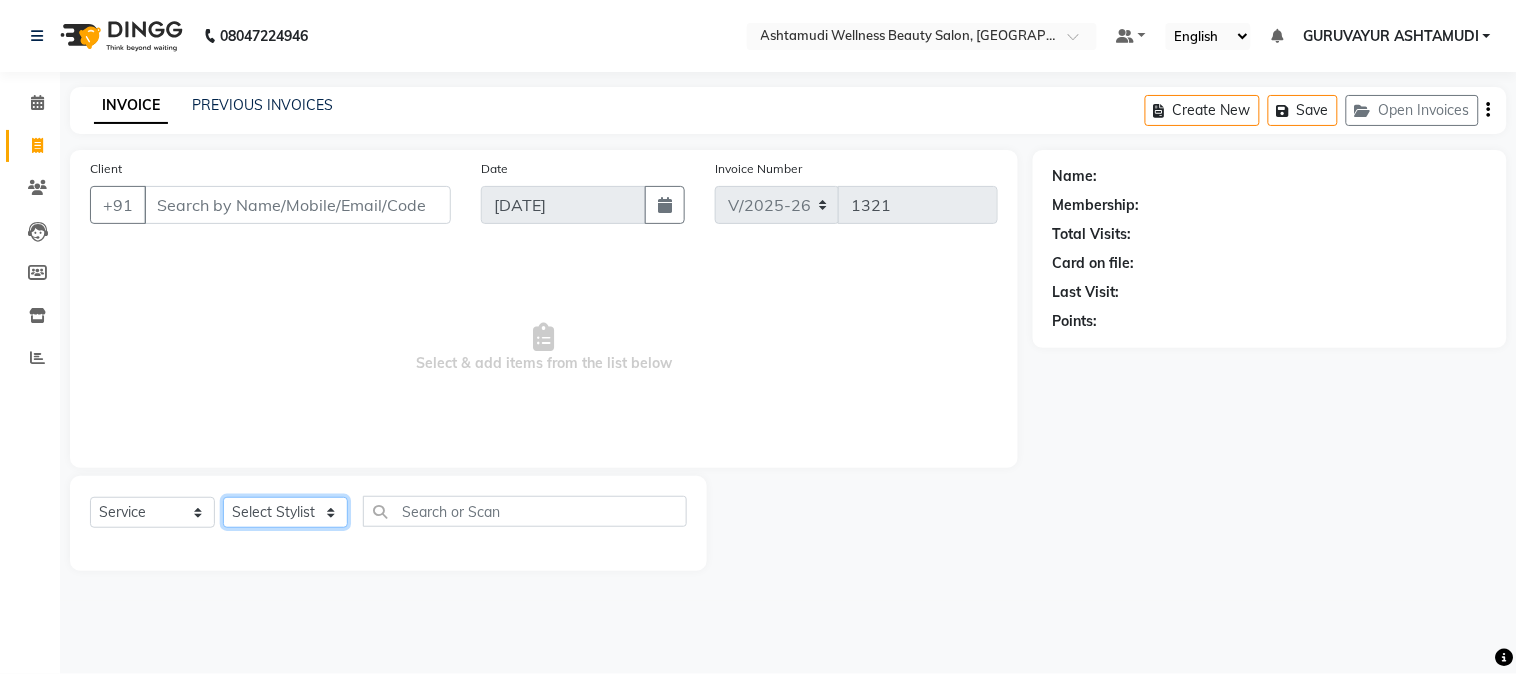 click on "Select Stylist Aathithya ANILA ANJANA DAS GURUVAYUR ASHTAMUDI NEETHU Nigisha POOJA PRACHI PRASEETHA REESHMA  Rini SMITHA THANKAMANI" 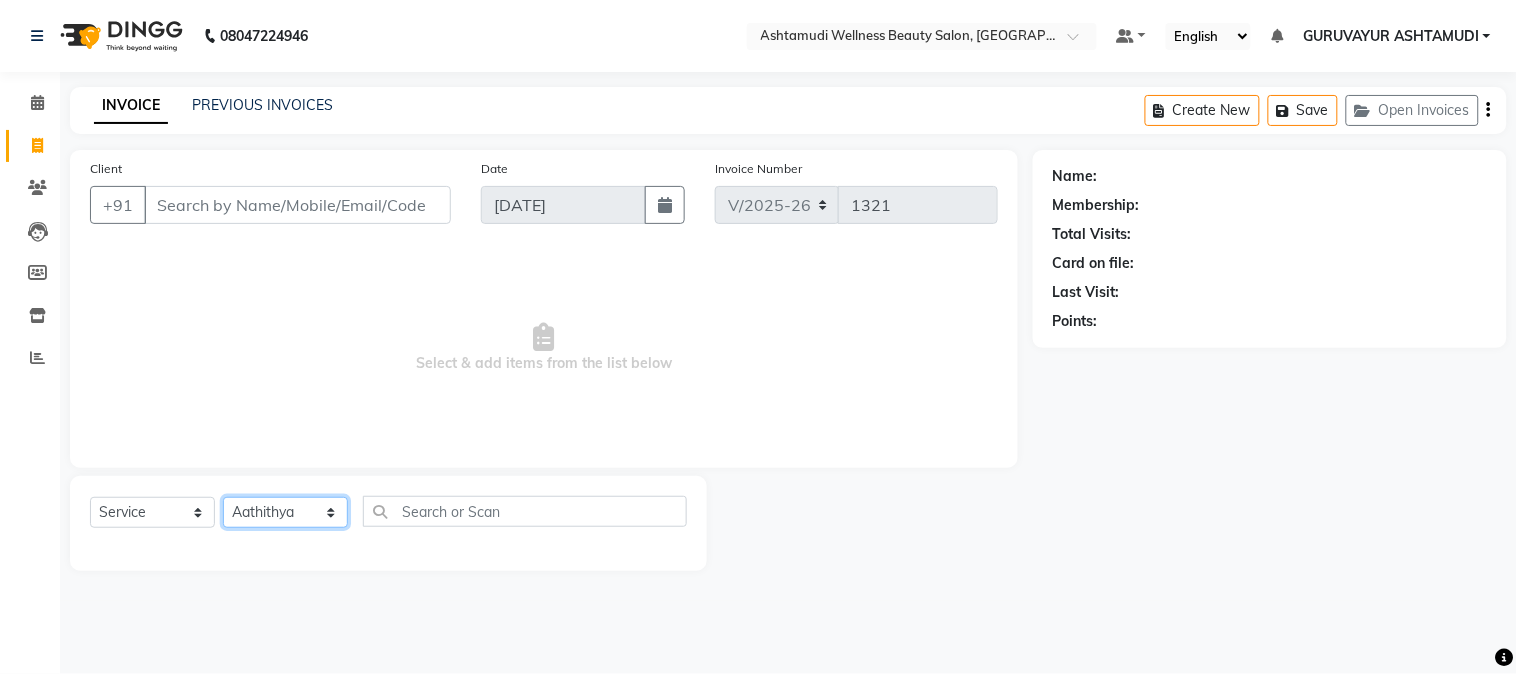 click on "Select Stylist Aathithya ANILA ANJANA DAS GURUVAYUR ASHTAMUDI NEETHU Nigisha POOJA PRACHI PRASEETHA REESHMA  Rini SMITHA THANKAMANI" 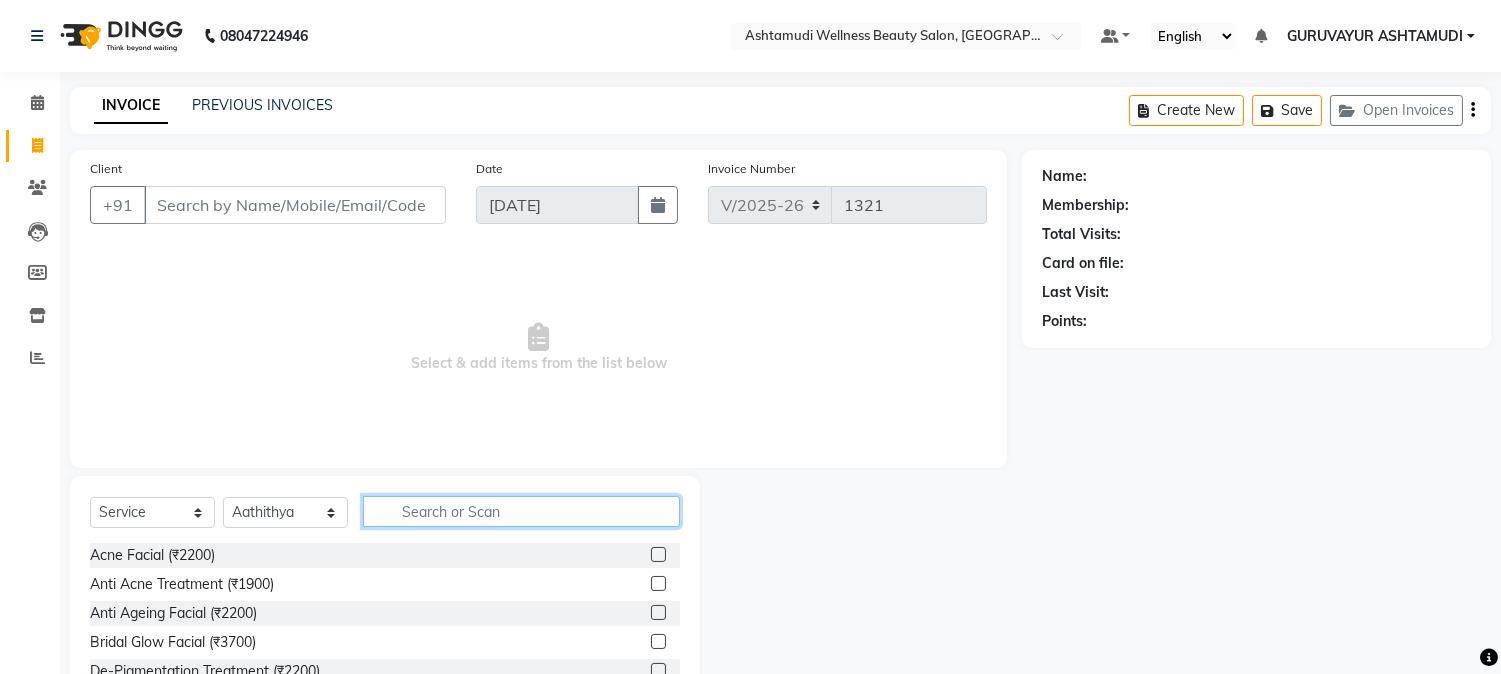 click 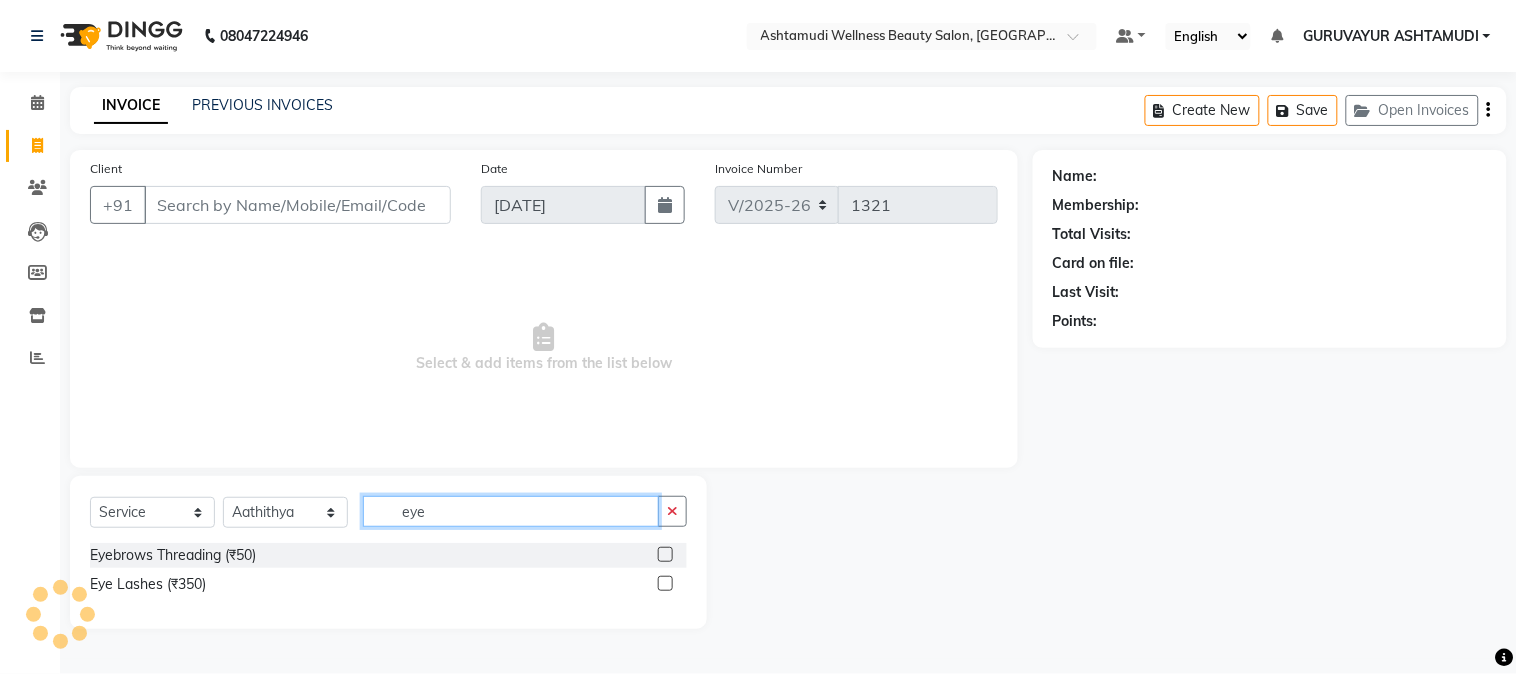 type on "eye" 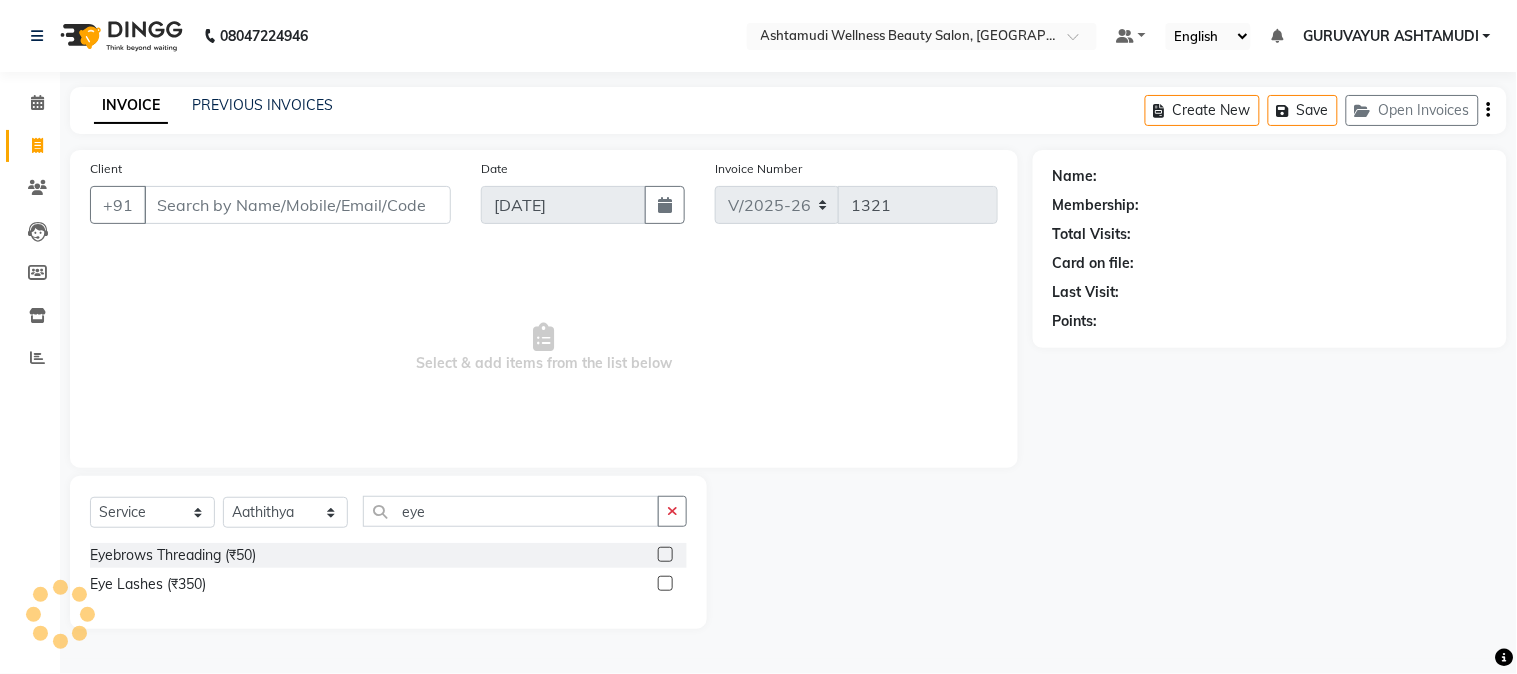 click 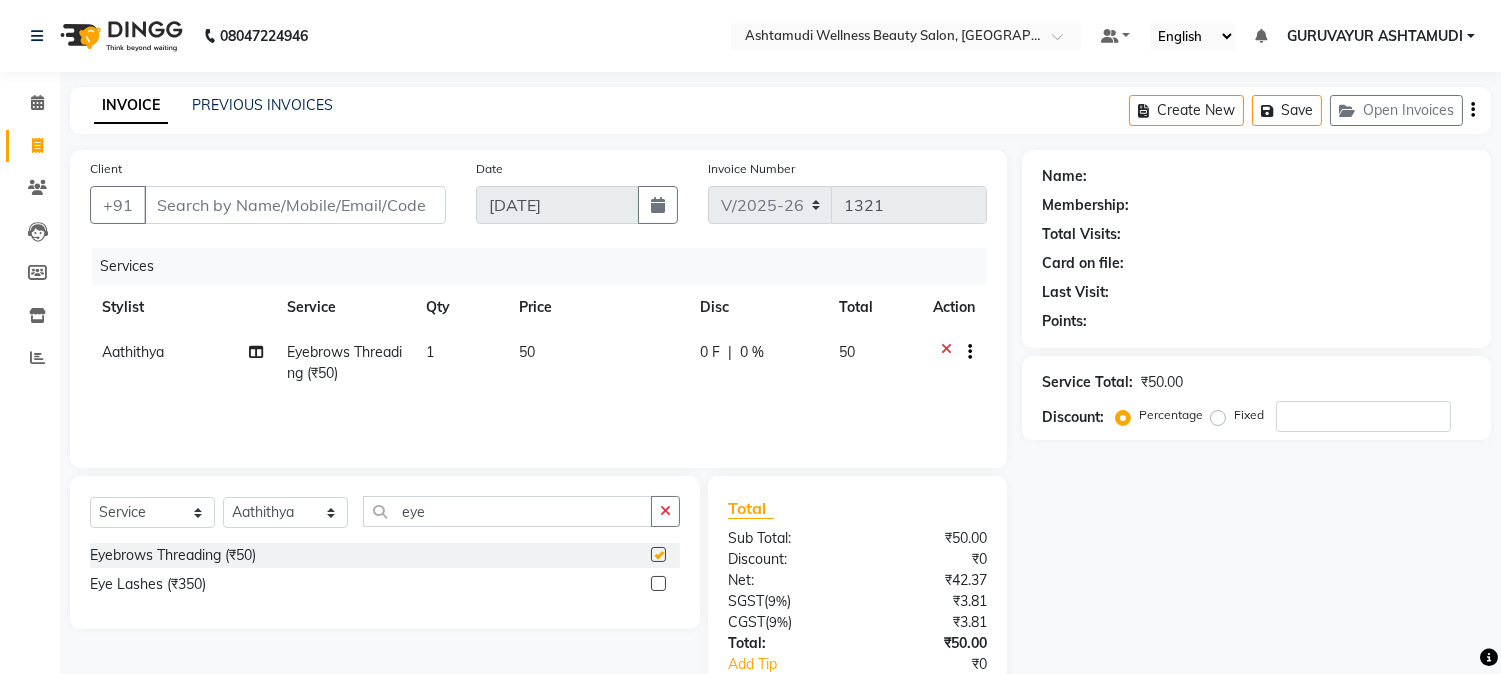 checkbox on "false" 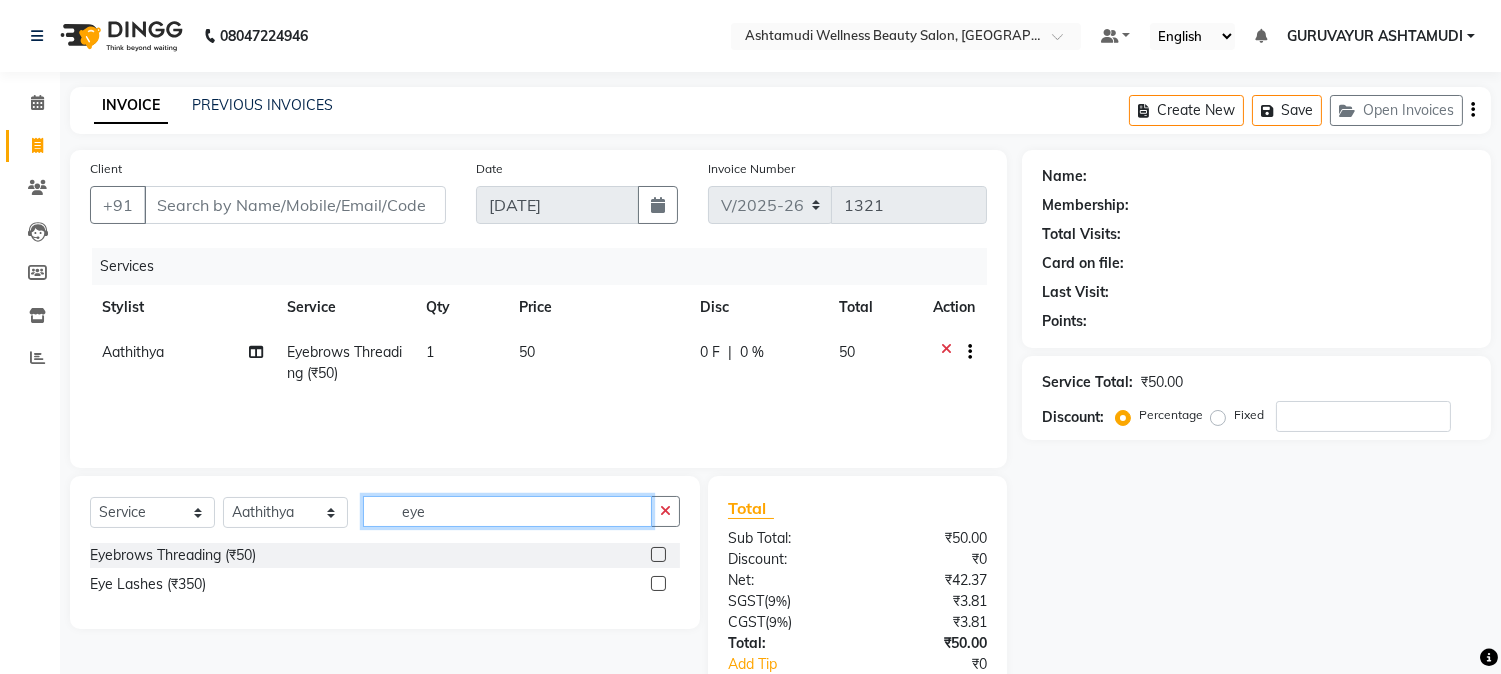 drag, startPoint x: 465, startPoint y: 517, endPoint x: 271, endPoint y: 487, distance: 196.30588 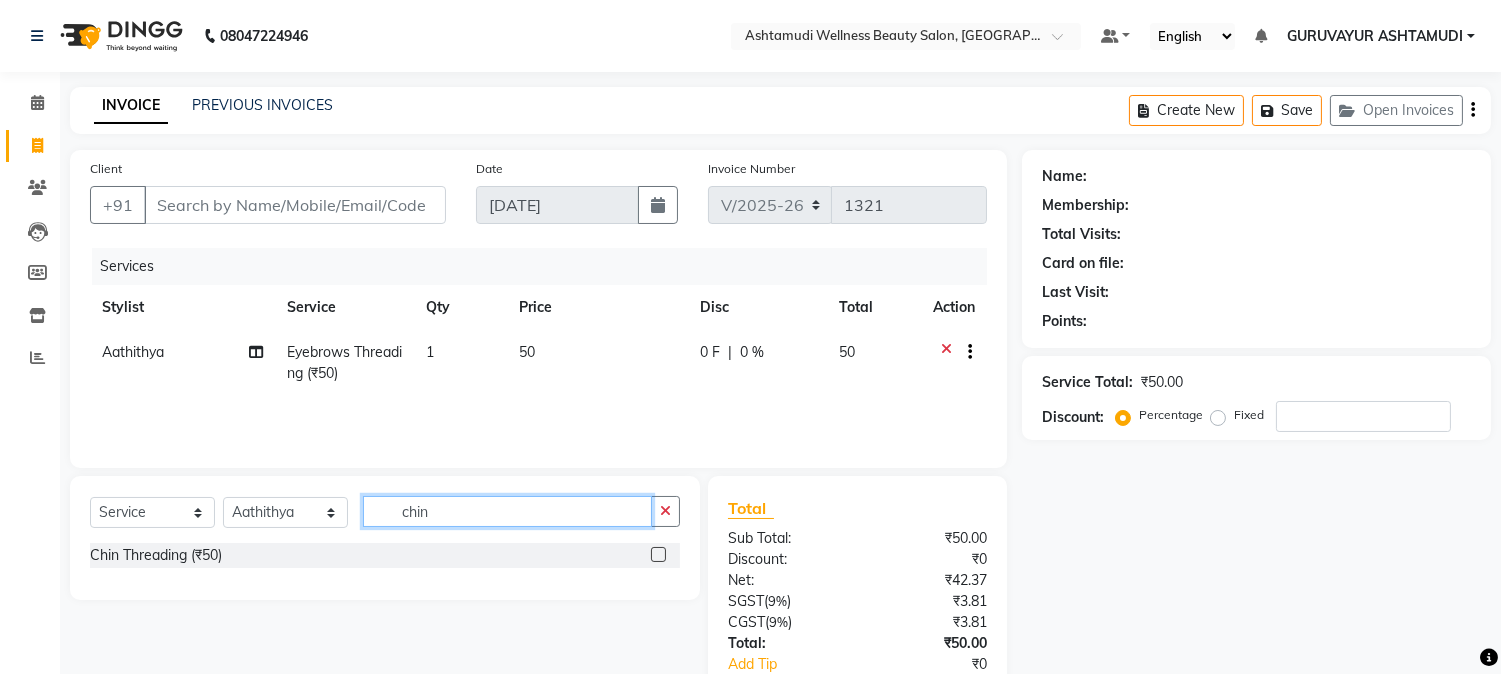 type on "chin" 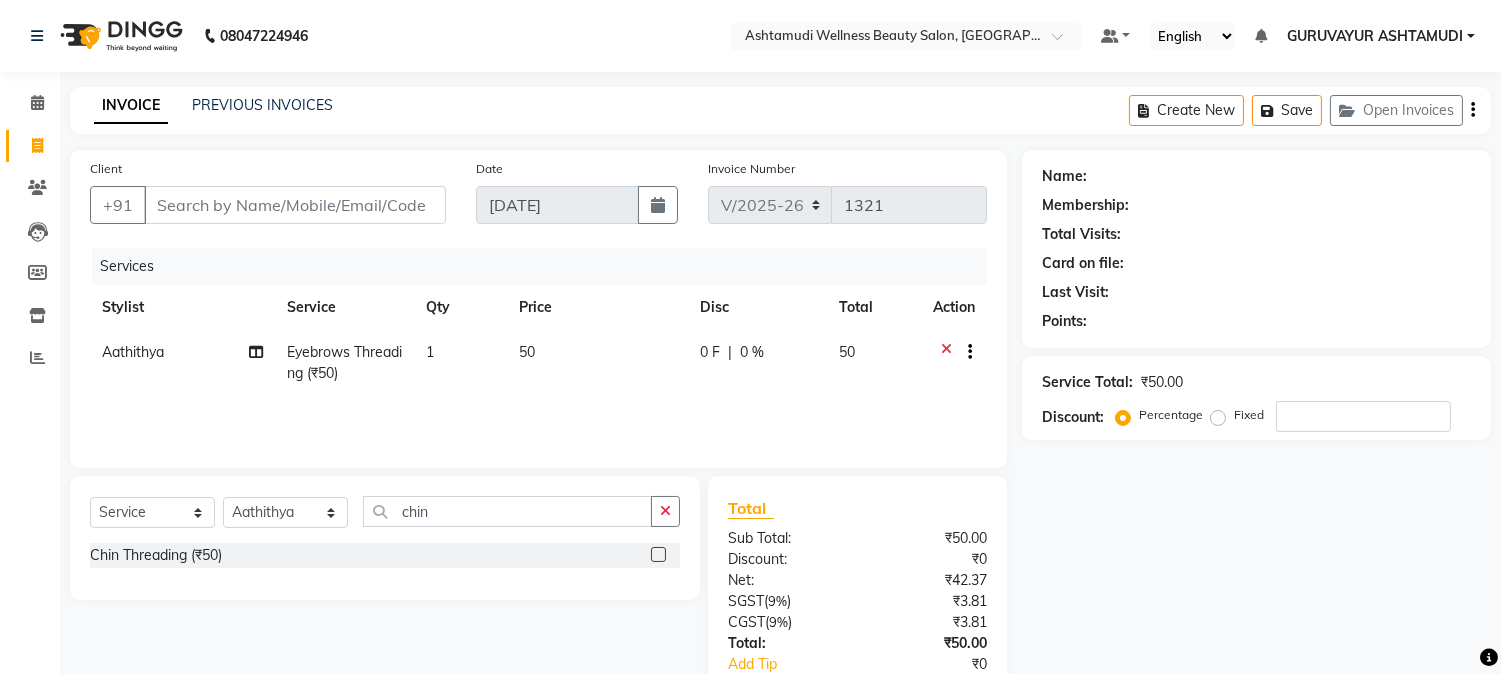 click 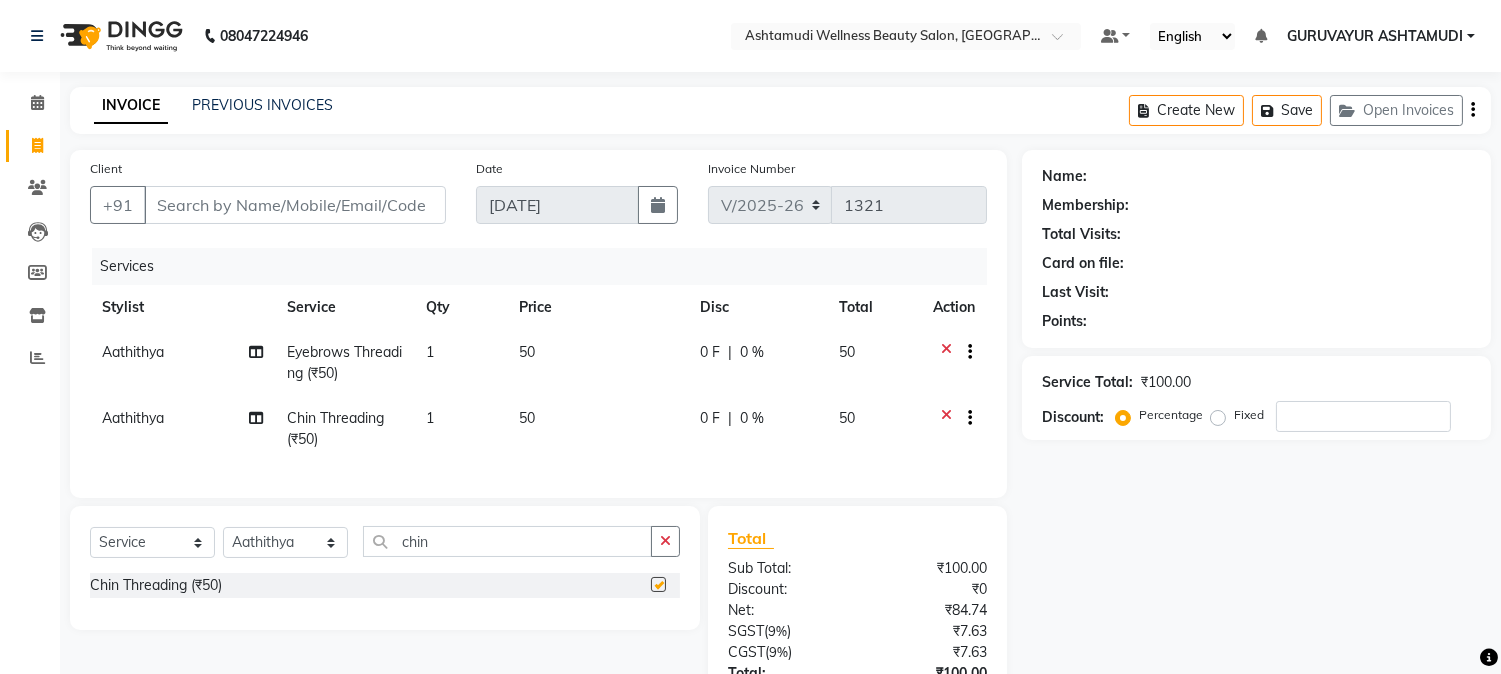 checkbox on "false" 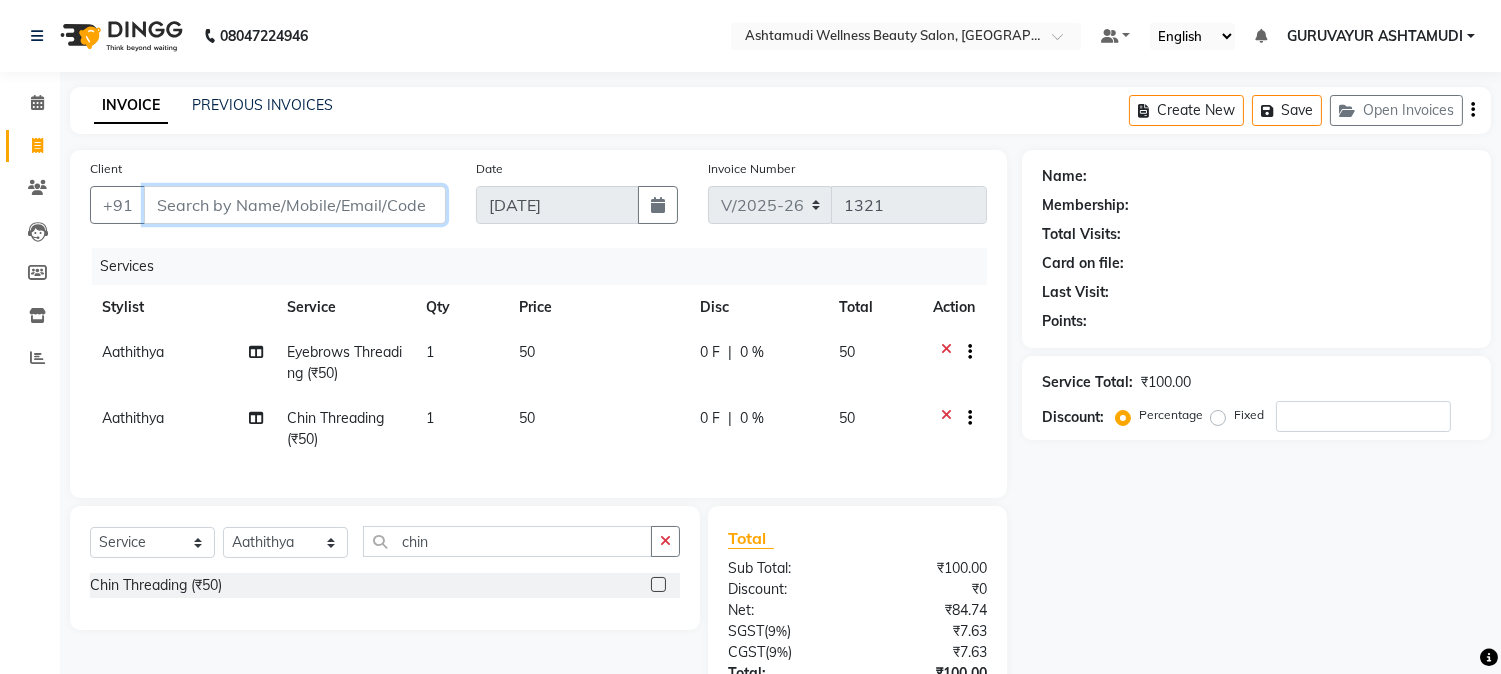 click on "Client" at bounding box center [295, 205] 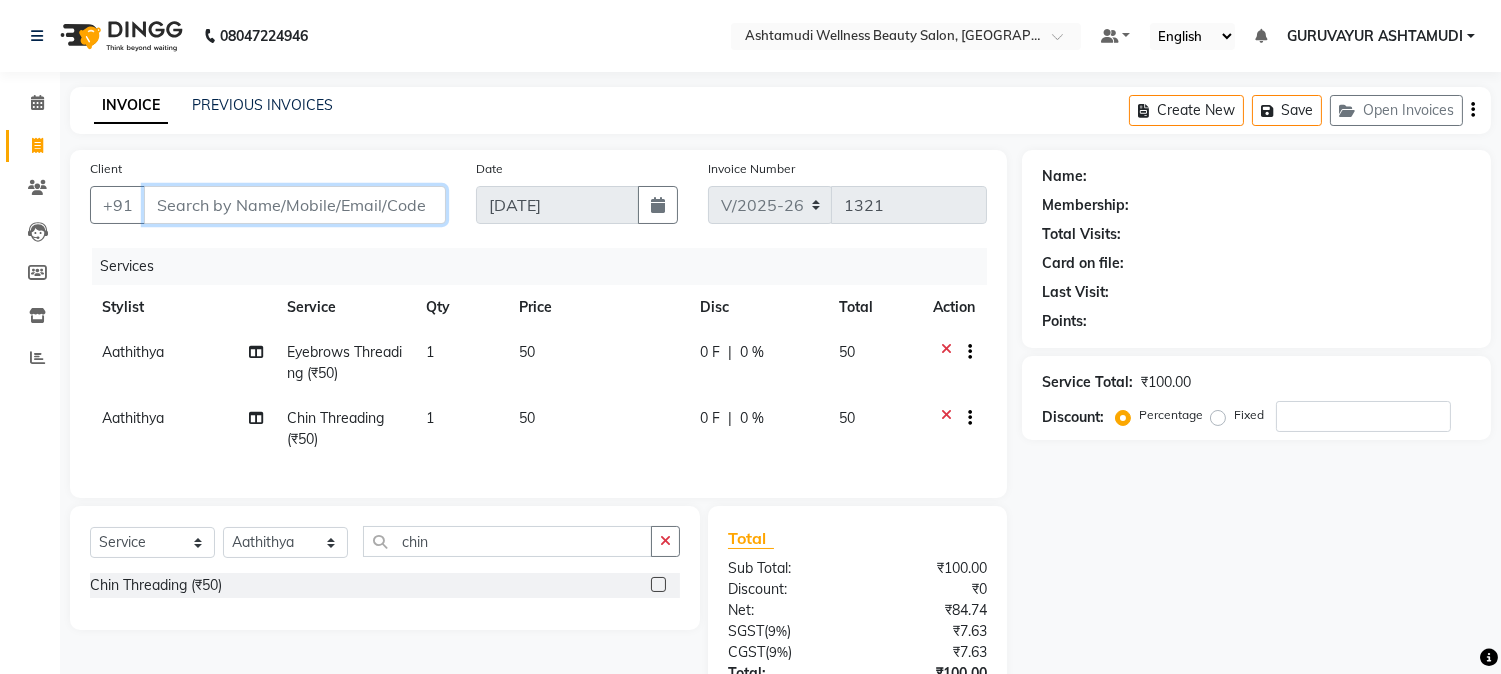 type on "9" 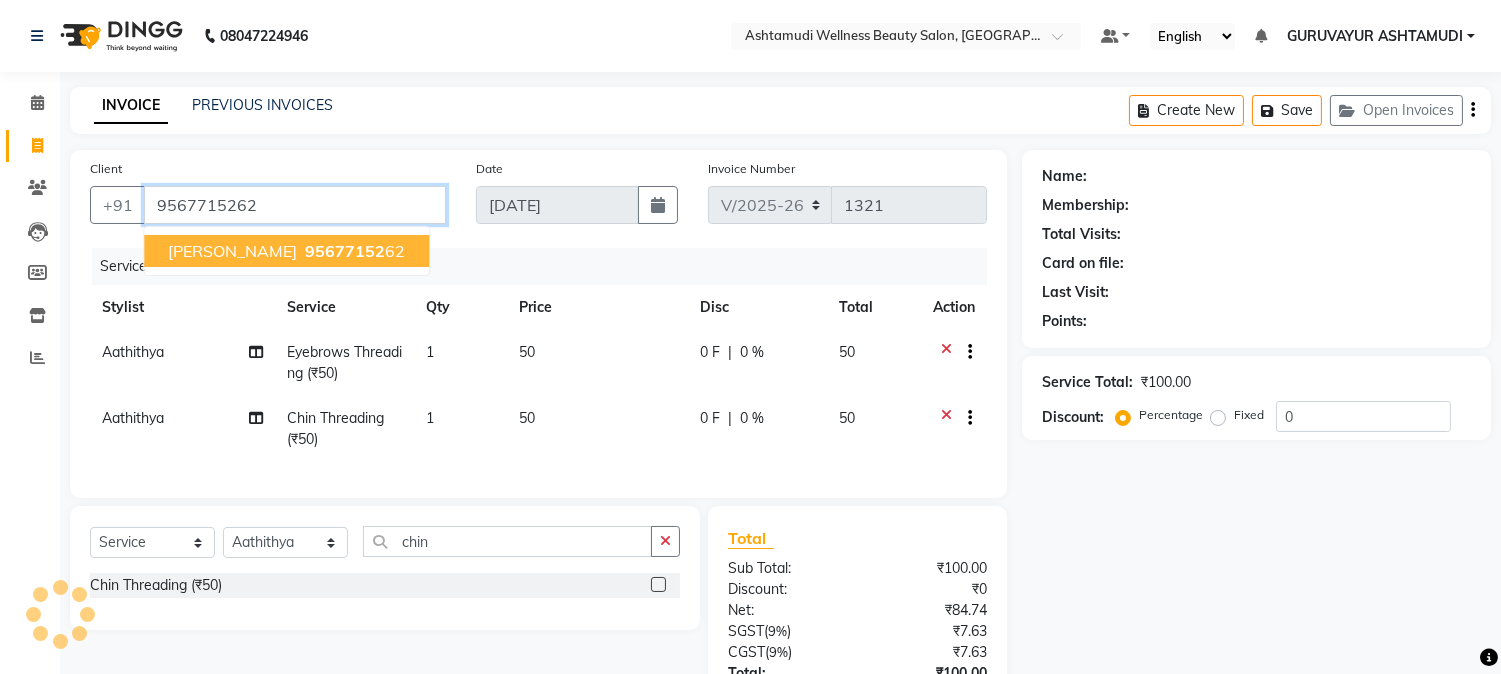 type on "9567715262" 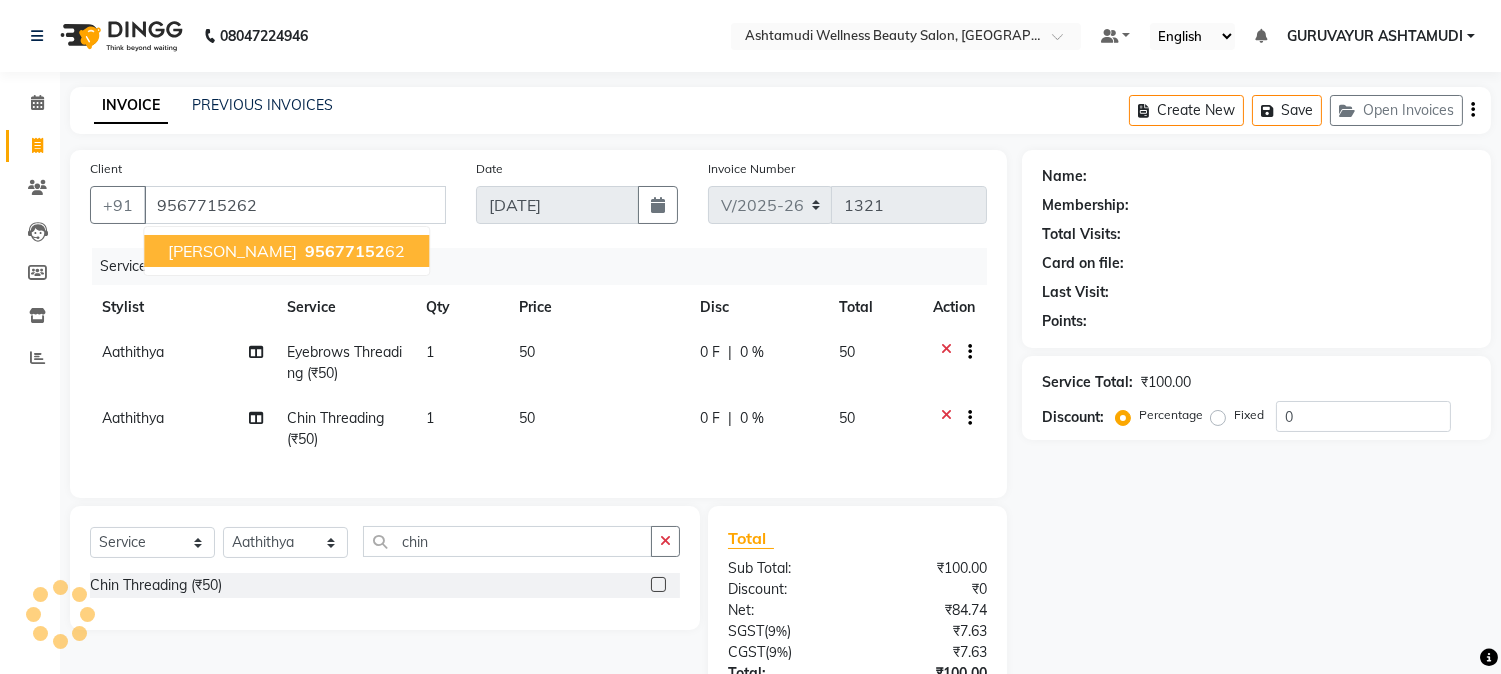 select on "2: Object" 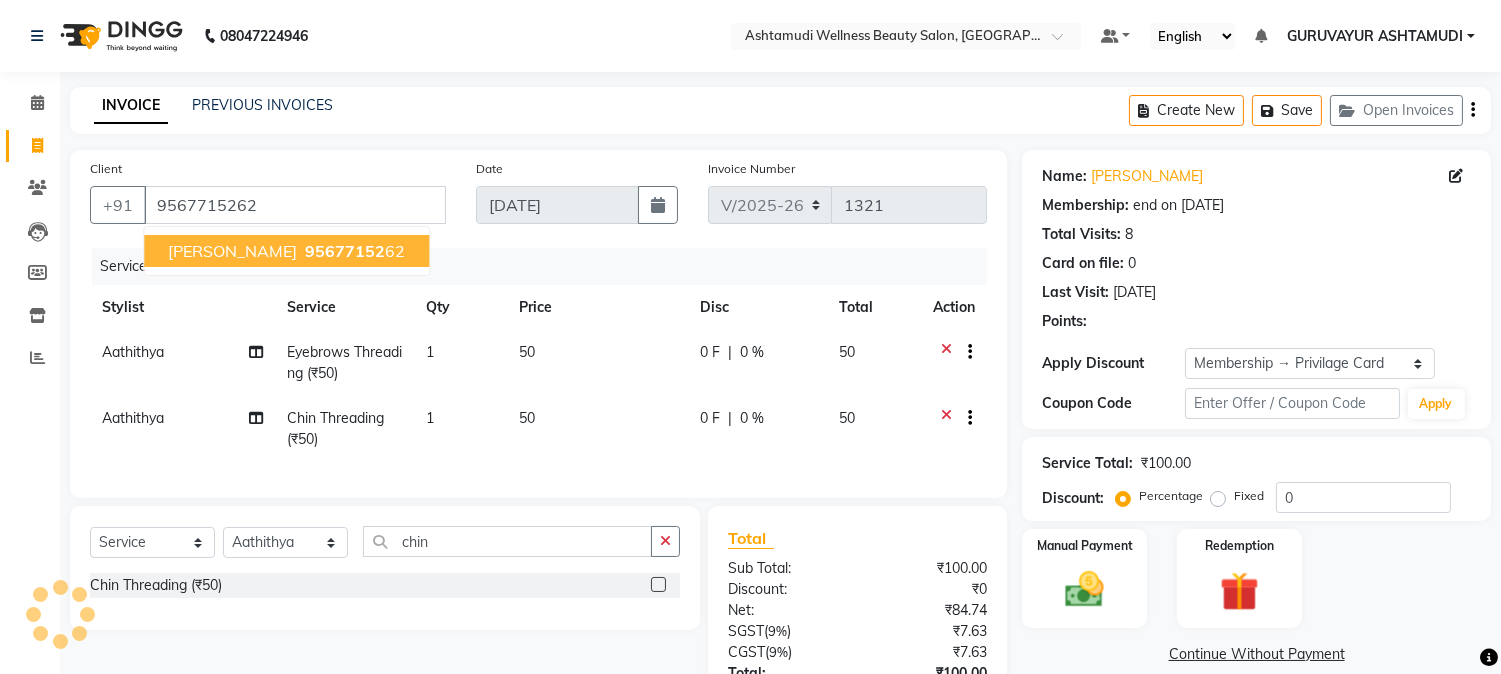 type on "15" 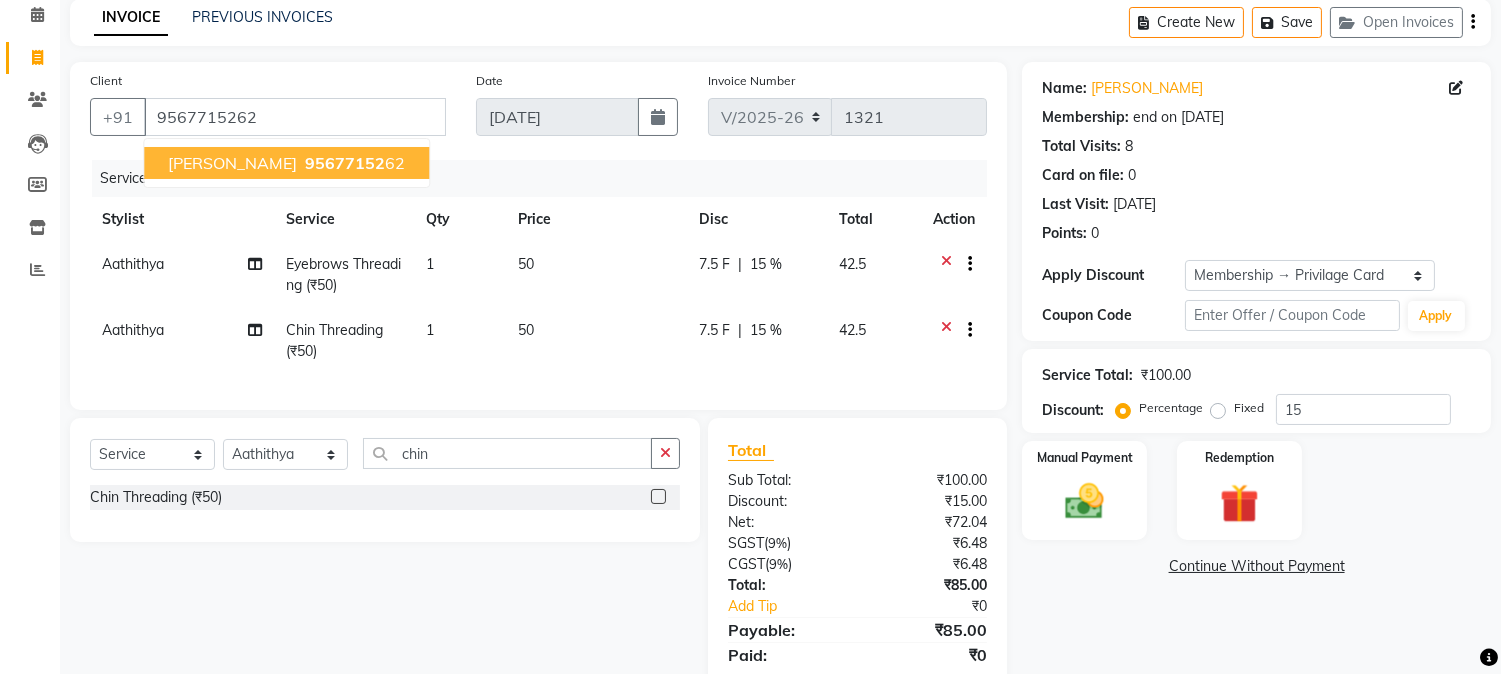 scroll, scrollTop: 172, scrollLeft: 0, axis: vertical 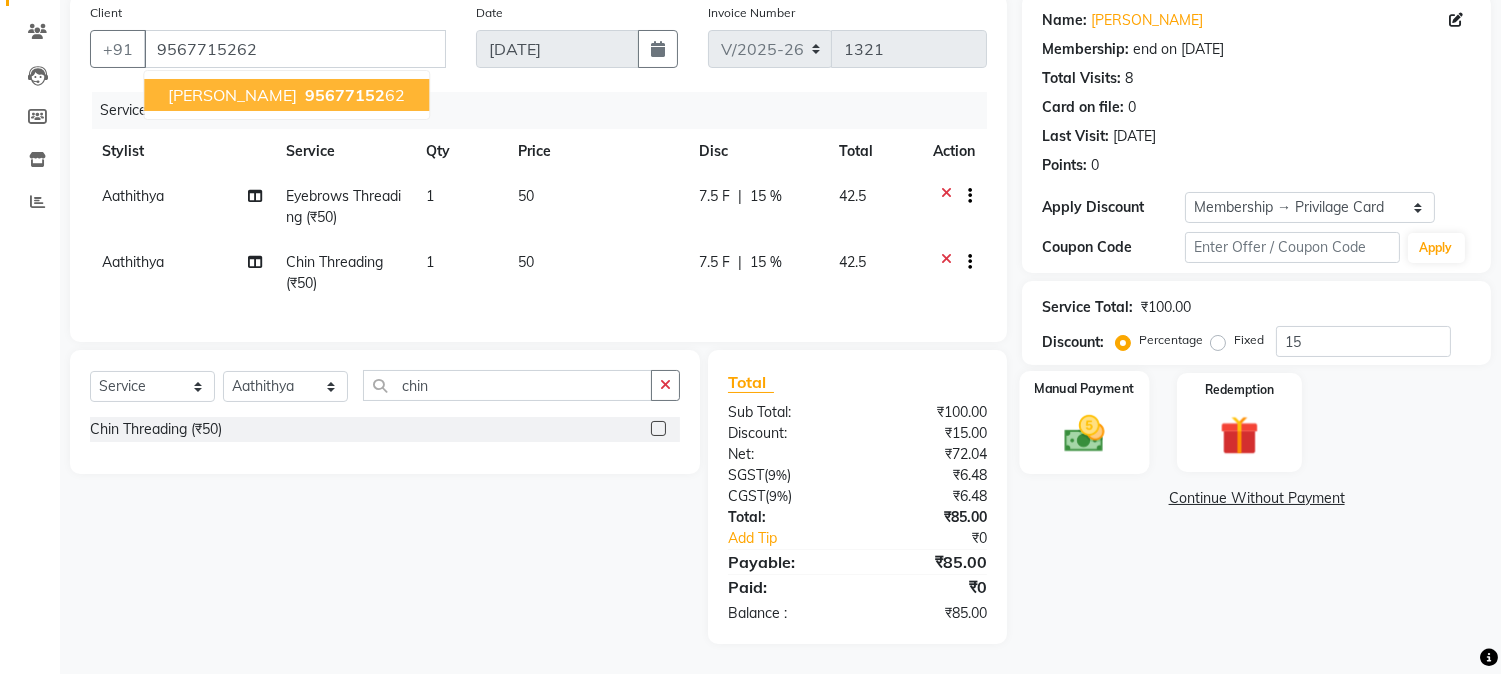 click 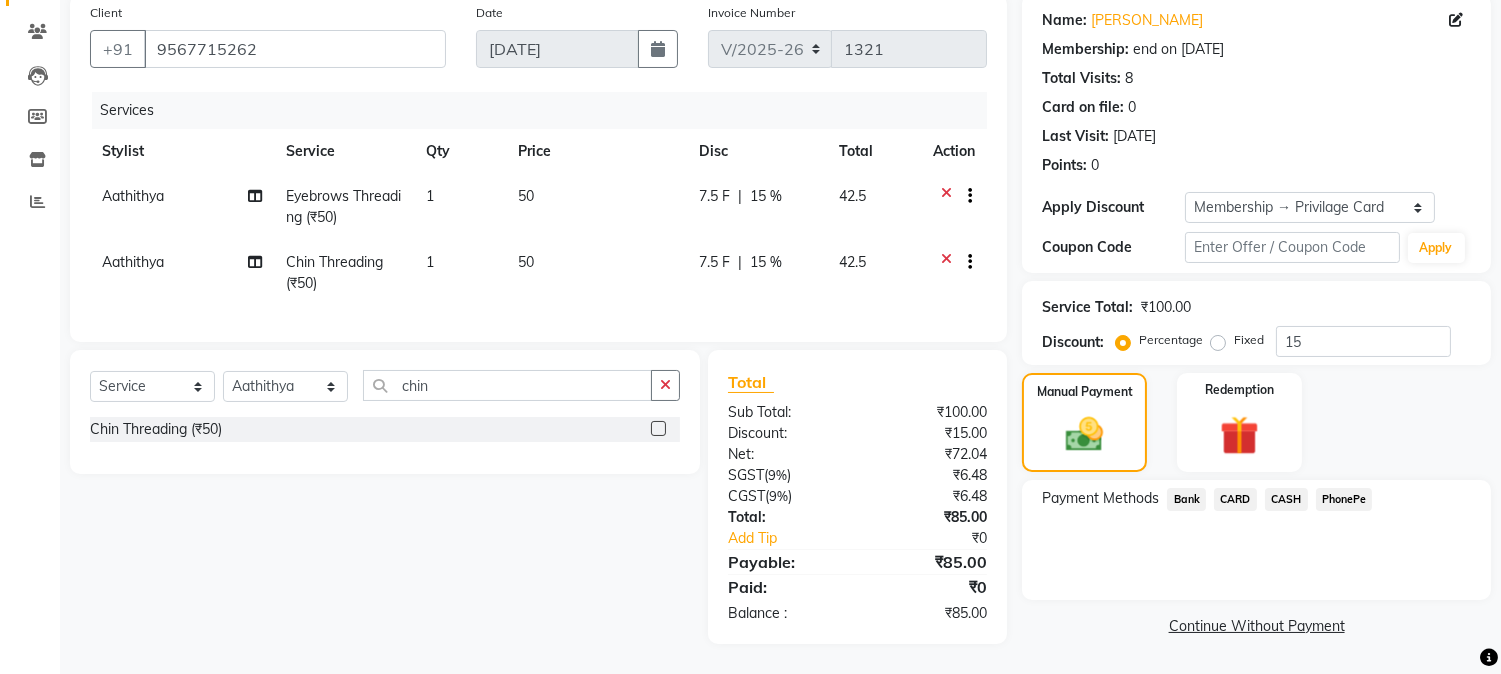 click on "PhonePe" 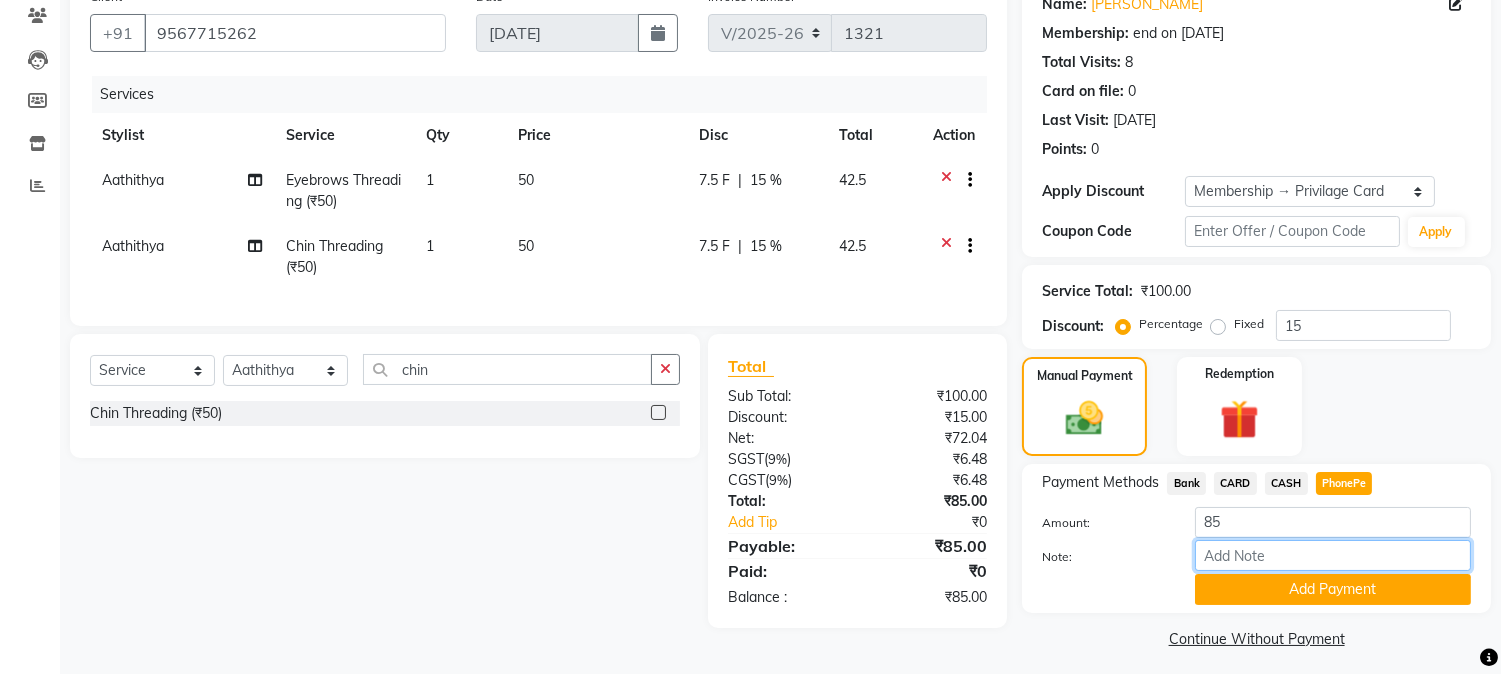 click on "Note:" at bounding box center [1333, 555] 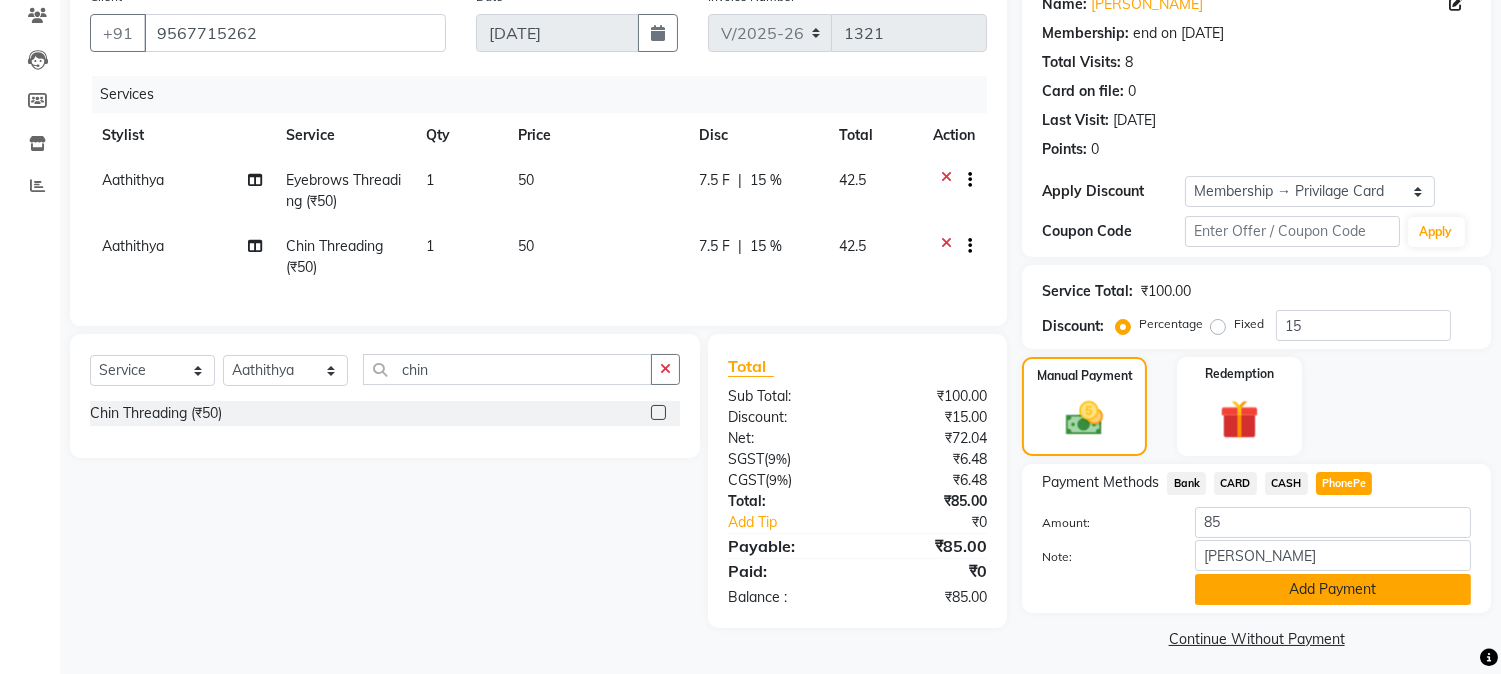 click on "Add Payment" 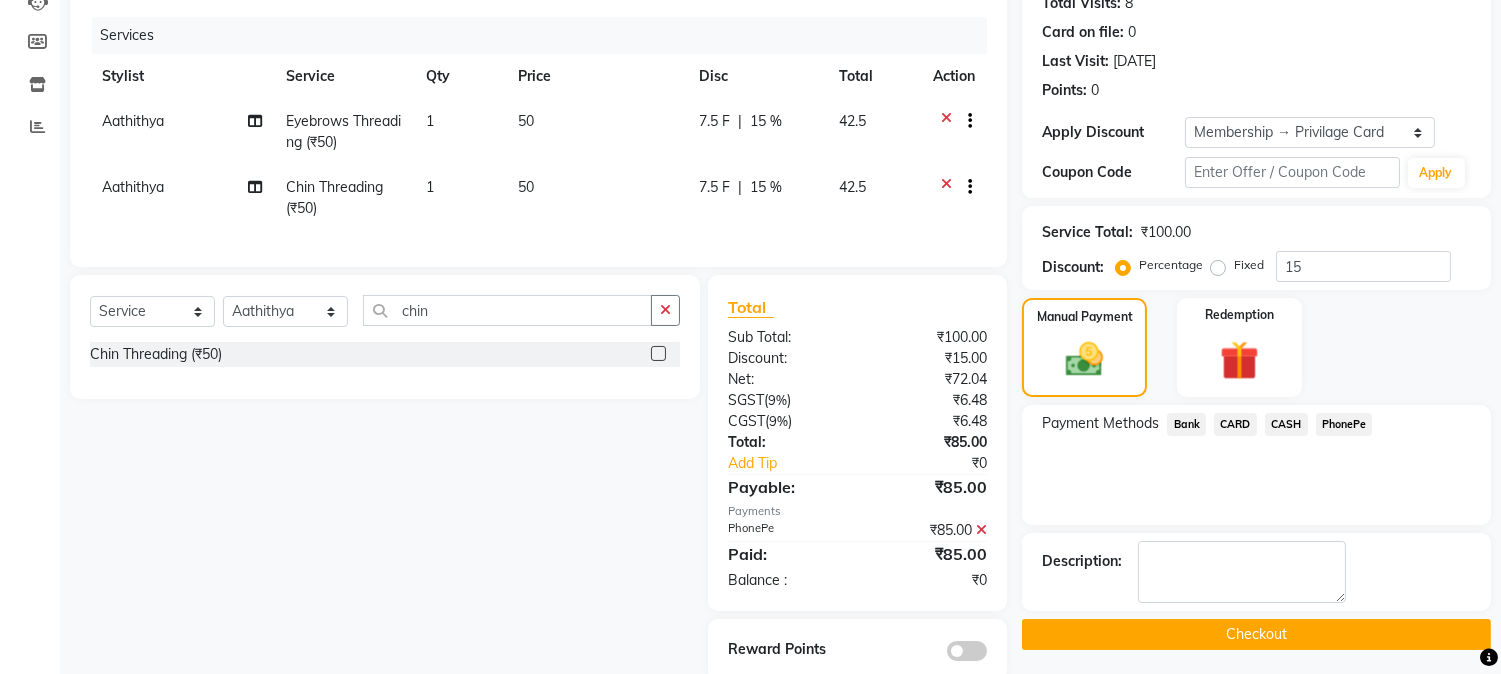 scroll, scrollTop: 284, scrollLeft: 0, axis: vertical 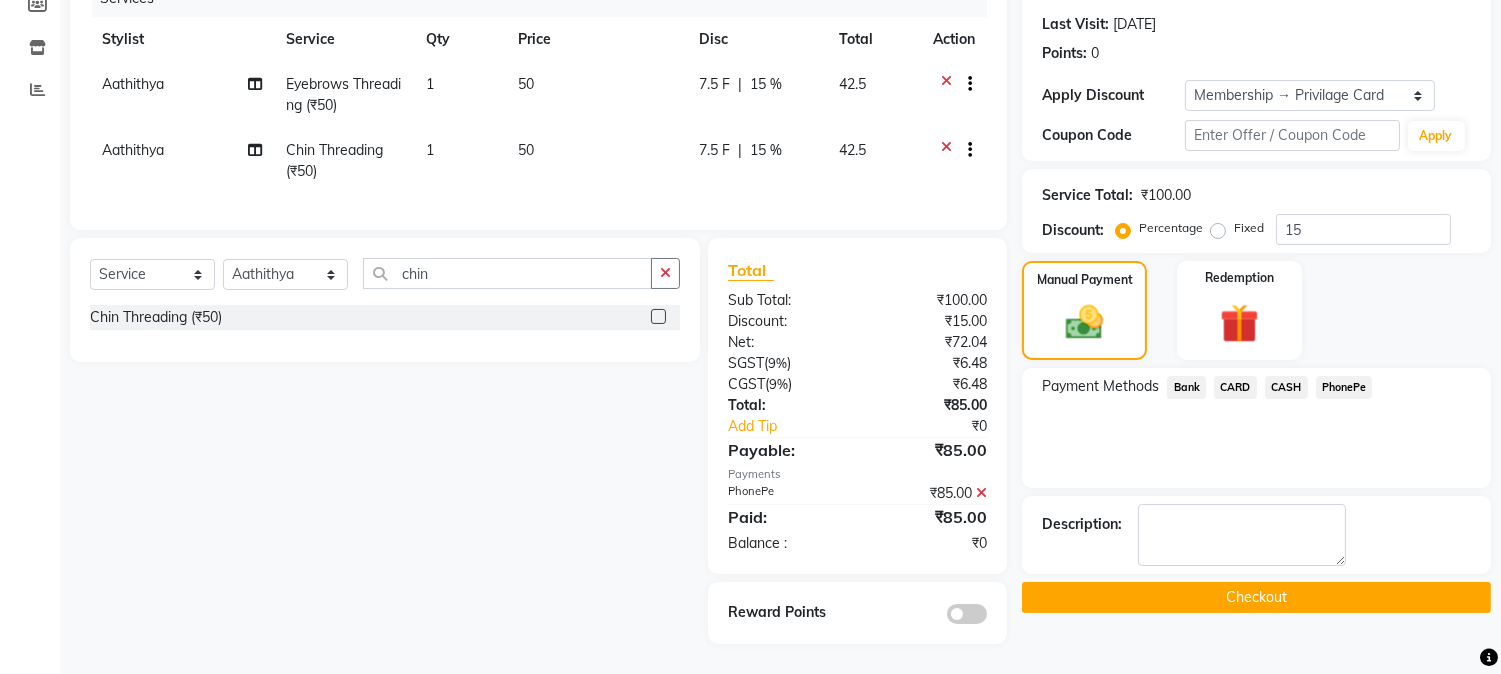click on "Checkout" 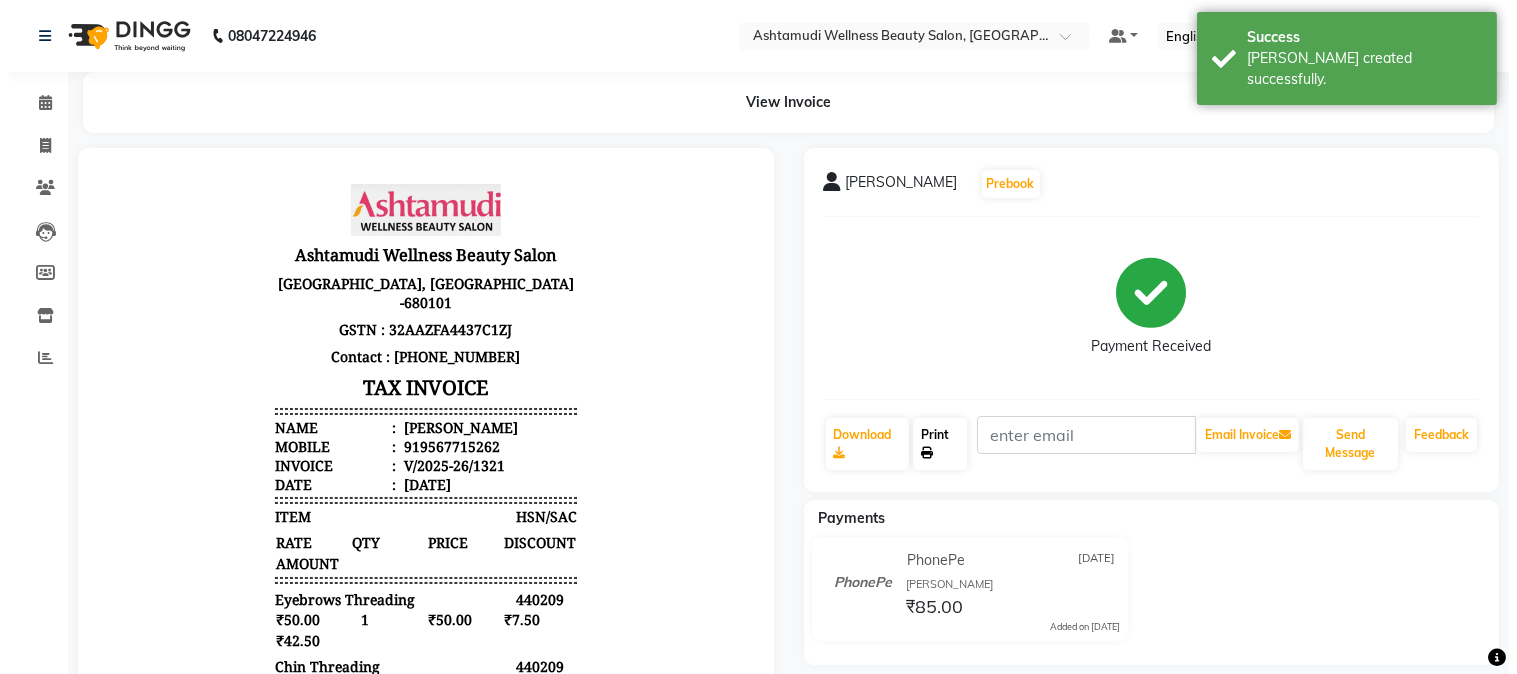 scroll, scrollTop: 0, scrollLeft: 0, axis: both 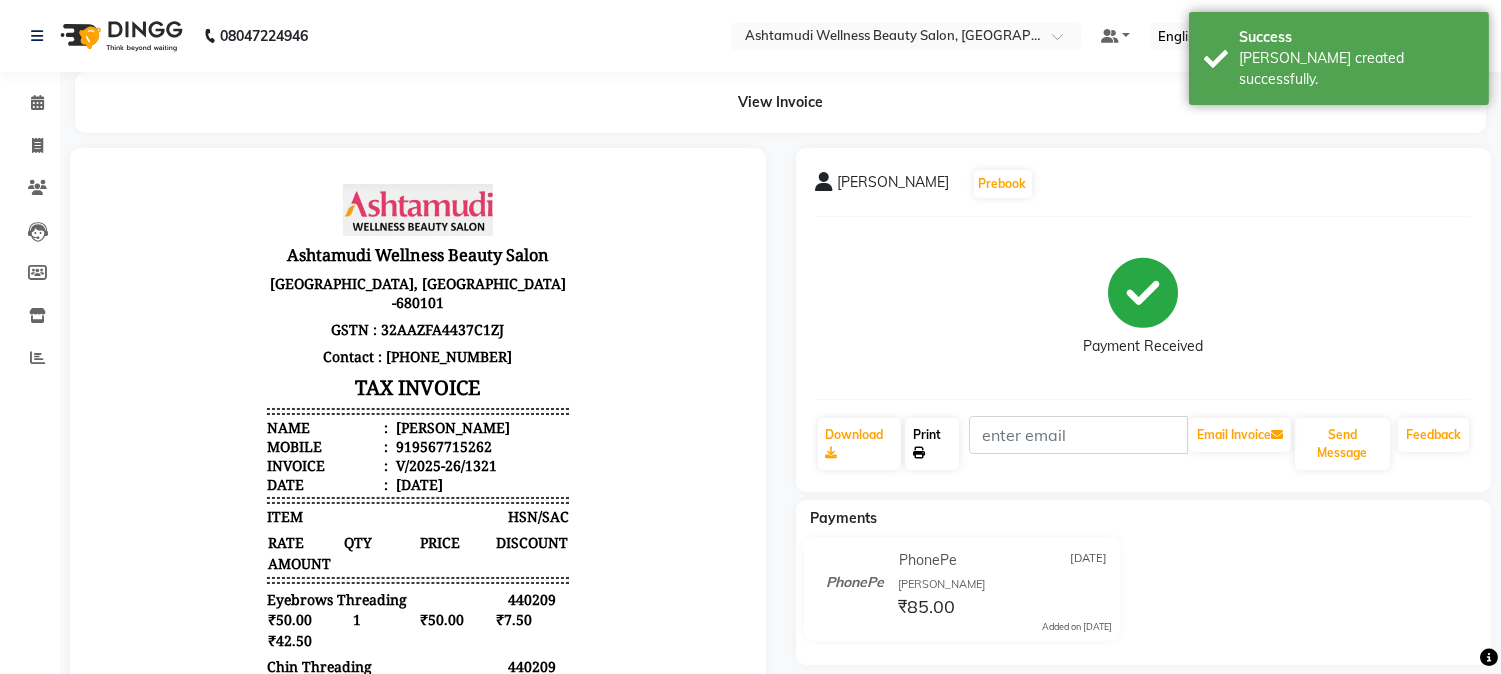 click 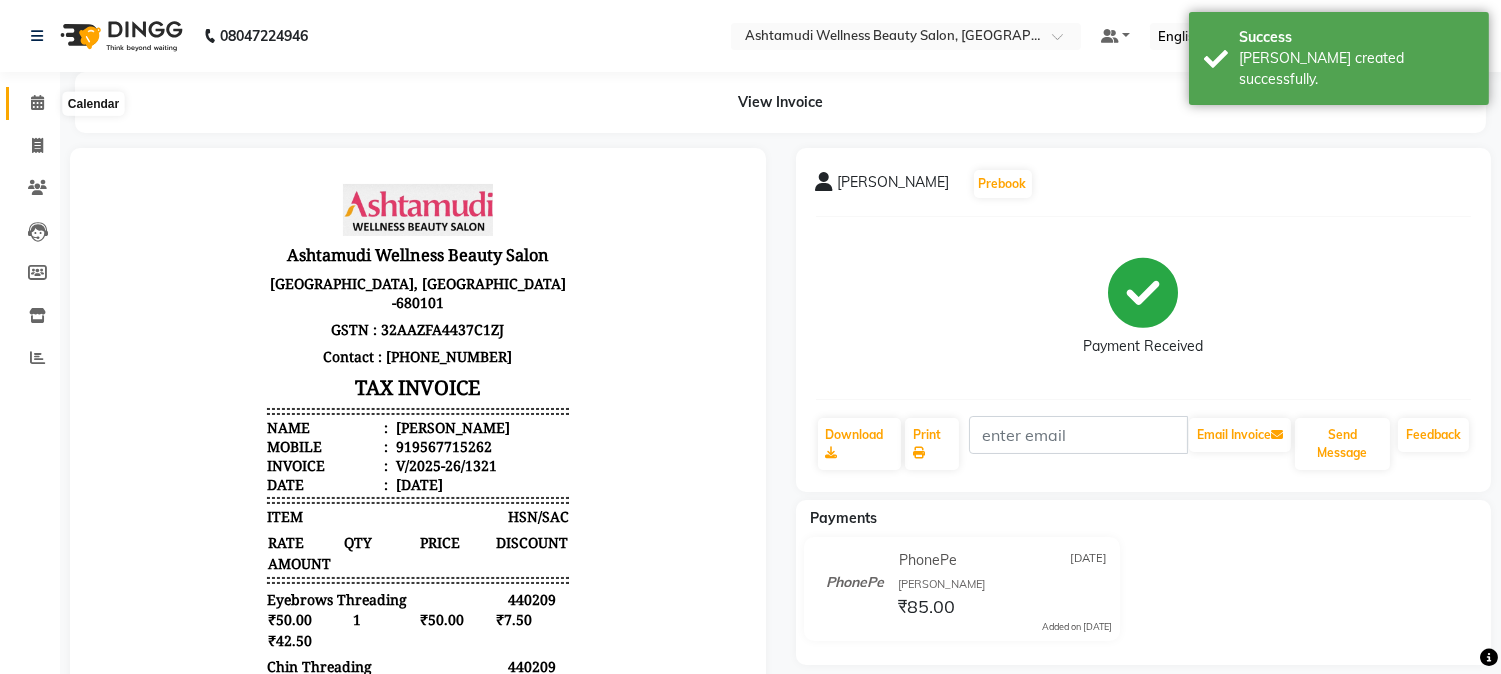 click 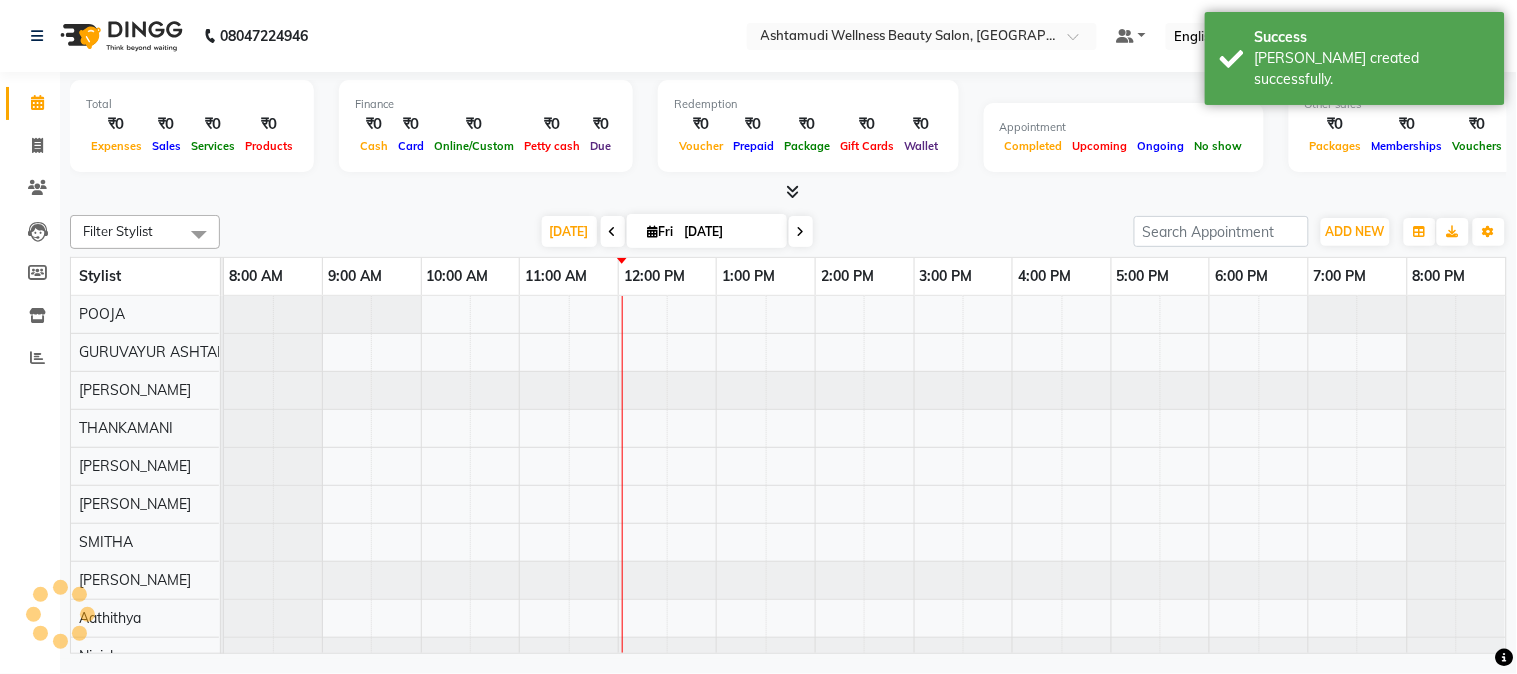 scroll, scrollTop: 0, scrollLeft: 0, axis: both 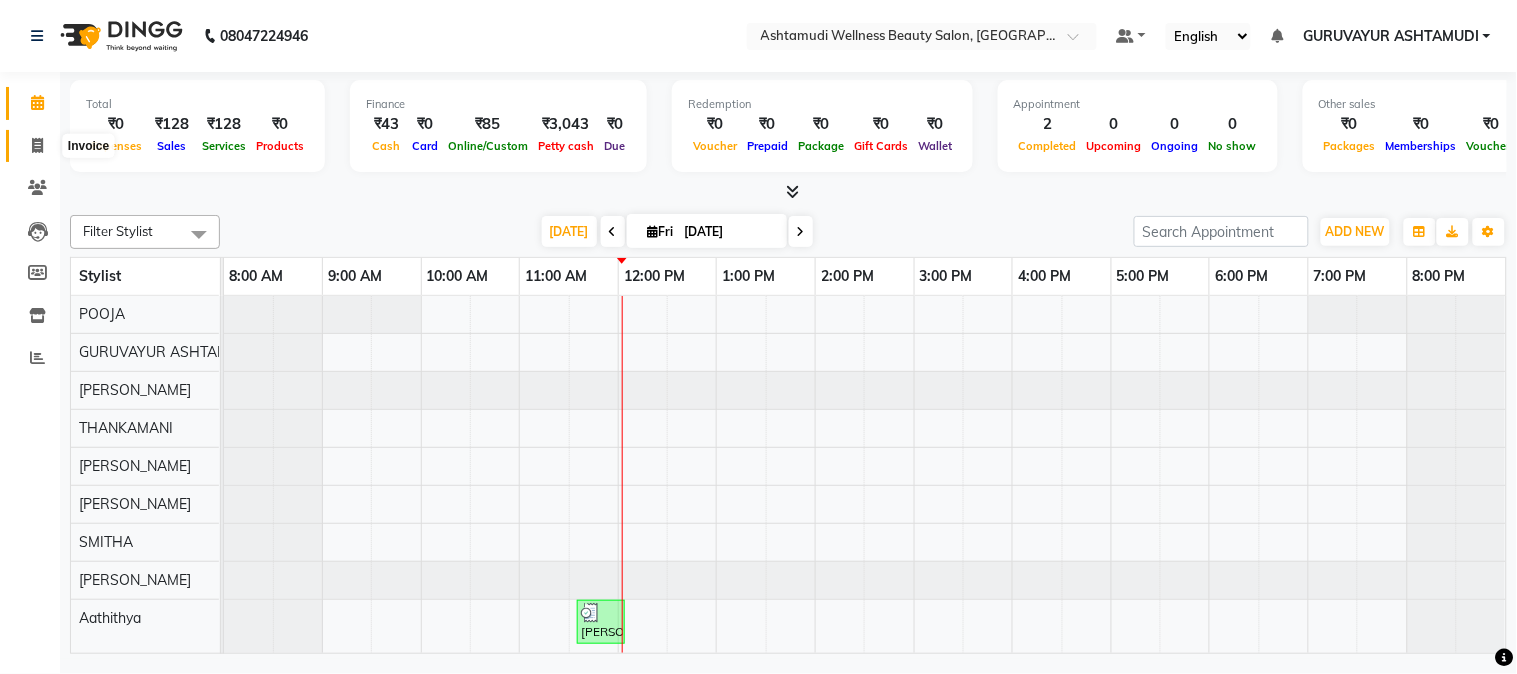 click 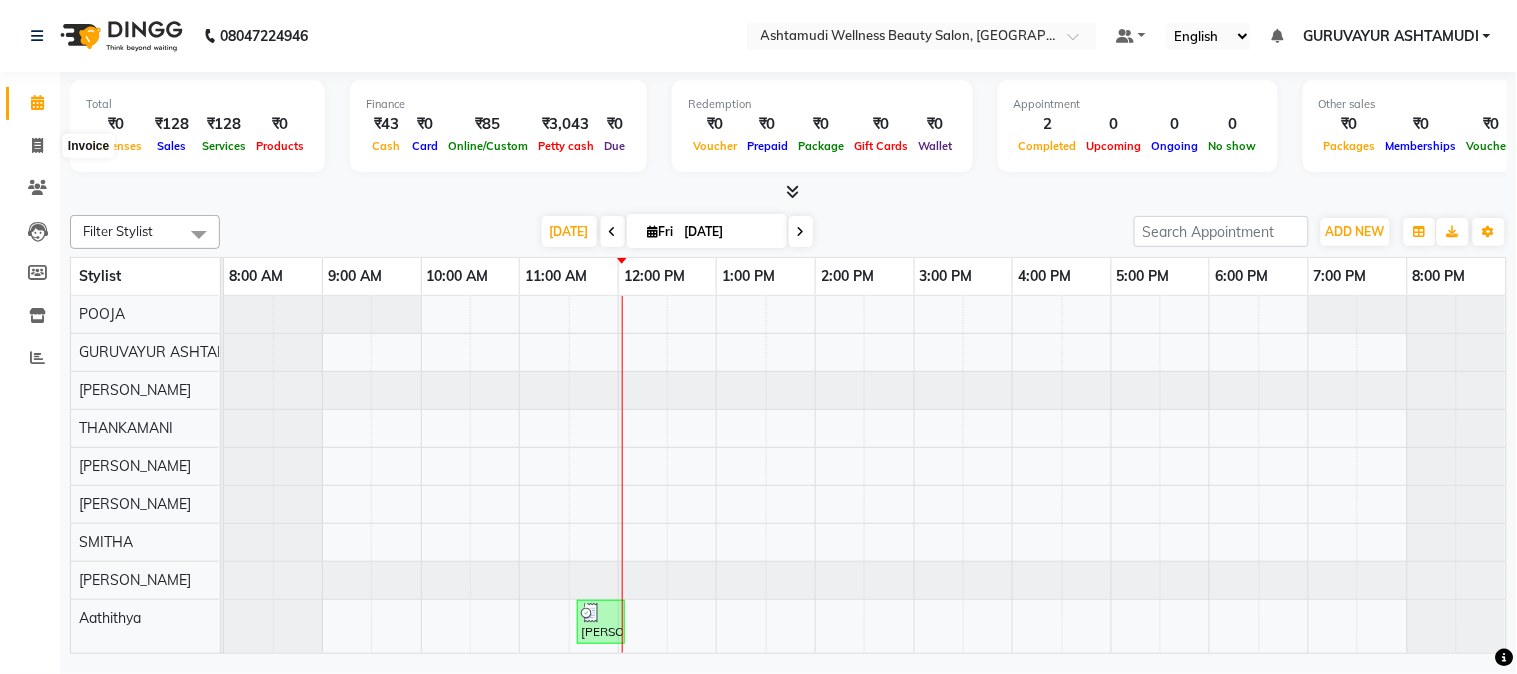 select on "service" 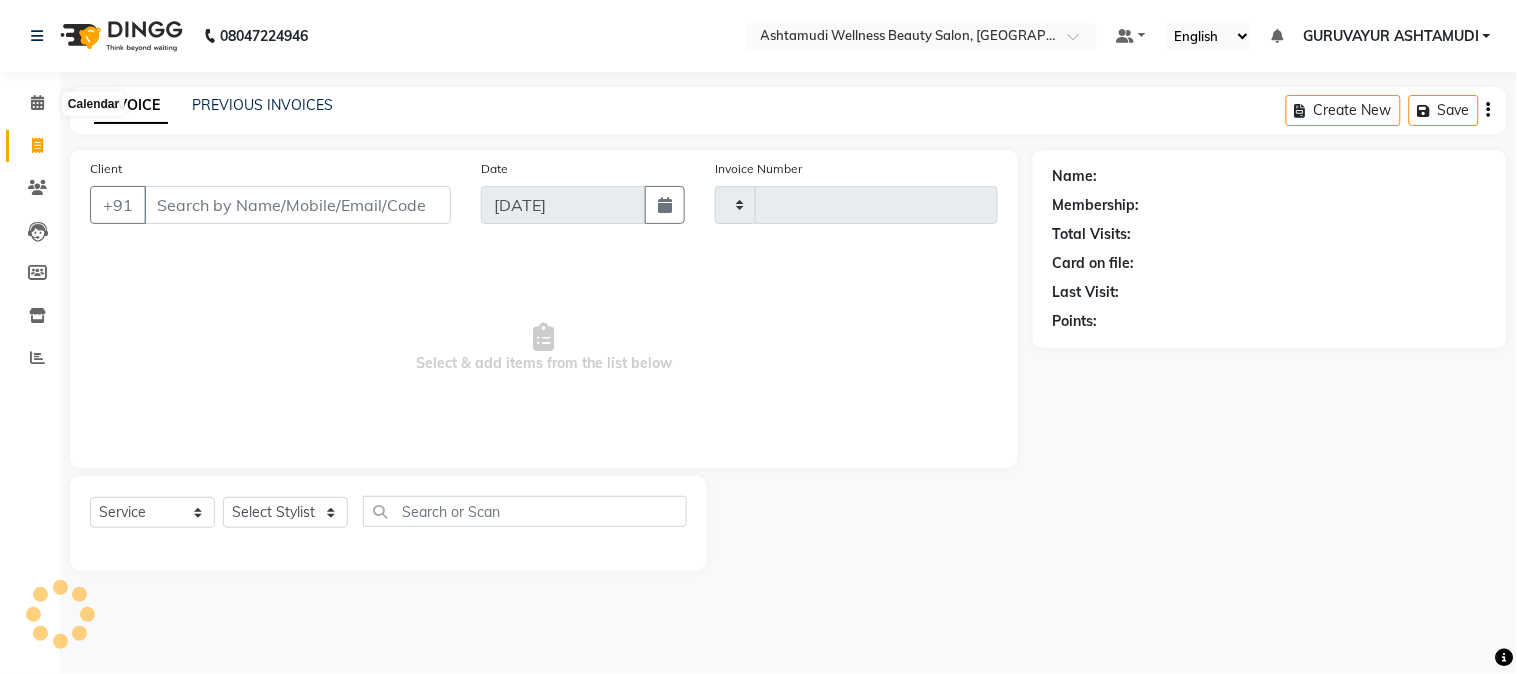 type on "1322" 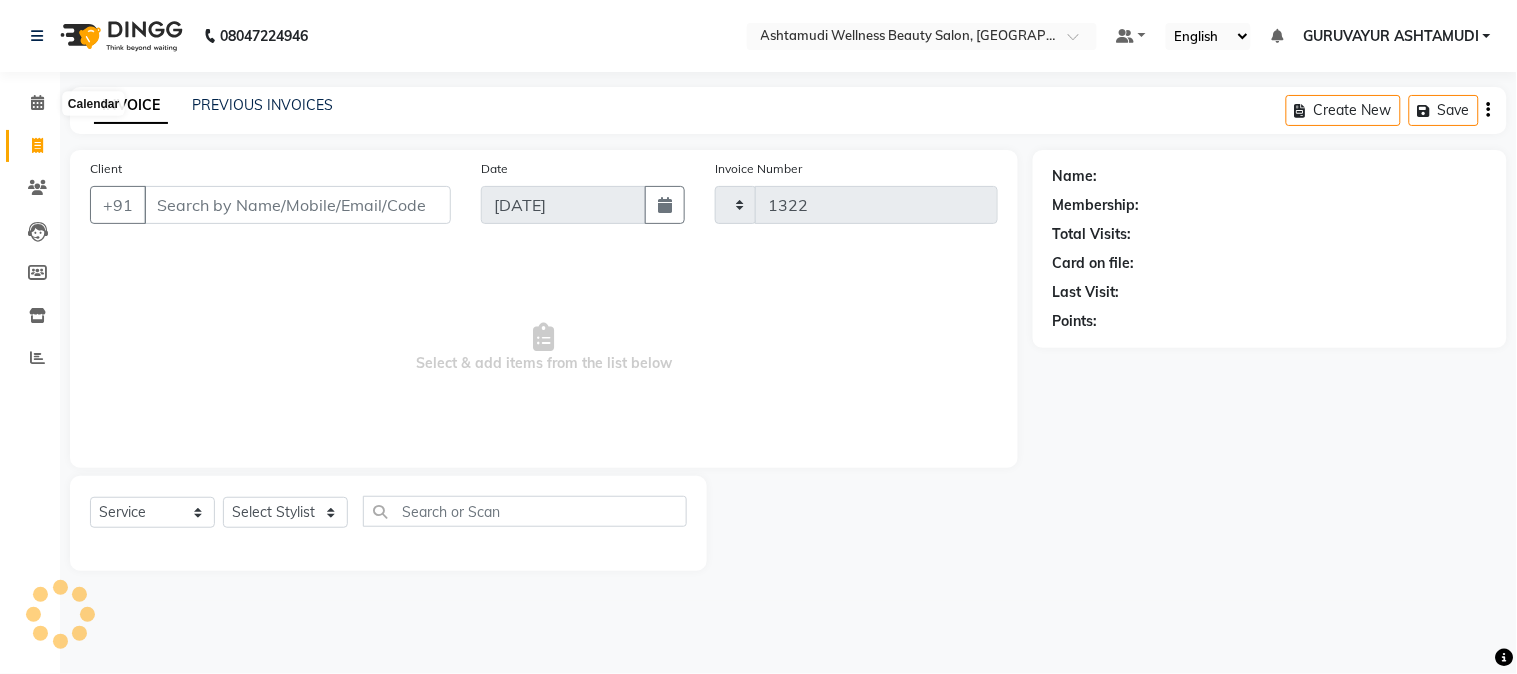 select on "4660" 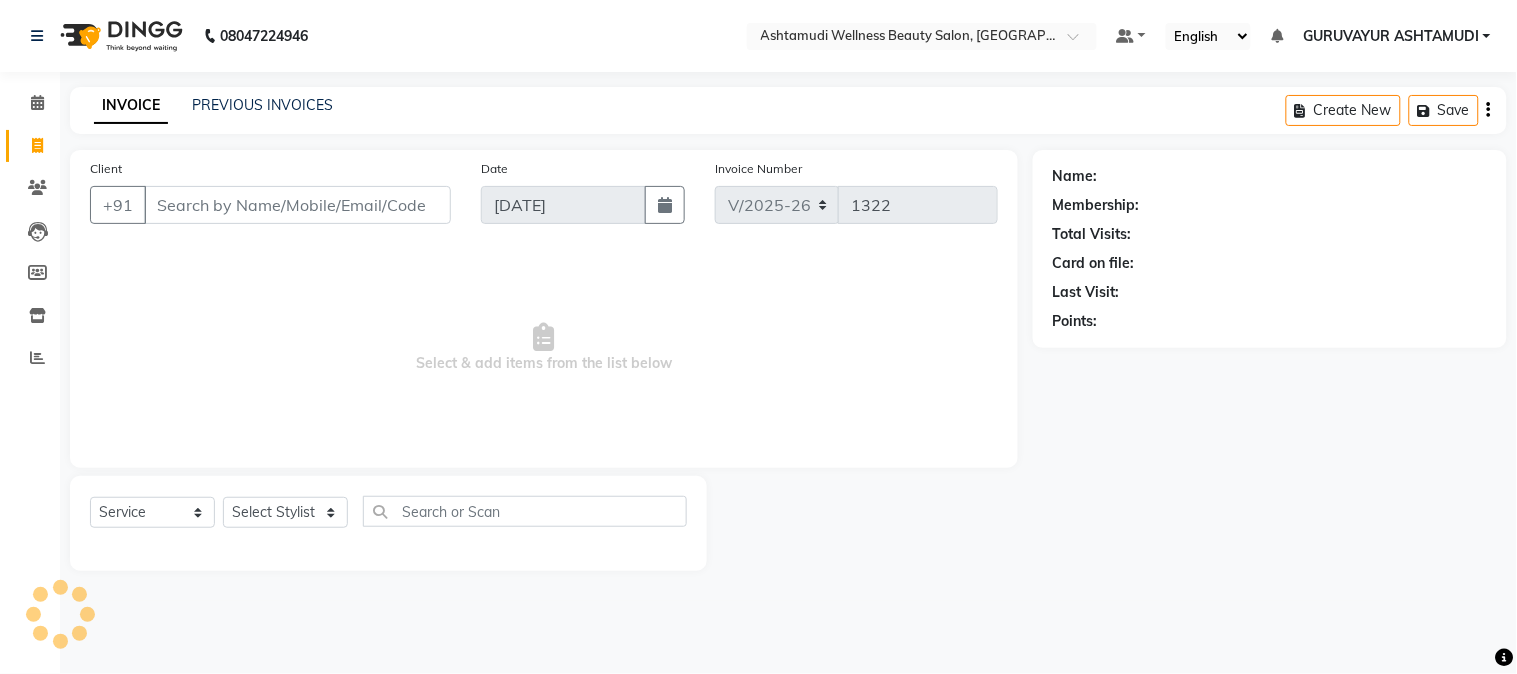 click on "08047224946 Select Location × Ashtamudi Wellness Beauty Salon, Guruvayur Default Panel My Panel English ENGLISH Español العربية मराठी हिंदी ગુજરાતી தமிழ் 中文 Notifications nothing to show GURUVAYUR ASHTAMUDI Manage Profile Change Password Sign out  Version:3.15.4" 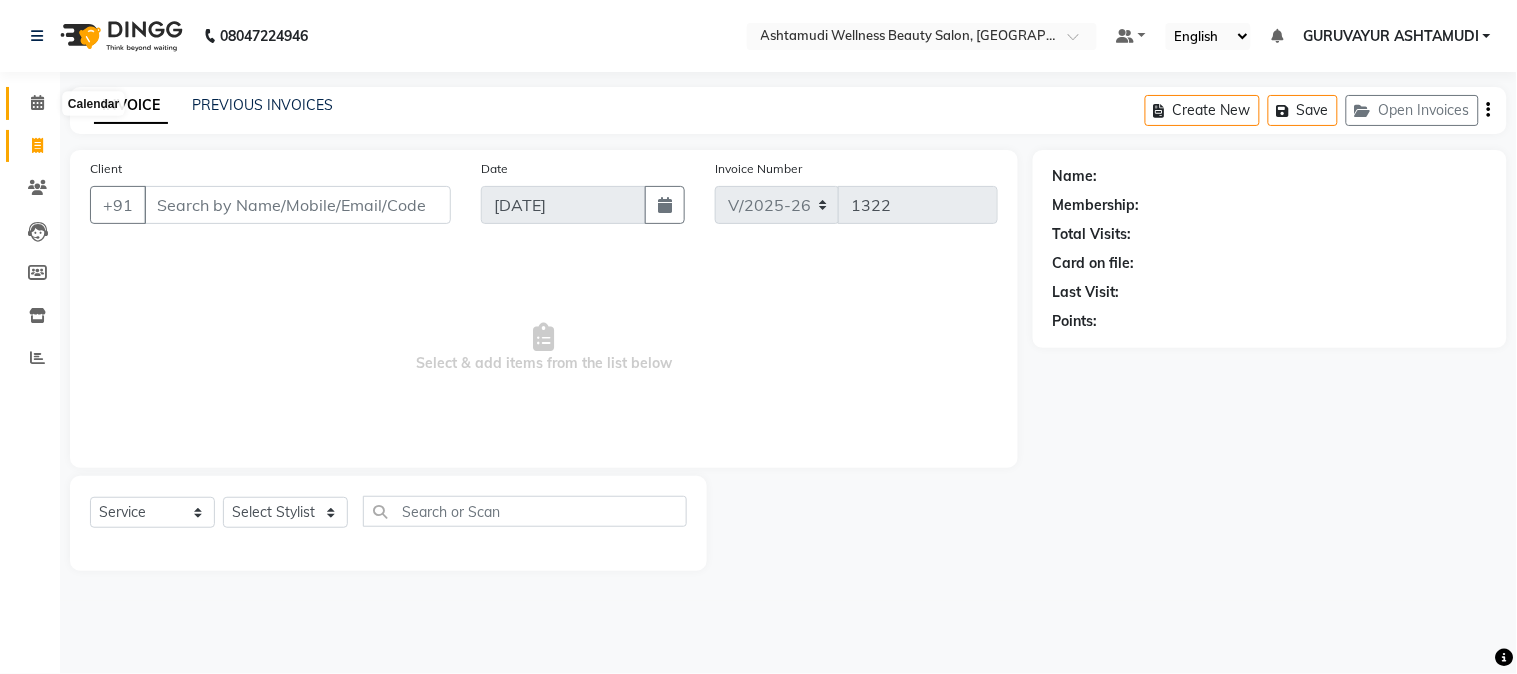 click 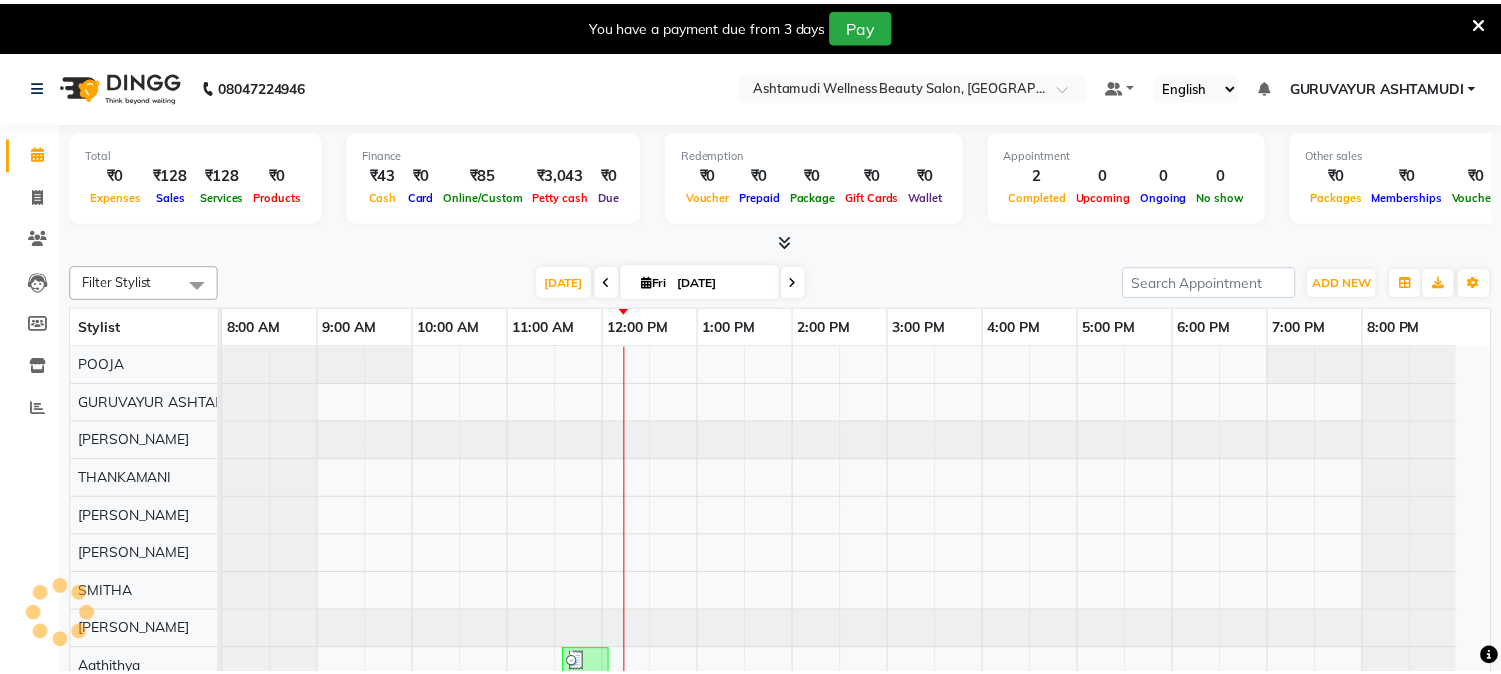 scroll, scrollTop: 0, scrollLeft: 0, axis: both 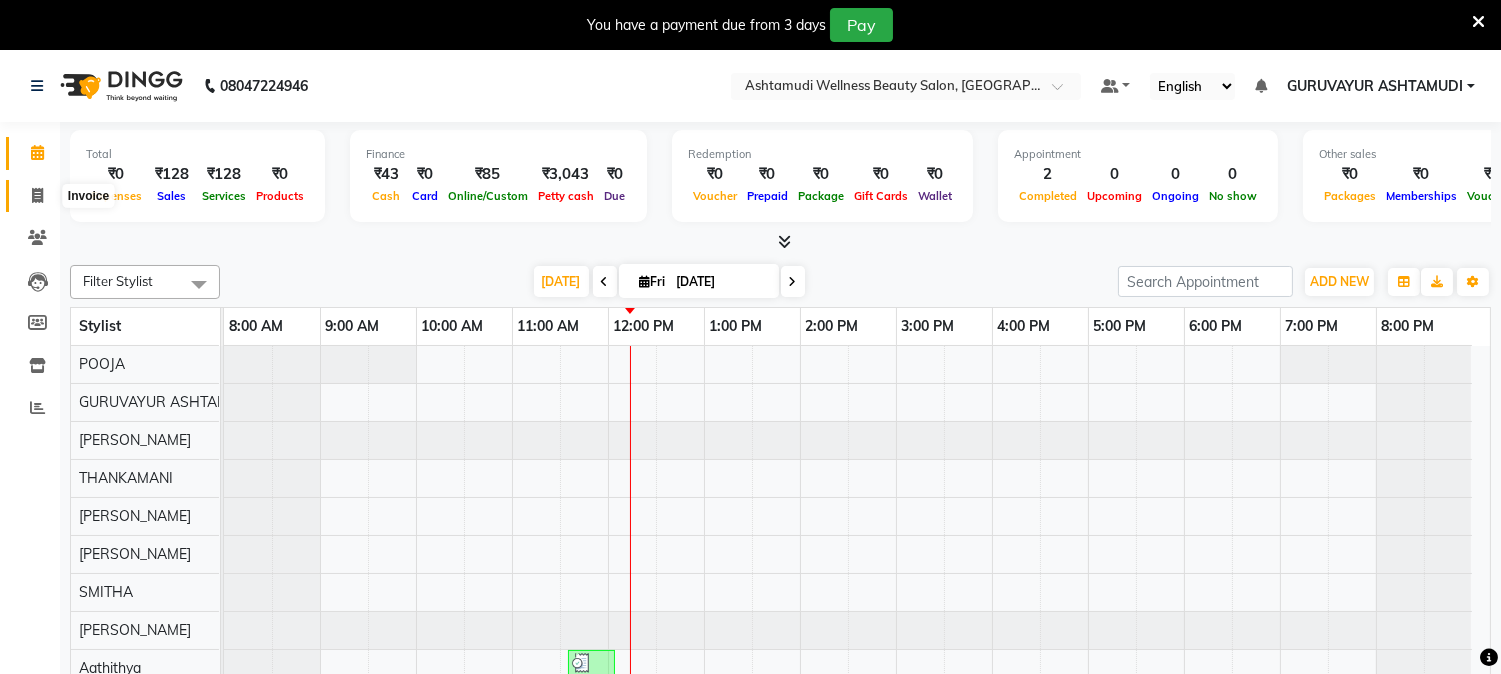 click 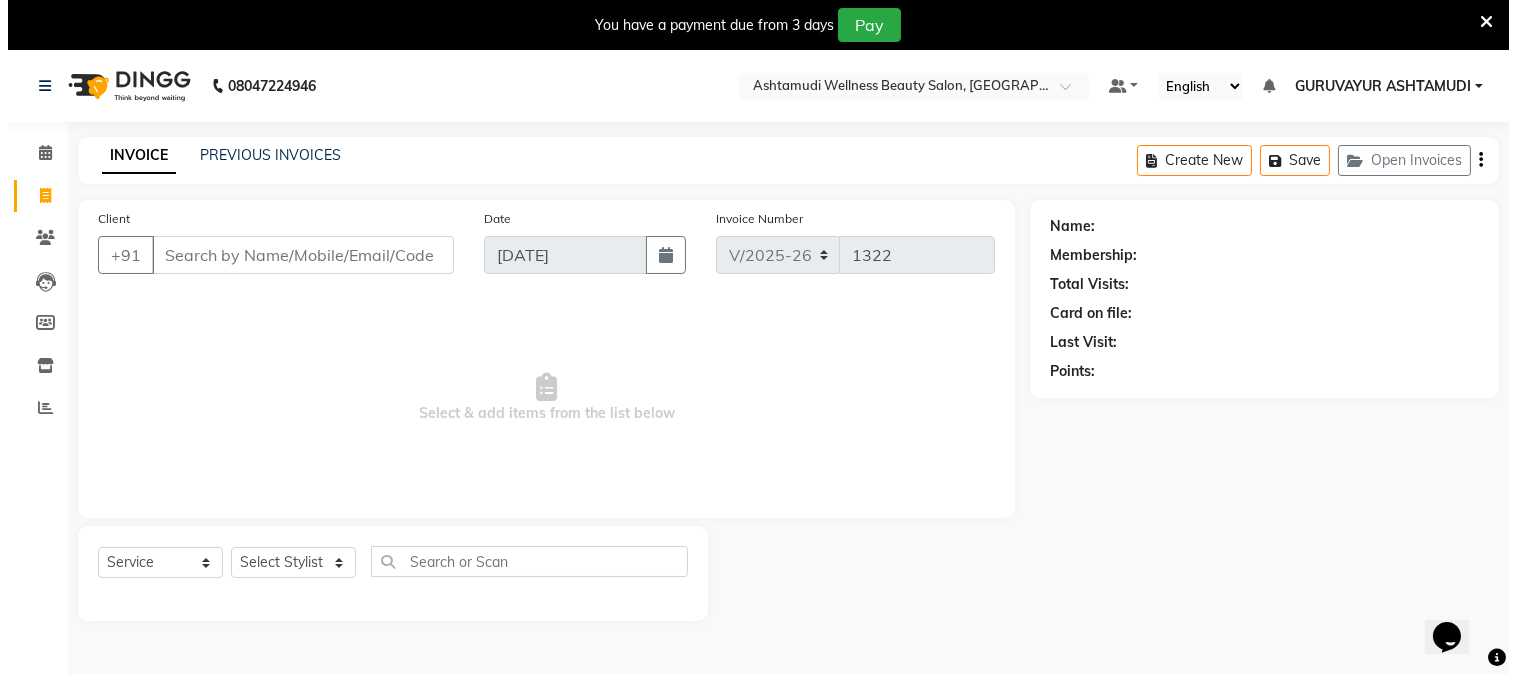 scroll, scrollTop: 0, scrollLeft: 0, axis: both 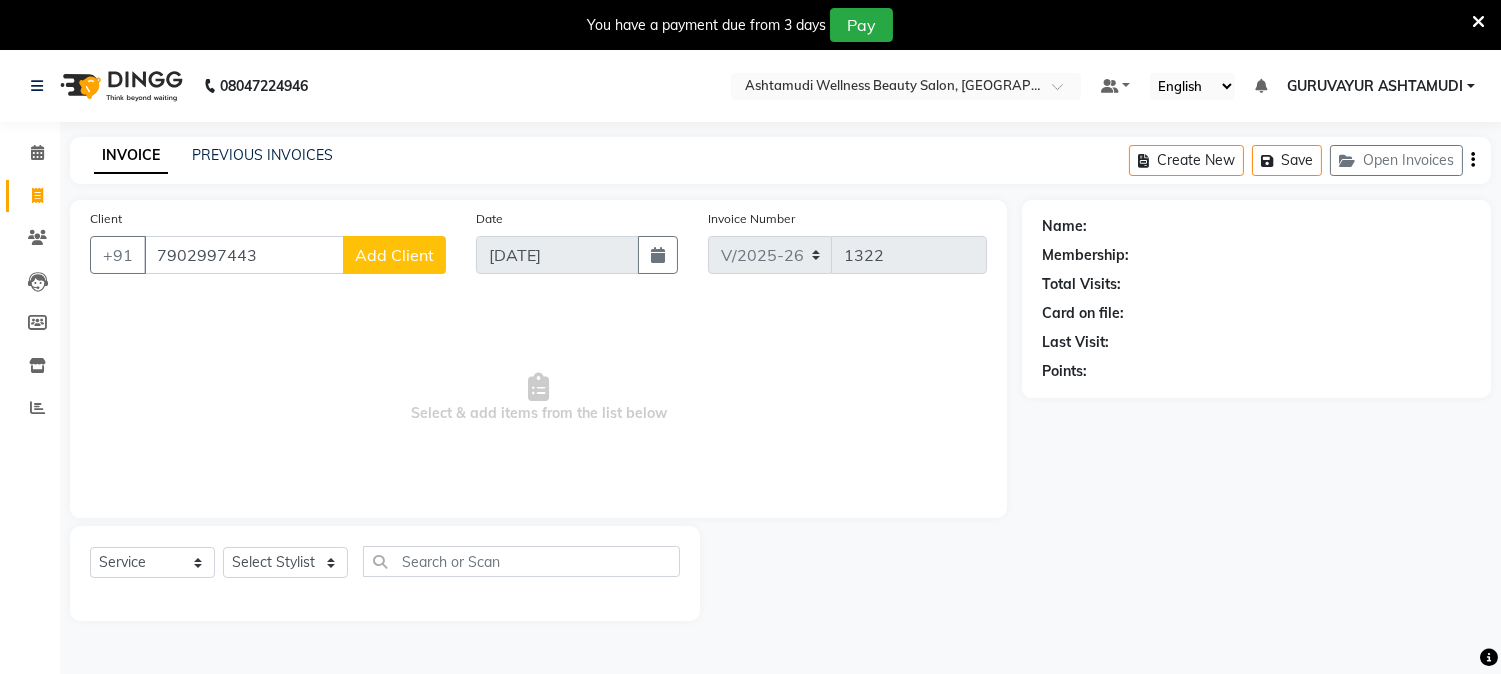 type on "7902997443" 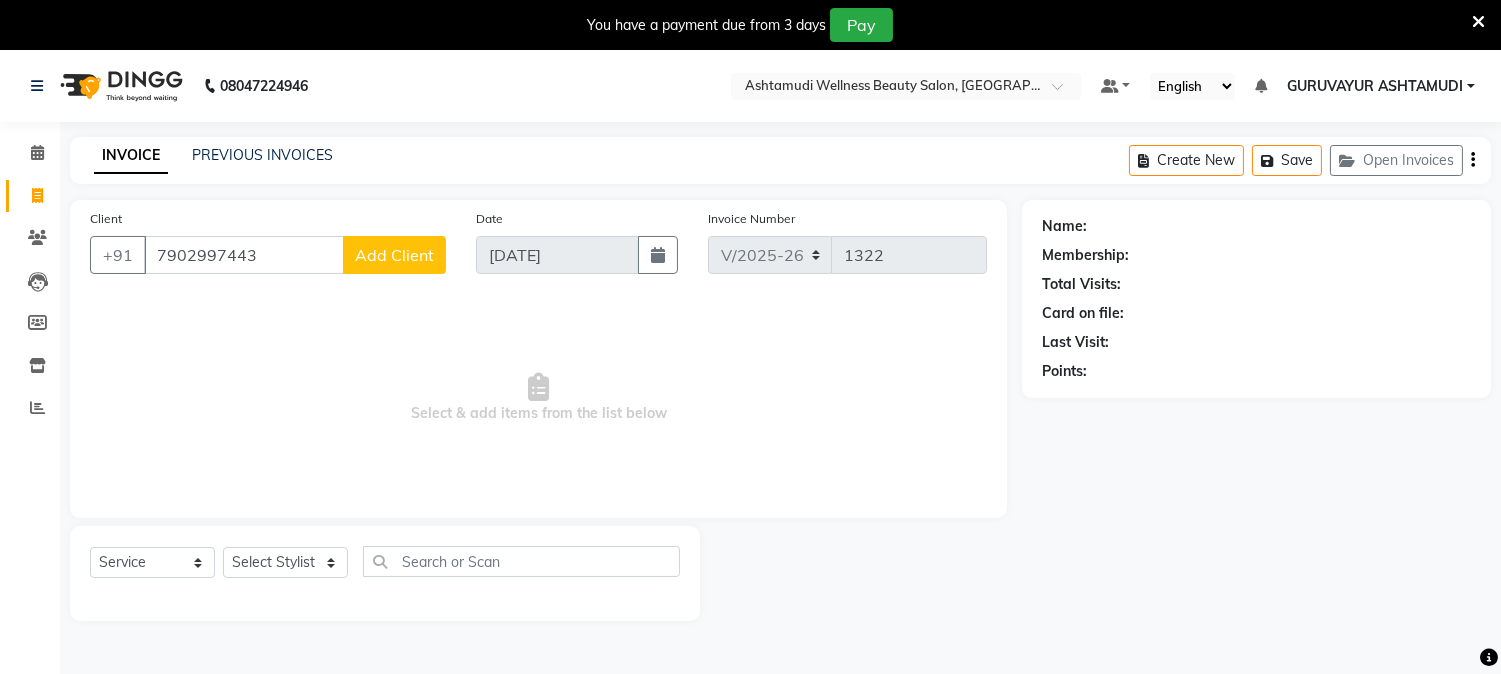 click on "Add Client" 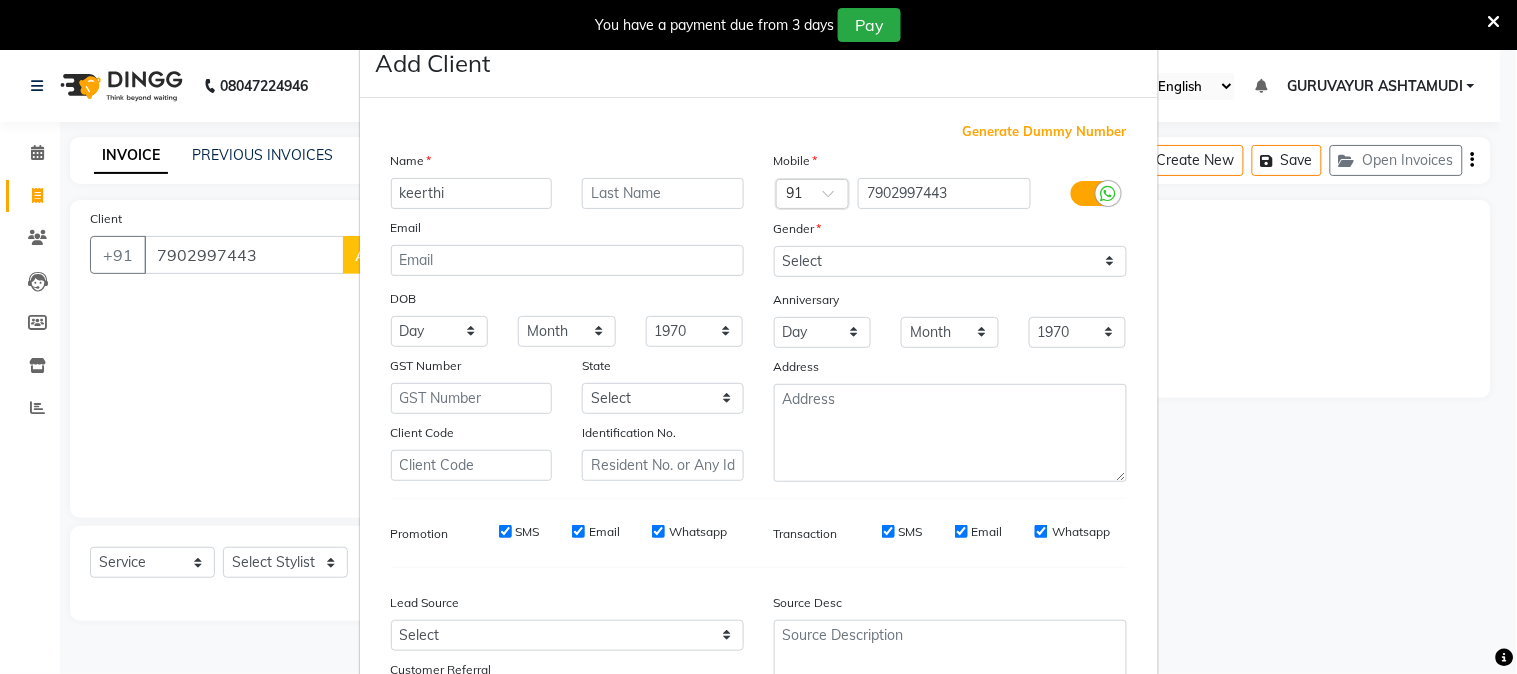 type on "keerthi" 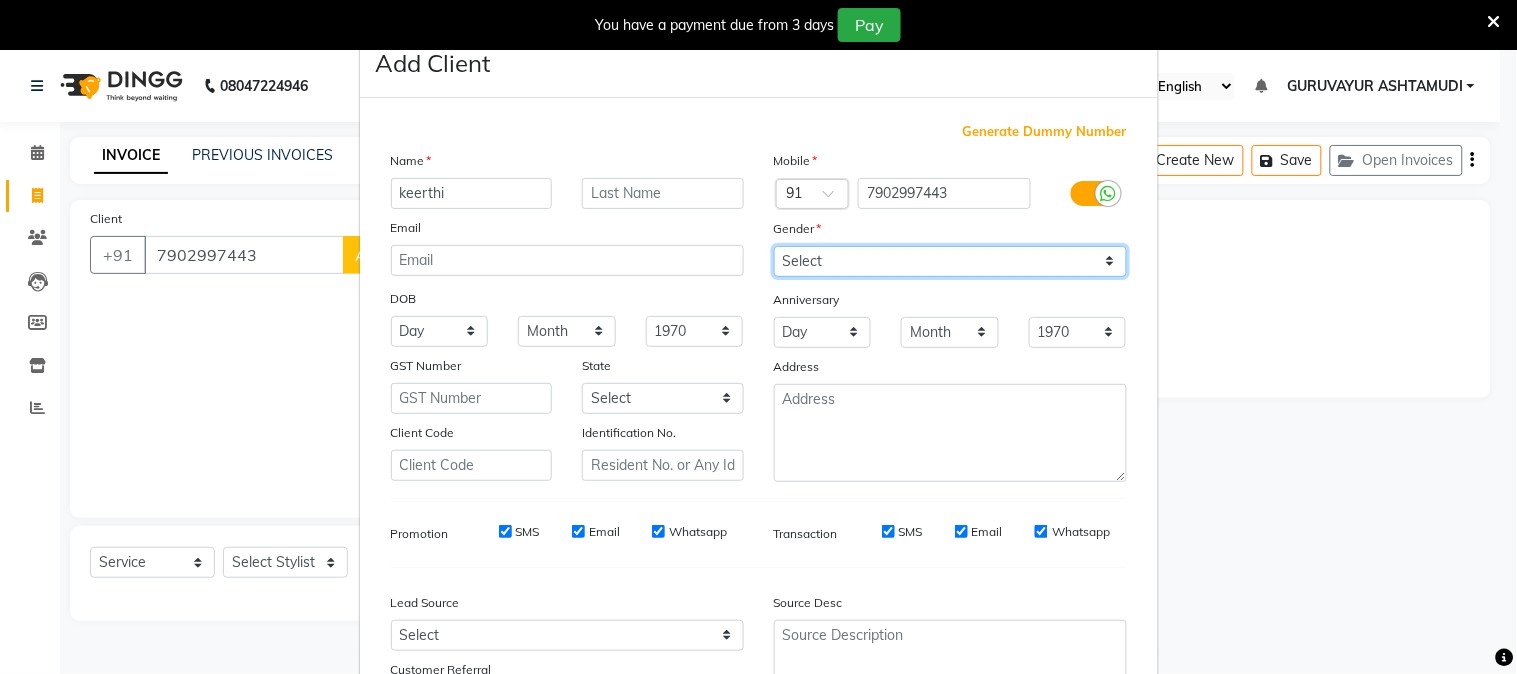 click on "Select Male Female Other Prefer Not To Say" at bounding box center [950, 261] 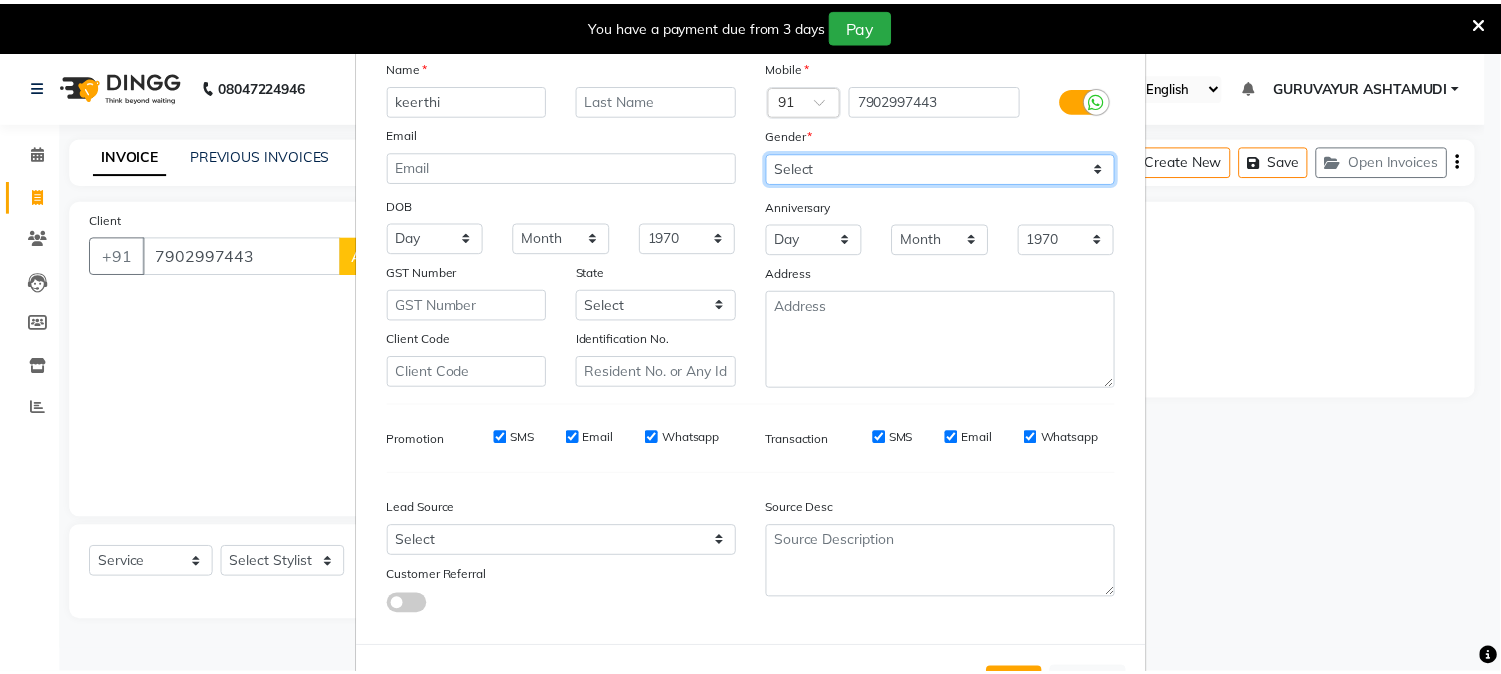 scroll, scrollTop: 176, scrollLeft: 0, axis: vertical 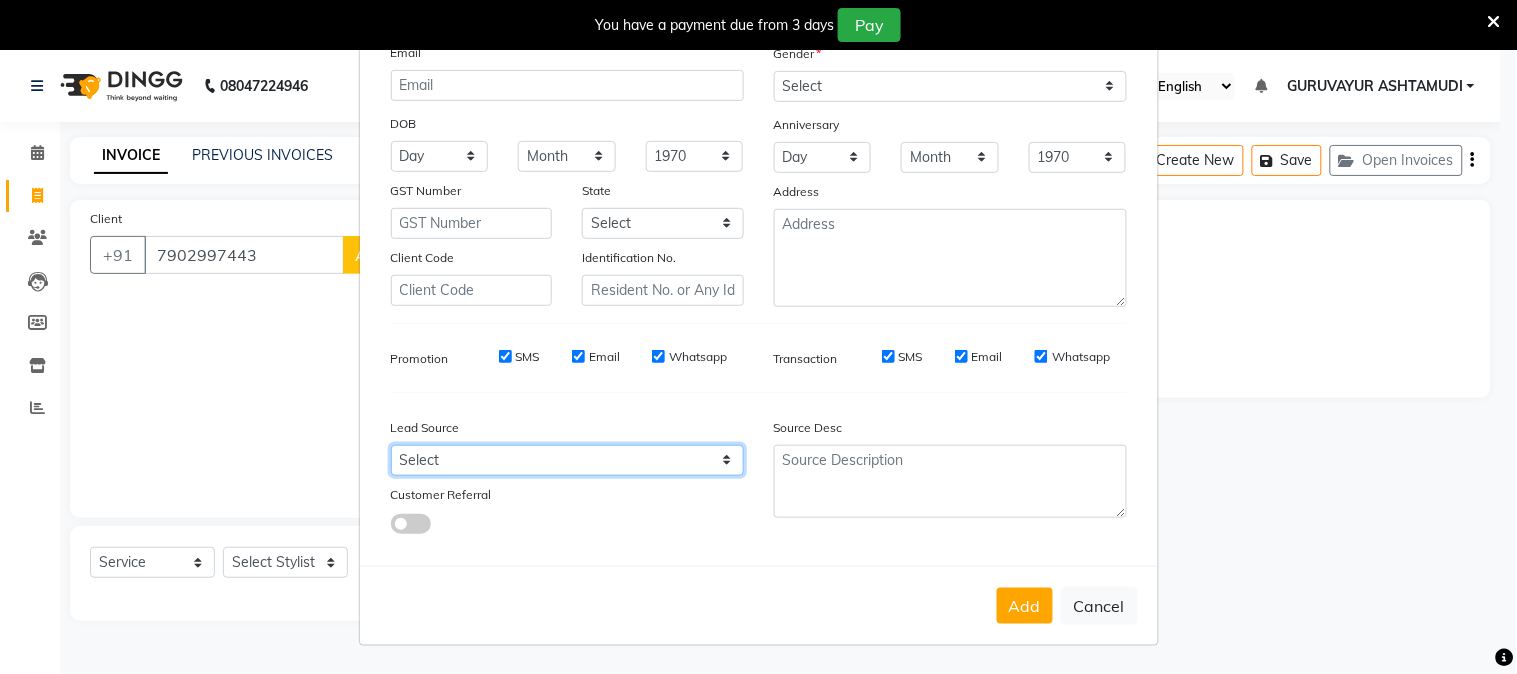 click on "Select Walk-in Referral Internet Friend Word of Mouth Advertisement Facebook JustDial Google Other Instagram  YouTube  WhatsApp" at bounding box center [567, 460] 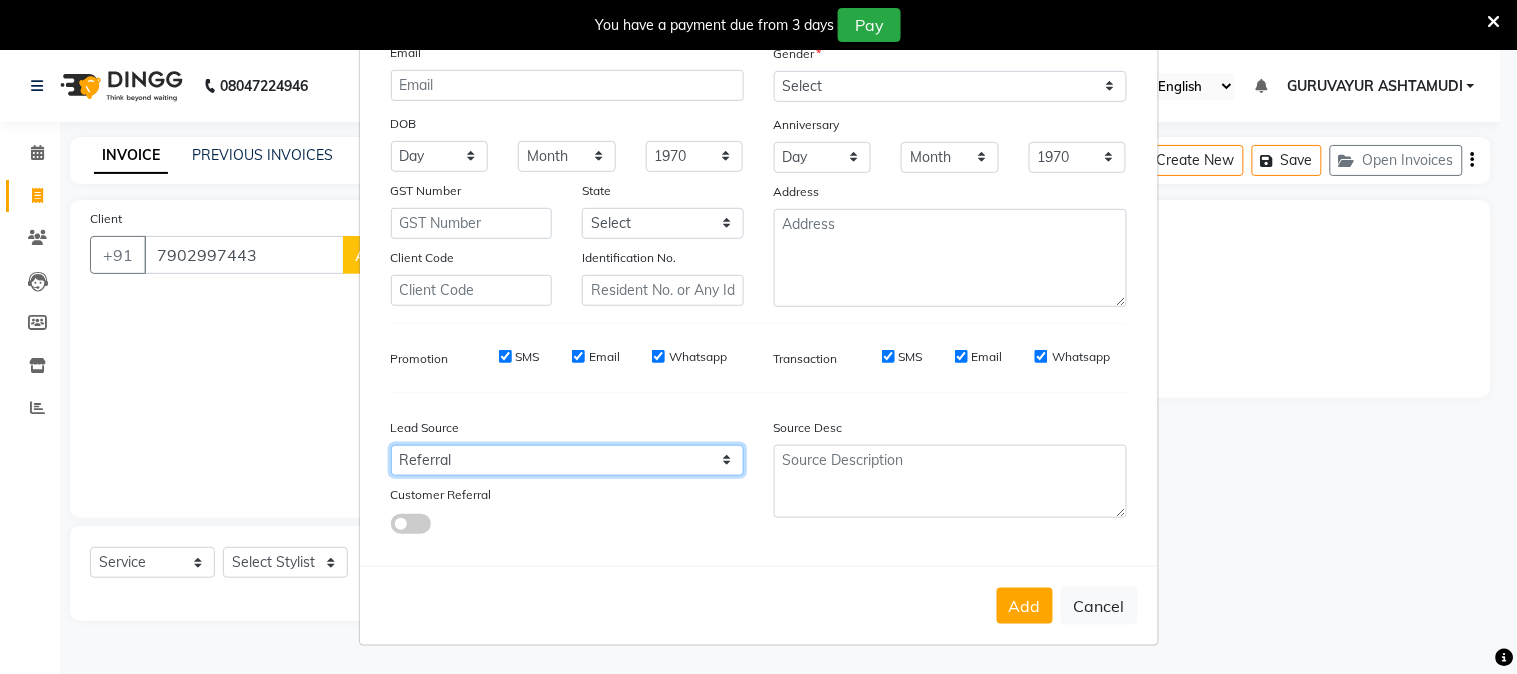 click on "Select Walk-in Referral Internet Friend Word of Mouth Advertisement Facebook JustDial Google Other Instagram  YouTube  WhatsApp" at bounding box center (567, 460) 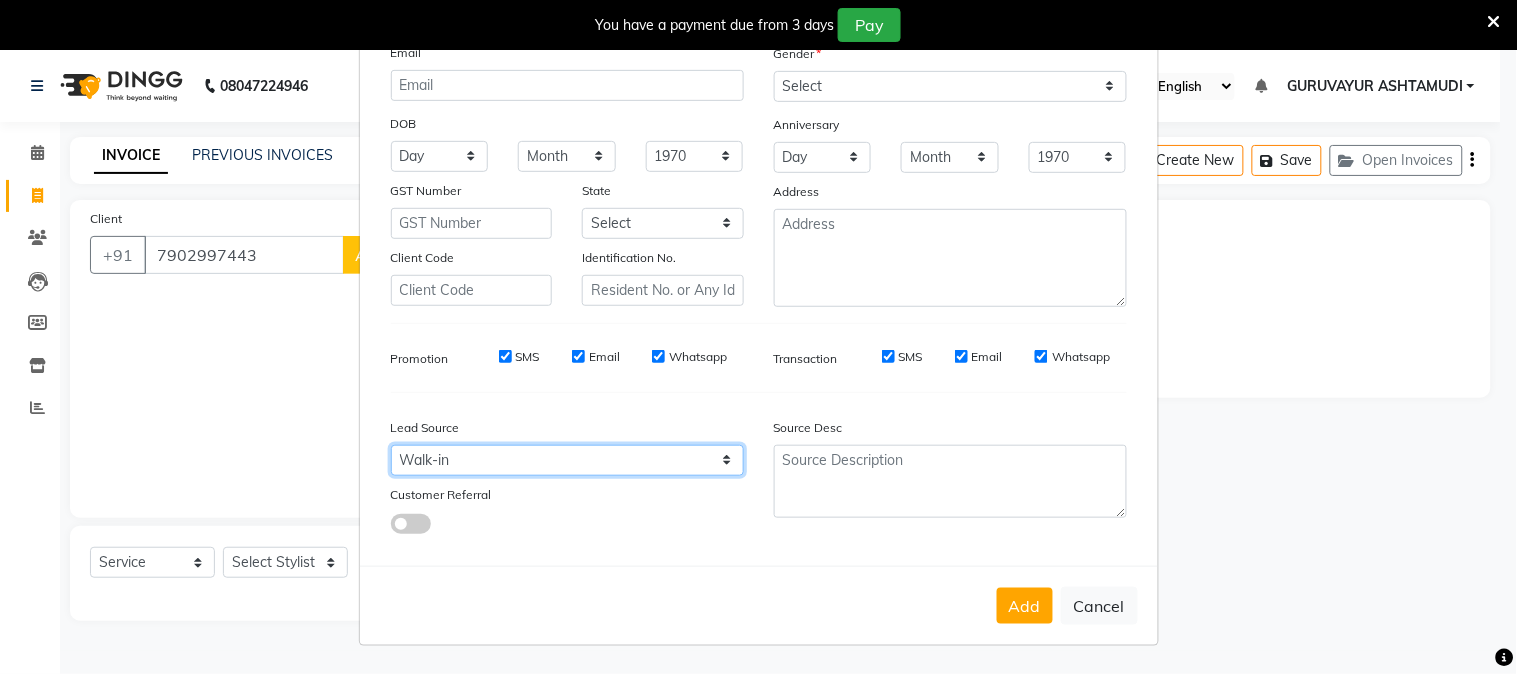 click on "Select Walk-in Referral Internet Friend Word of Mouth Advertisement Facebook JustDial Google Other Instagram  YouTube  WhatsApp" at bounding box center [567, 460] 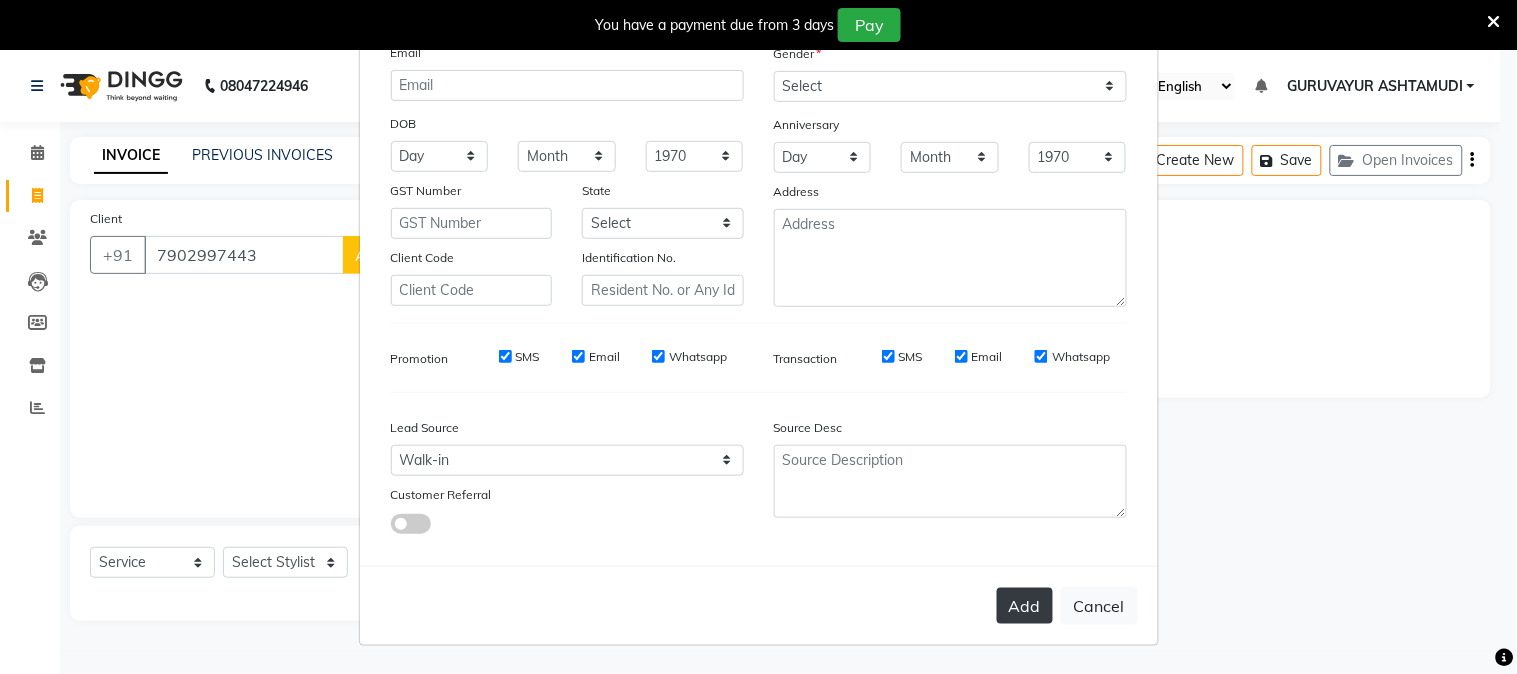 click on "Add" at bounding box center (1025, 606) 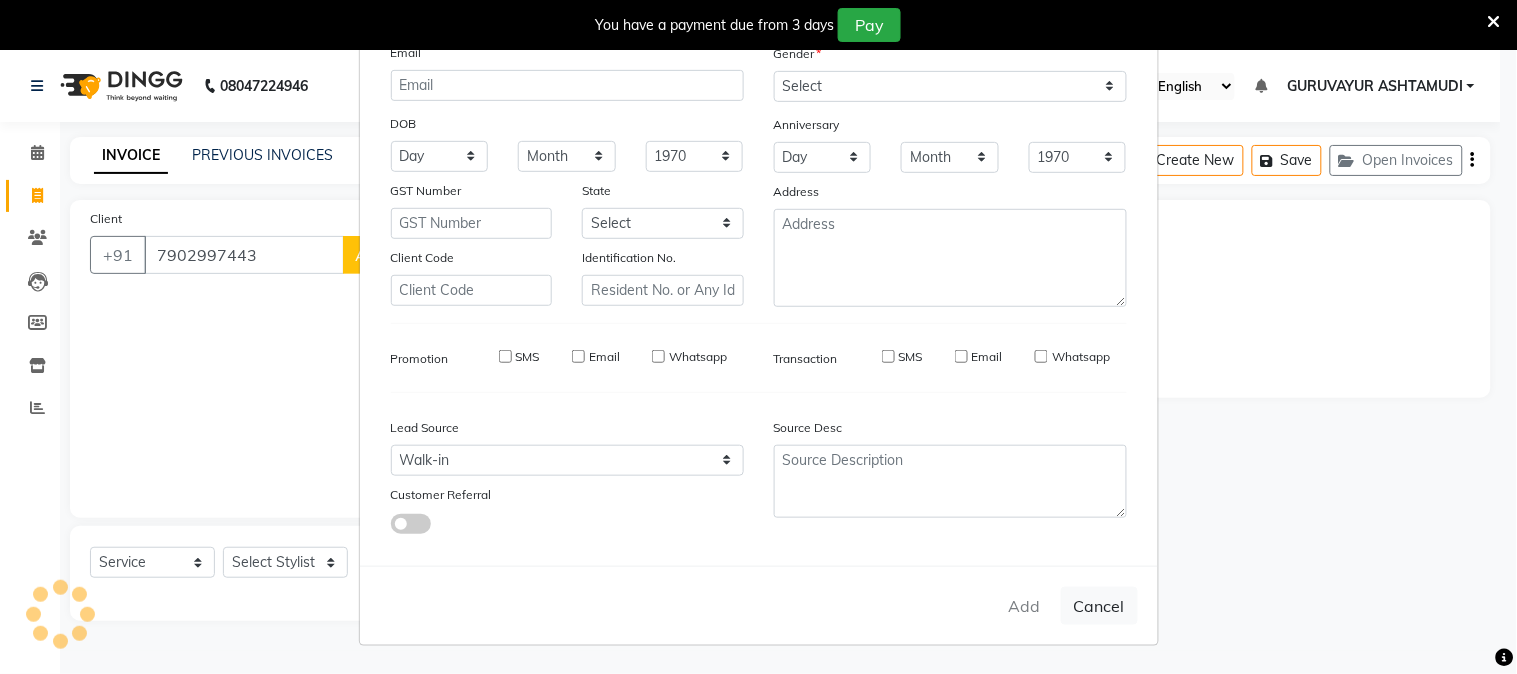type 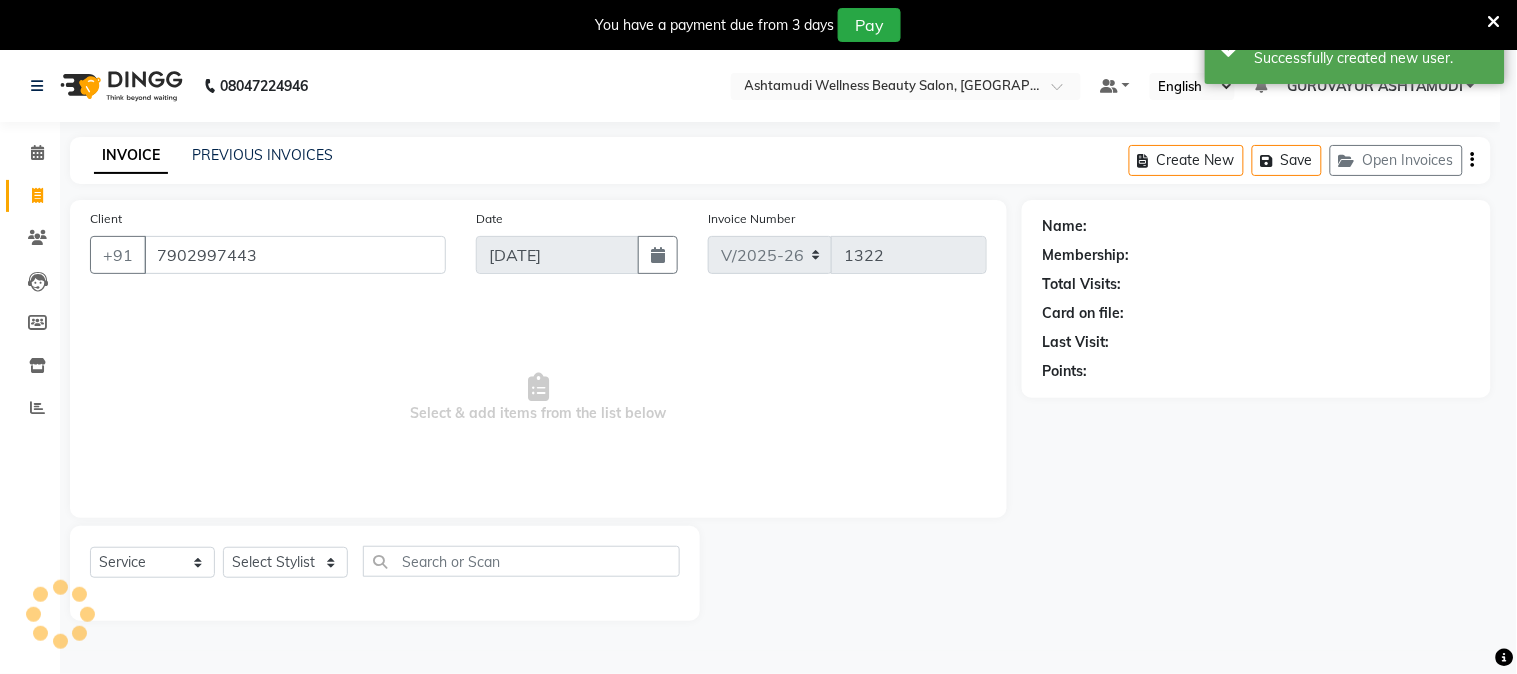 select on "1: Object" 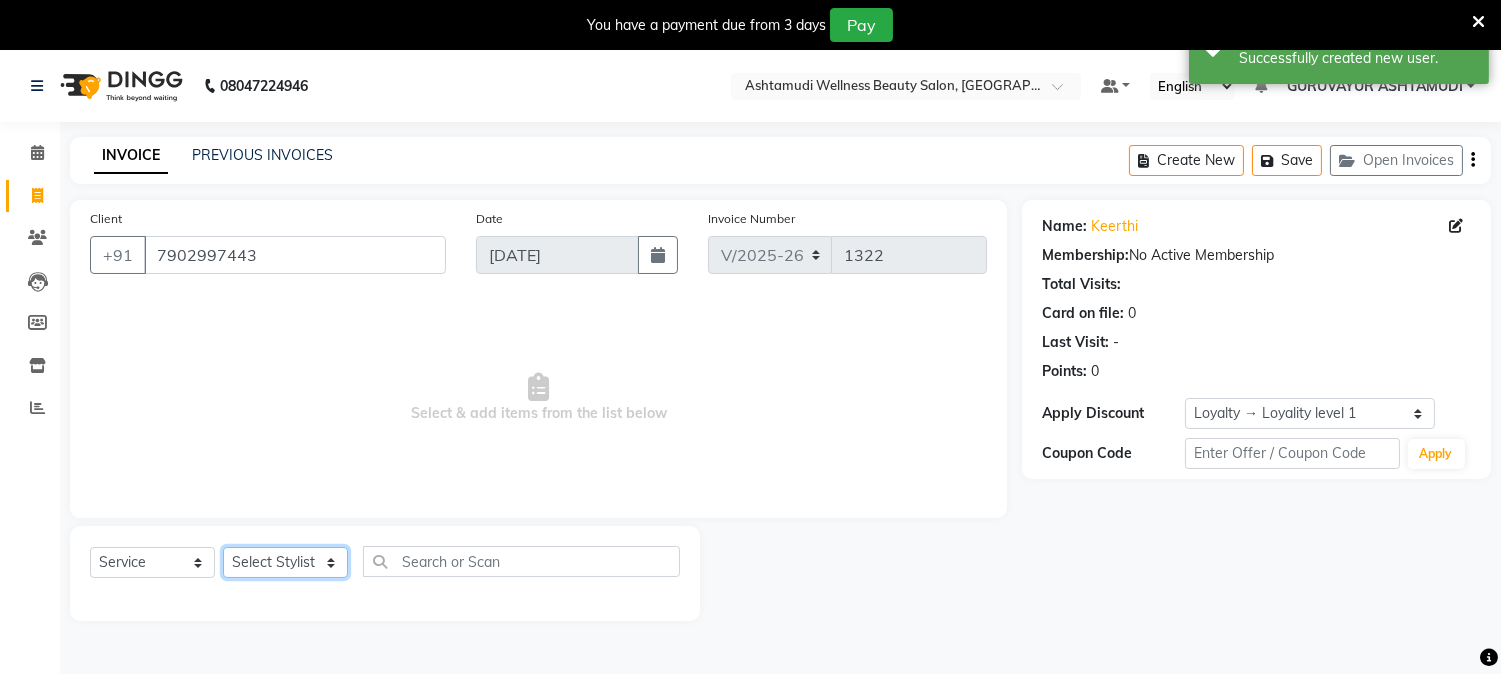 drag, startPoint x: 308, startPoint y: 561, endPoint x: 278, endPoint y: 556, distance: 30.413813 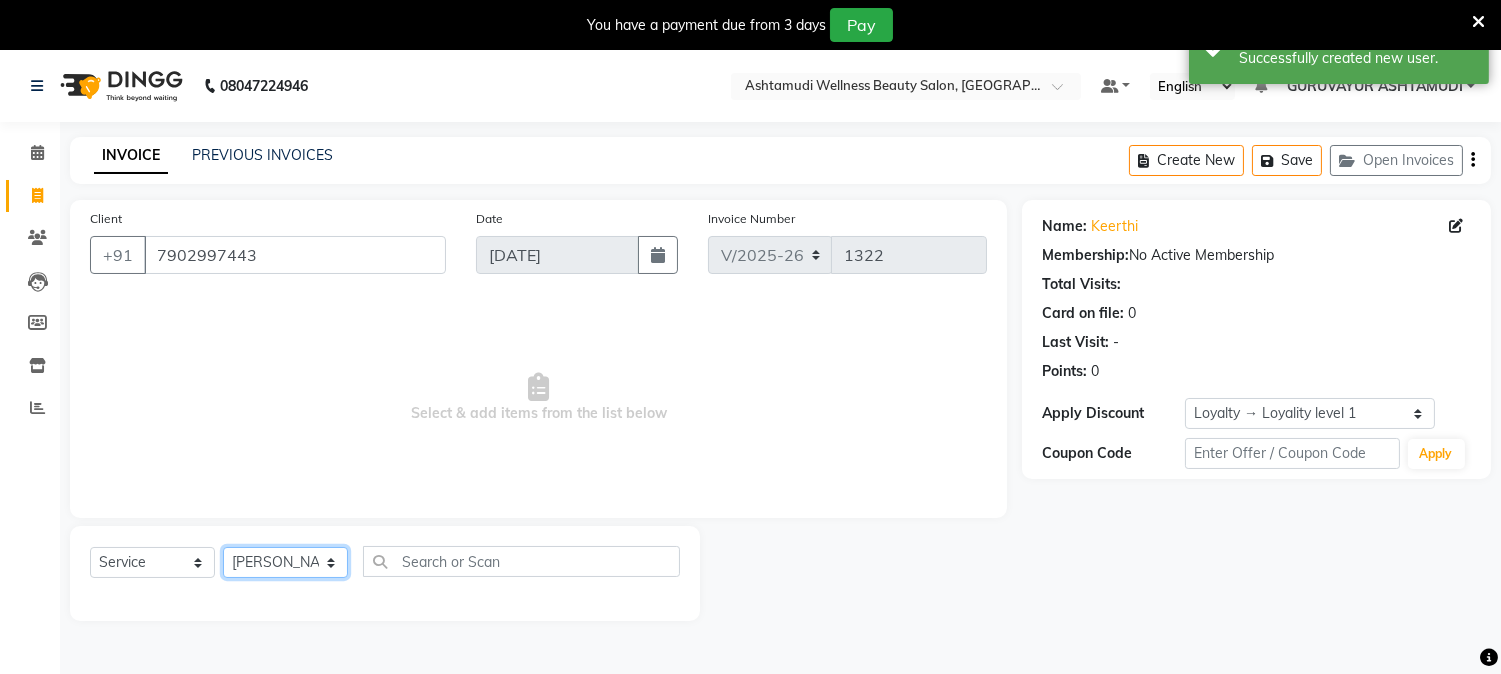 click on "Select Stylist Aathithya [PERSON_NAME] [PERSON_NAME] GURUVAYUR ASHTAMUDI [PERSON_NAME] Nigisha POOJA [PERSON_NAME] [PERSON_NAME] [PERSON_NAME]" 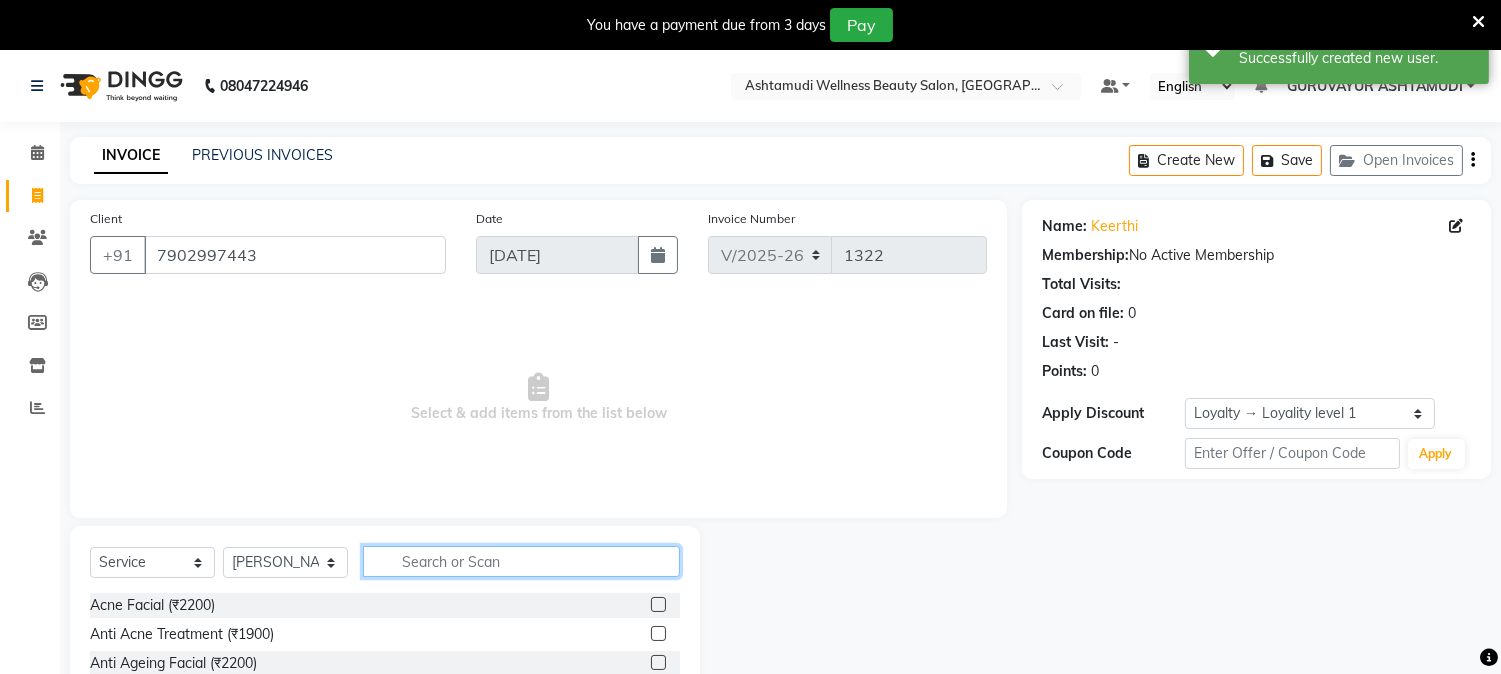 click 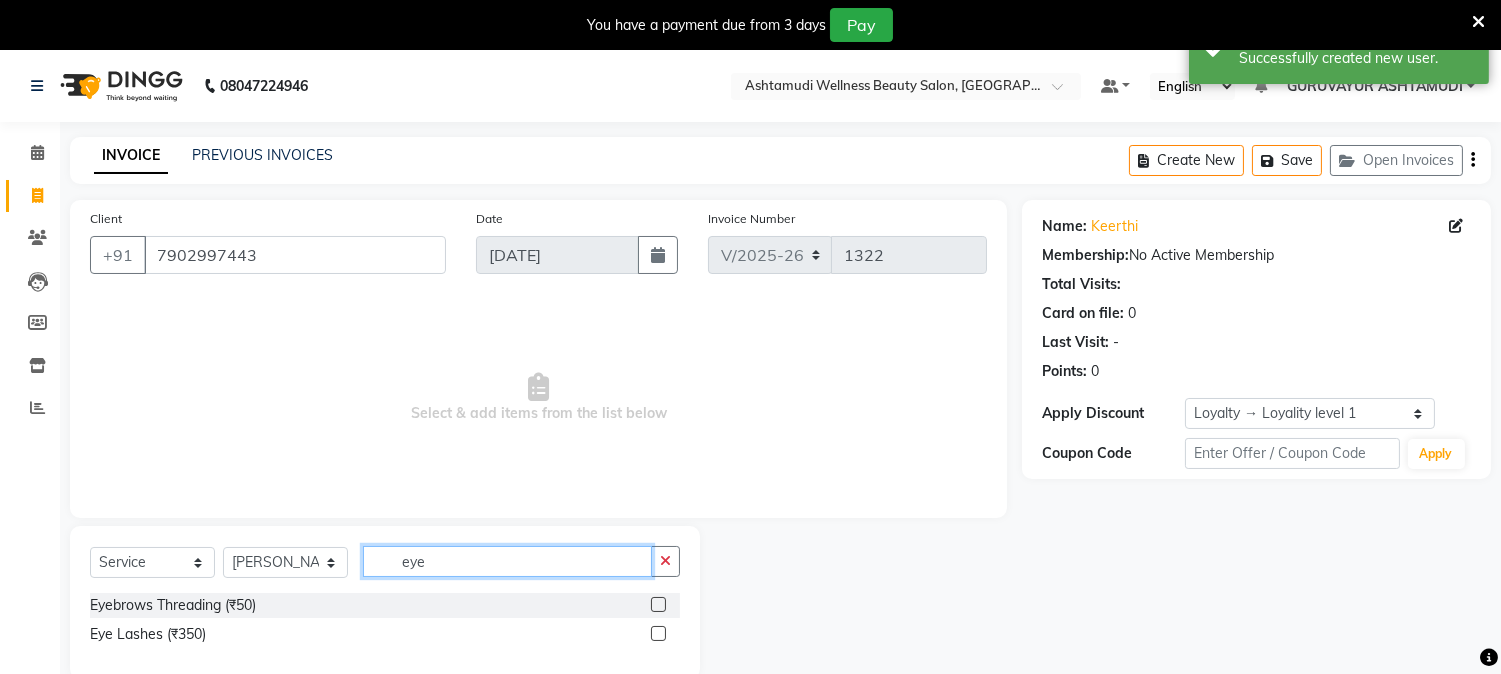 type on "eye" 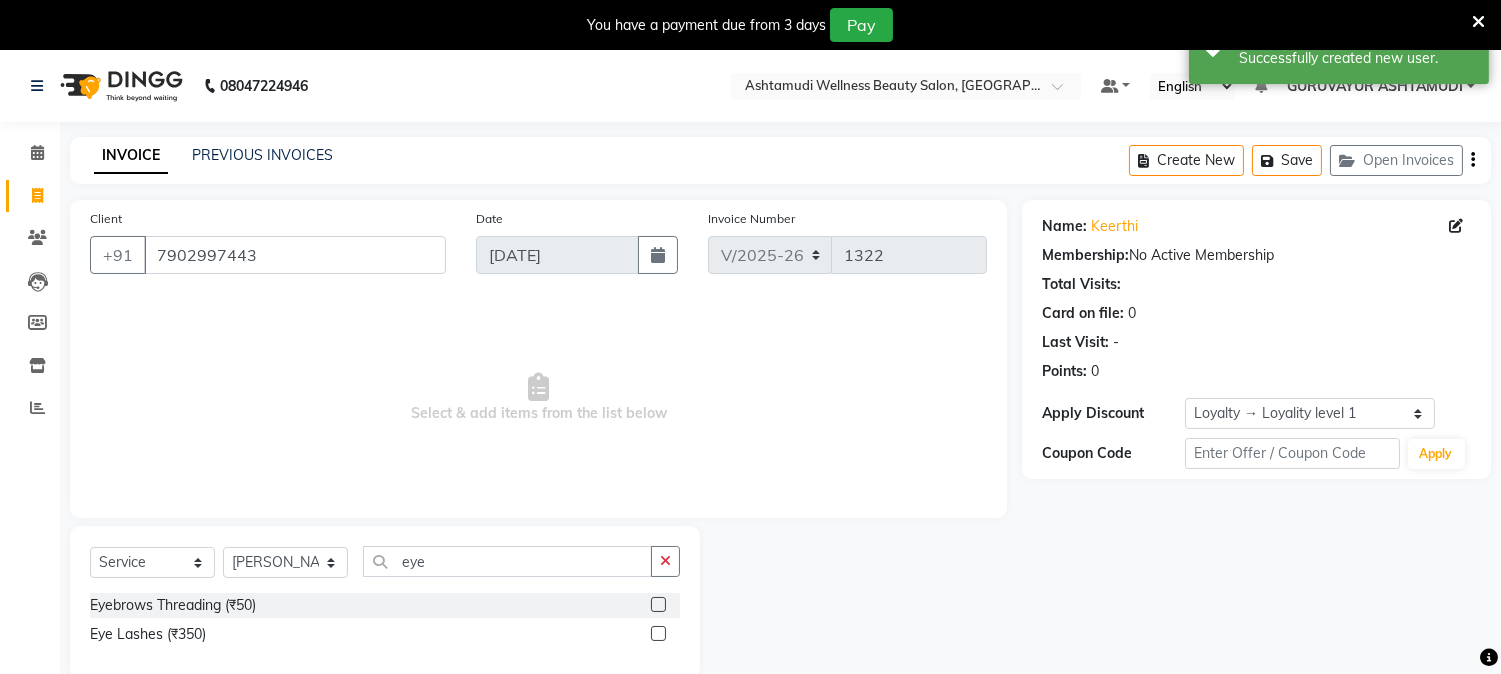 click 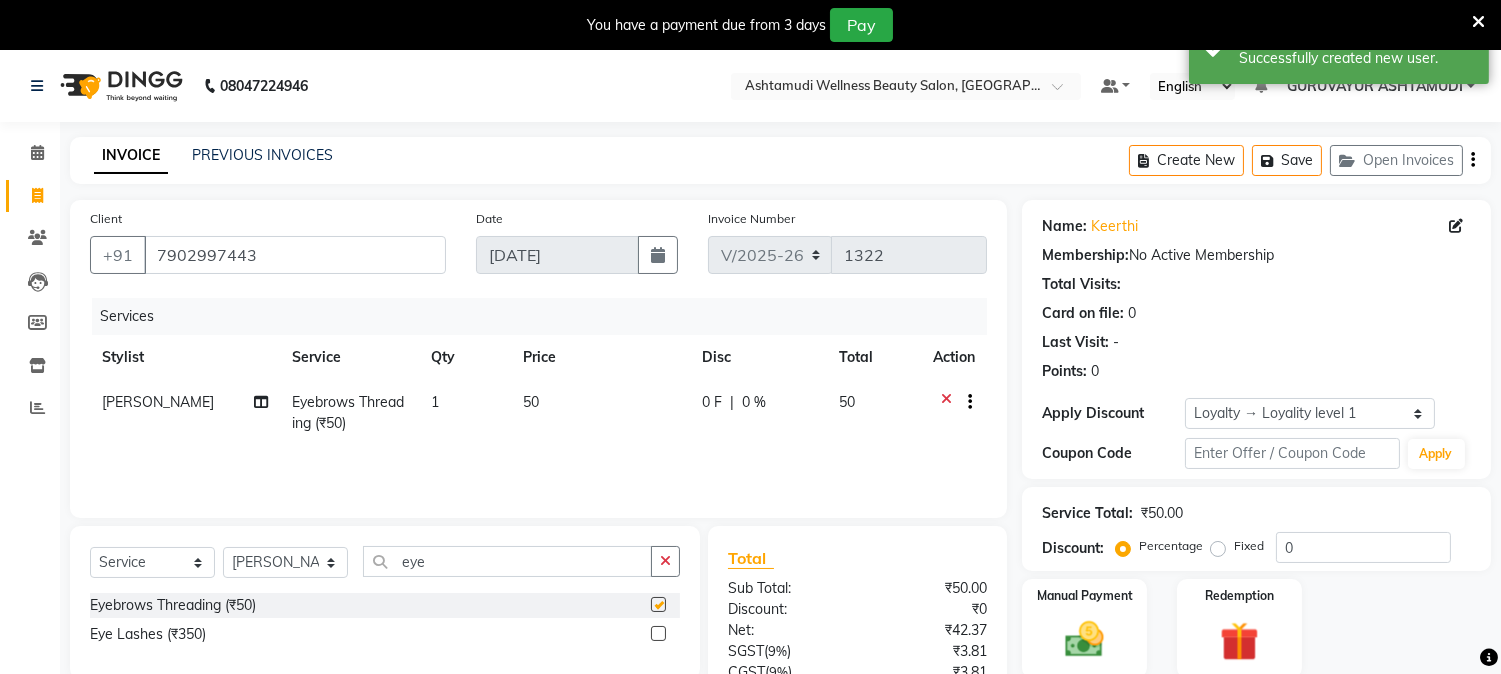 checkbox on "false" 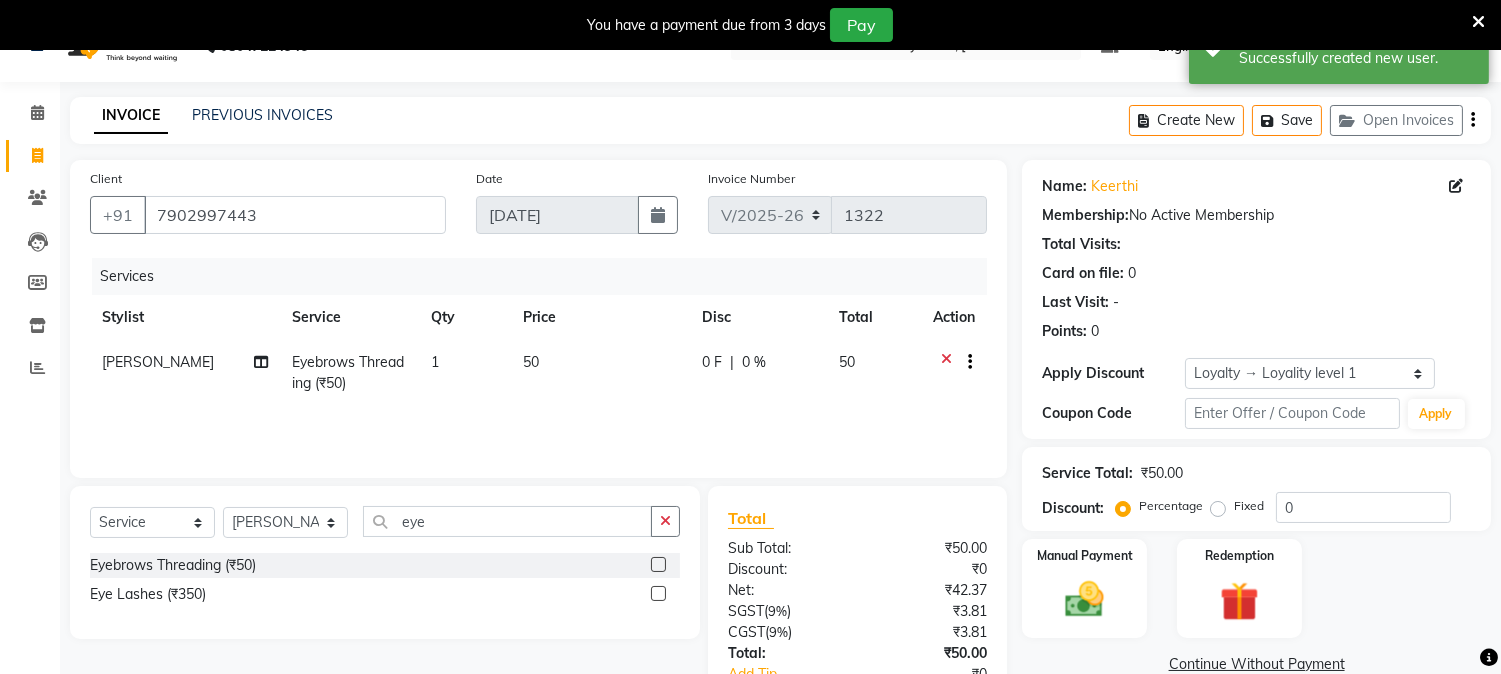 scroll, scrollTop: 111, scrollLeft: 0, axis: vertical 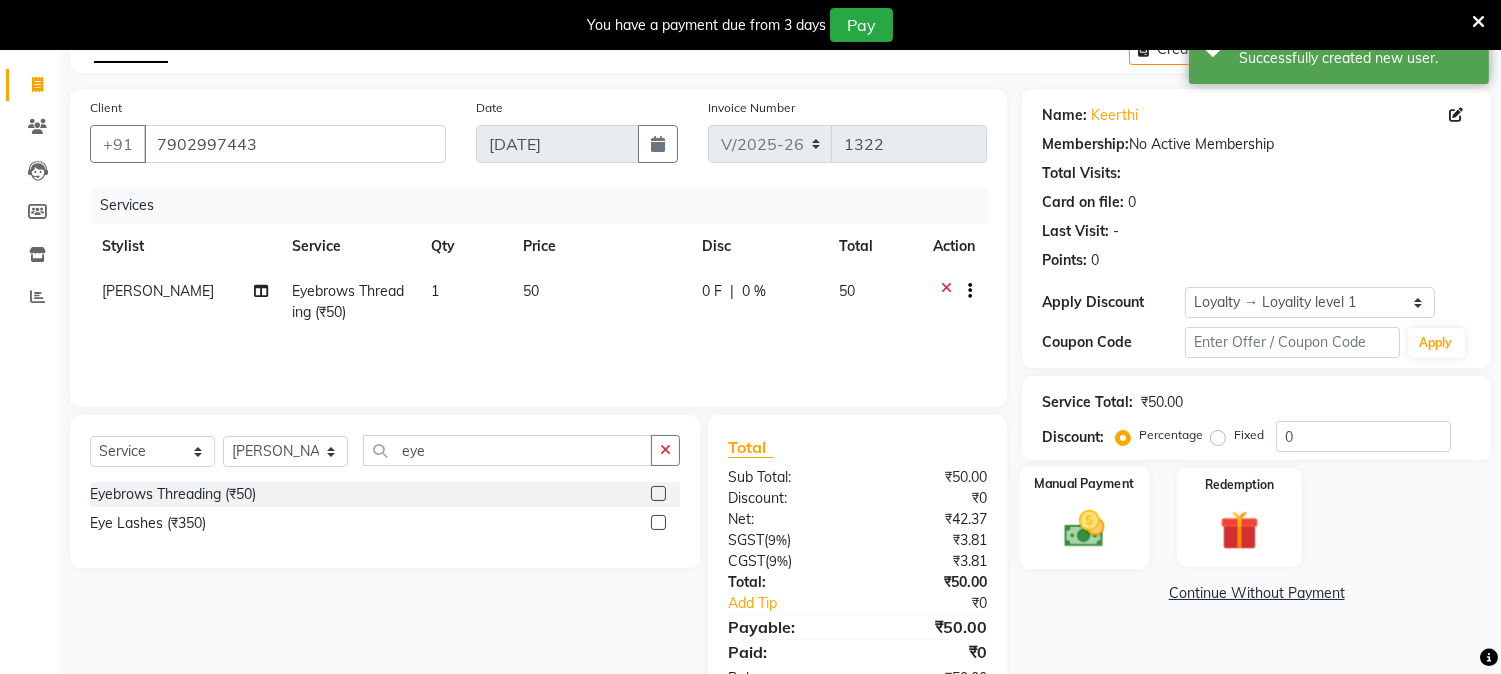 click 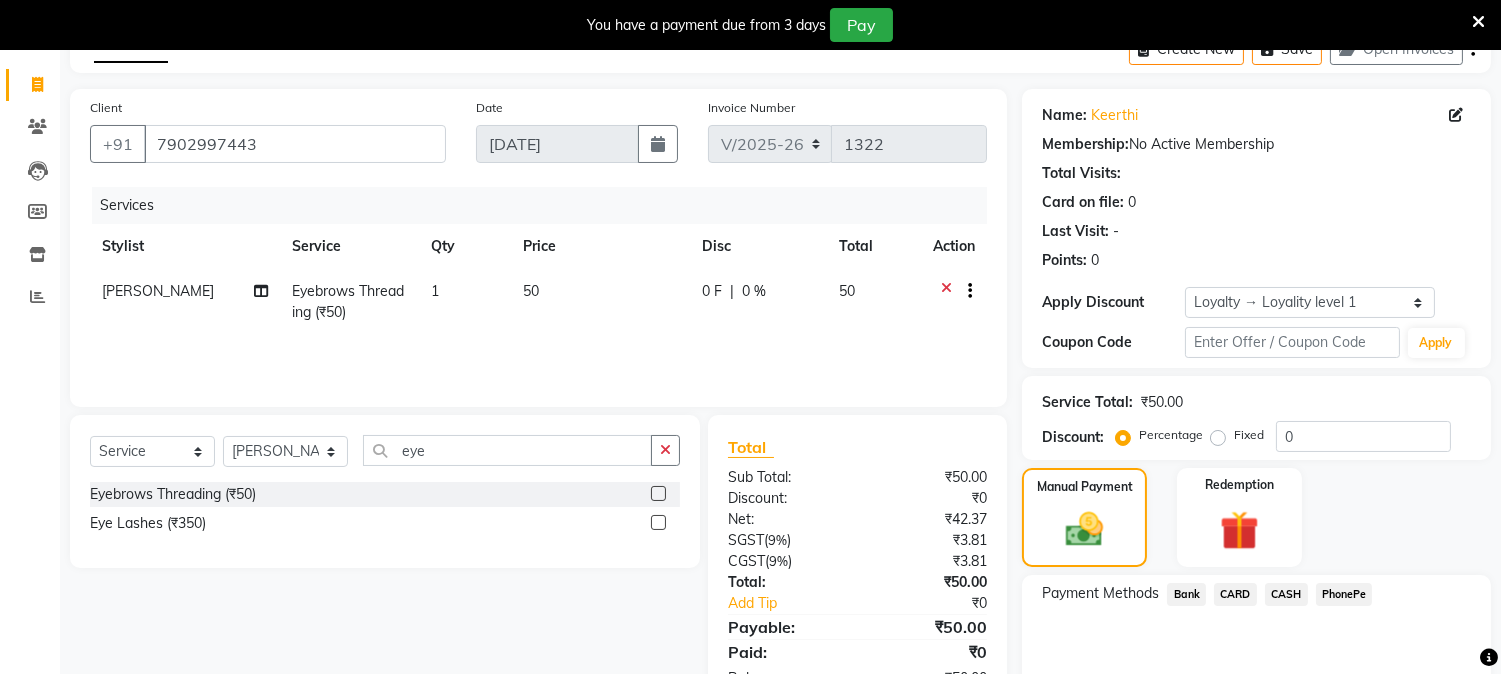 click on "CASH" 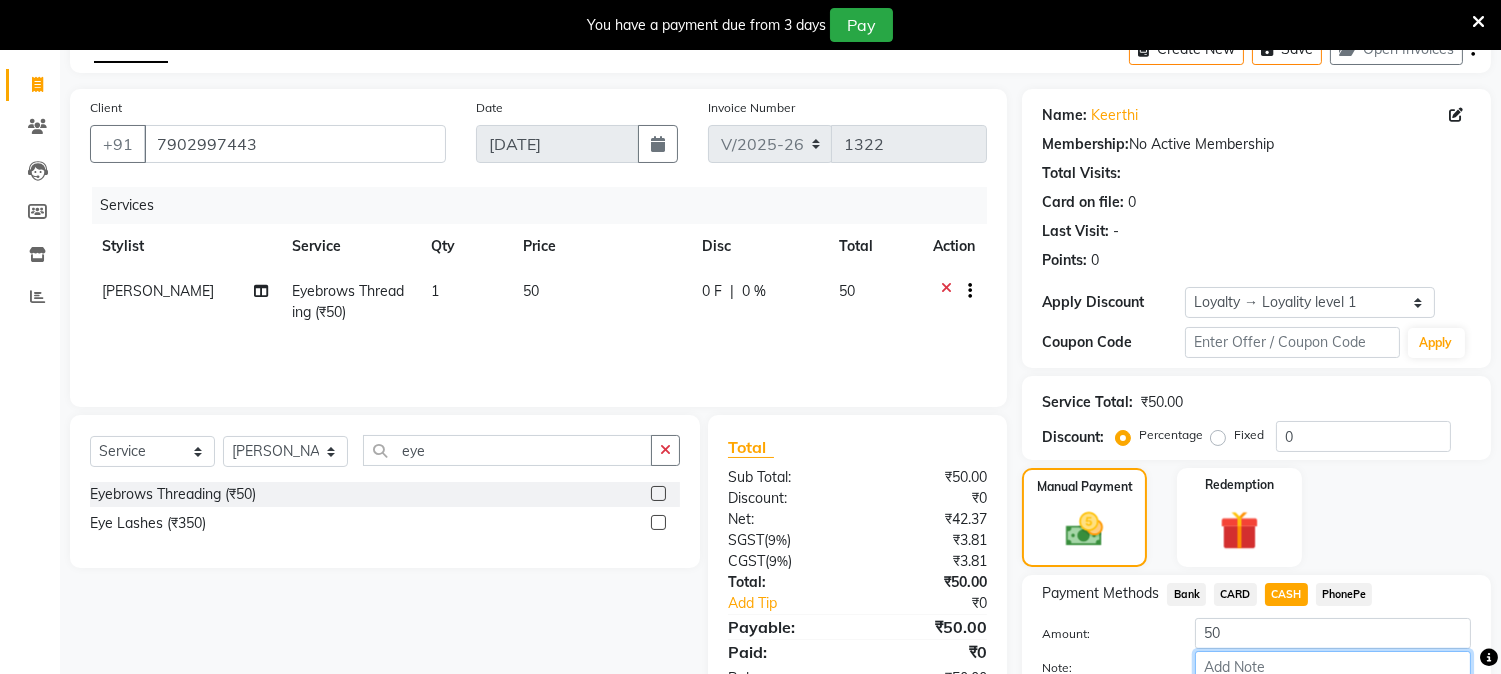 click on "Note:" at bounding box center [1333, 666] 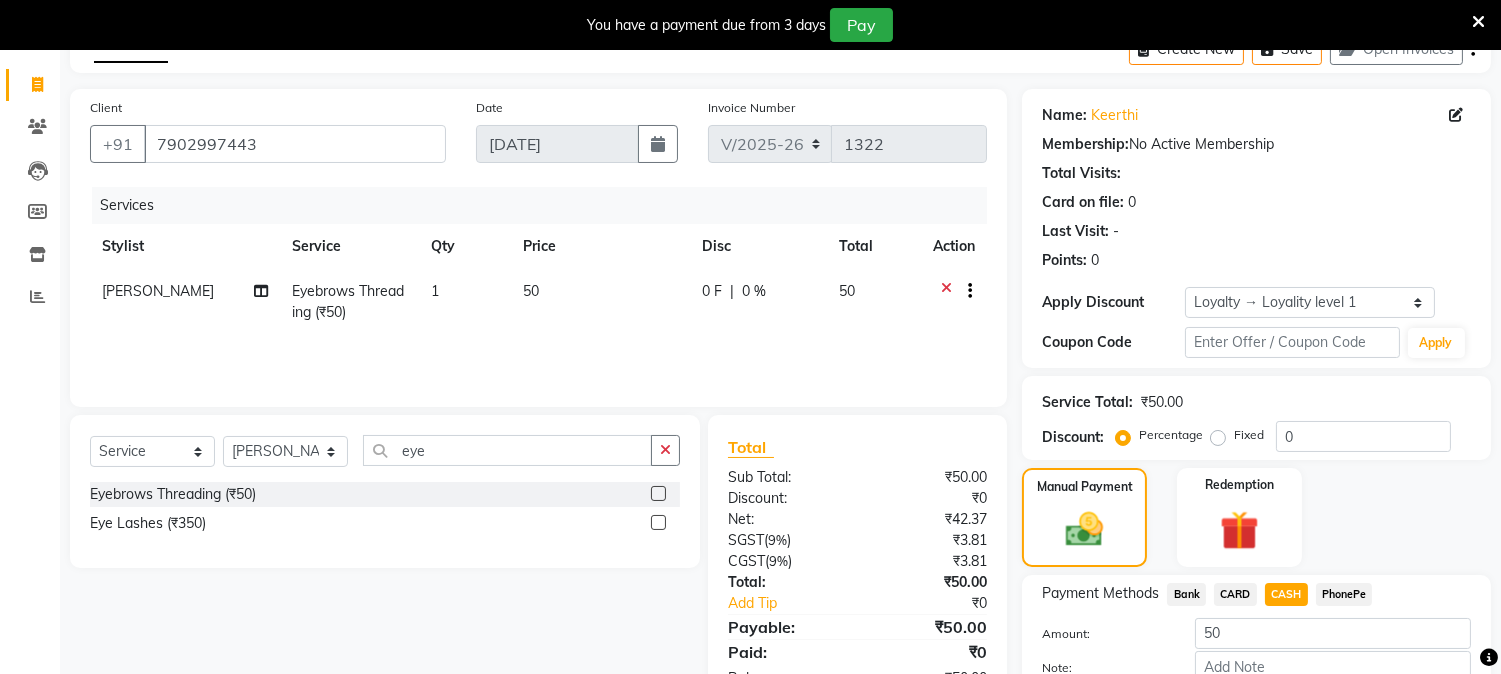 click on "Name: Keerthi  Membership:  No Active Membership  Total Visits:   Card on file:  0 Last Visit:   - Points:   0  Apply Discount Select  Loyalty → Loyality level 1  Coupon Code Apply Service Total:  ₹50.00  Discount:  Percentage   Fixed  0 Manual Payment Redemption Payment Methods  Bank   CARD   CASH   PhonePe  Amount: 50 Note: Add Payment  Continue Without Payment" 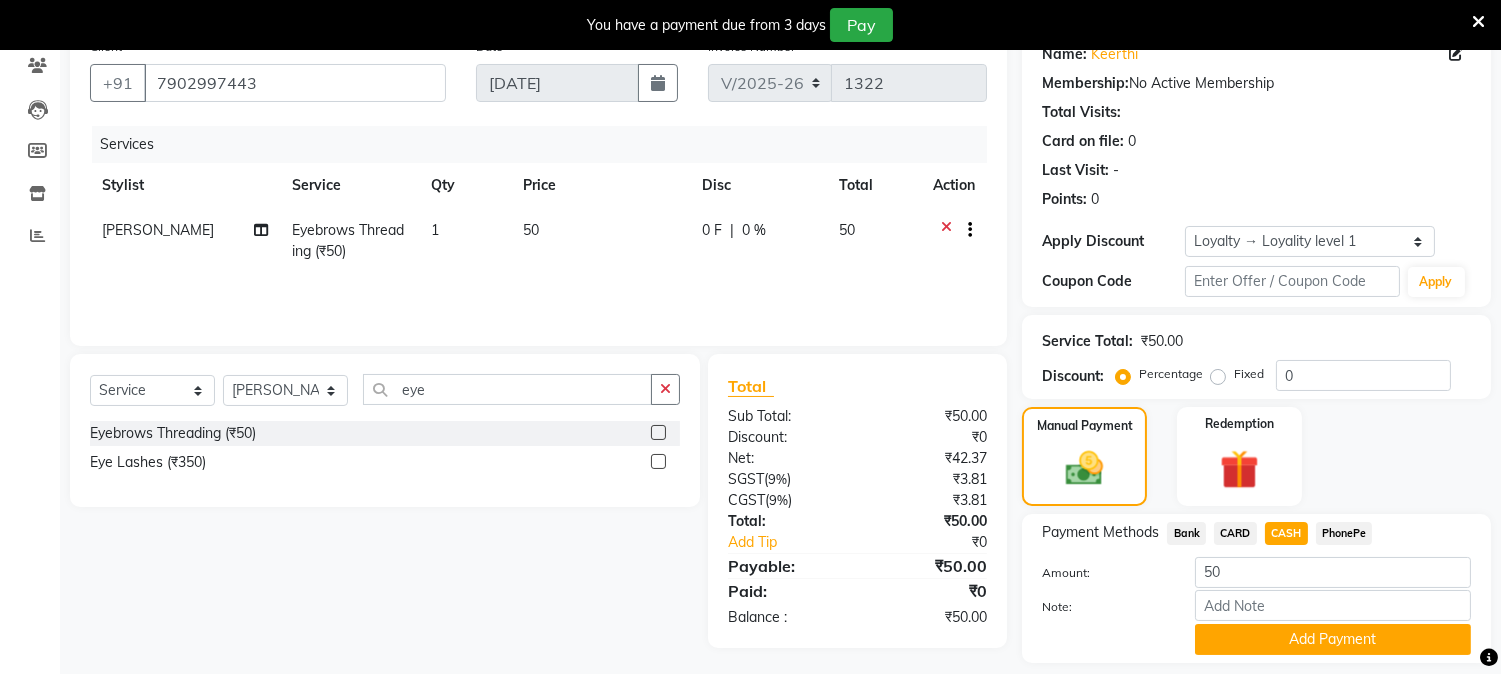 scroll, scrollTop: 231, scrollLeft: 0, axis: vertical 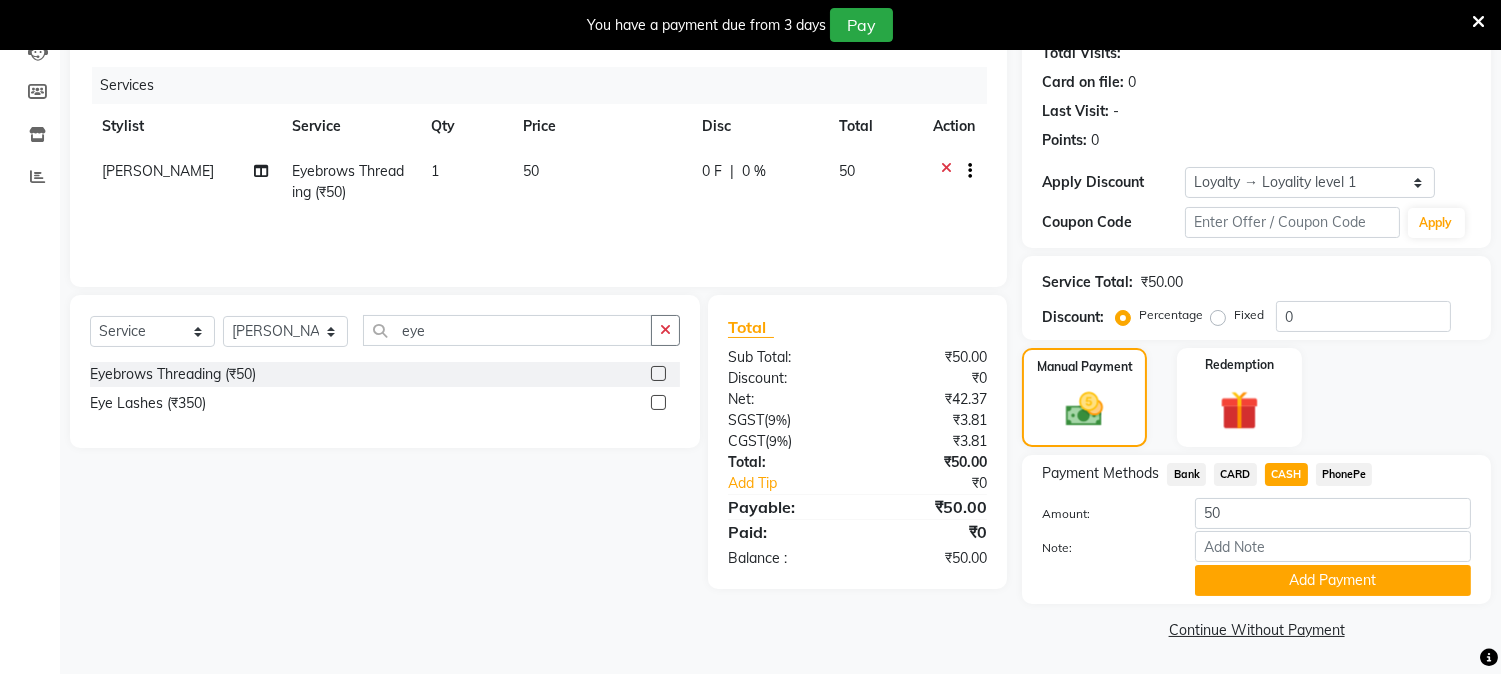 click on "PhonePe" 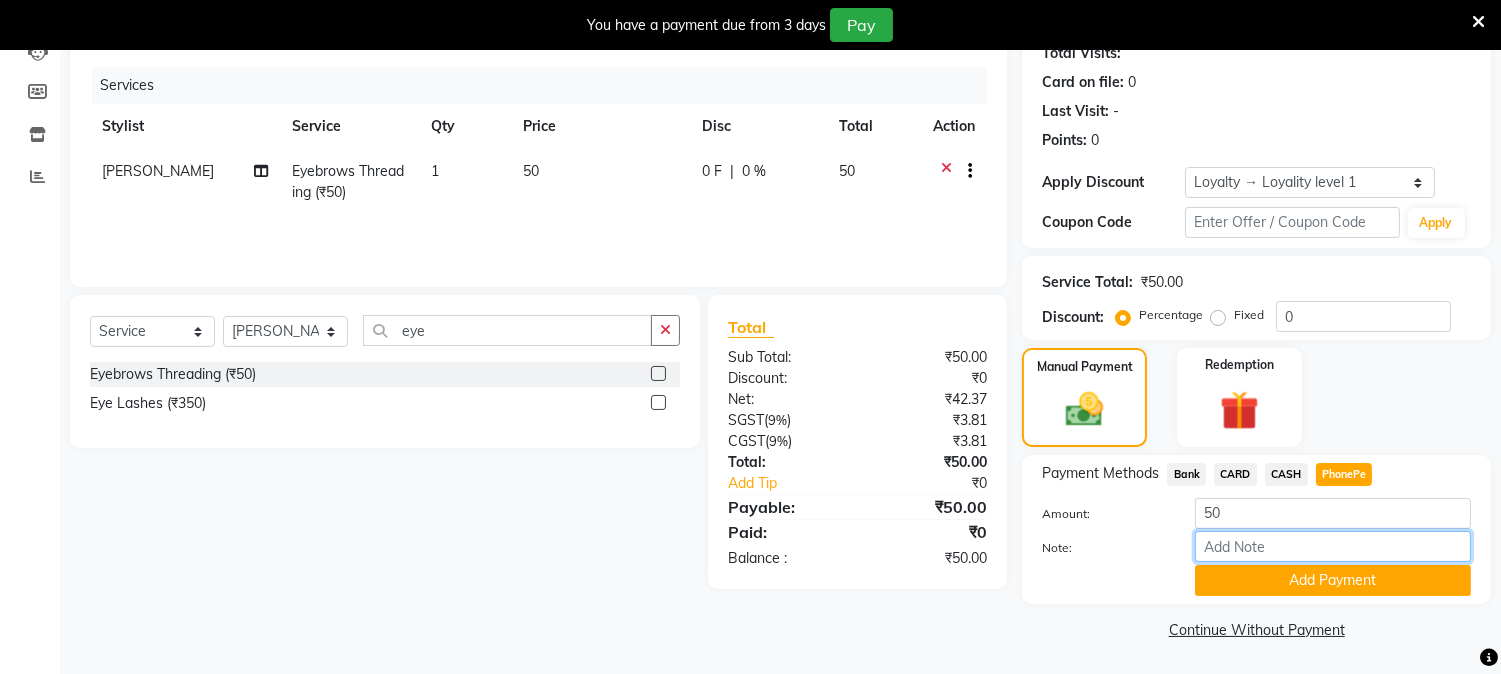 click on "Note:" at bounding box center (1333, 546) 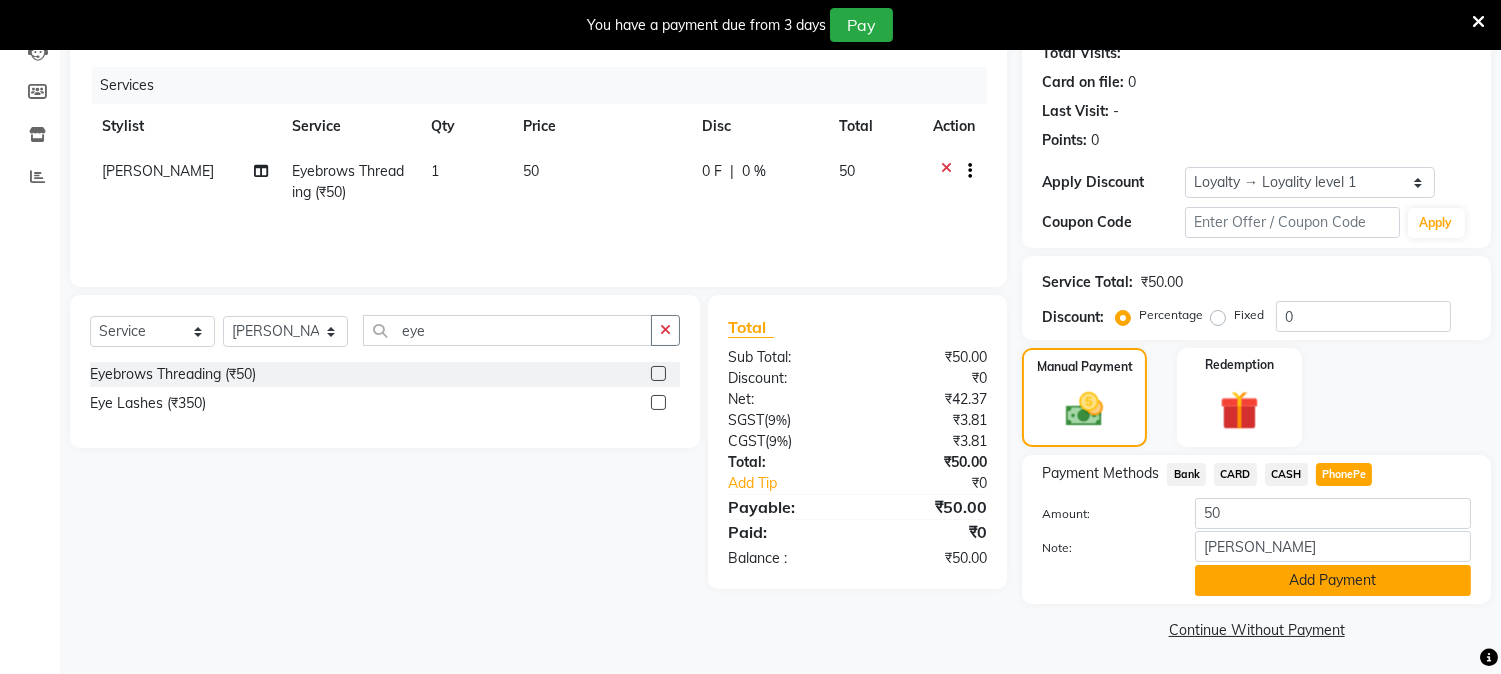 click on "Add Payment" 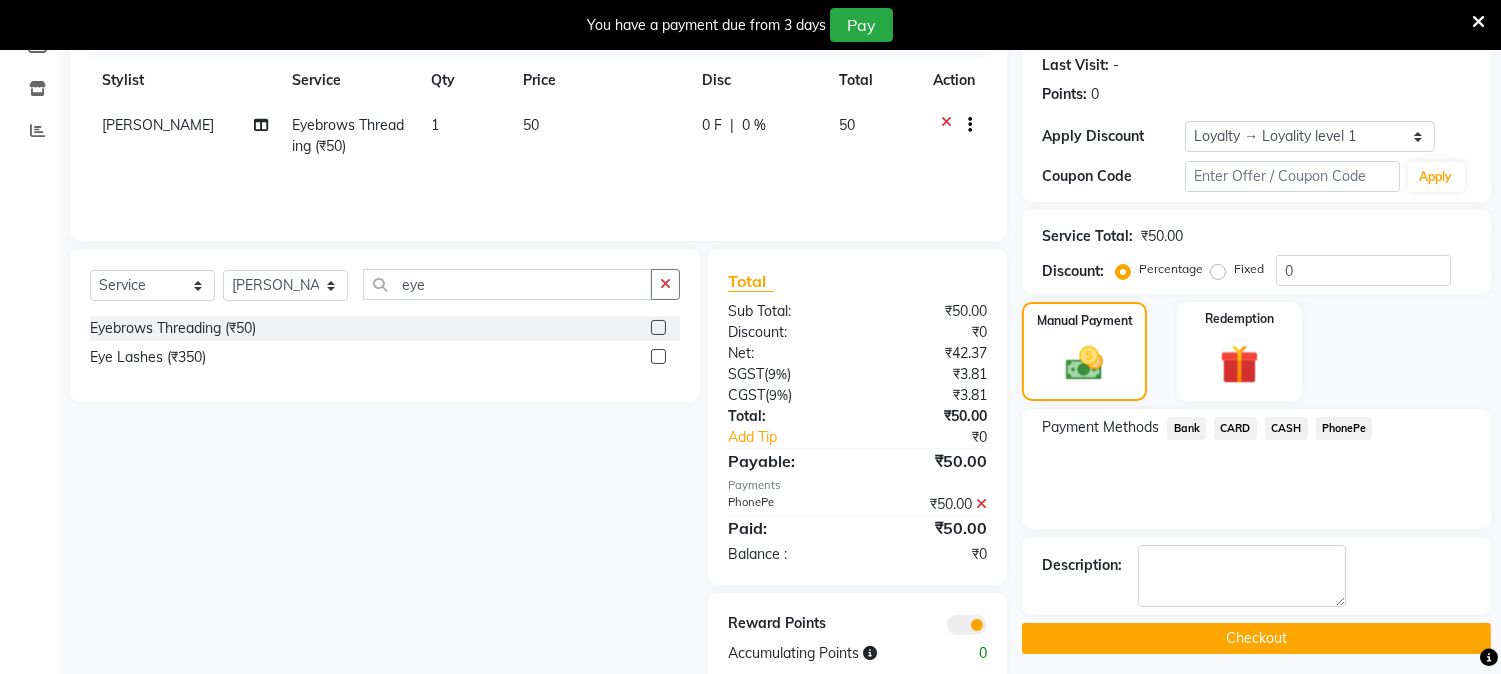 scroll, scrollTop: 316, scrollLeft: 0, axis: vertical 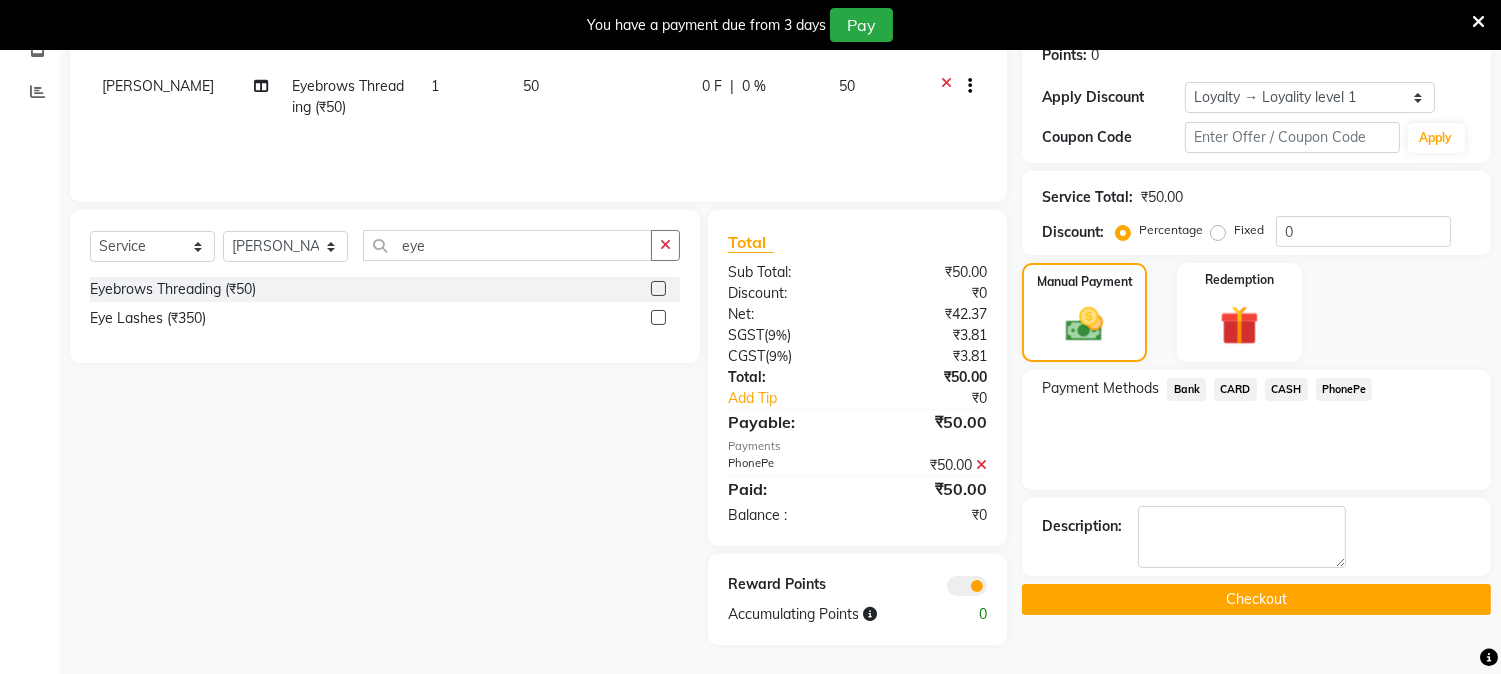 click on "Checkout" 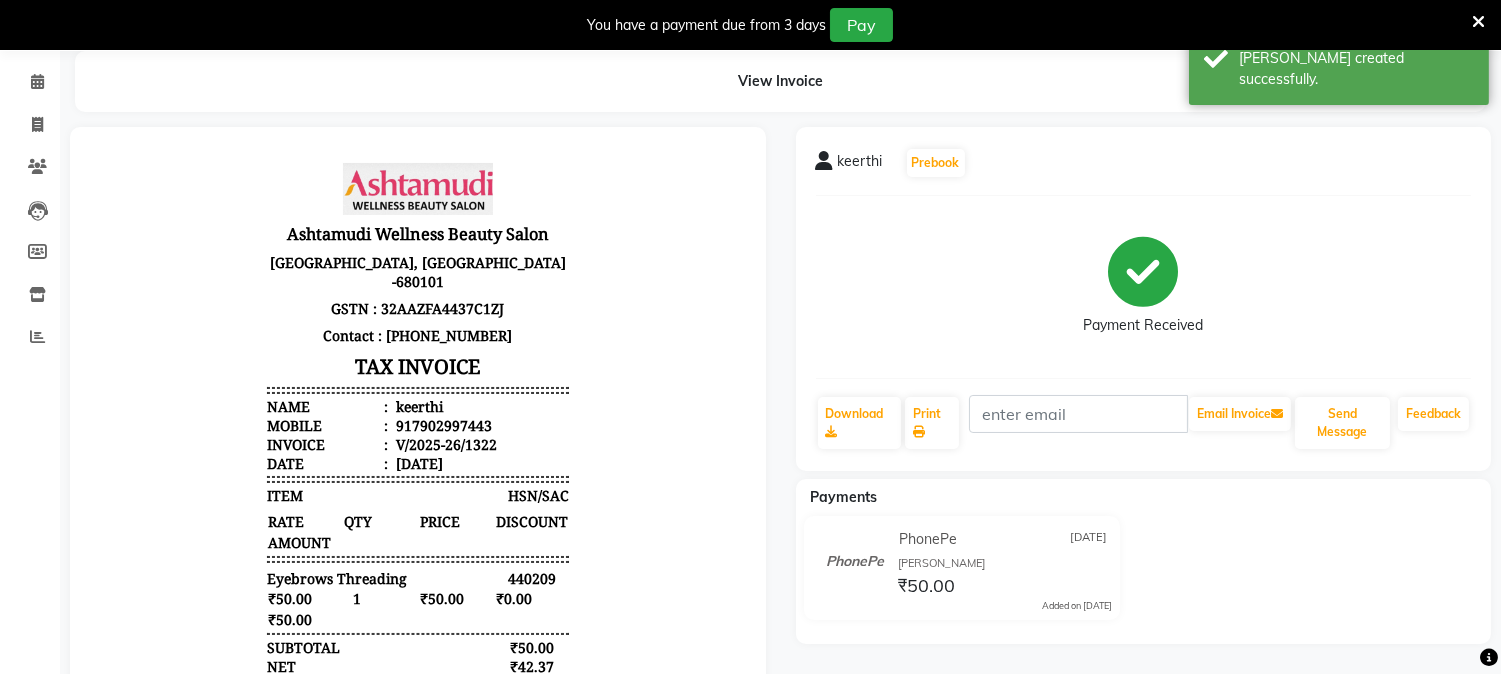 scroll, scrollTop: 316, scrollLeft: 0, axis: vertical 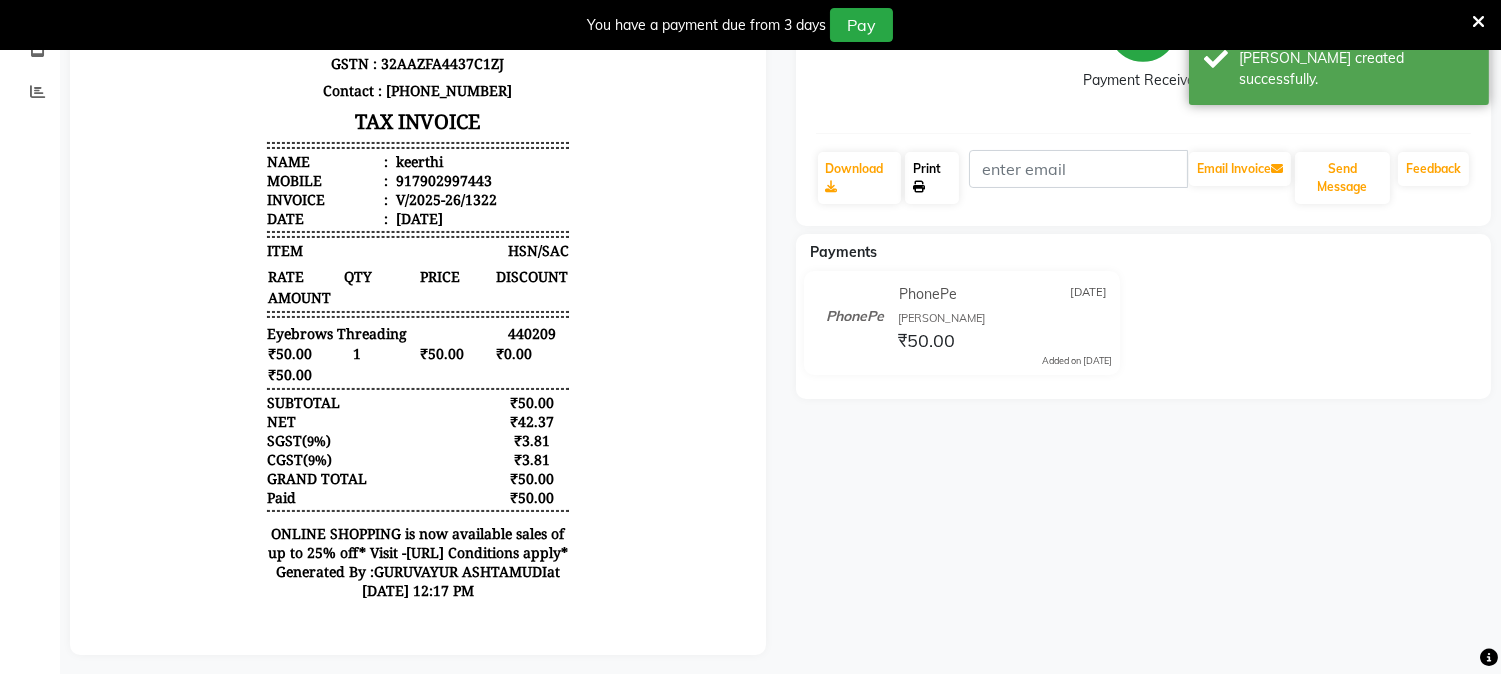 click on "Print" 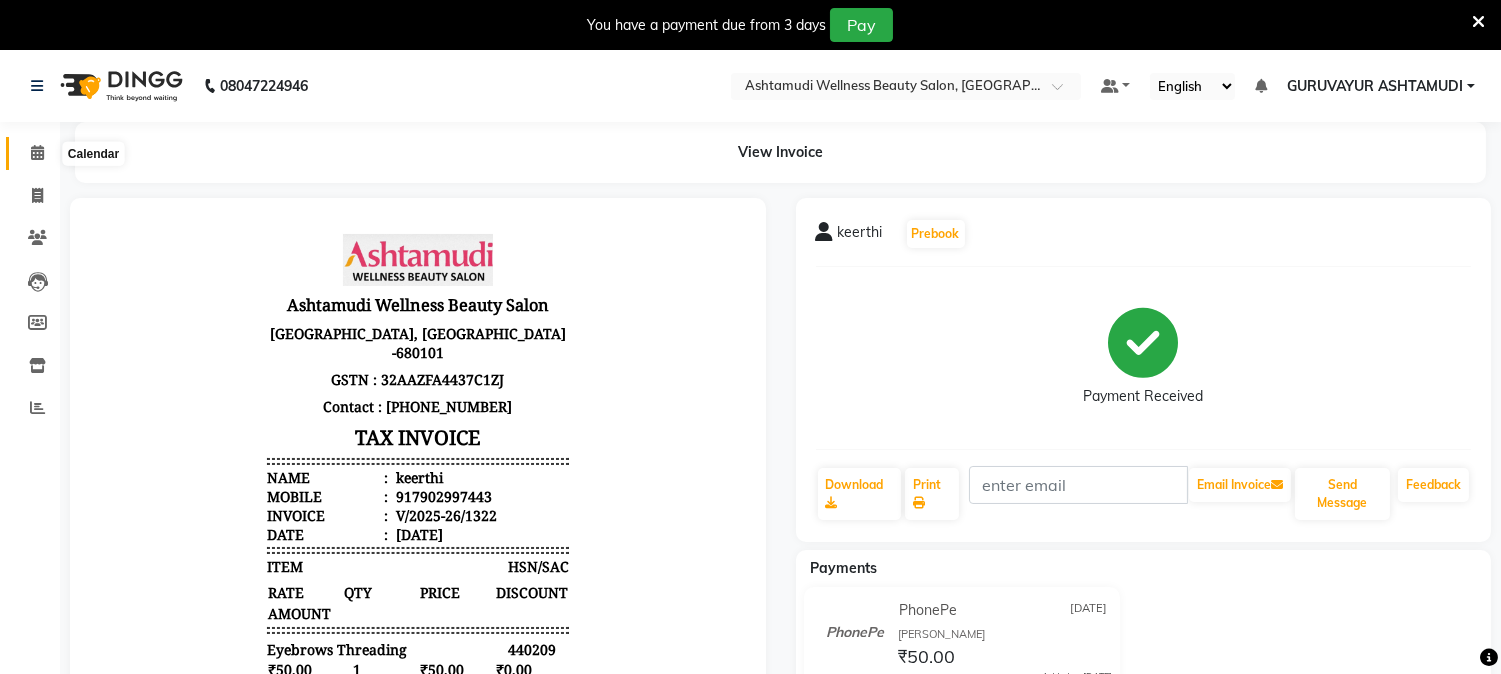click 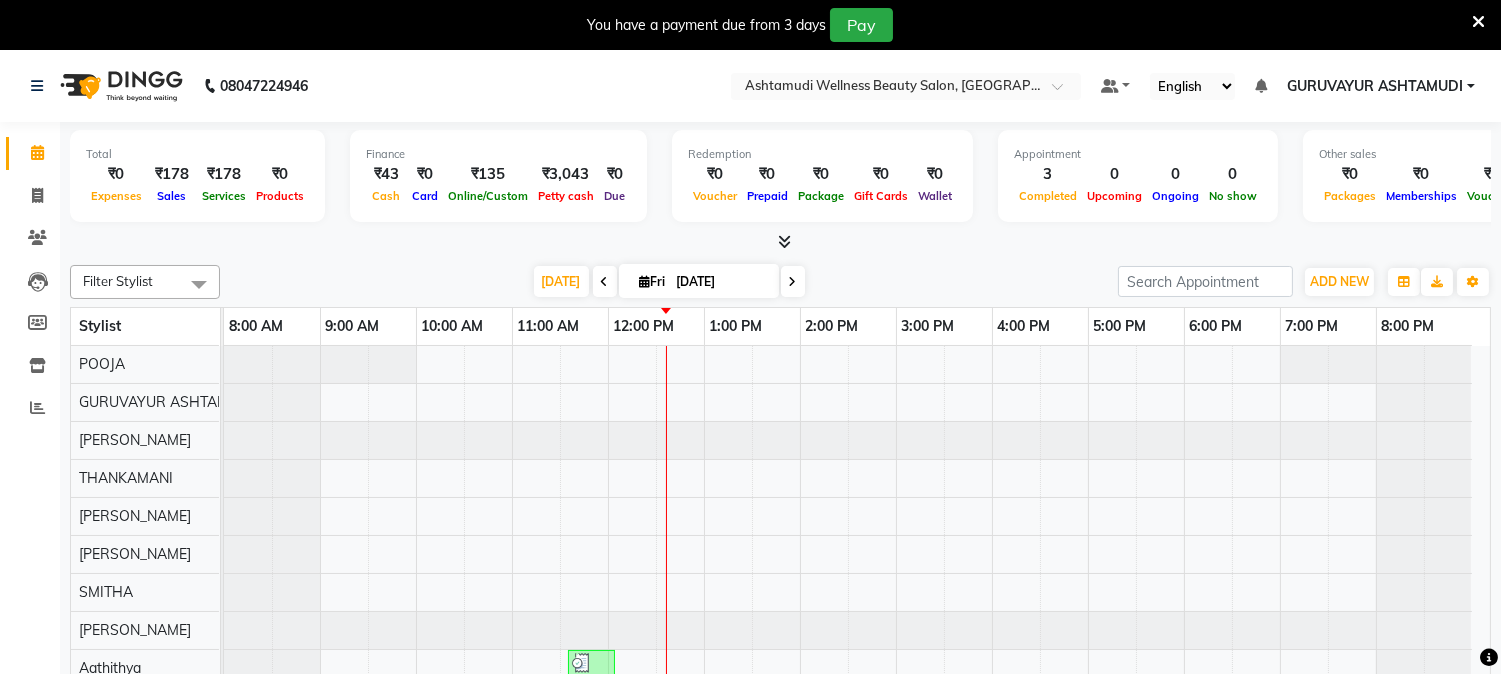 click at bounding box center [793, 282] 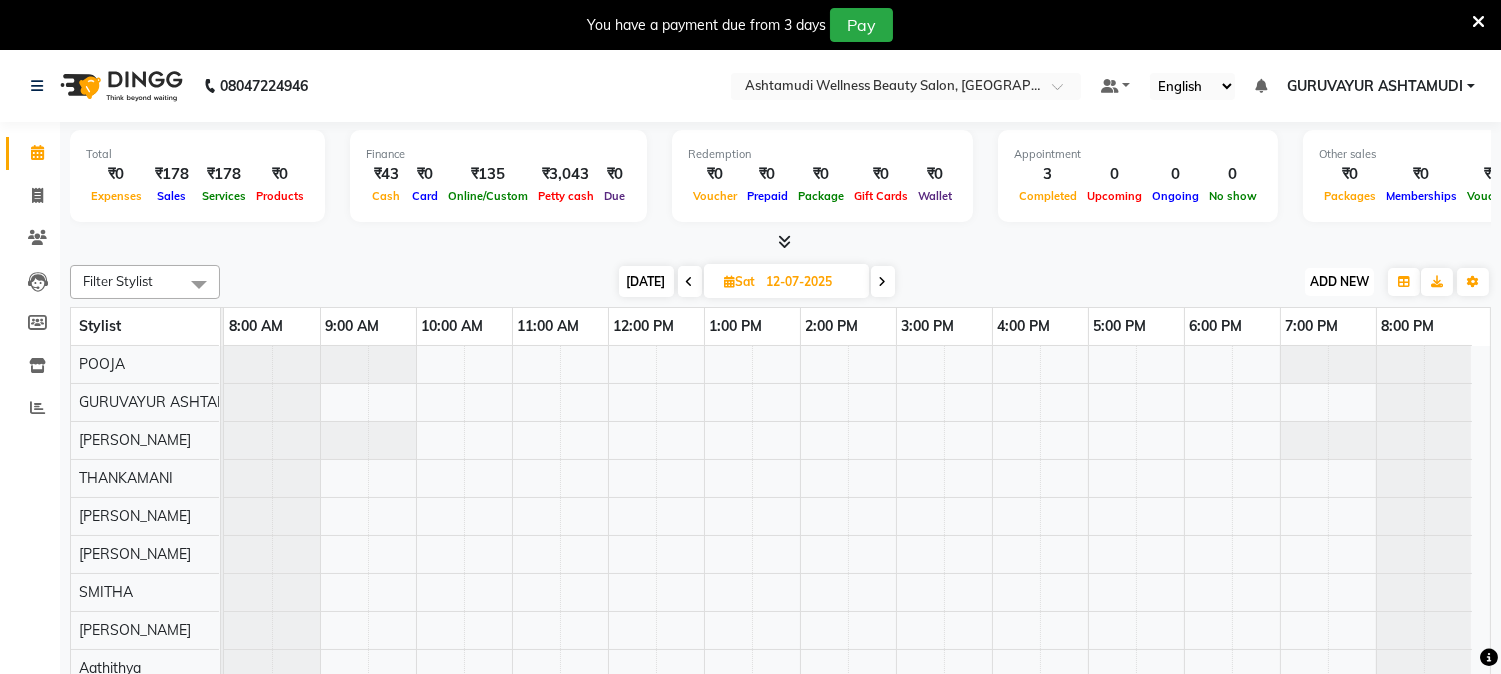 click on "ADD NEW" at bounding box center (1339, 281) 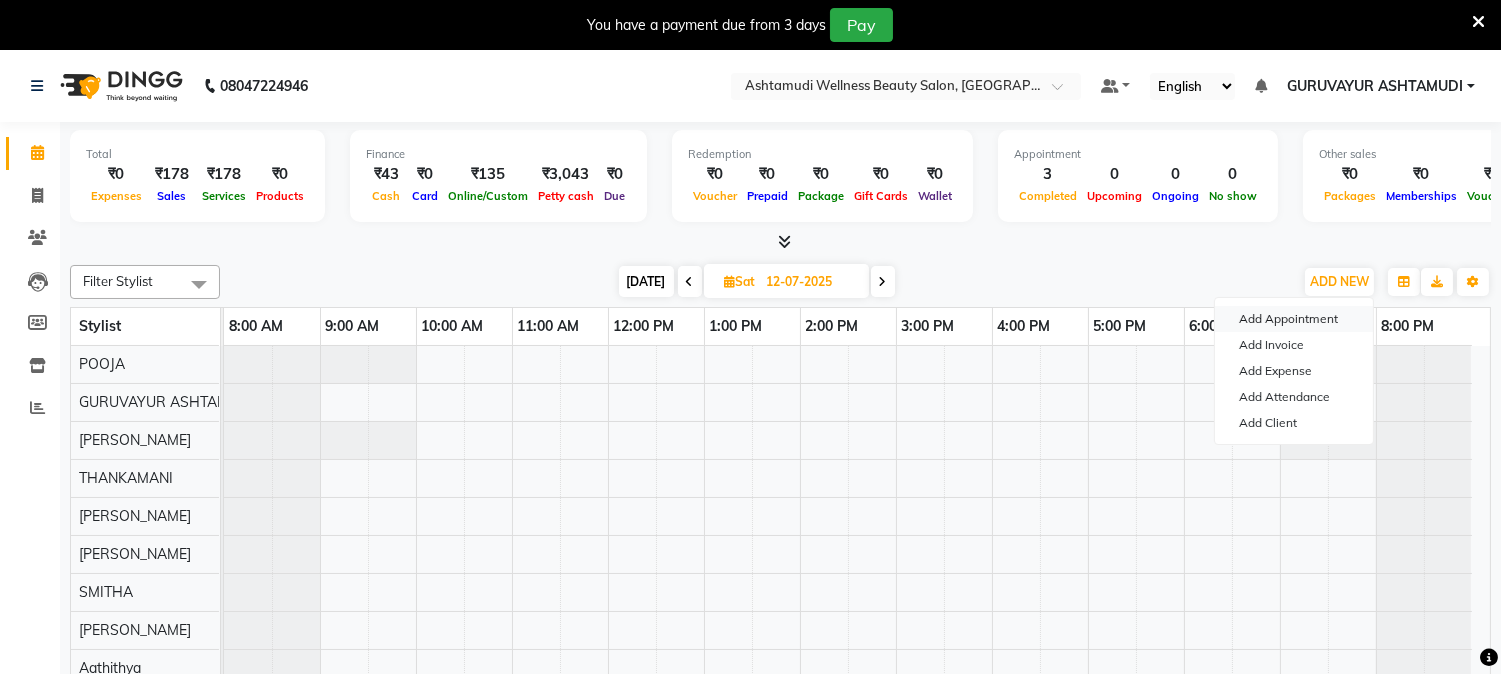 click on "Add Appointment" at bounding box center [1294, 319] 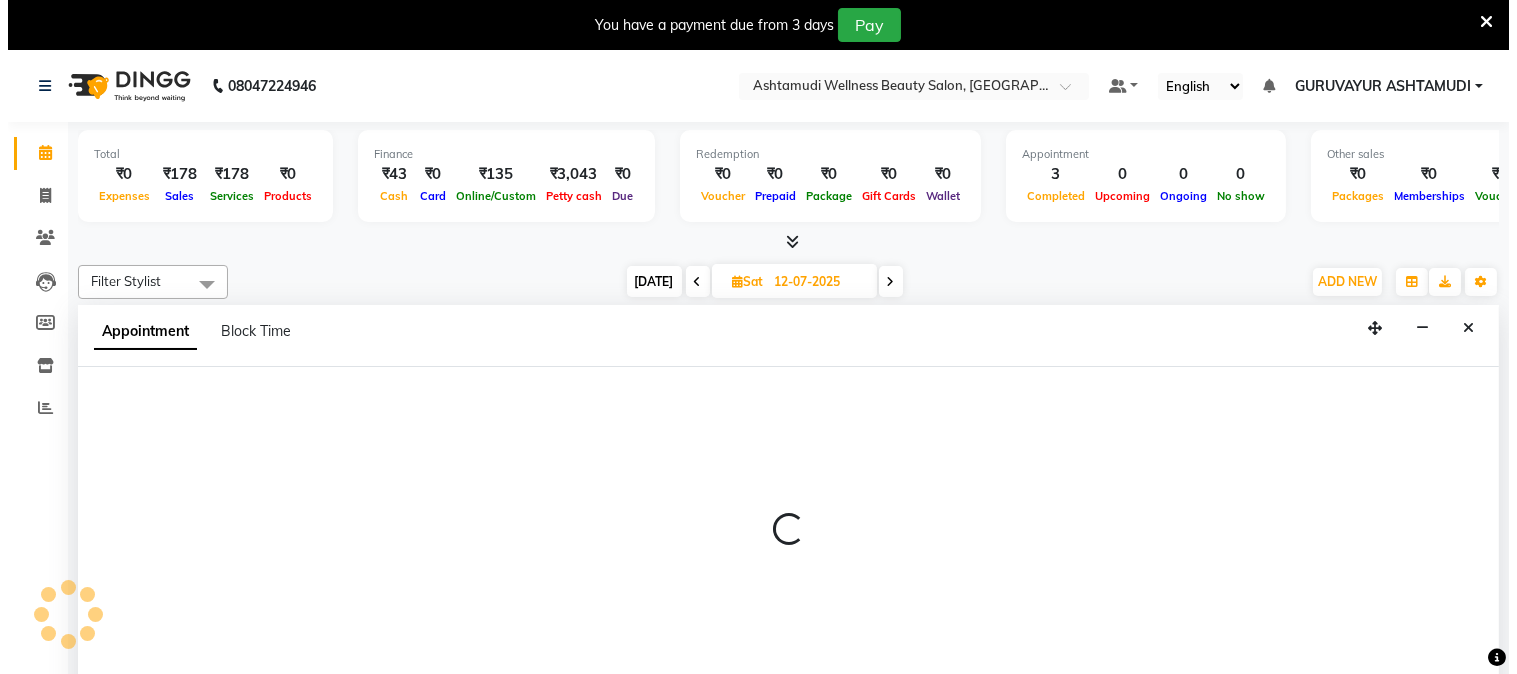 scroll, scrollTop: 50, scrollLeft: 0, axis: vertical 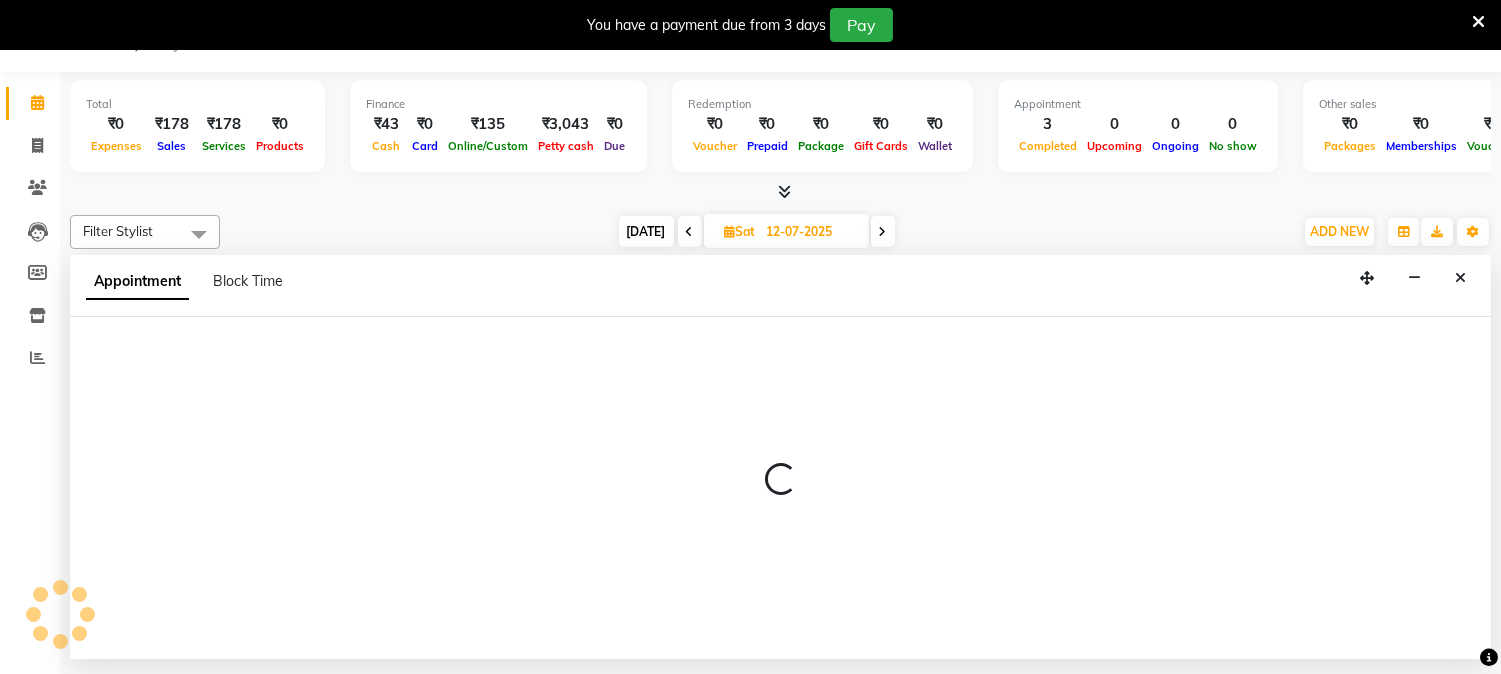 select on "540" 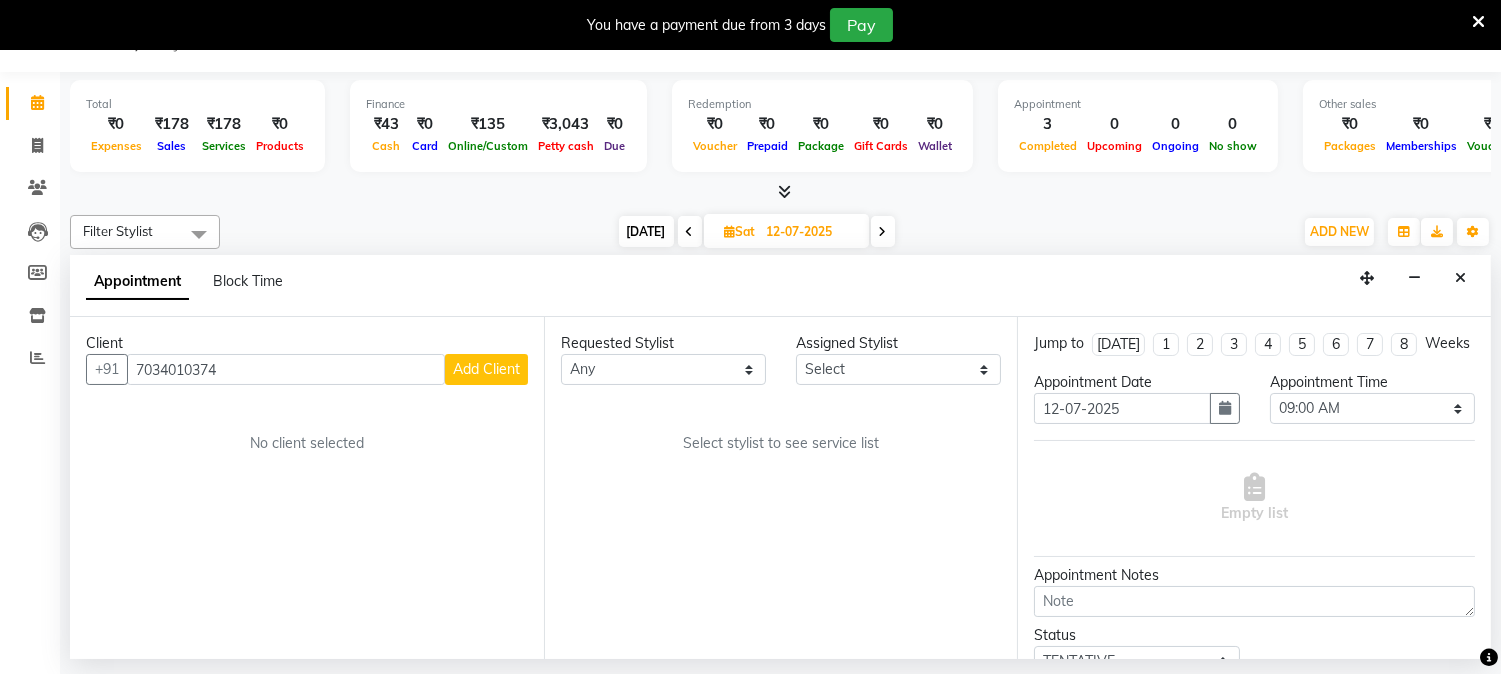 type on "7034010374" 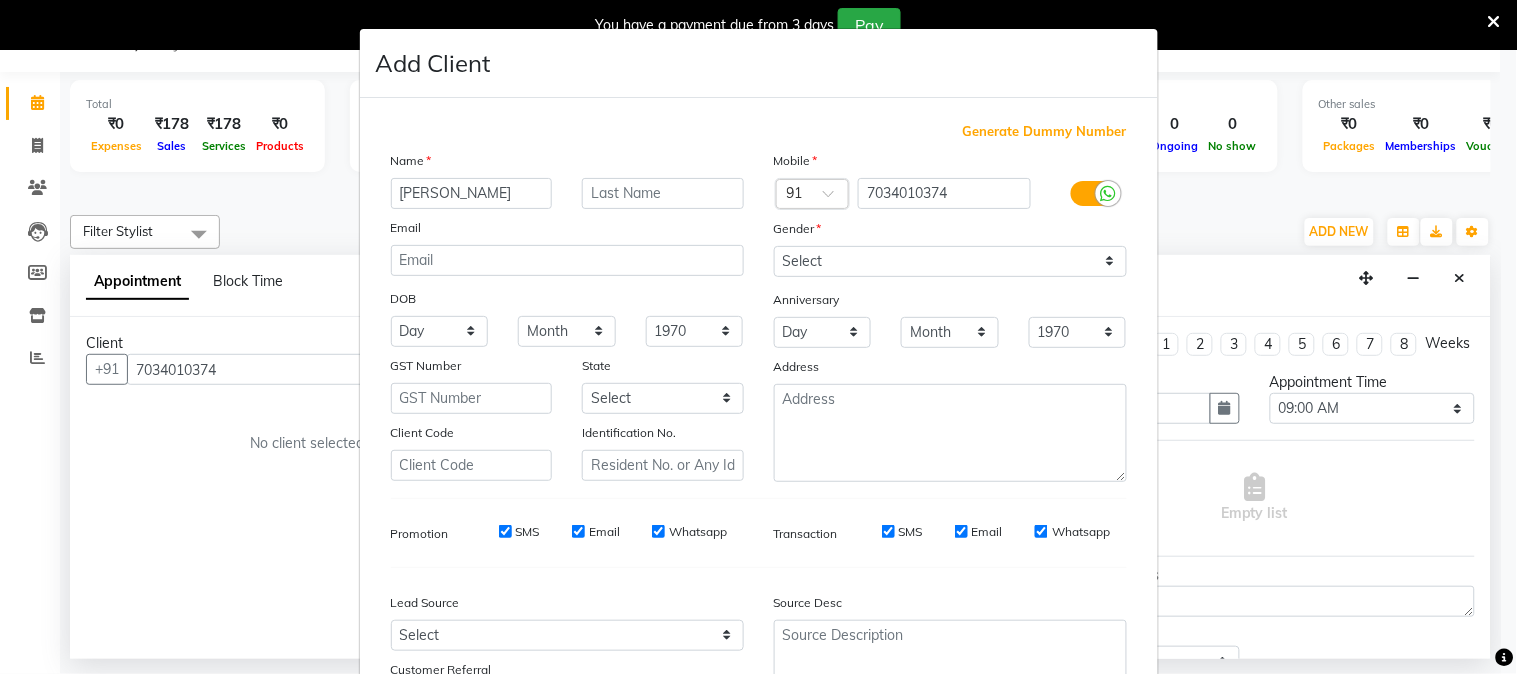 click on "greeshma" at bounding box center [472, 193] 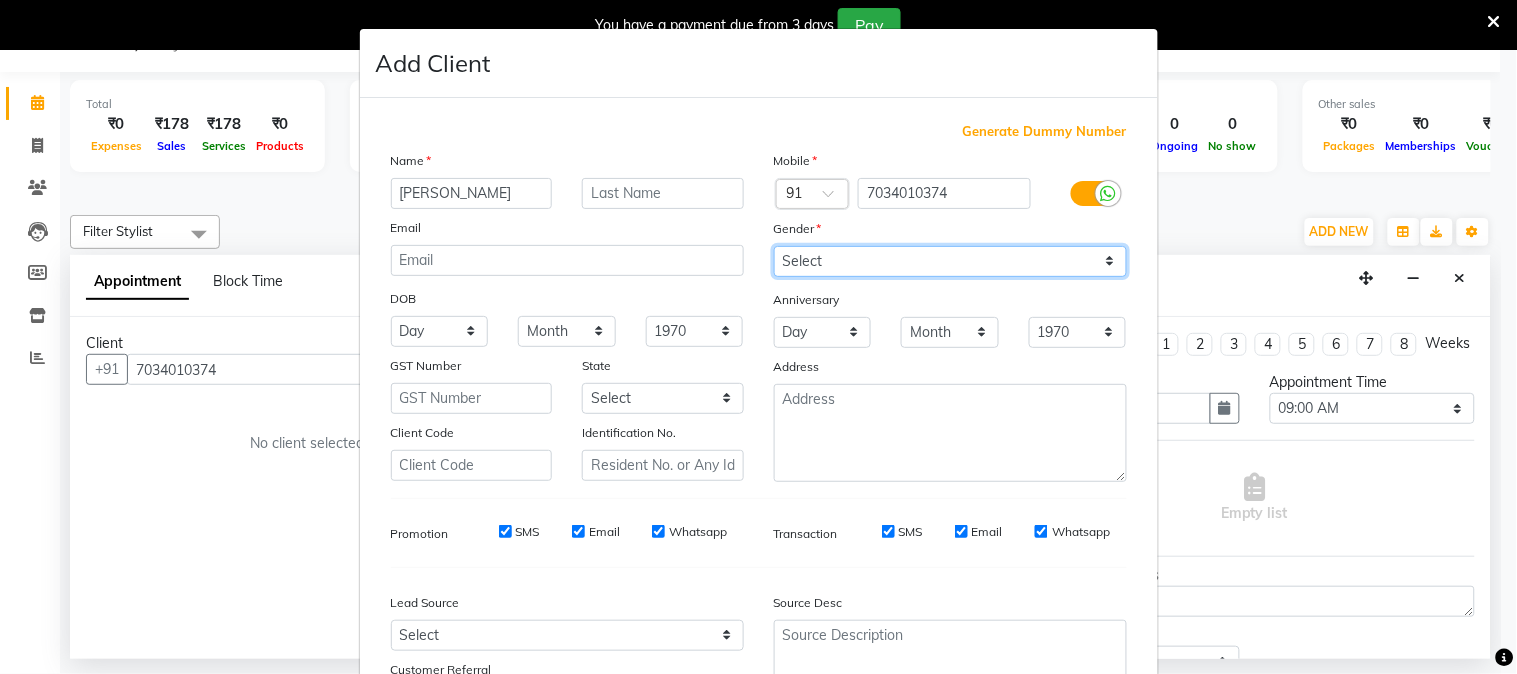 click on "Select Male Female Other Prefer Not To Say" at bounding box center [950, 261] 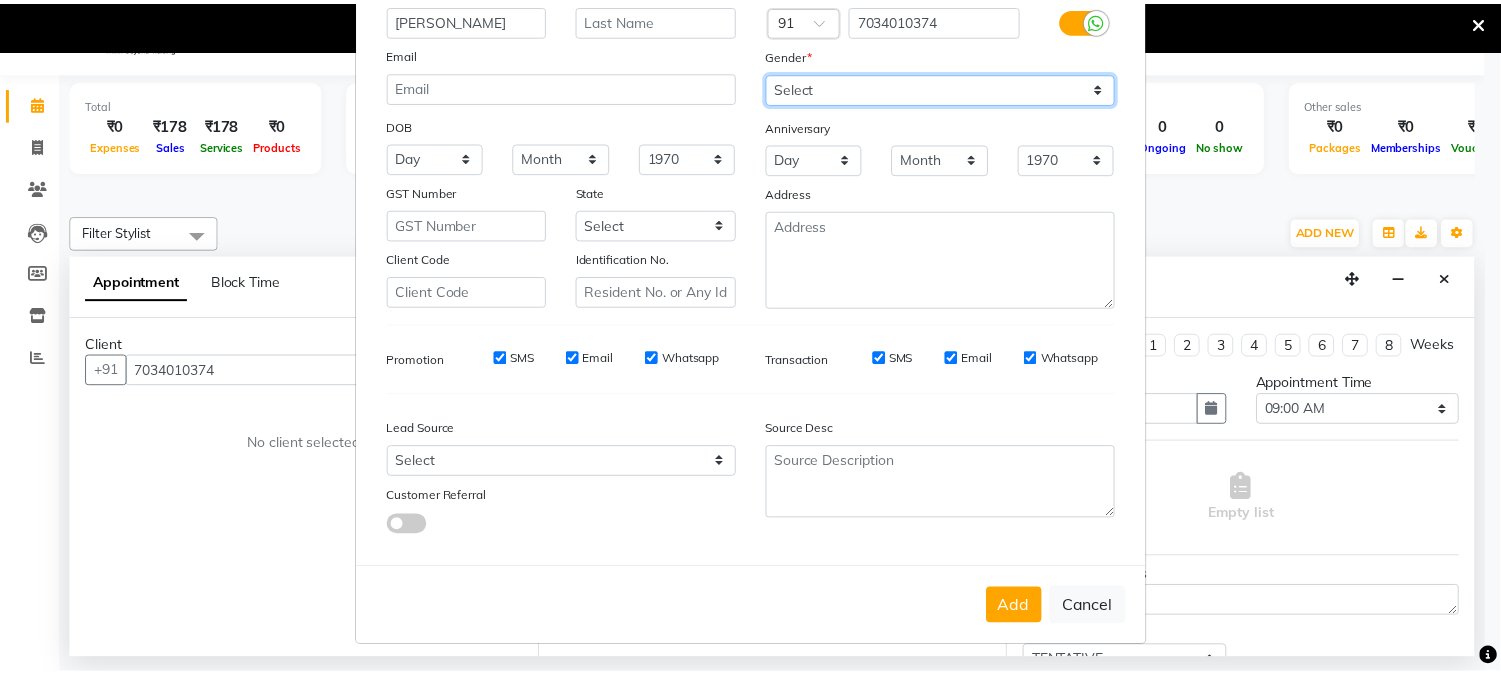 scroll, scrollTop: 176, scrollLeft: 0, axis: vertical 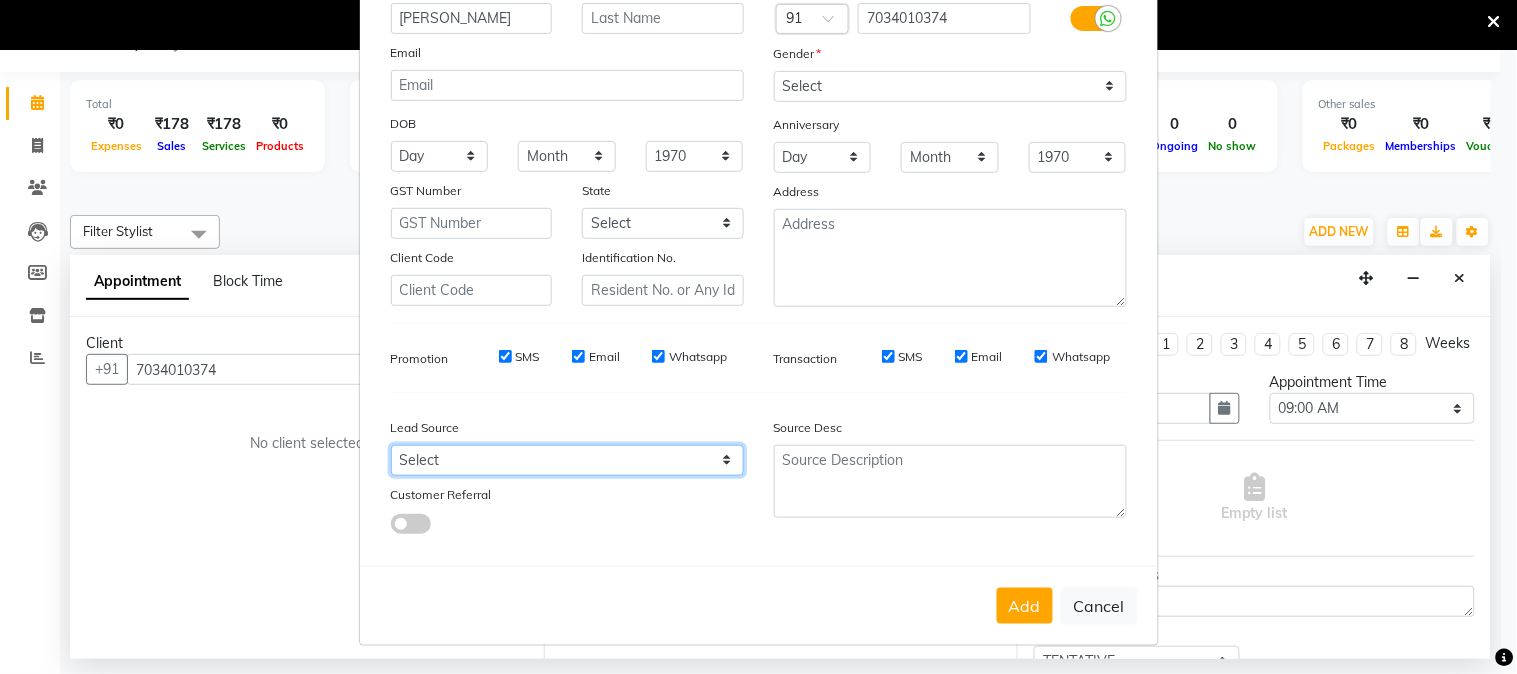 click on "Select Walk-in Referral Internet Friend Word of Mouth Advertisement Facebook JustDial Google Other Instagram  YouTube  WhatsApp" at bounding box center [567, 460] 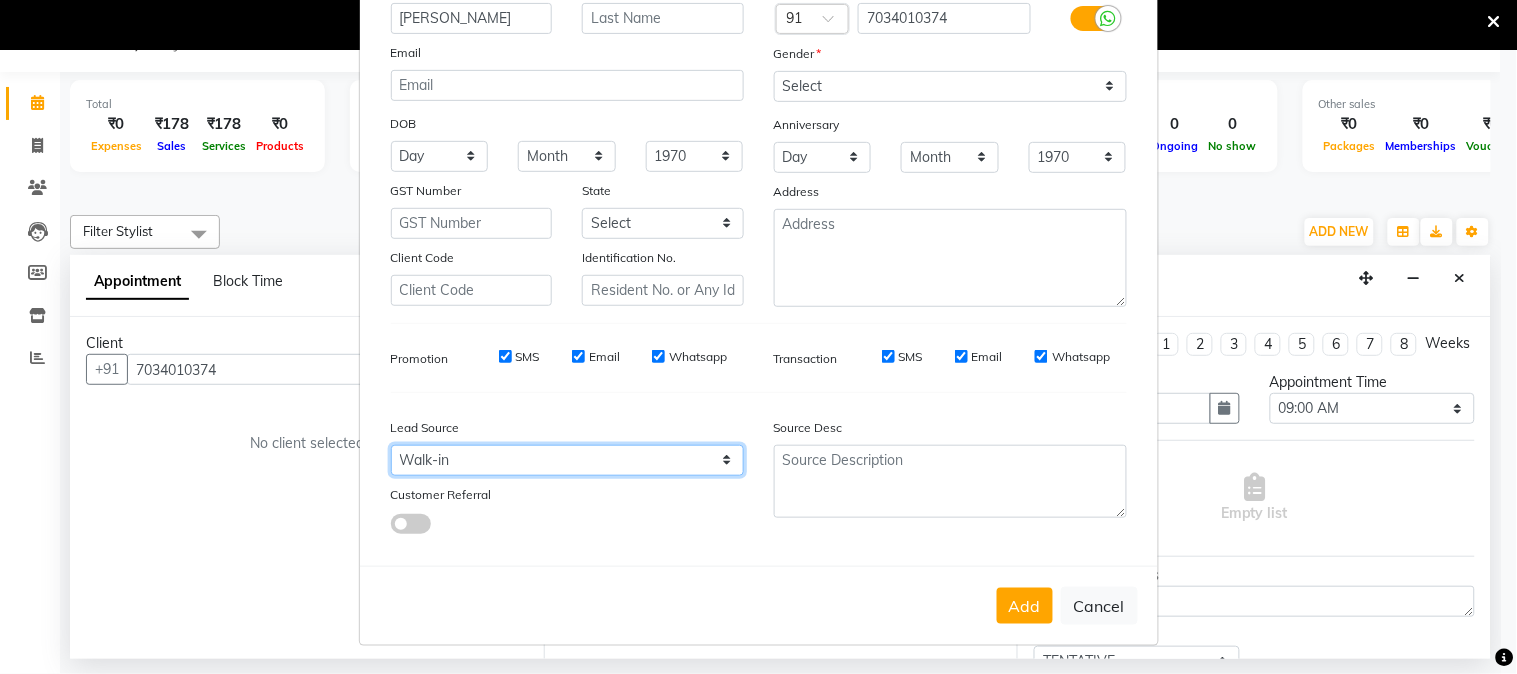 click on "Select Walk-in Referral Internet Friend Word of Mouth Advertisement Facebook JustDial Google Other Instagram  YouTube  WhatsApp" at bounding box center (567, 460) 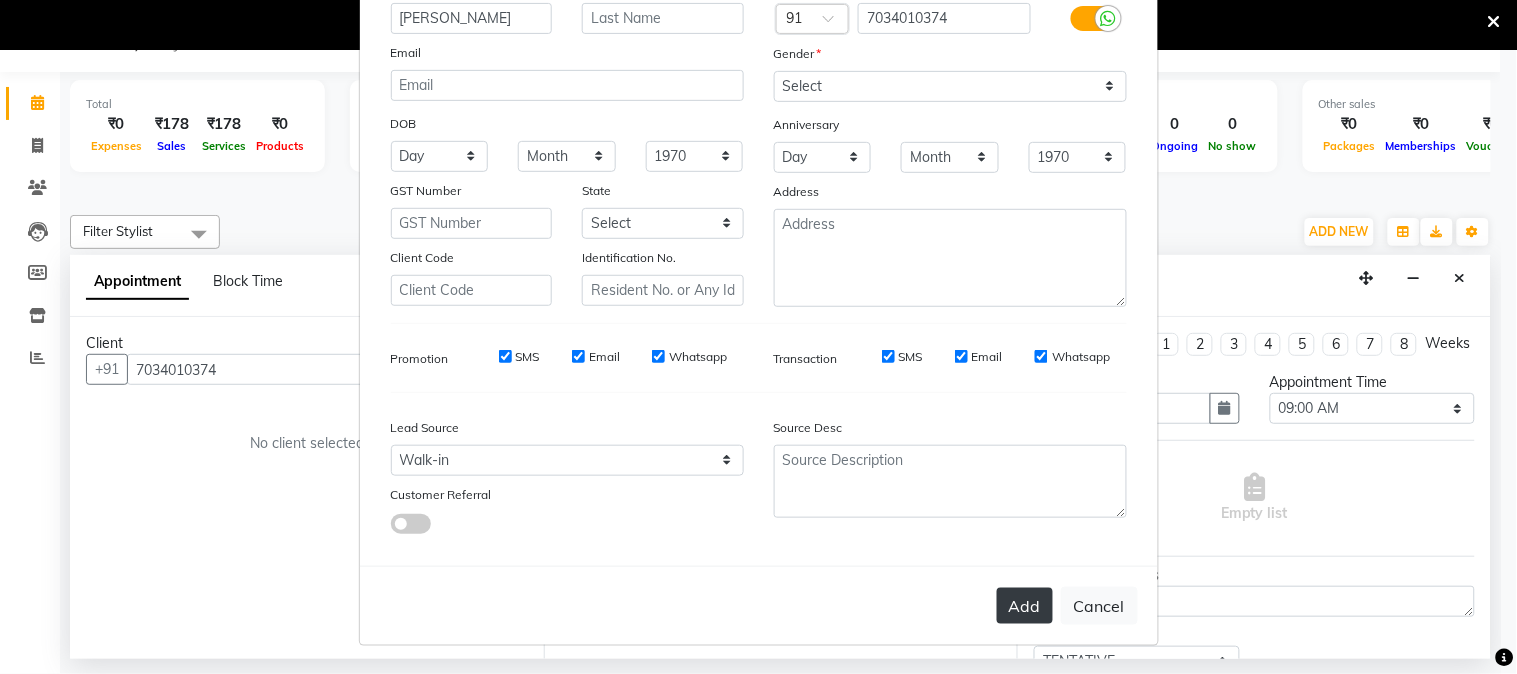 click on "Add" at bounding box center (1025, 606) 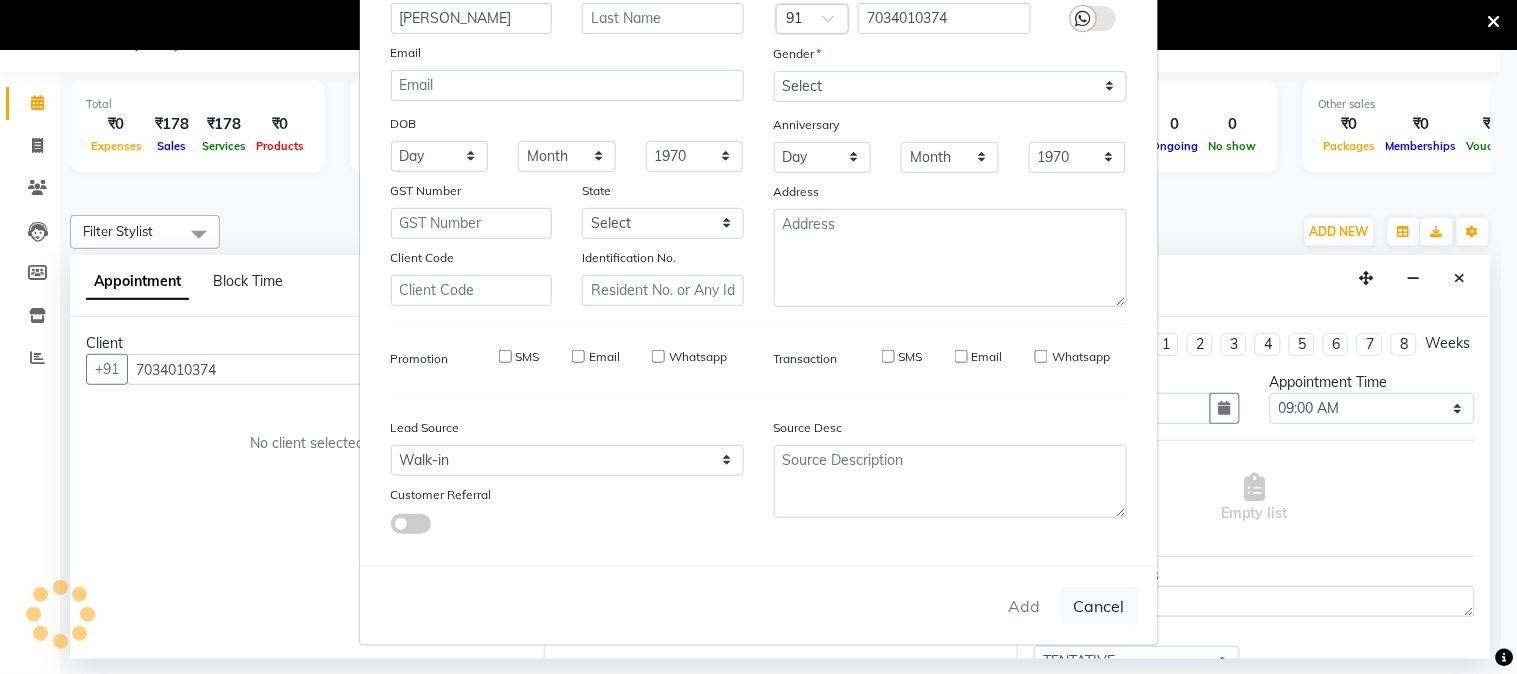 type 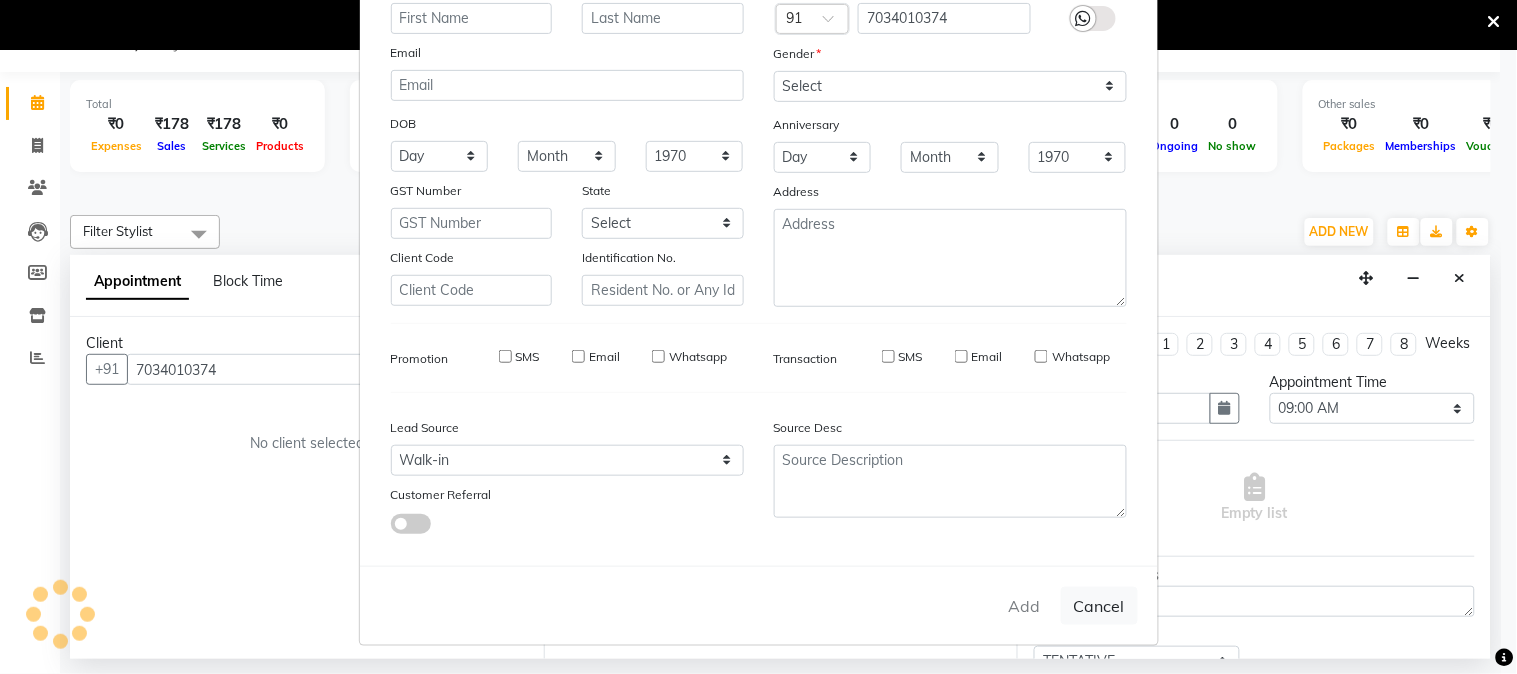 select 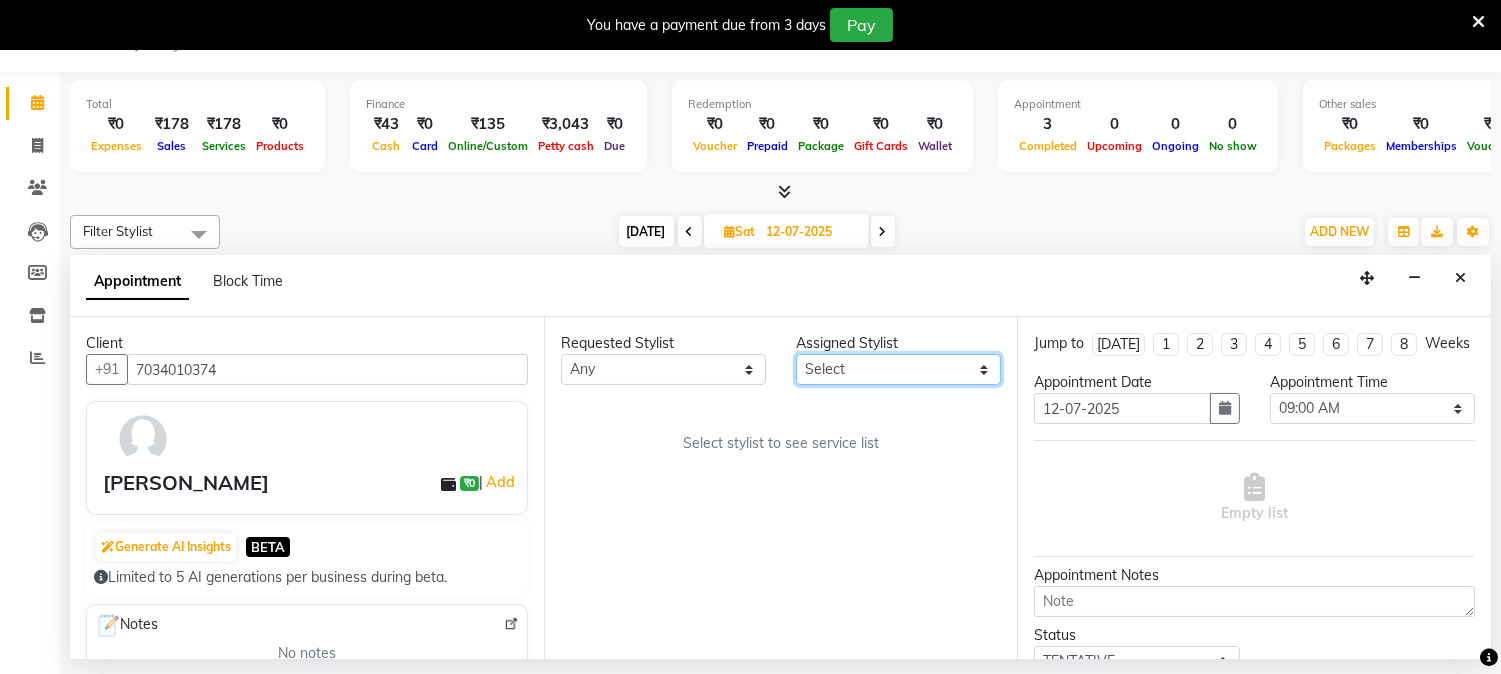 click on "Select Aathithya ANILA ANJANA DAS GURUVAYUR ASHTAMUDI NEETHU Nigisha POOJA PRACHI PRASEETHA REESHMA  Rini SMITHA THANKAMANI" at bounding box center [898, 369] 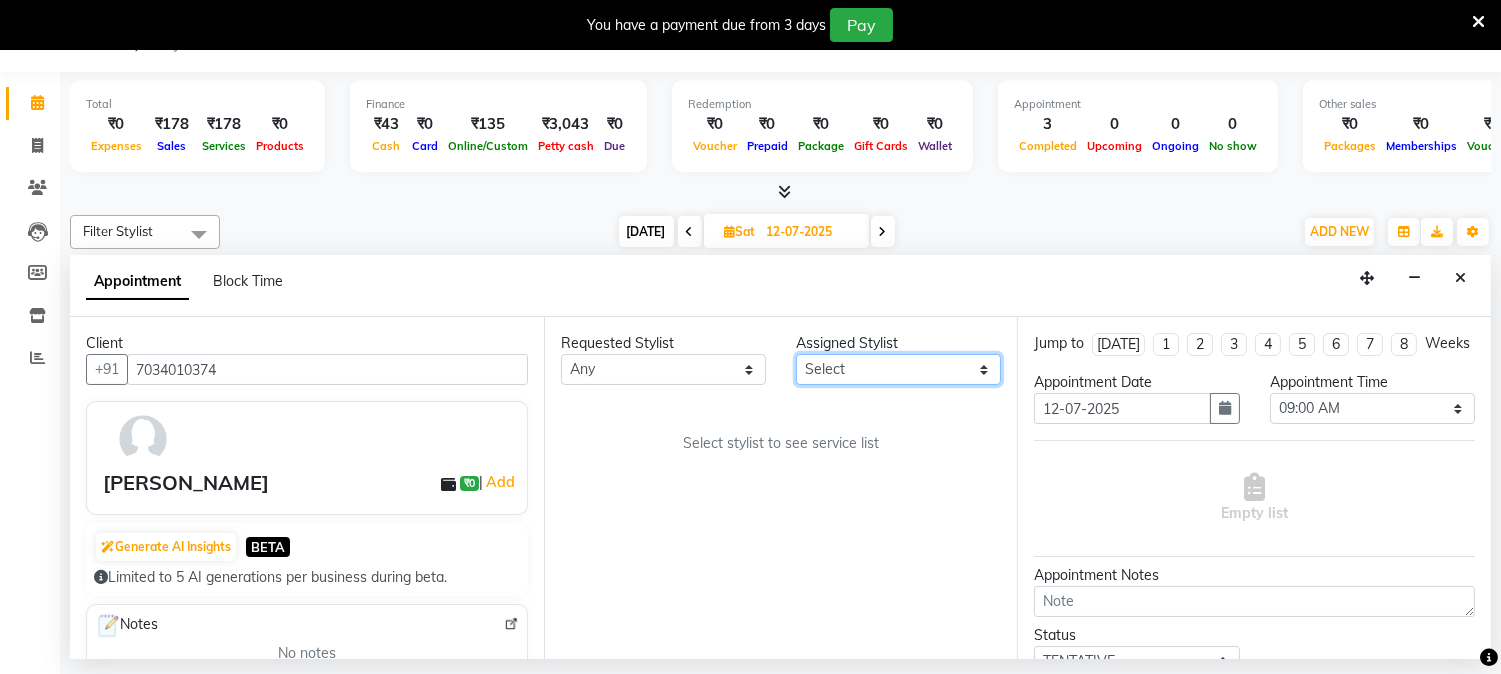 select on "27526" 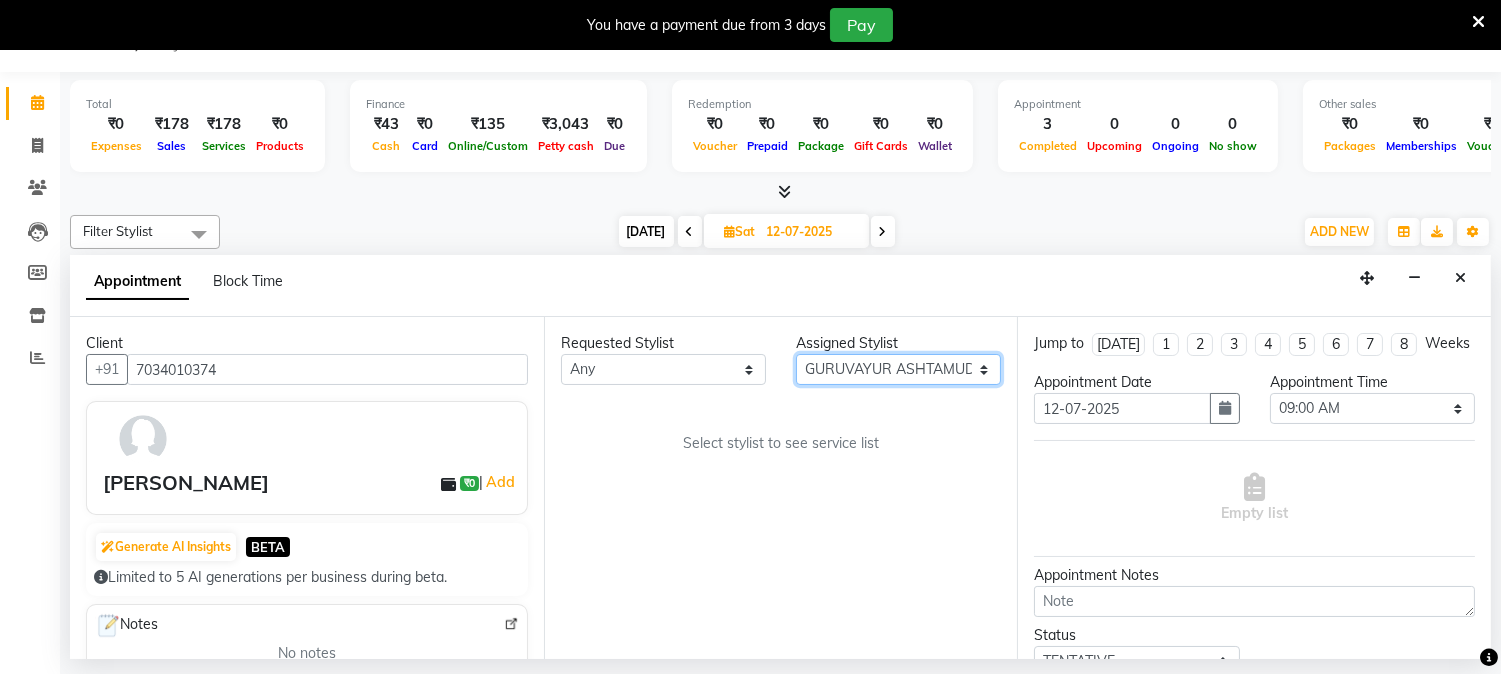 click on "Select Aathithya ANILA ANJANA DAS GURUVAYUR ASHTAMUDI NEETHU Nigisha POOJA PRACHI PRASEETHA REESHMA  Rini SMITHA THANKAMANI" at bounding box center (898, 369) 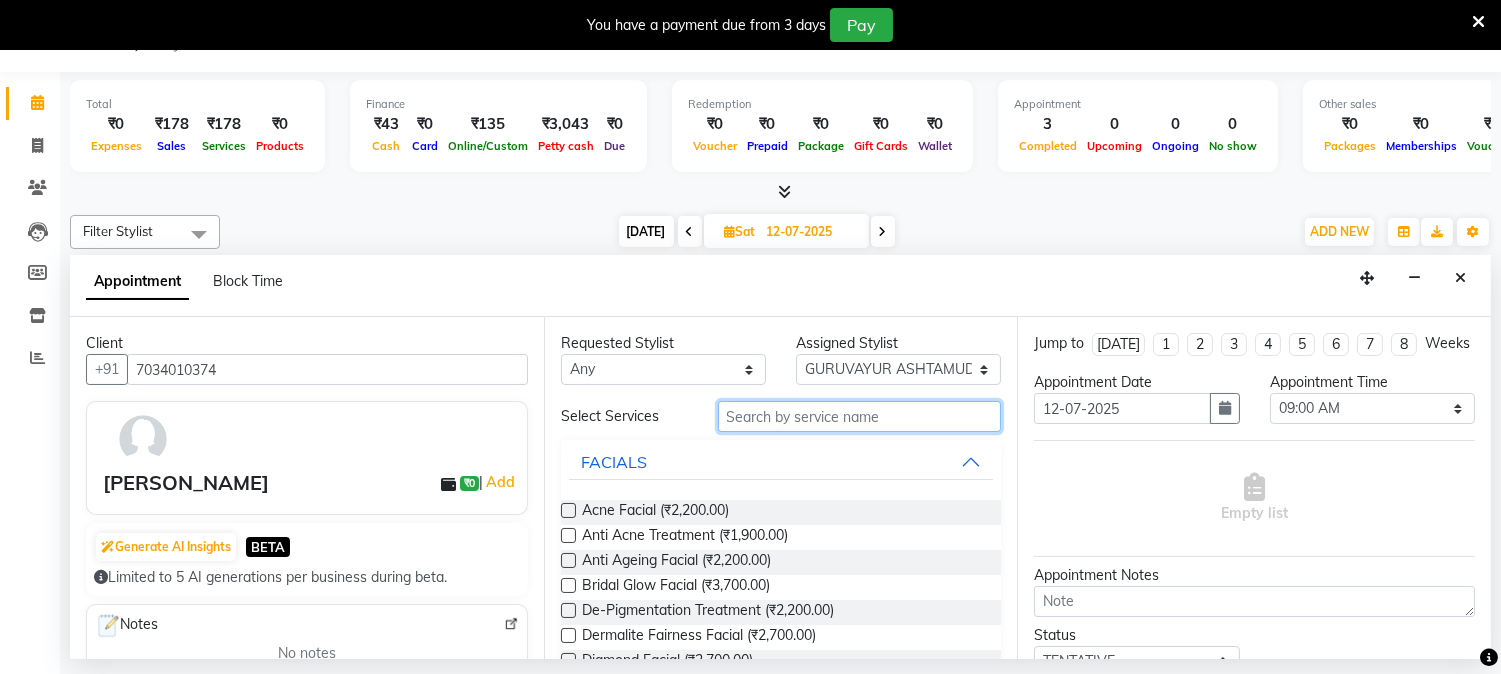 click at bounding box center [860, 416] 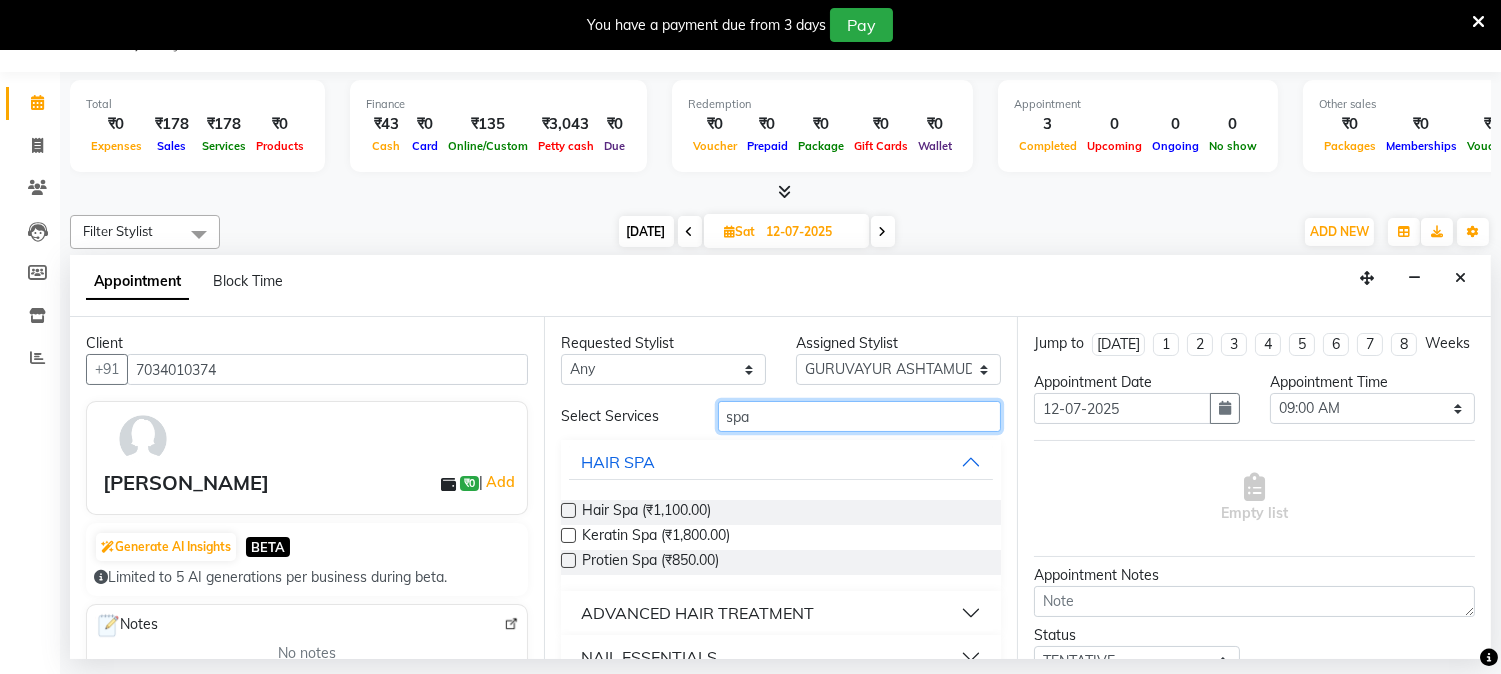 type on "spa" 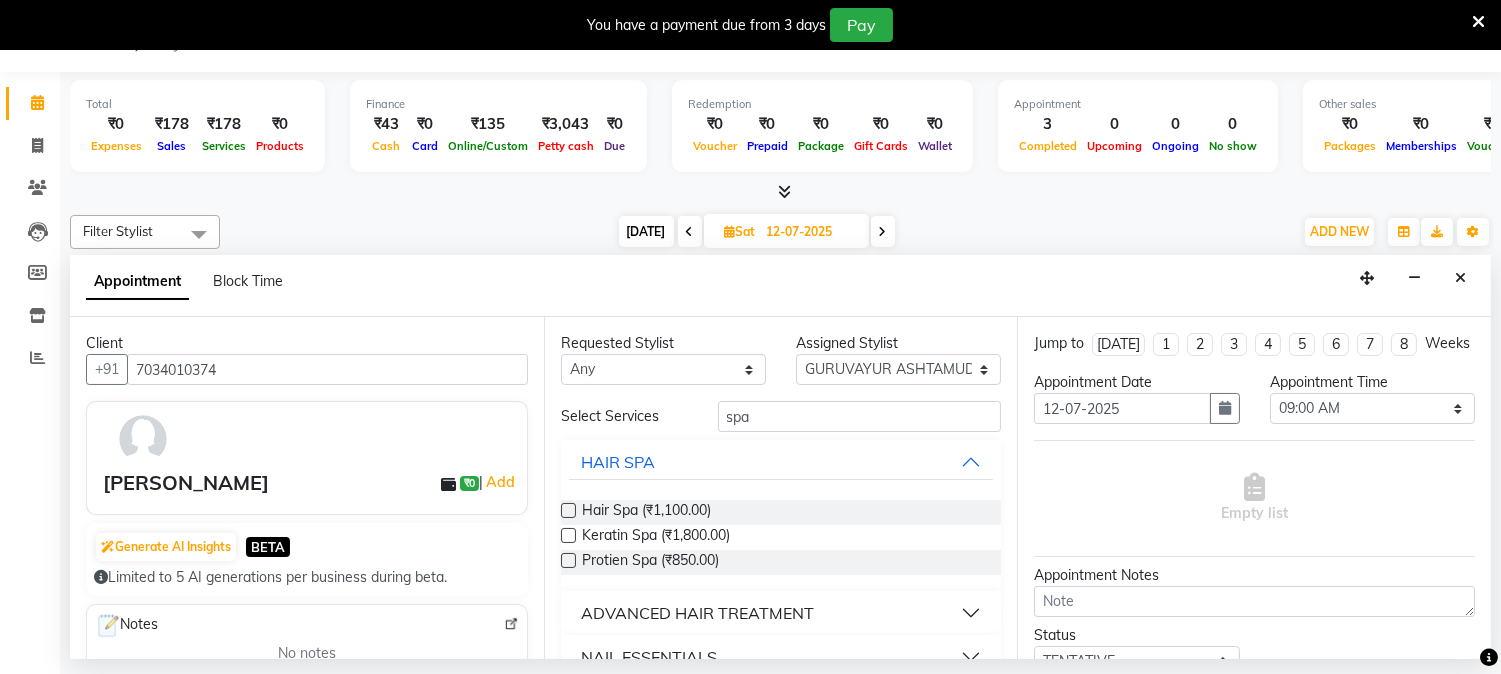 click at bounding box center [568, 510] 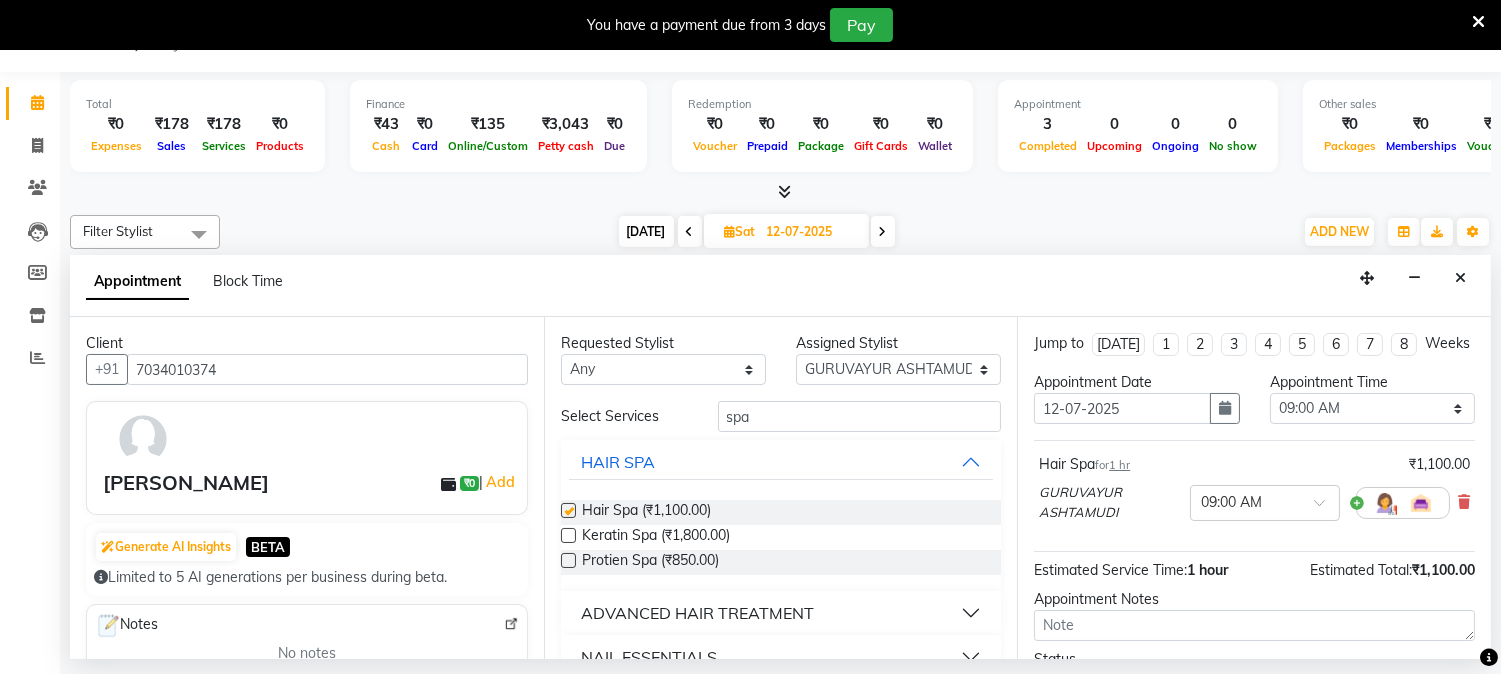 checkbox on "false" 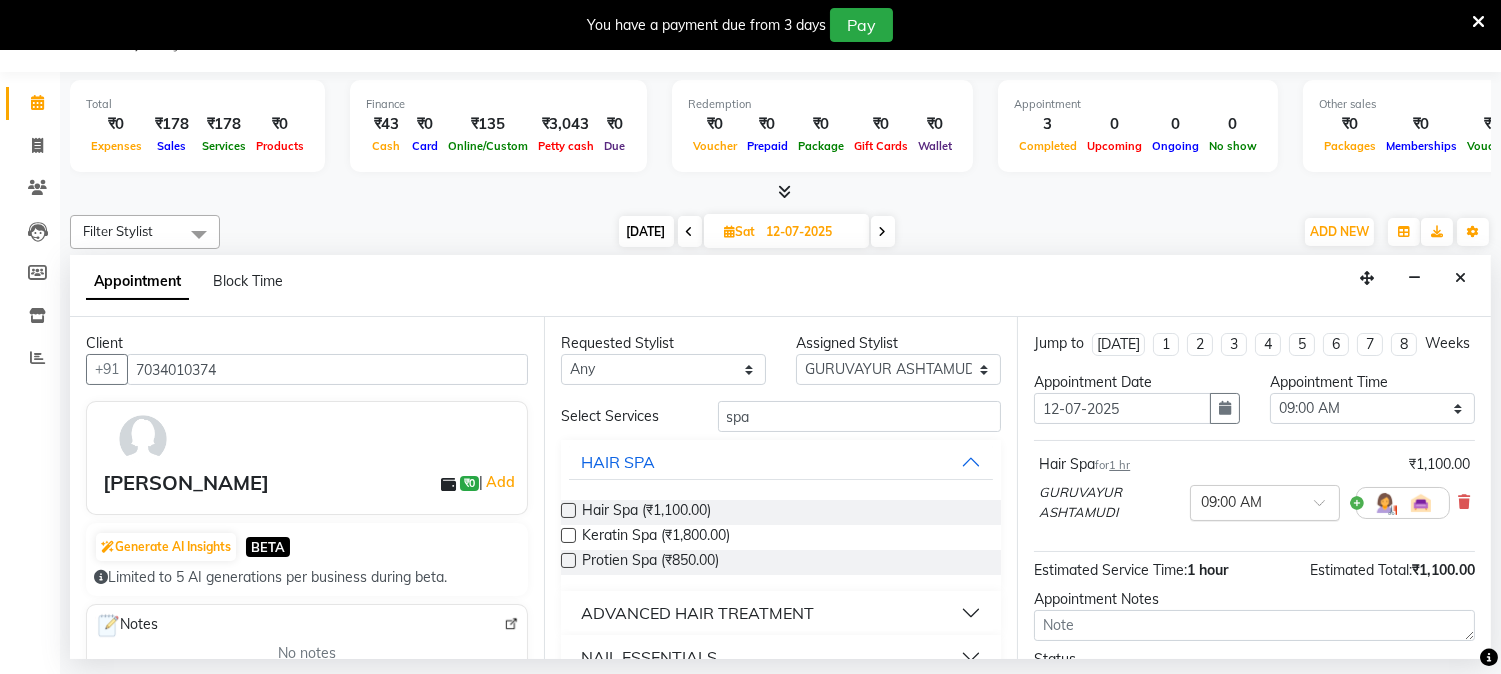 click at bounding box center [1326, 508] 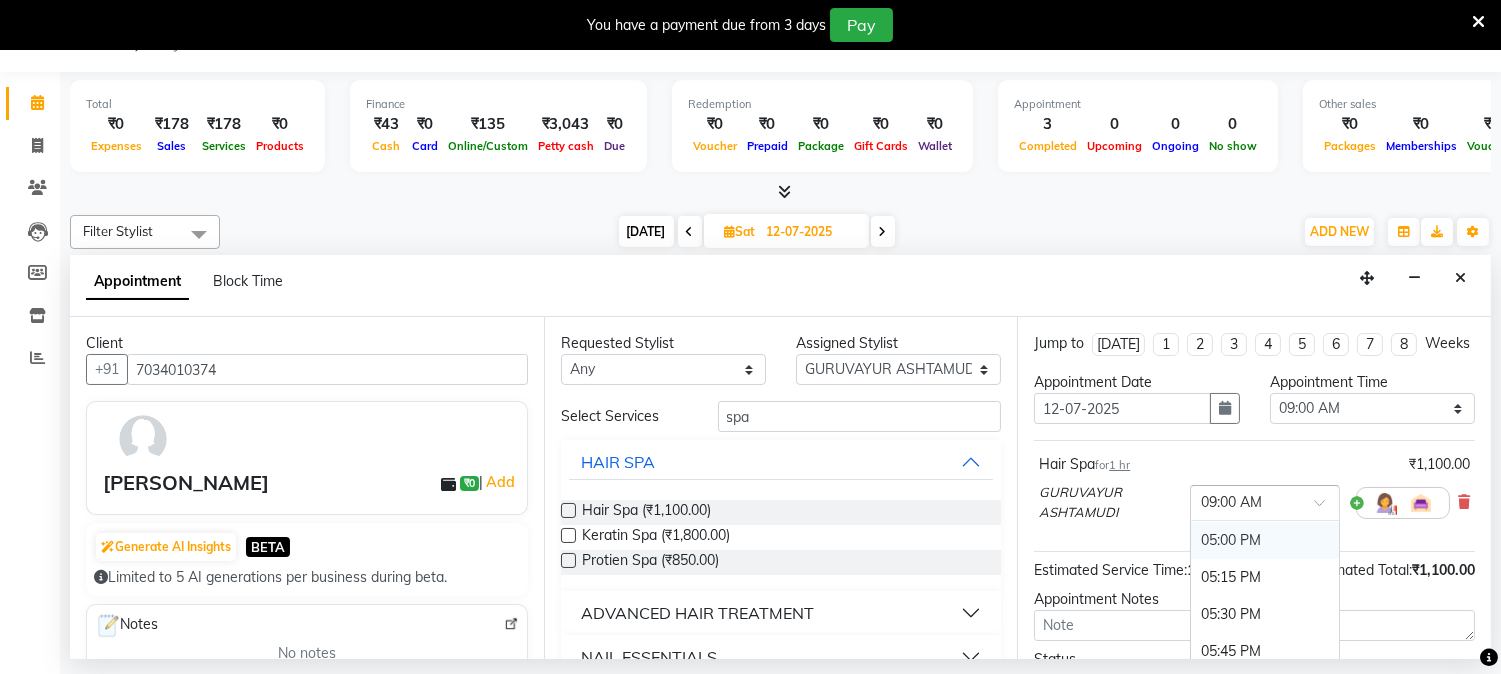 scroll, scrollTop: 1222, scrollLeft: 0, axis: vertical 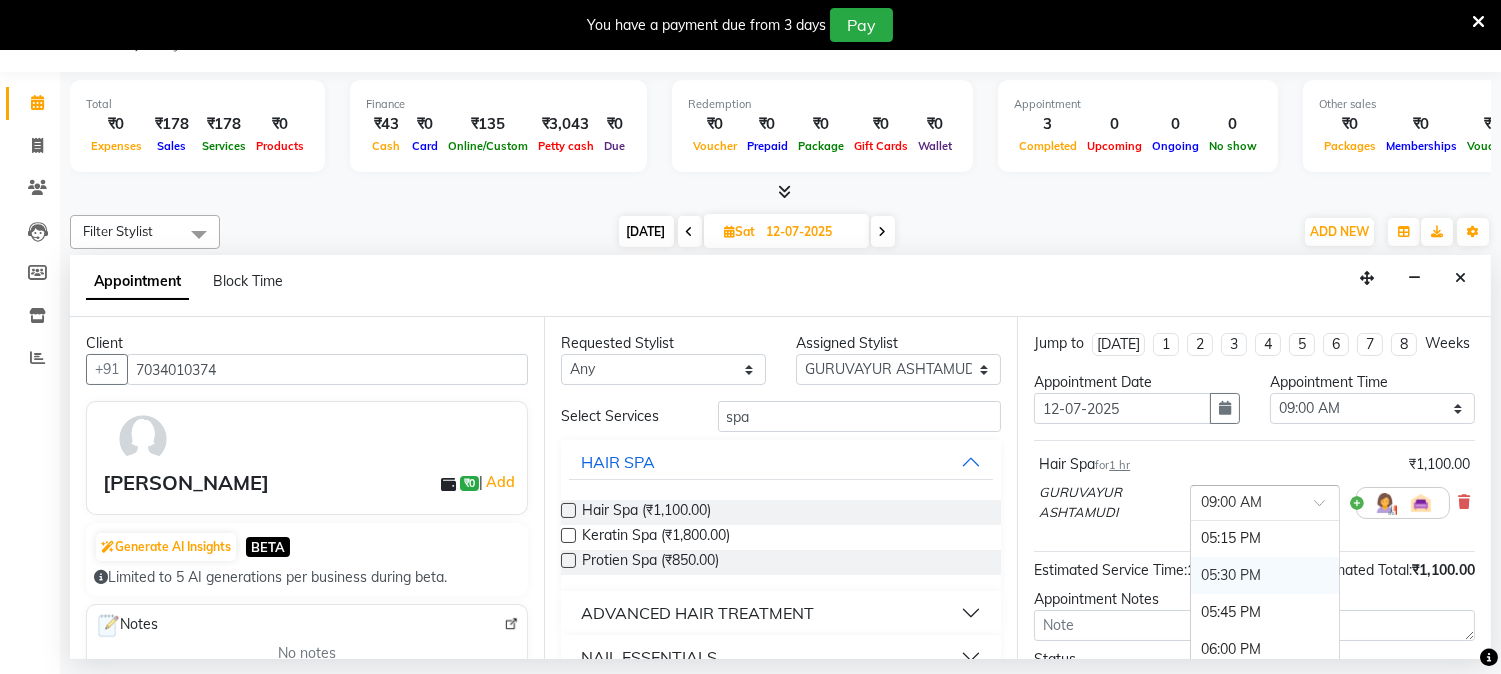 click on "05:30 PM" at bounding box center [1265, 575] 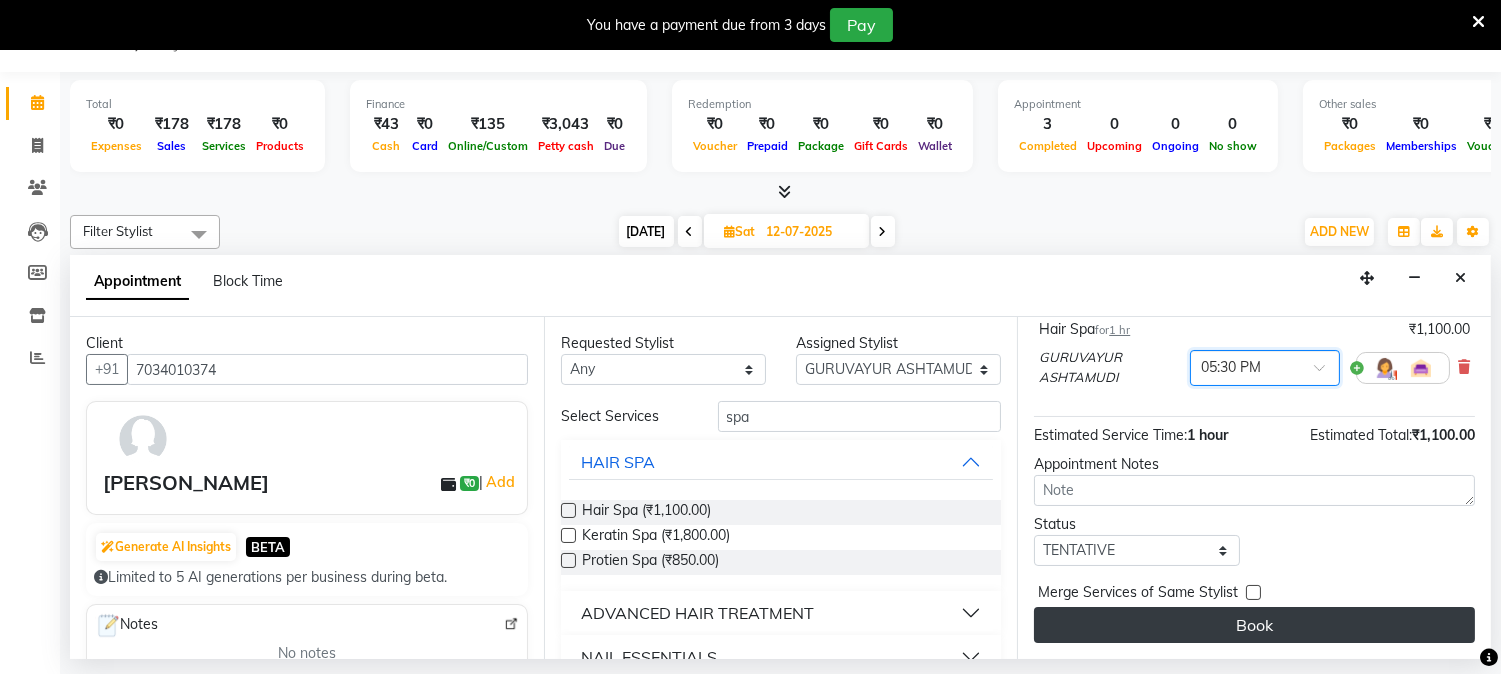 scroll, scrollTop: 153, scrollLeft: 0, axis: vertical 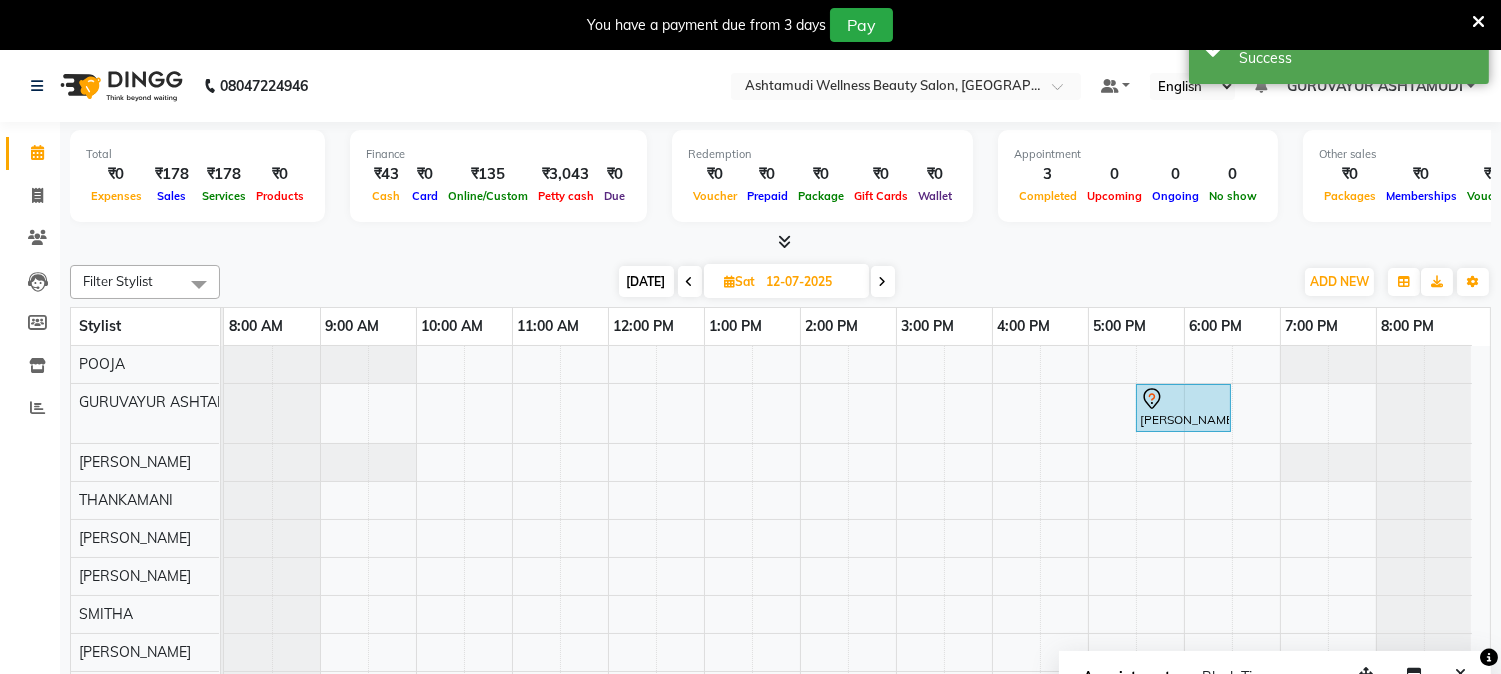 click on "[DATE]" at bounding box center (646, 281) 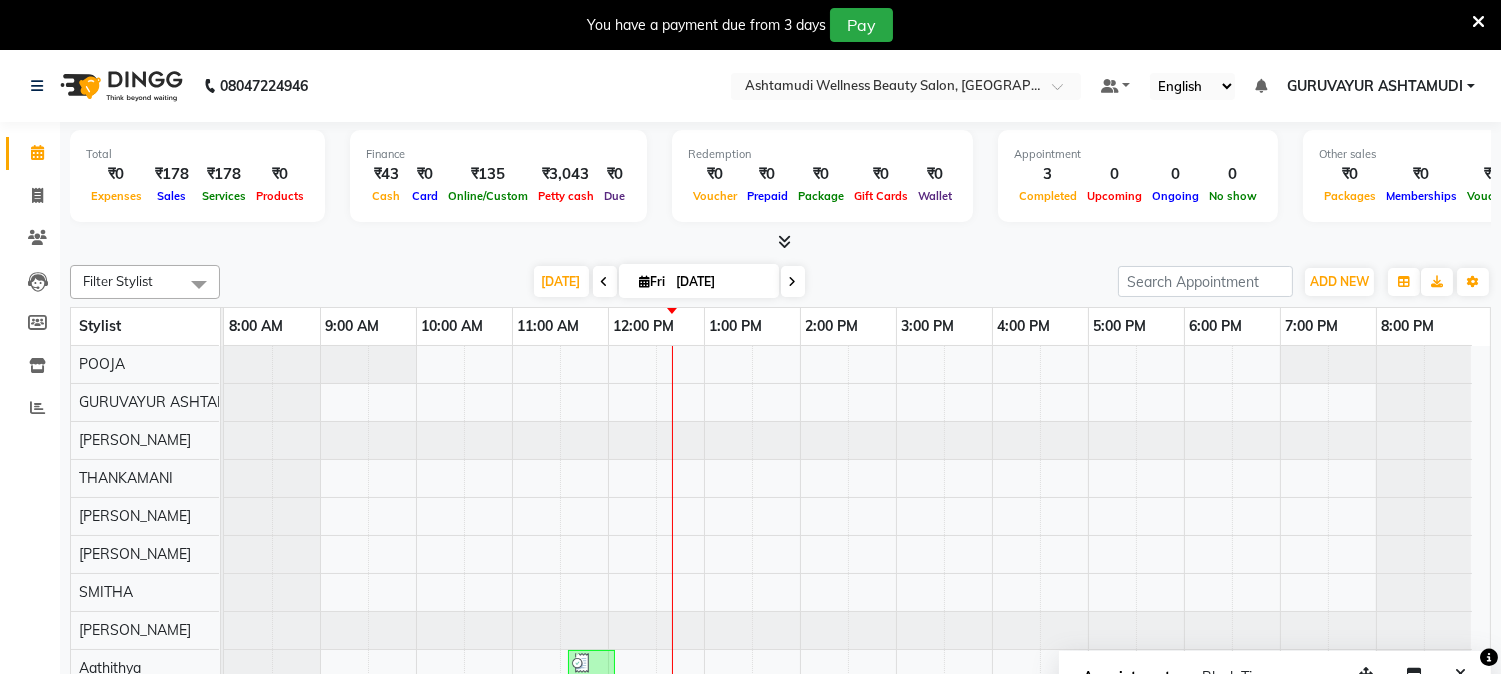 click at bounding box center (1478, 22) 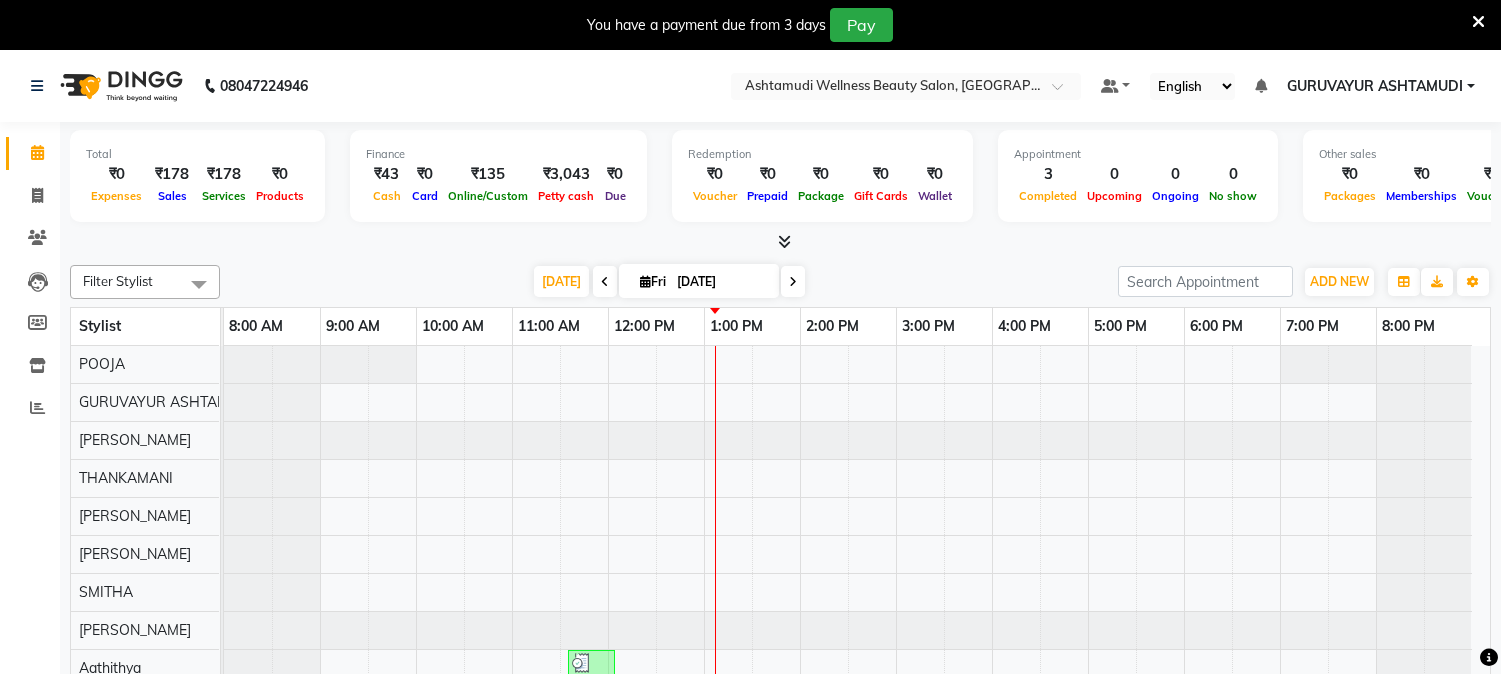 scroll, scrollTop: 0, scrollLeft: 0, axis: both 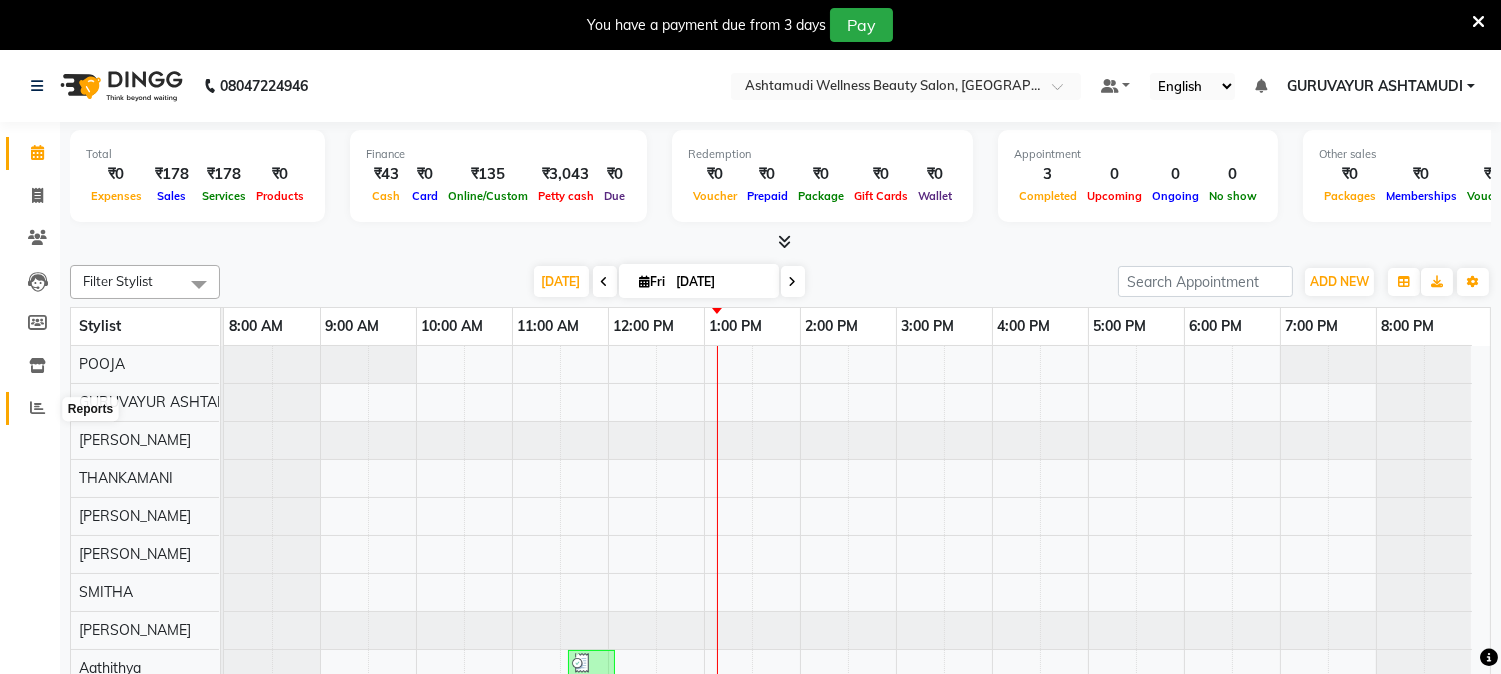 click 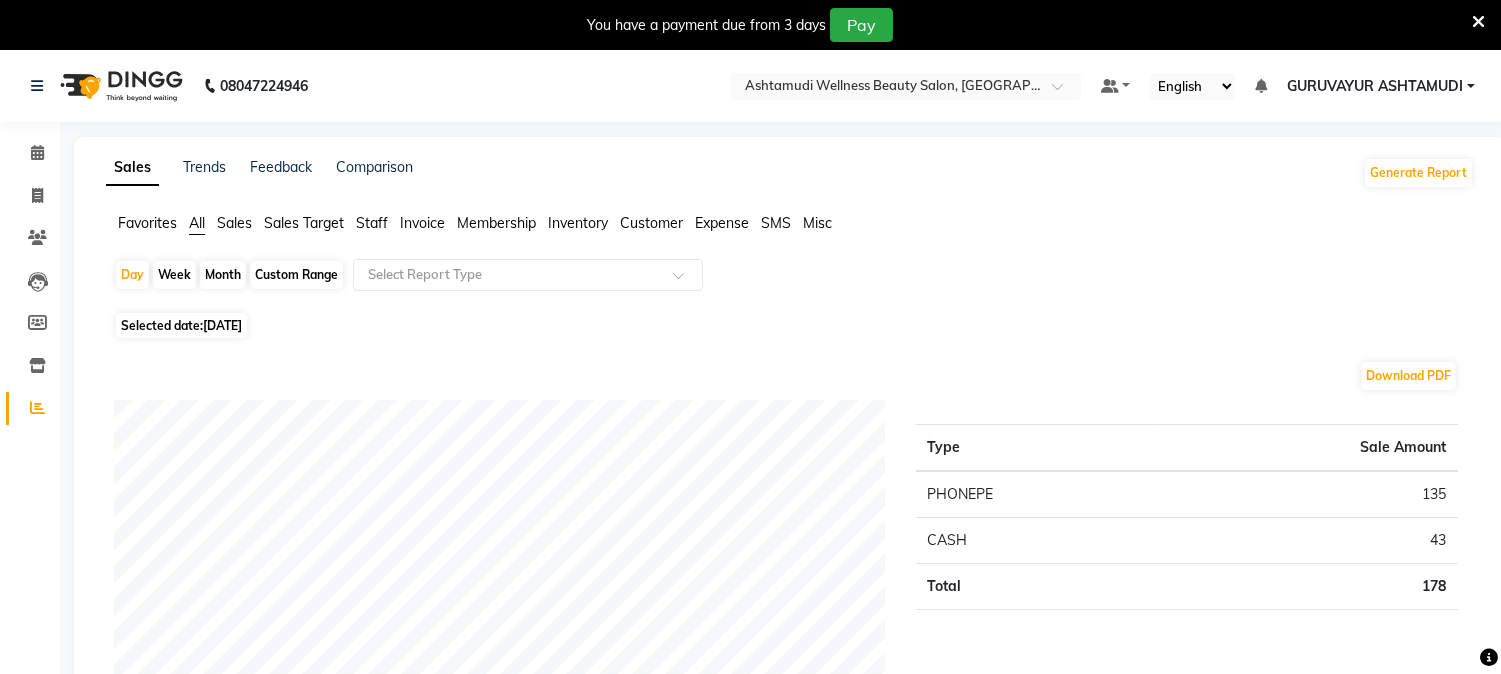 click on "Staff" 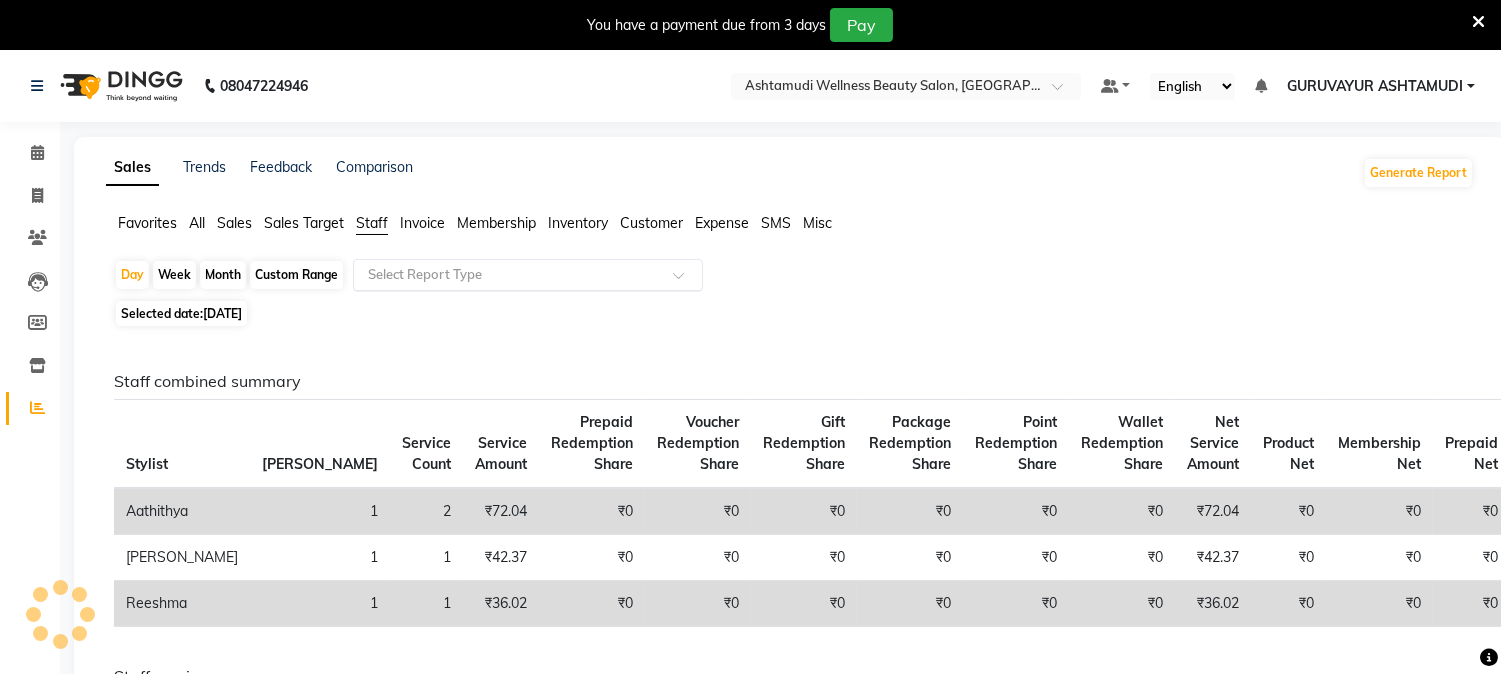 click 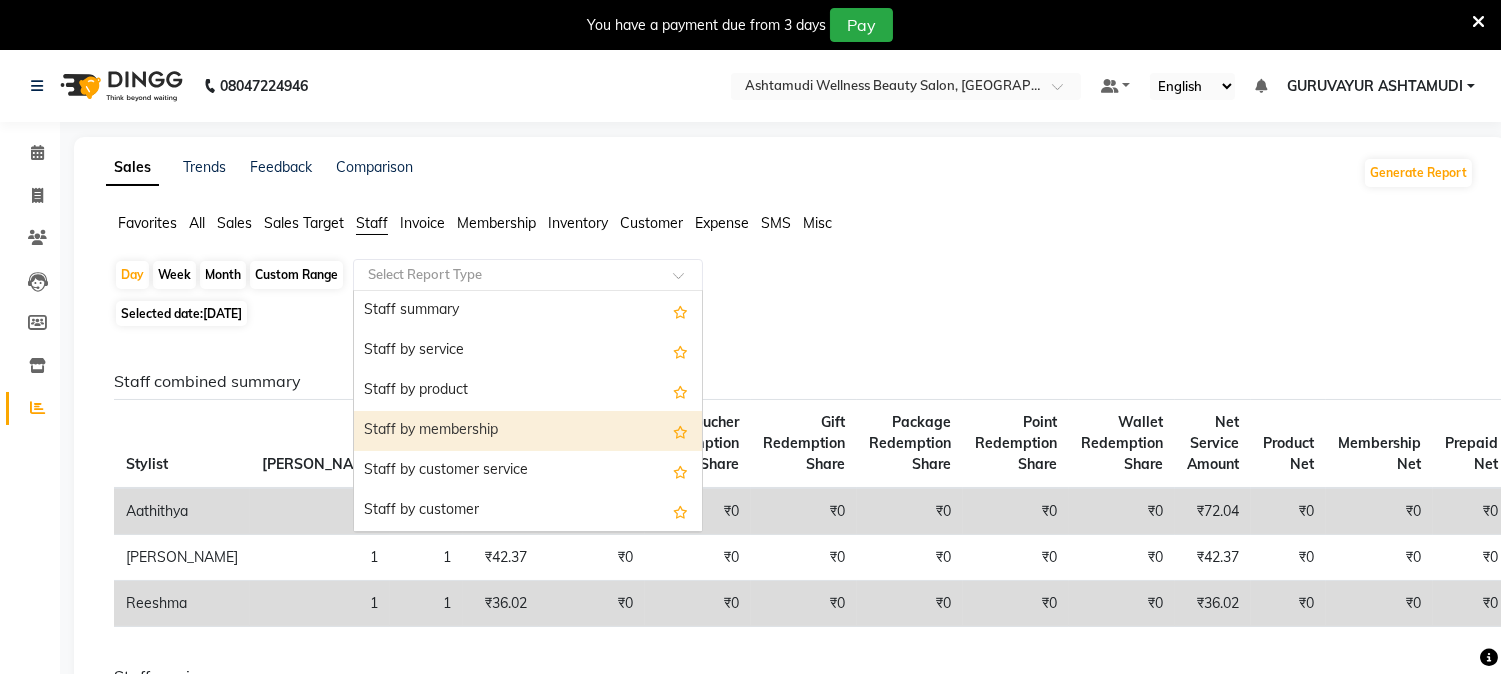 click on "Staff by membership" at bounding box center (528, 431) 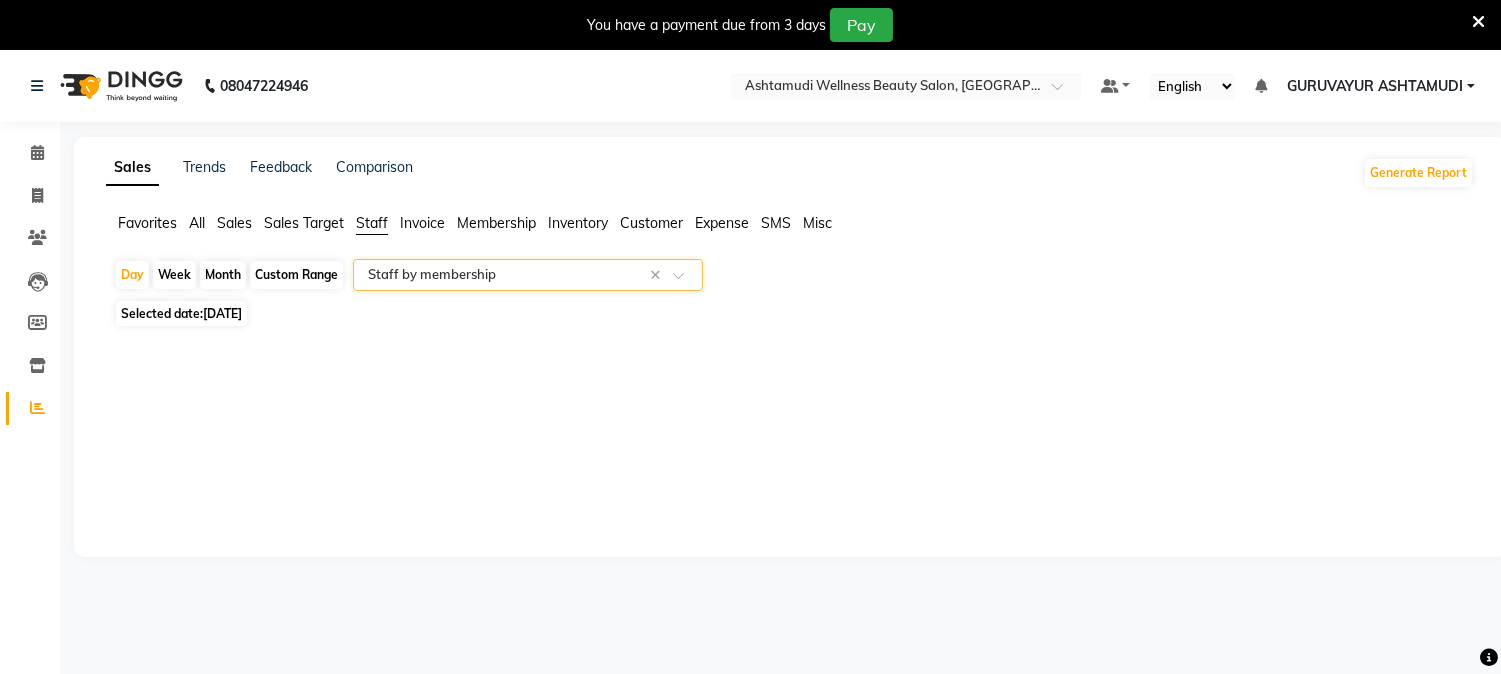 click on "Month" 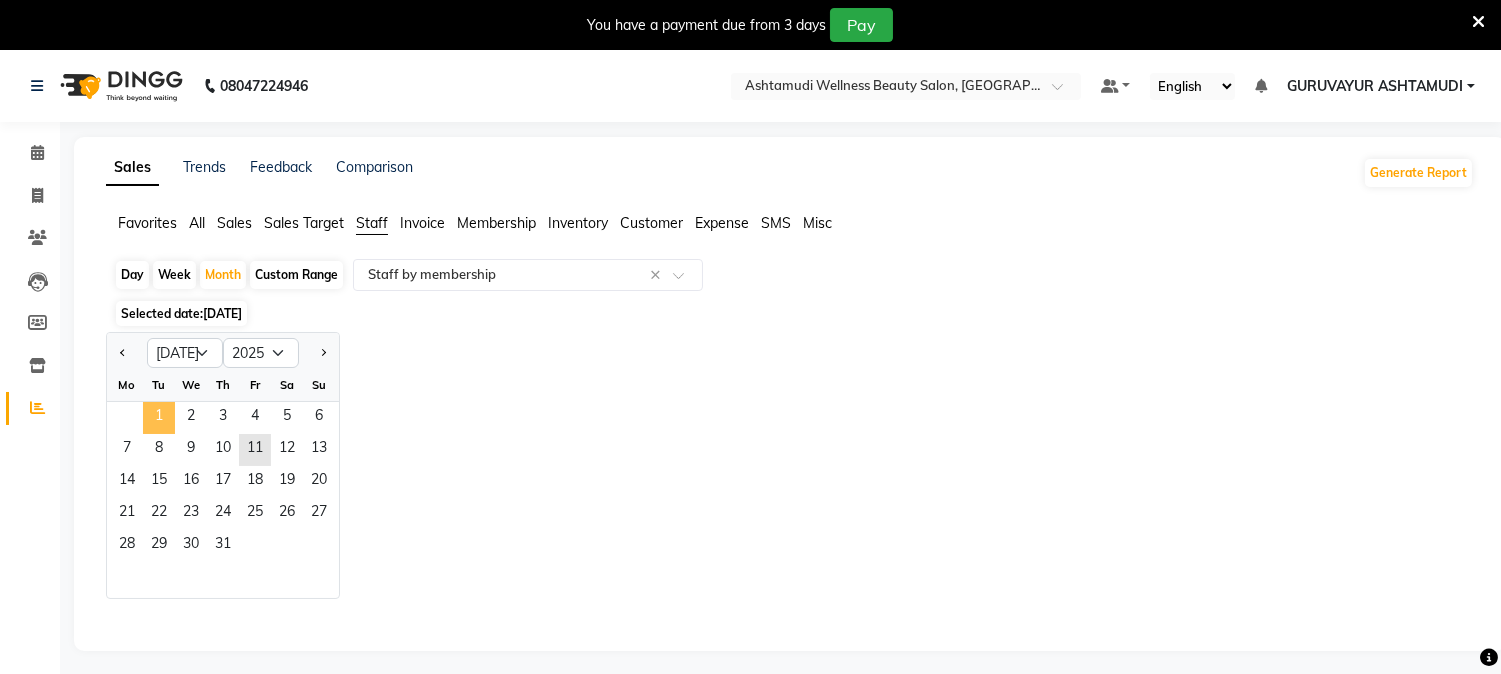 click on "1" 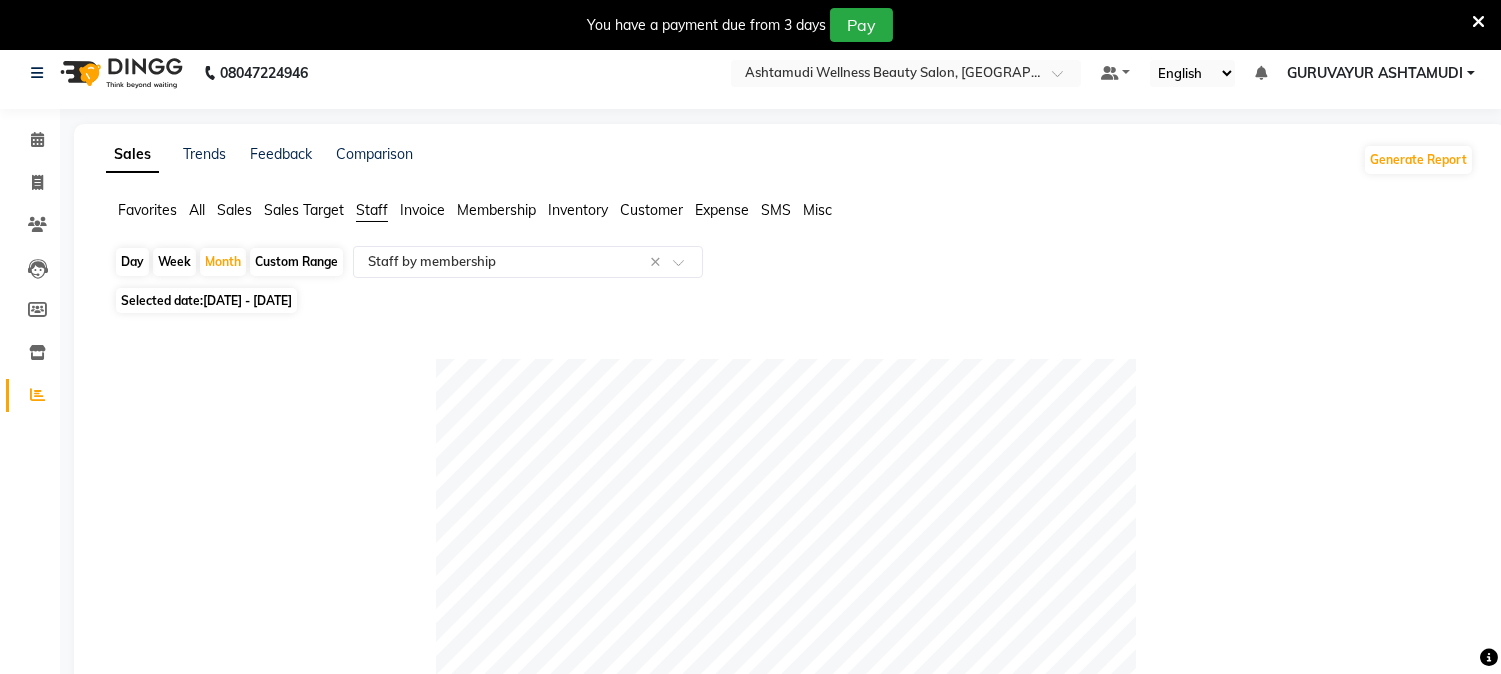 scroll, scrollTop: 0, scrollLeft: 0, axis: both 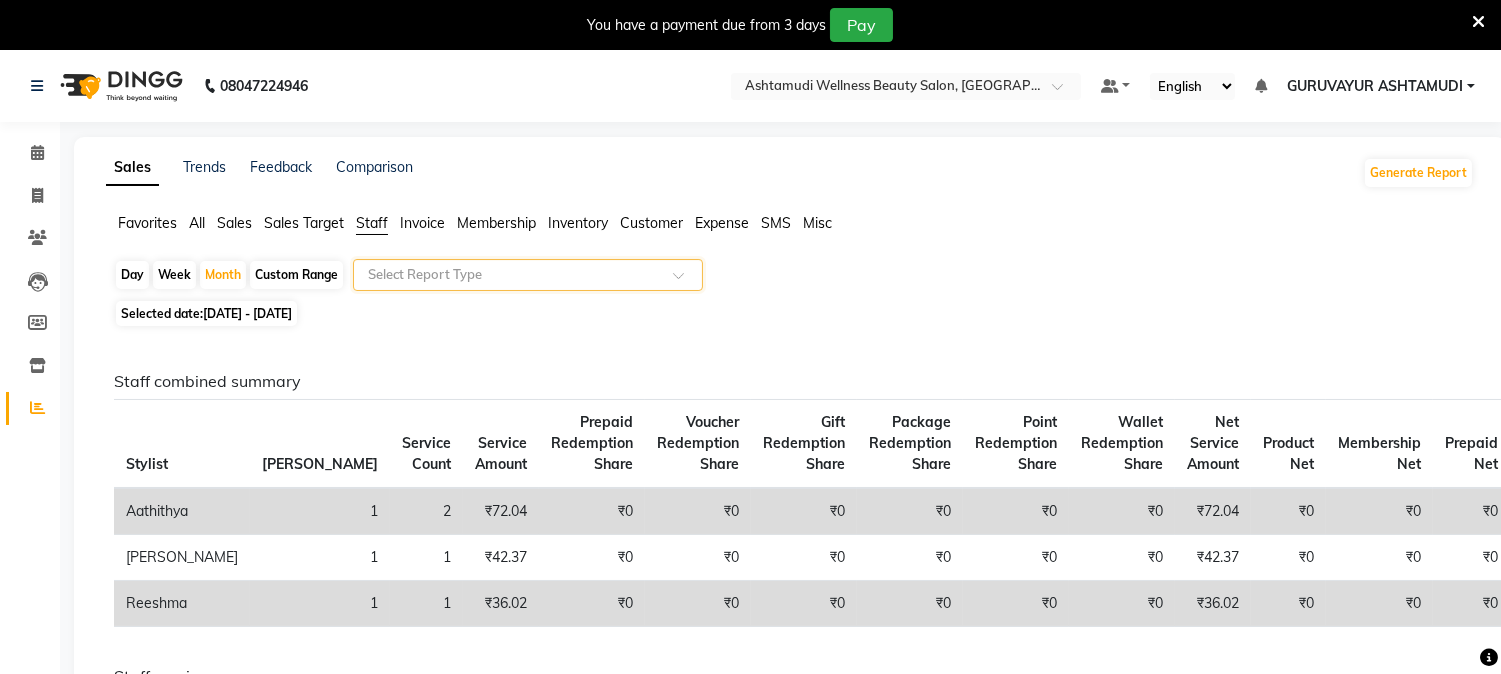 click on "Sales Target" 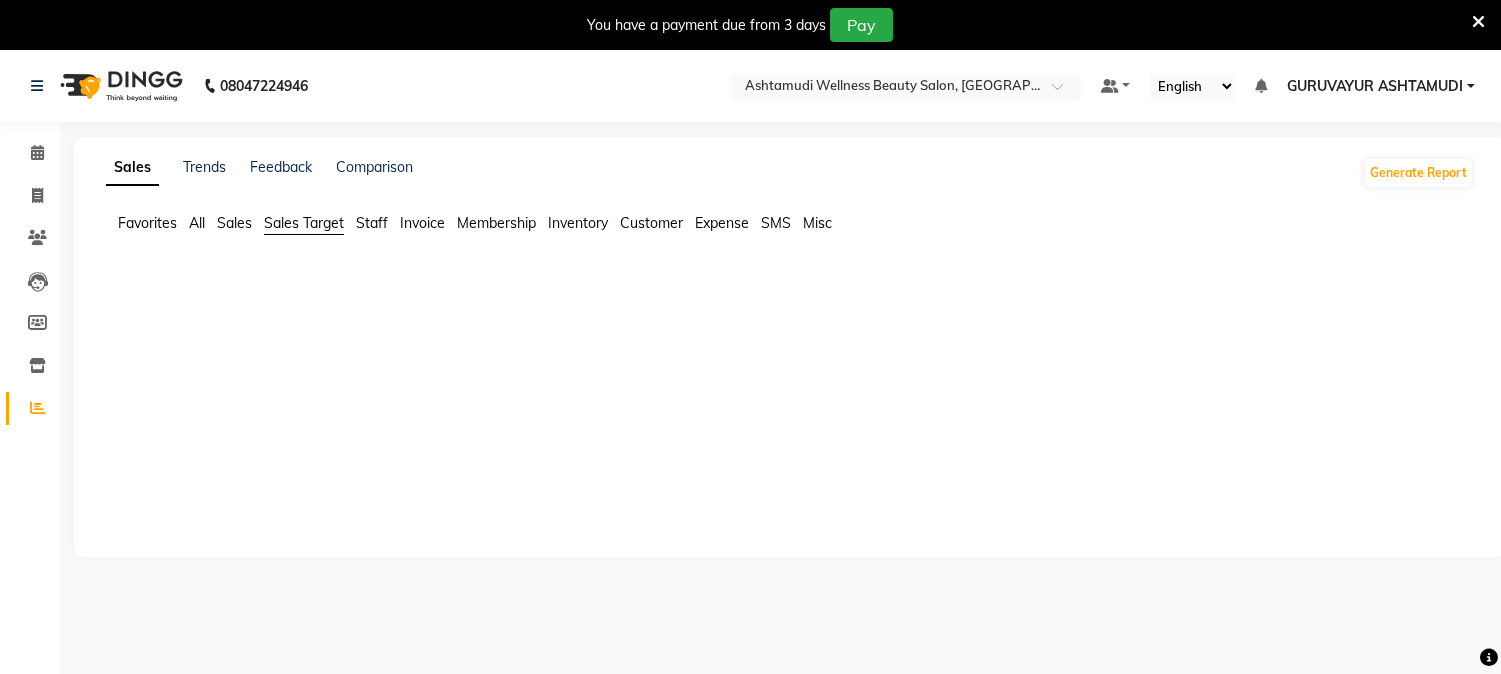 click on "Invoice" 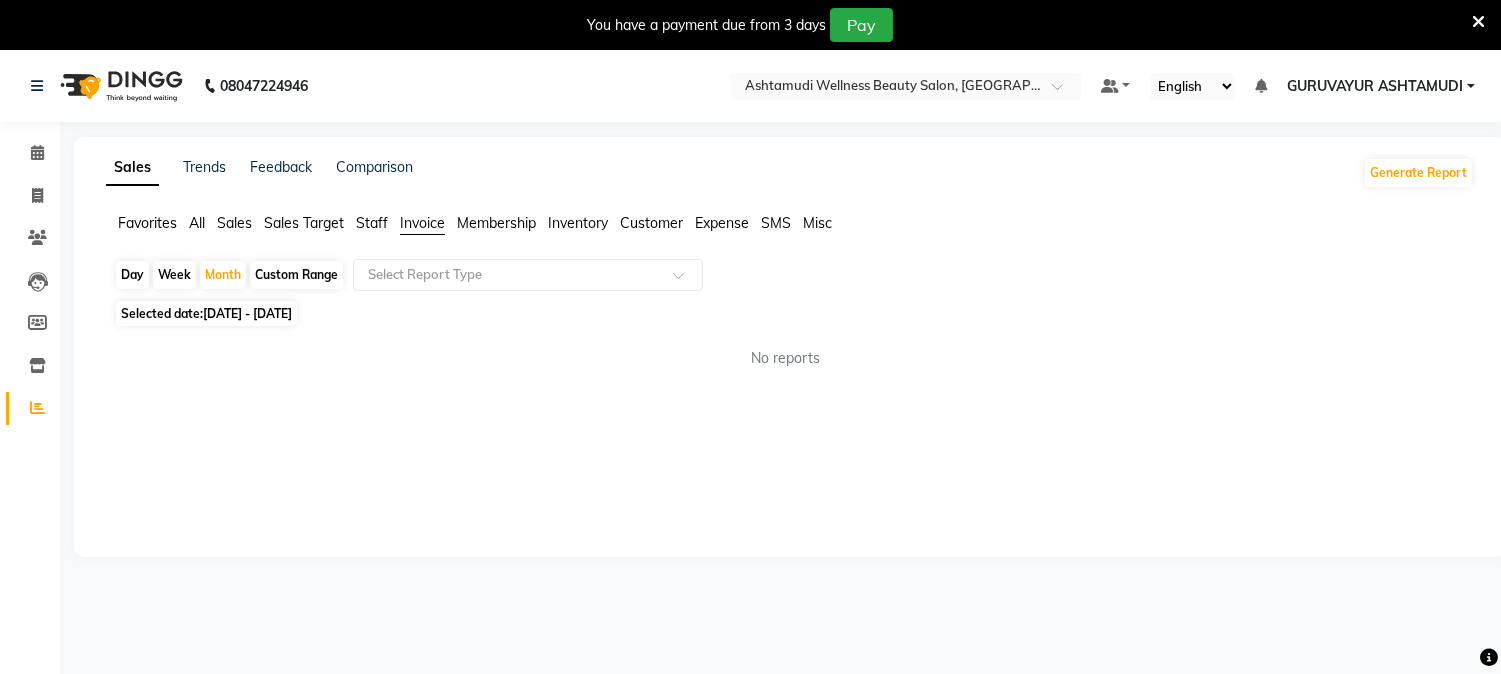 click on "Staff" 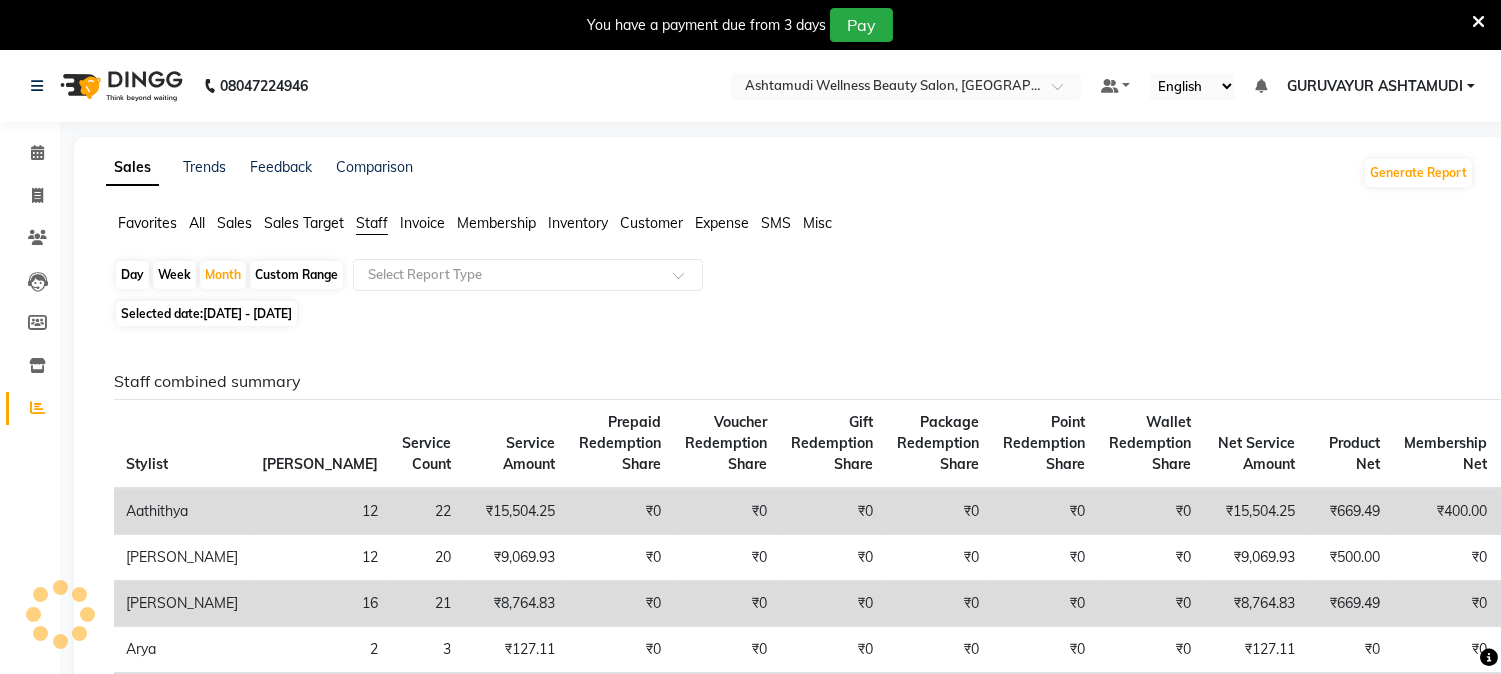 click on "Favorites" 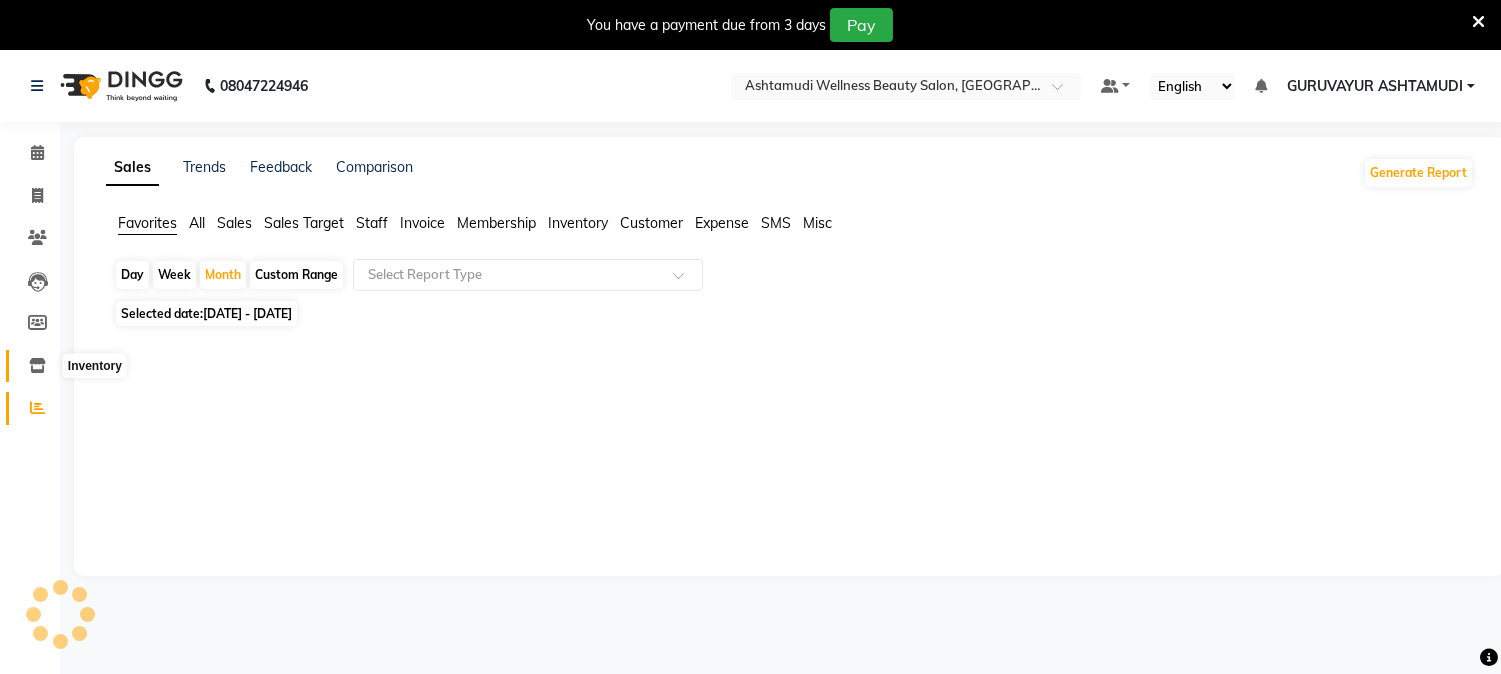 click 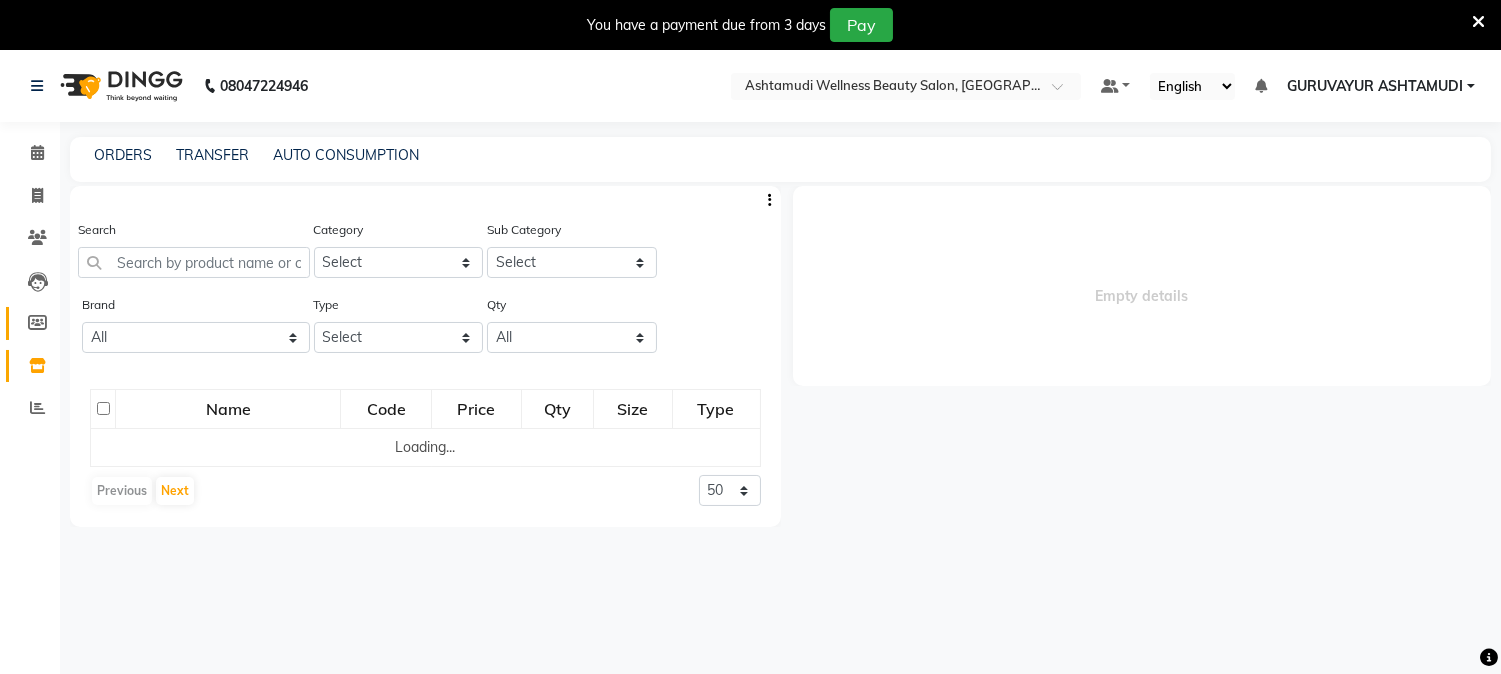 select 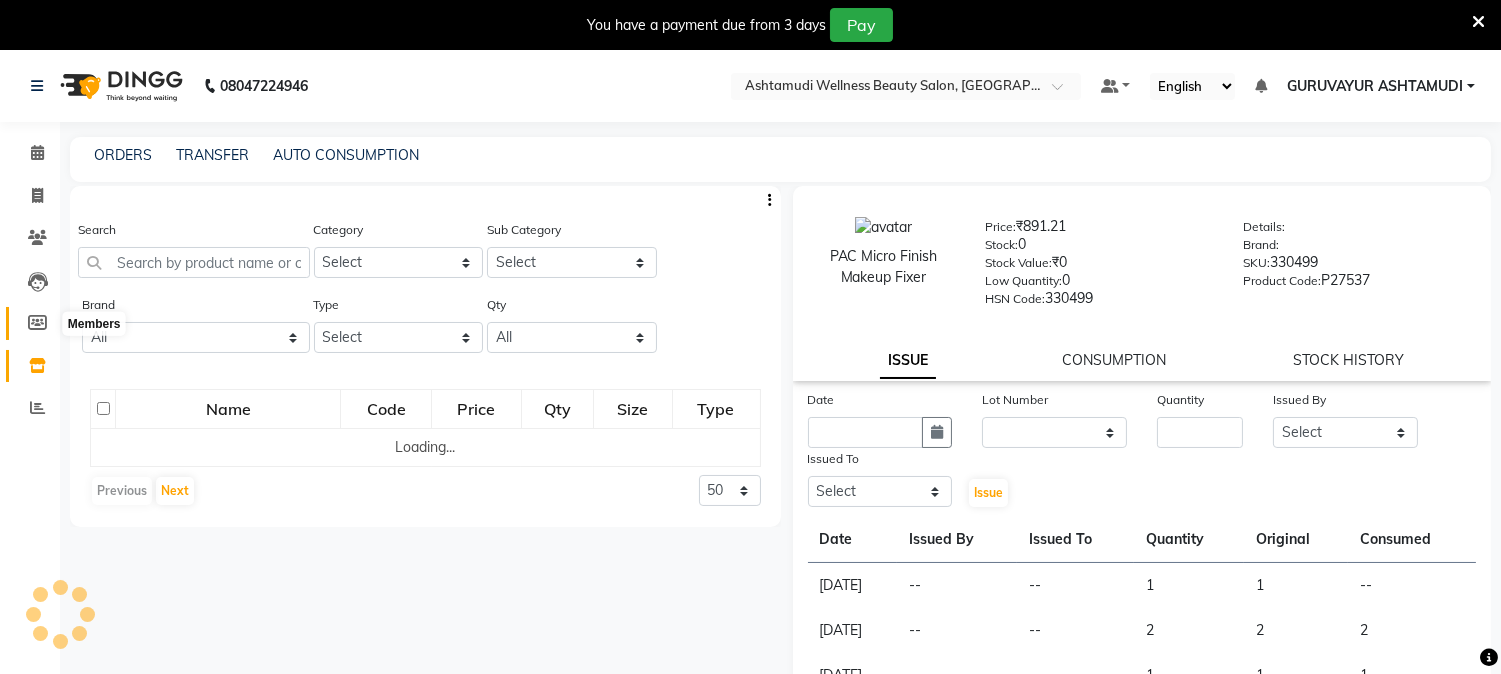 click 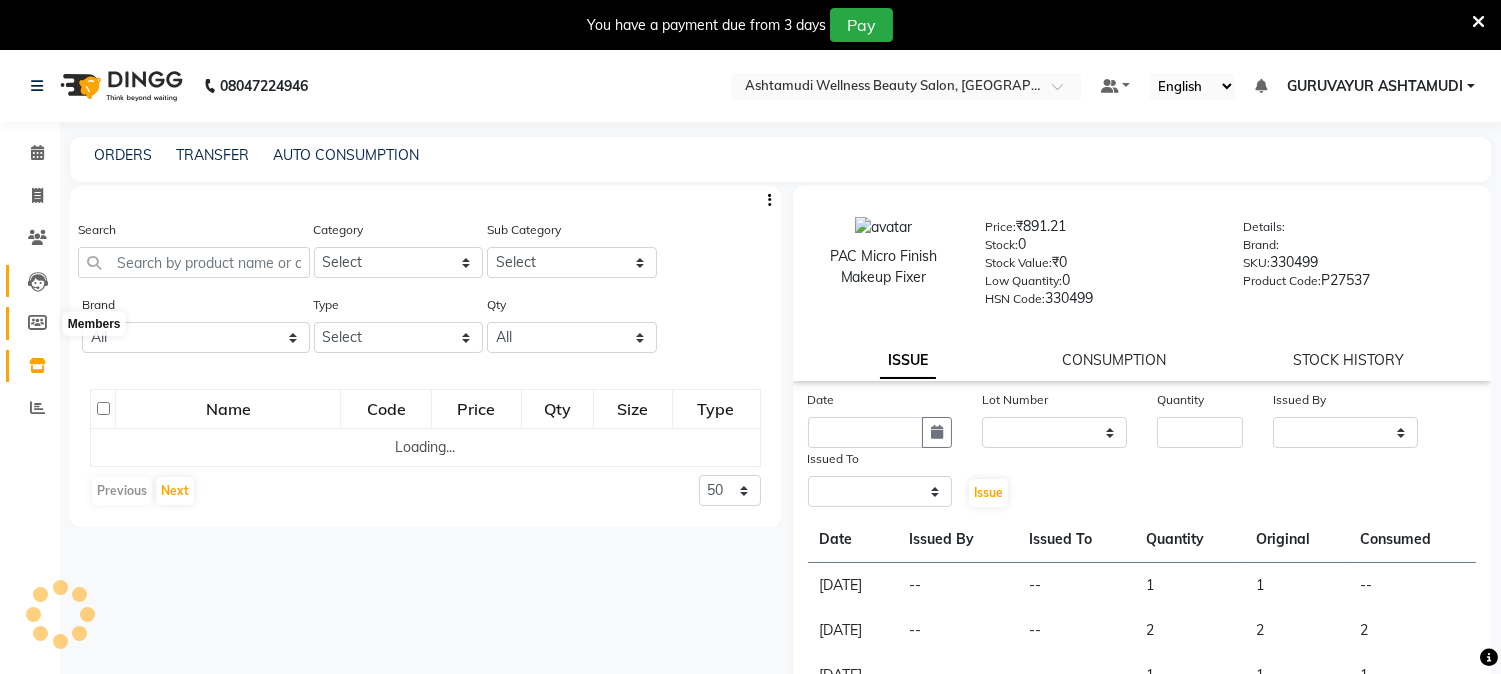 select 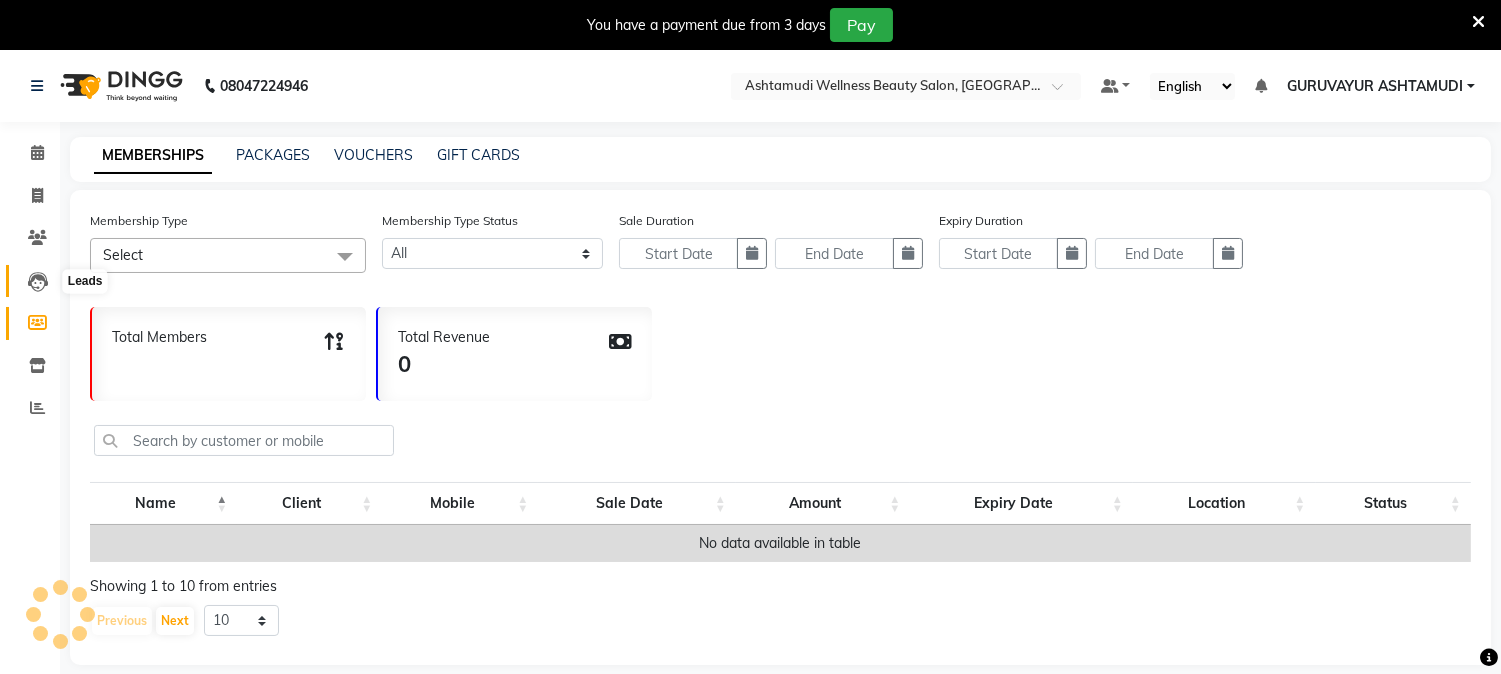 click 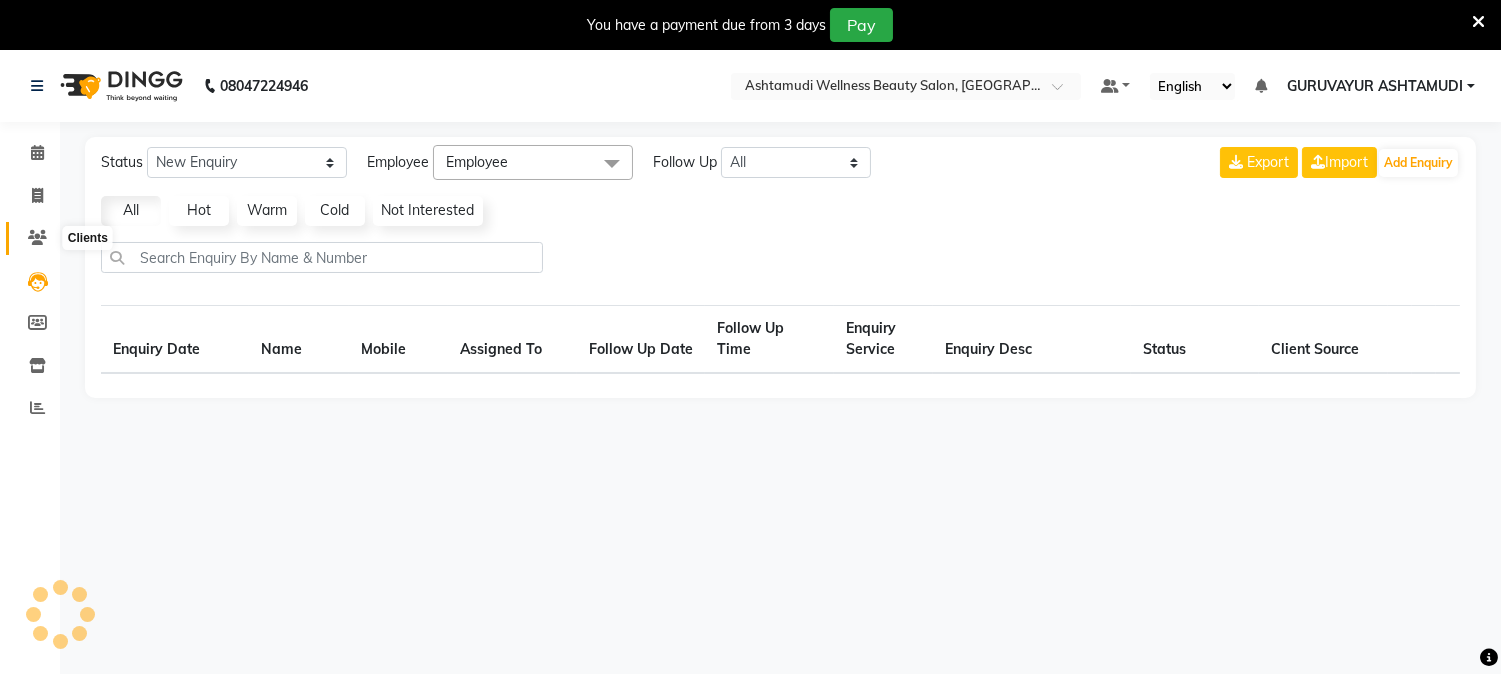 click 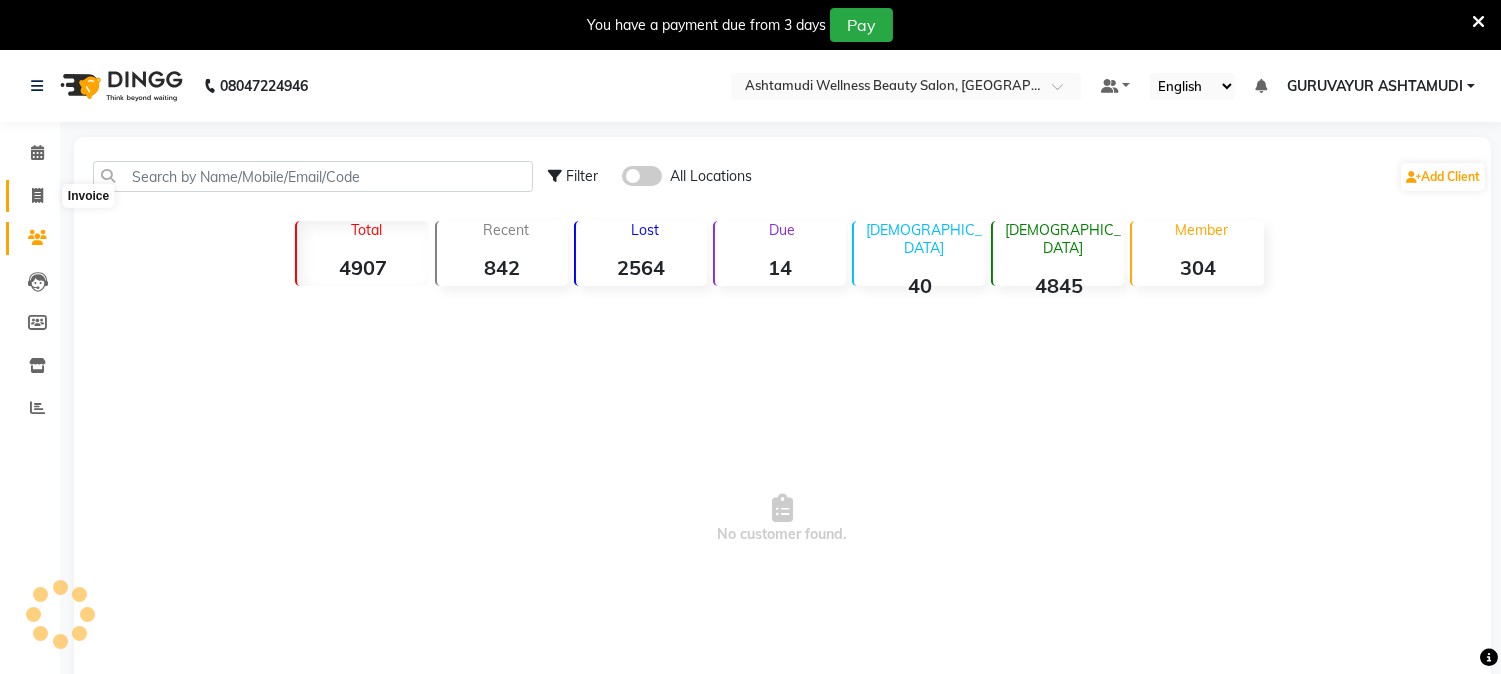 click 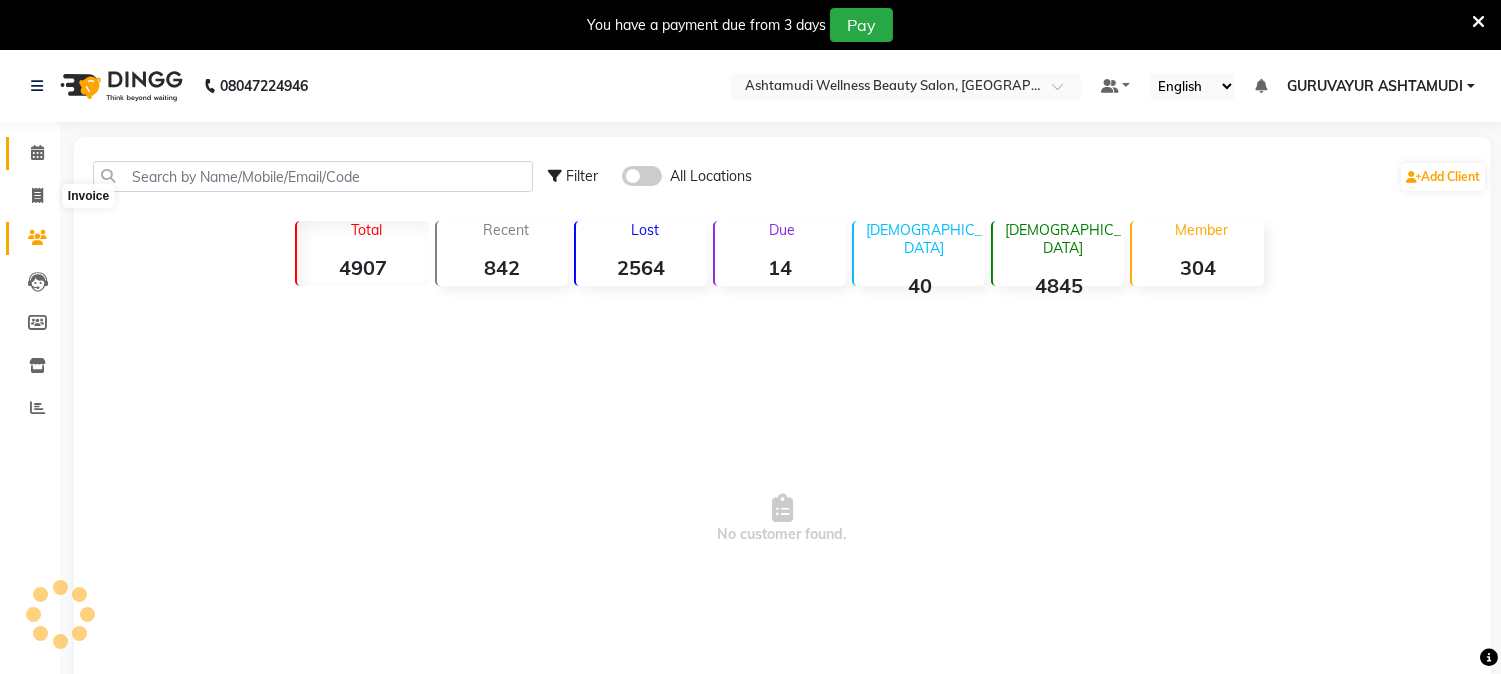 select on "service" 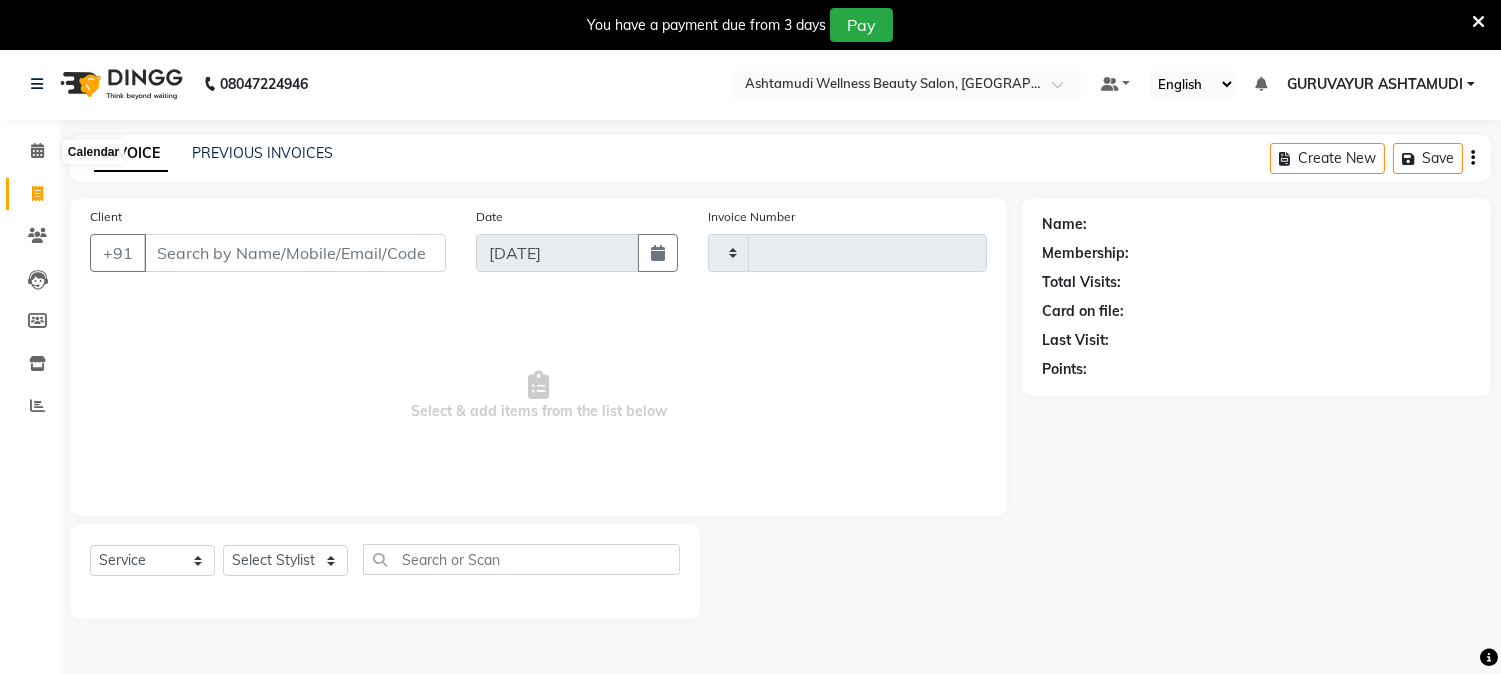 type on "1323" 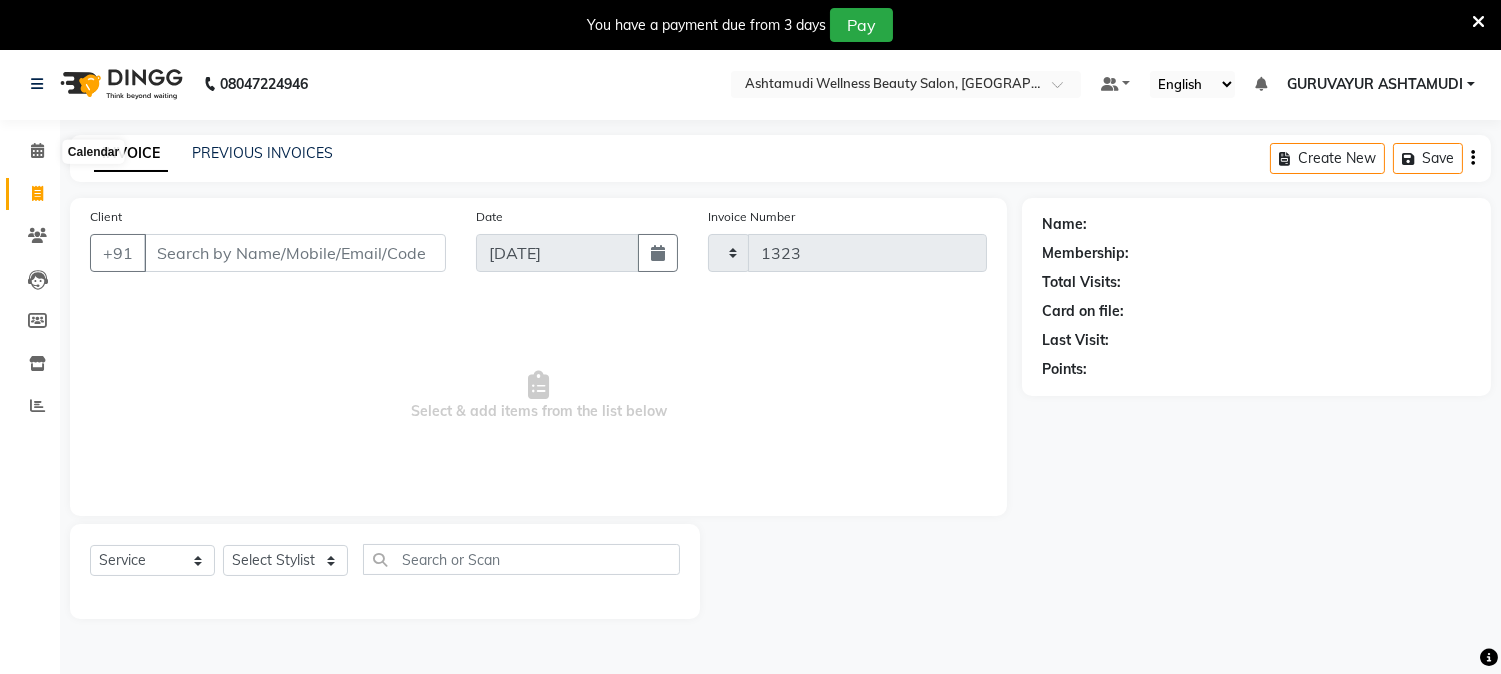 scroll, scrollTop: 50, scrollLeft: 0, axis: vertical 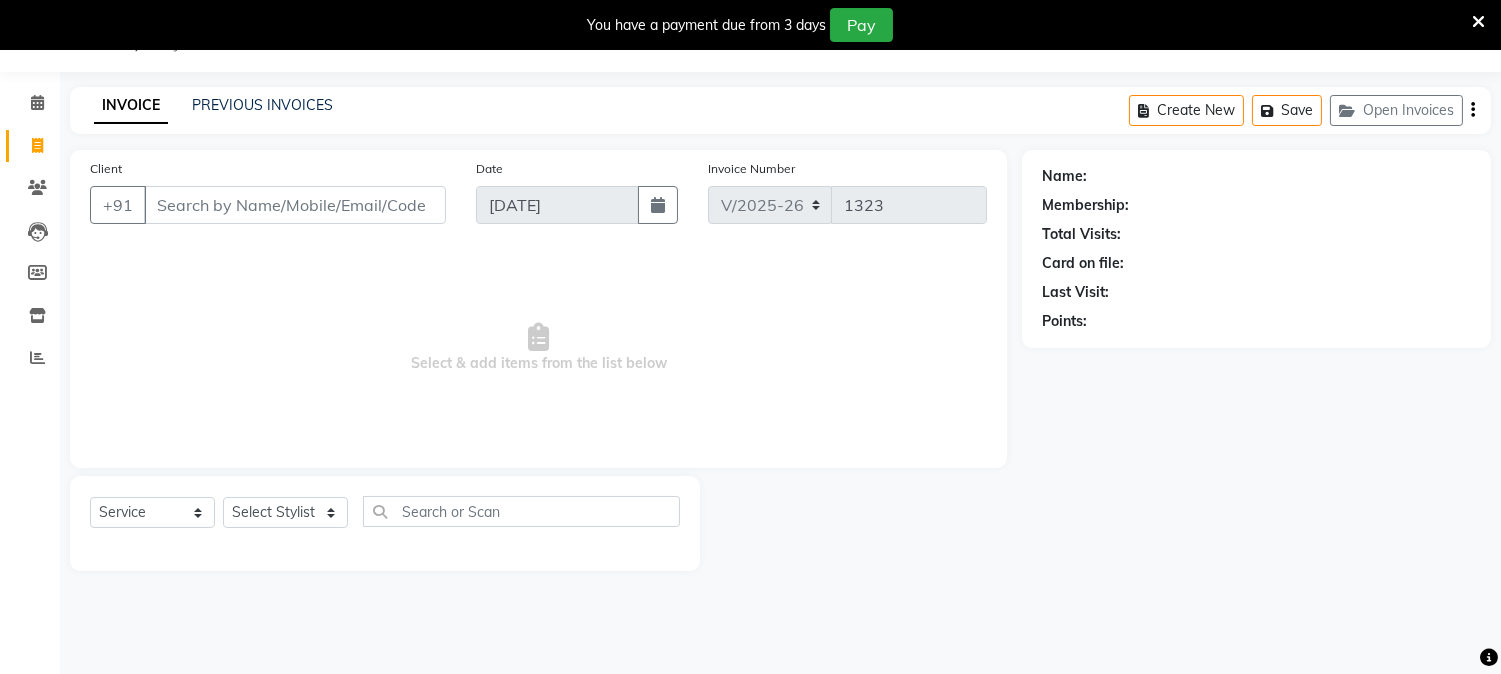 click 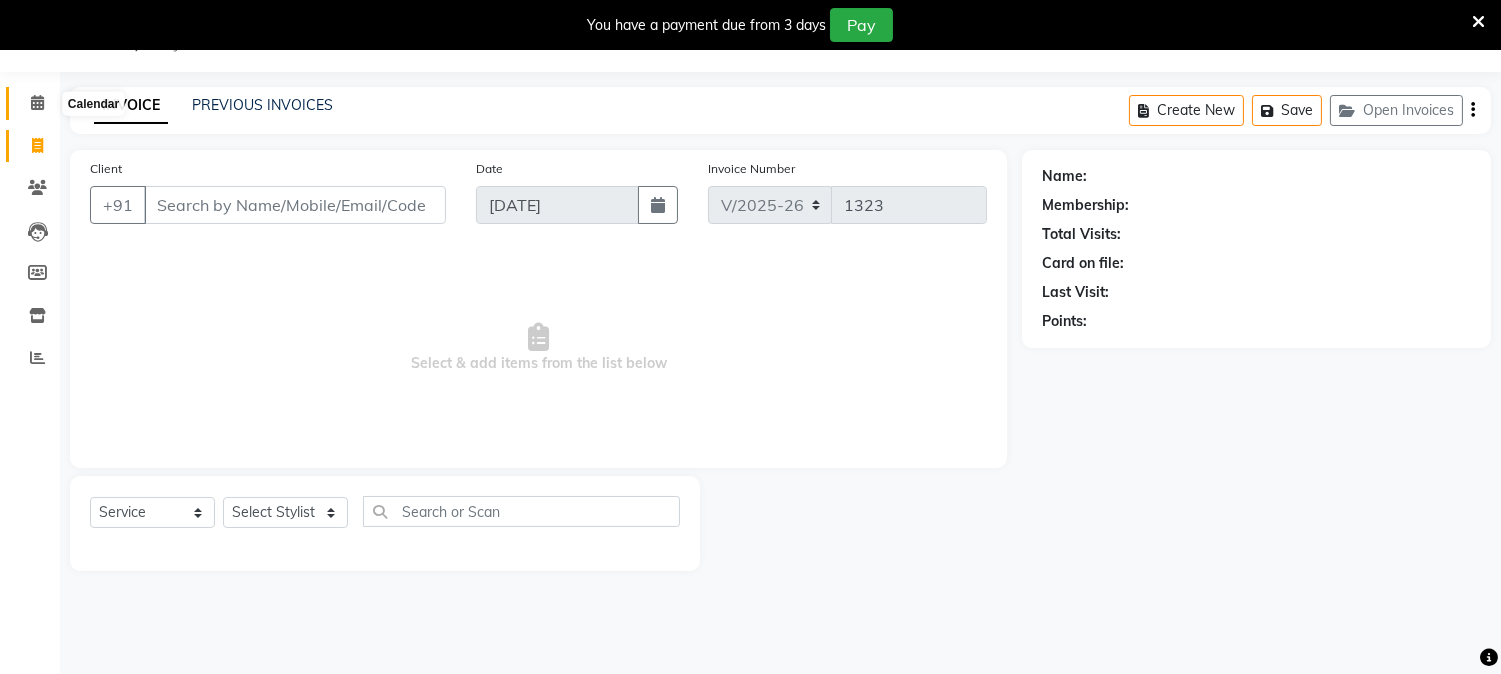 click 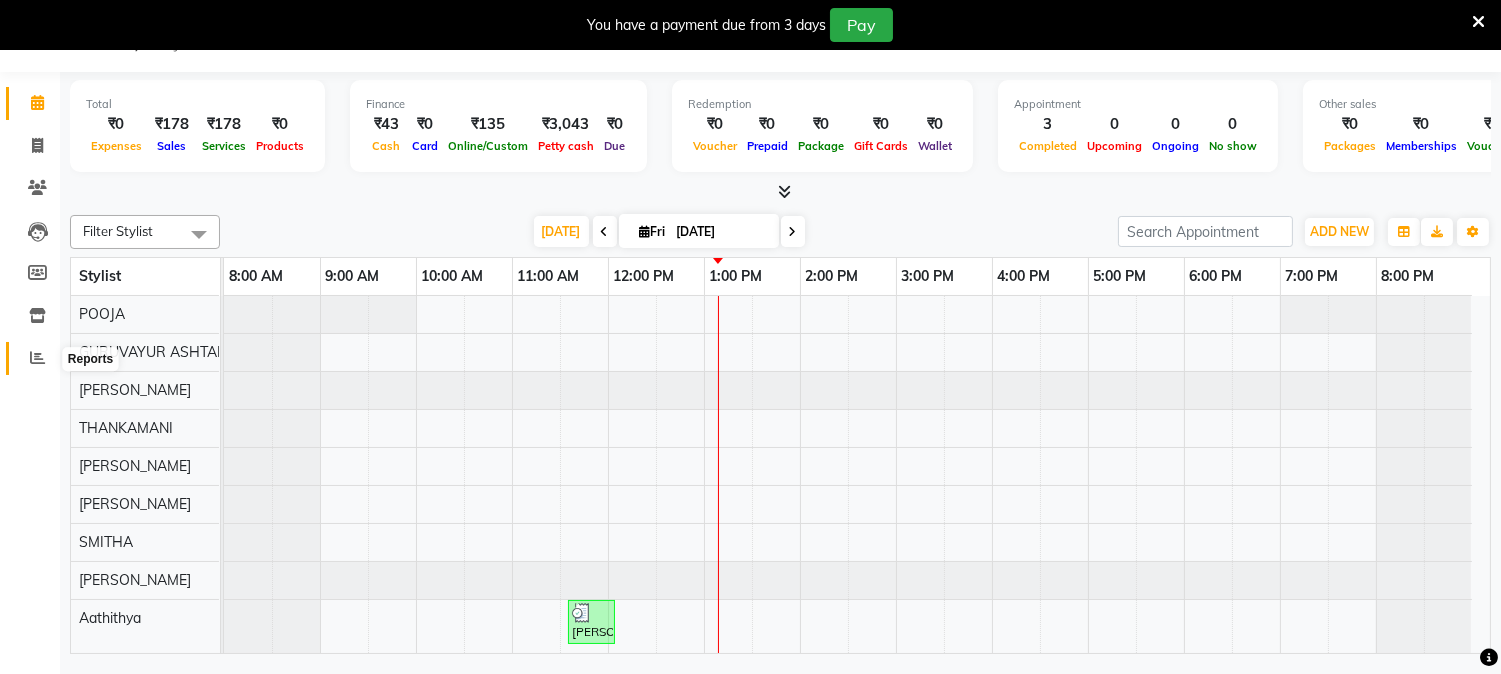 click 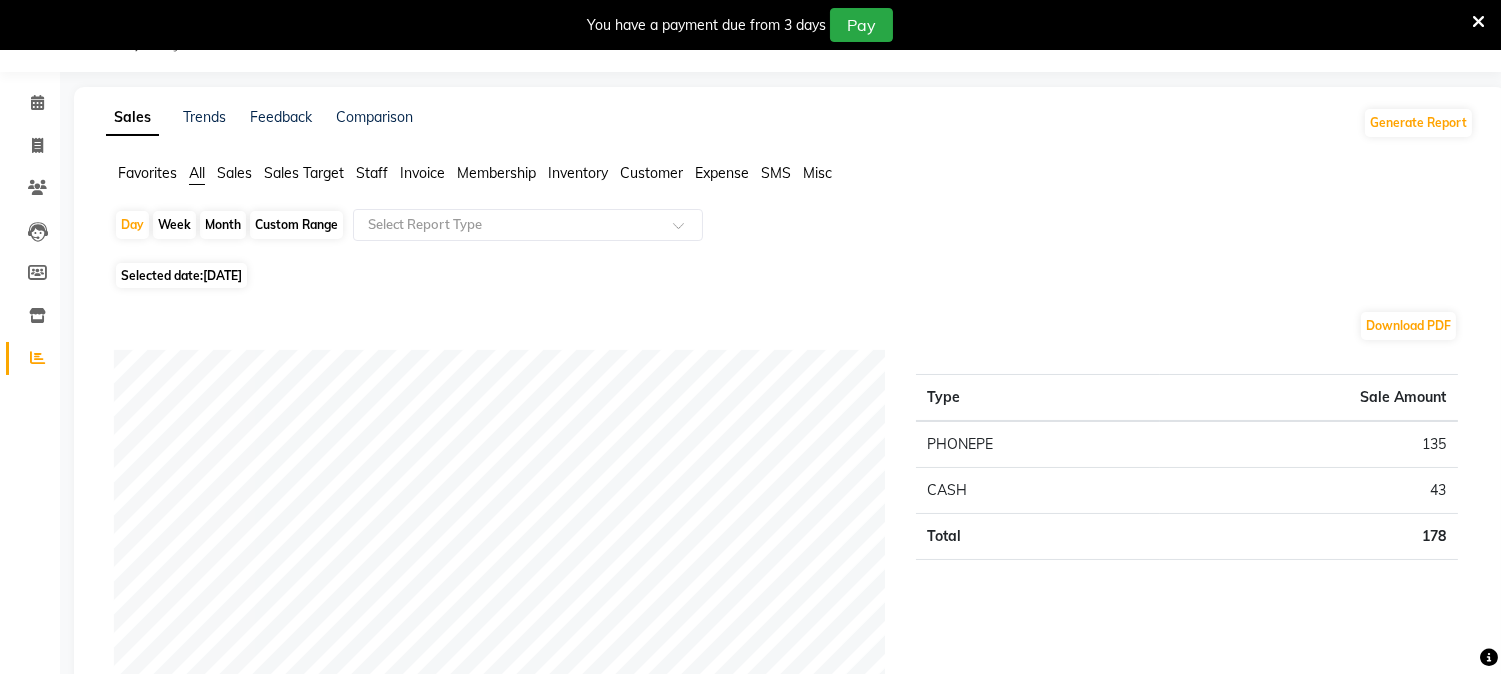 click on "Month" 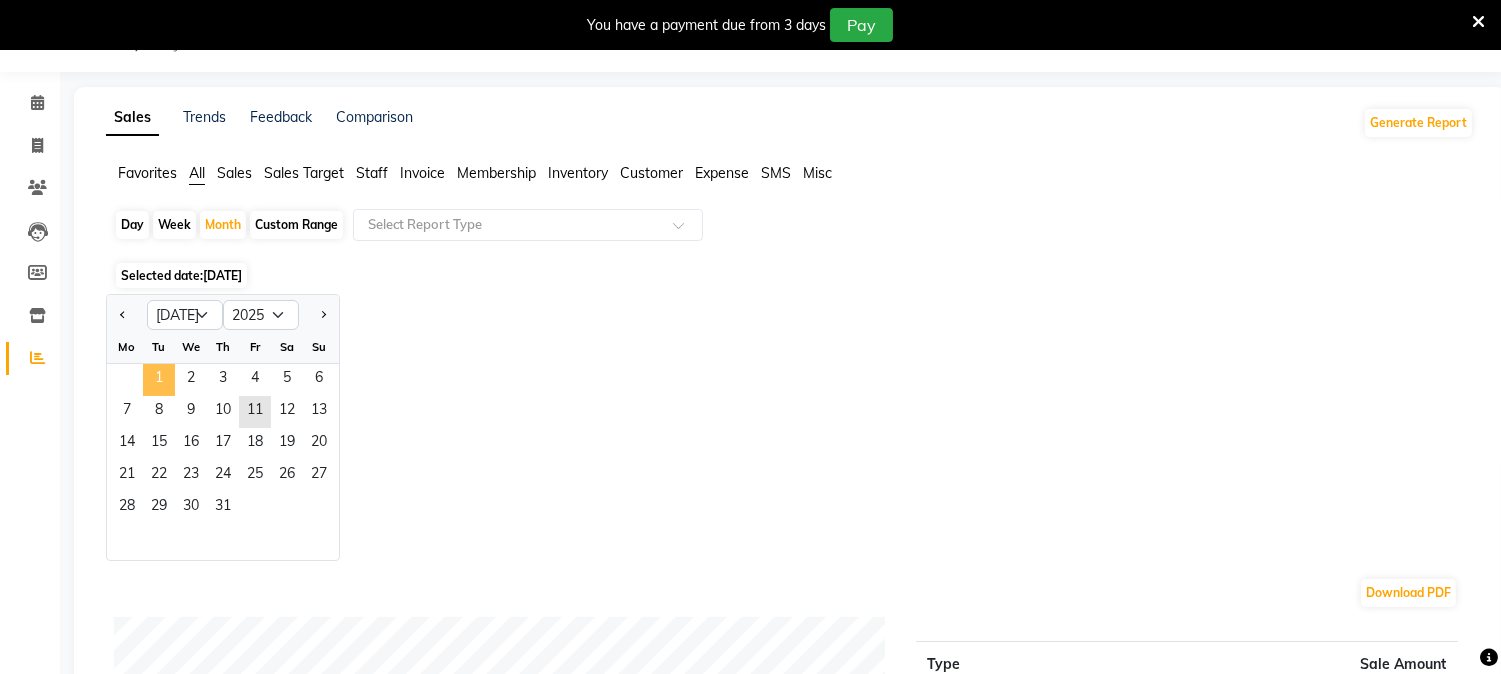 click on "1" 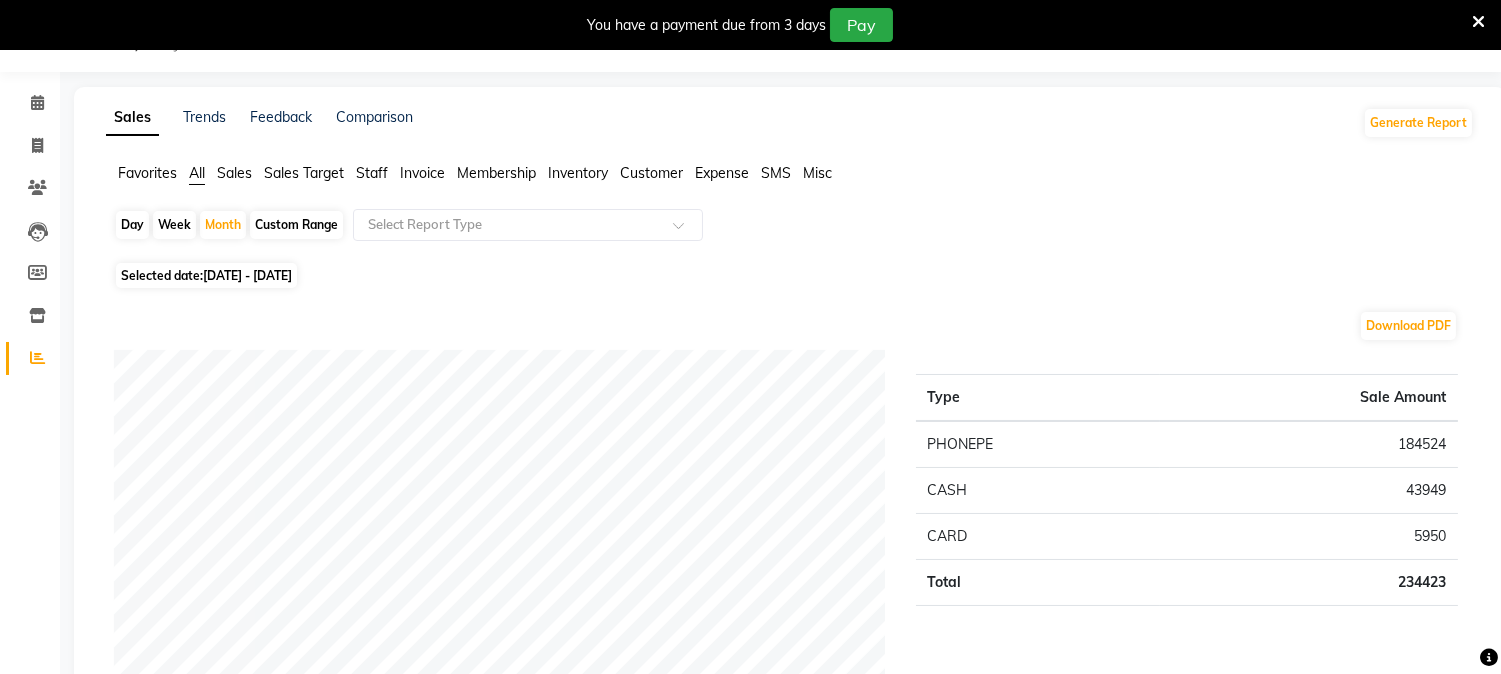 drag, startPoint x: 384, startPoint y: 175, endPoint x: 394, endPoint y: 203, distance: 29.732138 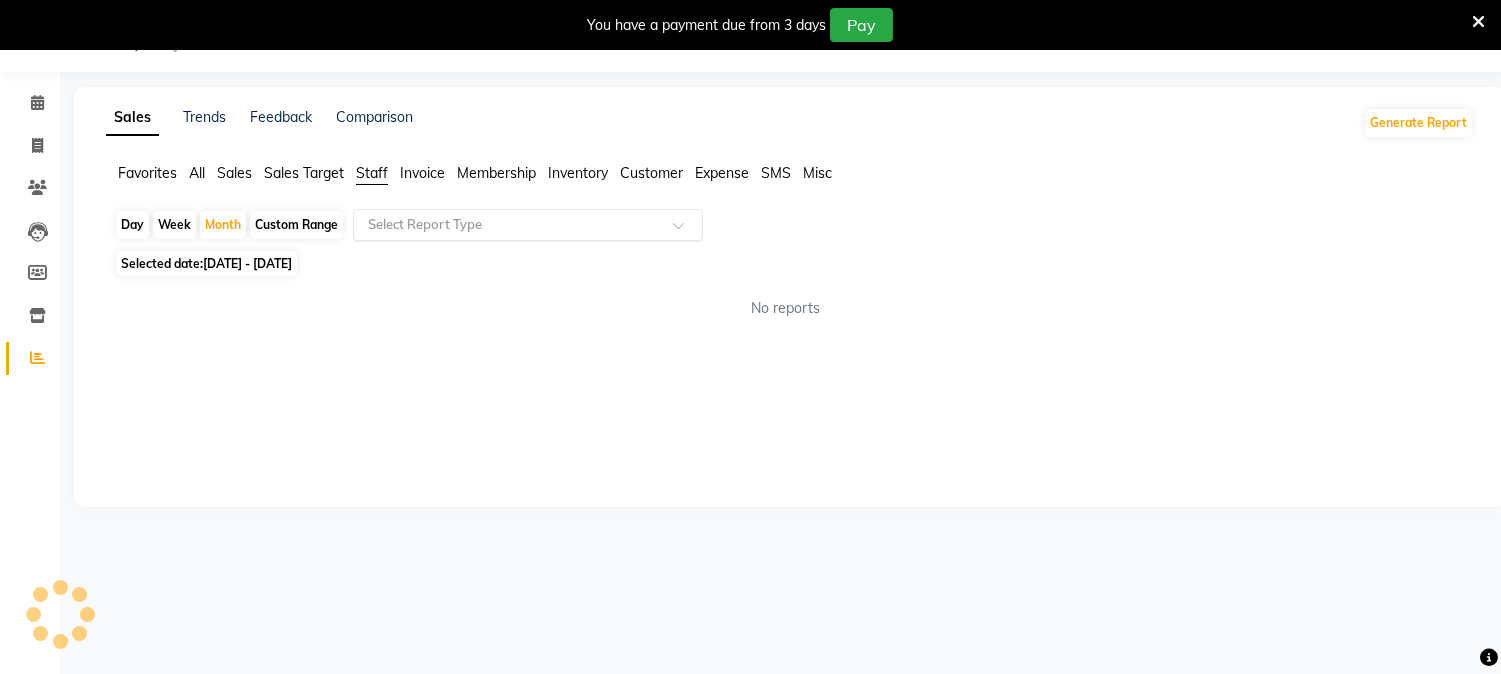 click 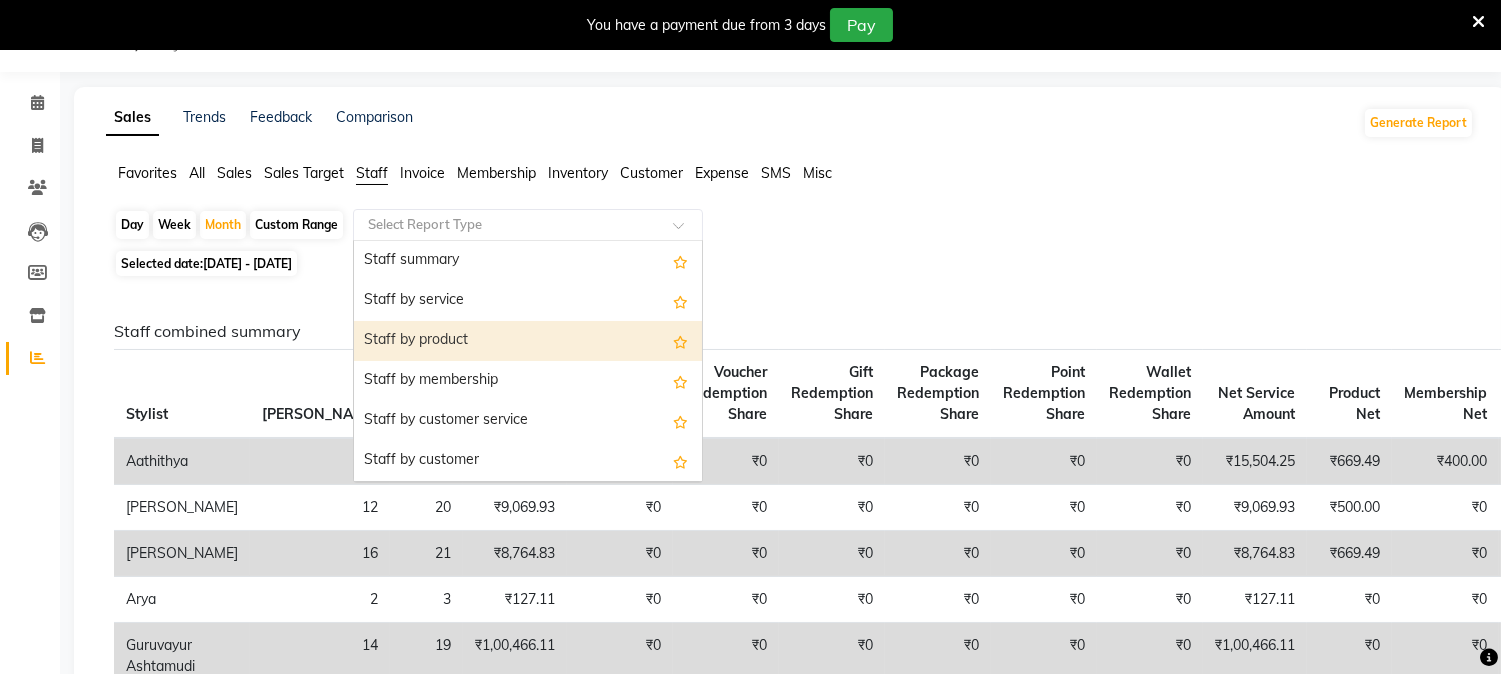 click on "Staff by product" at bounding box center (528, 341) 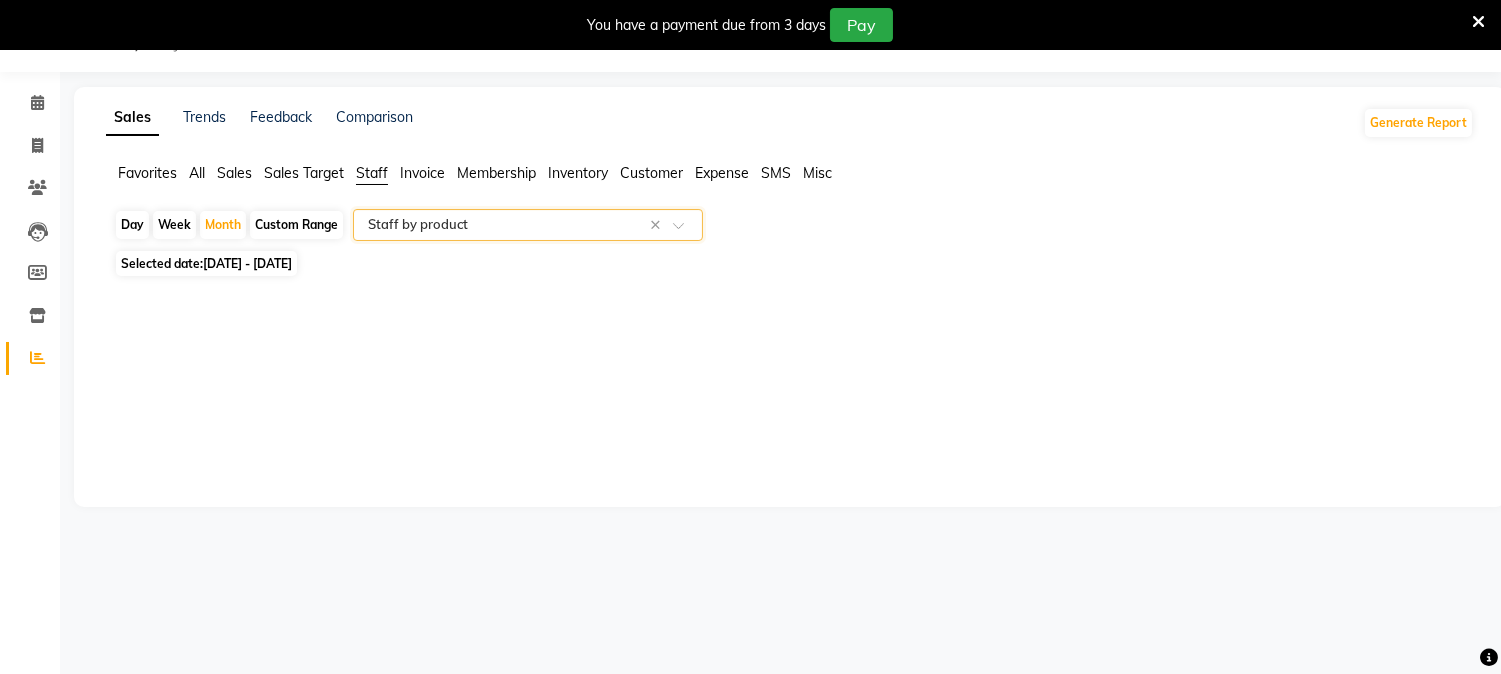 select on "filtered_report" 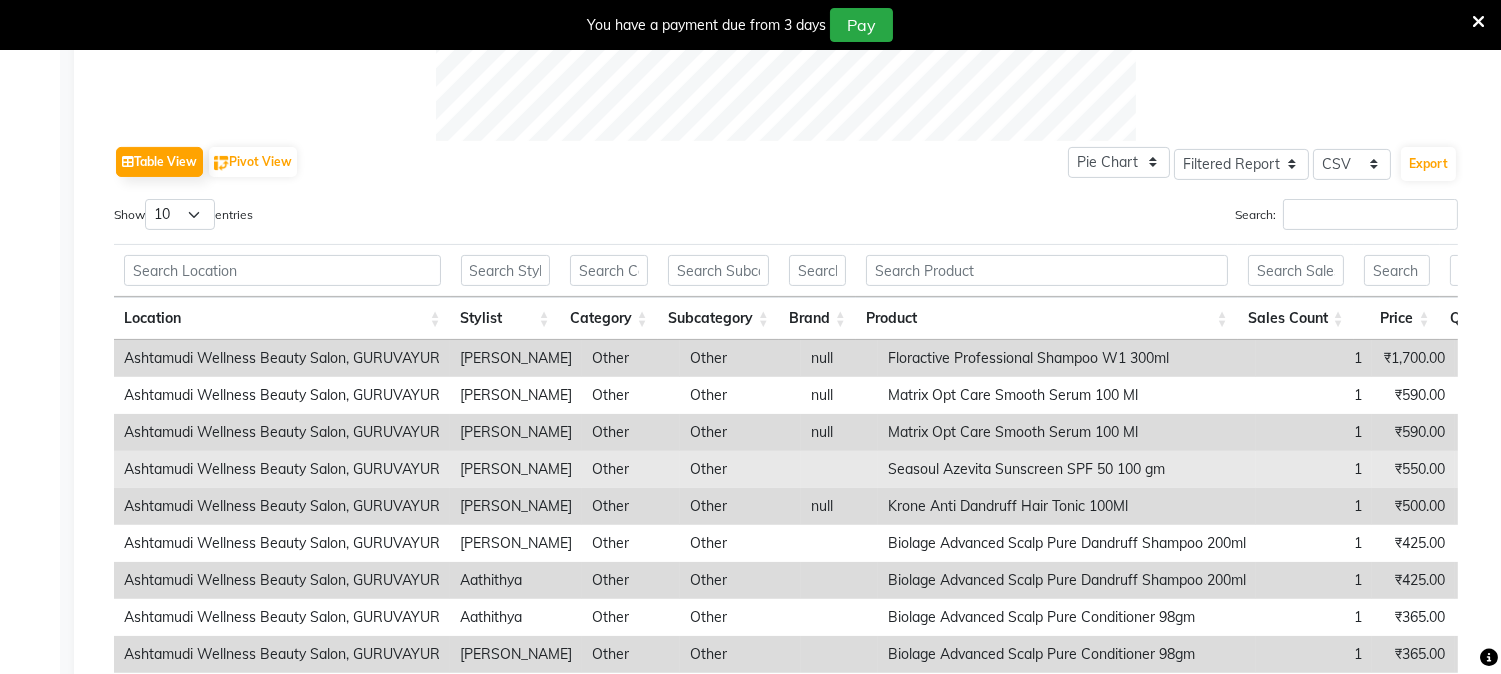 scroll, scrollTop: 930, scrollLeft: 0, axis: vertical 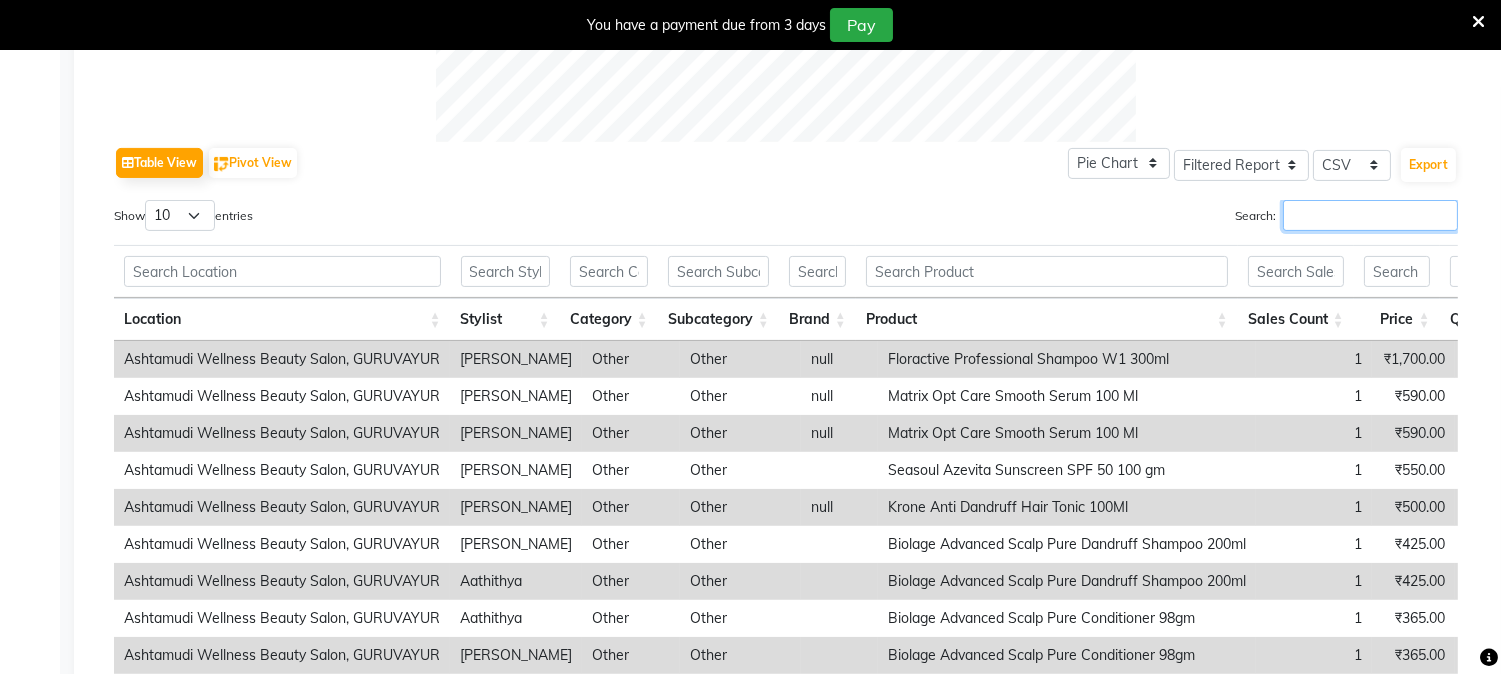 click on "Search:" at bounding box center (1370, 215) 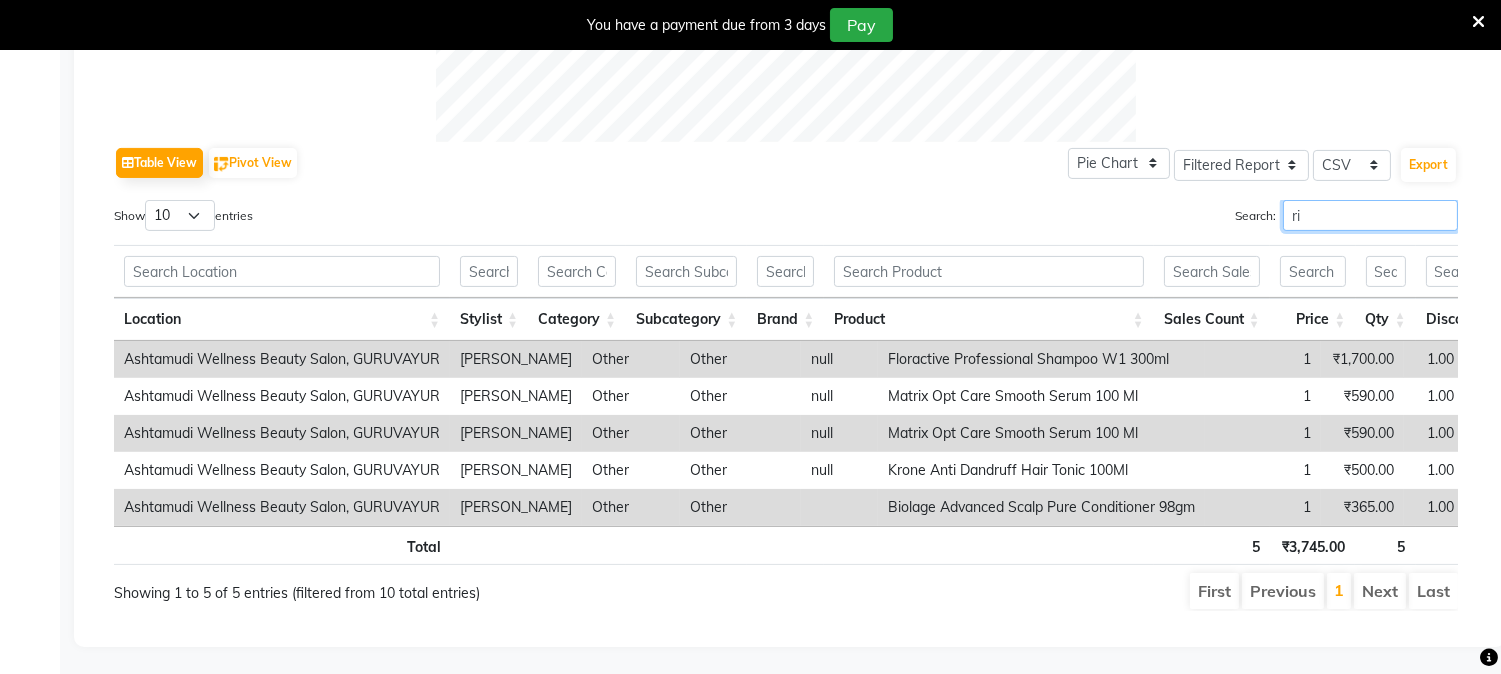 type on "rin" 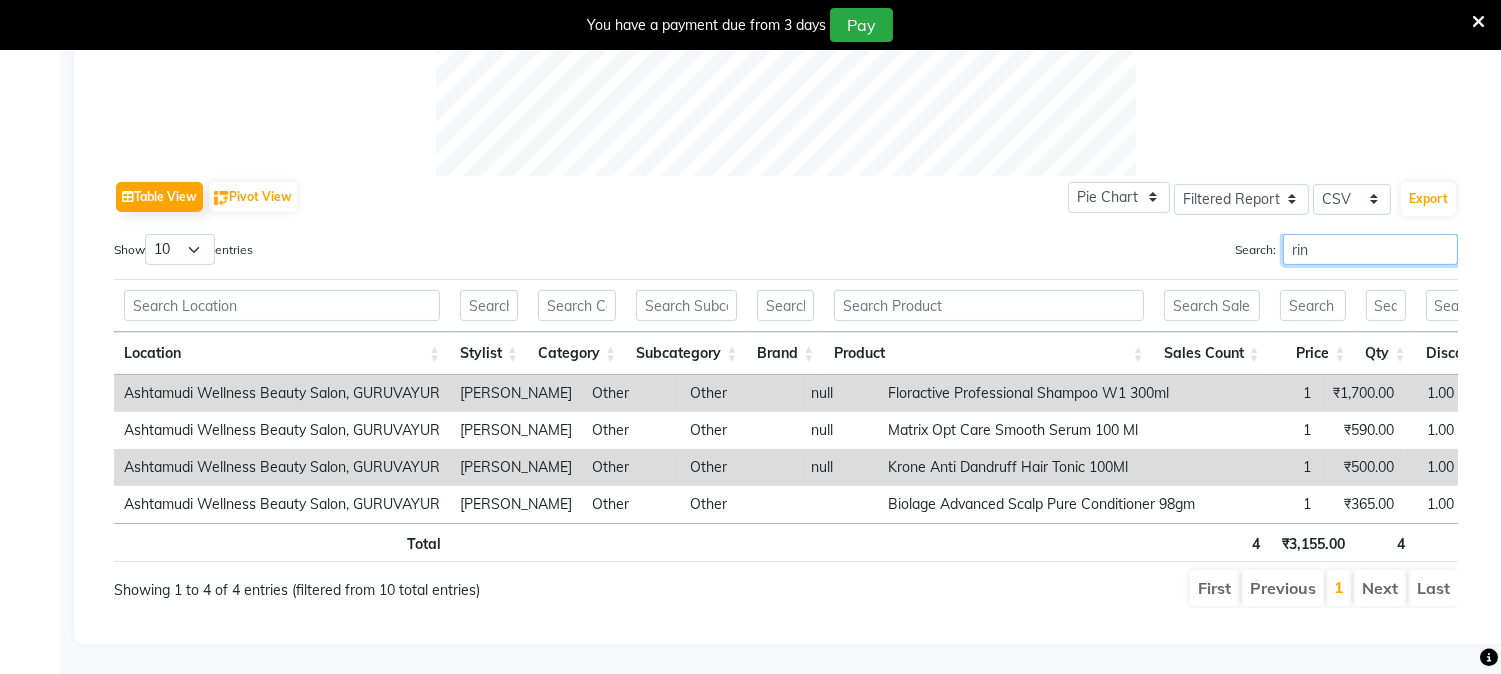 drag, startPoint x: 1315, startPoint y: 210, endPoint x: 1185, endPoint y: 198, distance: 130.55267 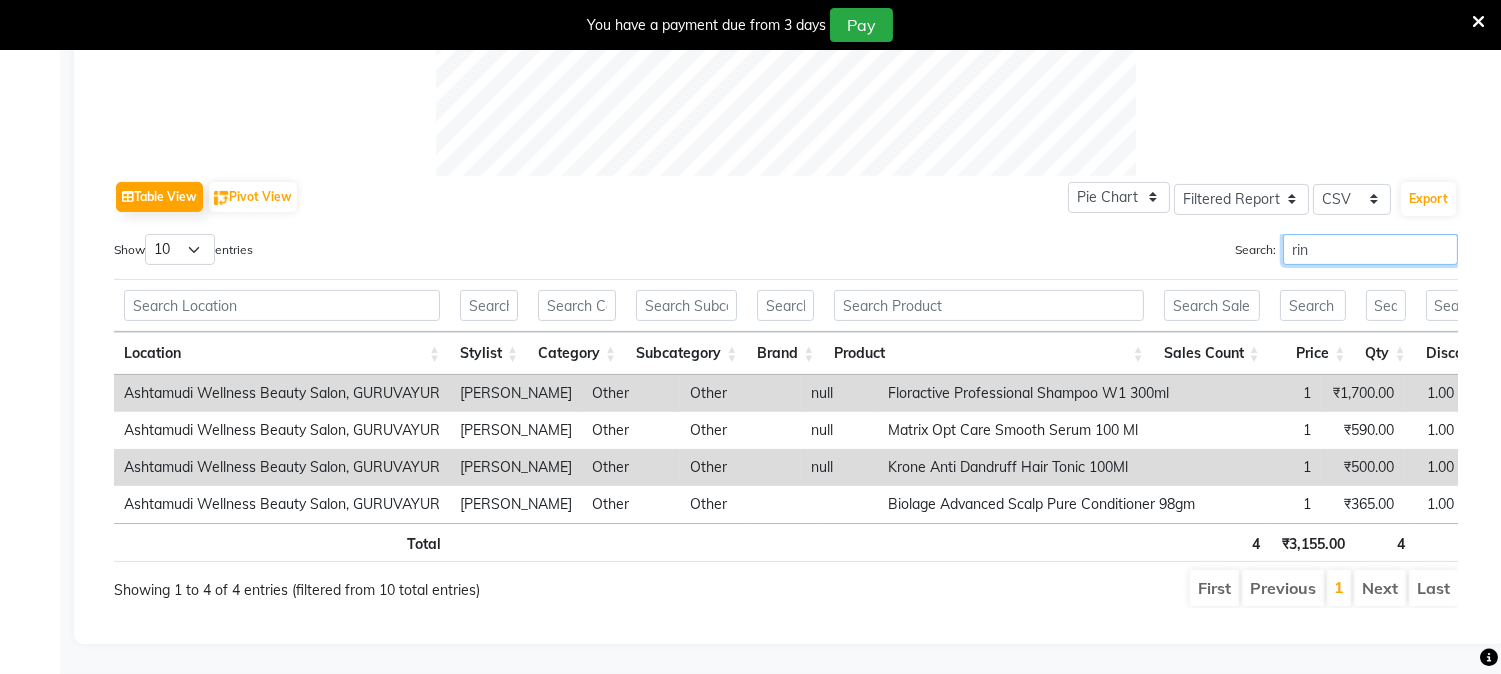 click on "Search: rin" at bounding box center [1129, 253] 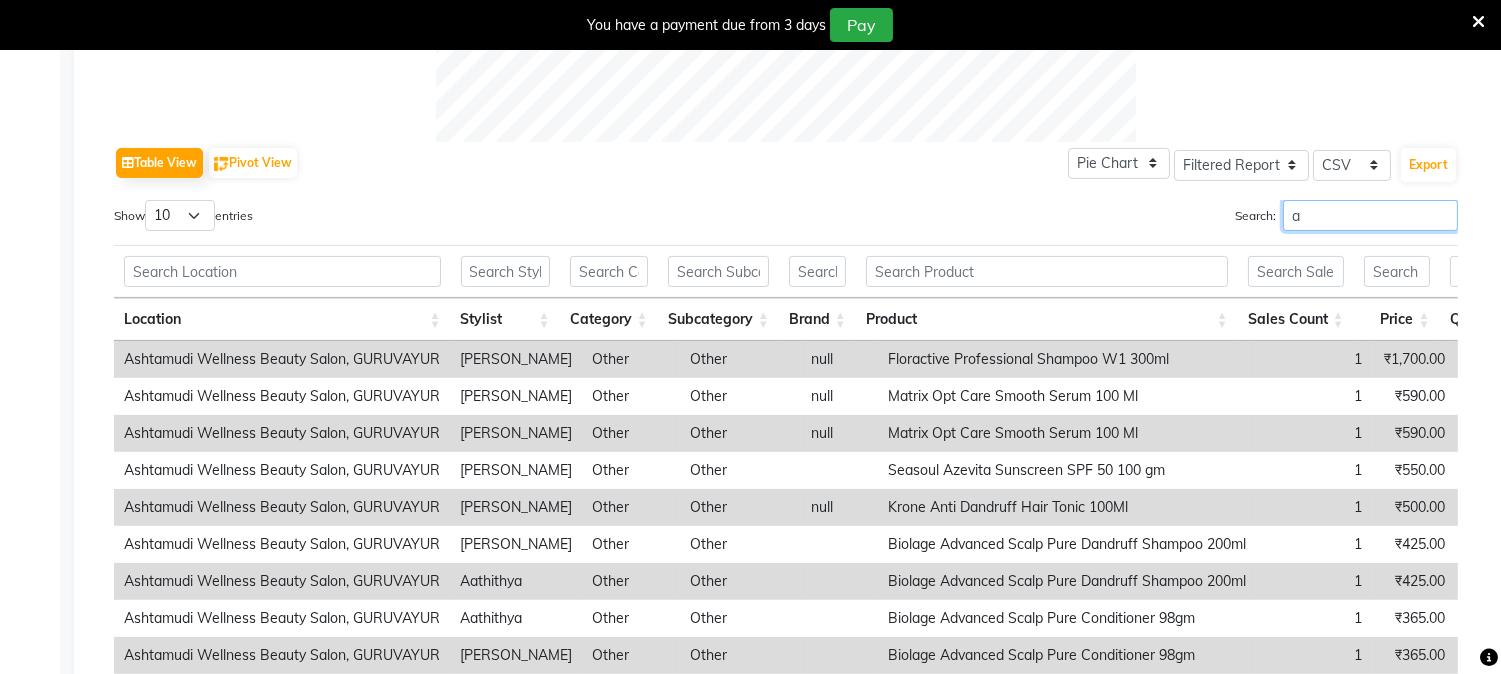 type on "aa" 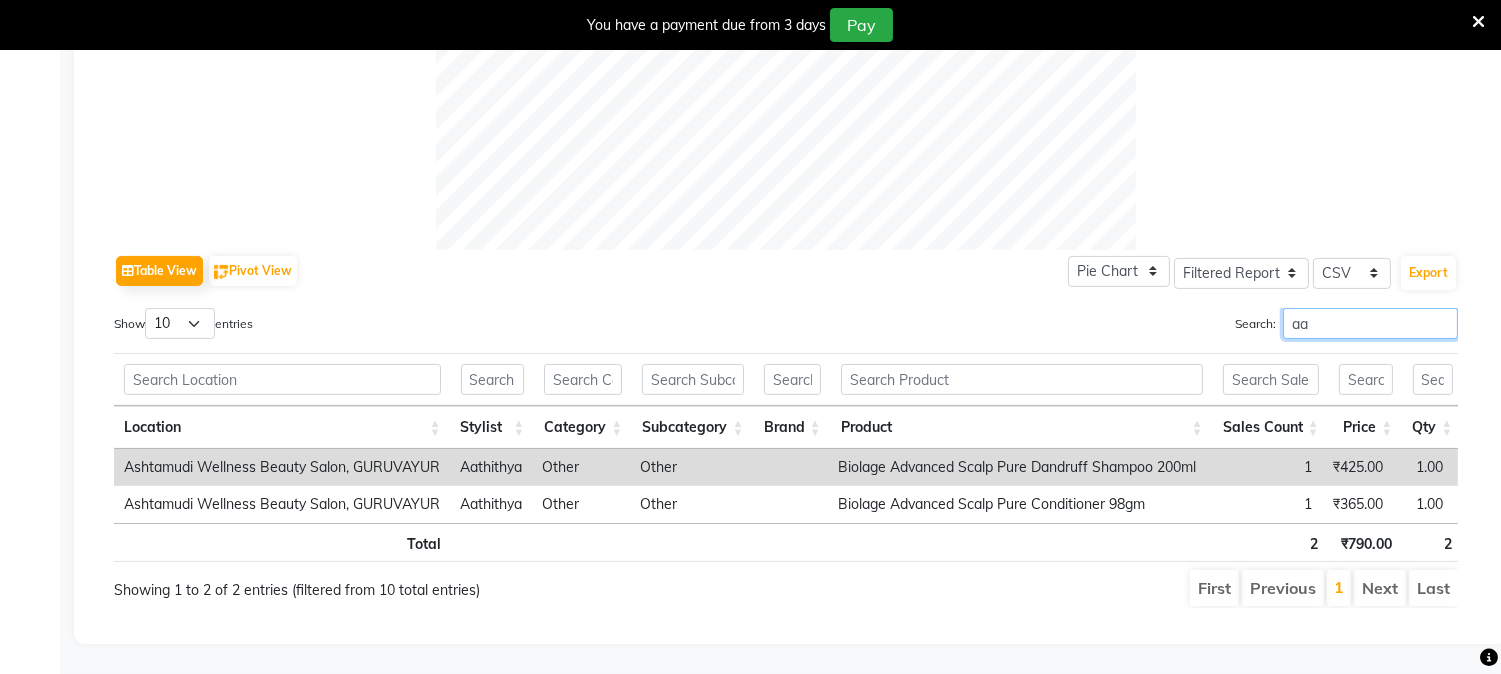 scroll, scrollTop: 856, scrollLeft: 0, axis: vertical 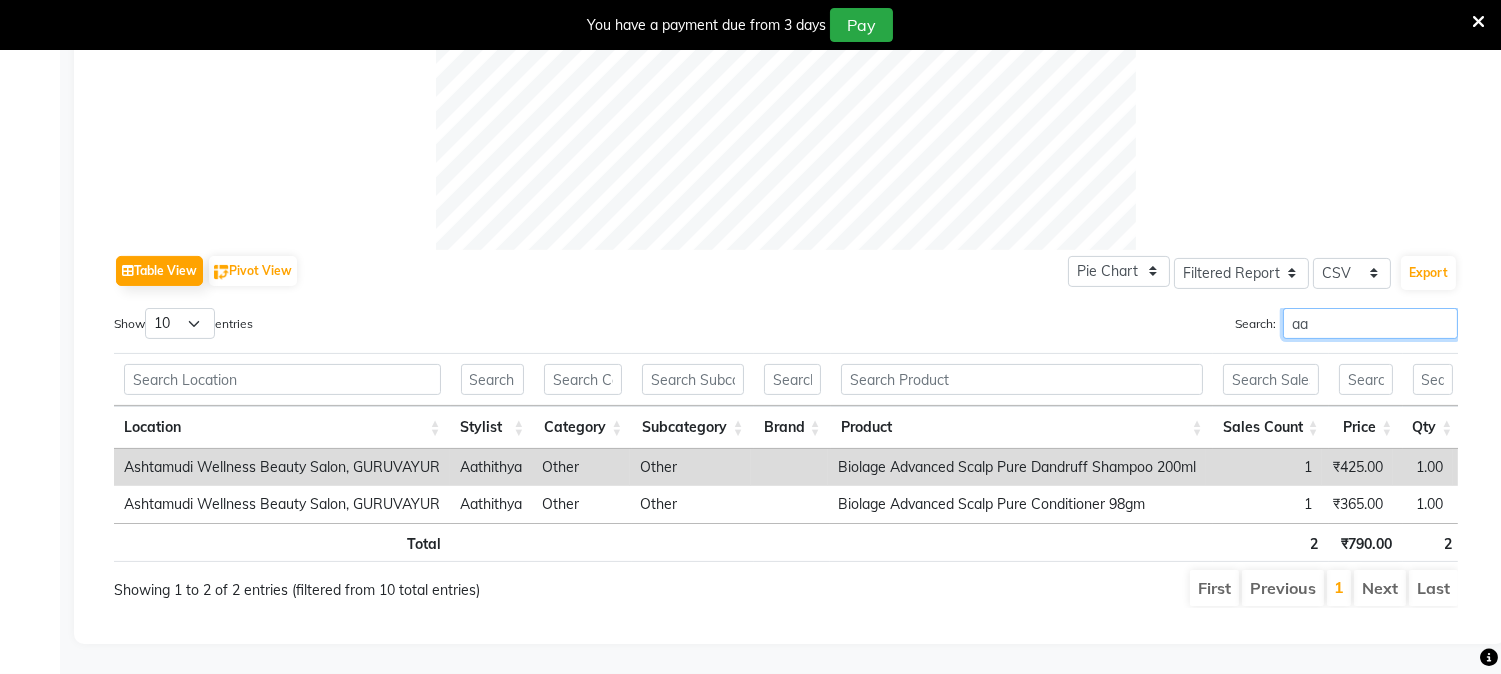 click on "Search: aa" at bounding box center (1129, 327) 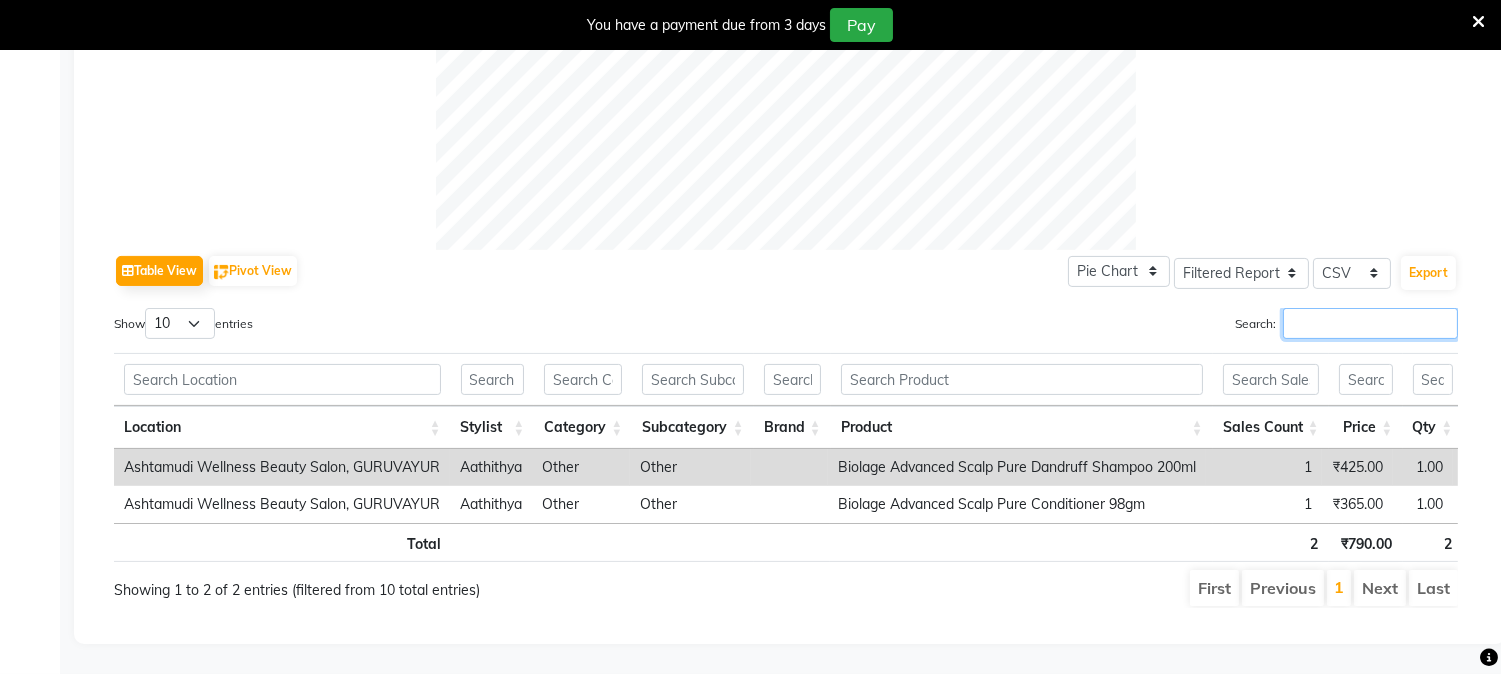 scroll, scrollTop: 930, scrollLeft: 0, axis: vertical 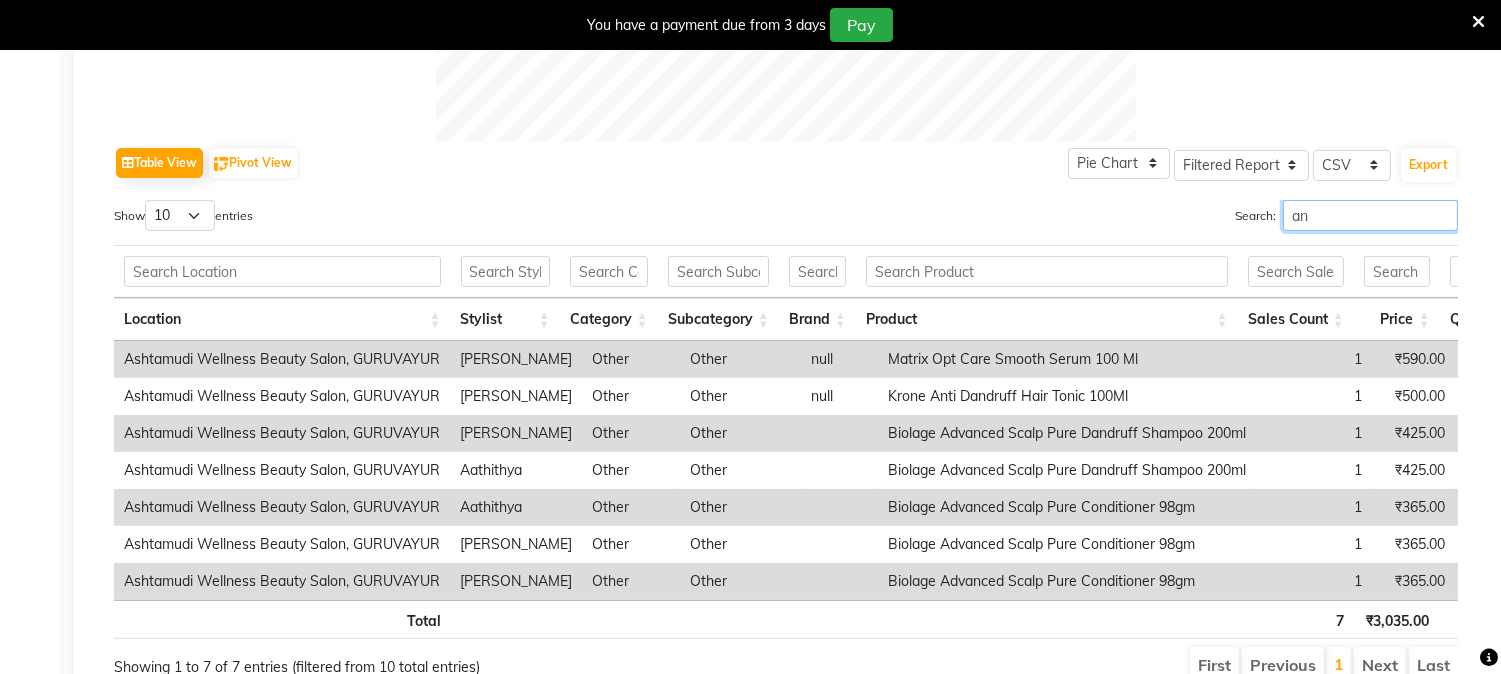 type on "anj" 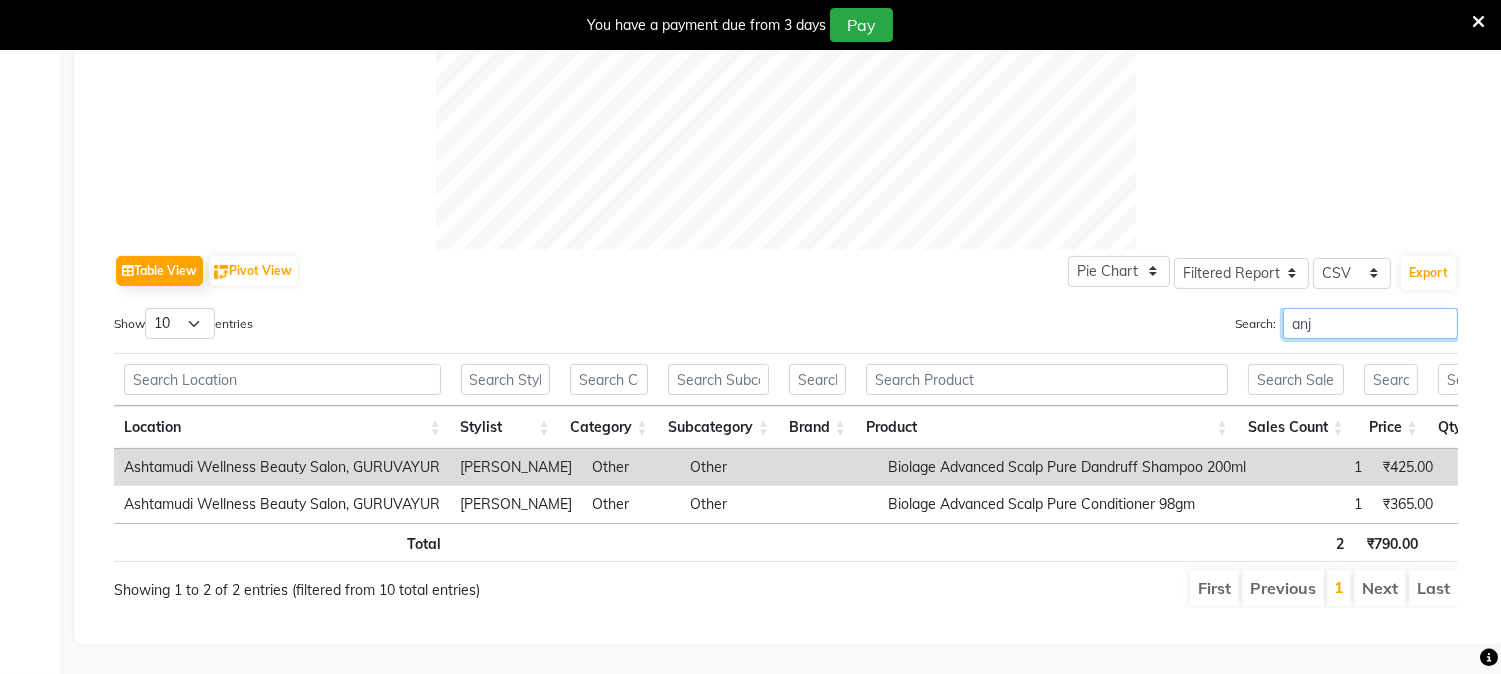 scroll, scrollTop: 856, scrollLeft: 0, axis: vertical 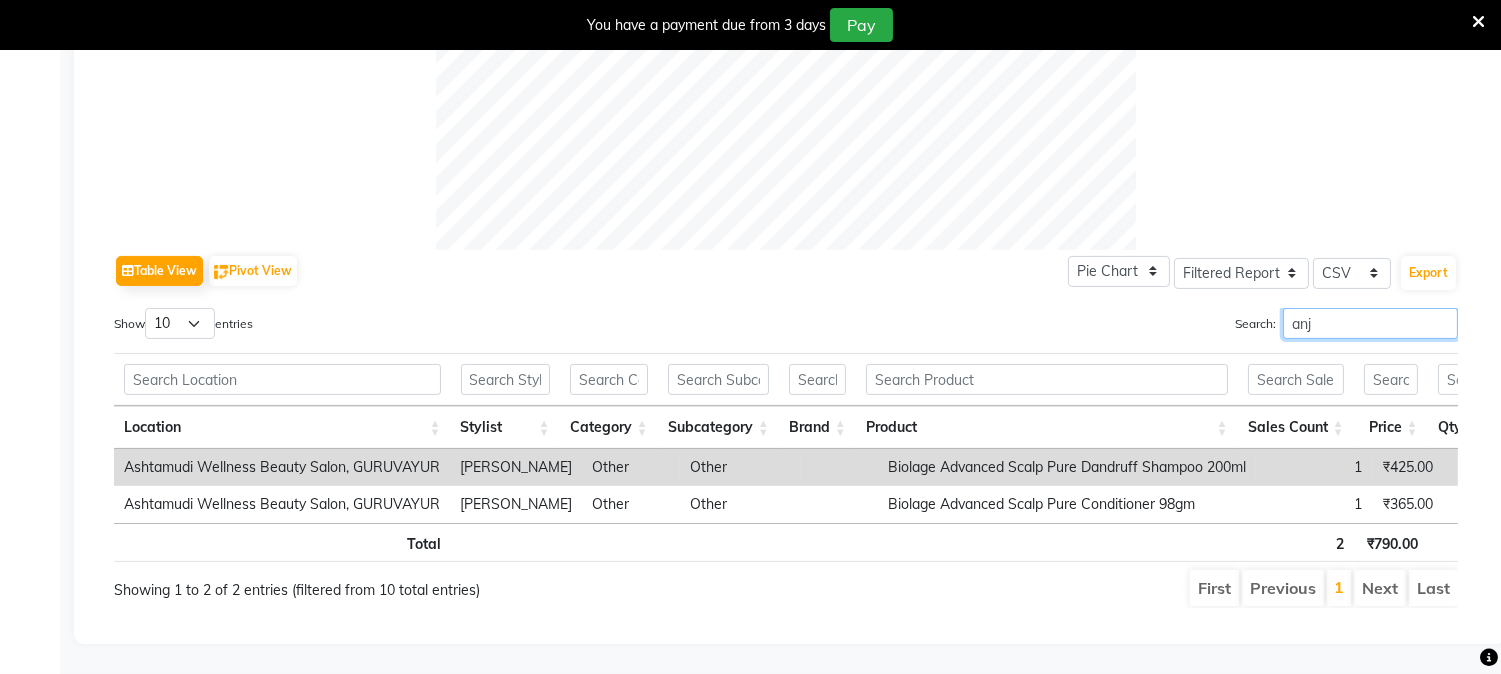 click on "Search: anj" at bounding box center (1129, 327) 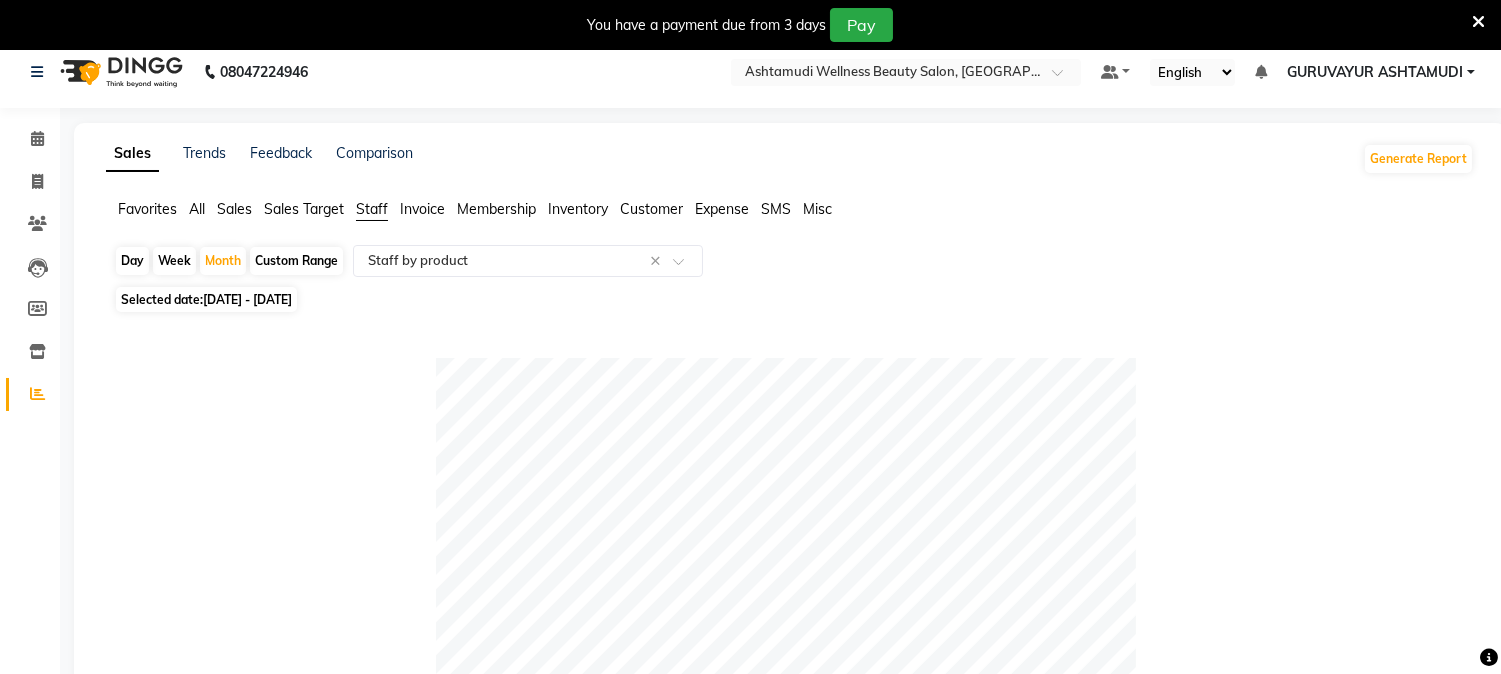 scroll, scrollTop: 0, scrollLeft: 0, axis: both 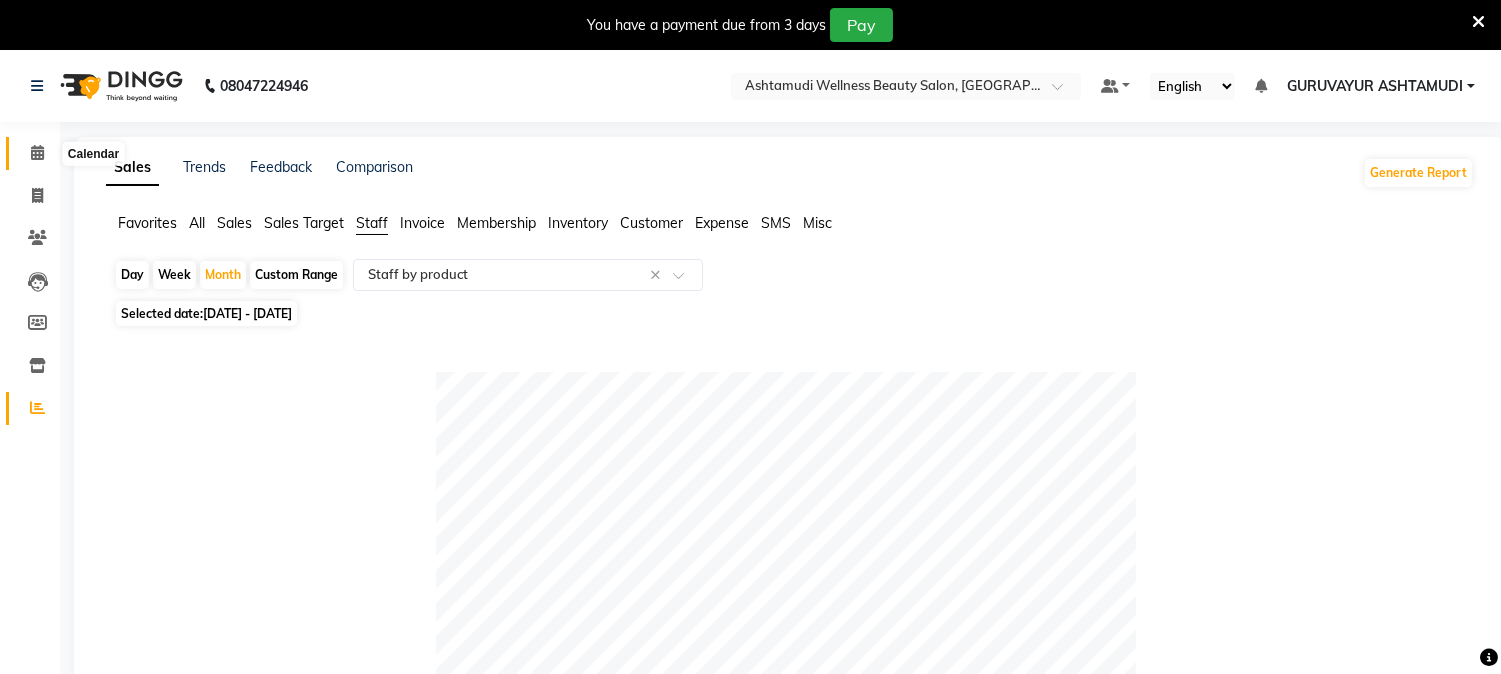 click 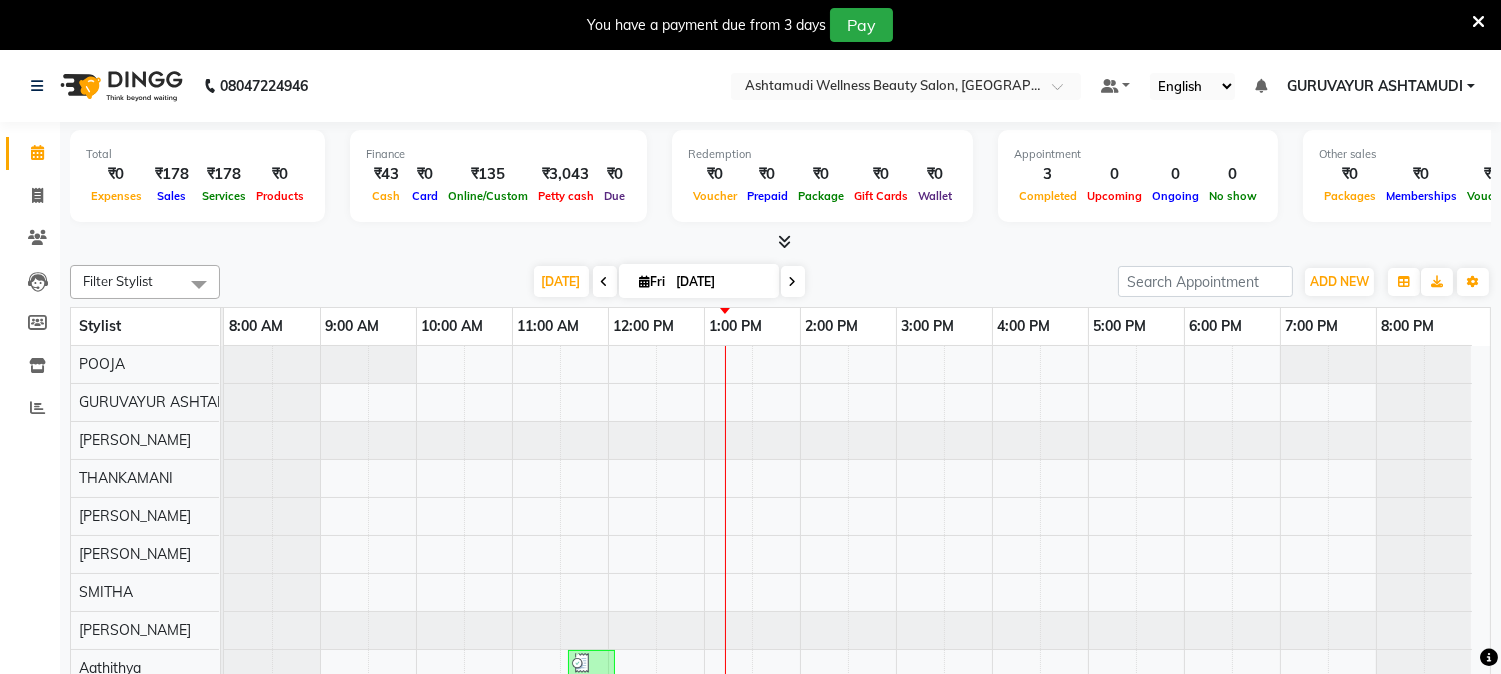 click at bounding box center (1478, 22) 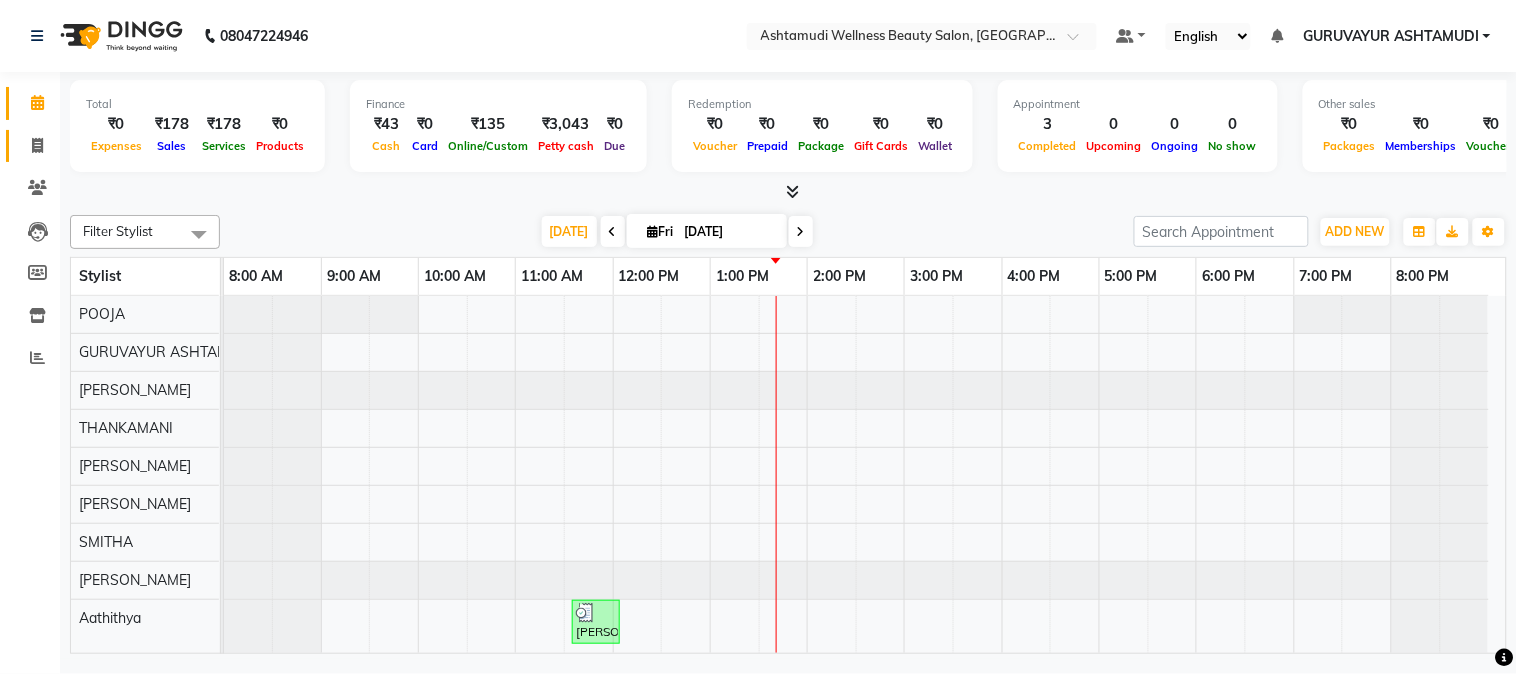 click on "Invoice" 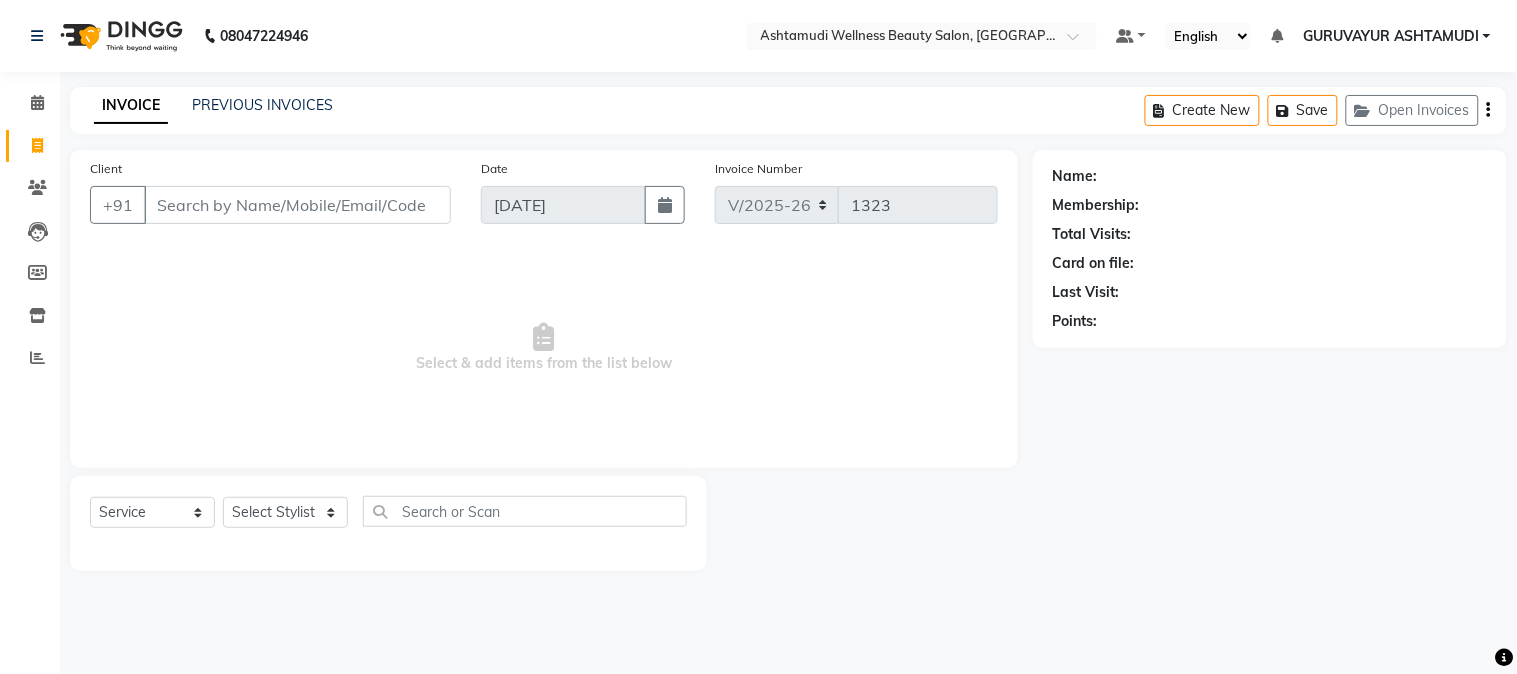 click on "Client" at bounding box center [297, 205] 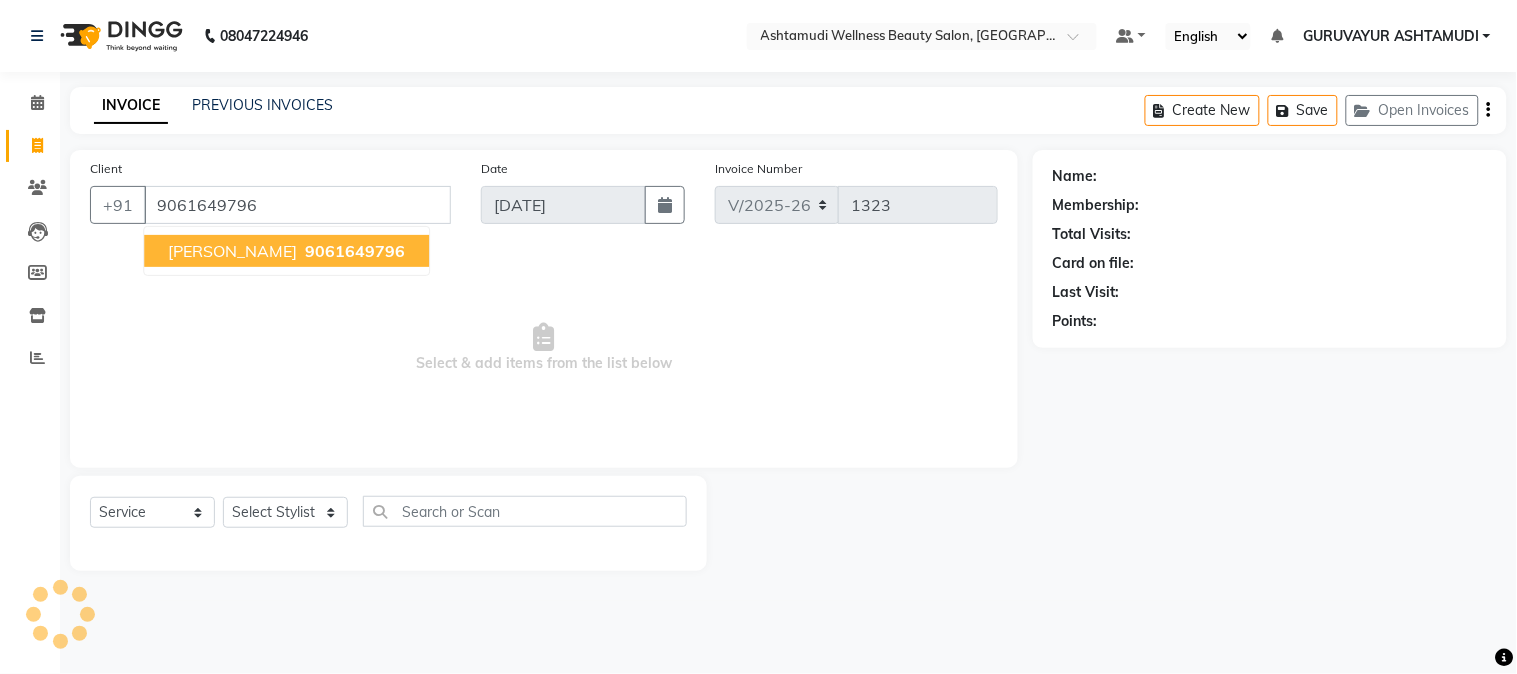 type on "9061649796" 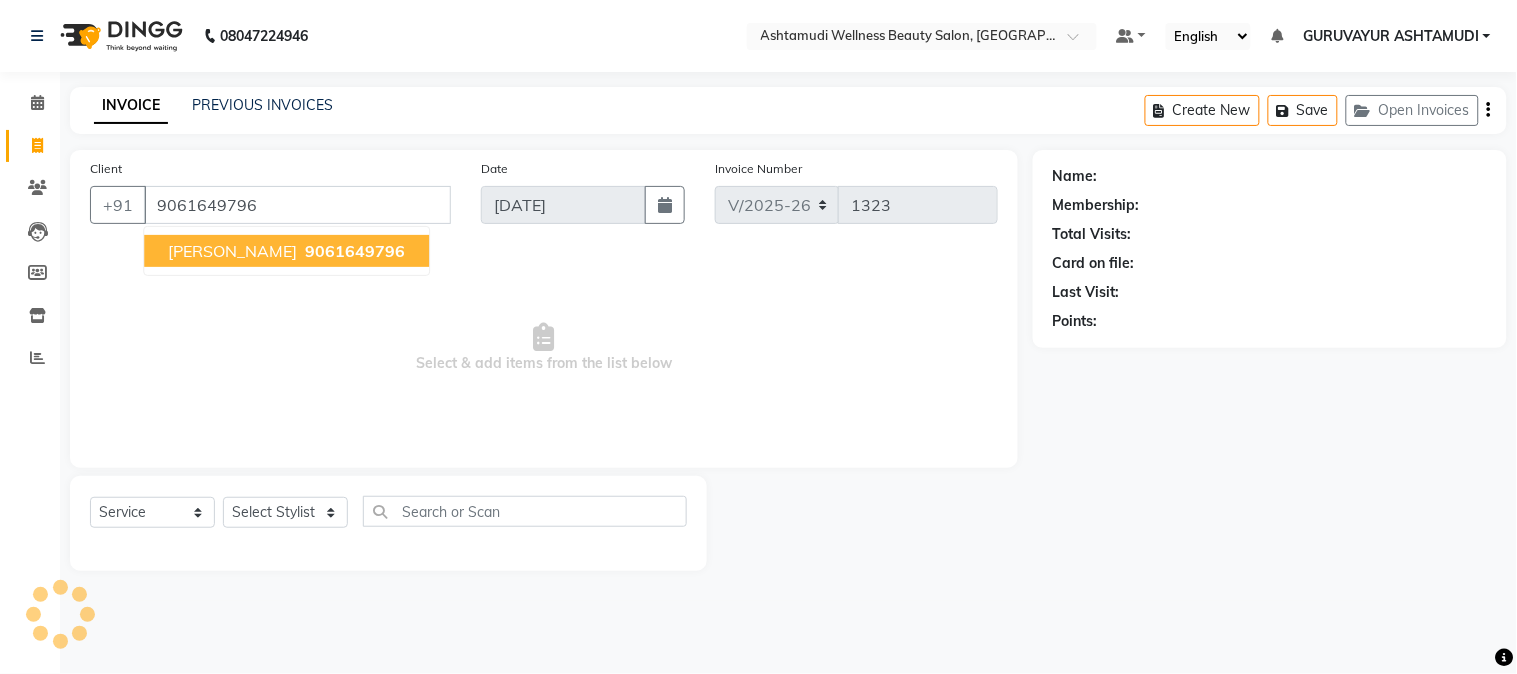 select on "1: Object" 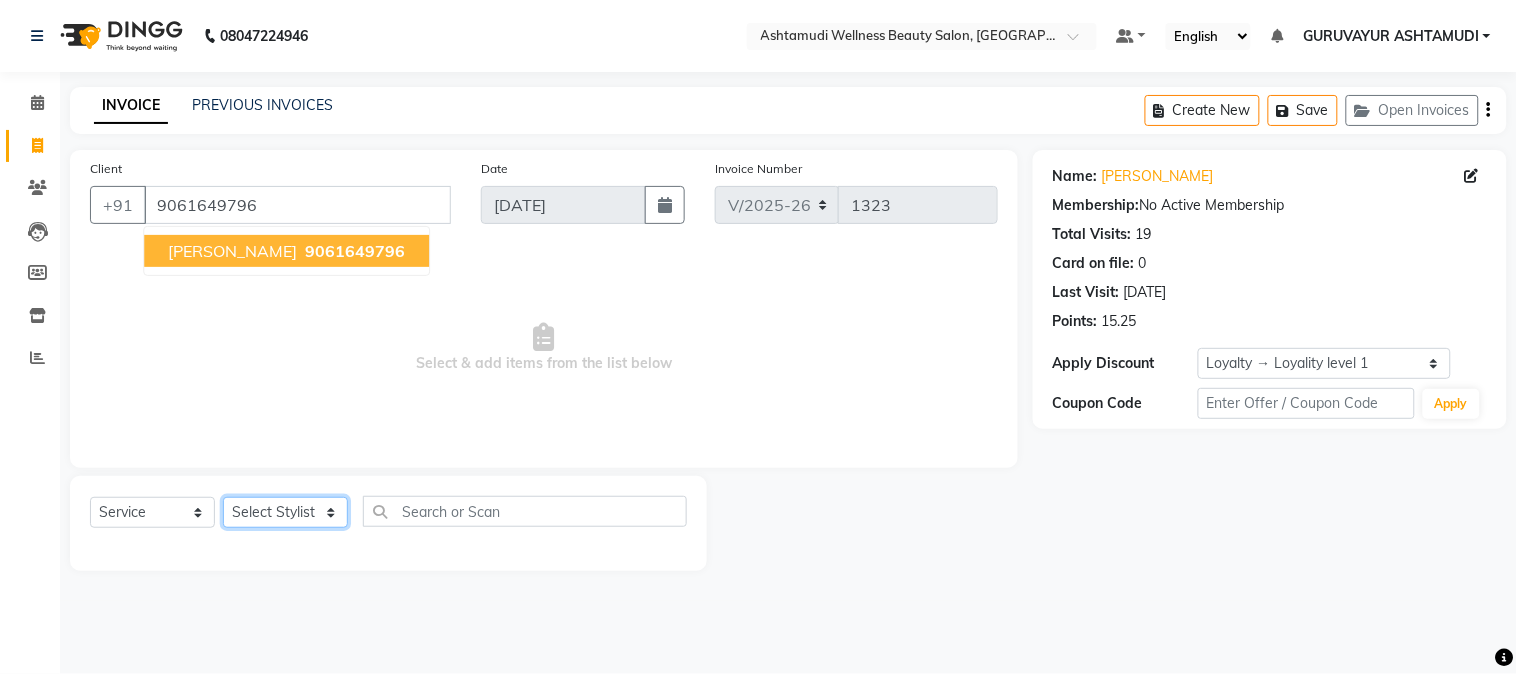 click on "Select Stylist Aathithya ANILA ANJANA DAS GURUVAYUR ASHTAMUDI NEETHU Nigisha POOJA PRACHI PRASEETHA REESHMA  Rini SMITHA THANKAMANI" 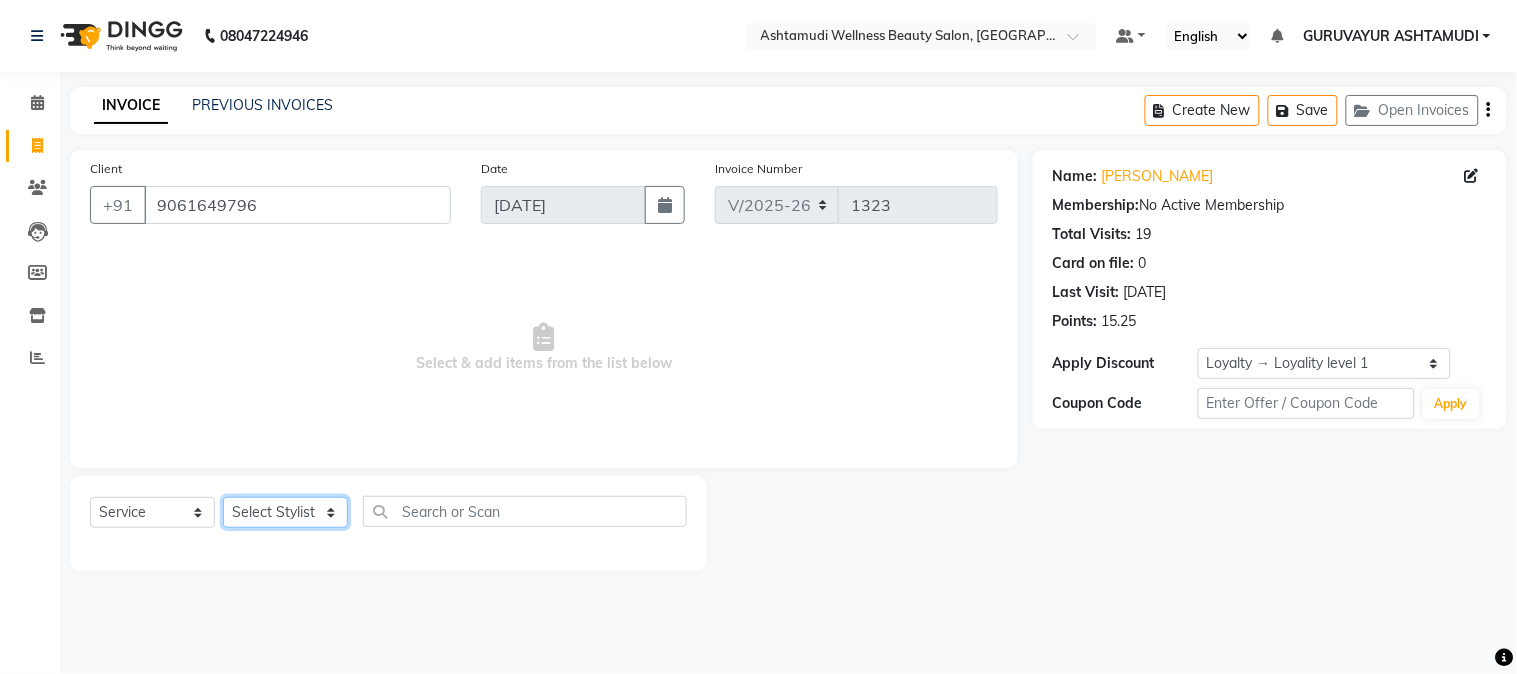 select on "27386" 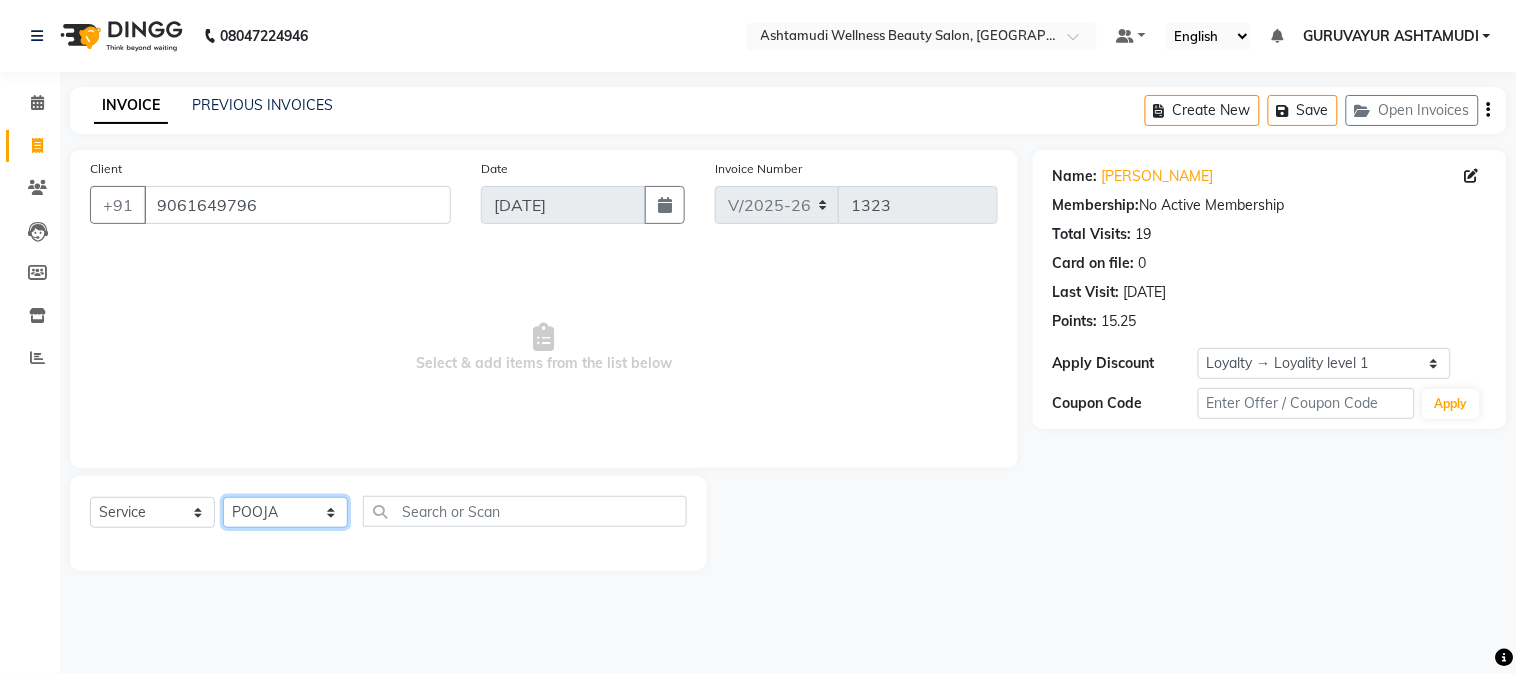 click on "Select Stylist Aathithya ANILA ANJANA DAS GURUVAYUR ASHTAMUDI NEETHU Nigisha POOJA PRACHI PRASEETHA REESHMA  Rini SMITHA THANKAMANI" 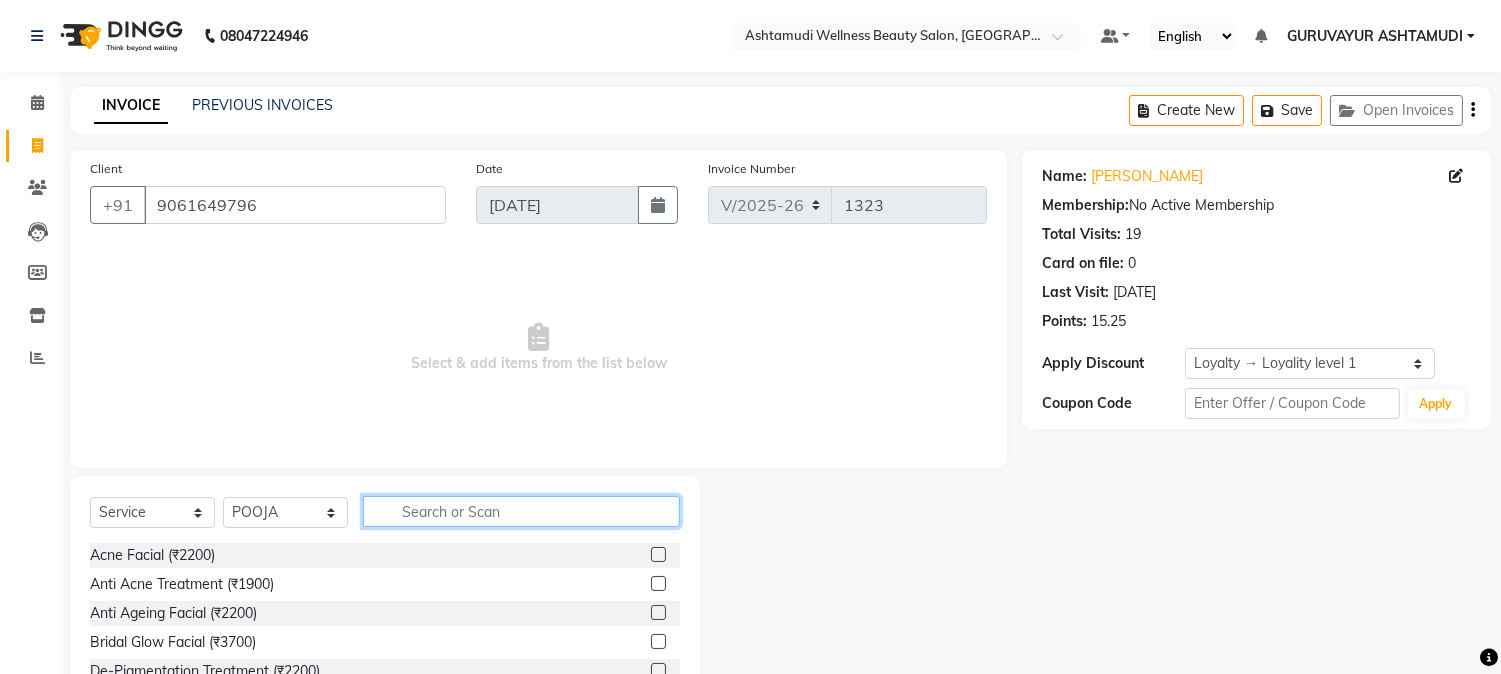 click 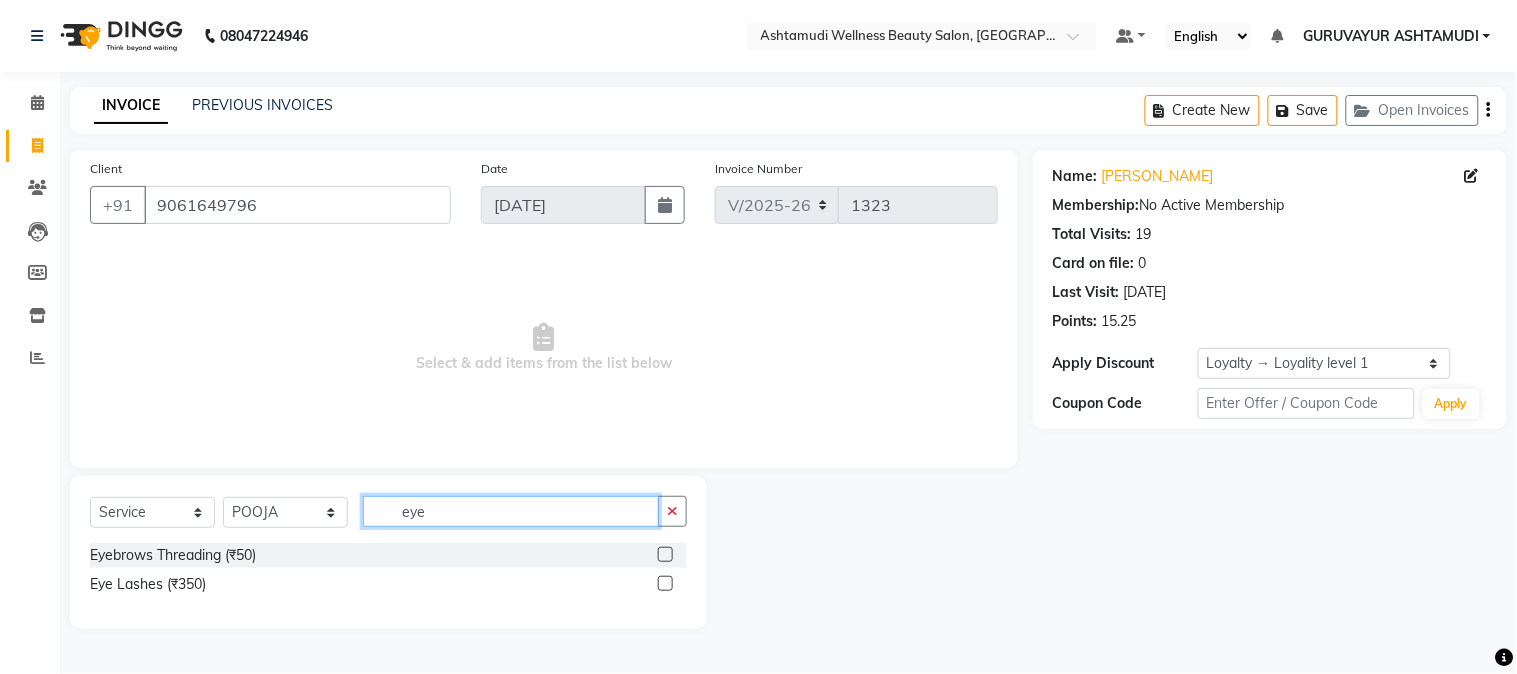type on "eye" 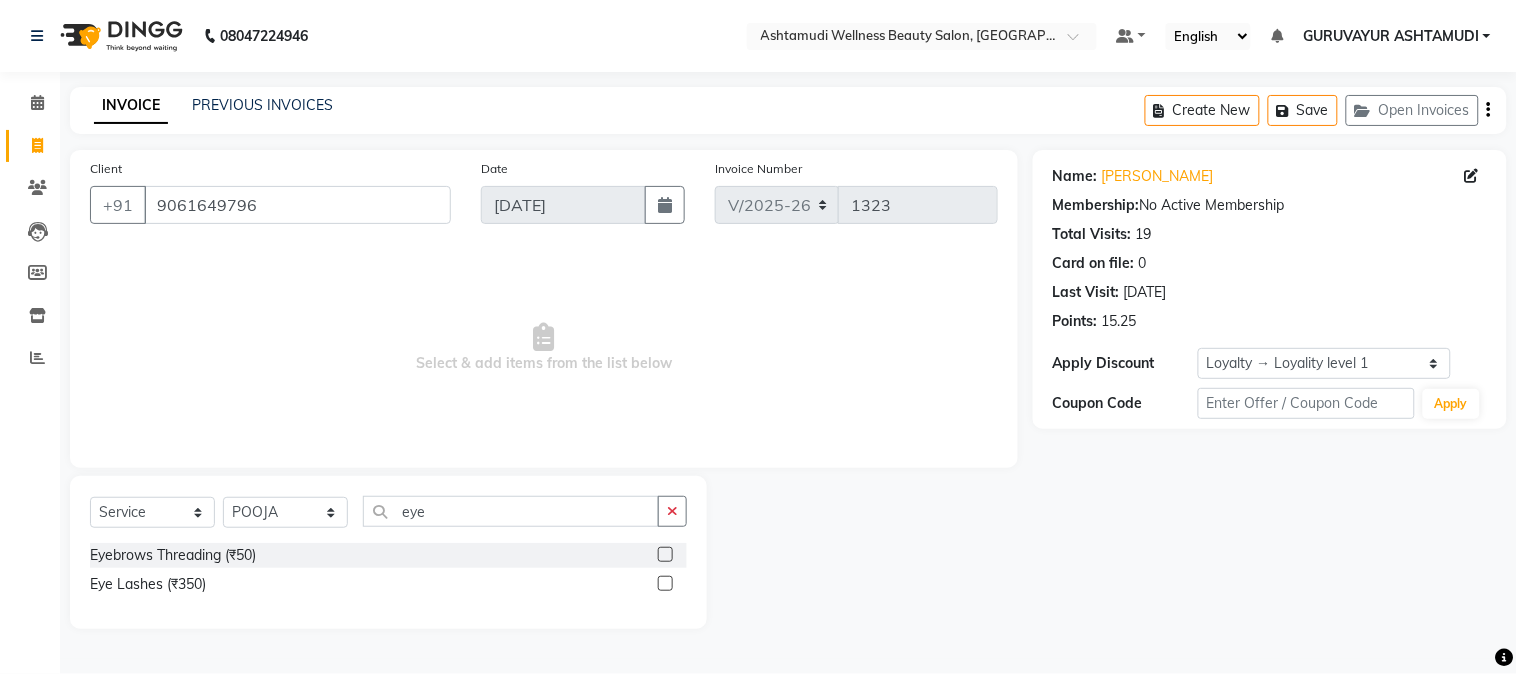 click 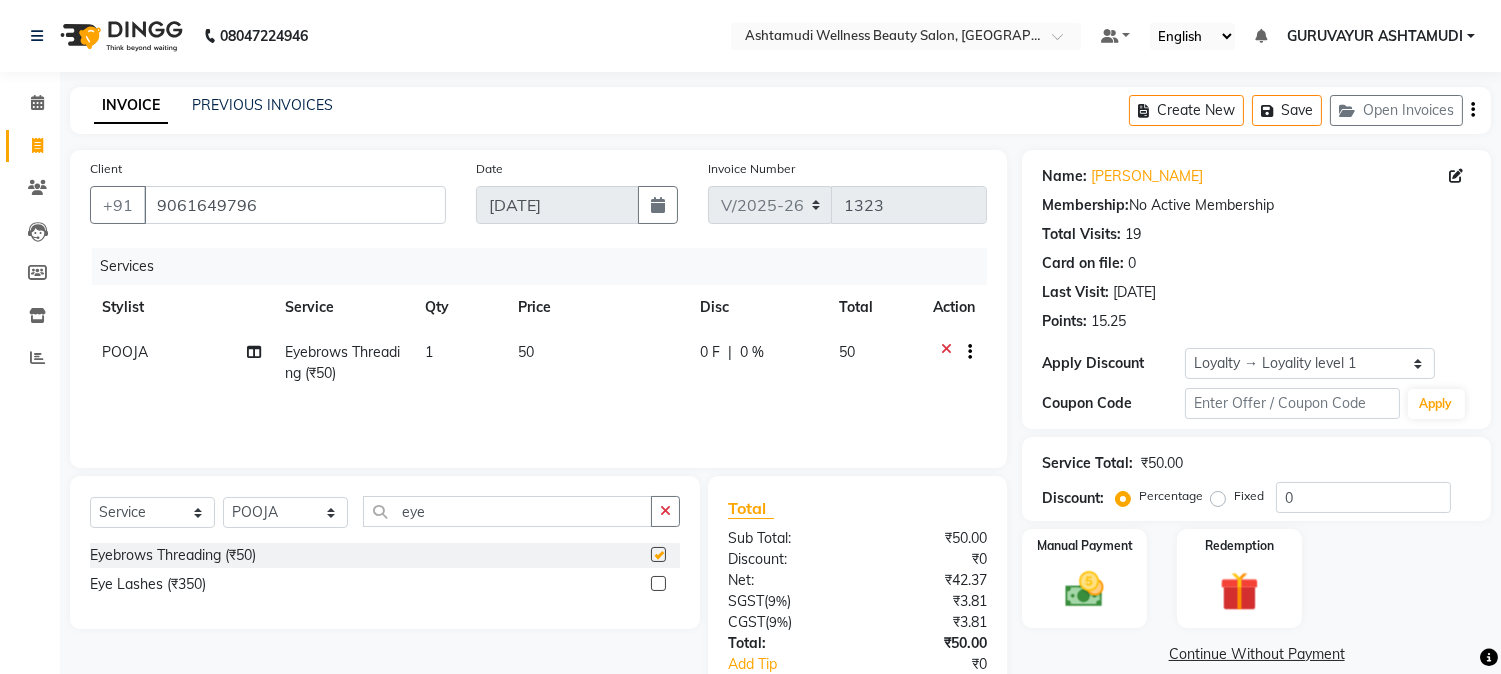 checkbox on "false" 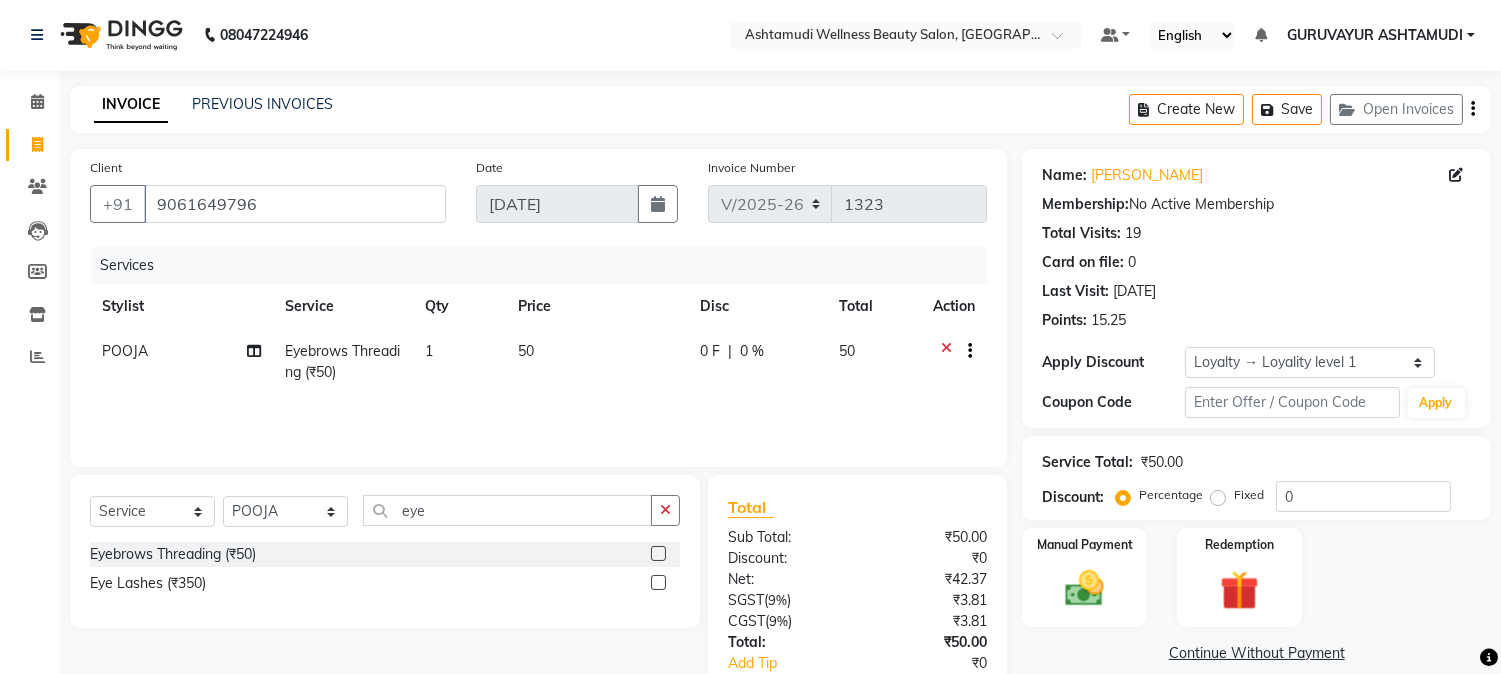 scroll, scrollTop: 125, scrollLeft: 0, axis: vertical 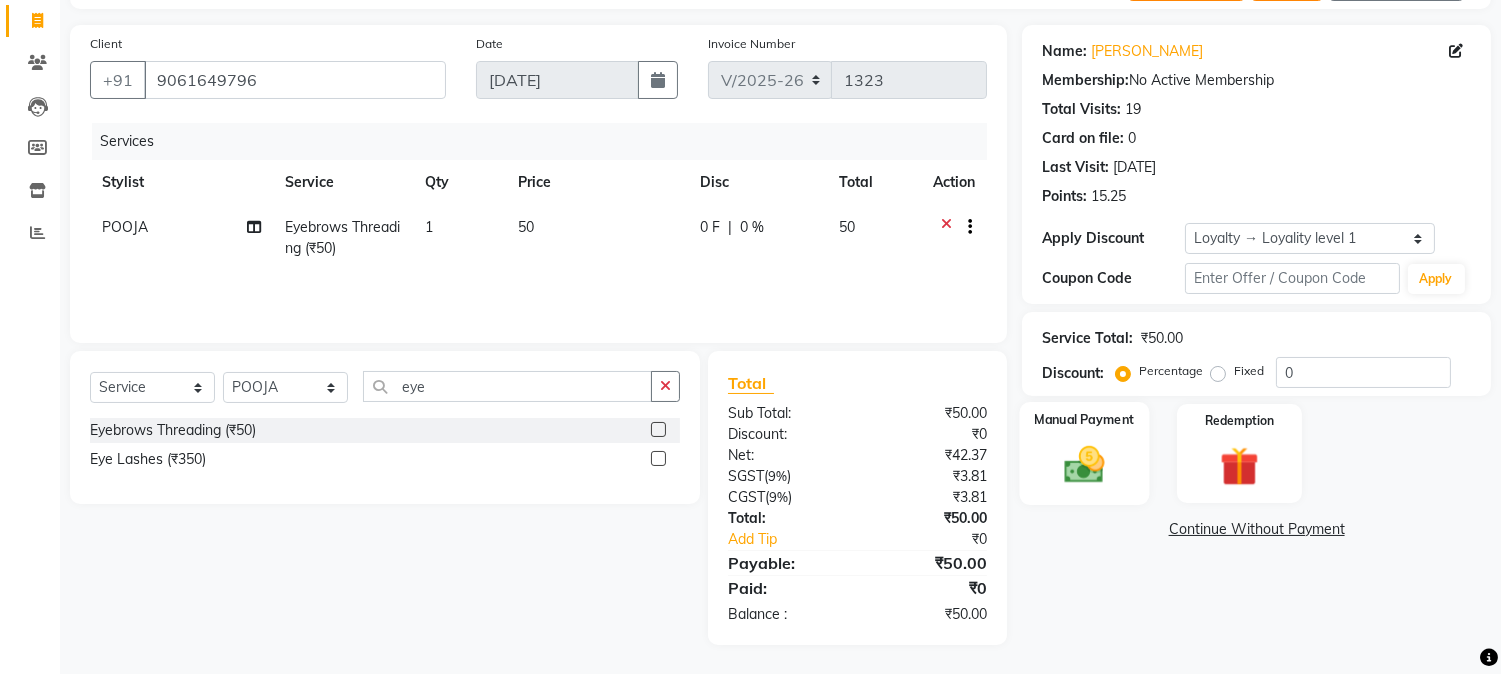 click 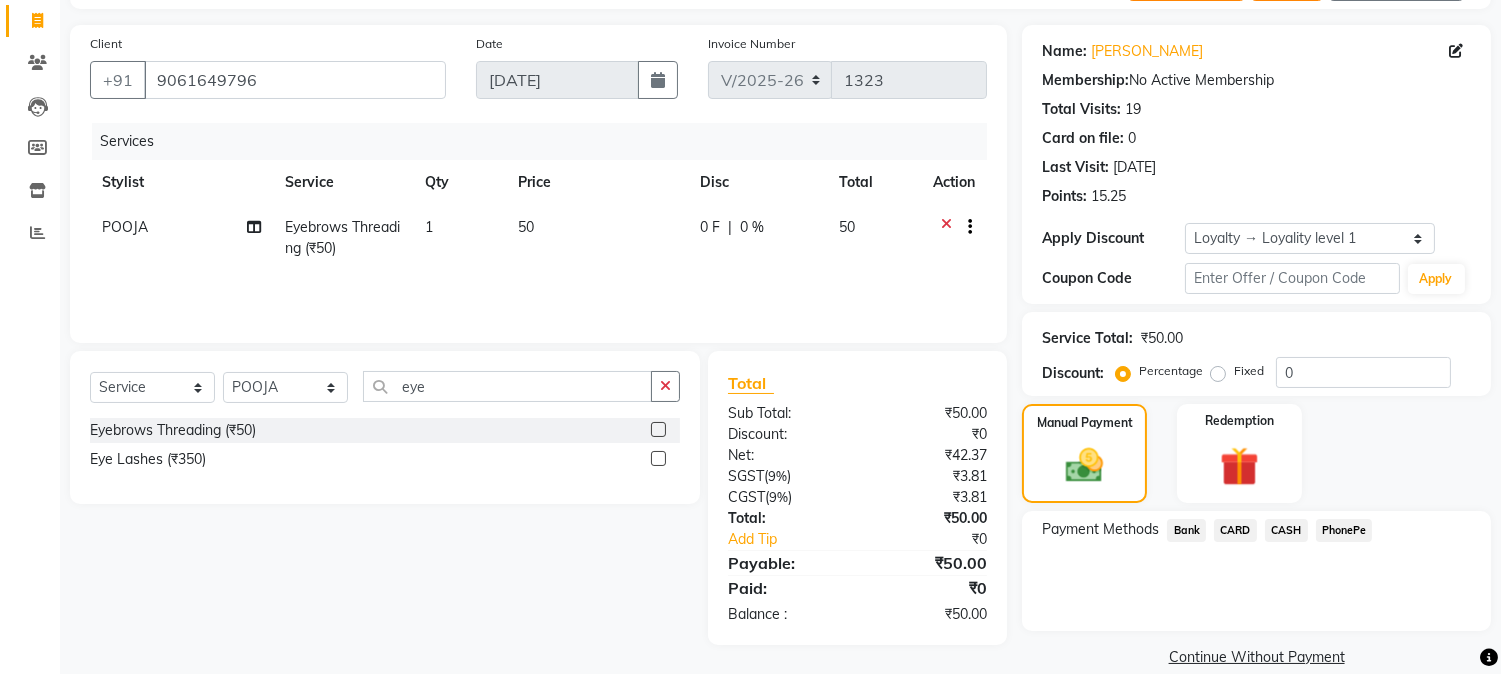click on "PhonePe" 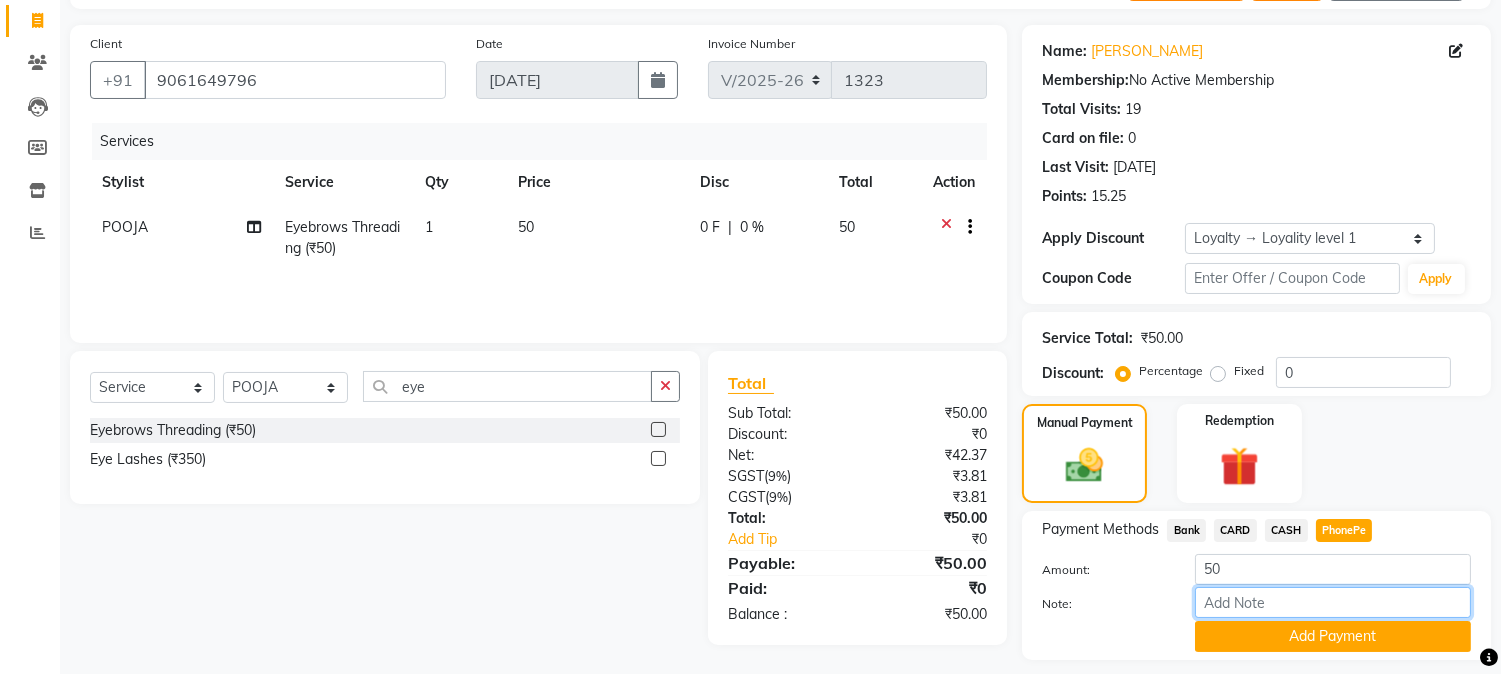 drag, startPoint x: 1264, startPoint y: 597, endPoint x: 1255, endPoint y: 552, distance: 45.891174 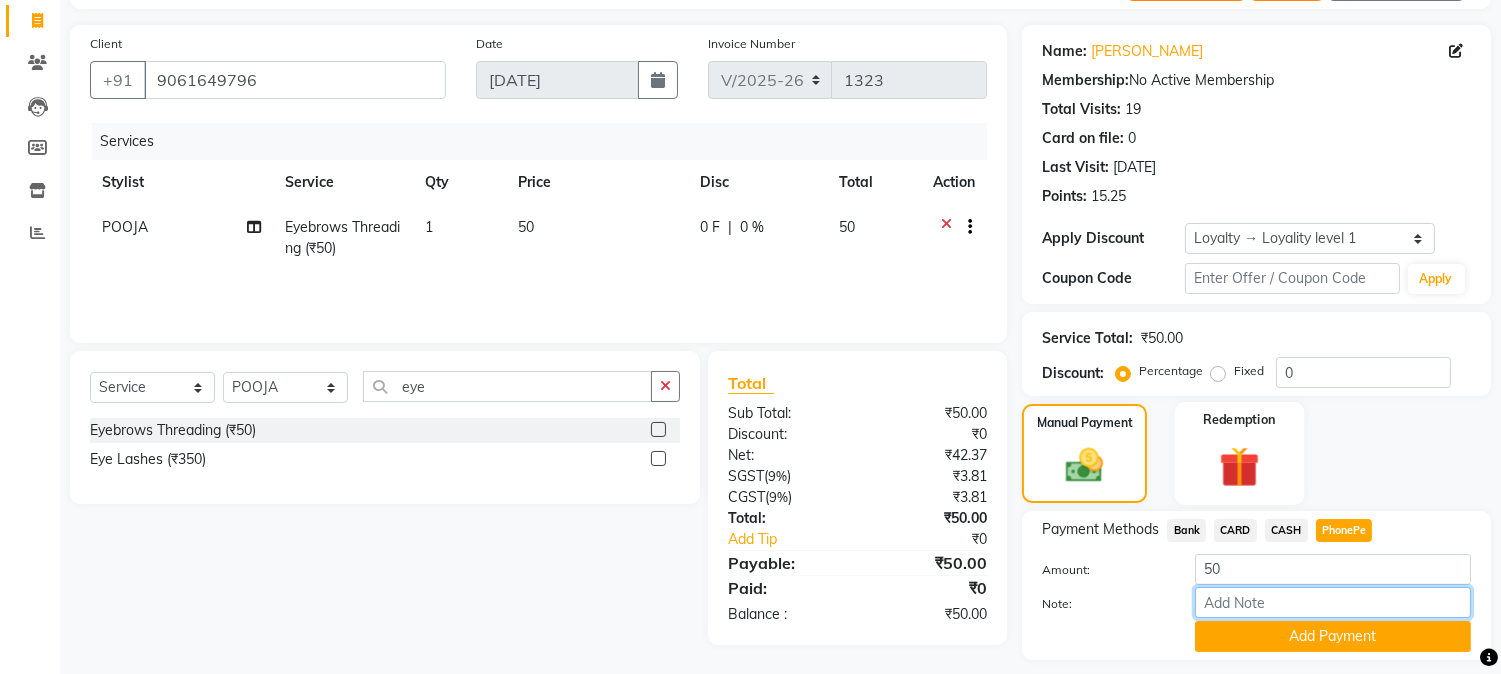 type on "RINI" 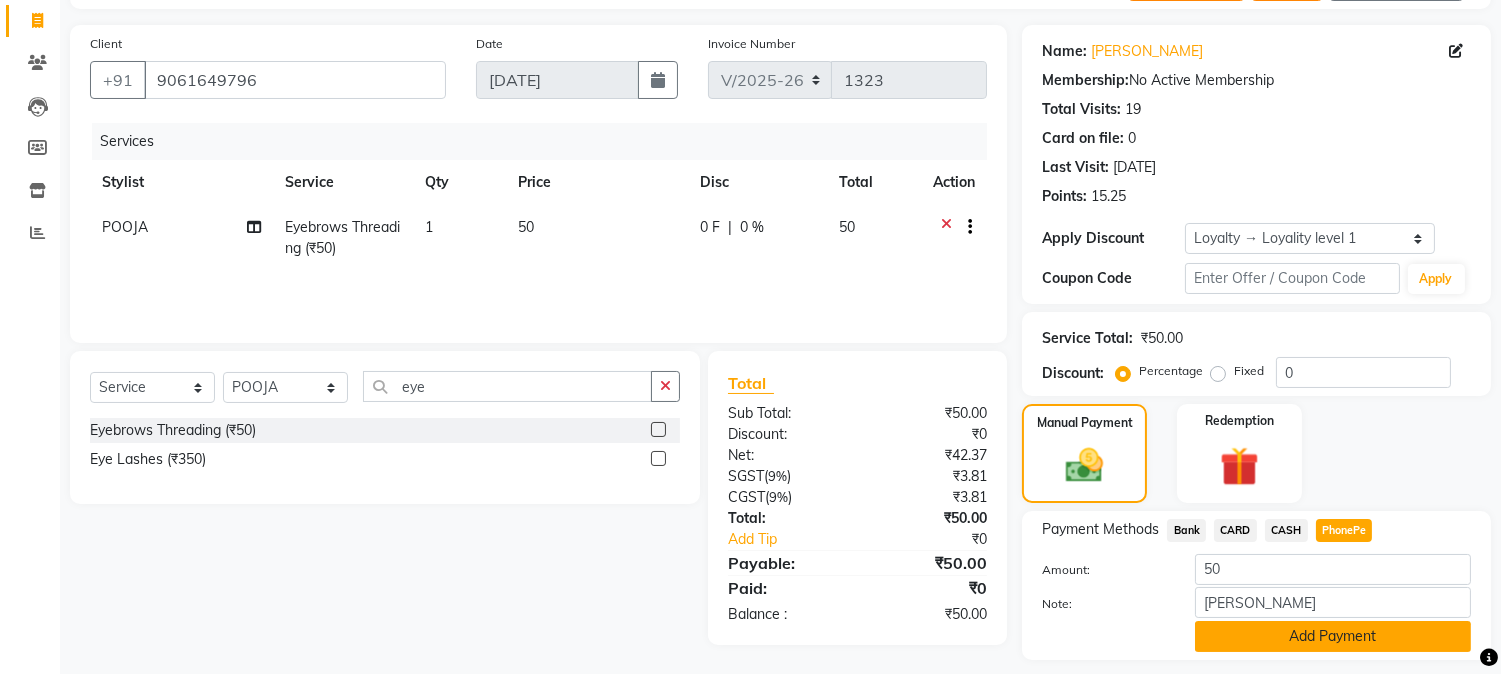 click on "Add Payment" 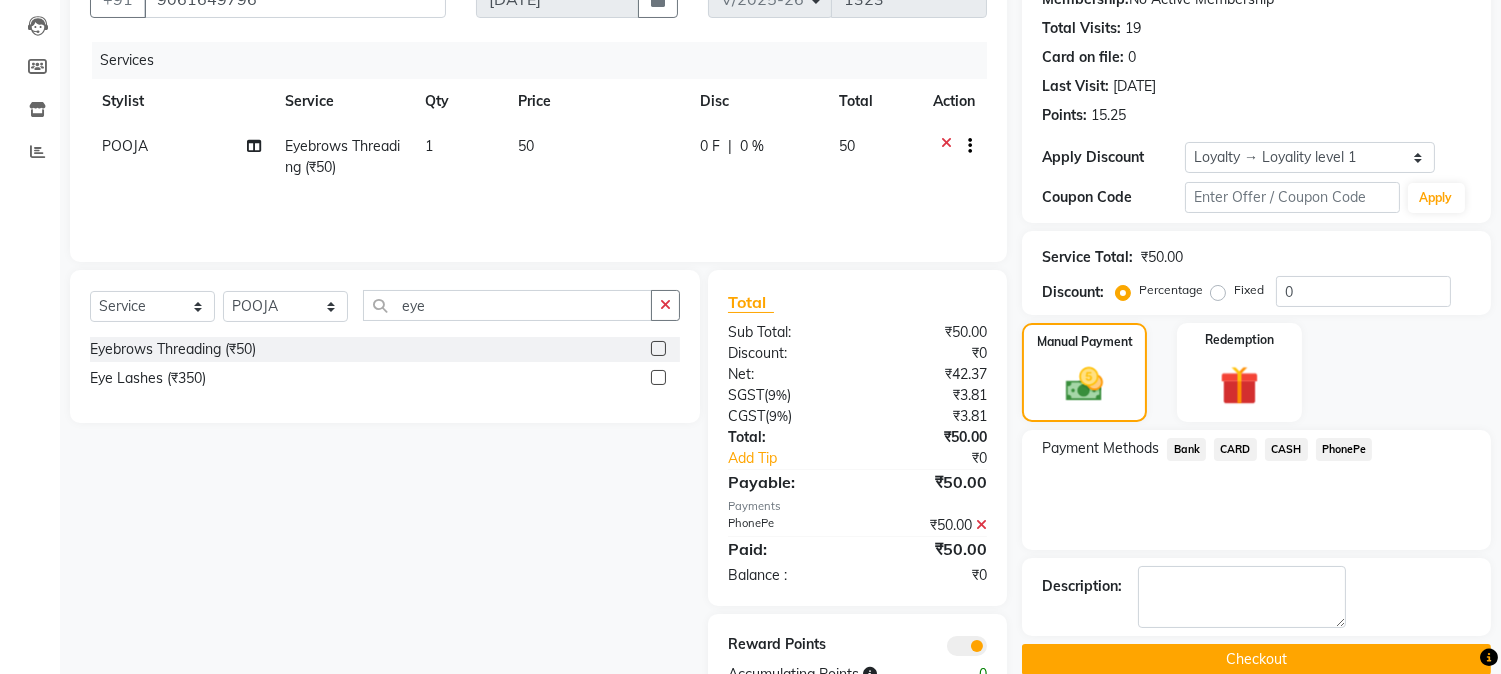 scroll, scrollTop: 266, scrollLeft: 0, axis: vertical 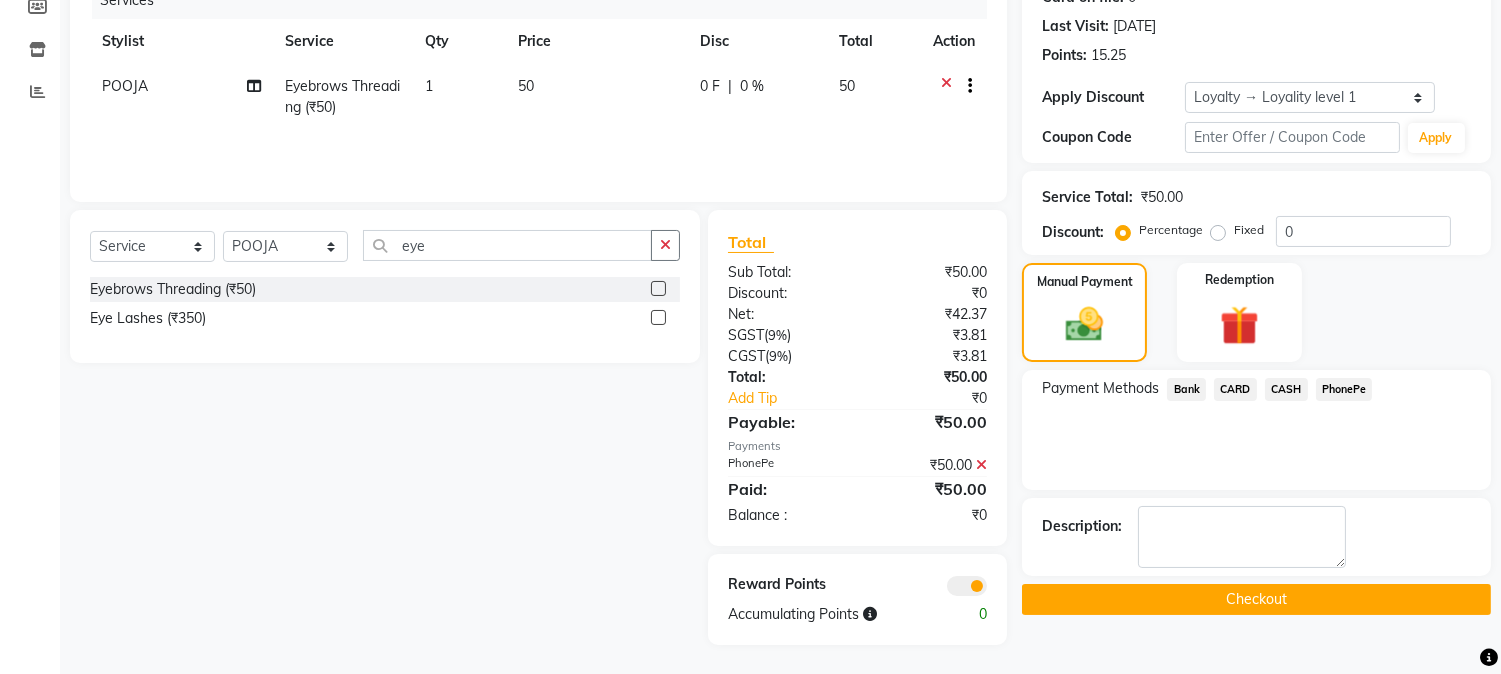 click on "Checkout" 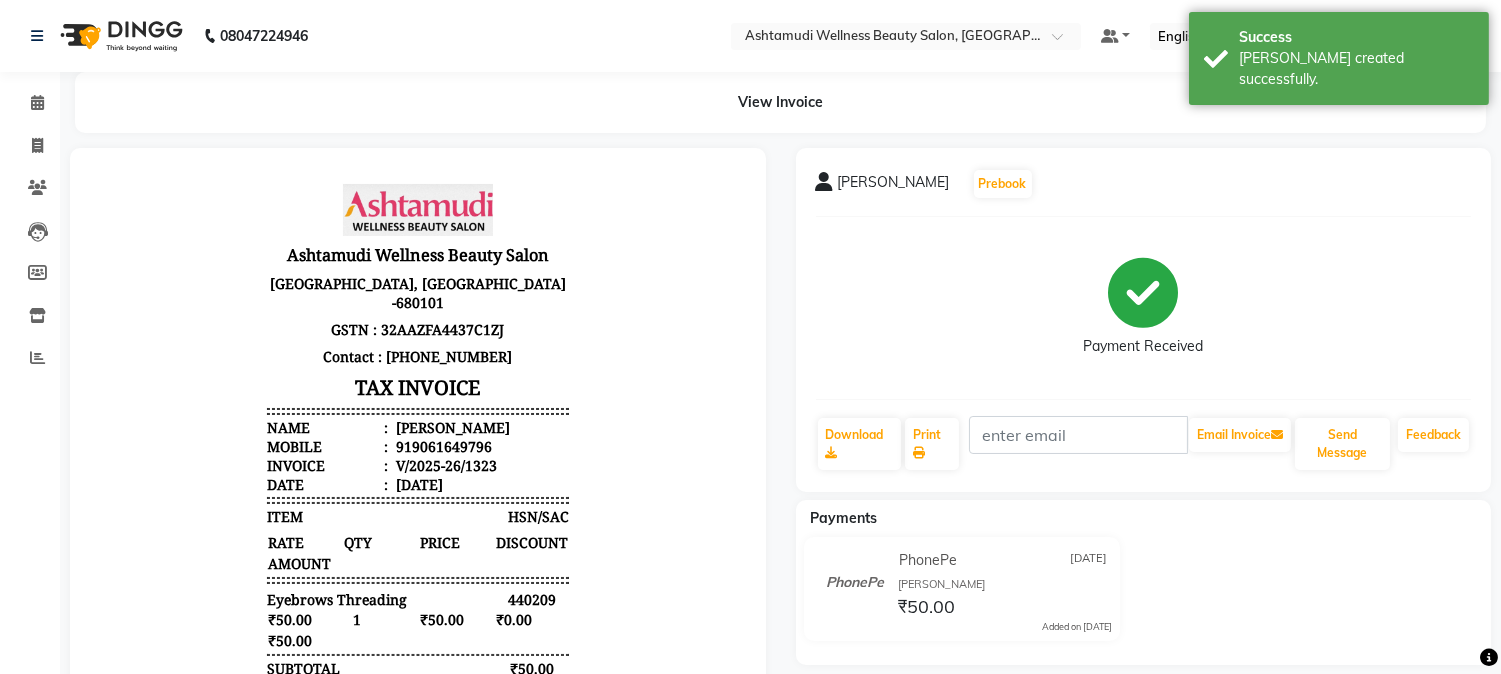 scroll, scrollTop: 0, scrollLeft: 0, axis: both 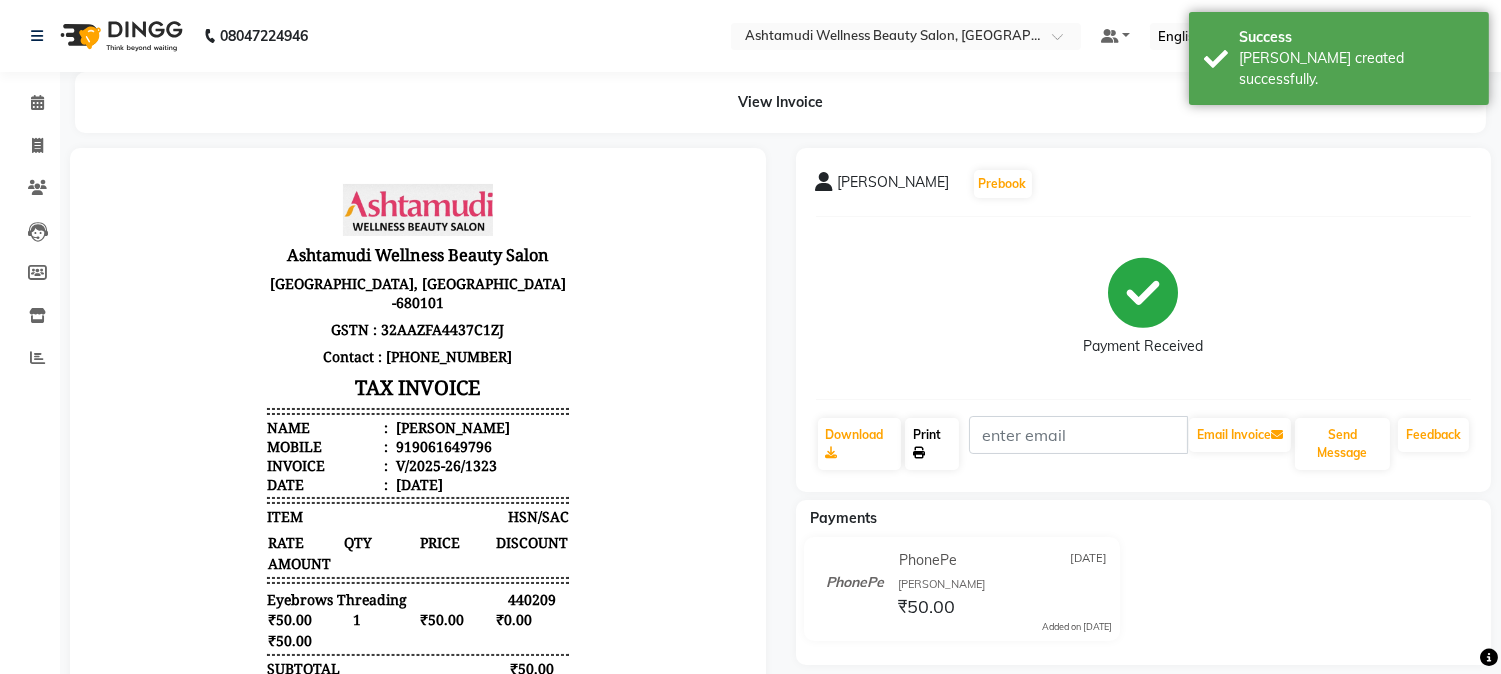 click on "Print" 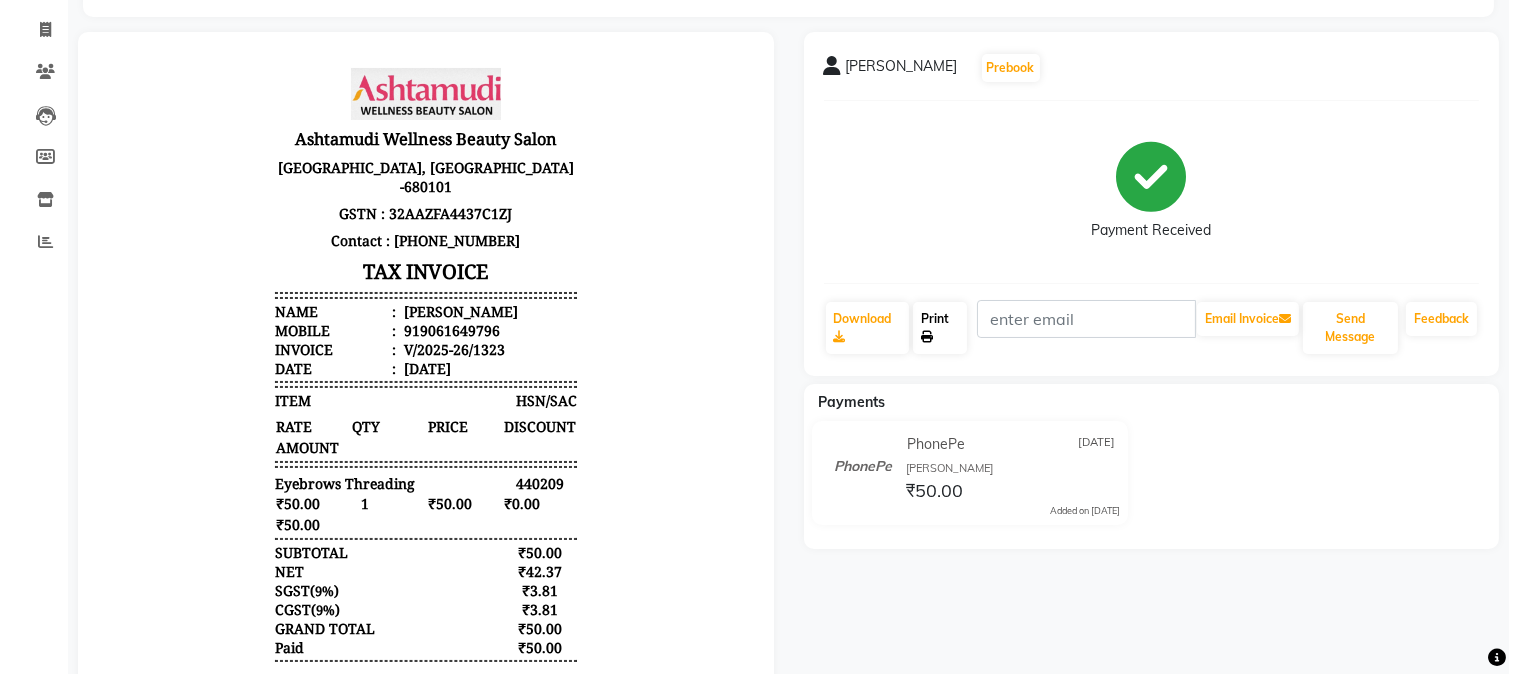 scroll, scrollTop: 0, scrollLeft: 0, axis: both 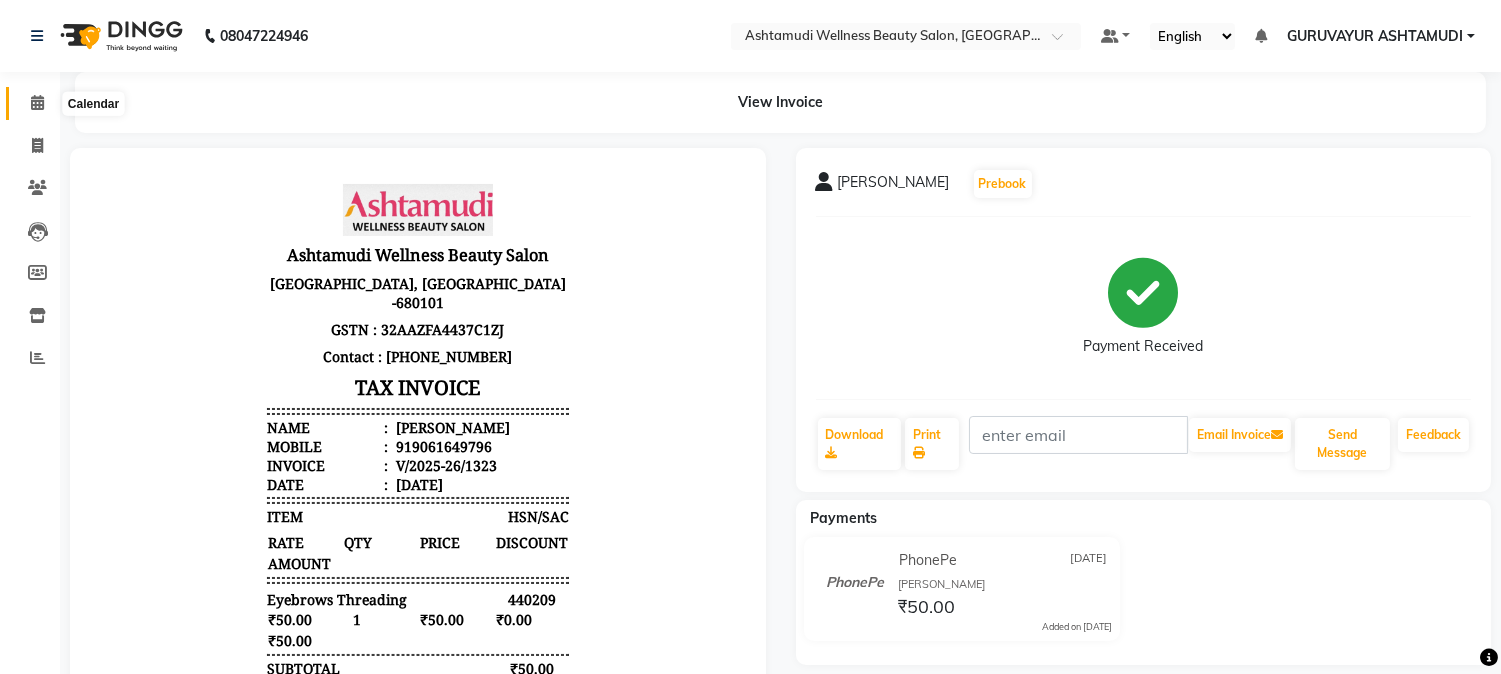 click 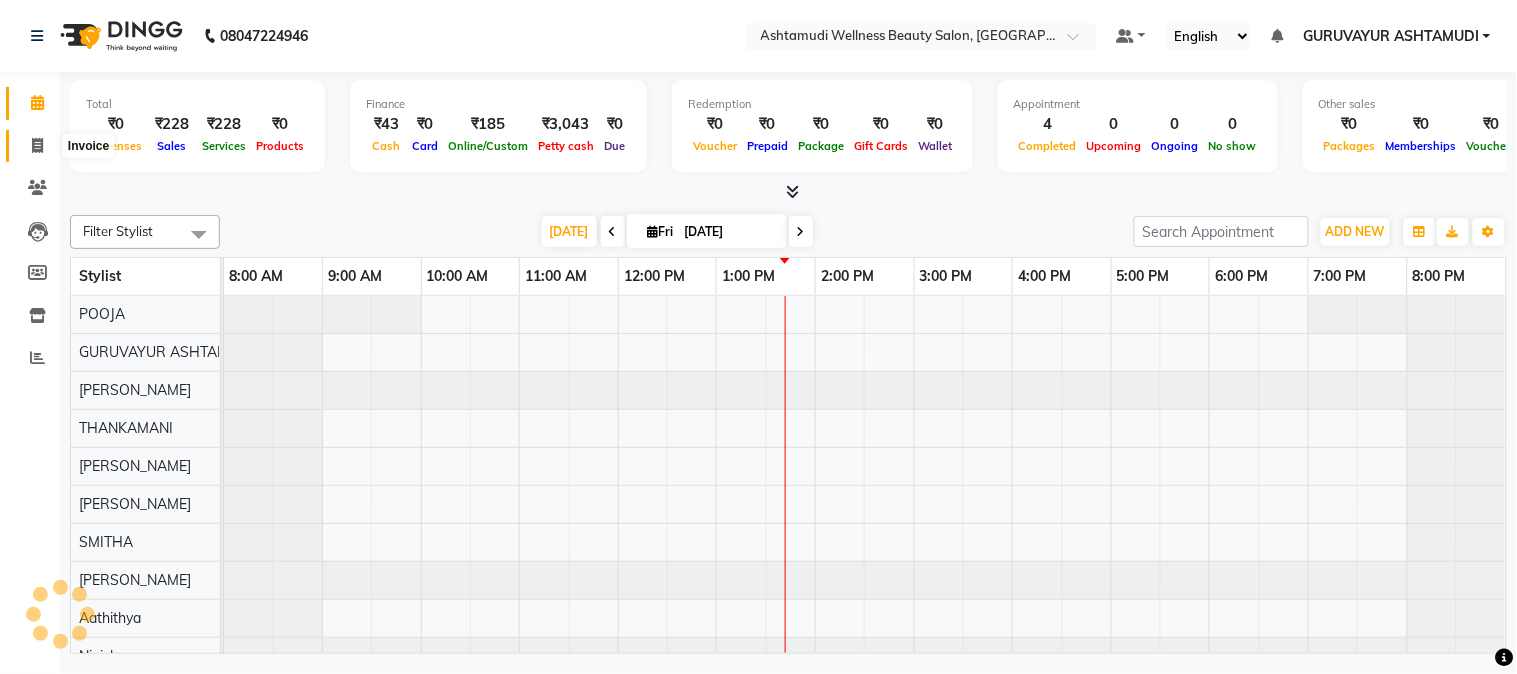 scroll, scrollTop: 0, scrollLeft: 0, axis: both 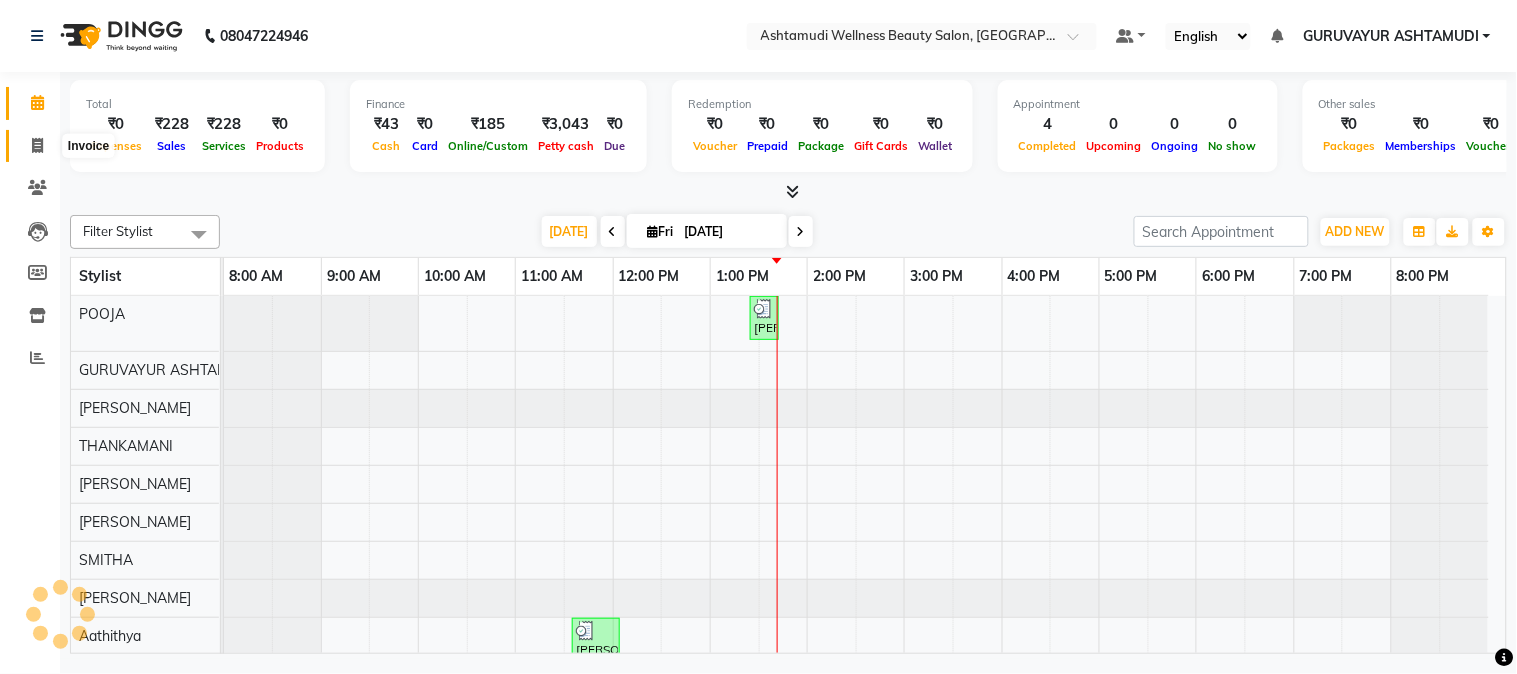 click 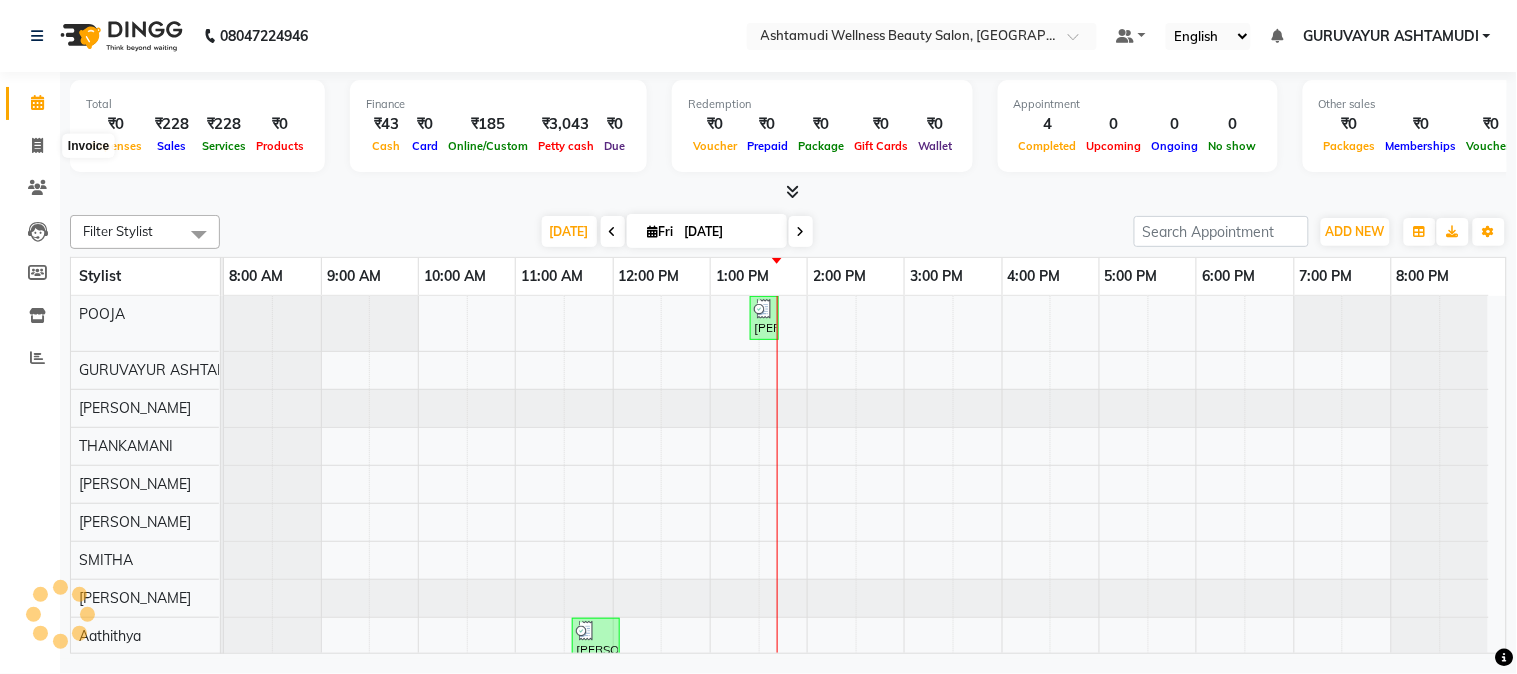 select on "4660" 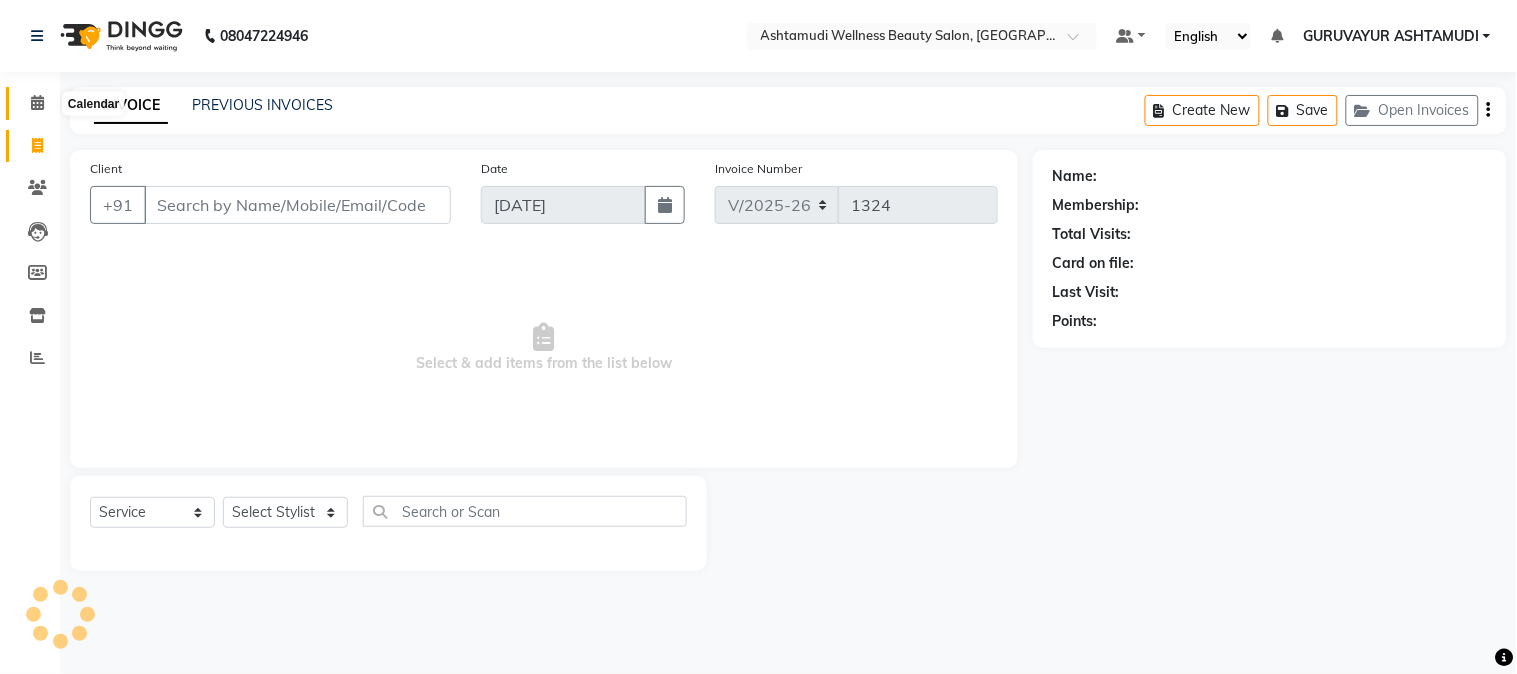 click 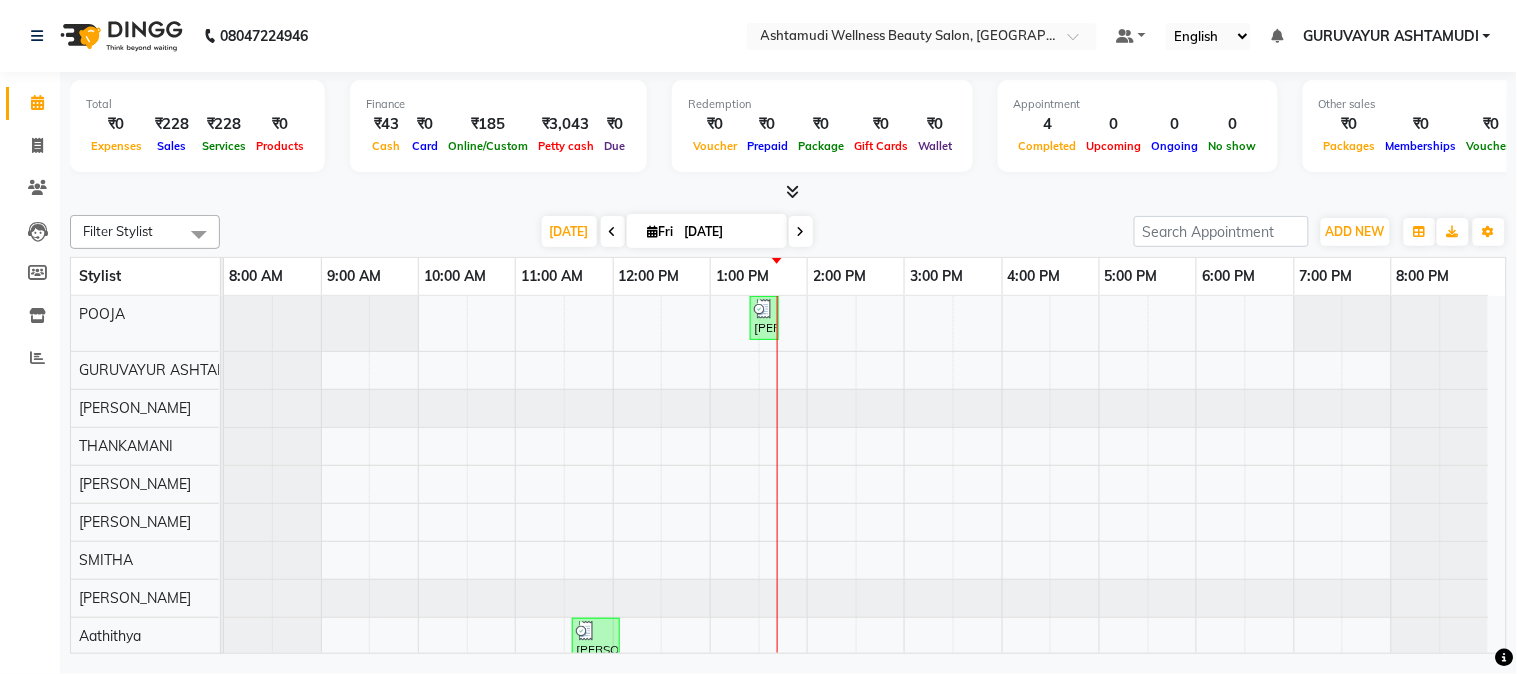 click at bounding box center (792, 191) 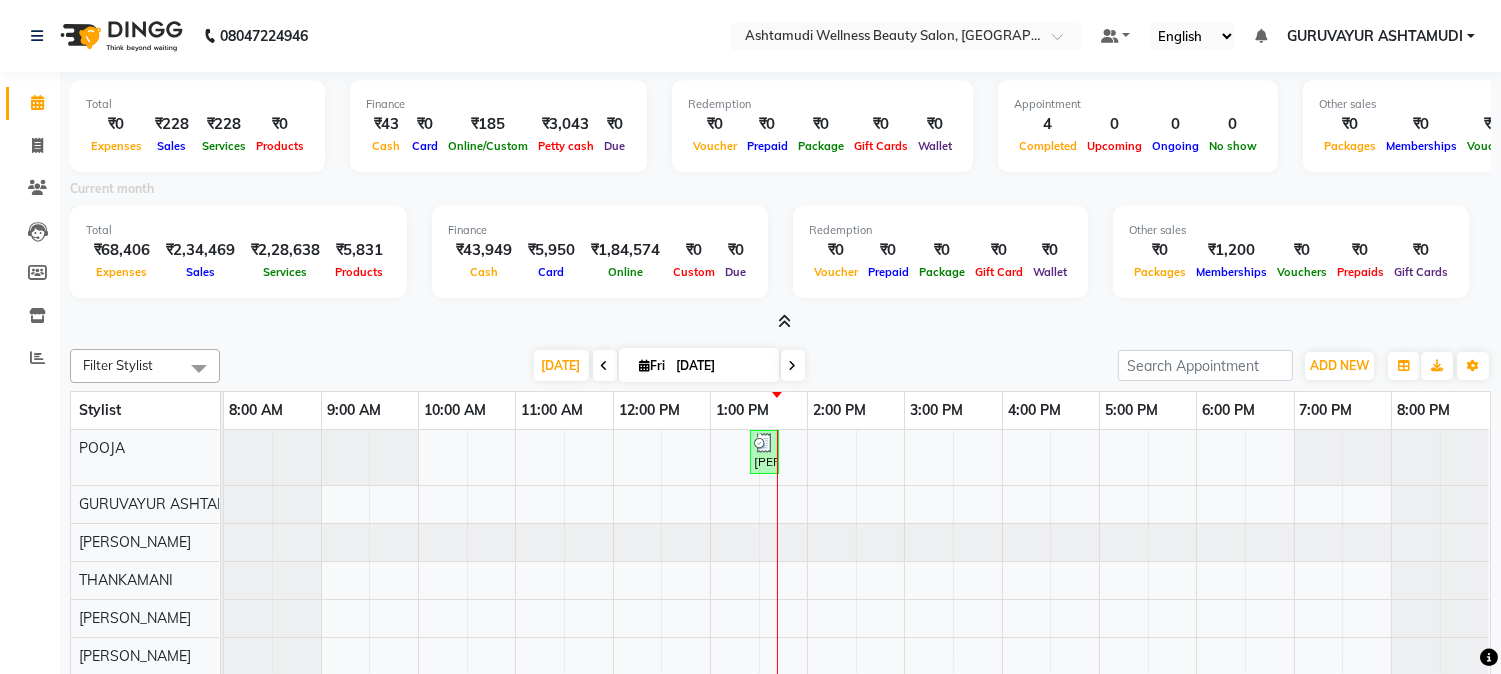 click at bounding box center [784, 321] 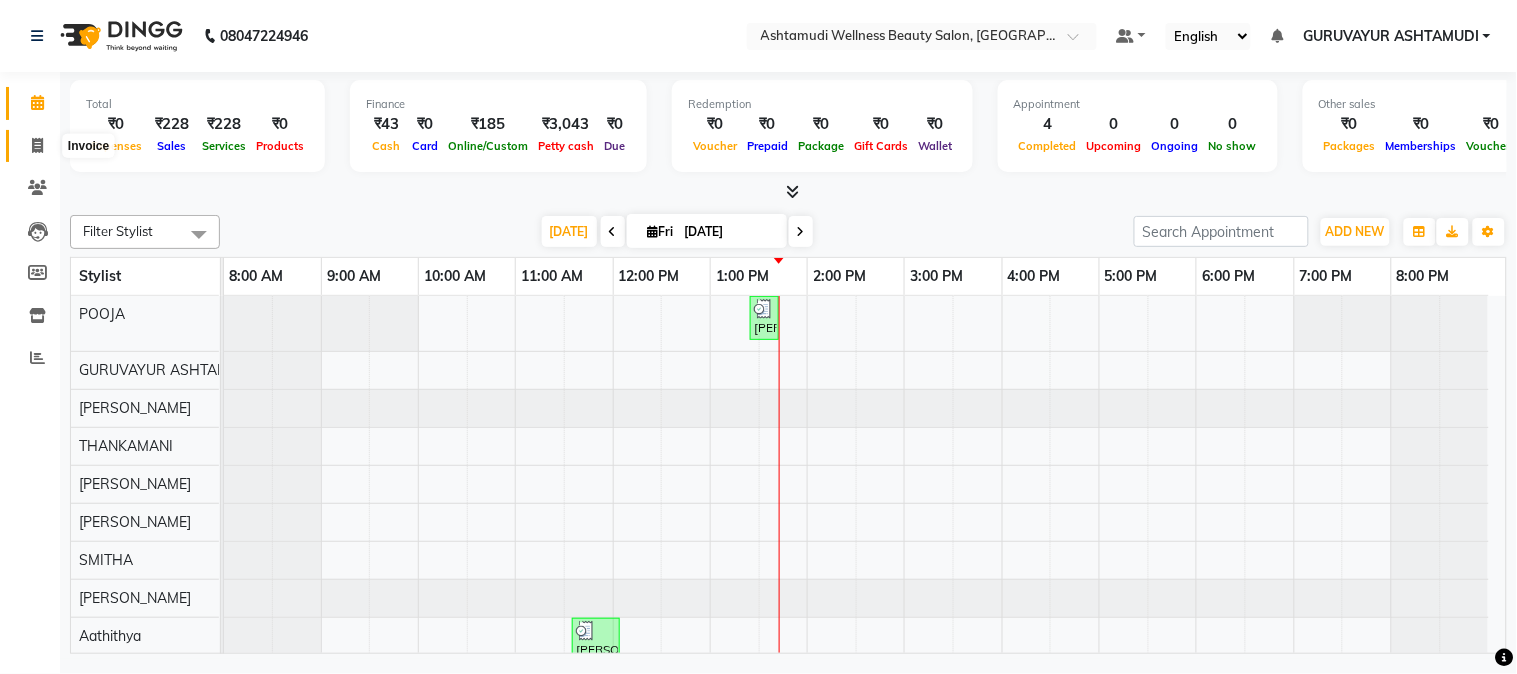 click 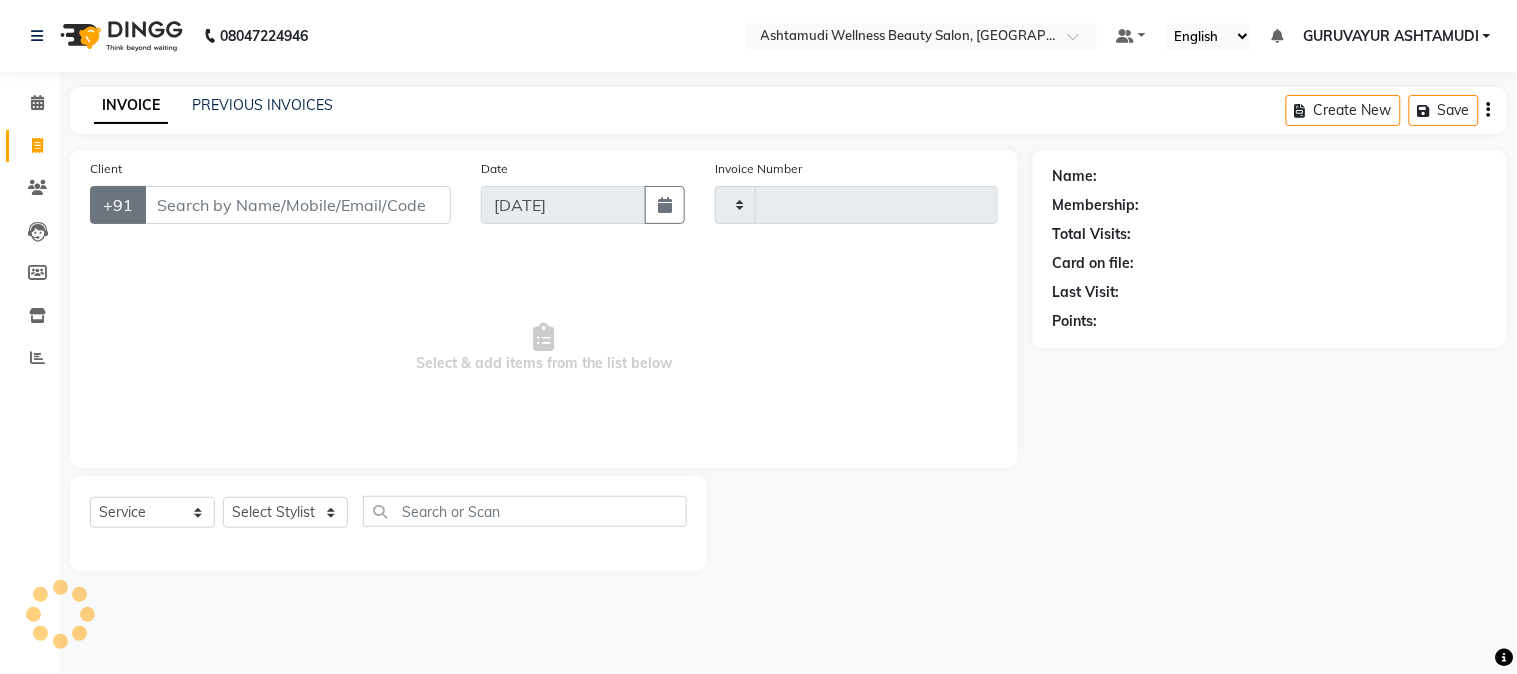 type on "1324" 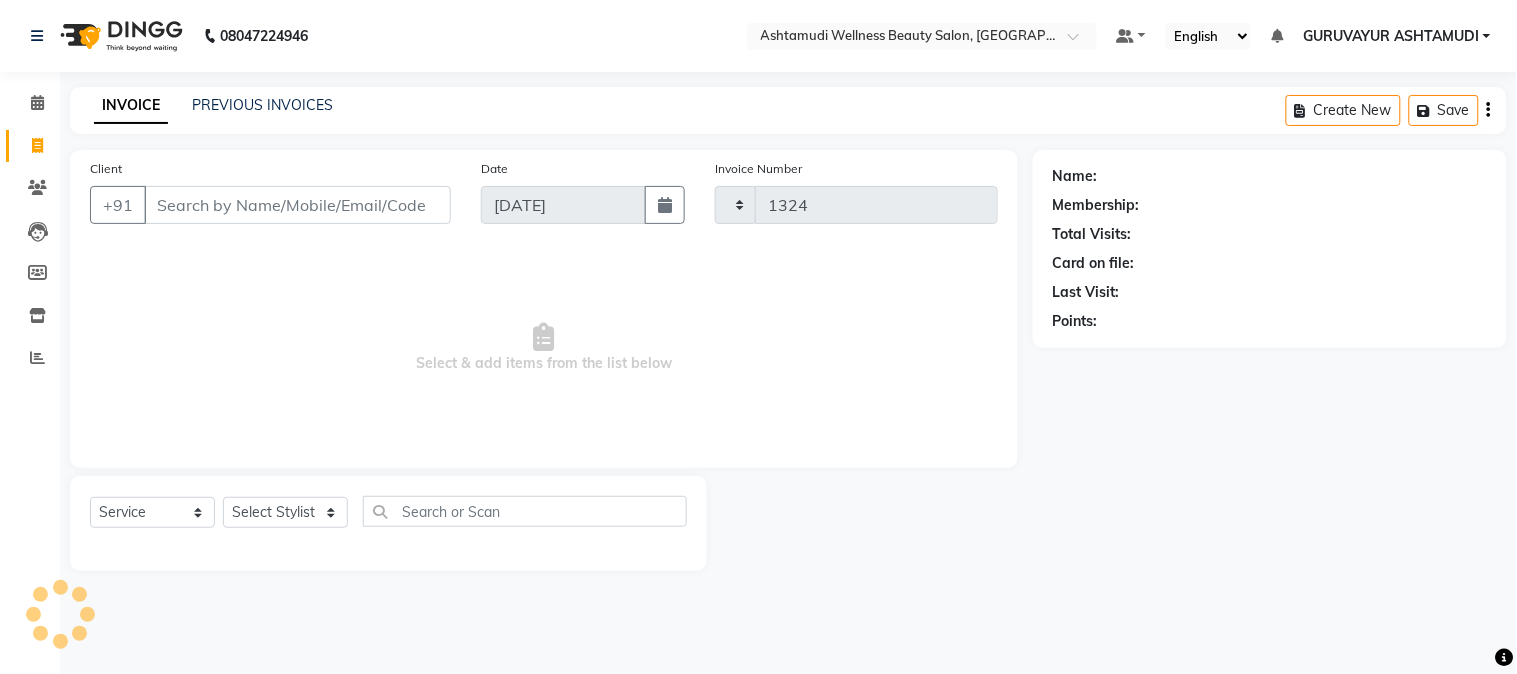 select on "4660" 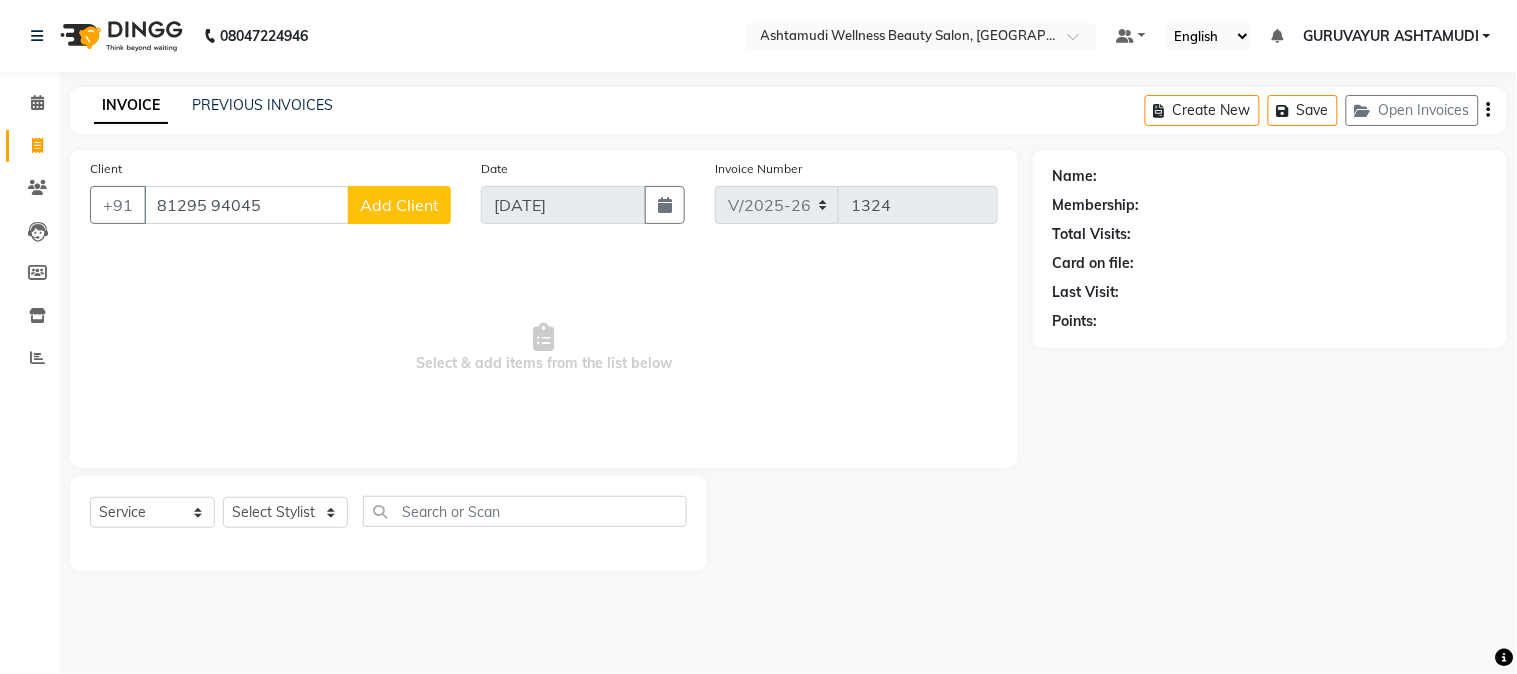 type on "81295 94045" 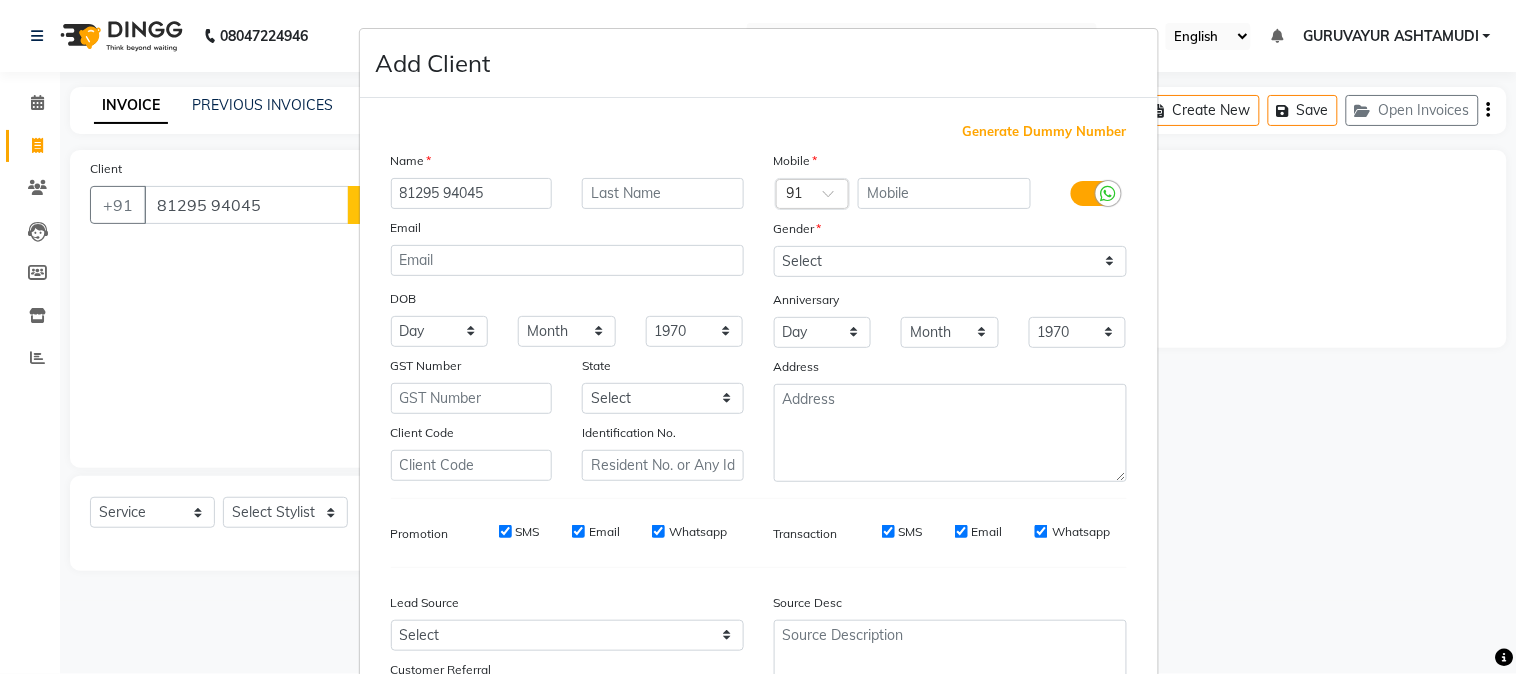 click on "Add Client Generate Dummy Number Name 81295 94045 Email DOB Day 01 02 03 04 05 06 07 08 09 10 11 12 13 14 15 16 17 18 19 20 21 22 23 24 25 26 27 28 29 30 31 Month January February March April May June July August September October November December 1940 1941 1942 1943 1944 1945 1946 1947 1948 1949 1950 1951 1952 1953 1954 1955 1956 1957 1958 1959 1960 1961 1962 1963 1964 1965 1966 1967 1968 1969 1970 1971 1972 1973 1974 1975 1976 1977 1978 1979 1980 1981 1982 1983 1984 1985 1986 1987 1988 1989 1990 1991 1992 1993 1994 1995 1996 1997 1998 1999 2000 2001 2002 2003 2004 2005 2006 2007 2008 2009 2010 2011 2012 2013 2014 2015 2016 2017 2018 2019 2020 2021 2022 2023 2024 GST Number State Select Andaman and Nicobar Islands Andhra Pradesh Arunachal Pradesh Assam Bihar Chandigarh Chhattisgarh Dadra and Nagar Haveli Daman and Diu Delhi Goa Gujarat Haryana Himachal Pradesh Jammu and Kashmir Jharkhand Karnataka Kerala Lakshadweep Madhya Pradesh Maharashtra Manipur Meghalaya Mizoram Nagaland Odisha Pondicherry Punjab ×" at bounding box center (758, 337) 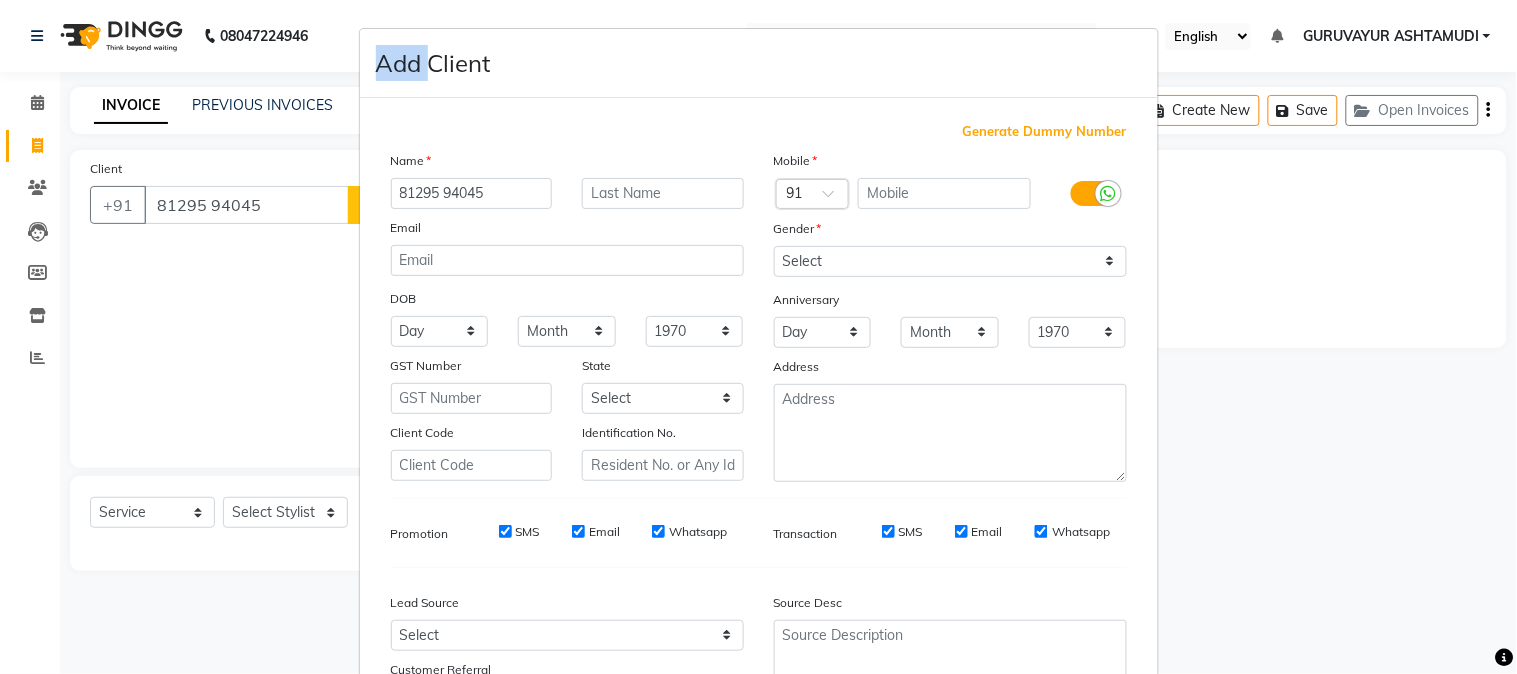 click on "Add Client Generate Dummy Number Name 81295 94045 Email DOB Day 01 02 03 04 05 06 07 08 09 10 11 12 13 14 15 16 17 18 19 20 21 22 23 24 25 26 27 28 29 30 31 Month January February March April May June July August September October November December 1940 1941 1942 1943 1944 1945 1946 1947 1948 1949 1950 1951 1952 1953 1954 1955 1956 1957 1958 1959 1960 1961 1962 1963 1964 1965 1966 1967 1968 1969 1970 1971 1972 1973 1974 1975 1976 1977 1978 1979 1980 1981 1982 1983 1984 1985 1986 1987 1988 1989 1990 1991 1992 1993 1994 1995 1996 1997 1998 1999 2000 2001 2002 2003 2004 2005 2006 2007 2008 2009 2010 2011 2012 2013 2014 2015 2016 2017 2018 2019 2020 2021 2022 2023 2024 GST Number State Select Andaman and Nicobar Islands Andhra Pradesh Arunachal Pradesh Assam Bihar Chandigarh Chhattisgarh Dadra and Nagar Haveli Daman and Diu Delhi Goa Gujarat Haryana Himachal Pradesh Jammu and Kashmir Jharkhand Karnataka Kerala Lakshadweep Madhya Pradesh Maharashtra Manipur Meghalaya Mizoram Nagaland Odisha Pondicherry Punjab ×" at bounding box center [758, 337] 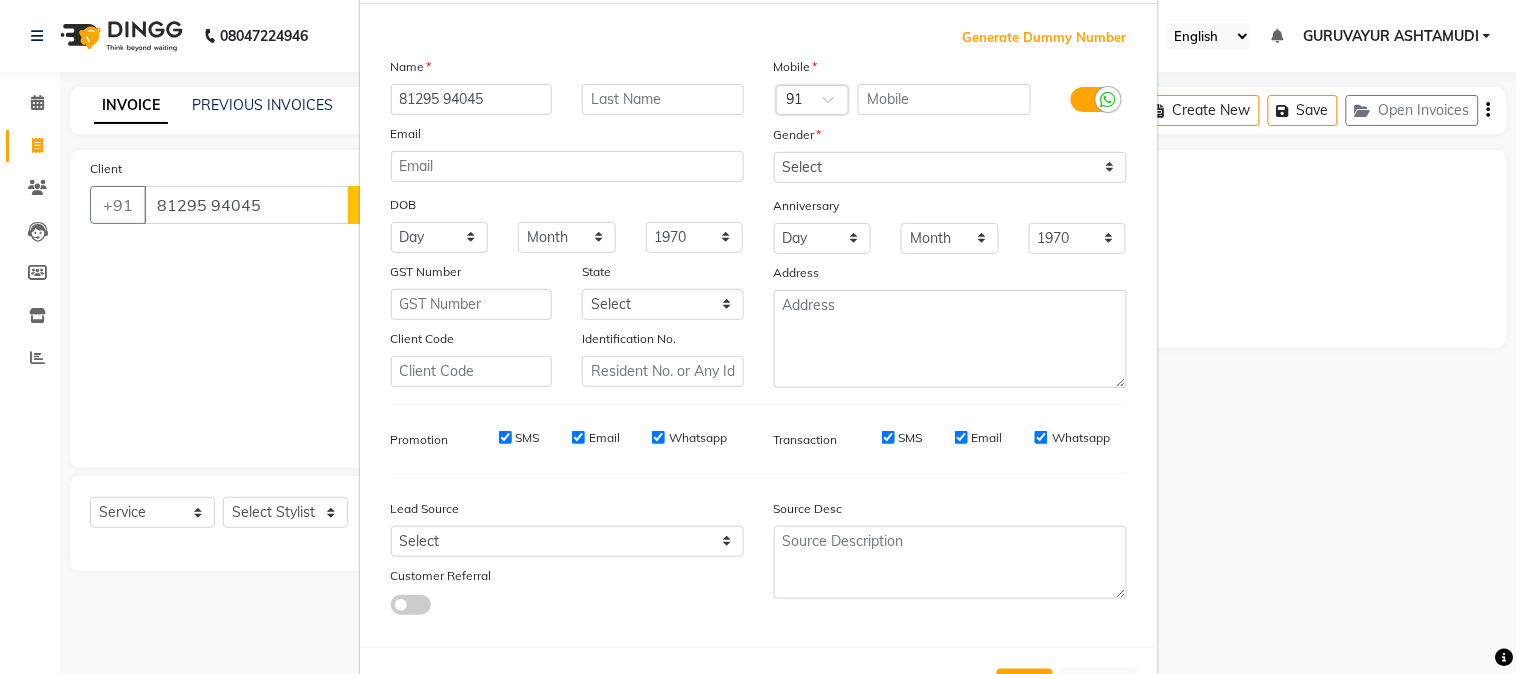 scroll, scrollTop: 176, scrollLeft: 0, axis: vertical 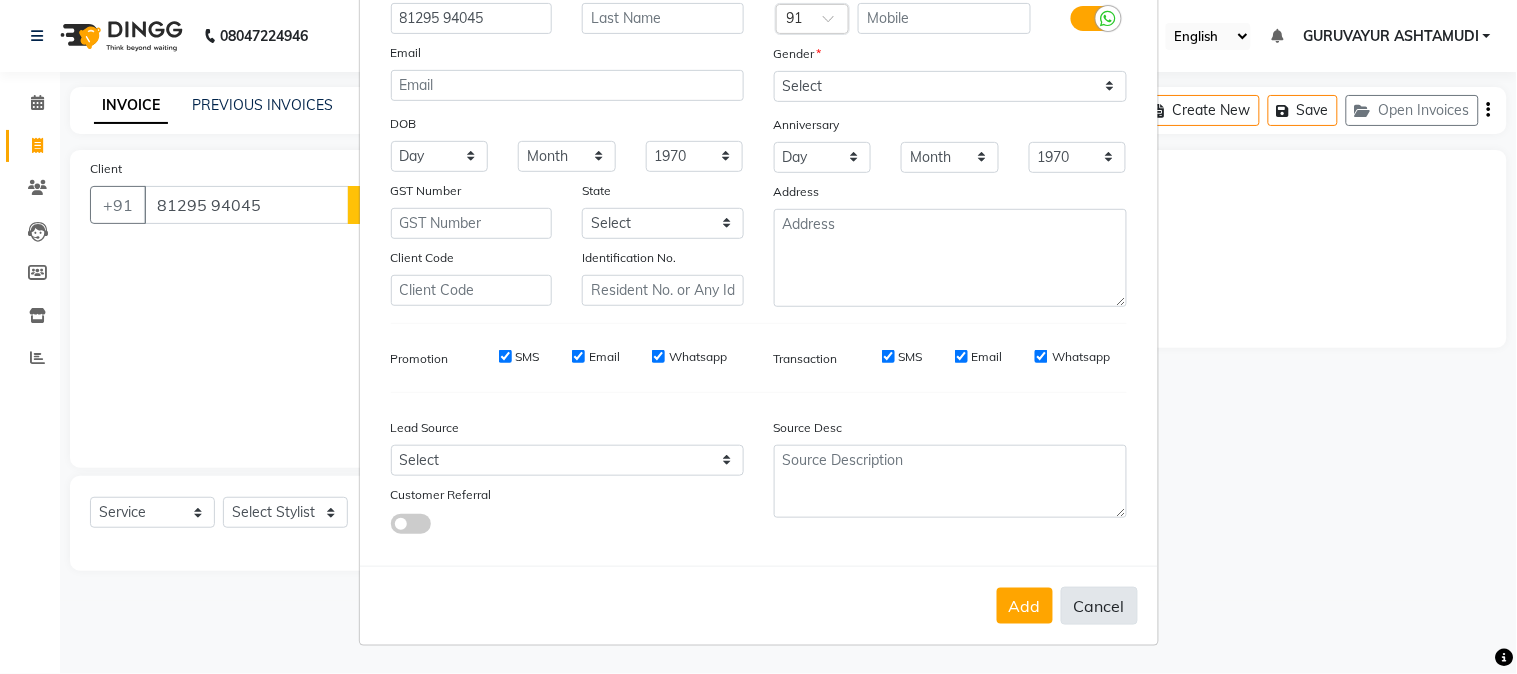 click on "Cancel" at bounding box center (1099, 606) 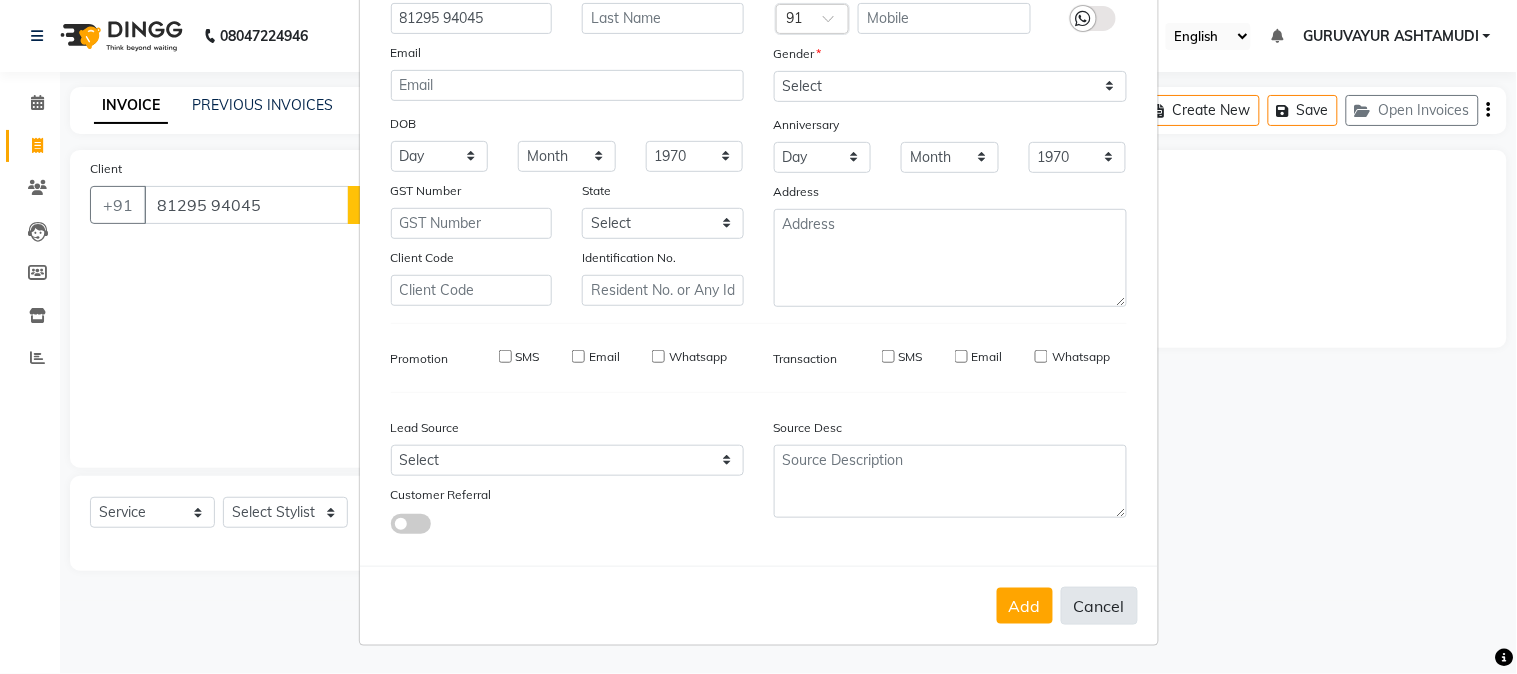 type 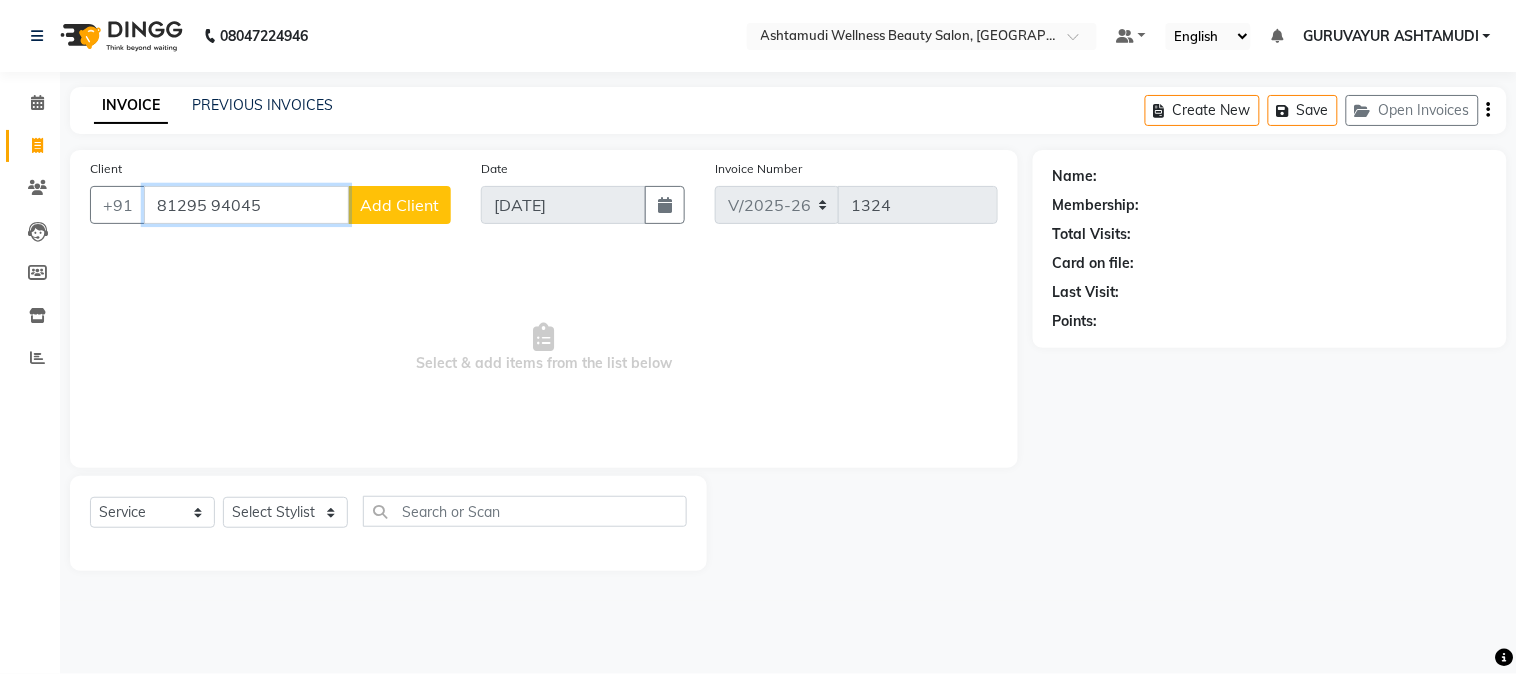 click on "81295 94045" at bounding box center (246, 205) 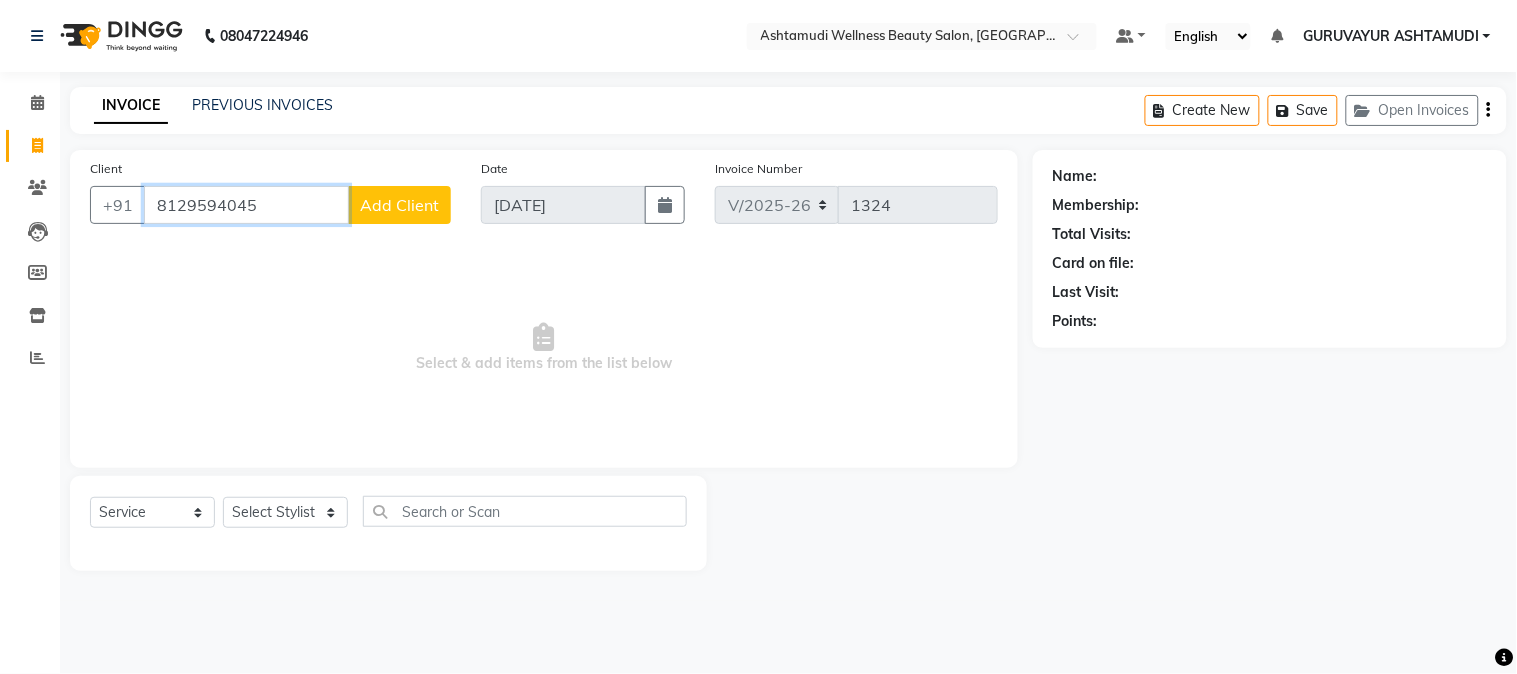 type on "8129594045" 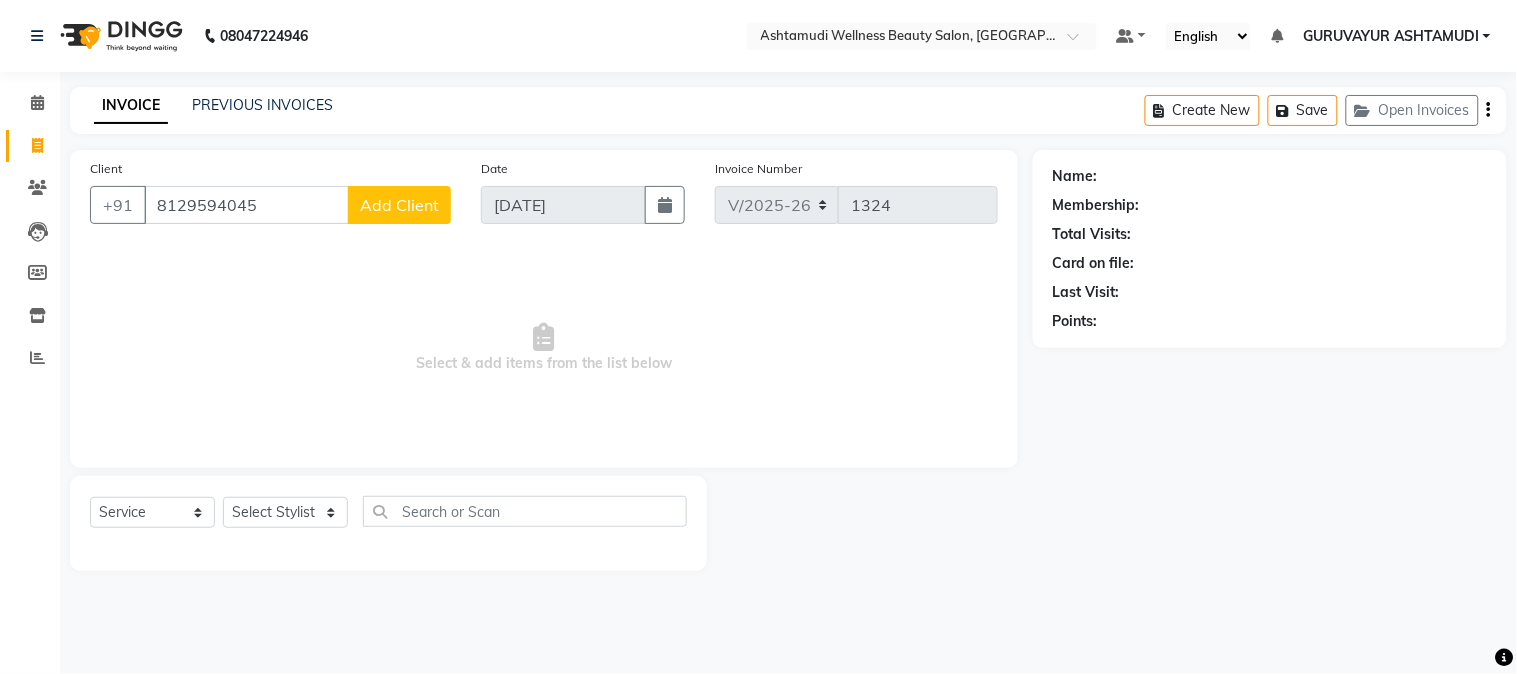 click on "Add Client" 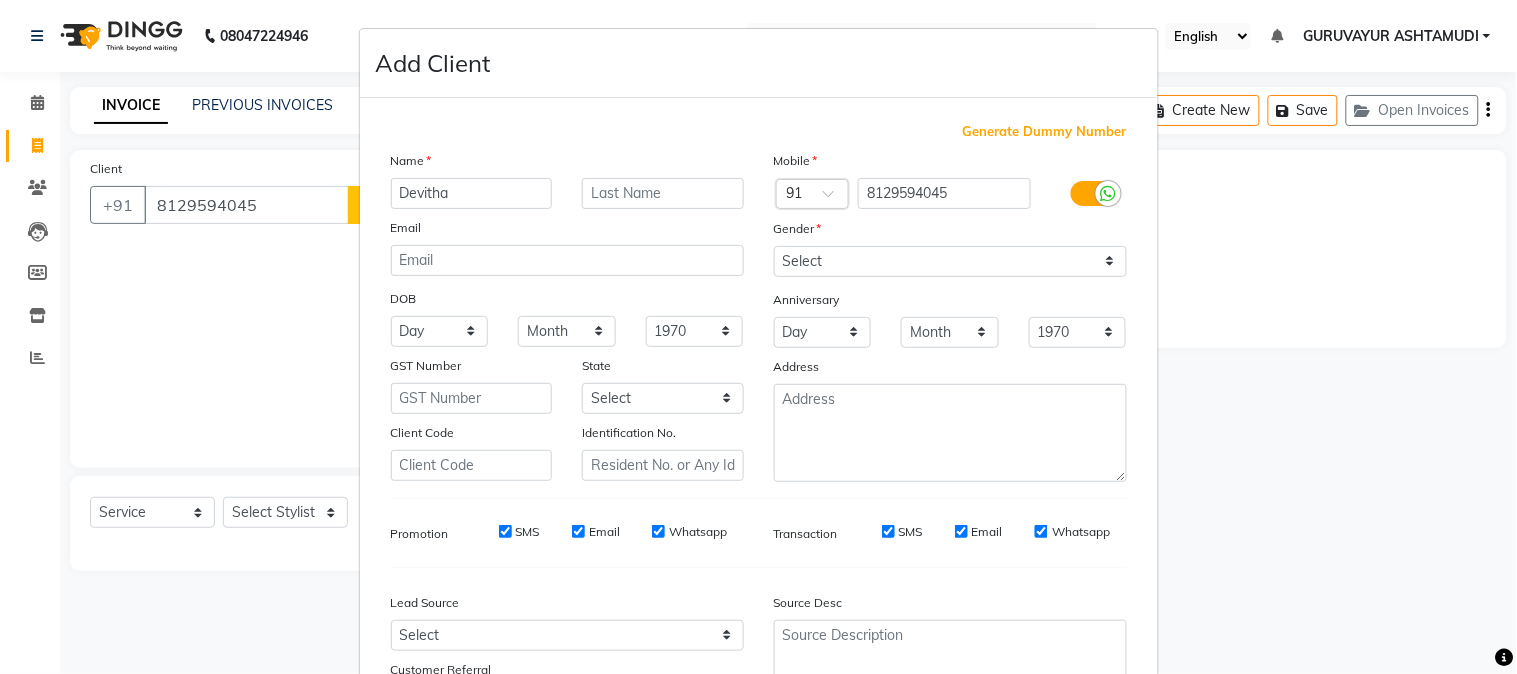 type on "Devitha" 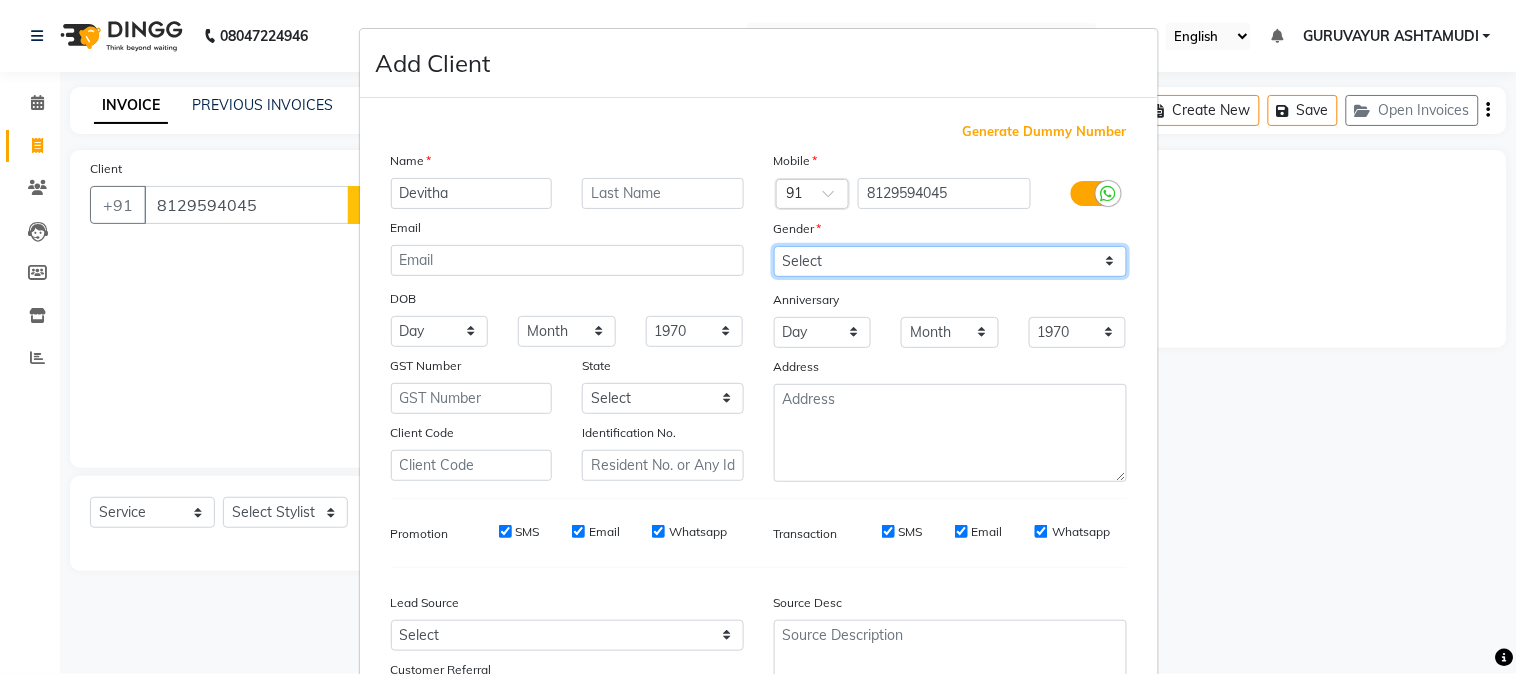 click on "Select Male Female Other Prefer Not To Say" at bounding box center [950, 261] 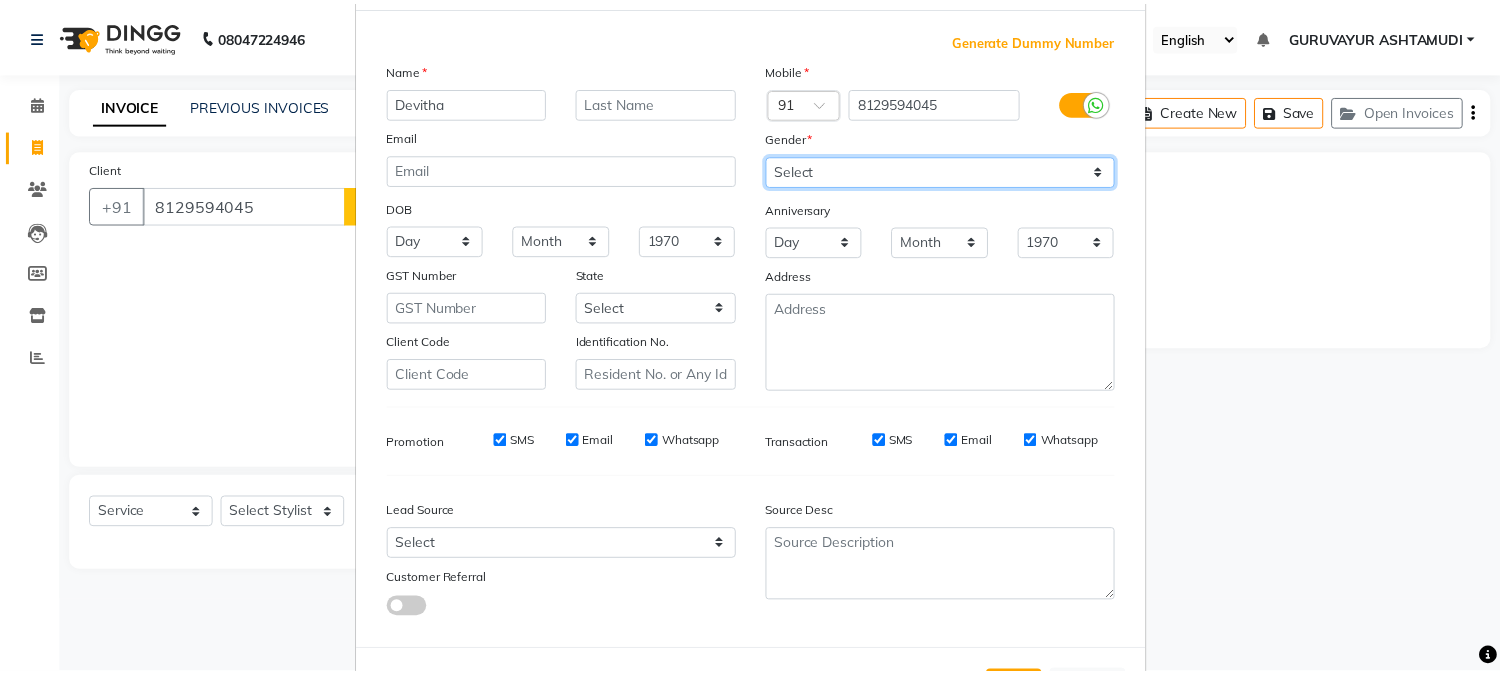 scroll, scrollTop: 176, scrollLeft: 0, axis: vertical 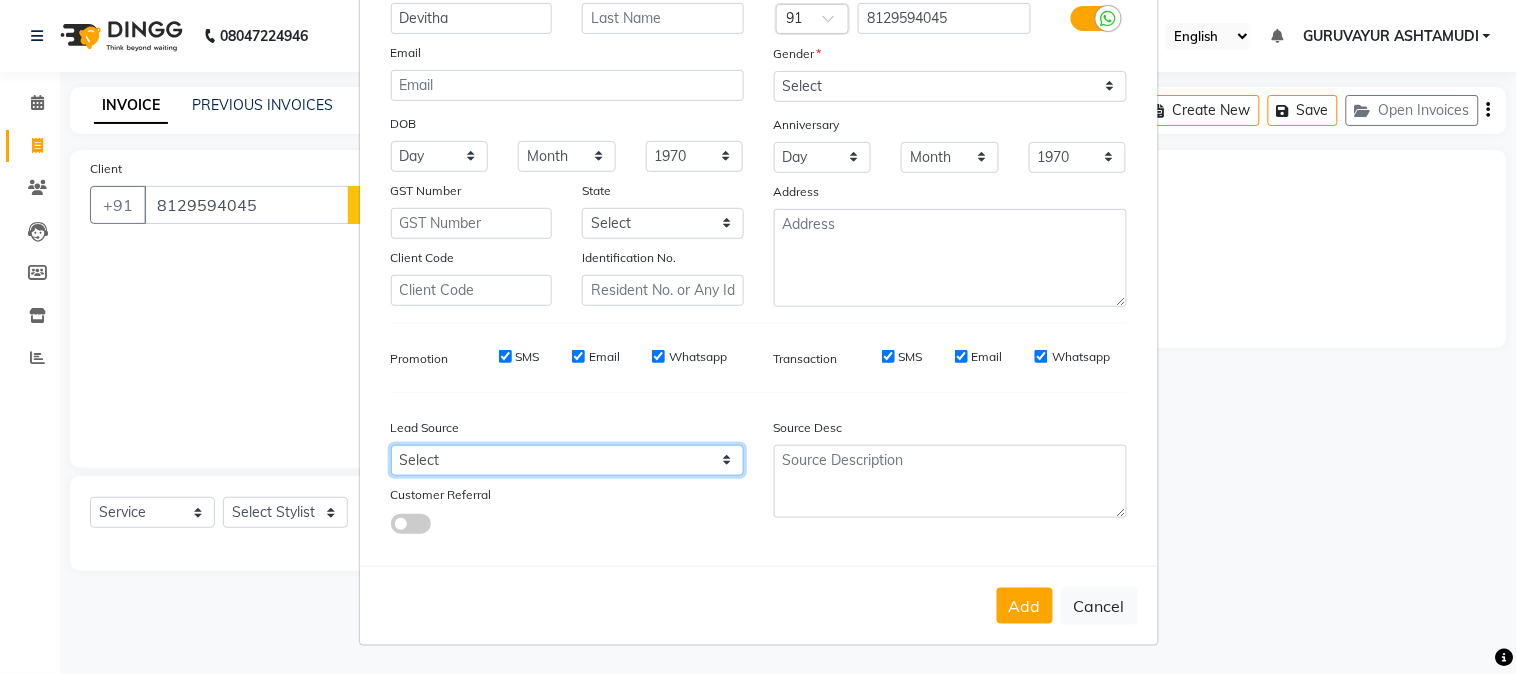 click on "Select Walk-in Referral Internet Friend Word of Mouth Advertisement Facebook JustDial Google Other Instagram  YouTube  WhatsApp" at bounding box center (567, 460) 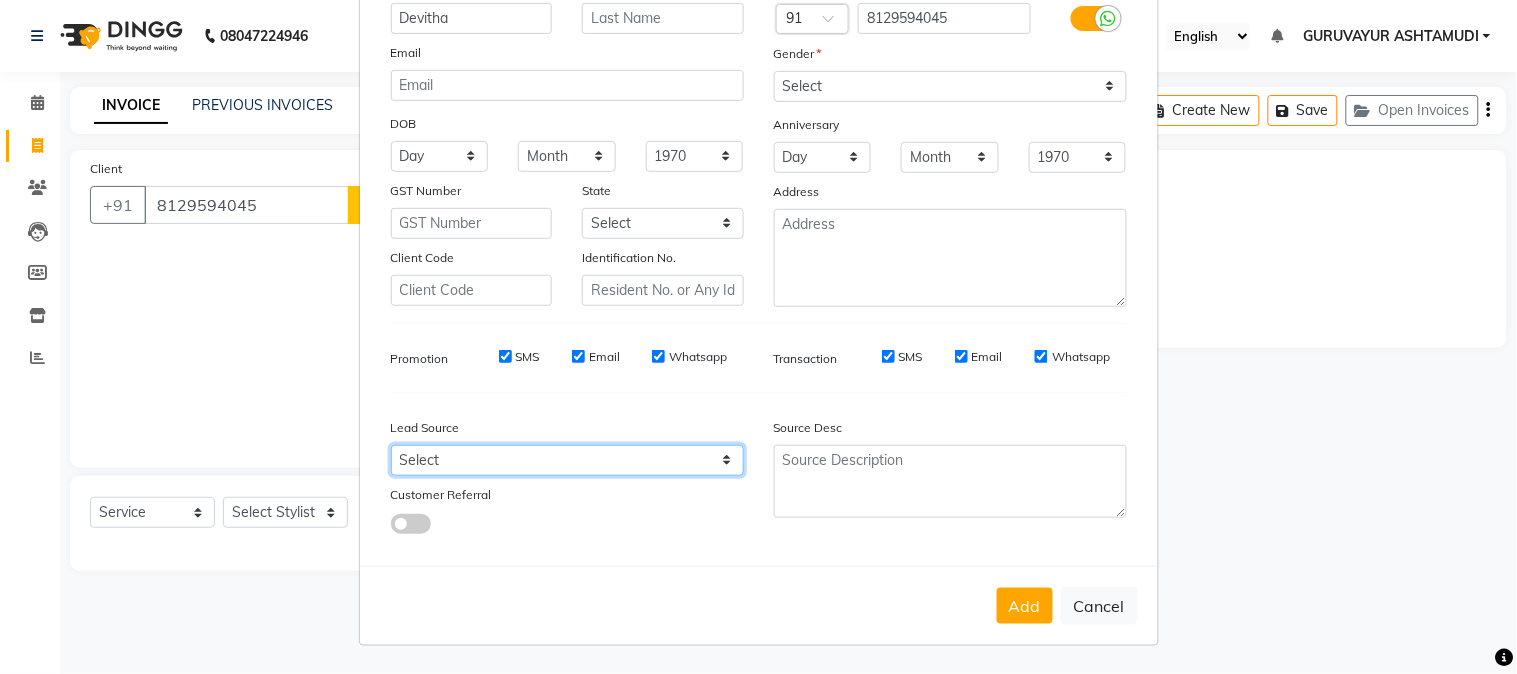 select on "31498" 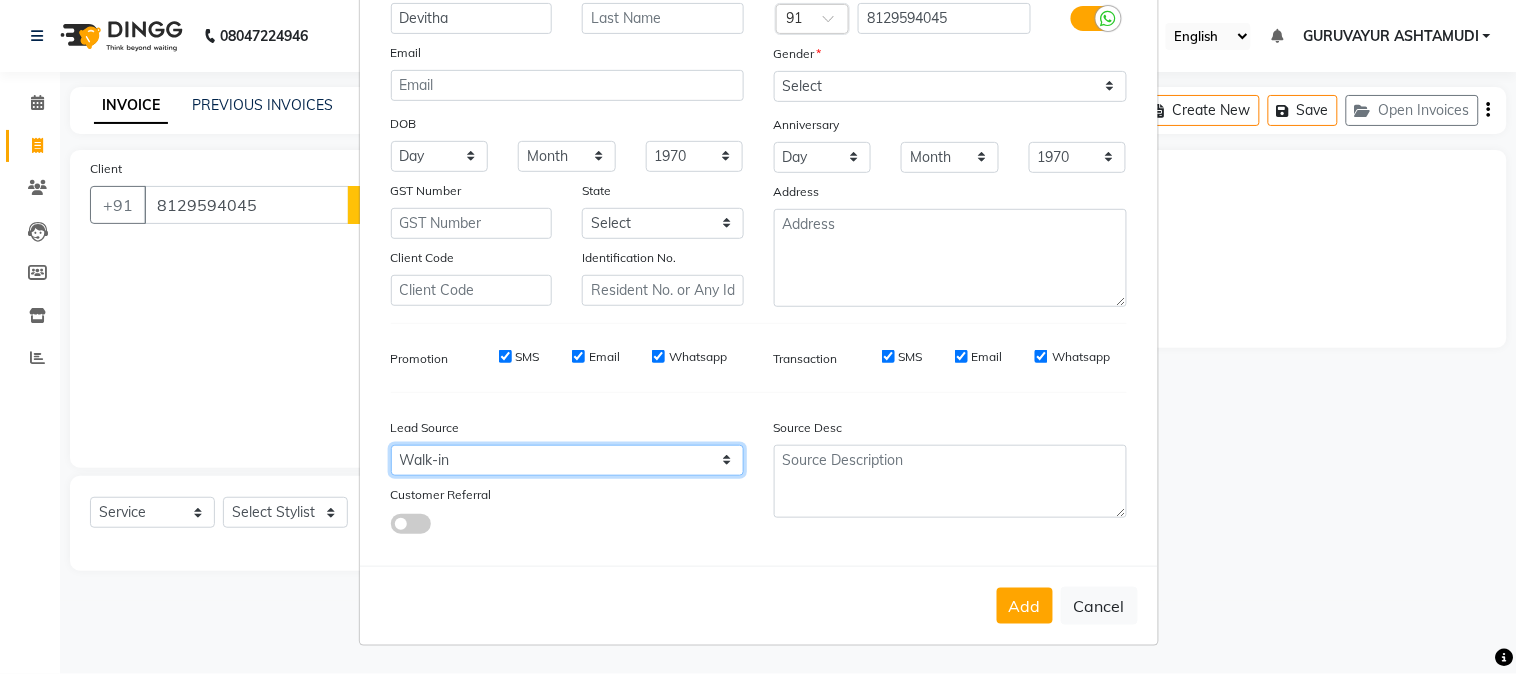 click on "Select Walk-in Referral Internet Friend Word of Mouth Advertisement Facebook JustDial Google Other Instagram  YouTube  WhatsApp" at bounding box center [567, 460] 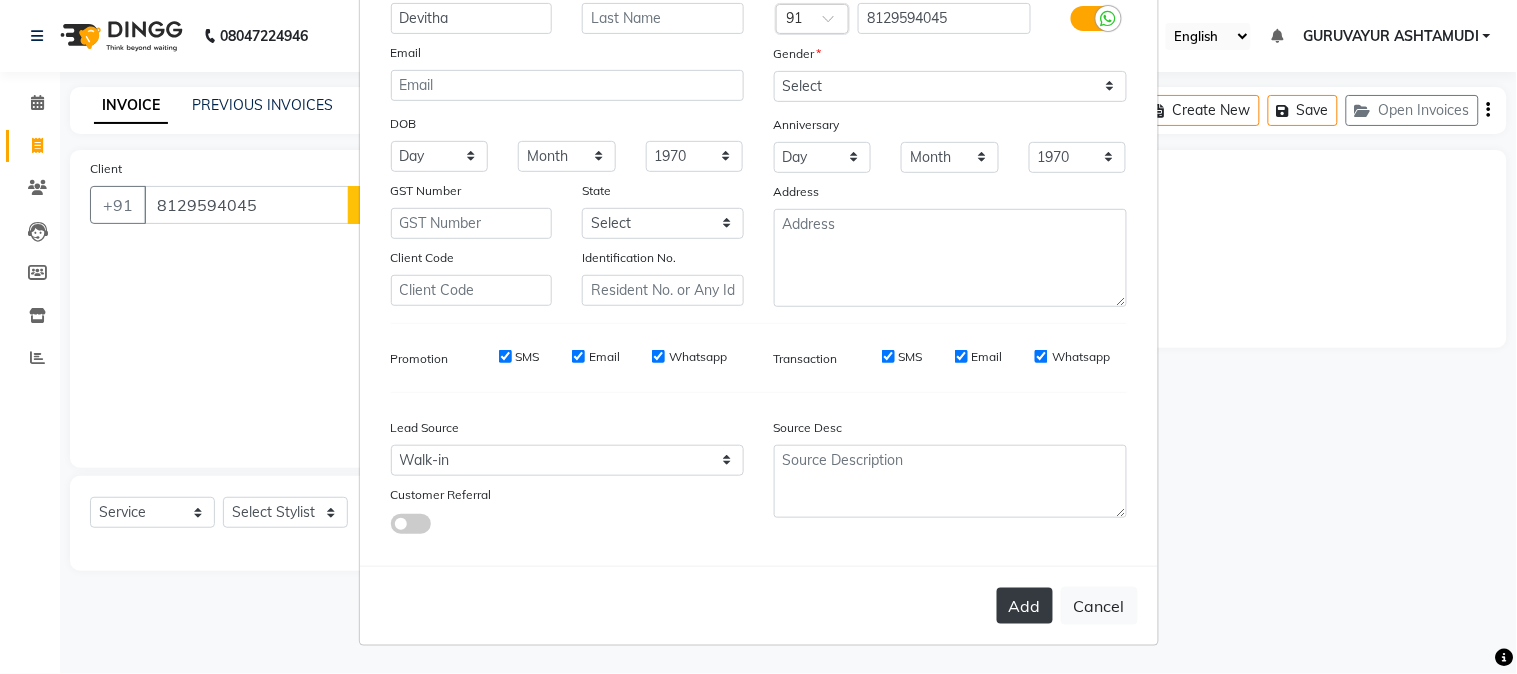 click on "Add" at bounding box center (1025, 606) 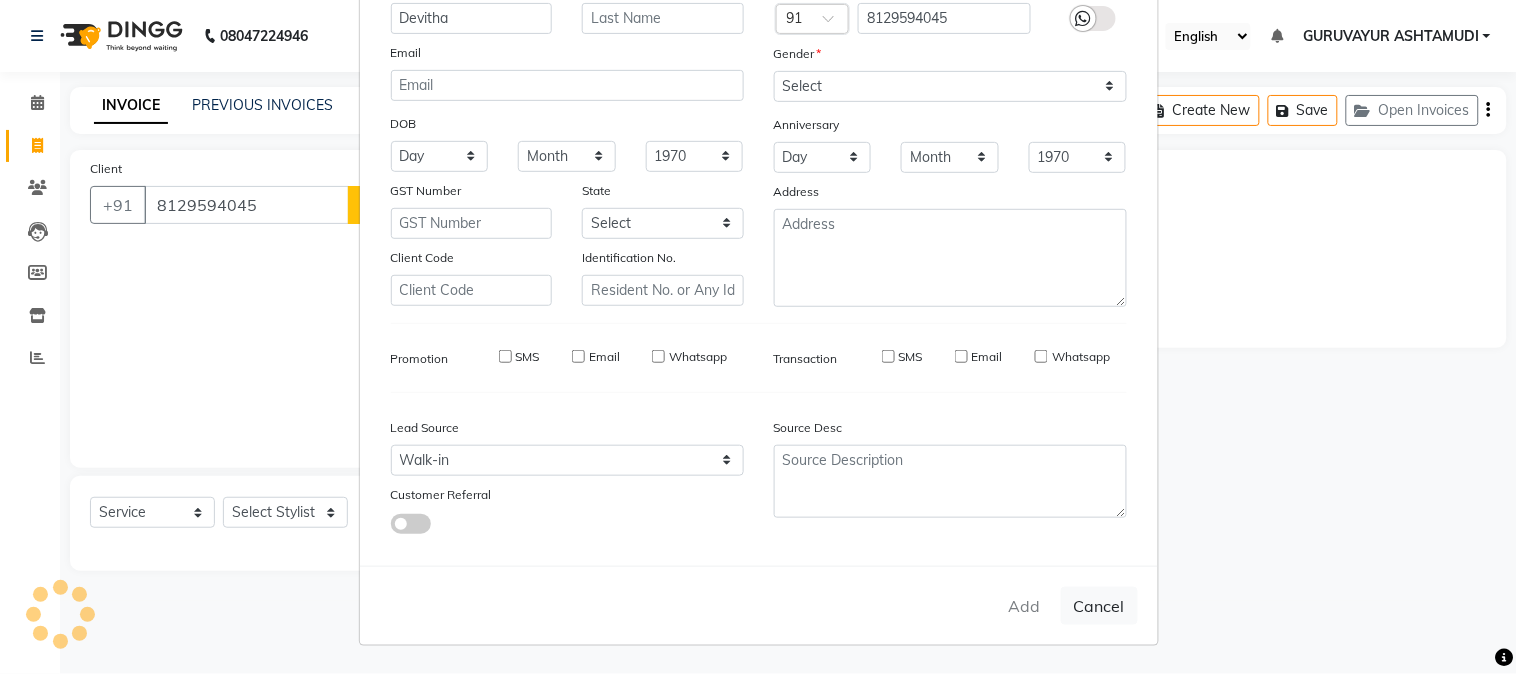 type 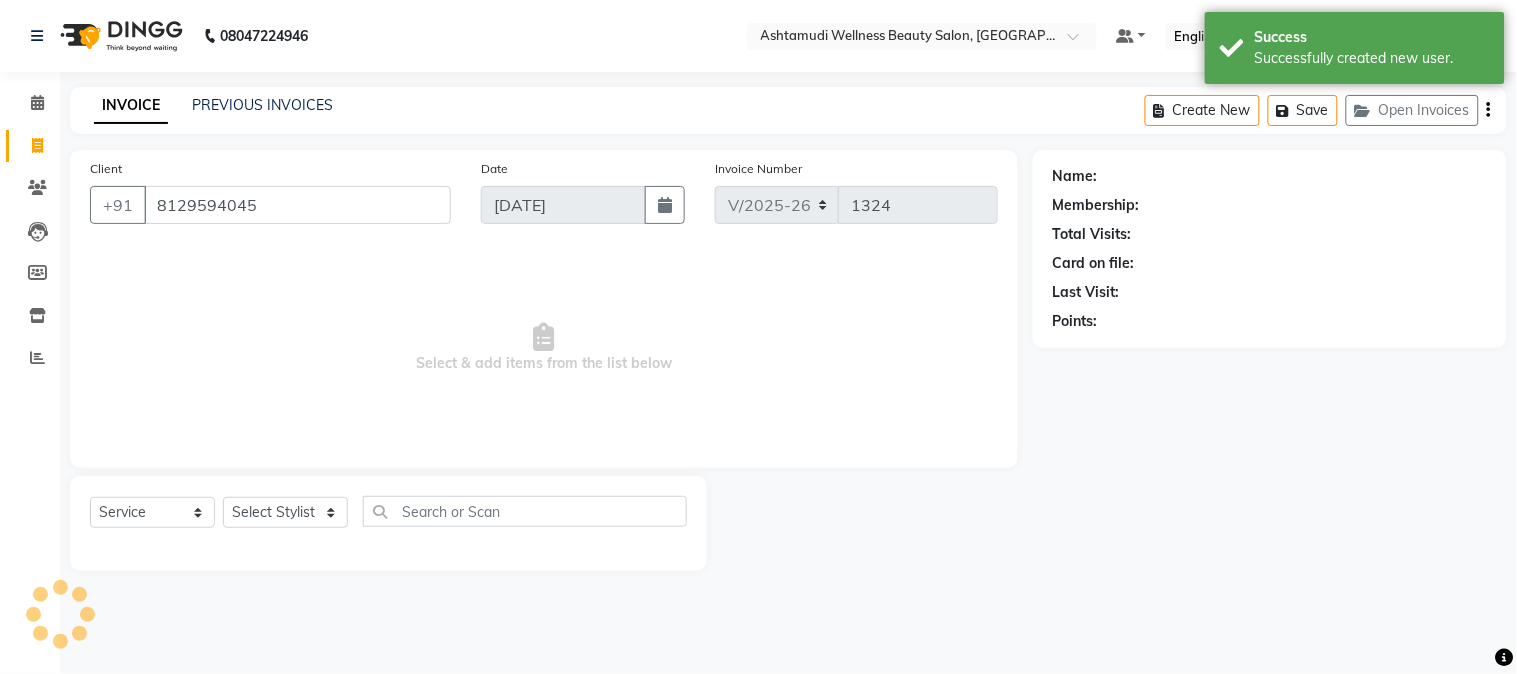 select on "1: Object" 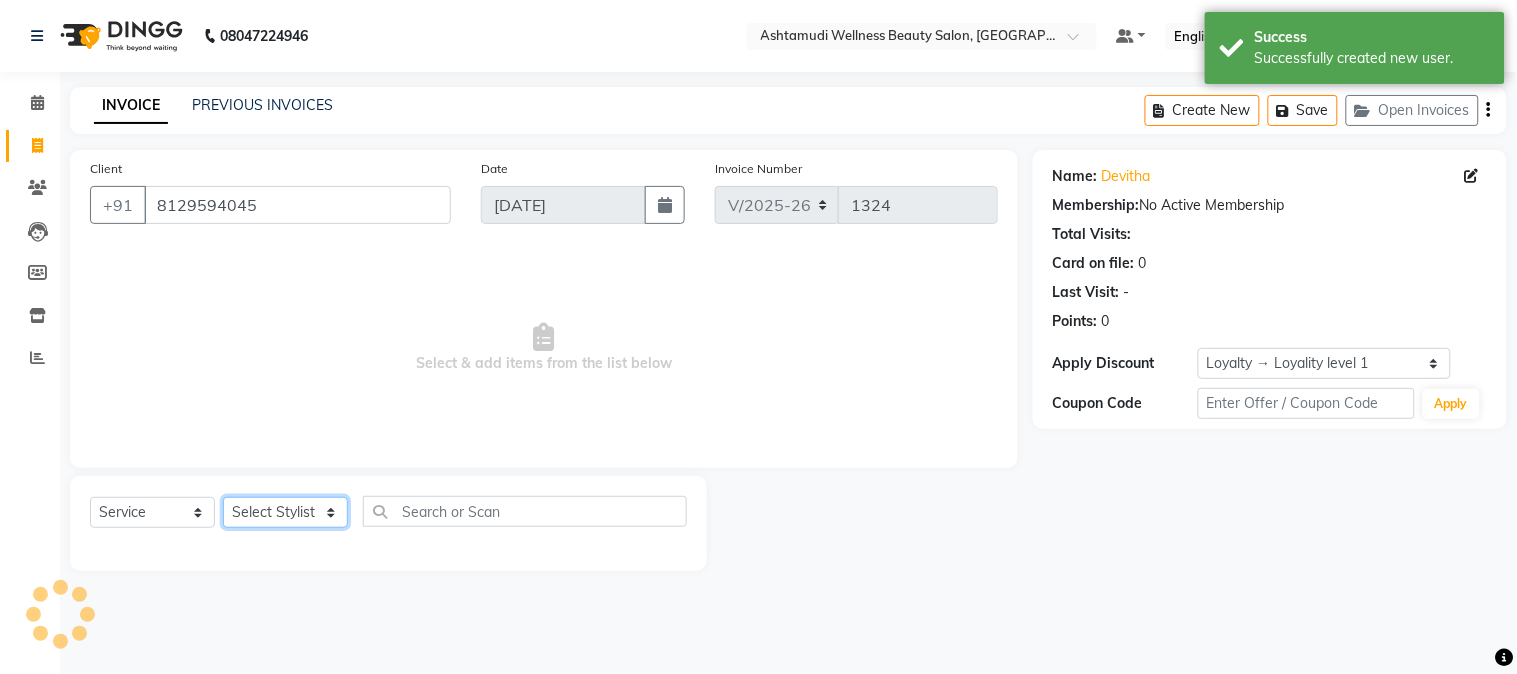 click on "Select Stylist Aathithya [PERSON_NAME] [PERSON_NAME] GURUVAYUR ASHTAMUDI [PERSON_NAME] Nigisha POOJA [PERSON_NAME] [PERSON_NAME] [PERSON_NAME]" 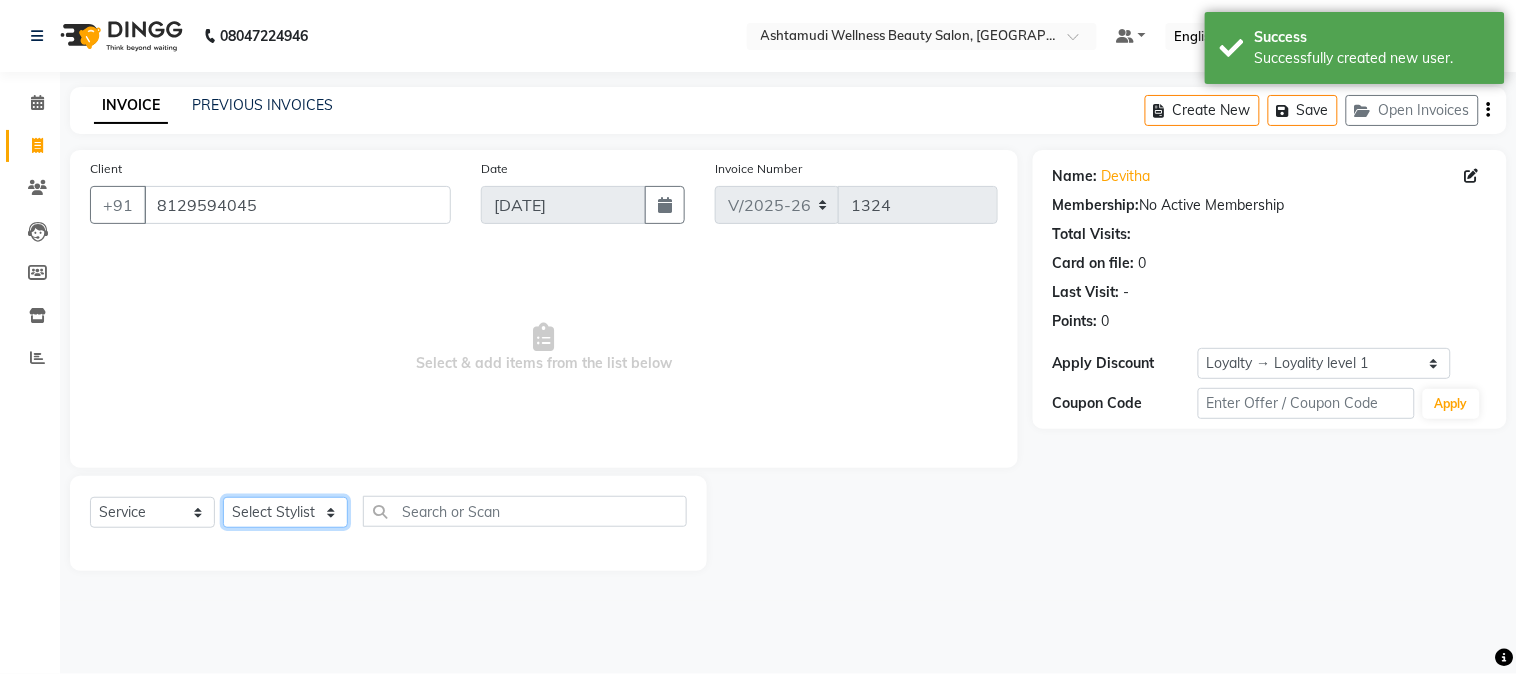 select on "27526" 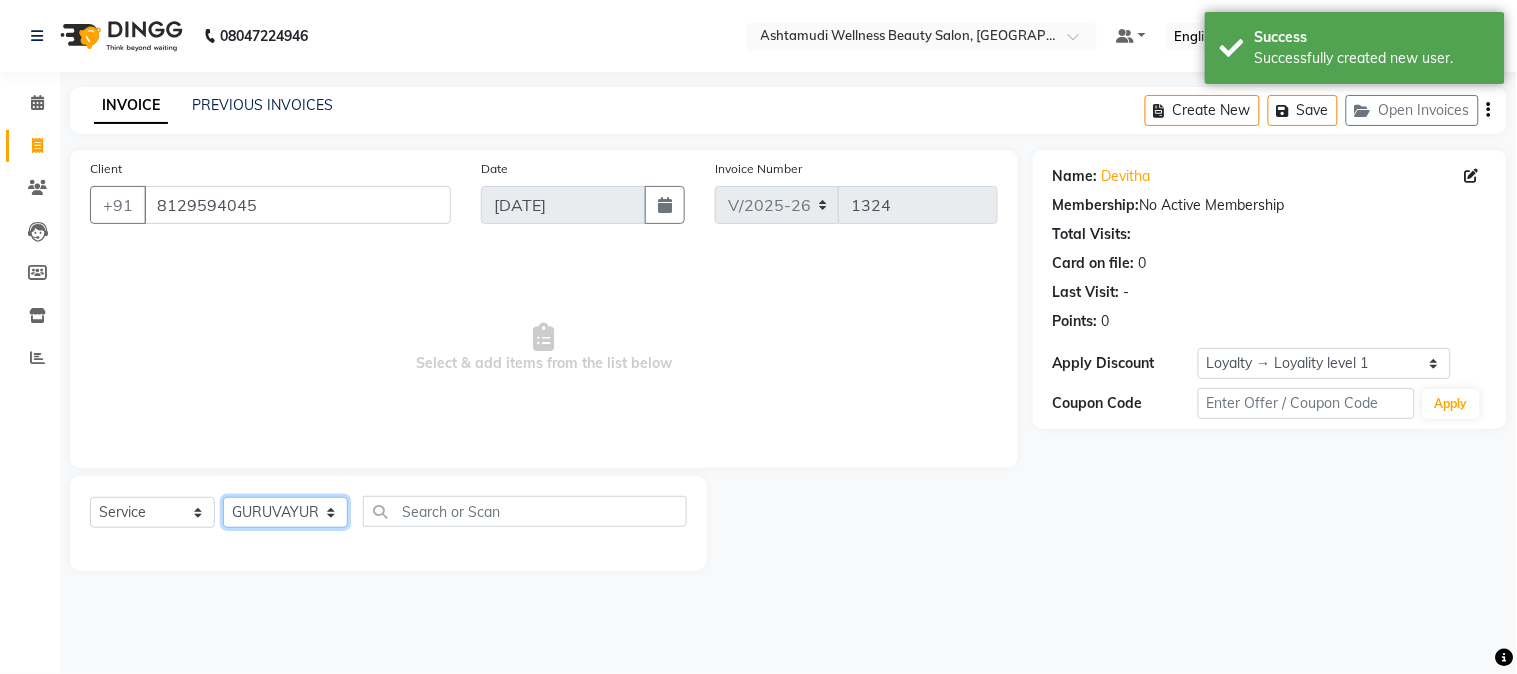 click on "Select Stylist Aathithya [PERSON_NAME] [PERSON_NAME] GURUVAYUR ASHTAMUDI [PERSON_NAME] Nigisha POOJA [PERSON_NAME] [PERSON_NAME] [PERSON_NAME]" 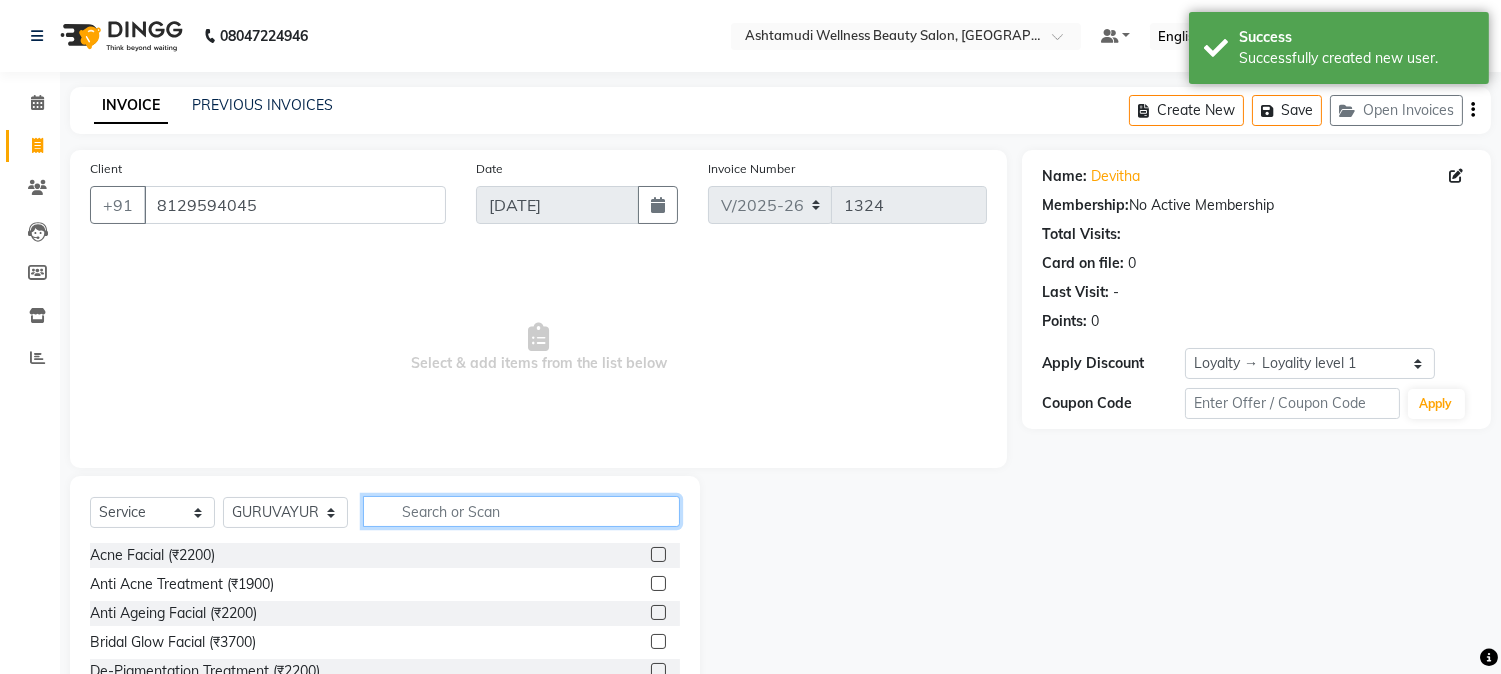 click 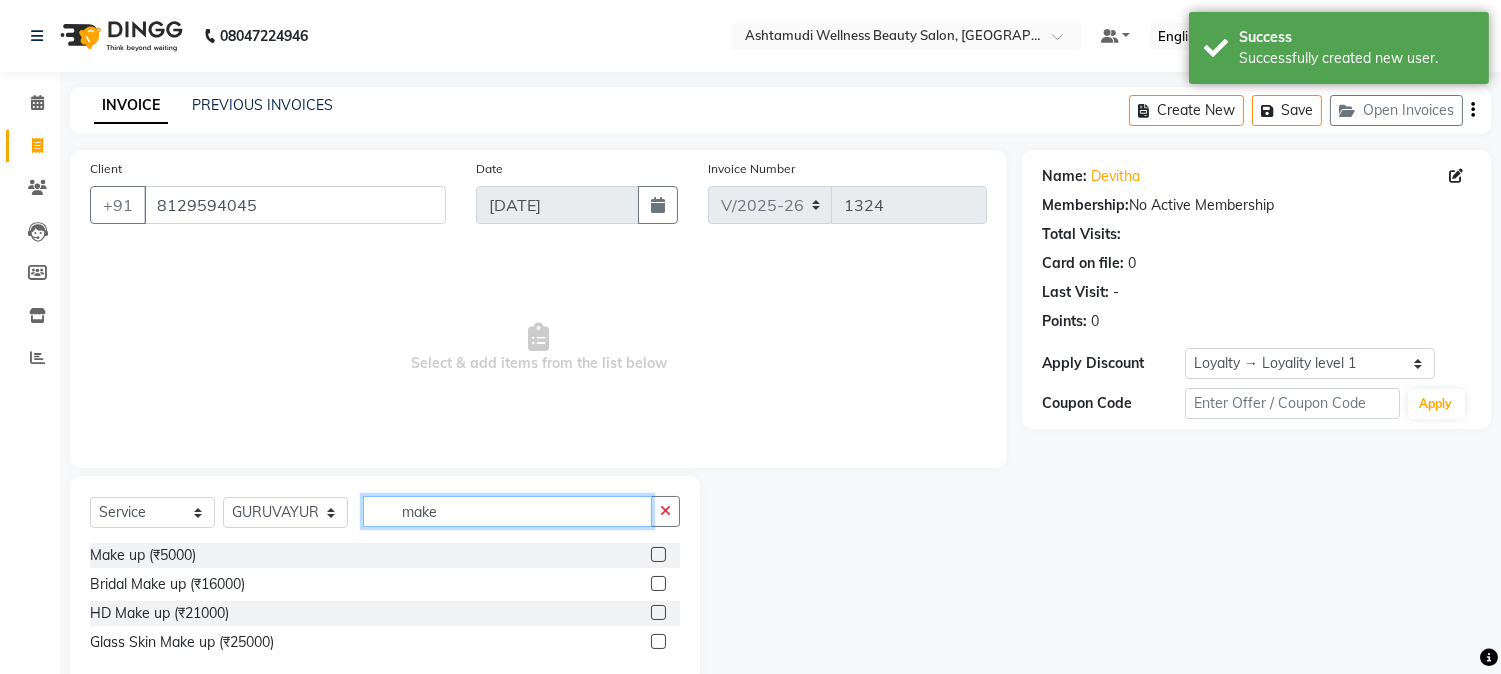 type on "make" 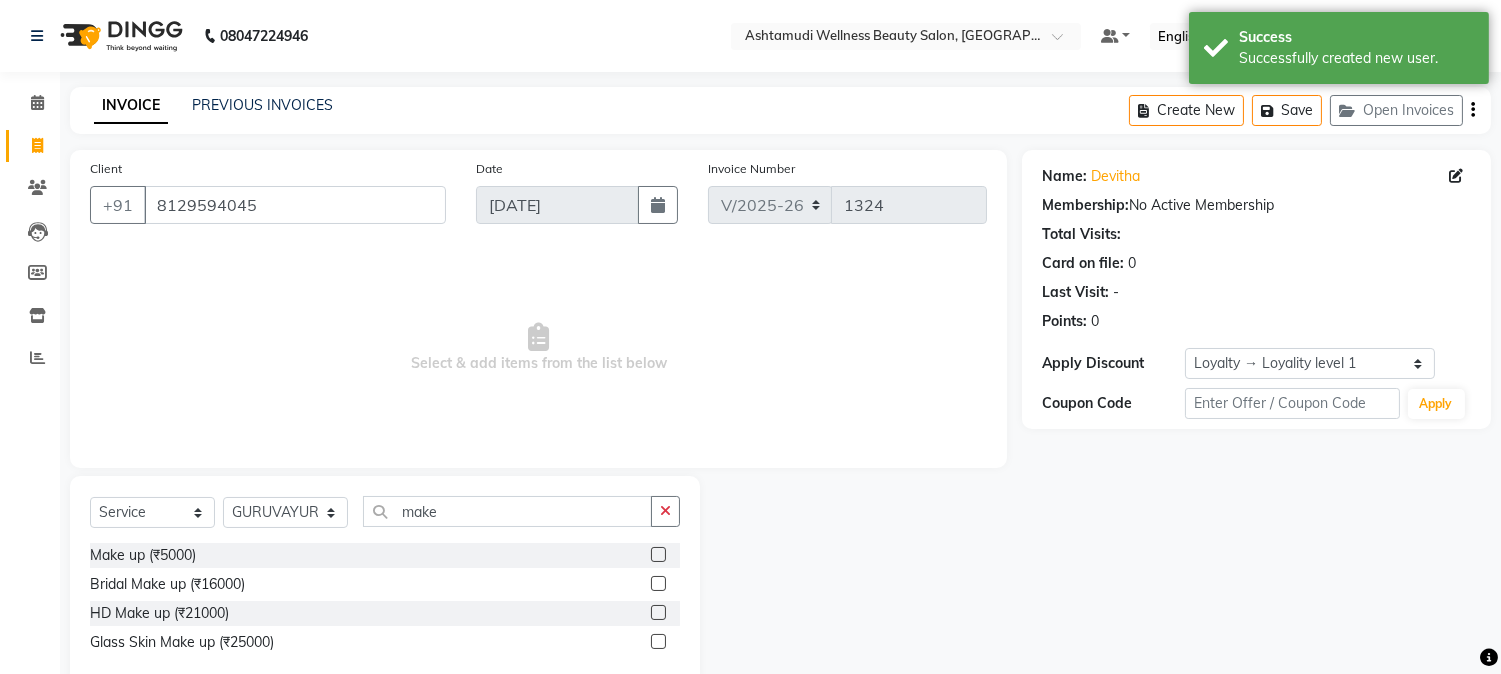 click 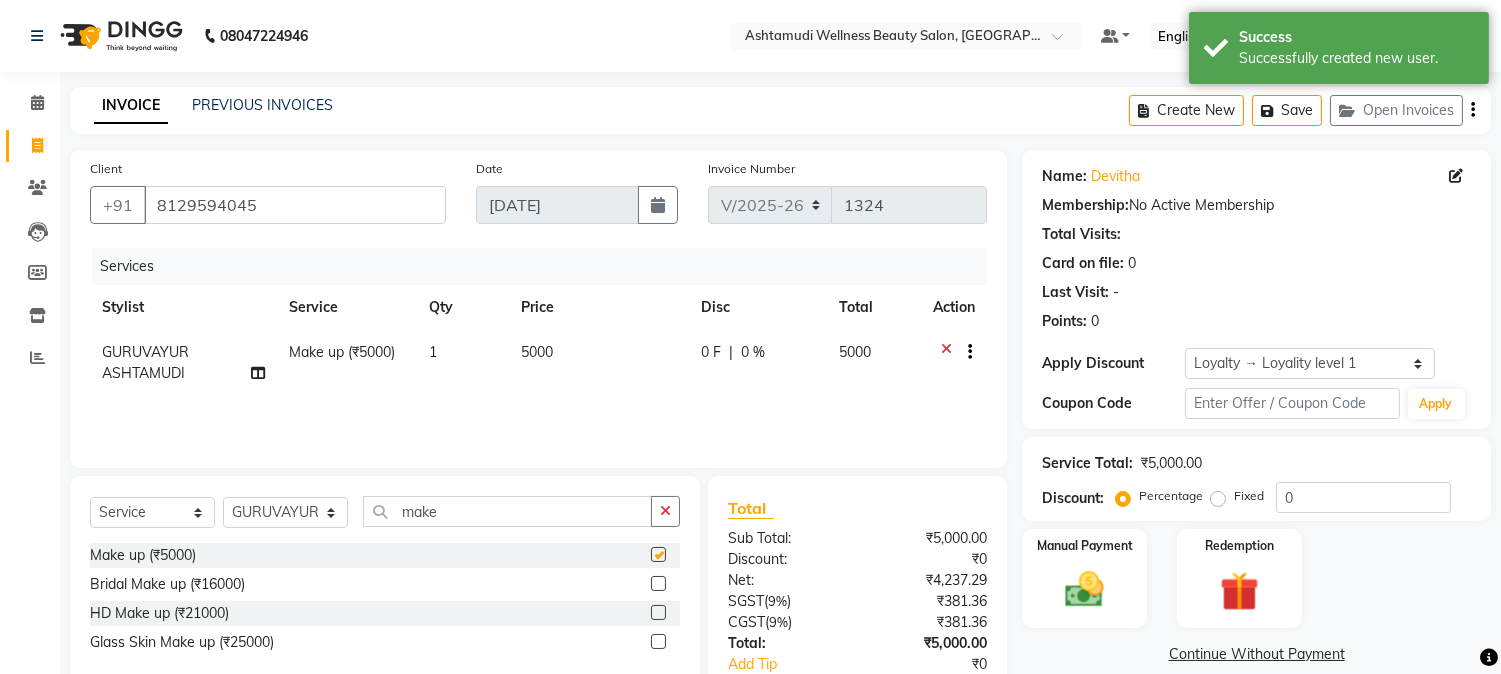 checkbox on "false" 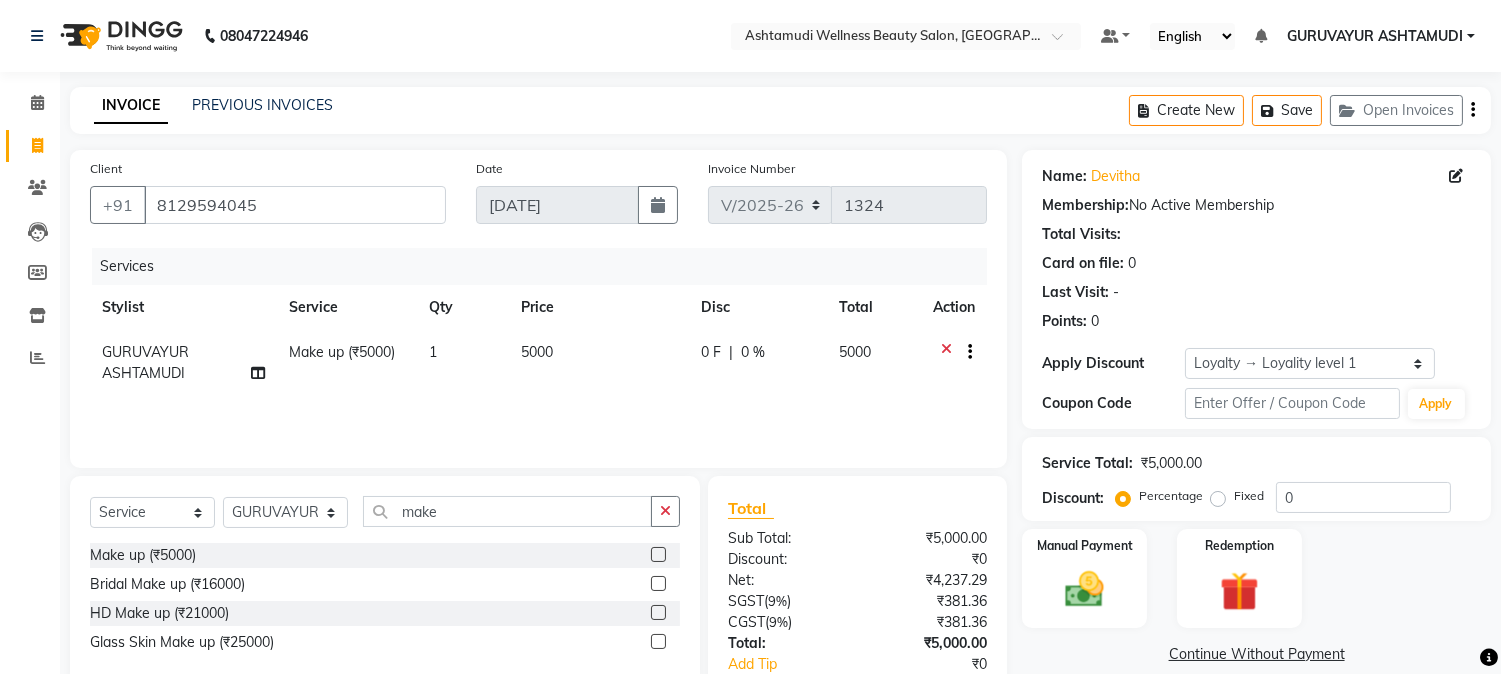 click on "0 %" 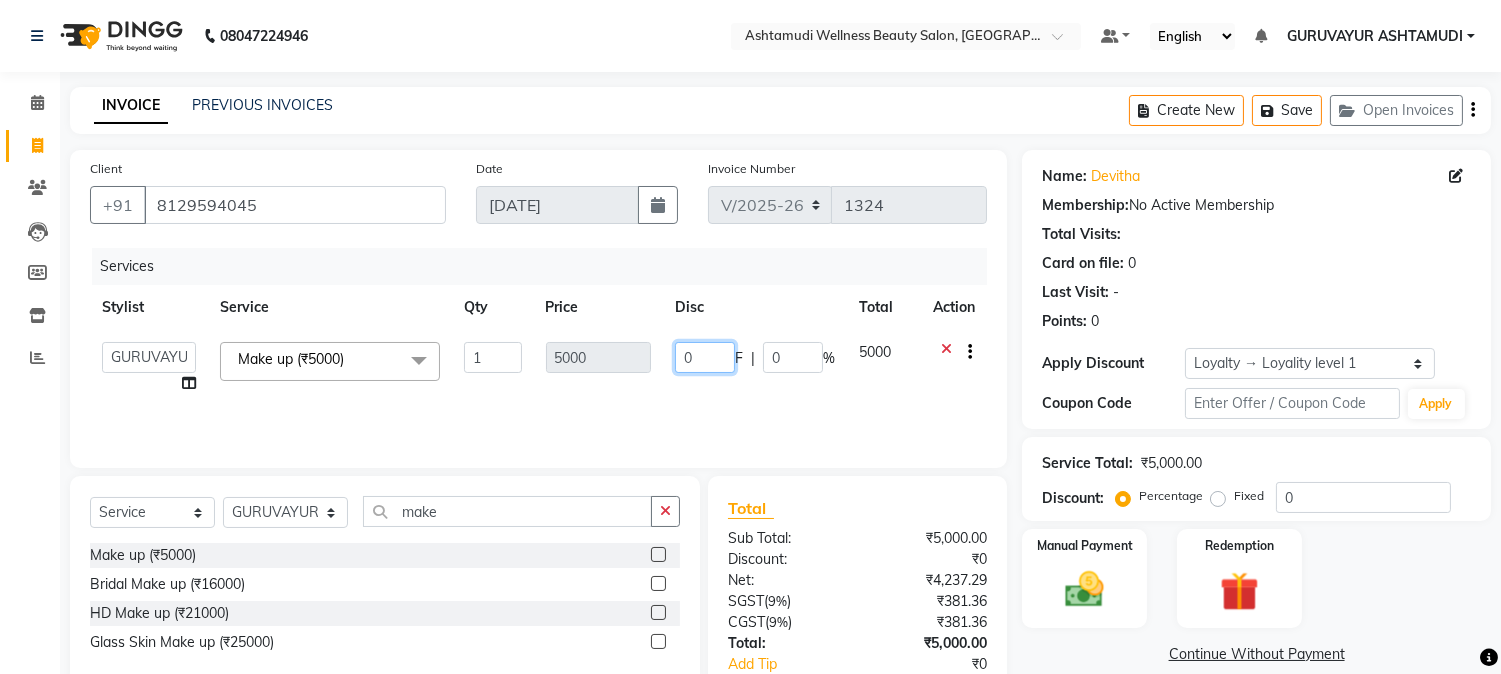 click on "0" 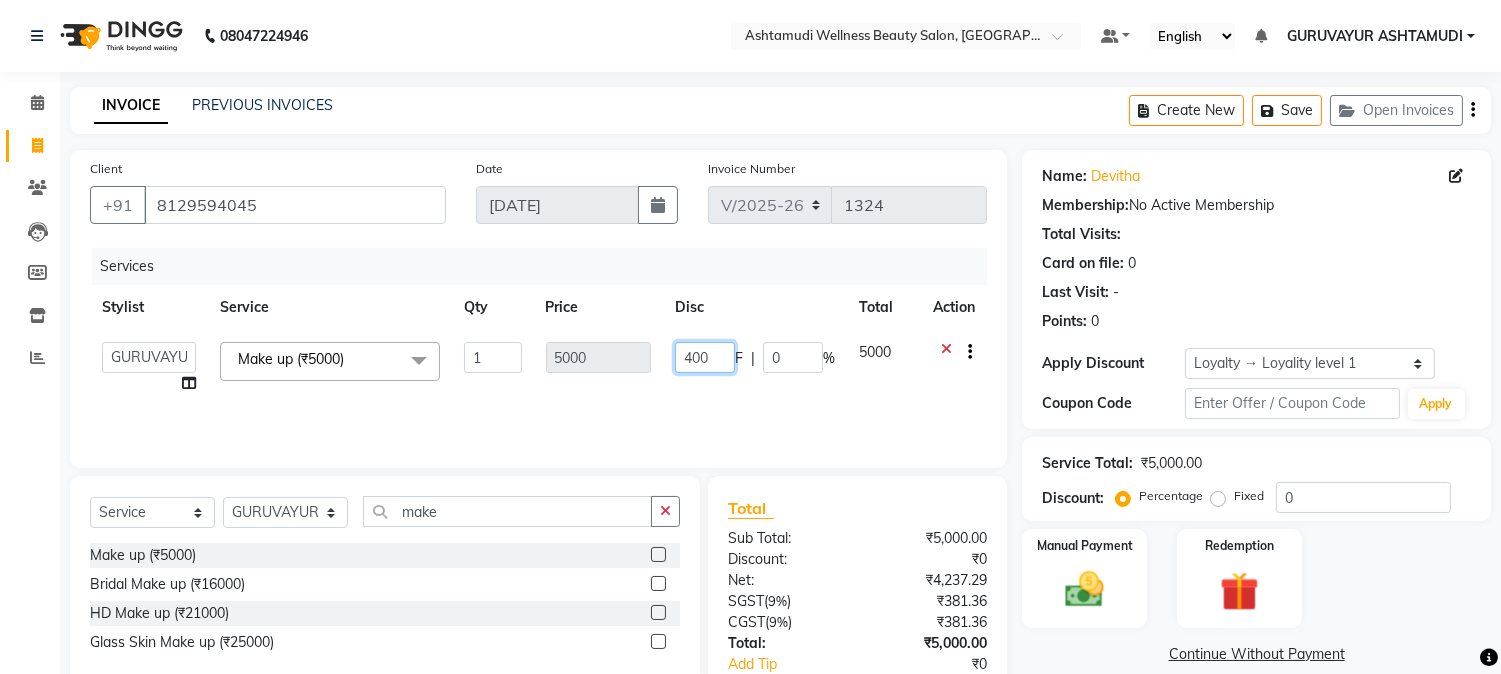 type on "4000" 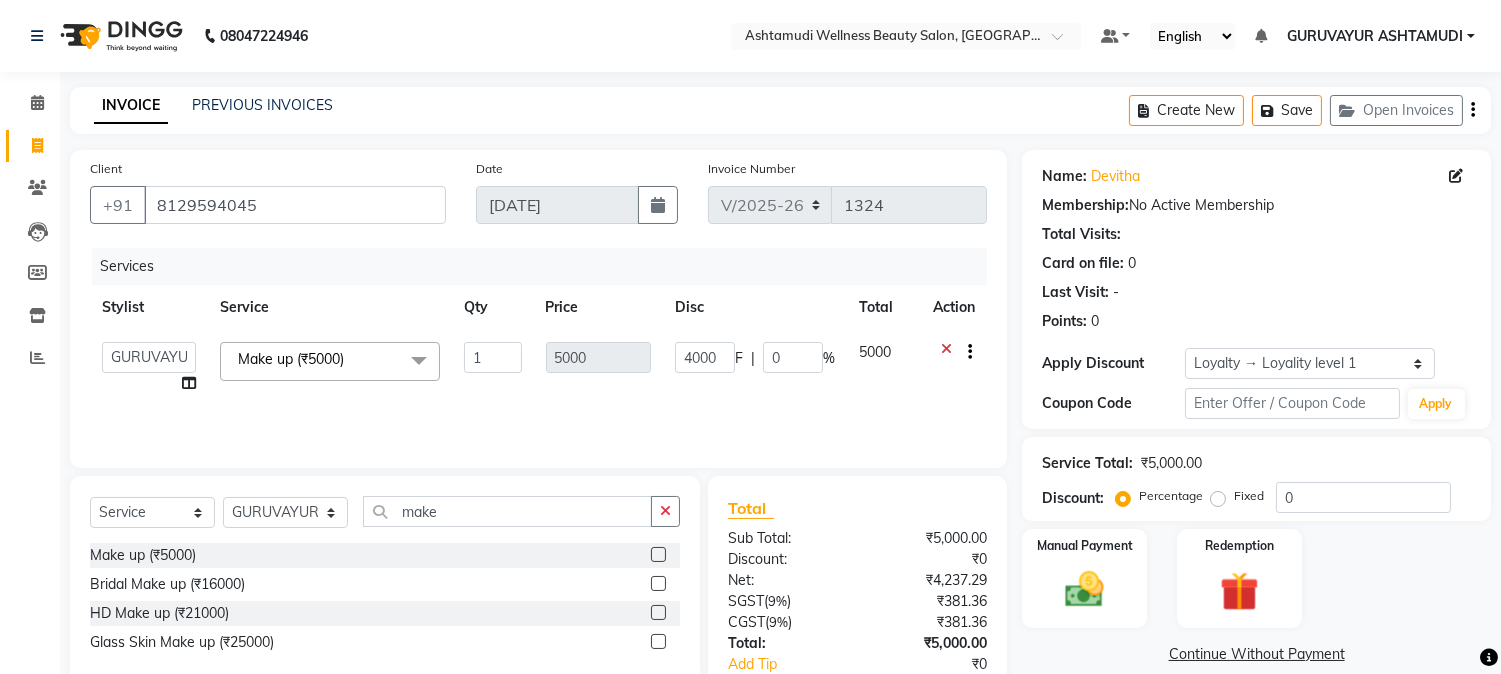 click on "Services Stylist Service Qty Price Disc Total Action  Aathithya   ANILA   ANJANA DAS   GURUVAYUR ASHTAMUDI   NEETHU   Nigisha   POOJA   PRACHI   PRASEETHA   REESHMA    Rini   SMITHA   THANKAMANI  Make up (₹5000)  x Acne Facial (₹2200) Anti Acne Treatment (₹1900) Anti Ageing Facial (₹2200) Bridal Glow Facial (₹3700) De-Pigmentation Treatment (₹2200) Dermalite Fairness Facial (₹2700) Diamond Facial (₹2700) D-Tan Cleanup (₹800) D-Tan Facial (₹2000) D-Tan Pack (₹400) Fruit Facial (₹1000) Fyc Bamboo Charcoal Facial (₹2500) Fyc Bio Marine Facial (₹4500) Fyc Fruit Fusion Facial (₹1700) Fyc Luster Gold Facial (₹2700) Fyc Pure Vit-C Facial (₹3700) Fyc Red Wine Facial (₹2700) Glovite Facial (₹2500) Gold Moroccan Vit C facial Dry Skin (₹3000) Gold Moroccan Vit C facial Oily Skin (₹3000) Golden Facial (₹2700) Hydra Brightening Facial (₹4500) Hydra Facial (₹2800) Hydramoist Facial (₹1900) Microdermabrasion Treatment (₹2700) Normal Cleanup (₹500) O2C2 Facial (₹2700)" 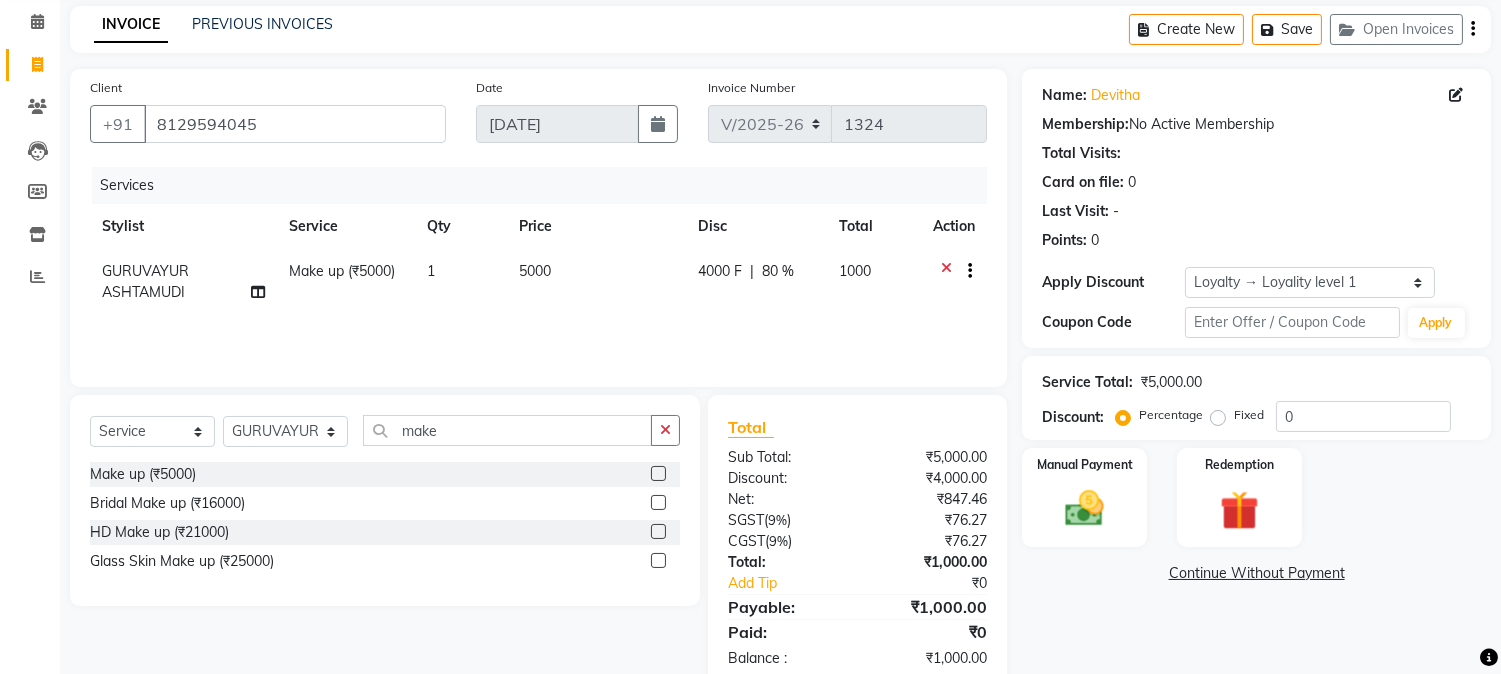 scroll, scrollTop: 125, scrollLeft: 0, axis: vertical 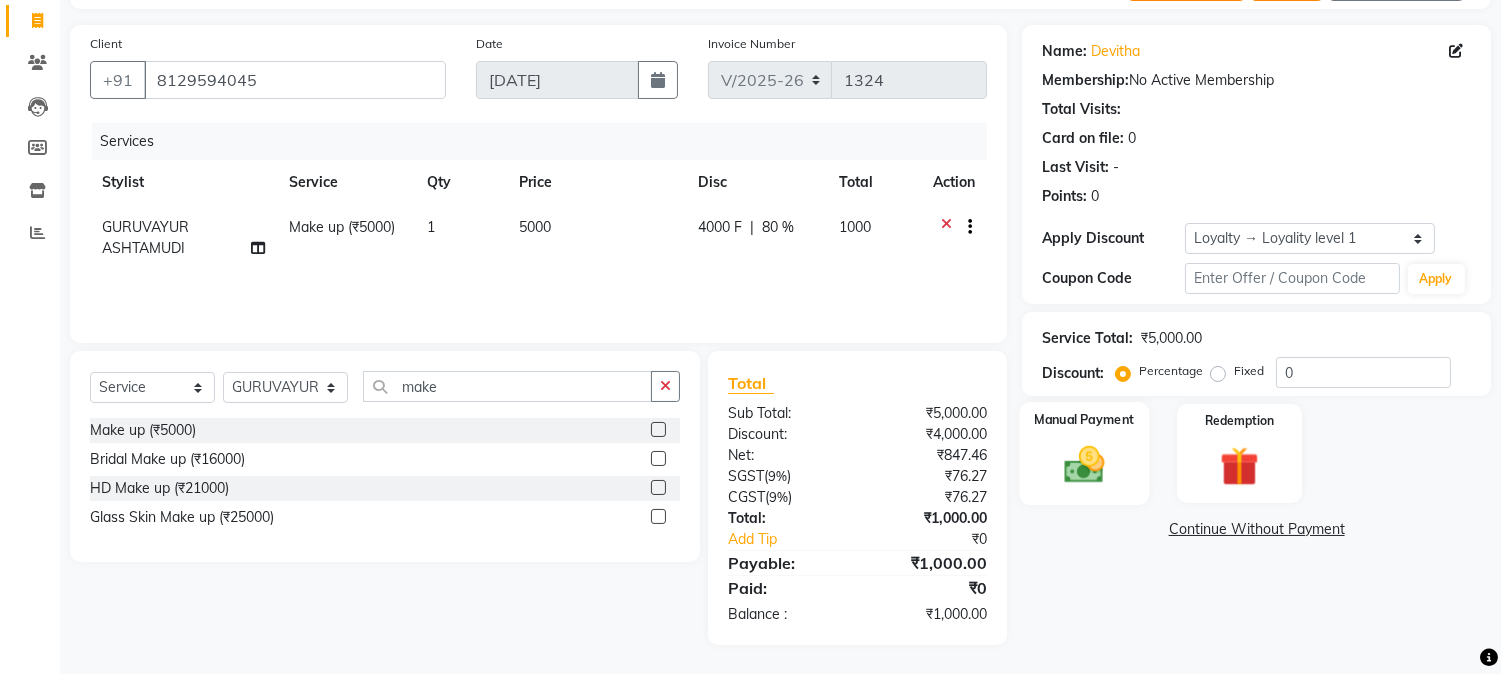 click 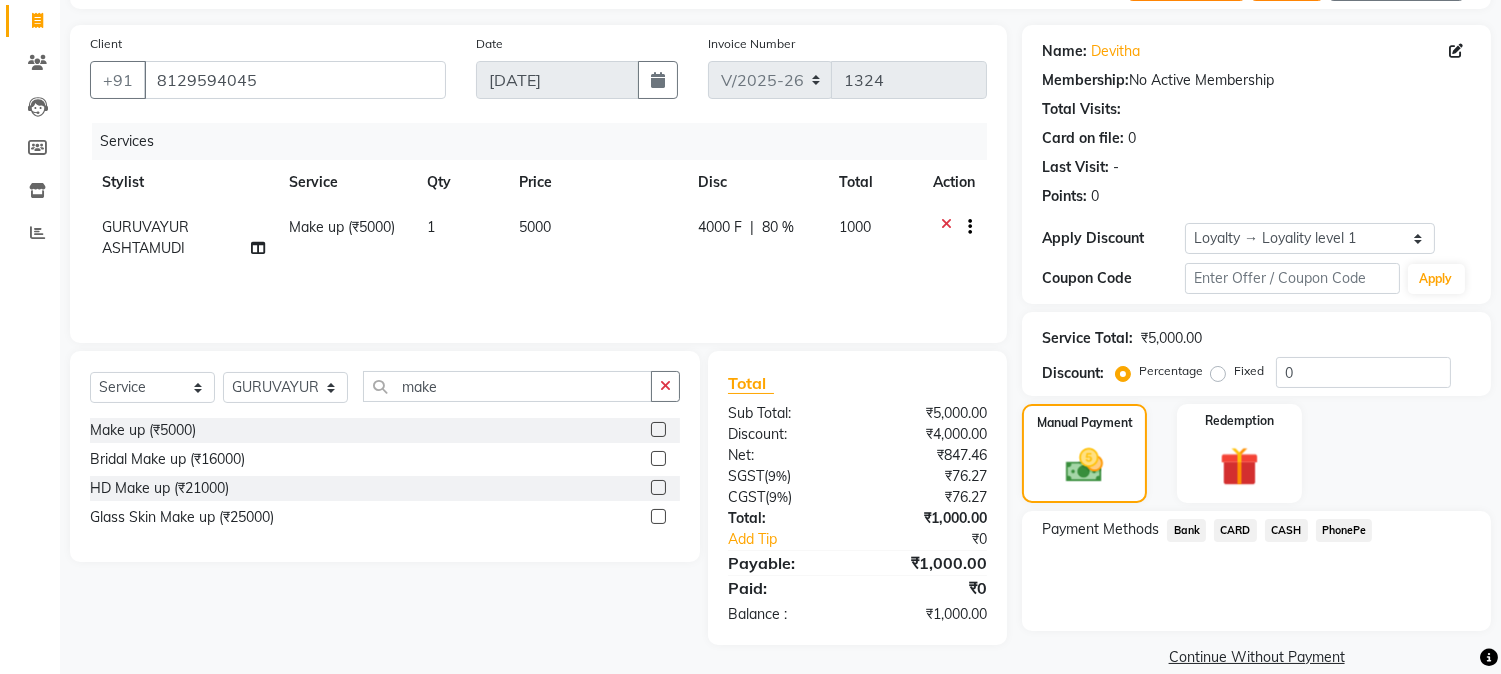 click on "PhonePe" 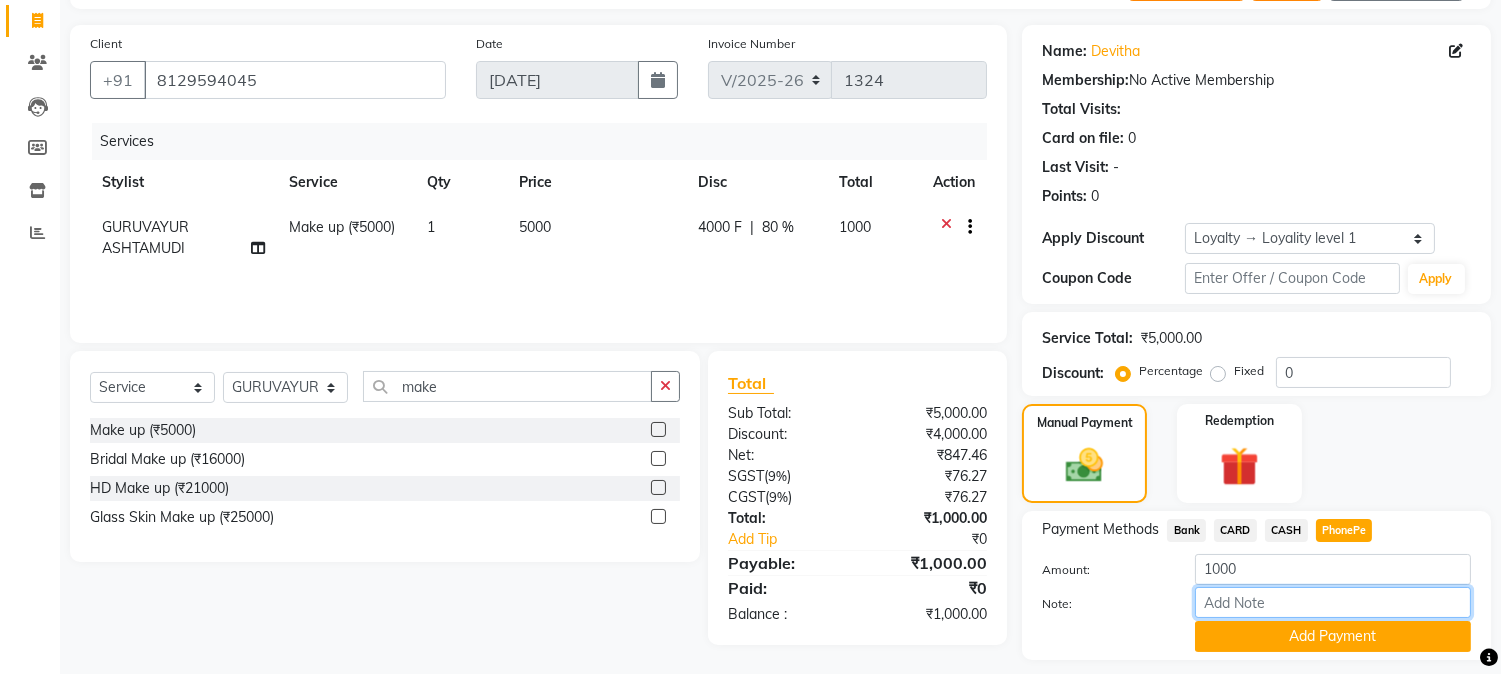 click on "Note:" at bounding box center [1333, 602] 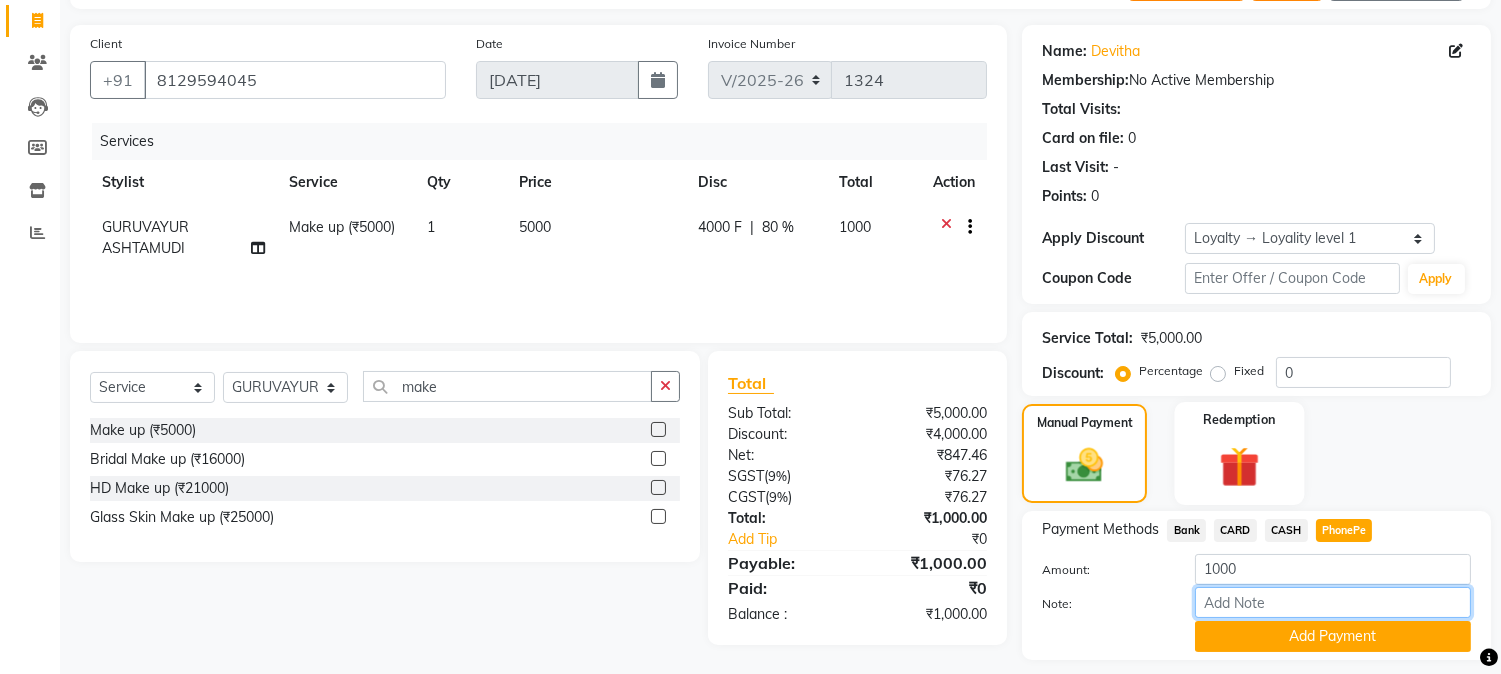 type on "[PERSON_NAME]" 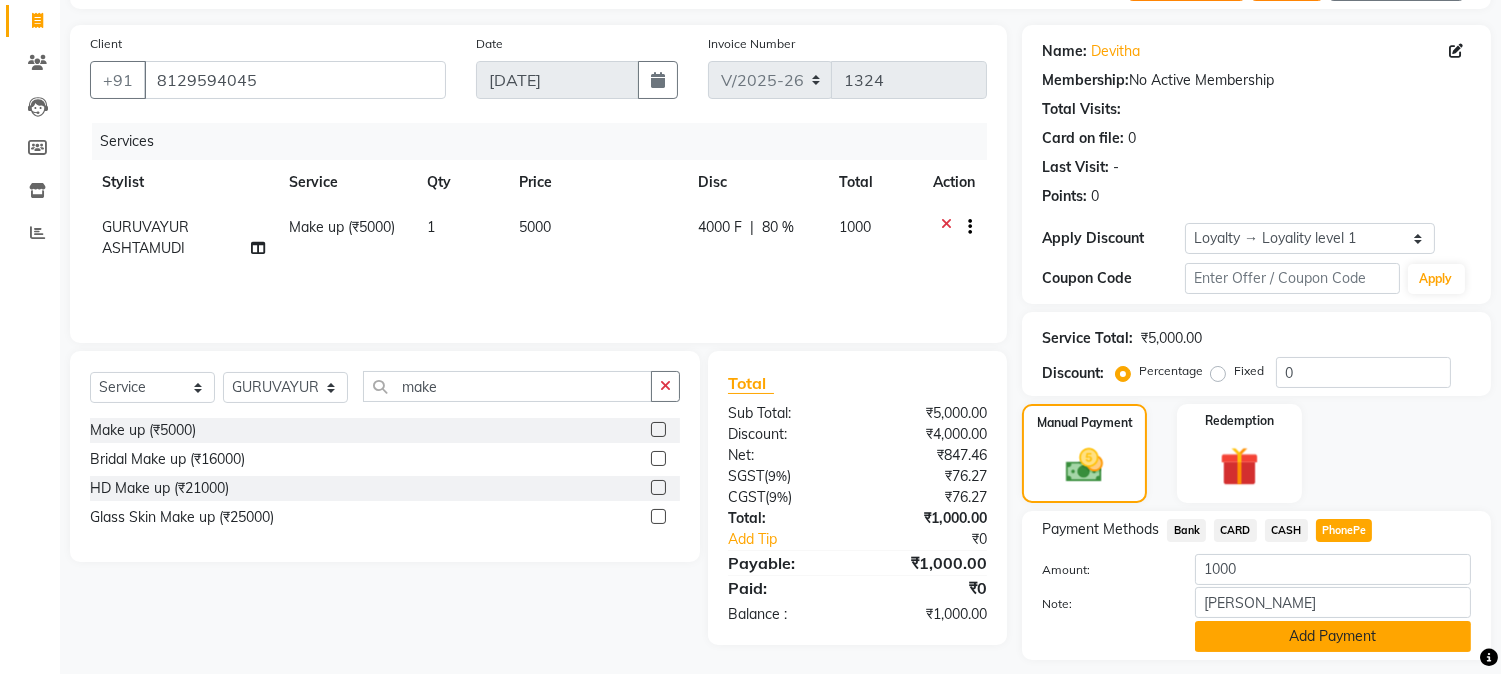 click on "Add Payment" 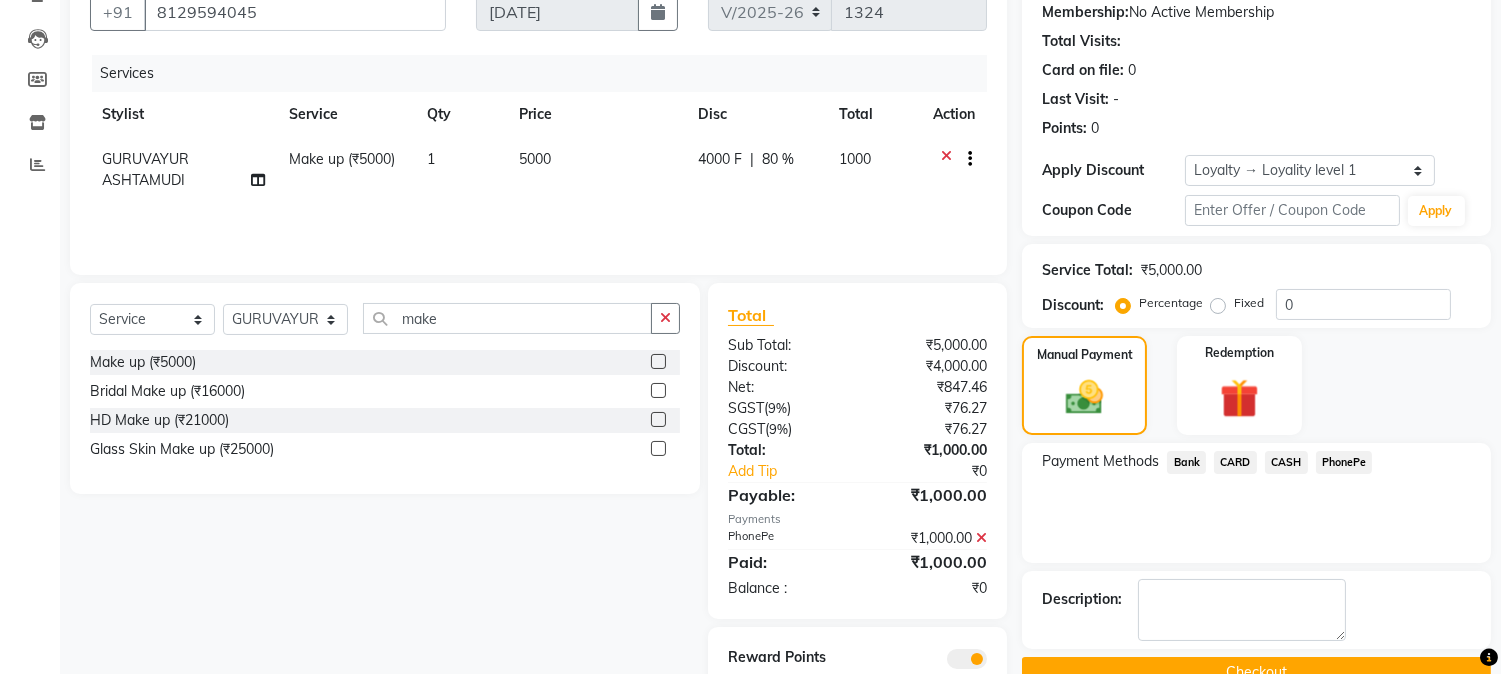 scroll, scrollTop: 266, scrollLeft: 0, axis: vertical 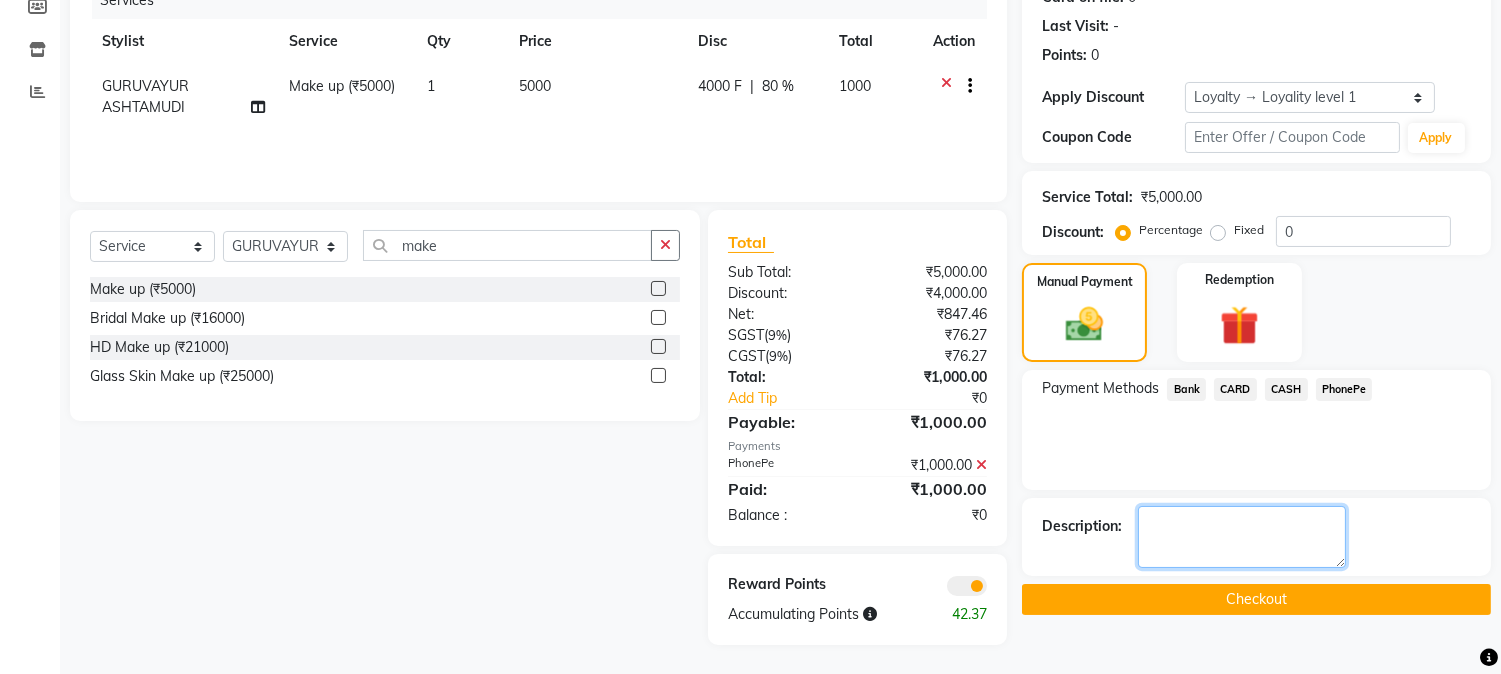 click 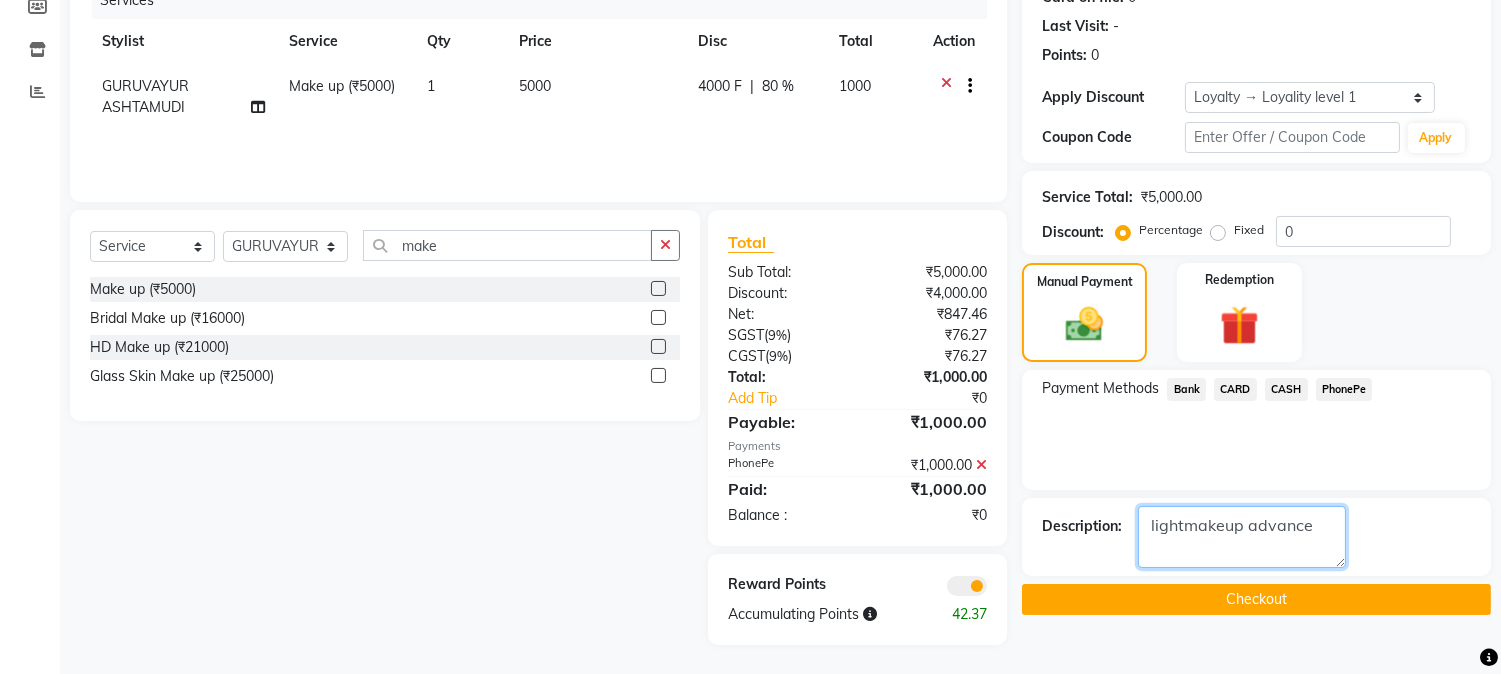 type on "lightmakeup advance" 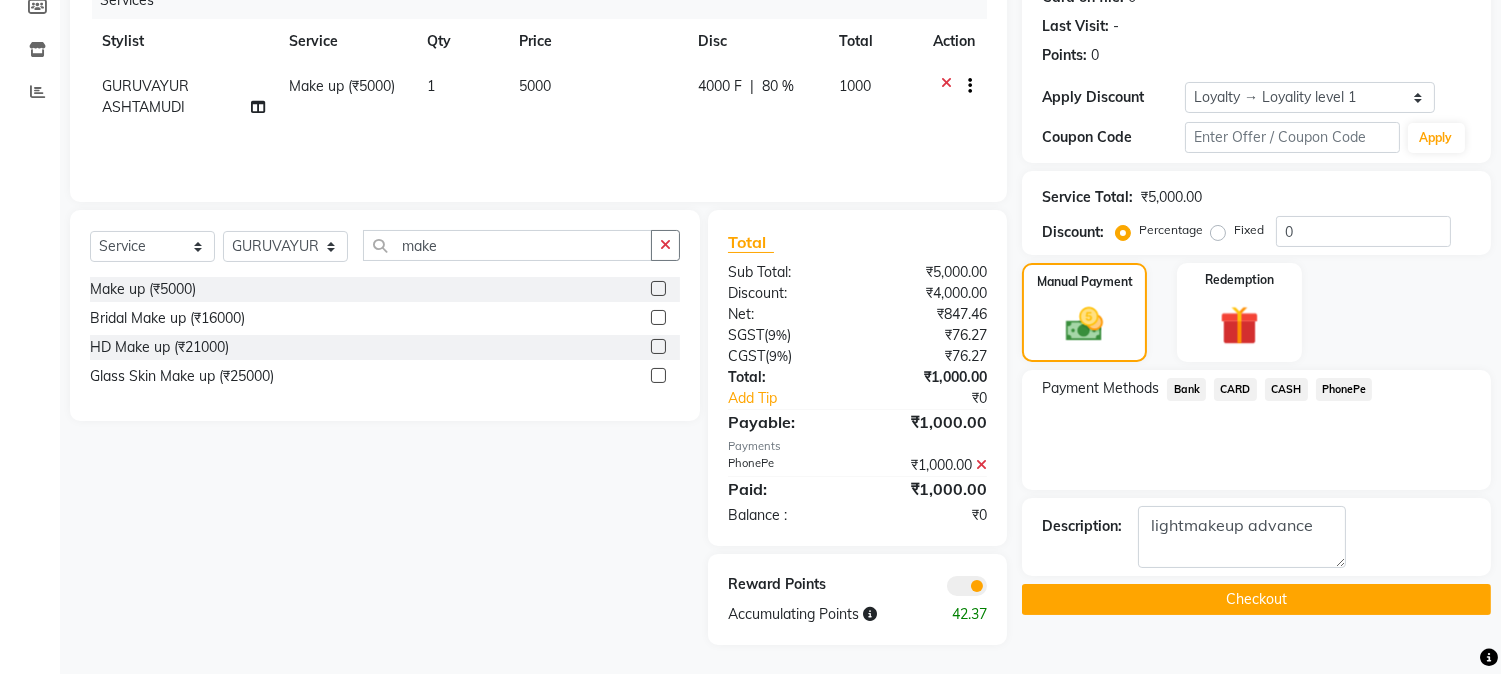 click on "Checkout" 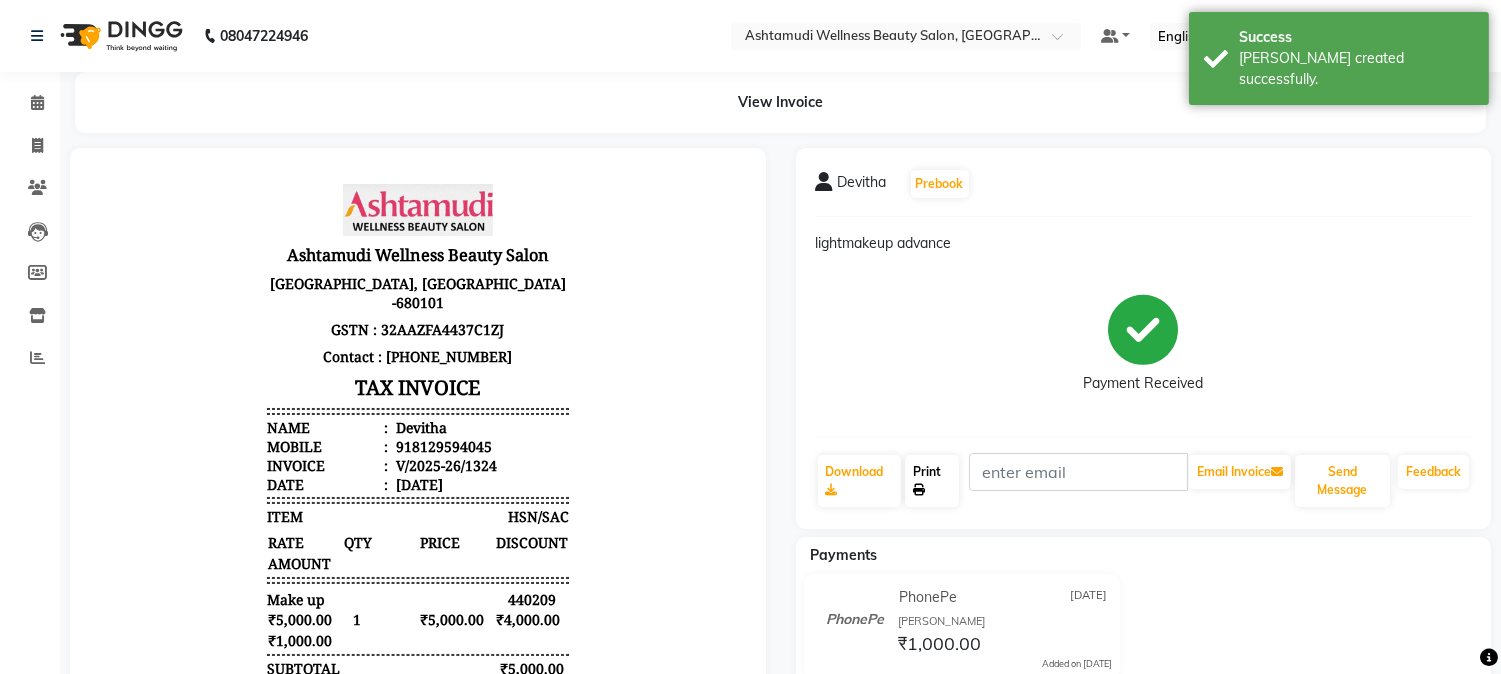 scroll, scrollTop: 0, scrollLeft: 0, axis: both 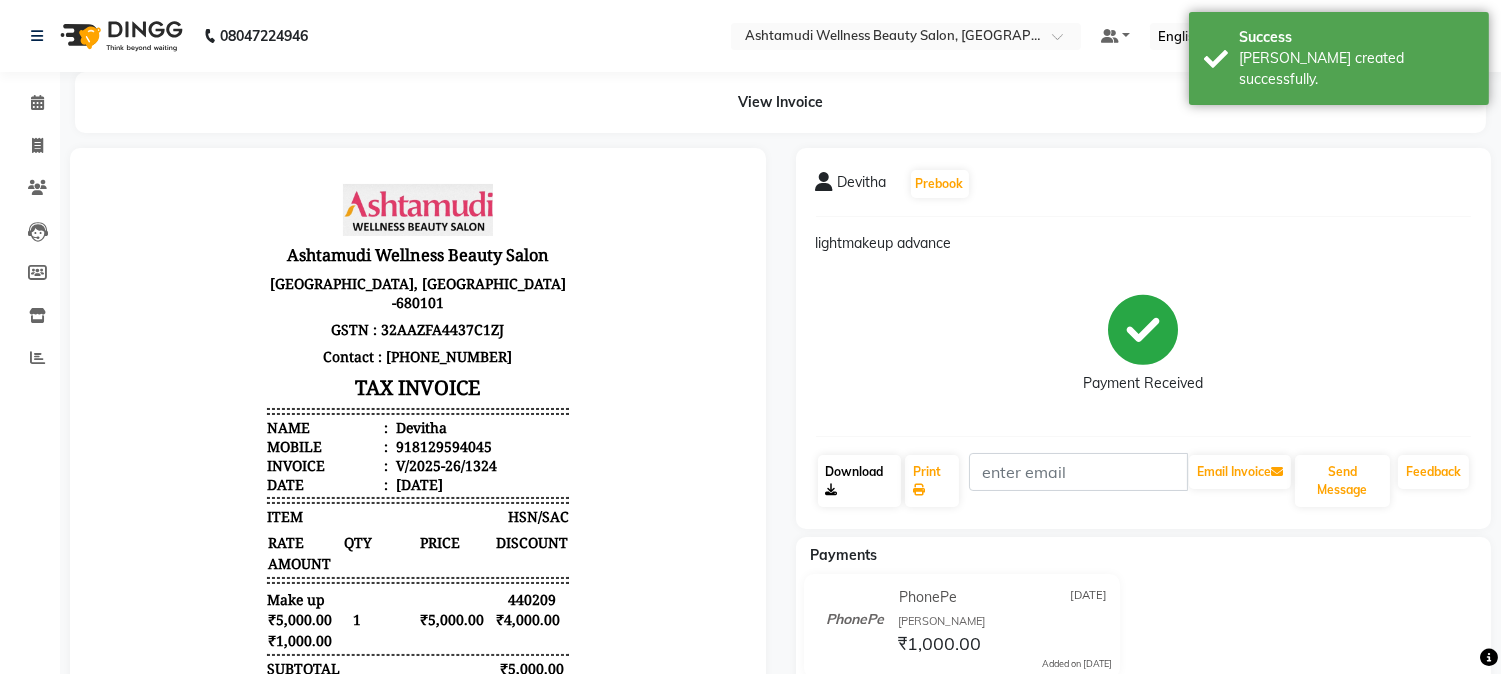 click on "Download" 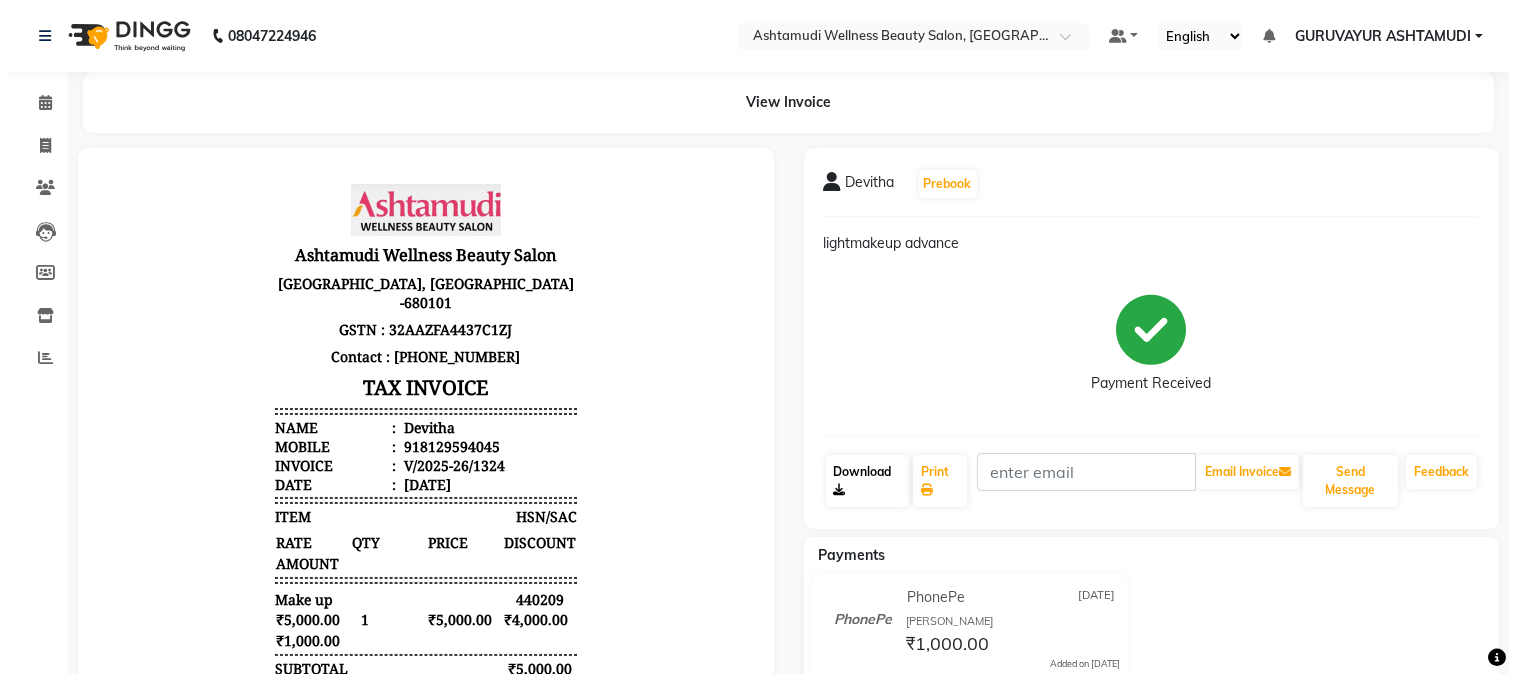 scroll, scrollTop: 0, scrollLeft: 0, axis: both 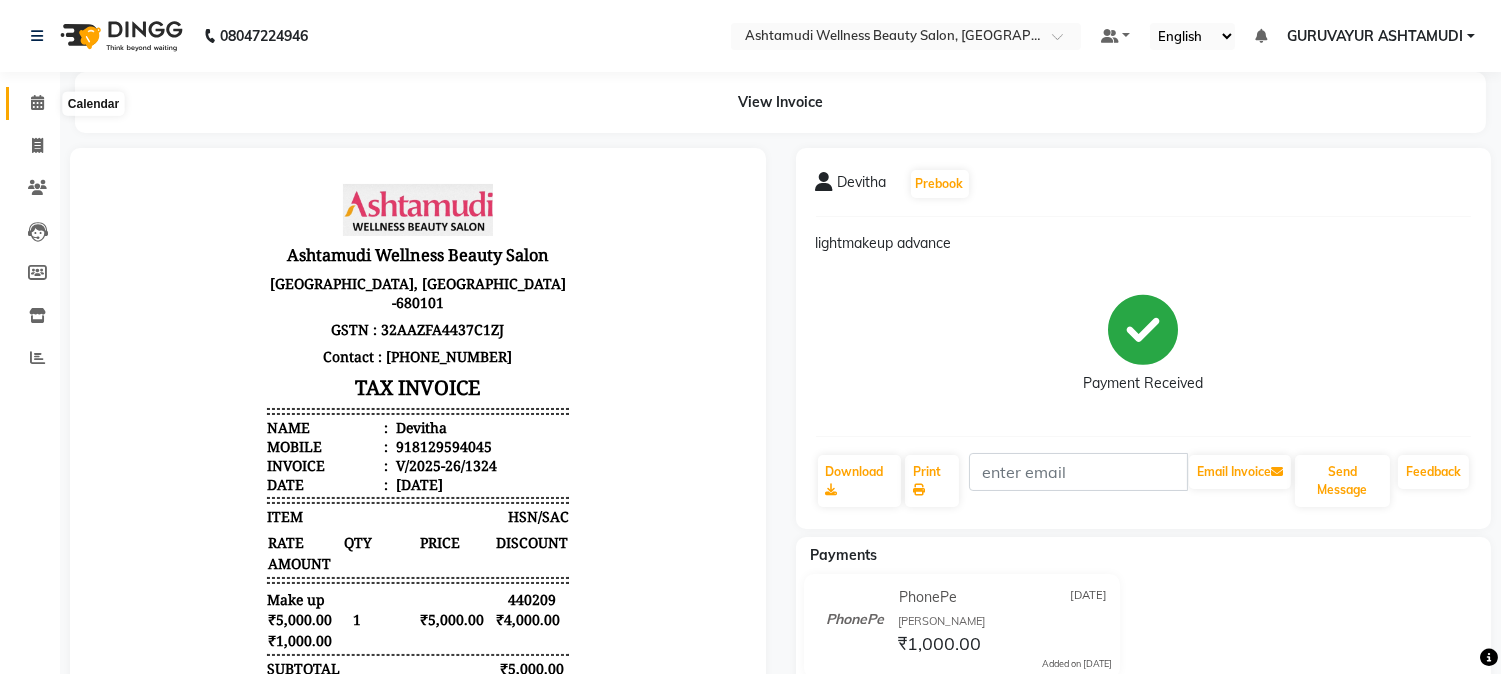 click 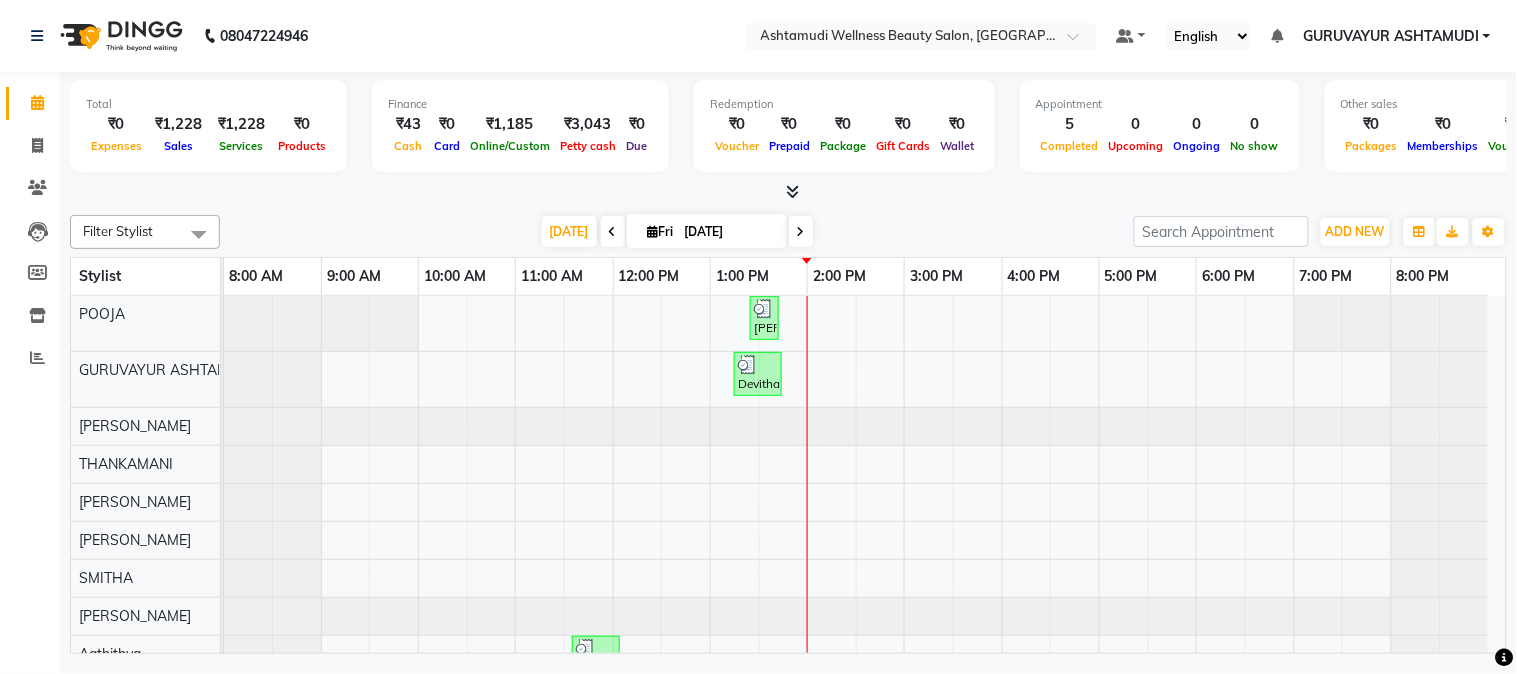 click on "Rameeja, TK04, 01:25 PM-01:40 PM, Eyebrows Threading (₹50)     Devitha, TK05, 01:15 PM-01:45 PM, Make up (₹5000)     Karthika, TK02, 11:35 AM-12:05 PM, Eyebrows Threading (₹50),Chin Threading (₹50)     keerthi, TK03, 12:00 PM-12:15 PM, Eyebrows Threading (₹50)     Neenu, TK01, 09:55 AM-10:10 AM, Eyebrows Threading (₹50)" at bounding box center [865, 587] 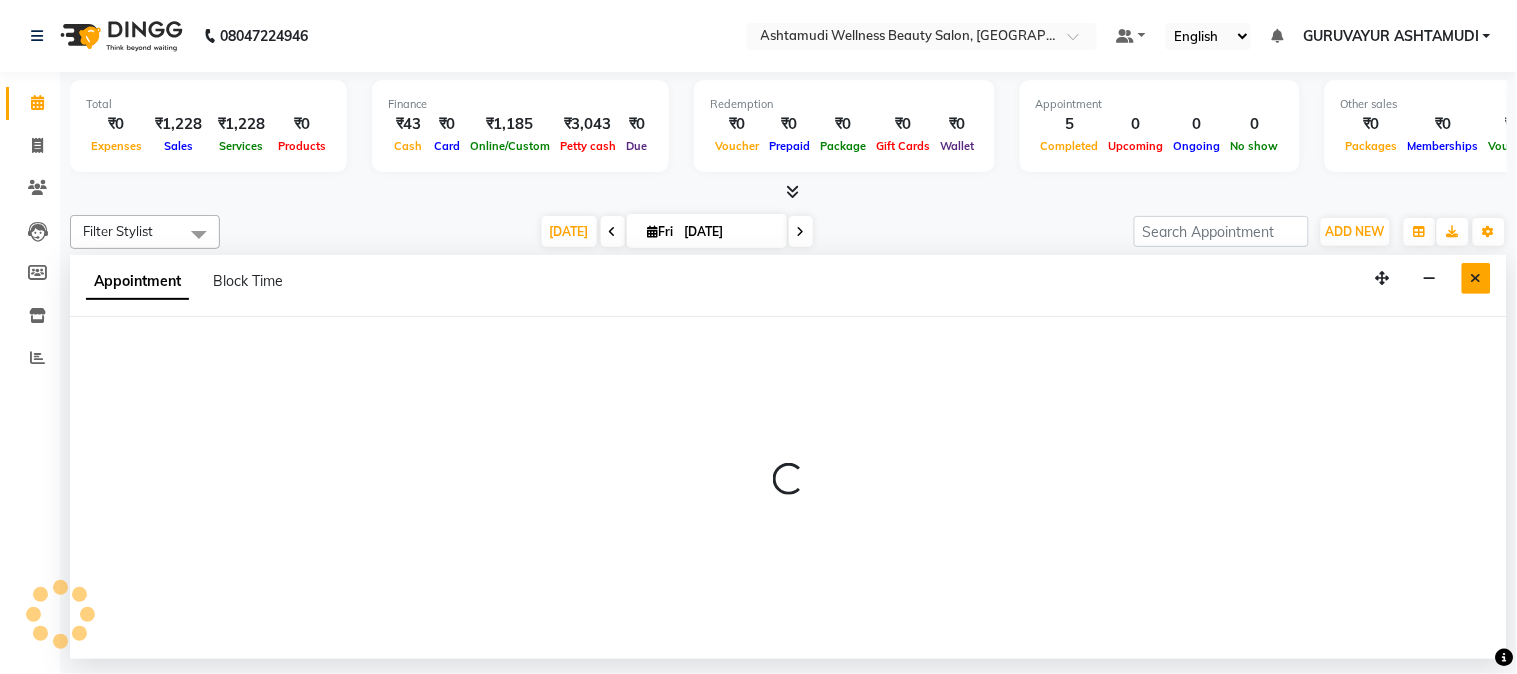 click at bounding box center [1476, 278] 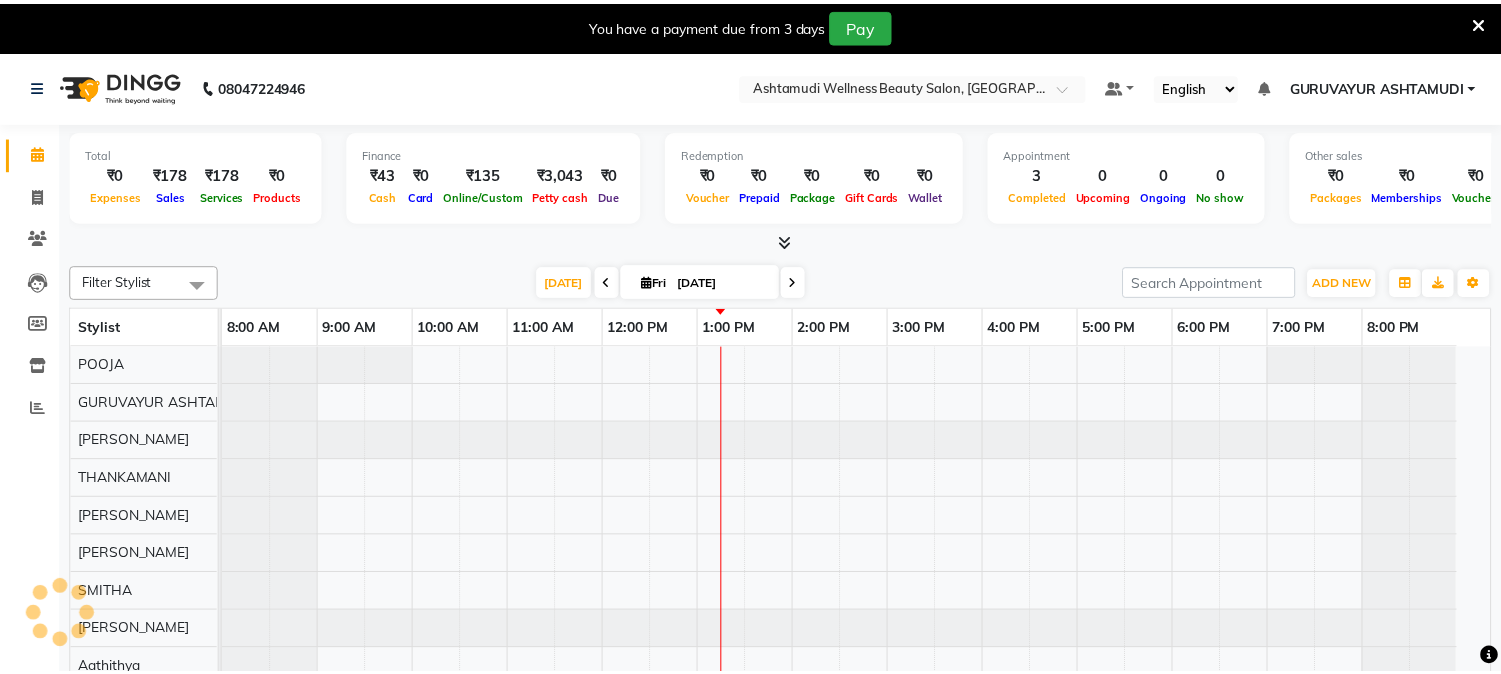 scroll, scrollTop: 0, scrollLeft: 0, axis: both 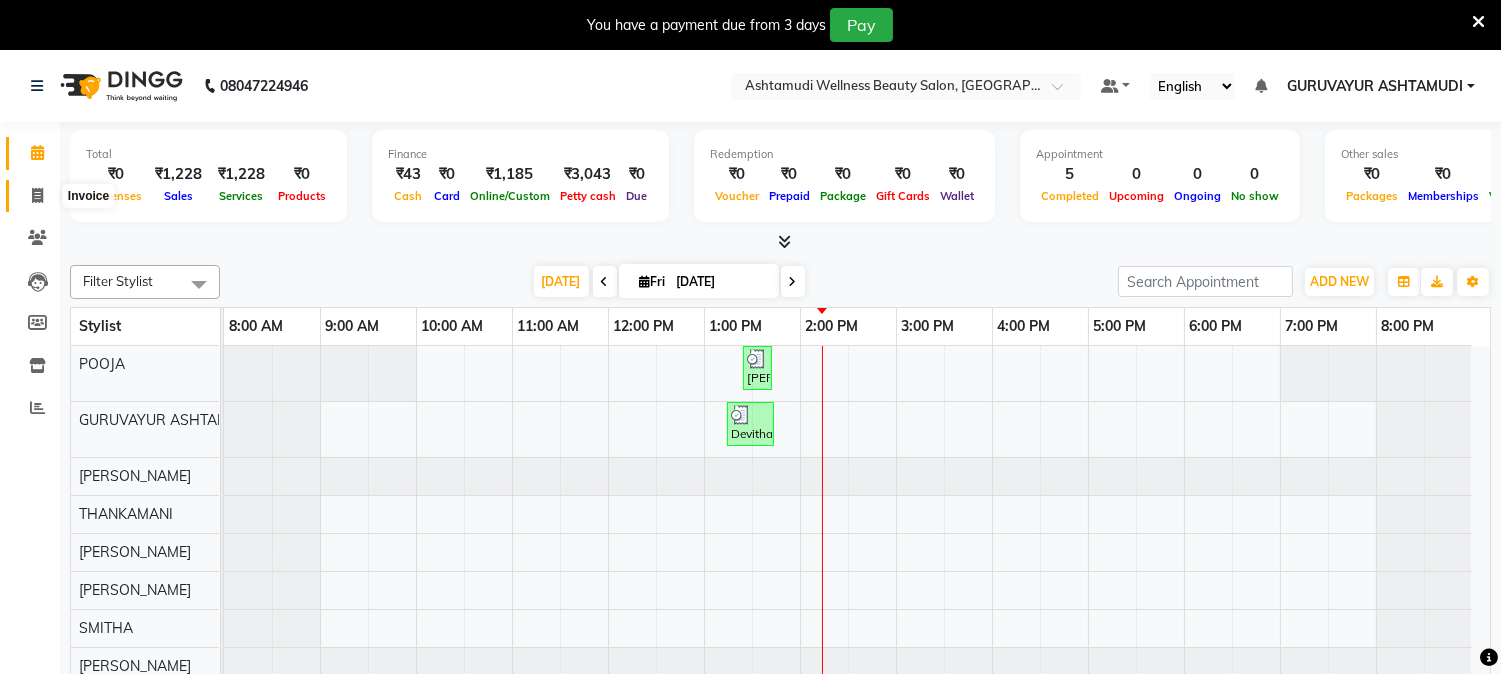 click 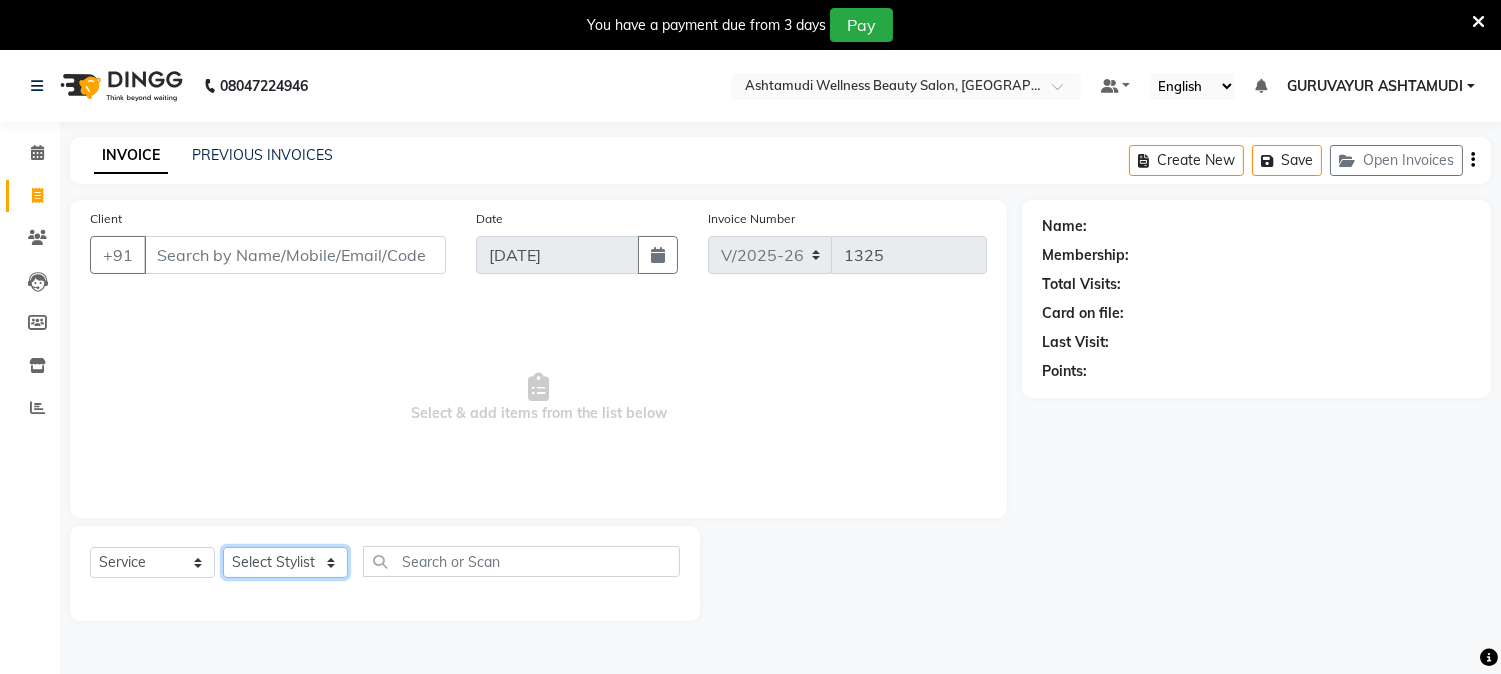 click on "Select Stylist Aathithya [PERSON_NAME] [PERSON_NAME] GURUVAYUR ASHTAMUDI [PERSON_NAME] Nigisha POOJA [PERSON_NAME] [PERSON_NAME] [PERSON_NAME]" 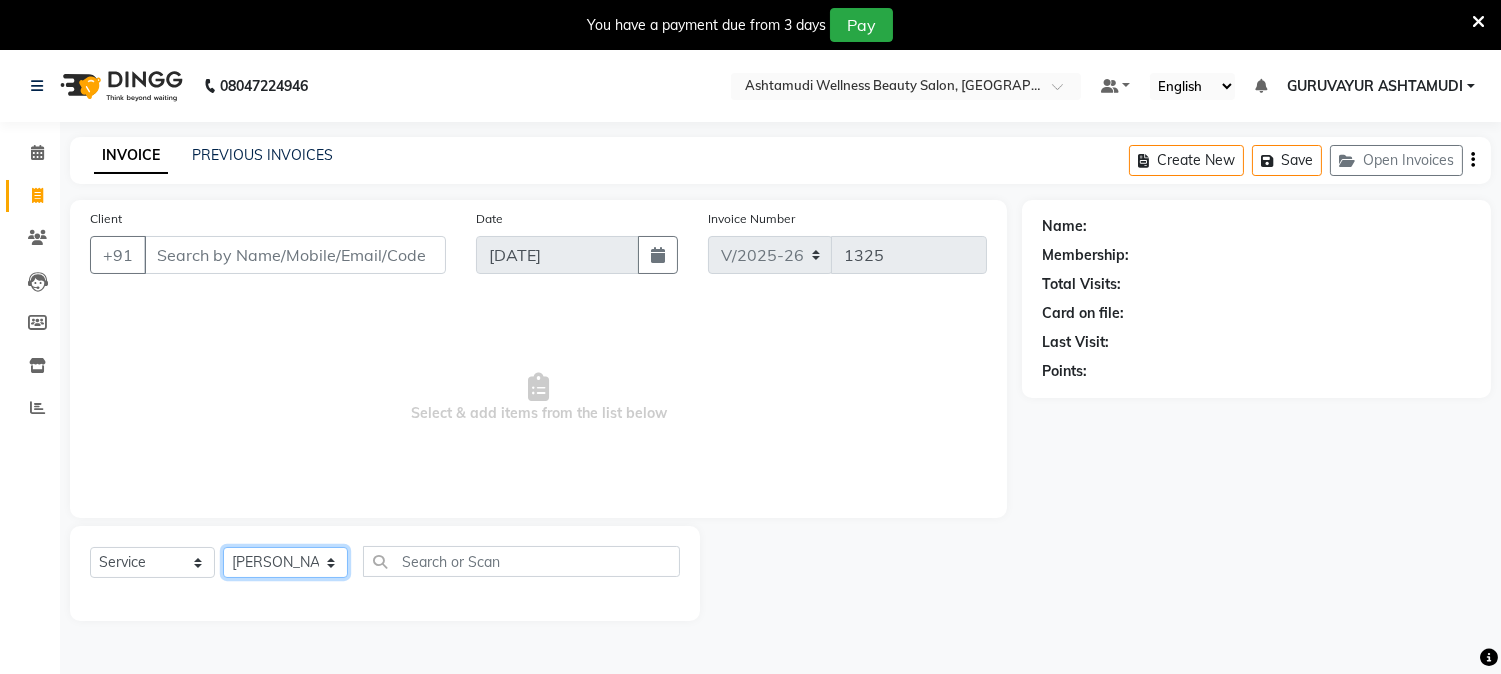 click on "Select Stylist Aathithya [PERSON_NAME] [PERSON_NAME] GURUVAYUR ASHTAMUDI [PERSON_NAME] Nigisha POOJA [PERSON_NAME] [PERSON_NAME] [PERSON_NAME]" 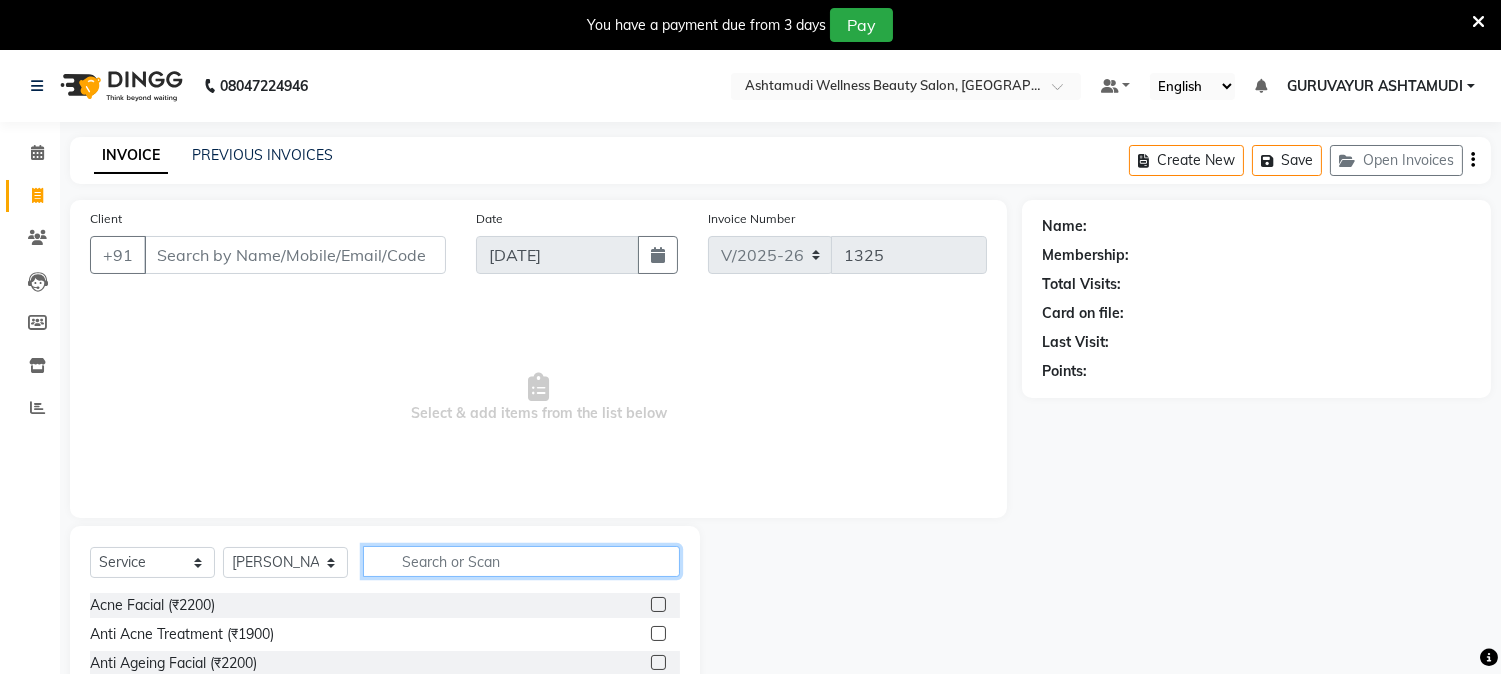 click 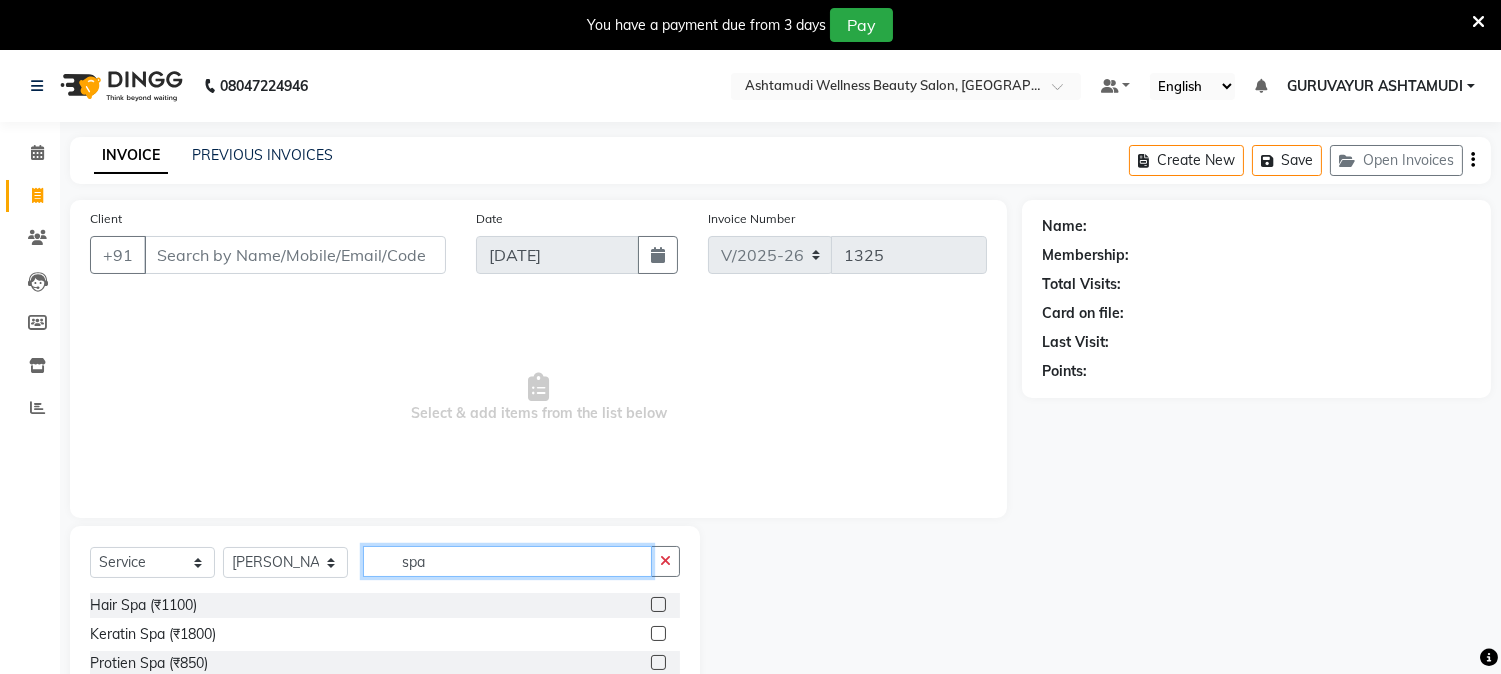 type on "spa" 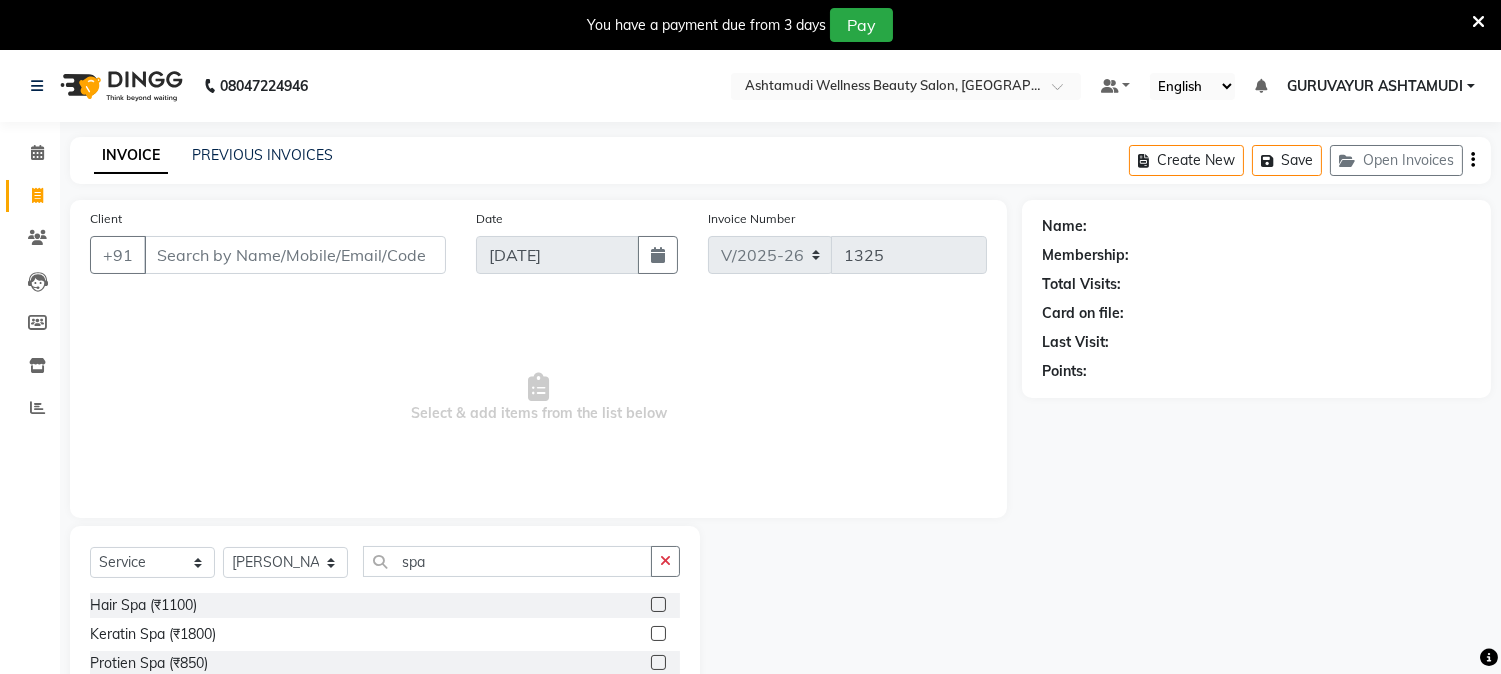click 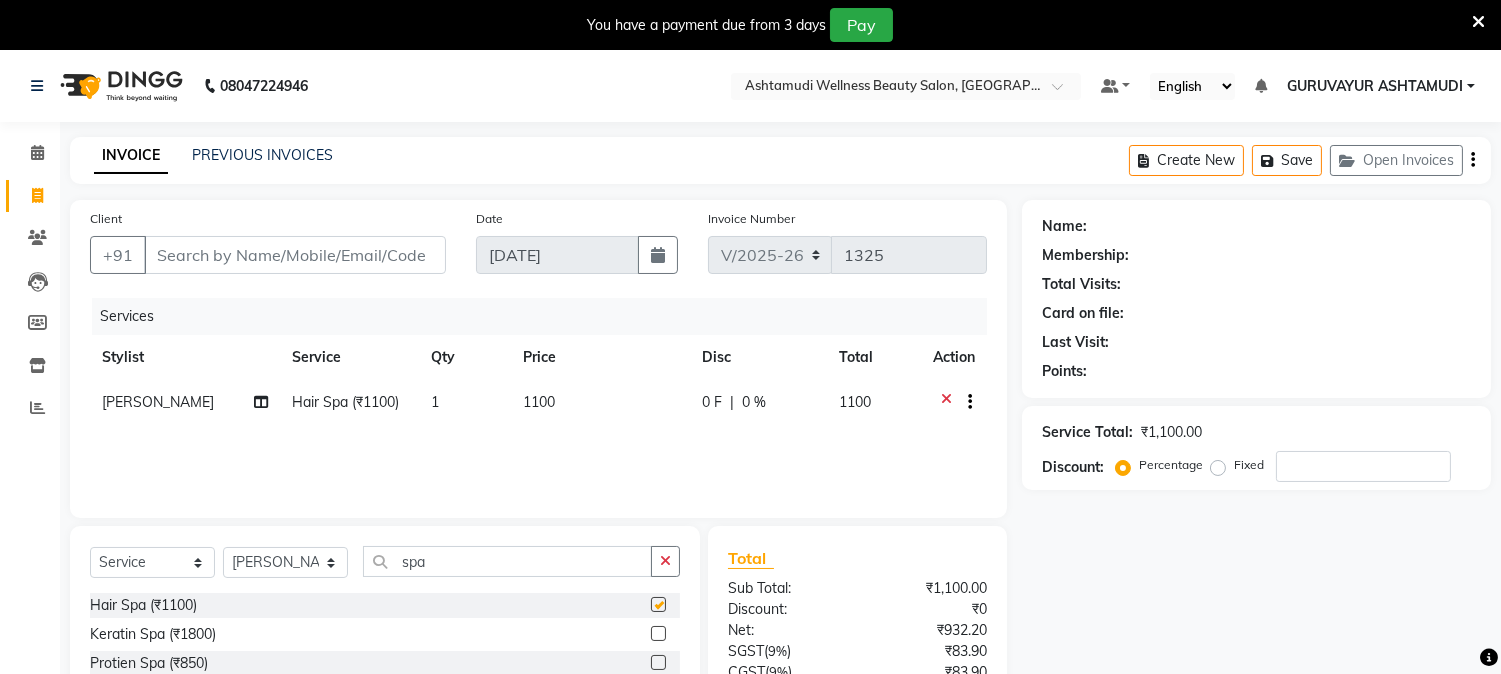 checkbox on "false" 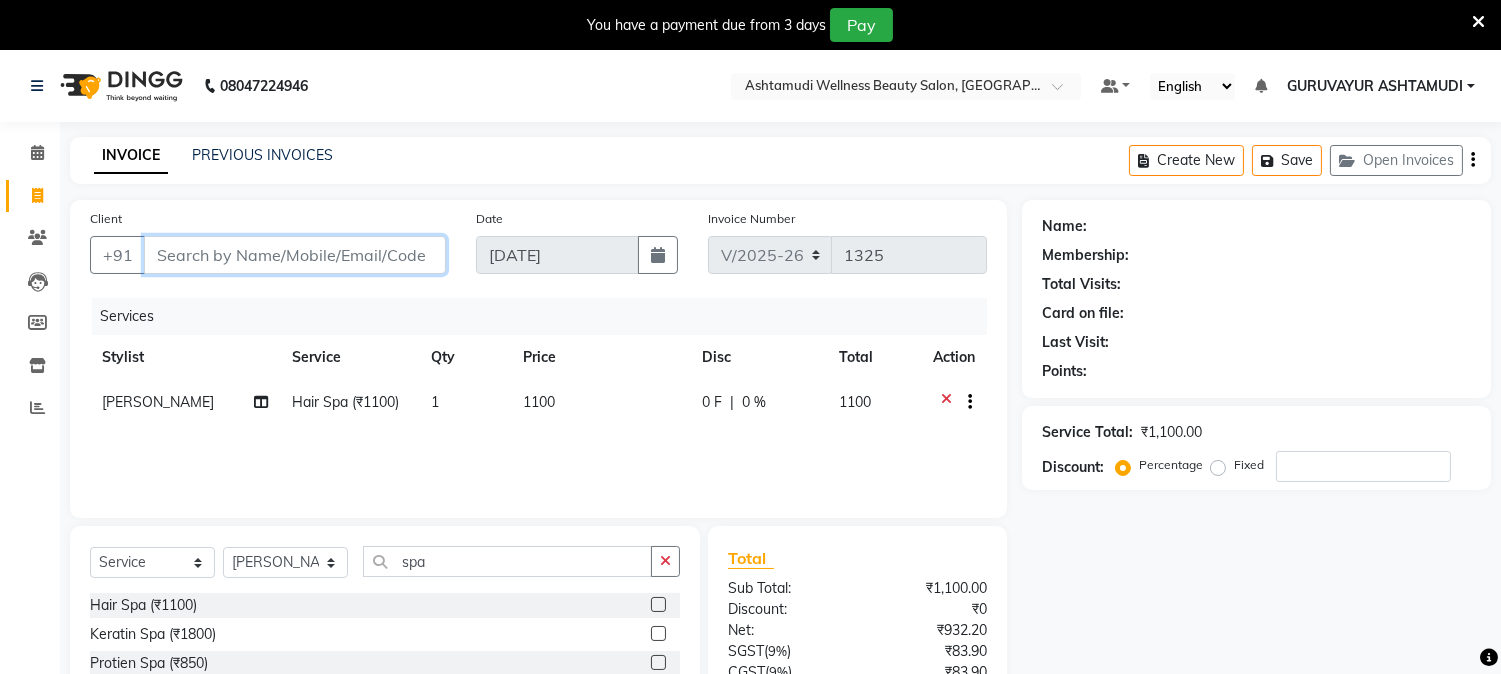 click on "Client" at bounding box center (295, 255) 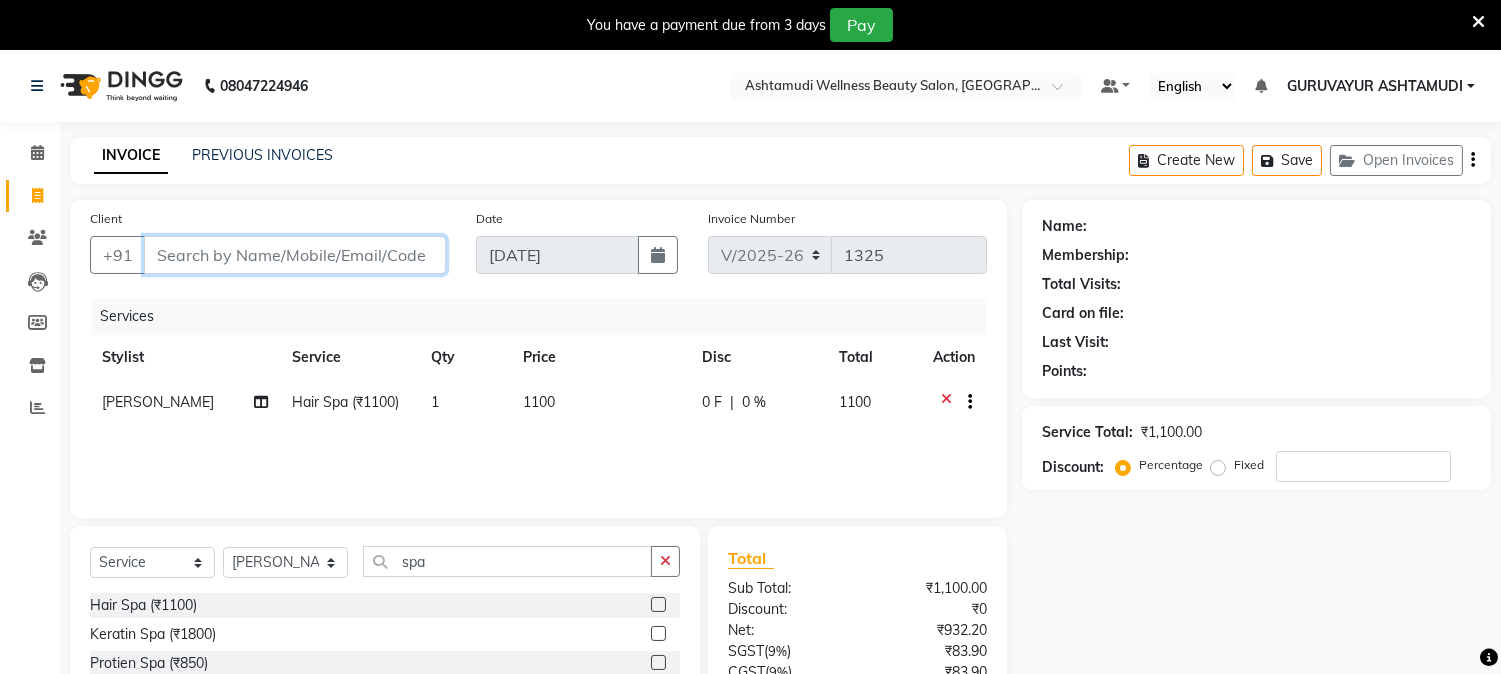 type on "9" 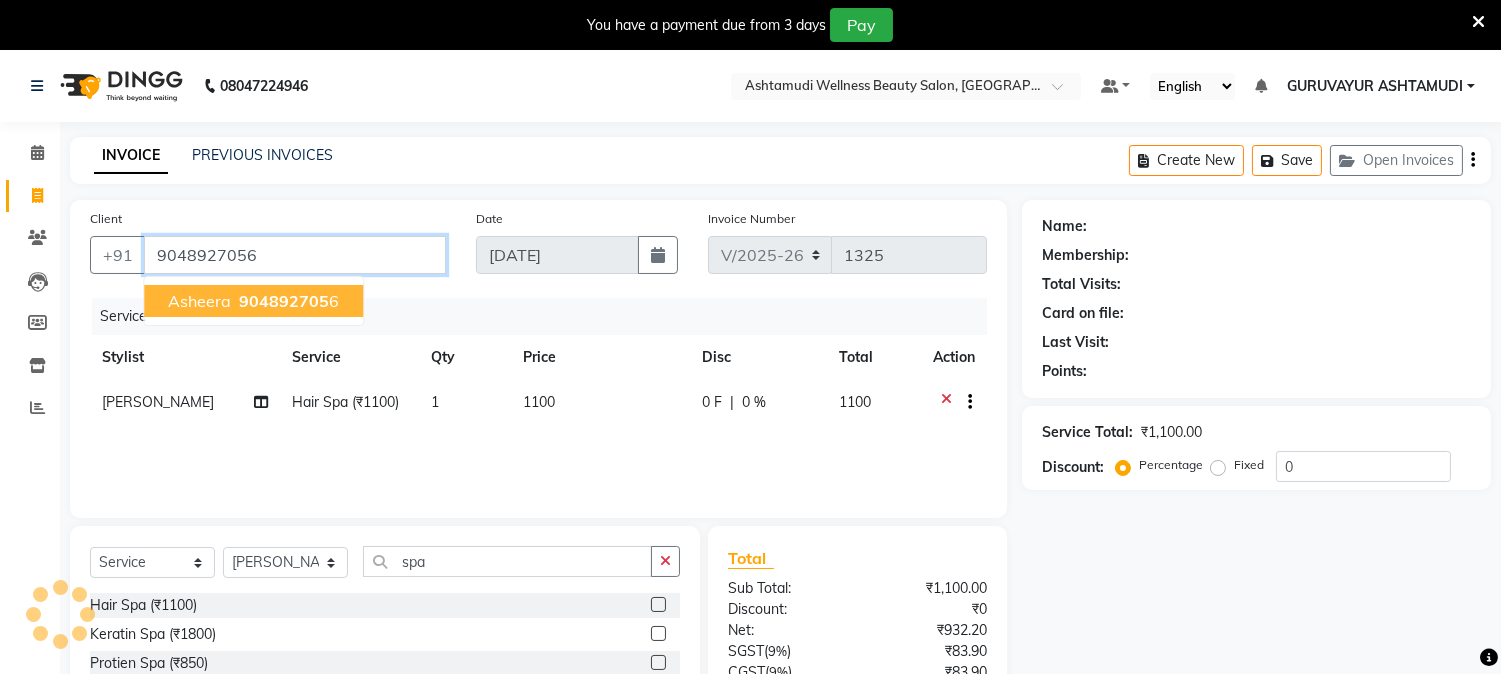 type on "9048927056" 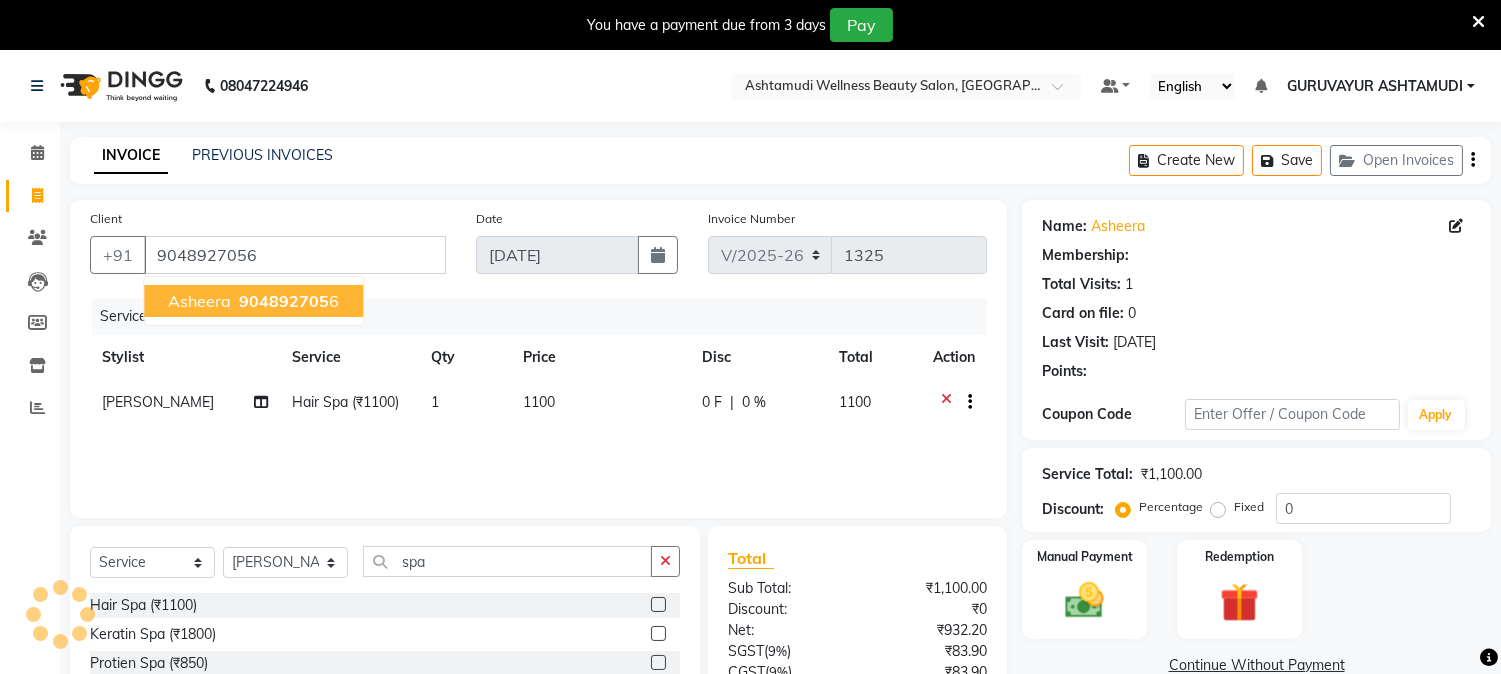 select on "1: Object" 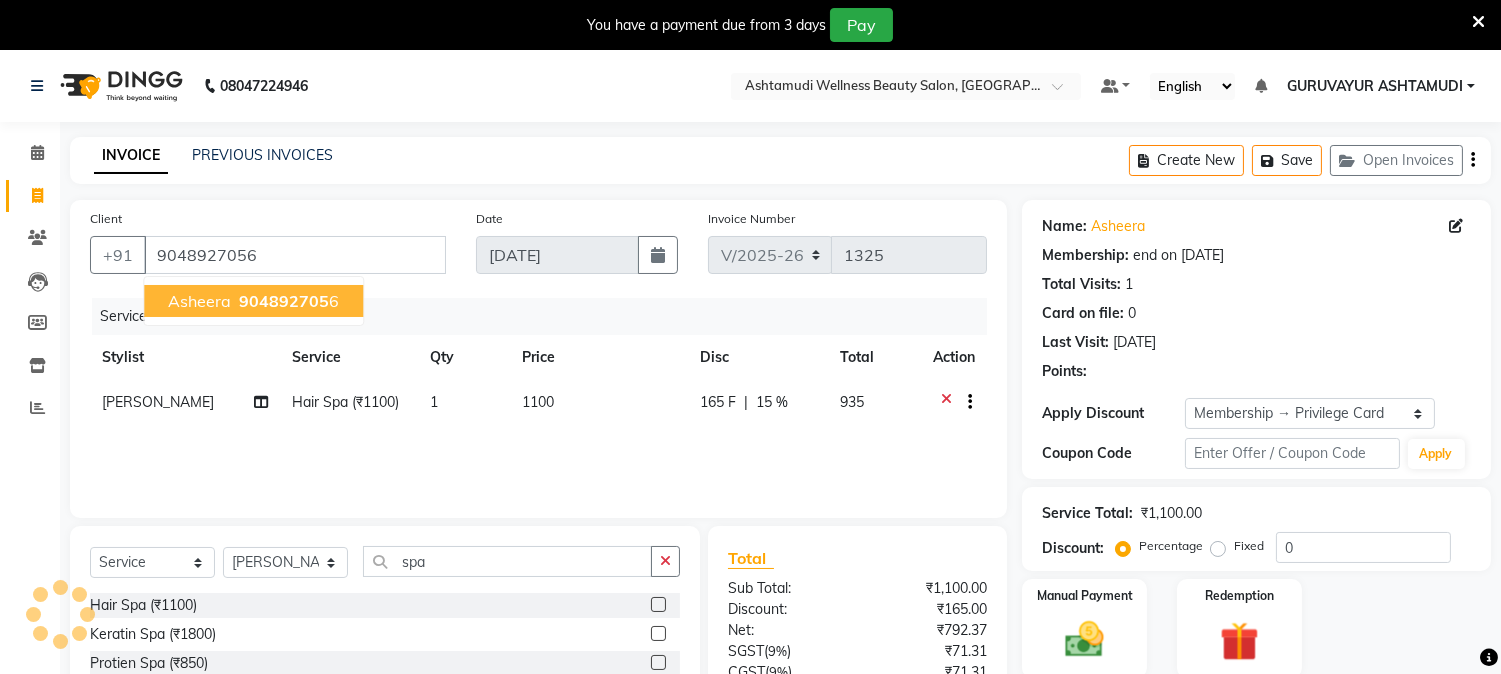 type on "15" 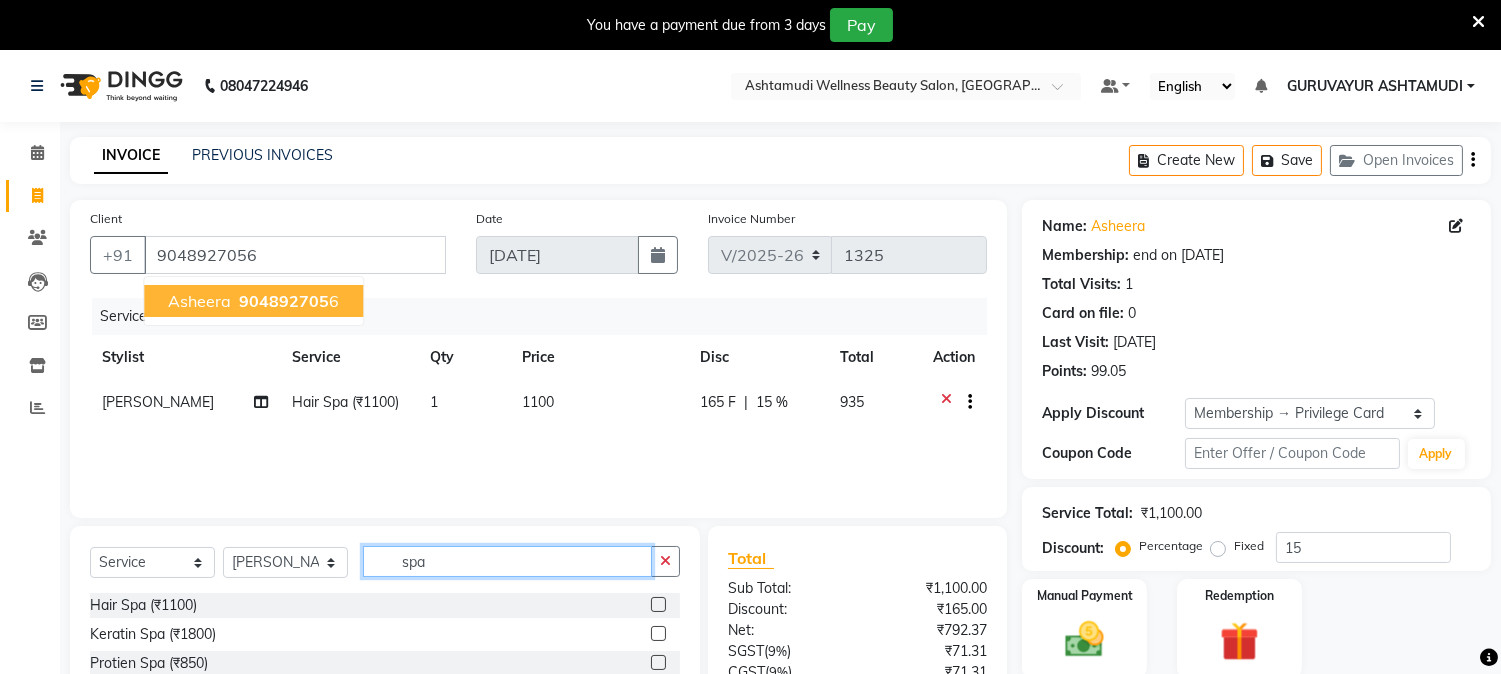 drag, startPoint x: 468, startPoint y: 561, endPoint x: 370, endPoint y: 570, distance: 98.4124 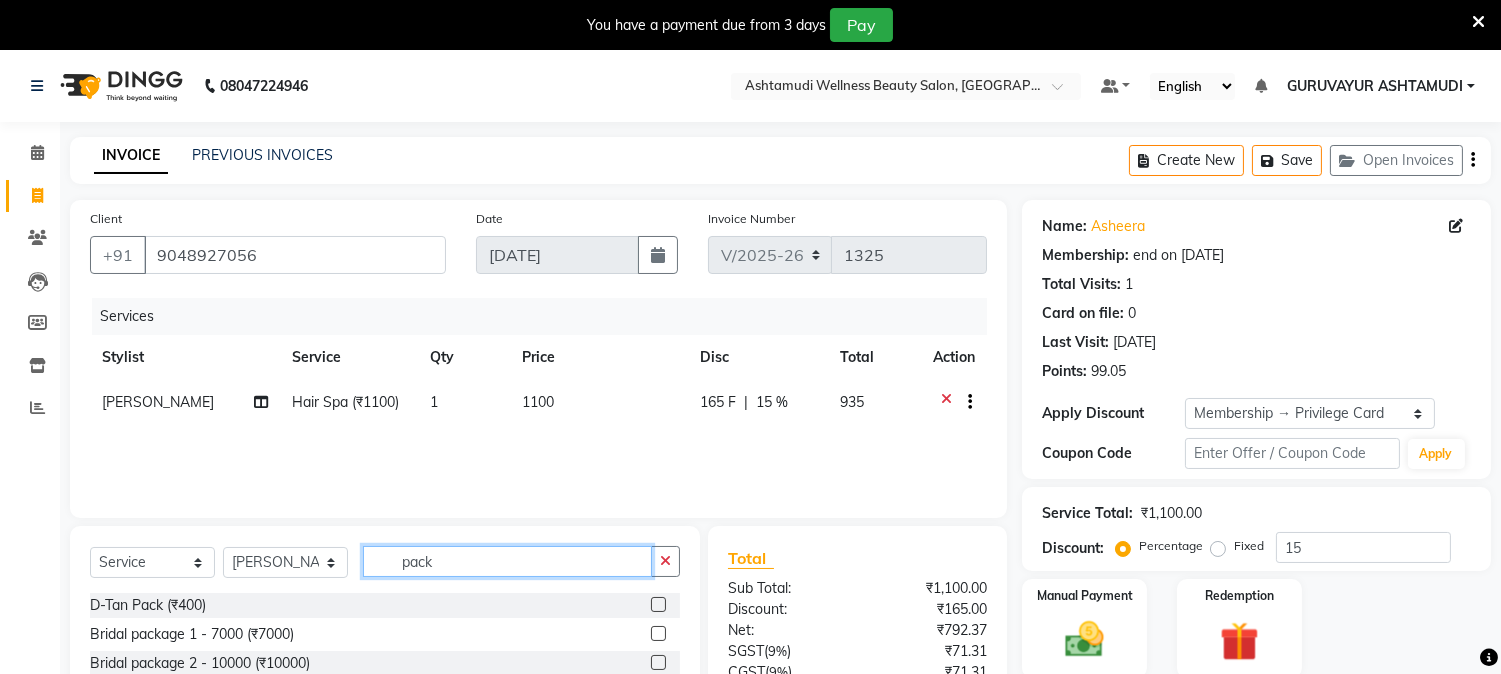 type on "pack" 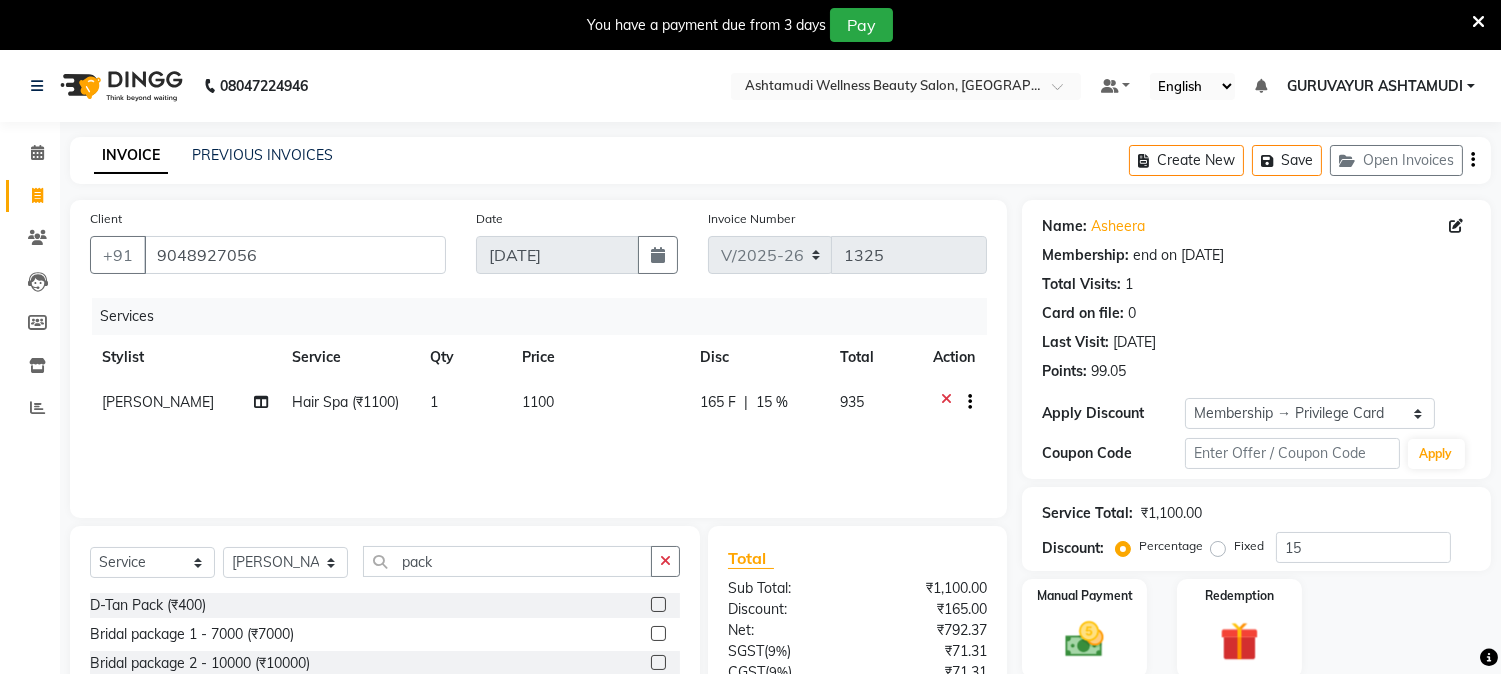 click 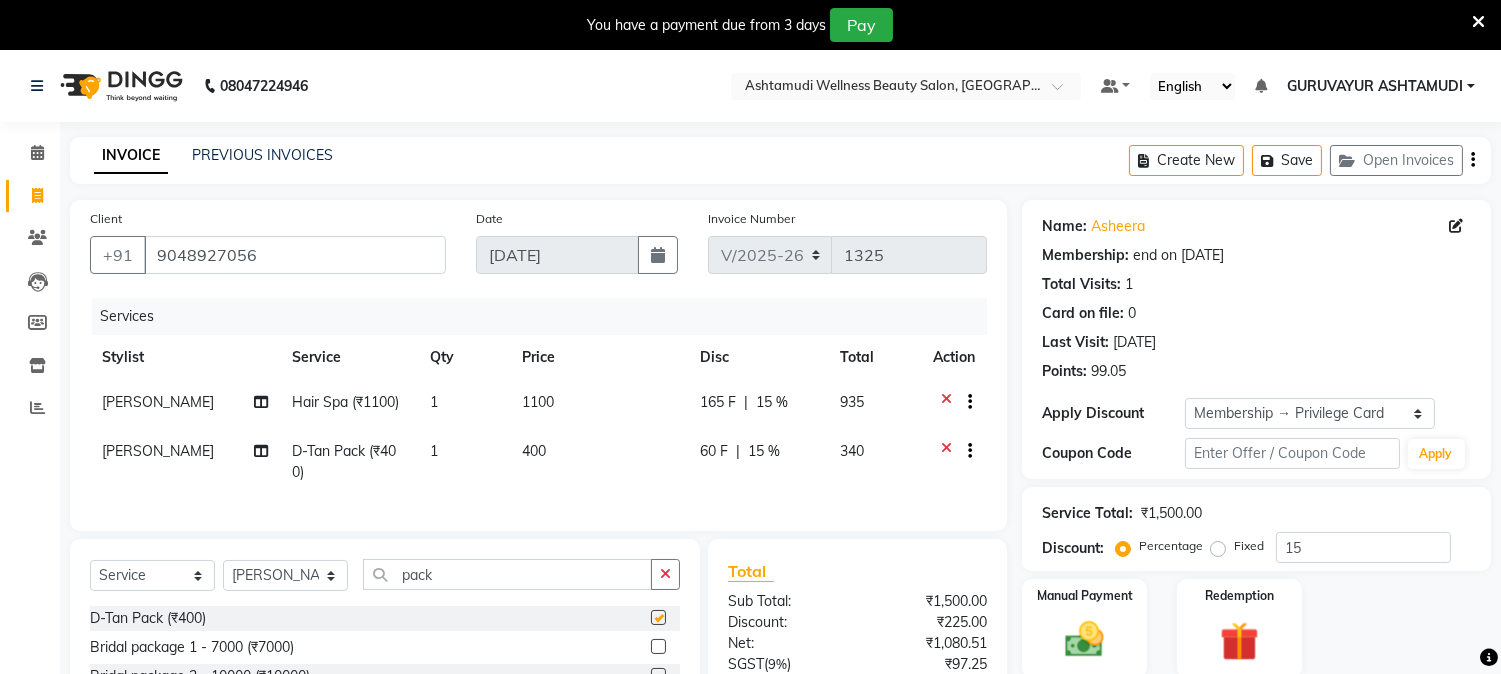 checkbox on "false" 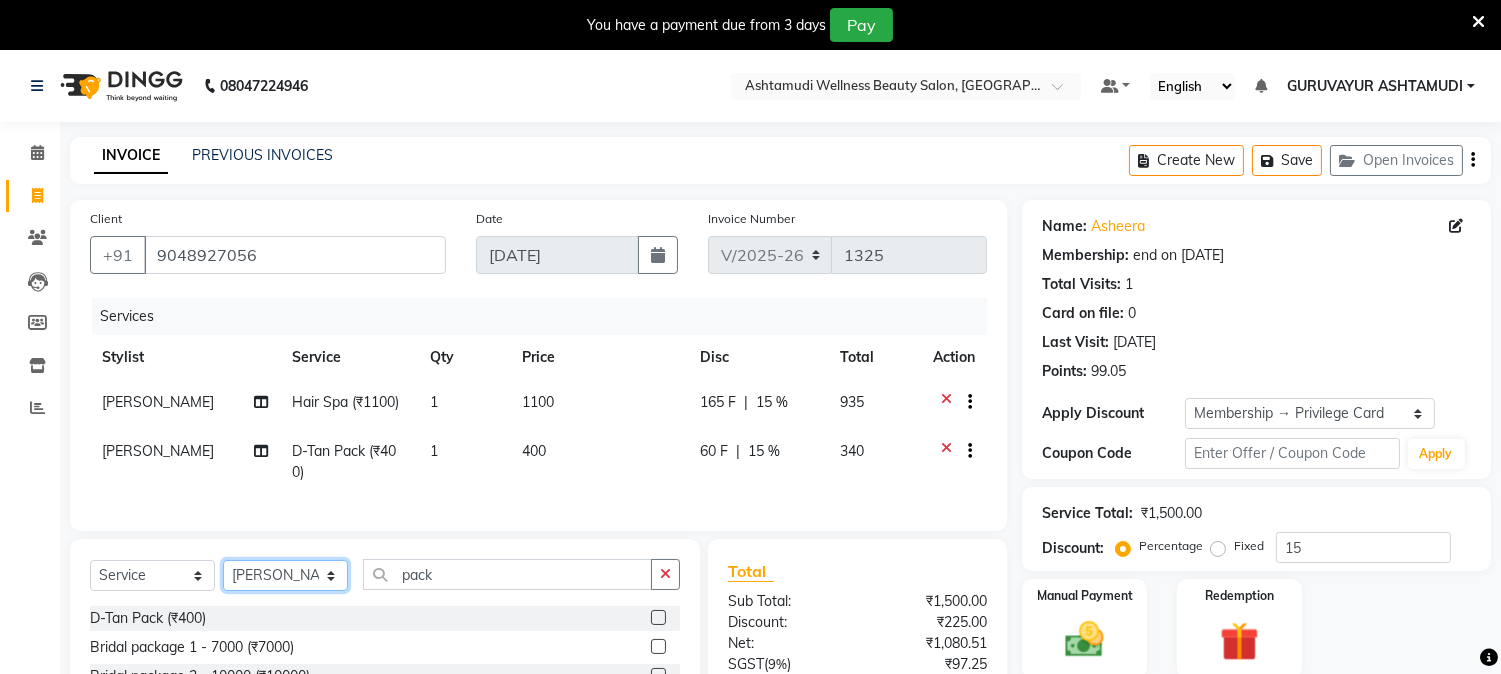 click on "Select Stylist Aathithya ANILA ANJANA DAS GURUVAYUR ASHTAMUDI NEETHU Nigisha POOJA PRACHI PRASEETHA REESHMA  Rini SMITHA THANKAMANI" 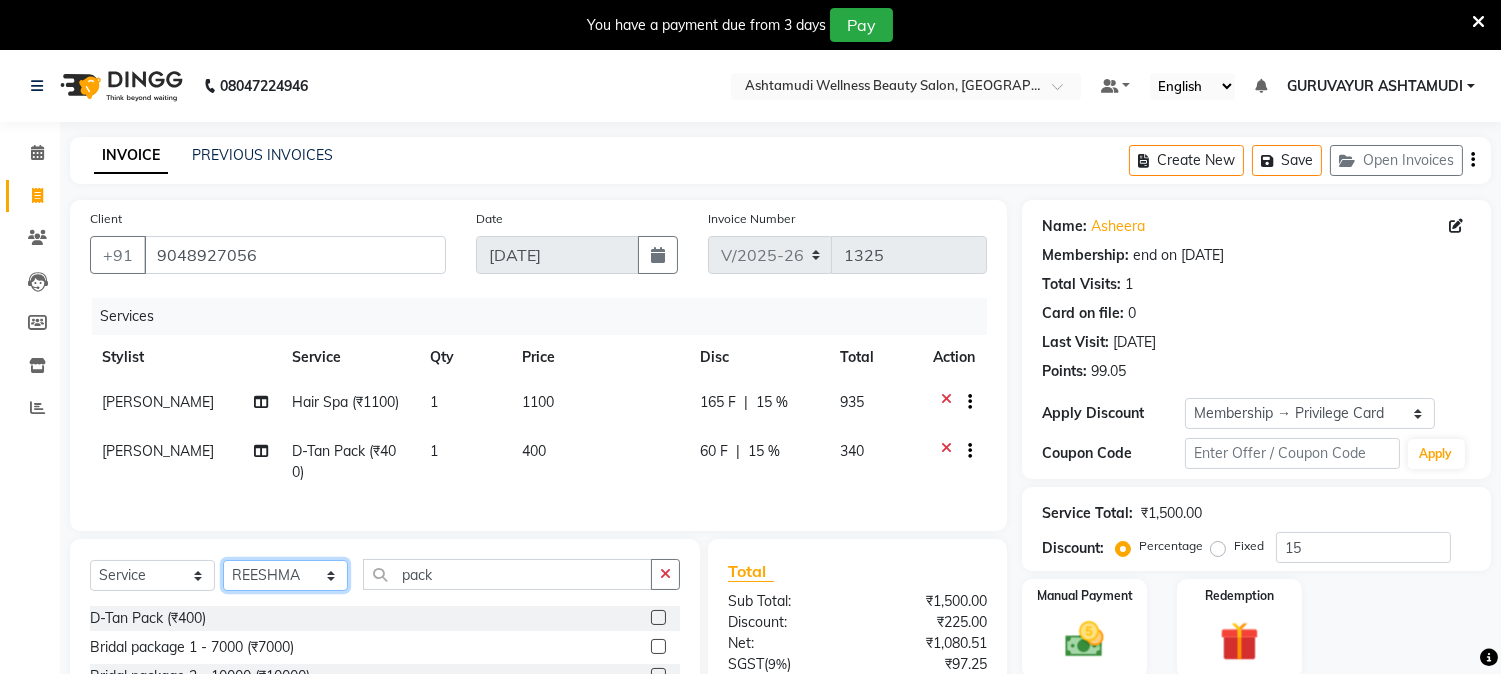 click on "Select Stylist Aathithya ANILA ANJANA DAS GURUVAYUR ASHTAMUDI NEETHU Nigisha POOJA PRACHI PRASEETHA REESHMA  Rini SMITHA THANKAMANI" 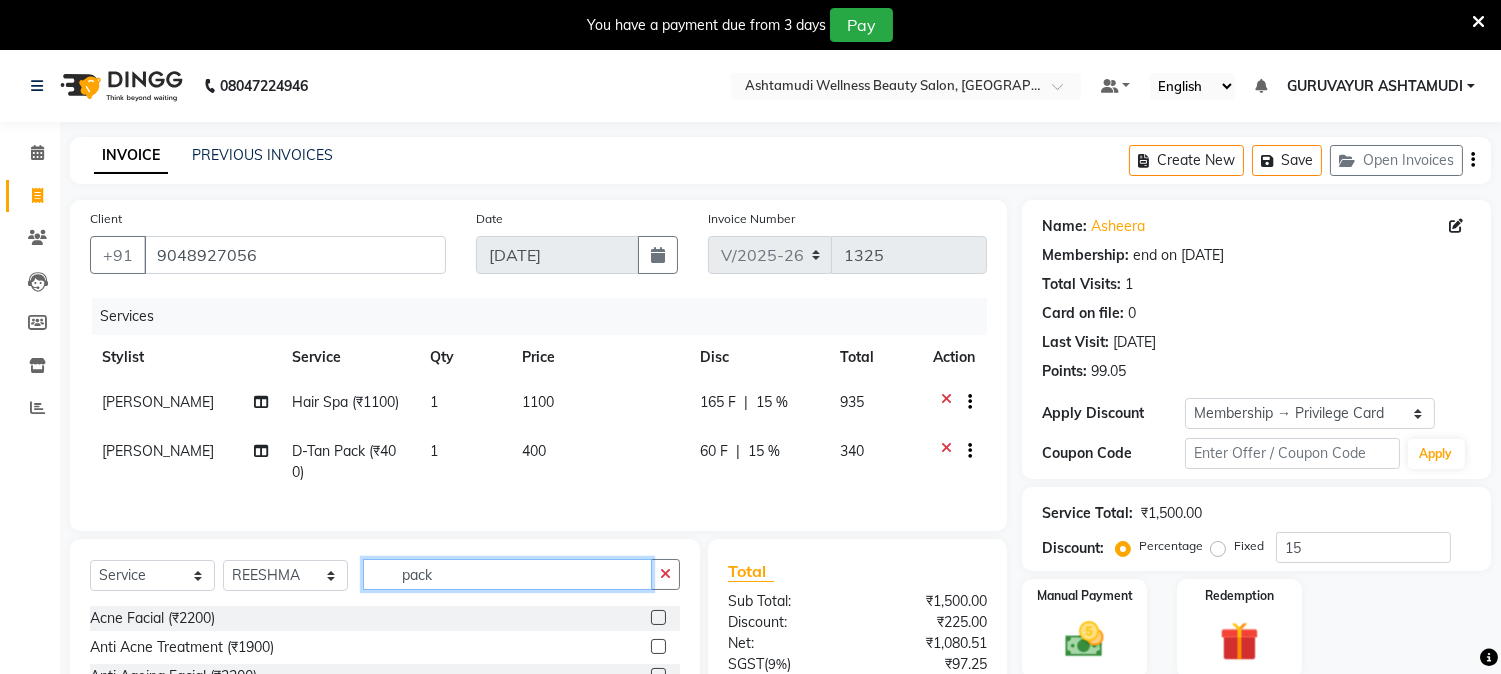 drag, startPoint x: 461, startPoint y: 600, endPoint x: 307, endPoint y: 580, distance: 155.29327 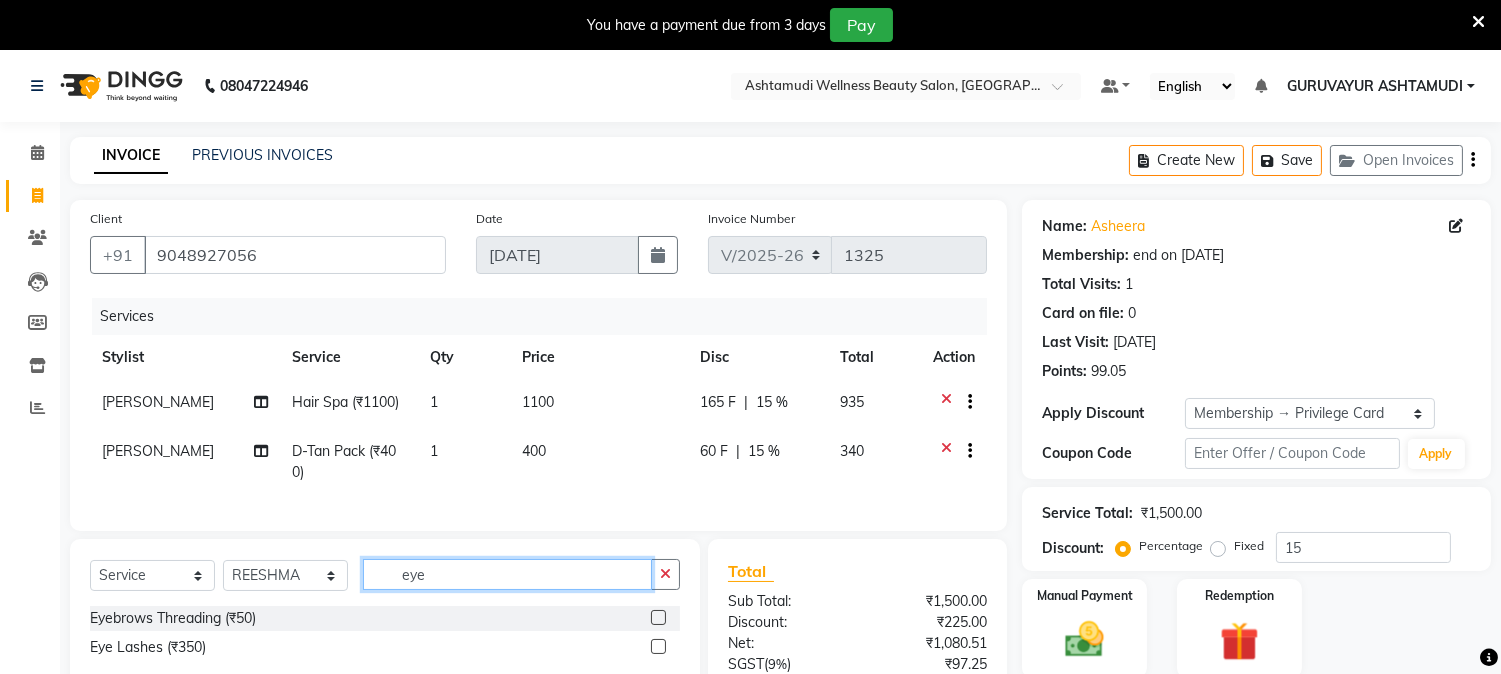 type on "eye" 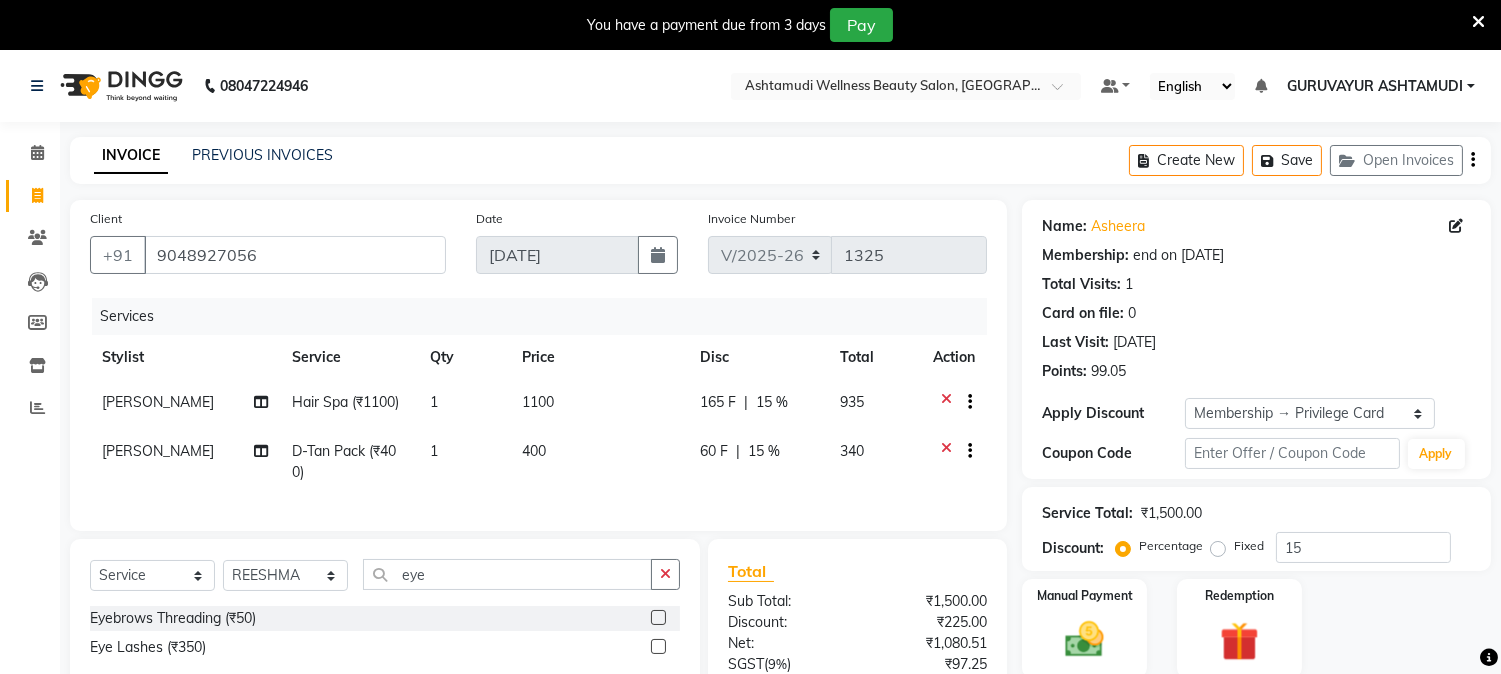 click 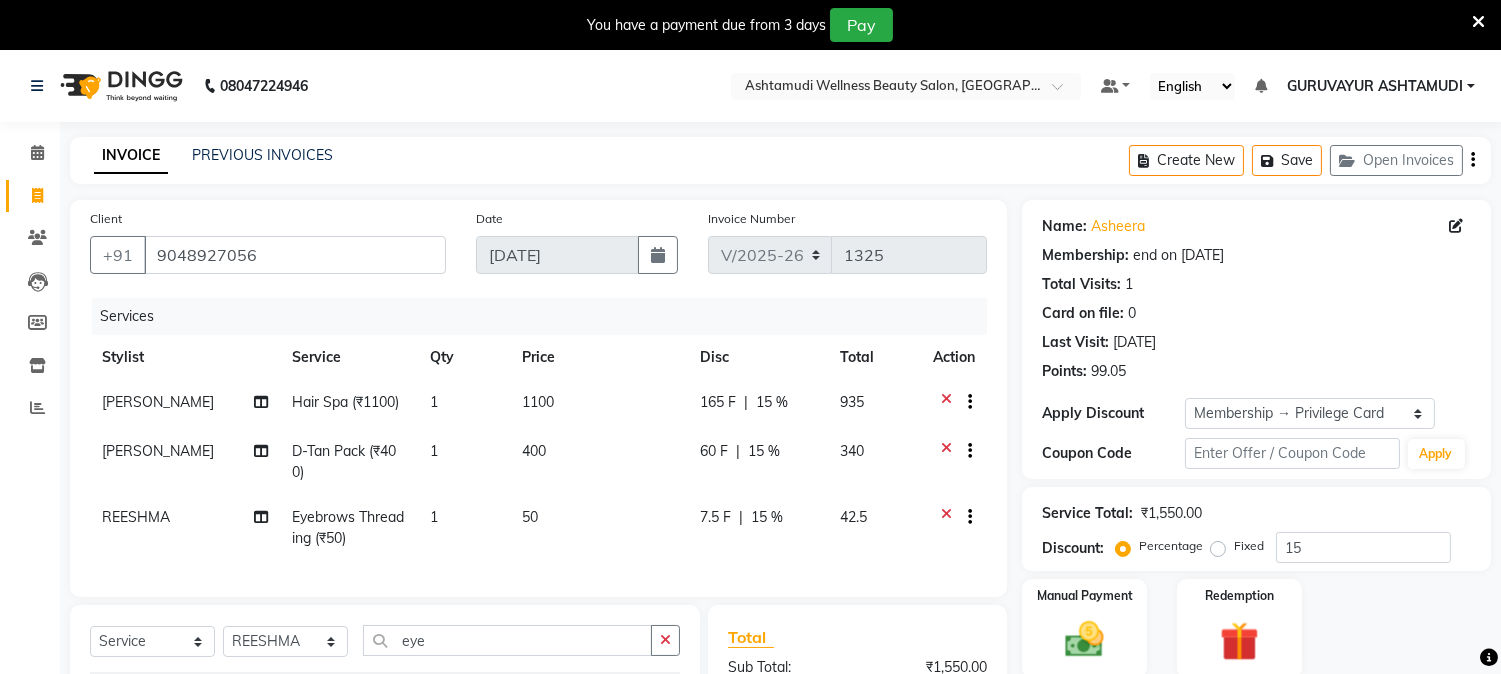 checkbox on "false" 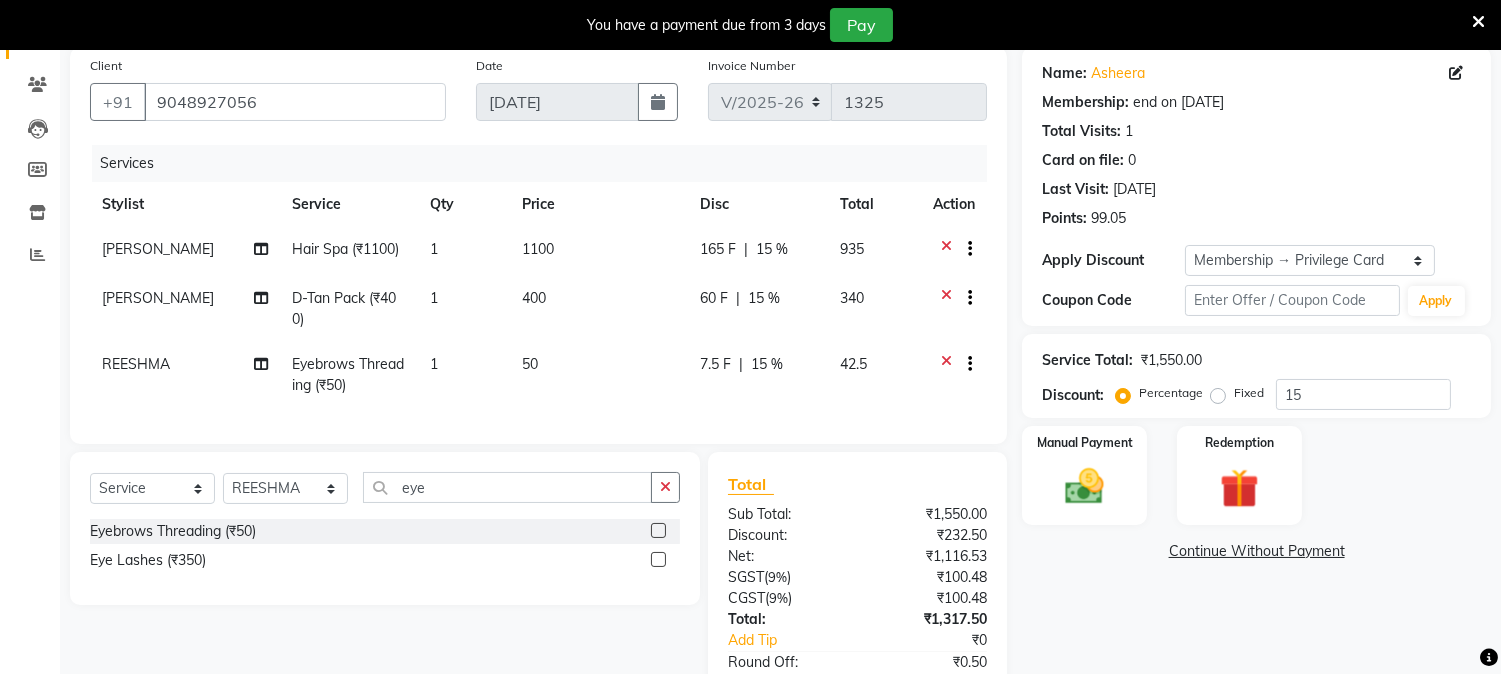scroll, scrollTop: 292, scrollLeft: 0, axis: vertical 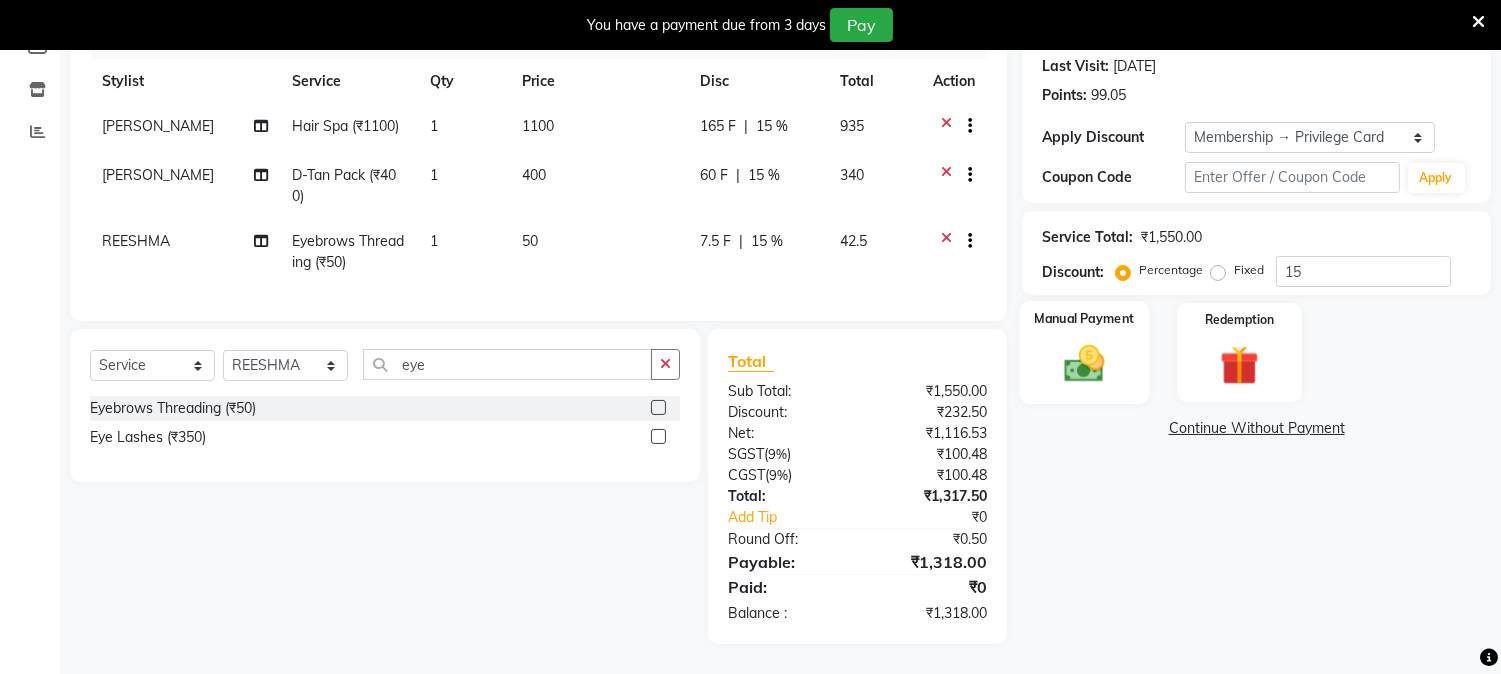 click 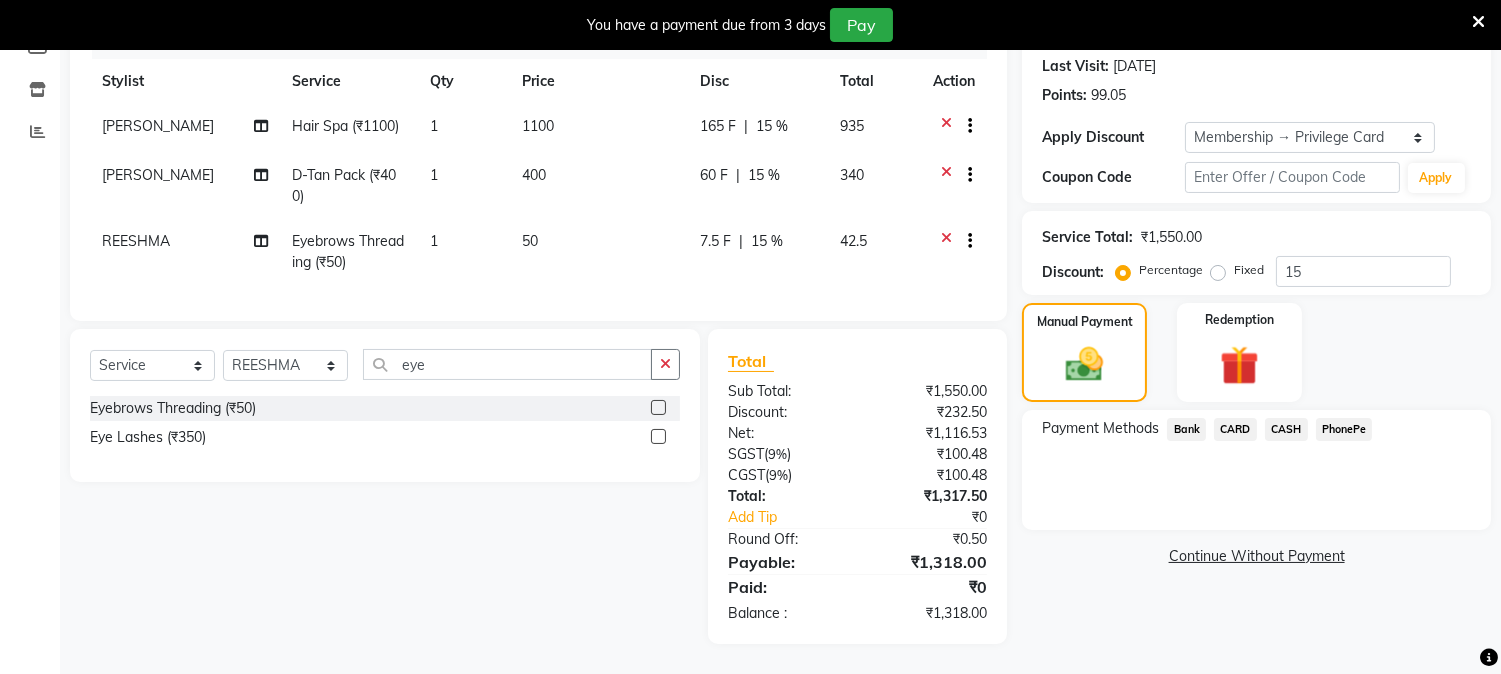 click on "PhonePe" 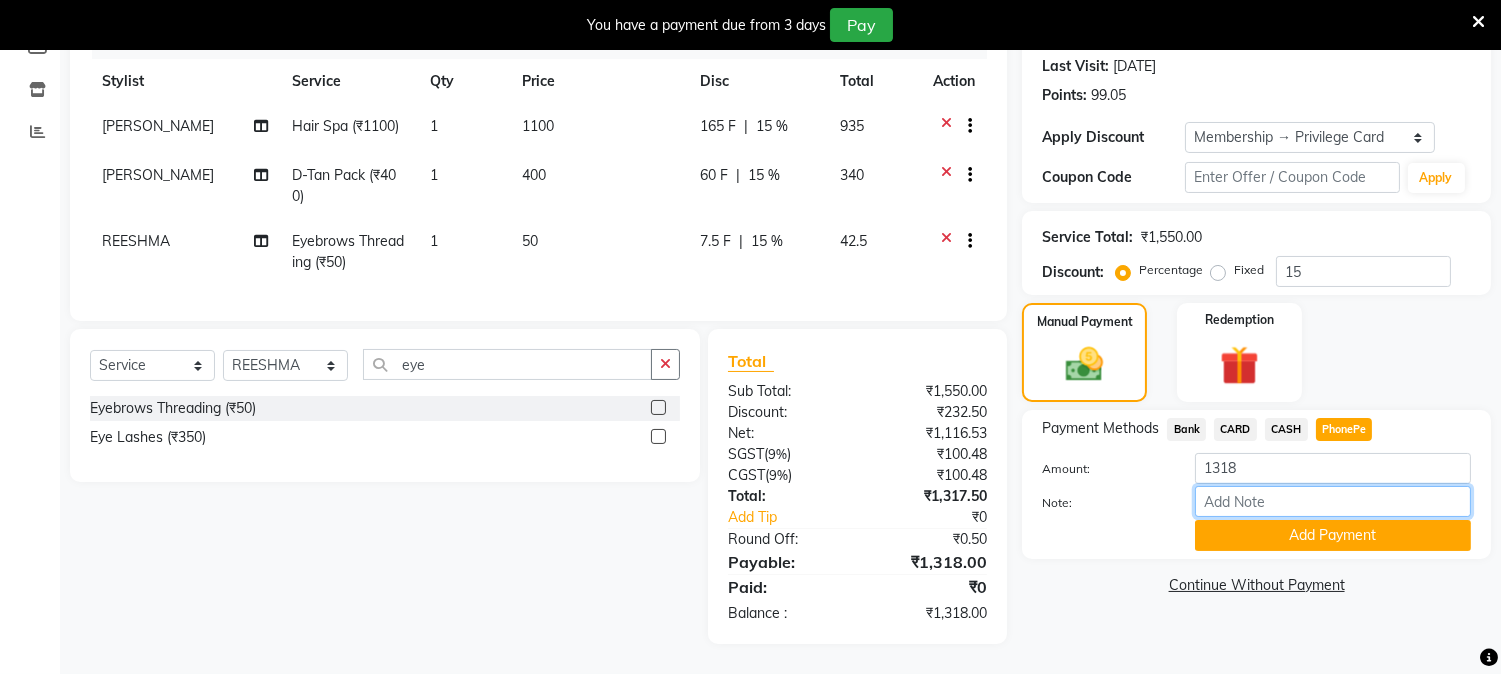 click on "Note:" at bounding box center (1333, 501) 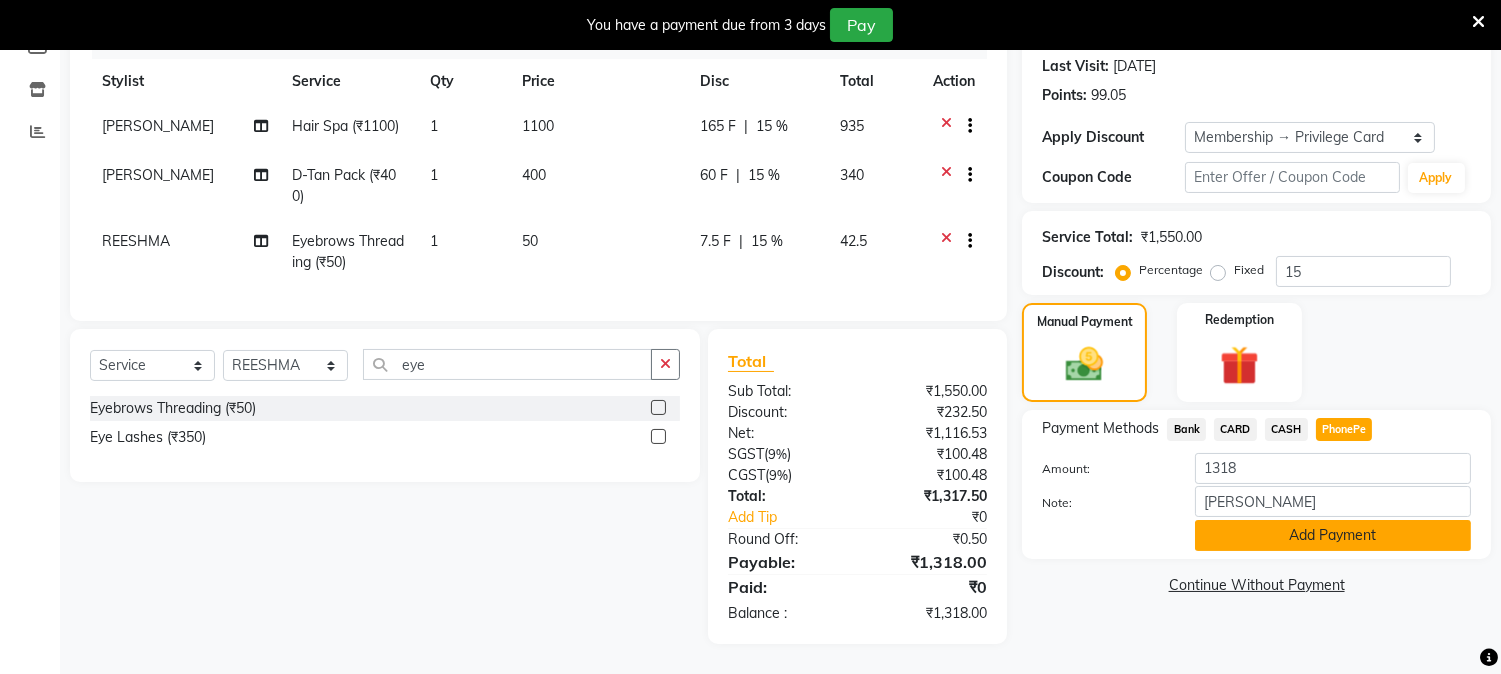 click on "Add Payment" 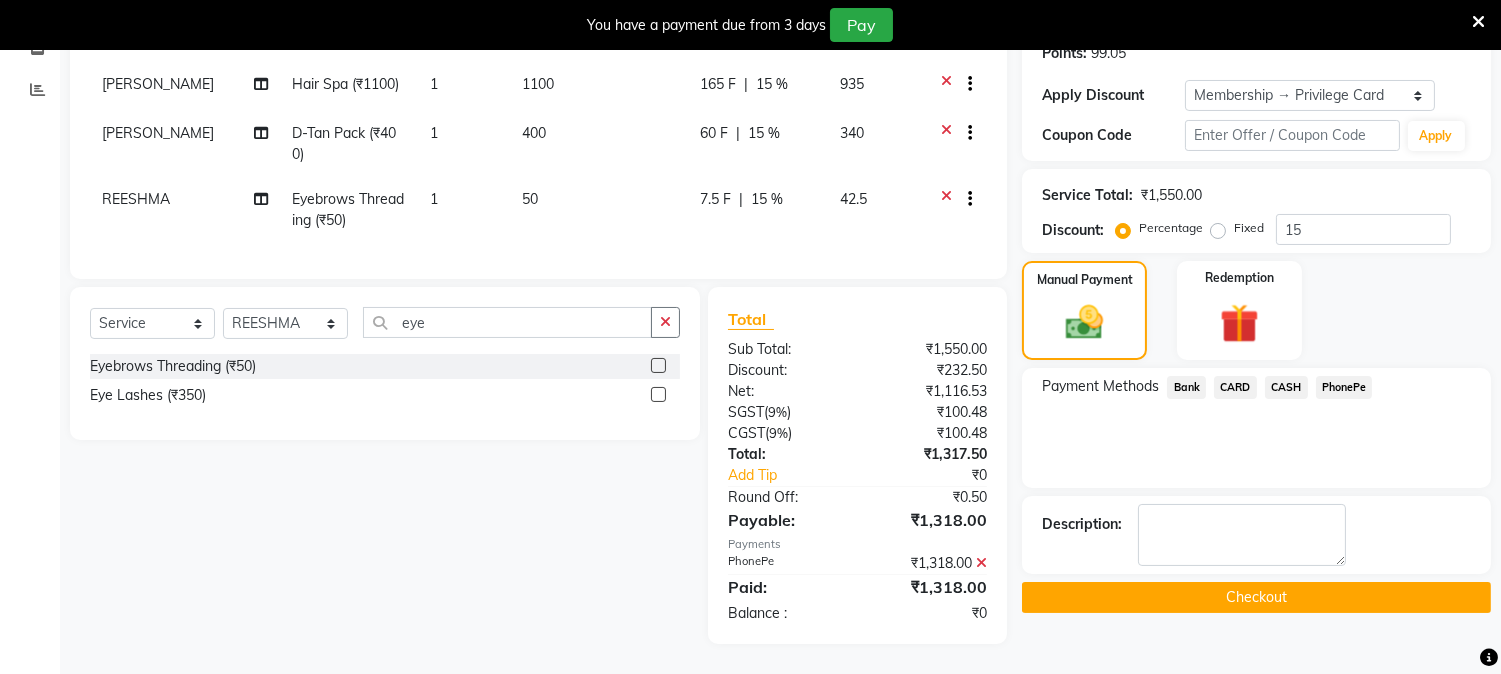 scroll, scrollTop: 334, scrollLeft: 0, axis: vertical 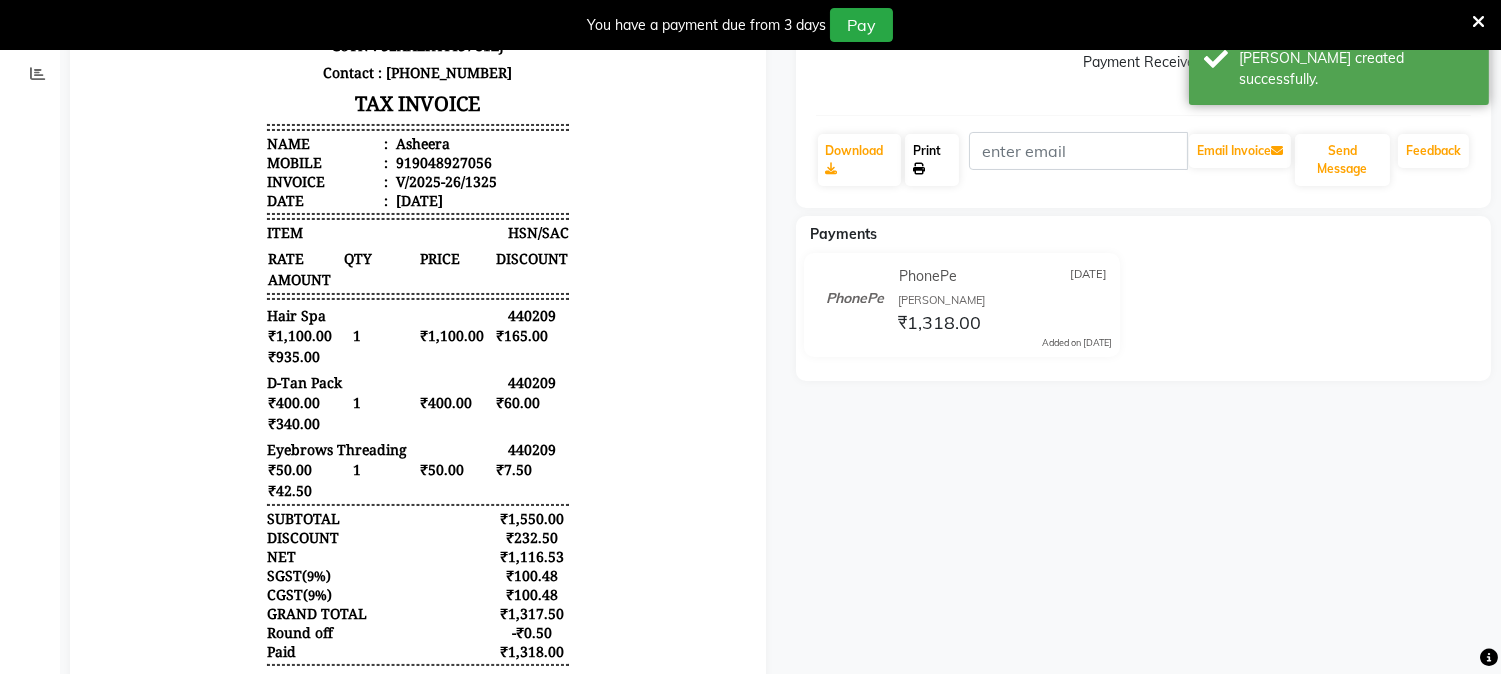 click on "Asheera   Prebook   Payment Received  Download  Print   Email Invoice   Send Message Feedback  Payments PhonePe 11-07-2025 RINI ₹1,318.00  Added on 11-07-2025" 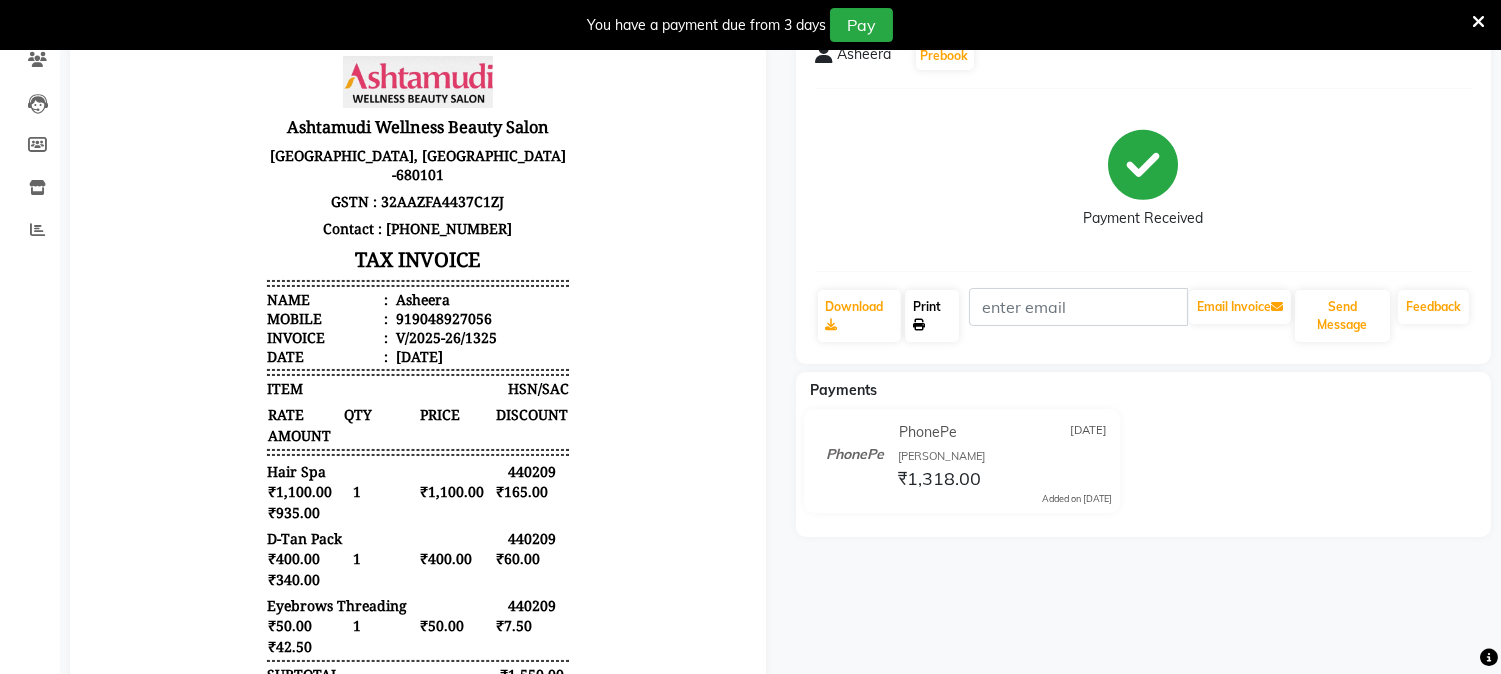 scroll, scrollTop: 1, scrollLeft: 0, axis: vertical 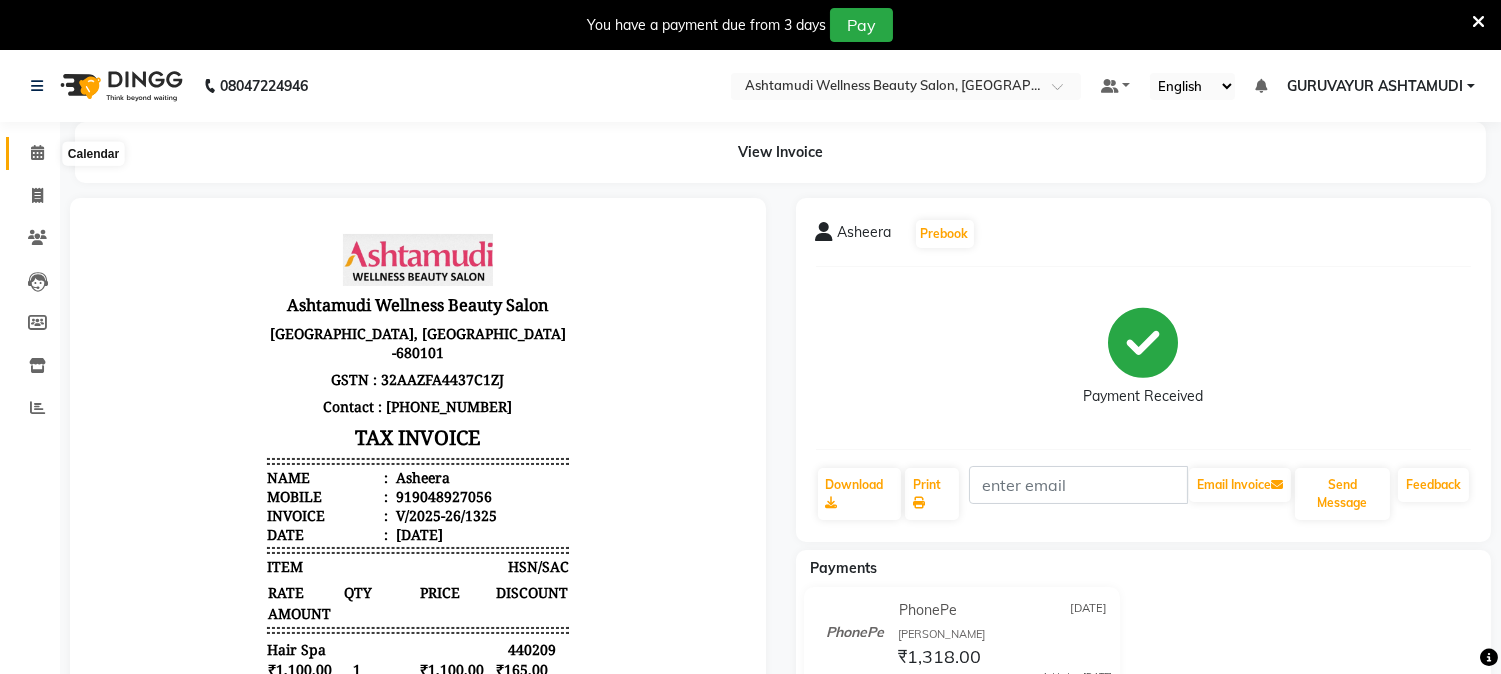 click 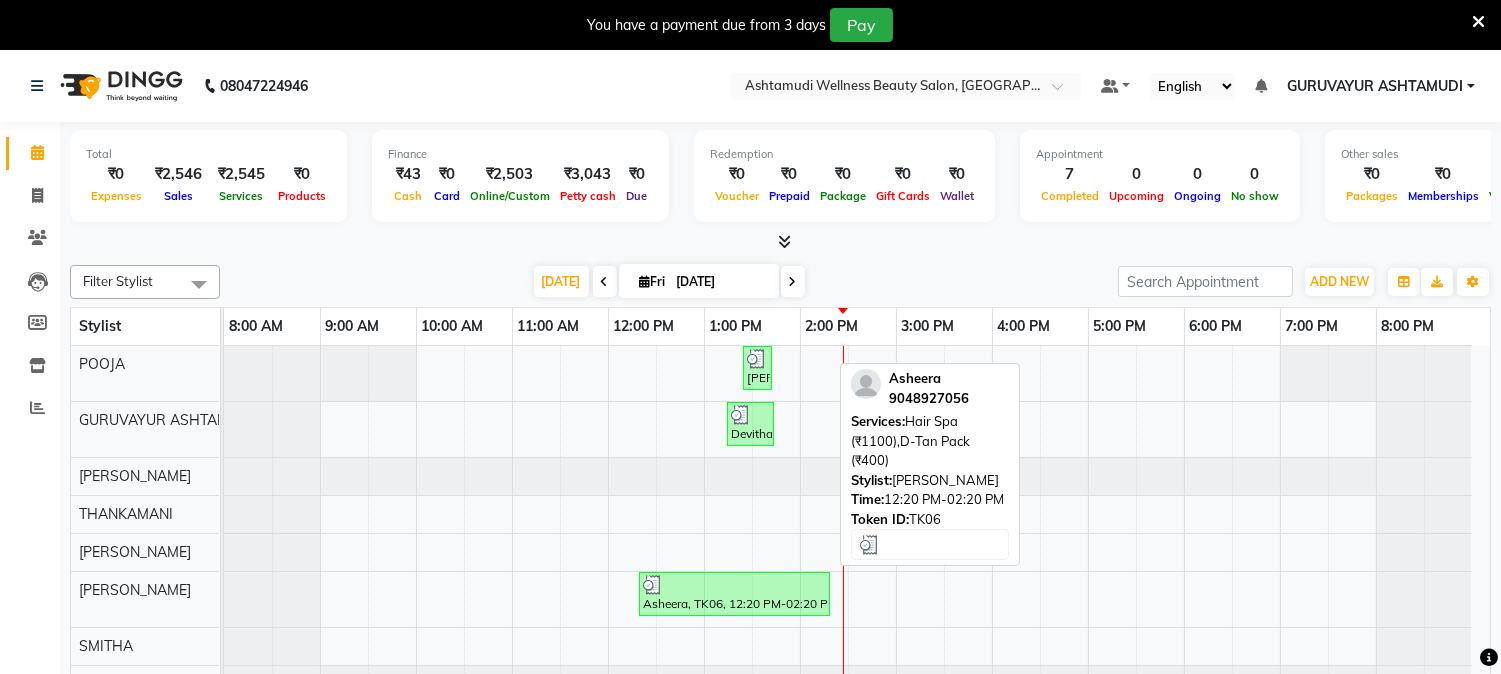 click on "Asheera, TK06, 12:20 PM-02:20 PM, Hair Spa (₹1100),D-Tan Pack (₹400)" at bounding box center [734, 594] 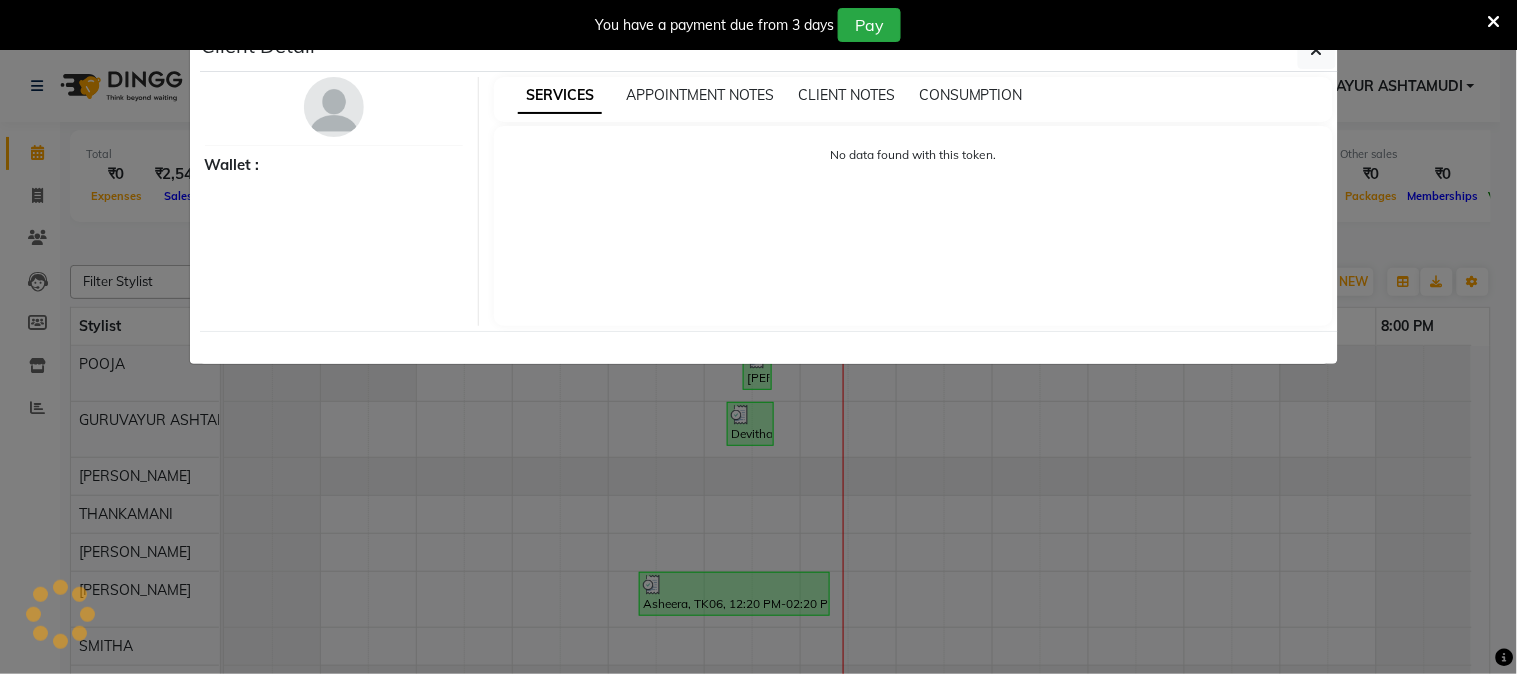 select on "3" 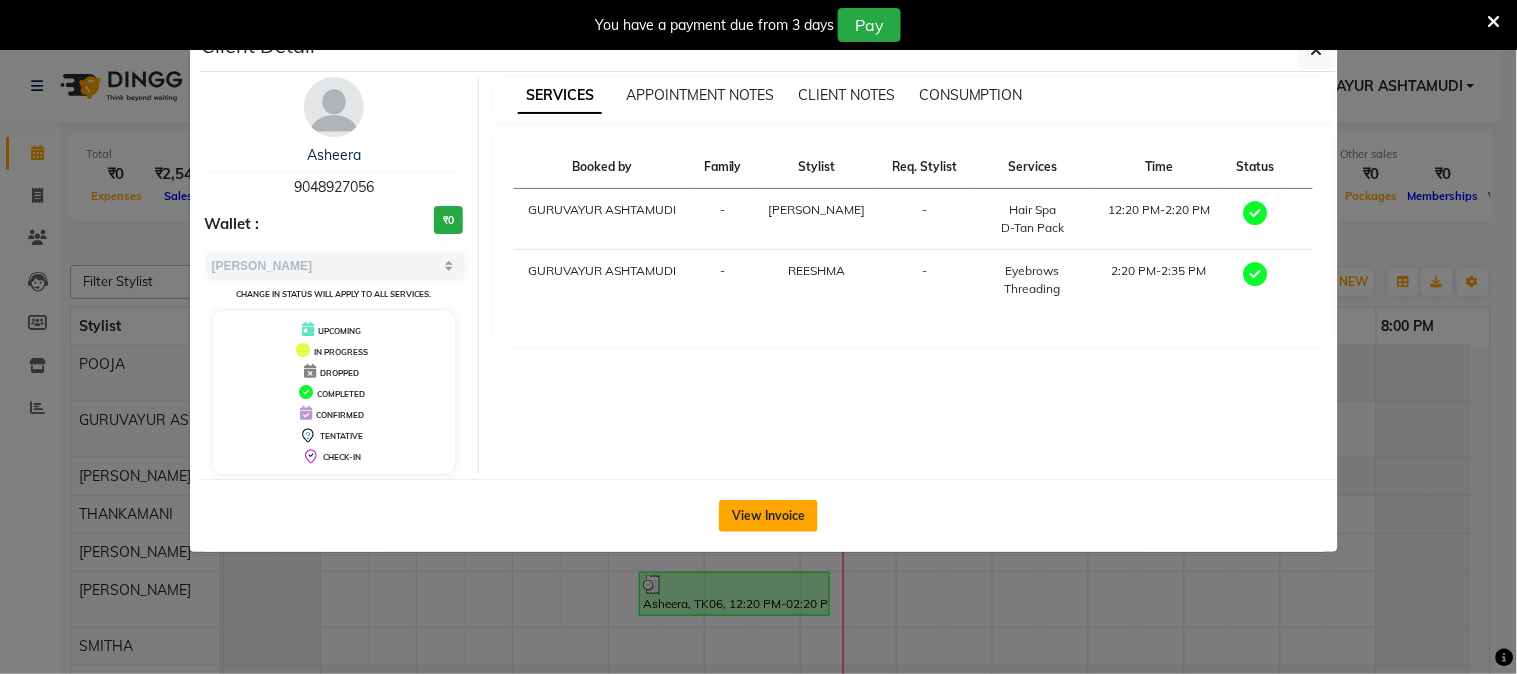 click on "View Invoice" 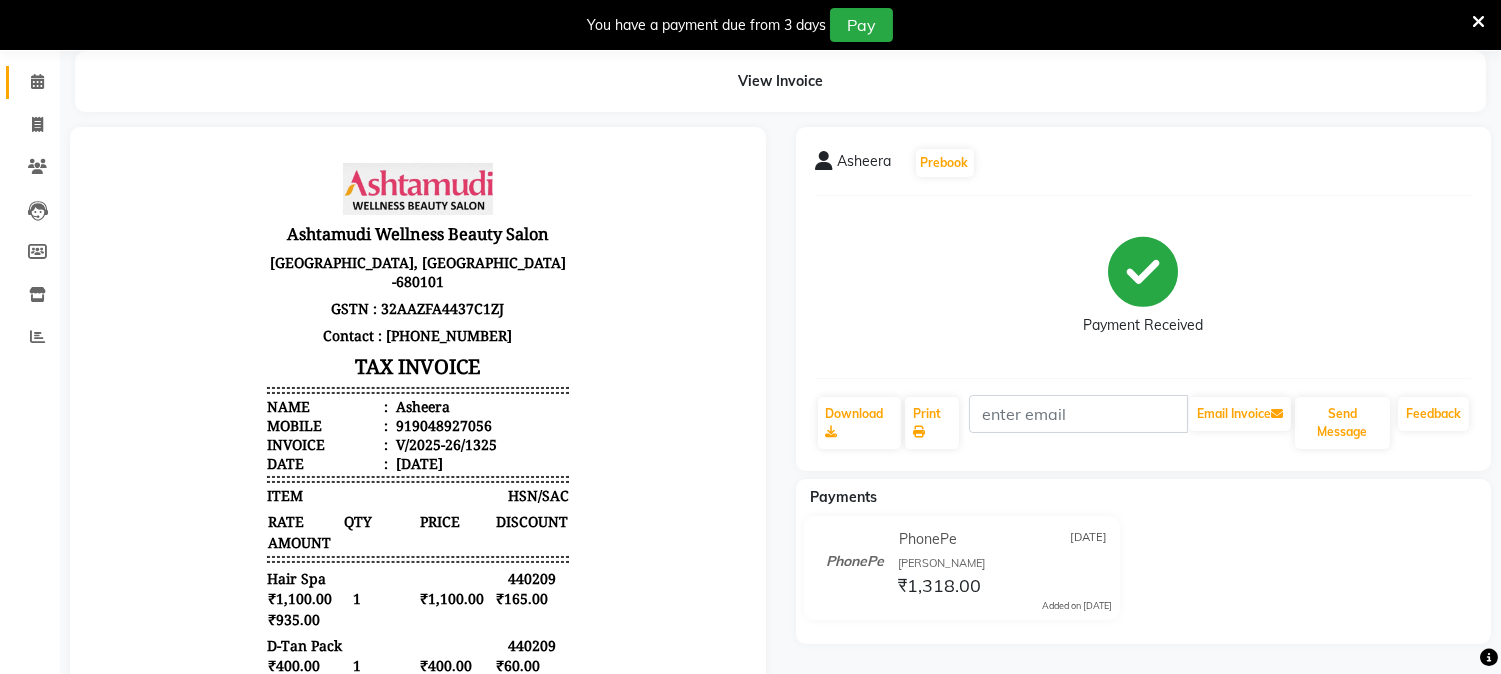scroll, scrollTop: 68, scrollLeft: 0, axis: vertical 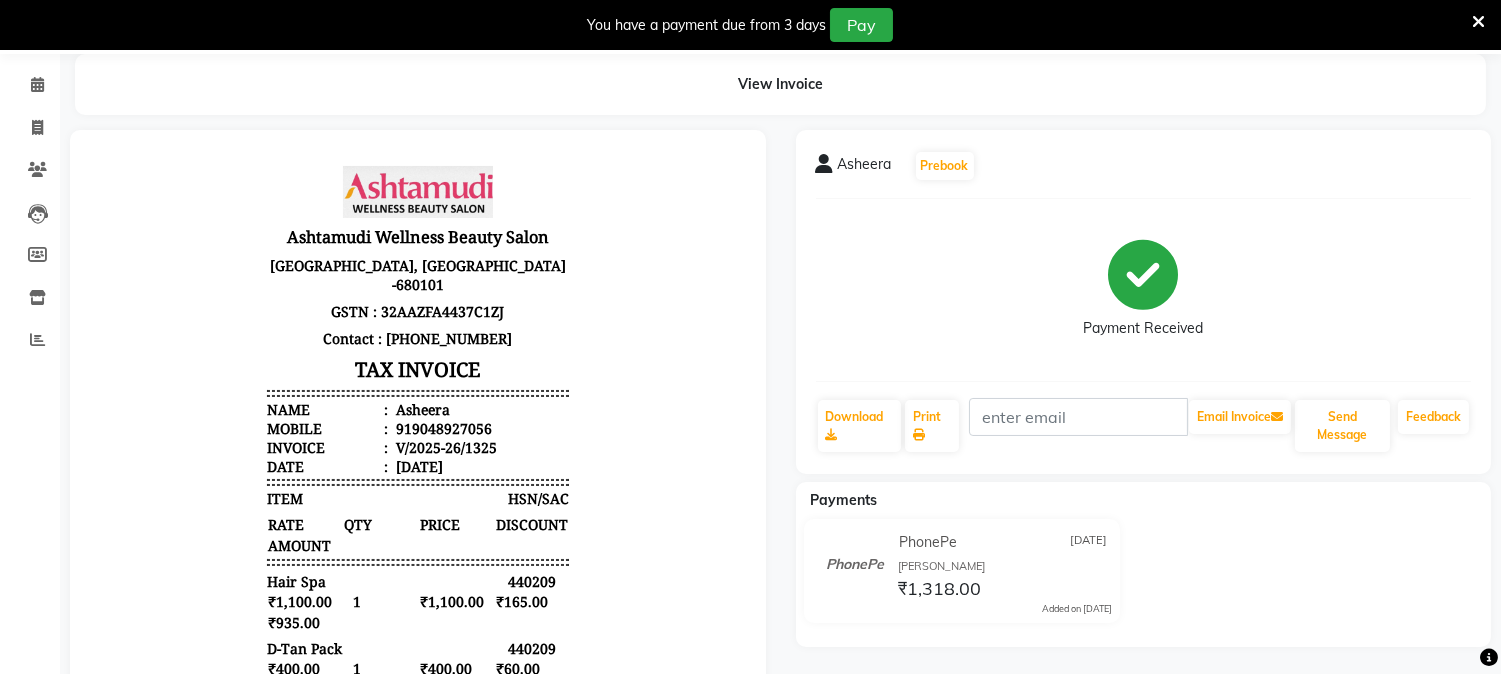 click on "Payment Received" 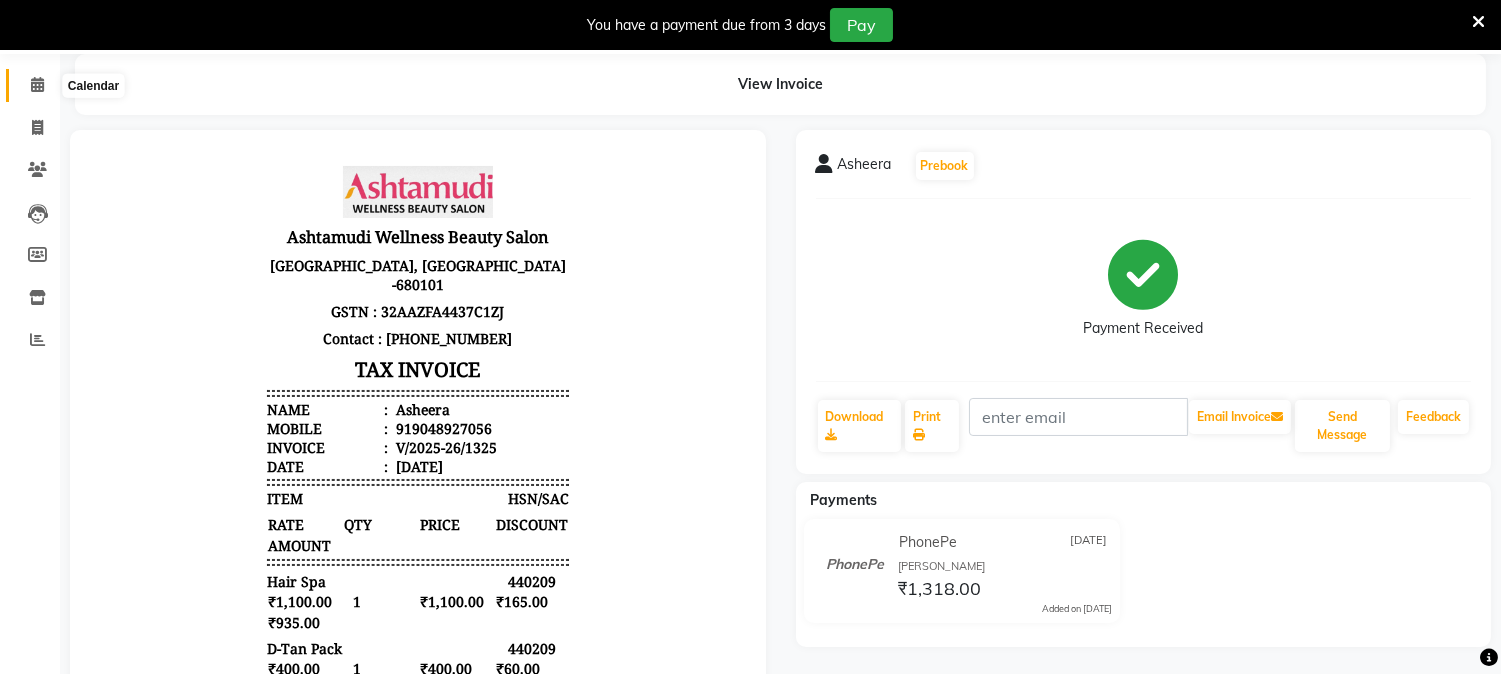 click 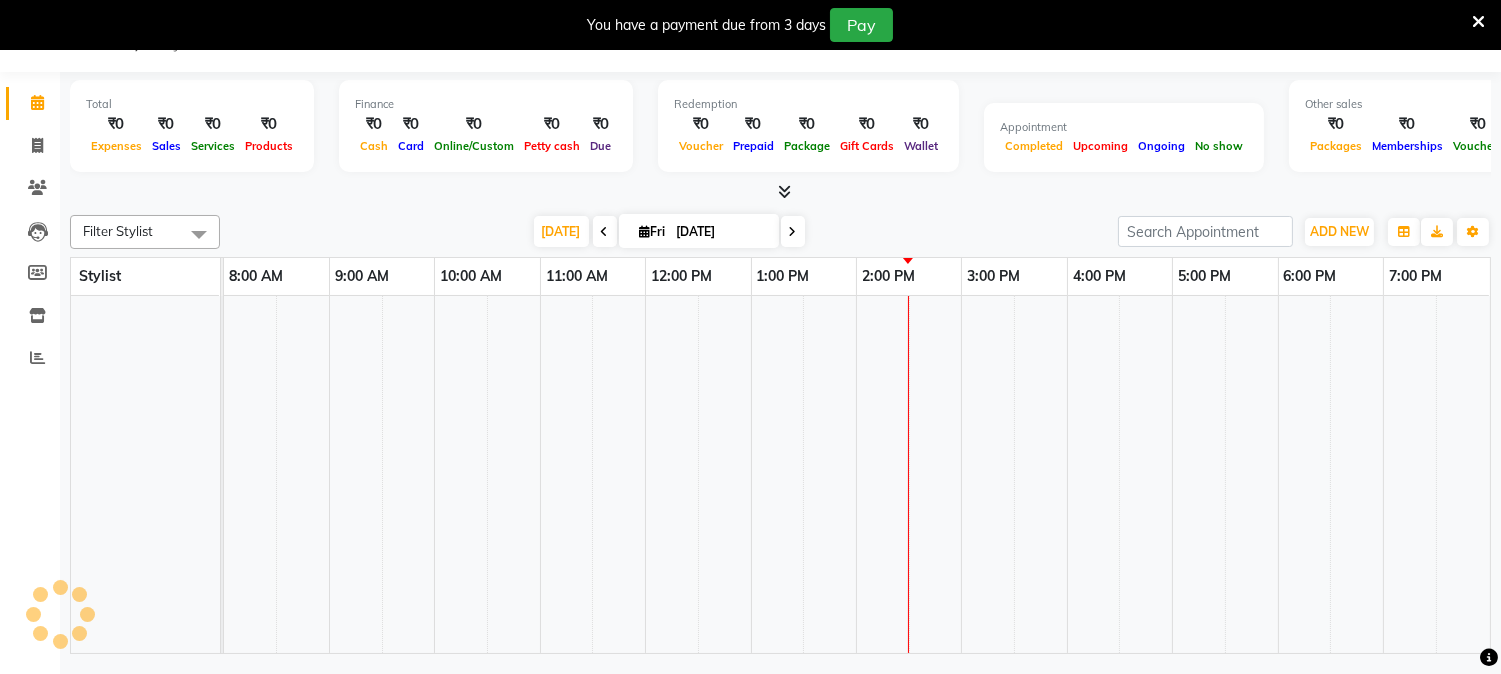 scroll, scrollTop: 50, scrollLeft: 0, axis: vertical 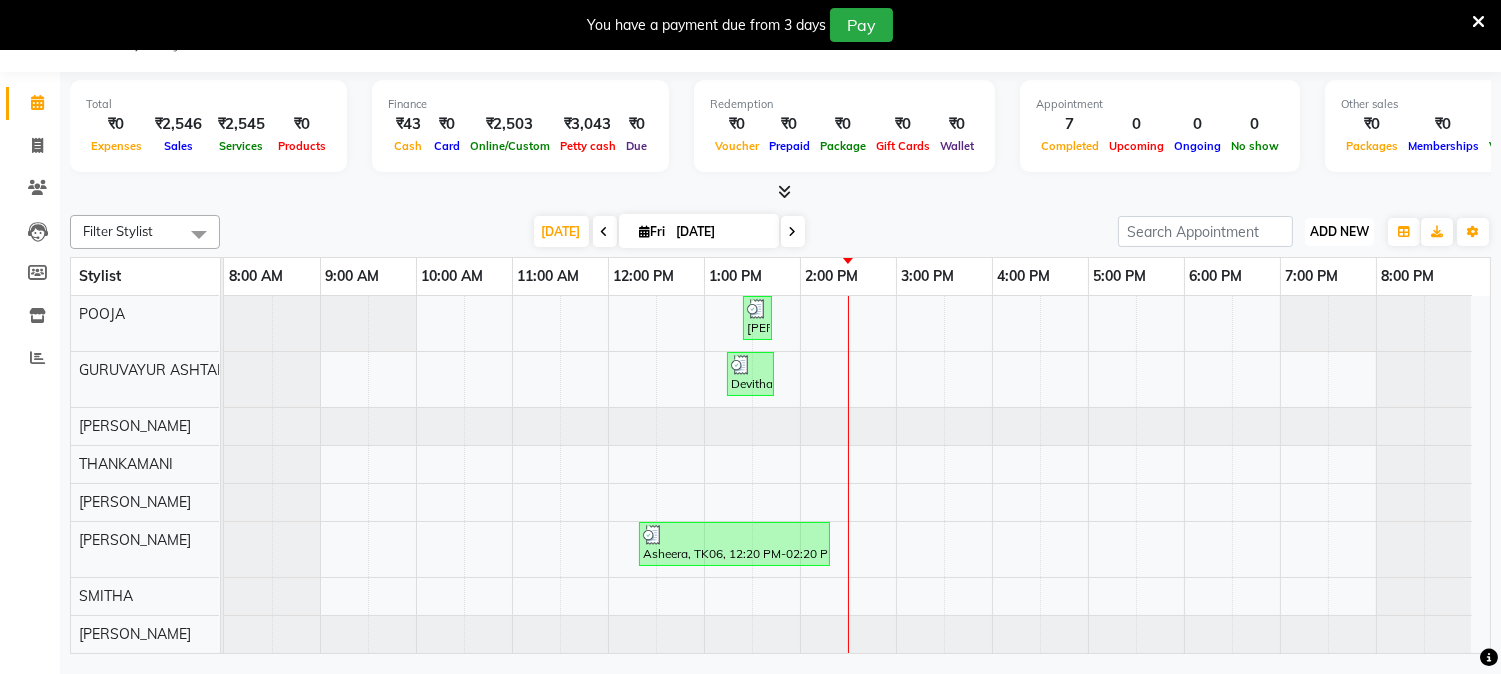 click on "ADD NEW Toggle Dropdown" at bounding box center (1339, 232) 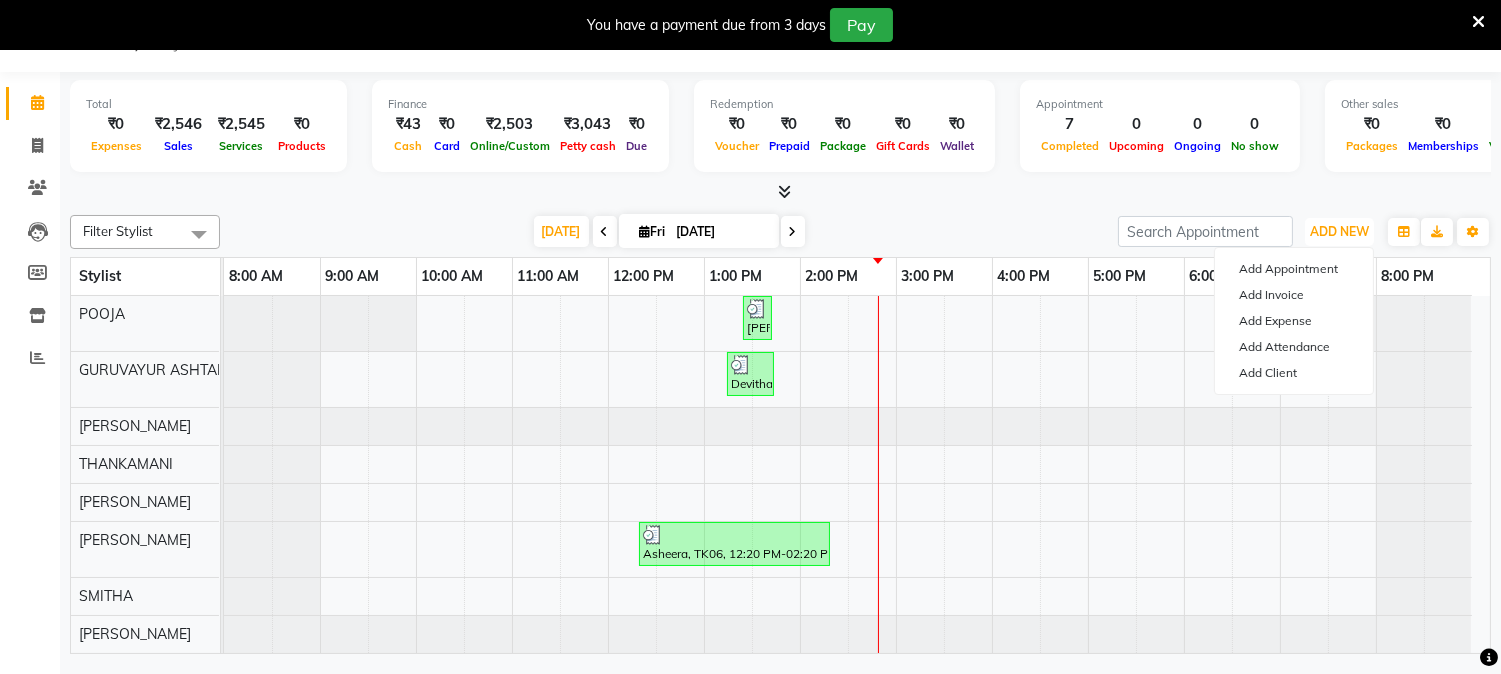 type 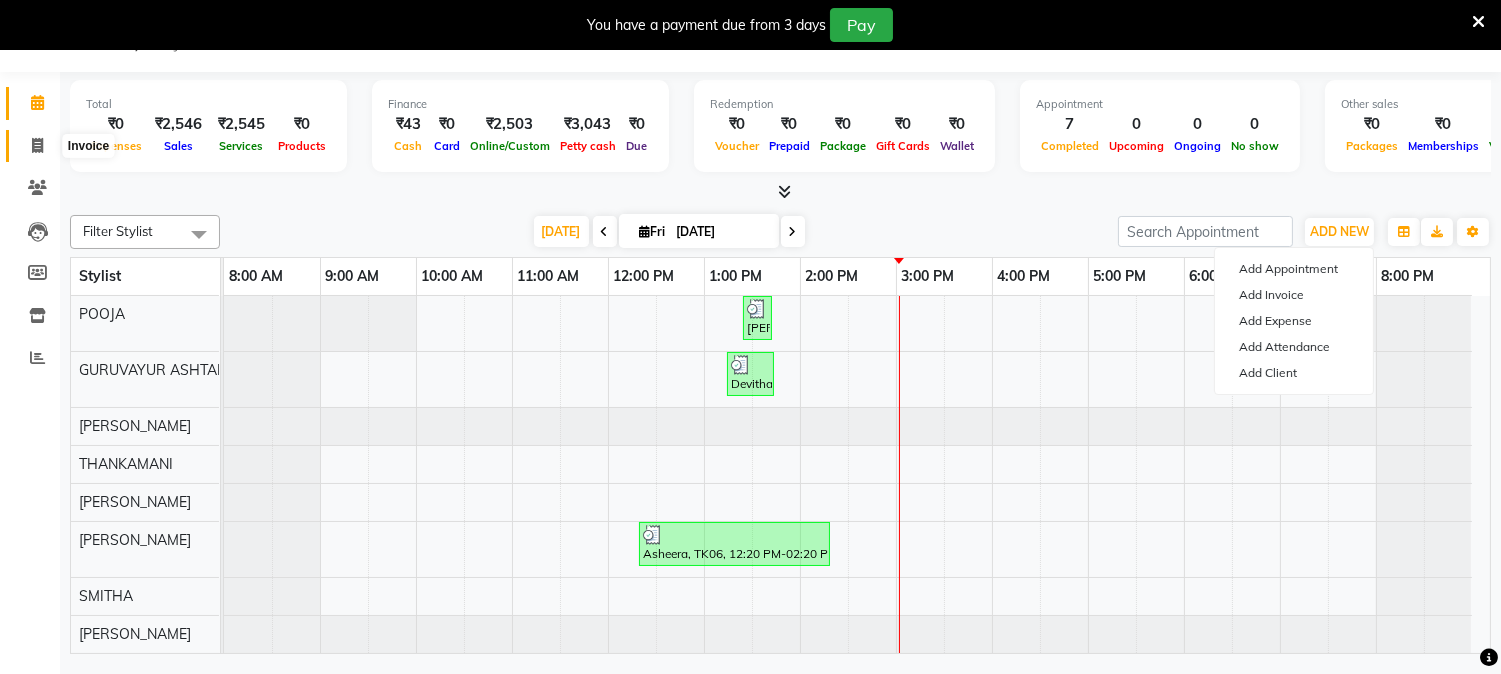 click 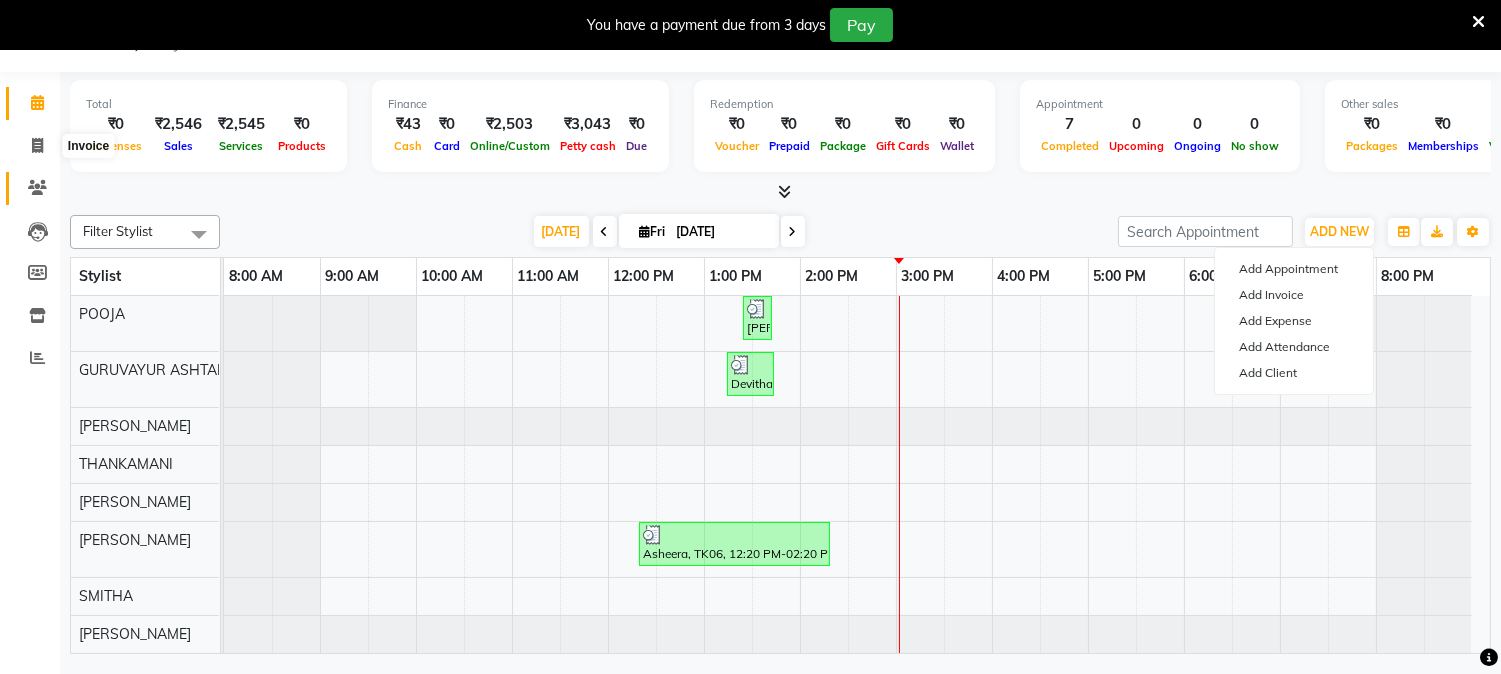 select on "service" 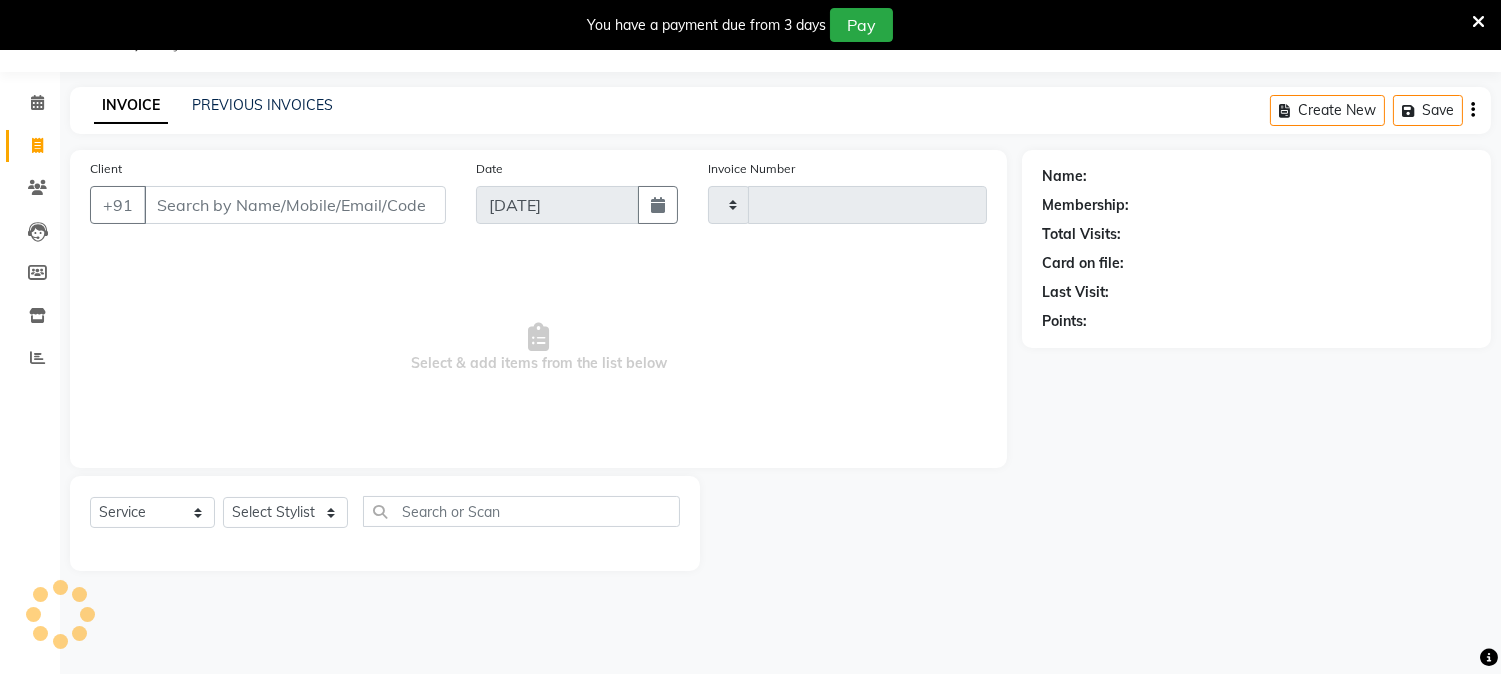 type on "1326" 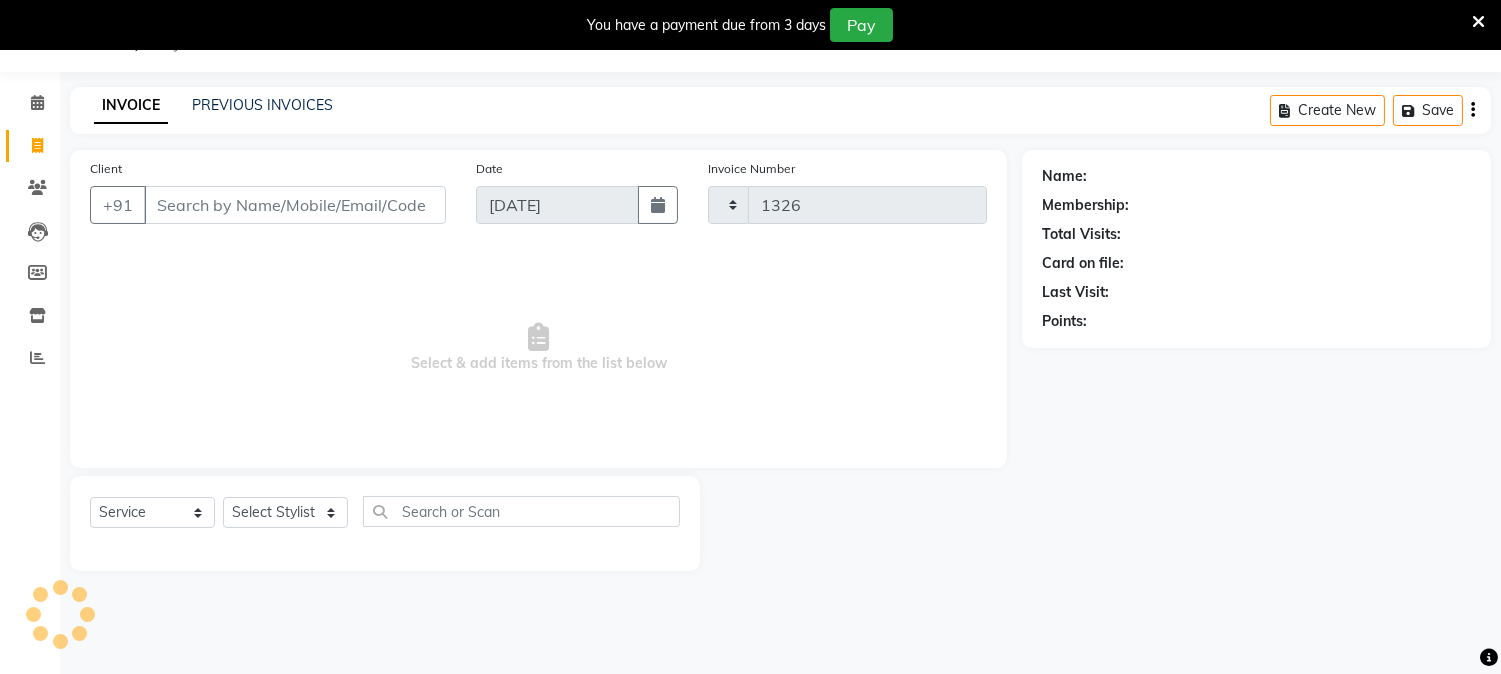 select on "4660" 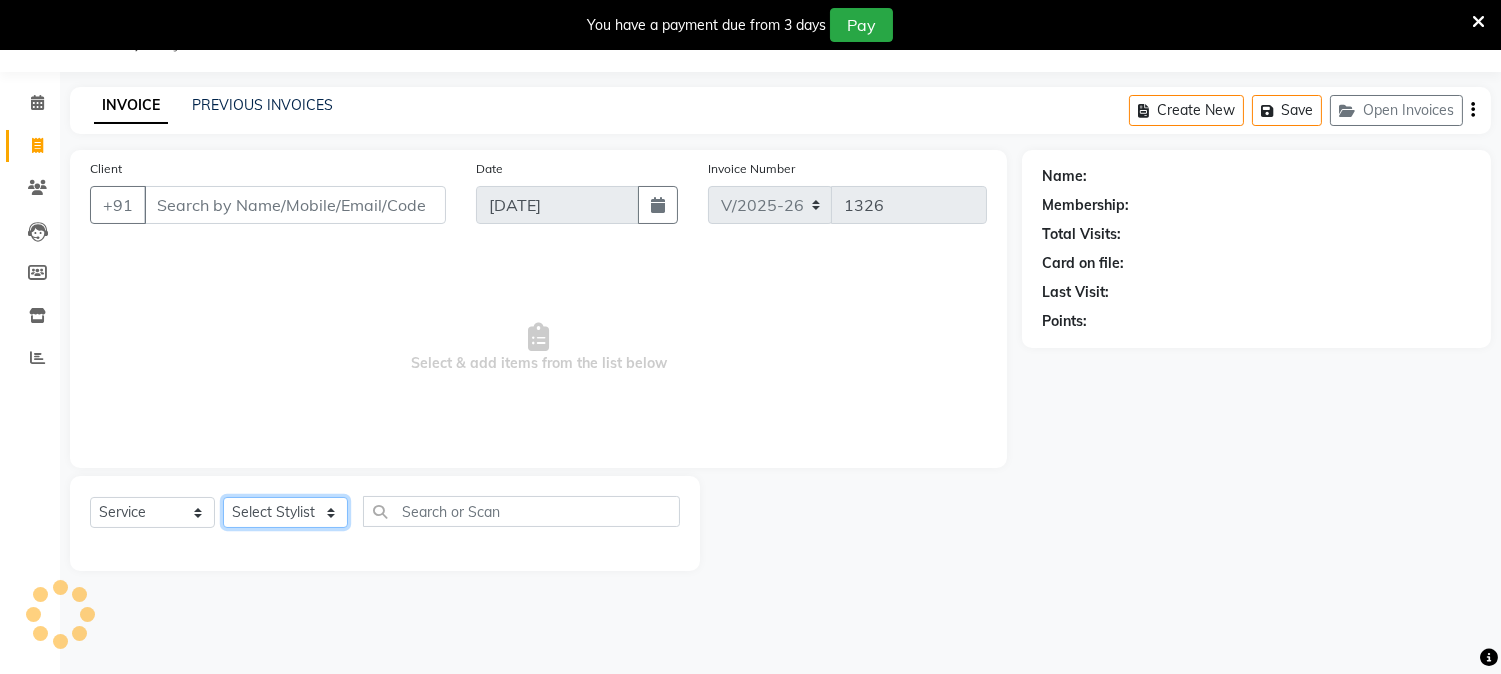 drag, startPoint x: 255, startPoint y: 503, endPoint x: 280, endPoint y: 394, distance: 111.83023 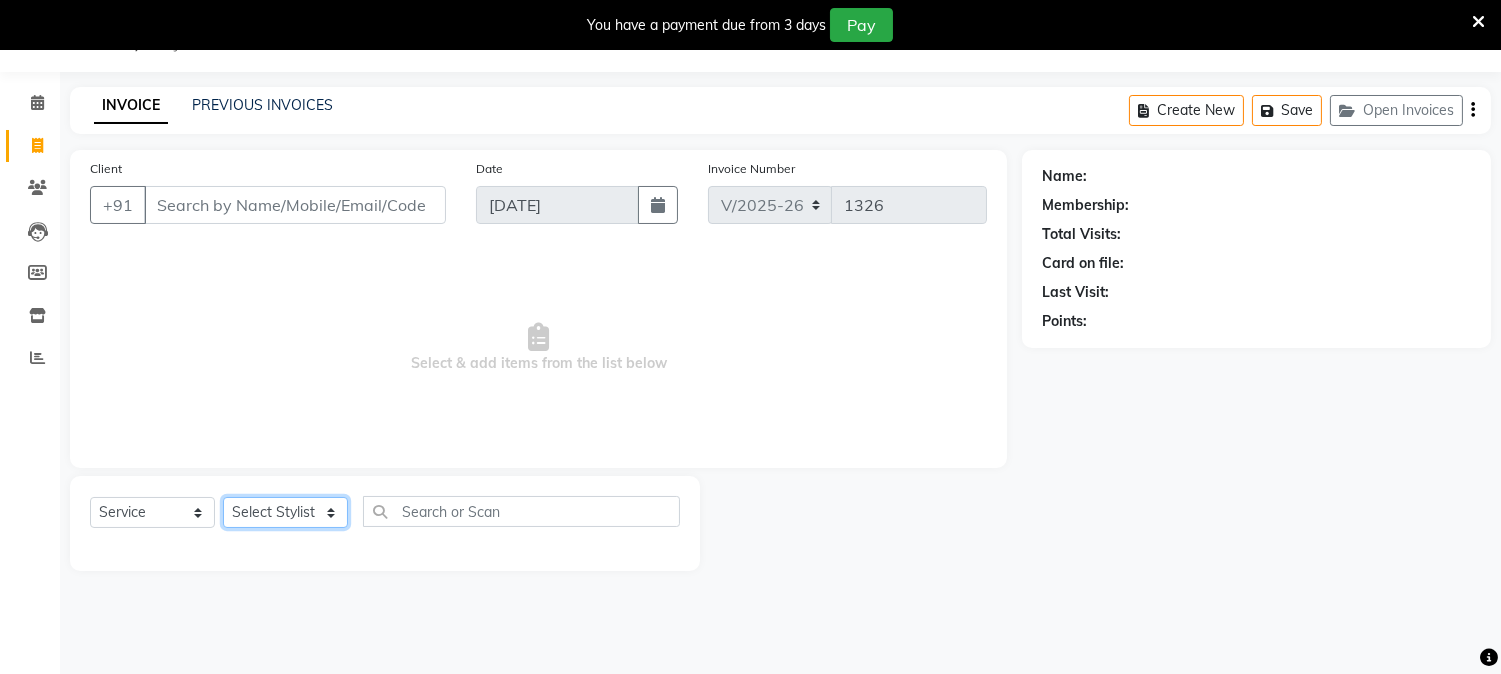 select on "39865" 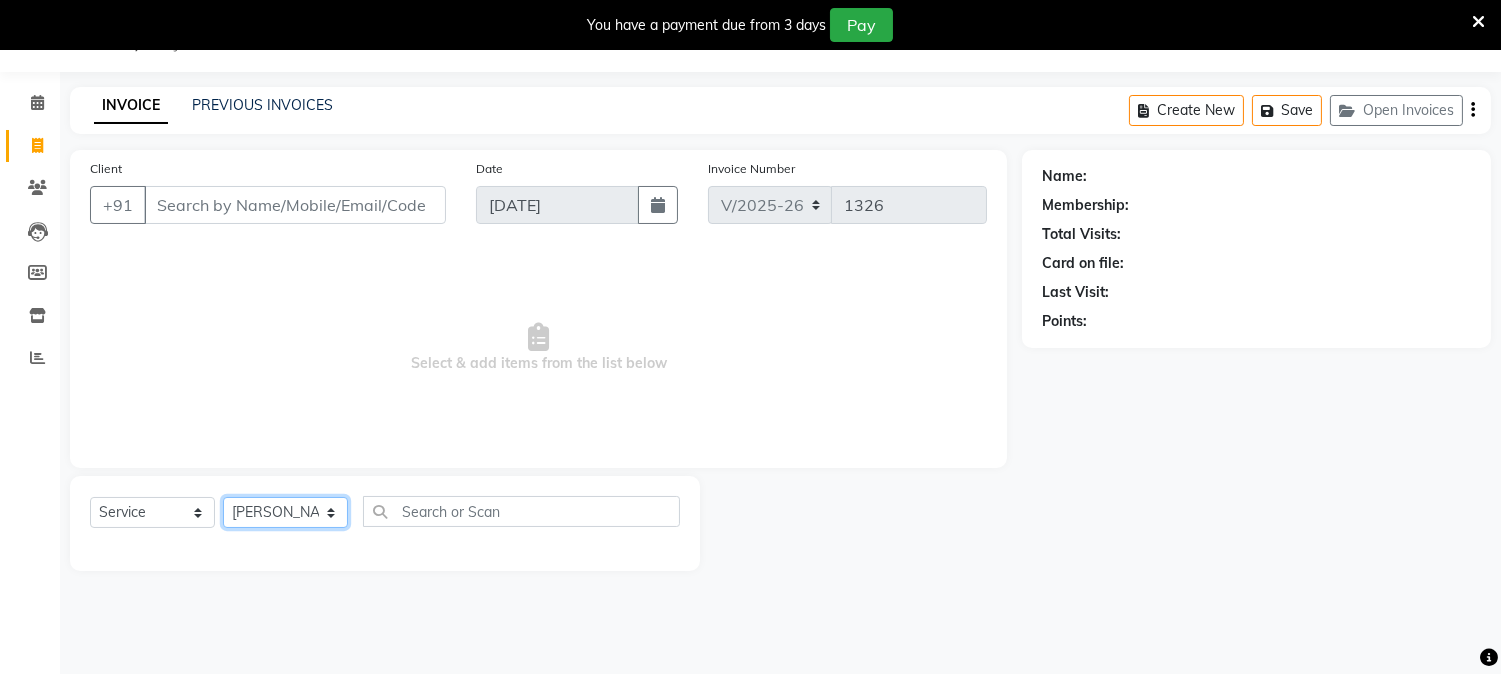 click on "Select Stylist Aathithya [PERSON_NAME] [PERSON_NAME] GURUVAYUR ASHTAMUDI [PERSON_NAME] Nigisha POOJA [PERSON_NAME] [PERSON_NAME] [PERSON_NAME]" 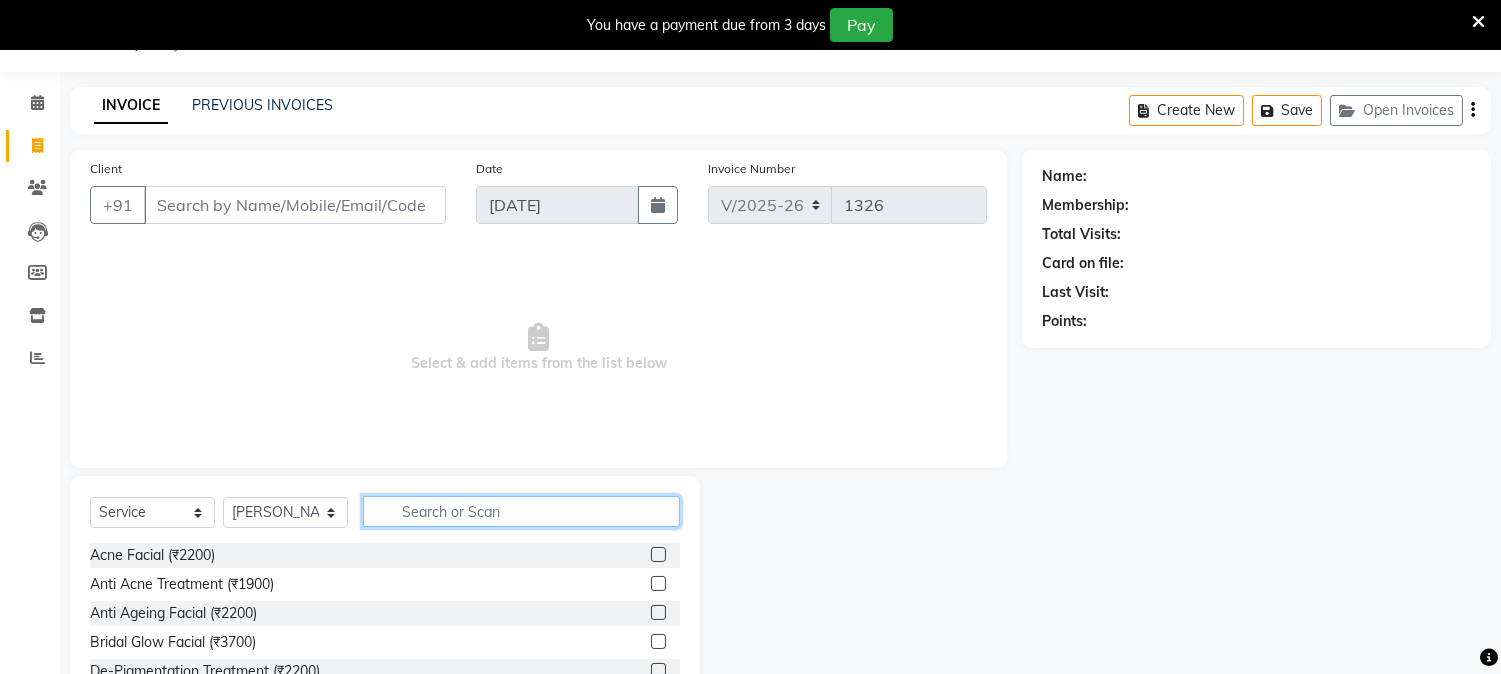 click 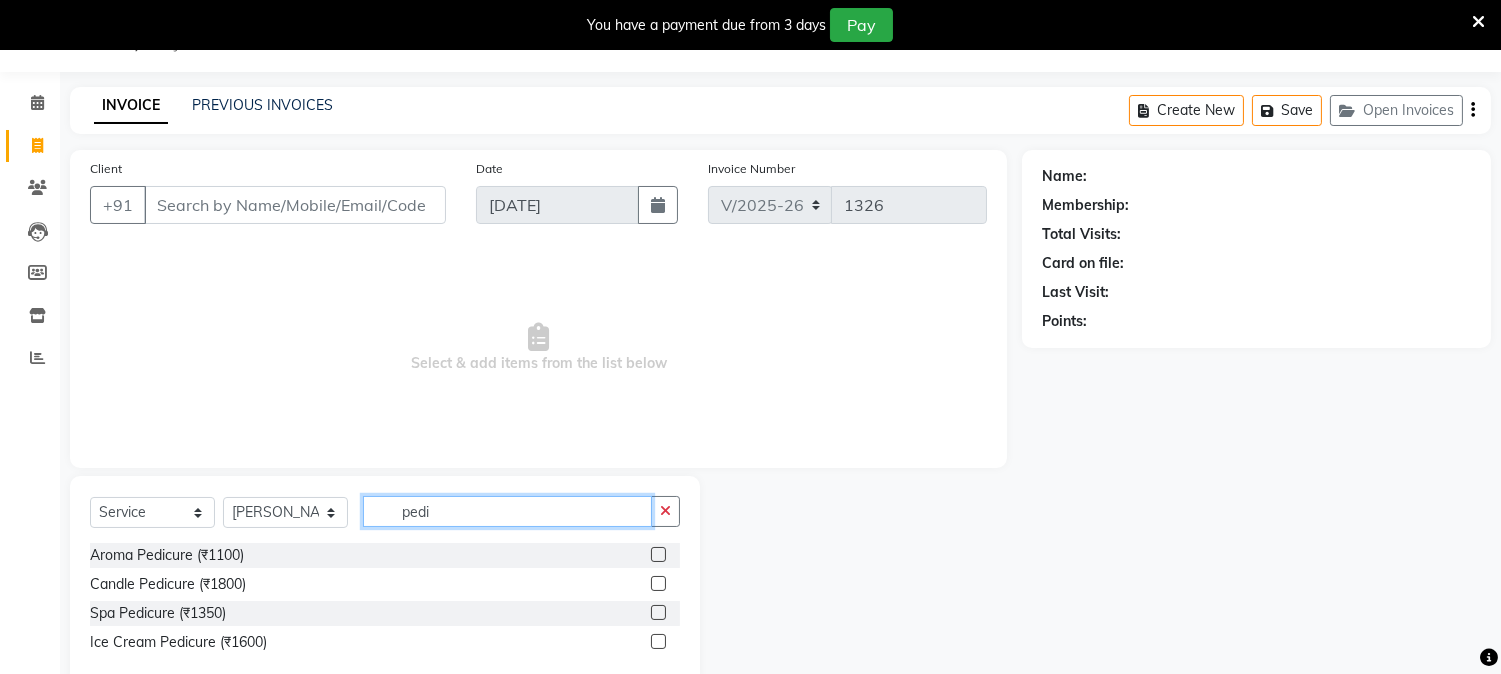 type on "pedi" 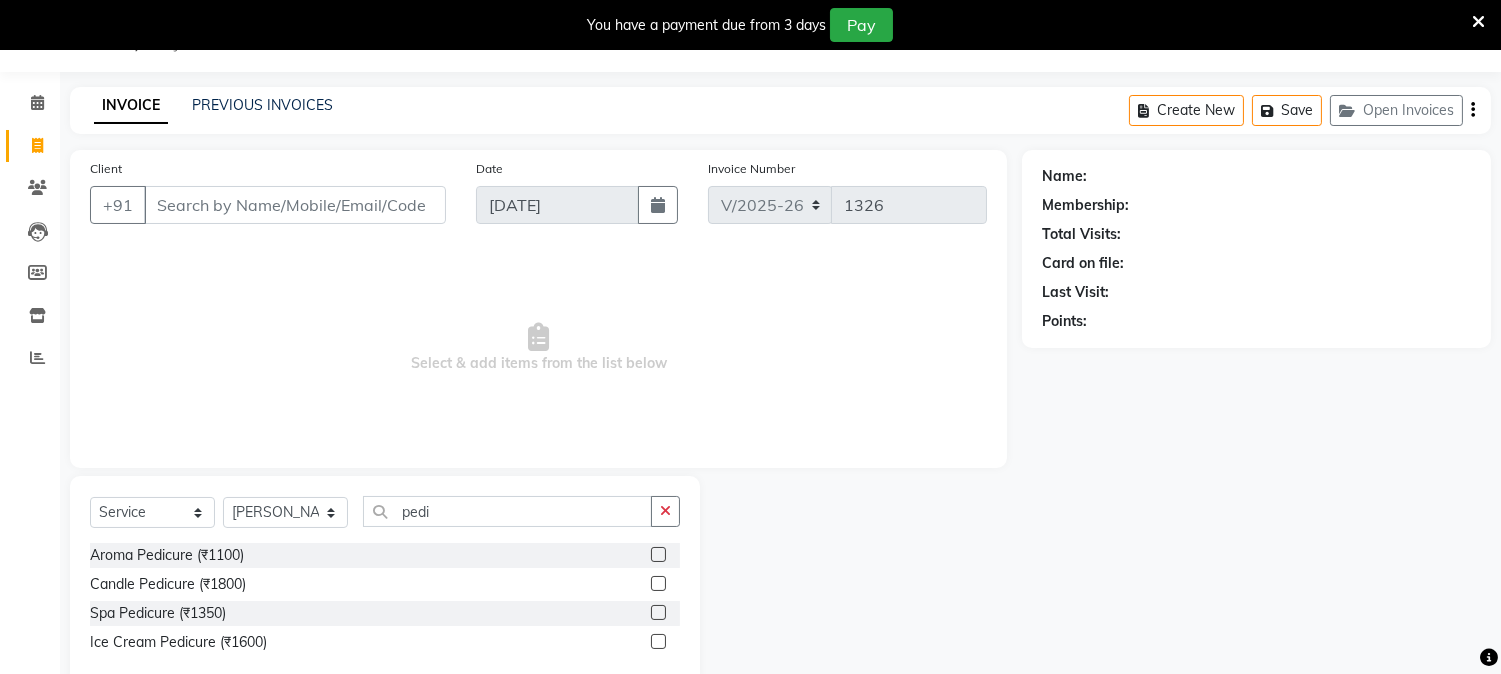 click 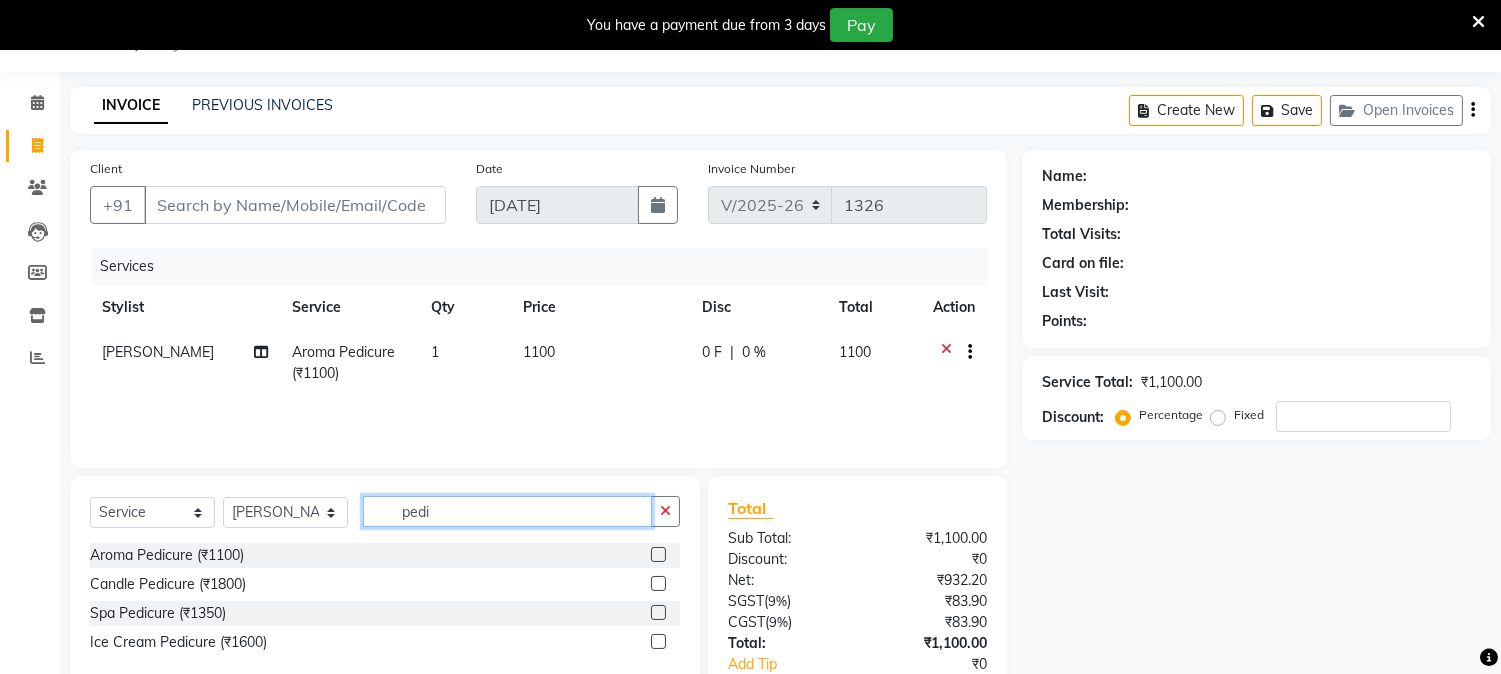 checkbox on "false" 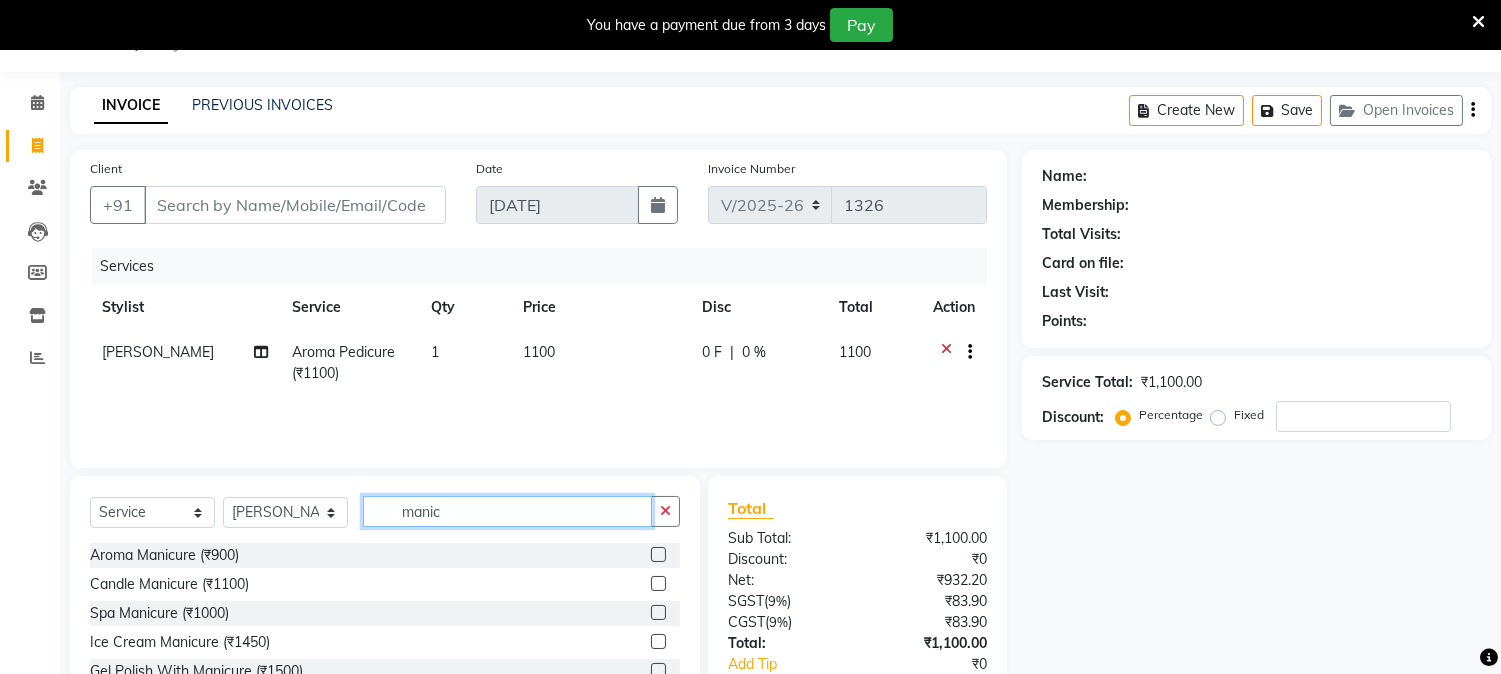 type on "manic" 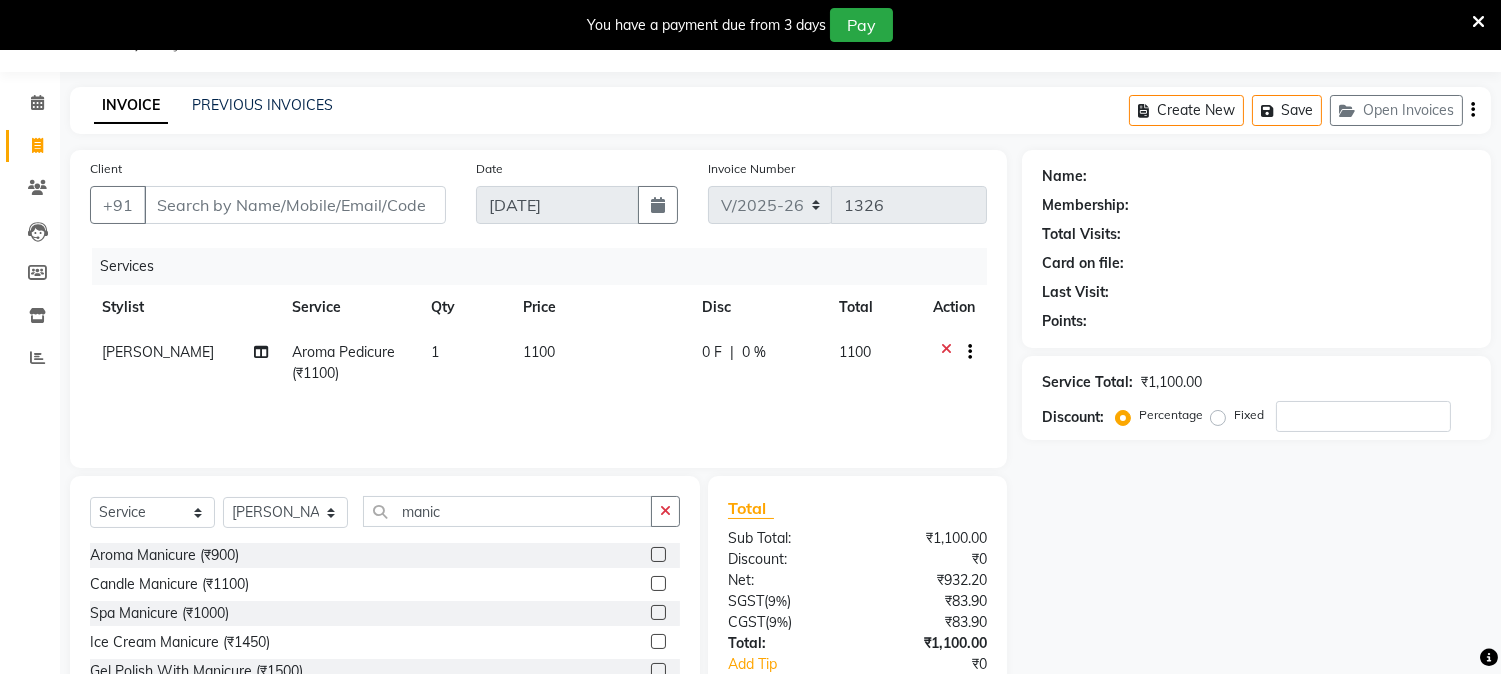 click 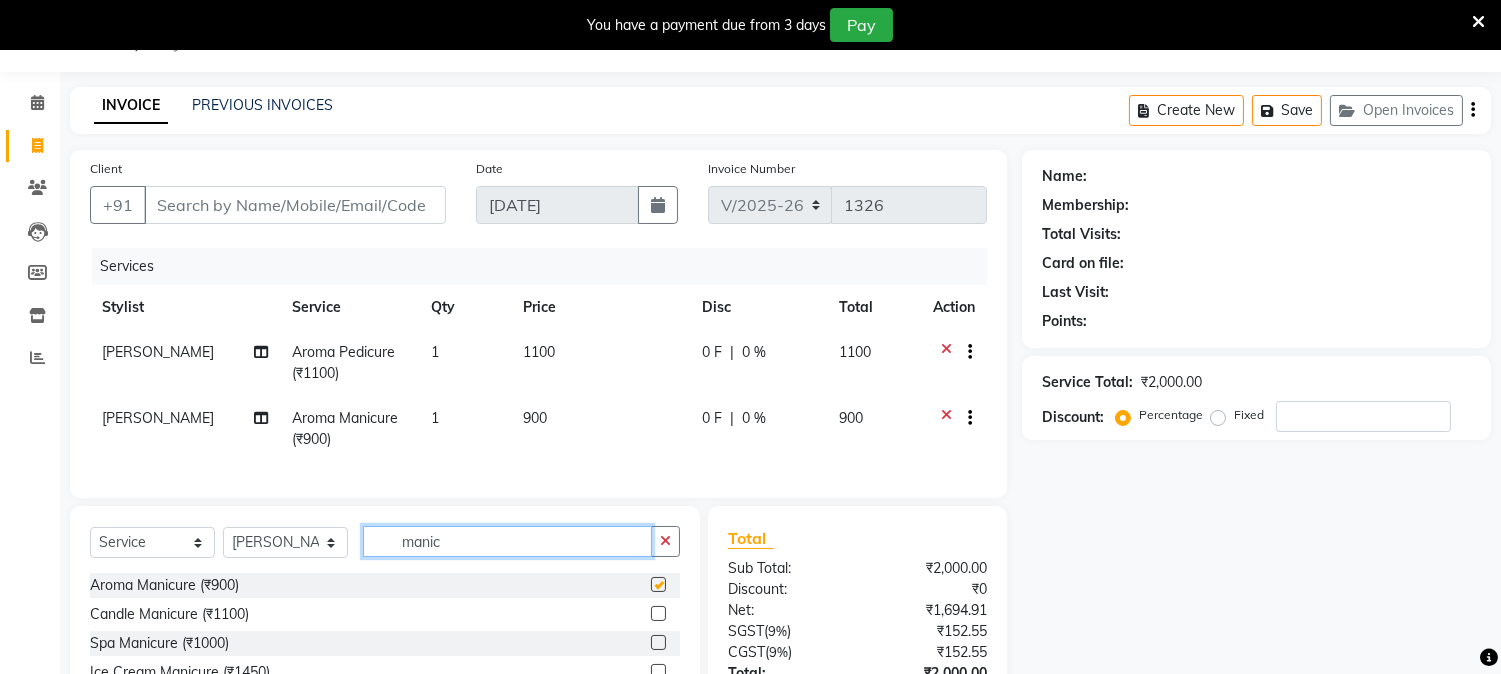 checkbox on "false" 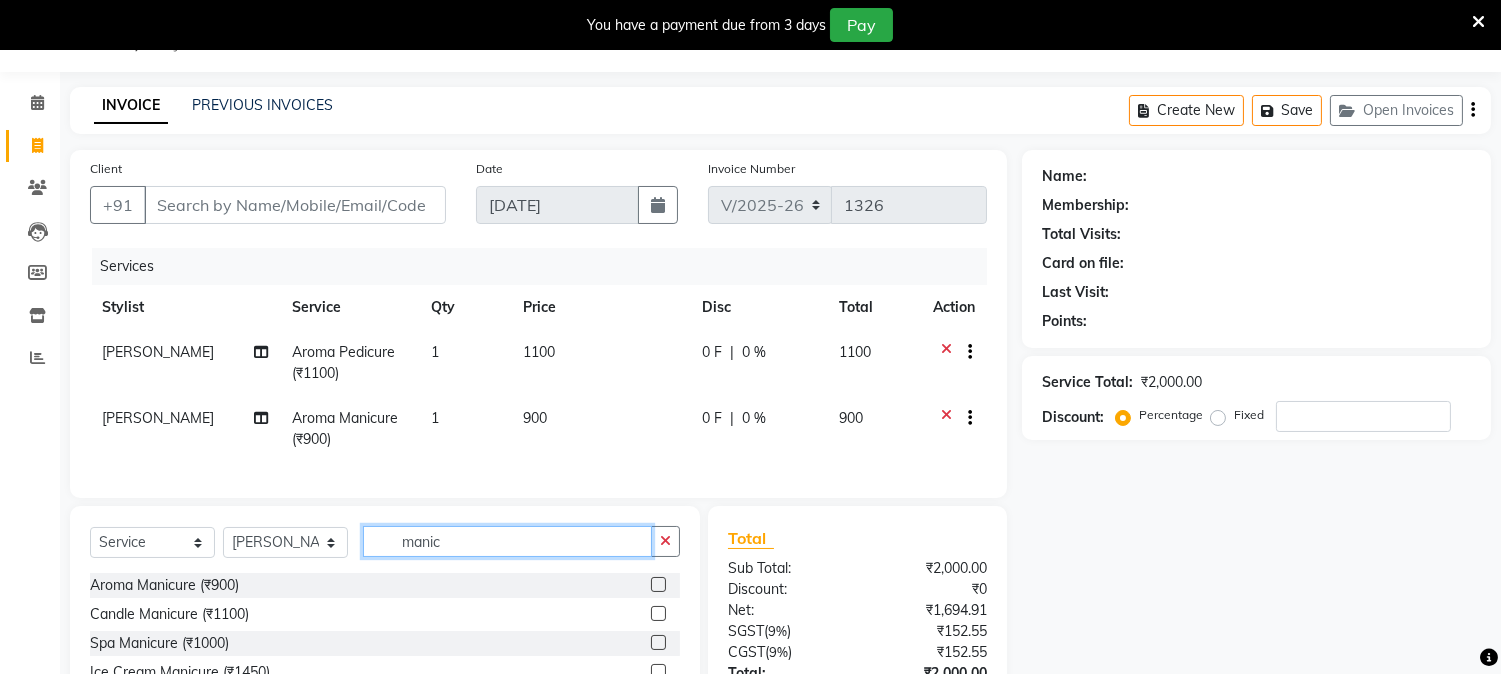 drag, startPoint x: 530, startPoint y: 542, endPoint x: 305, endPoint y: 552, distance: 225.2221 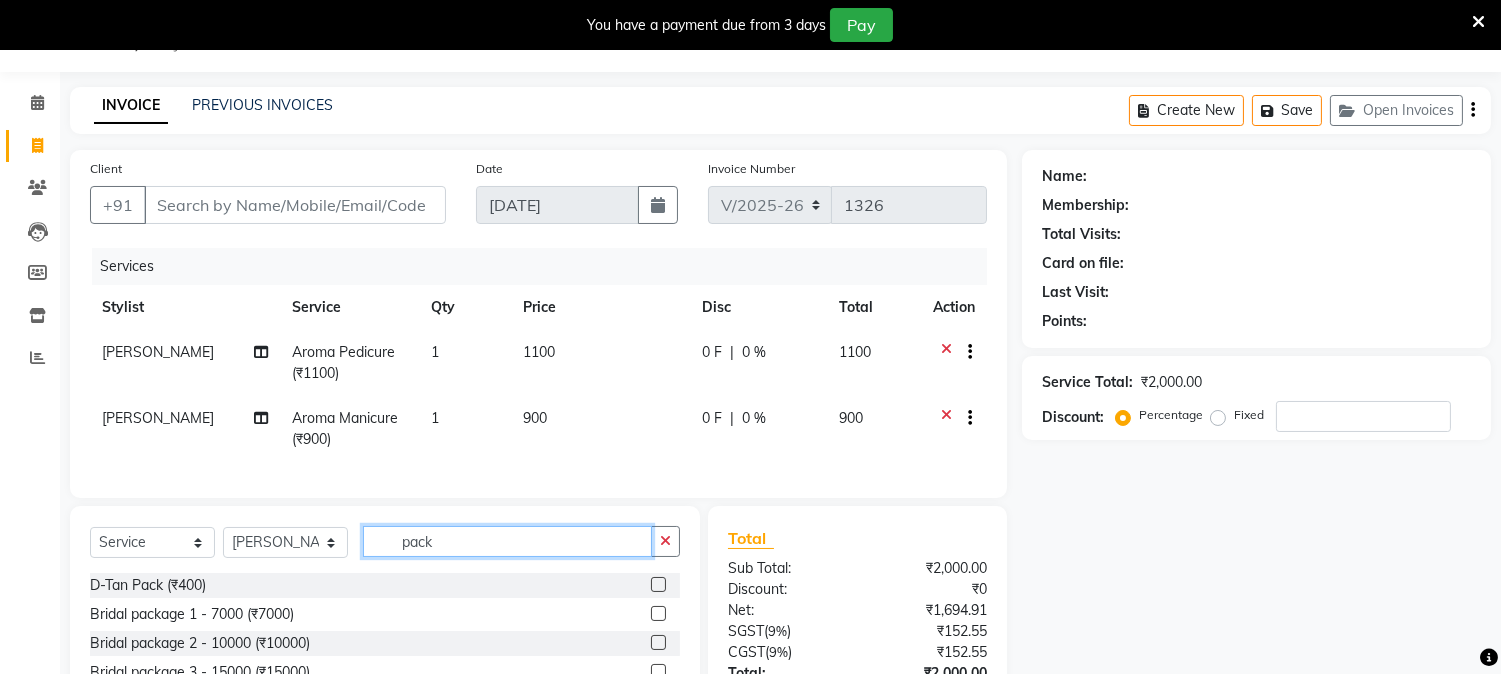 type on "pack" 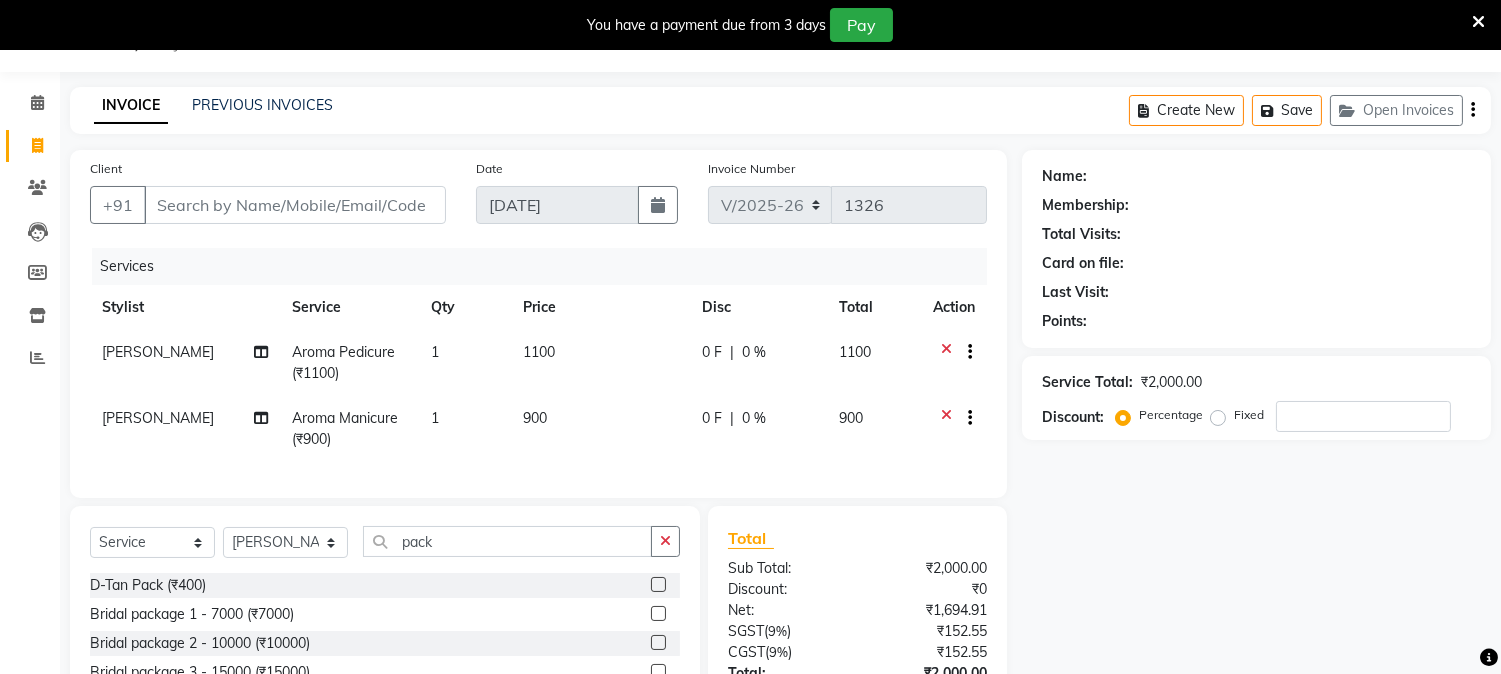 click 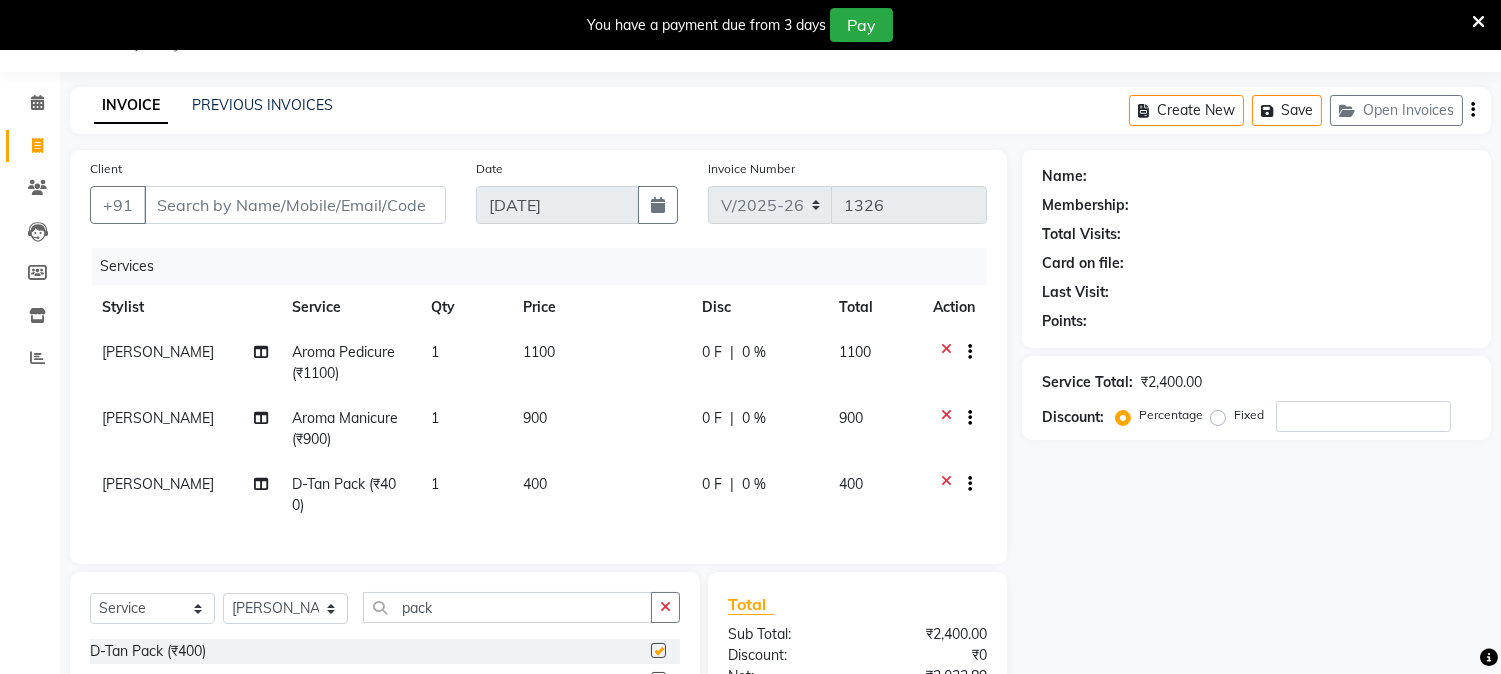 checkbox on "false" 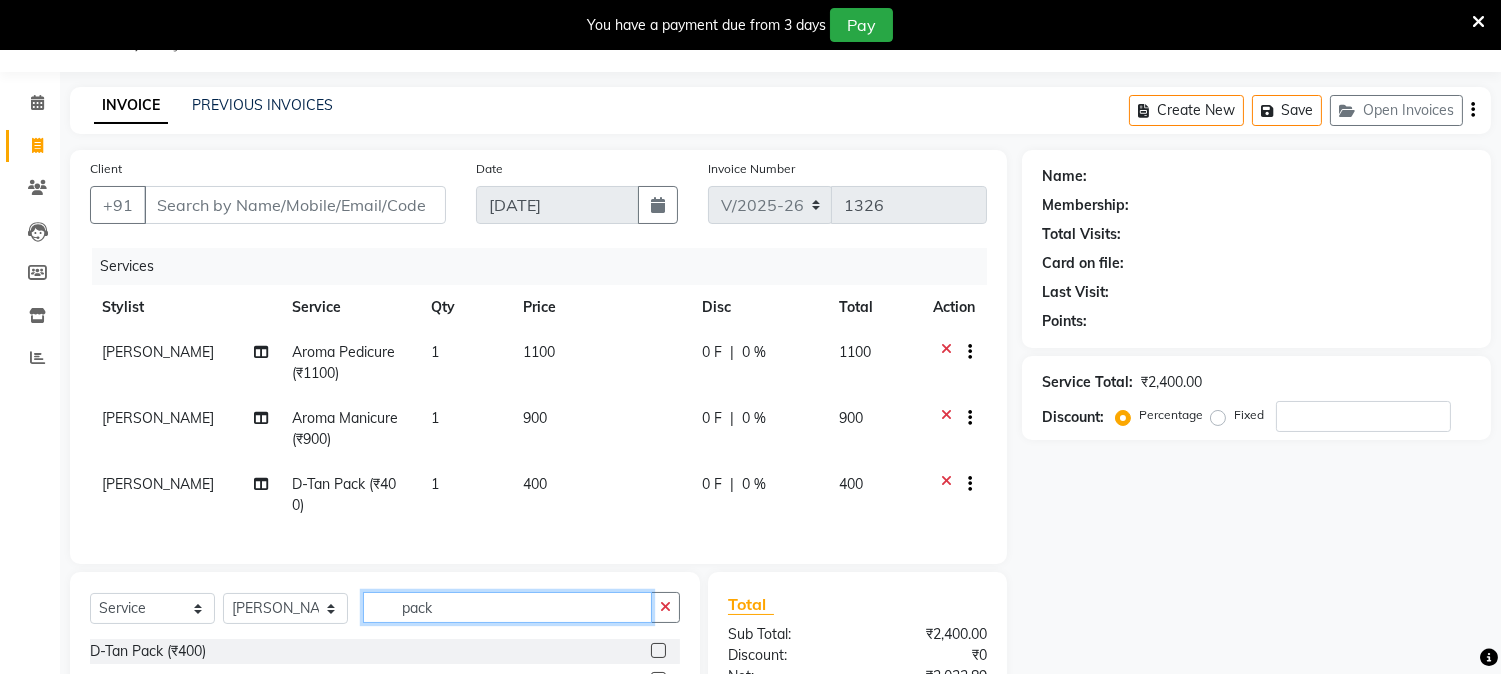 drag, startPoint x: 521, startPoint y: 636, endPoint x: 387, endPoint y: 637, distance: 134.00374 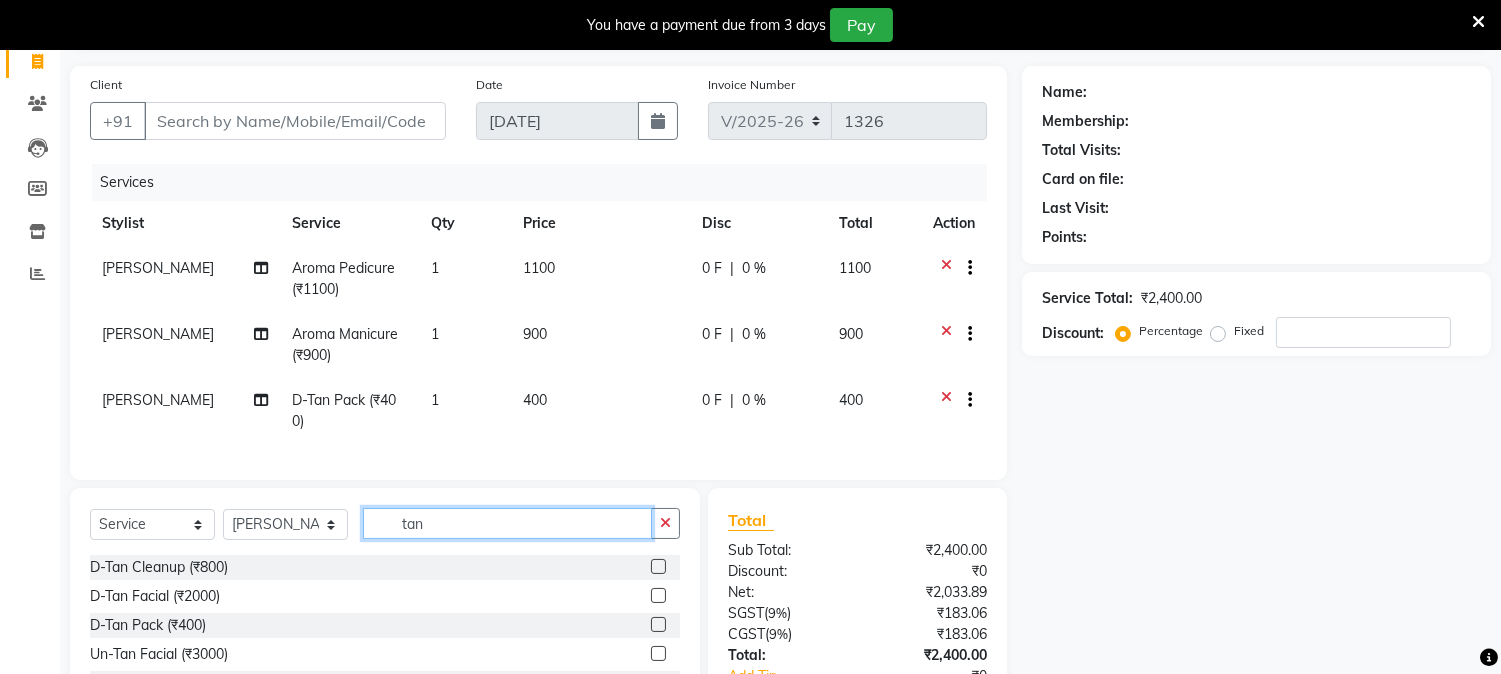 scroll, scrollTop: 272, scrollLeft: 0, axis: vertical 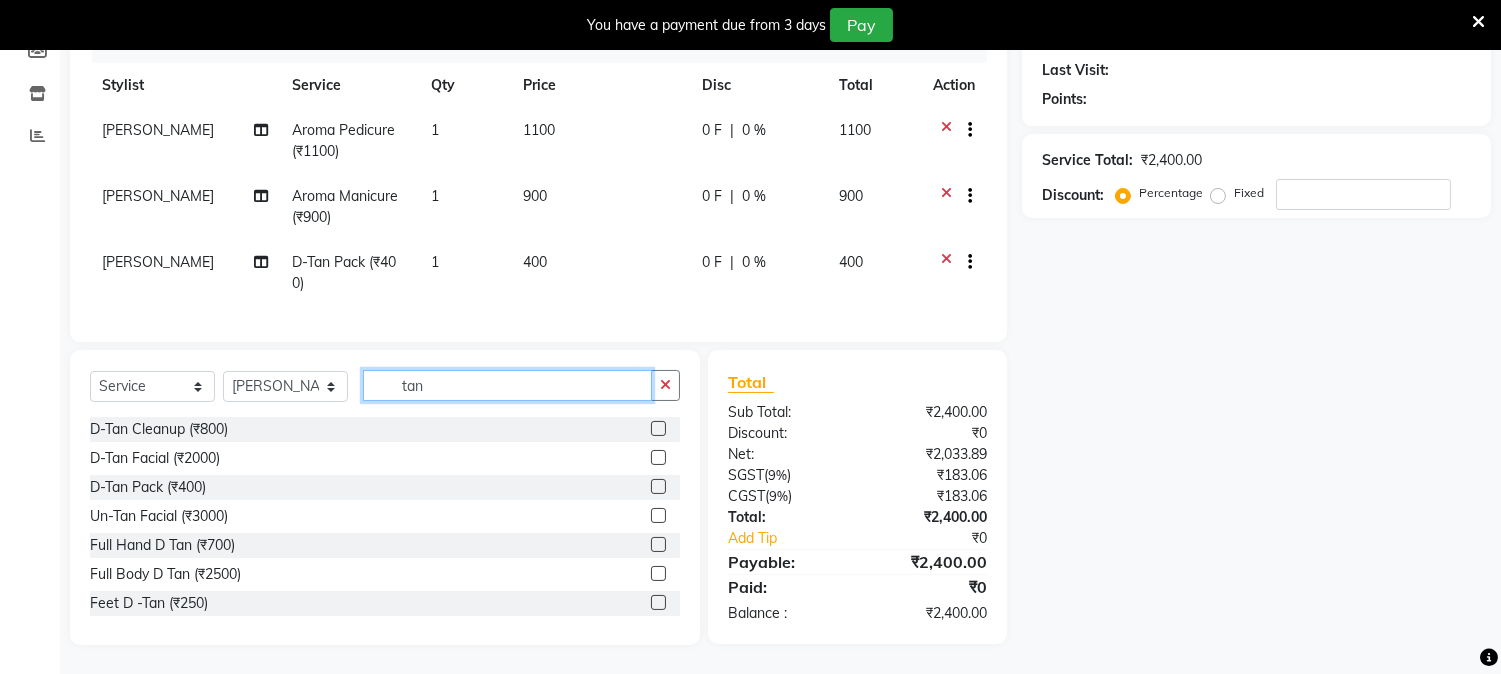 type on "tan" 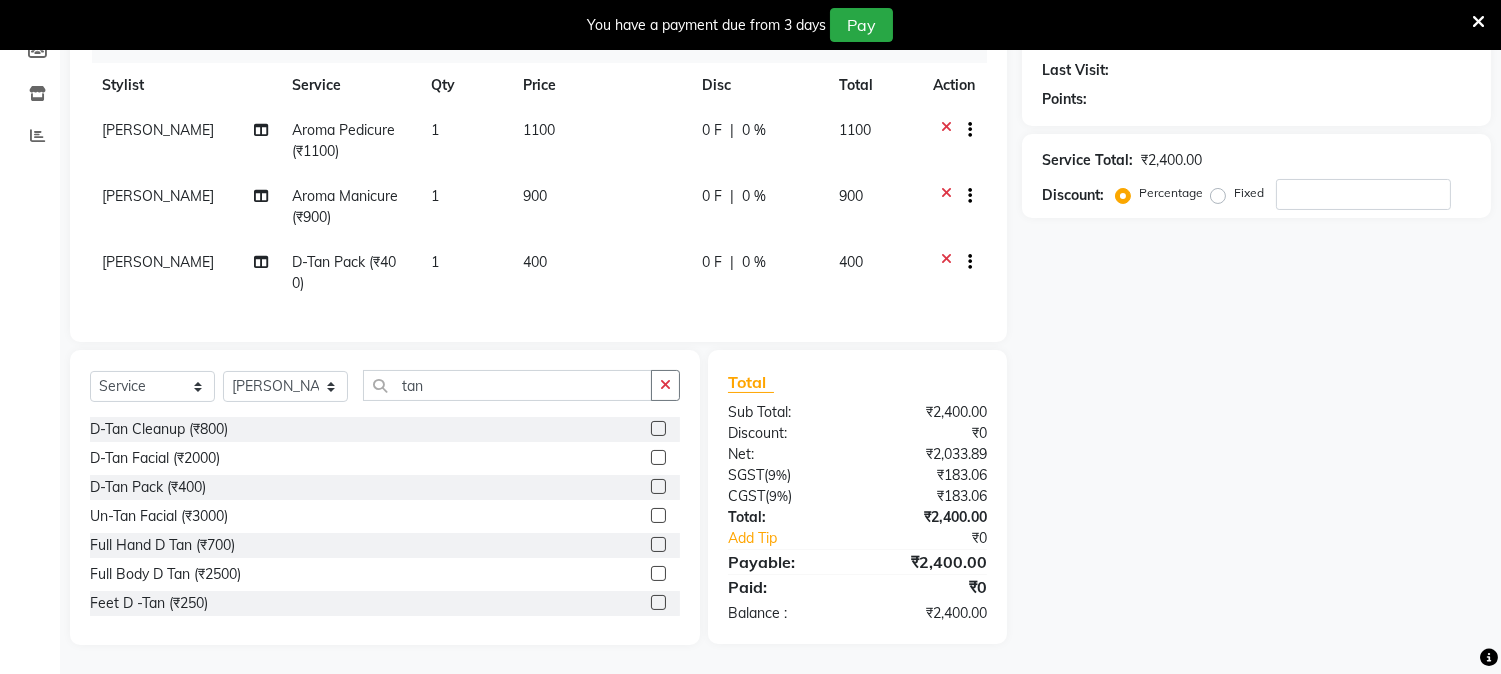 click 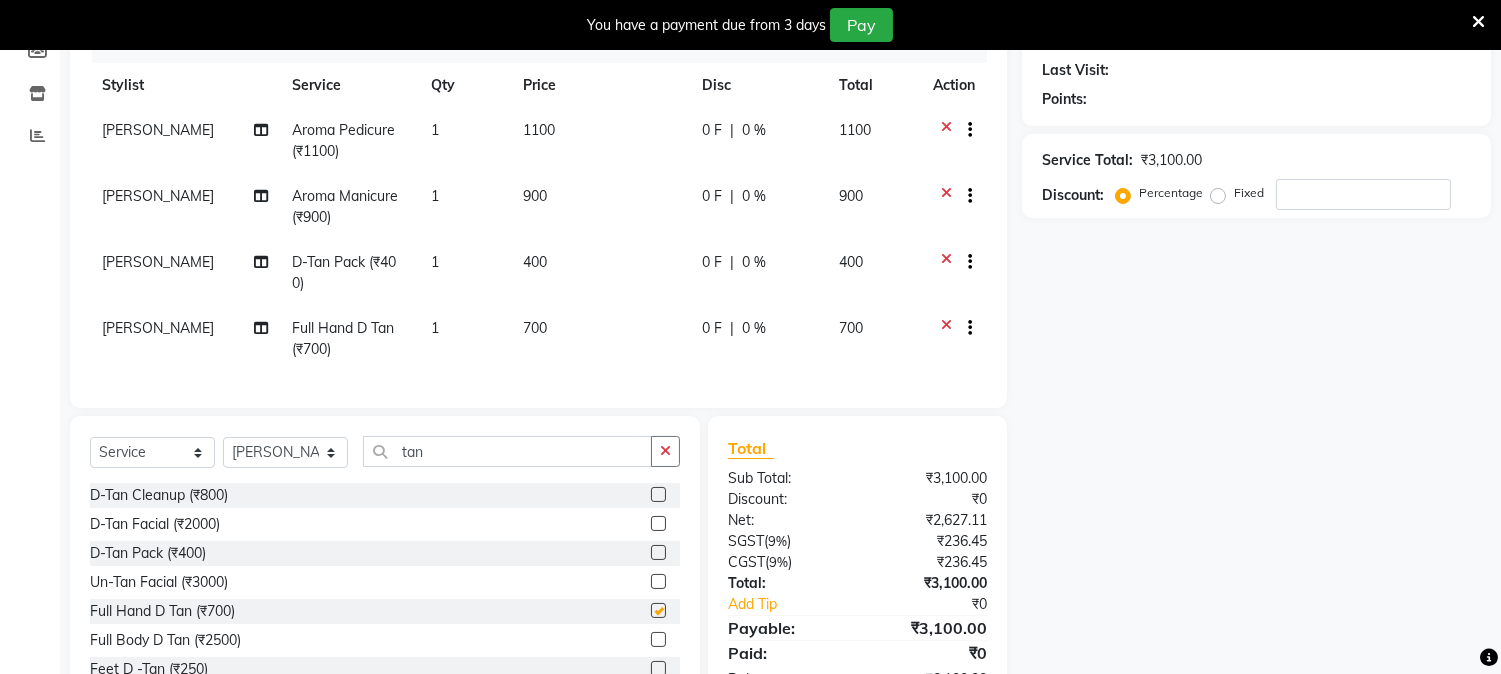 checkbox on "false" 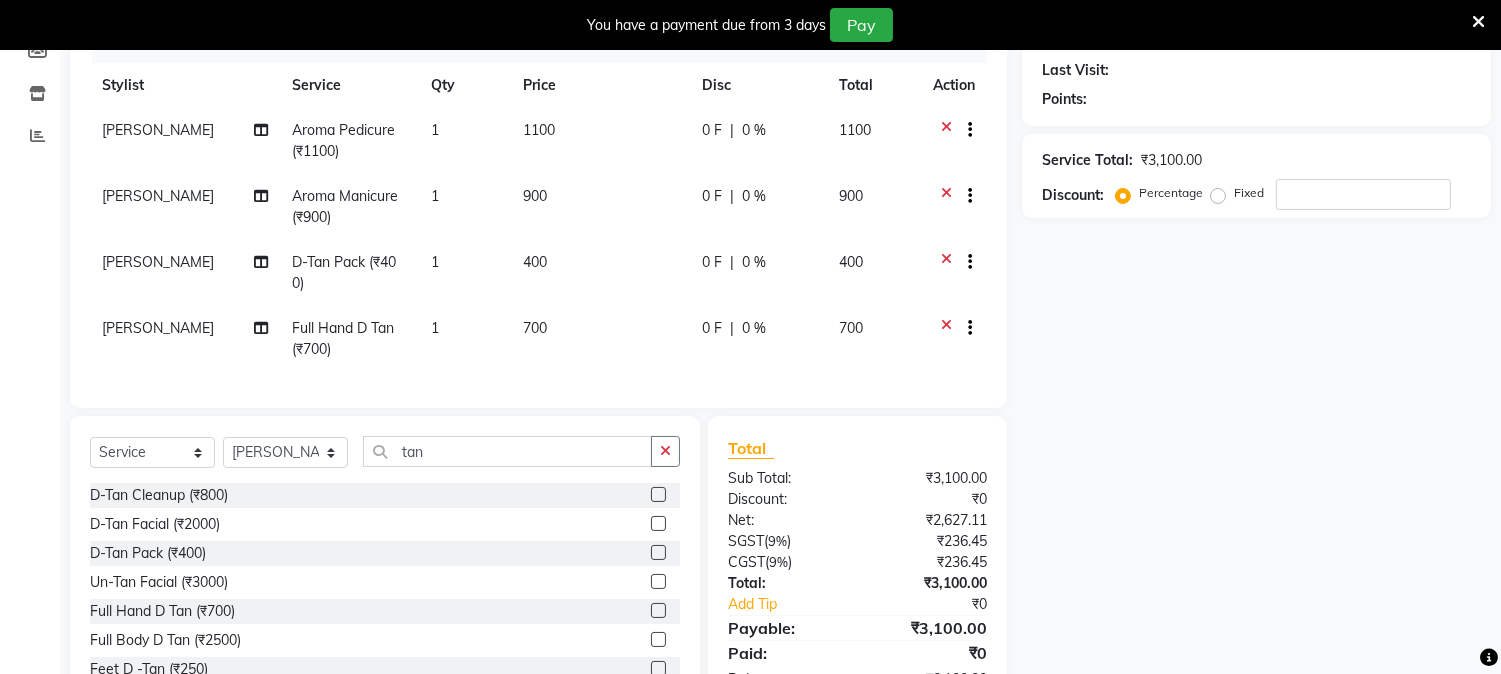 click 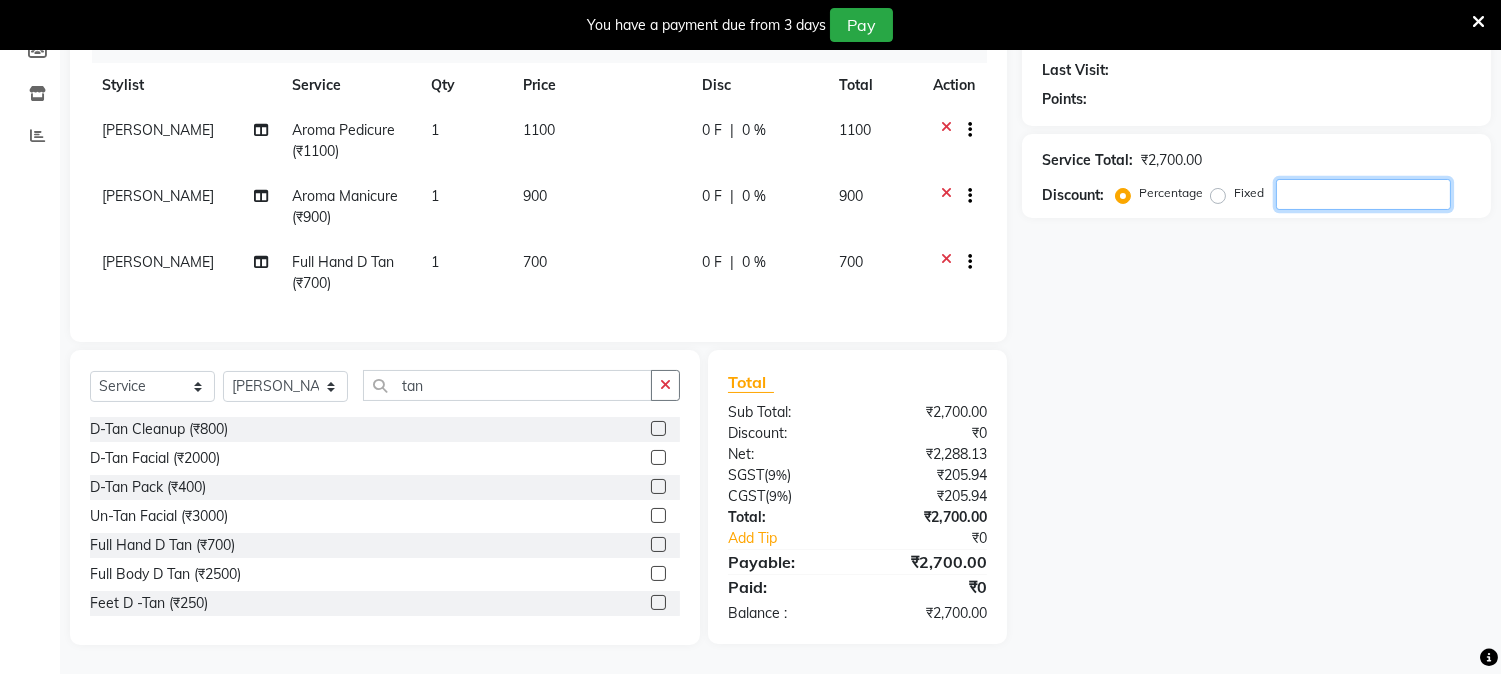 click 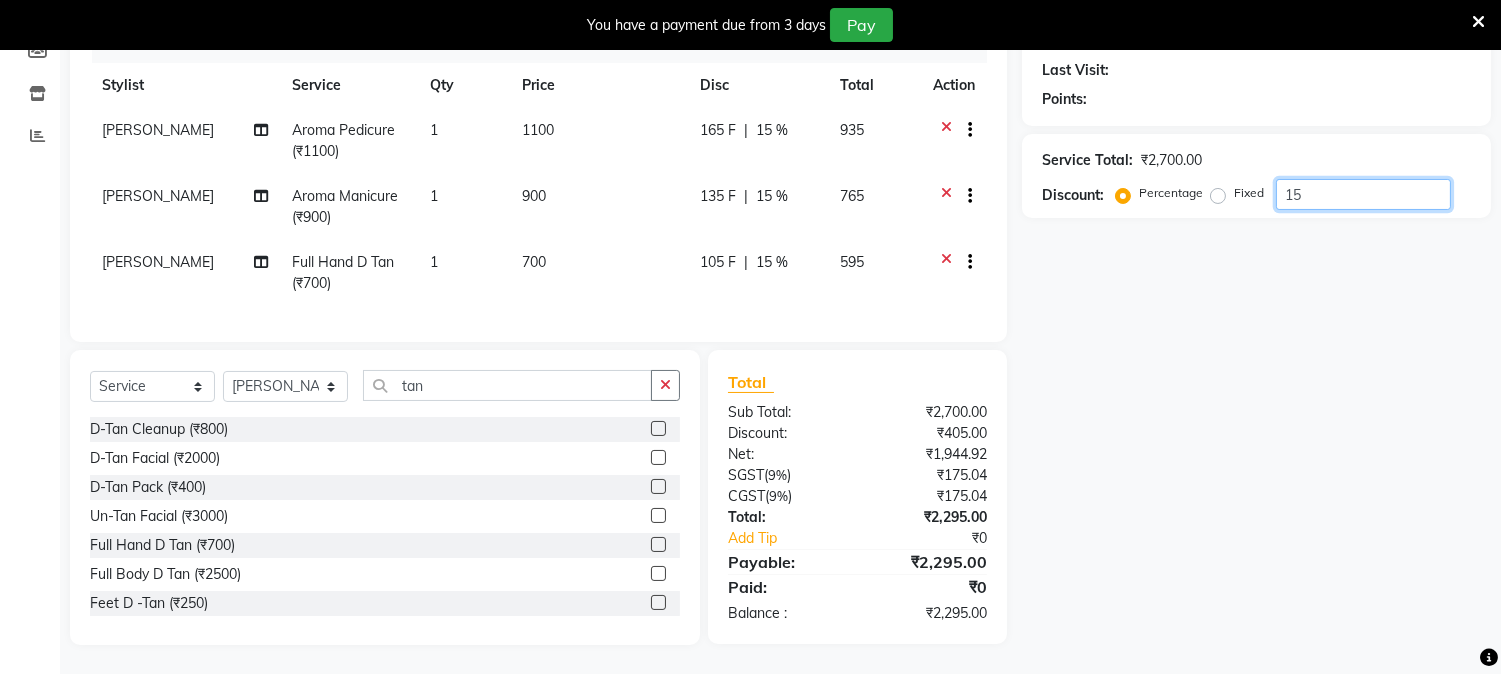 type on "1" 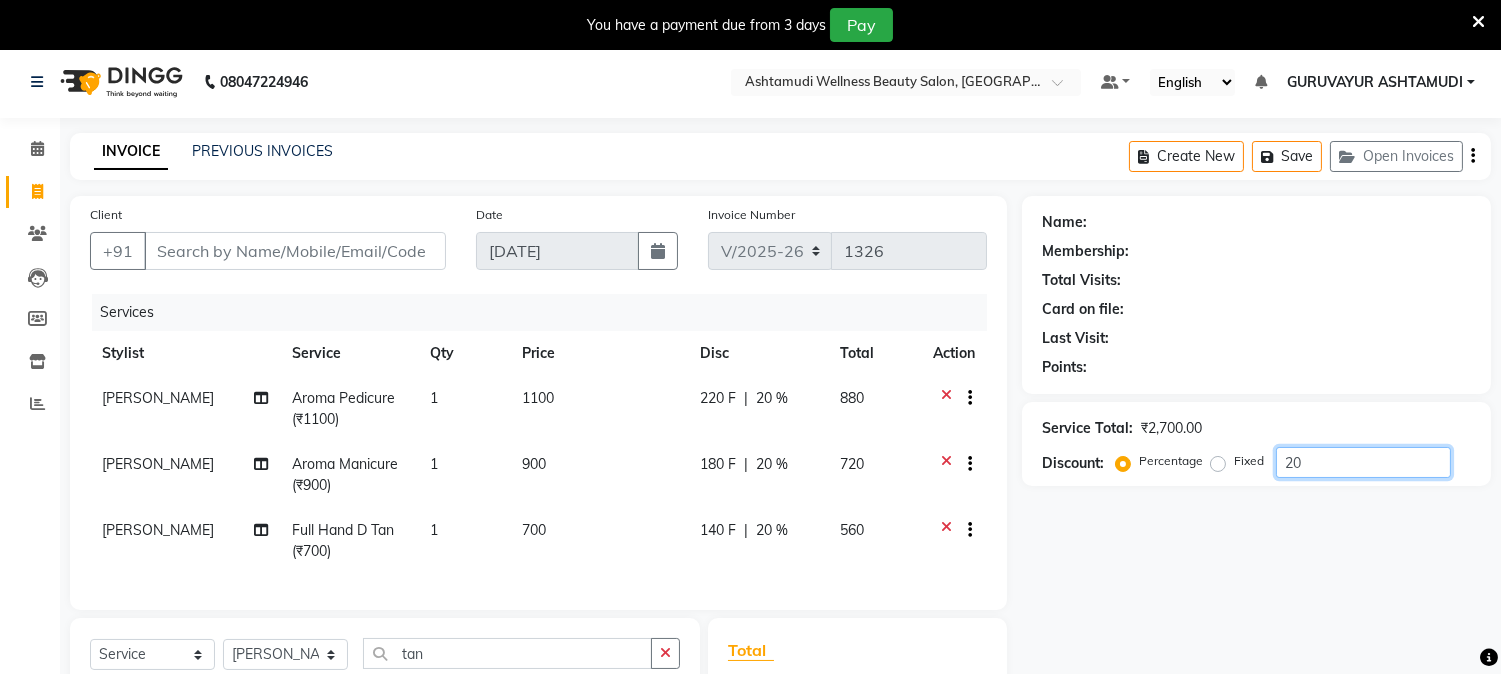 scroll, scrollTop: 0, scrollLeft: 0, axis: both 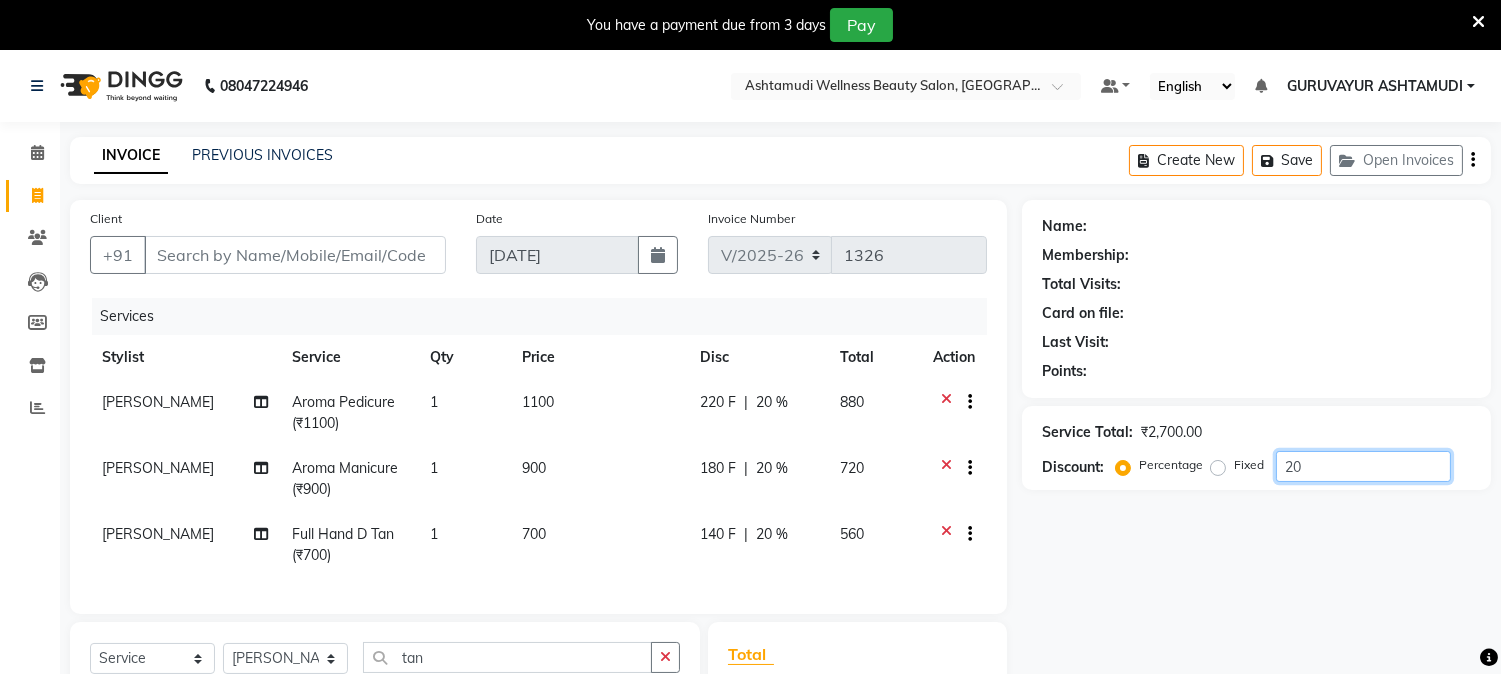 type on "2" 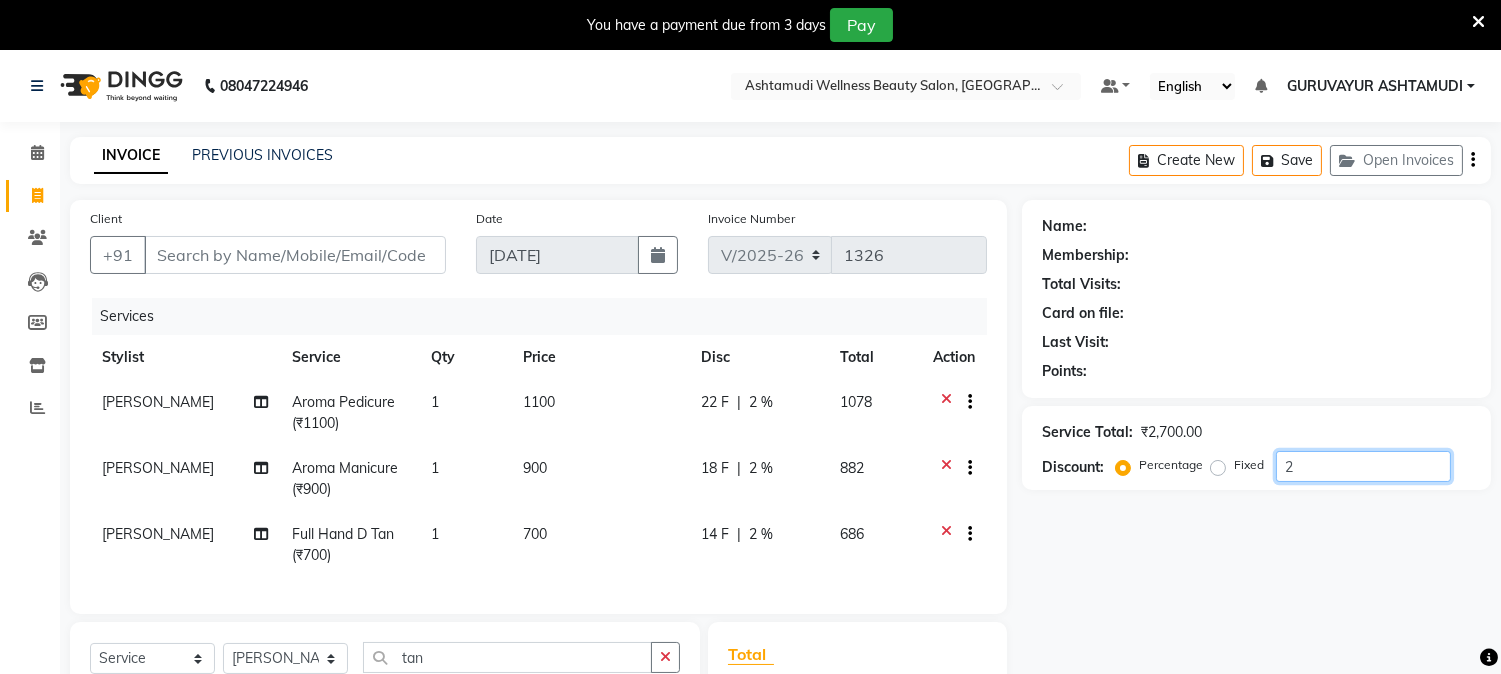 type 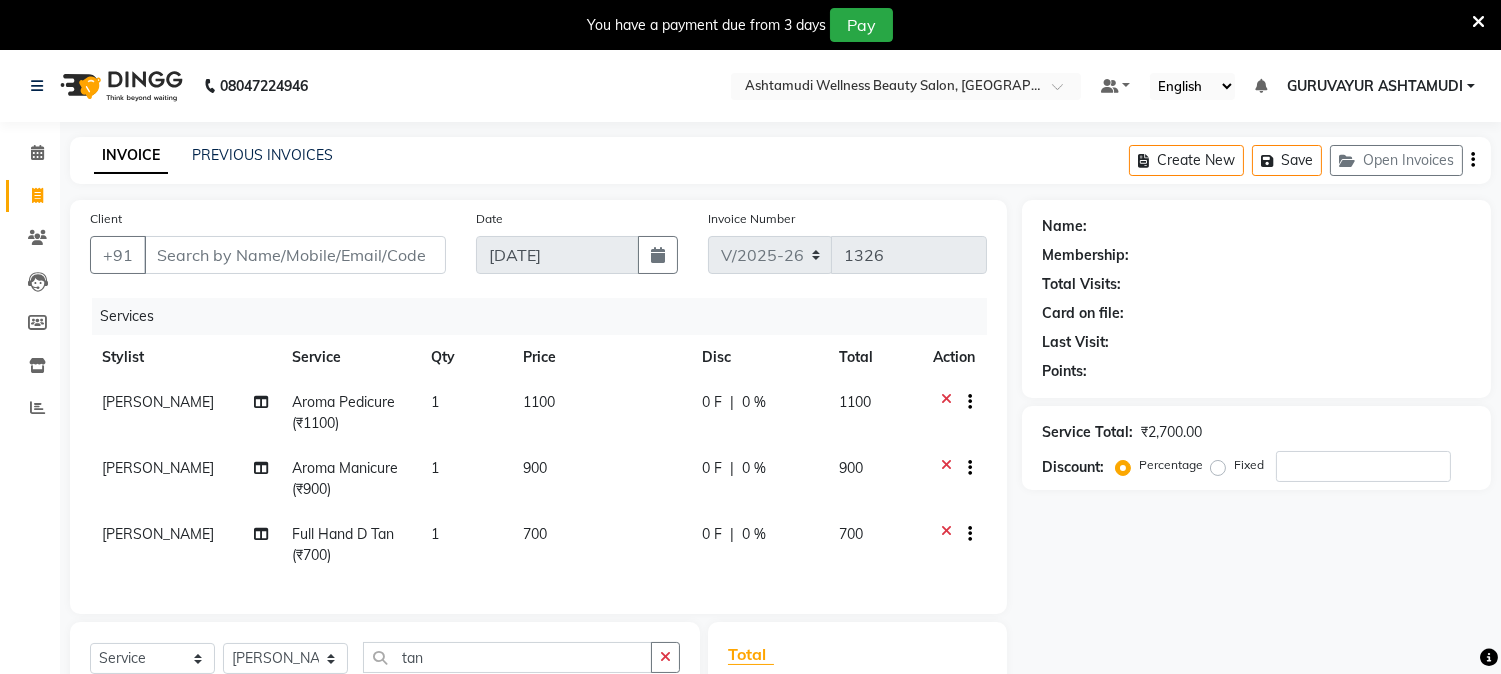 click 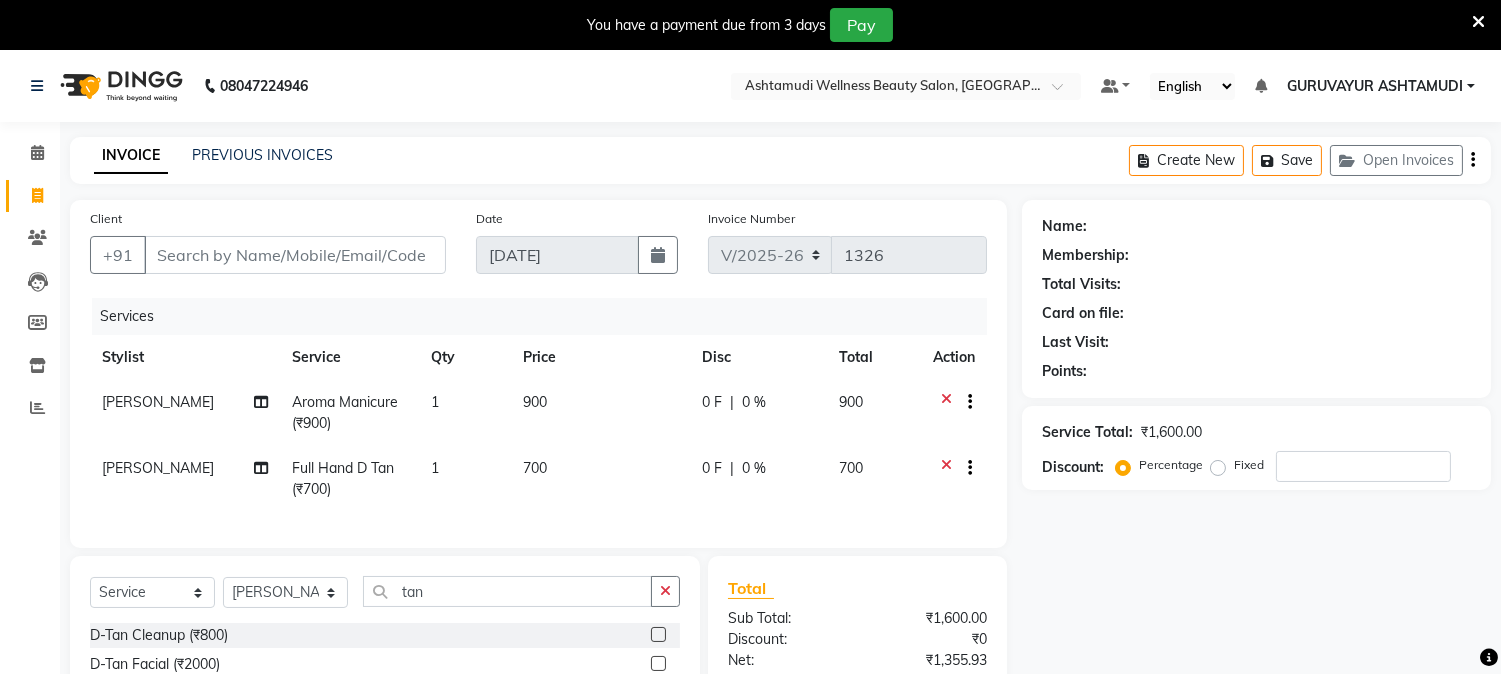 click 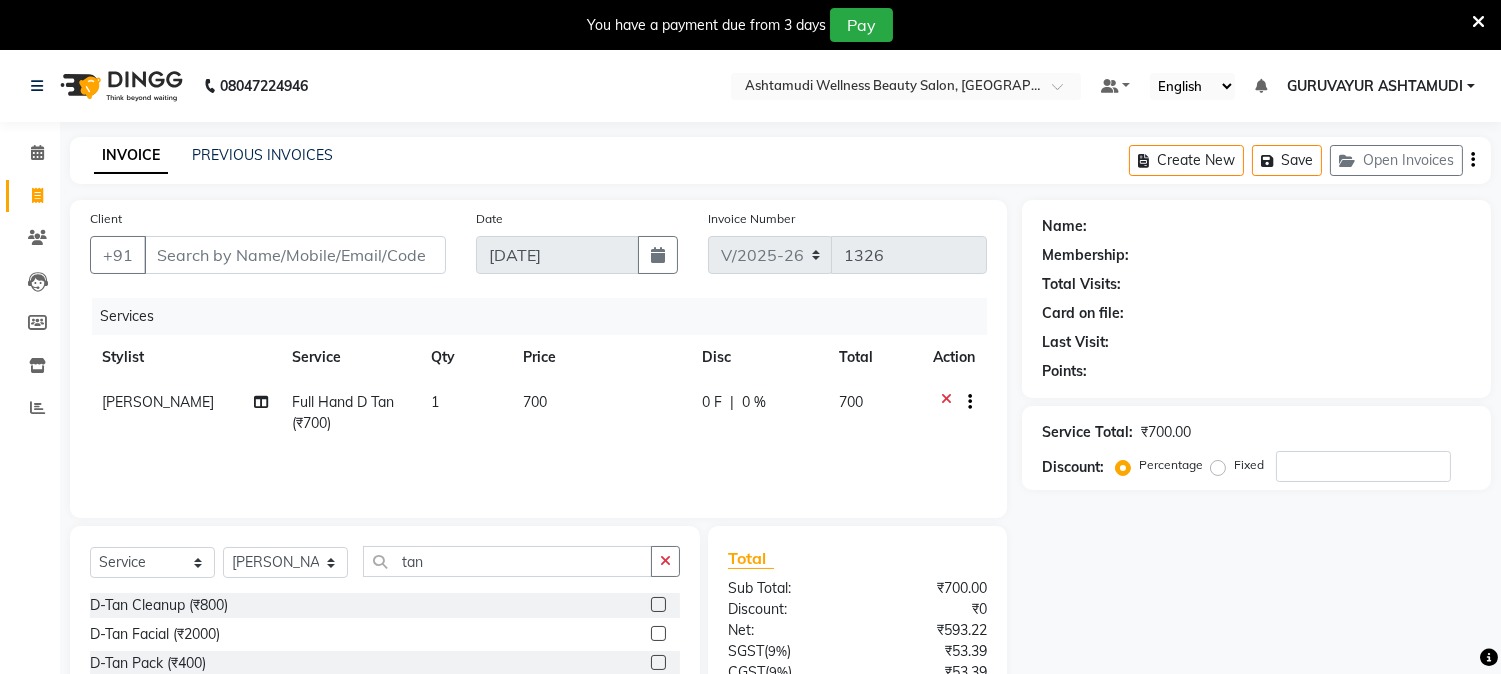 click 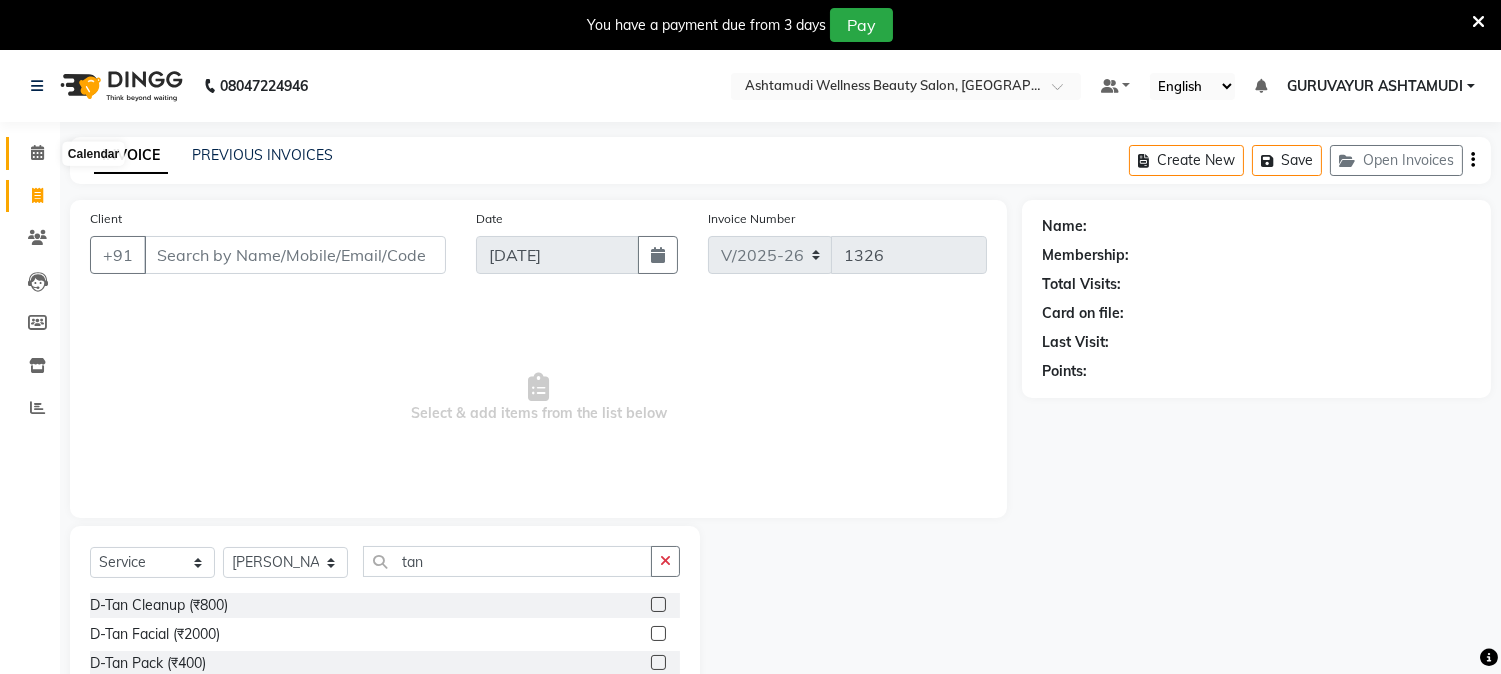 click 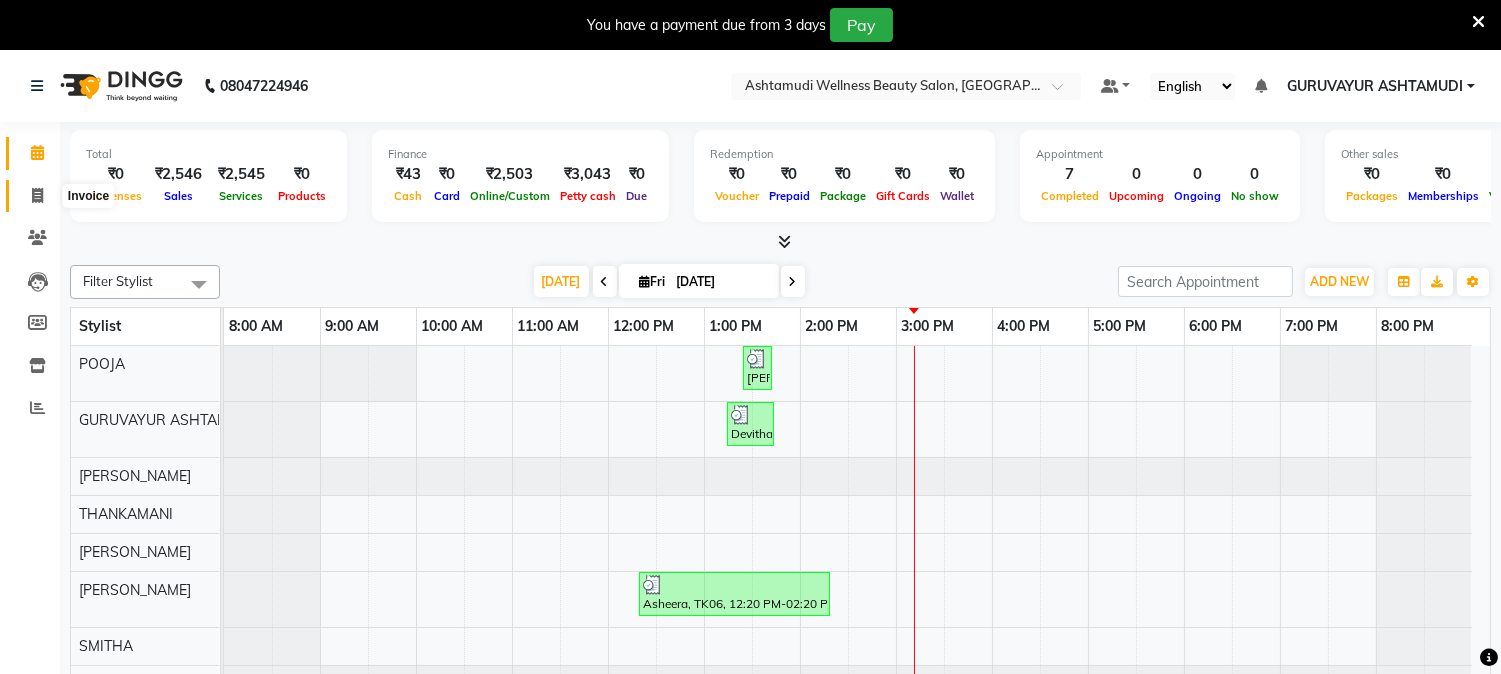 click 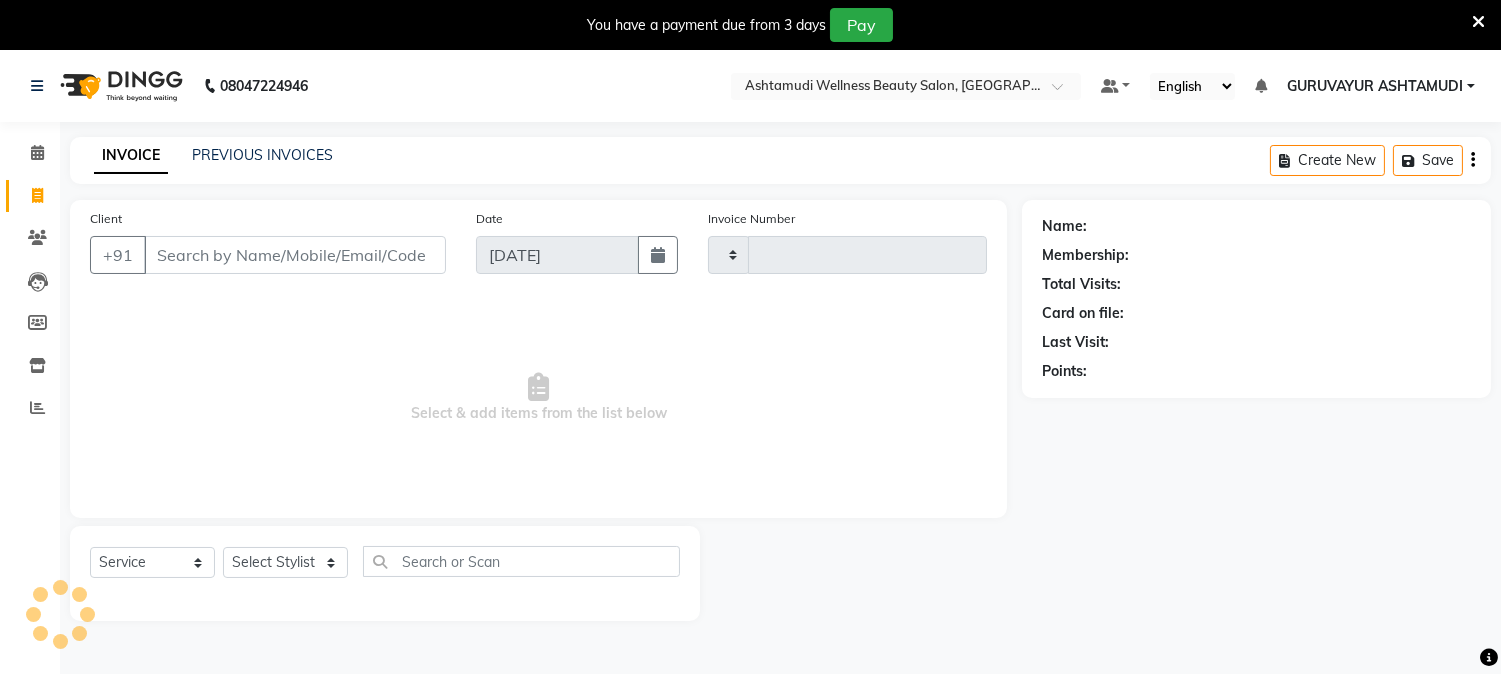 type on "1326" 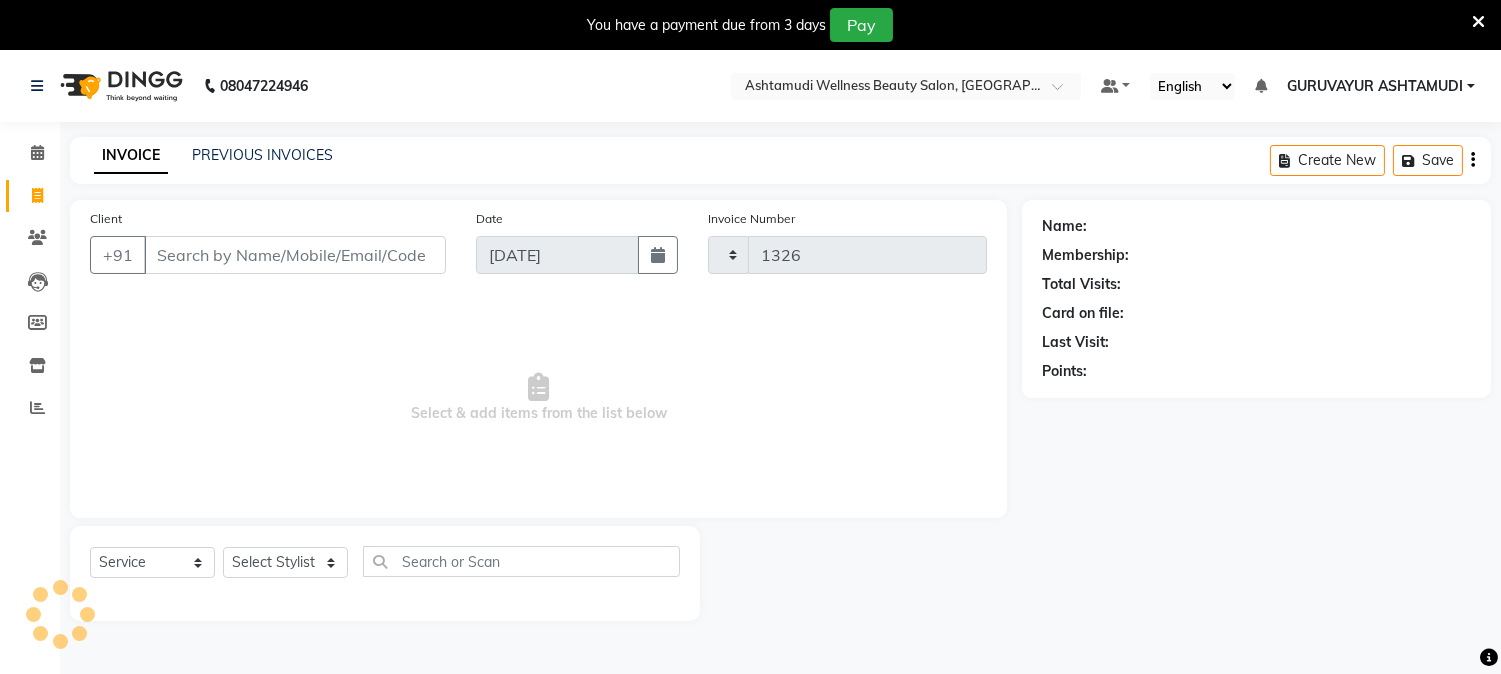 select on "4660" 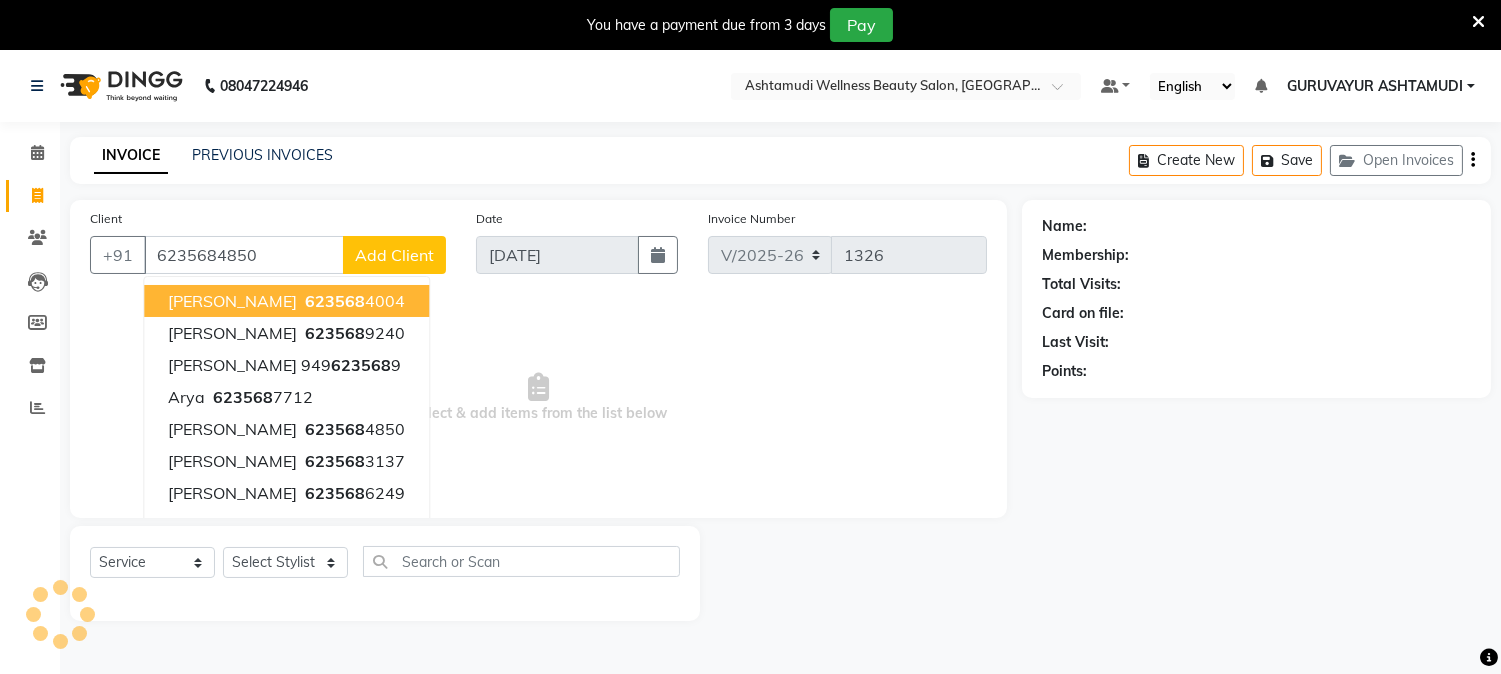 type on "6235684850" 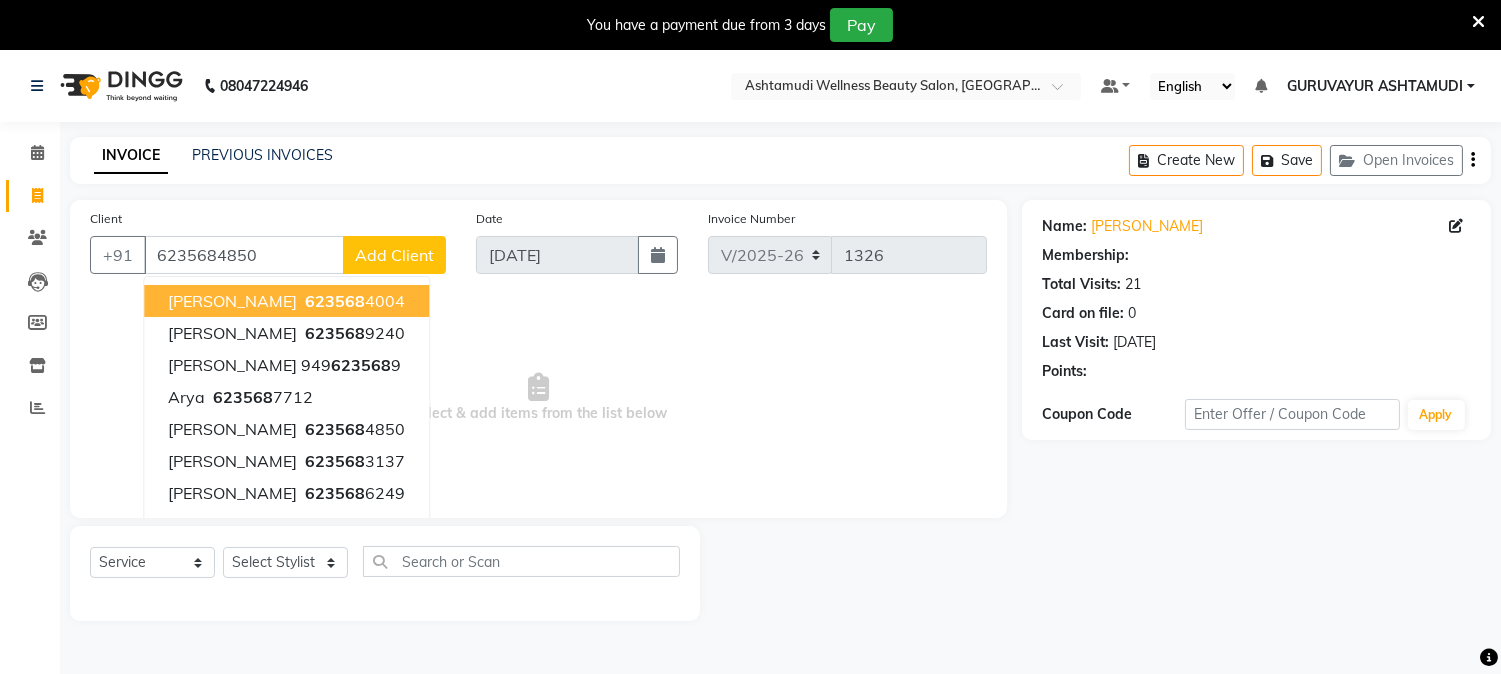 select on "1: Object" 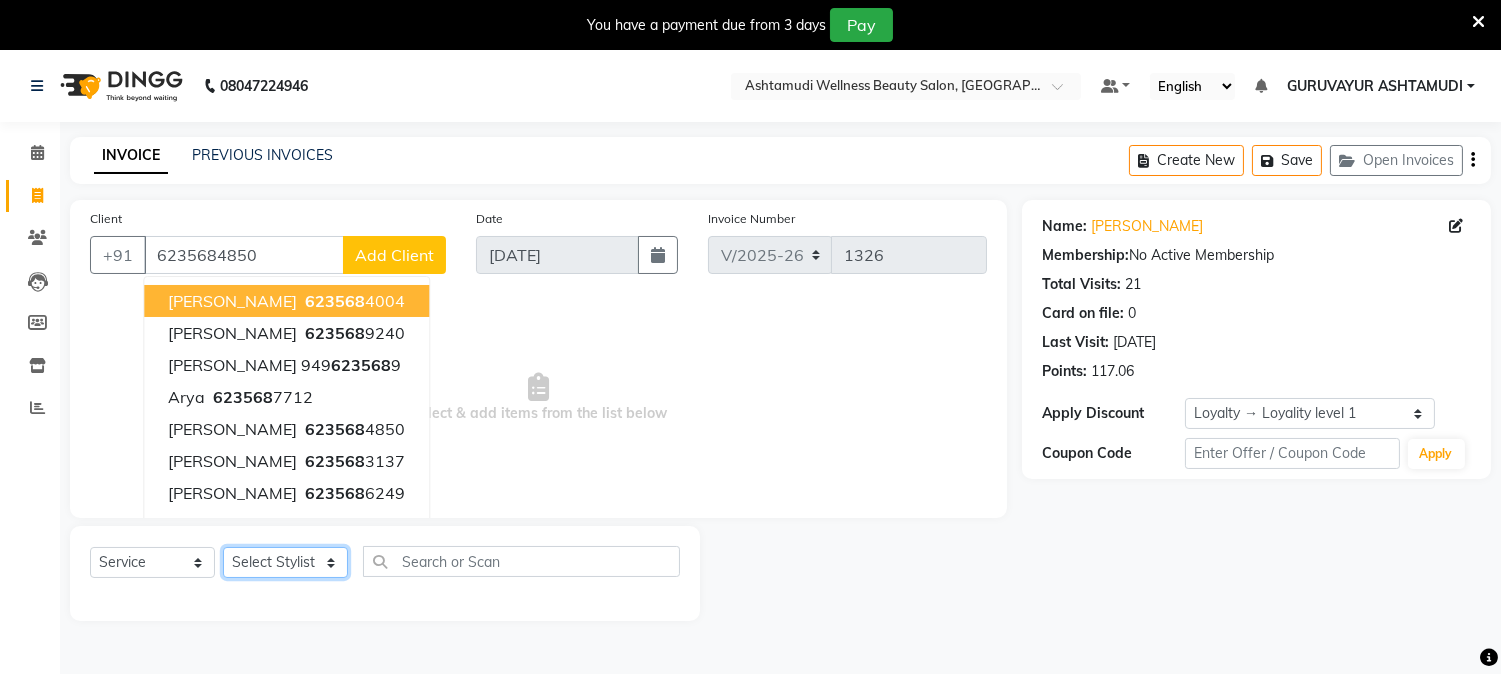 click on "Select Stylist Aathithya ANILA ANJANA DAS GURUVAYUR ASHTAMUDI NEETHU Nigisha POOJA PRACHI PRASEETHA REESHMA  Rini SMITHA THANKAMANI" 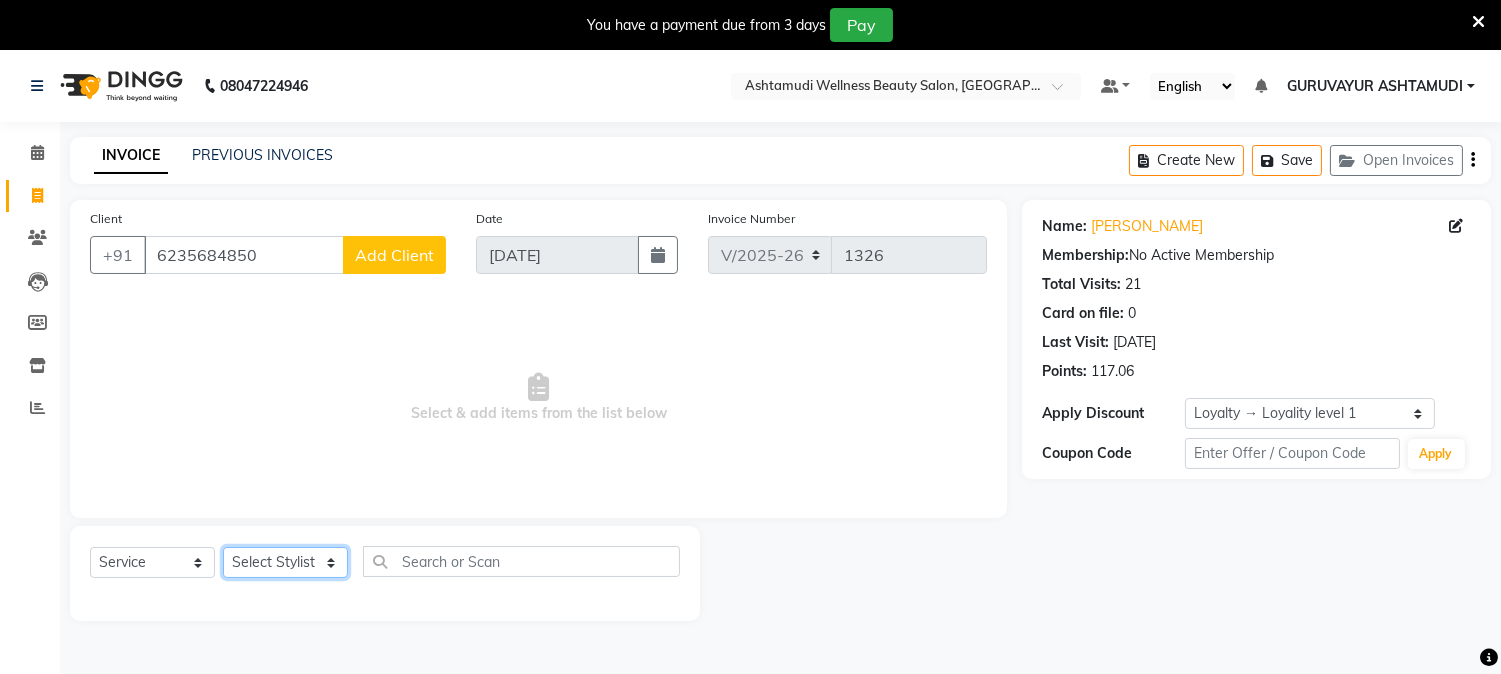 select on "38876" 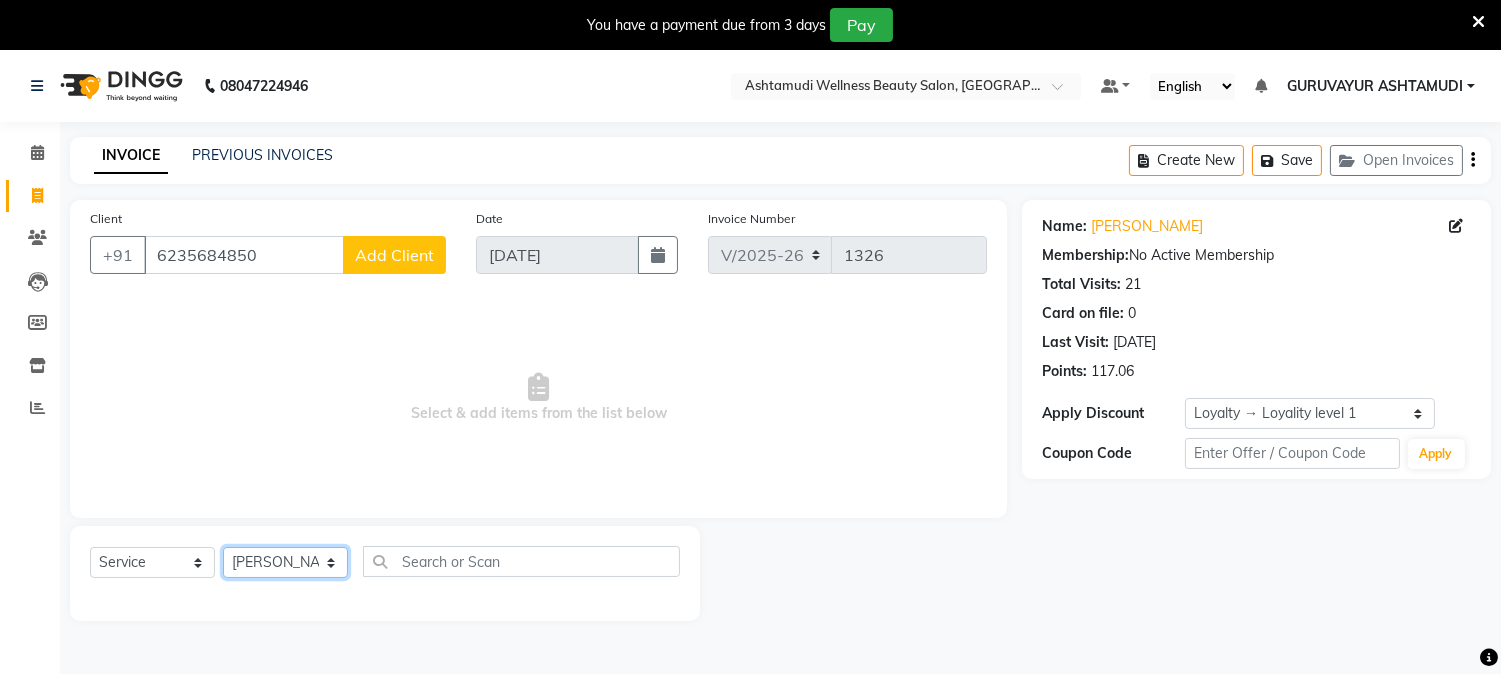 click on "Select Stylist Aathithya ANILA ANJANA DAS GURUVAYUR ASHTAMUDI NEETHU Nigisha POOJA PRACHI PRASEETHA REESHMA  Rini SMITHA THANKAMANI" 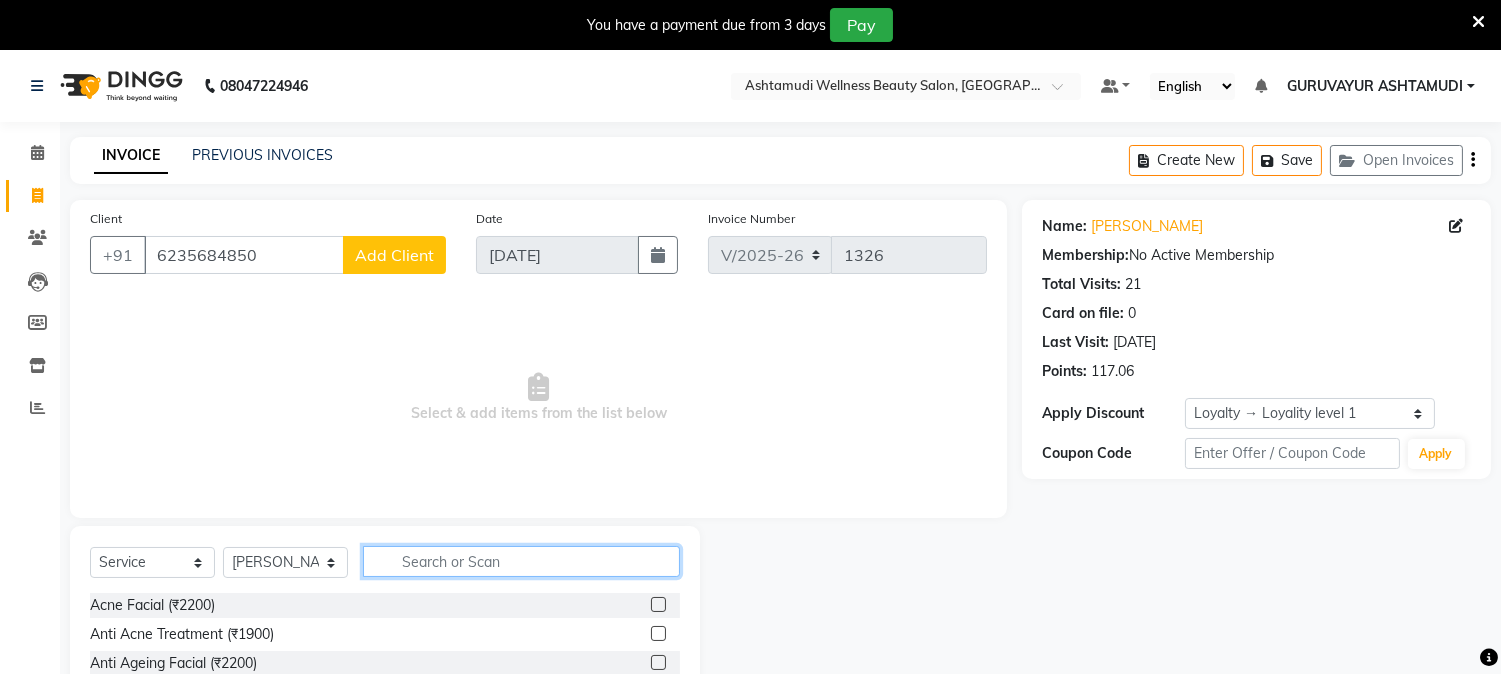 drag, startPoint x: 458, startPoint y: 555, endPoint x: 450, endPoint y: 565, distance: 12.806249 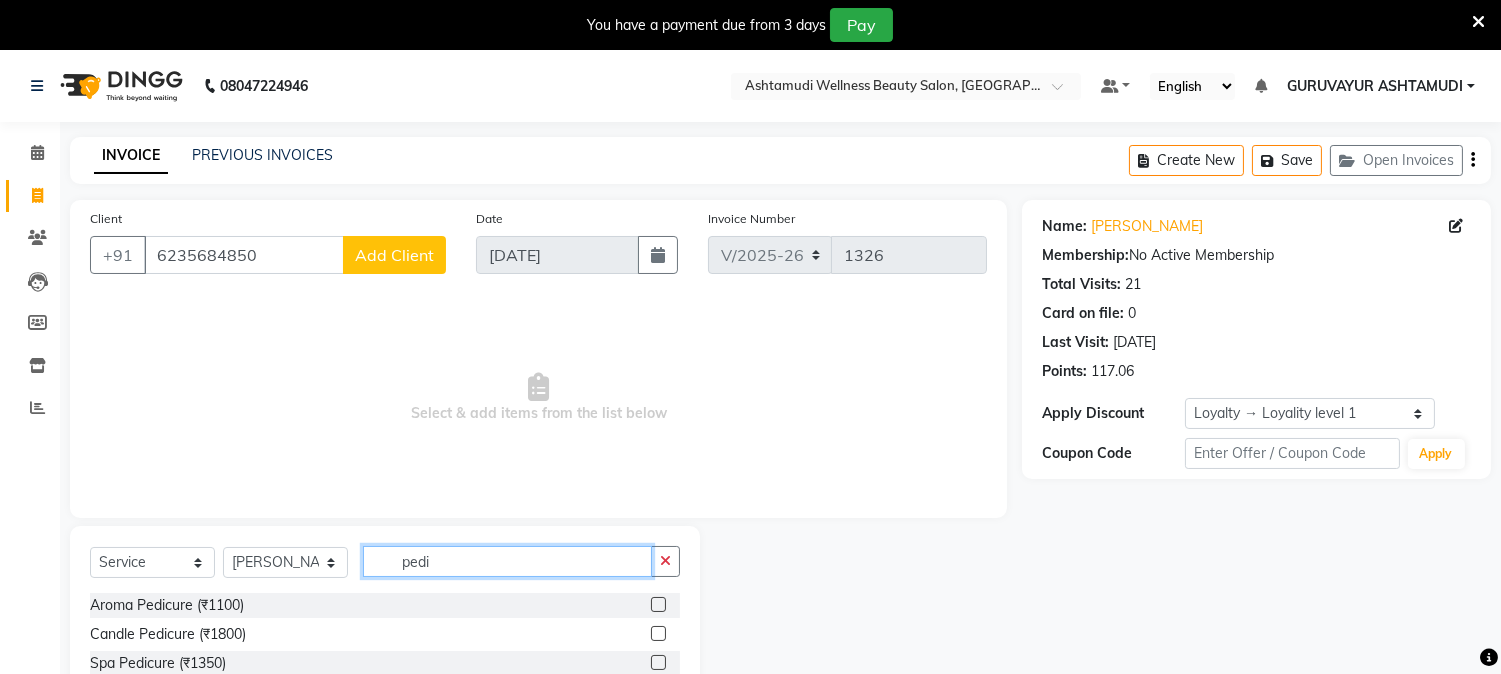 type on "pedi" 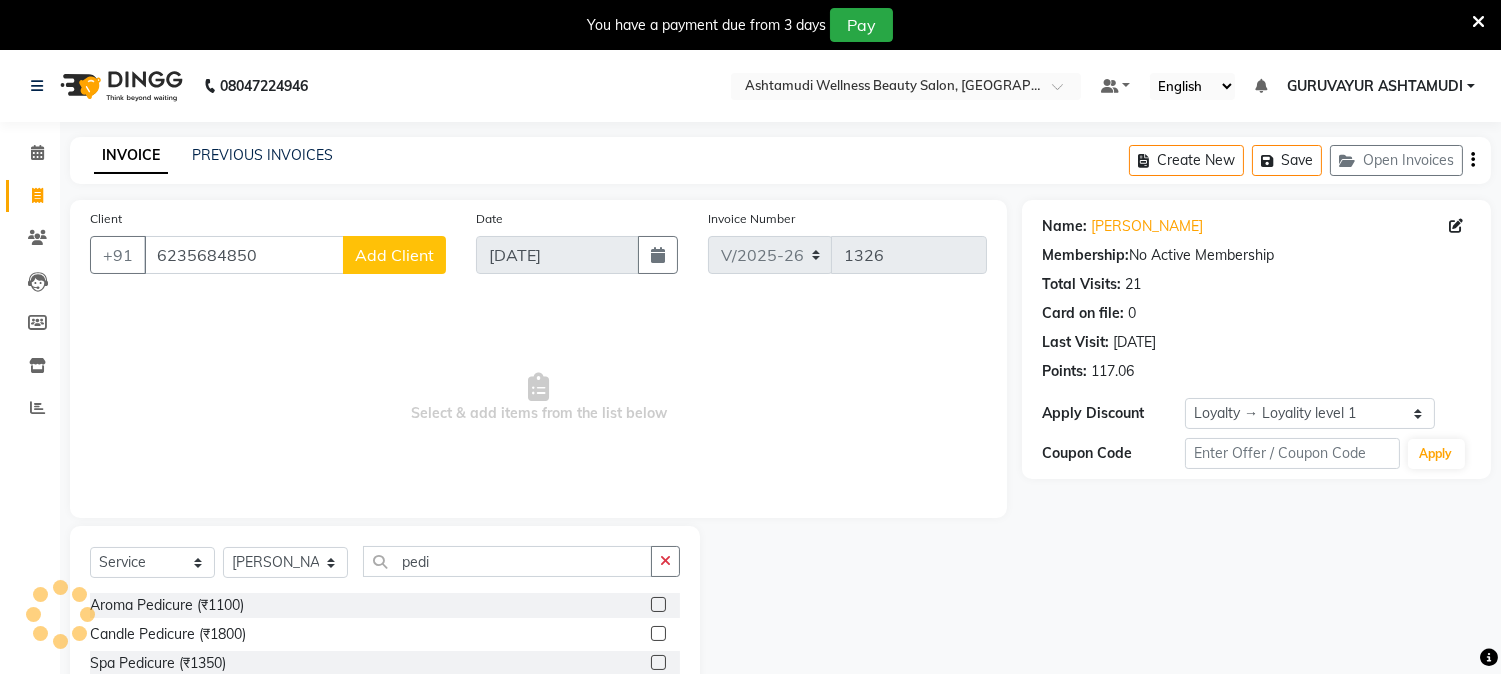 click 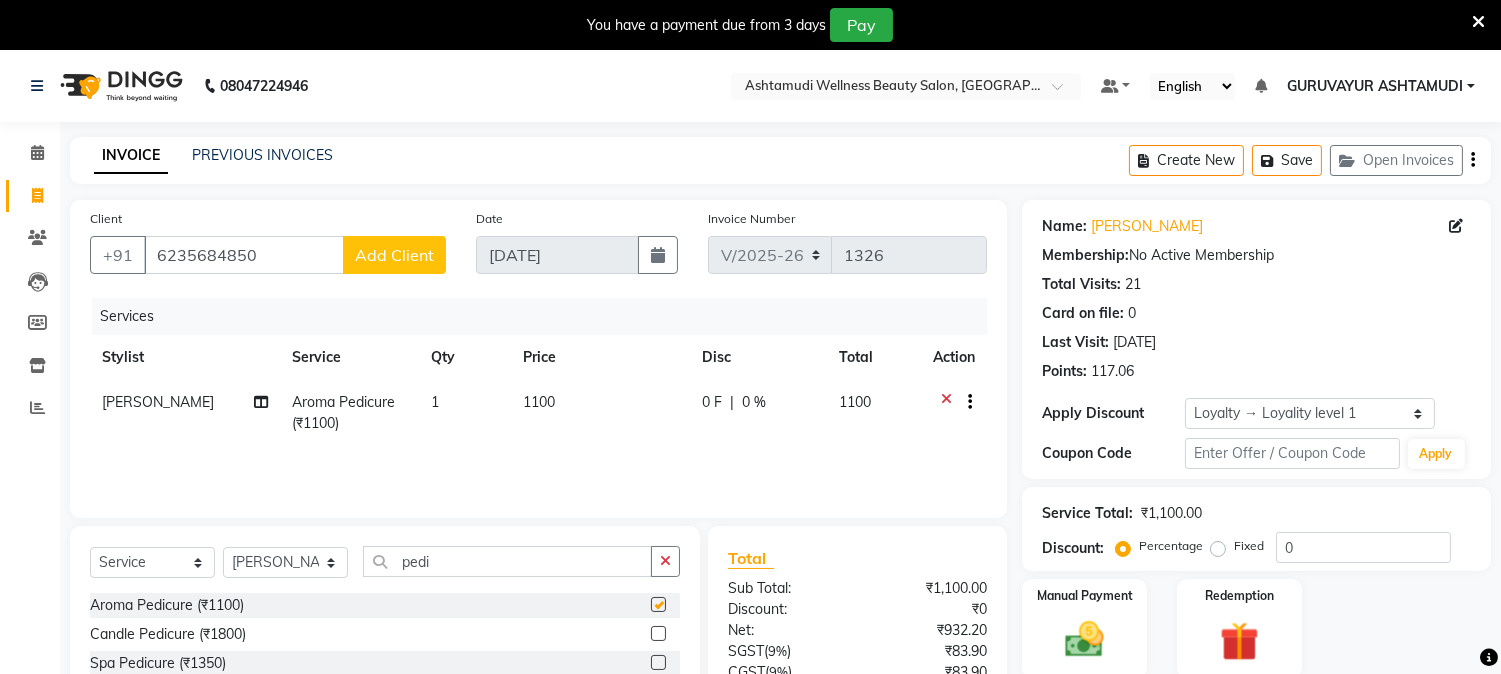 checkbox on "false" 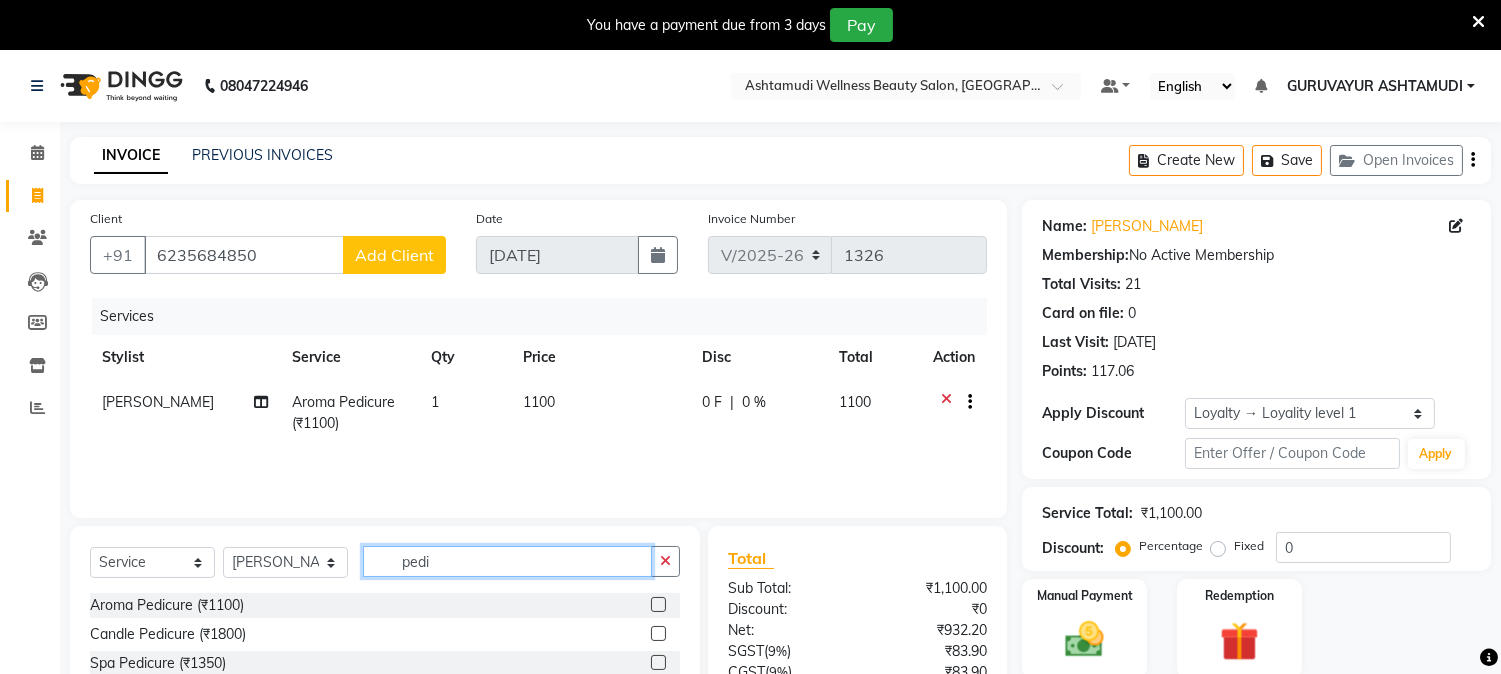 drag, startPoint x: 466, startPoint y: 557, endPoint x: 160, endPoint y: 558, distance: 306.00165 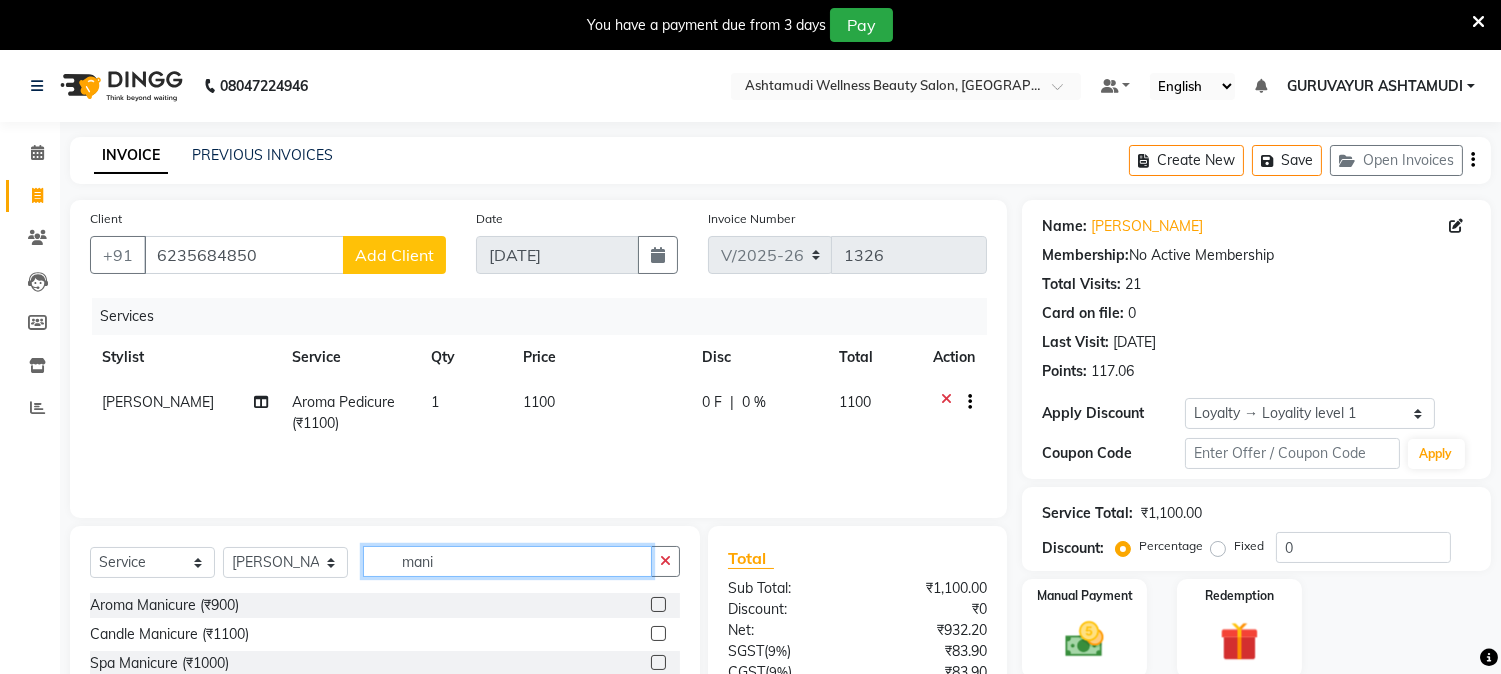 type on "mani" 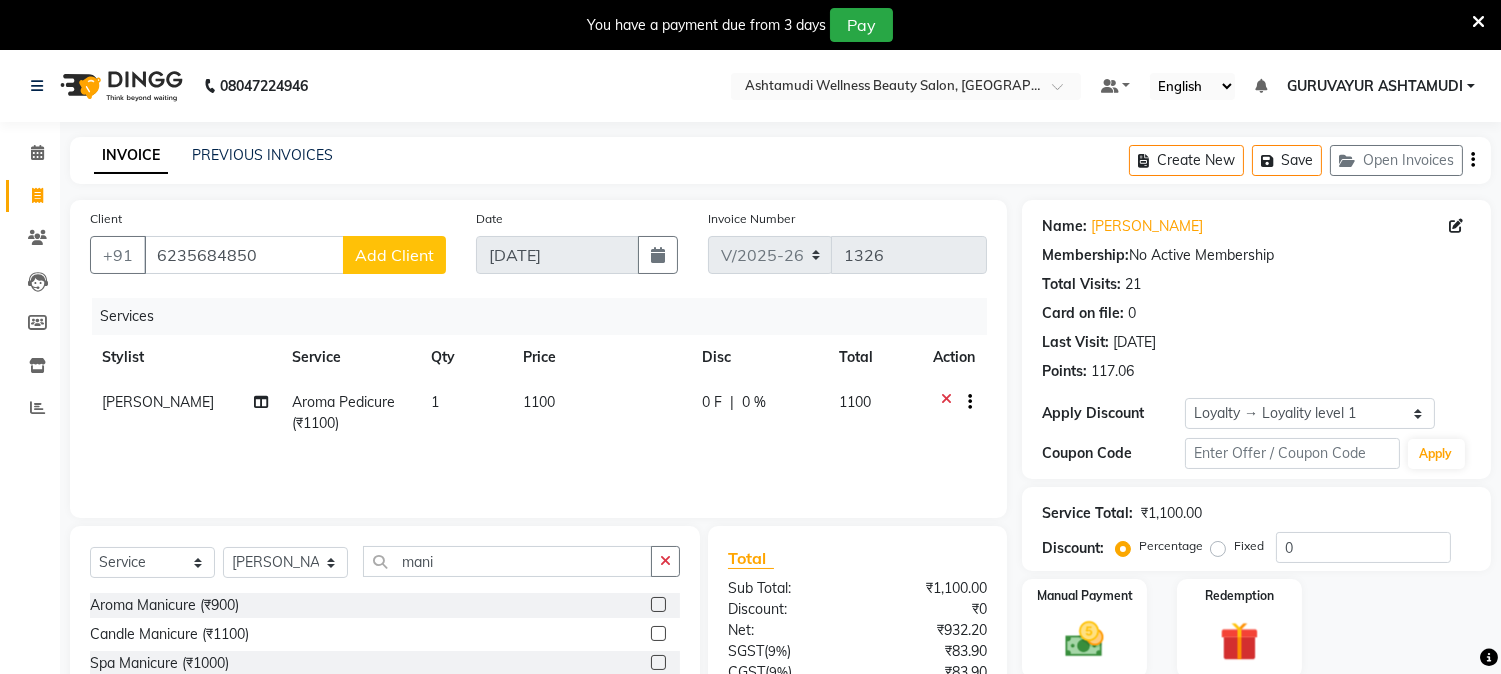 click 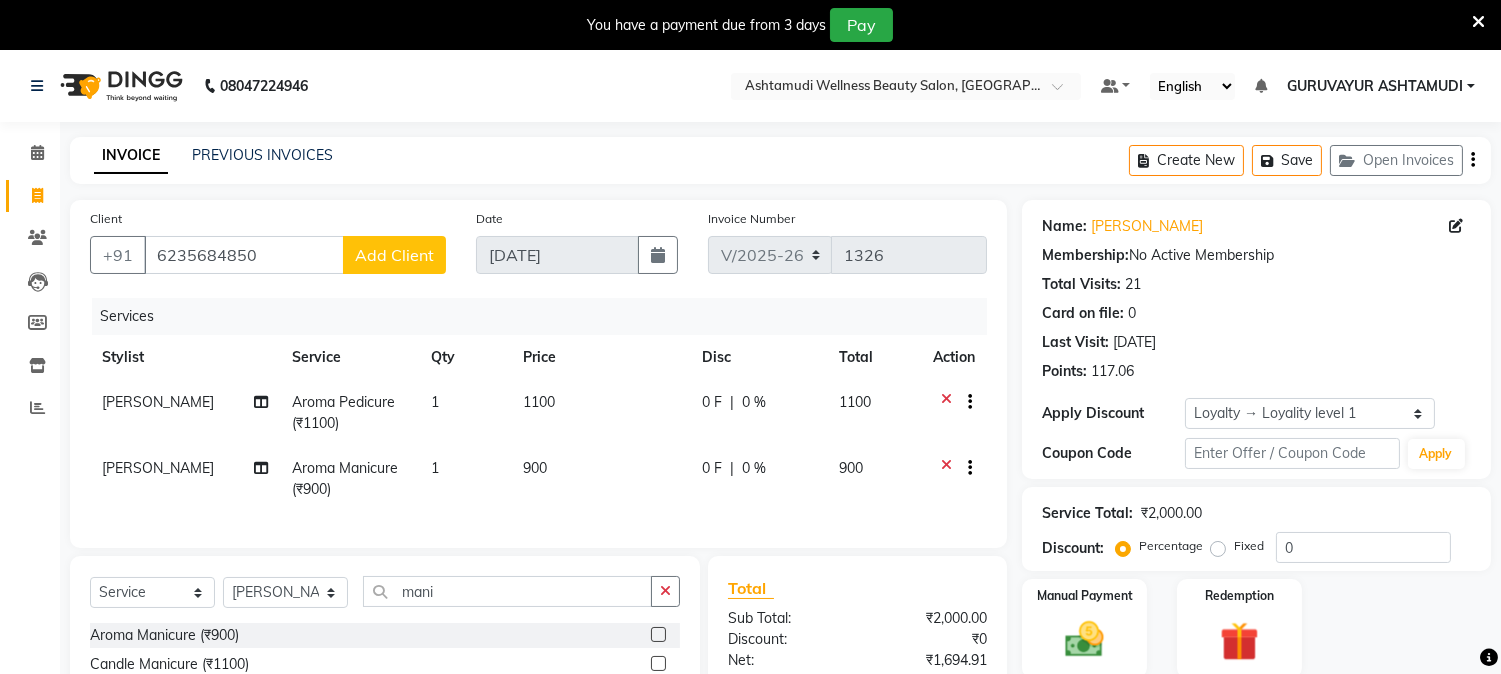 checkbox on "false" 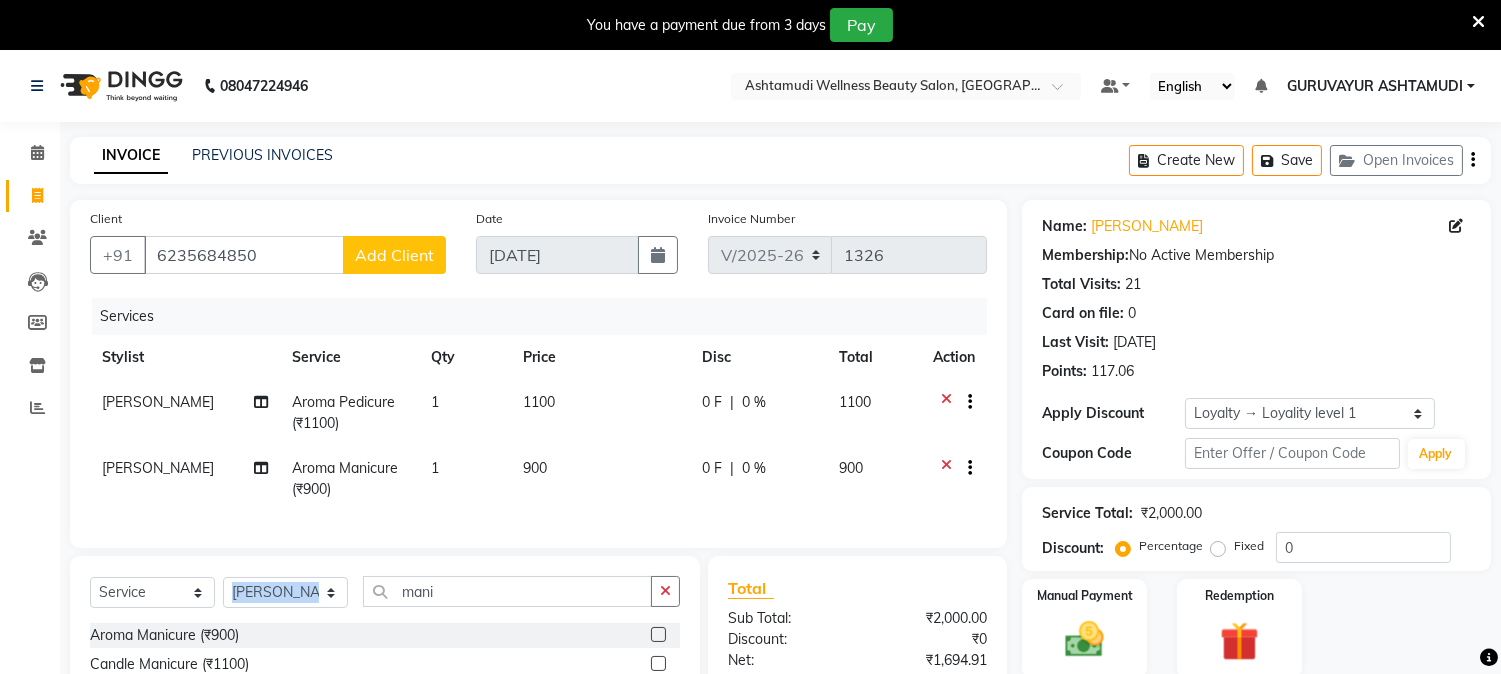 click on "Select  Service  Product  Membership  Package Voucher Prepaid Gift Card  Select Stylist Aathithya ANILA ANJANA DAS GURUVAYUR ASHTAMUDI NEETHU Nigisha POOJA PRACHI PRASEETHA REESHMA  Rini SMITHA THANKAMANI mani Aroma Manicure (₹900)  Candle Manicure (₹1100)  Spa Manicure (₹1000)  Ice Cream Manicure (₹1450)  Gel Polish With Manicure (₹1500)" 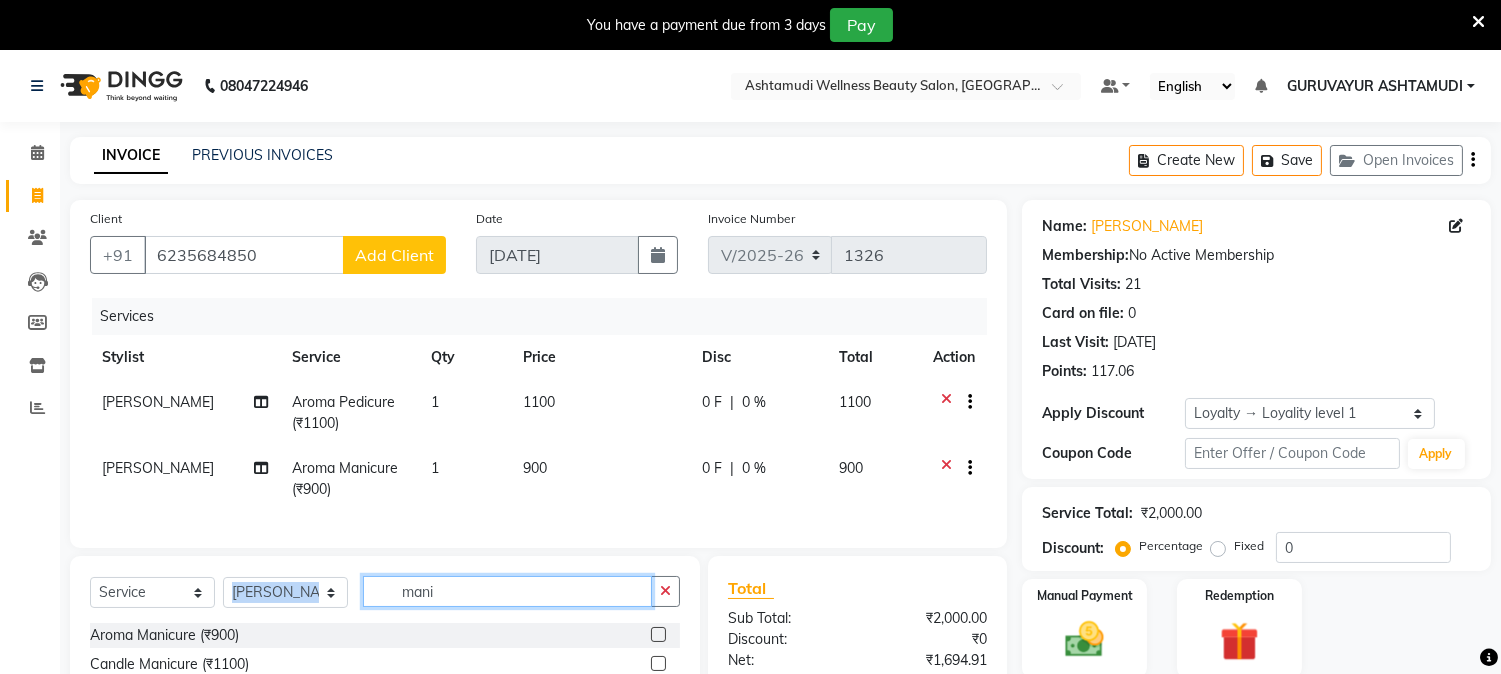 click on "mani" 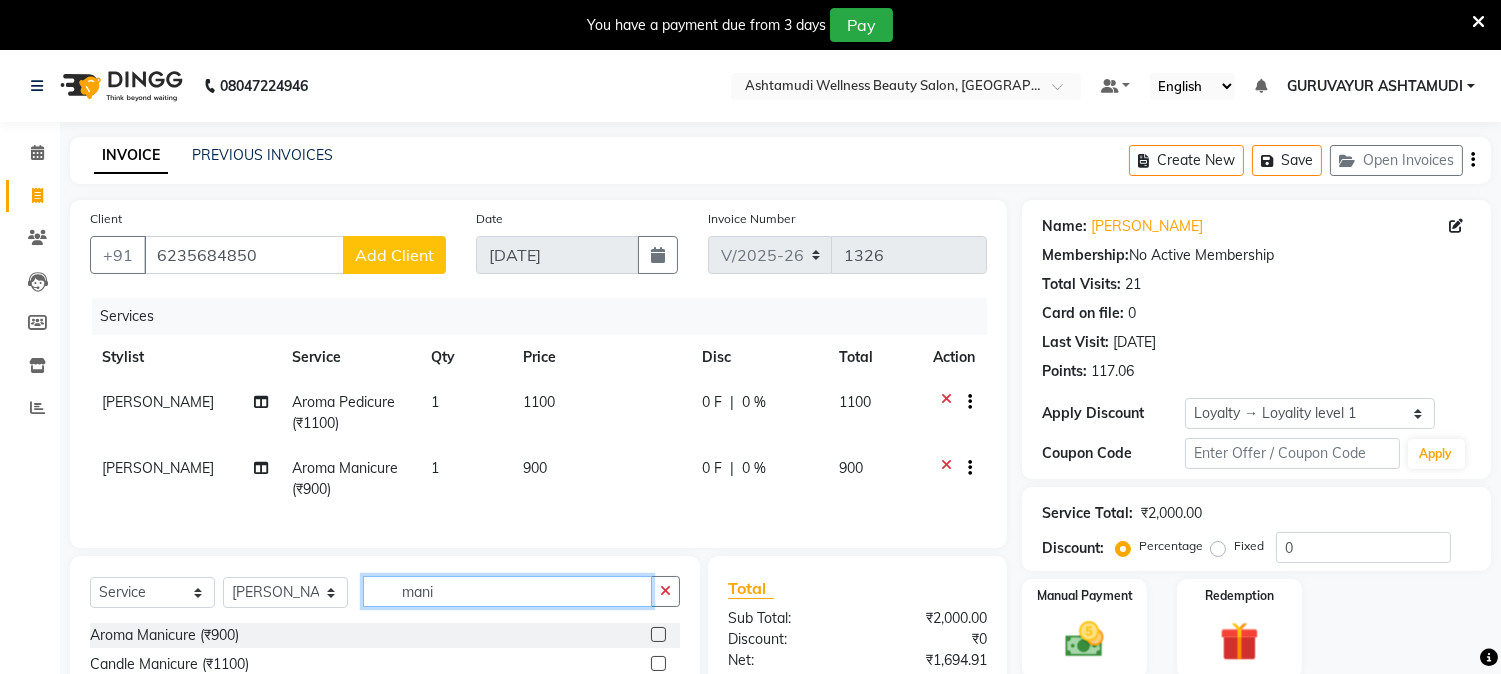 drag, startPoint x: 512, startPoint y: 617, endPoint x: 381, endPoint y: 617, distance: 131 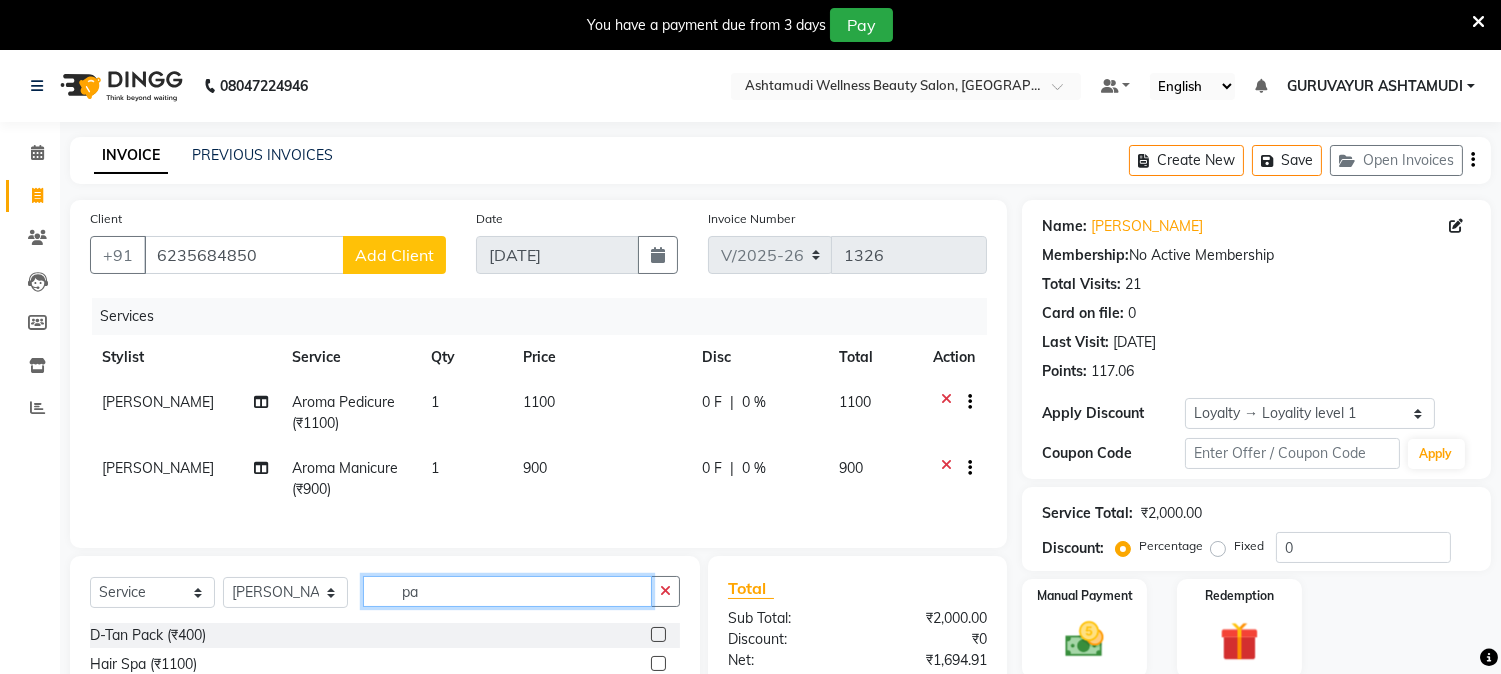 type on "p" 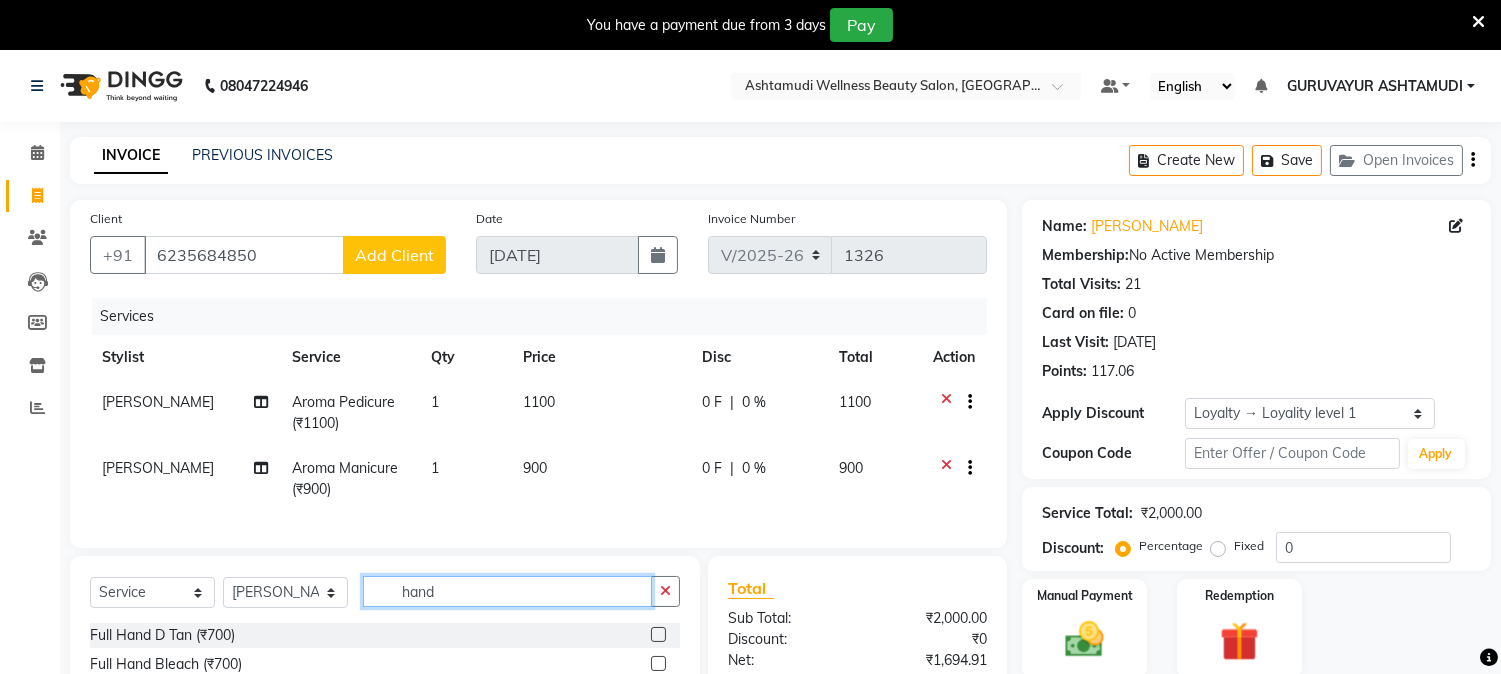 type on "hand" 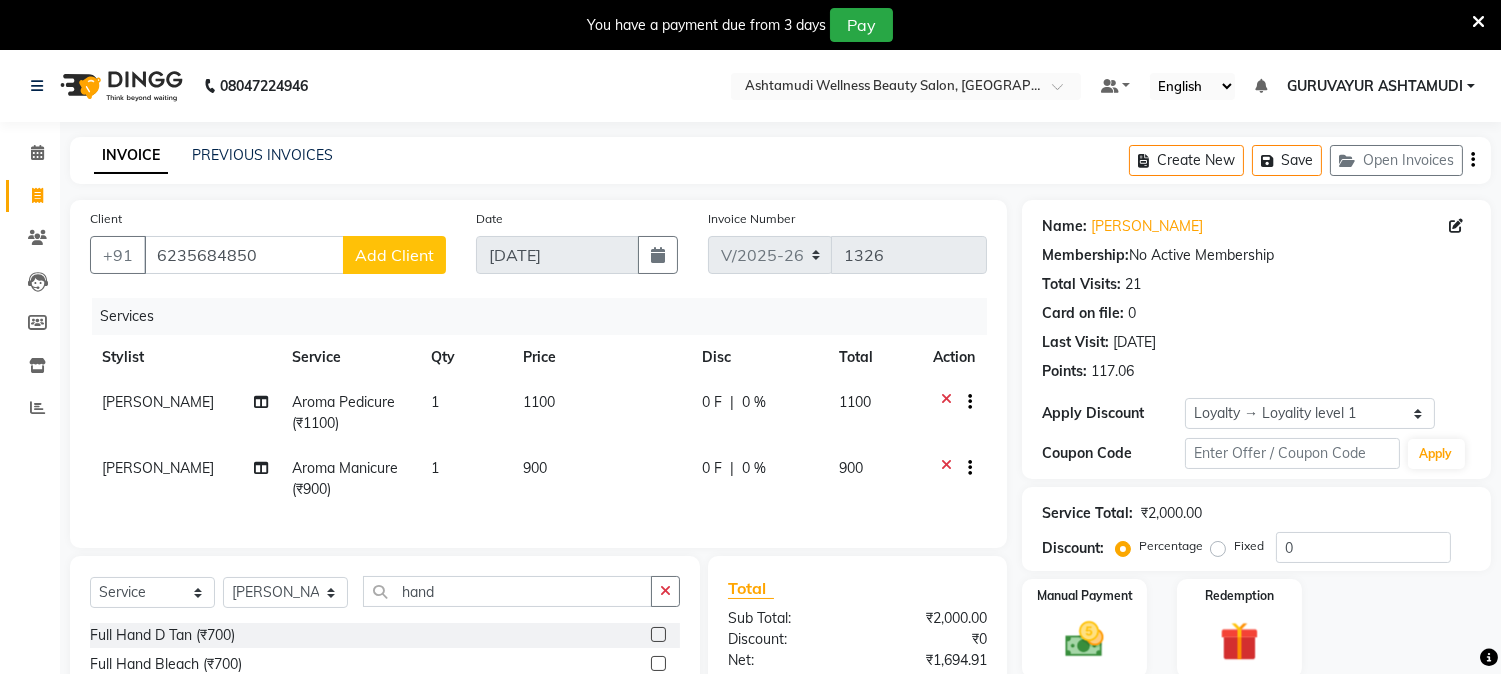 click 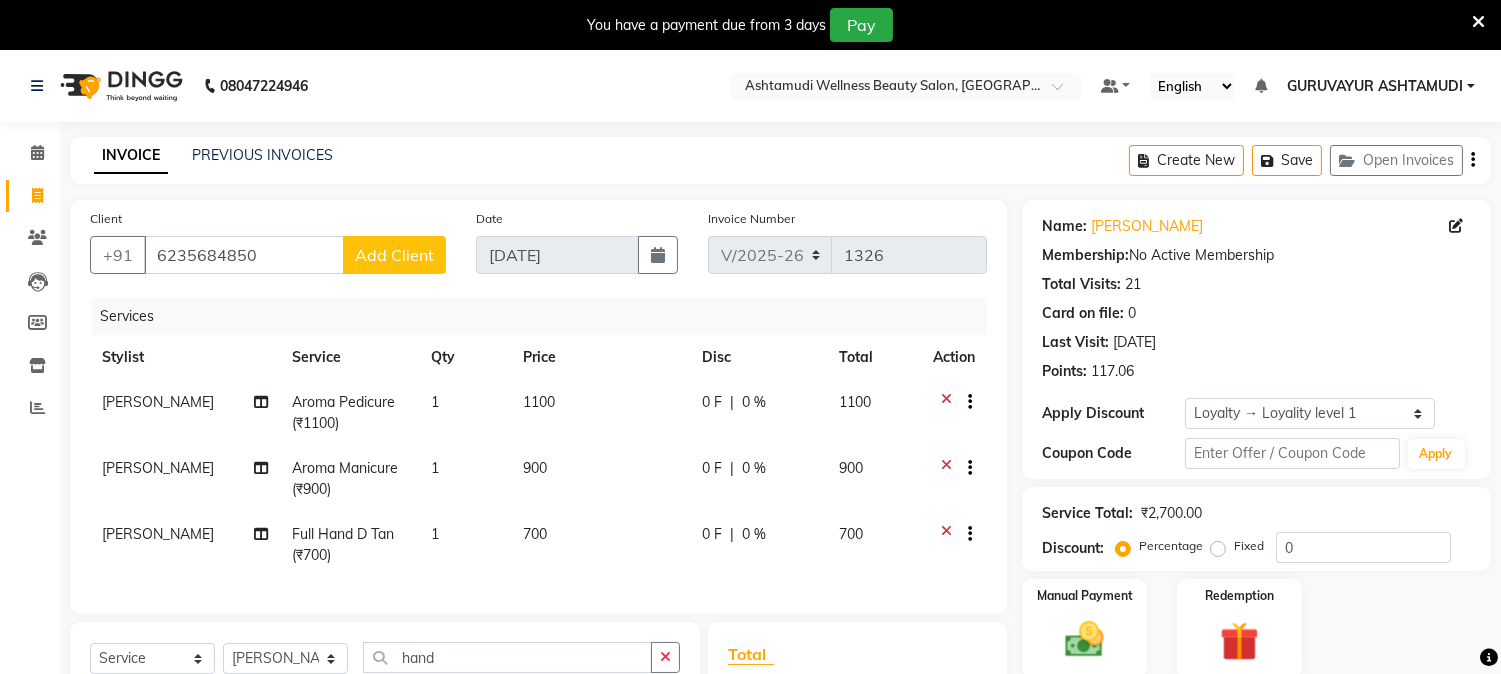 checkbox on "false" 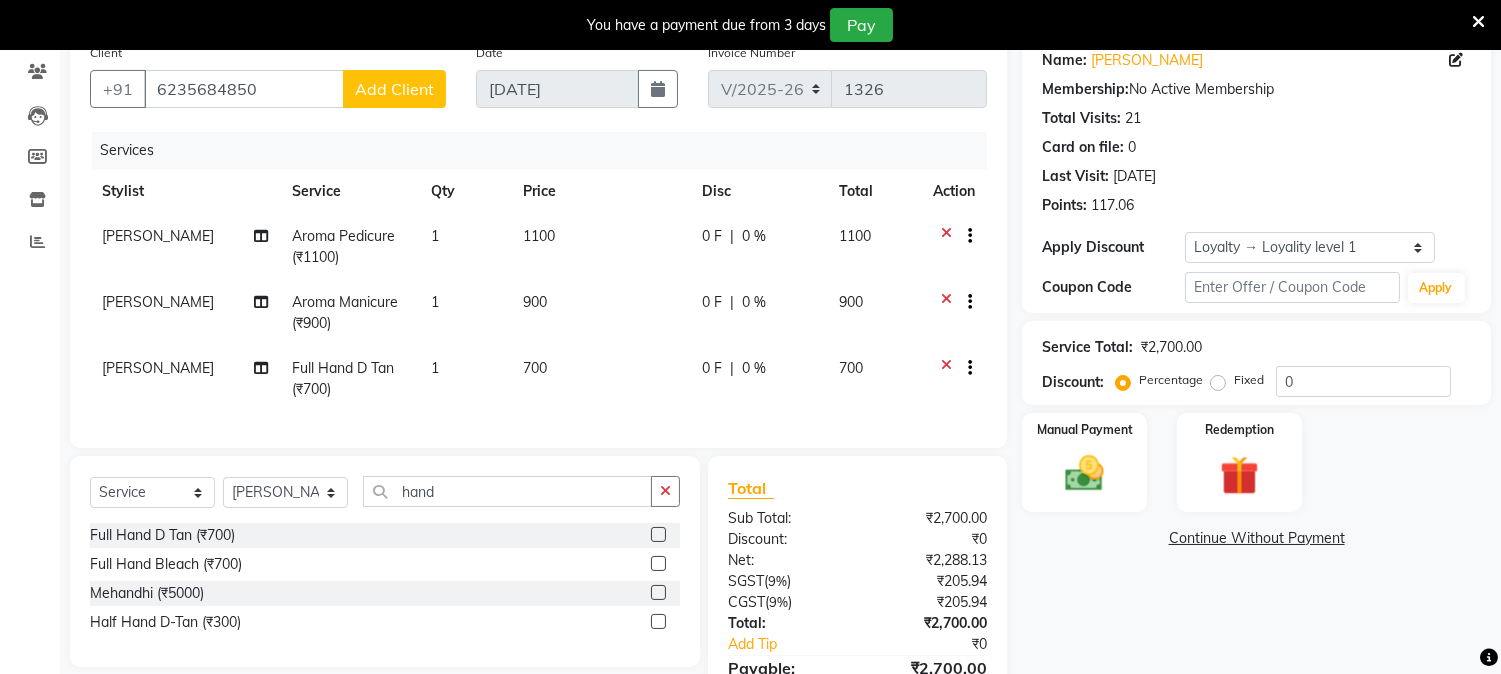 scroll, scrollTop: 288, scrollLeft: 0, axis: vertical 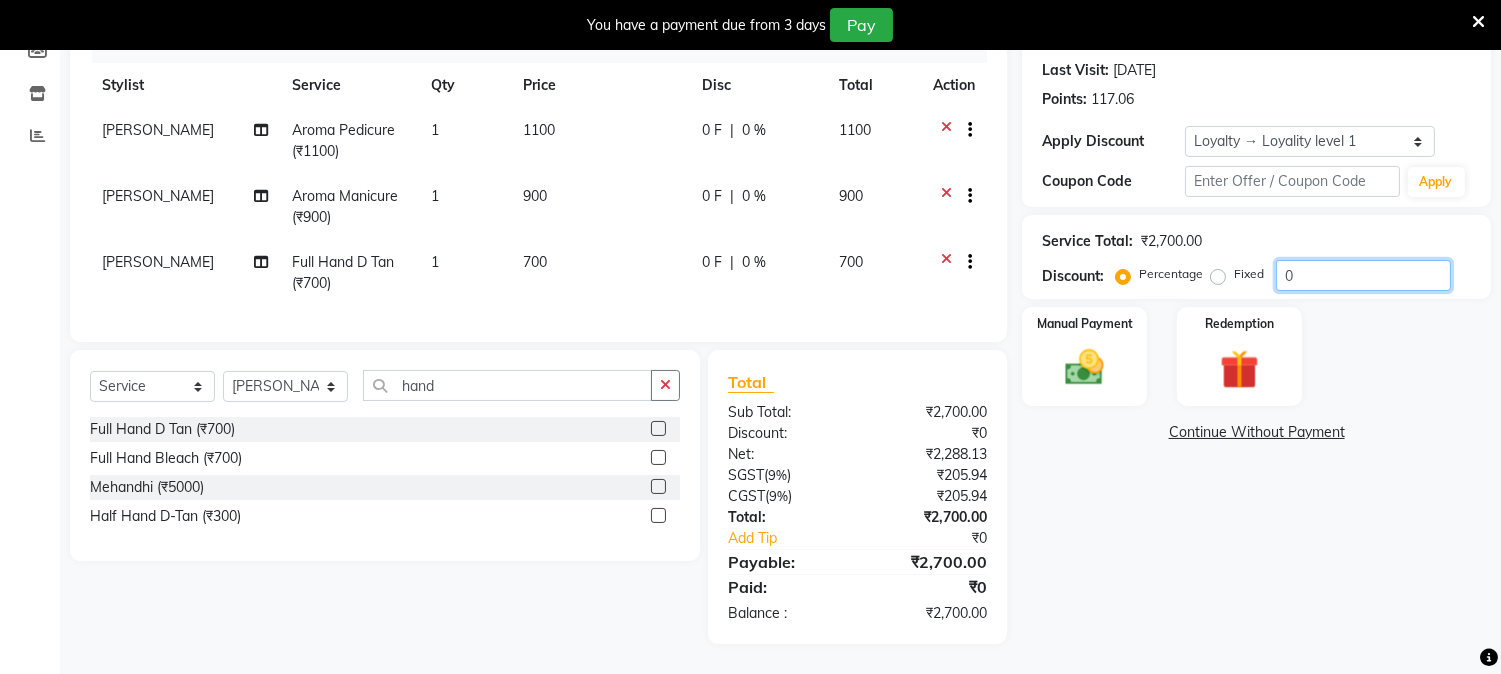 click on "0" 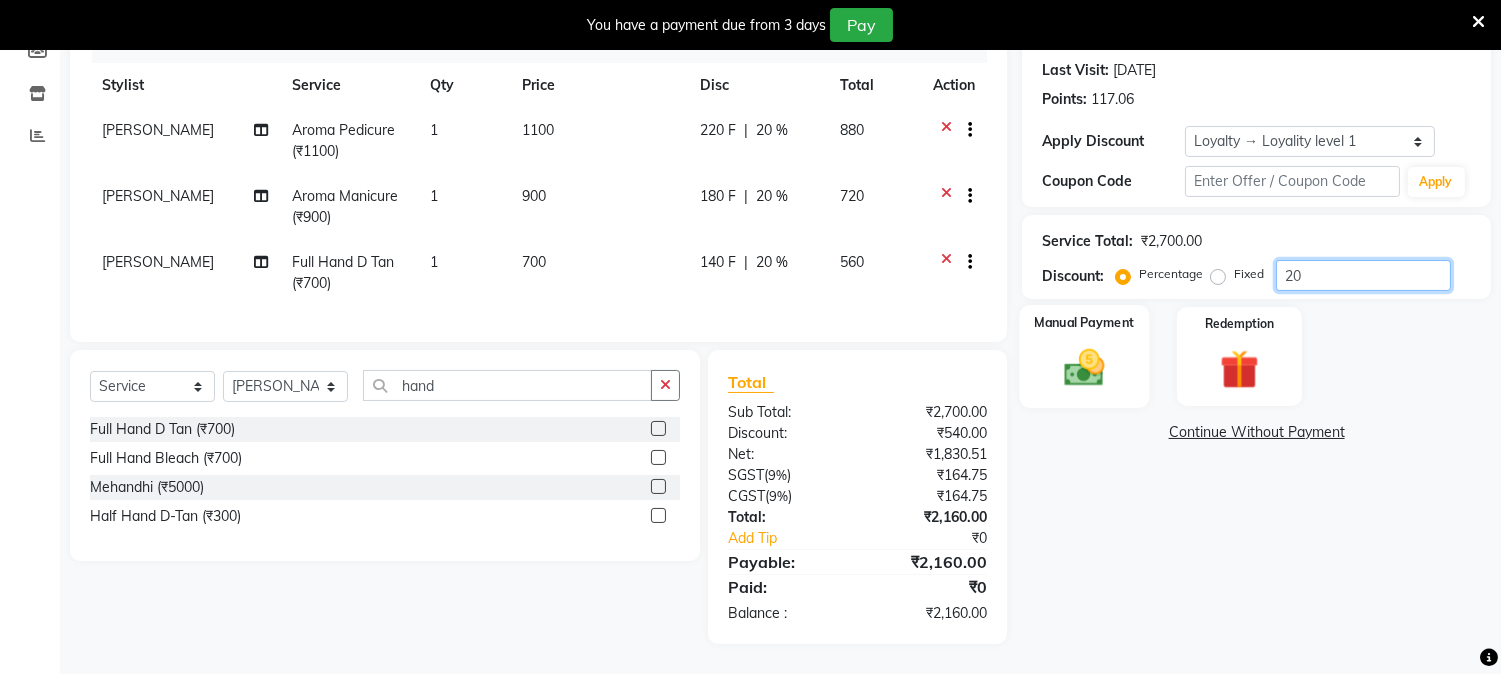 type on "20" 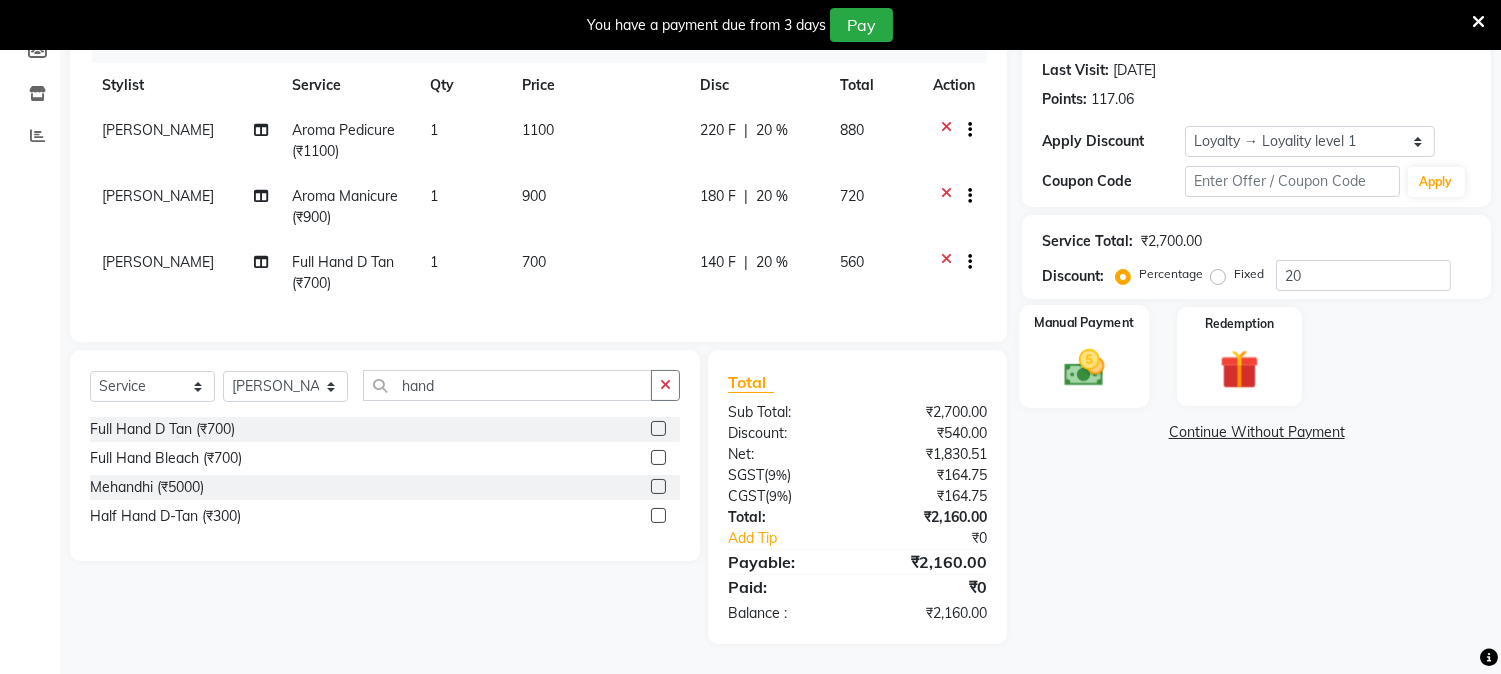 click 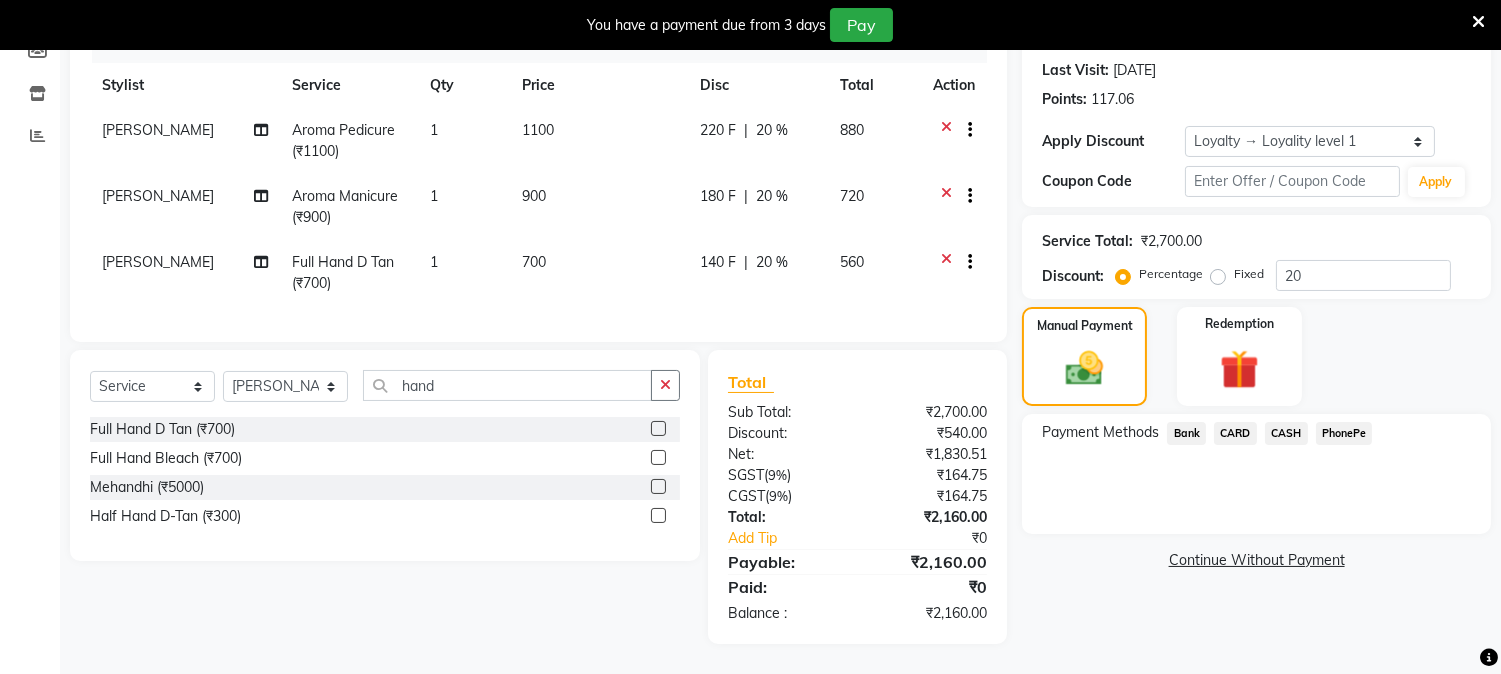 click on "CASH" 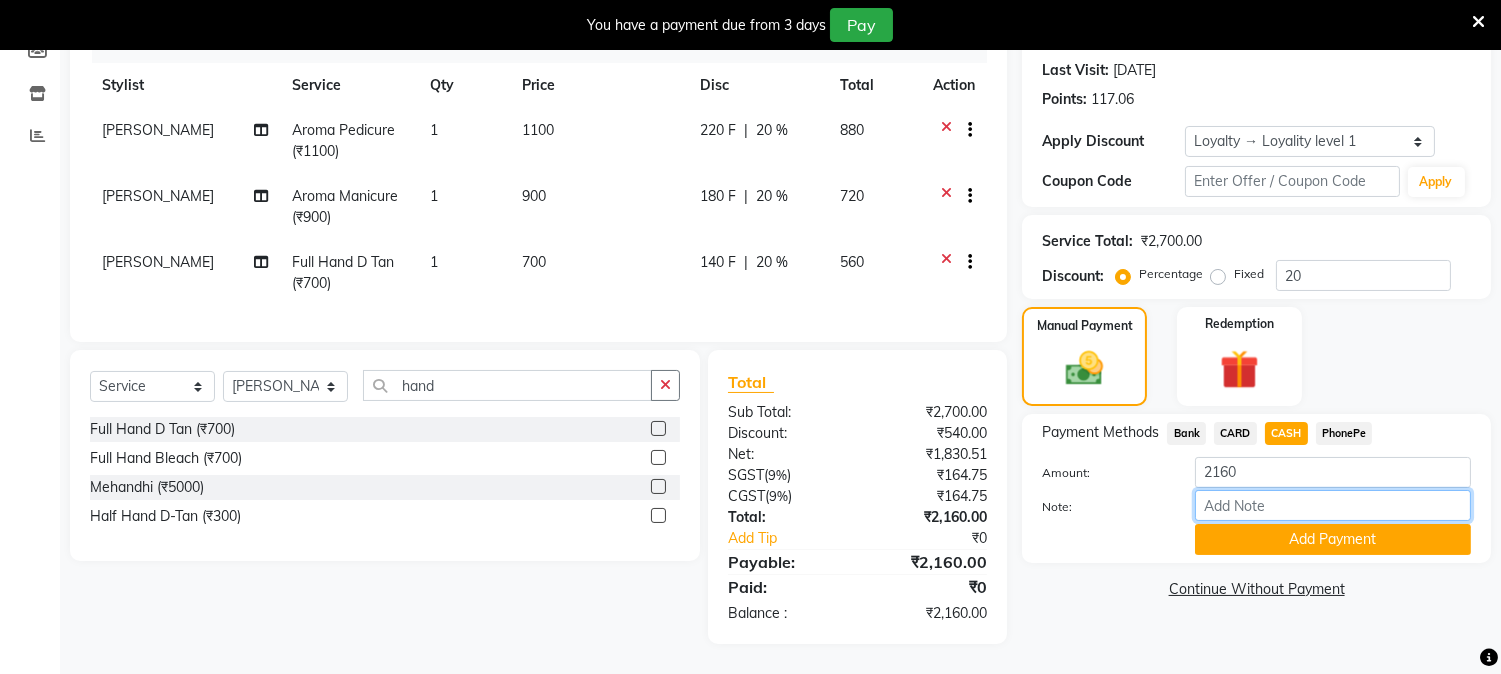 click on "Note:" at bounding box center [1333, 505] 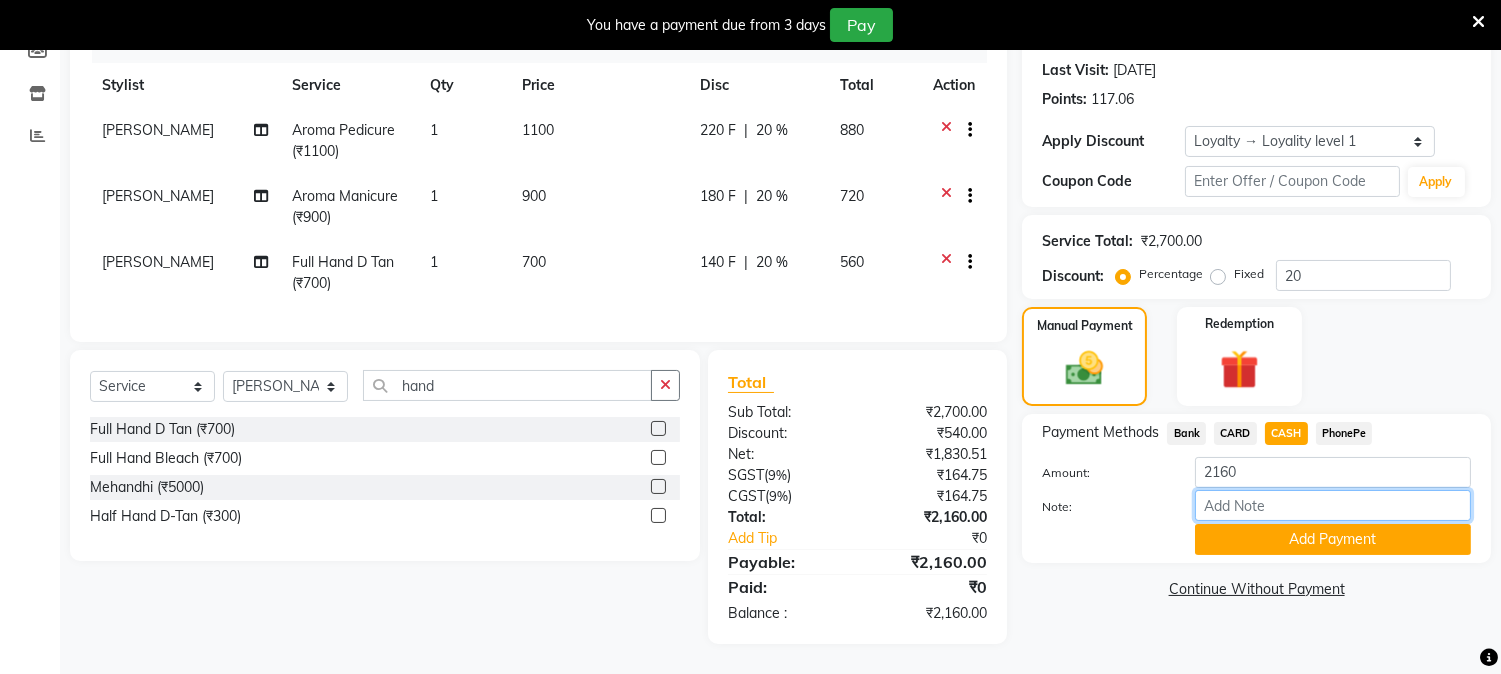 type on "RINI" 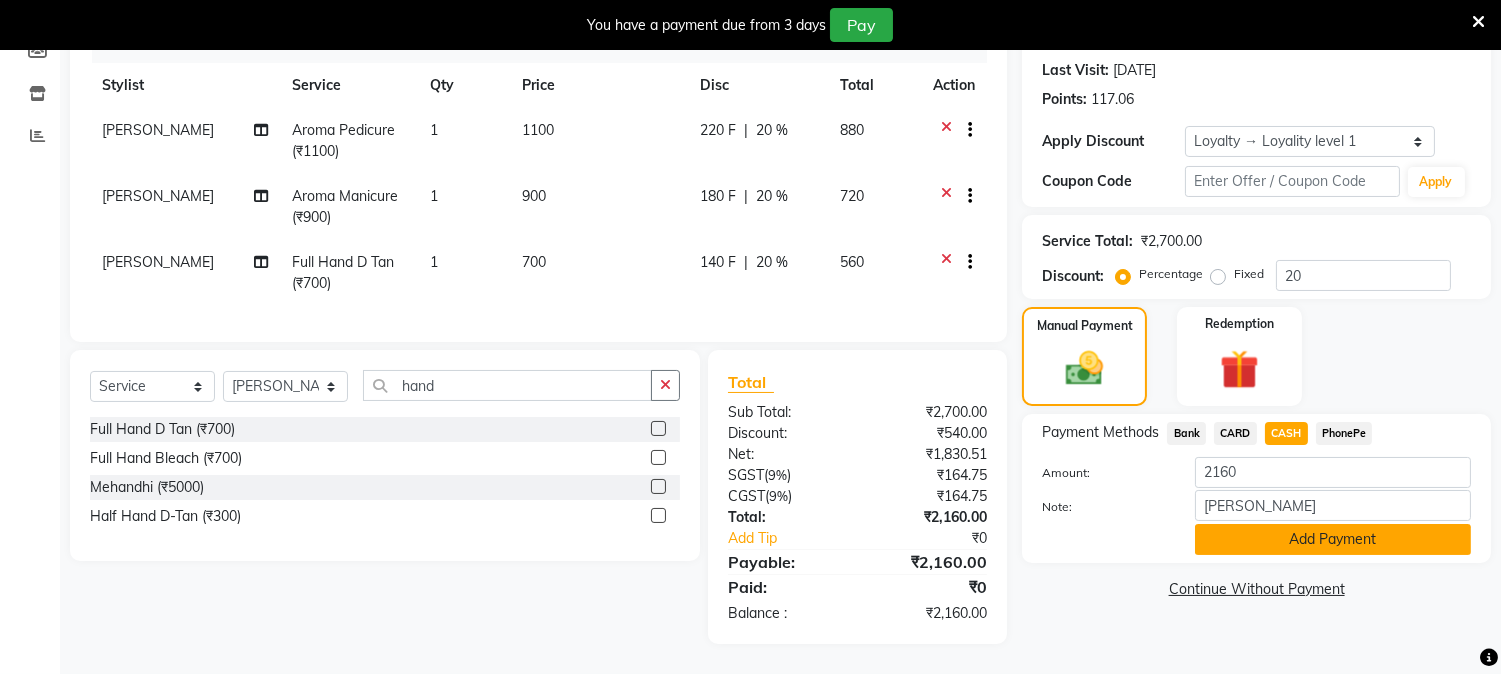 click on "Add Payment" 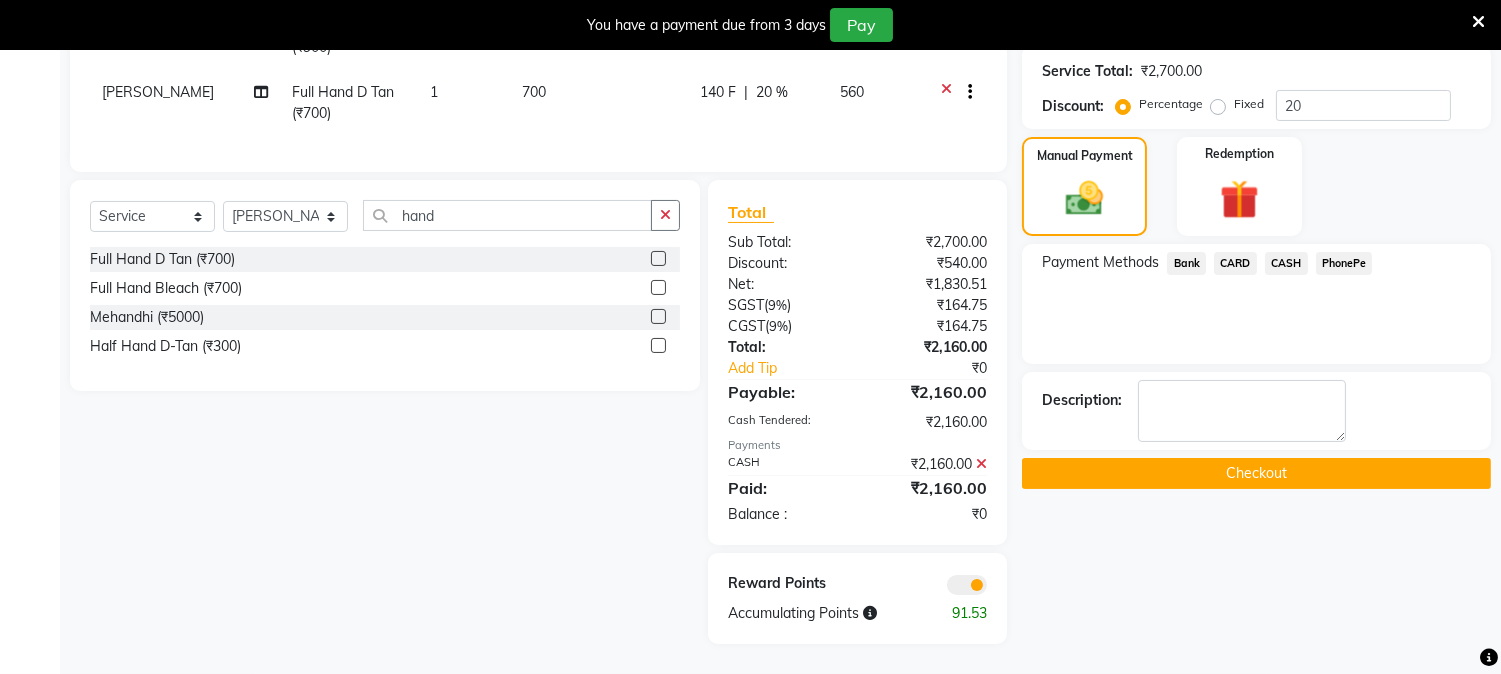 scroll, scrollTop: 458, scrollLeft: 0, axis: vertical 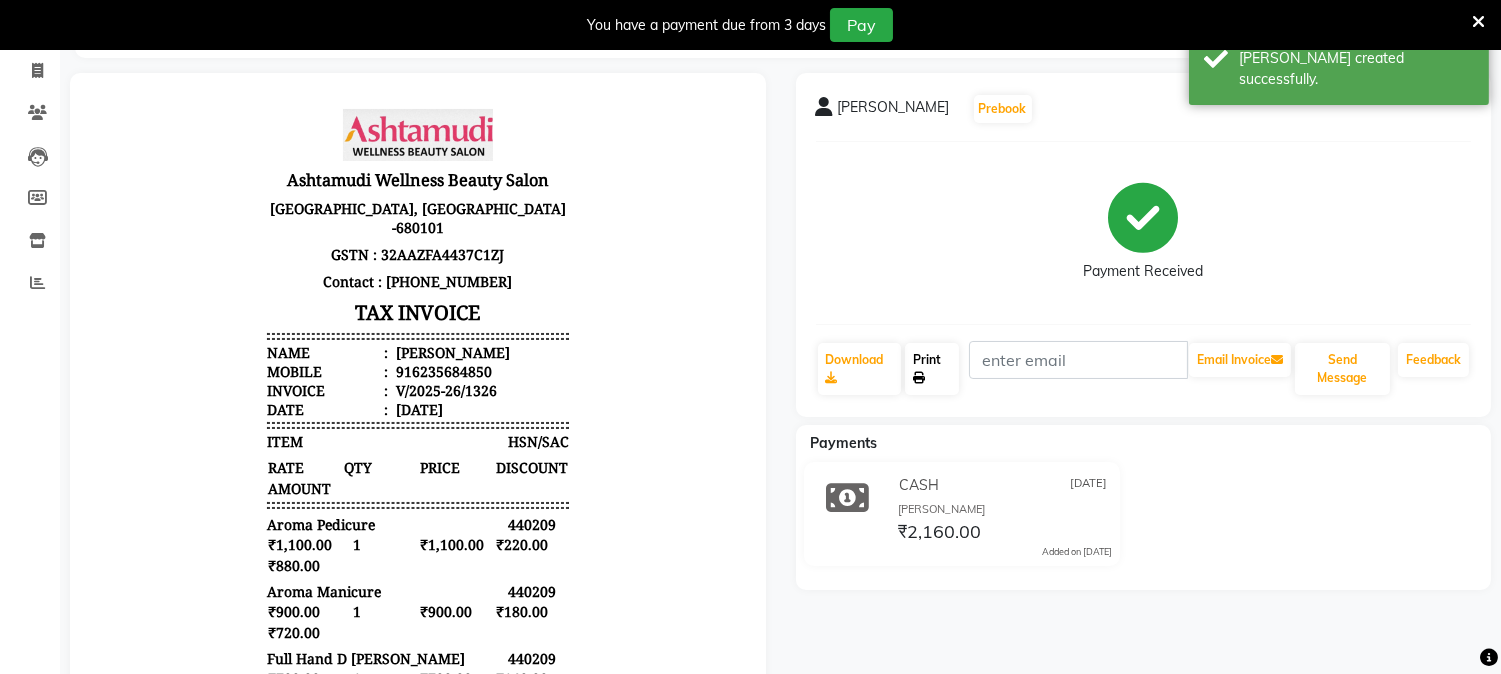click on "Print" 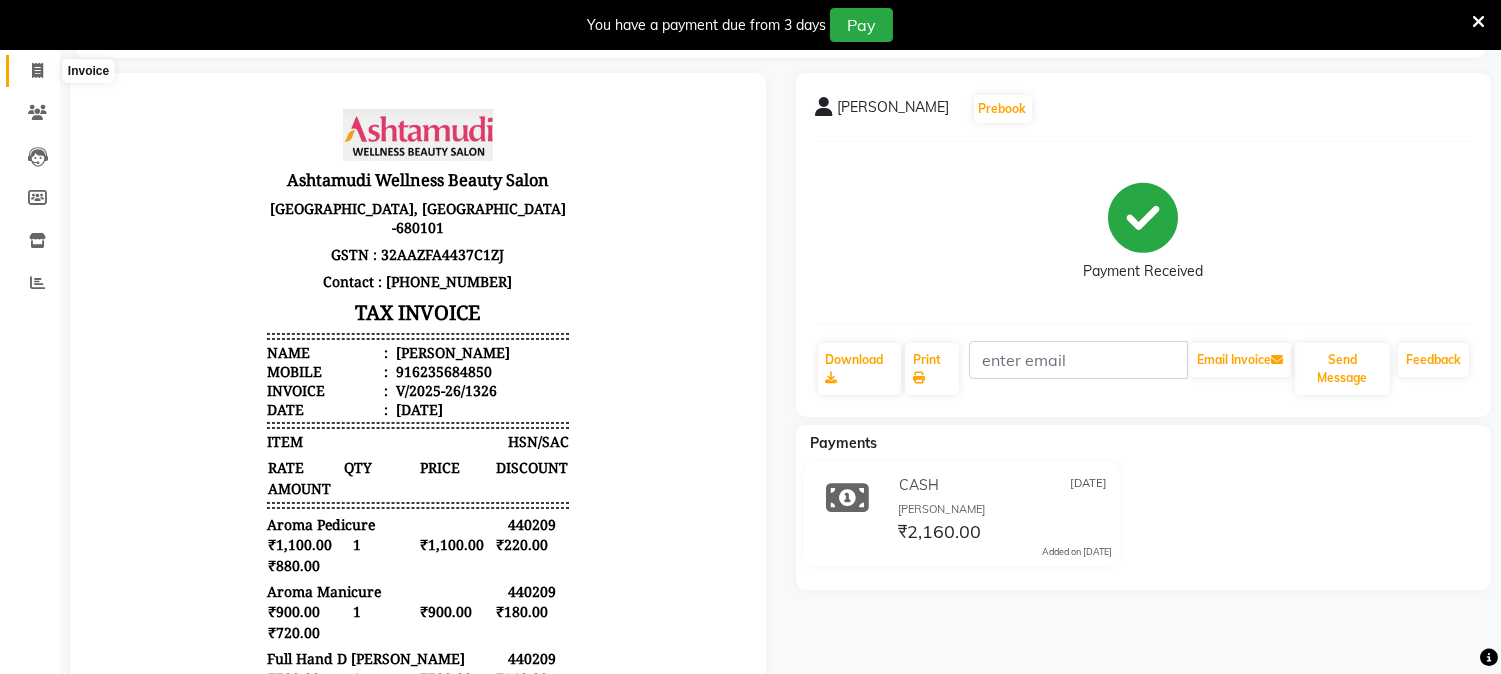 click 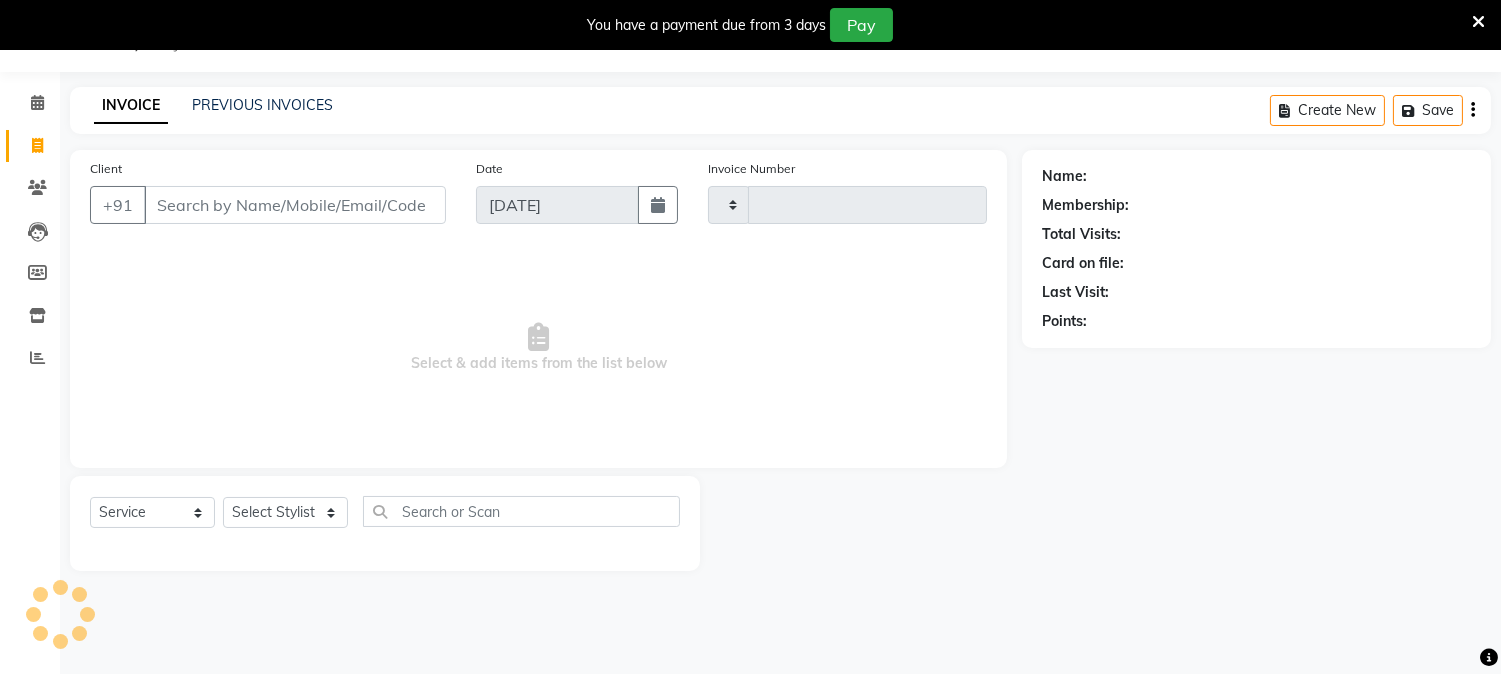 scroll, scrollTop: 50, scrollLeft: 0, axis: vertical 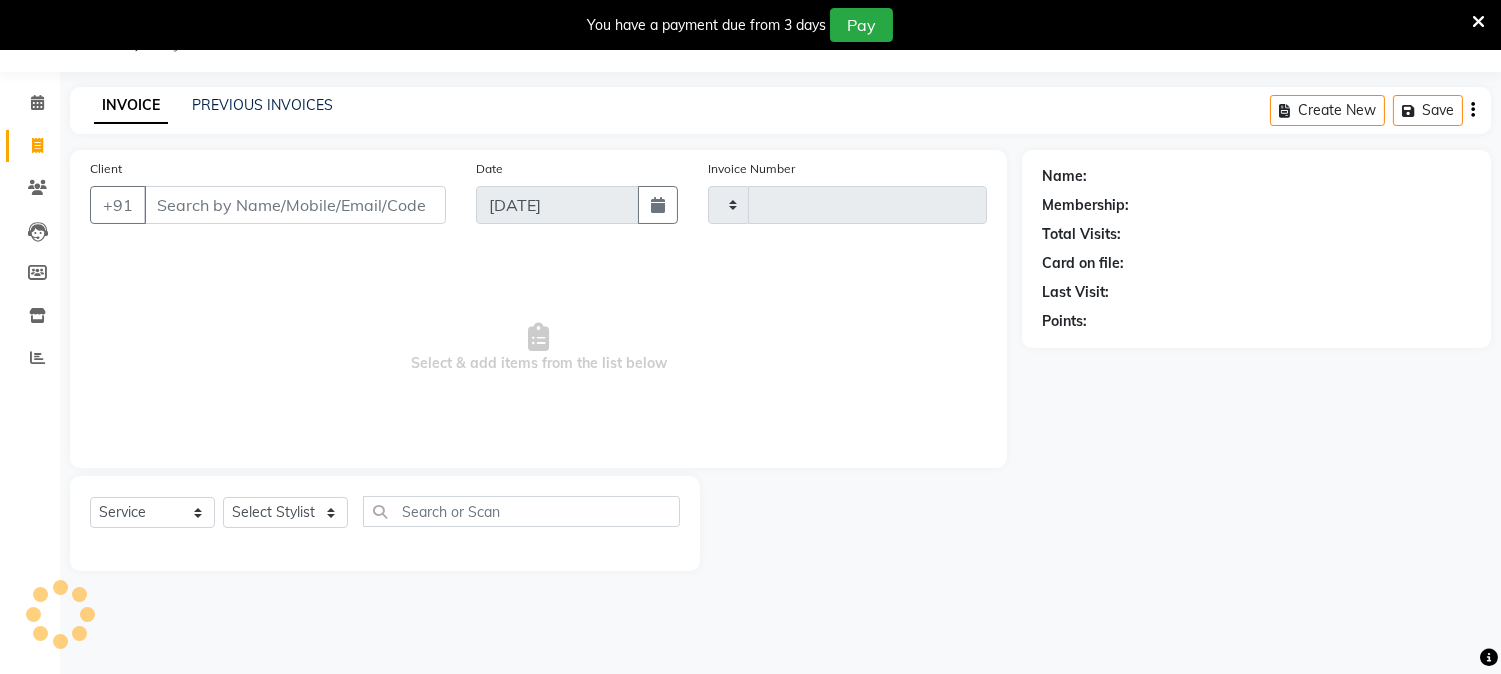 type on "1327" 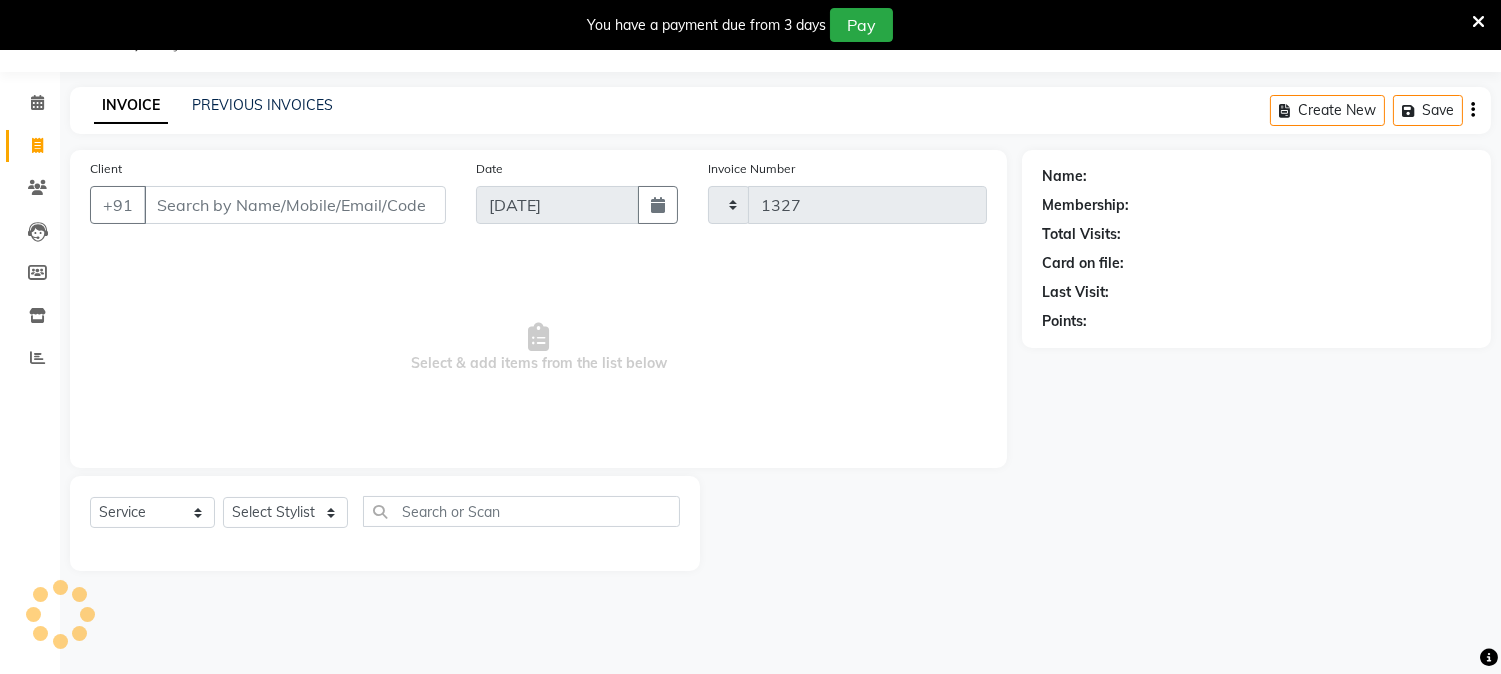 select on "4660" 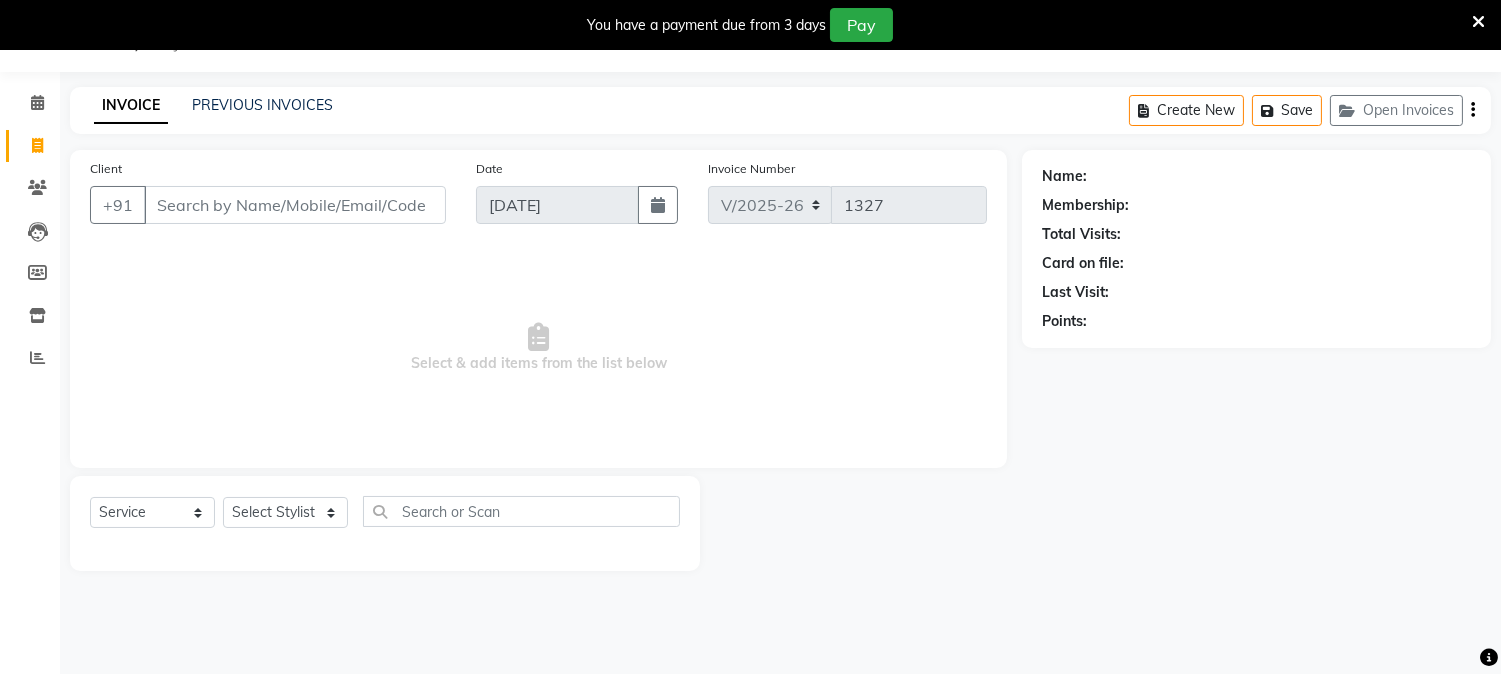 scroll, scrollTop: 0, scrollLeft: 0, axis: both 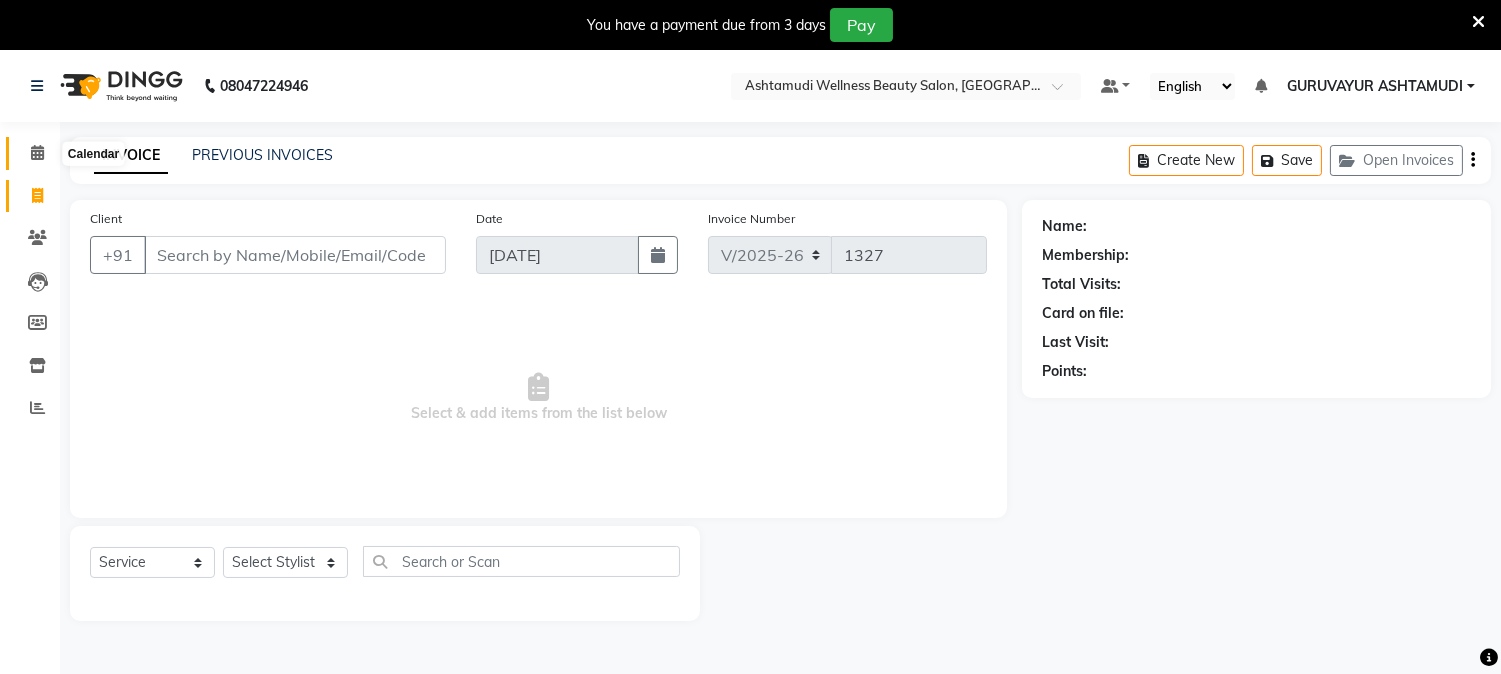 click 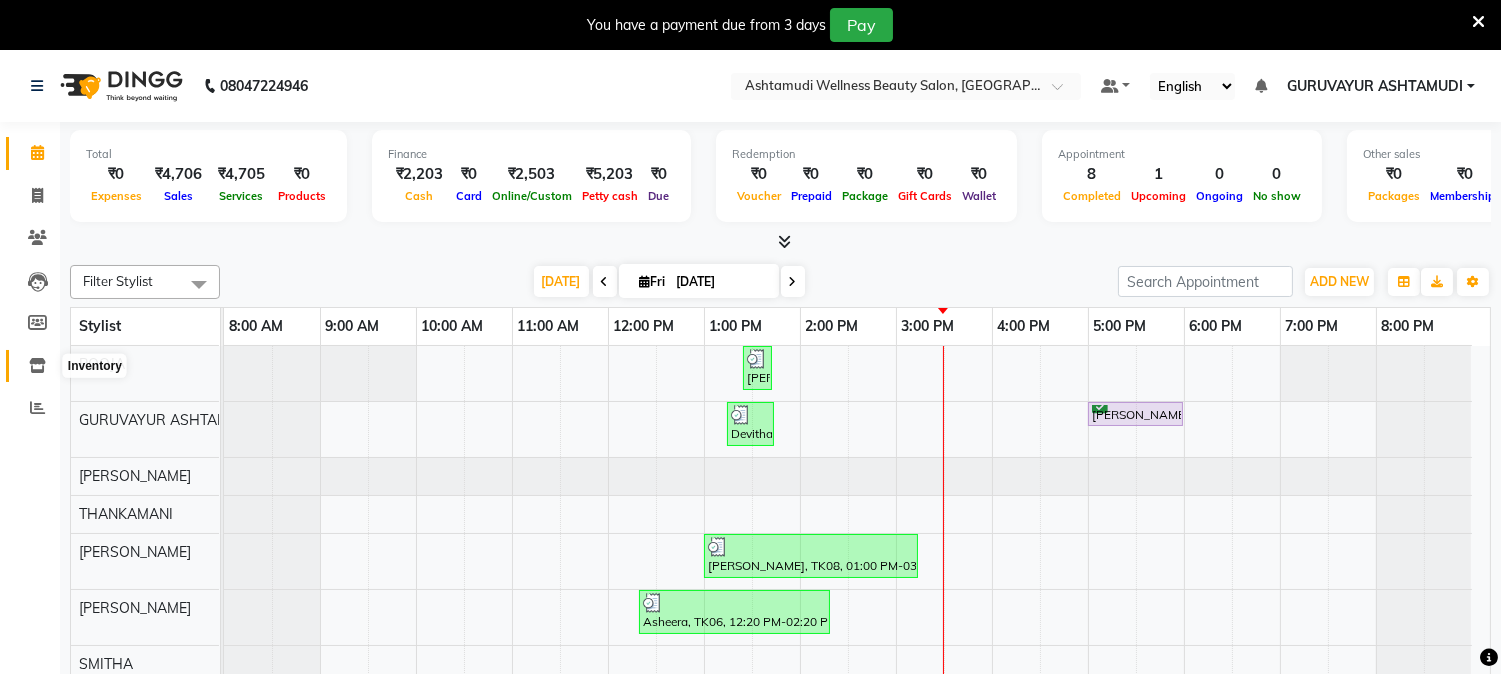 click 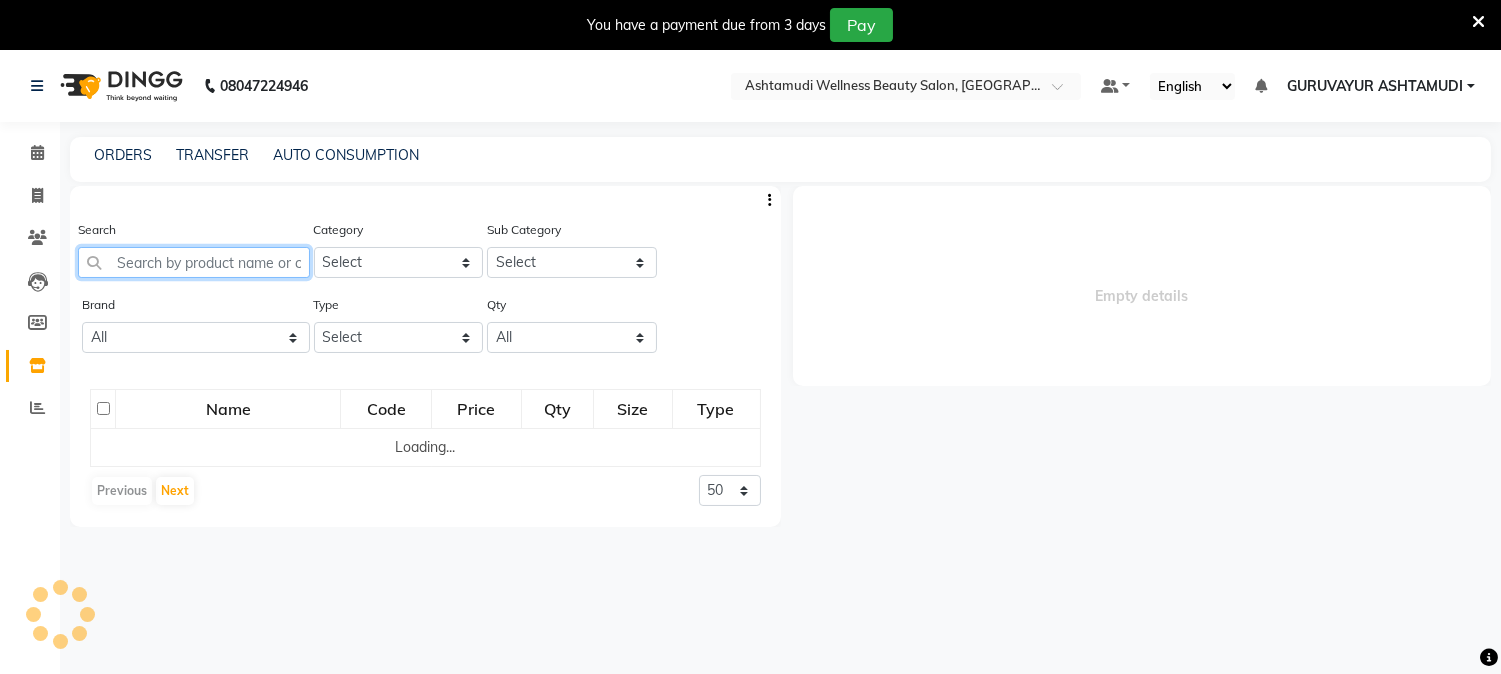 drag, startPoint x: 155, startPoint y: 265, endPoint x: 393, endPoint y: 235, distance: 239.8833 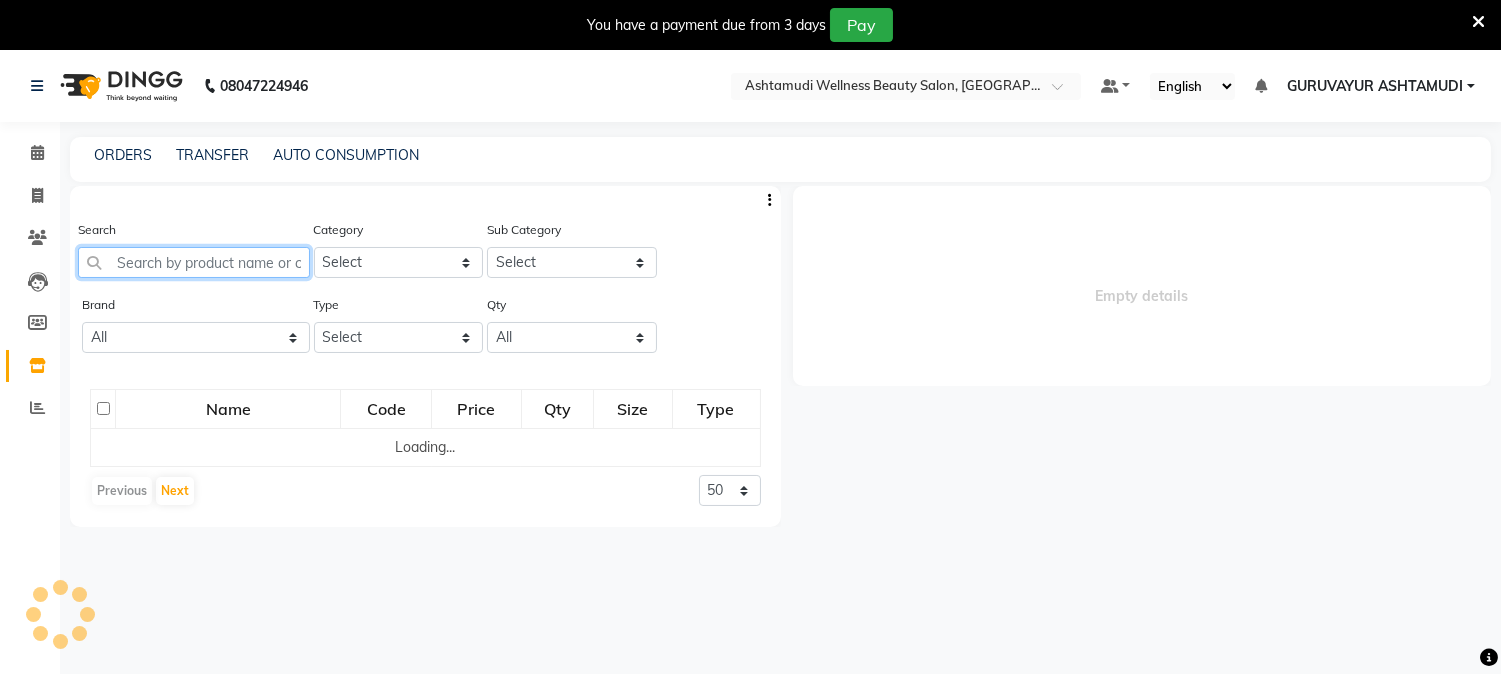 click 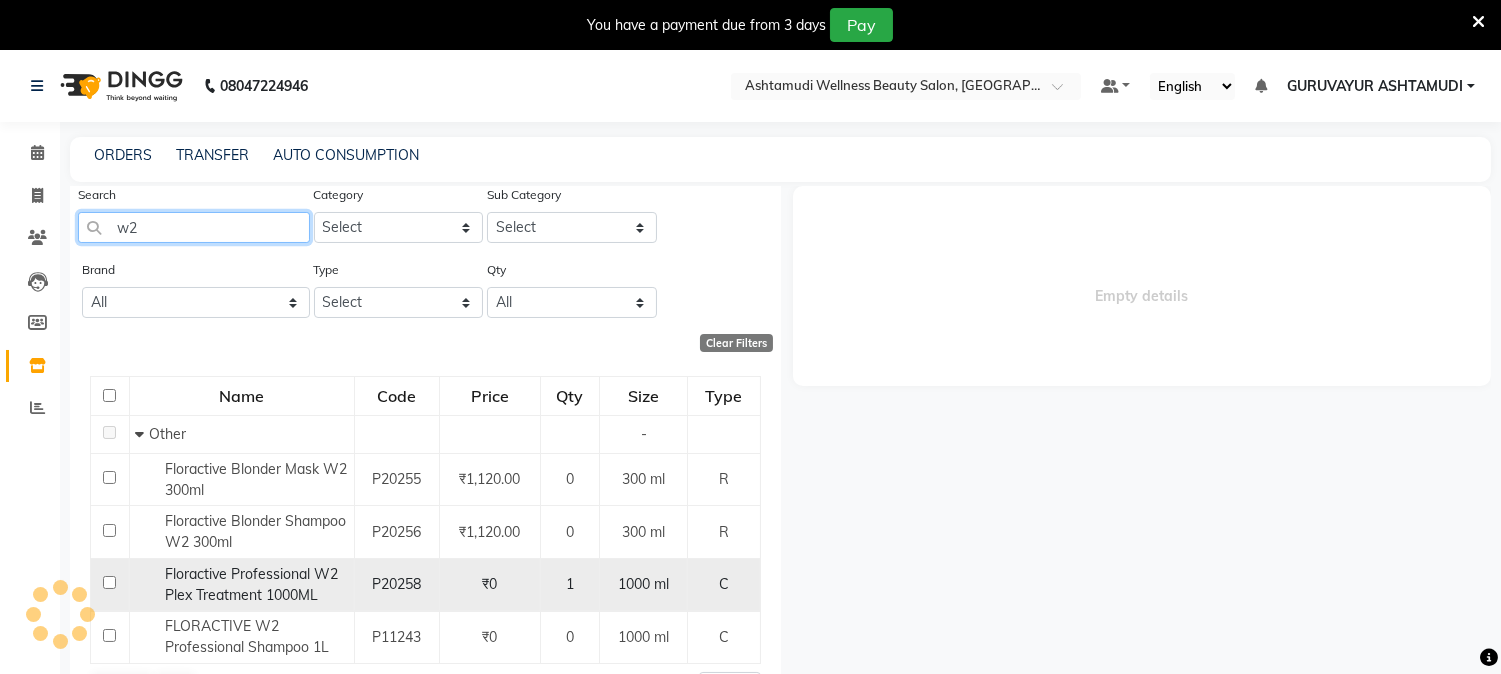 scroll, scrollTop: 53, scrollLeft: 0, axis: vertical 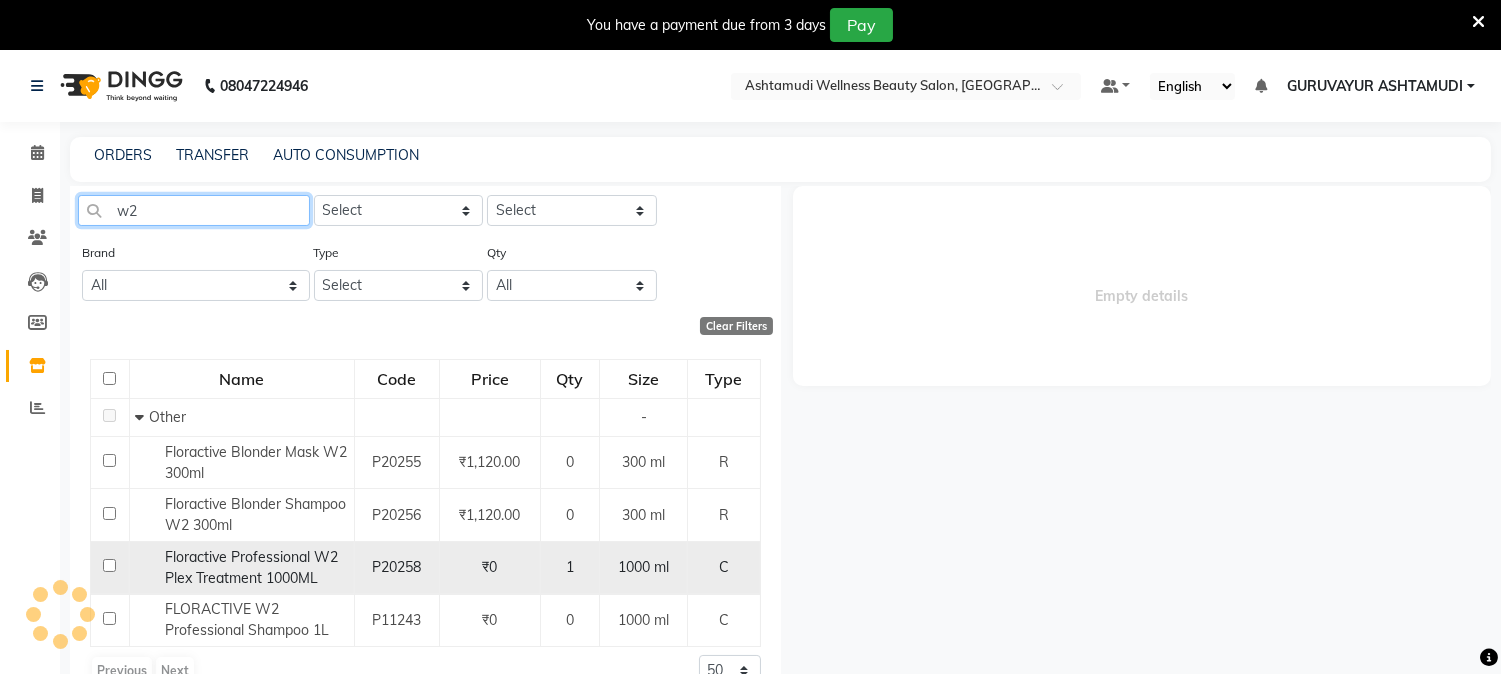 type on "w2" 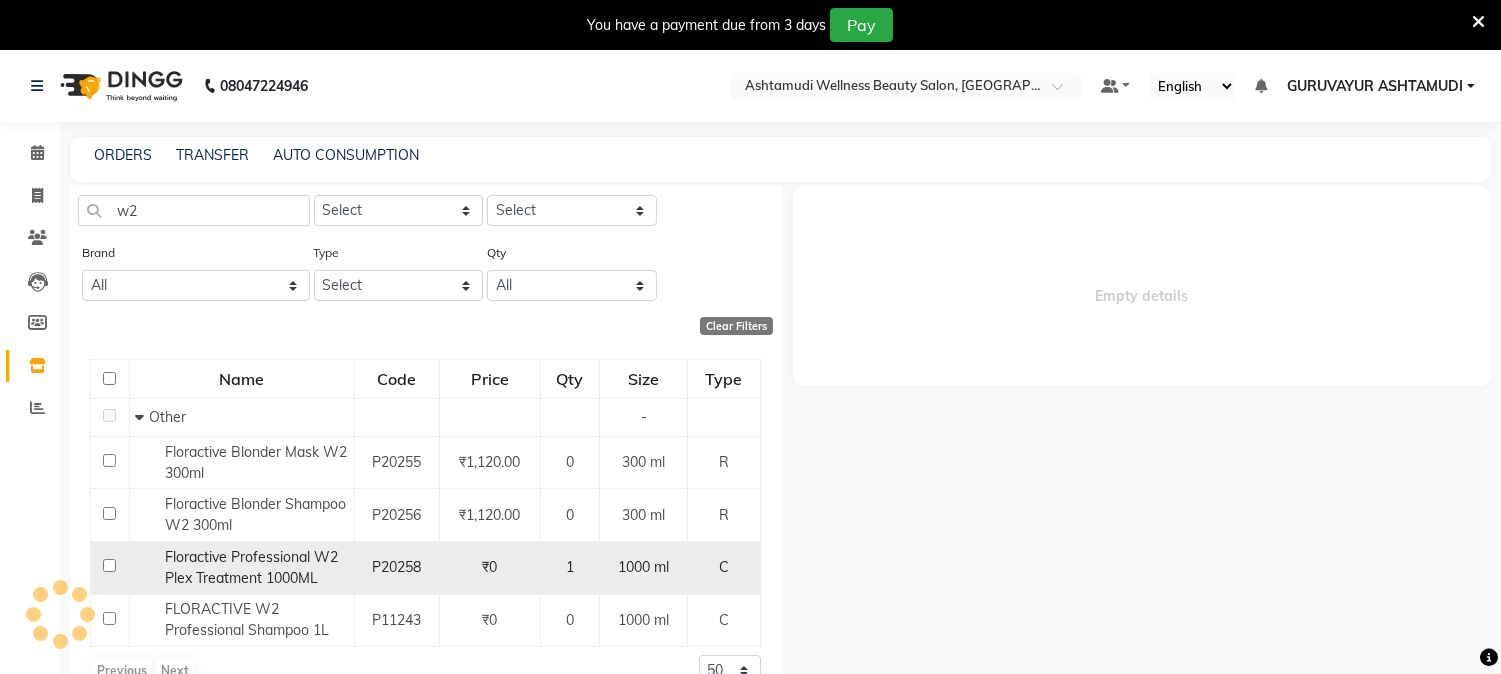 click 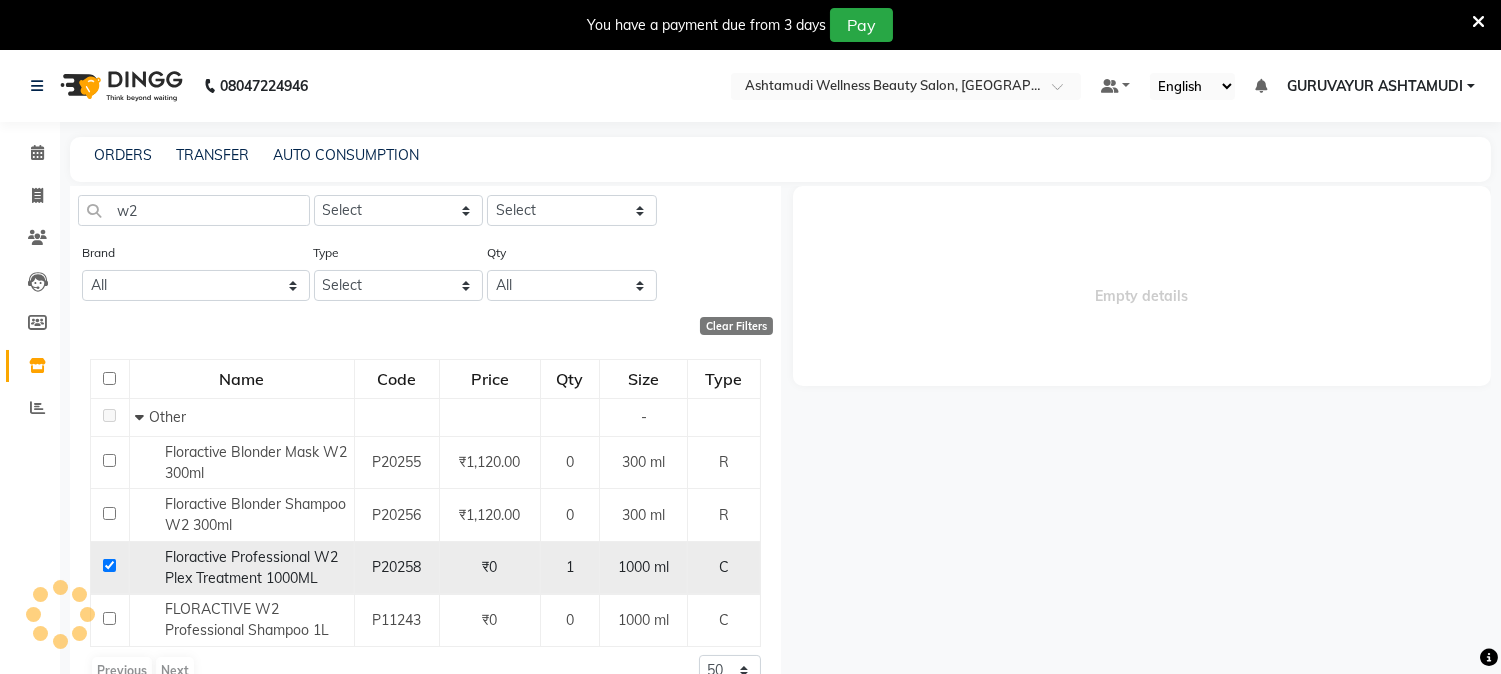 checkbox on "true" 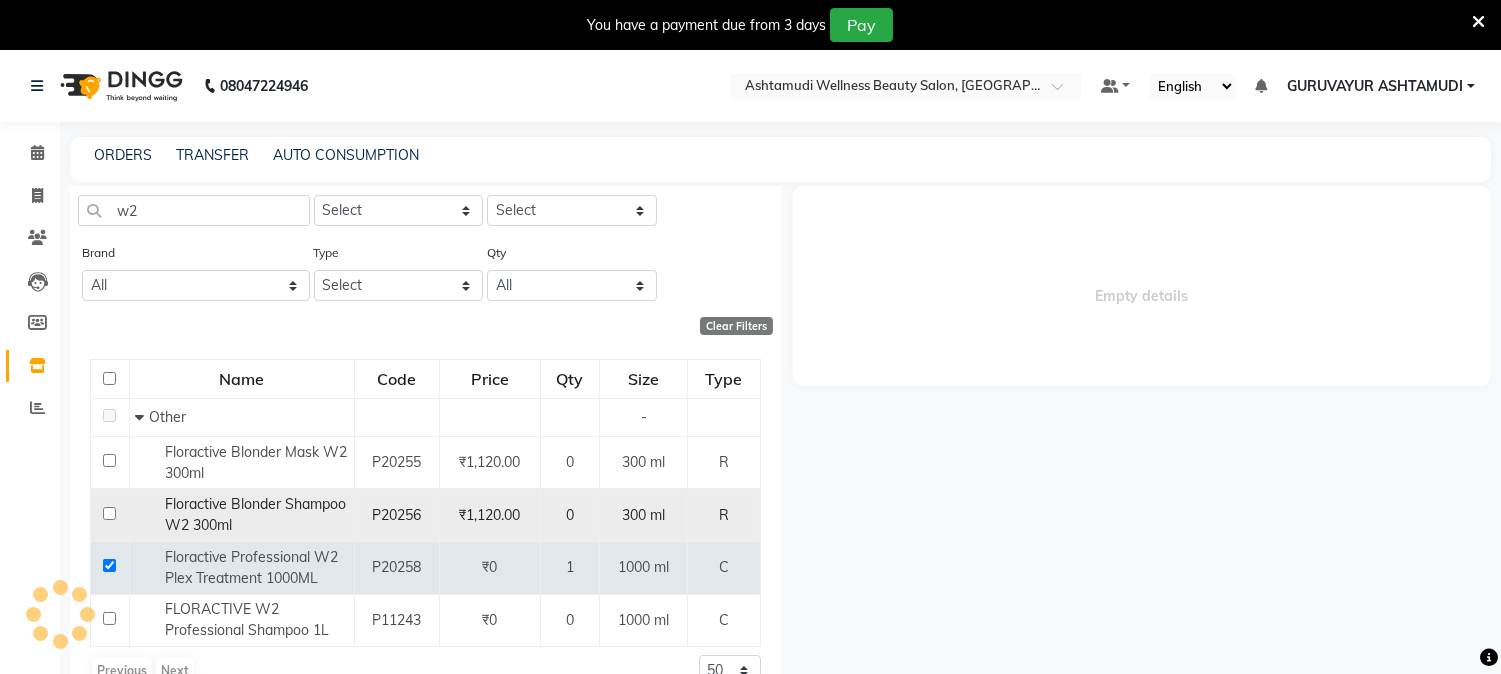 select 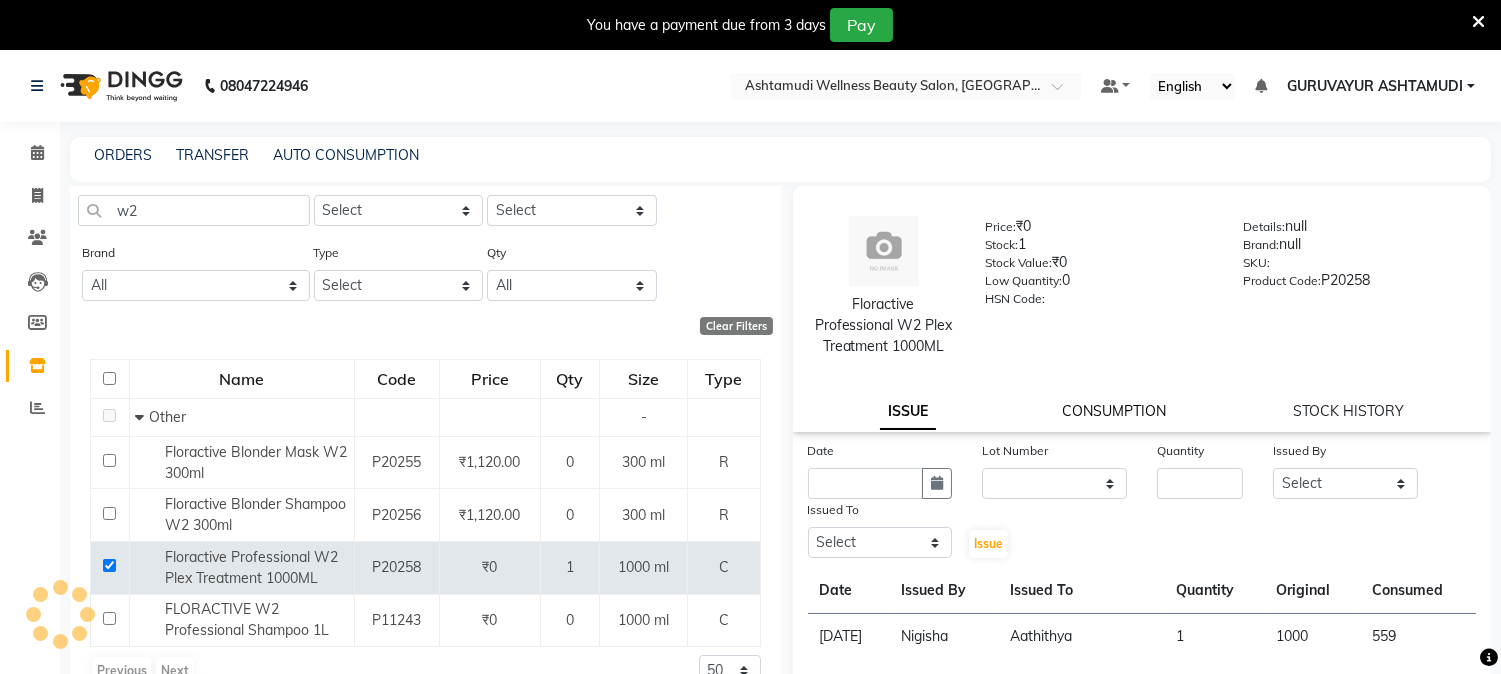 click on "CONSUMPTION" 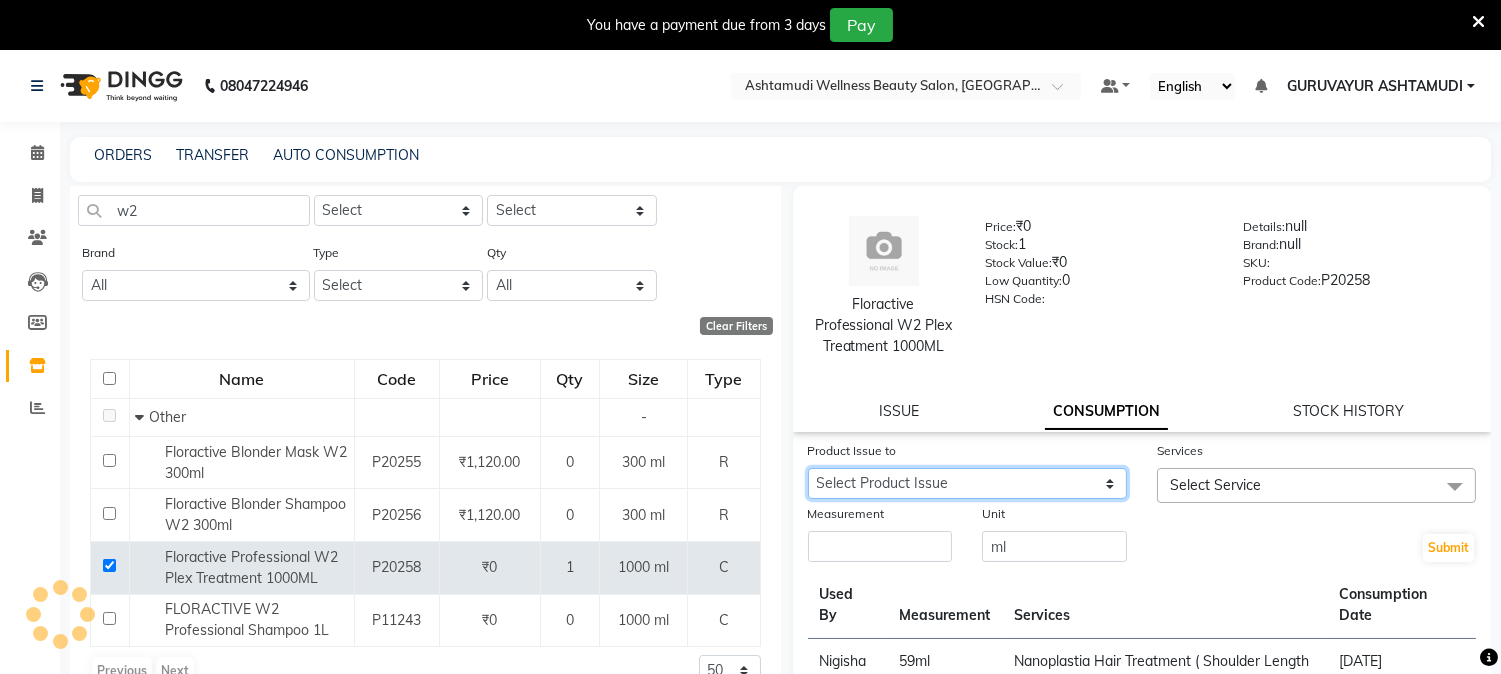 click on "Select Product Issue 2025-04-22, Issued to: Aathithya, Balance: 441" 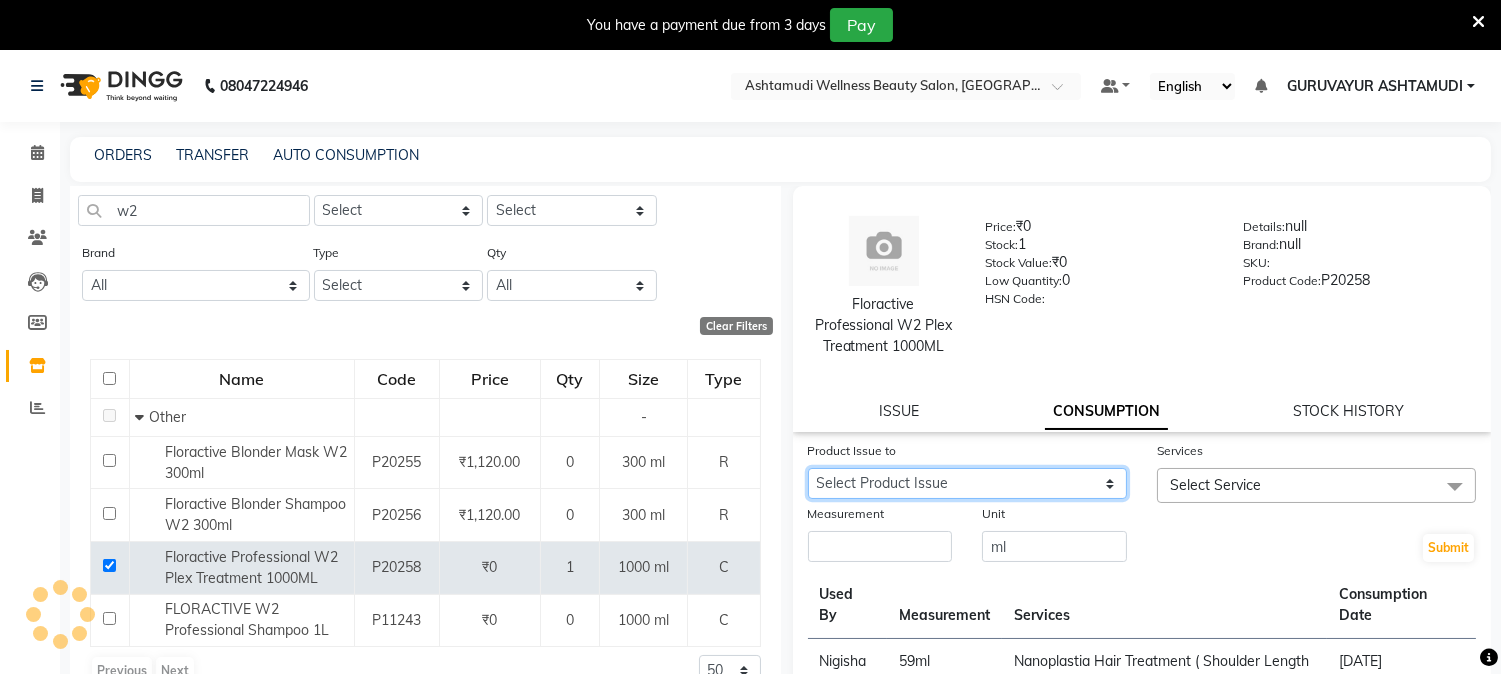 type on "pc" 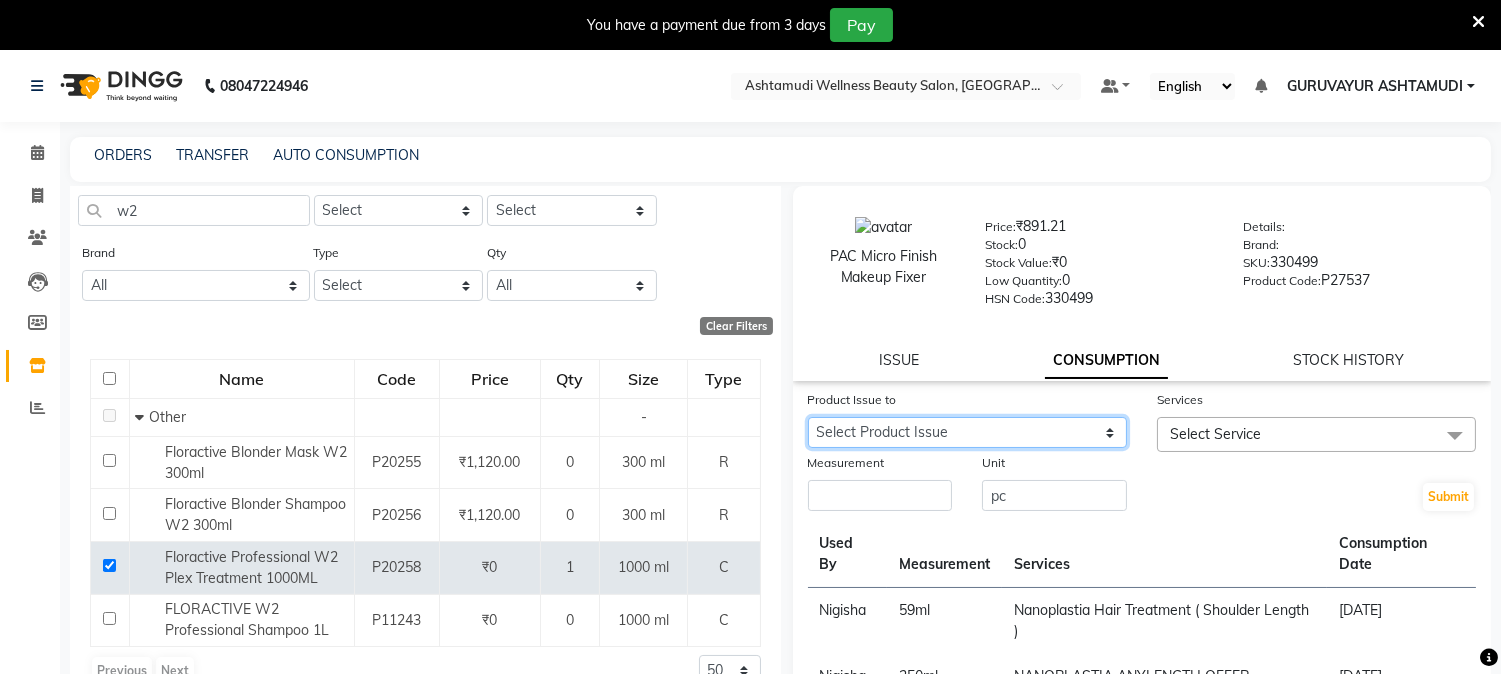 select on "883180" 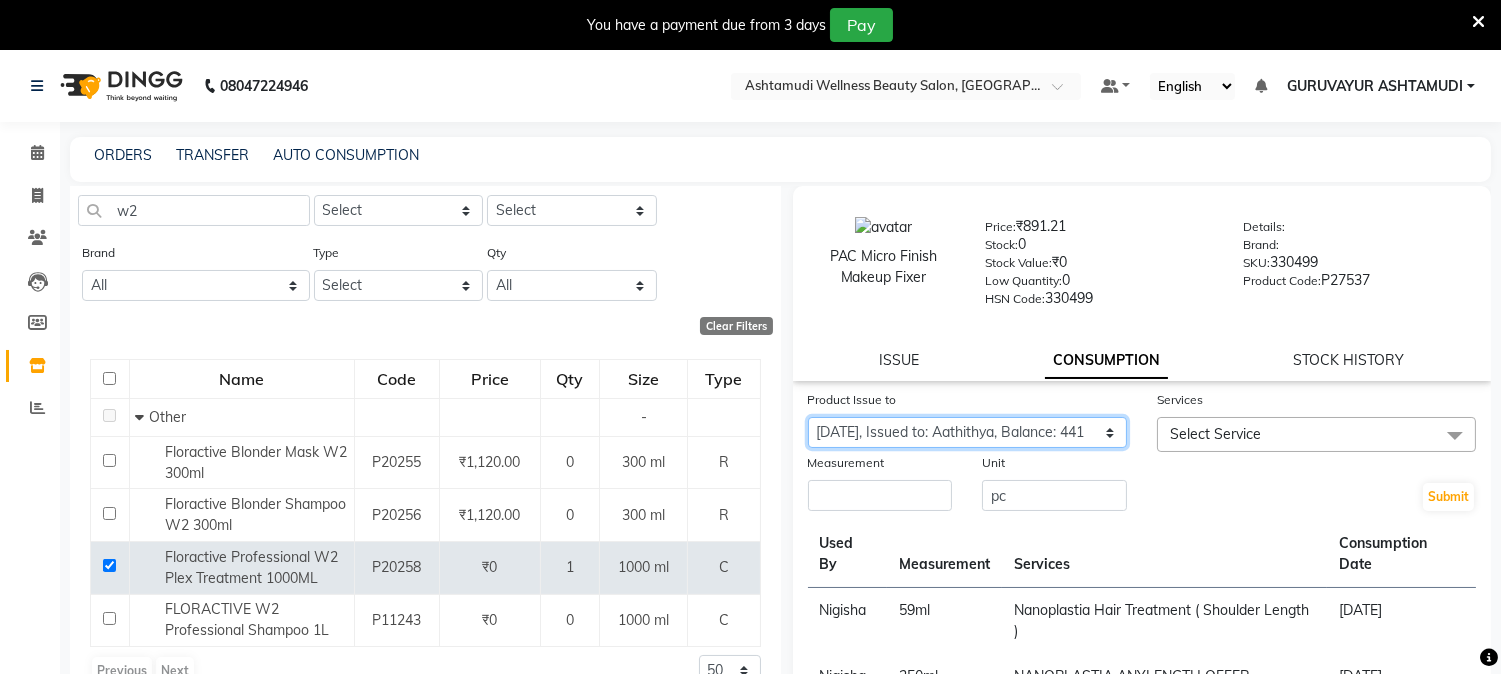 click on "Select Product Issue 2025-04-22, Issued to: Aathithya, Balance: 441" 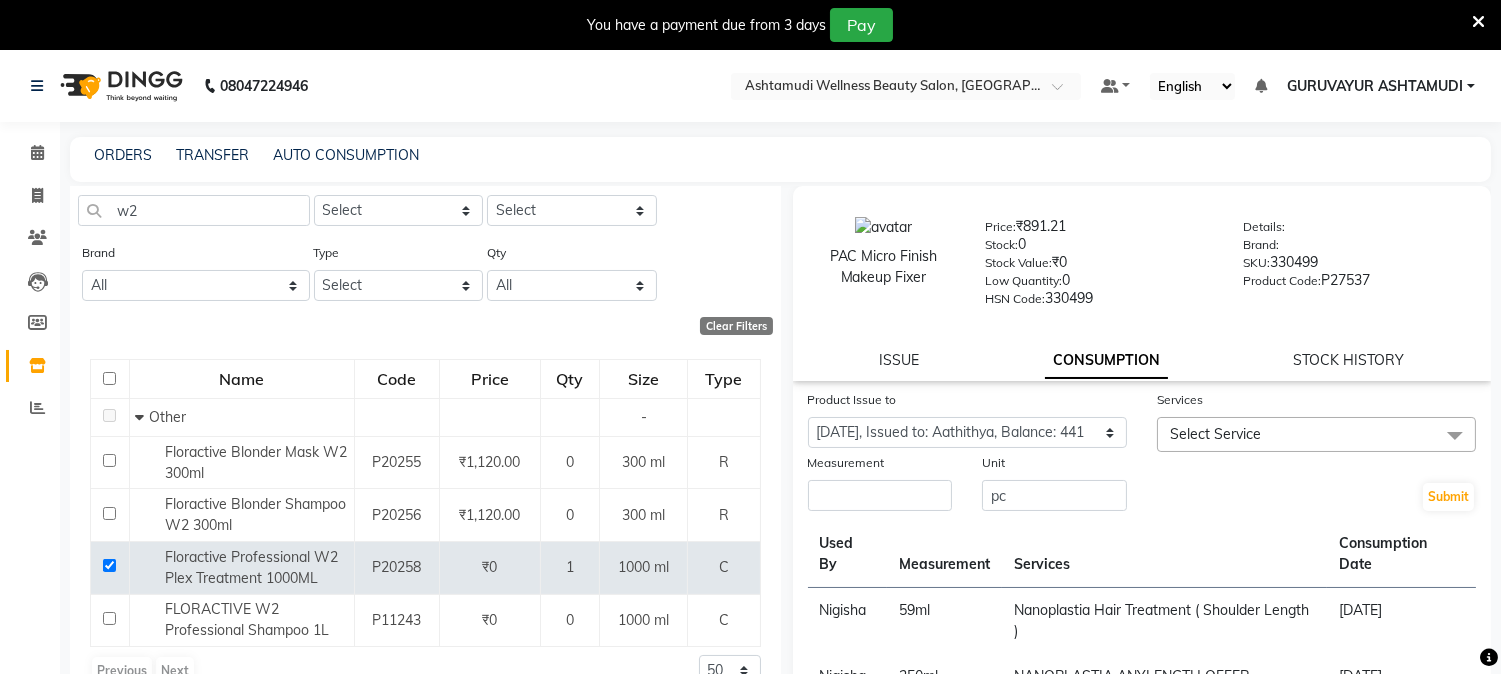 click on "Measurement" 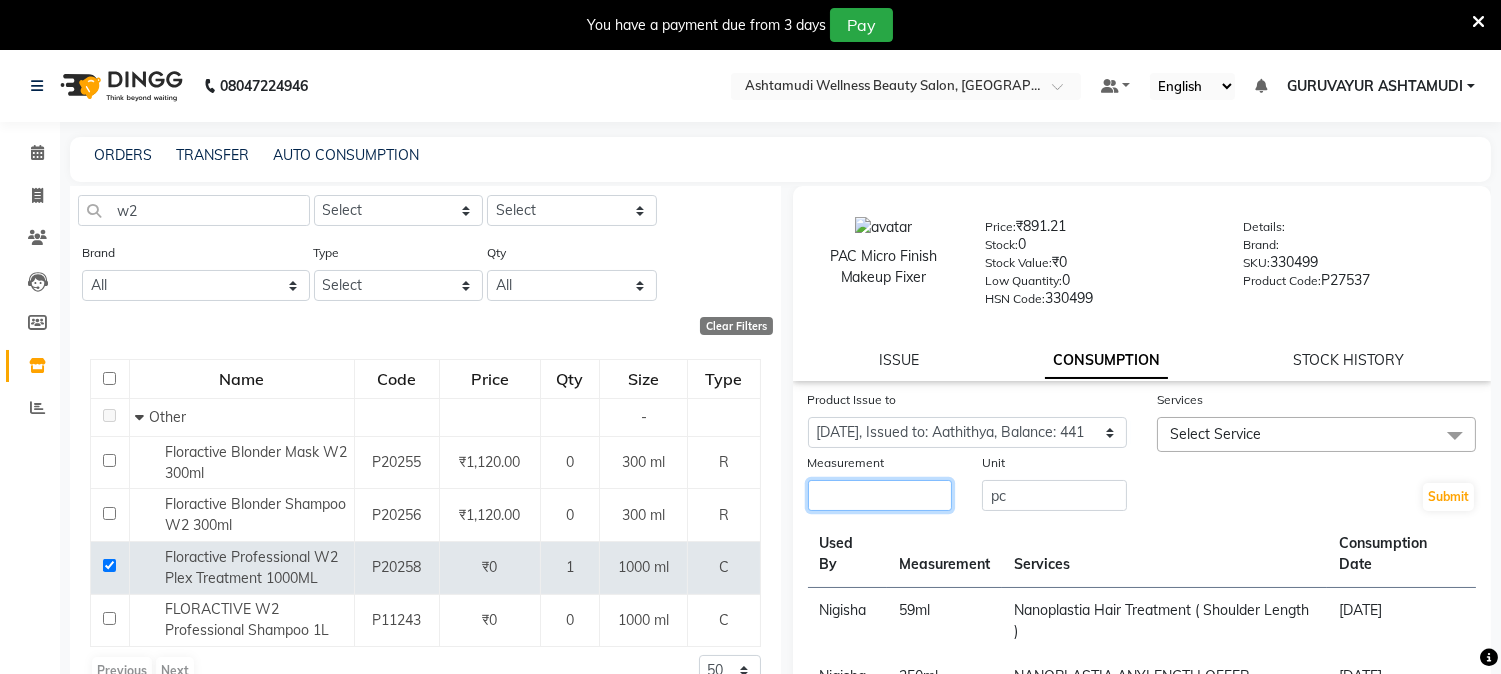 click 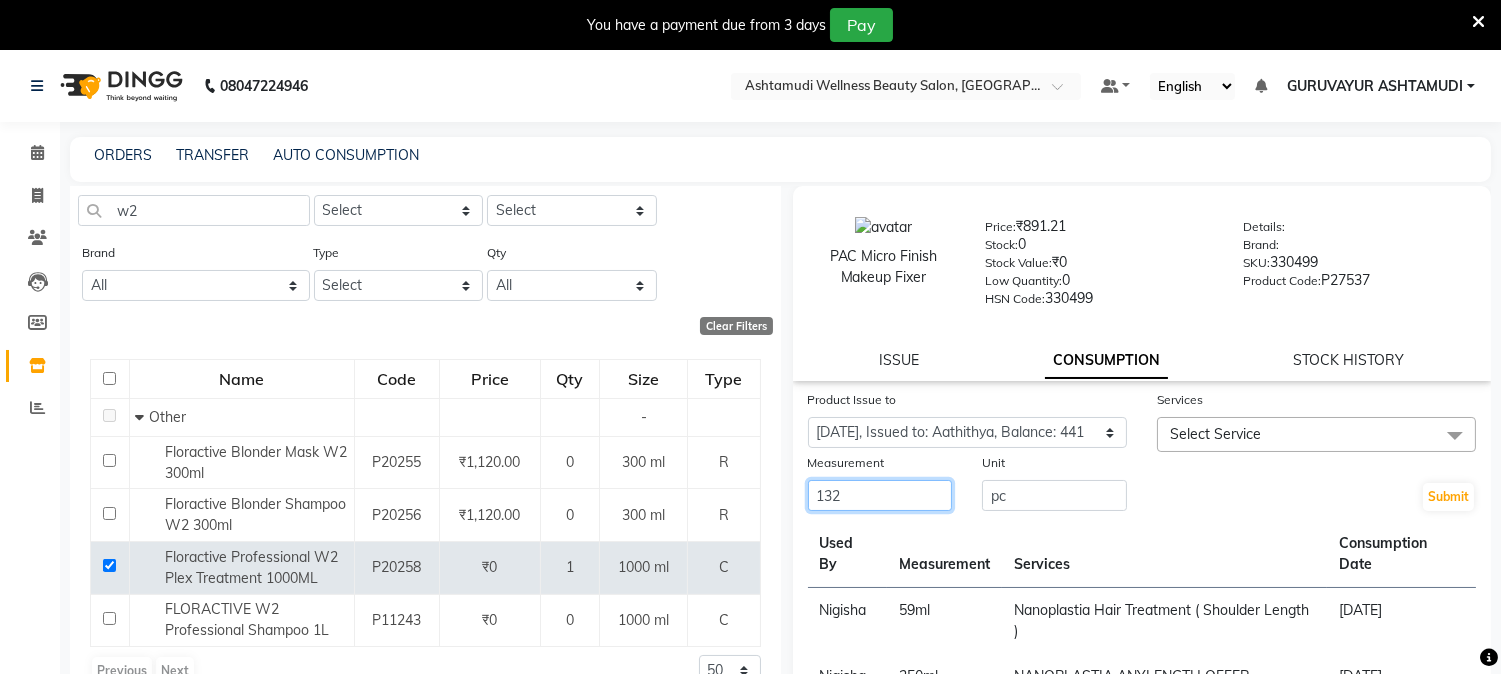 type on "132" 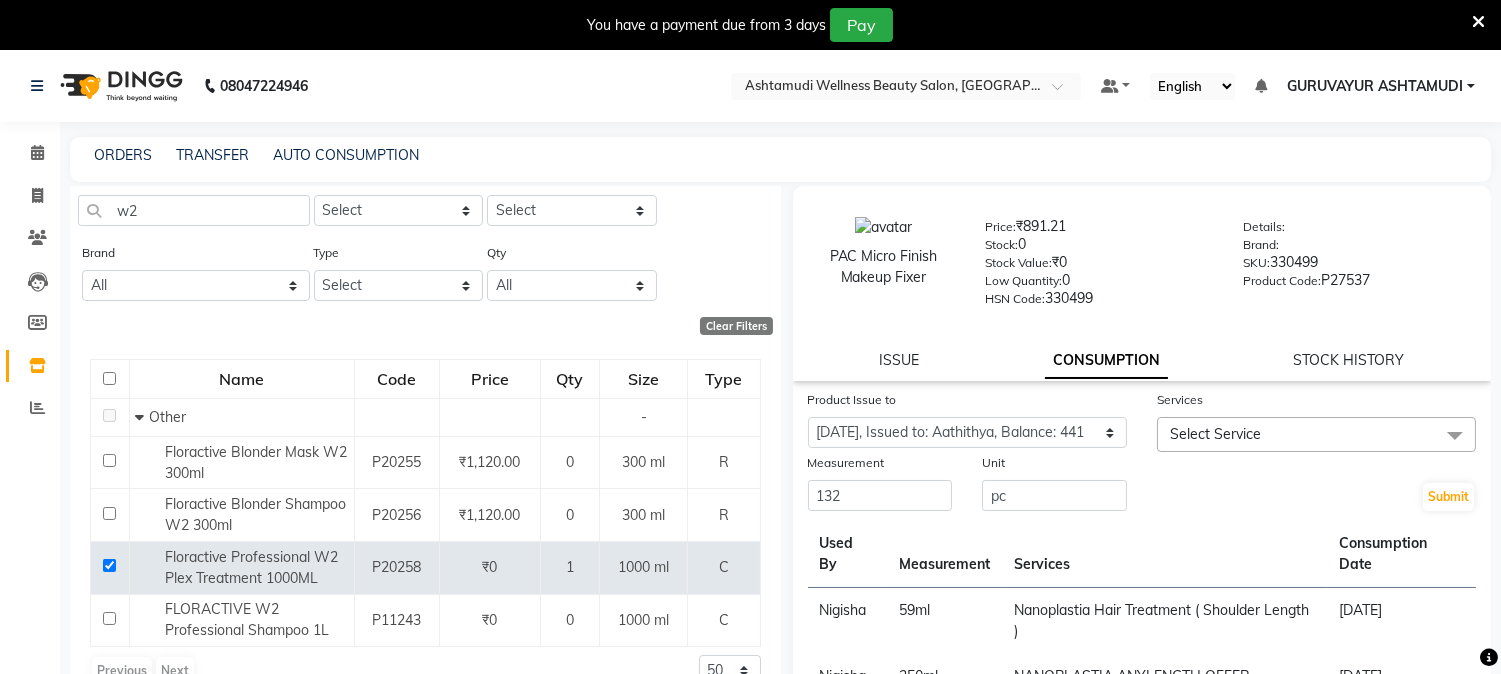 click on "Select Service" 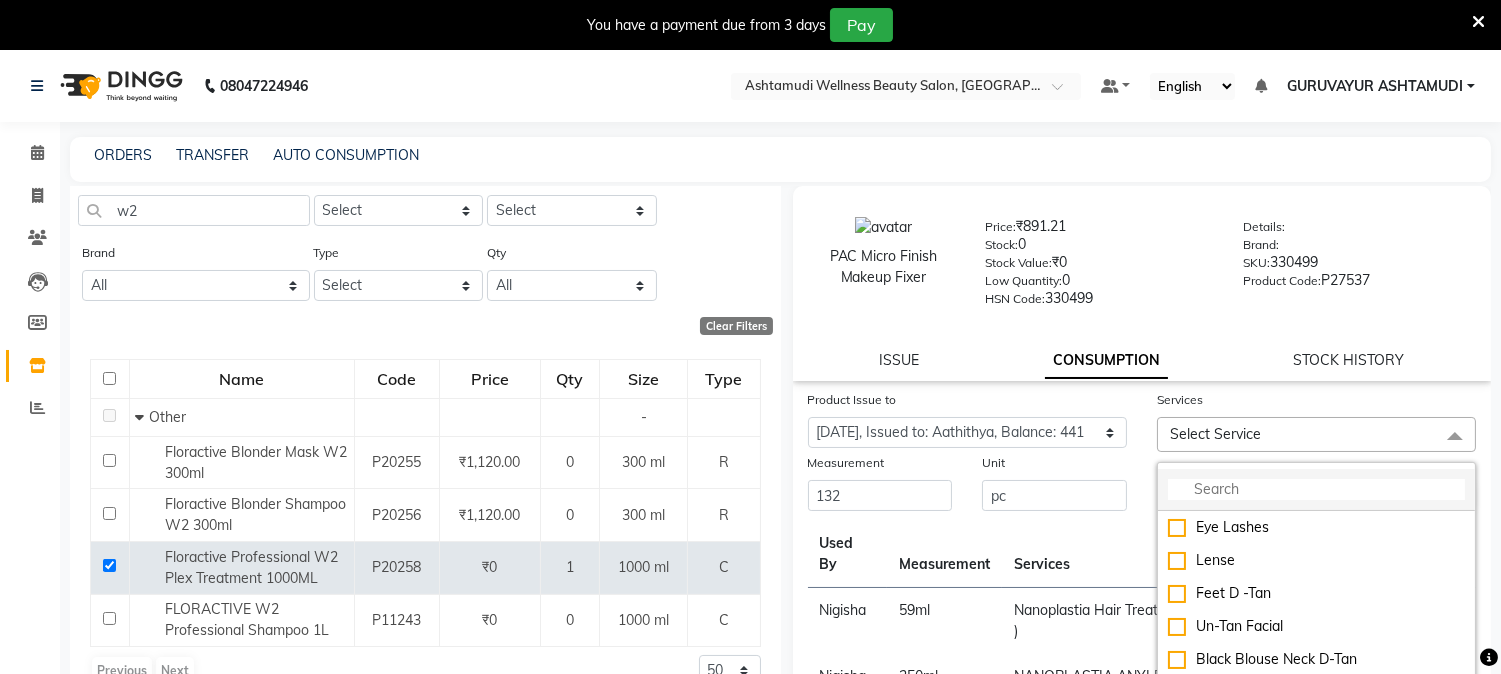 click 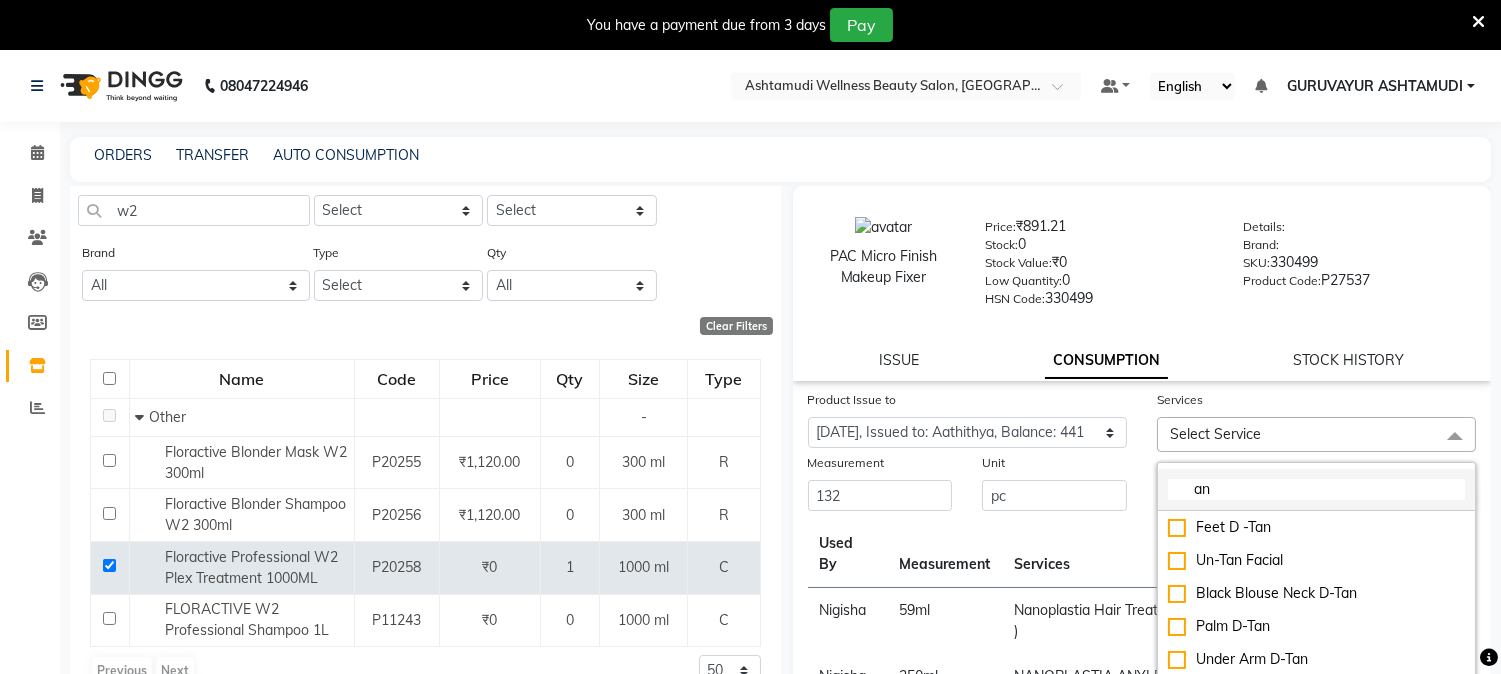 type on "a" 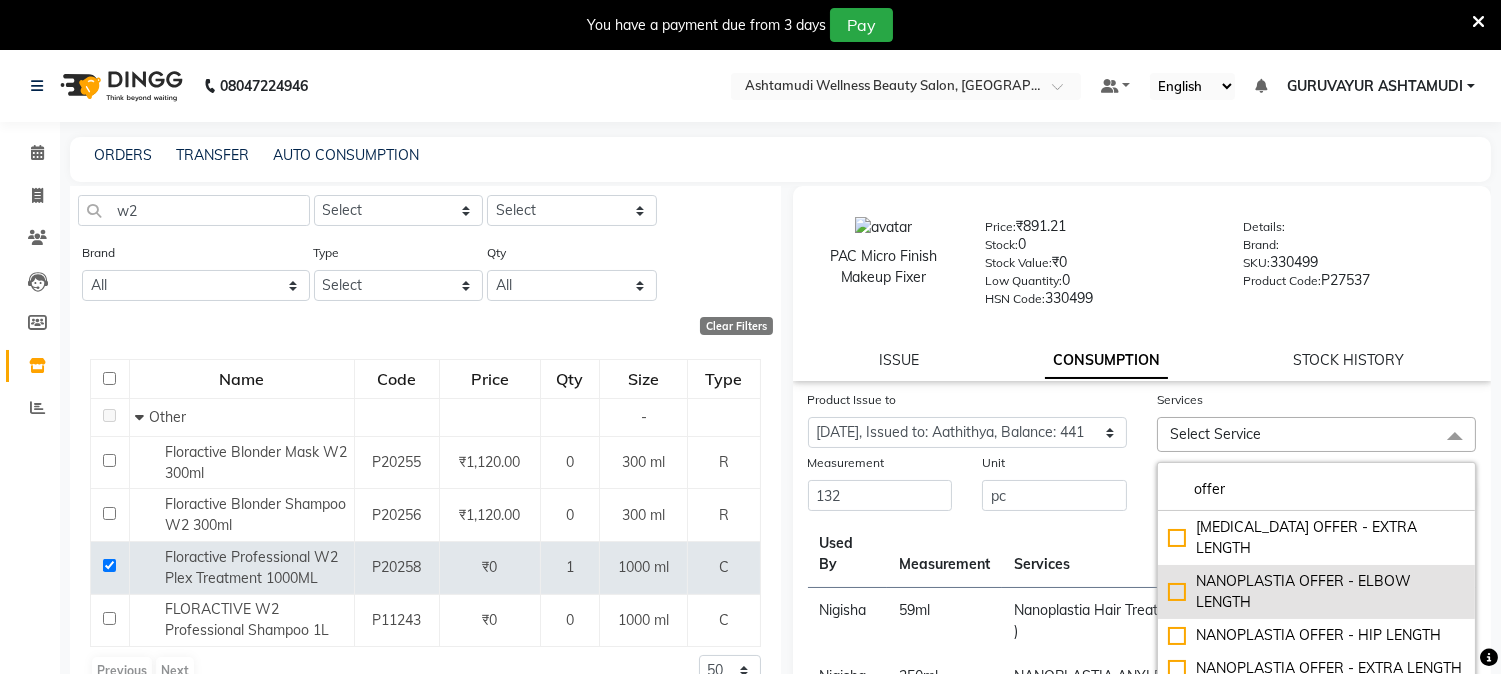 type on "offer" 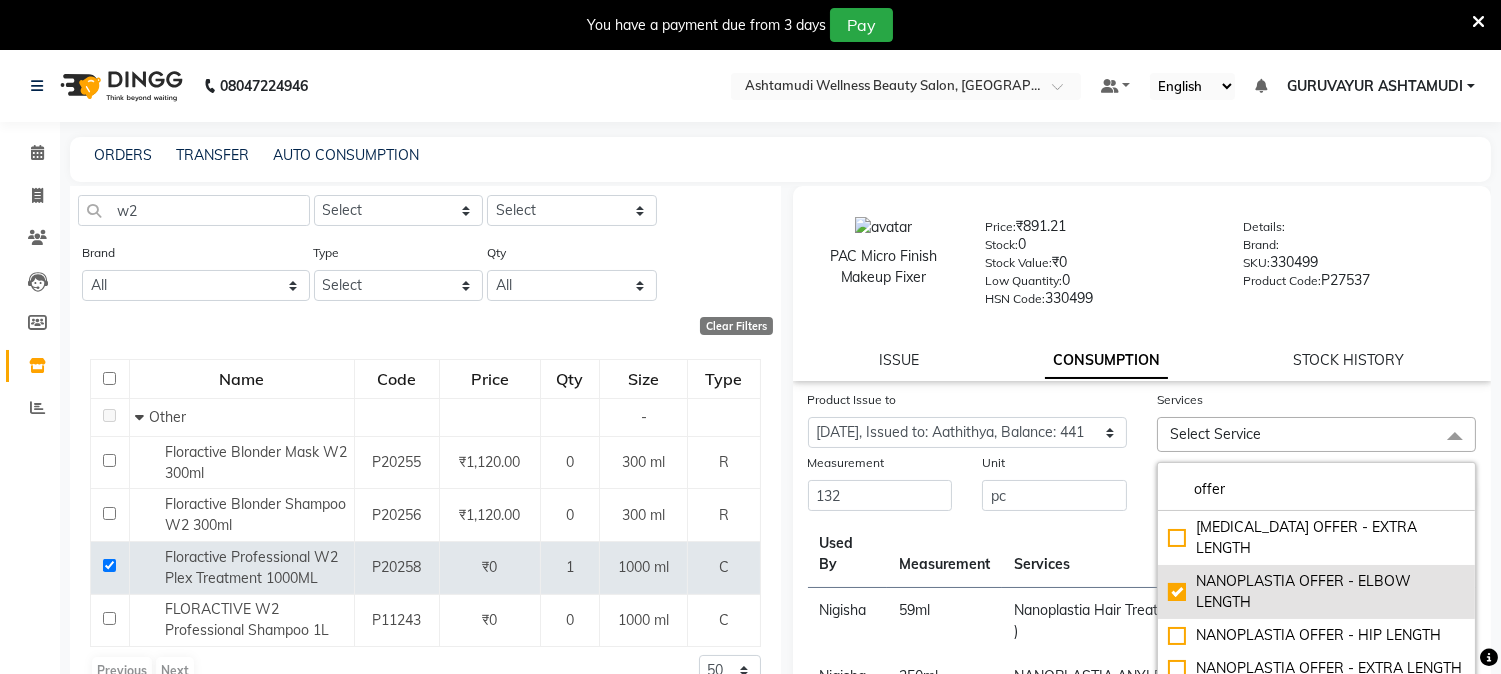 checkbox on "true" 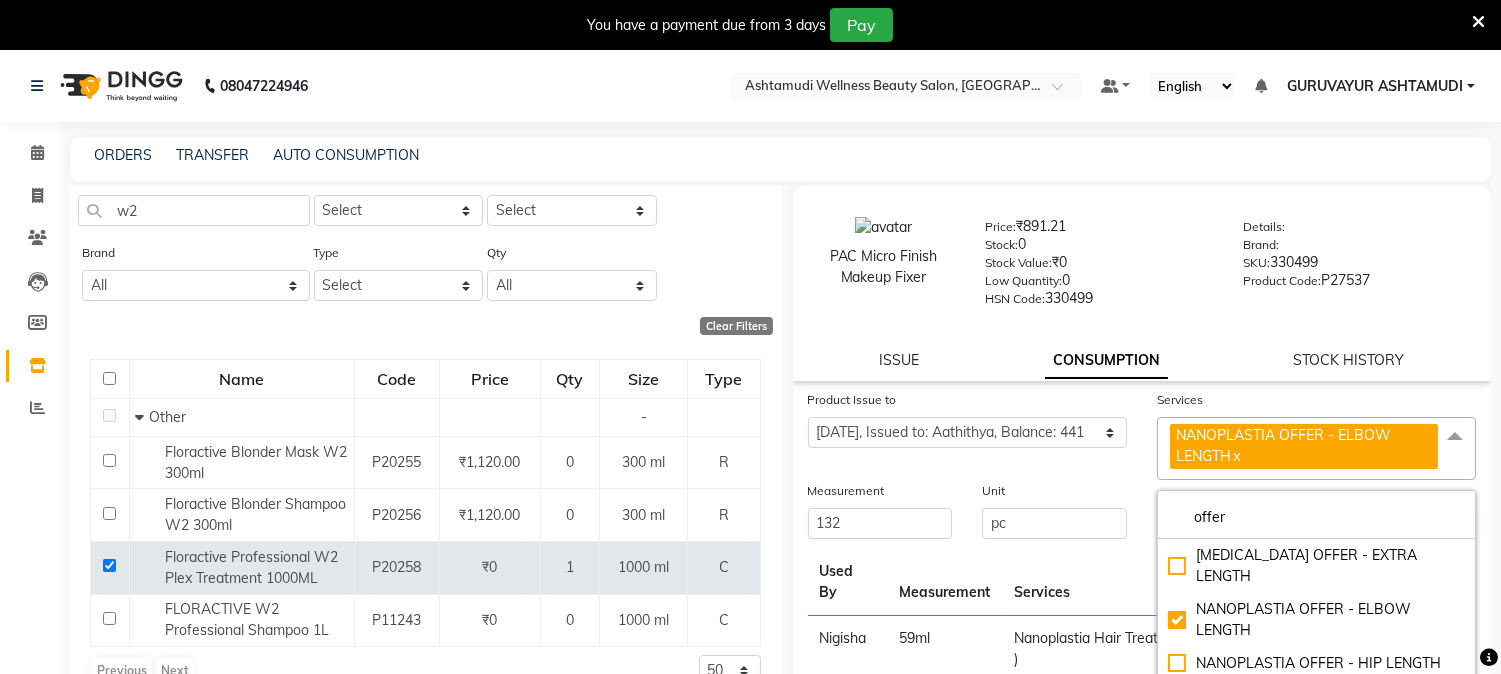 click on "Services NANOPLASTIA OFFER - ELBOW LENGTH  x offer BOTOX OFFER - EXTRA LENGTH NANOPLASTIA OFFER - ELBOW LENGTH NANOPLASTIA OFFER - HIP LENGTH NANOPLASTIA OFFER - EXTRA LENGTH BOTOX OFFER - ELBOW LENGTH BOTOX OFFER - HIP LENGTH VEGAN PROTEIN OFFER - ELBOW LENGTH VEGAN PROTEIN OFFER - HIP LENGTH VEGAN PROTEIN OFFER - EXTRA LENGTH" 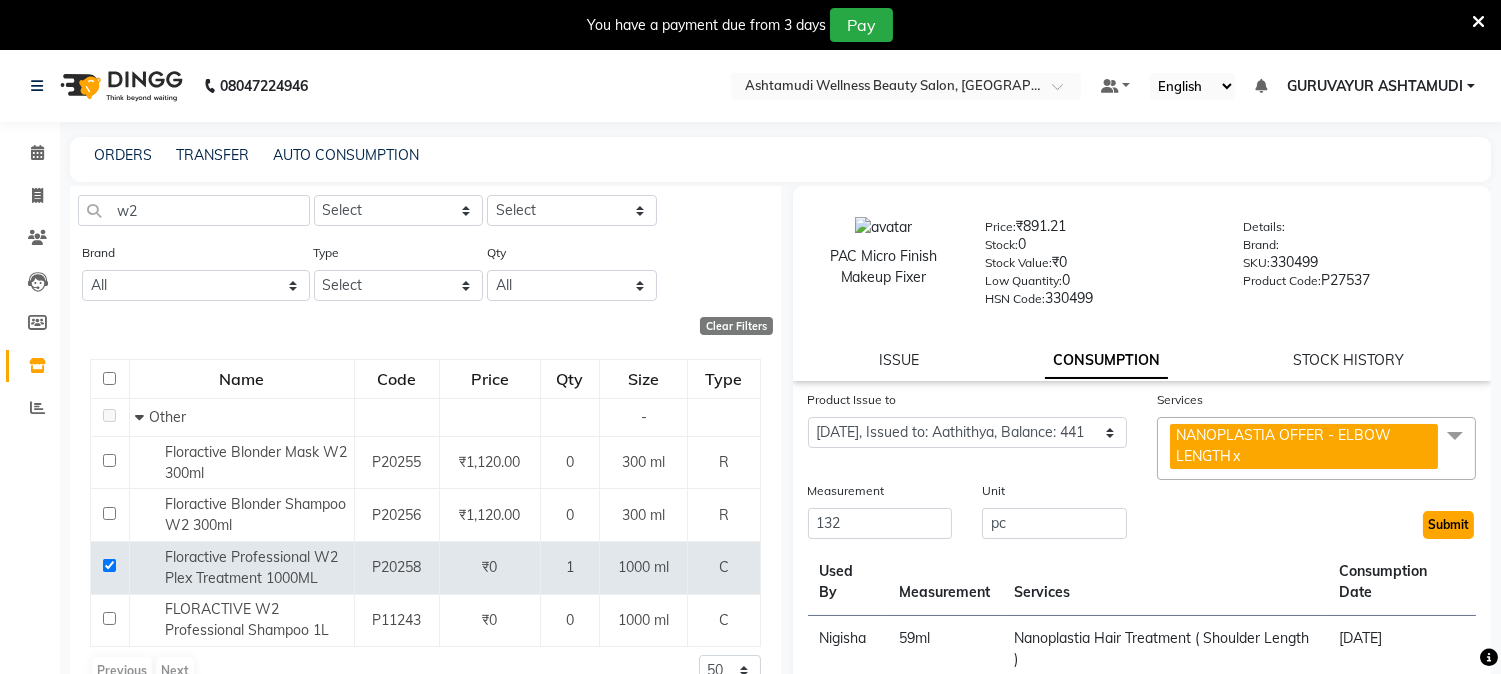 click on "Submit" 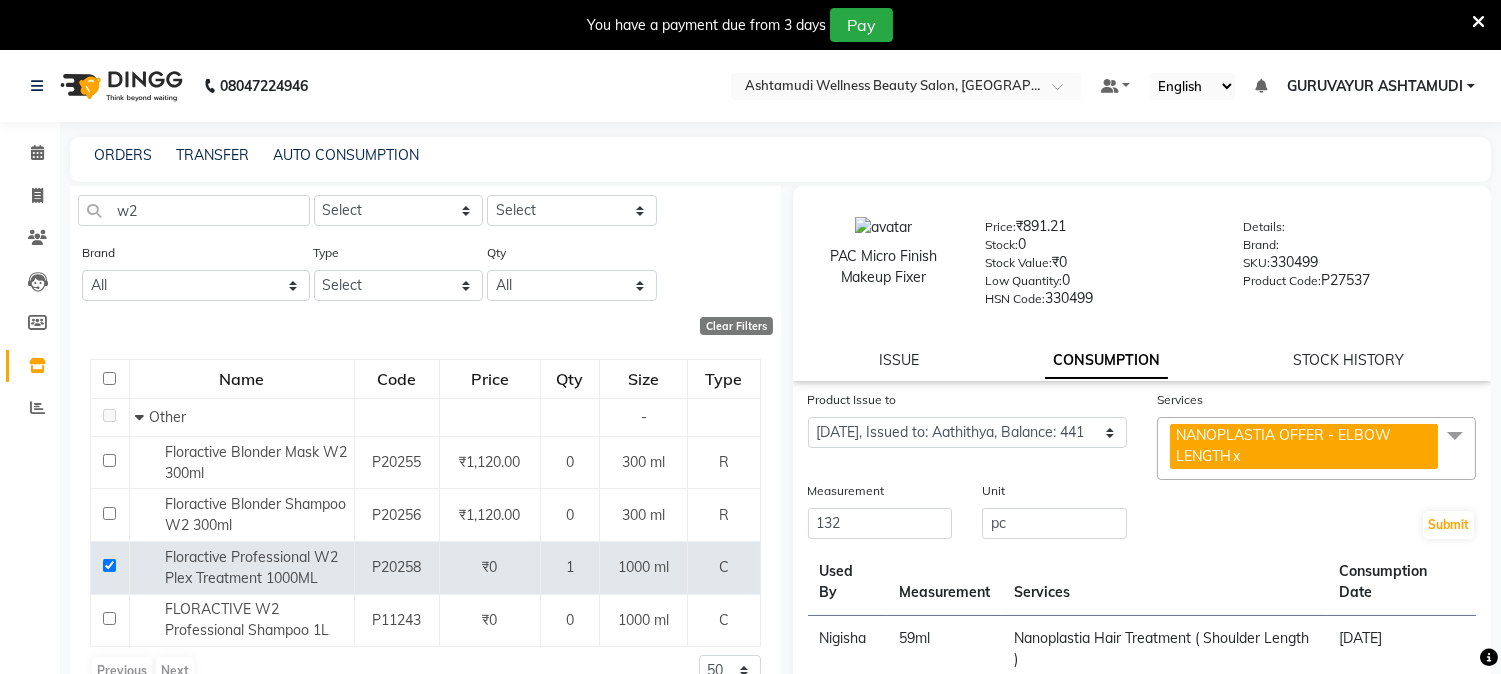 click on "x" 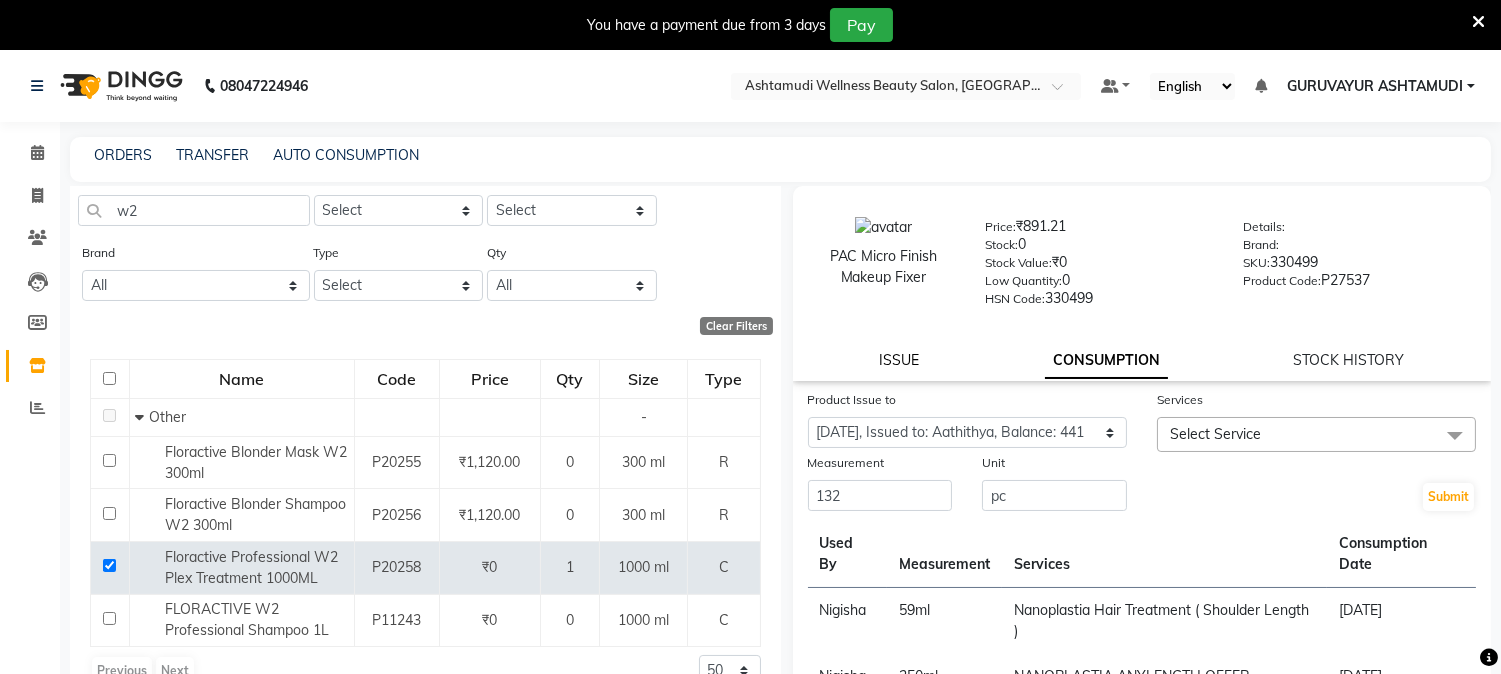 click on "ISSUE" 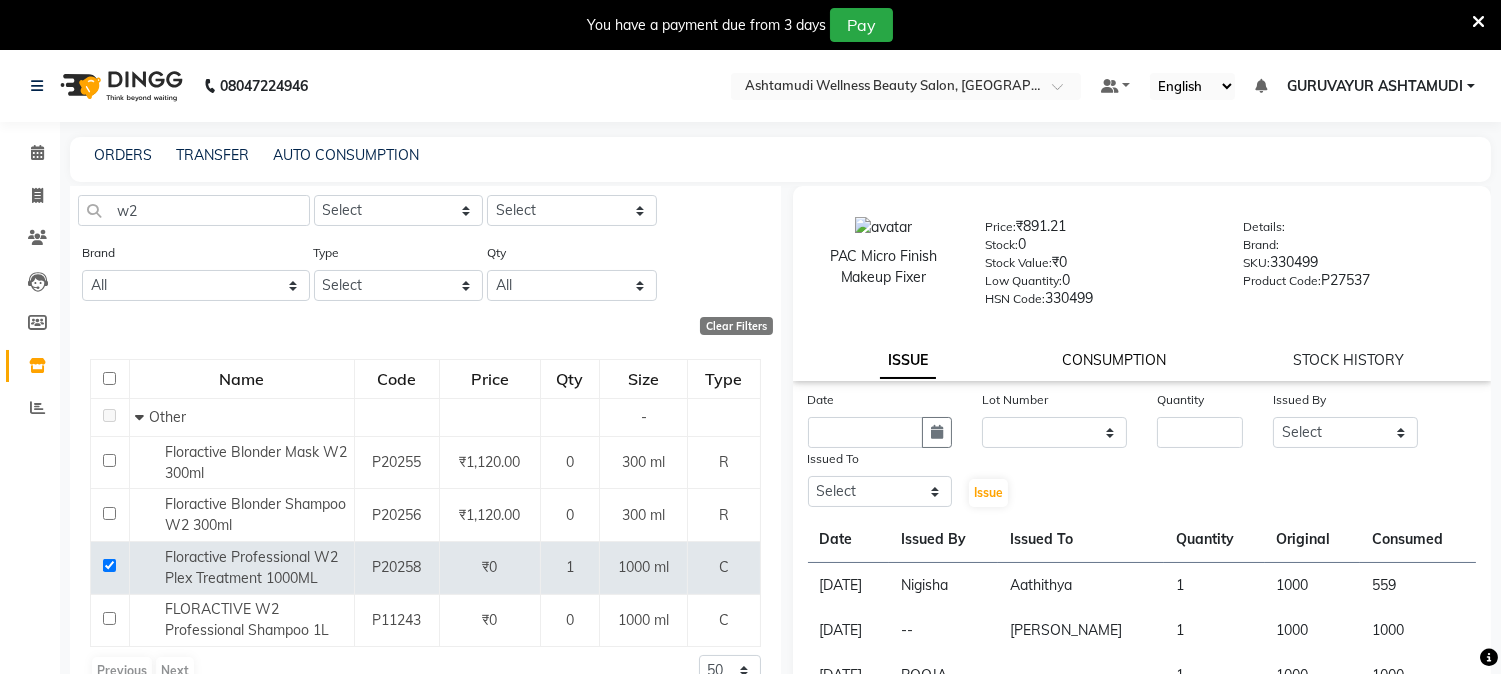 click on "CONSUMPTION" 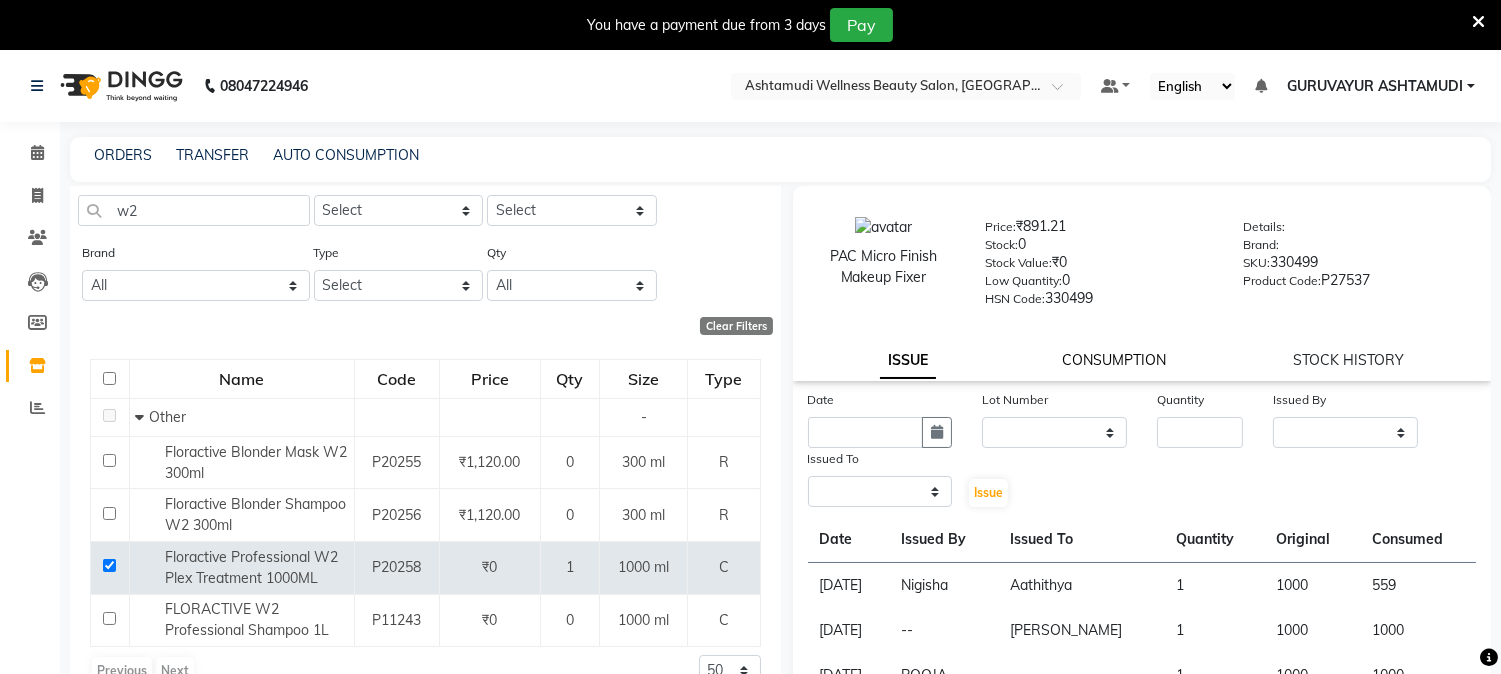 select on "883180" 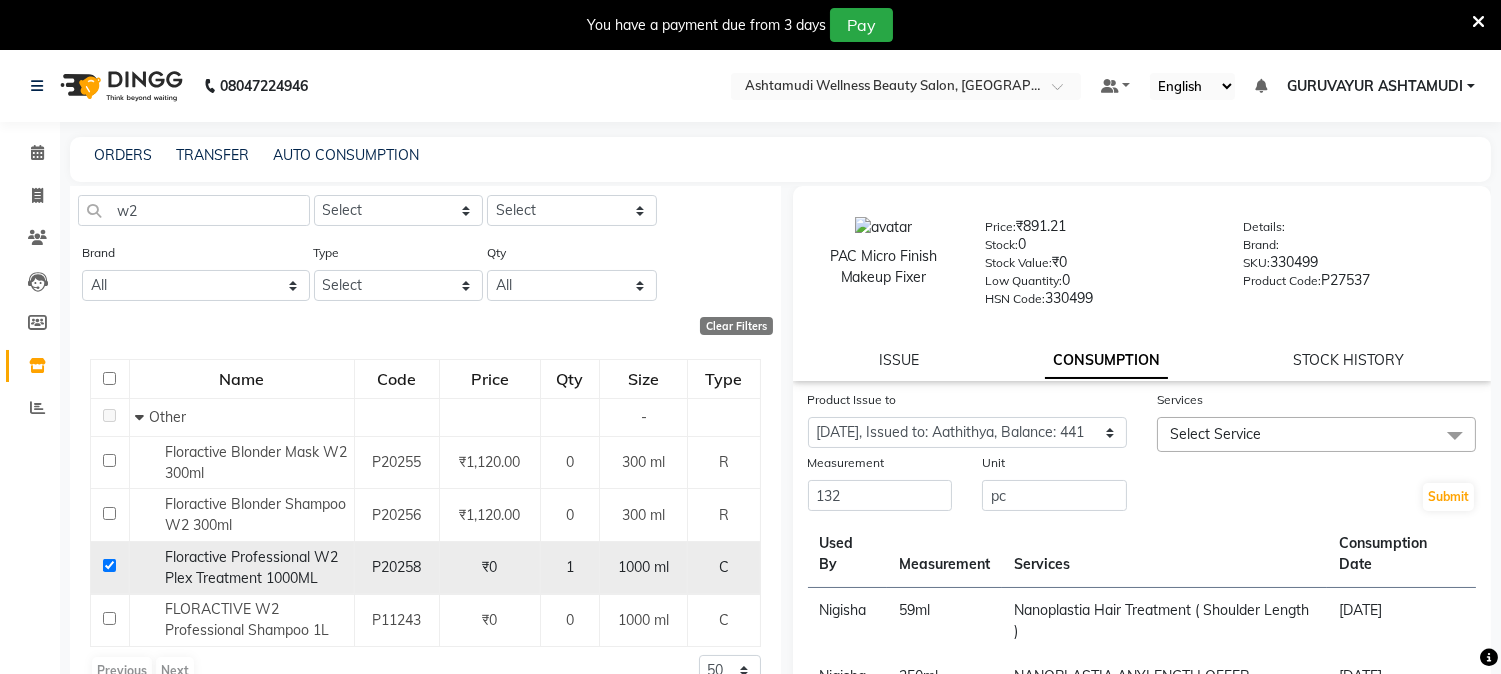 click 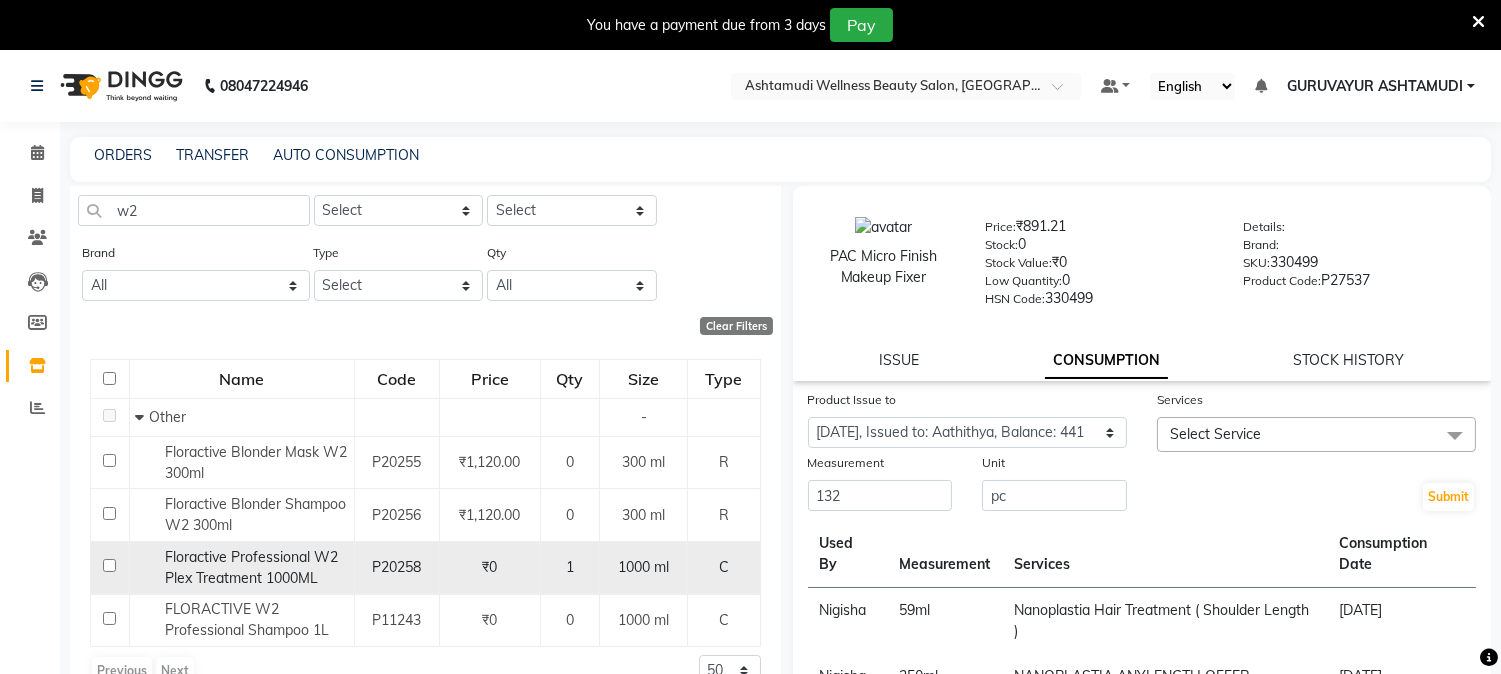 checkbox on "false" 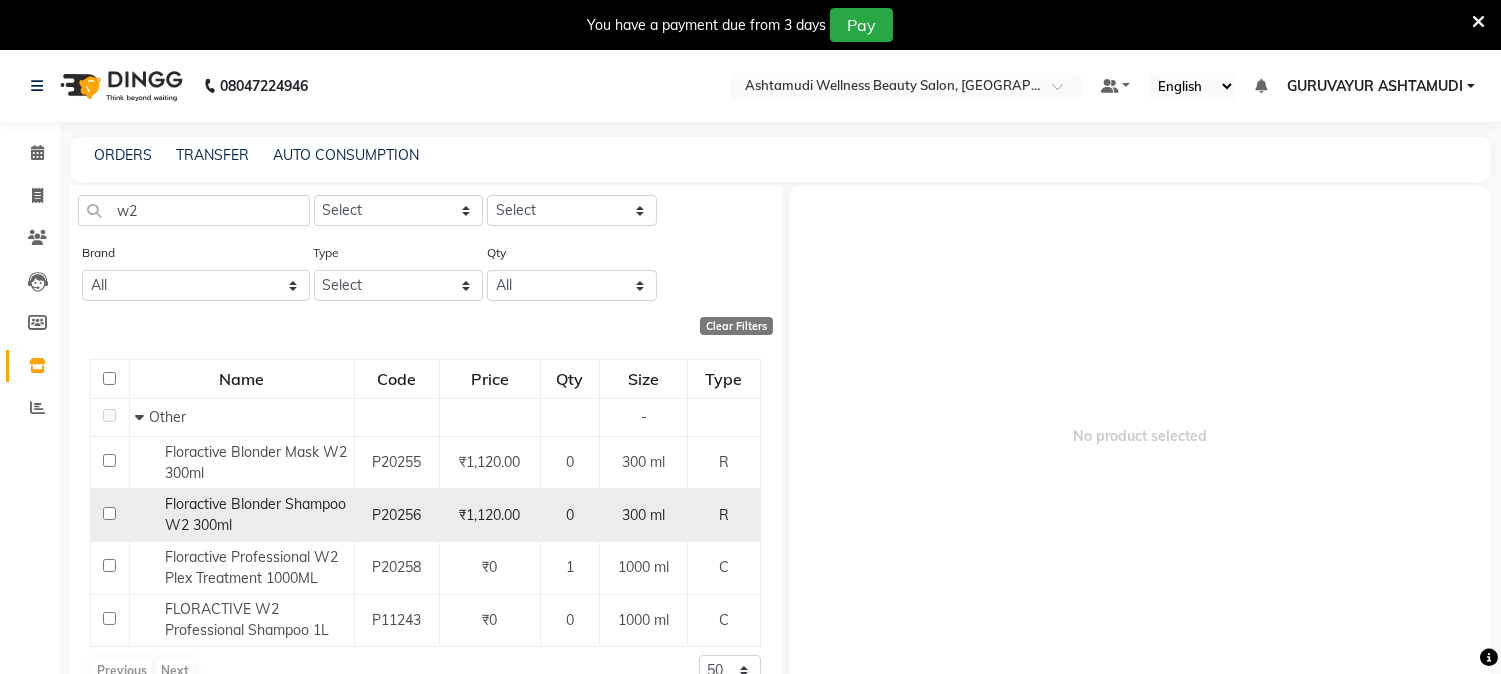 click 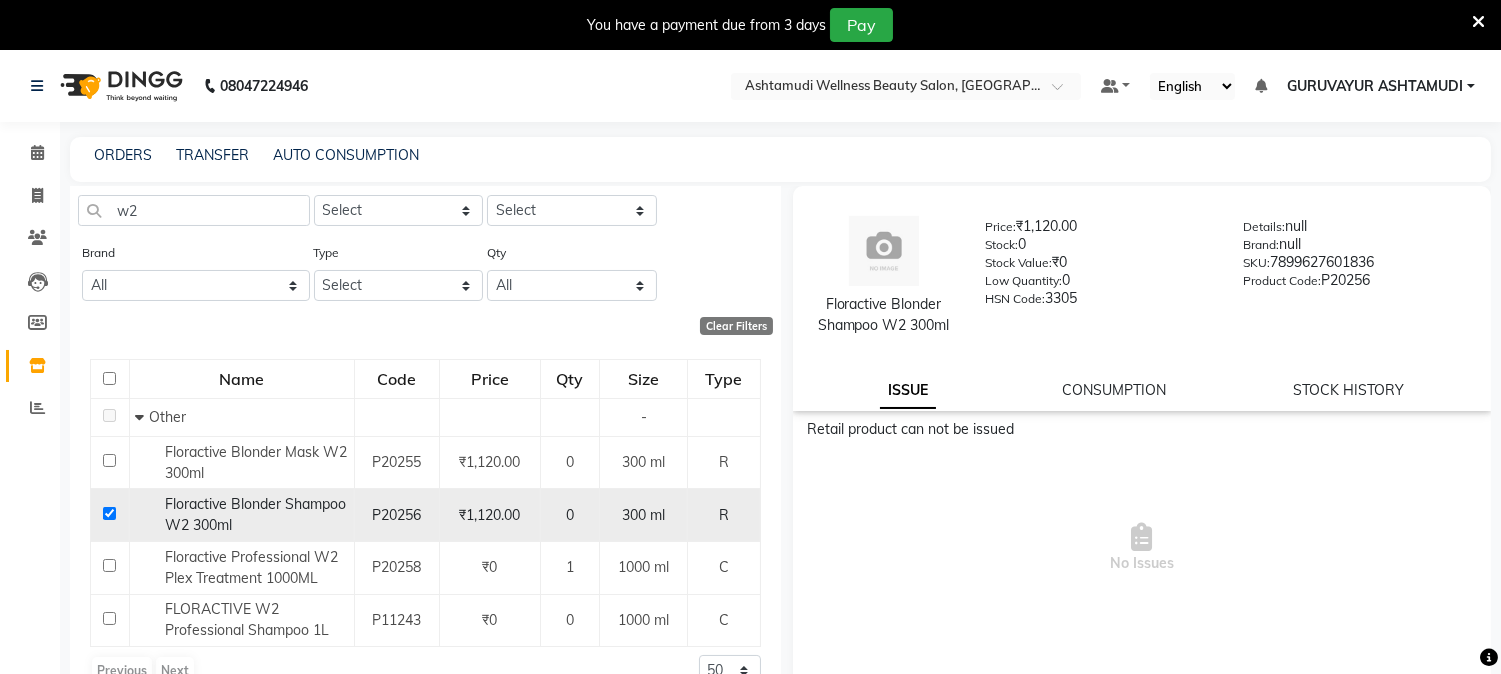 click 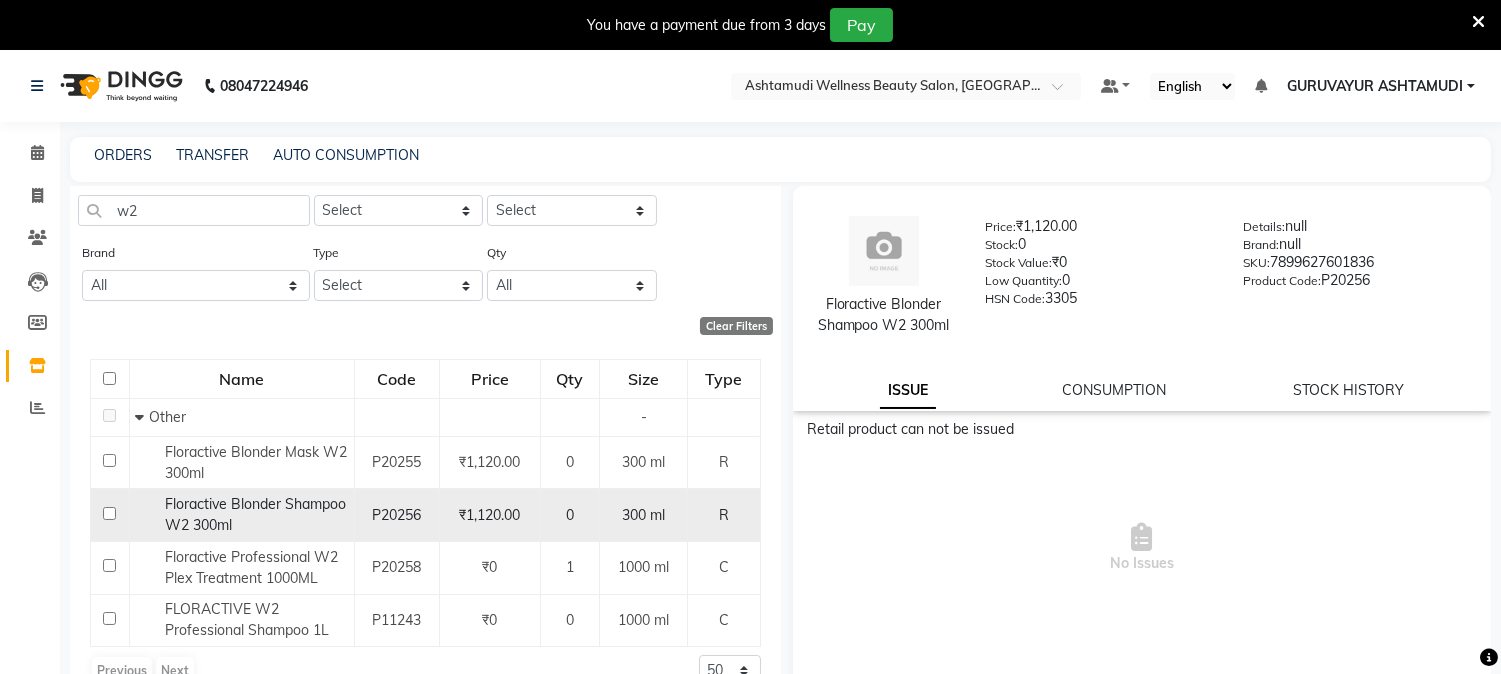 checkbox on "false" 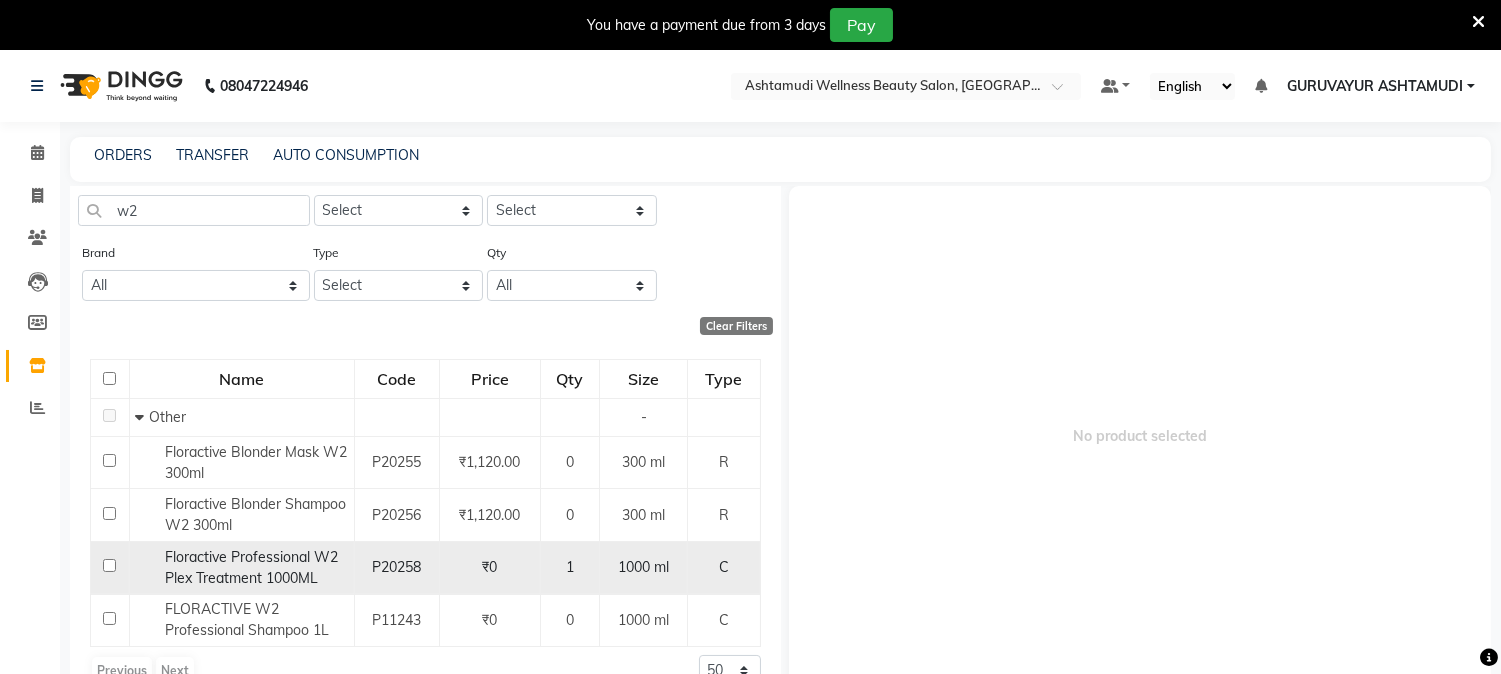 click 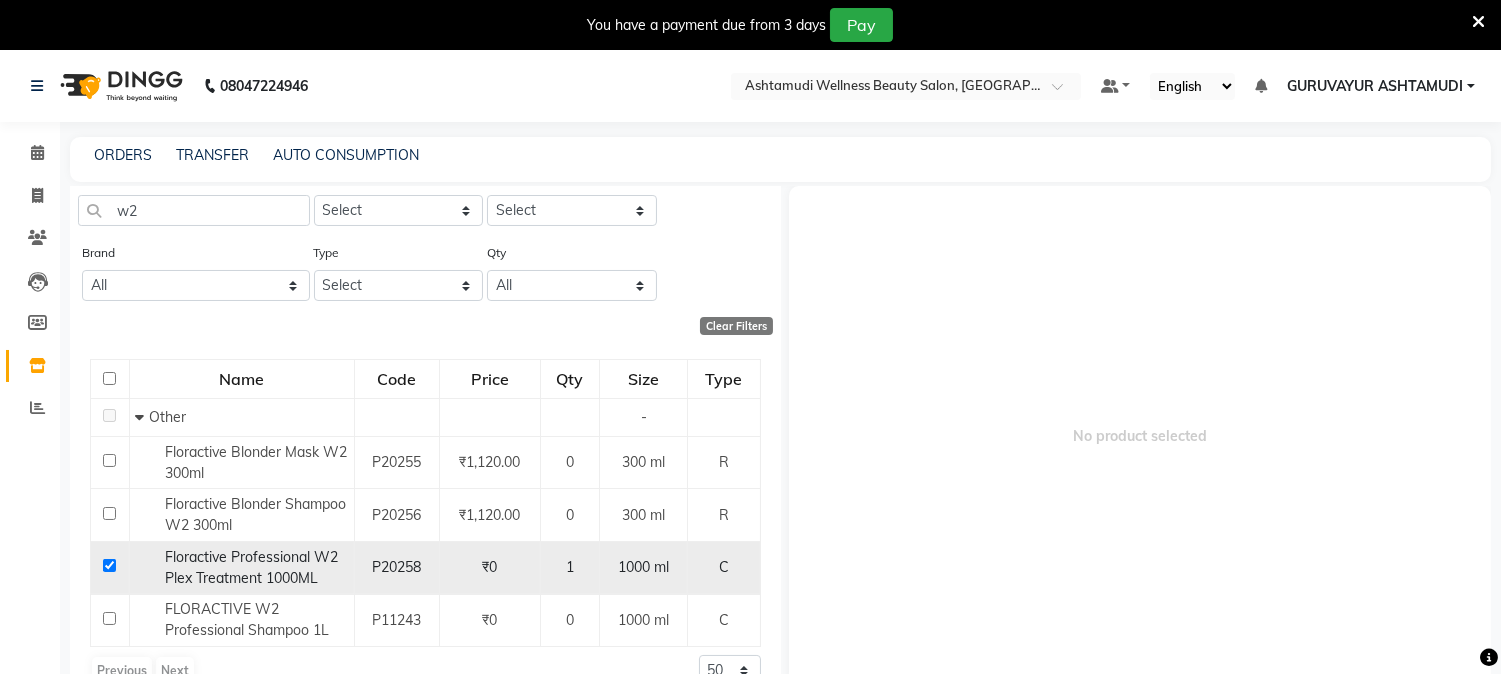 checkbox on "true" 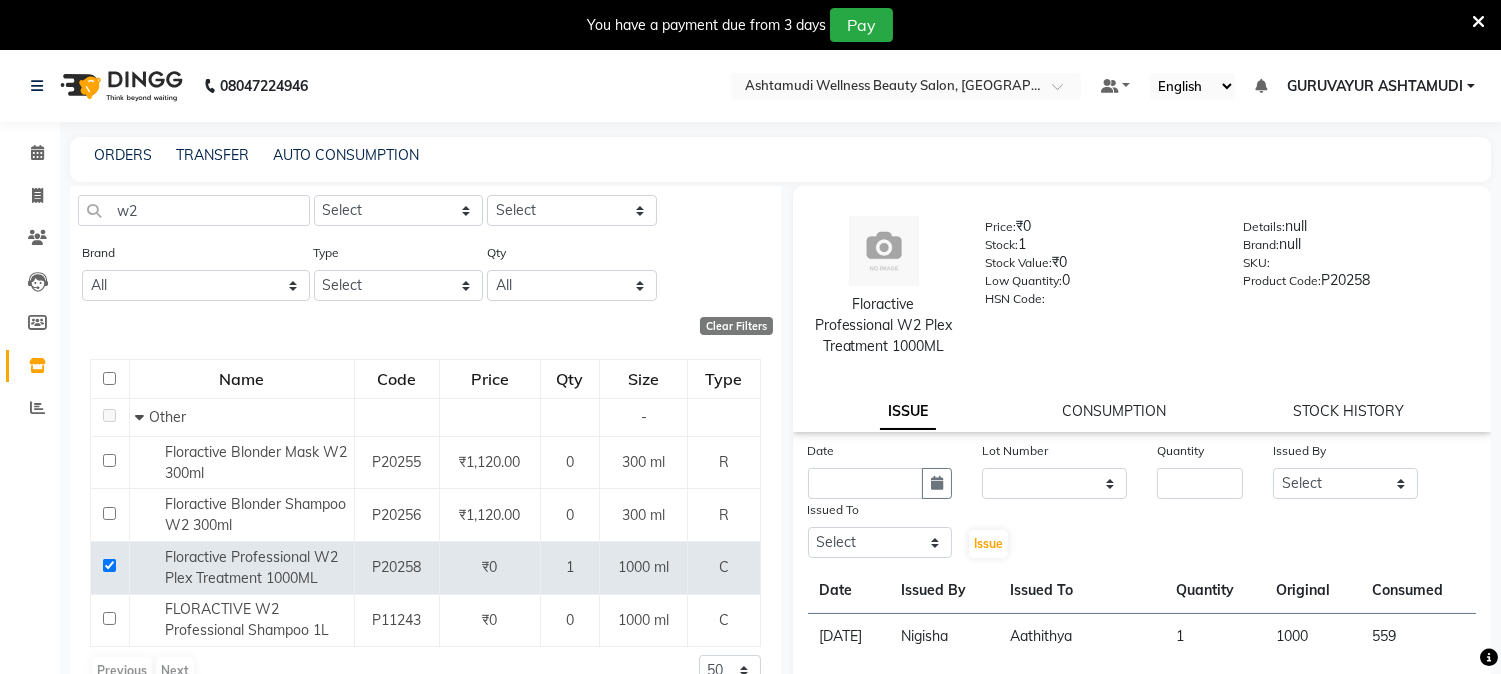 click on "CONSUMPTION" 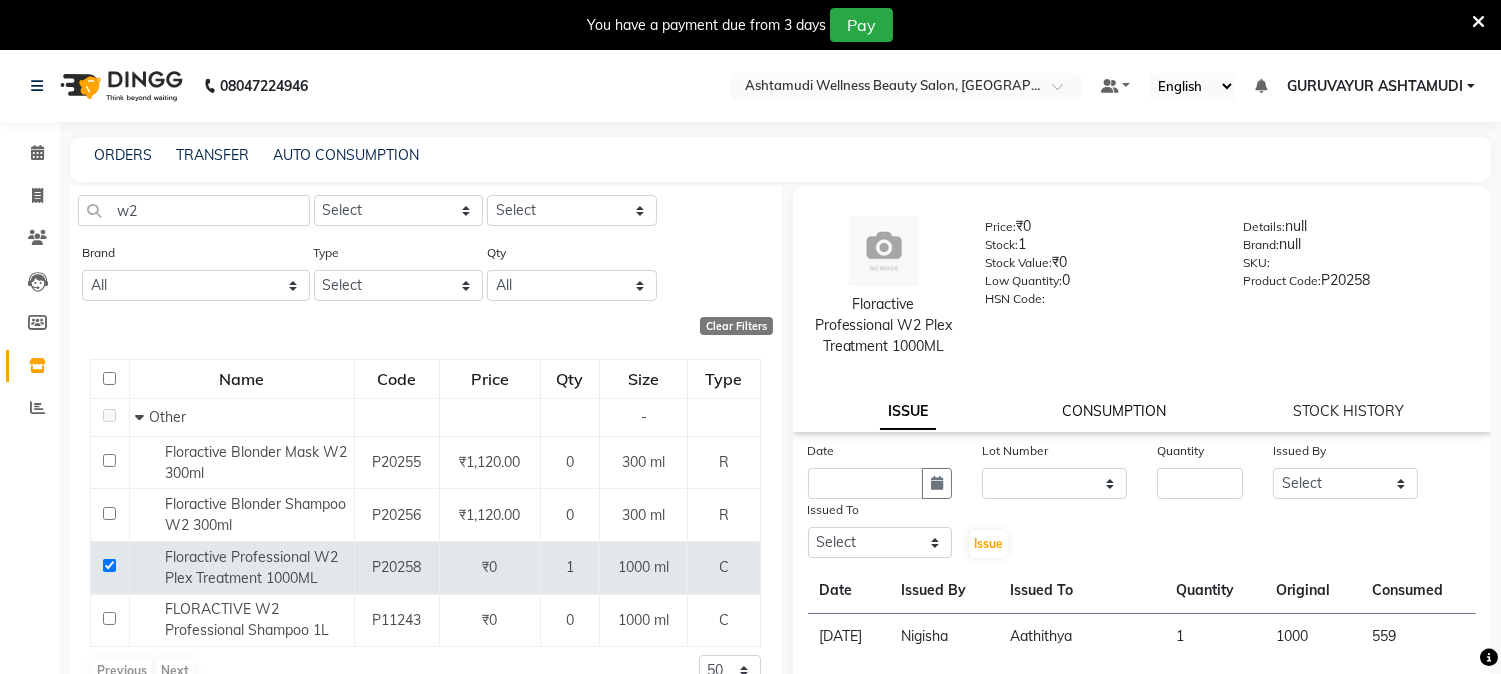 click on "CONSUMPTION" 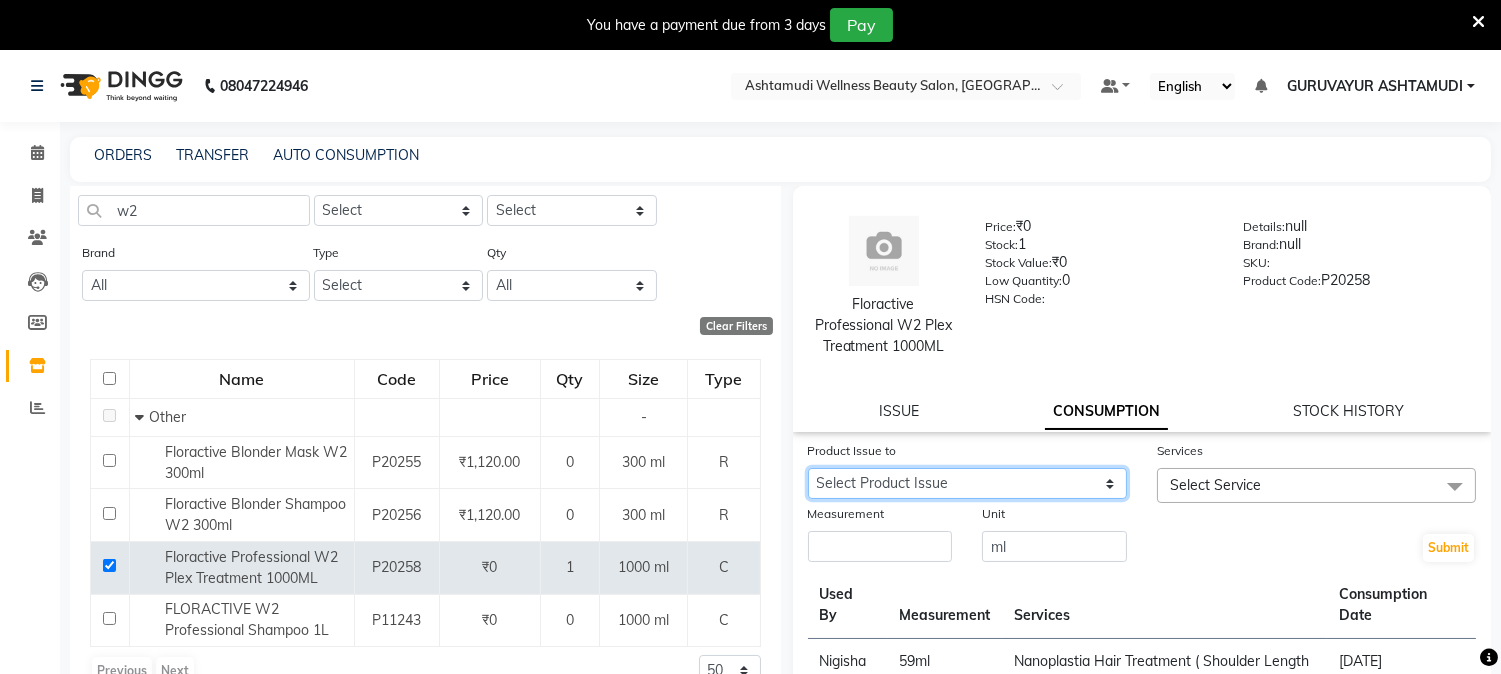 click on "Select Product Issue 2025-04-22, Issued to: Aathithya, Balance: 441" 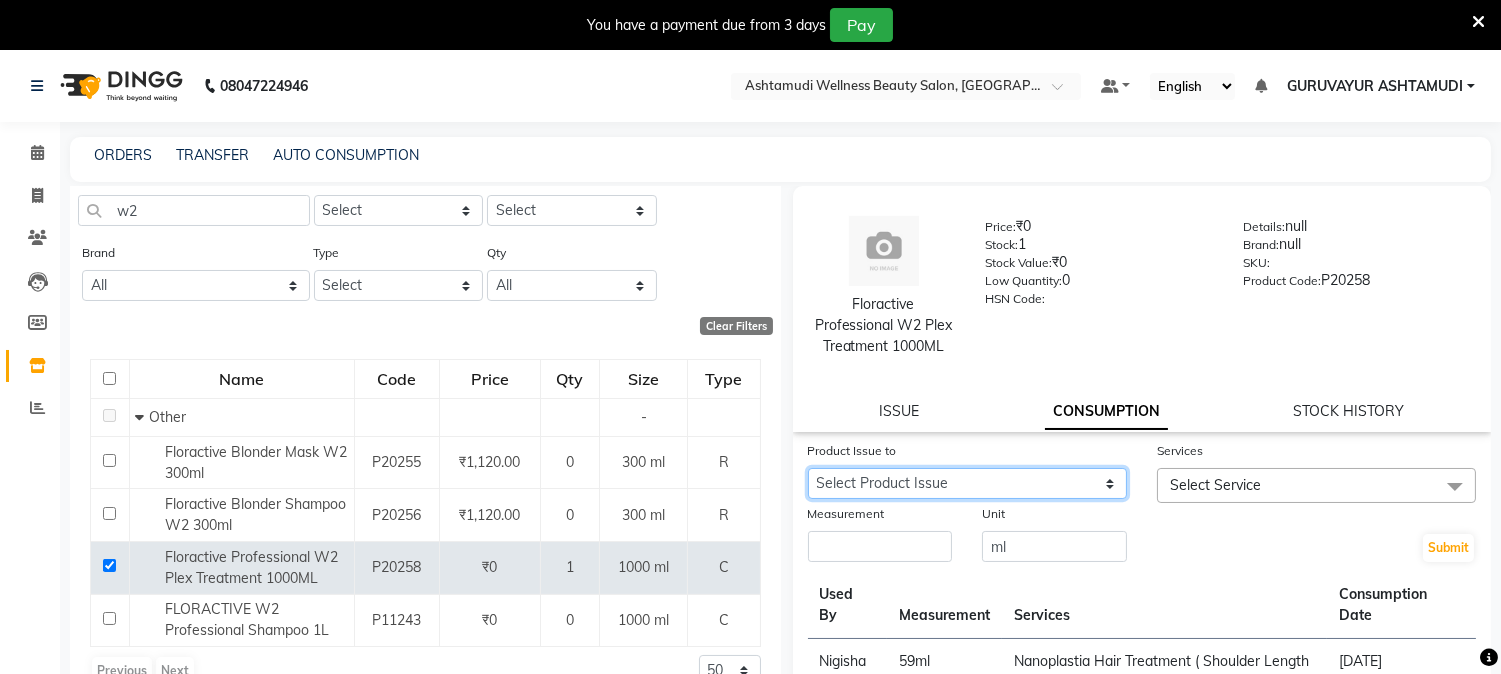 select on "883180" 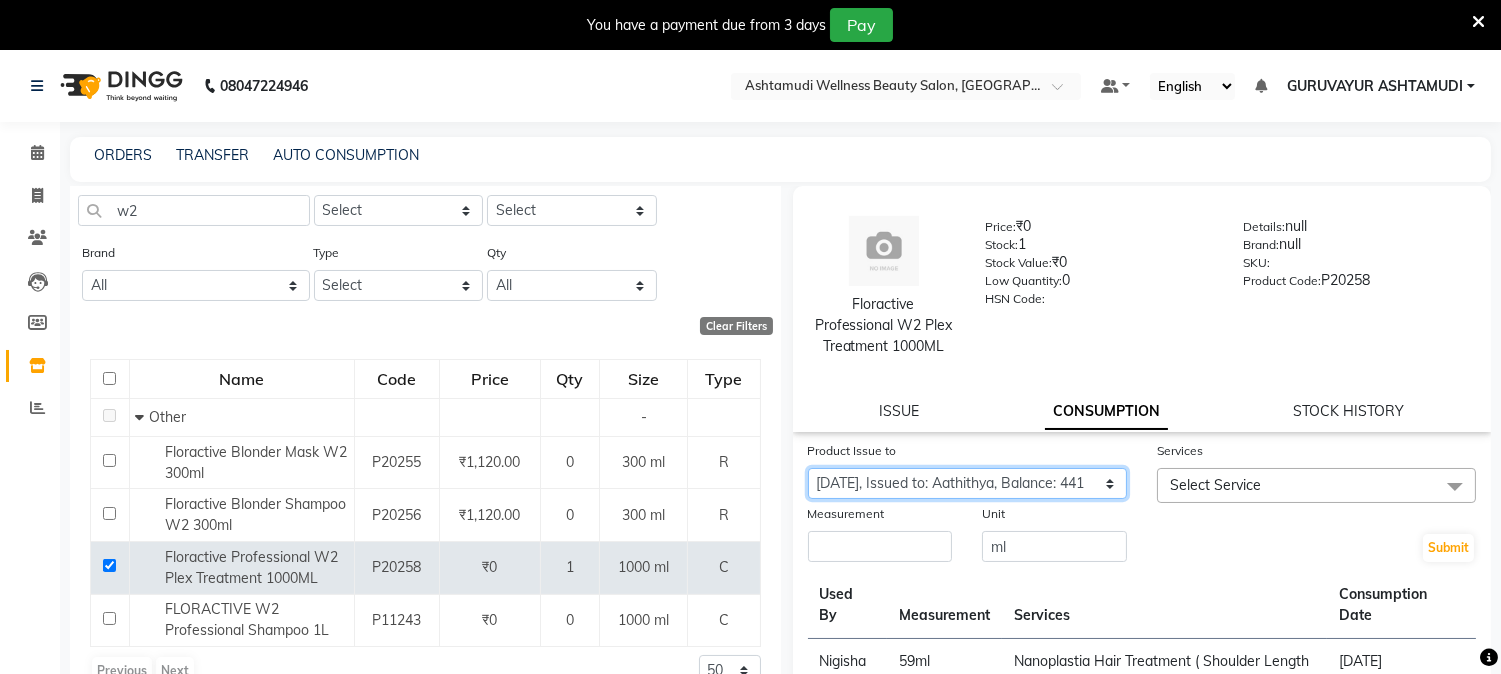 click on "Select Product Issue 2025-04-22, Issued to: Aathithya, Balance: 441" 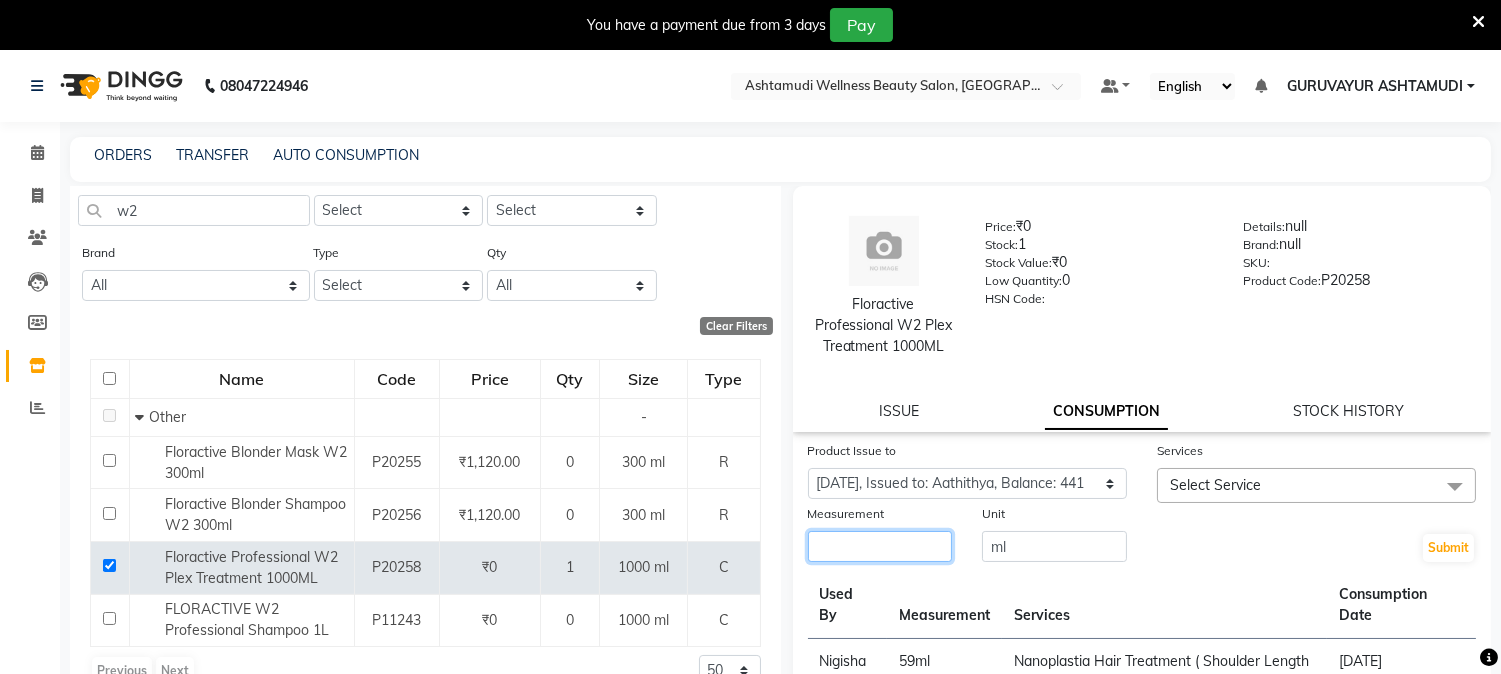 click 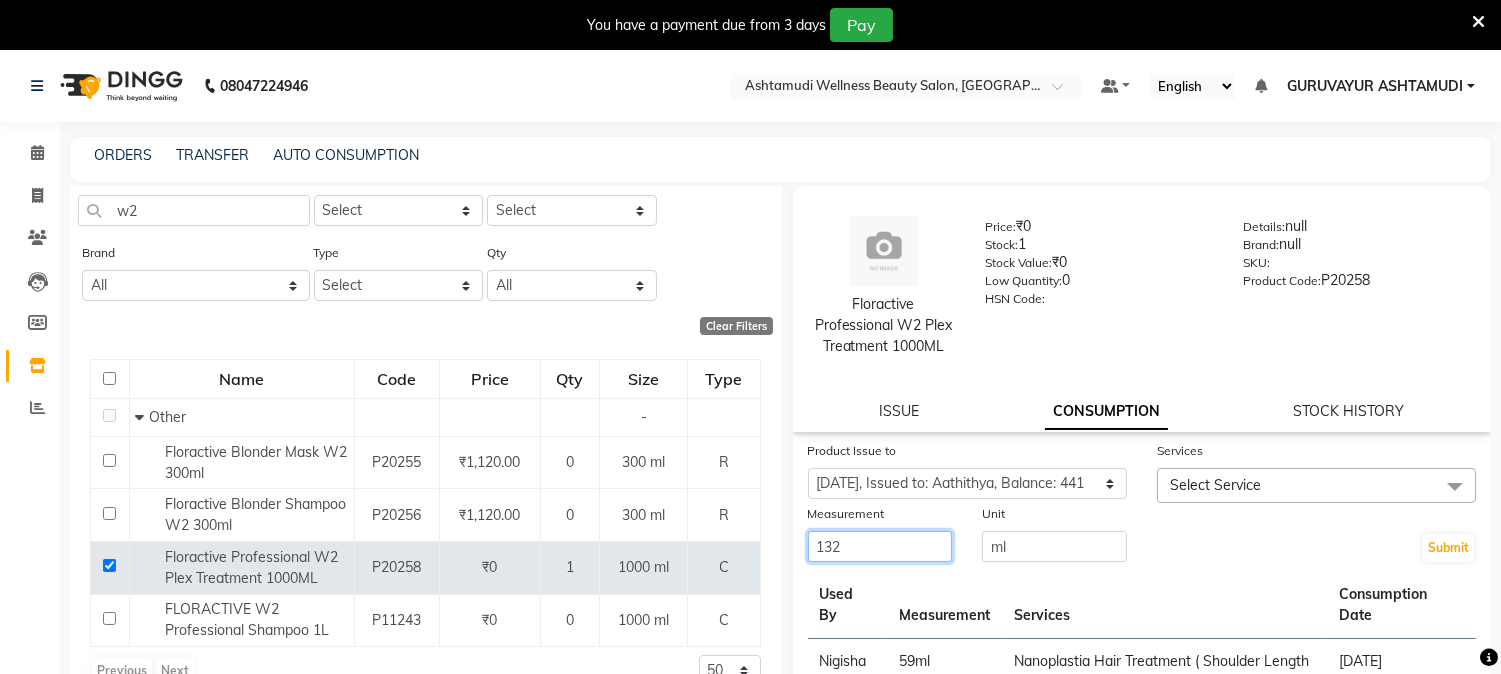 type on "132" 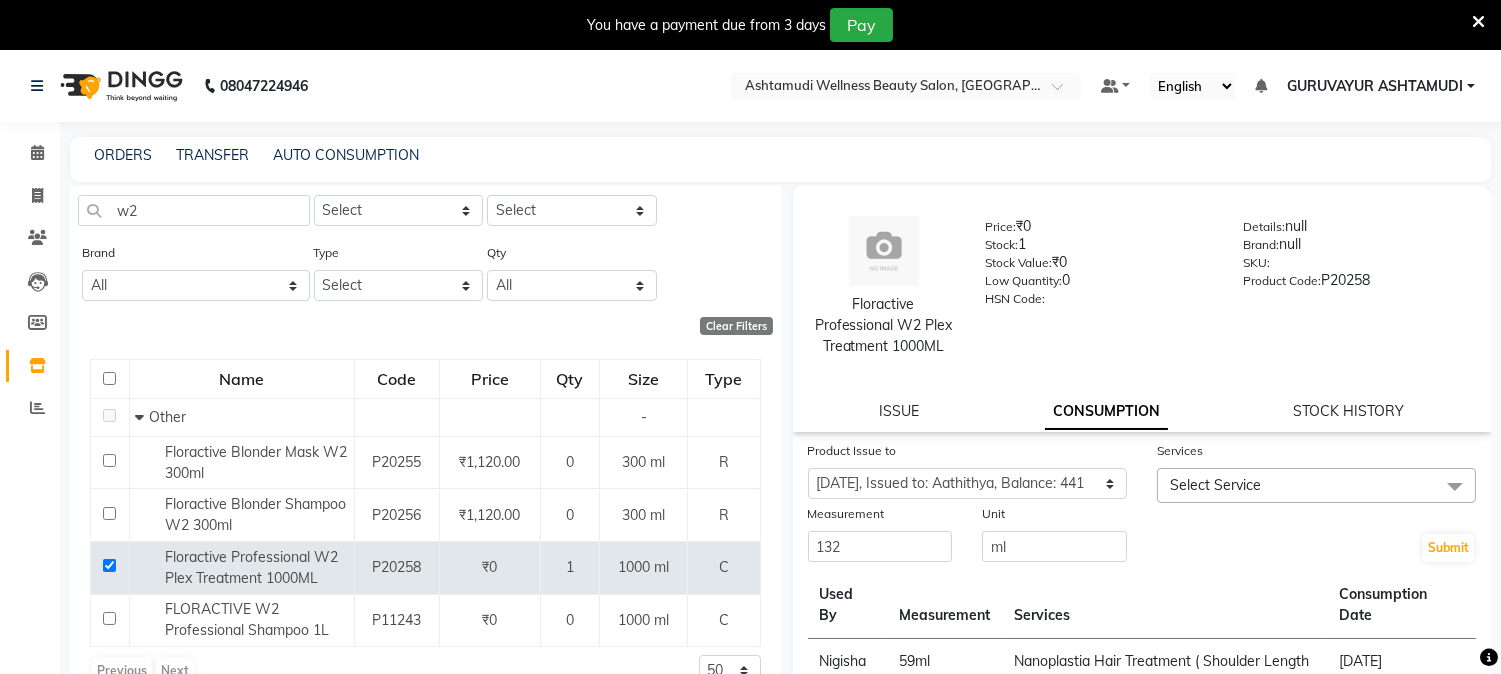 click on "Select Service" 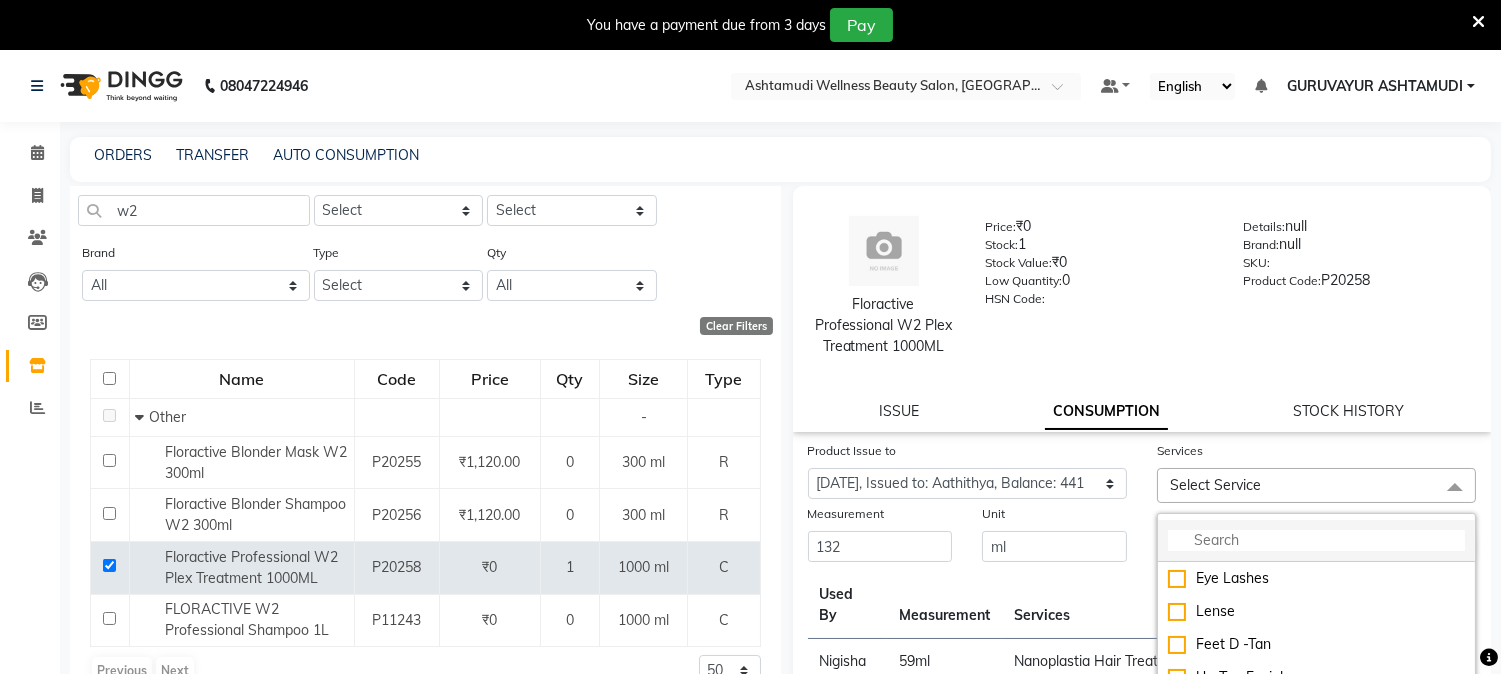 click 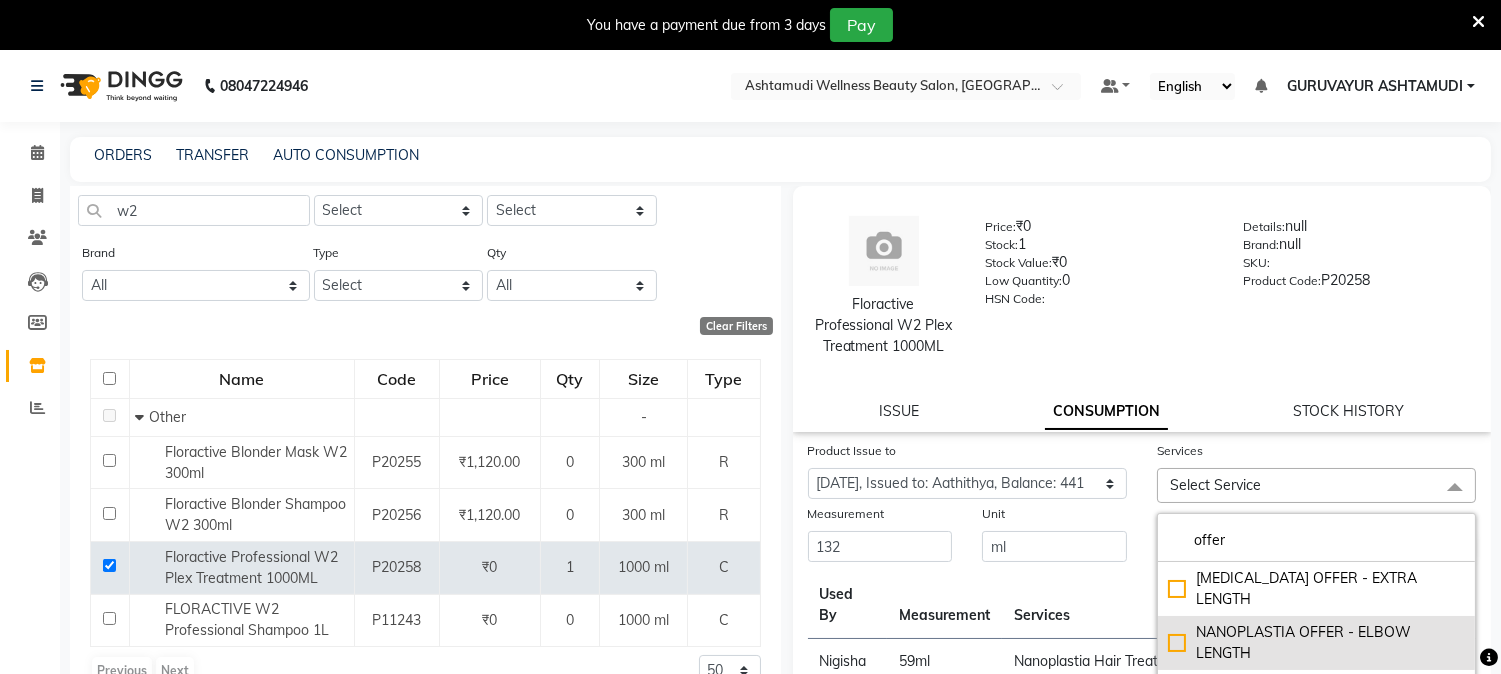 type on "offer" 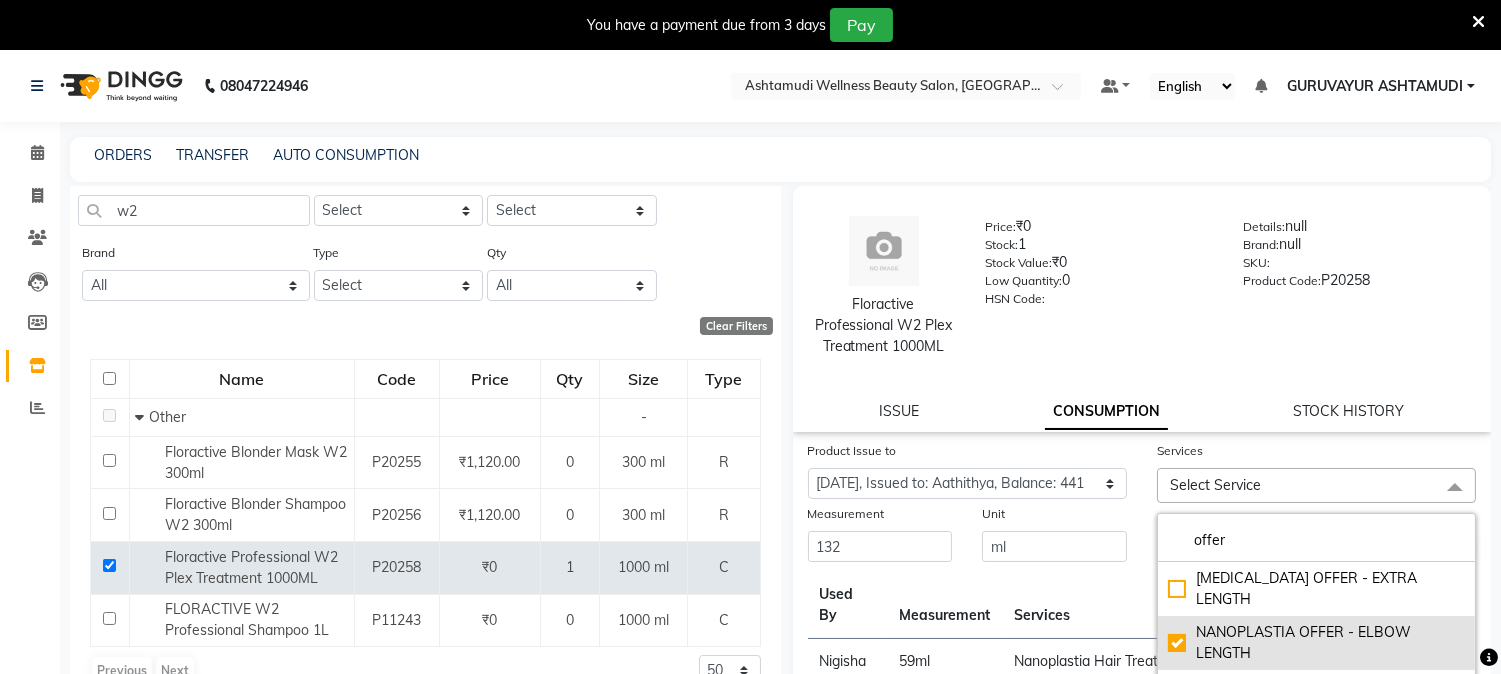 checkbox on "true" 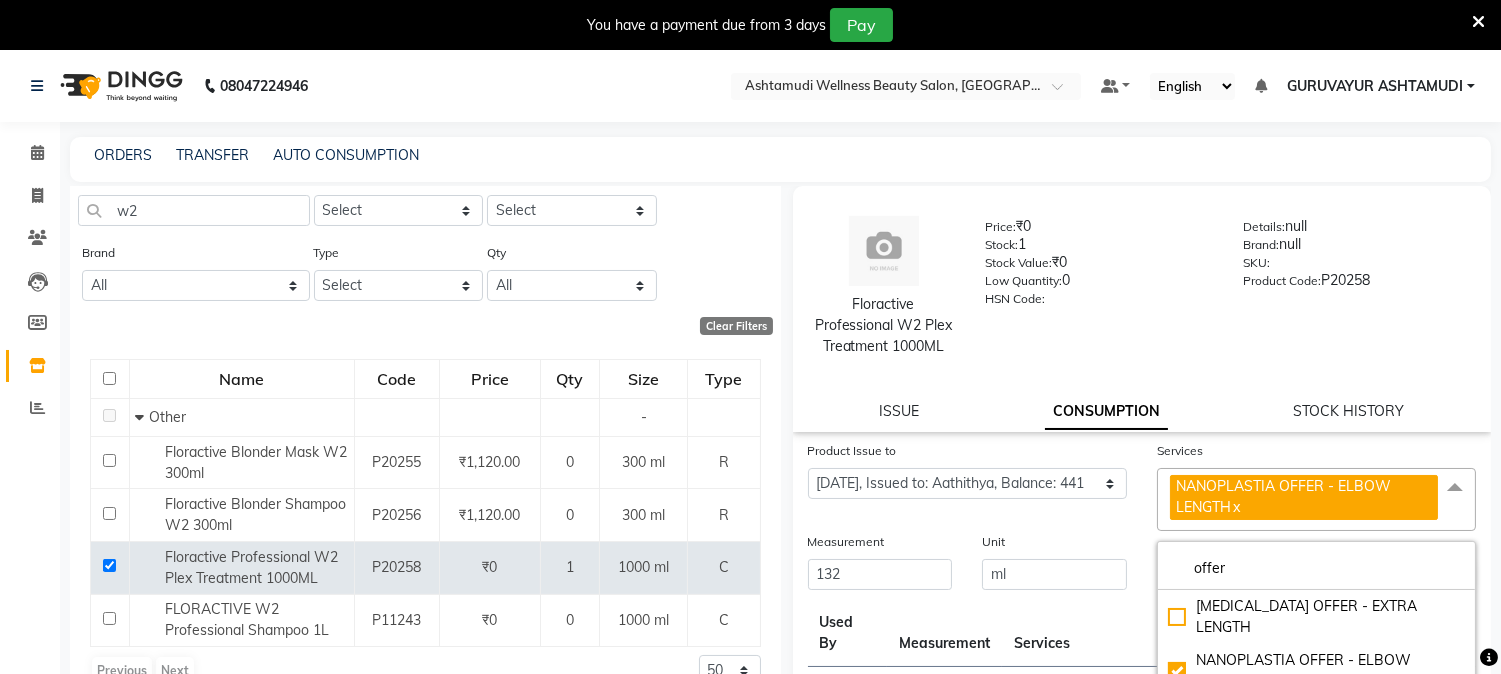 click on "Product Issue to Select Product Issue 2025-04-22, Issued to: Aathithya, Balance: 441" 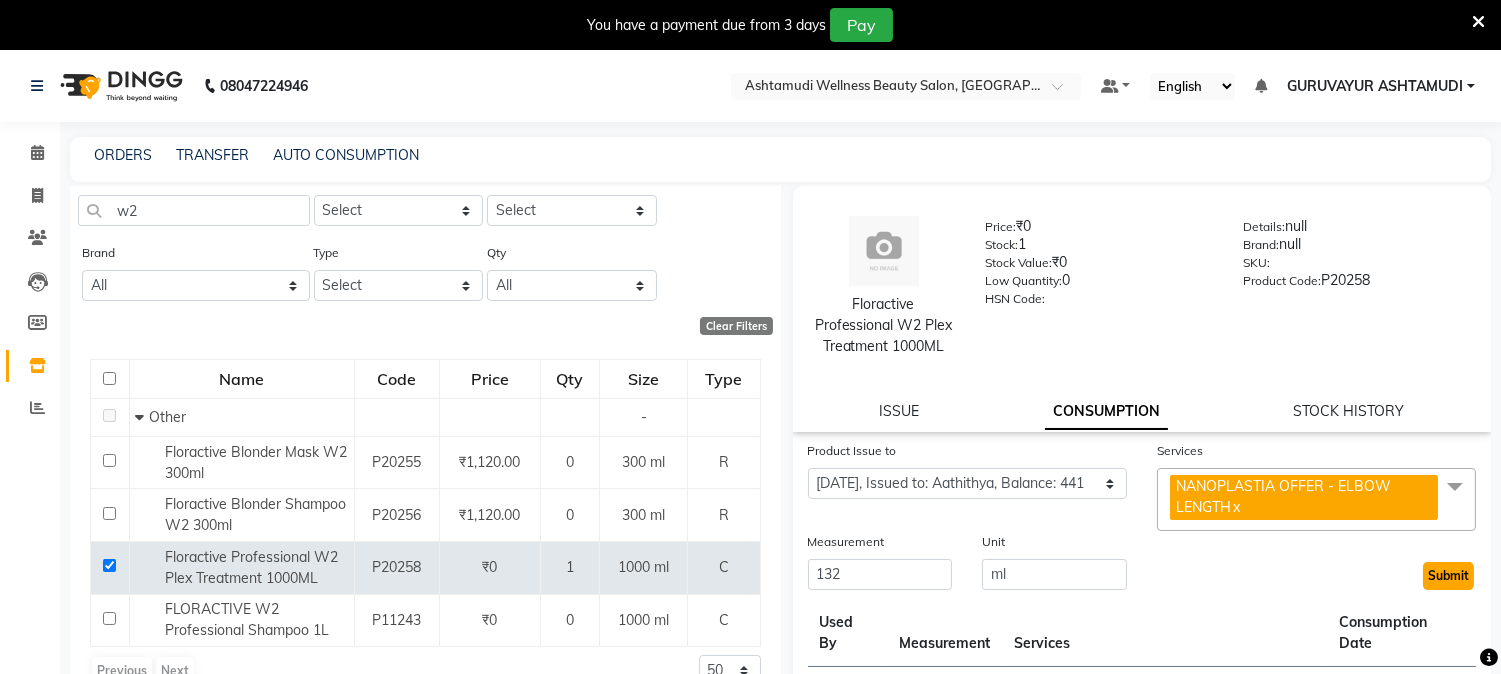 click on "Submit" 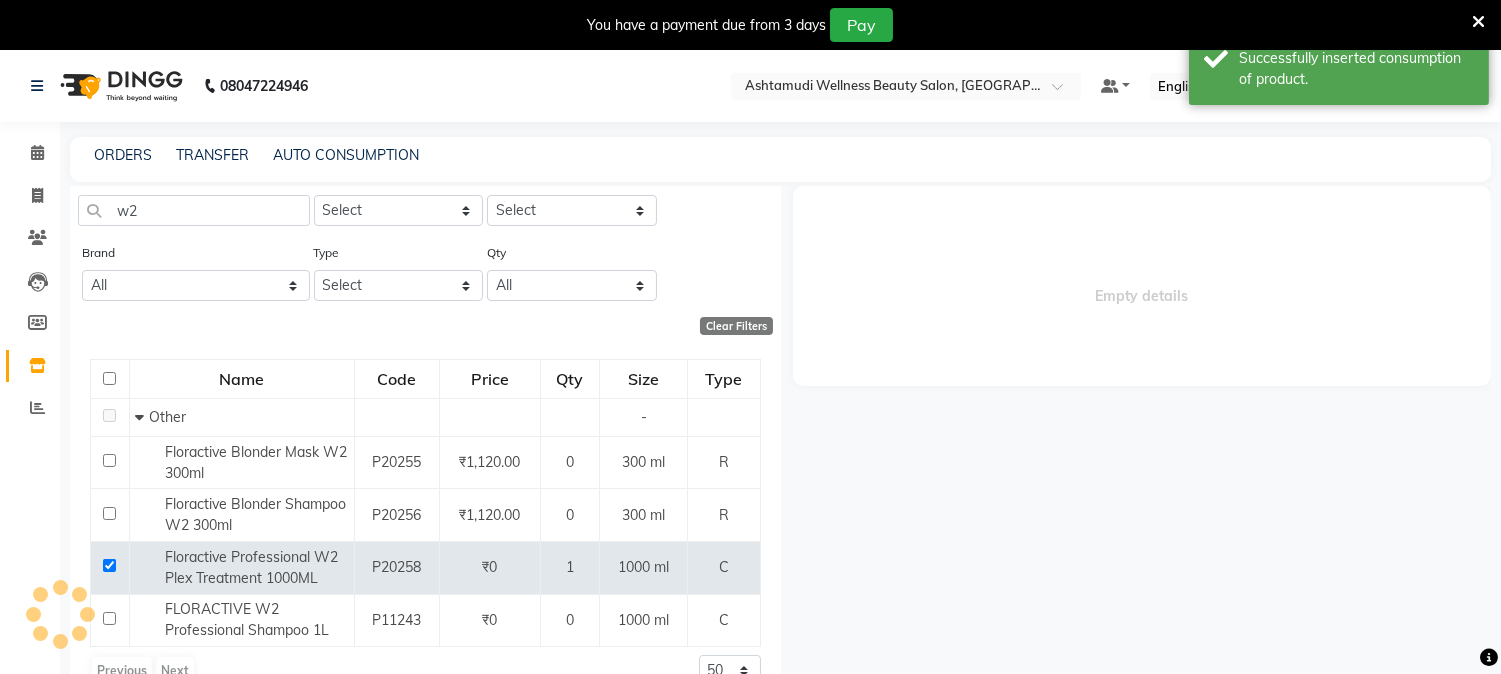 scroll, scrollTop: 0, scrollLeft: 0, axis: both 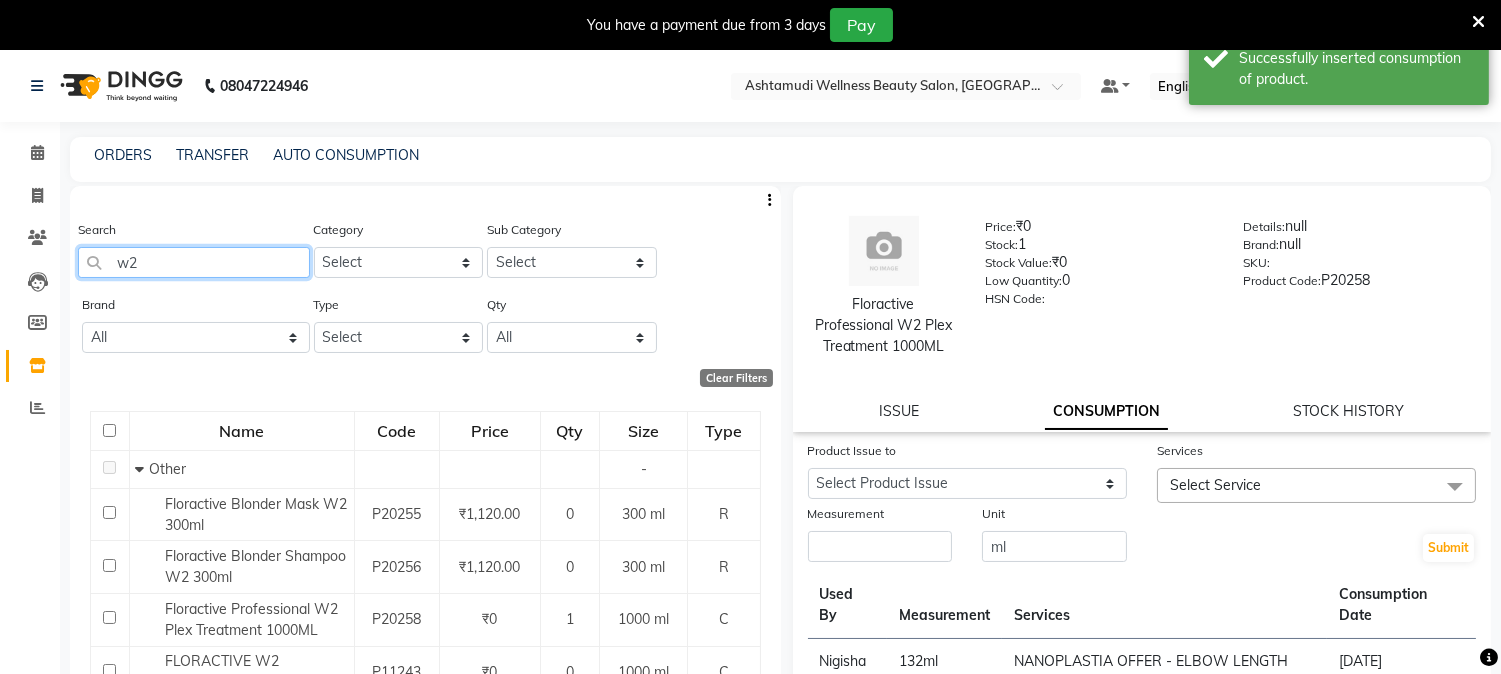 drag, startPoint x: 217, startPoint y: 267, endPoint x: 148, endPoint y: 262, distance: 69.18092 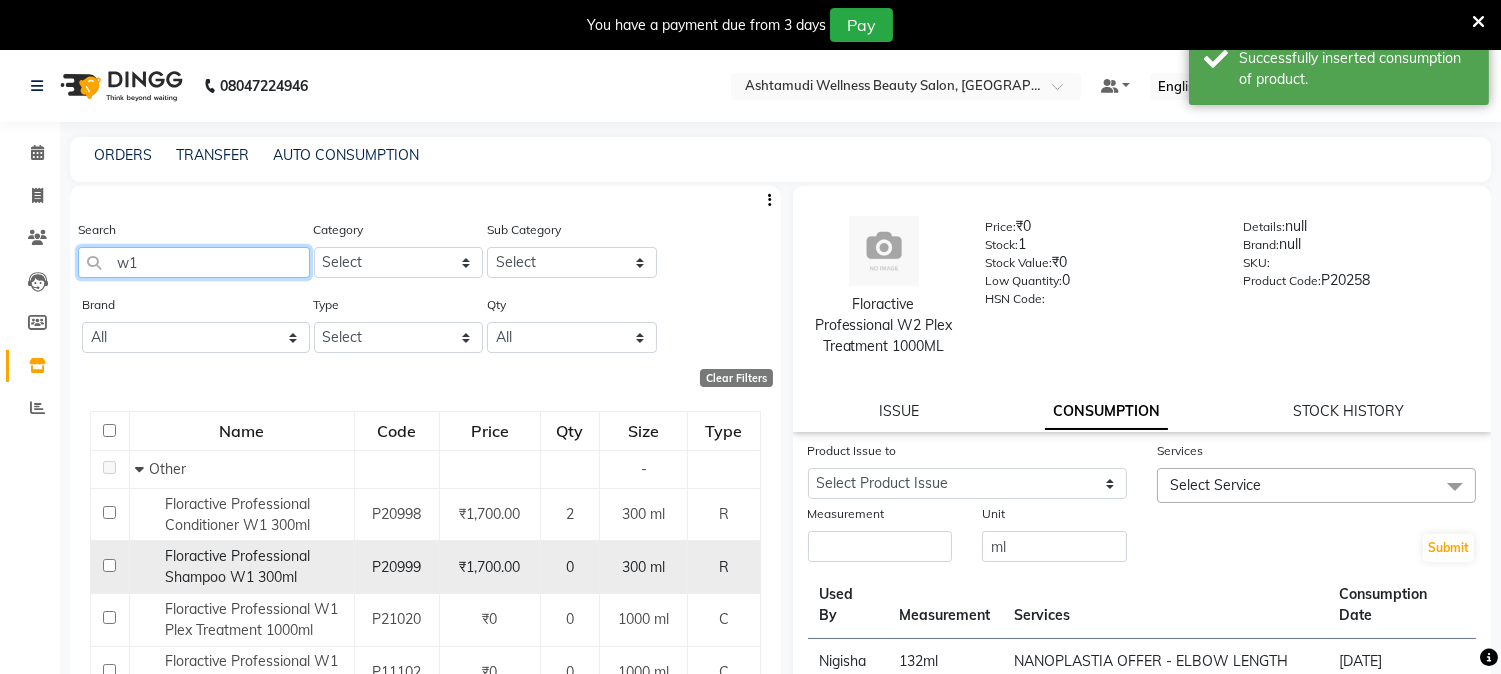scroll, scrollTop: 53, scrollLeft: 0, axis: vertical 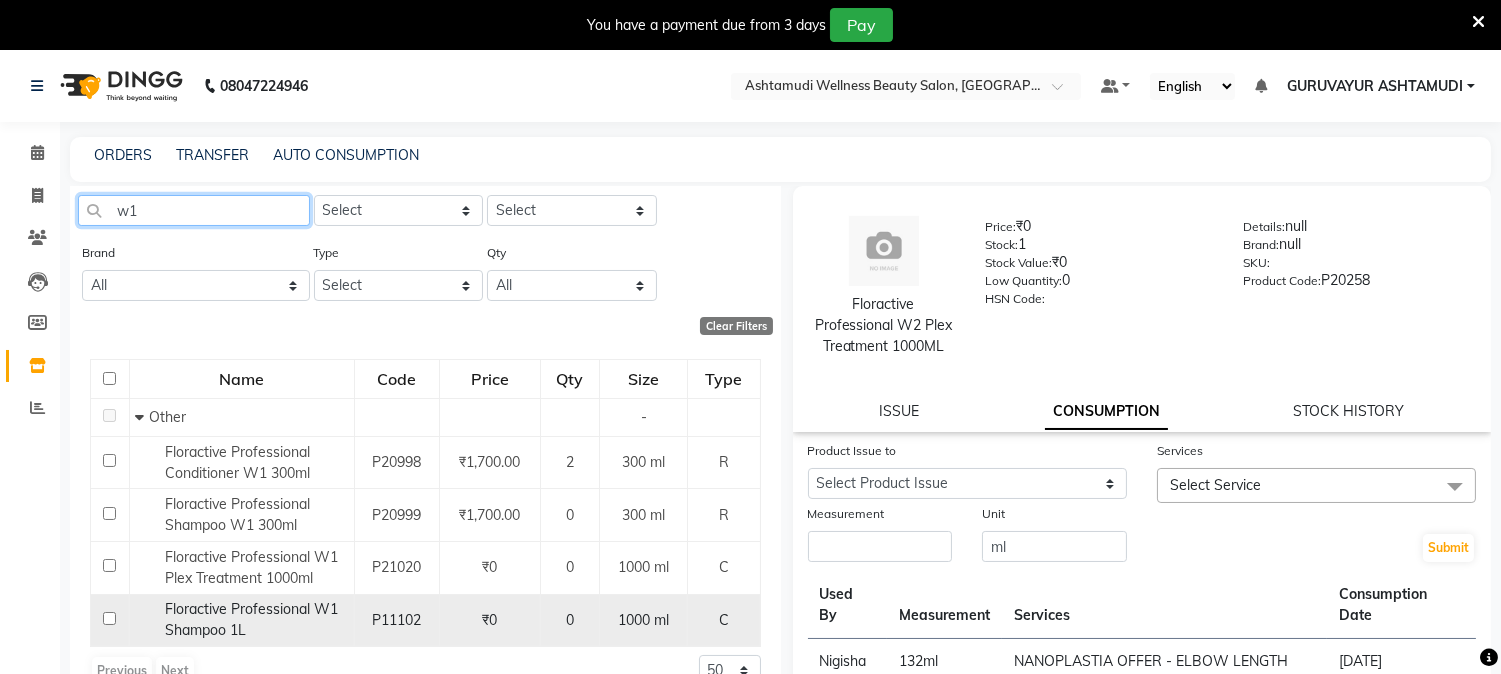 type on "w1" 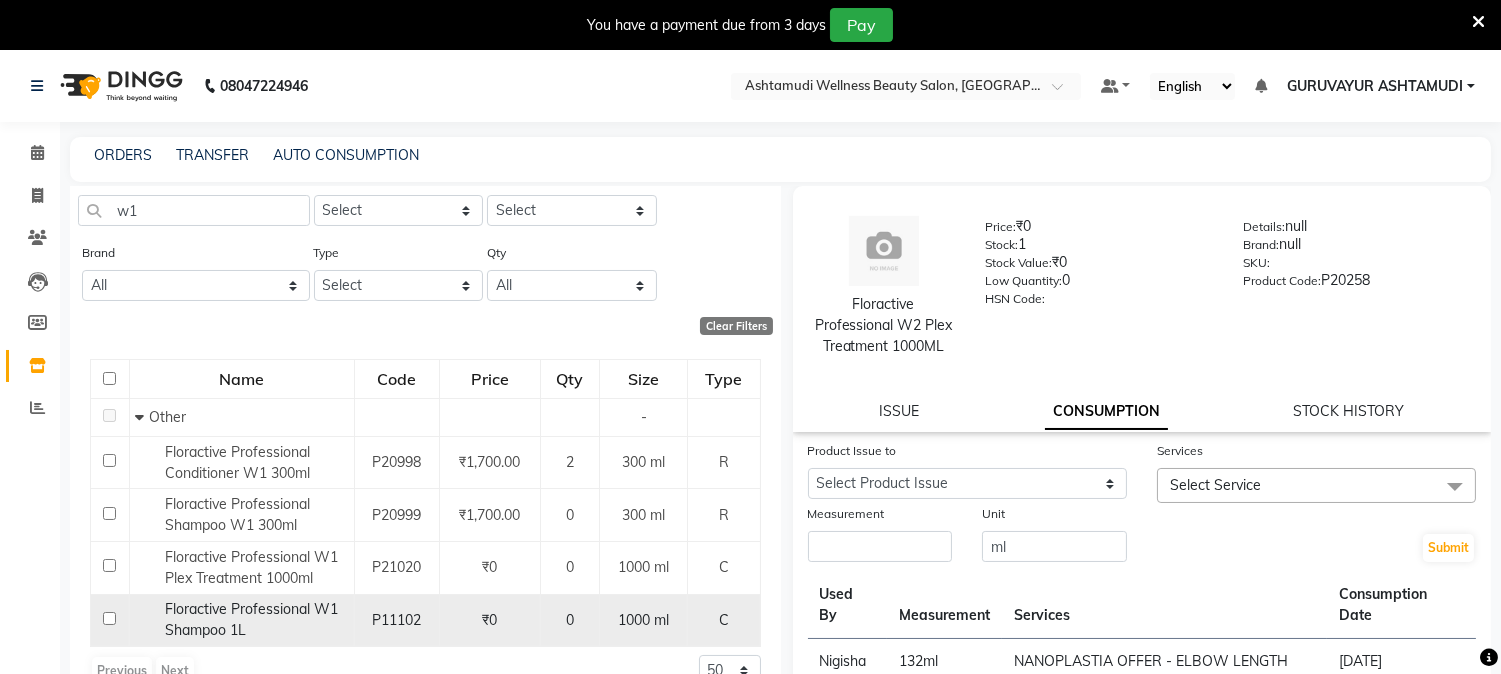 click 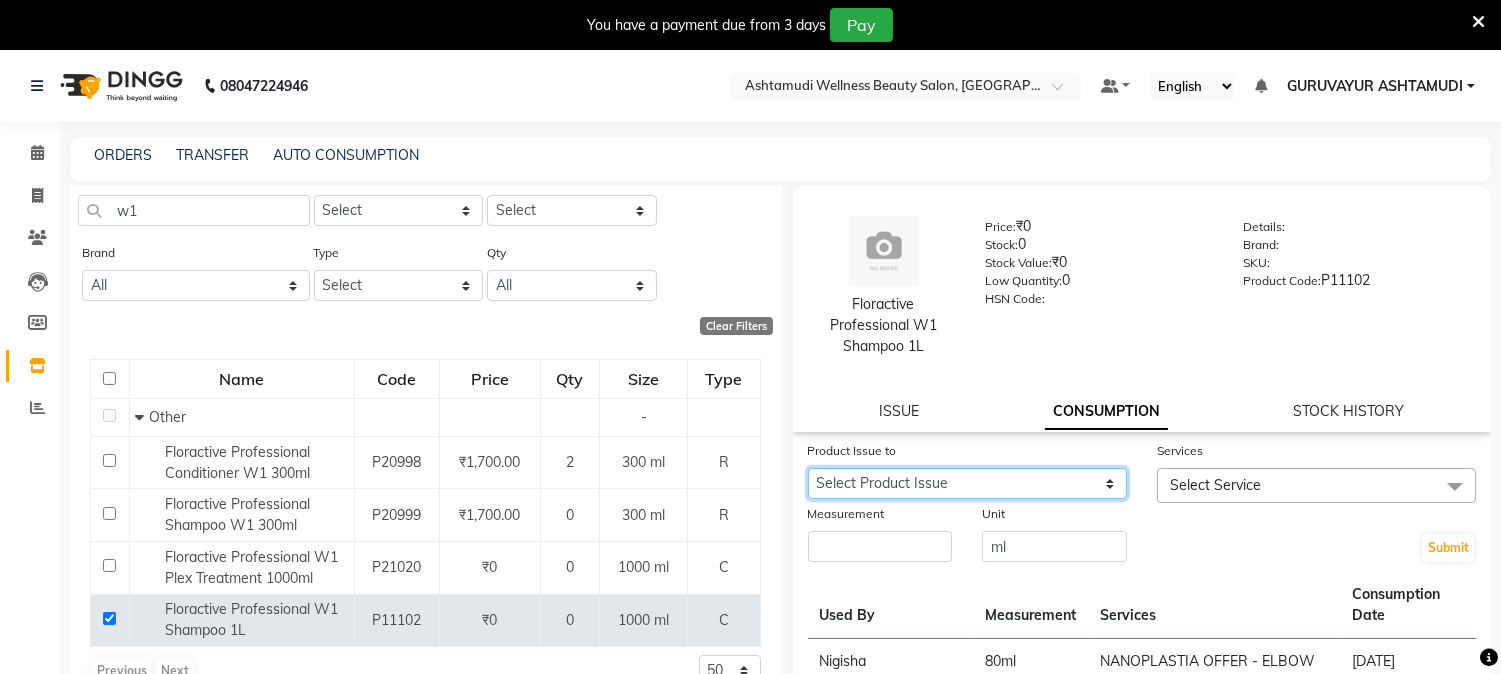 click on "Select Product Issue 2025-07-10, Issued to: Aathithya, Balance: 1000" 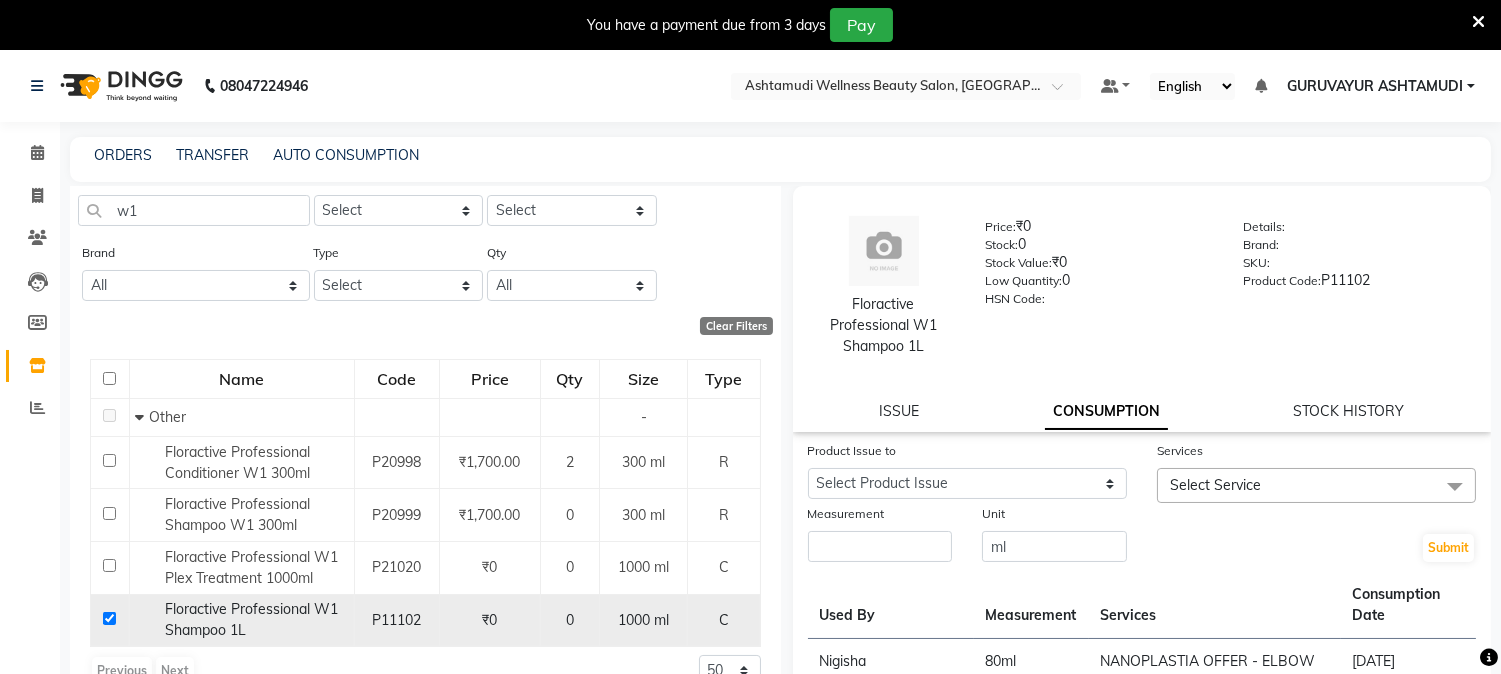 click 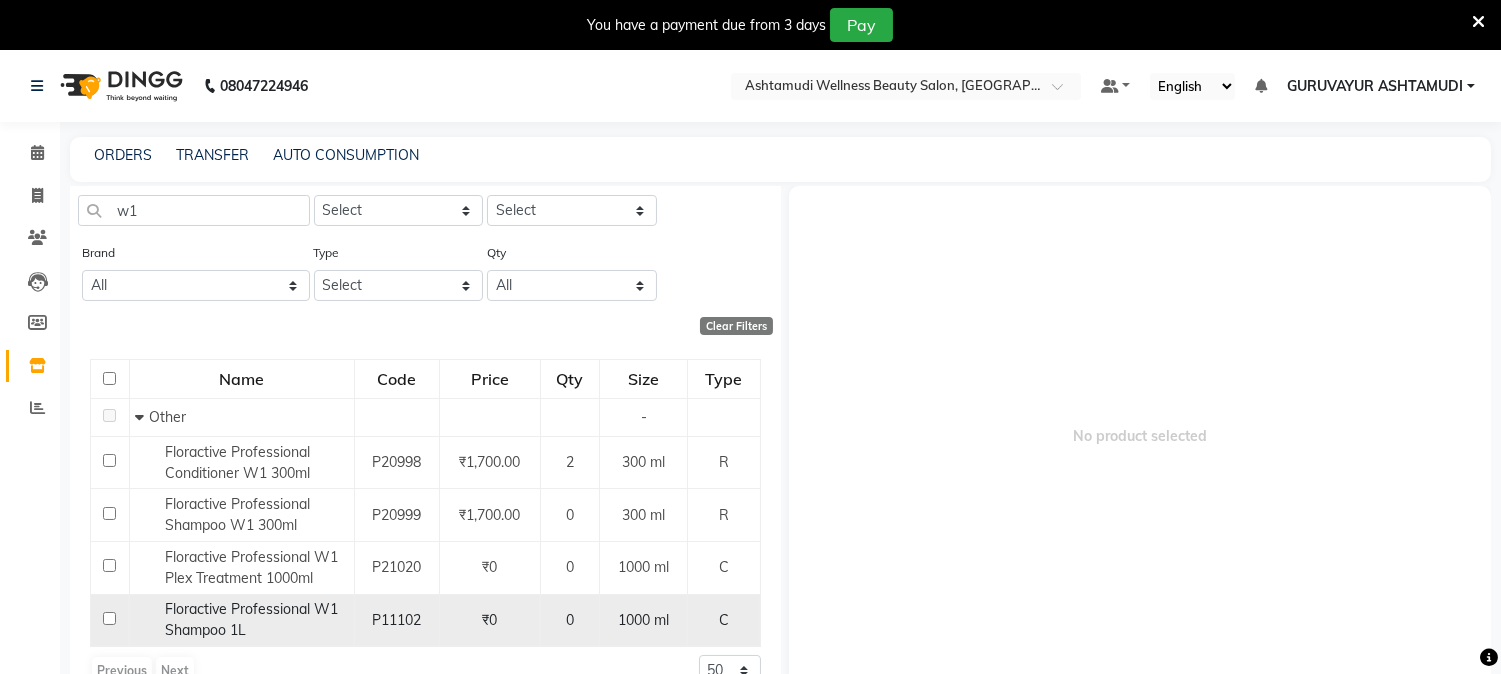 click 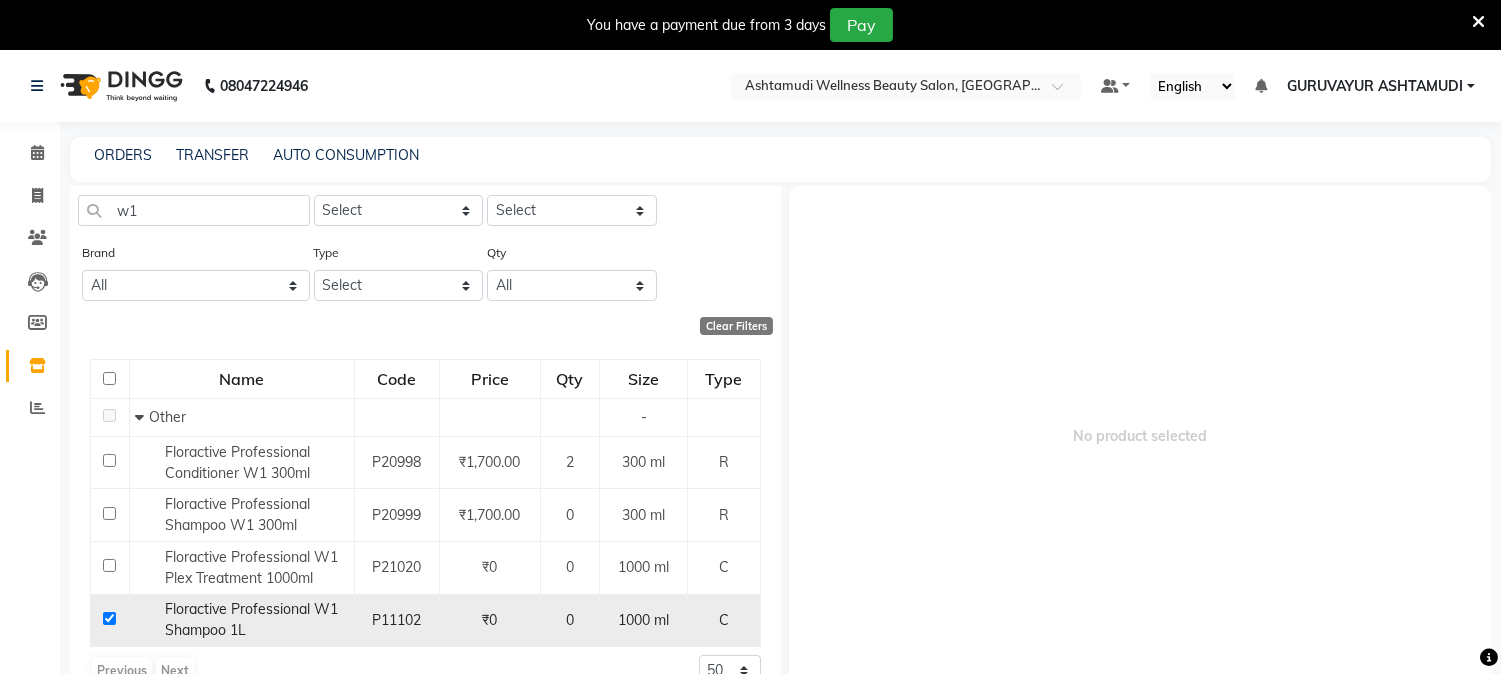 checkbox on "true" 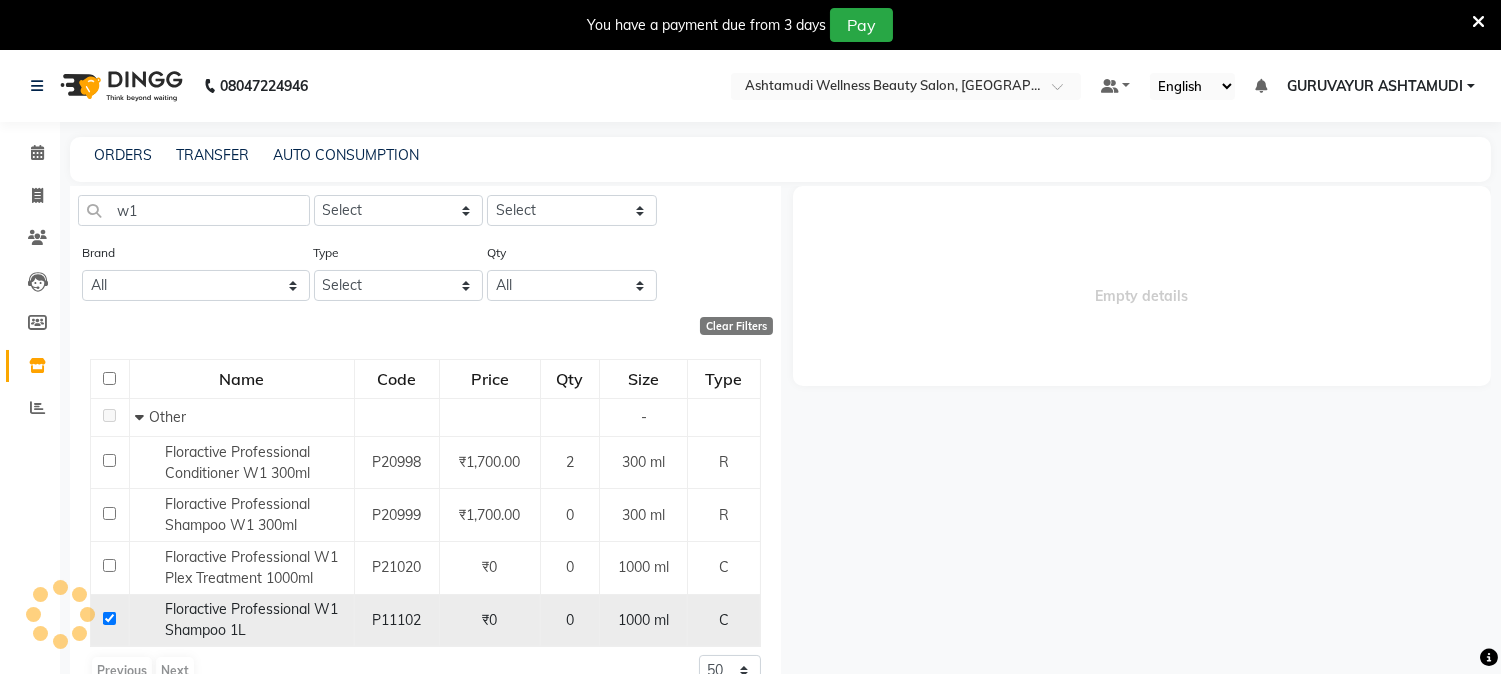 select 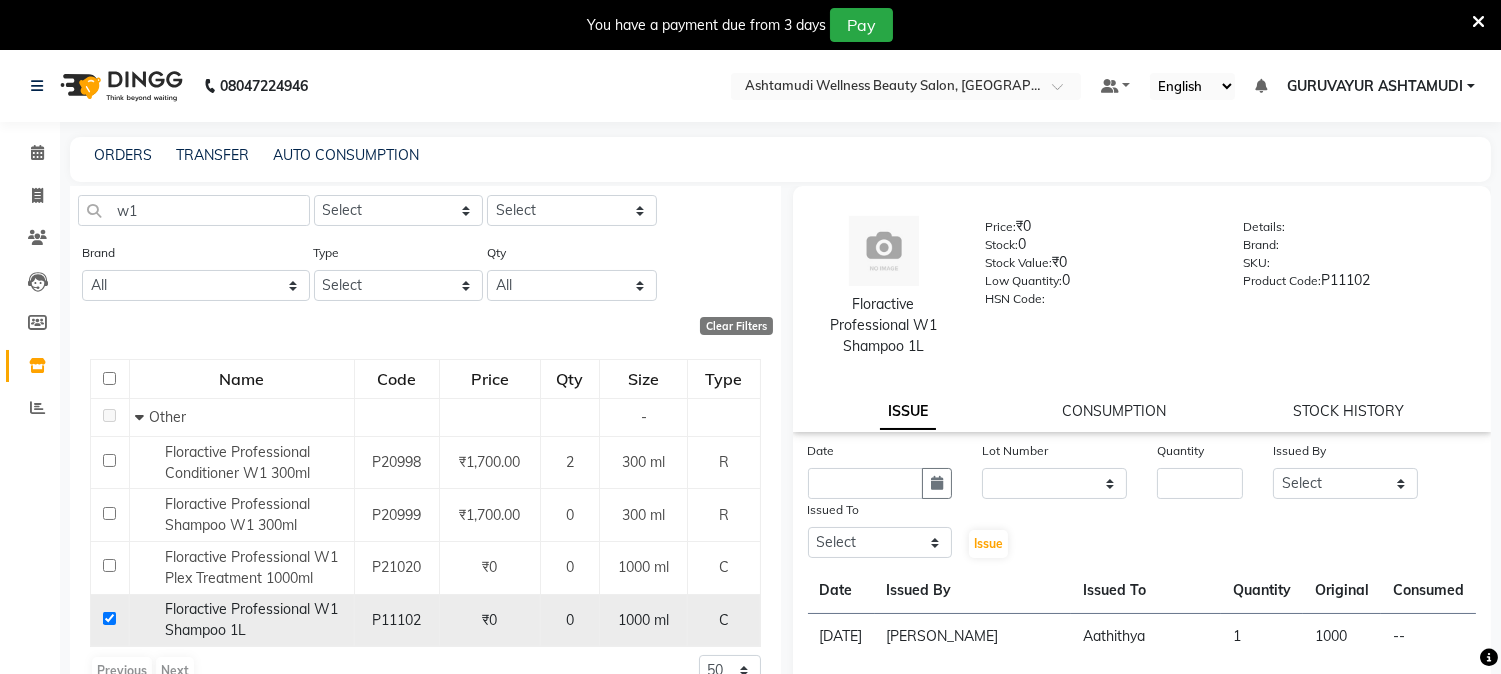 click 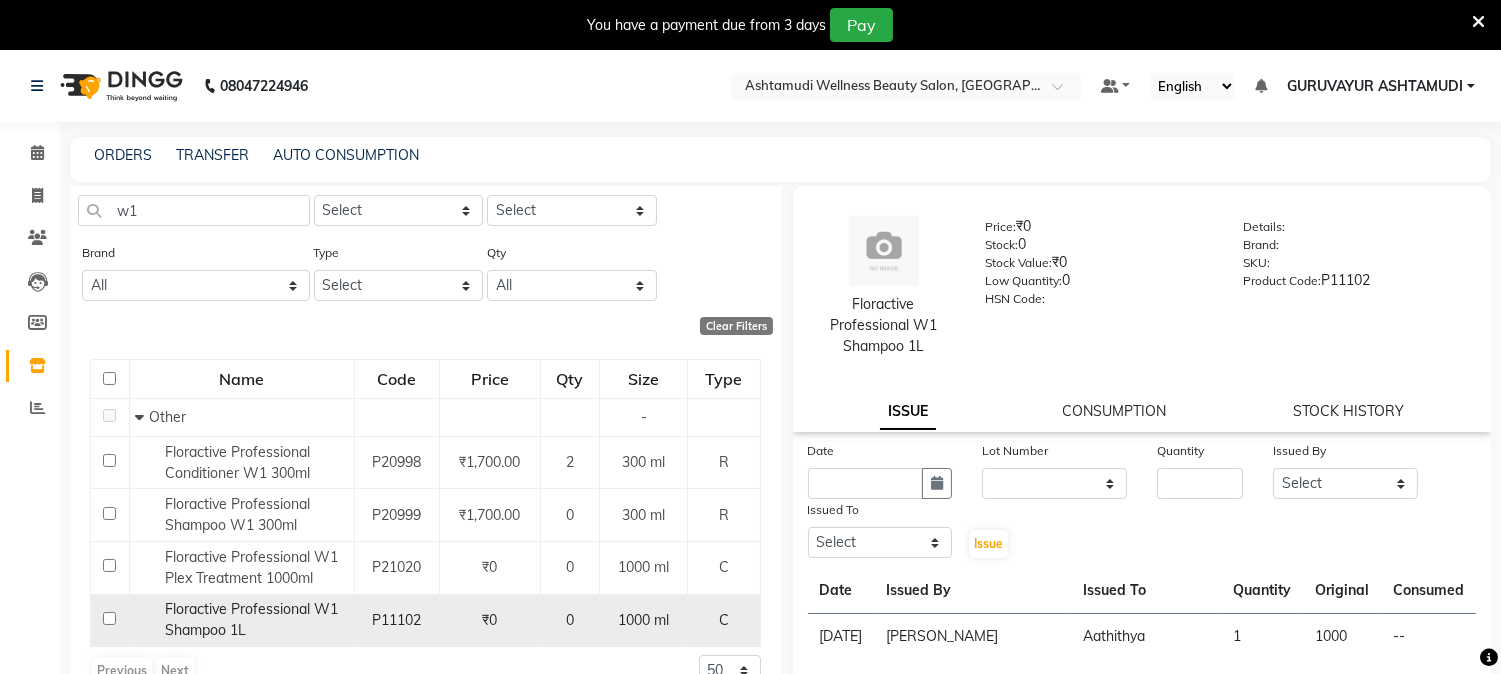 checkbox on "false" 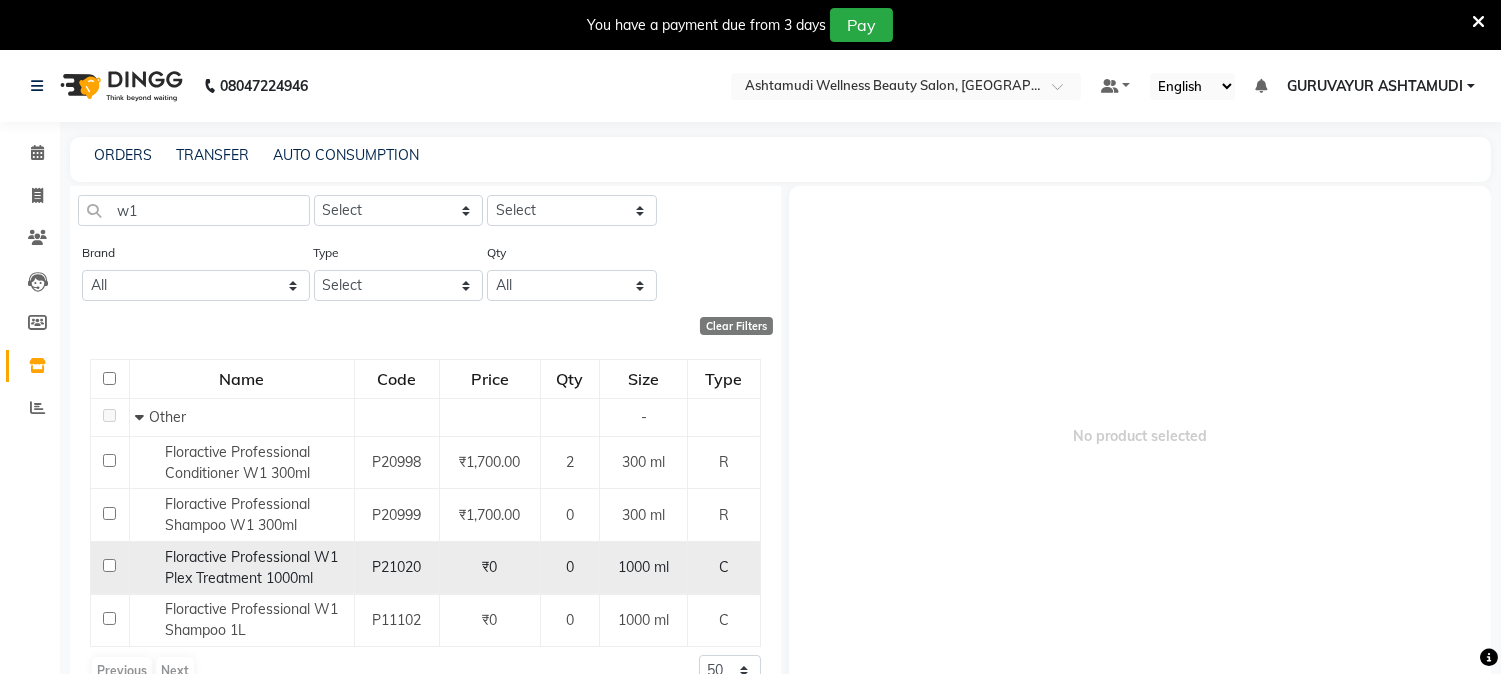 click 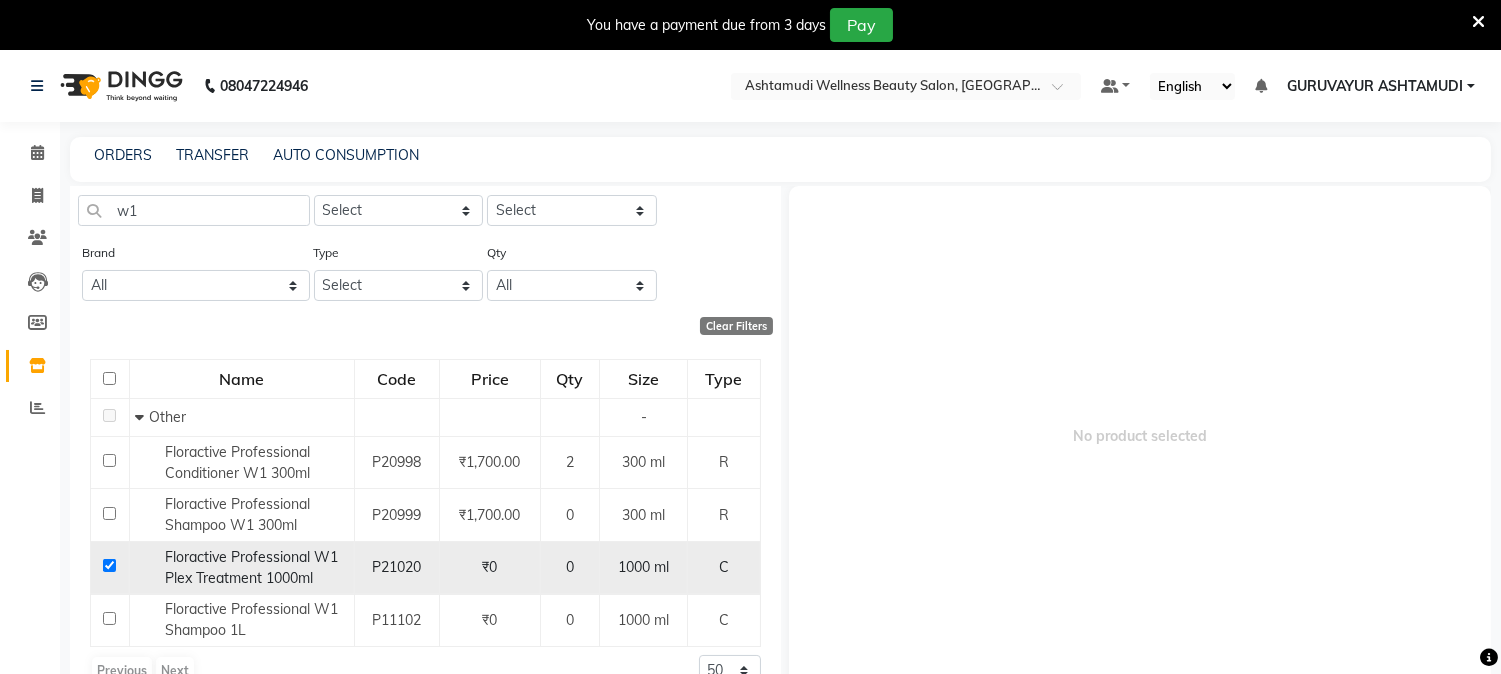 checkbox on "true" 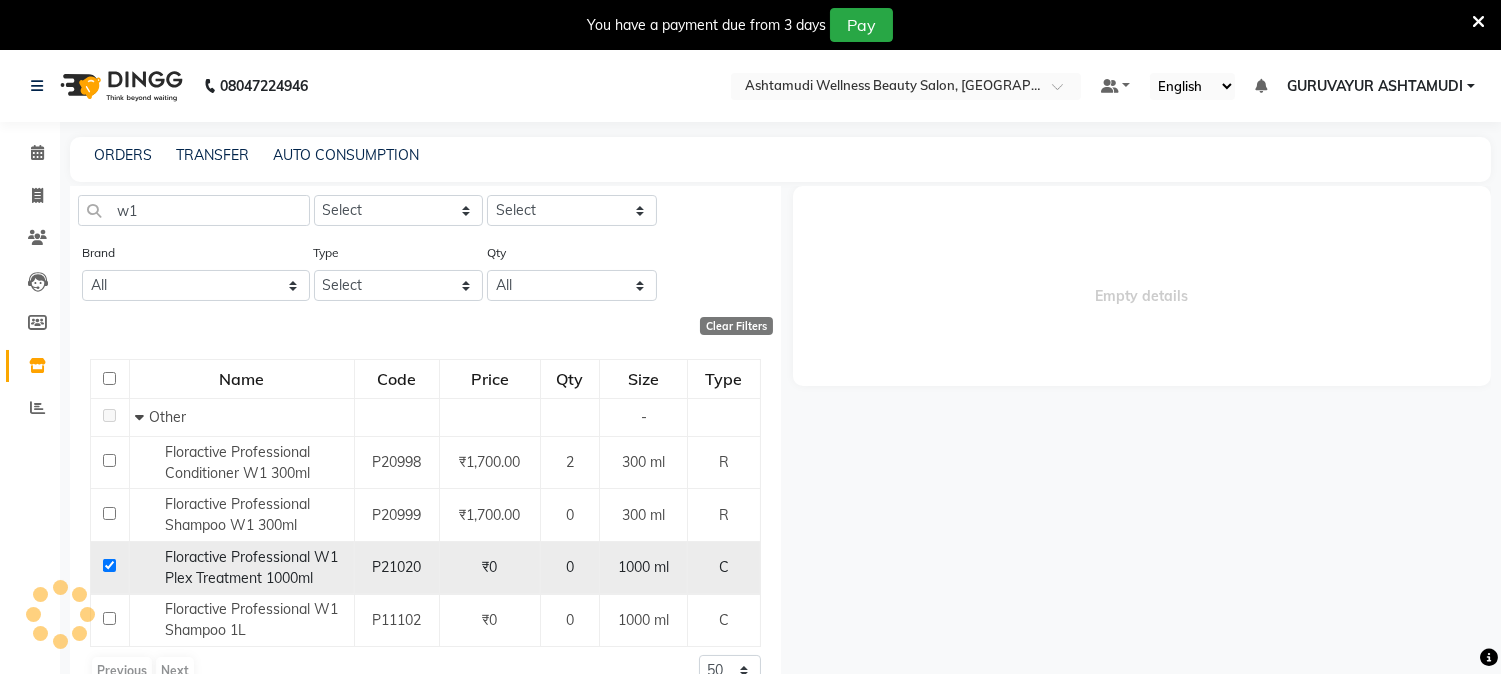 select 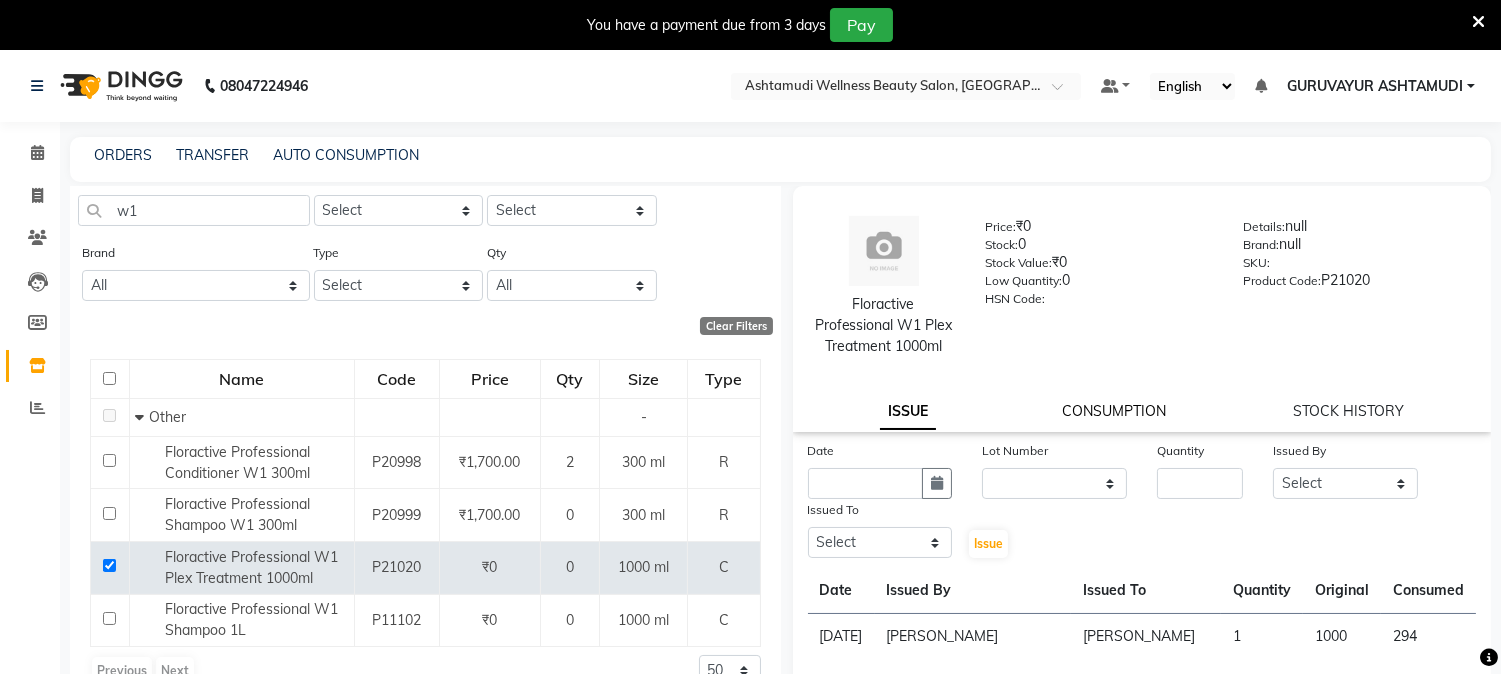 click on "CONSUMPTION" 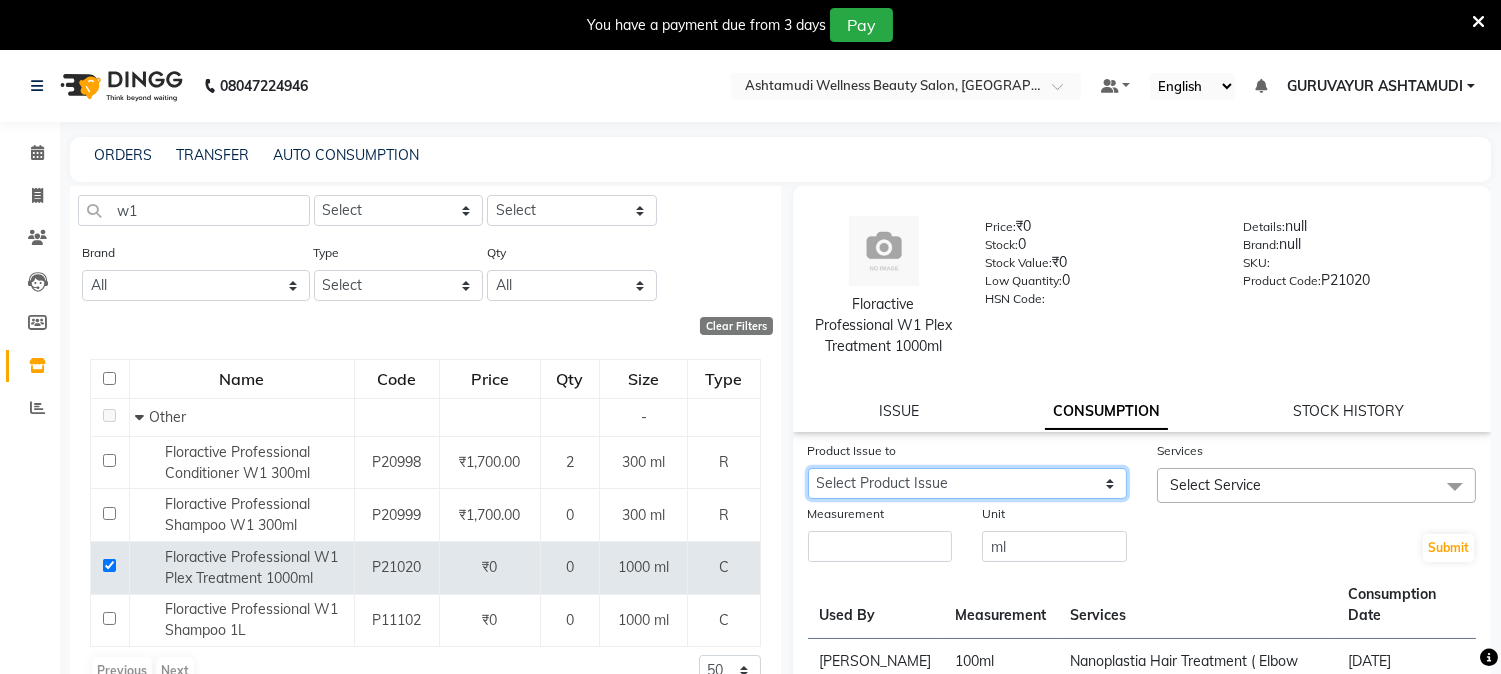 click on "Select Product Issue 2025-06-17, Issued to: PRACHI, Balance: 706" 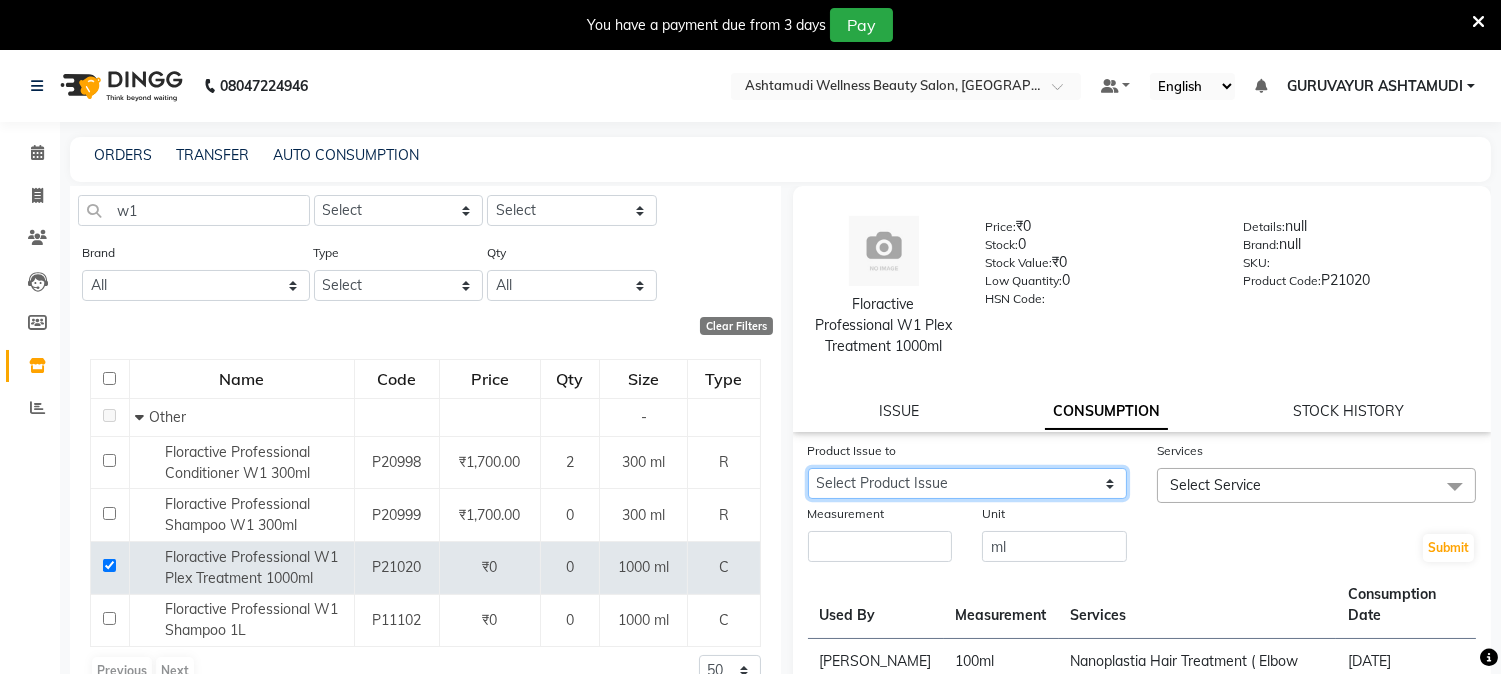 select on "1009986" 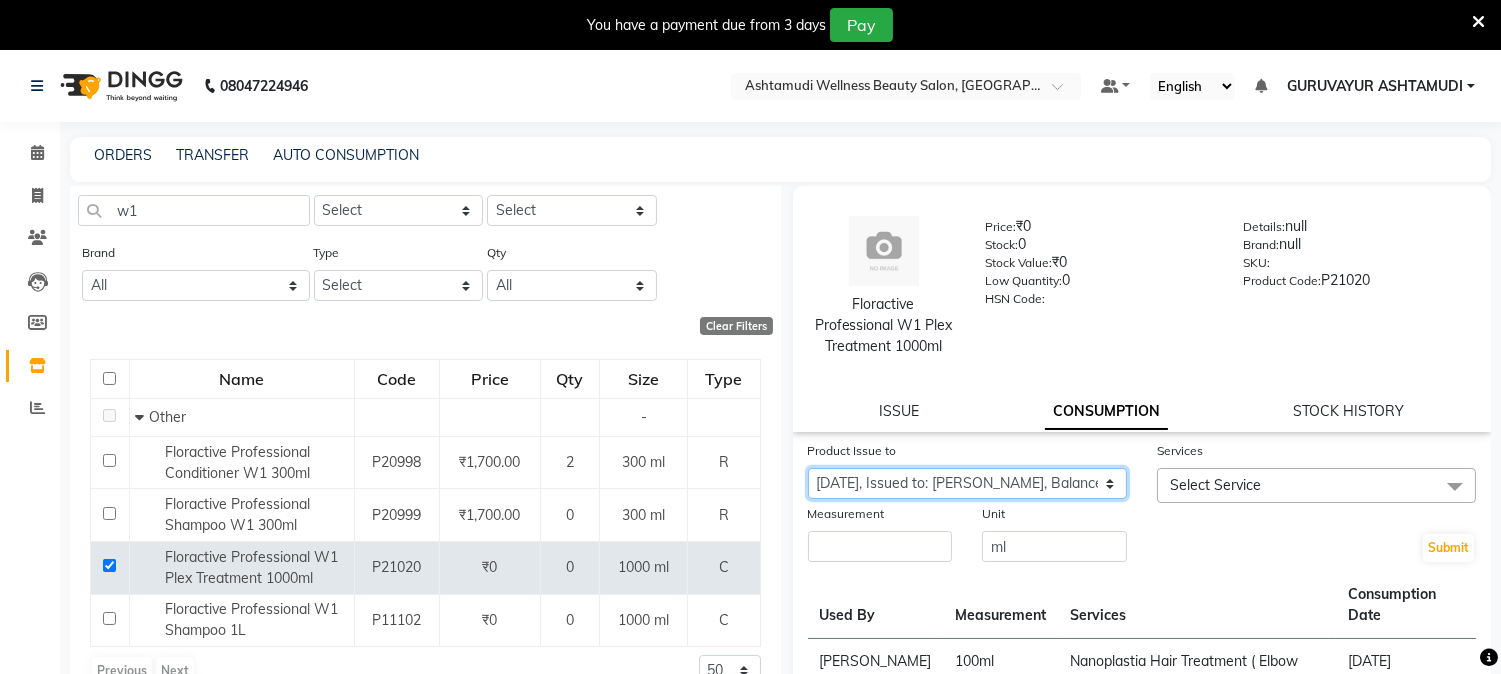 click on "Select Product Issue 2025-06-17, Issued to: PRACHI, Balance: 706" 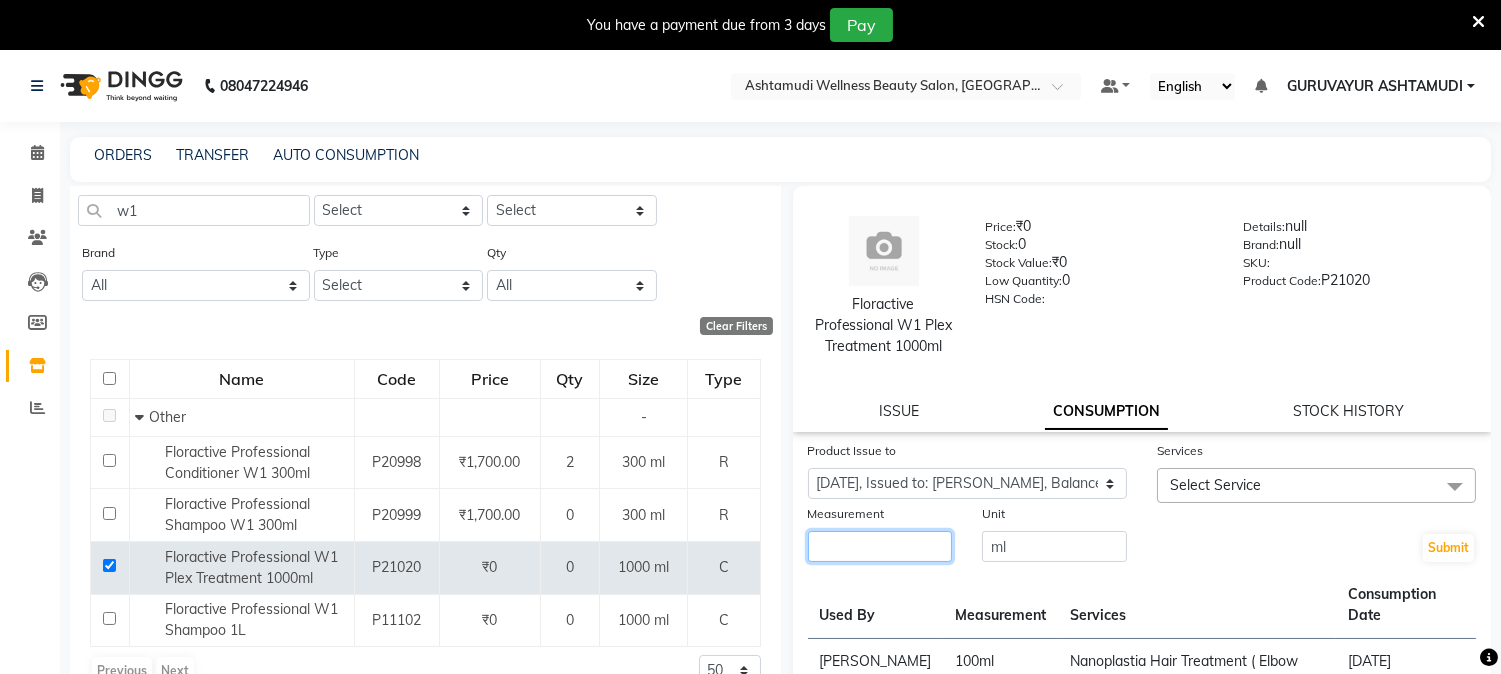 click 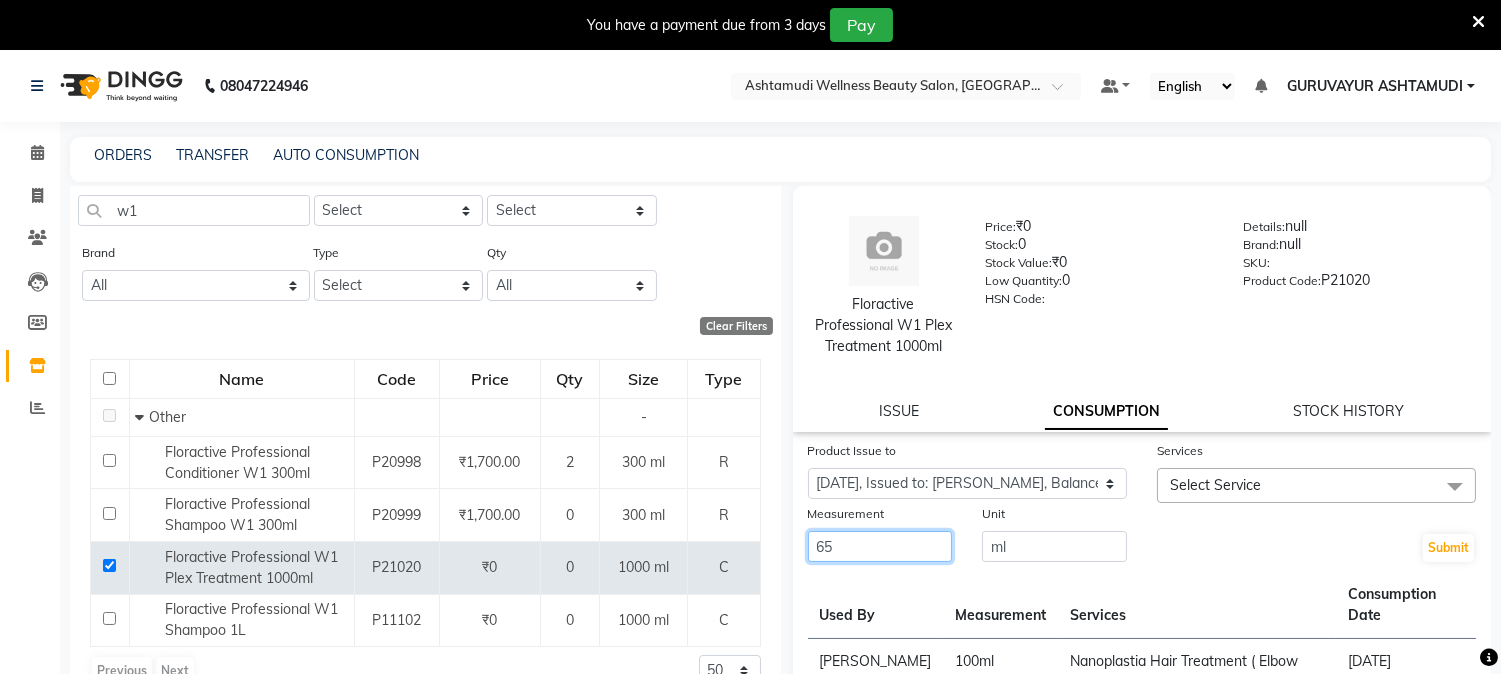 type on "65" 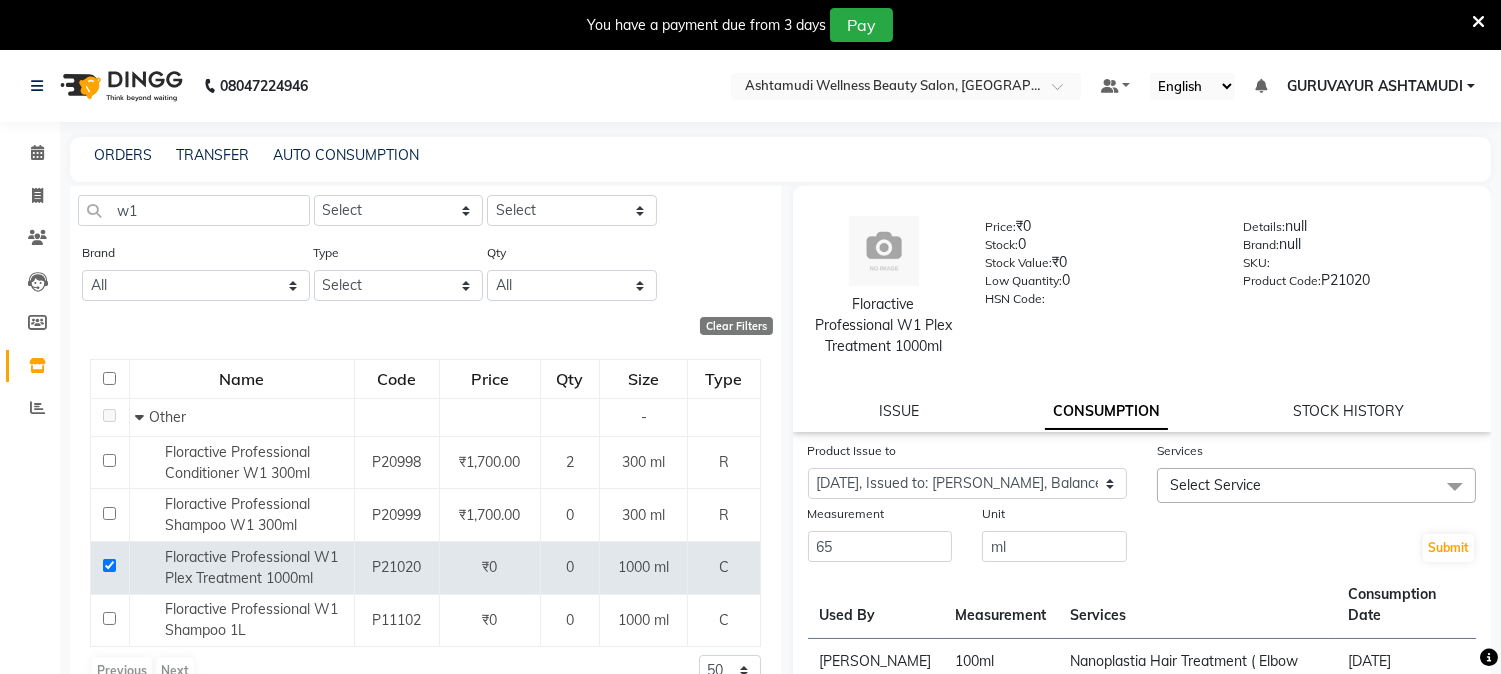 click on "Select Service" 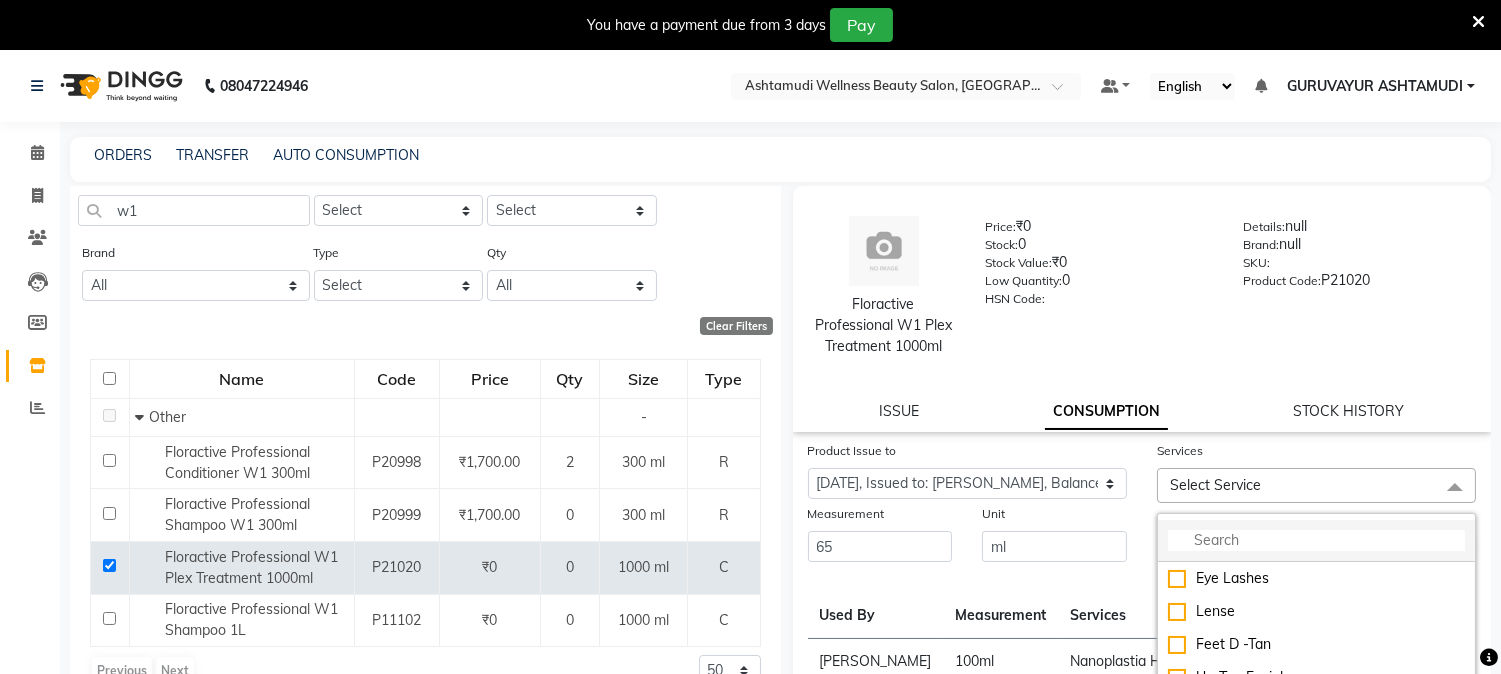 click 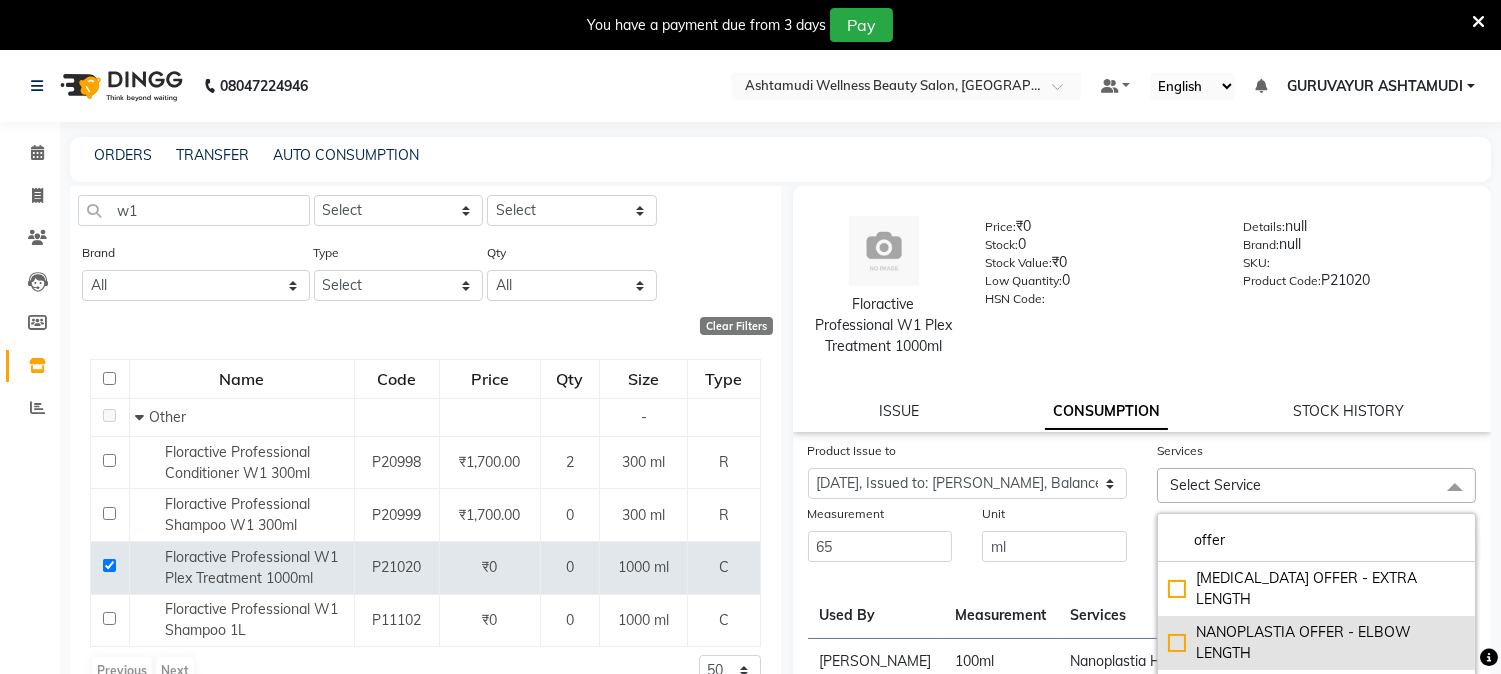 type on "offer" 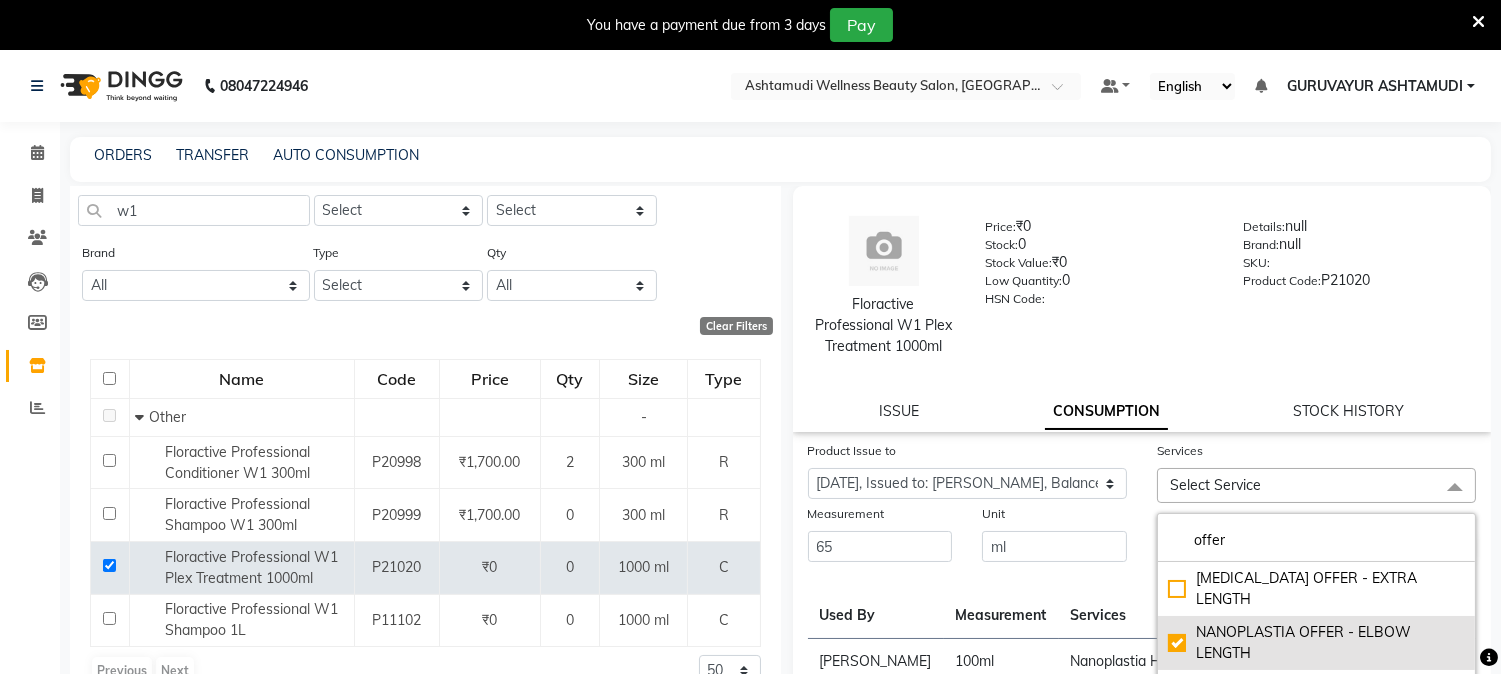 checkbox on "true" 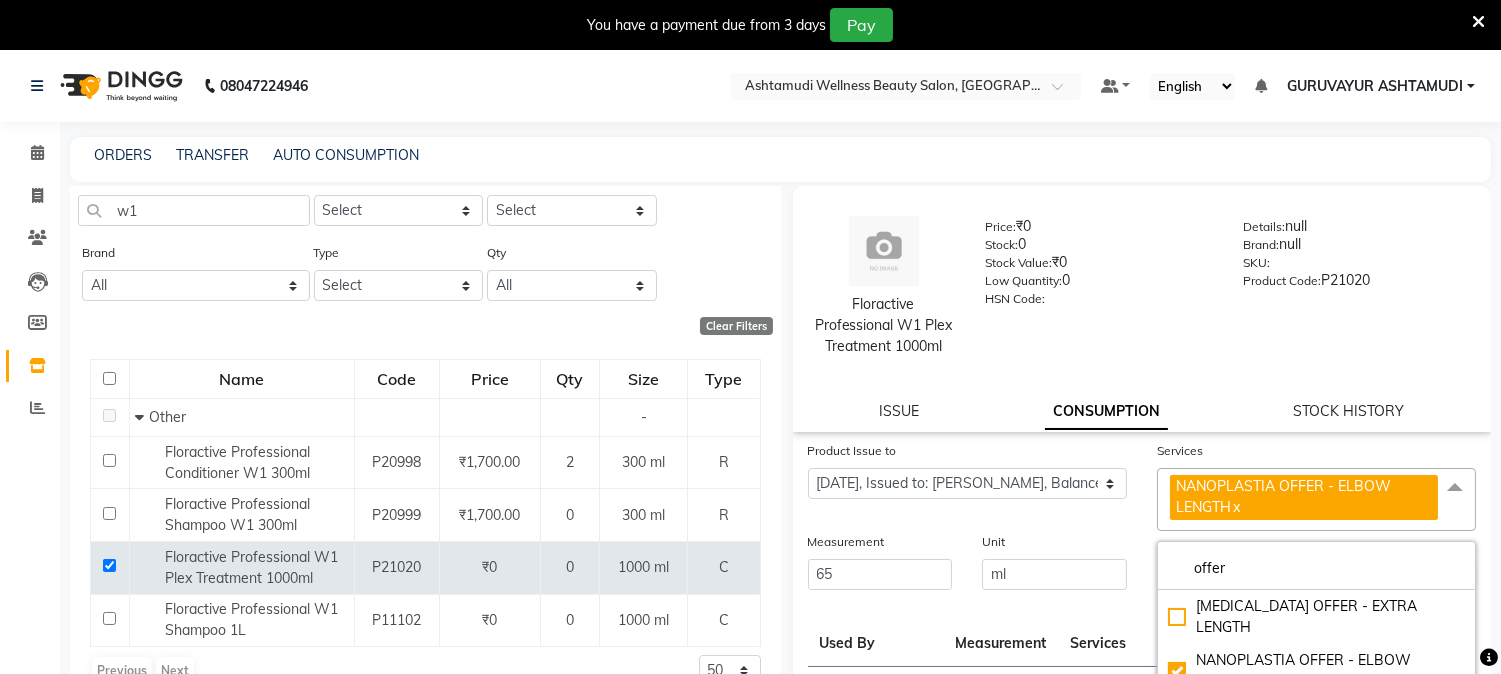drag, startPoint x: 1132, startPoint y: 546, endPoint x: 1154, endPoint y: 558, distance: 25.059929 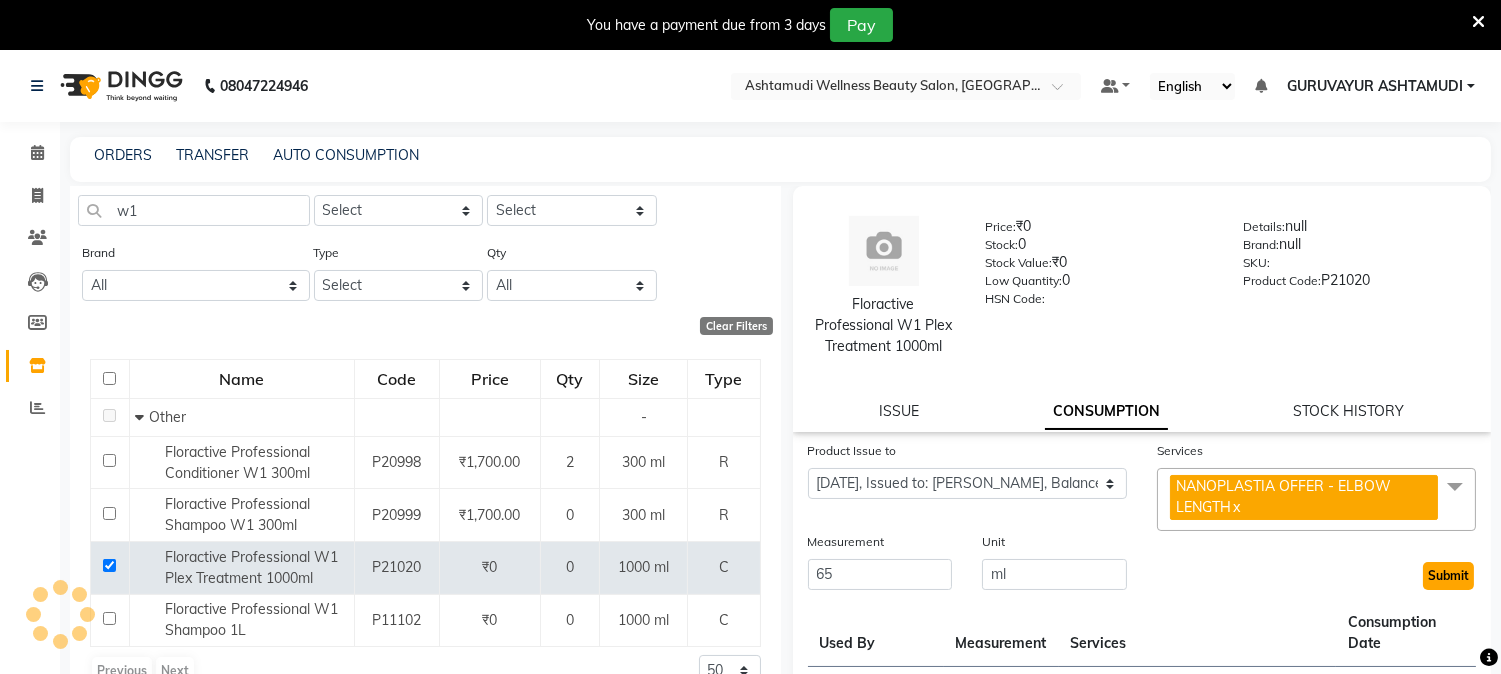 click on "Submit" 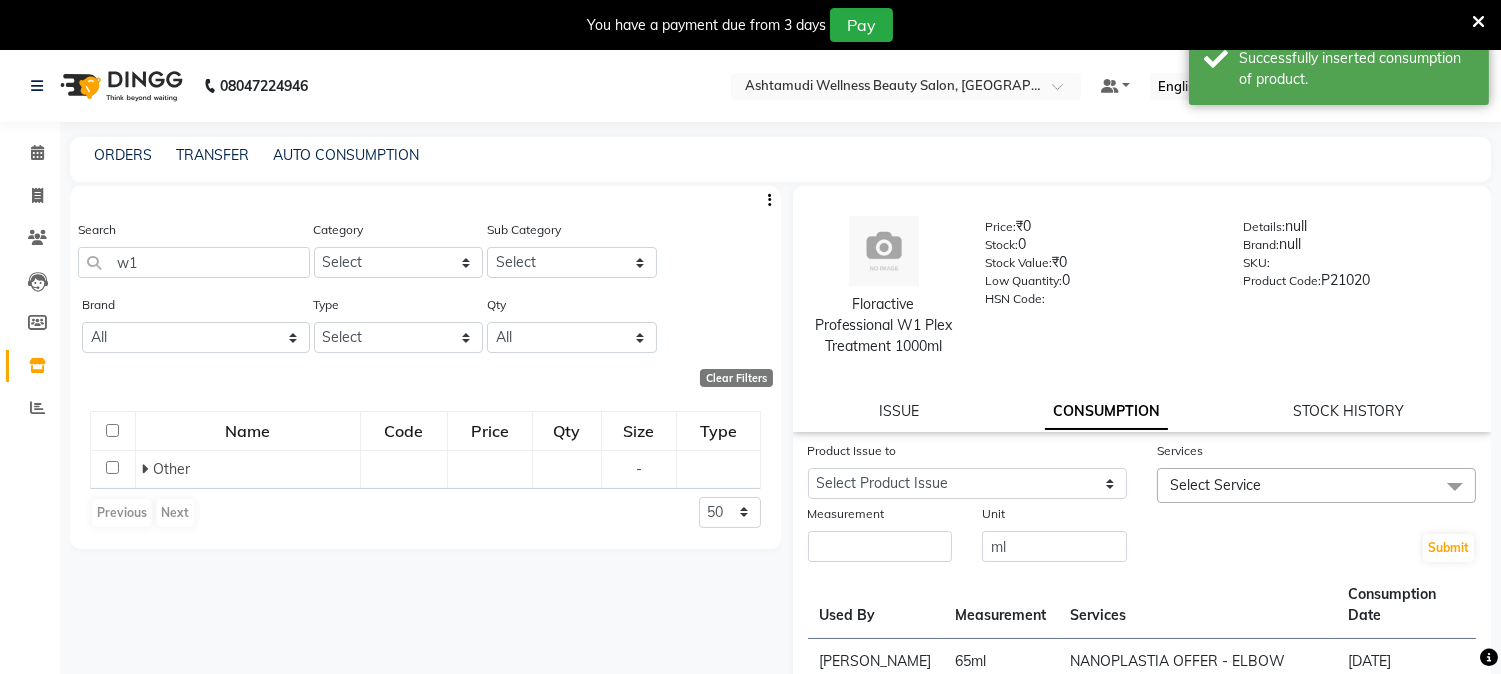 scroll, scrollTop: 0, scrollLeft: 0, axis: both 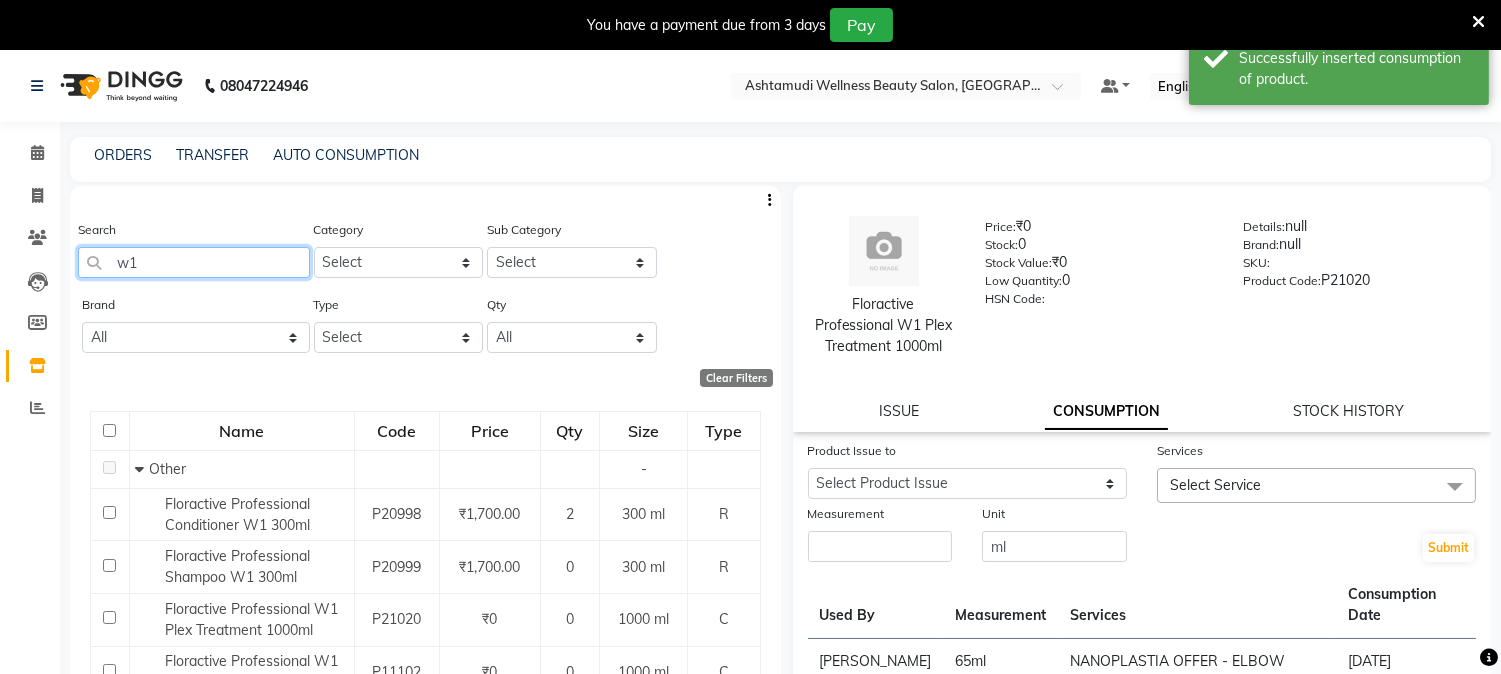 drag, startPoint x: 231, startPoint y: 260, endPoint x: 65, endPoint y: 253, distance: 166.14752 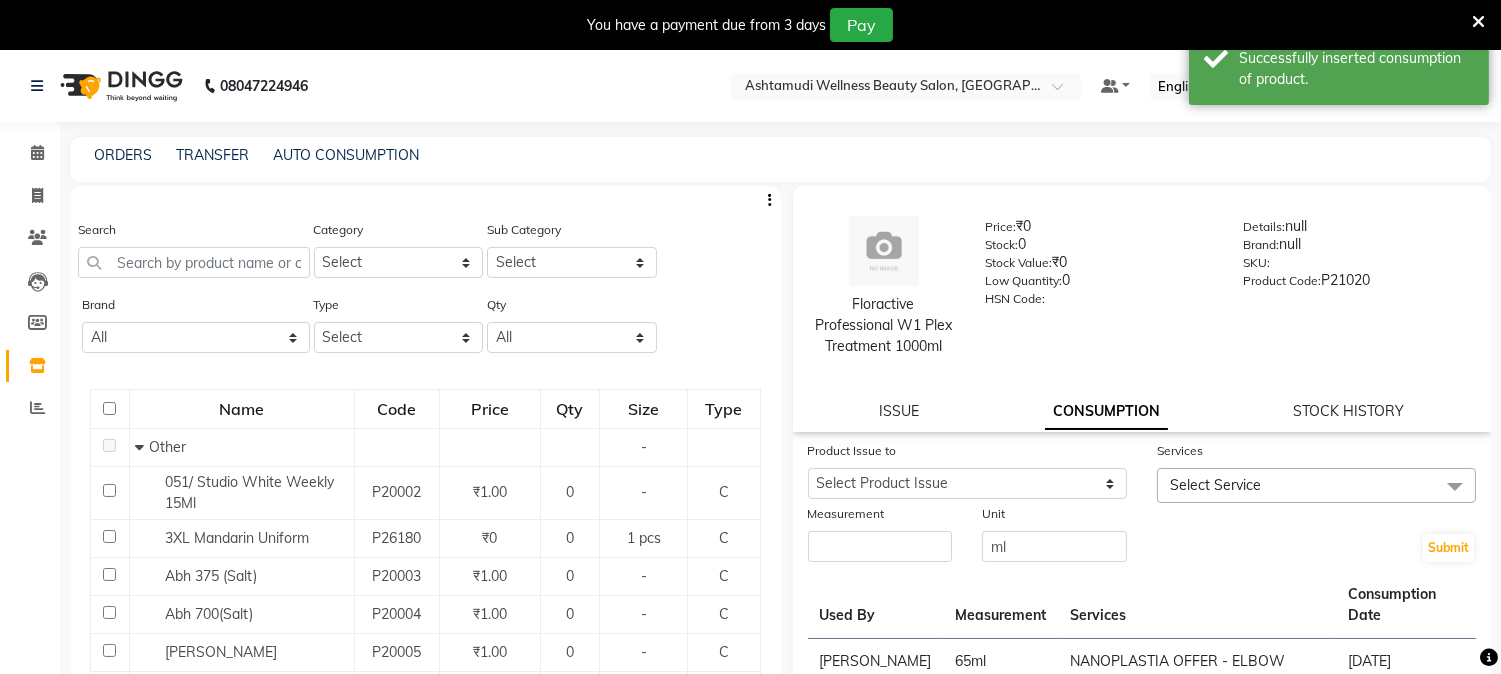 click on "Product Issue to" 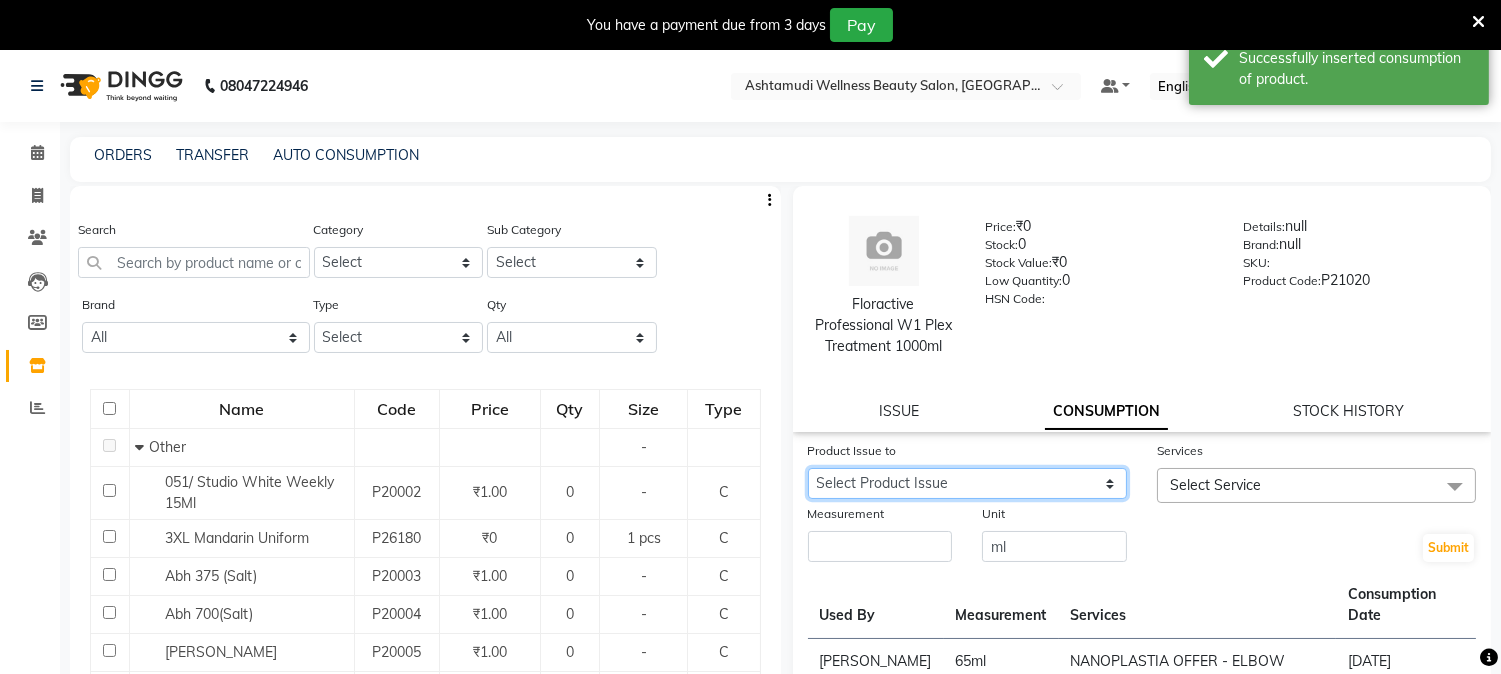 click on "Select Product Issue 2025-06-17, Issued to: PRACHI, Balance: 641" 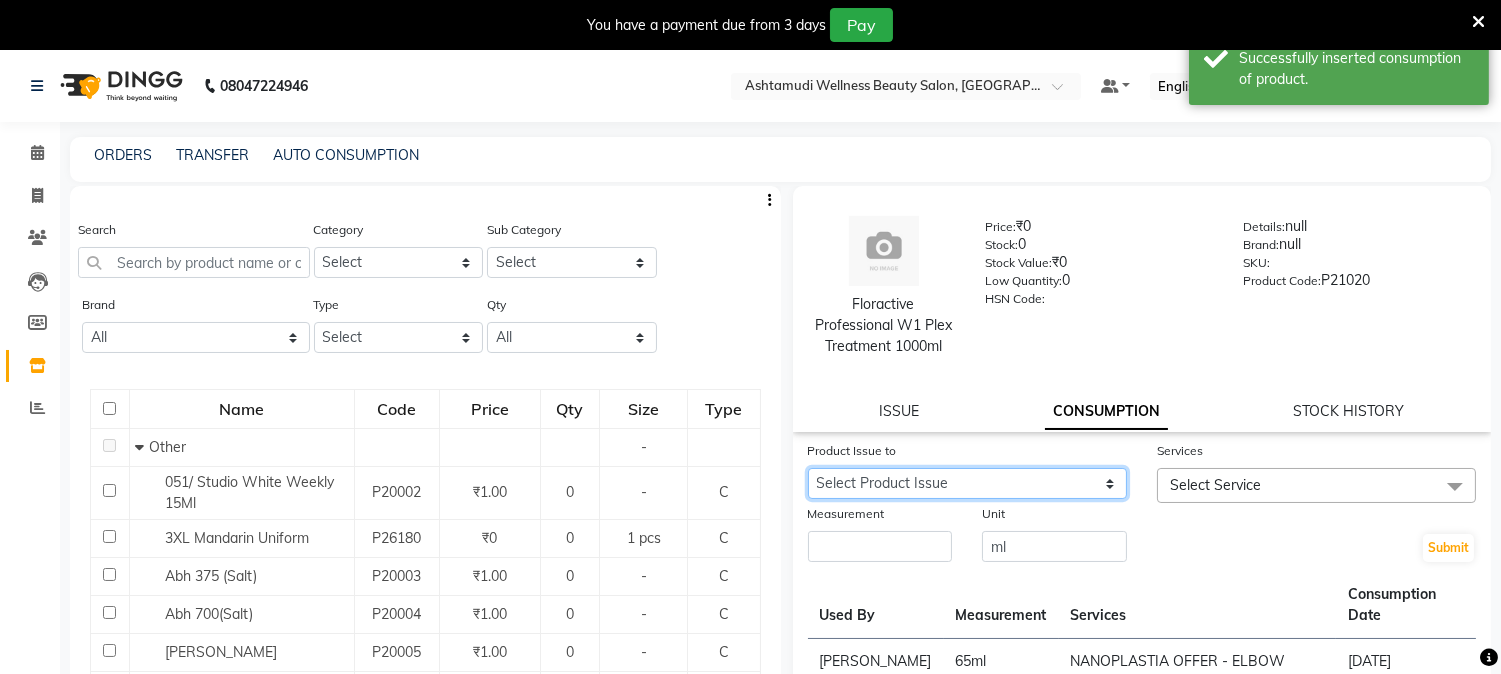 click on "Select Product Issue 2025-06-17, Issued to: PRACHI, Balance: 641" 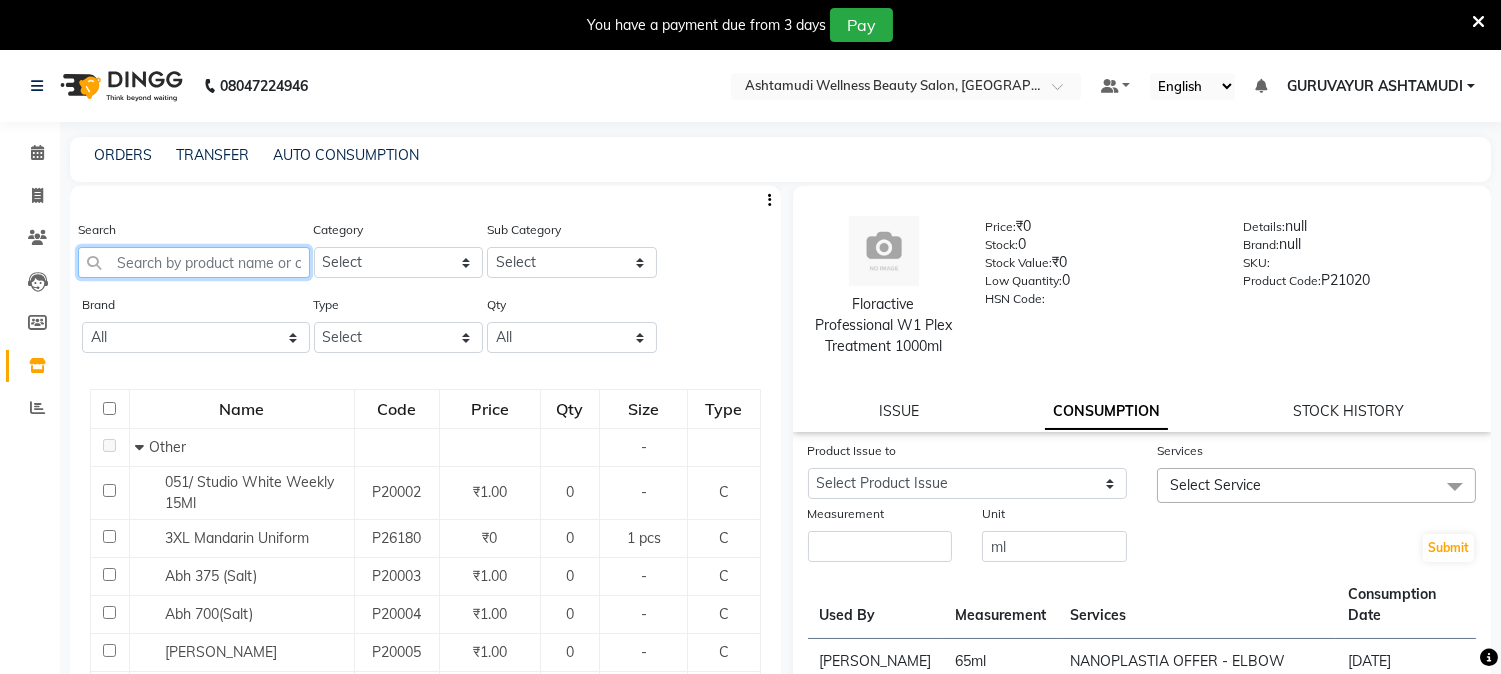 click 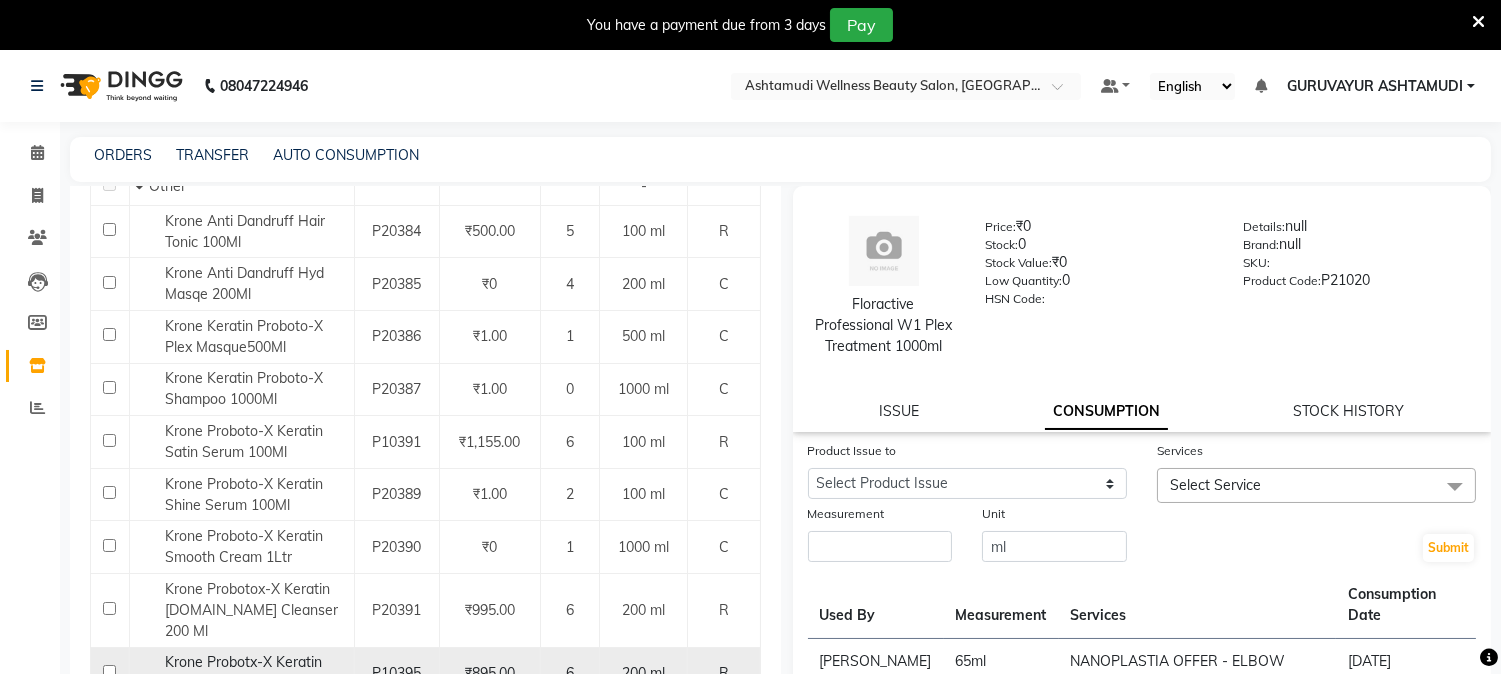 scroll, scrollTop: 316, scrollLeft: 0, axis: vertical 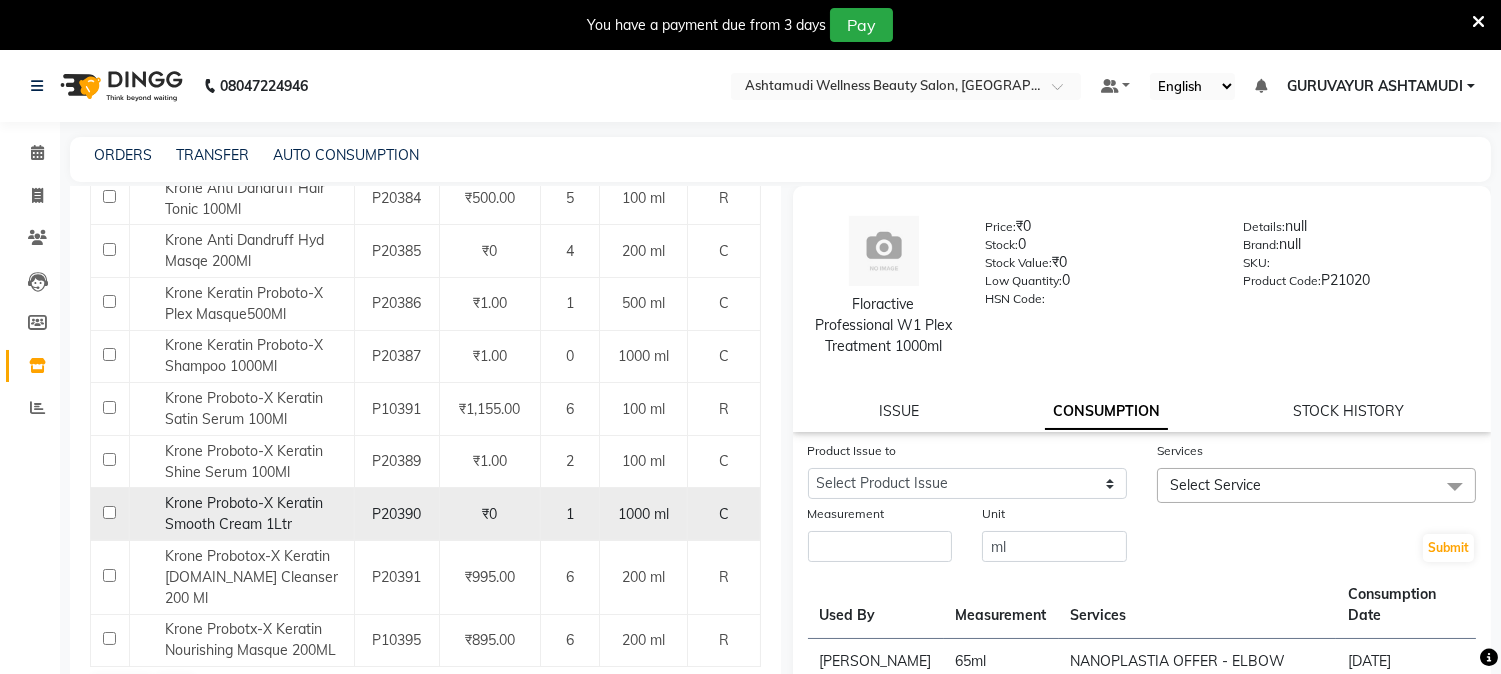 type on "krone" 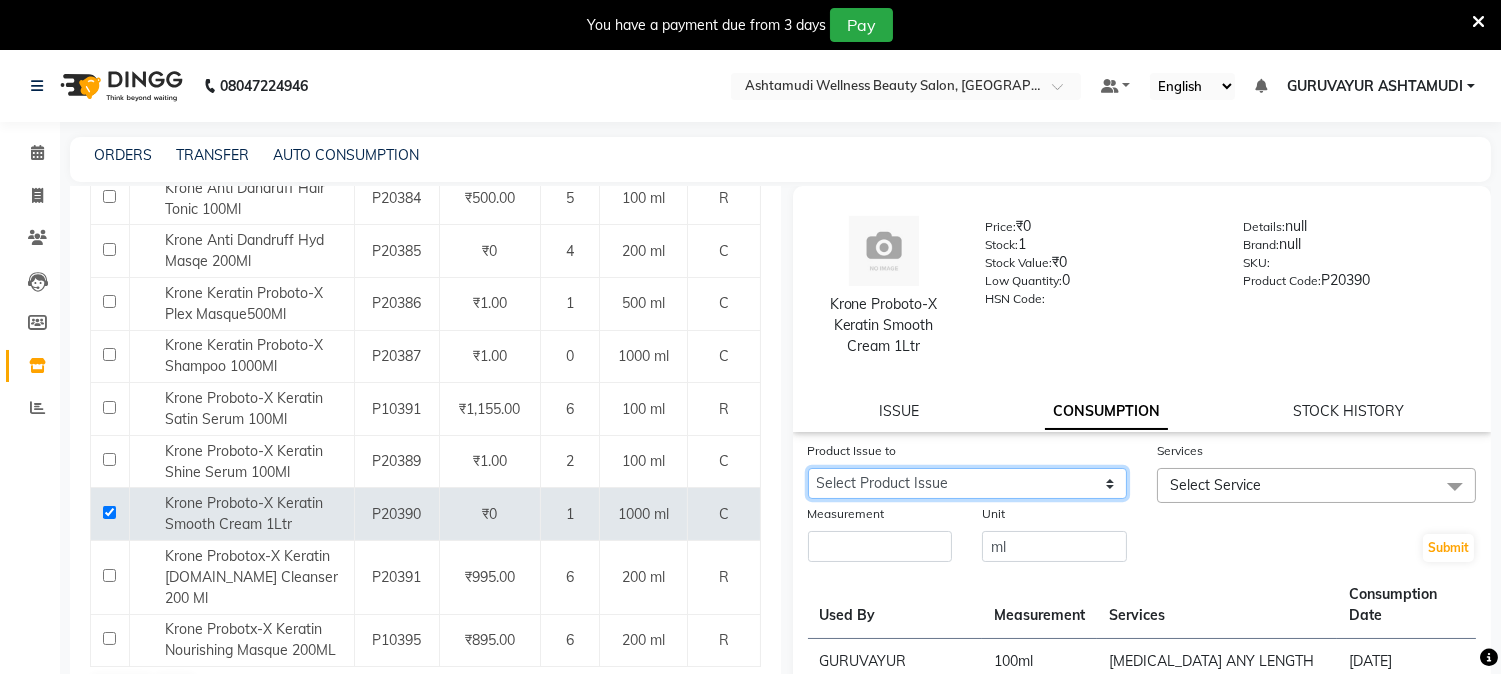 drag, startPoint x: 1077, startPoint y: 484, endPoint x: 1074, endPoint y: 495, distance: 11.401754 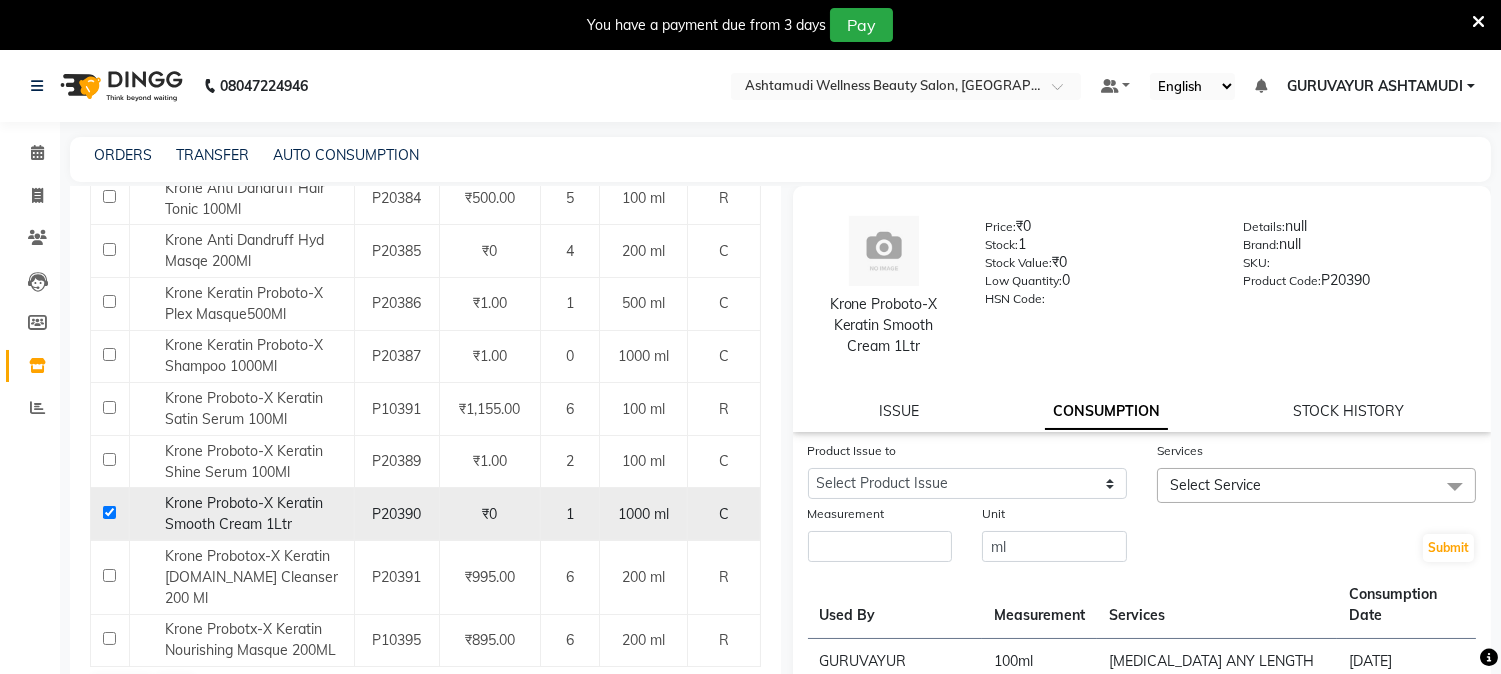 click 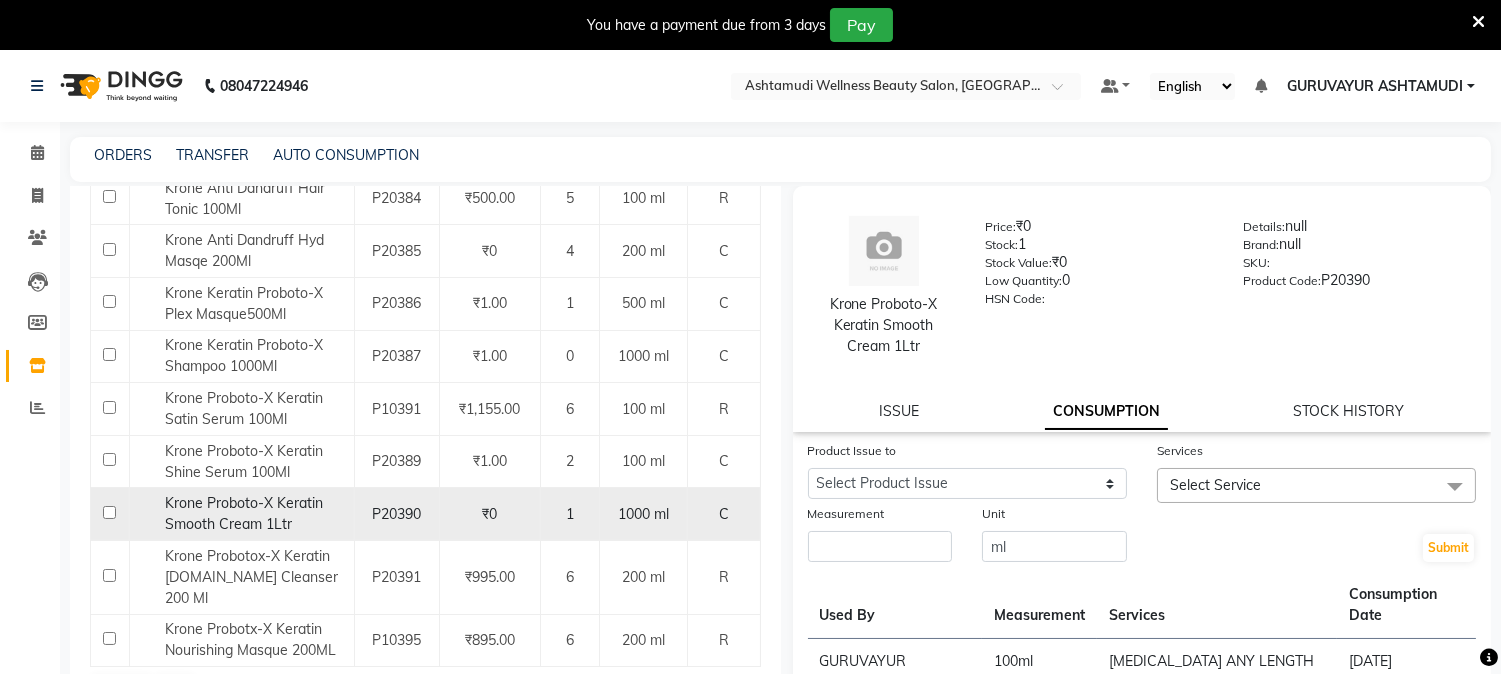 checkbox on "false" 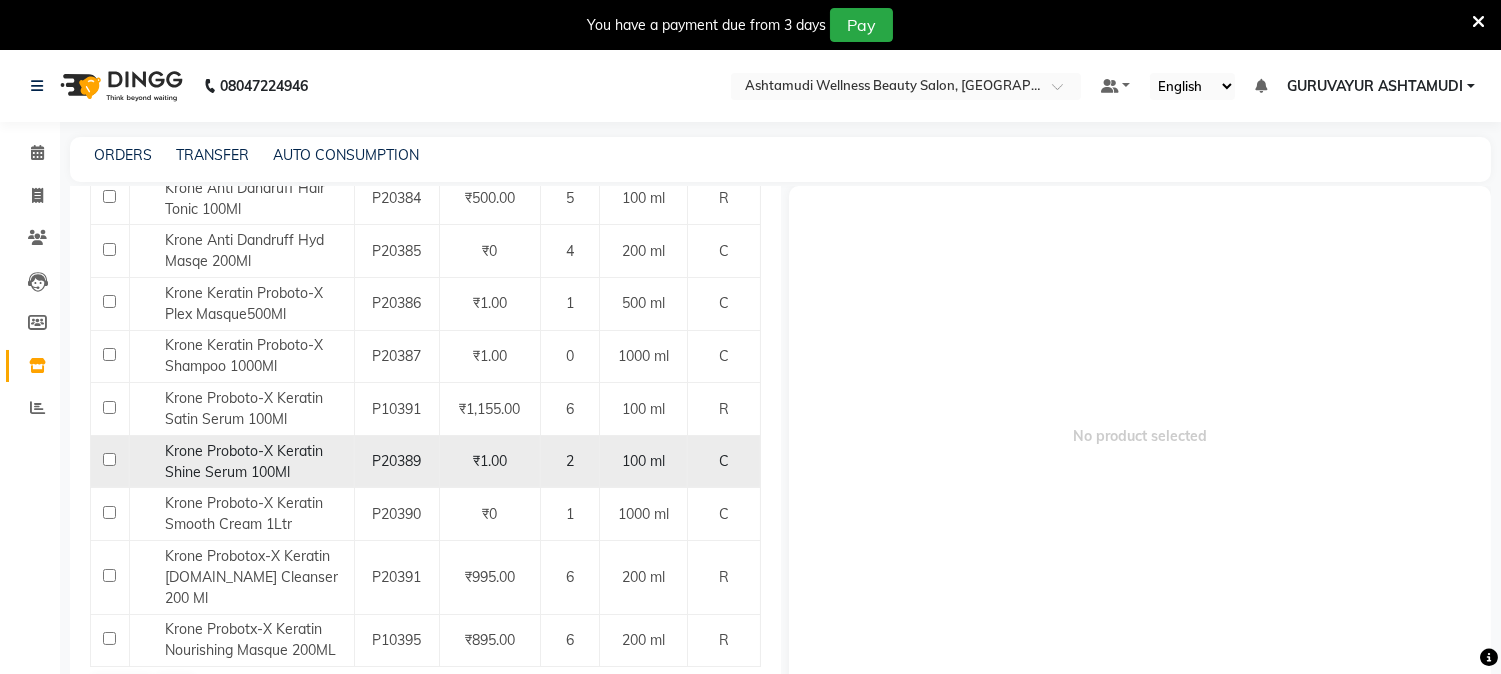 scroll, scrollTop: 0, scrollLeft: 0, axis: both 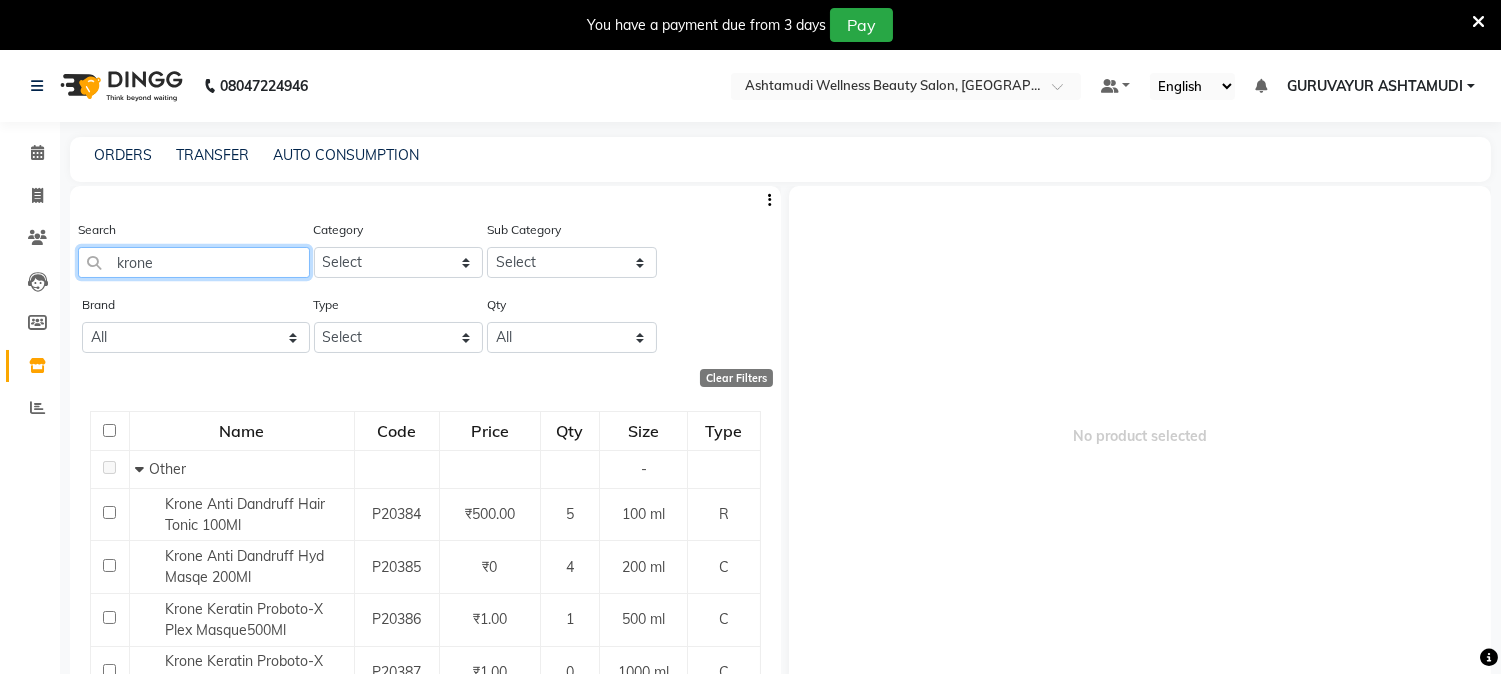 drag, startPoint x: 158, startPoint y: 254, endPoint x: 70, endPoint y: 253, distance: 88.005684 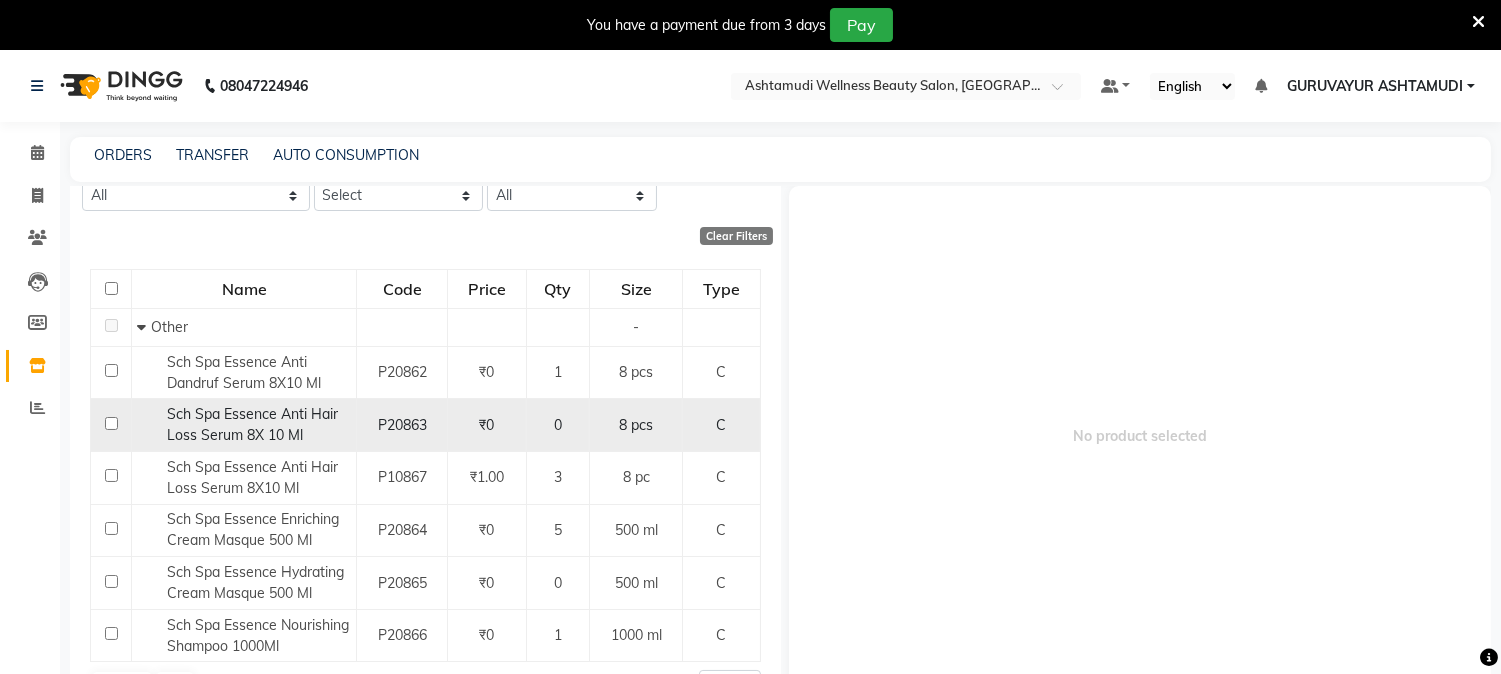 scroll, scrollTop: 158, scrollLeft: 0, axis: vertical 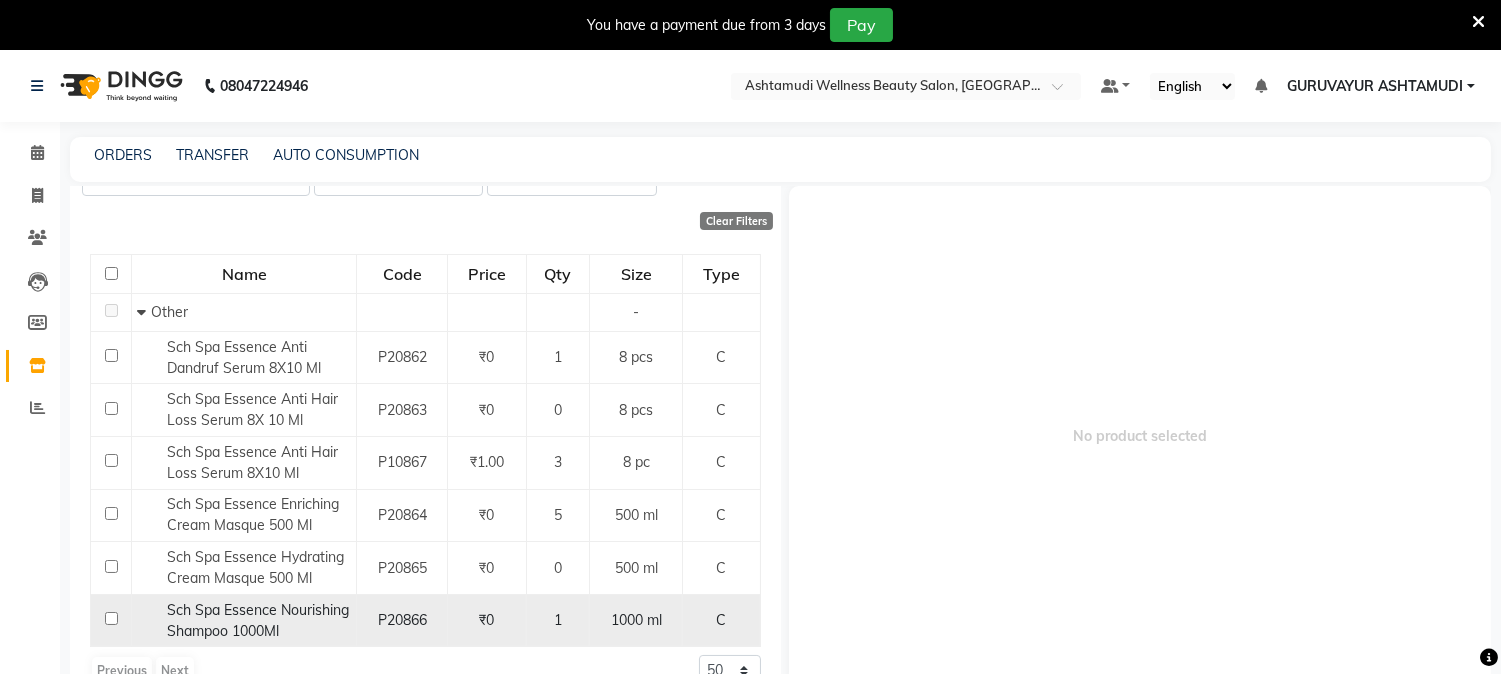 type on "sch spa" 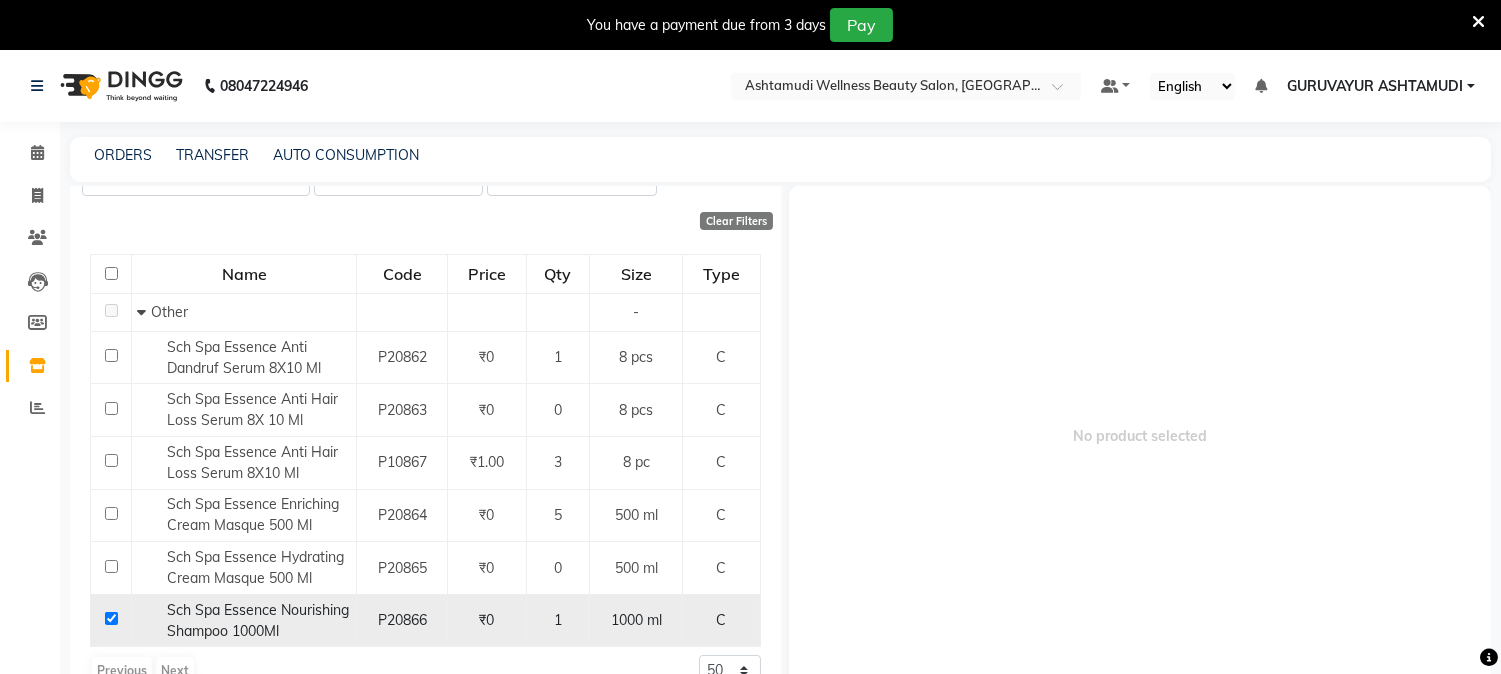 checkbox on "true" 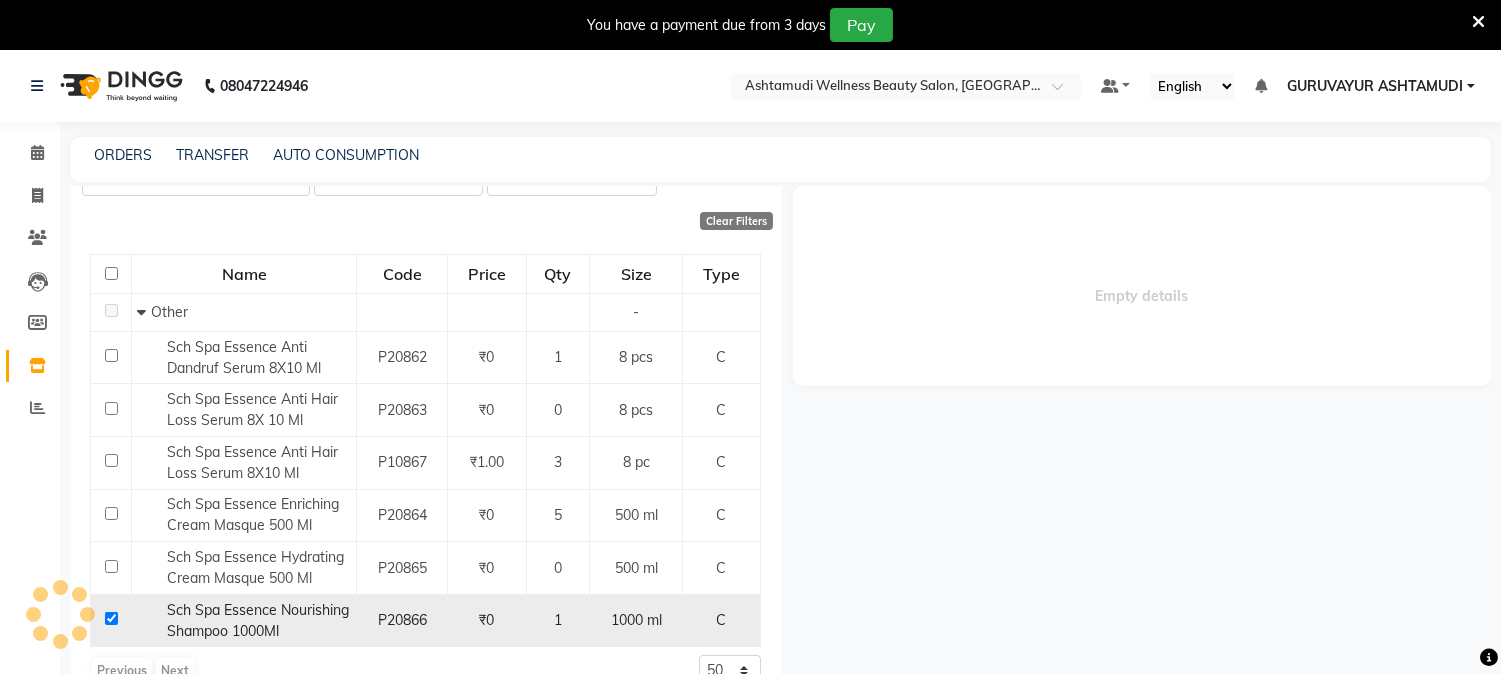 select 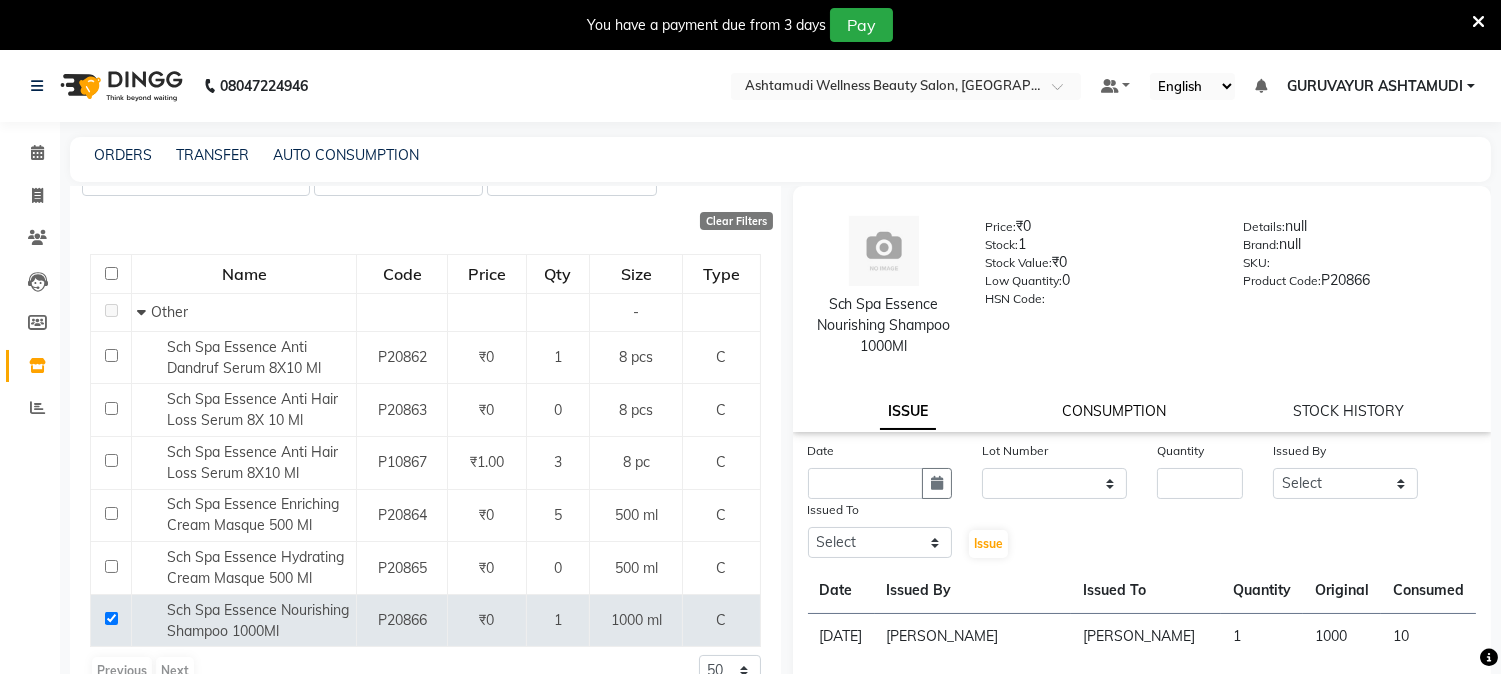 click on "CONSUMPTION" 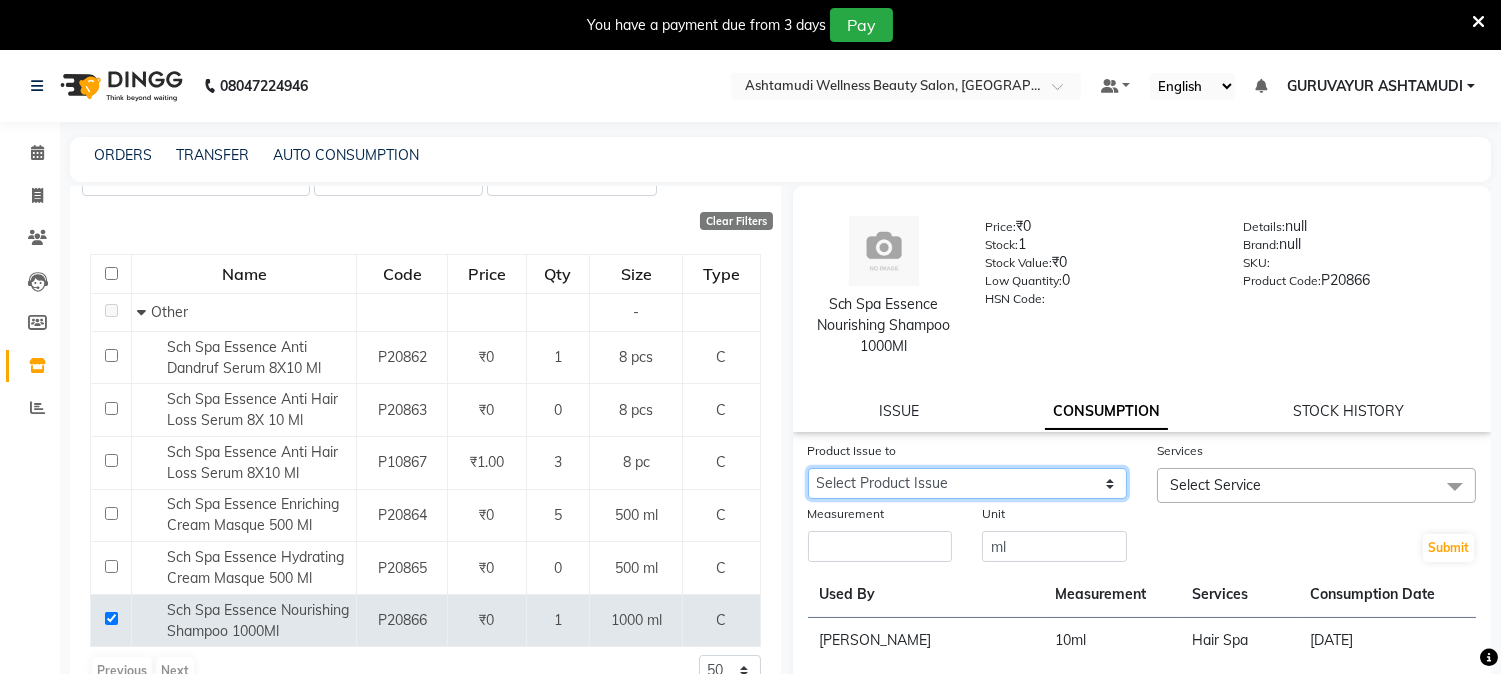 click on "Select Product Issue 2025-06-28, Issued to: , Balance: 990" 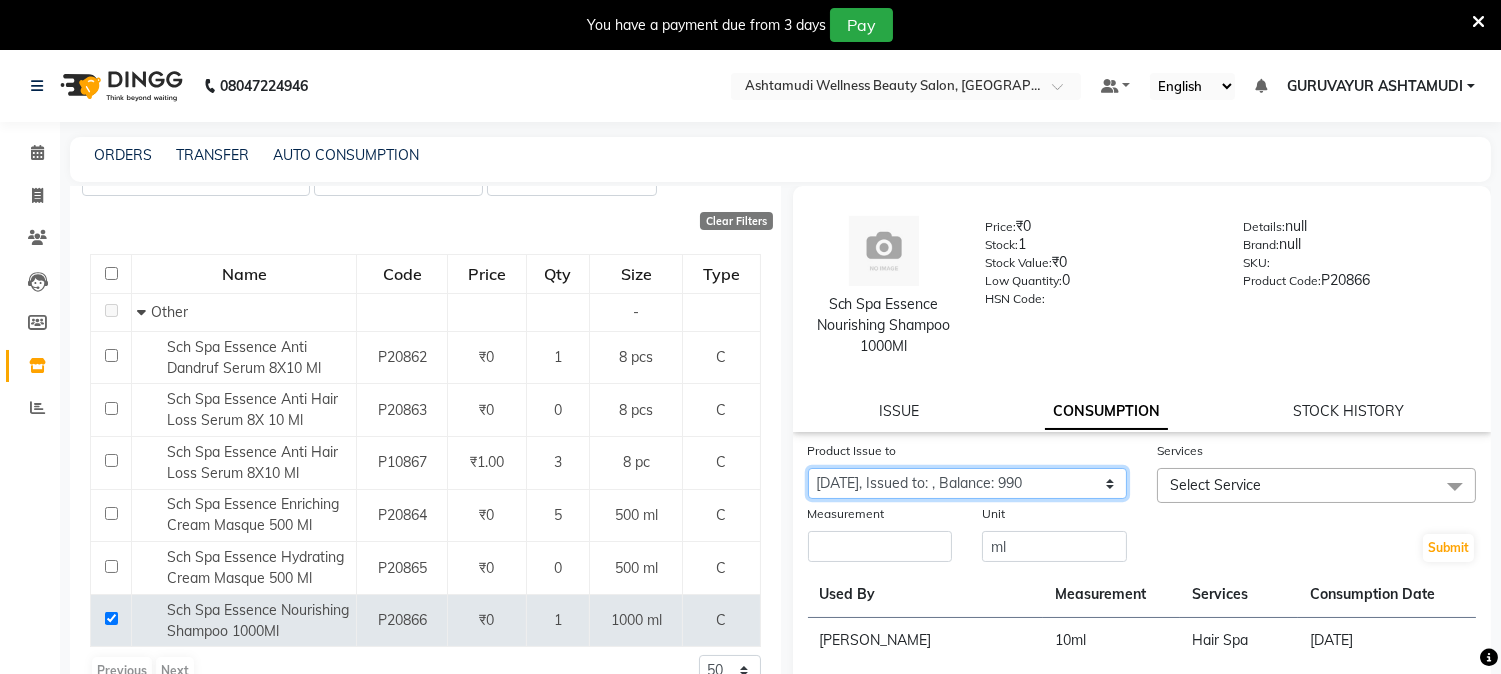 click on "Select Product Issue 2025-06-28, Issued to: , Balance: 990" 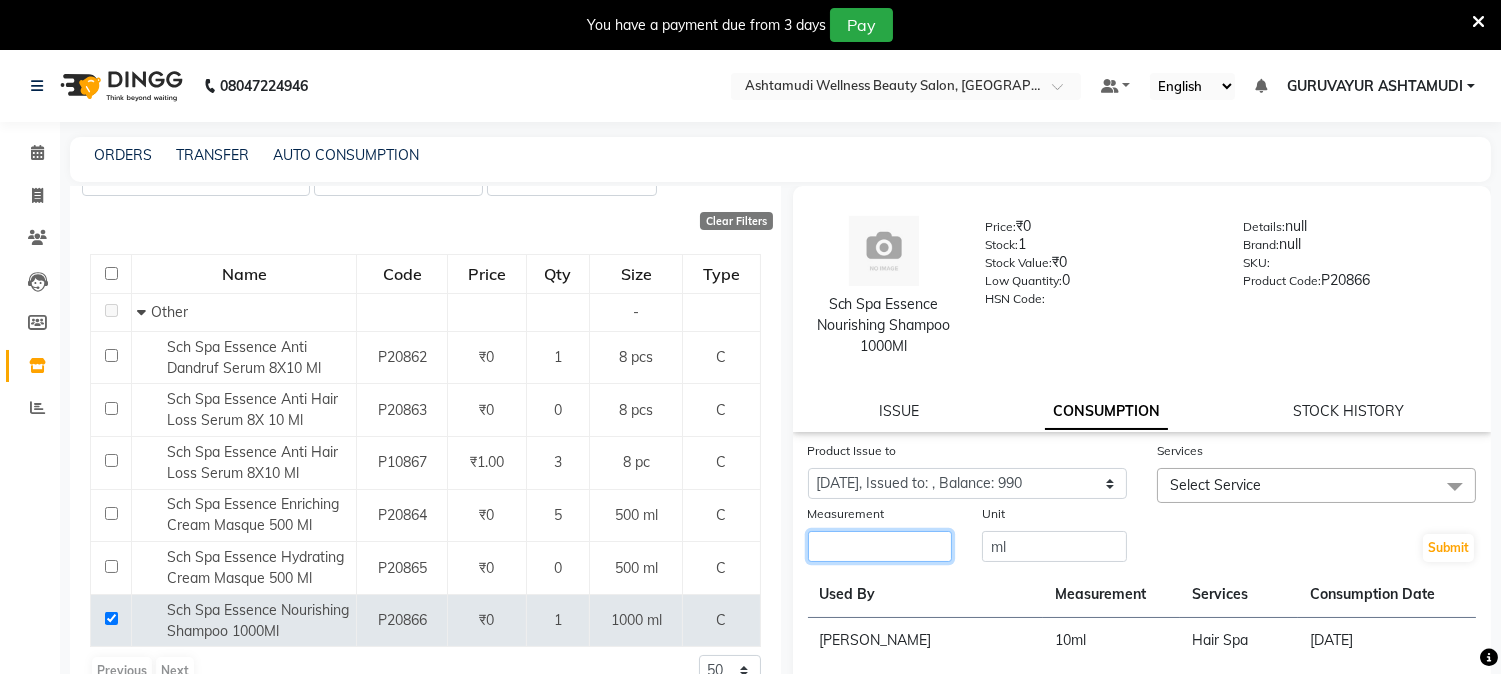 click 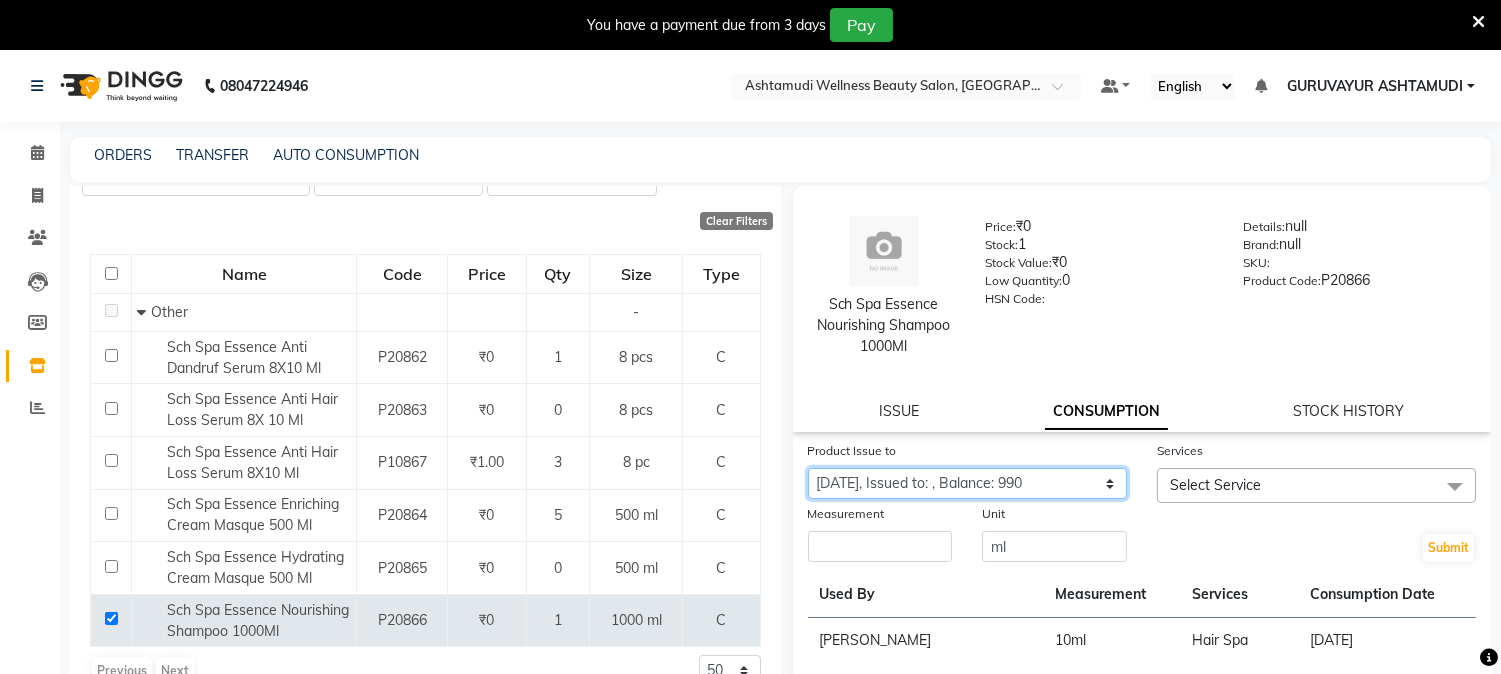 click on "Select Product Issue 2025-06-28, Issued to: , Balance: 990" 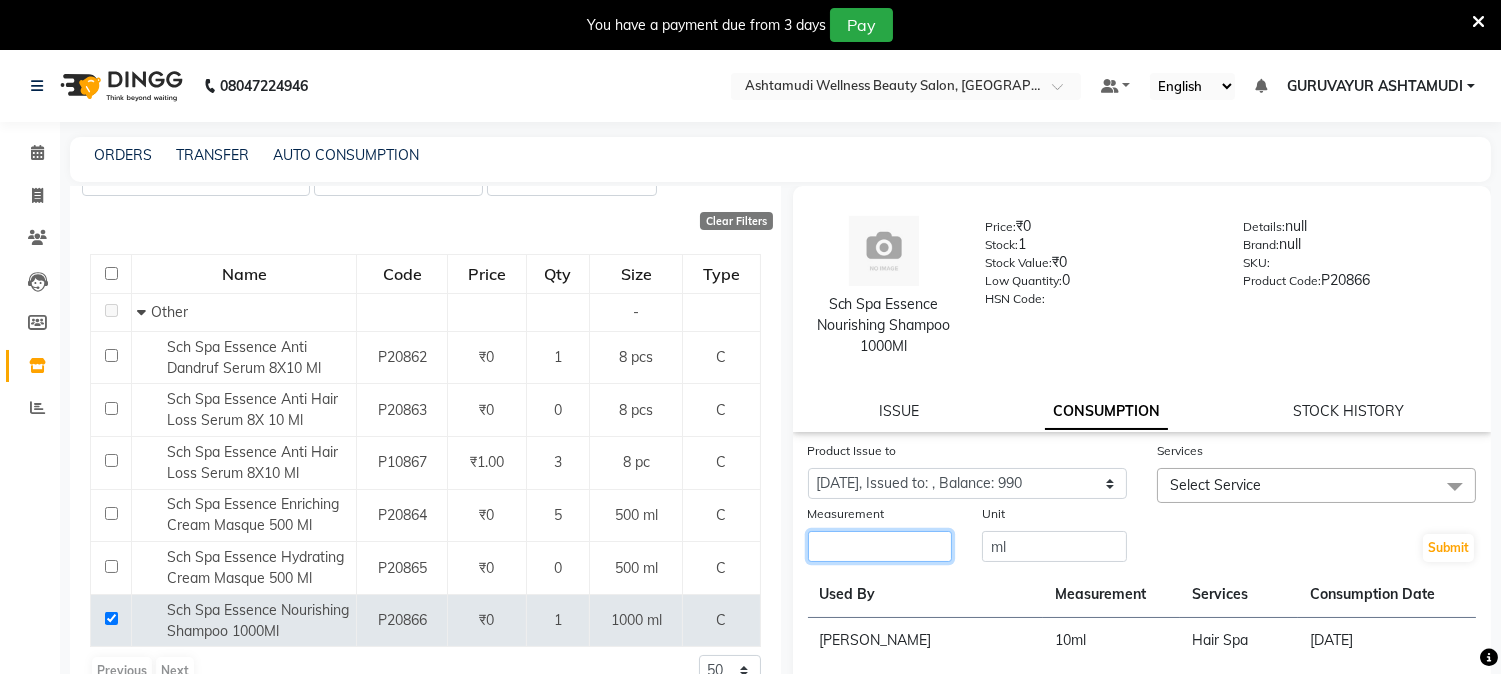 click 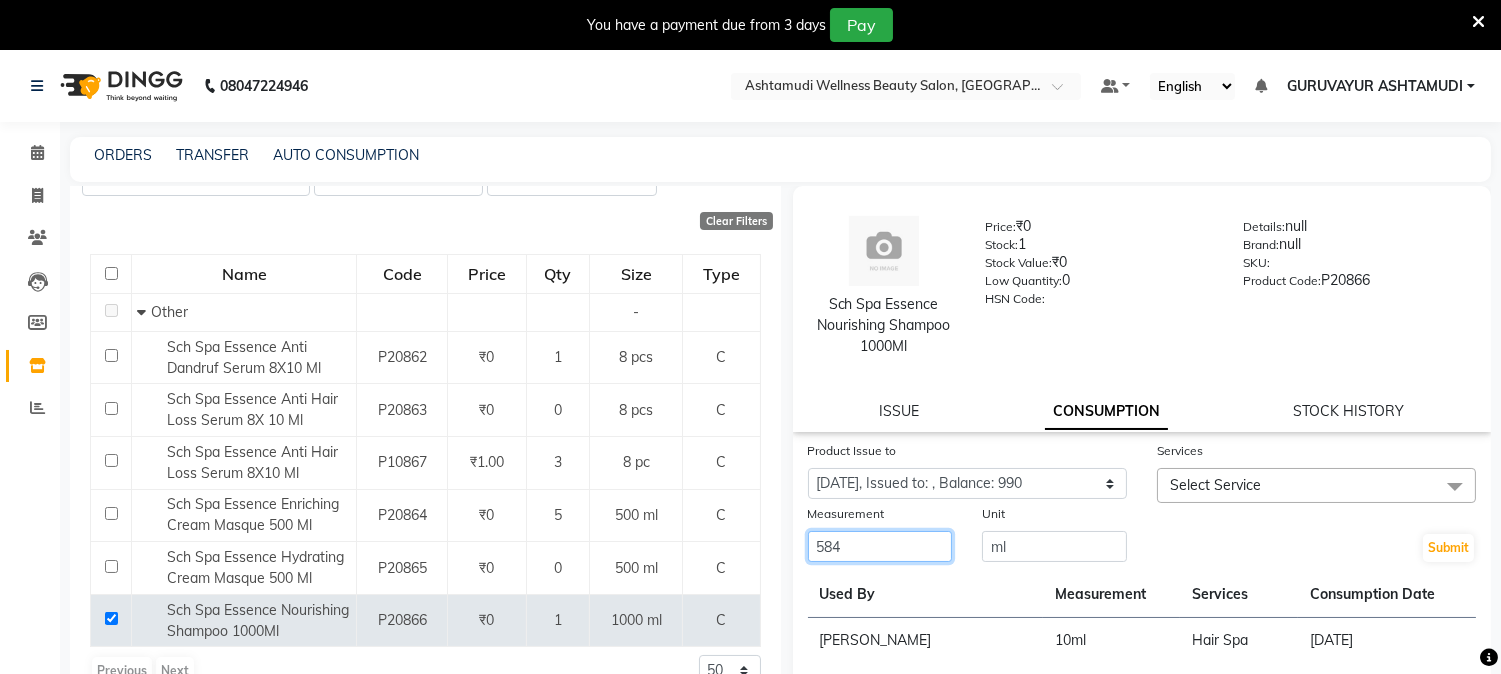 type on "584" 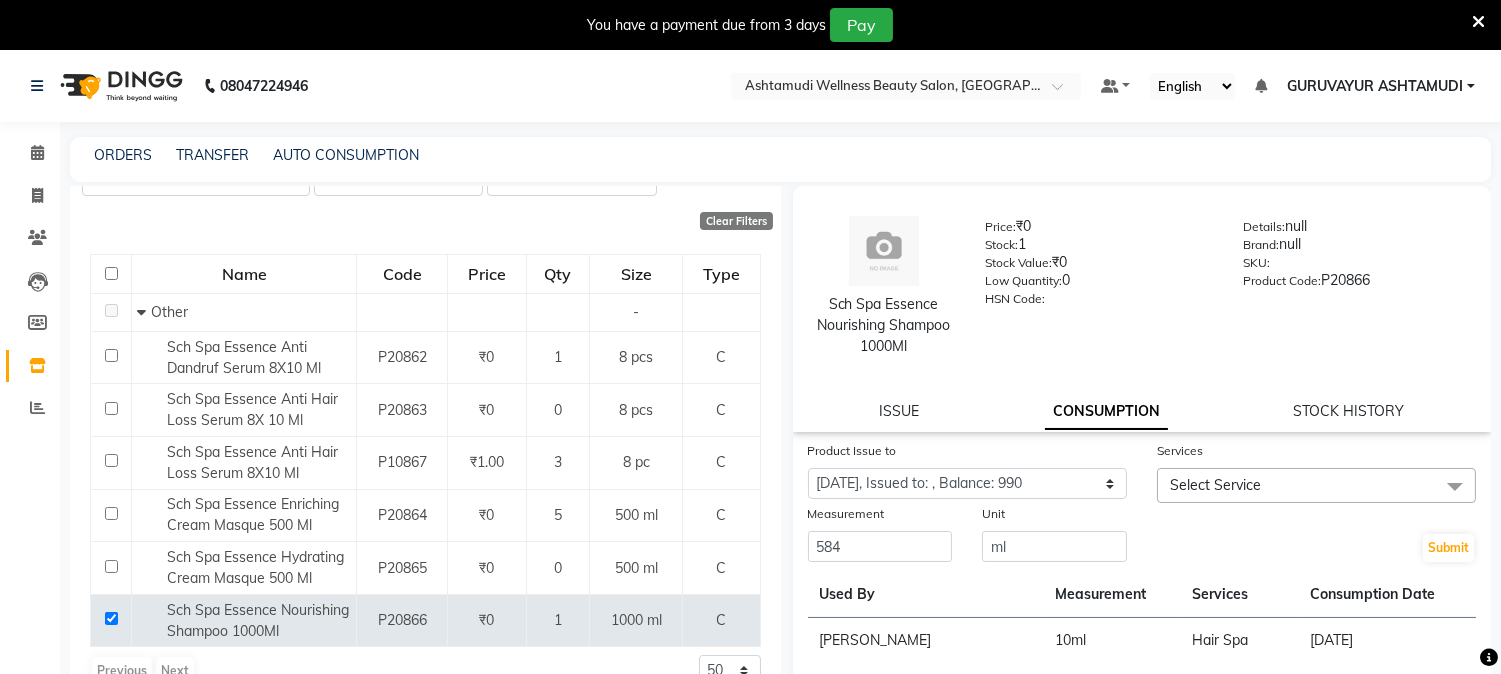 click on "Select Service" 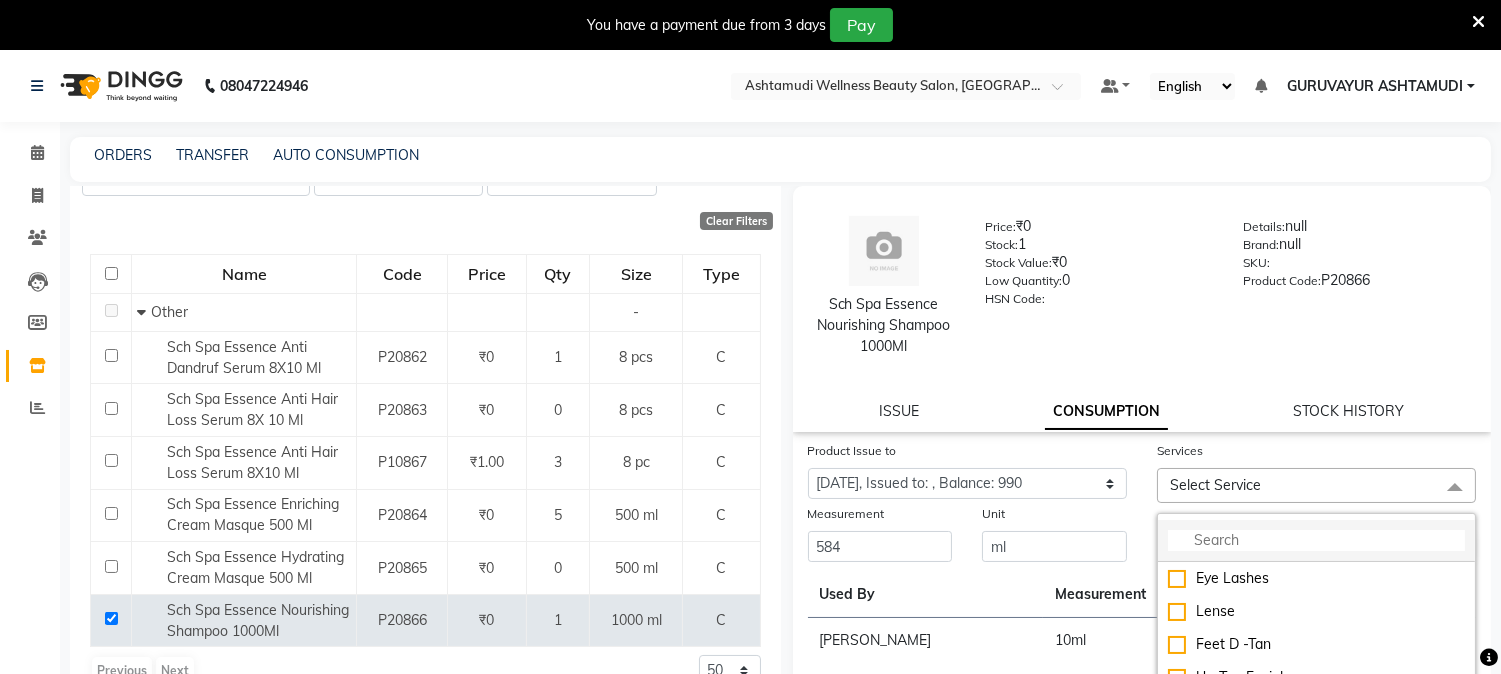 click 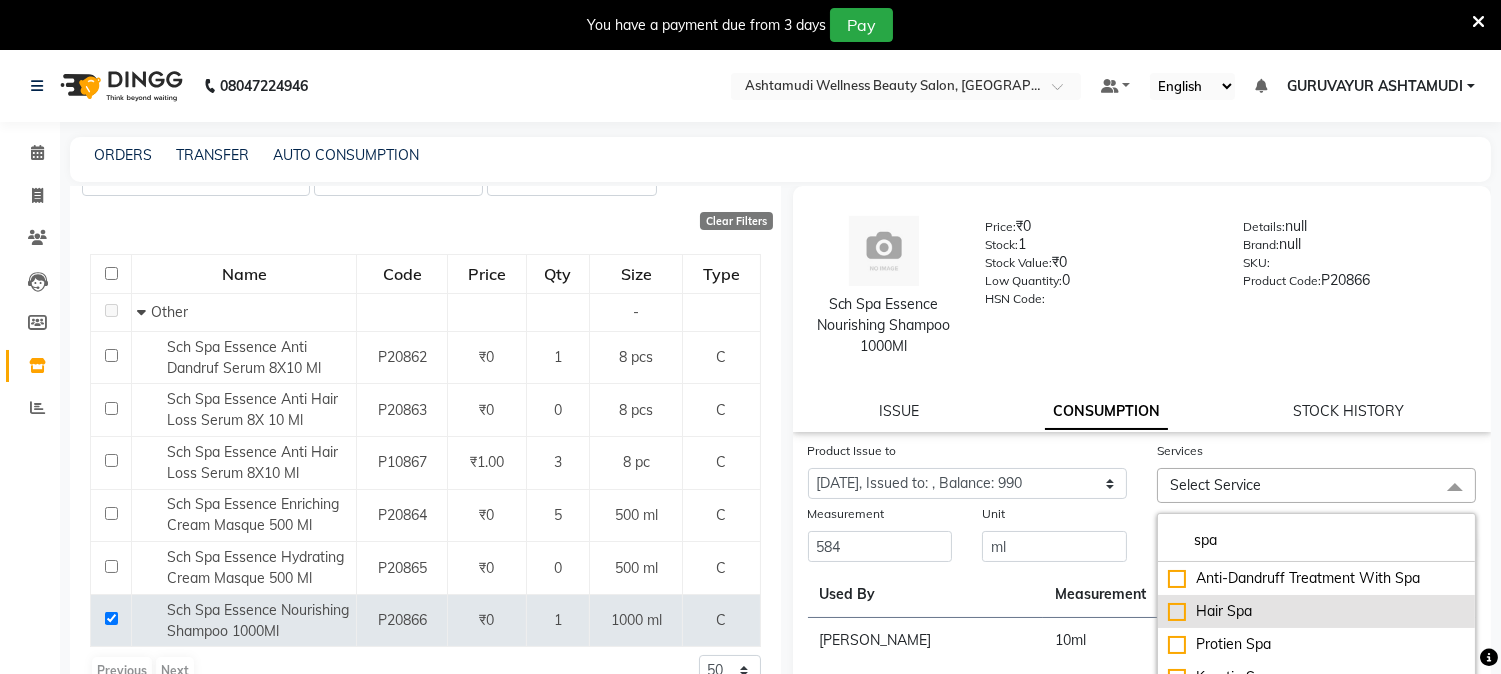 type on "spa" 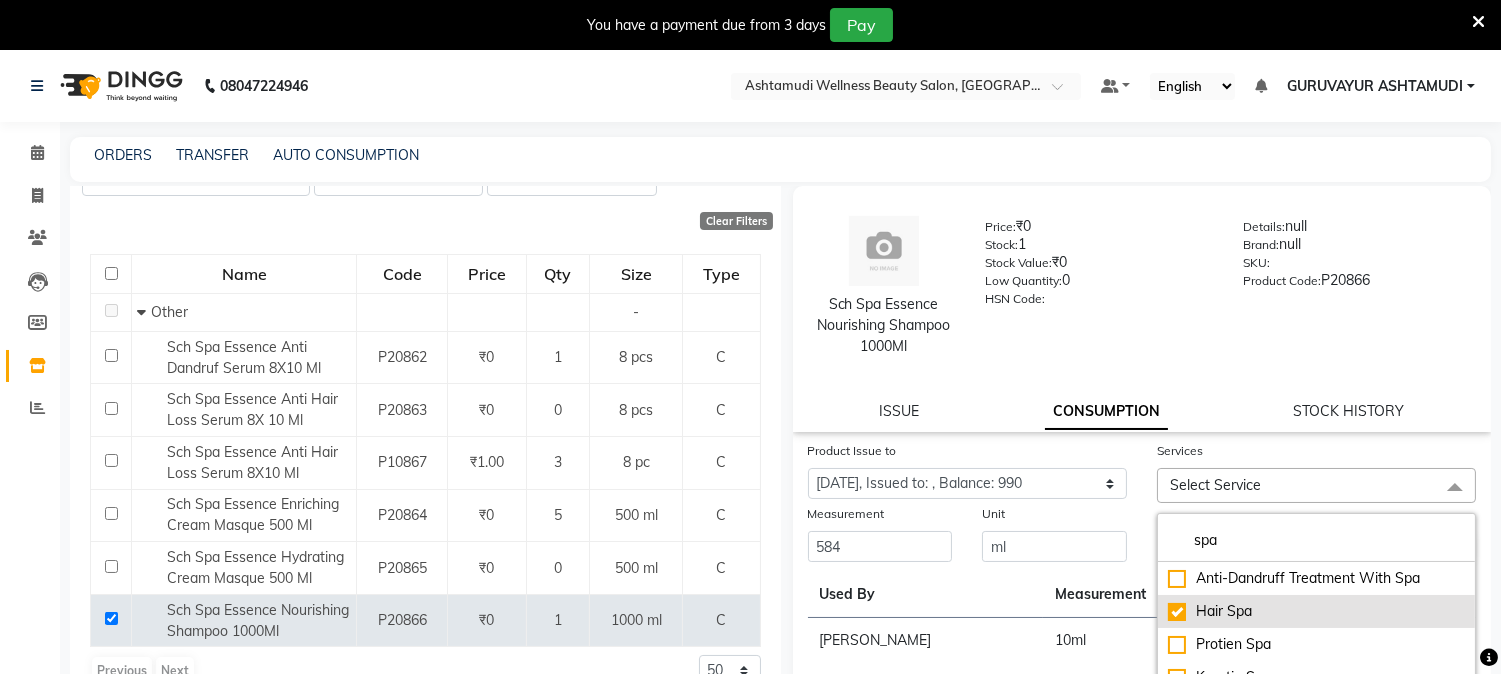 checkbox on "true" 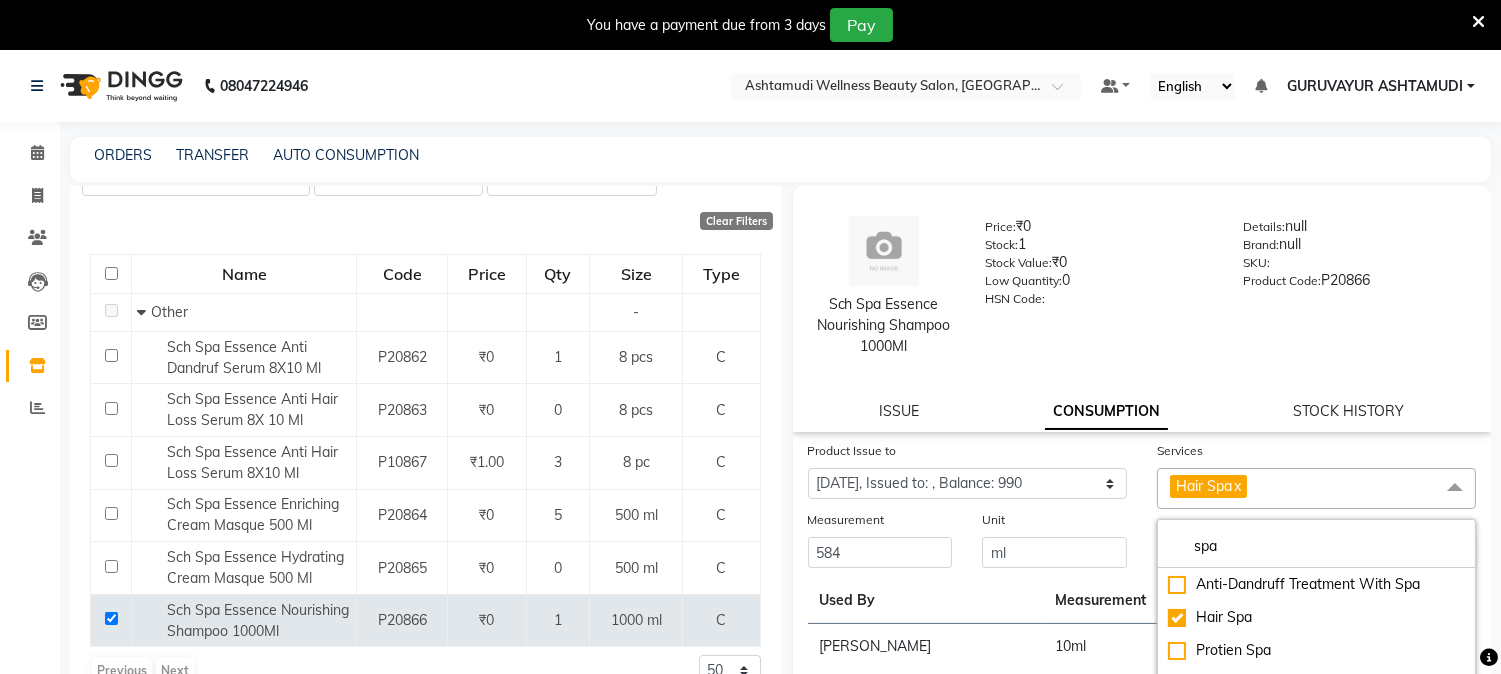 click on "Product Issue to Select Product Issue 2025-06-28, Issued to: , Balance: 990" 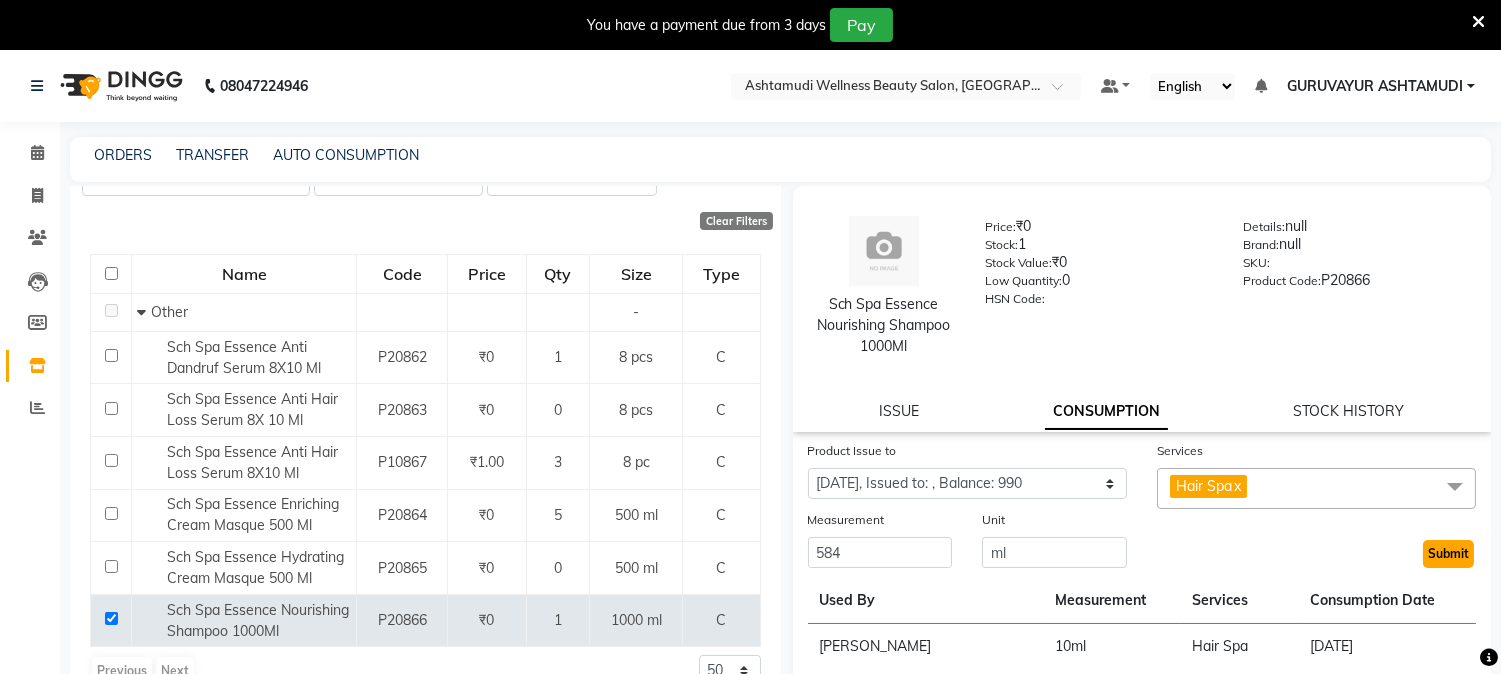 click on "Submit" 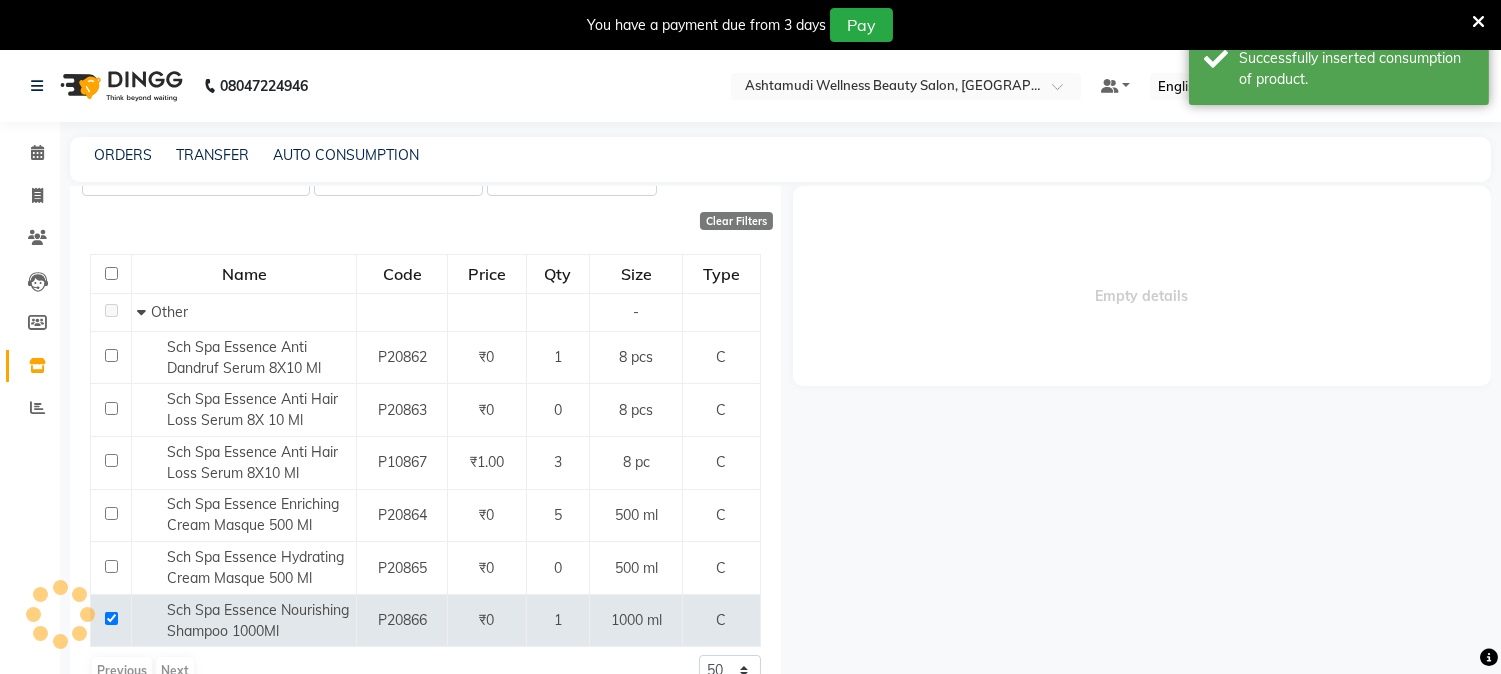 scroll, scrollTop: 0, scrollLeft: 0, axis: both 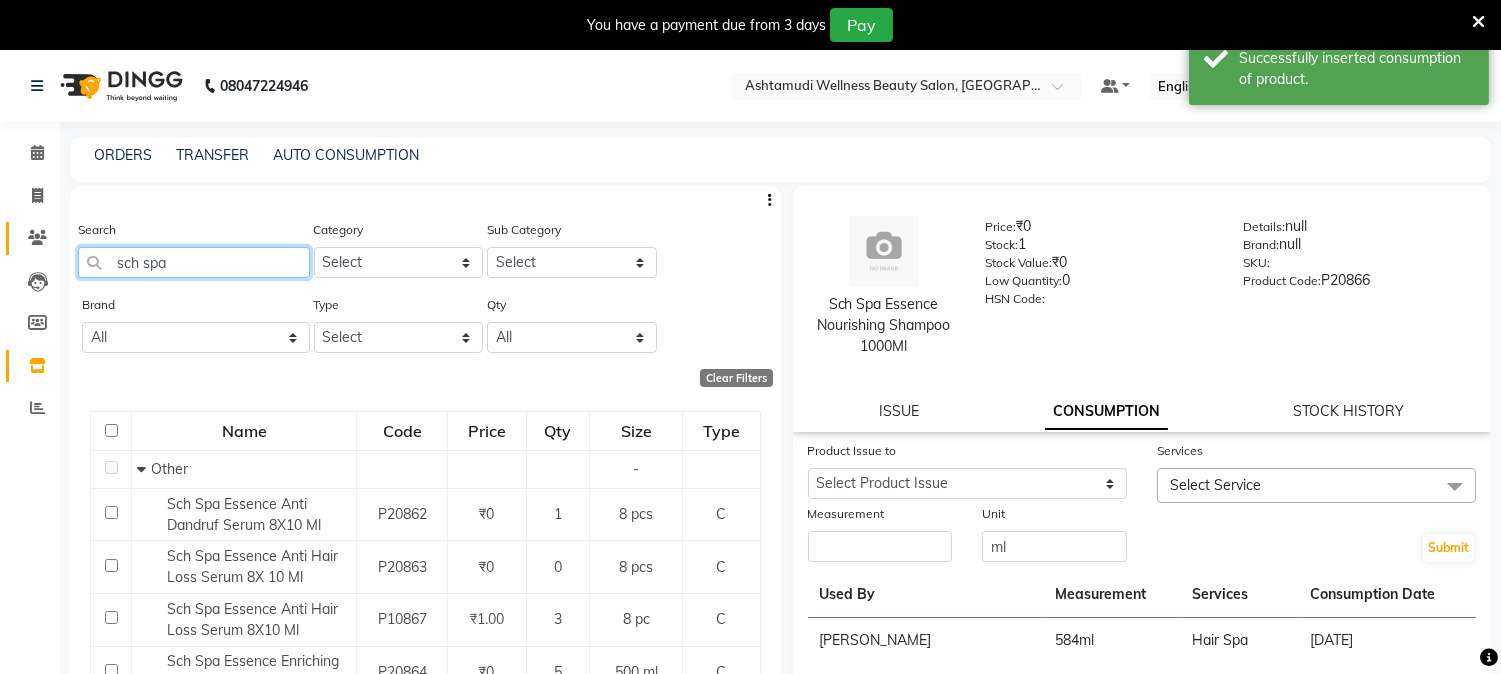 drag, startPoint x: 222, startPoint y: 264, endPoint x: 10, endPoint y: 238, distance: 213.5884 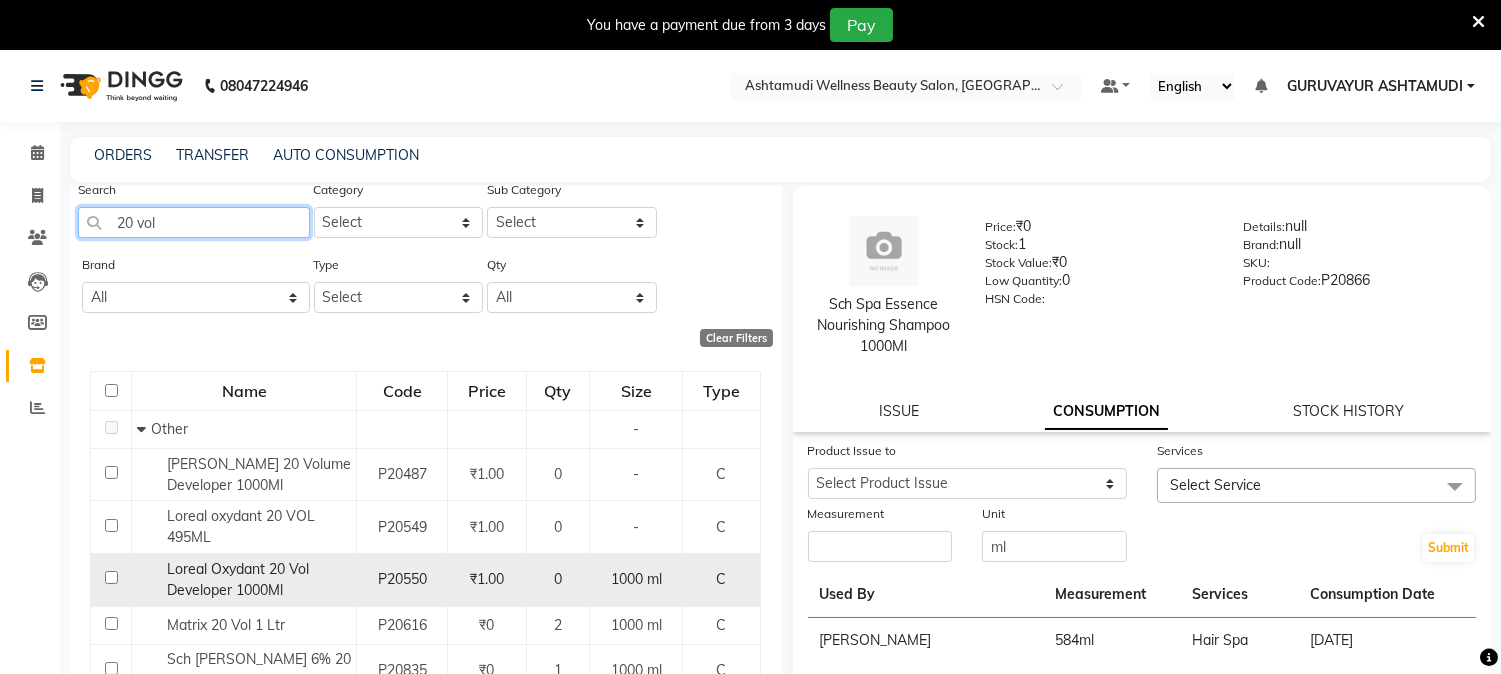 scroll, scrollTop: 76, scrollLeft: 0, axis: vertical 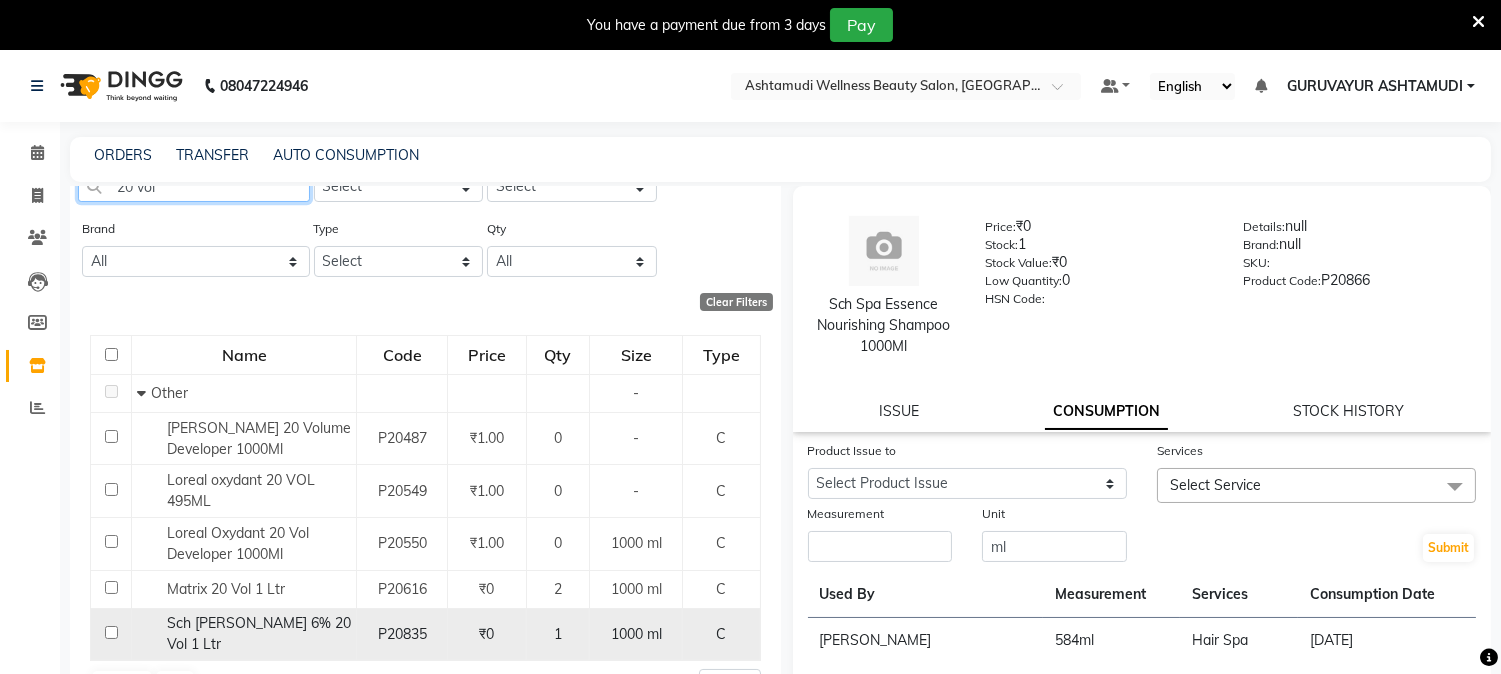 type on "20 vol" 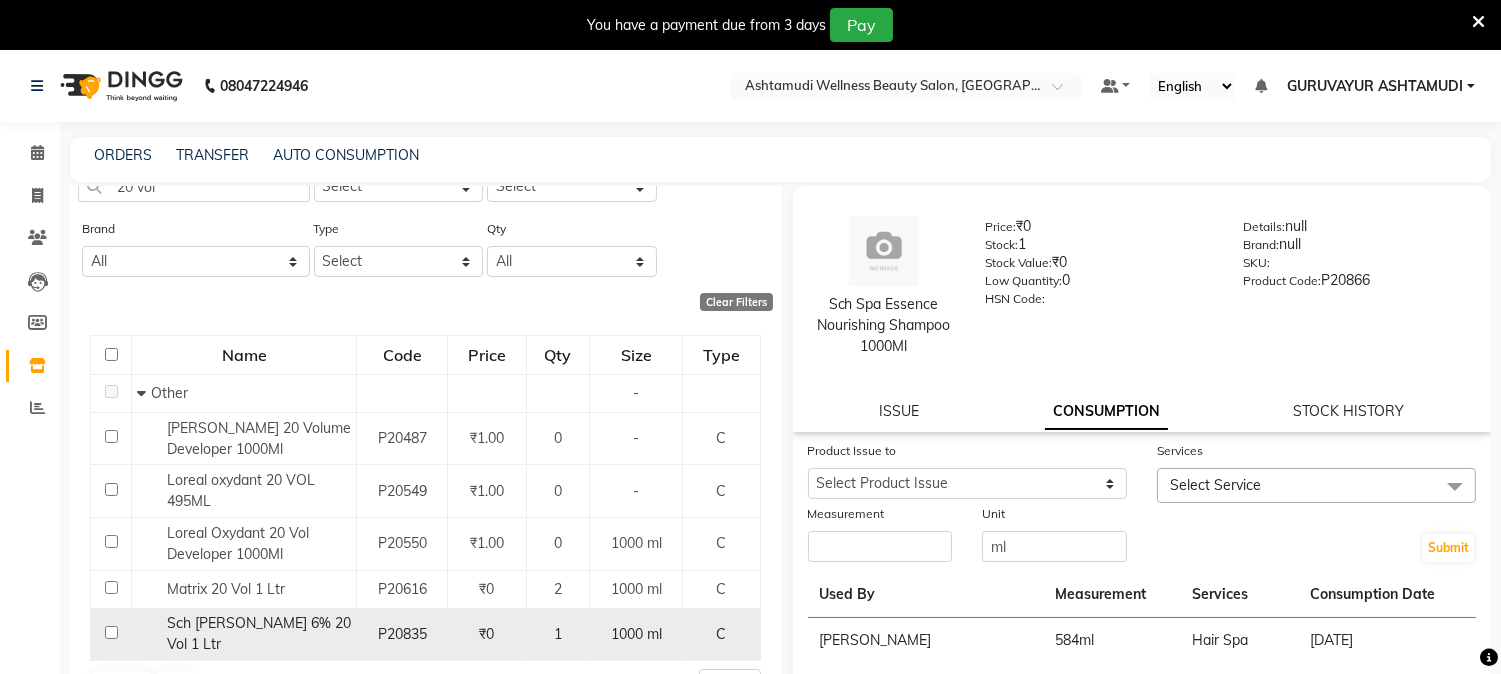 click 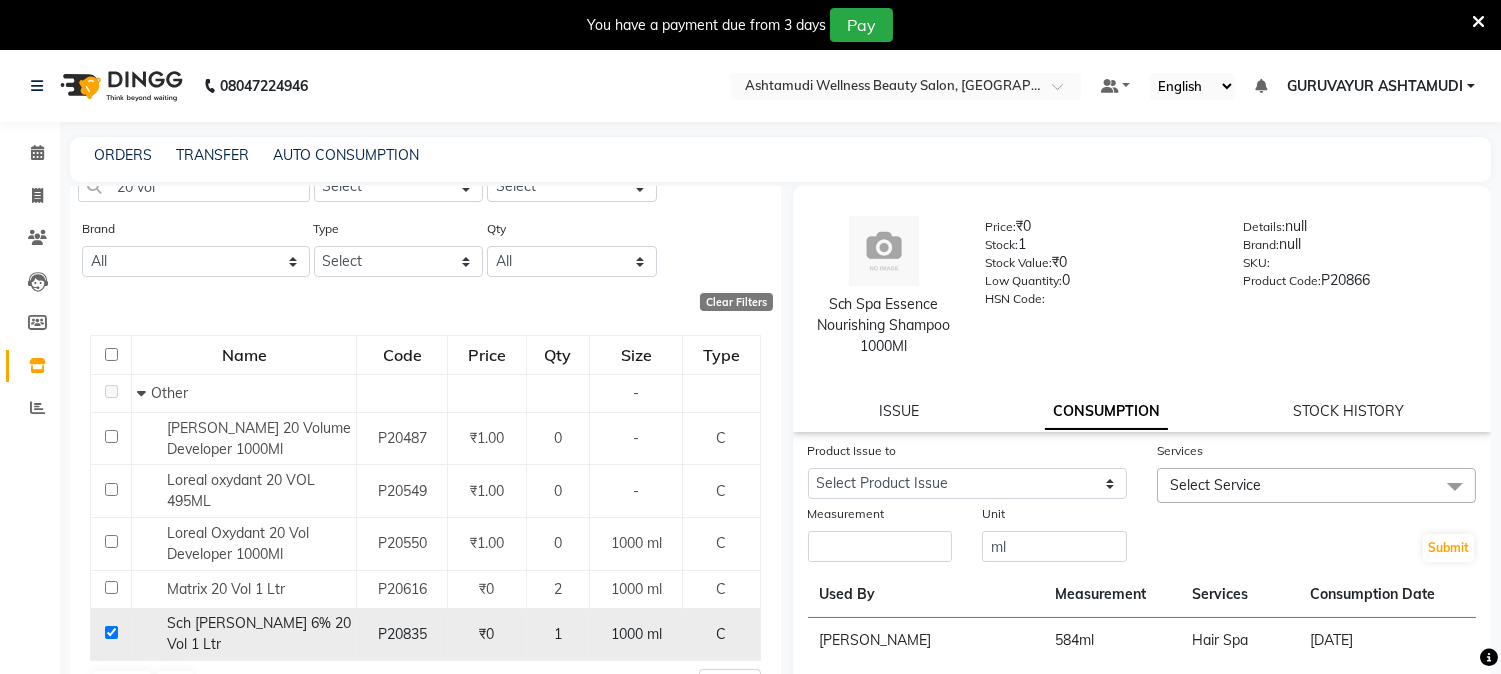 checkbox on "true" 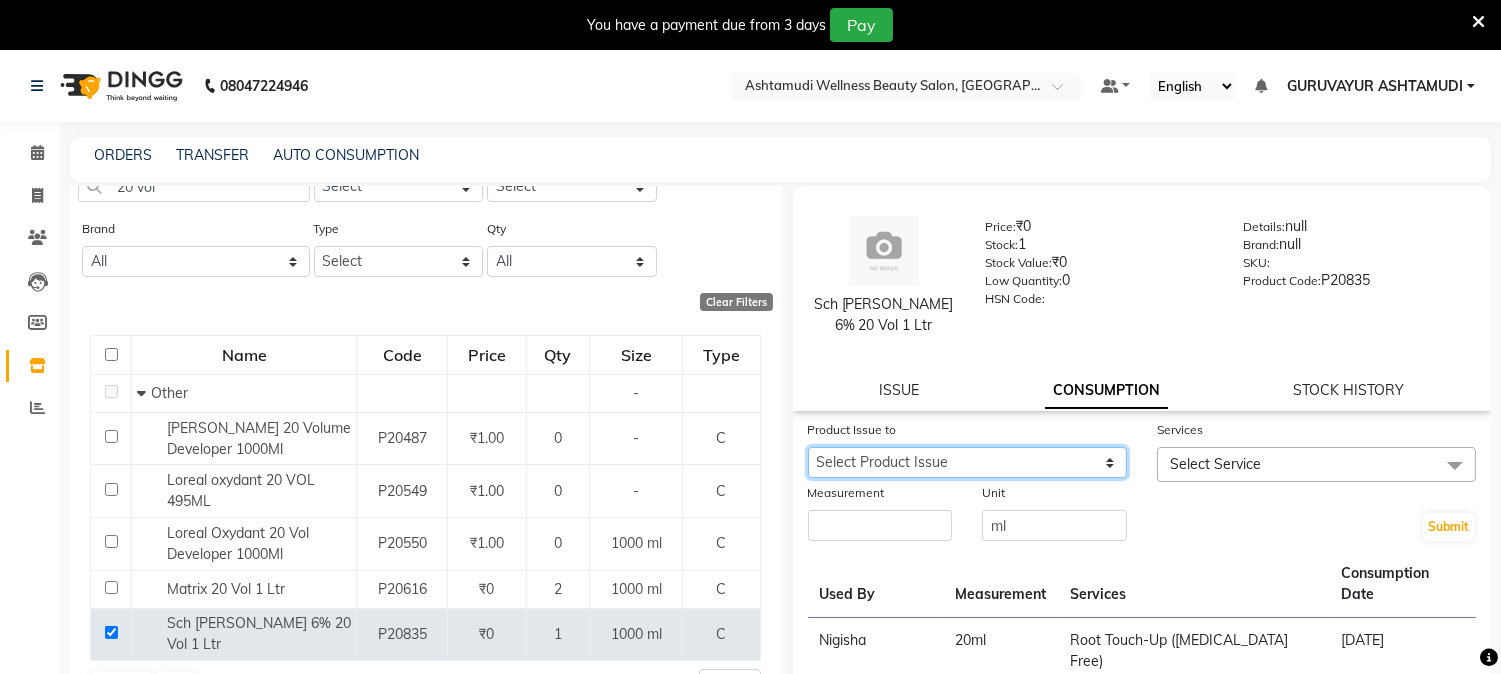 click on "Select Product Issue 2025-06-08, Issued to: PRACHI, Balance: 873" 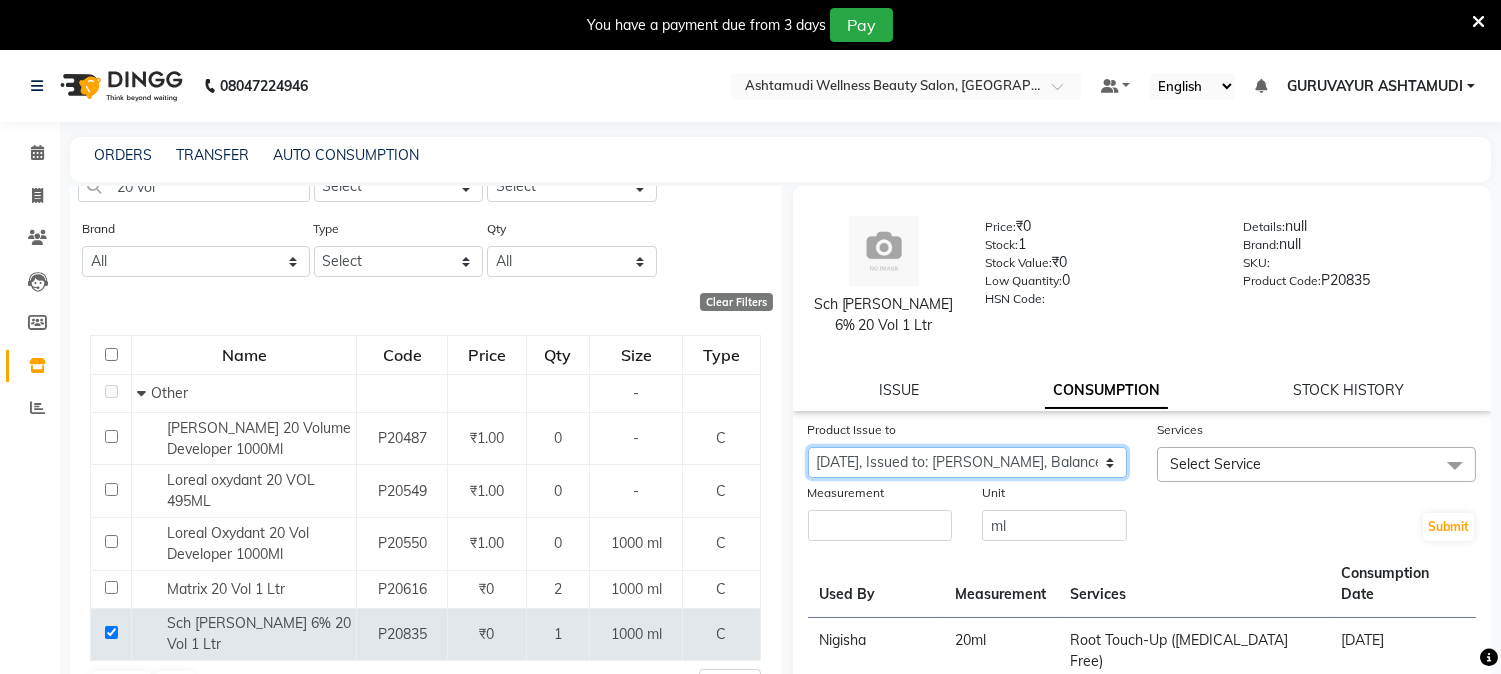 click on "Select Product Issue 2025-06-08, Issued to: PRACHI, Balance: 873" 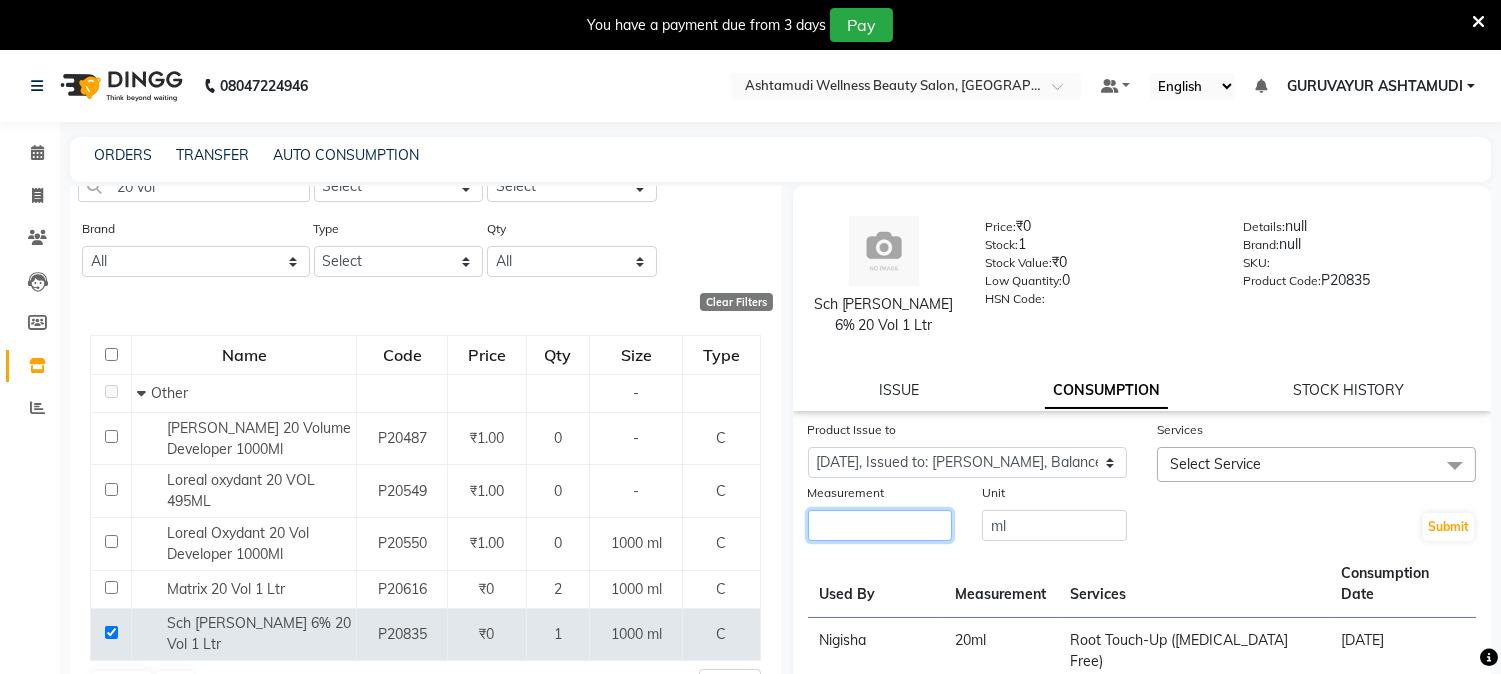 click 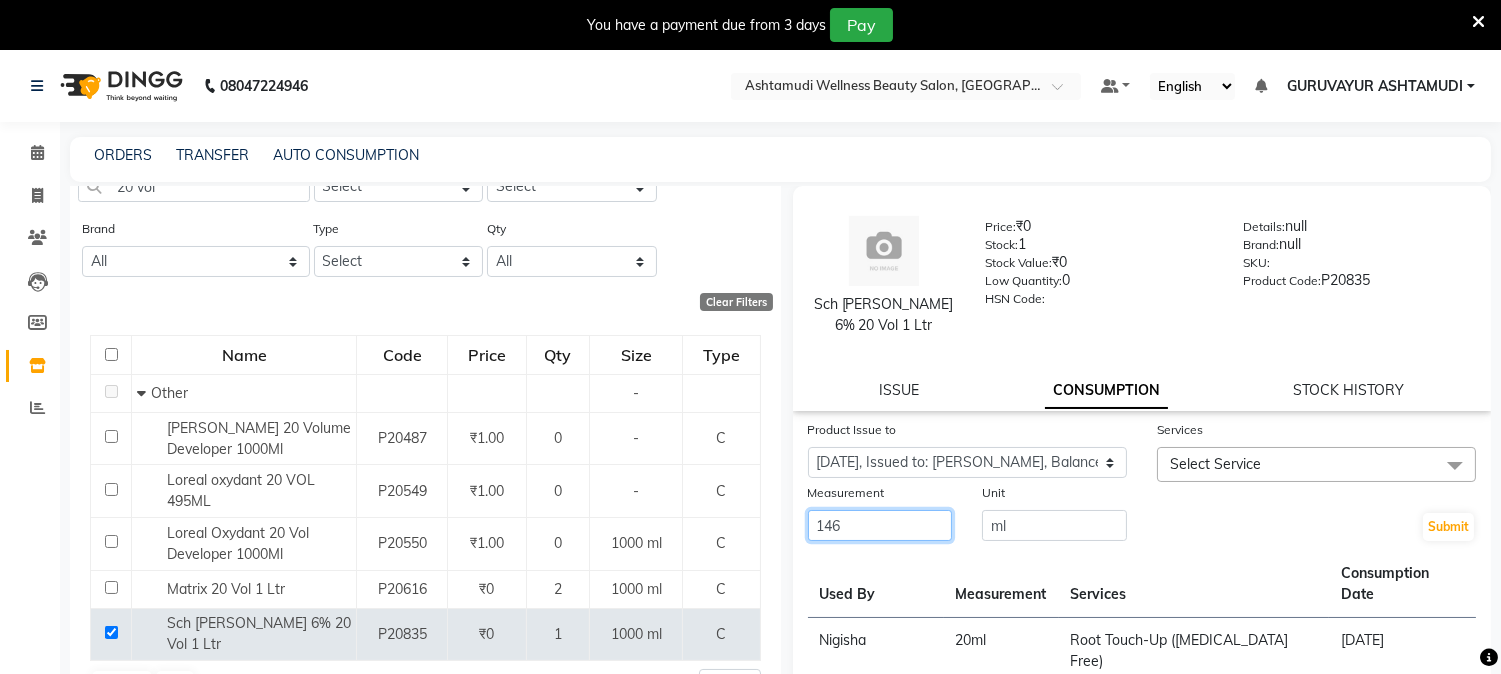 type on "146" 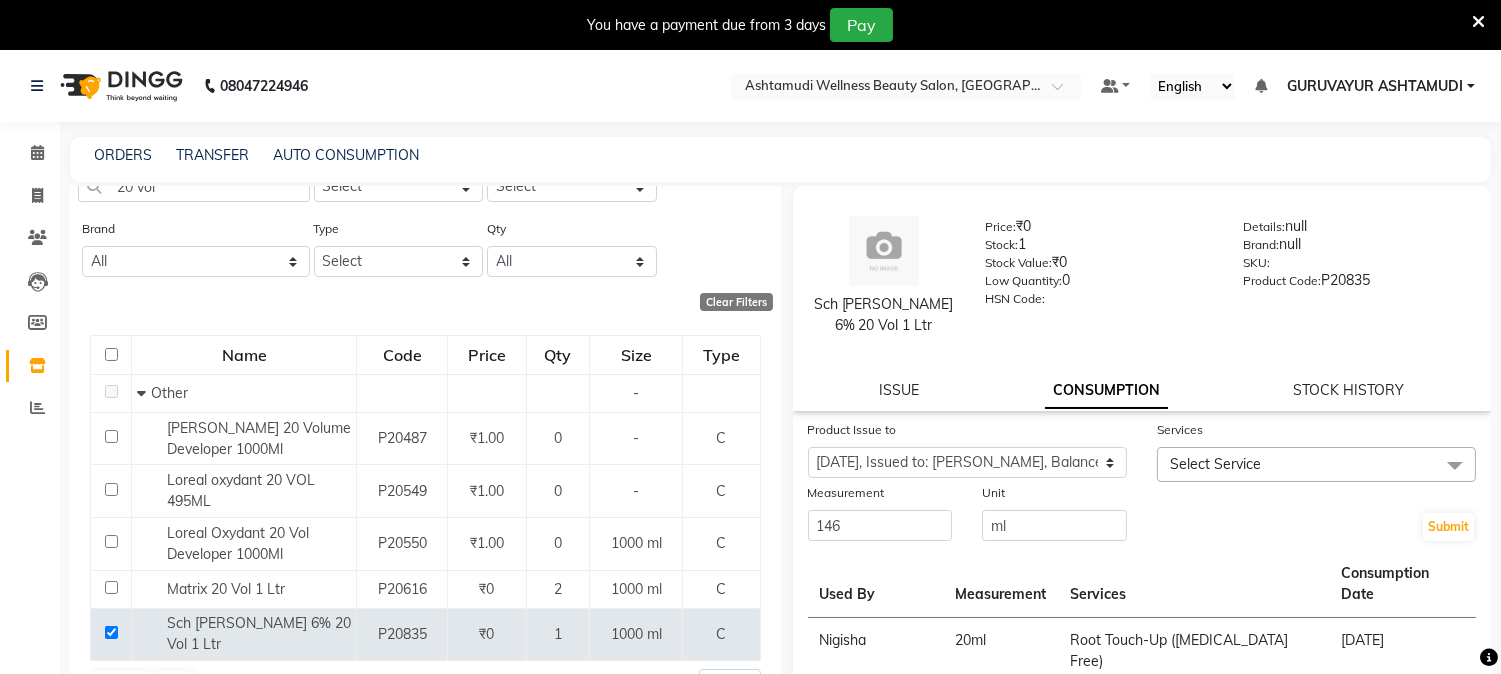 click on "Select Service" 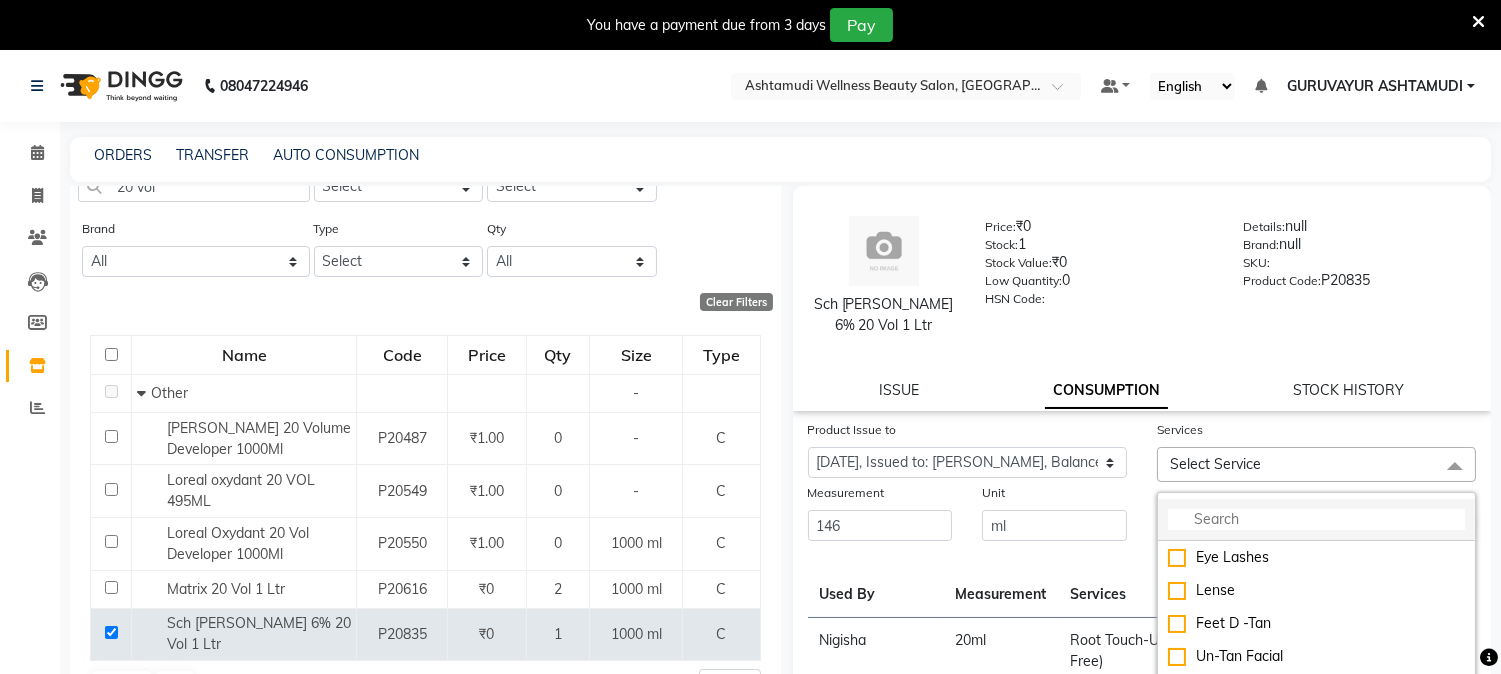 click 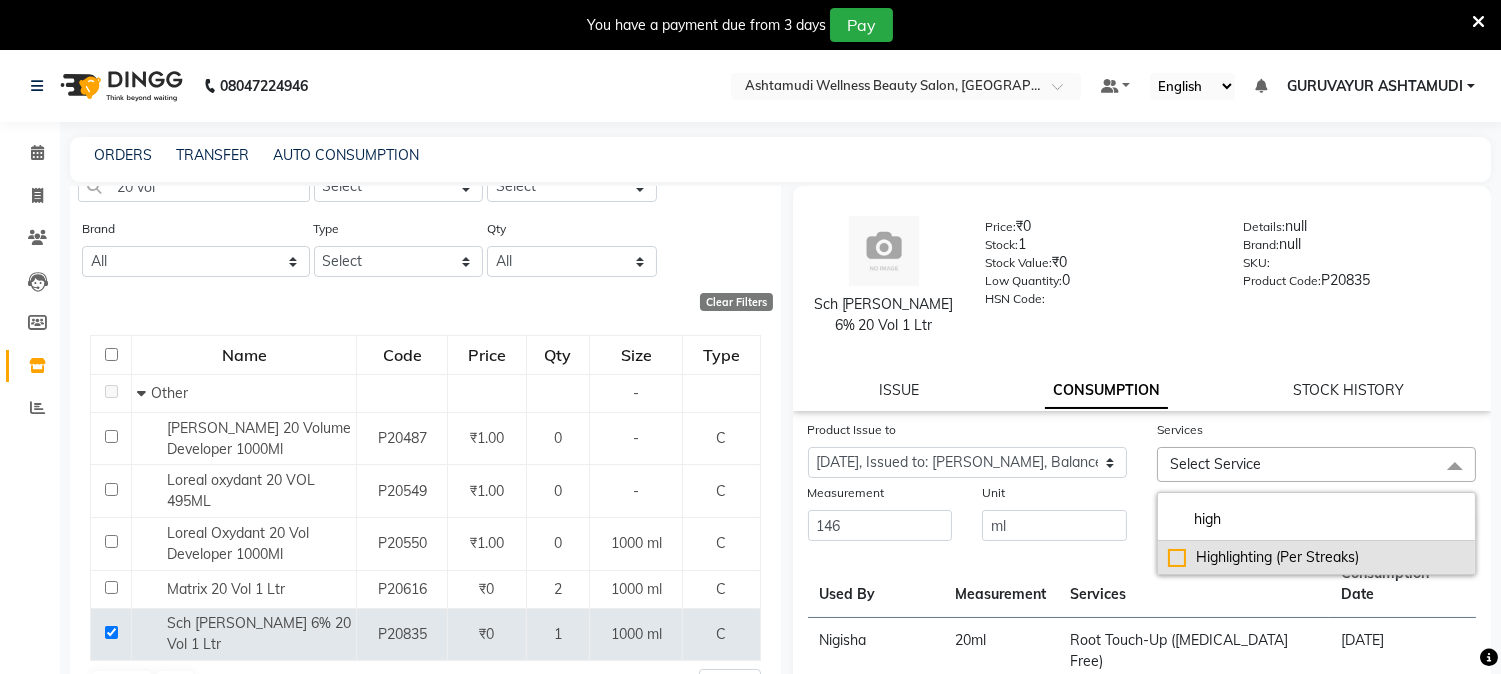 type on "high" 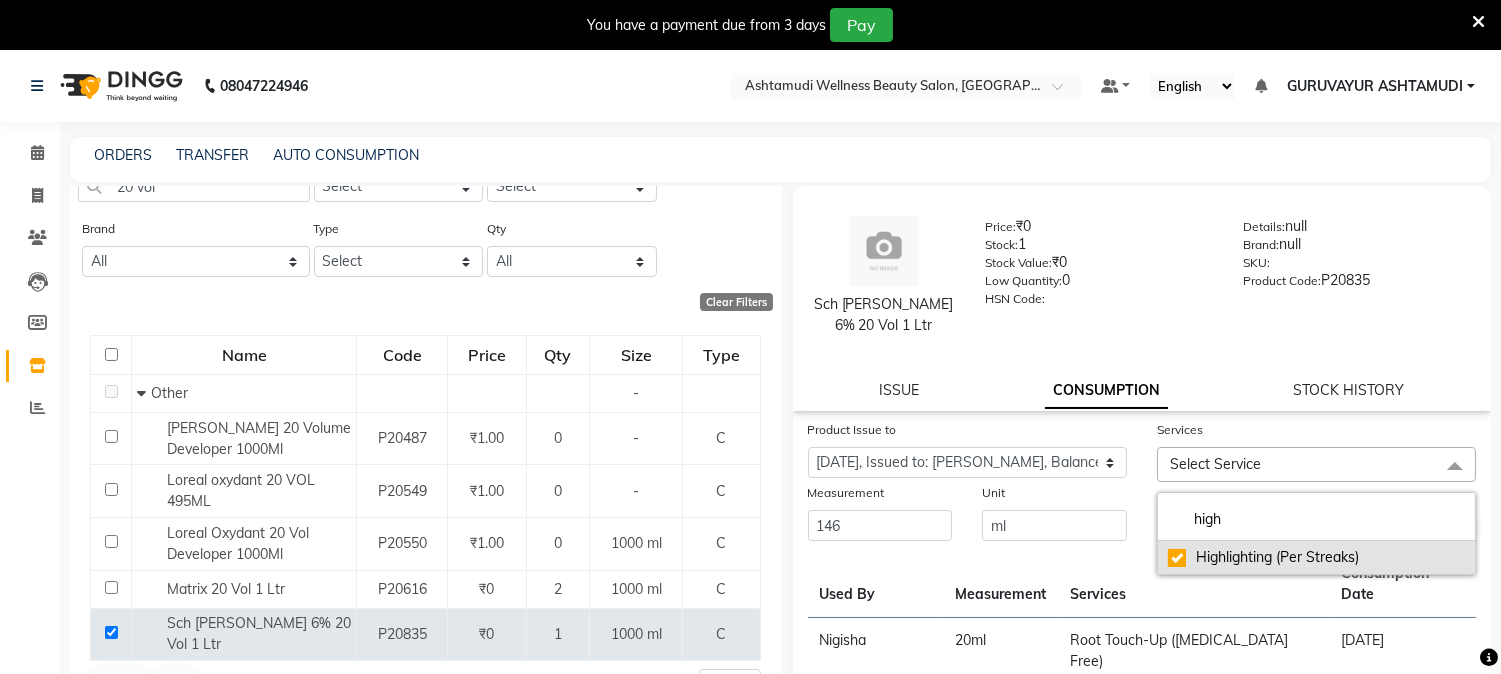 checkbox on "true" 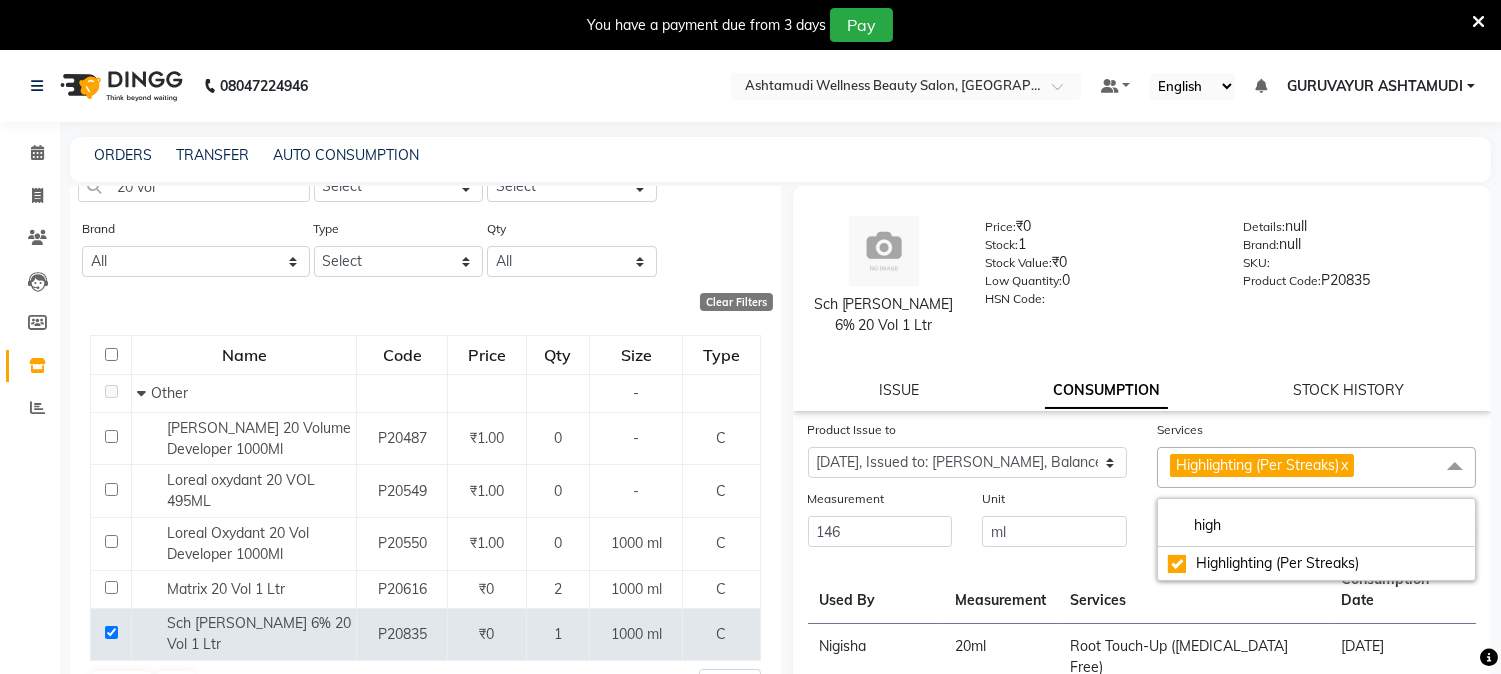 click on "Unit ml" 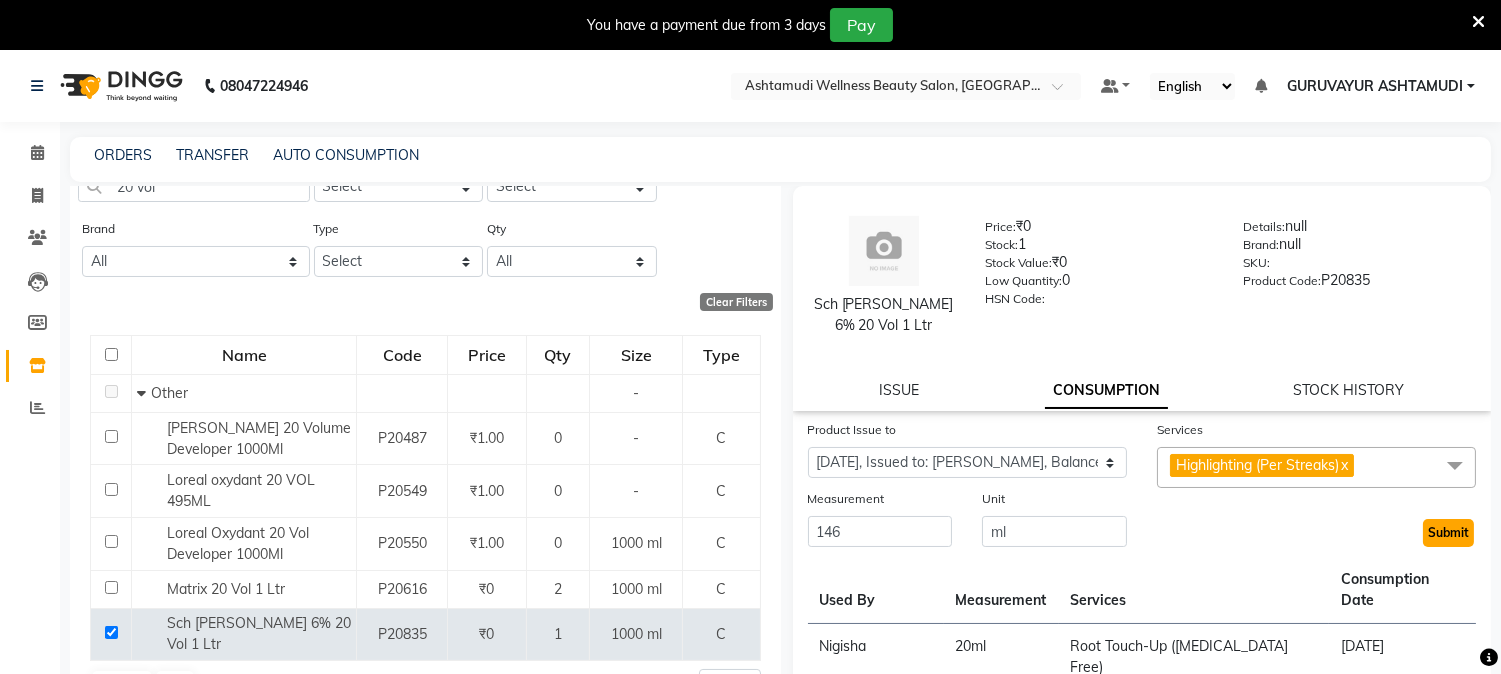 click on "Submit" 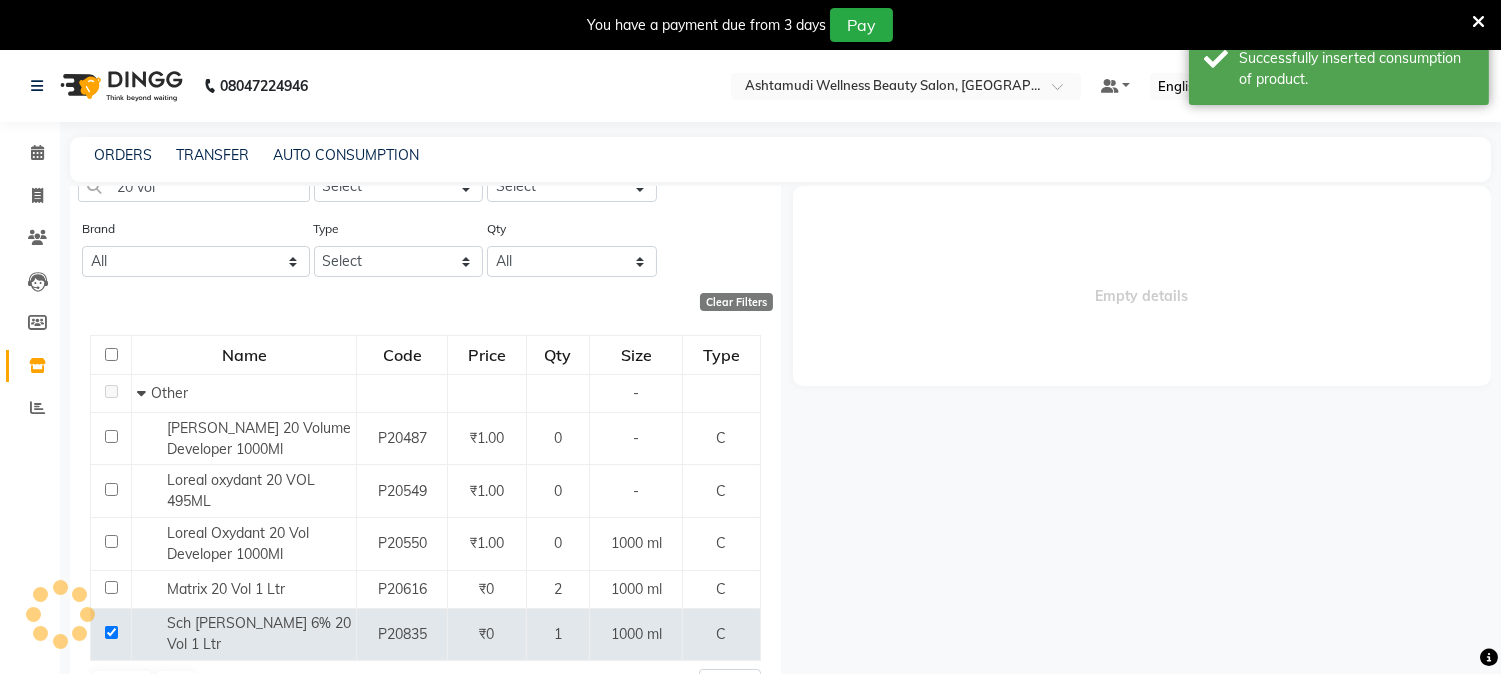 scroll, scrollTop: 0, scrollLeft: 0, axis: both 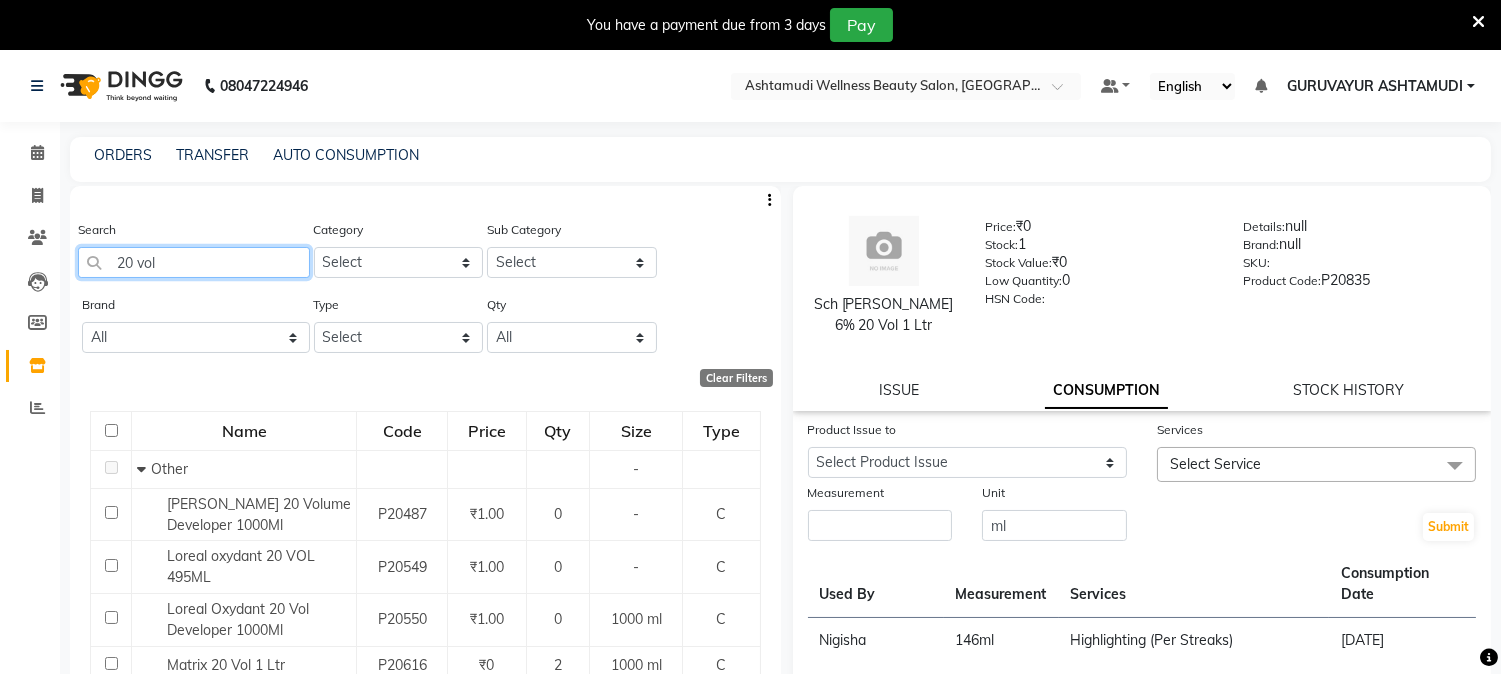 click on "20 vol" 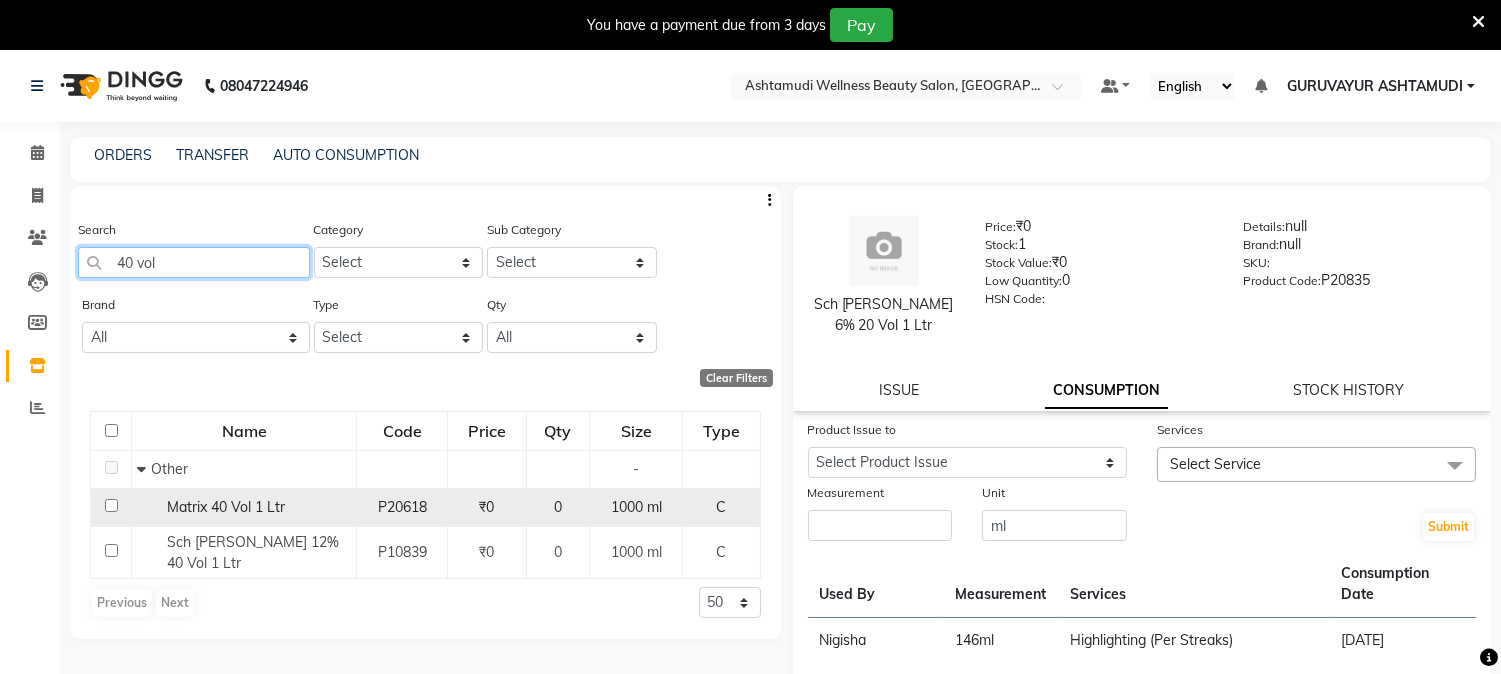 type on "40 vol" 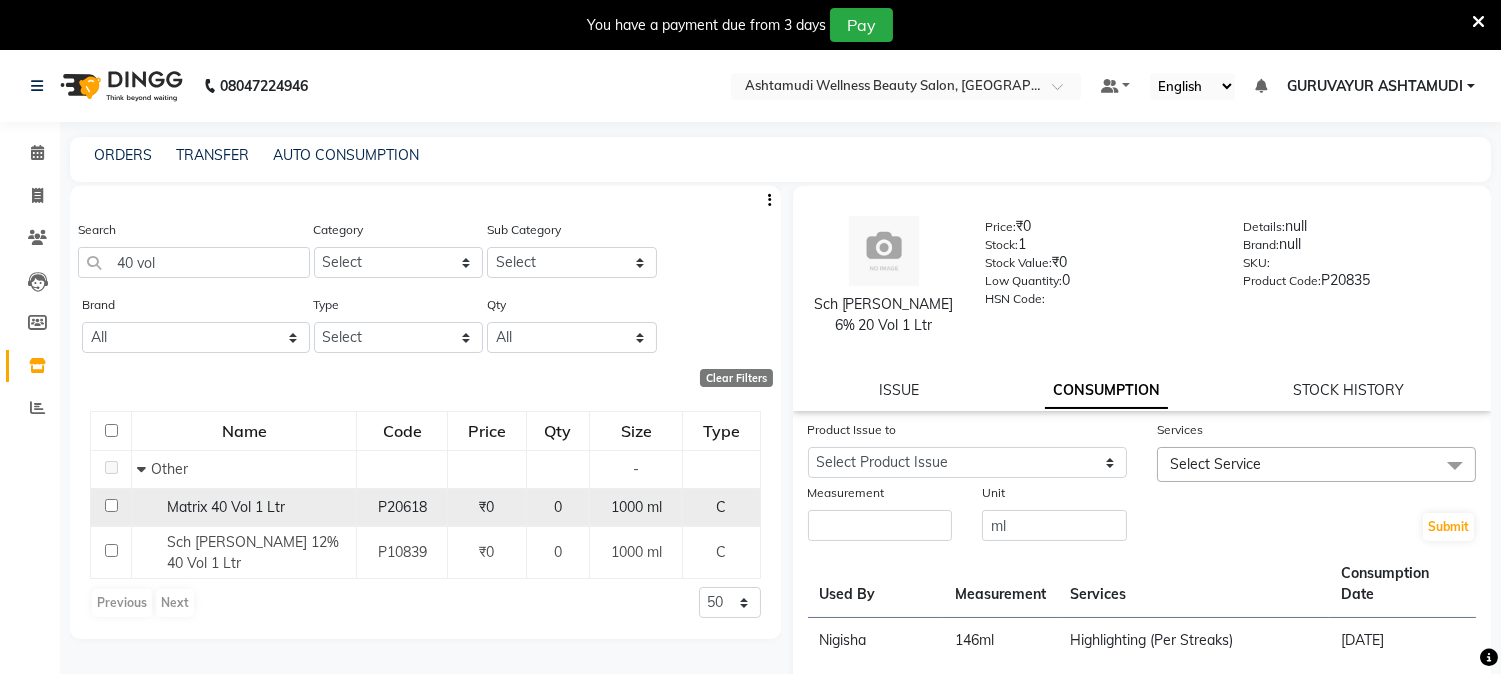 click 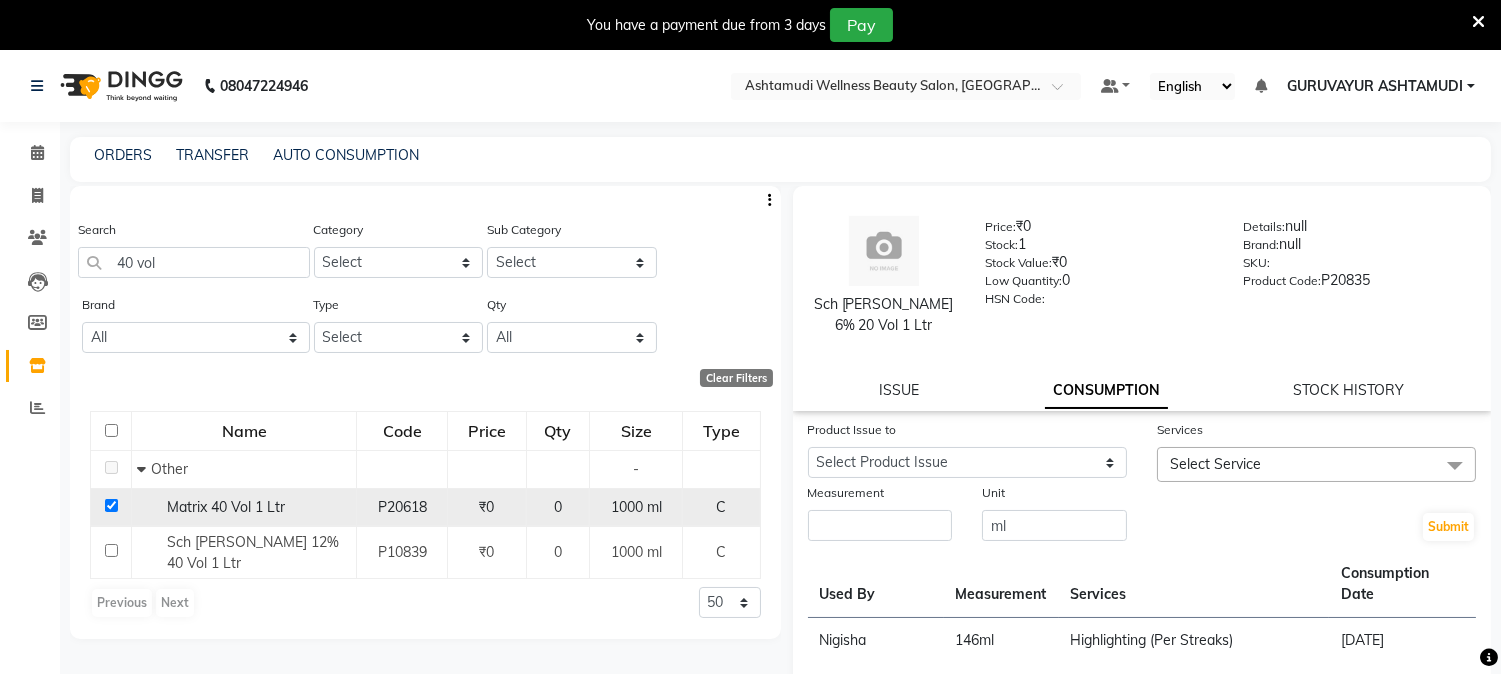 checkbox on "true" 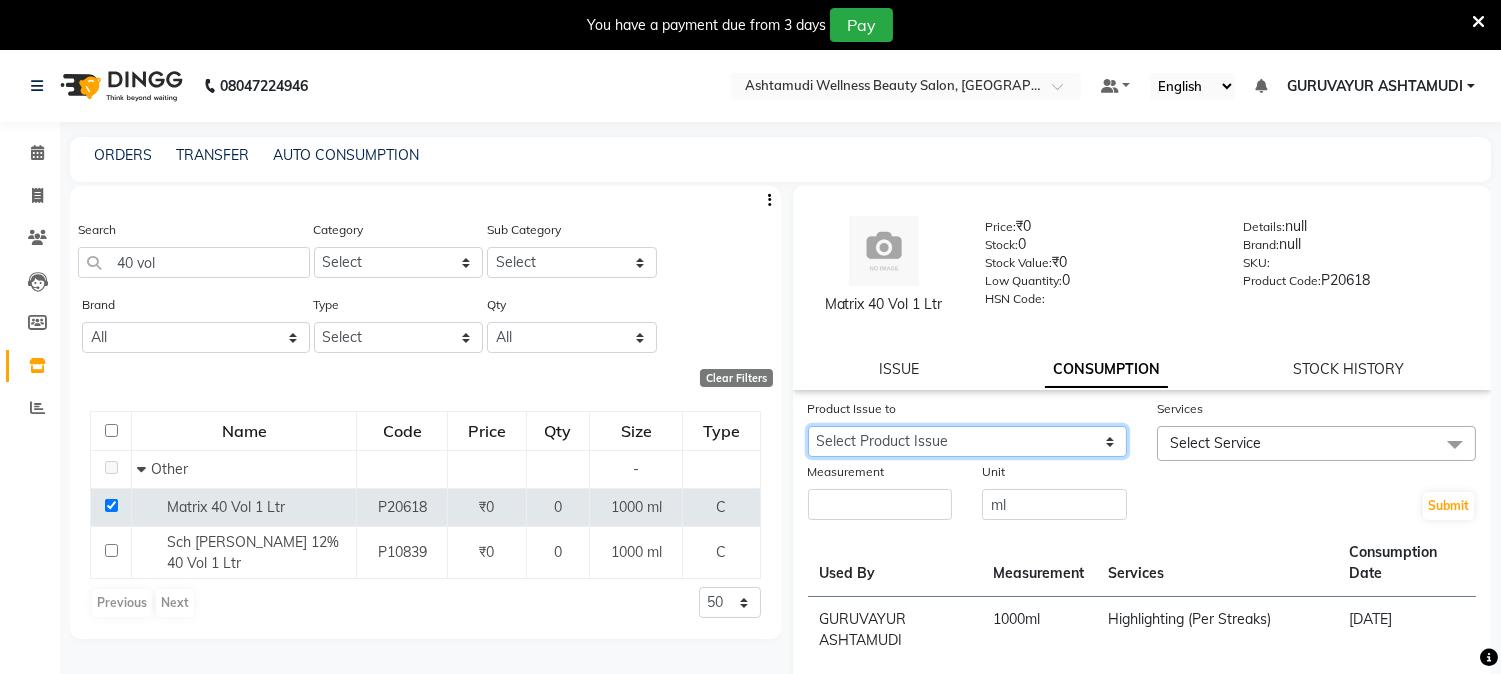 click on "Select Product Issue 2025-07-10, Issued to: POOJA, Balance: 1000 2025-02-24, Issued to: PRACHI, Balance: 1000" 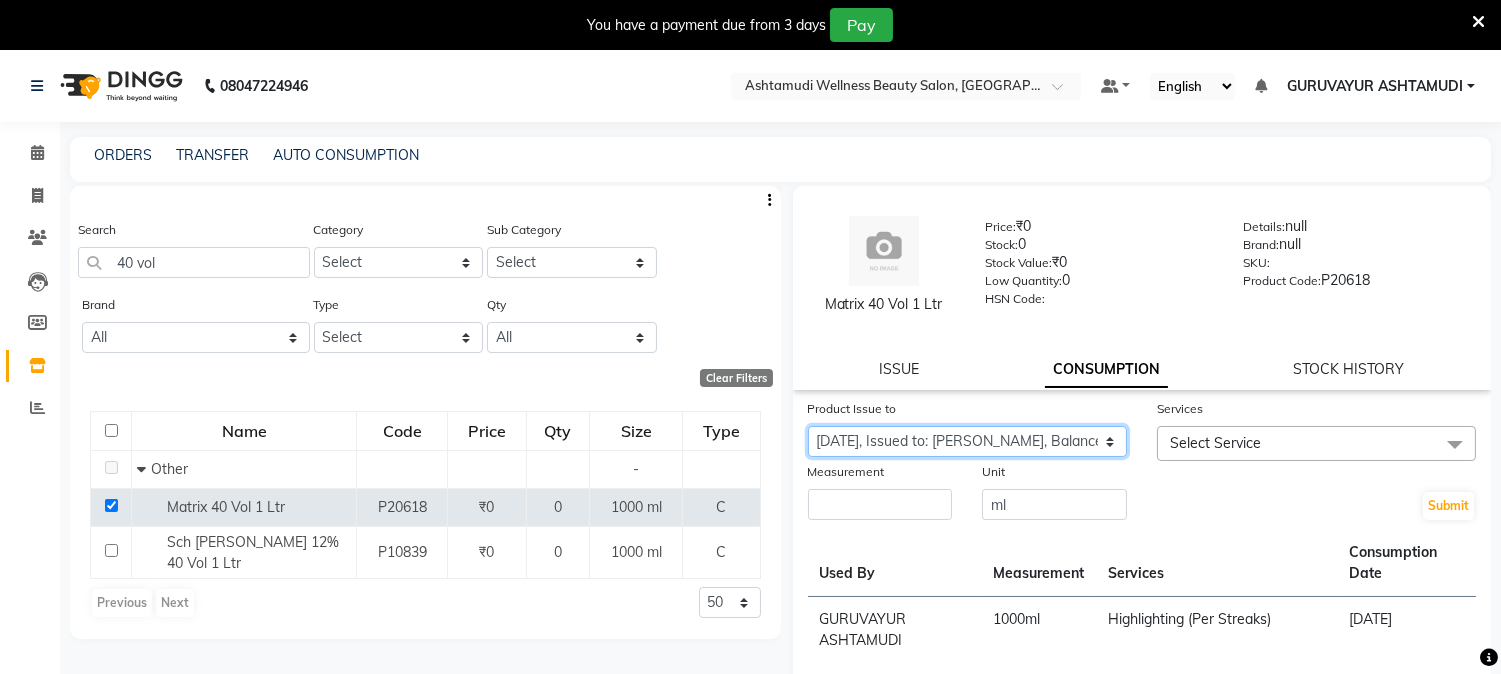 click on "Select Product Issue 2025-07-10, Issued to: POOJA, Balance: 1000 2025-02-24, Issued to: PRACHI, Balance: 1000" 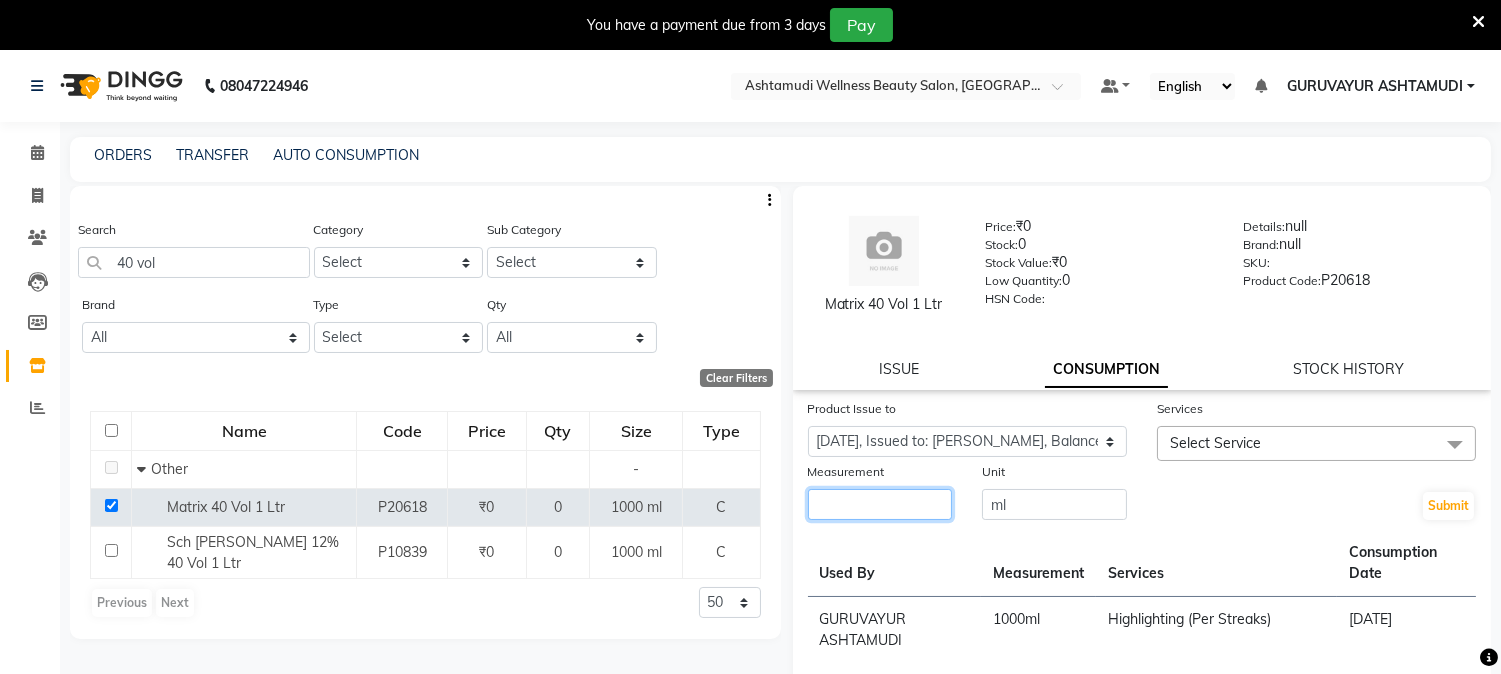 click 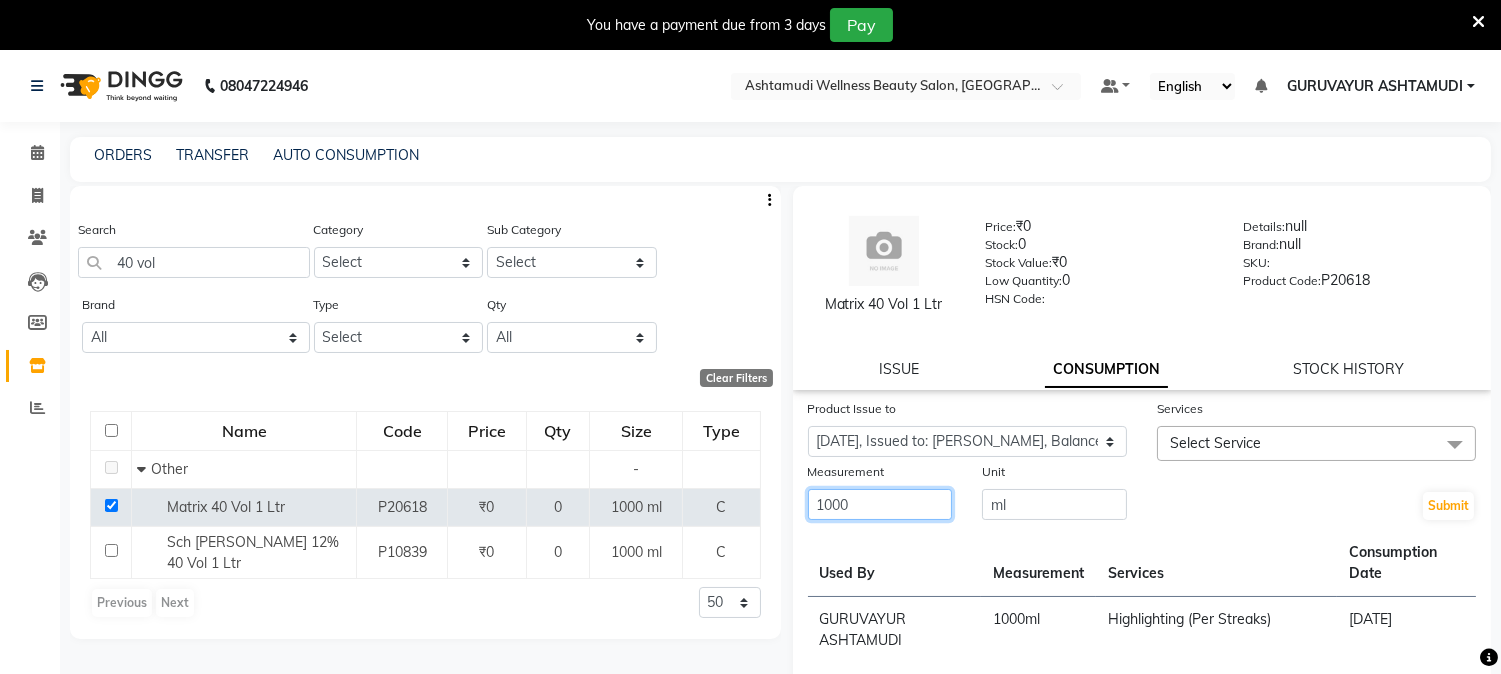 type on "1000" 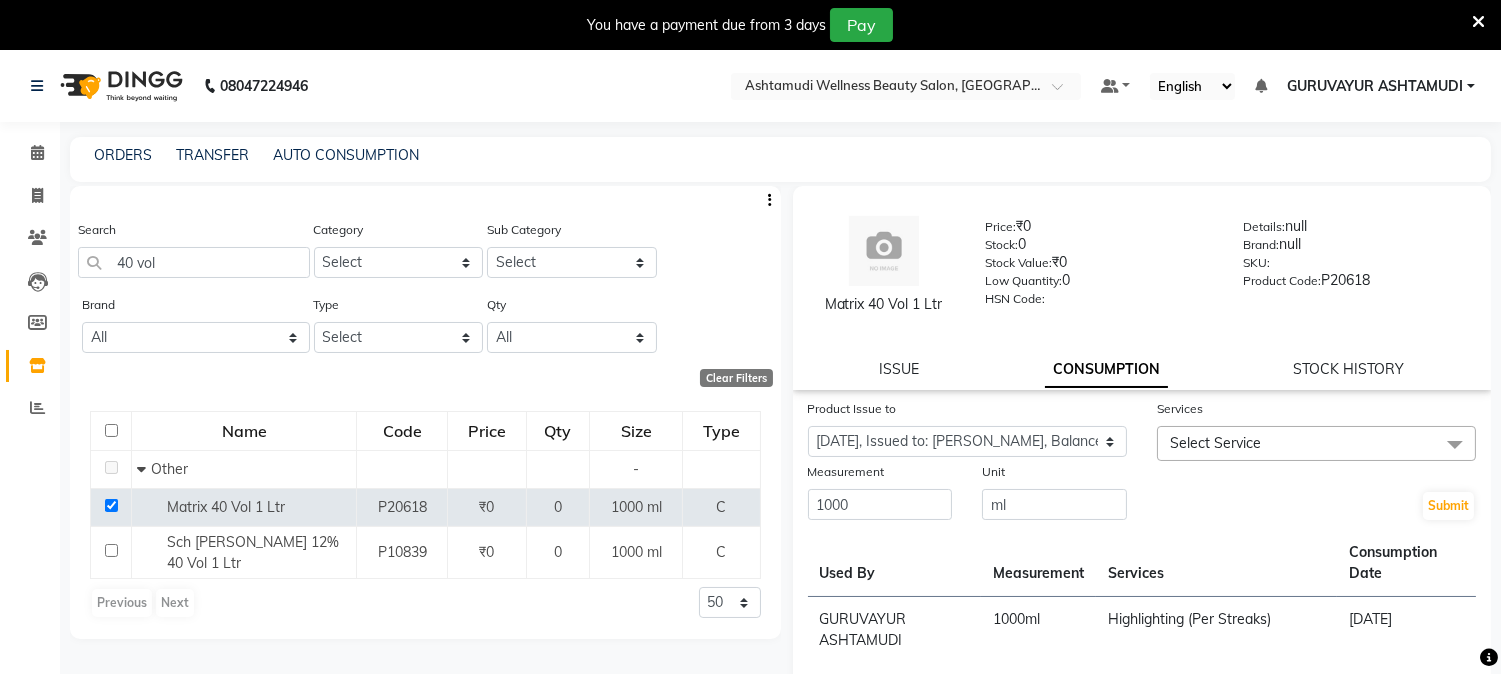 click on "Select Service" 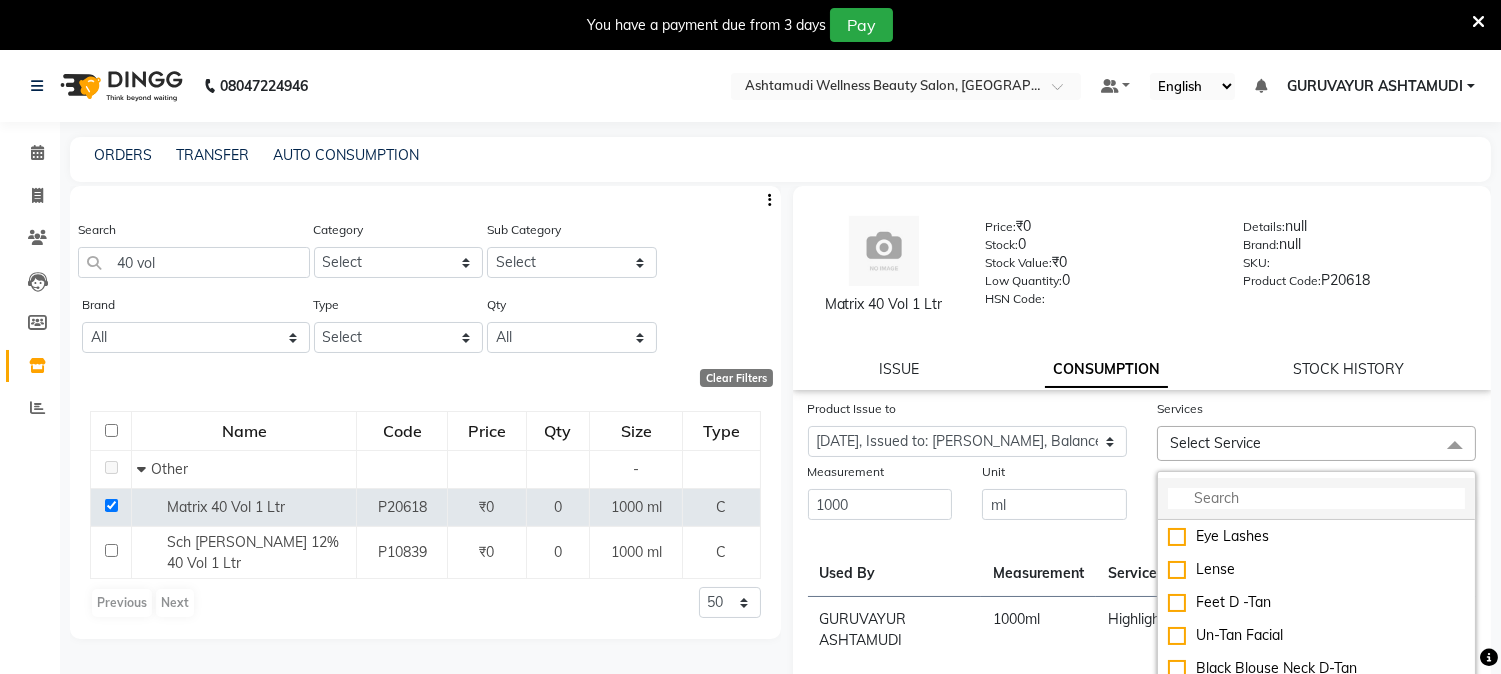 click 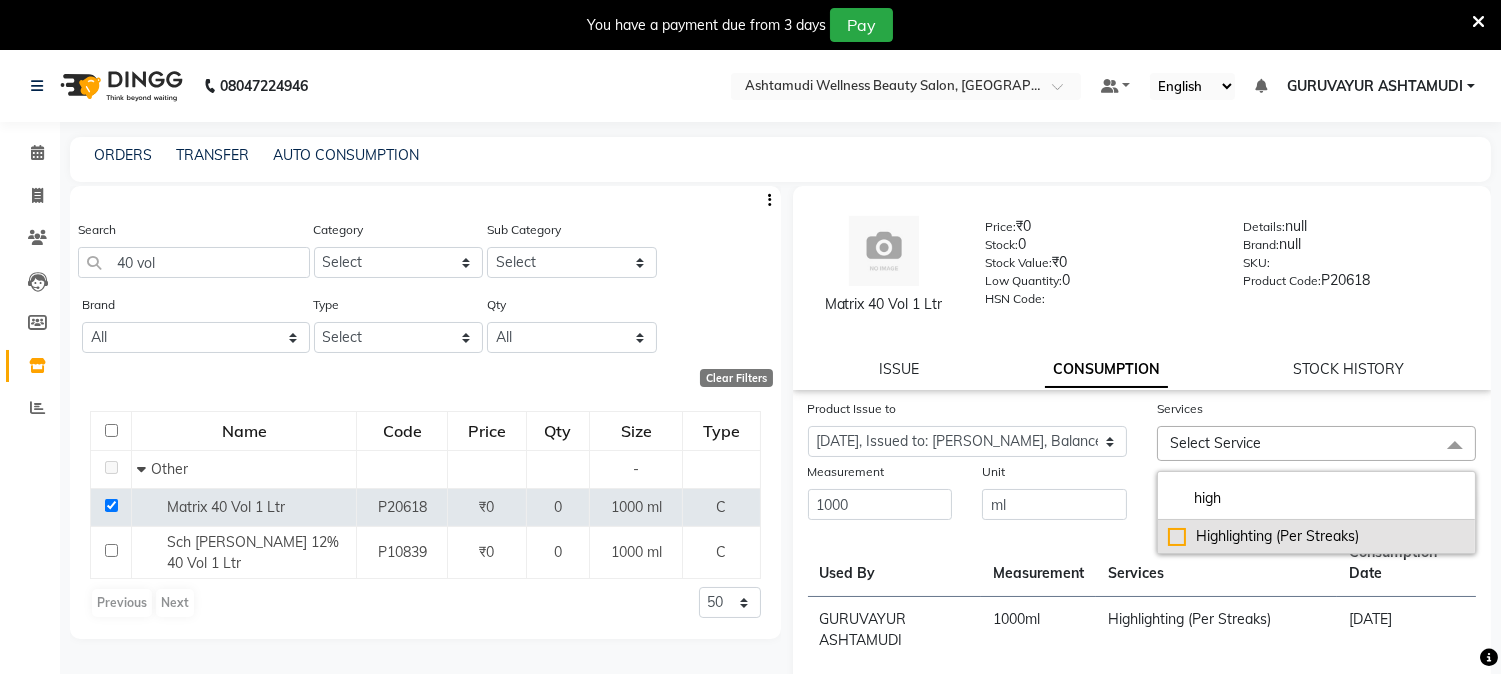 type on "high" 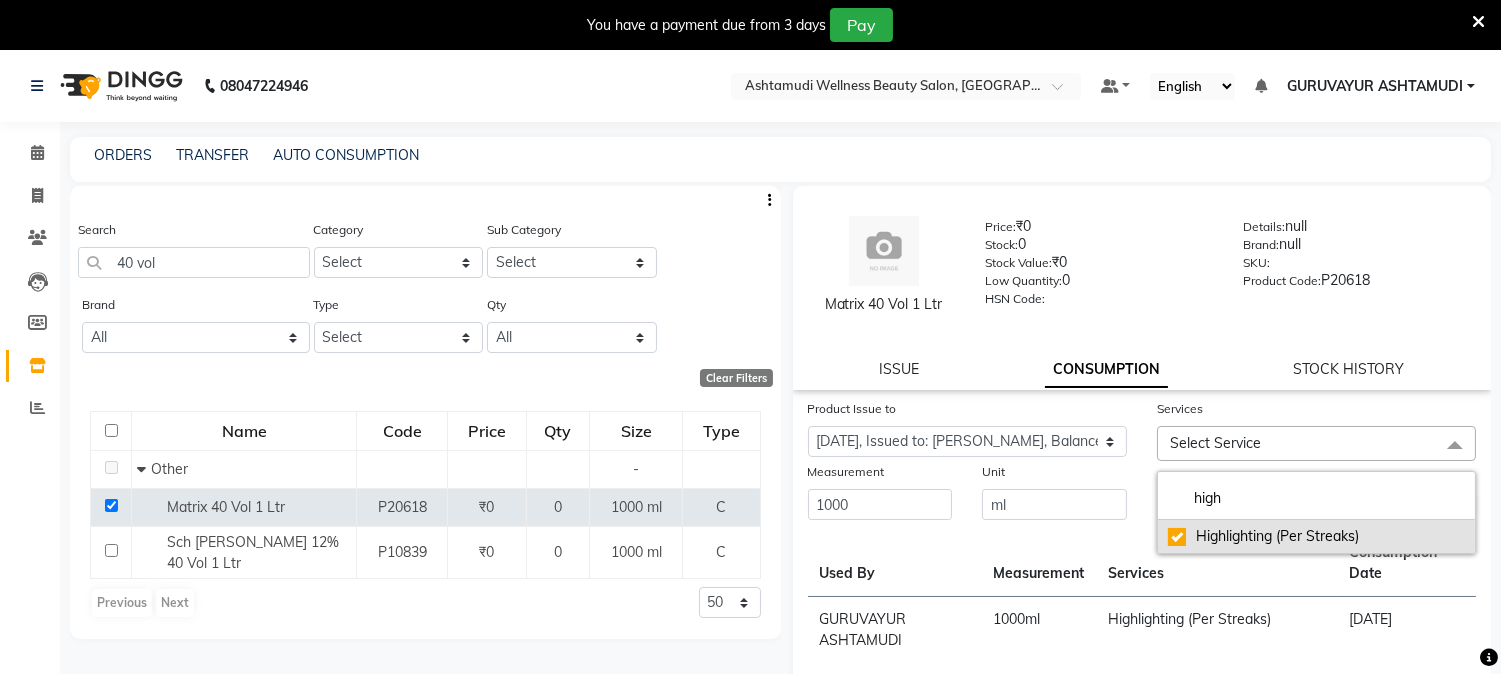 checkbox on "true" 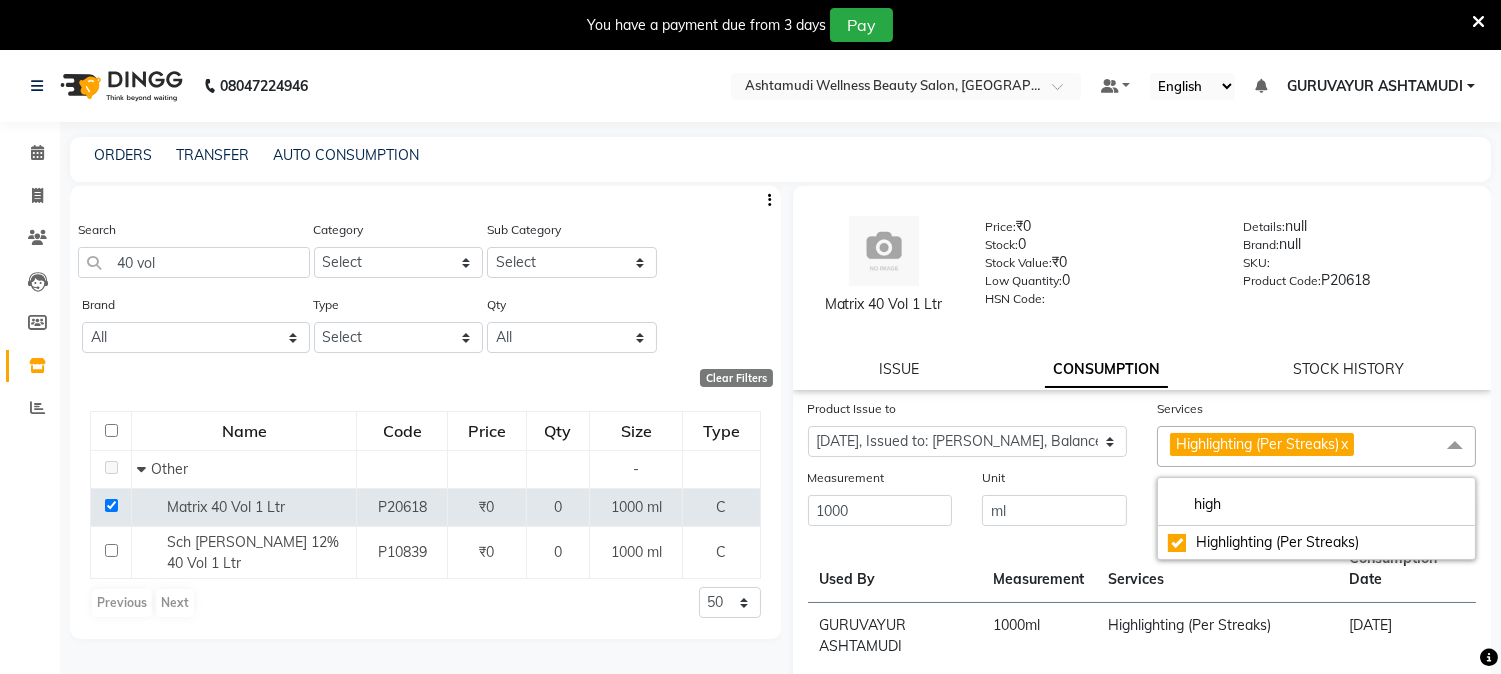 click on "Submit" 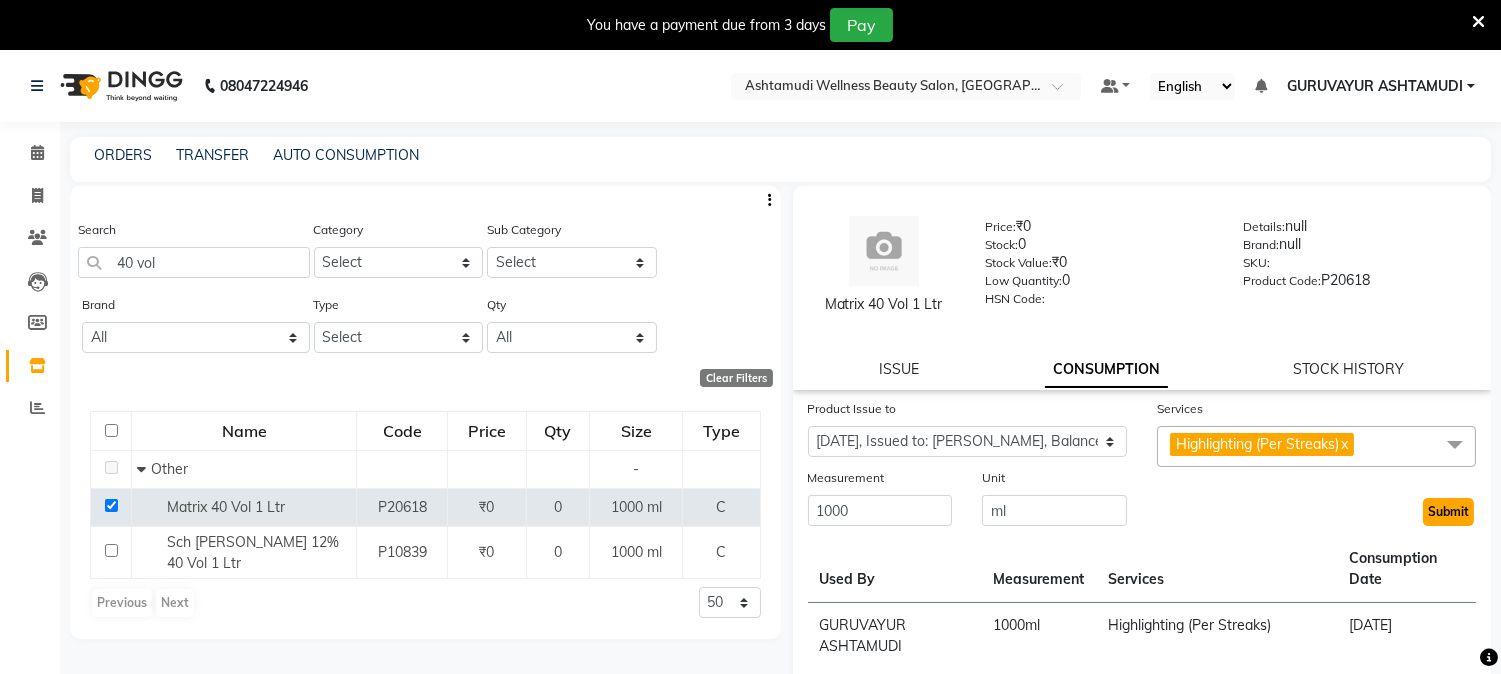 click on "Submit" 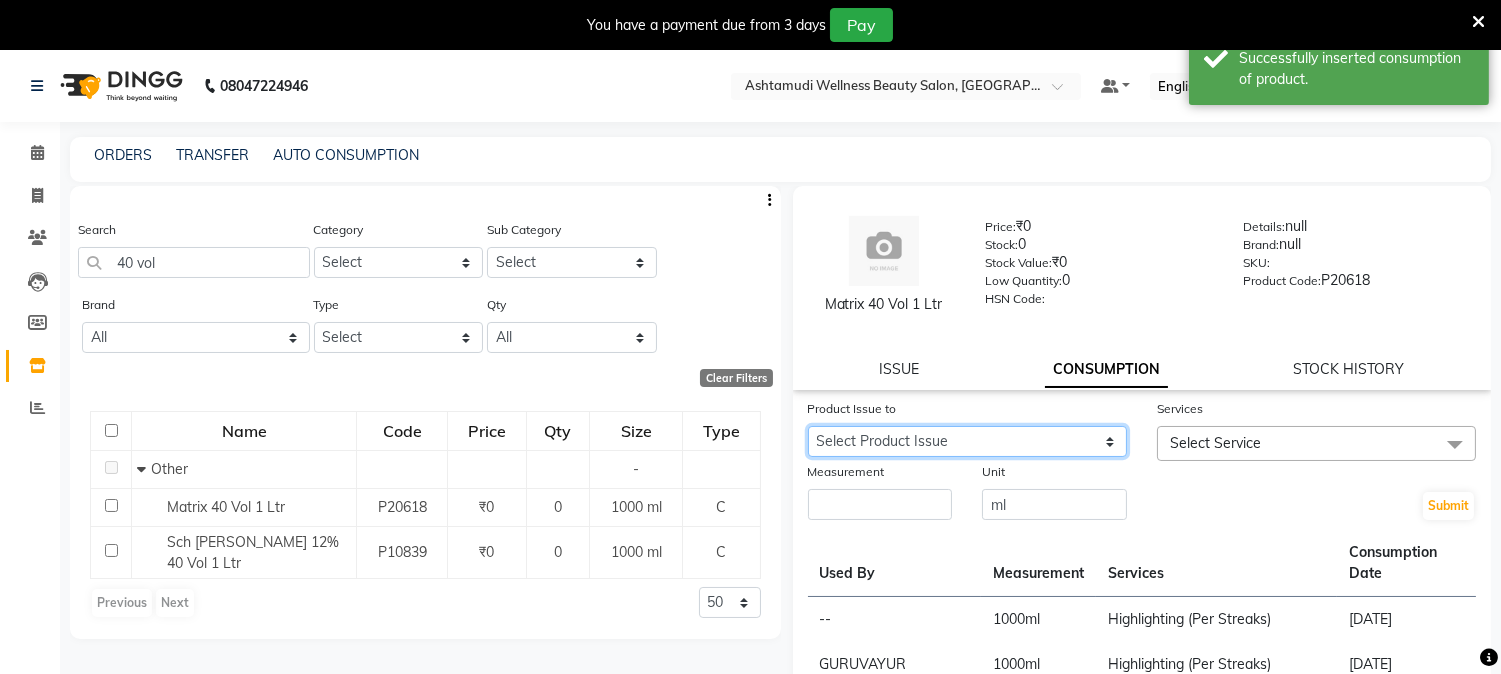 click on "Select Product Issue 2025-07-10, Issued to: POOJA, Balance: 1000" 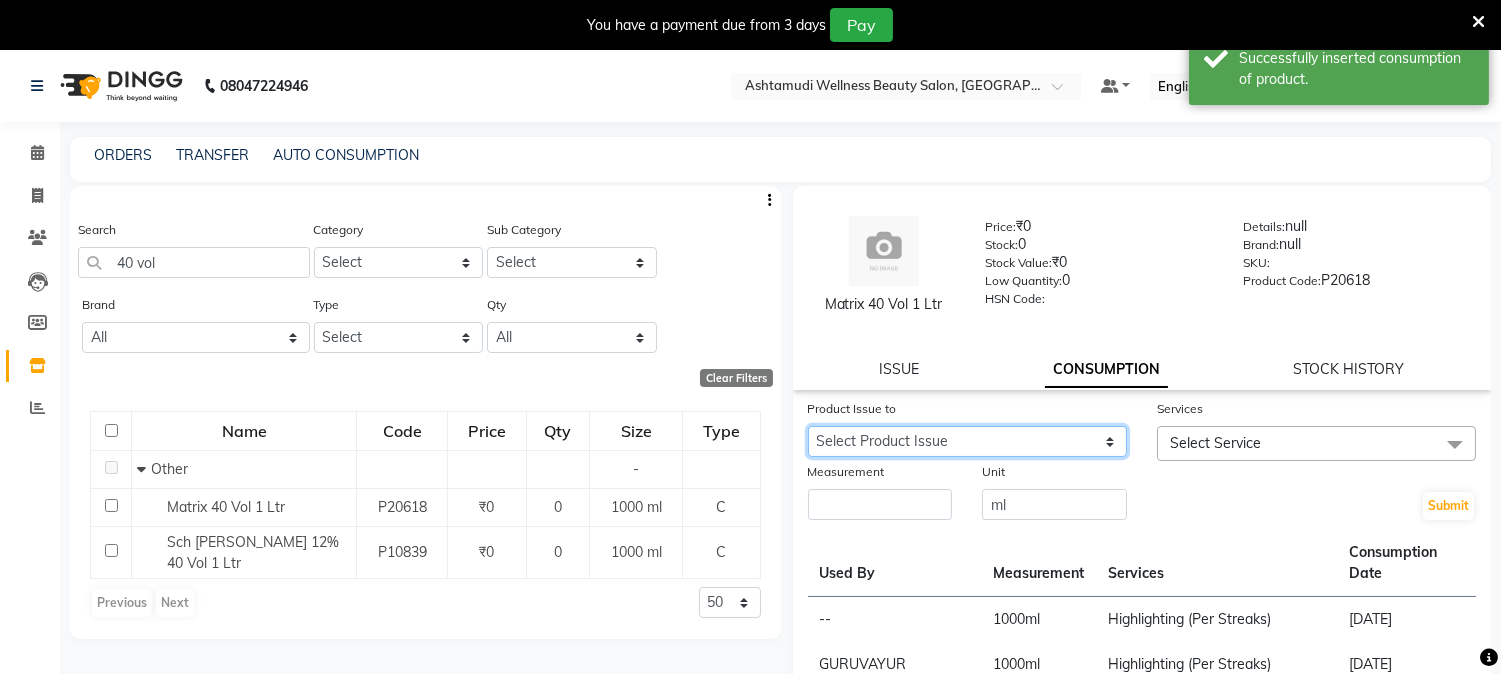 select on "1064630" 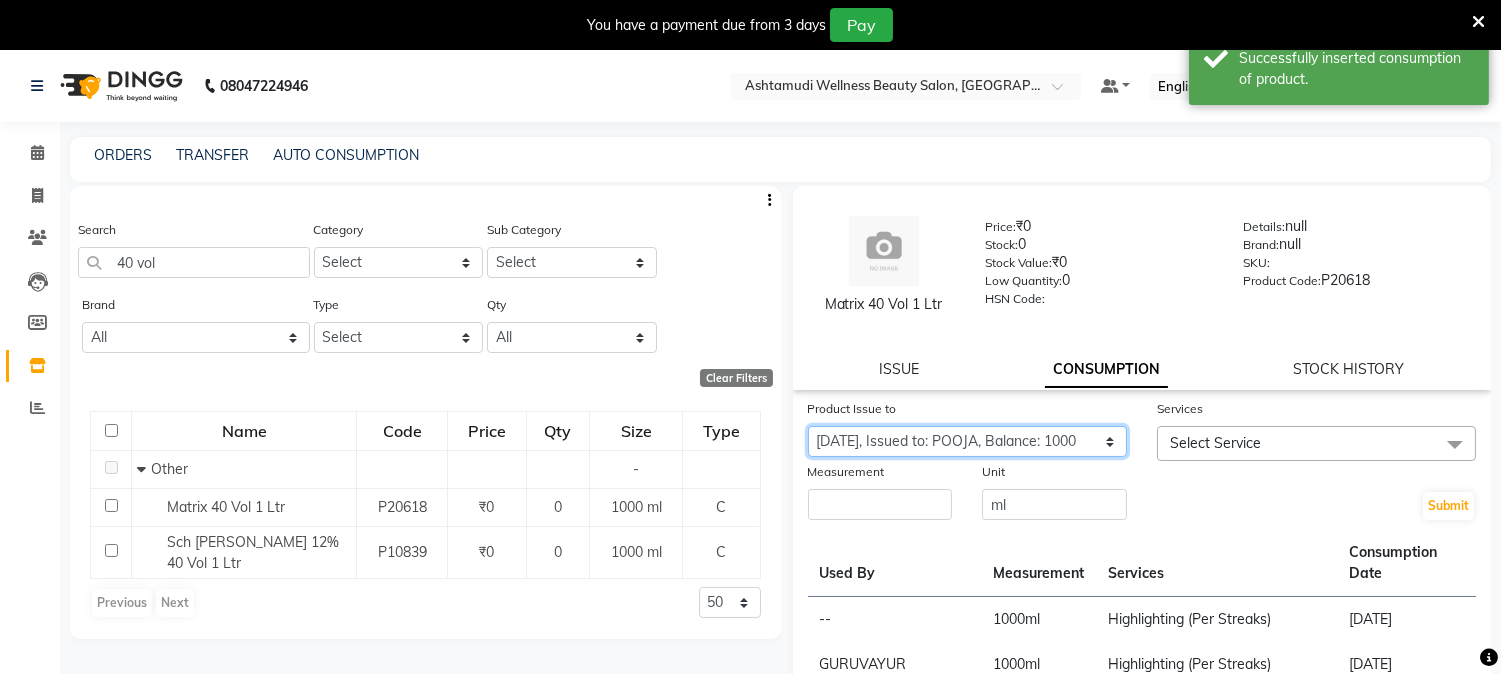 click on "Select Product Issue 2025-07-10, Issued to: POOJA, Balance: 1000" 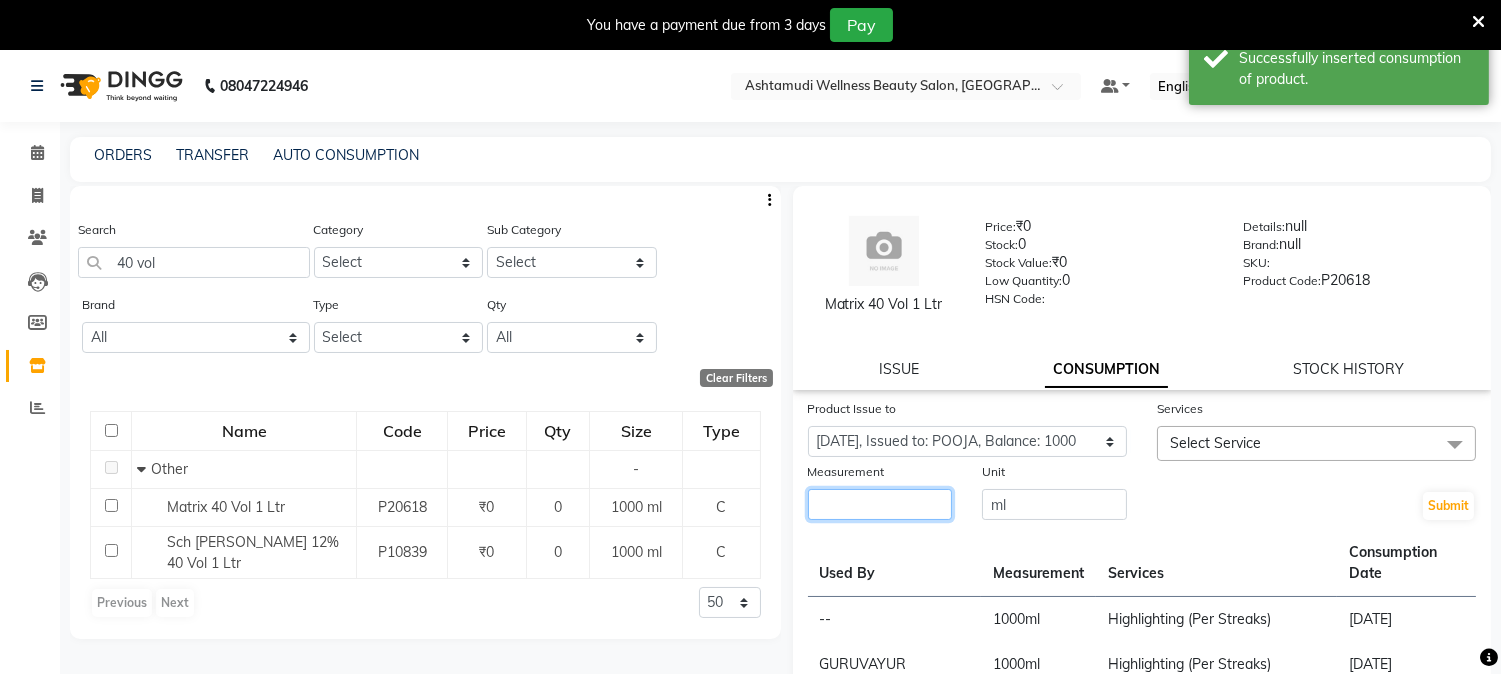 click 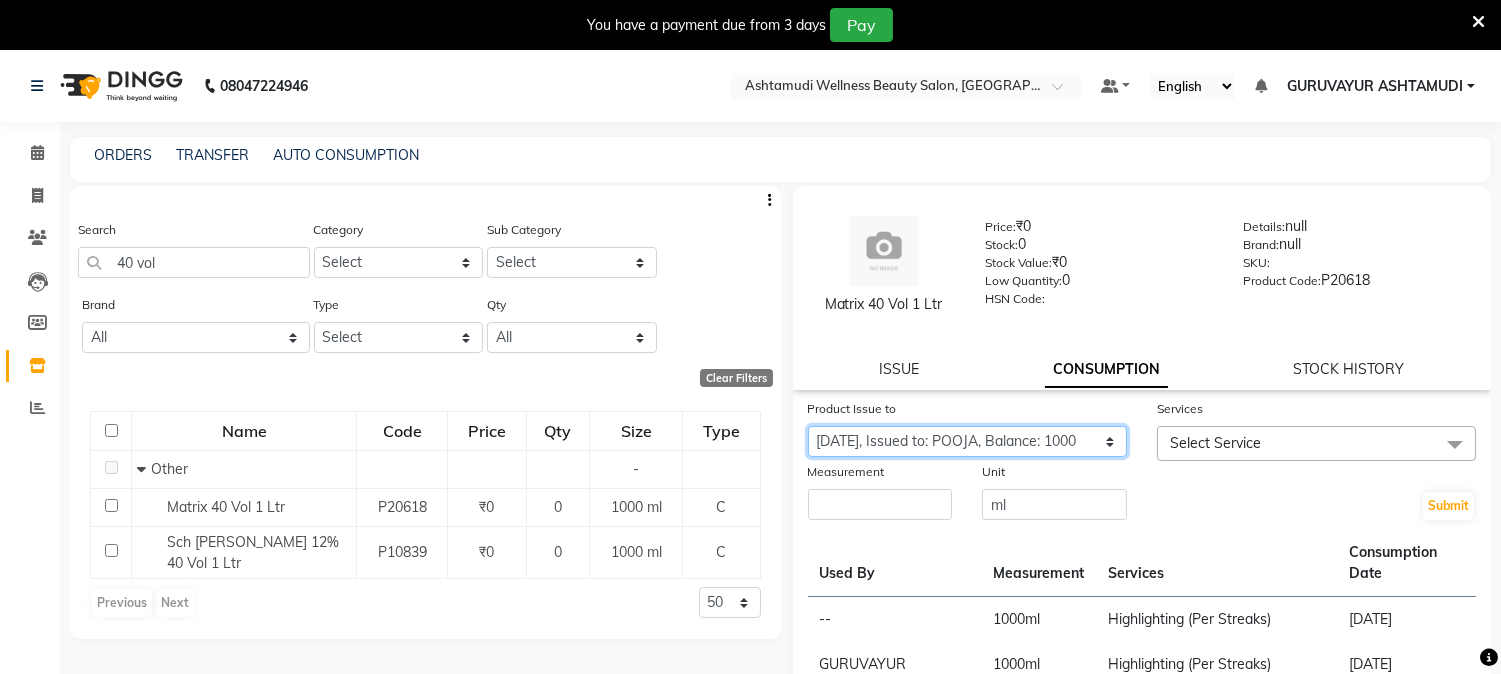 click on "Select Product Issue 2025-07-10, Issued to: POOJA, Balance: 1000" 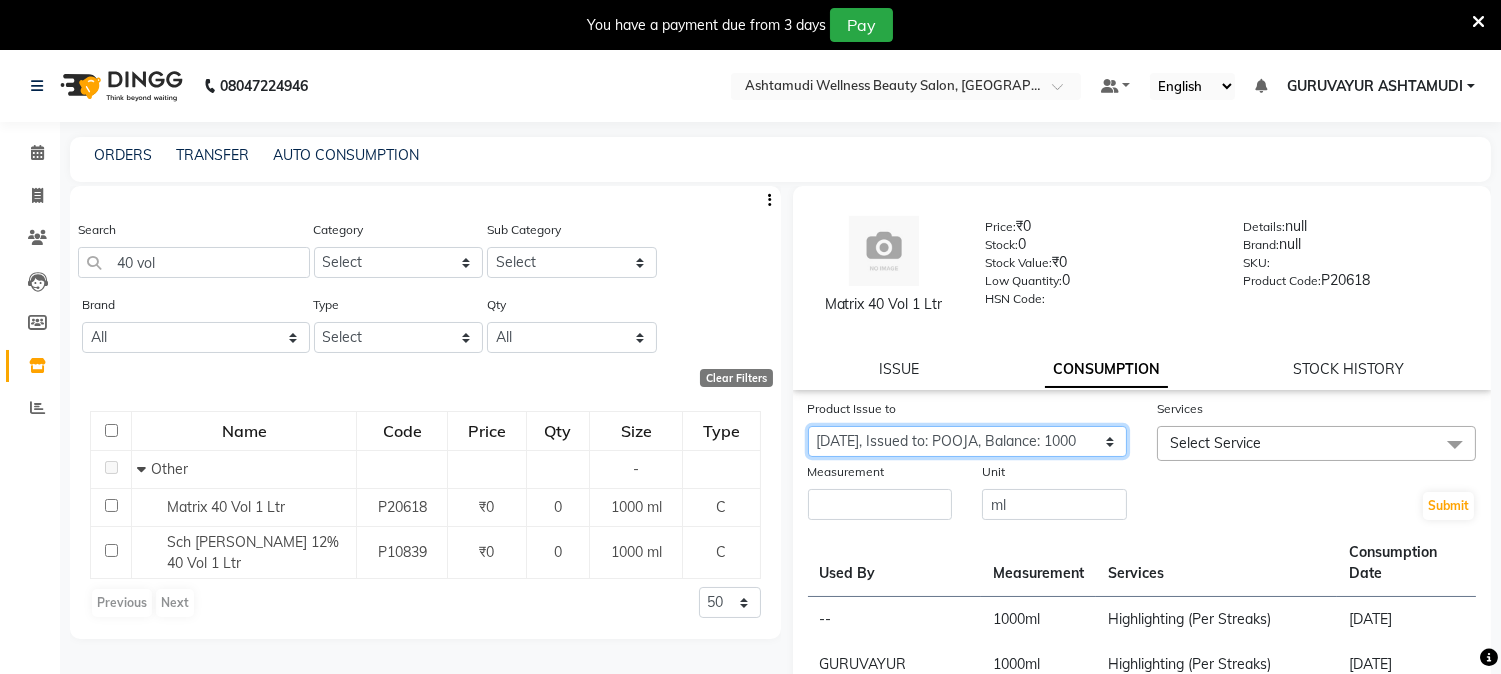 click on "Select Product Issue 2025-07-10, Issued to: POOJA, Balance: 1000" 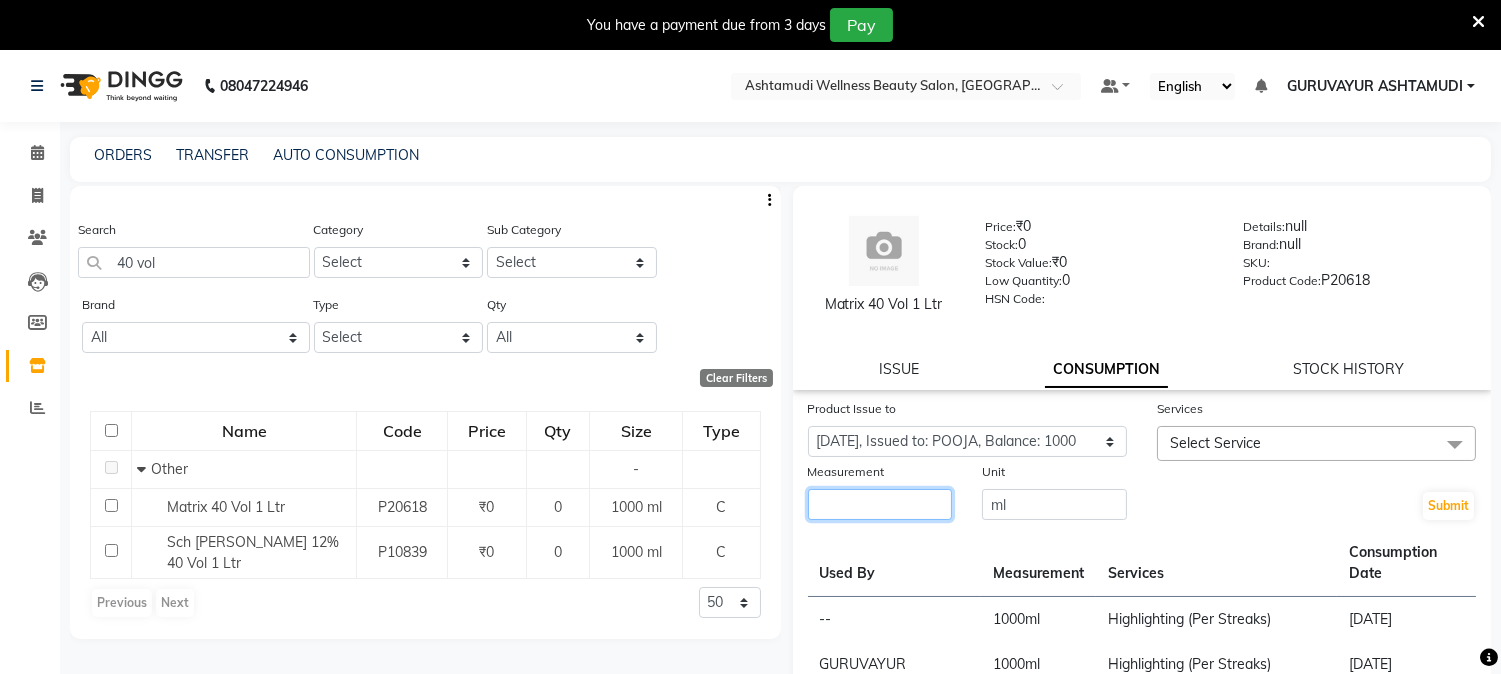 click 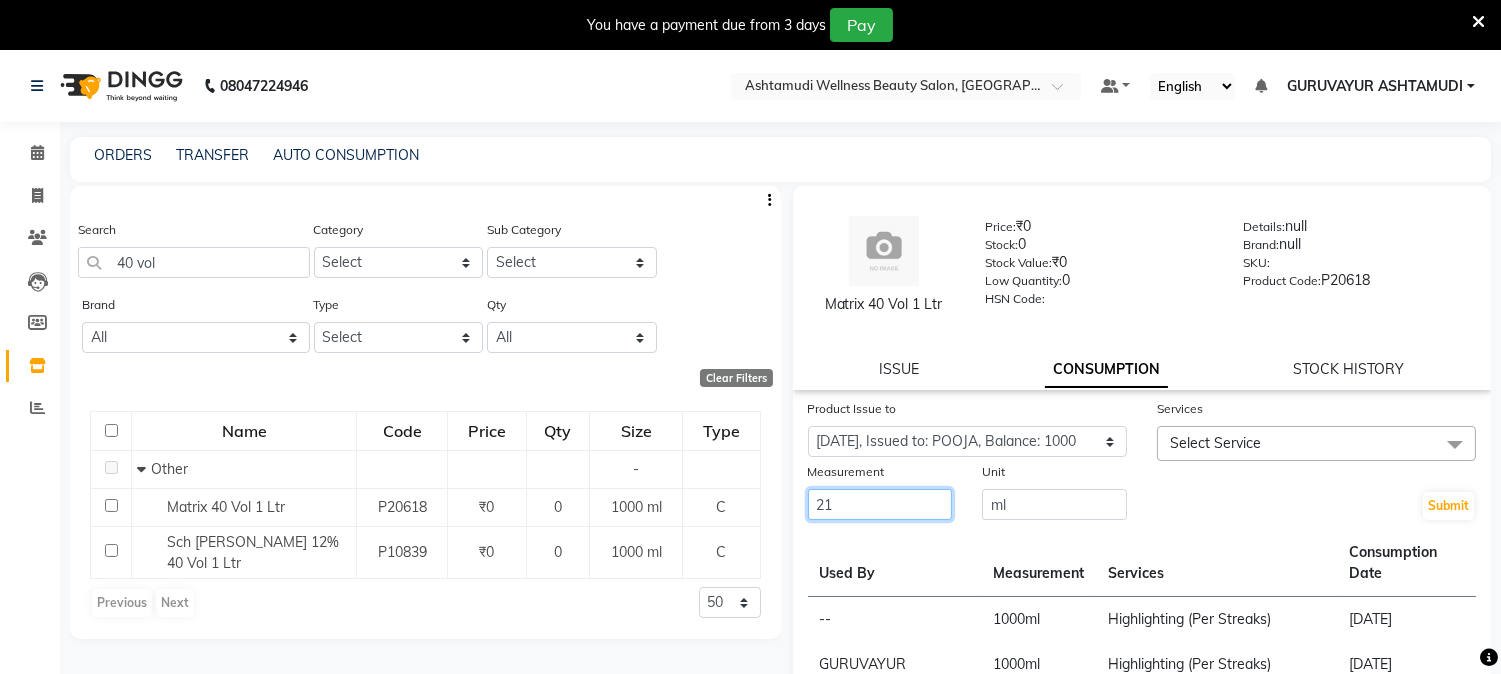 type on "21" 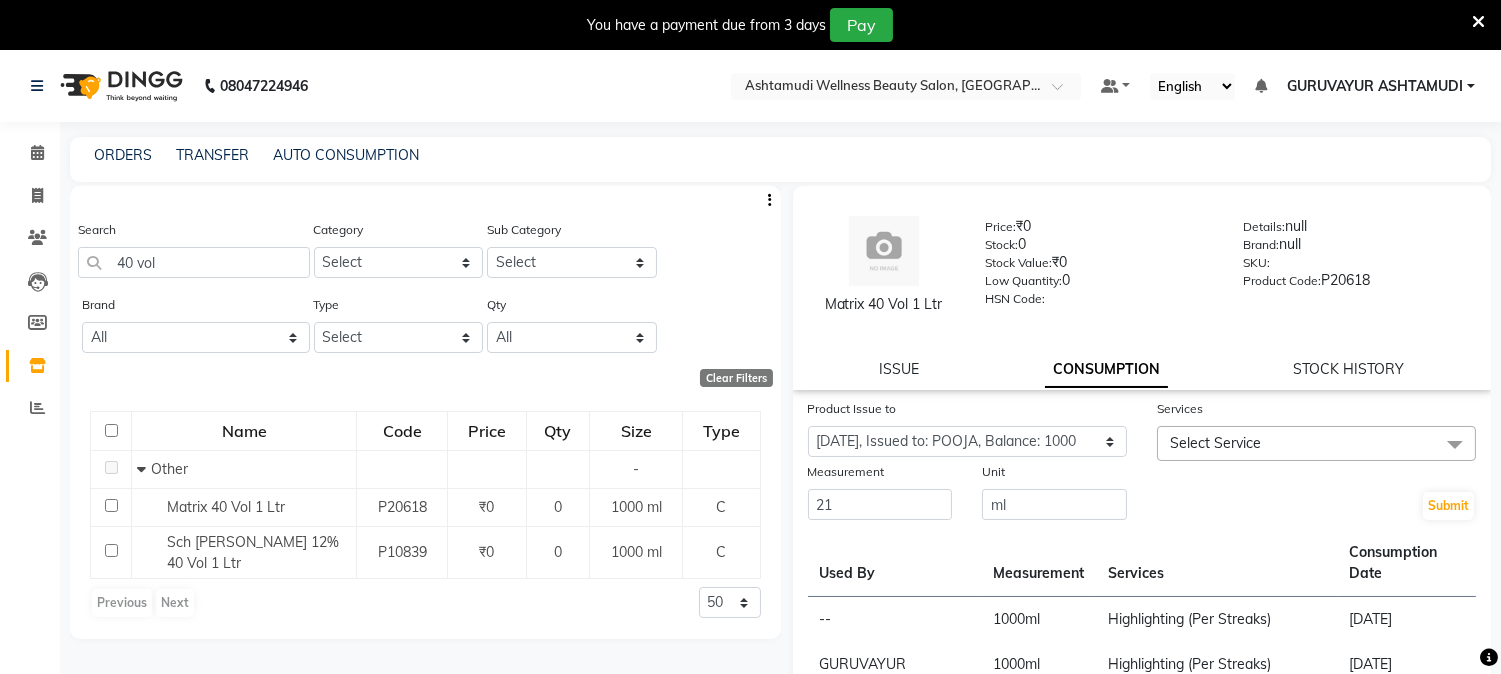 click on "Select Service" 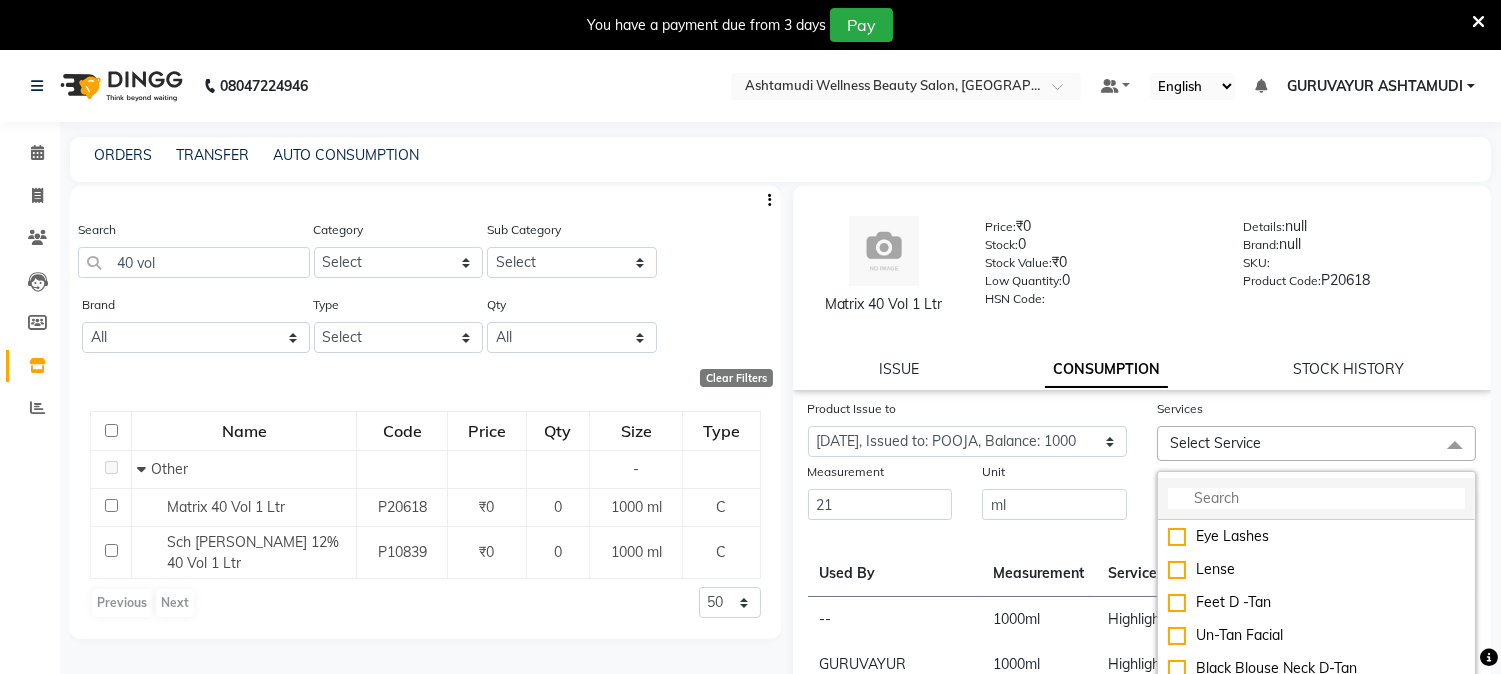 click 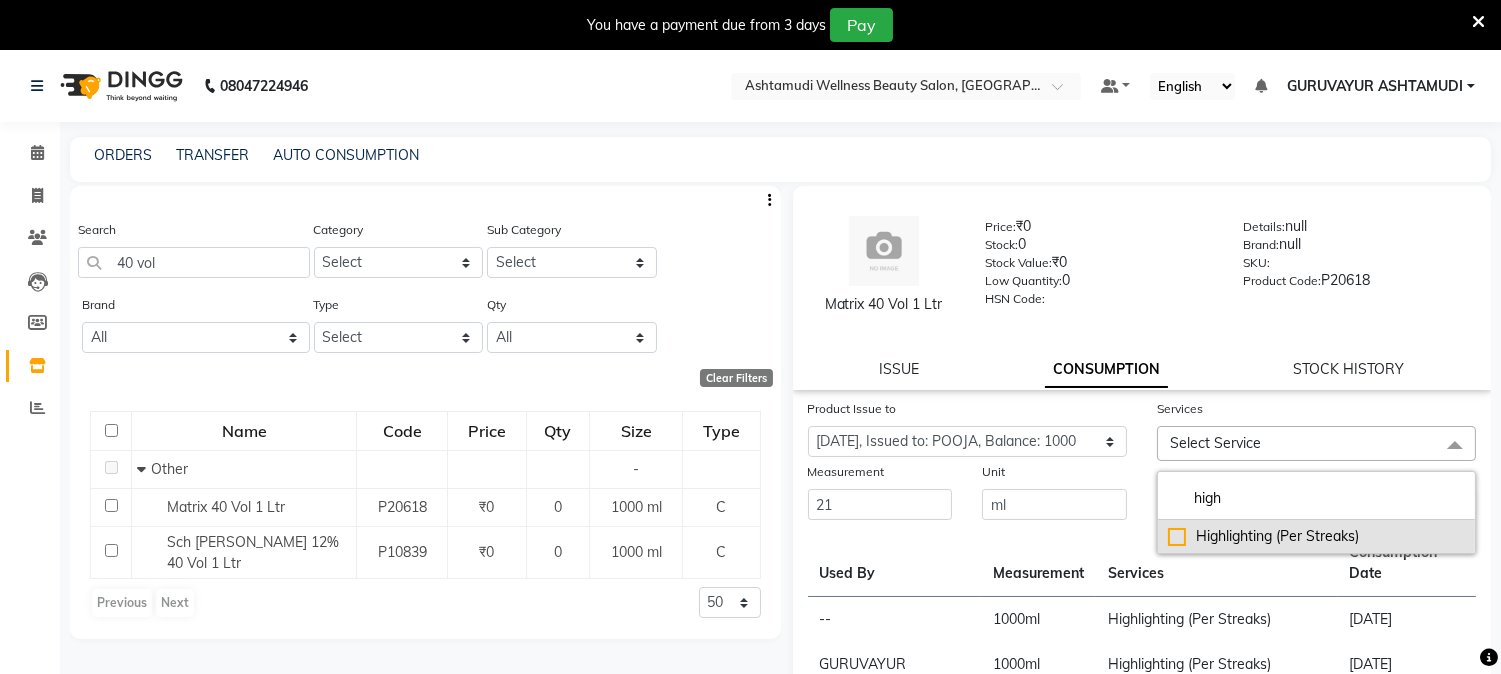 type on "high" 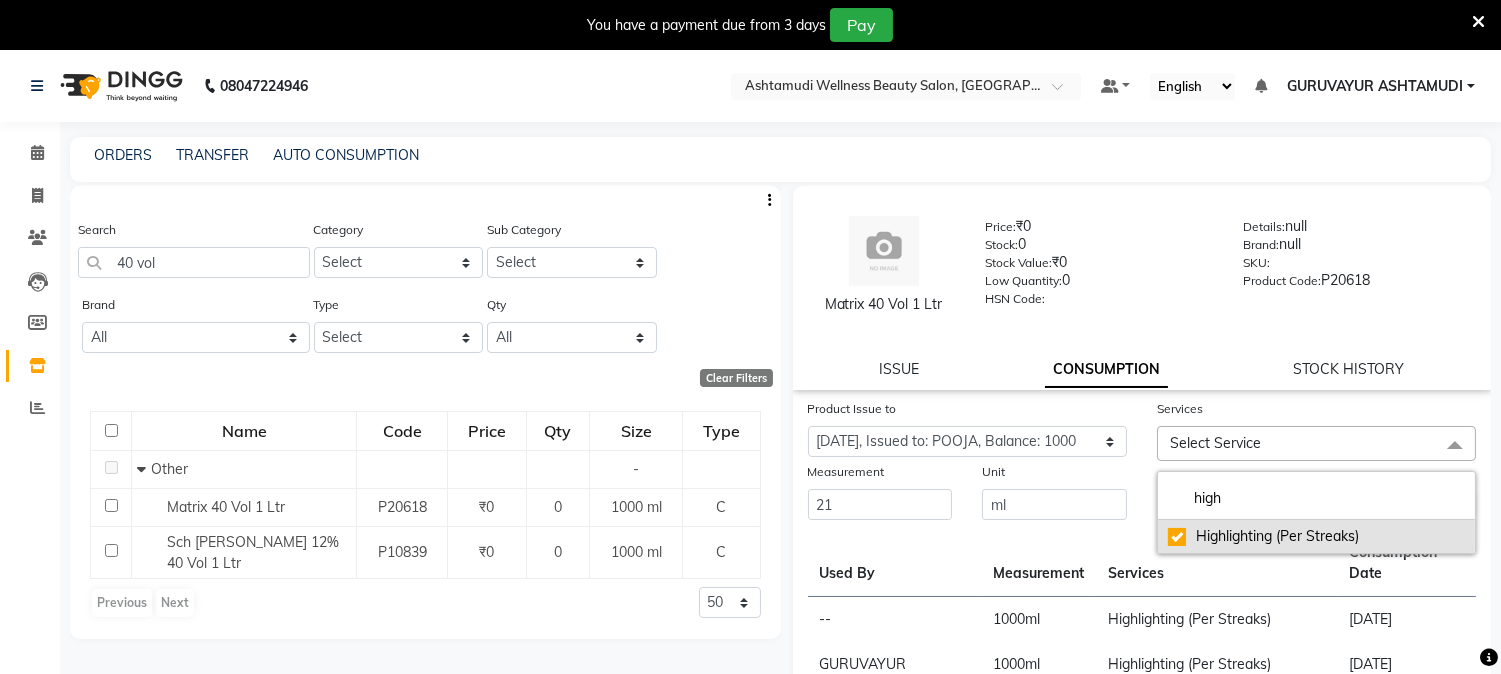 checkbox on "true" 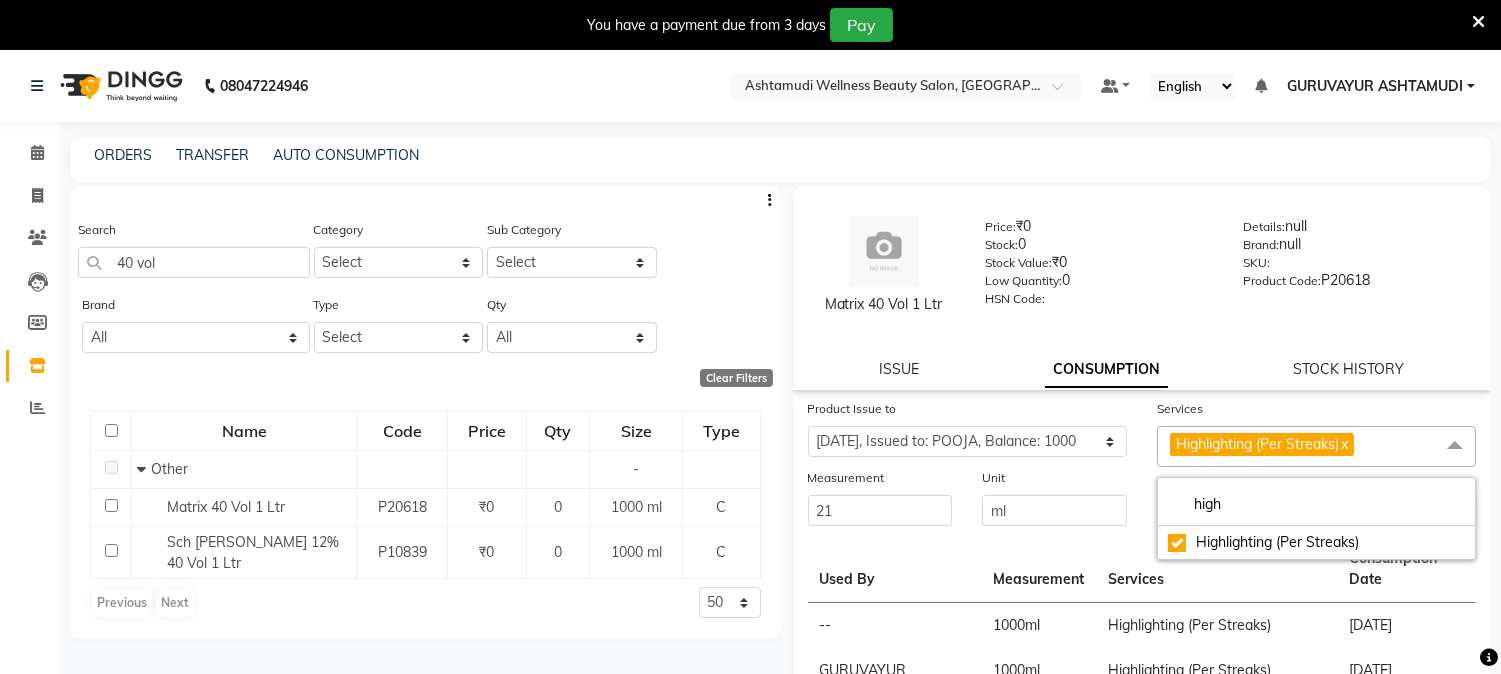 click on "Submit" 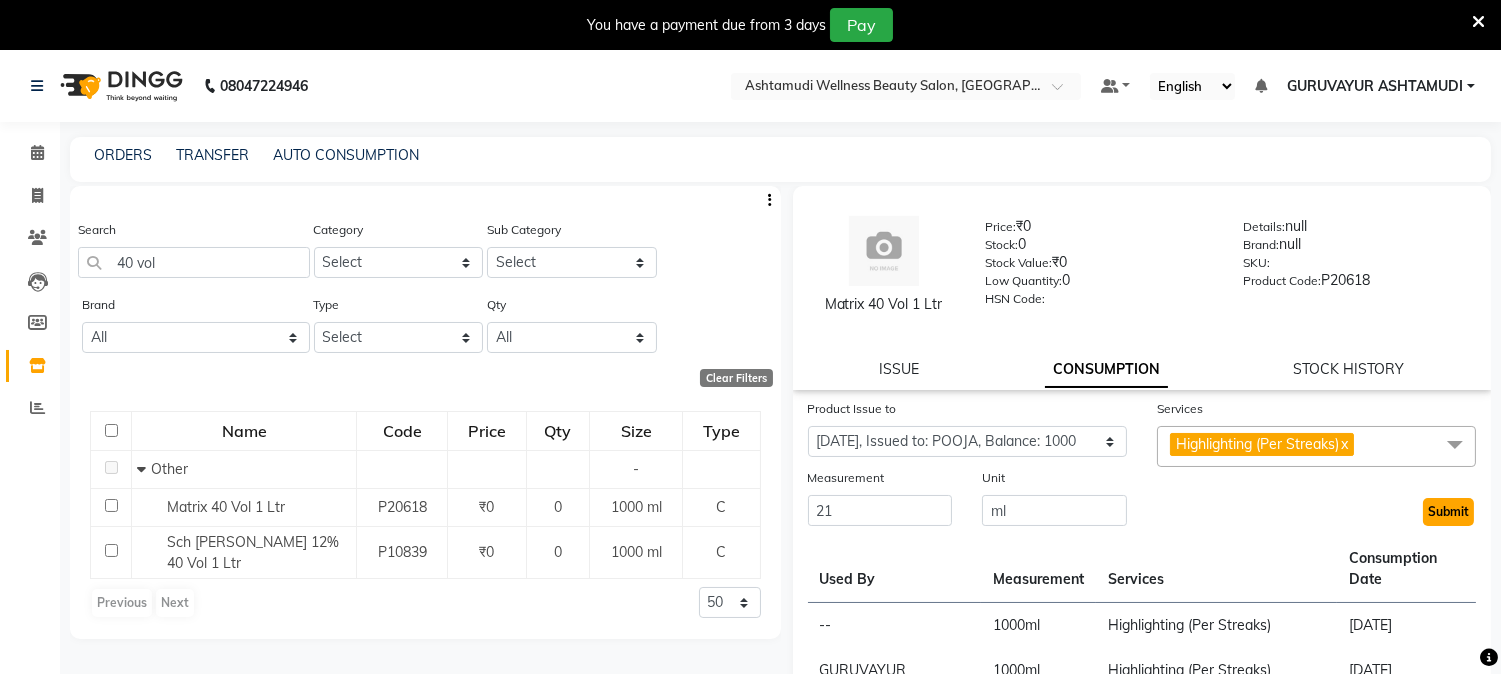 click on "Submit" 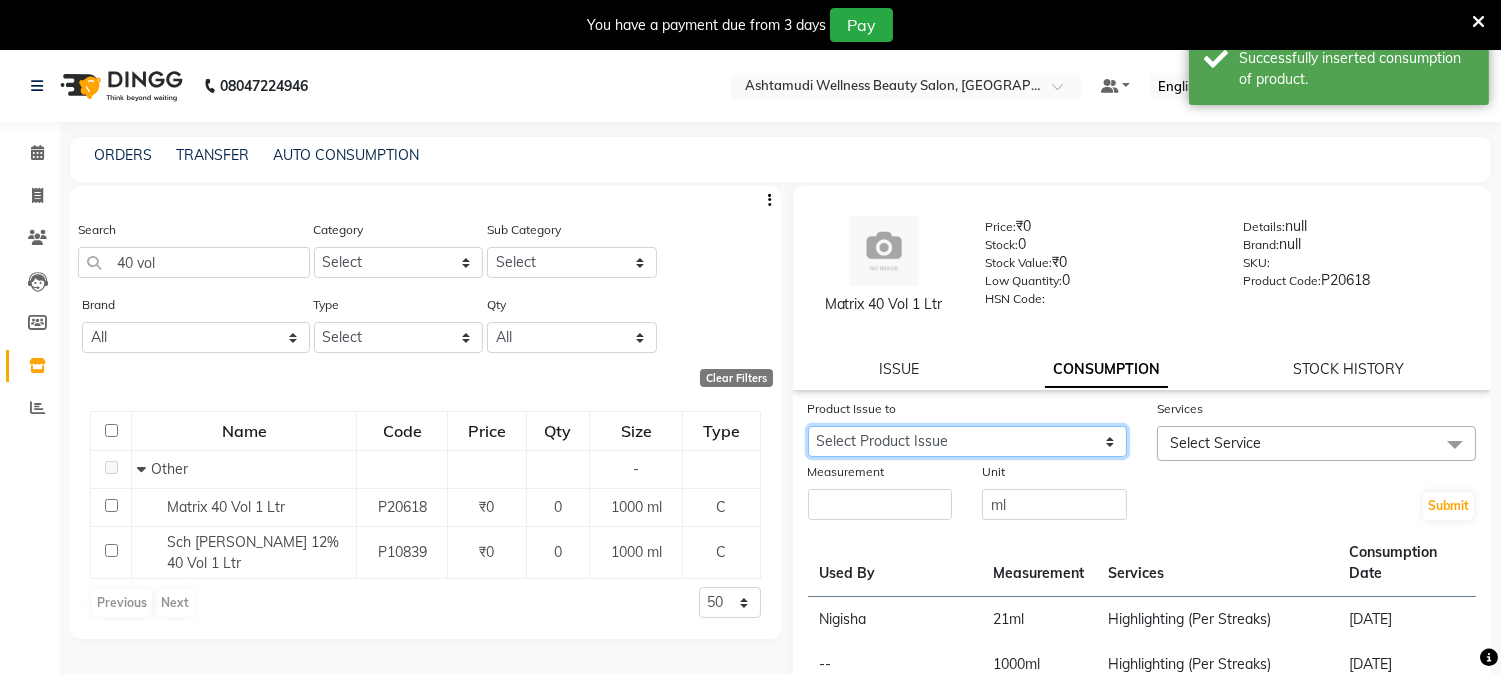 click on "Select Product Issue 2025-07-10, Issued to: POOJA, Balance: 979" 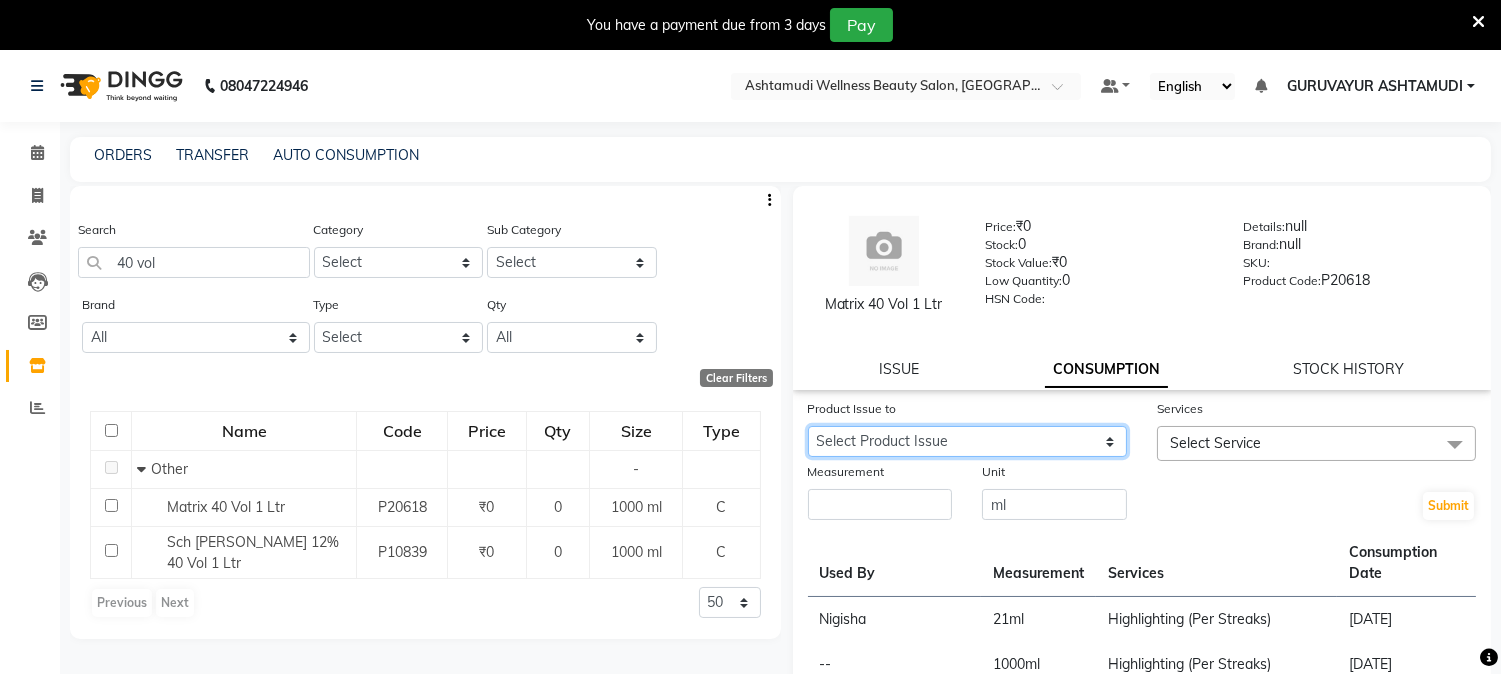 click on "Select Product Issue 2025-07-10, Issued to: POOJA, Balance: 979" 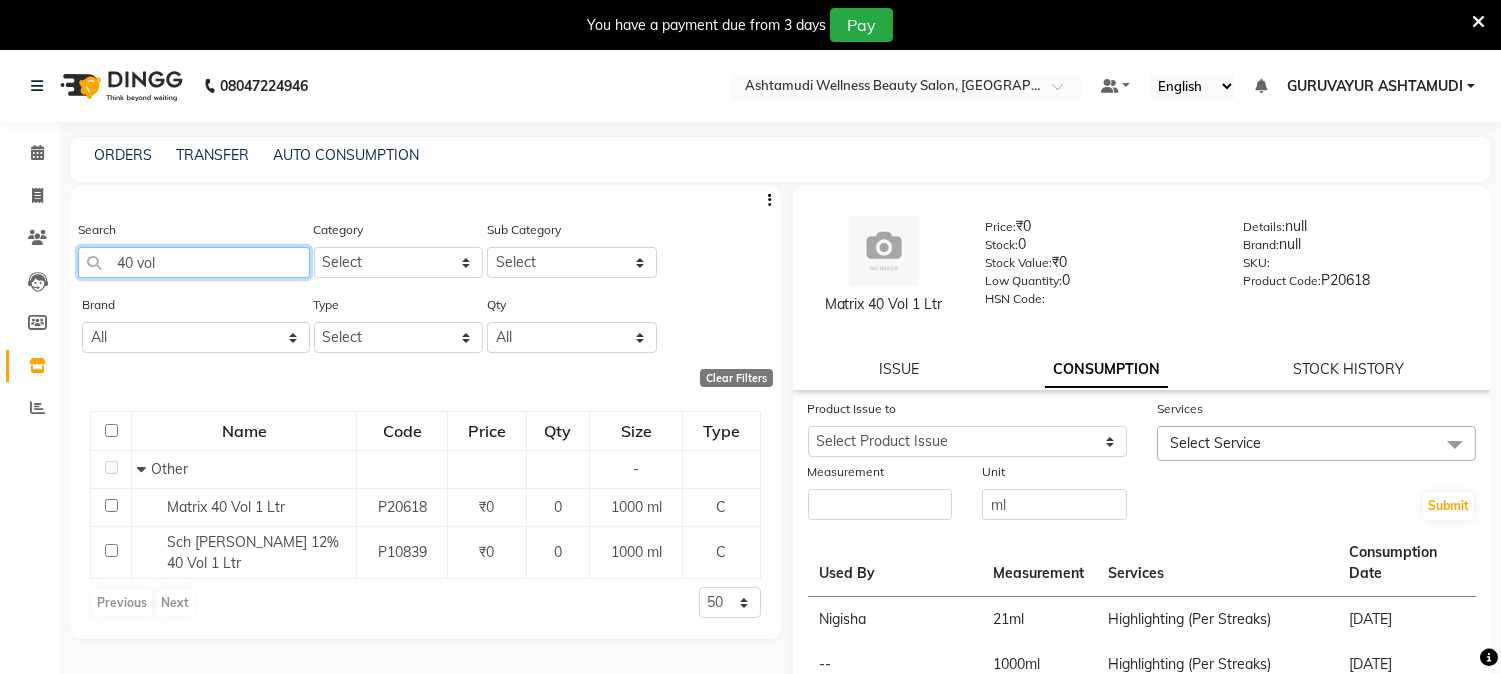 drag, startPoint x: 152, startPoint y: 272, endPoint x: 58, endPoint y: 261, distance: 94.641426 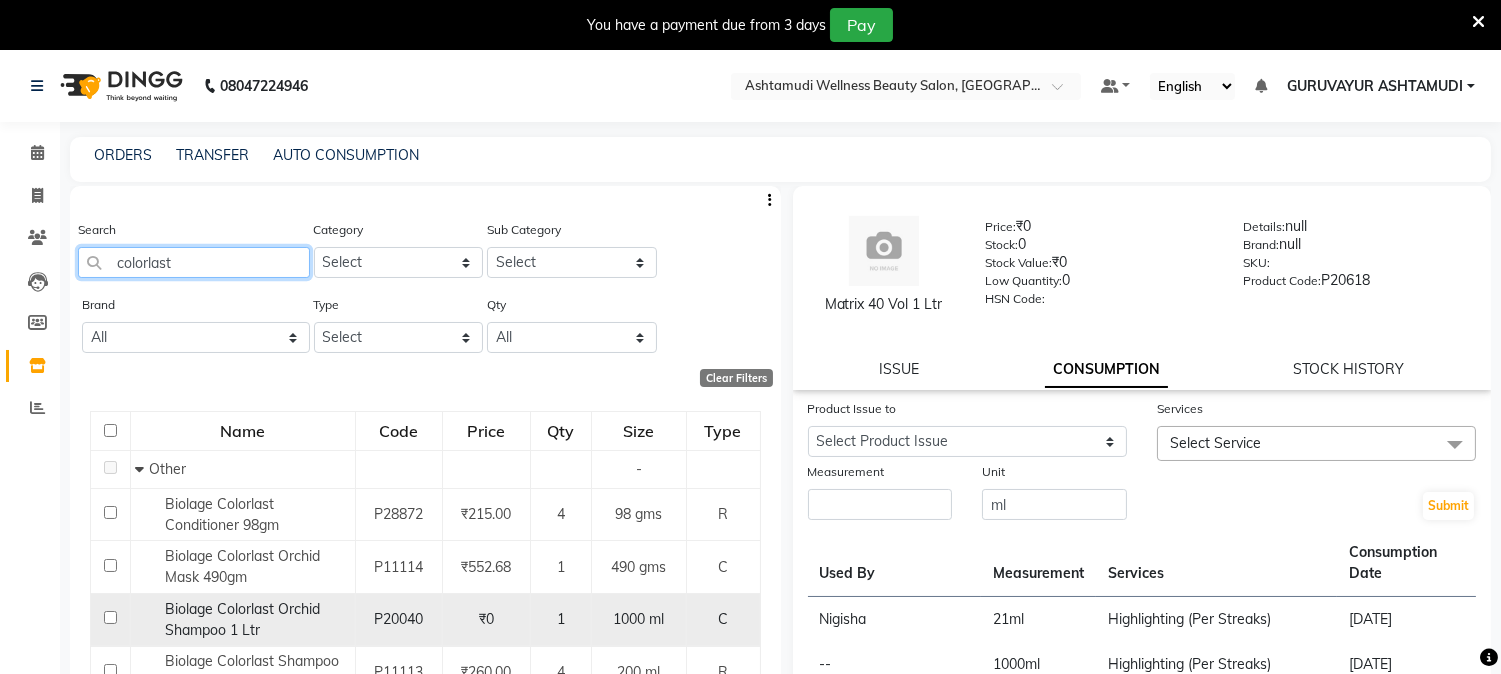 type on "colorlast" 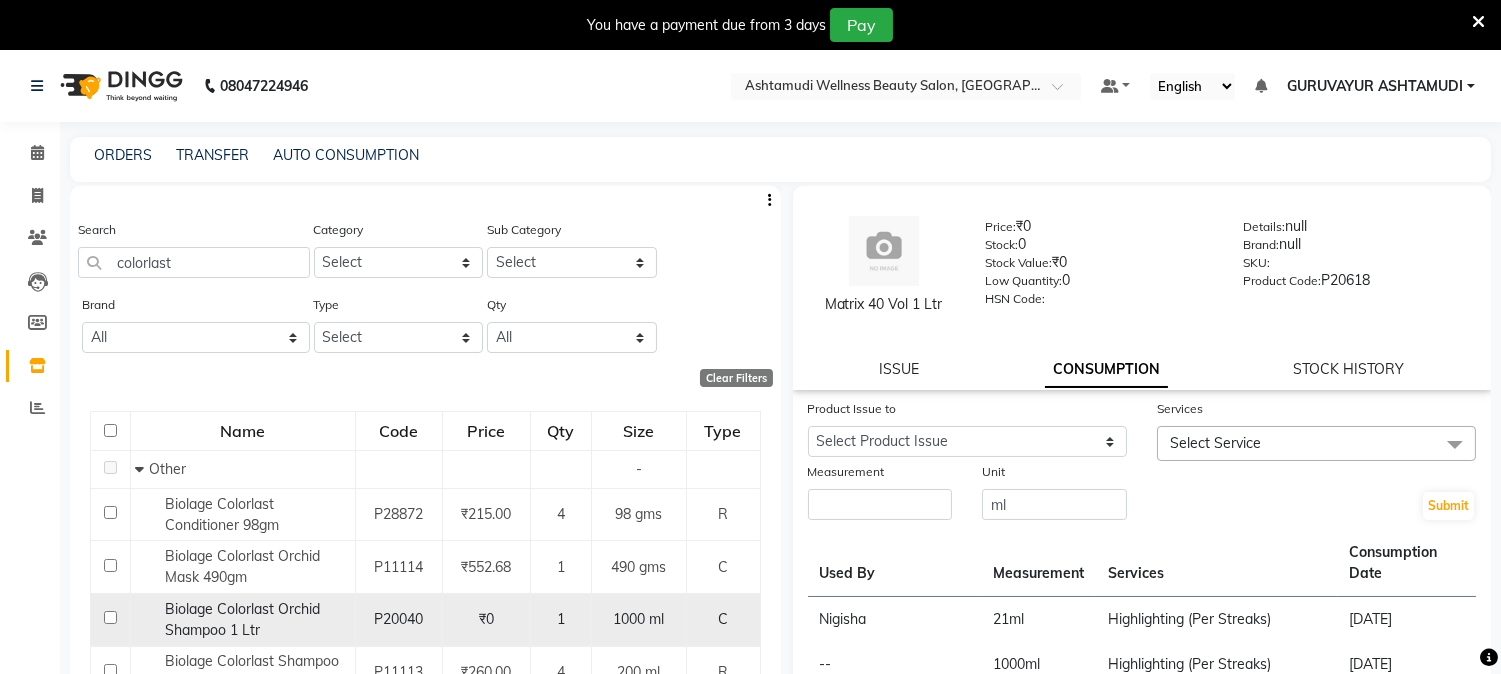 click 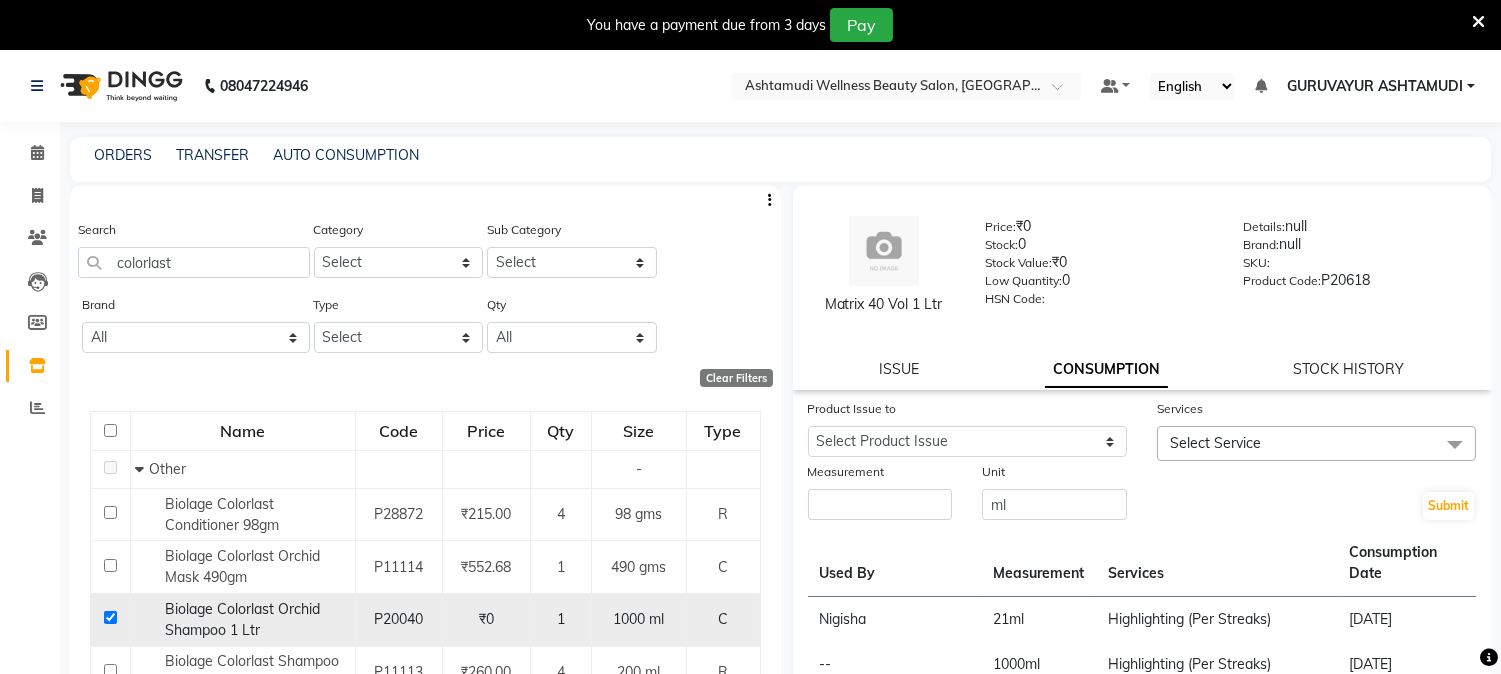 checkbox on "true" 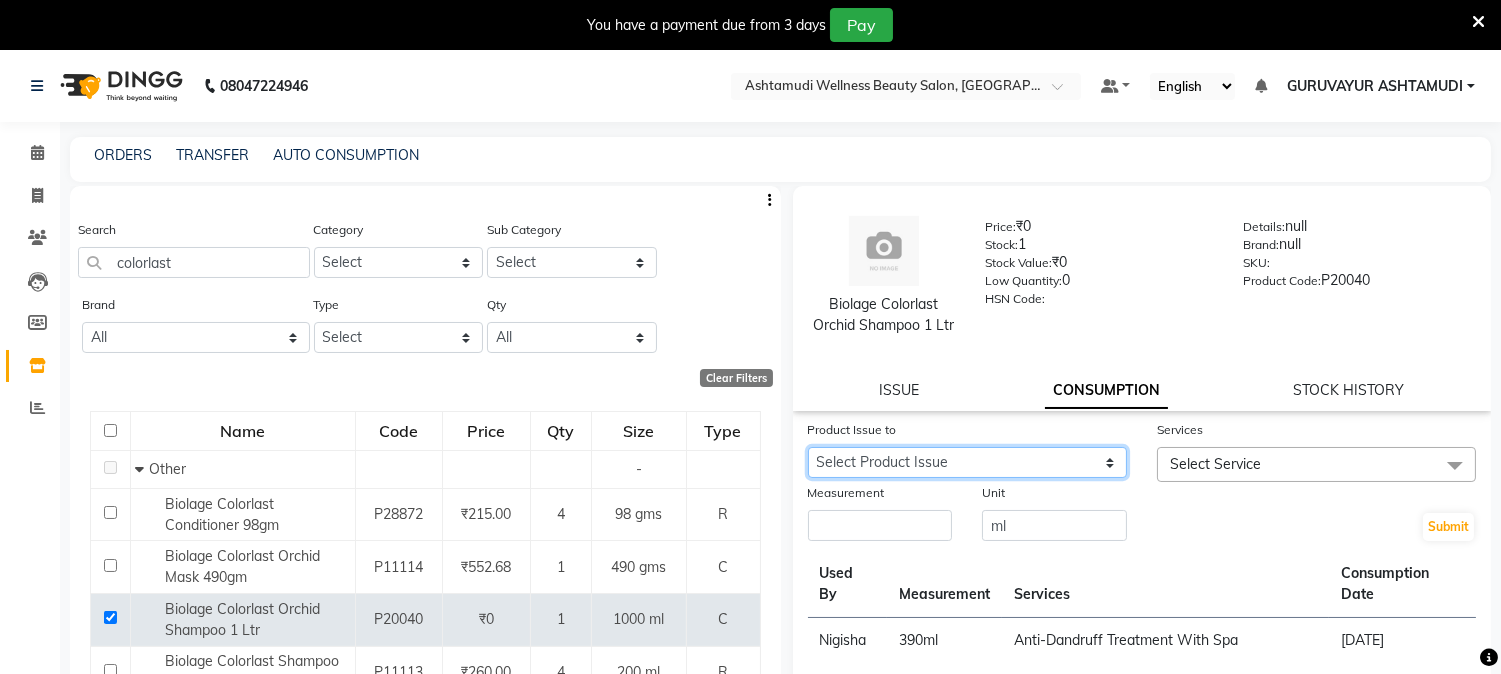 click on "Select Product Issue 2025-06-05, Issued to: PRACHI, Balance: 1000" 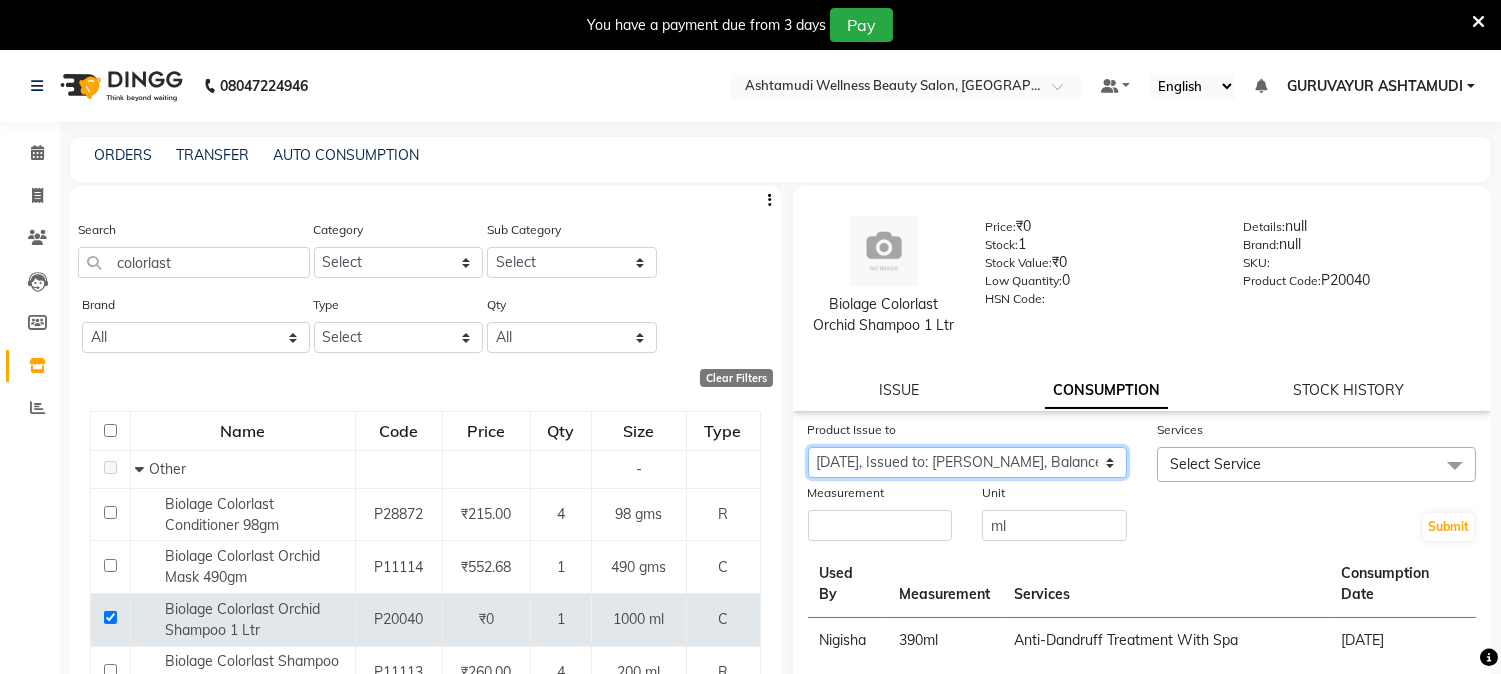 click on "Select Product Issue 2025-06-05, Issued to: PRACHI, Balance: 1000" 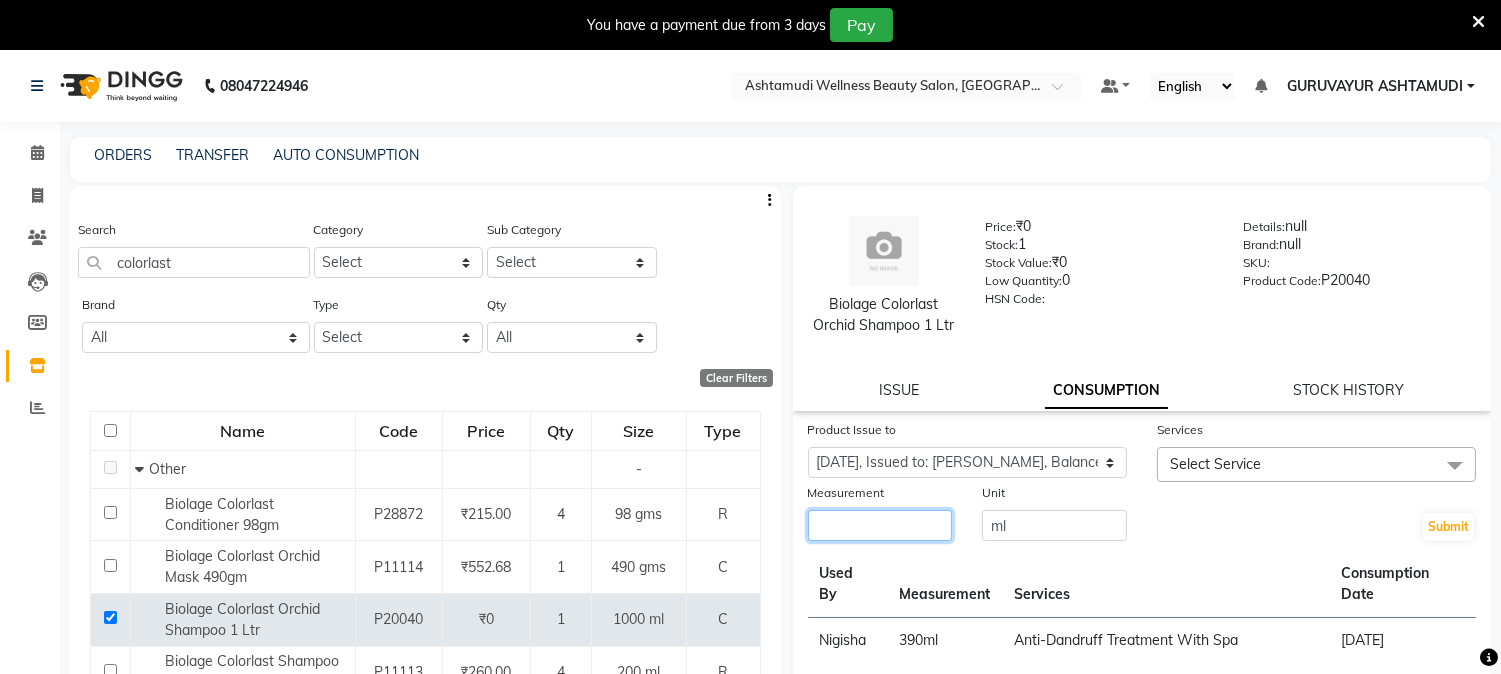click 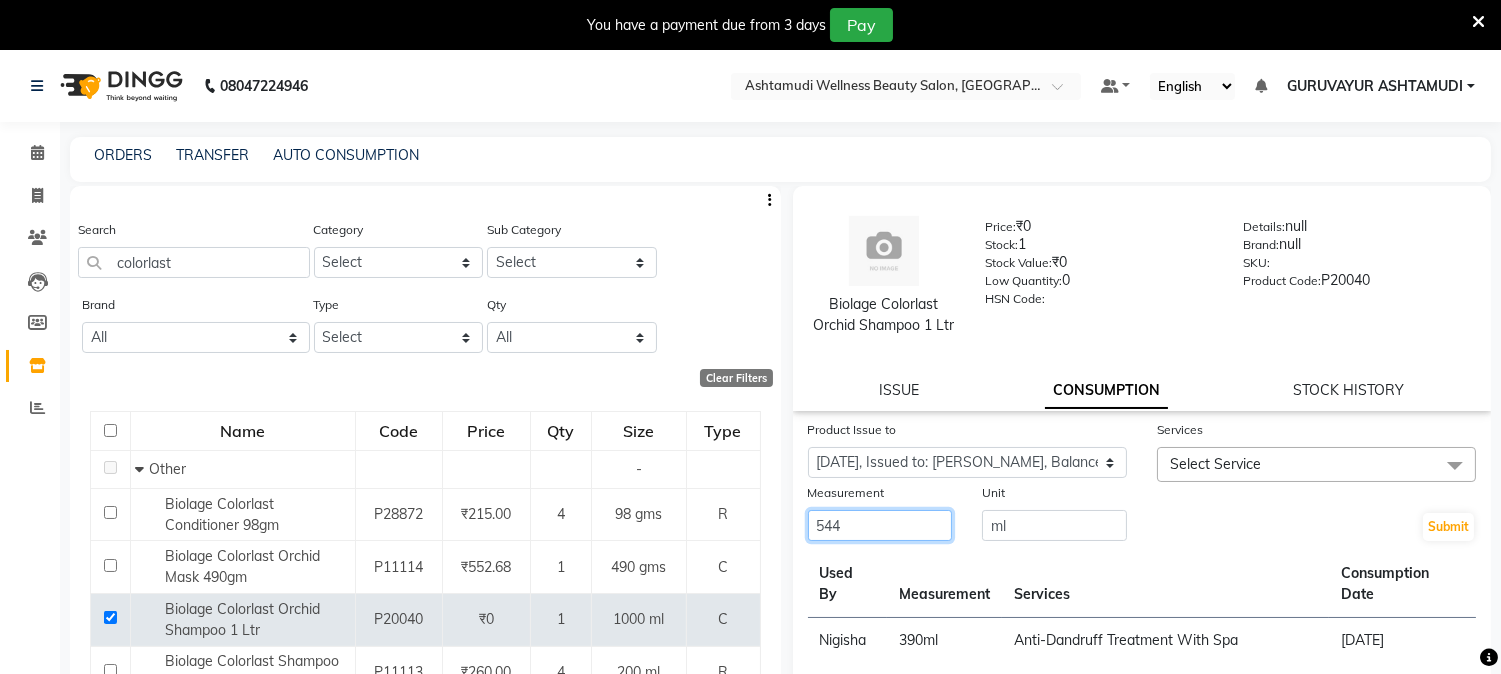 type on "544" 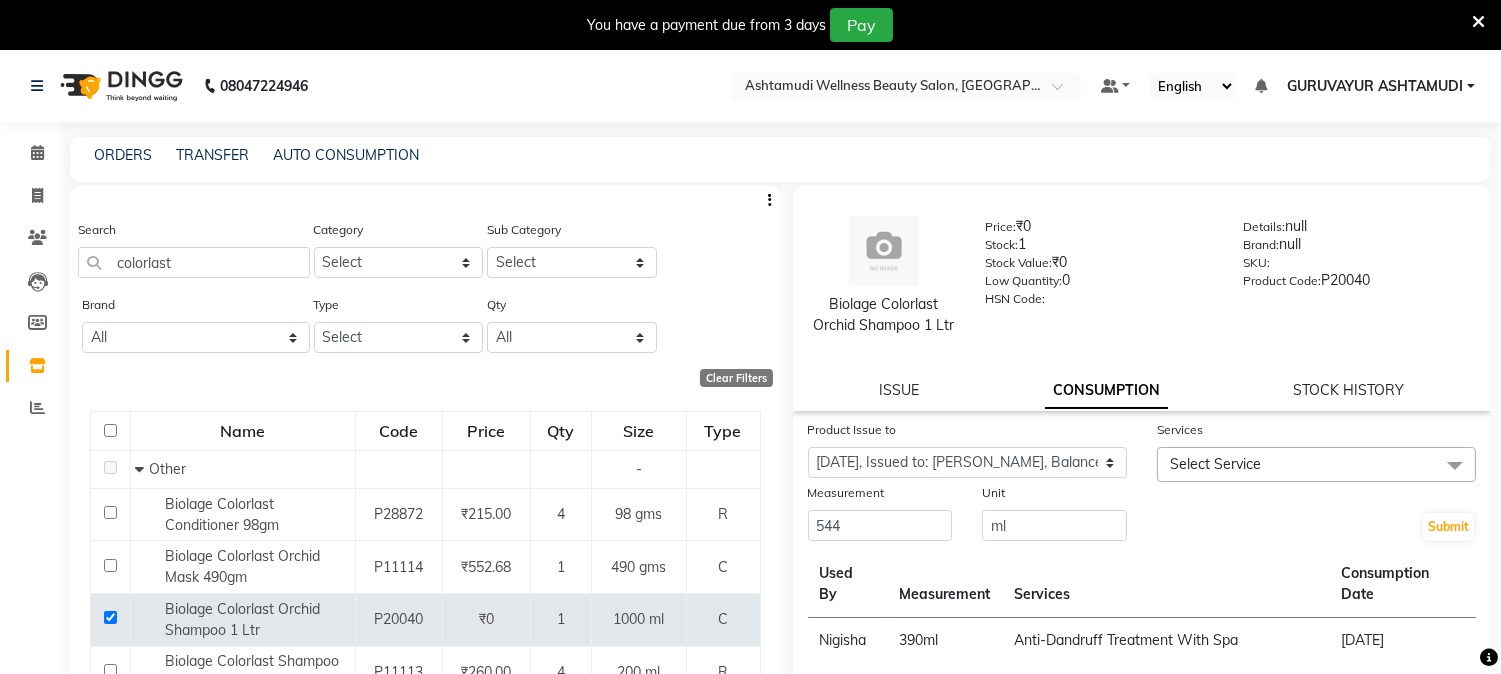 click on "Select Service" 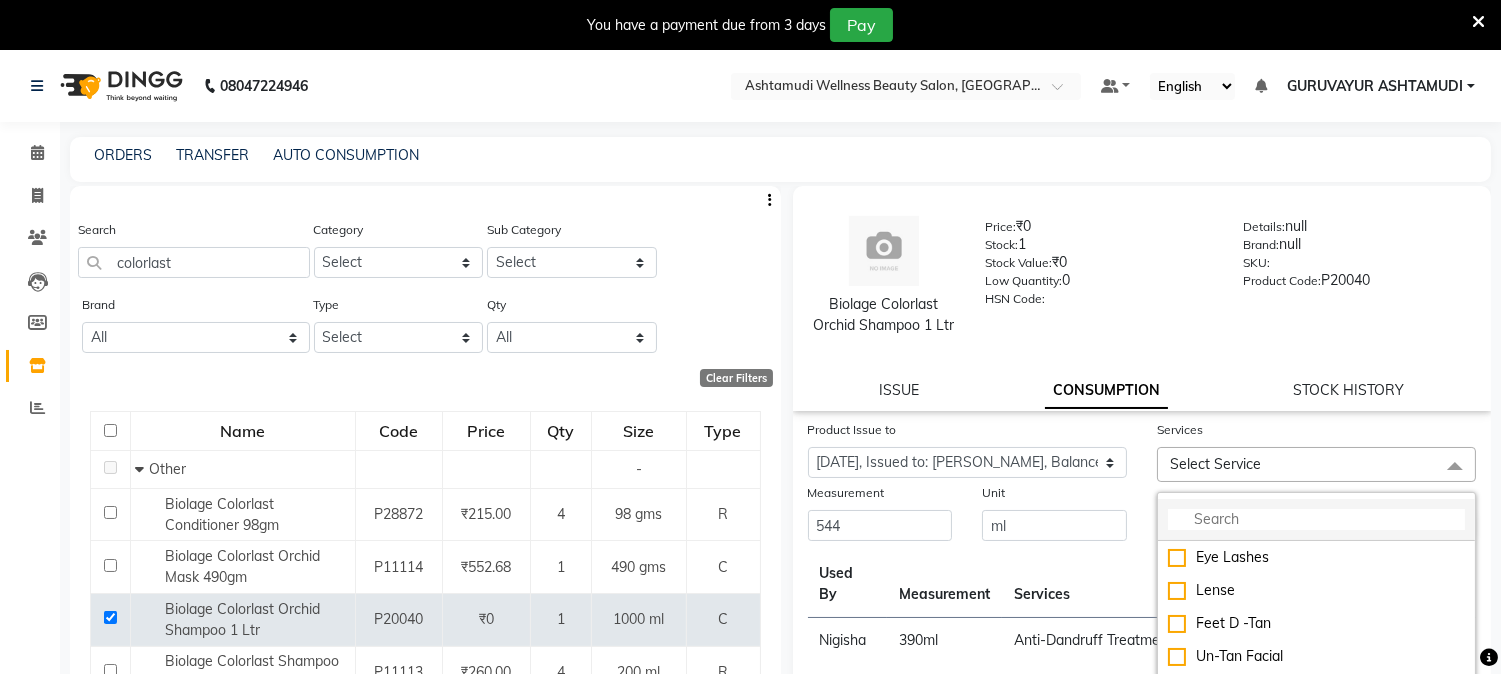 click 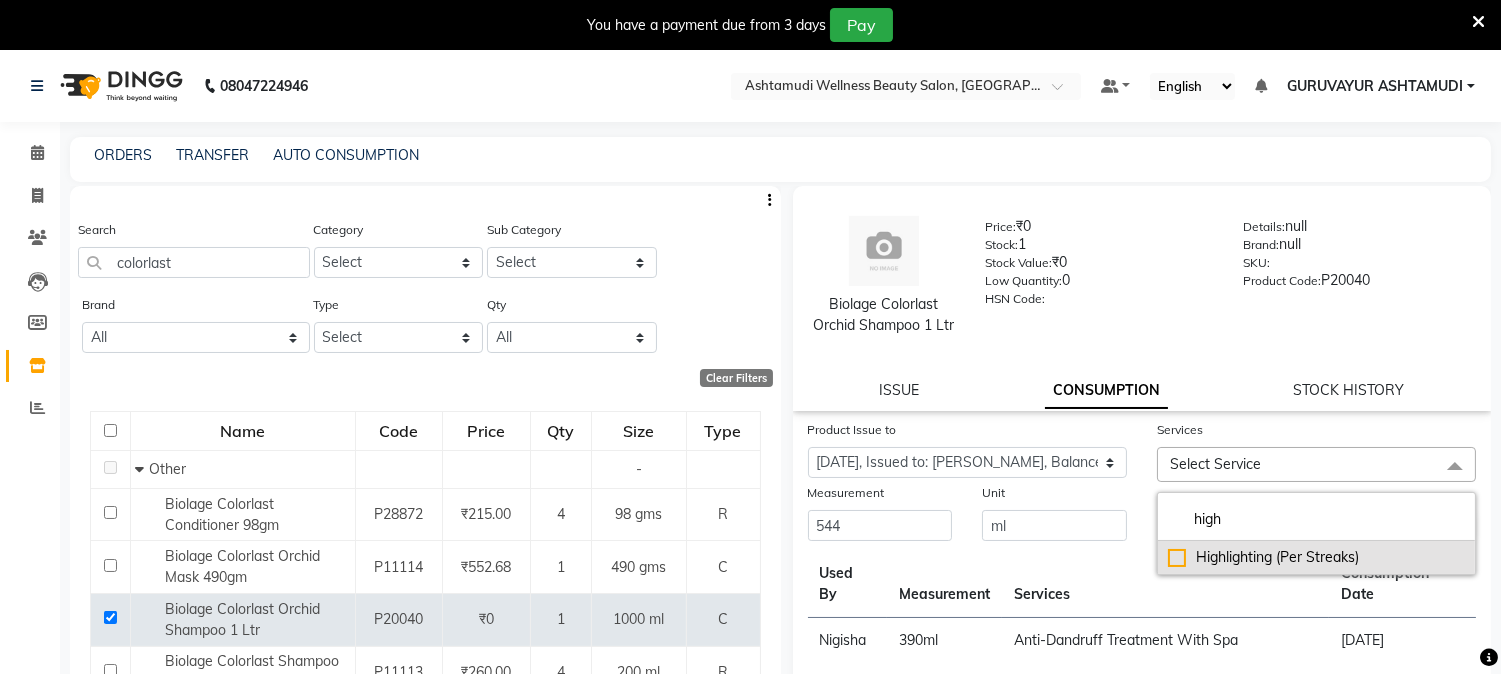 type on "high" 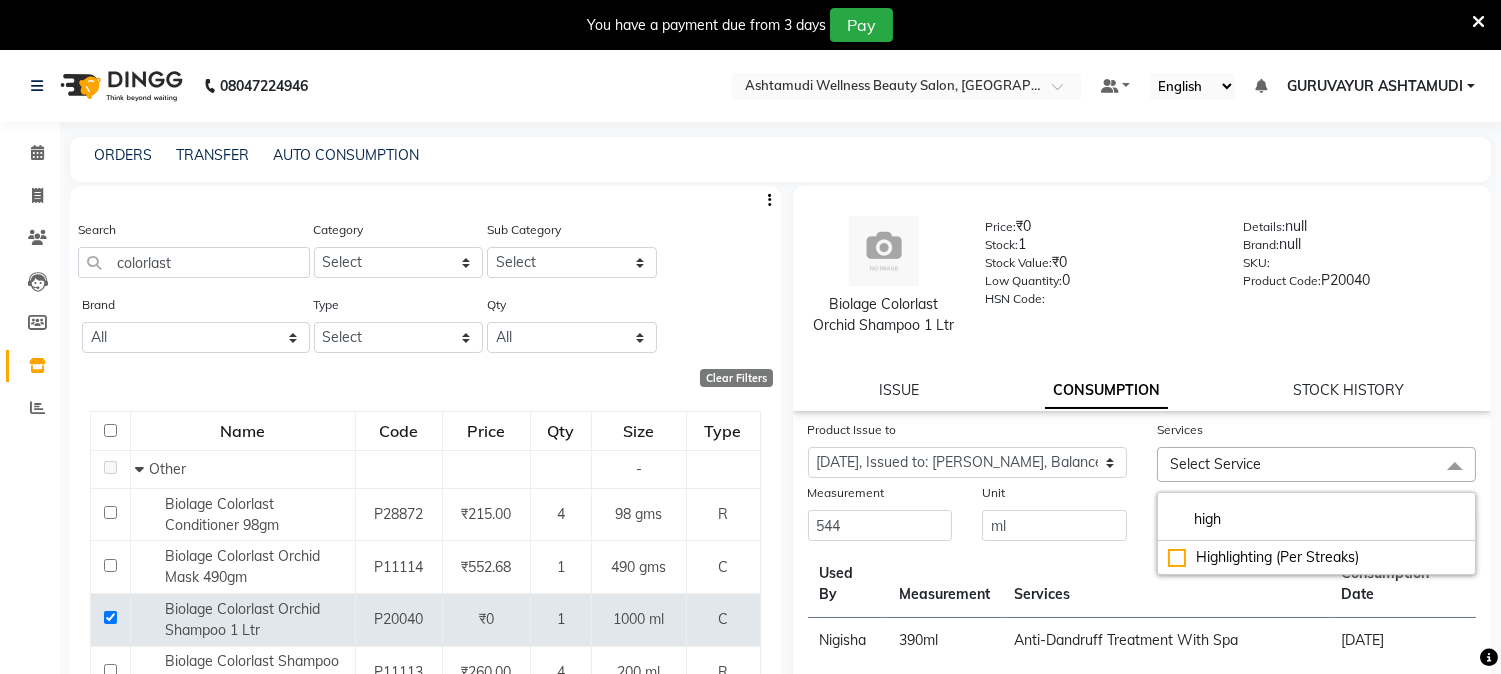 drag, startPoint x: 1164, startPoint y: 578, endPoint x: 1140, endPoint y: 560, distance: 30 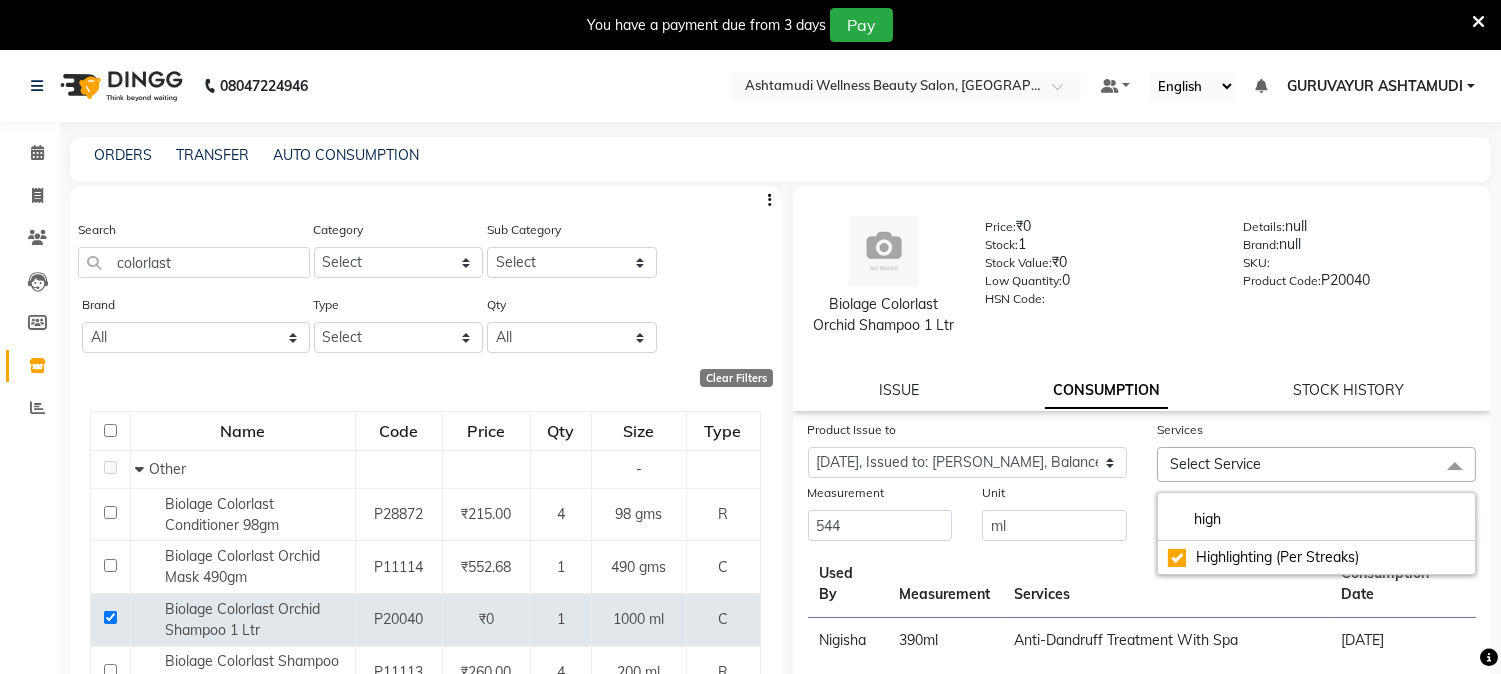 checkbox on "true" 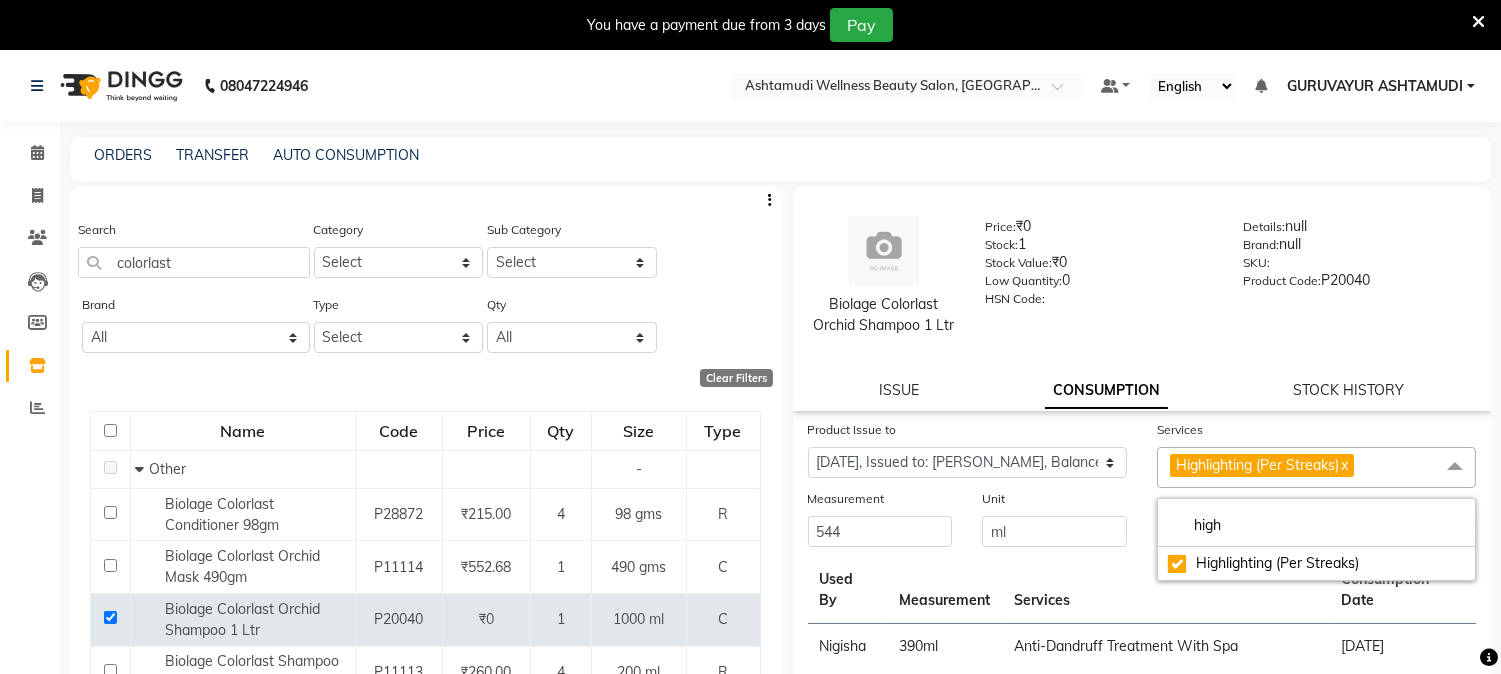 click on "Submit" 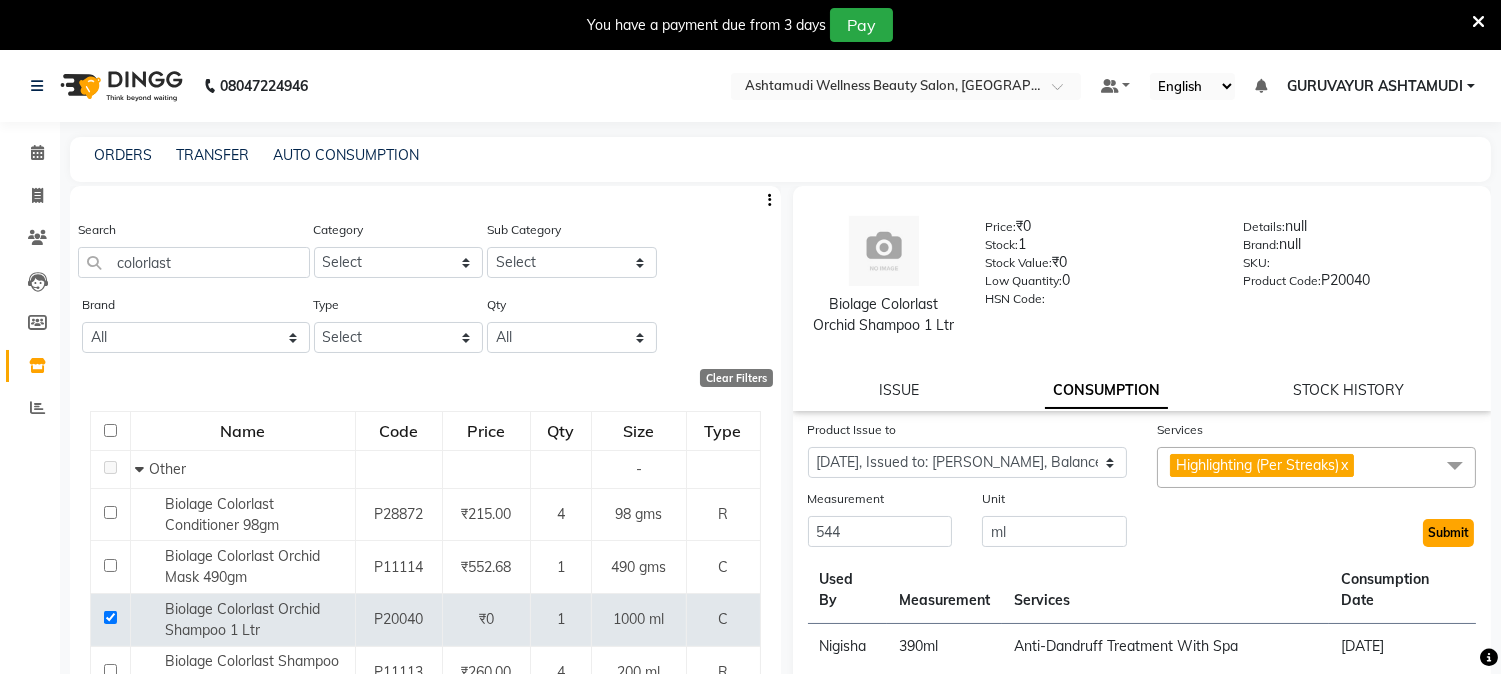 click on "Submit" 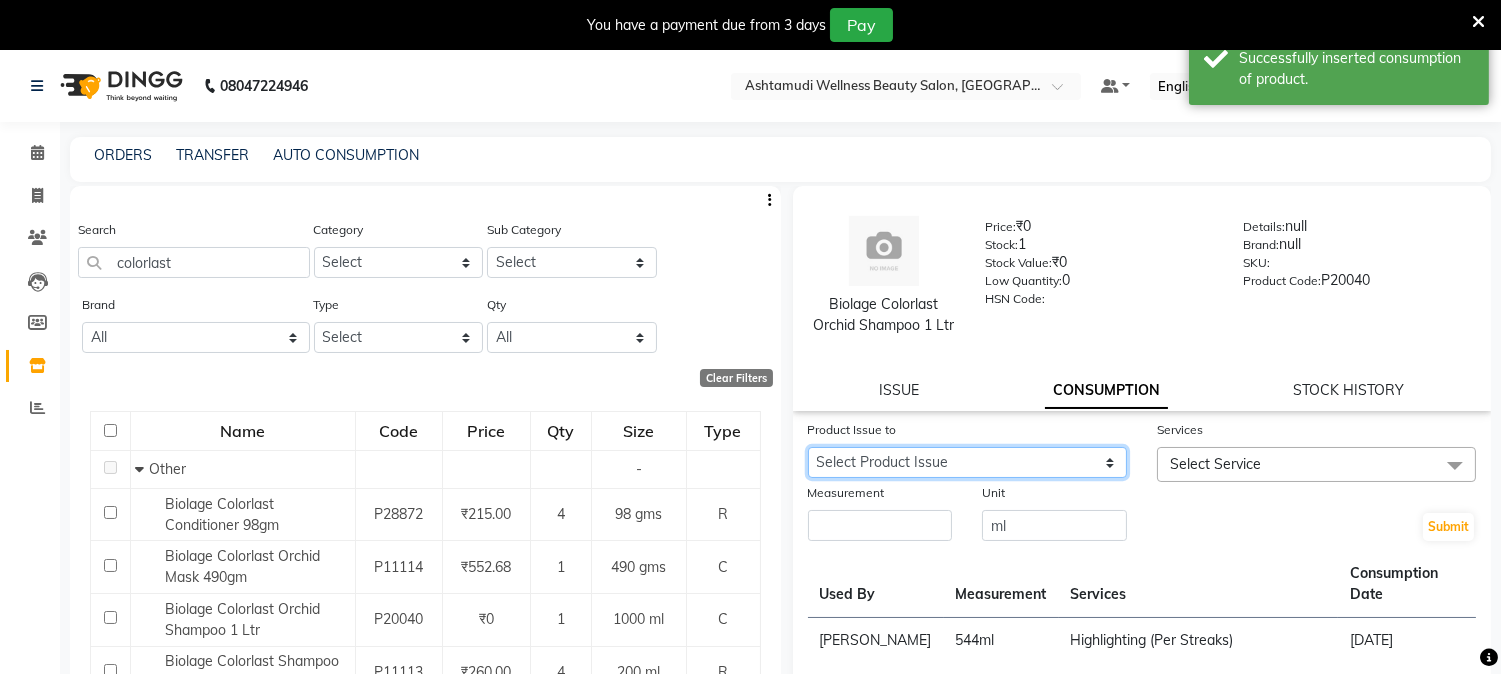 click on "Select Product Issue 2025-06-05, Issued to: PRACHI, Balance: 456" 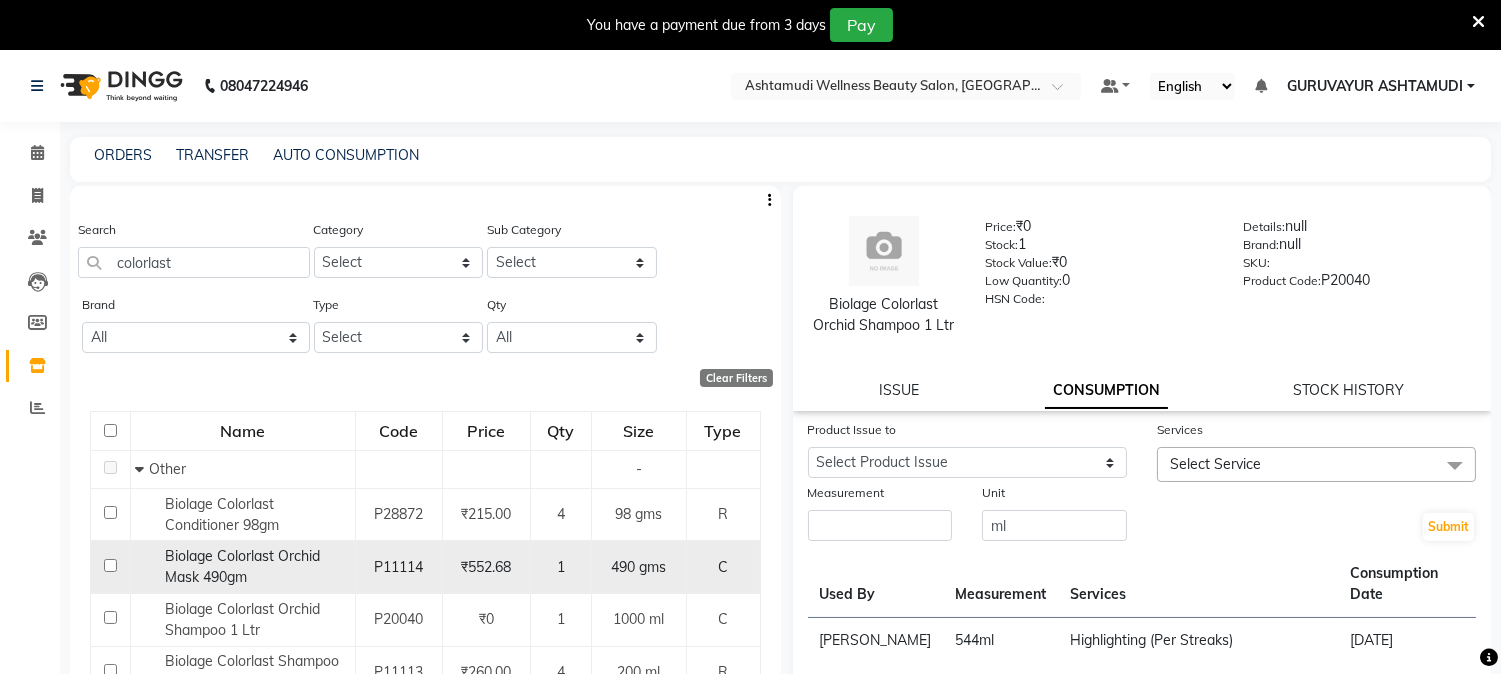 click 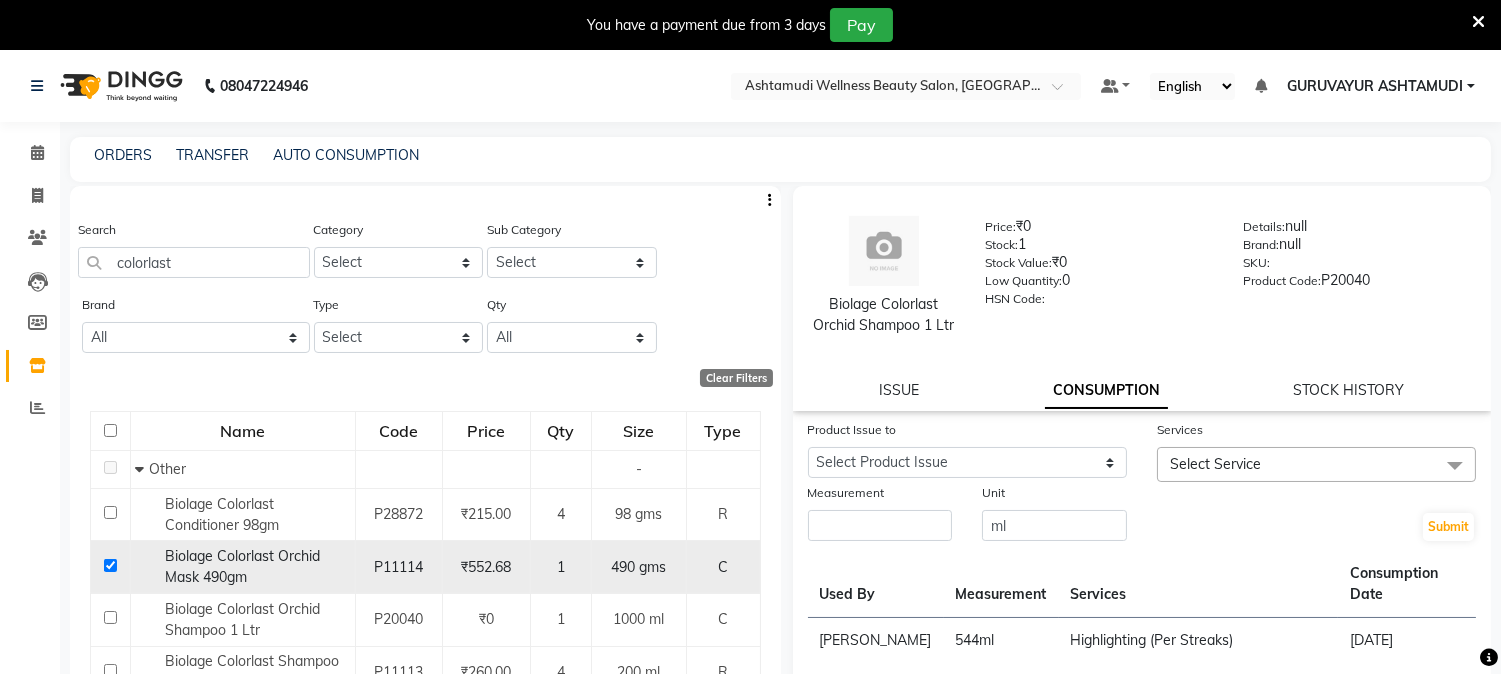checkbox on "true" 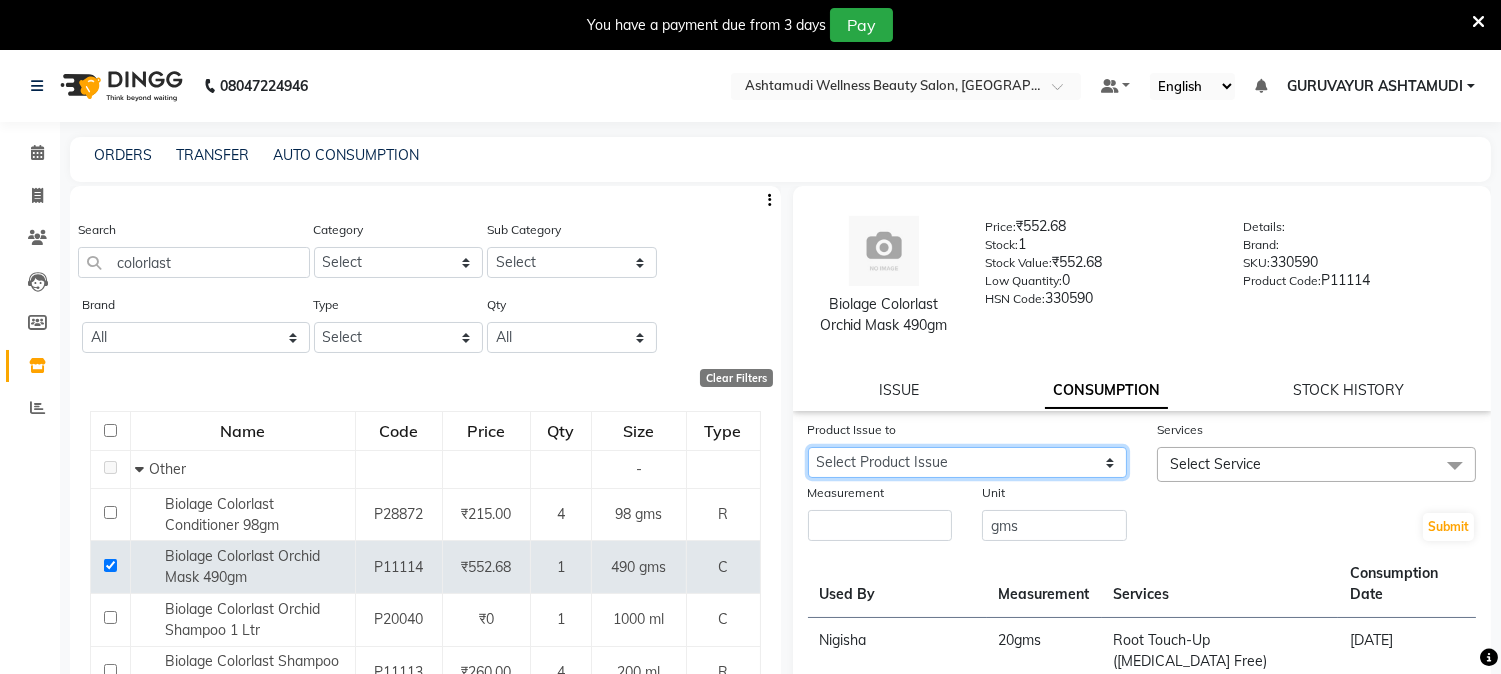 click on "Select Product Issue 2025-06-28, Issued to: PRACHI, Balance: 470" 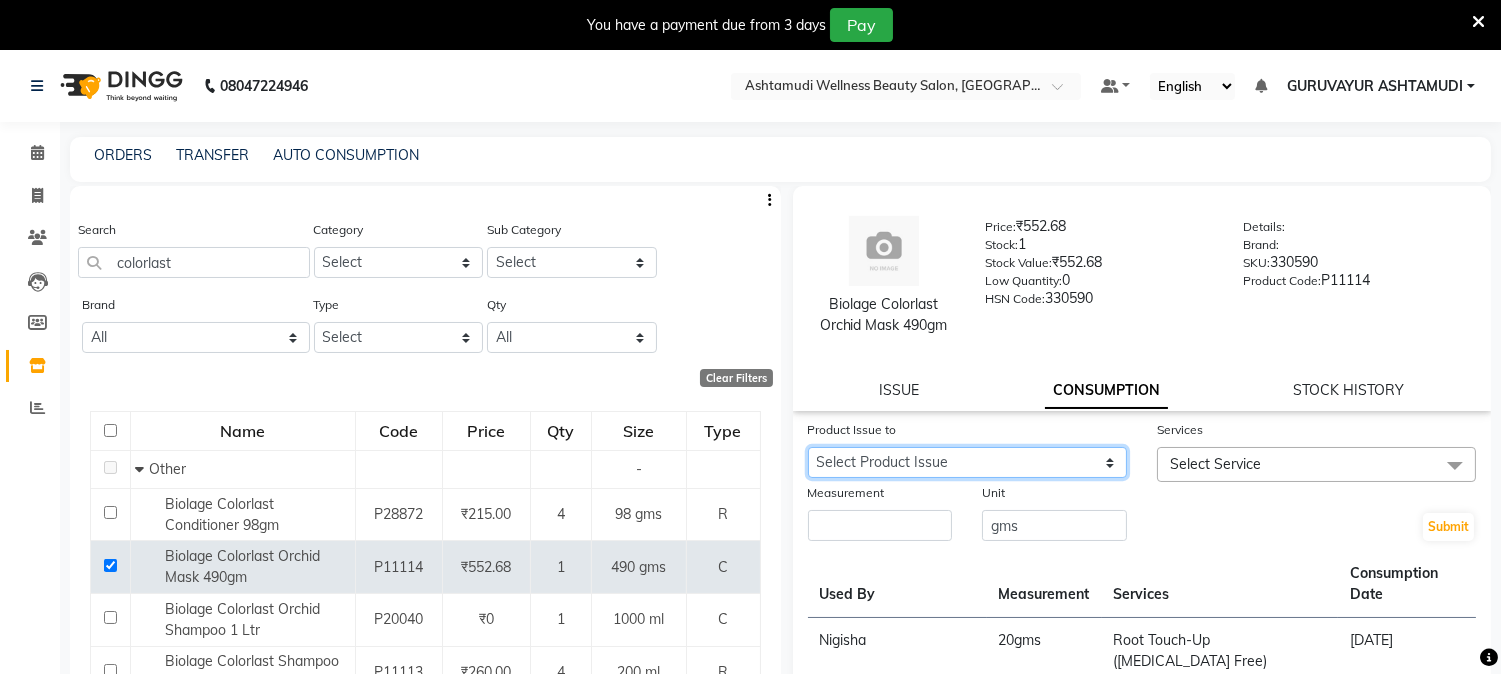 select on "1035635" 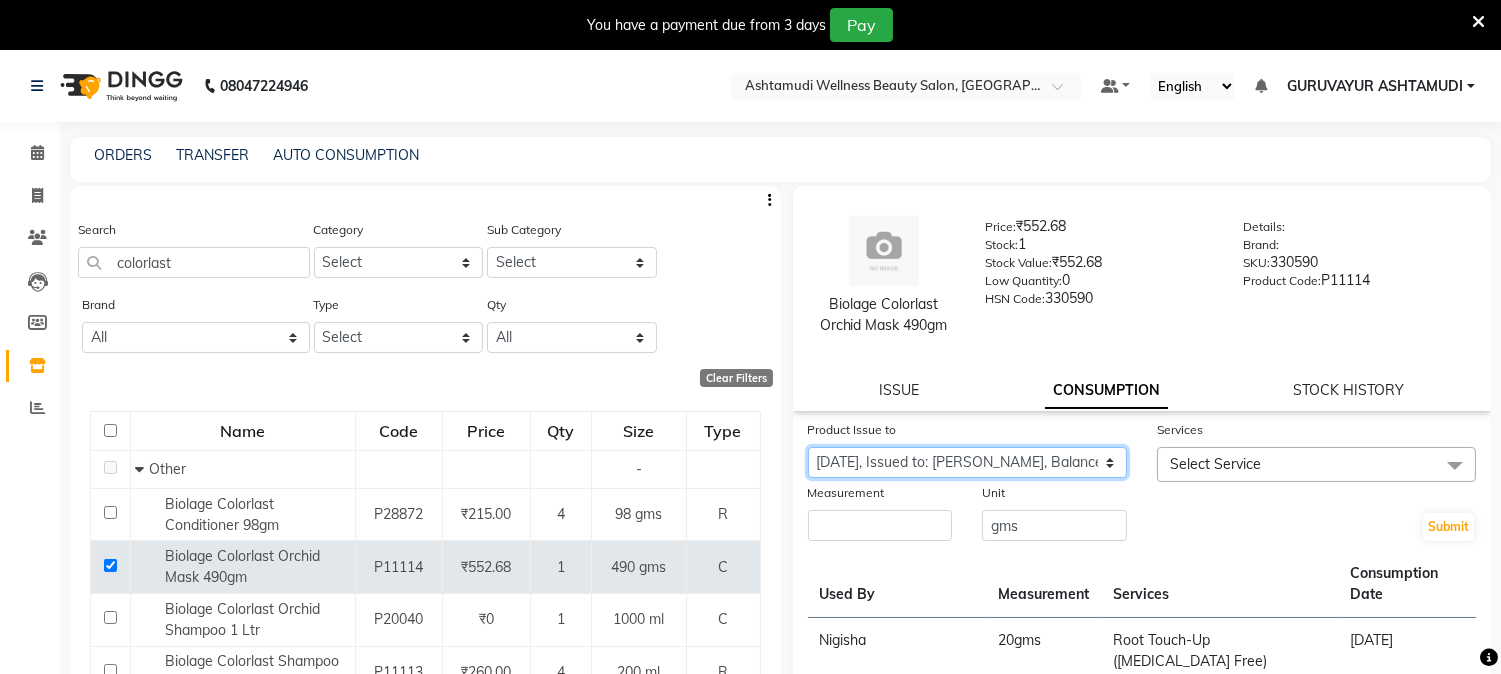 click on "Select Product Issue 2025-06-28, Issued to: PRACHI, Balance: 470" 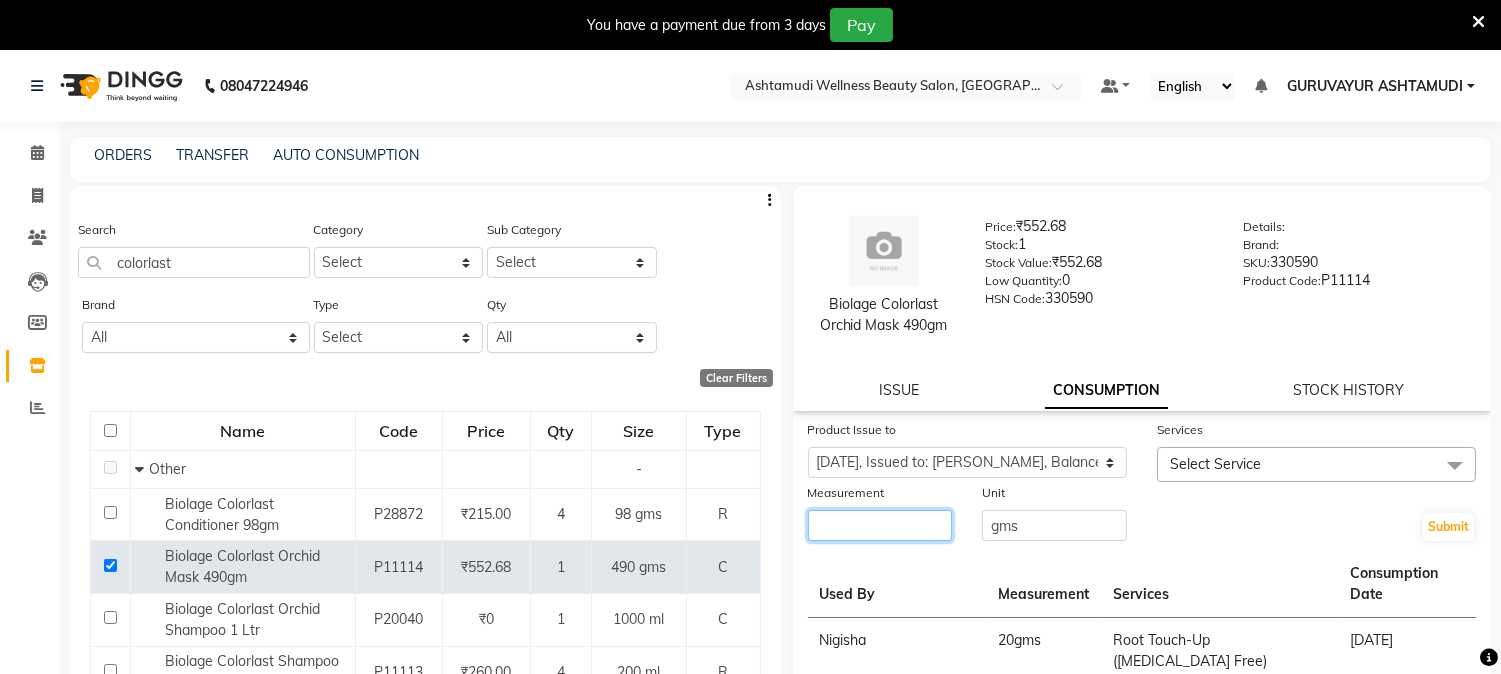 click 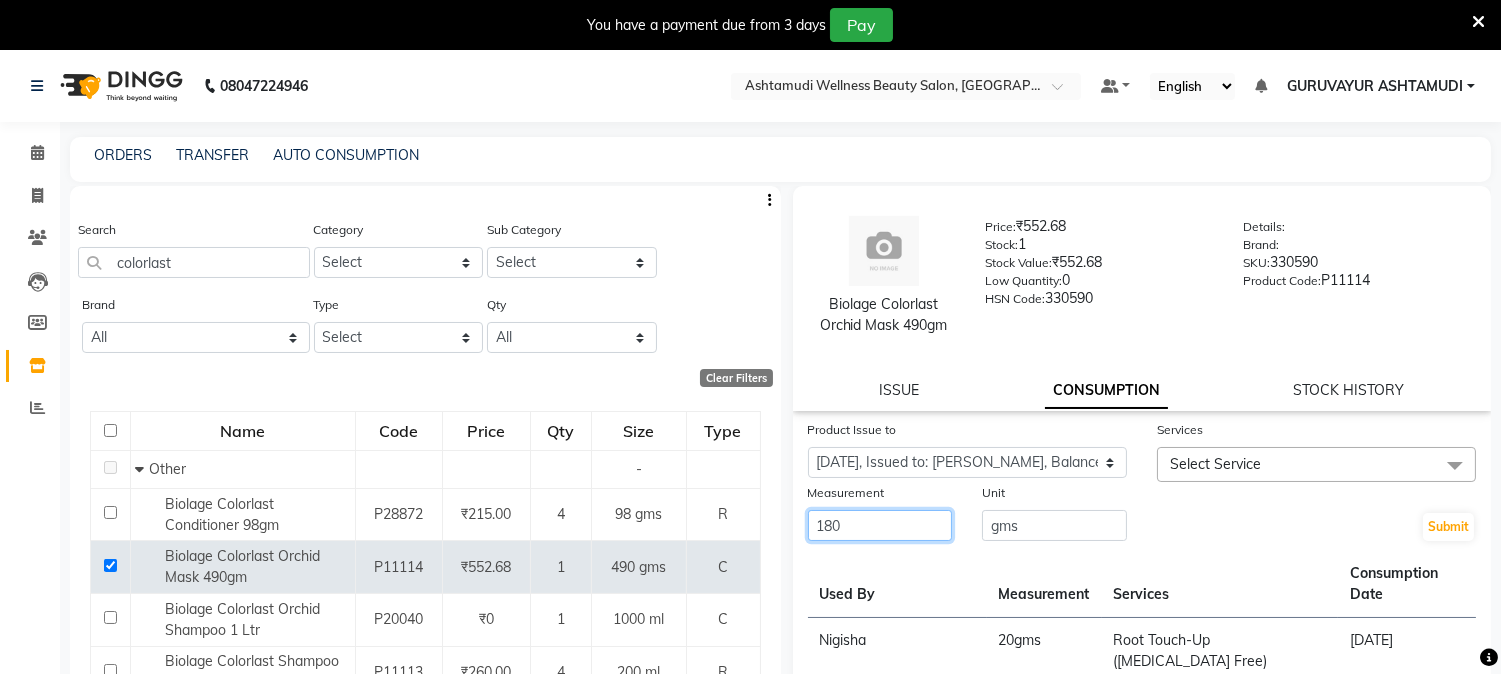 type on "180" 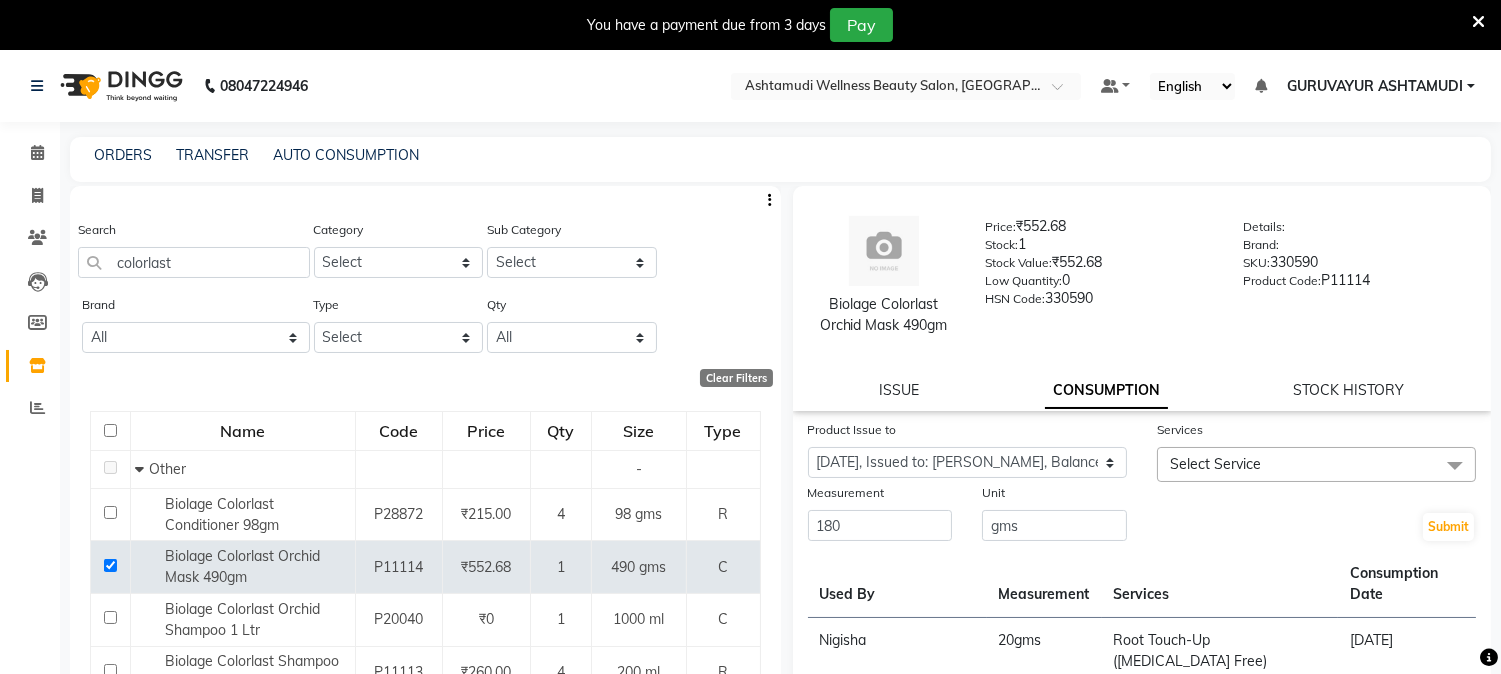 click on "Select Service" 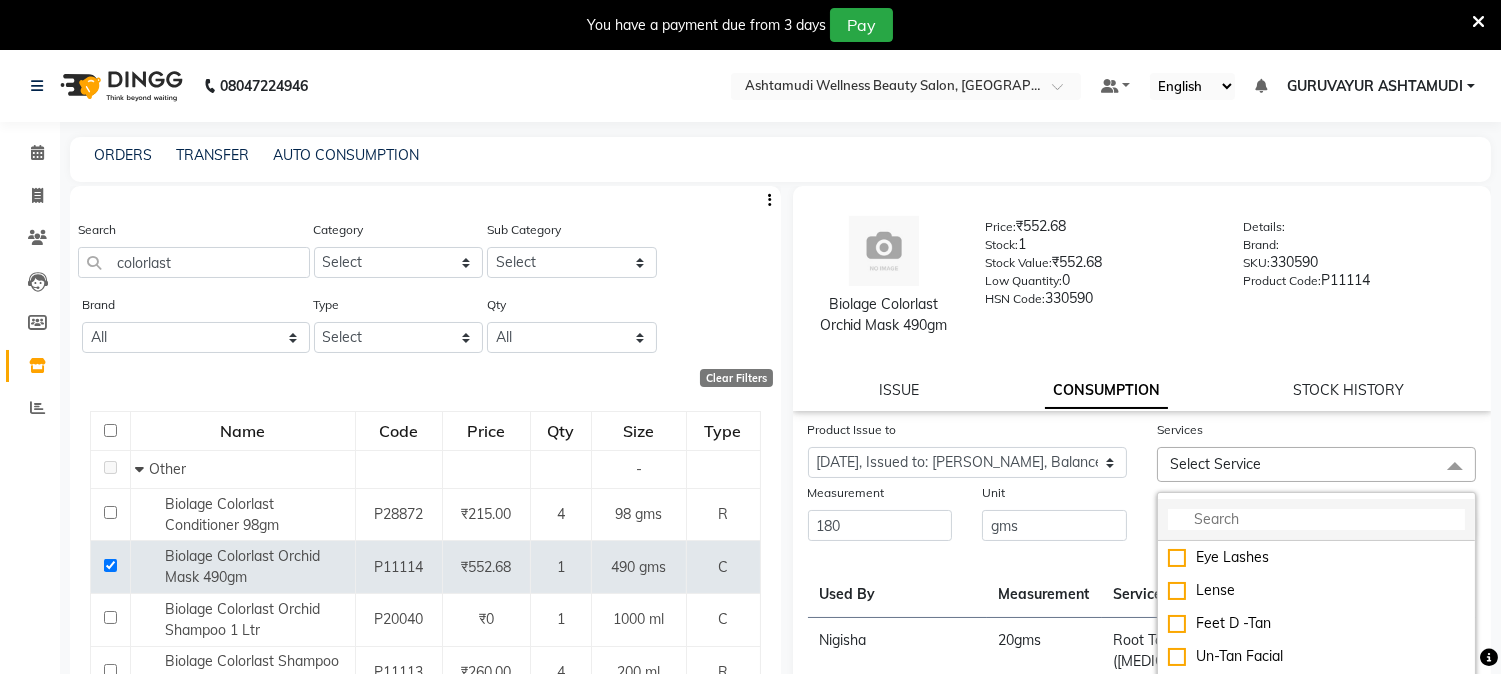 click 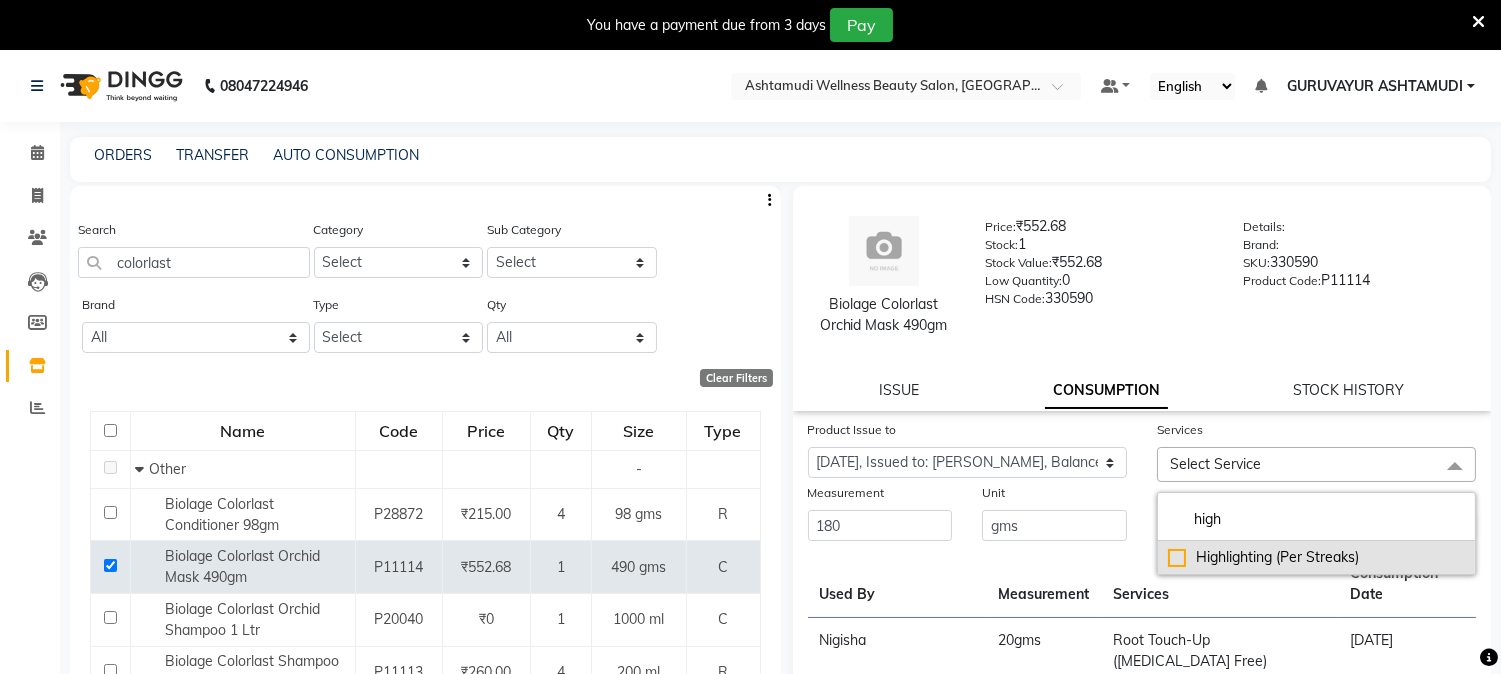 type on "high" 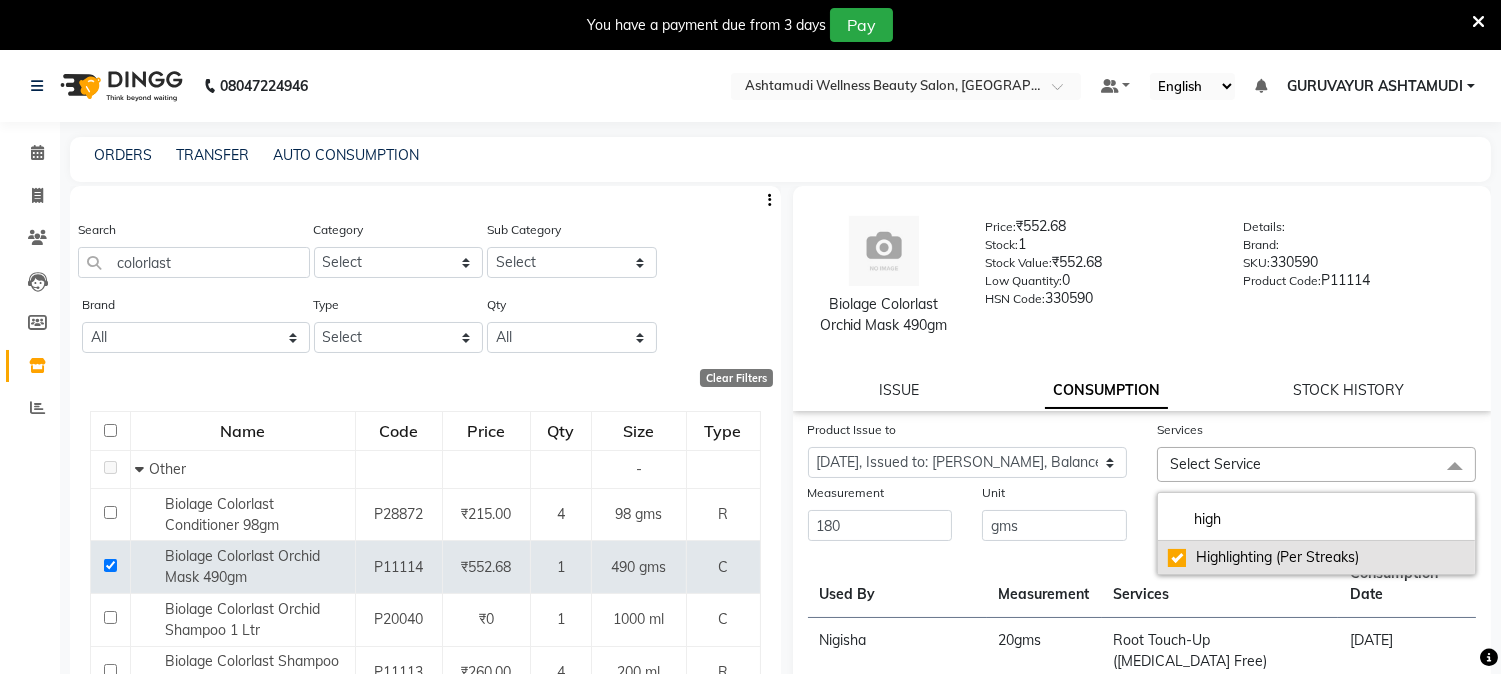 checkbox on "true" 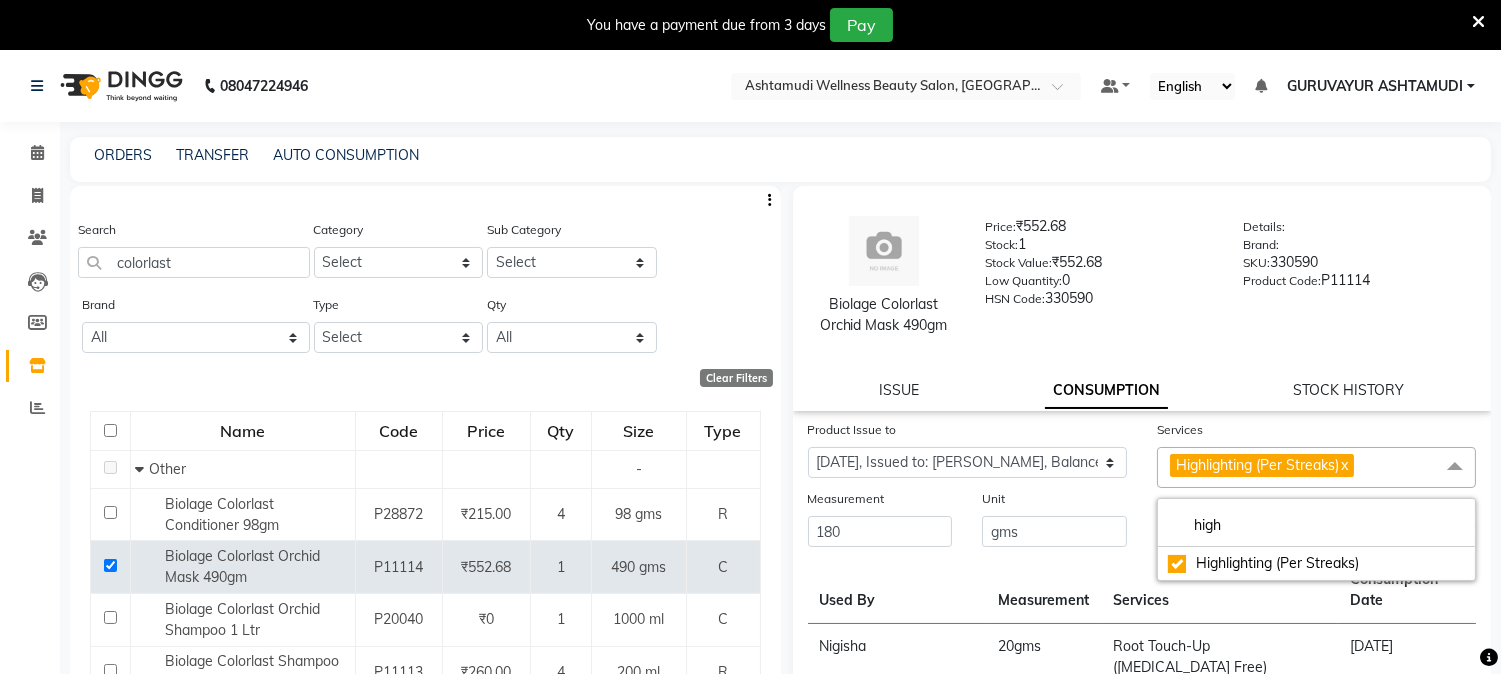 click on "Submit" 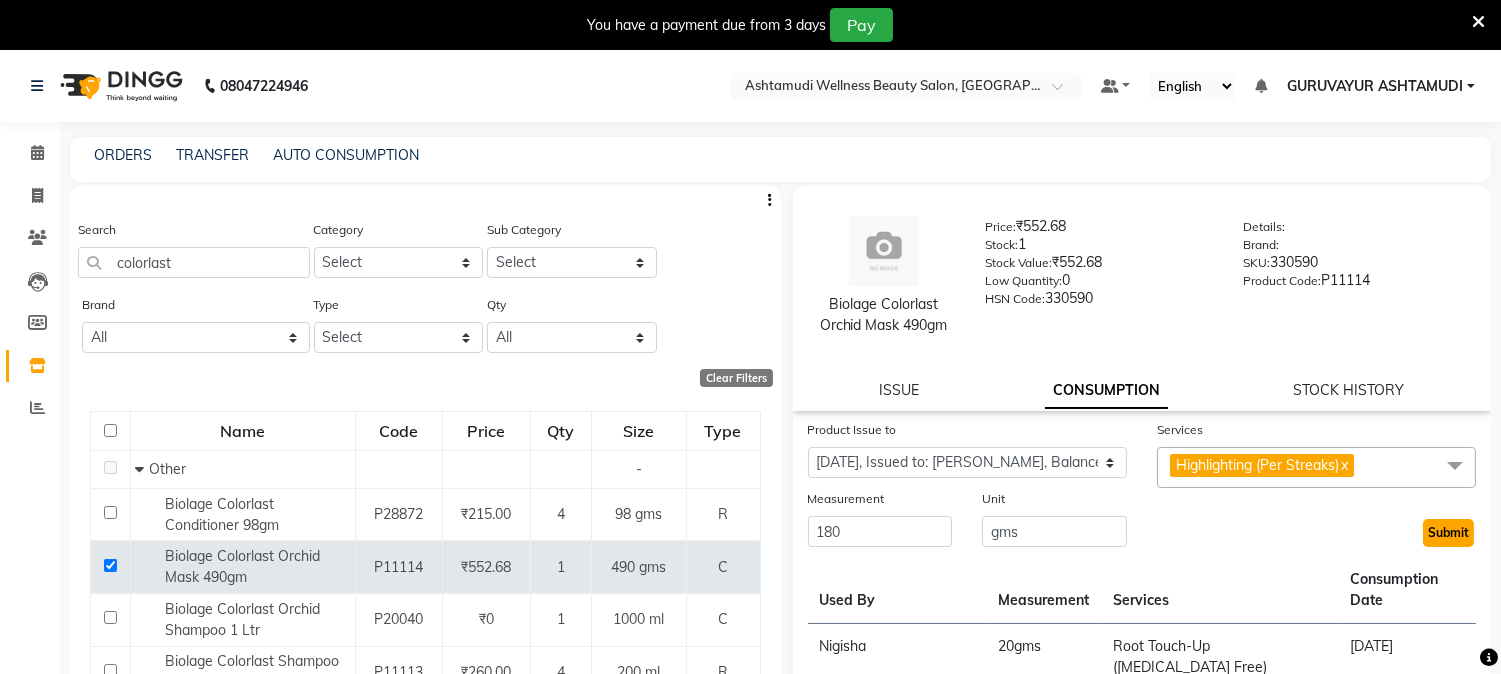 click on "Submit" 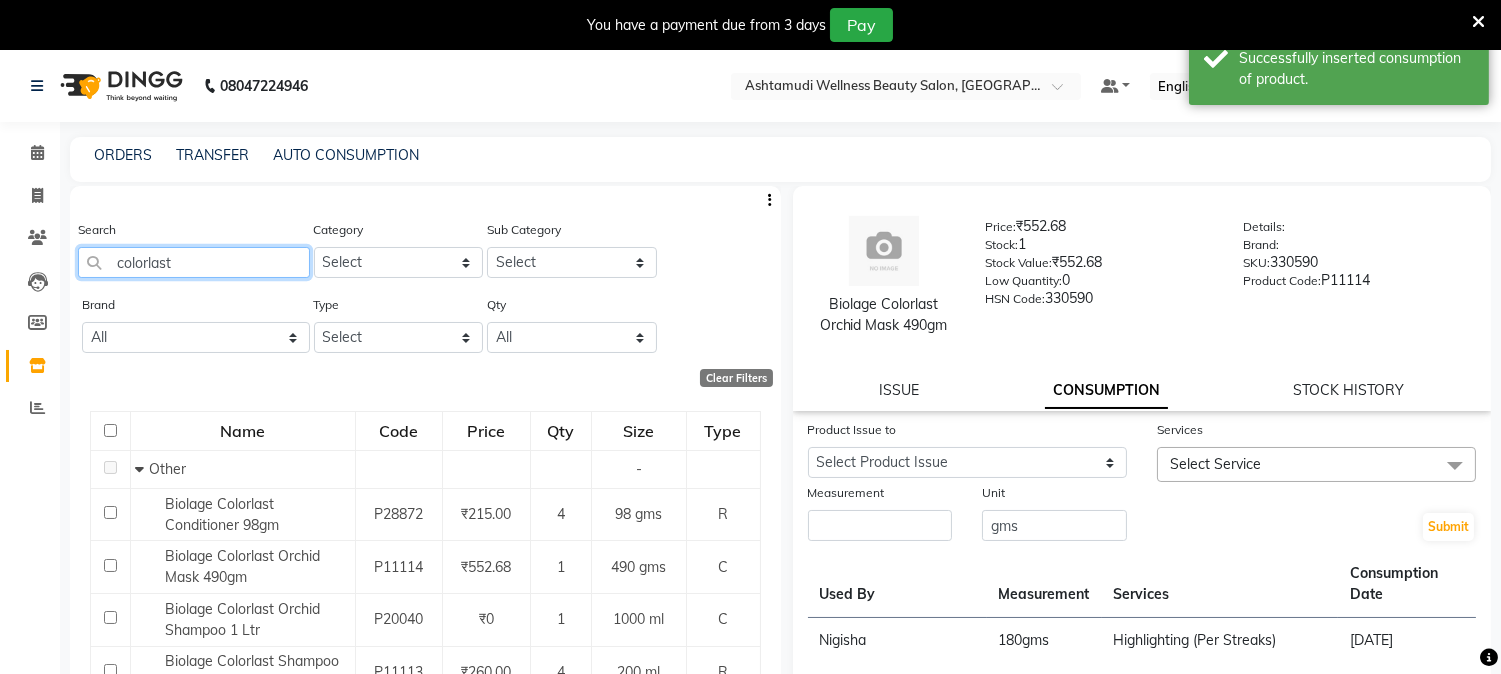 drag, startPoint x: 183, startPoint y: 251, endPoint x: 103, endPoint y: 261, distance: 80.622574 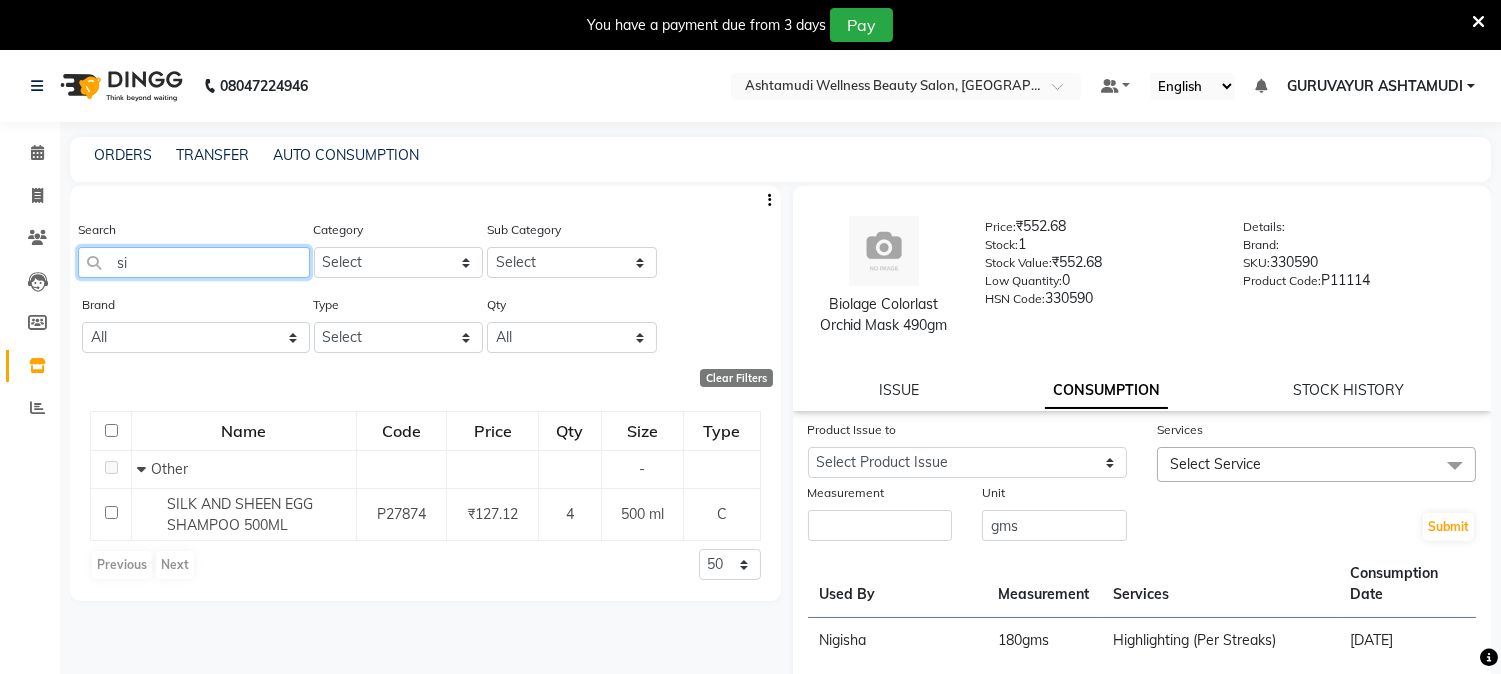 type on "s" 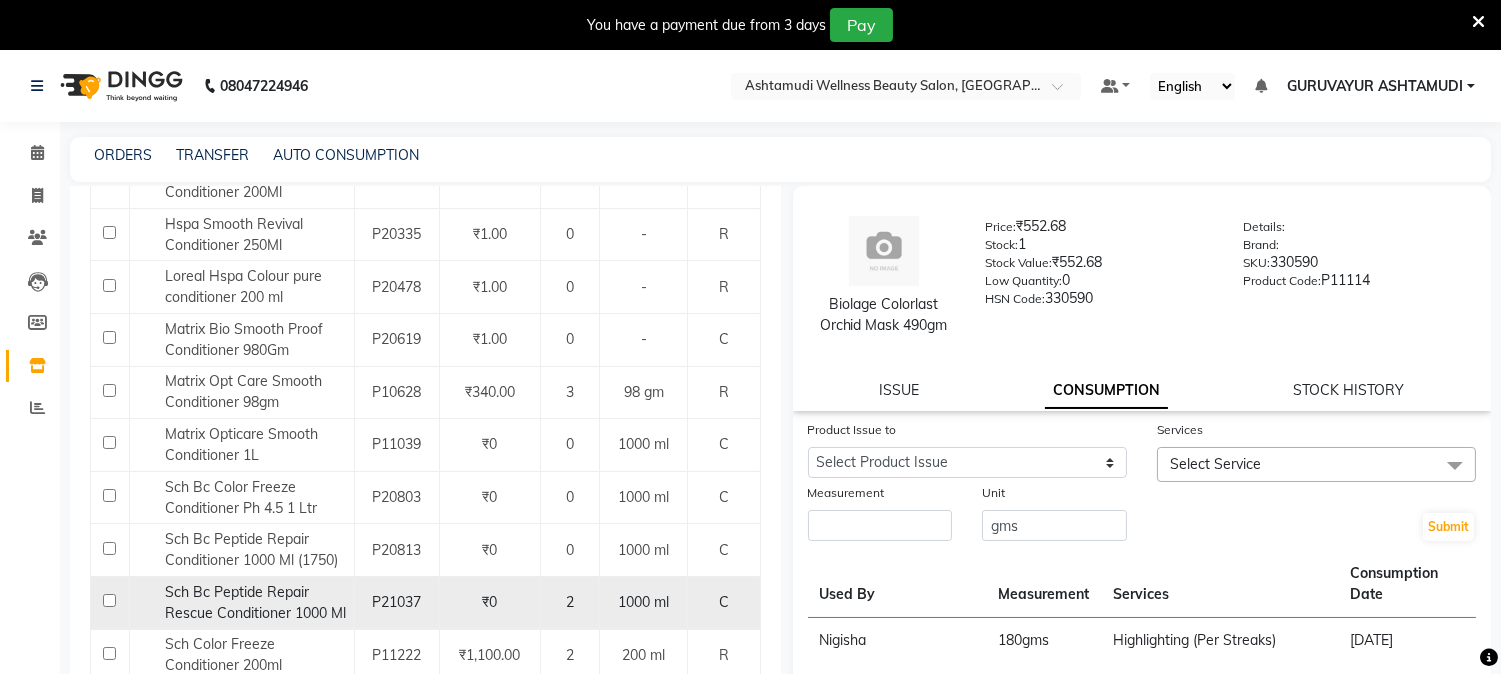 scroll, scrollTop: 1293, scrollLeft: 0, axis: vertical 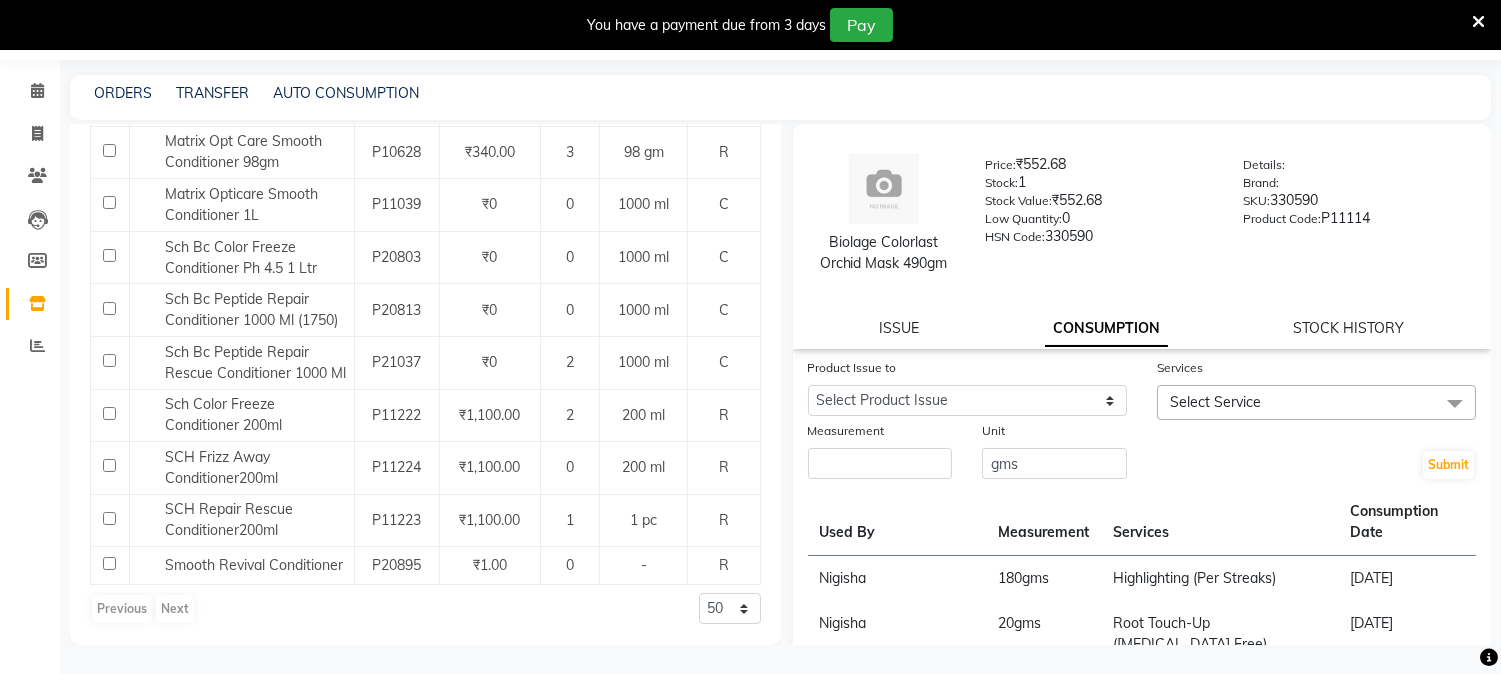 type on "conditioner" 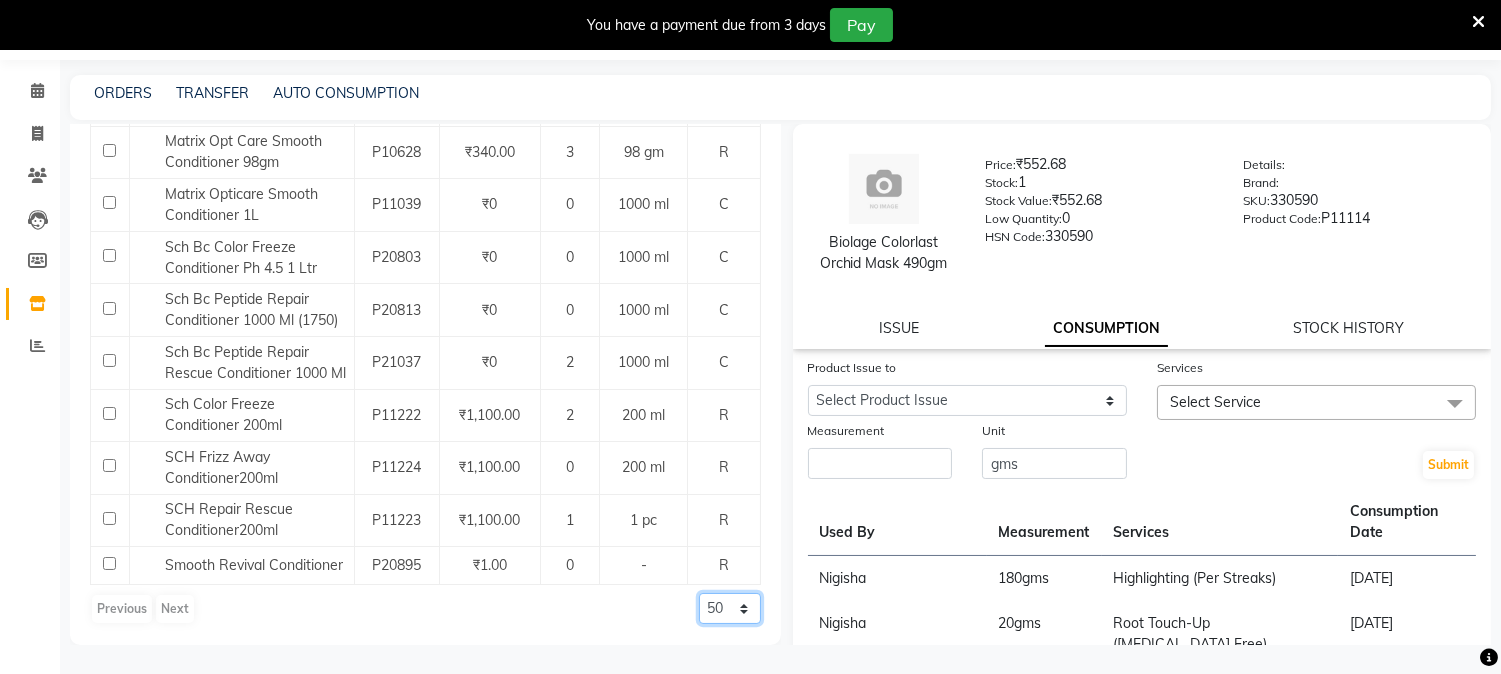 click on "50 100 500" 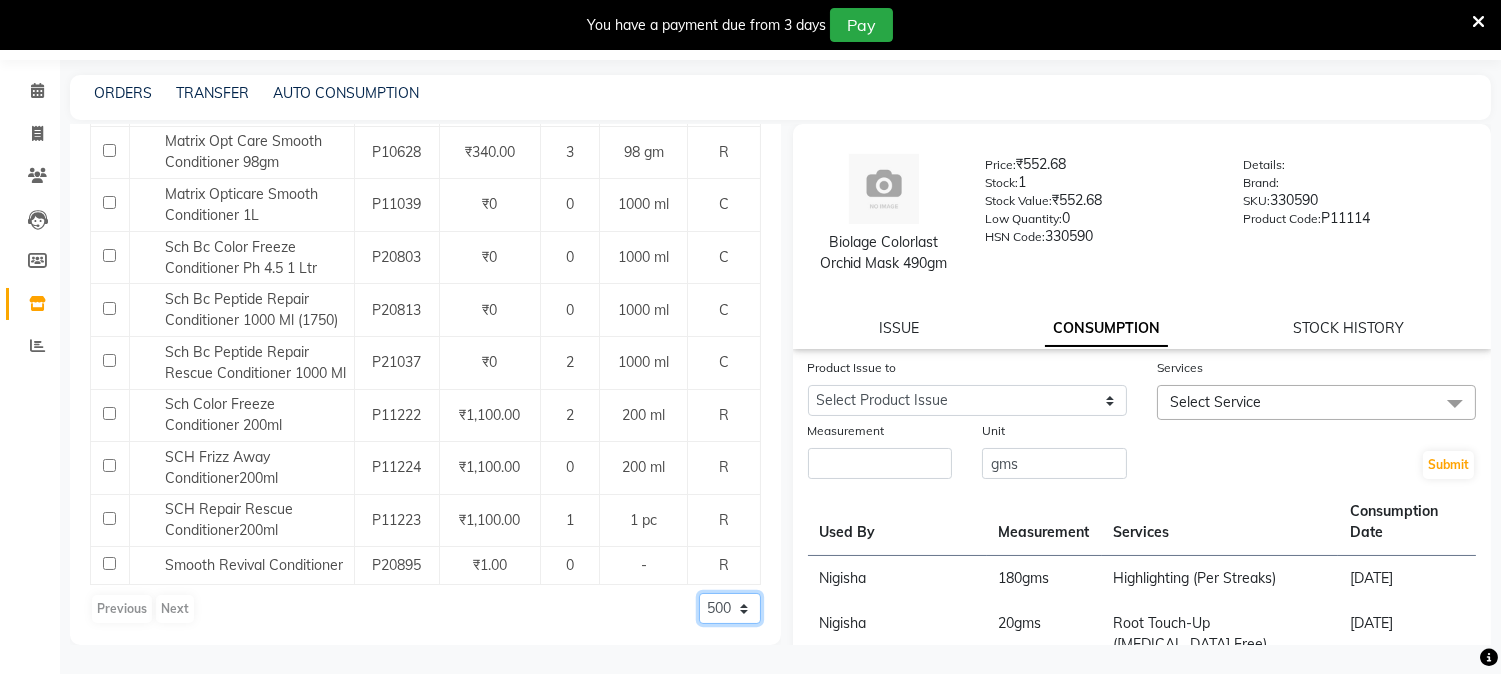 click on "50 100 500" 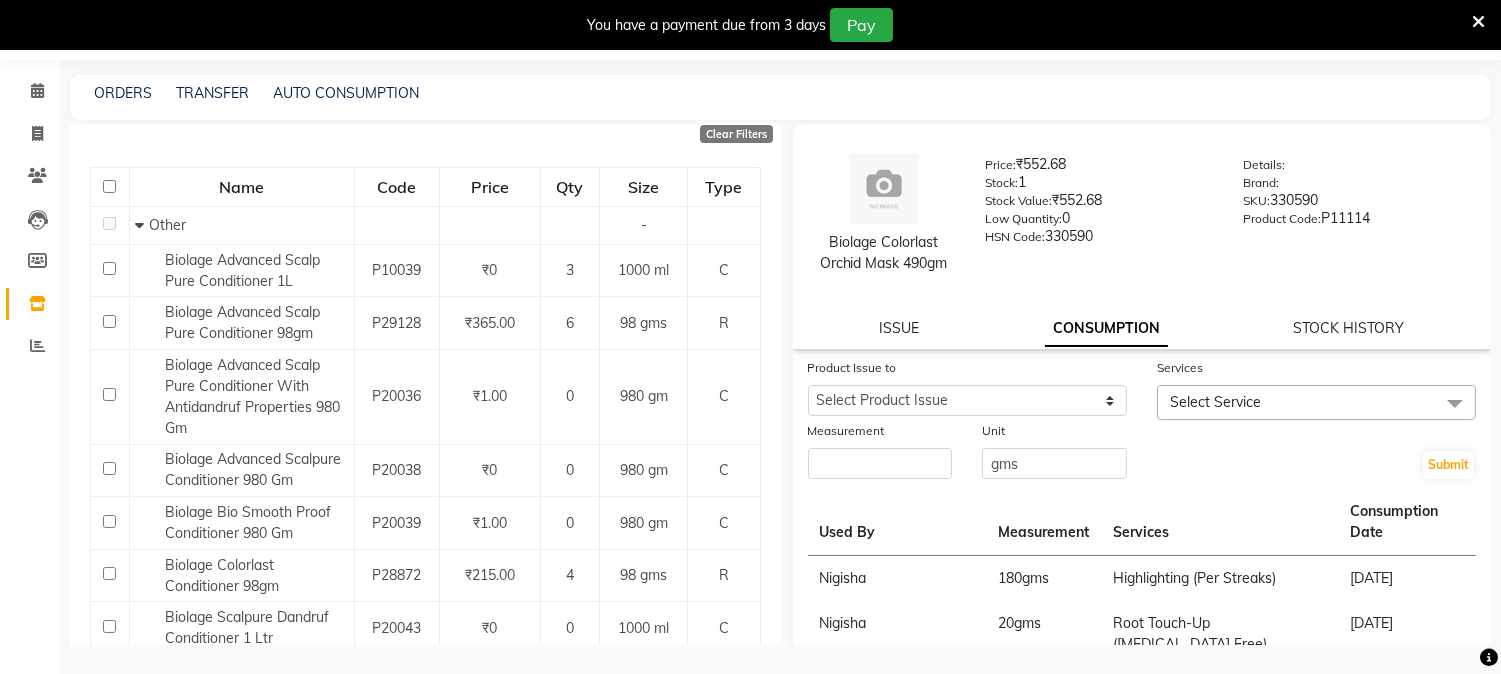 scroll, scrollTop: 0, scrollLeft: 0, axis: both 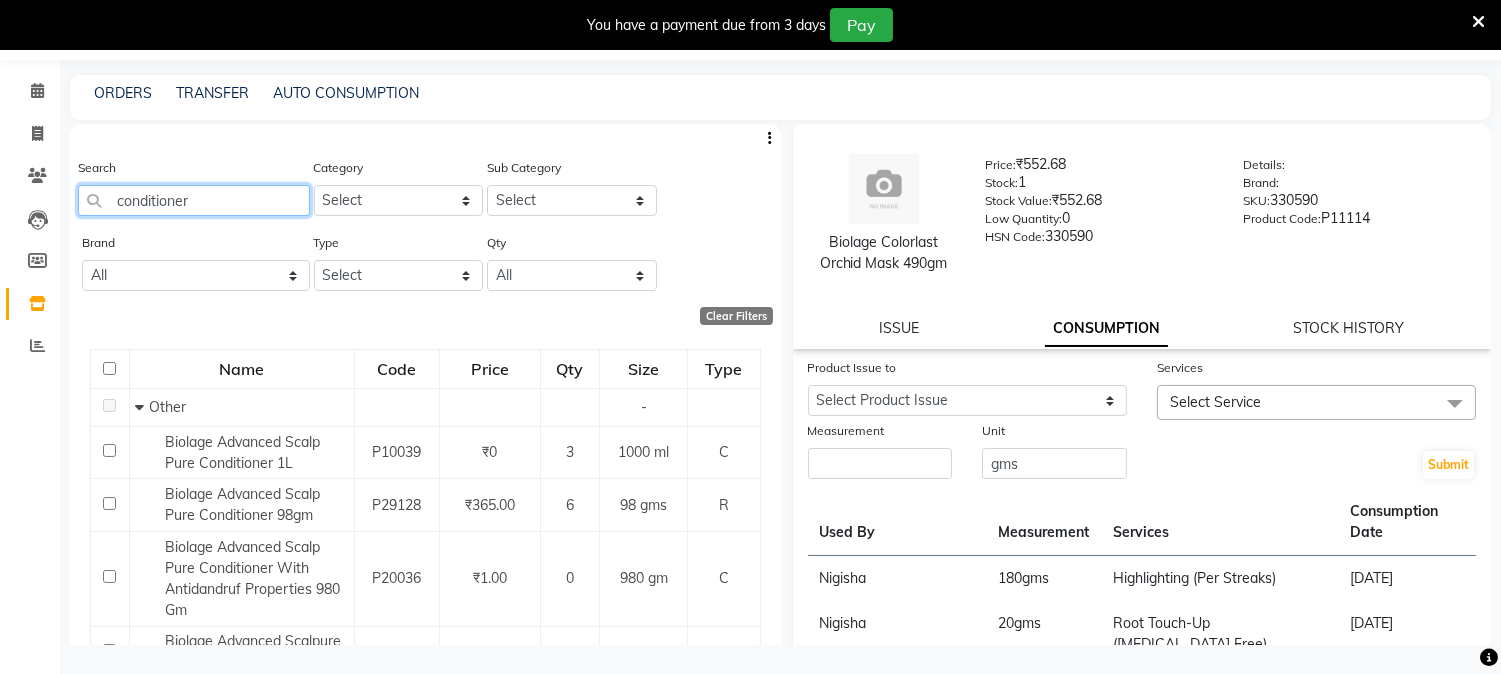 click on "conditioner" 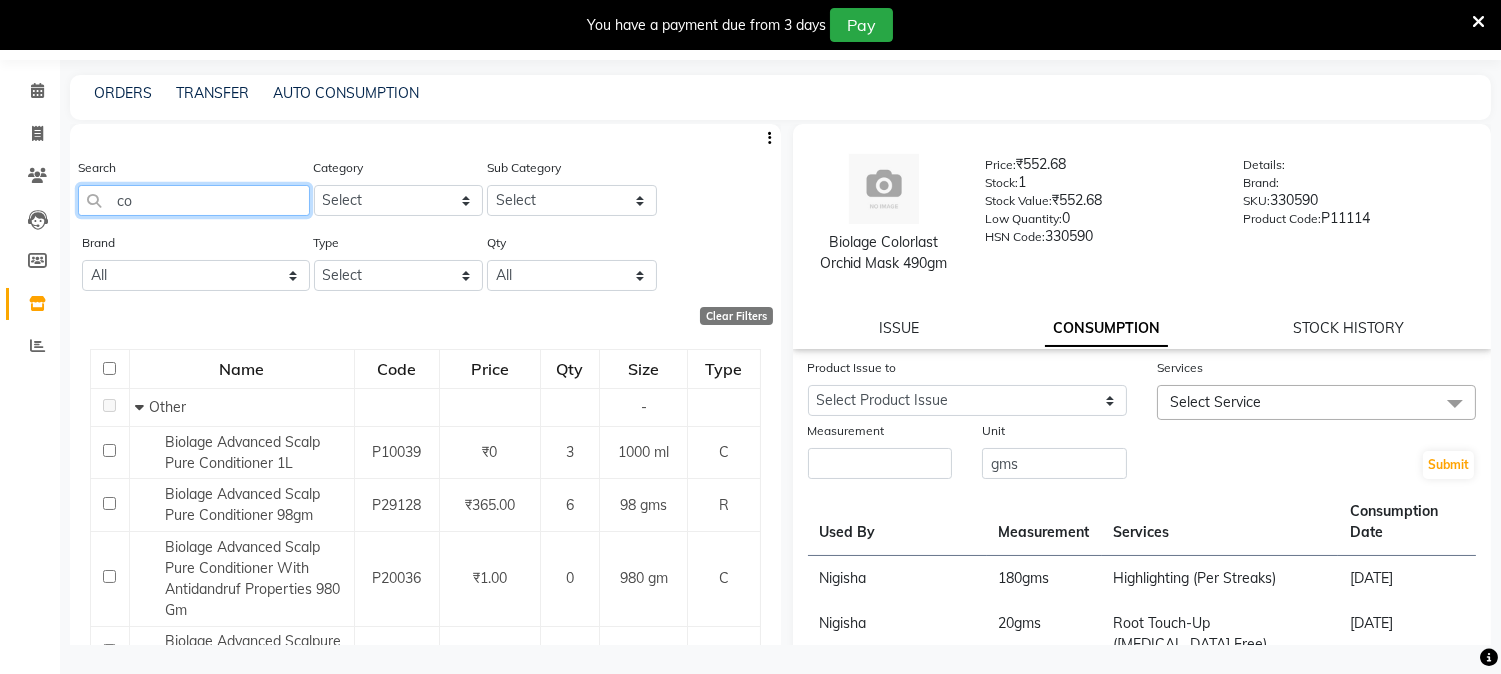 type on "c" 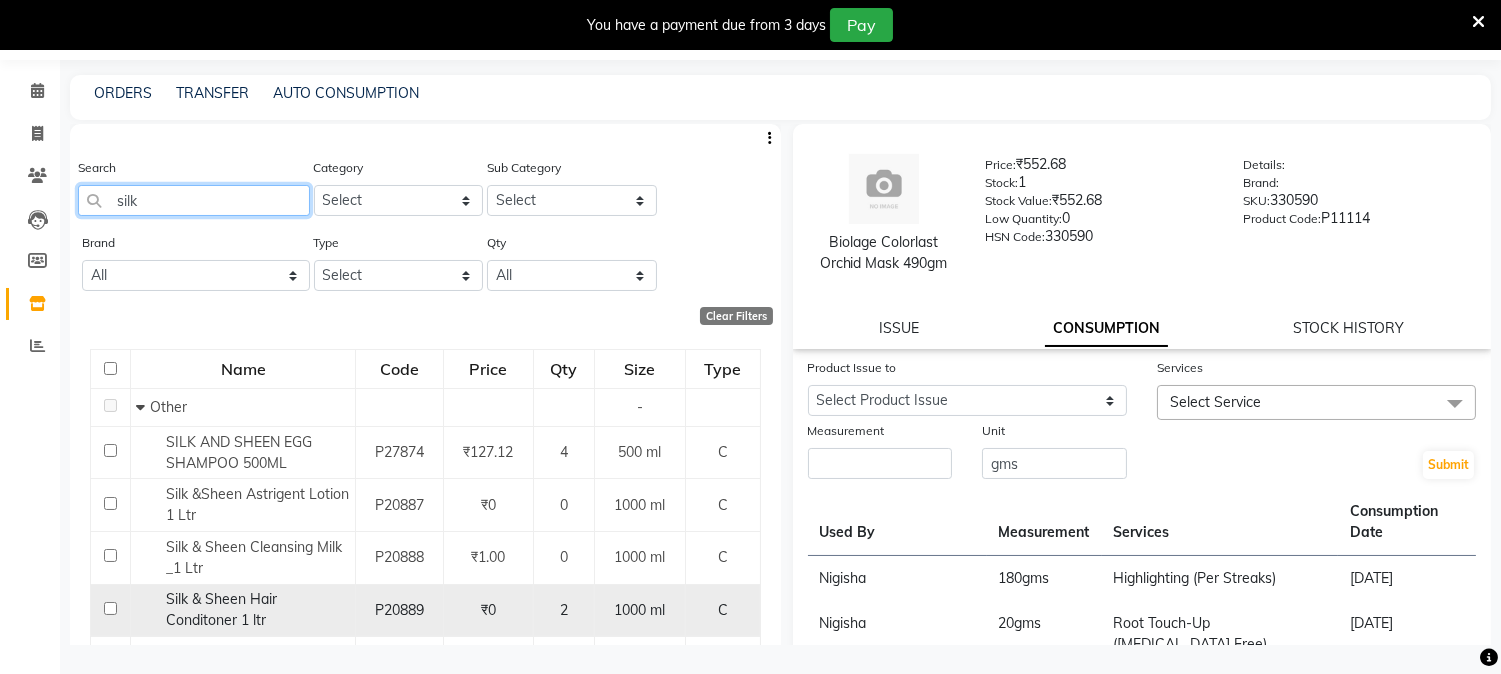 type on "silk" 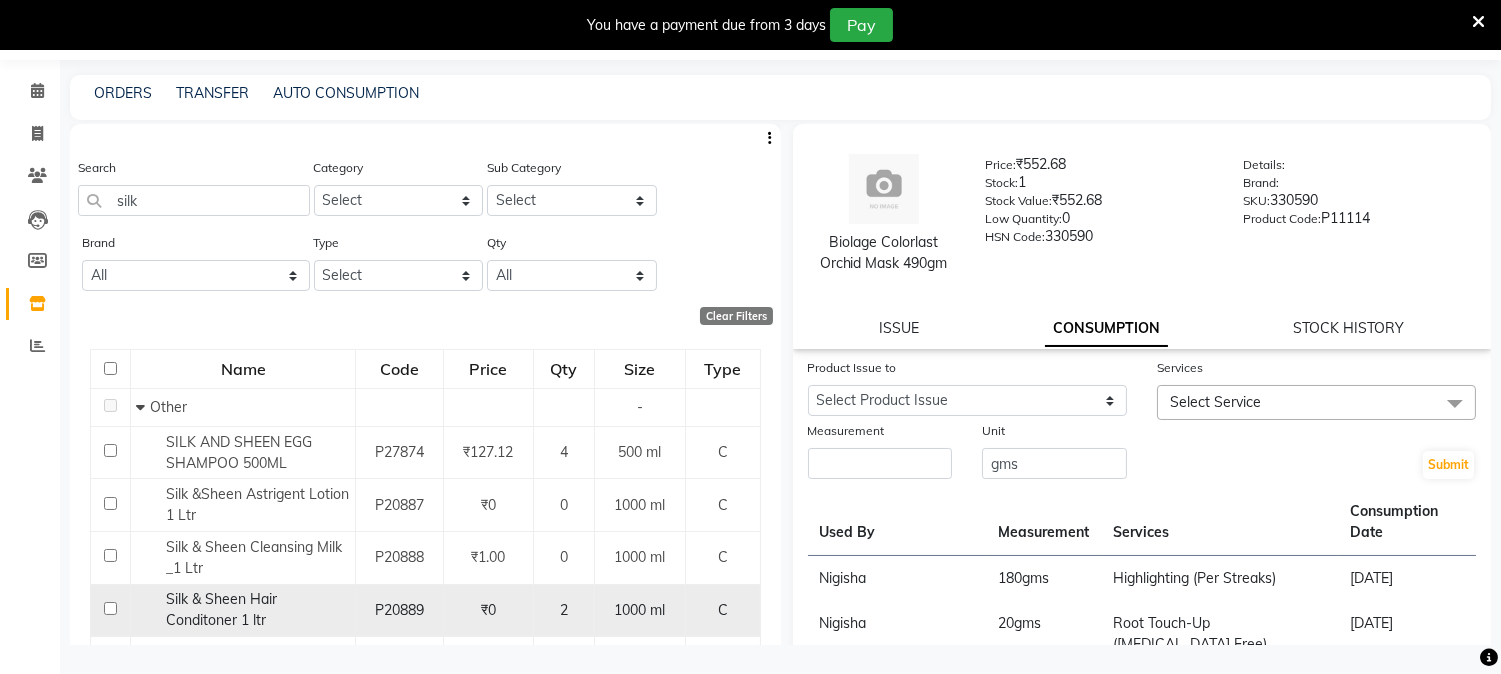 click 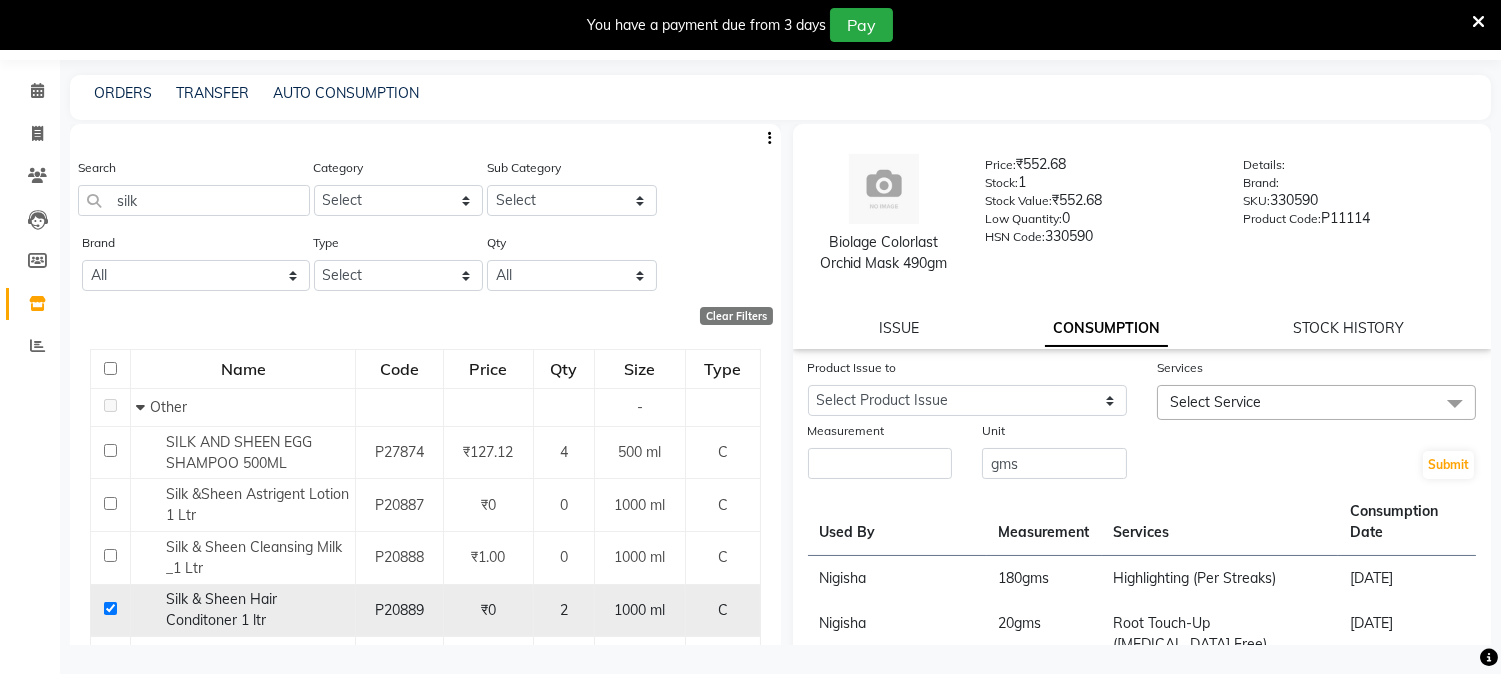 checkbox on "true" 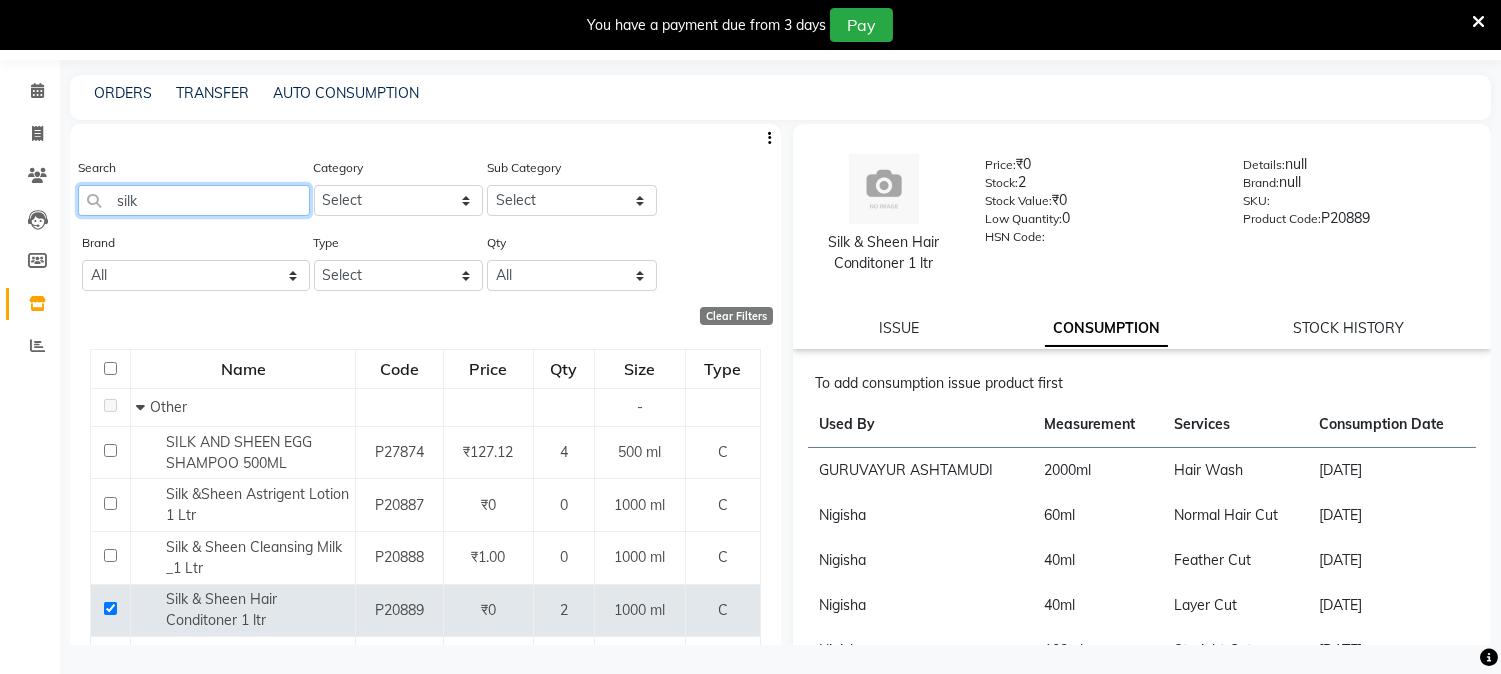 drag, startPoint x: 223, startPoint y: 196, endPoint x: 72, endPoint y: 184, distance: 151.47607 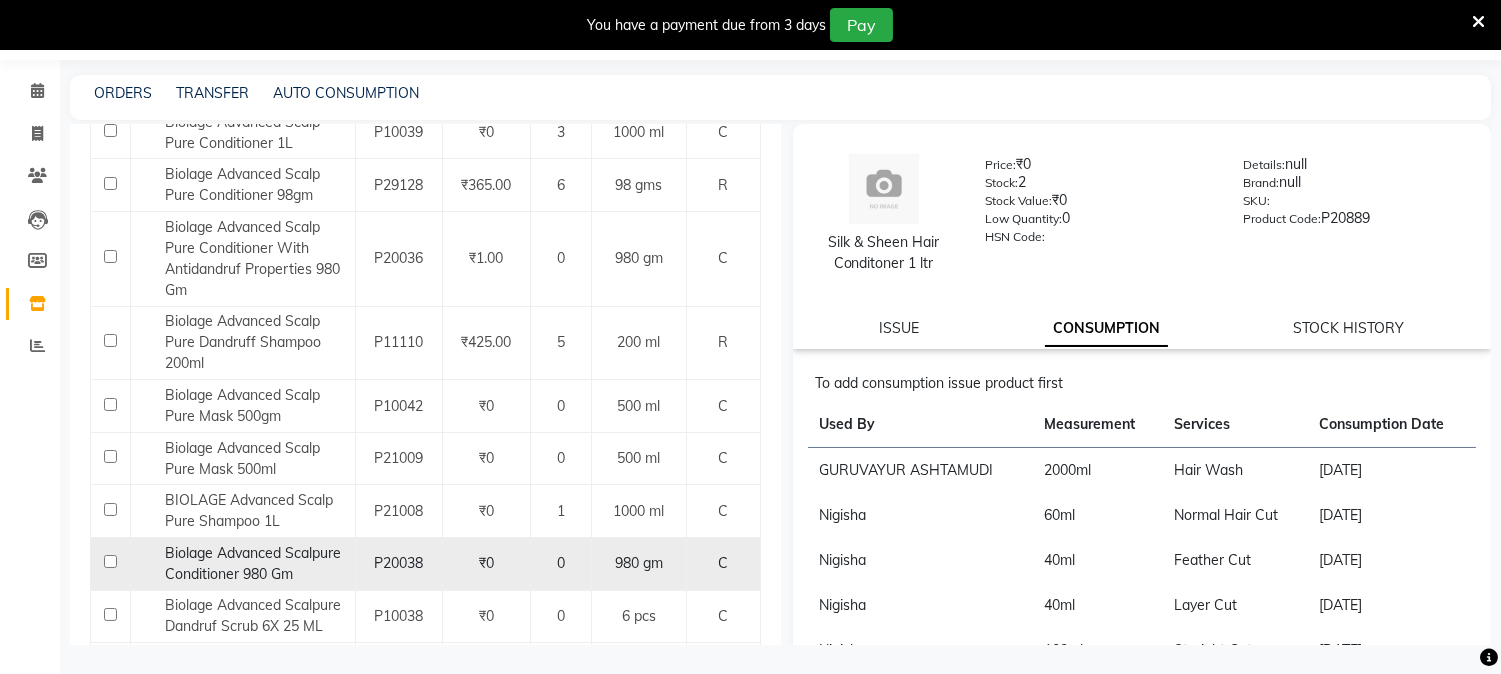 scroll, scrollTop: 333, scrollLeft: 0, axis: vertical 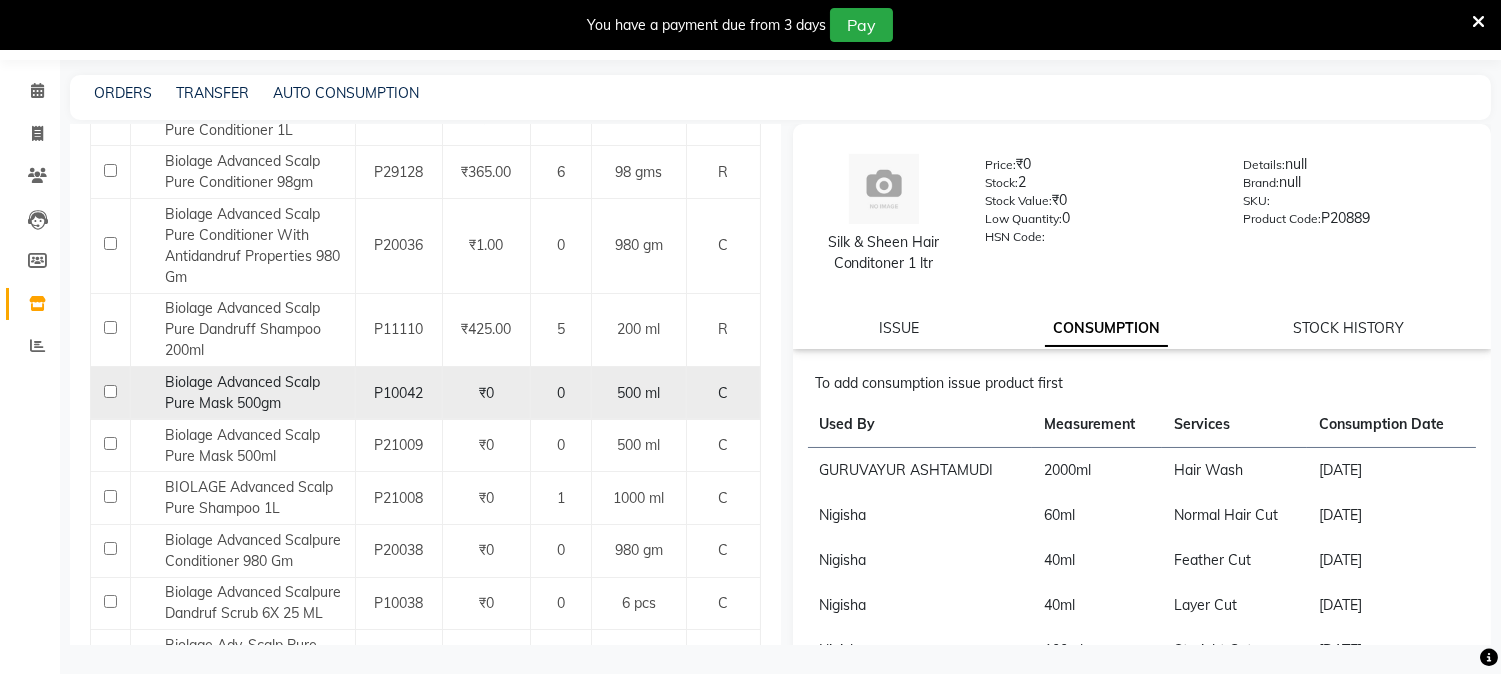 type on "biolage" 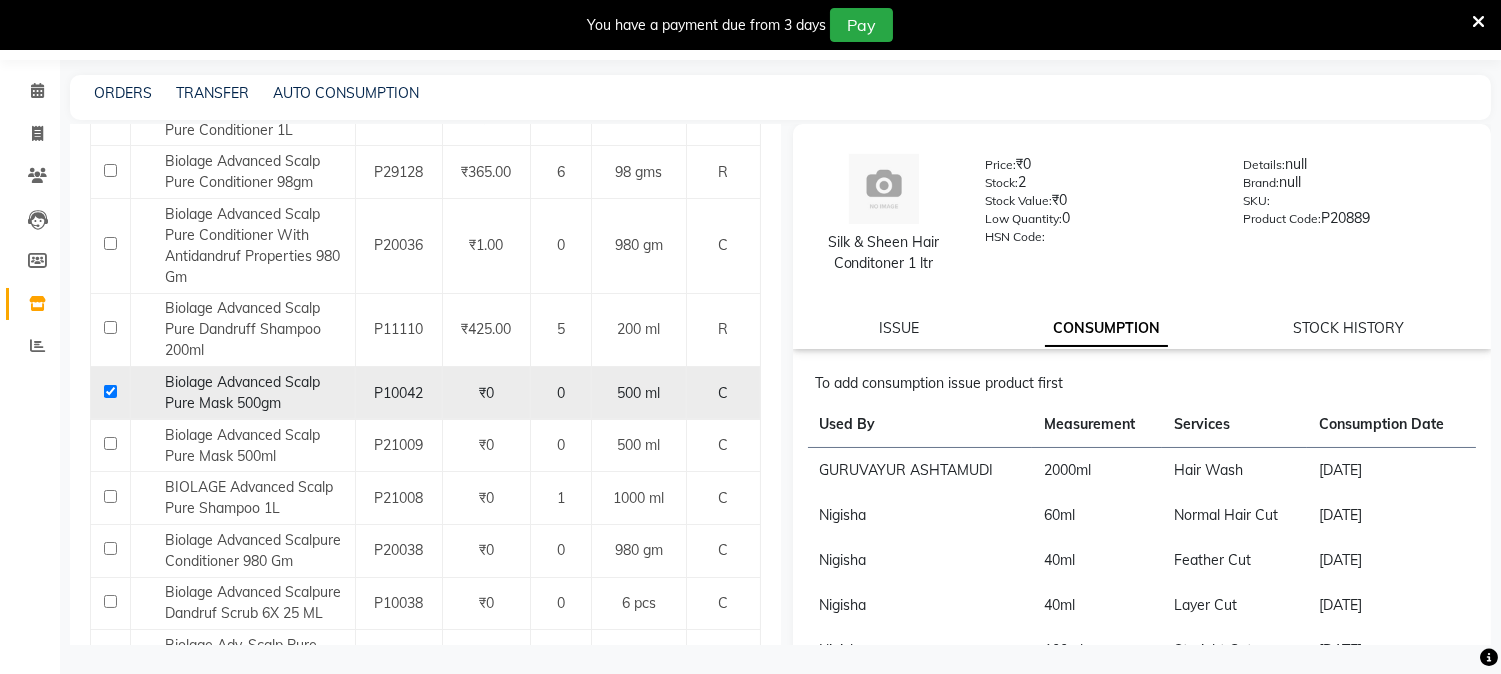 checkbox on "true" 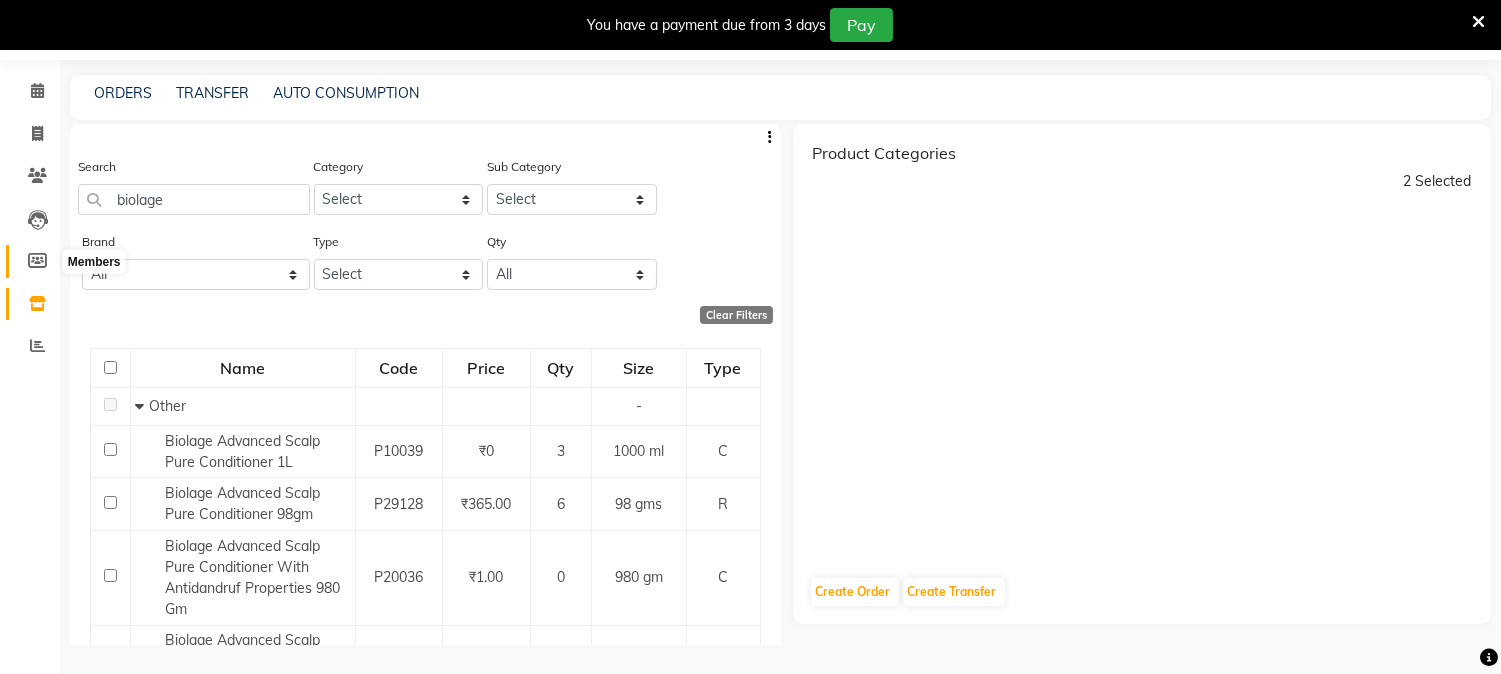 scroll, scrollTop: 0, scrollLeft: 0, axis: both 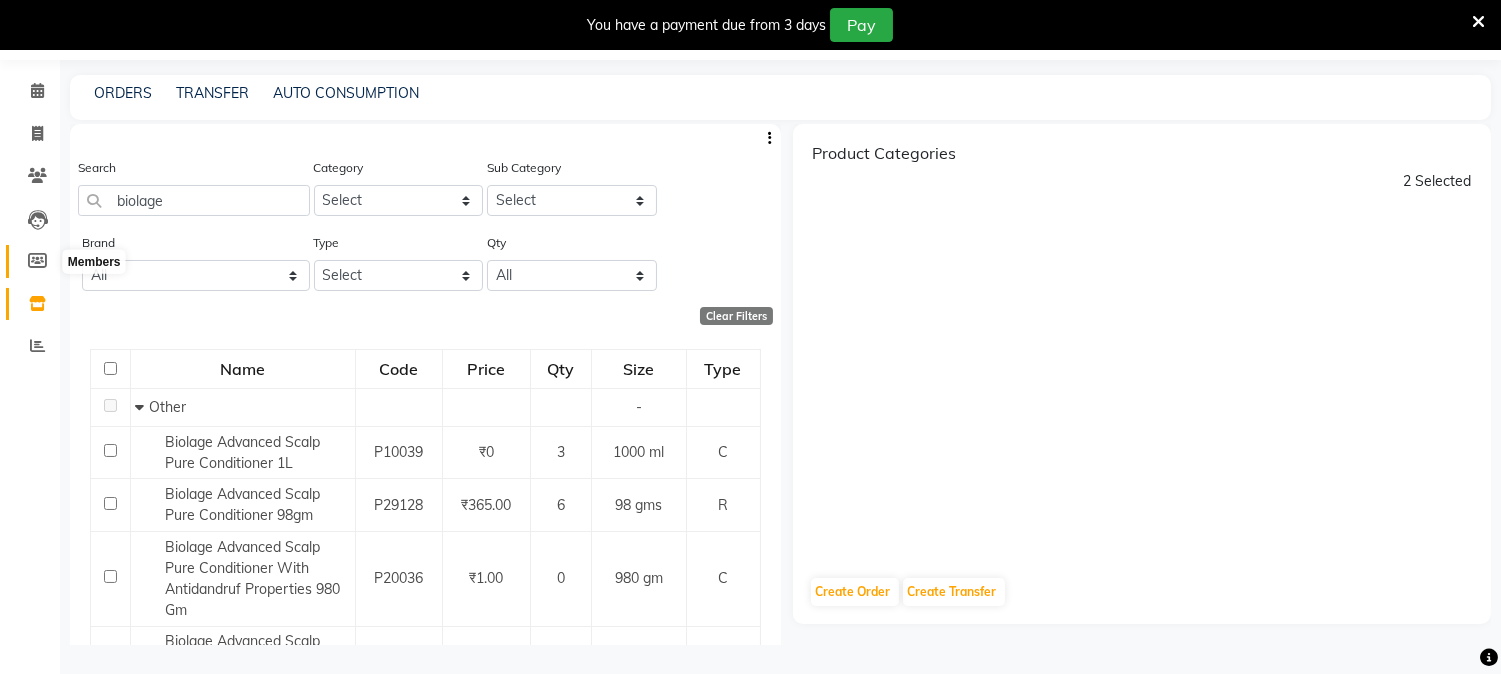 click 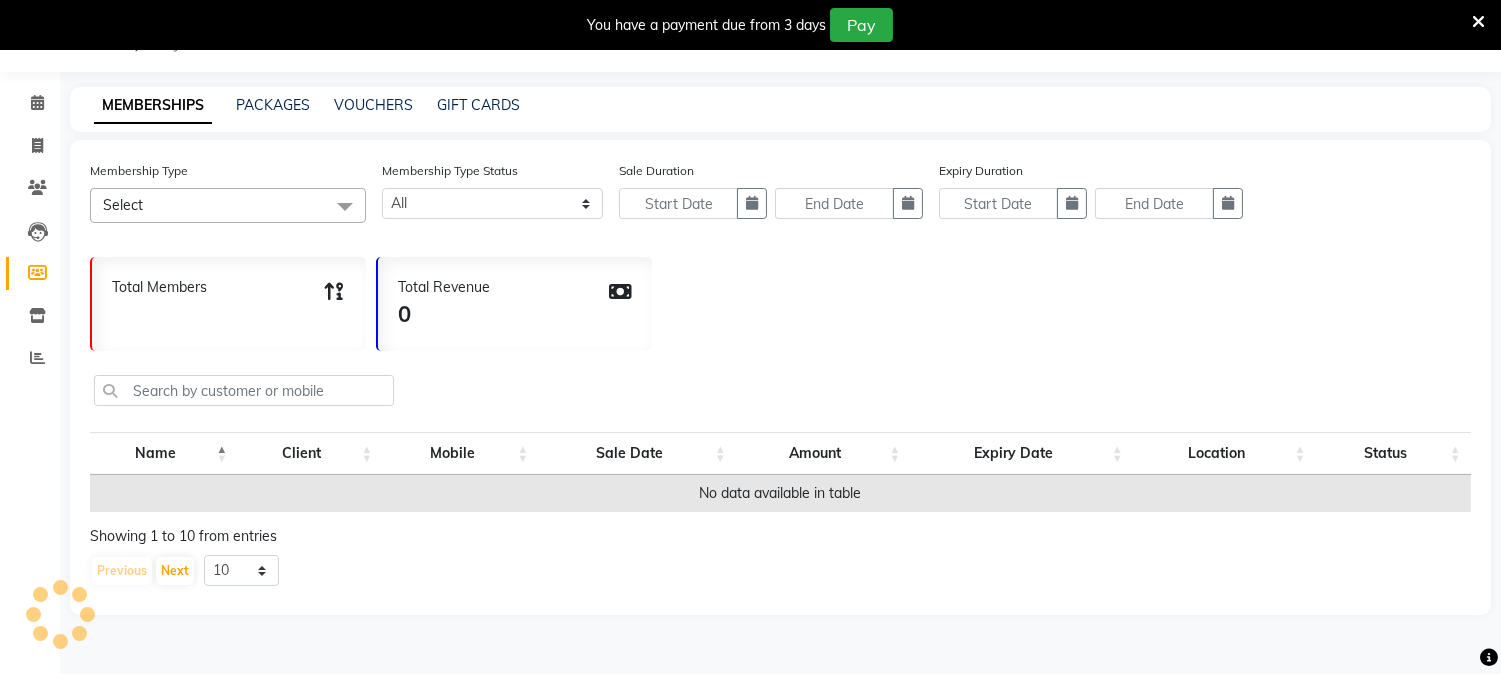 scroll, scrollTop: 50, scrollLeft: 0, axis: vertical 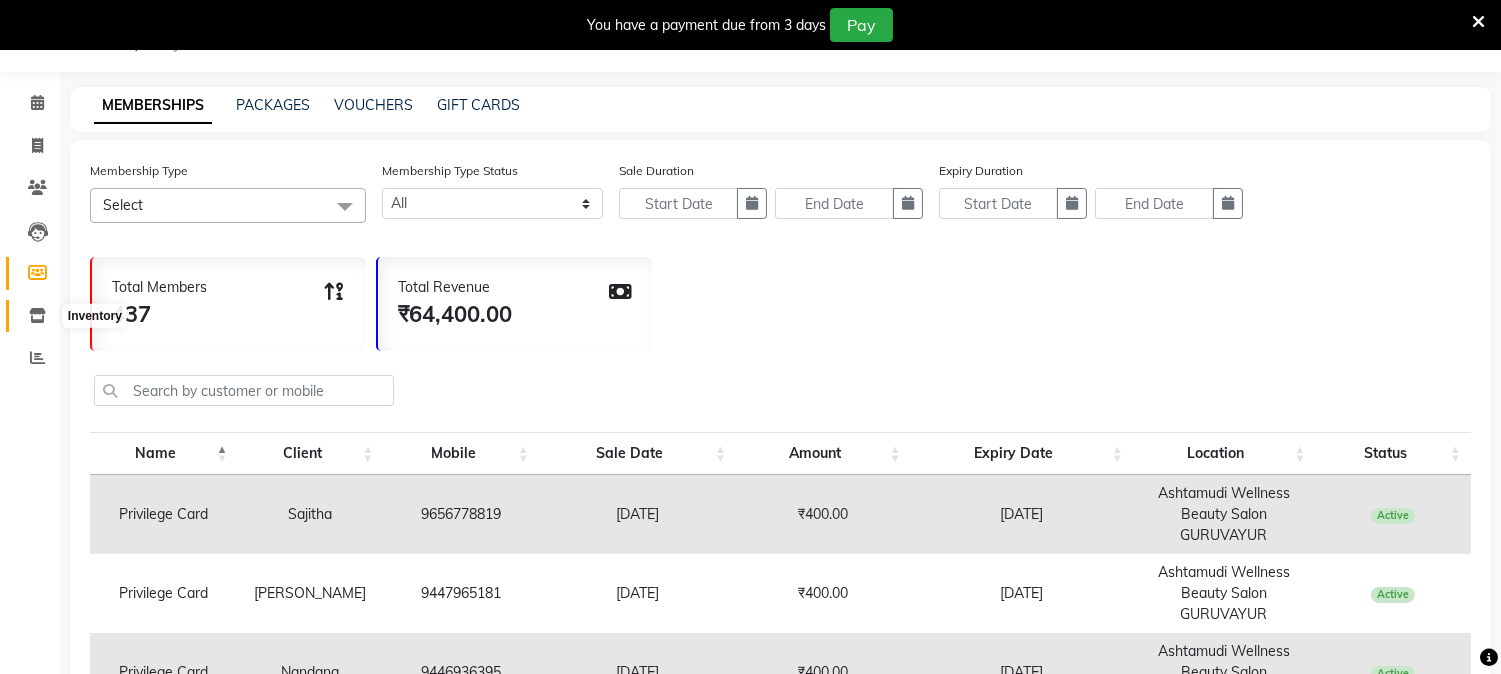 click 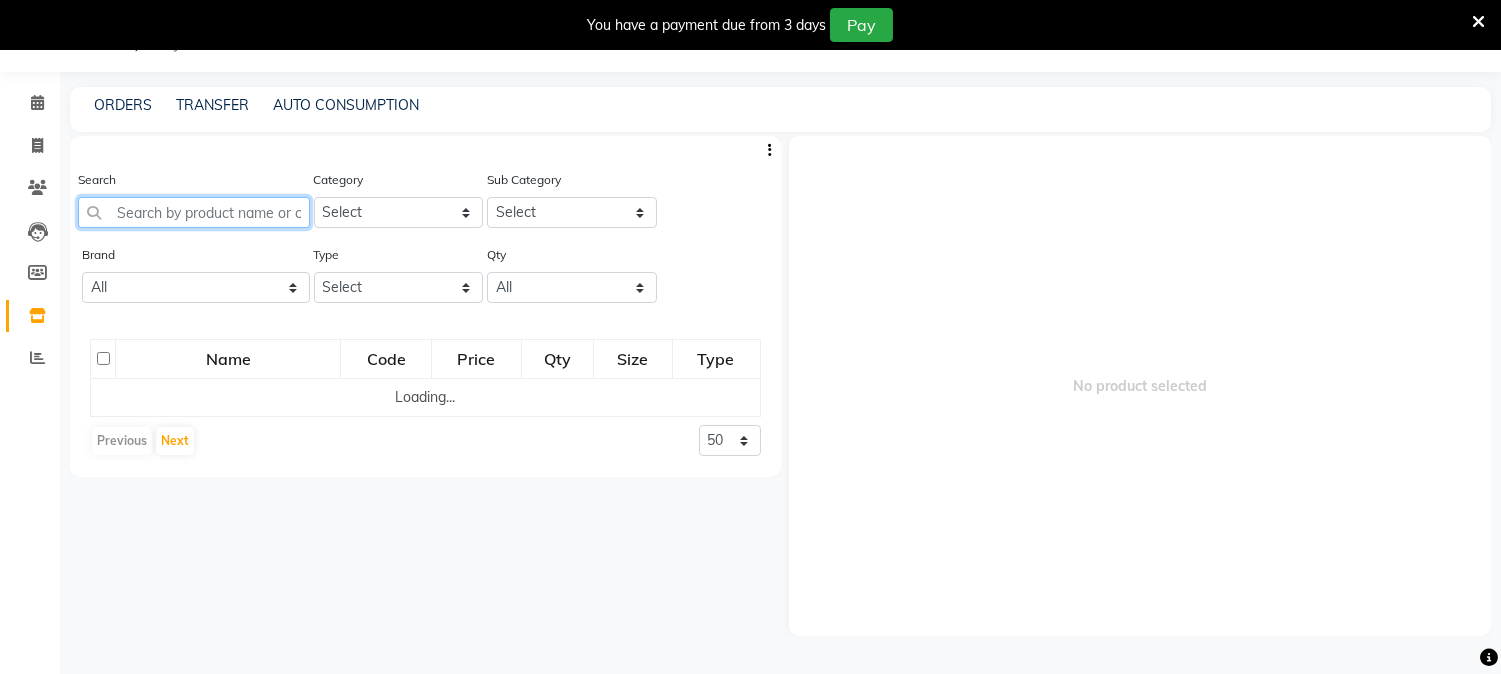 click 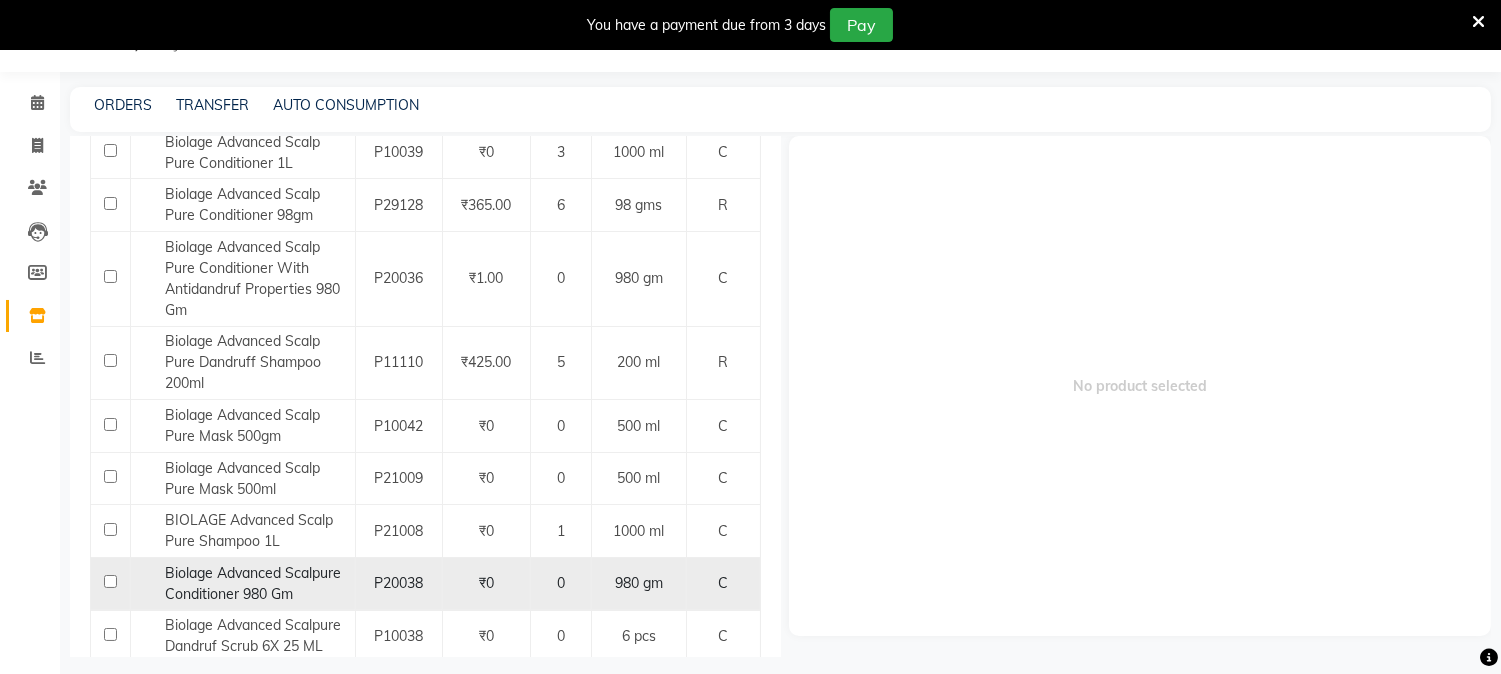 scroll, scrollTop: 444, scrollLeft: 0, axis: vertical 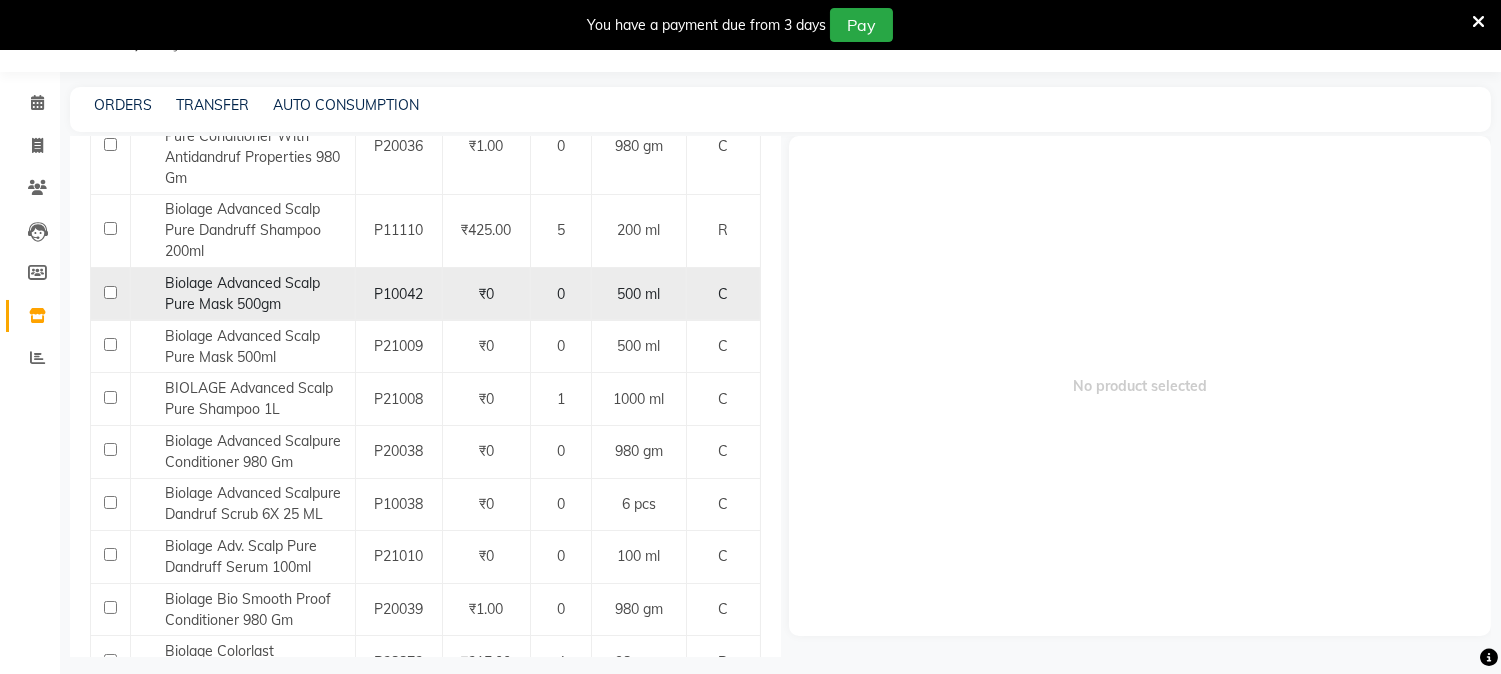 type on "biolage" 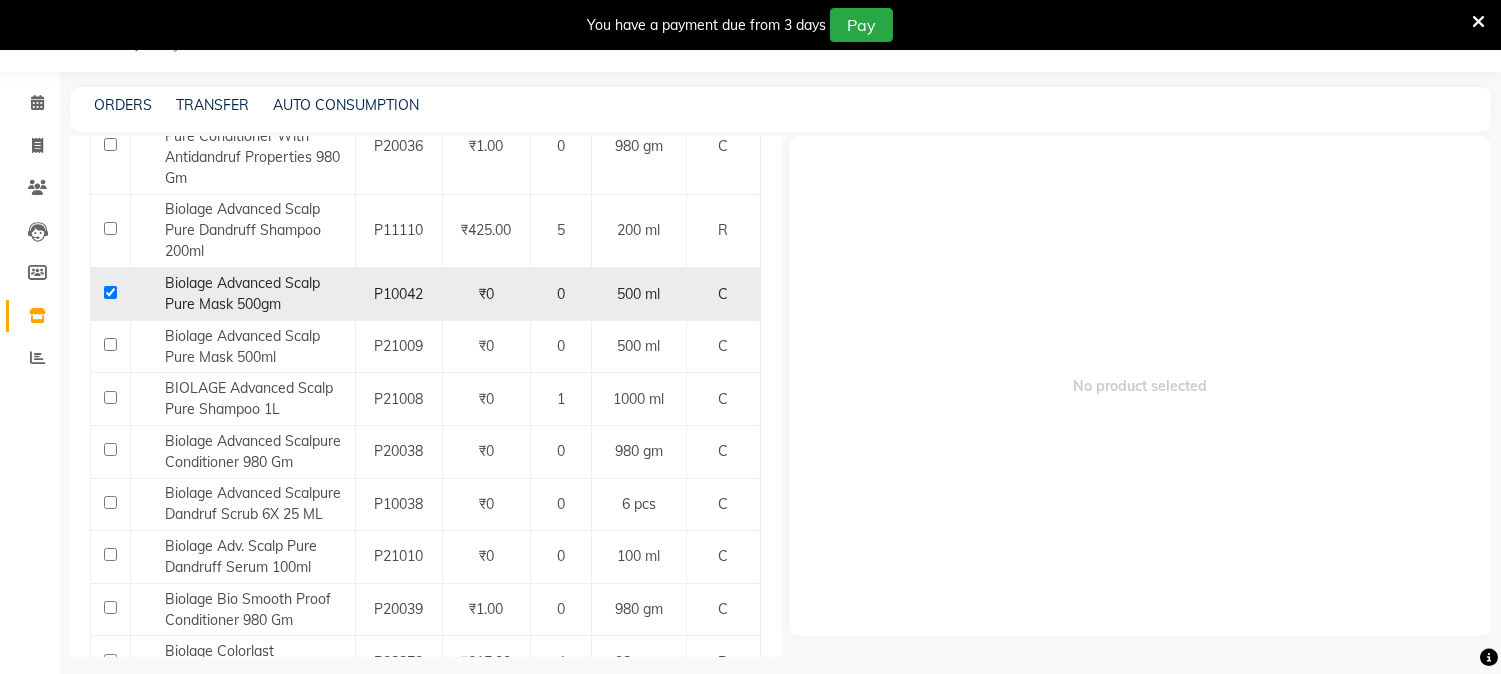 checkbox on "true" 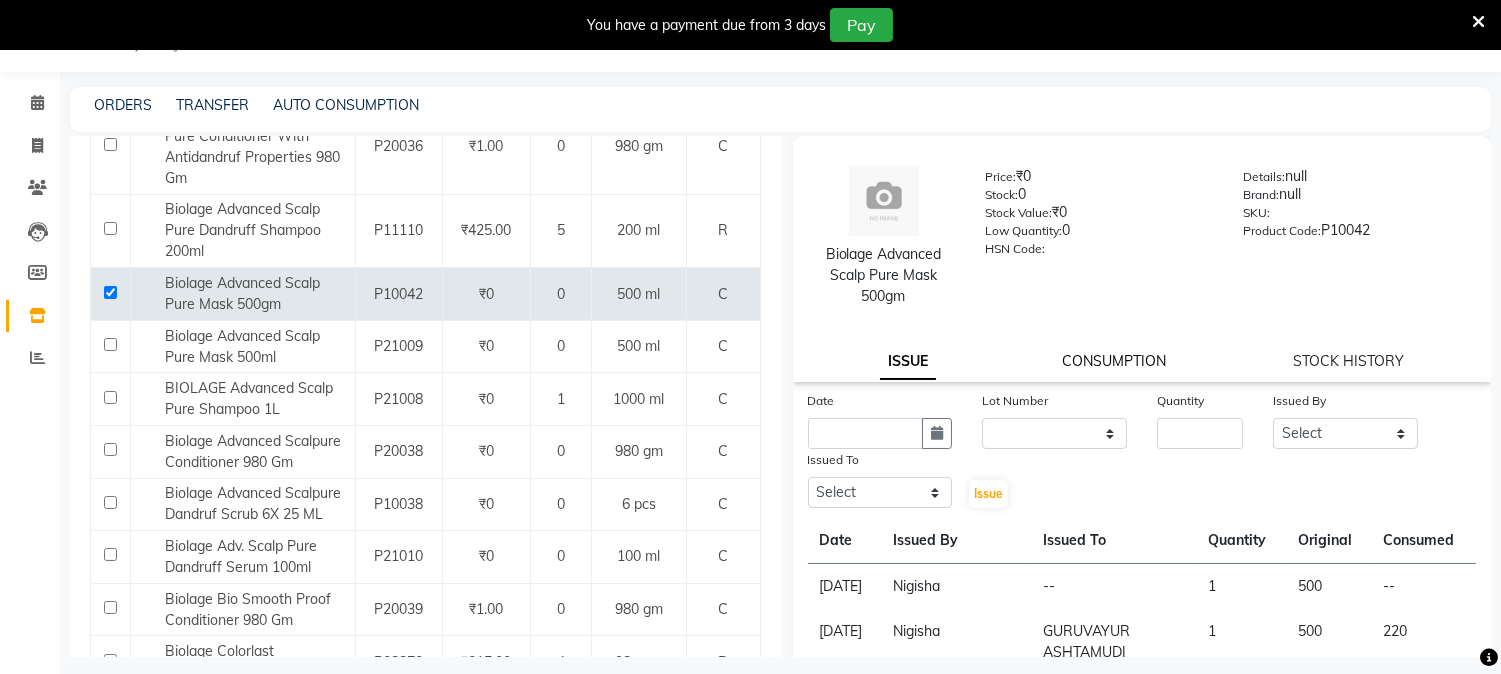 click on "CONSUMPTION" 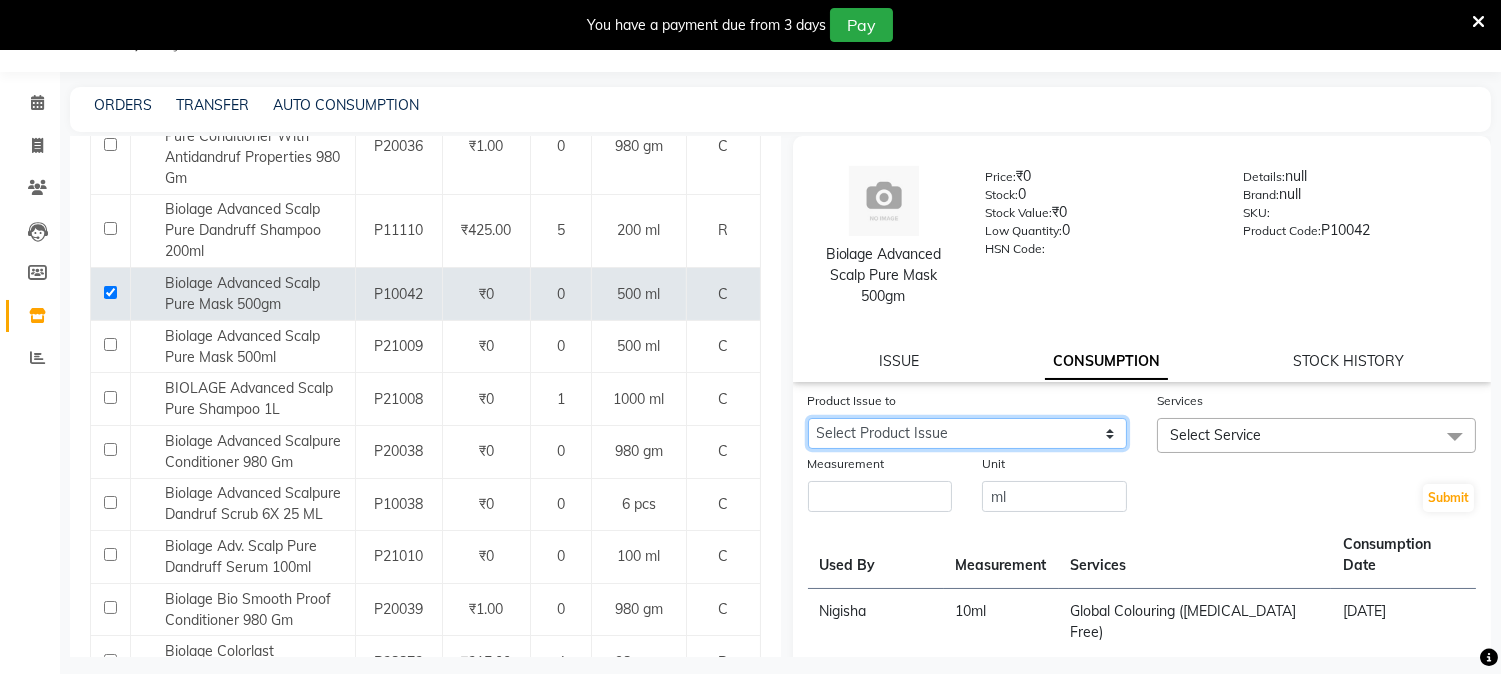 click on "Select Product Issue 2025-06-29, Issued to: , Balance: 500 2025-06-03, Issued to: GURUVAYUR ASHTAMUDI, Balance: 280" 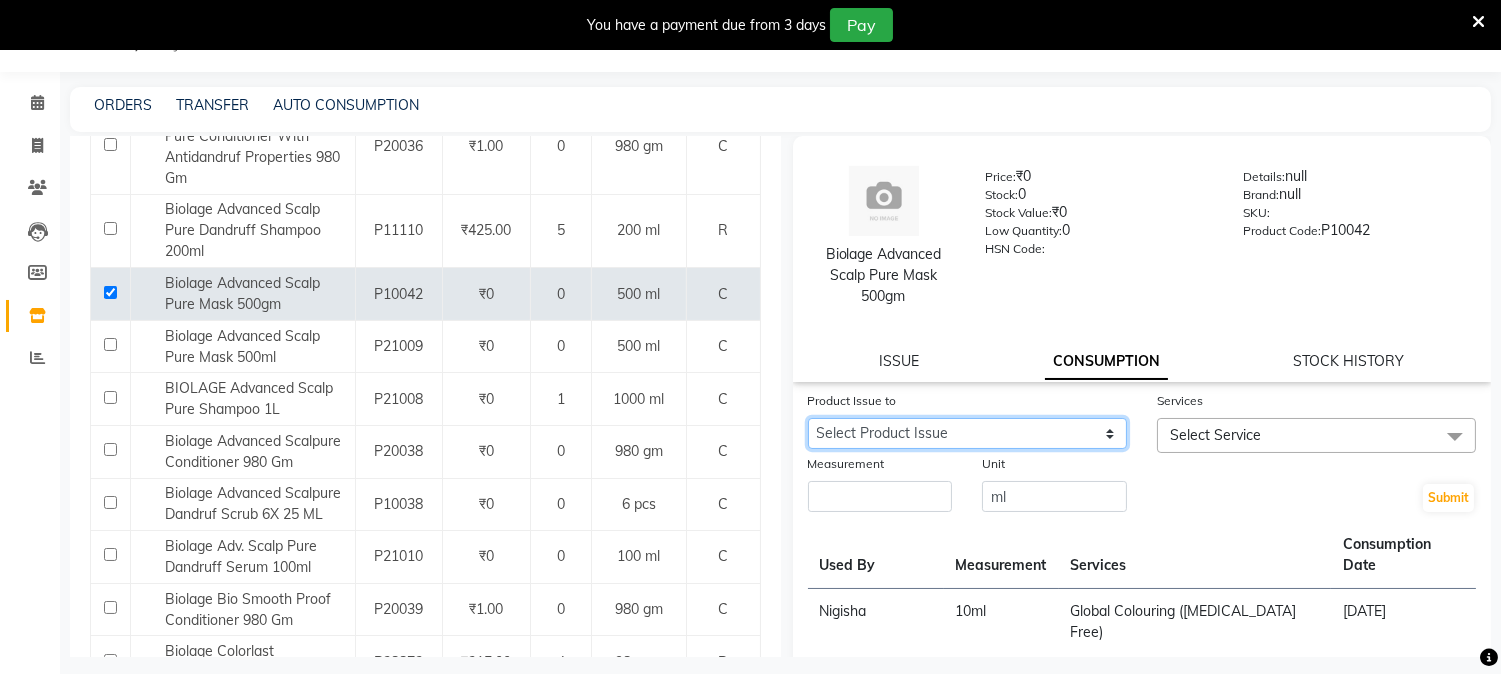 select on "1022779" 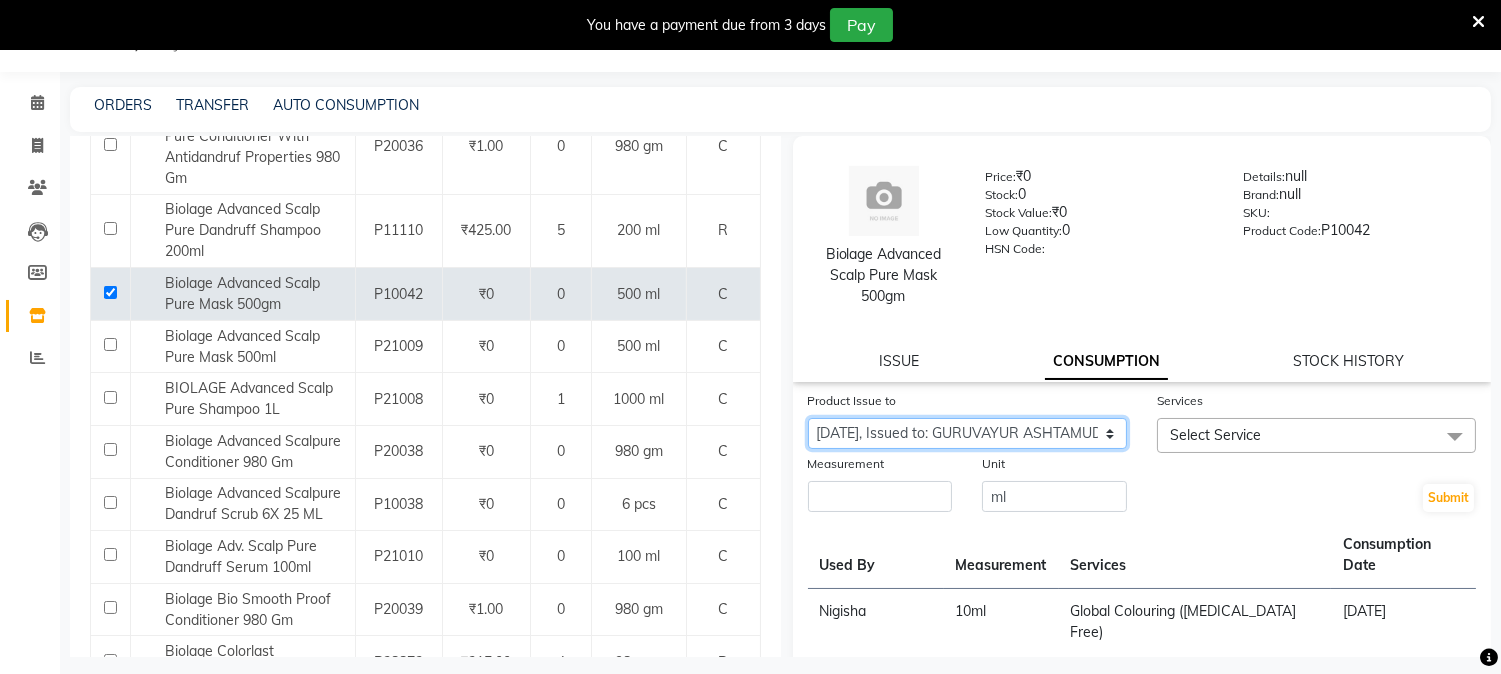 click on "Select Product Issue 2025-06-29, Issued to: , Balance: 500 2025-06-03, Issued to: GURUVAYUR ASHTAMUDI, Balance: 280" 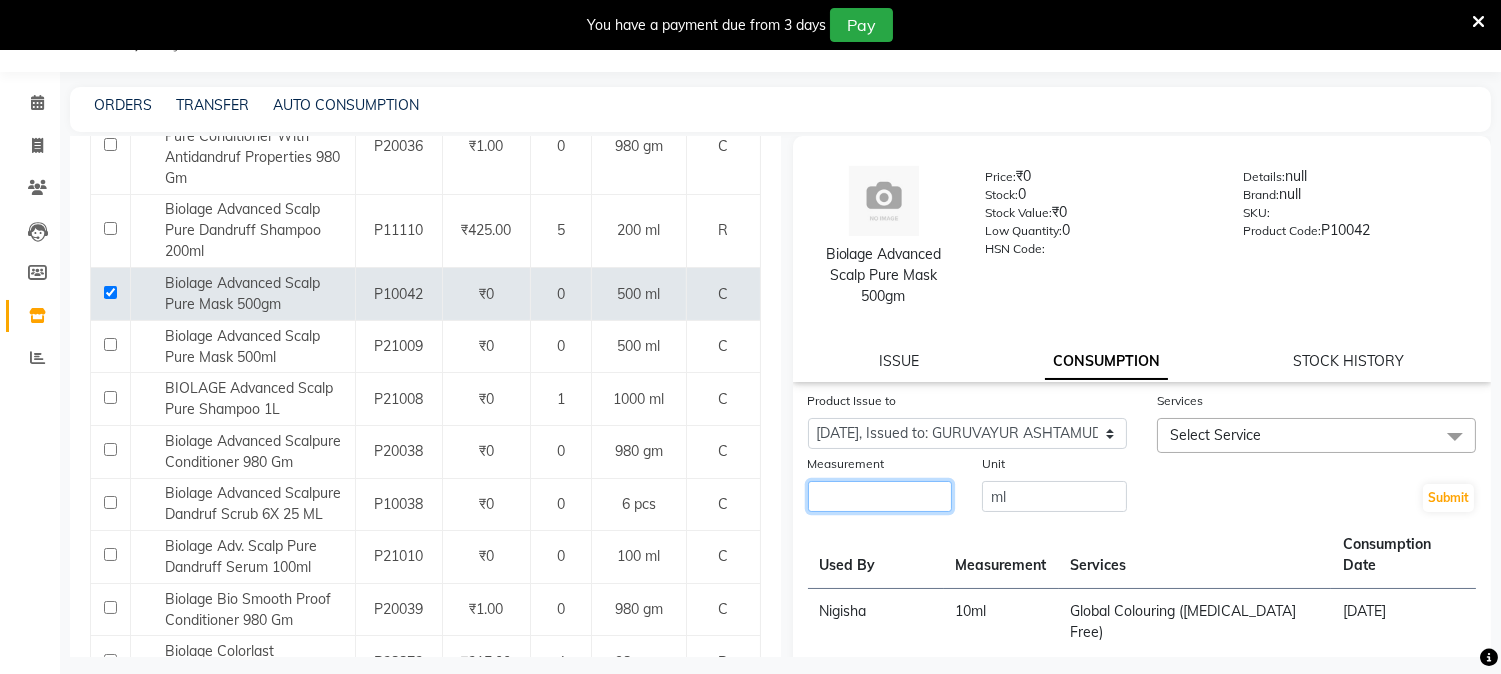 click 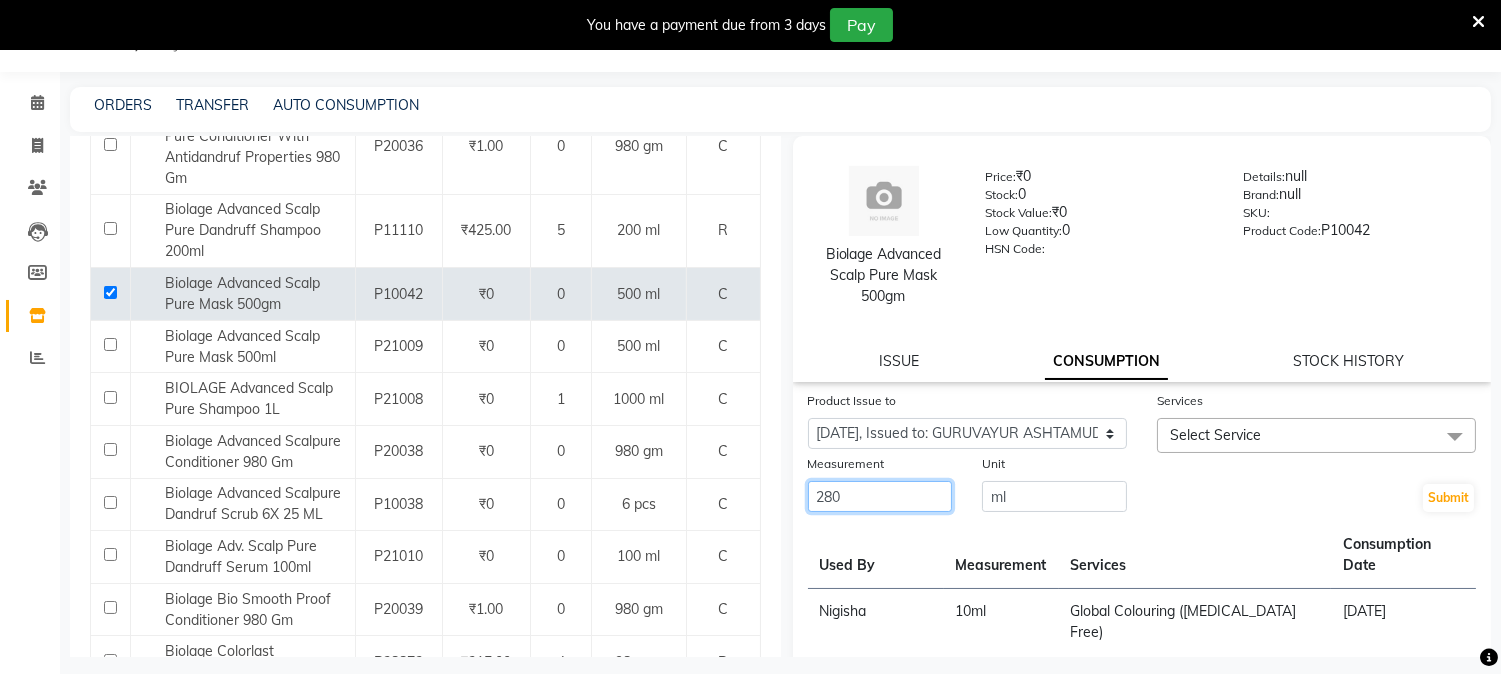 type on "280" 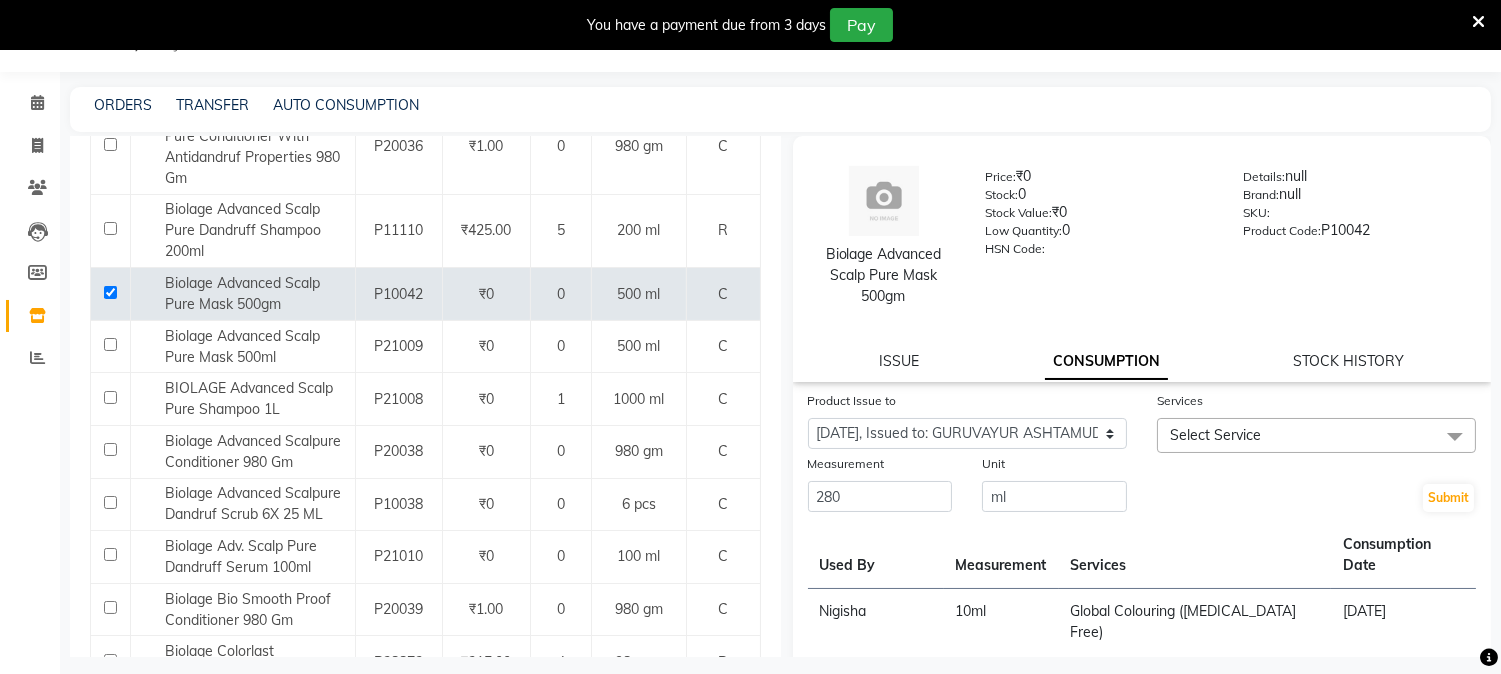 click on "Select Service" 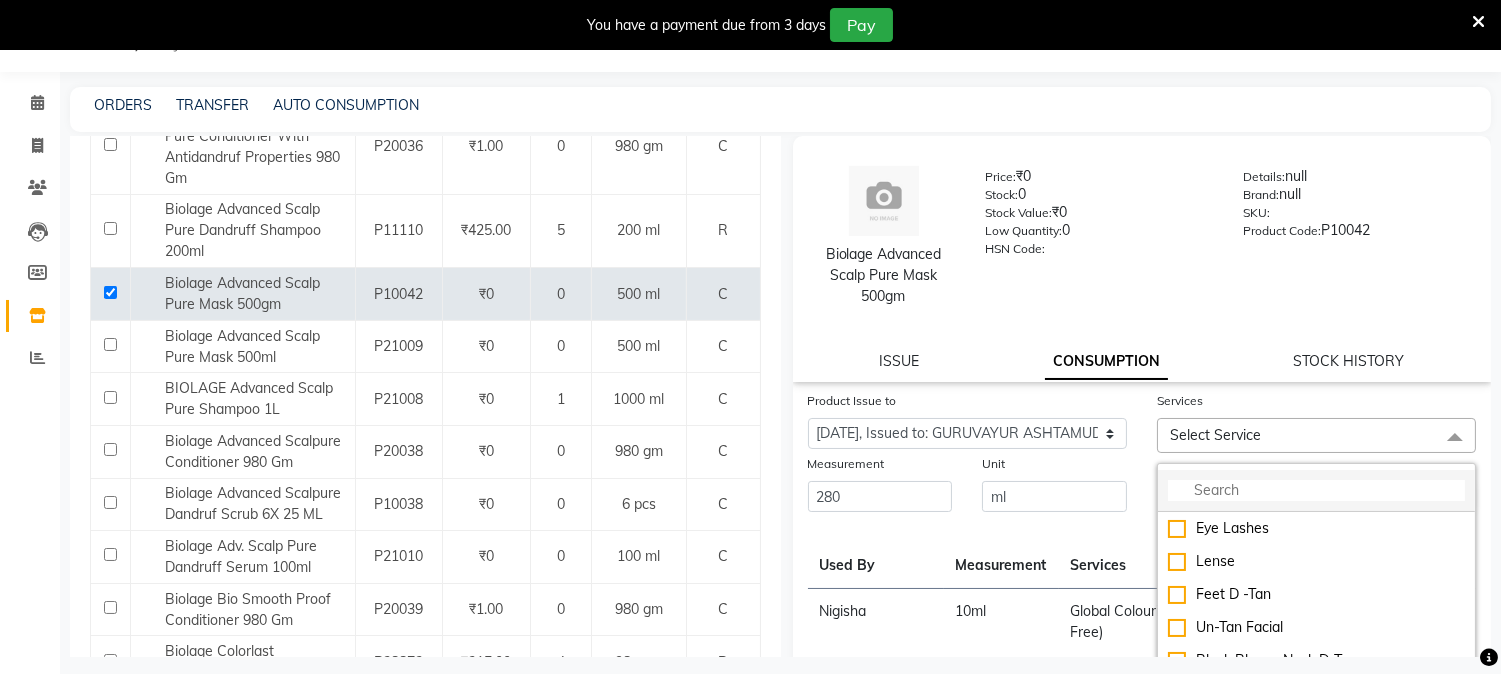 click 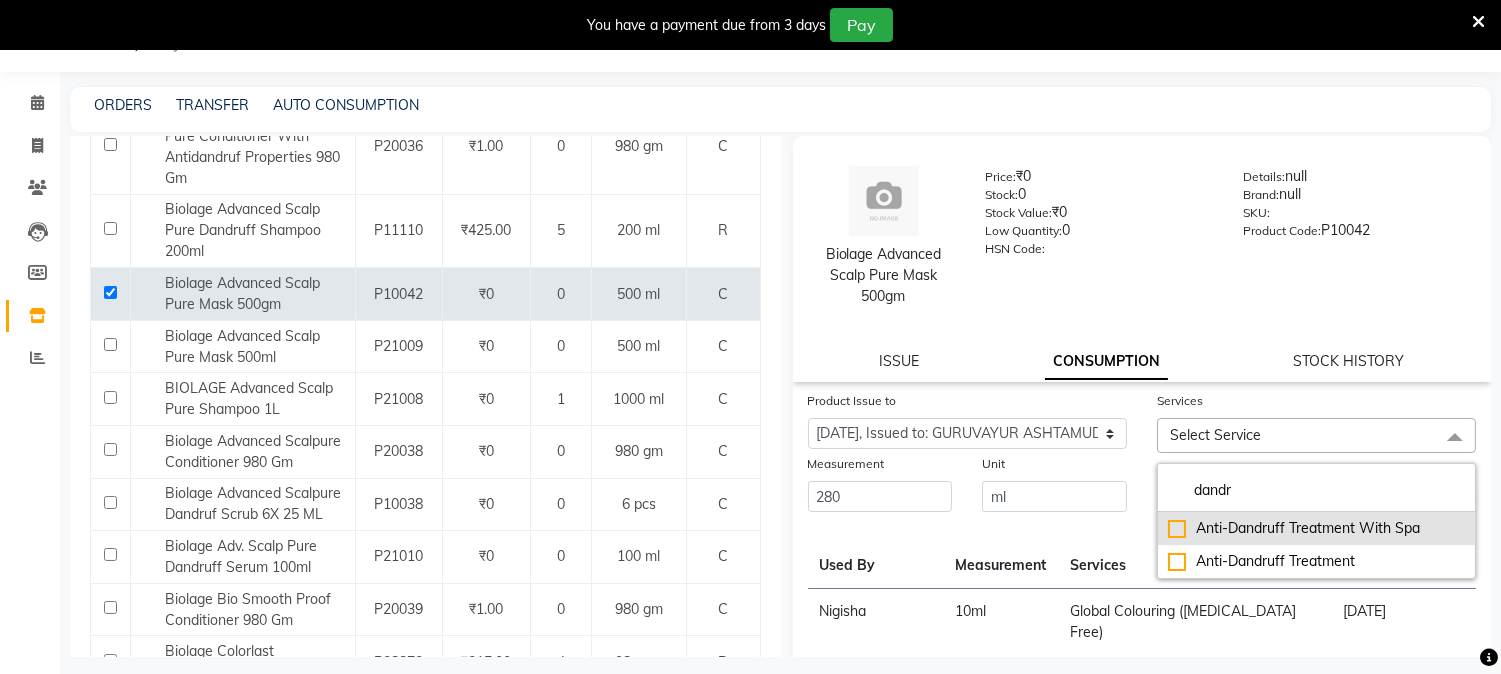 type on "dandr" 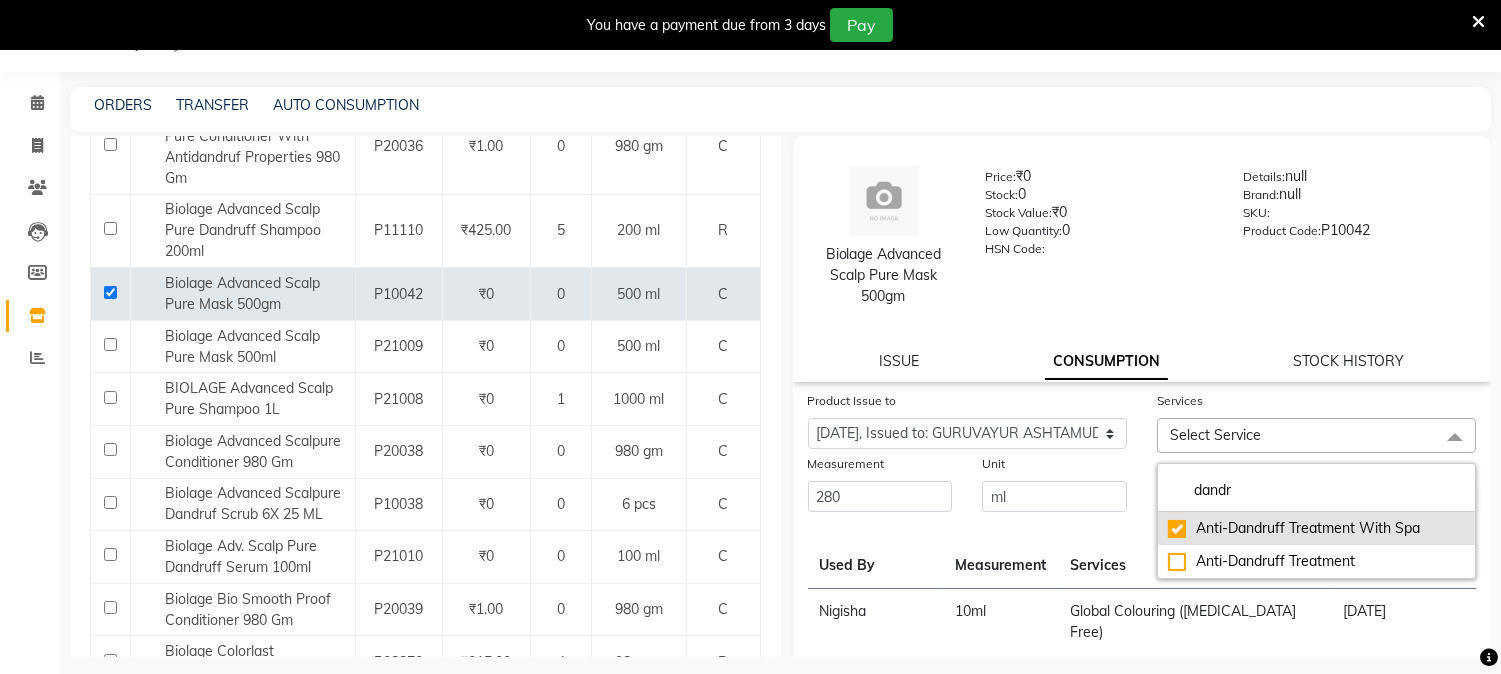 checkbox on "true" 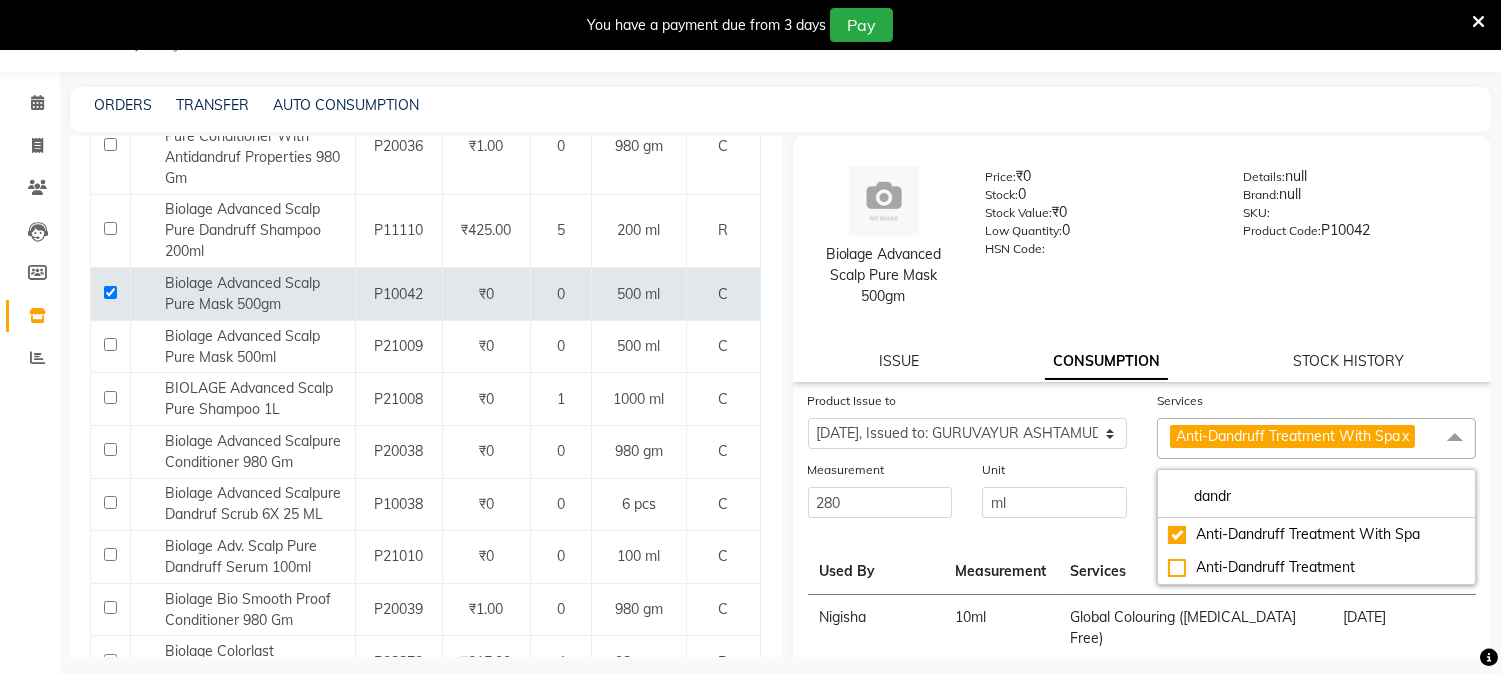 click on "Submit" 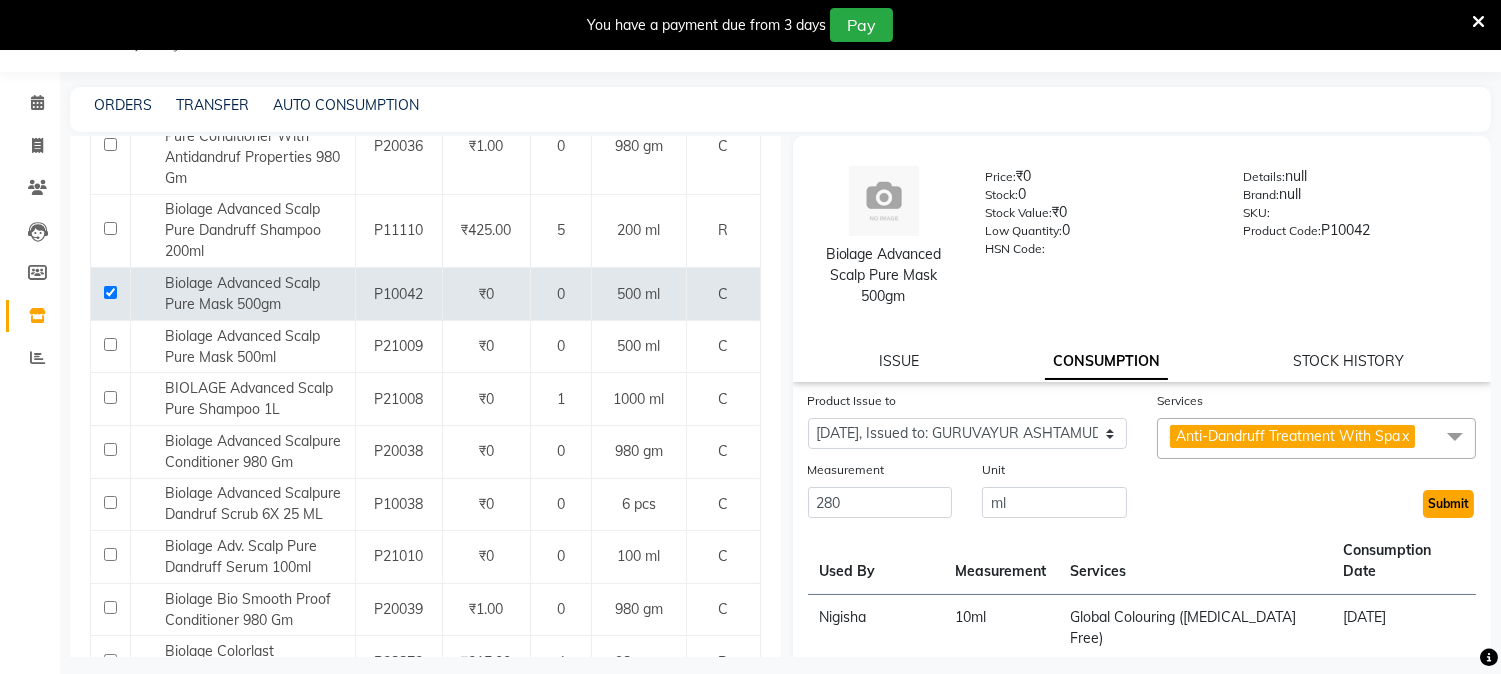 click on "Submit" 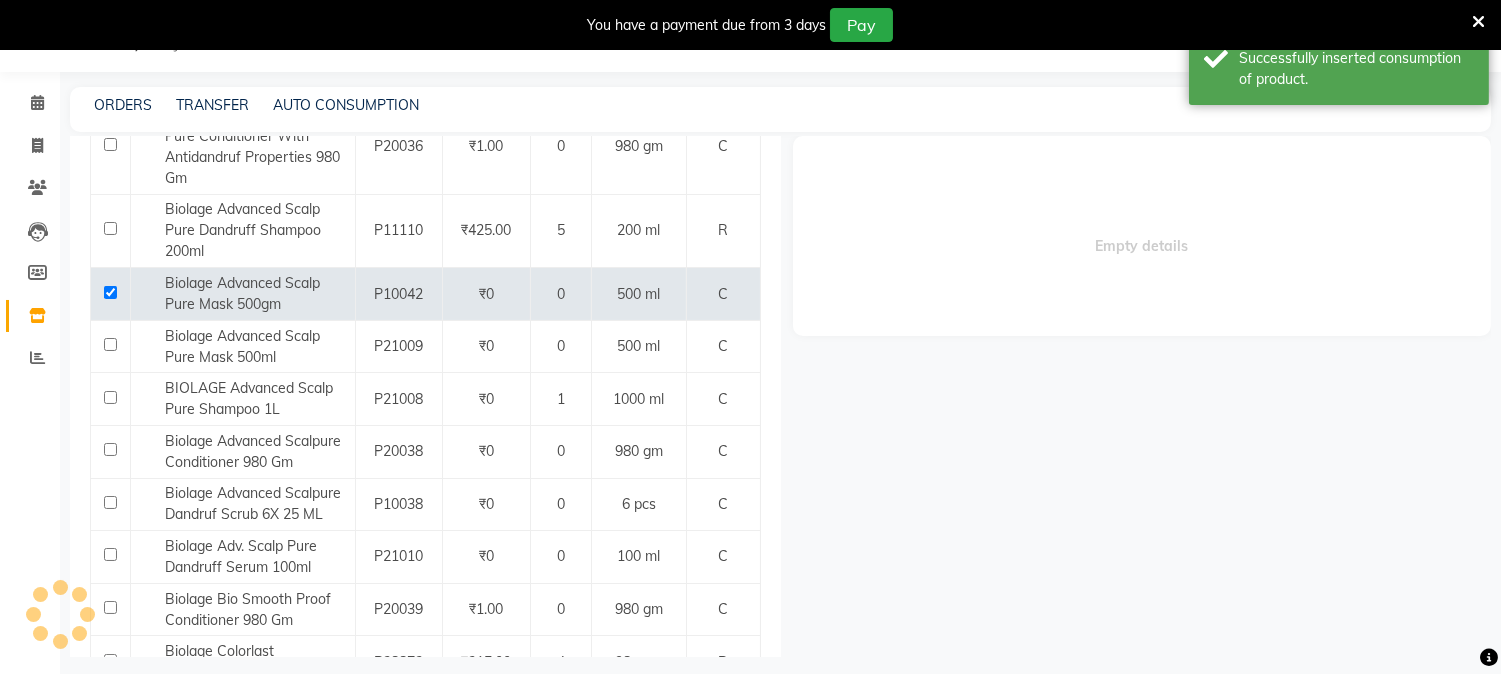 scroll, scrollTop: 0, scrollLeft: 0, axis: both 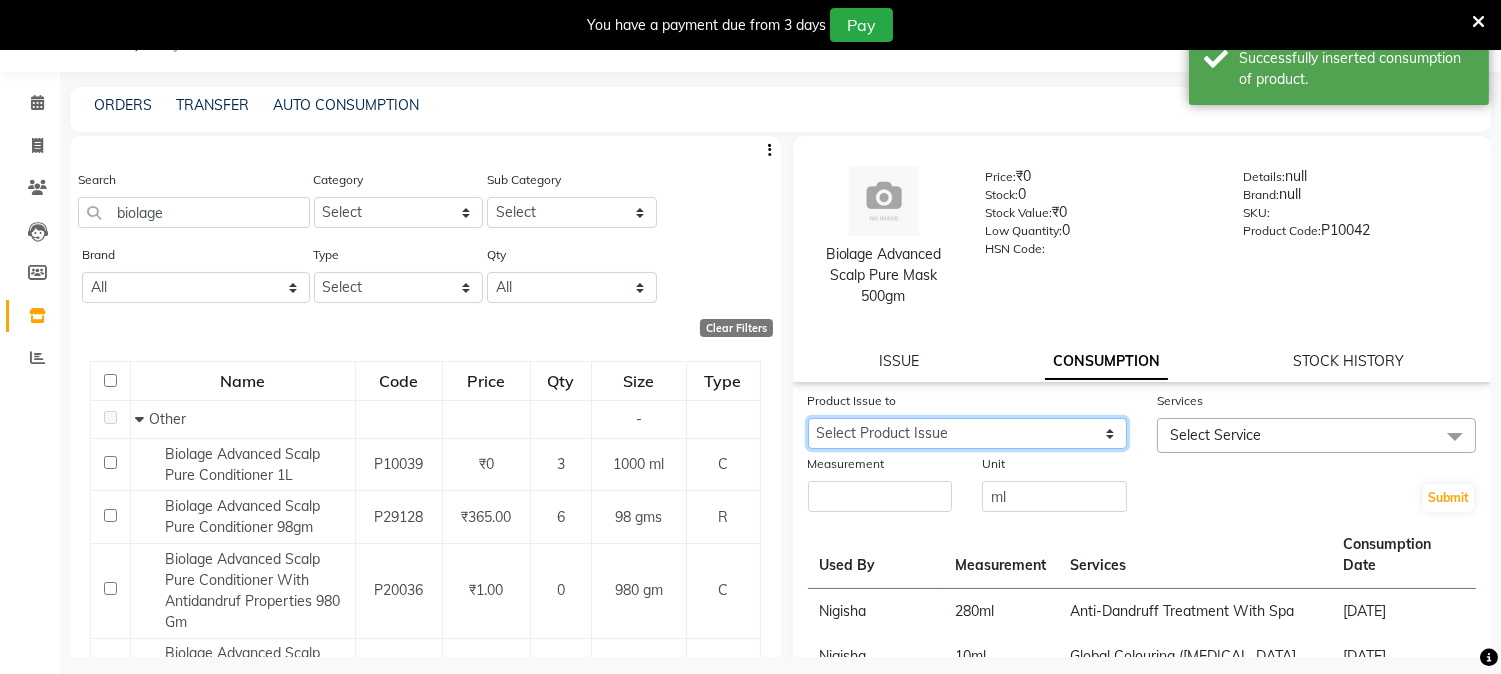 click on "Select Product Issue 2025-06-29, Issued to: , Balance: 500" 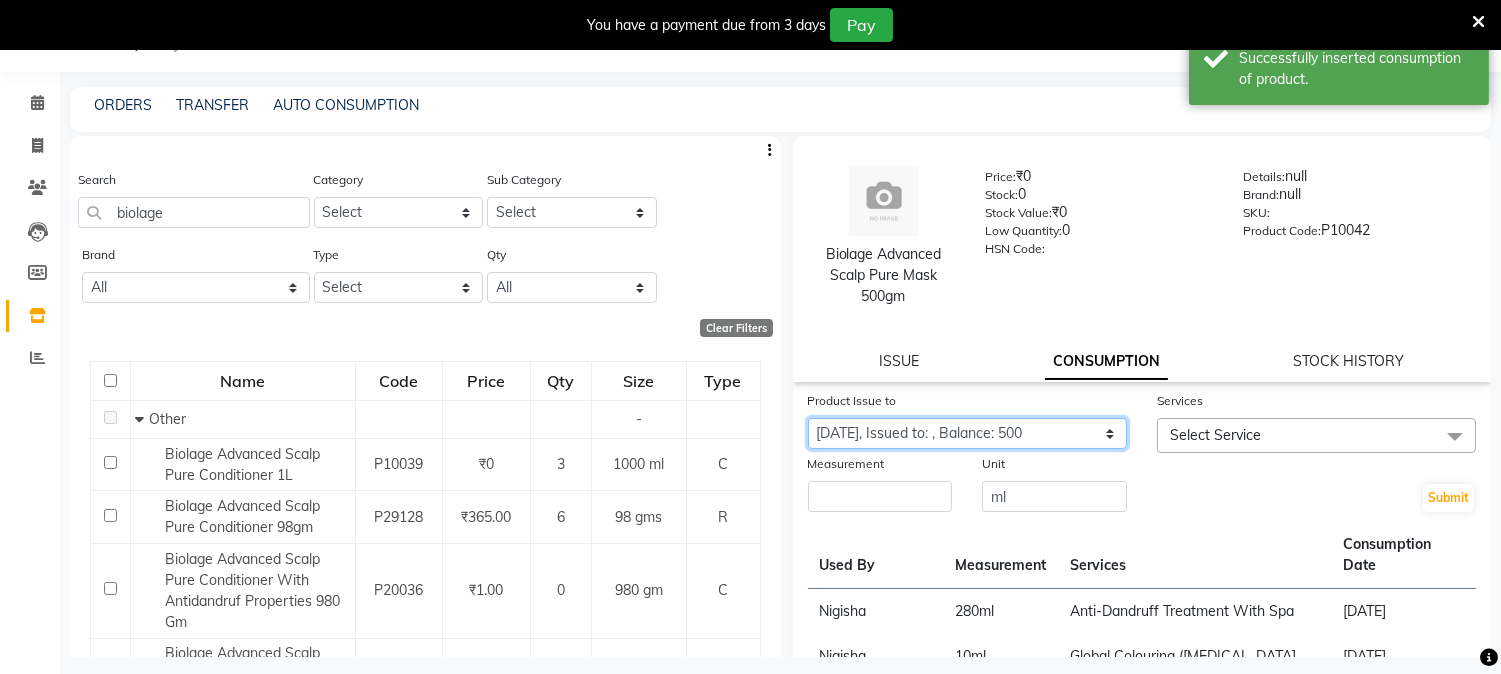 click on "Select Product Issue 2025-06-29, Issued to: , Balance: 500" 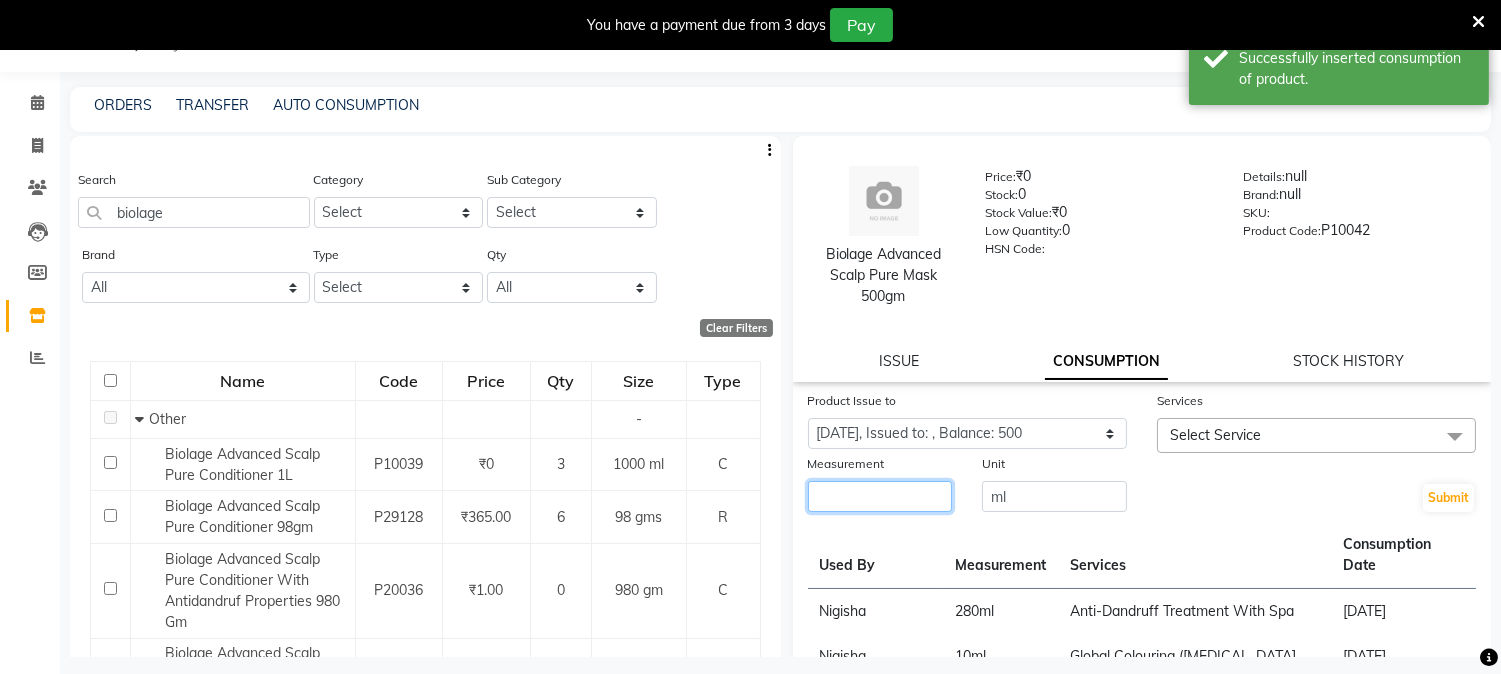 click 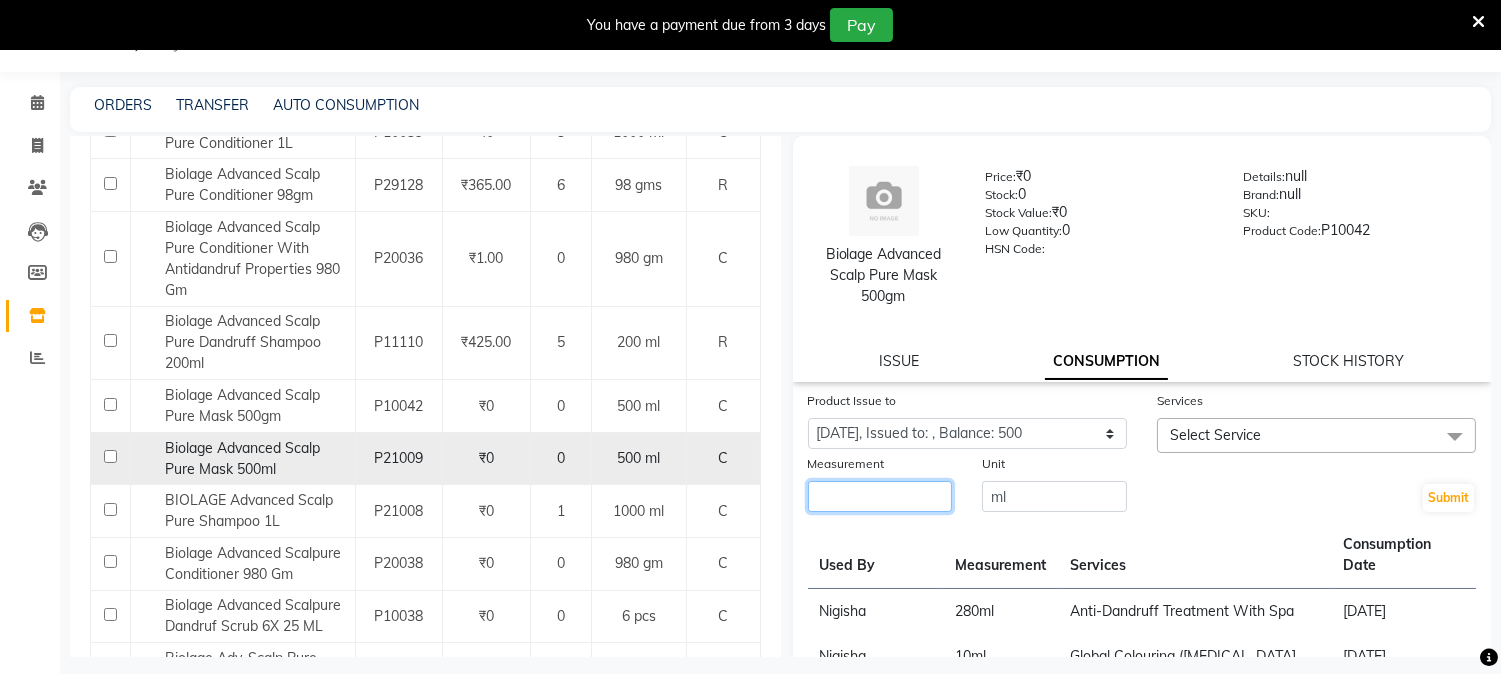 scroll, scrollTop: 333, scrollLeft: 0, axis: vertical 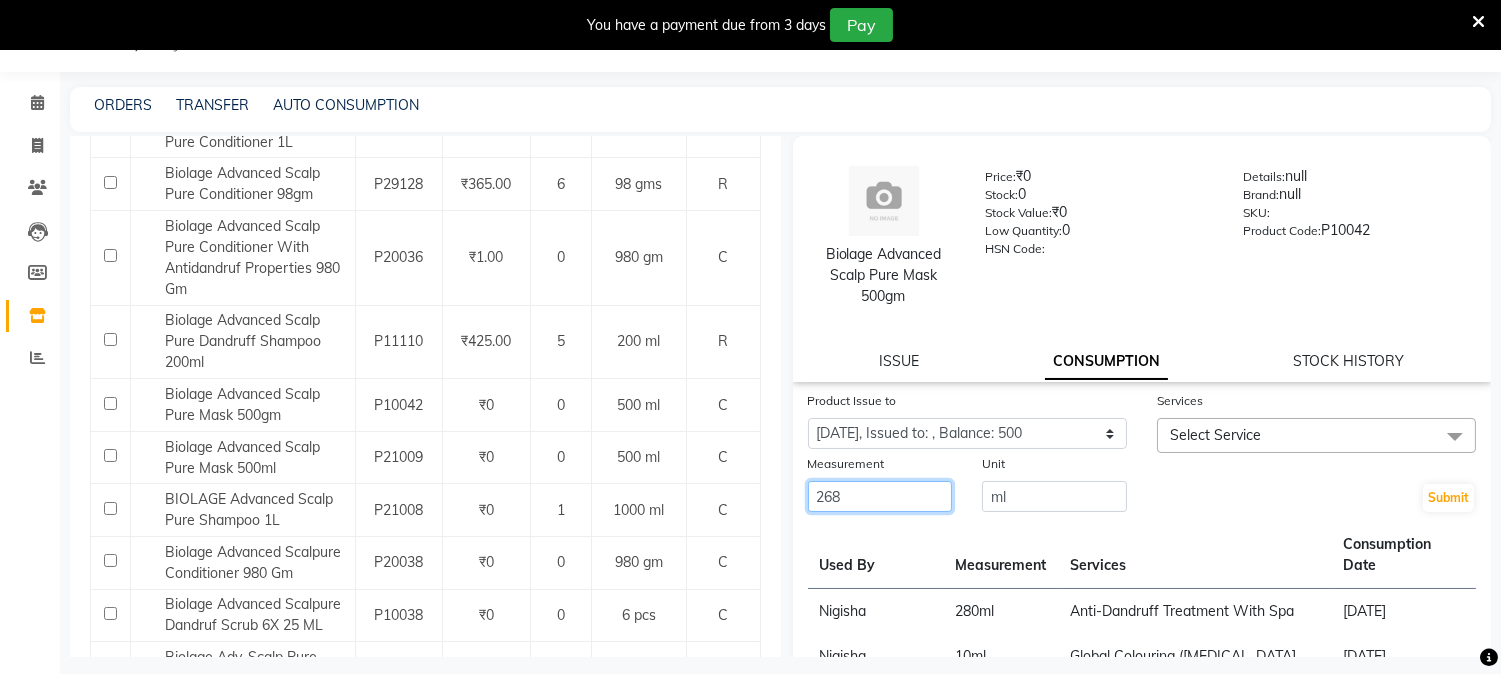 type on "268" 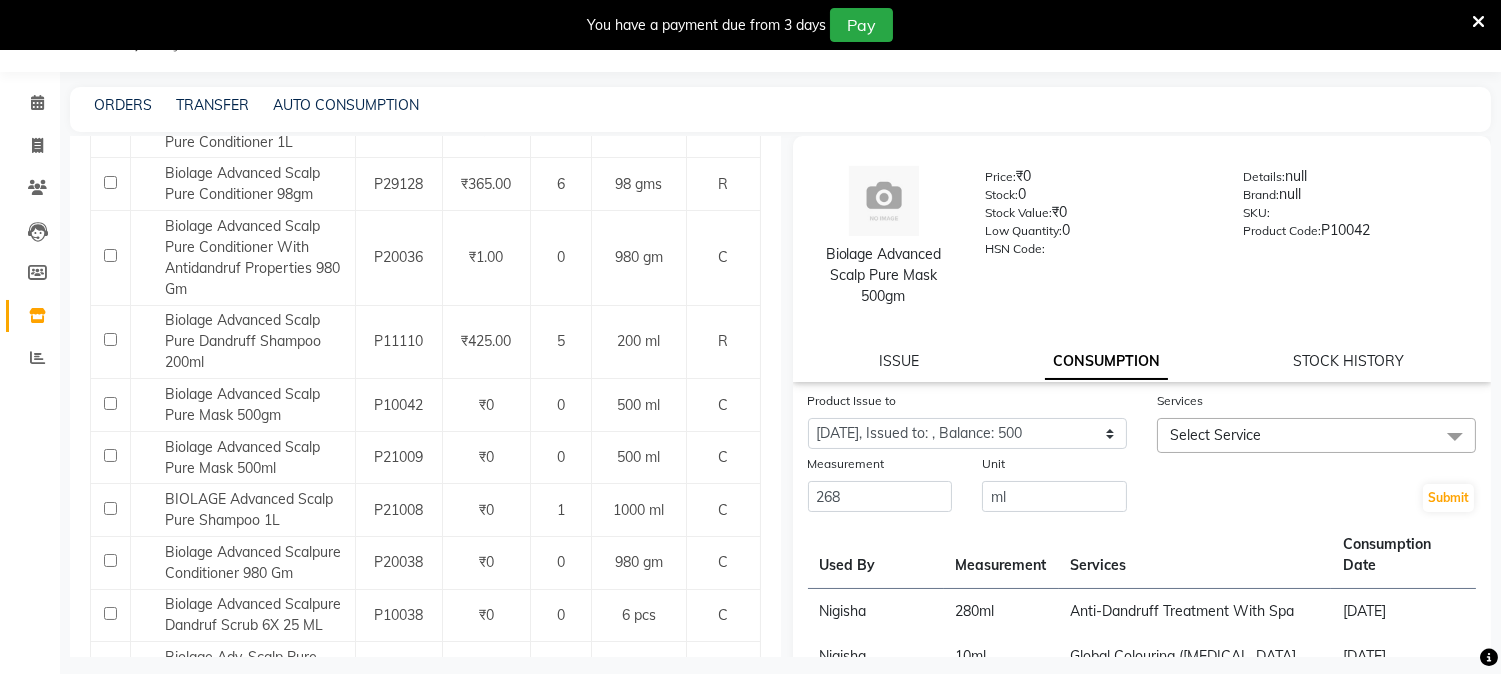 click on "Select Service" 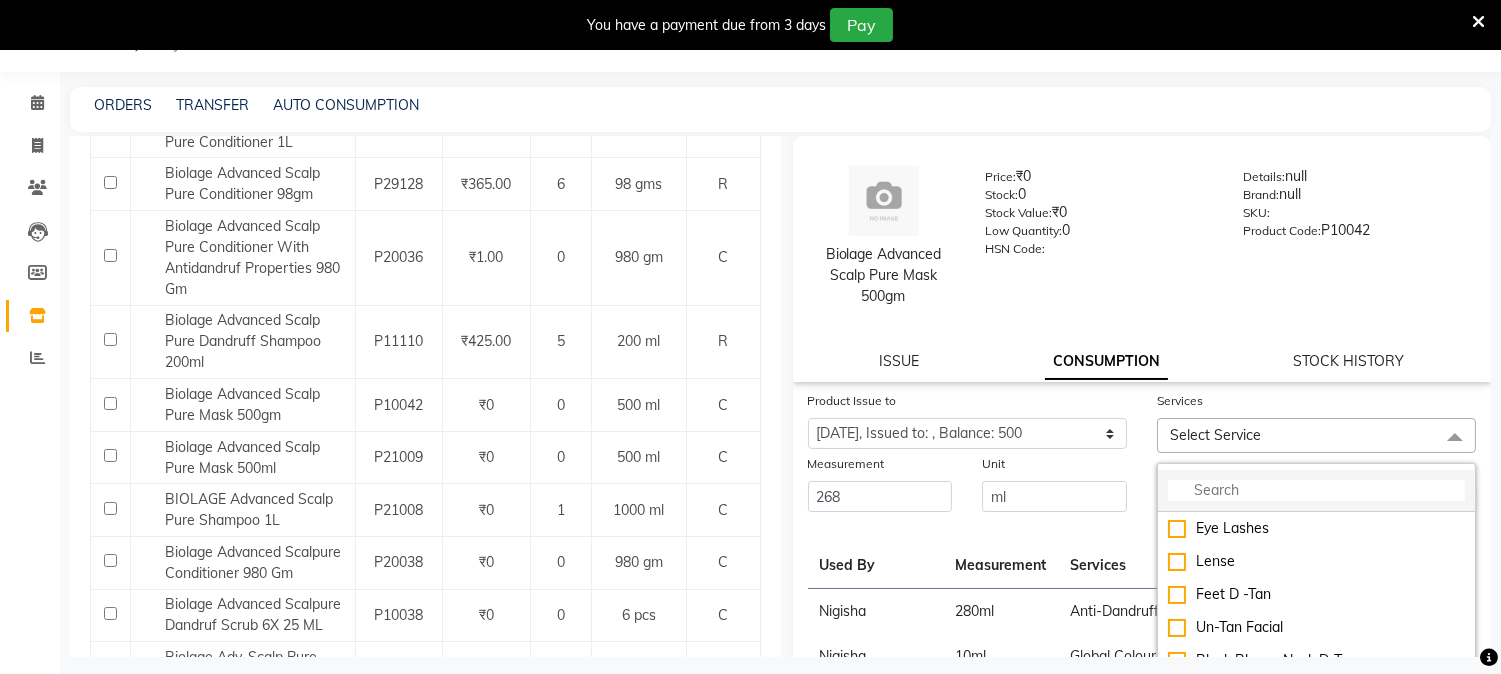 click 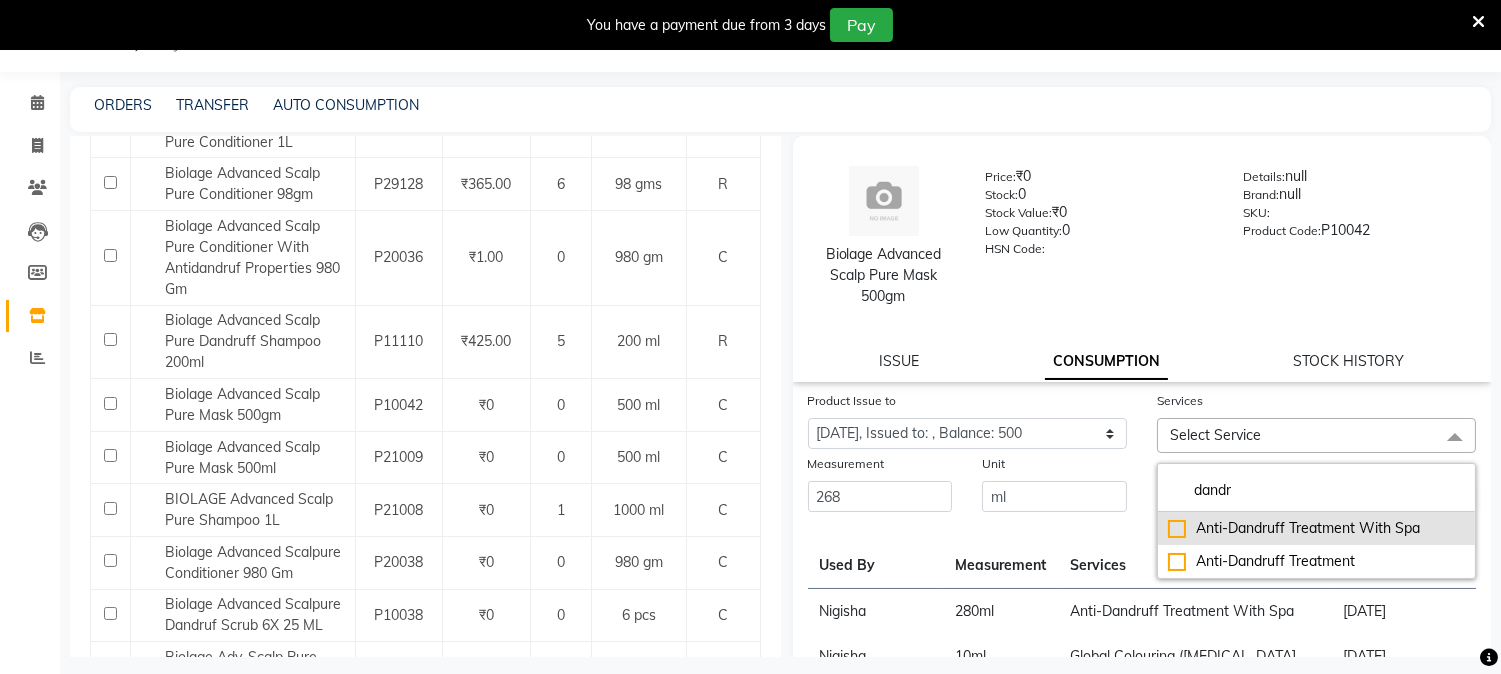type on "dandr" 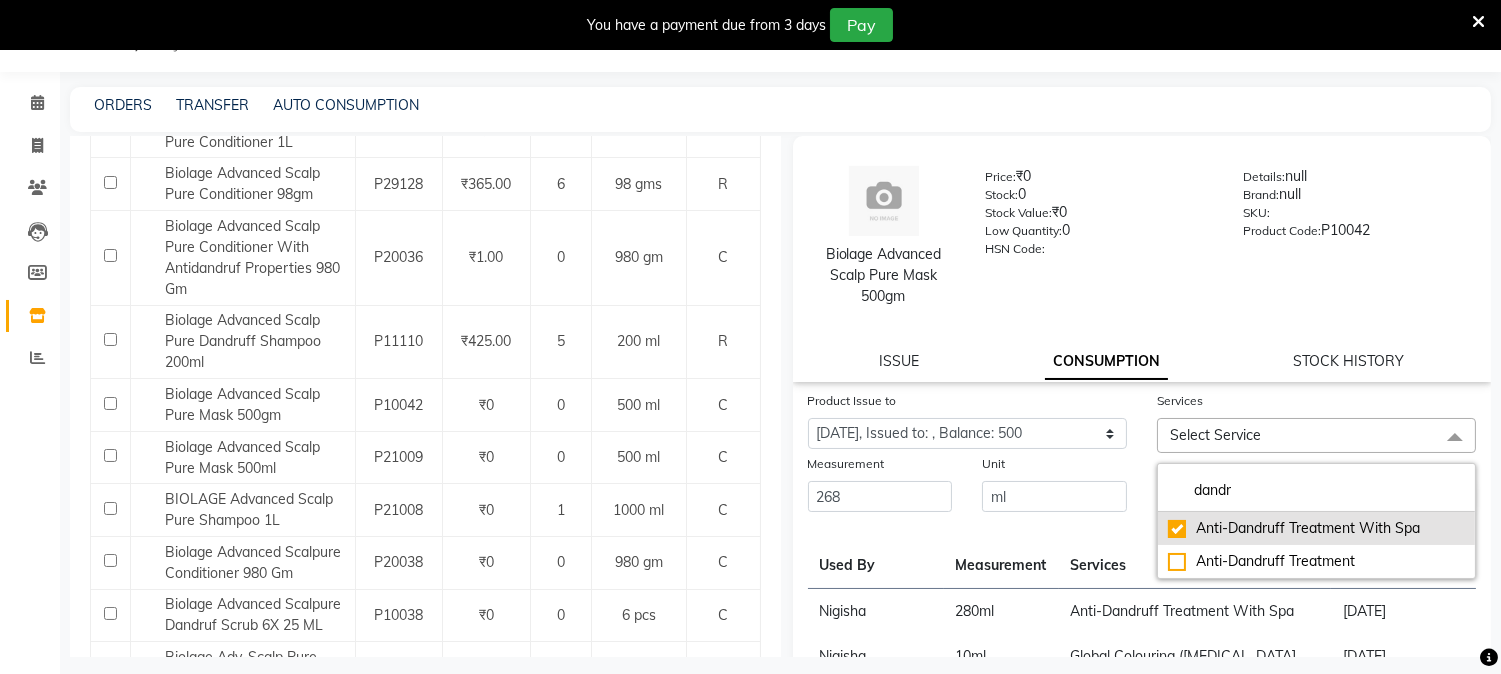 checkbox on "true" 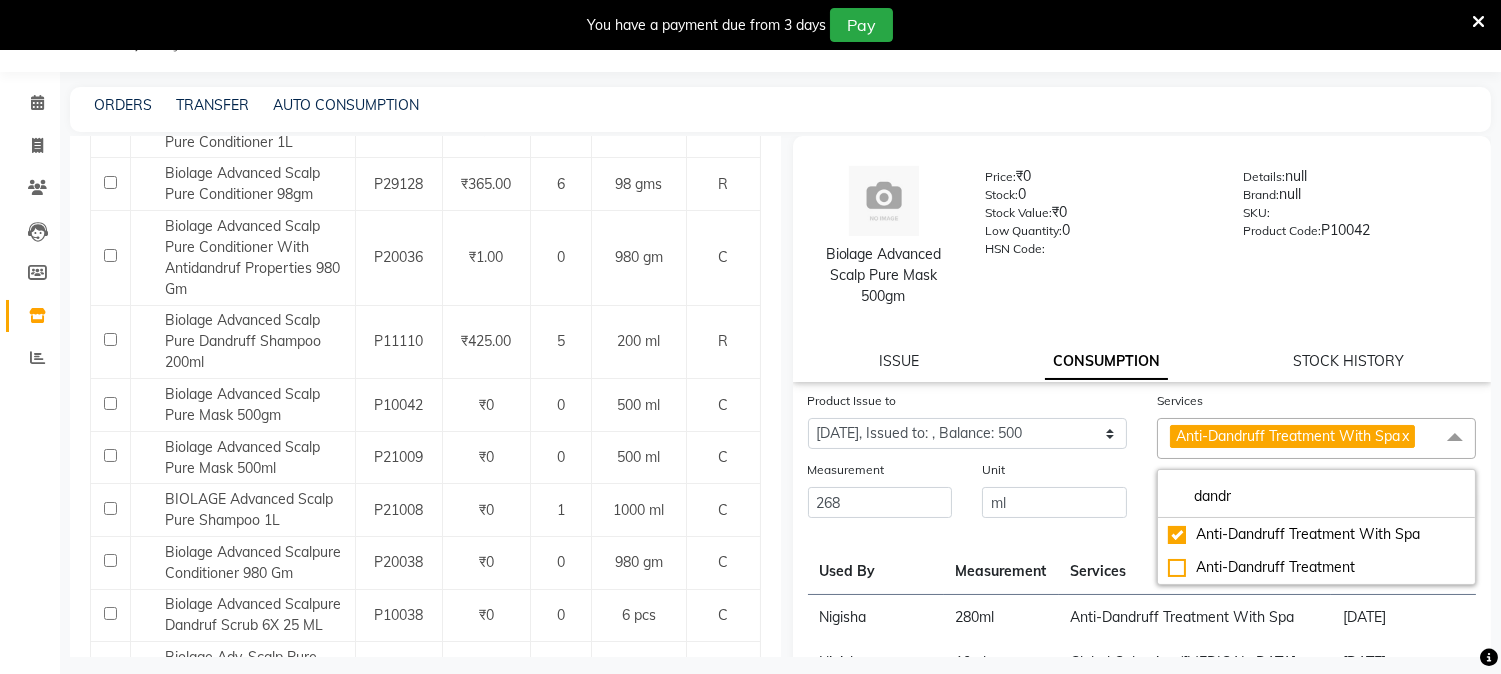 click on "Unit ml" 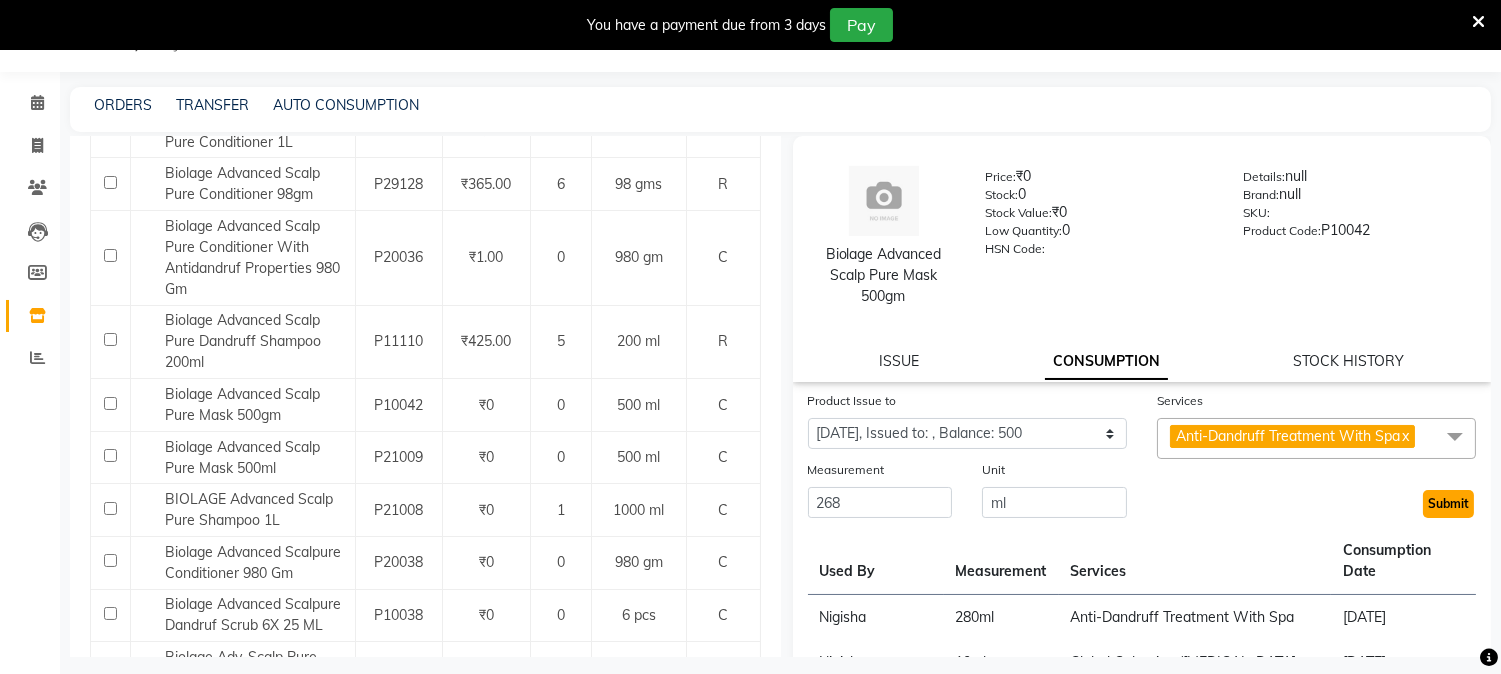 click on "Submit" 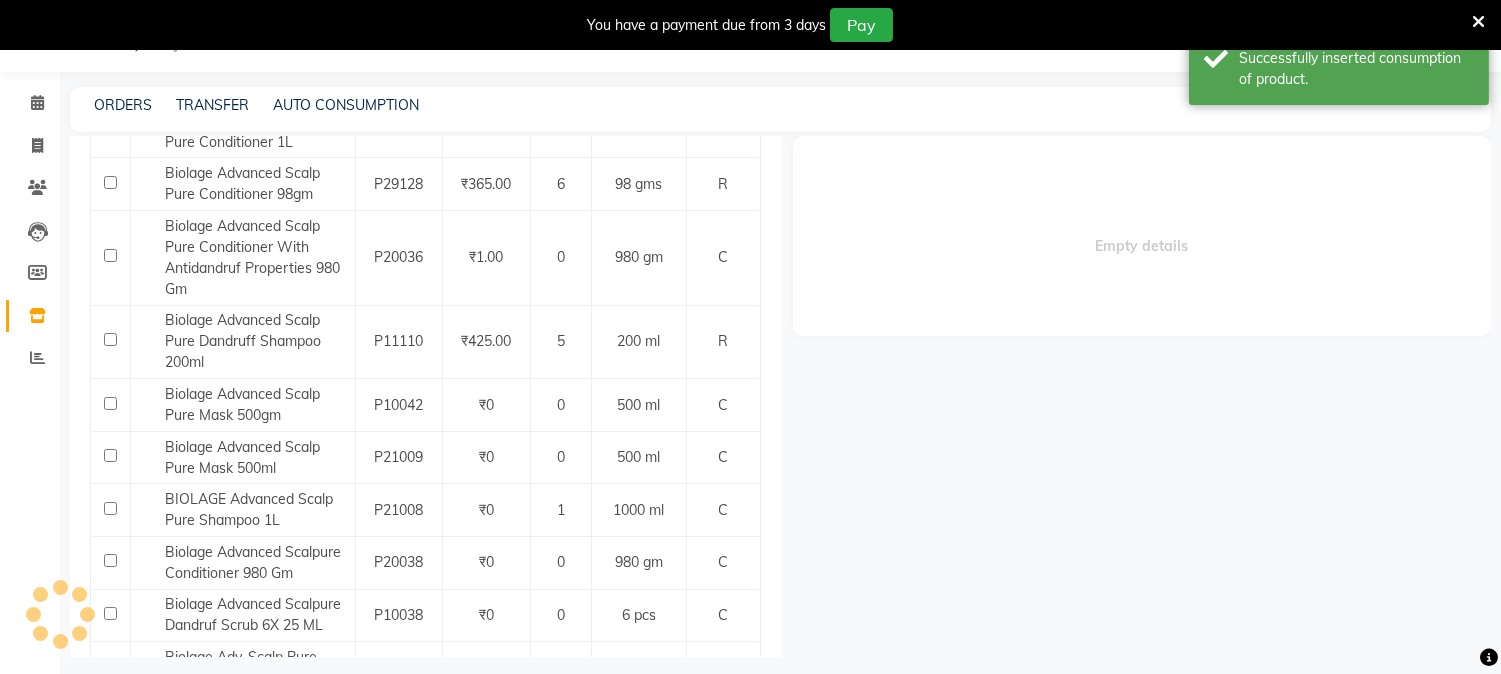 scroll, scrollTop: 0, scrollLeft: 0, axis: both 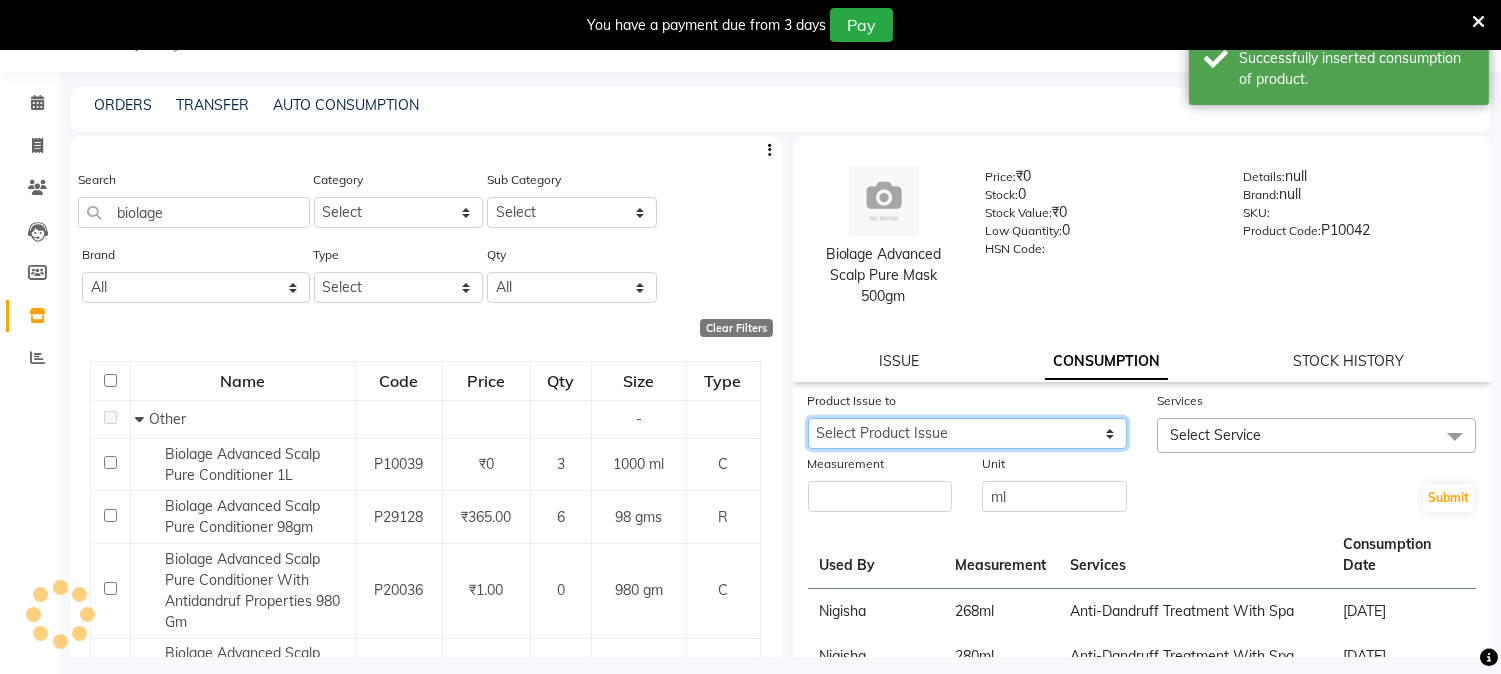click on "Select Product Issue 2025-06-29, Issued to: , Balance: 232" 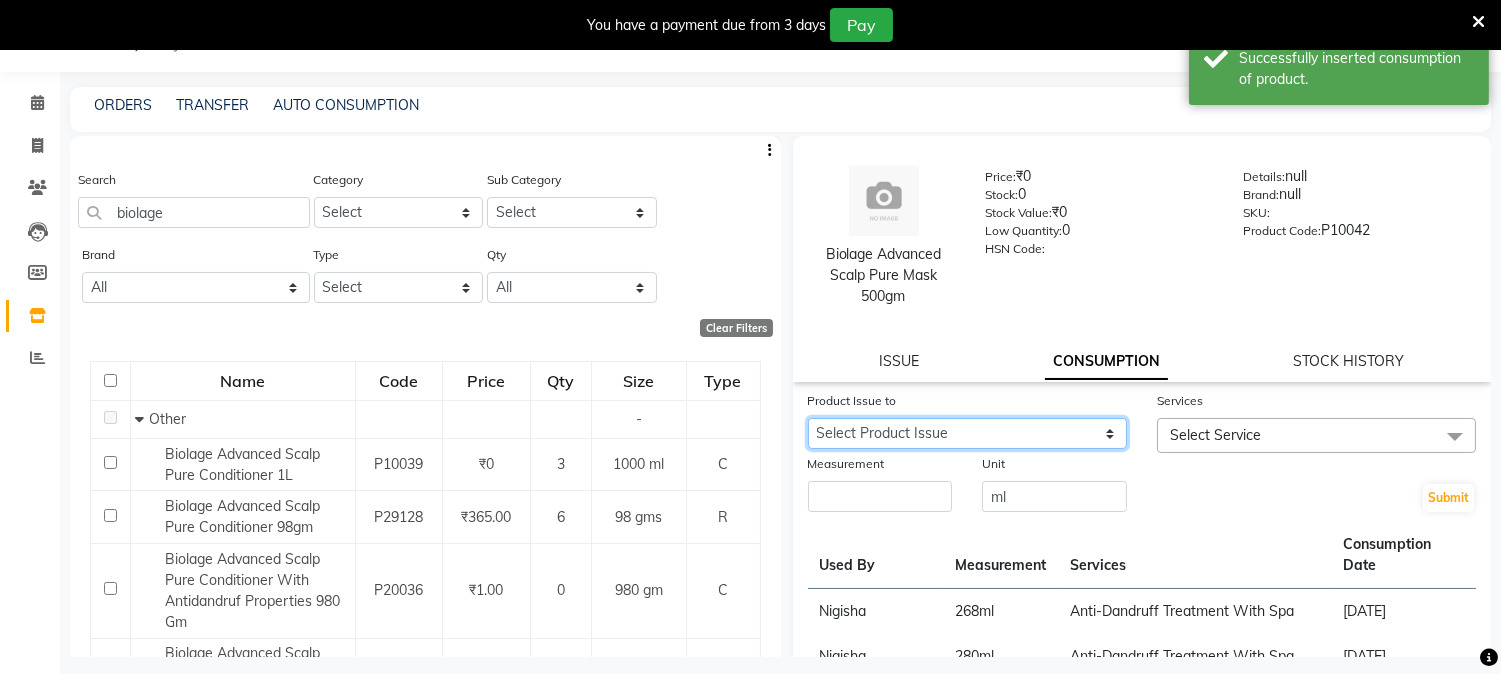 click on "Select Product Issue 2025-06-29, Issued to: , Balance: 232" 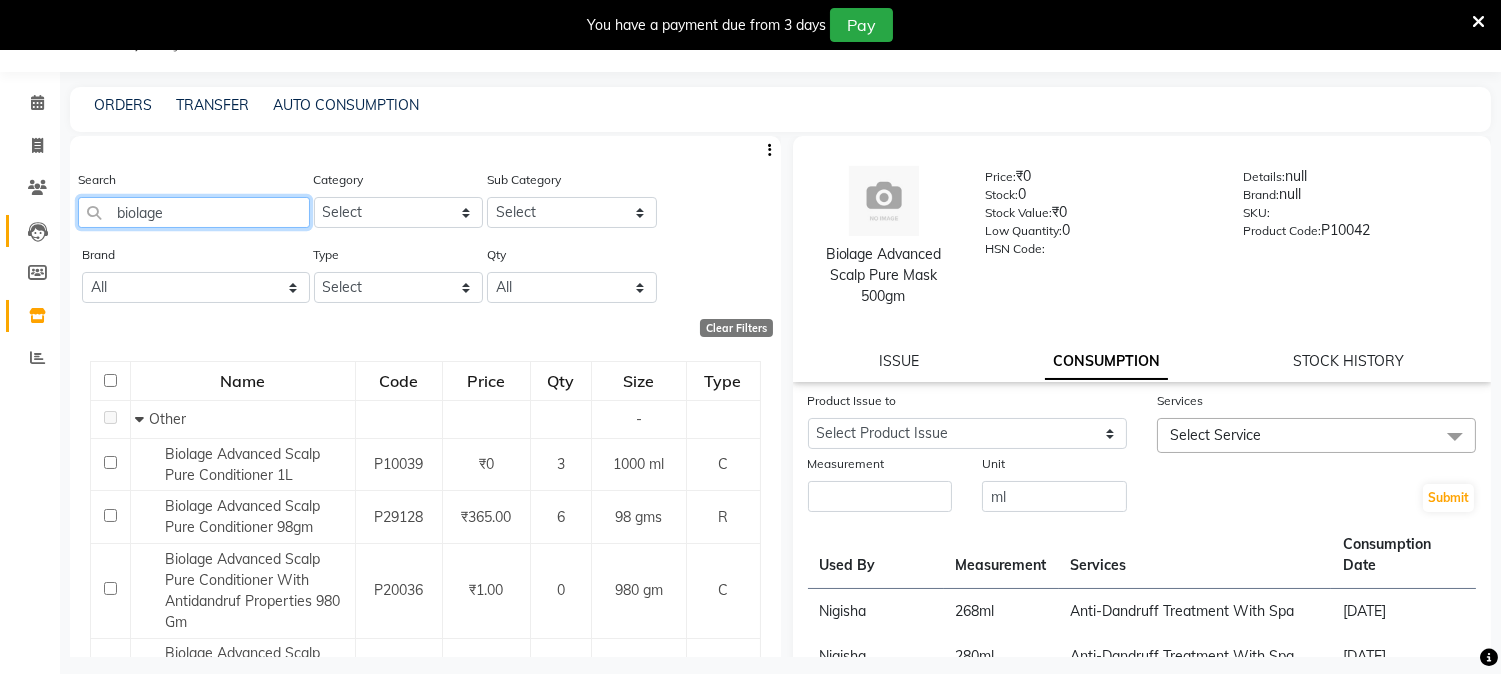 drag, startPoint x: 207, startPoint y: 208, endPoint x: 51, endPoint y: 224, distance: 156.81836 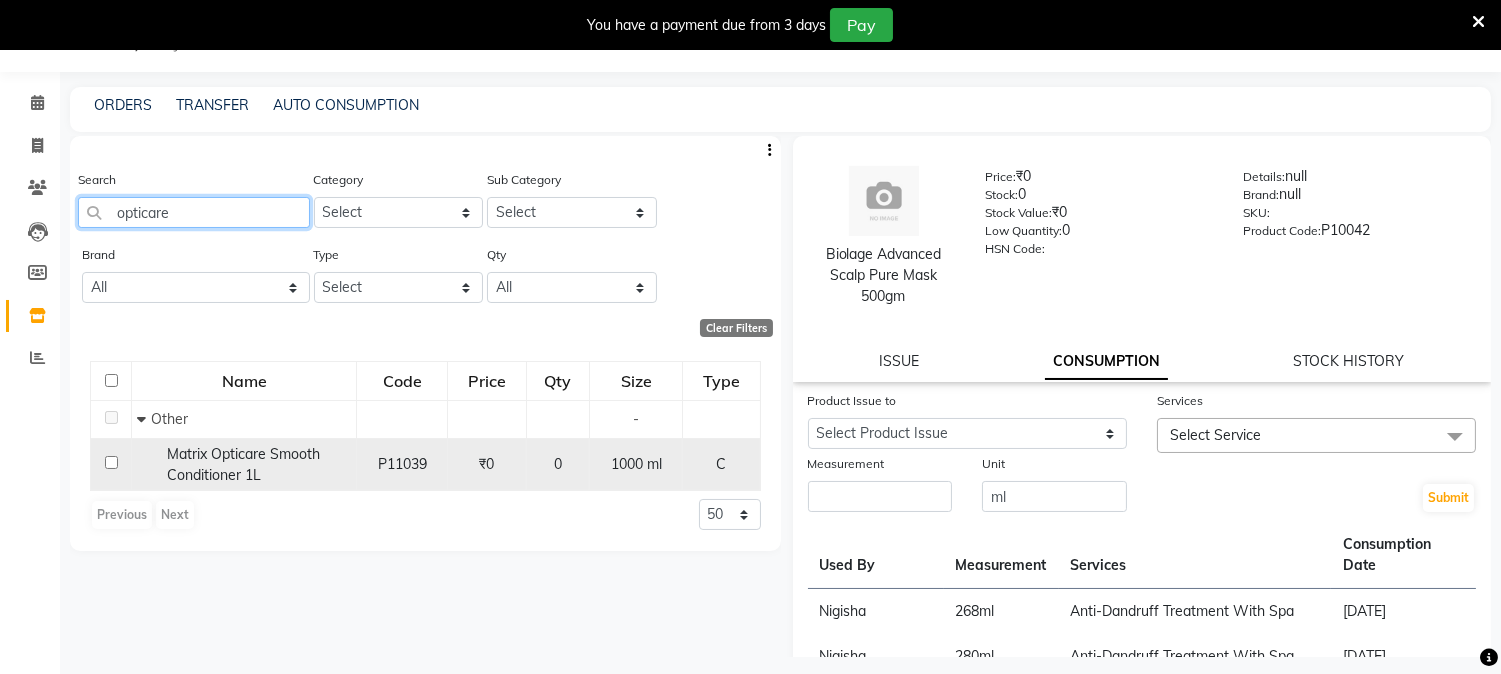 type on "opticare" 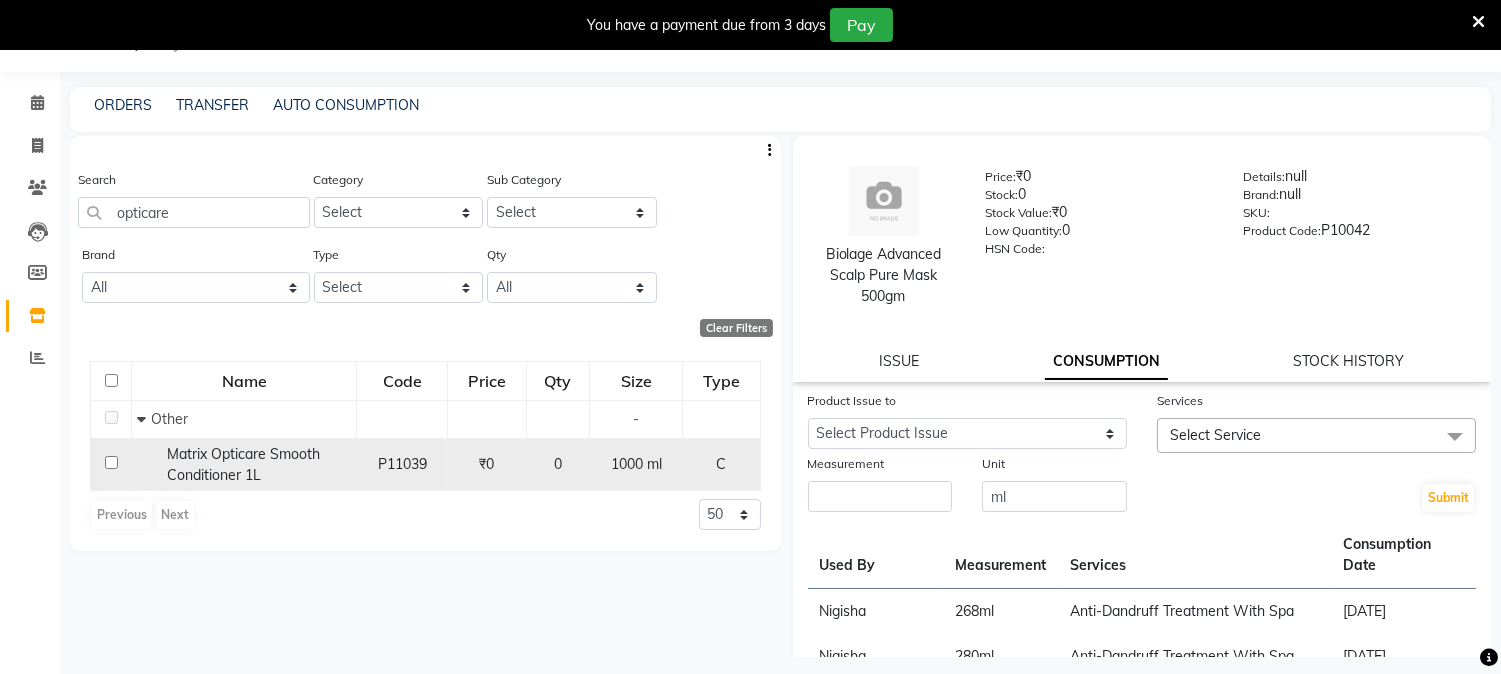 click 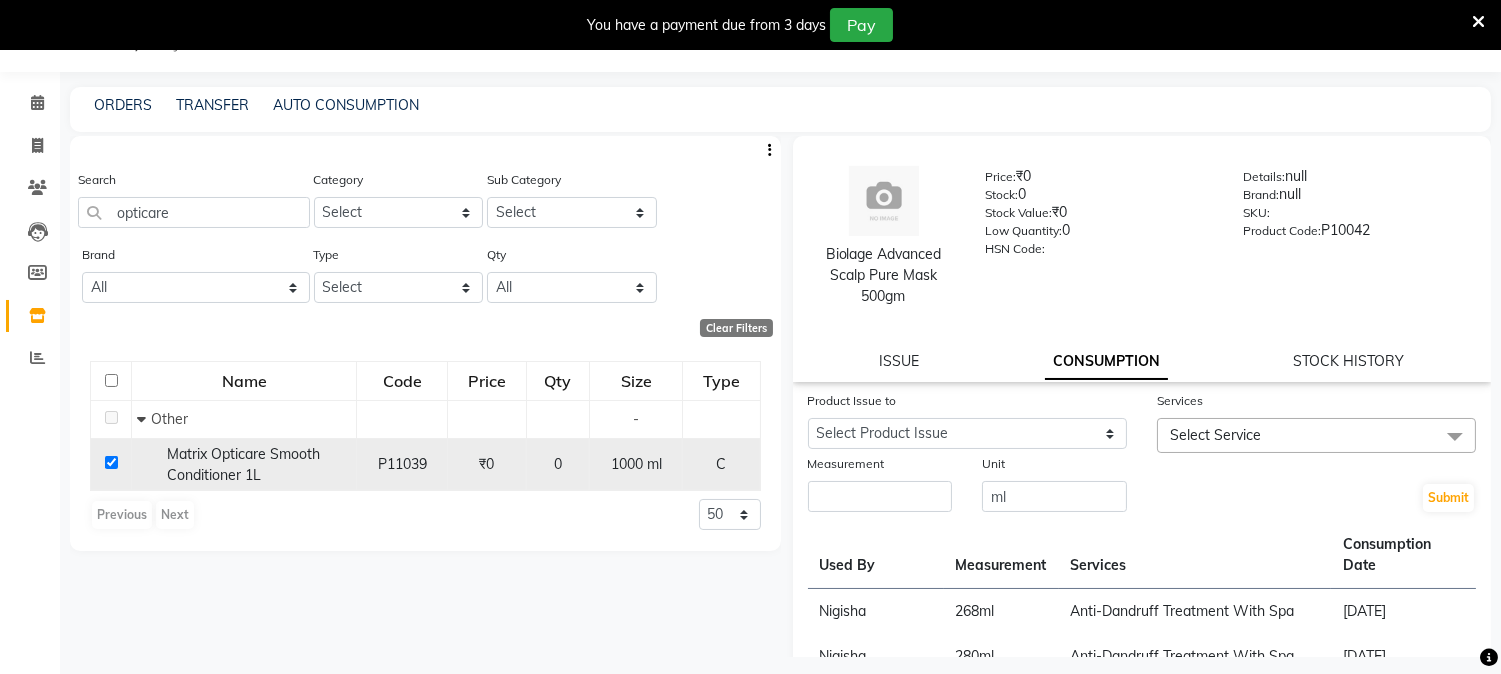 checkbox on "true" 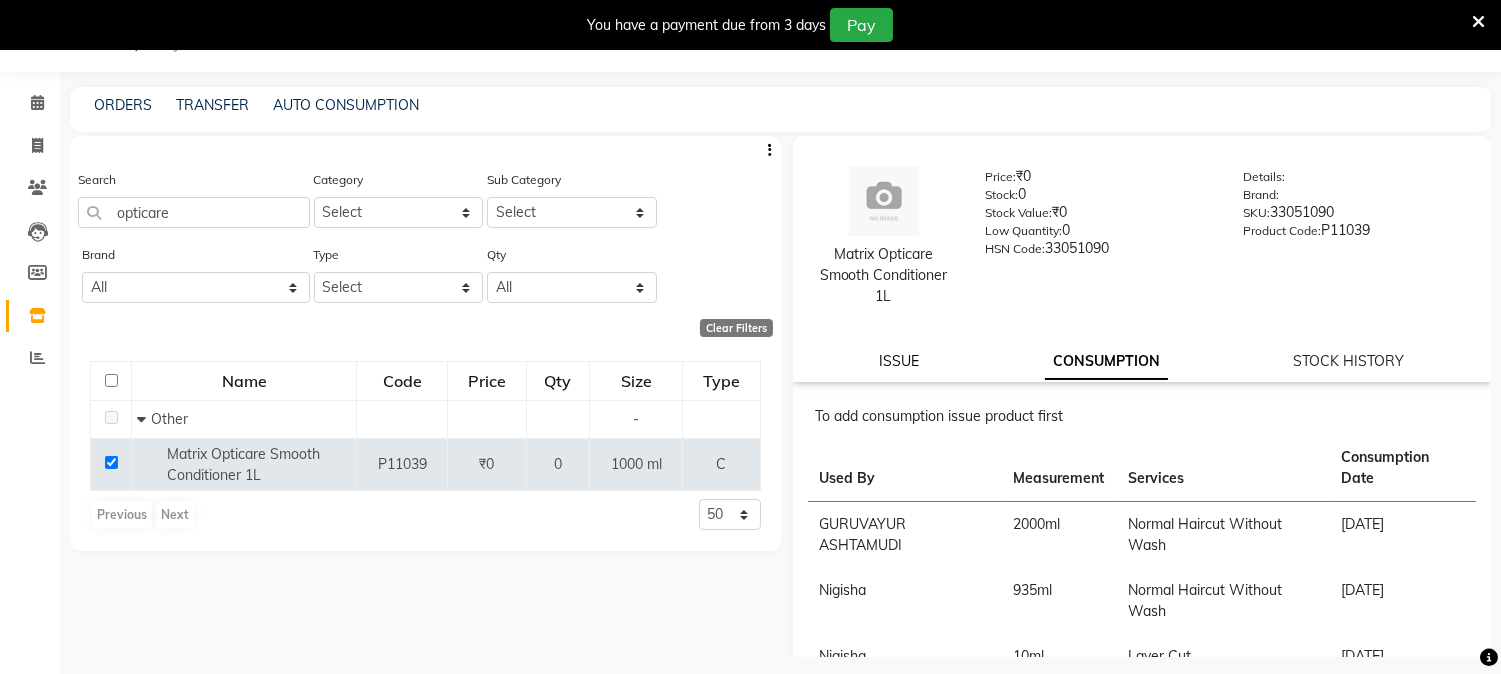 click on "ISSUE" 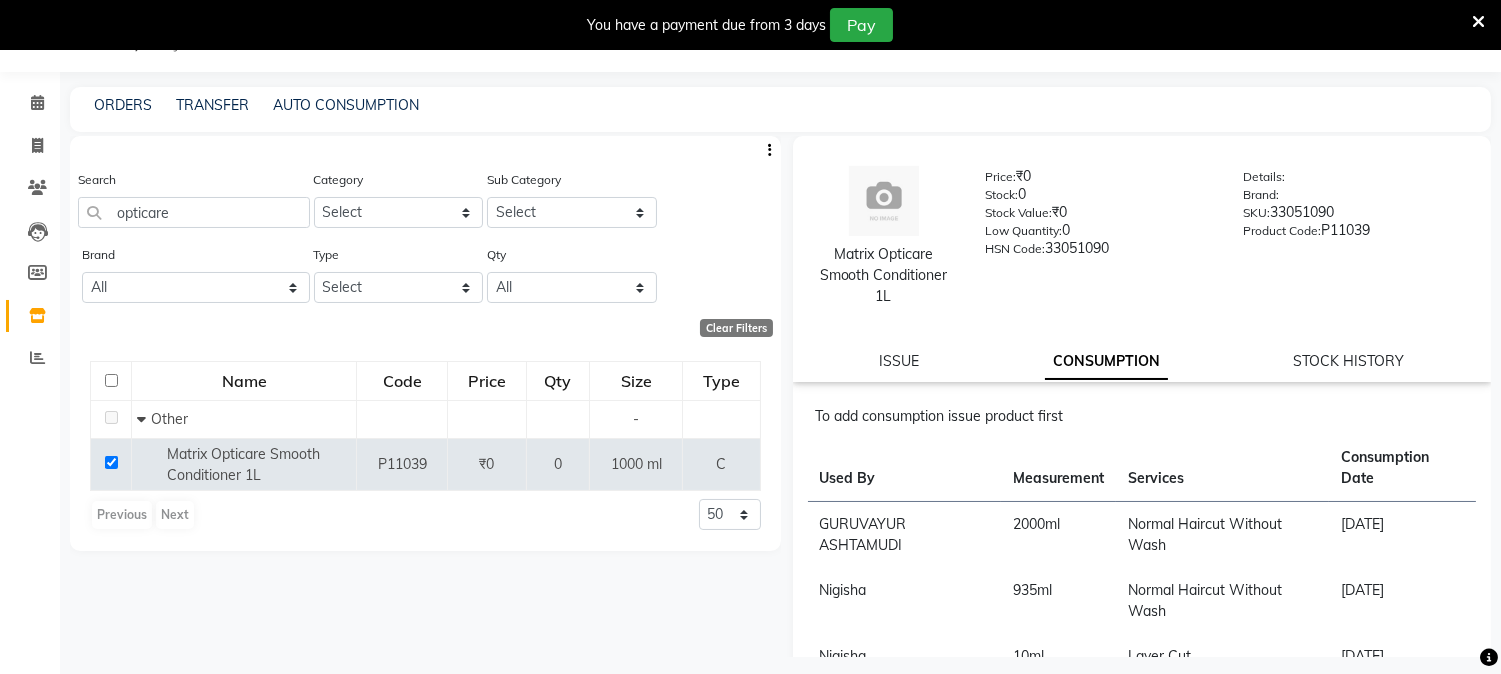 select 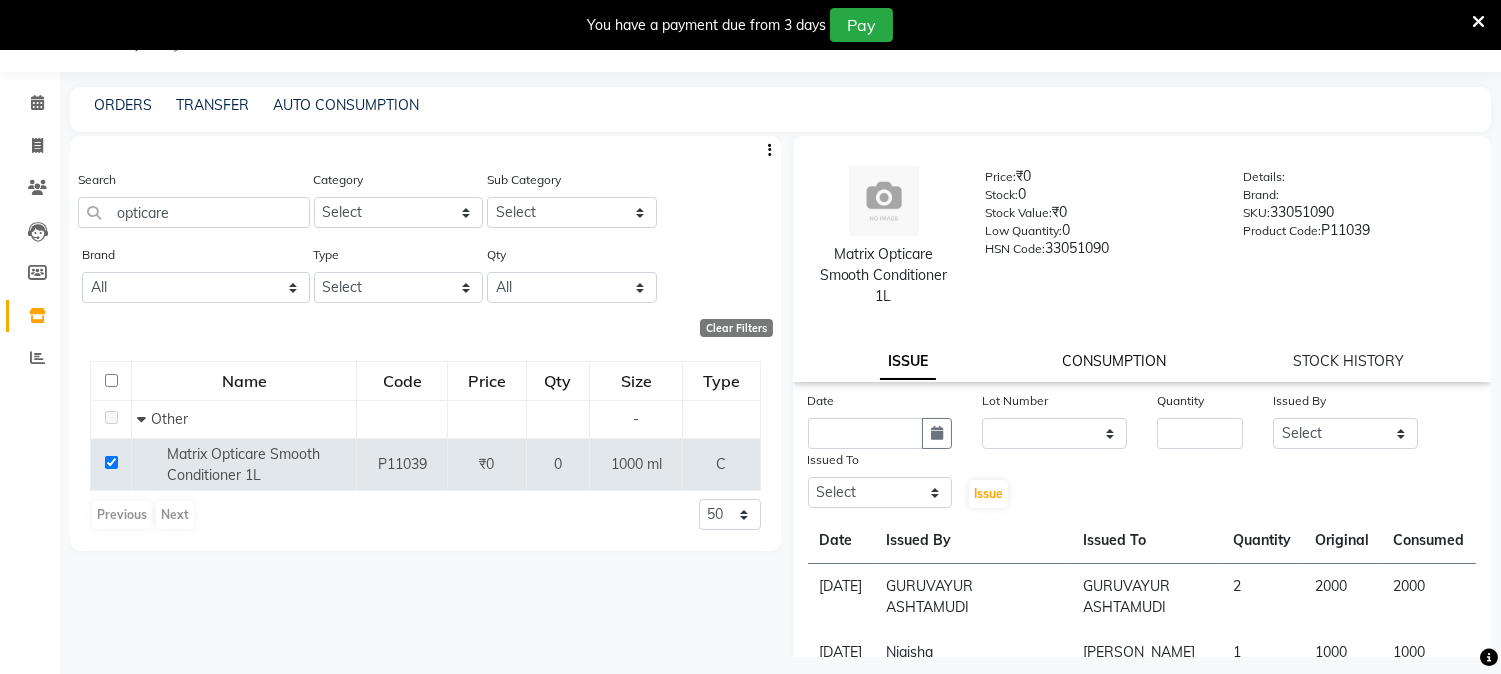 click on "CONSUMPTION" 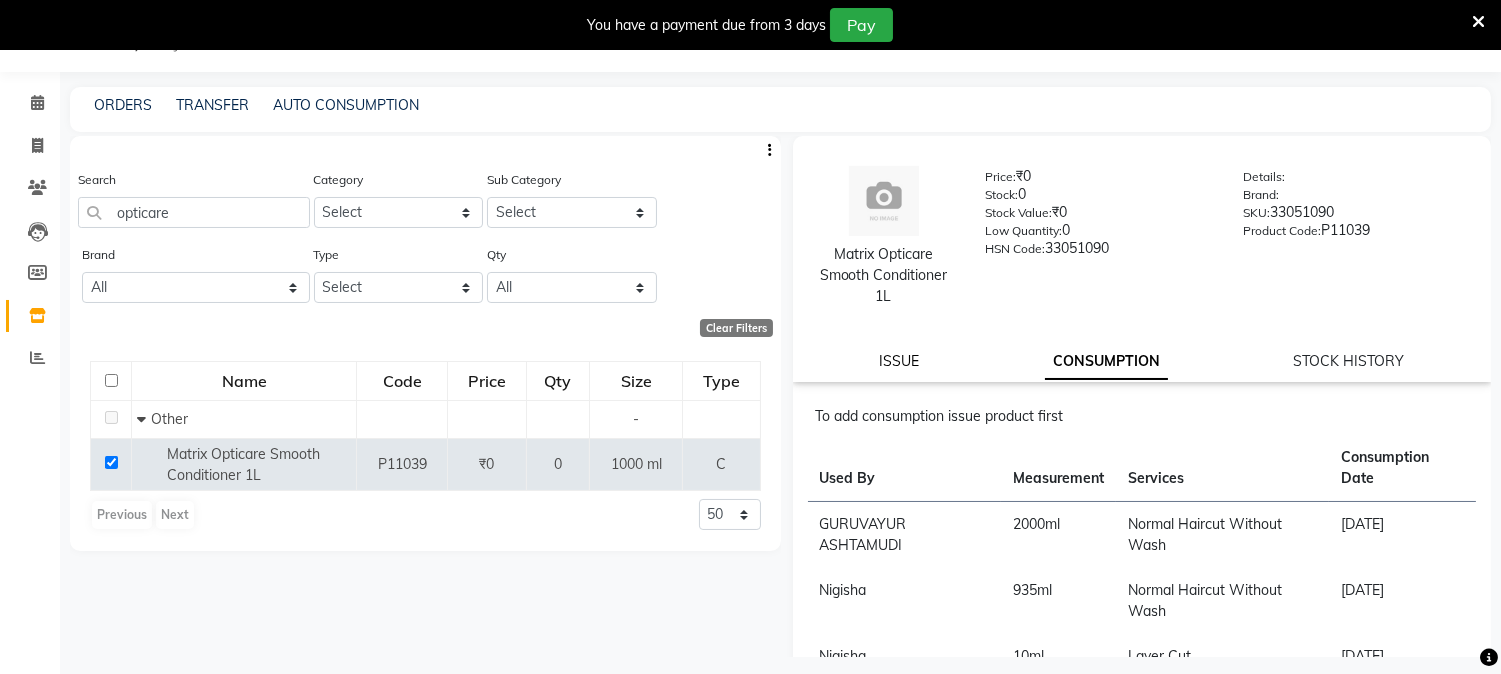 click on "ISSUE" 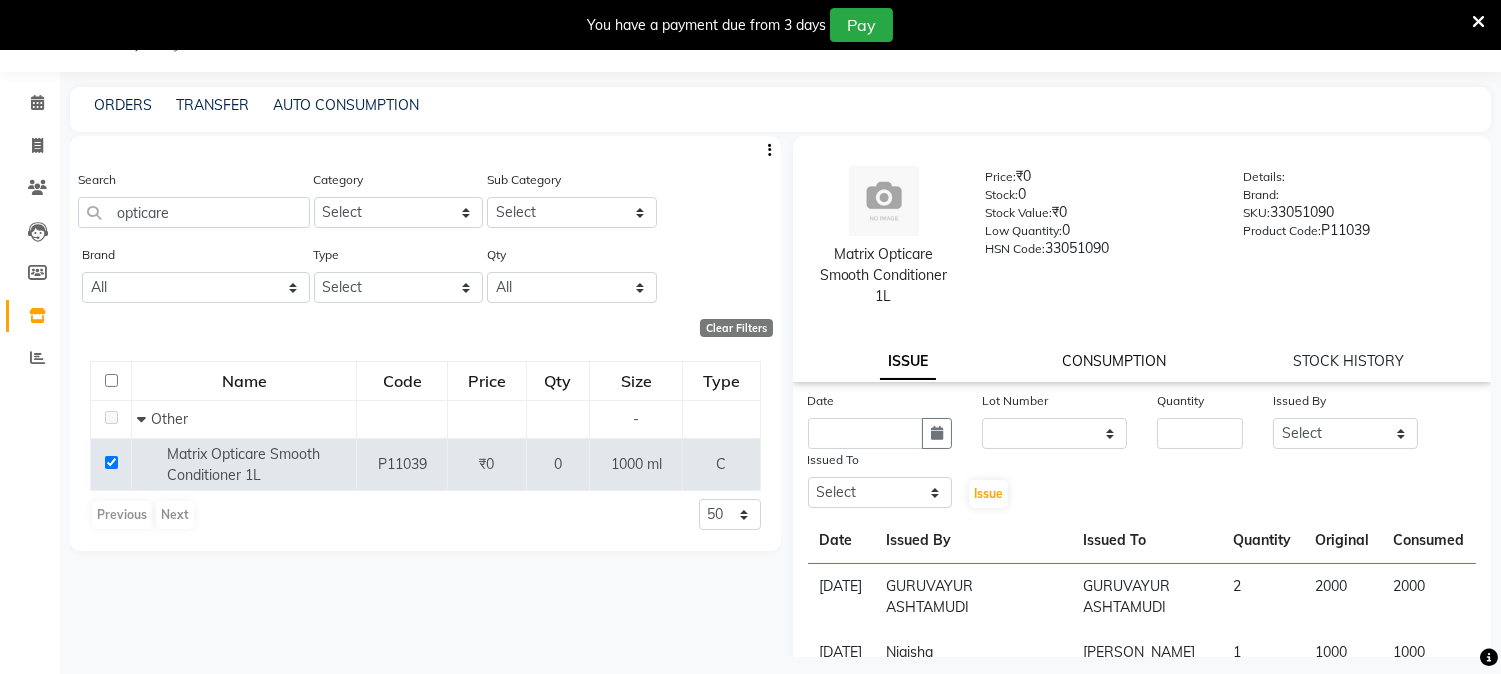 click on "CONSUMPTION" 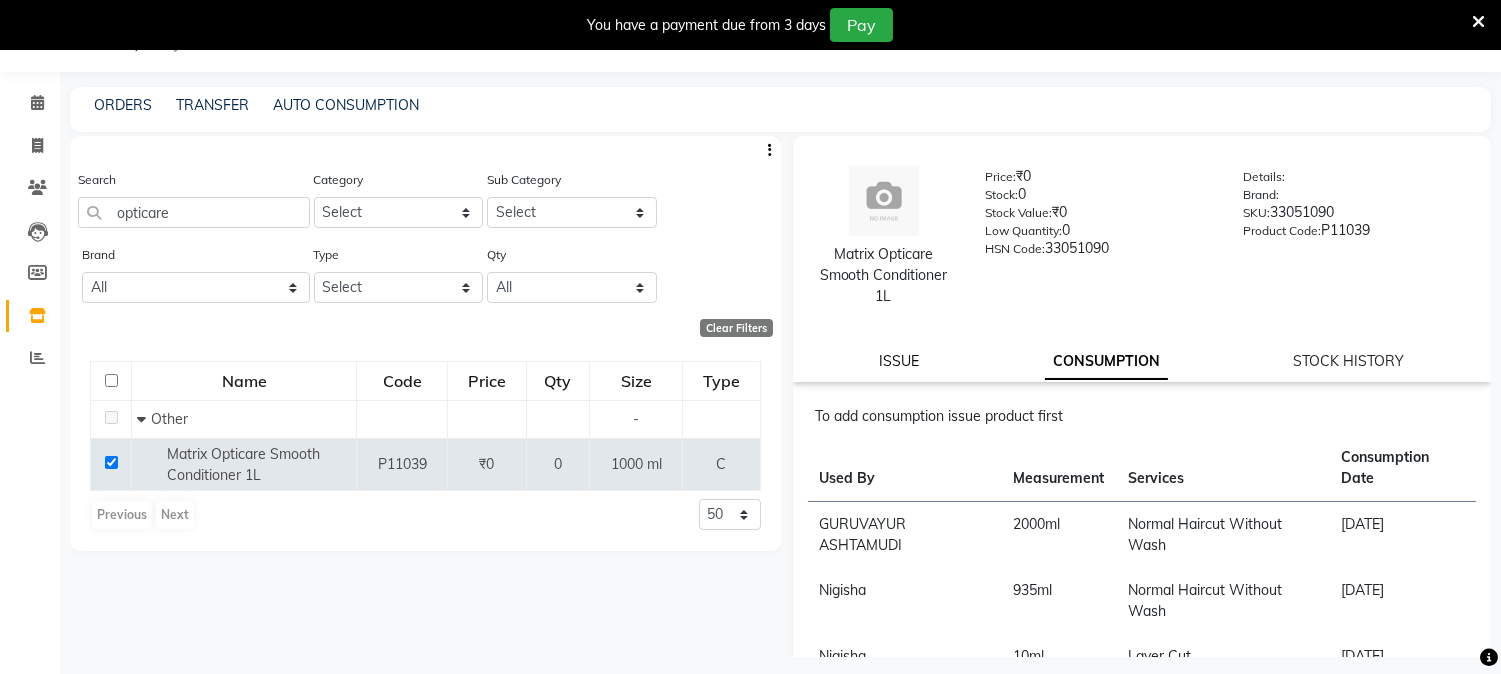 click on "ISSUE" 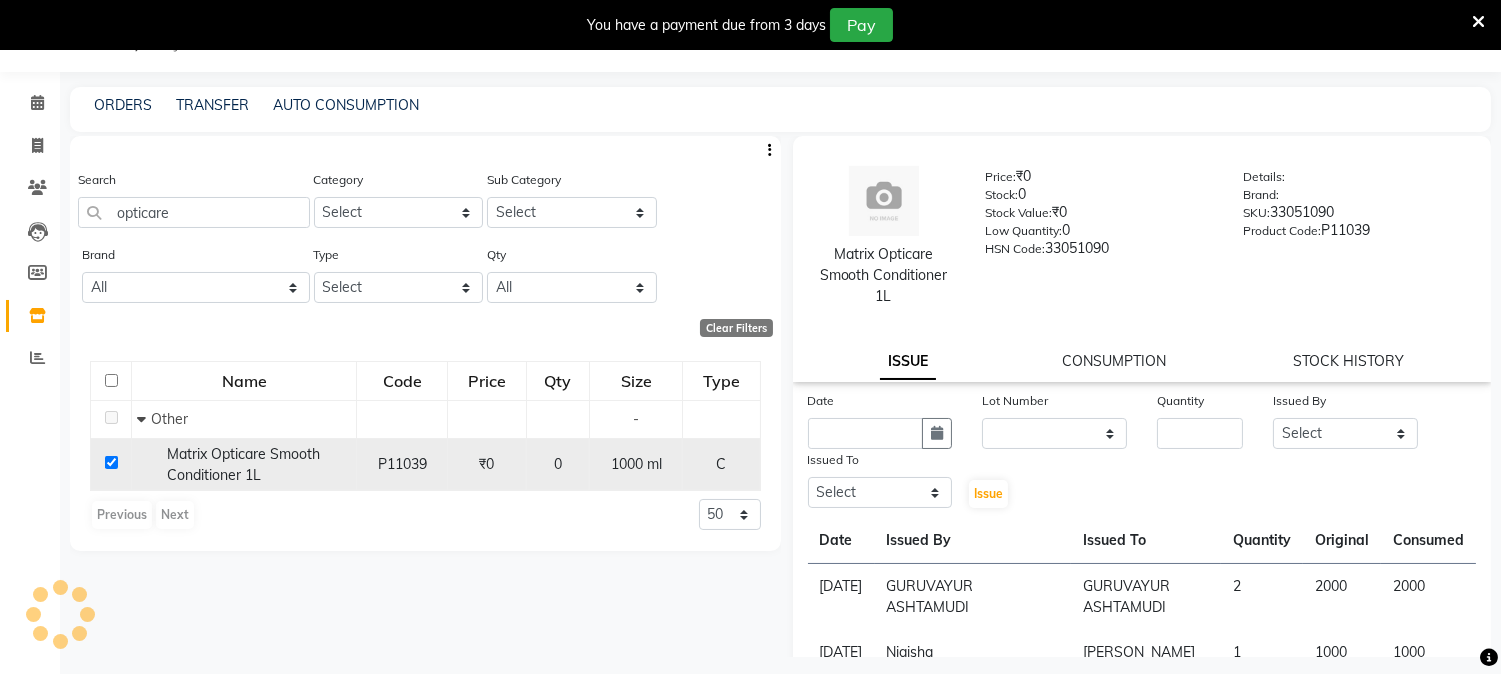 click 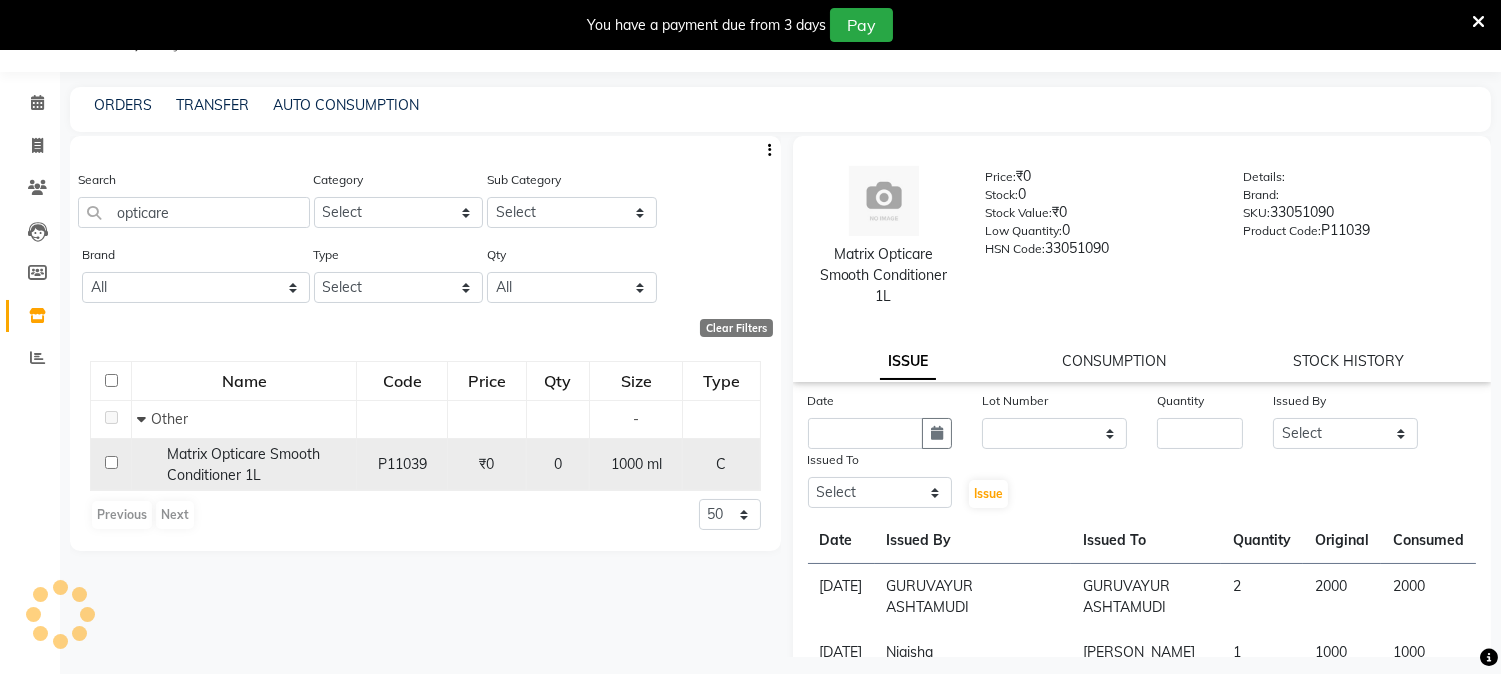 checkbox on "false" 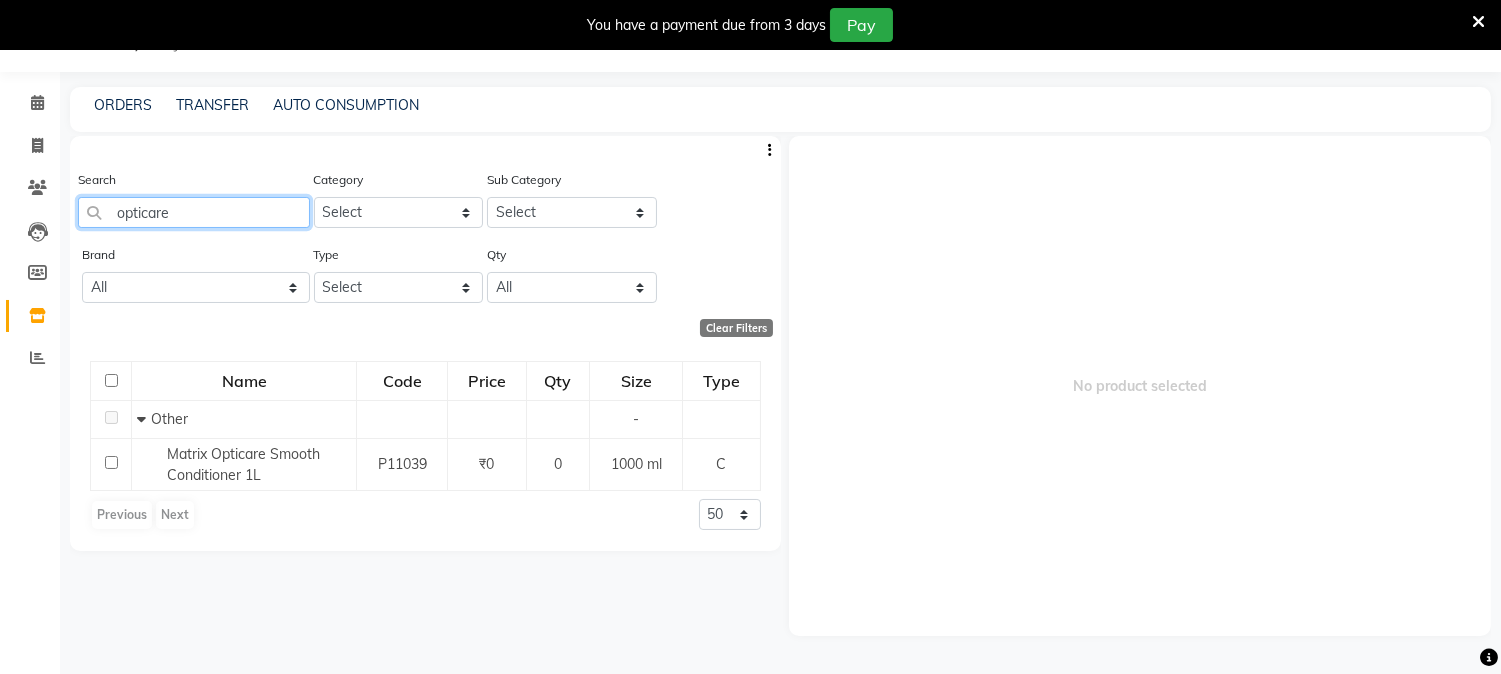 drag, startPoint x: 208, startPoint y: 213, endPoint x: 0, endPoint y: 211, distance: 208.00961 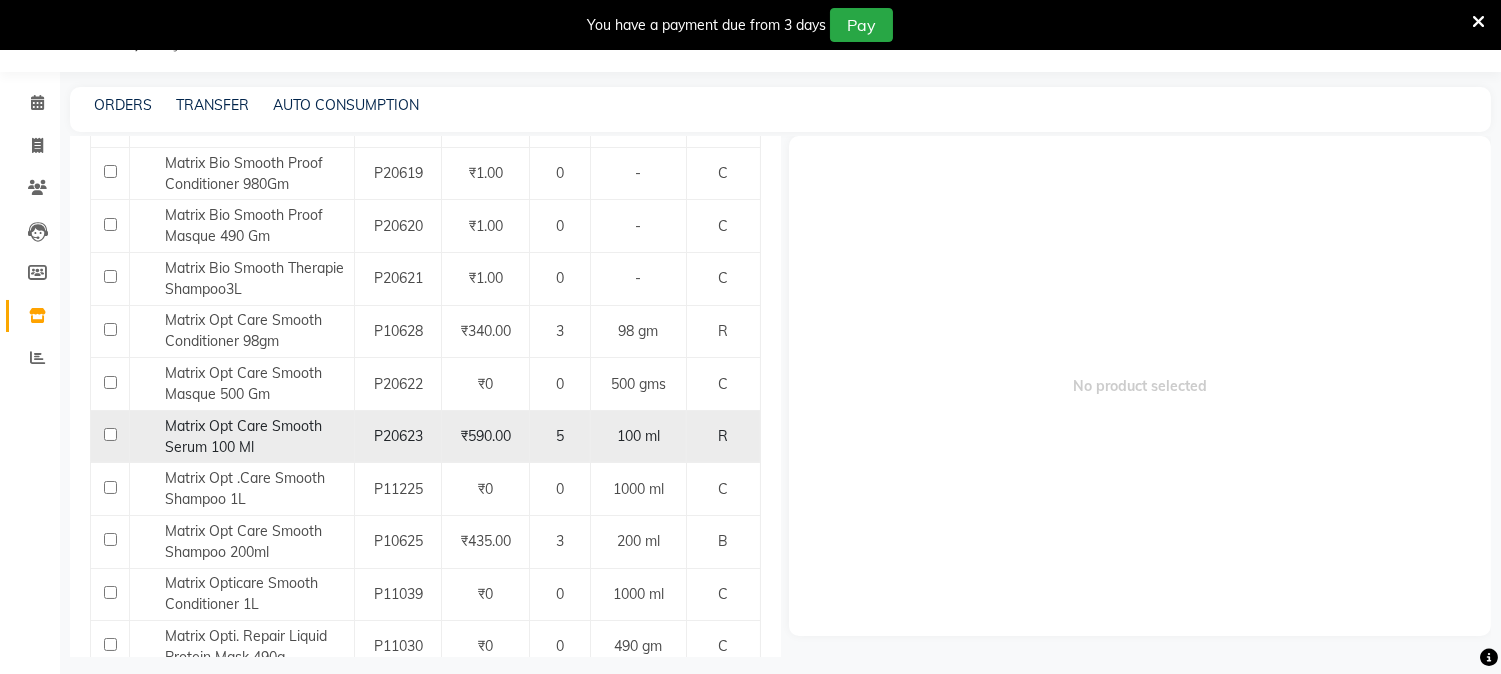 scroll, scrollTop: 444, scrollLeft: 0, axis: vertical 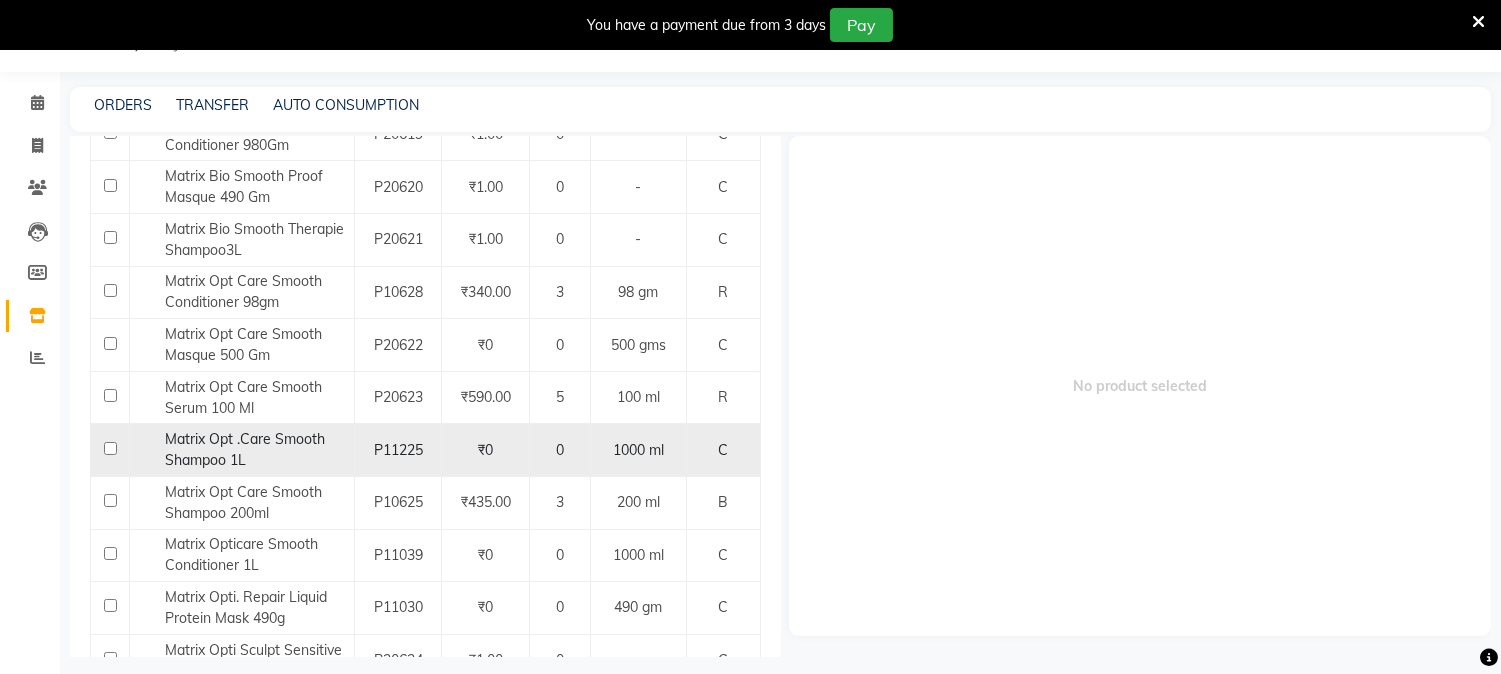 type on "matrix" 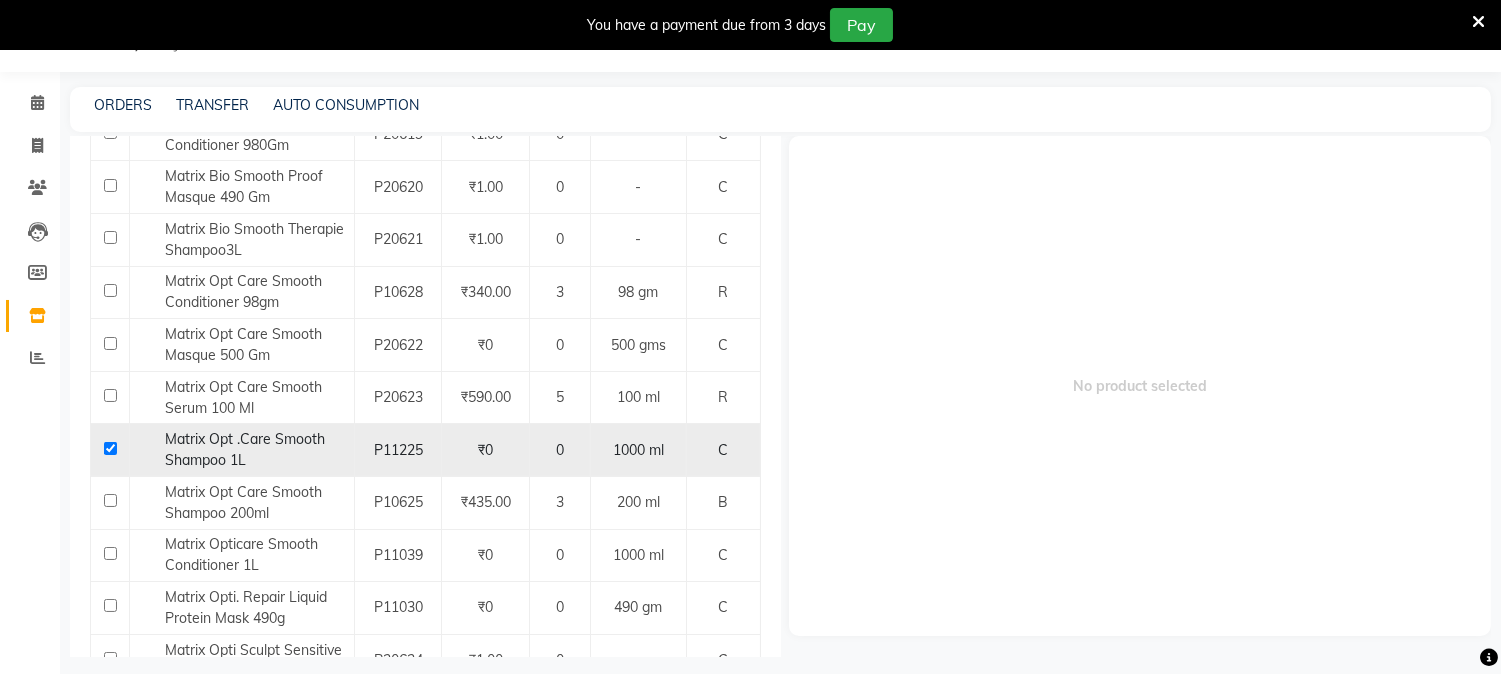 checkbox on "true" 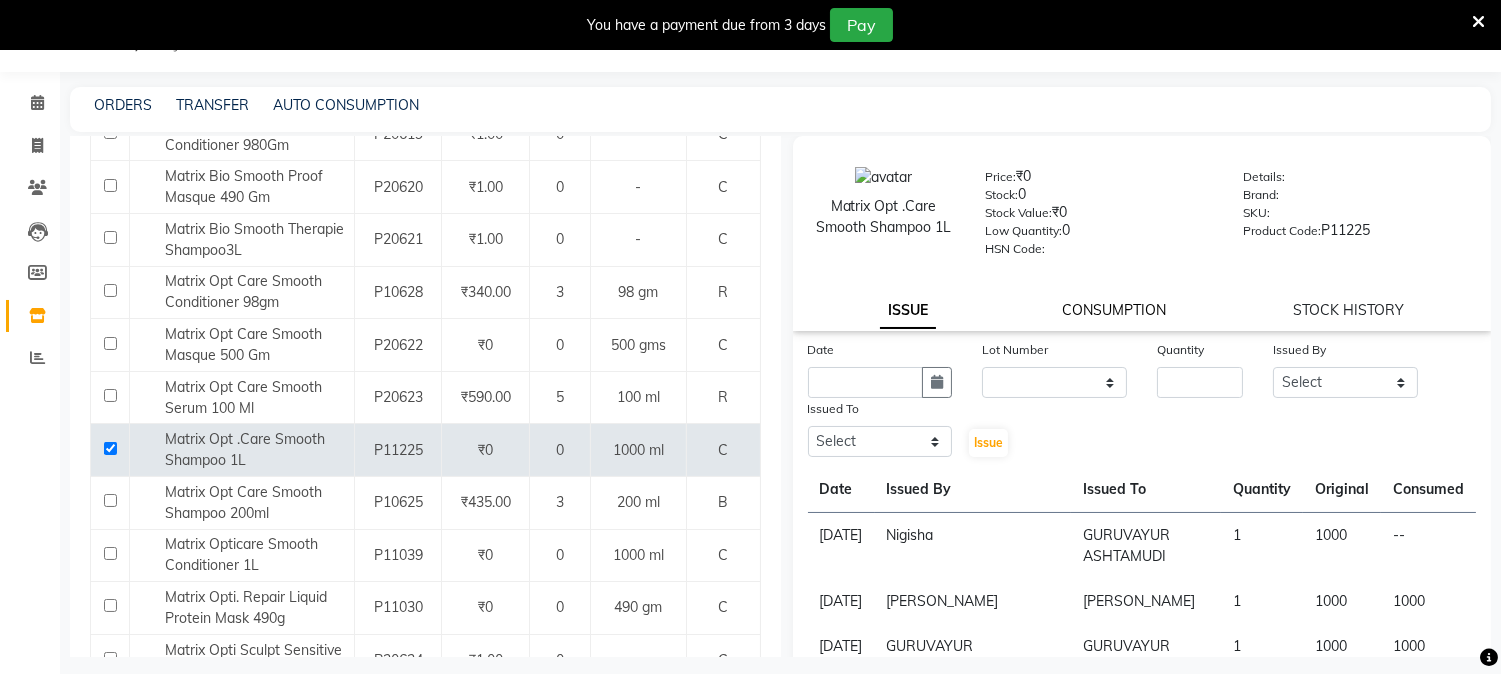 click on "CONSUMPTION" 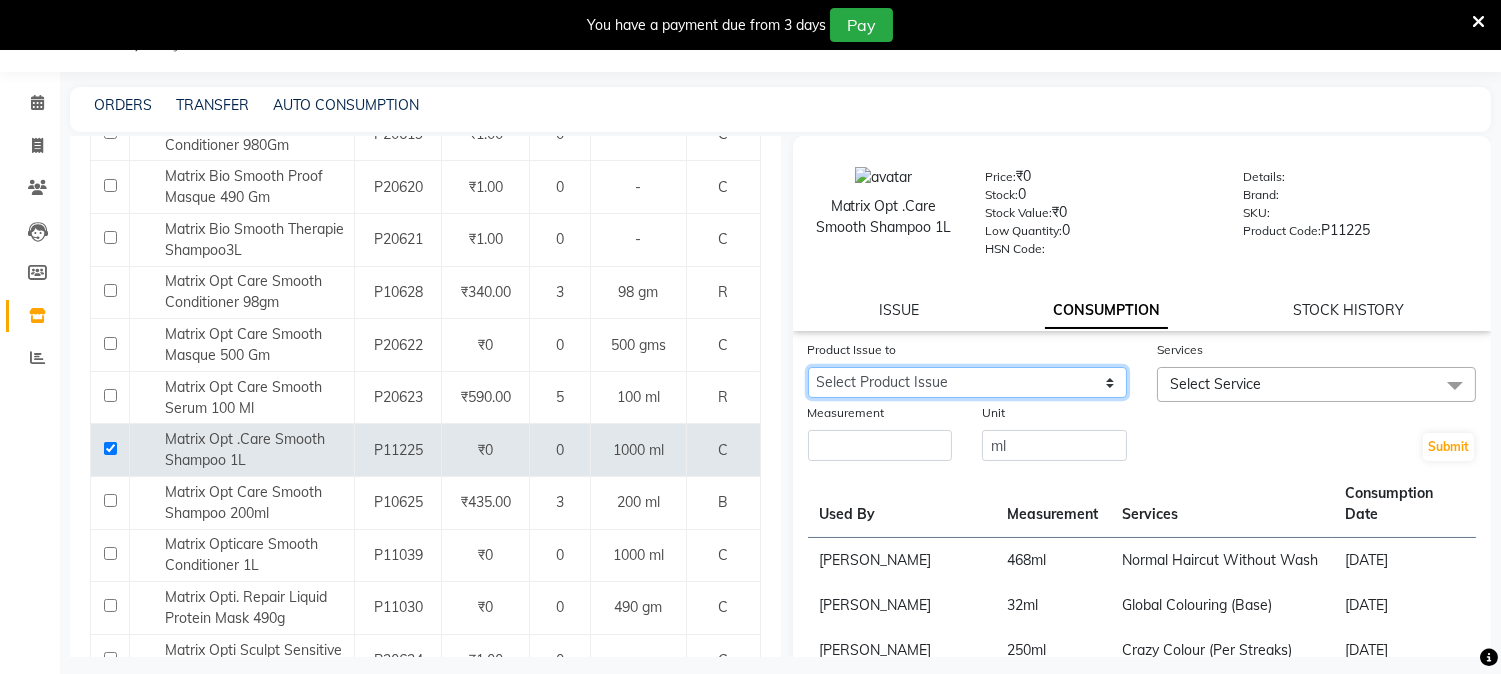 click on "Select Product Issue 2025-06-05, Issued to: GURUVAYUR ASHTAMUDI, Balance: 1000" 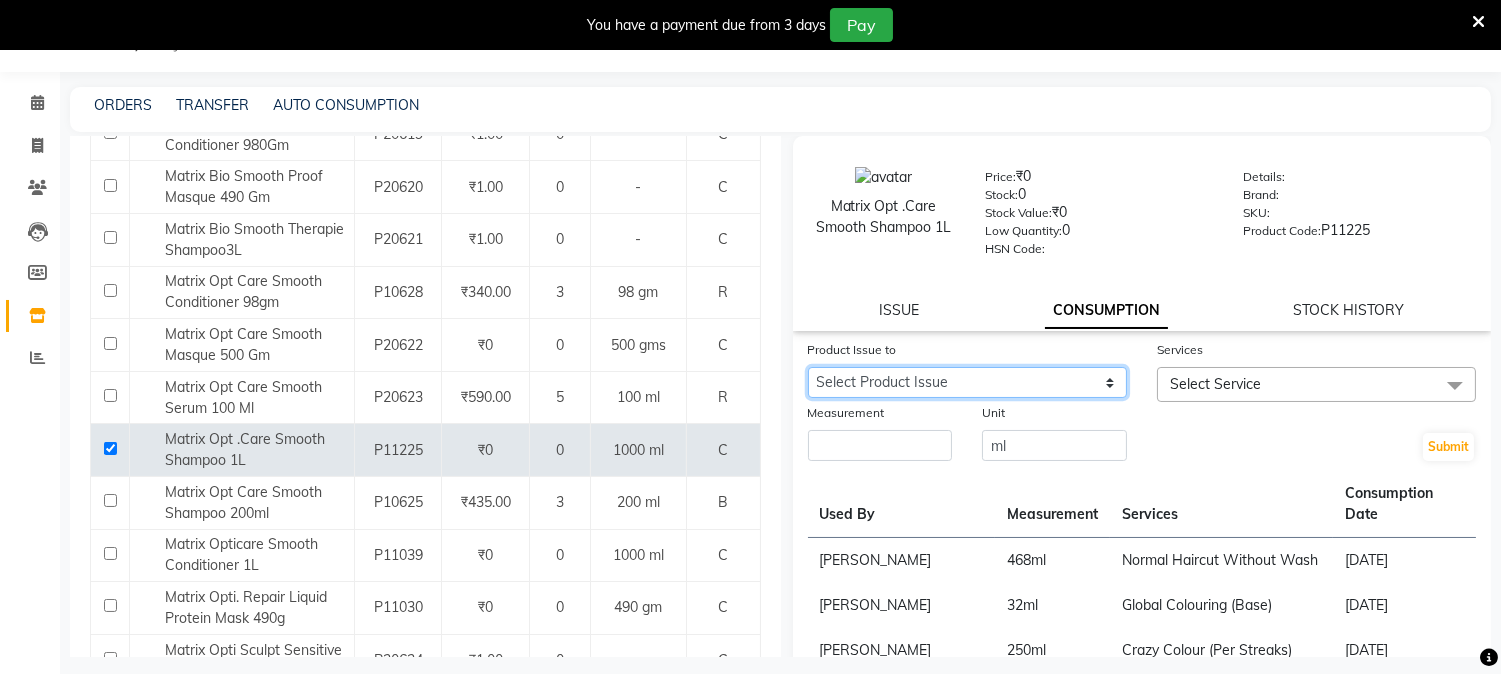 select on "1023028" 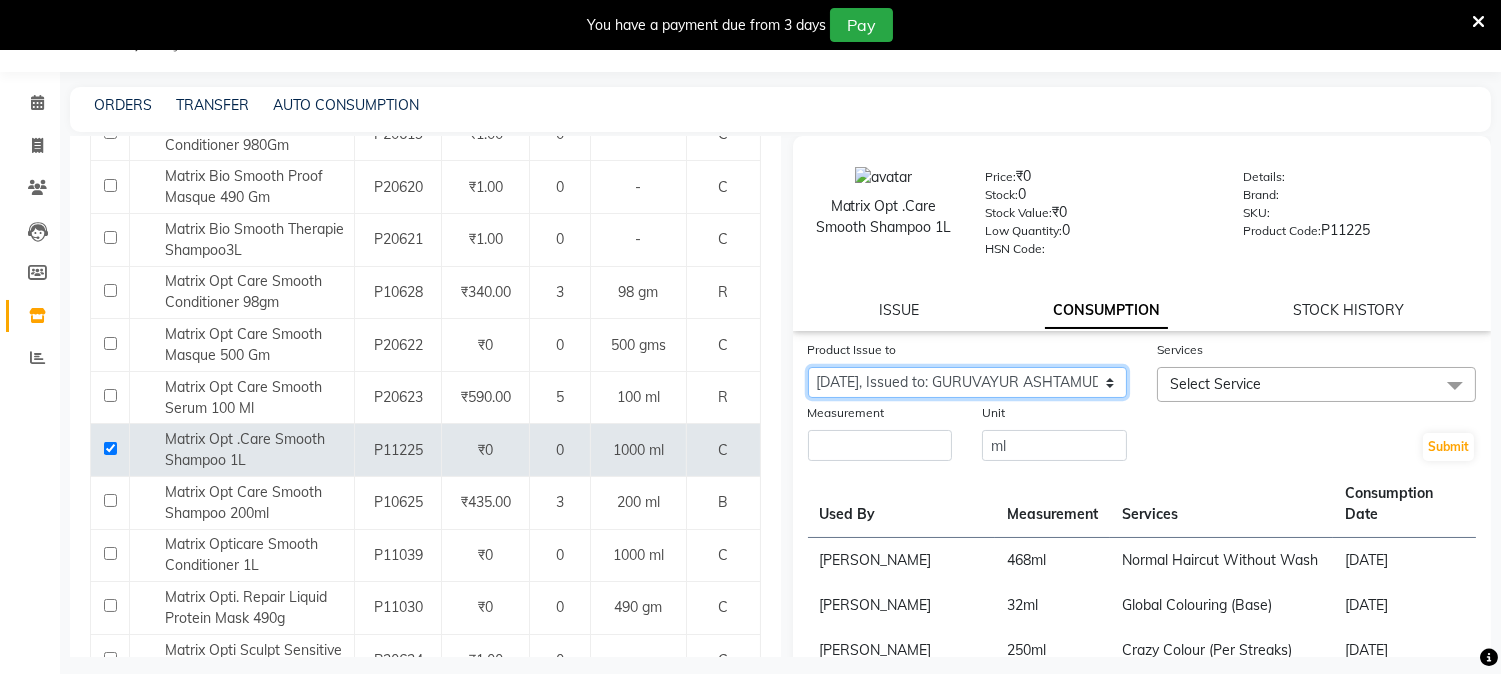 click on "Select Product Issue 2025-06-05, Issued to: GURUVAYUR ASHTAMUDI, Balance: 1000" 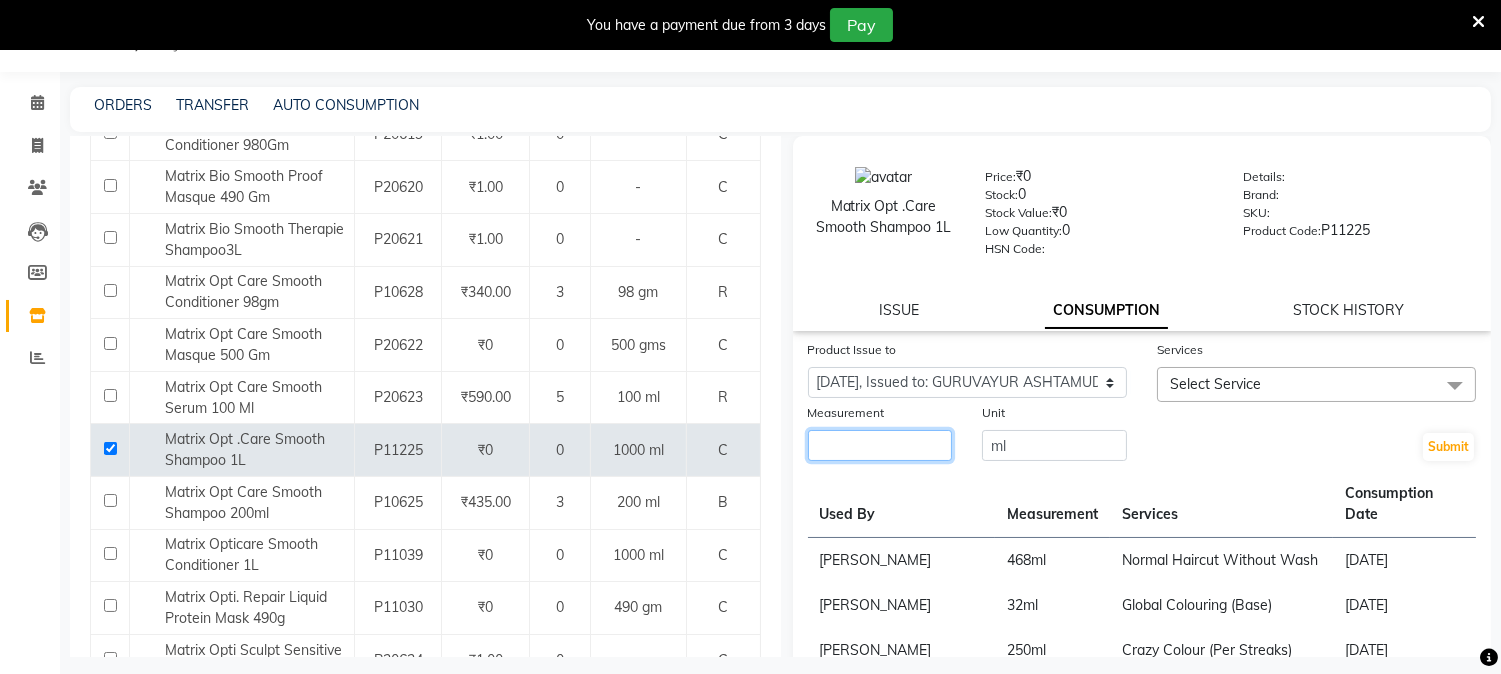 click 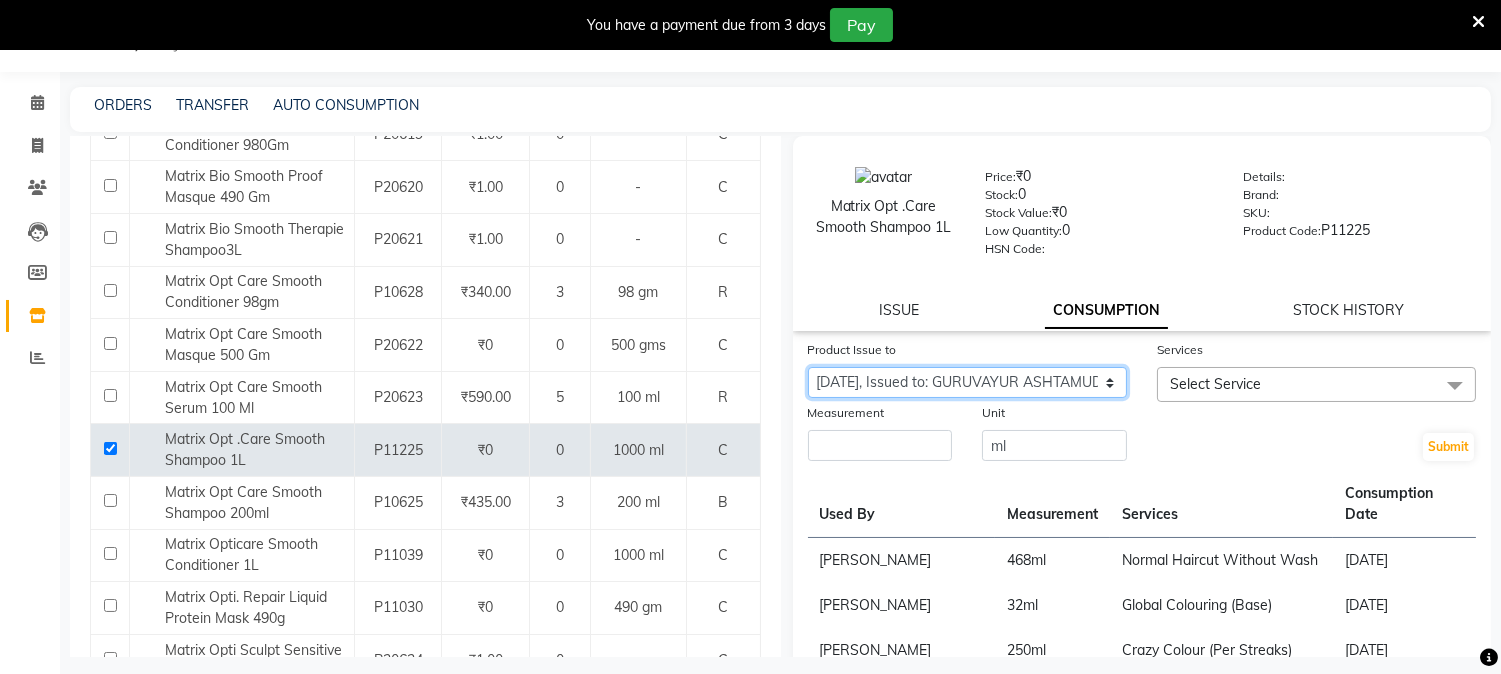 click on "Select Product Issue 2025-06-05, Issued to: GURUVAYUR ASHTAMUDI, Balance: 1000" 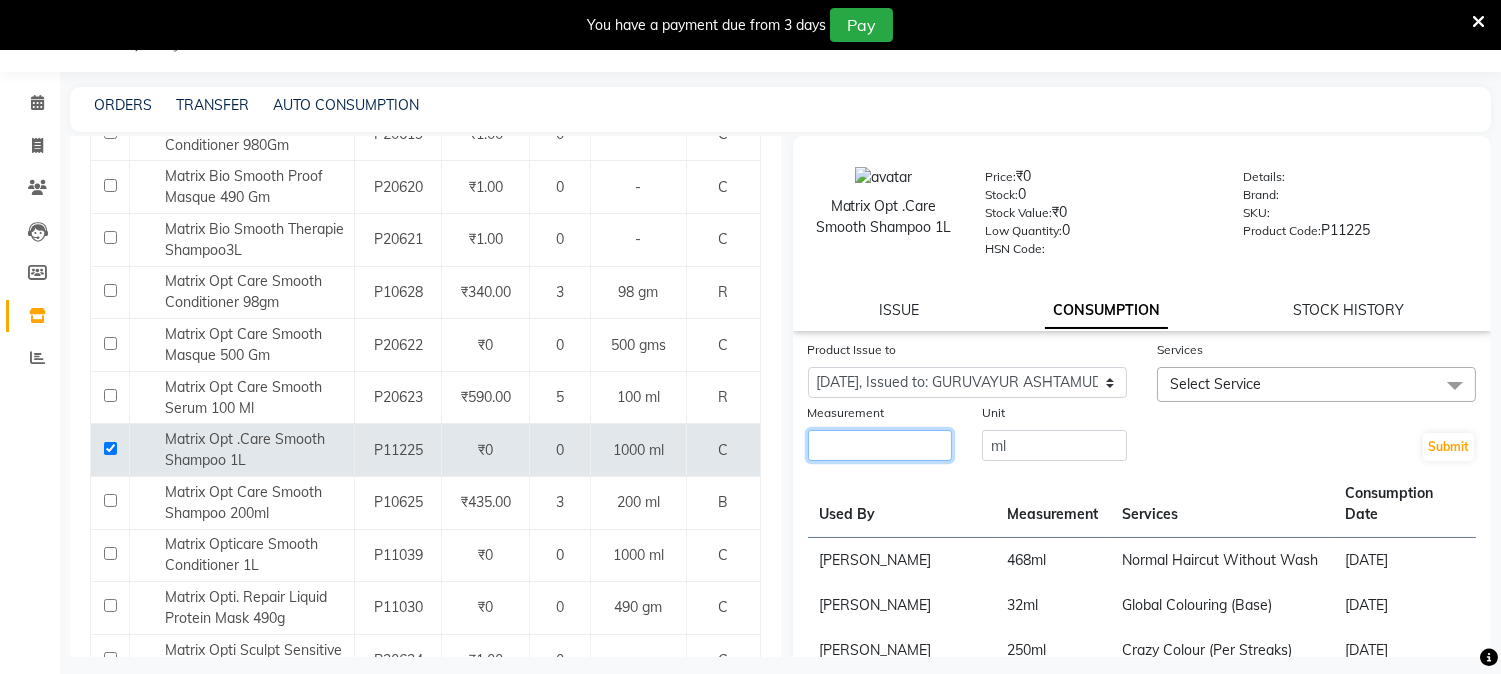 click 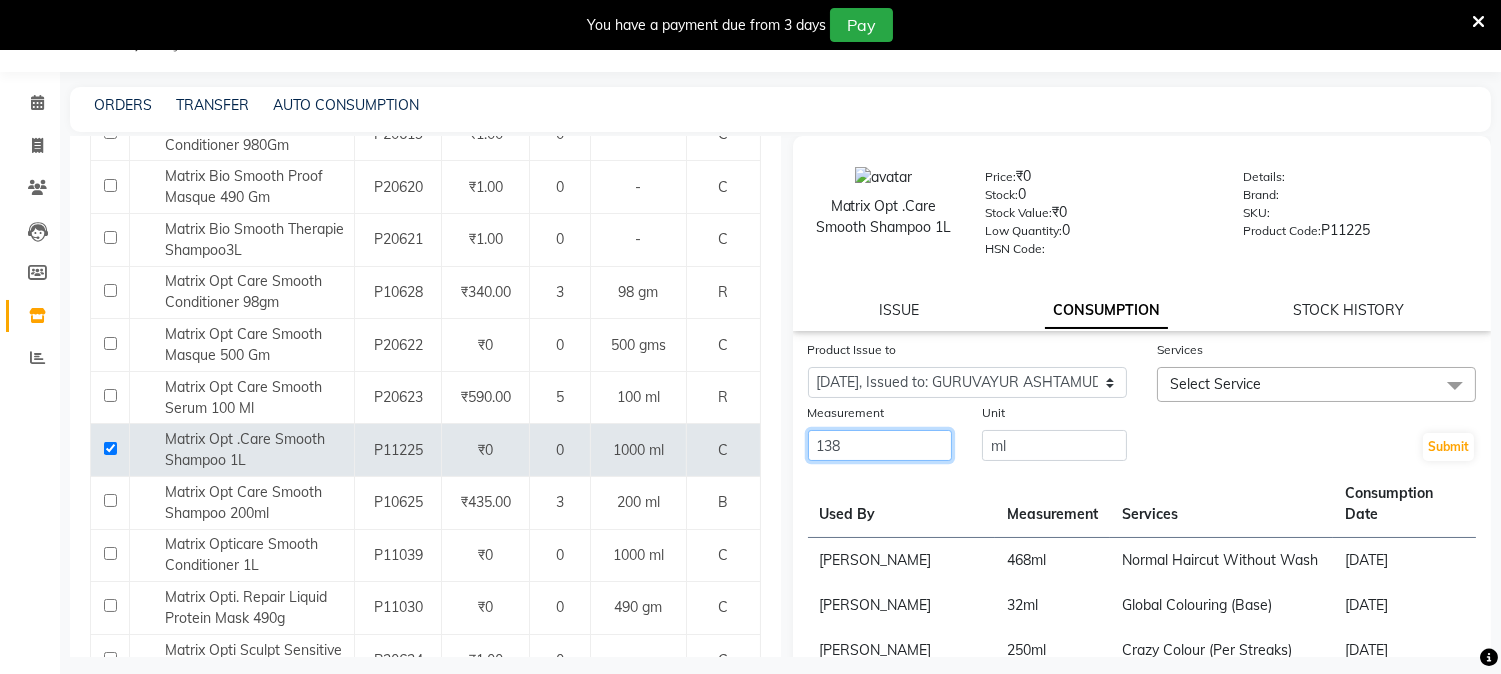type on "138" 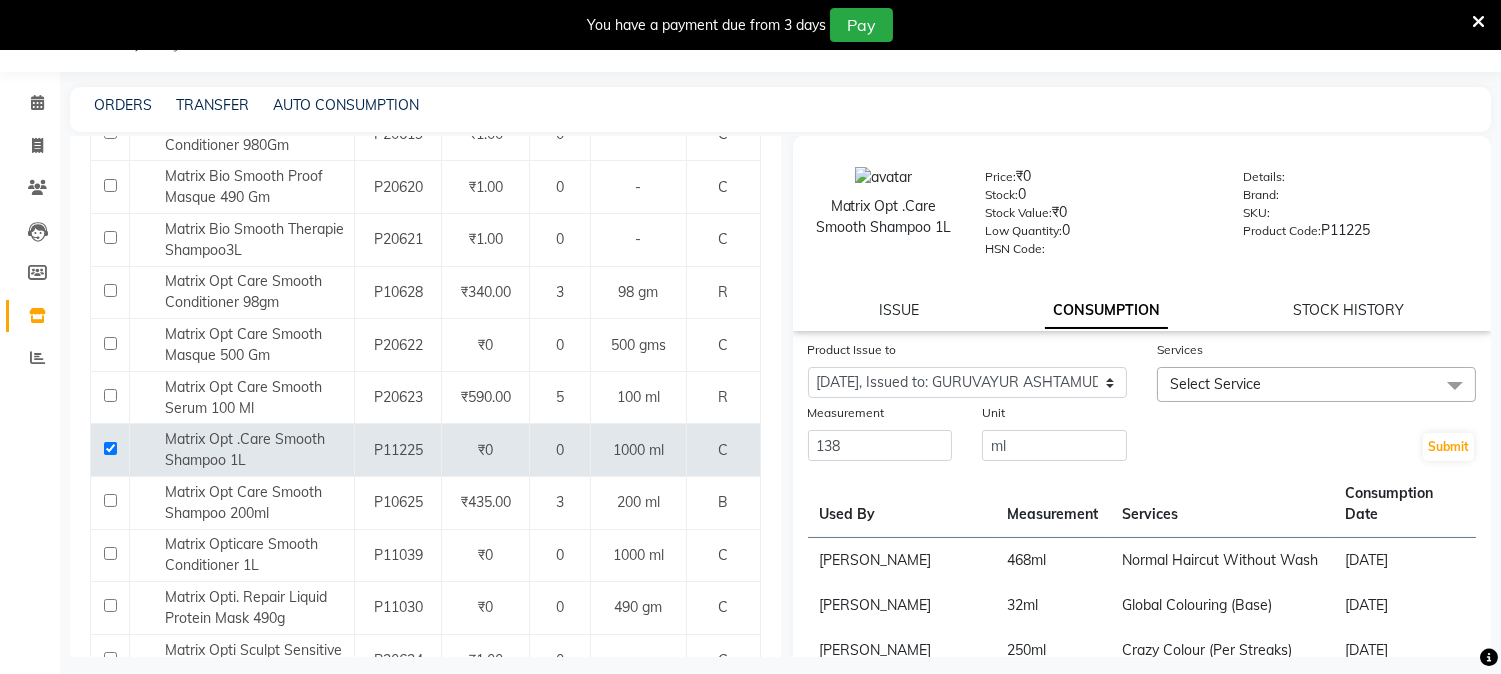 click on "Select Service" 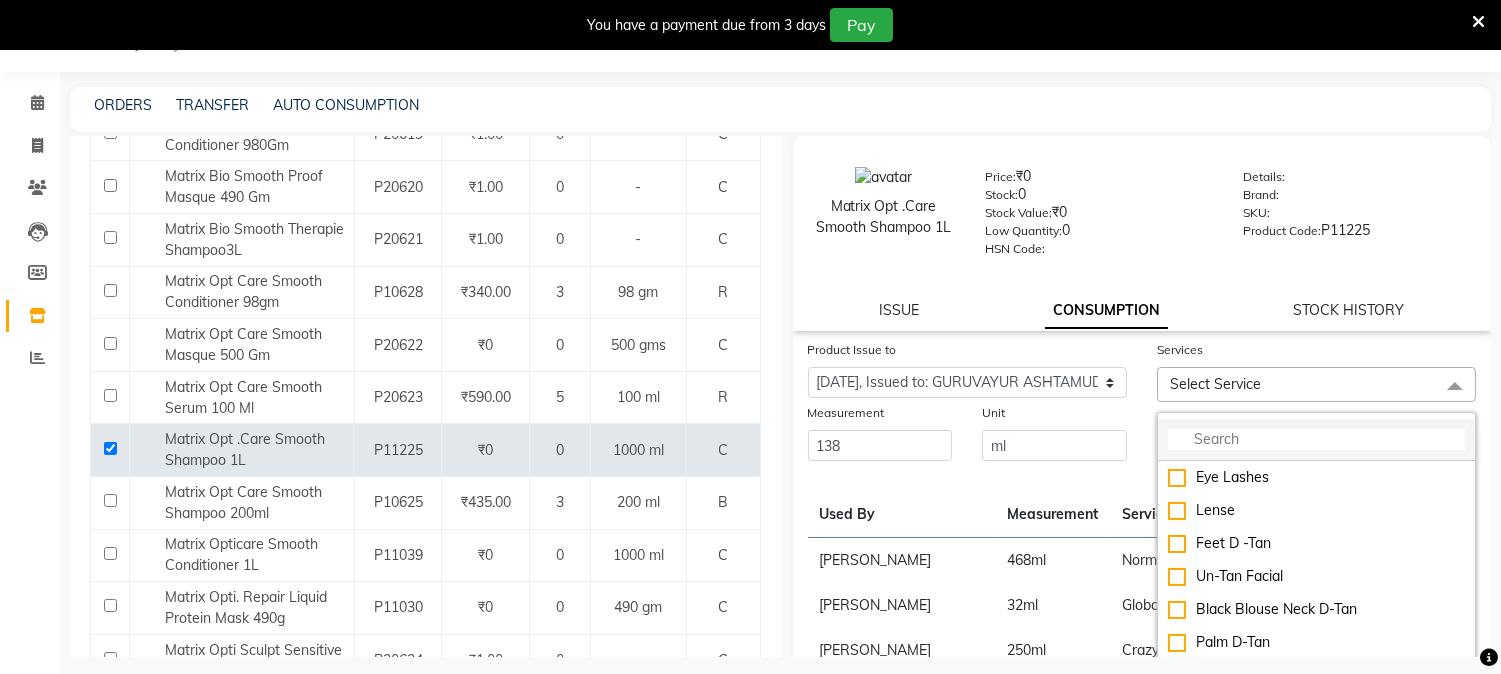 click 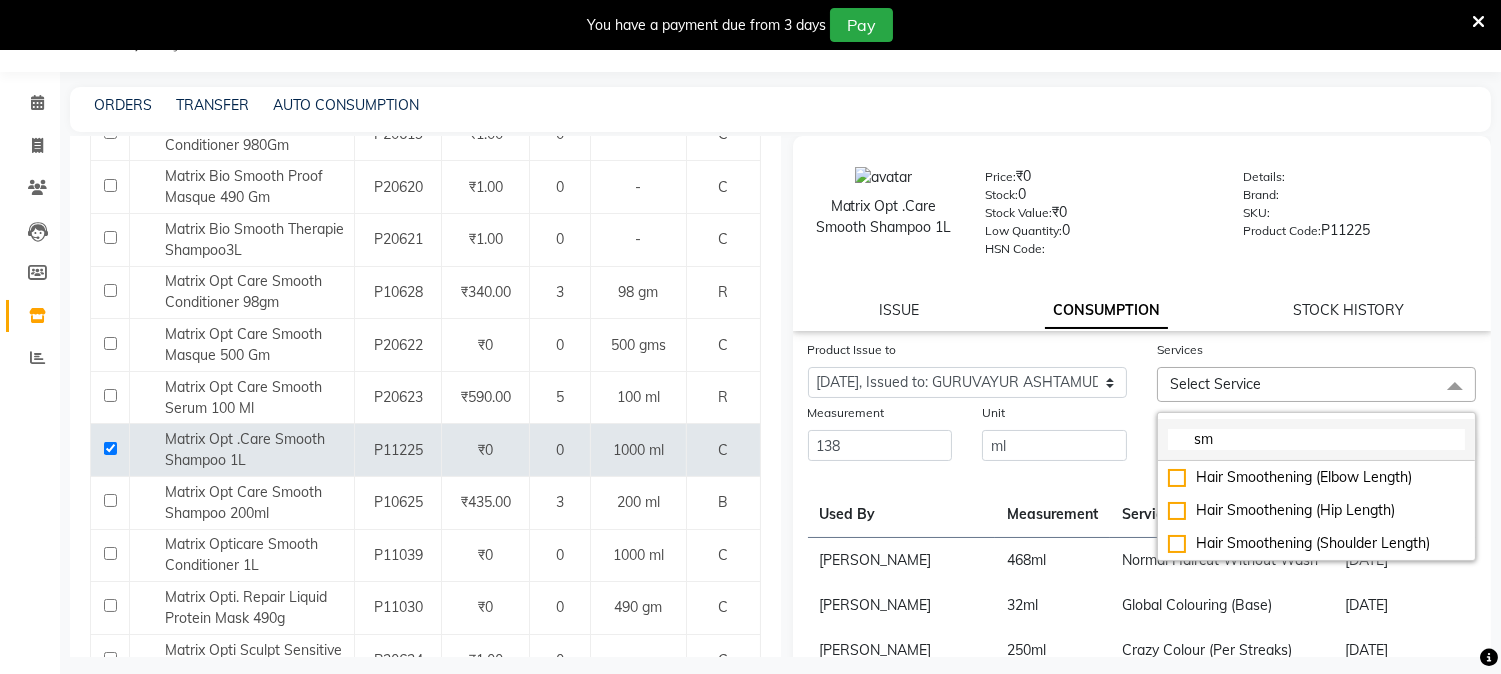 type on "s" 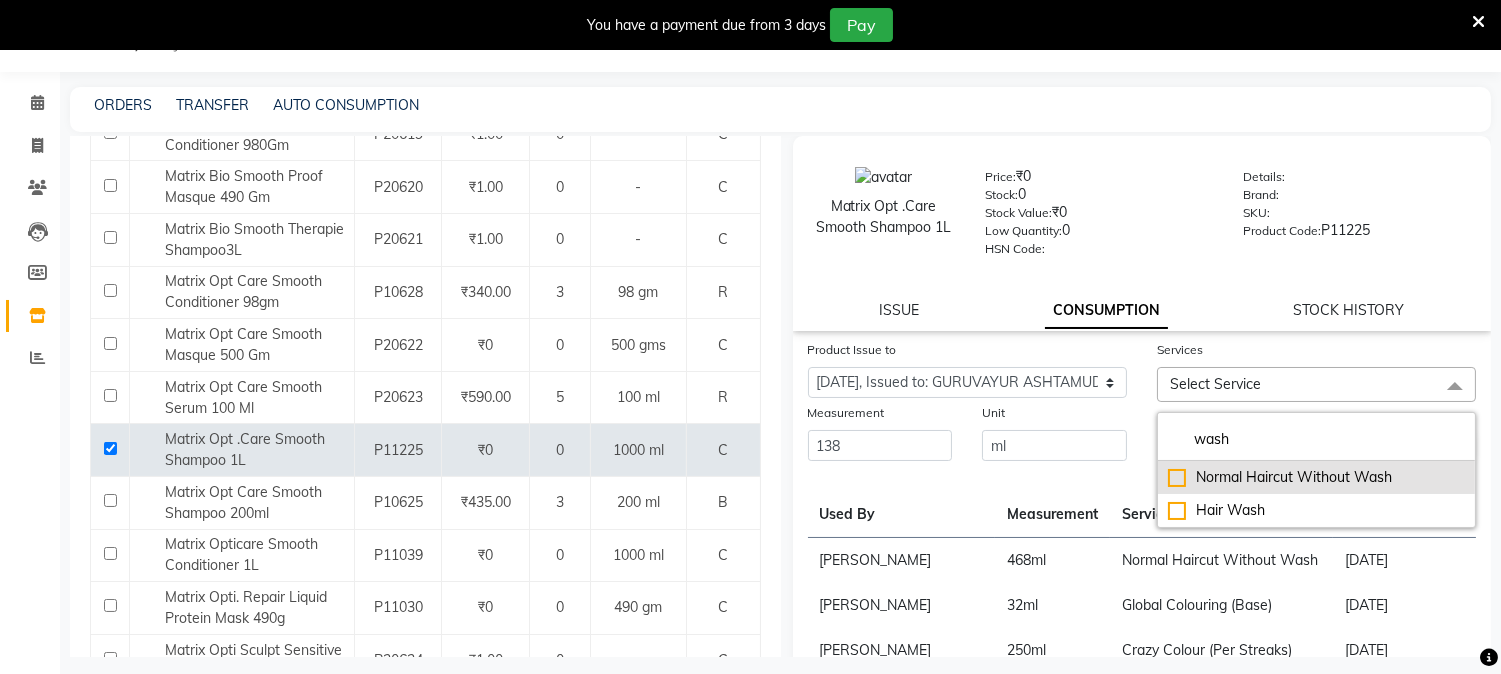 type on "wash" 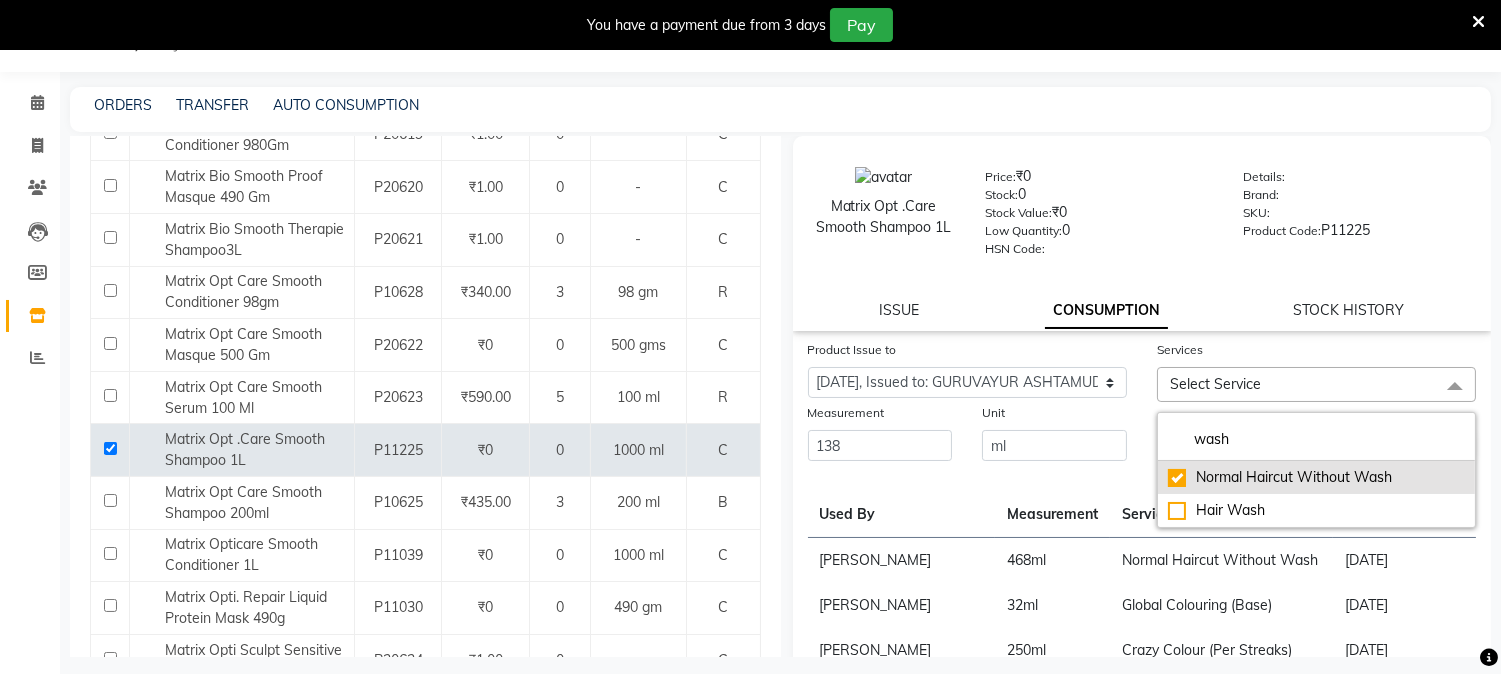 checkbox on "true" 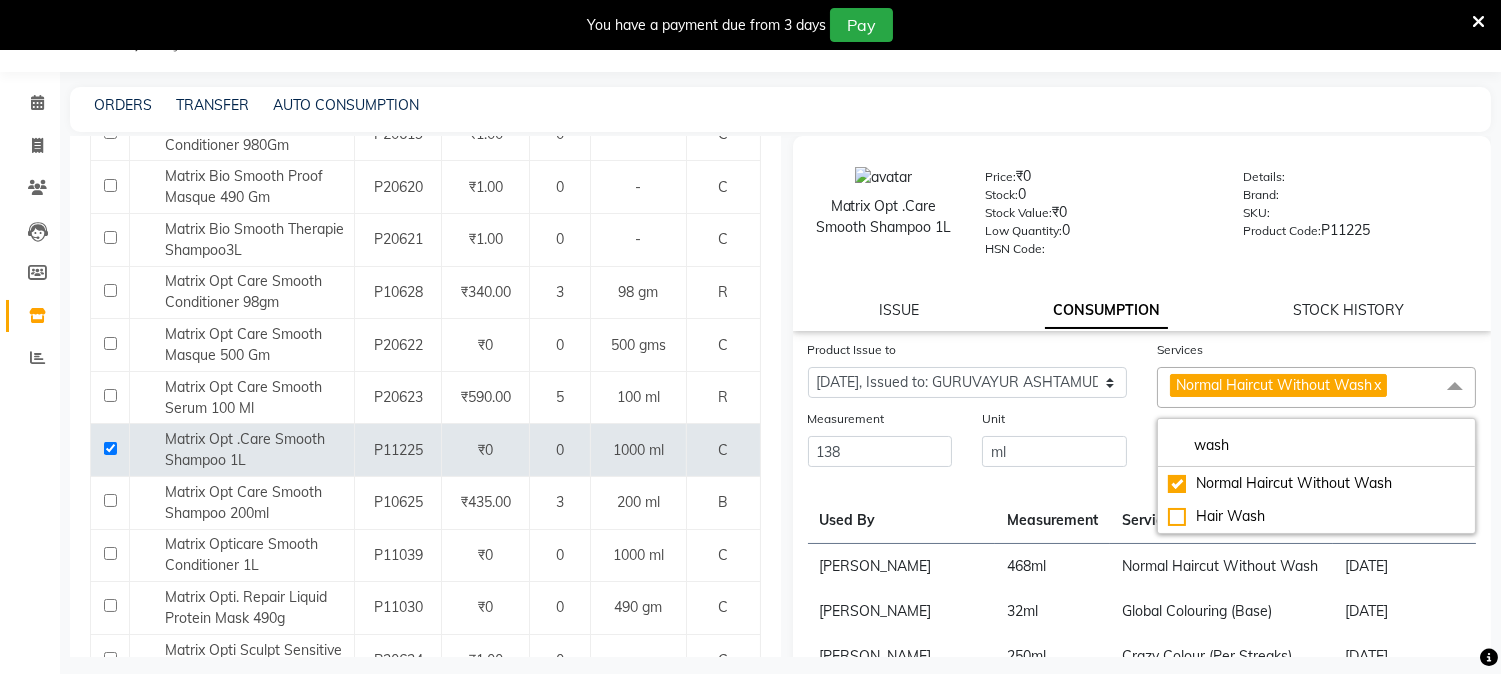 click on "Unit ml" 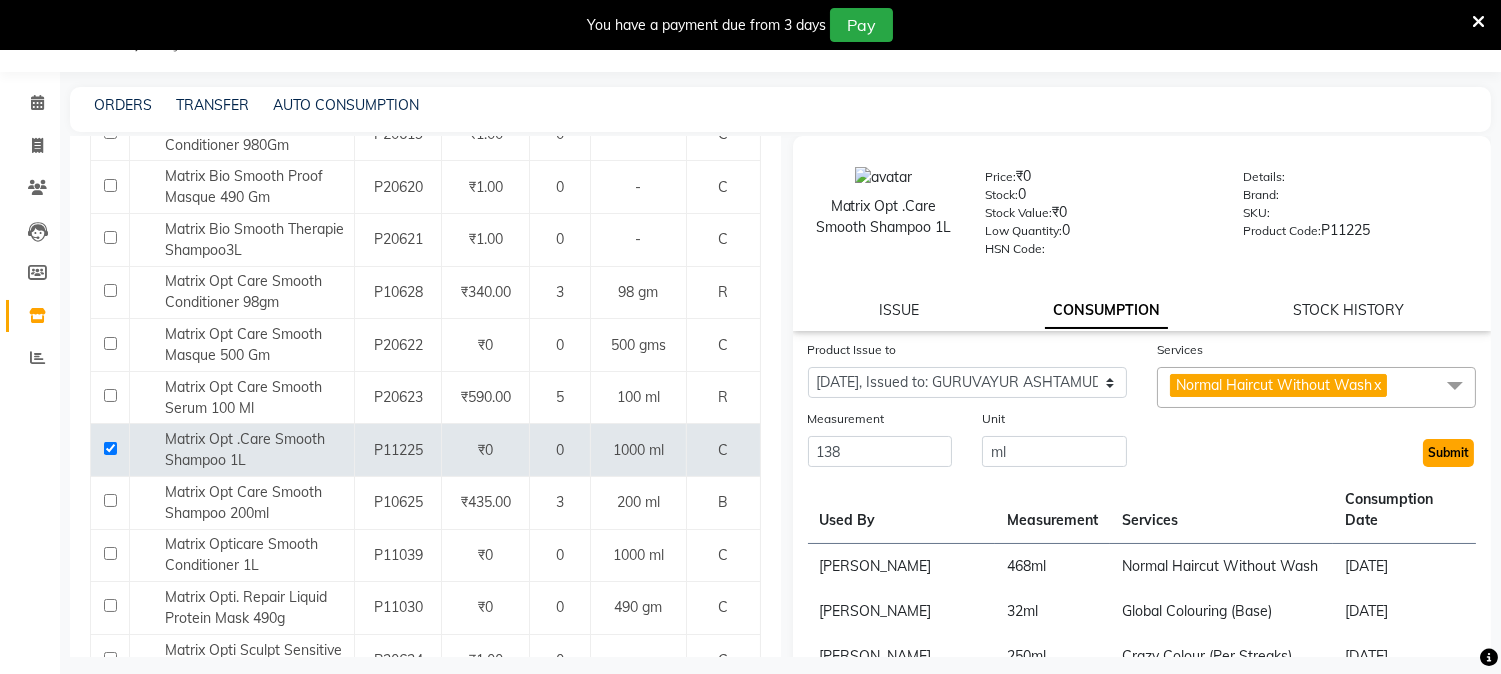 click on "Submit" 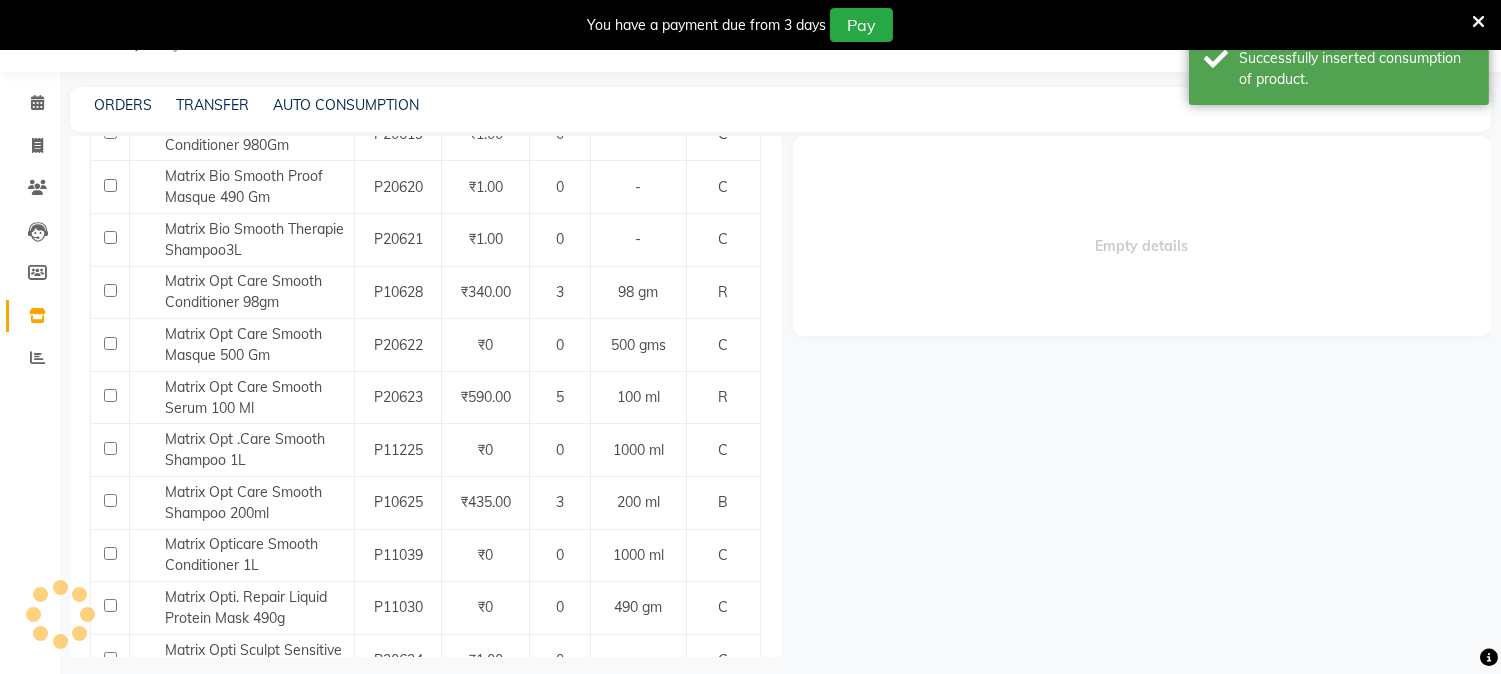 scroll, scrollTop: 0, scrollLeft: 0, axis: both 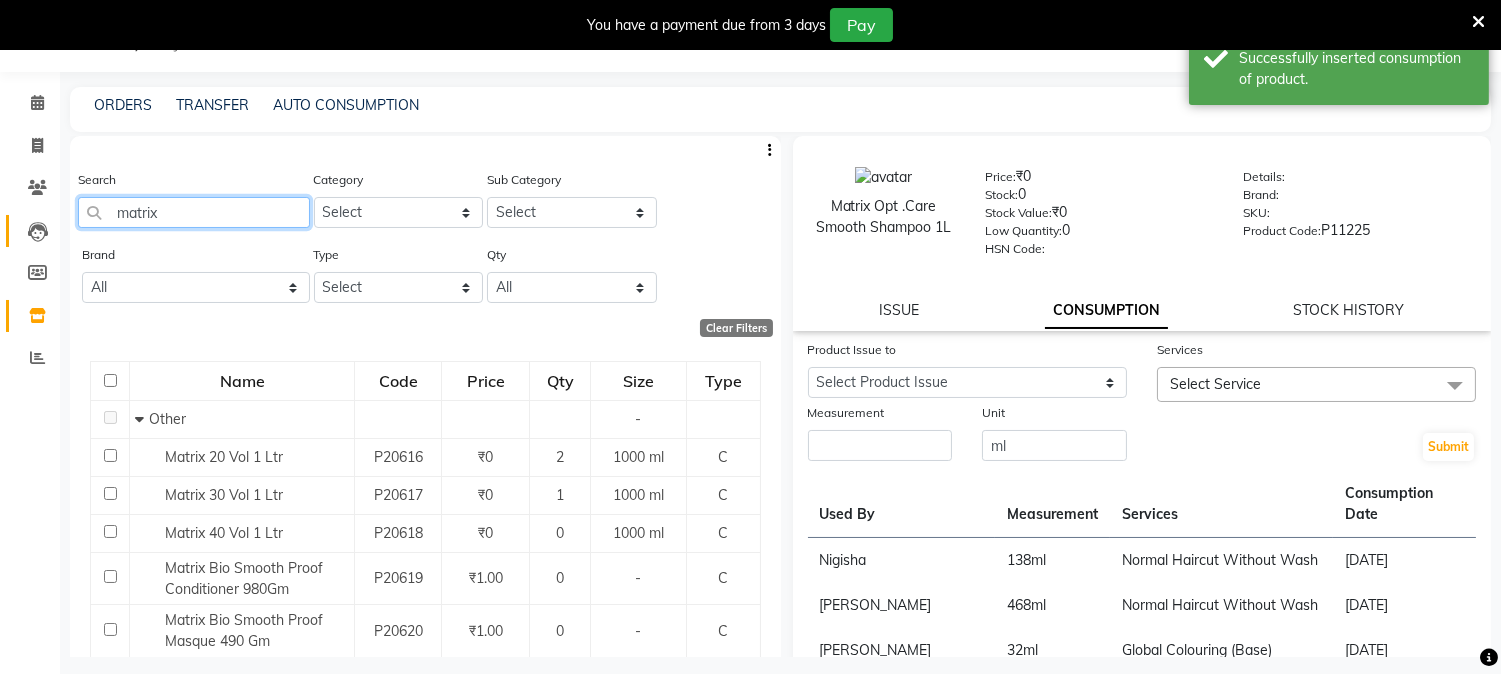 drag, startPoint x: 187, startPoint y: 221, endPoint x: 45, endPoint y: 215, distance: 142.12671 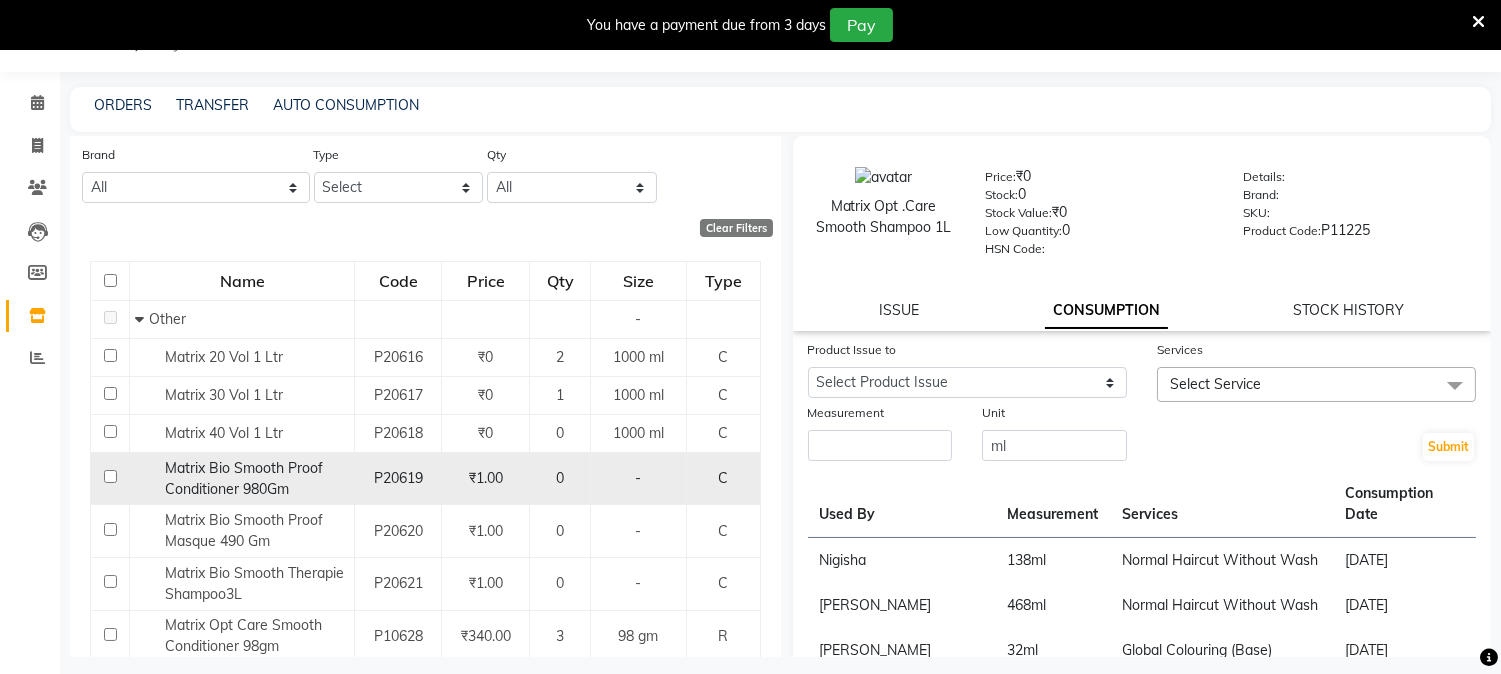 scroll, scrollTop: 222, scrollLeft: 0, axis: vertical 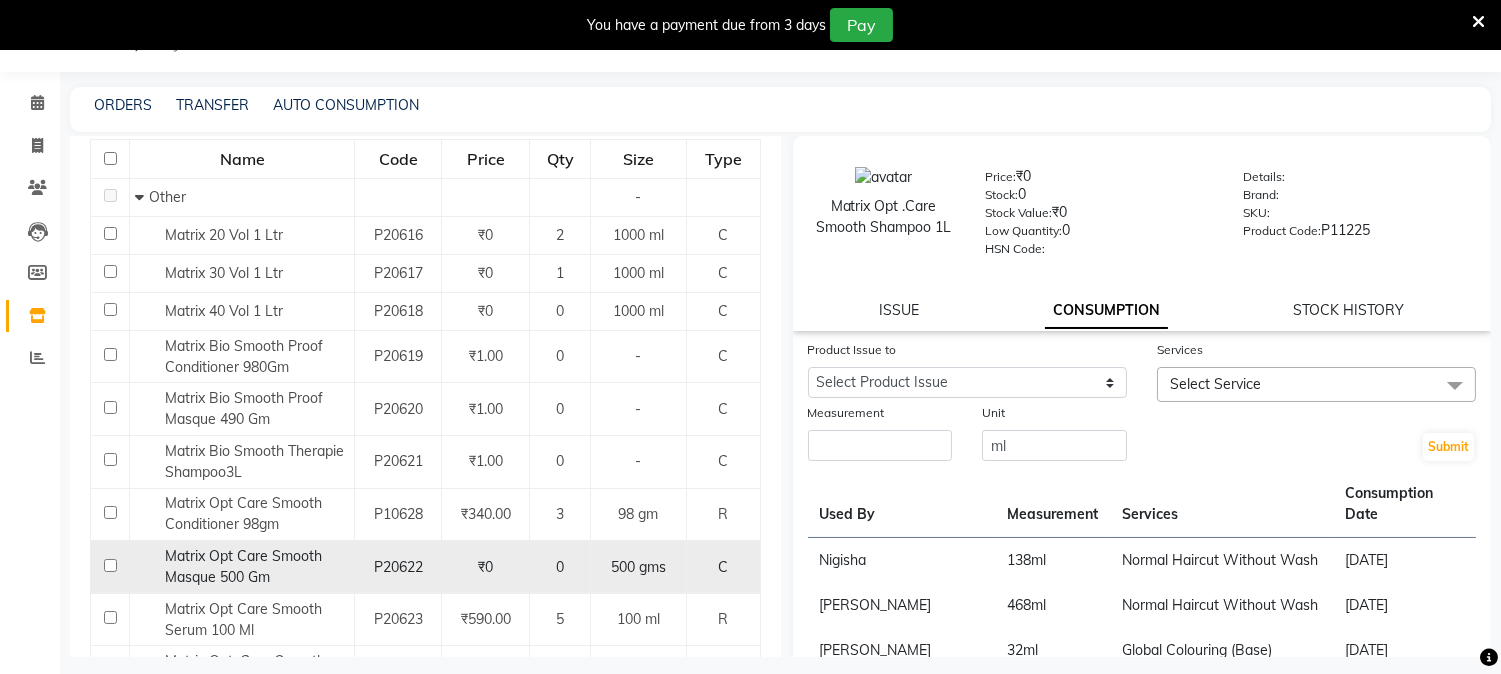 type on "matrix" 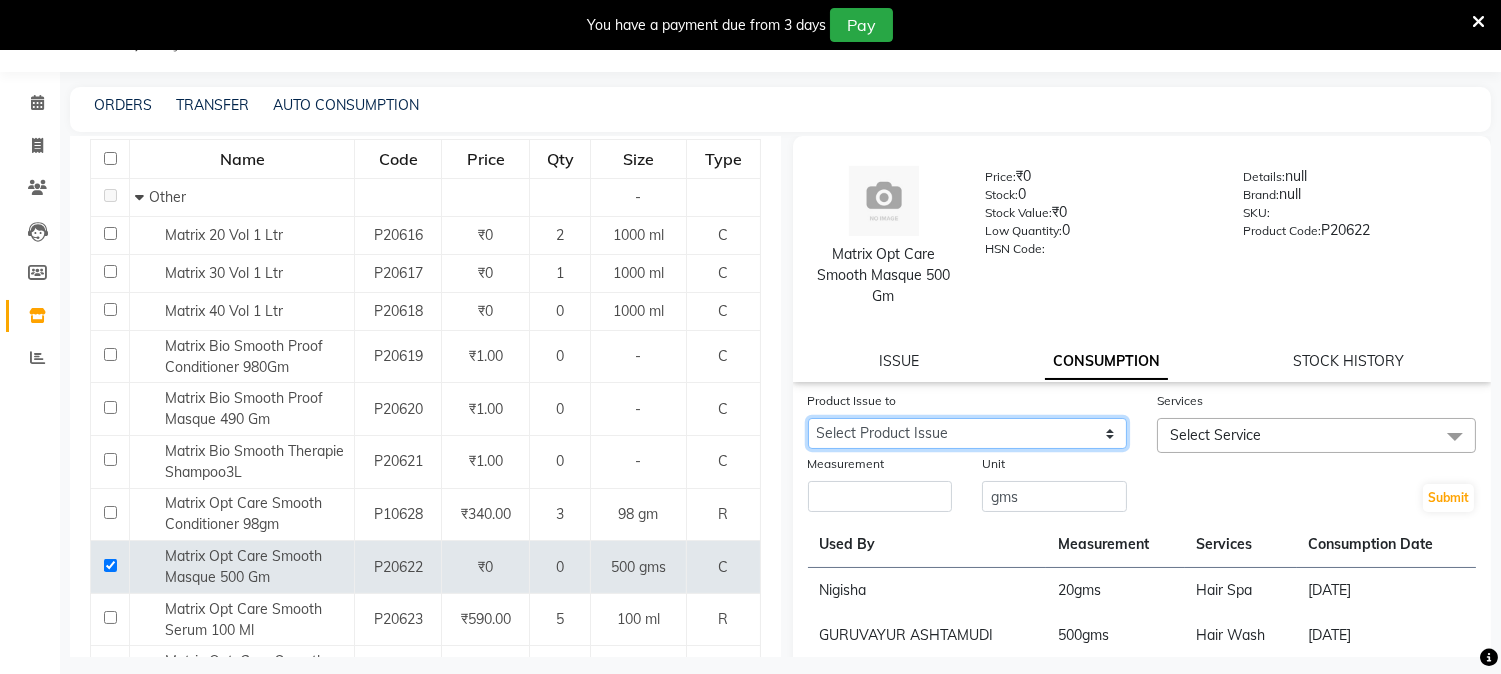 click on "Select Product Issue 2025-06-08, Issued to: Aathithya, Balance: 480" 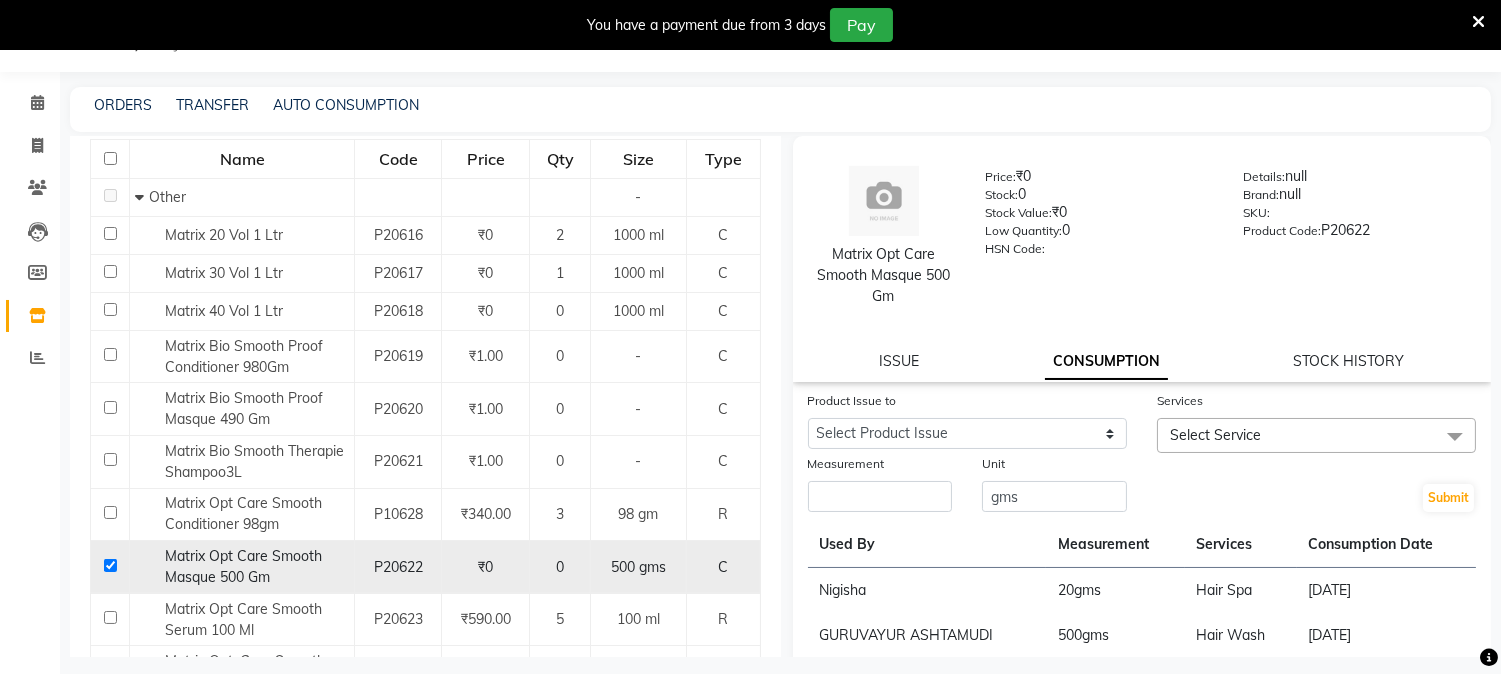 click 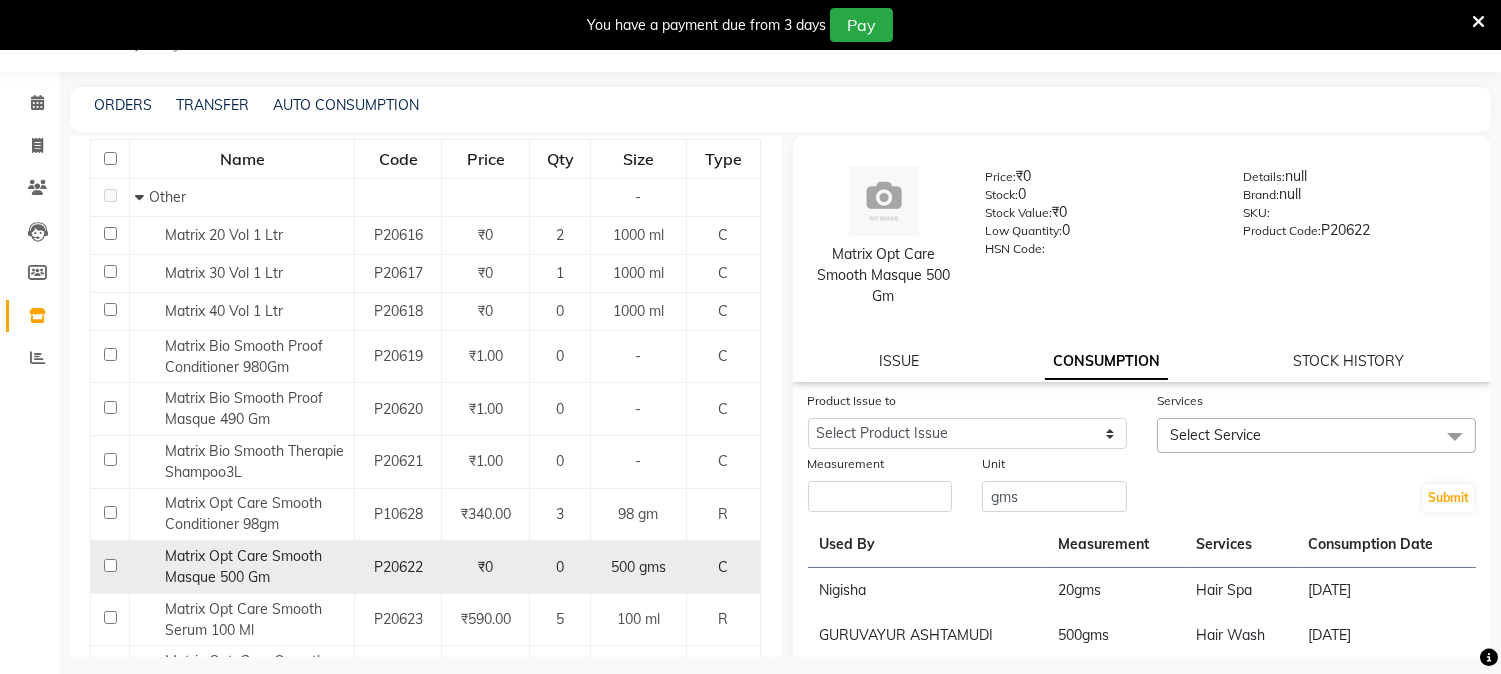checkbox on "false" 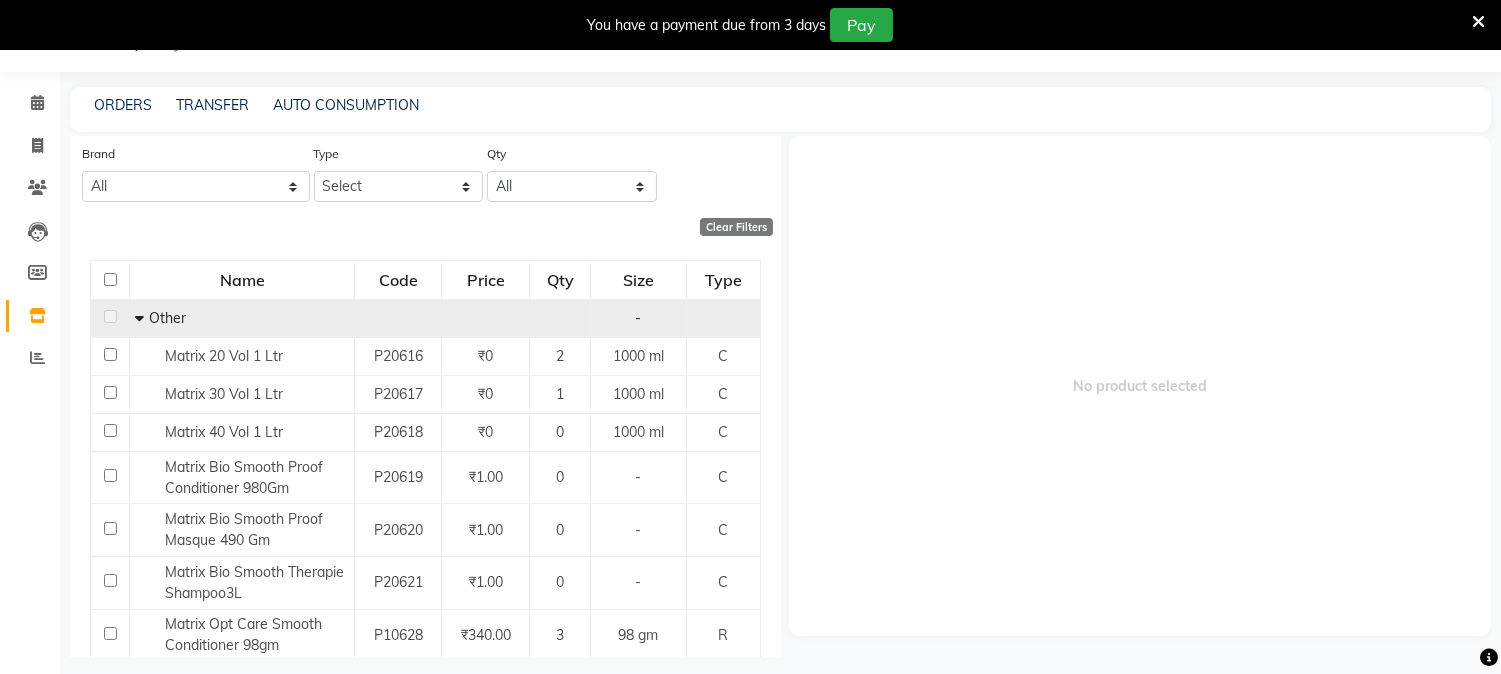 scroll, scrollTop: 0, scrollLeft: 0, axis: both 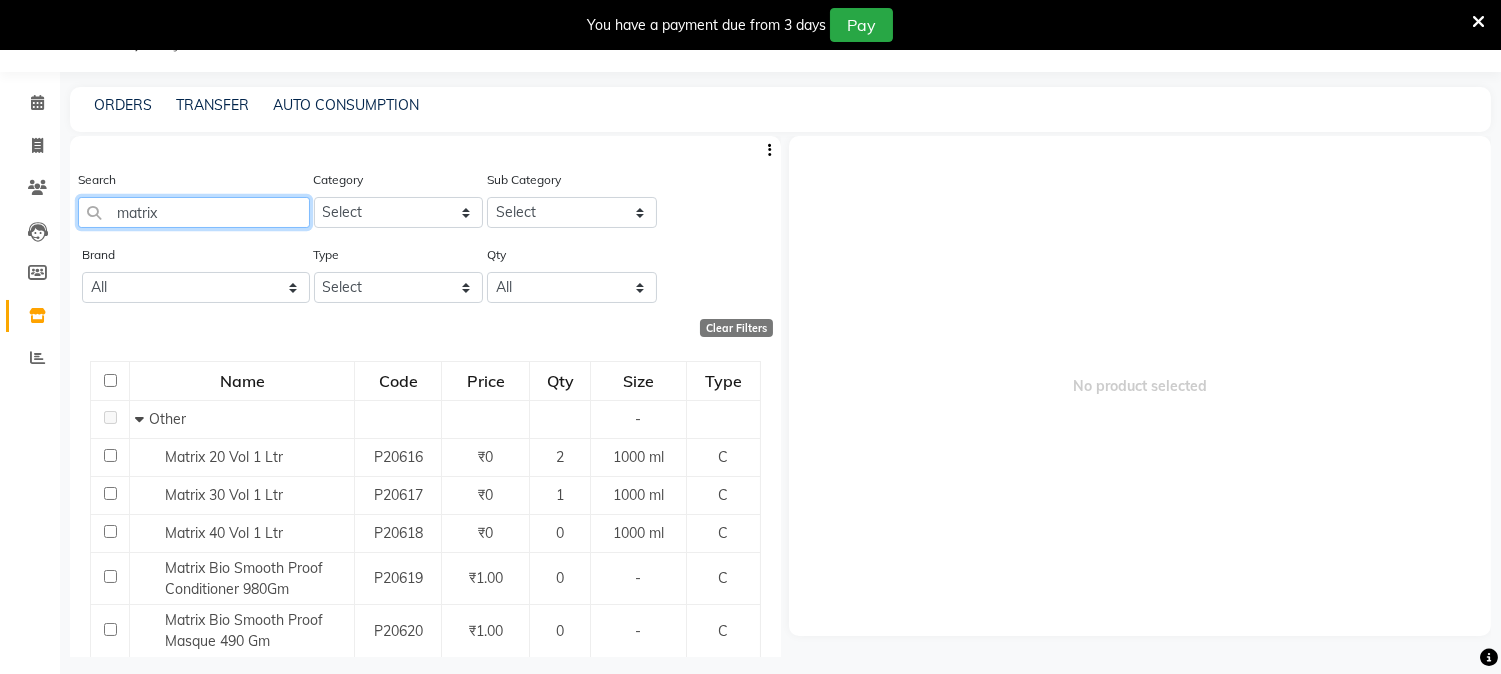 drag, startPoint x: 211, startPoint y: 214, endPoint x: 67, endPoint y: 204, distance: 144.3468 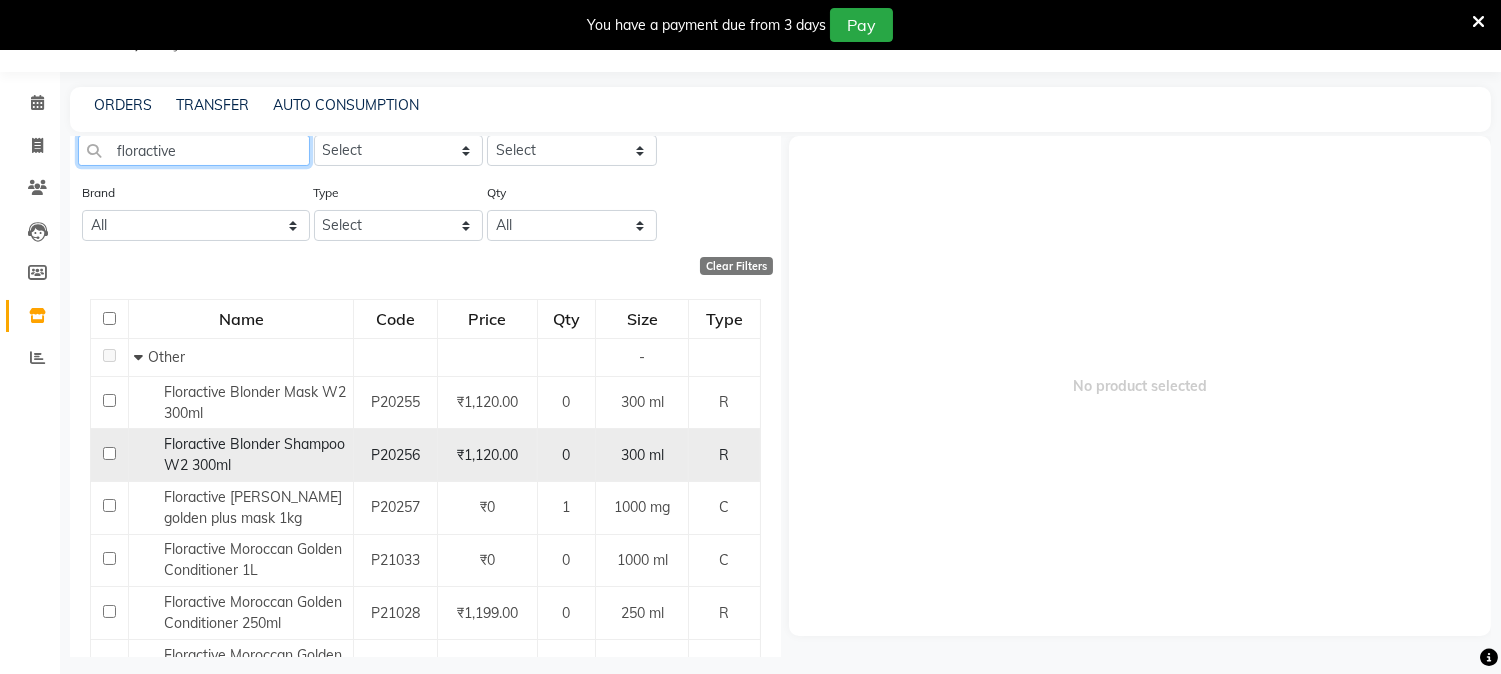 scroll, scrollTop: 111, scrollLeft: 0, axis: vertical 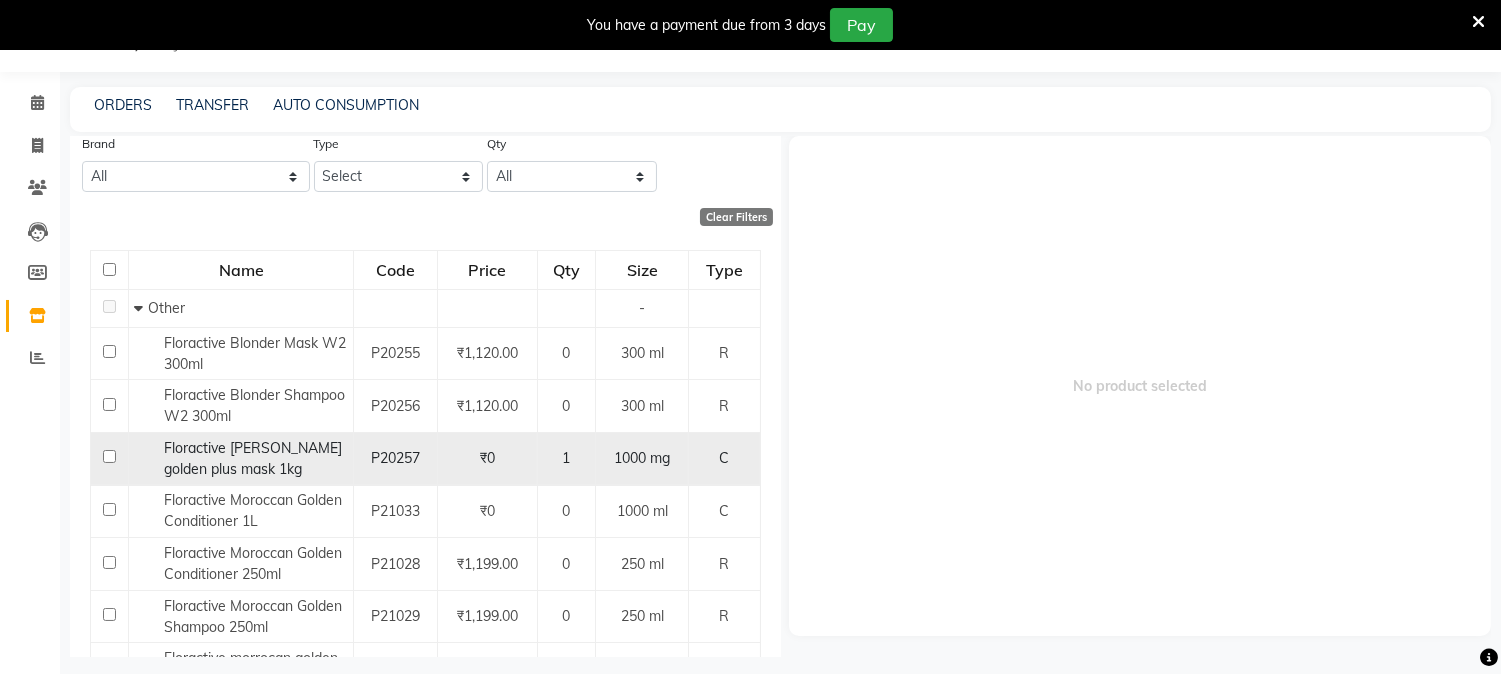 type on "floractive" 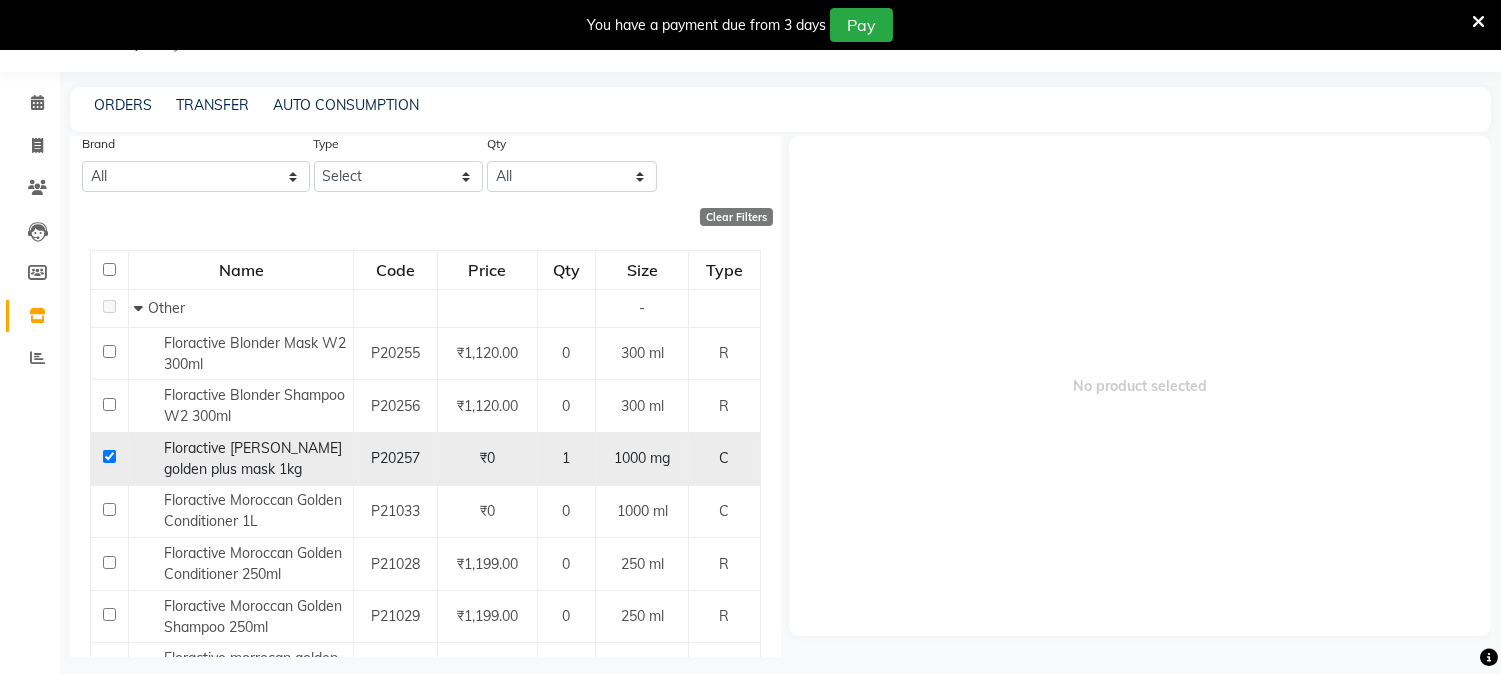 checkbox on "true" 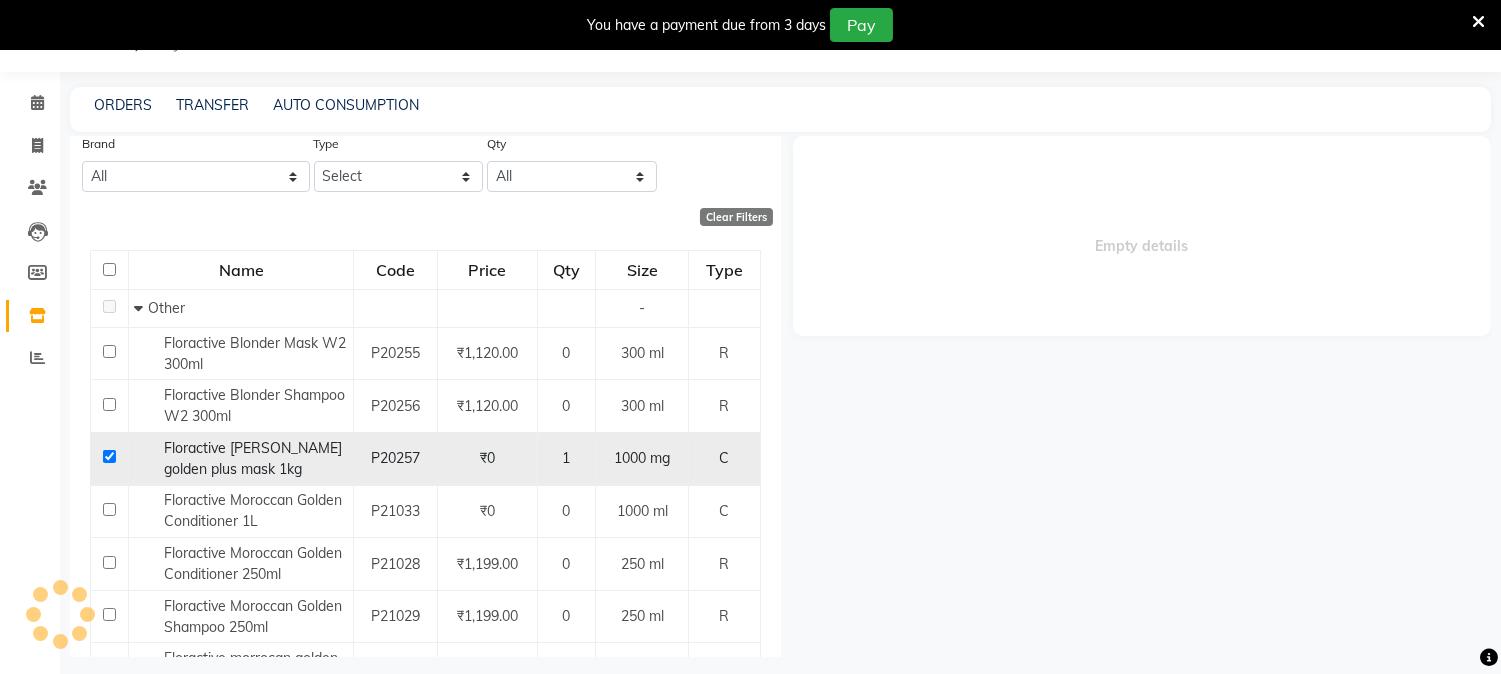 select 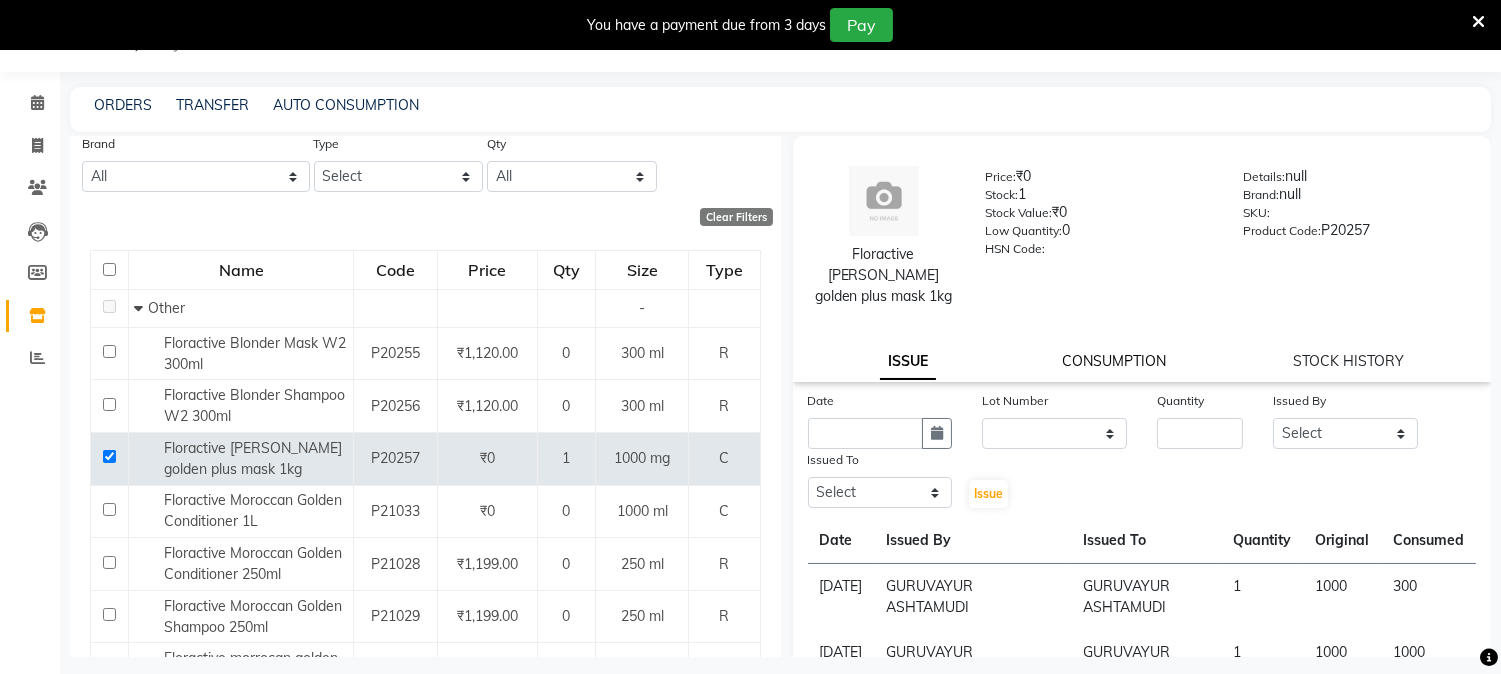 click on "CONSUMPTION" 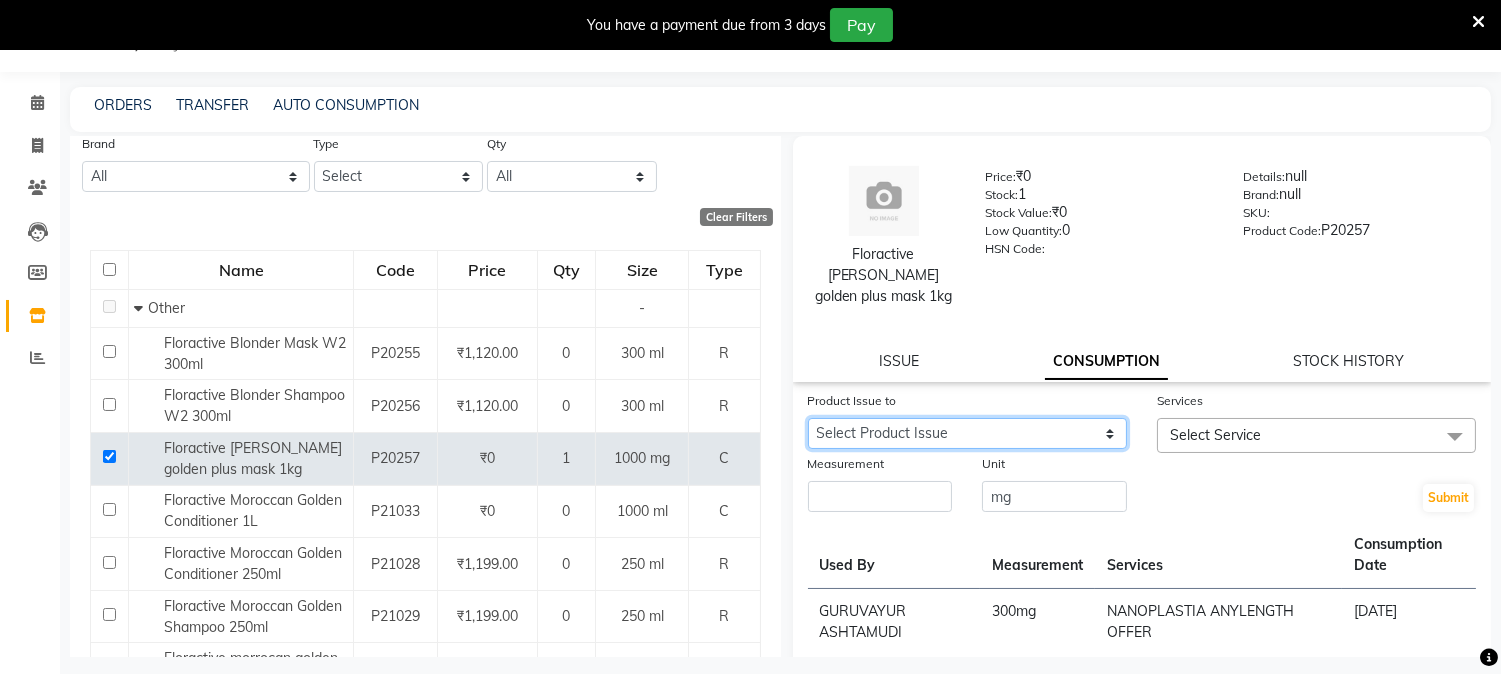 click on "Select Product Issue 2025-05-31, Issued to: GURUVAYUR ASHTAMUDI, Balance: 700" 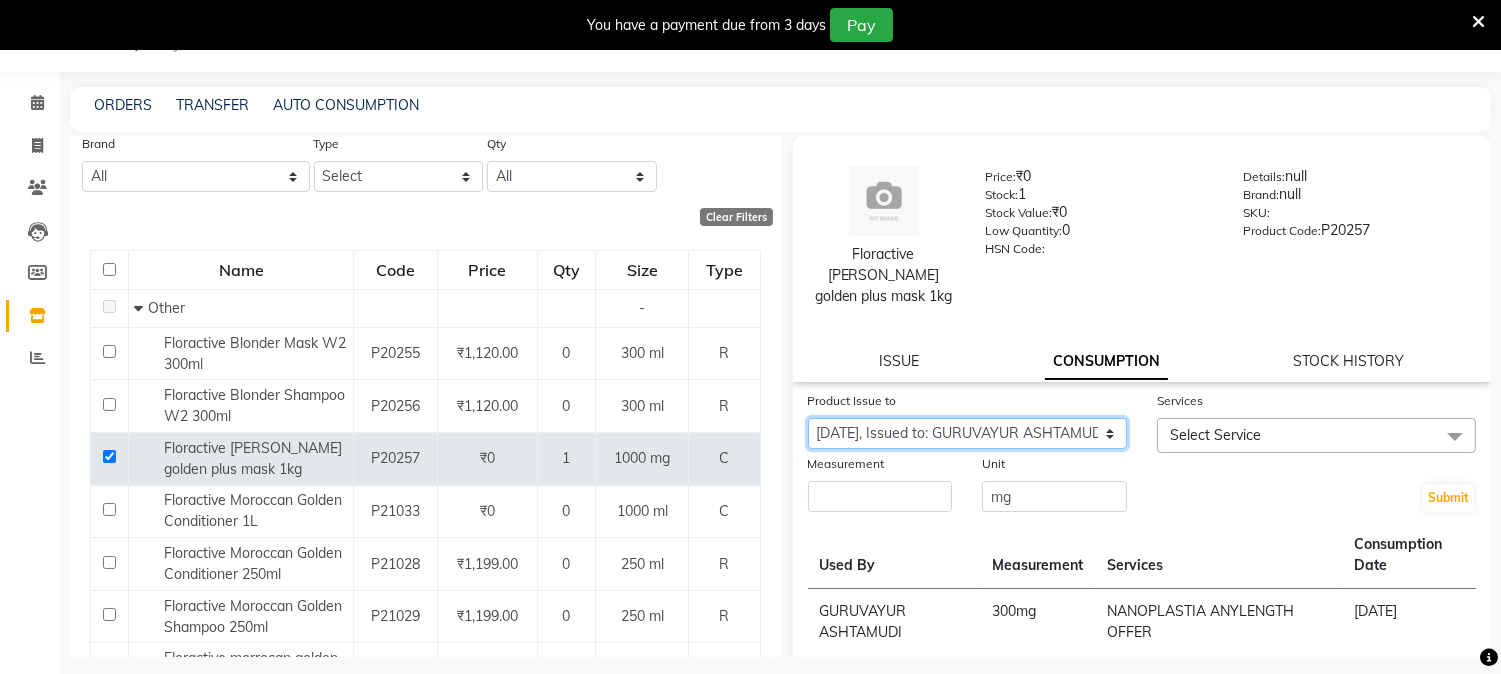 click on "Select Product Issue 2025-05-31, Issued to: GURUVAYUR ASHTAMUDI, Balance: 700" 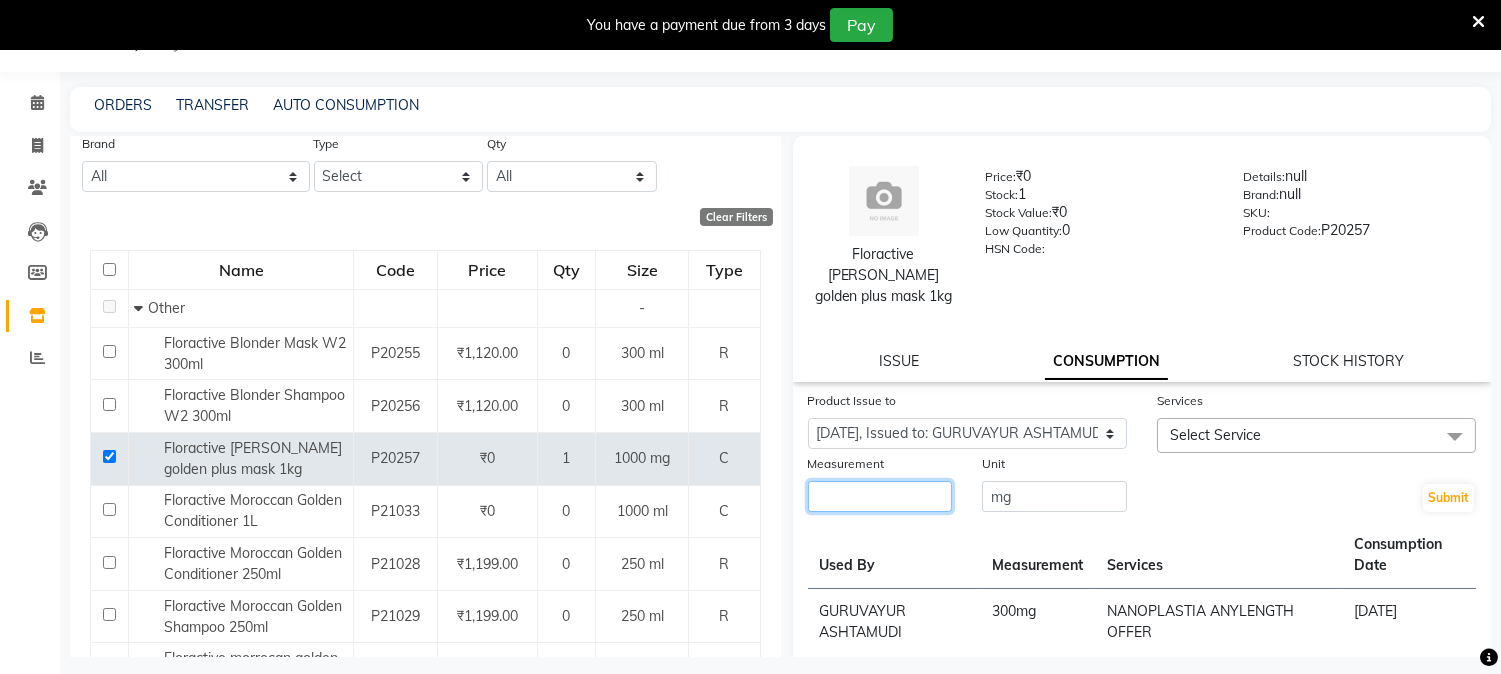 click 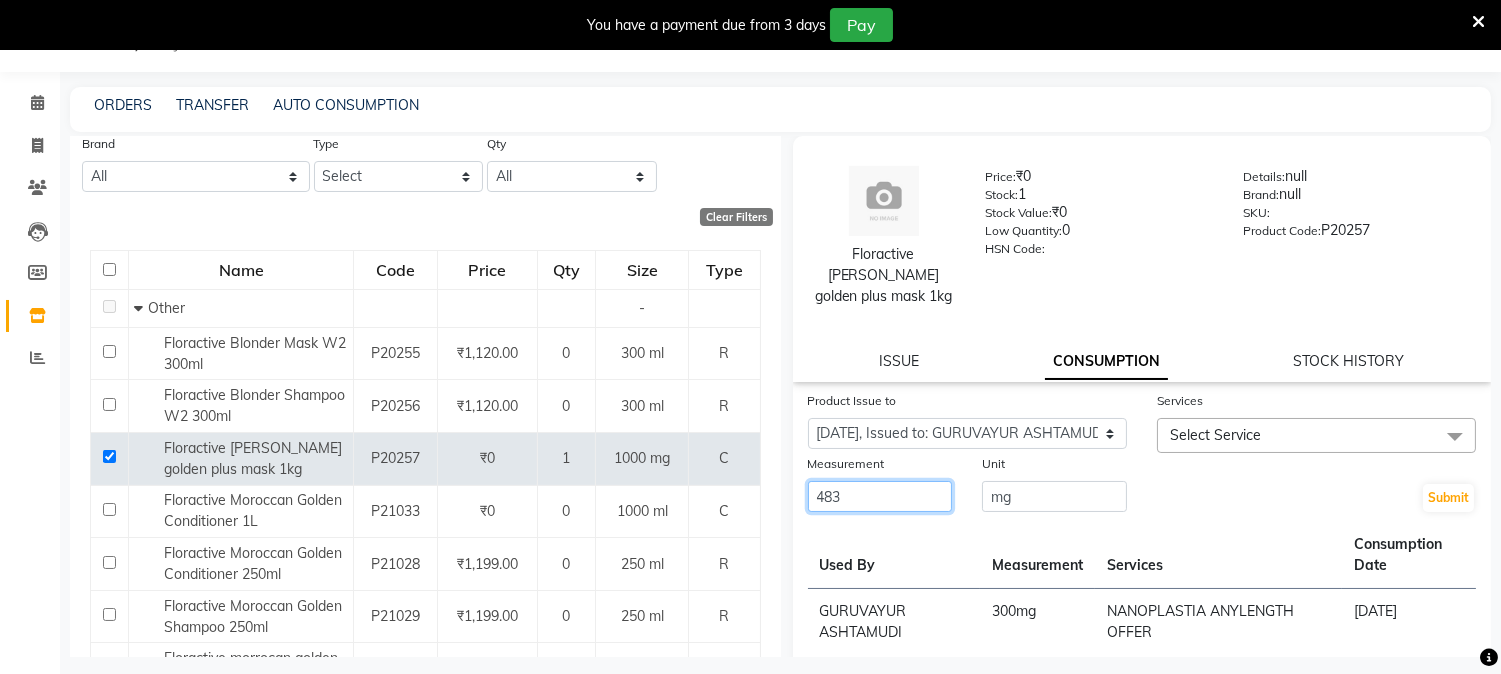 type on "483" 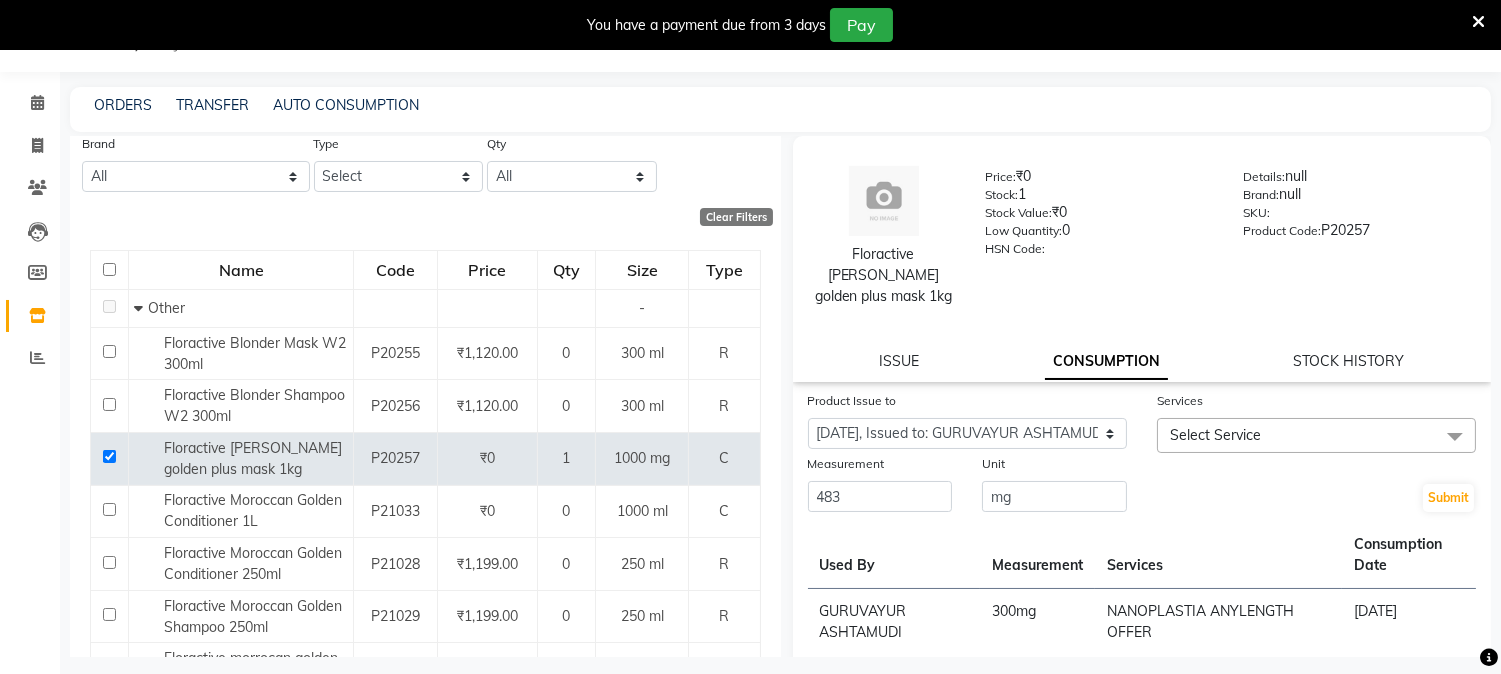 click on "Select Service" 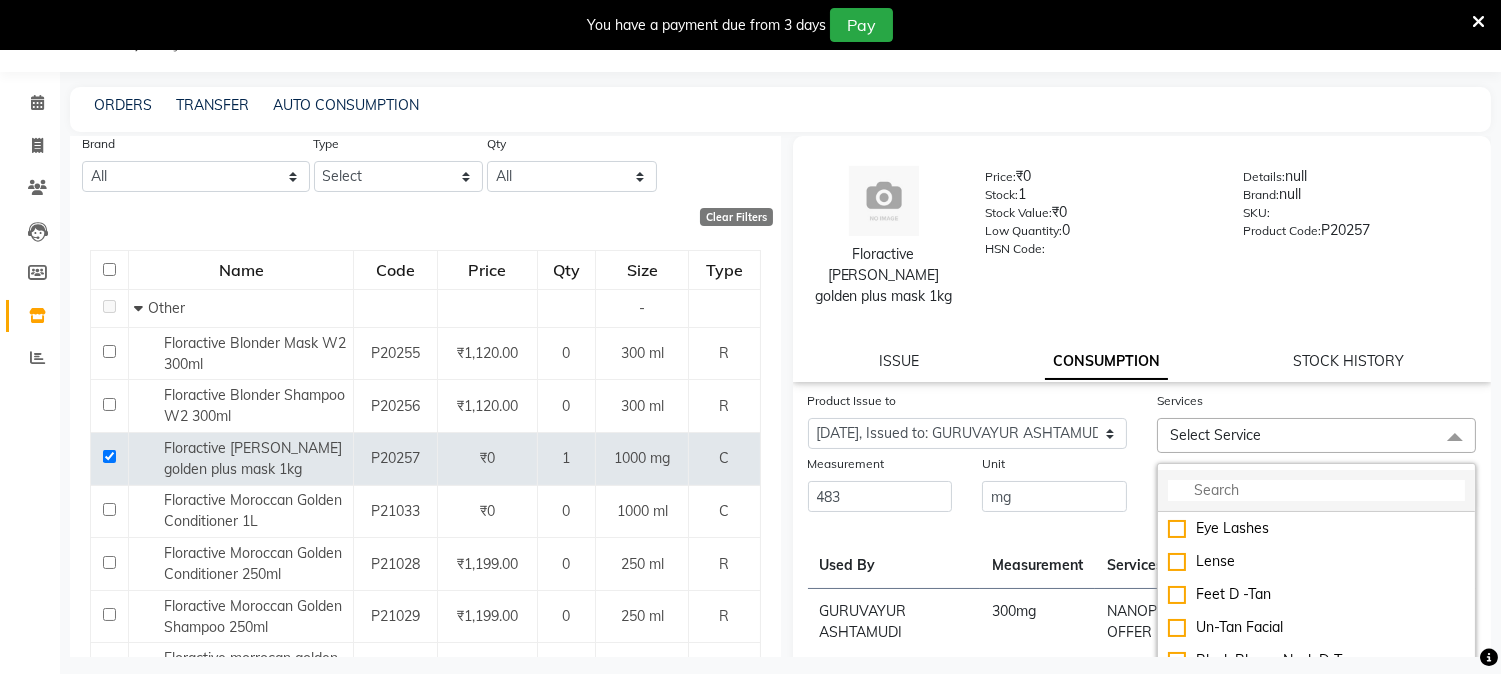 click 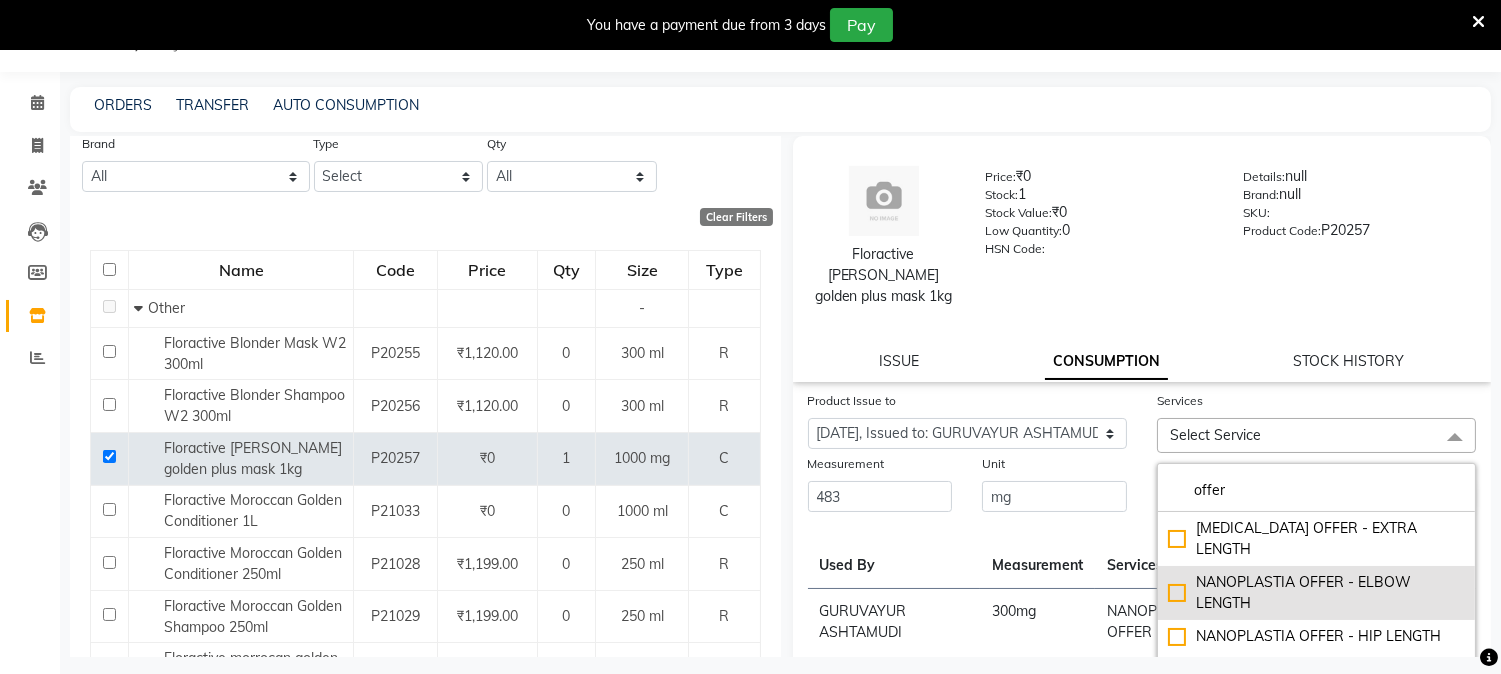 type on "offer" 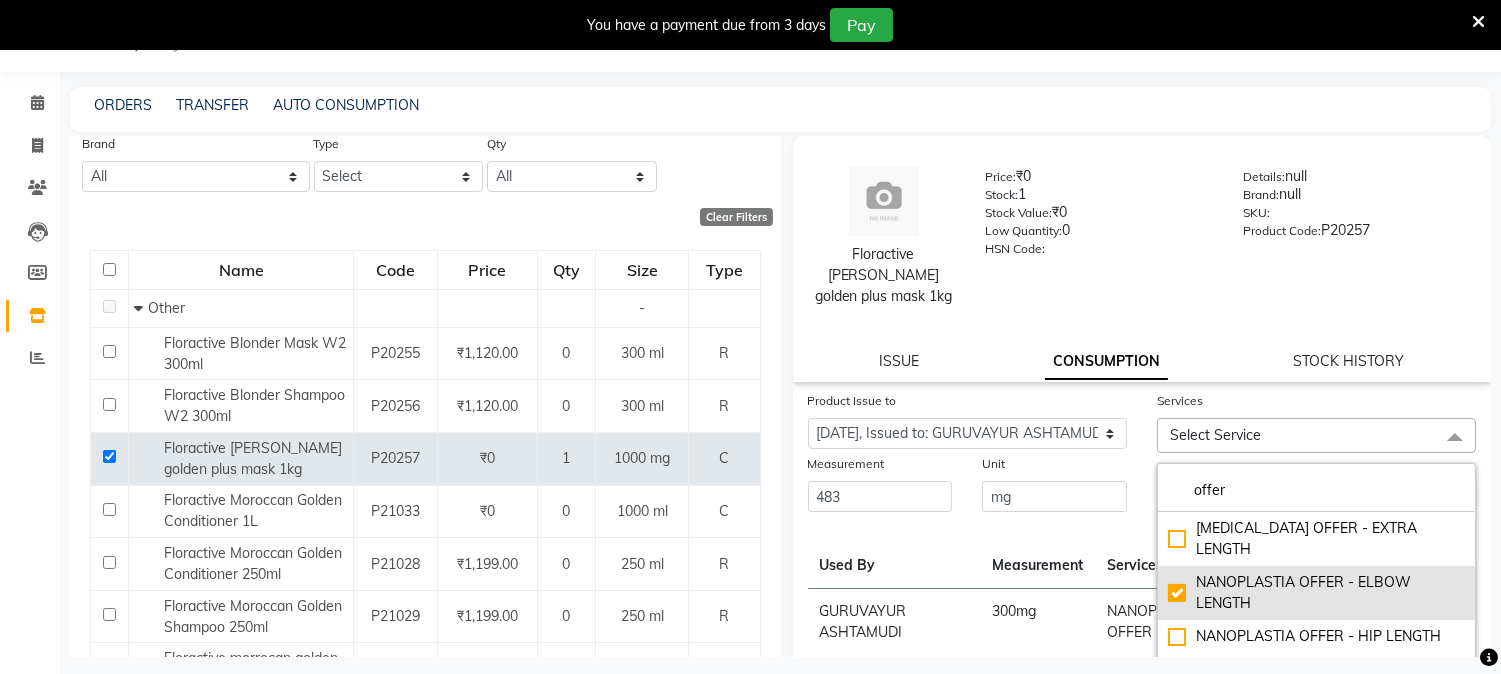 checkbox on "true" 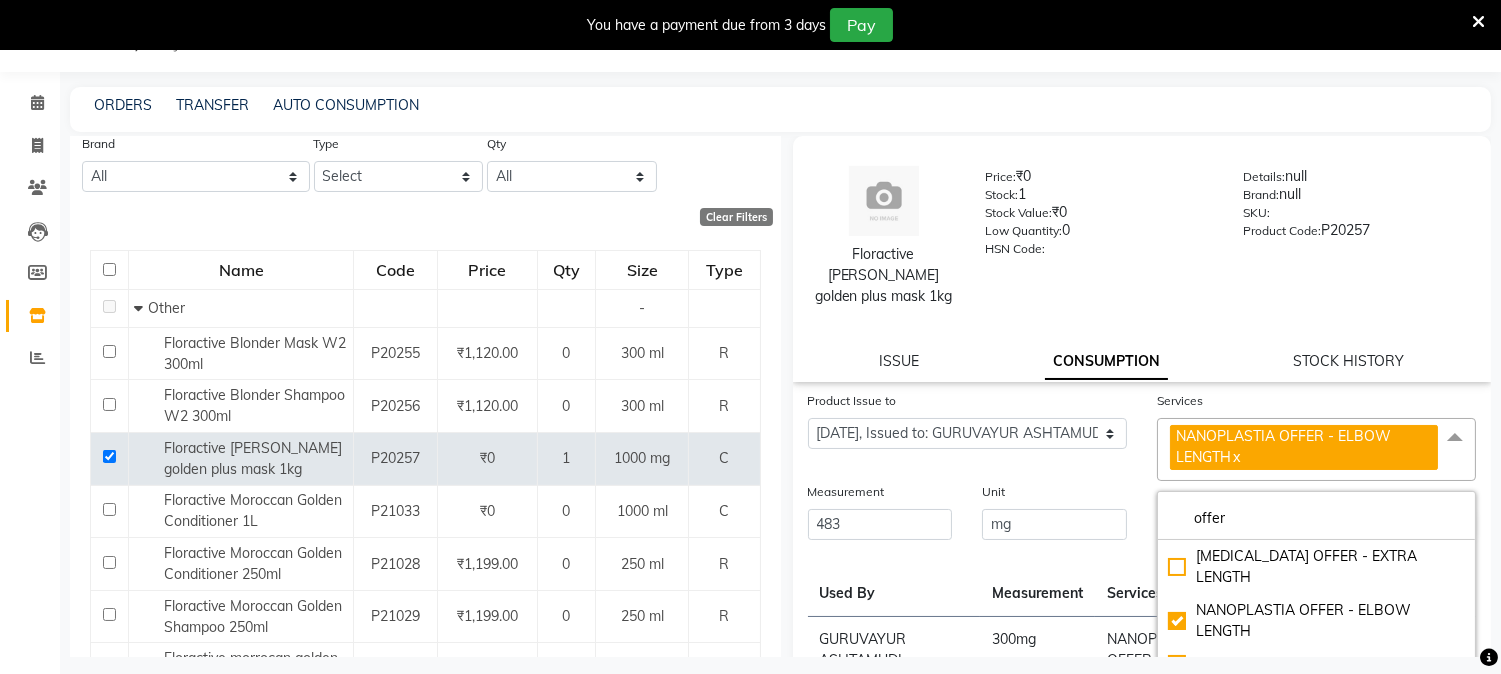 click on "Product Issue to Select Product Issue 2025-05-31, Issued to: GURUVAYUR ASHTAMUDI, Balance: 700" 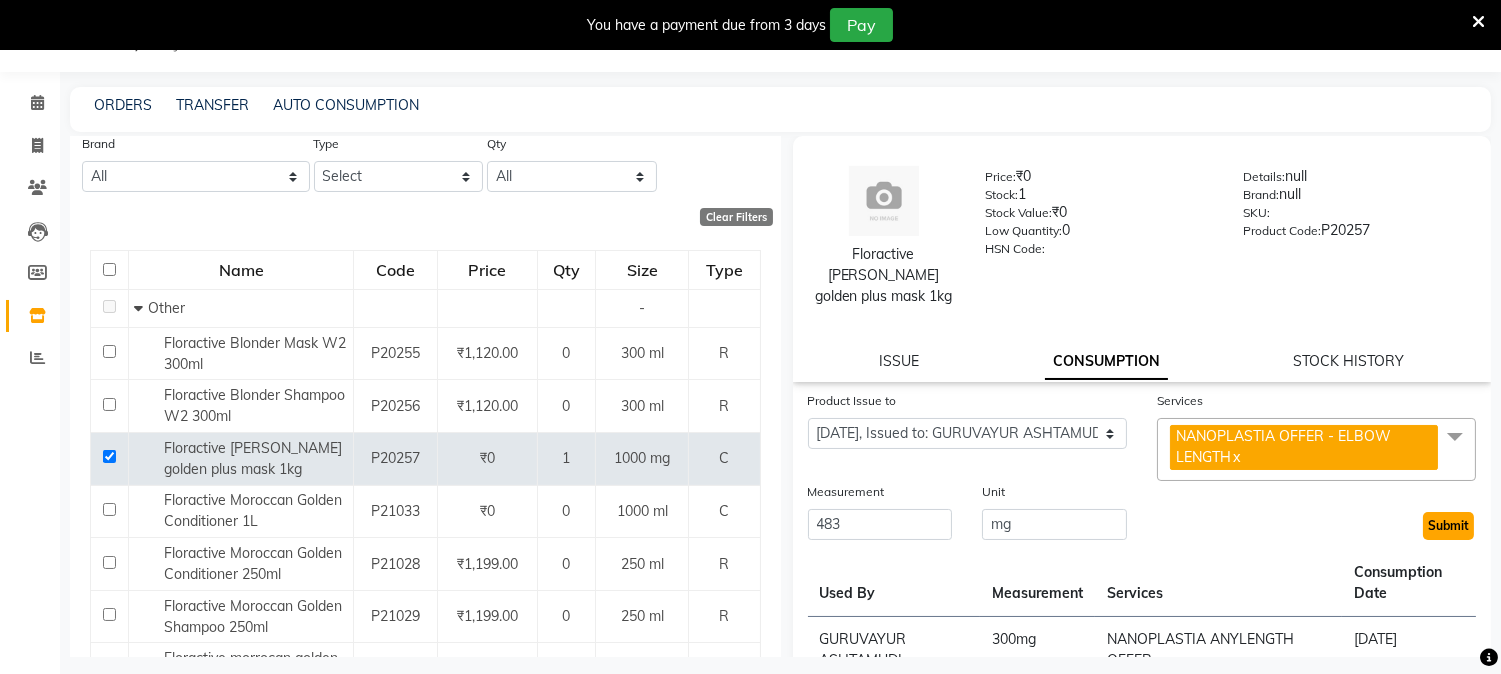 click on "Submit" 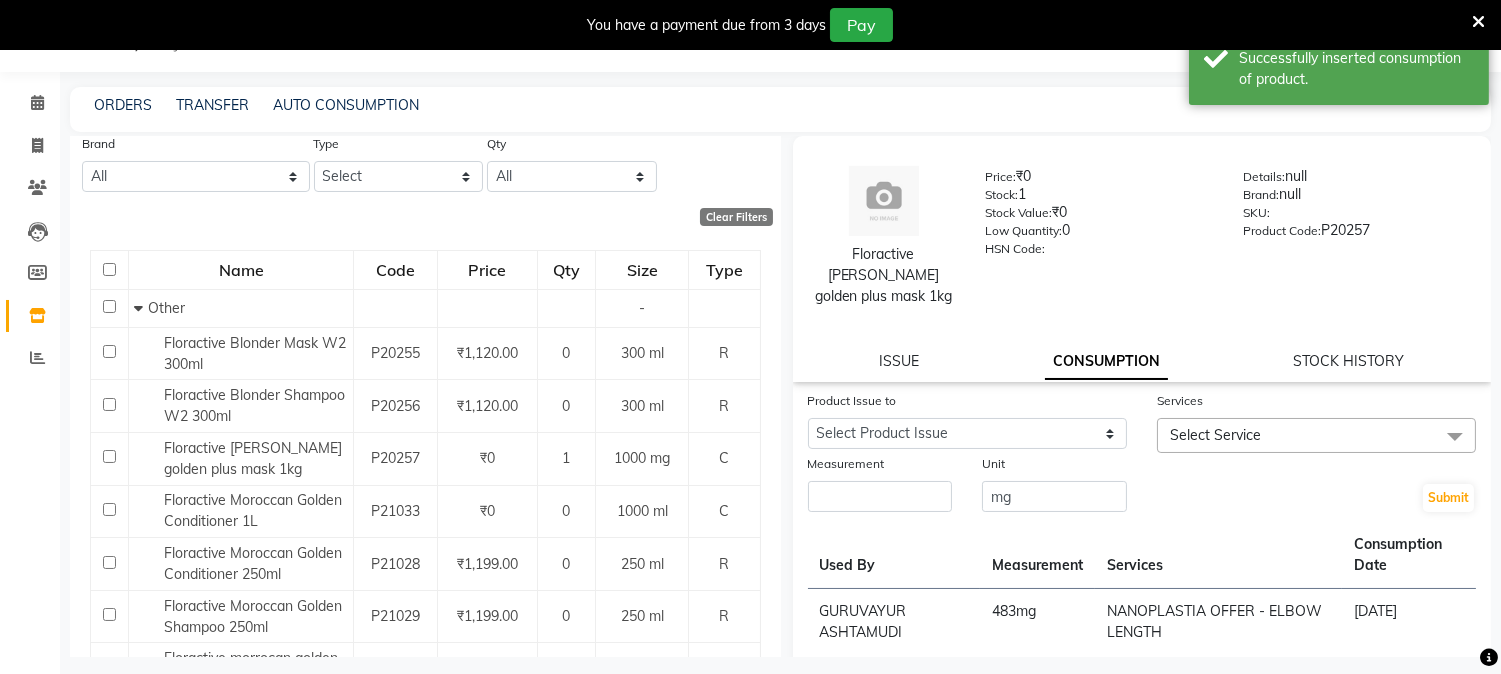 scroll, scrollTop: 0, scrollLeft: 0, axis: both 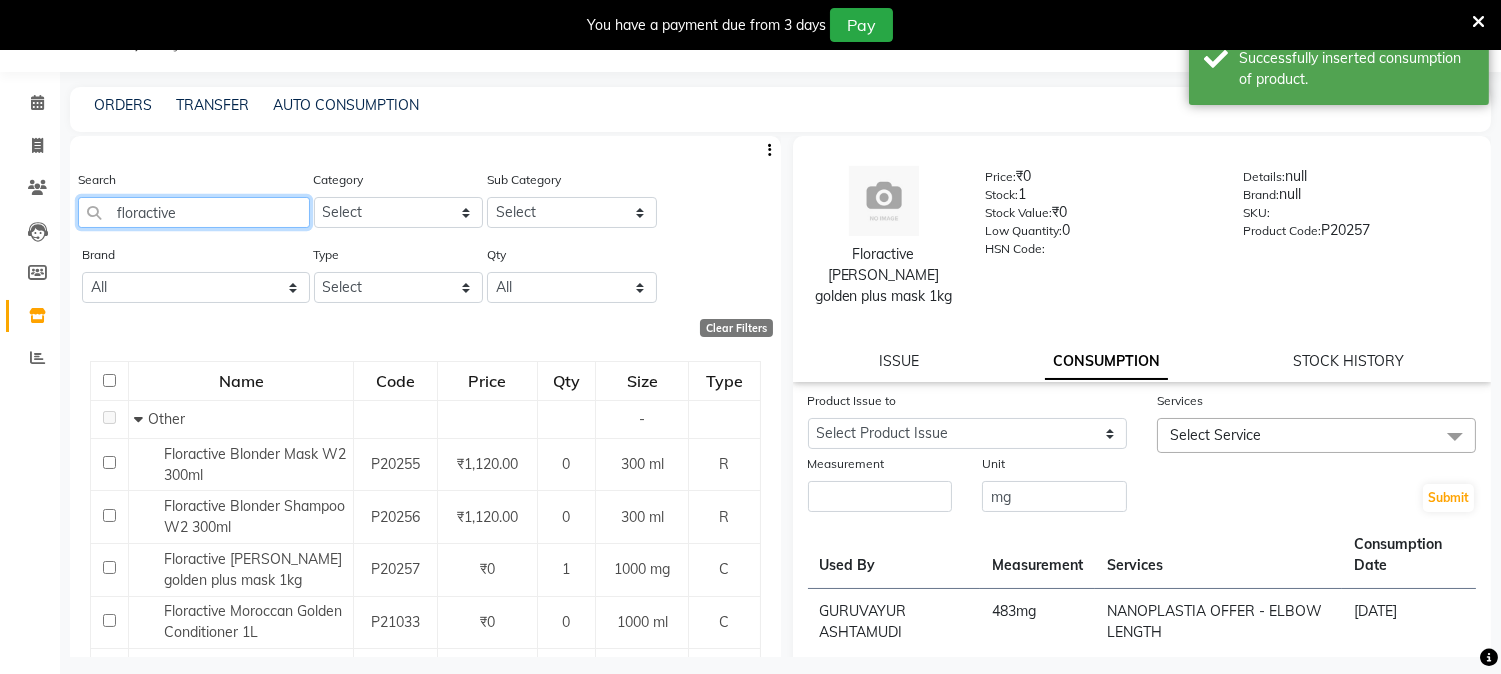 drag, startPoint x: 228, startPoint y: 204, endPoint x: 0, endPoint y: 204, distance: 228 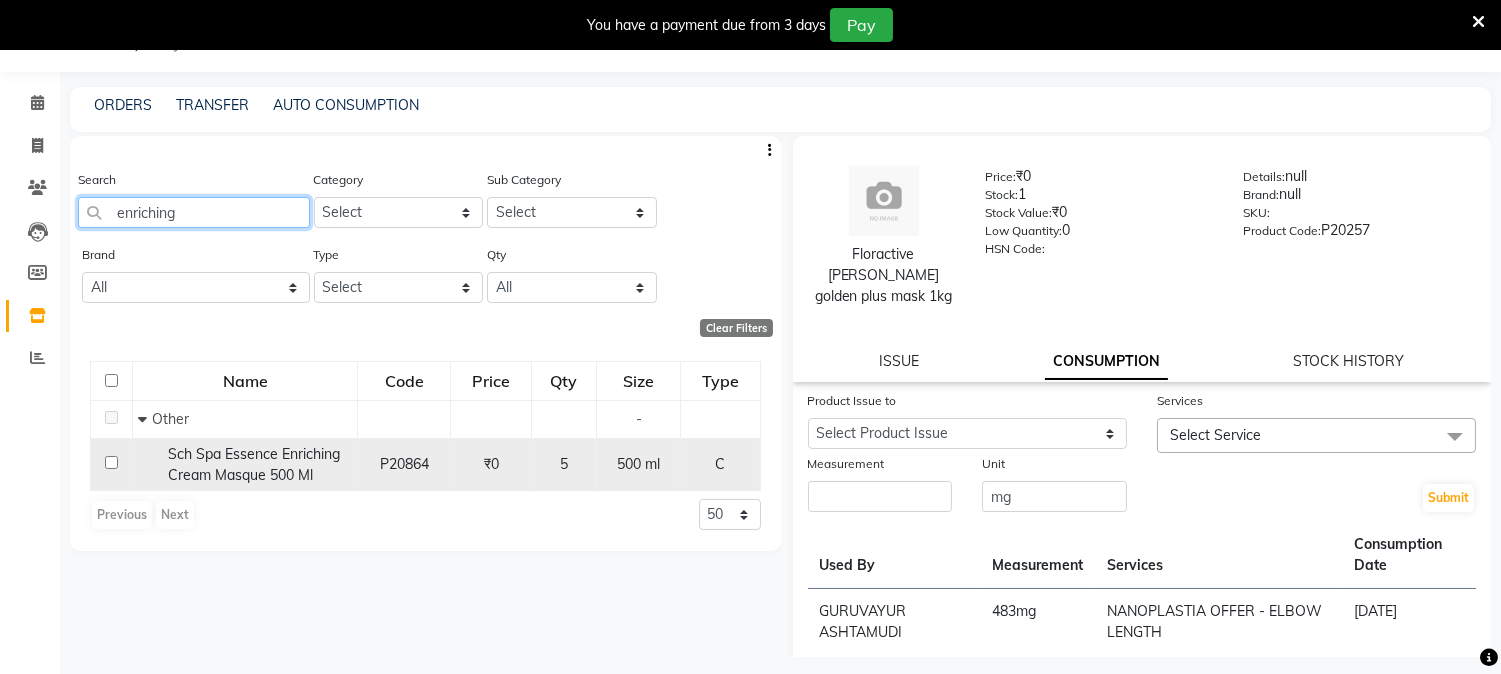 type on "enriching" 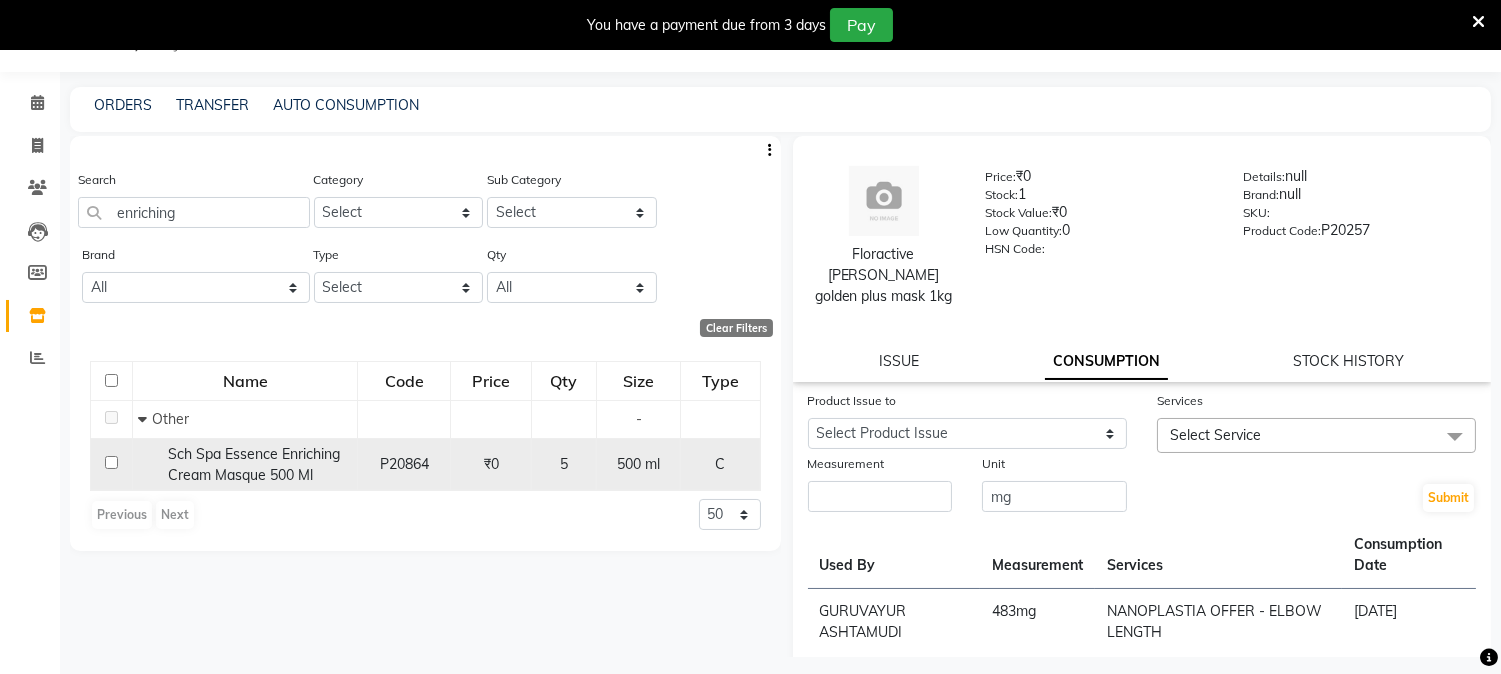 click 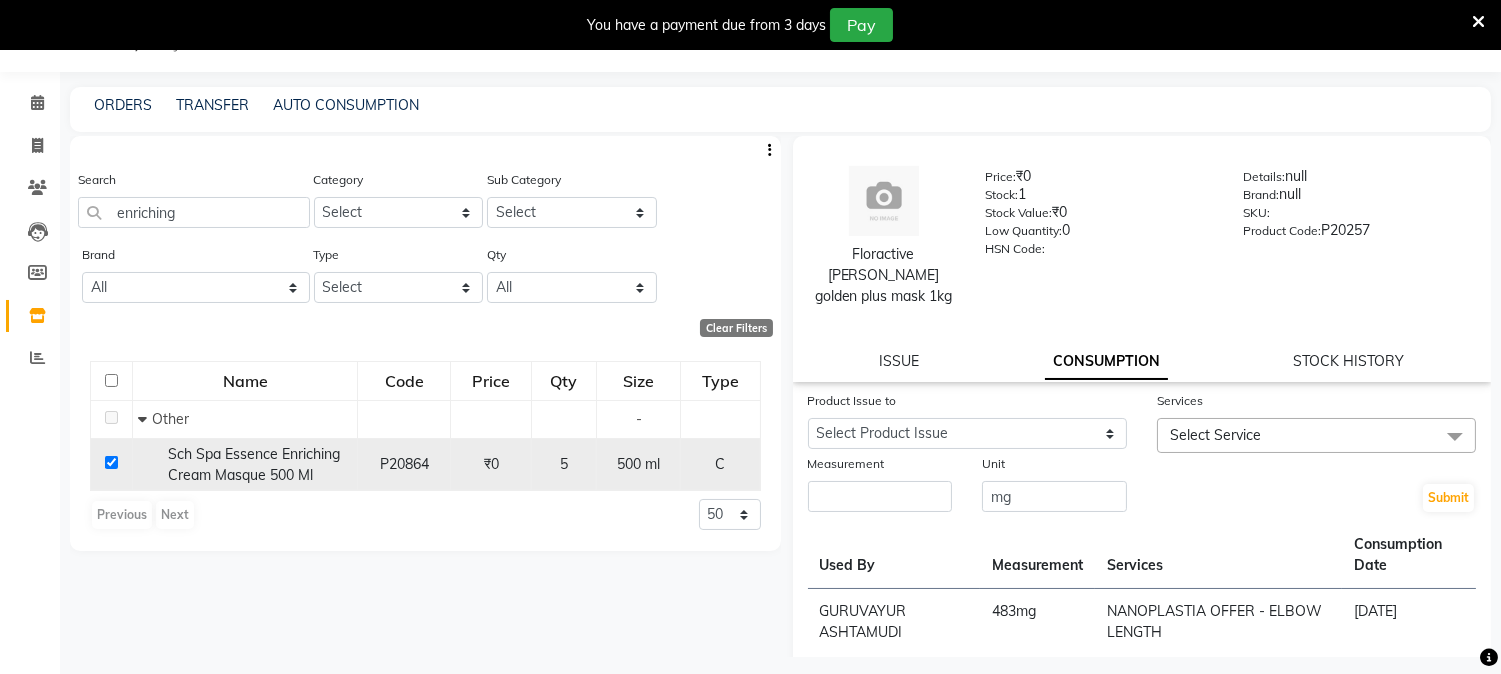 checkbox on "true" 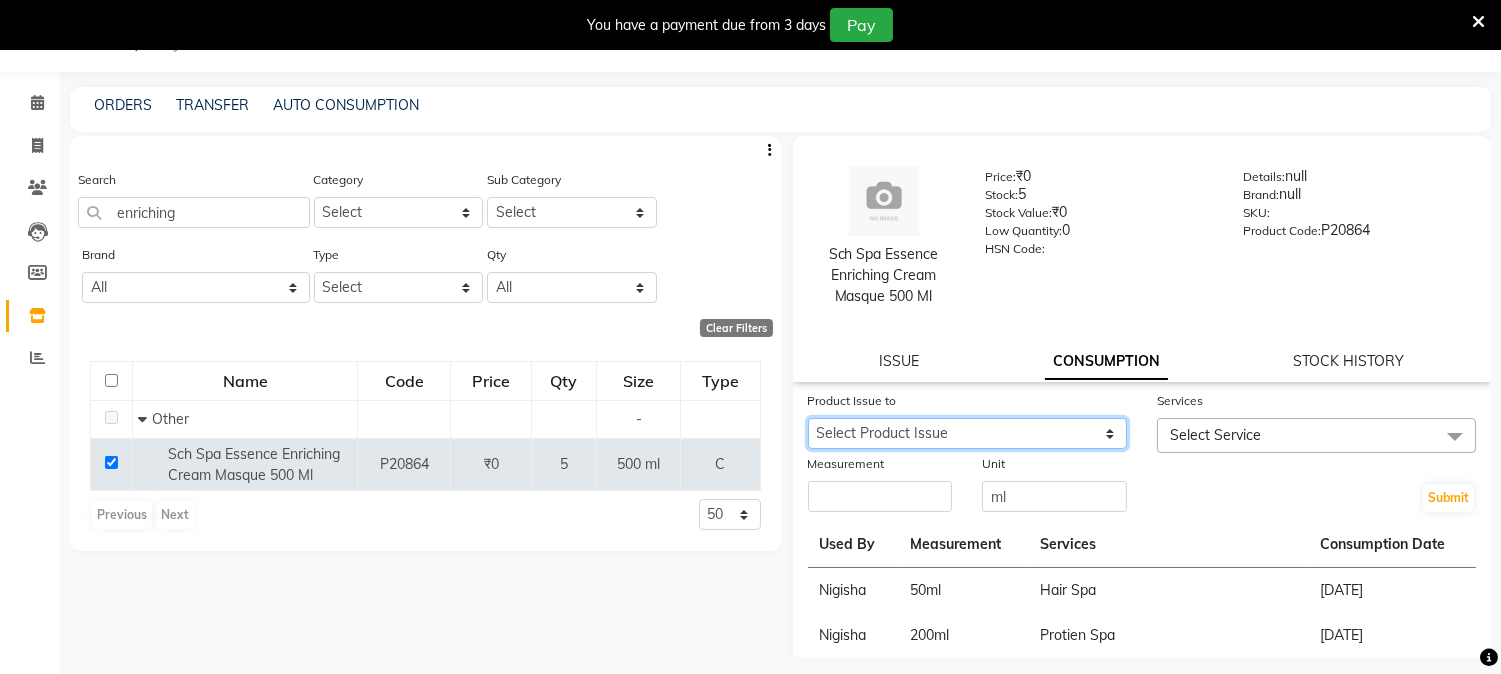 drag, startPoint x: 933, startPoint y: 430, endPoint x: 938, endPoint y: 446, distance: 16.763054 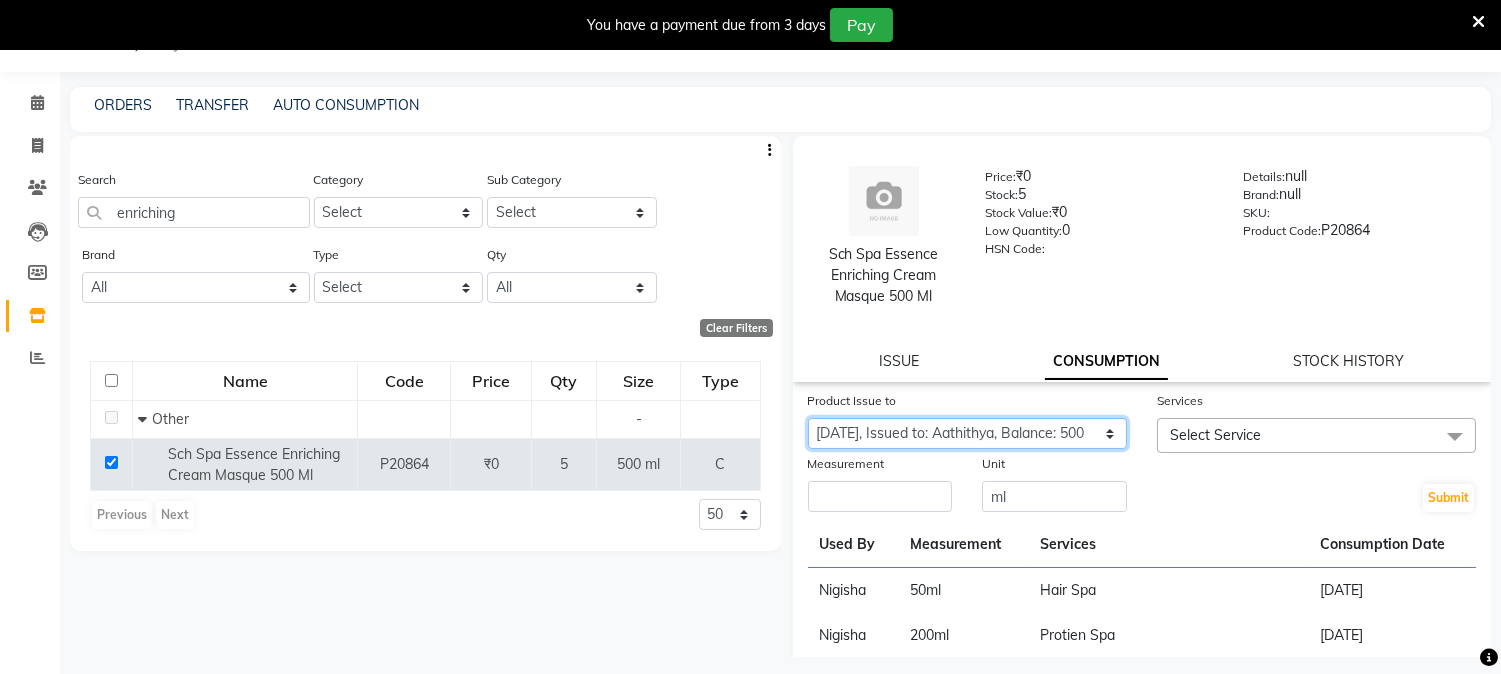 click on "Select Product Issue 2025-07-05, Issued to: Aathithya, Balance: 500" 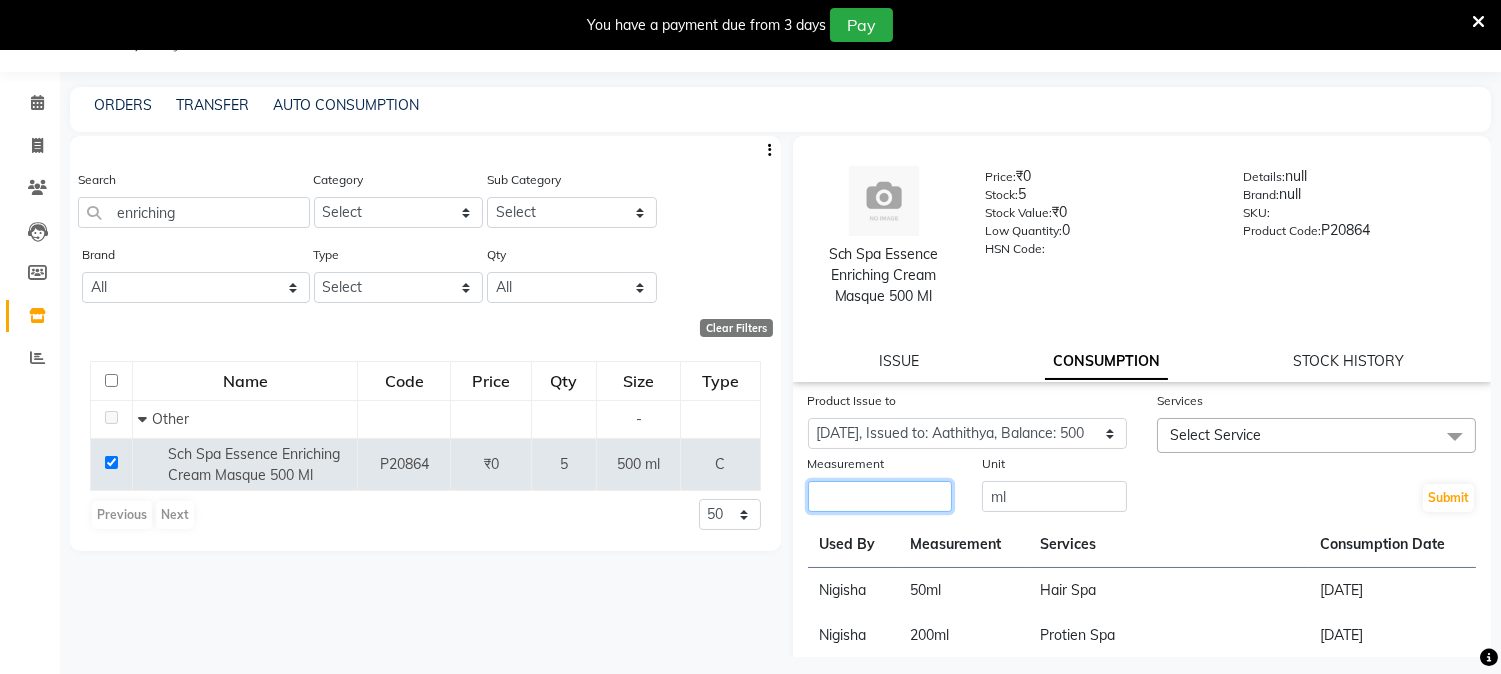 click 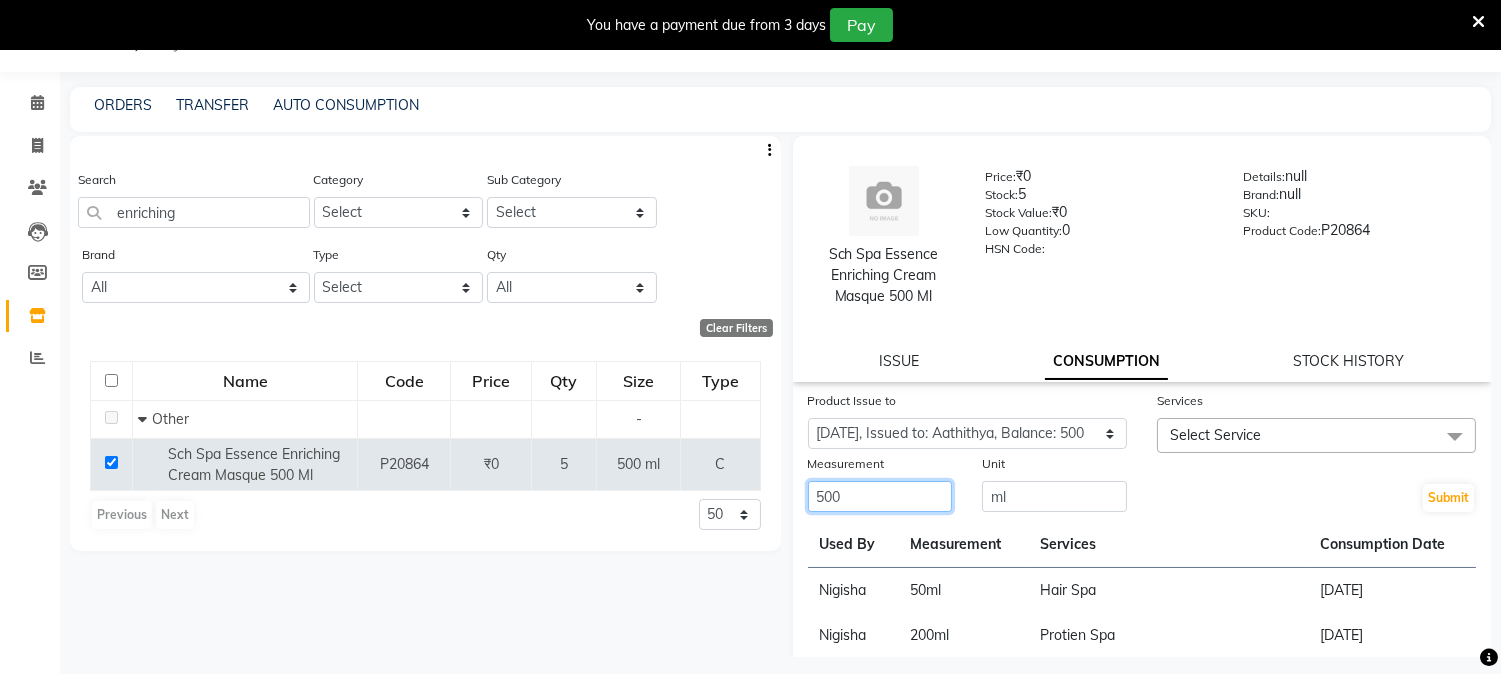 type on "500" 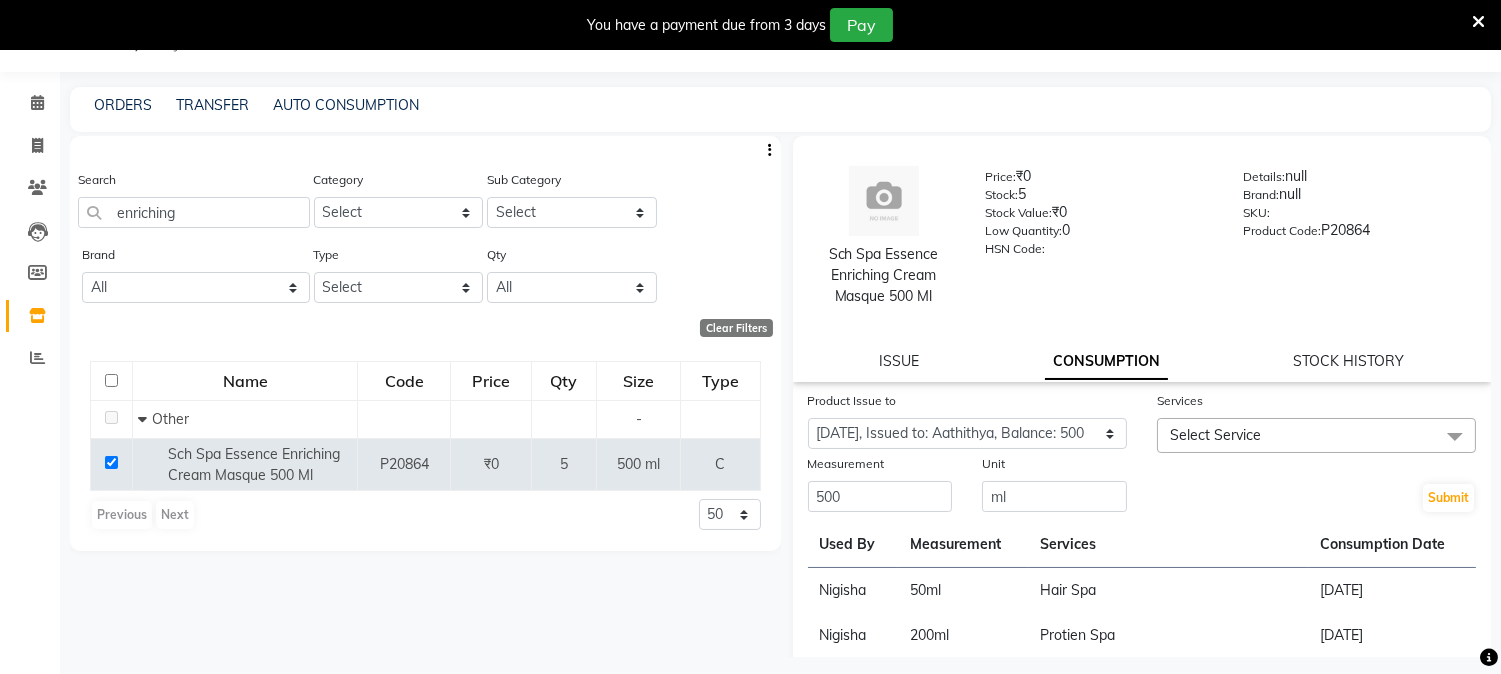 click on "Select Service" 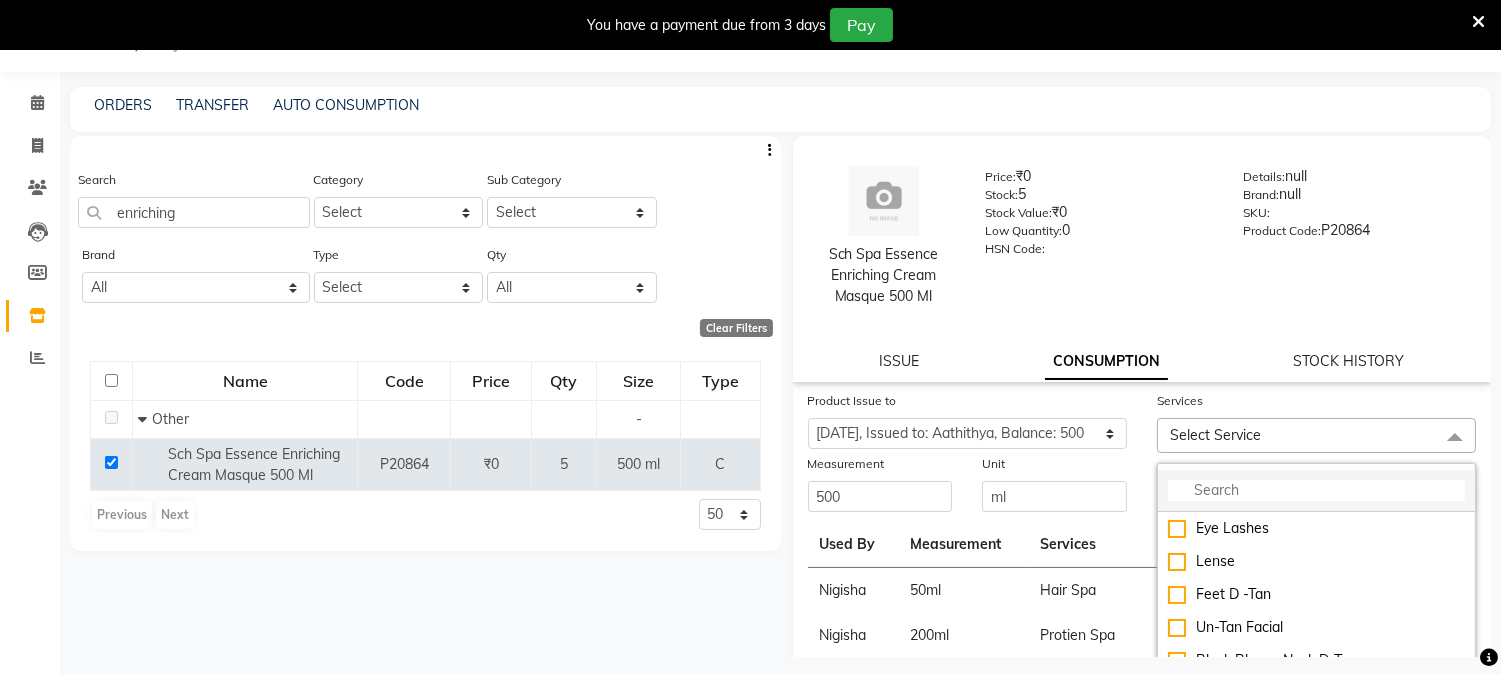 click 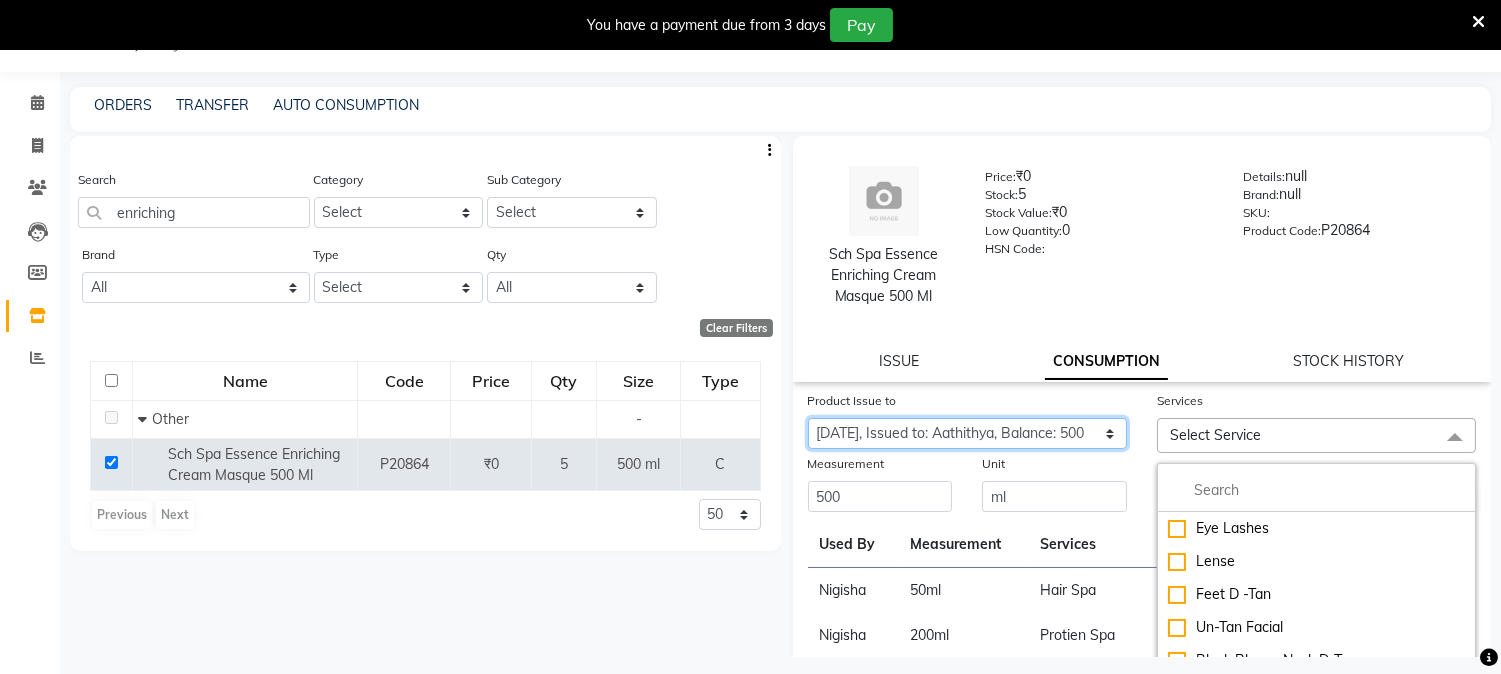 click on "Select Product Issue 2025-07-05, Issued to: Aathithya, Balance: 500" 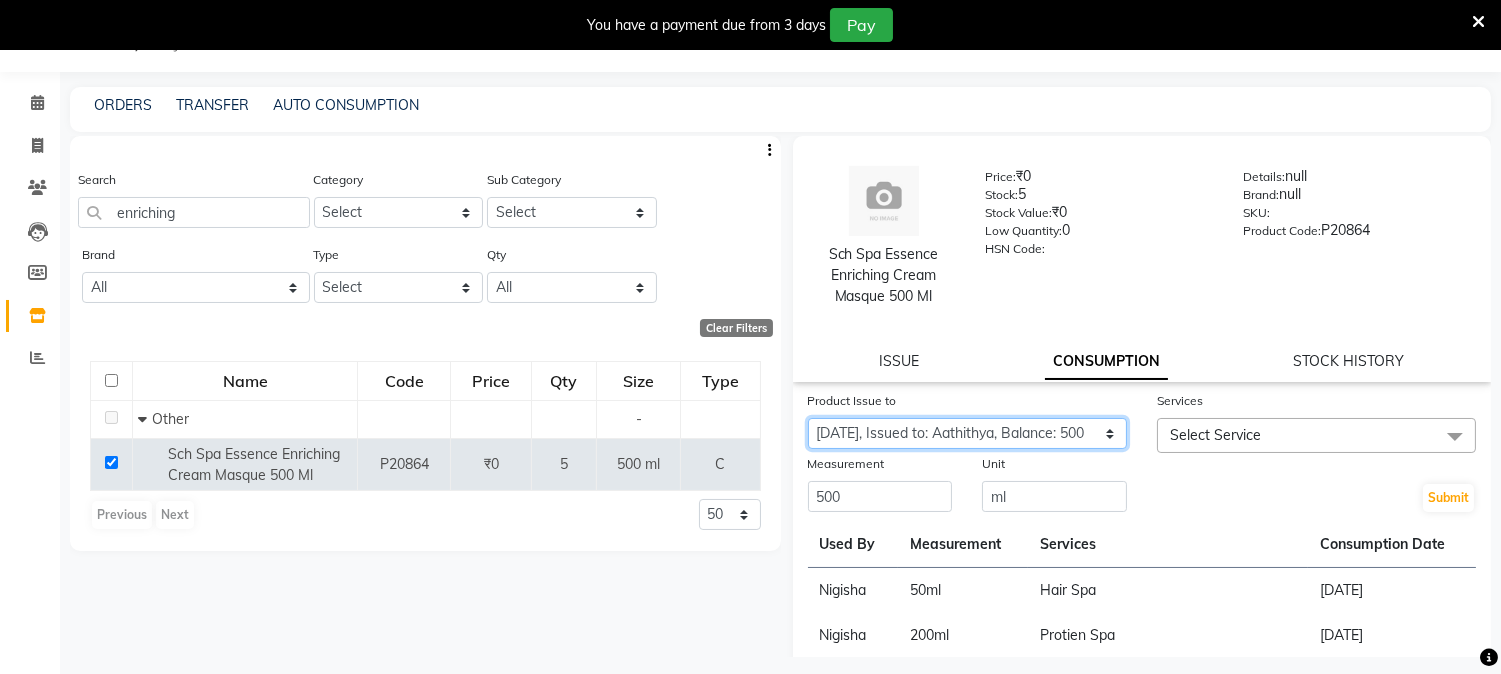 click on "Select Product Issue 2025-07-05, Issued to: Aathithya, Balance: 500" 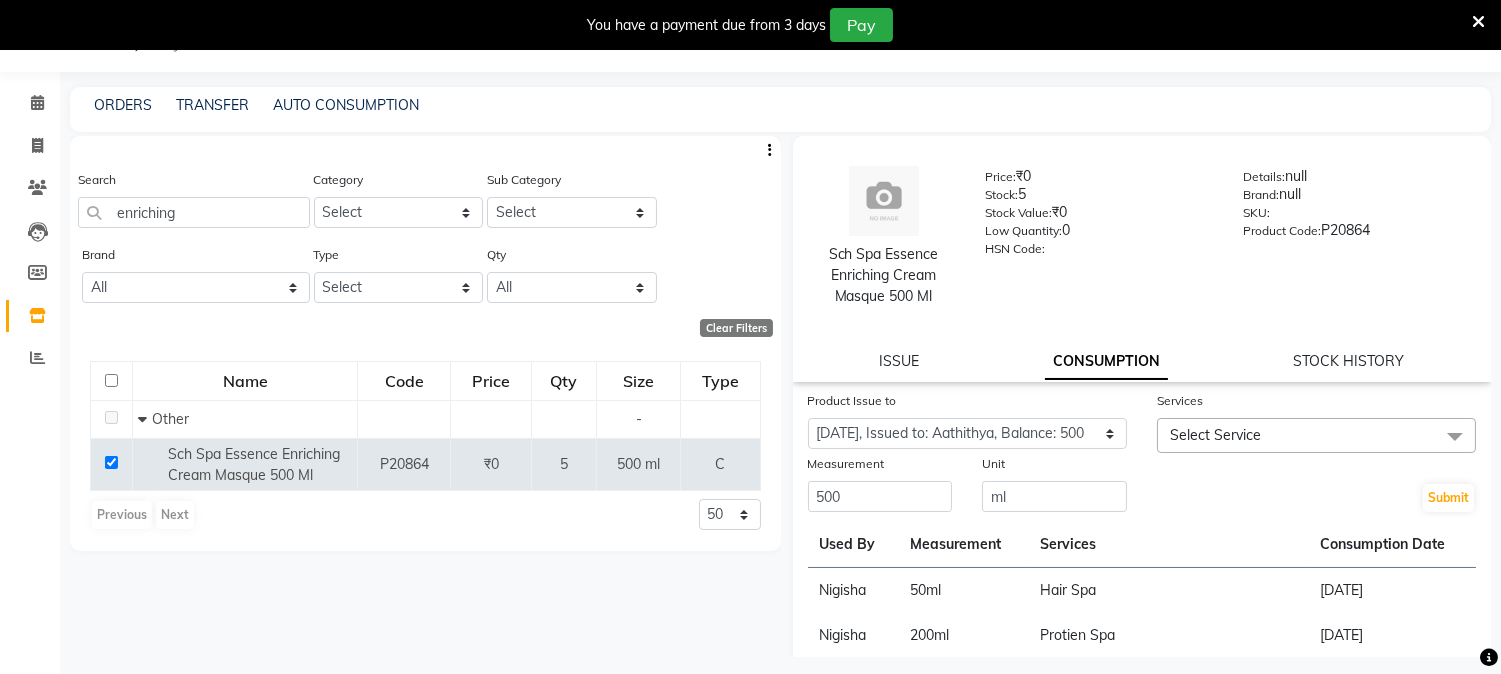 click on "Select Service" 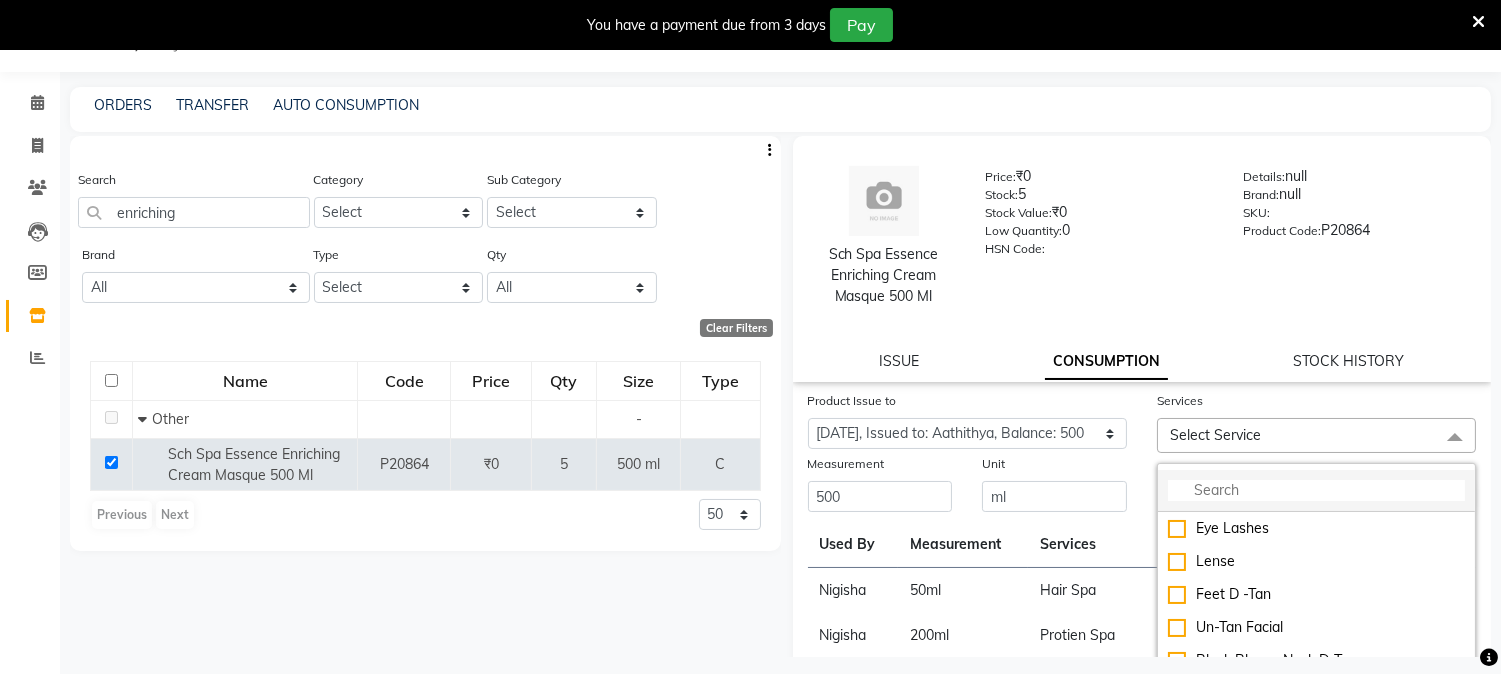 click 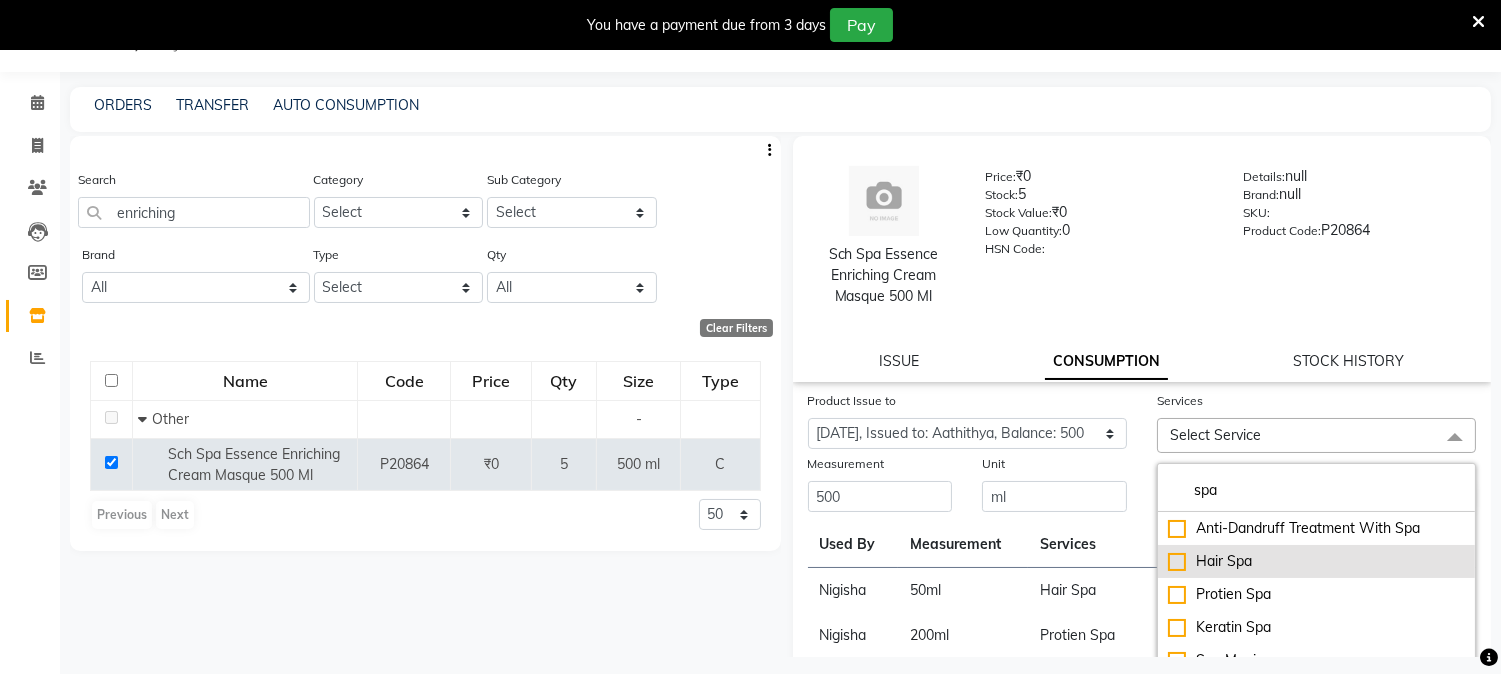type on "spa" 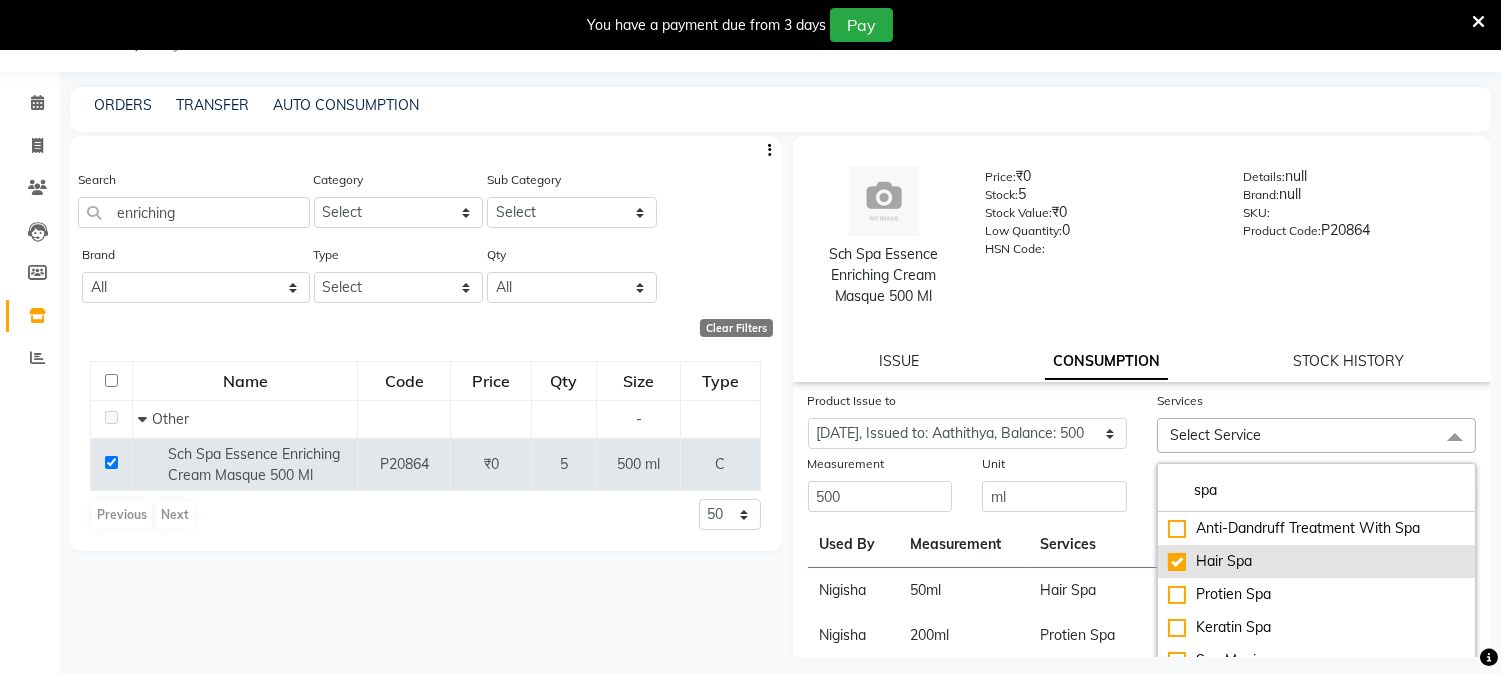 checkbox on "true" 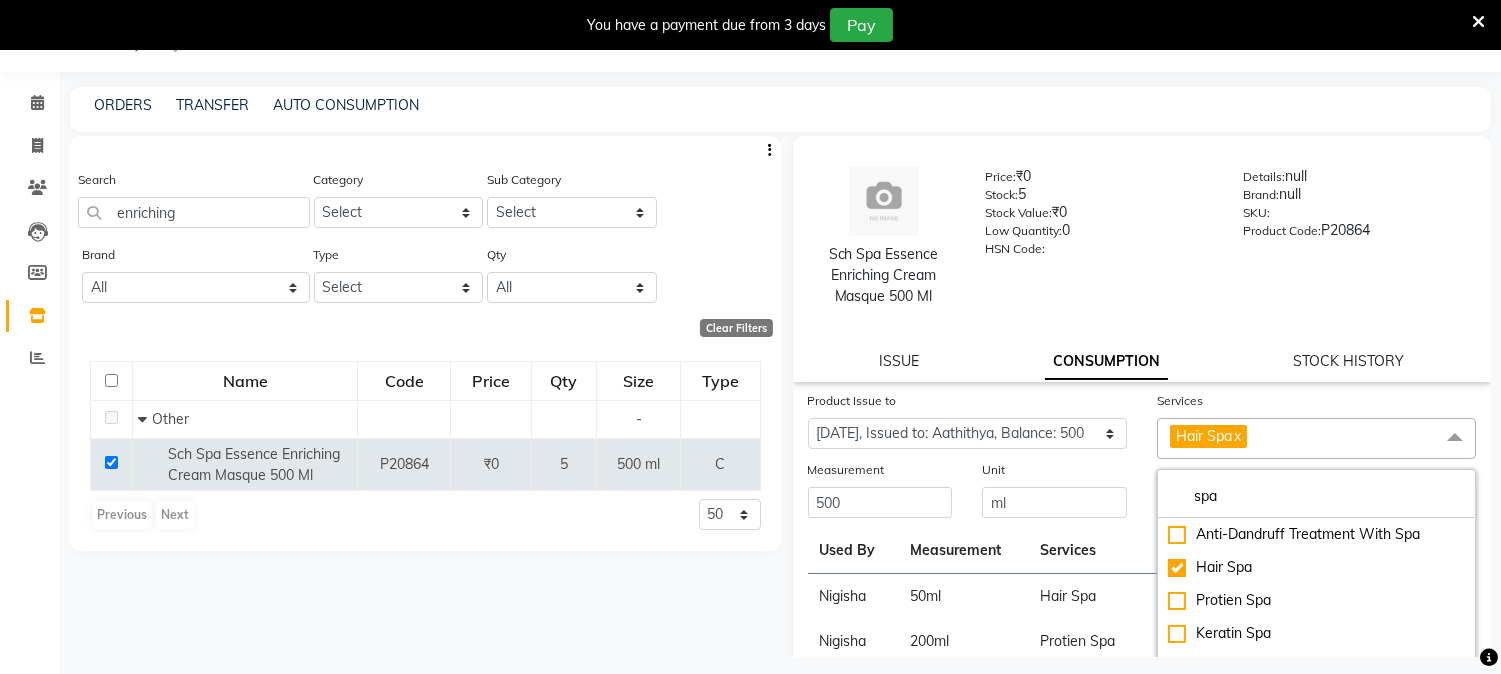 click on "Services Hair Spa  x spa Anti-Dandruff Treatment With Spa Hair Spa Protien Spa Keratin Spa Spa Manicure Spa Pedicure" 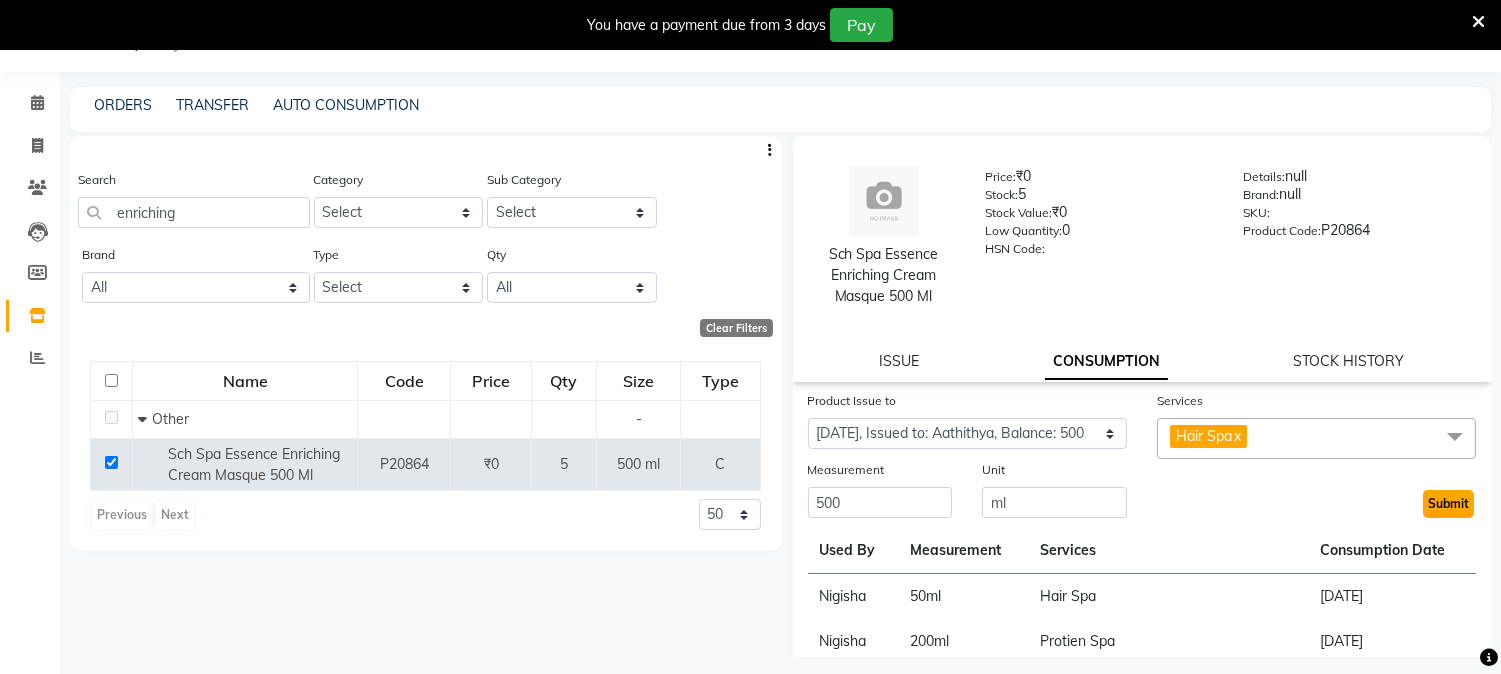 click on "Submit" 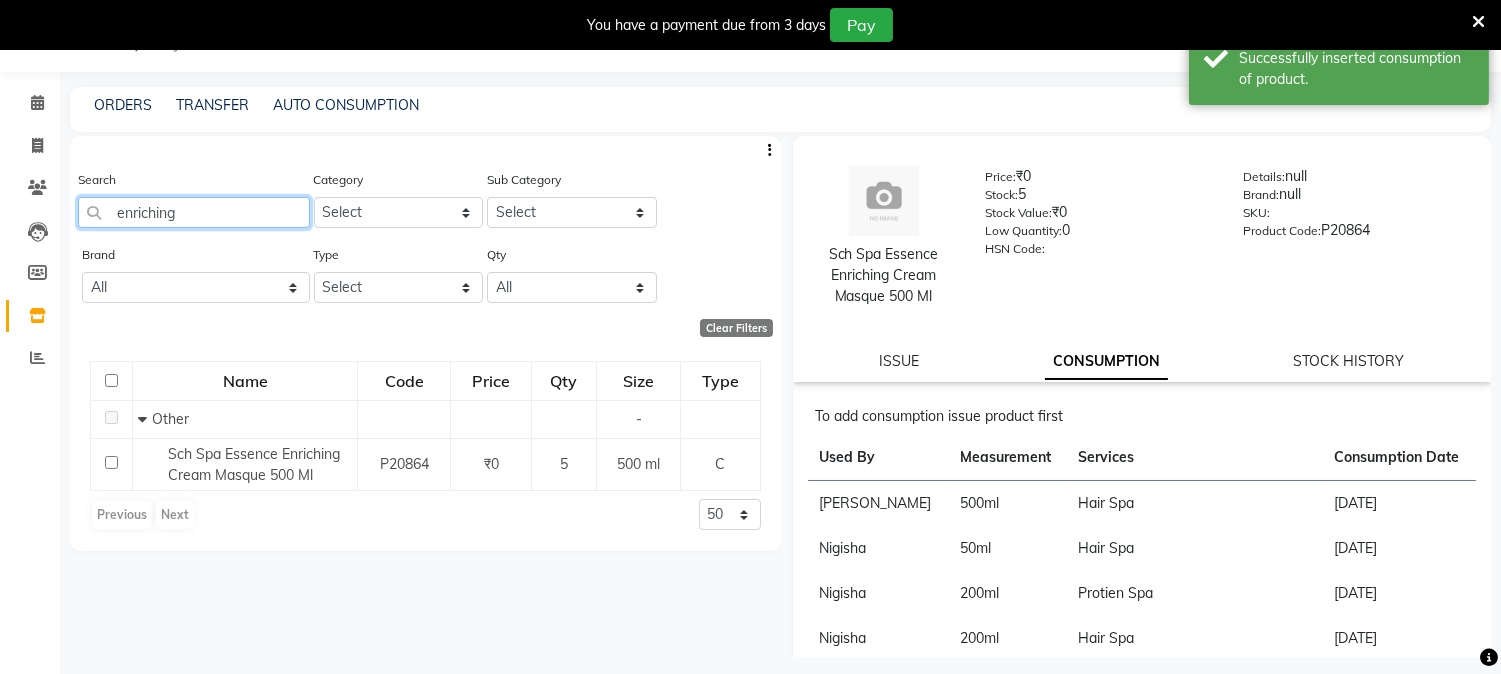 drag, startPoint x: 233, startPoint y: 216, endPoint x: 17, endPoint y: 205, distance: 216.2799 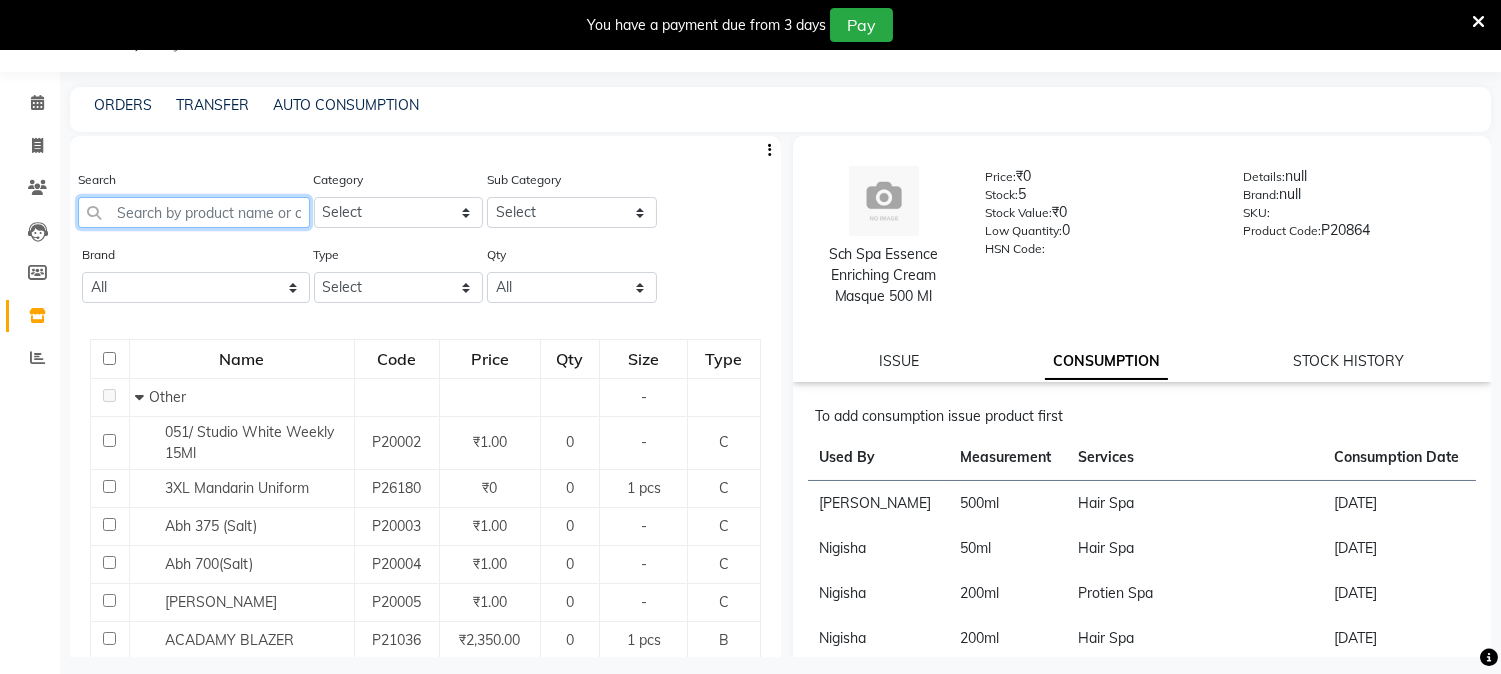 type 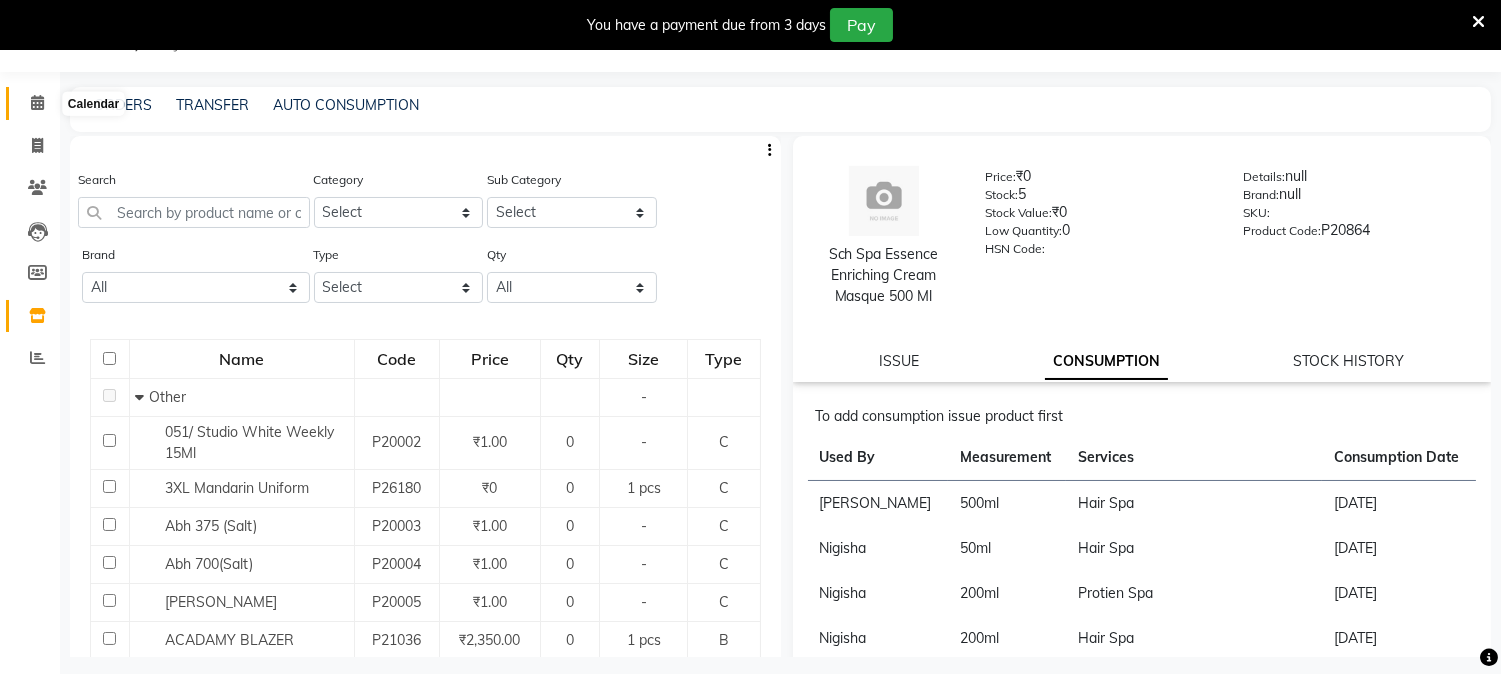 click 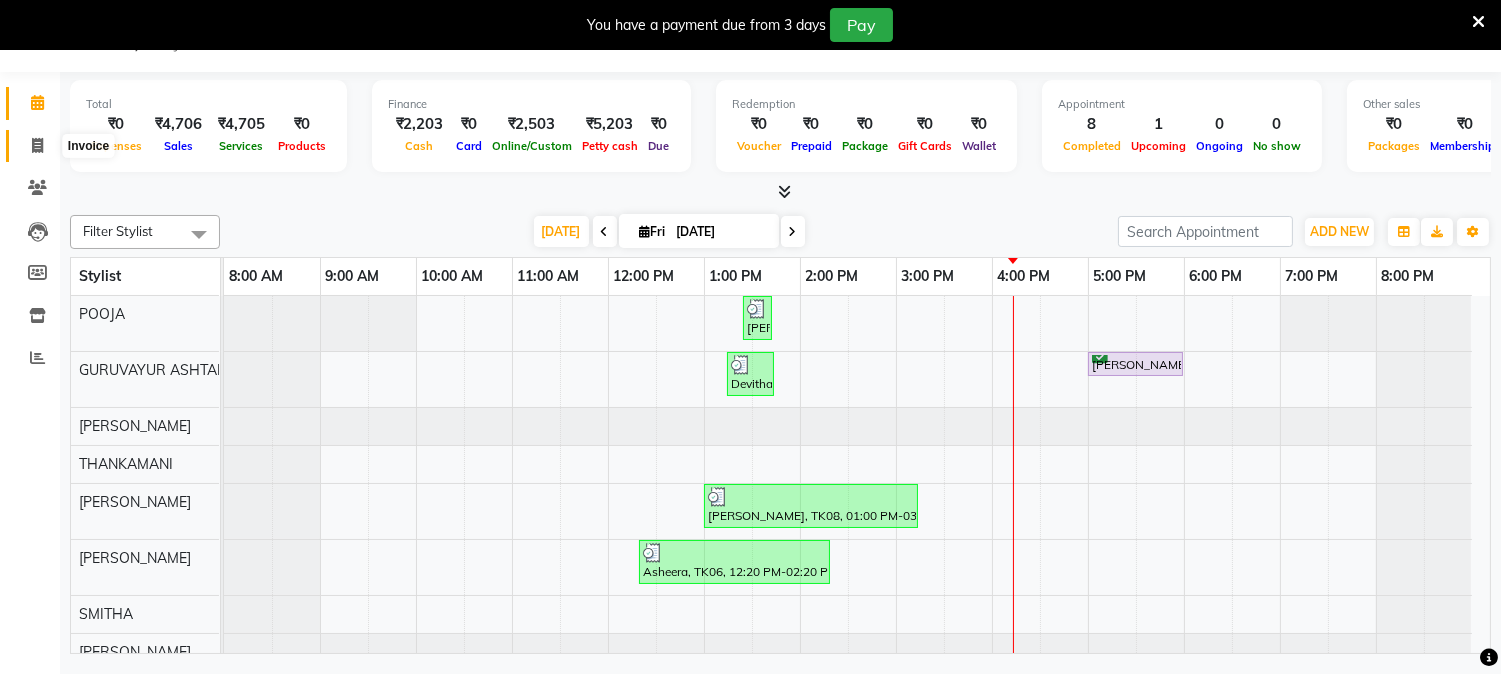 click 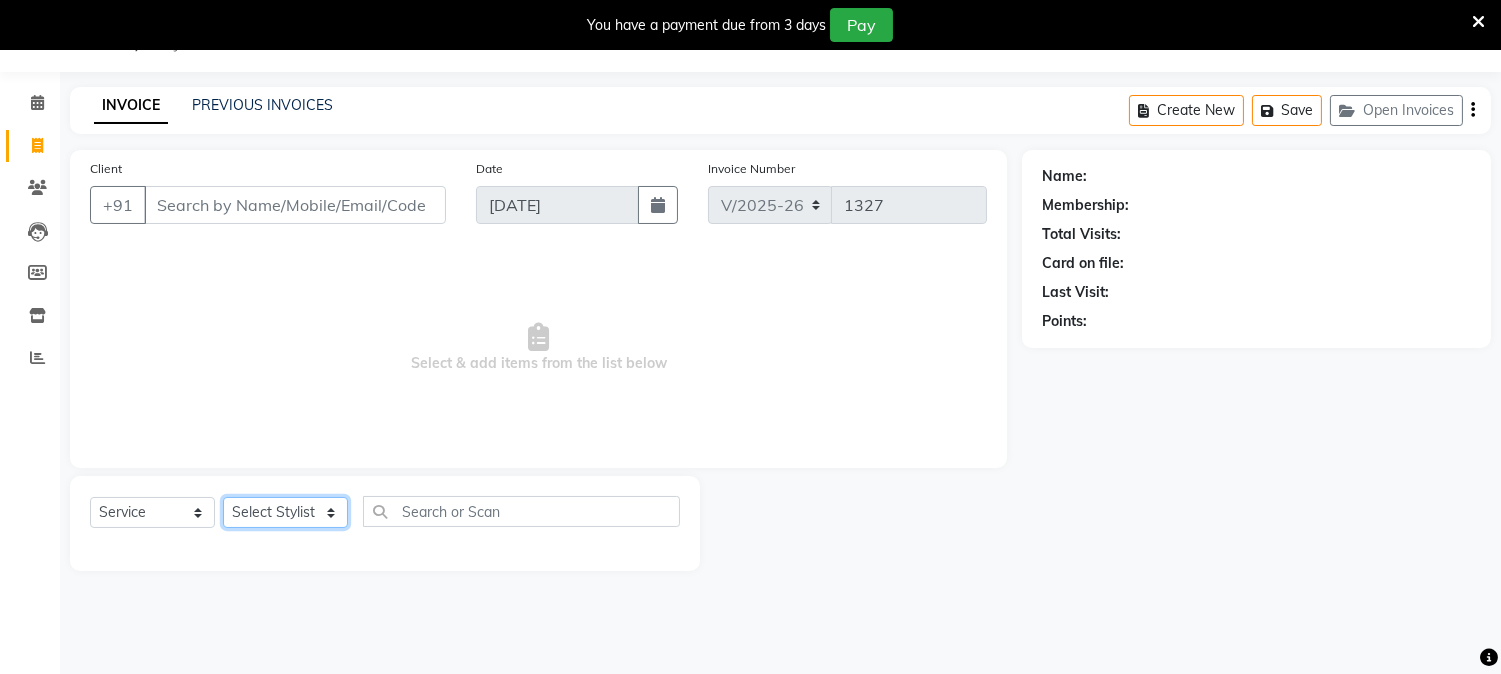 click on "Select Stylist Aathithya ANILA ANJANA DAS GURUVAYUR ASHTAMUDI NEETHU Nigisha POOJA PRACHI PRASEETHA REESHMA  Rini SMITHA THANKAMANI" 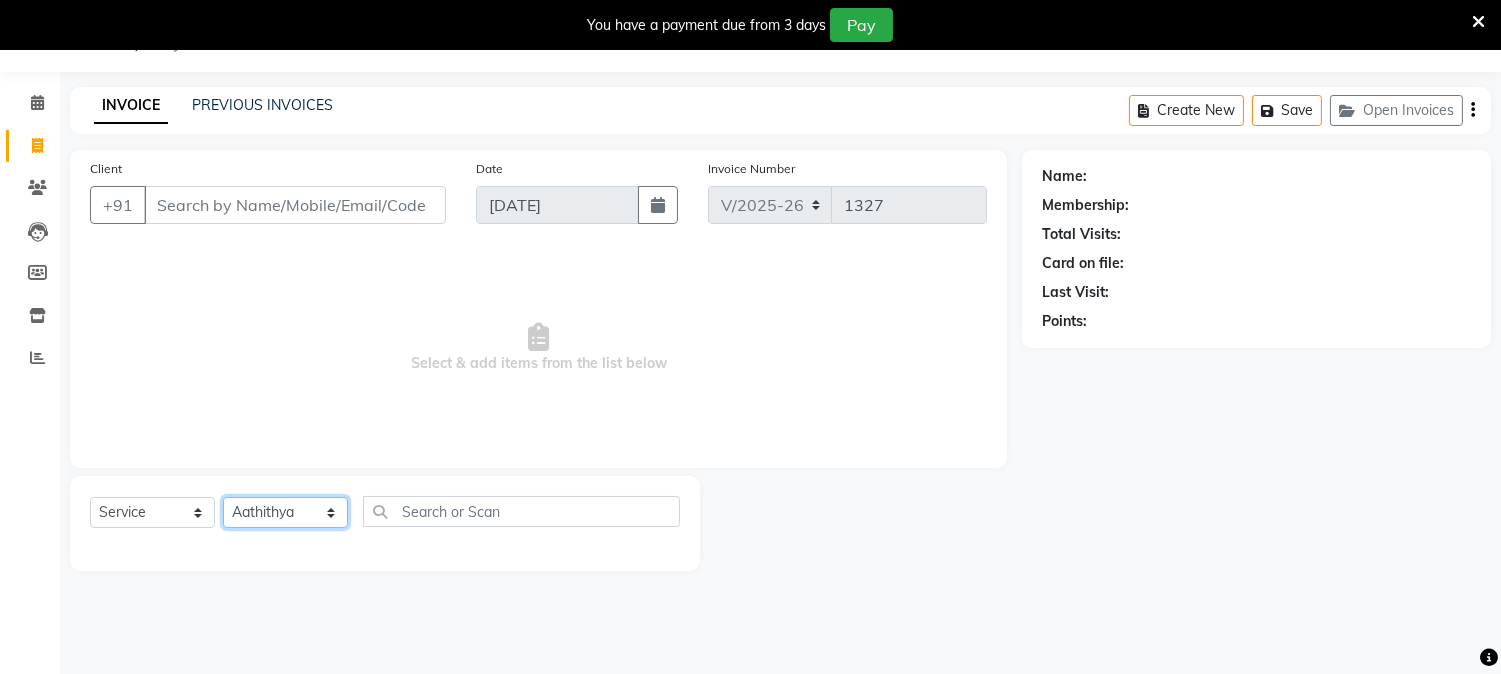 click on "Select Stylist Aathithya ANILA ANJANA DAS GURUVAYUR ASHTAMUDI NEETHU Nigisha POOJA PRACHI PRASEETHA REESHMA  Rini SMITHA THANKAMANI" 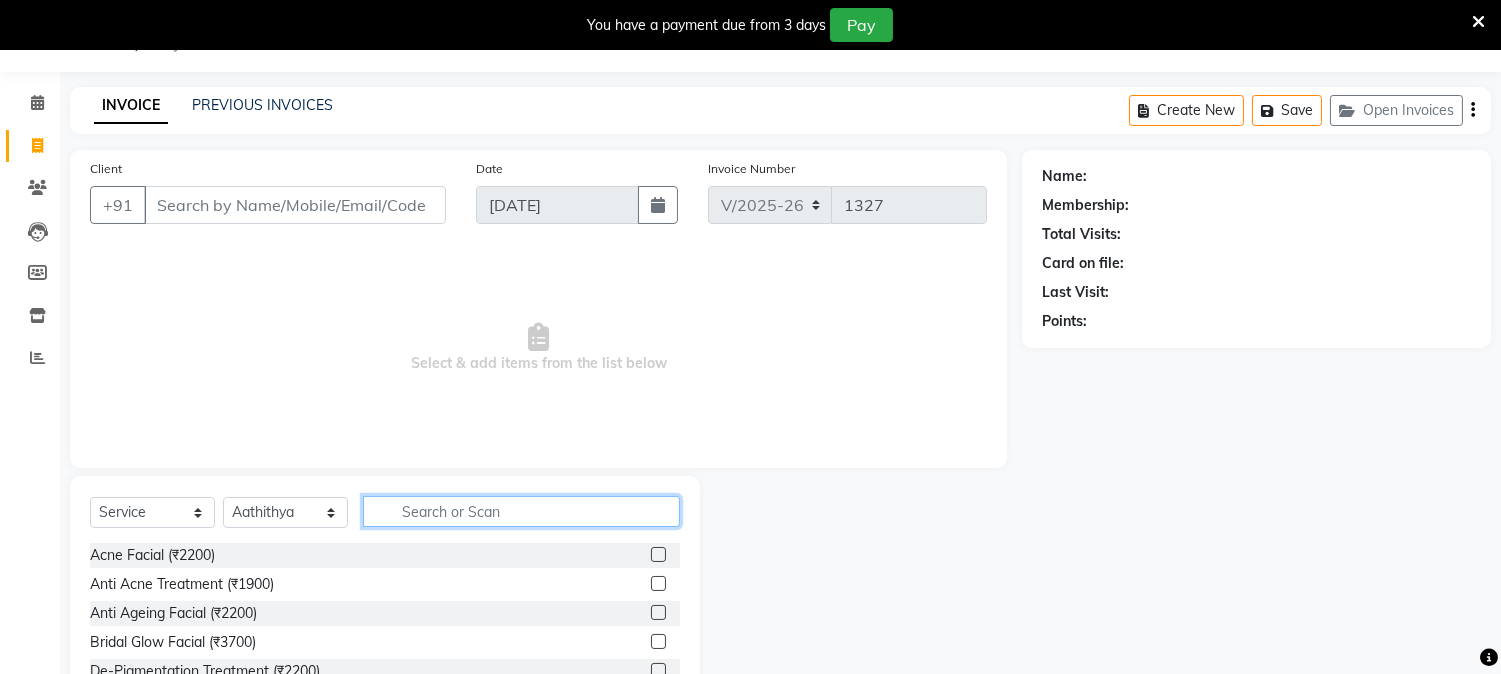 click 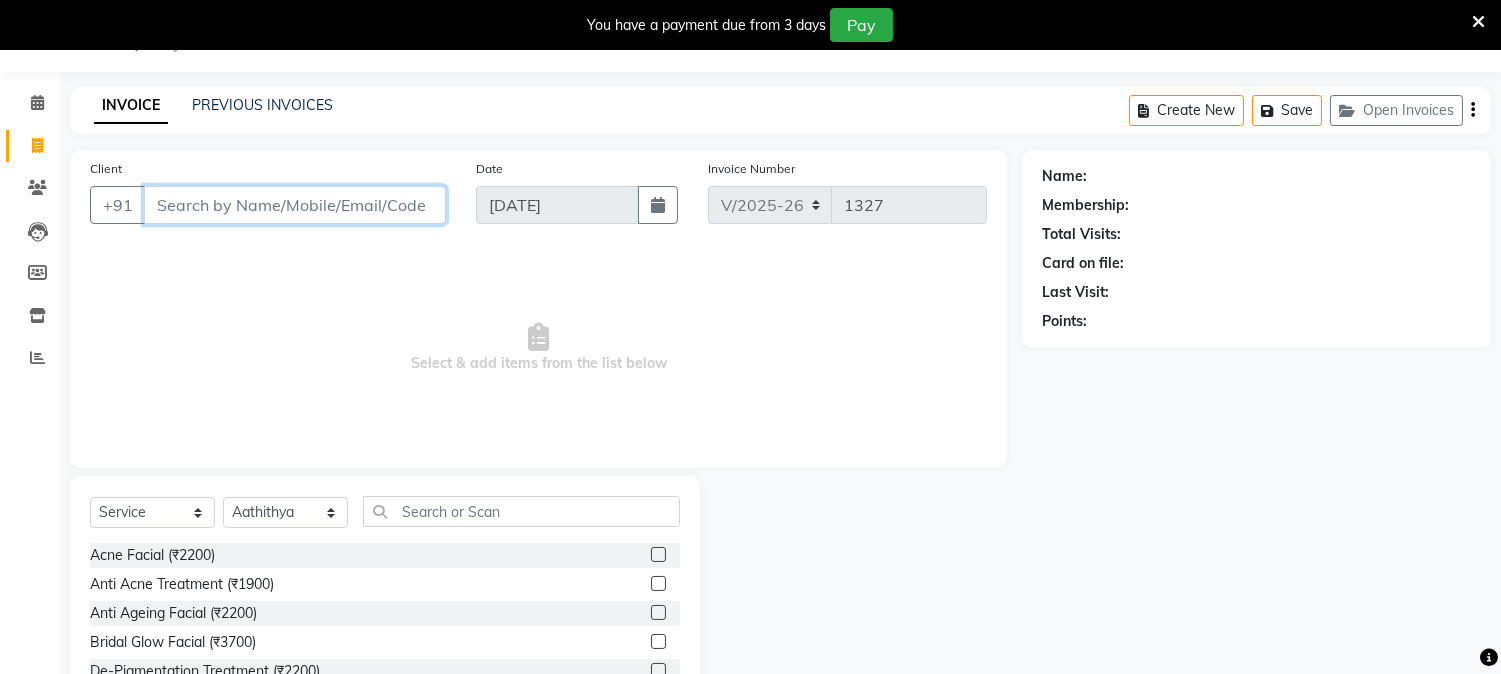 click on "Client" at bounding box center (295, 205) 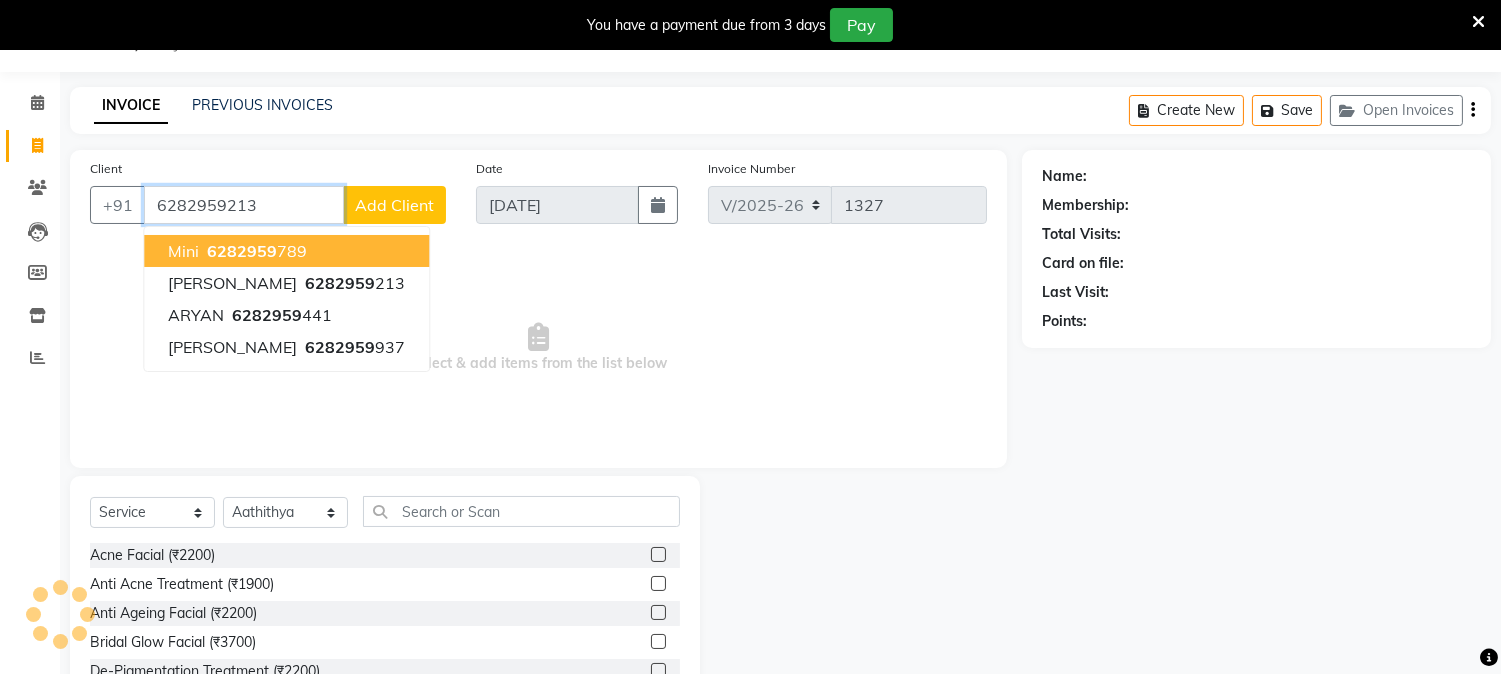 type on "6282959213" 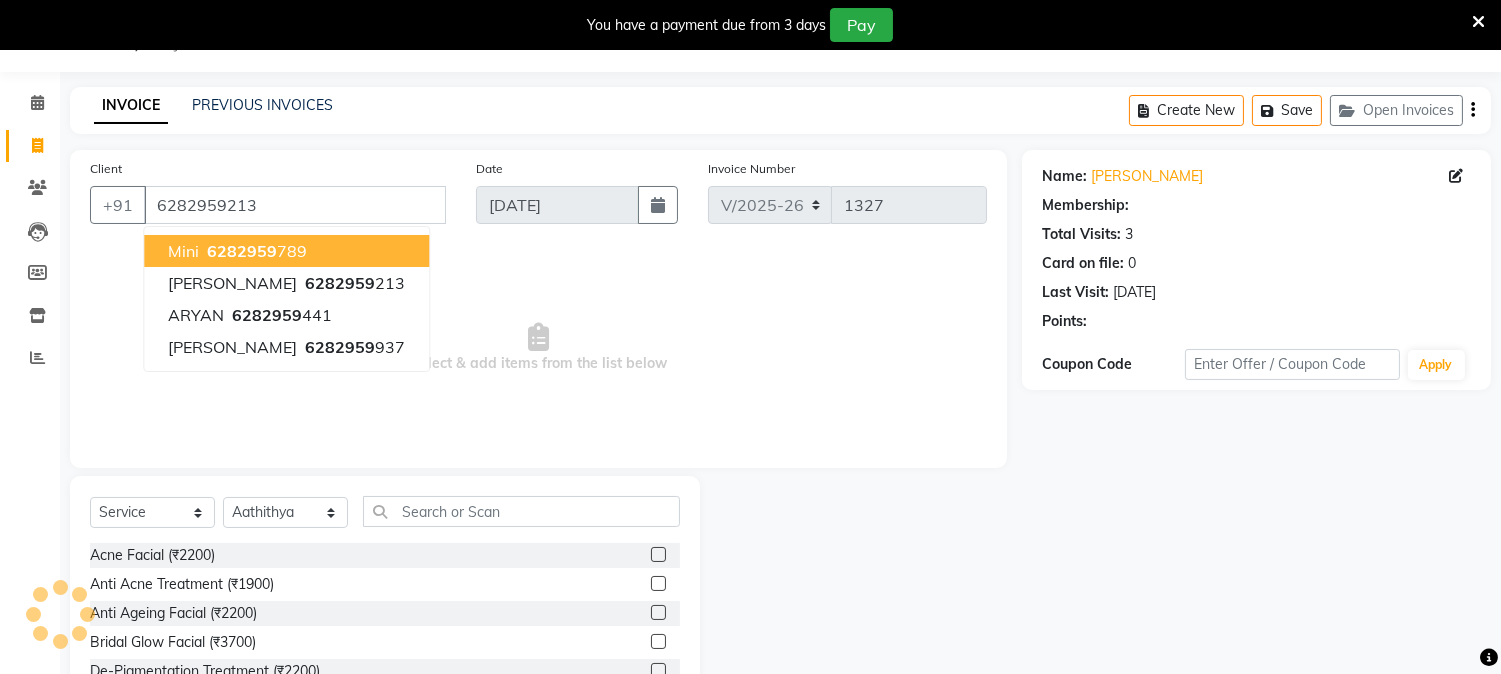 select on "1: Object" 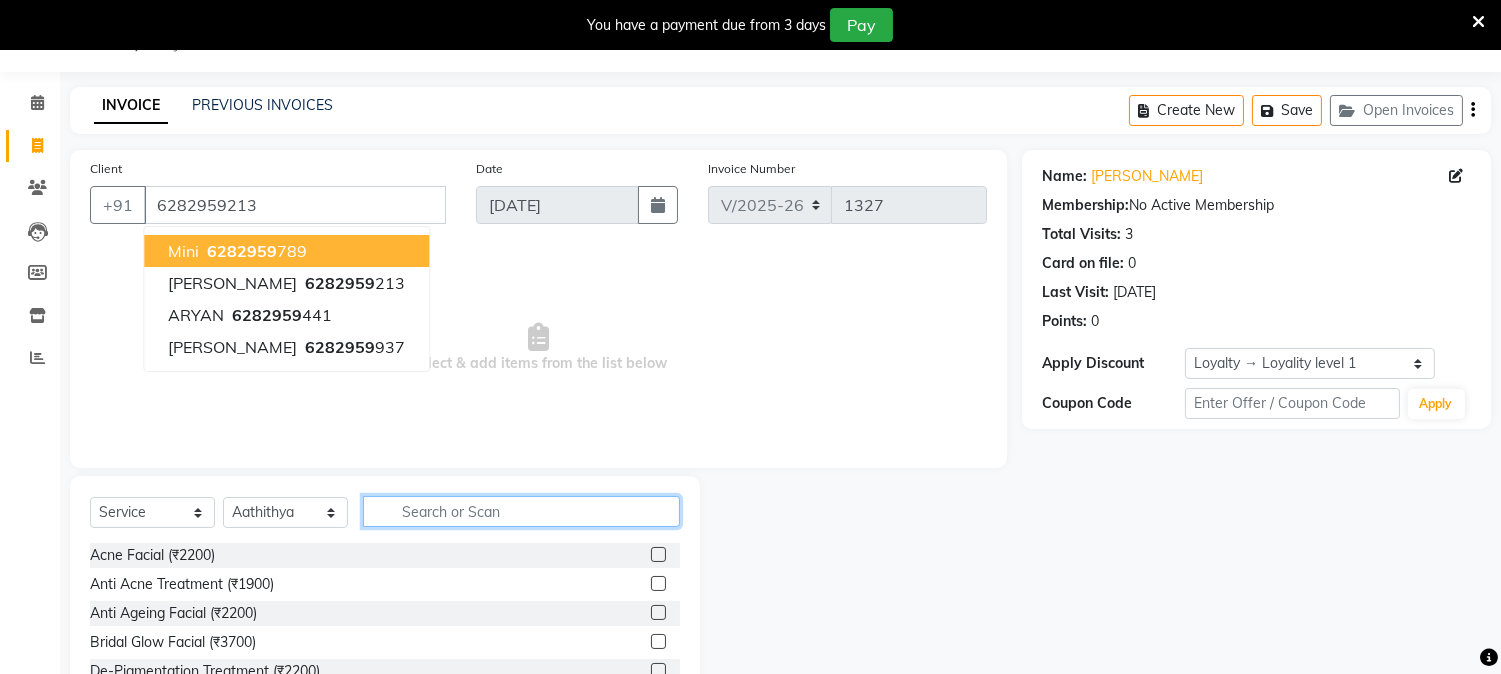 click 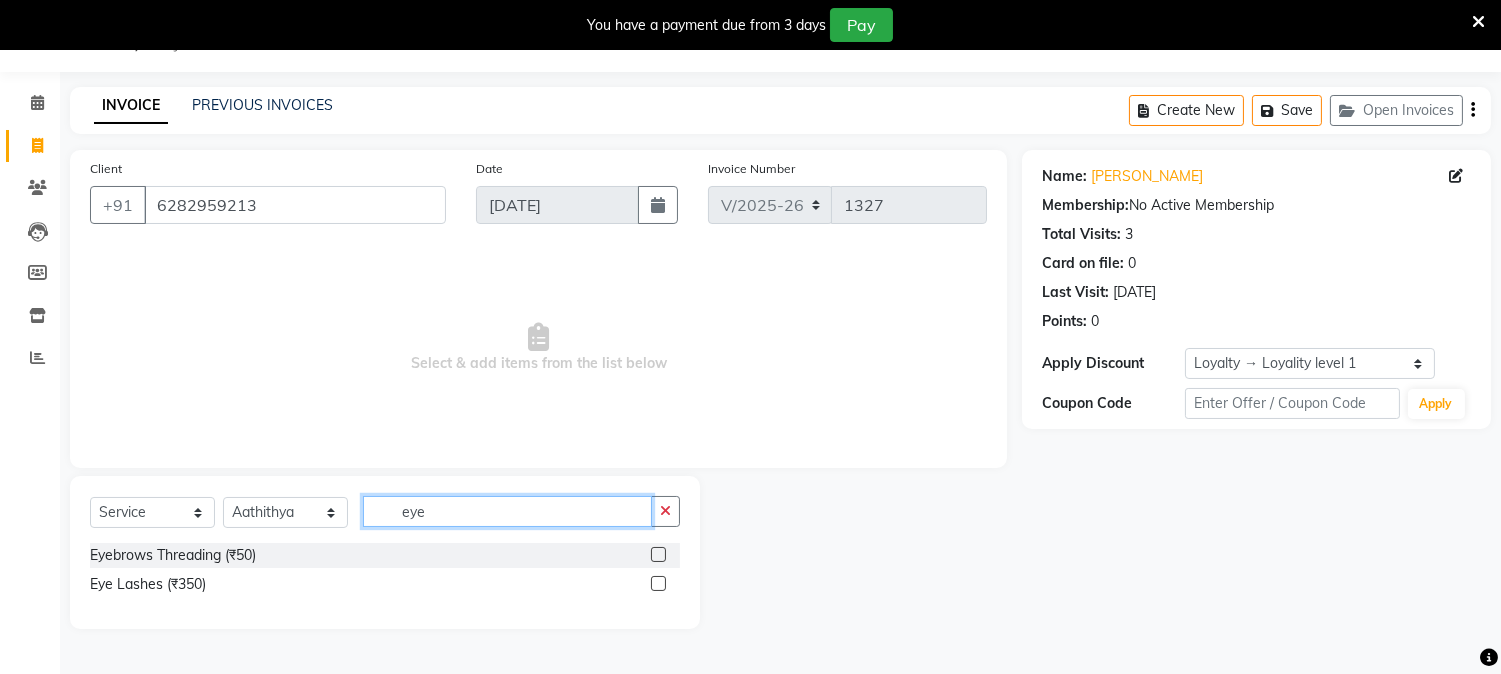 type on "eye" 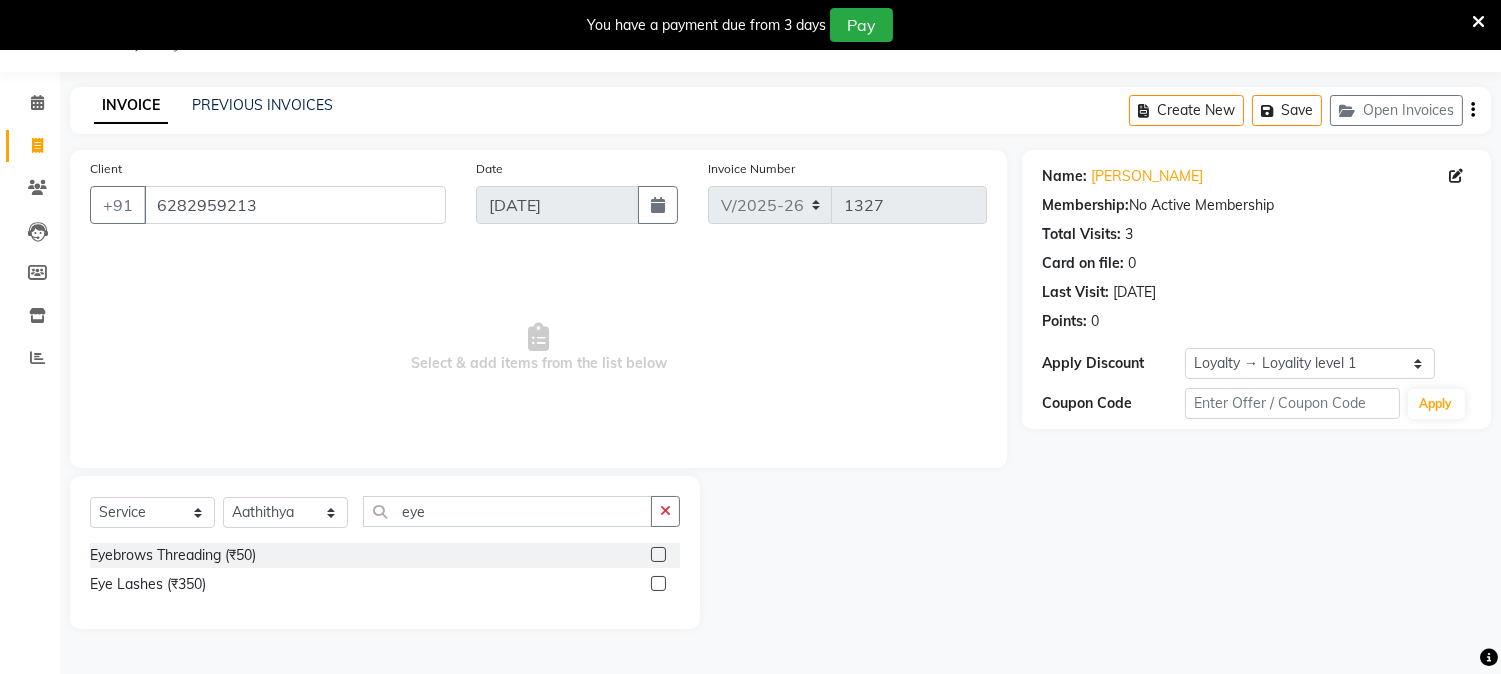 click 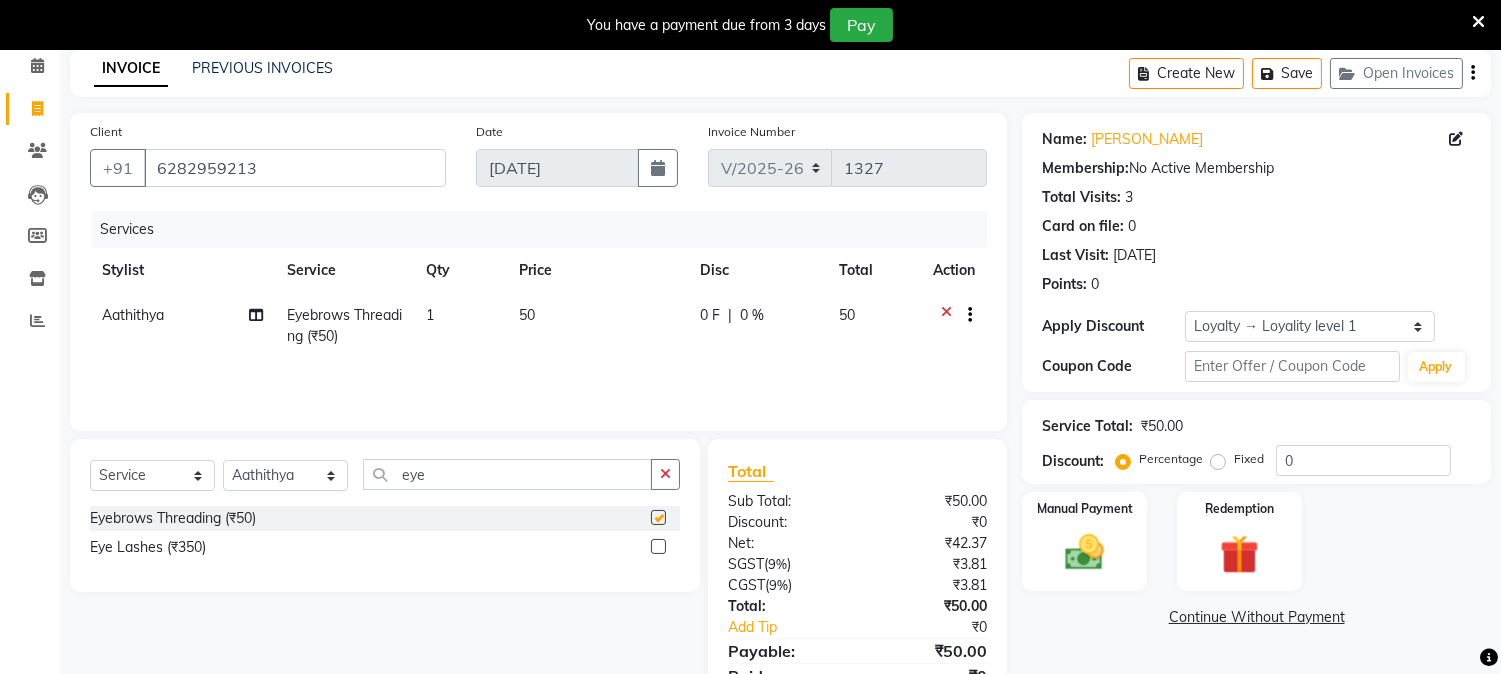 checkbox on "false" 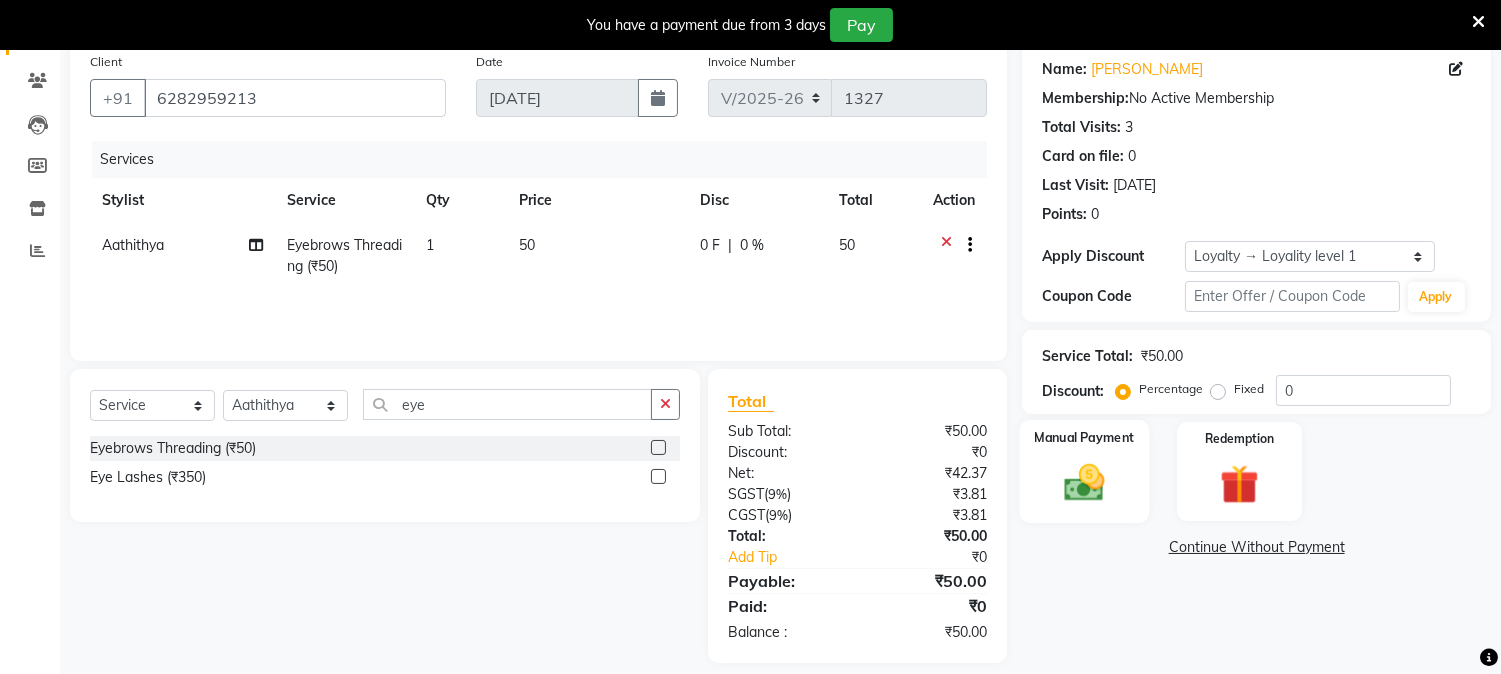 scroll, scrollTop: 161, scrollLeft: 0, axis: vertical 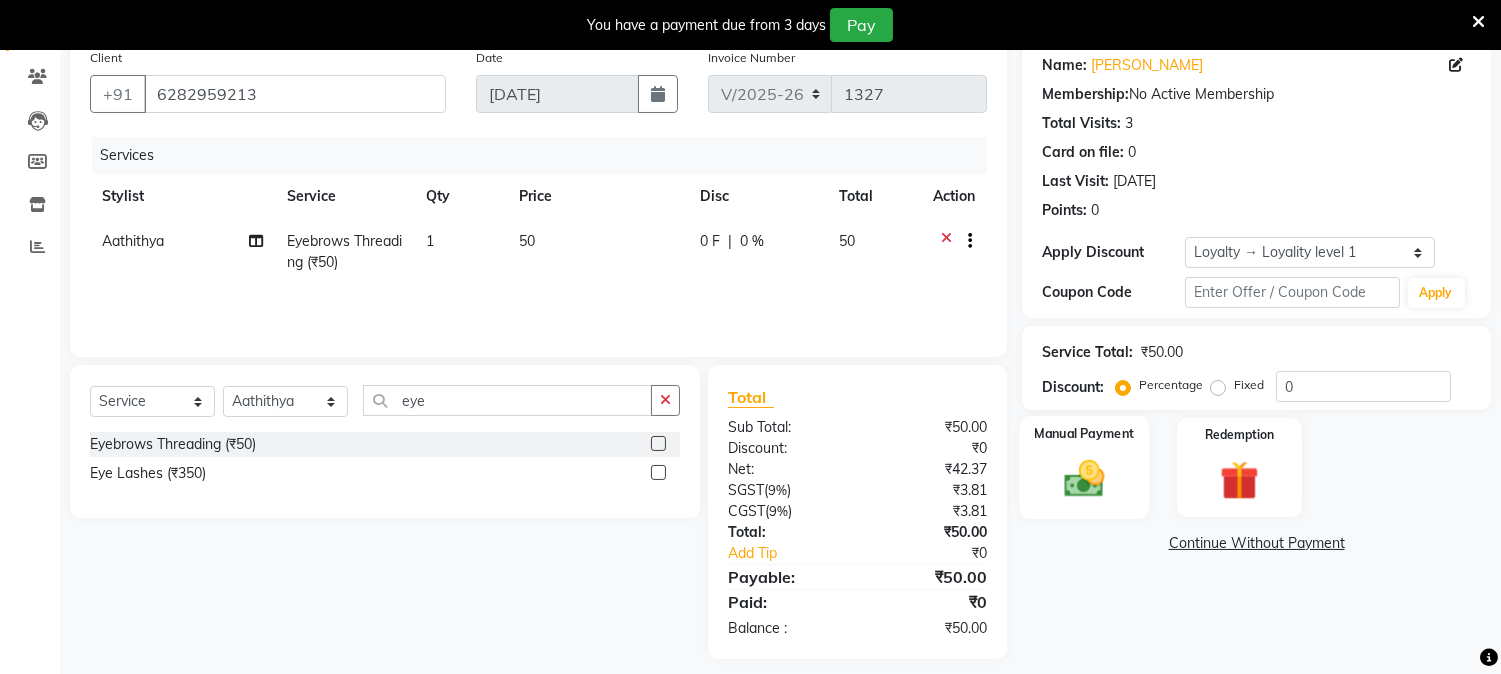 click on "Manual Payment" 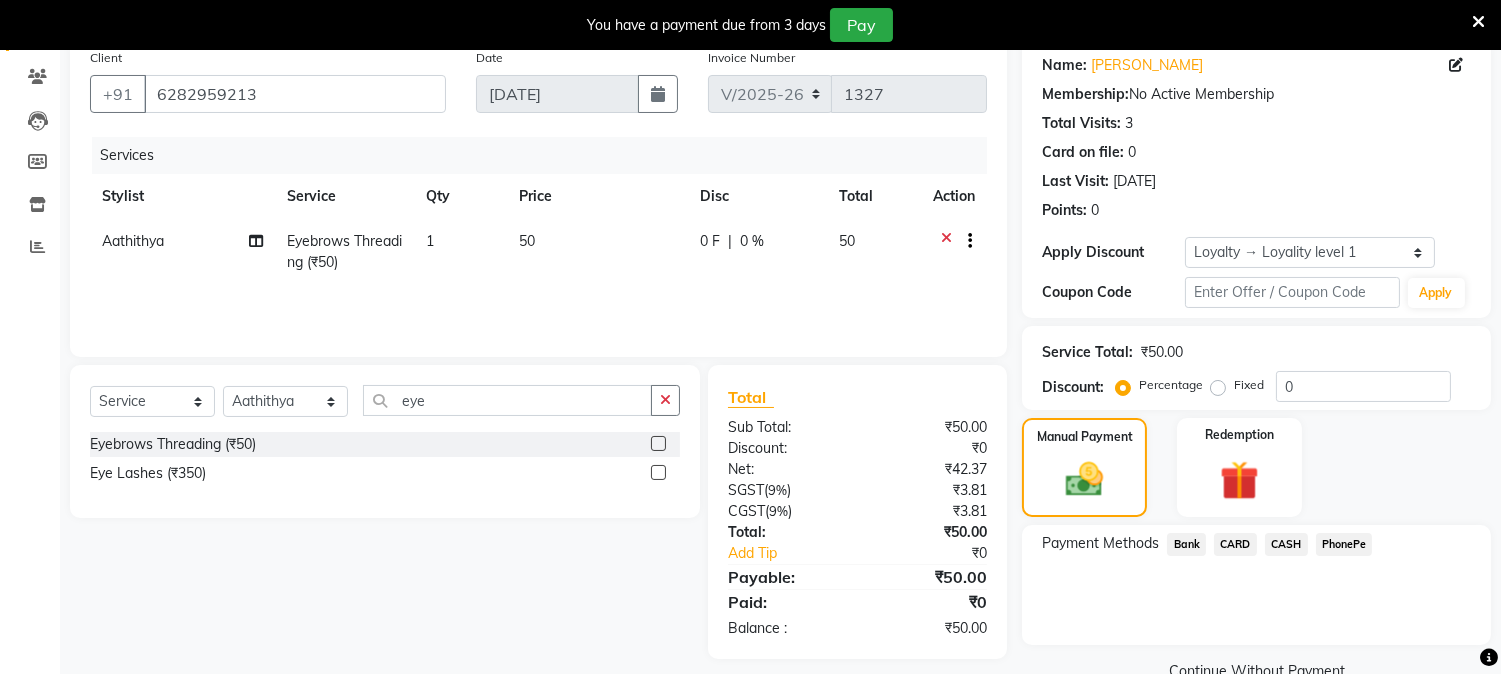 click on "PhonePe" 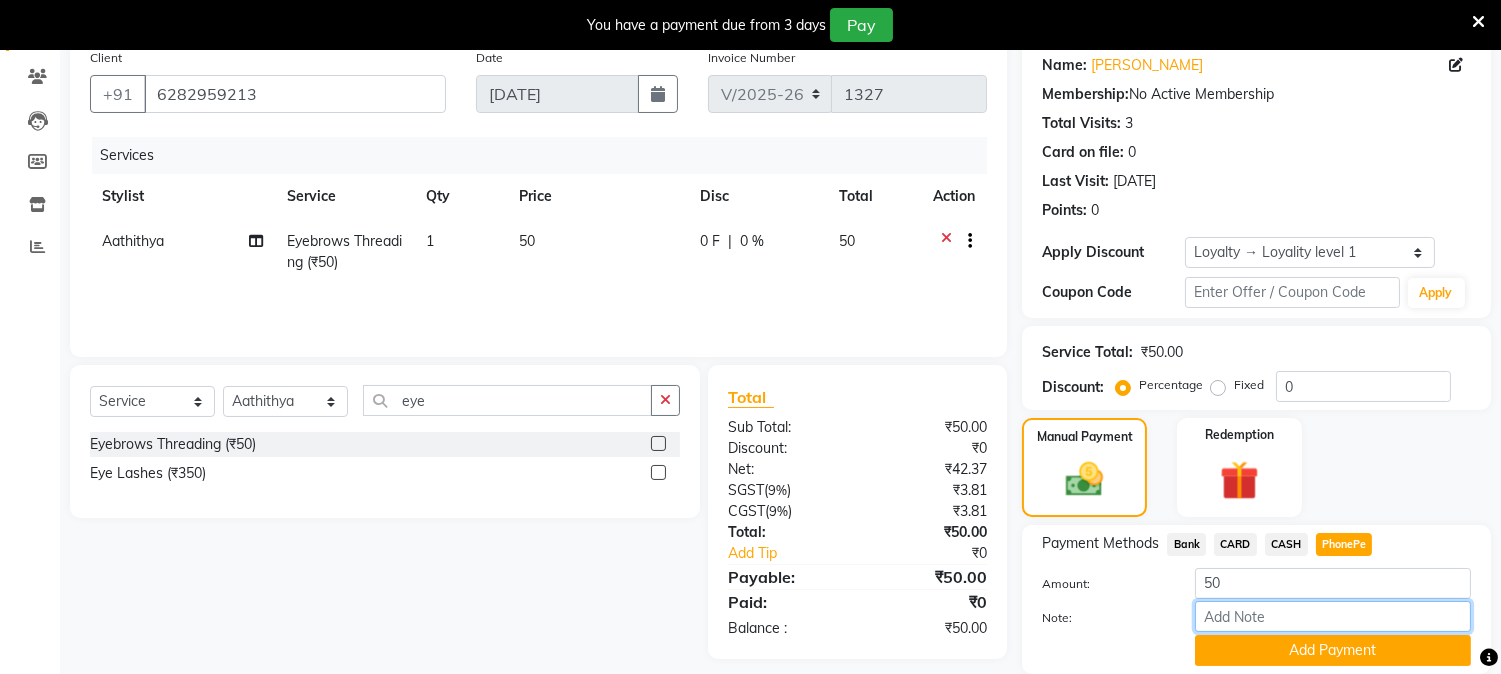 drag, startPoint x: 1298, startPoint y: 615, endPoint x: 1312, endPoint y: 598, distance: 22.022715 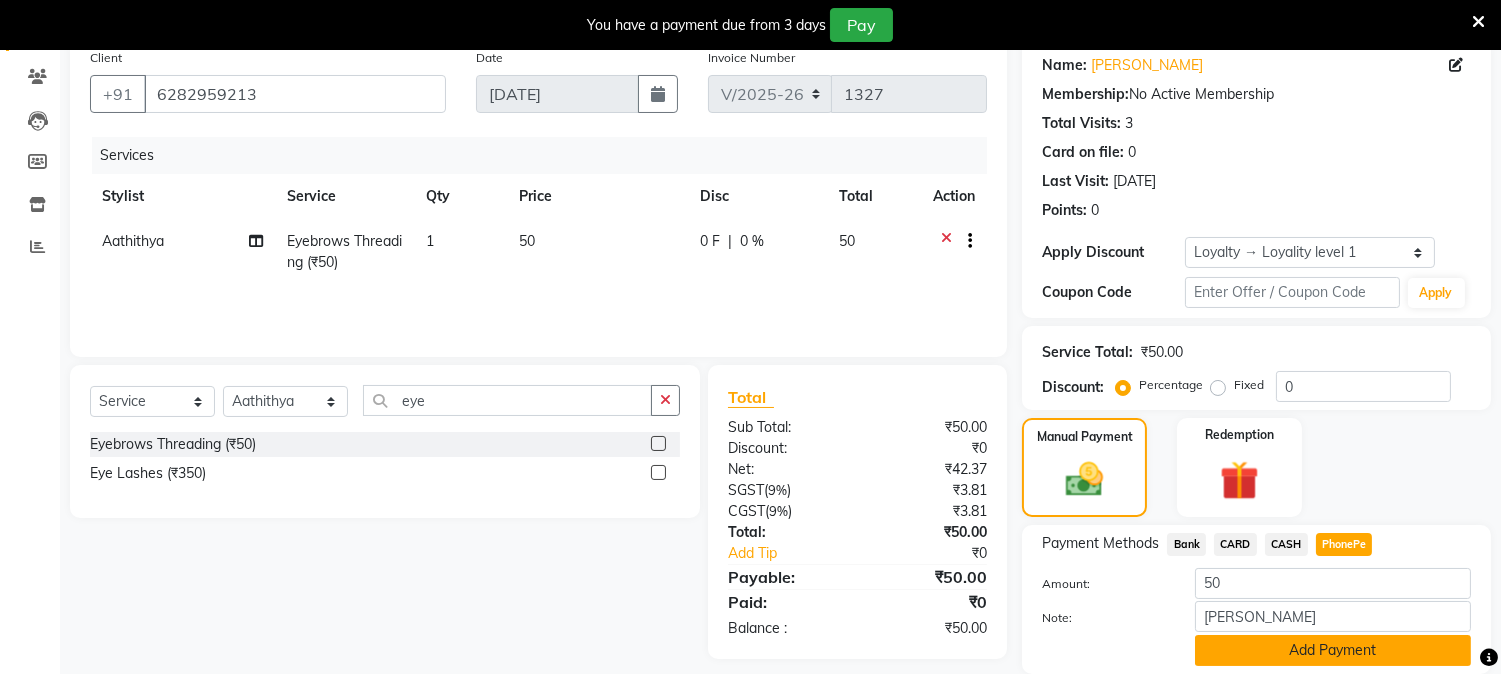 click on "Add Payment" 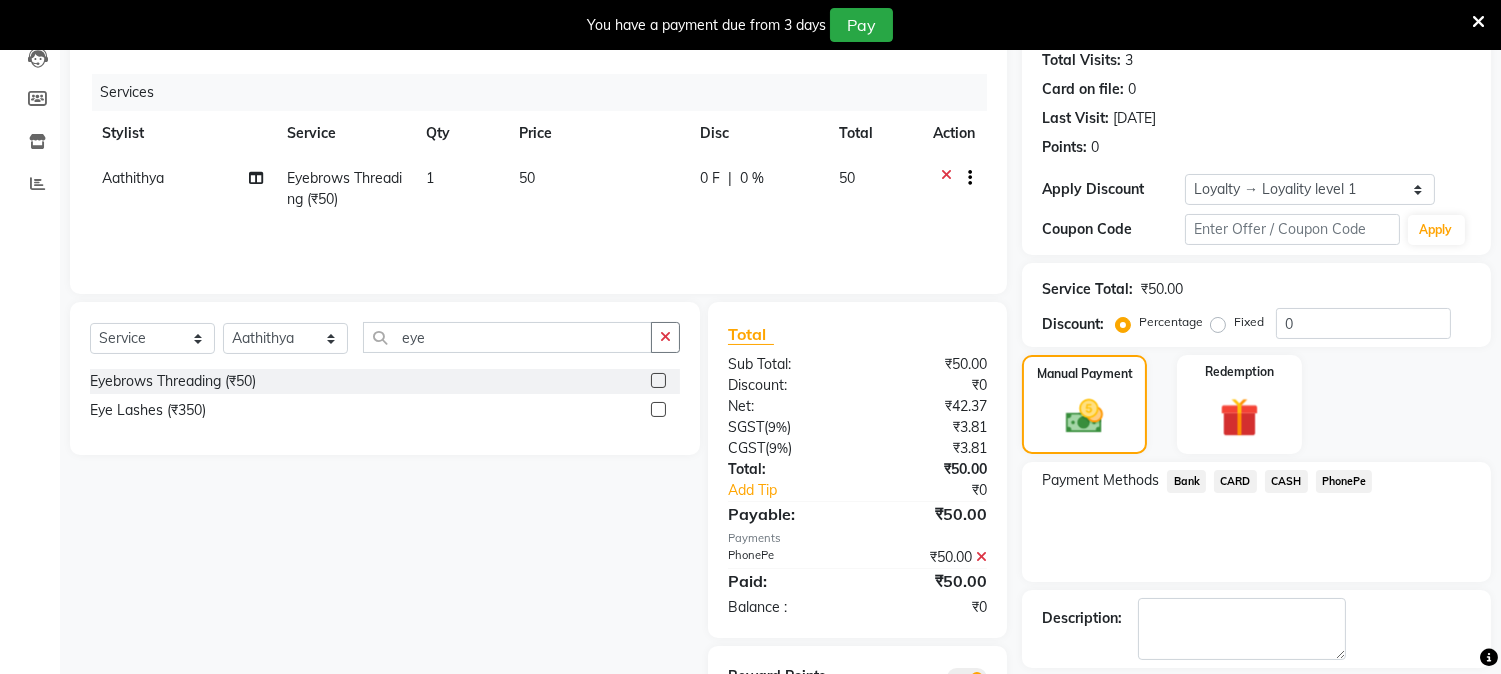 scroll, scrollTop: 316, scrollLeft: 0, axis: vertical 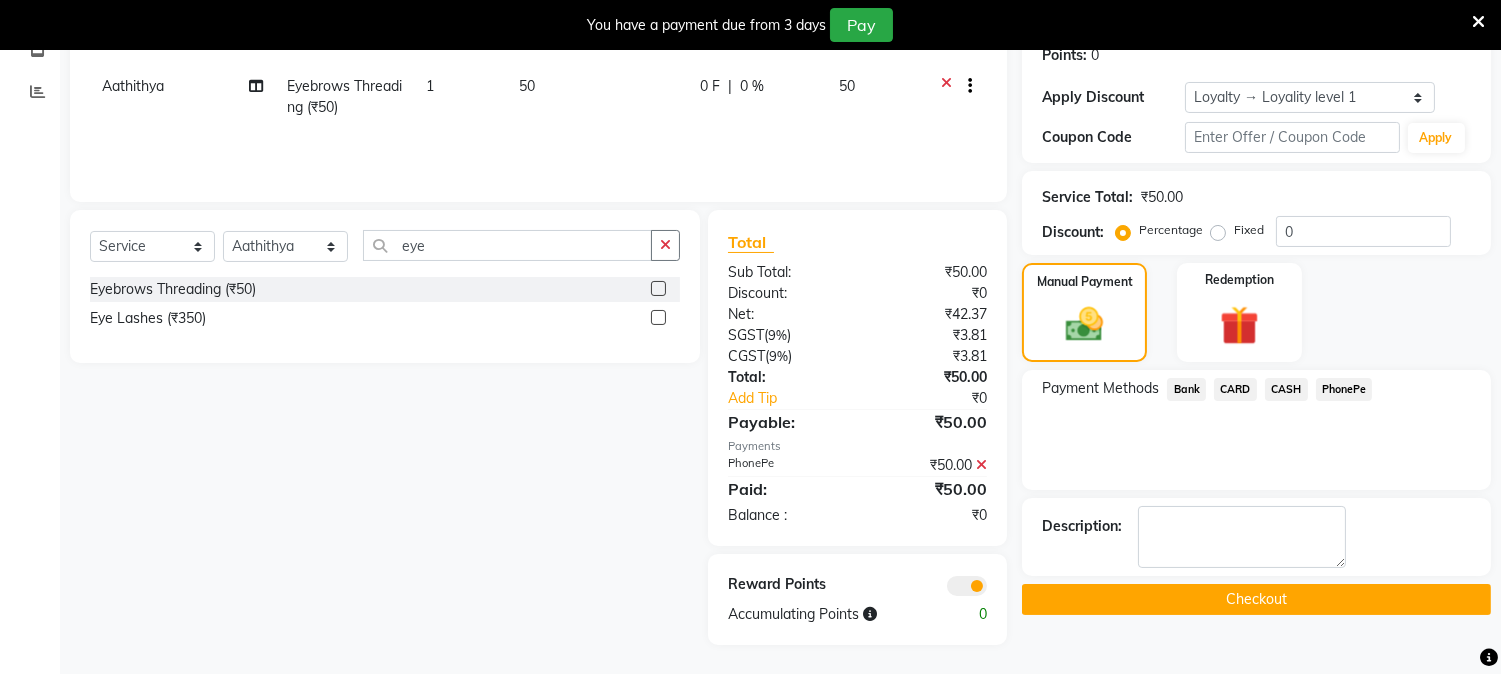 click on "Checkout" 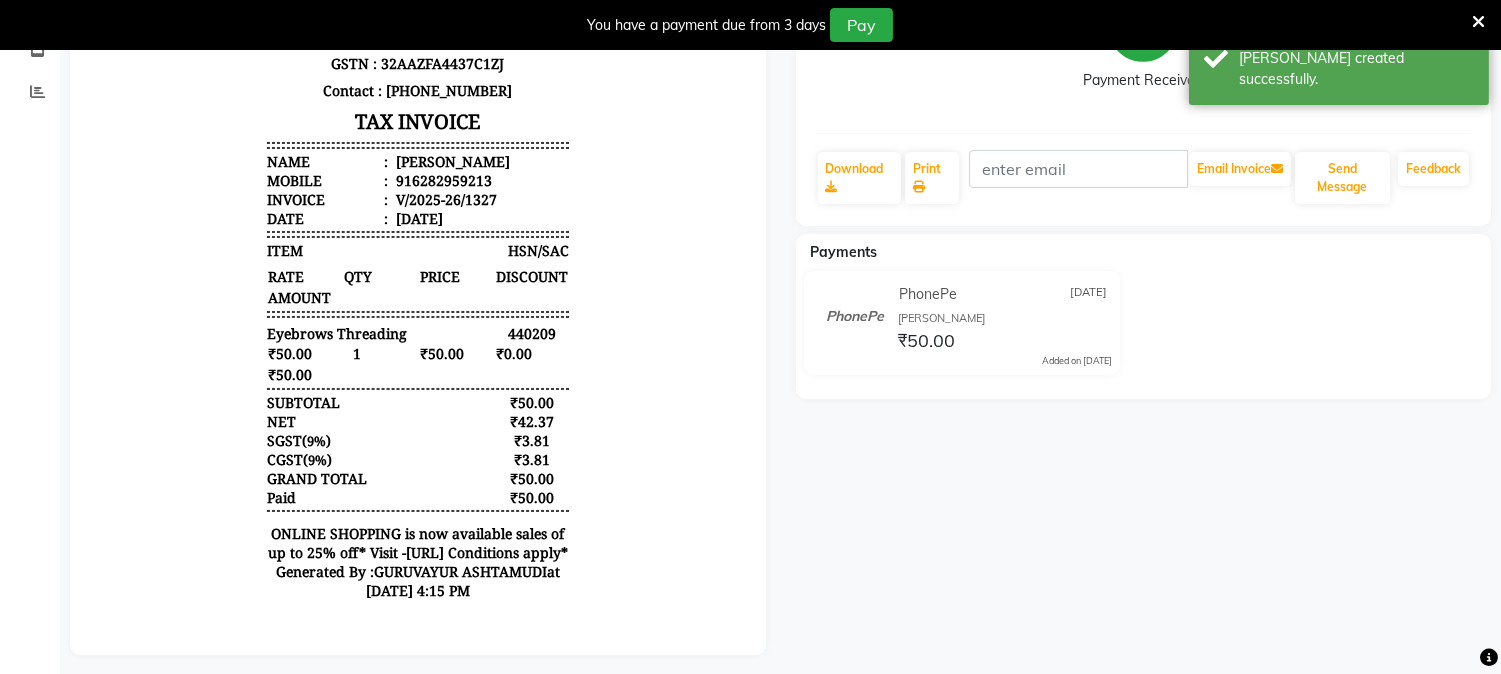 scroll, scrollTop: 0, scrollLeft: 0, axis: both 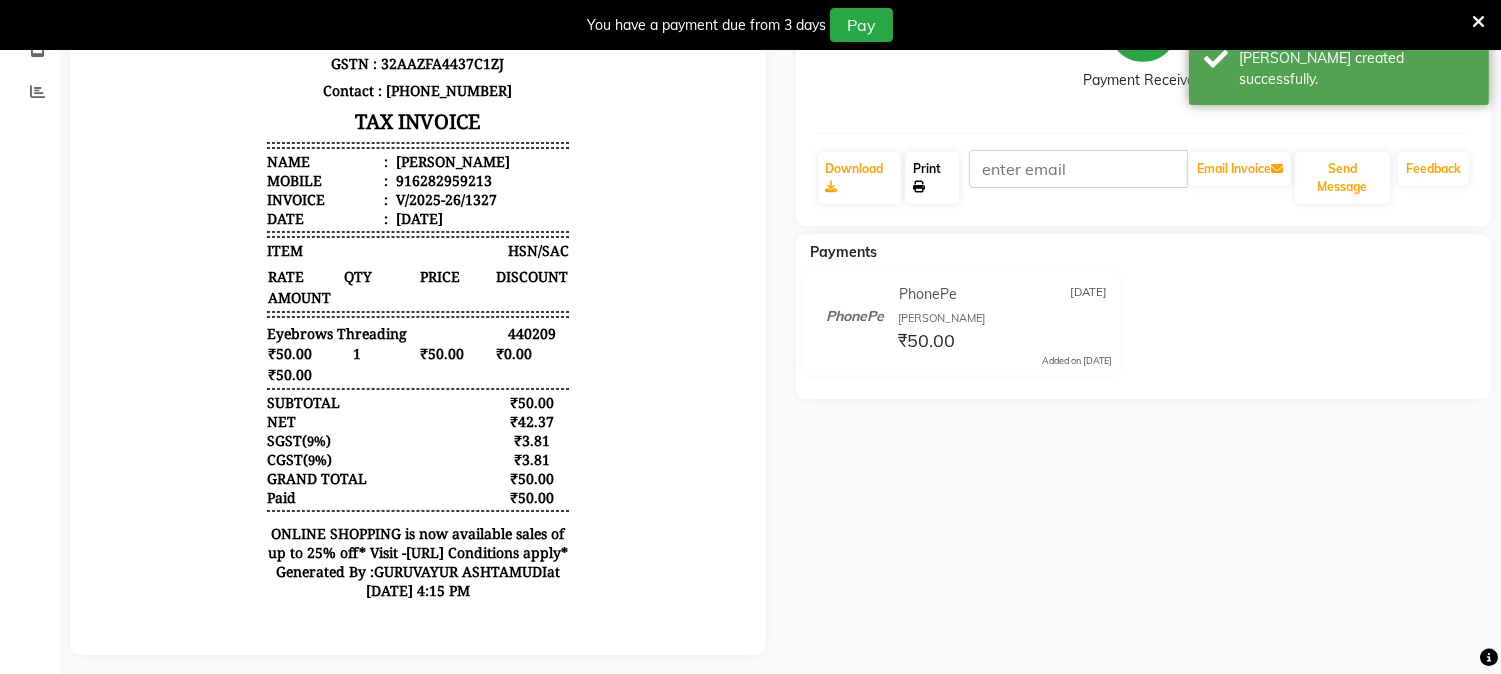 click on "Print" 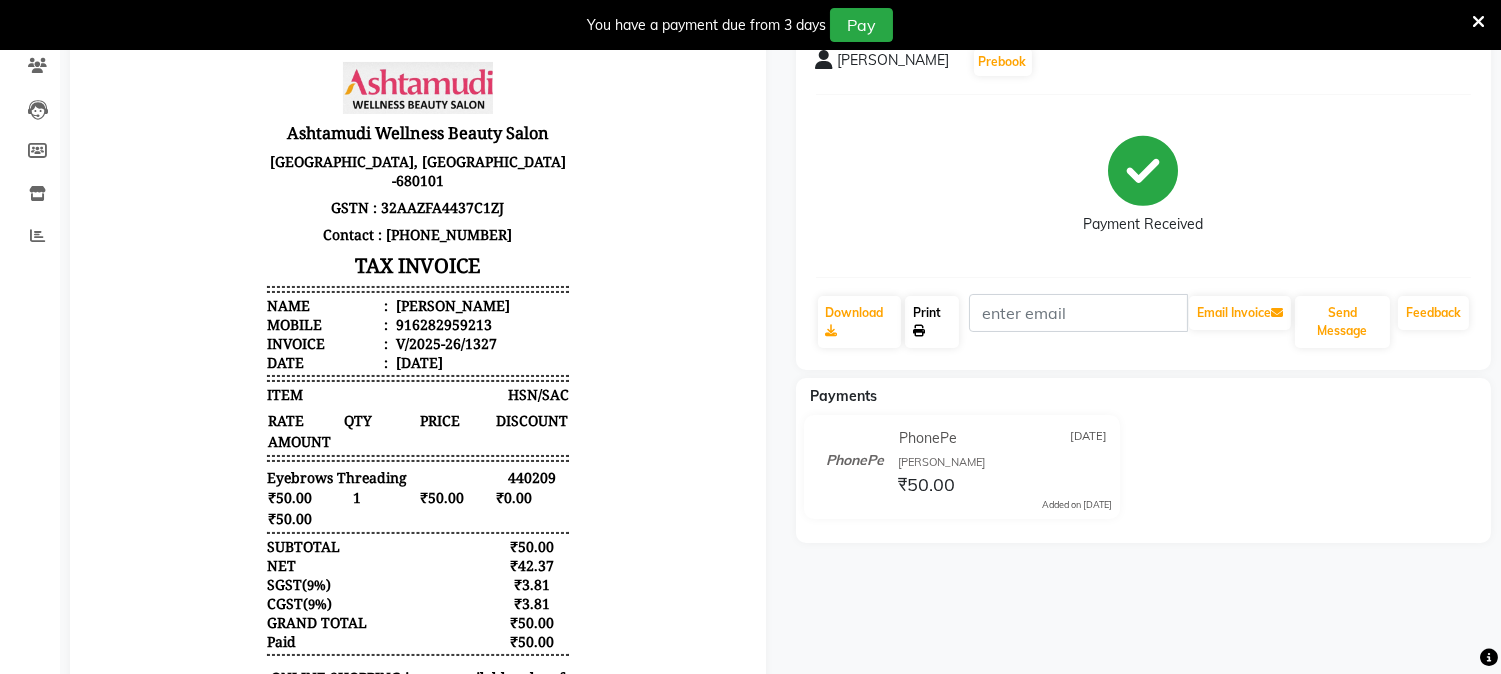 scroll, scrollTop: 0, scrollLeft: 0, axis: both 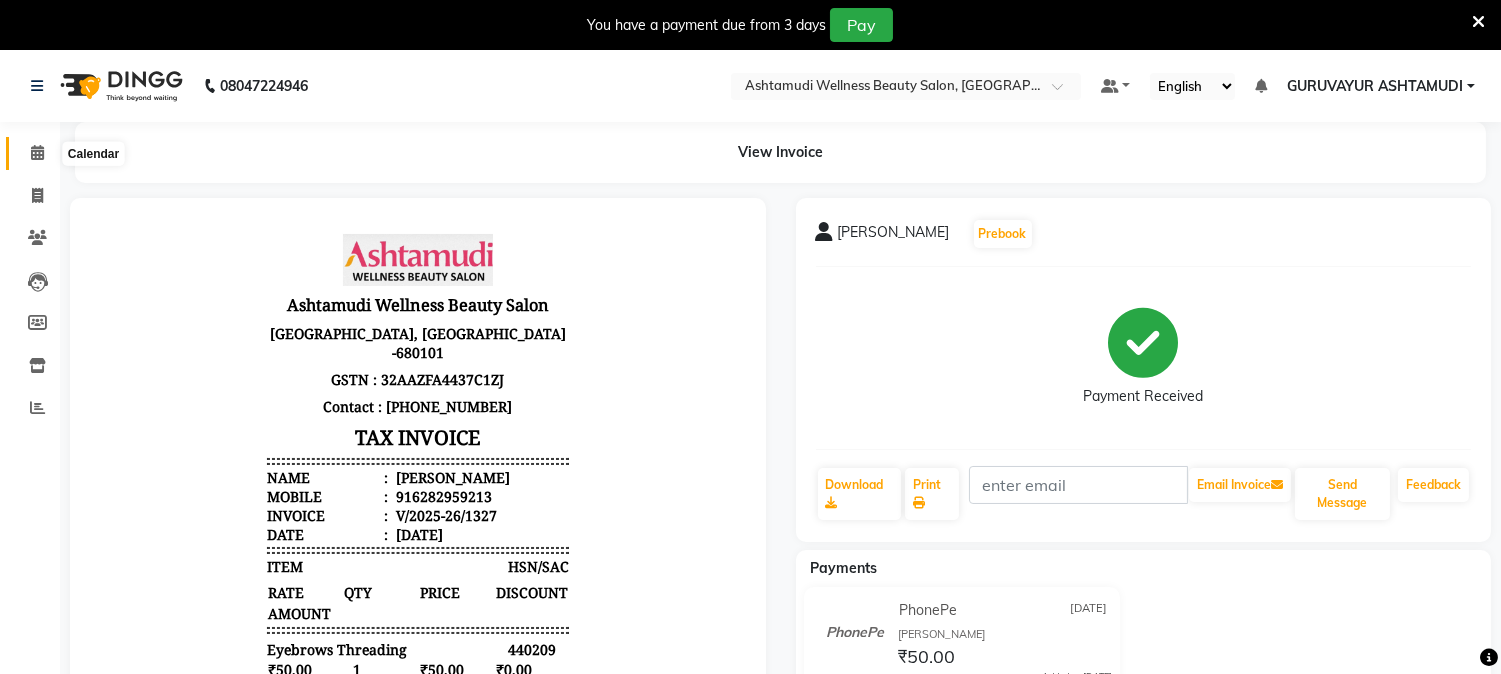 click 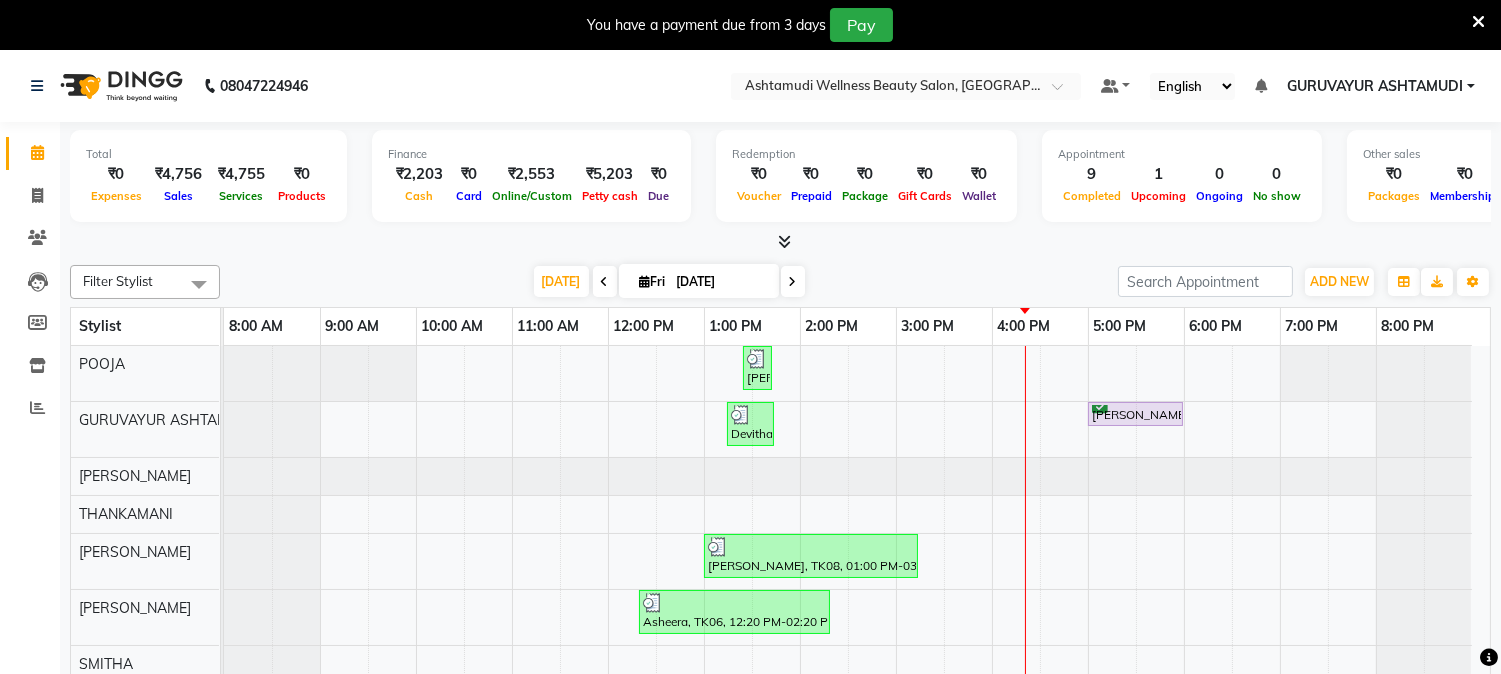 click at bounding box center (784, 241) 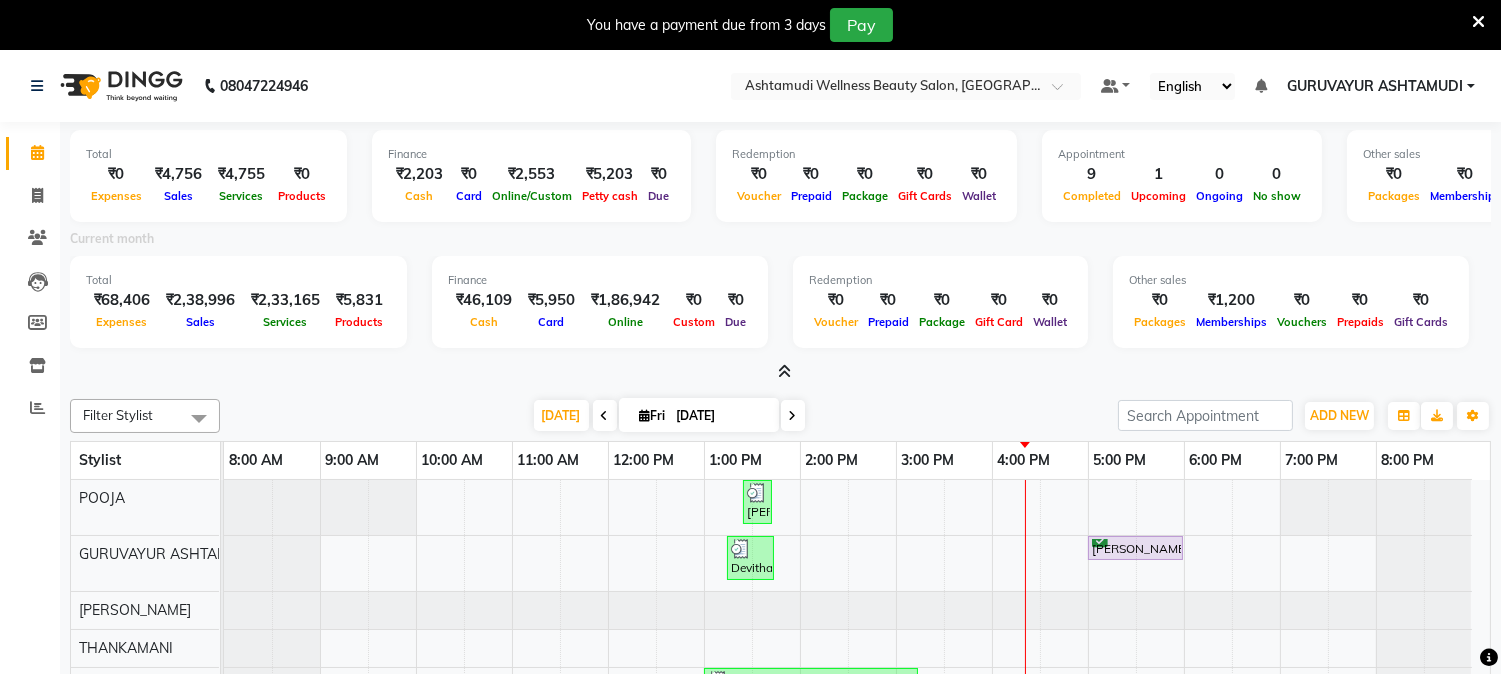 click at bounding box center (784, 371) 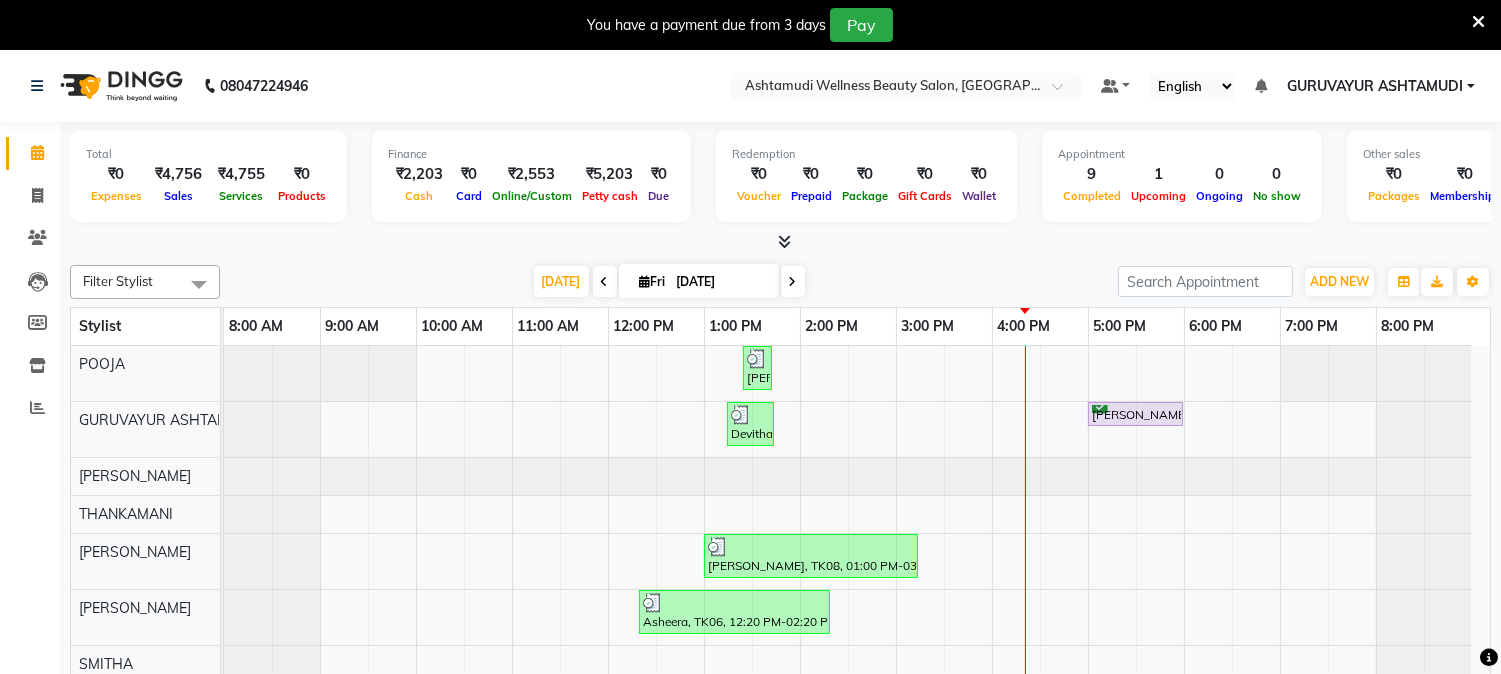click on "Rameeja, TK04, 01:25 PM-01:40 PM, Eyebrows Threading (₹50)     Devitha, TK05, 01:15 PM-01:45 PM, Make up (₹5000)     Sushama, TK07, 05:00 PM-06:00 PM, Highlighting (Per Streaks)     KAVITHA, TK08, 01:00 PM-03:15 PM, Aroma Pedicure (₹1100),Aroma Manicure (₹900),Full Hand D Tan (₹700)     Asheera, TK06, 12:20 PM-02:20 PM, Hair Spa (₹1100),D-Tan Pack (₹400)     Karthika, TK02, 11:35 AM-12:05 PM, Eyebrows Threading (₹50),Chin Threading (₹50)     Krishnapriya, TK09, 04:00 PM-04:15 PM, Eyebrows Threading (₹50)     keerthi, TK03, 12:00 PM-12:15 PM, Eyebrows Threading (₹50)     Neenu, TK01, 09:55 AM-10:10 AM, Eyebrows Threading (₹50)     Asheera, TK06, 02:20 PM-02:35 PM, Eyebrows Threading (₹50)" at bounding box center [857, 655] 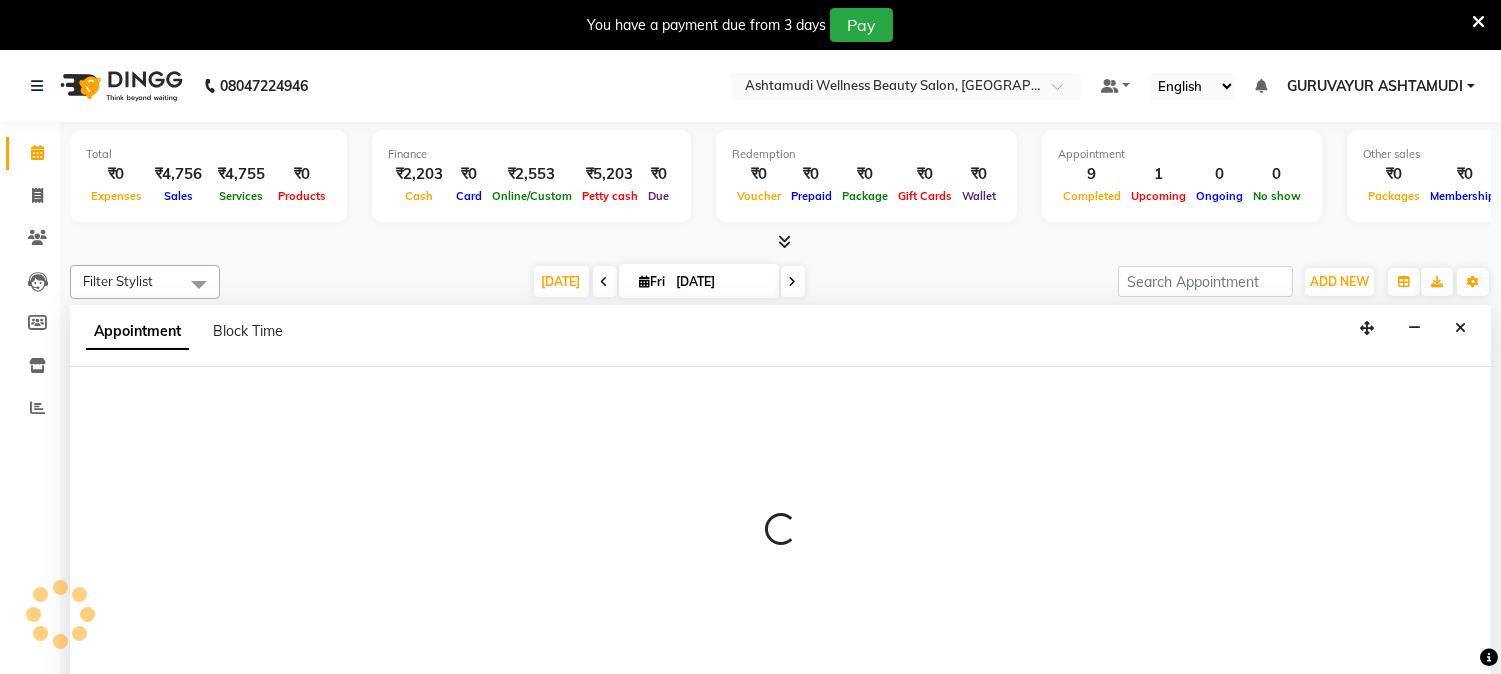 scroll, scrollTop: 50, scrollLeft: 0, axis: vertical 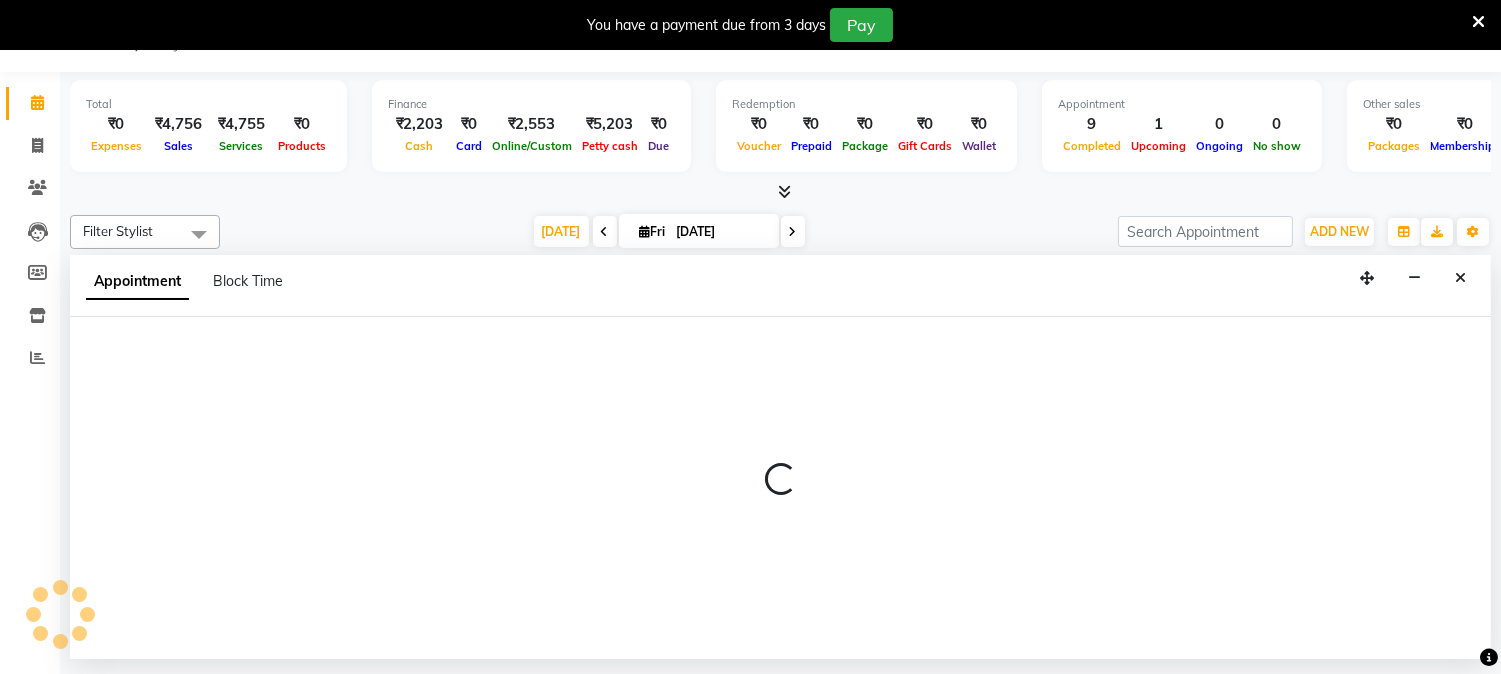 select on "27386" 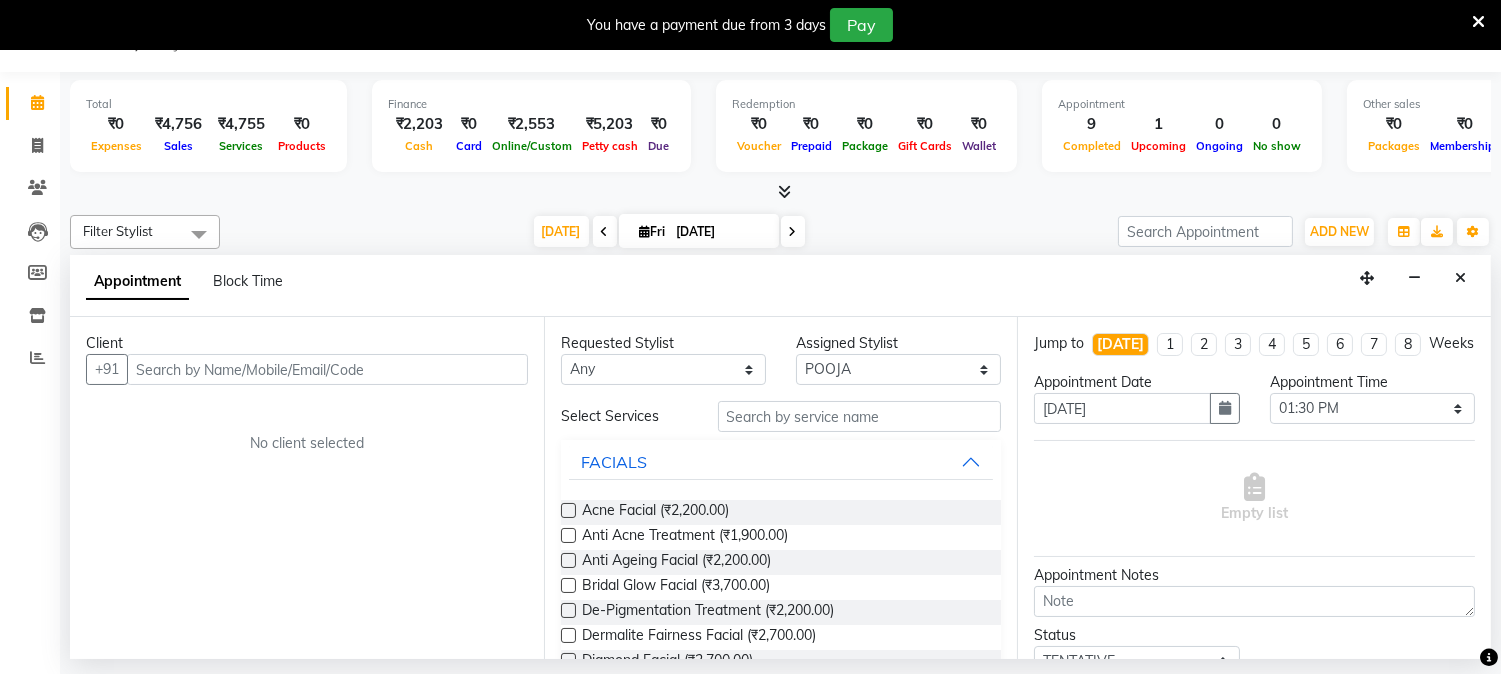 click at bounding box center (784, 191) 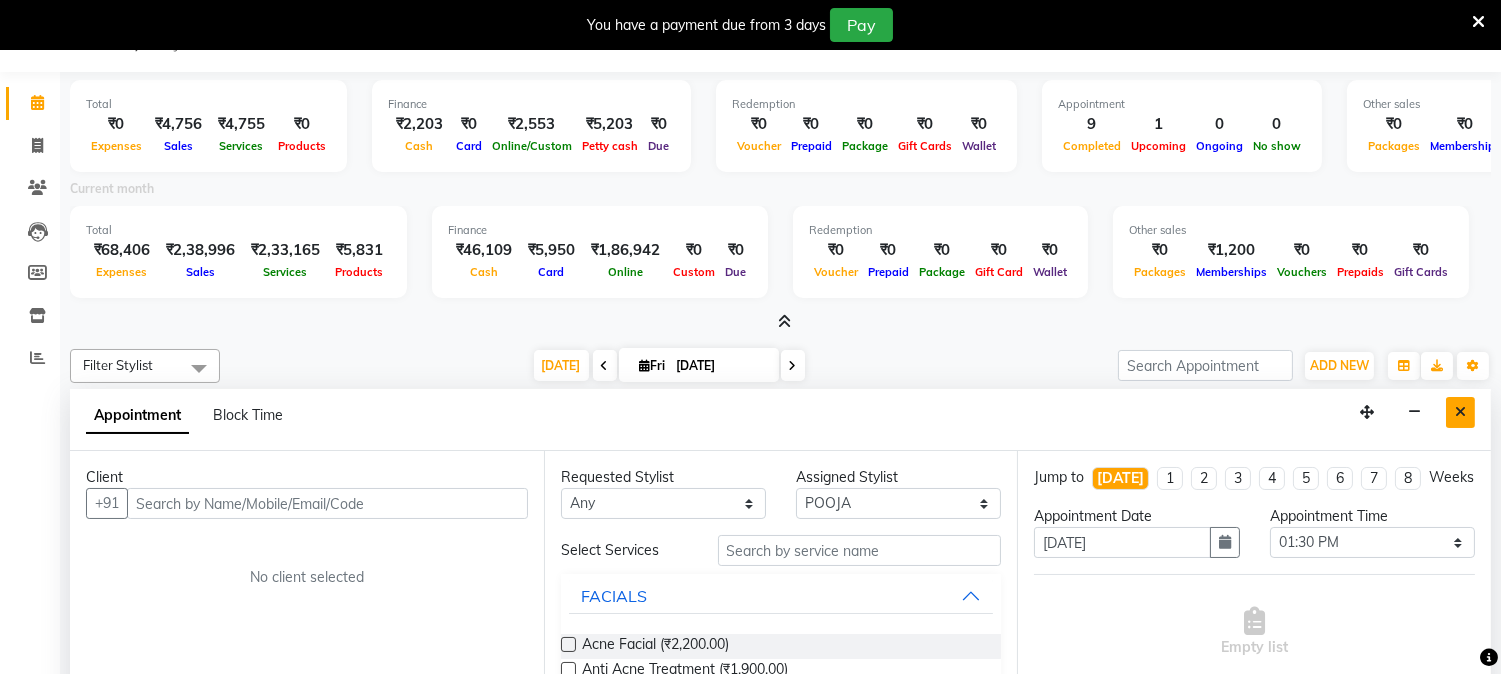 click at bounding box center (1460, 412) 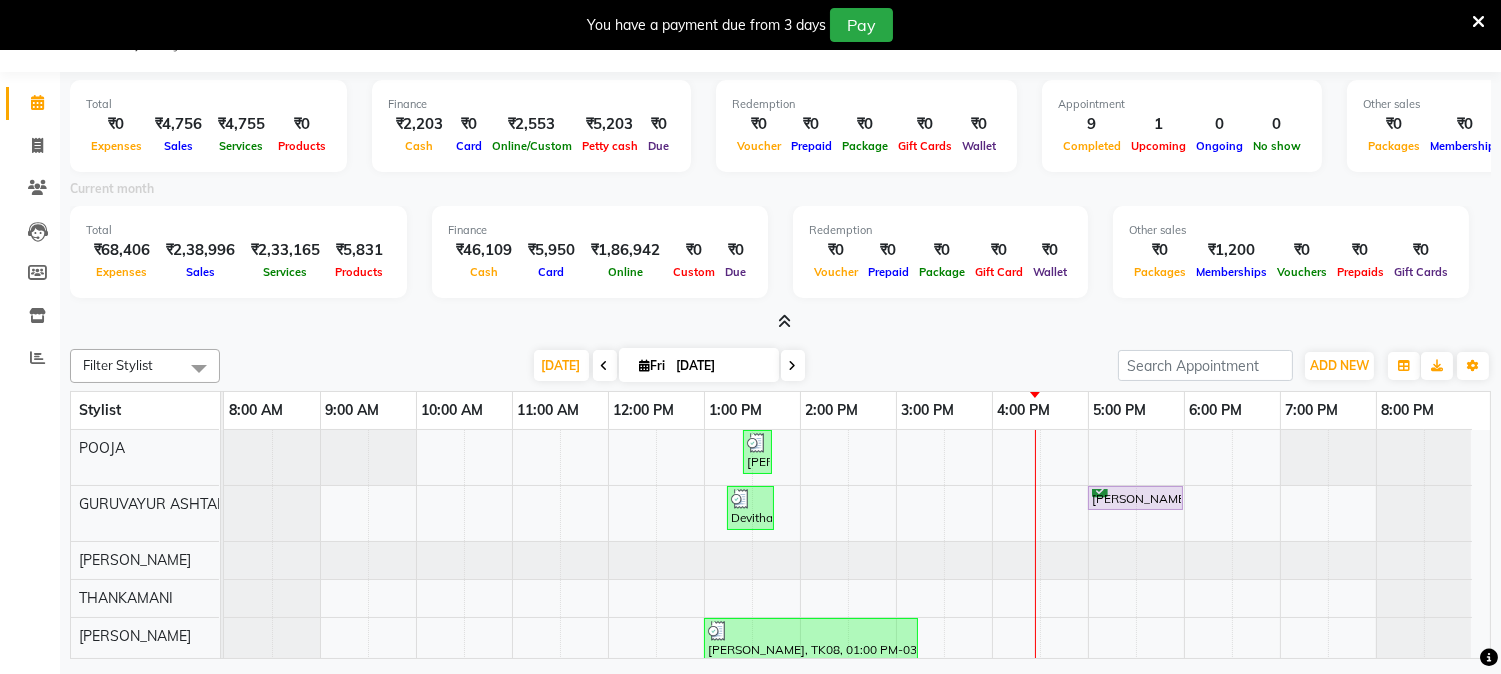 click at bounding box center (605, 366) 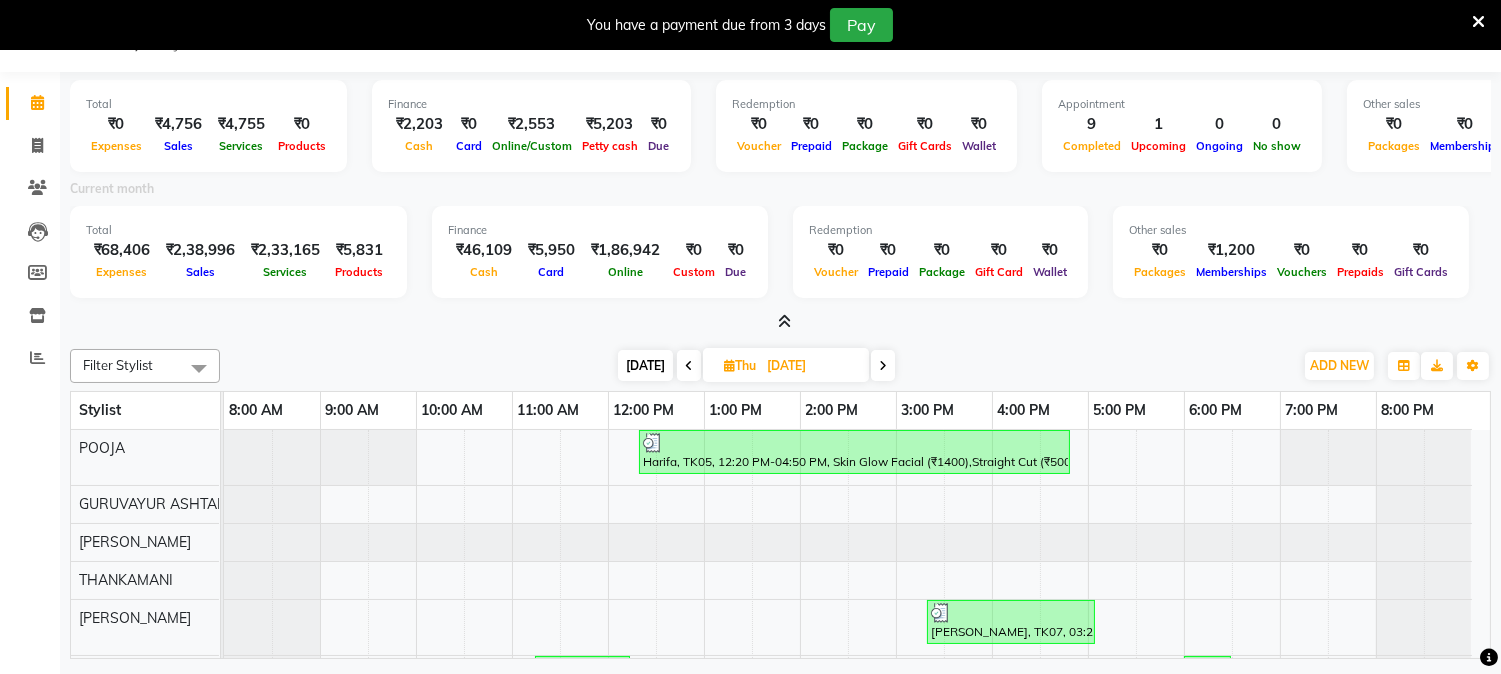 click at bounding box center [689, 366] 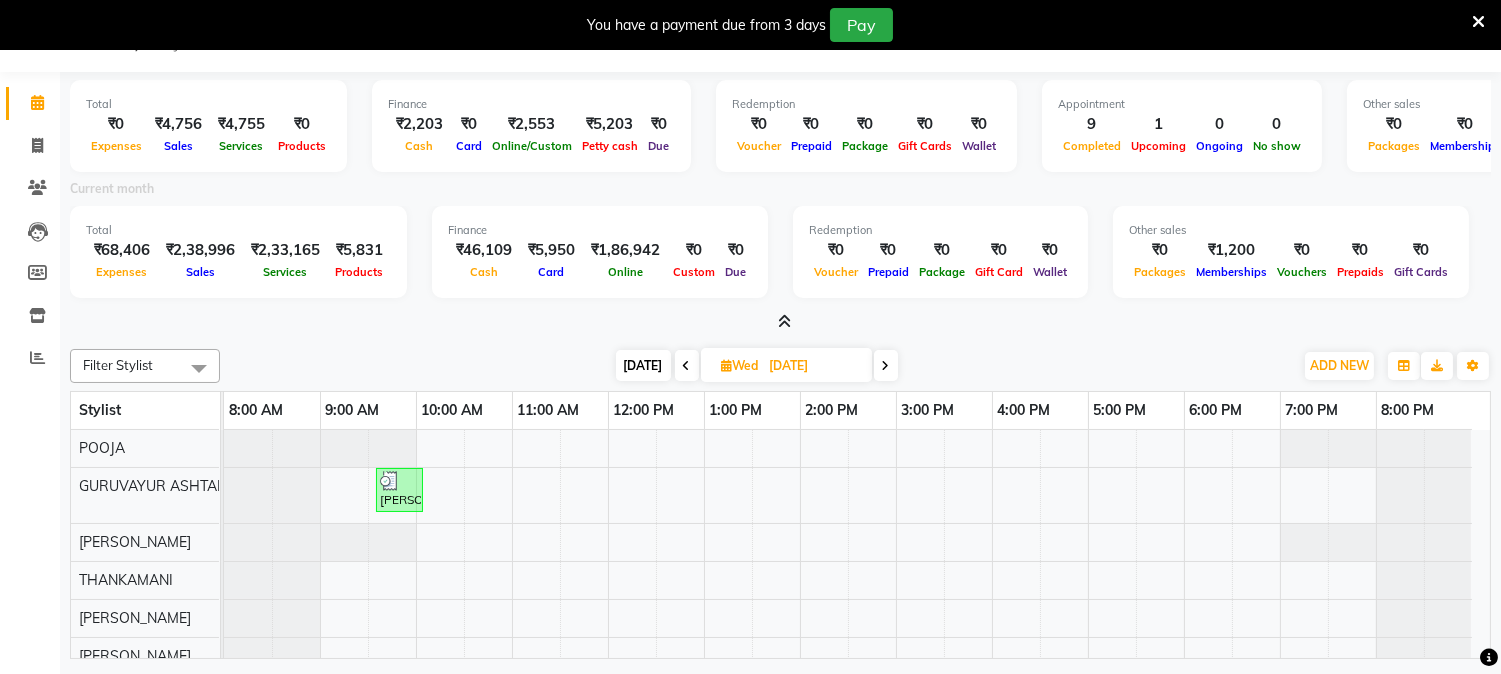 scroll, scrollTop: 126, scrollLeft: 0, axis: vertical 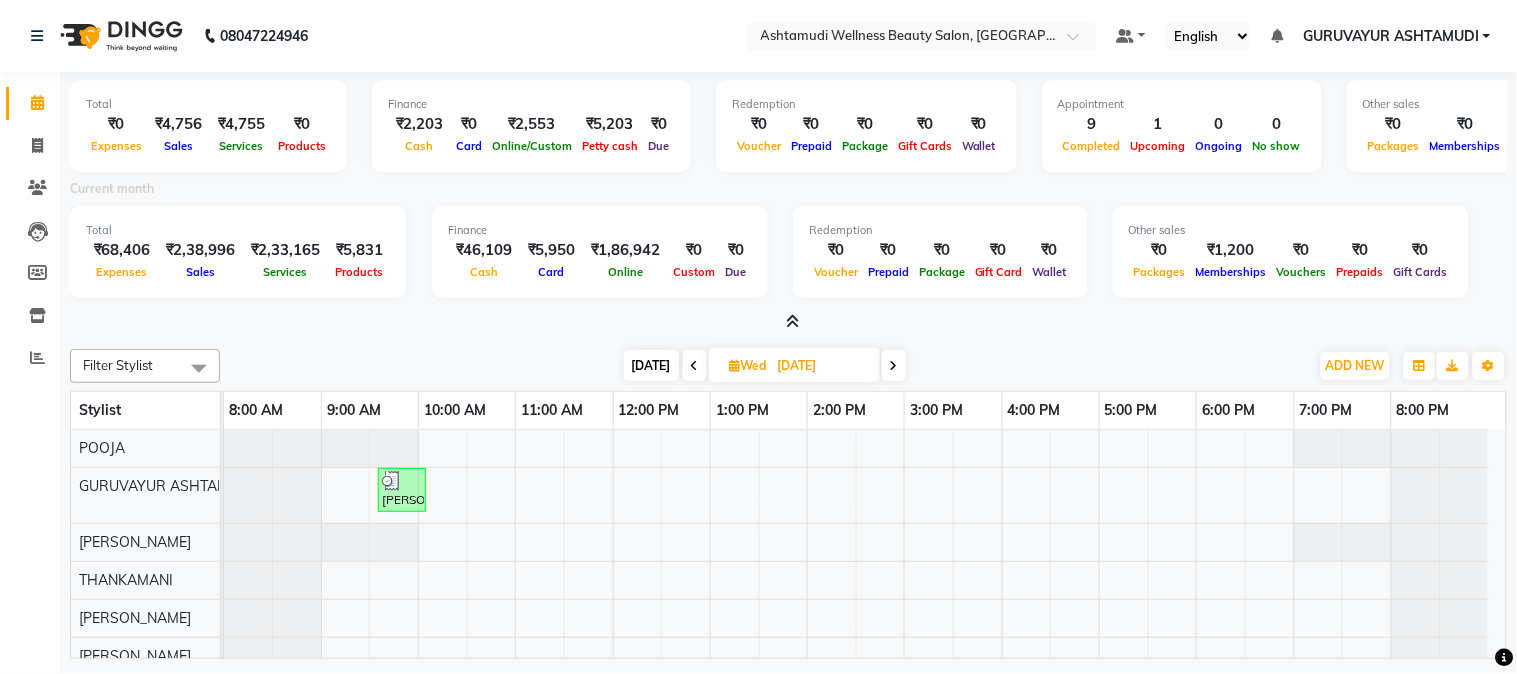 click at bounding box center (792, 321) 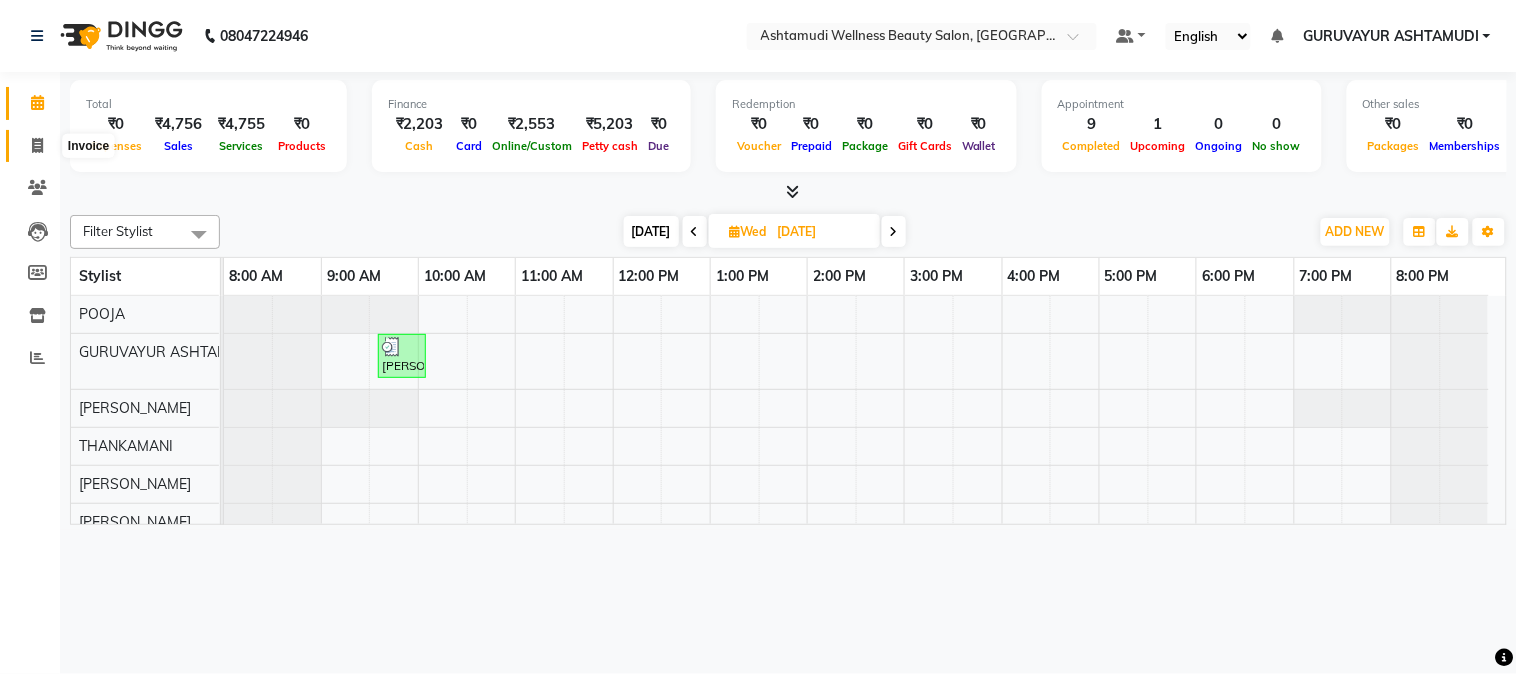click 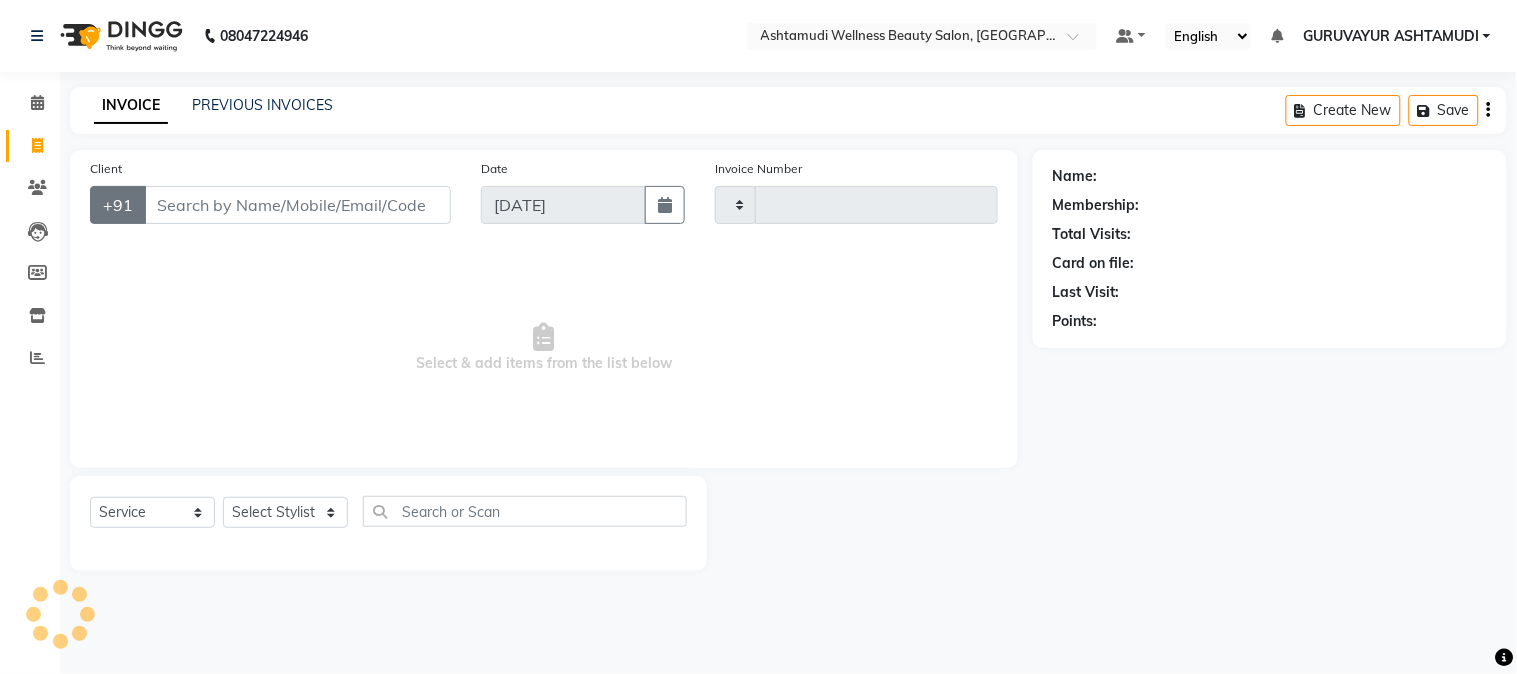 type on "1328" 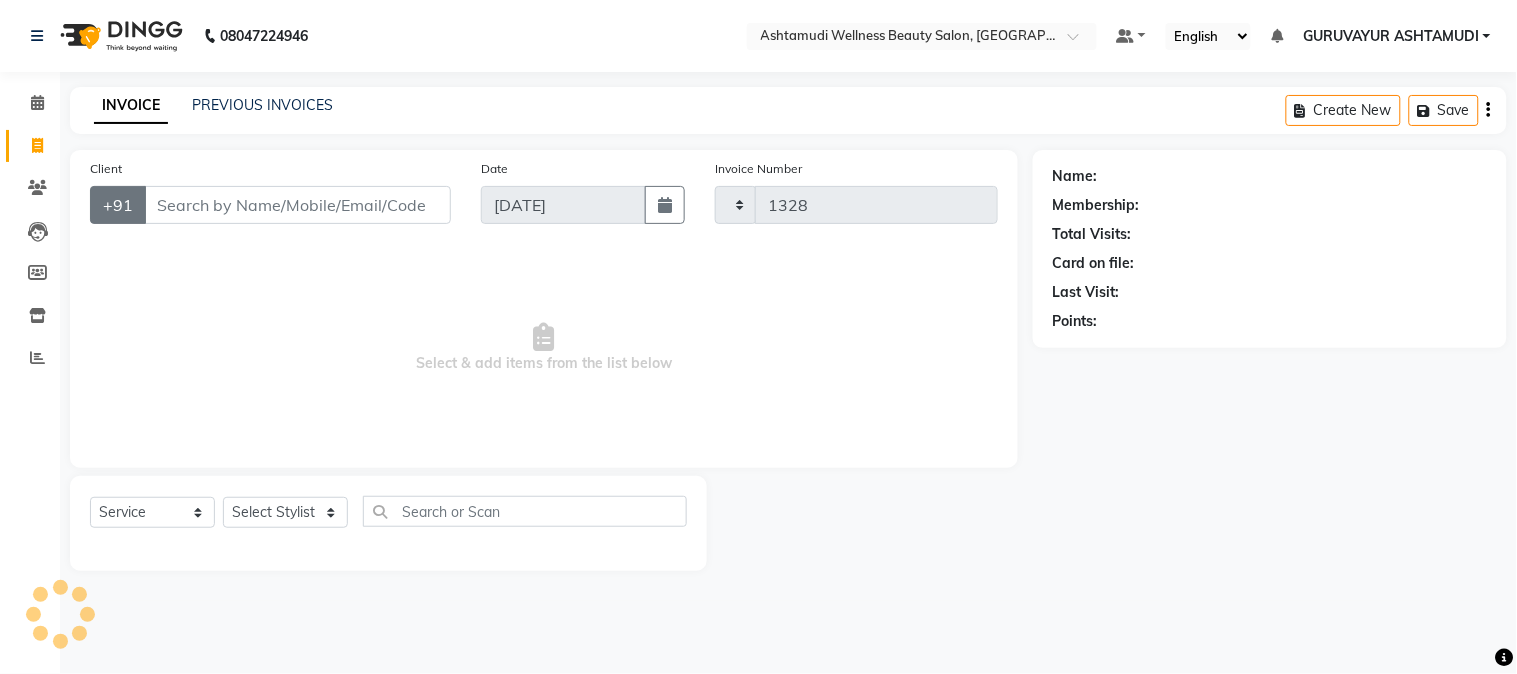 select on "4660" 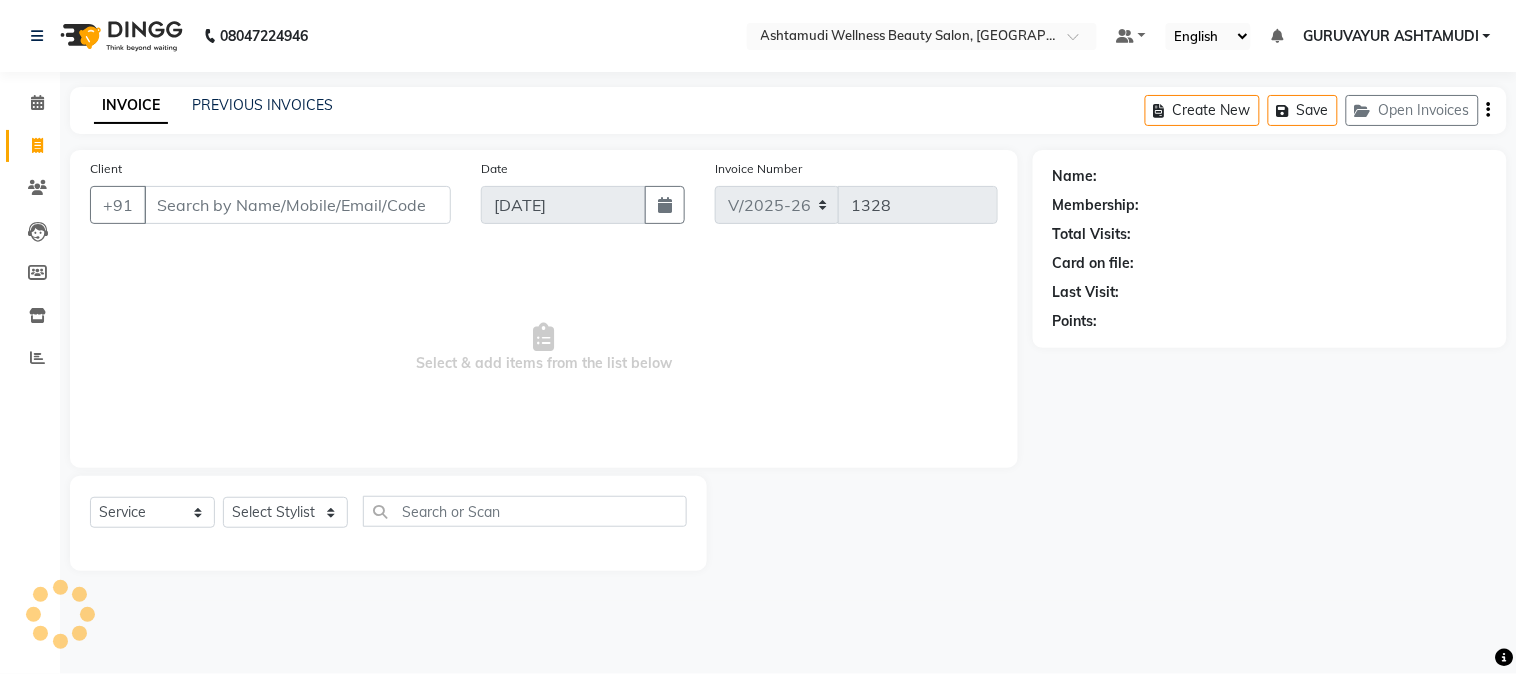 click on "Client" at bounding box center [297, 205] 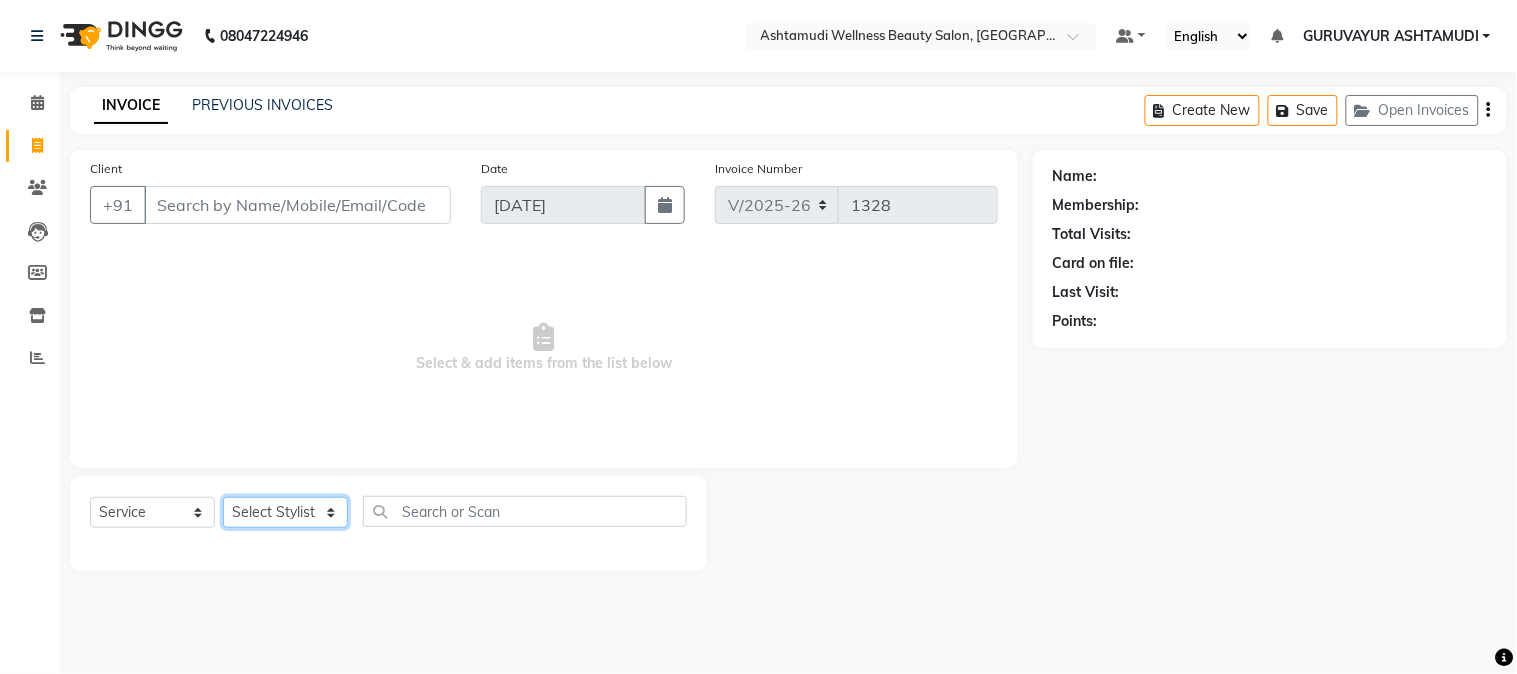 click on "Select Stylist Aathithya ANILA ANJANA DAS GURUVAYUR ASHTAMUDI NEETHU Nigisha POOJA PRACHI PRASEETHA REESHMA  Rini SMITHA THANKAMANI" 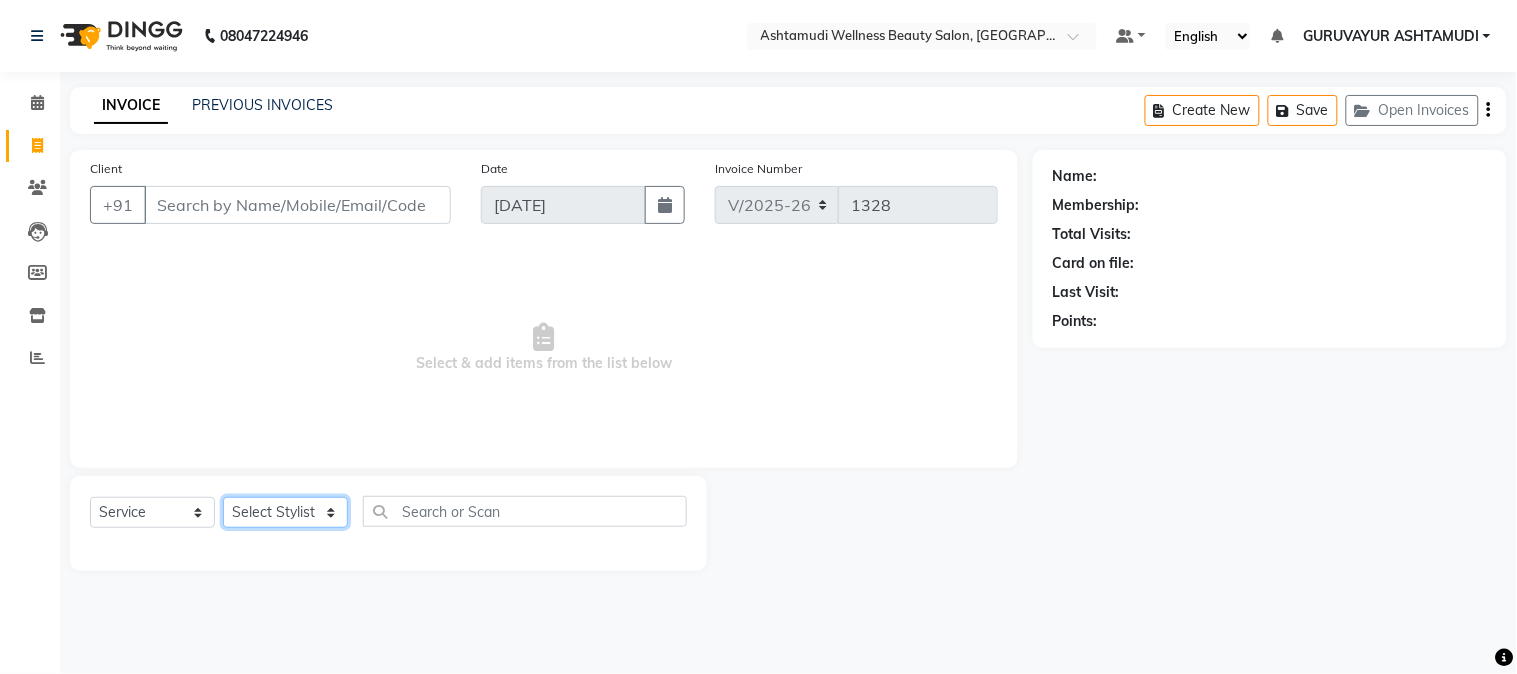 select on "27386" 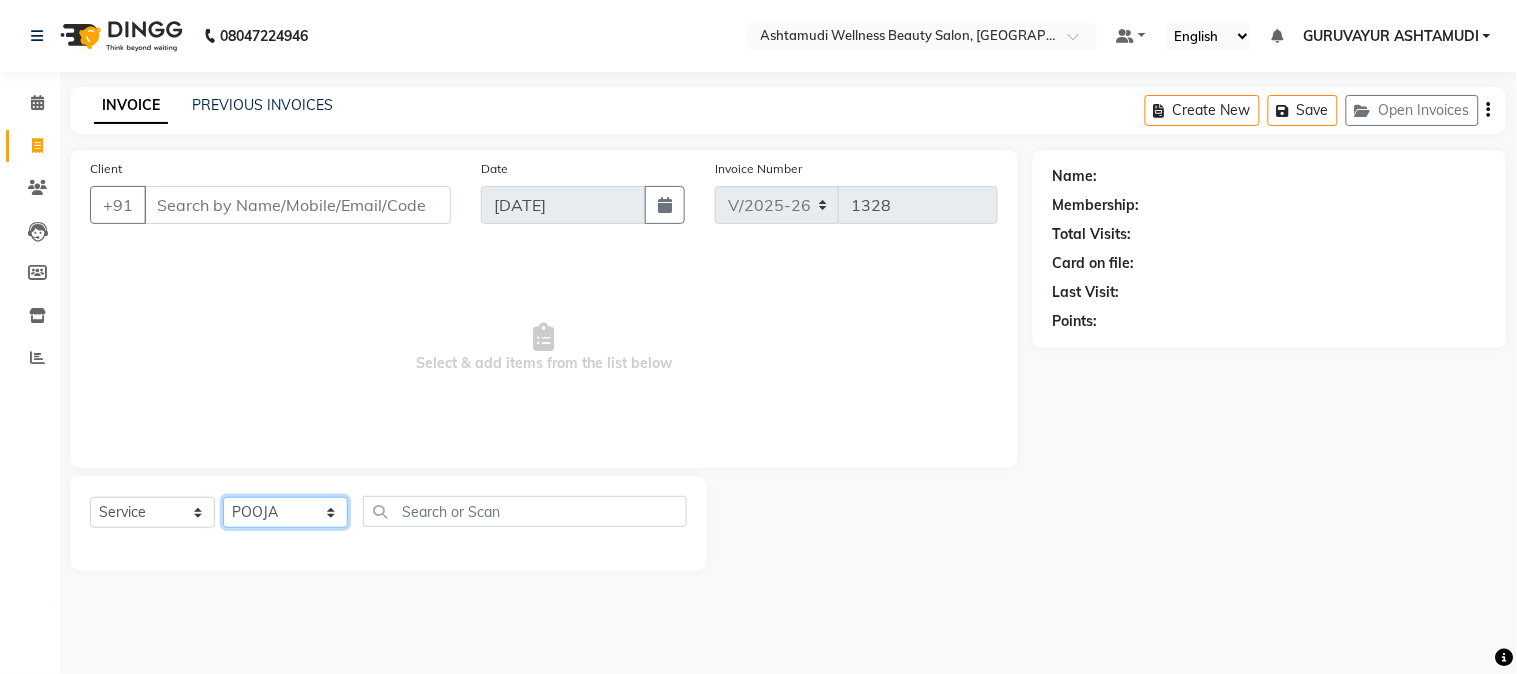 click on "Select Stylist Aathithya ANILA ANJANA DAS GURUVAYUR ASHTAMUDI NEETHU Nigisha POOJA PRACHI PRASEETHA REESHMA  Rini SMITHA THANKAMANI" 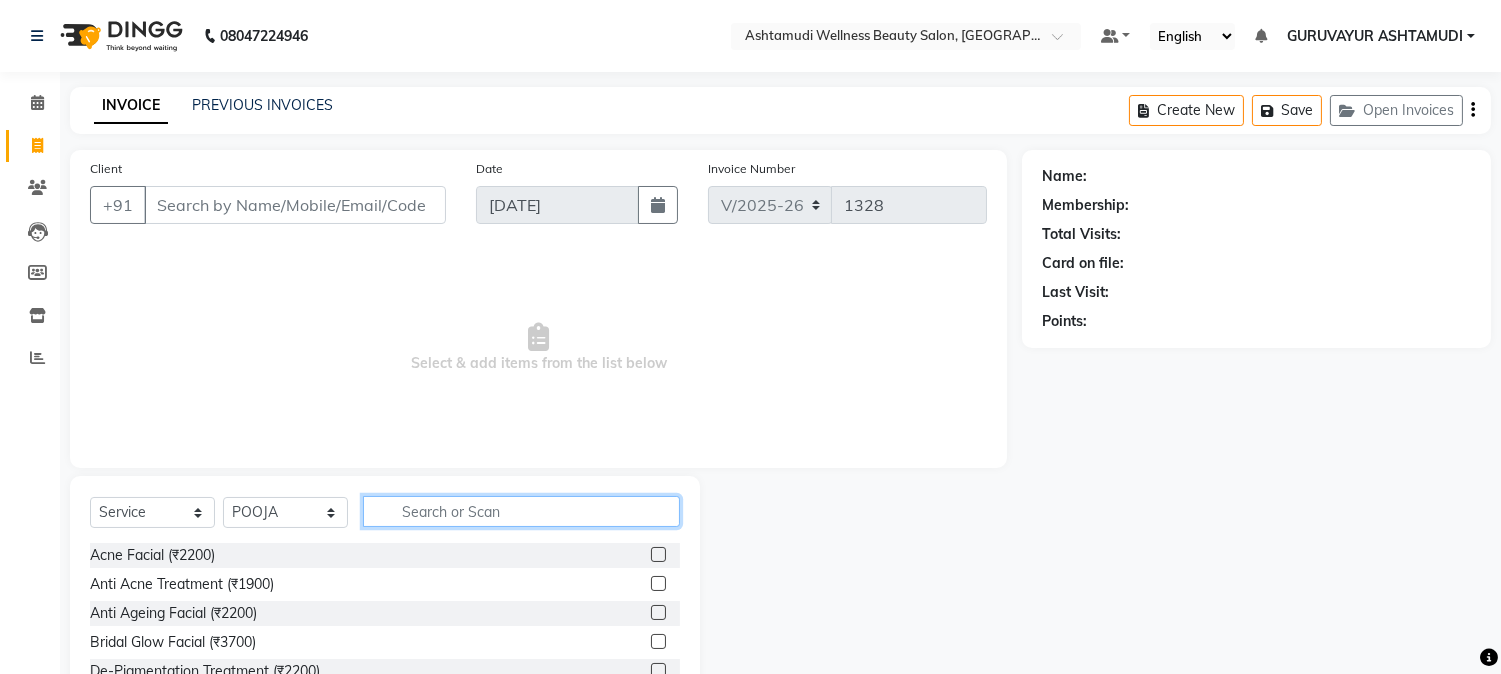 click 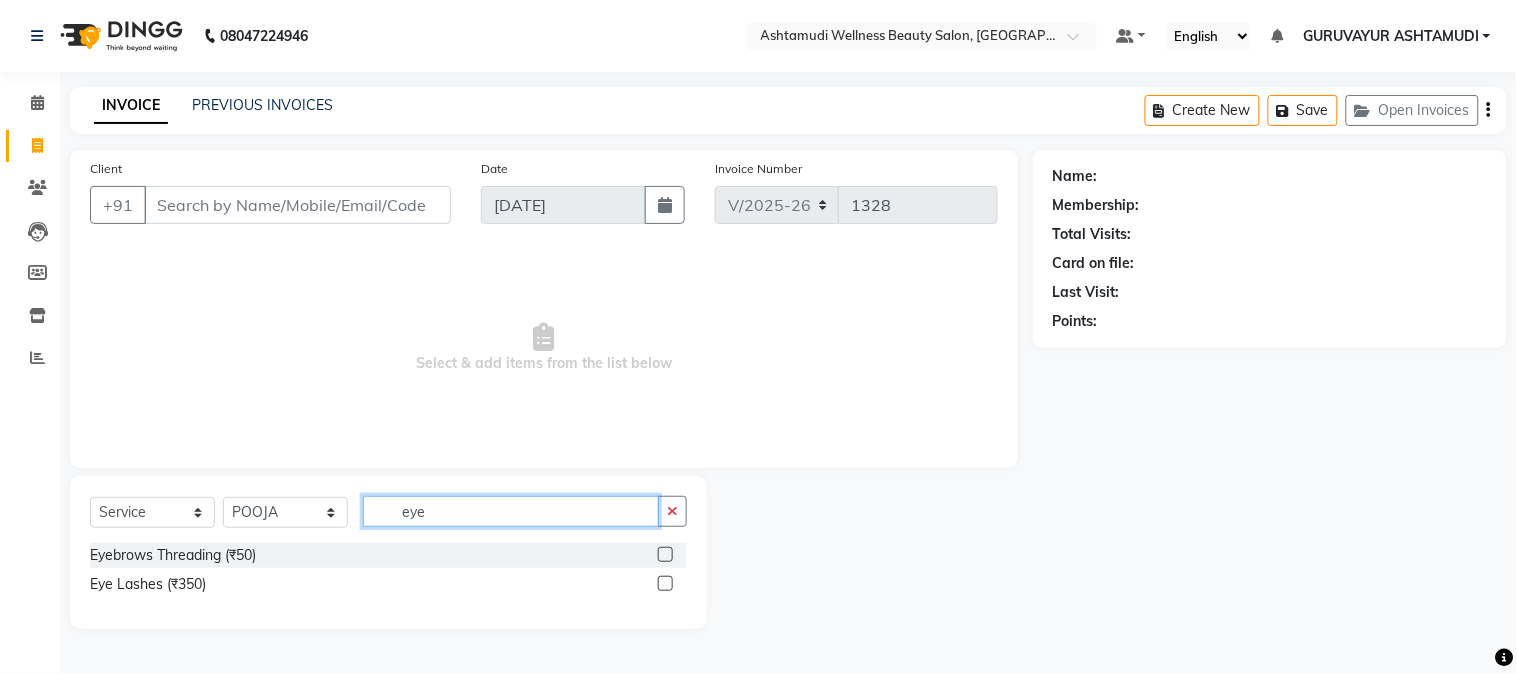 type on "eye" 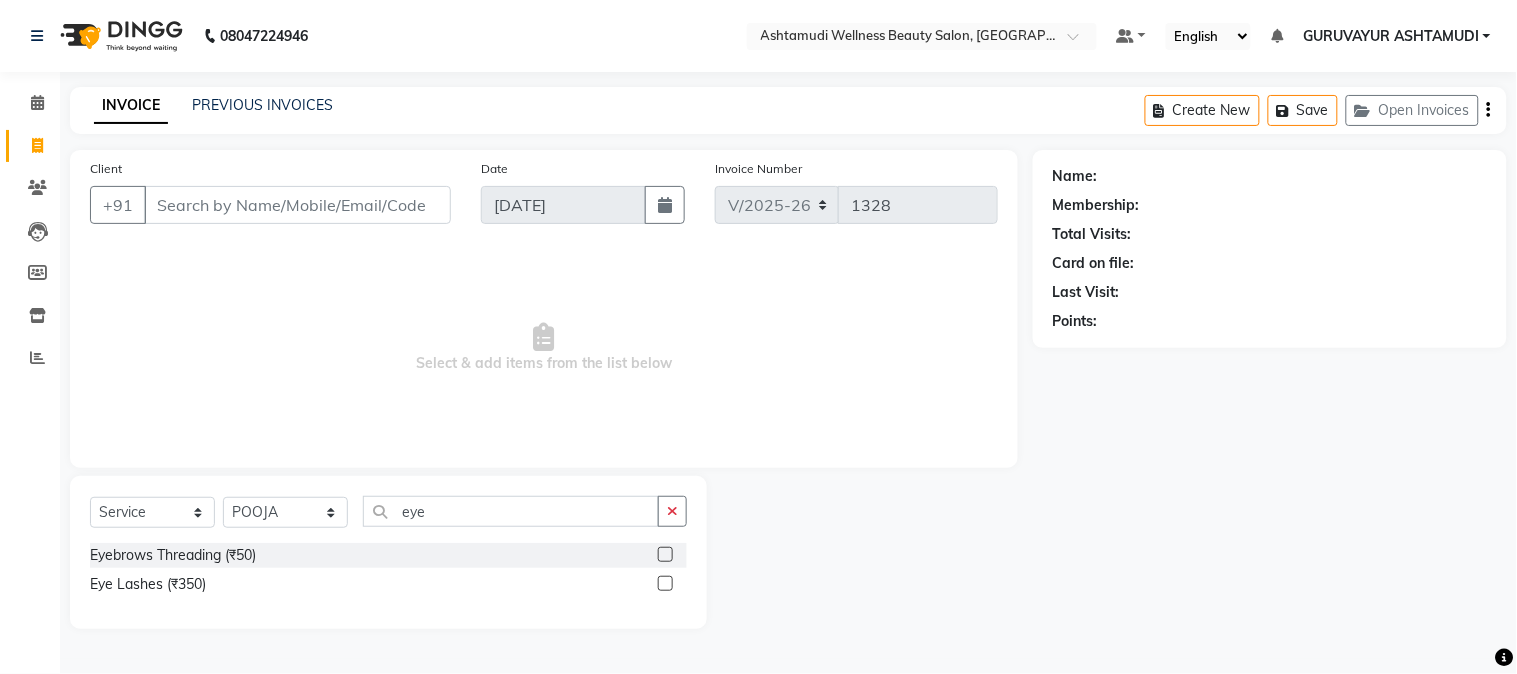 click 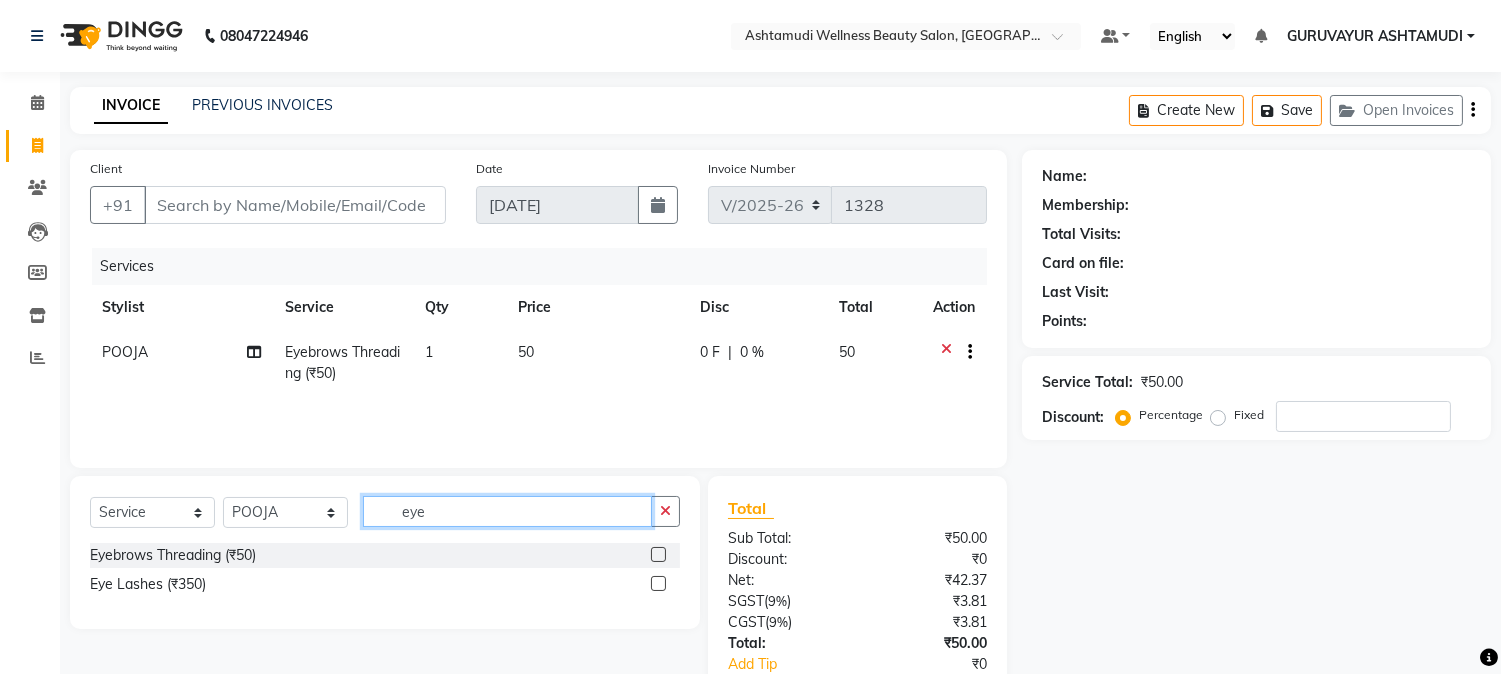 checkbox on "false" 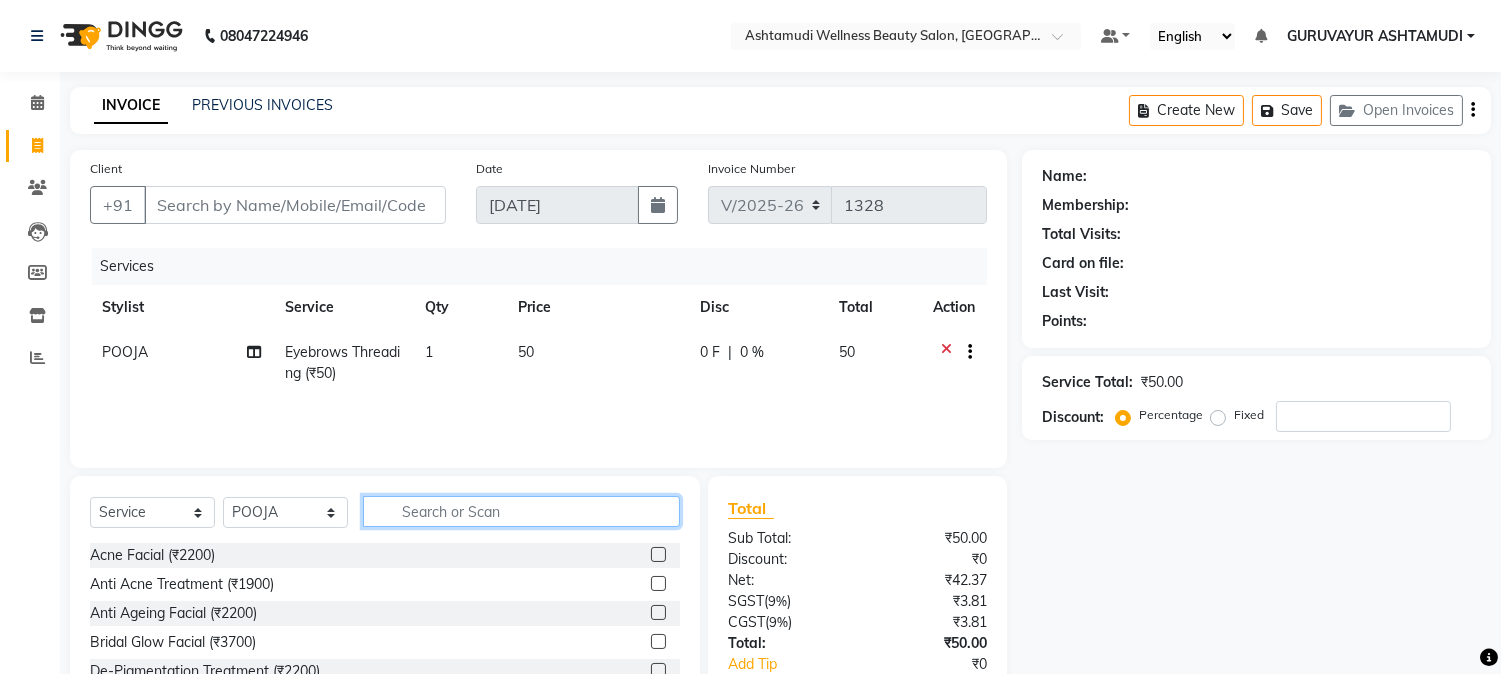 type on "e" 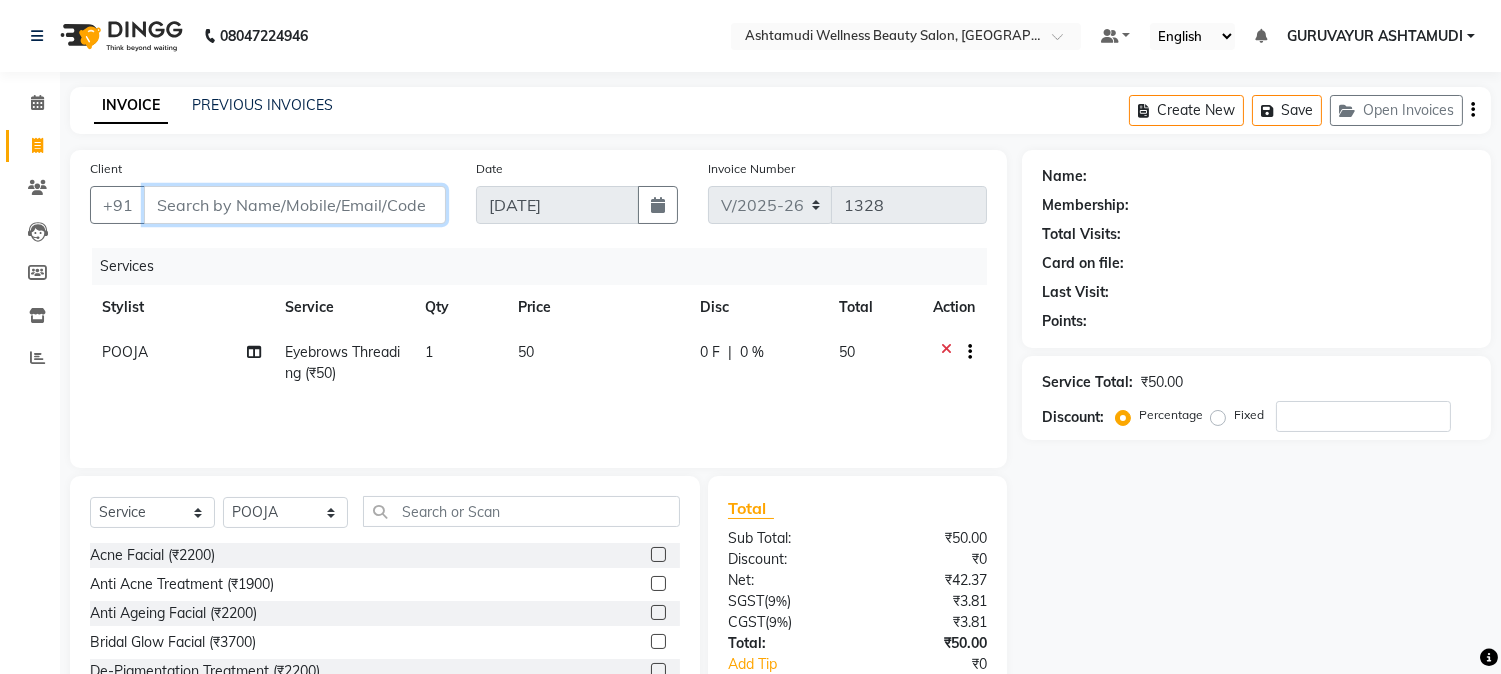 click on "Client" at bounding box center (295, 205) 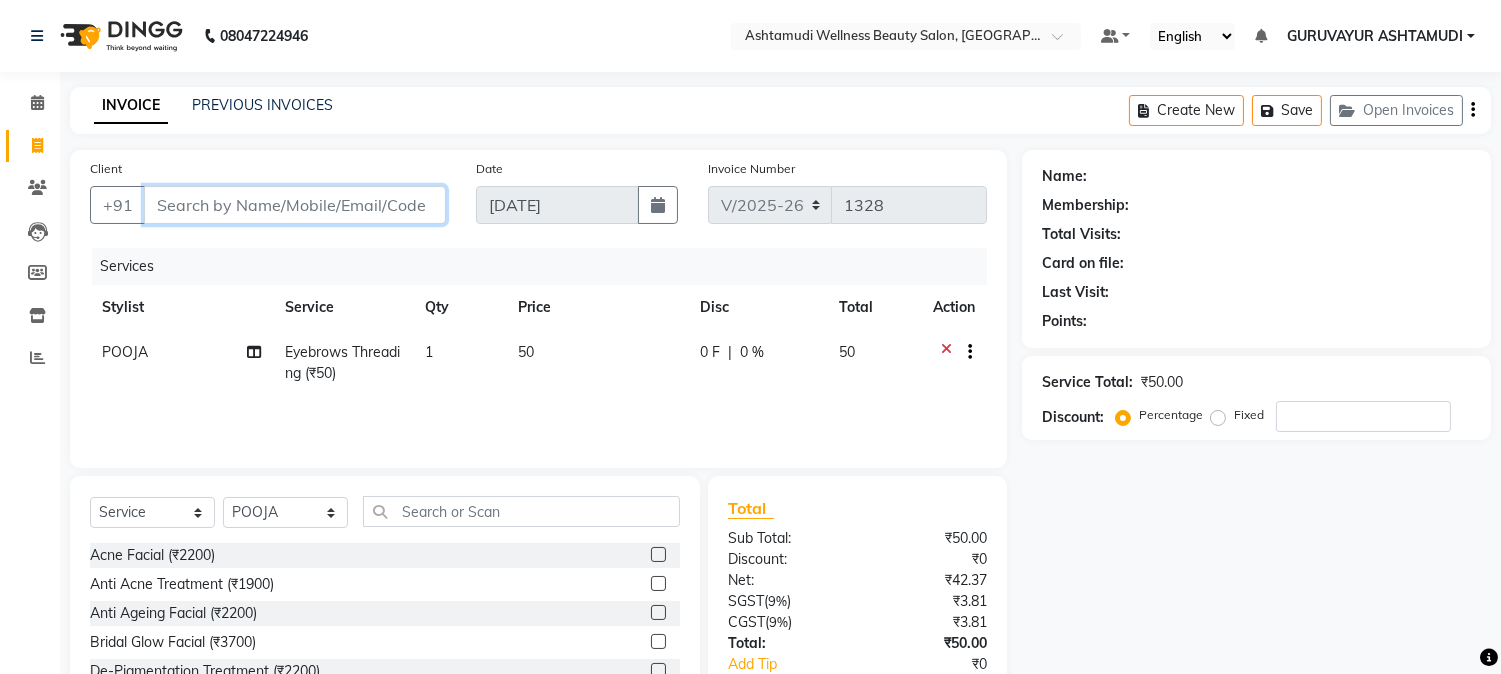 type on "9" 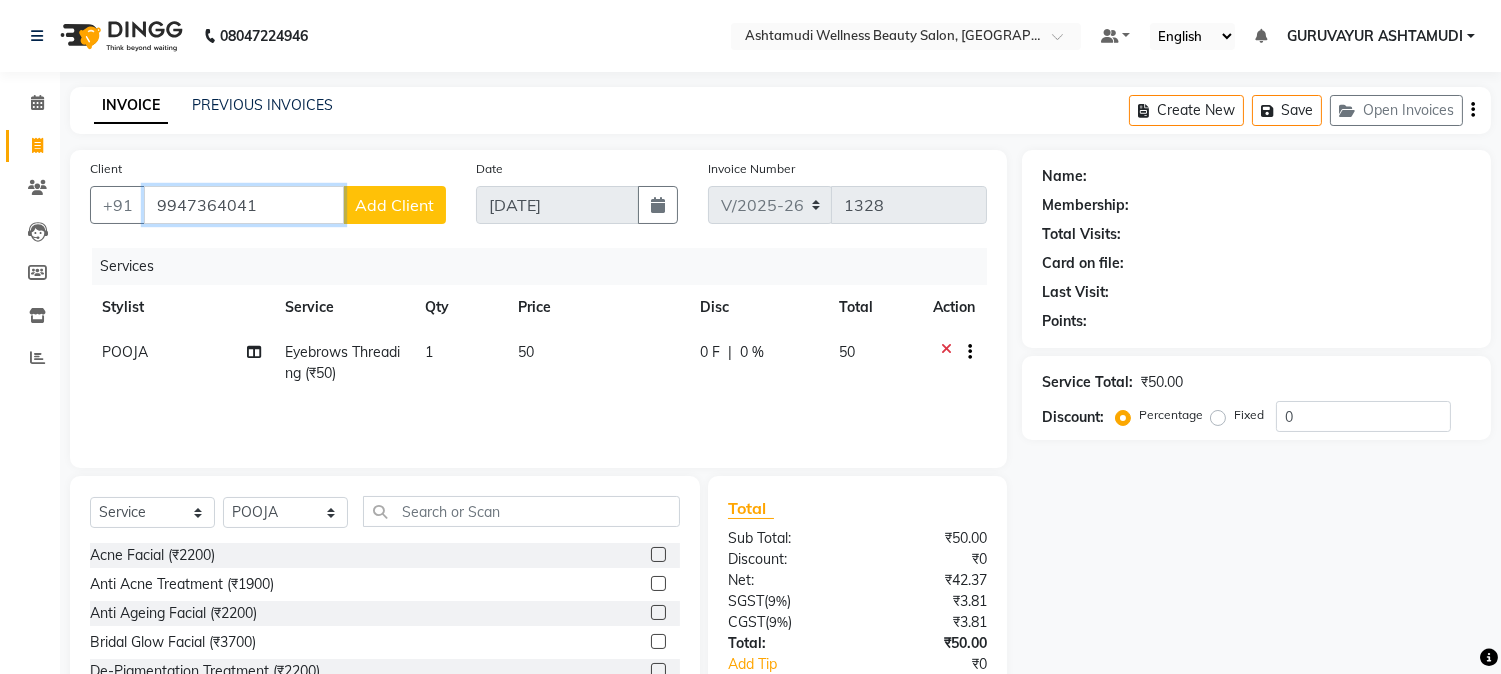 type on "9947364041" 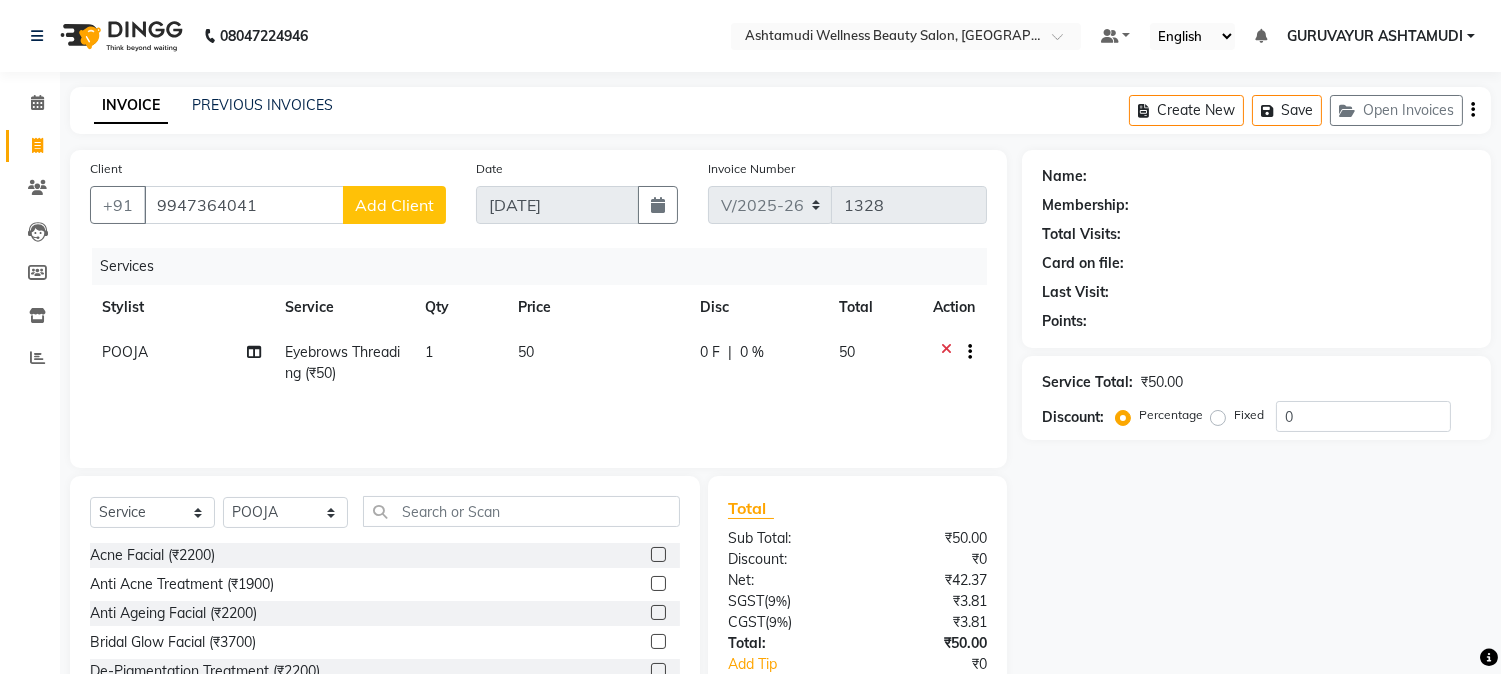 click on "Add Client" 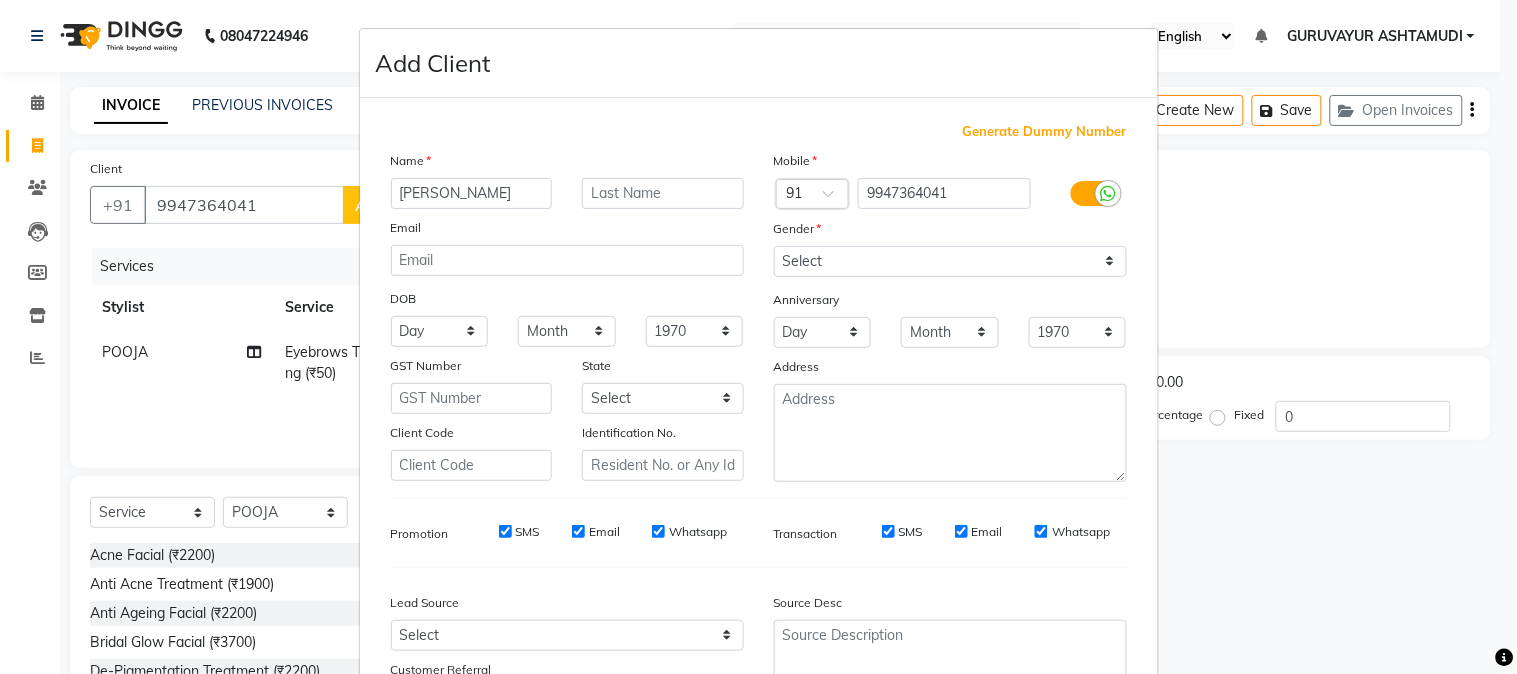 click on "afiya" at bounding box center (472, 193) 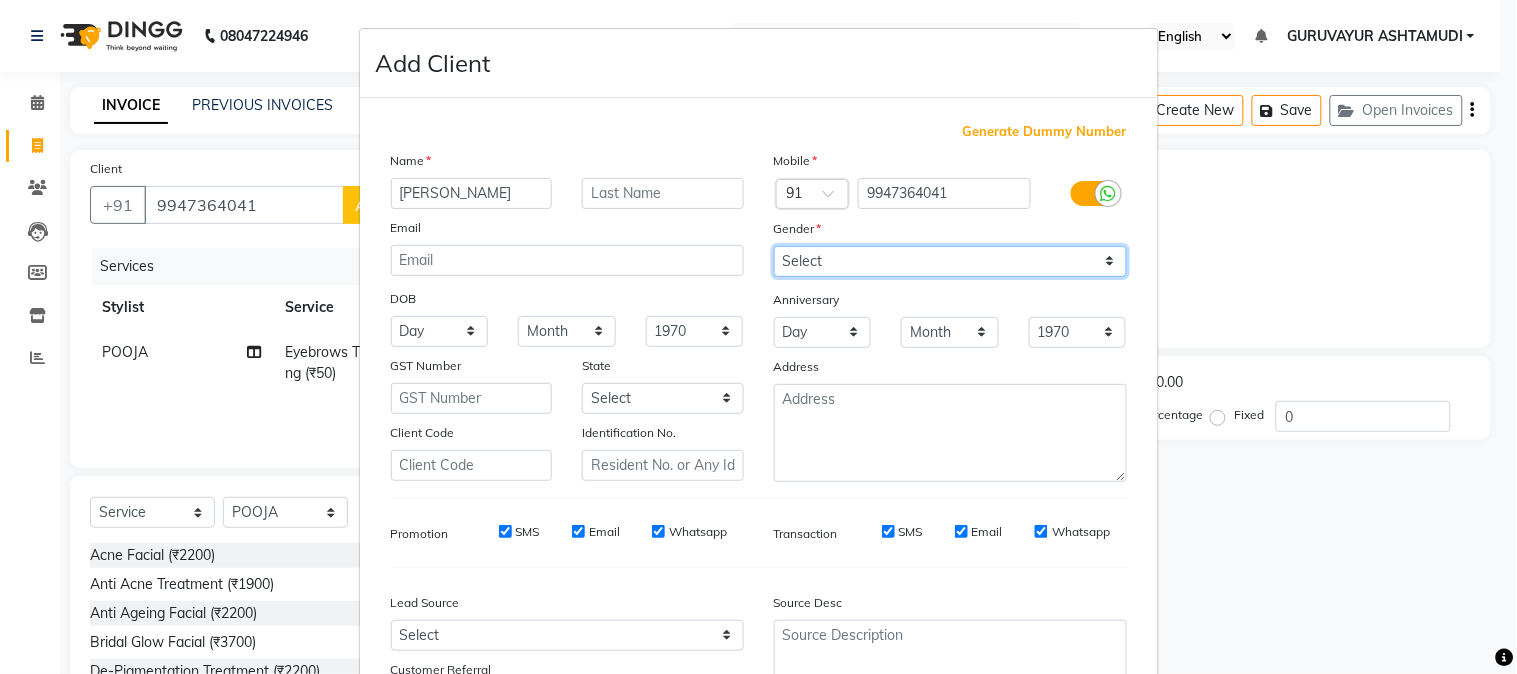 click on "Select Male Female Other Prefer Not To Say" at bounding box center (950, 261) 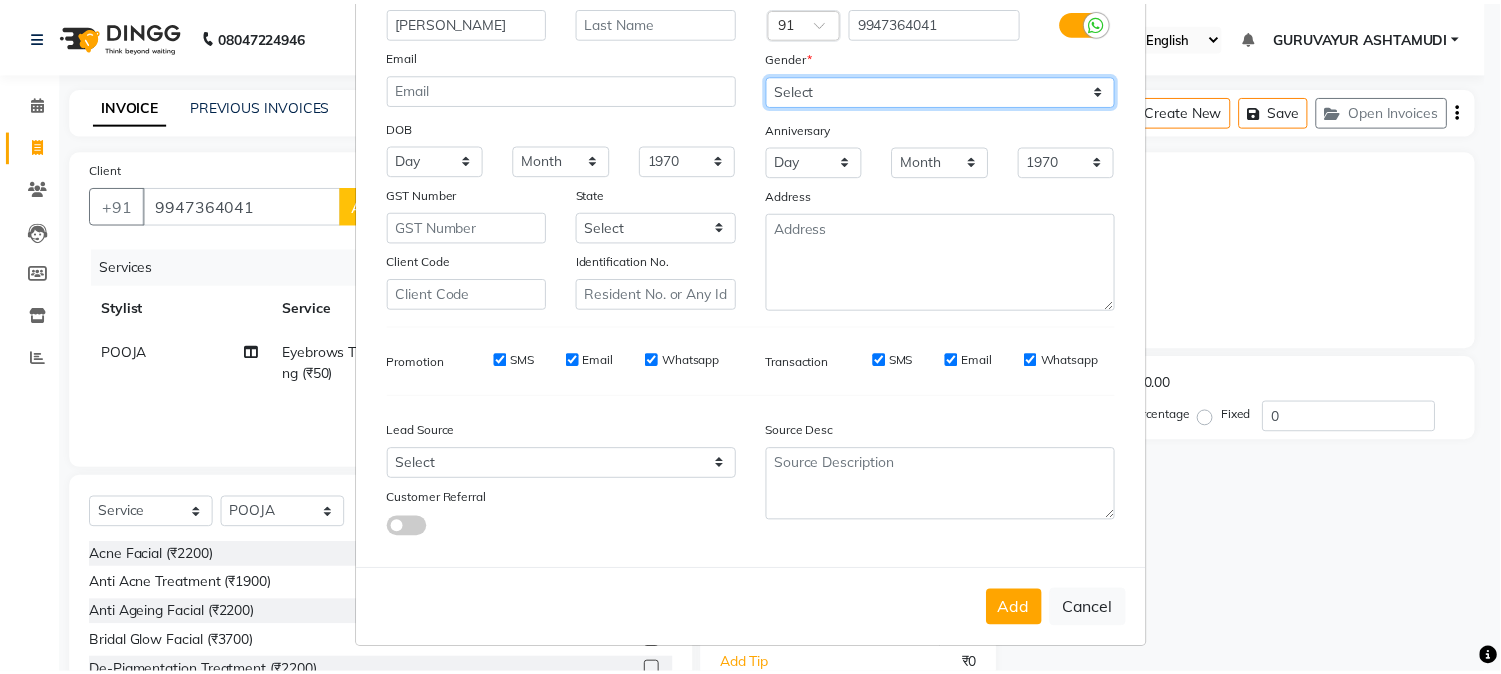 scroll, scrollTop: 176, scrollLeft: 0, axis: vertical 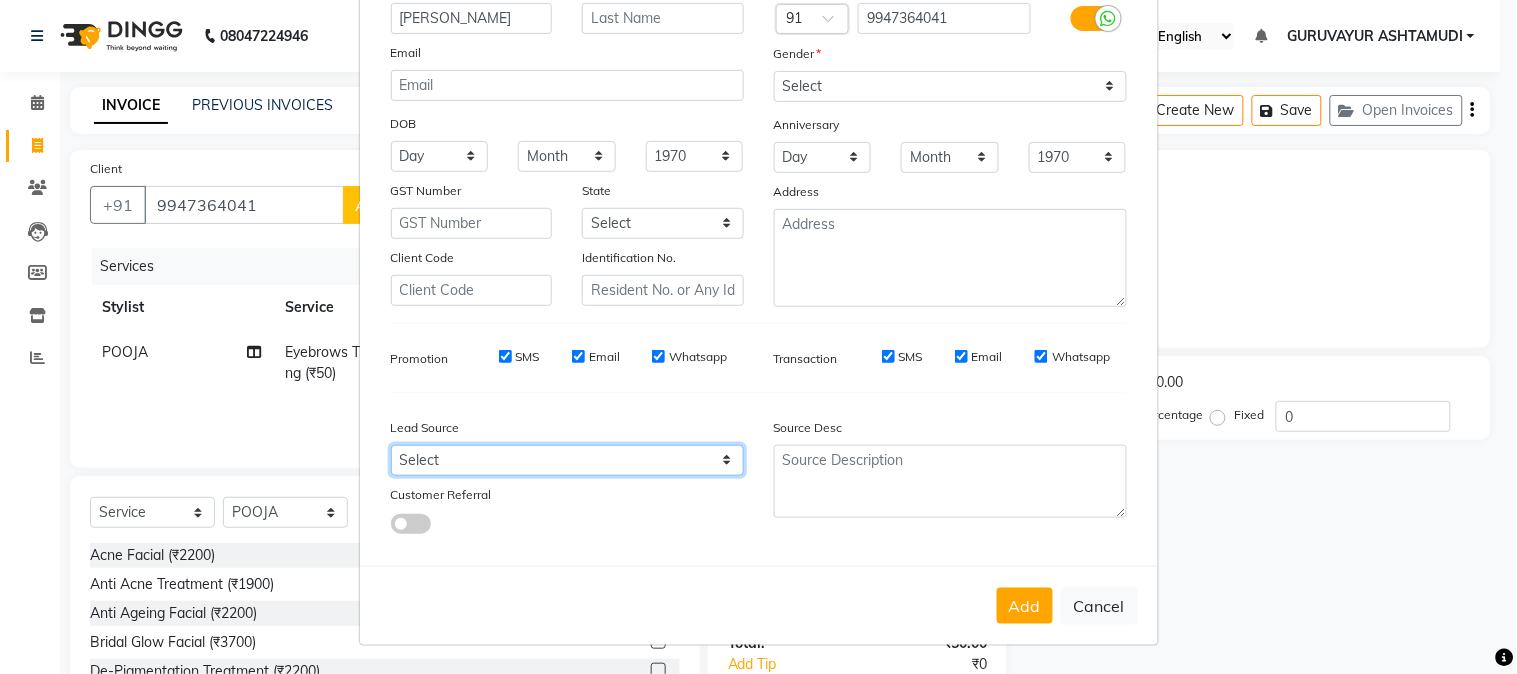 click on "Select Walk-in Referral Internet Friend Word of Mouth Advertisement Facebook JustDial Google Other Instagram  YouTube  WhatsApp" at bounding box center [567, 460] 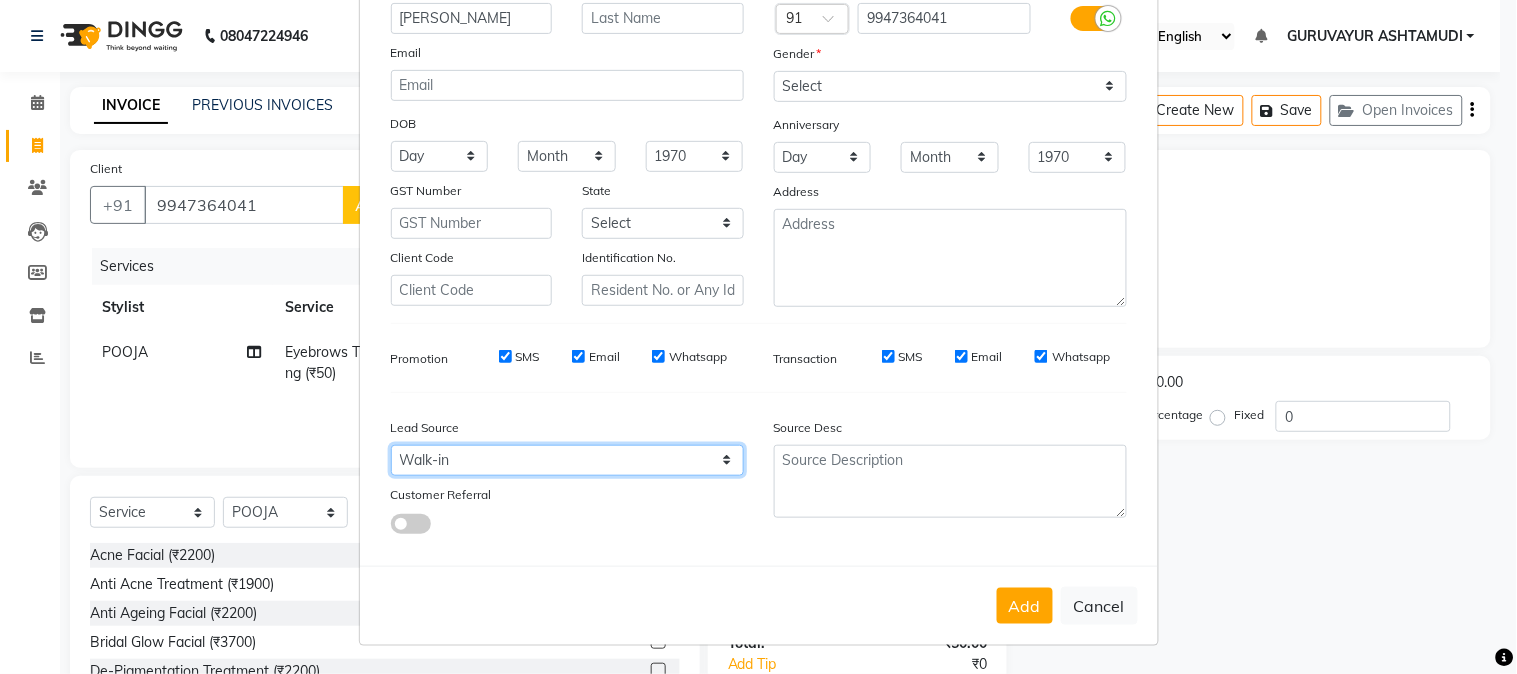 click on "Select Walk-in Referral Internet Friend Word of Mouth Advertisement Facebook JustDial Google Other Instagram  YouTube  WhatsApp" at bounding box center (567, 460) 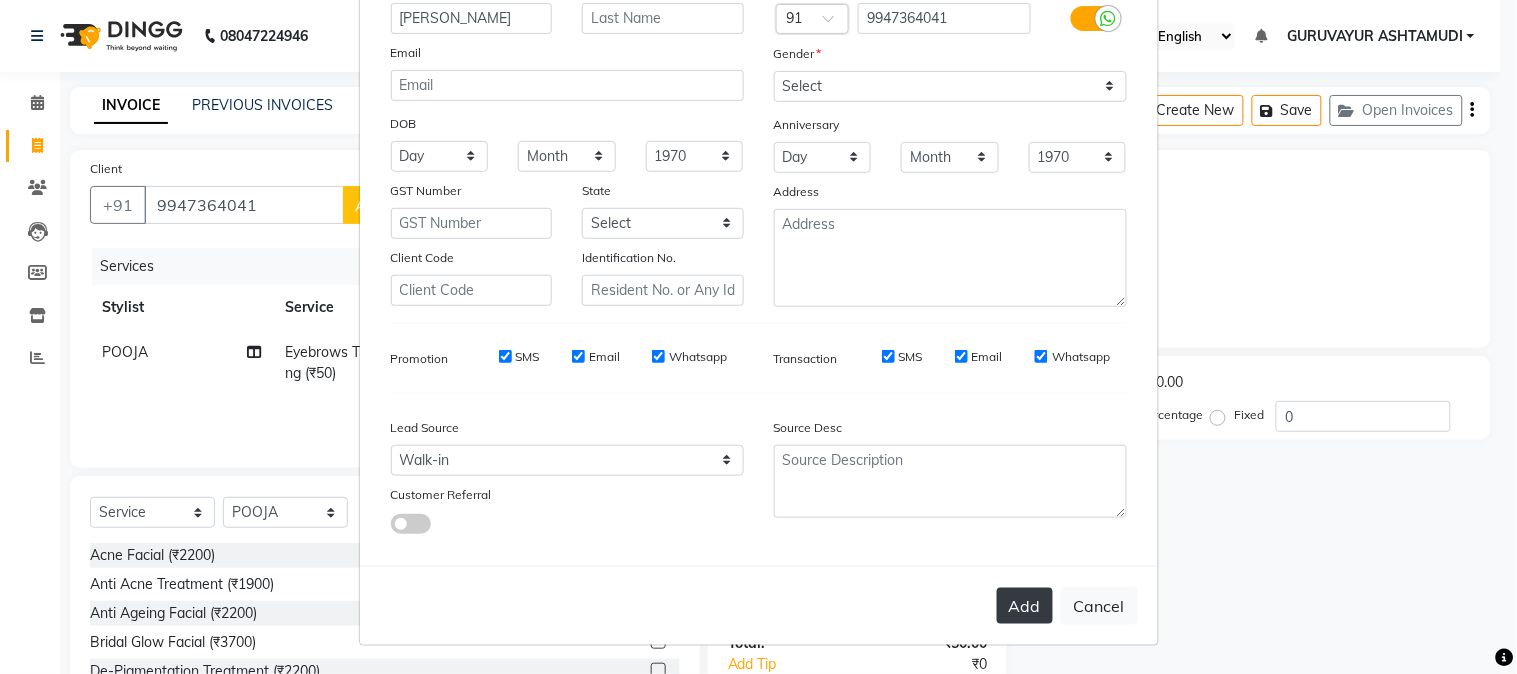 click on "Add" at bounding box center [1025, 606] 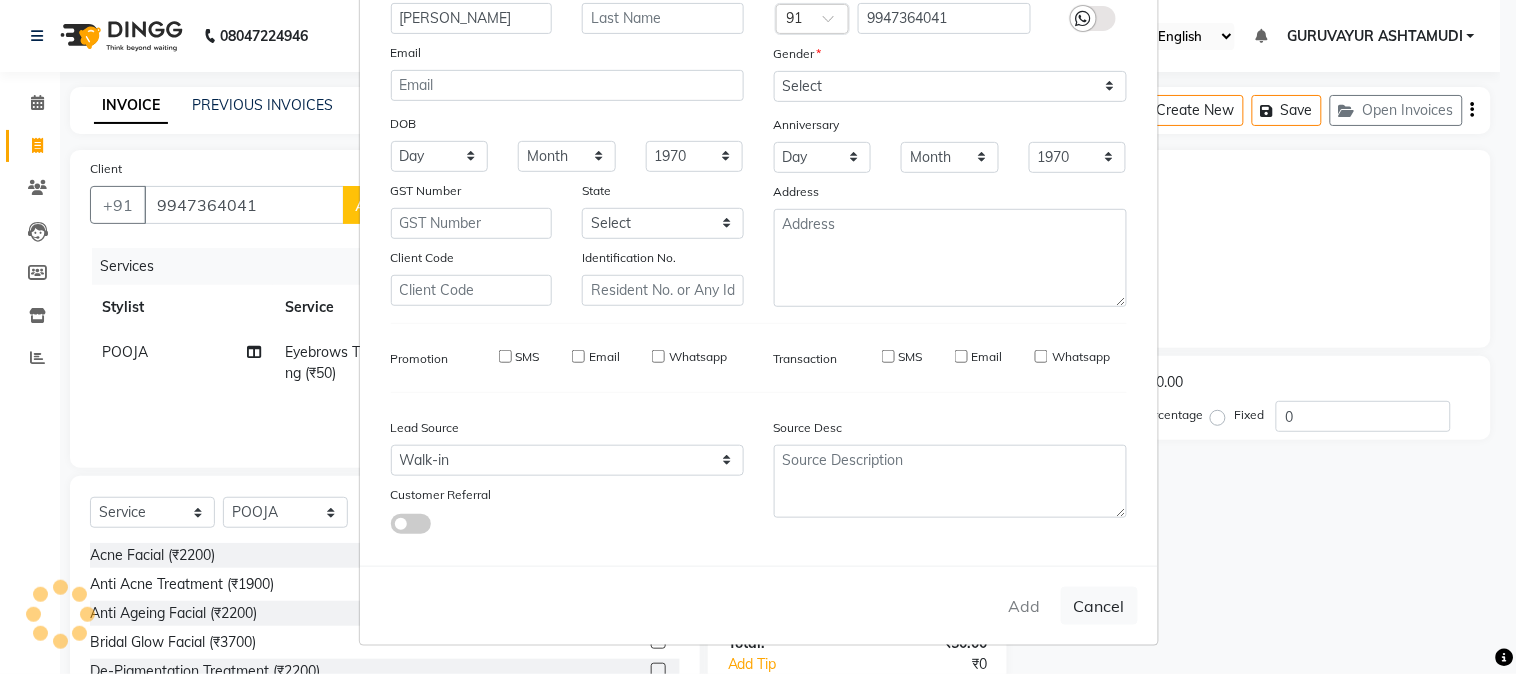 type 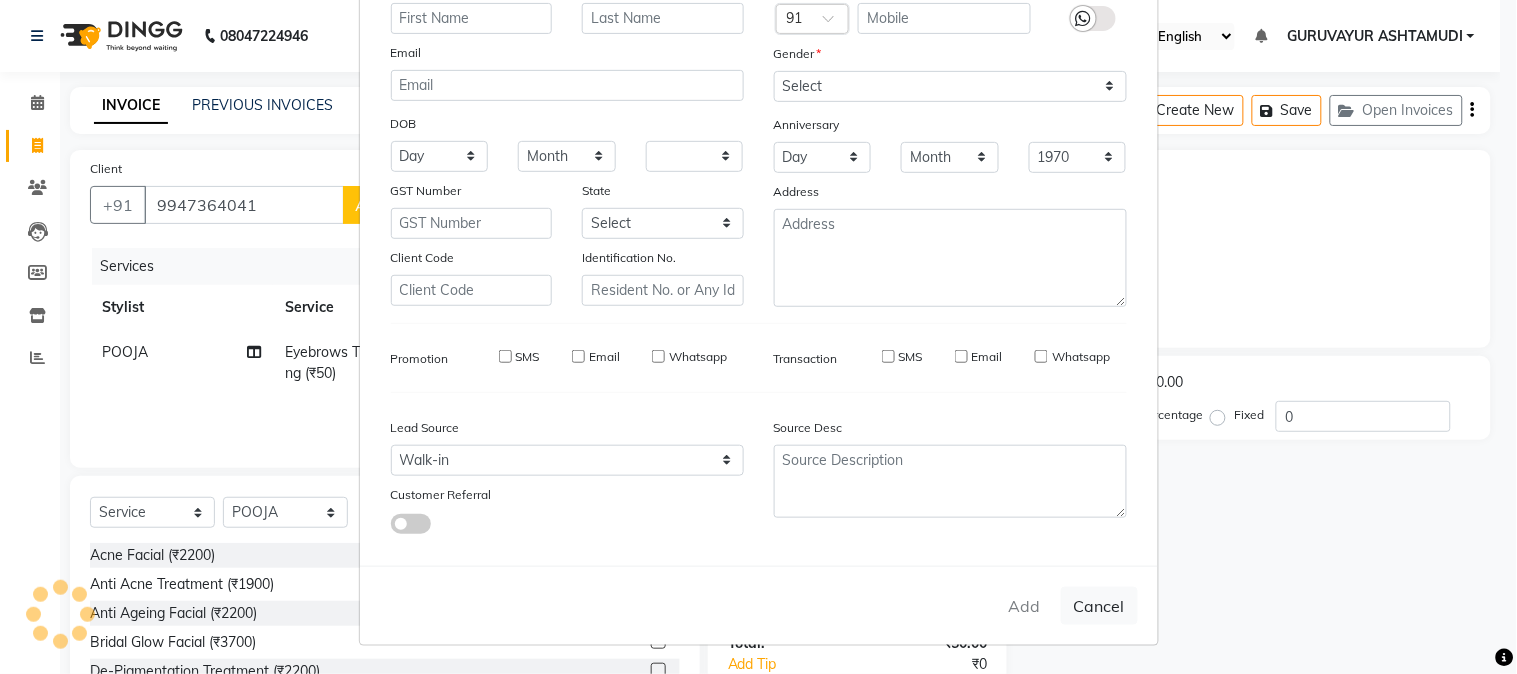 select 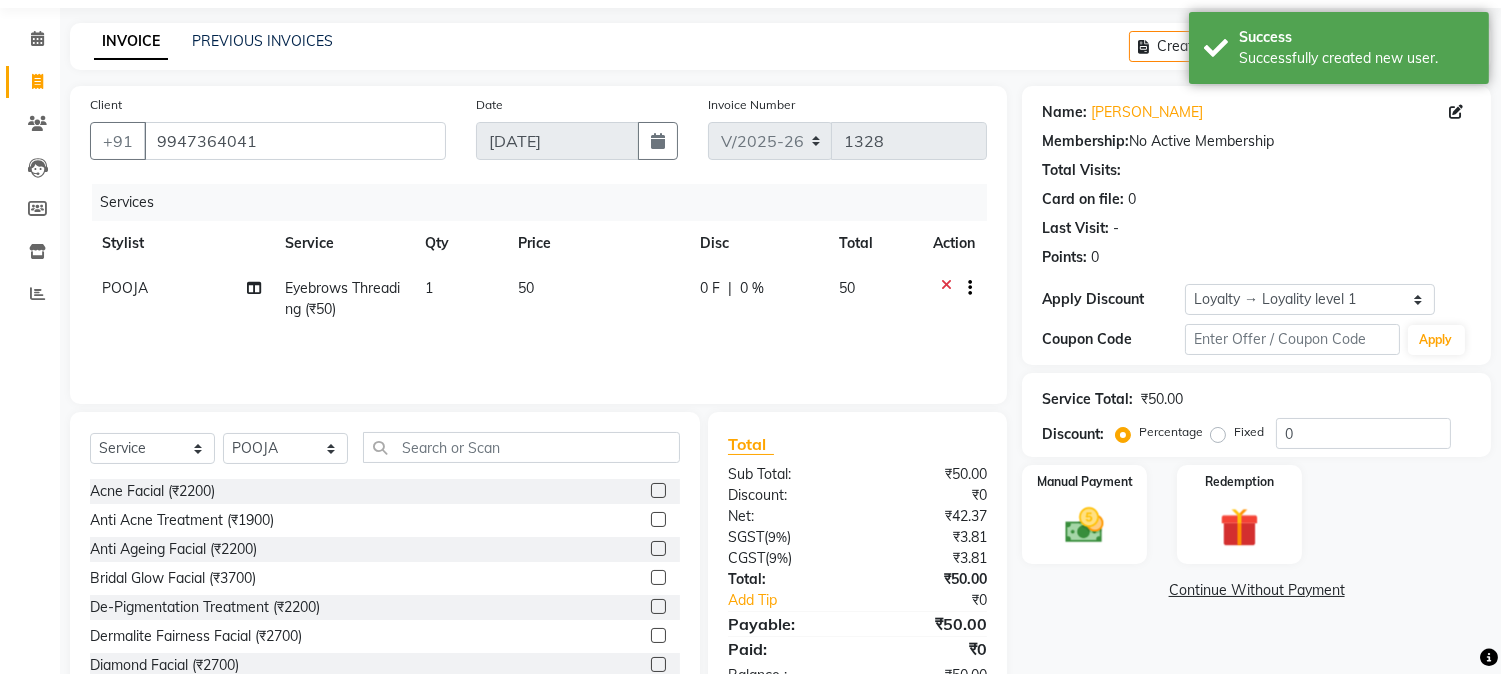 scroll, scrollTop: 126, scrollLeft: 0, axis: vertical 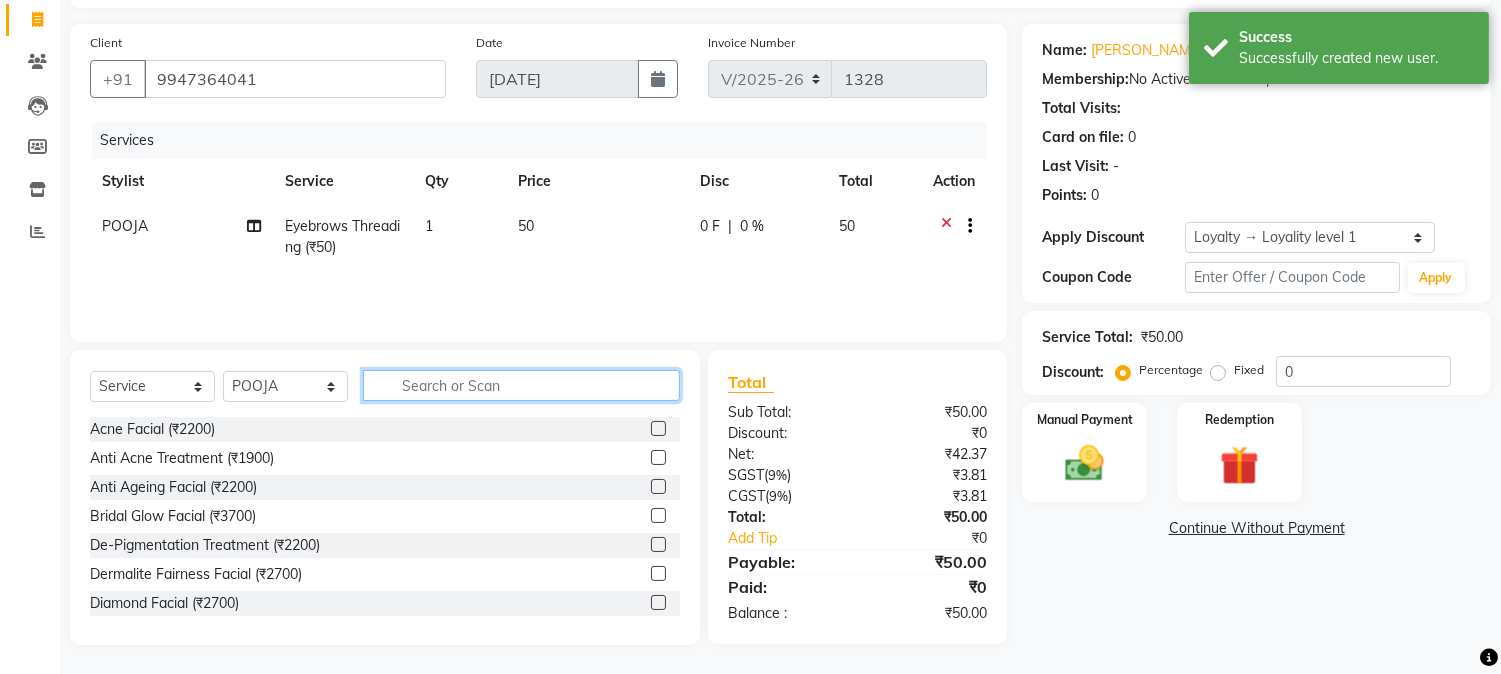 click 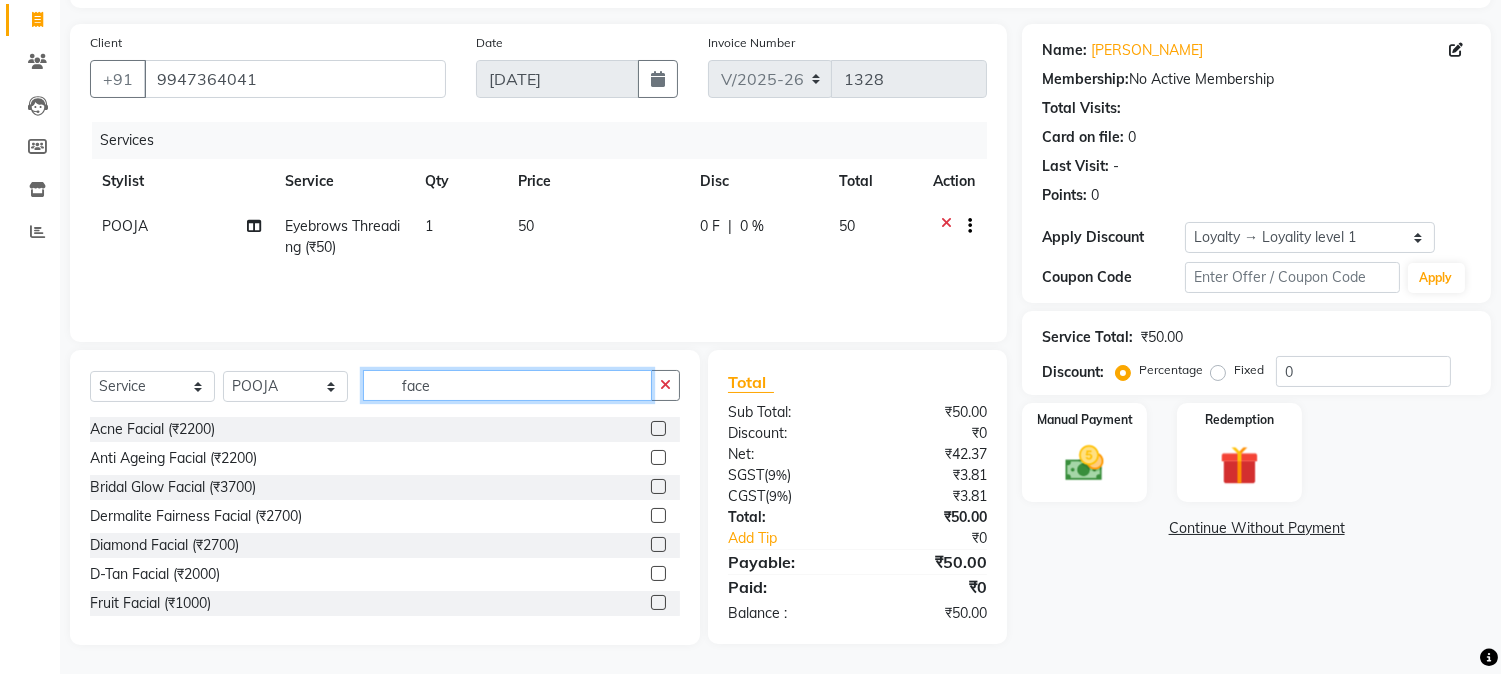scroll, scrollTop: 125, scrollLeft: 0, axis: vertical 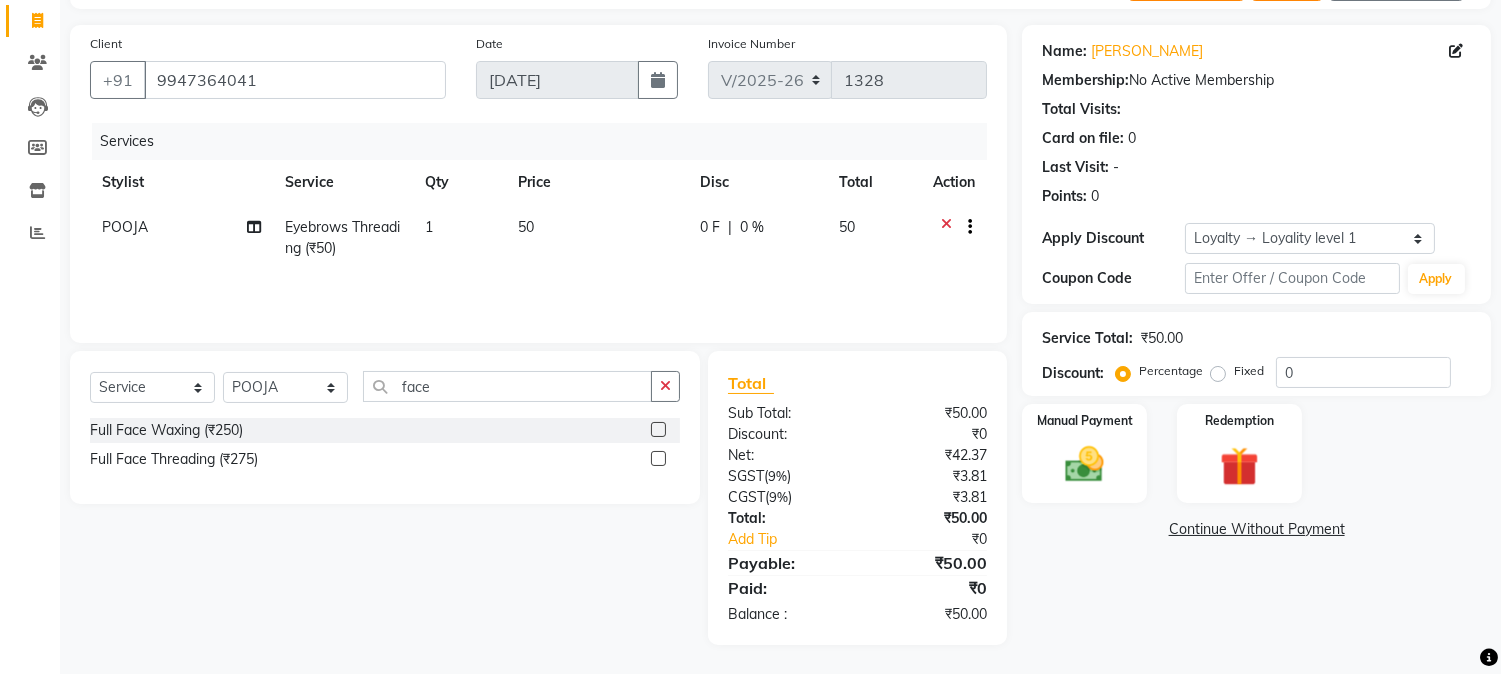 click 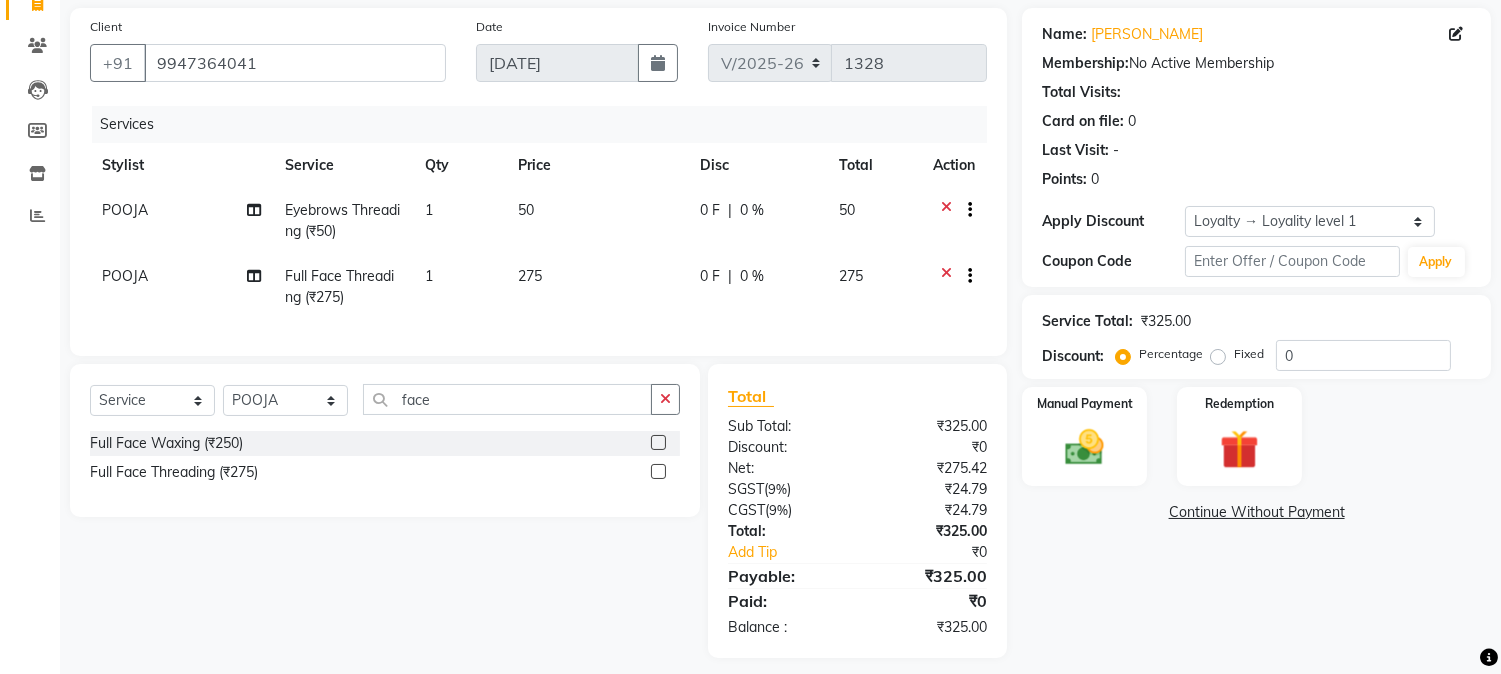 scroll, scrollTop: 172, scrollLeft: 0, axis: vertical 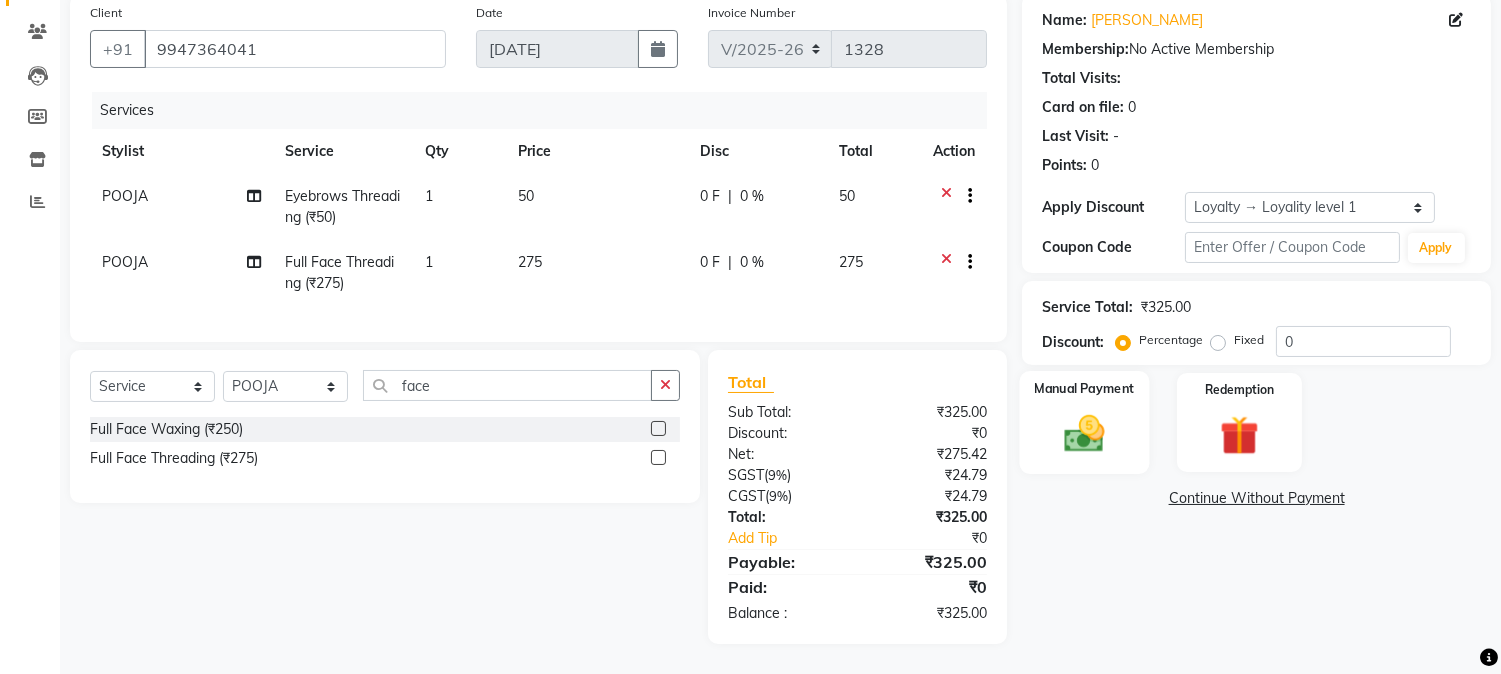 click 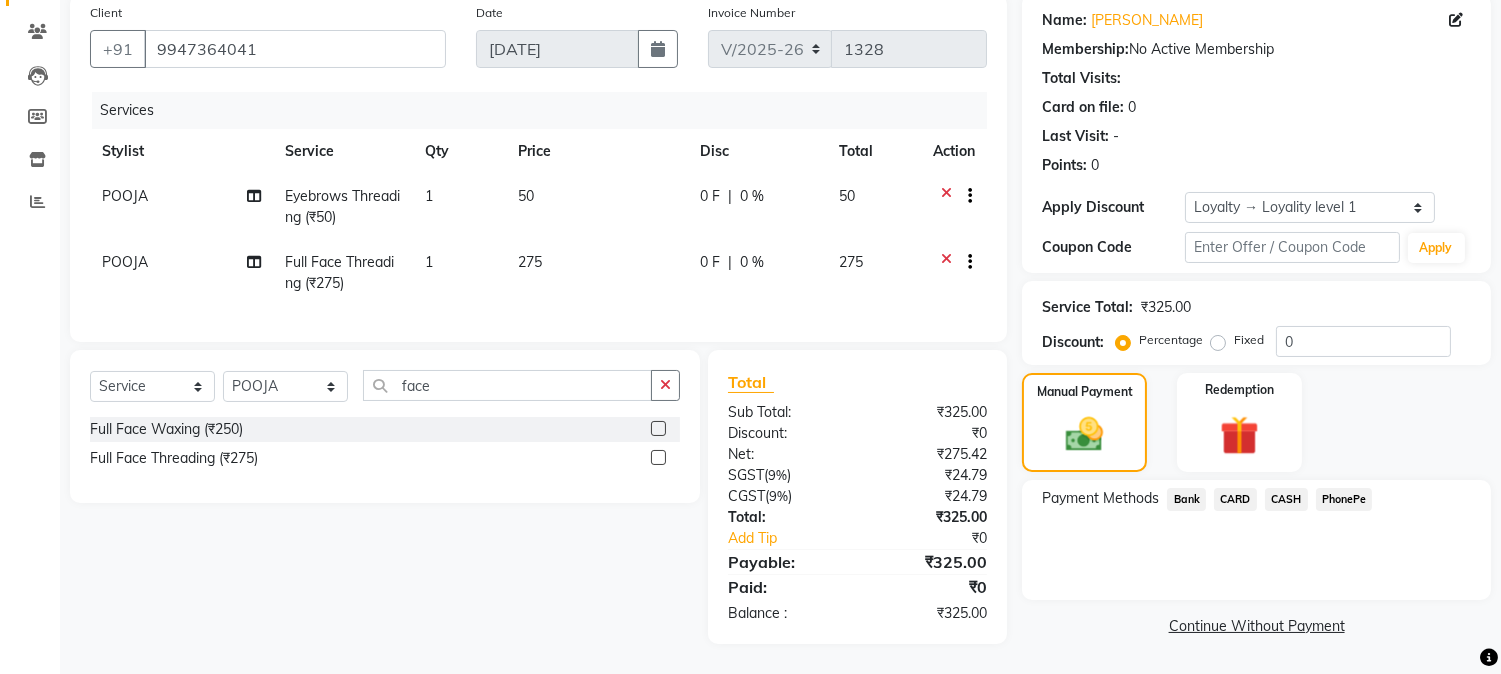 click on "CASH" 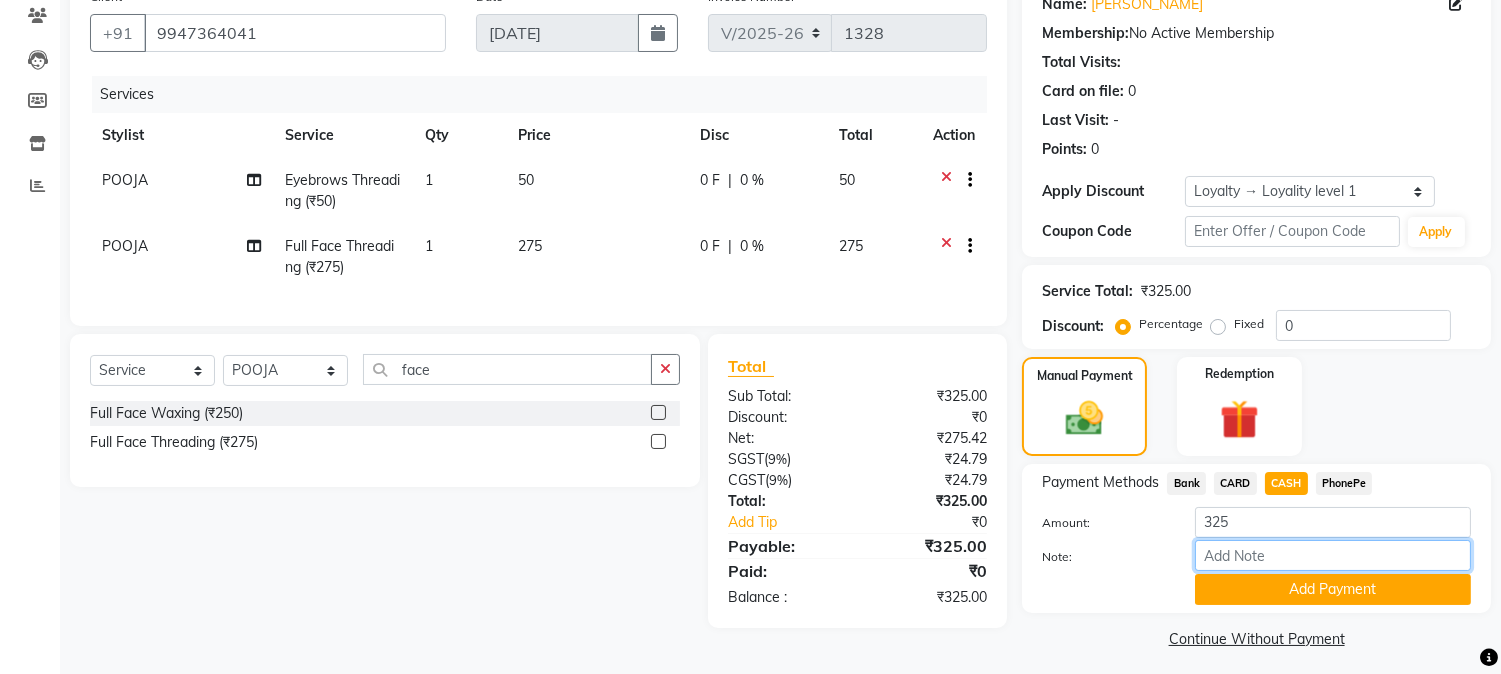 drag, startPoint x: 1257, startPoint y: 544, endPoint x: 1262, endPoint y: 527, distance: 17.720045 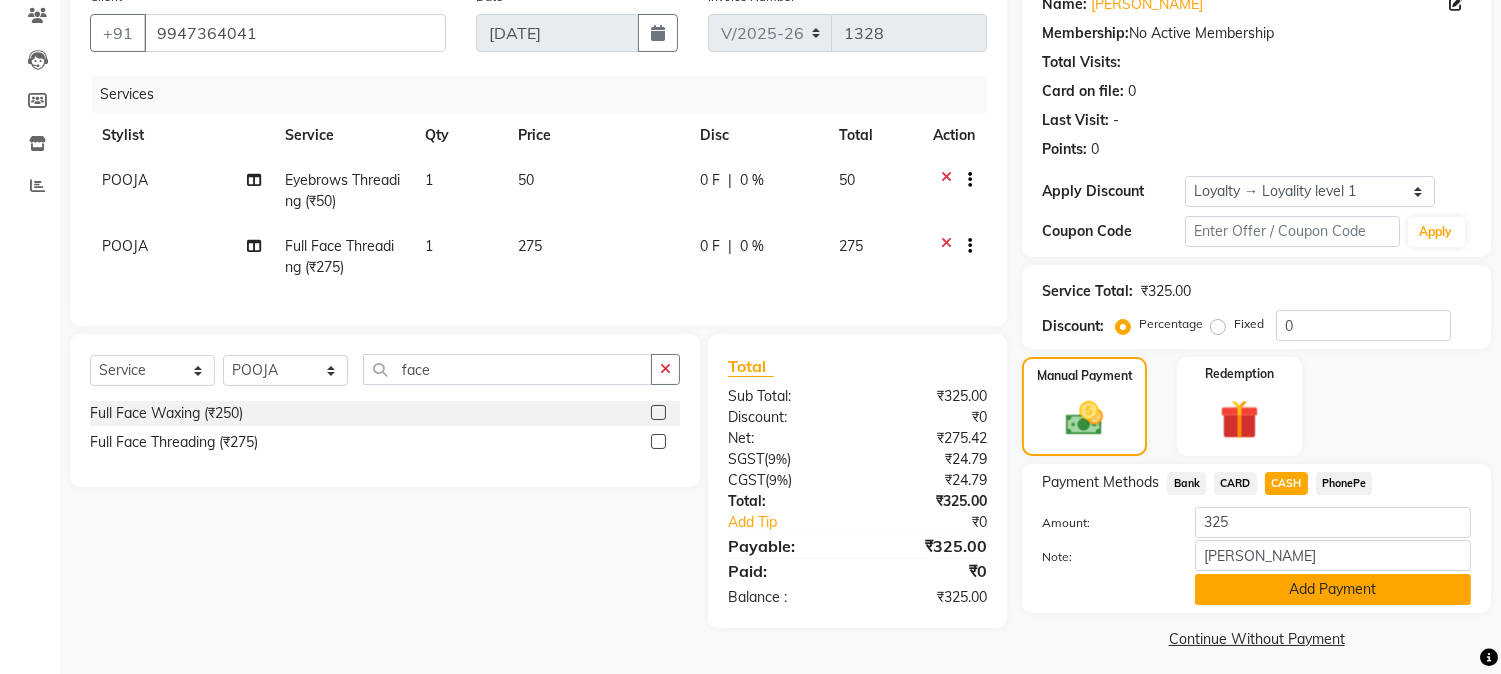 click on "Add Payment" 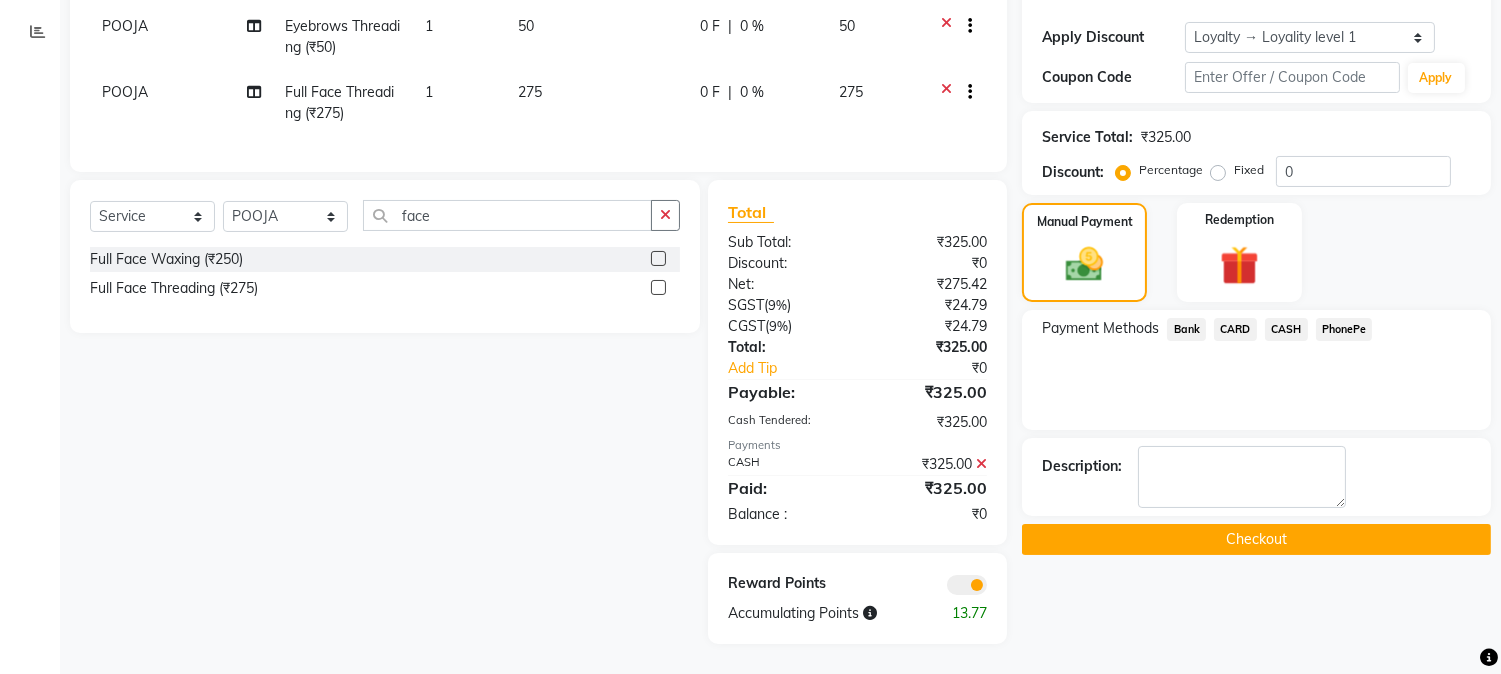 scroll, scrollTop: 342, scrollLeft: 0, axis: vertical 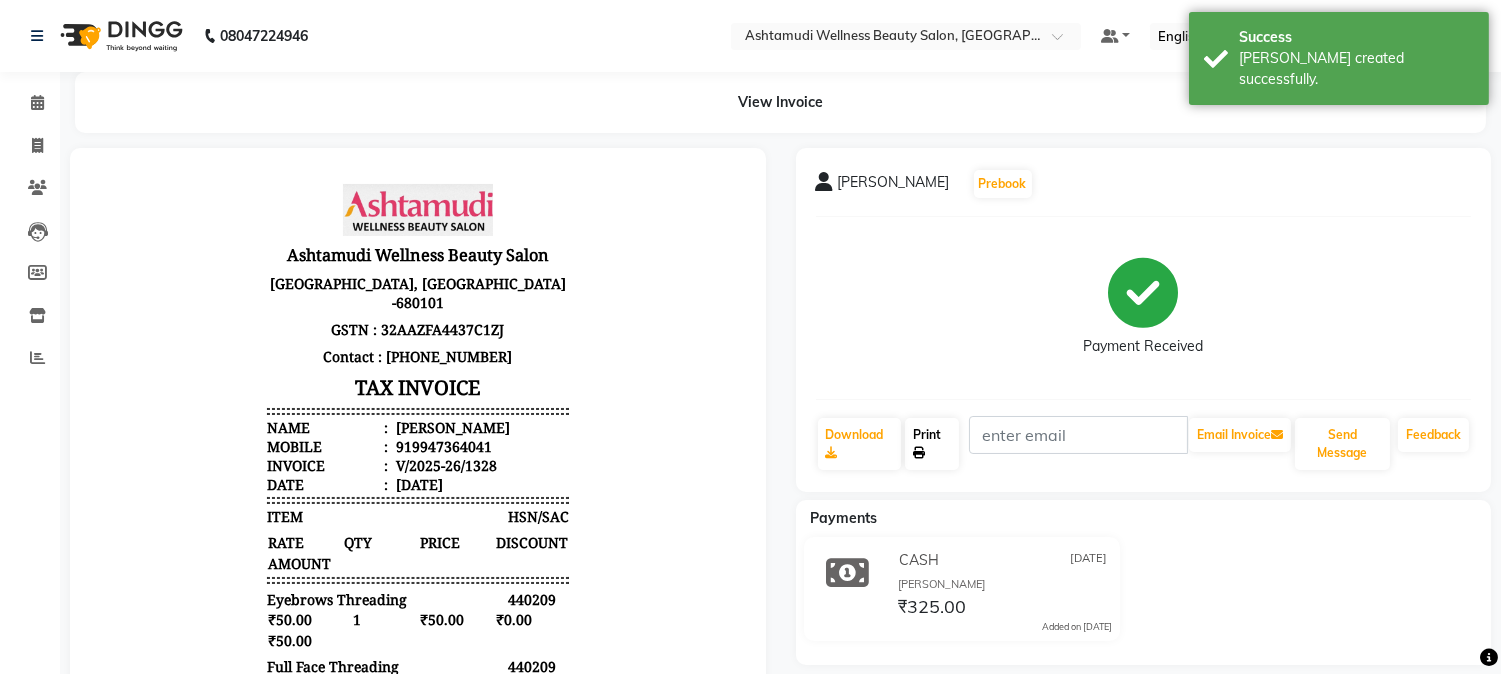 click on "Print" 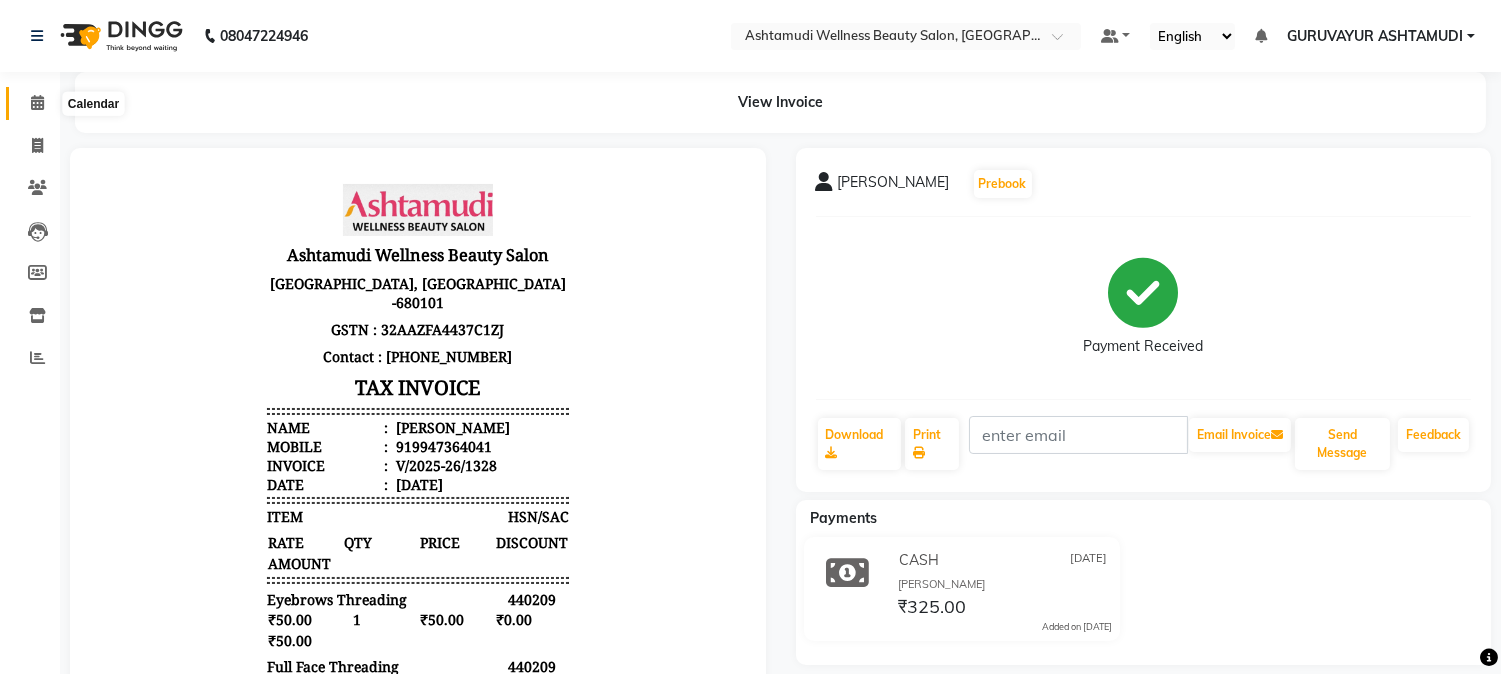 click 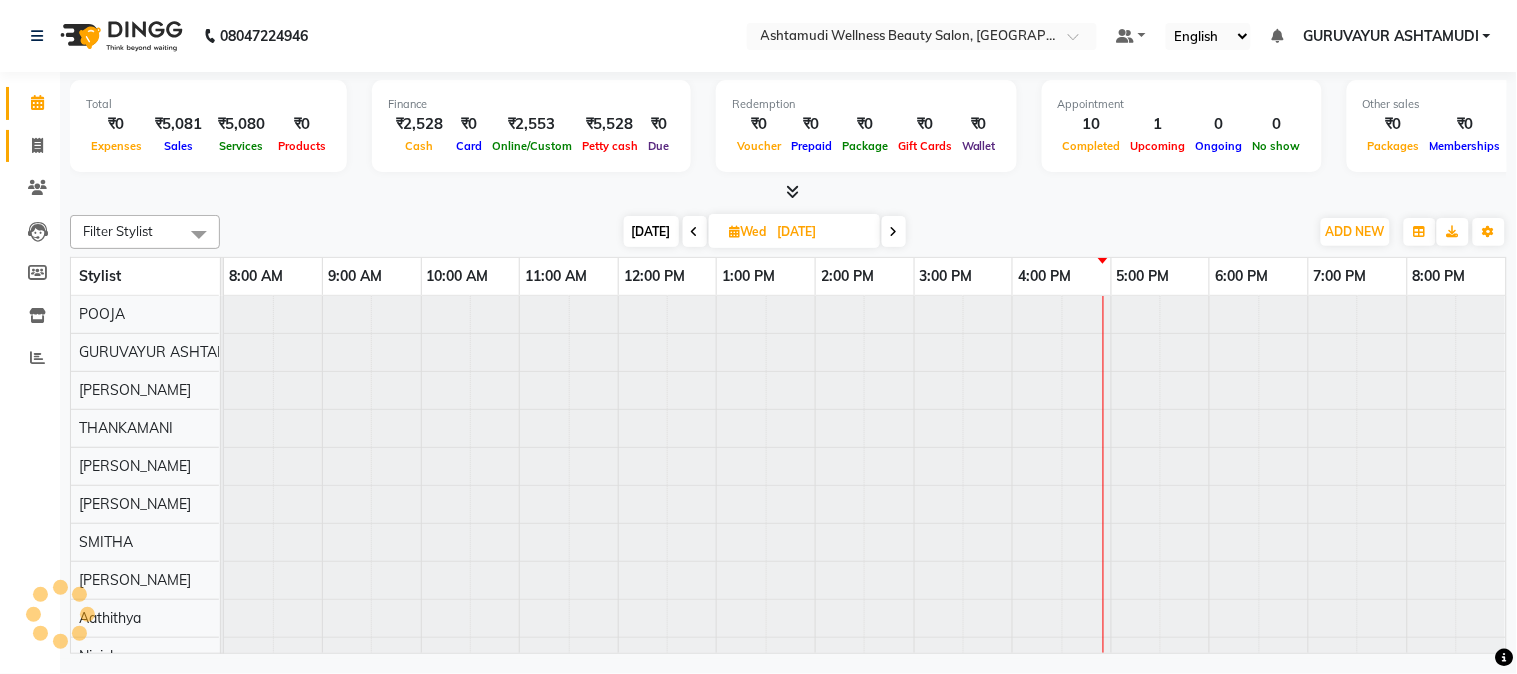 scroll, scrollTop: 0, scrollLeft: 0, axis: both 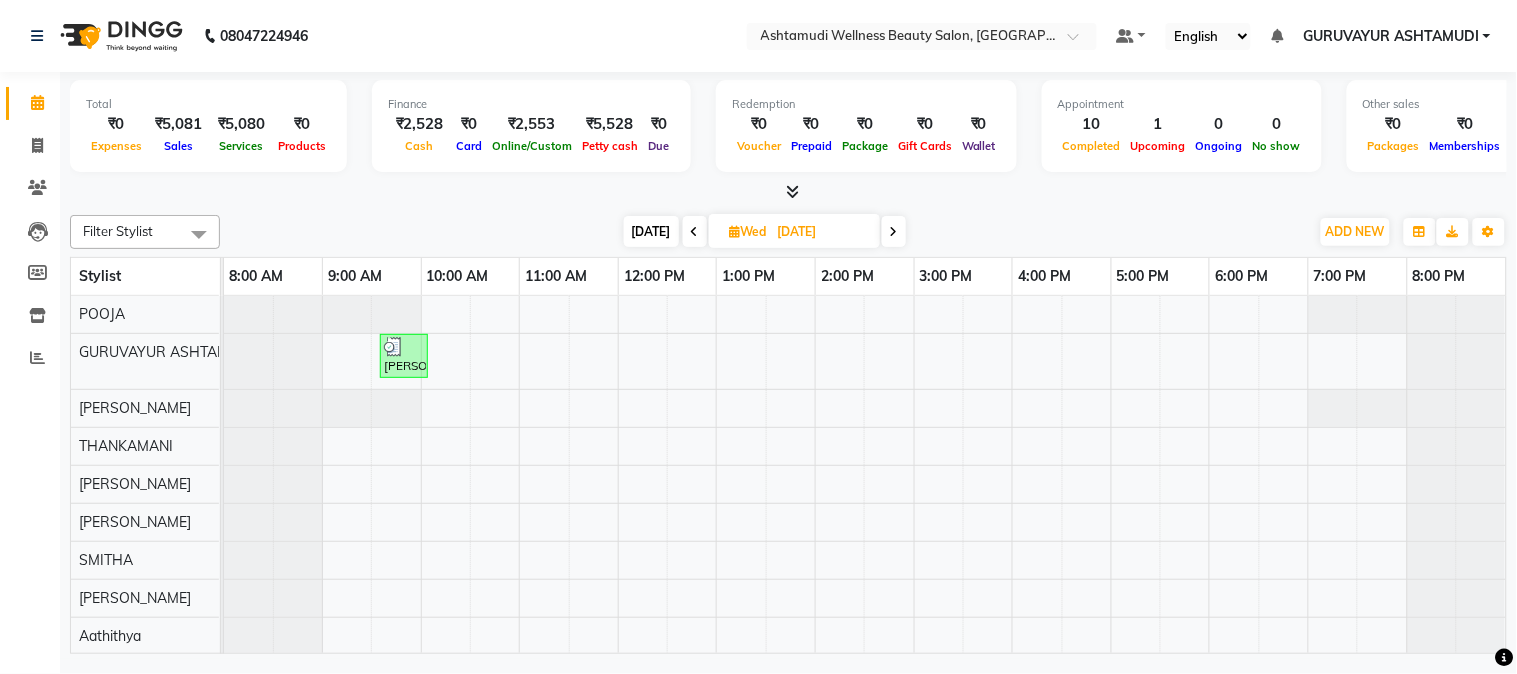 click on "Today" at bounding box center (651, 231) 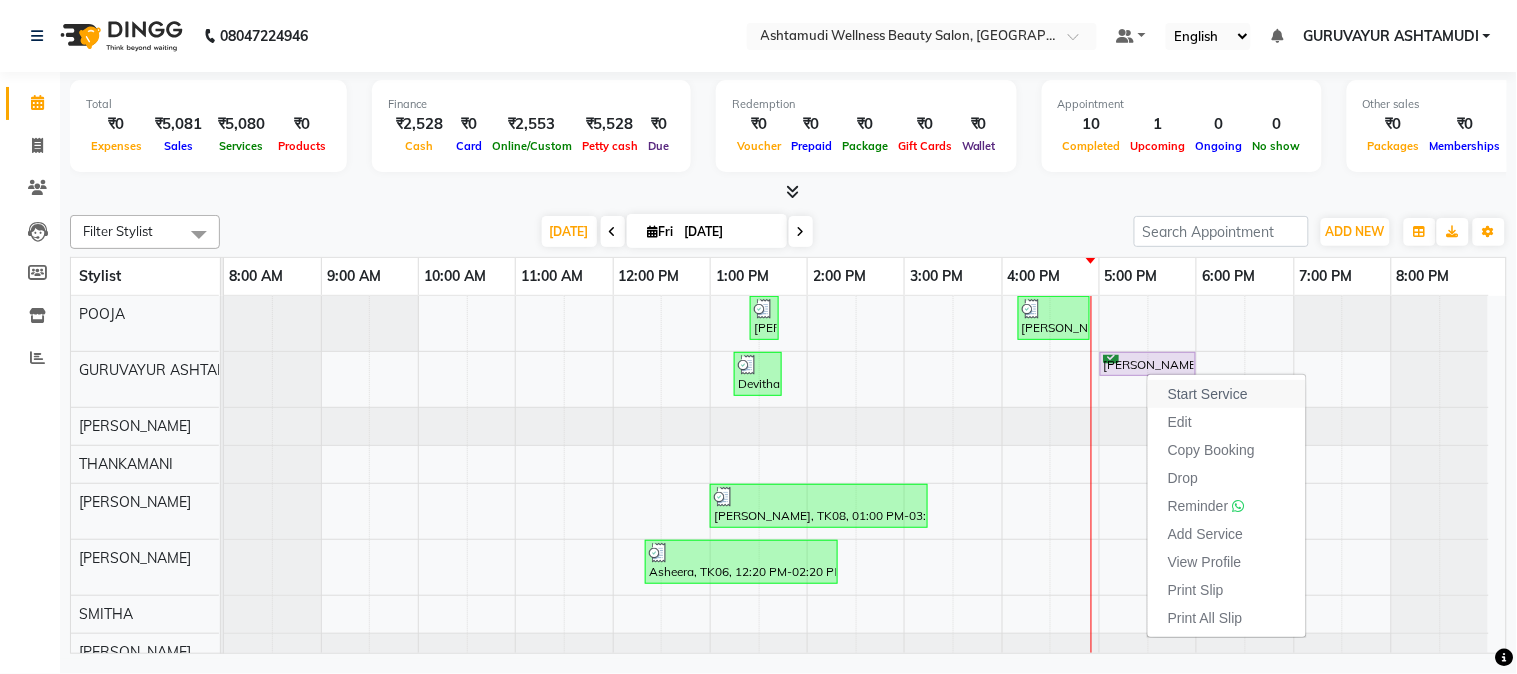 click on "Start Service" at bounding box center [1208, 394] 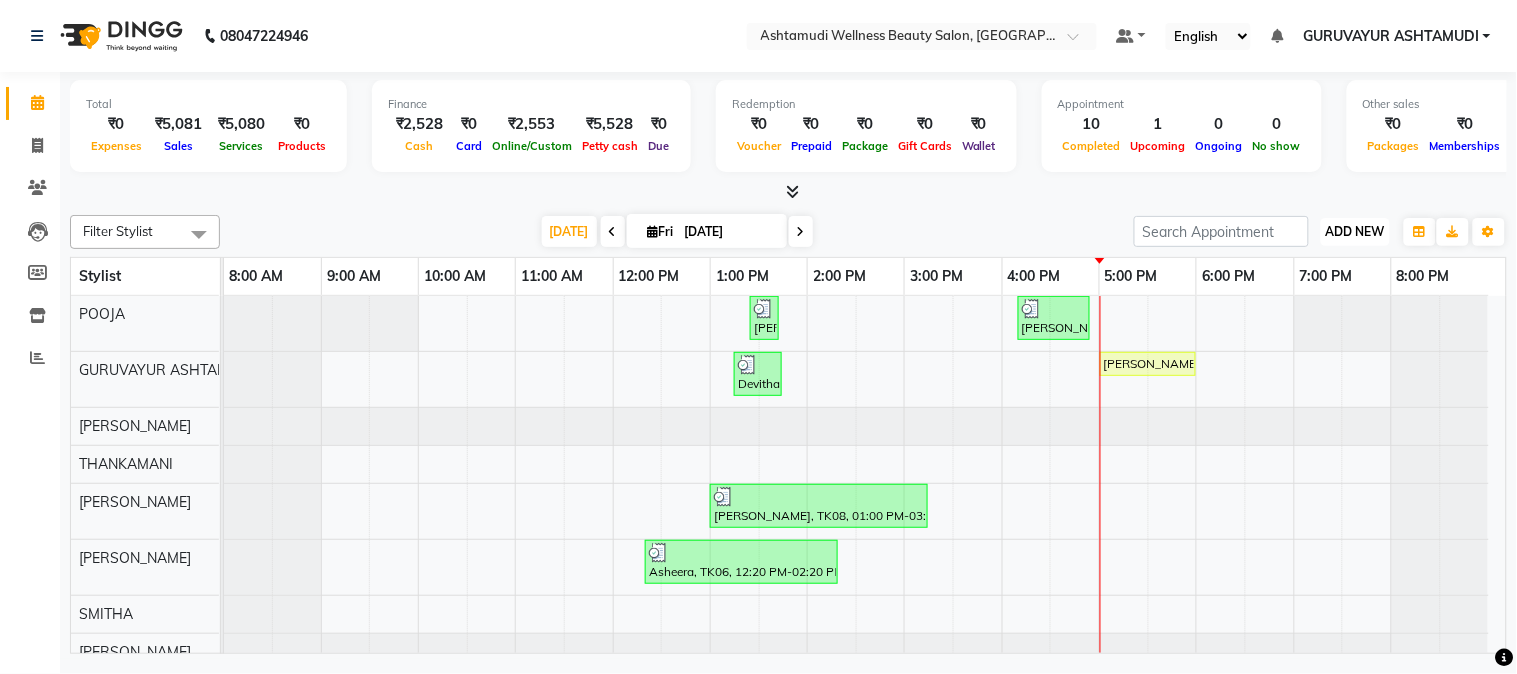 click on "ADD NEW" at bounding box center (1355, 231) 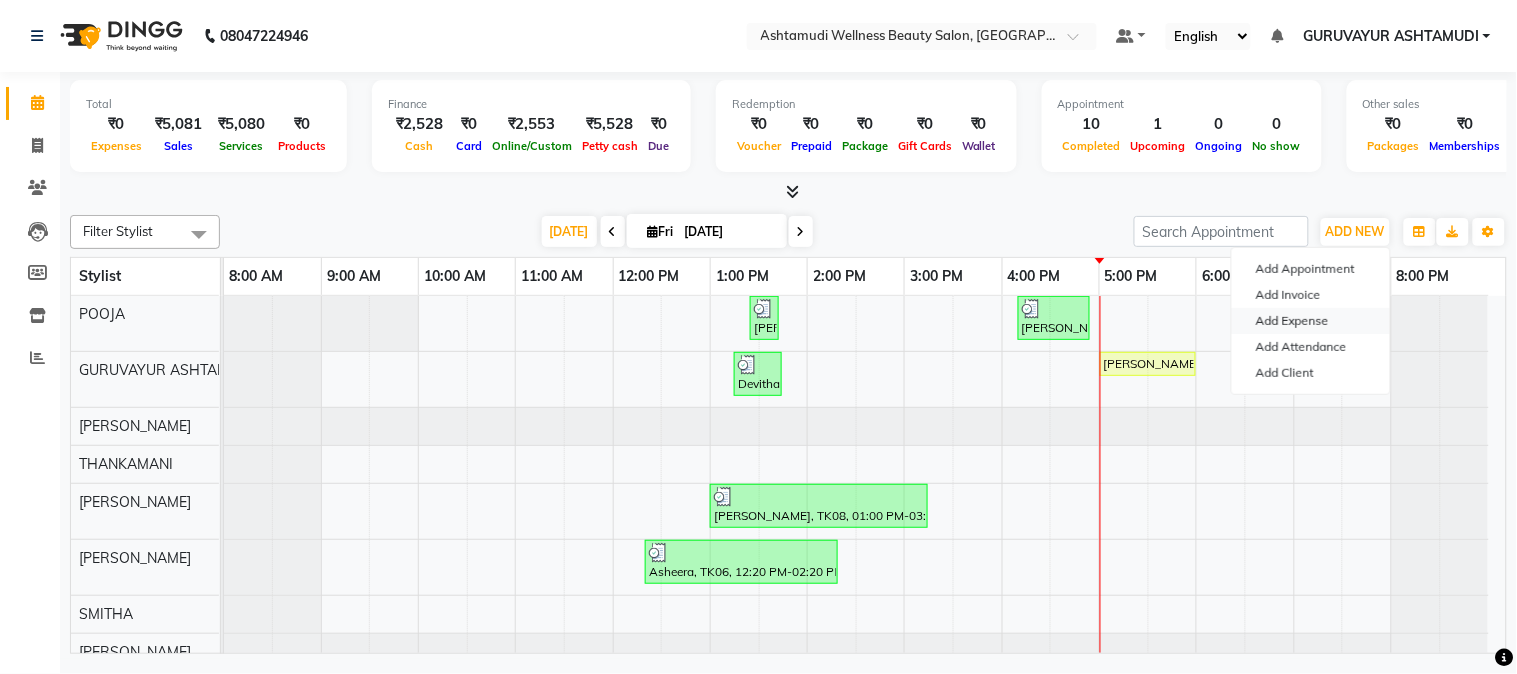 click on "Add Expense" at bounding box center (1311, 321) 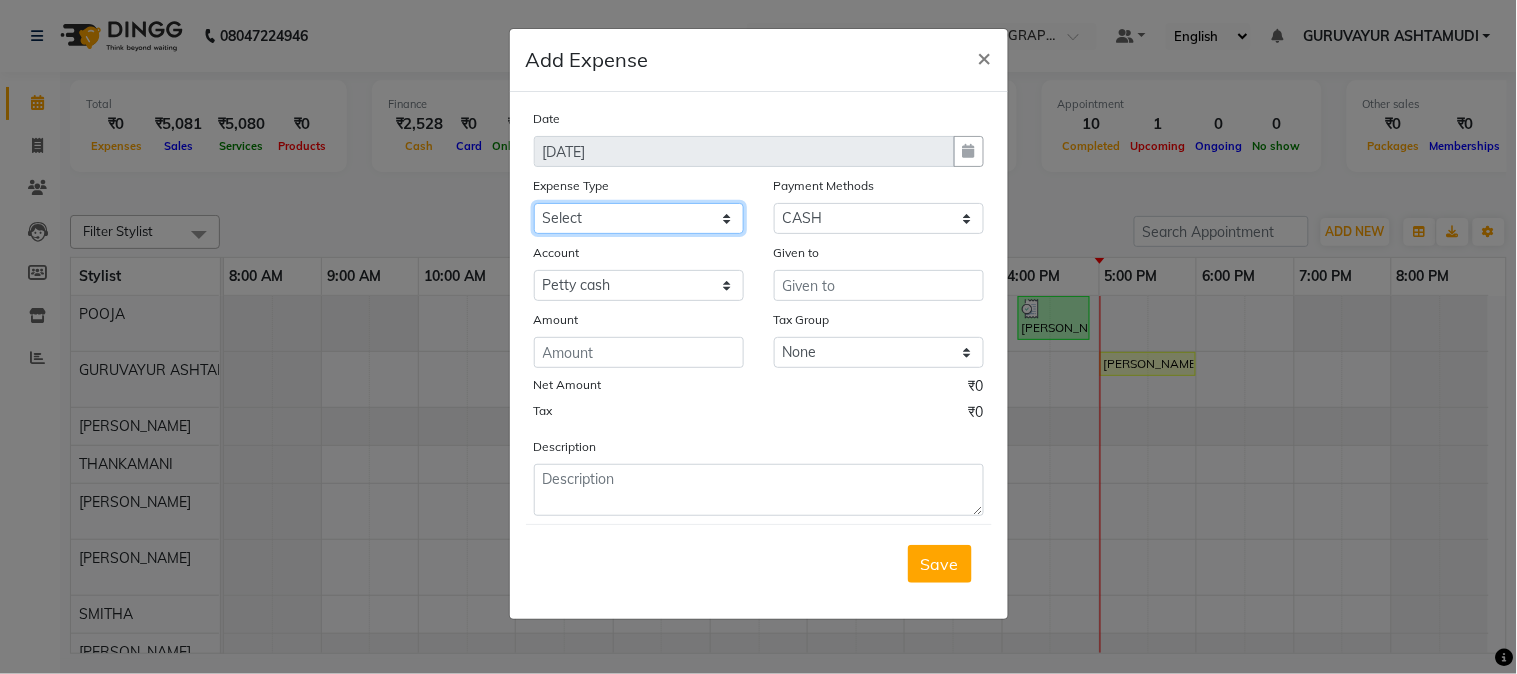 click on "Select ACCOMODATION EXPENSES ADVERTISEMENT SALES PROMOTIONAL EXPENSES Bonus BRIDAL ACCESSORIES REFUND BRIDAL COMMISSION BRIDAL FOOD BRIDAL INCENTIVES BRIDAL ORNAMENTS REFUND BRIDAL TA CASH DEPOSIT RAK BANK COMPUTER ACCESSORIES MOBILE PHONE Donation and Charity Expenses ELECTRICITY CHARGES ELECTRONICS FITTINGS Event Expense FISH FOOD EXPENSES FOOD REFRESHMENT FOR CLIENTS FOOD REFRESHMENT FOR STAFFS Freight And Forwarding Charges FUEL FOR GENERATOR FURNITURE AND EQUIPMENTS Gifts for Clients GIFTS FOR STAFFS GOKULAM CHITS HOSTEL RENT LAUNDRY EXPENSES LICENSE OTHER FEES LOADING UNLOADING CHARGES Medical Expenses MEHNDI PAYMENTS MISCELLANEOUS EXPENSES NEWSPAPER PERIODICALS Ornaments Maintenance Expense OVERTIME ALLOWANCES Payment For Pest Control Perfomance based incentives POSTAGE COURIER CHARGES Printing PRINTING STATIONERY EXPENSES PROFESSIONAL TAX REPAIRS MAINTENANCE ROUND OFF Salary SALARY ADVANCE Sales Incentives Membership Card SALES INCENTIVES PRODUCT SALES INCENTIVES SERVICES SALON ESSENTIALS SALON RENT" 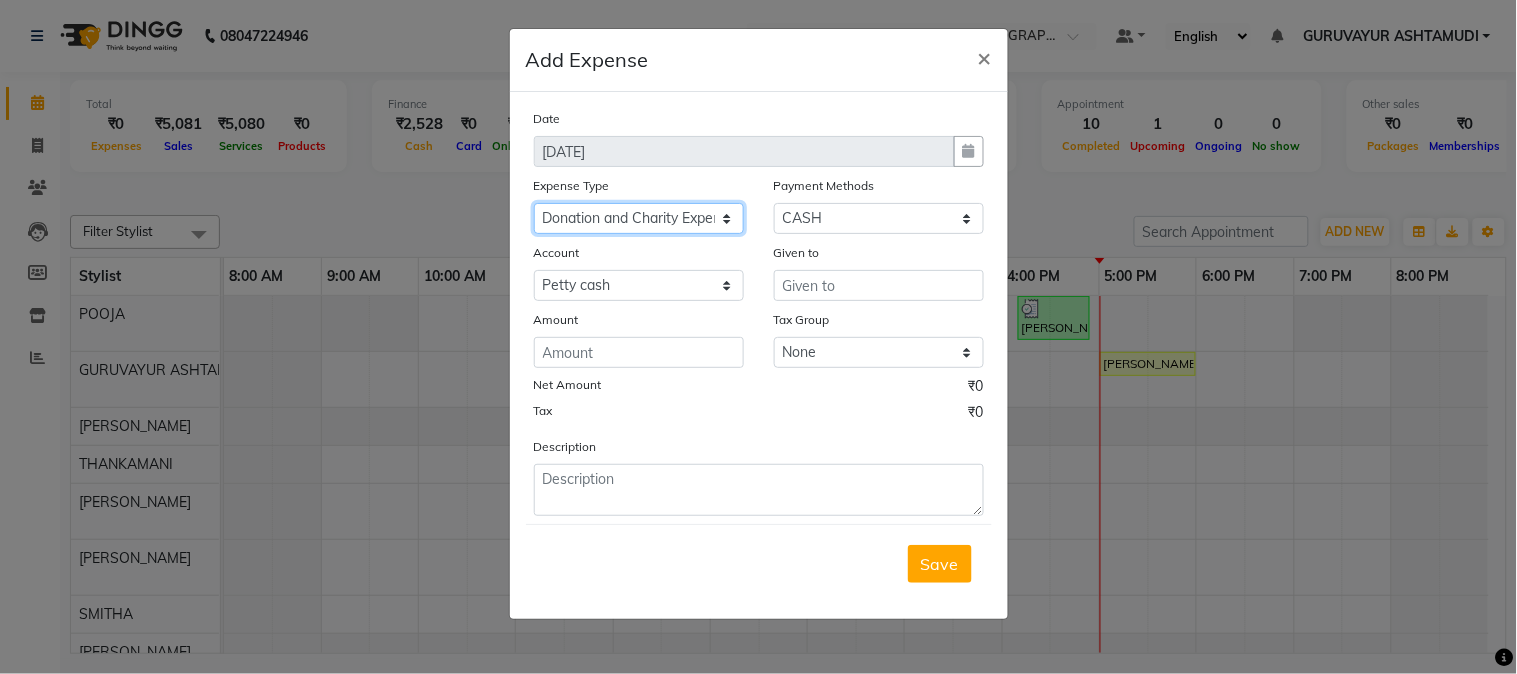 click on "Select ACCOMODATION EXPENSES ADVERTISEMENT SALES PROMOTIONAL EXPENSES Bonus BRIDAL ACCESSORIES REFUND BRIDAL COMMISSION BRIDAL FOOD BRIDAL INCENTIVES BRIDAL ORNAMENTS REFUND BRIDAL TA CASH DEPOSIT RAK BANK COMPUTER ACCESSORIES MOBILE PHONE Donation and Charity Expenses ELECTRICITY CHARGES ELECTRONICS FITTINGS Event Expense FISH FOOD EXPENSES FOOD REFRESHMENT FOR CLIENTS FOOD REFRESHMENT FOR STAFFS Freight And Forwarding Charges FUEL FOR GENERATOR FURNITURE AND EQUIPMENTS Gifts for Clients GIFTS FOR STAFFS GOKULAM CHITS HOSTEL RENT LAUNDRY EXPENSES LICENSE OTHER FEES LOADING UNLOADING CHARGES Medical Expenses MEHNDI PAYMENTS MISCELLANEOUS EXPENSES NEWSPAPER PERIODICALS Ornaments Maintenance Expense OVERTIME ALLOWANCES Payment For Pest Control Perfomance based incentives POSTAGE COURIER CHARGES Printing PRINTING STATIONERY EXPENSES PROFESSIONAL TAX REPAIRS MAINTENANCE ROUND OFF Salary SALARY ADVANCE Sales Incentives Membership Card SALES INCENTIVES PRODUCT SALES INCENTIVES SERVICES SALON ESSENTIALS SALON RENT" 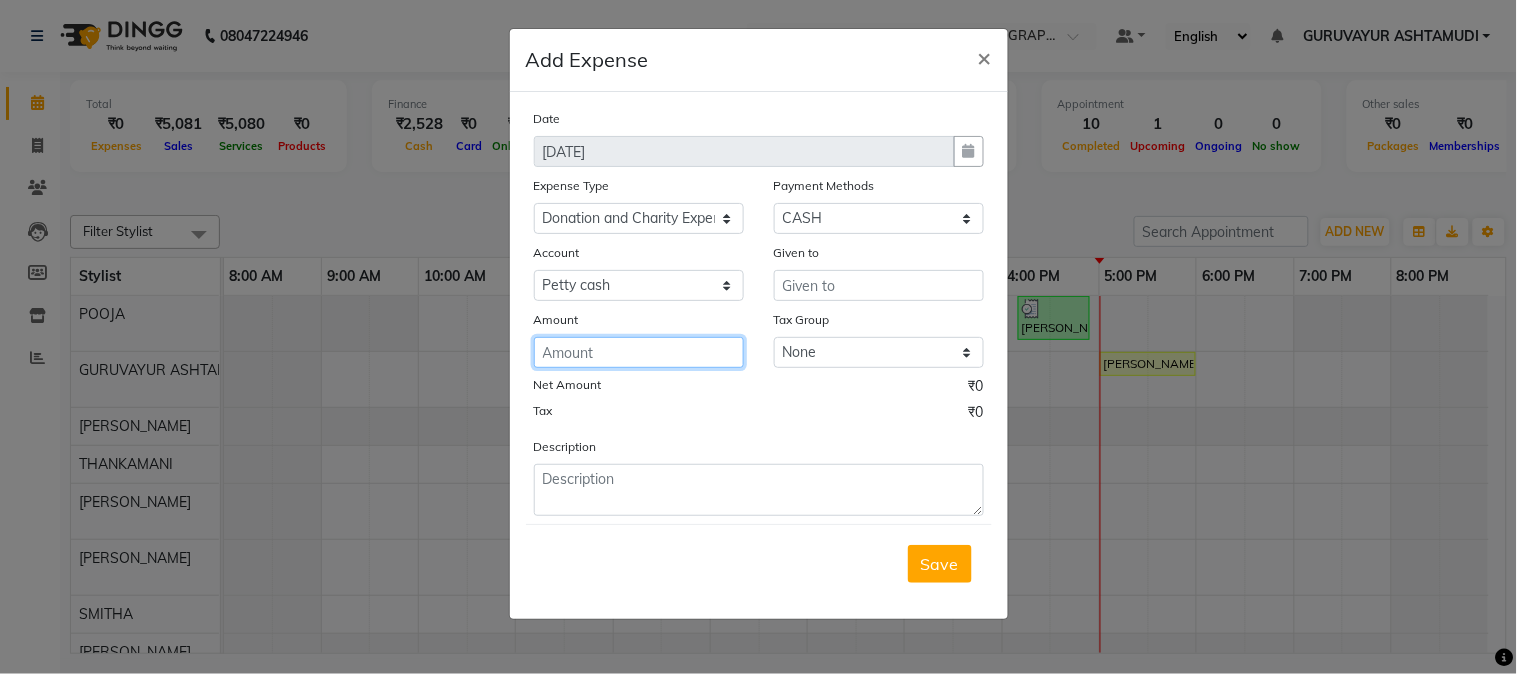 click 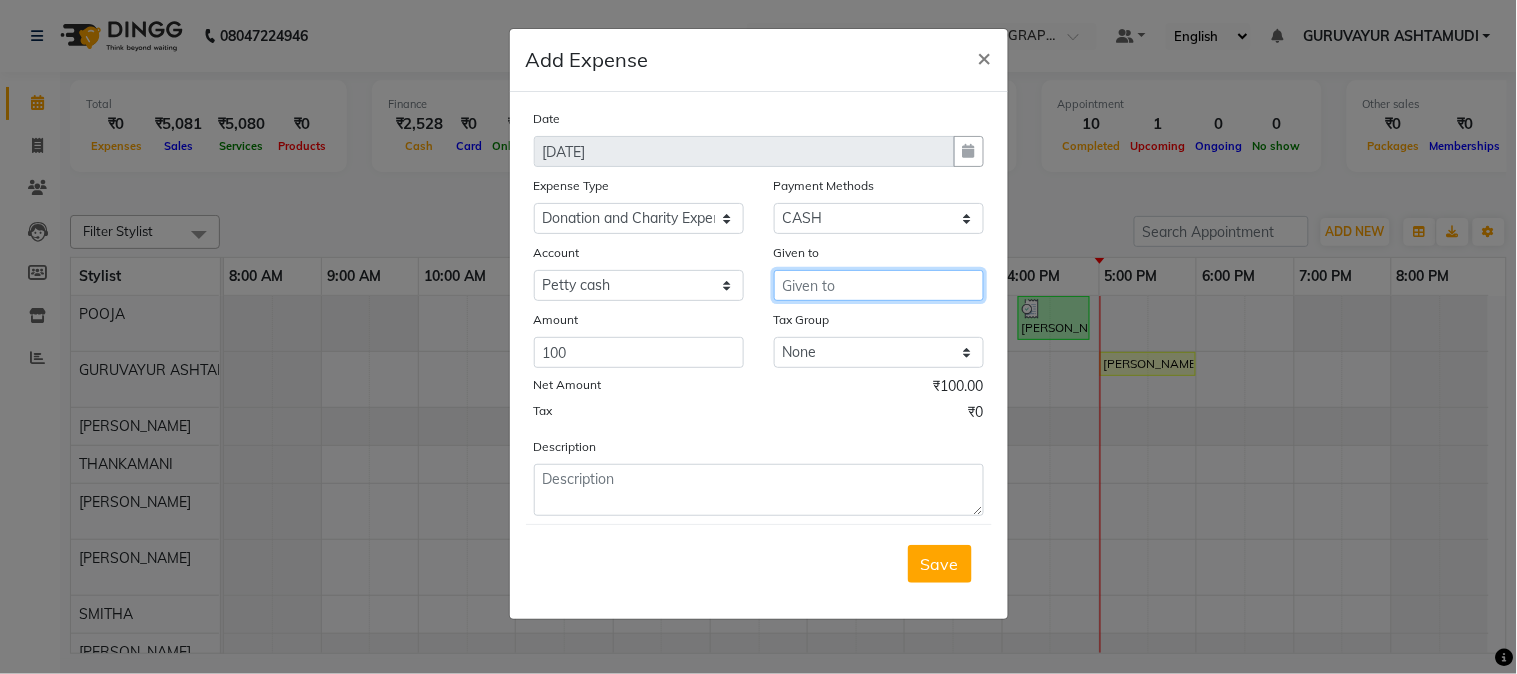 click at bounding box center [879, 285] 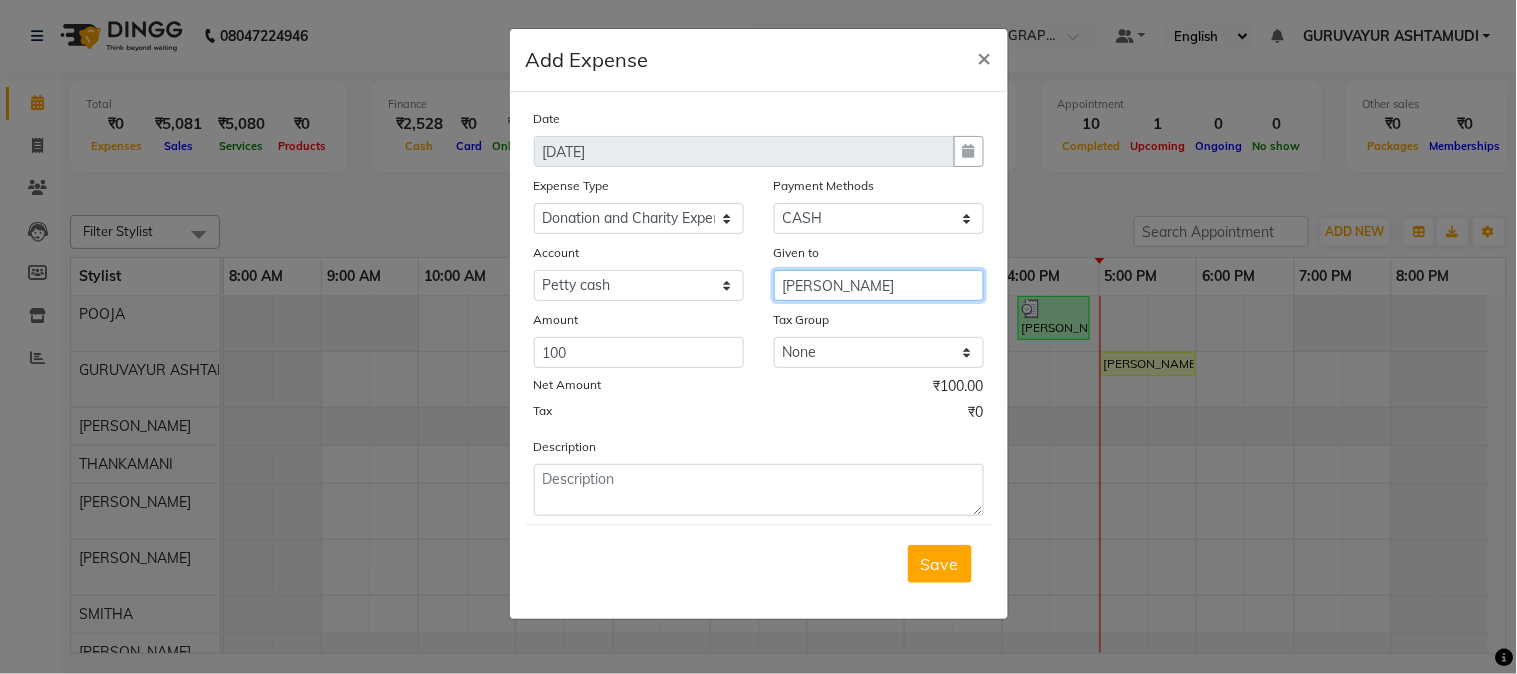 click on "navaneetham" at bounding box center [879, 285] 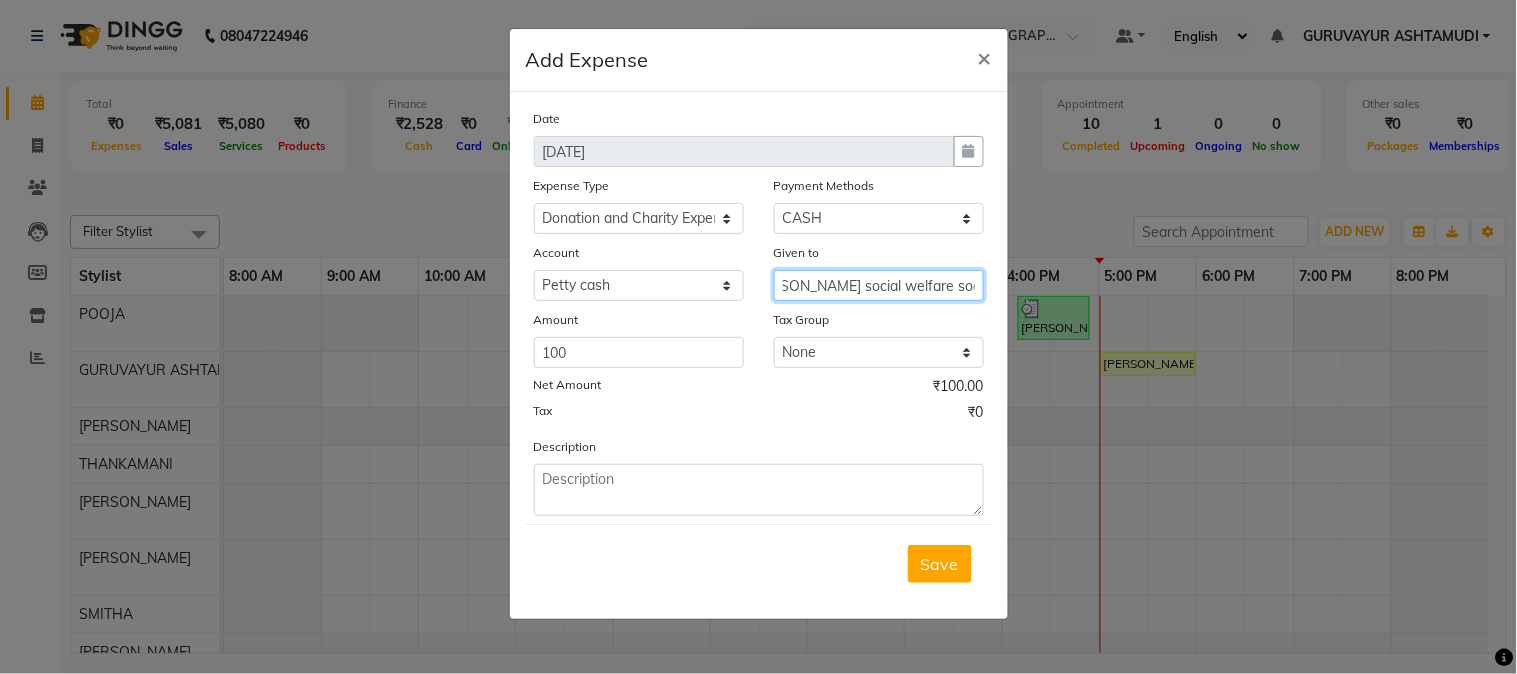 scroll, scrollTop: 0, scrollLeft: 41, axis: horizontal 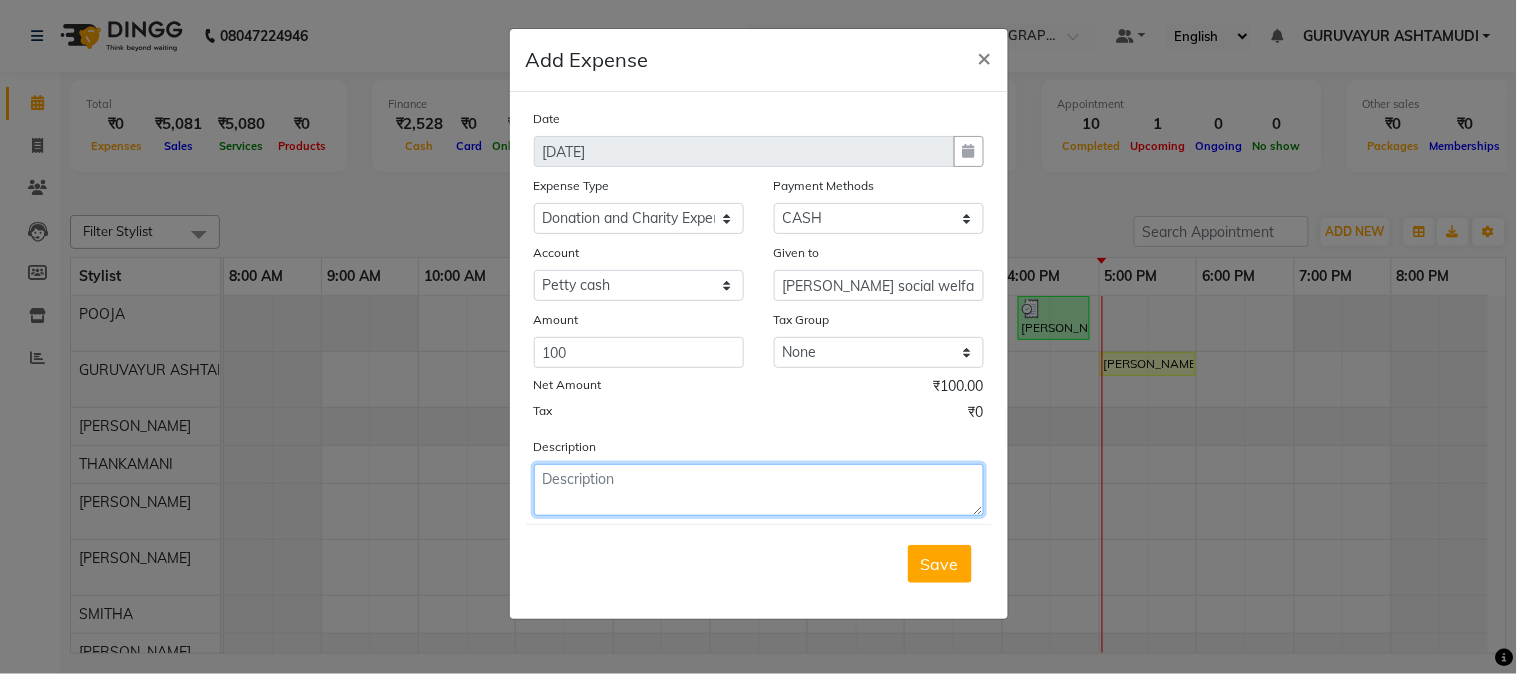 click 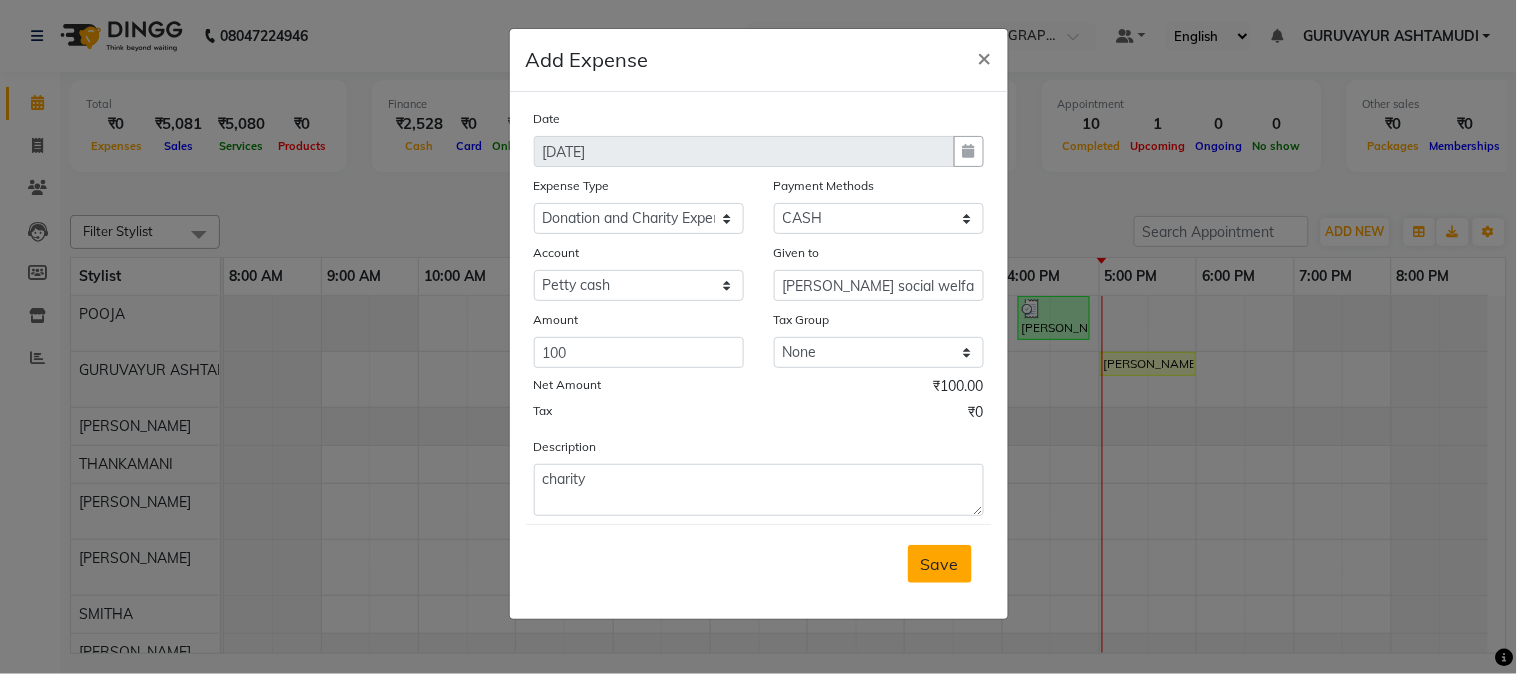 click on "Save" at bounding box center [940, 564] 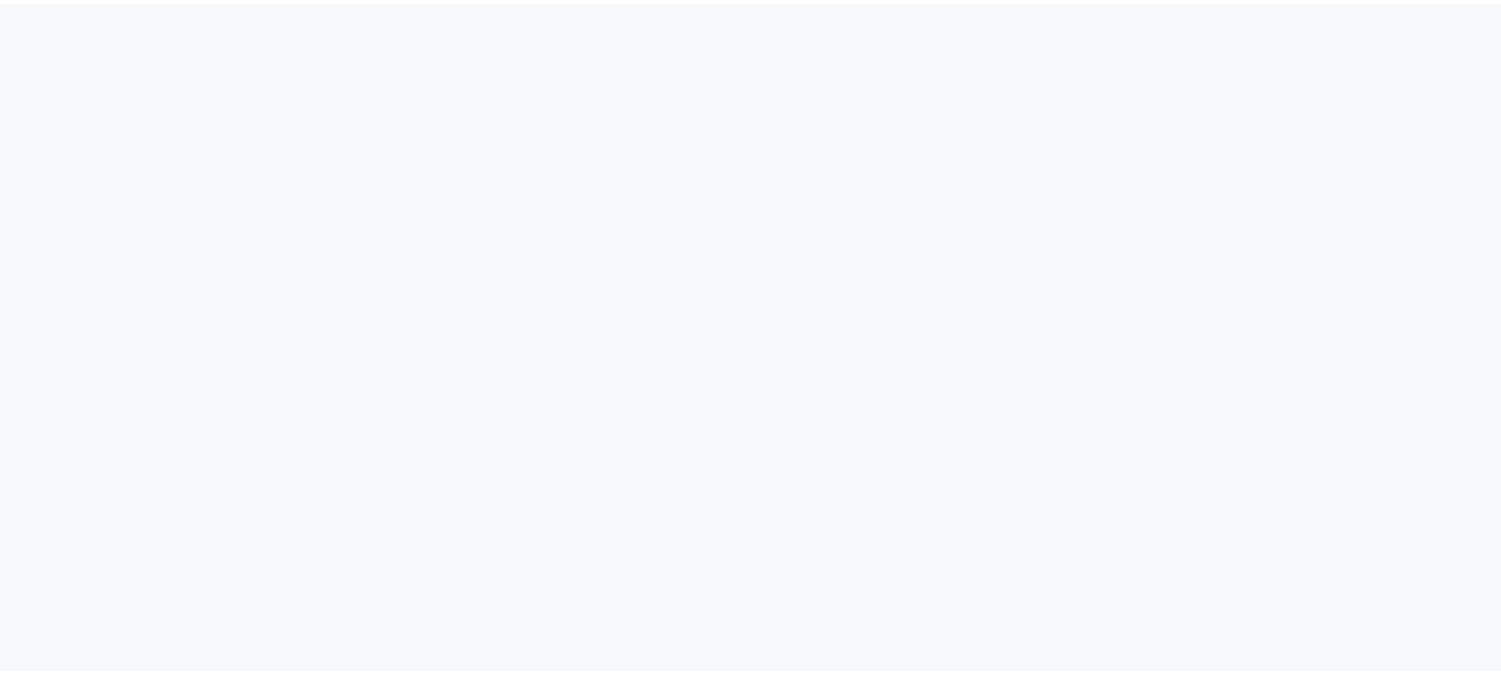 scroll, scrollTop: 0, scrollLeft: 0, axis: both 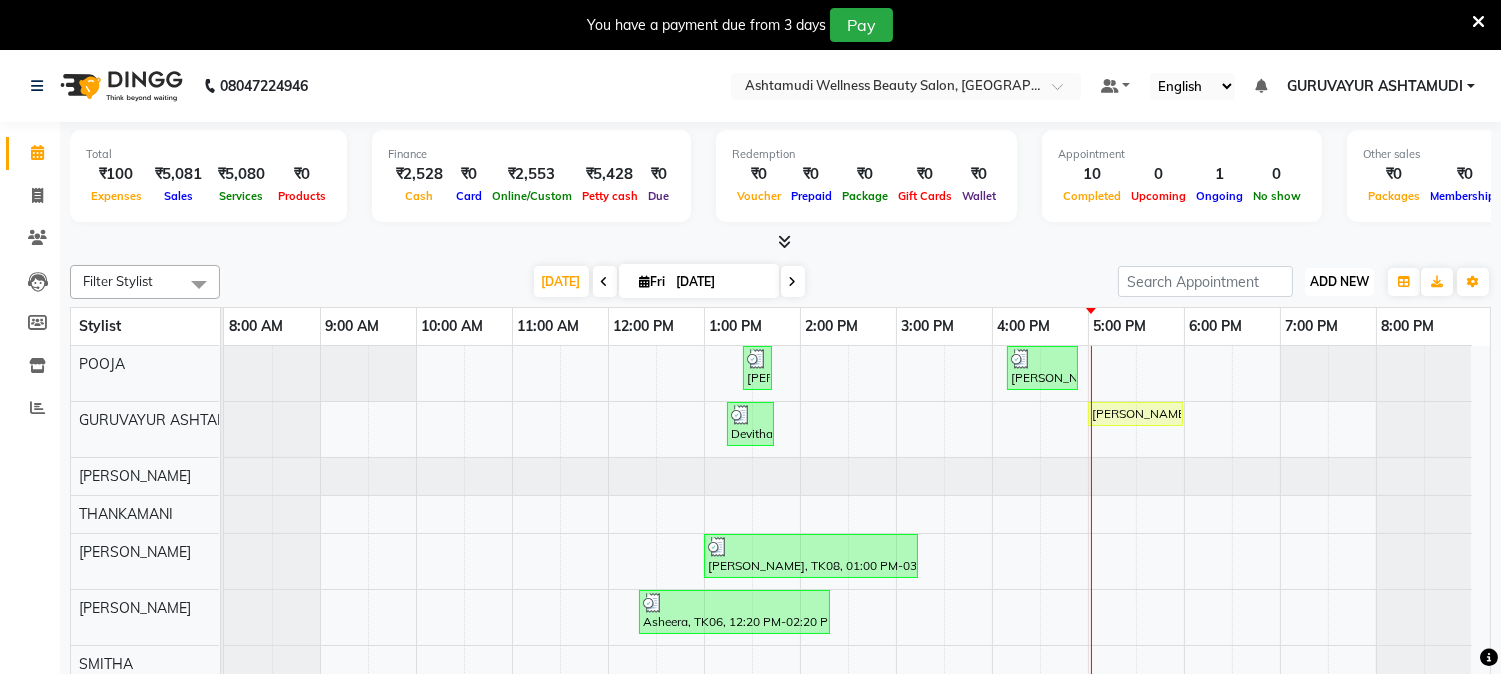 click on "ADD NEW Toggle Dropdown" at bounding box center (1339, 282) 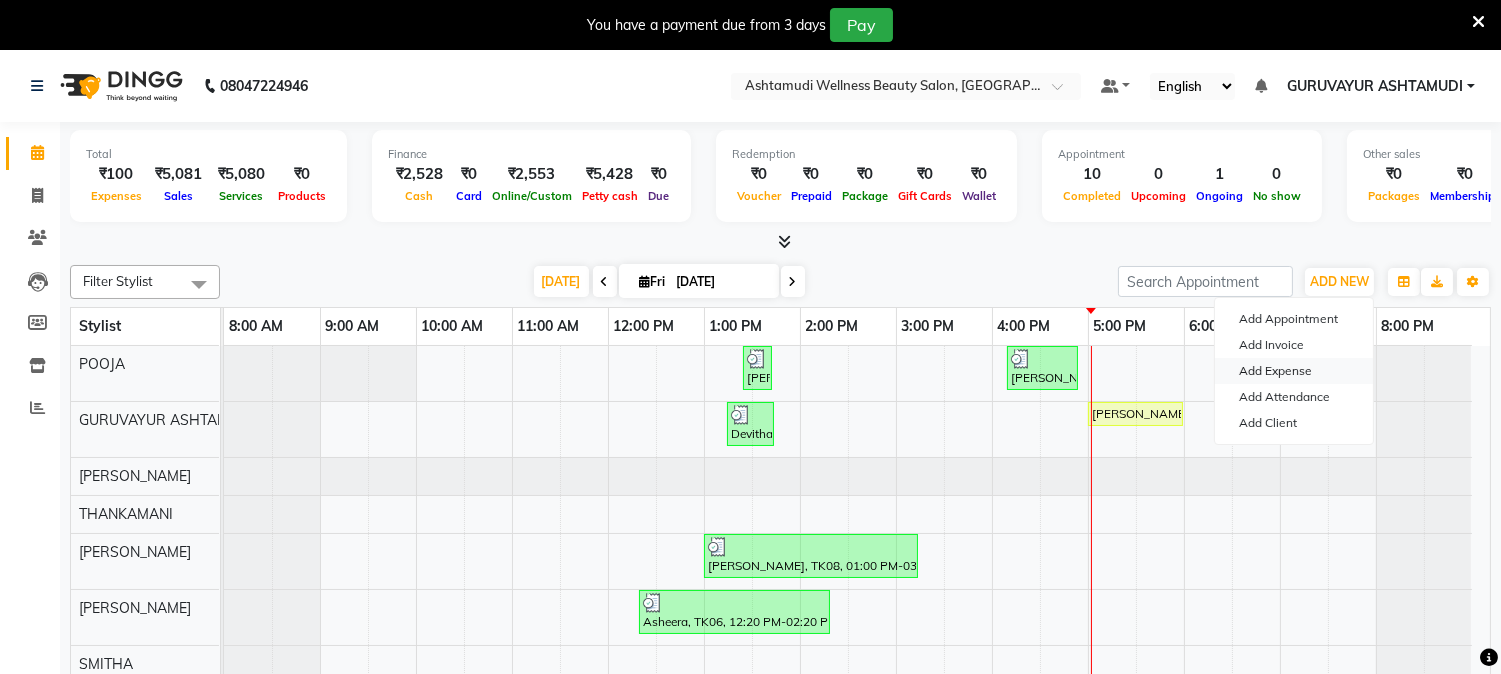 click on "Add Expense" at bounding box center (1294, 371) 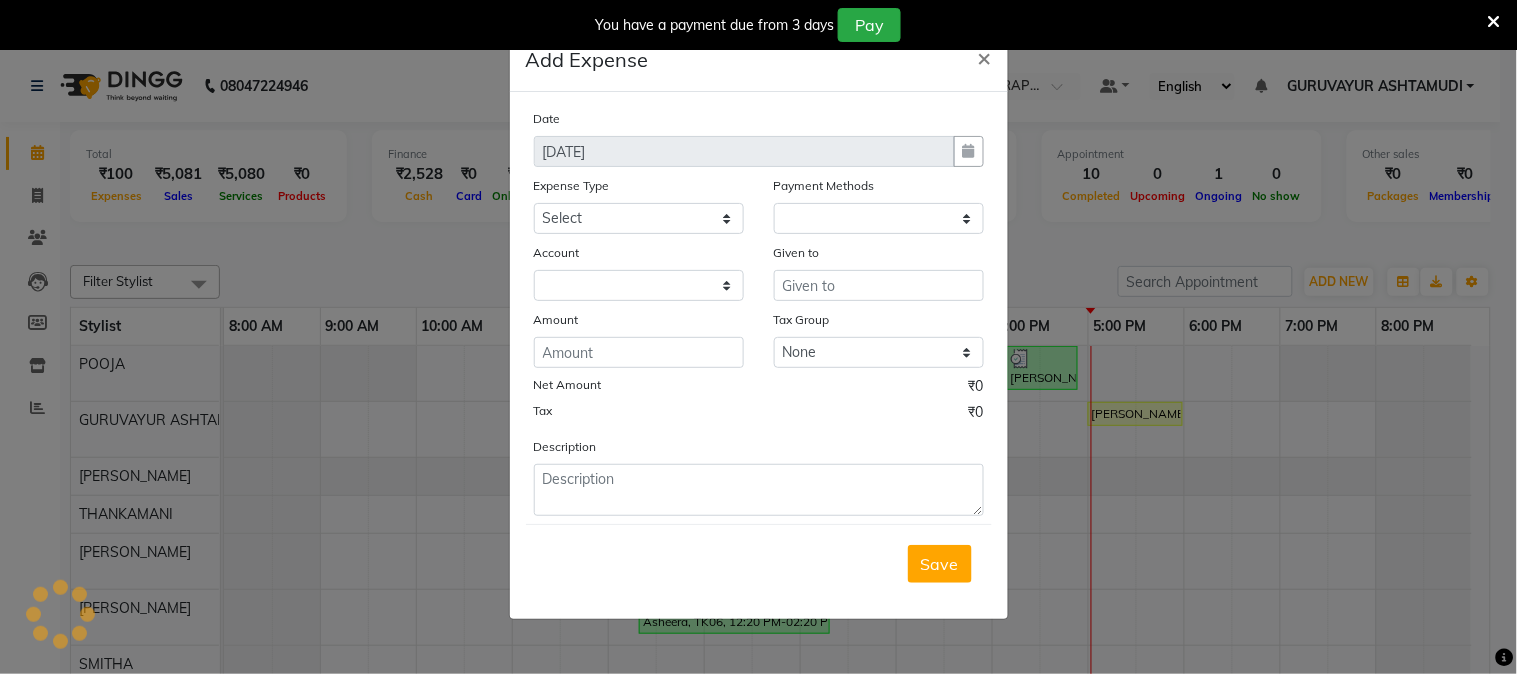 select on "1" 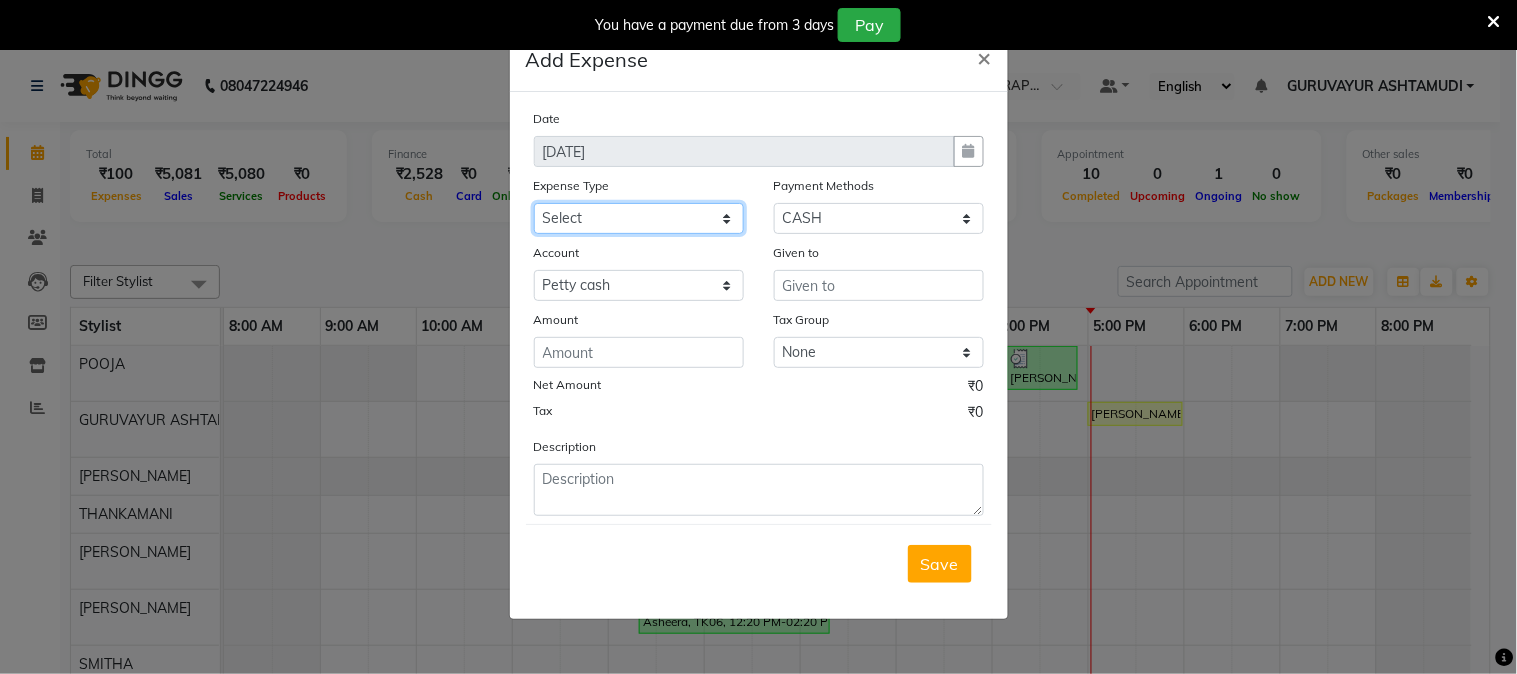 click on "Select ACCOMODATION EXPENSES ADVERTISEMENT SALES PROMOTIONAL EXPENSES Bonus BRIDAL ACCESSORIES REFUND BRIDAL COMMISSION BRIDAL FOOD BRIDAL INCENTIVES BRIDAL ORNAMENTS REFUND BRIDAL TA CASH DEPOSIT RAK BANK COMPUTER ACCESSORIES MOBILE PHONE Donation and Charity Expenses ELECTRICITY CHARGES ELECTRONICS FITTINGS Event Expense FISH FOOD EXPENSES FOOD REFRESHMENT FOR CLIENTS FOOD REFRESHMENT FOR STAFFS Freight And Forwarding Charges FUEL FOR GENERATOR FURNITURE AND EQUIPMENTS Gifts for Clients GIFTS FOR STAFFS GOKULAM CHITS HOSTEL RENT LAUNDRY EXPENSES LICENSE OTHER FEES LOADING UNLOADING CHARGES Medical Expenses MEHNDI PAYMENTS MISCELLANEOUS EXPENSES NEWSPAPER PERIODICALS Ornaments Maintenance Expense OVERTIME ALLOWANCES Payment For Pest Control Perfomance based incentives POSTAGE COURIER CHARGES Printing PRINTING STATIONERY EXPENSES PROFESSIONAL TAX REPAIRS MAINTENANCE ROUND OFF Salary SALARY ADVANCE Sales Incentives Membership Card SALES INCENTIVES PRODUCT SALES INCENTIVES SERVICES SALON ESSENTIALS SALON RENT" 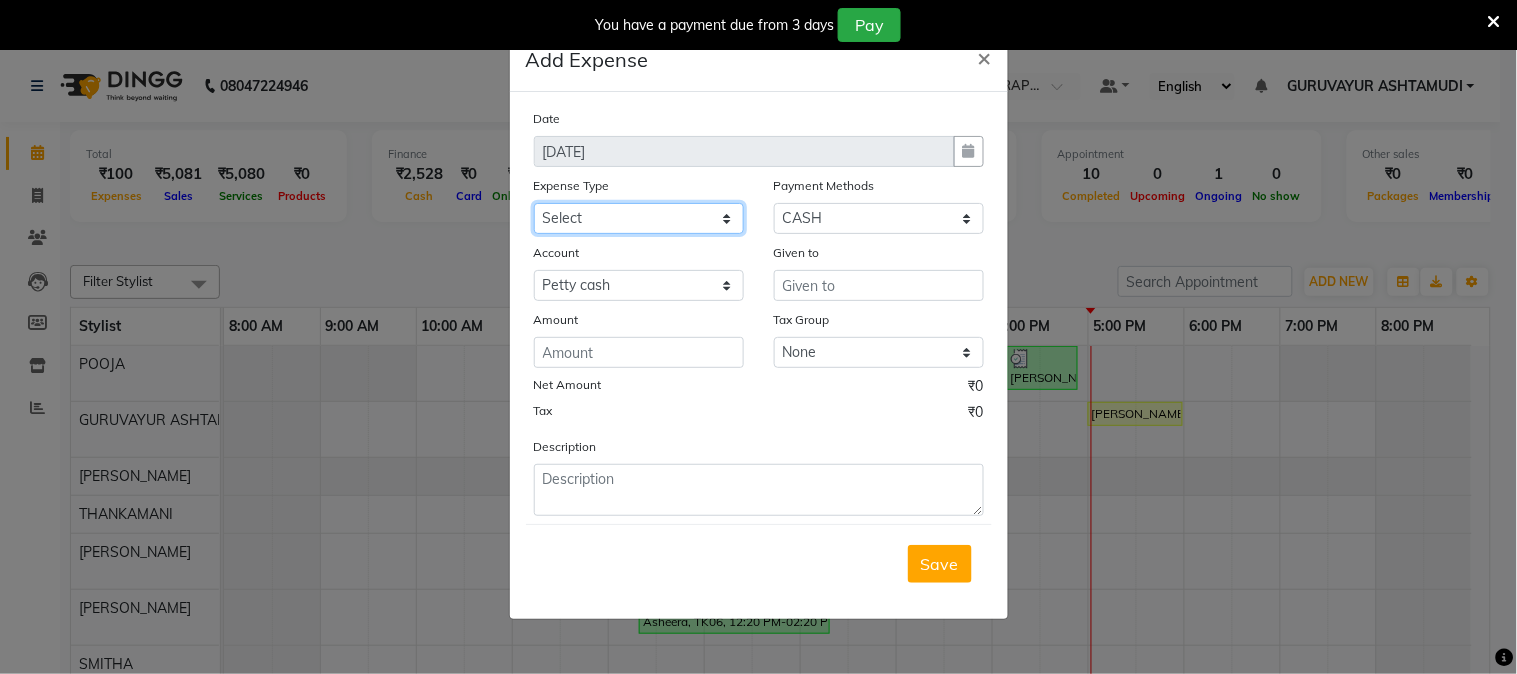 select on "6226" 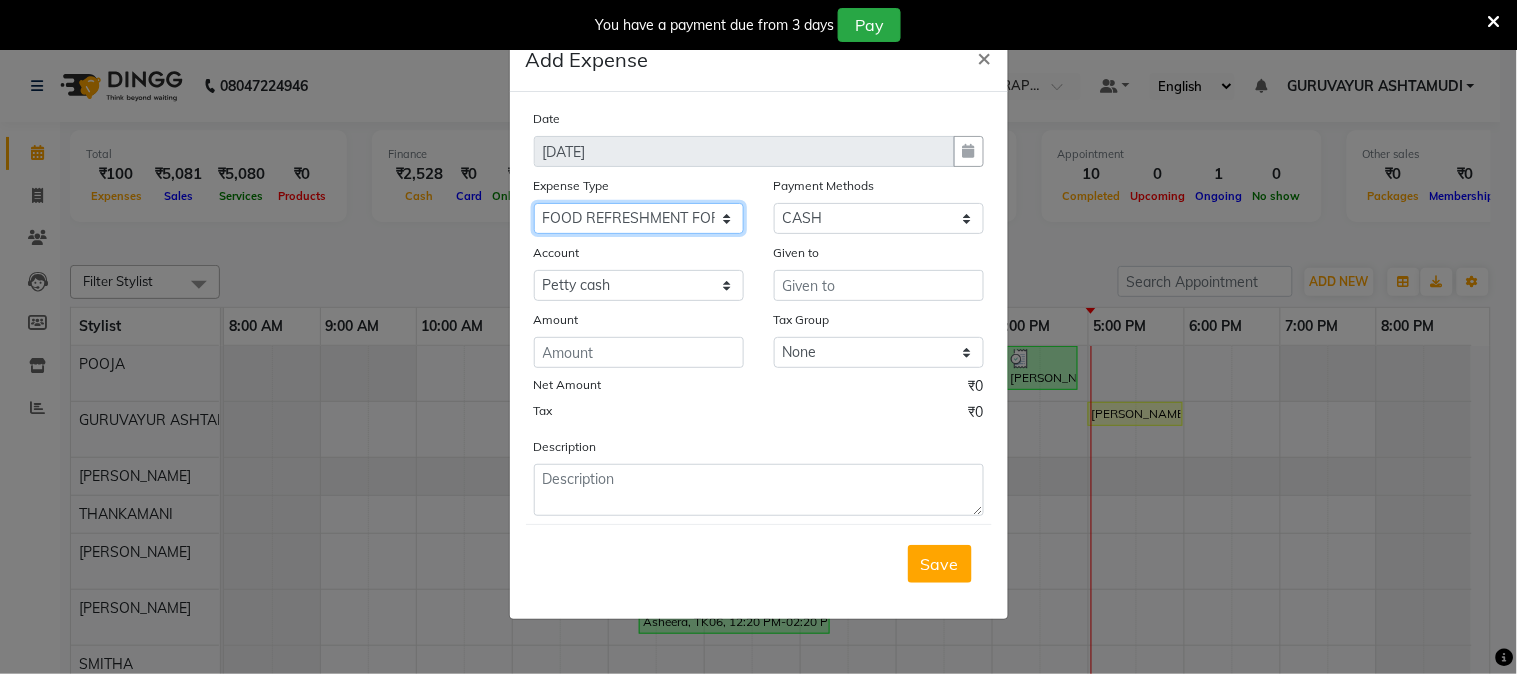 click on "Select ACCOMODATION EXPENSES ADVERTISEMENT SALES PROMOTIONAL EXPENSES Bonus BRIDAL ACCESSORIES REFUND BRIDAL COMMISSION BRIDAL FOOD BRIDAL INCENTIVES BRIDAL ORNAMENTS REFUND BRIDAL TA CASH DEPOSIT RAK BANK COMPUTER ACCESSORIES MOBILE PHONE Donation and Charity Expenses ELECTRICITY CHARGES ELECTRONICS FITTINGS Event Expense FISH FOOD EXPENSES FOOD REFRESHMENT FOR CLIENTS FOOD REFRESHMENT FOR STAFFS Freight And Forwarding Charges FUEL FOR GENERATOR FURNITURE AND EQUIPMENTS Gifts for Clients GIFTS FOR STAFFS GOKULAM CHITS HOSTEL RENT LAUNDRY EXPENSES LICENSE OTHER FEES LOADING UNLOADING CHARGES Medical Expenses MEHNDI PAYMENTS MISCELLANEOUS EXPENSES NEWSPAPER PERIODICALS Ornaments Maintenance Expense OVERTIME ALLOWANCES Payment For Pest Control Perfomance based incentives POSTAGE COURIER CHARGES Printing PRINTING STATIONERY EXPENSES PROFESSIONAL TAX REPAIRS MAINTENANCE ROUND OFF Salary SALARY ADVANCE Sales Incentives Membership Card SALES INCENTIVES PRODUCT SALES INCENTIVES SERVICES SALON ESSENTIALS SALON RENT" 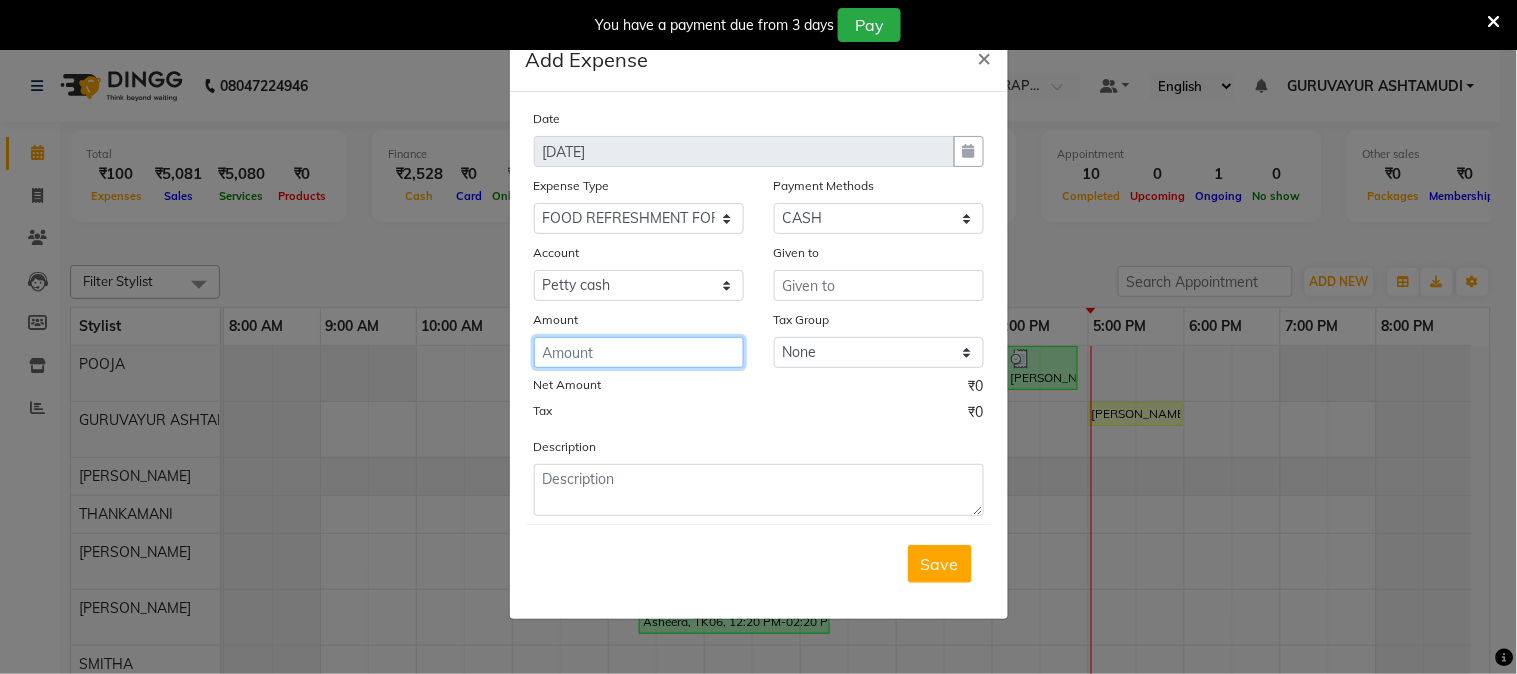 click 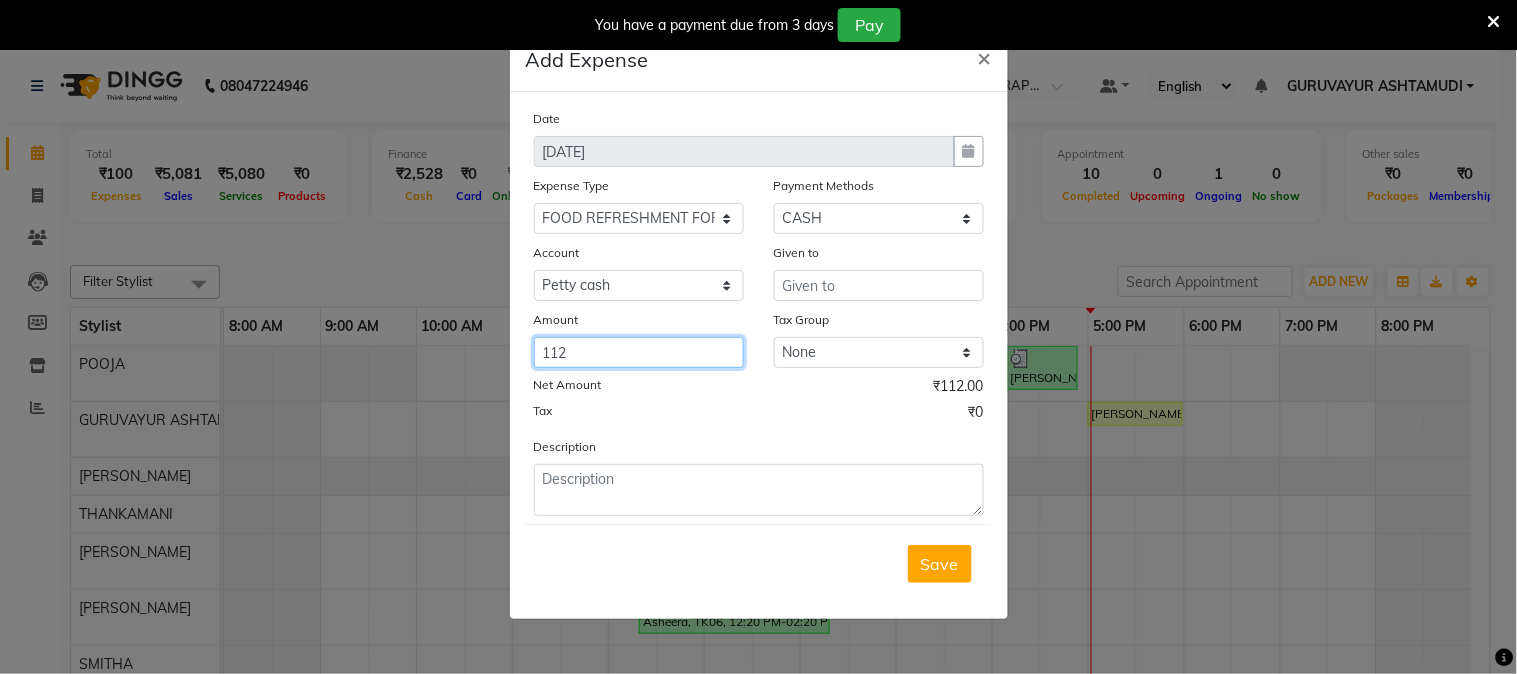 type on "112" 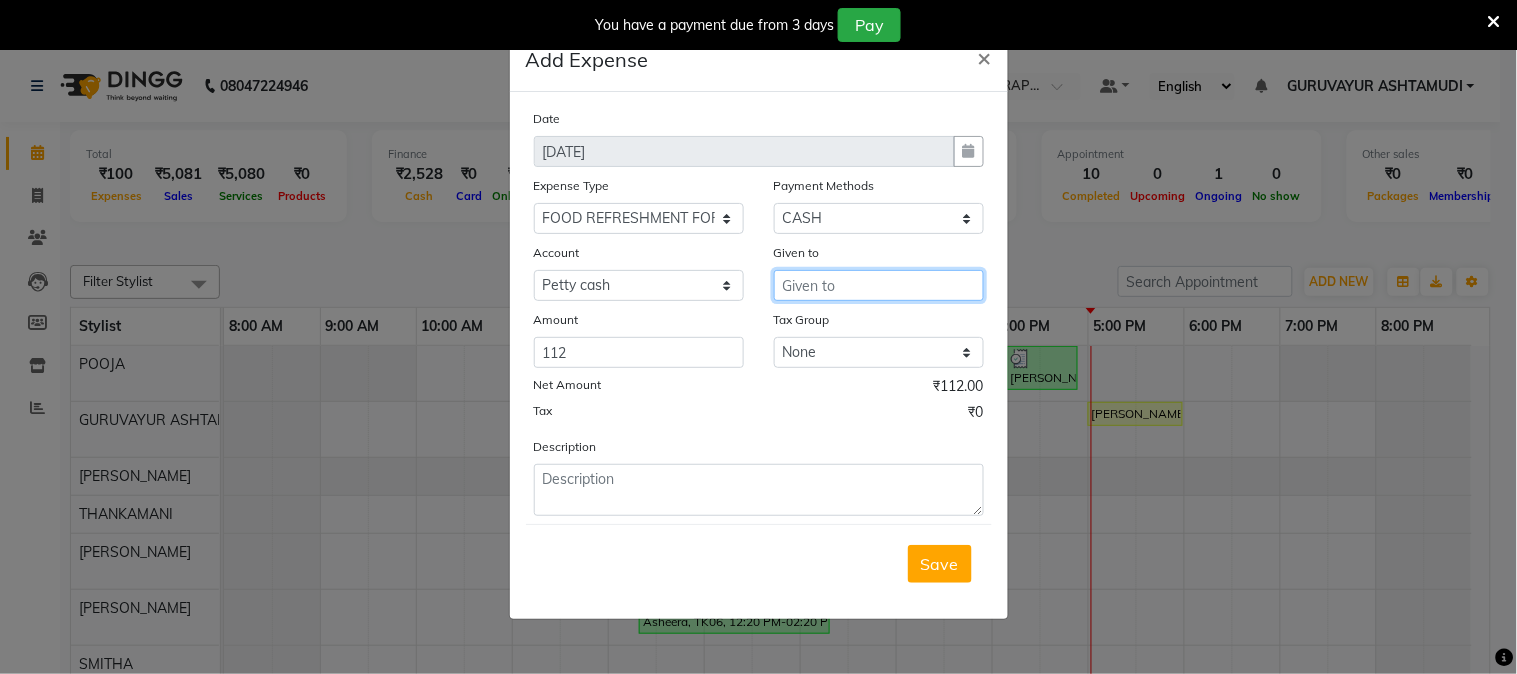 click at bounding box center (879, 285) 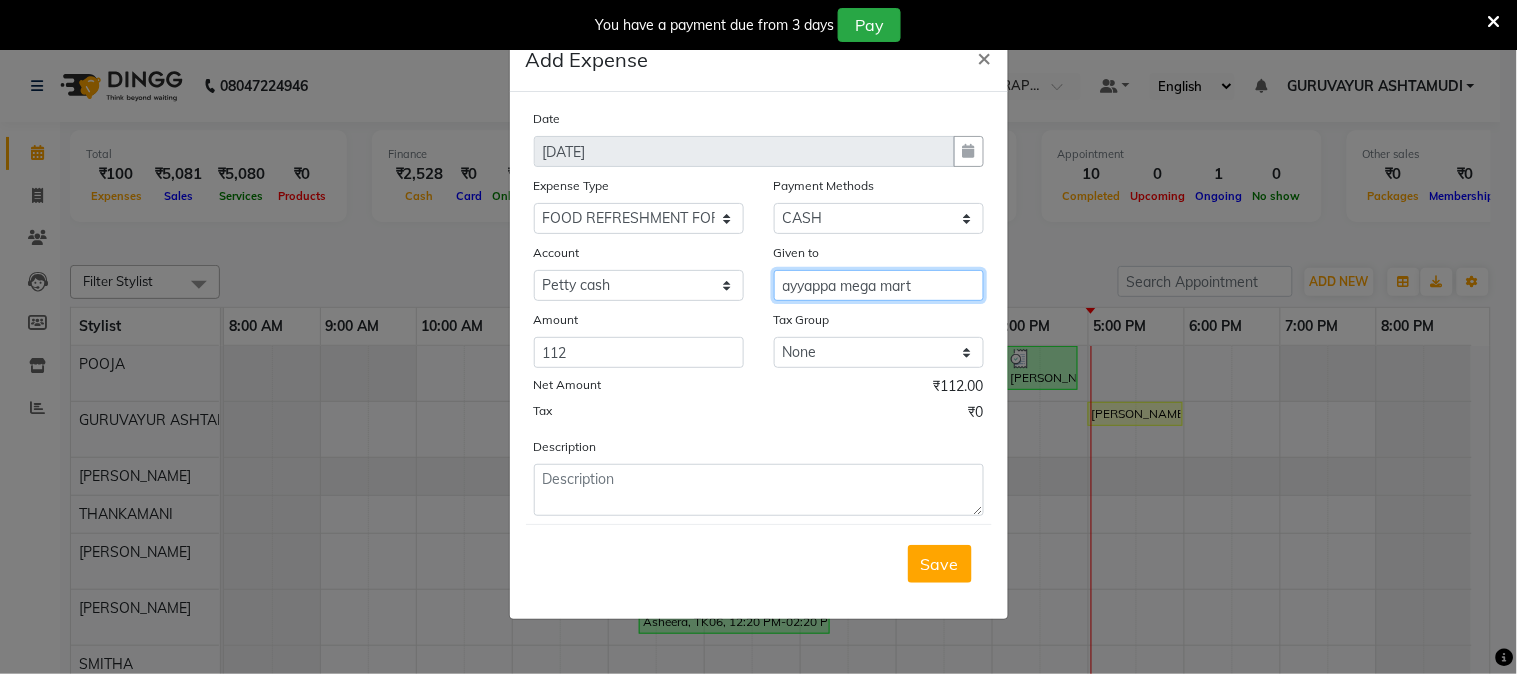 type on "ayyappa mega mart" 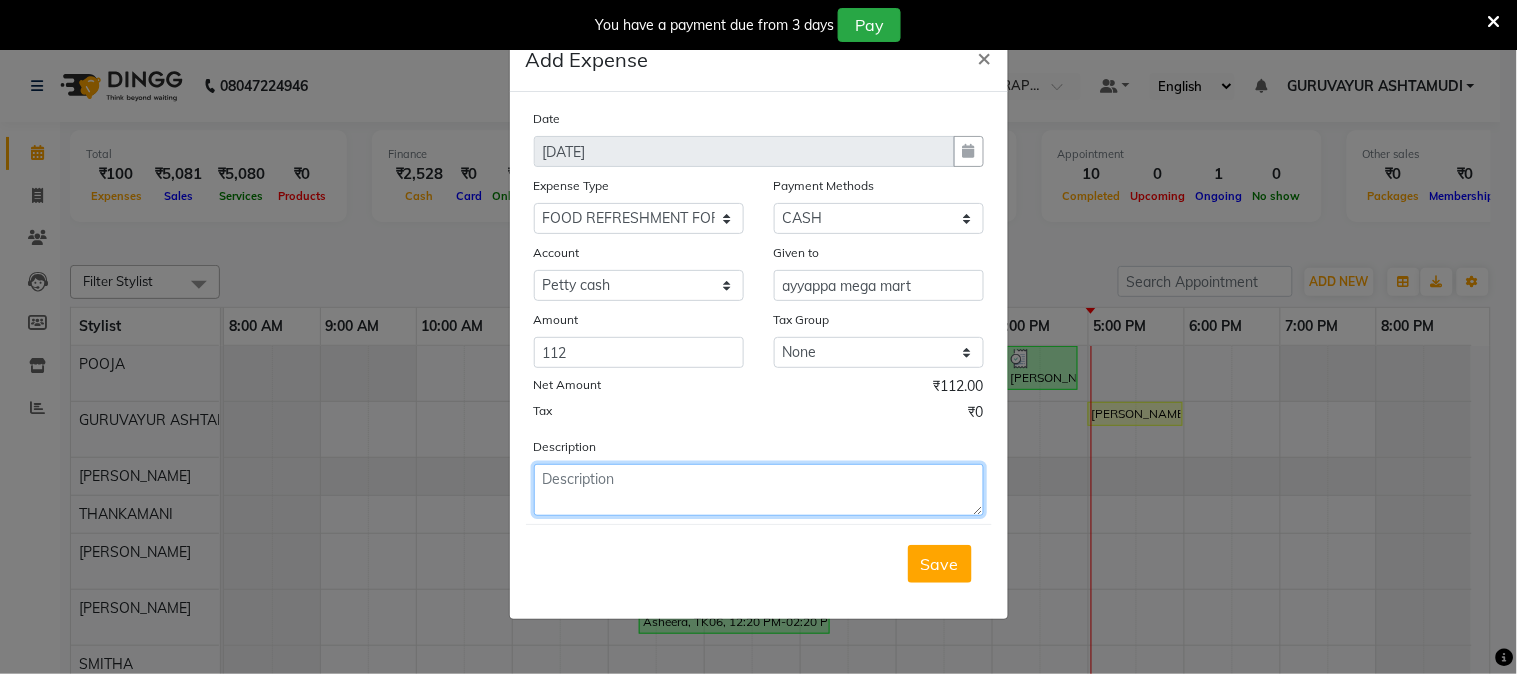 click 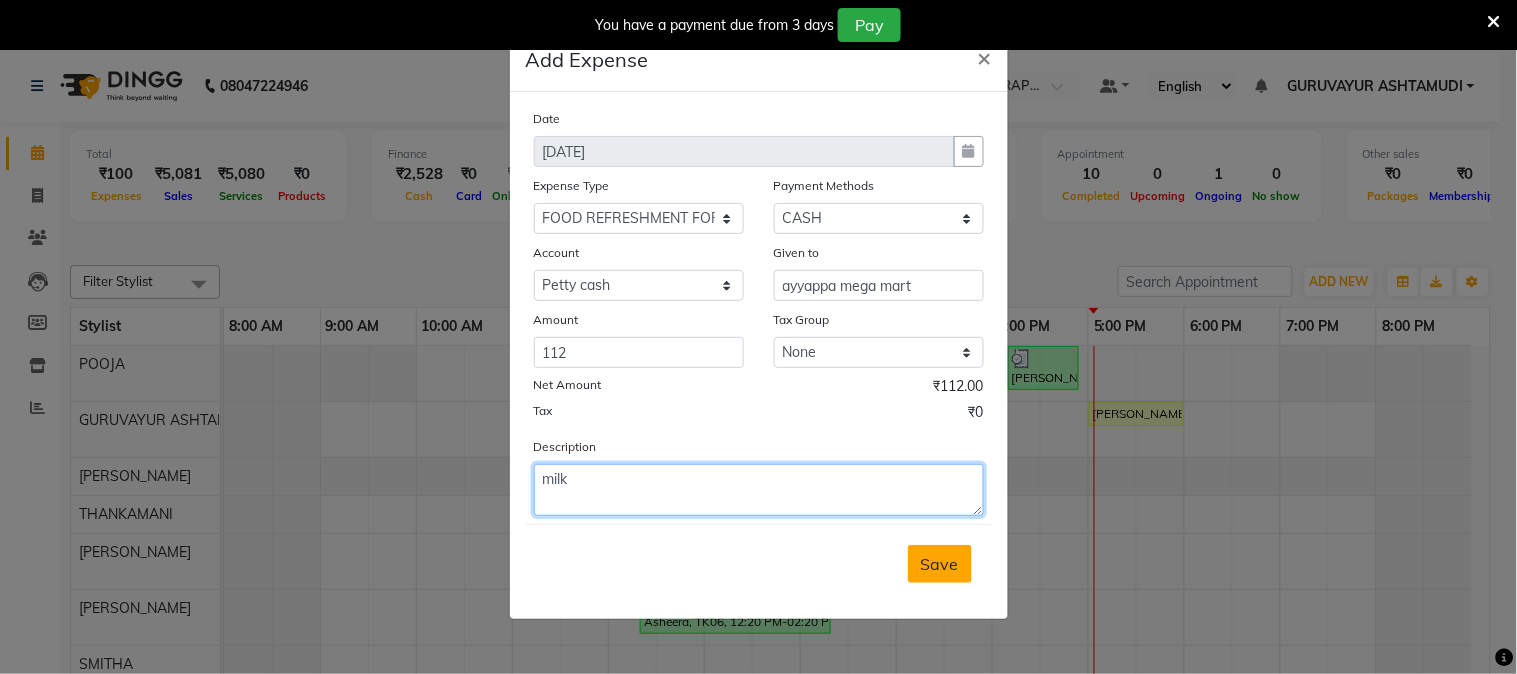 type on "milk" 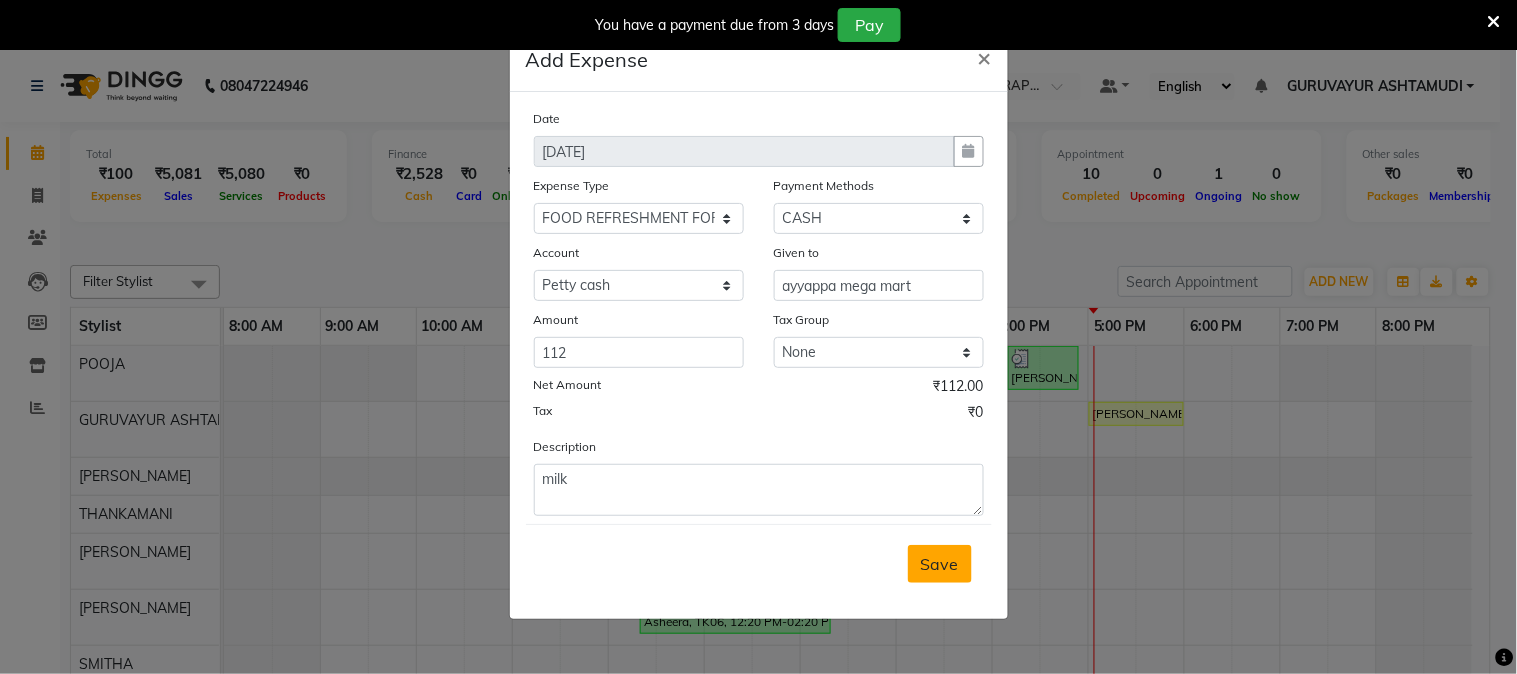 click on "Save" at bounding box center (940, 564) 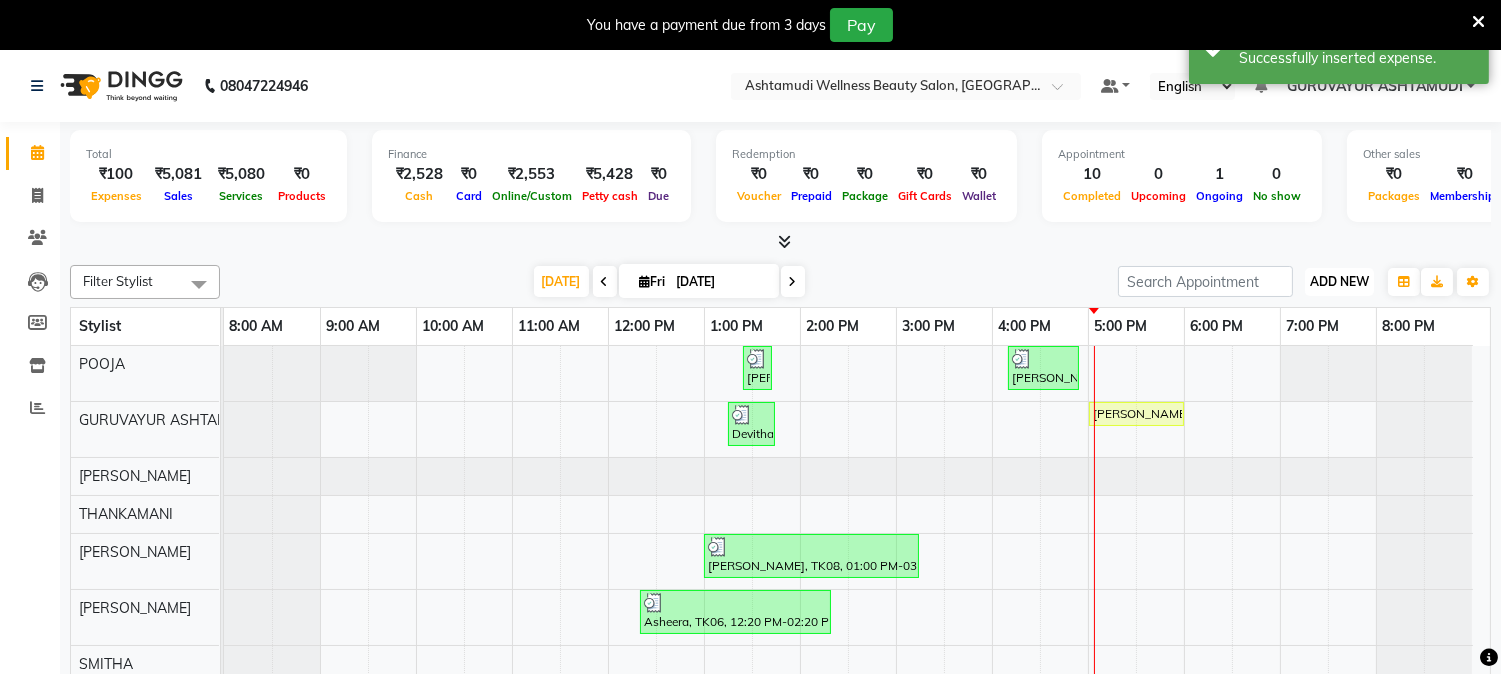 click on "ADD NEW" at bounding box center (1339, 281) 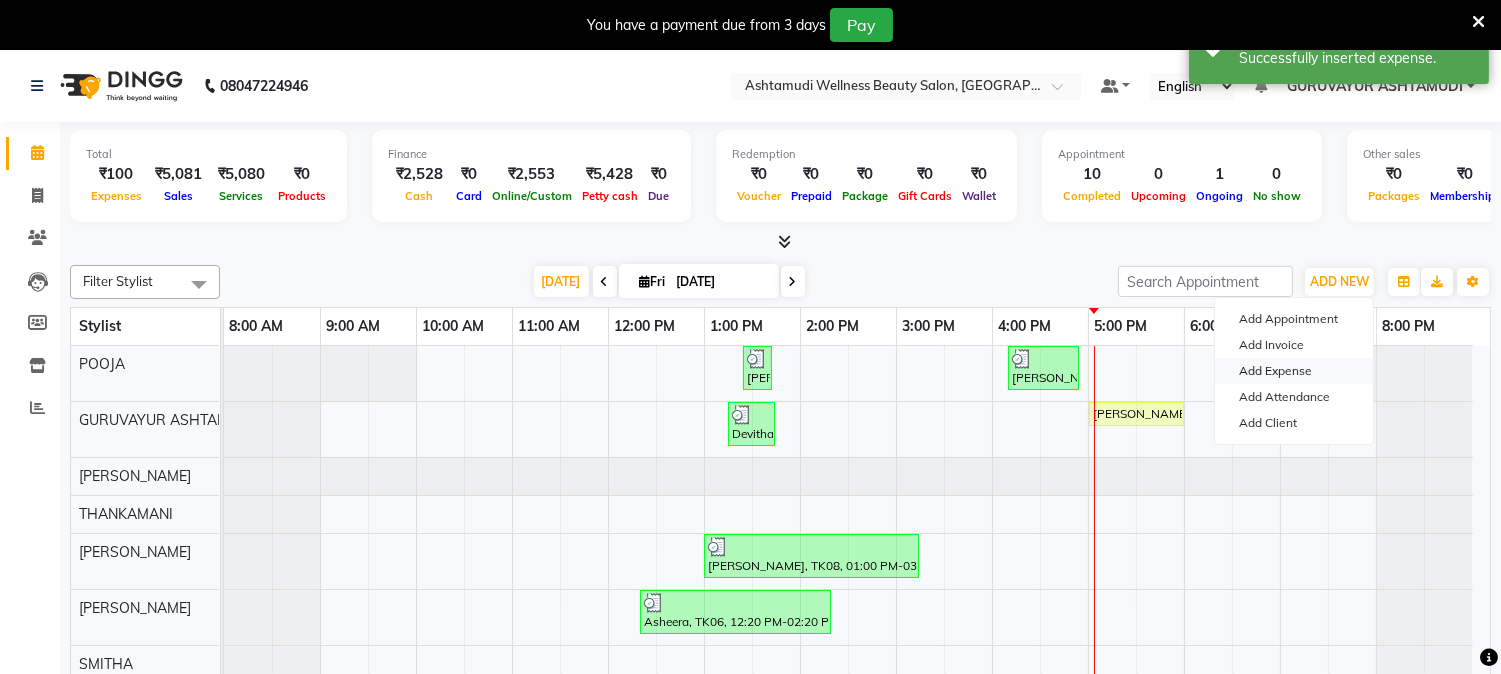 click on "Add Expense" at bounding box center [1294, 371] 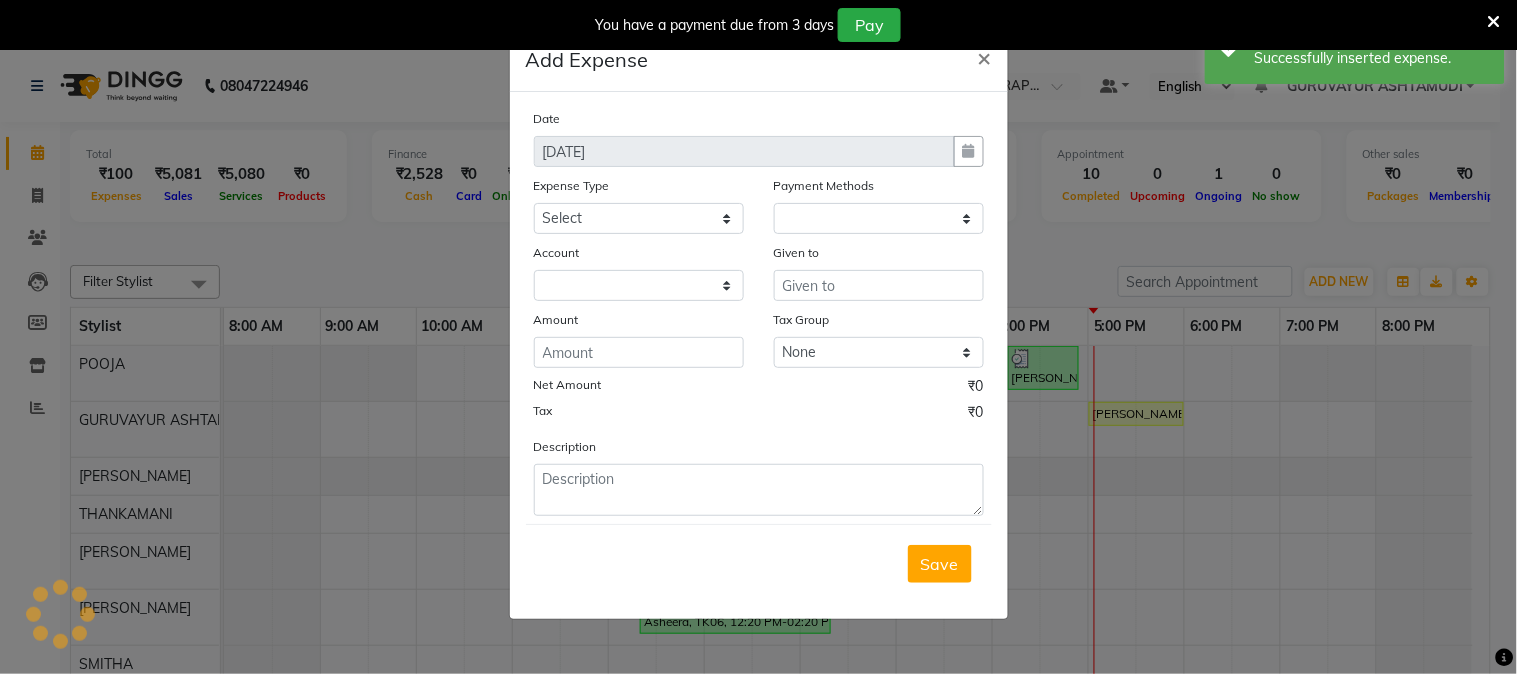 select on "1" 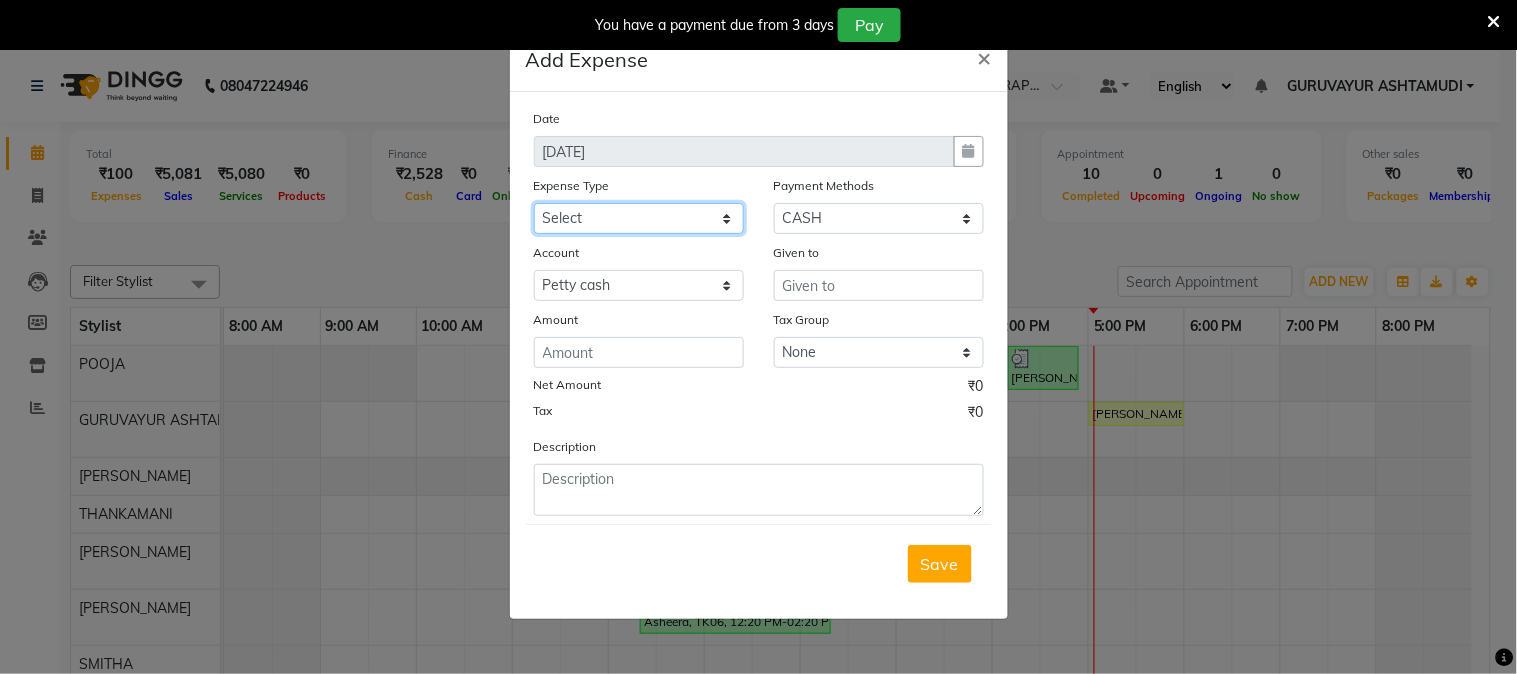 click on "Select ACCOMODATION EXPENSES ADVERTISEMENT SALES PROMOTIONAL EXPENSES Bonus BRIDAL ACCESSORIES REFUND BRIDAL COMMISSION BRIDAL FOOD BRIDAL INCENTIVES BRIDAL ORNAMENTS REFUND BRIDAL TA CASH DEPOSIT RAK BANK COMPUTER ACCESSORIES MOBILE PHONE Donation and Charity Expenses ELECTRICITY CHARGES ELECTRONICS FITTINGS Event Expense FISH FOOD EXPENSES FOOD REFRESHMENT FOR CLIENTS FOOD REFRESHMENT FOR STAFFS Freight And Forwarding Charges FUEL FOR GENERATOR FURNITURE AND EQUIPMENTS Gifts for Clients GIFTS FOR STAFFS GOKULAM CHITS HOSTEL RENT LAUNDRY EXPENSES LICENSE OTHER FEES LOADING UNLOADING CHARGES Medical Expenses MEHNDI PAYMENTS MISCELLANEOUS EXPENSES NEWSPAPER PERIODICALS Ornaments Maintenance Expense OVERTIME ALLOWANCES Payment For Pest Control Perfomance based incentives POSTAGE COURIER CHARGES Printing PRINTING STATIONERY EXPENSES PROFESSIONAL TAX REPAIRS MAINTENANCE ROUND OFF Salary SALARY ADVANCE Sales Incentives Membership Card SALES INCENTIVES PRODUCT SALES INCENTIVES SERVICES SALON ESSENTIALS SALON RENT" 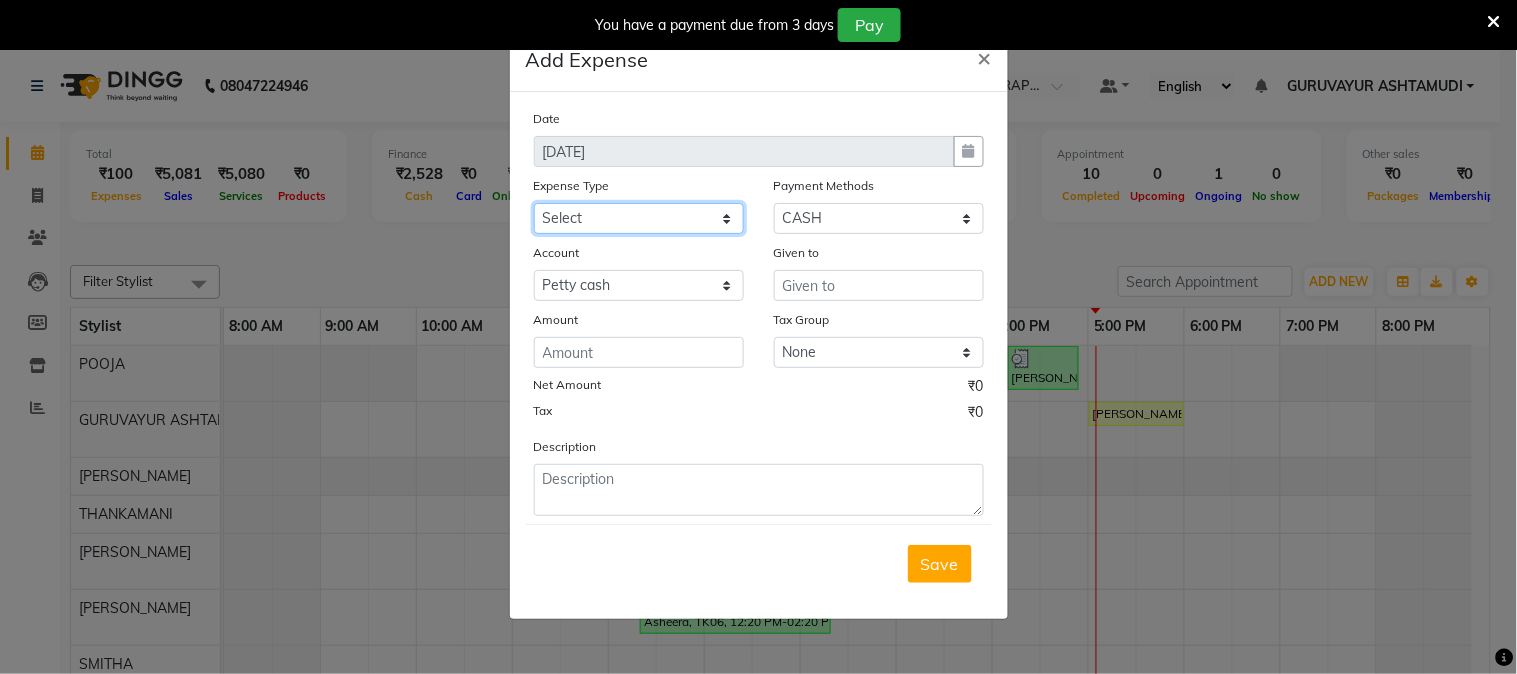 select on "6186" 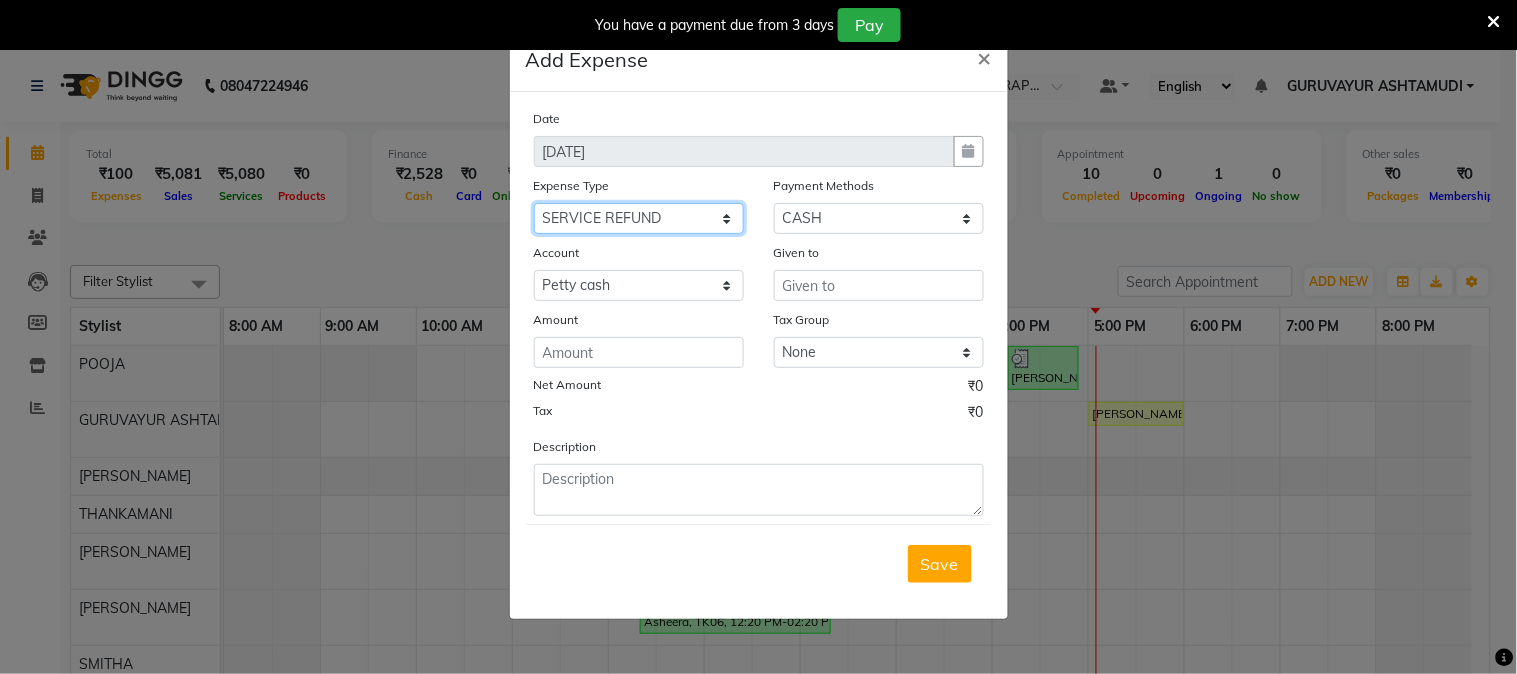 click on "Select ACCOMODATION EXPENSES ADVERTISEMENT SALES PROMOTIONAL EXPENSES Bonus BRIDAL ACCESSORIES REFUND BRIDAL COMMISSION BRIDAL FOOD BRIDAL INCENTIVES BRIDAL ORNAMENTS REFUND BRIDAL TA CASH DEPOSIT RAK BANK COMPUTER ACCESSORIES MOBILE PHONE Donation and Charity Expenses ELECTRICITY CHARGES ELECTRONICS FITTINGS Event Expense FISH FOOD EXPENSES FOOD REFRESHMENT FOR CLIENTS FOOD REFRESHMENT FOR STAFFS Freight And Forwarding Charges FUEL FOR GENERATOR FURNITURE AND EQUIPMENTS Gifts for Clients GIFTS FOR STAFFS GOKULAM CHITS HOSTEL RENT LAUNDRY EXPENSES LICENSE OTHER FEES LOADING UNLOADING CHARGES Medical Expenses MEHNDI PAYMENTS MISCELLANEOUS EXPENSES NEWSPAPER PERIODICALS Ornaments Maintenance Expense OVERTIME ALLOWANCES Payment For Pest Control Perfomance based incentives POSTAGE COURIER CHARGES Printing PRINTING STATIONERY EXPENSES PROFESSIONAL TAX REPAIRS MAINTENANCE ROUND OFF Salary SALARY ADVANCE Sales Incentives Membership Card SALES INCENTIVES PRODUCT SALES INCENTIVES SERVICES SALON ESSENTIALS SALON RENT" 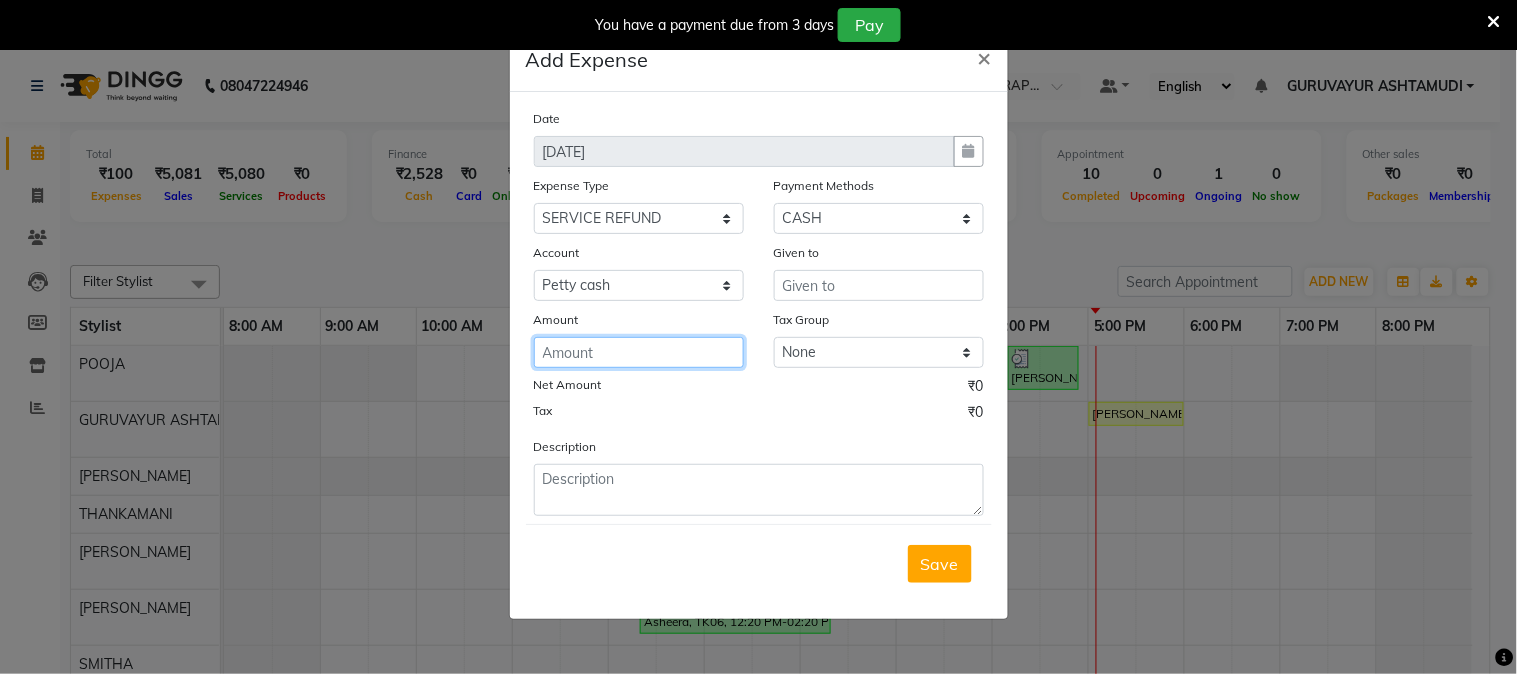 click 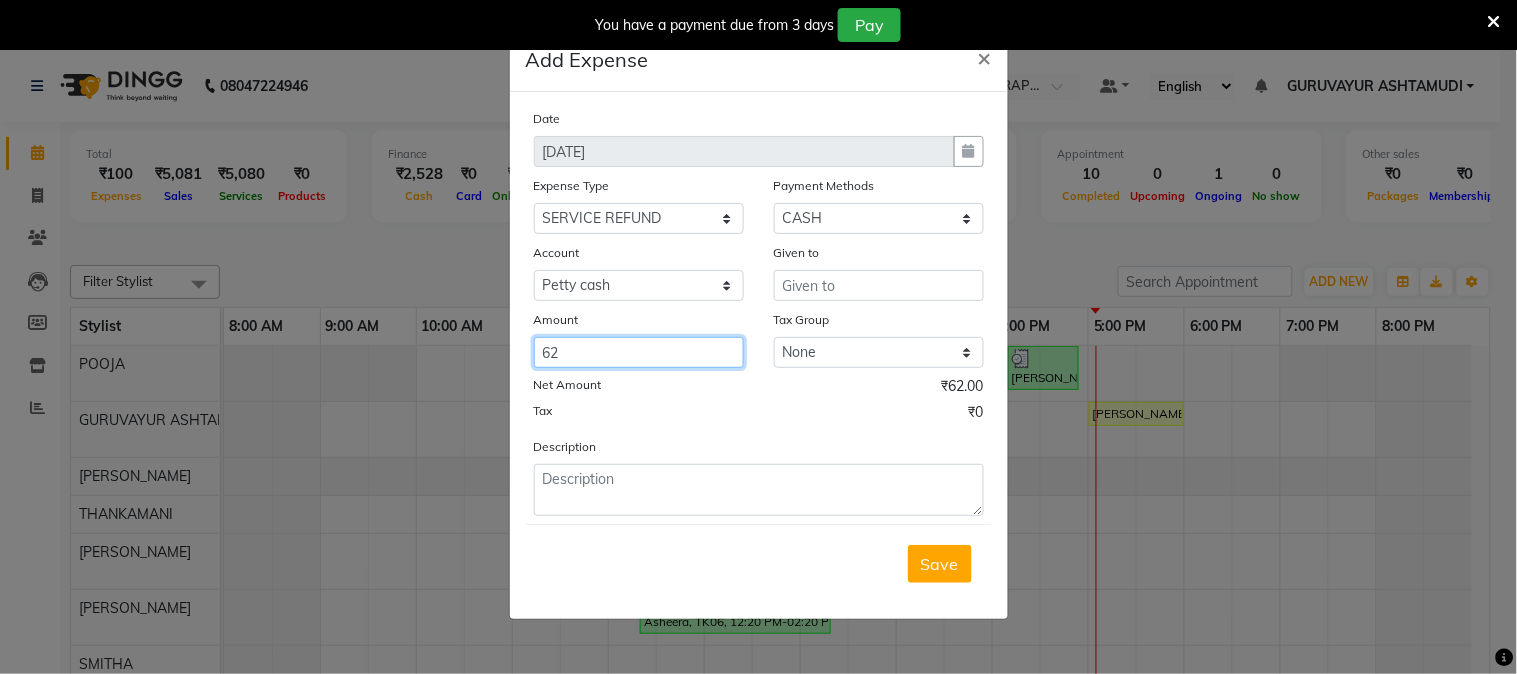 type on "62" 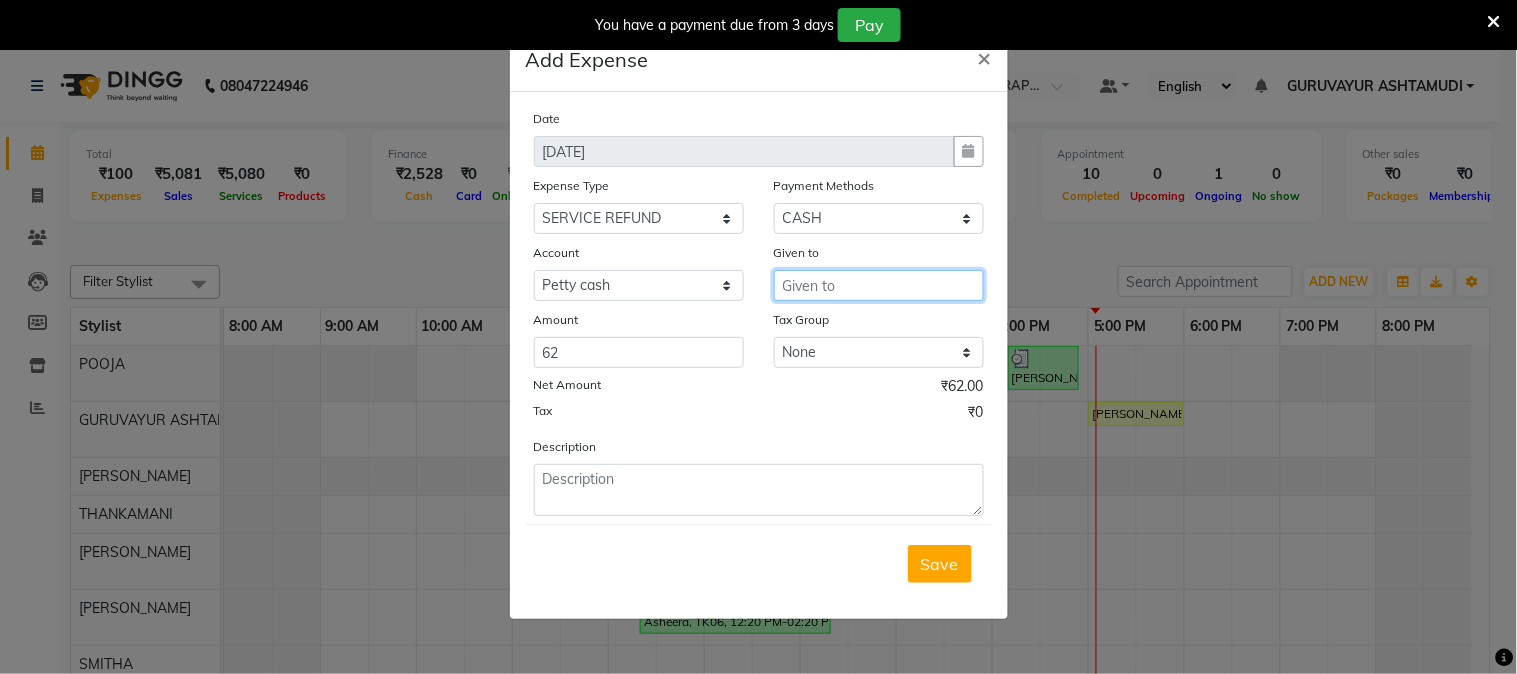 click at bounding box center [879, 285] 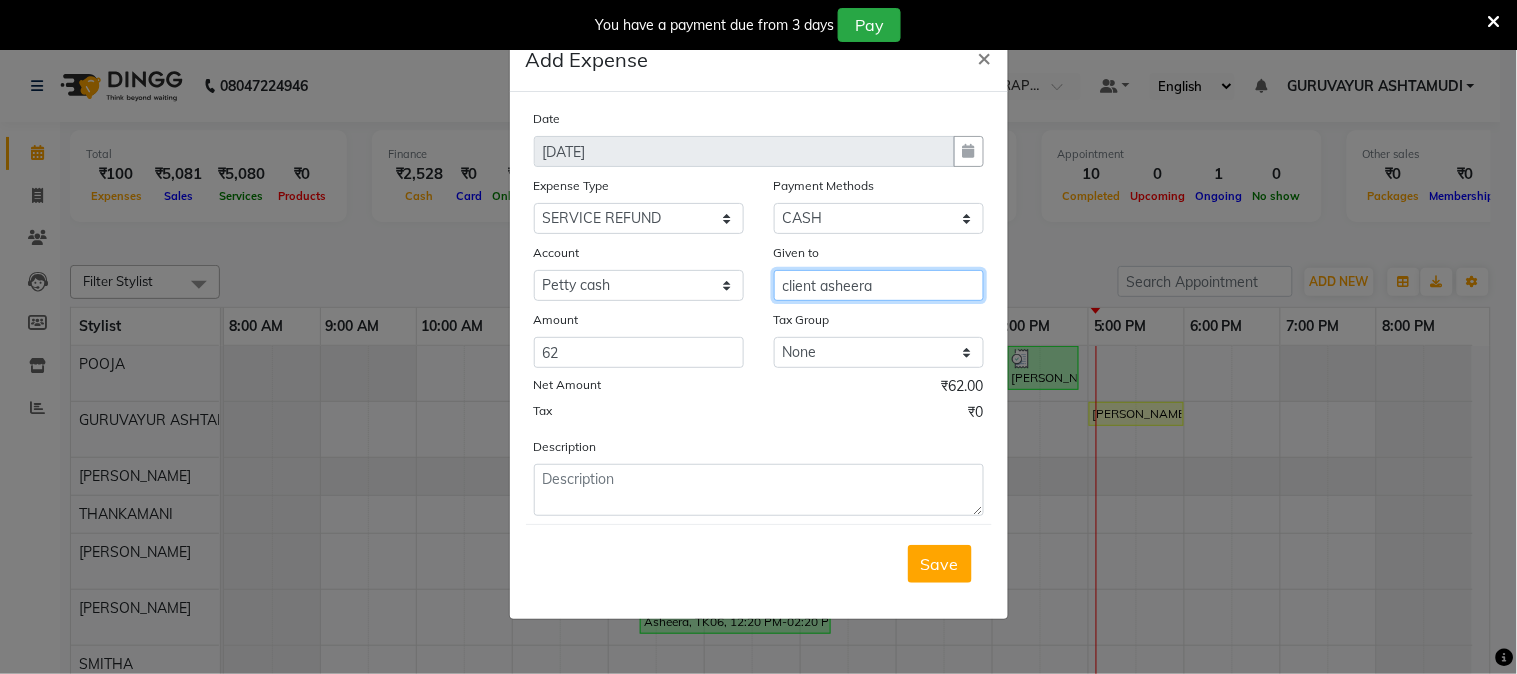 click on "client asheera" at bounding box center (879, 285) 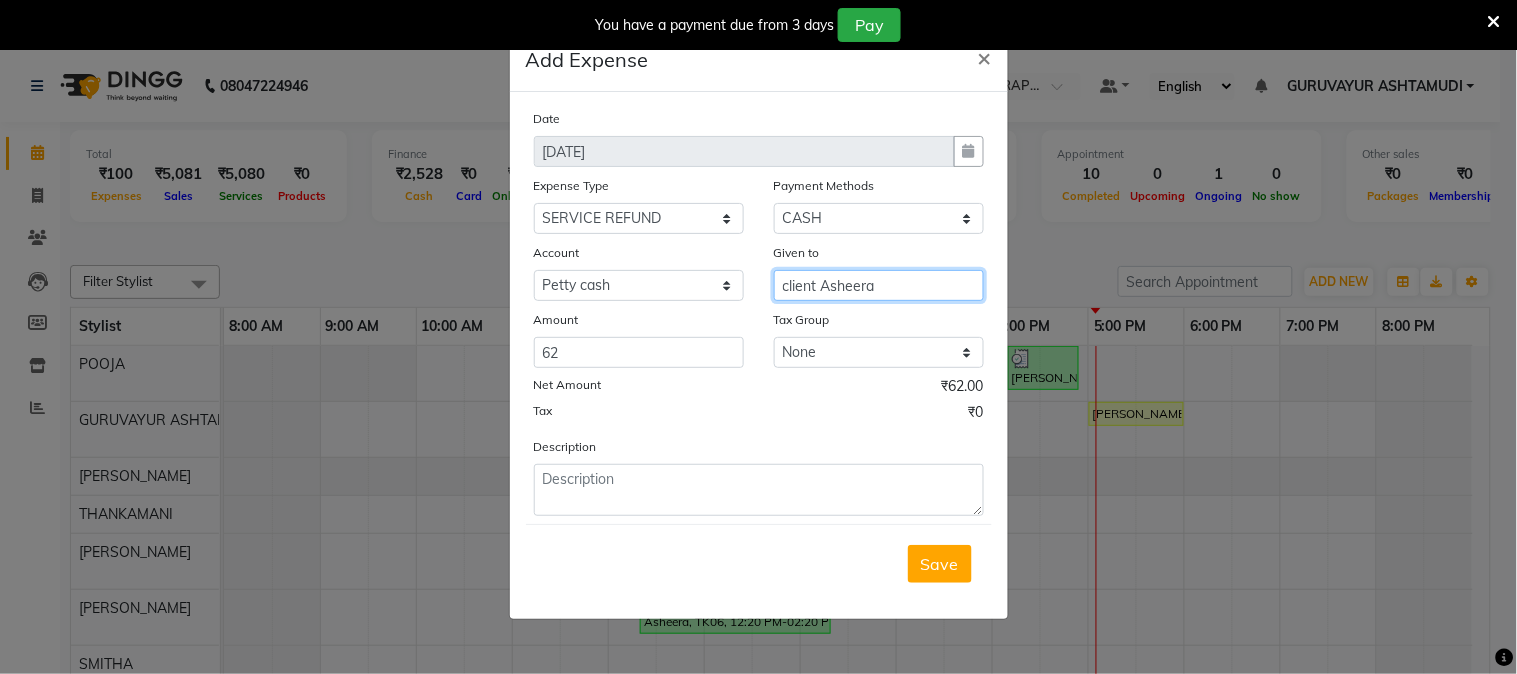 type on "client Asheera" 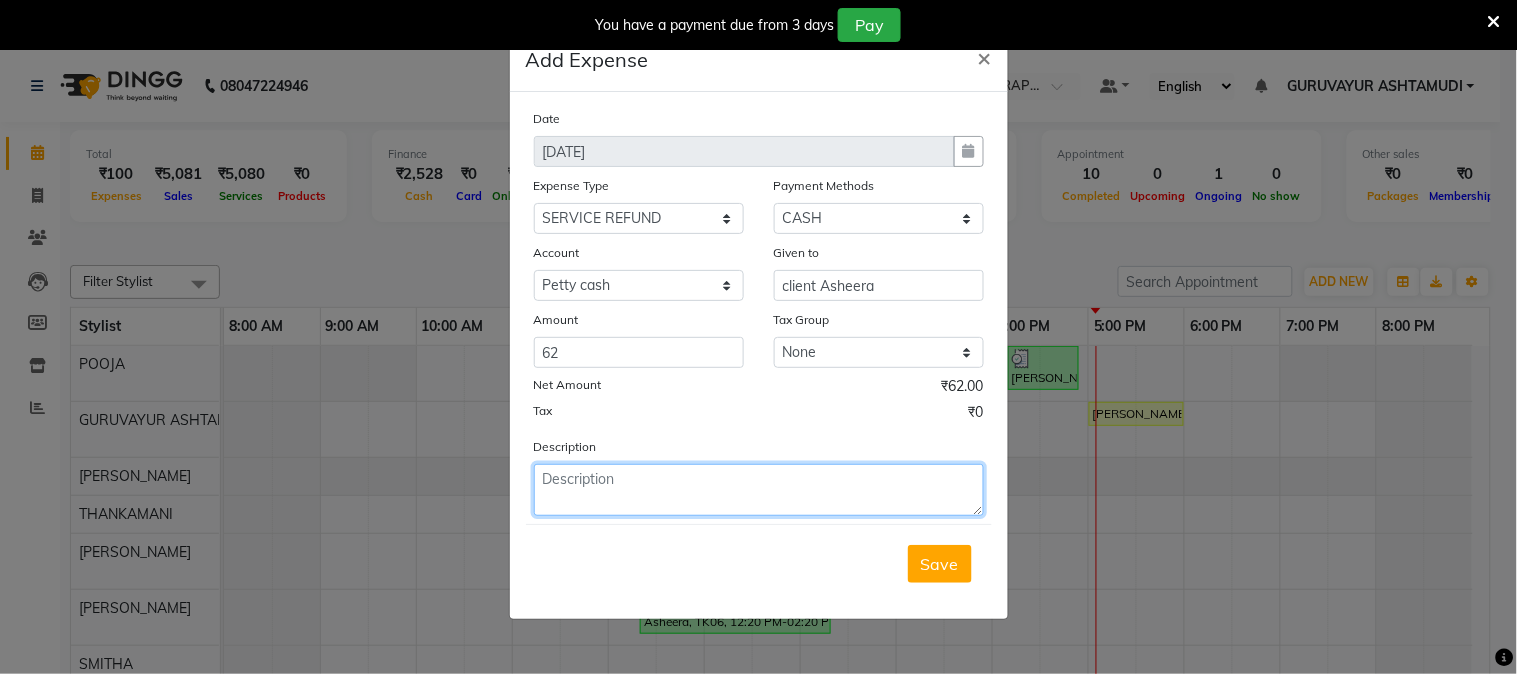 click 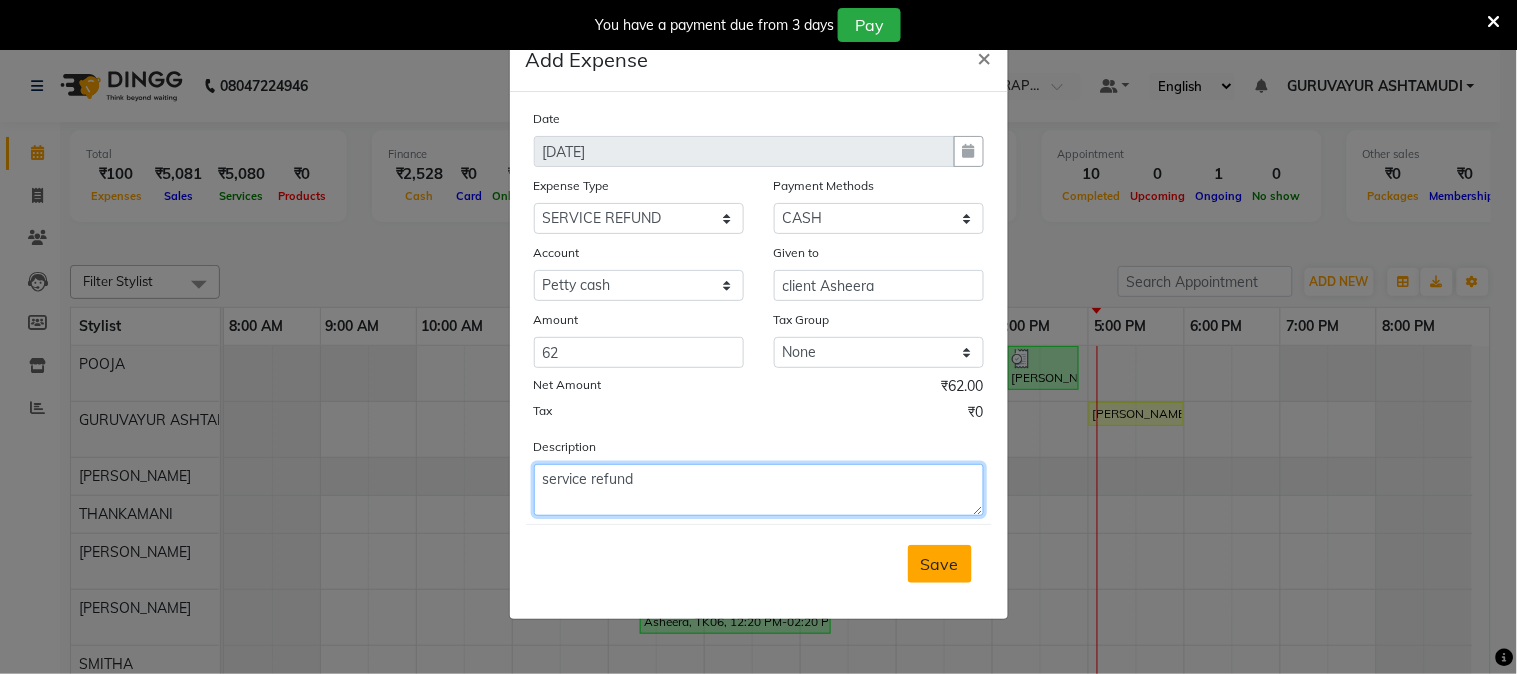 type on "service refund" 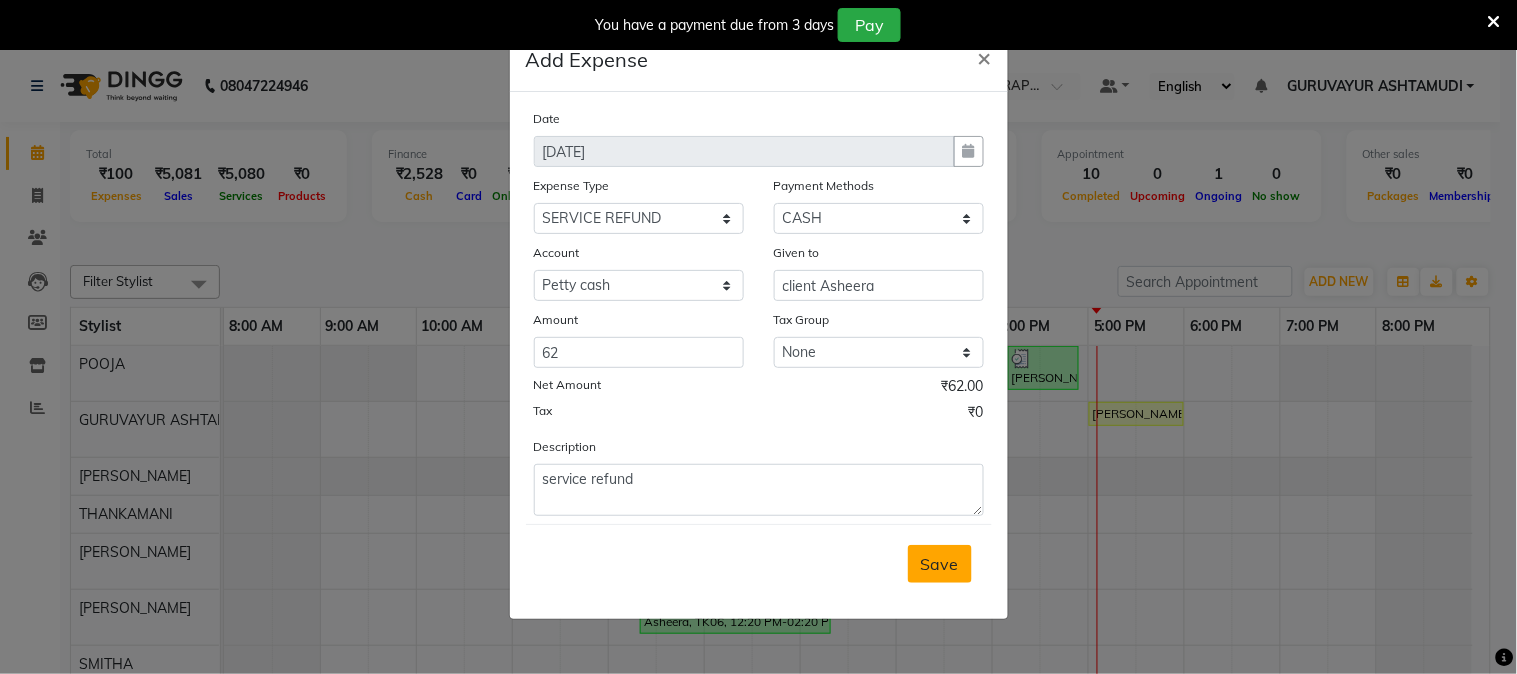 click on "Save" at bounding box center (940, 564) 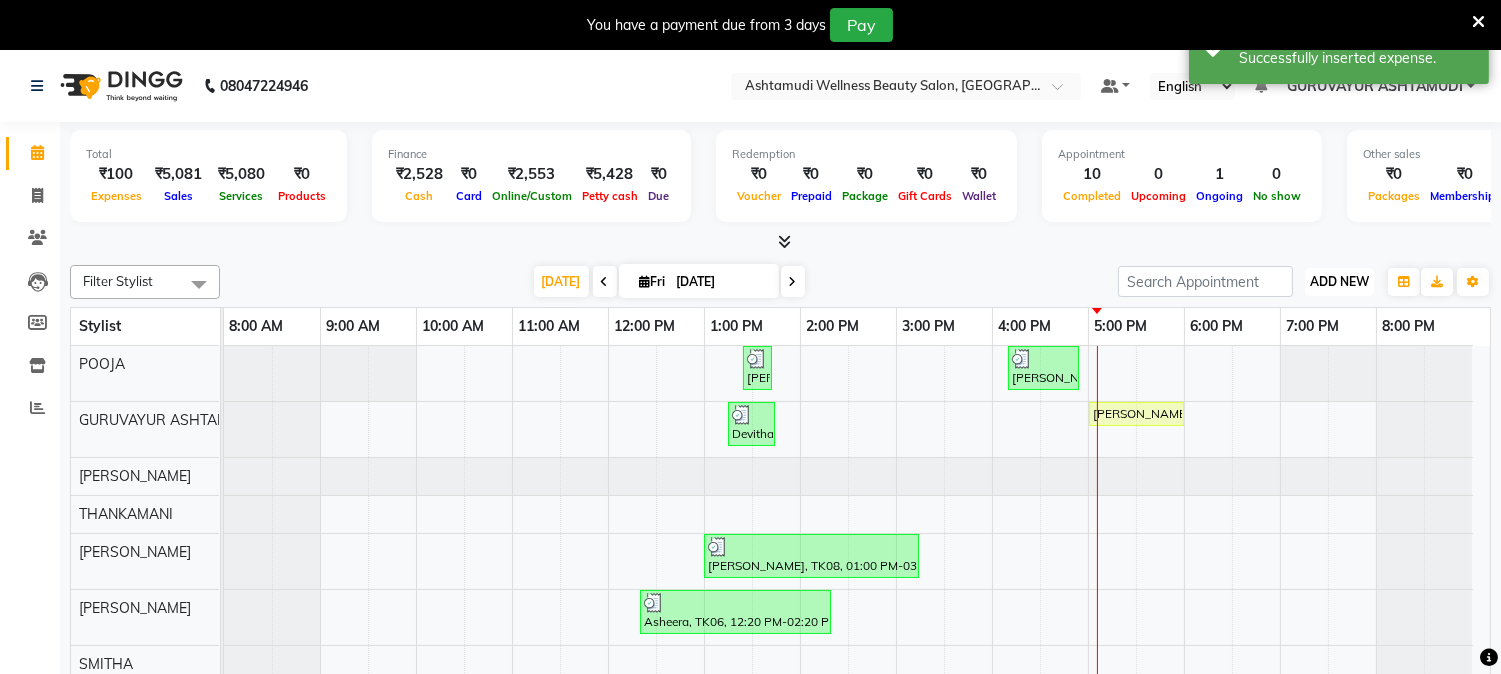 click on "ADD NEW" at bounding box center [1339, 281] 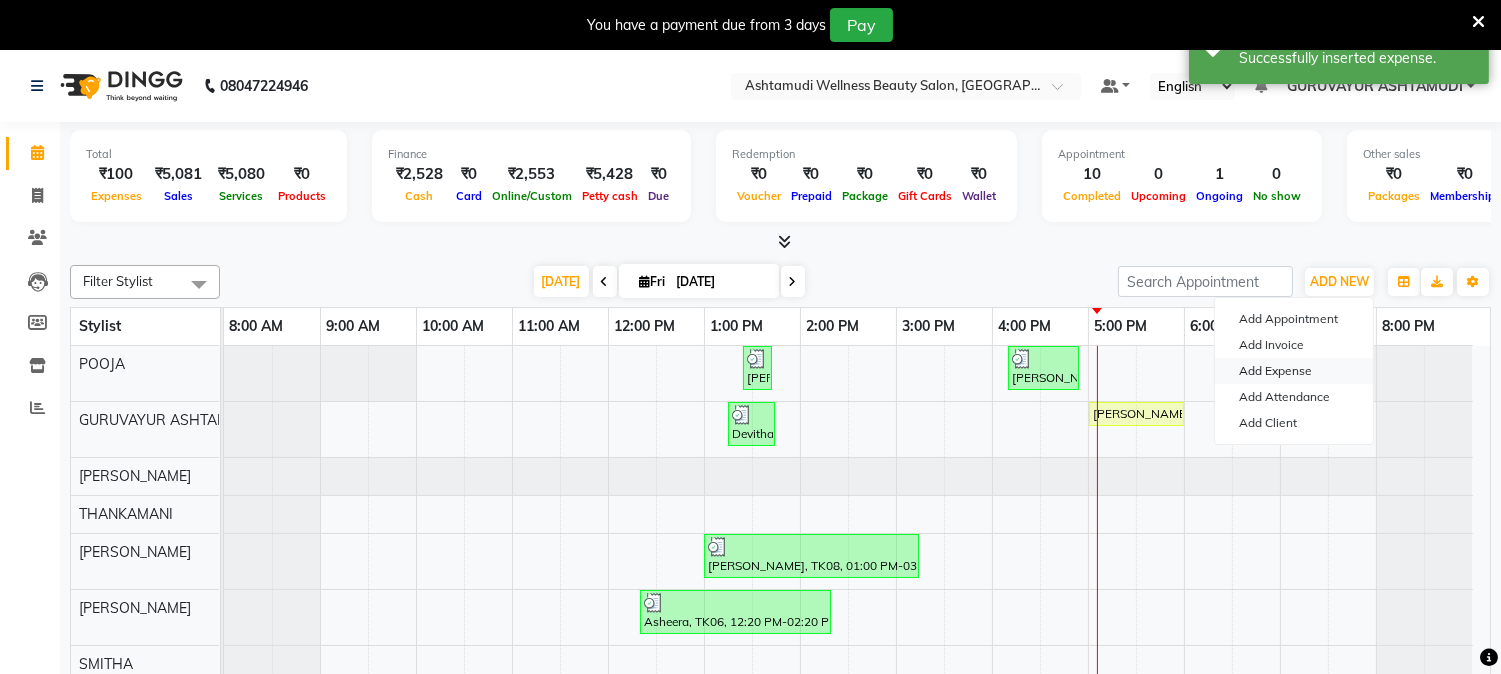 click on "Add Expense" at bounding box center [1294, 371] 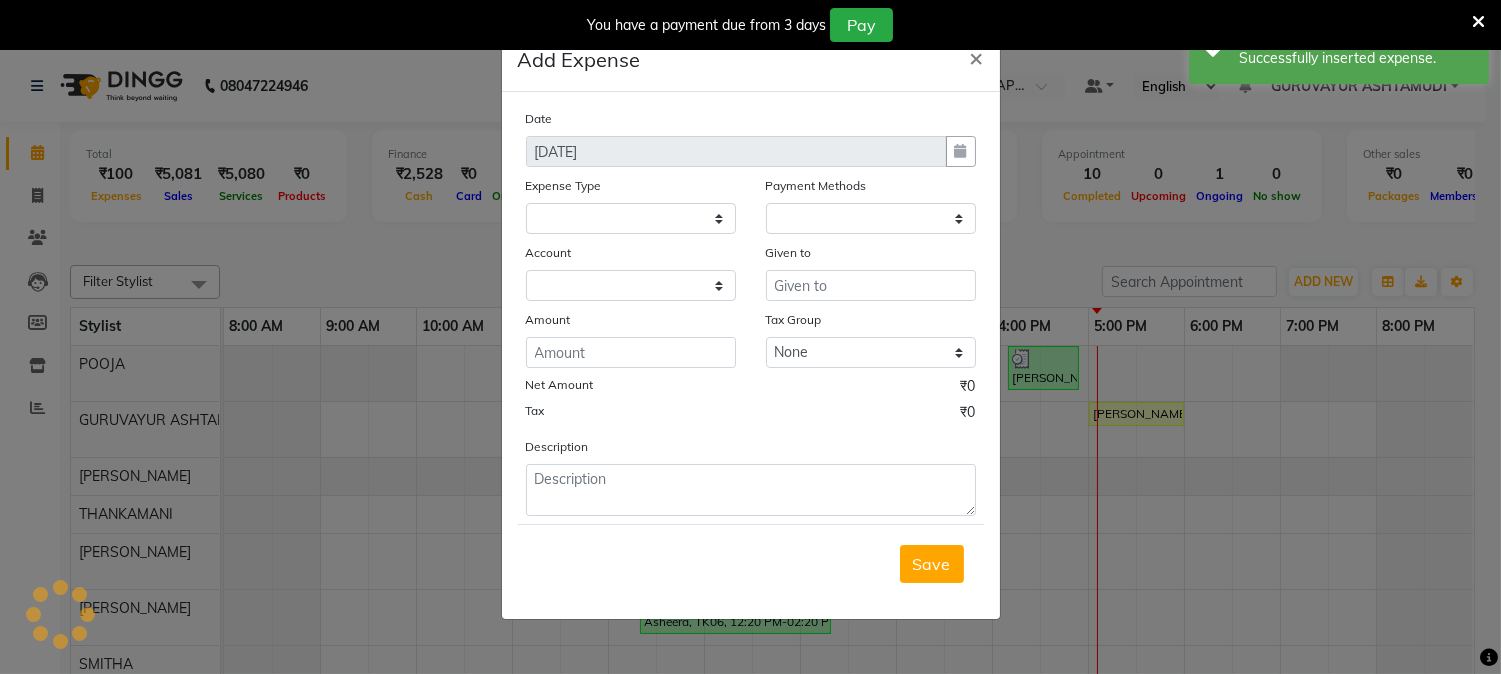 select 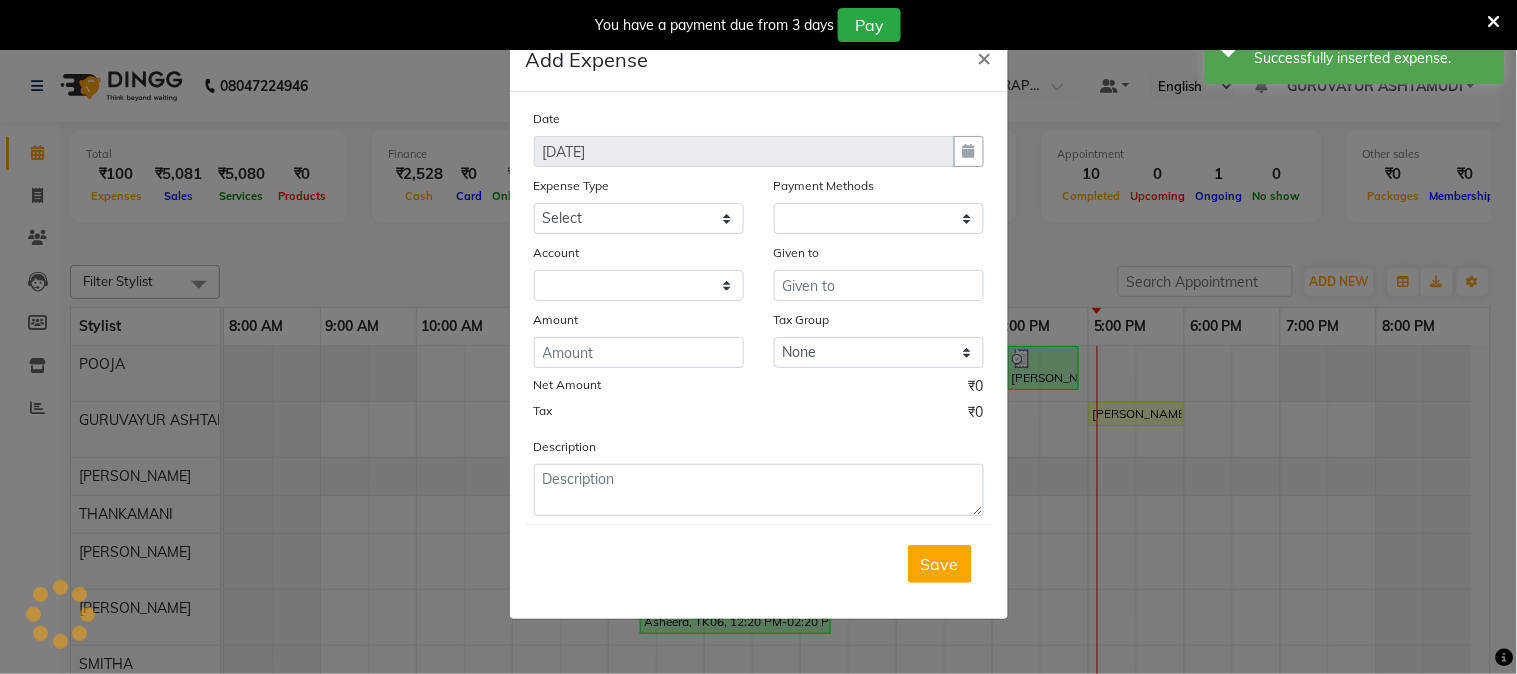select on "1" 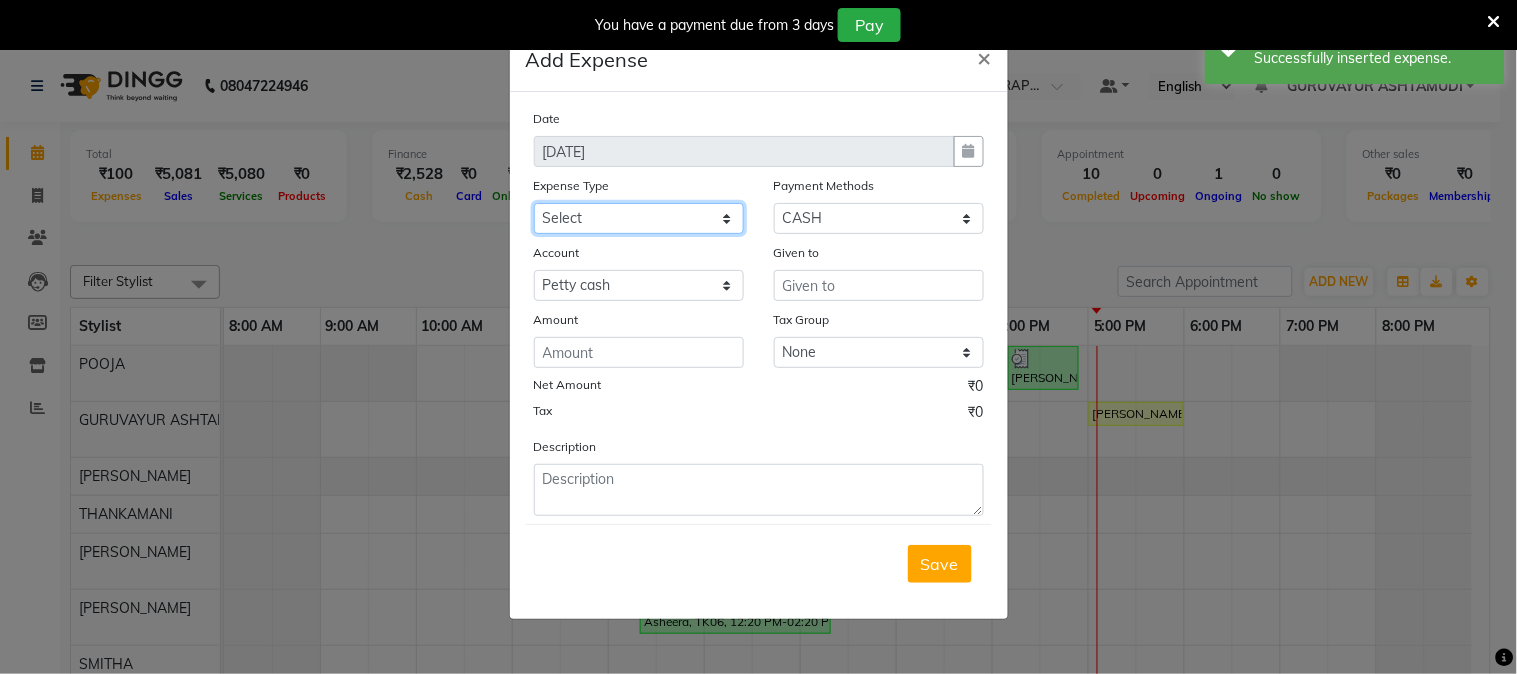 click on "Select ACCOMODATION EXPENSES ADVERTISEMENT SALES PROMOTIONAL EXPENSES Bonus BRIDAL ACCESSORIES REFUND BRIDAL COMMISSION BRIDAL FOOD BRIDAL INCENTIVES BRIDAL ORNAMENTS REFUND BRIDAL TA CASH DEPOSIT RAK BANK COMPUTER ACCESSORIES MOBILE PHONE Donation and Charity Expenses ELECTRICITY CHARGES ELECTRONICS FITTINGS Event Expense FISH FOOD EXPENSES FOOD REFRESHMENT FOR CLIENTS FOOD REFRESHMENT FOR STAFFS Freight And Forwarding Charges FUEL FOR GENERATOR FURNITURE AND EQUIPMENTS Gifts for Clients GIFTS FOR STAFFS GOKULAM CHITS HOSTEL RENT LAUNDRY EXPENSES LICENSE OTHER FEES LOADING UNLOADING CHARGES Medical Expenses MEHNDI PAYMENTS MISCELLANEOUS EXPENSES NEWSPAPER PERIODICALS Ornaments Maintenance Expense OVERTIME ALLOWANCES Payment For Pest Control Perfomance based incentives POSTAGE COURIER CHARGES Printing PRINTING STATIONERY EXPENSES PROFESSIONAL TAX REPAIRS MAINTENANCE ROUND OFF Salary SALARY ADVANCE Sales Incentives Membership Card SALES INCENTIVES PRODUCT SALES INCENTIVES SERVICES SALON ESSENTIALS SALON RENT" 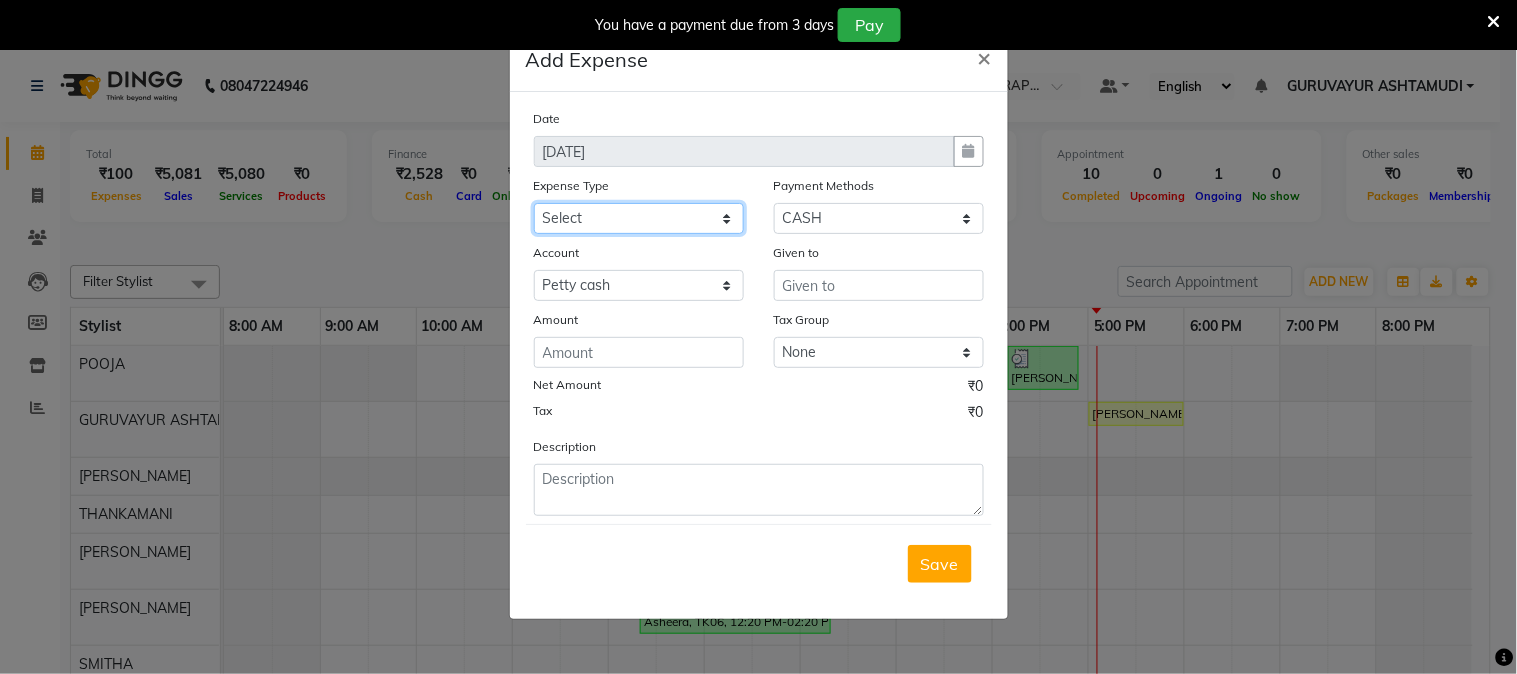select on "6173" 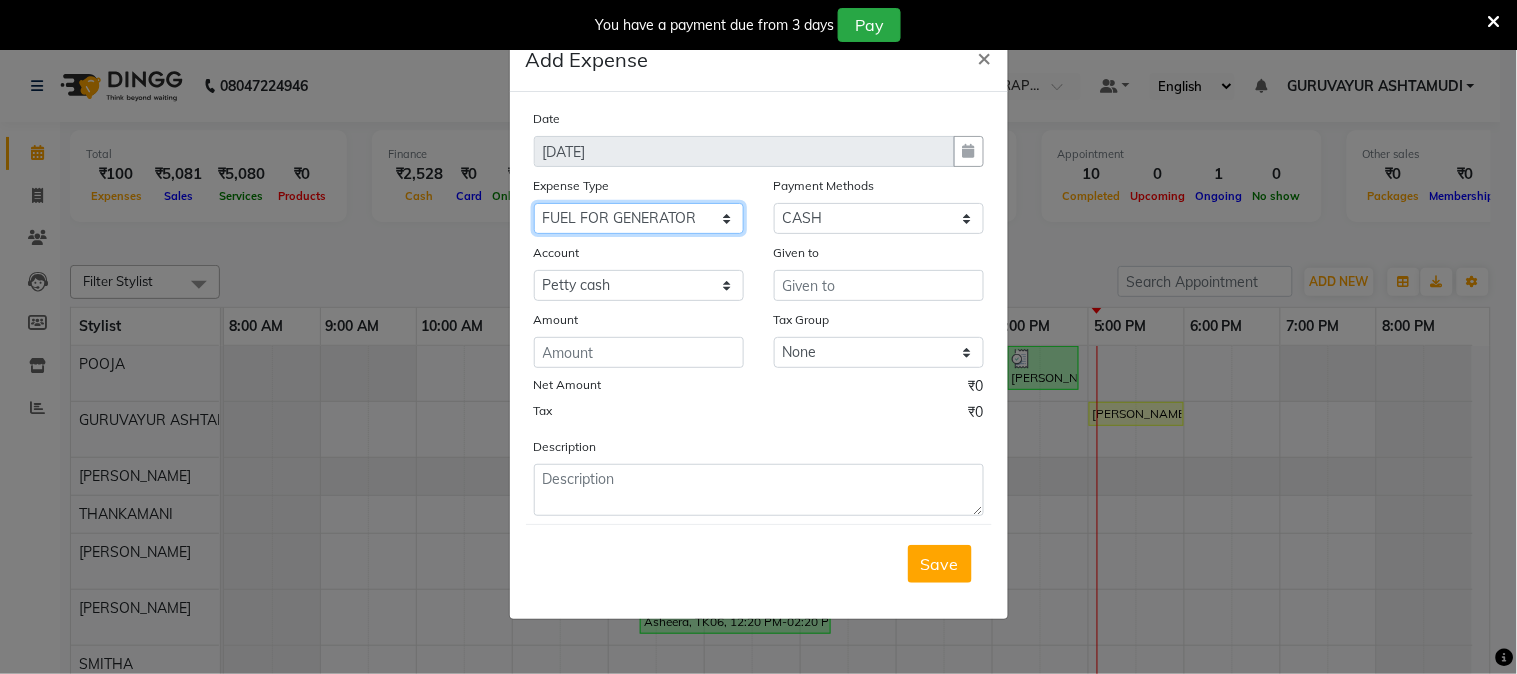 click on "Select ACCOMODATION EXPENSES ADVERTISEMENT SALES PROMOTIONAL EXPENSES Bonus BRIDAL ACCESSORIES REFUND BRIDAL COMMISSION BRIDAL FOOD BRIDAL INCENTIVES BRIDAL ORNAMENTS REFUND BRIDAL TA CASH DEPOSIT RAK BANK COMPUTER ACCESSORIES MOBILE PHONE Donation and Charity Expenses ELECTRICITY CHARGES ELECTRONICS FITTINGS Event Expense FISH FOOD EXPENSES FOOD REFRESHMENT FOR CLIENTS FOOD REFRESHMENT FOR STAFFS Freight And Forwarding Charges FUEL FOR GENERATOR FURNITURE AND EQUIPMENTS Gifts for Clients GIFTS FOR STAFFS GOKULAM CHITS HOSTEL RENT LAUNDRY EXPENSES LICENSE OTHER FEES LOADING UNLOADING CHARGES Medical Expenses MEHNDI PAYMENTS MISCELLANEOUS EXPENSES NEWSPAPER PERIODICALS Ornaments Maintenance Expense OVERTIME ALLOWANCES Payment For Pest Control Perfomance based incentives POSTAGE COURIER CHARGES Printing PRINTING STATIONERY EXPENSES PROFESSIONAL TAX REPAIRS MAINTENANCE ROUND OFF Salary SALARY ADVANCE Sales Incentives Membership Card SALES INCENTIVES PRODUCT SALES INCENTIVES SERVICES SALON ESSENTIALS SALON RENT" 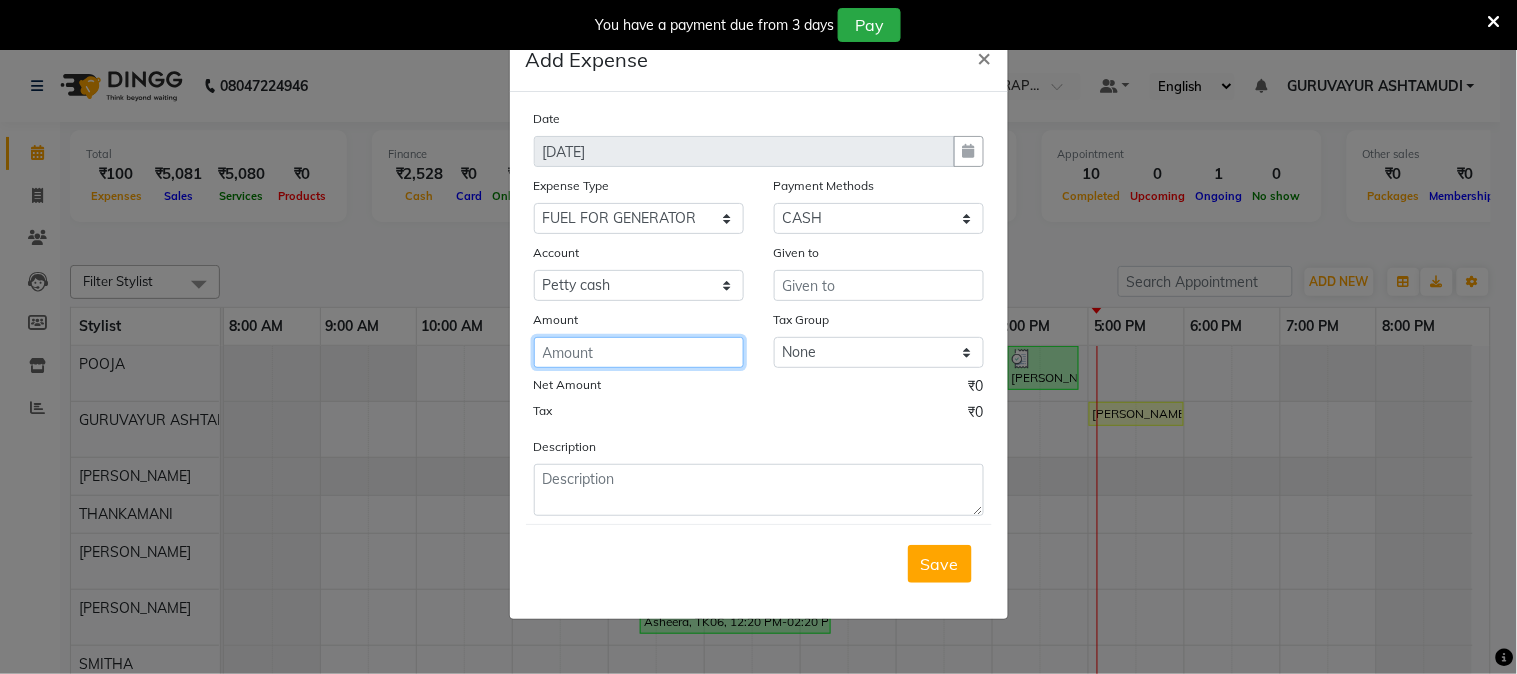 click 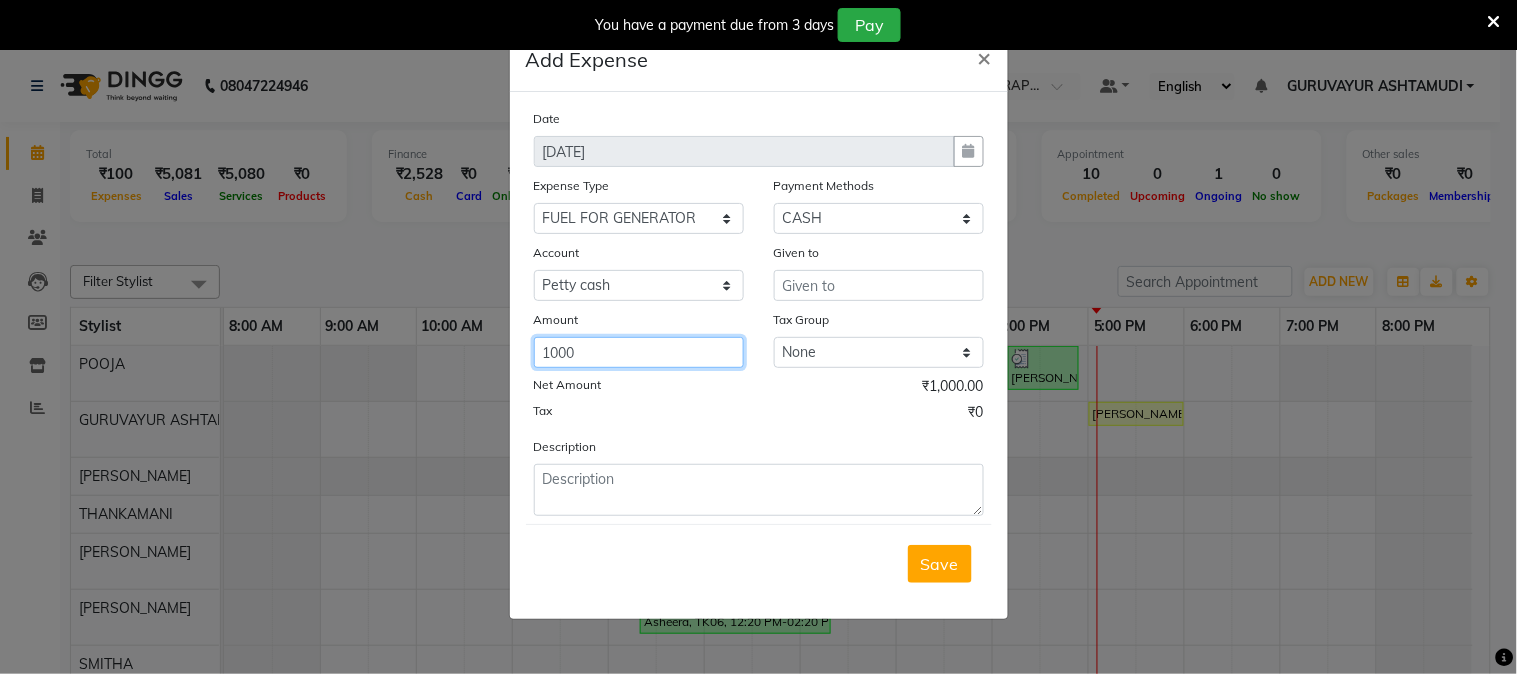 type on "1000" 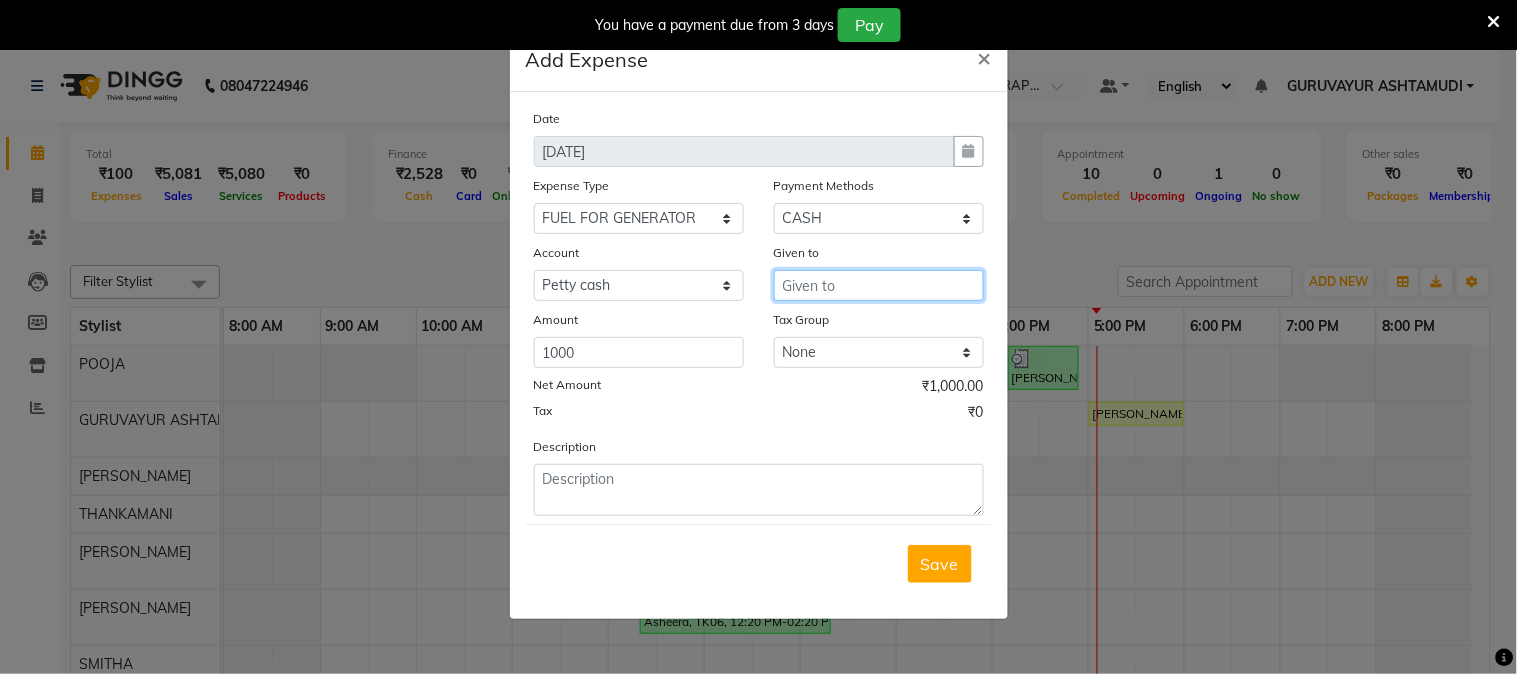 click at bounding box center [879, 285] 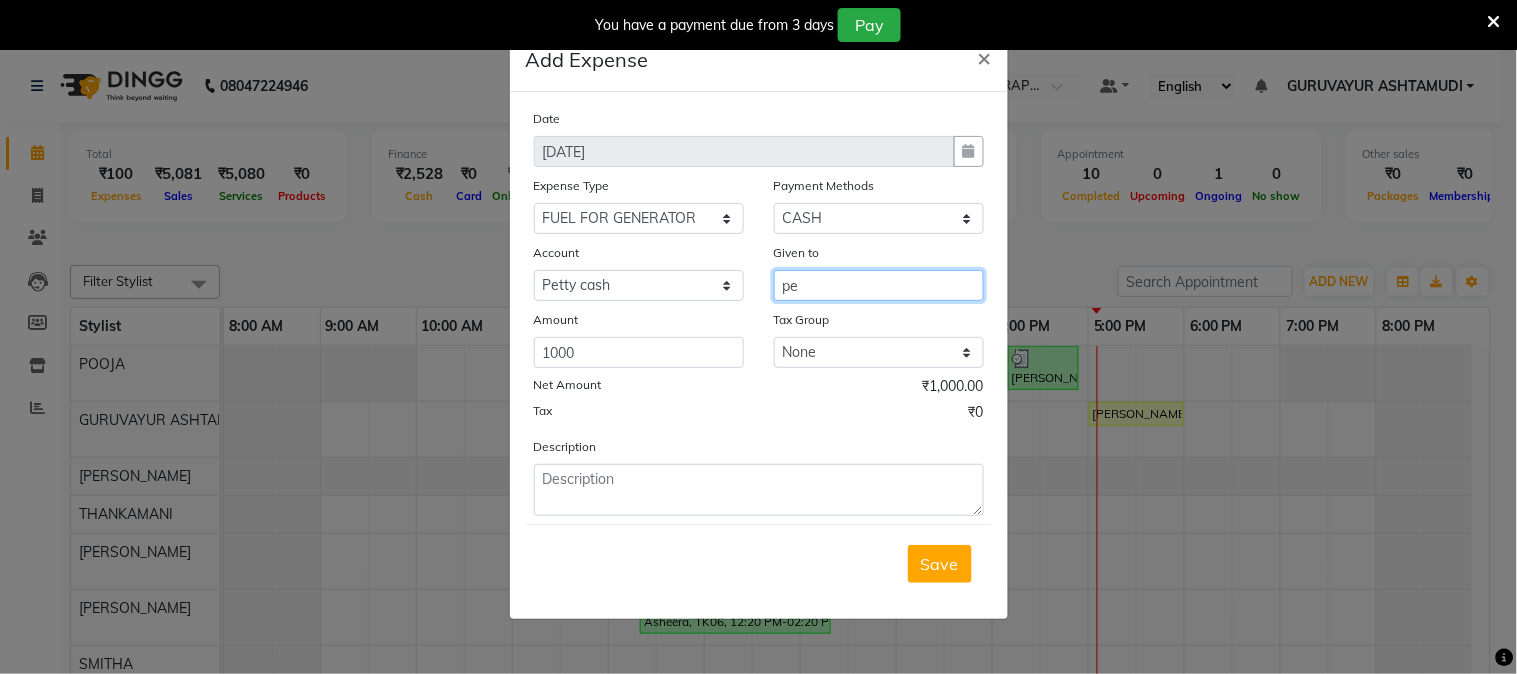 type on "p" 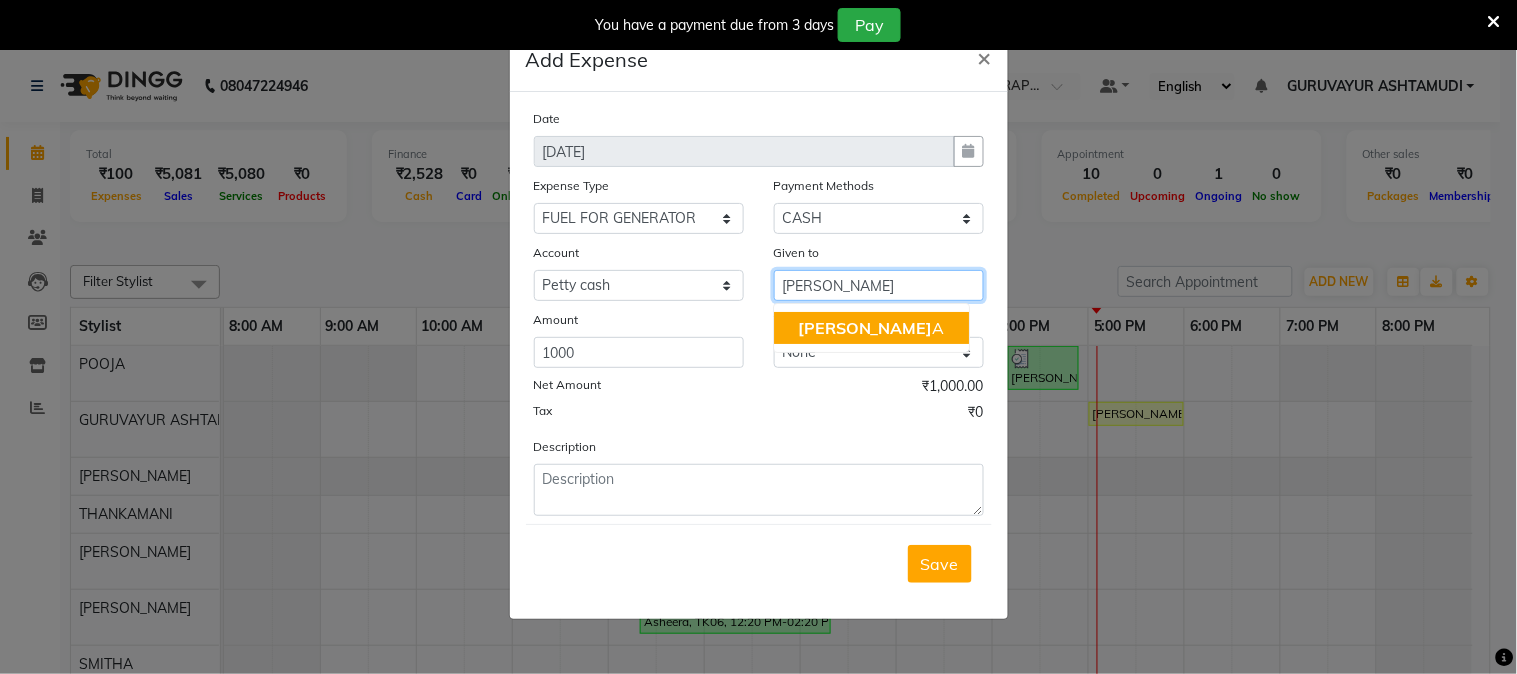 click on "[PERSON_NAME] A" at bounding box center (871, 328) 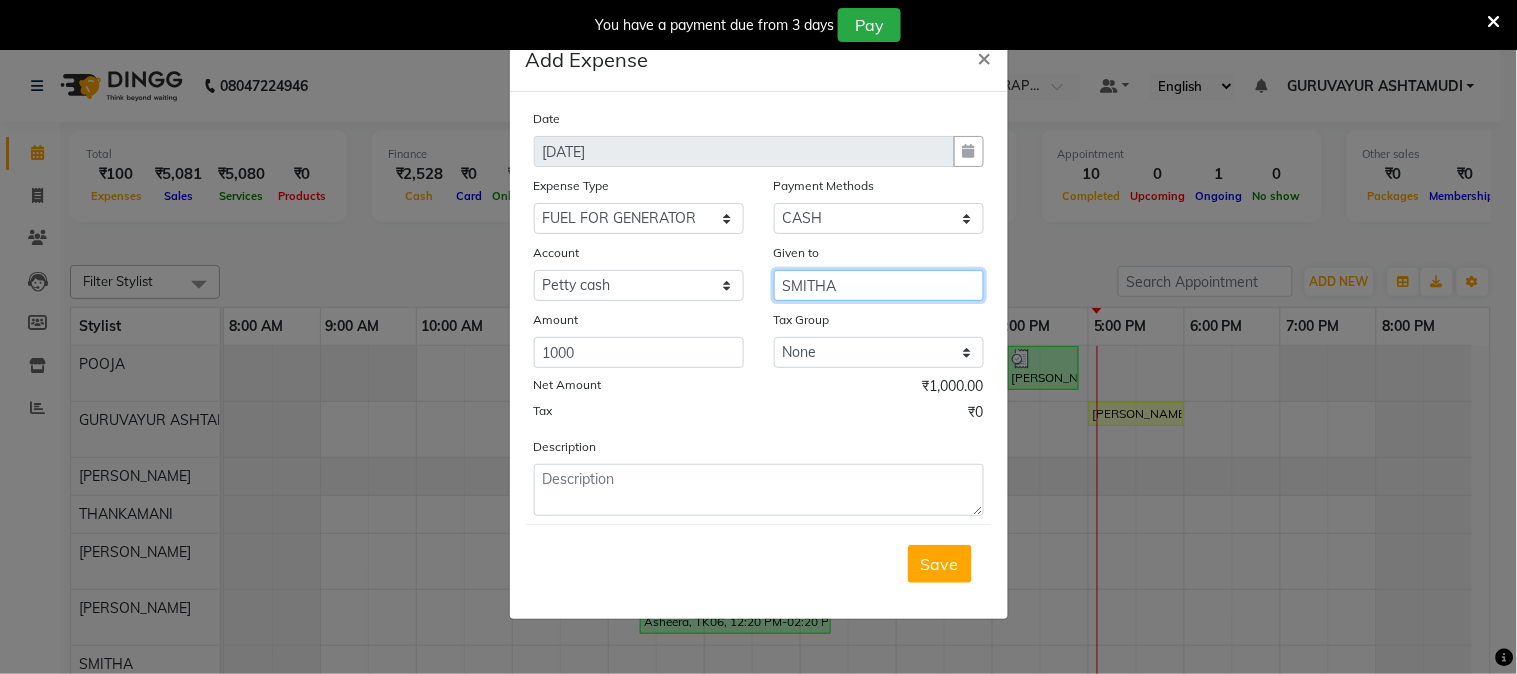 type on "SMITHA" 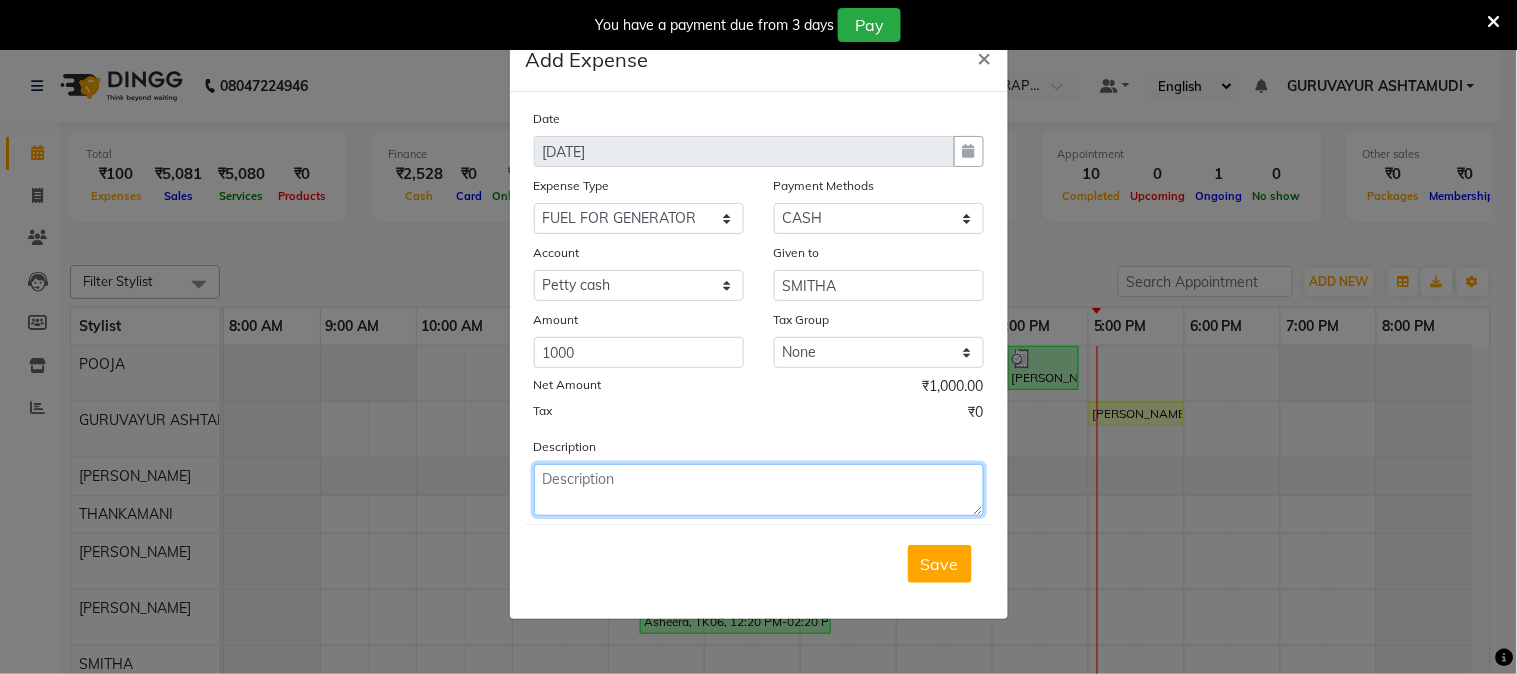 click 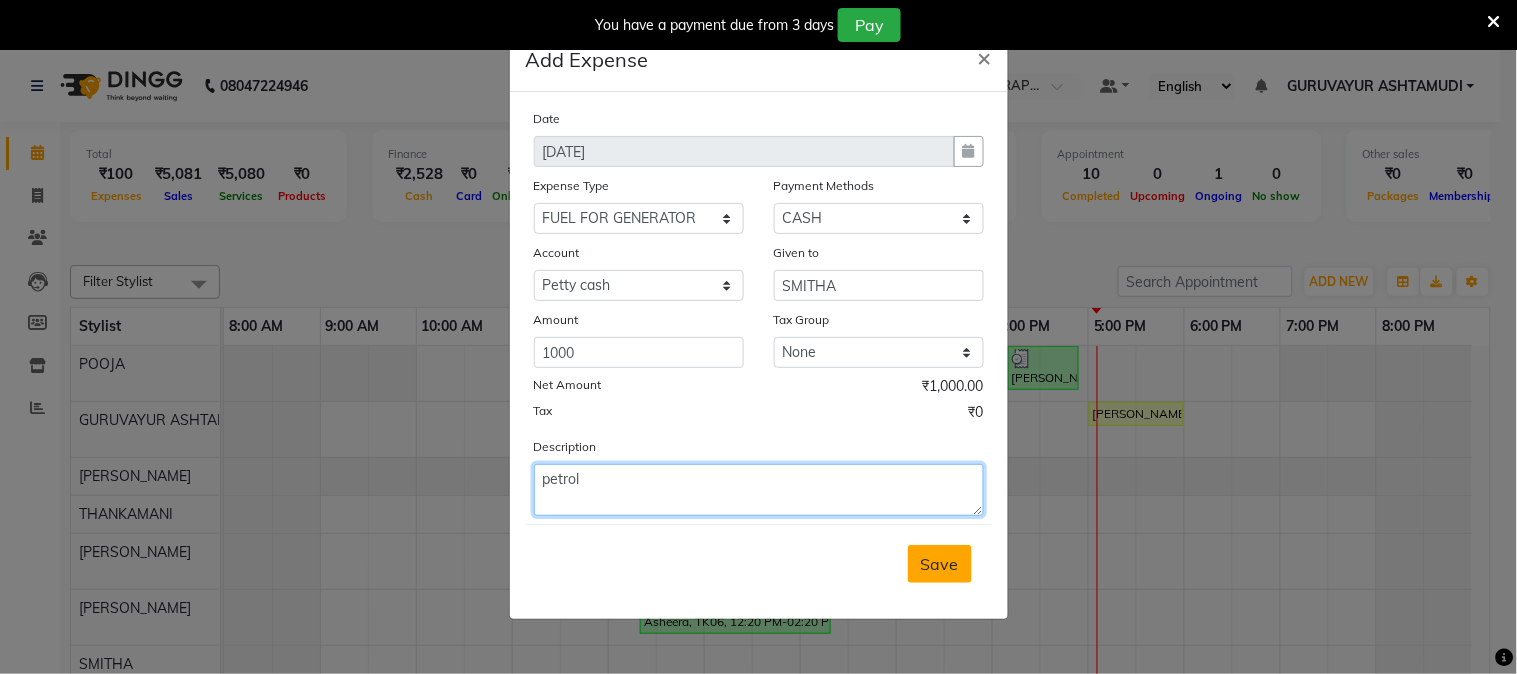 type on "petrol" 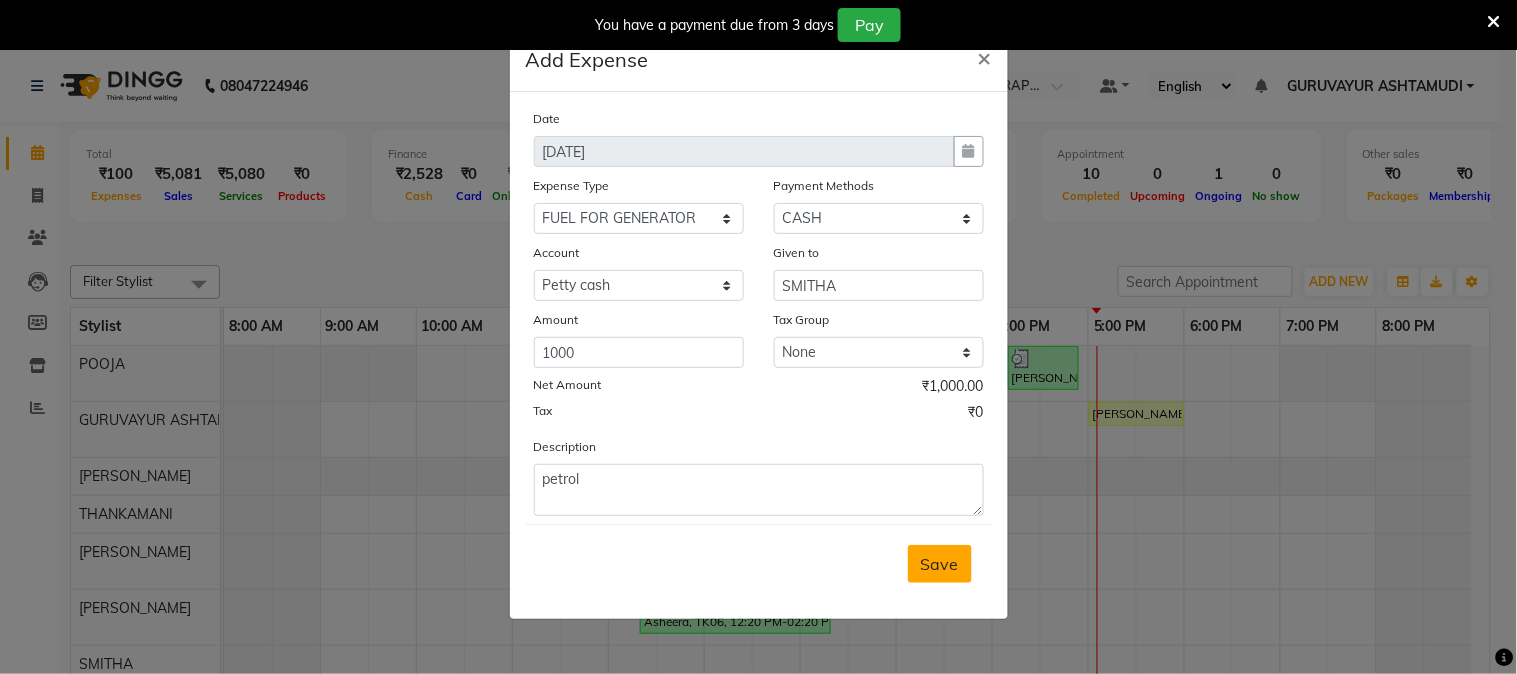 click on "Save" at bounding box center (940, 564) 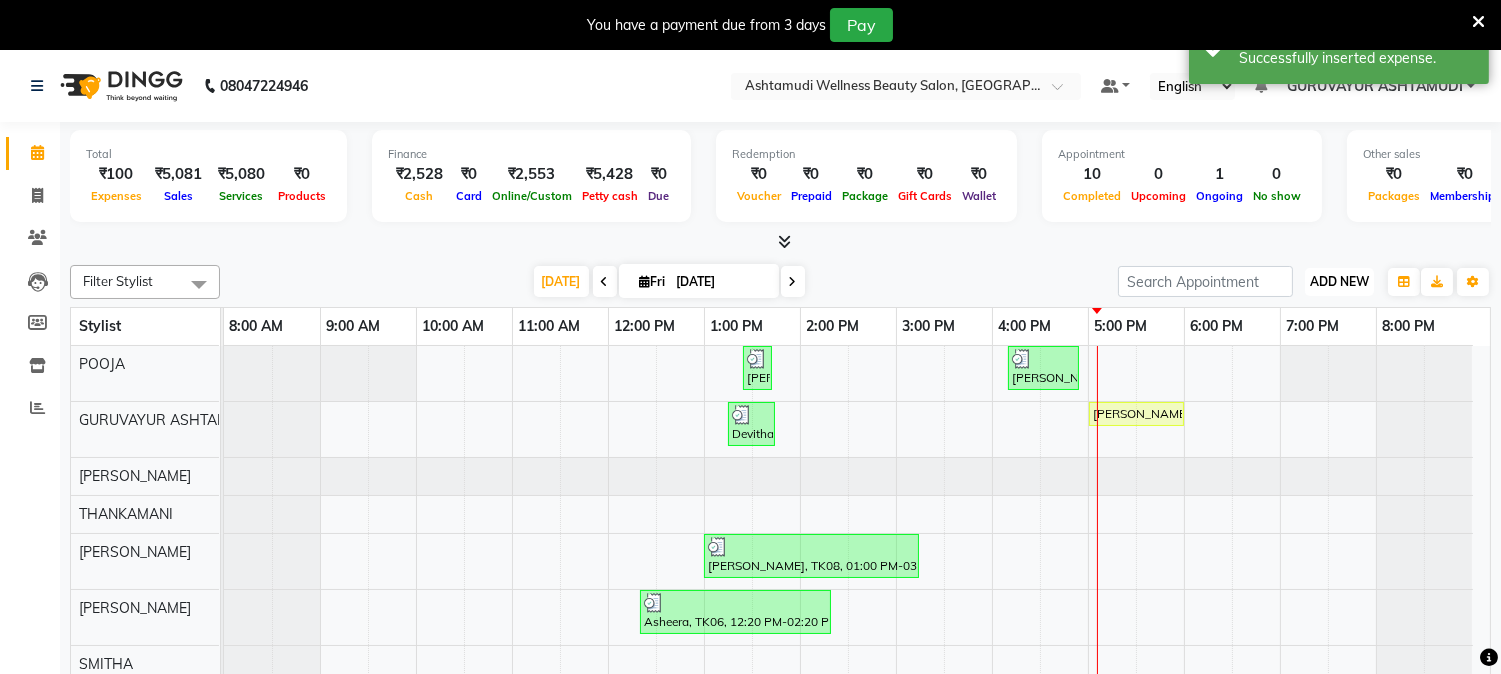 click on "ADD NEW" at bounding box center [1339, 281] 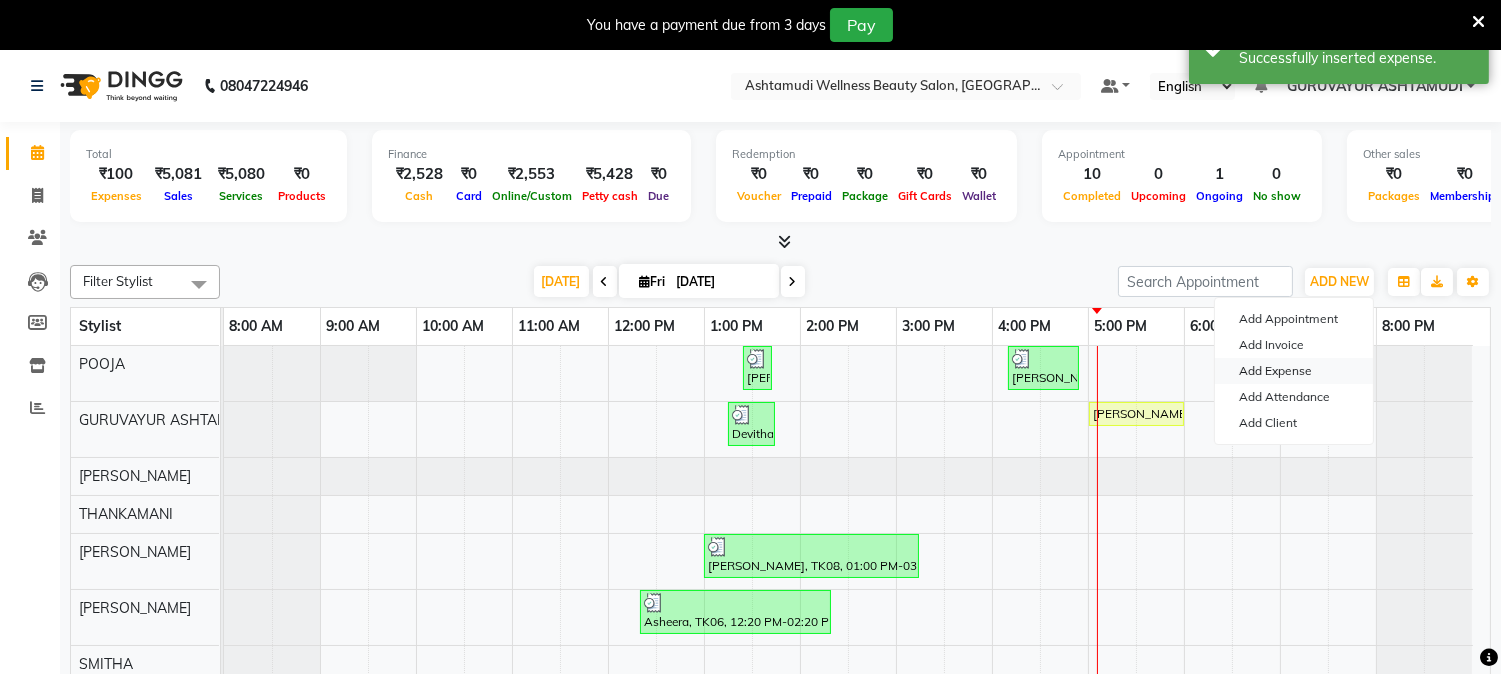 click on "Add Expense" at bounding box center (1294, 371) 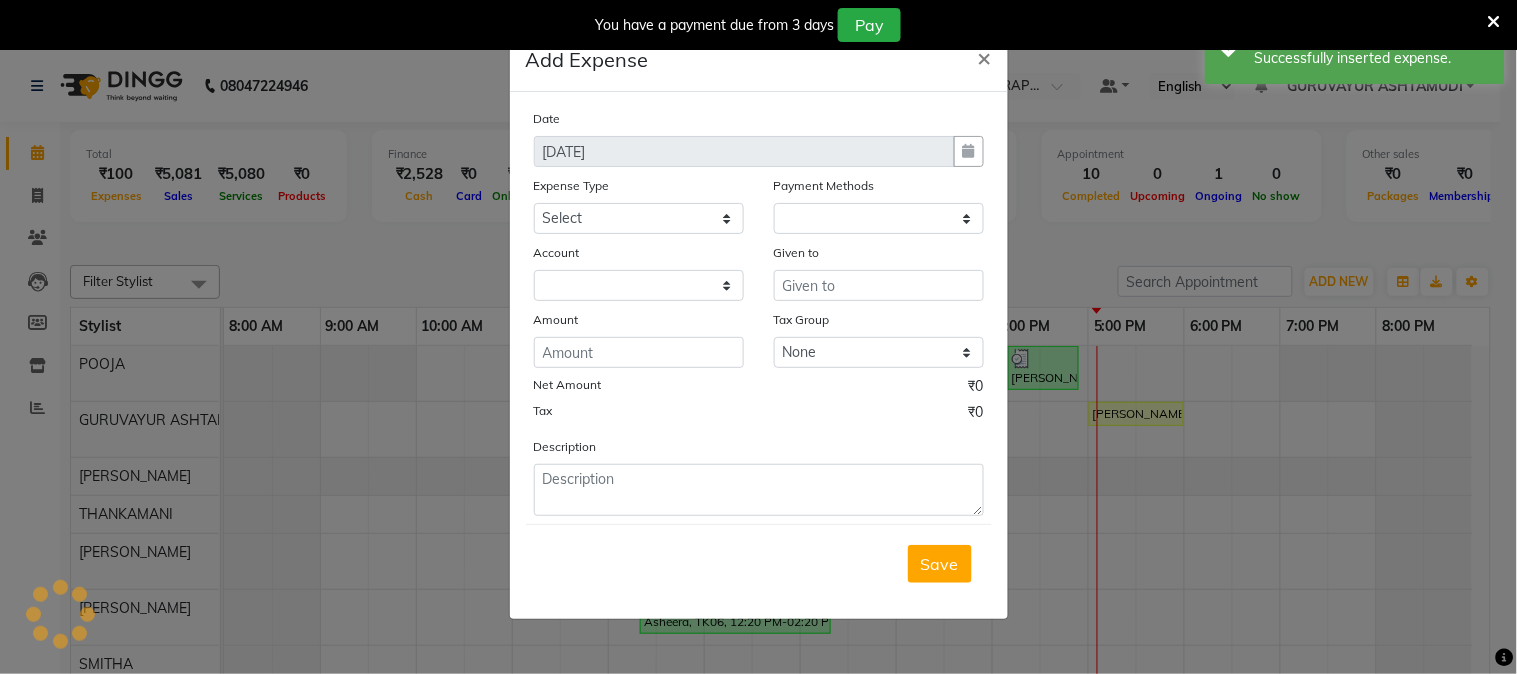 select on "1" 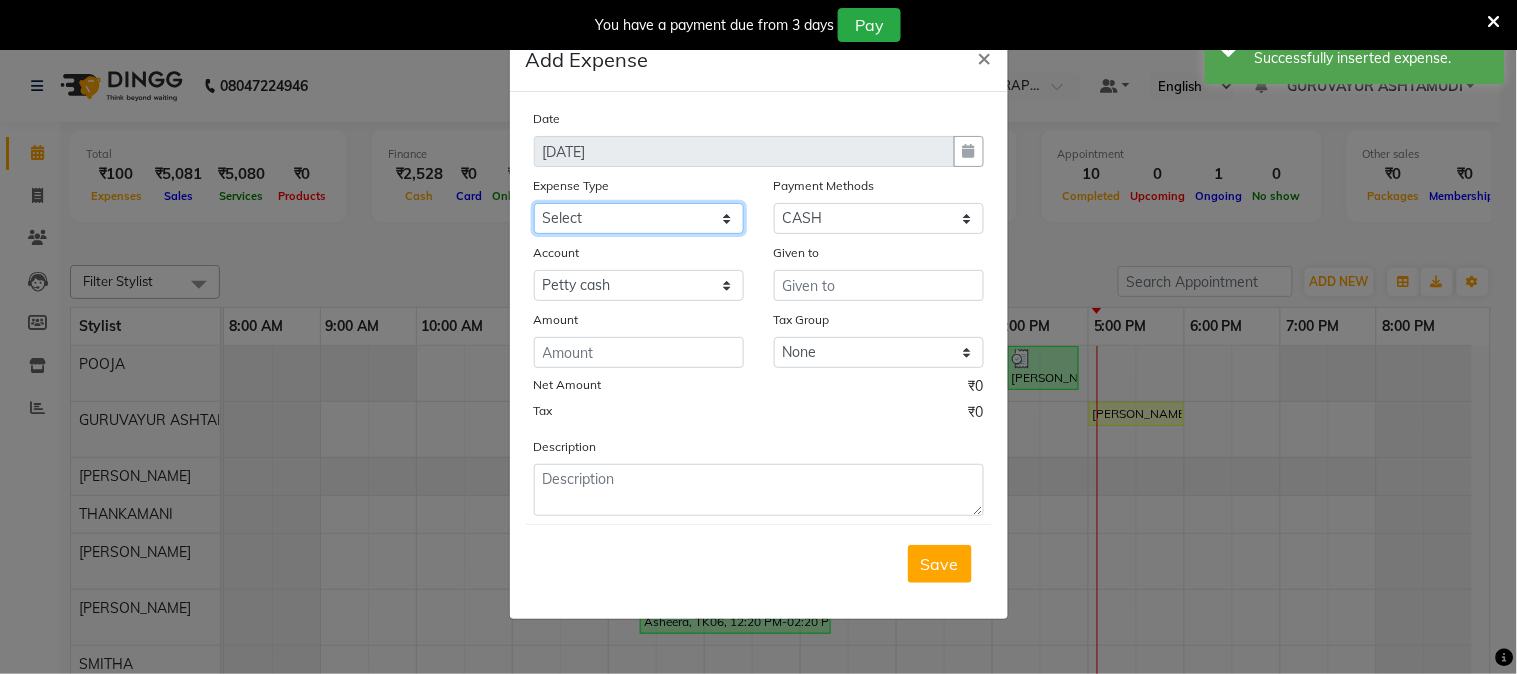 click on "Select ACCOMODATION EXPENSES ADVERTISEMENT SALES PROMOTIONAL EXPENSES Bonus BRIDAL ACCESSORIES REFUND BRIDAL COMMISSION BRIDAL FOOD BRIDAL INCENTIVES BRIDAL ORNAMENTS REFUND BRIDAL TA CASH DEPOSIT RAK BANK COMPUTER ACCESSORIES MOBILE PHONE Donation and Charity Expenses ELECTRICITY CHARGES ELECTRONICS FITTINGS Event Expense FISH FOOD EXPENSES FOOD REFRESHMENT FOR CLIENTS FOOD REFRESHMENT FOR STAFFS Freight And Forwarding Charges FUEL FOR GENERATOR FURNITURE AND EQUIPMENTS Gifts for Clients GIFTS FOR STAFFS GOKULAM CHITS HOSTEL RENT LAUNDRY EXPENSES LICENSE OTHER FEES LOADING UNLOADING CHARGES Medical Expenses MEHNDI PAYMENTS MISCELLANEOUS EXPENSES NEWSPAPER PERIODICALS Ornaments Maintenance Expense OVERTIME ALLOWANCES Payment For Pest Control Perfomance based incentives POSTAGE COURIER CHARGES Printing PRINTING STATIONERY EXPENSES PROFESSIONAL TAX REPAIRS MAINTENANCE ROUND OFF Salary SALARY ADVANCE Sales Incentives Membership Card SALES INCENTIVES PRODUCT SALES INCENTIVES SERVICES SALON ESSENTIALS SALON RENT" 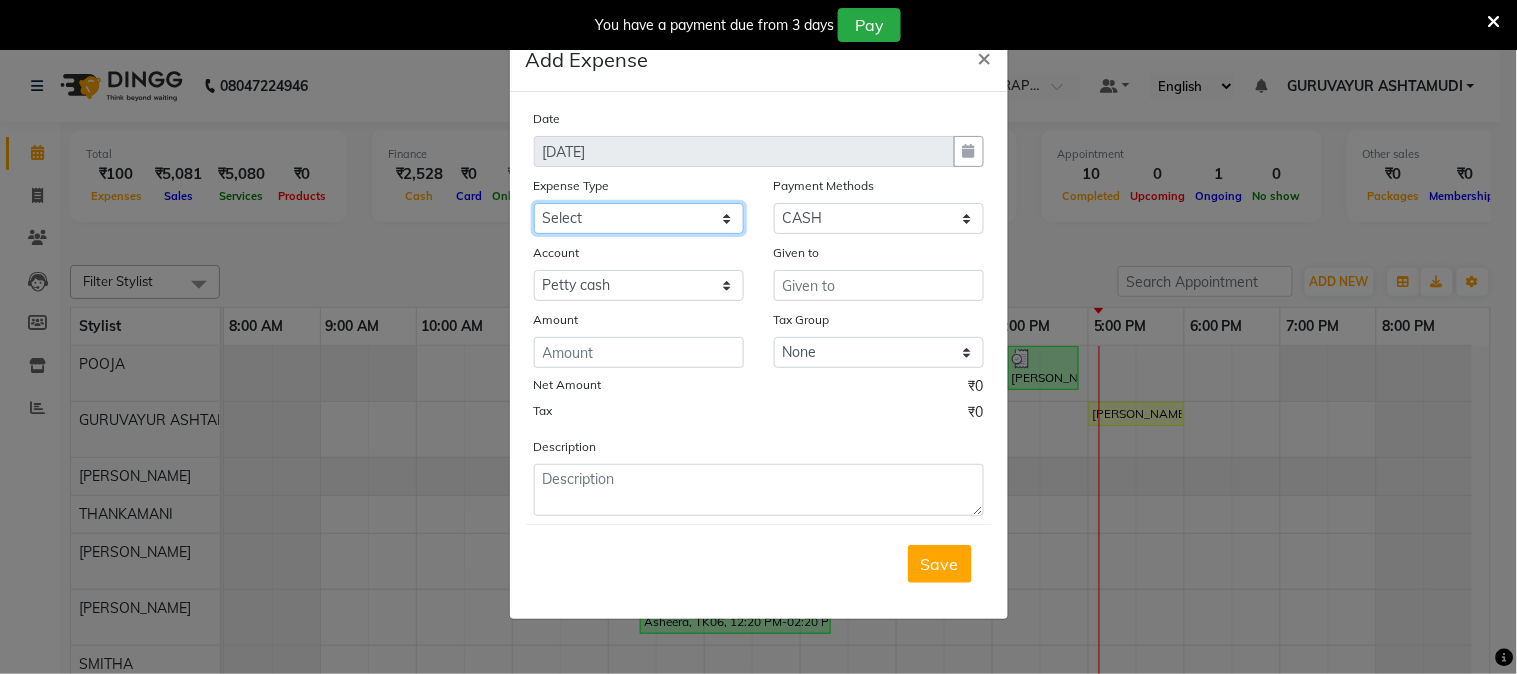 select on "6187" 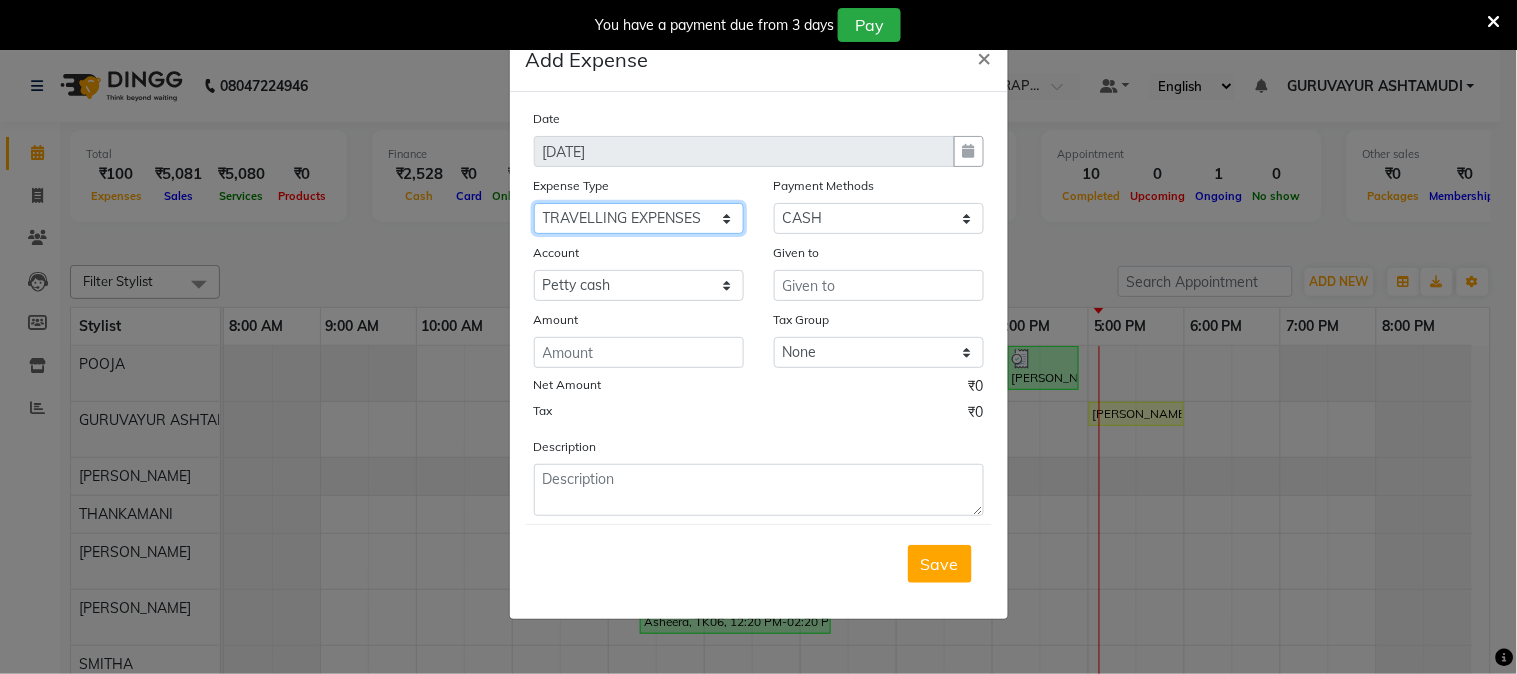 click on "Select ACCOMODATION EXPENSES ADVERTISEMENT SALES PROMOTIONAL EXPENSES Bonus BRIDAL ACCESSORIES REFUND BRIDAL COMMISSION BRIDAL FOOD BRIDAL INCENTIVES BRIDAL ORNAMENTS REFUND BRIDAL TA CASH DEPOSIT RAK BANK COMPUTER ACCESSORIES MOBILE PHONE Donation and Charity Expenses ELECTRICITY CHARGES ELECTRONICS FITTINGS Event Expense FISH FOOD EXPENSES FOOD REFRESHMENT FOR CLIENTS FOOD REFRESHMENT FOR STAFFS Freight And Forwarding Charges FUEL FOR GENERATOR FURNITURE AND EQUIPMENTS Gifts for Clients GIFTS FOR STAFFS GOKULAM CHITS HOSTEL RENT LAUNDRY EXPENSES LICENSE OTHER FEES LOADING UNLOADING CHARGES Medical Expenses MEHNDI PAYMENTS MISCELLANEOUS EXPENSES NEWSPAPER PERIODICALS Ornaments Maintenance Expense OVERTIME ALLOWANCES Payment For Pest Control Perfomance based incentives POSTAGE COURIER CHARGES Printing PRINTING STATIONERY EXPENSES PROFESSIONAL TAX REPAIRS MAINTENANCE ROUND OFF Salary SALARY ADVANCE Sales Incentives Membership Card SALES INCENTIVES PRODUCT SALES INCENTIVES SERVICES SALON ESSENTIALS SALON RENT" 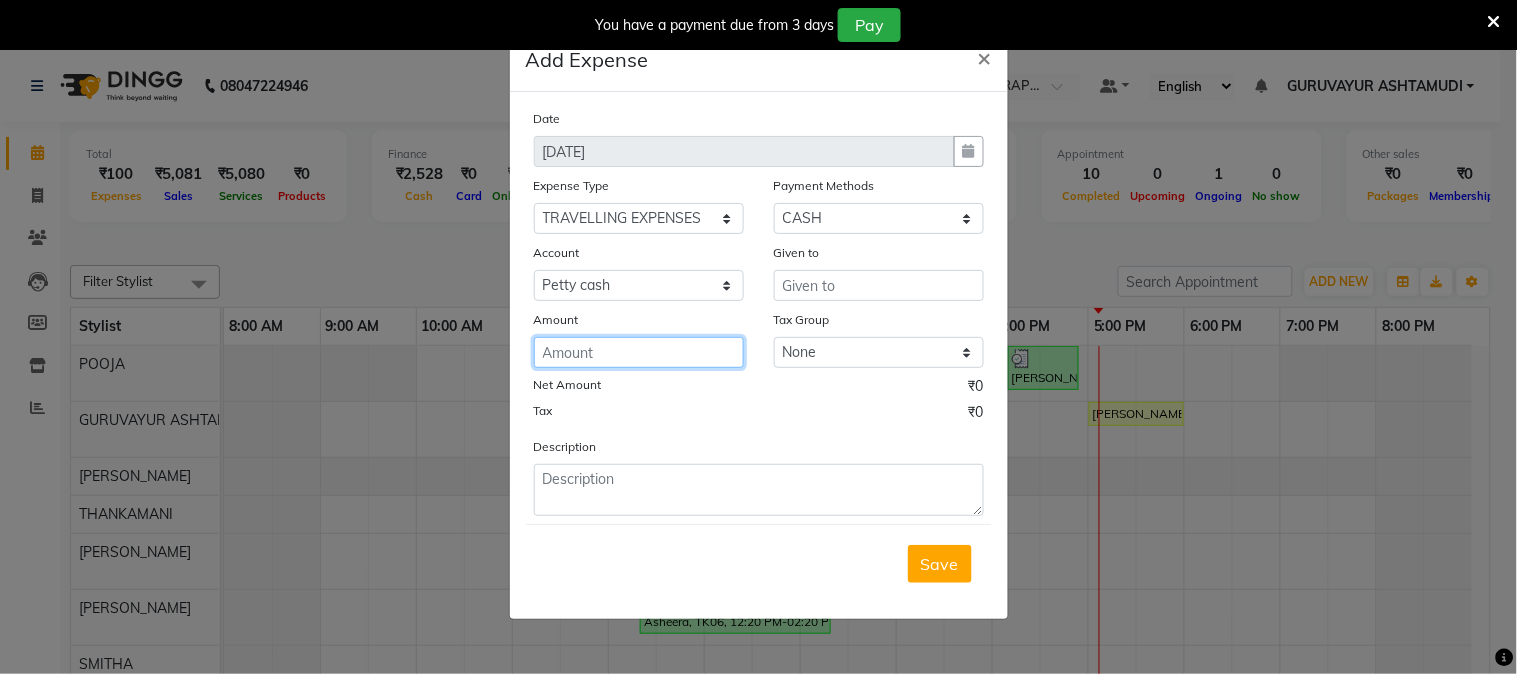 click 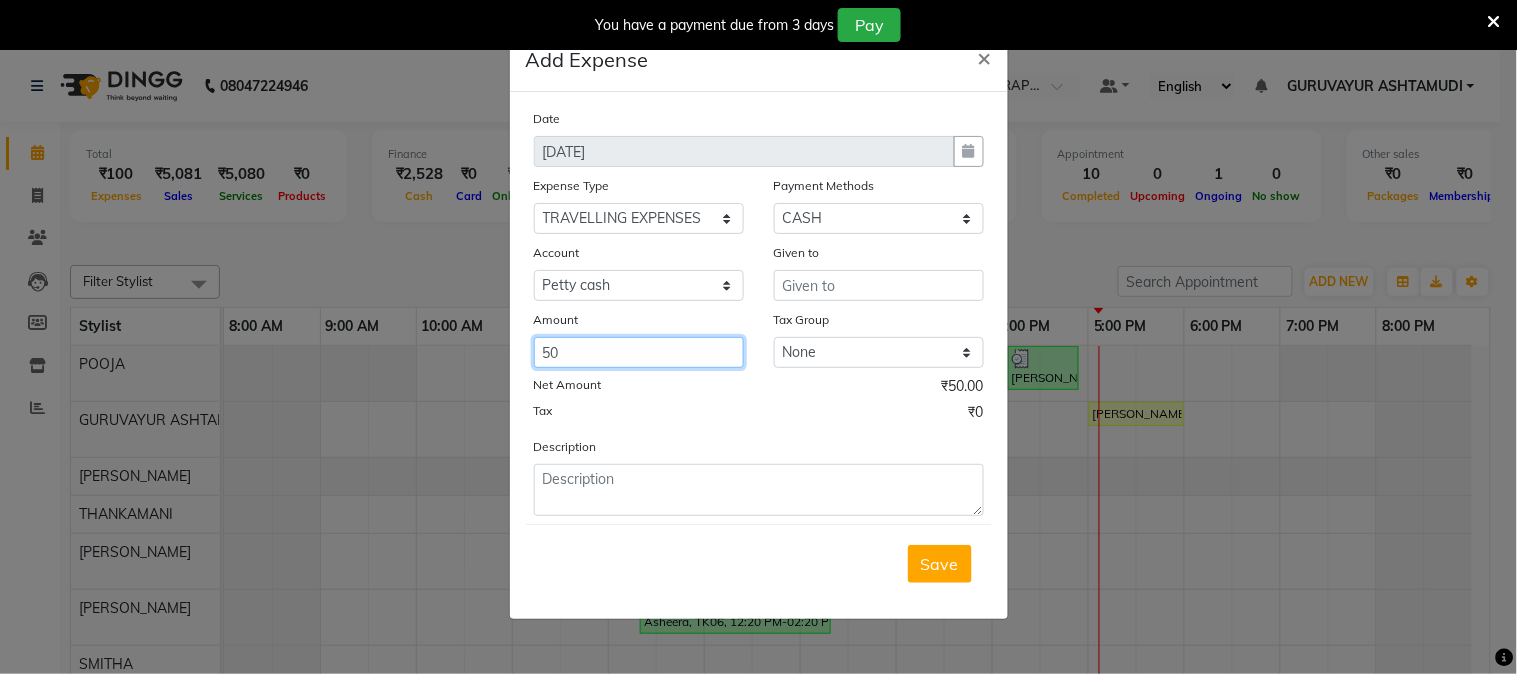 type on "50" 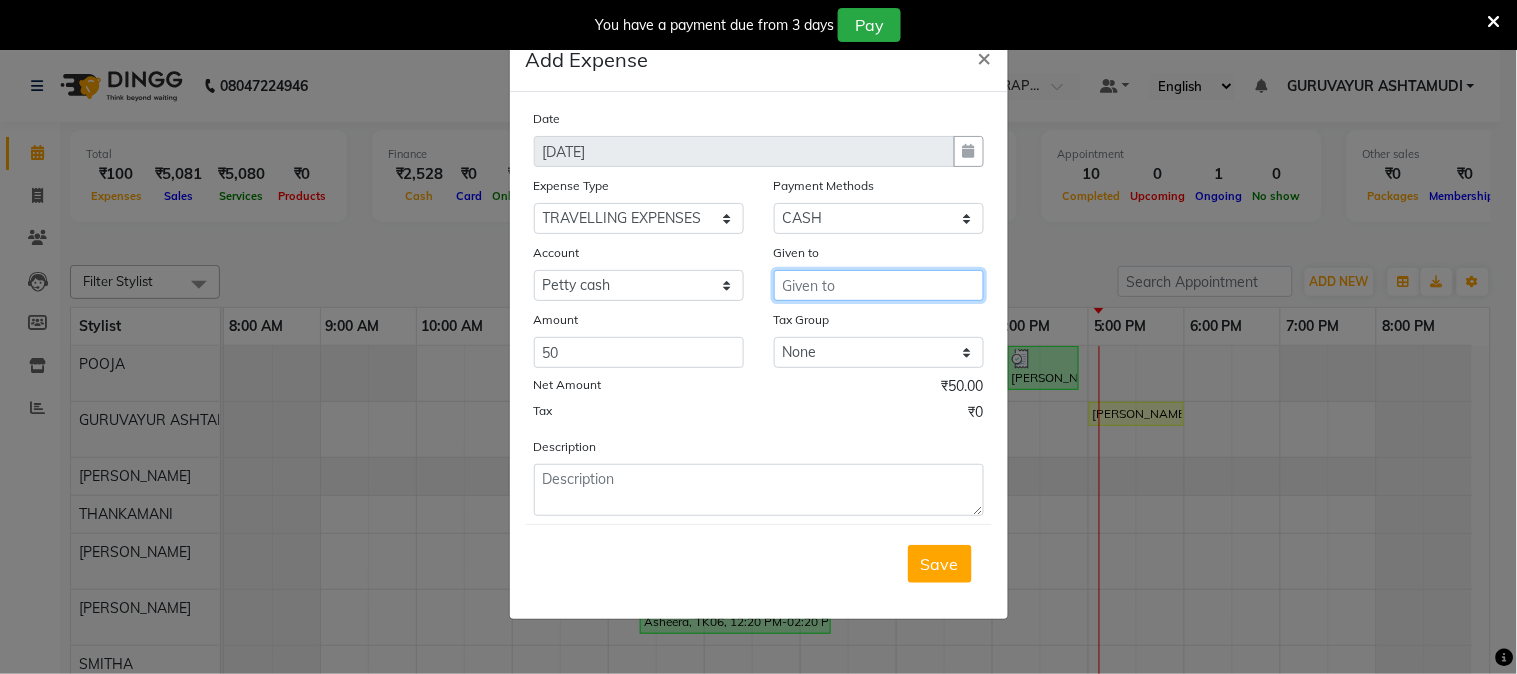 click at bounding box center (879, 285) 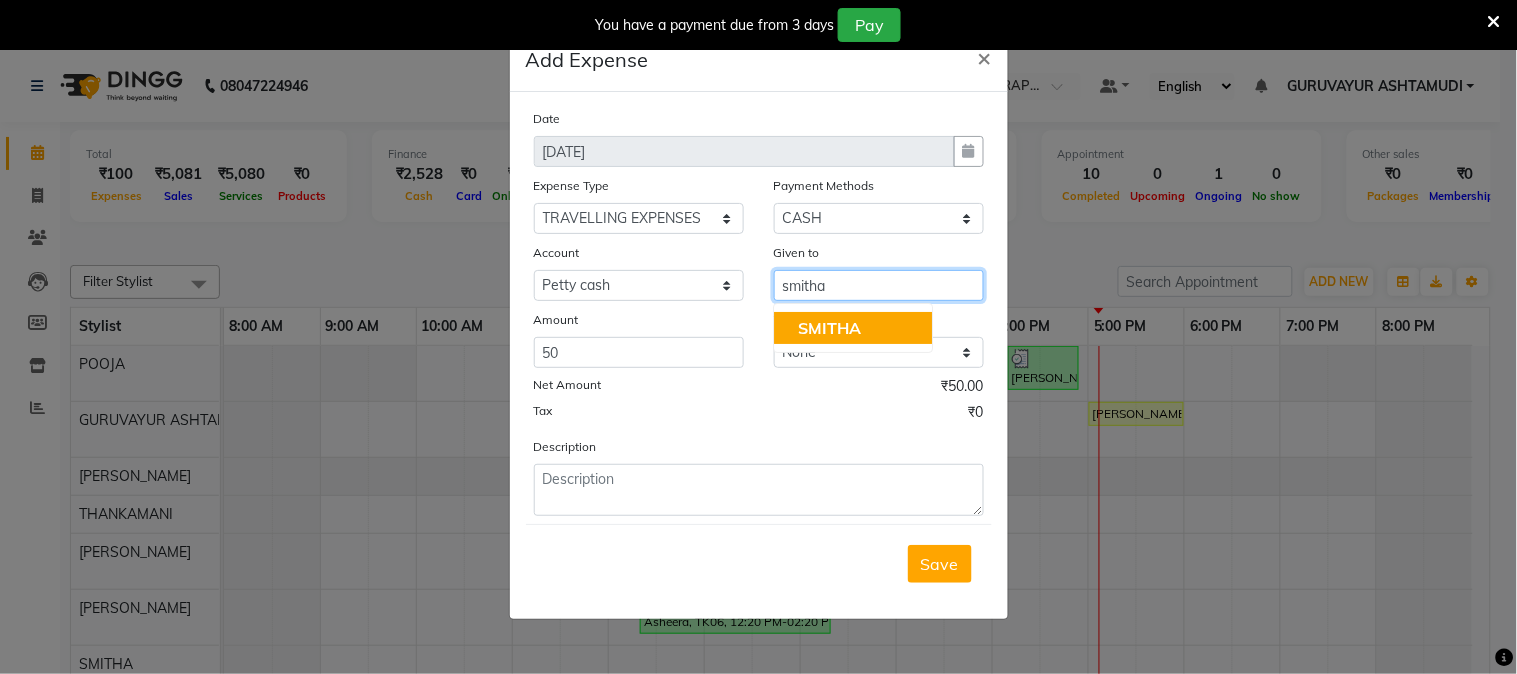 click on "SMITHA" at bounding box center [853, 328] 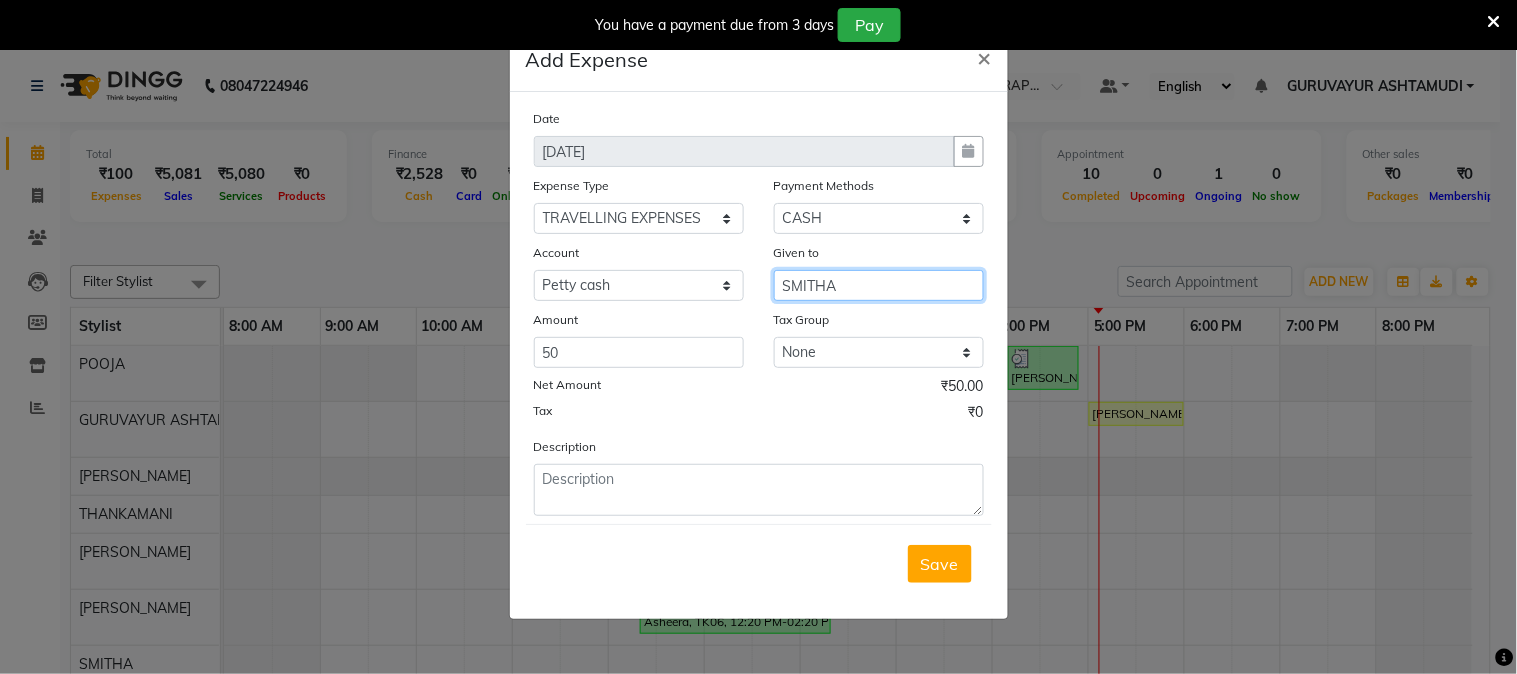 type on "SMITHA" 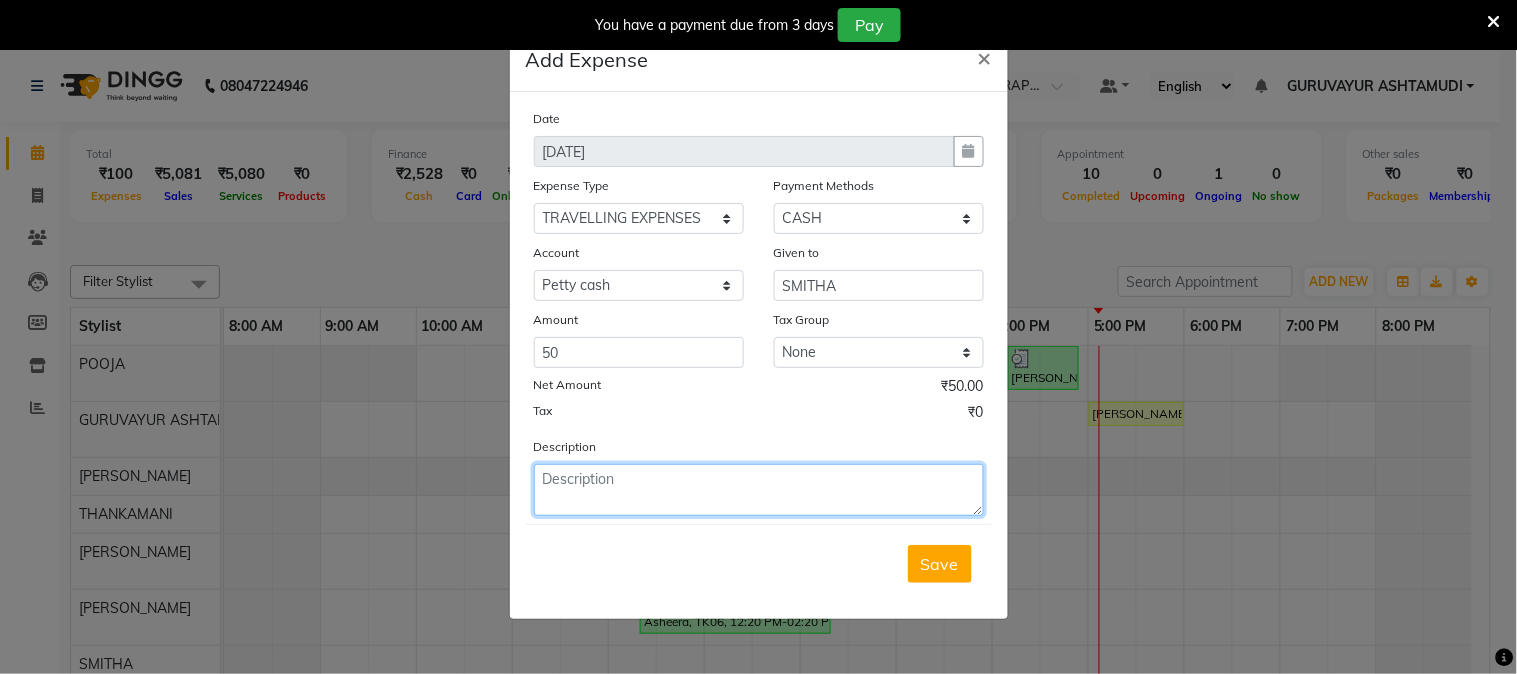 click 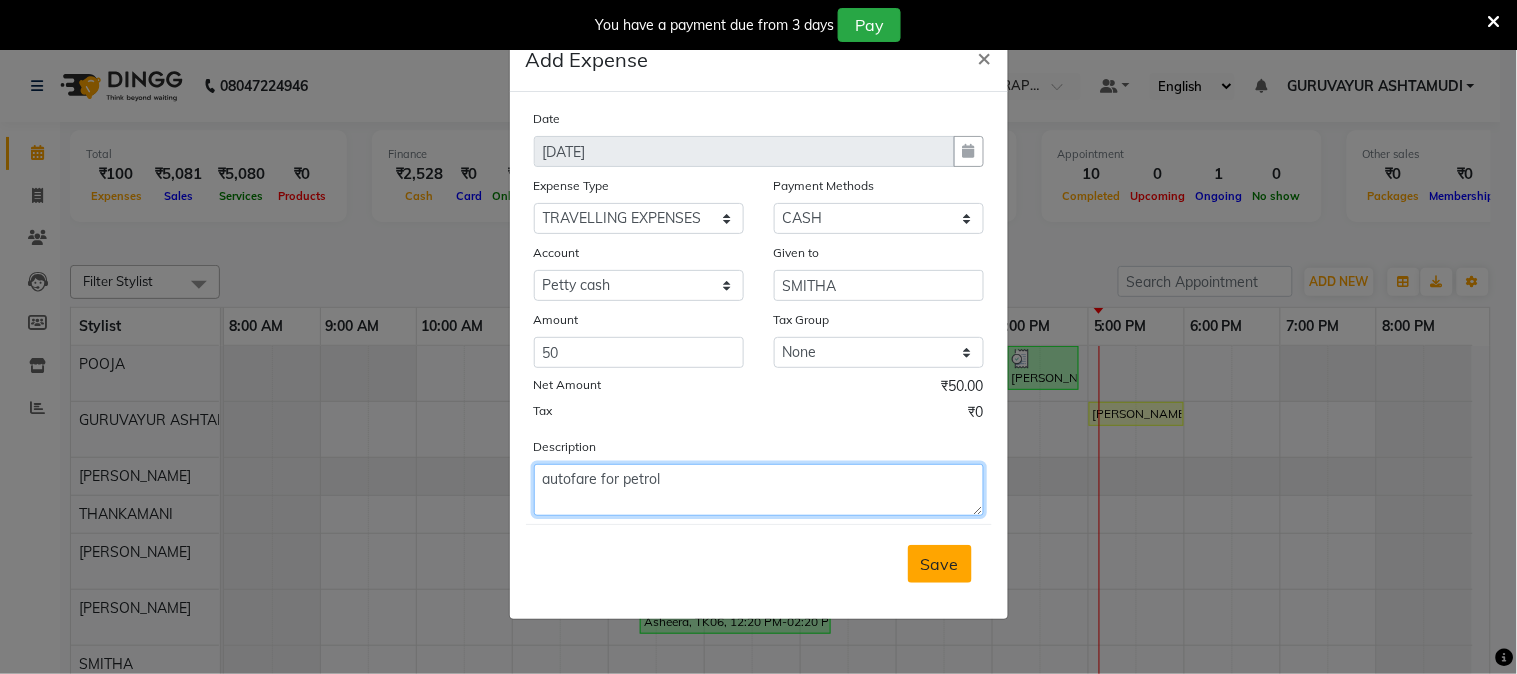 type on "autofare for petrol" 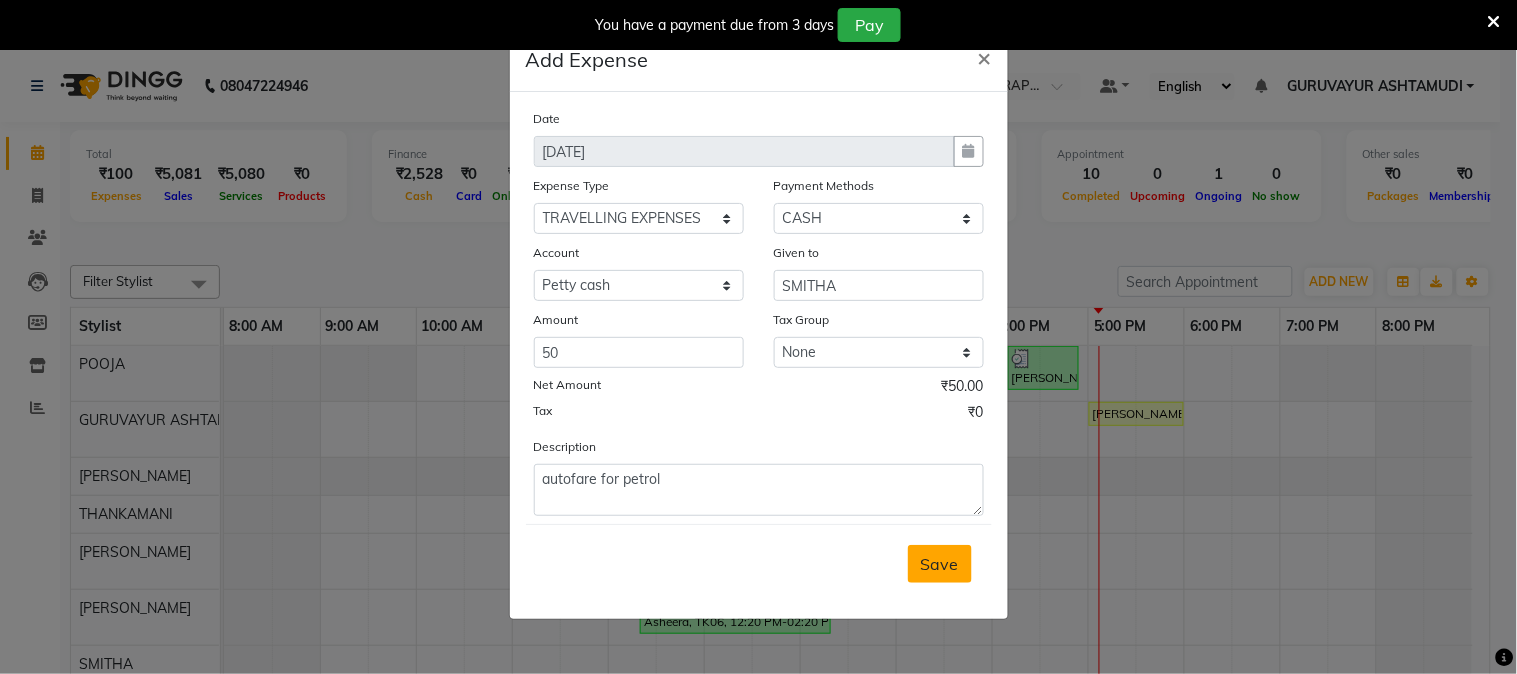 click on "Save" at bounding box center [940, 564] 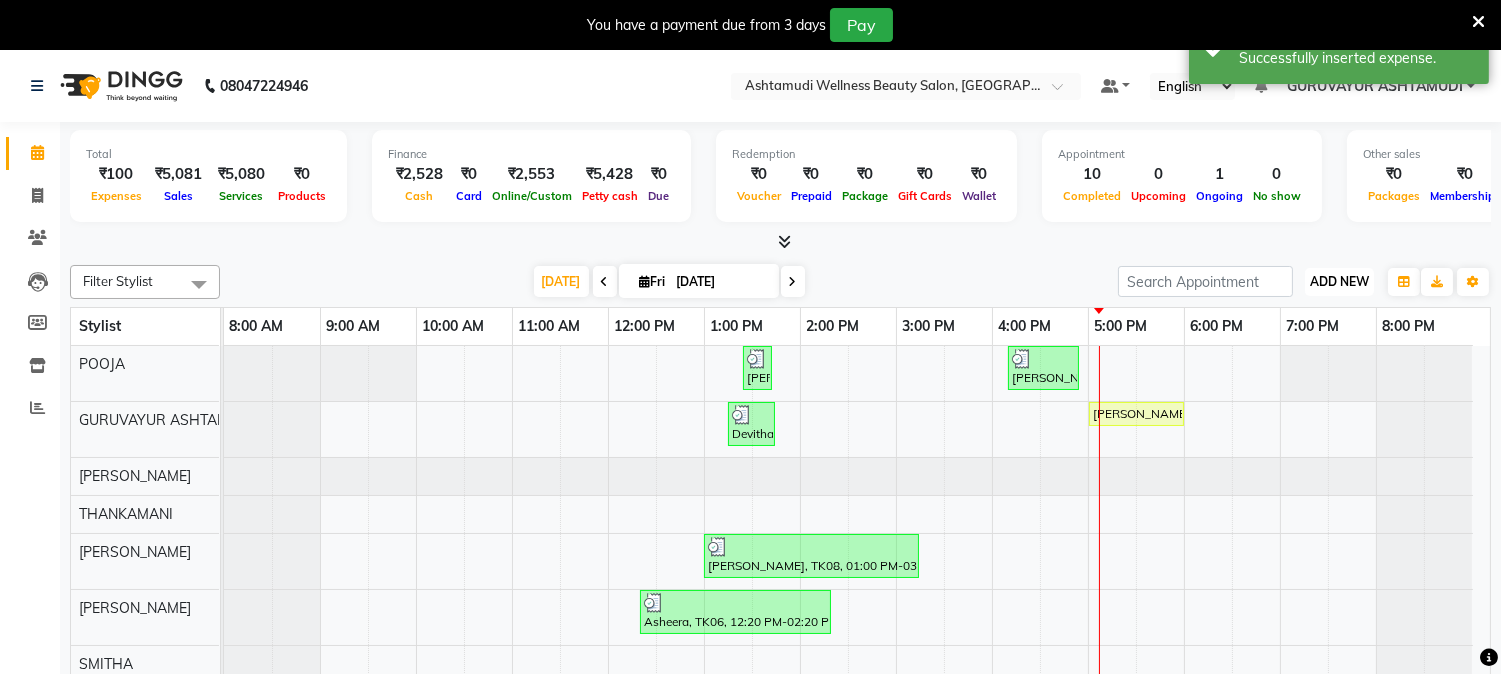 click on "ADD NEW" at bounding box center (1339, 281) 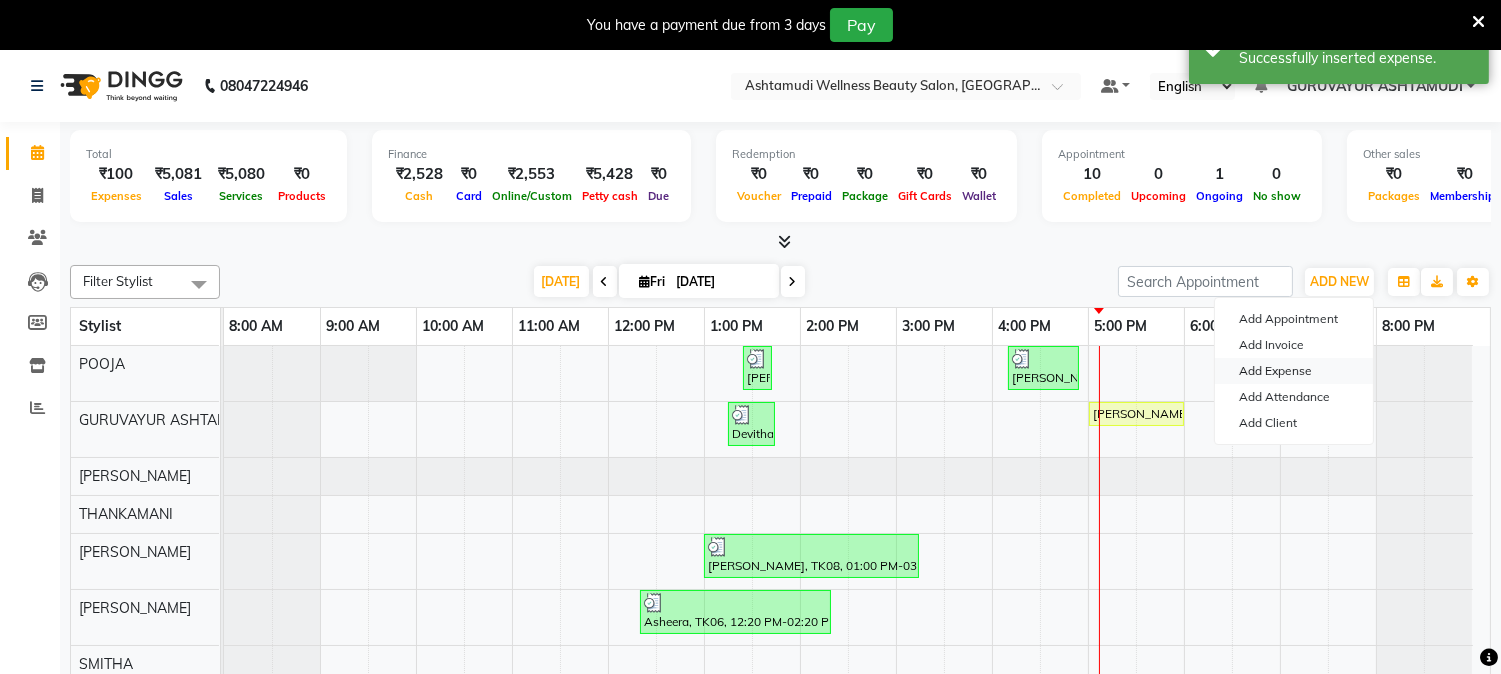 click on "Add Expense" at bounding box center [1294, 371] 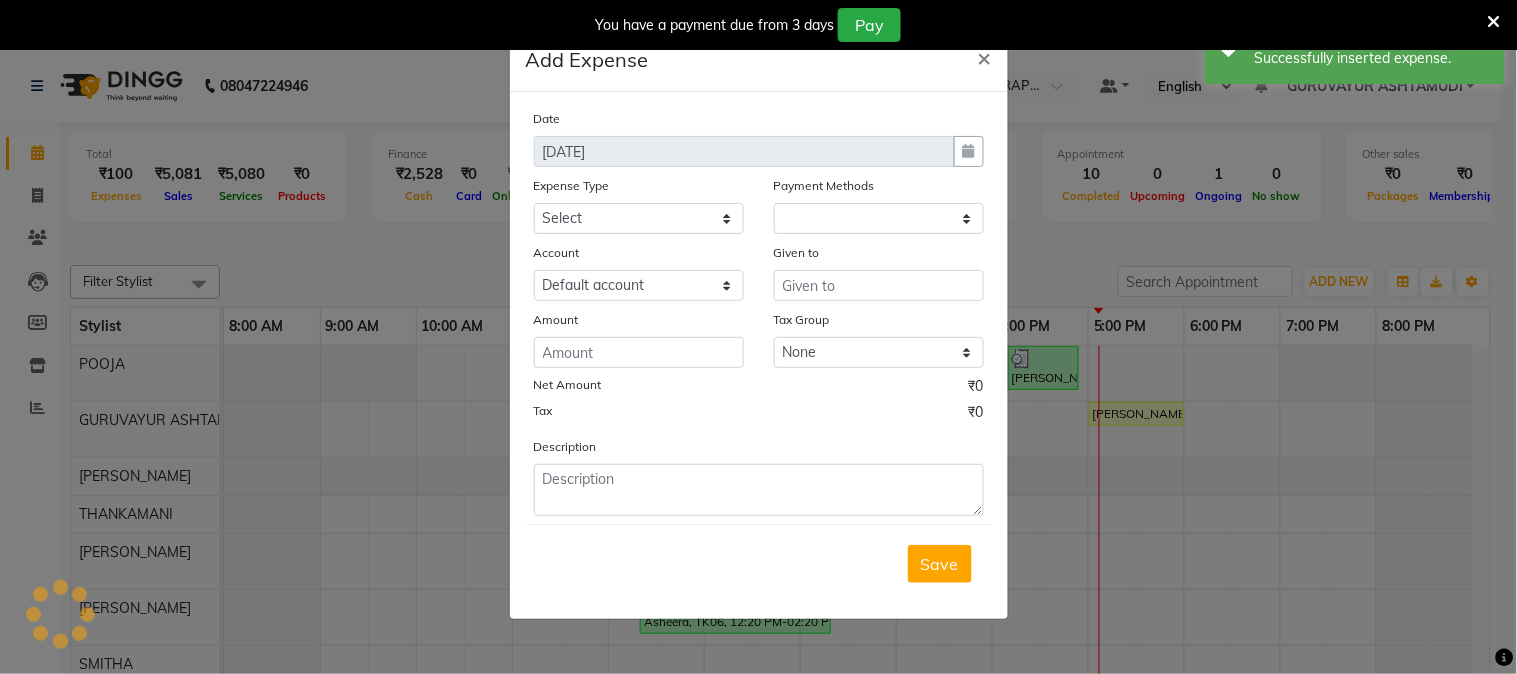 select on "1" 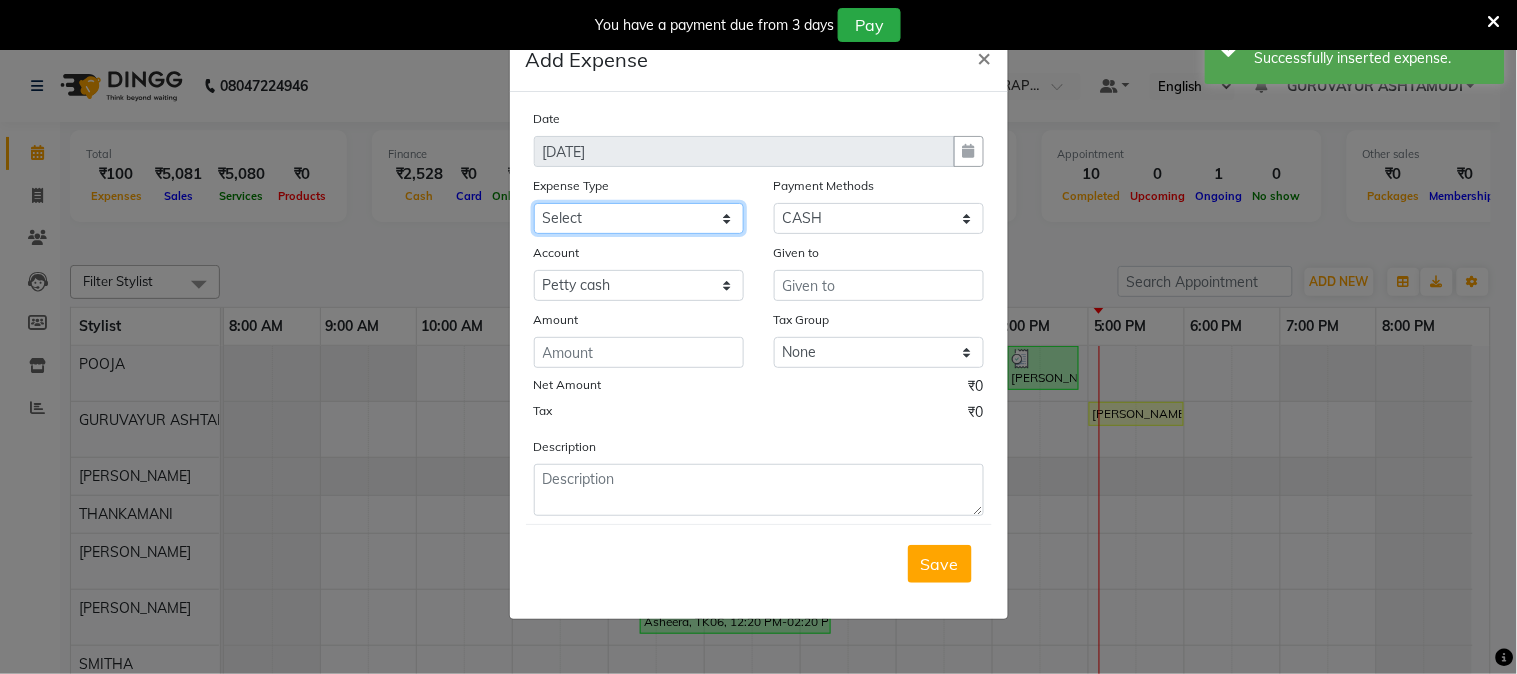 click on "Select ACCOMODATION EXPENSES ADVERTISEMENT SALES PROMOTIONAL EXPENSES Bonus BRIDAL ACCESSORIES REFUND BRIDAL COMMISSION BRIDAL FOOD BRIDAL INCENTIVES BRIDAL ORNAMENTS REFUND BRIDAL TA CASH DEPOSIT RAK BANK COMPUTER ACCESSORIES MOBILE PHONE Donation and Charity Expenses ELECTRICITY CHARGES ELECTRONICS FITTINGS Event Expense FISH FOOD EXPENSES FOOD REFRESHMENT FOR CLIENTS FOOD REFRESHMENT FOR STAFFS Freight And Forwarding Charges FUEL FOR GENERATOR FURNITURE AND EQUIPMENTS Gifts for Clients GIFTS FOR STAFFS GOKULAM CHITS HOSTEL RENT LAUNDRY EXPENSES LICENSE OTHER FEES LOADING UNLOADING CHARGES Medical Expenses MEHNDI PAYMENTS MISCELLANEOUS EXPENSES NEWSPAPER PERIODICALS Ornaments Maintenance Expense OVERTIME ALLOWANCES Payment For Pest Control Perfomance based incentives POSTAGE COURIER CHARGES Printing PRINTING STATIONERY EXPENSES PROFESSIONAL TAX REPAIRS MAINTENANCE ROUND OFF Salary SALARY ADVANCE Sales Incentives Membership Card SALES INCENTIVES PRODUCT SALES INCENTIVES SERVICES SALON ESSENTIALS SALON RENT" 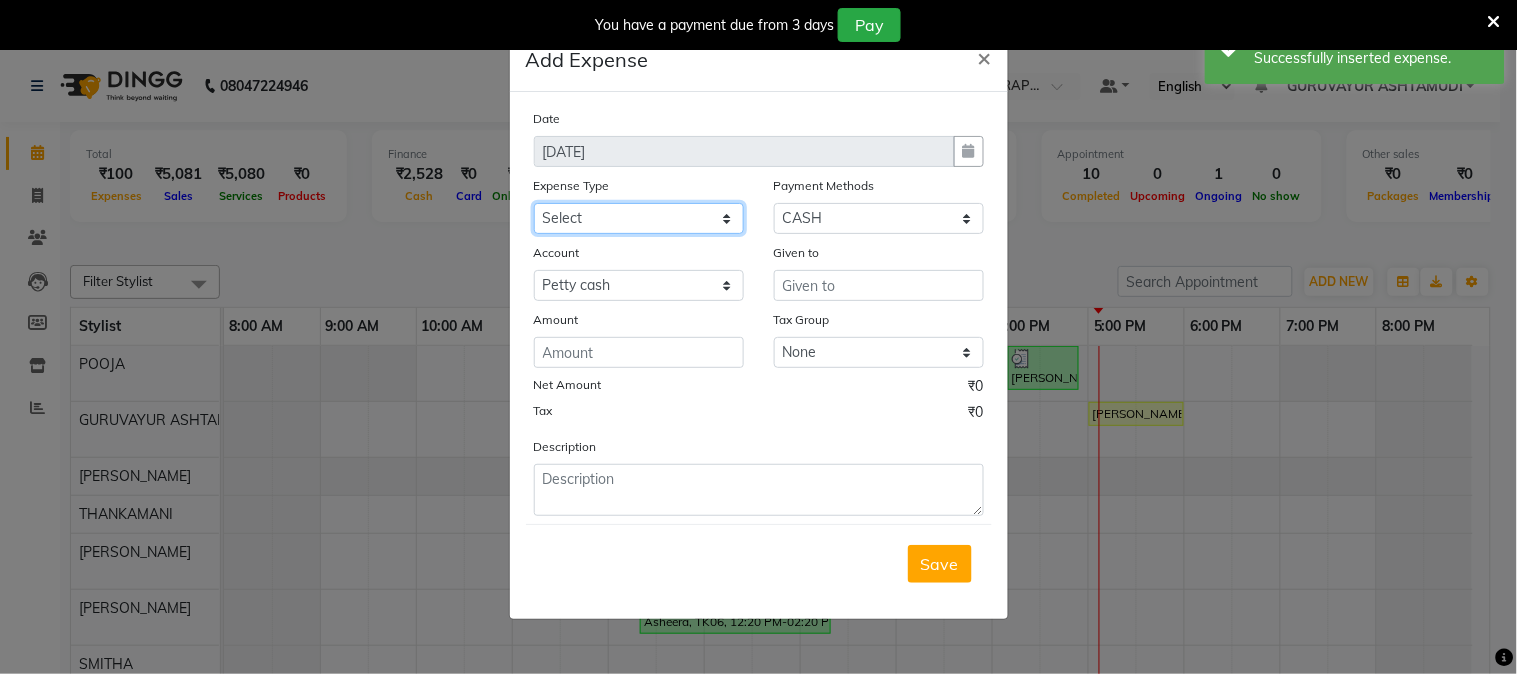 select on "6175" 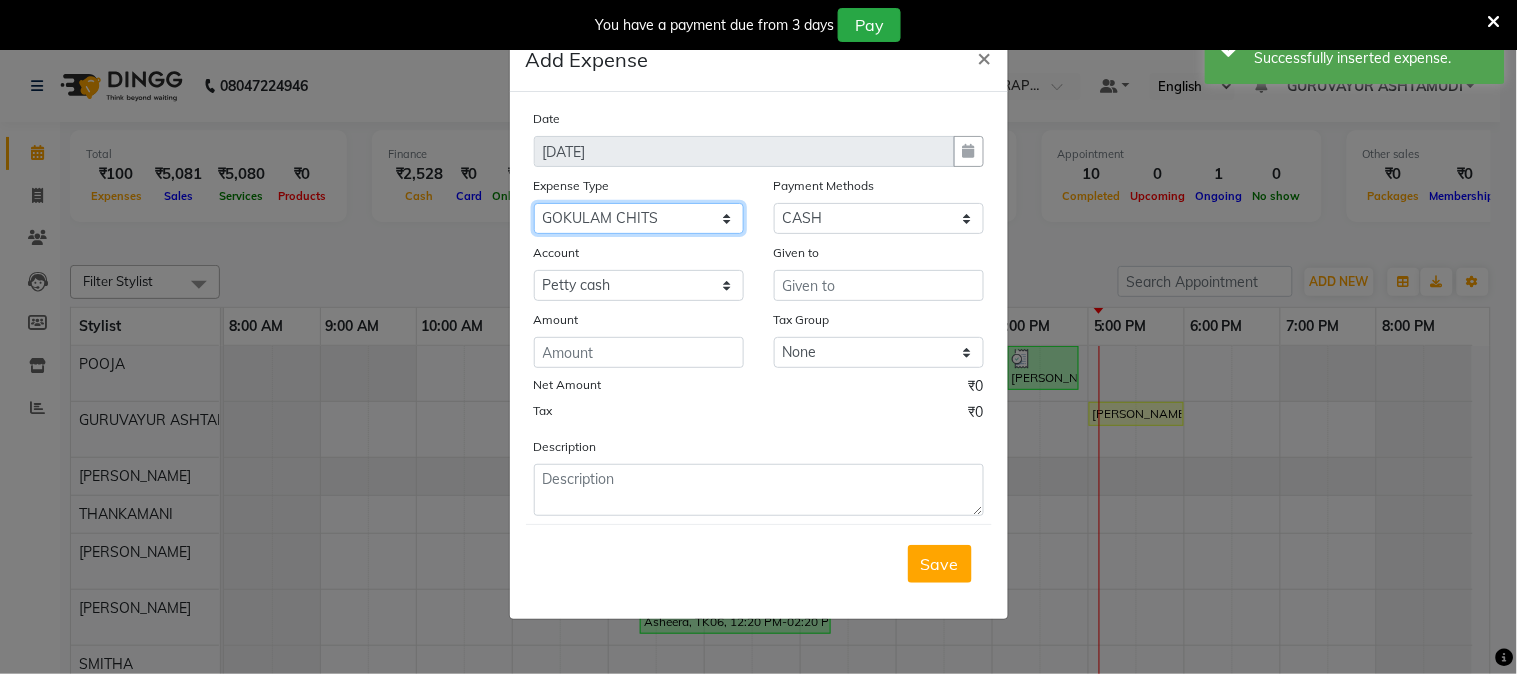 click on "Select ACCOMODATION EXPENSES ADVERTISEMENT SALES PROMOTIONAL EXPENSES Bonus BRIDAL ACCESSORIES REFUND BRIDAL COMMISSION BRIDAL FOOD BRIDAL INCENTIVES BRIDAL ORNAMENTS REFUND BRIDAL TA CASH DEPOSIT RAK BANK COMPUTER ACCESSORIES MOBILE PHONE Donation and Charity Expenses ELECTRICITY CHARGES ELECTRONICS FITTINGS Event Expense FISH FOOD EXPENSES FOOD REFRESHMENT FOR CLIENTS FOOD REFRESHMENT FOR STAFFS Freight And Forwarding Charges FUEL FOR GENERATOR FURNITURE AND EQUIPMENTS Gifts for Clients GIFTS FOR STAFFS GOKULAM CHITS HOSTEL RENT LAUNDRY EXPENSES LICENSE OTHER FEES LOADING UNLOADING CHARGES Medical Expenses MEHNDI PAYMENTS MISCELLANEOUS EXPENSES NEWSPAPER PERIODICALS Ornaments Maintenance Expense OVERTIME ALLOWANCES Payment For Pest Control Perfomance based incentives POSTAGE COURIER CHARGES Printing PRINTING STATIONERY EXPENSES PROFESSIONAL TAX REPAIRS MAINTENANCE ROUND OFF Salary SALARY ADVANCE Sales Incentives Membership Card SALES INCENTIVES PRODUCT SALES INCENTIVES SERVICES SALON ESSENTIALS SALON RENT" 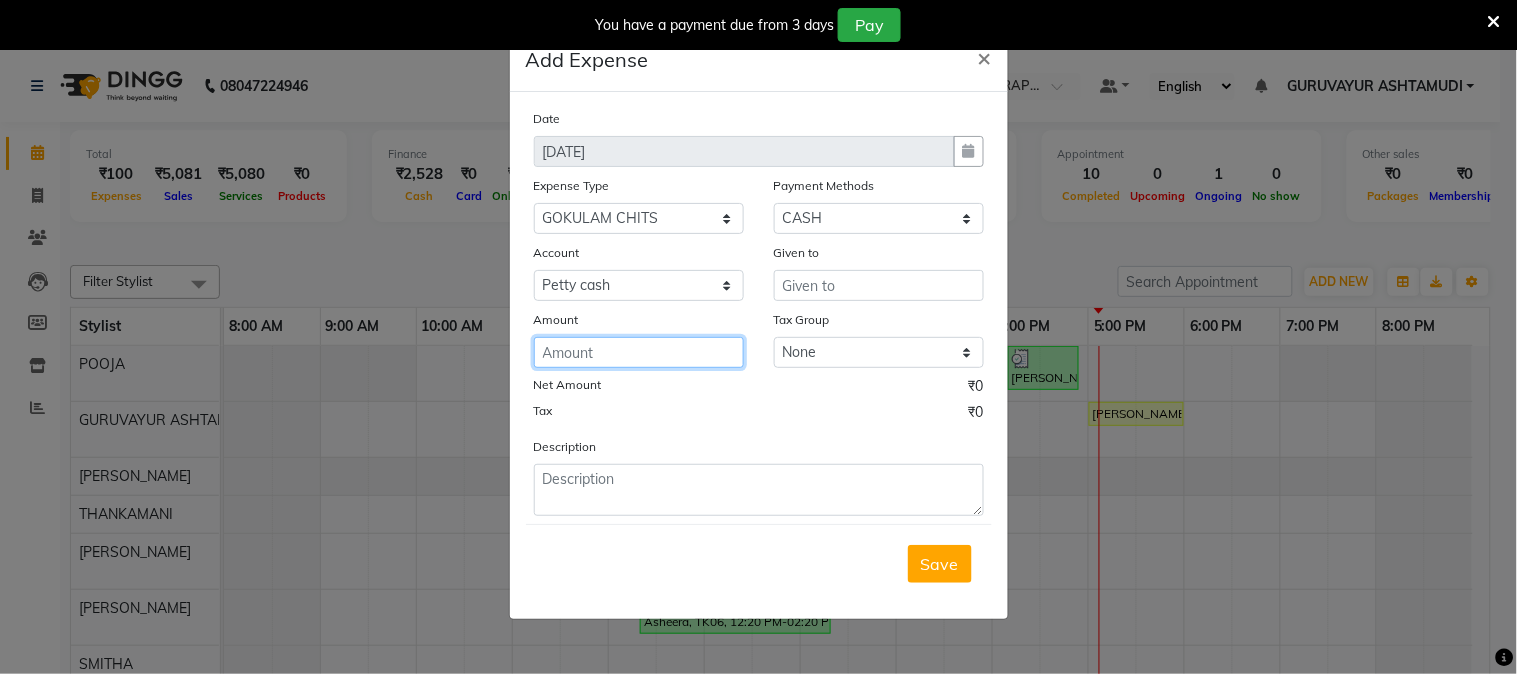 click 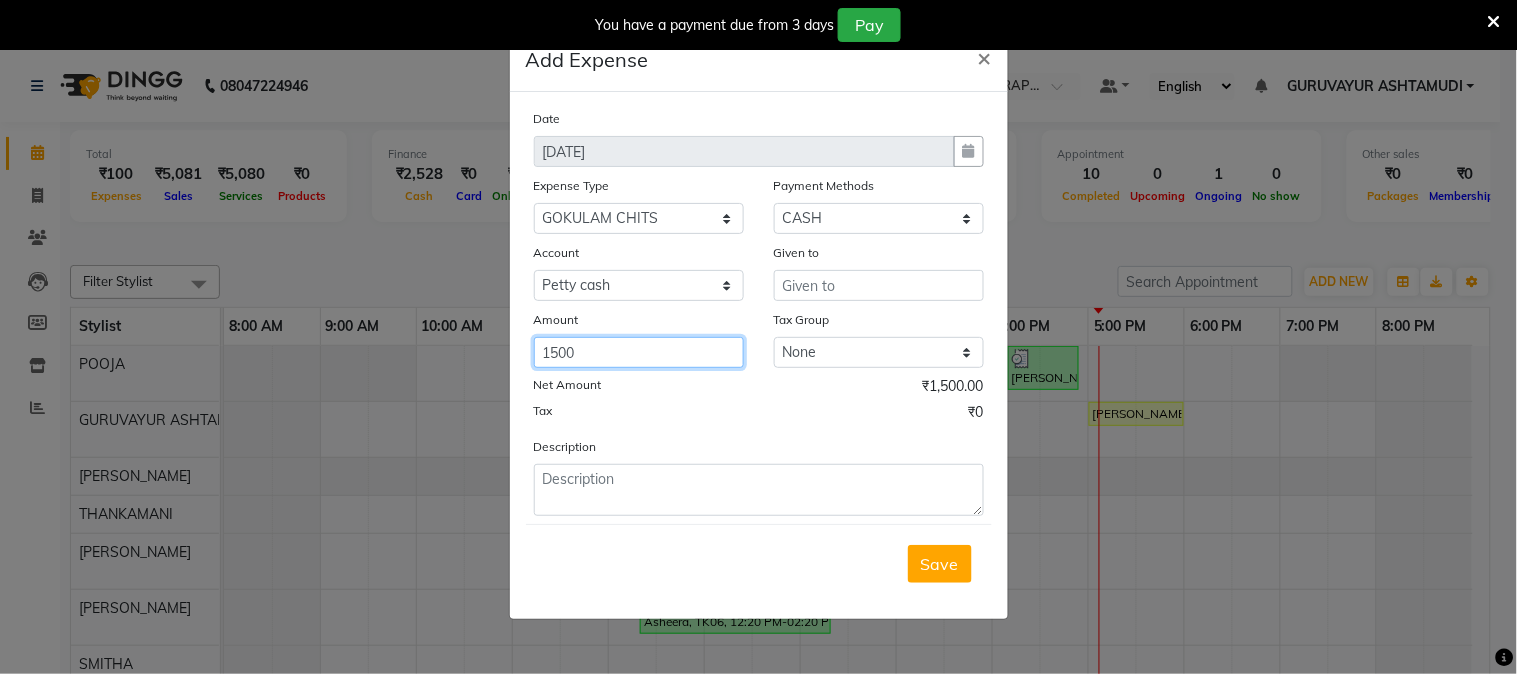 type on "1500" 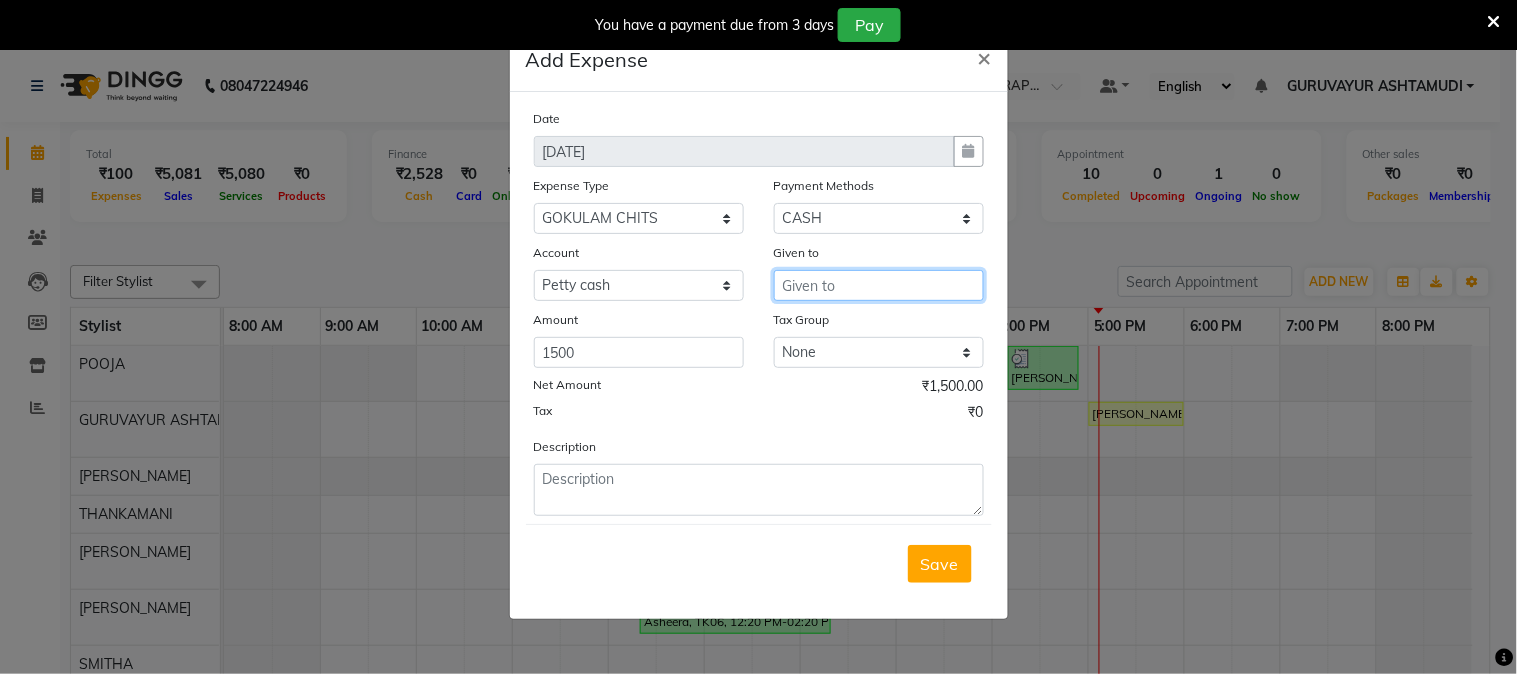 click at bounding box center [879, 285] 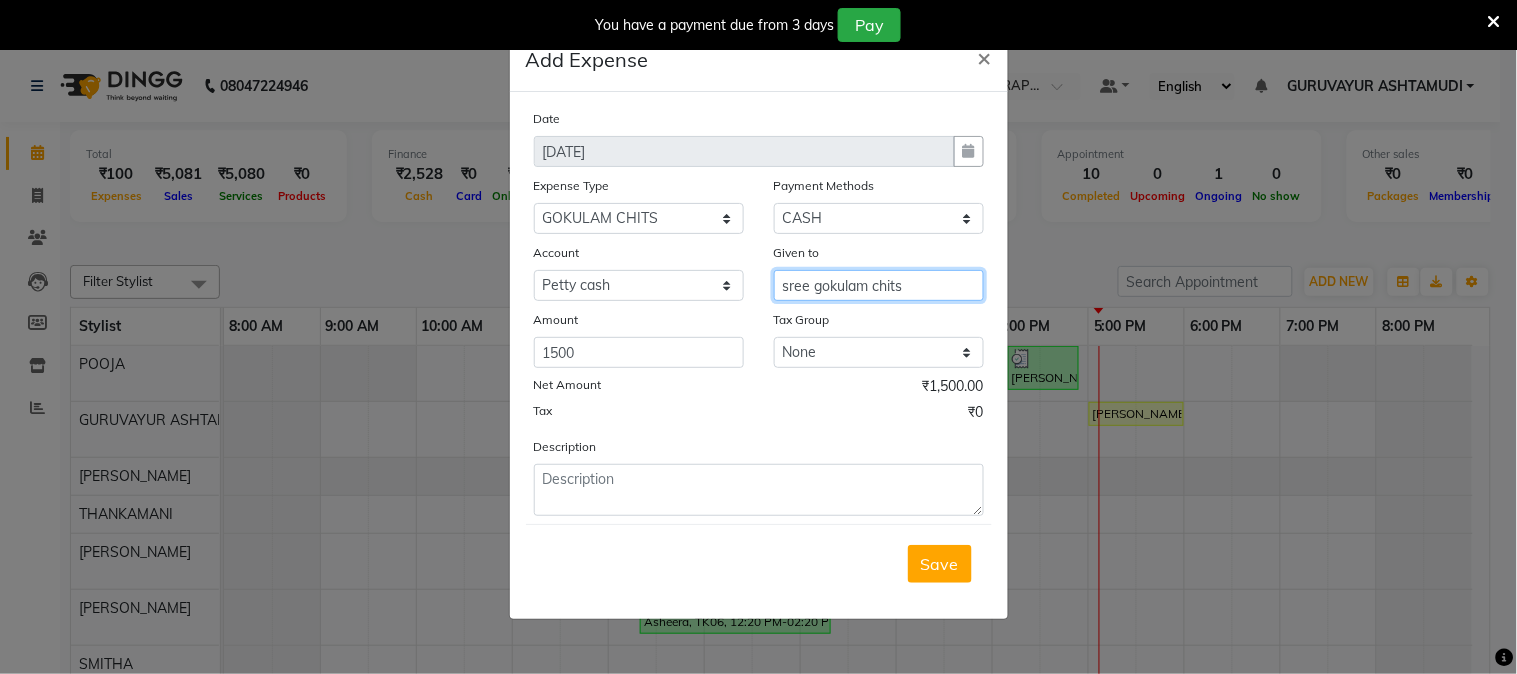 type on "sree gokulam chits" 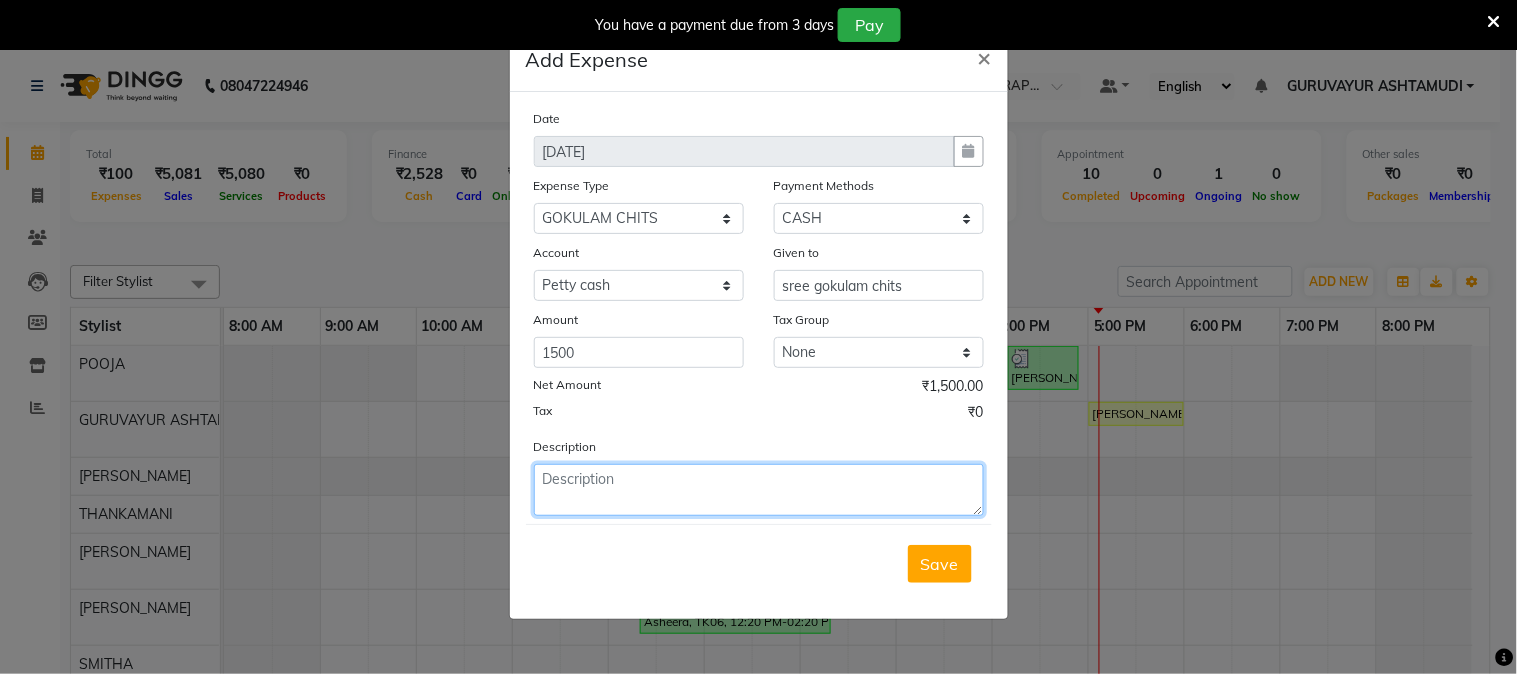 click 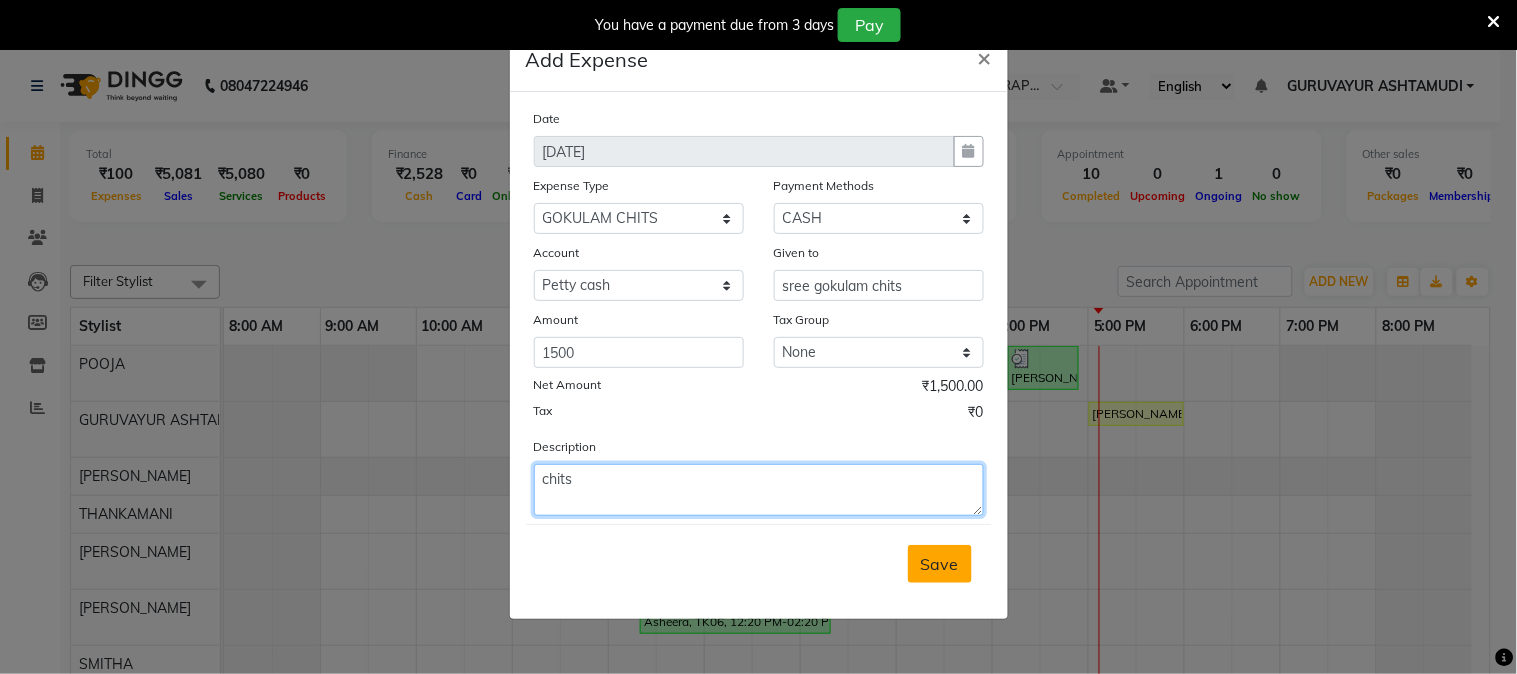 type on "chits" 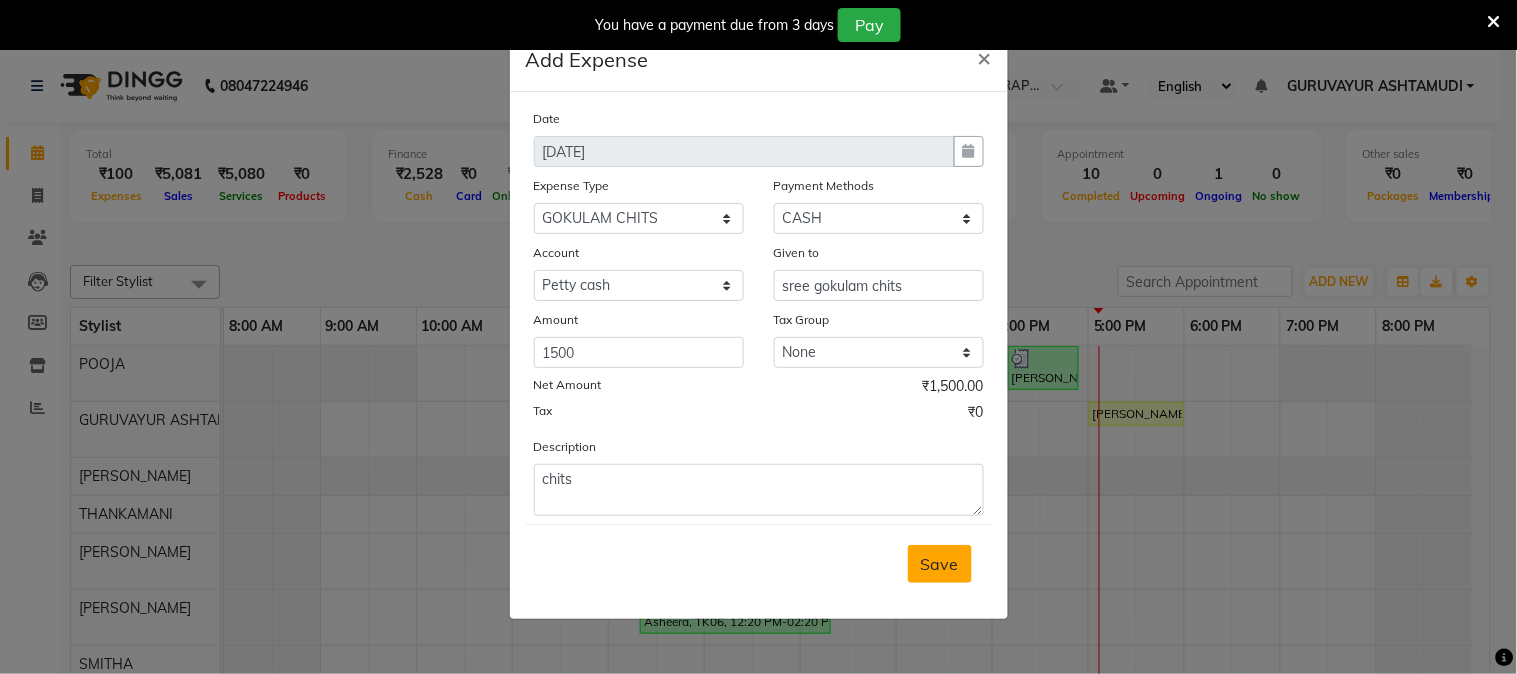 click on "Save" at bounding box center (940, 564) 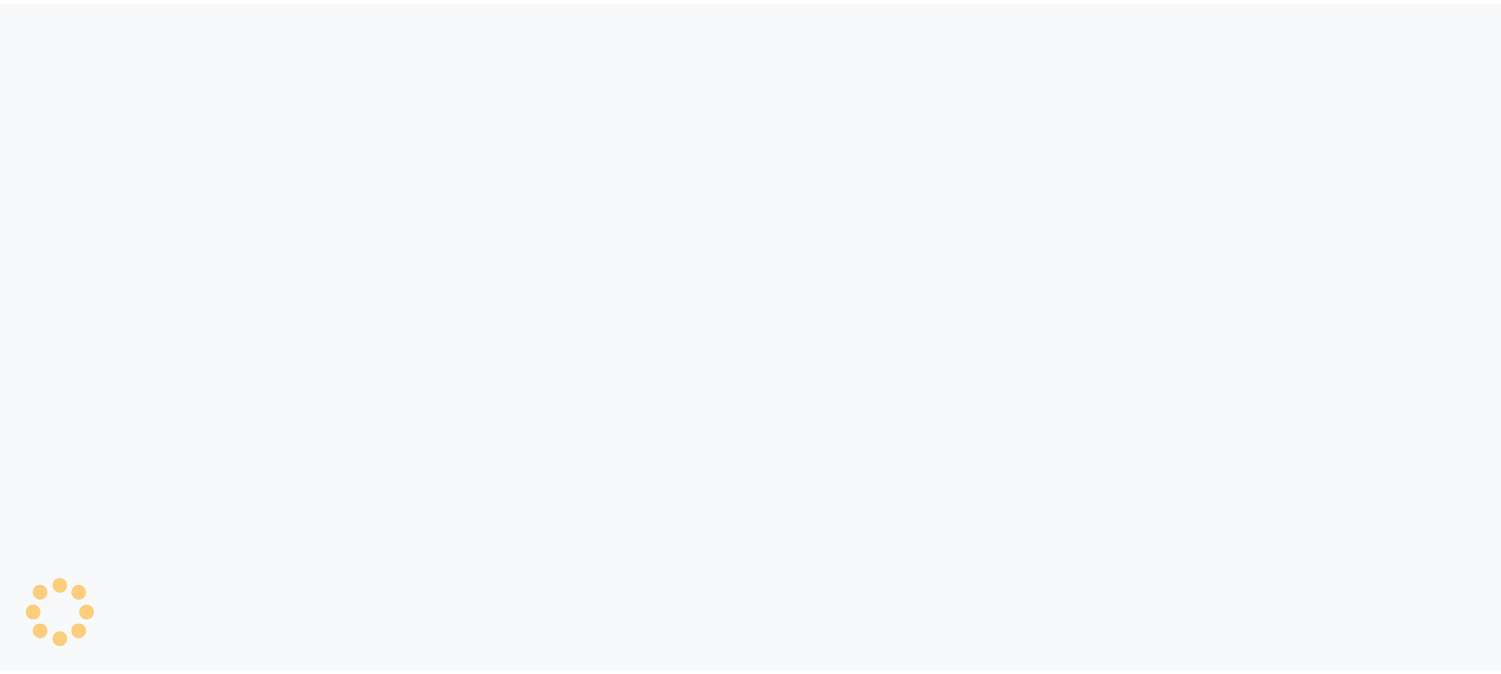 scroll, scrollTop: 0, scrollLeft: 0, axis: both 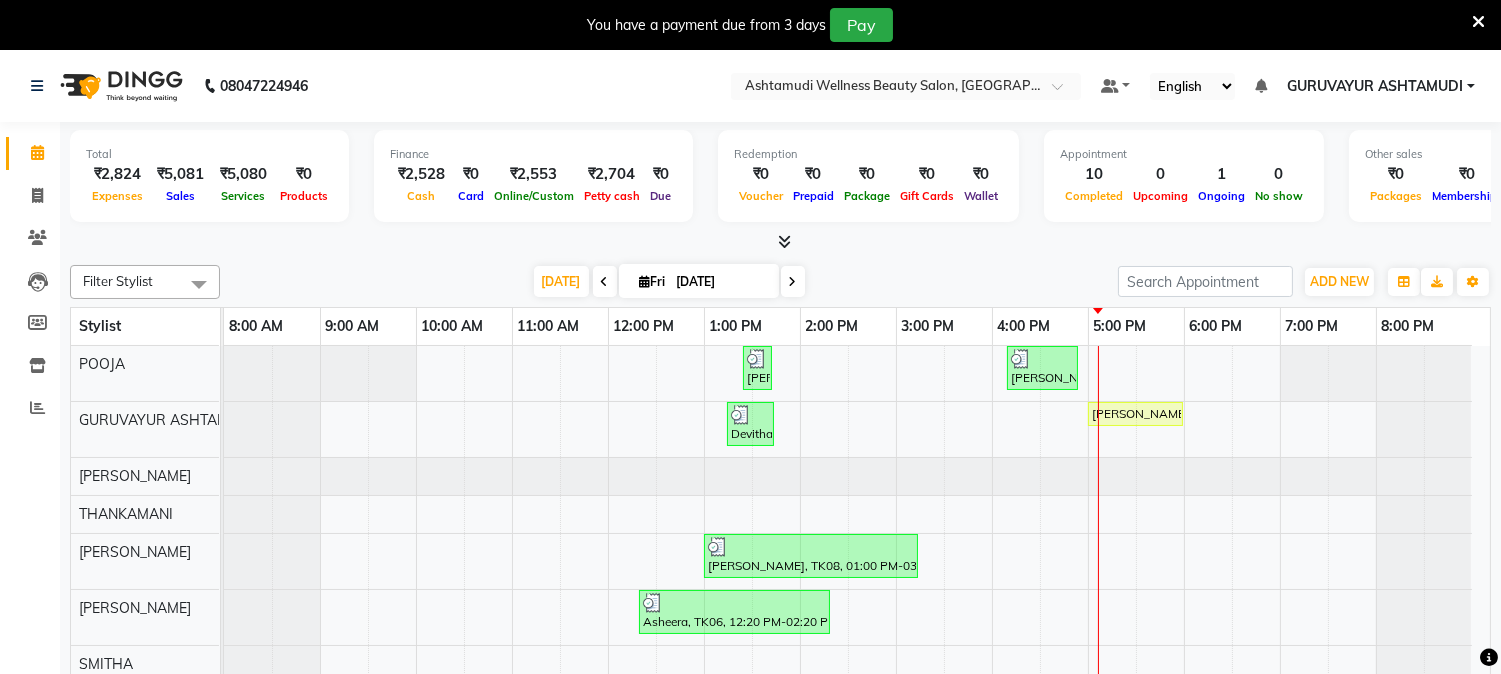 click at bounding box center (1478, 22) 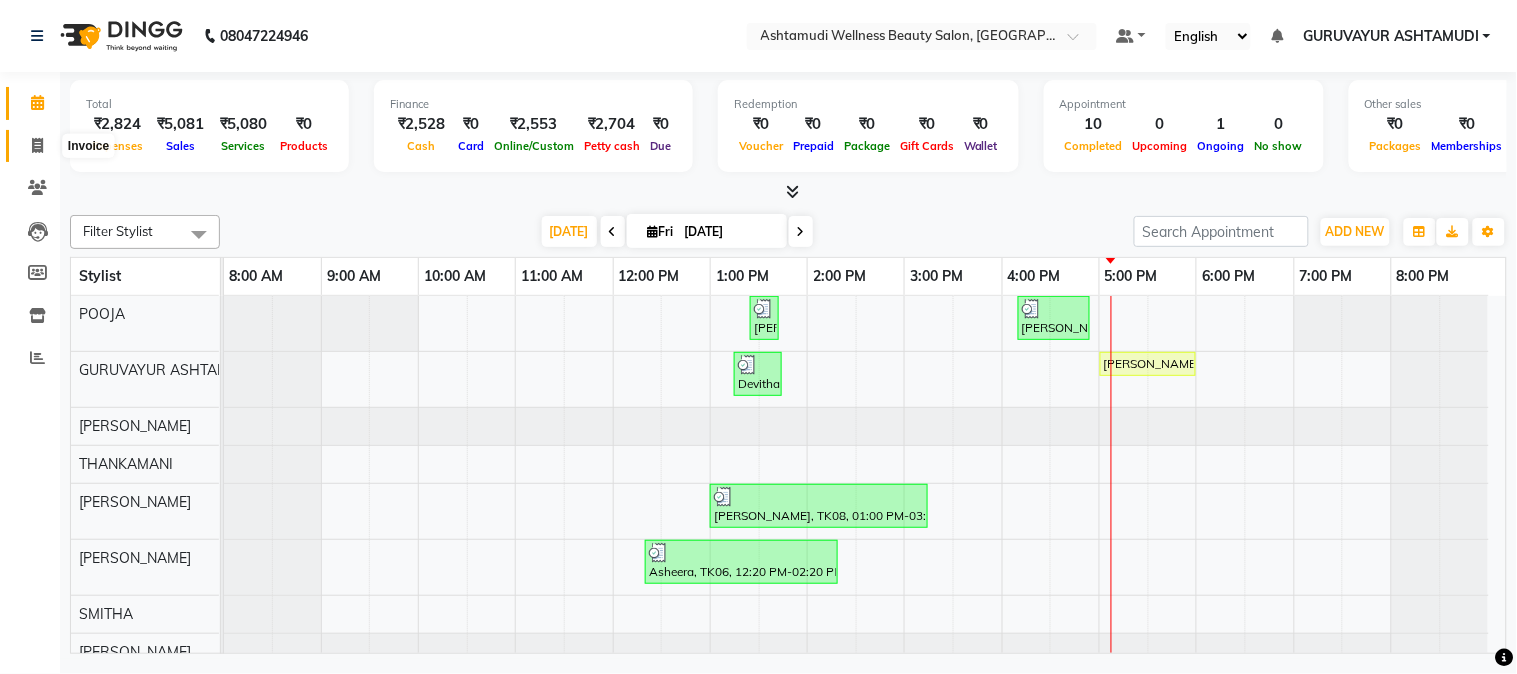 click 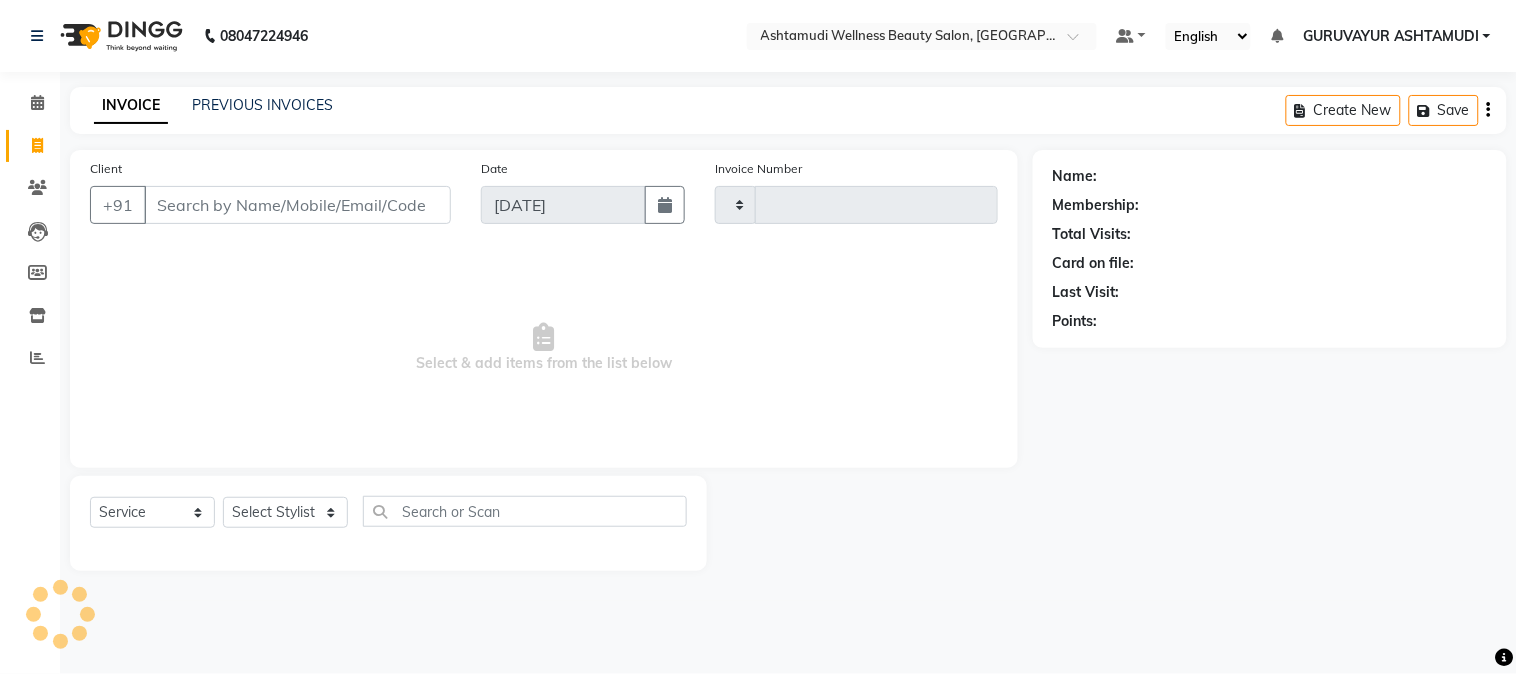 type on "1329" 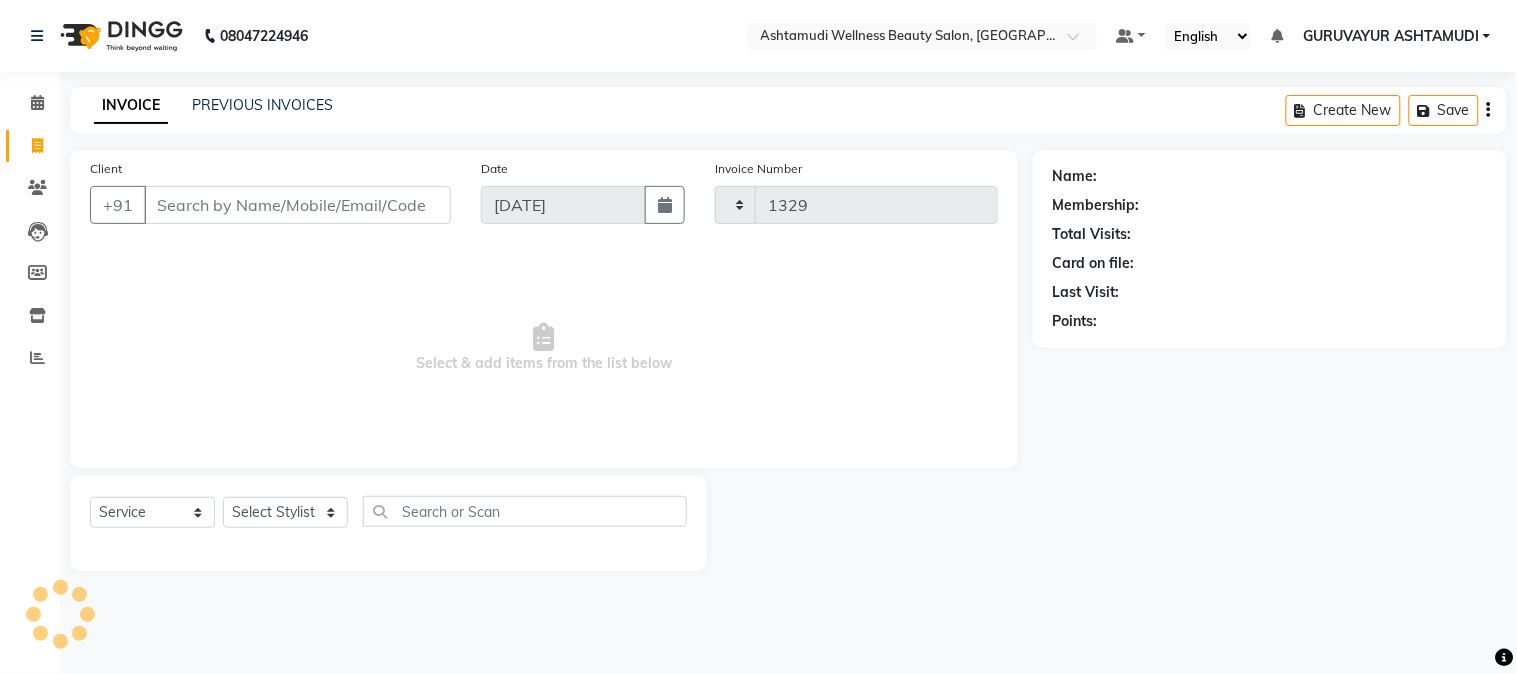 select on "4660" 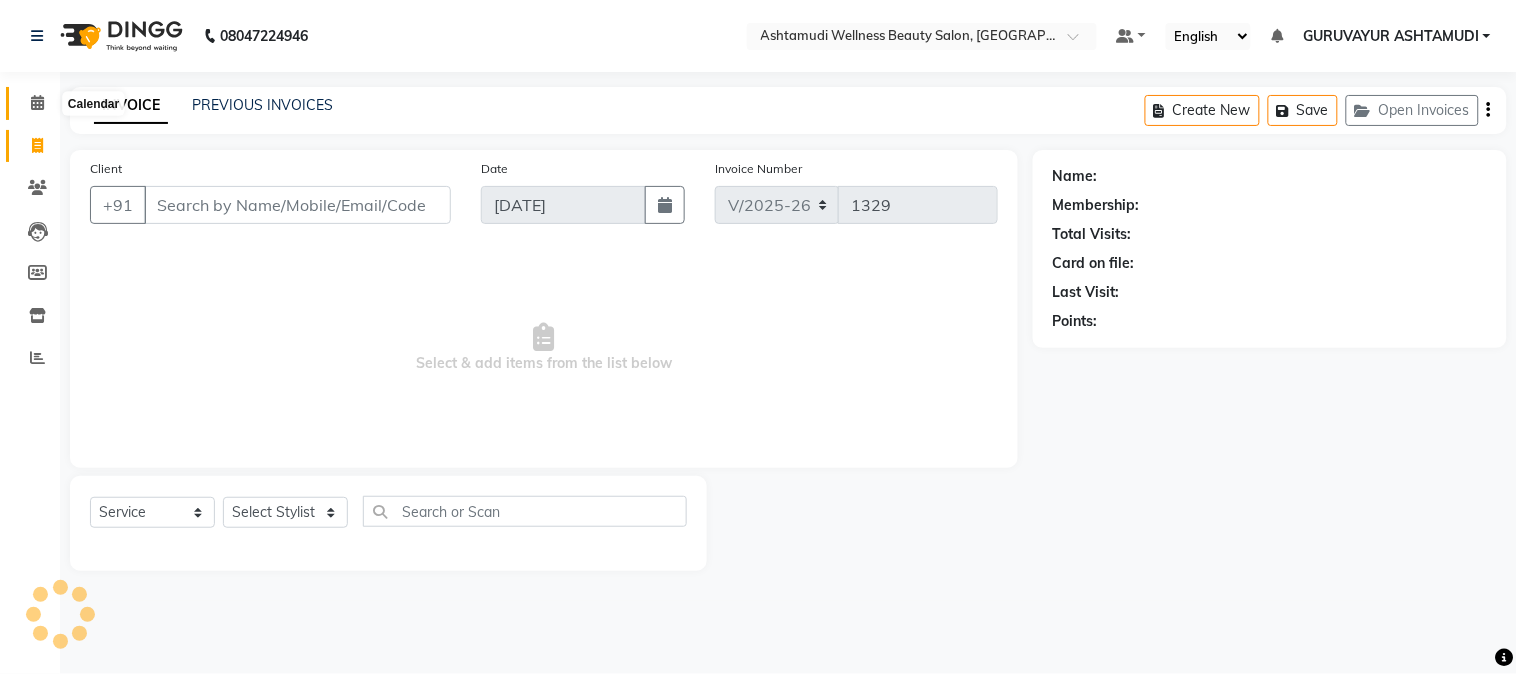 click 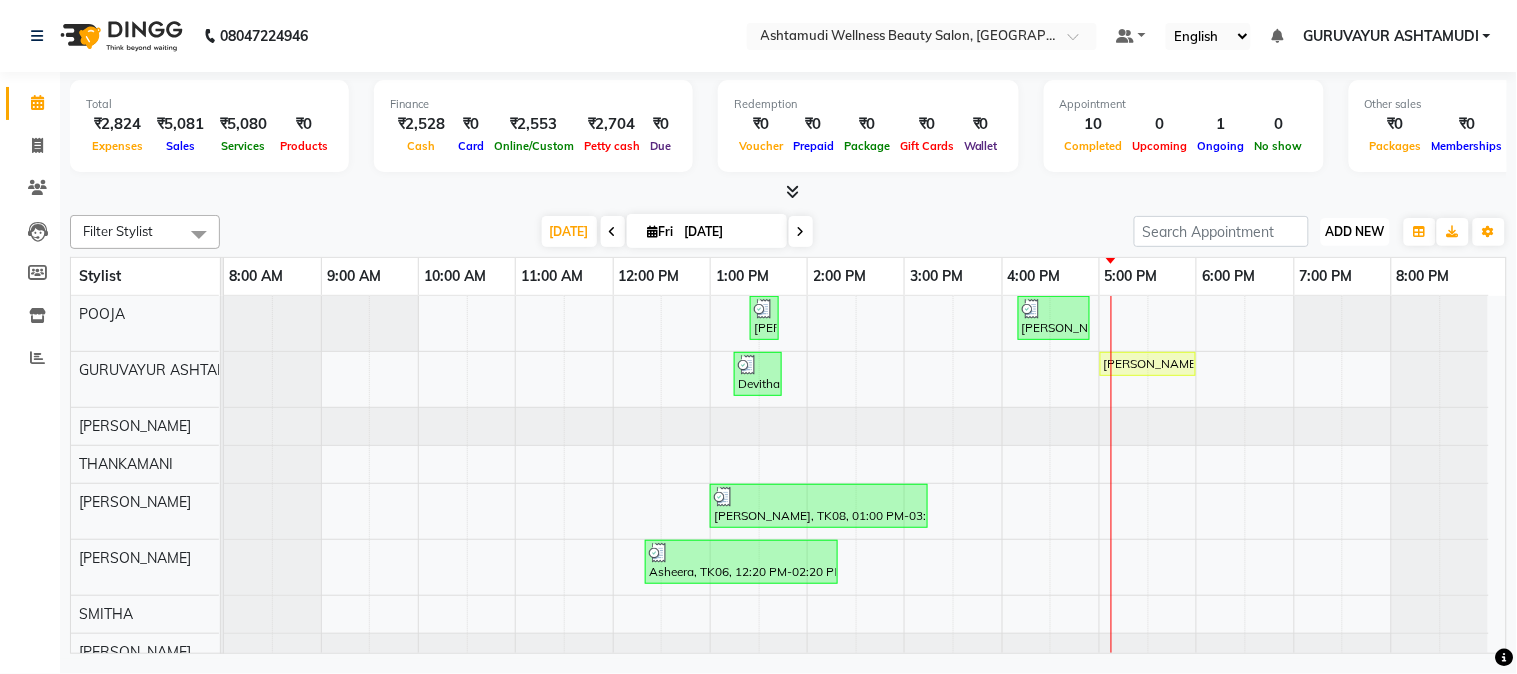 click on "ADD NEW" at bounding box center (1355, 231) 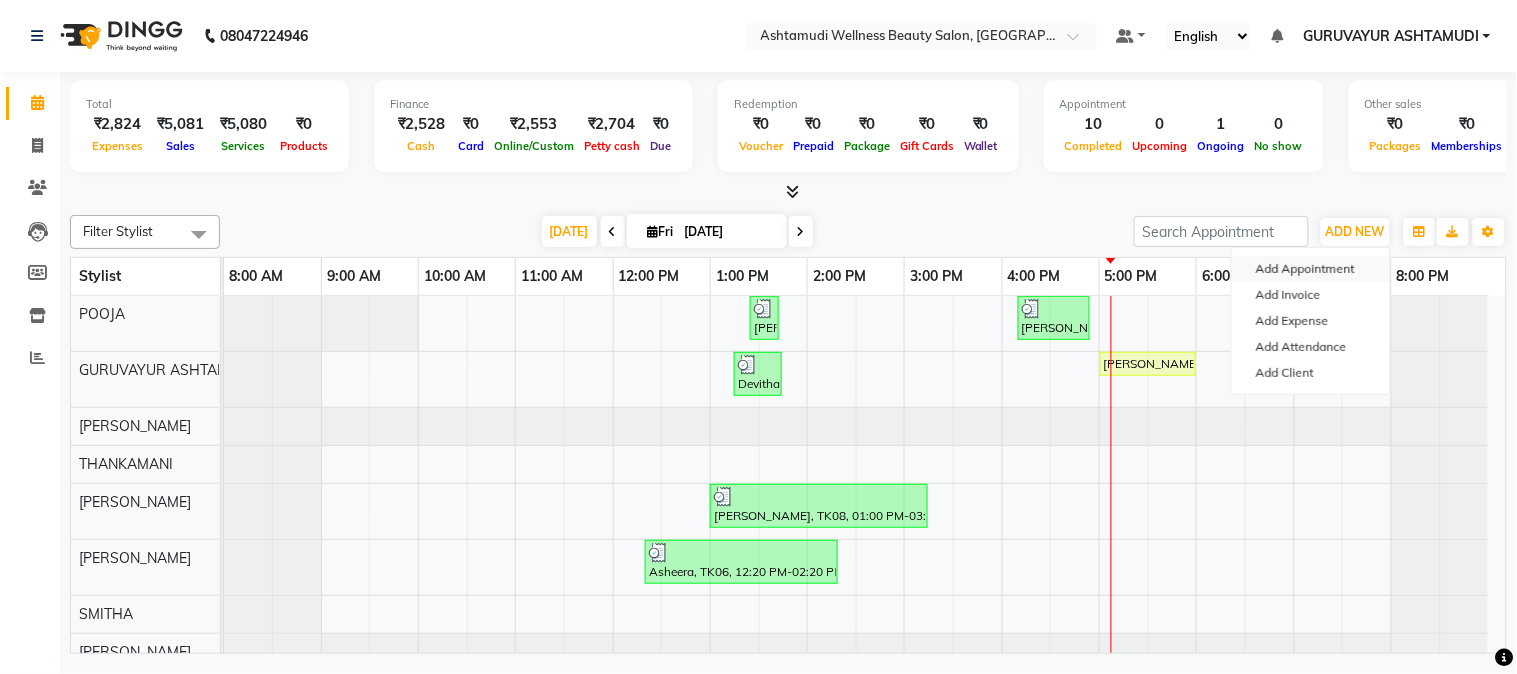 click on "Add Appointment" at bounding box center (1311, 269) 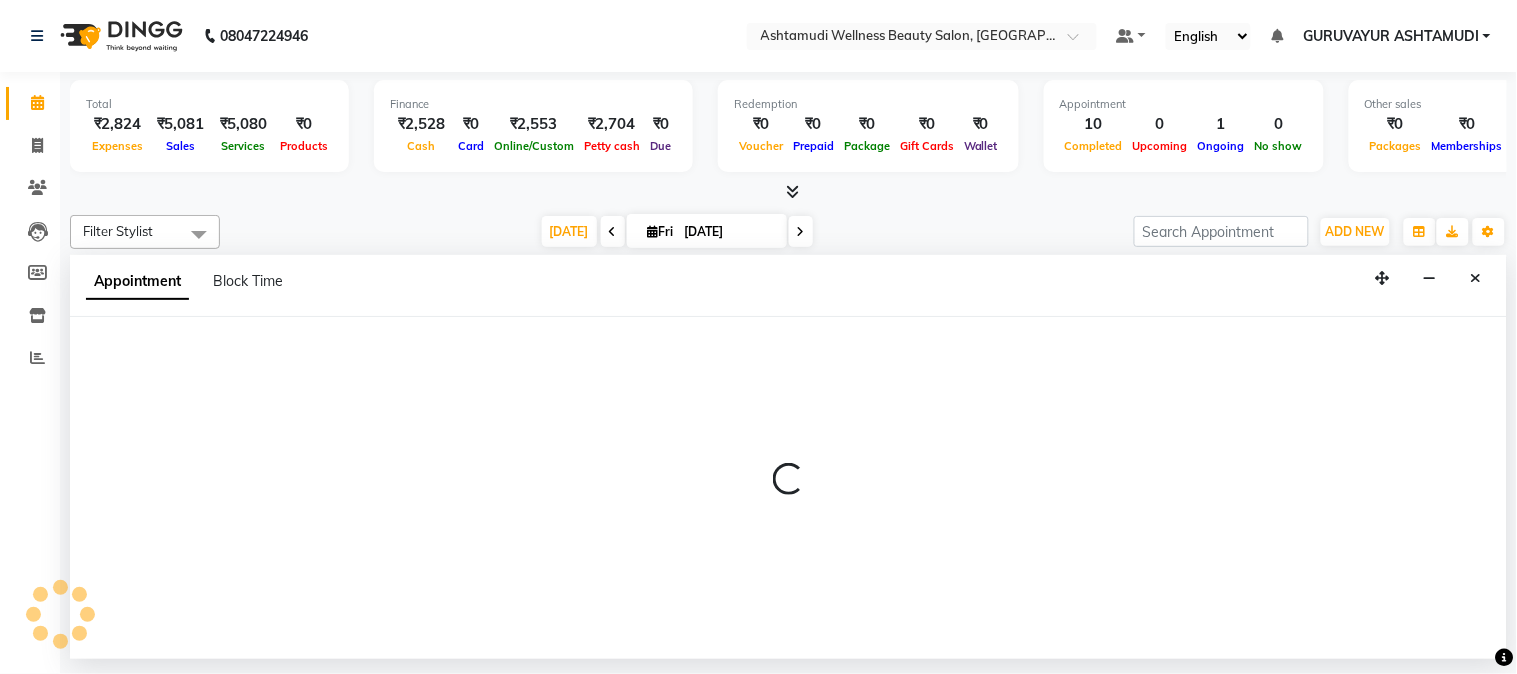 select on "540" 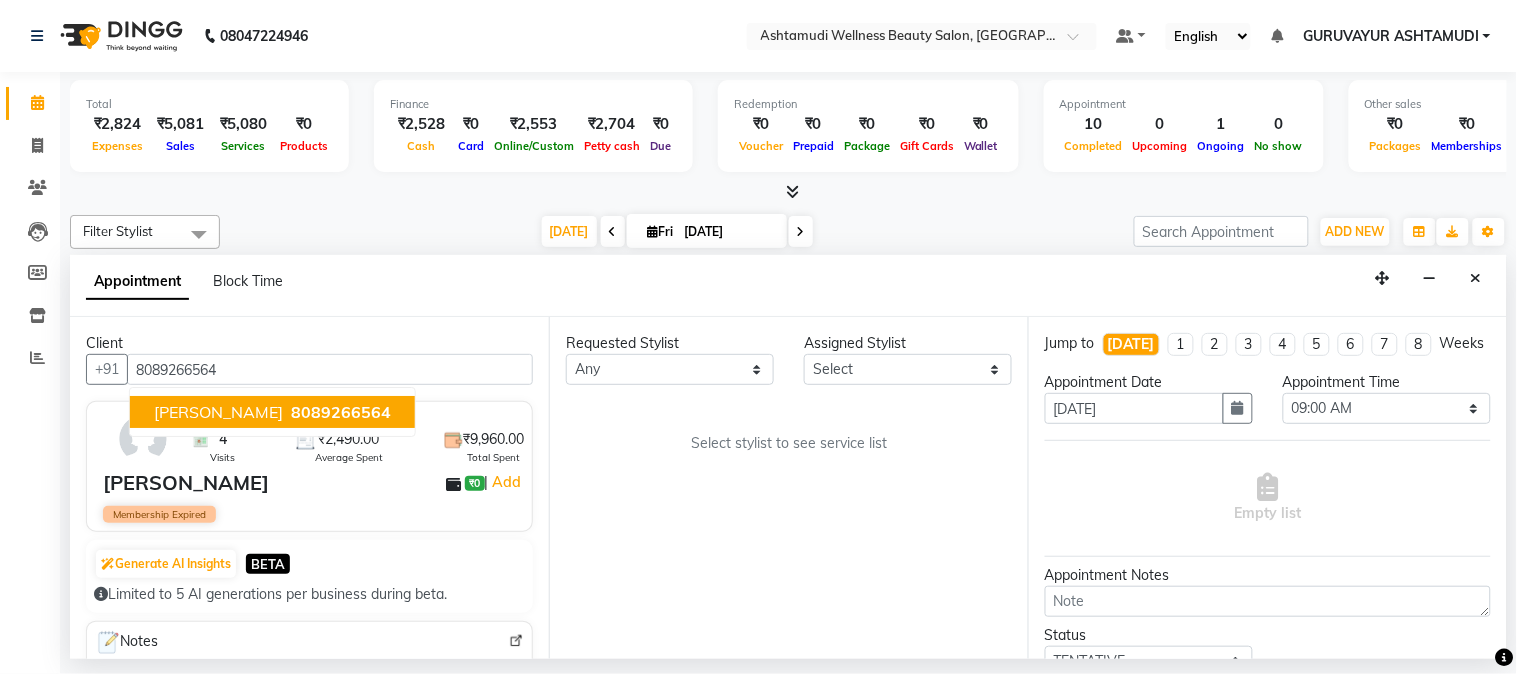 click on "[PERSON_NAME]   8089266564" at bounding box center (272, 412) 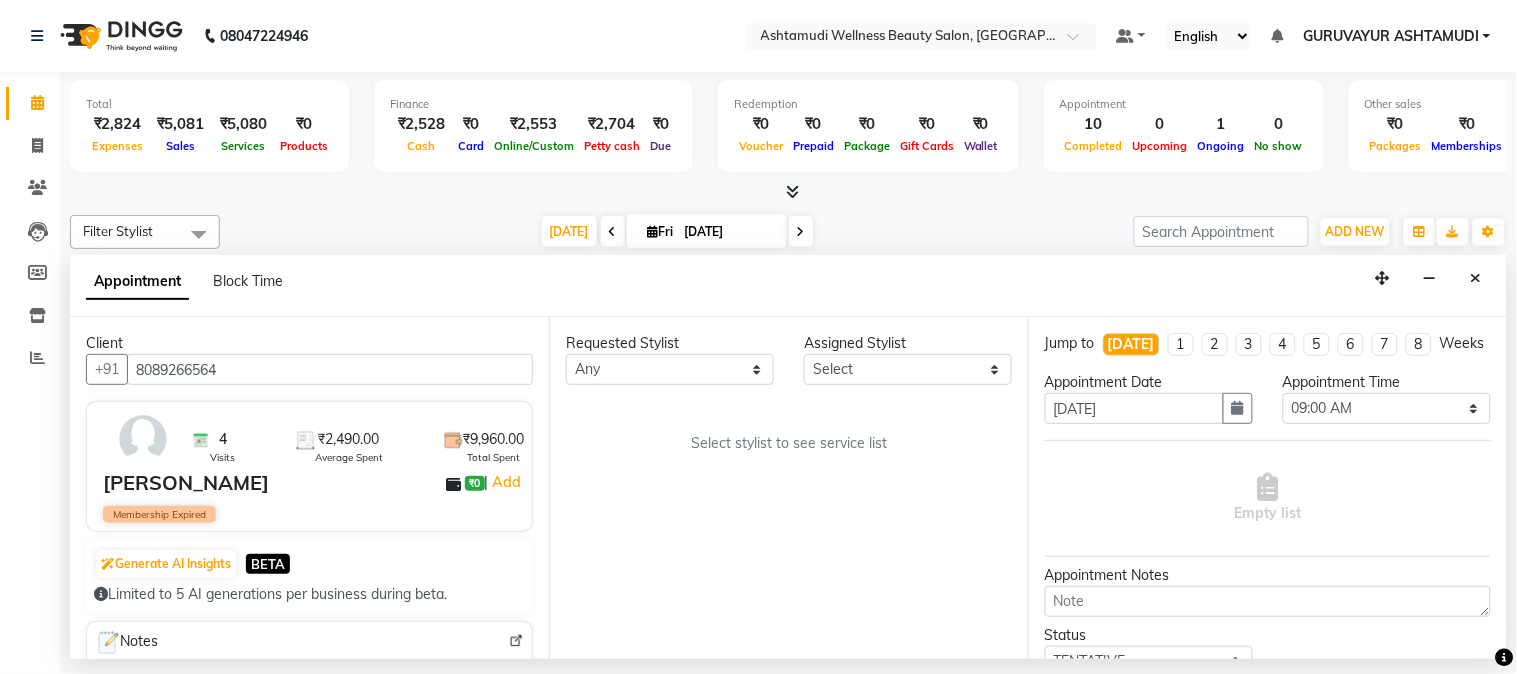 type on "8089266564" 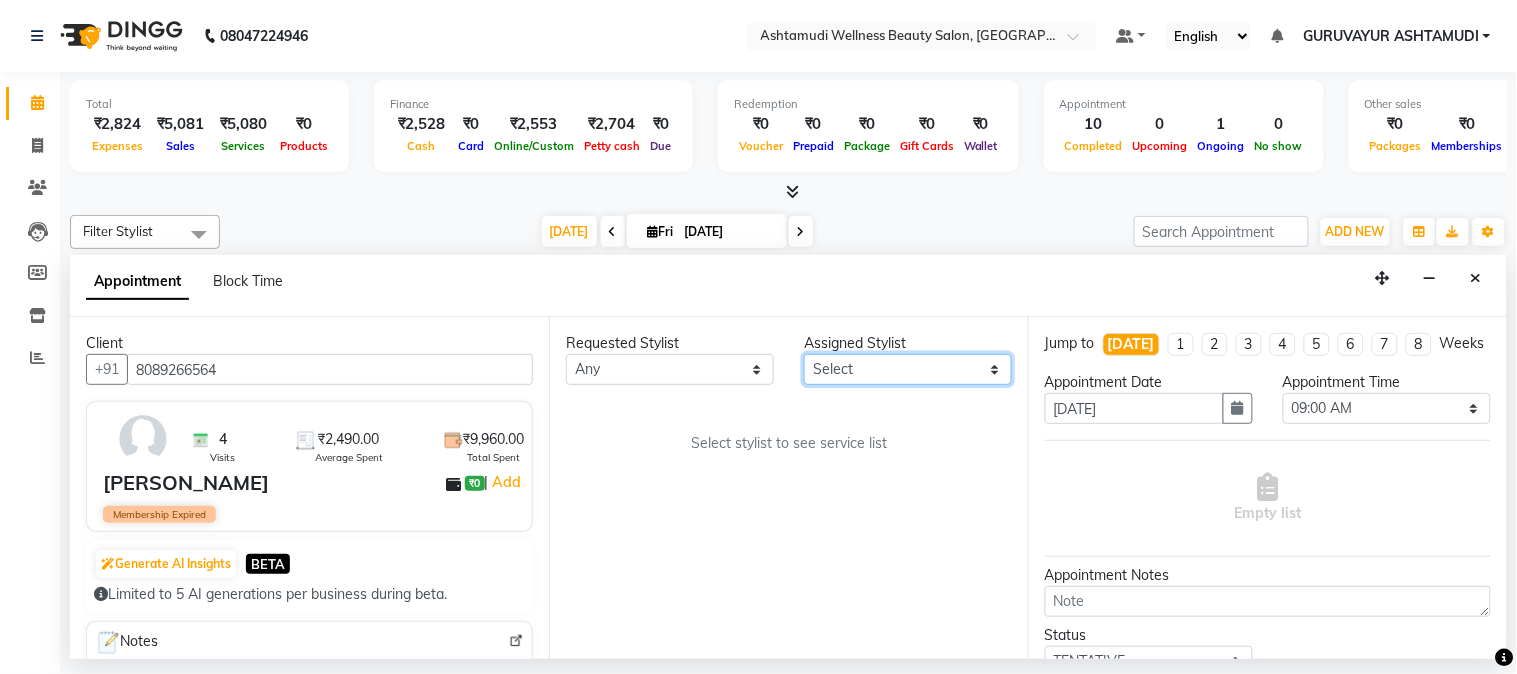 click on "Select [PERSON_NAME] [PERSON_NAME] GURUVAYUR [PERSON_NAME] POOJA [PERSON_NAME] [PERSON_NAME] [PERSON_NAME]" at bounding box center [908, 369] 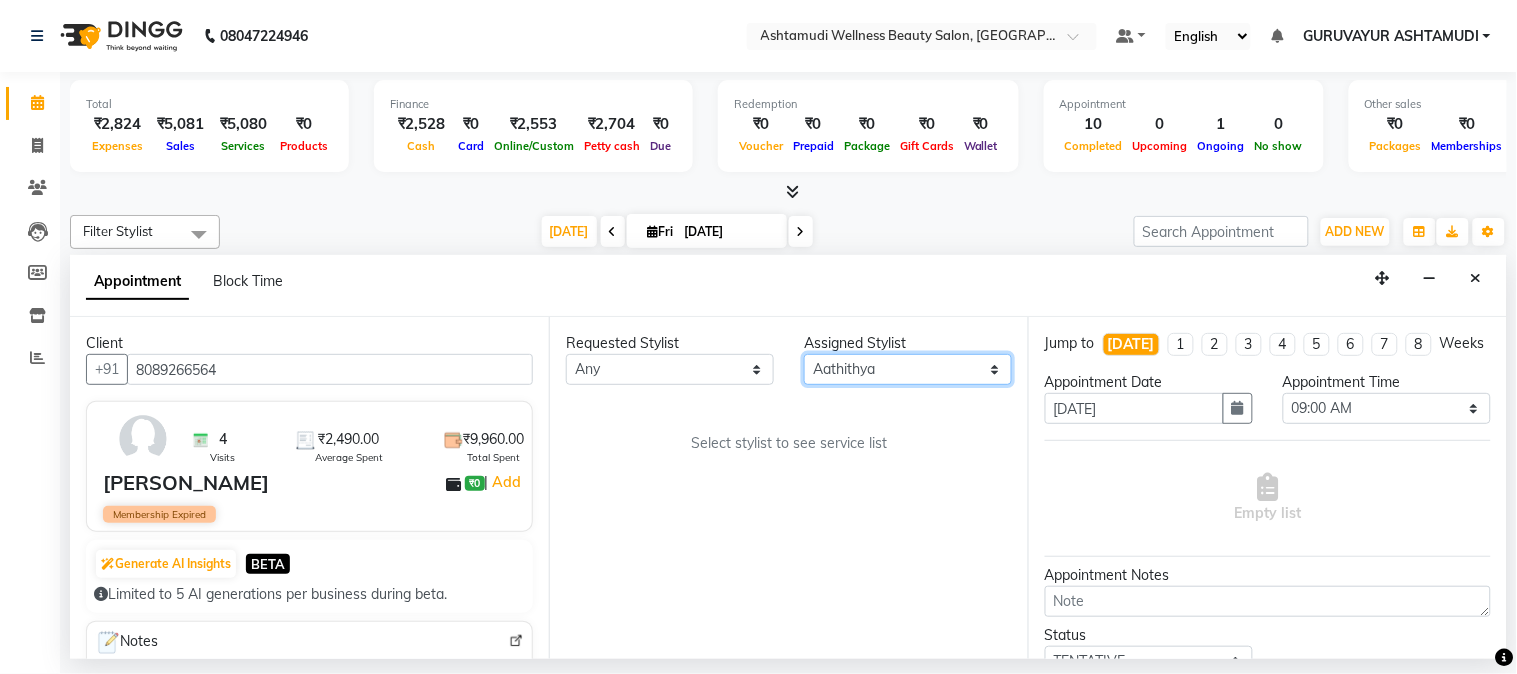 click on "Select [PERSON_NAME] [PERSON_NAME] GURUVAYUR [PERSON_NAME] POOJA [PERSON_NAME] [PERSON_NAME] [PERSON_NAME]" at bounding box center [908, 369] 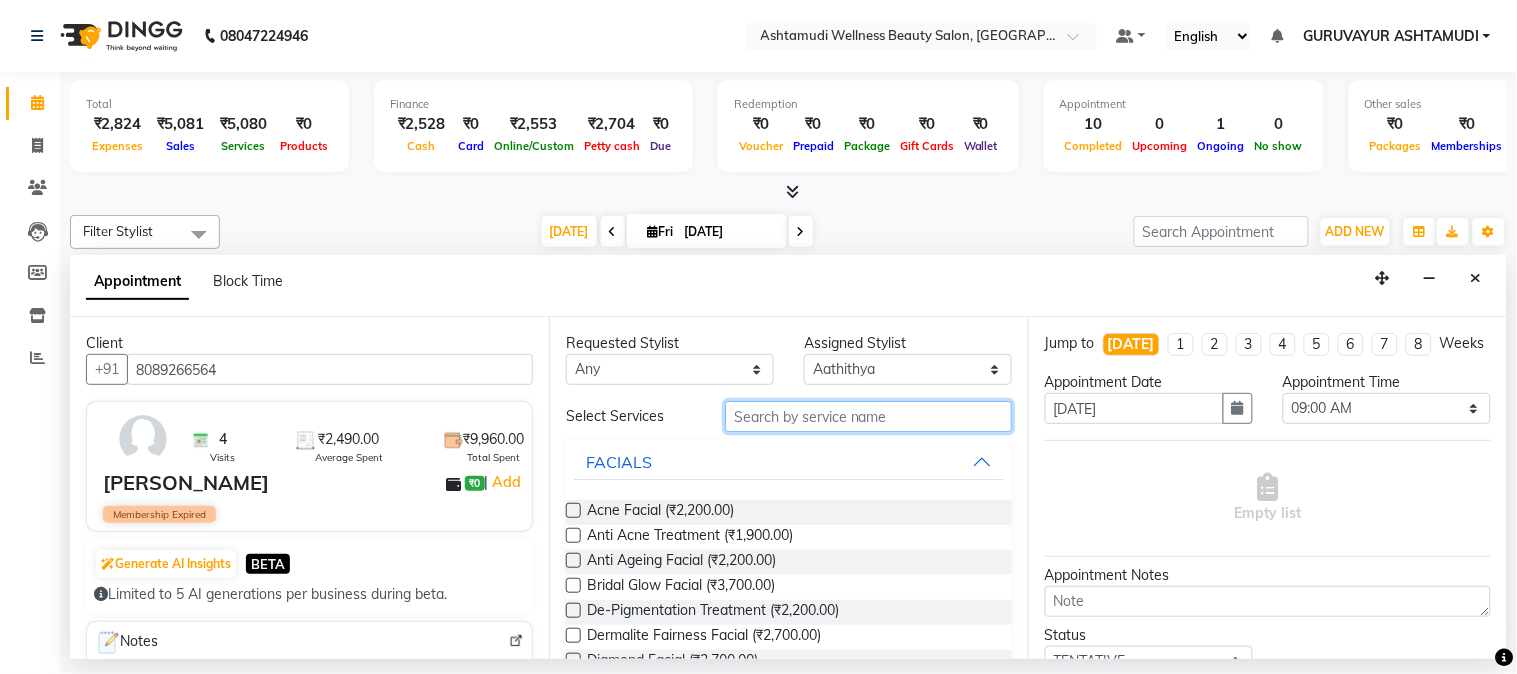 click at bounding box center (868, 416) 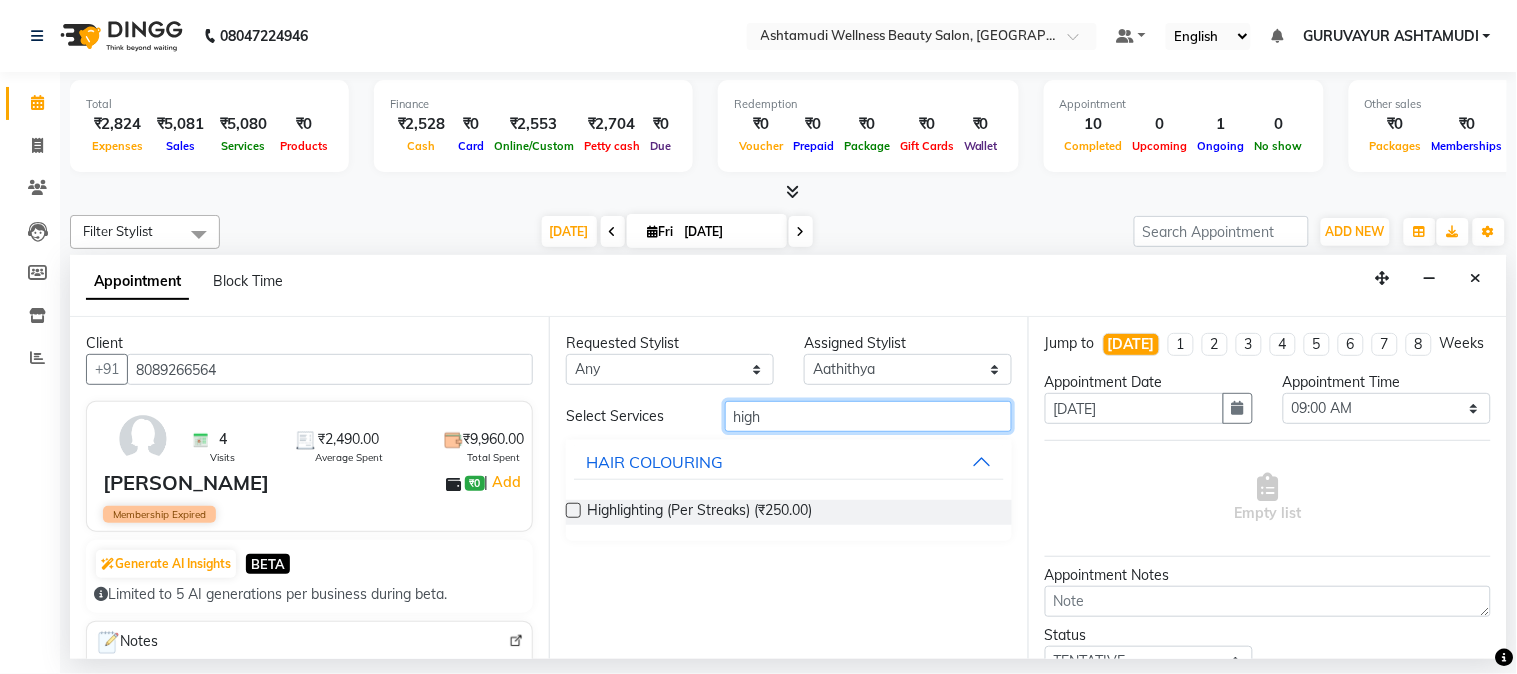 type on "high" 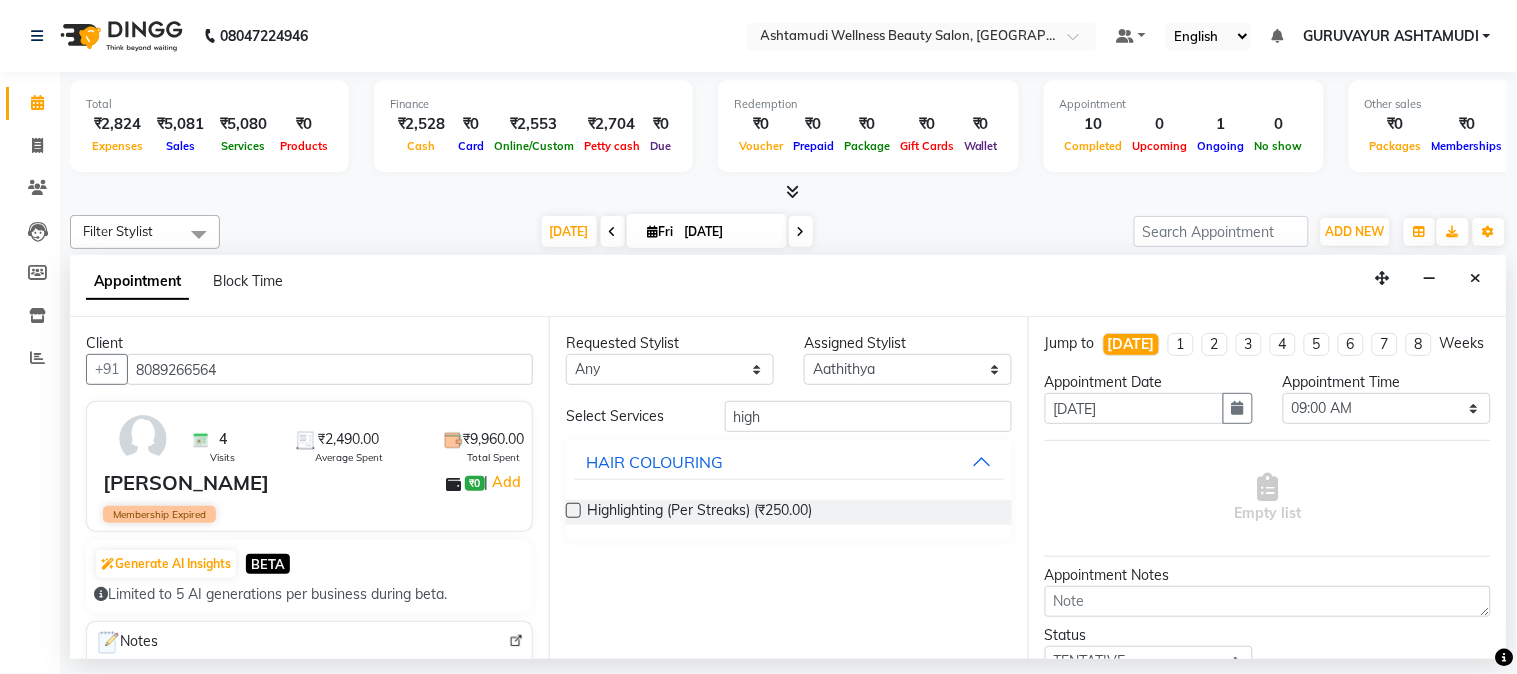 click at bounding box center (573, 510) 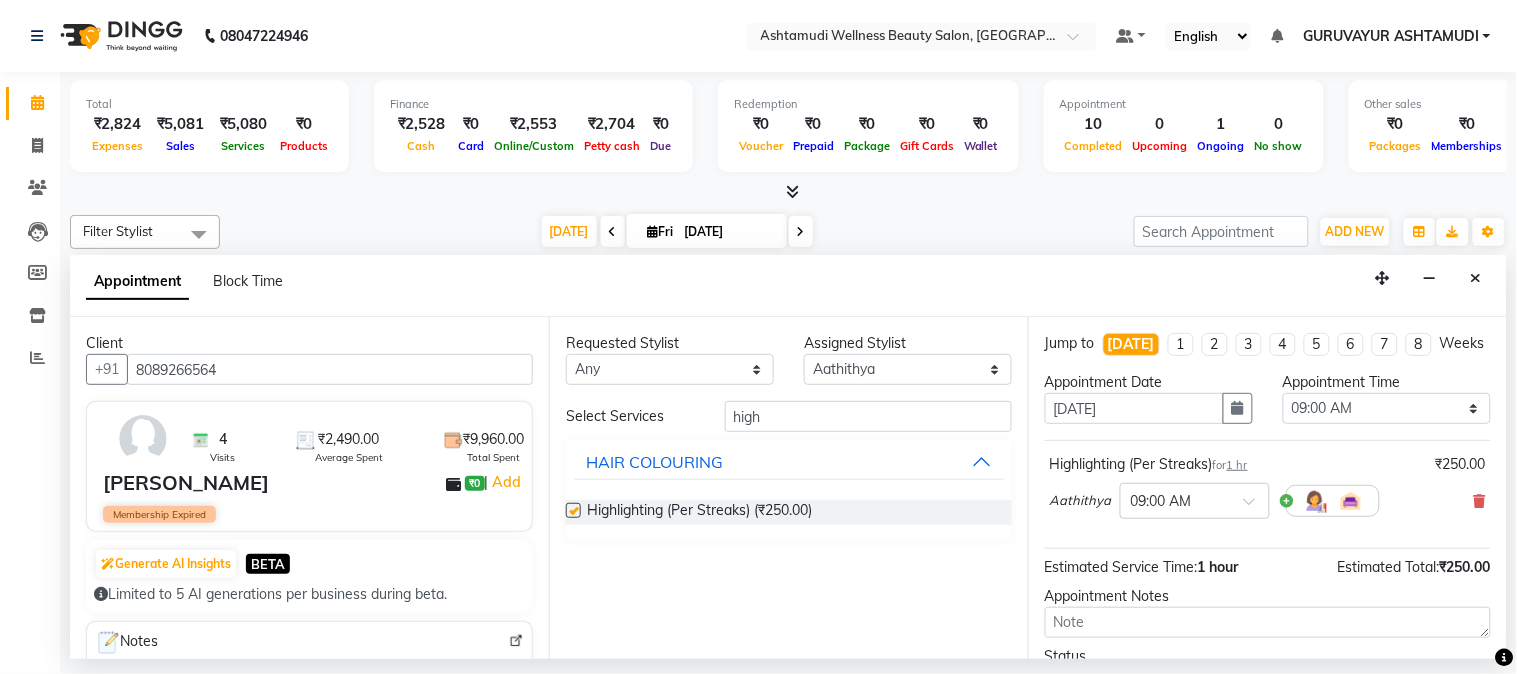 checkbox on "false" 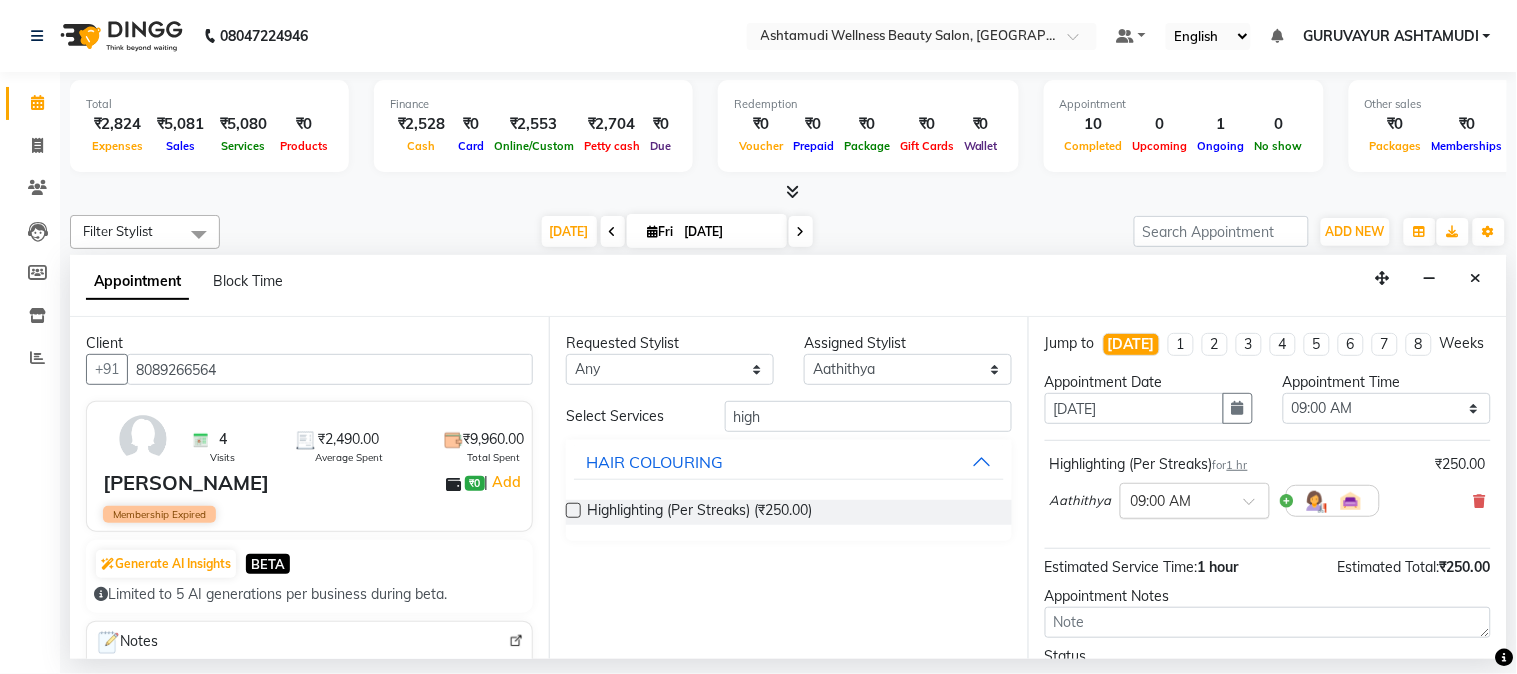 click at bounding box center (1256, 507) 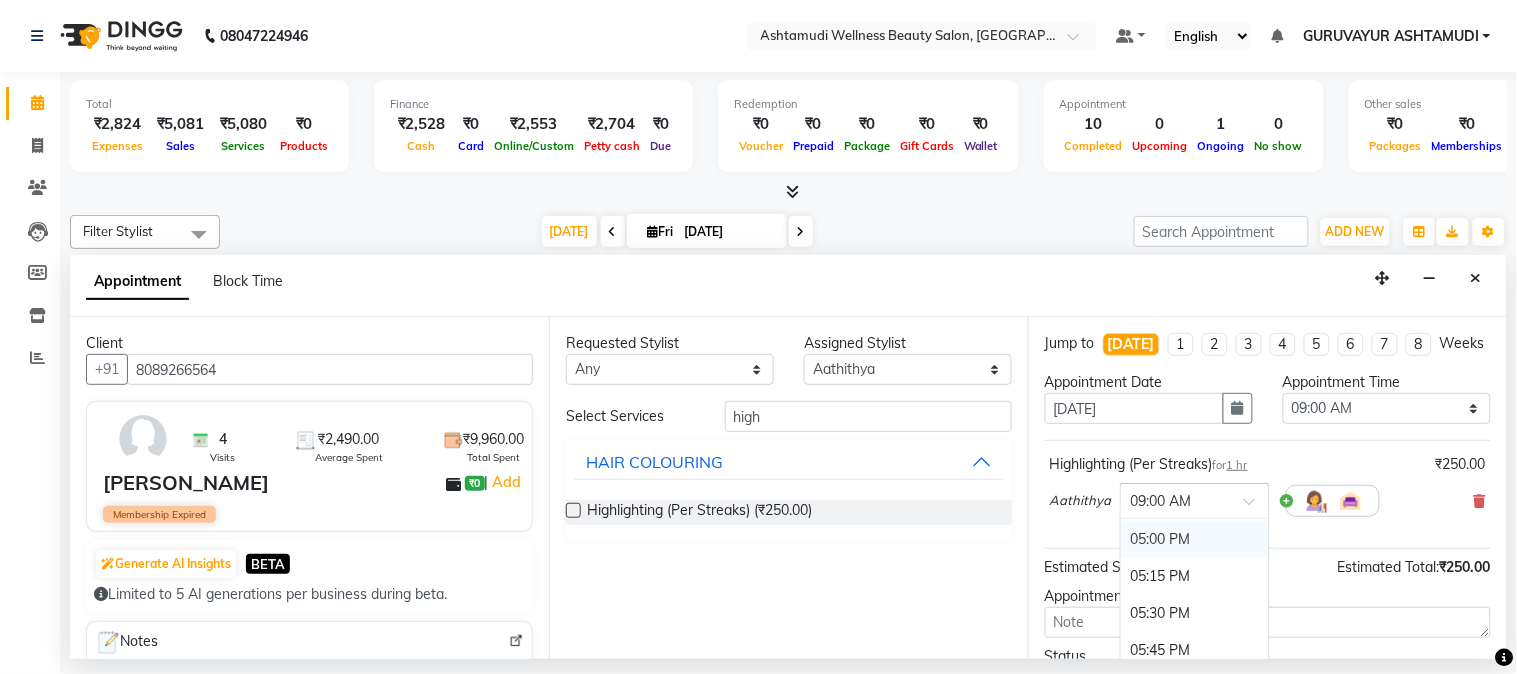 scroll, scrollTop: 1222, scrollLeft: 0, axis: vertical 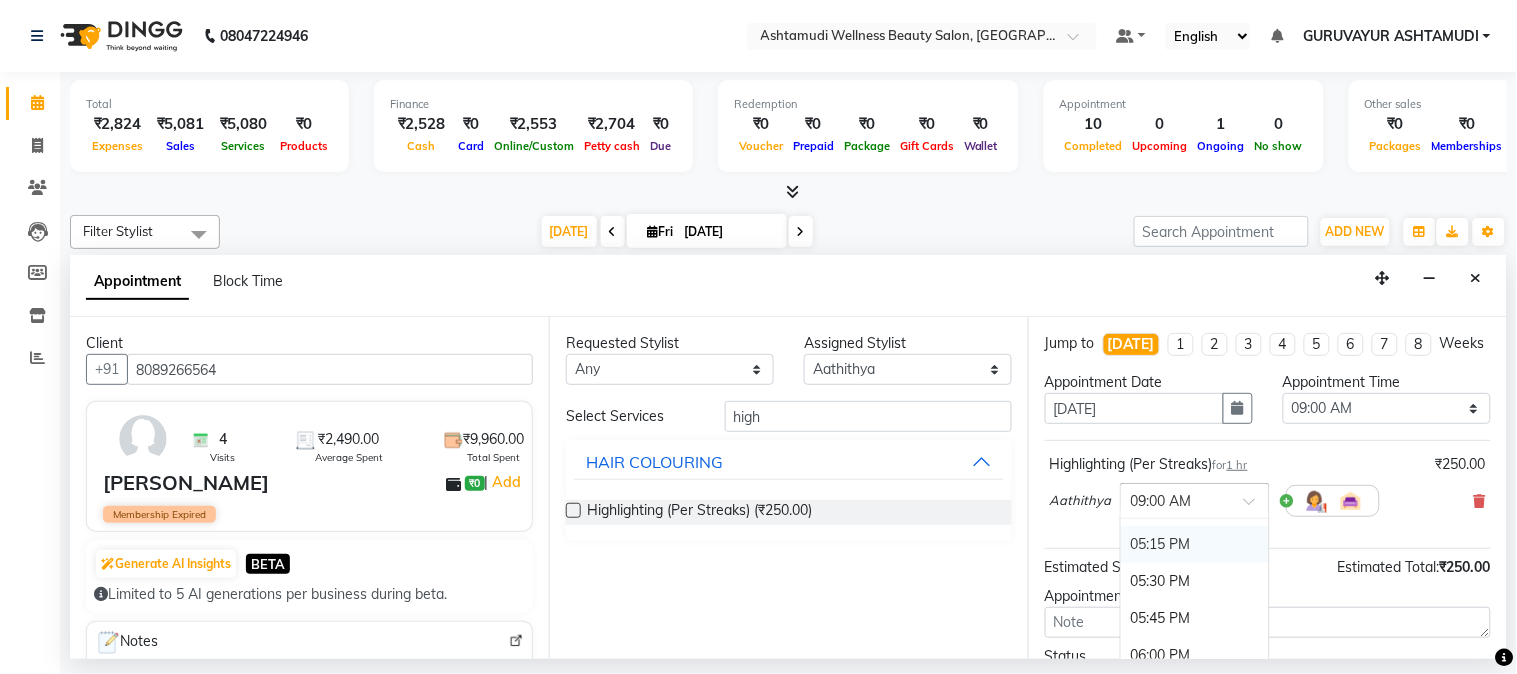 click on "05:15 PM" at bounding box center (1195, 544) 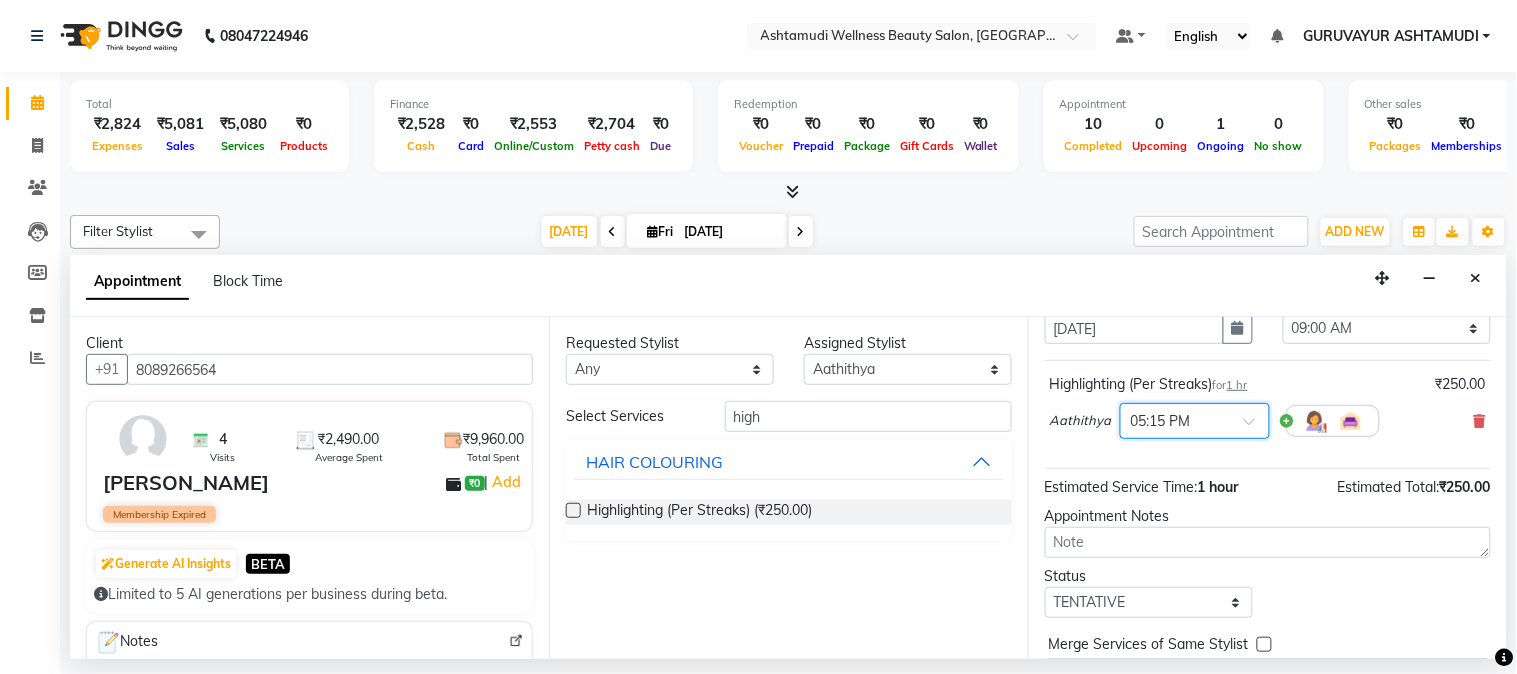 scroll, scrollTop: 151, scrollLeft: 0, axis: vertical 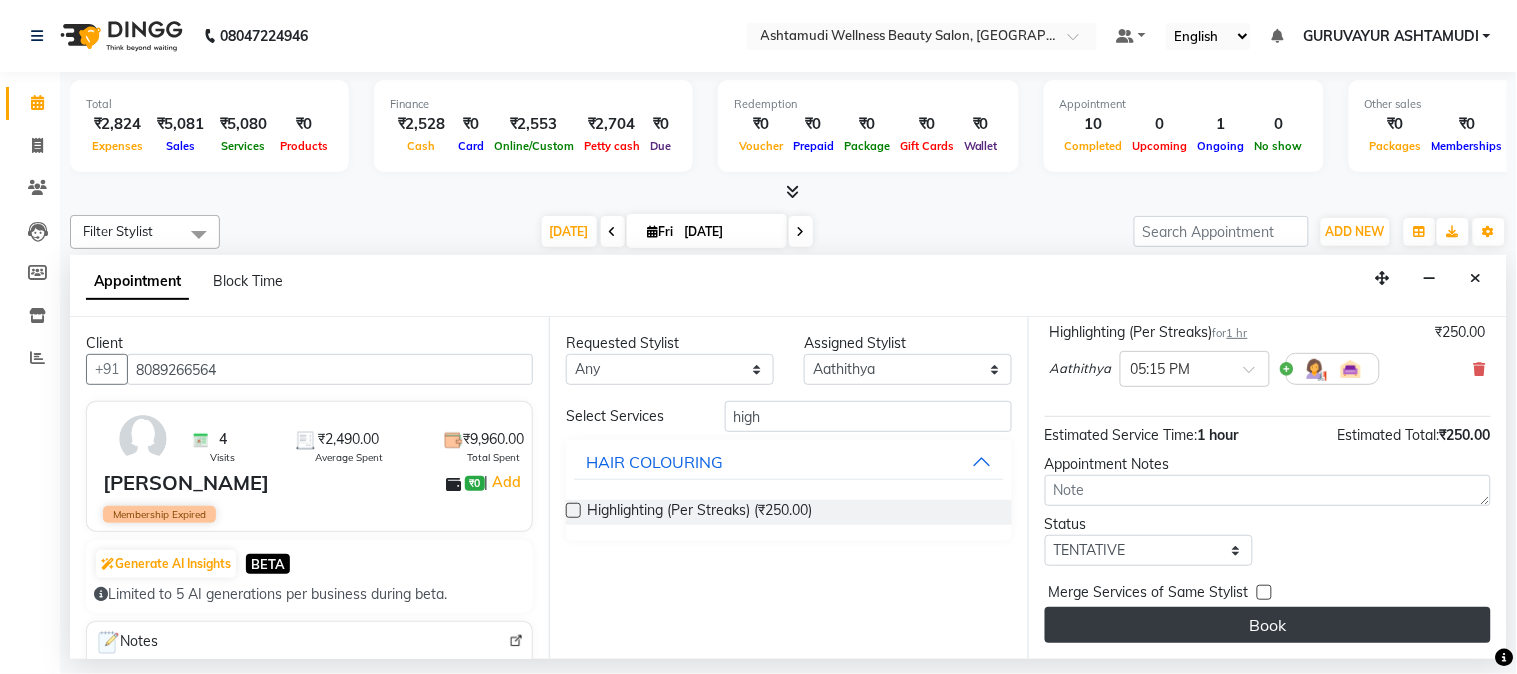 click on "Book" at bounding box center [1268, 625] 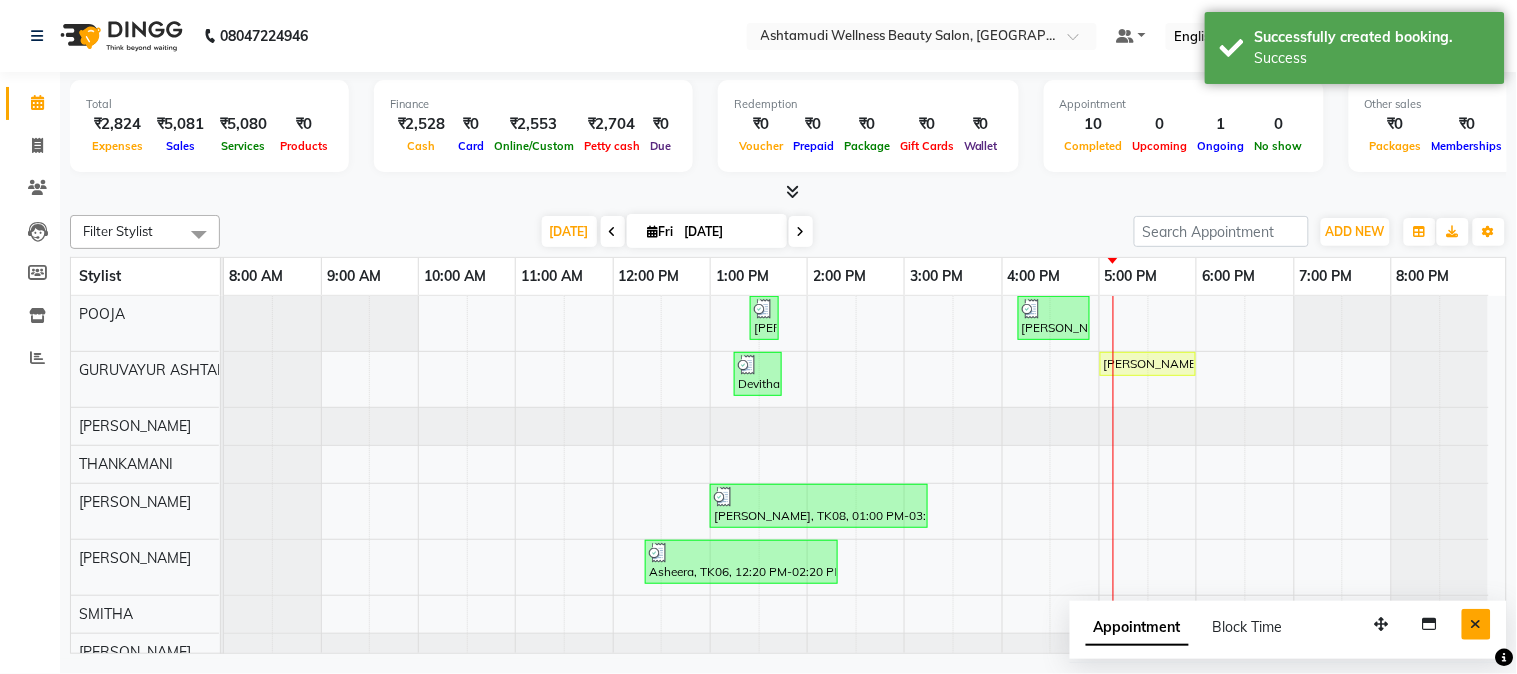 click at bounding box center (1476, 624) 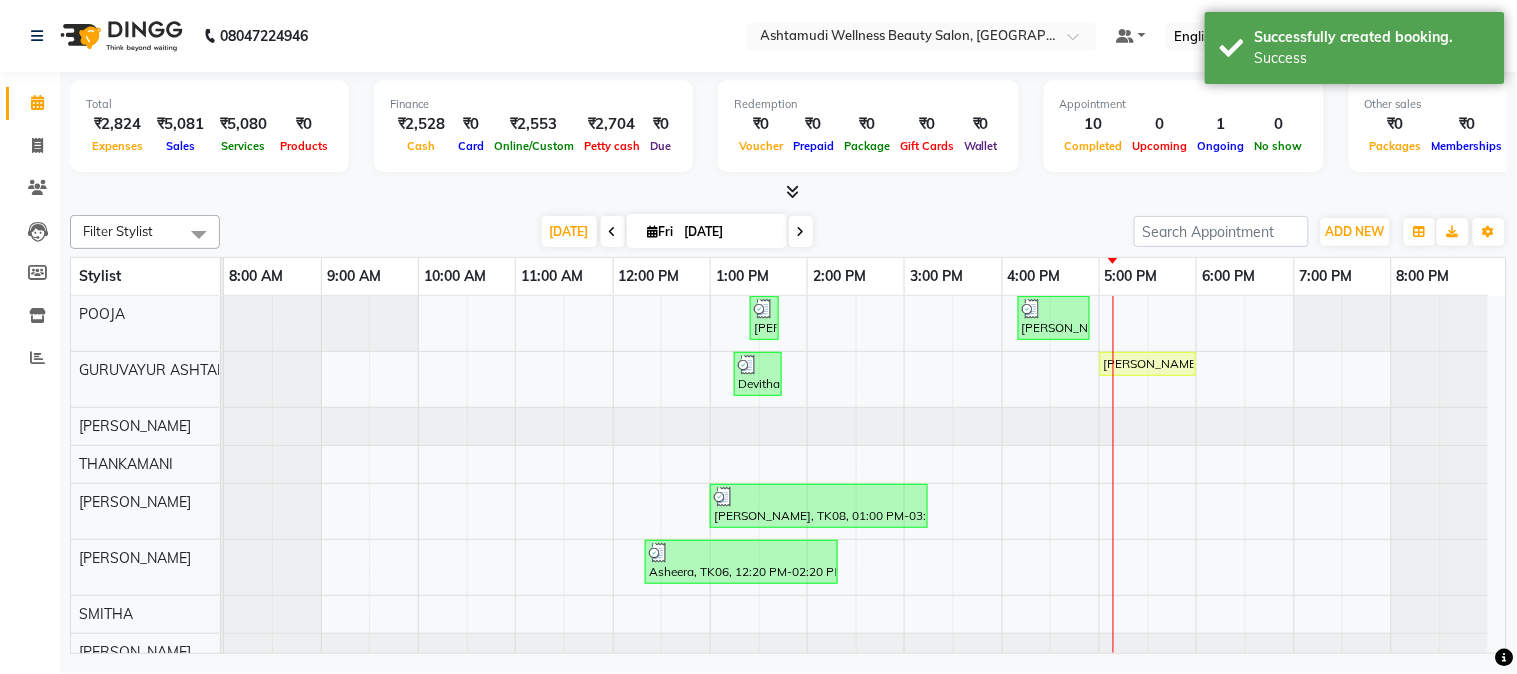 scroll, scrollTop: 135, scrollLeft: 0, axis: vertical 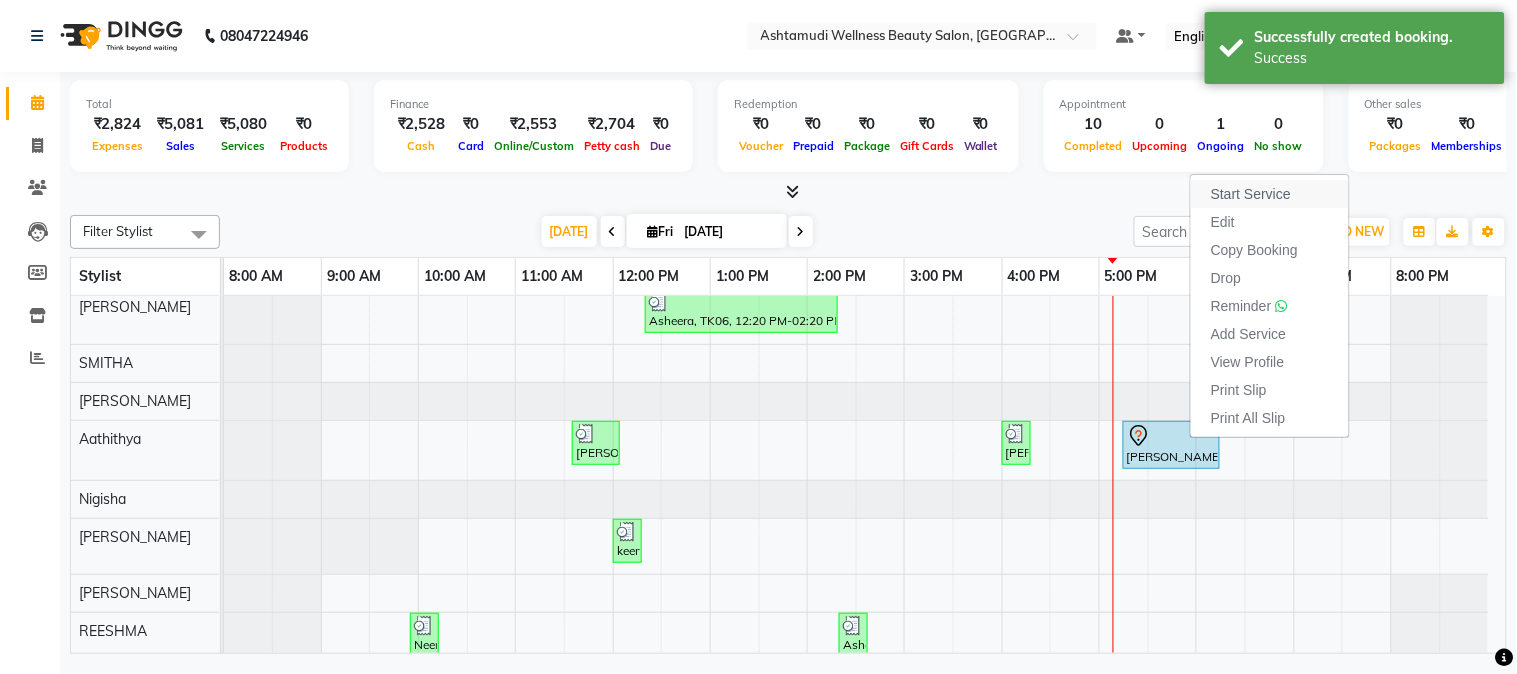 click on "Start Service" at bounding box center (1251, 194) 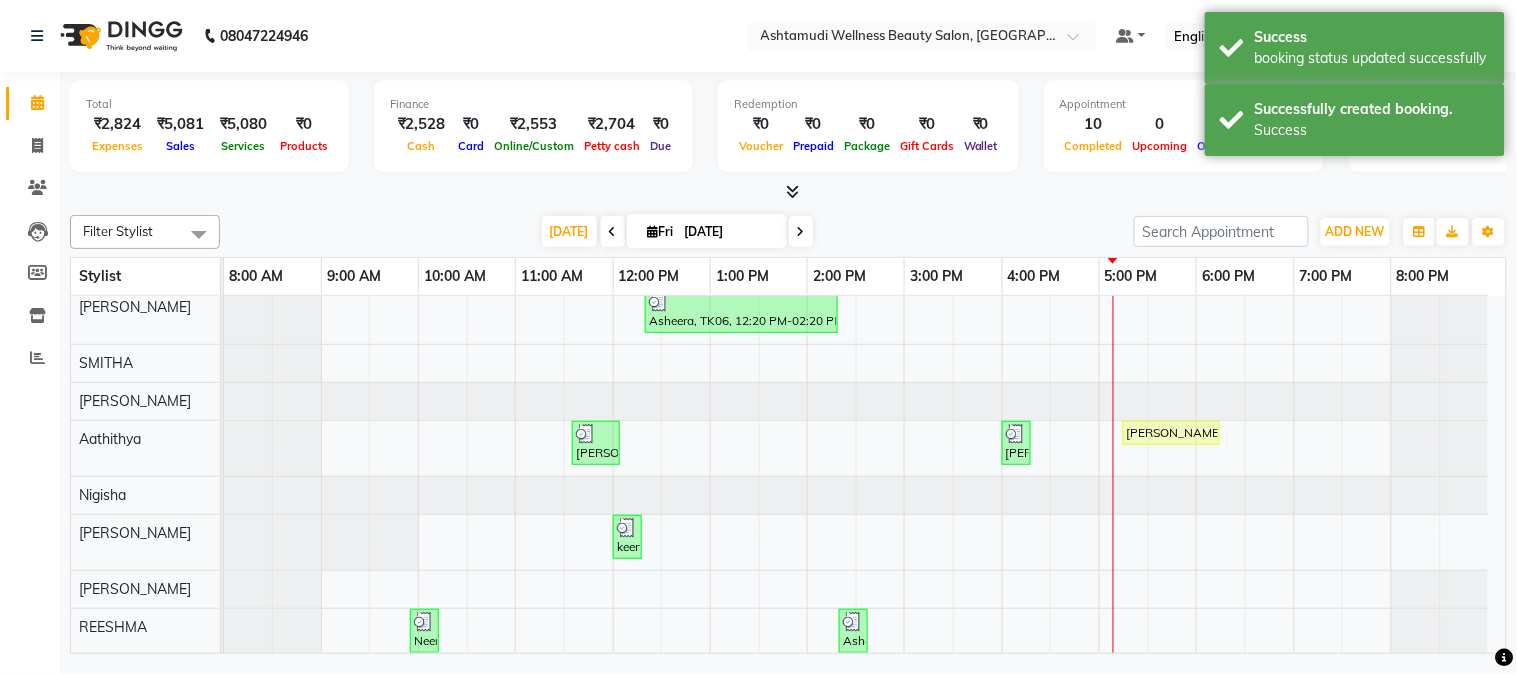 scroll, scrollTop: 271, scrollLeft: 0, axis: vertical 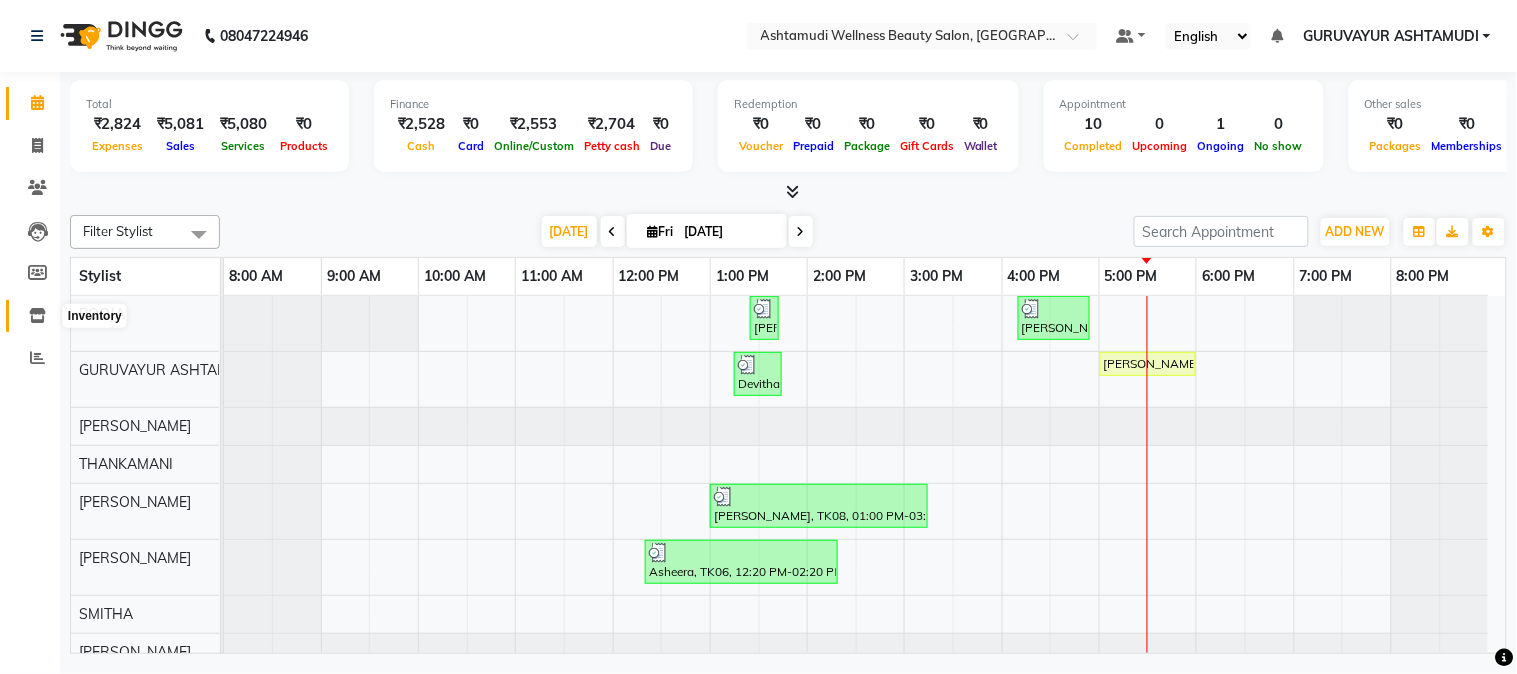 click 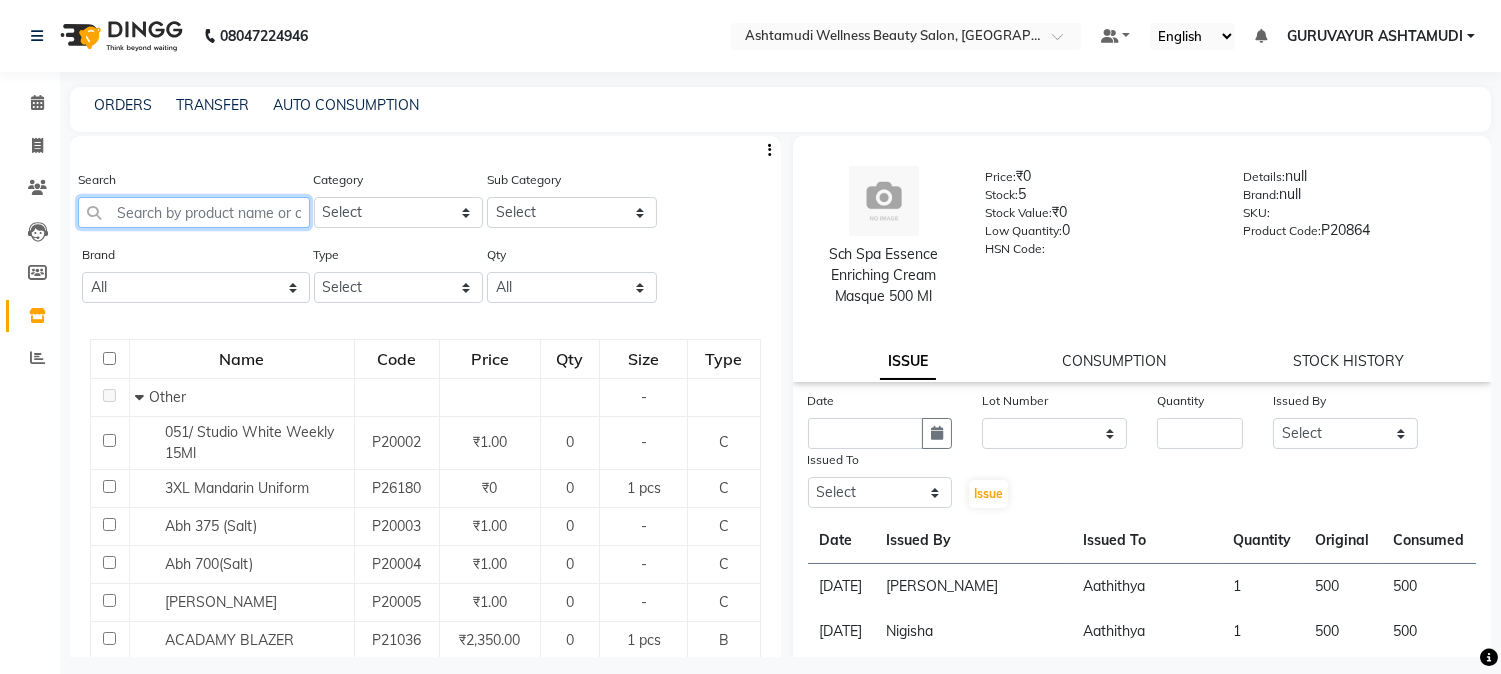 click 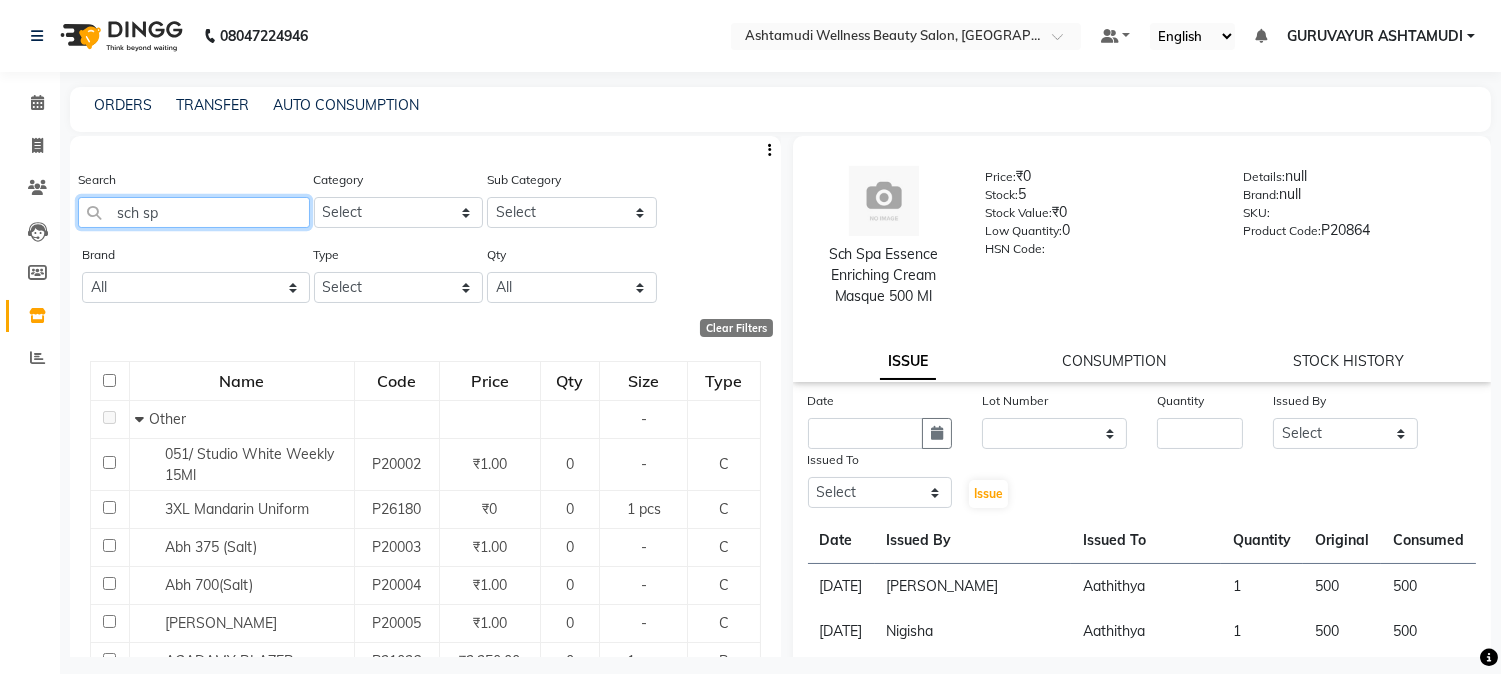 type on "sch spa" 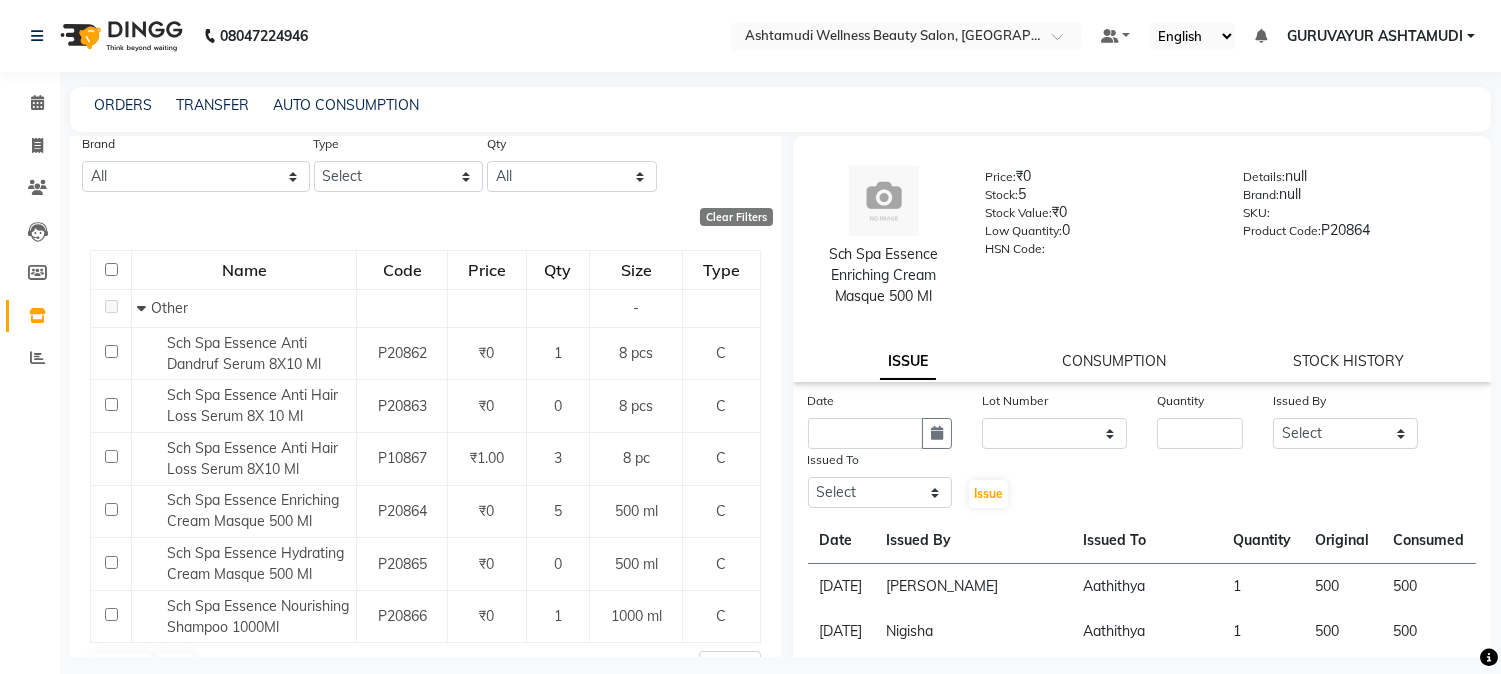 scroll, scrollTop: 0, scrollLeft: 0, axis: both 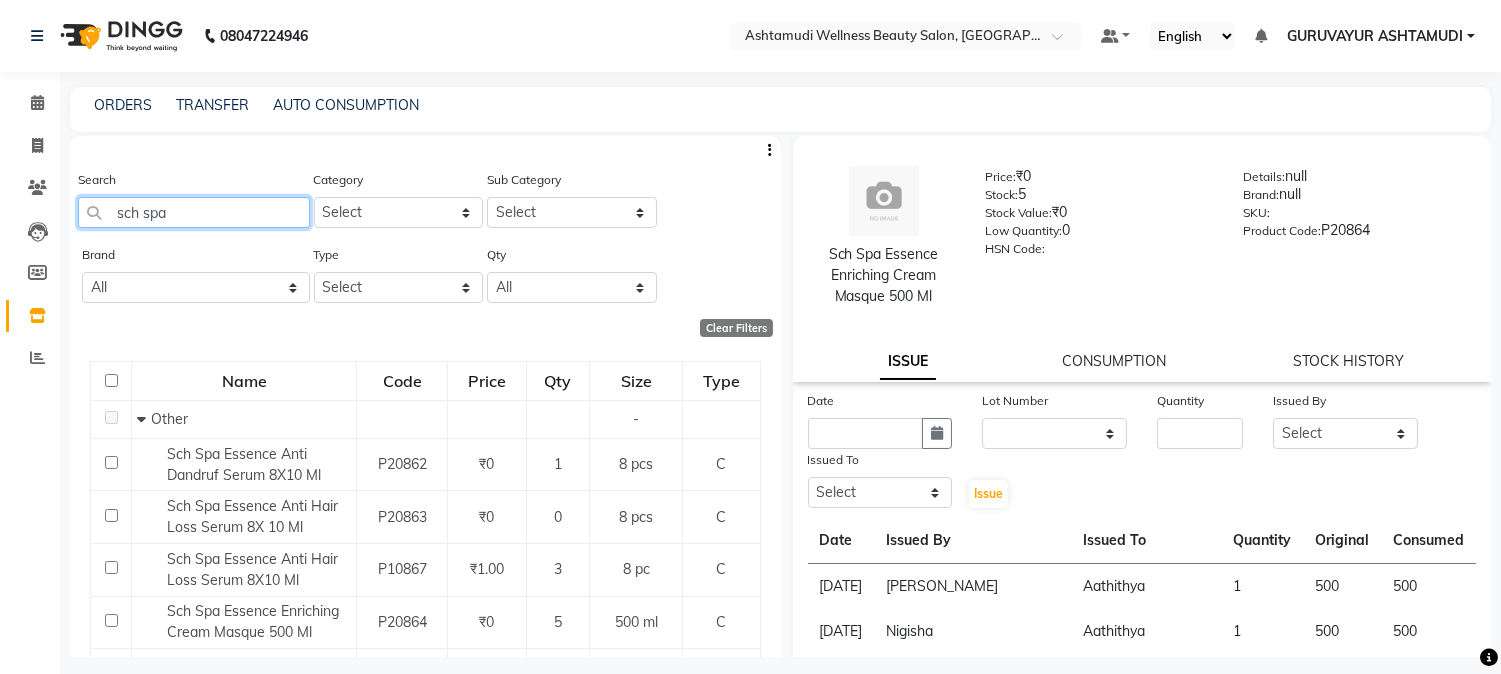 drag, startPoint x: 190, startPoint y: 205, endPoint x: 84, endPoint y: 206, distance: 106.004715 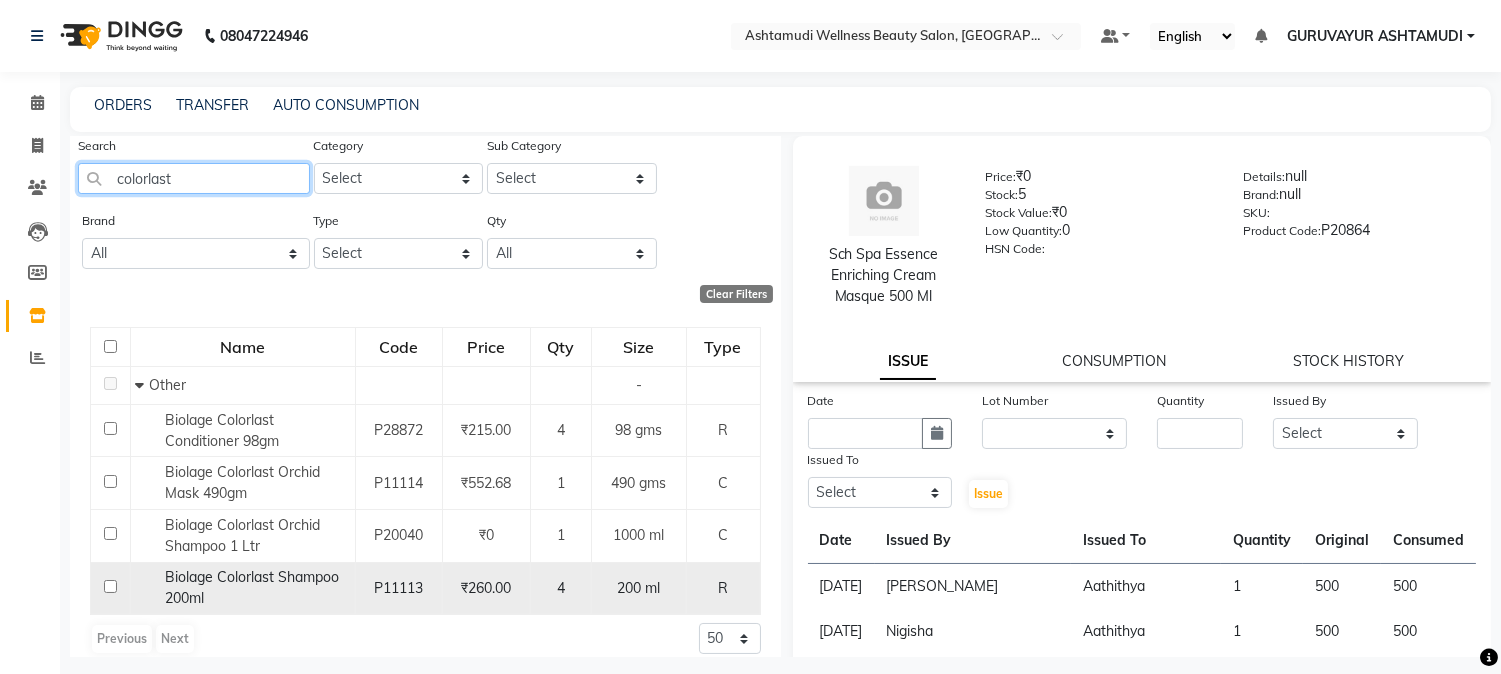 scroll, scrollTop: 53, scrollLeft: 0, axis: vertical 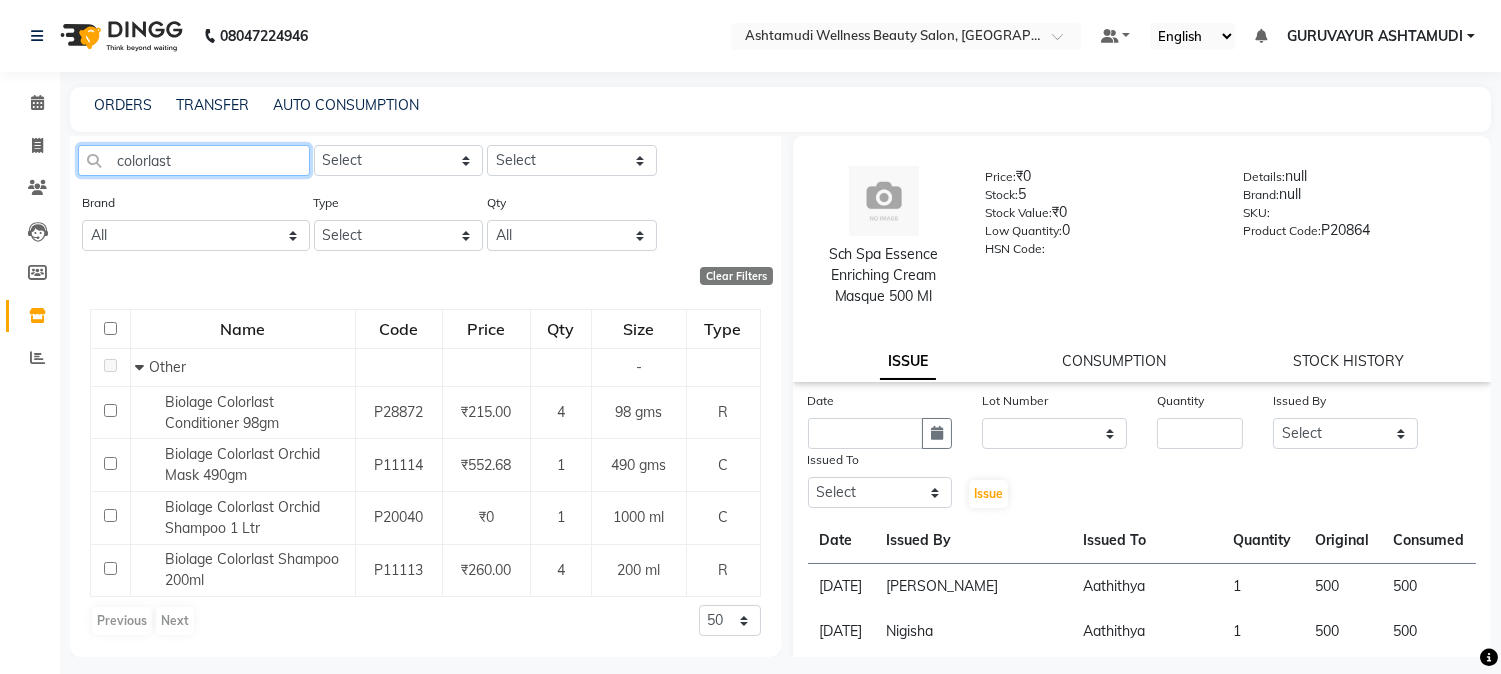 type on "colorlast" 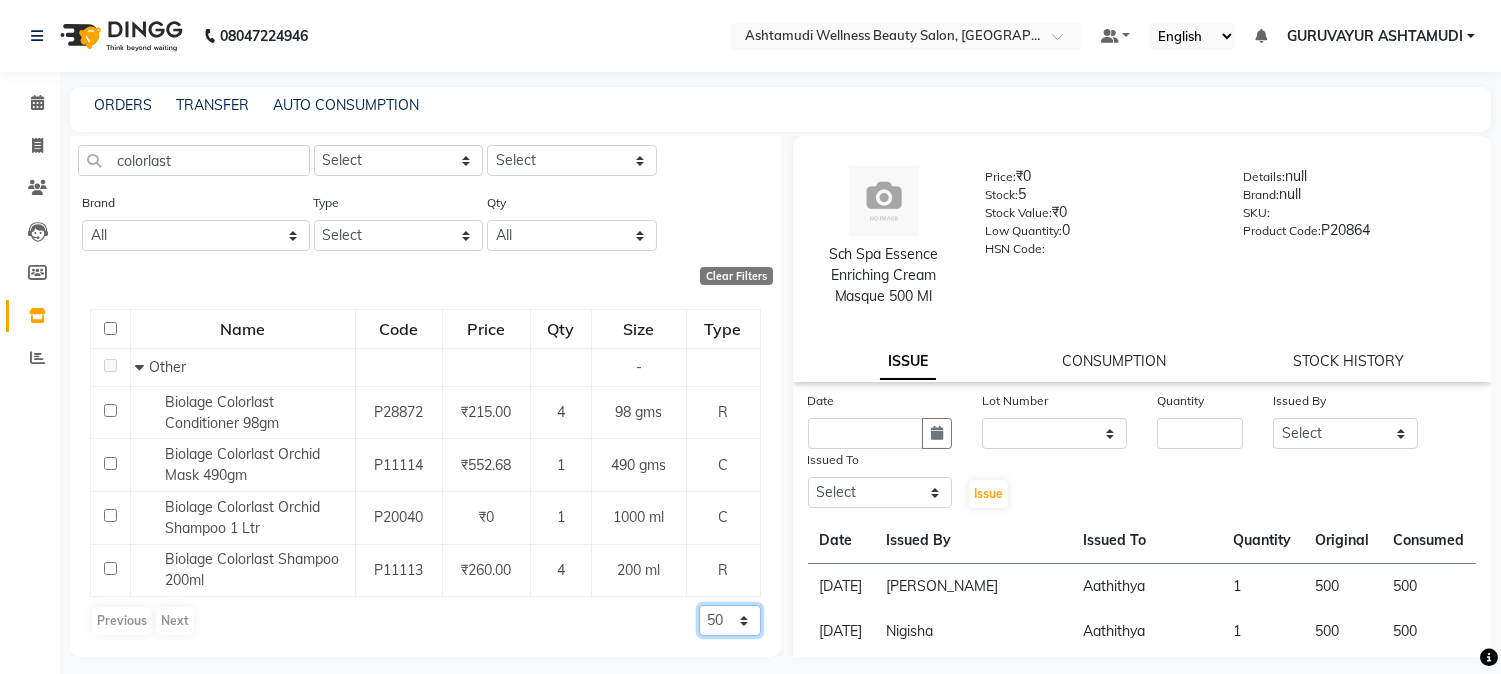 click on "50 100 500" 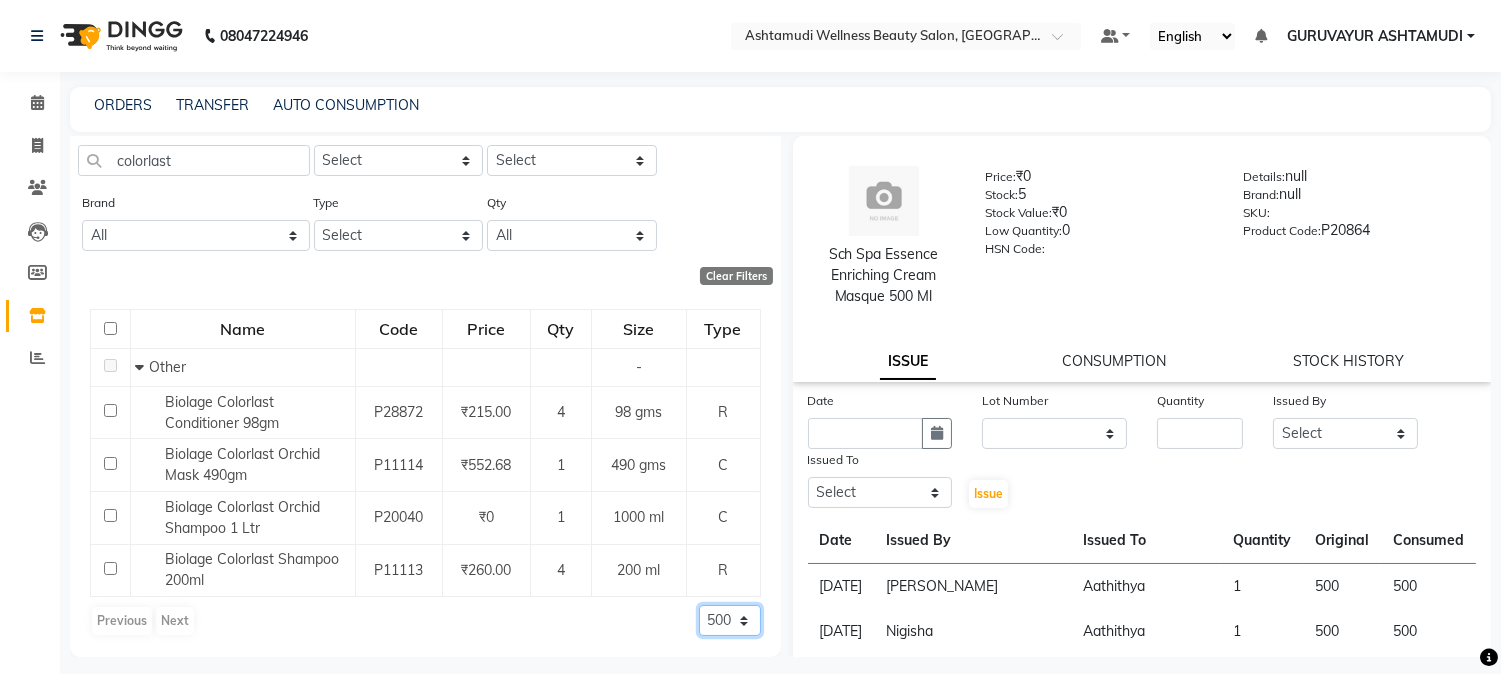 click on "50 100 500" 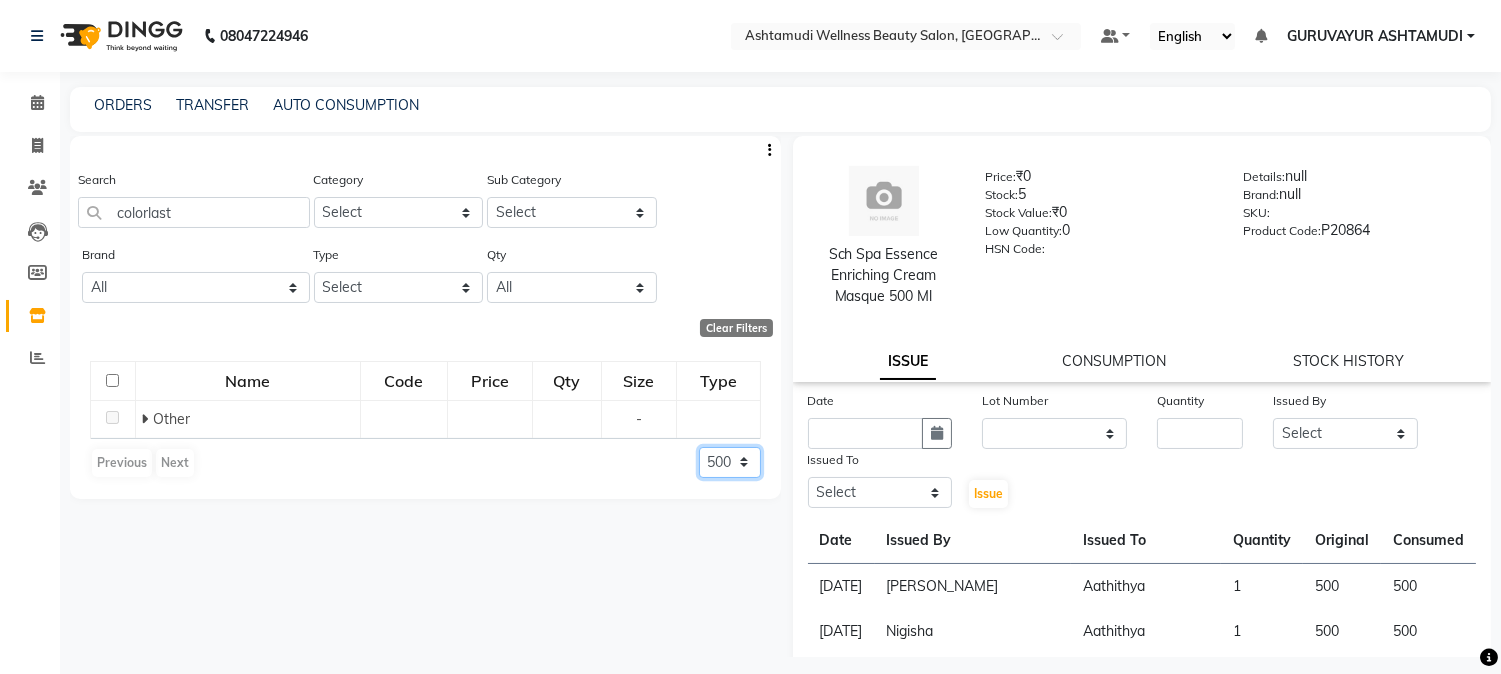 scroll, scrollTop: 0, scrollLeft: 0, axis: both 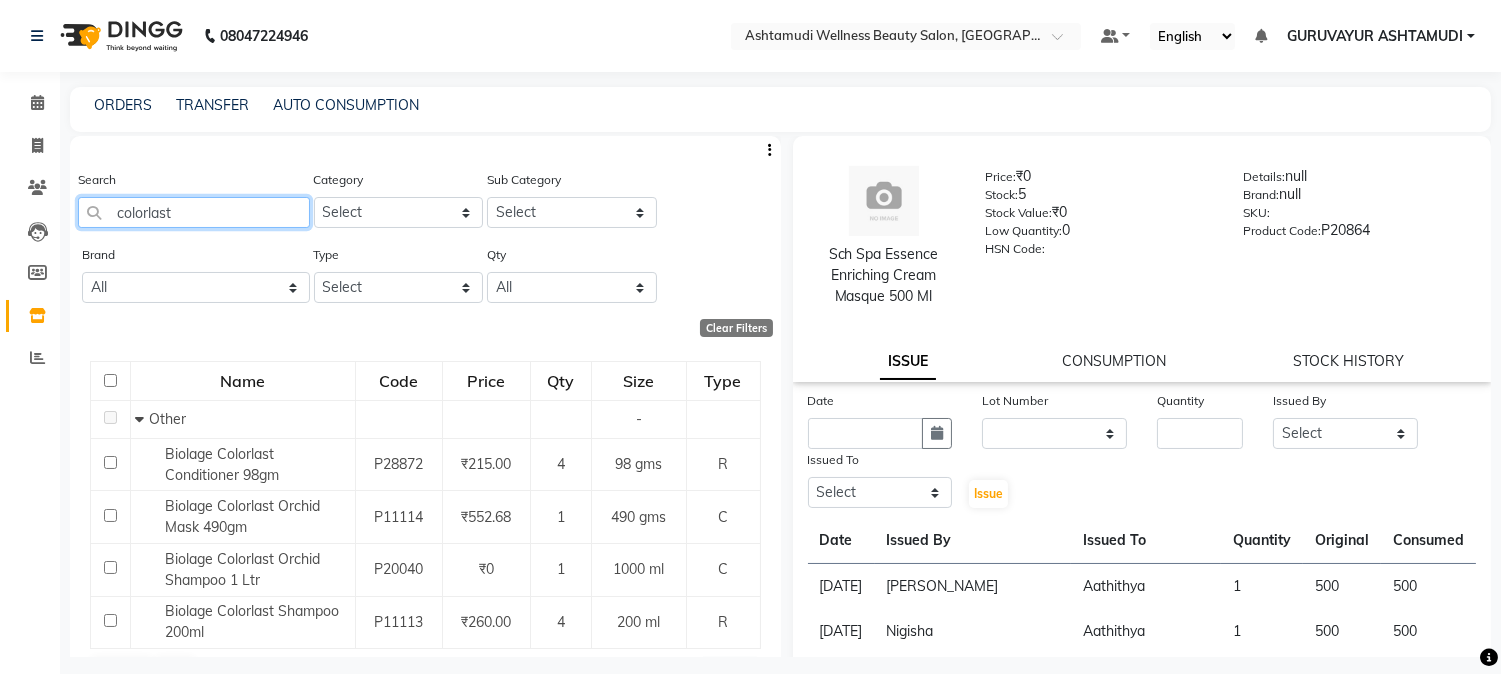 drag, startPoint x: 186, startPoint y: 213, endPoint x: 32, endPoint y: 210, distance: 154.02922 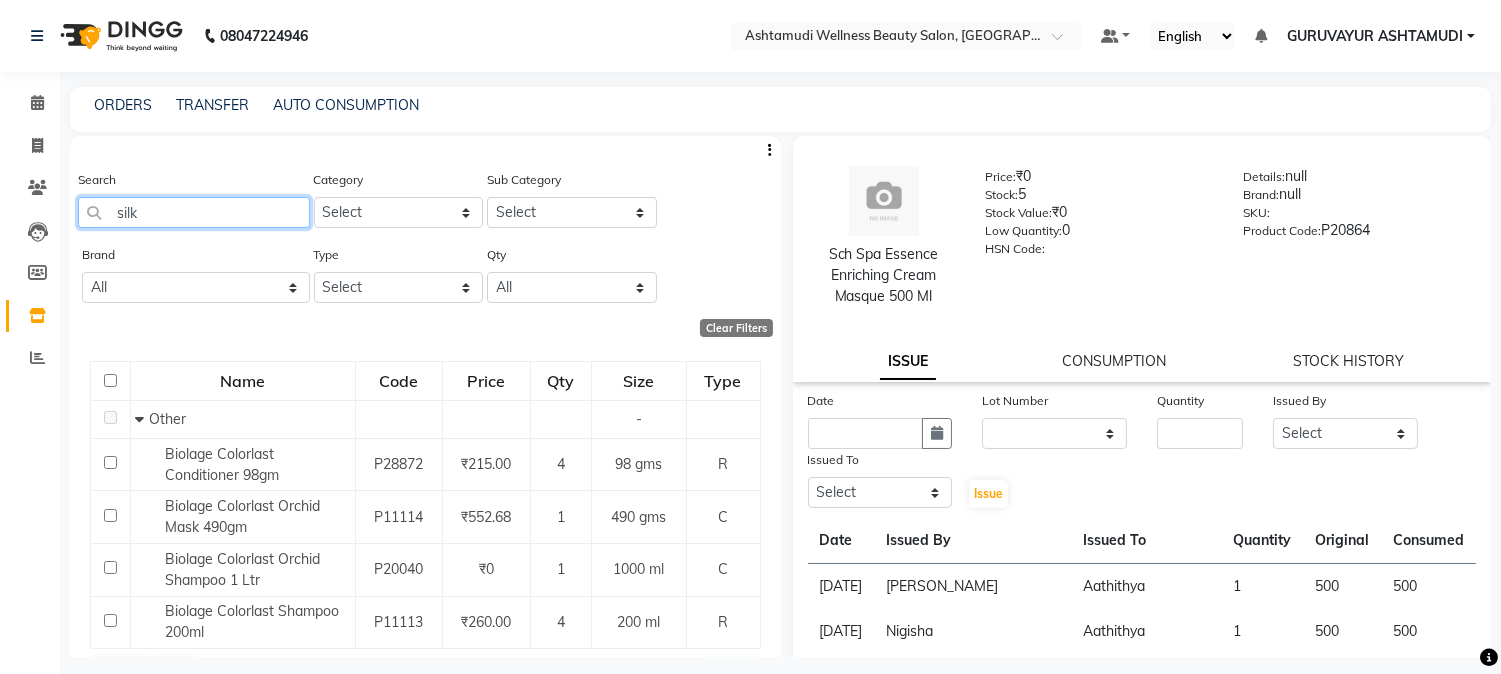 type on "silk" 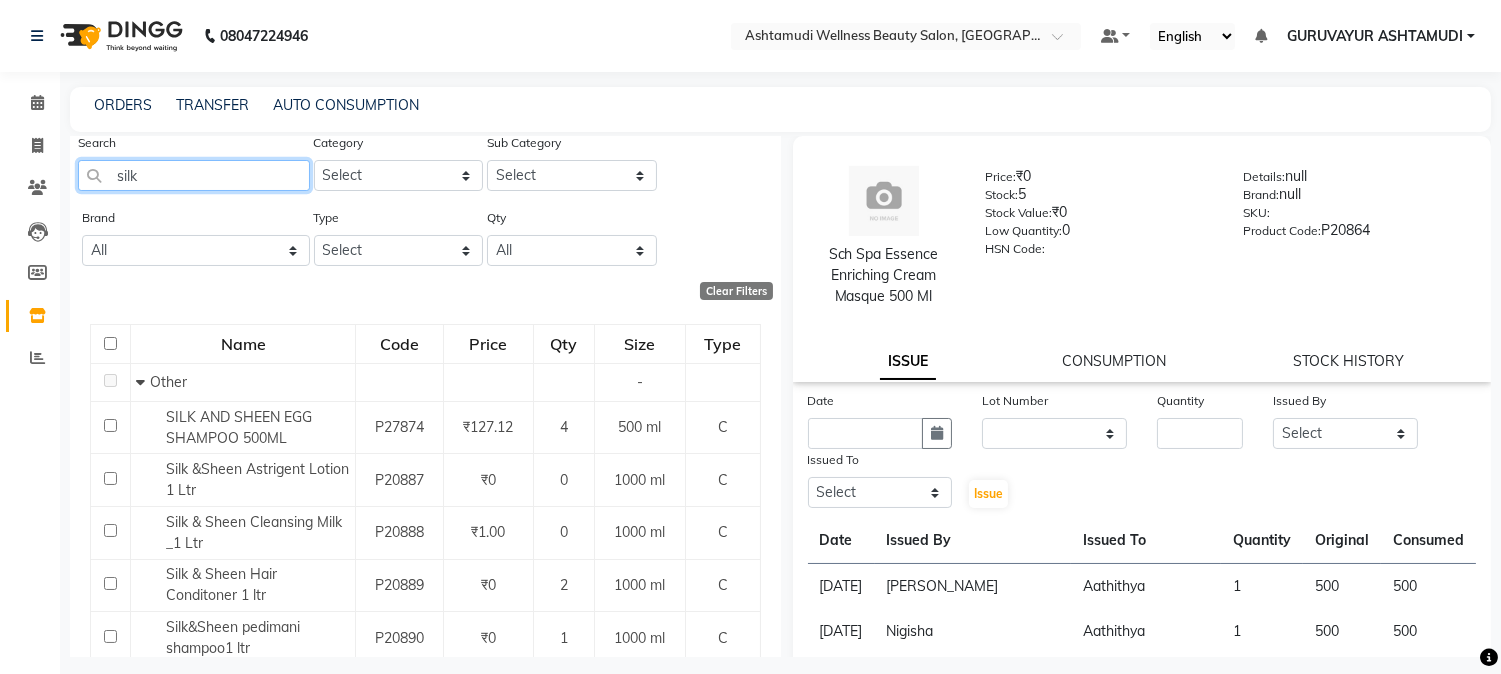 scroll, scrollTop: 0, scrollLeft: 0, axis: both 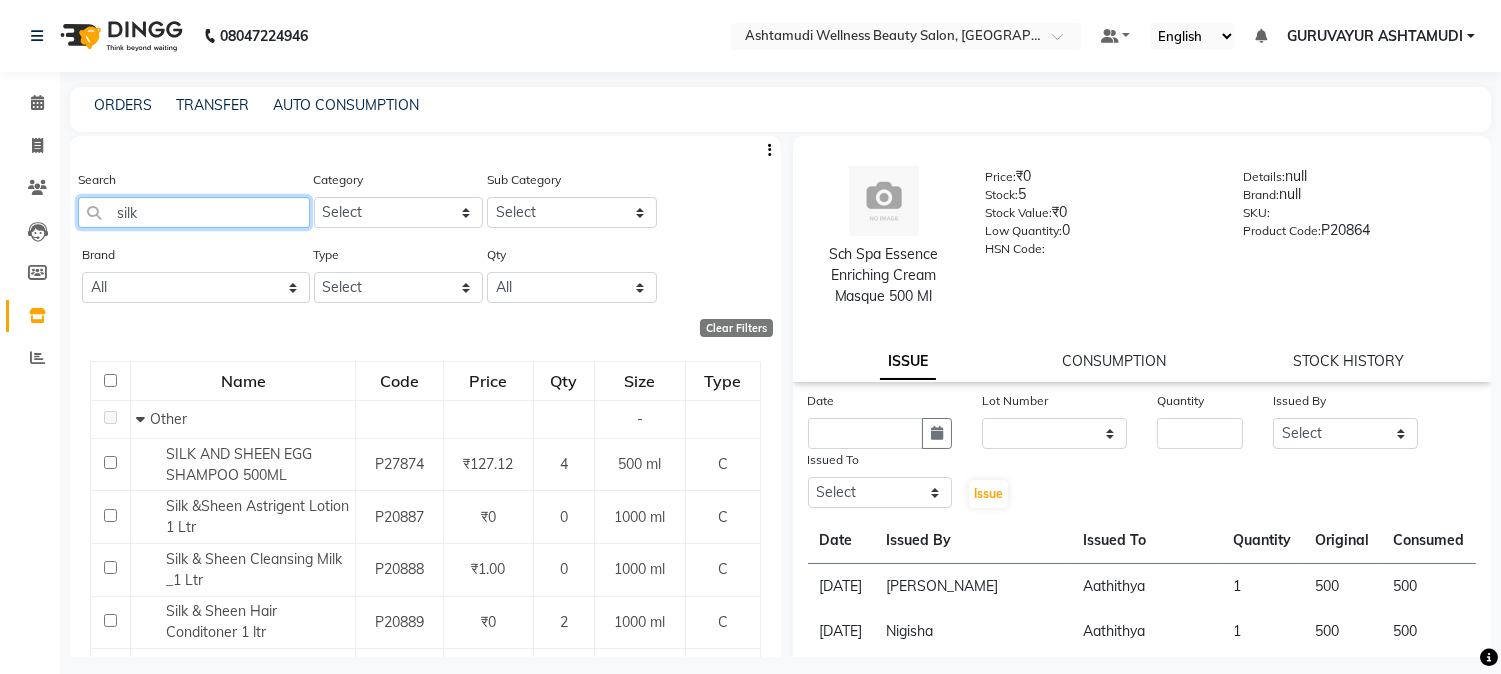 drag, startPoint x: 250, startPoint y: 213, endPoint x: 0, endPoint y: 173, distance: 253.17978 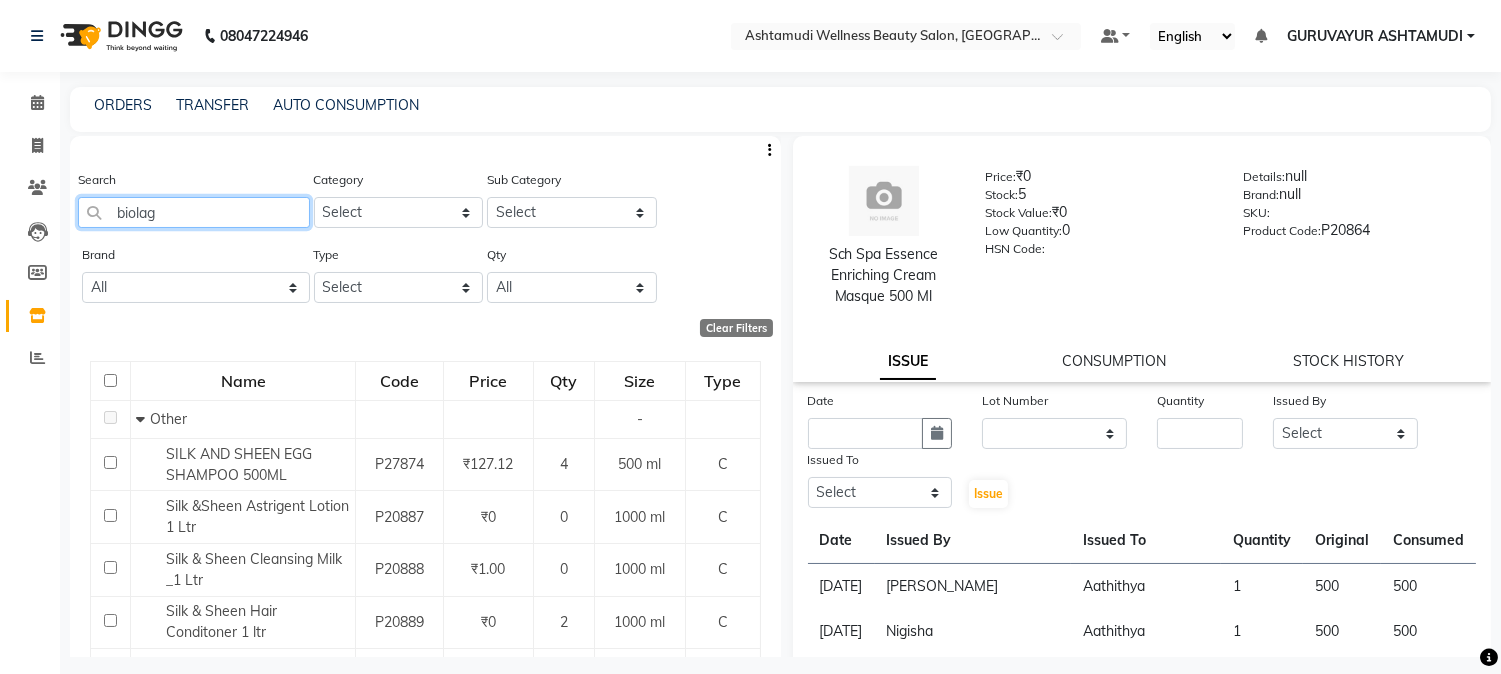 type on "biolage" 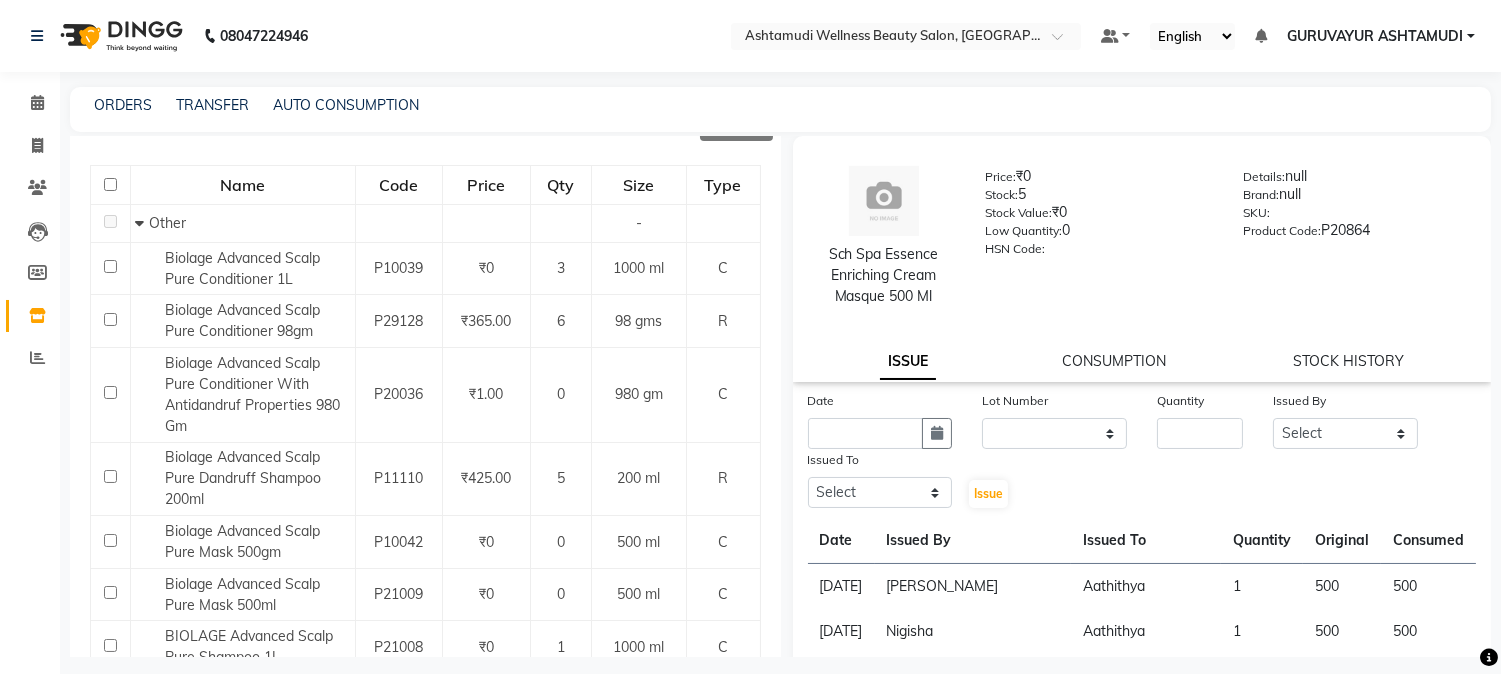 scroll, scrollTop: 0, scrollLeft: 0, axis: both 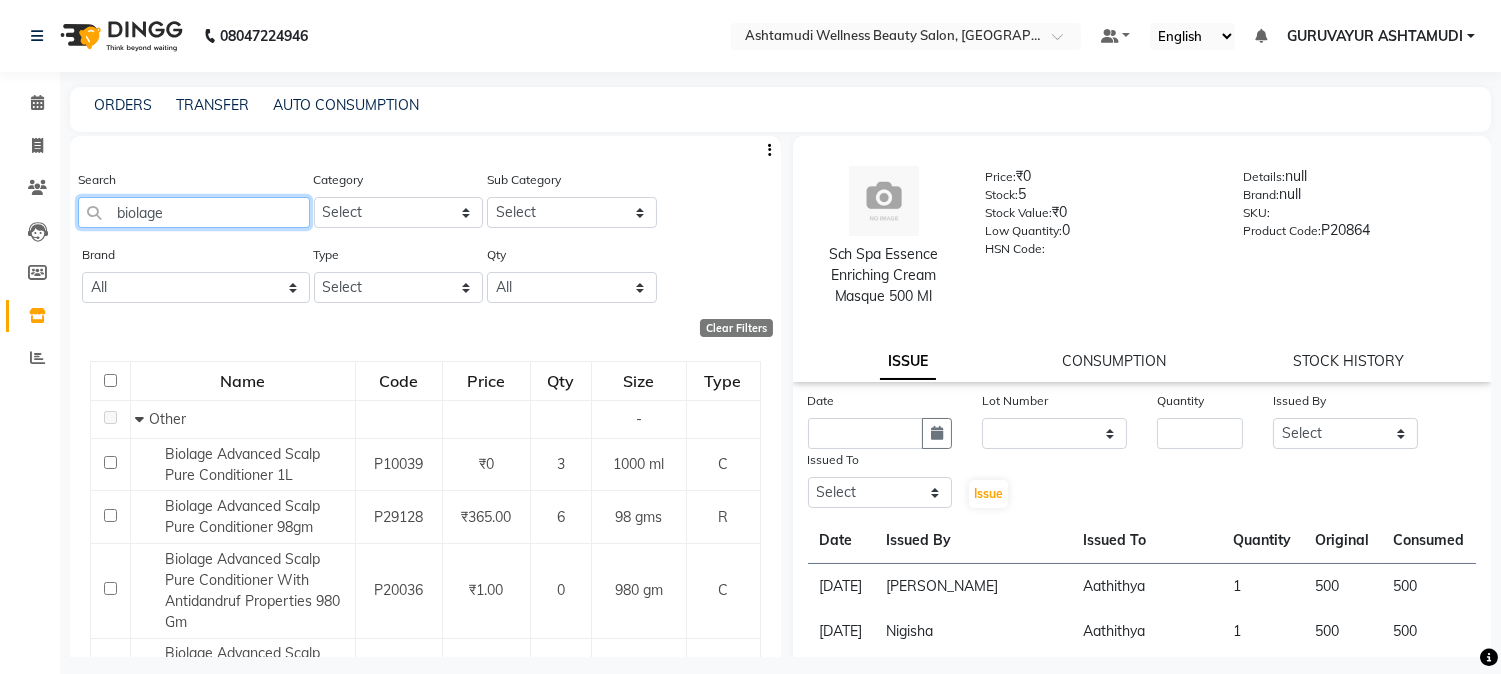 drag, startPoint x: 213, startPoint y: 203, endPoint x: 0, endPoint y: 203, distance: 213 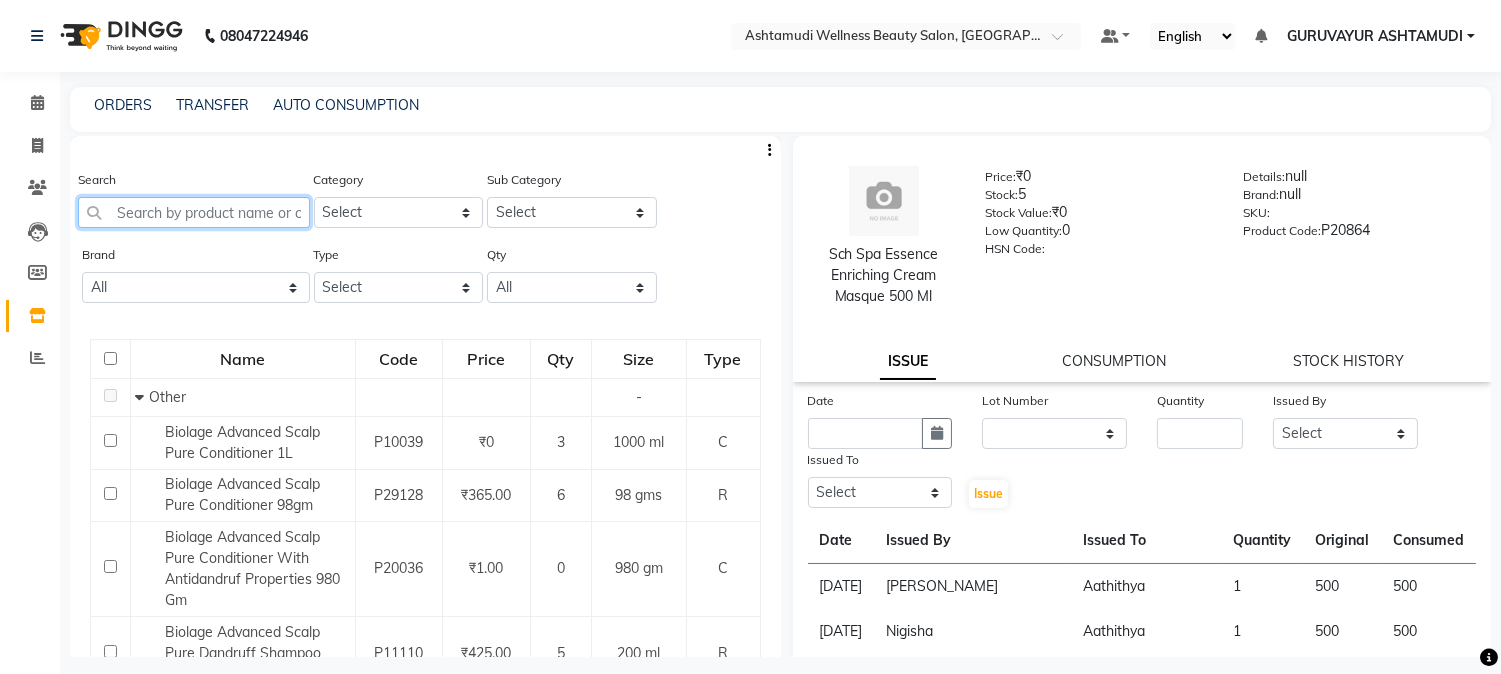 type on "f" 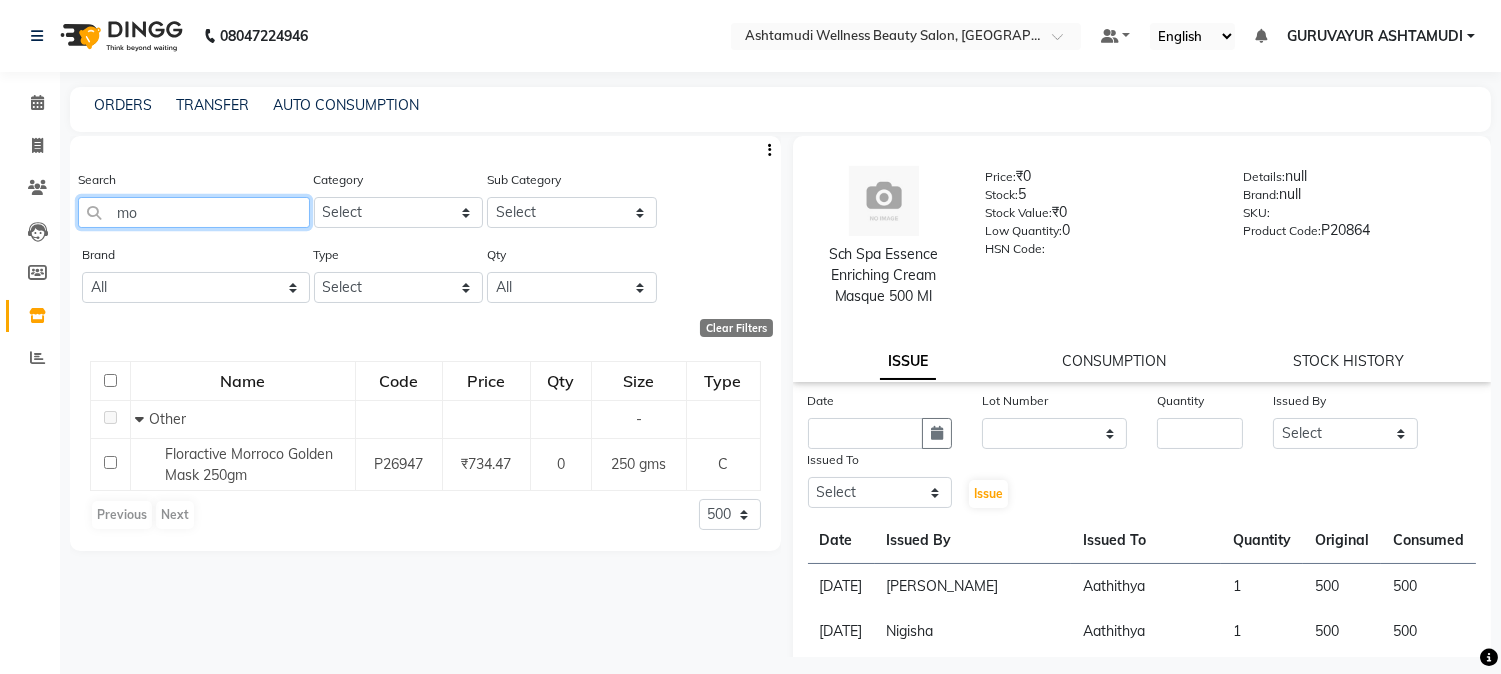 type on "m" 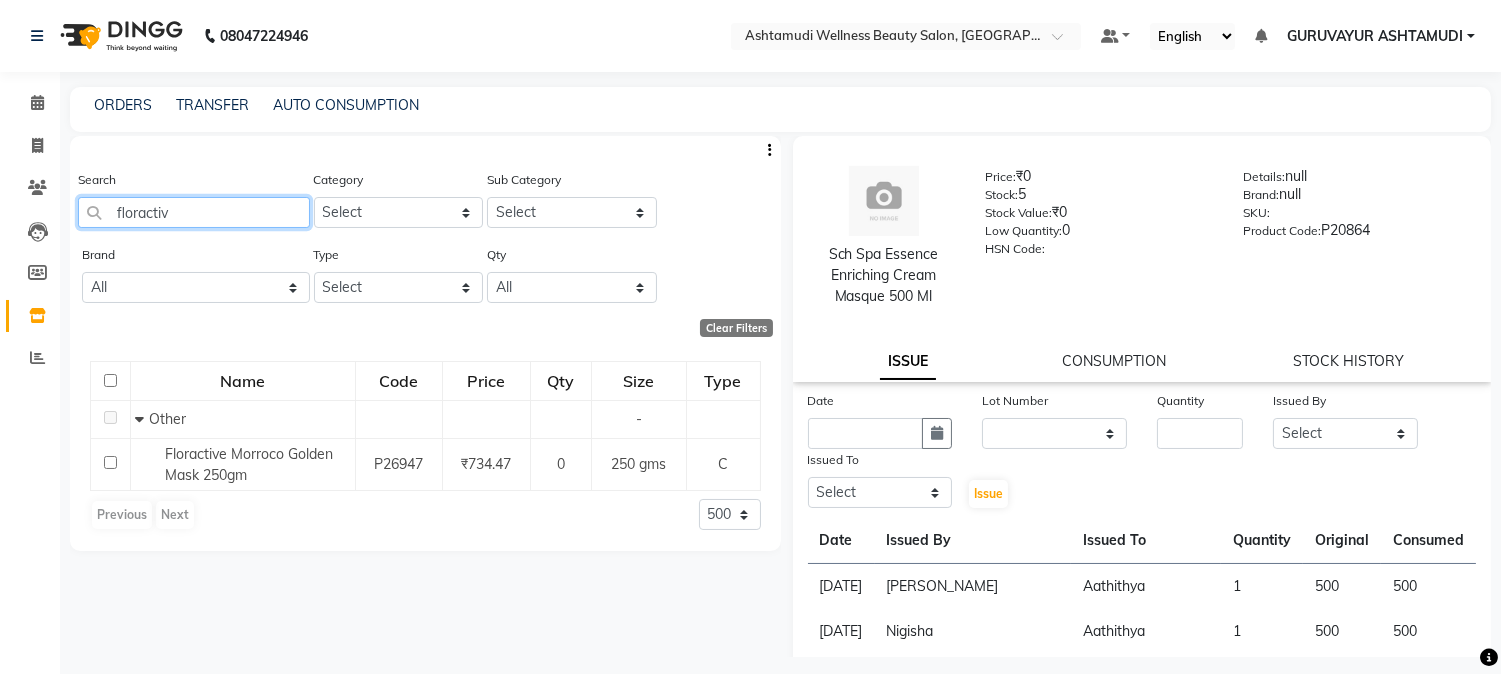 type on "floractive" 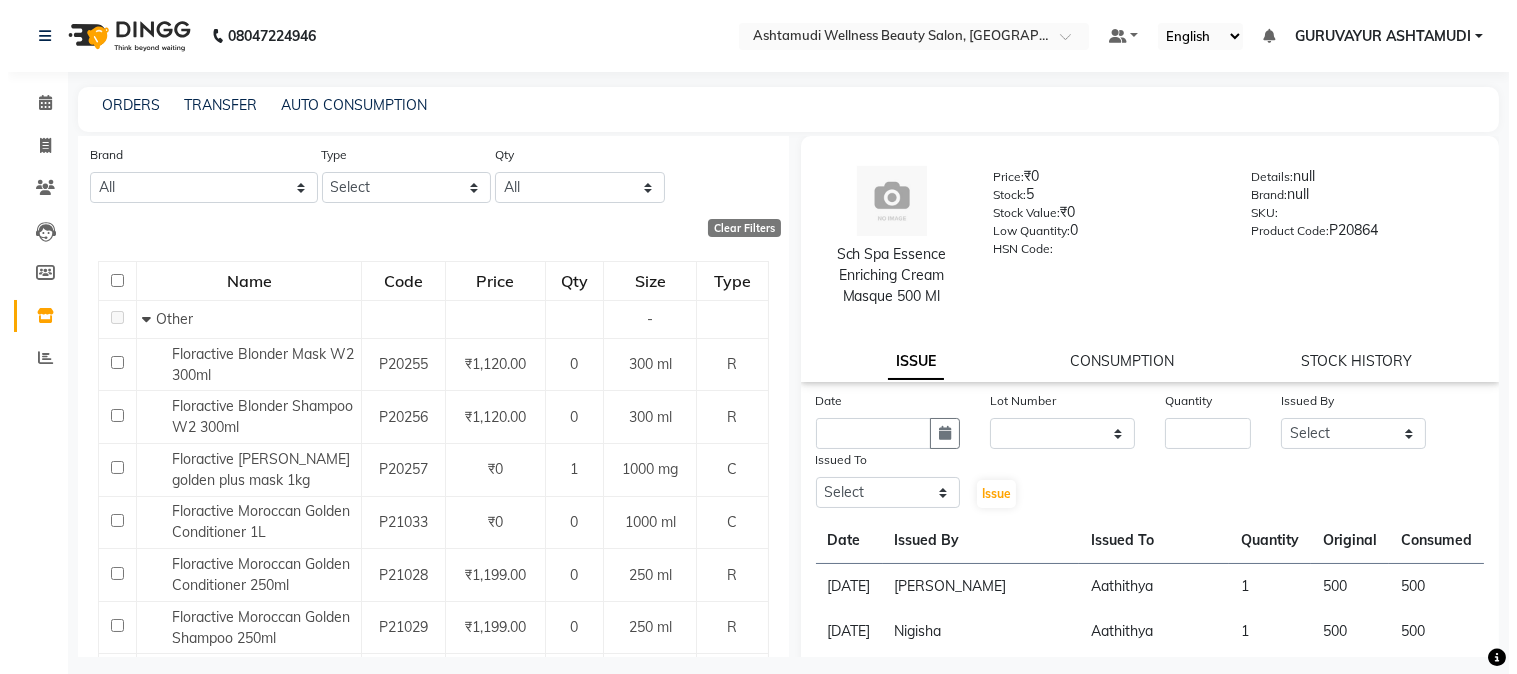 scroll, scrollTop: 0, scrollLeft: 0, axis: both 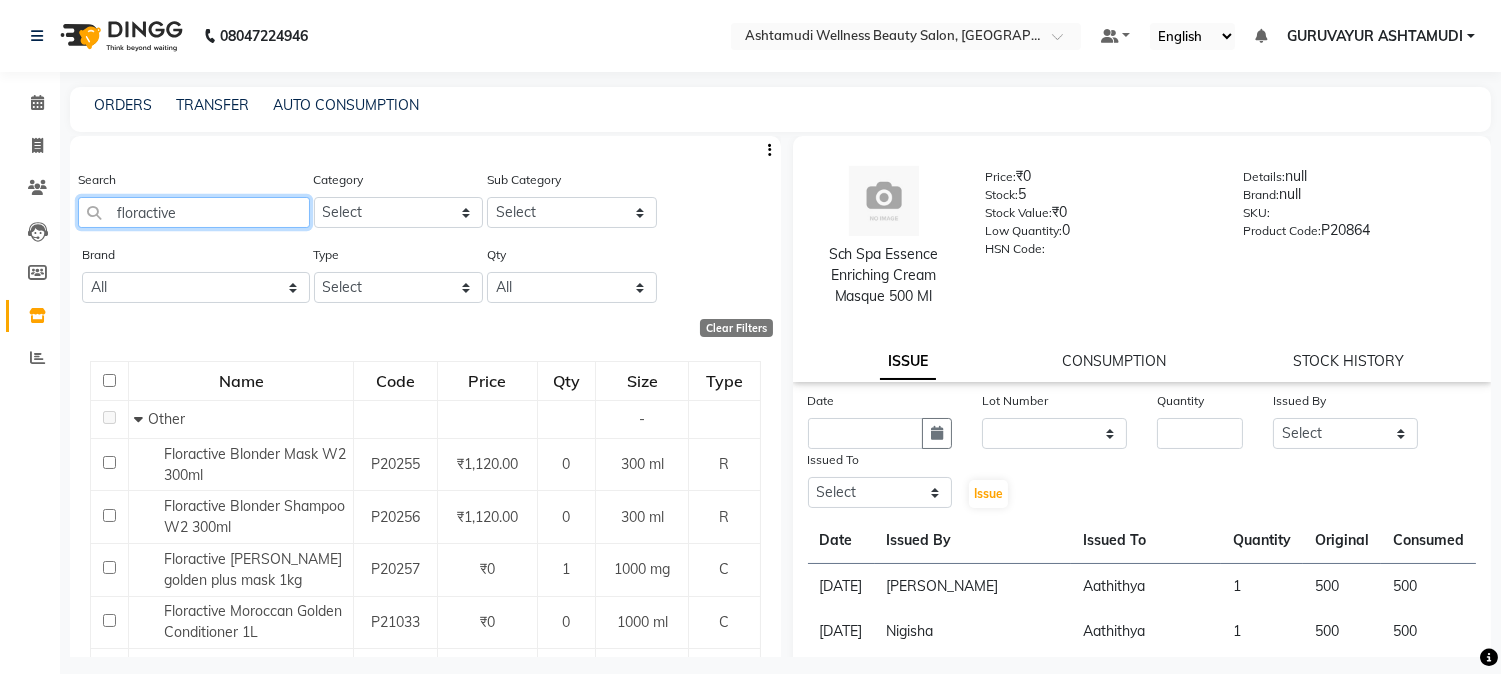 drag, startPoint x: 212, startPoint y: 212, endPoint x: 2, endPoint y: 211, distance: 210.00238 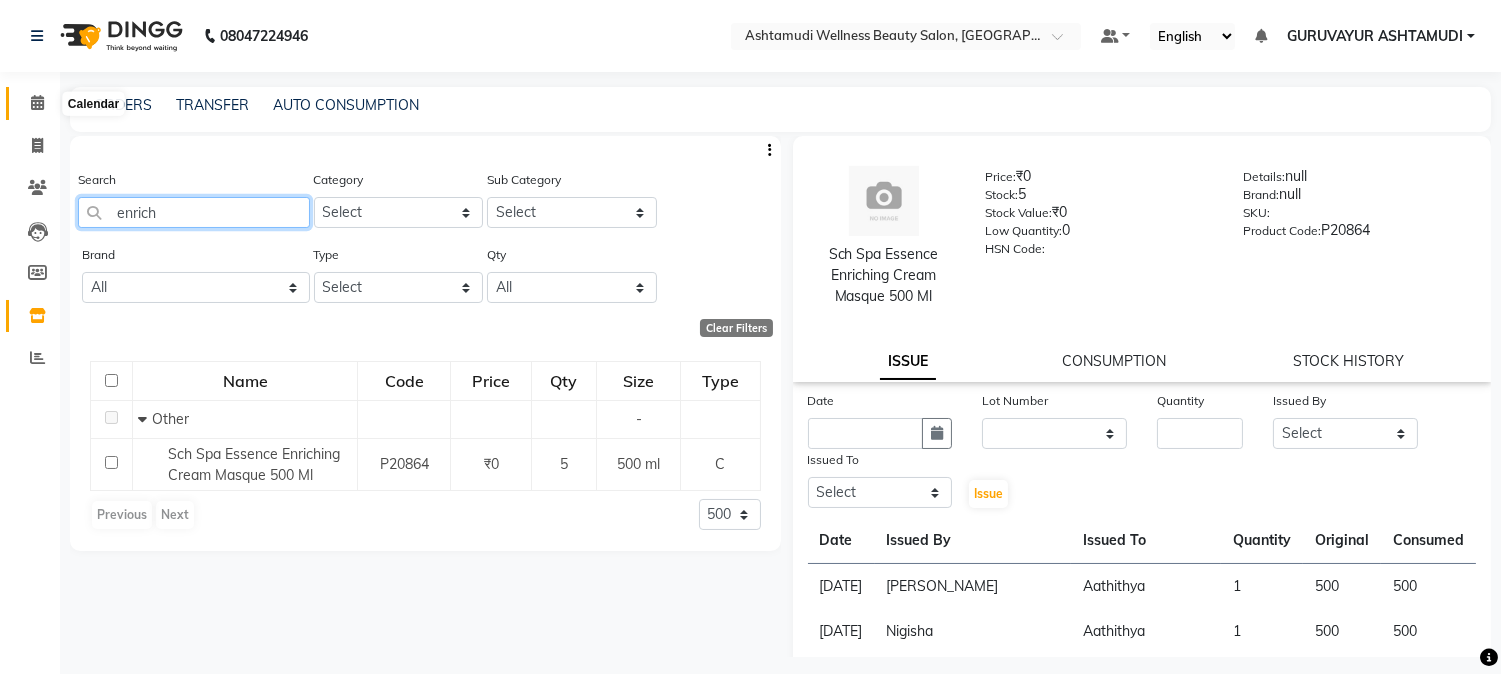type on "enrich" 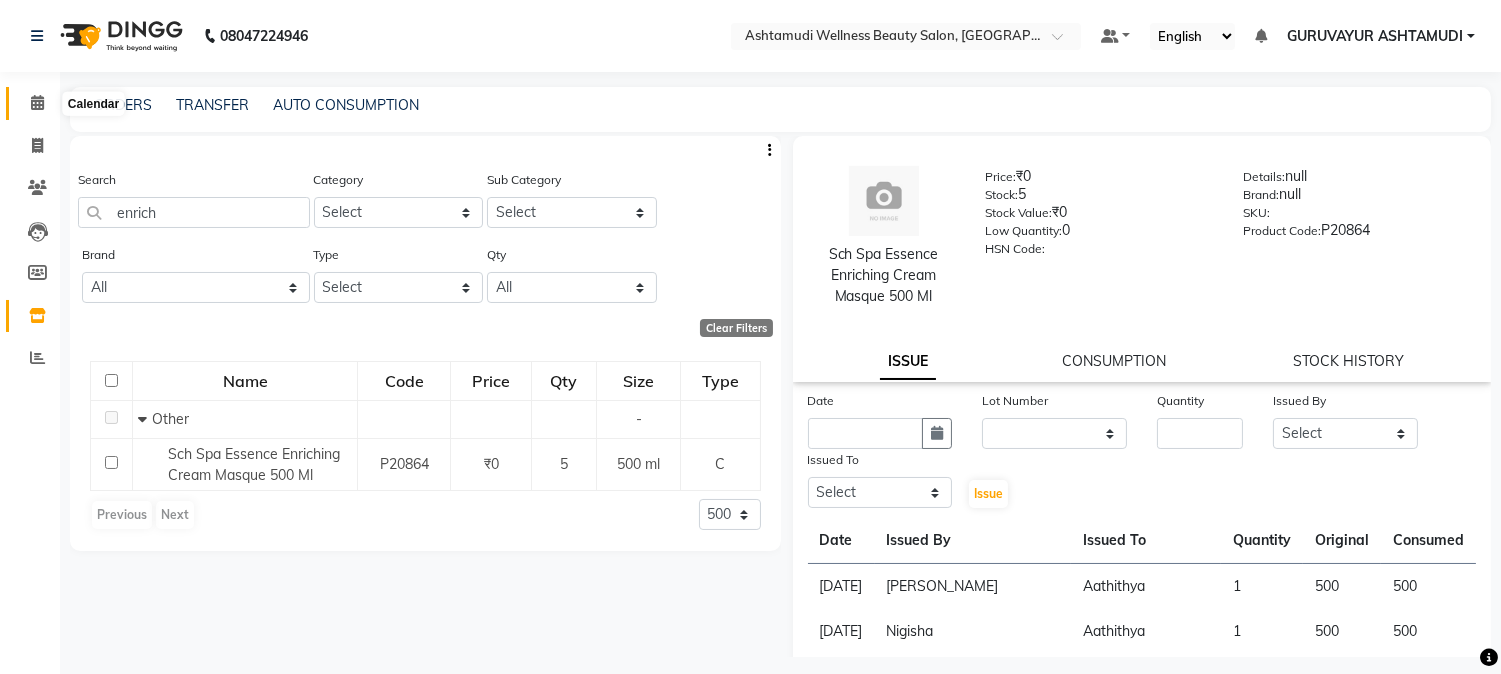 click 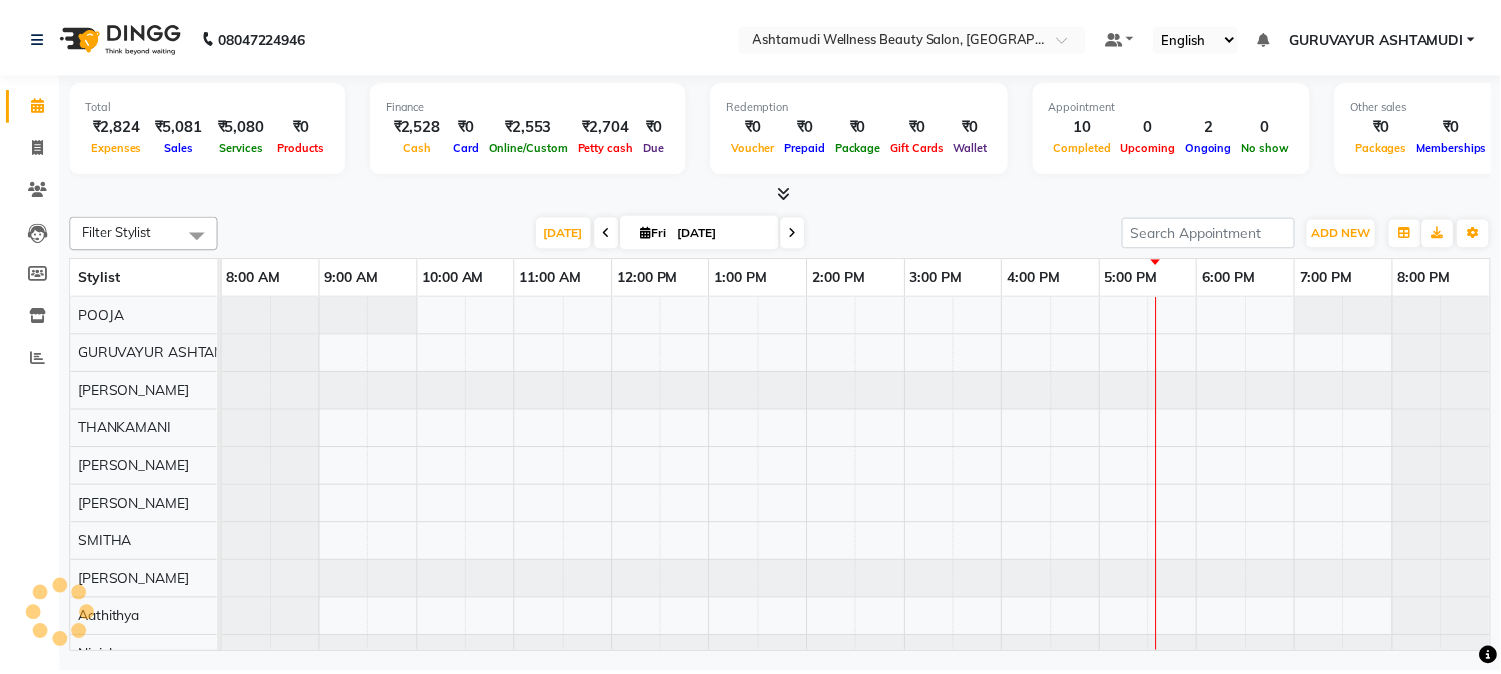 scroll, scrollTop: 0, scrollLeft: 0, axis: both 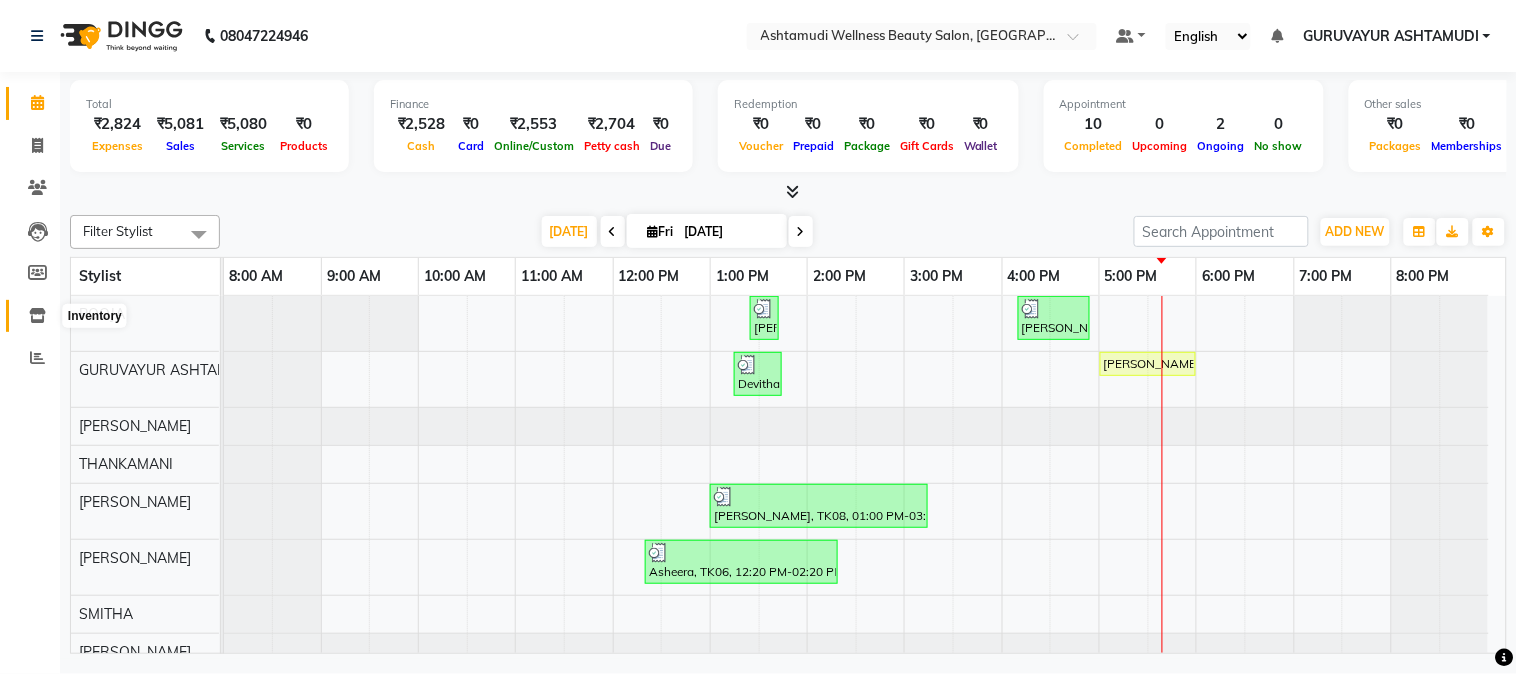 drag, startPoint x: 34, startPoint y: 321, endPoint x: 48, endPoint y: 314, distance: 15.652476 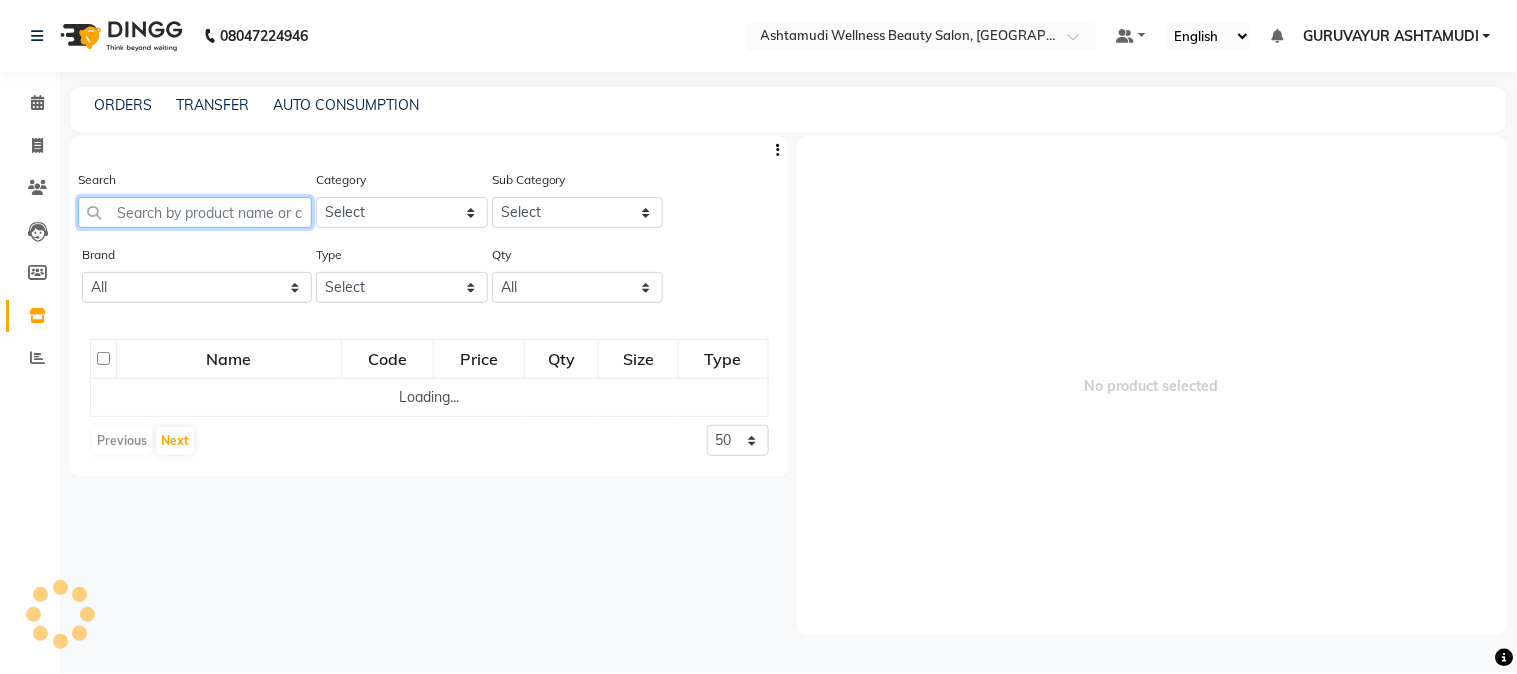 click 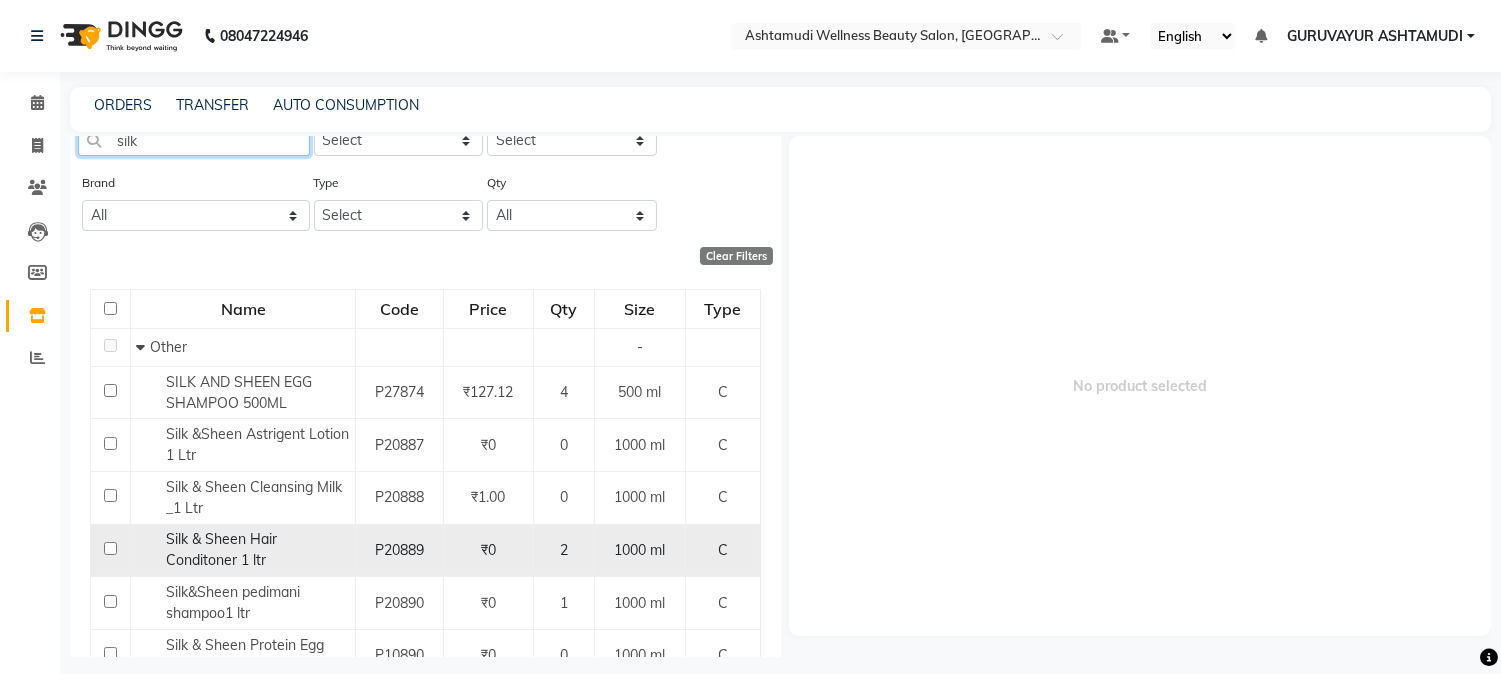 scroll, scrollTop: 111, scrollLeft: 0, axis: vertical 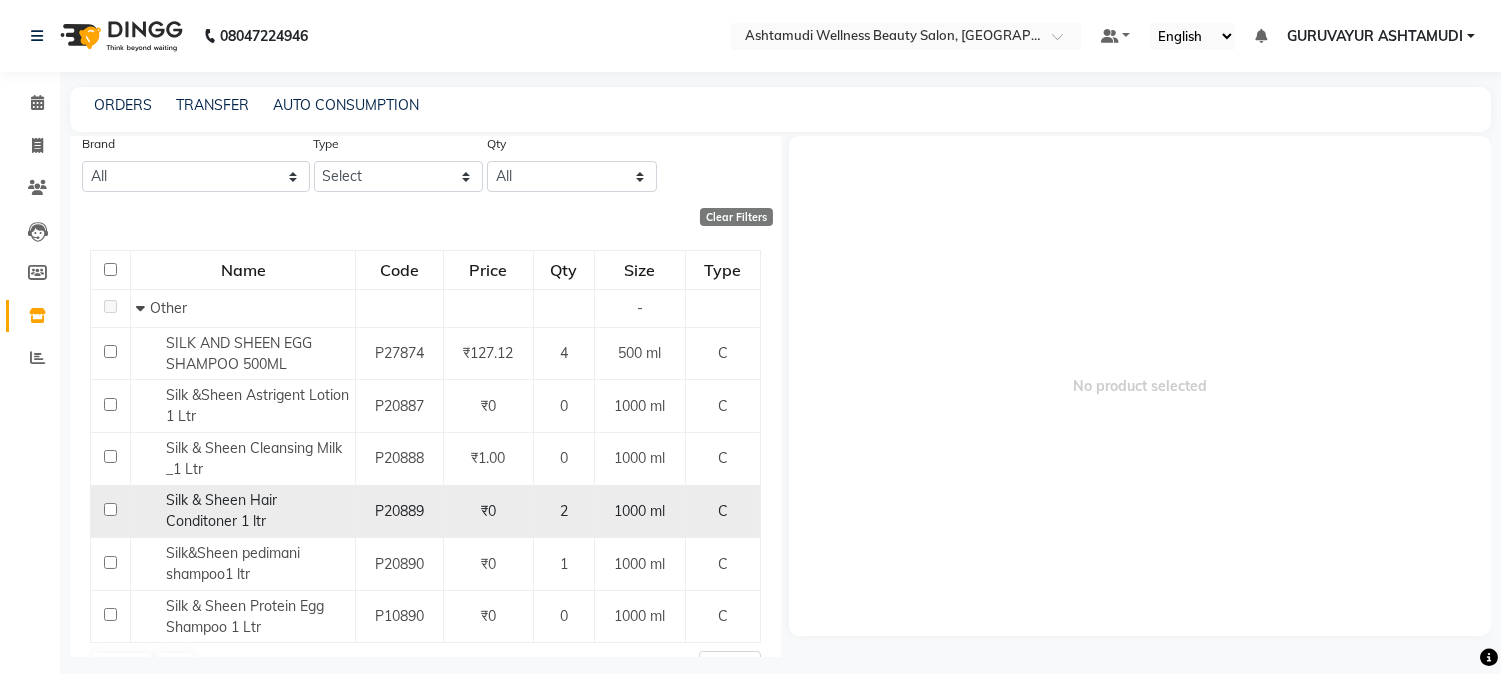 type on "silk" 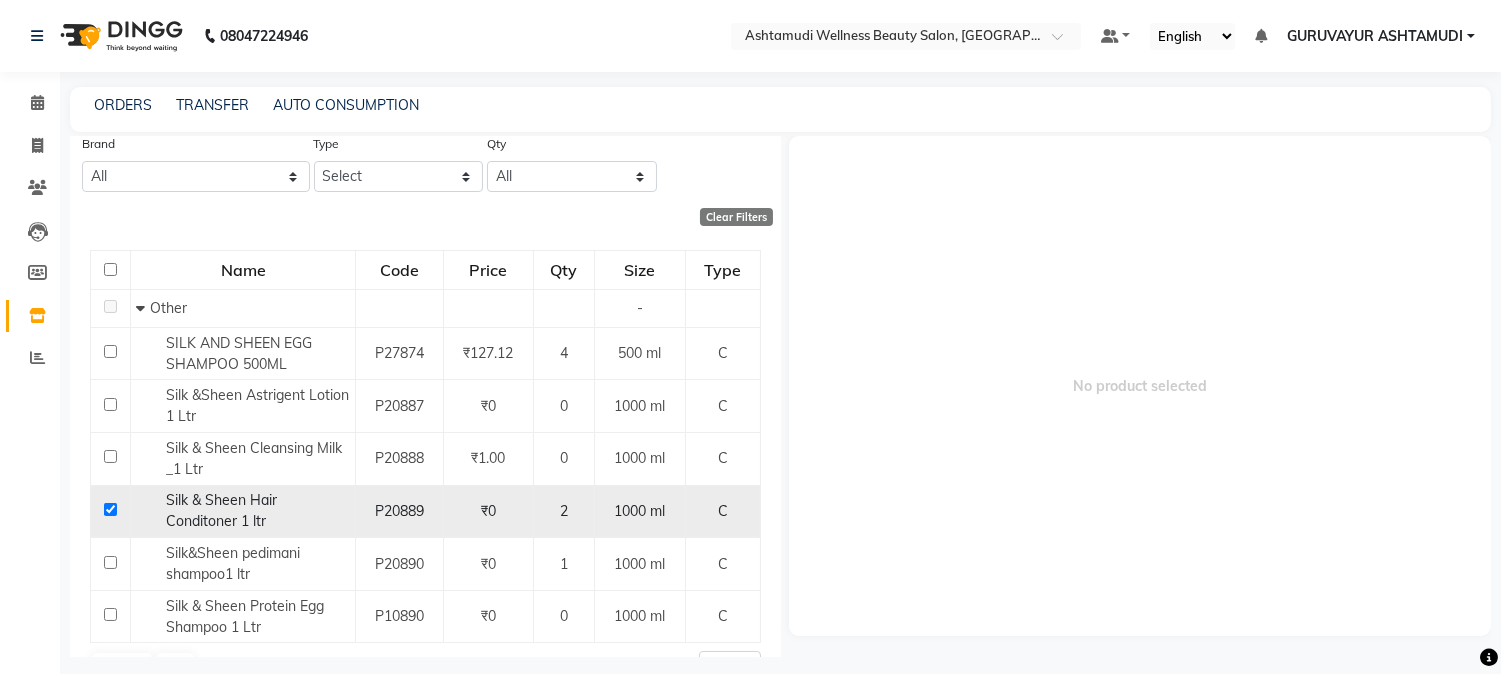 checkbox on "true" 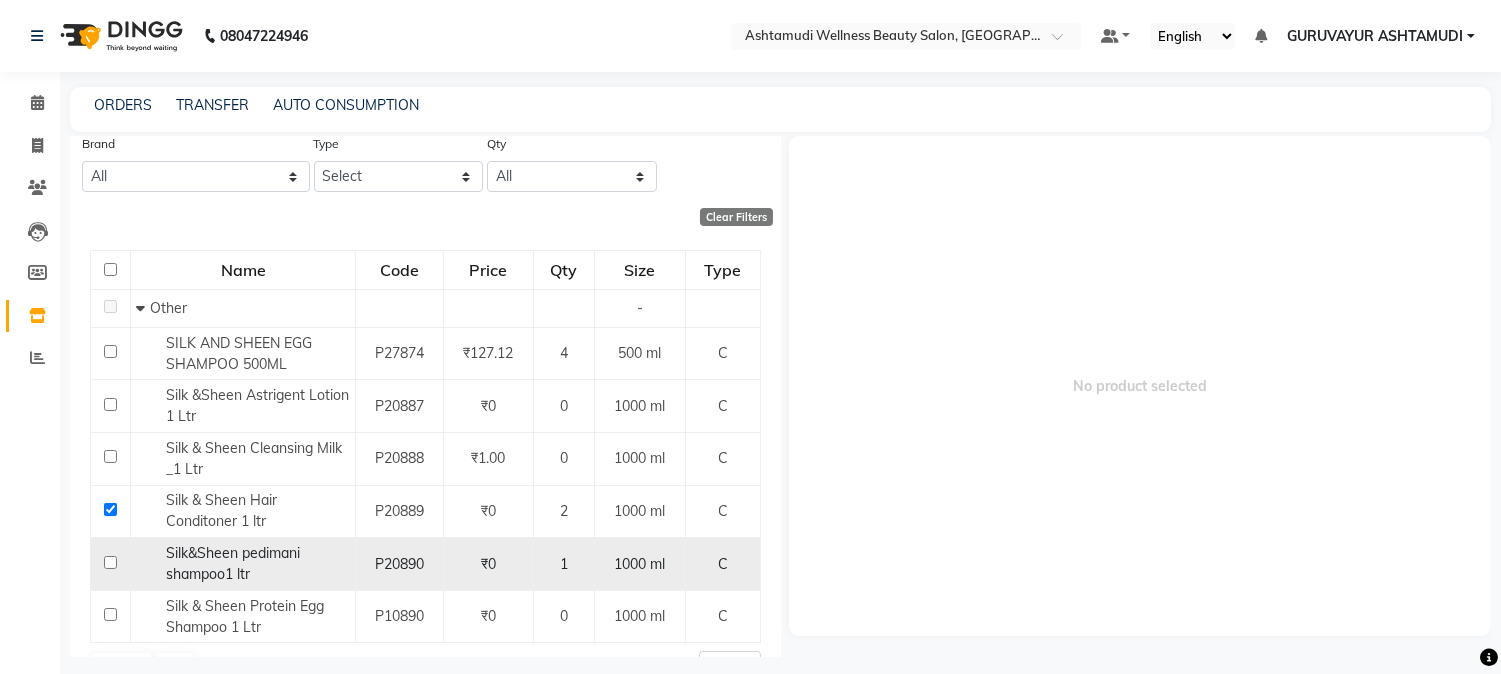 select 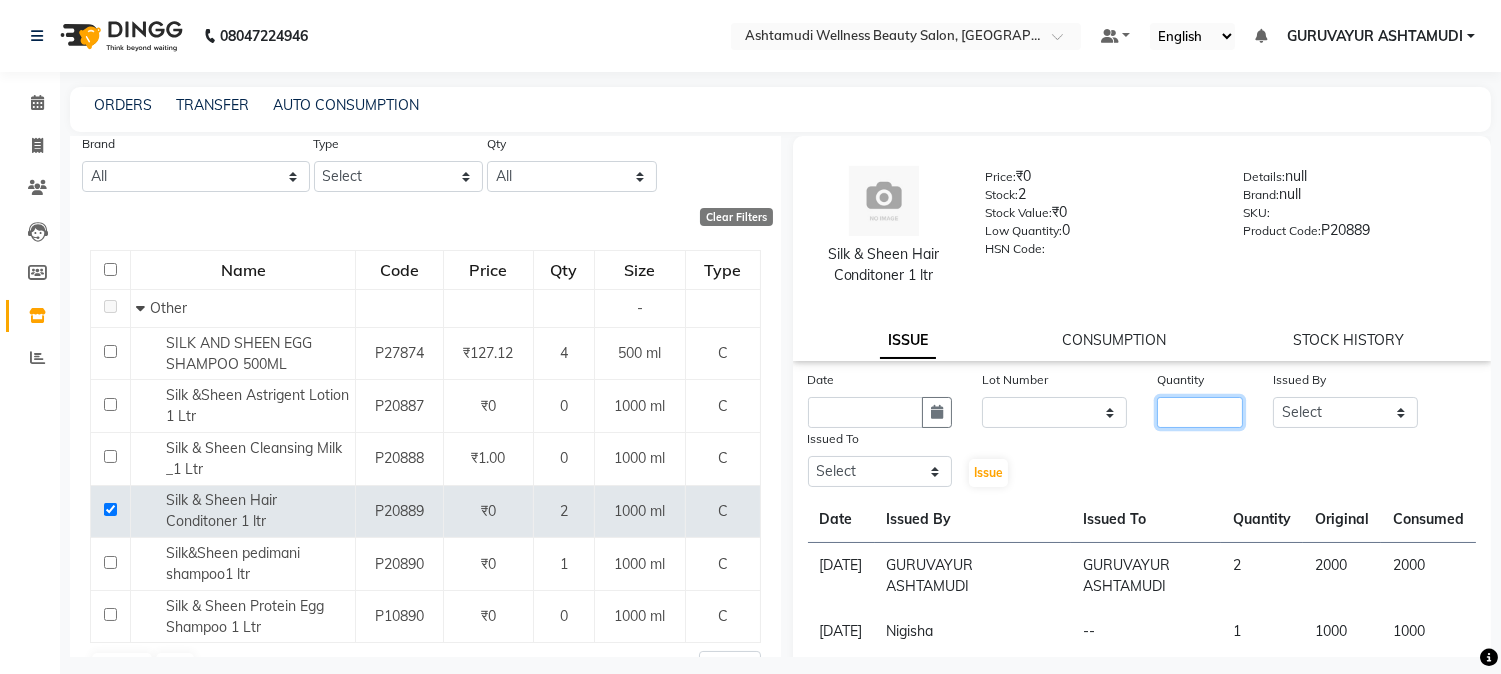 click 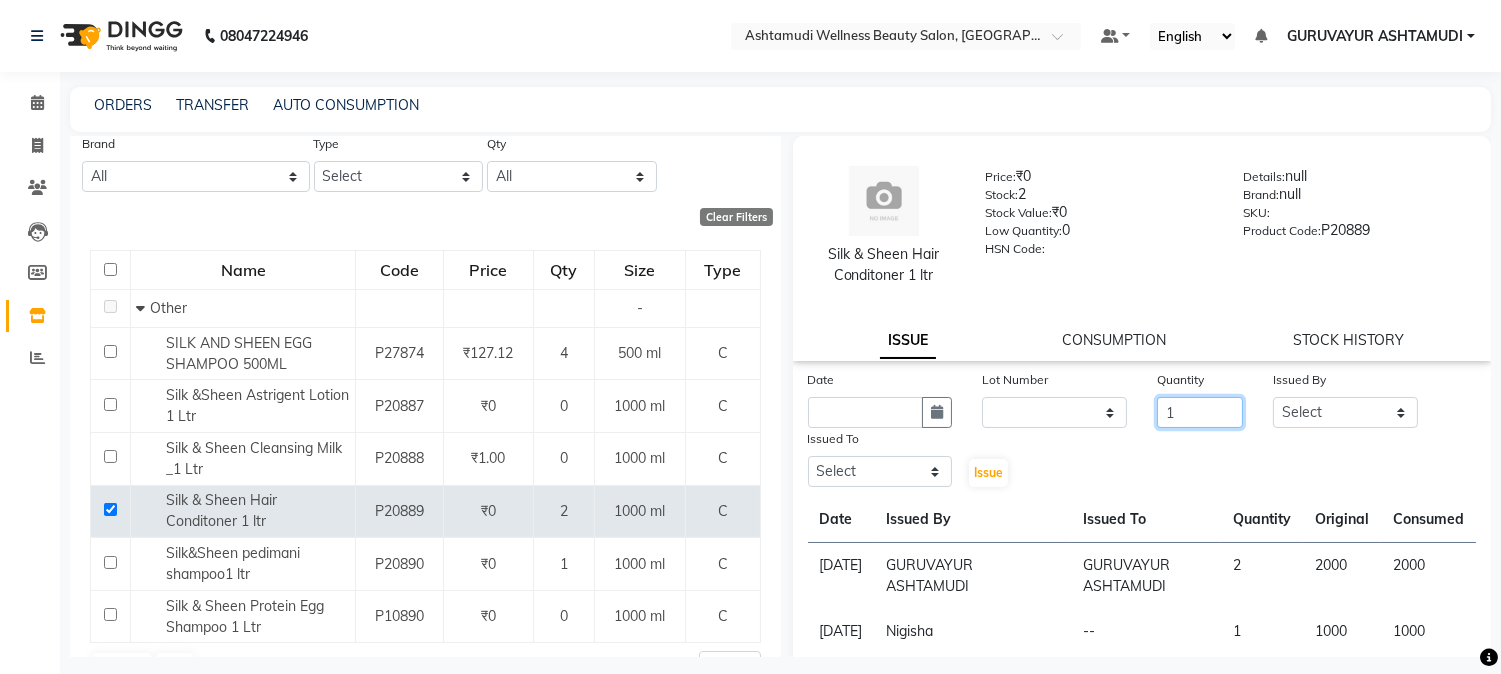 type on "1" 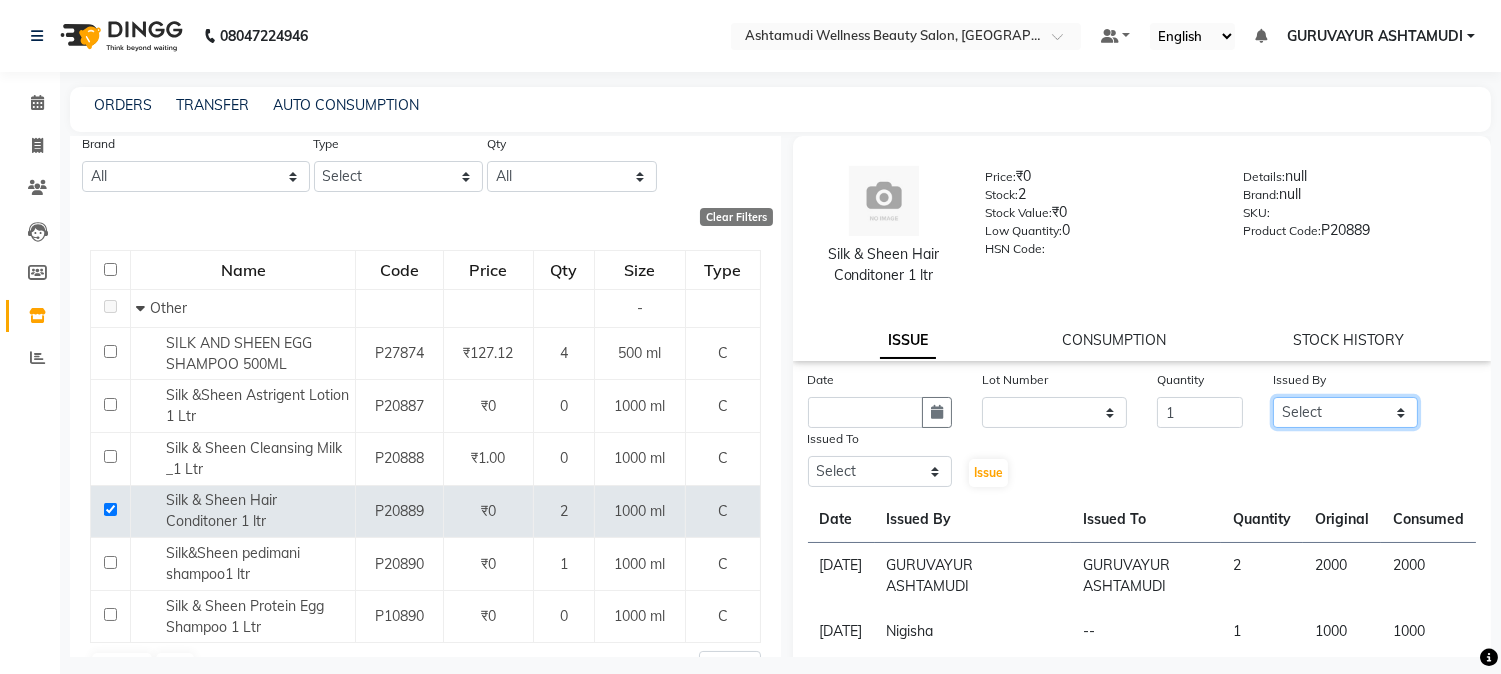click on "Select Aathithya ANILA ANJANA DAS GURUVAYUR ASHTAMUDI NEETHU Nigisha POOJA PRACHI PRASEETHA REESHMA  Rini SMITHA THANKAMANI" 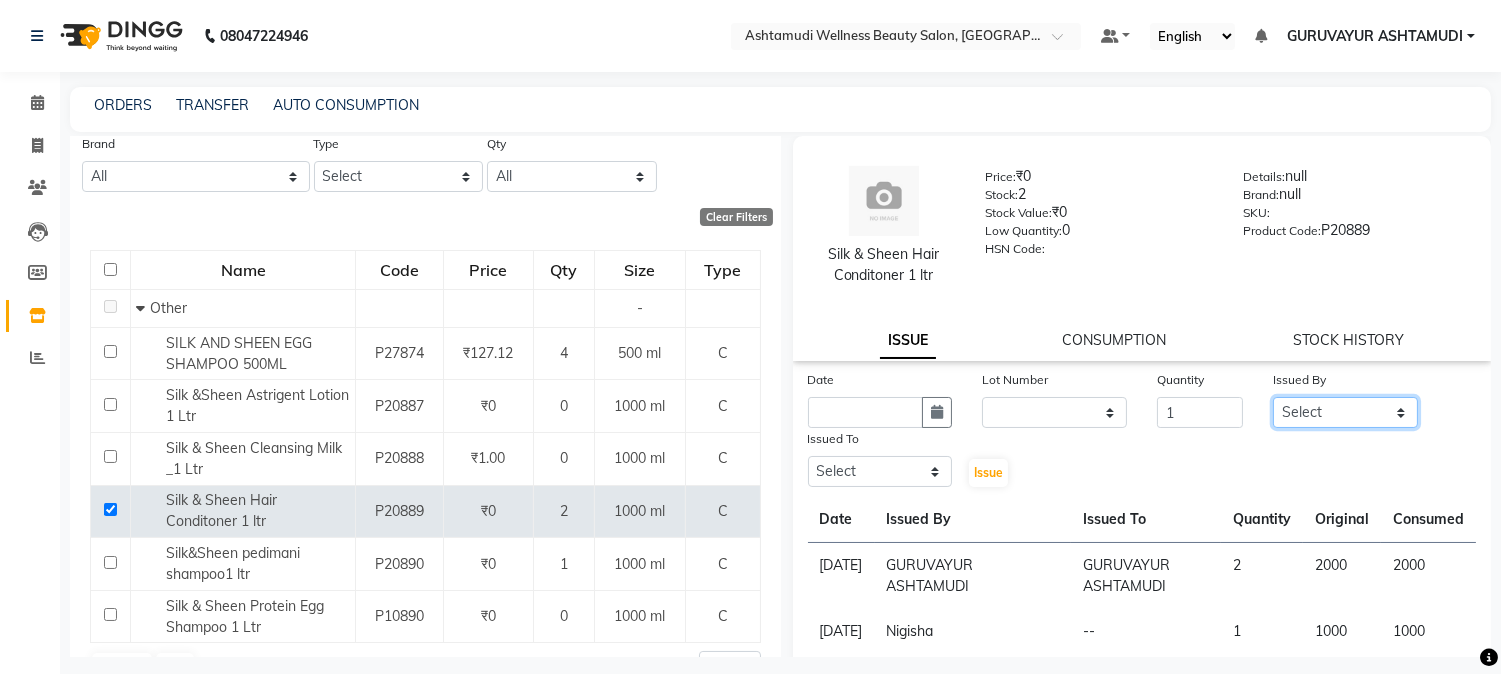select on "77498" 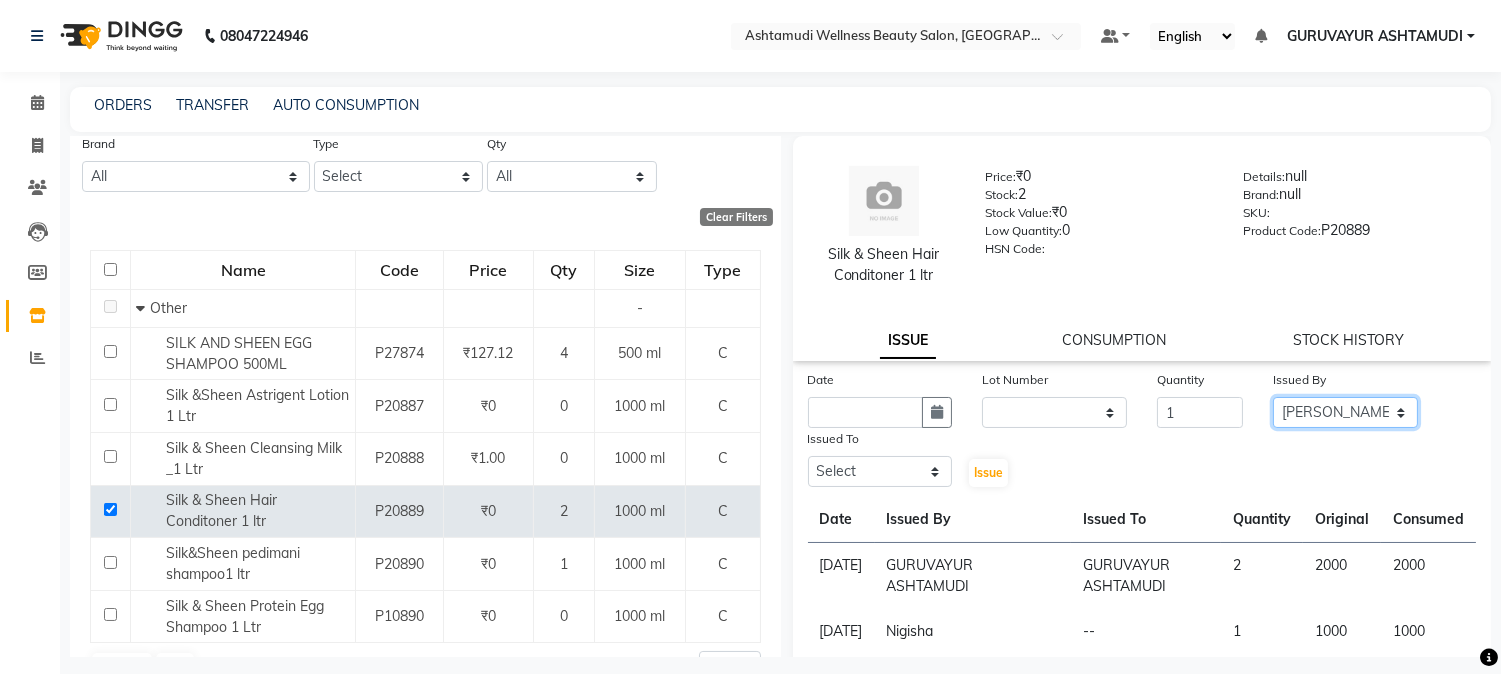 click on "Select Aathithya ANILA ANJANA DAS GURUVAYUR ASHTAMUDI NEETHU Nigisha POOJA PRACHI PRASEETHA REESHMA  Rini SMITHA THANKAMANI" 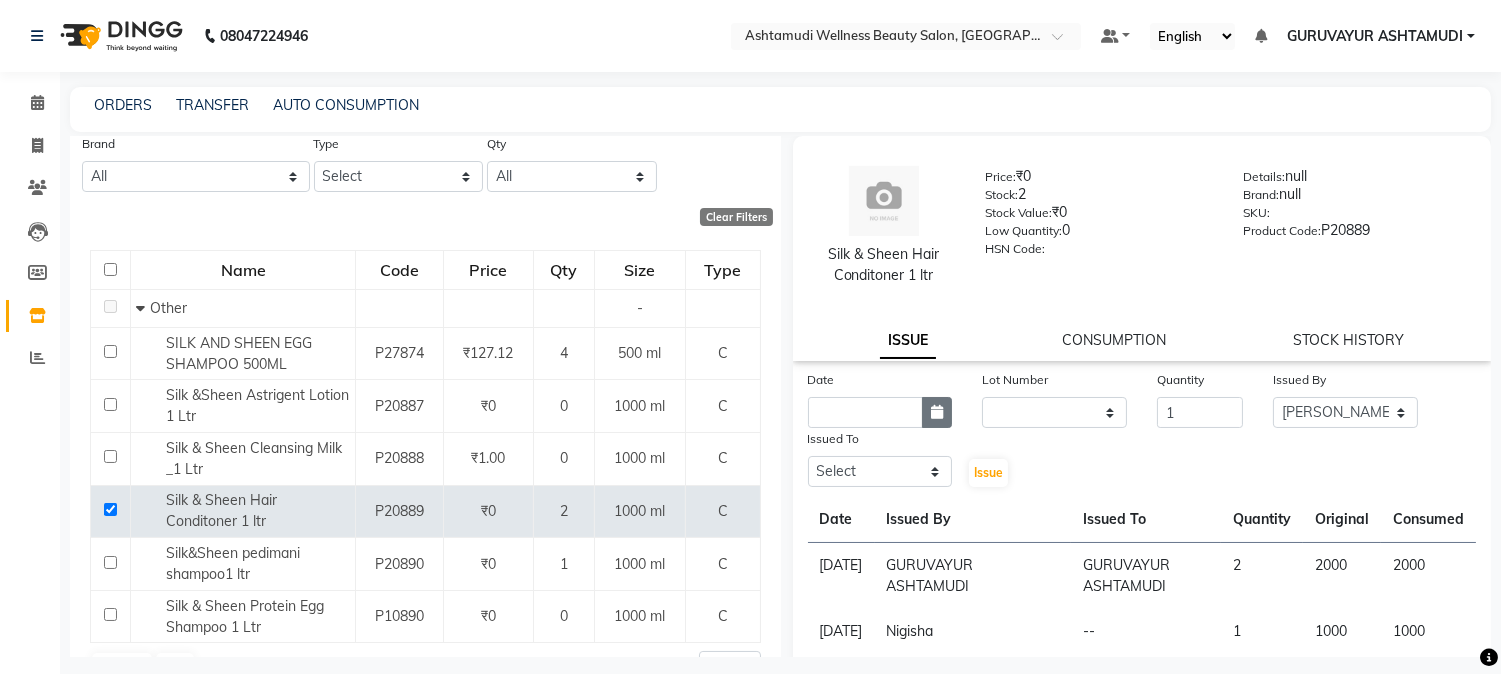 click 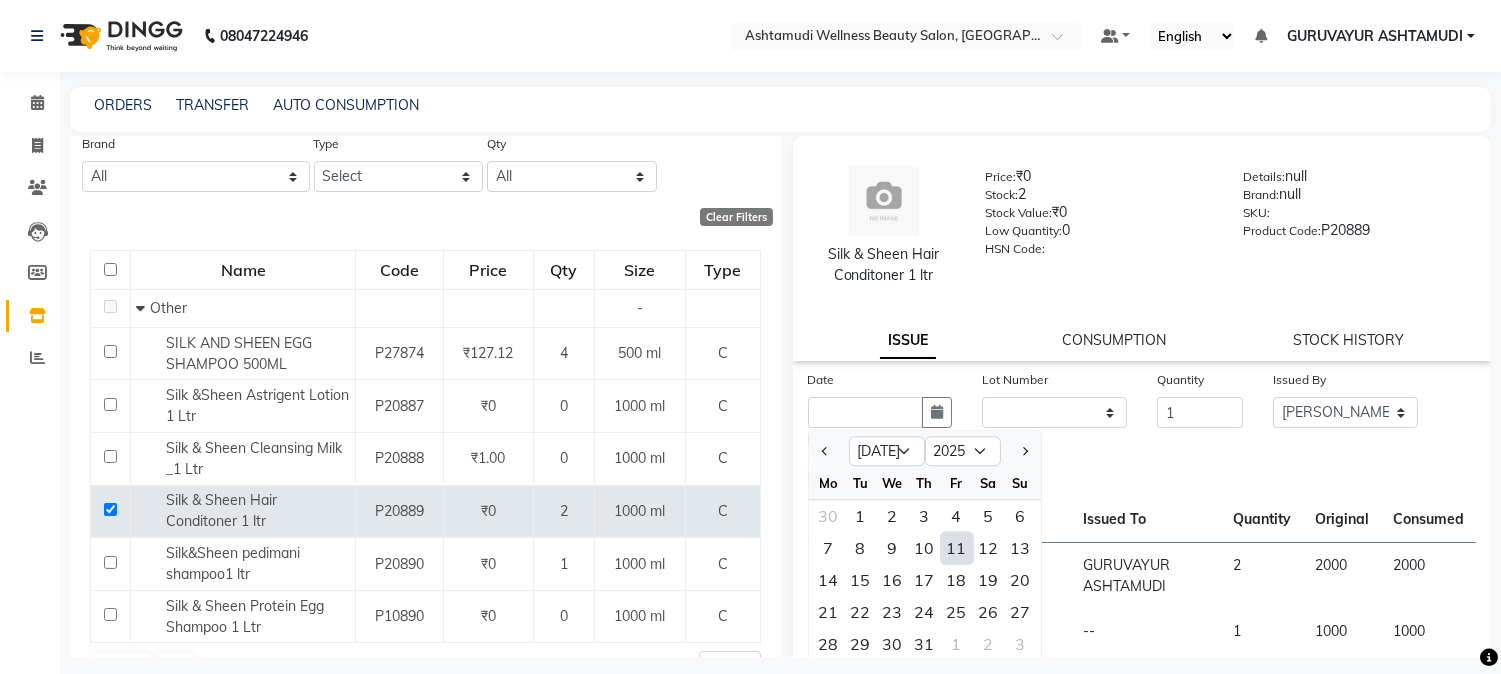 click on "11" 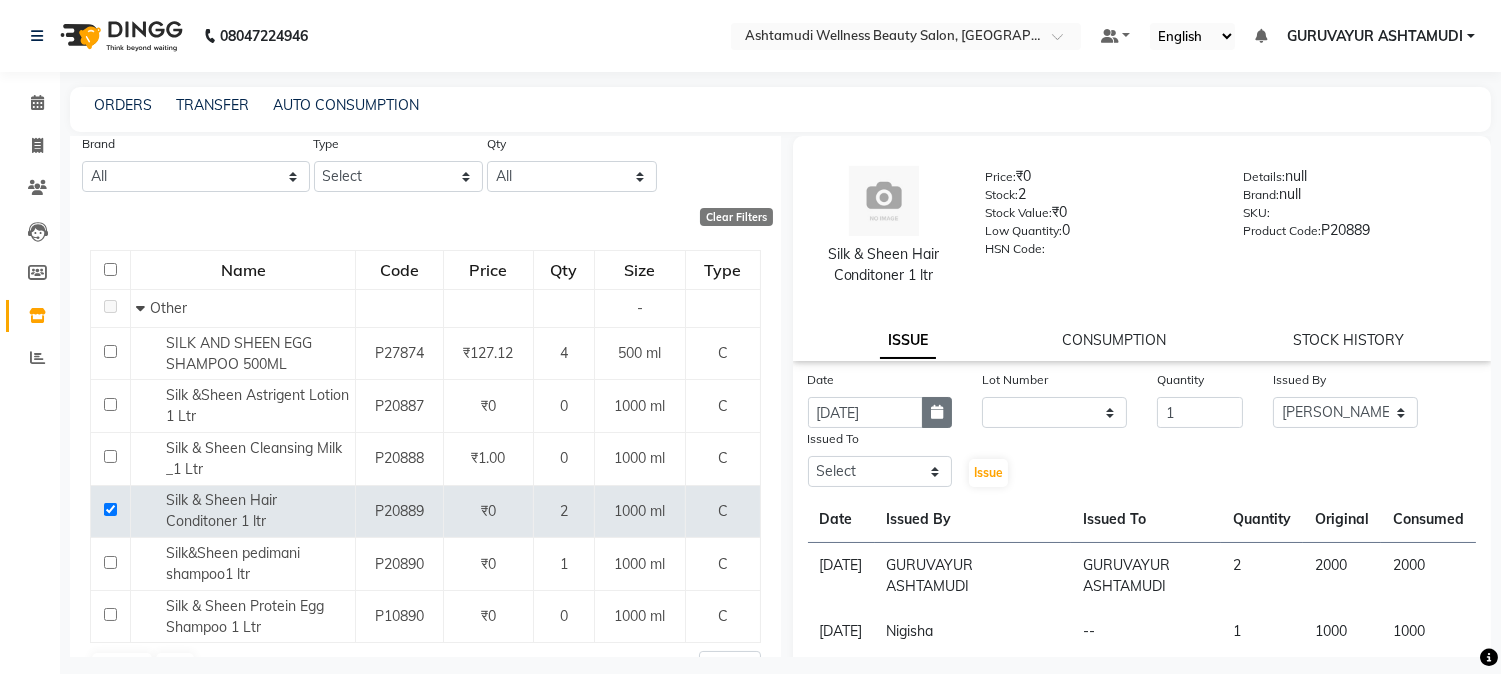 click 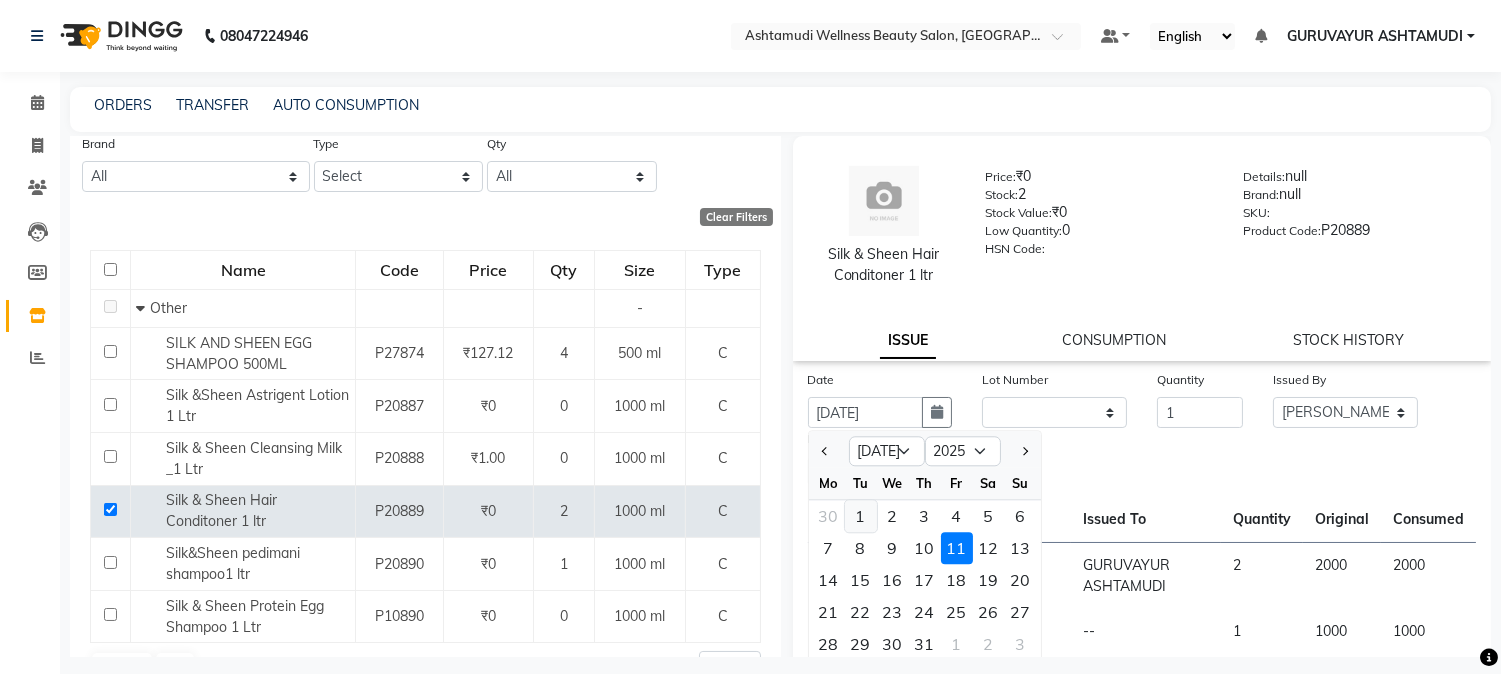 click on "1" 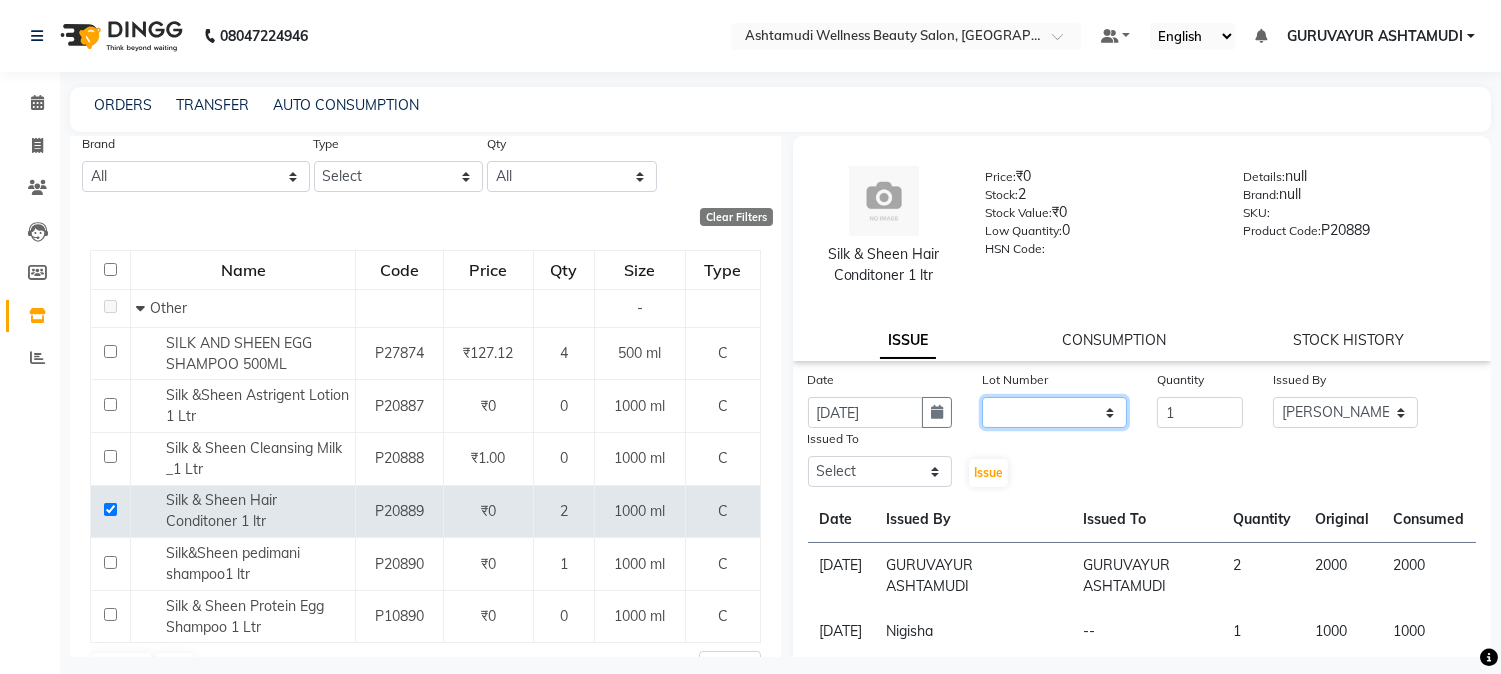 click on "None" 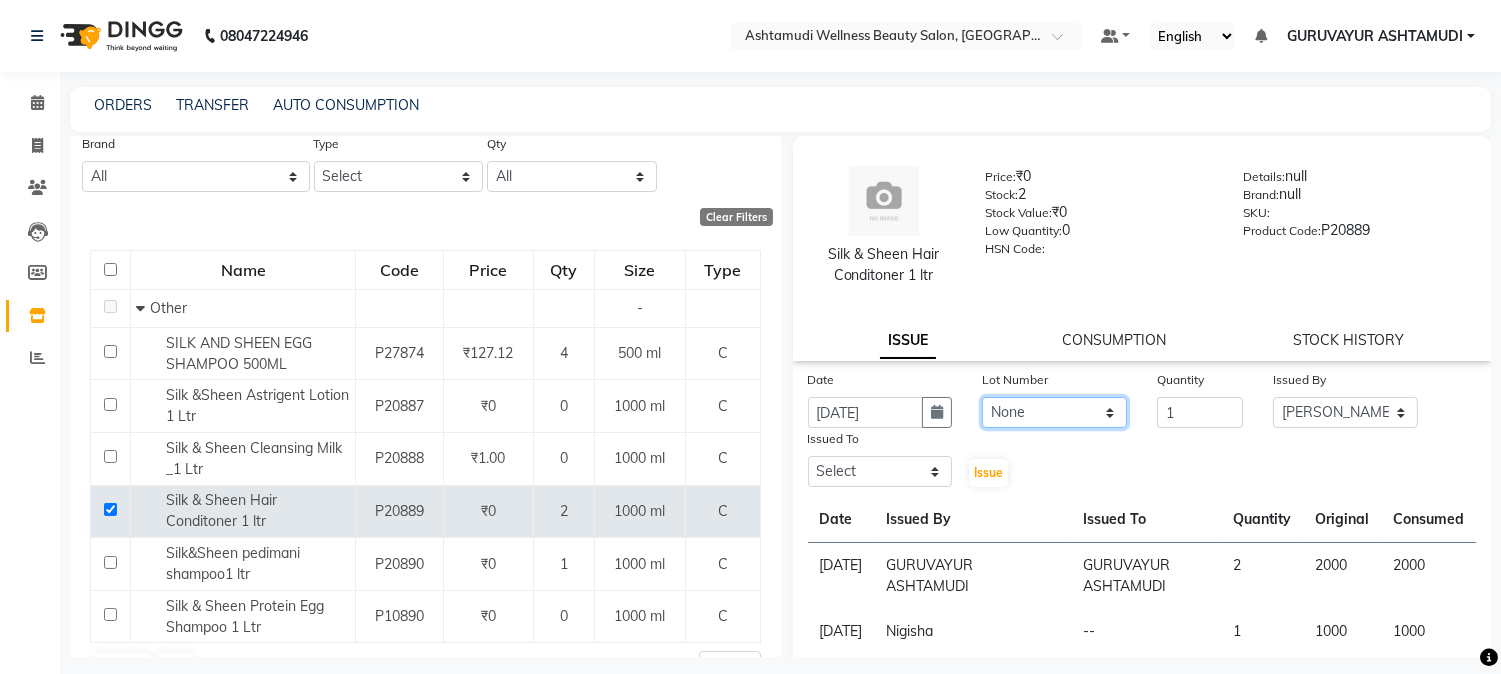 click on "None" 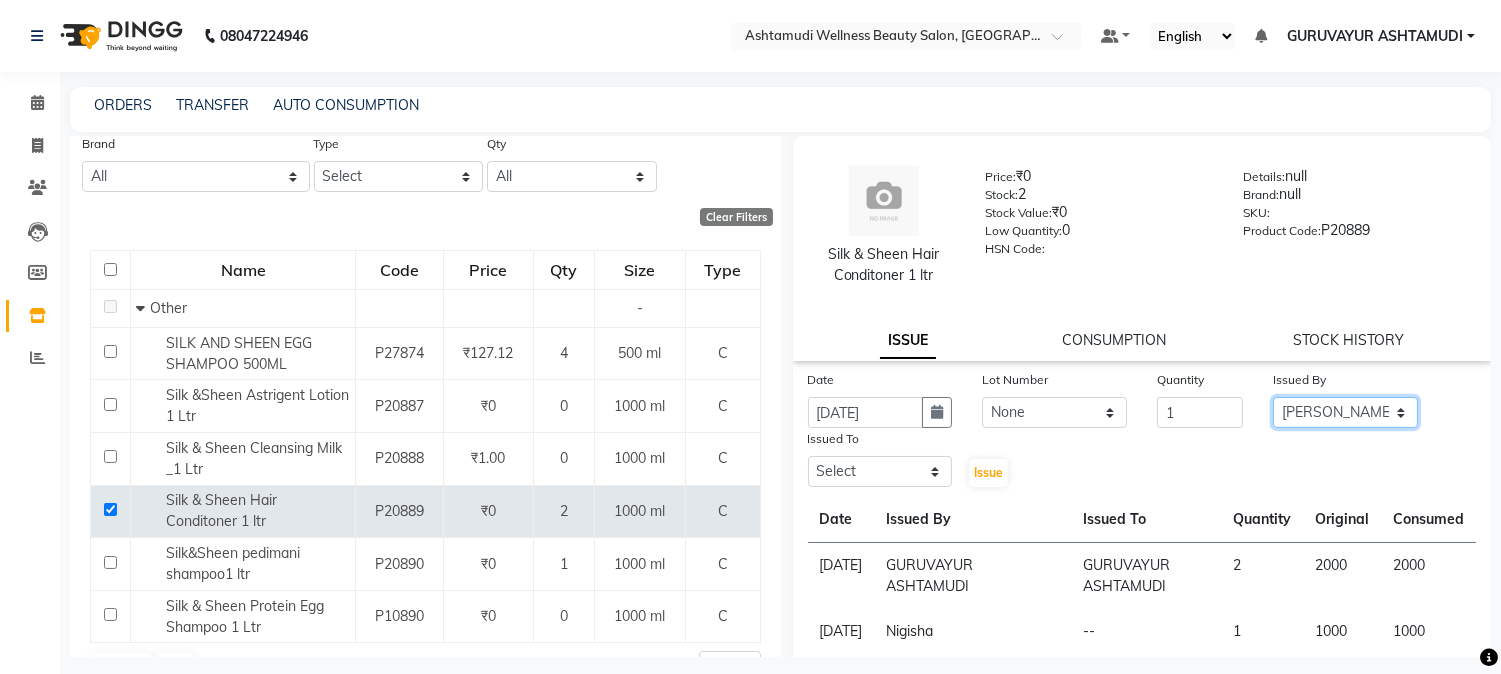 click on "Select Aathithya ANILA ANJANA DAS GURUVAYUR ASHTAMUDI NEETHU Nigisha POOJA PRACHI PRASEETHA REESHMA  Rini SMITHA THANKAMANI" 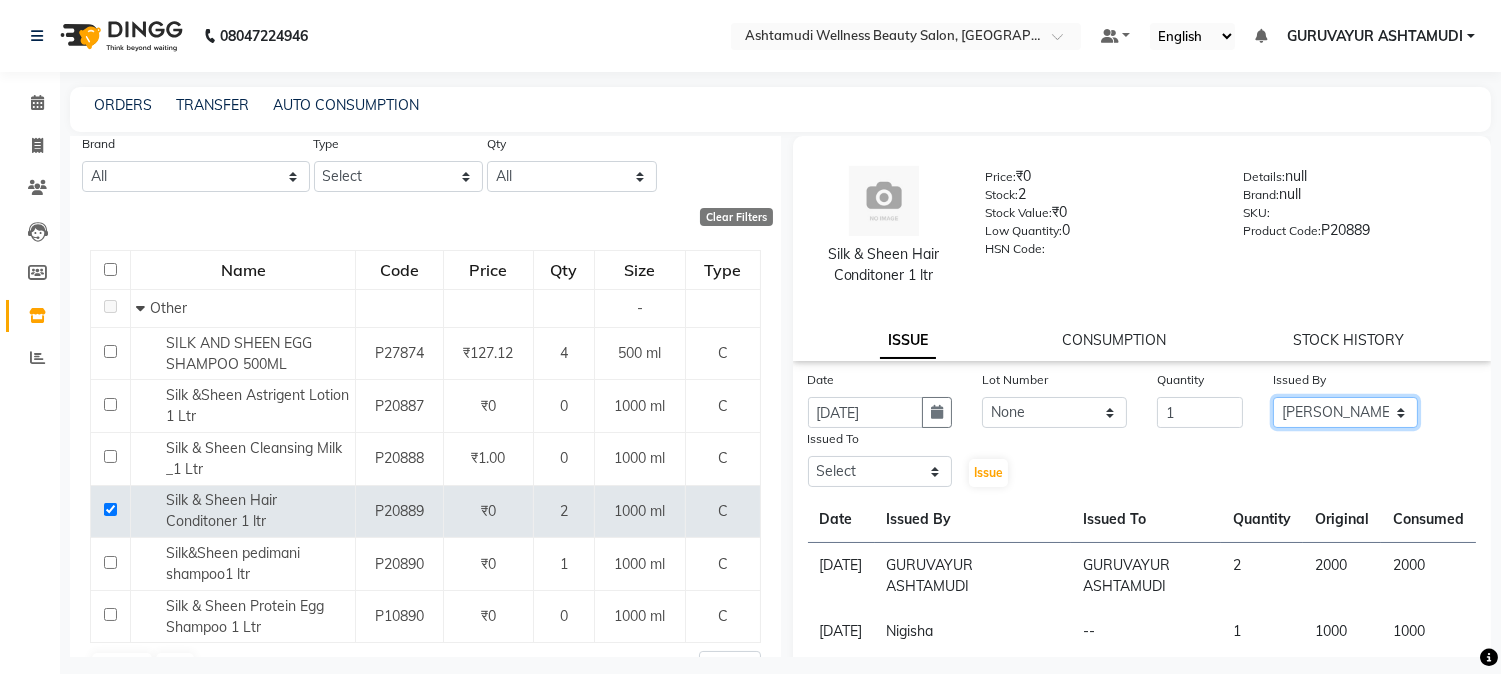 select on "69602" 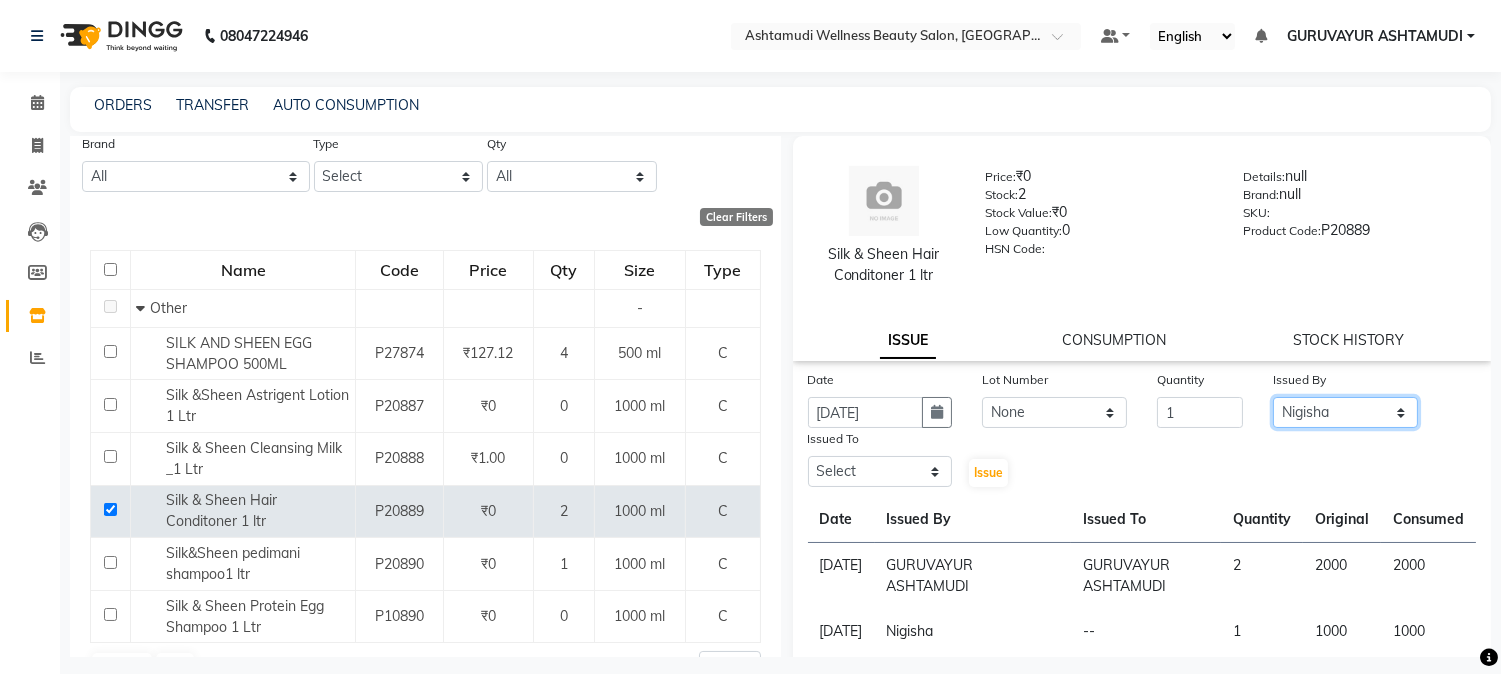 click on "Select Aathithya ANILA ANJANA DAS GURUVAYUR ASHTAMUDI NEETHU Nigisha POOJA PRACHI PRASEETHA REESHMA  Rini SMITHA THANKAMANI" 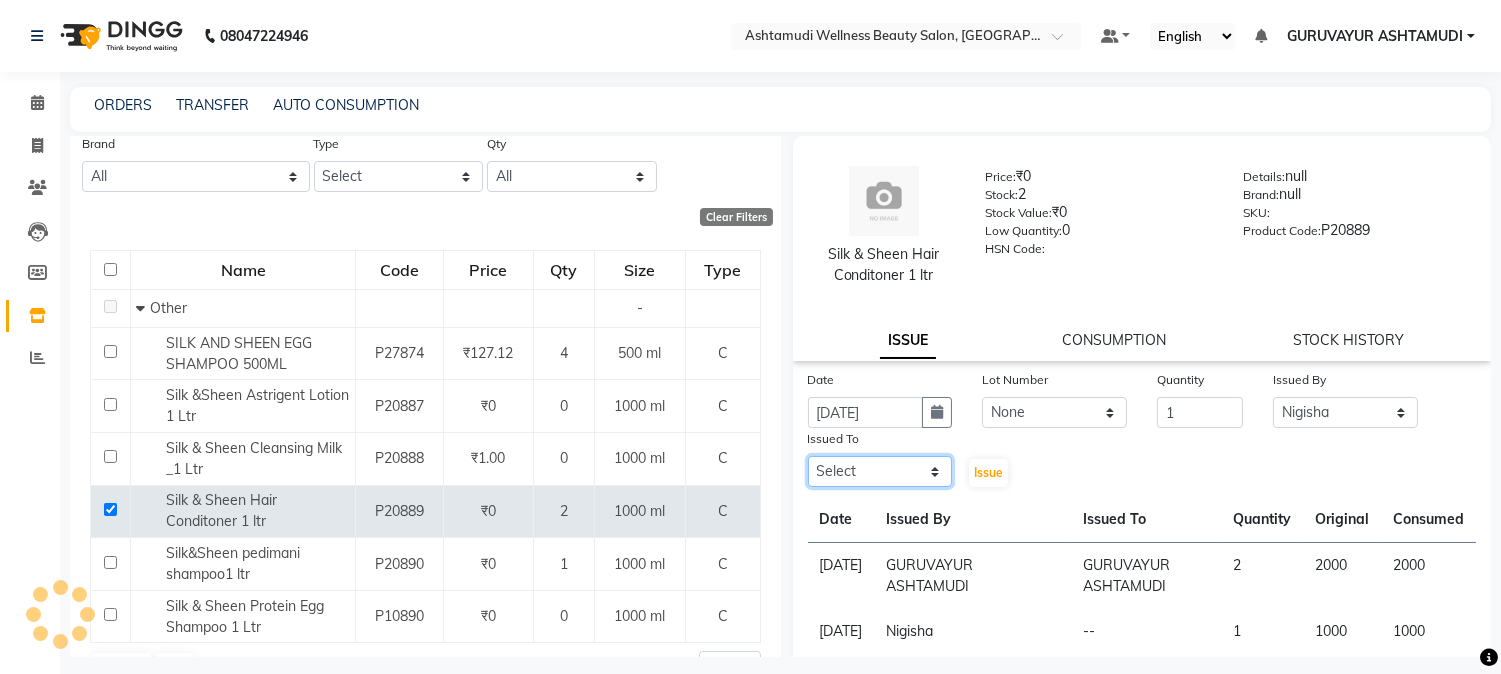 click on "Select Aathithya ANILA ANJANA DAS GURUVAYUR ASHTAMUDI NEETHU Nigisha POOJA PRACHI PRASEETHA REESHMA  Rini SMITHA THANKAMANI" 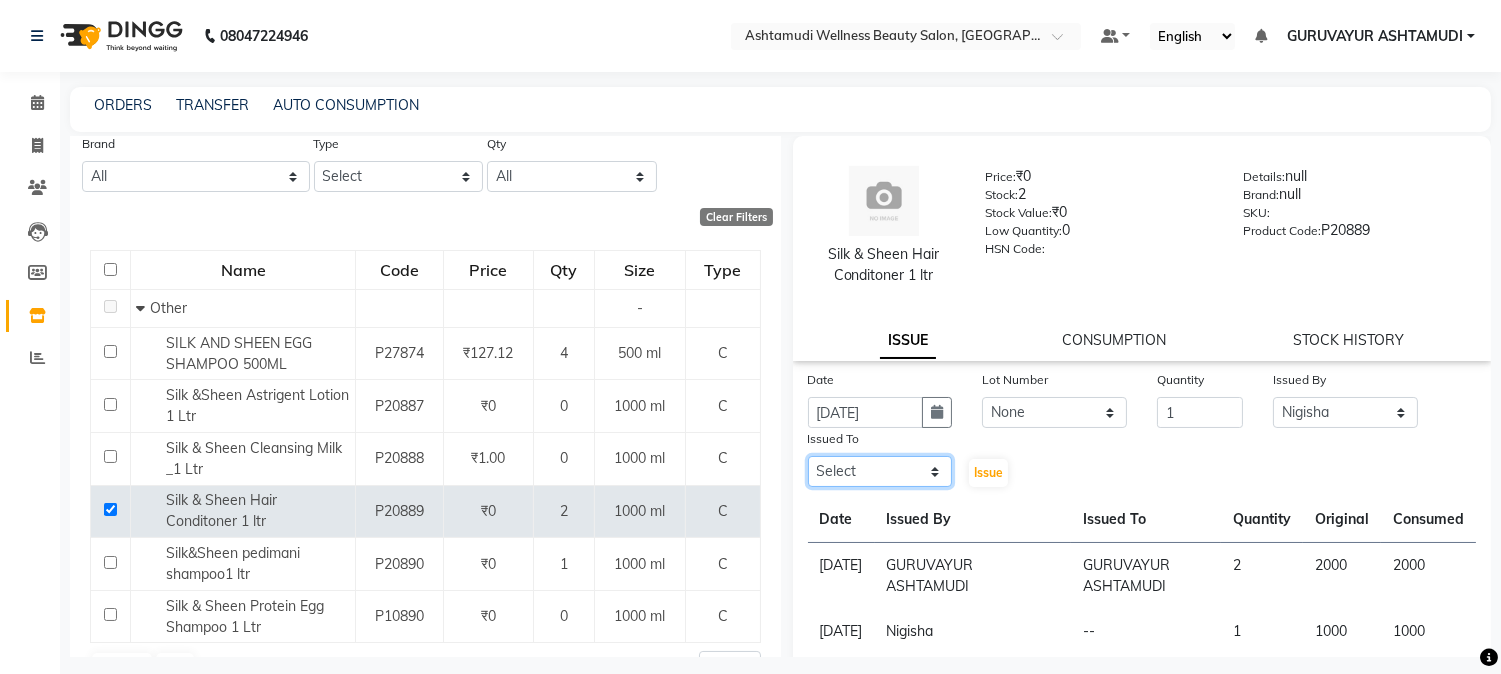 select on "39865" 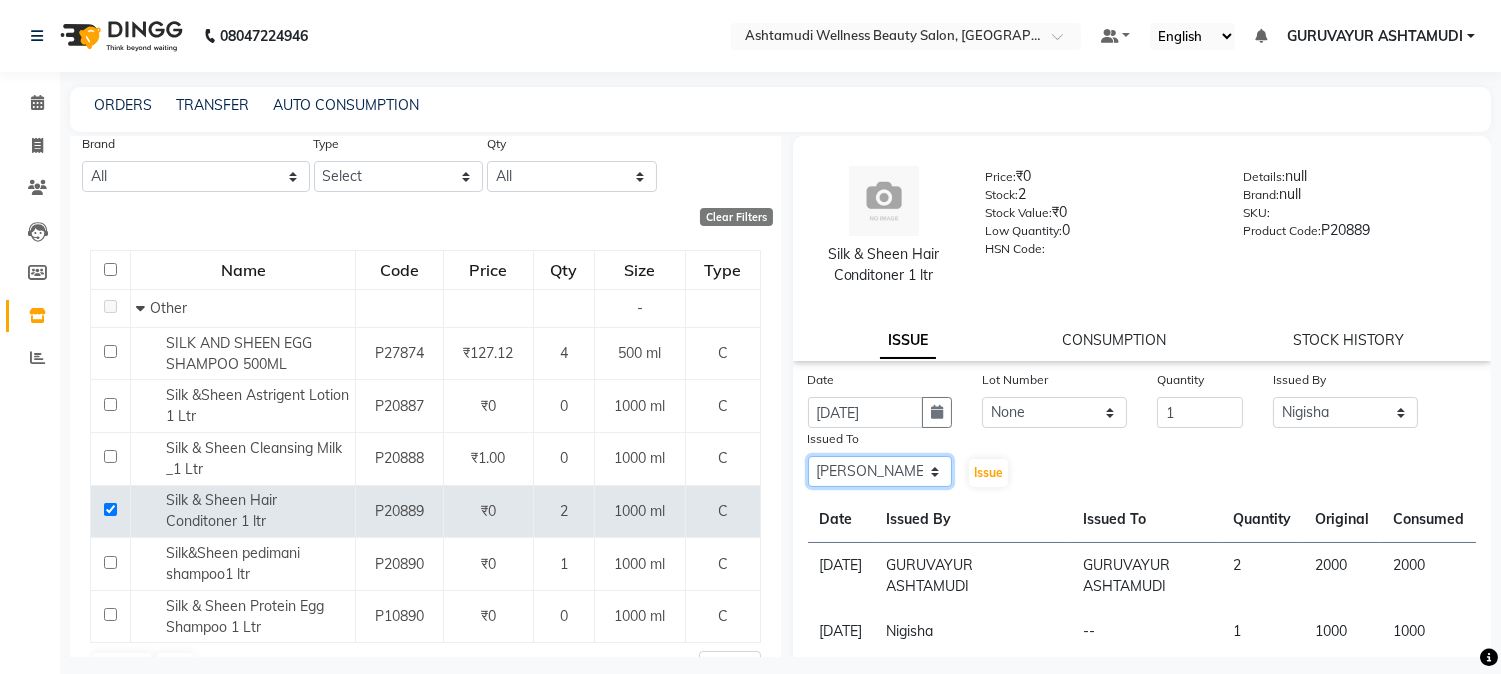 click on "Select Aathithya ANILA ANJANA DAS GURUVAYUR ASHTAMUDI NEETHU Nigisha POOJA PRACHI PRASEETHA REESHMA  Rini SMITHA THANKAMANI" 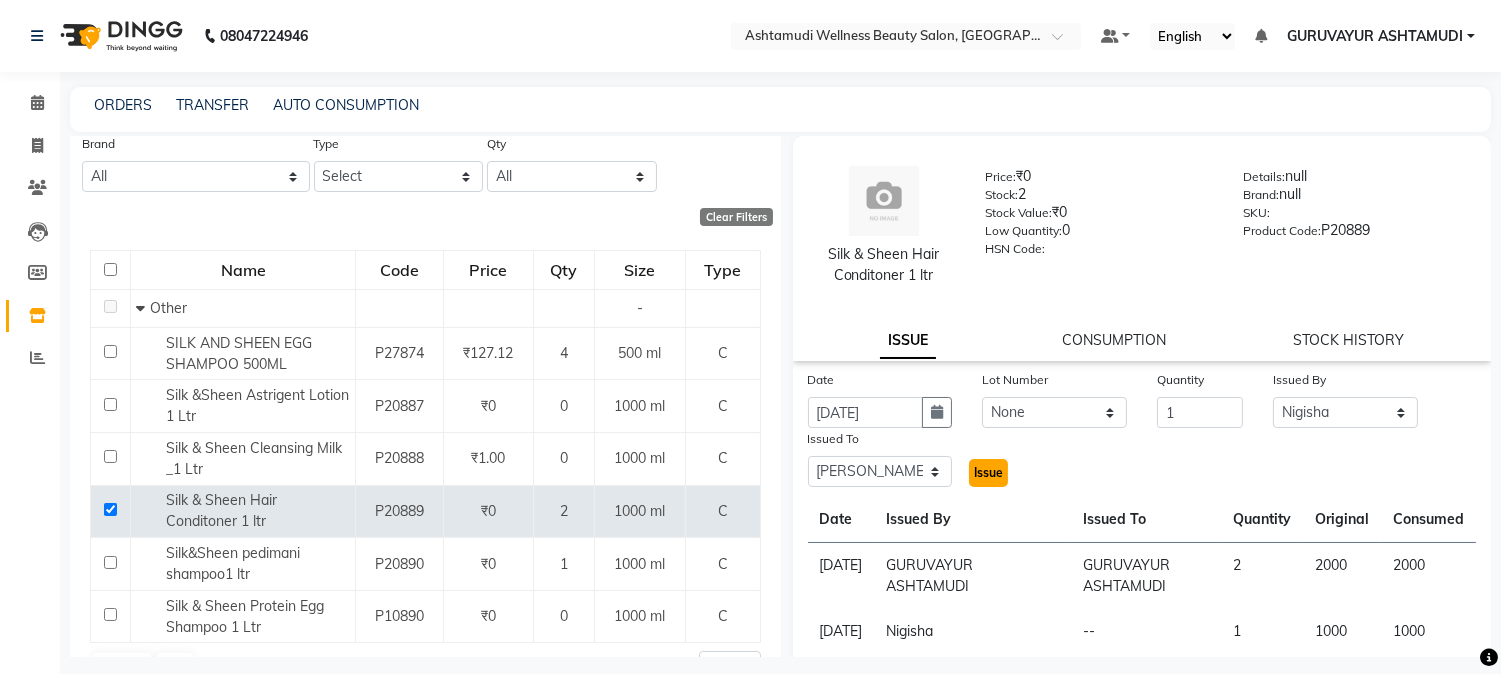 click on "Issue" 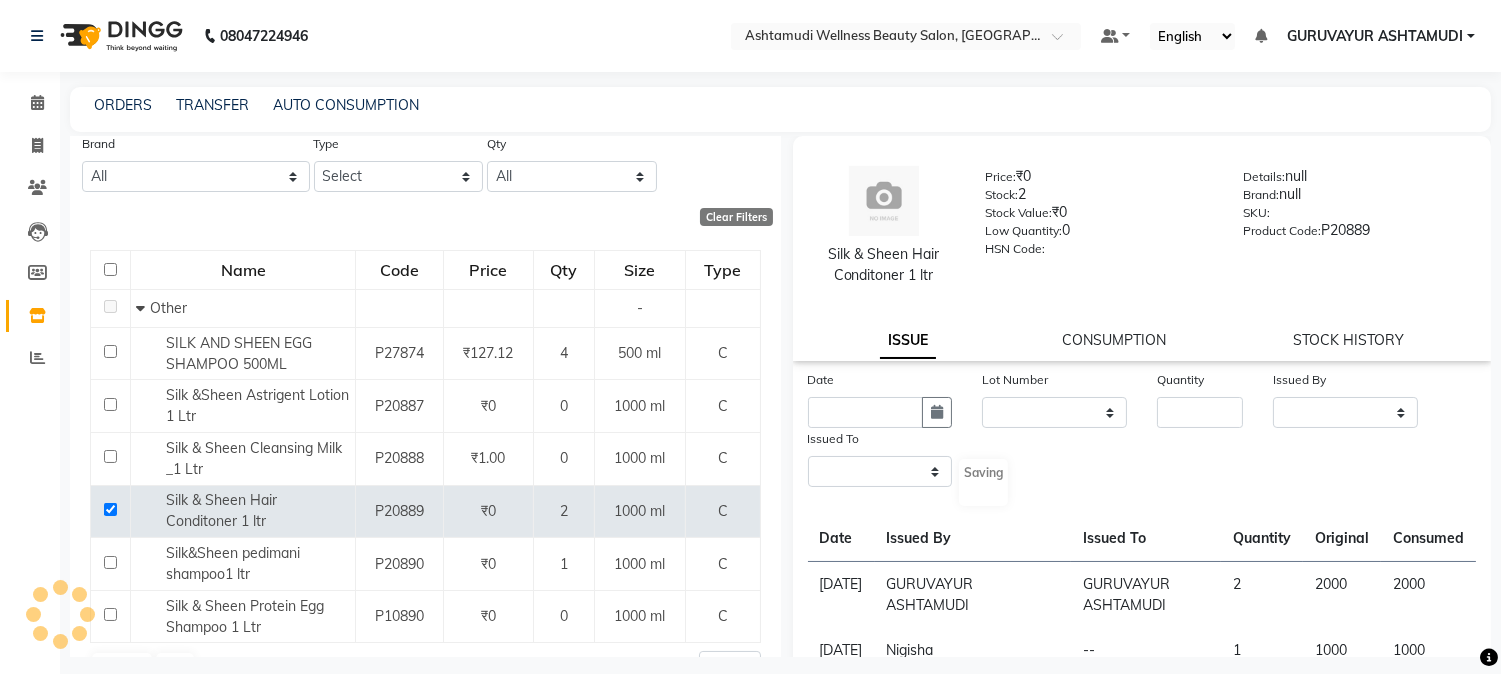 select 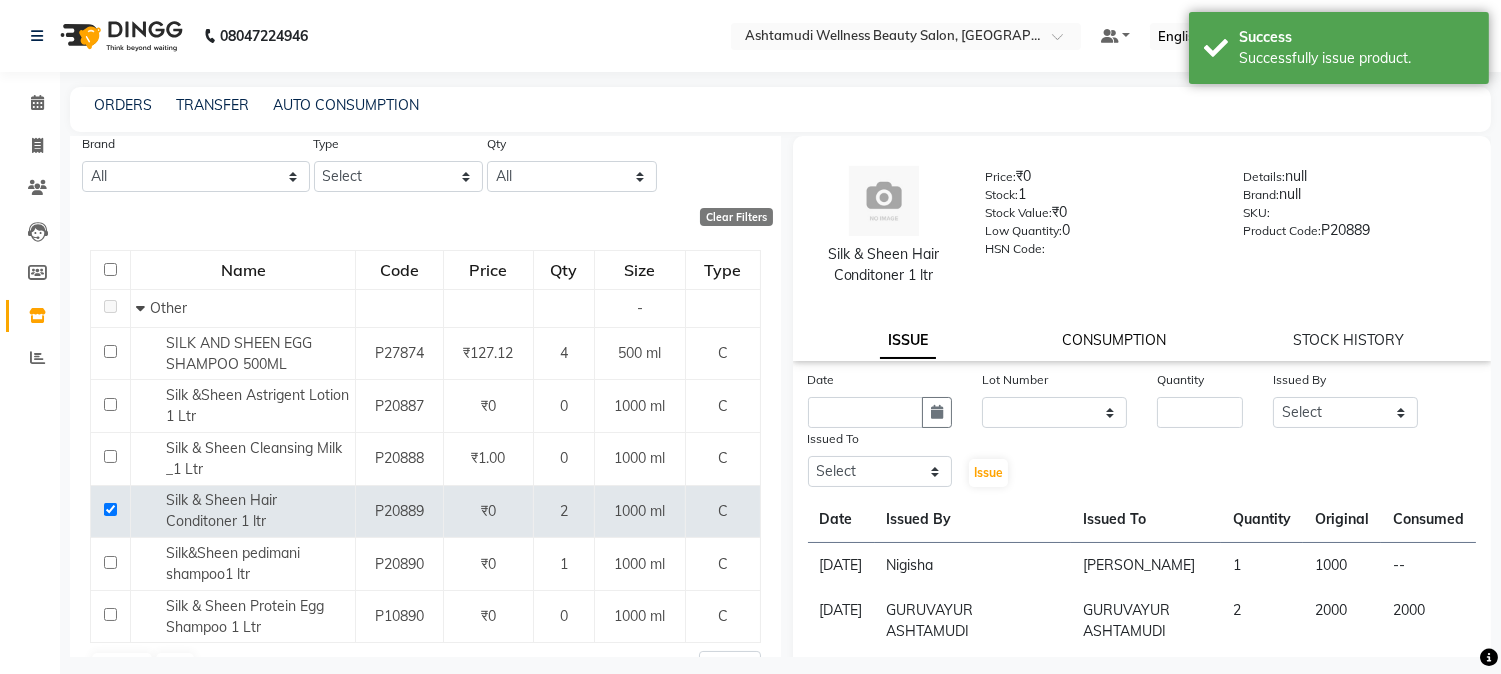 click on "CONSUMPTION" 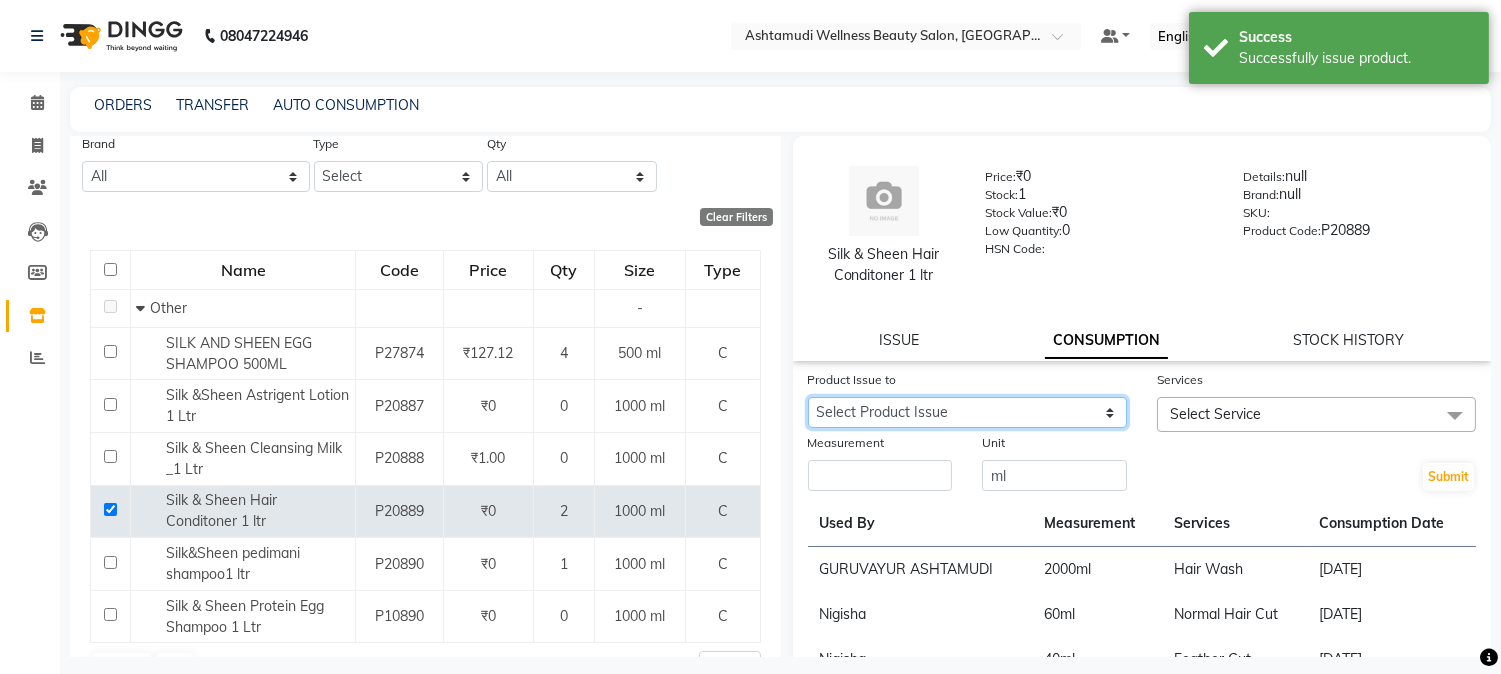 click on "Select Product Issue 2025-07-01, Issued to: PRASEETHA, Balance: 1000" 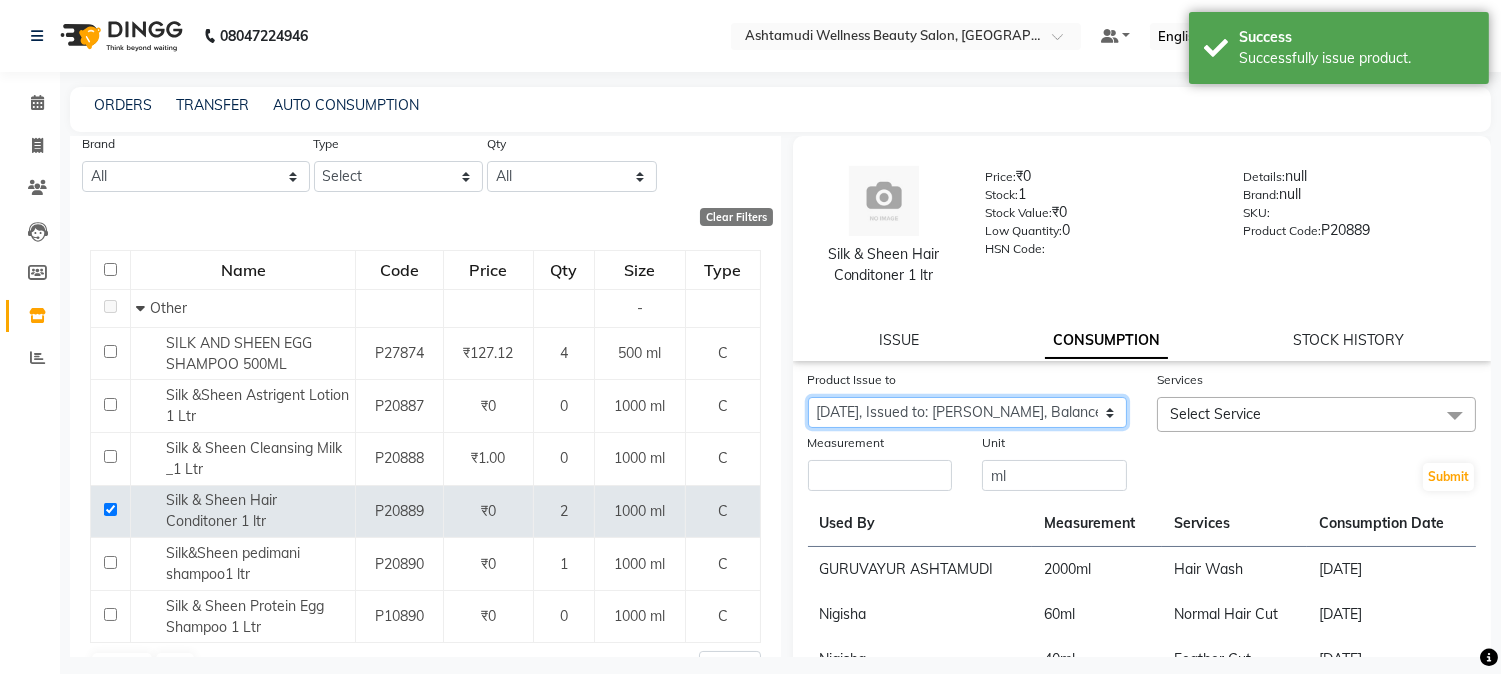 click on "Select Product Issue 2025-07-01, Issued to: PRASEETHA, Balance: 1000" 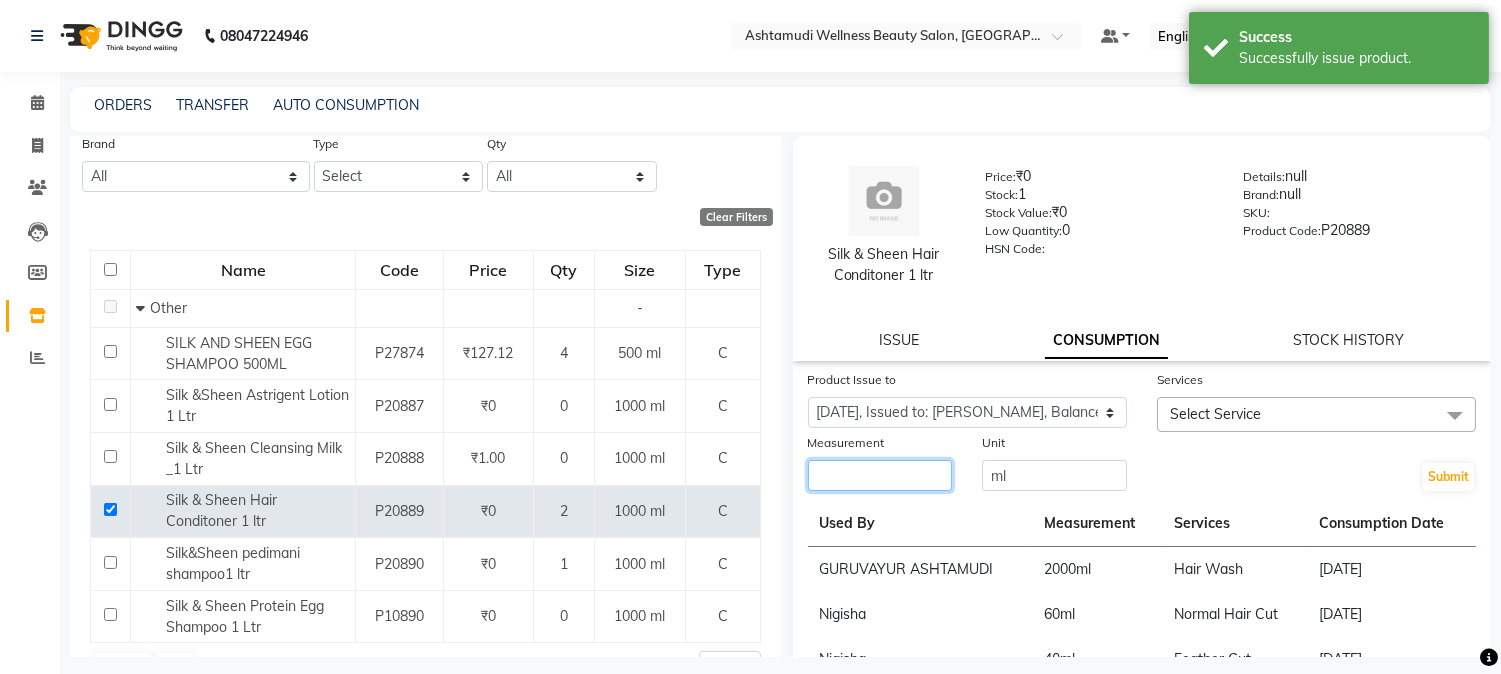 click 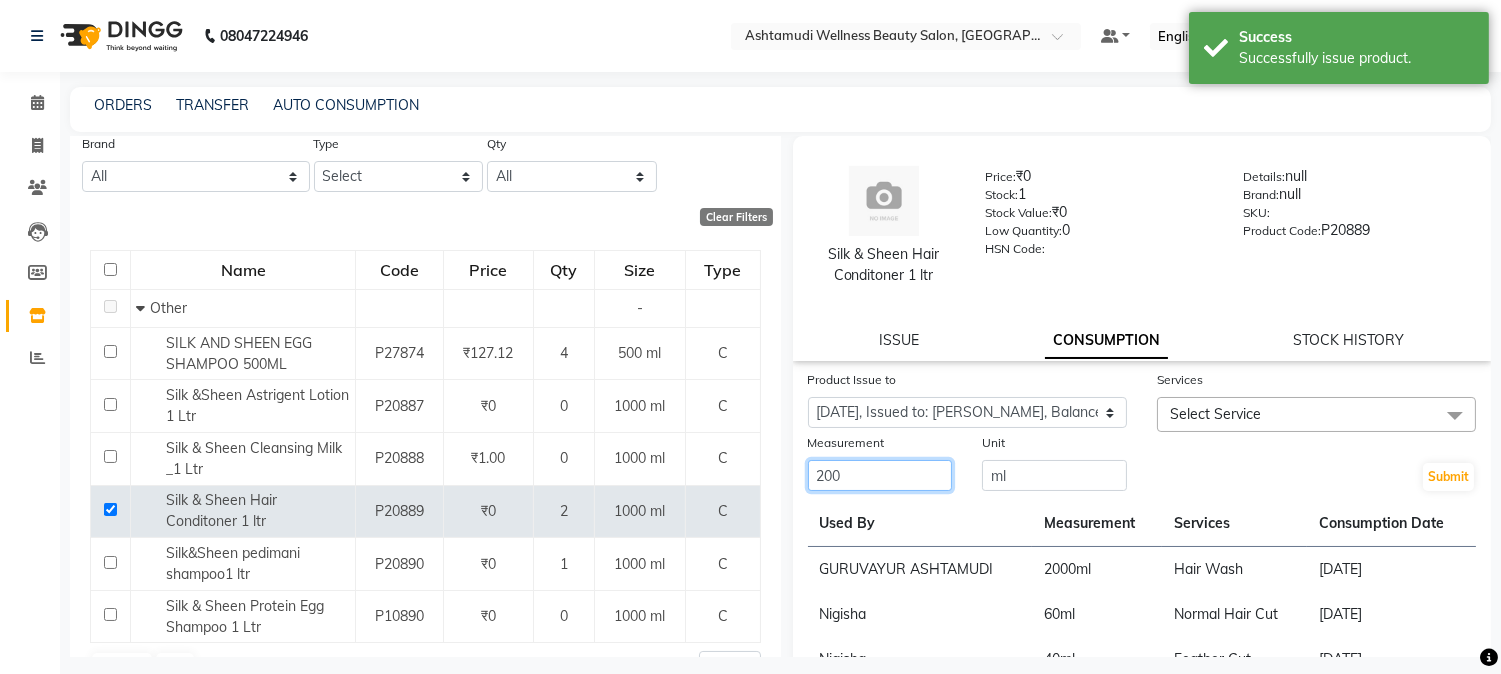 type on "200" 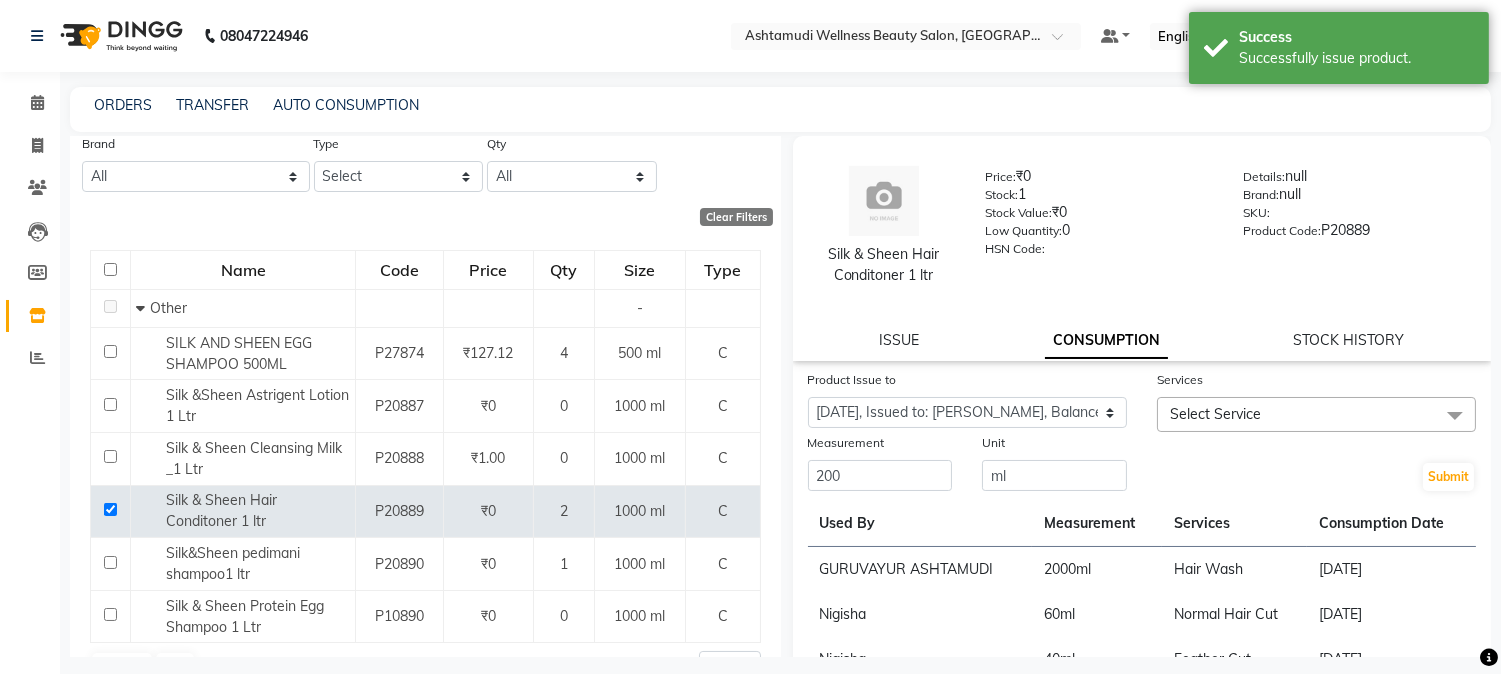click on "Select Service" 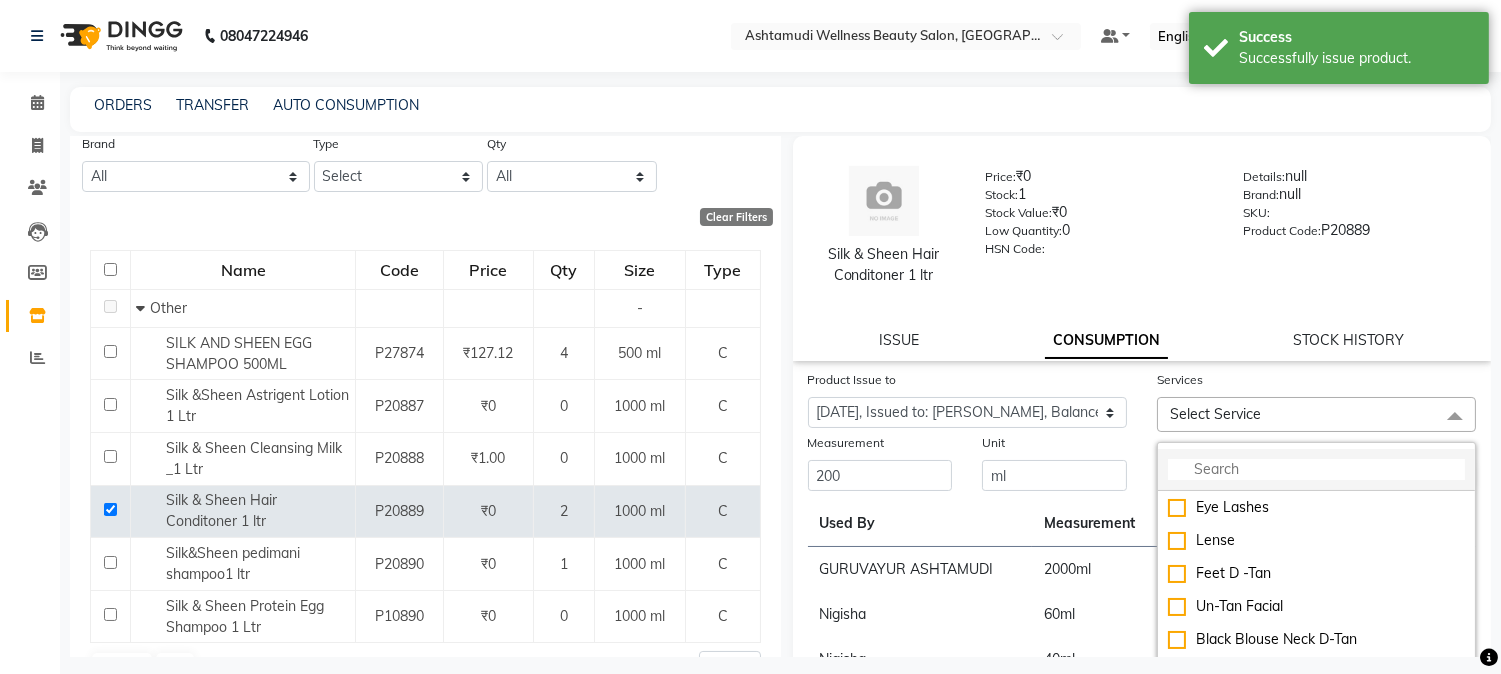 click 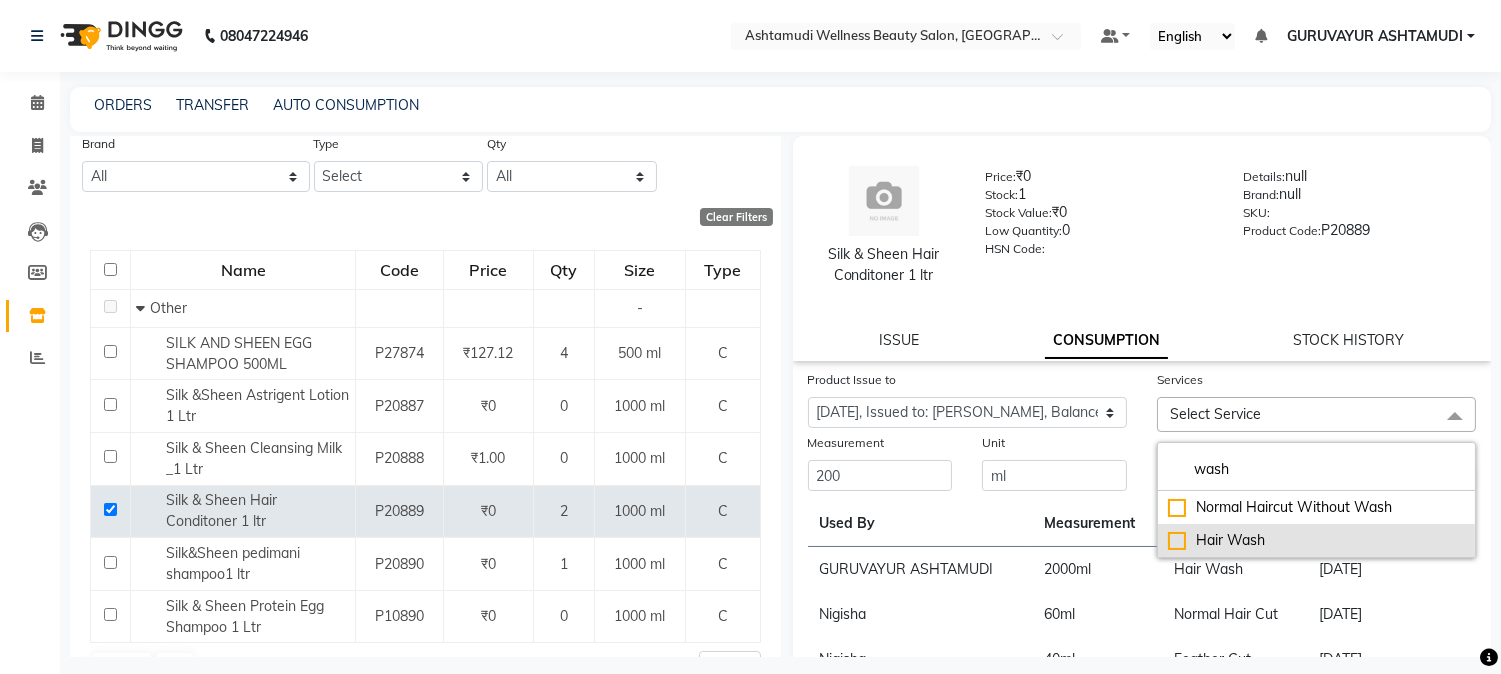 type on "wash" 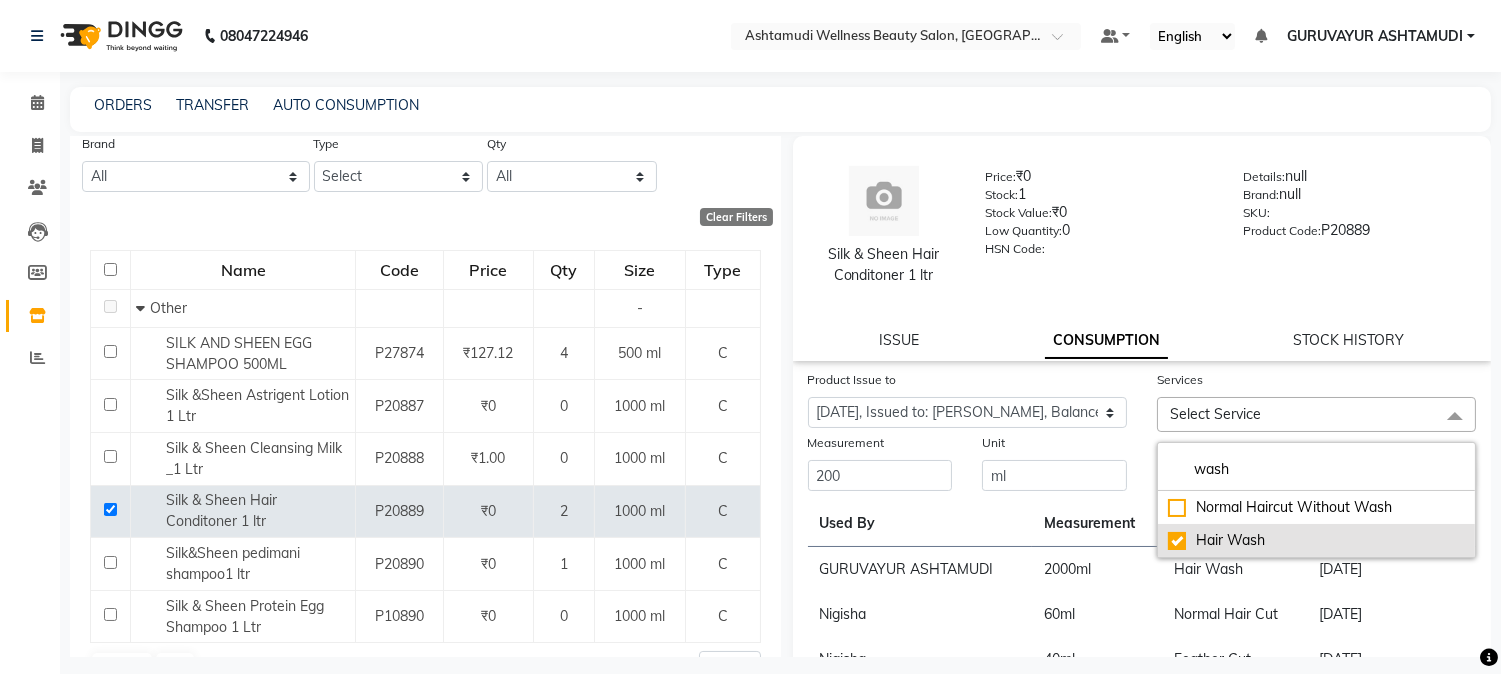 checkbox on "true" 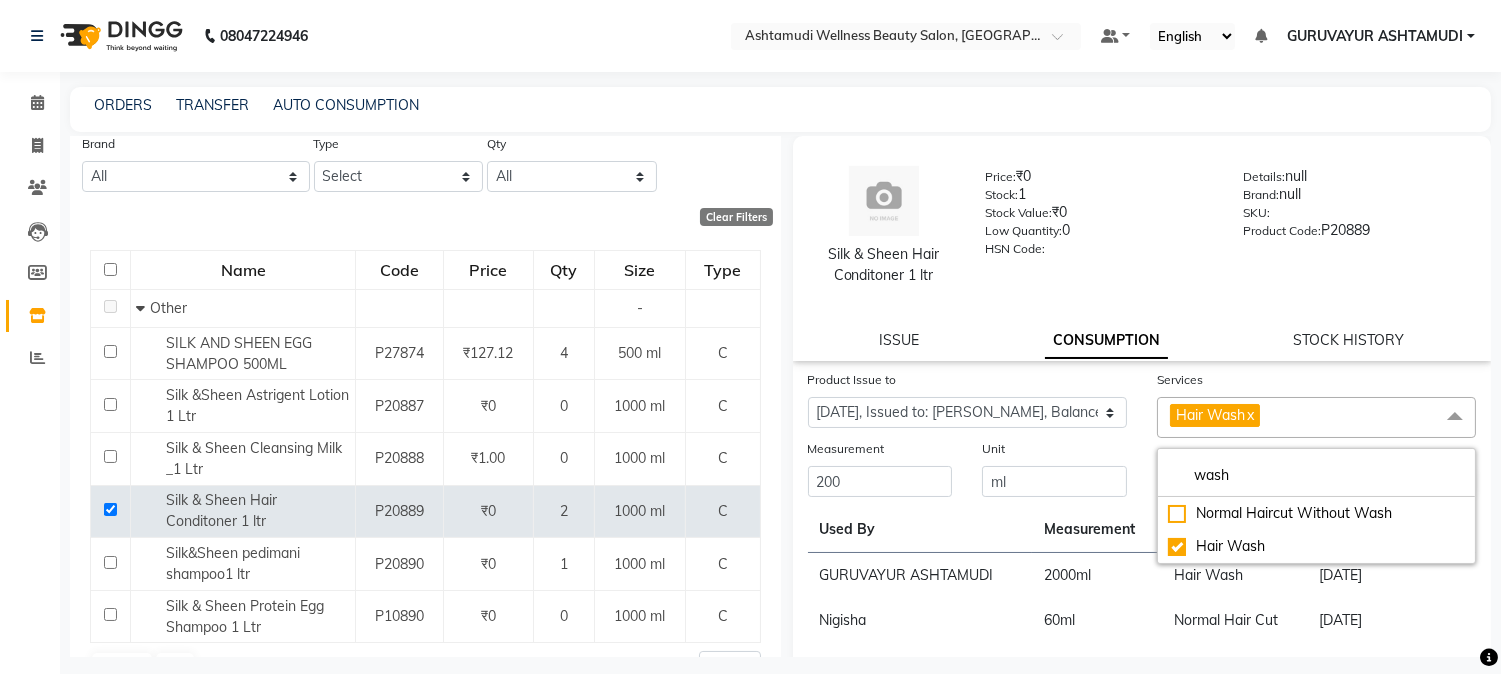 click on "Submit" 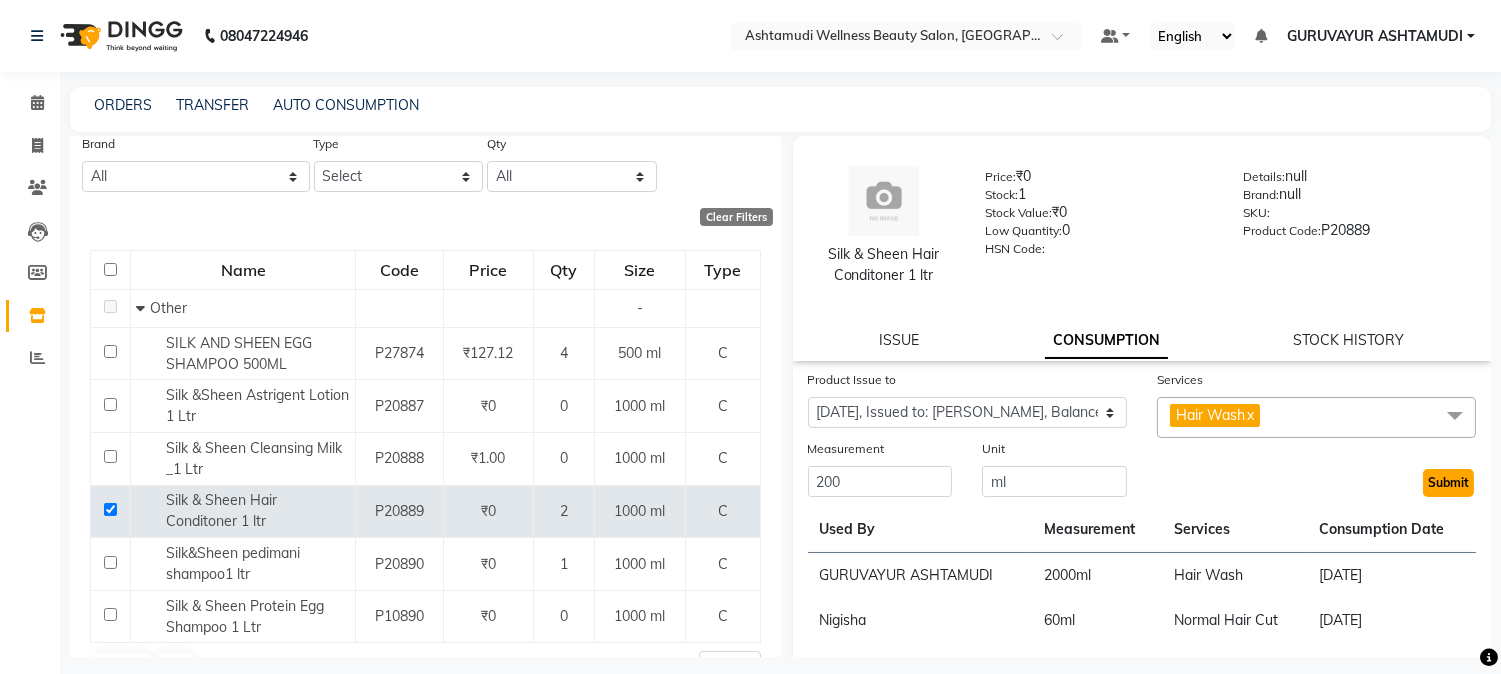 click on "Submit" 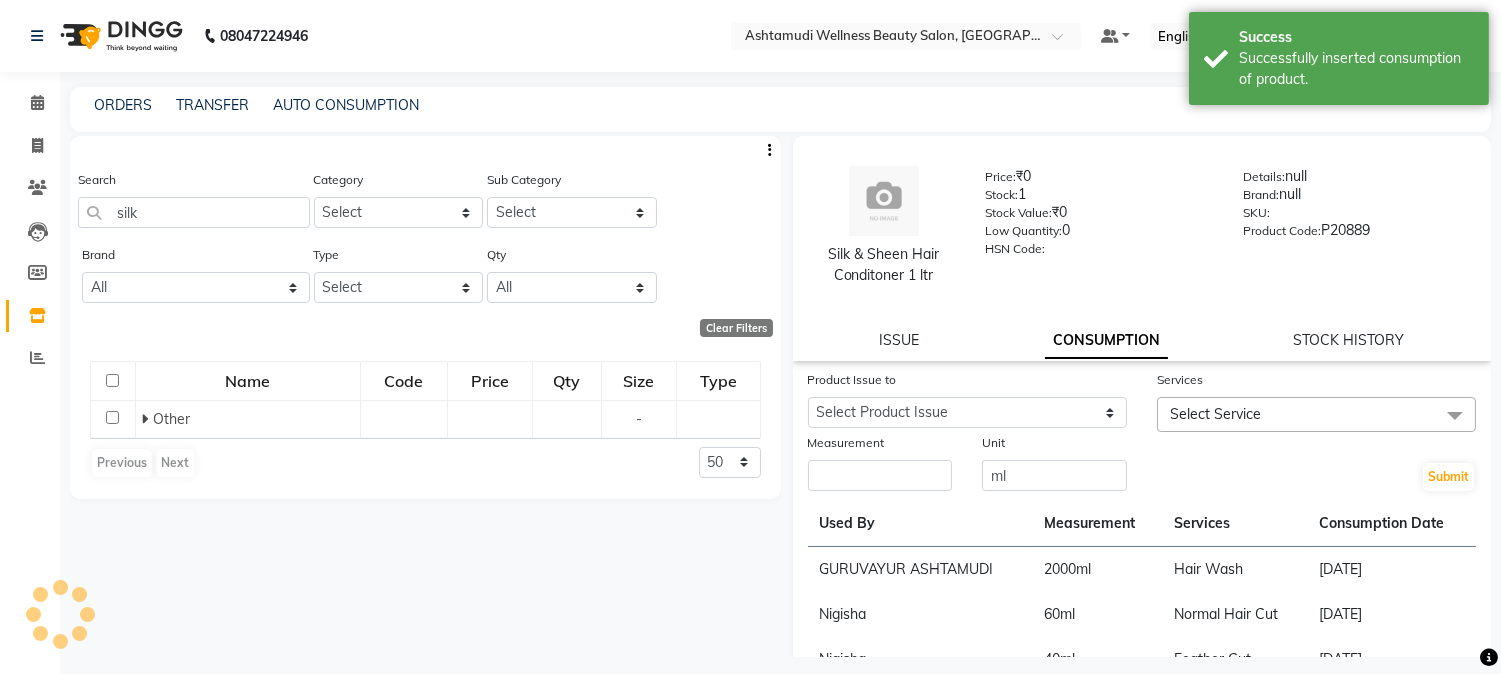 scroll, scrollTop: 0, scrollLeft: 0, axis: both 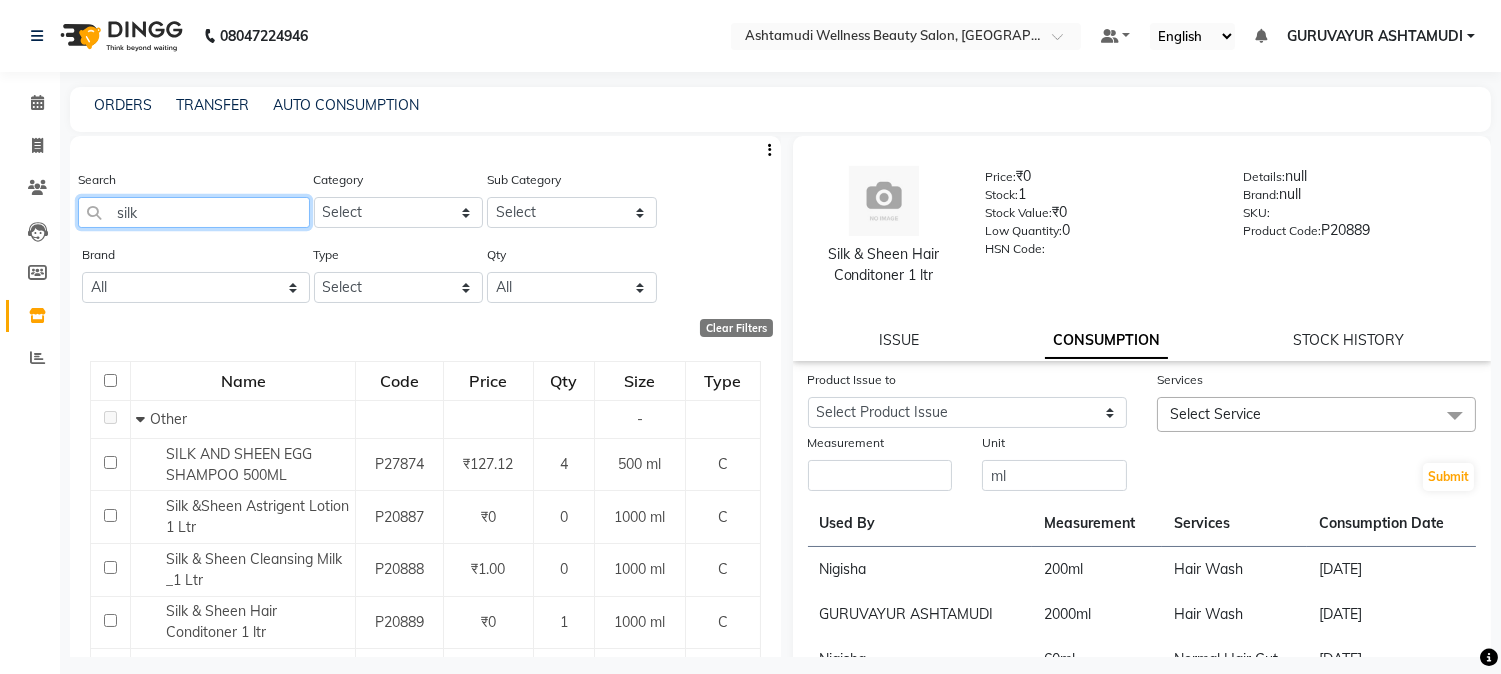 drag, startPoint x: 166, startPoint y: 202, endPoint x: 0, endPoint y: 196, distance: 166.1084 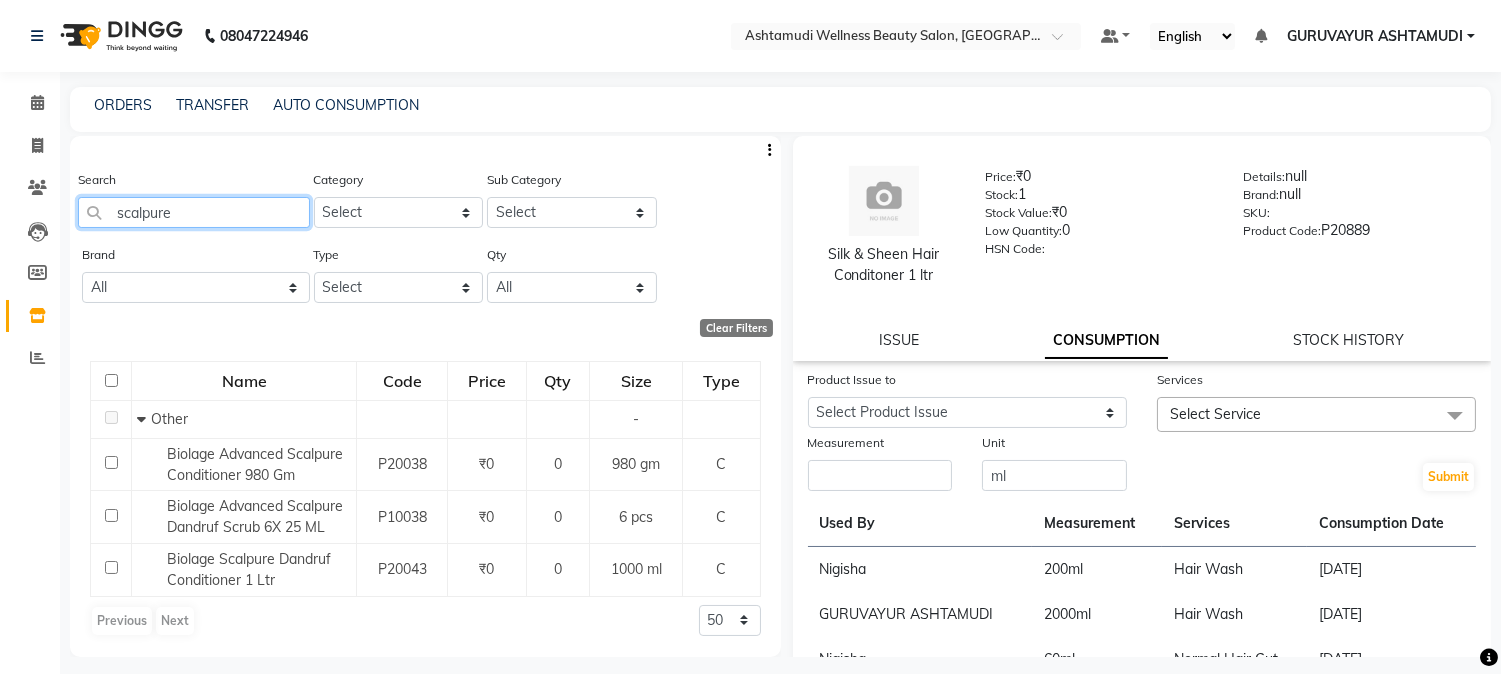 type on "scalpure" 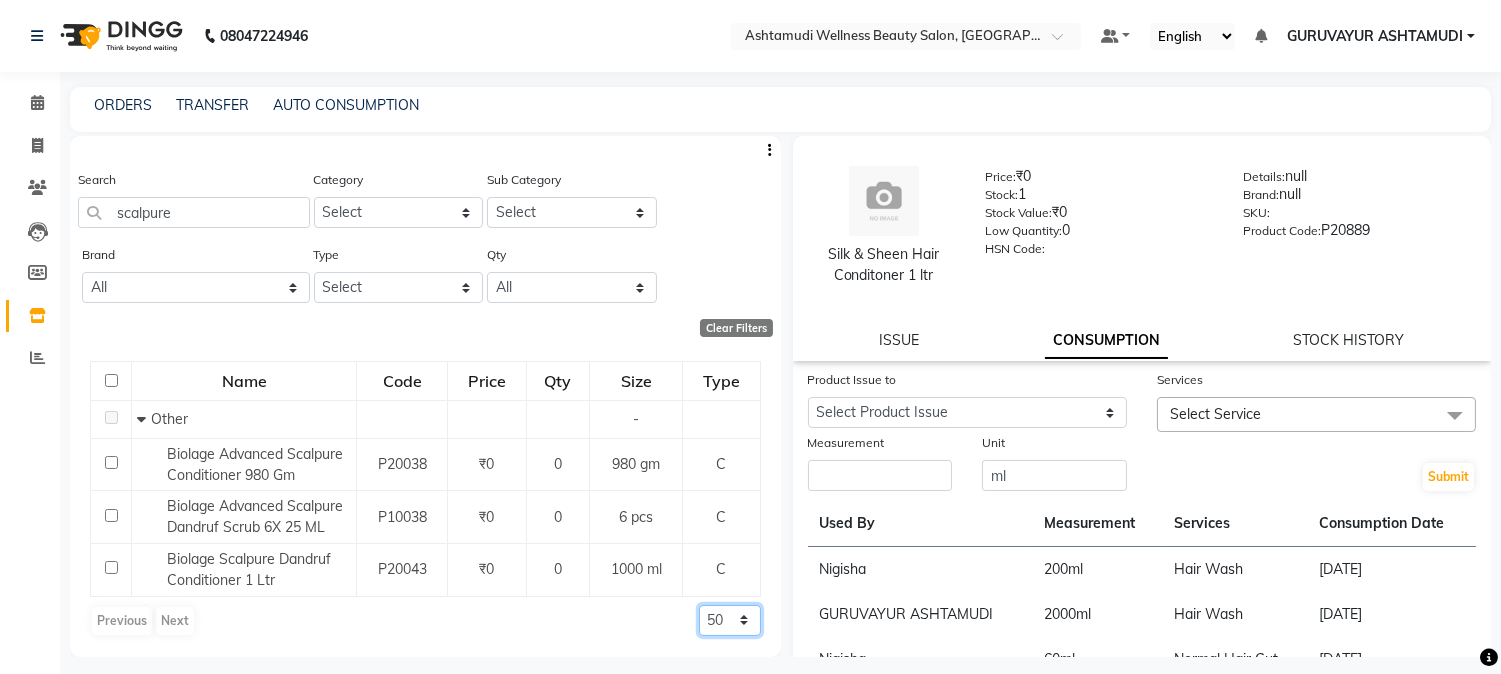 click on "50 100 500" 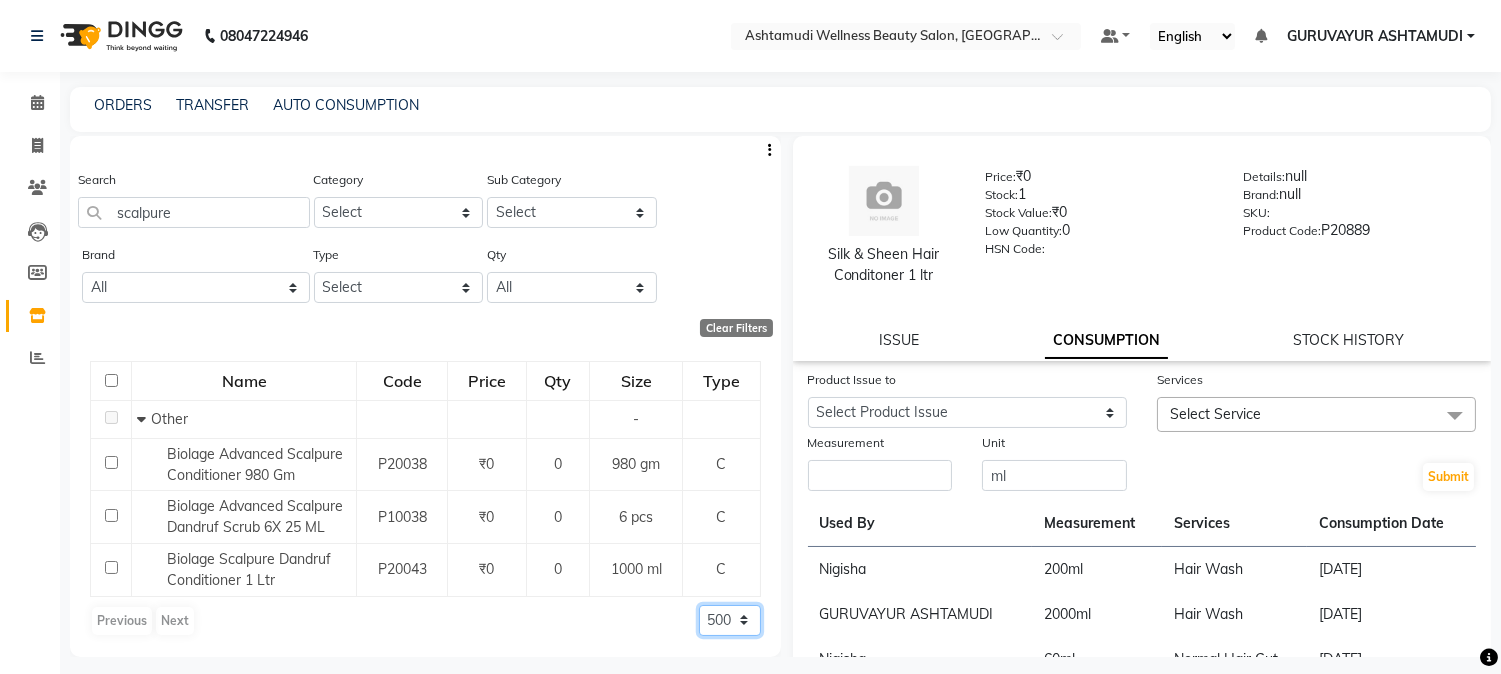 click on "50 100 500" 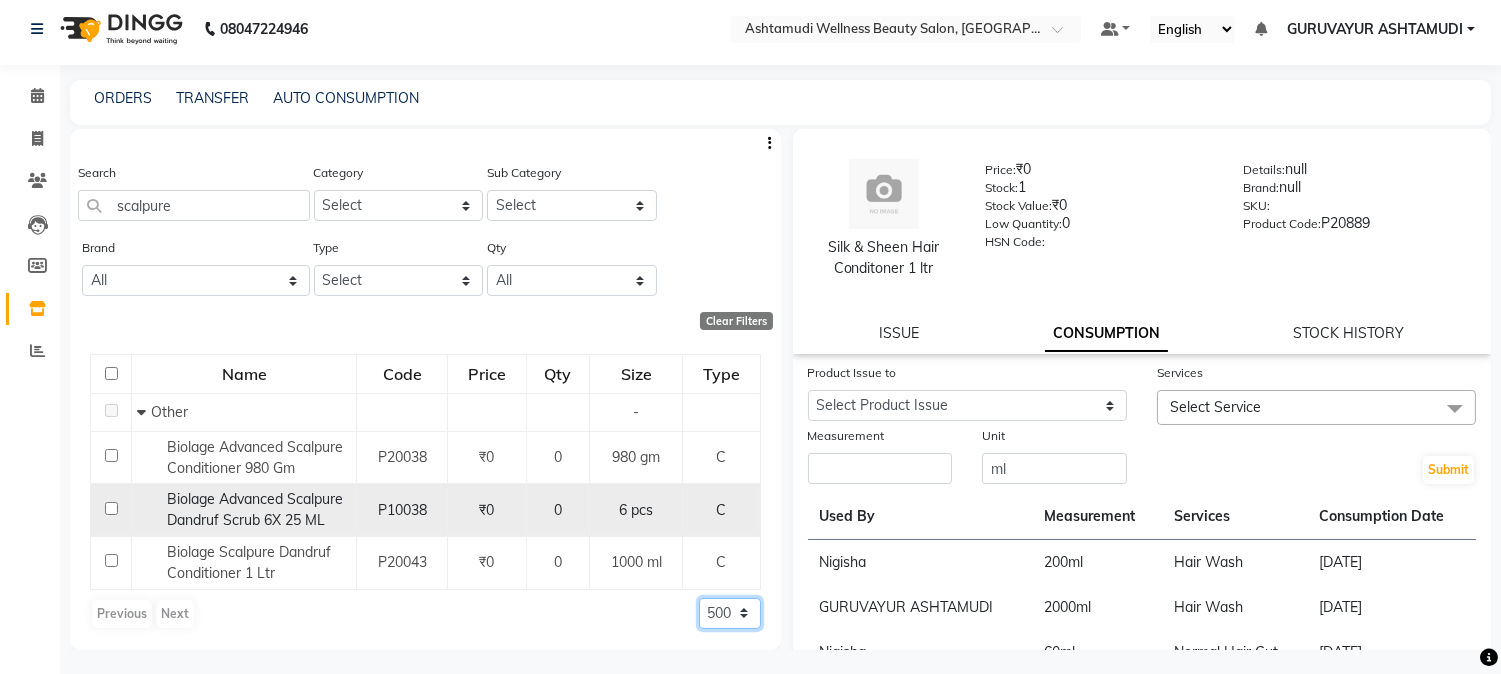 scroll, scrollTop: 12, scrollLeft: 0, axis: vertical 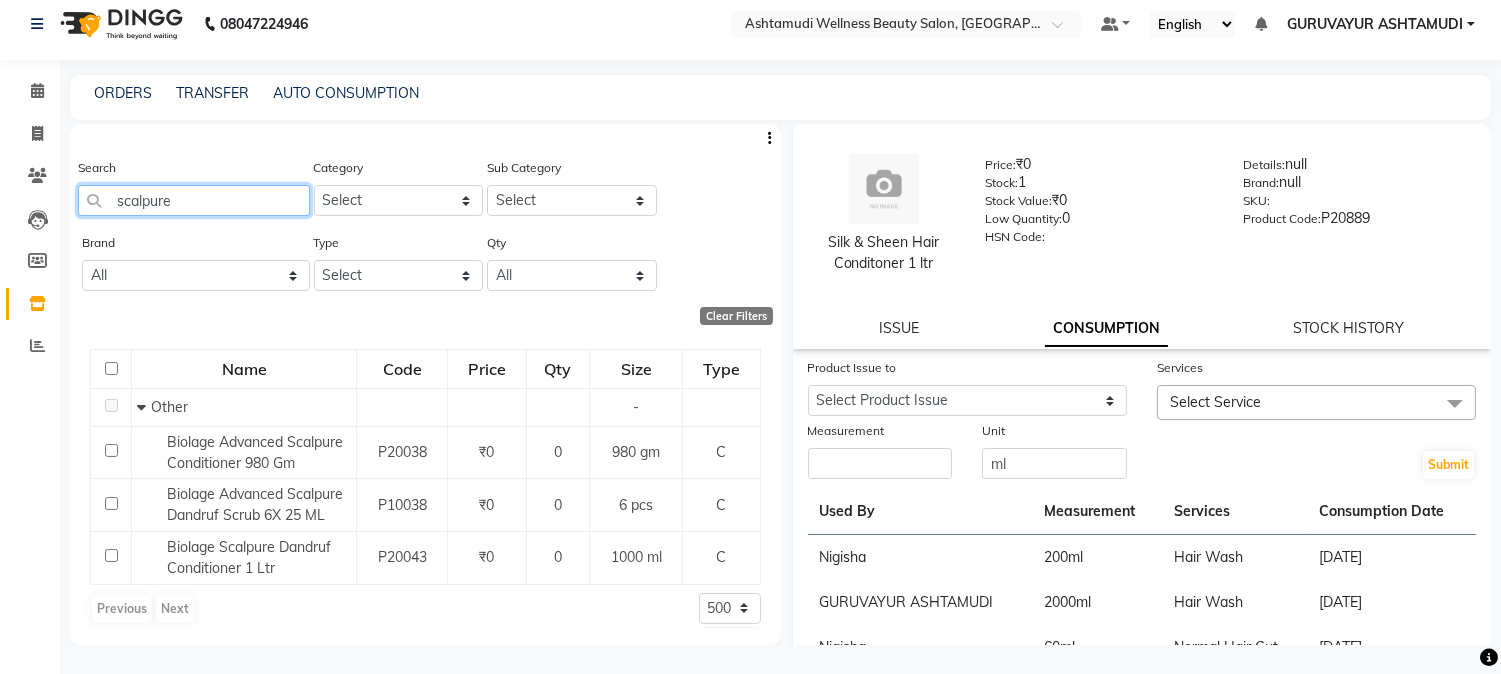 click on "scalpure" 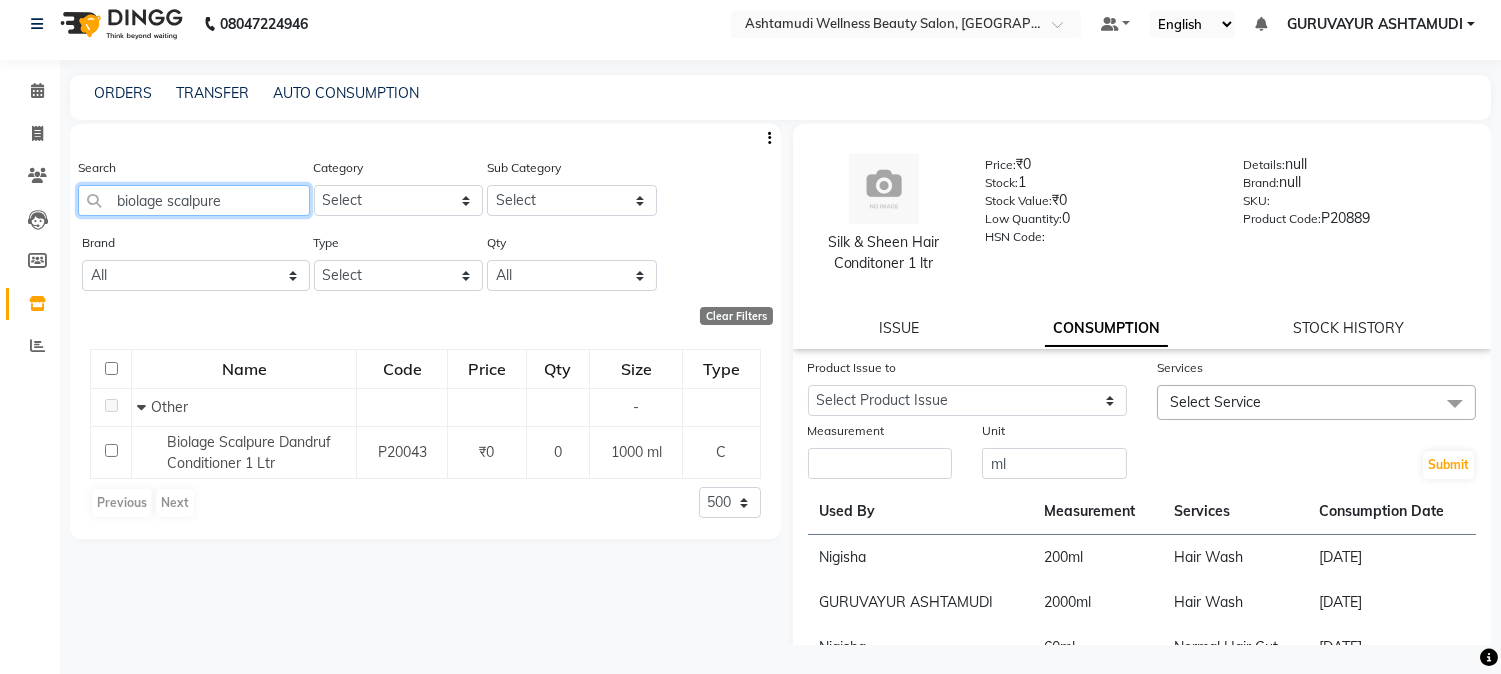 click on "biolage scalpure" 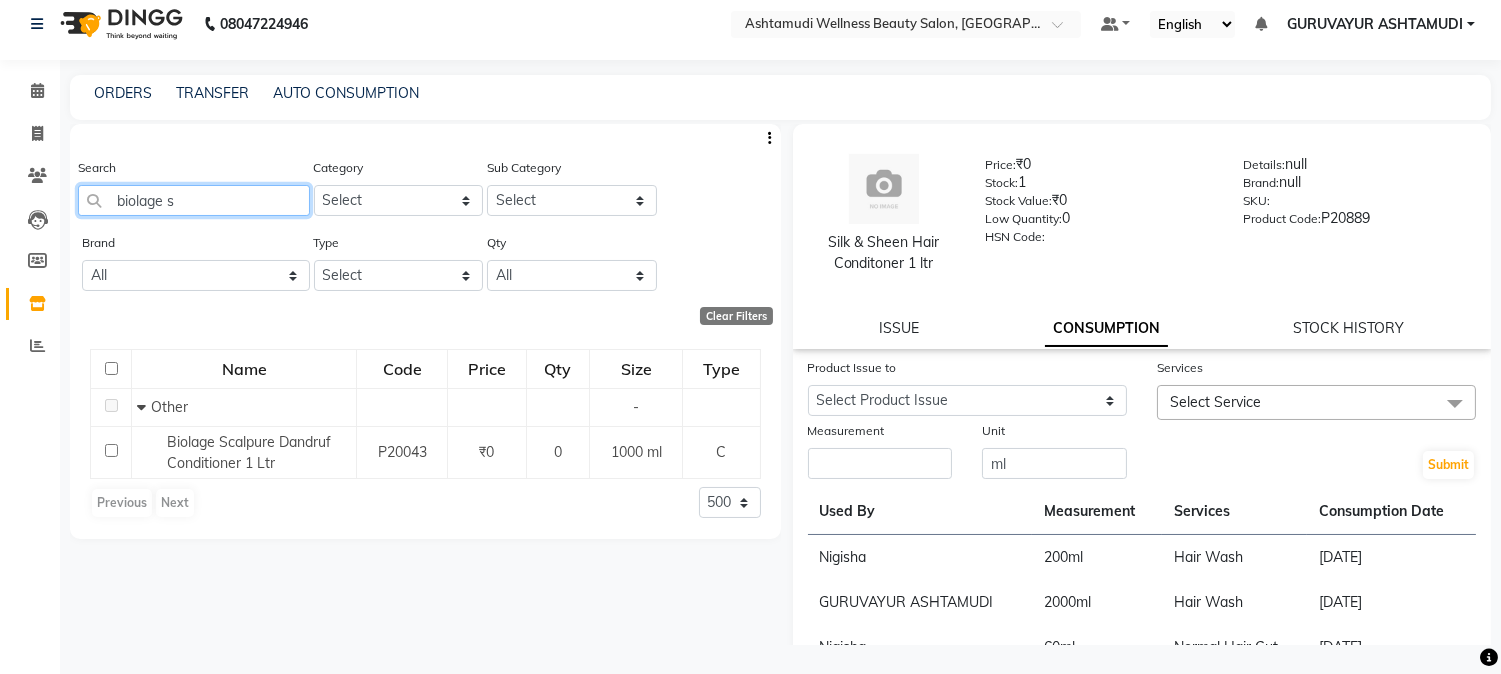 type on "biolage" 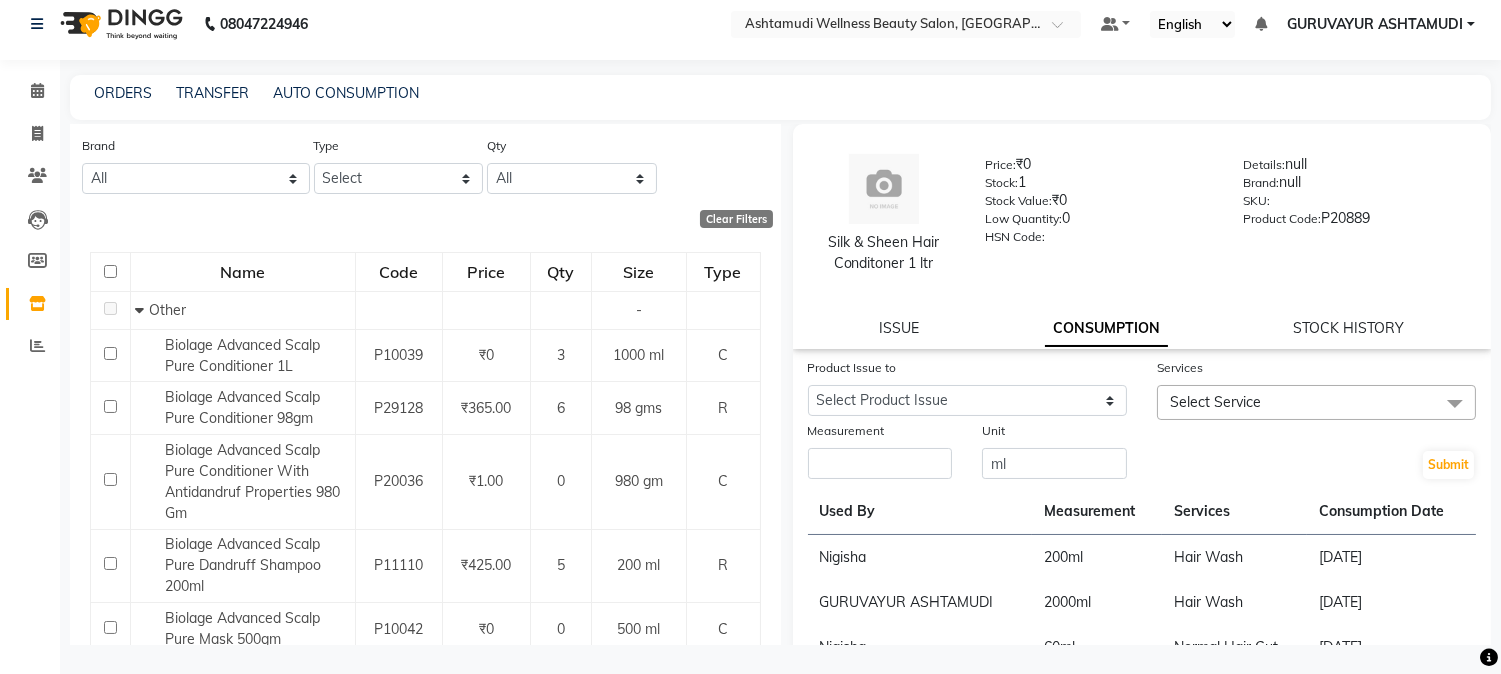 scroll, scrollTop: 0, scrollLeft: 0, axis: both 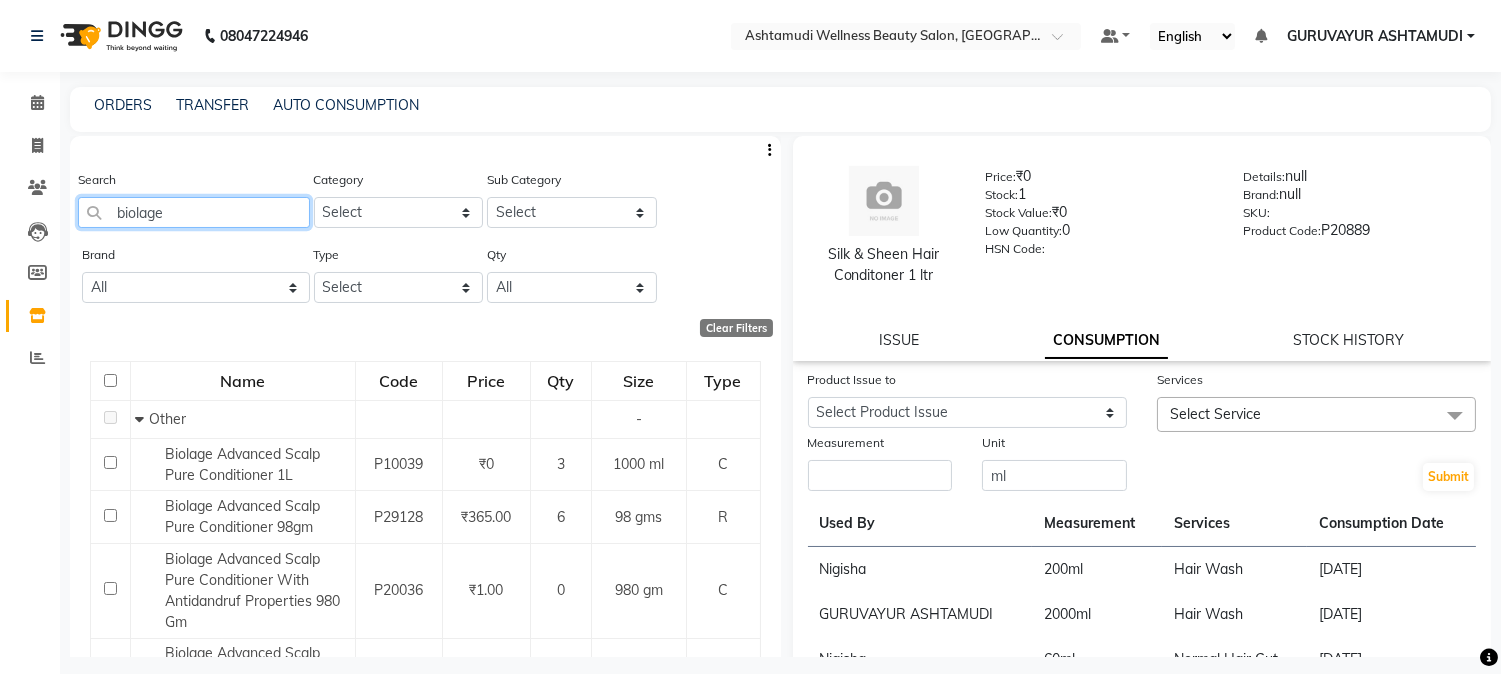 drag, startPoint x: 224, startPoint y: 204, endPoint x: 0, endPoint y: 211, distance: 224.10934 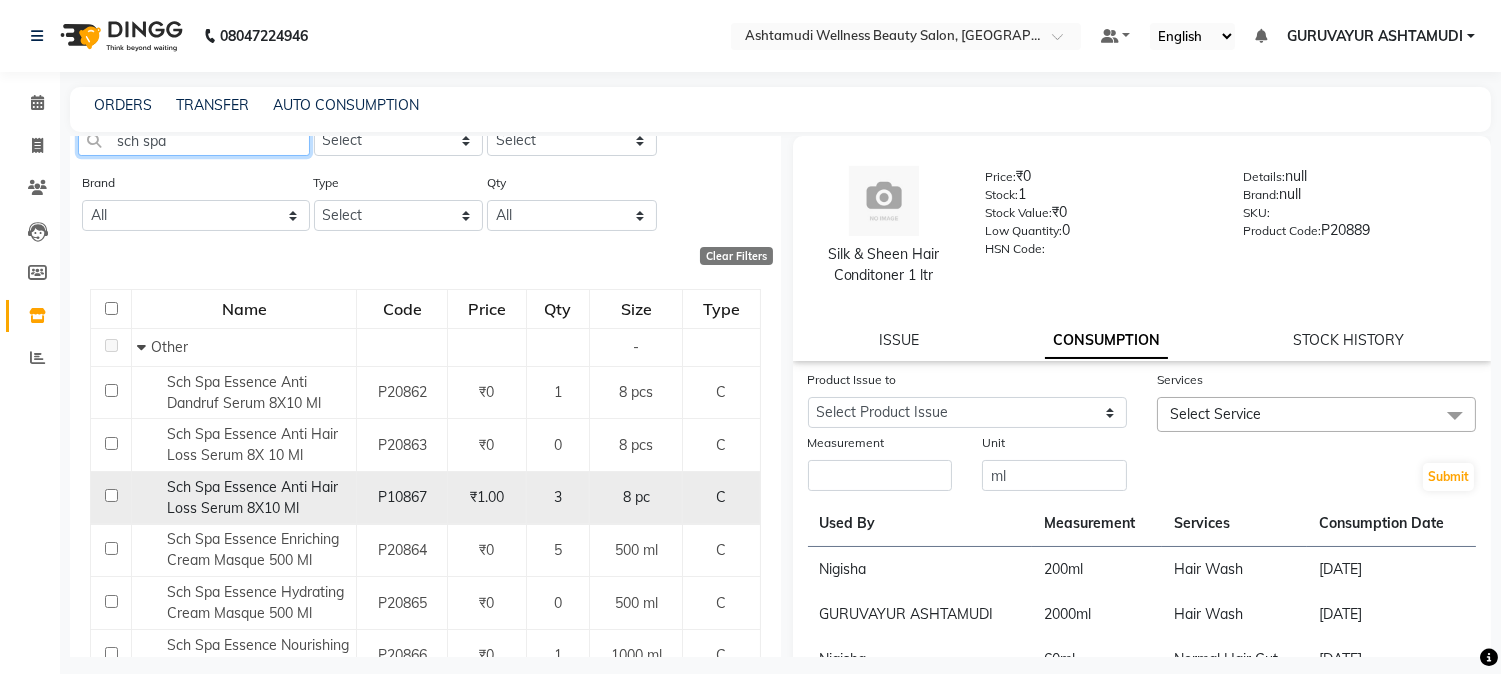 scroll, scrollTop: 111, scrollLeft: 0, axis: vertical 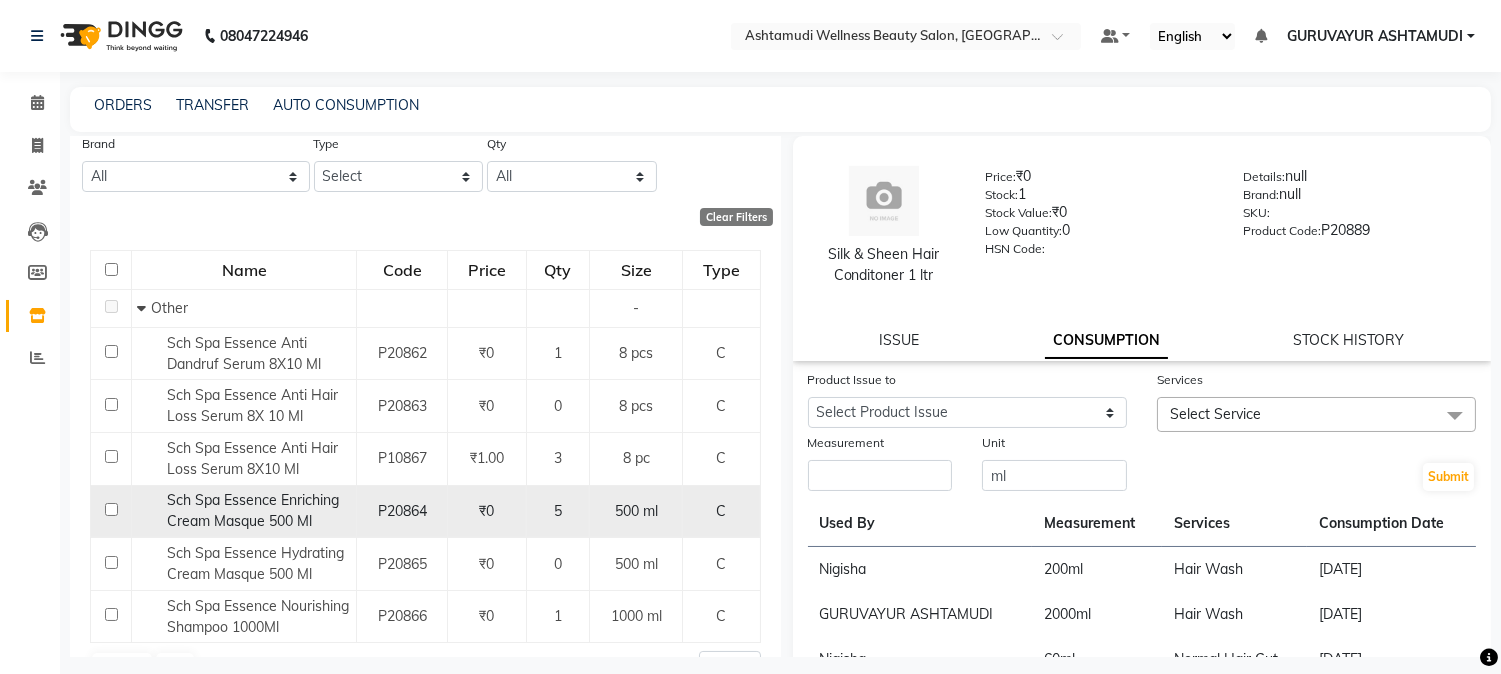 type on "sch spa" 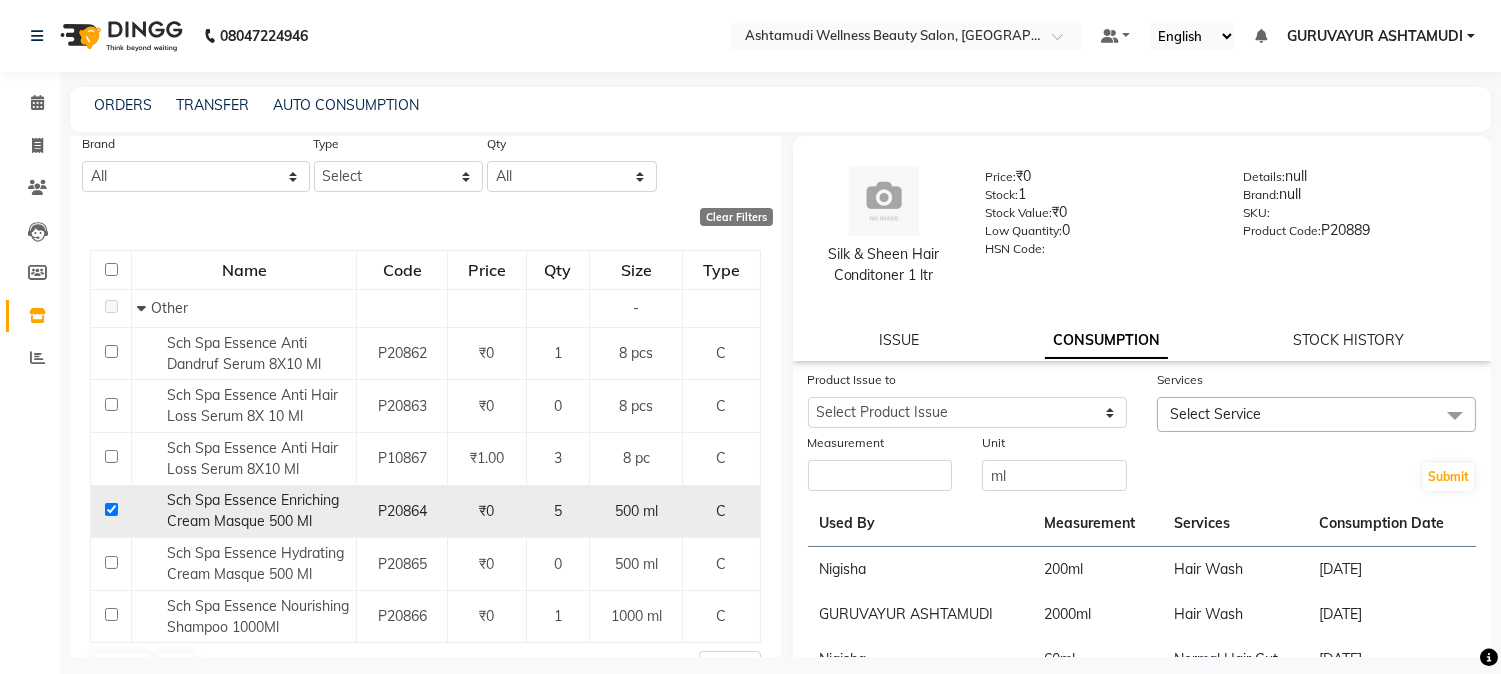 checkbox on "true" 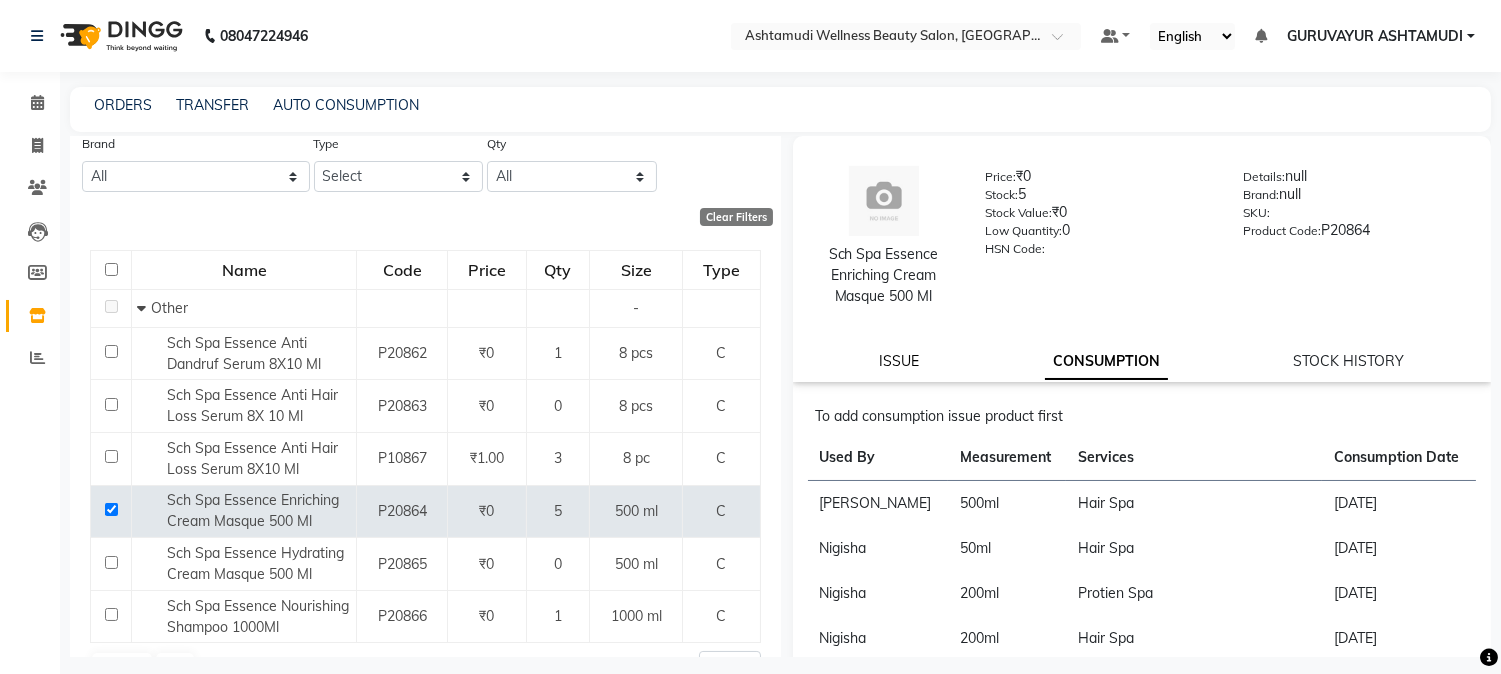 click on "ISSUE" 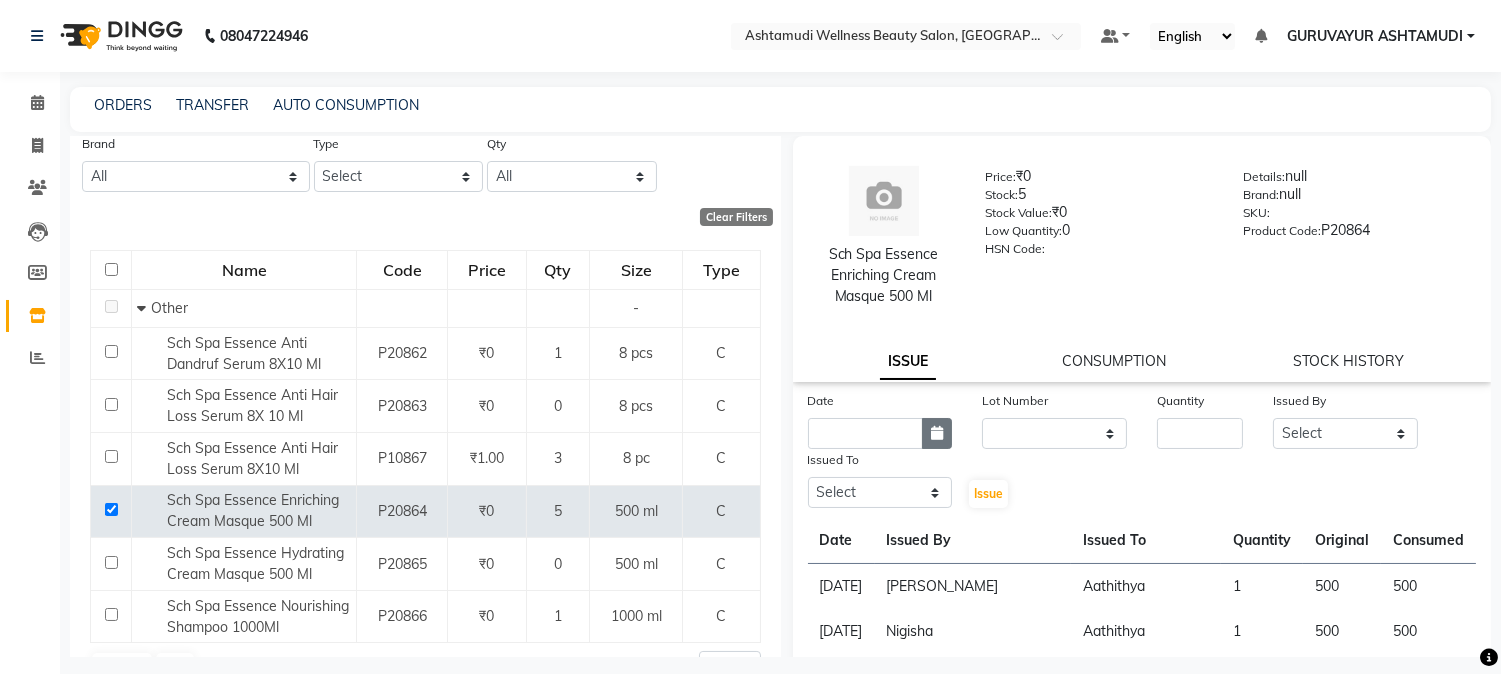click 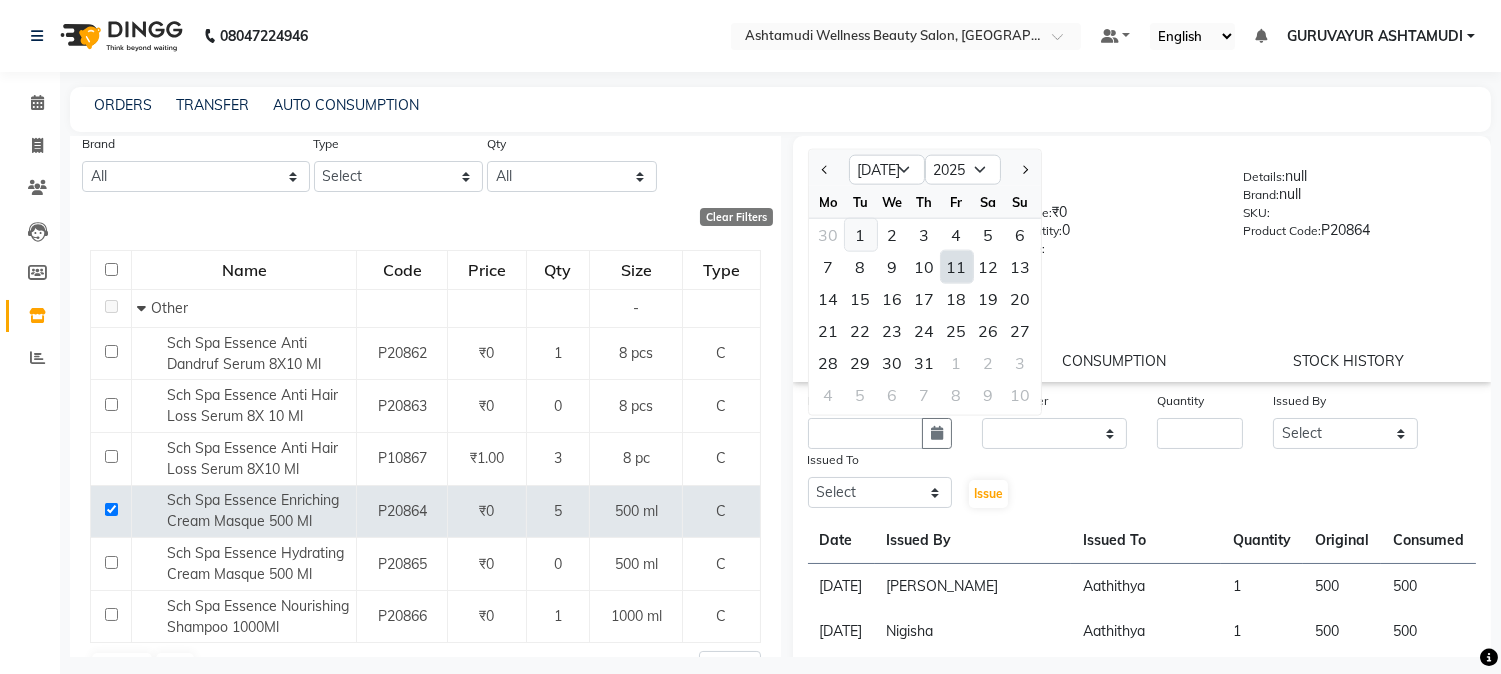 click on "1" 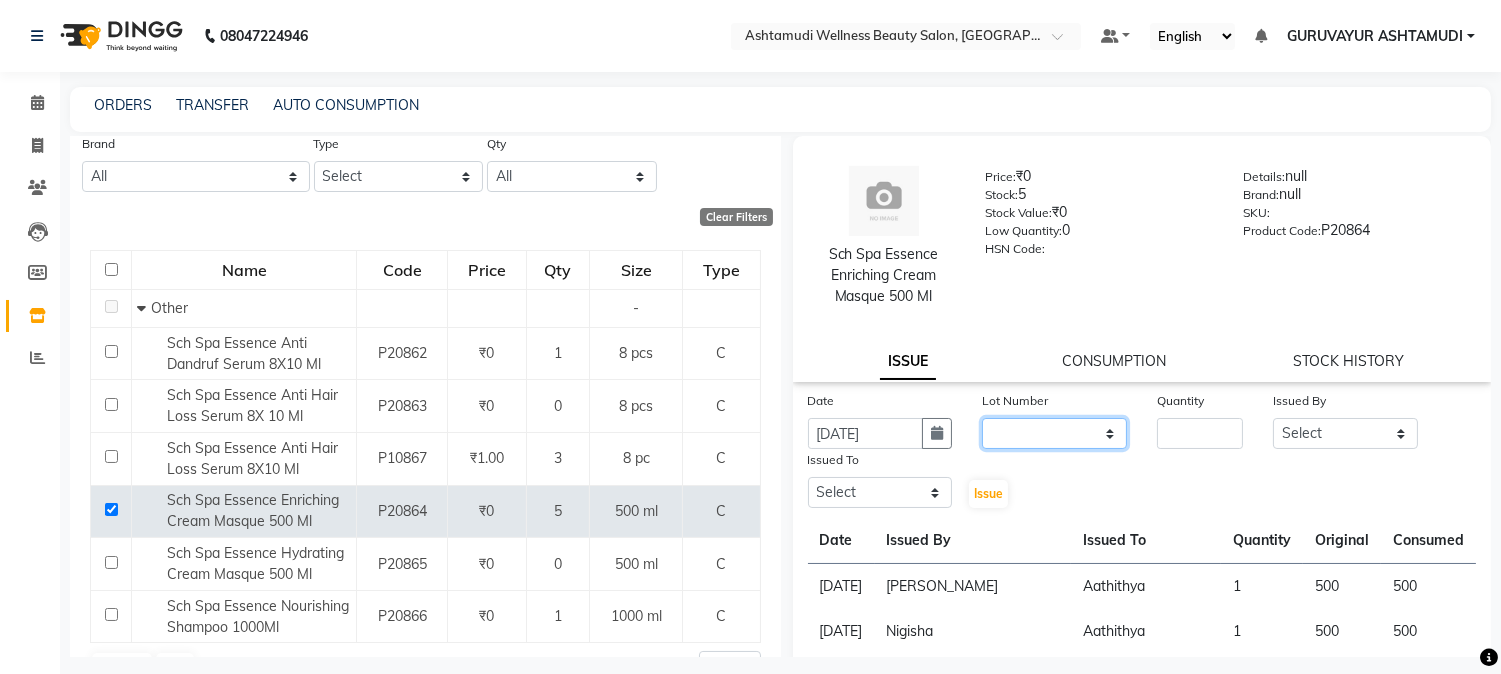 click on "None" 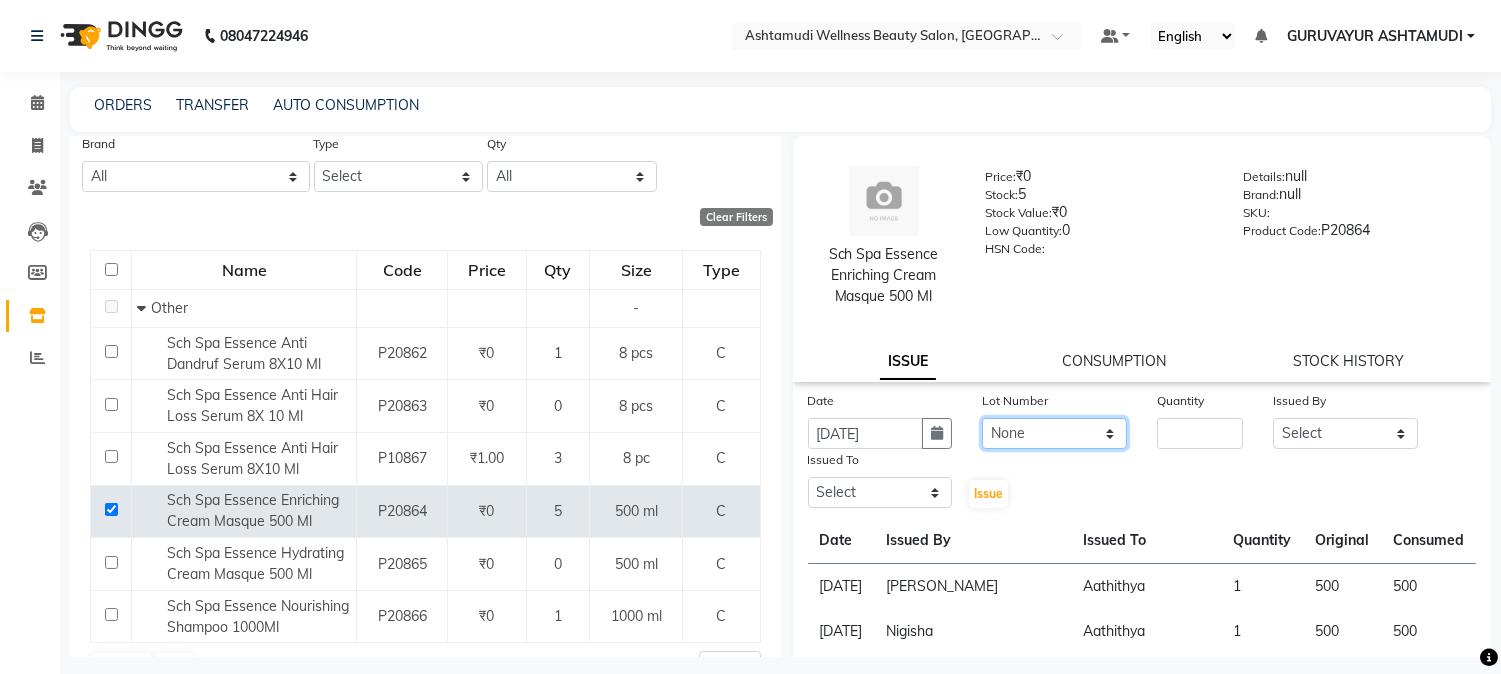 click on "None" 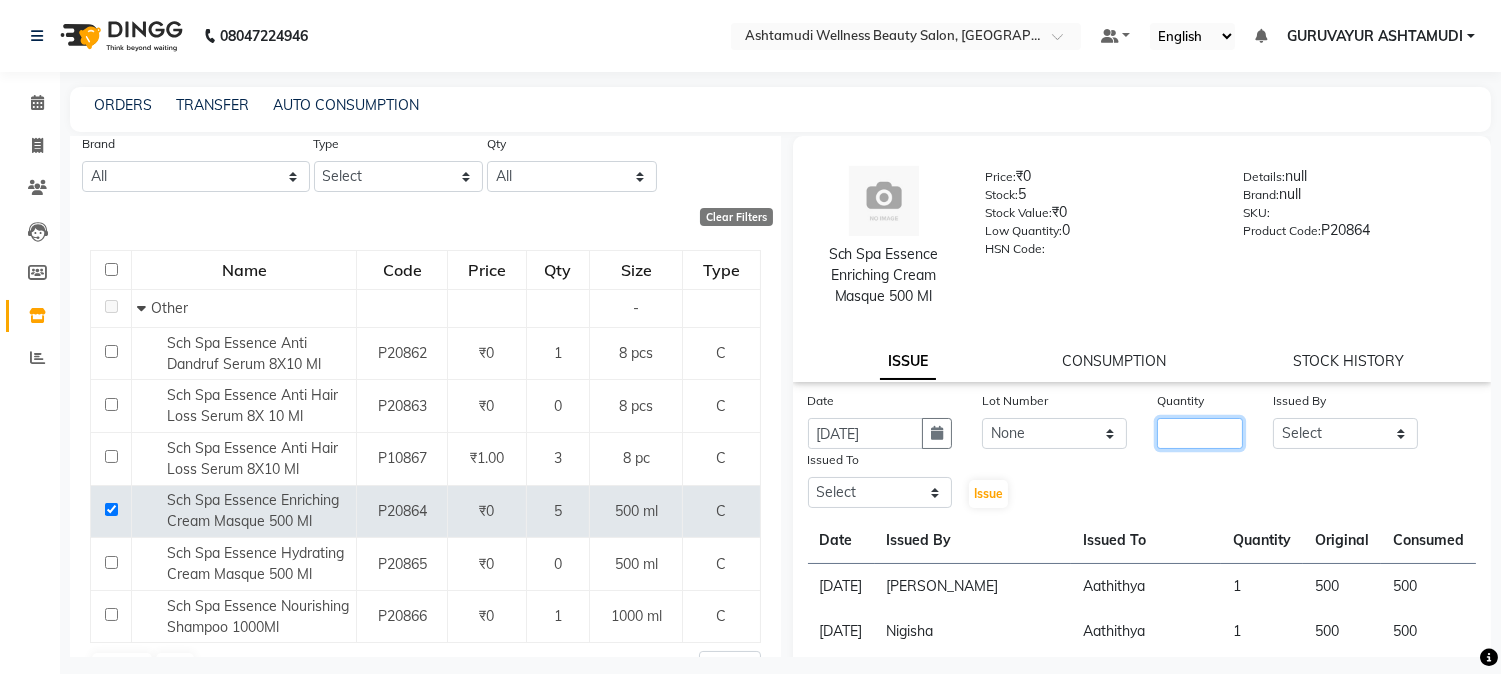 click 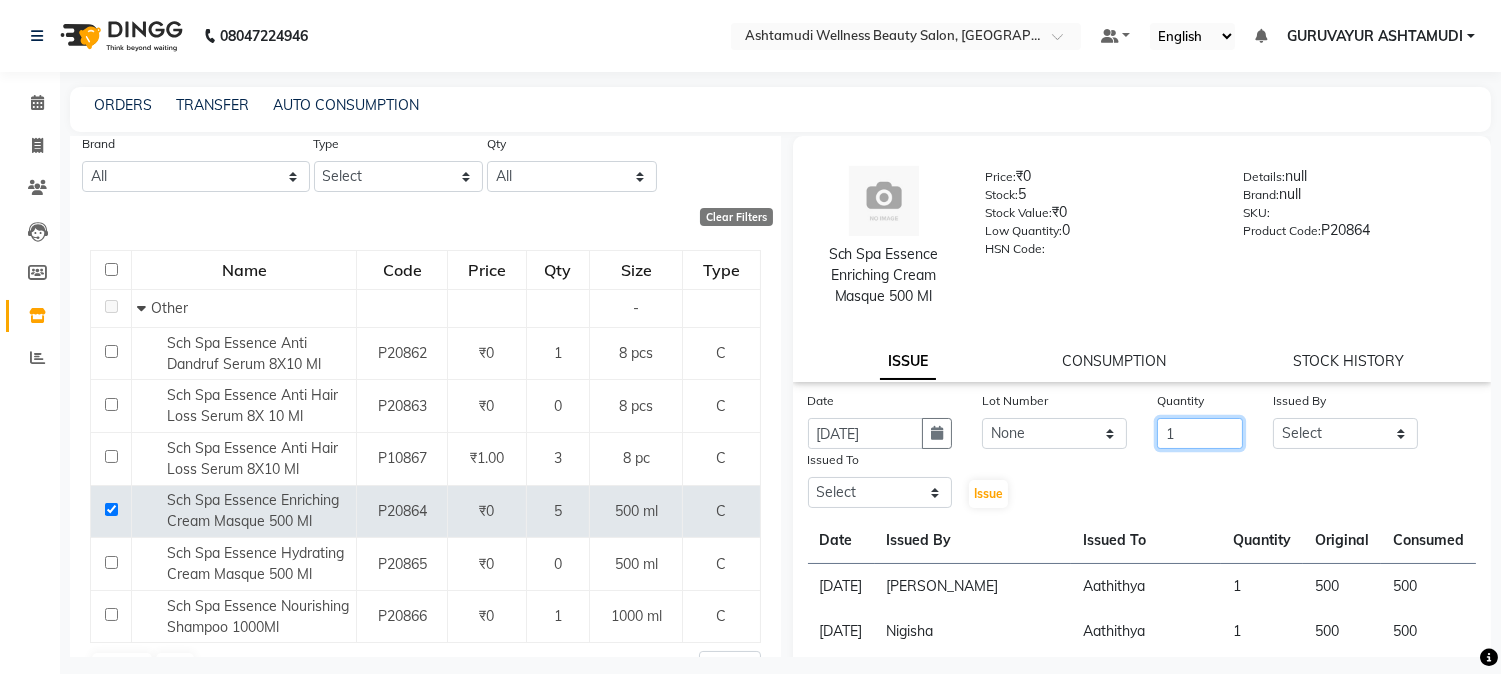 type on "1" 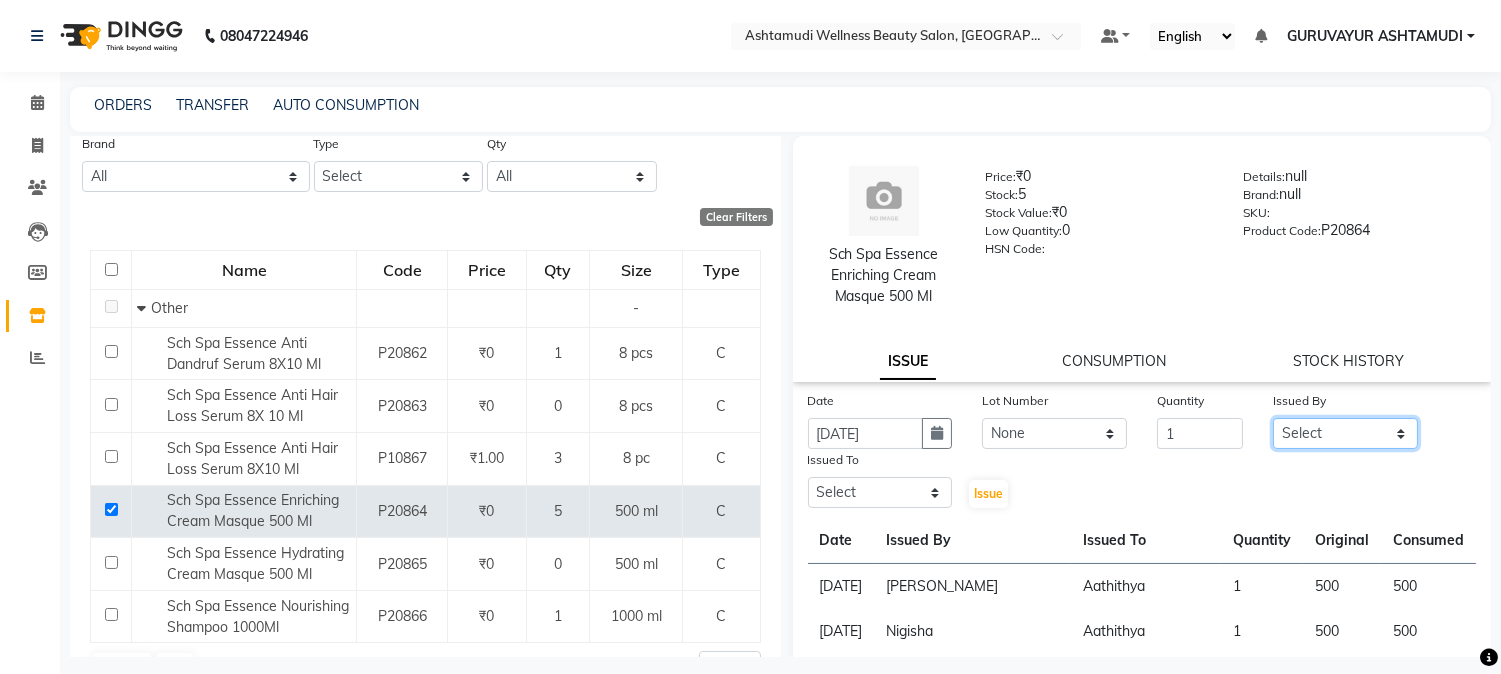 click on "Select Aathithya ANILA ANJANA DAS GURUVAYUR ASHTAMUDI NEETHU Nigisha POOJA PRACHI PRASEETHA REESHMA  Rini SMITHA THANKAMANI" 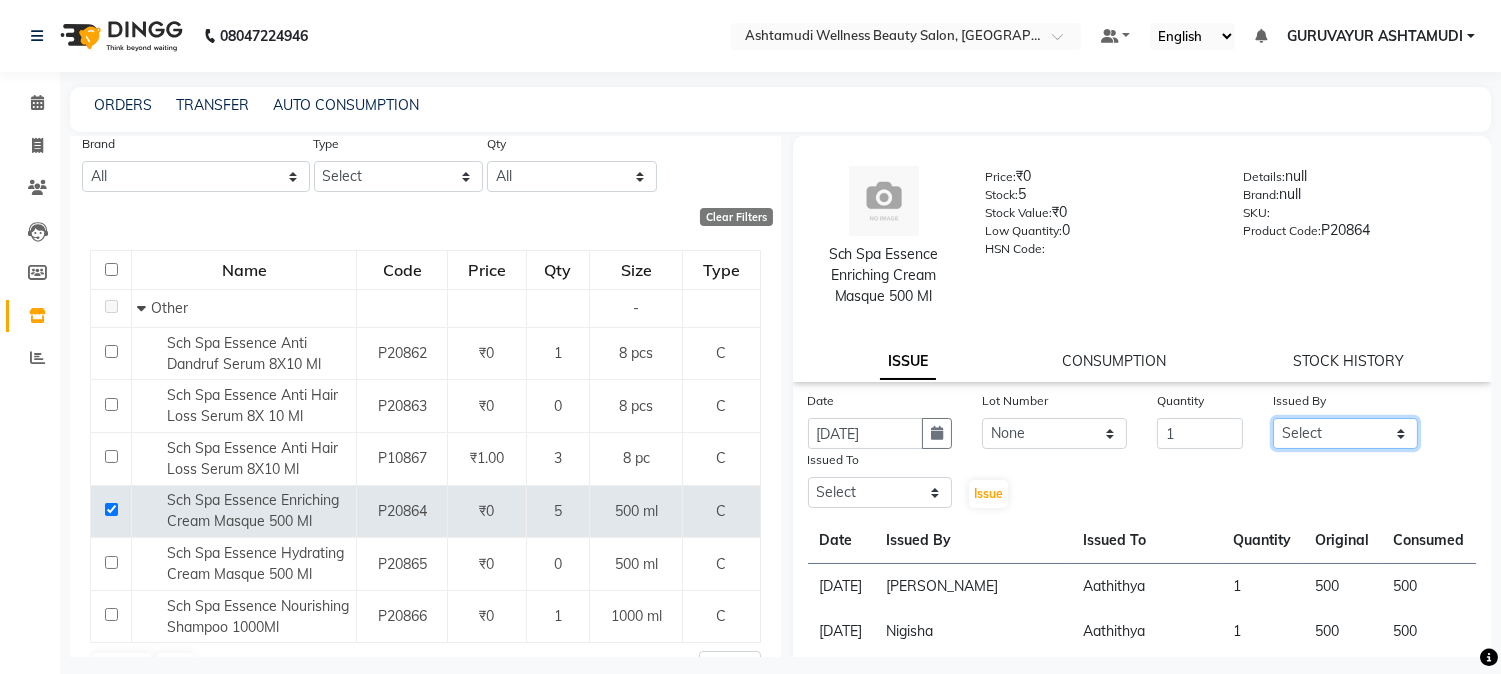 select on "69602" 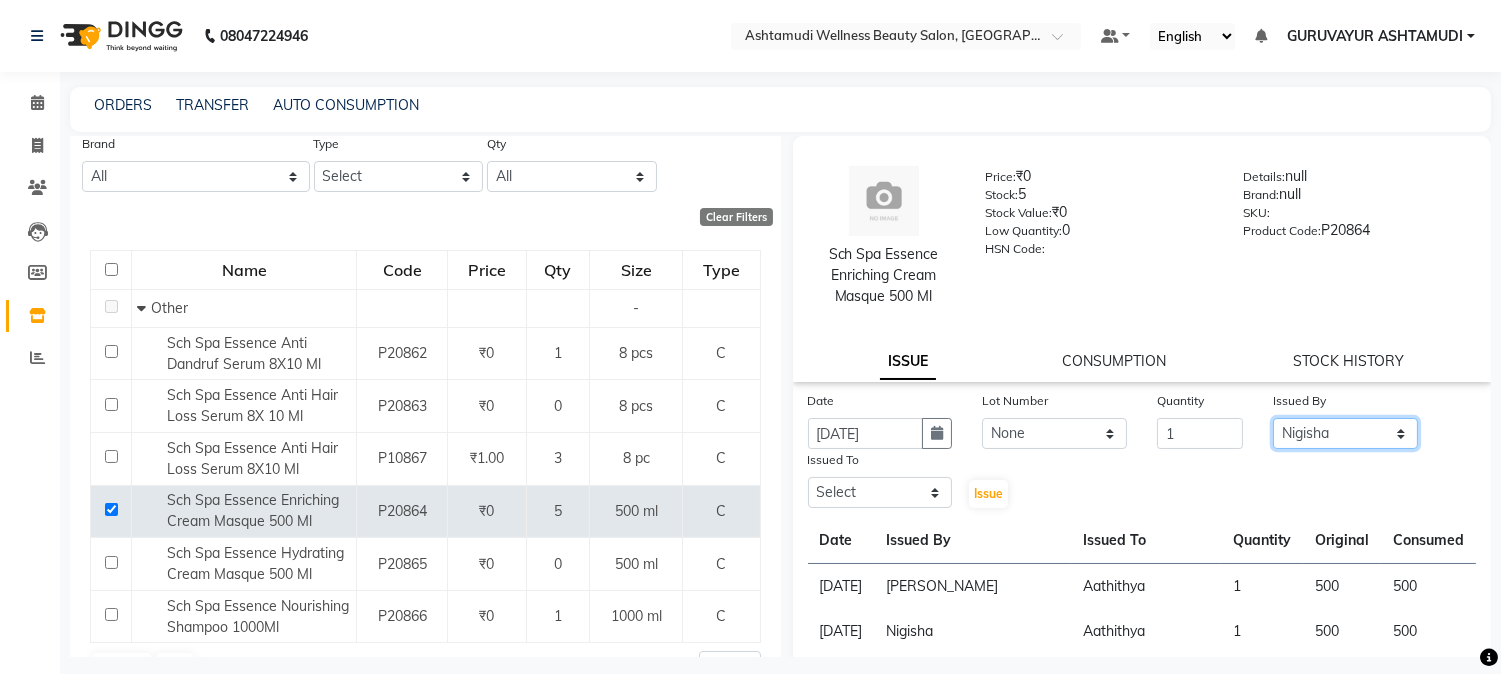 click on "Select Aathithya ANILA ANJANA DAS GURUVAYUR ASHTAMUDI NEETHU Nigisha POOJA PRACHI PRASEETHA REESHMA  Rini SMITHA THANKAMANI" 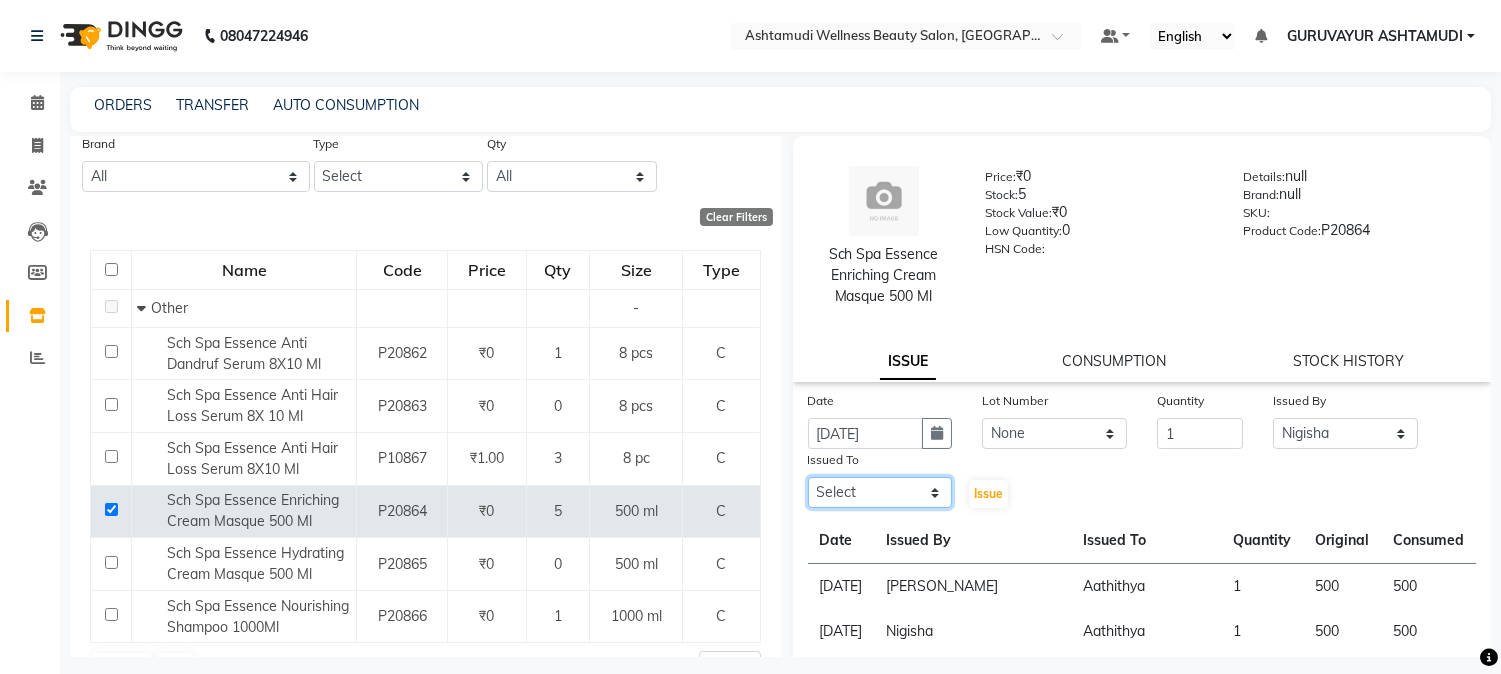 drag, startPoint x: 920, startPoint y: 496, endPoint x: 918, endPoint y: 485, distance: 11.18034 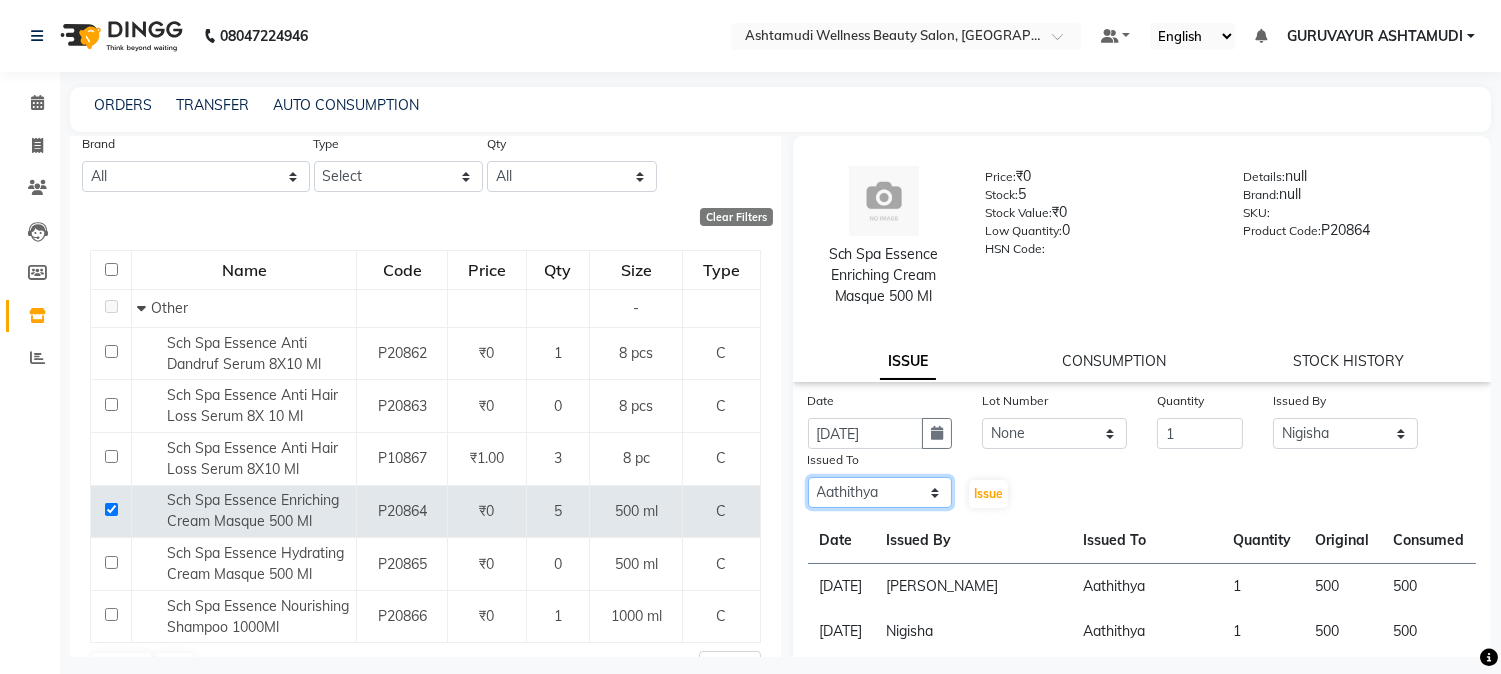 click on "Select Aathithya ANILA ANJANA DAS GURUVAYUR ASHTAMUDI NEETHU Nigisha POOJA PRACHI PRASEETHA REESHMA  Rini SMITHA THANKAMANI" 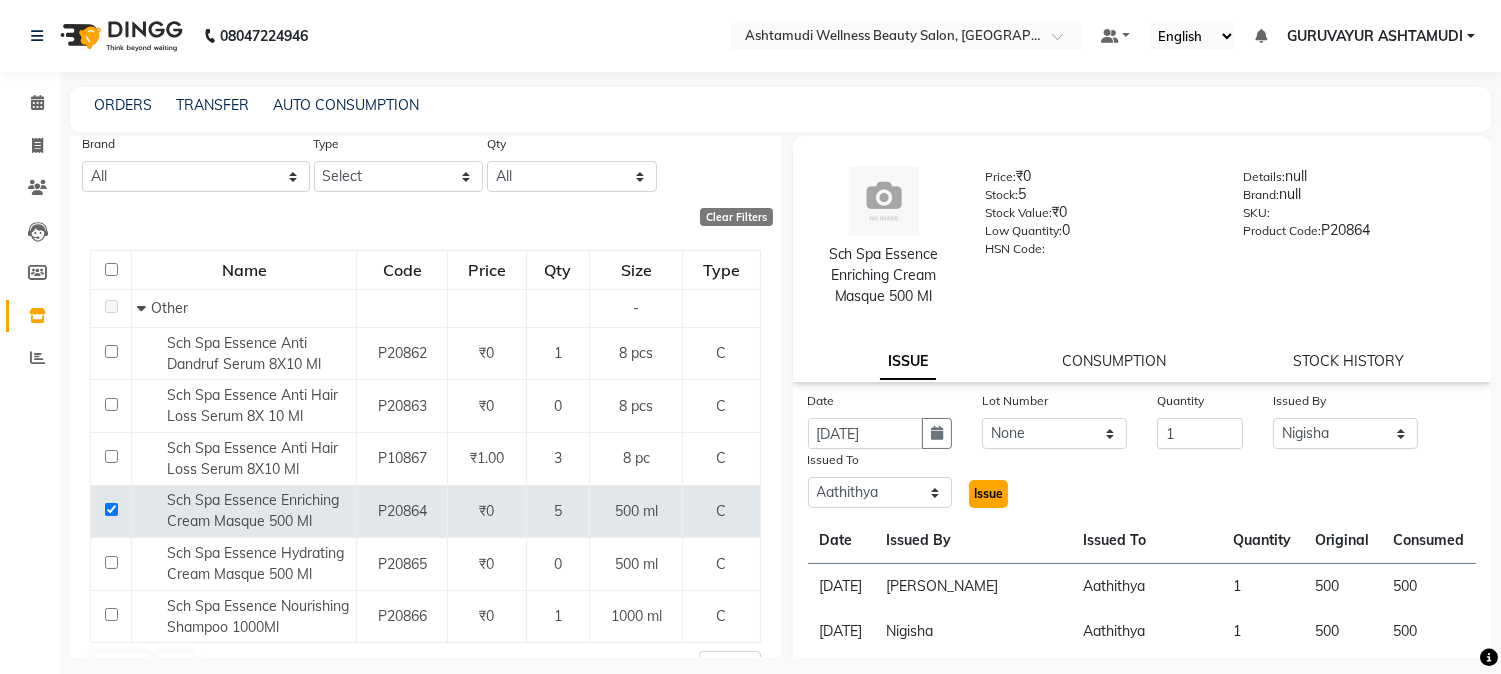 click on "Issue" 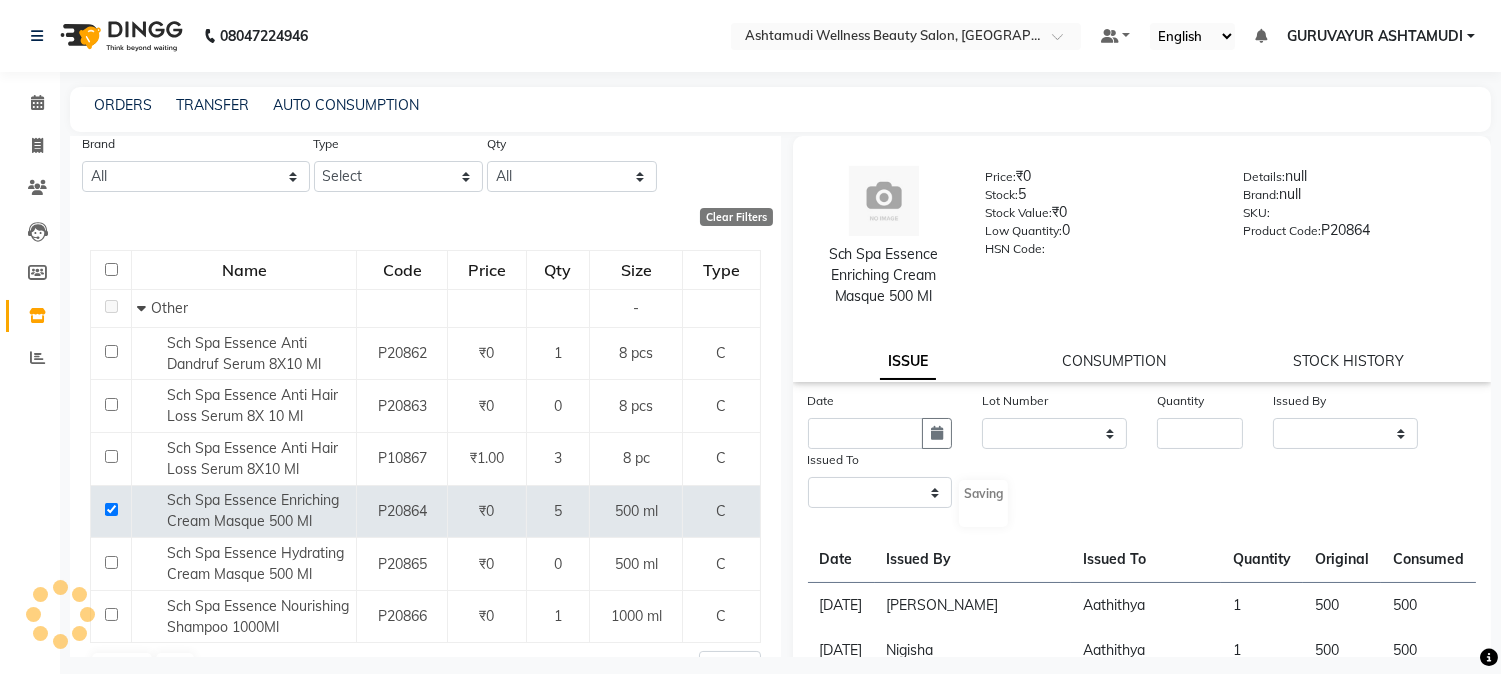 select 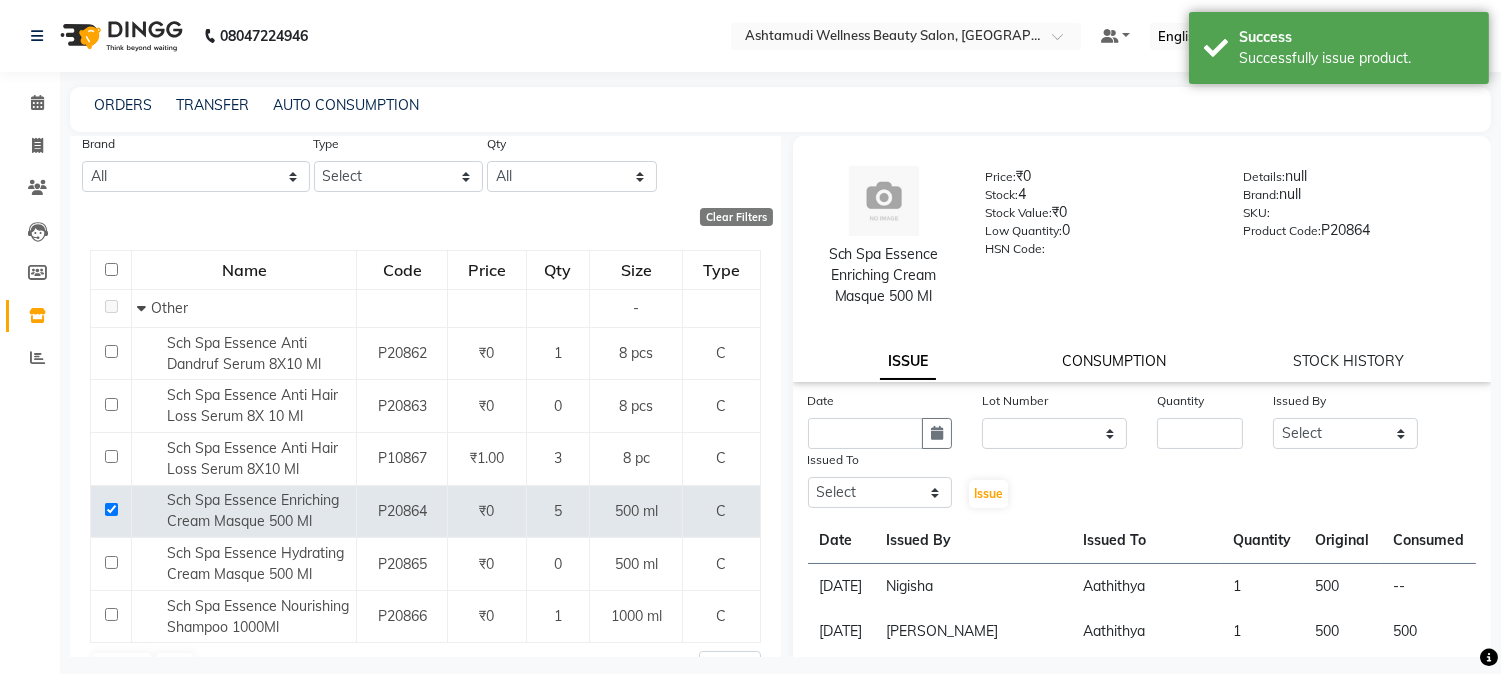 click on "CONSUMPTION" 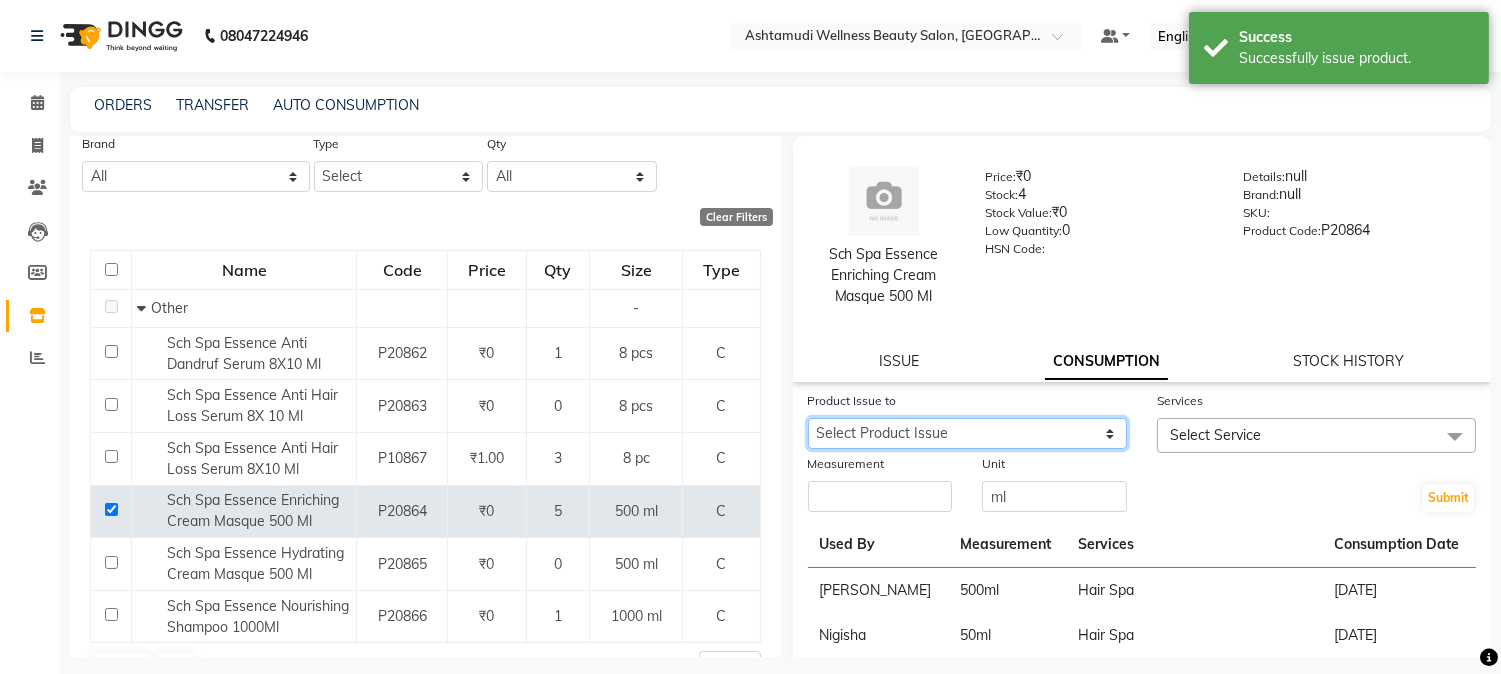click on "Select Product Issue 2025-07-01, Issued to: Aathithya, Balance: 500" 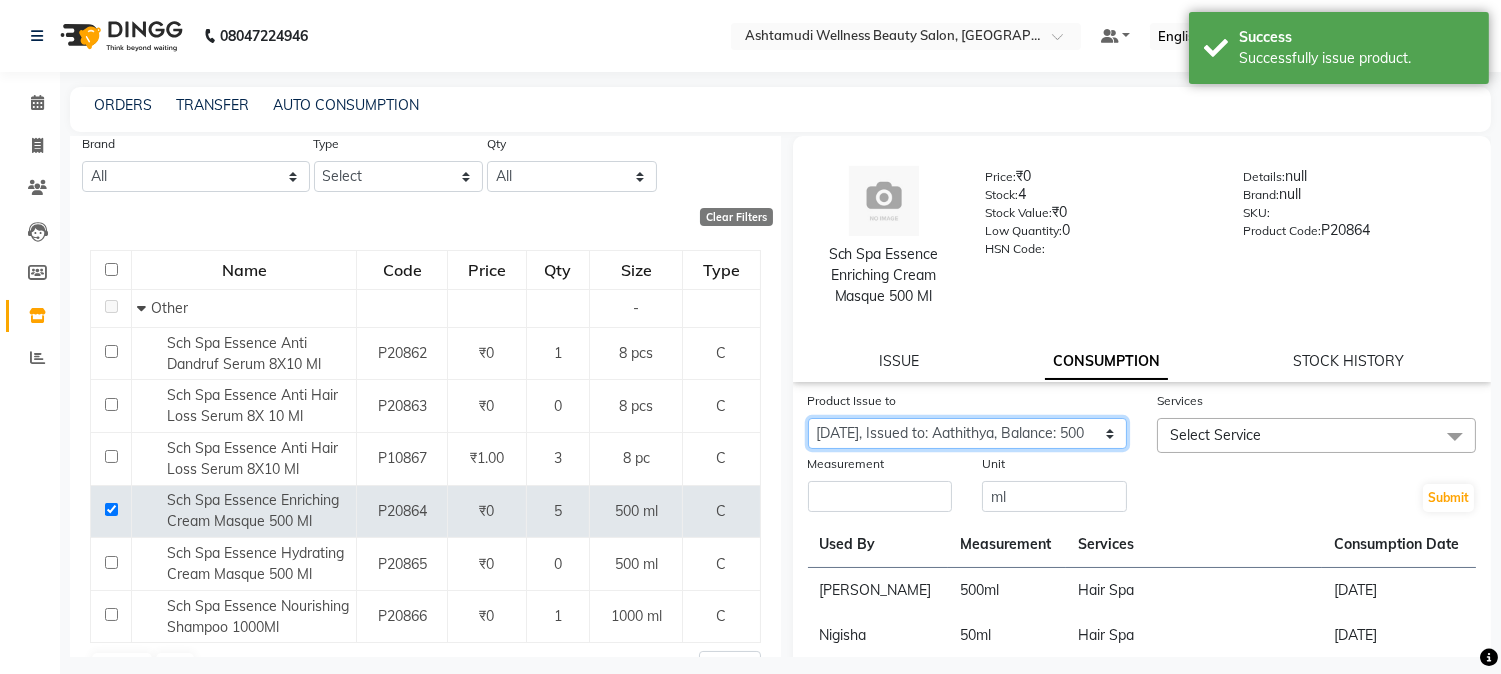 click on "Select Product Issue 2025-07-01, Issued to: Aathithya, Balance: 500" 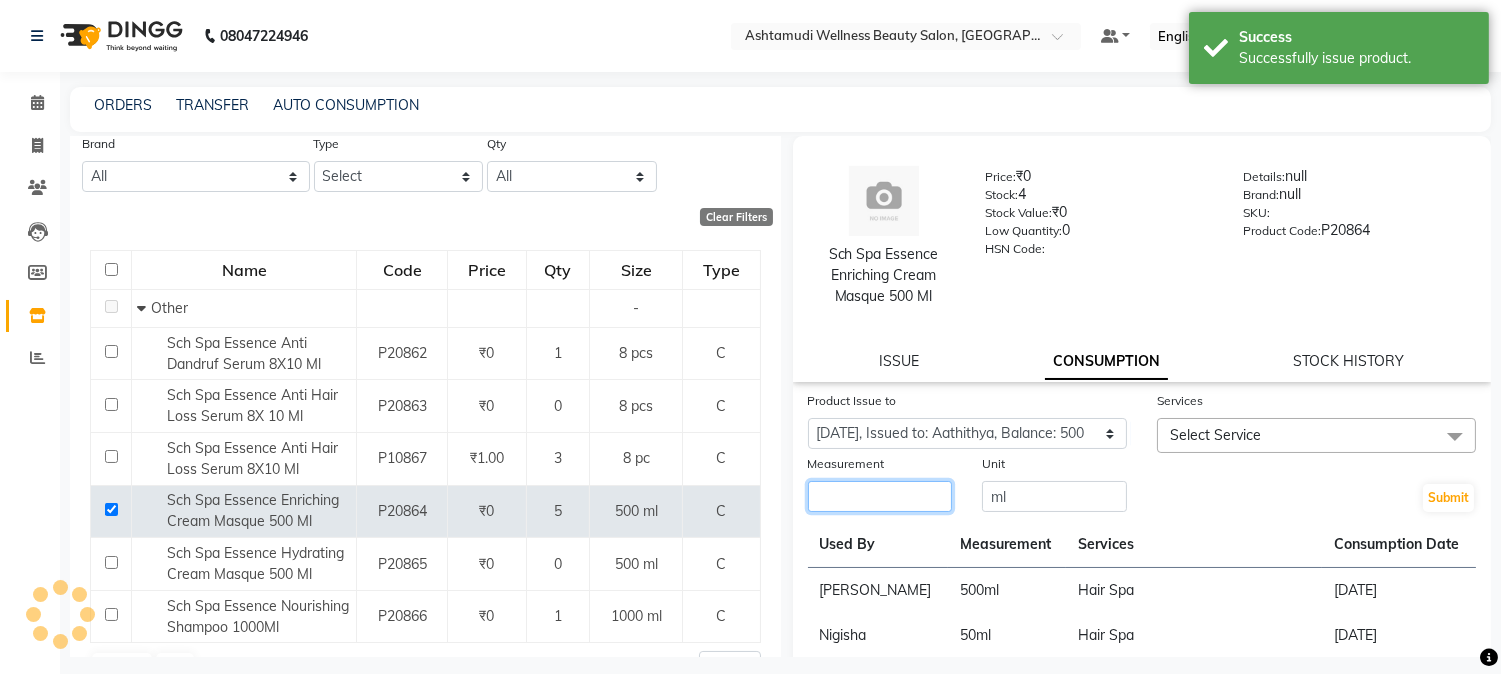 click 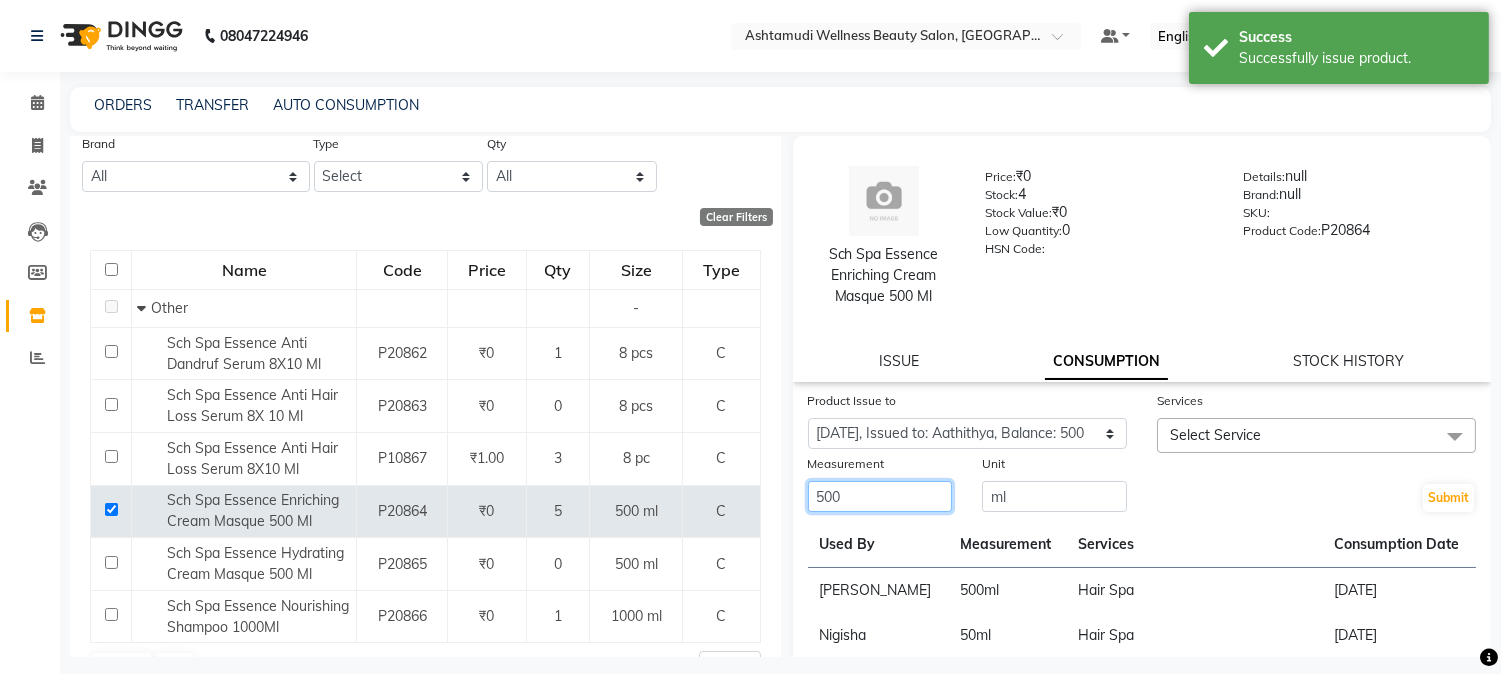 type on "500" 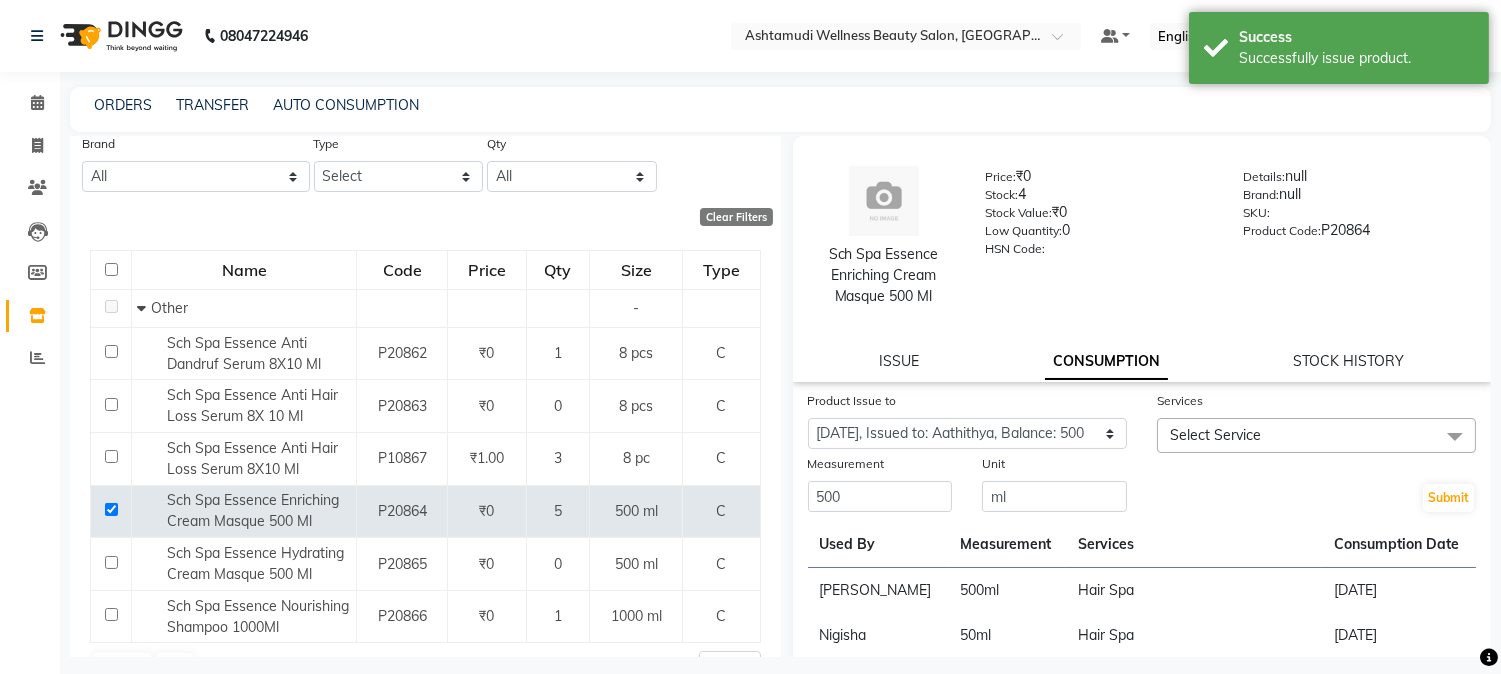 click on "Select Service" 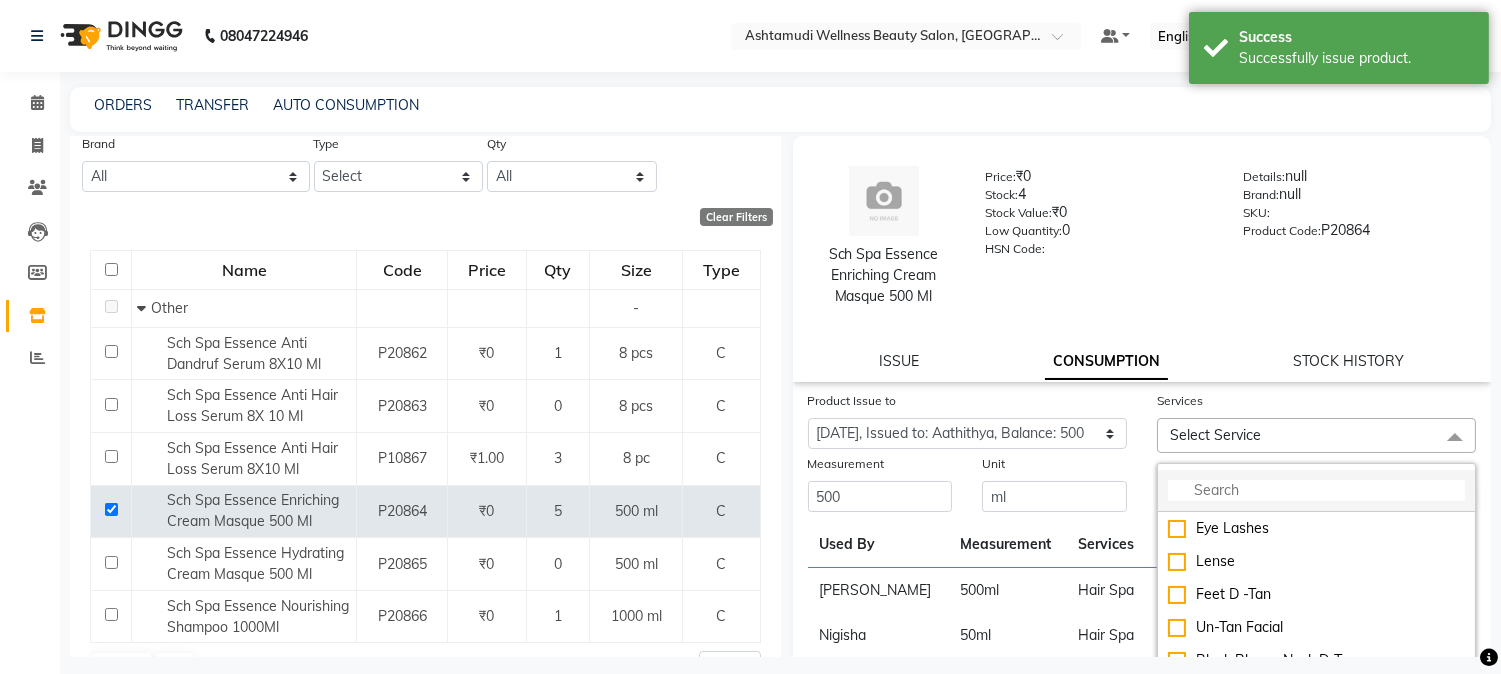 click 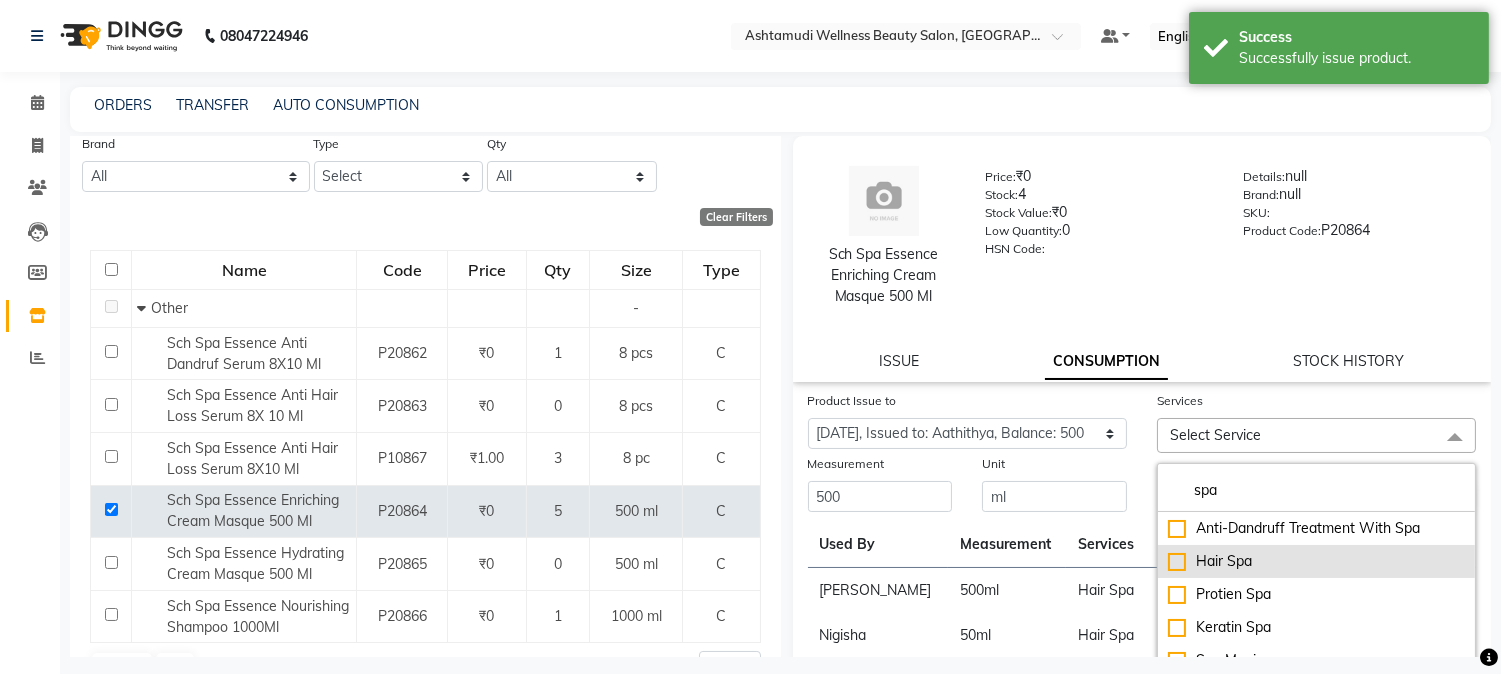 type on "spa" 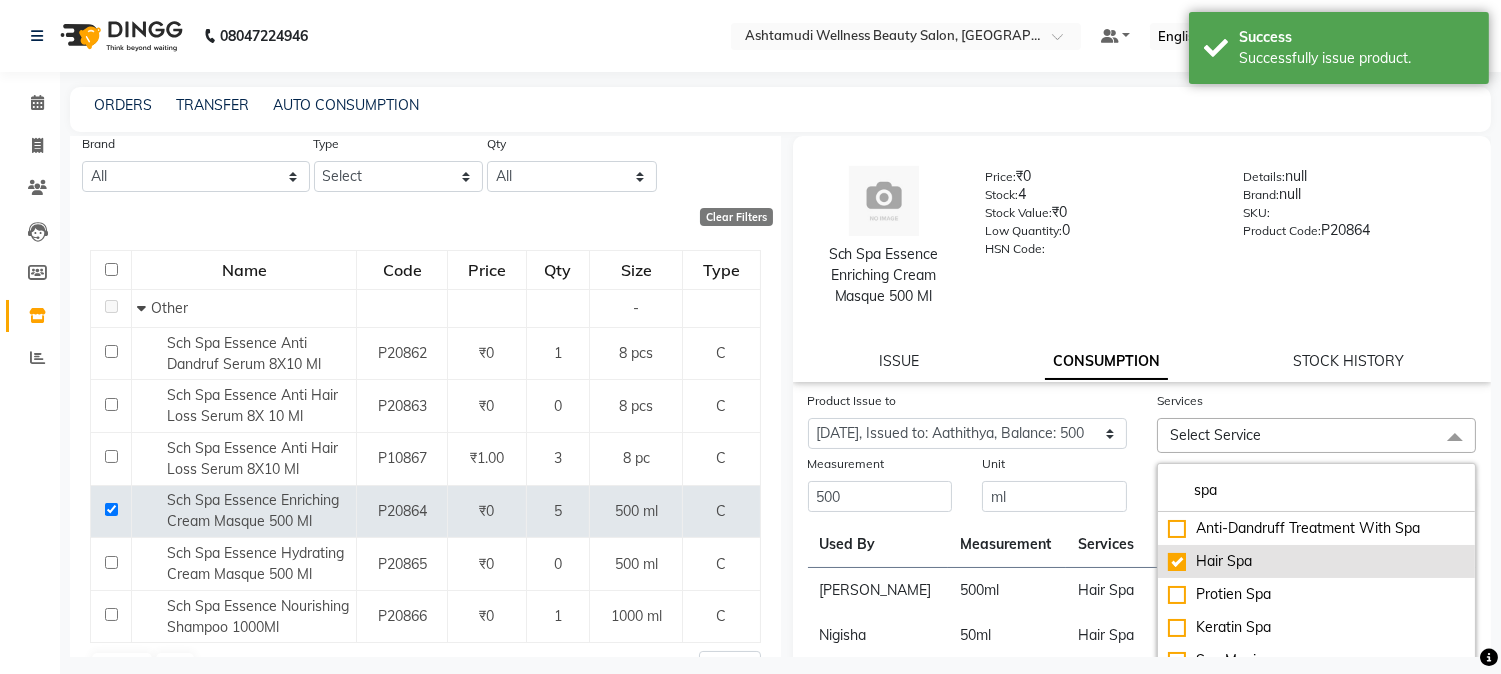 checkbox on "true" 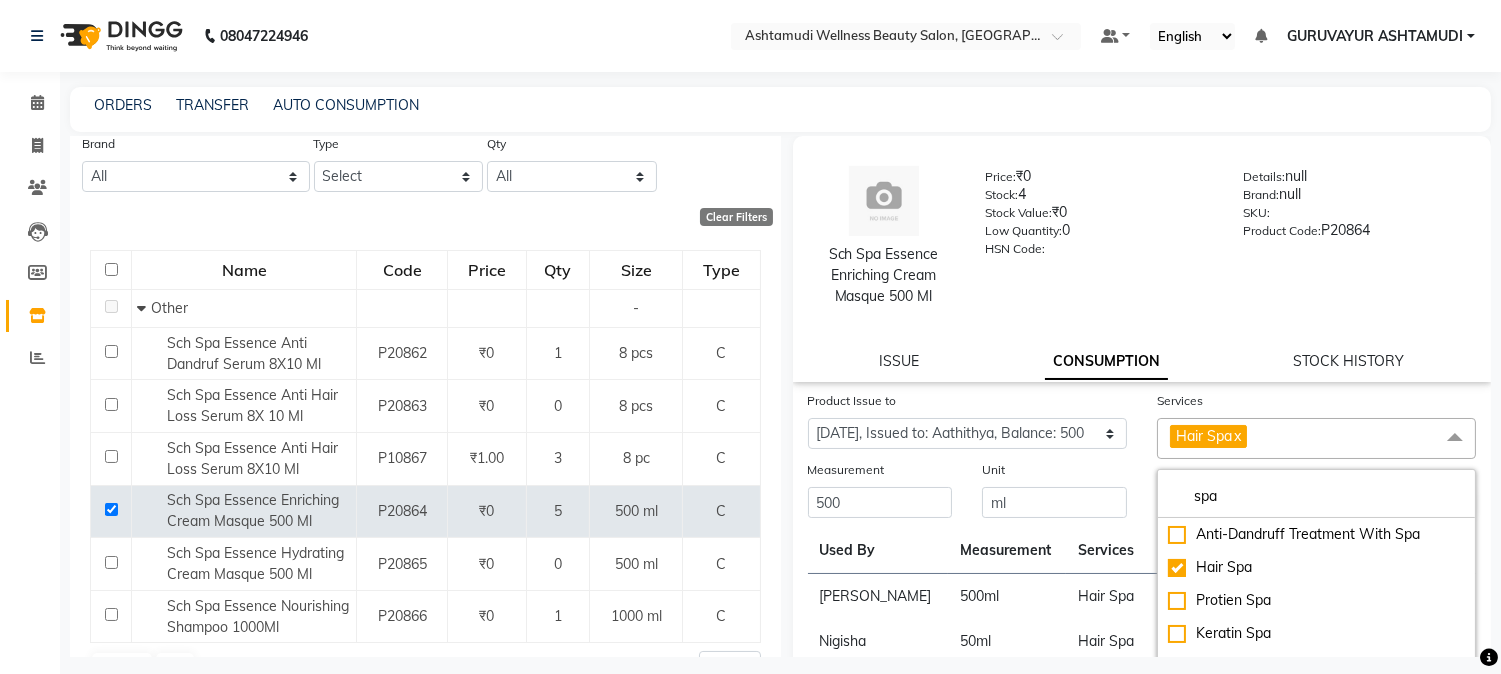 click on "Unit ml" 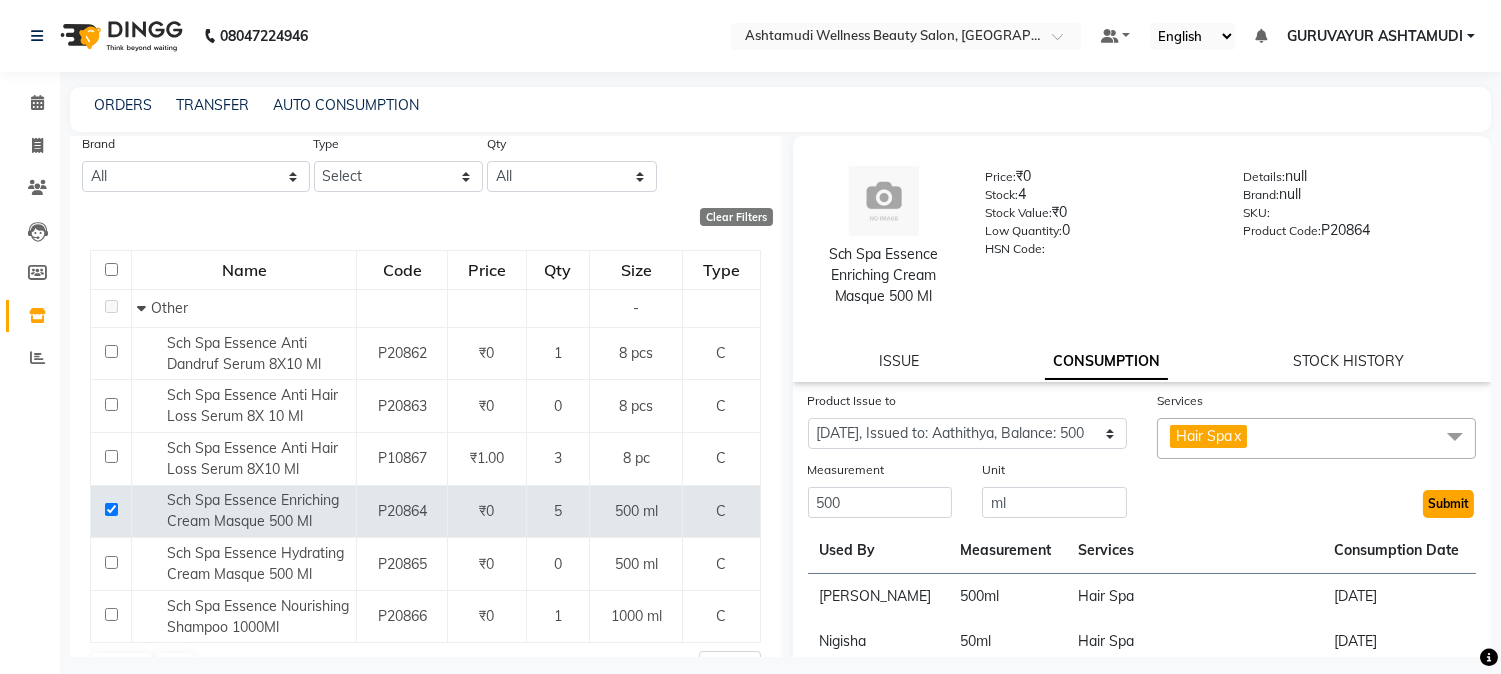 click on "Submit" 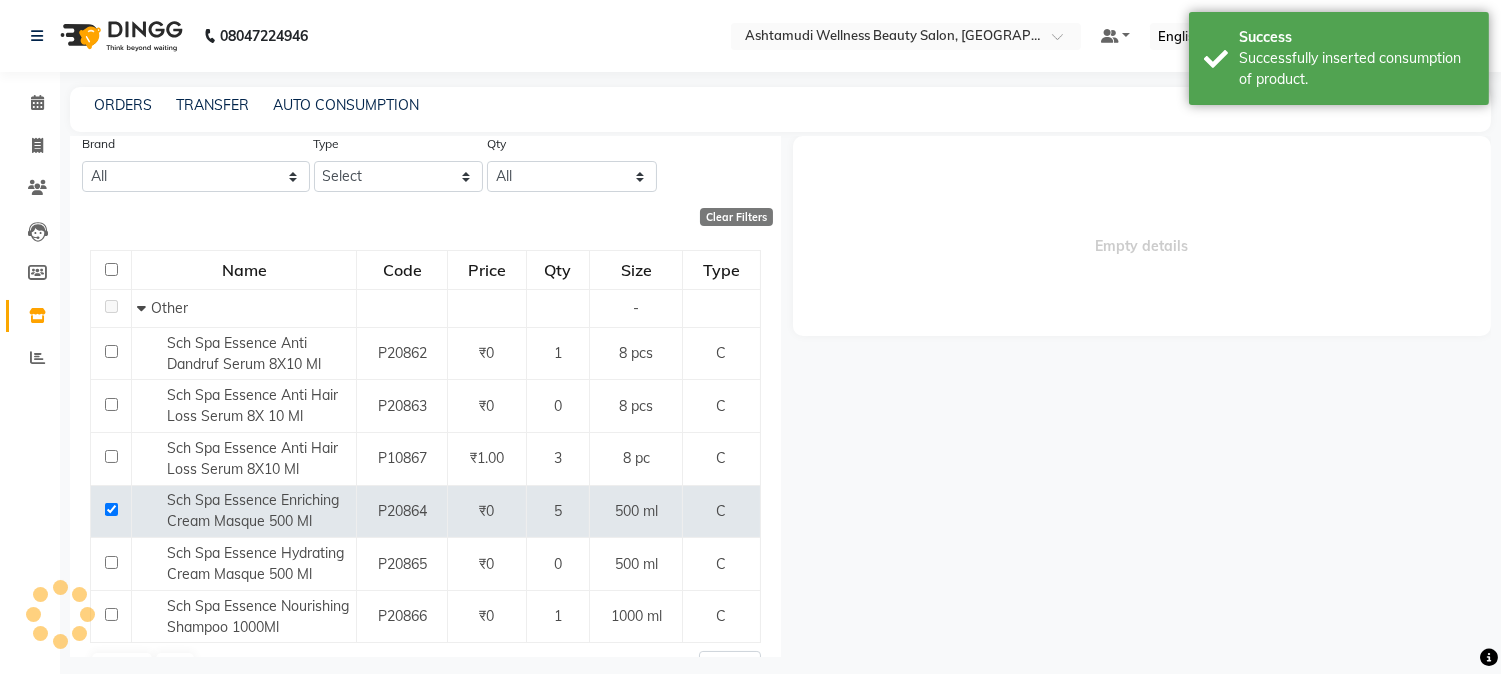 scroll, scrollTop: 0, scrollLeft: 0, axis: both 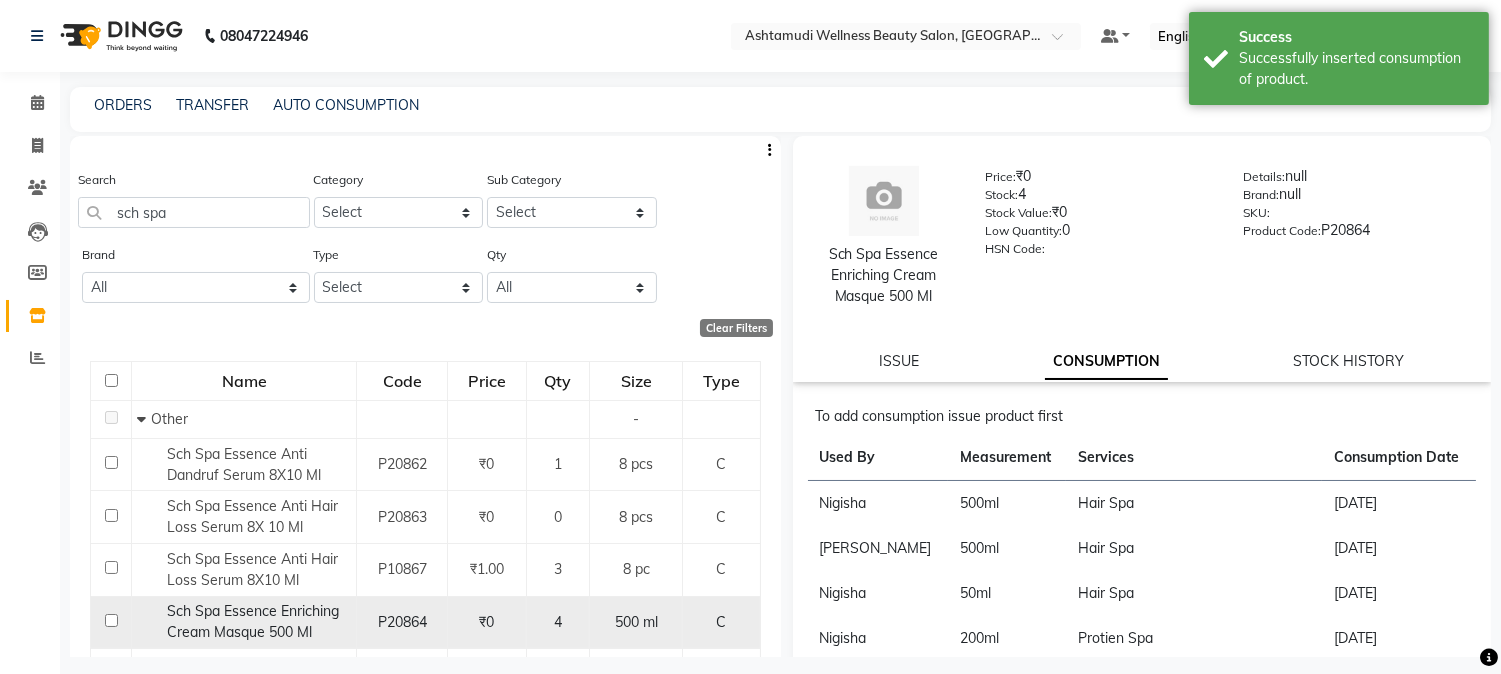 click 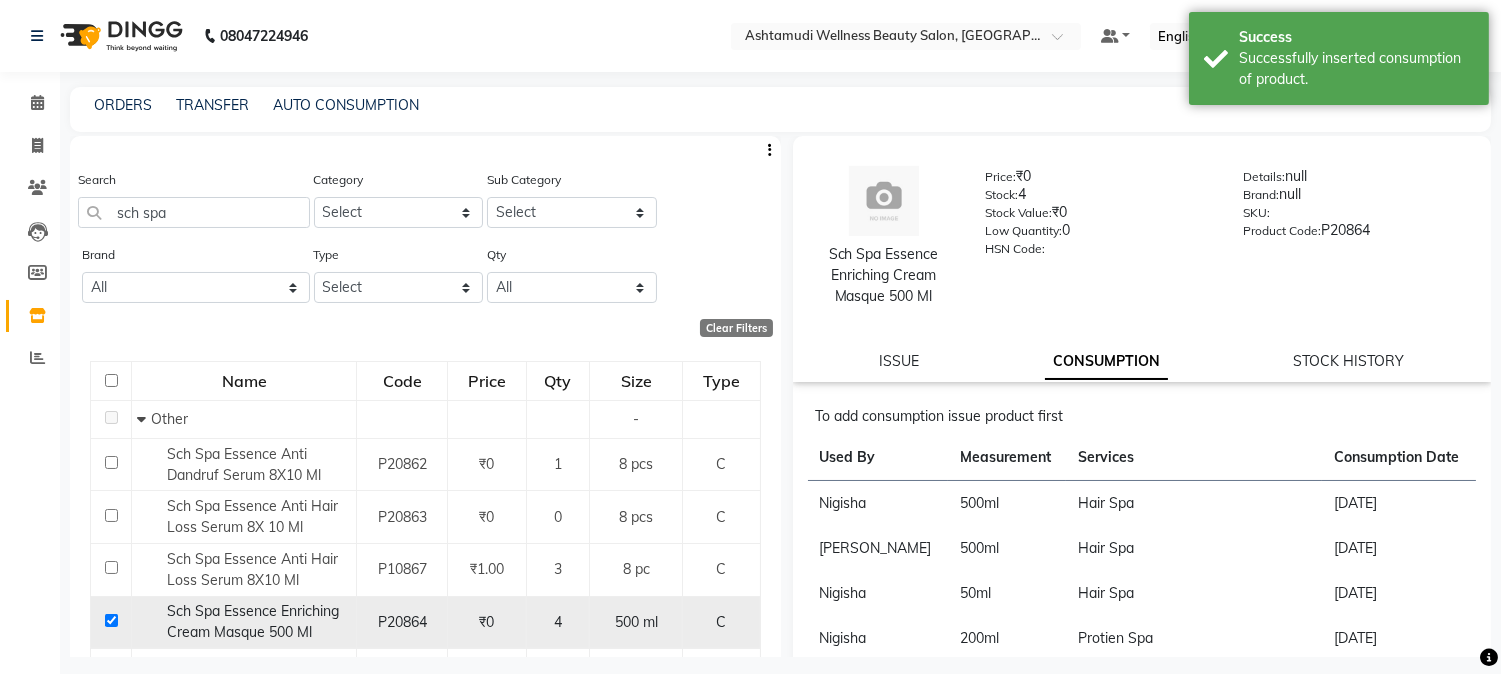 checkbox on "true" 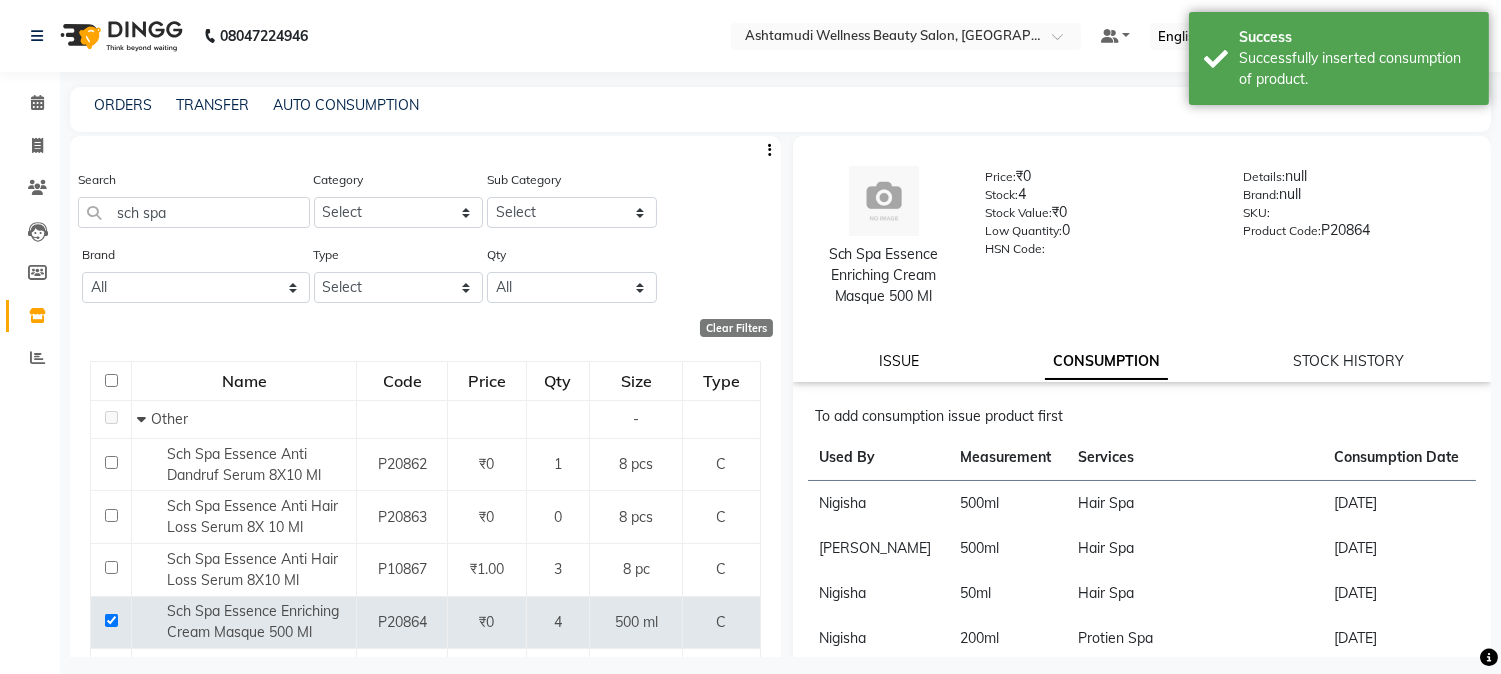 click on "ISSUE" 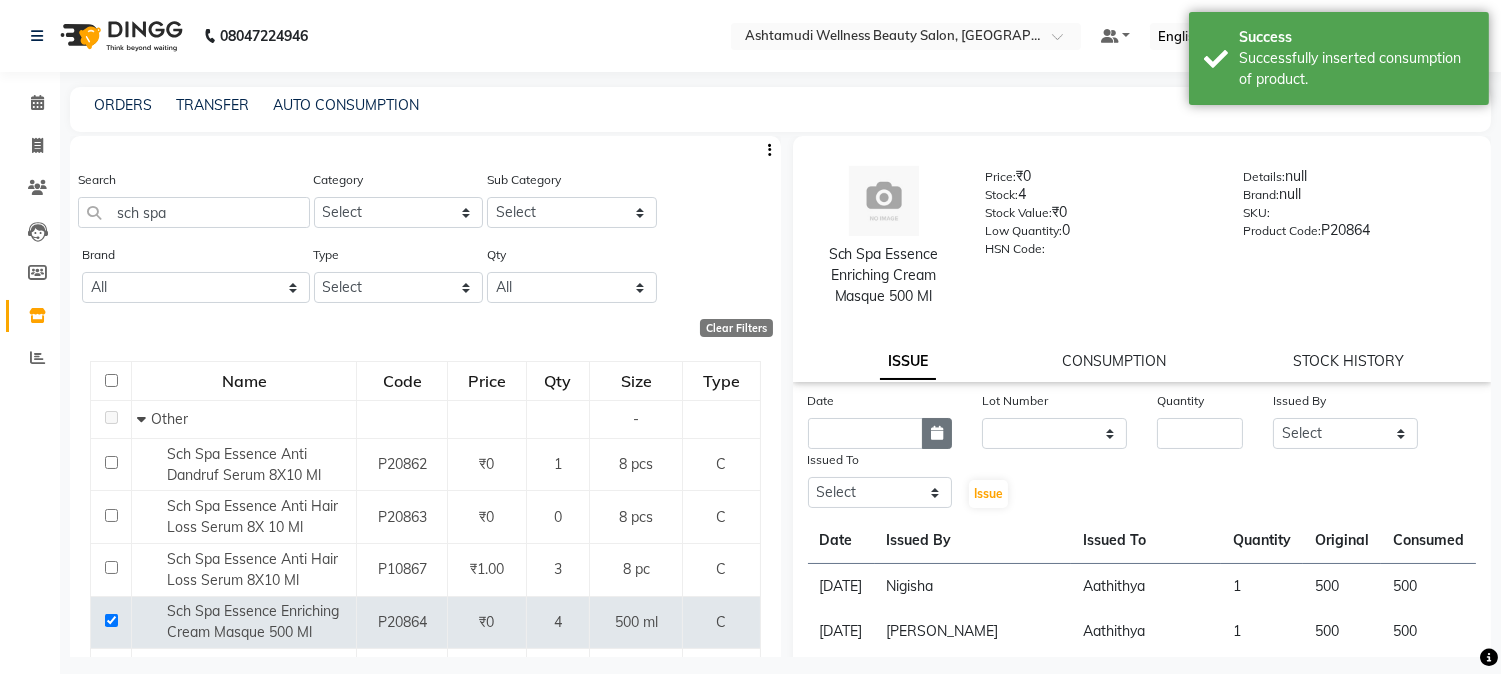 click 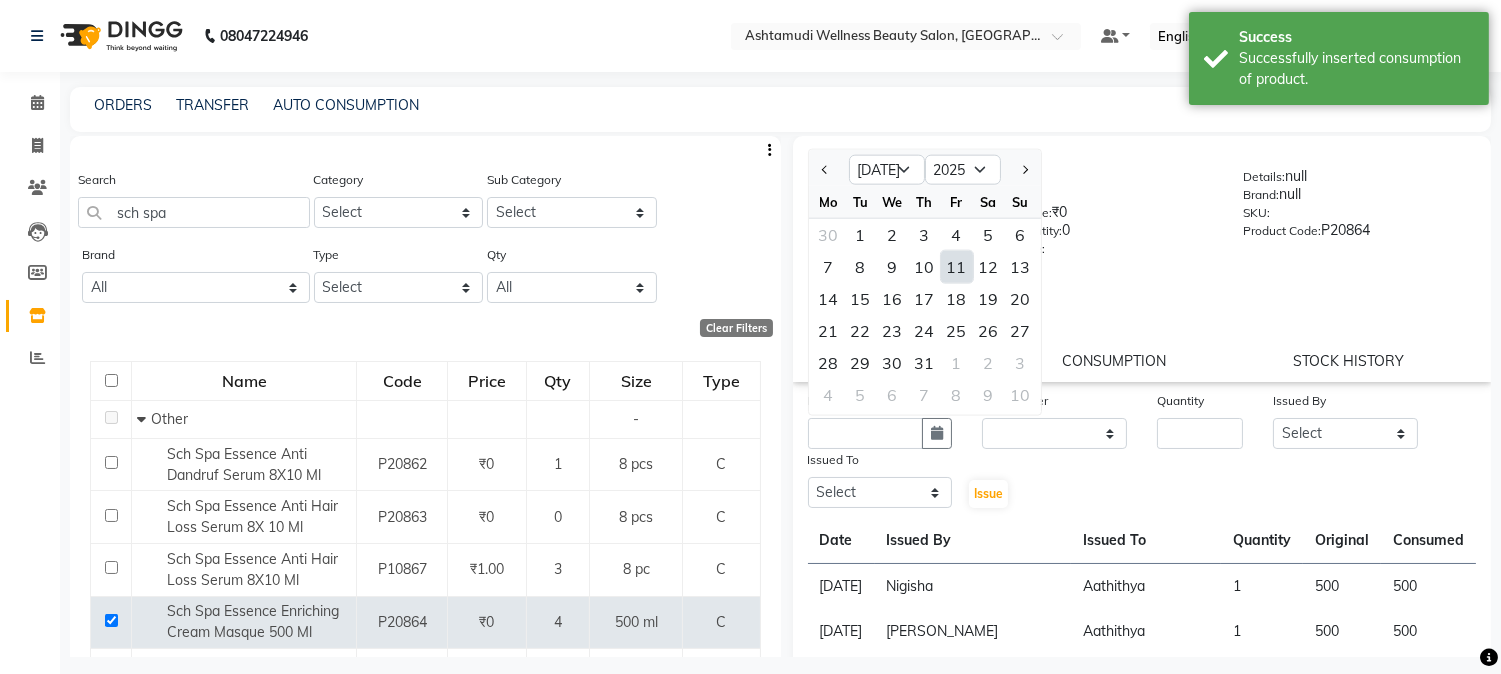 click on "11" 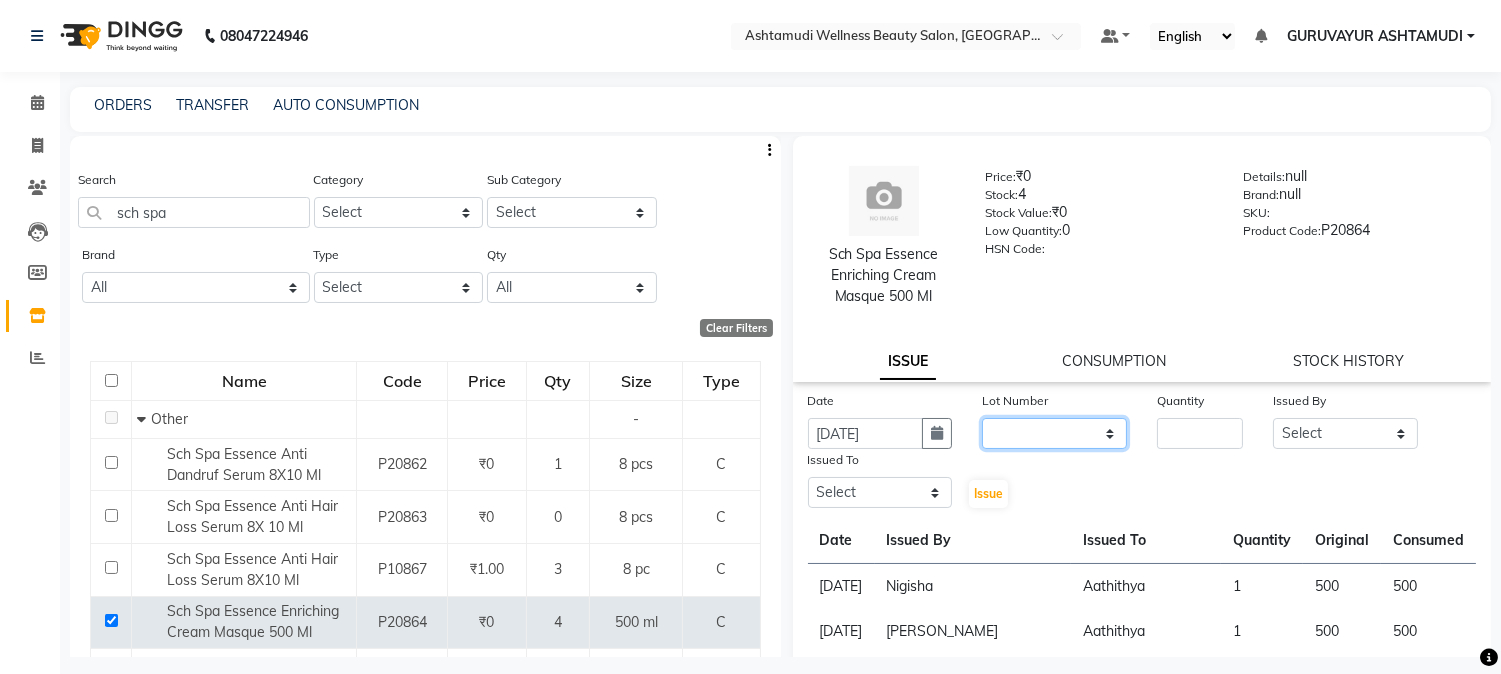 click on "None" 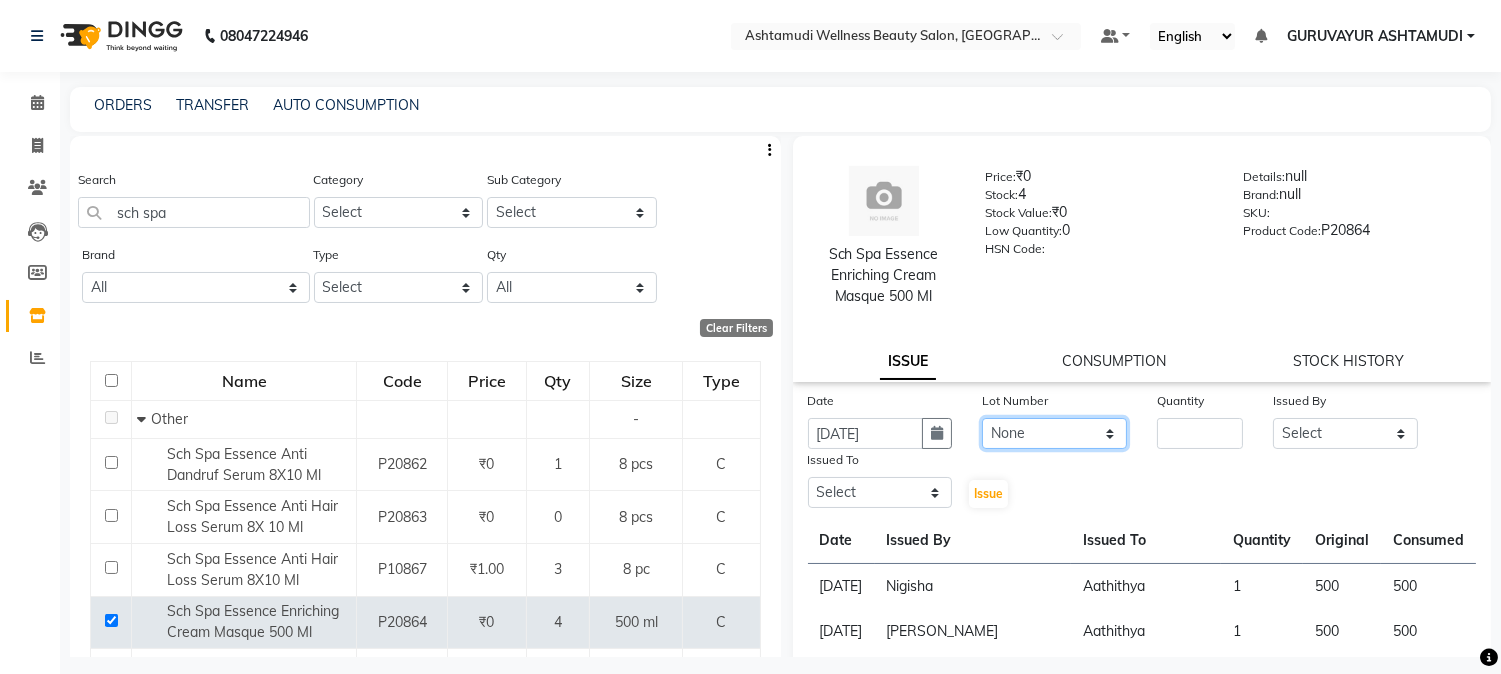 click on "None" 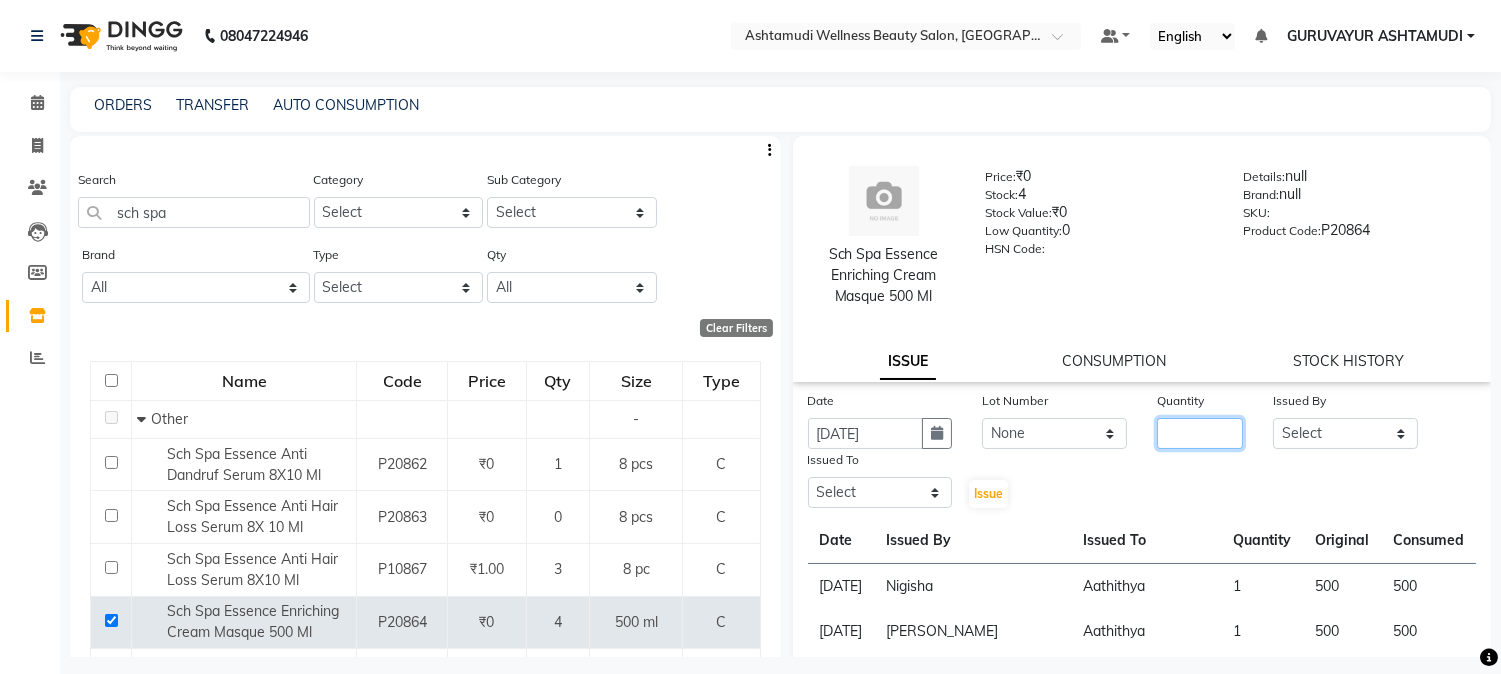 click 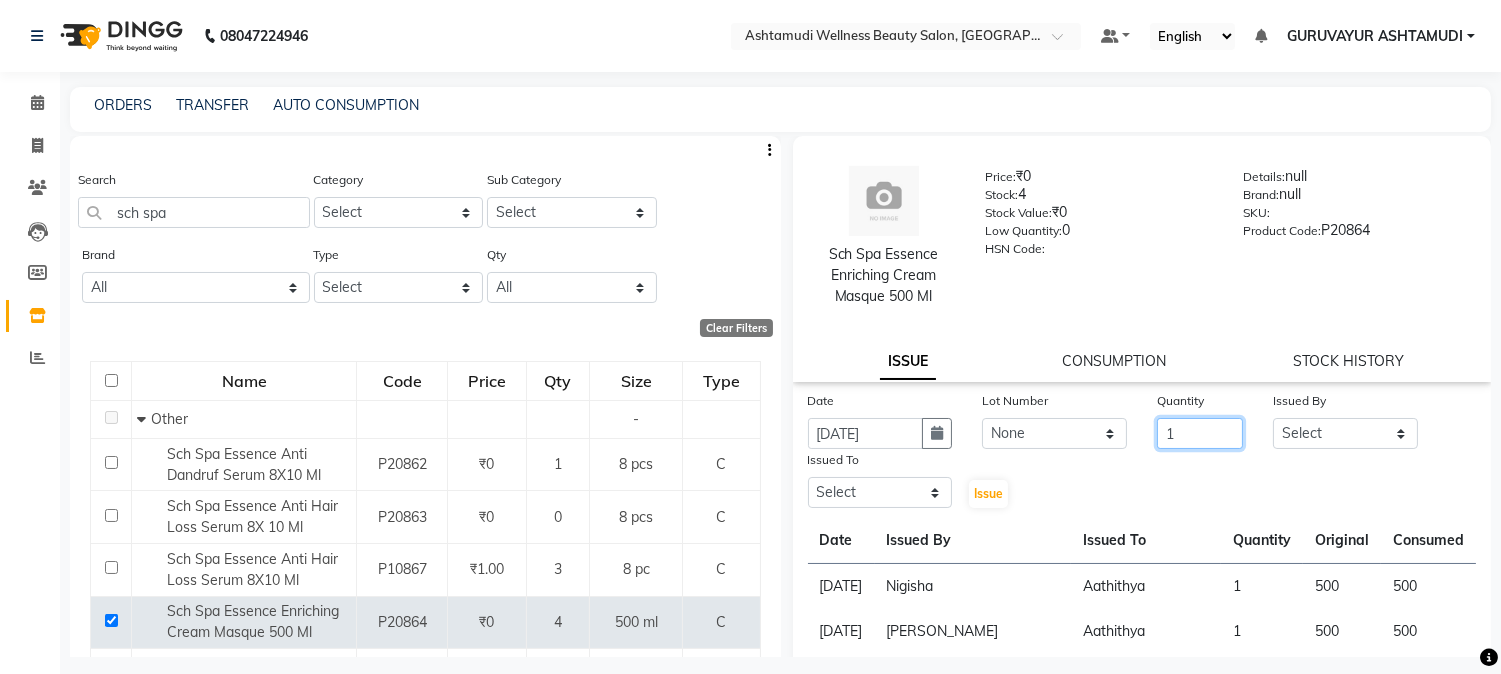 type on "1" 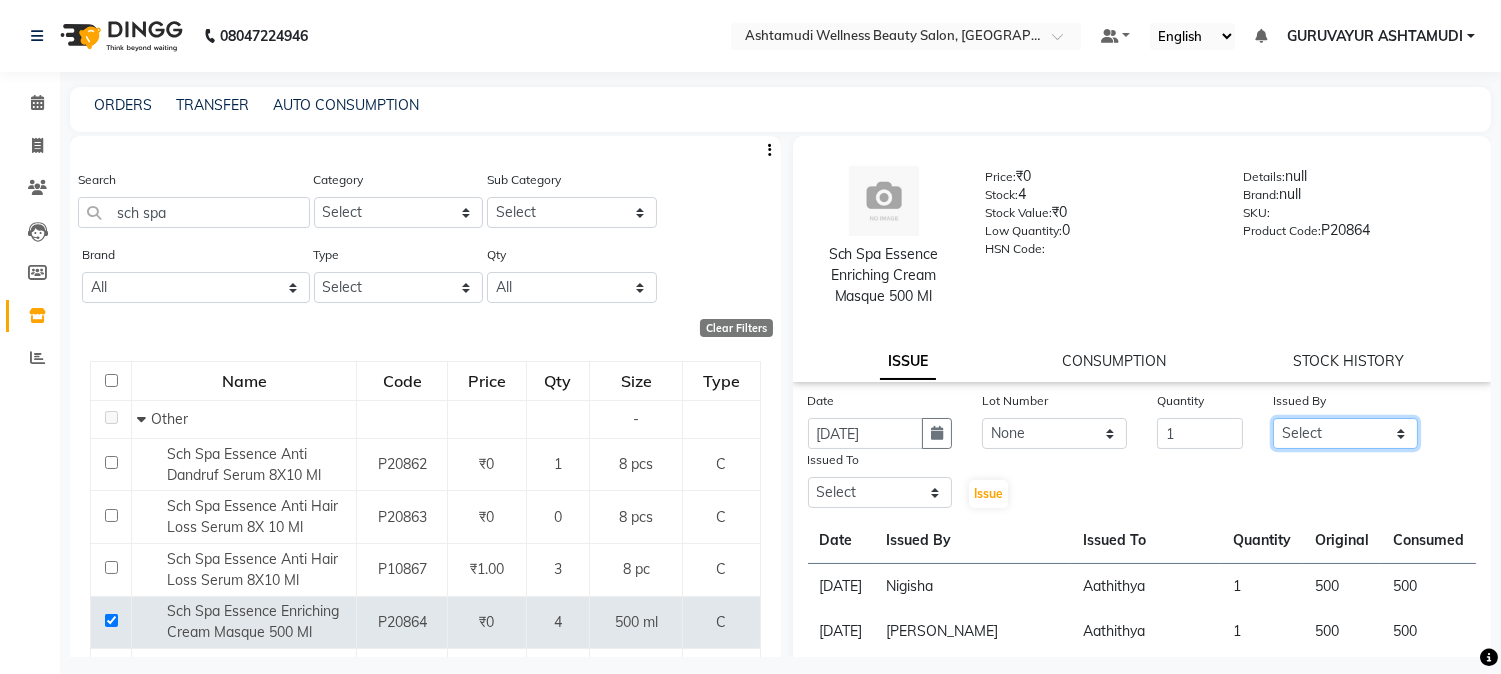 click on "Select Aathithya ANILA ANJANA DAS GURUVAYUR ASHTAMUDI NEETHU Nigisha POOJA PRACHI PRASEETHA REESHMA  Rini SMITHA THANKAMANI" 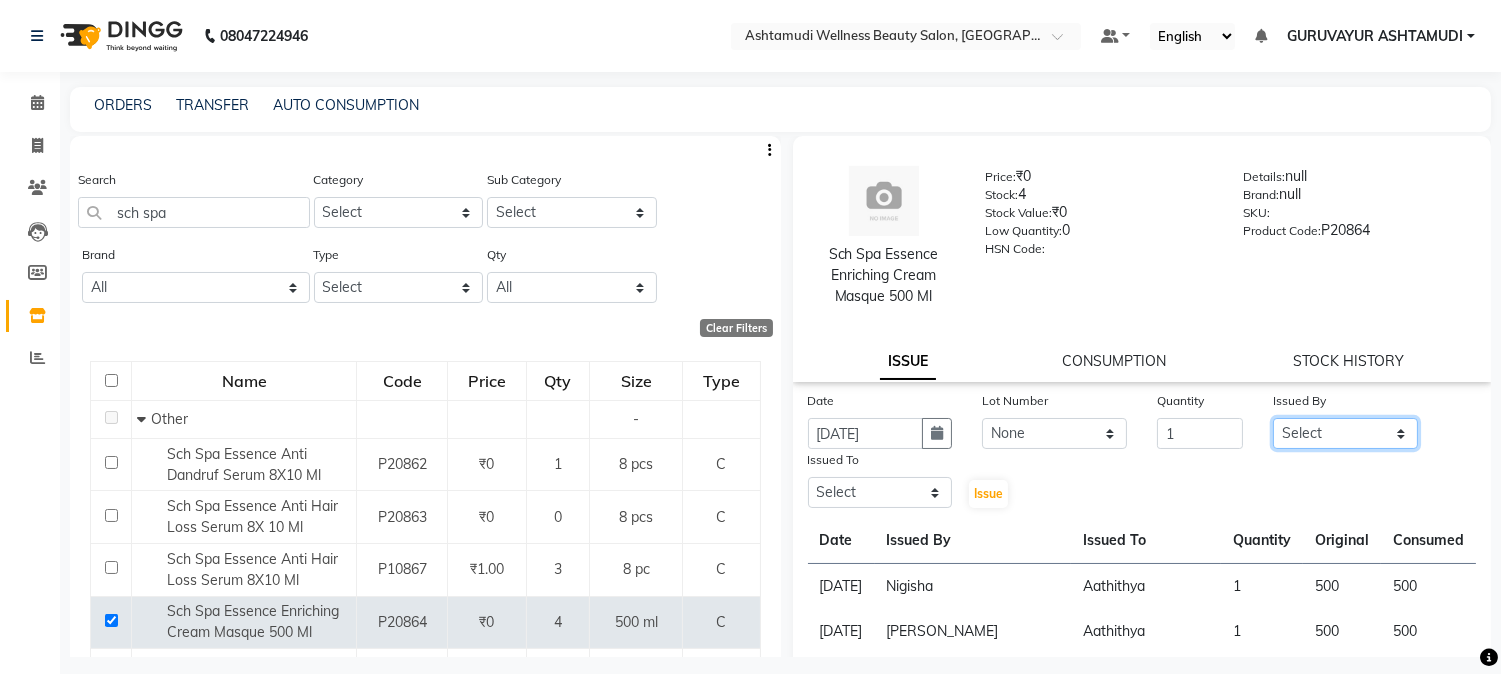 select on "77498" 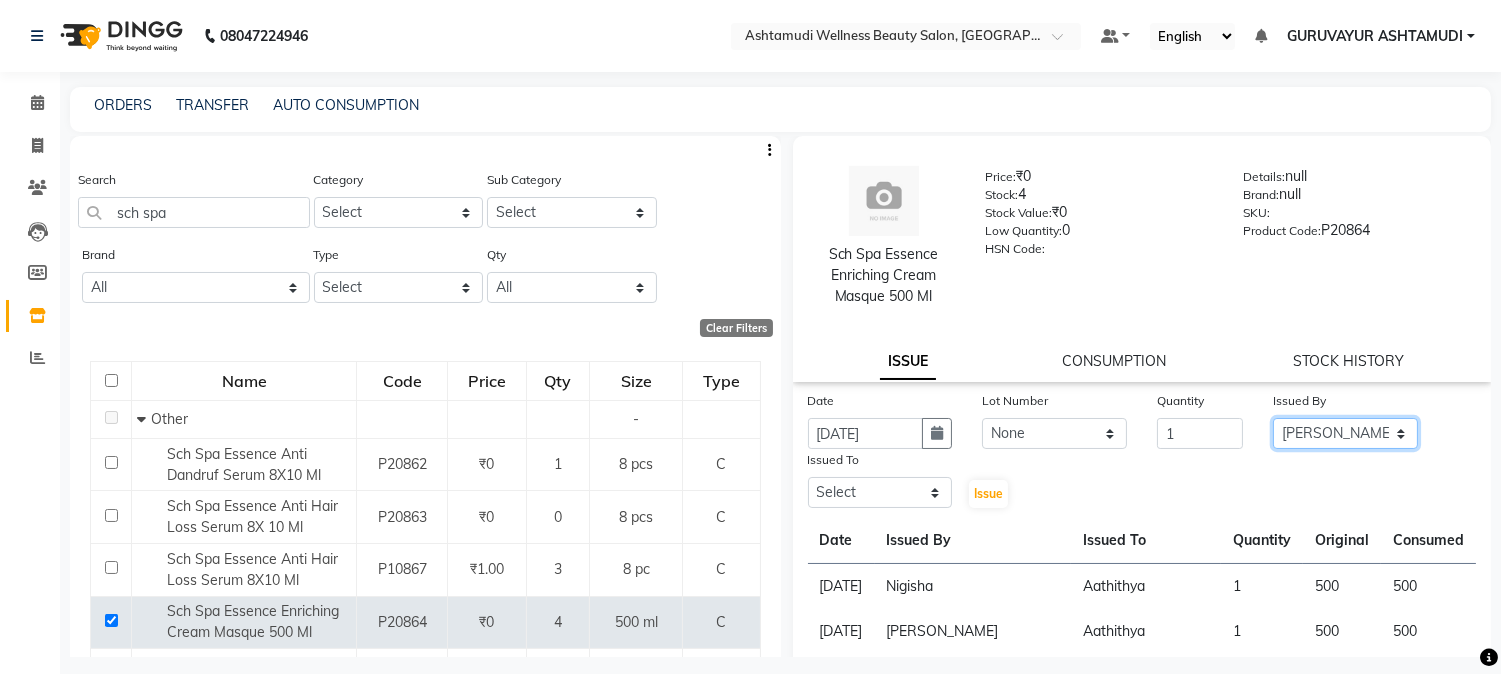 click on "Select Aathithya ANILA ANJANA DAS GURUVAYUR ASHTAMUDI NEETHU Nigisha POOJA PRACHI PRASEETHA REESHMA  Rini SMITHA THANKAMANI" 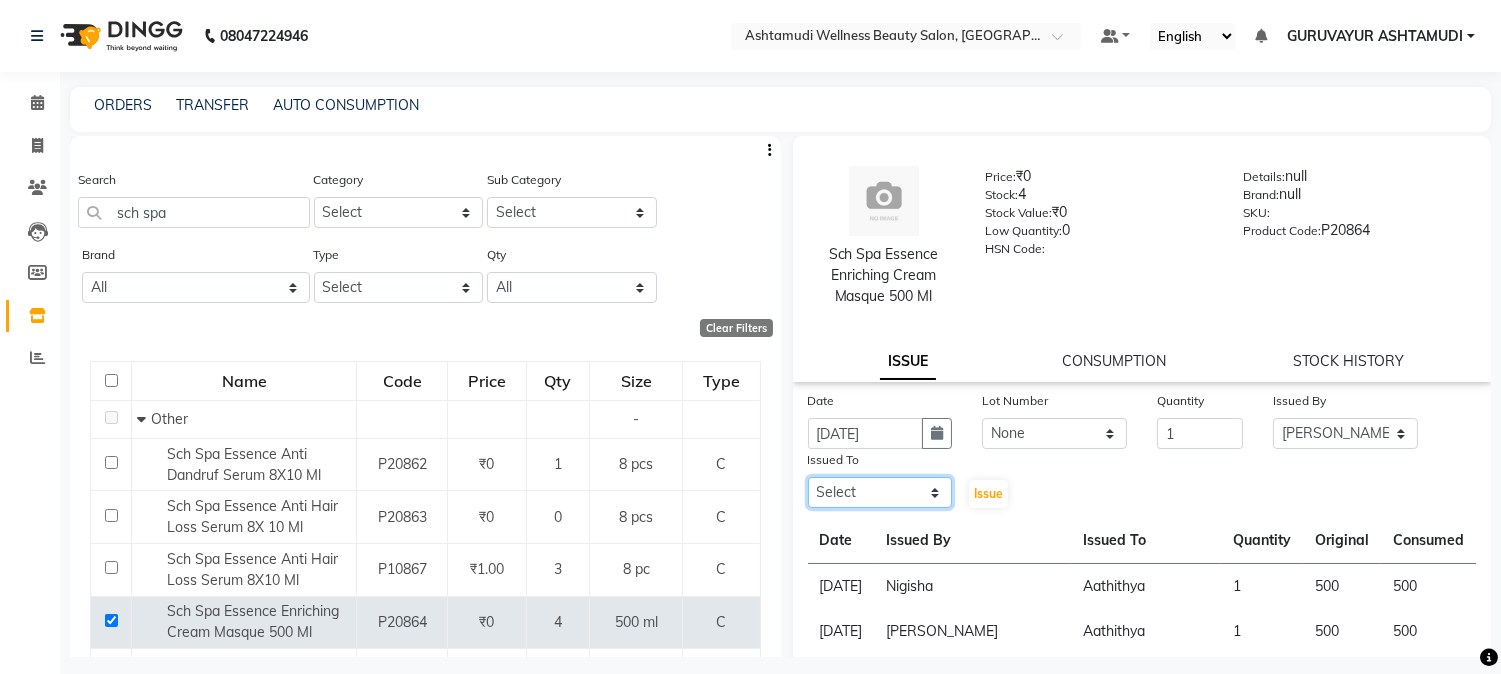 click on "Select Aathithya ANILA ANJANA DAS GURUVAYUR ASHTAMUDI NEETHU Nigisha POOJA PRACHI PRASEETHA REESHMA  Rini SMITHA THANKAMANI" 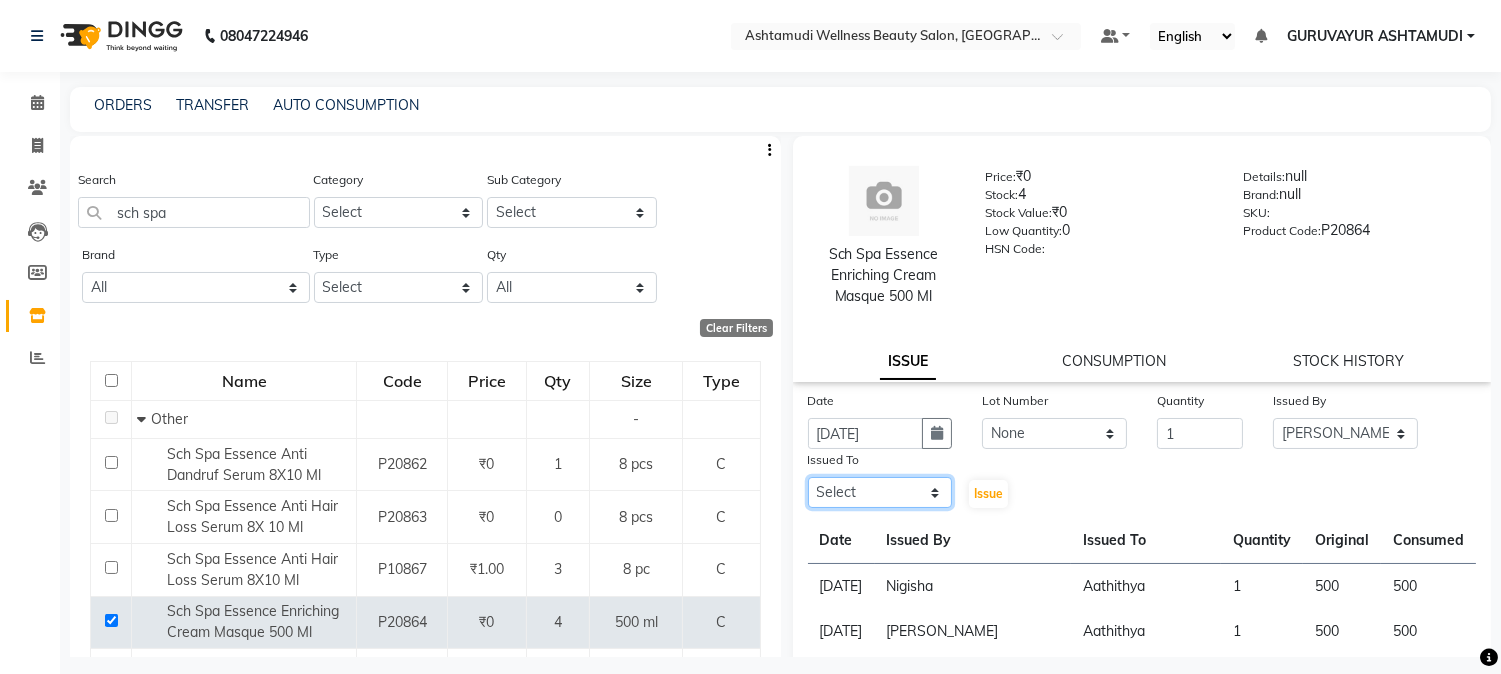 select on "39865" 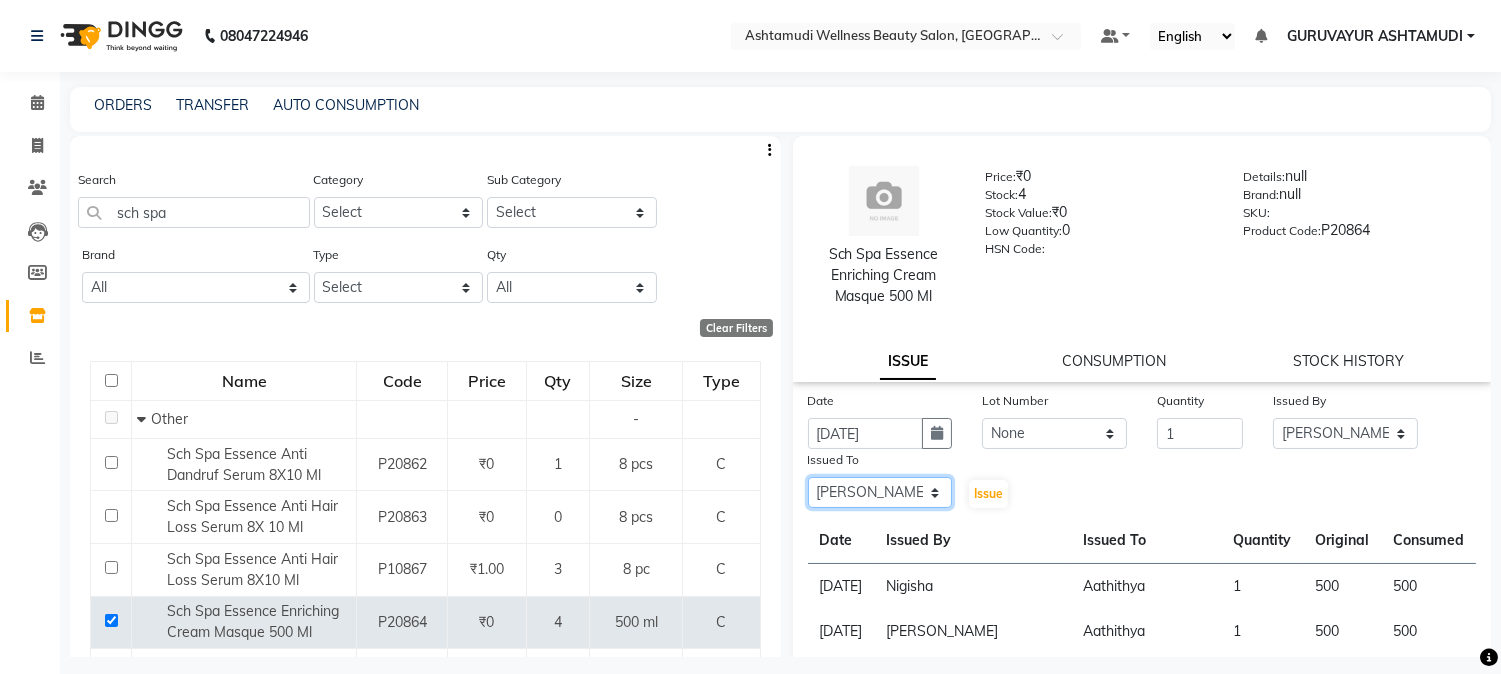 click on "Select Aathithya ANILA ANJANA DAS GURUVAYUR ASHTAMUDI NEETHU Nigisha POOJA PRACHI PRASEETHA REESHMA  Rini SMITHA THANKAMANI" 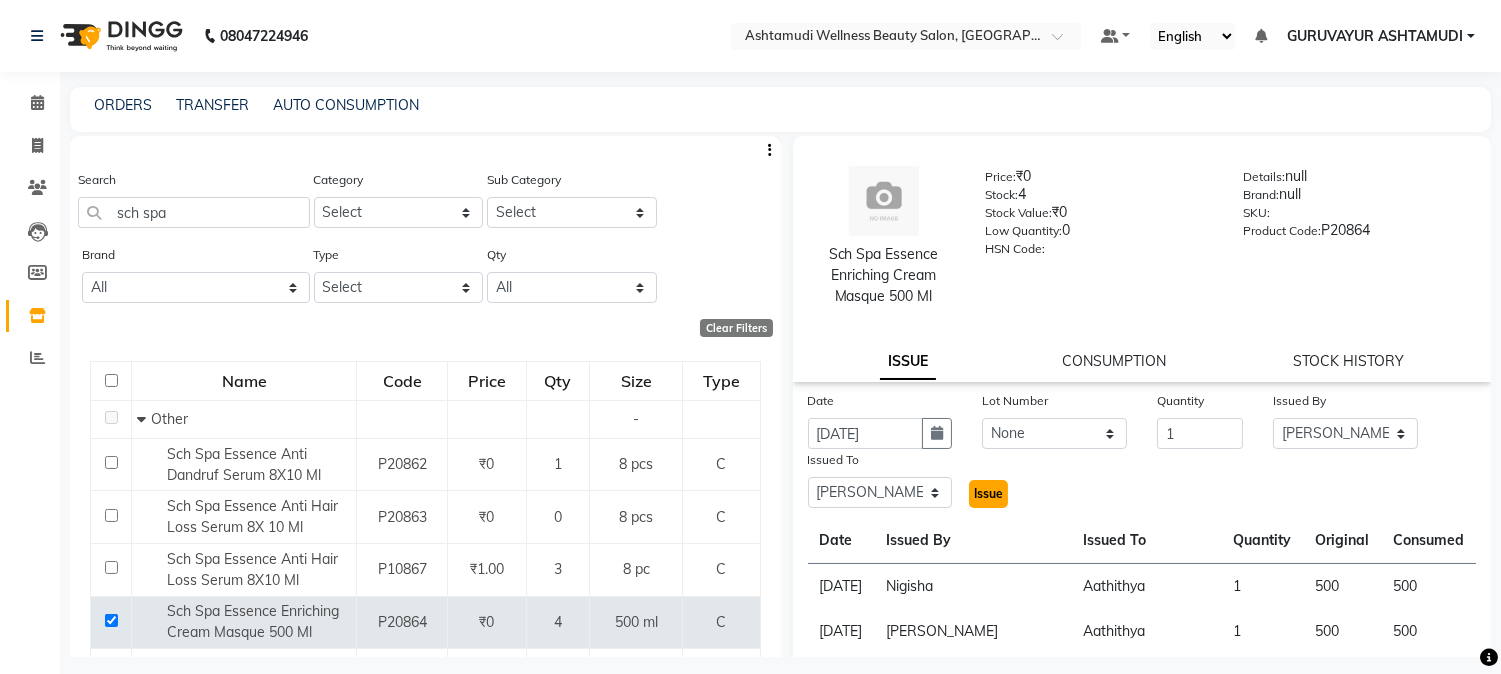 click on "Issue" 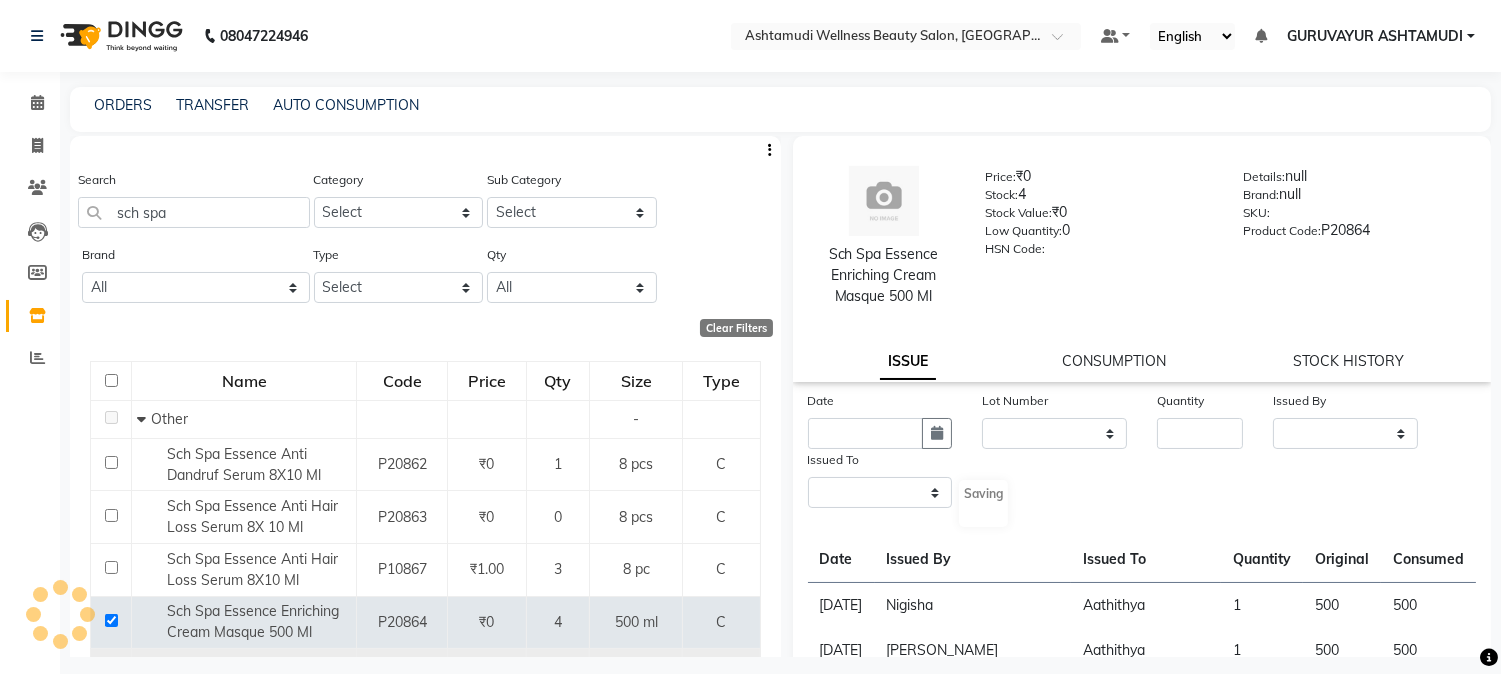 select 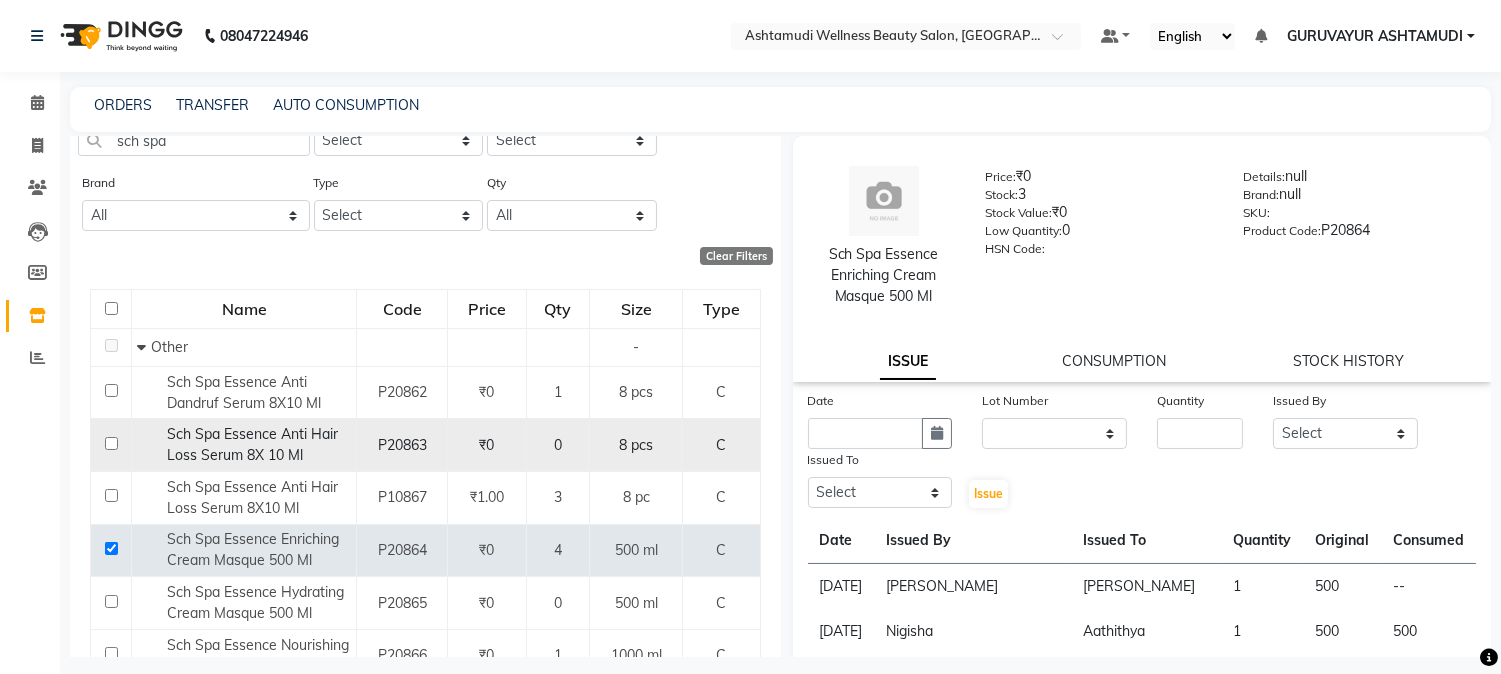 scroll, scrollTop: 111, scrollLeft: 0, axis: vertical 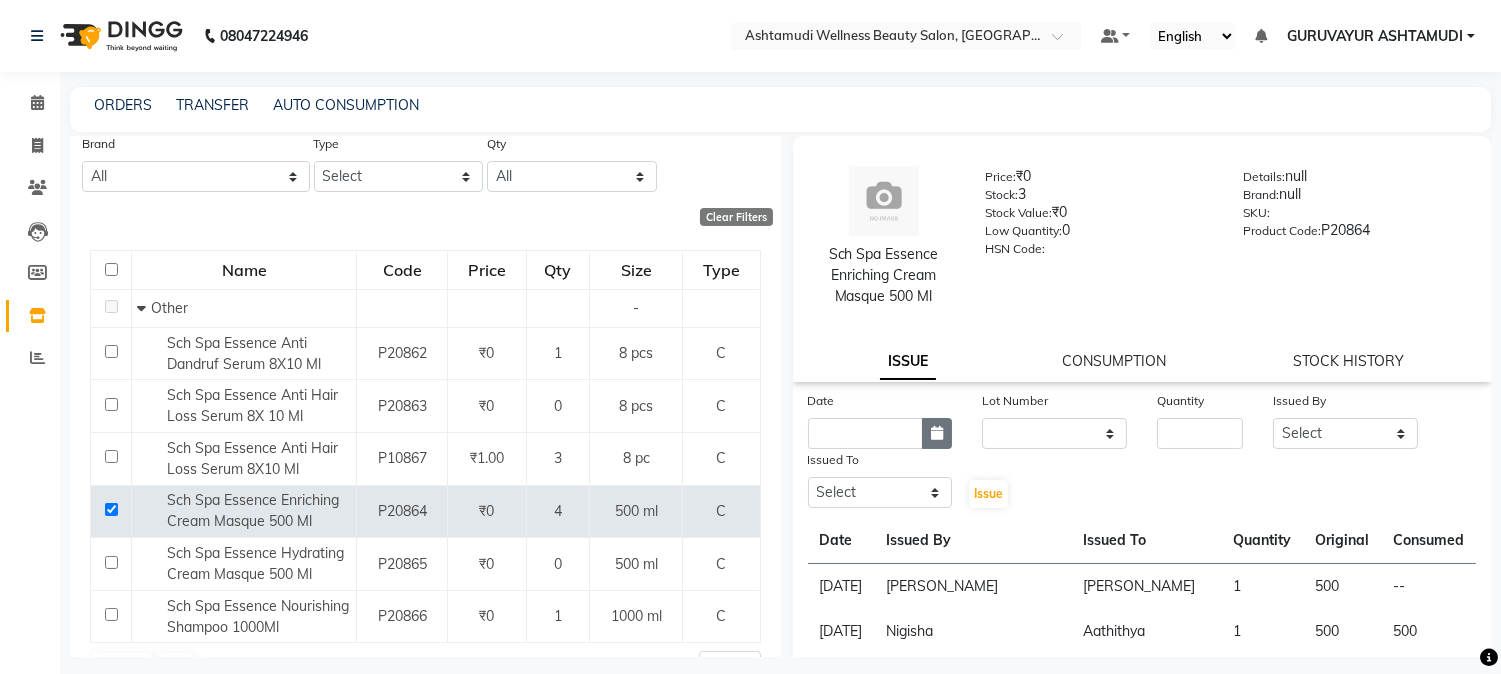 click 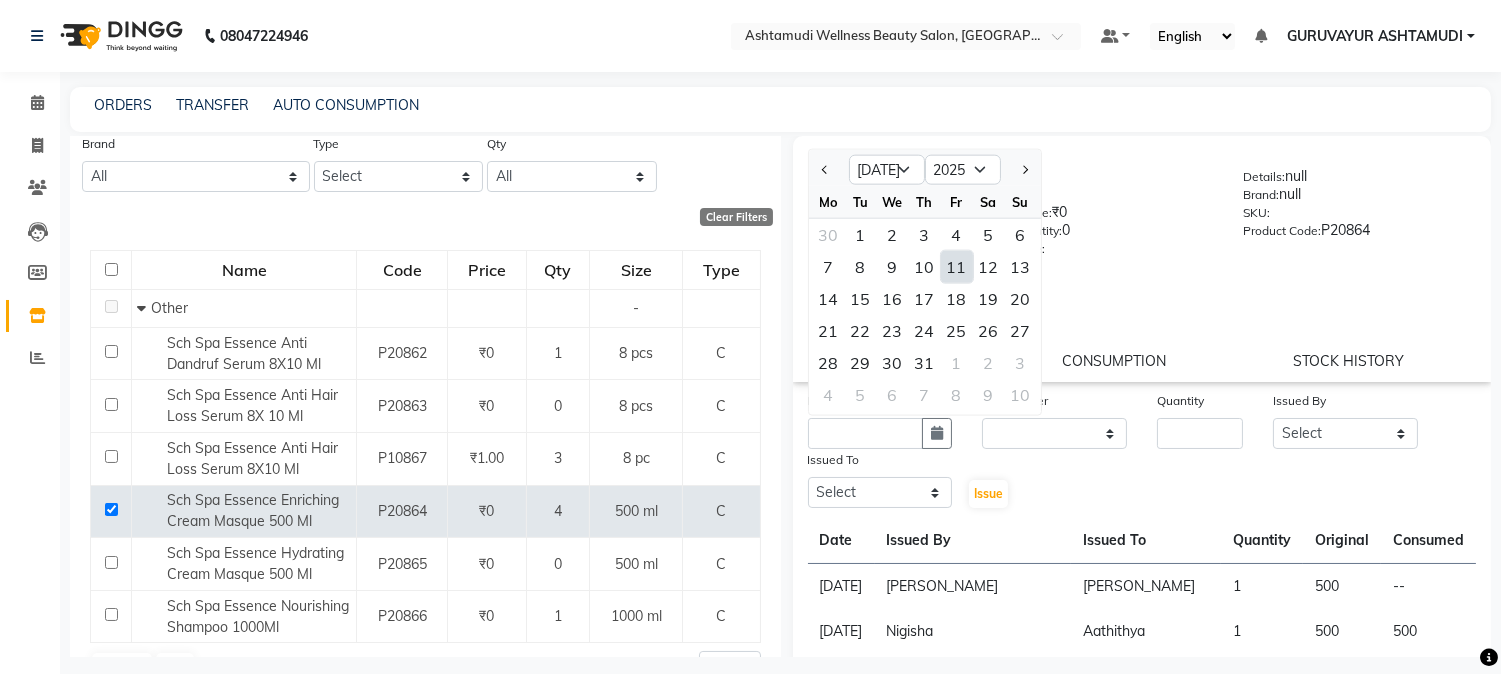 click on "HSN Code:" 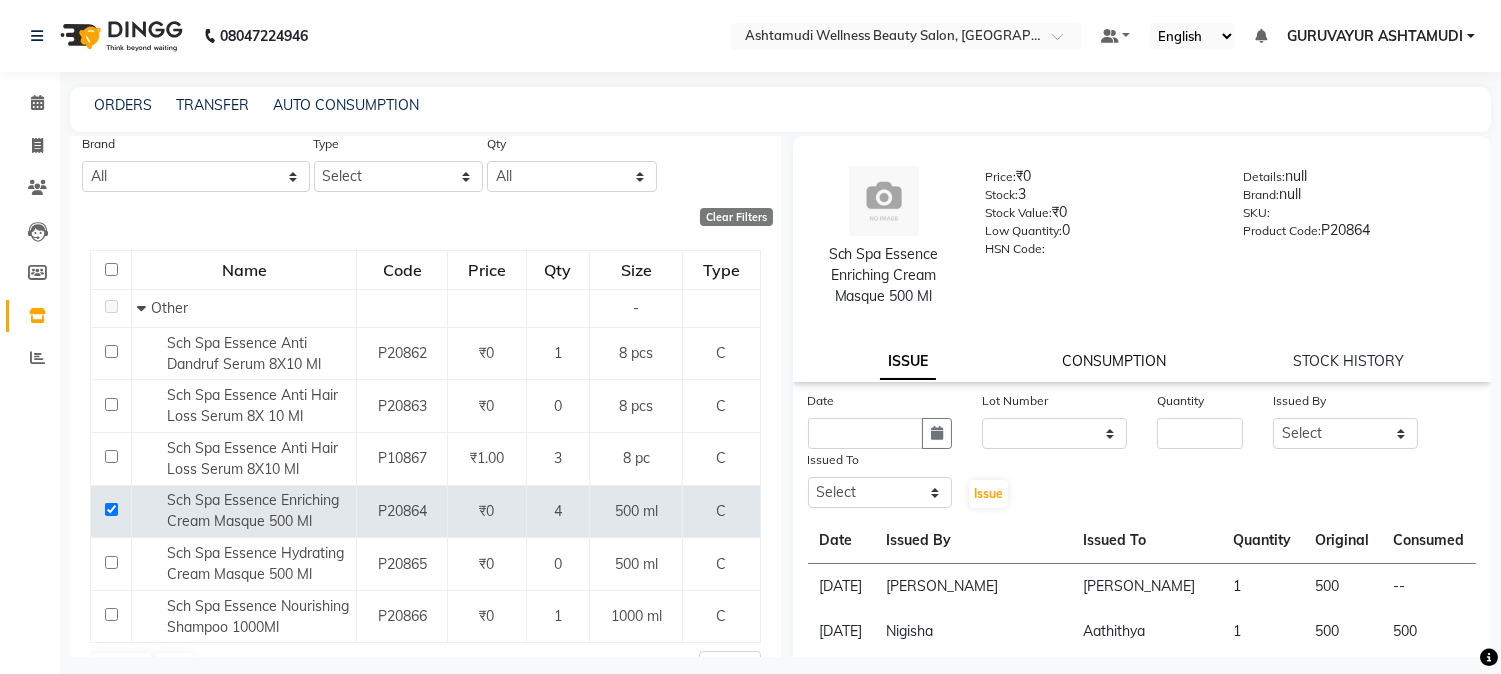 click on "CONSUMPTION" 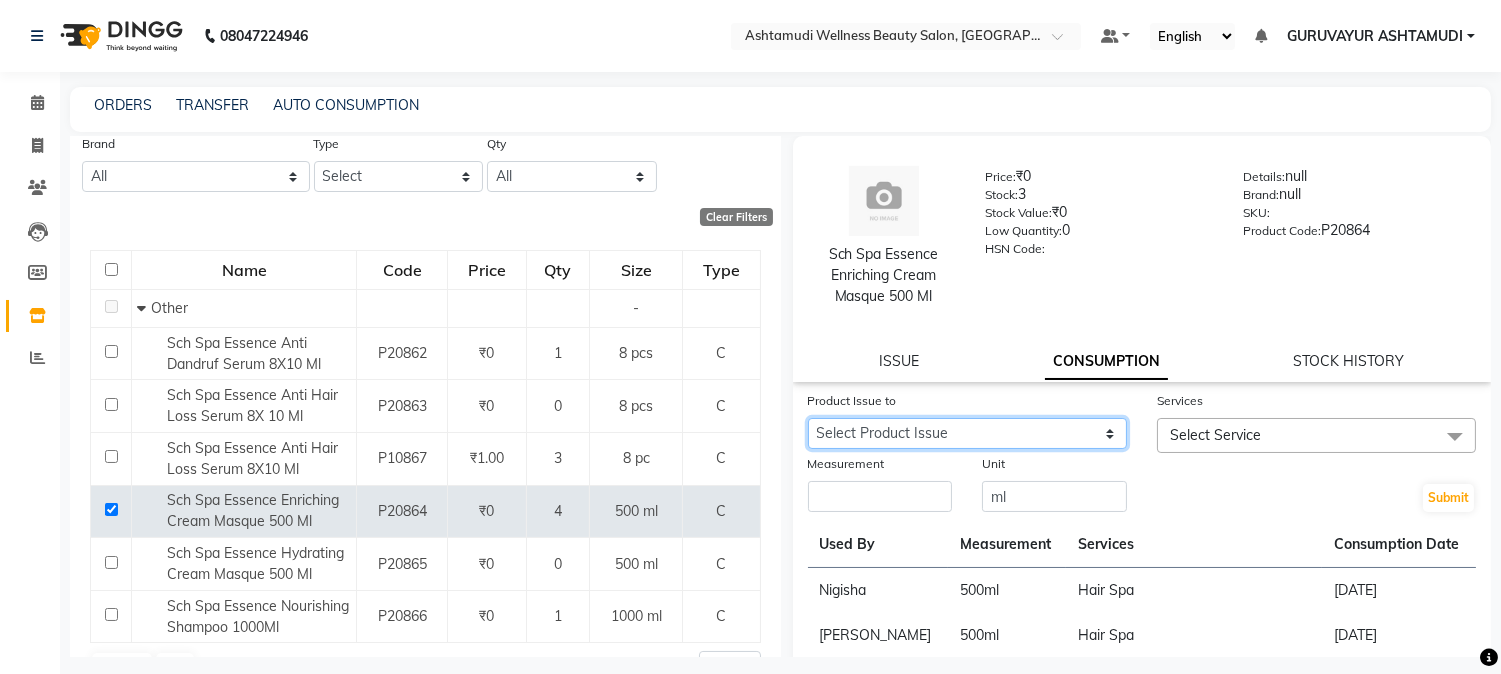 drag, startPoint x: 1067, startPoint y: 417, endPoint x: 1065, endPoint y: 445, distance: 28.071337 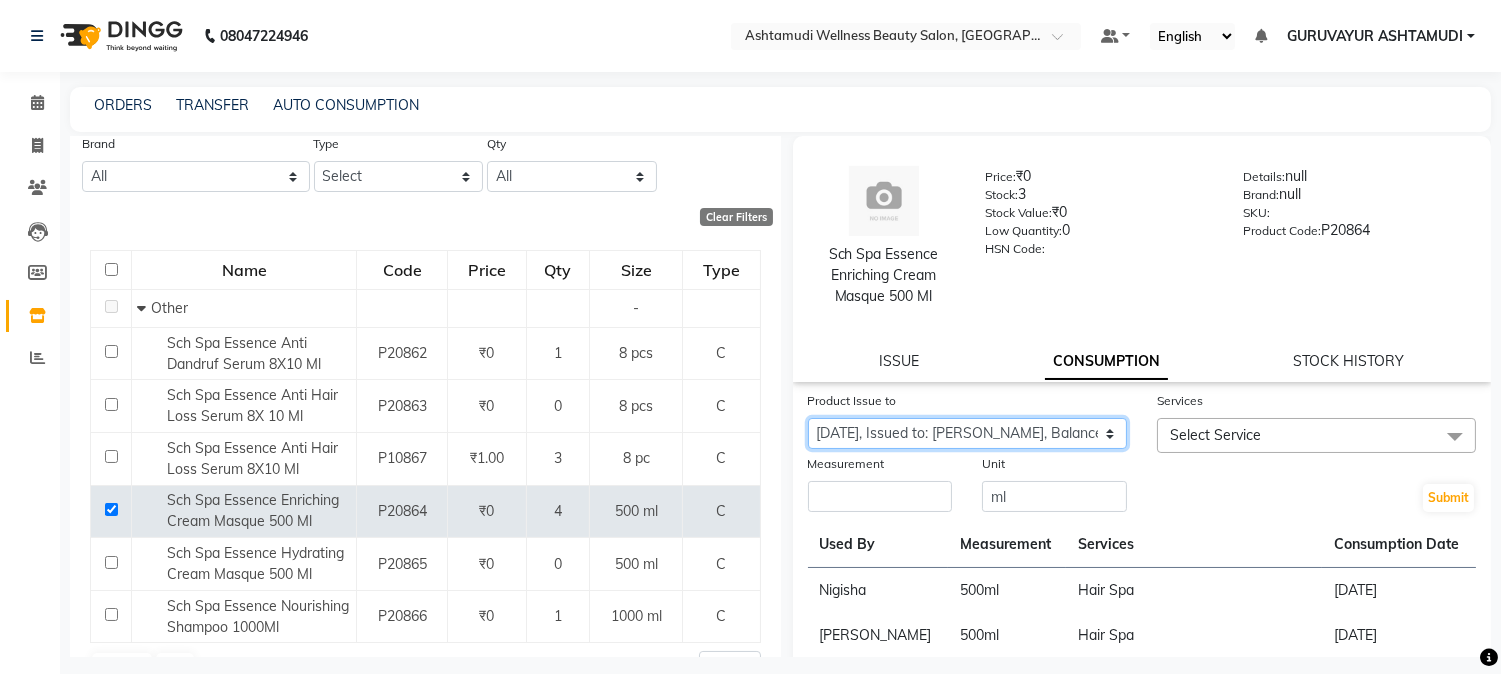 click on "Select Product Issue 2025-07-11, Issued to: PRASEETHA, Balance: 500" 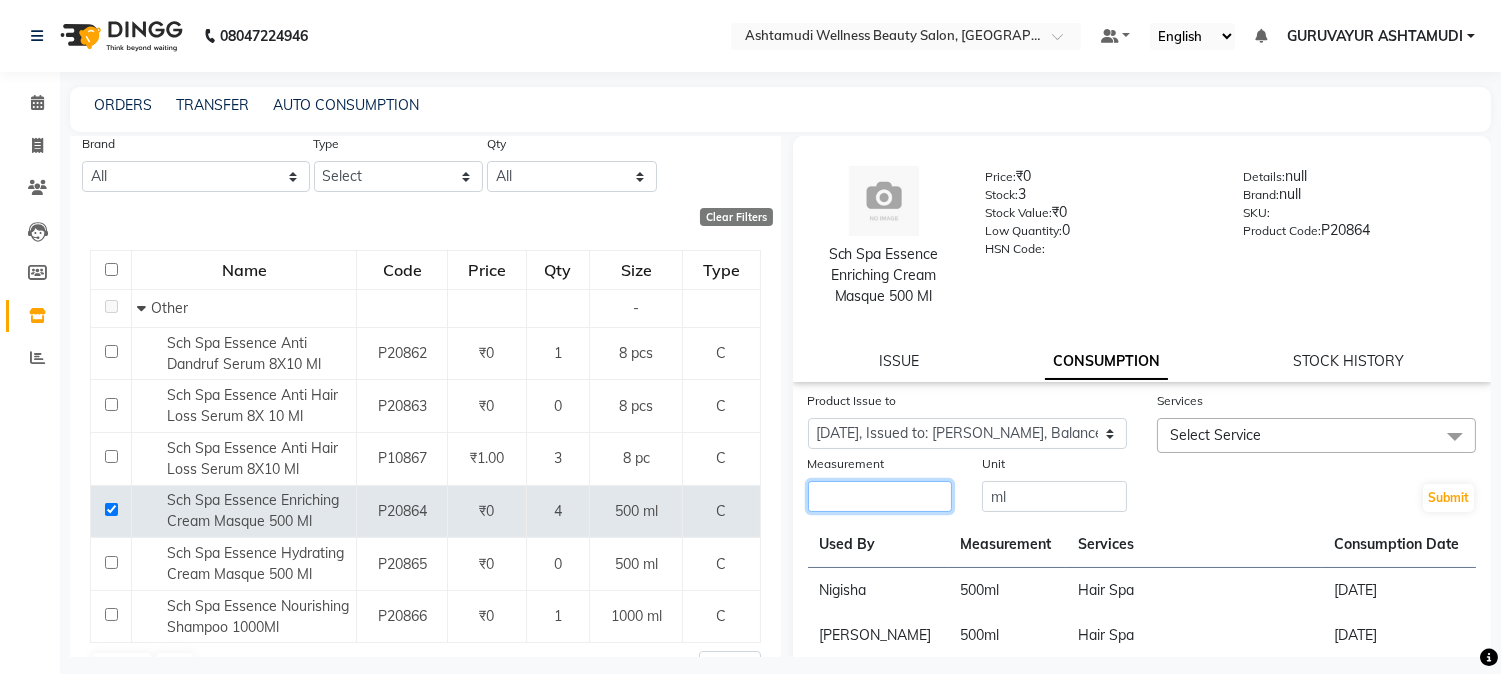 click 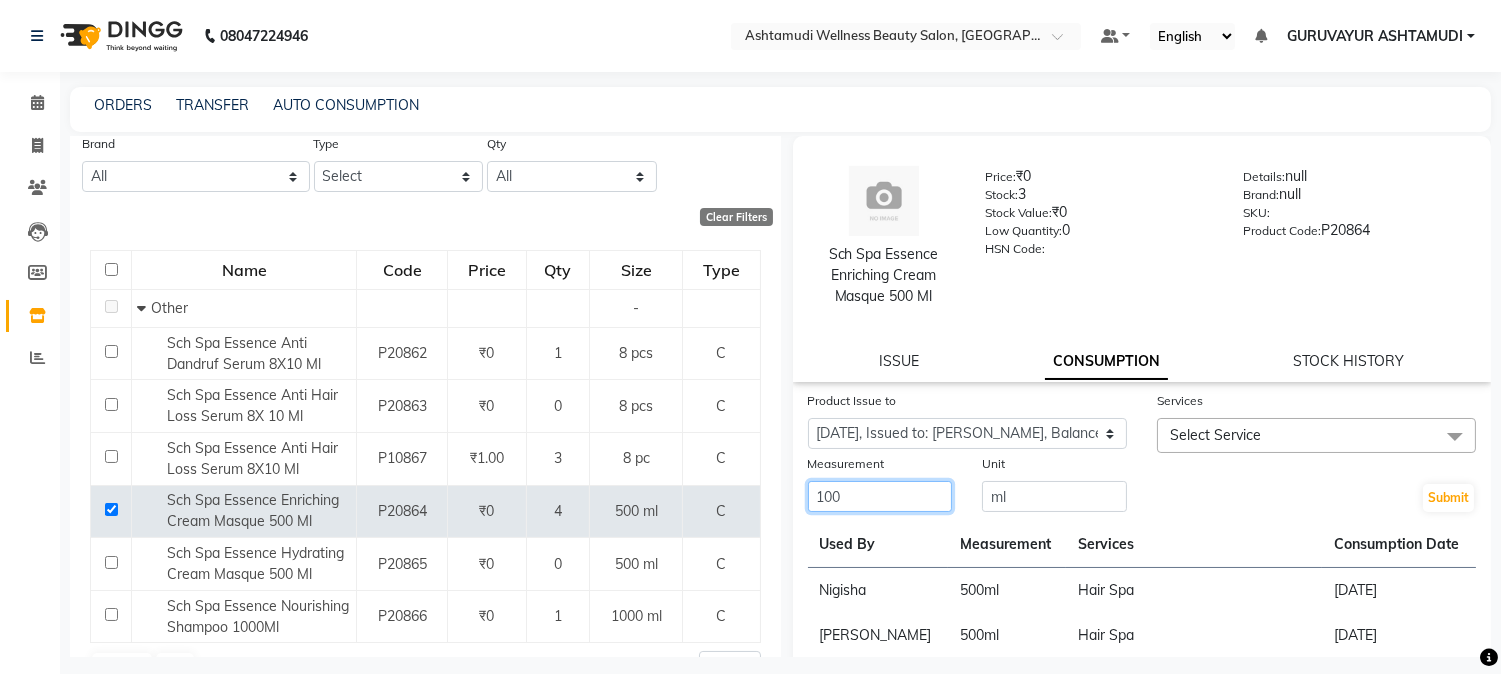 type on "100" 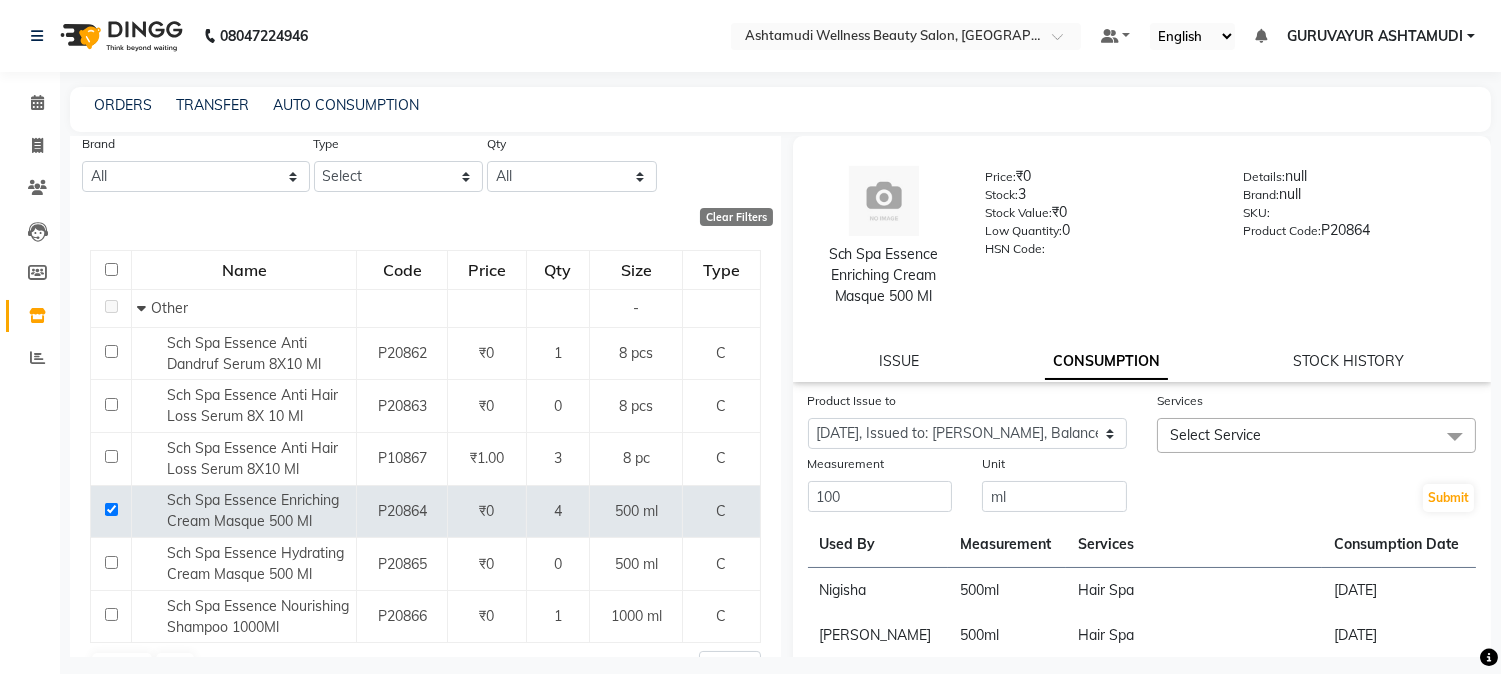 click on "Select Service" 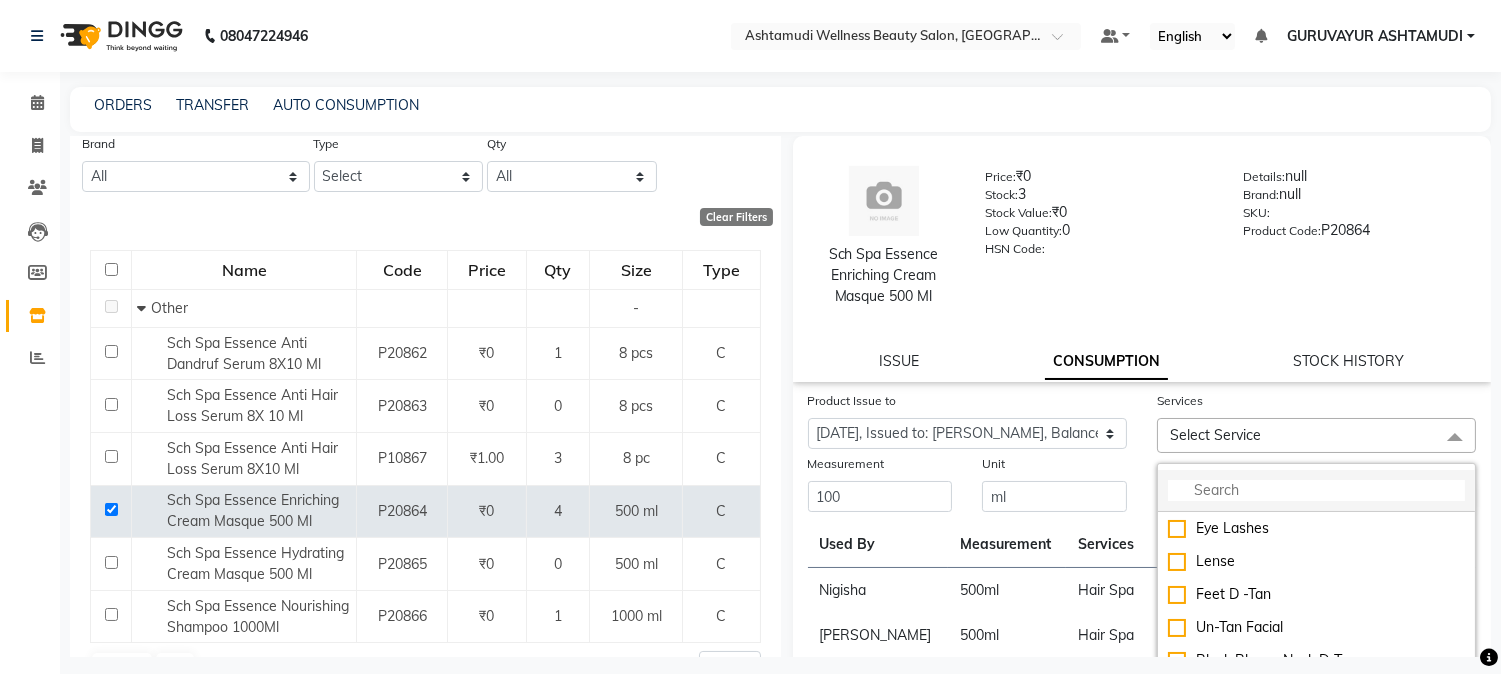 click 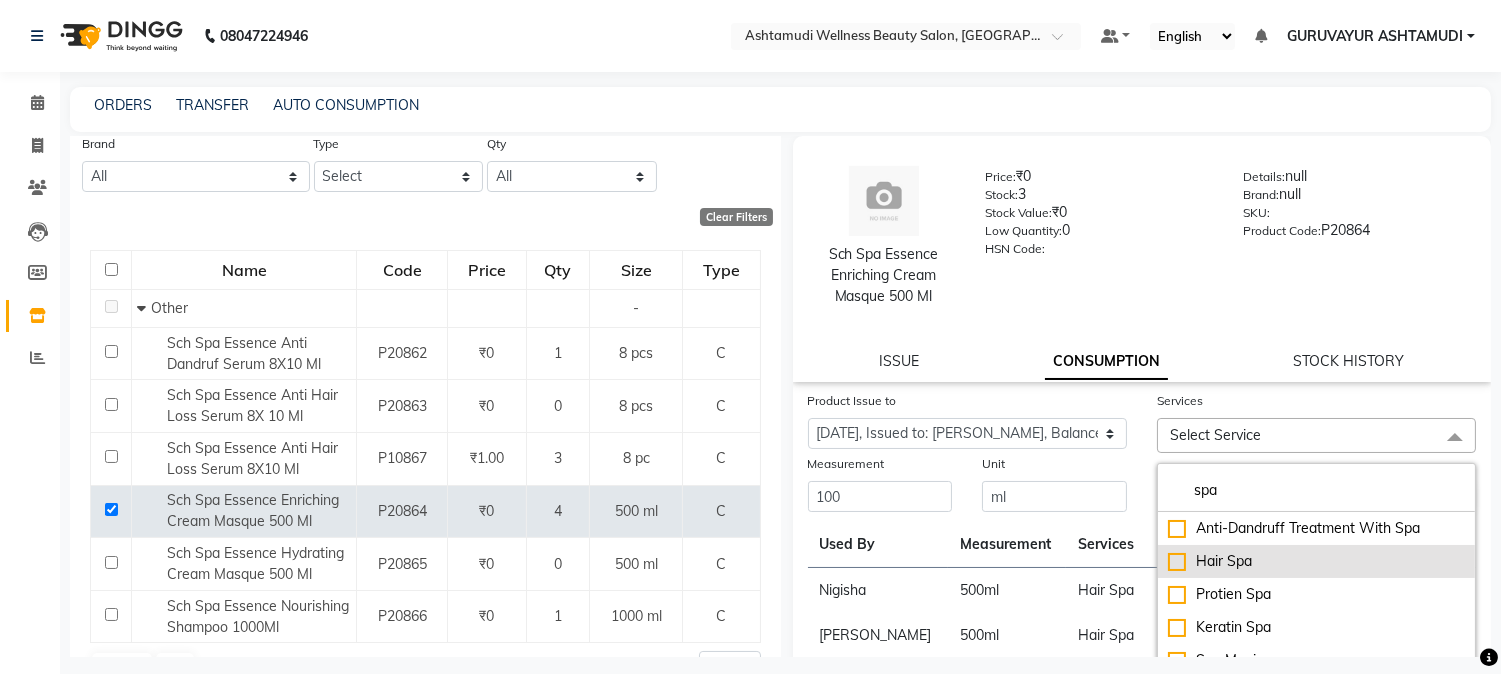 type on "spa" 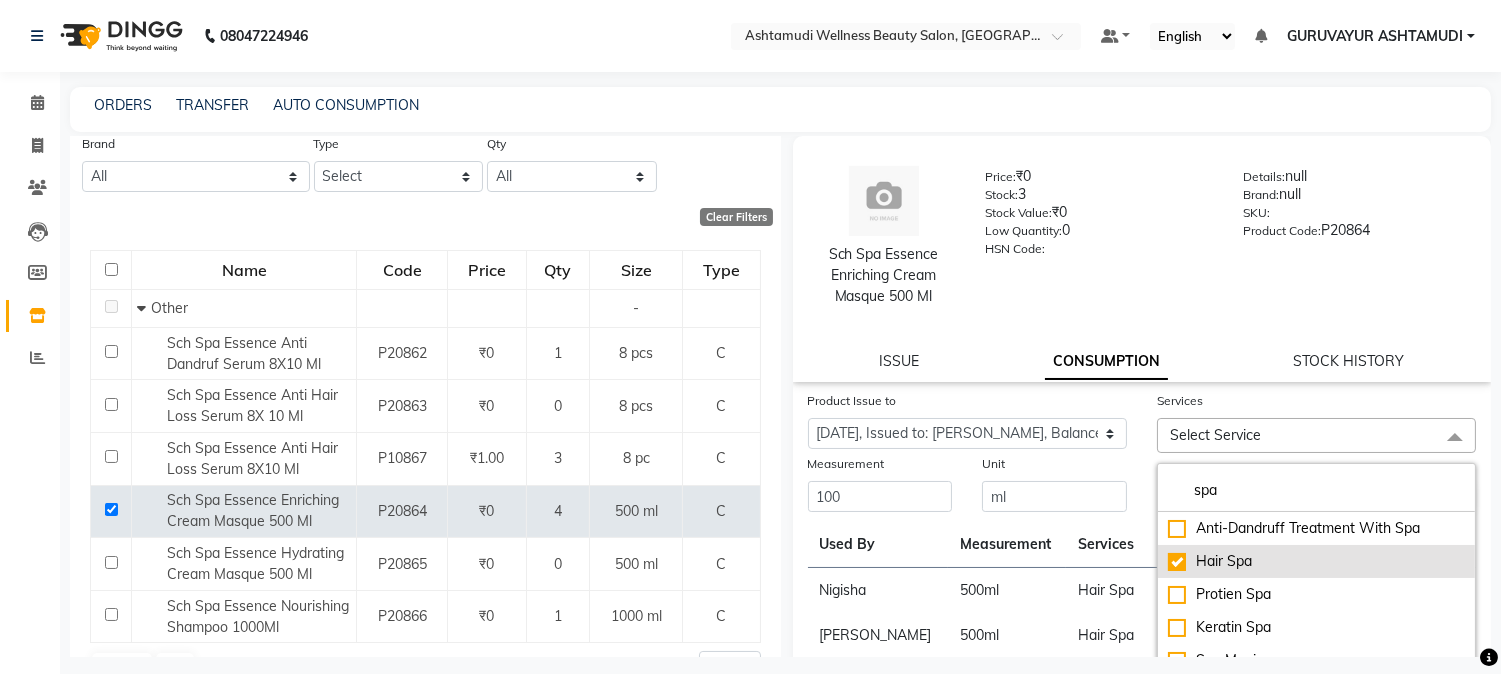 checkbox on "true" 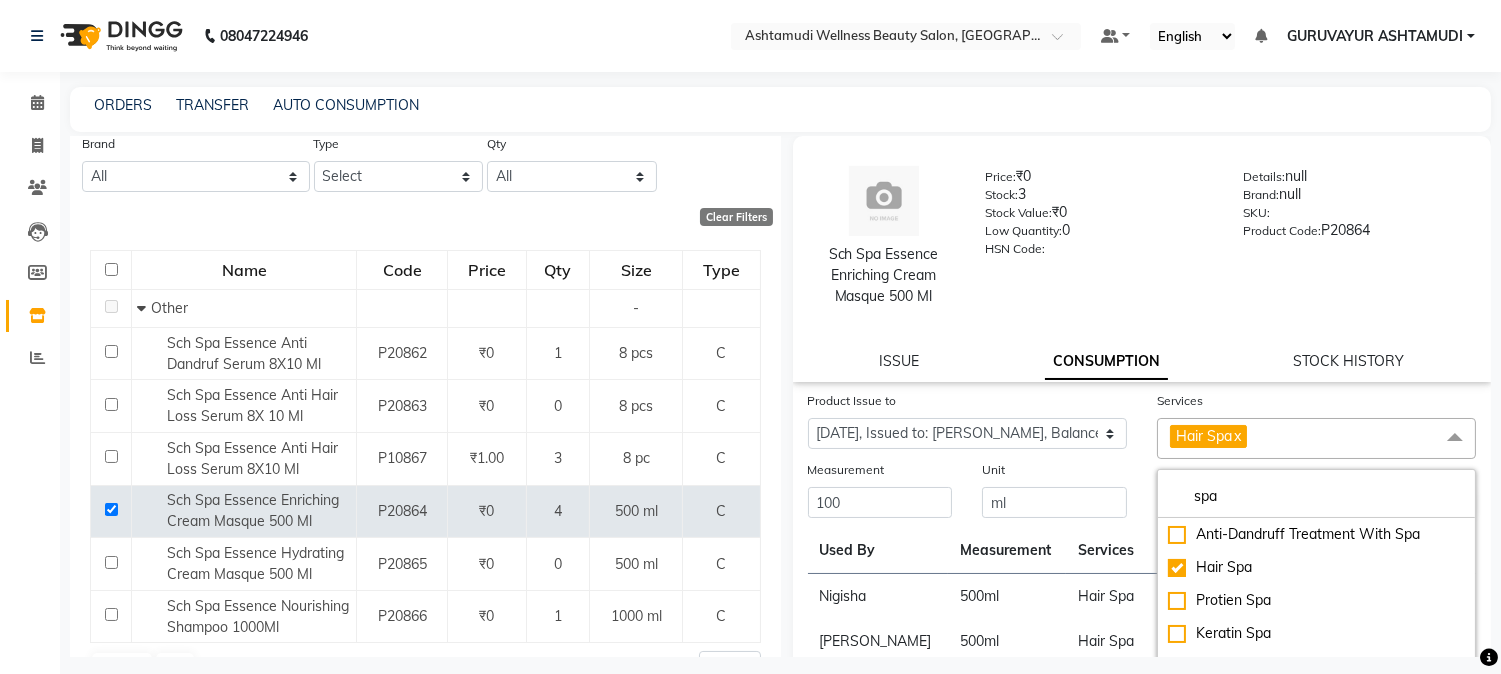 click on "Submit" 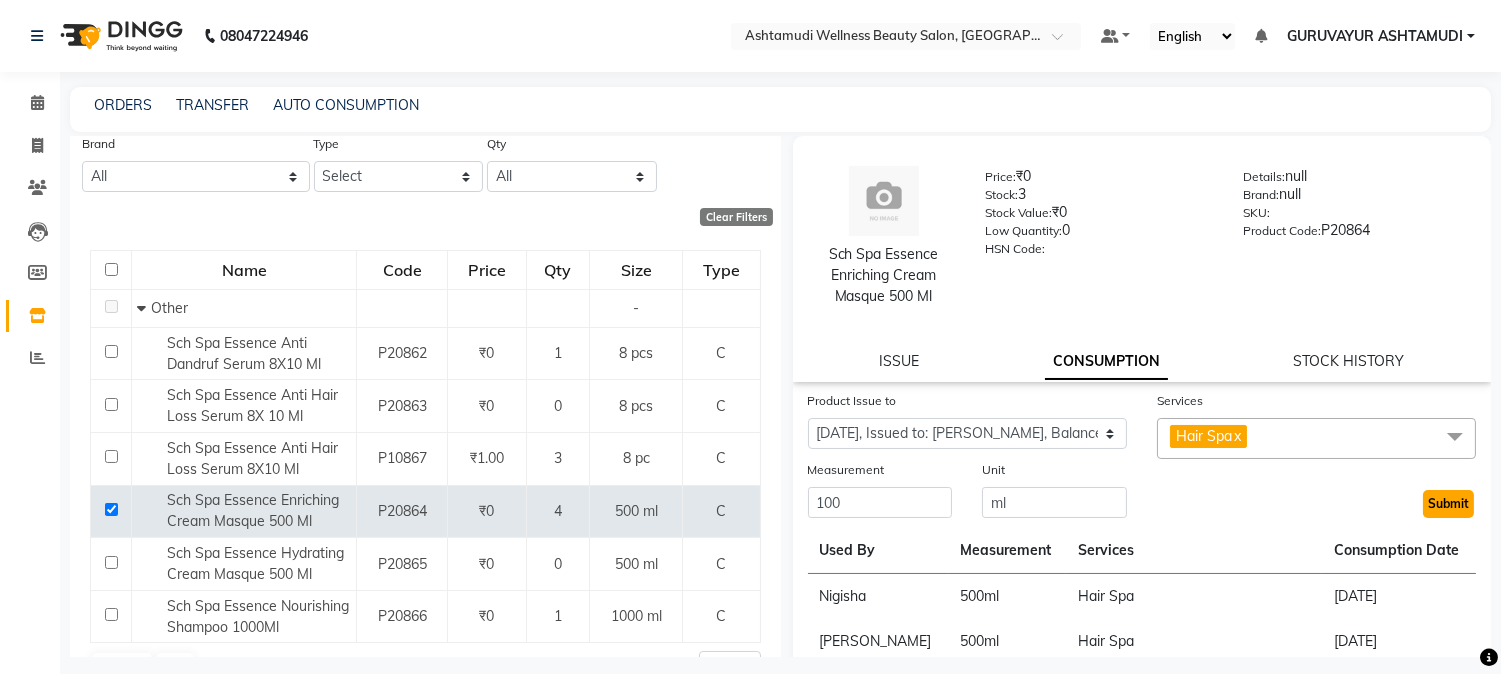 click on "Submit" 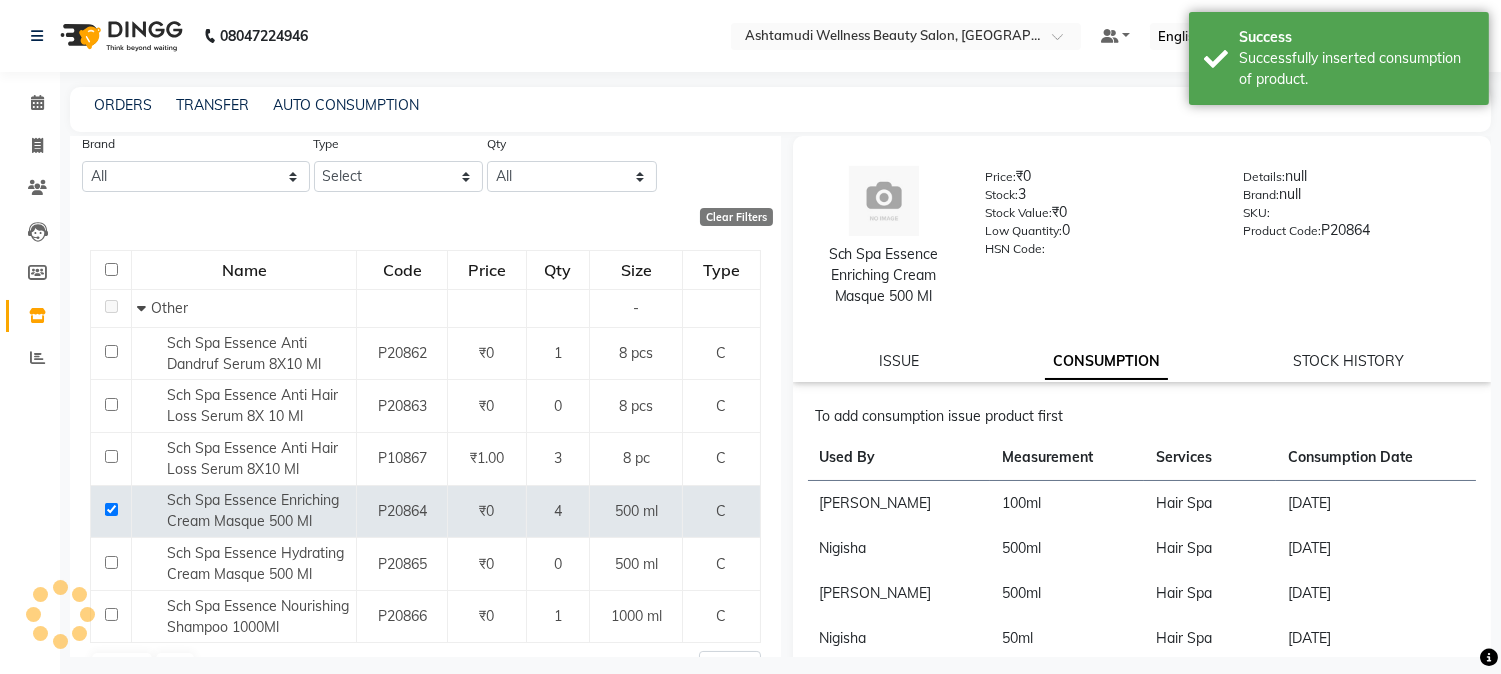 scroll, scrollTop: 0, scrollLeft: 0, axis: both 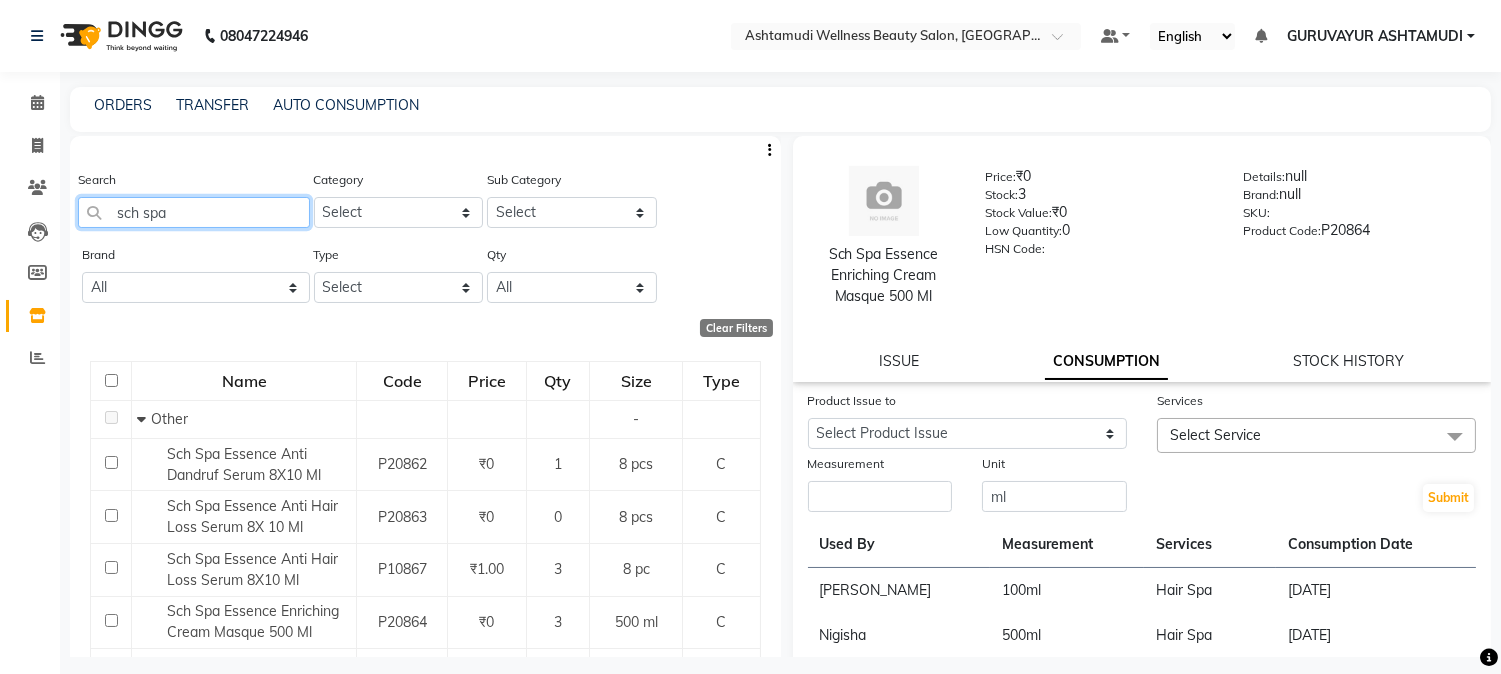 drag, startPoint x: 221, startPoint y: 216, endPoint x: 0, endPoint y: 196, distance: 221.90314 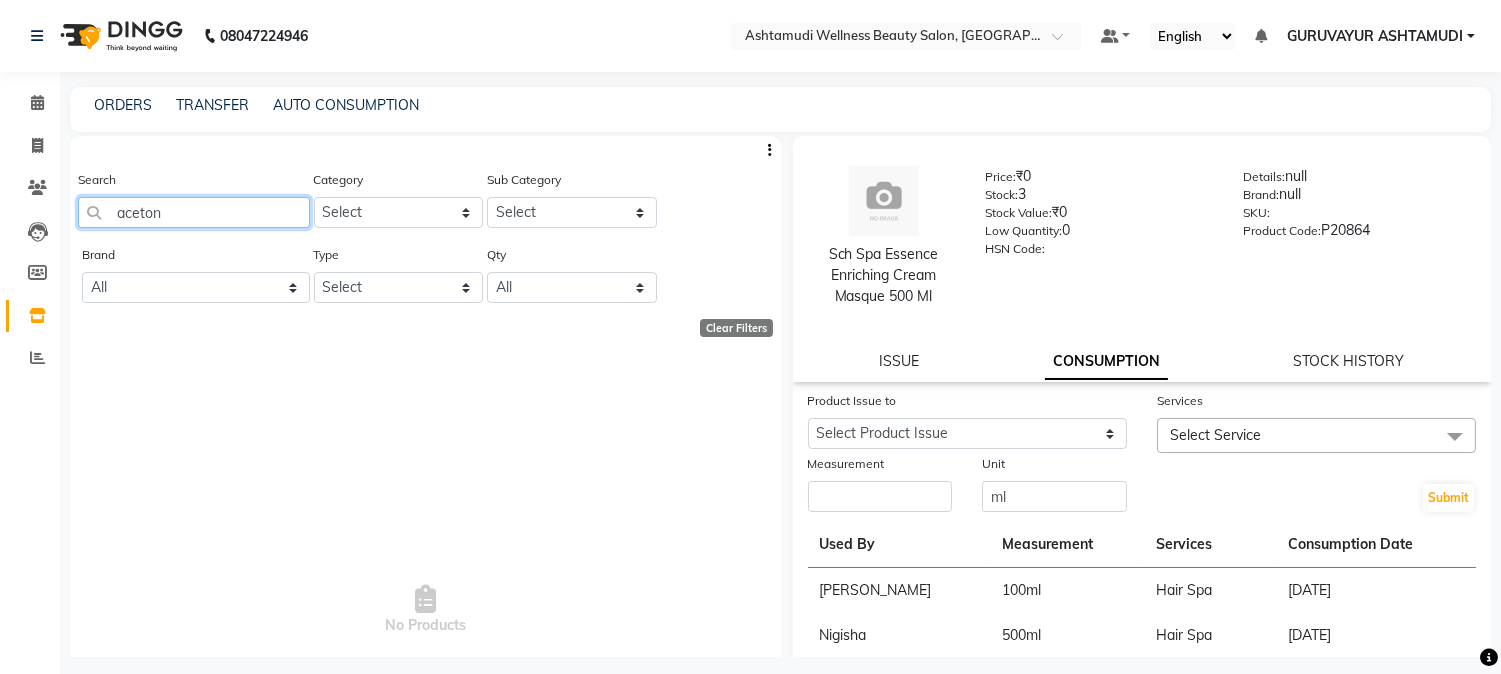 click on "aceton" 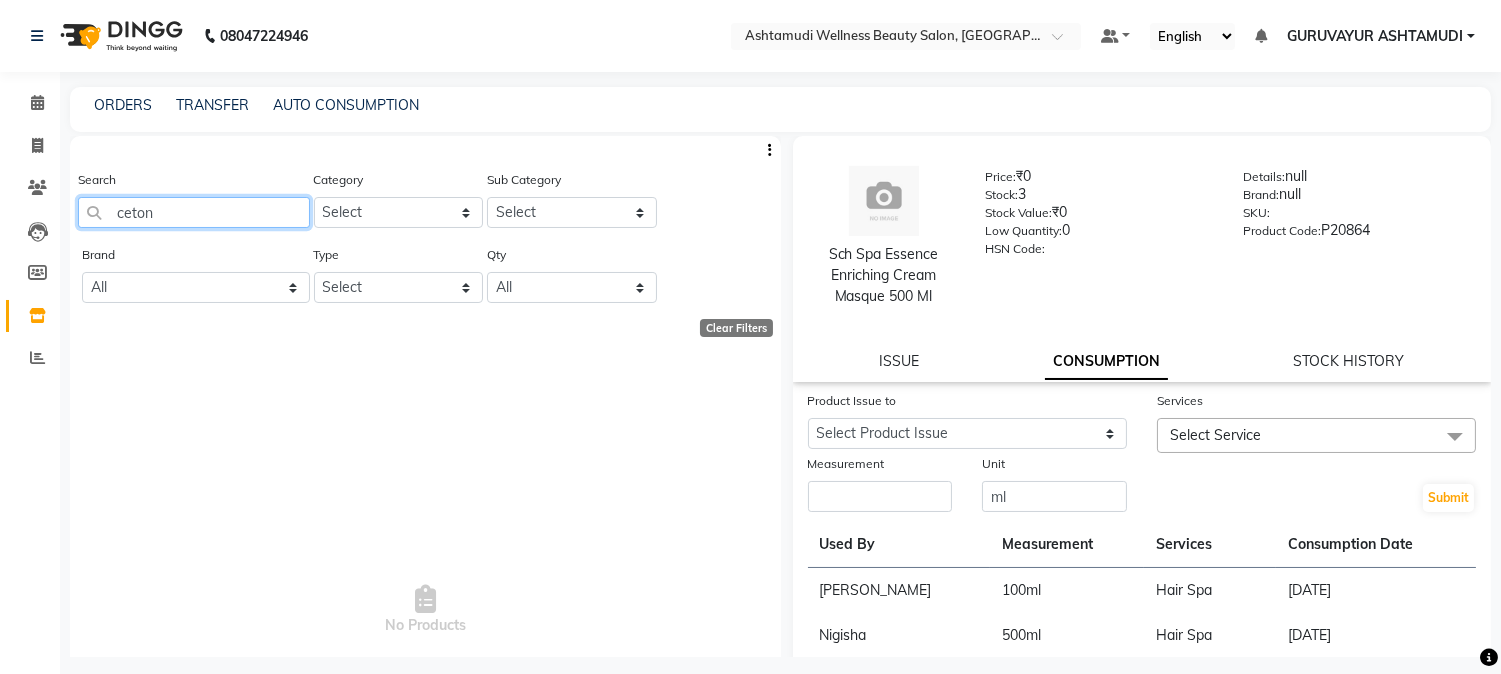 select on "500" 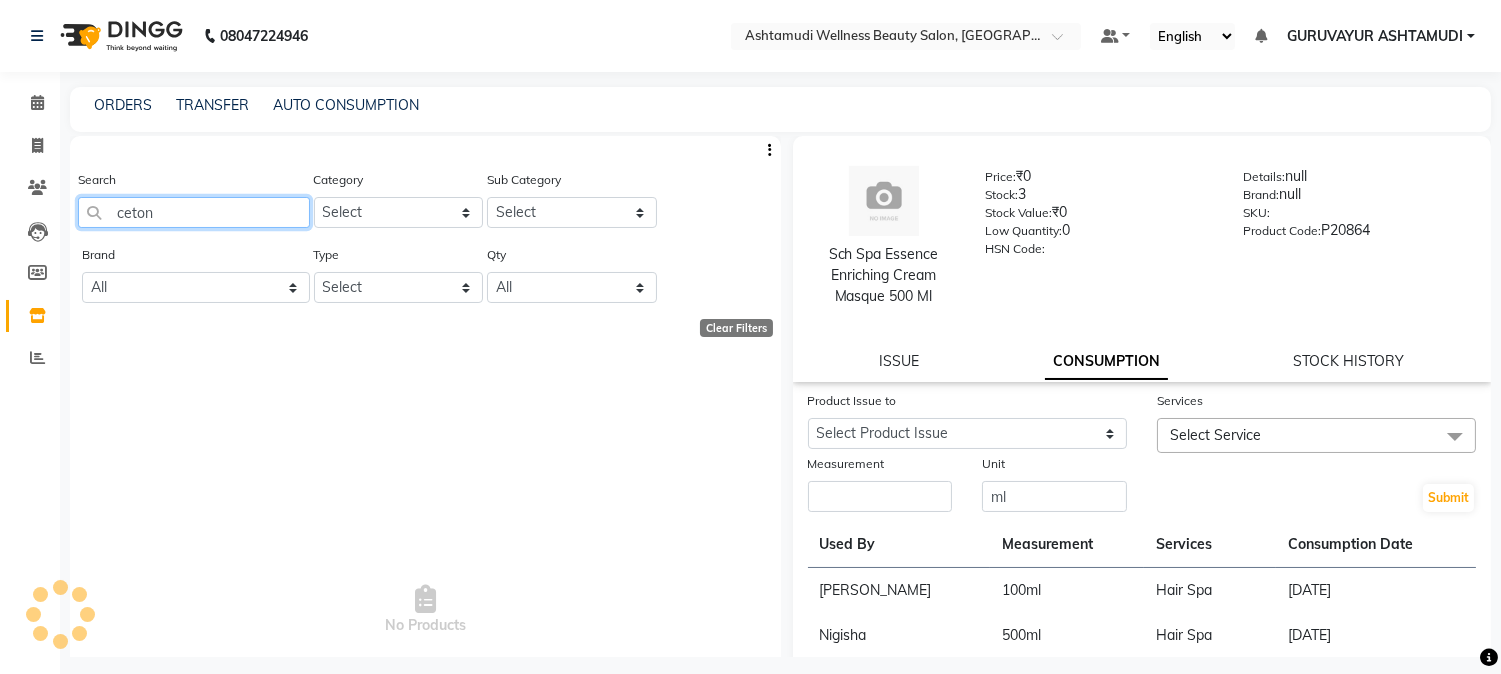 type on "Aceton" 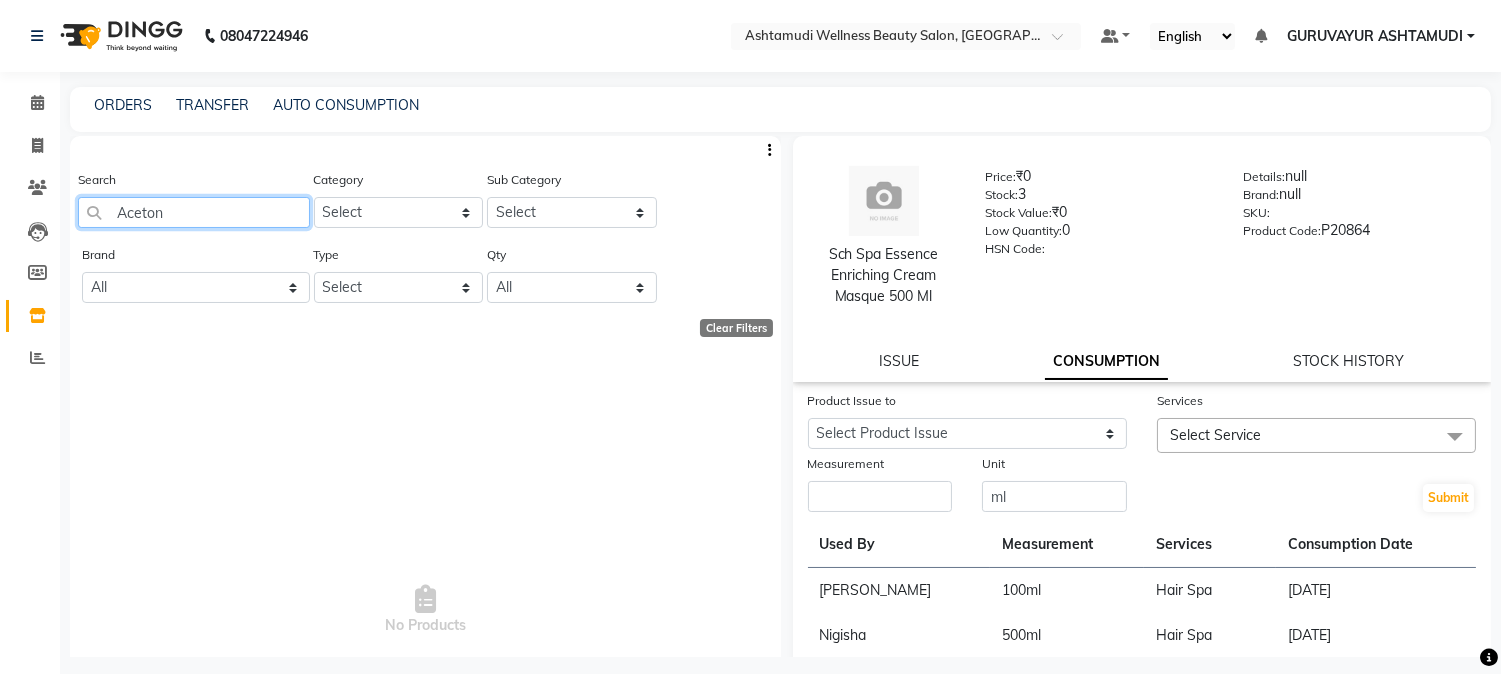 select on "500" 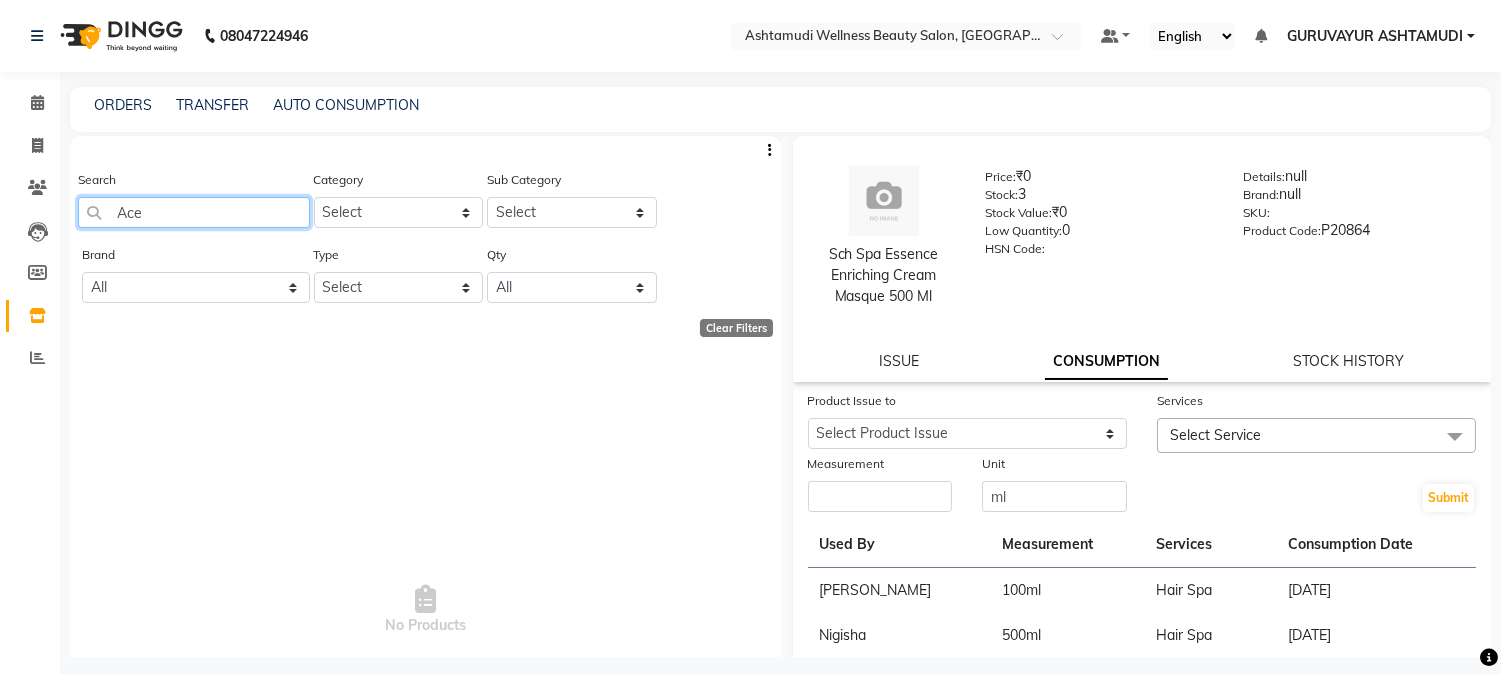 type on "Ac" 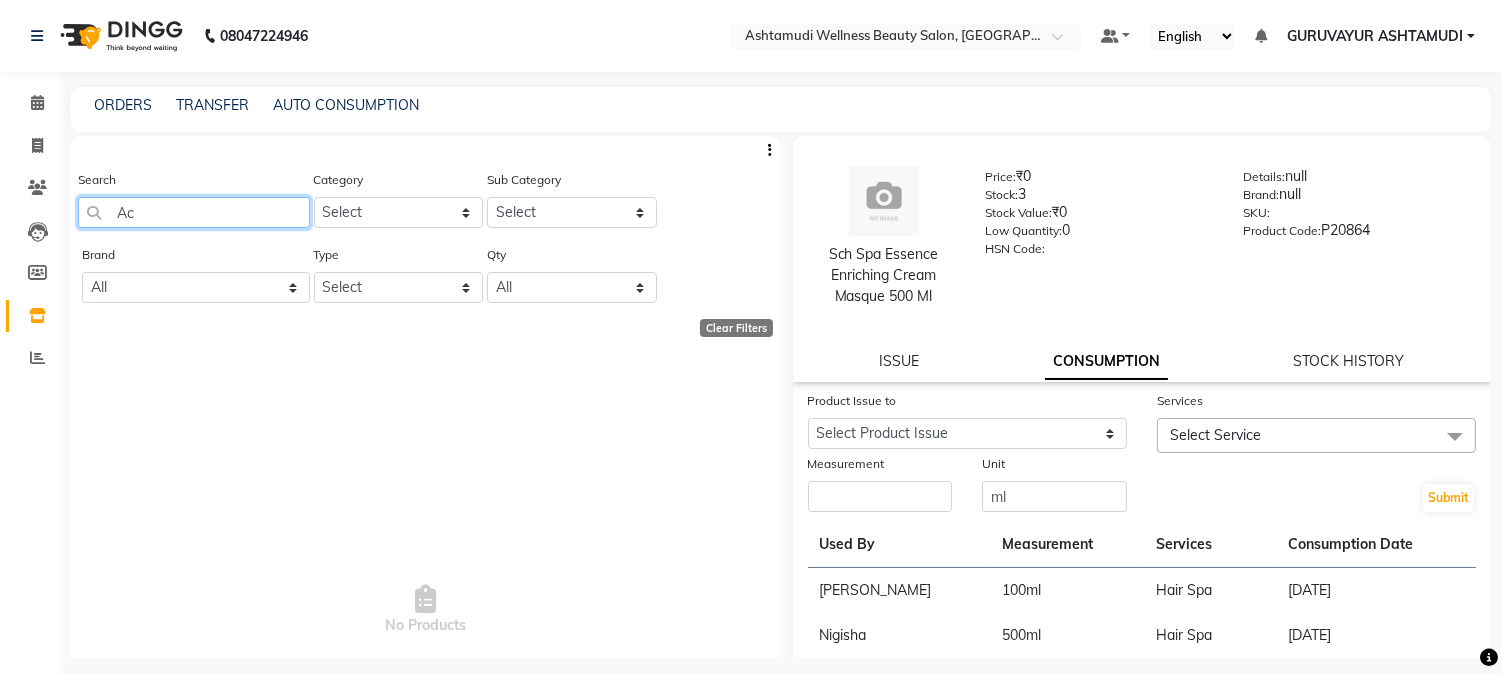 select on "500" 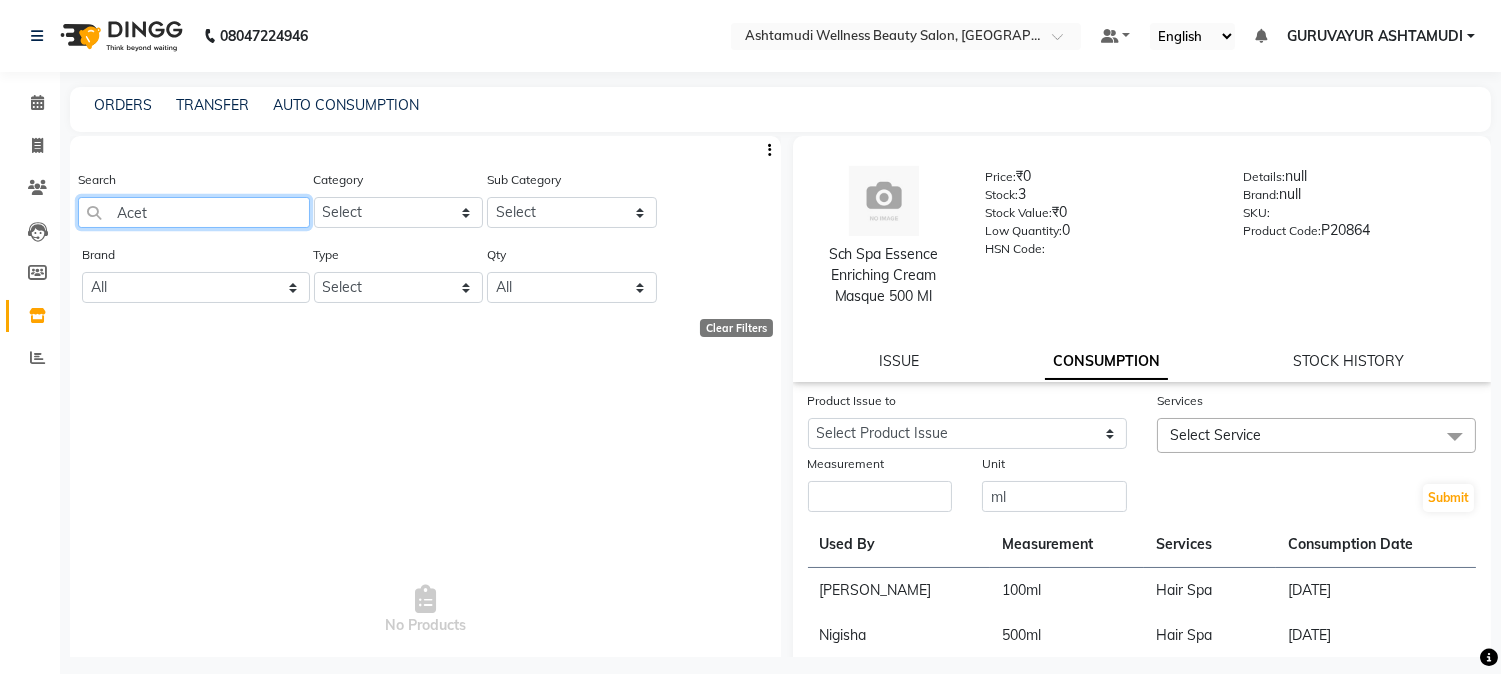 type on "Ace" 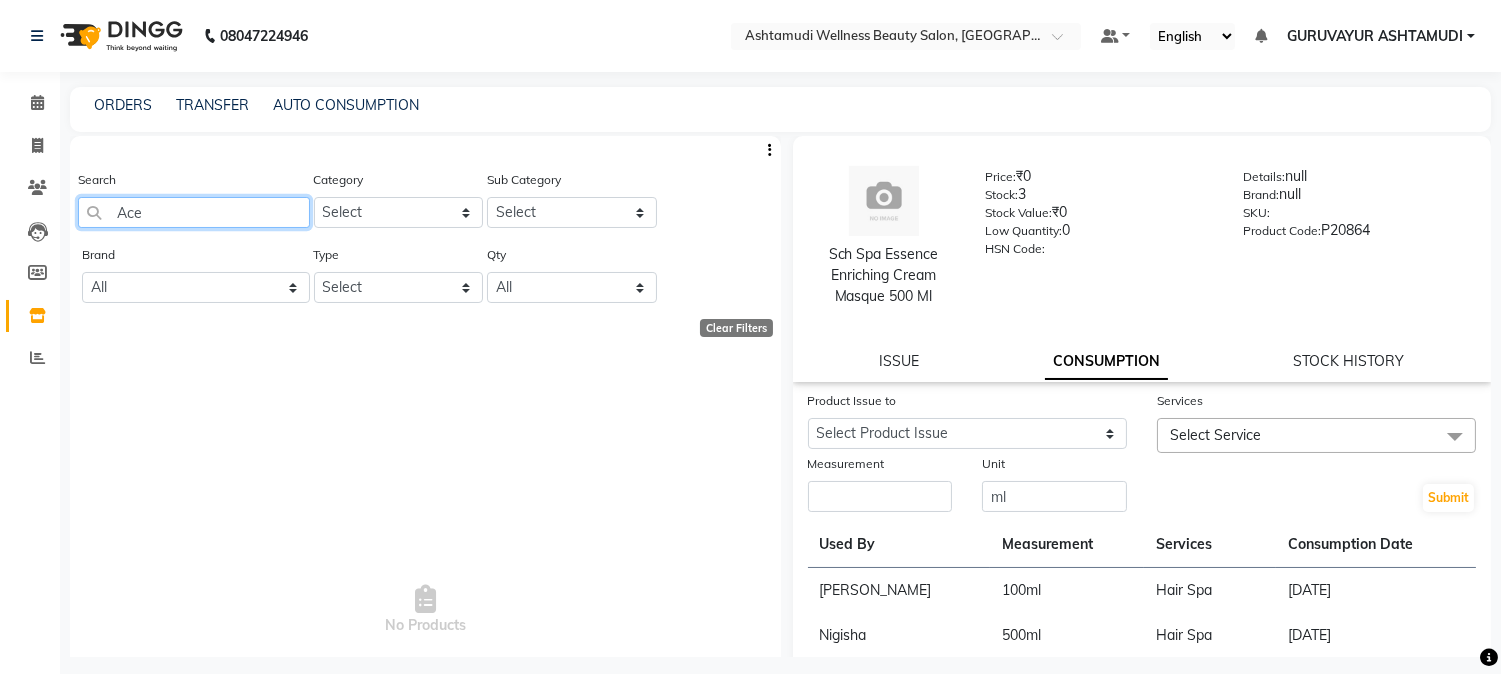 select on "500" 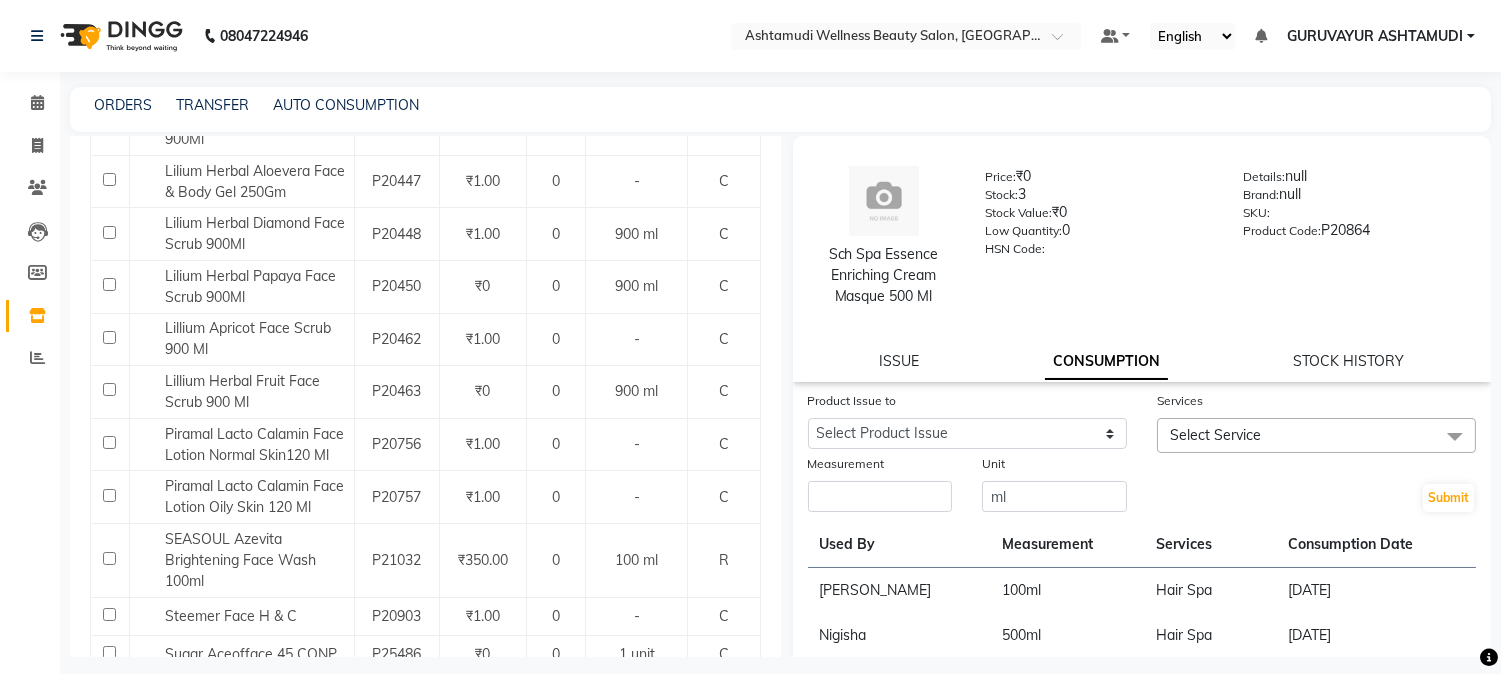 scroll, scrollTop: 1272, scrollLeft: 0, axis: vertical 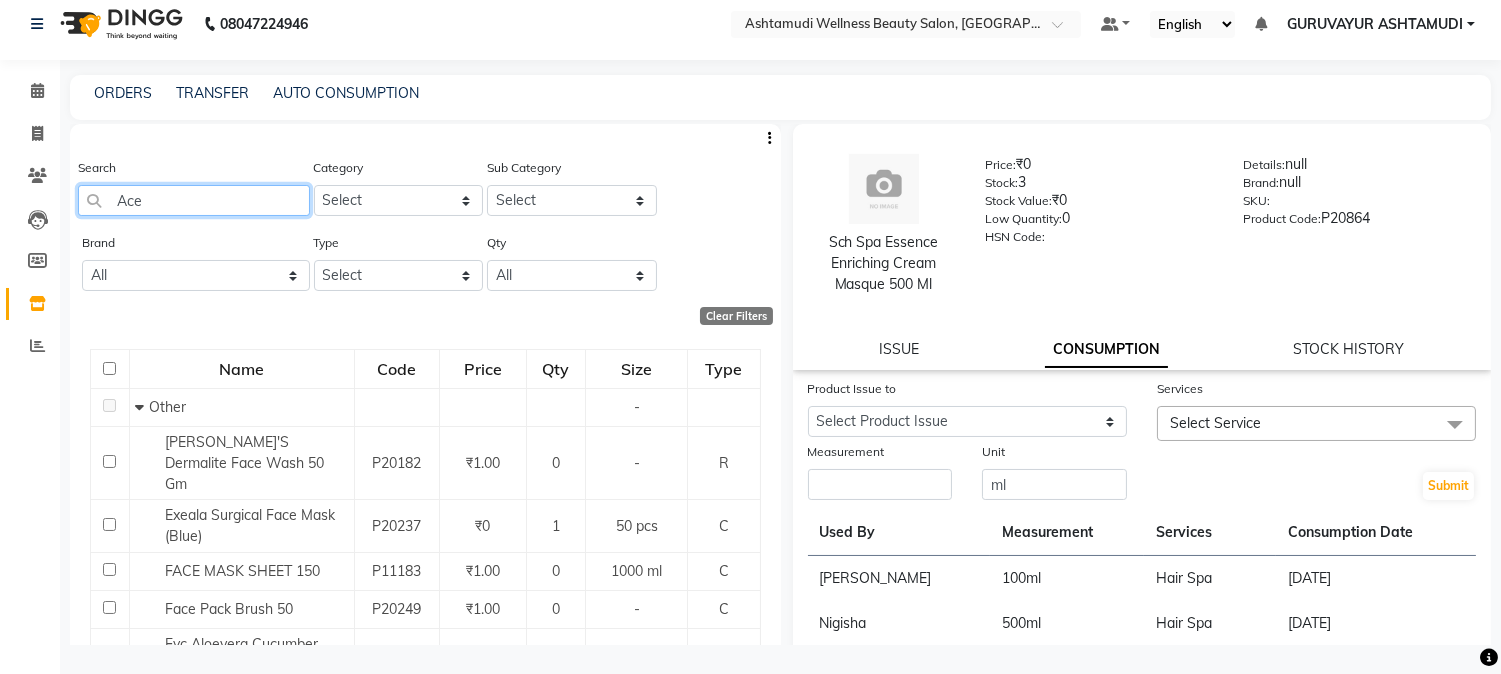 type on "Ace" 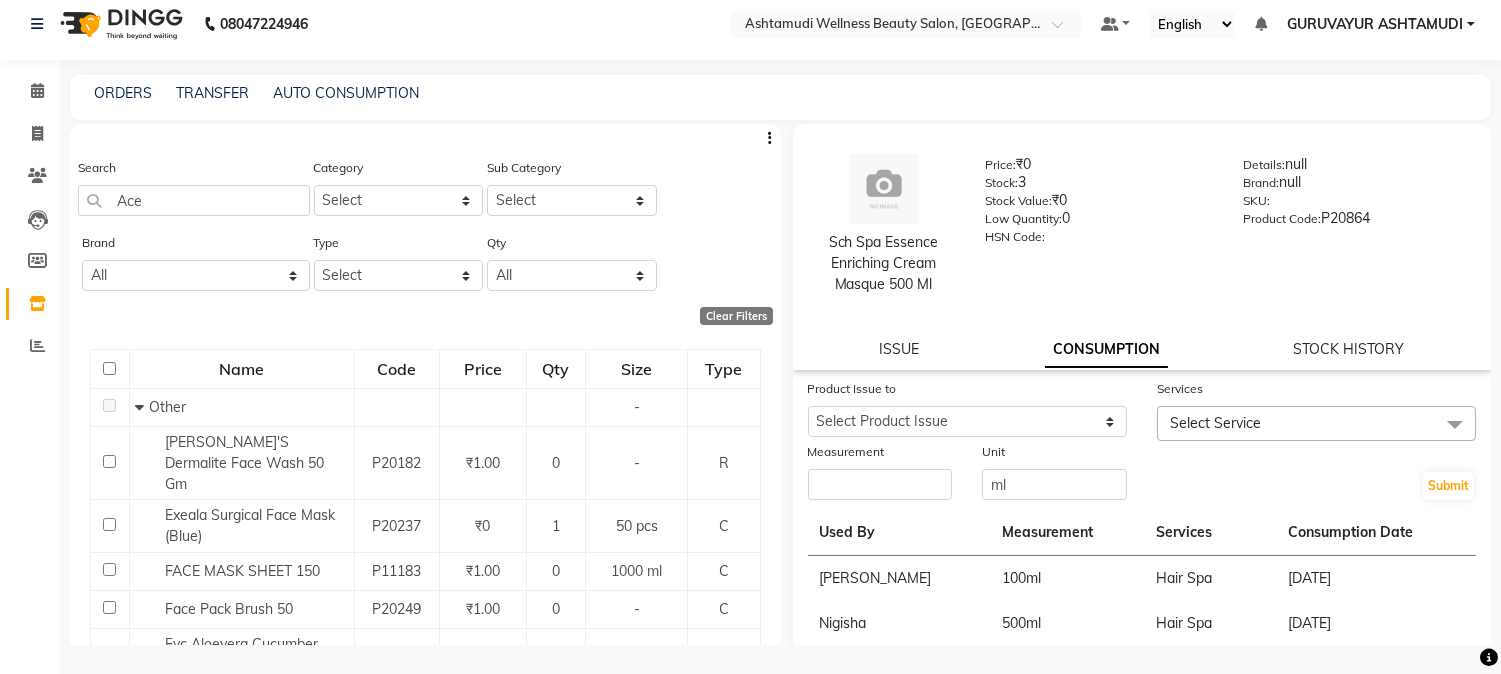 drag, startPoint x: 214, startPoint y: 182, endPoint x: 0, endPoint y: 161, distance: 215.02791 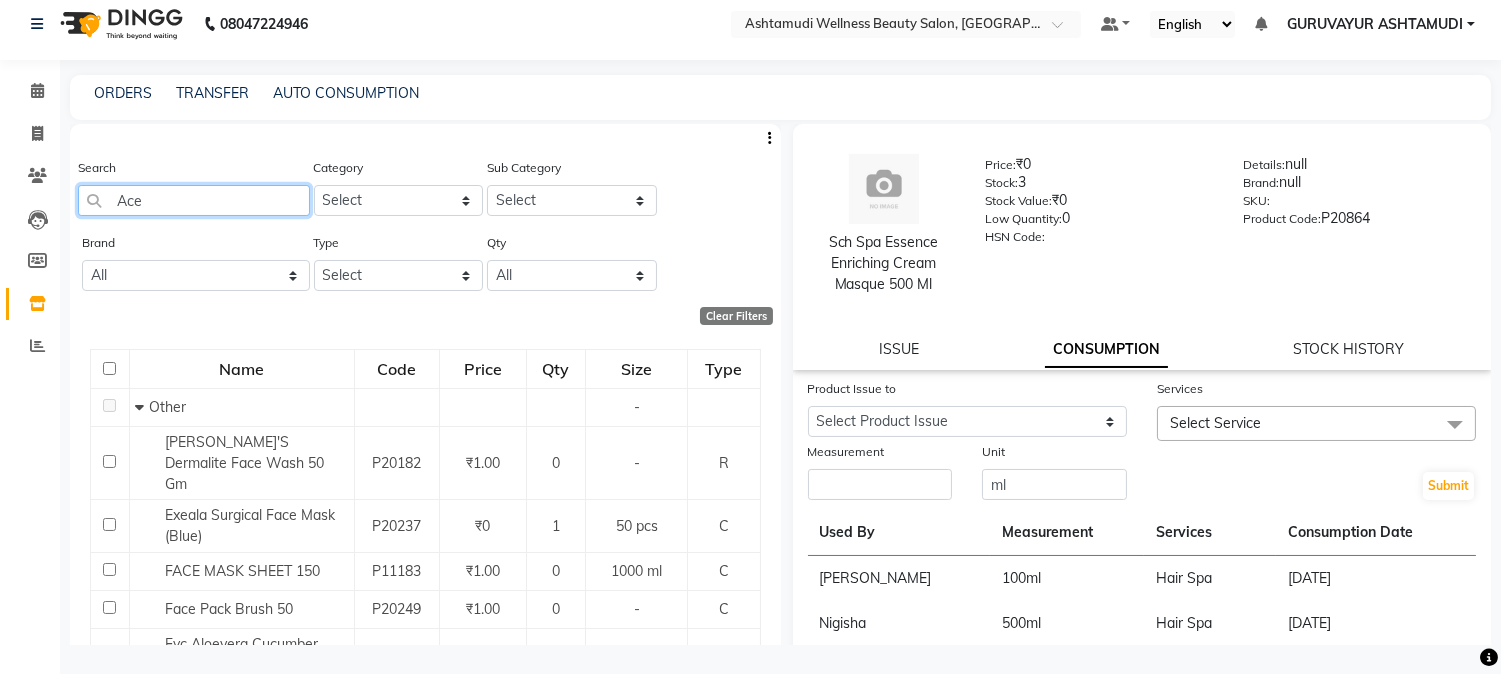drag, startPoint x: 147, startPoint y: 197, endPoint x: 68, endPoint y: 198, distance: 79.00633 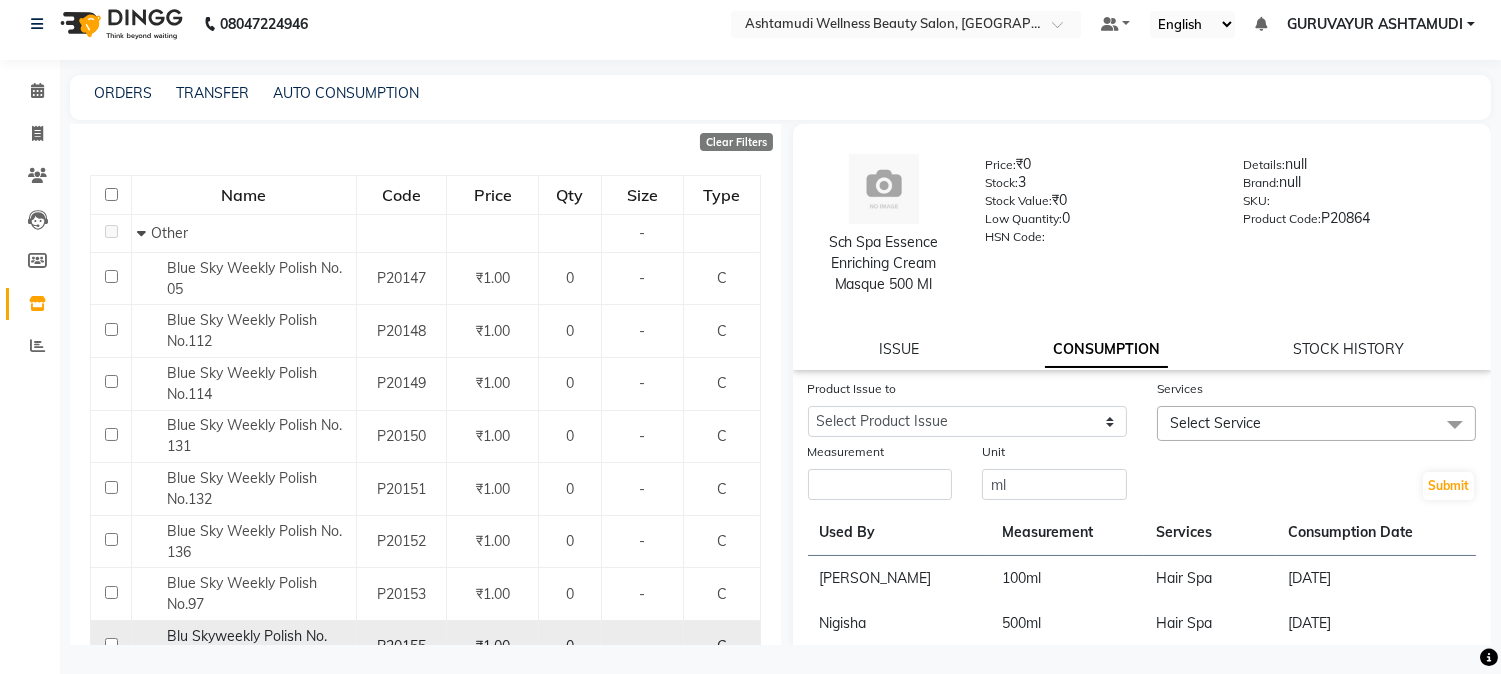scroll, scrollTop: 396, scrollLeft: 0, axis: vertical 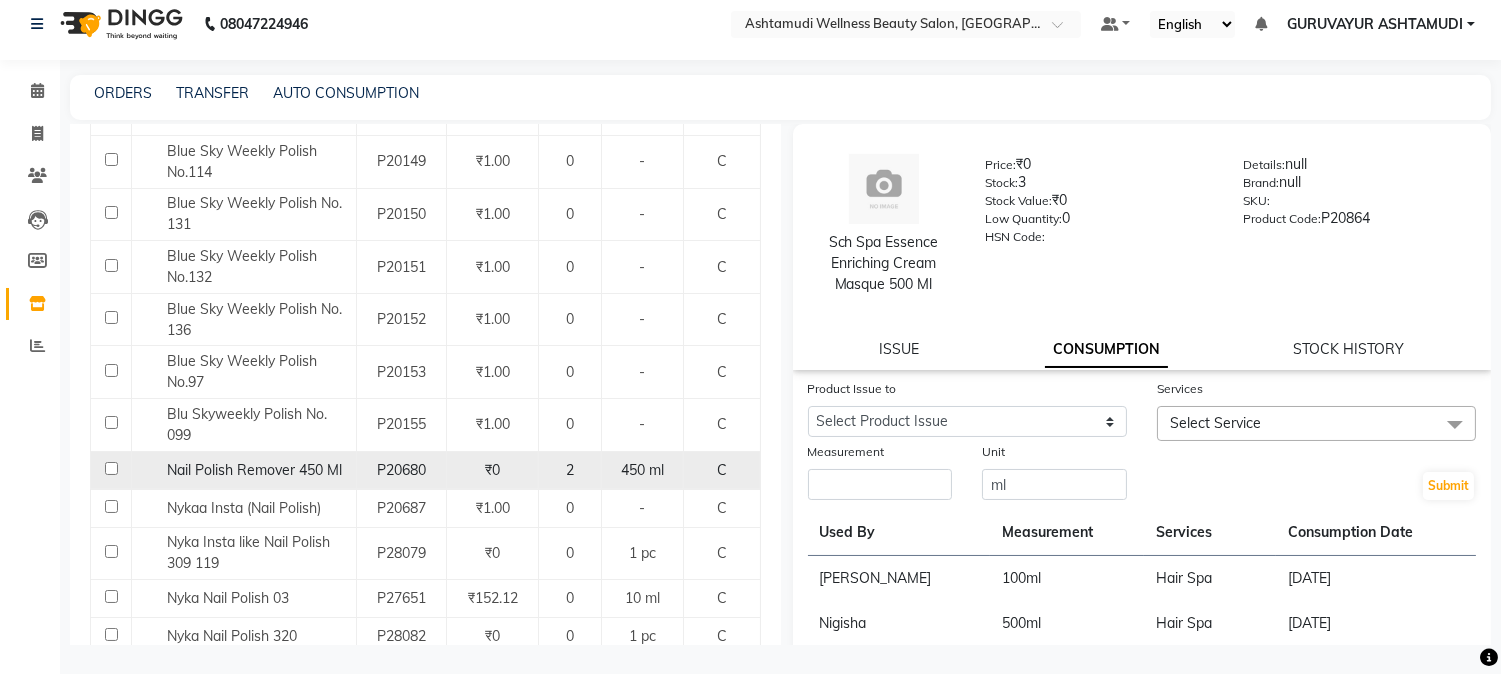 type on "polish" 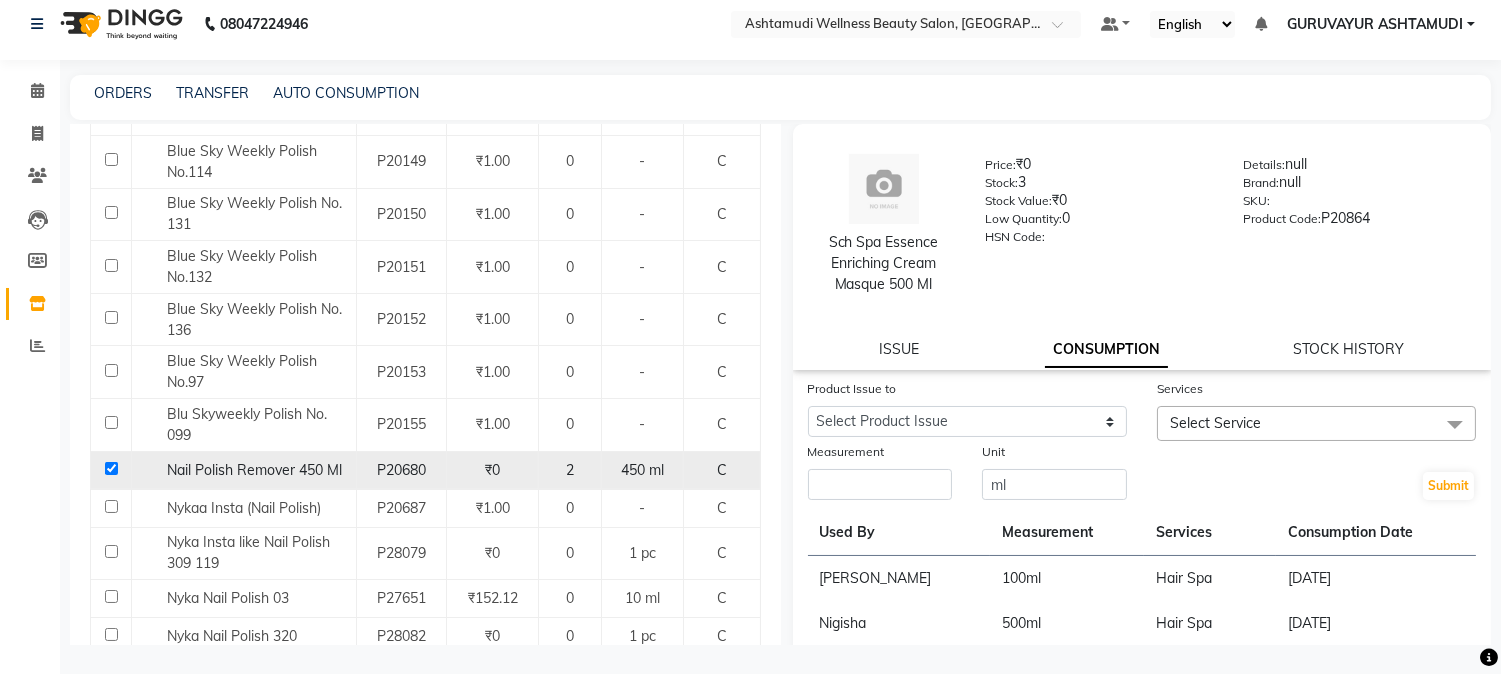 checkbox on "true" 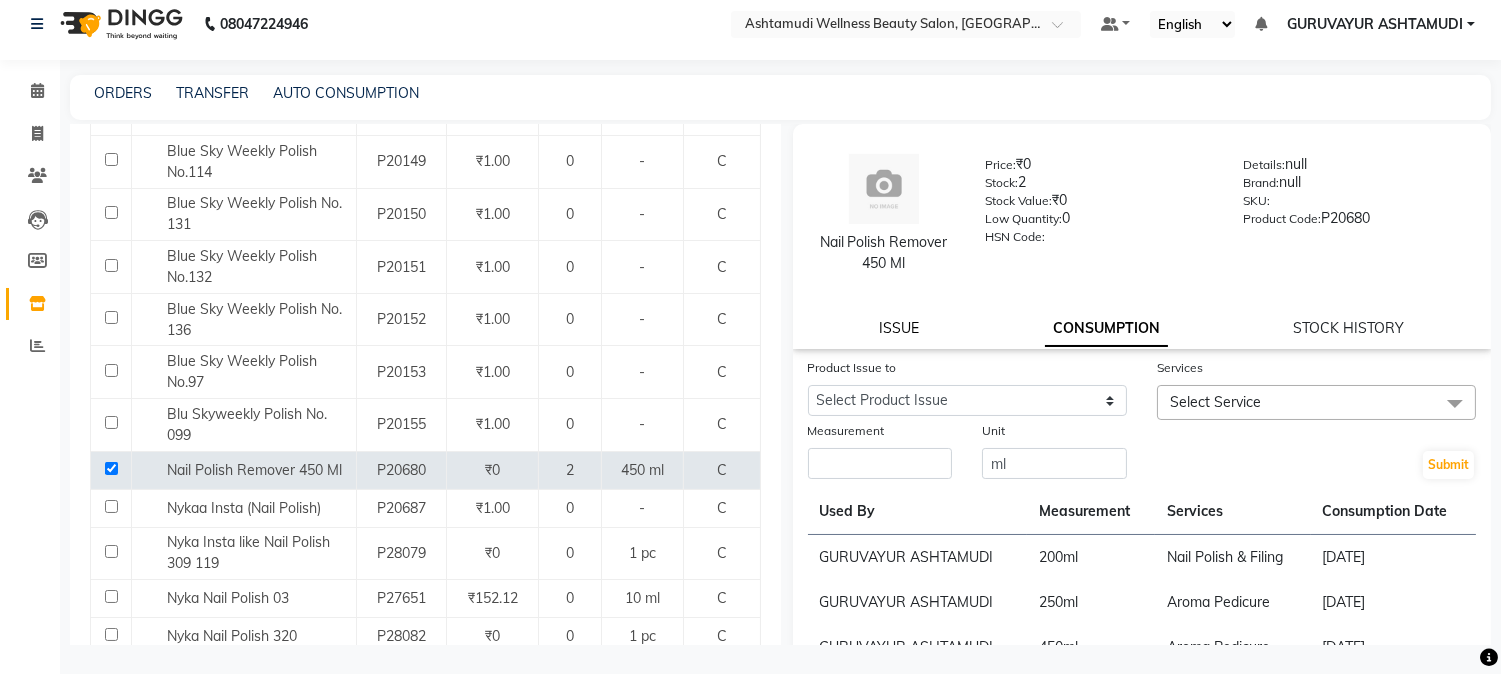 click on "ISSUE" 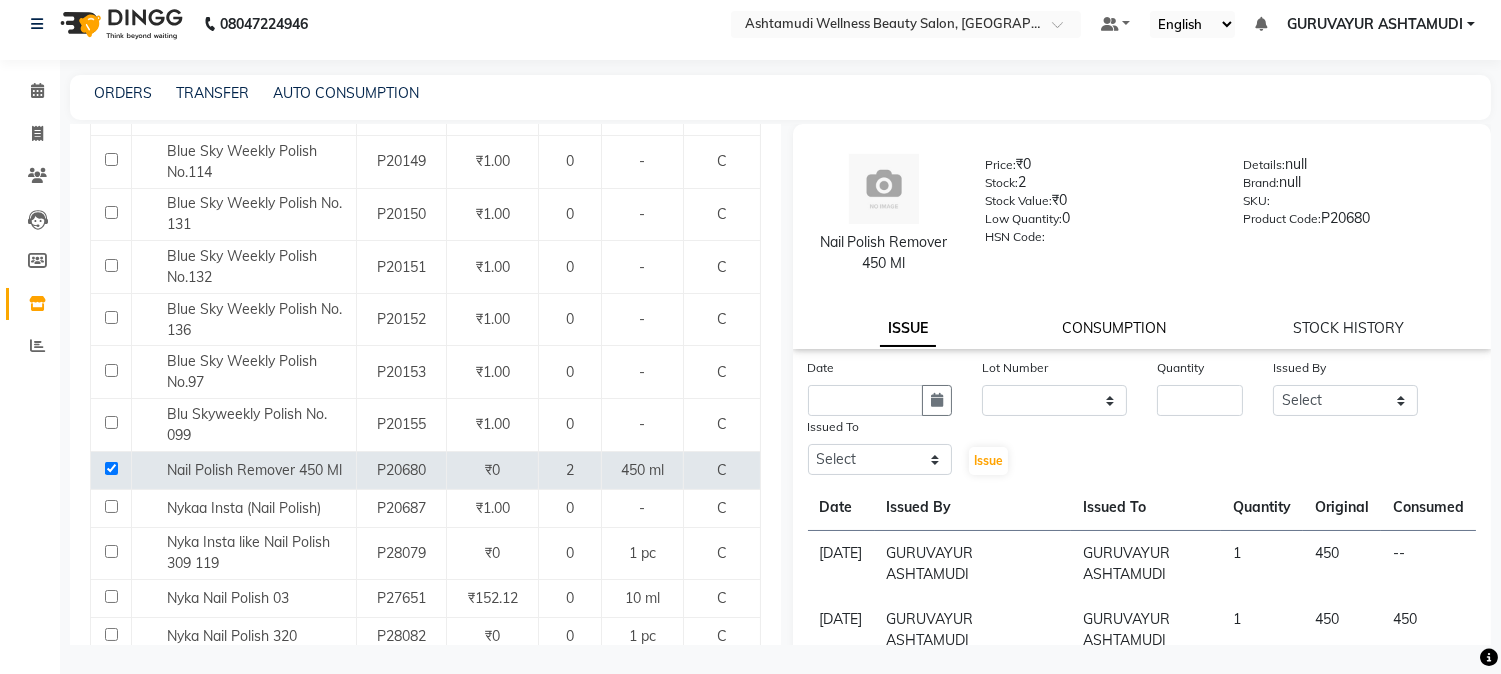 click on "CONSUMPTION" 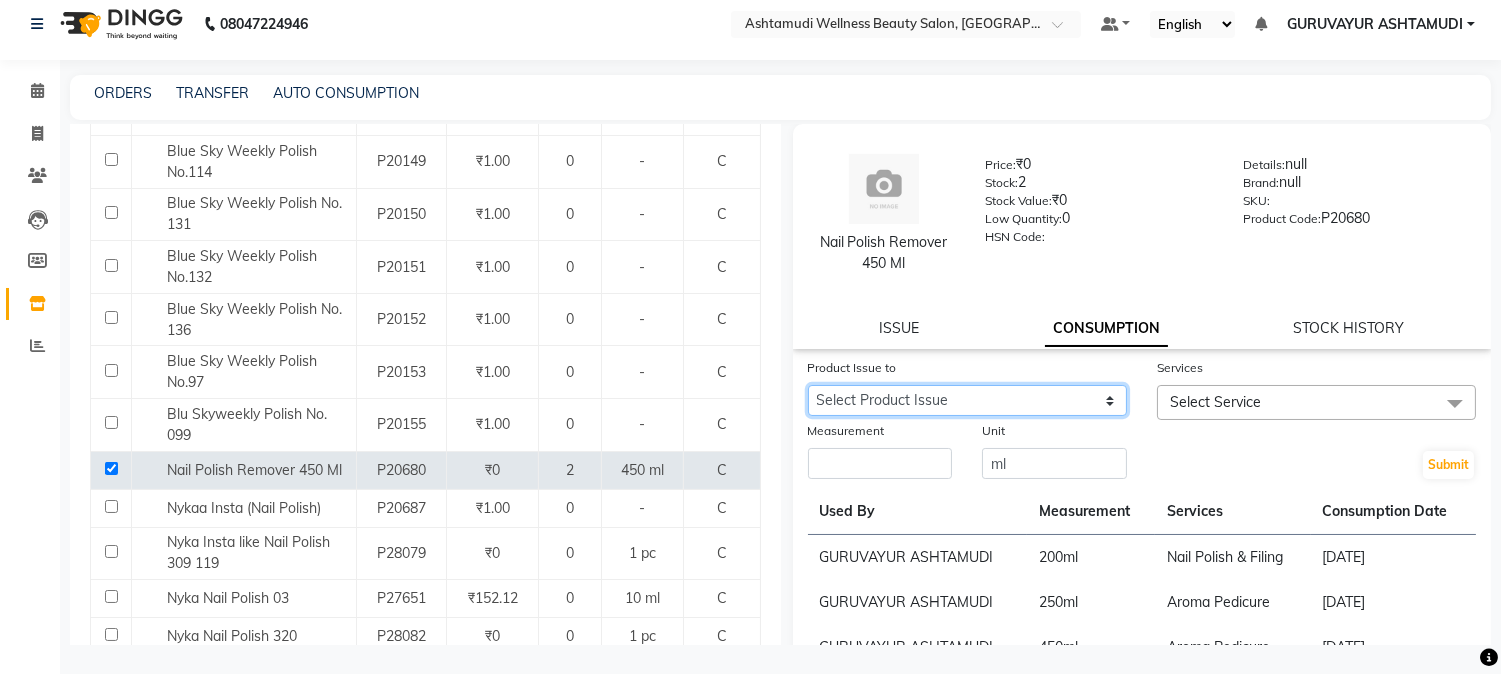 click on "Select Product Issue 2025-06-22, Issued to: GURUVAYUR ASHTAMUDI, Balance: 450" 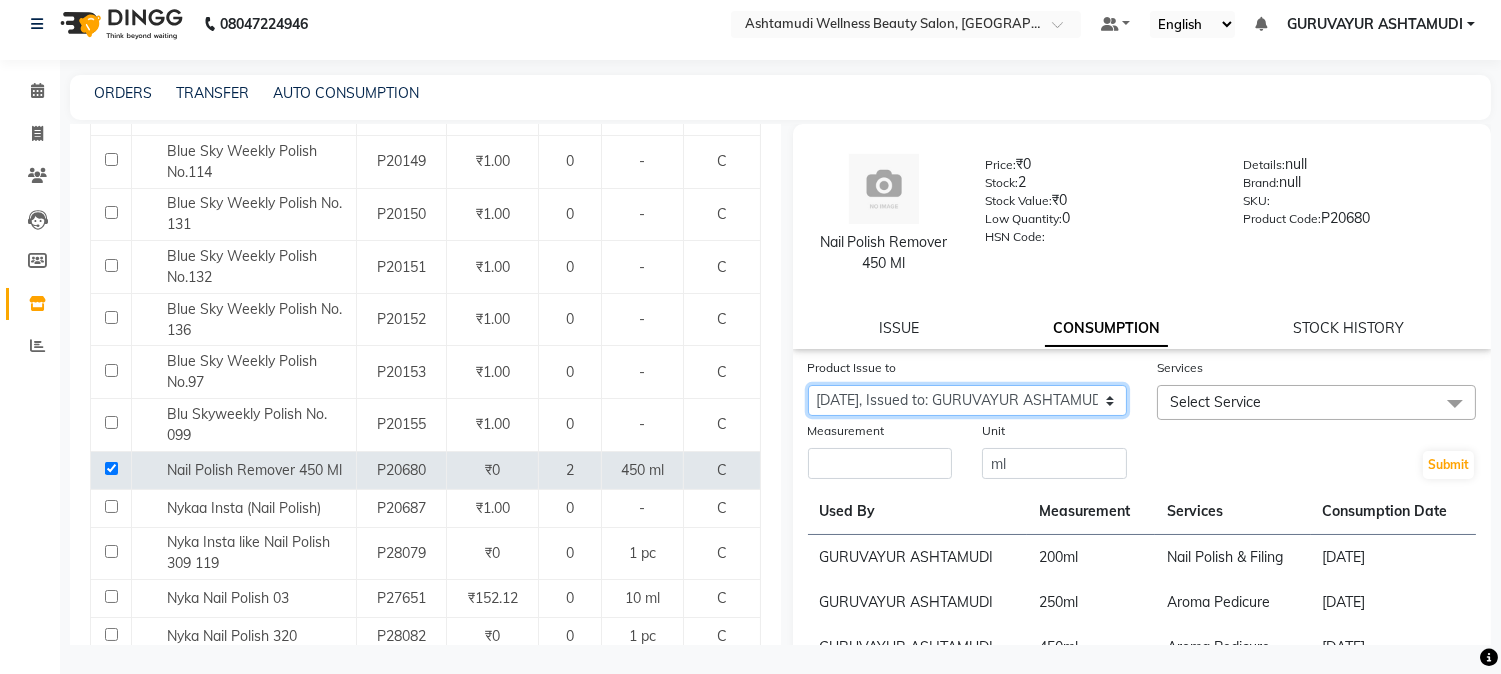 click on "Select Product Issue 2025-06-22, Issued to: GURUVAYUR ASHTAMUDI, Balance: 450" 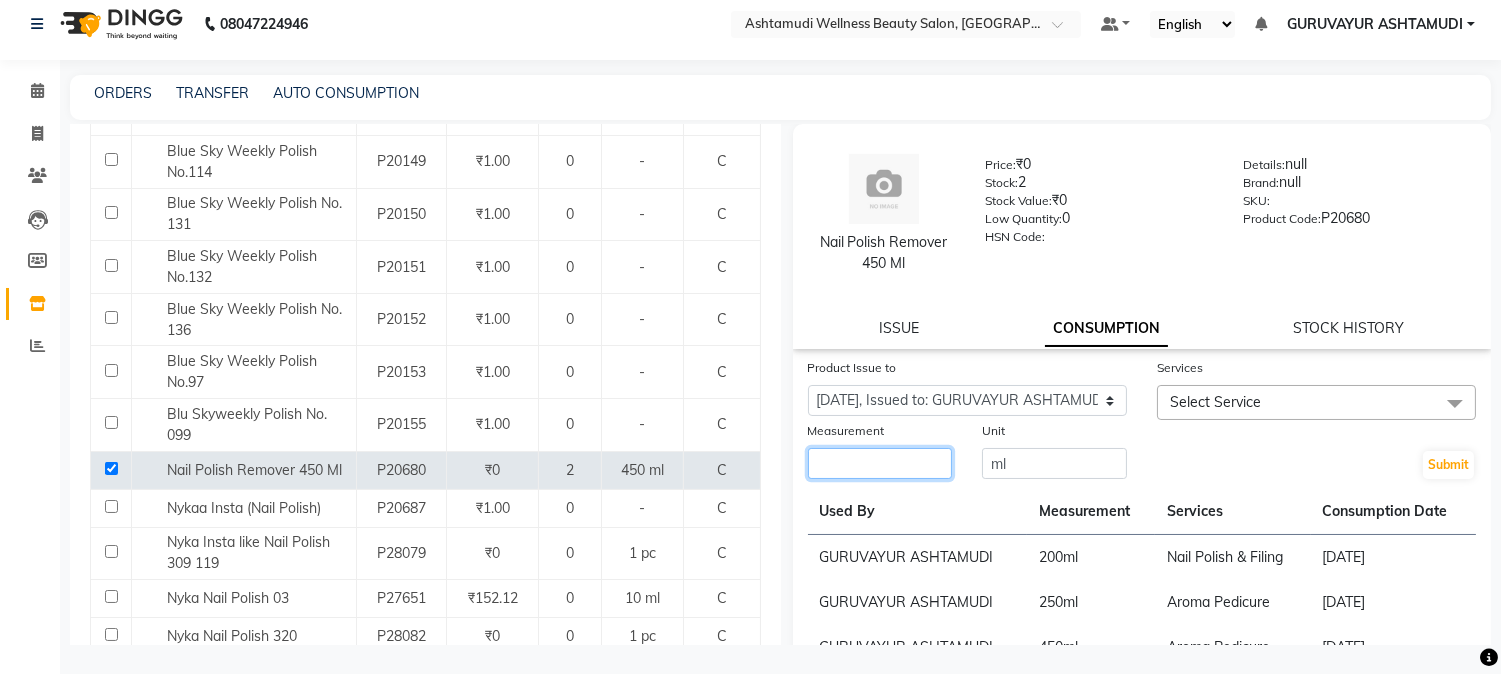 click 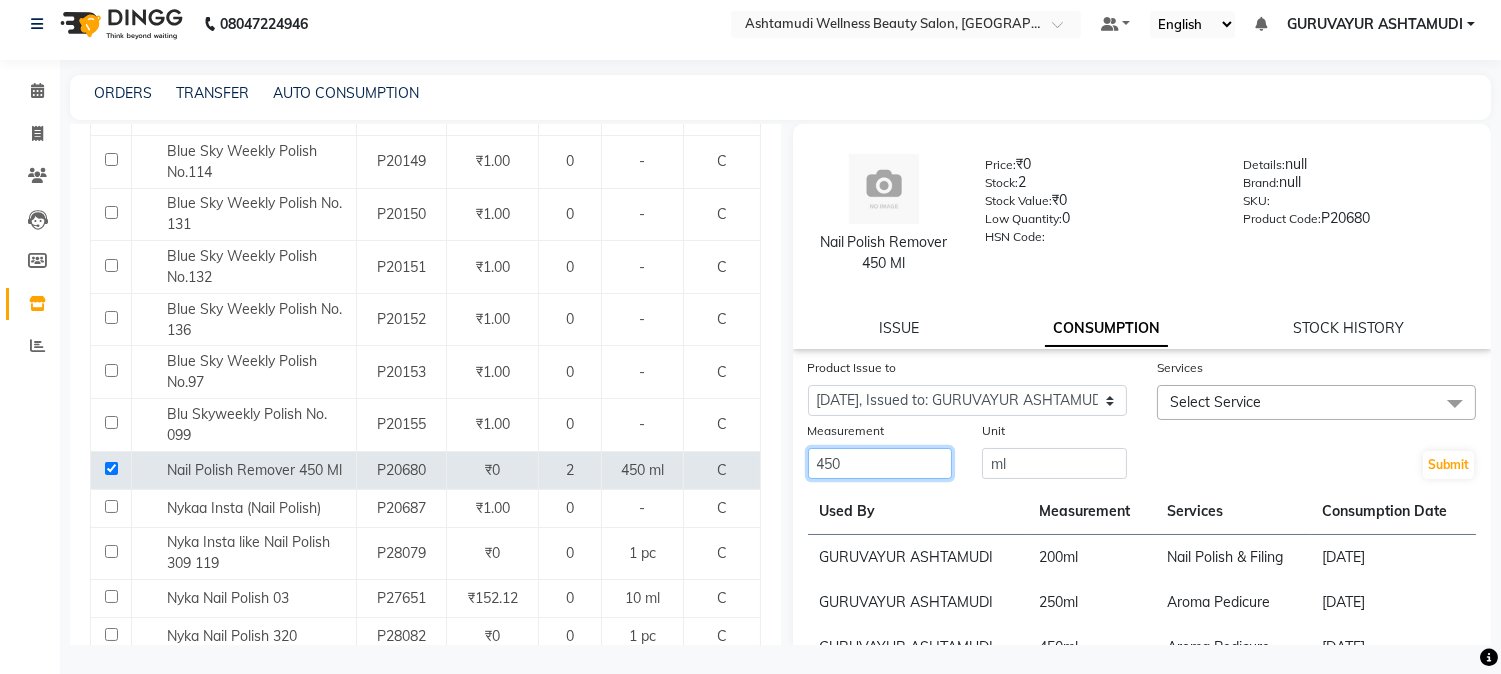 type on "450" 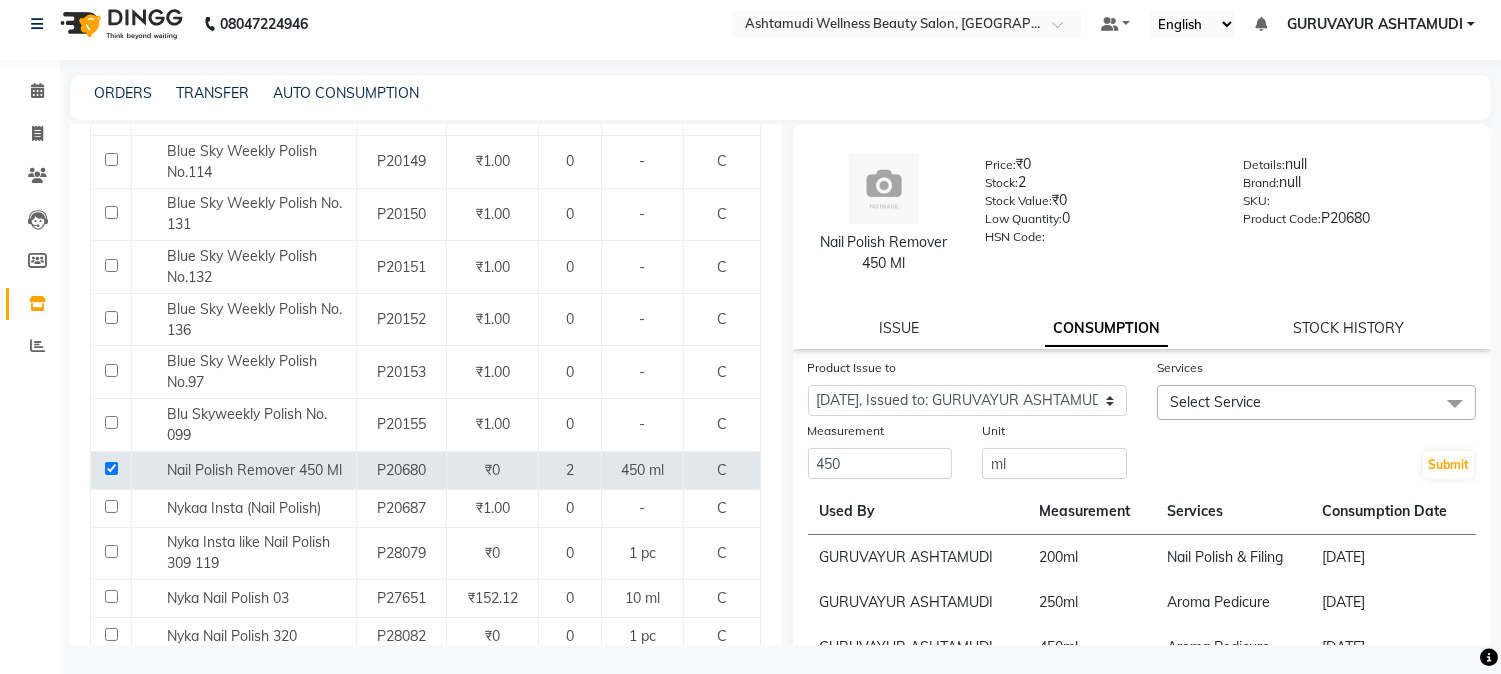 click on "Select Service" 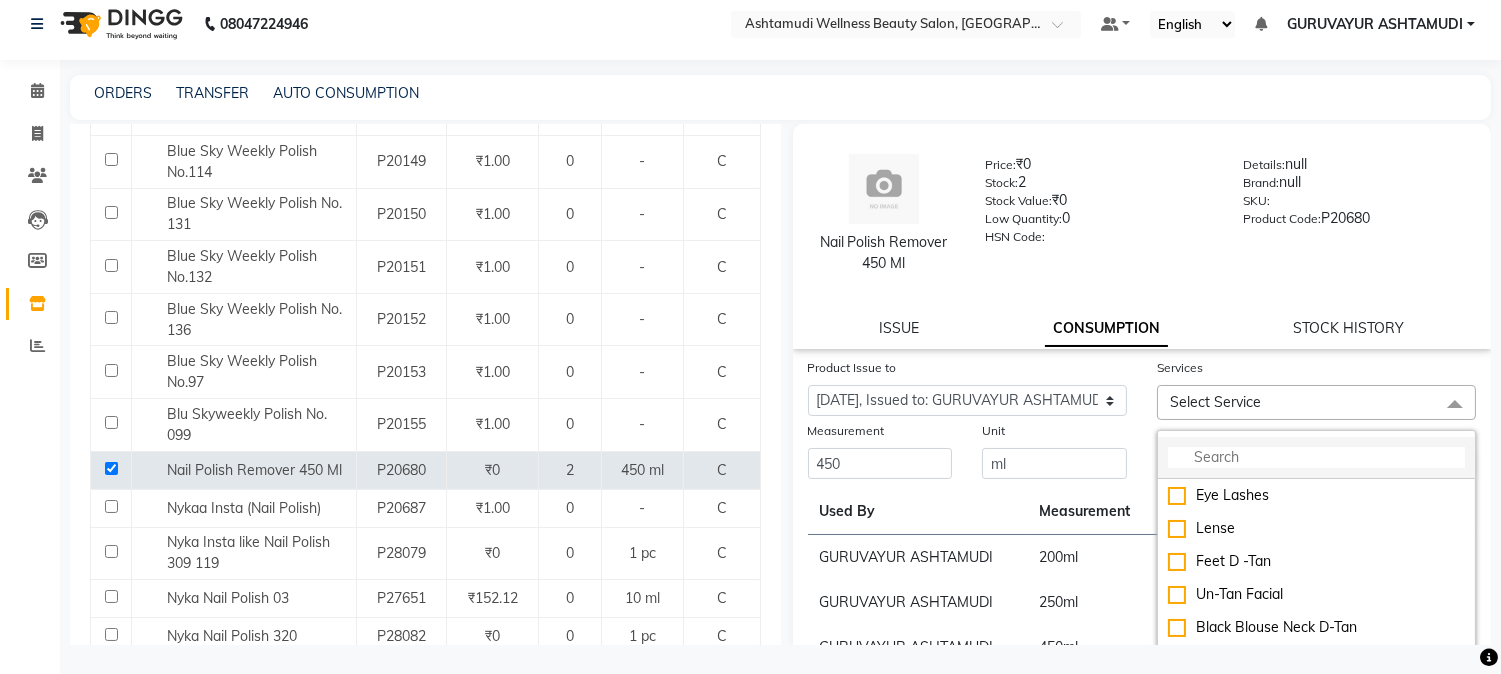 click 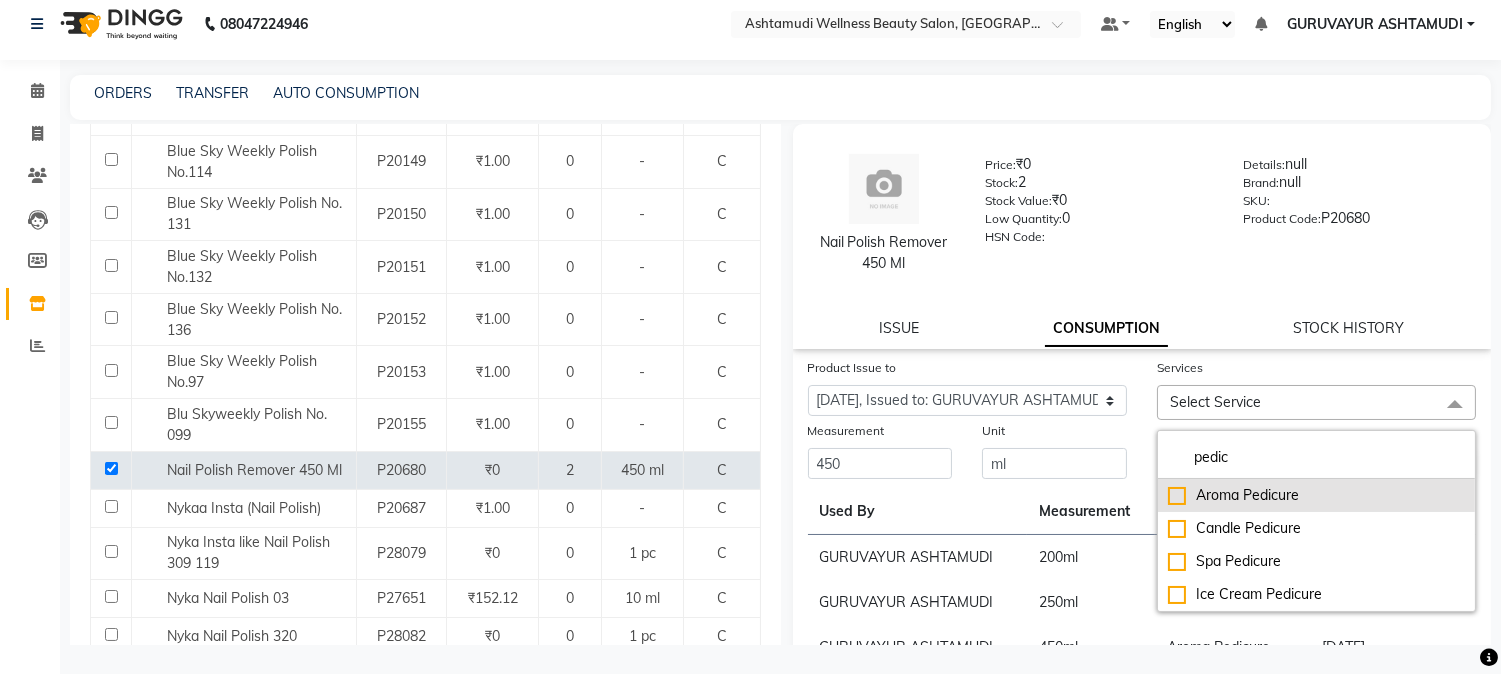 type on "pedic" 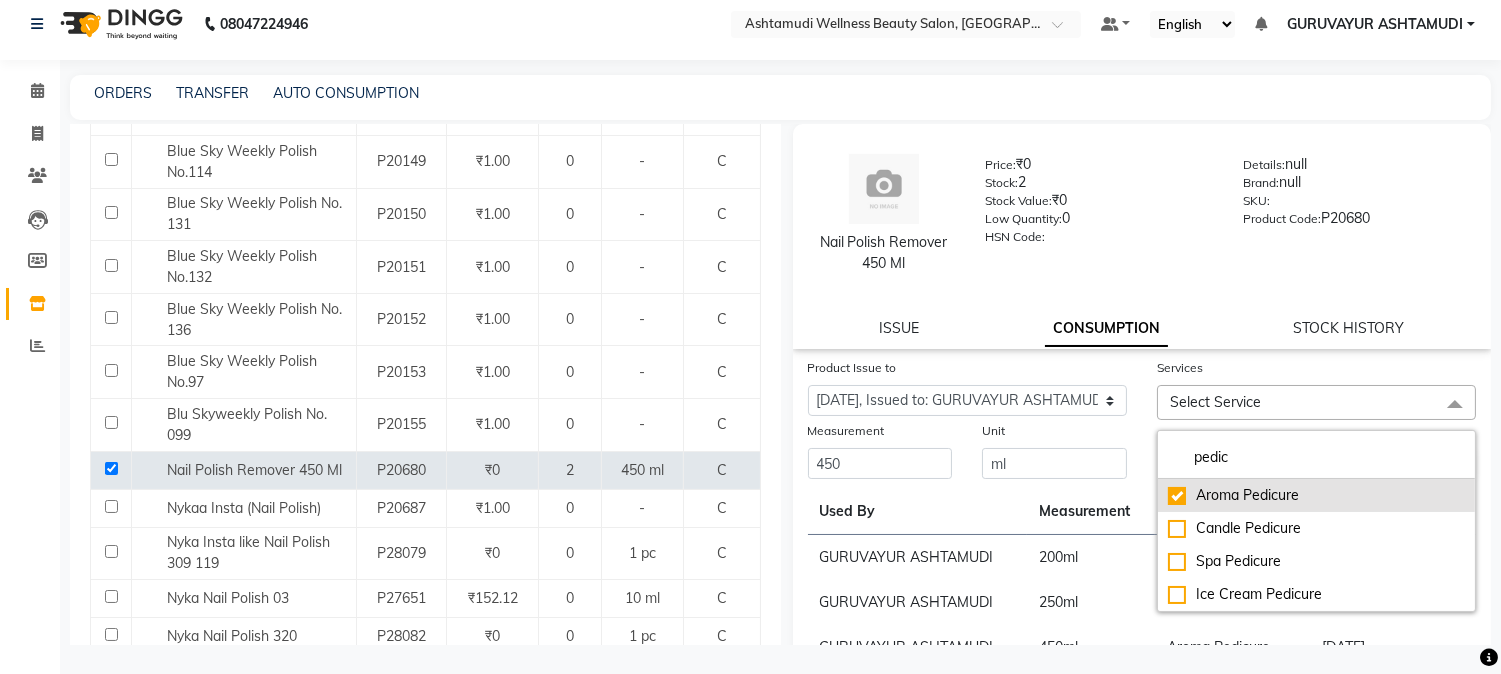 checkbox on "true" 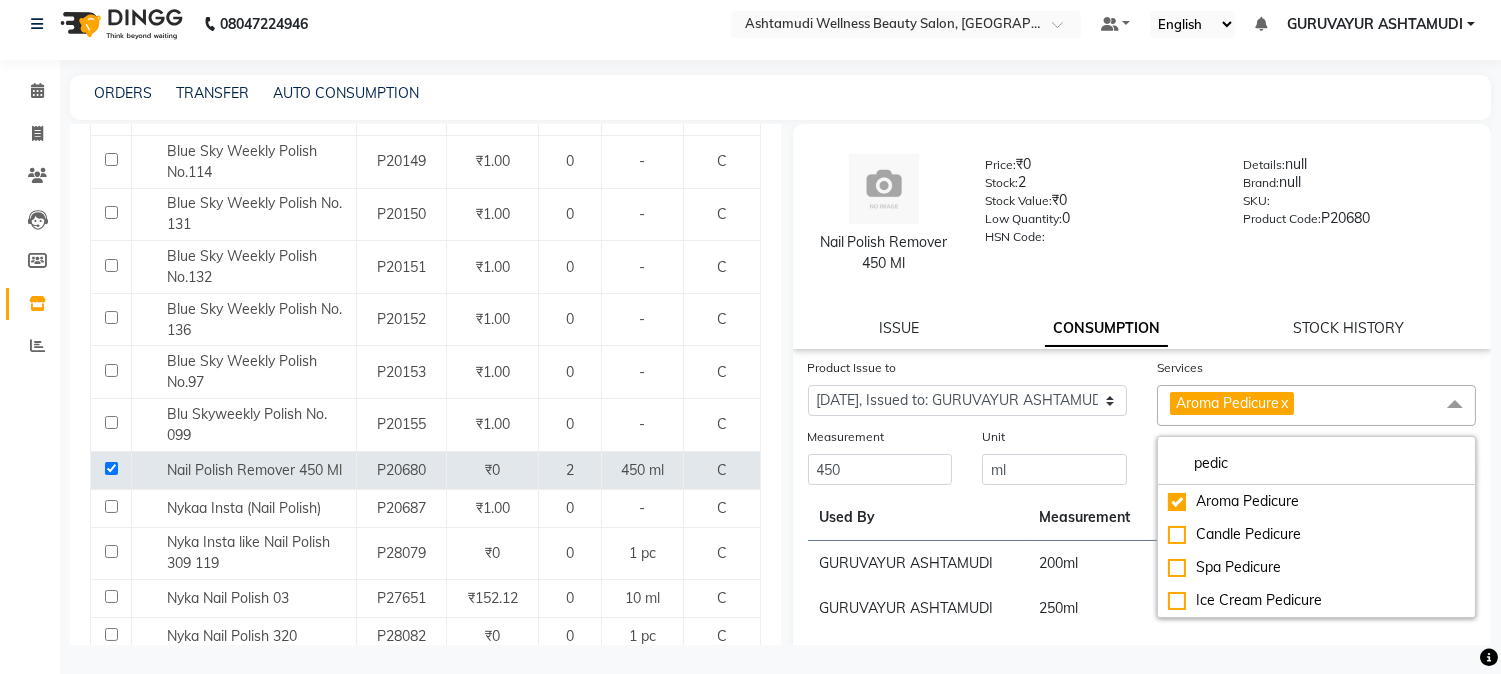 click on "Product Issue to Select Product Issue 2025-06-22, Issued to: GURUVAYUR ASHTAMUDI, Balance: 450" 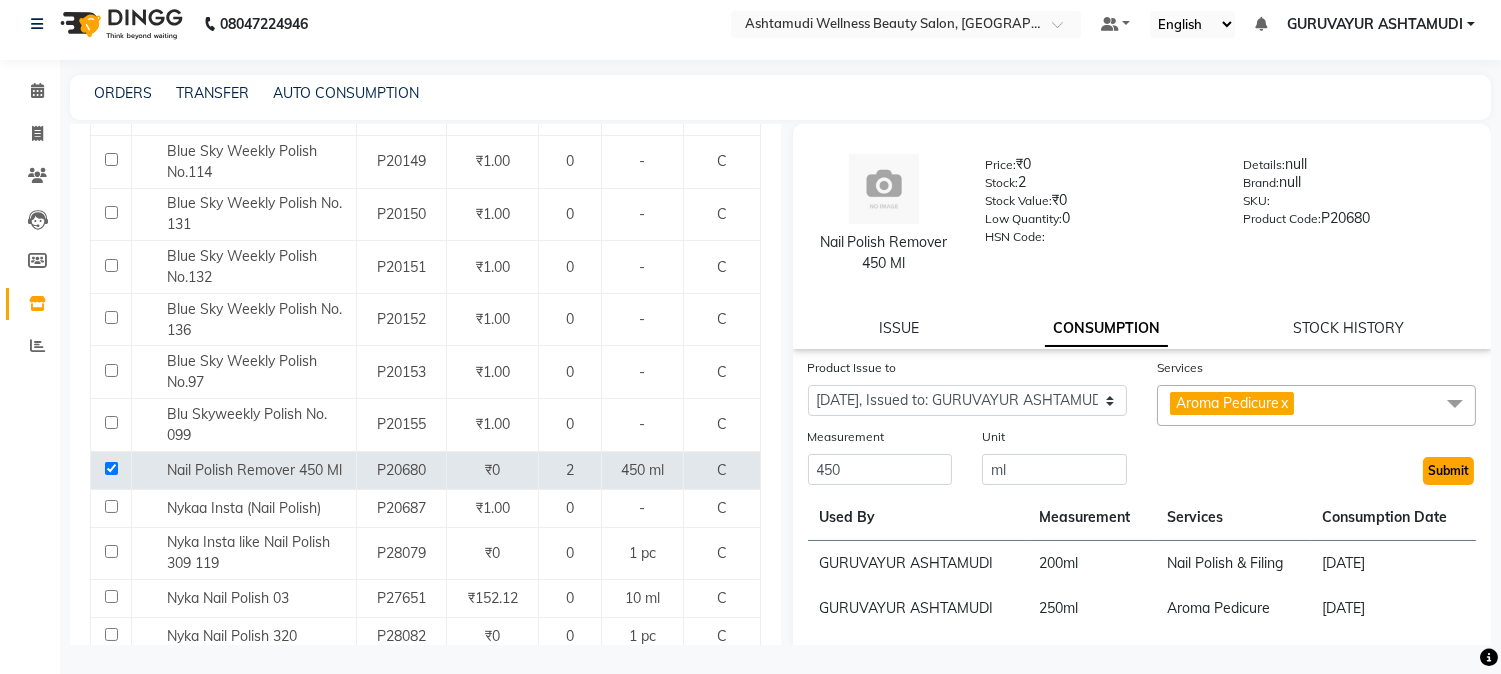 click on "Submit" 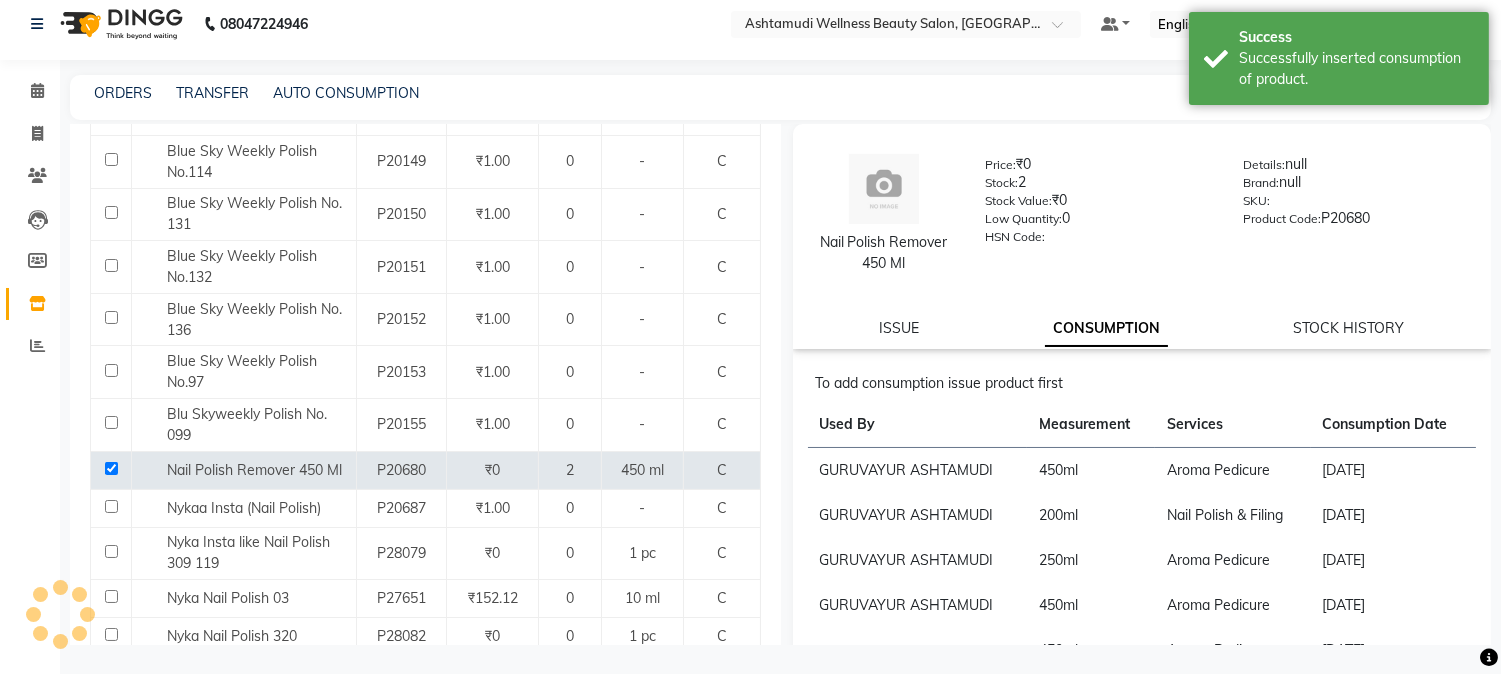 scroll, scrollTop: 0, scrollLeft: 0, axis: both 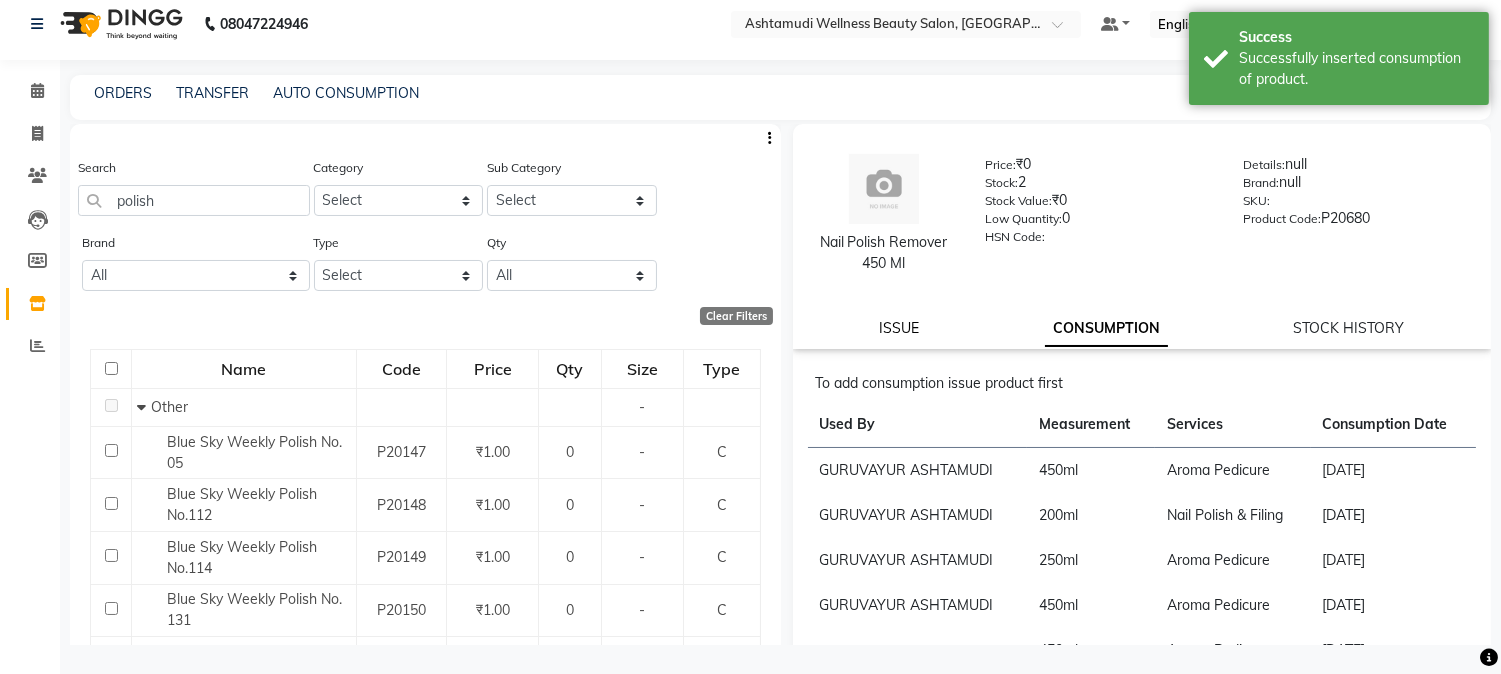 click on "ISSUE" 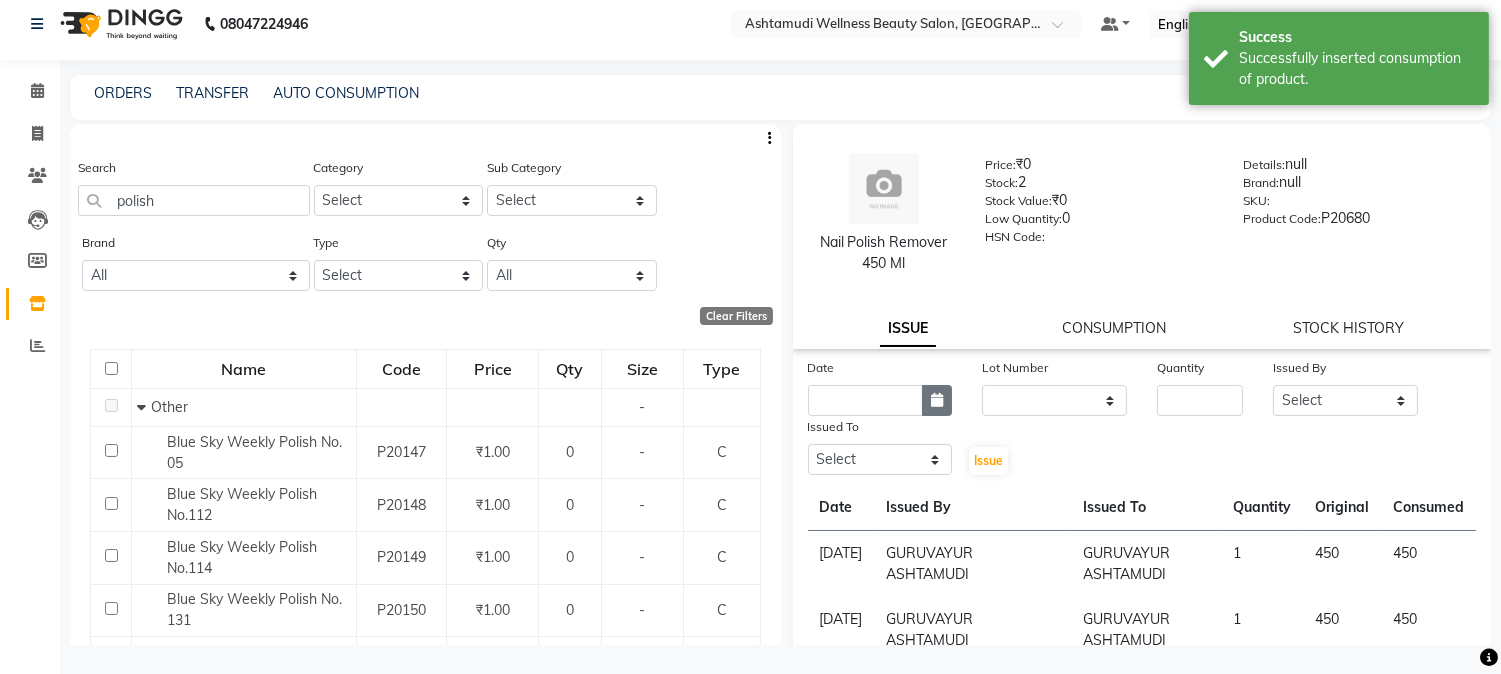click 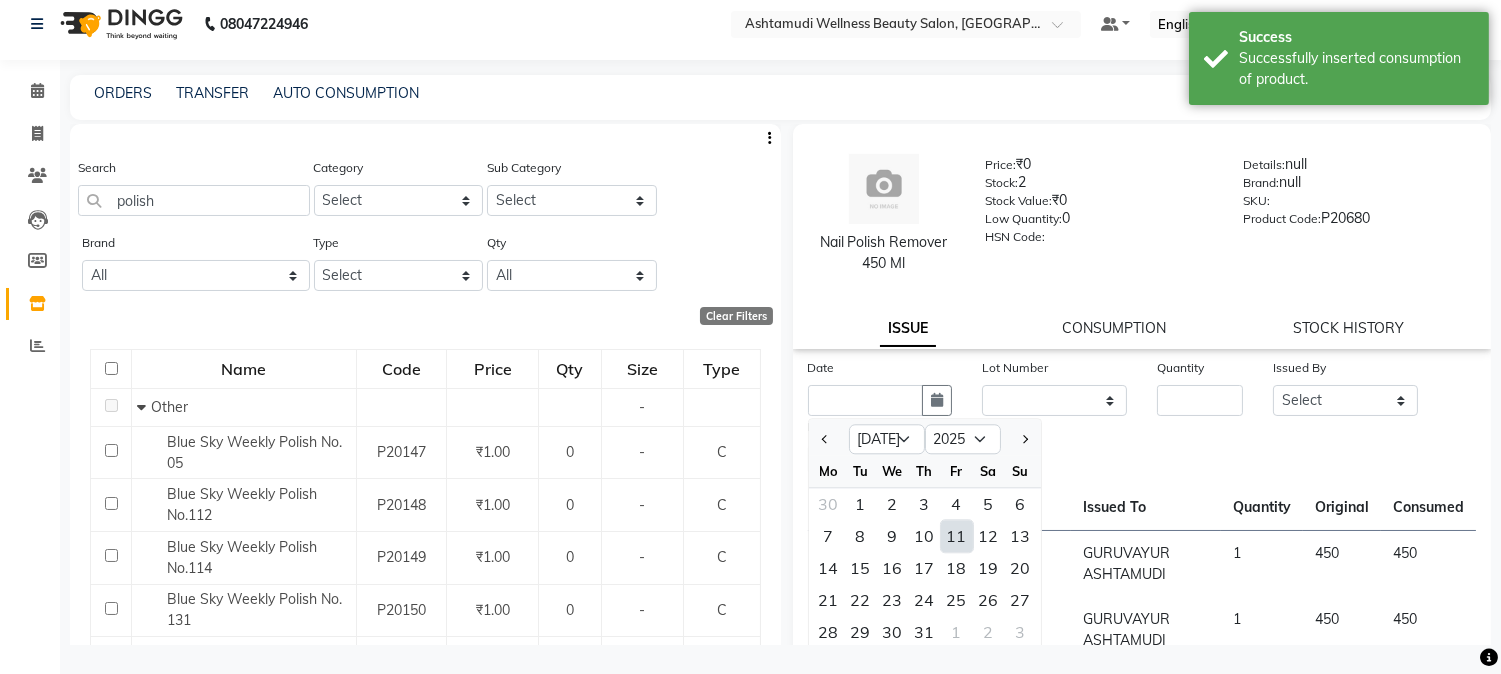 click on "11" 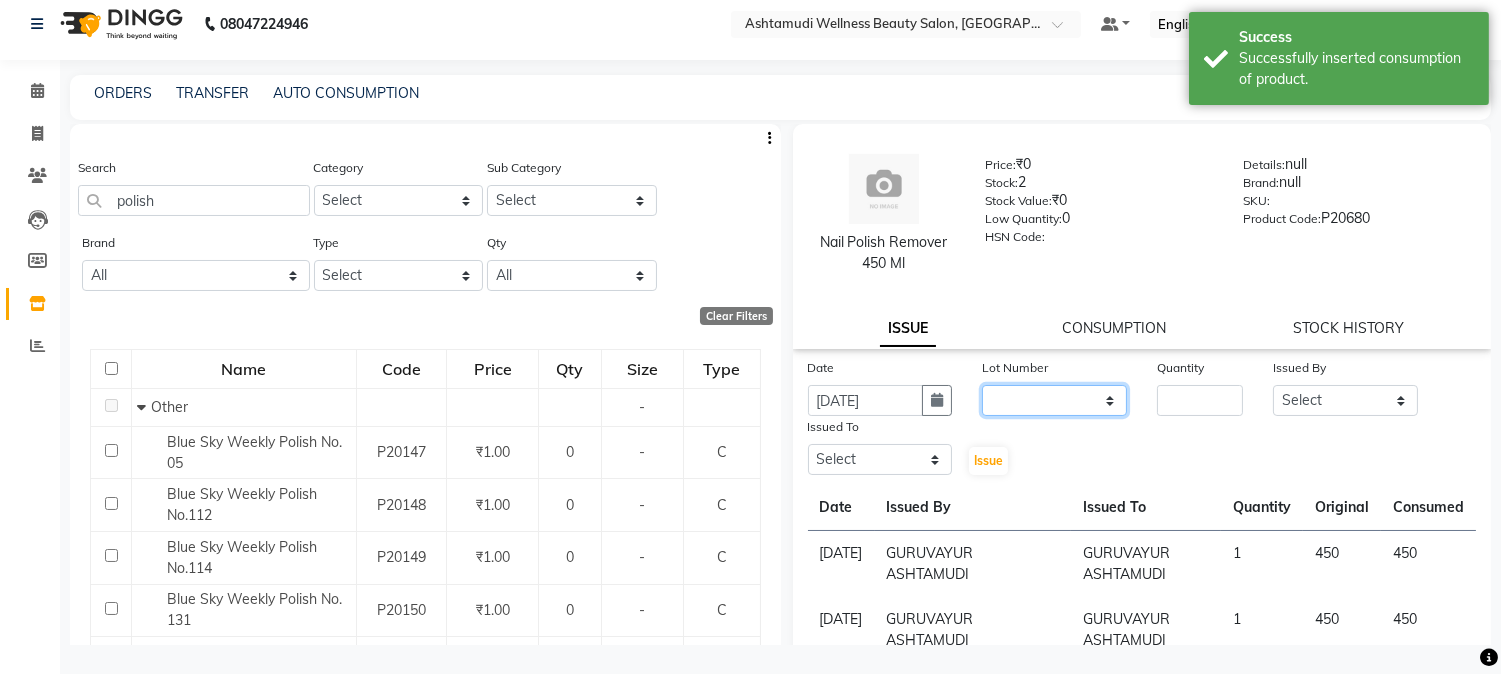 click on "None" 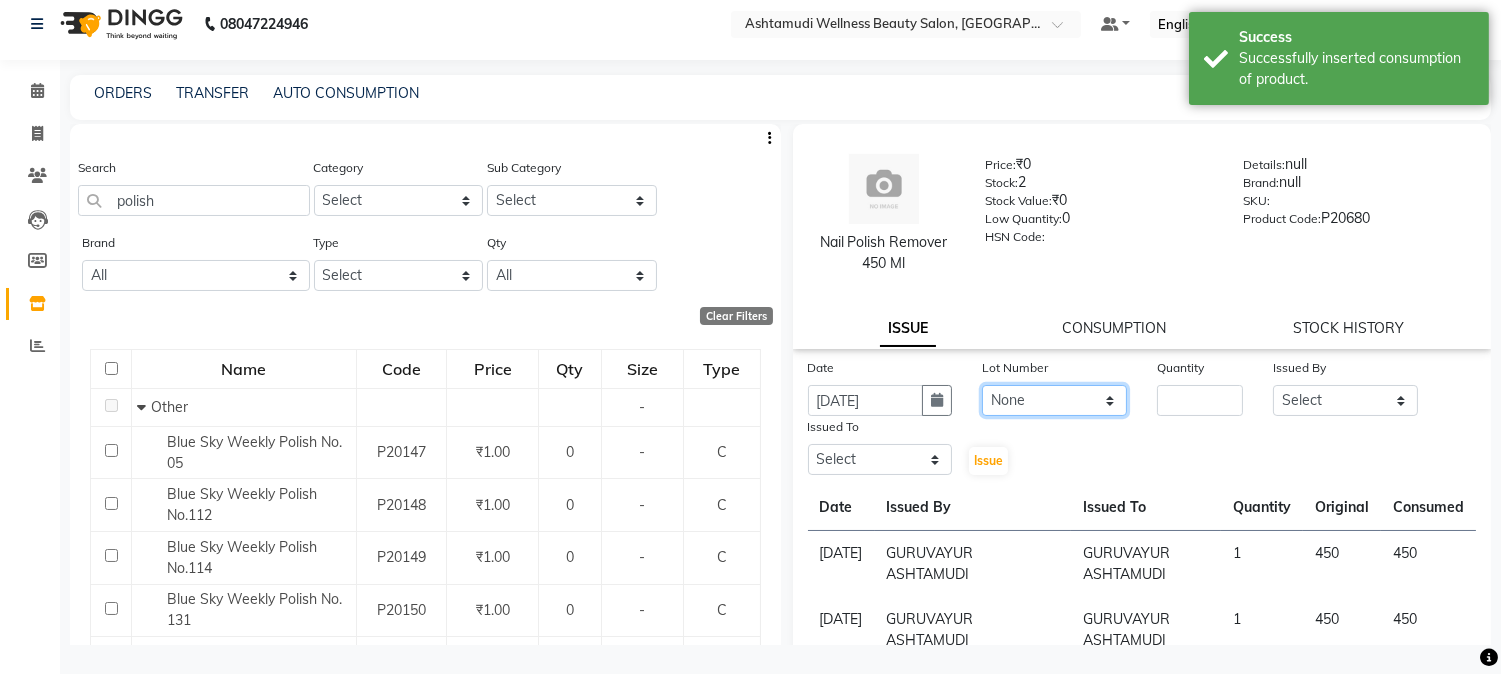 click on "None" 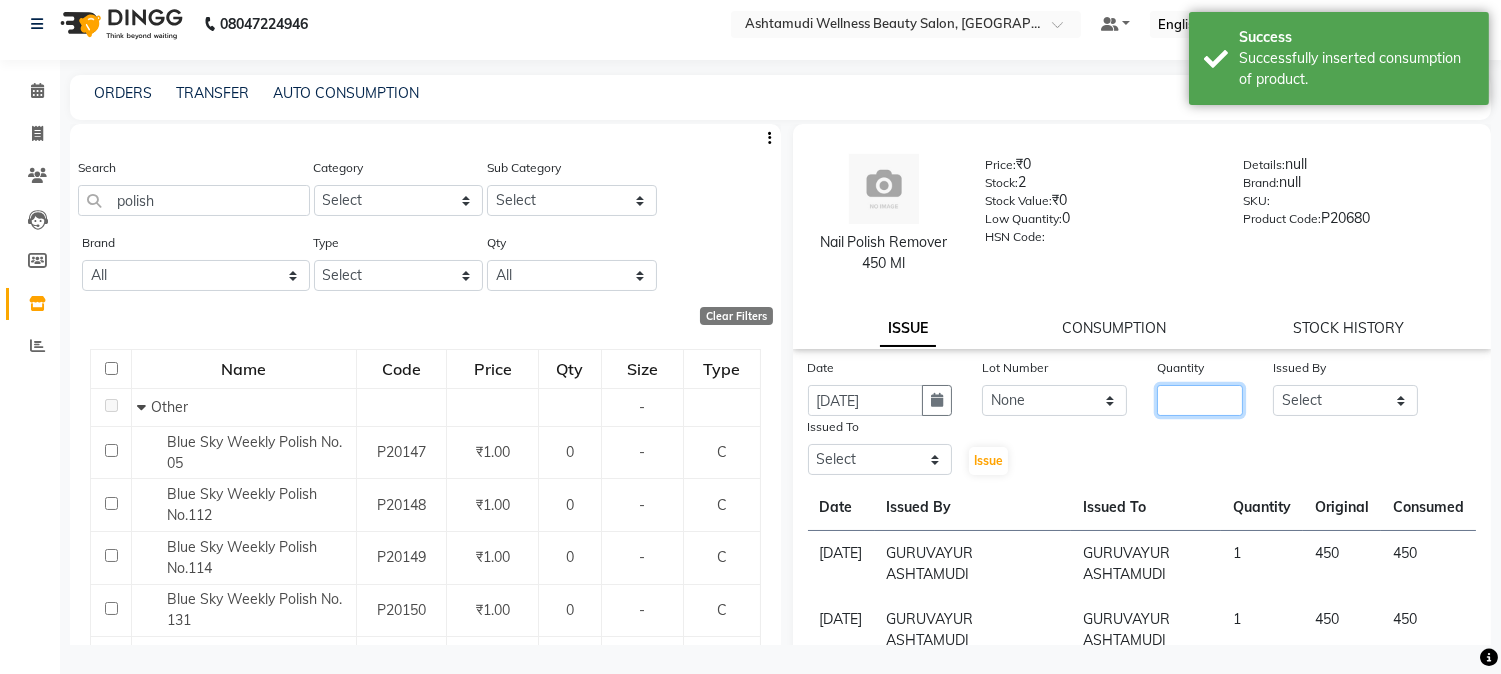 click 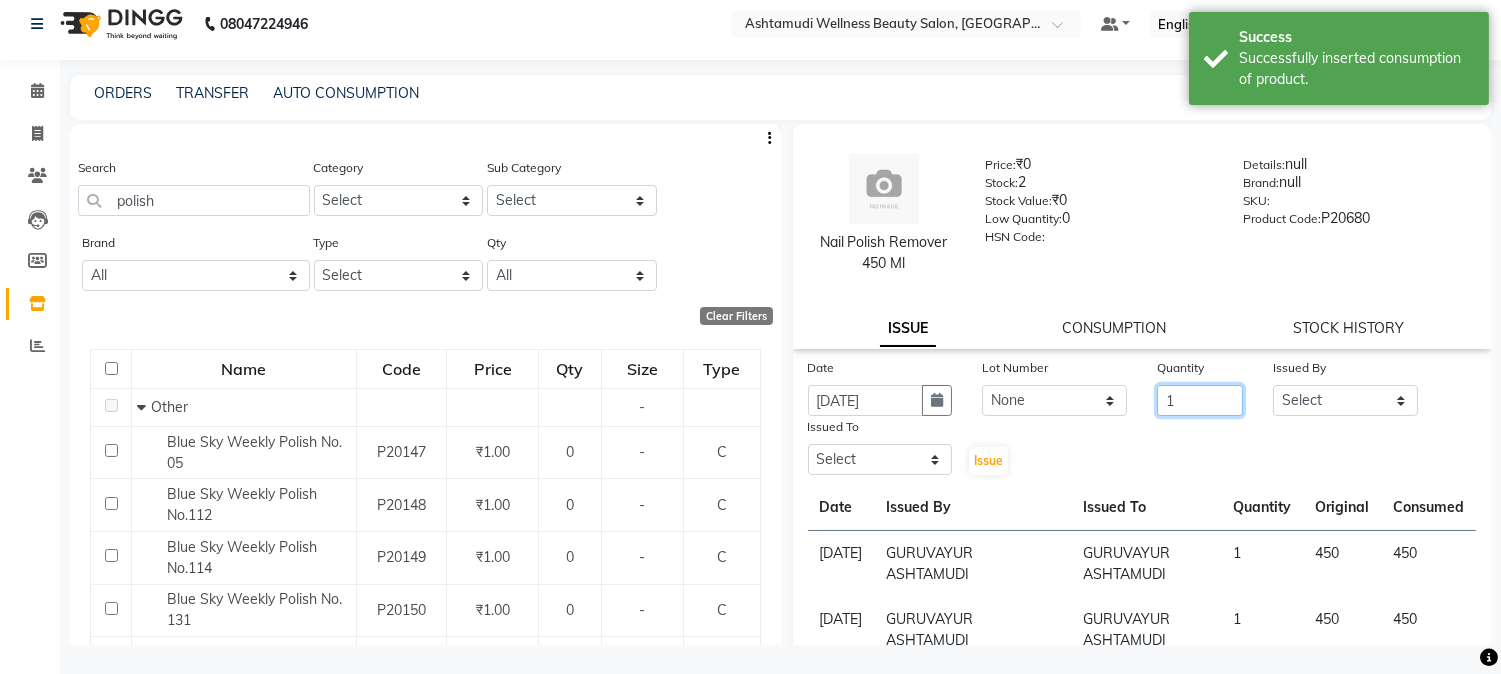 type on "1" 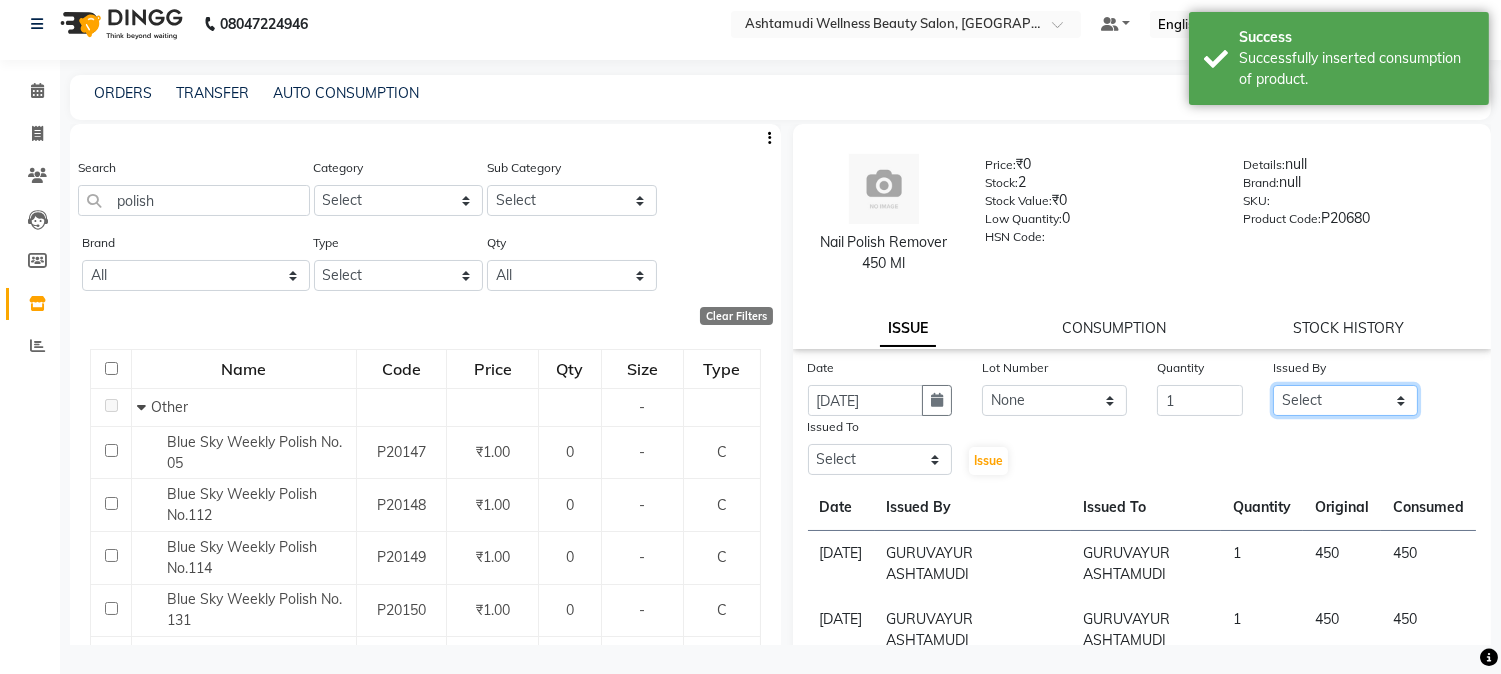 click on "Select Aathithya ANILA ANJANA DAS GURUVAYUR ASHTAMUDI NEETHU Nigisha POOJA PRACHI PRASEETHA REESHMA  Rini SMITHA THANKAMANI" 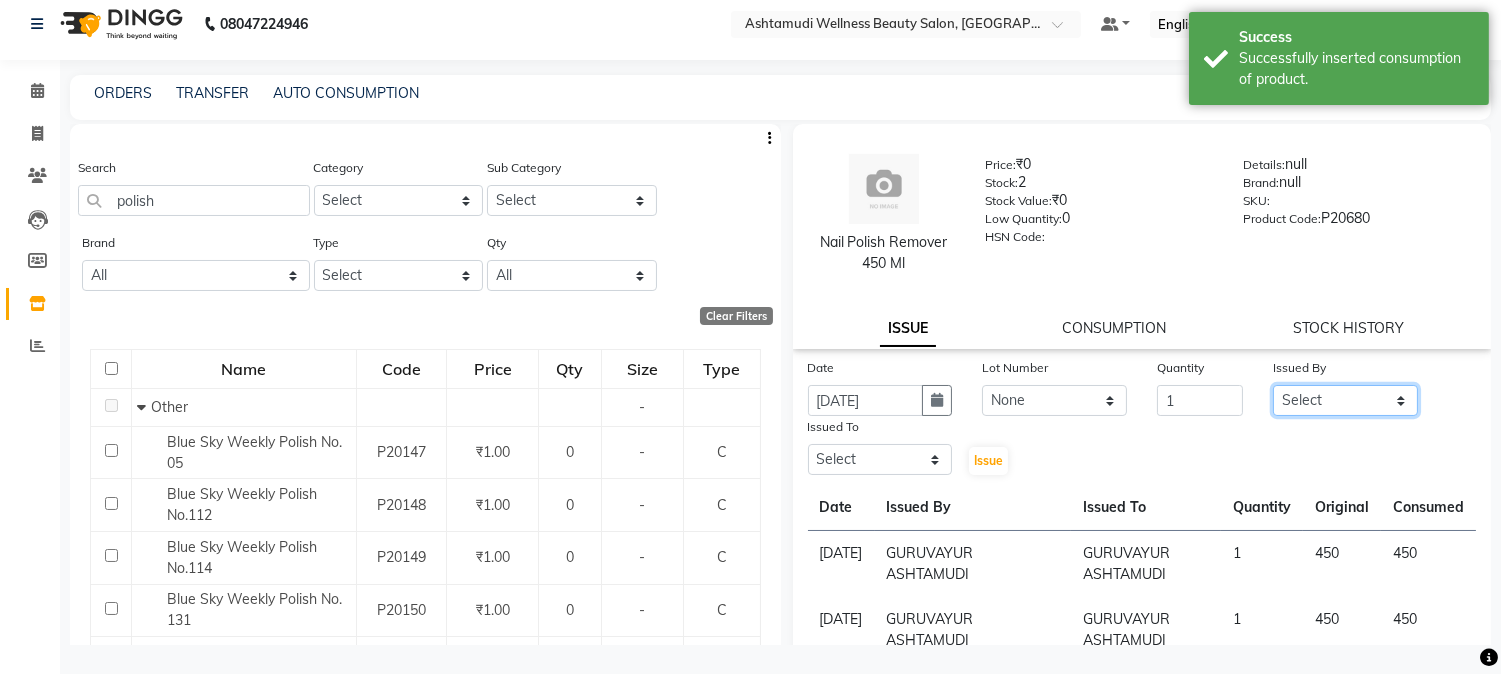 select on "77498" 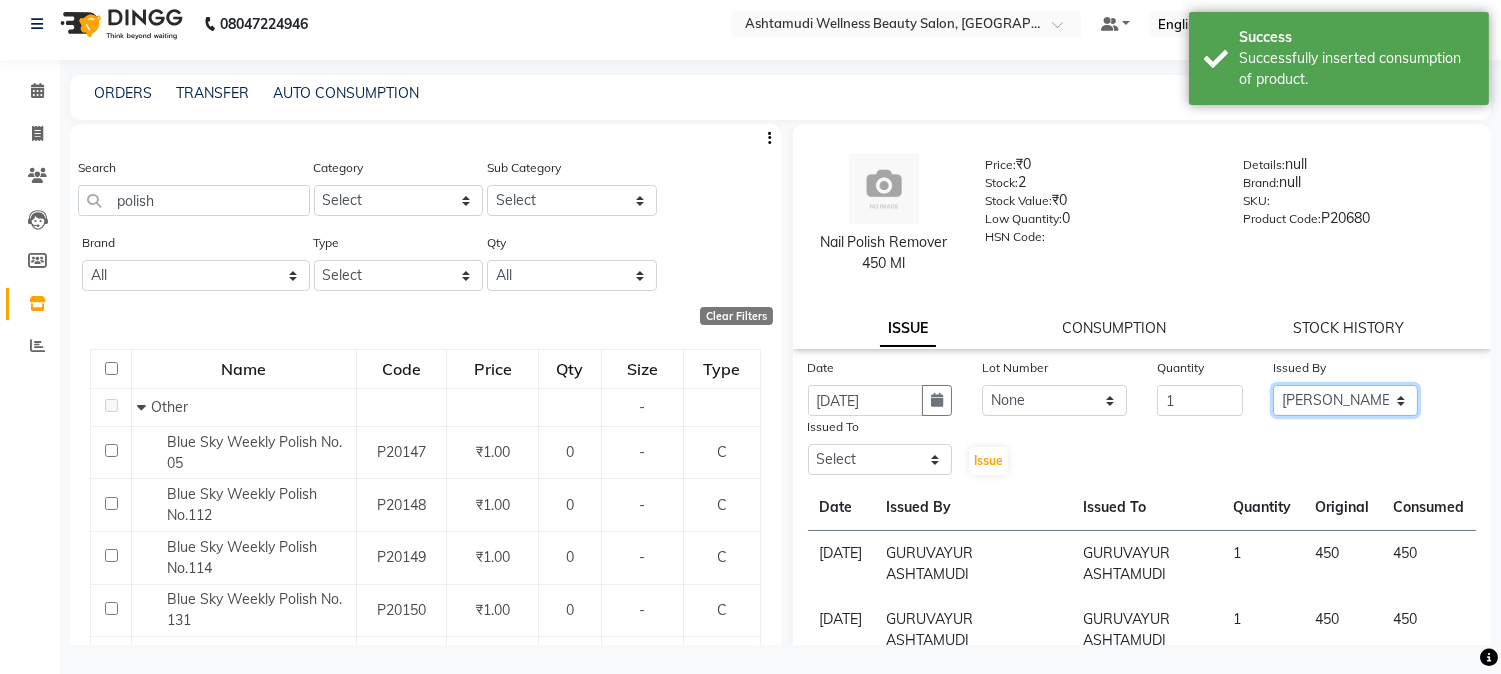 click on "Select Aathithya ANILA ANJANA DAS GURUVAYUR ASHTAMUDI NEETHU Nigisha POOJA PRACHI PRASEETHA REESHMA  Rini SMITHA THANKAMANI" 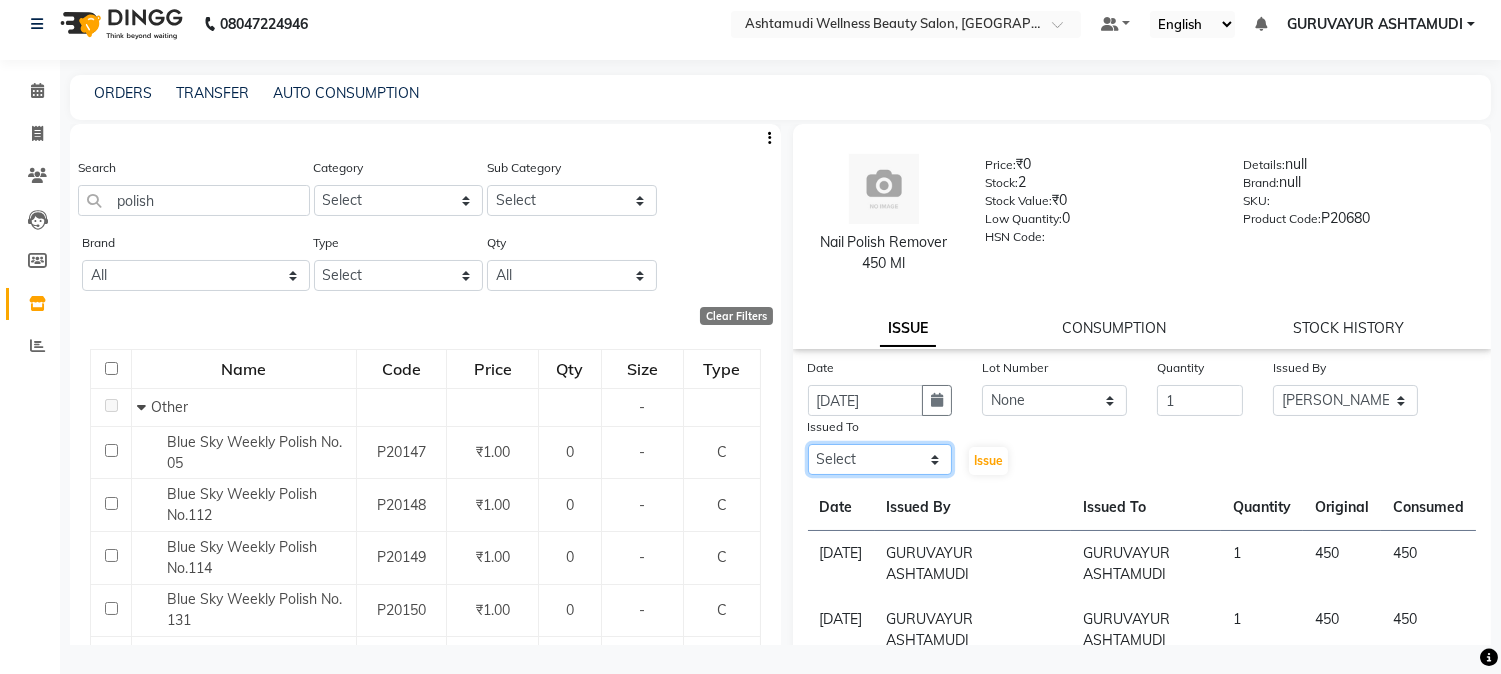 click on "Select Aathithya ANILA ANJANA DAS GURUVAYUR ASHTAMUDI NEETHU Nigisha POOJA PRACHI PRASEETHA REESHMA  Rini SMITHA THANKAMANI" 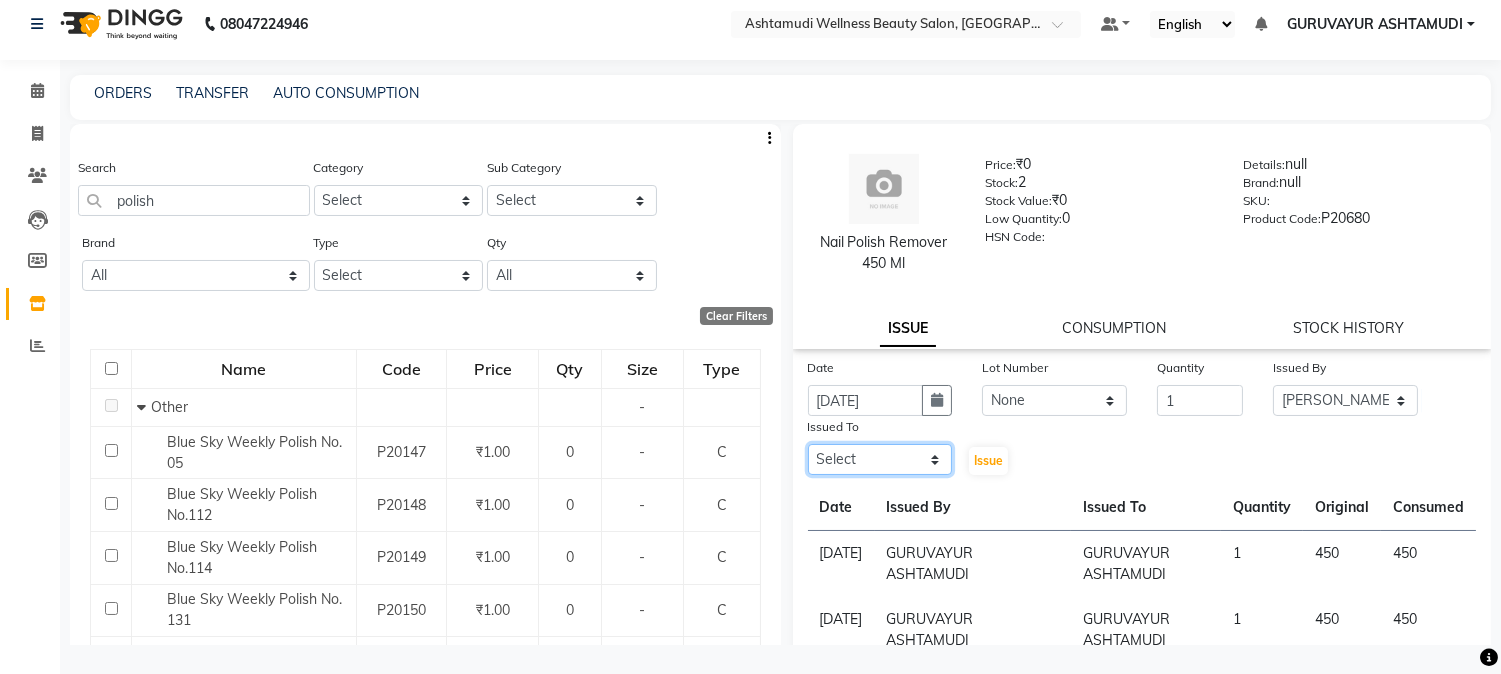 select on "38876" 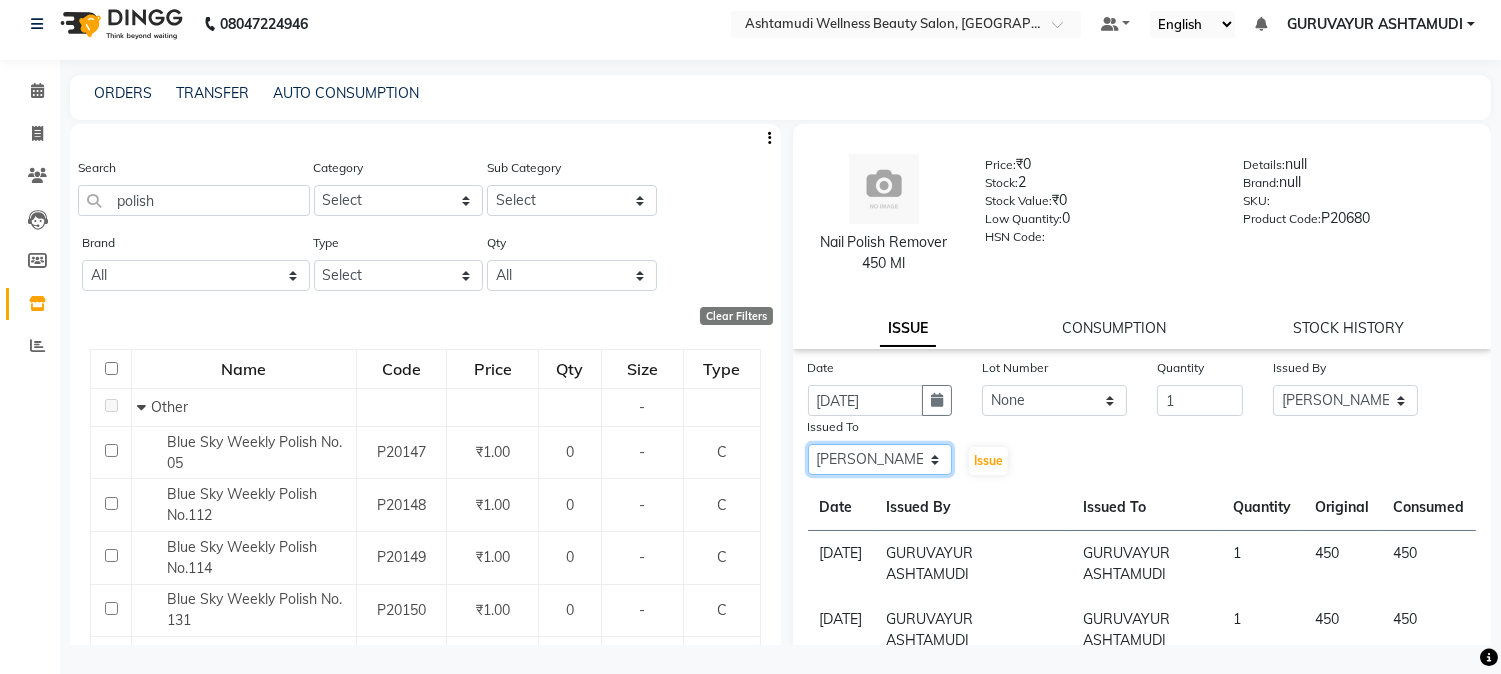 click on "Select Aathithya ANILA ANJANA DAS GURUVAYUR ASHTAMUDI NEETHU Nigisha POOJA PRACHI PRASEETHA REESHMA  Rini SMITHA THANKAMANI" 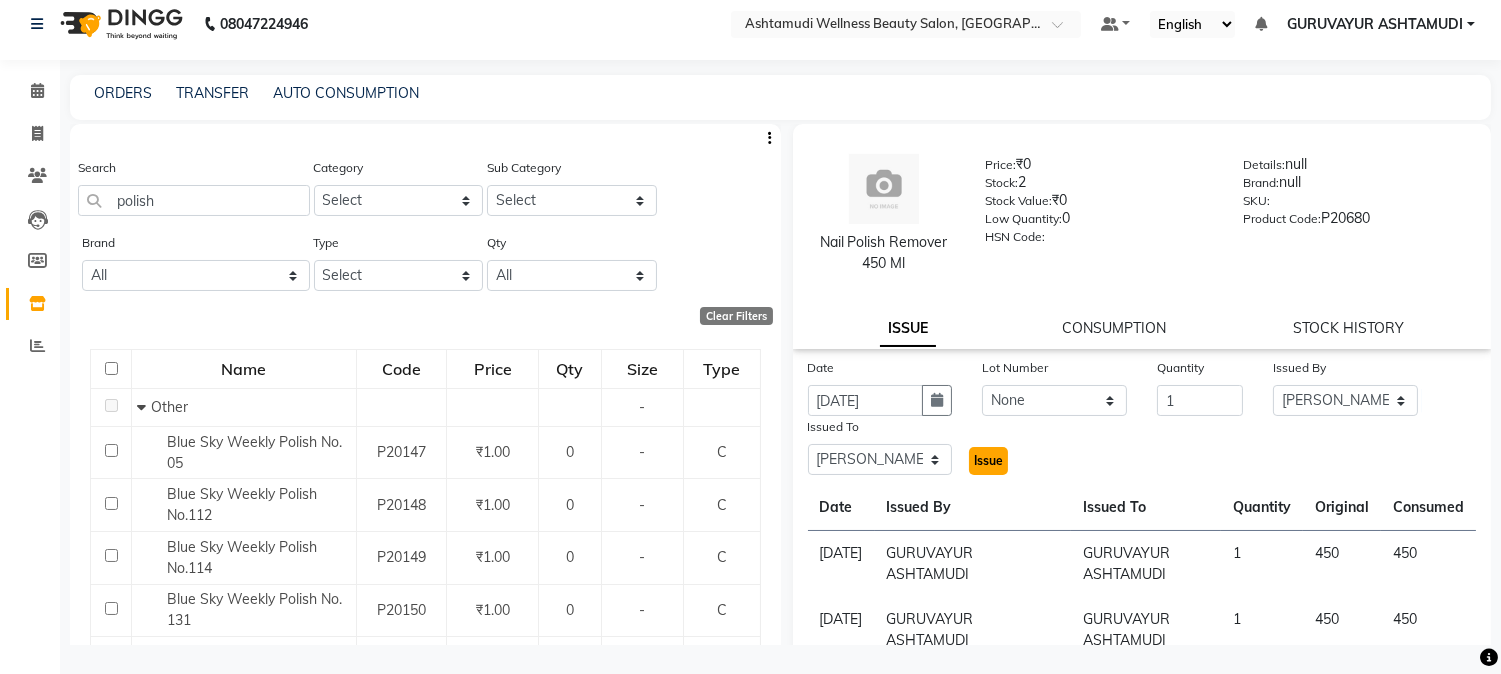 click on "Issue" 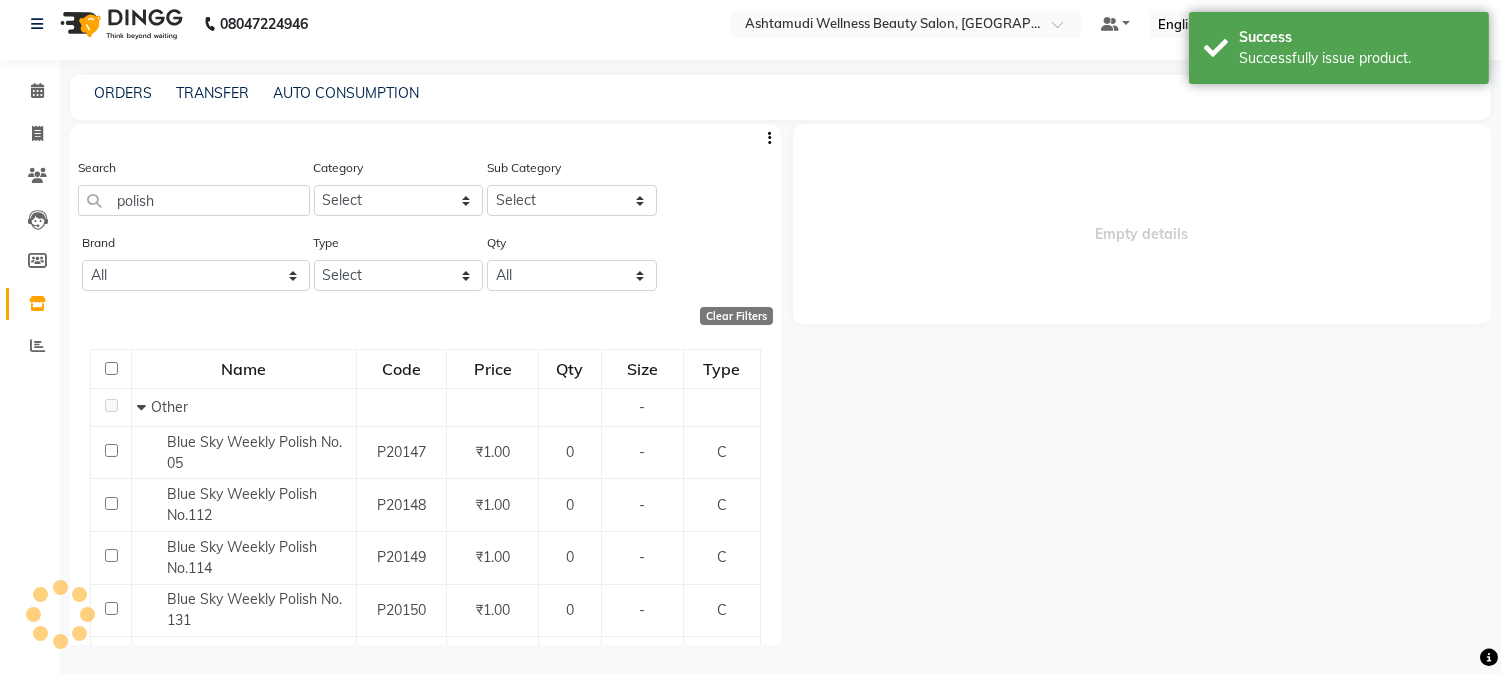 select 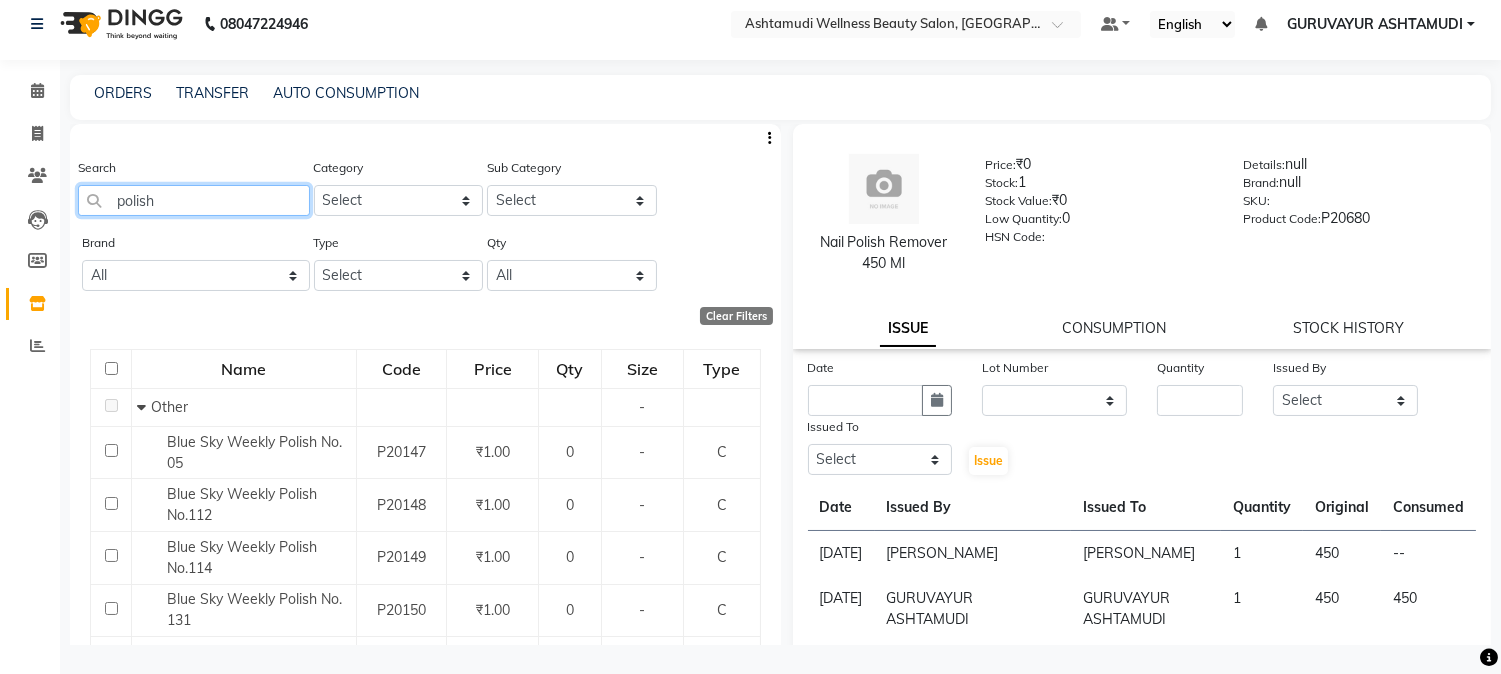 drag, startPoint x: 171, startPoint y: 198, endPoint x: 0, endPoint y: 175, distance: 172.53986 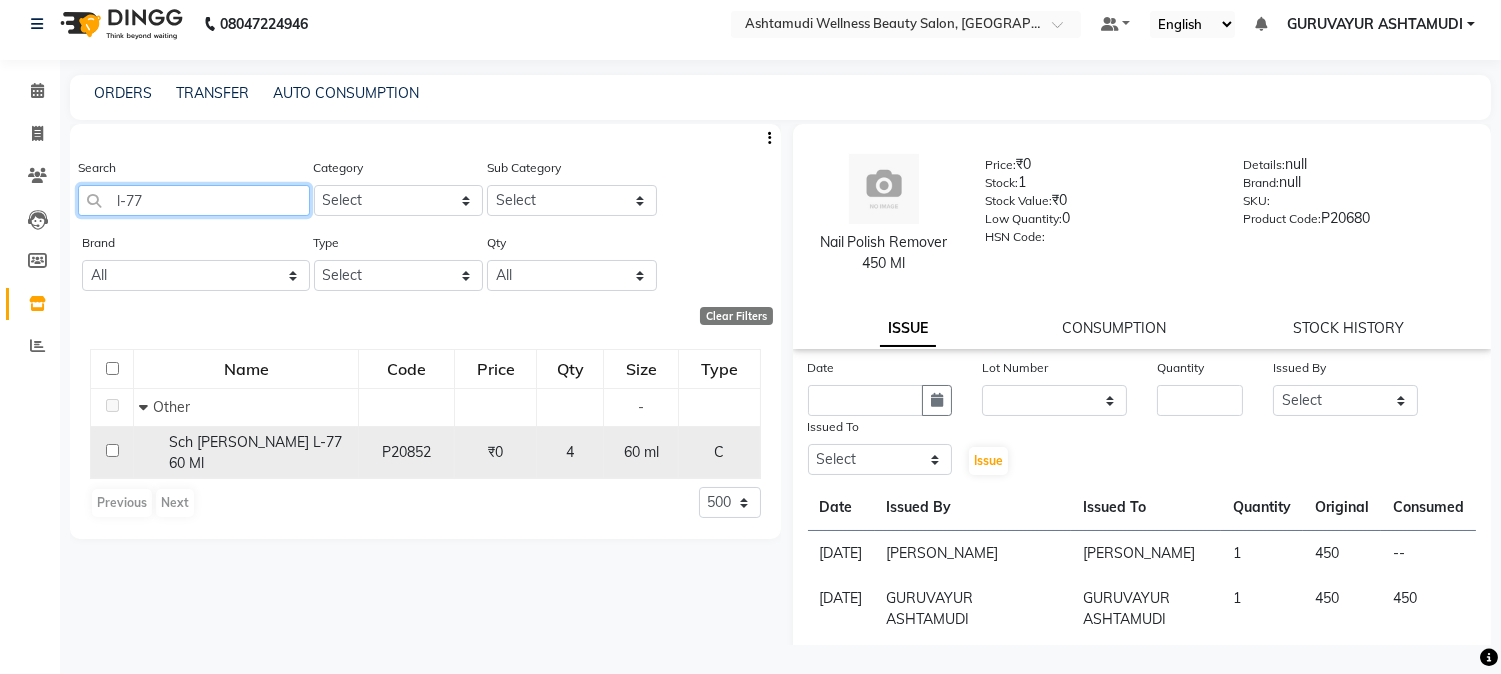 type on "l-77" 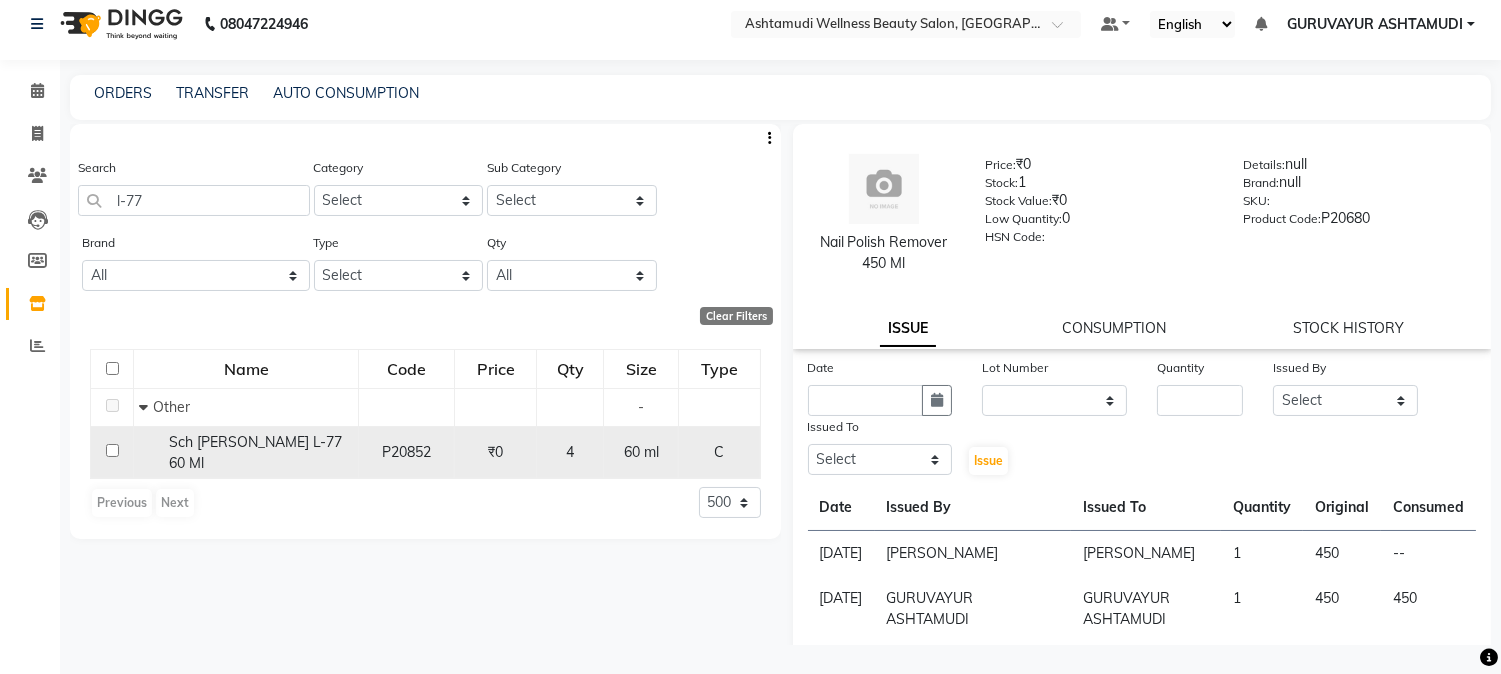 click 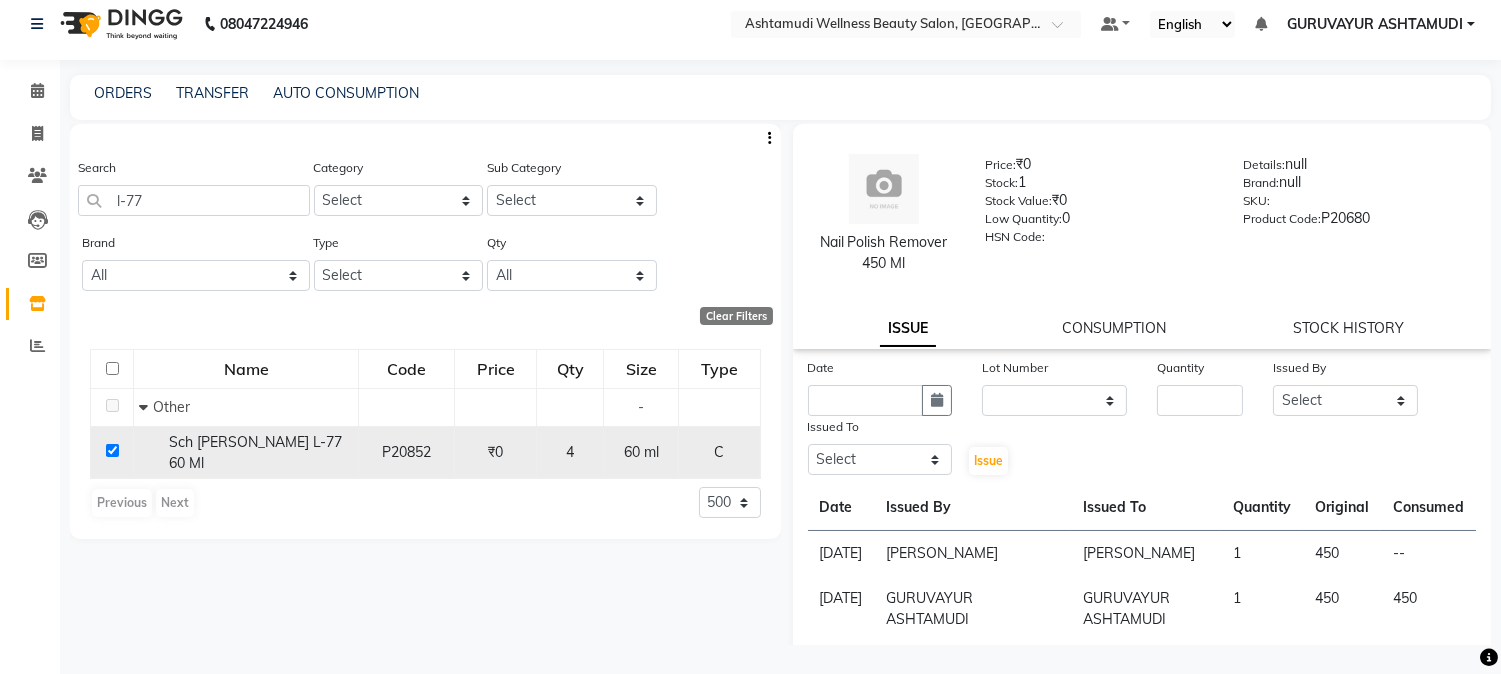 checkbox on "true" 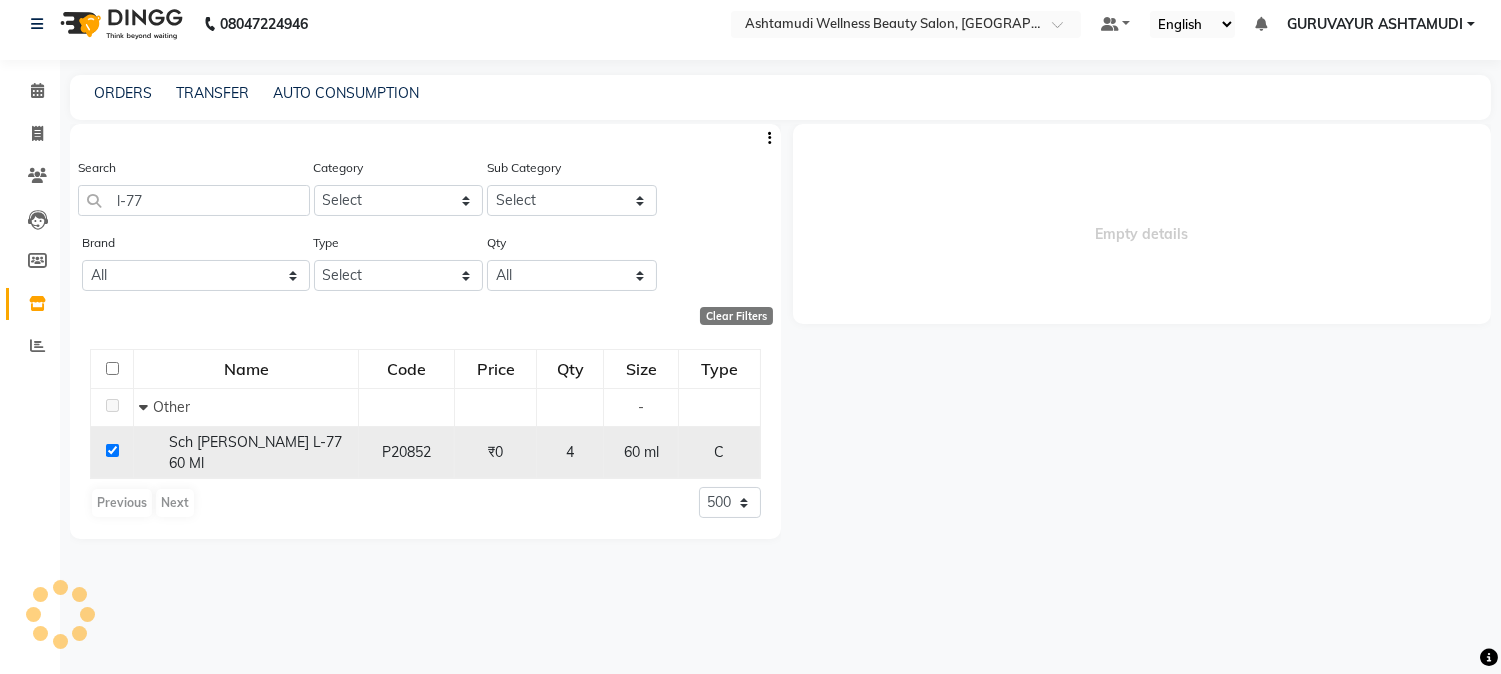 select 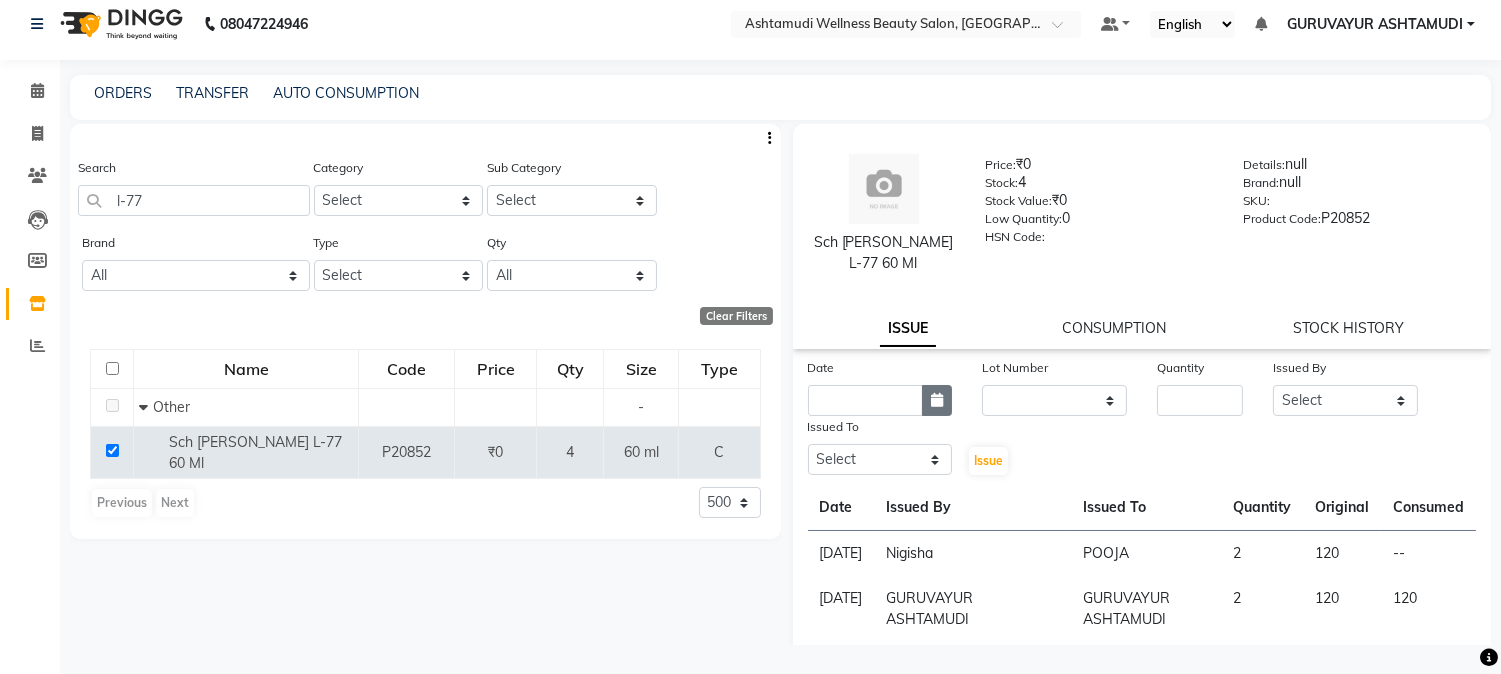 click 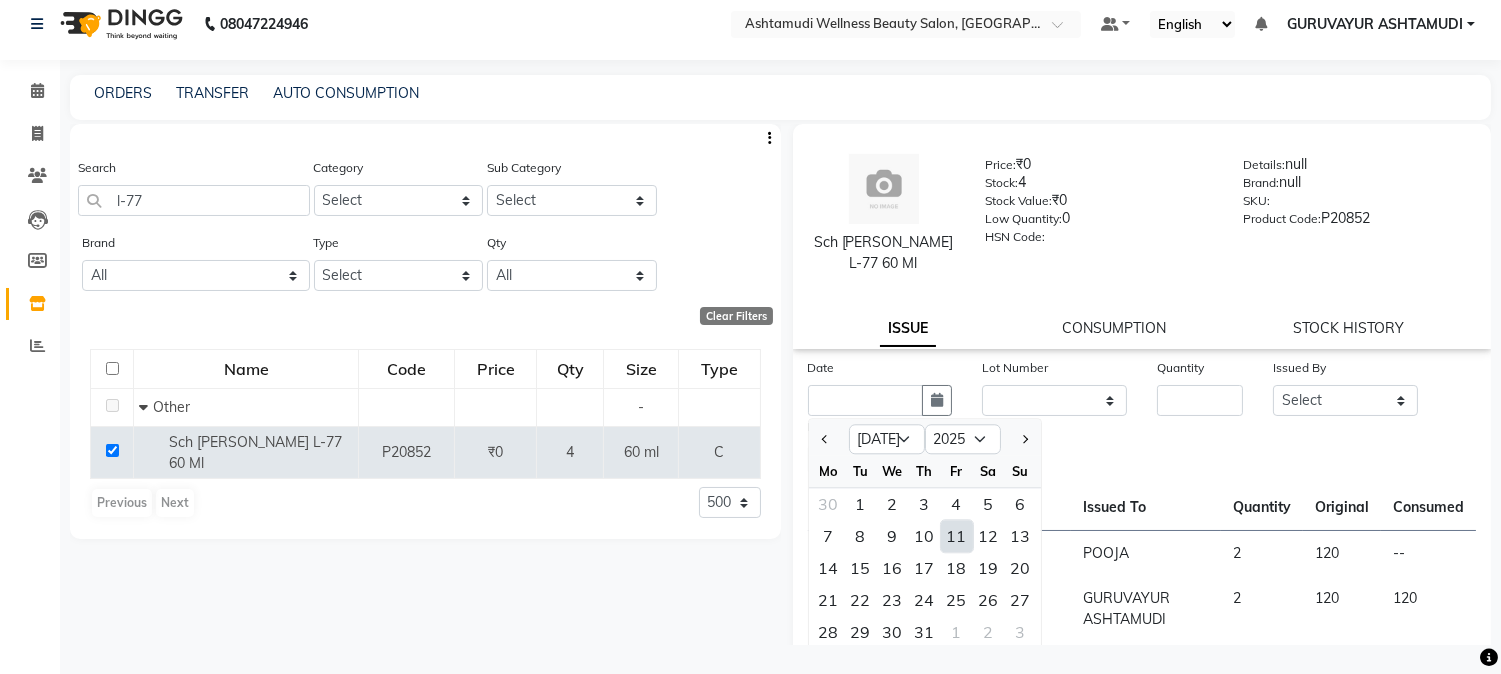click on "11" 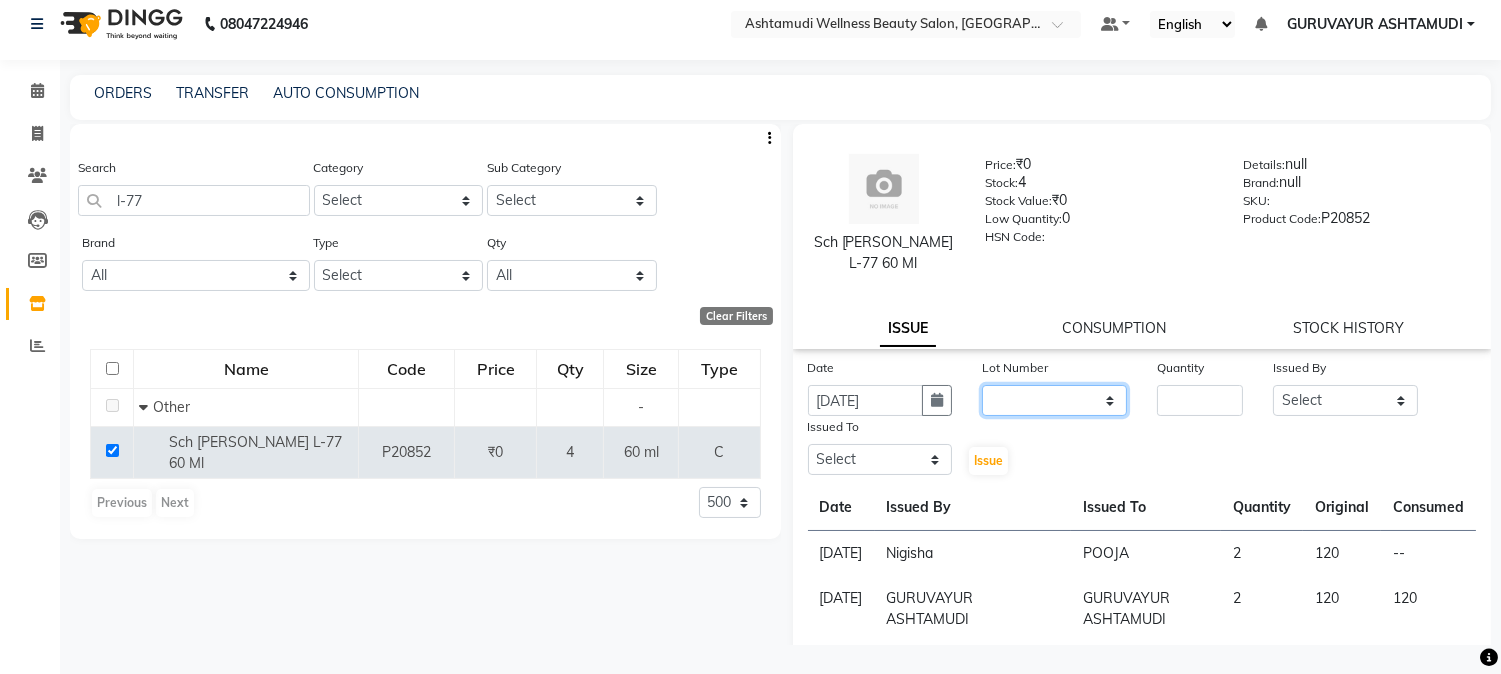 click on "None" 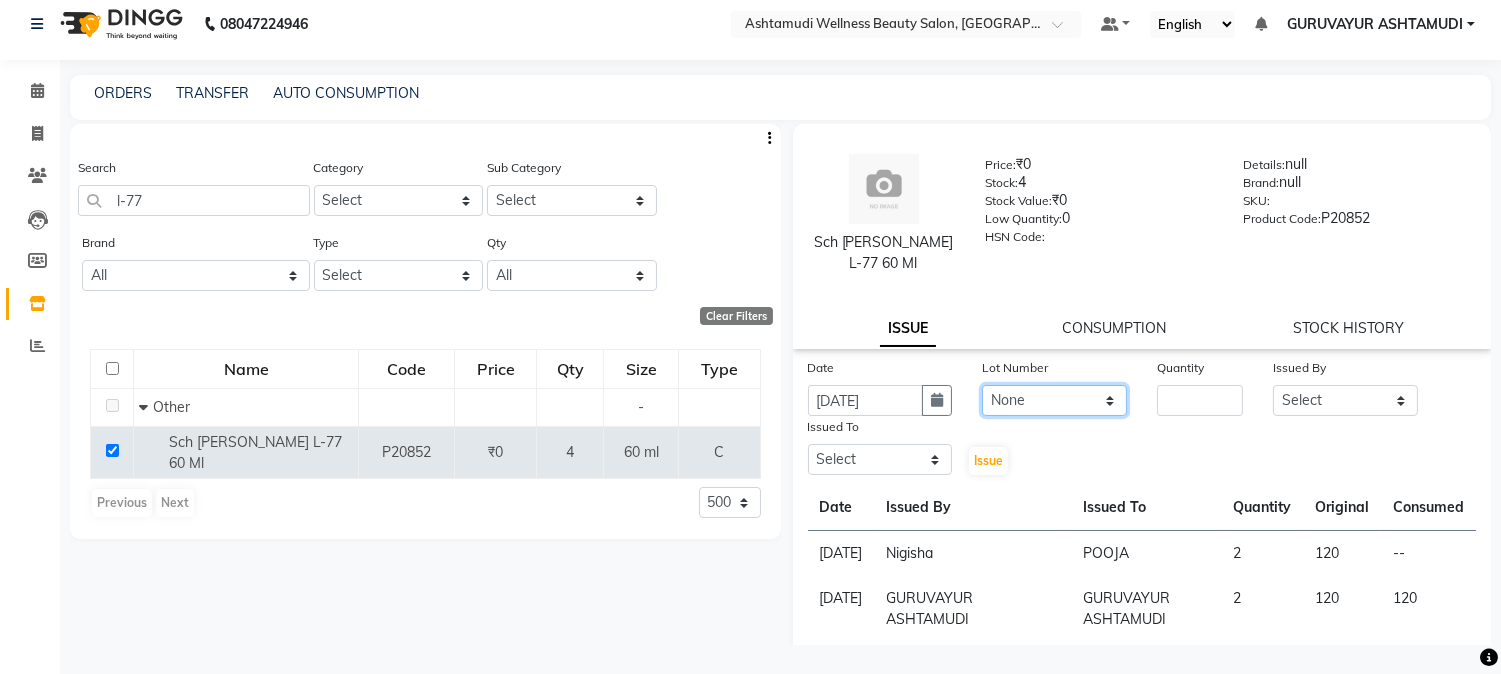 click on "None" 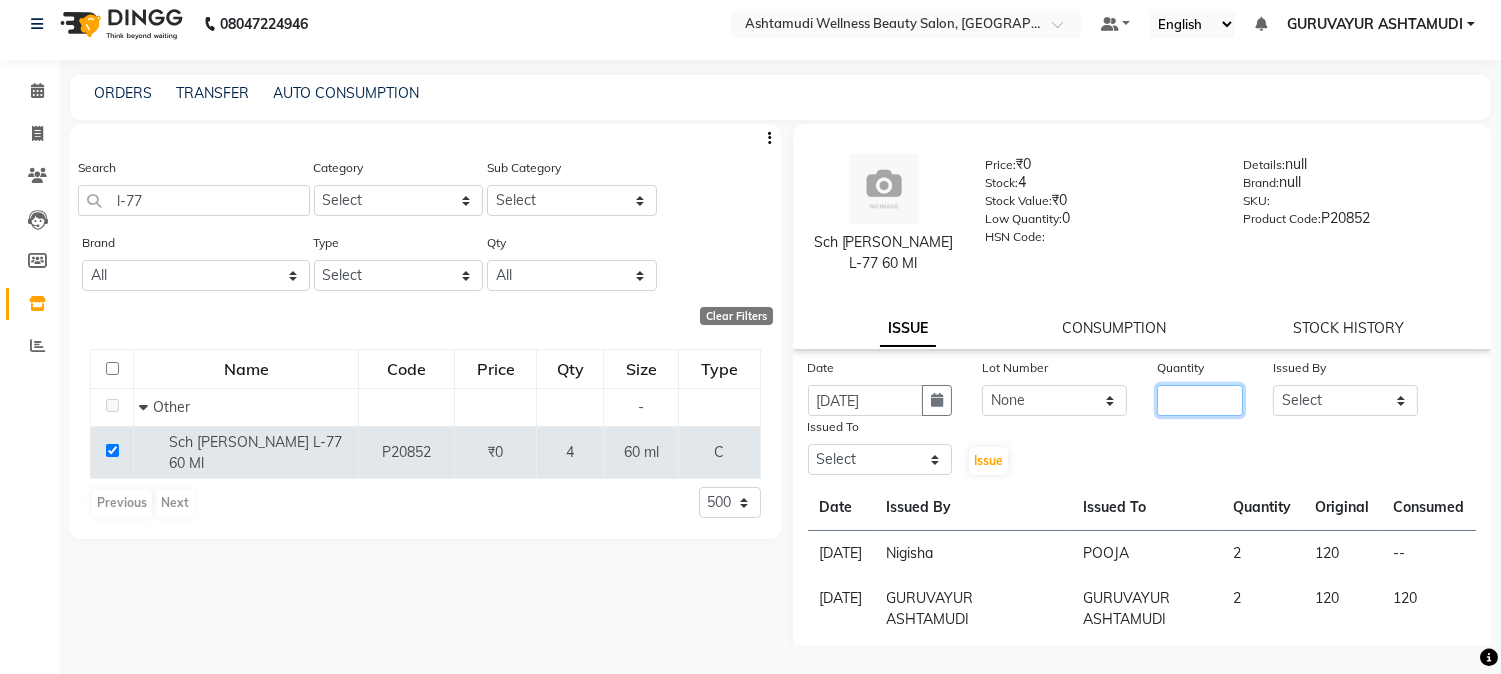 click 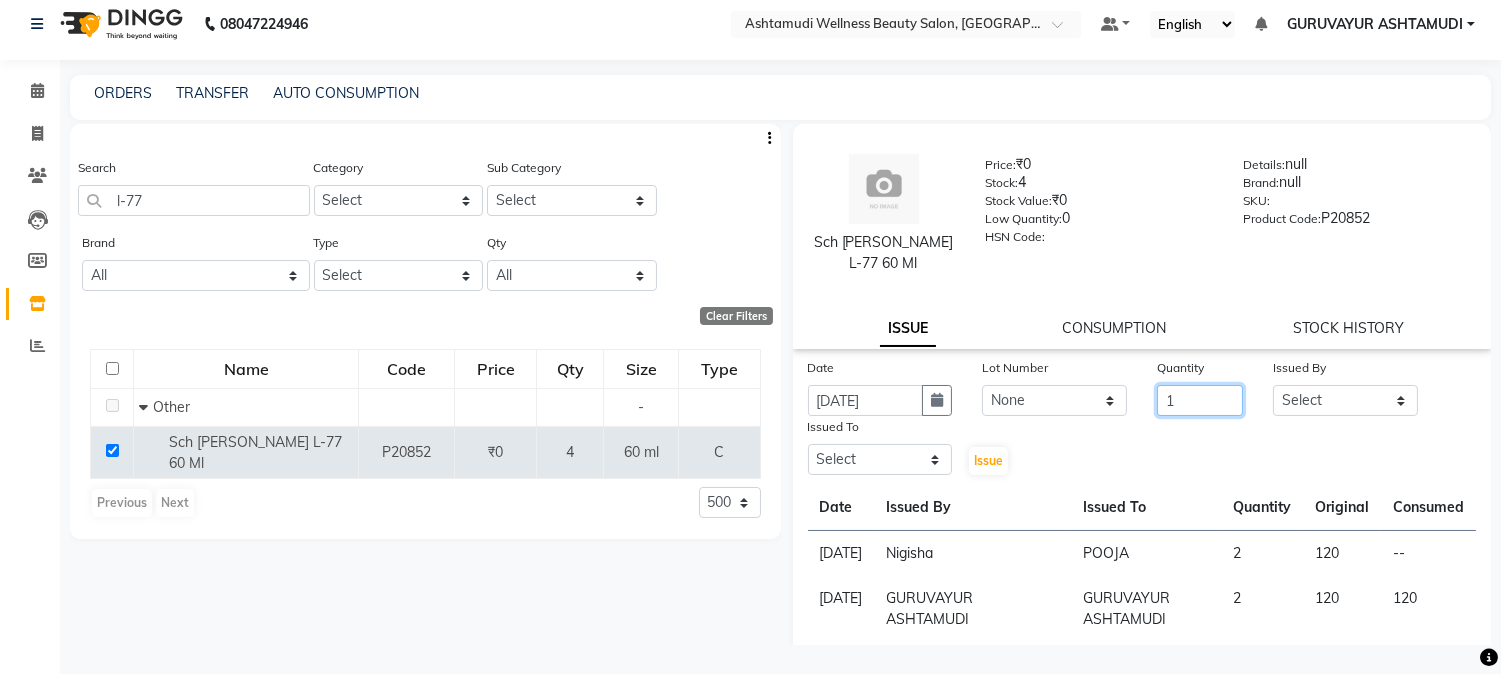 type on "1" 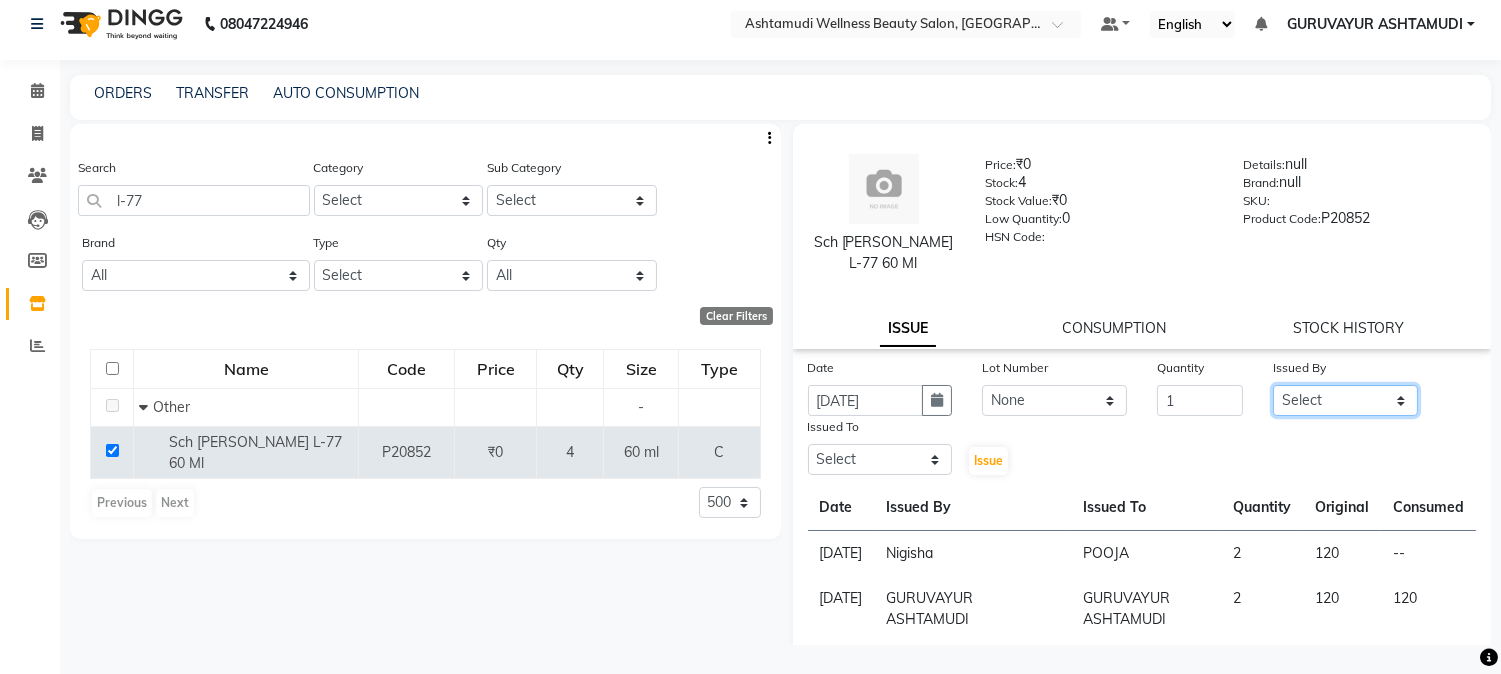 click on "Select Aathithya ANILA ANJANA DAS GURUVAYUR ASHTAMUDI NEETHU Nigisha POOJA PRACHI PRASEETHA REESHMA  Rini SMITHA THANKAMANI" 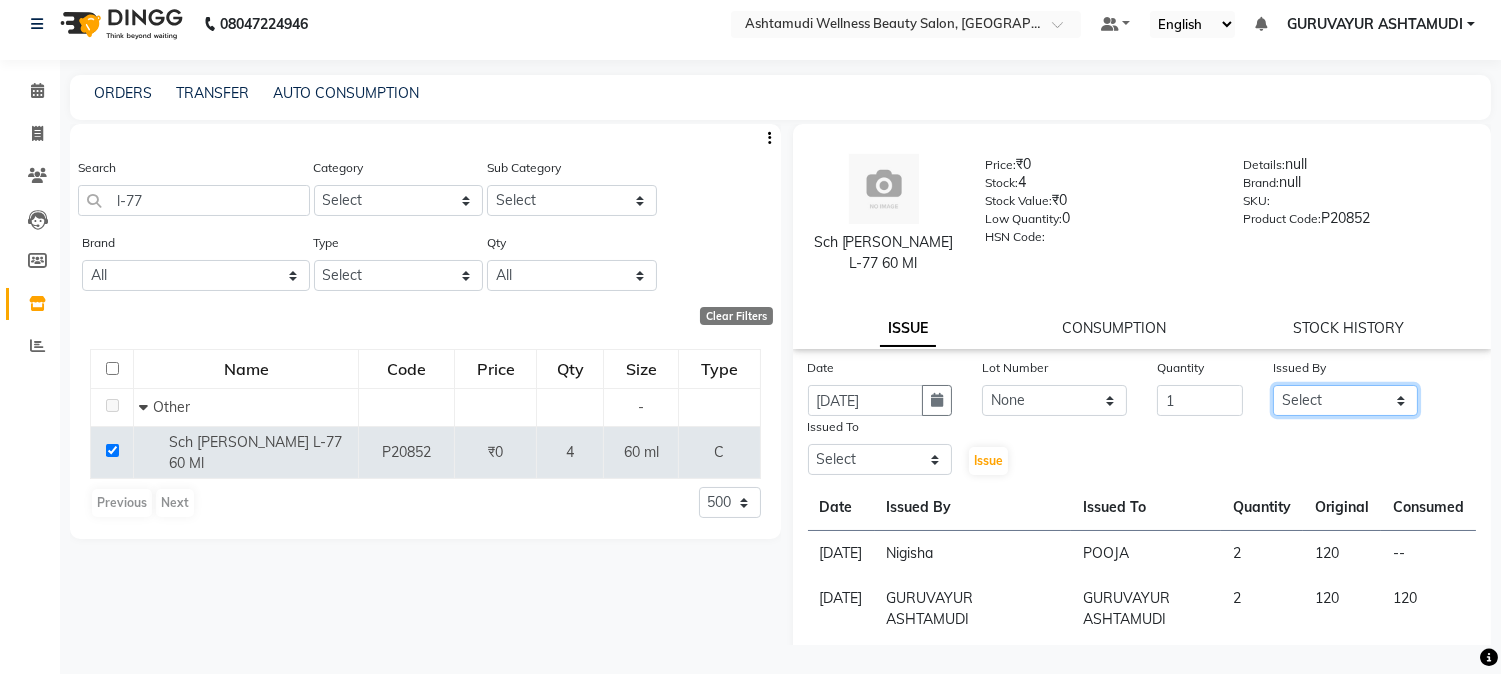 select on "77498" 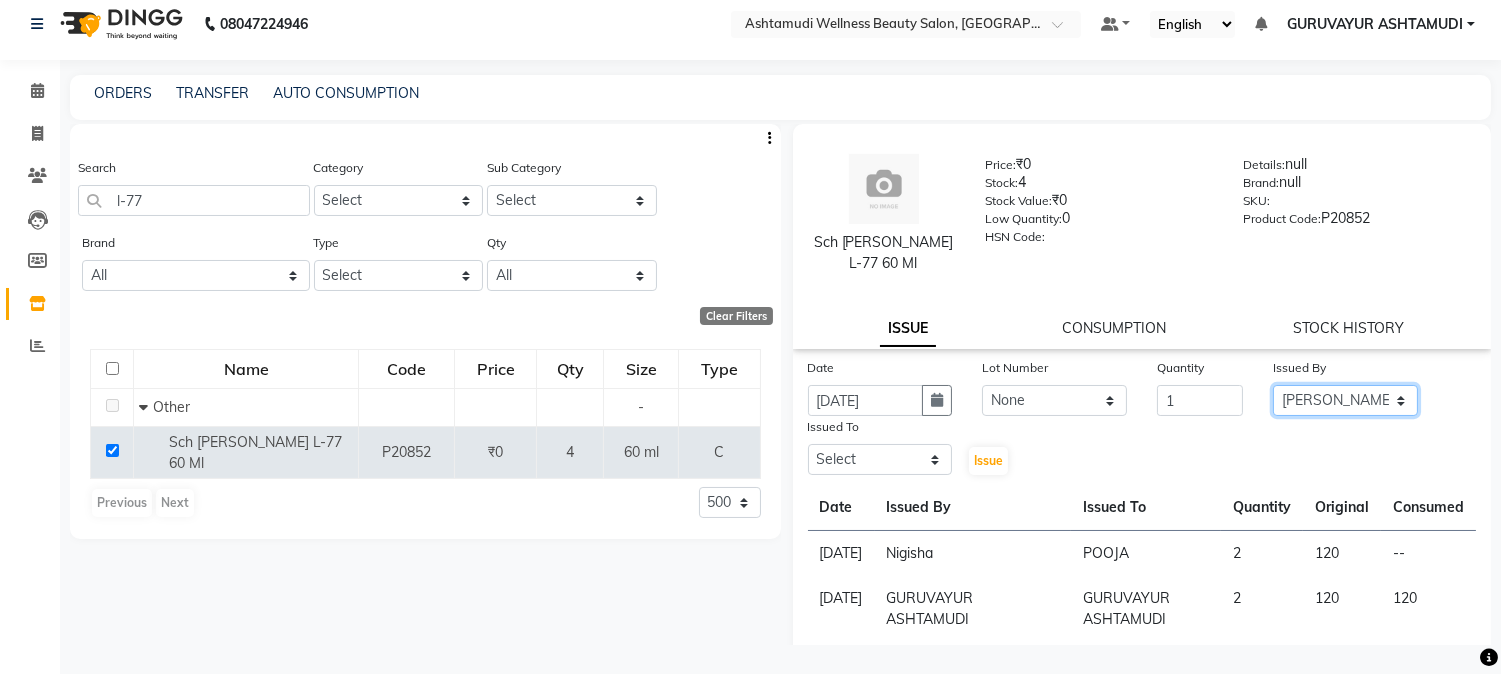 click on "Select Aathithya ANILA ANJANA DAS GURUVAYUR ASHTAMUDI NEETHU Nigisha POOJA PRACHI PRASEETHA REESHMA  Rini SMITHA THANKAMANI" 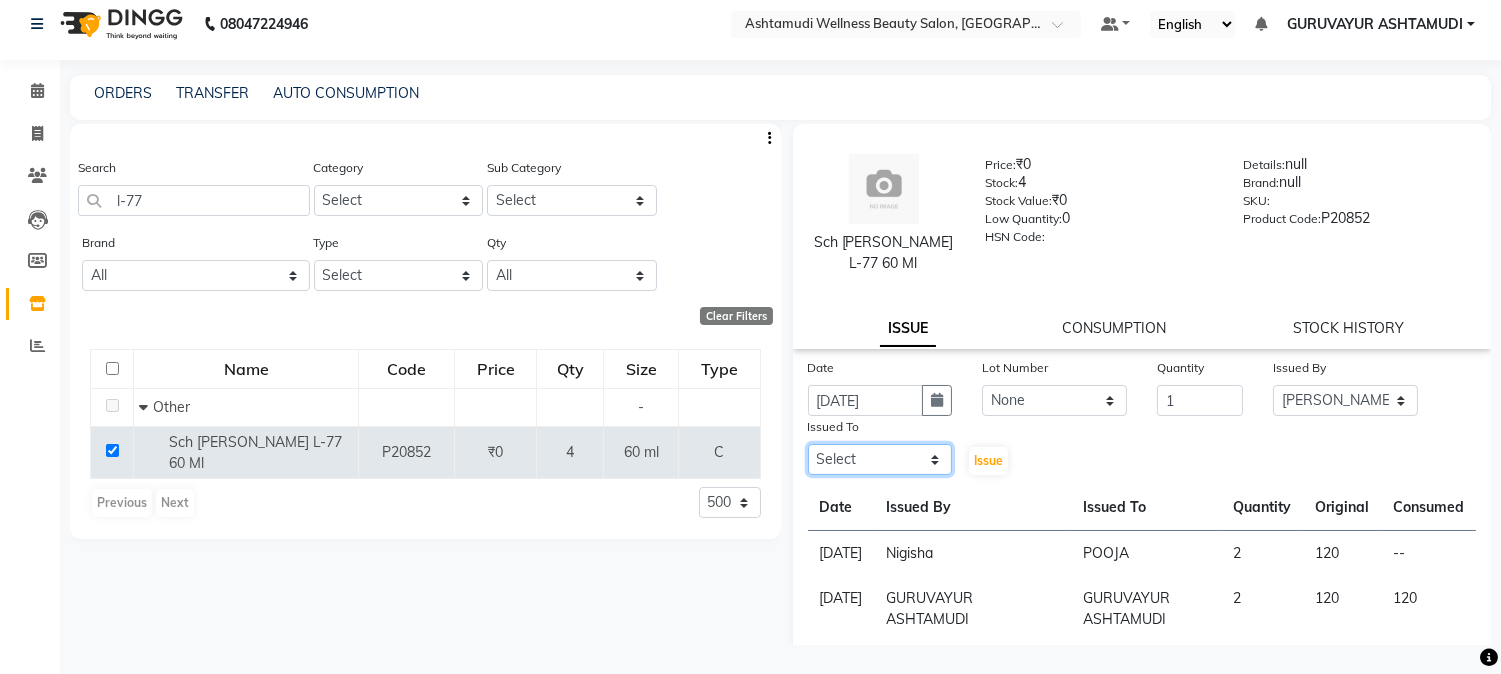 drag, startPoint x: 901, startPoint y: 467, endPoint x: 905, endPoint y: 444, distance: 23.345236 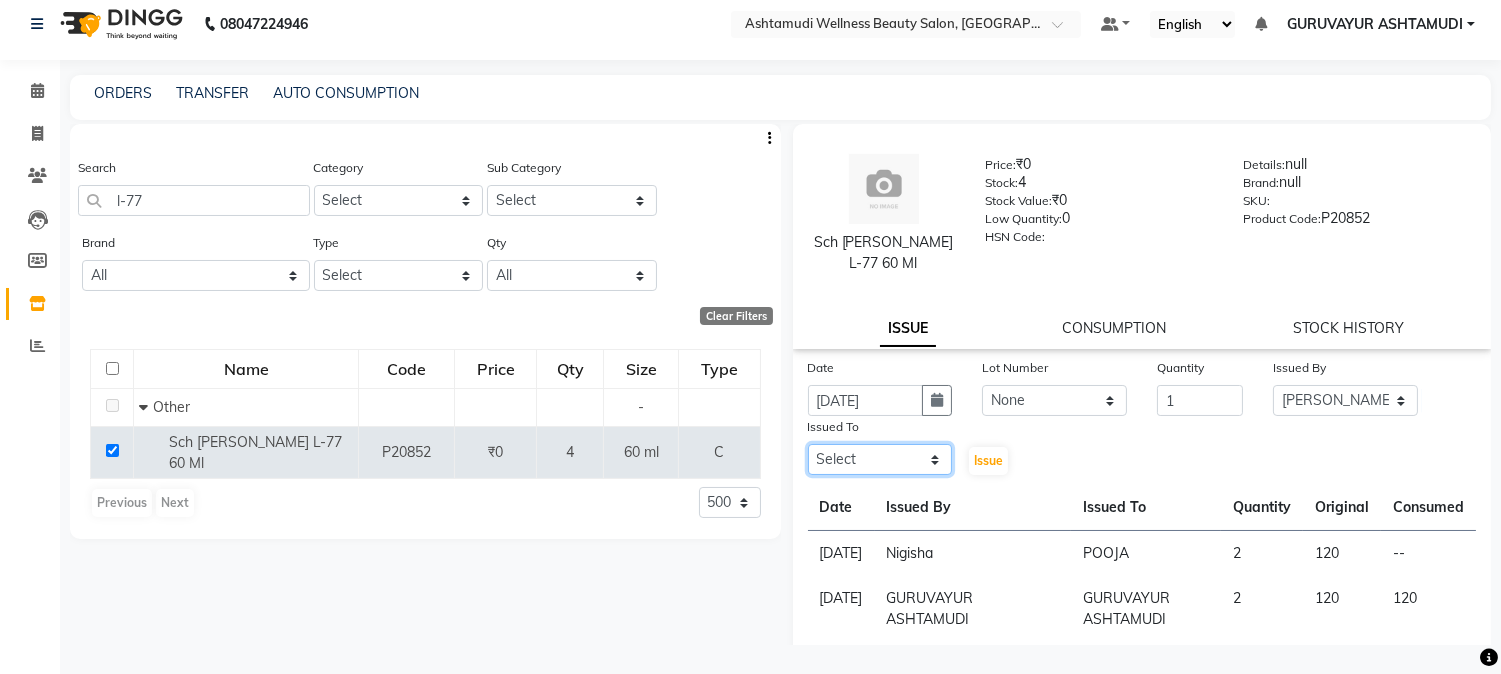 select on "67519" 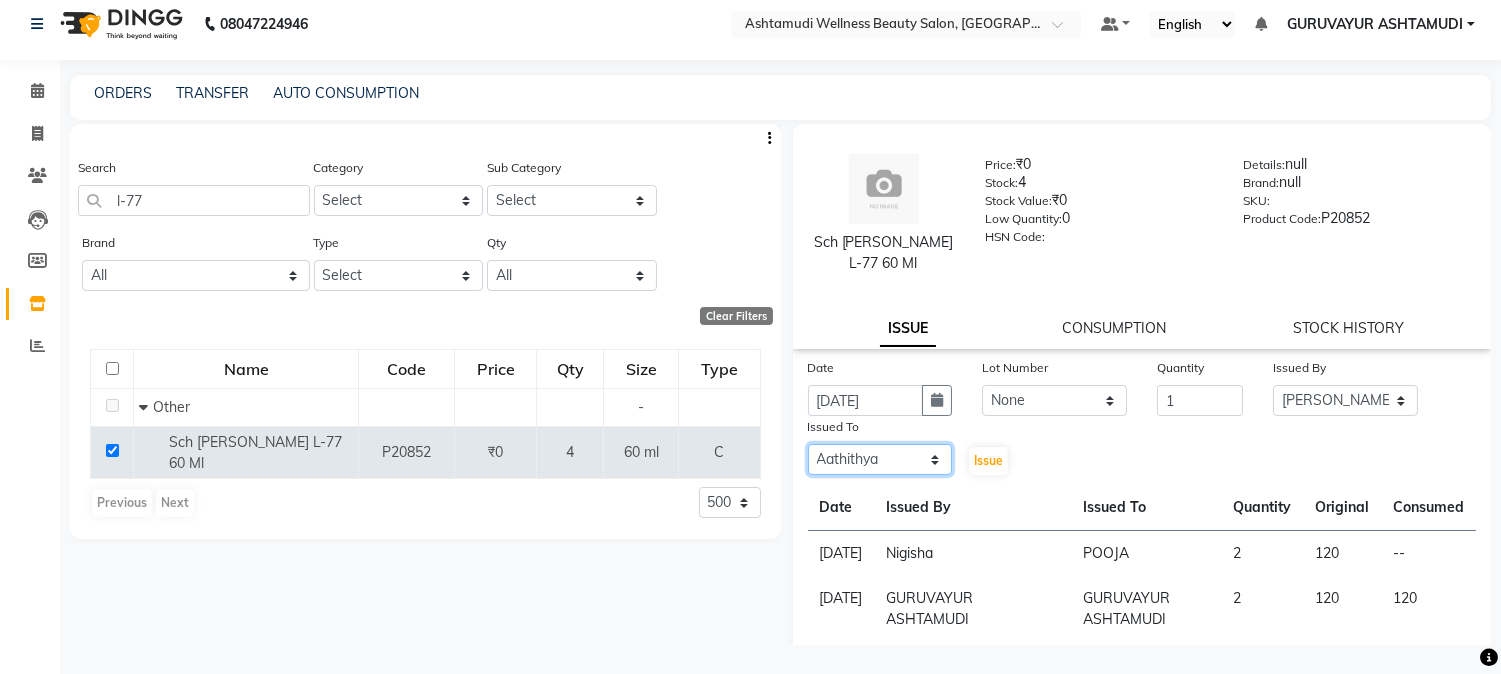 click on "Select Aathithya ANILA ANJANA DAS GURUVAYUR ASHTAMUDI NEETHU Nigisha POOJA PRACHI PRASEETHA REESHMA  Rini SMITHA THANKAMANI" 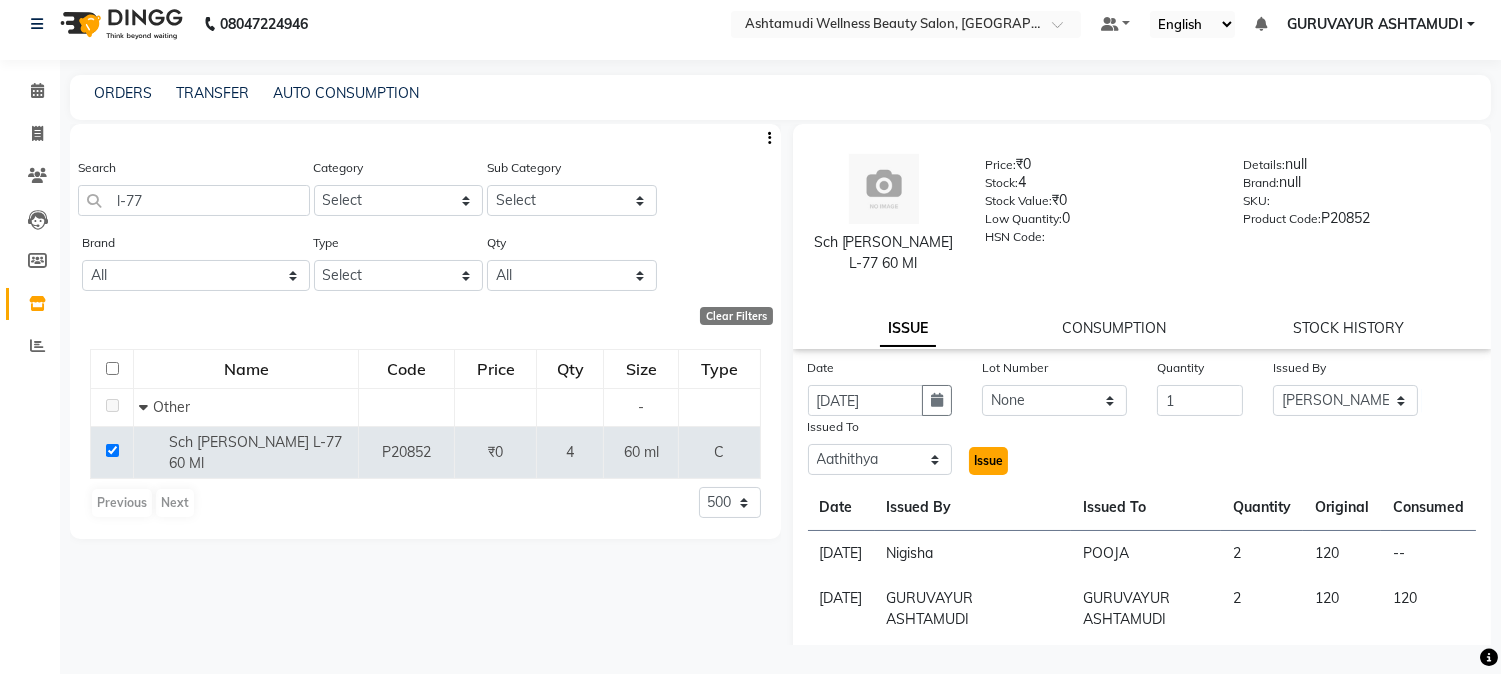 click on "Issue" 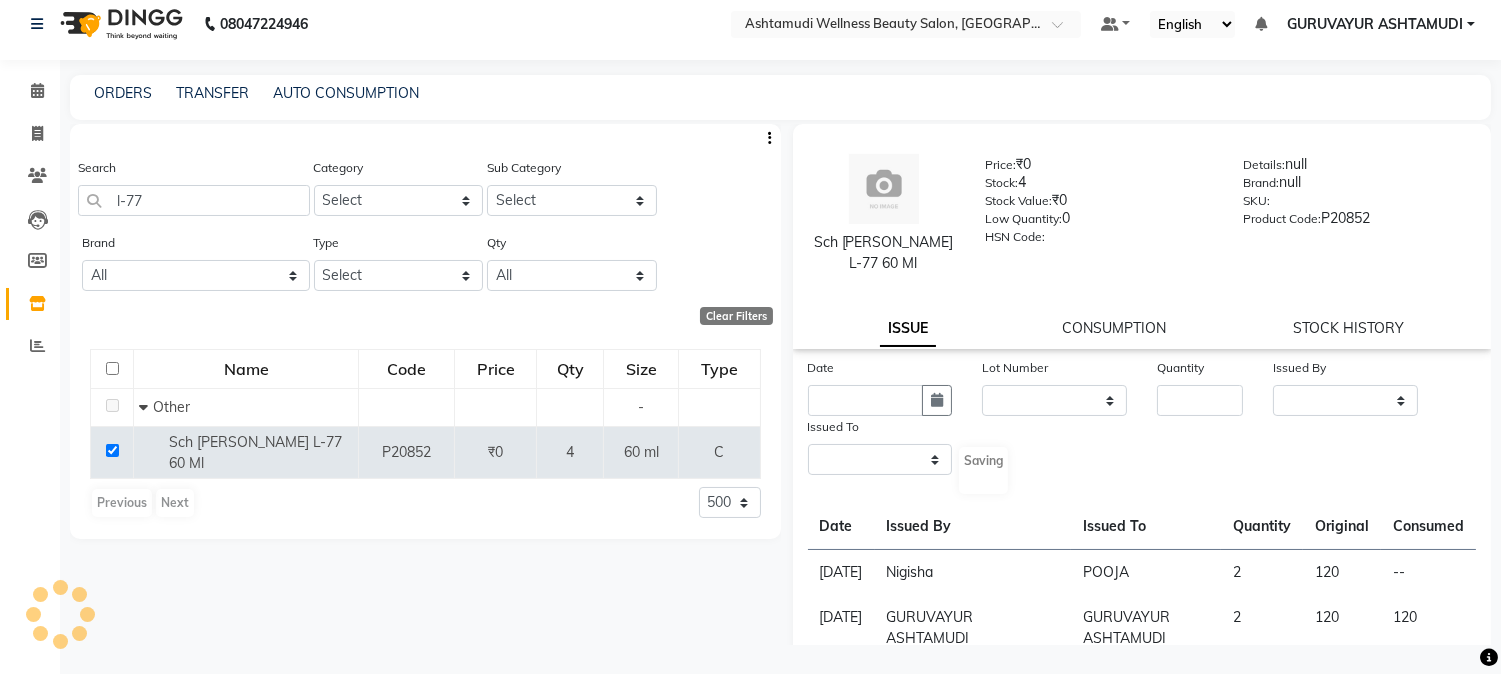 select 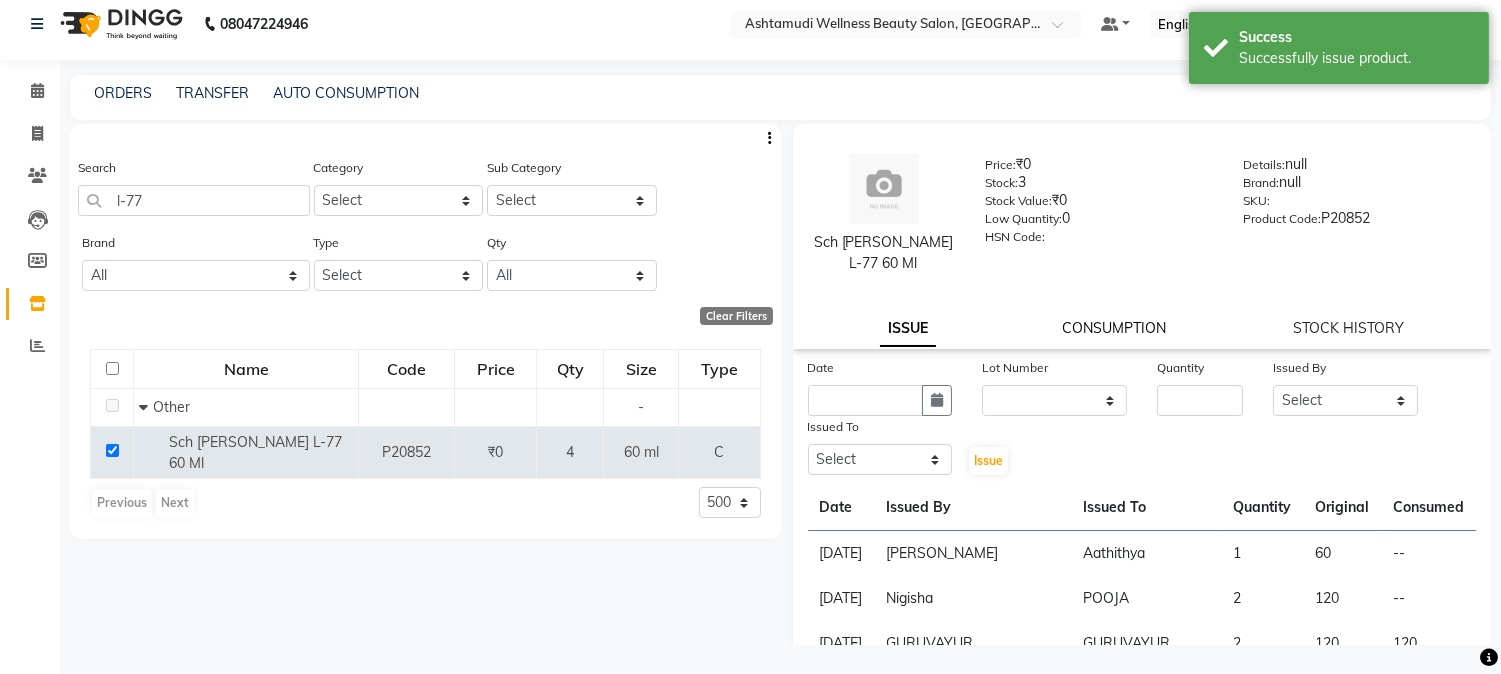 click on "CONSUMPTION" 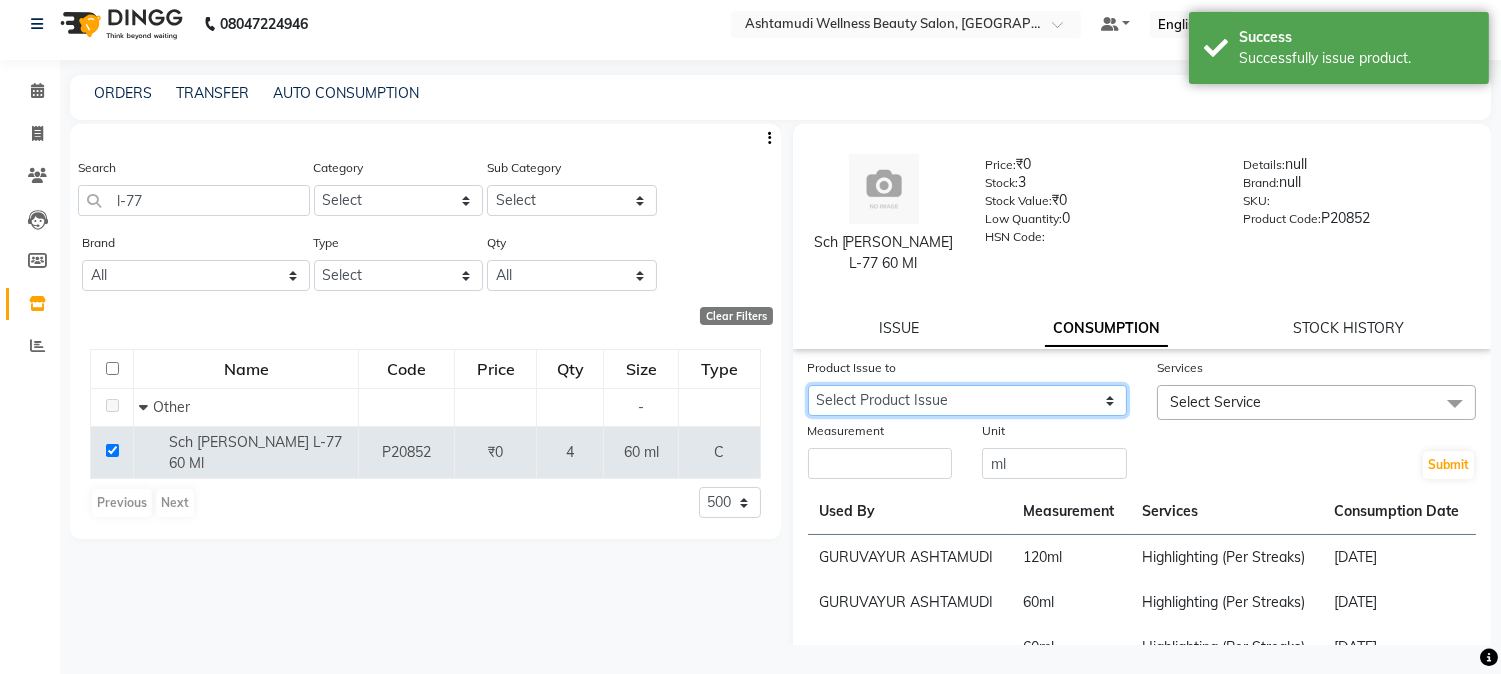drag, startPoint x: 1111, startPoint y: 346, endPoint x: 1080, endPoint y: 413, distance: 73.82411 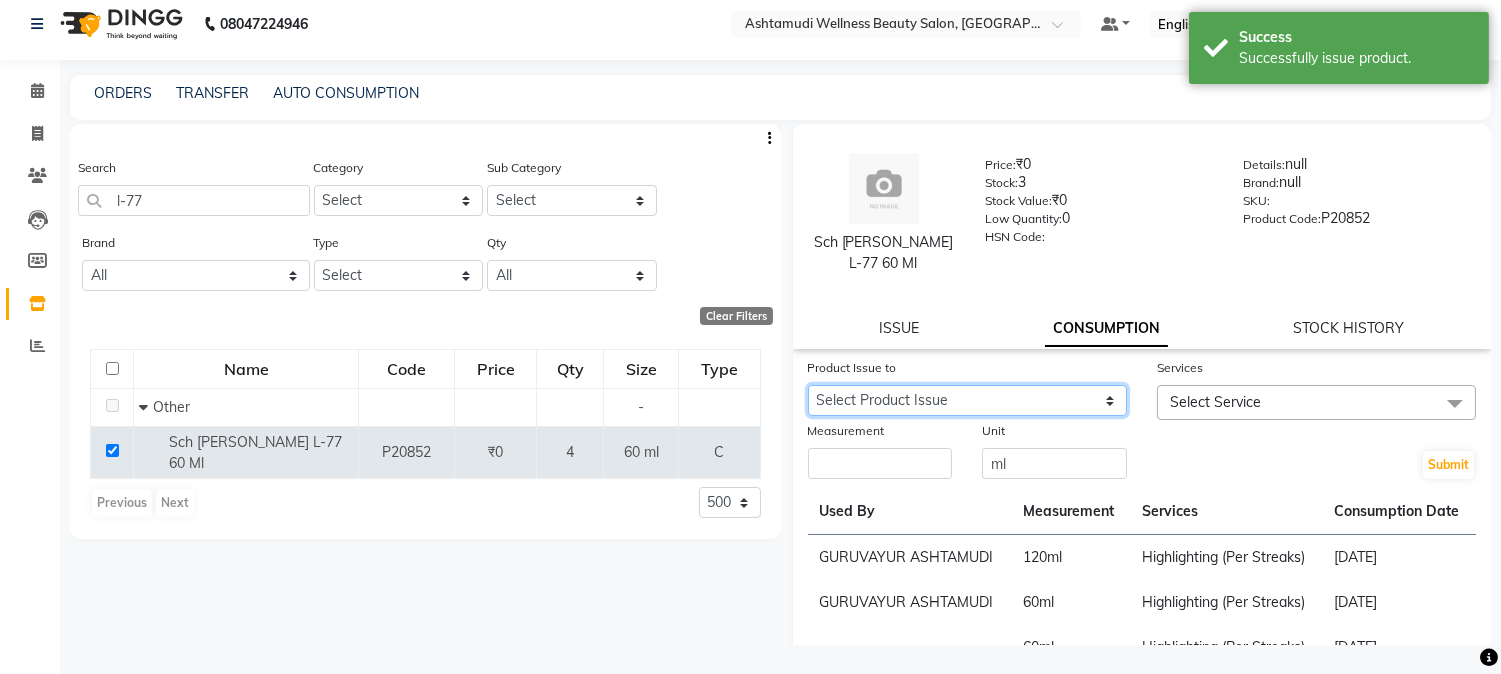 select on "930874" 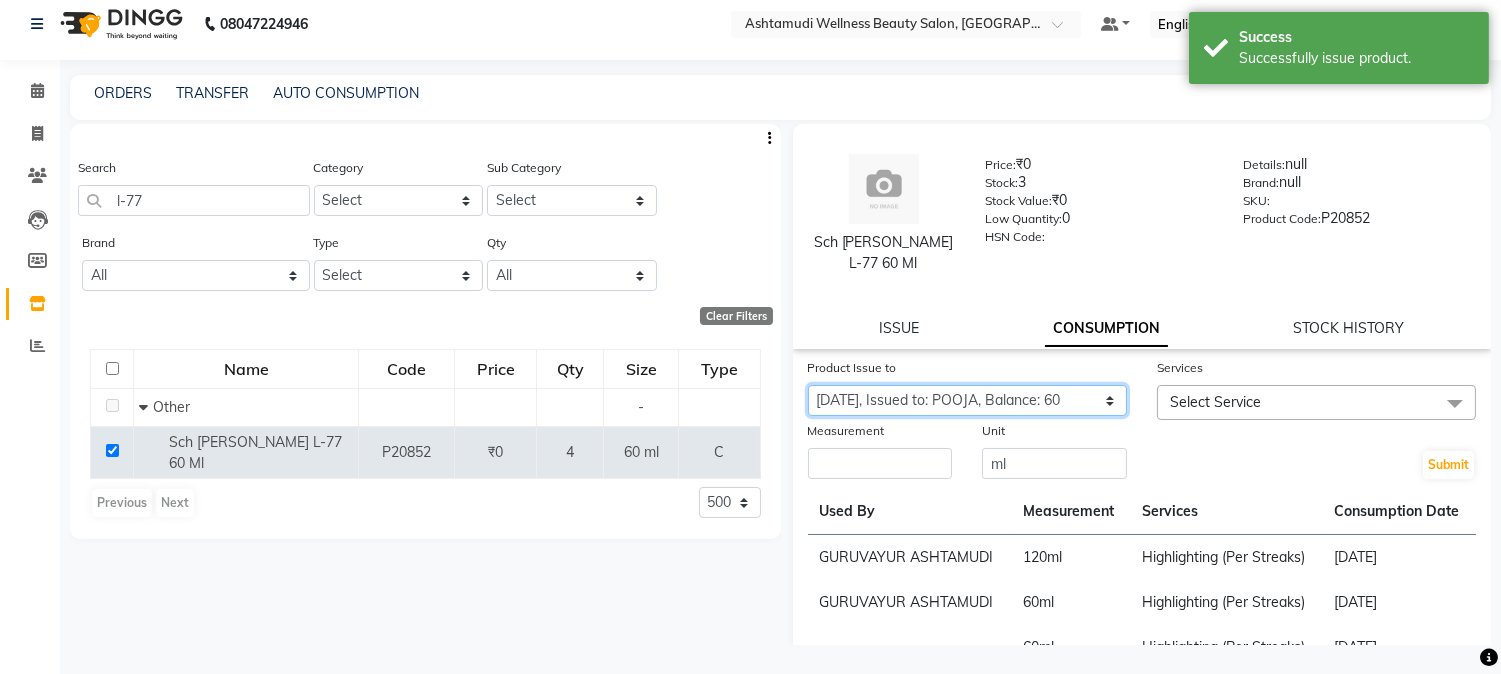 click on "Select Product Issue 2025-07-11, Issued to: Aathithya, Balance: 60 2025-05-23, Issued to: POOJA, Balance: 120 2025-05-14, Issued to: POOJA, Balance: 60" 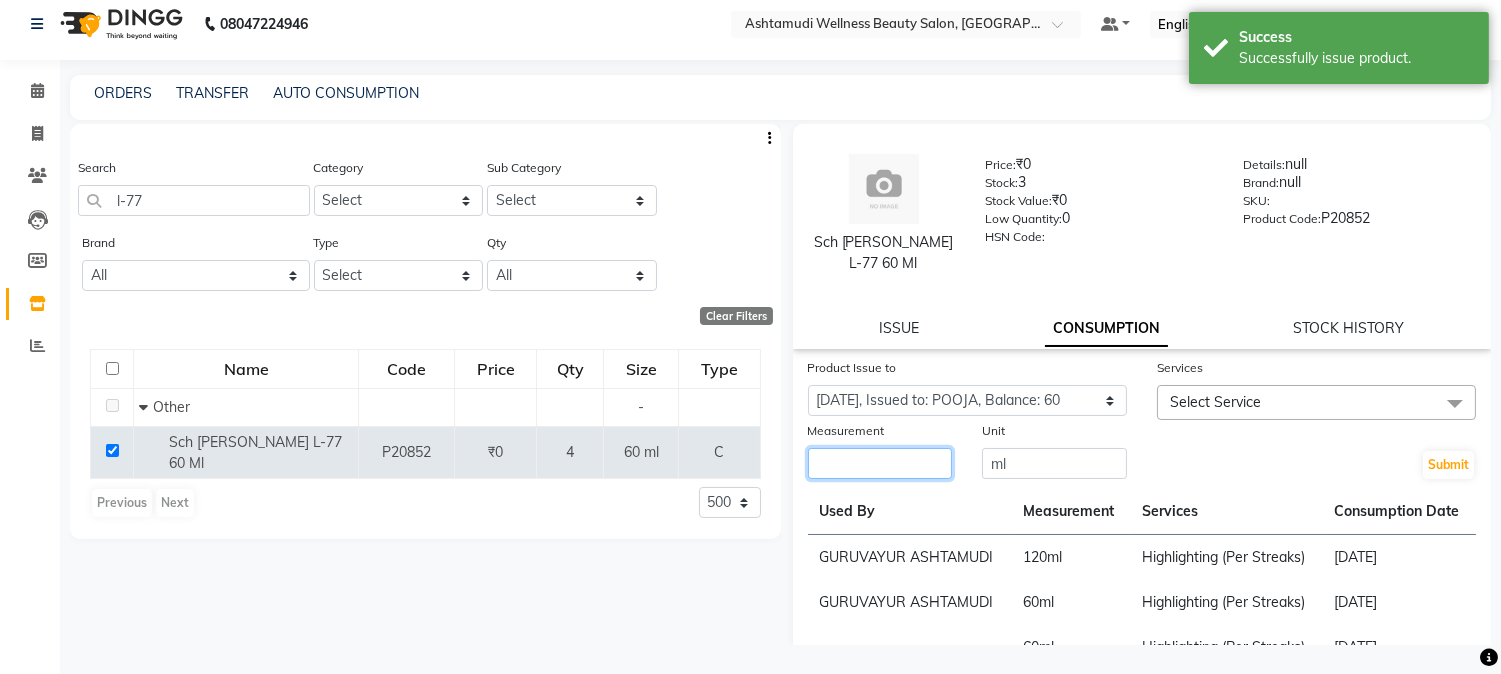 click 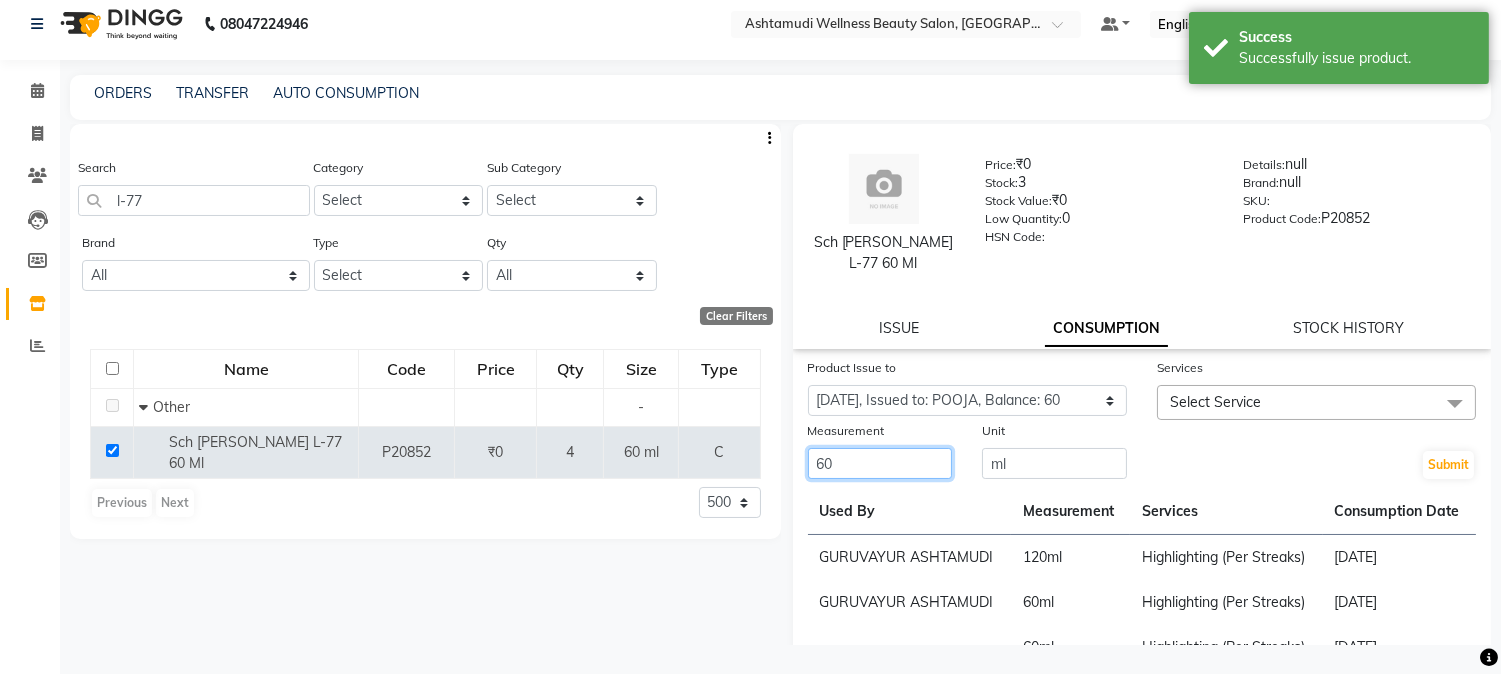 type on "60" 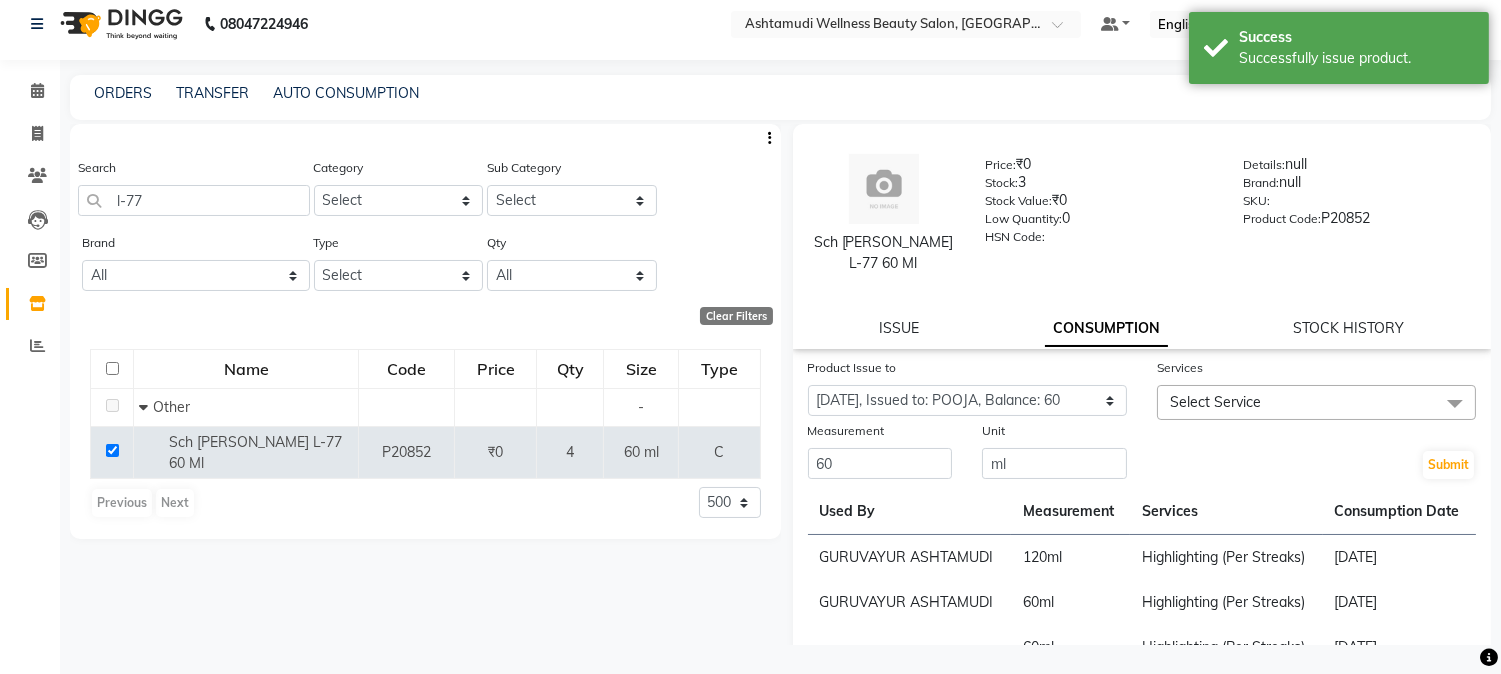 click on "Select Service" 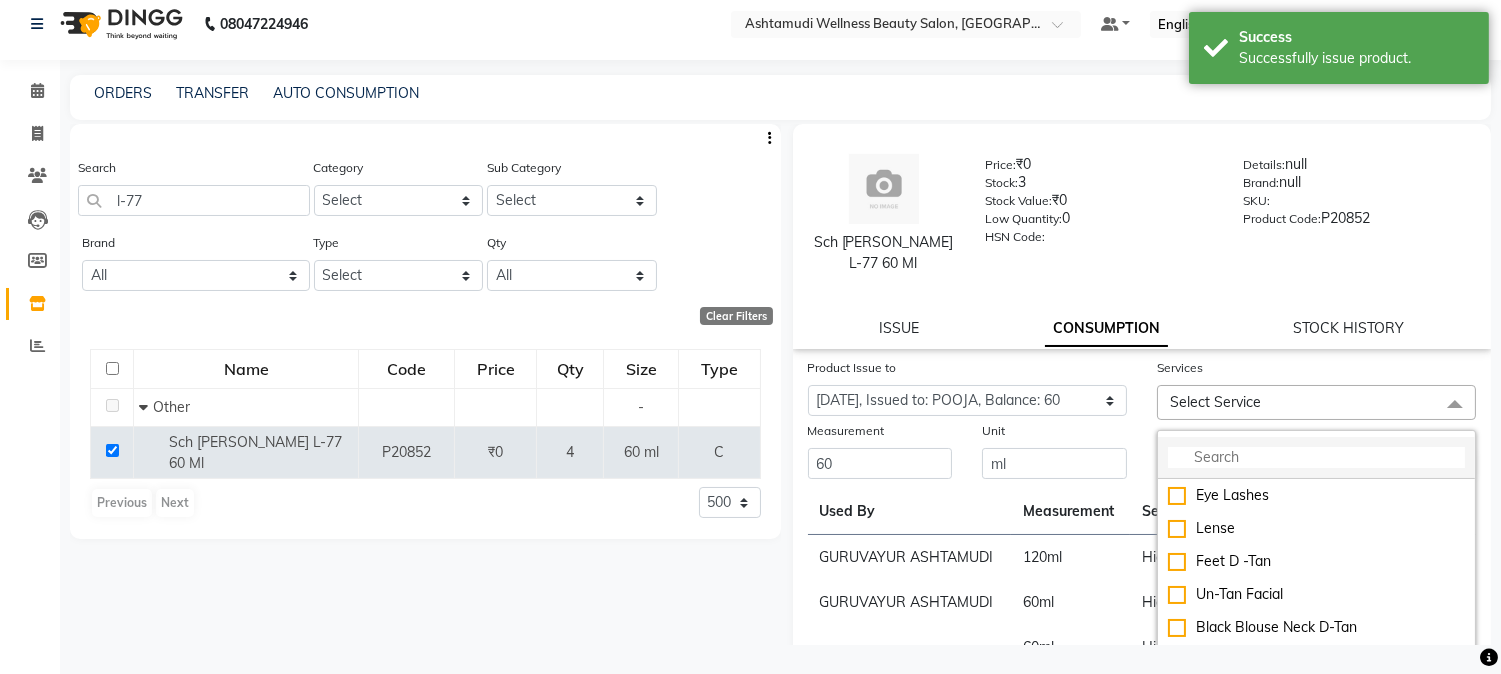 click 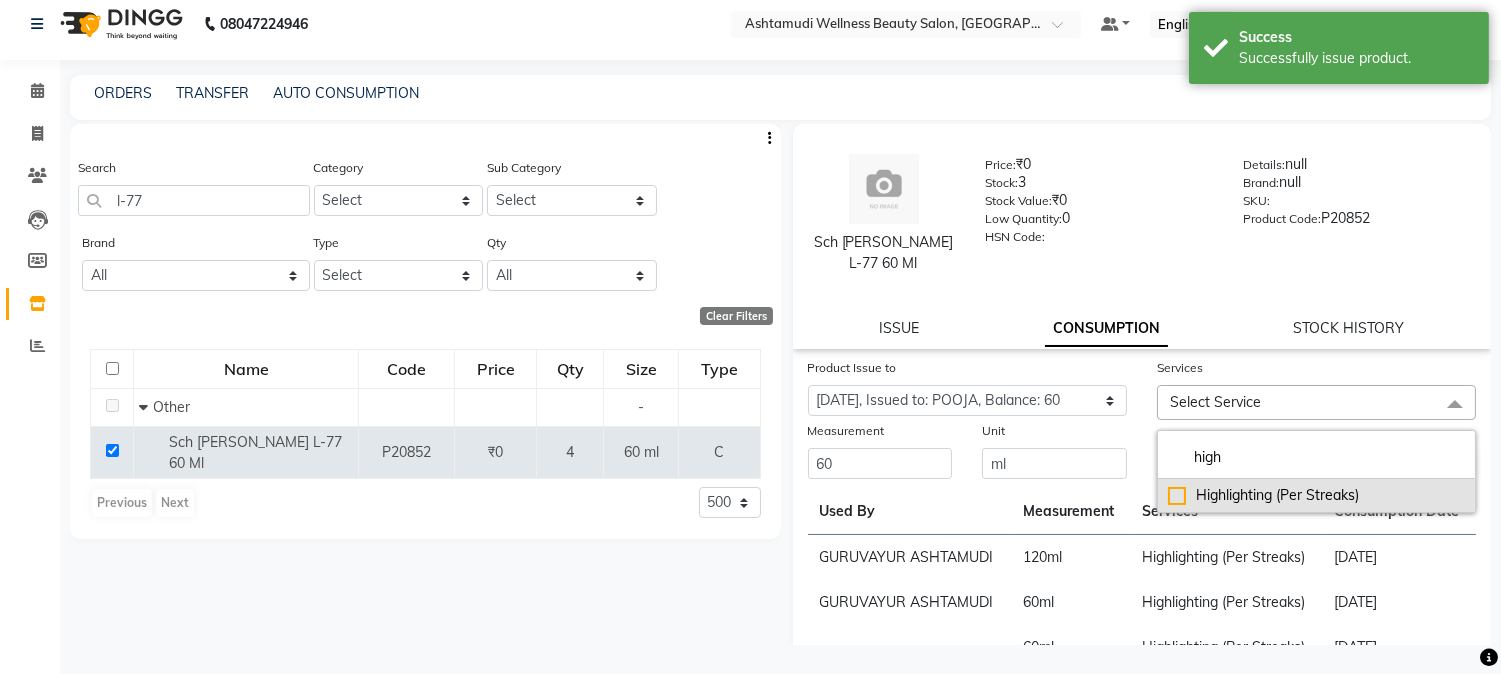 type on "high" 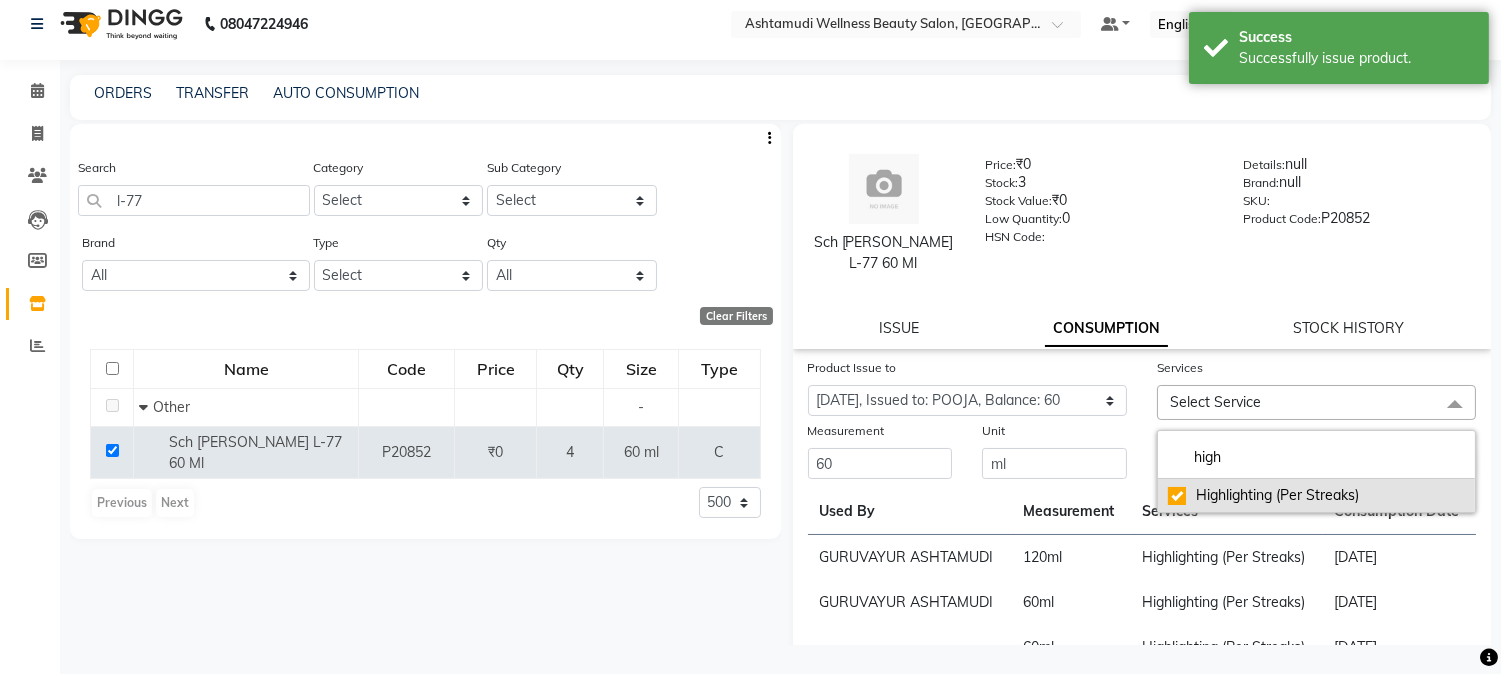 checkbox on "true" 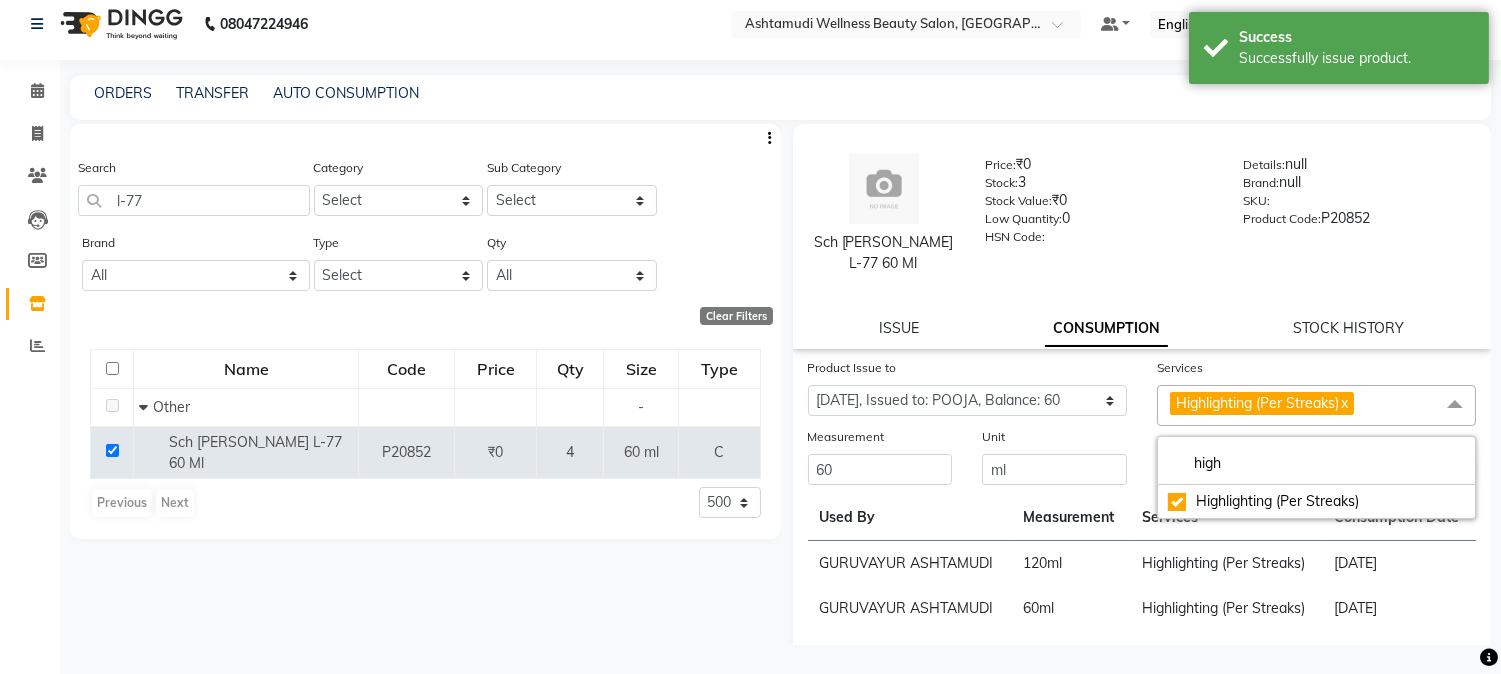 click on "Submit" 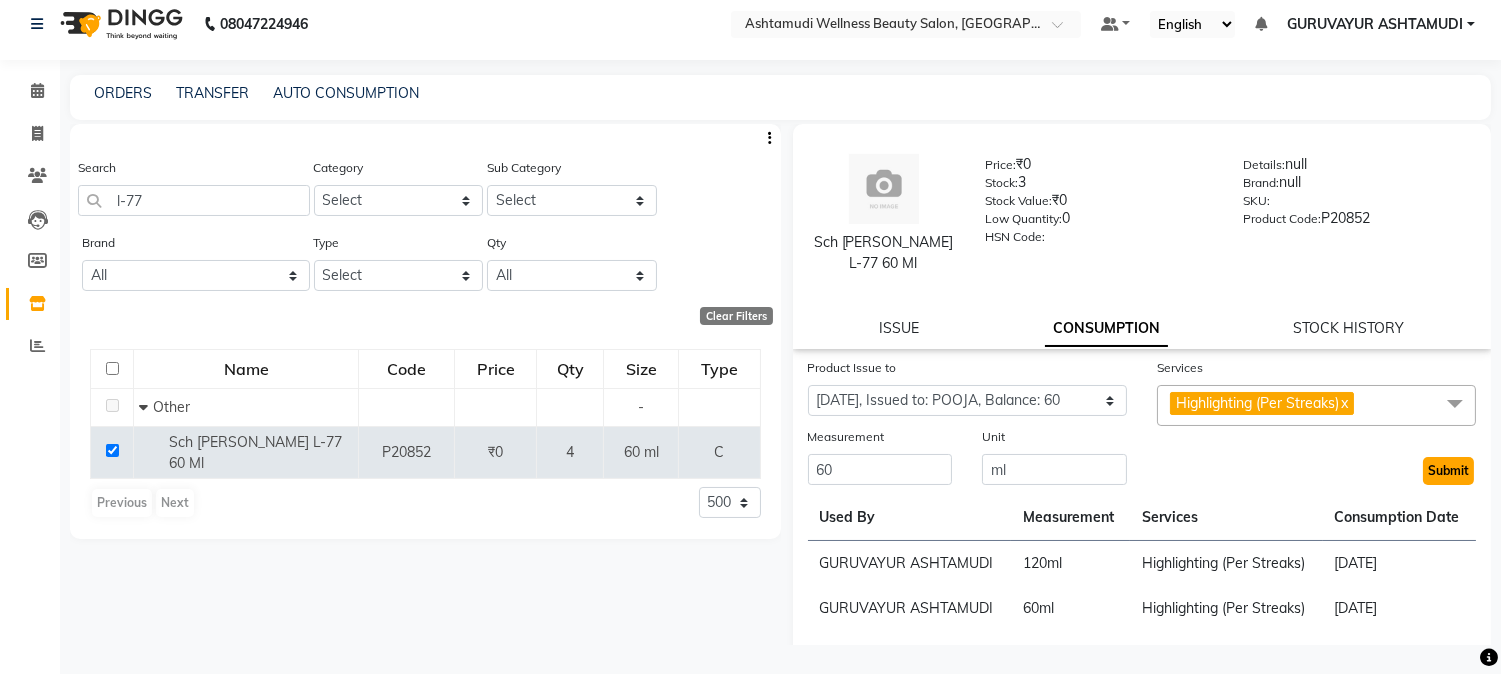 click on "Submit" 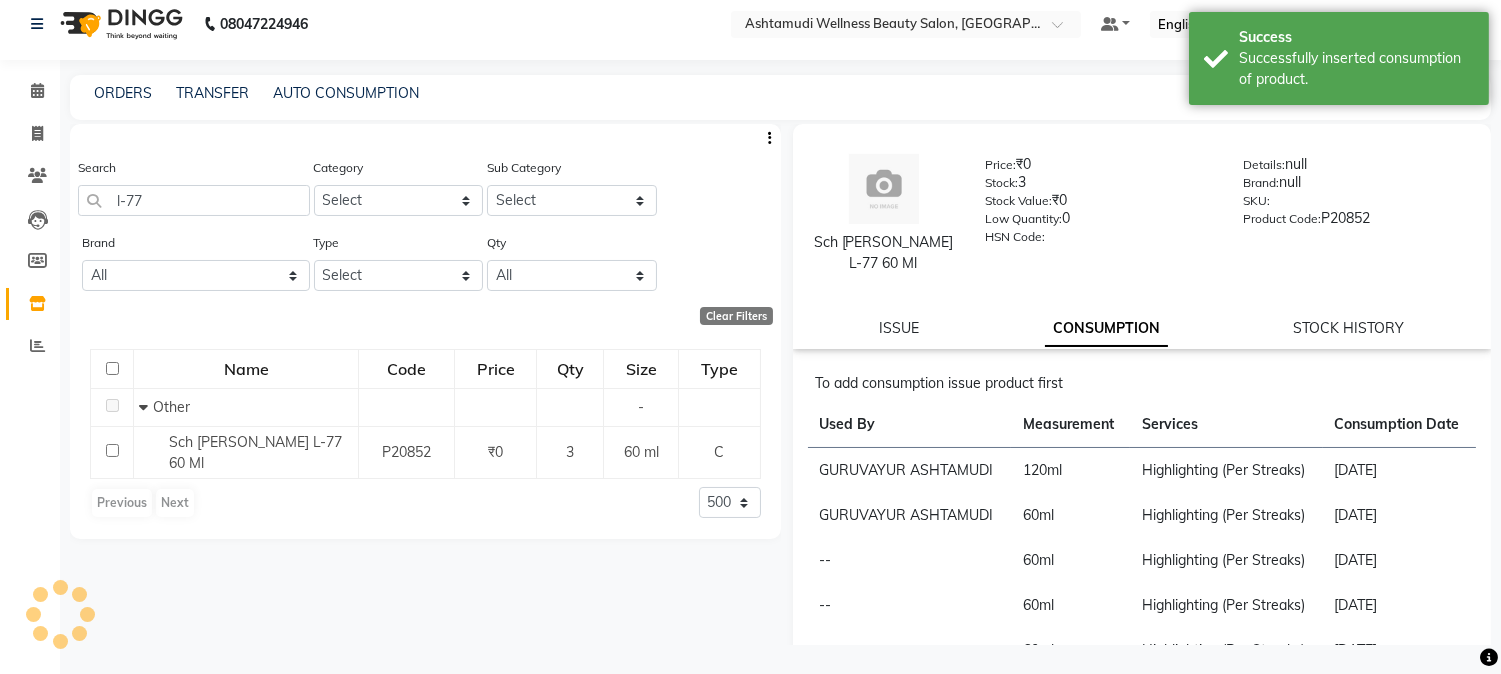 click on "CONSUMPTION" 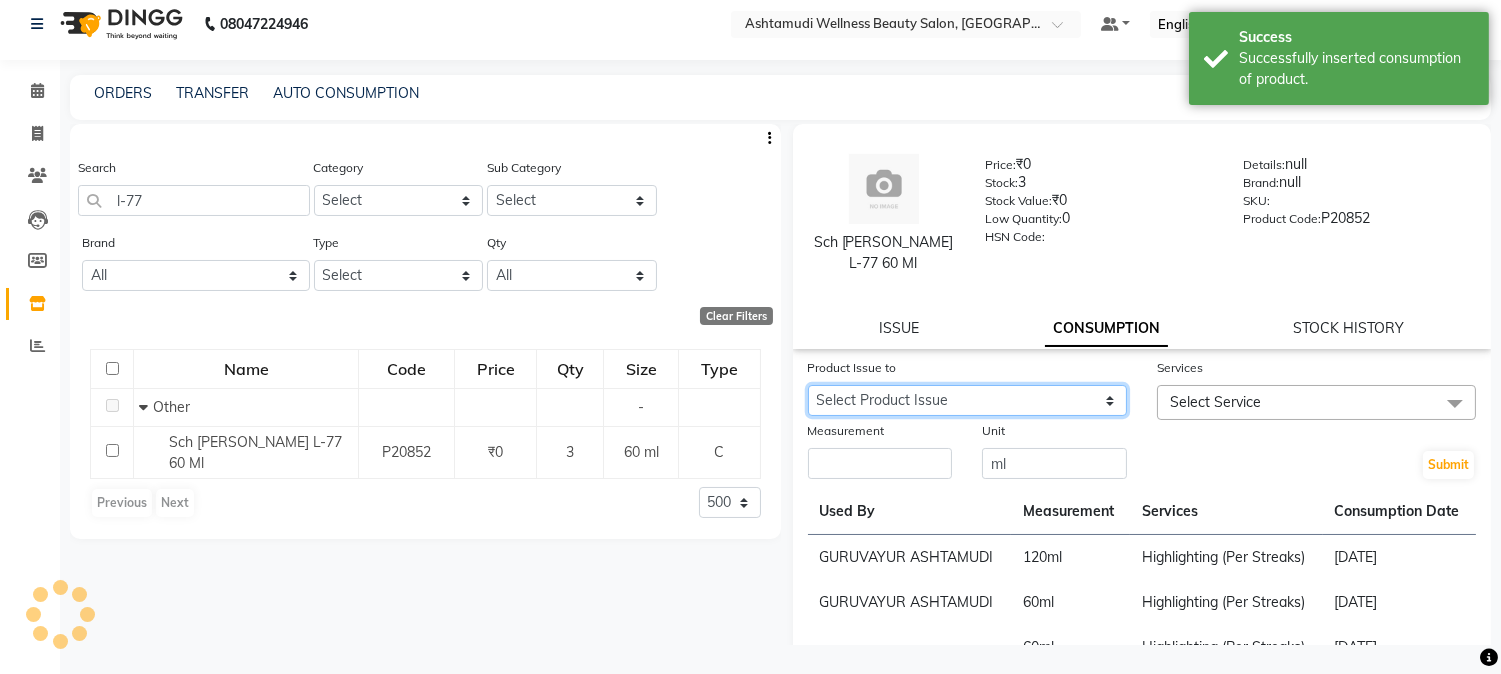 click on "Select Product Issue 2025-07-11, Issued to: Aathithya, Balance: 60 2025-05-23, Issued to: POOJA, Balance: 120" 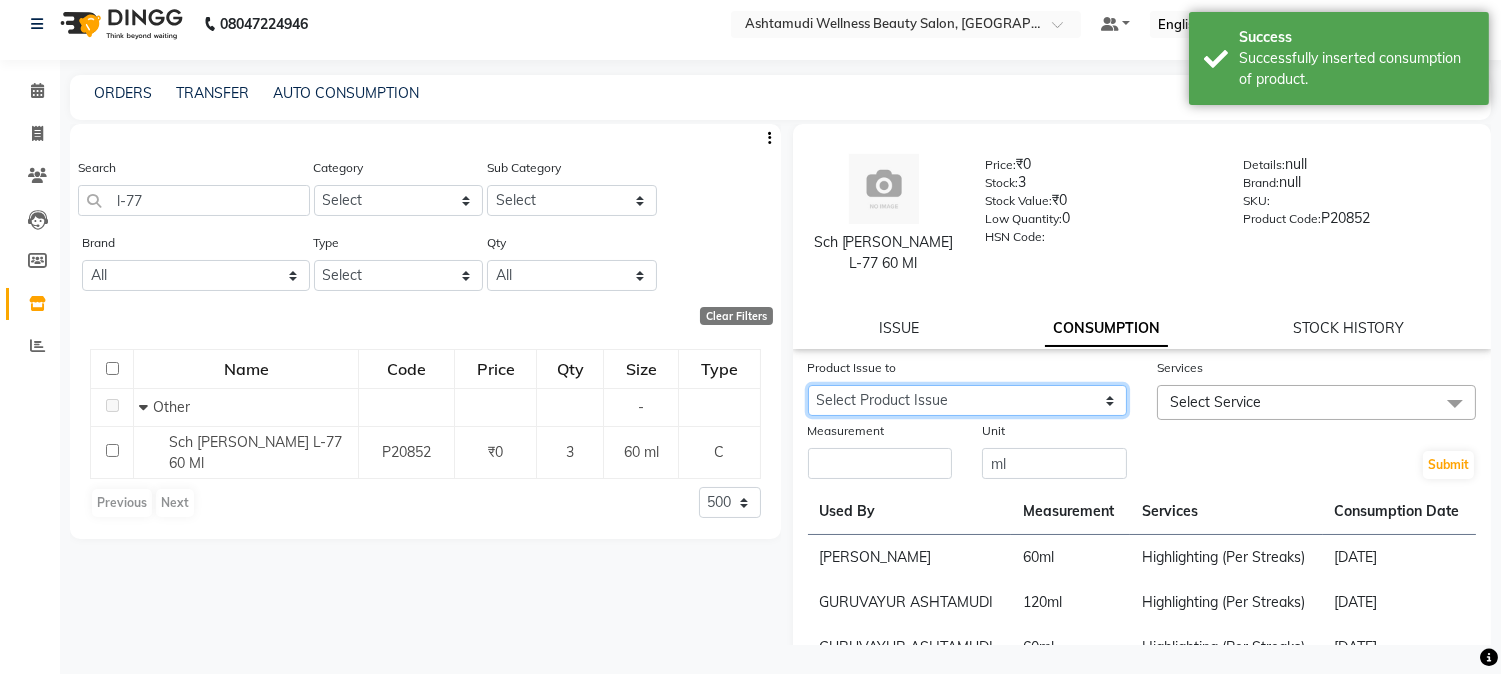 select on "1024233" 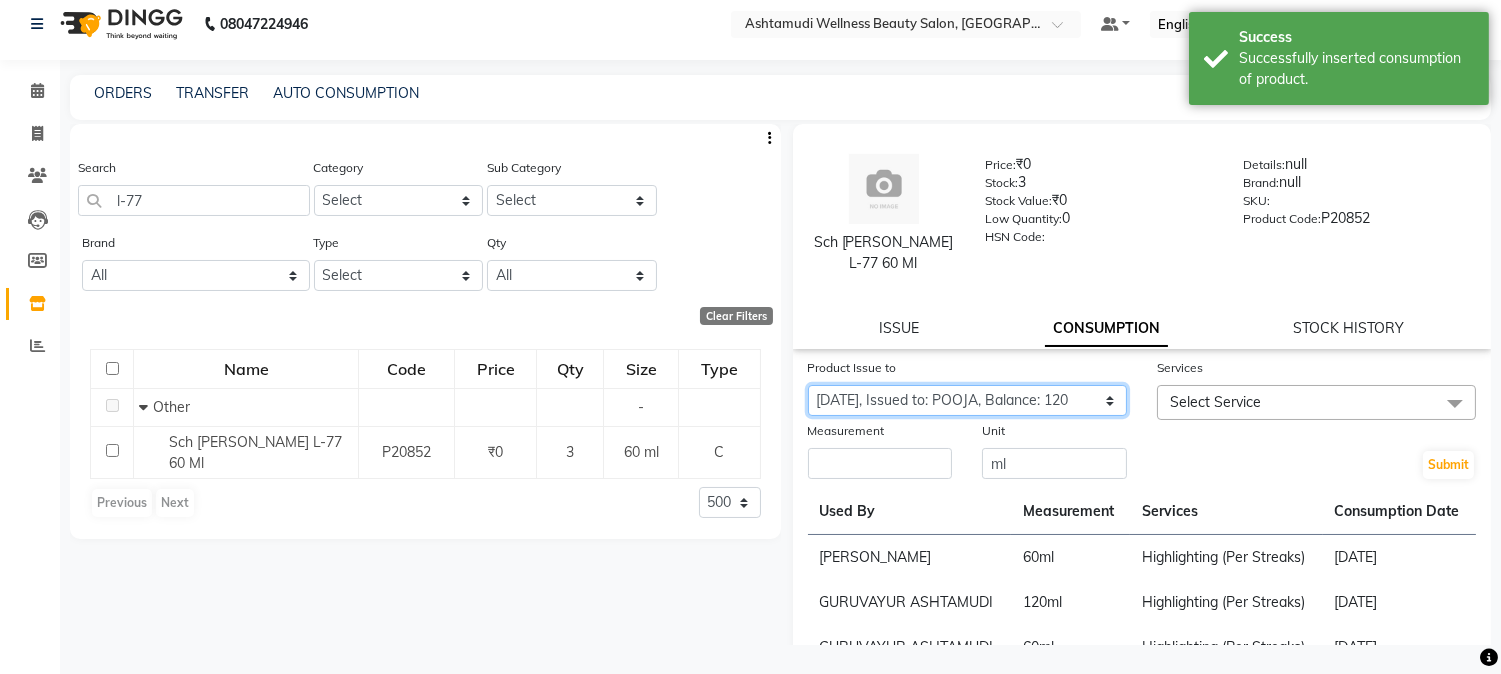 click on "Select Product Issue 2025-07-11, Issued to: Aathithya, Balance: 60 2025-05-23, Issued to: POOJA, Balance: 120" 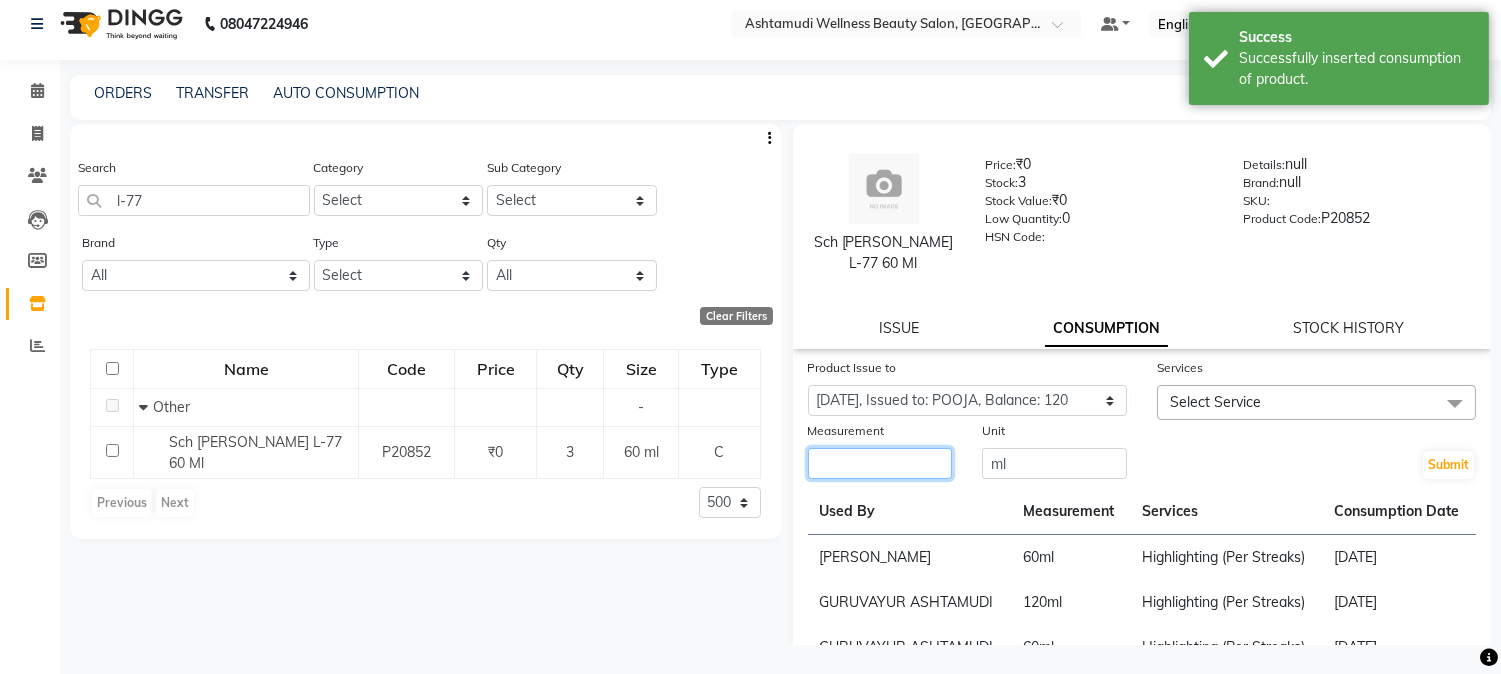 click 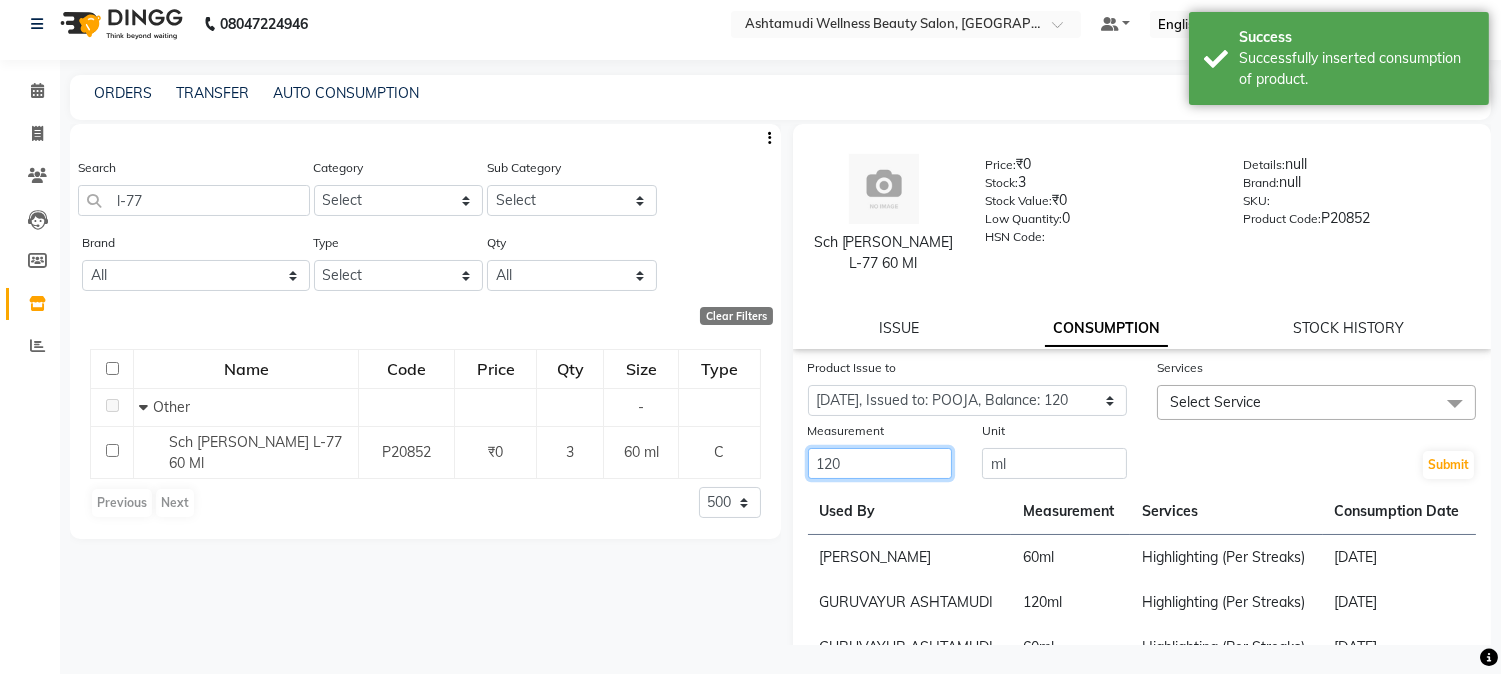 type on "120" 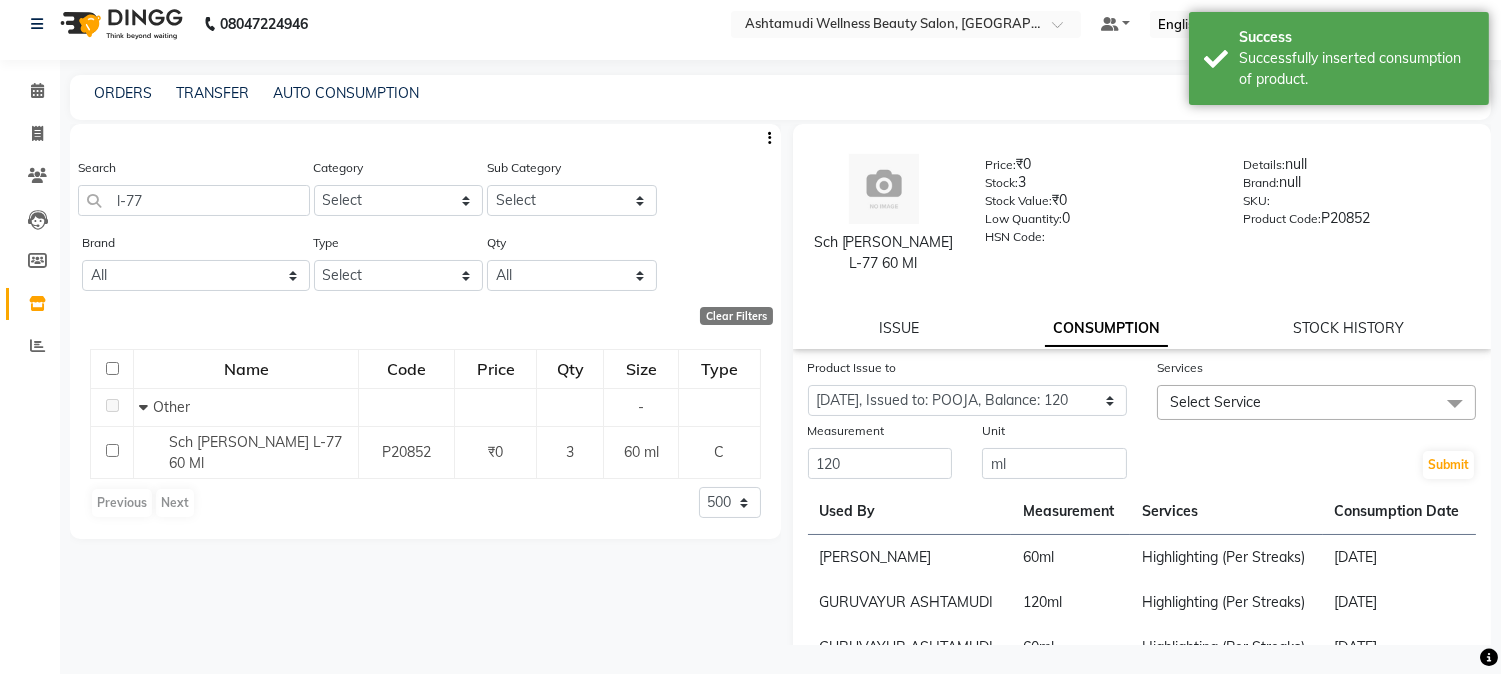 click on "Select Service" 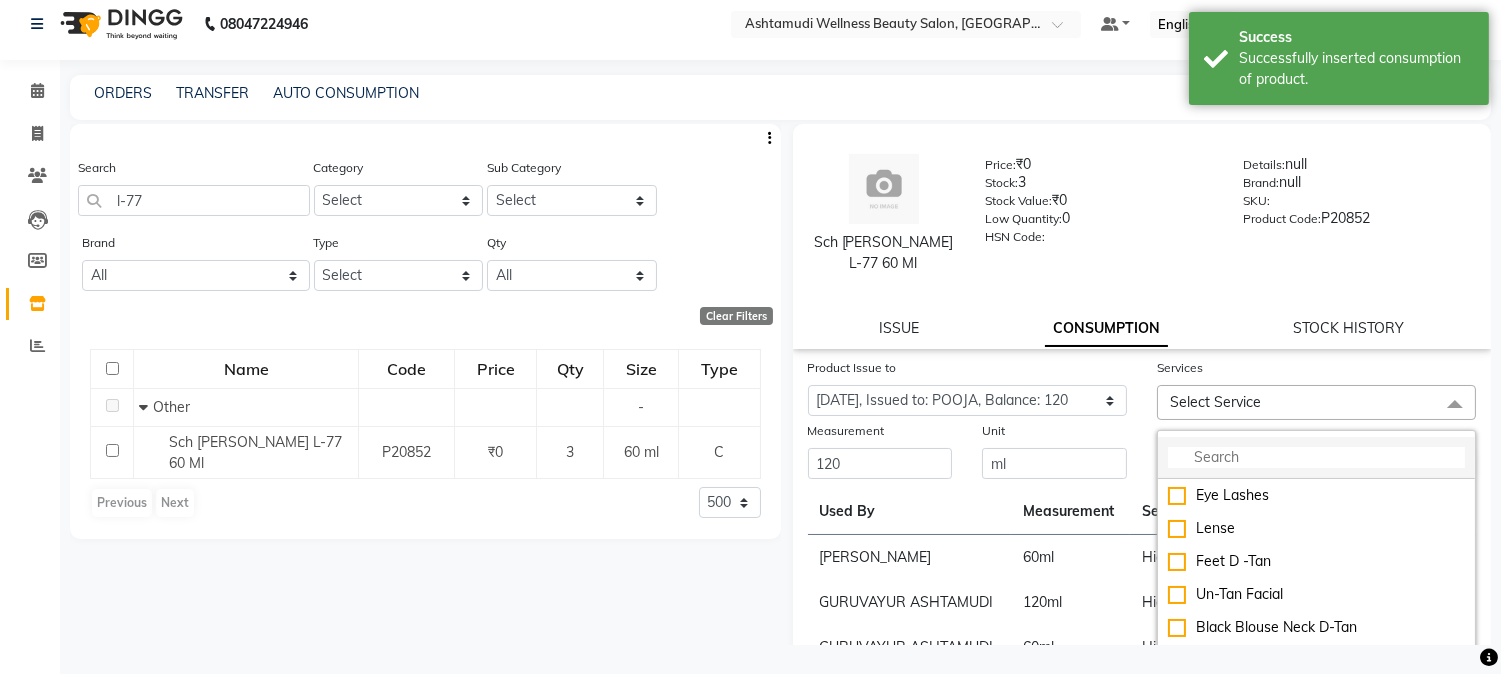 click 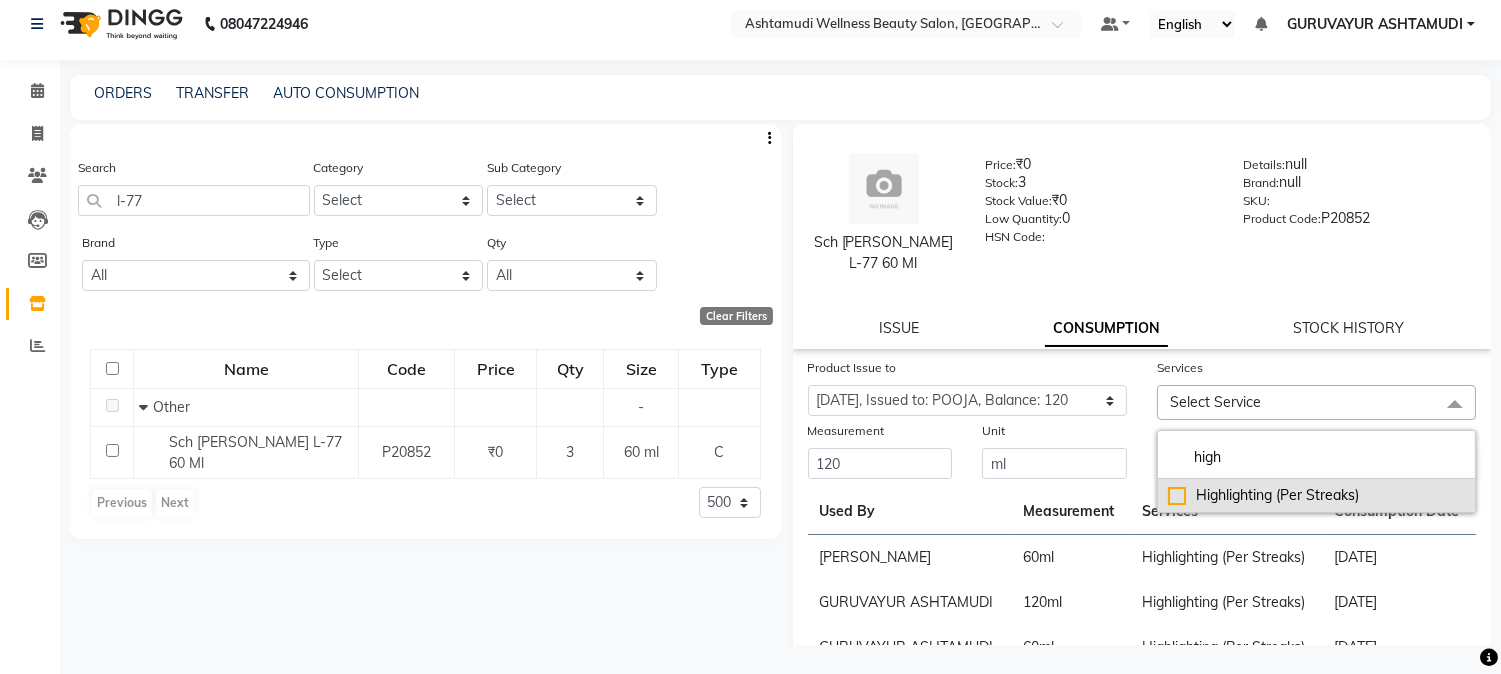 type on "high" 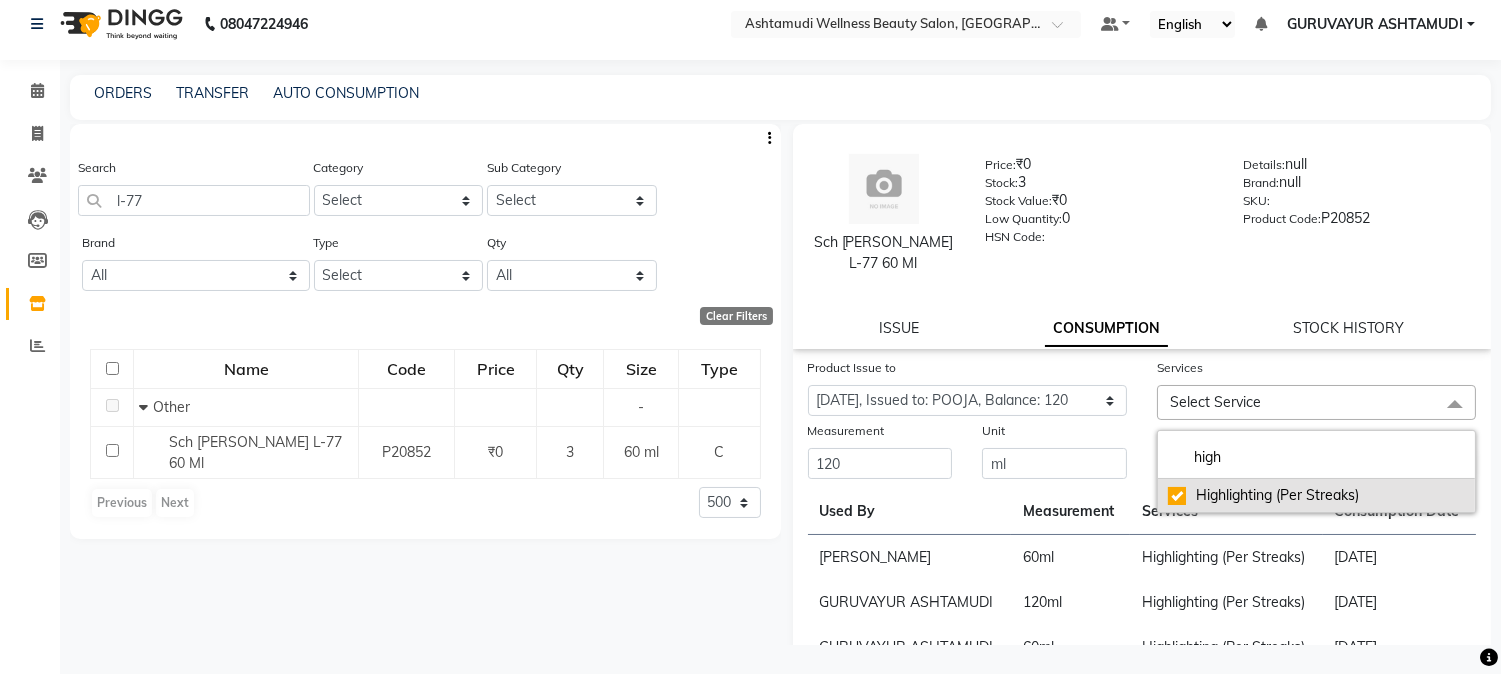 checkbox on "true" 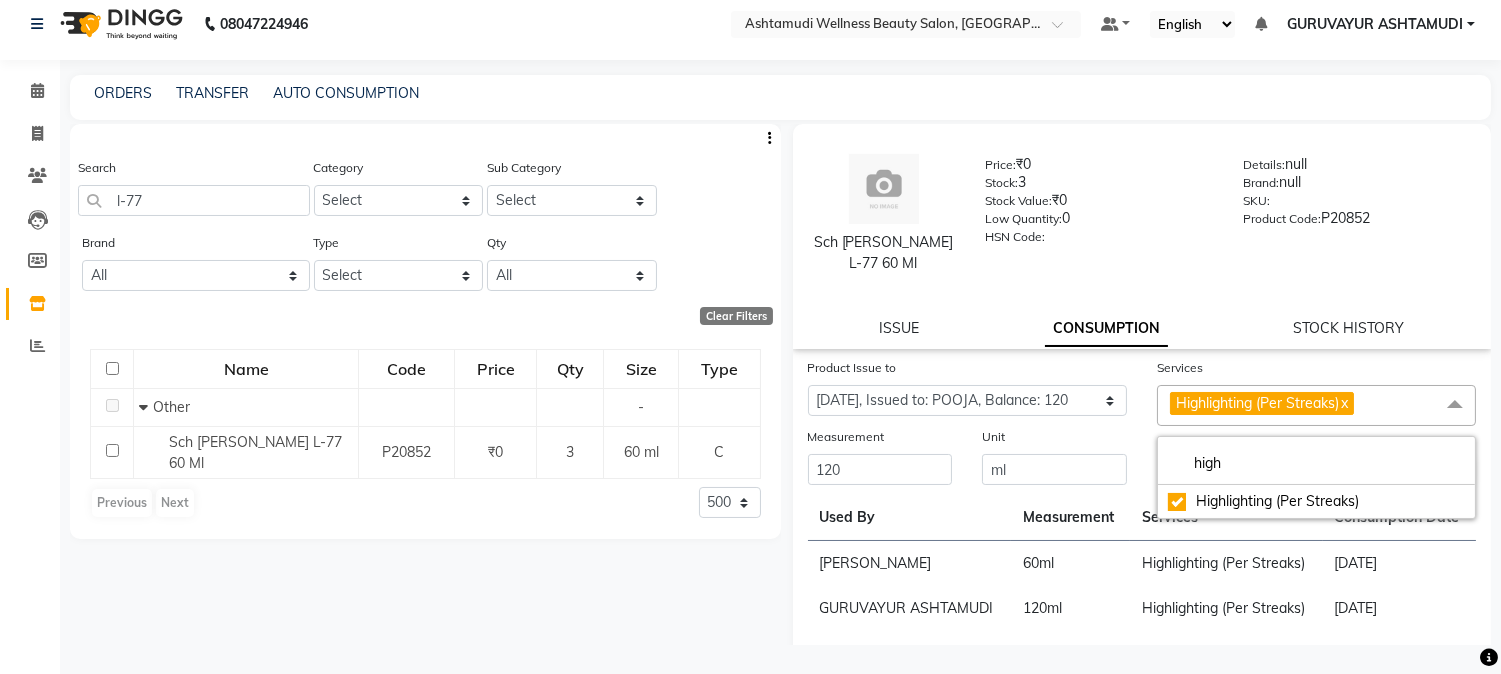 click on "Unit" 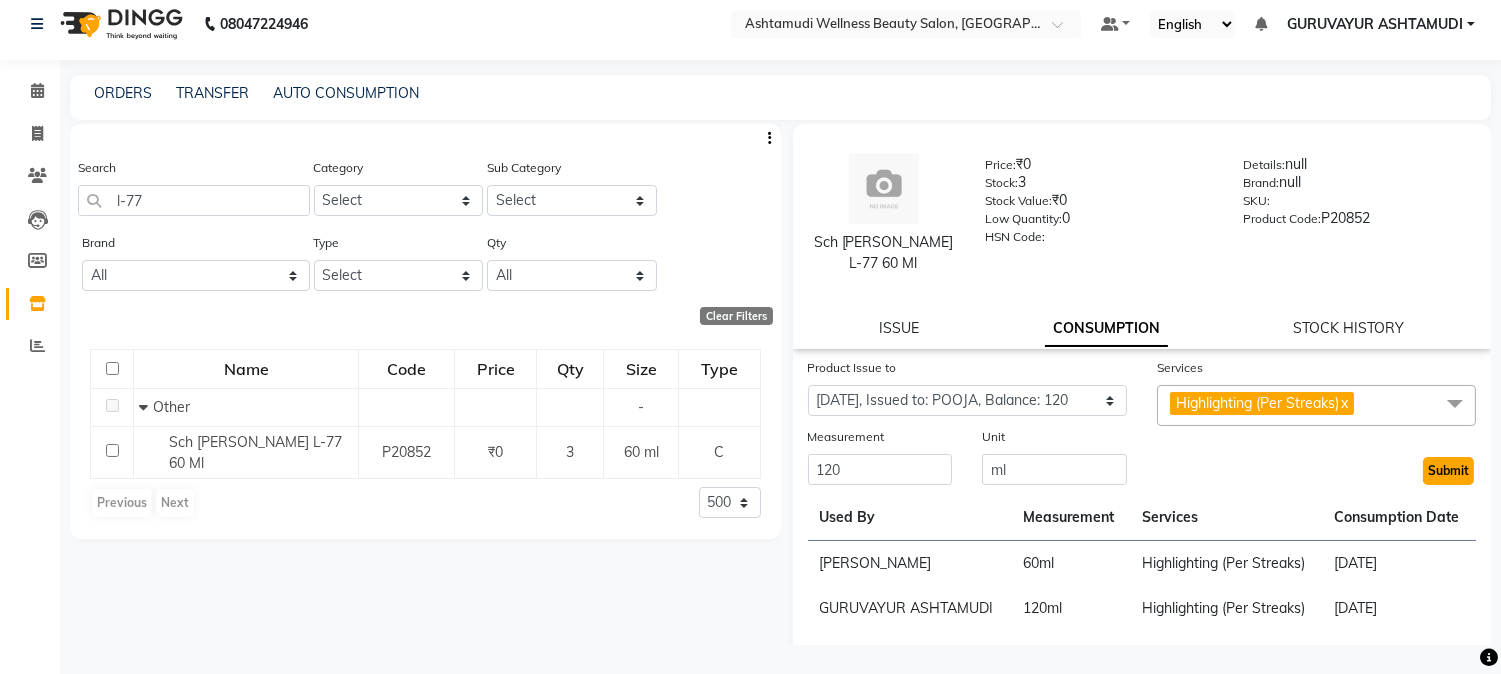 click on "Submit" 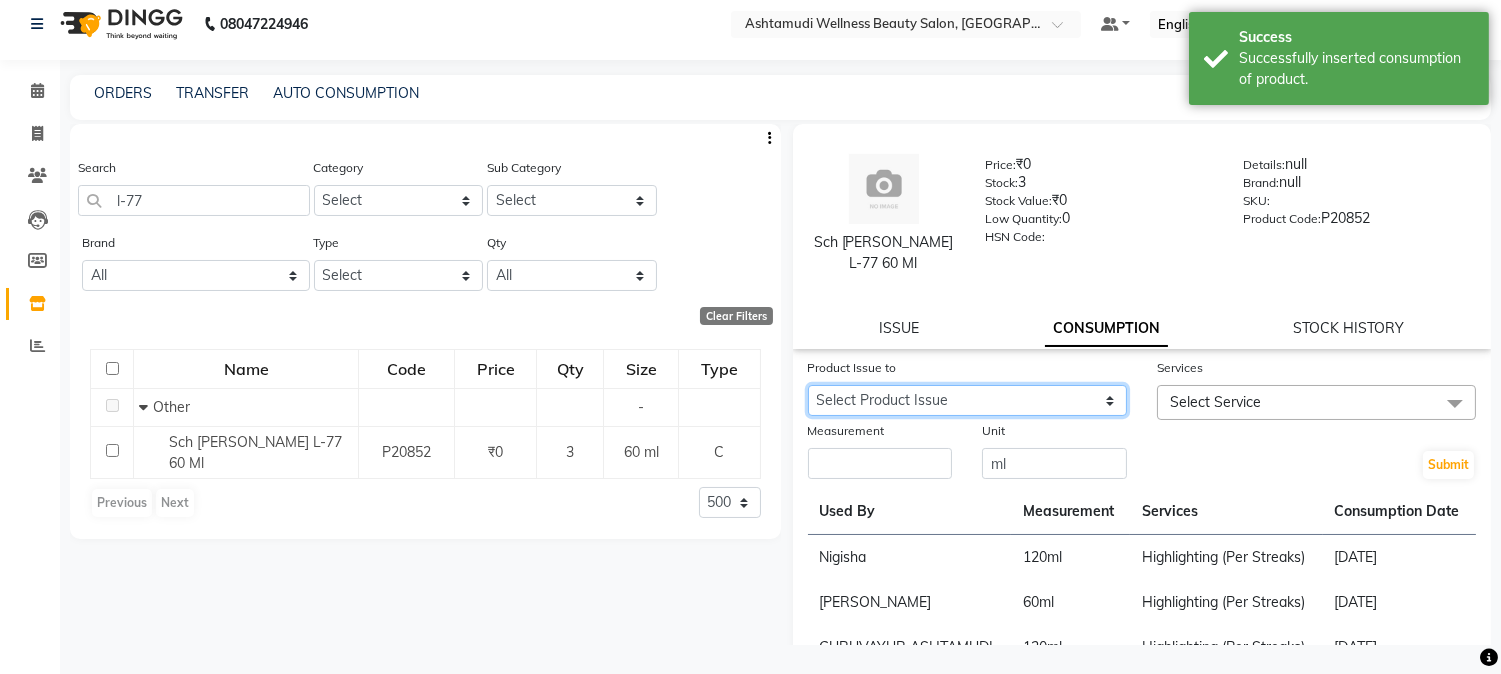 click on "Select Product Issue 2025-07-11, Issued to: Aathithya, Balance: 60" 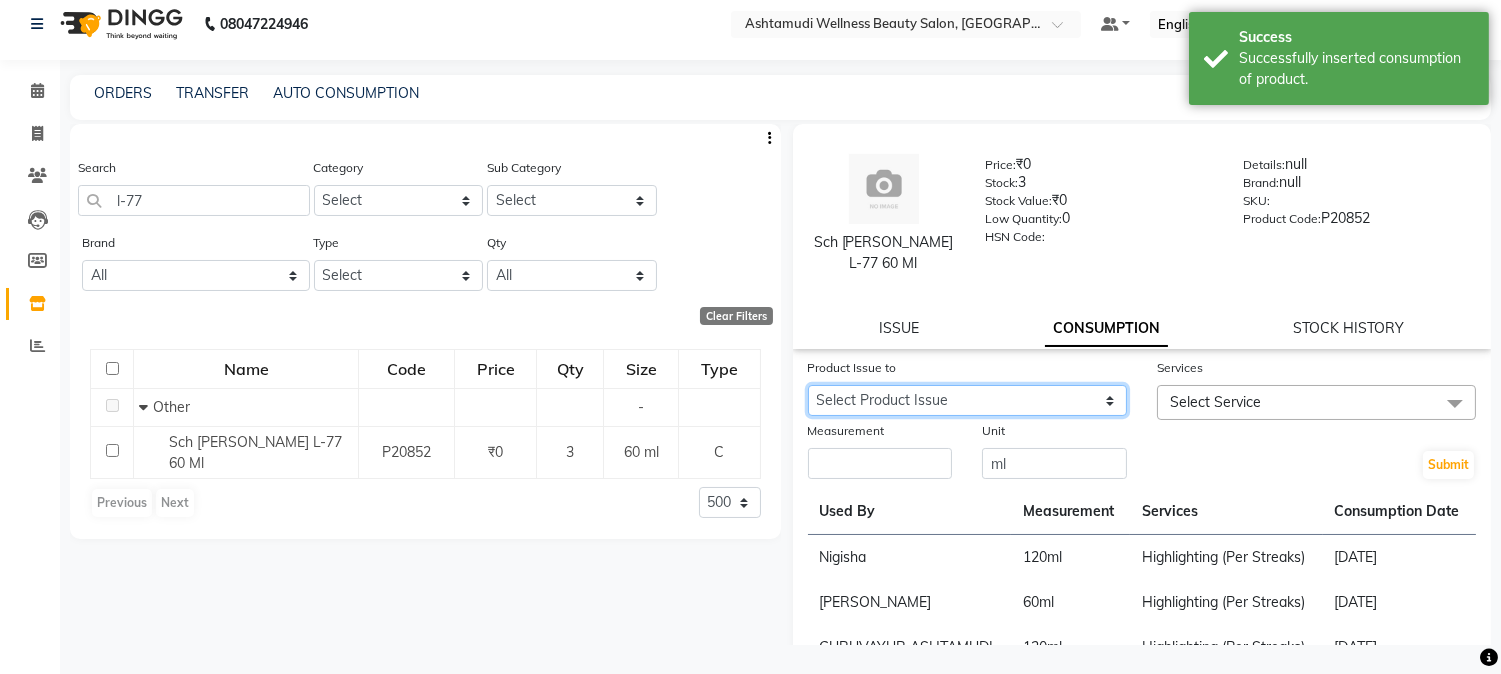 select on "1067311" 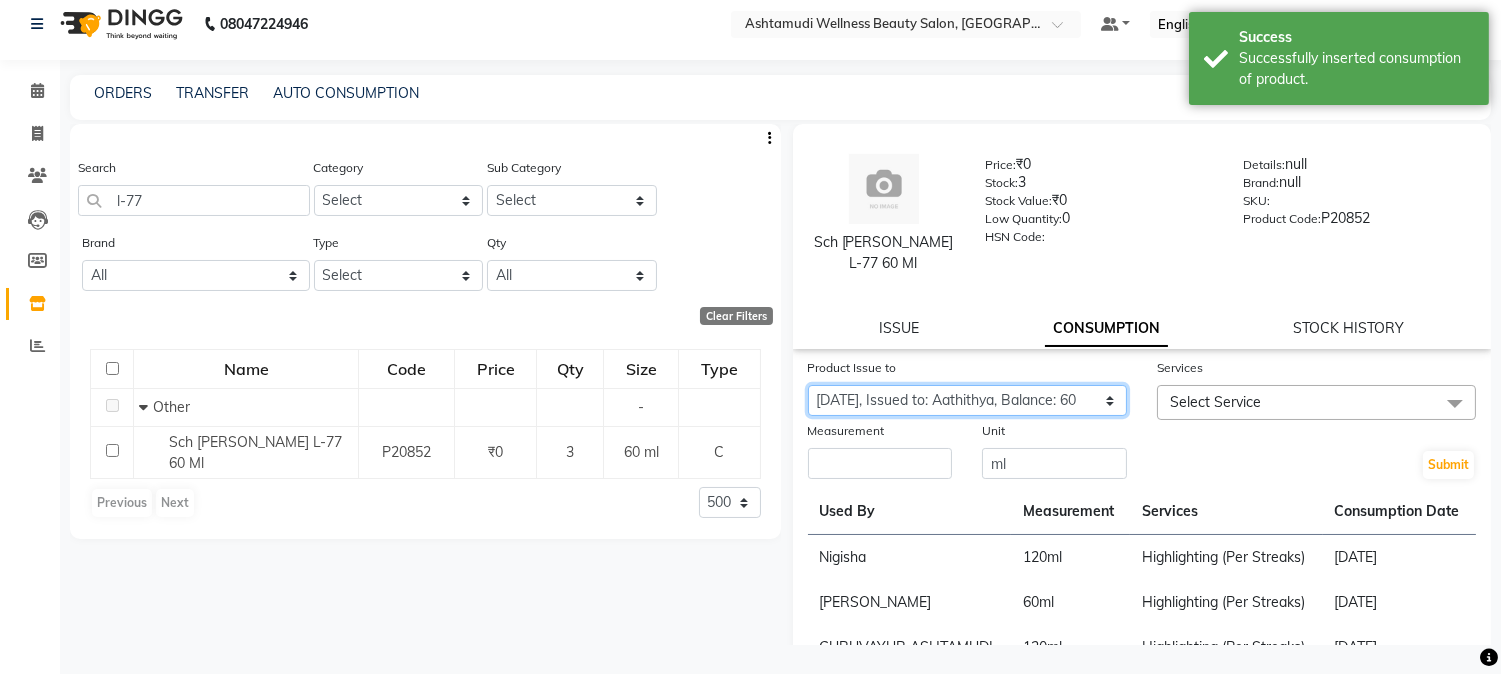 click on "Select Product Issue 2025-07-11, Issued to: Aathithya, Balance: 60" 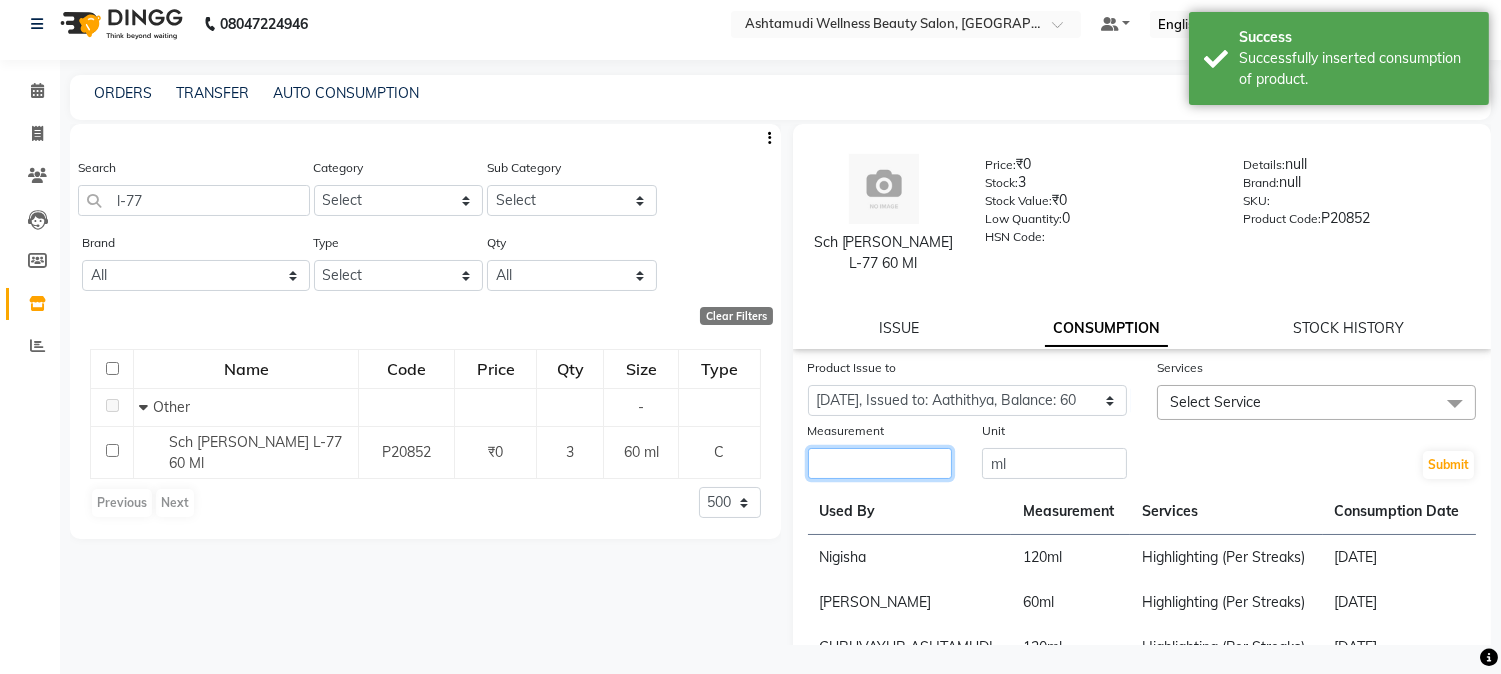 click 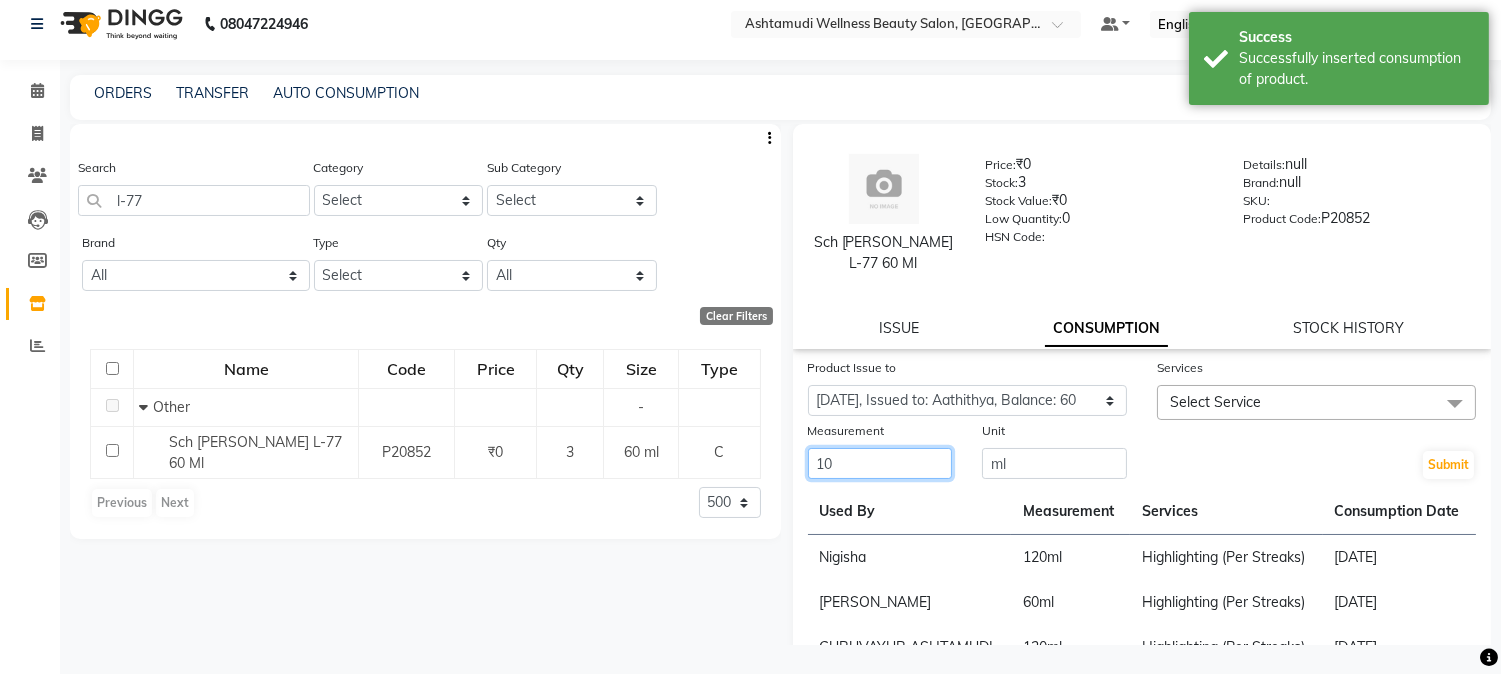 type on "10" 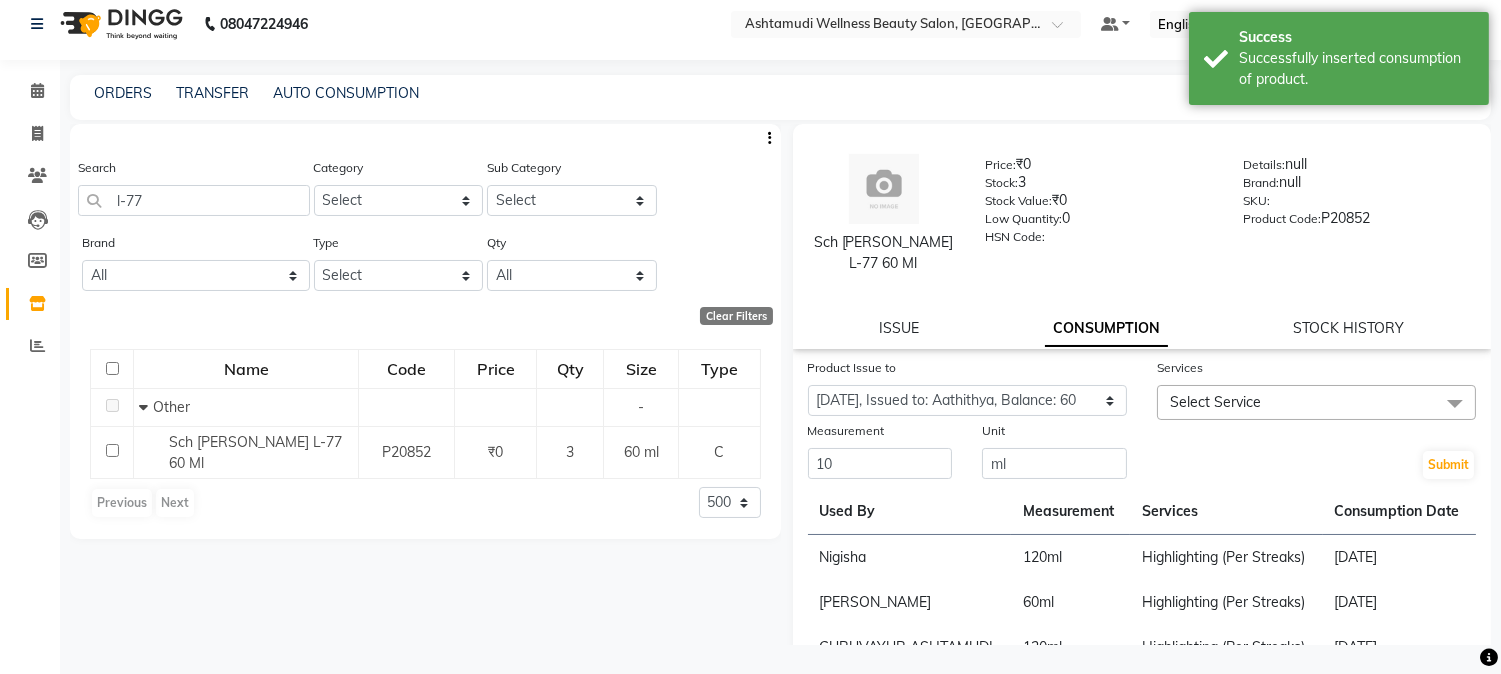 click on "Select Service" 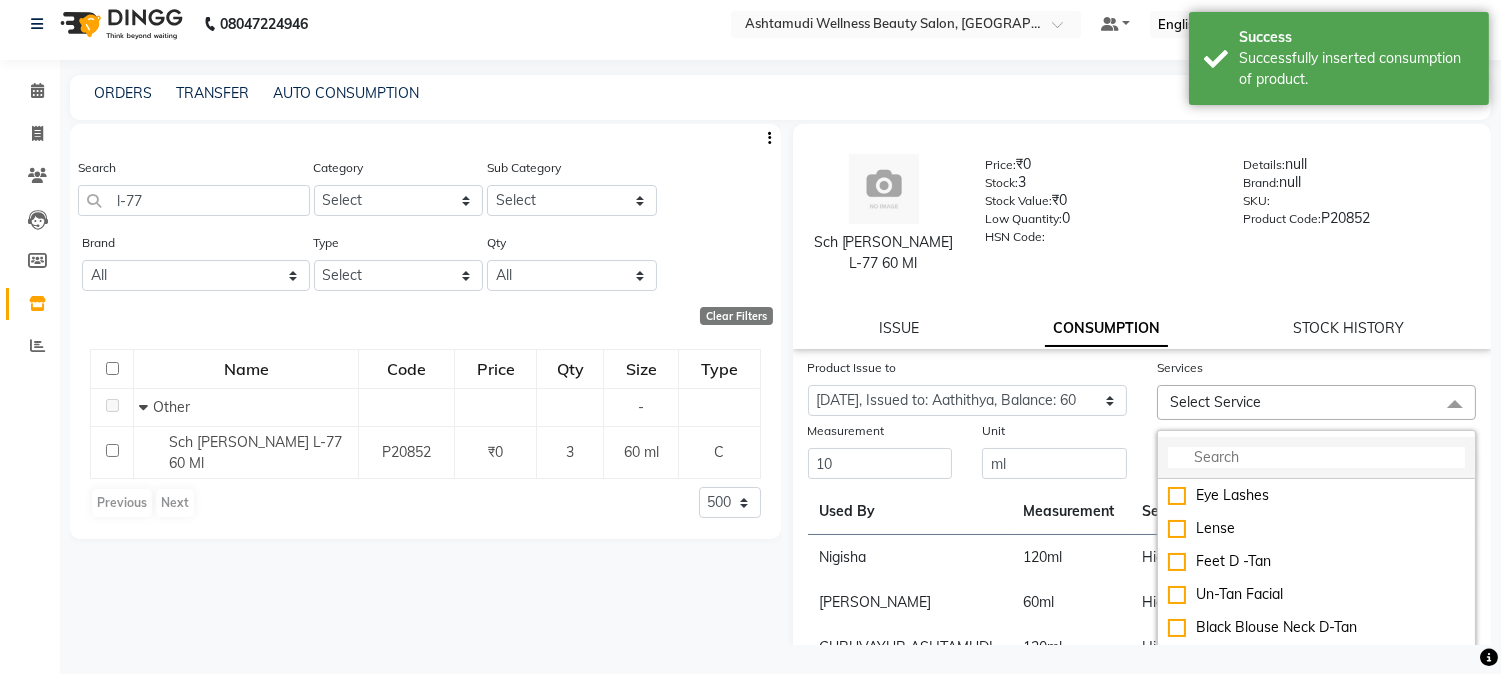 click 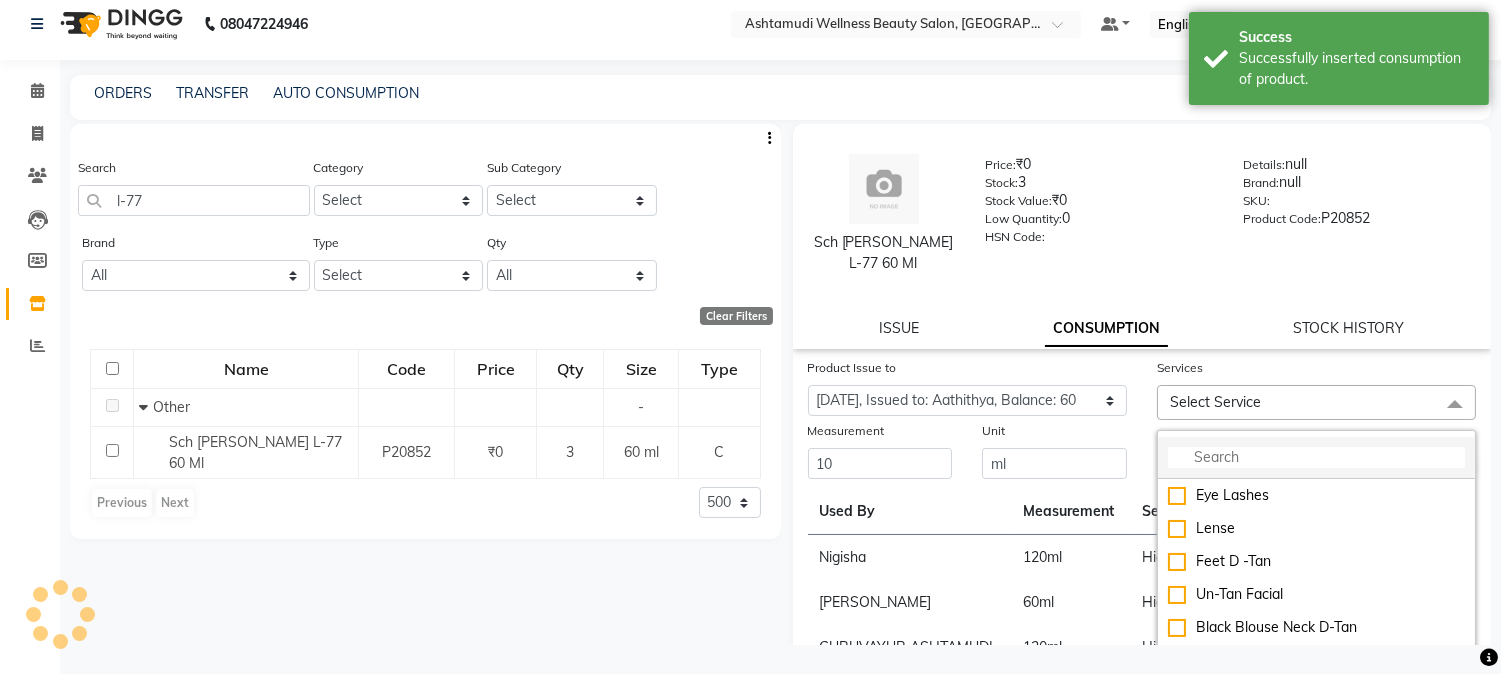 click 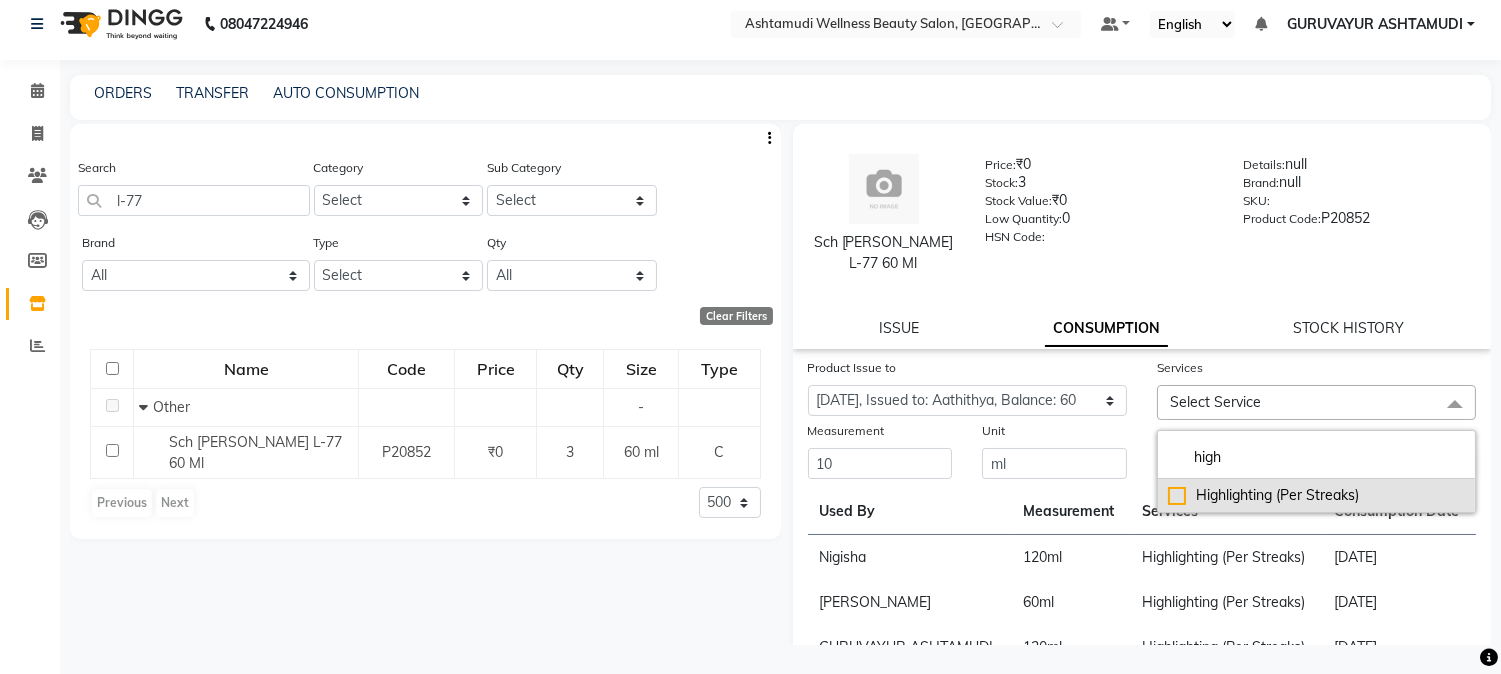 type on "high" 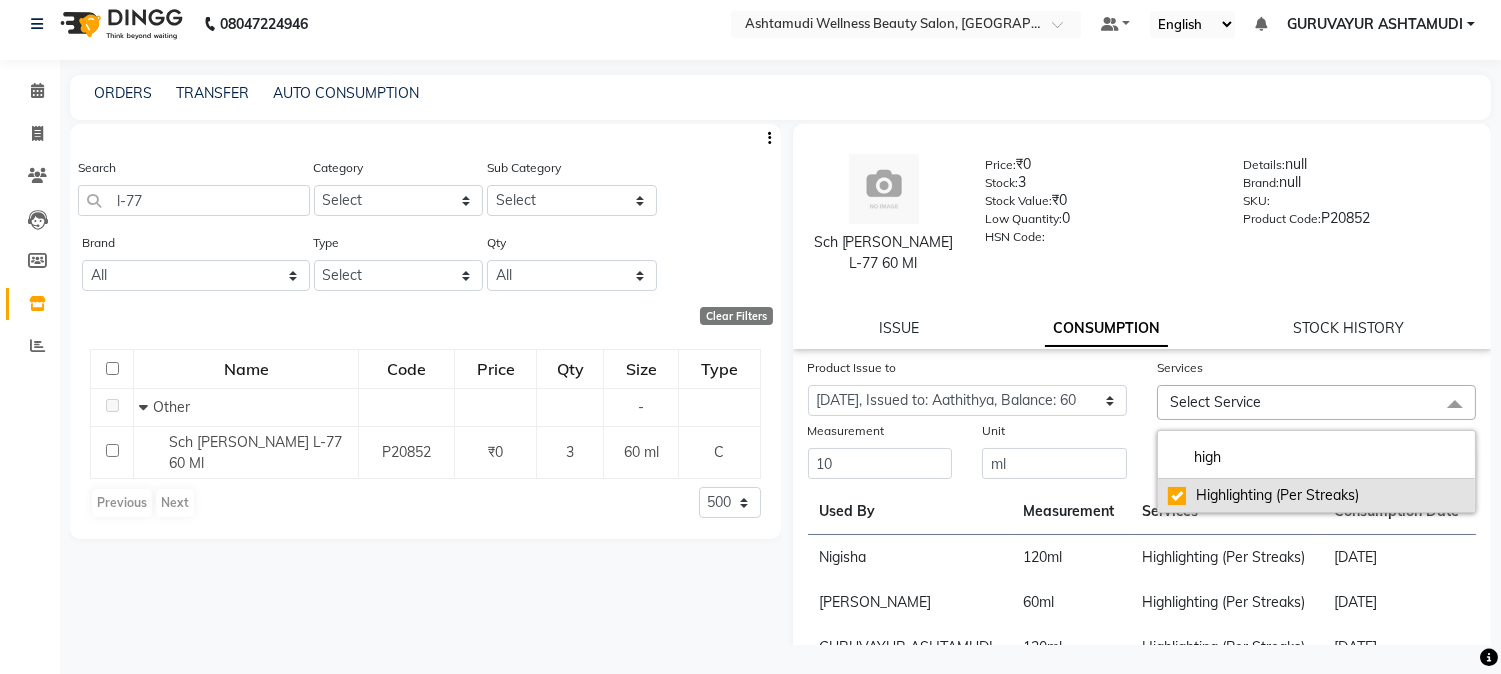 checkbox on "true" 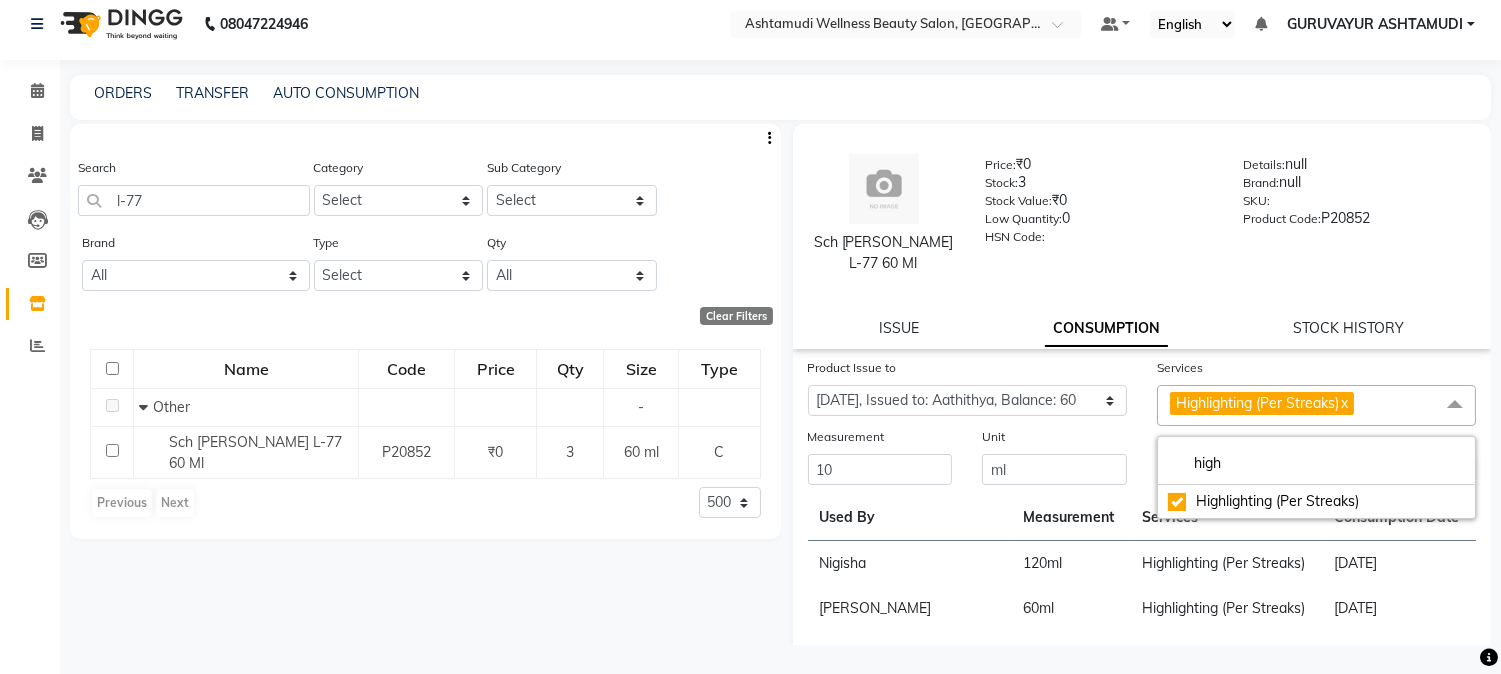 click on "Submit" 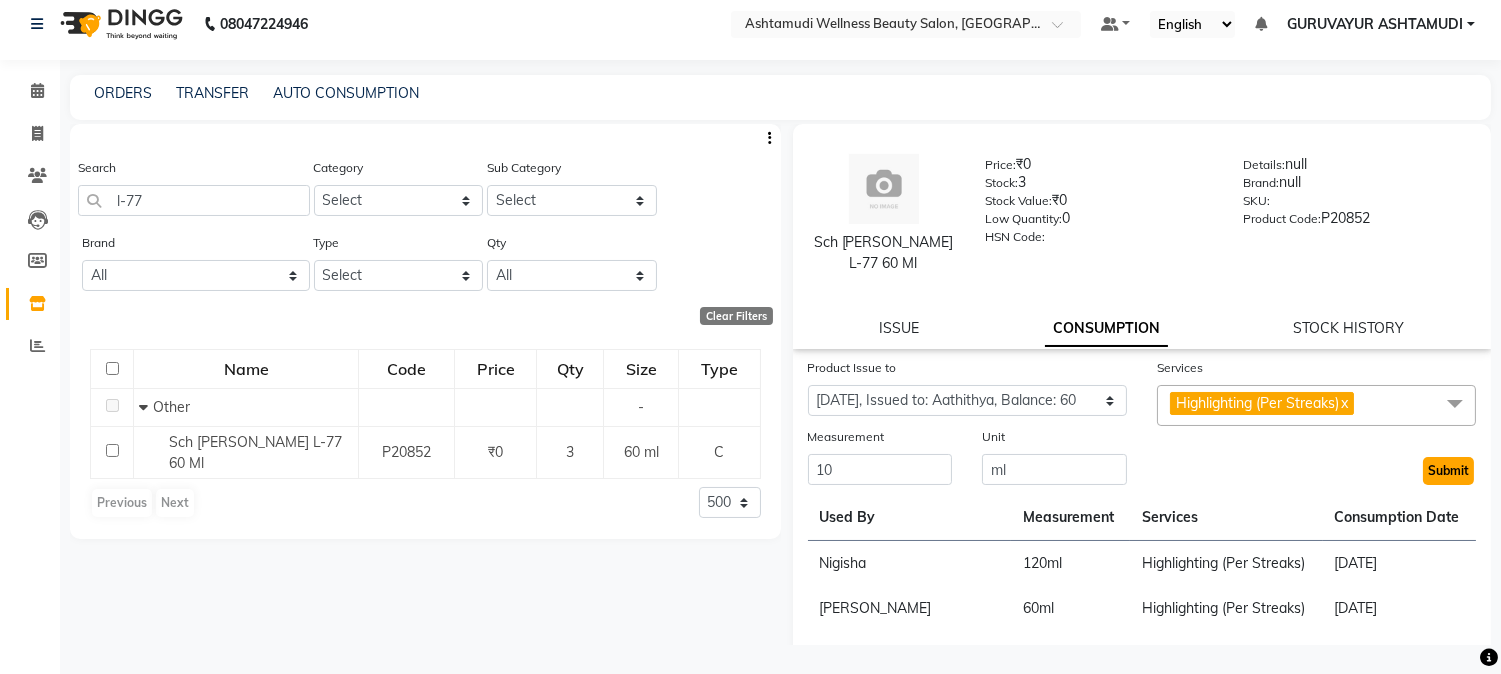 click on "Submit" 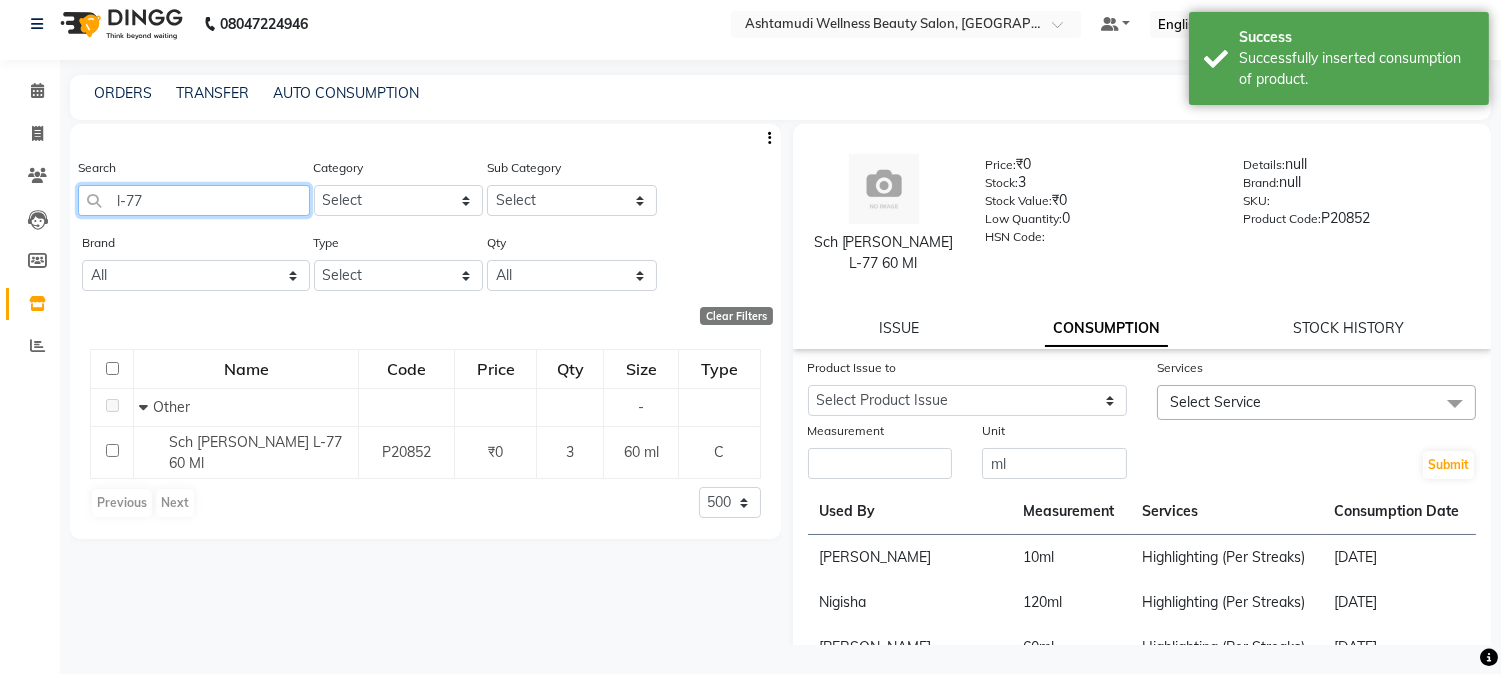 drag, startPoint x: 170, startPoint y: 202, endPoint x: 0, endPoint y: 186, distance: 170.75128 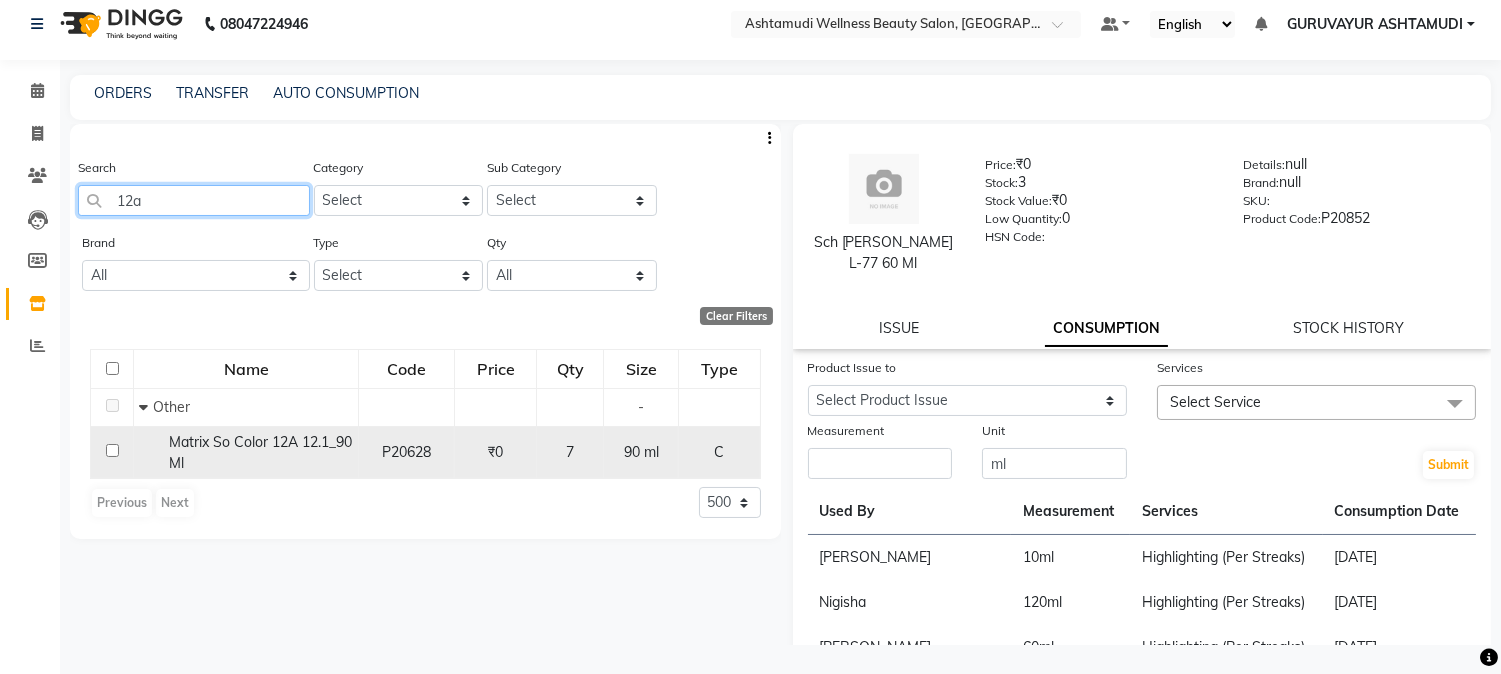 type on "12a" 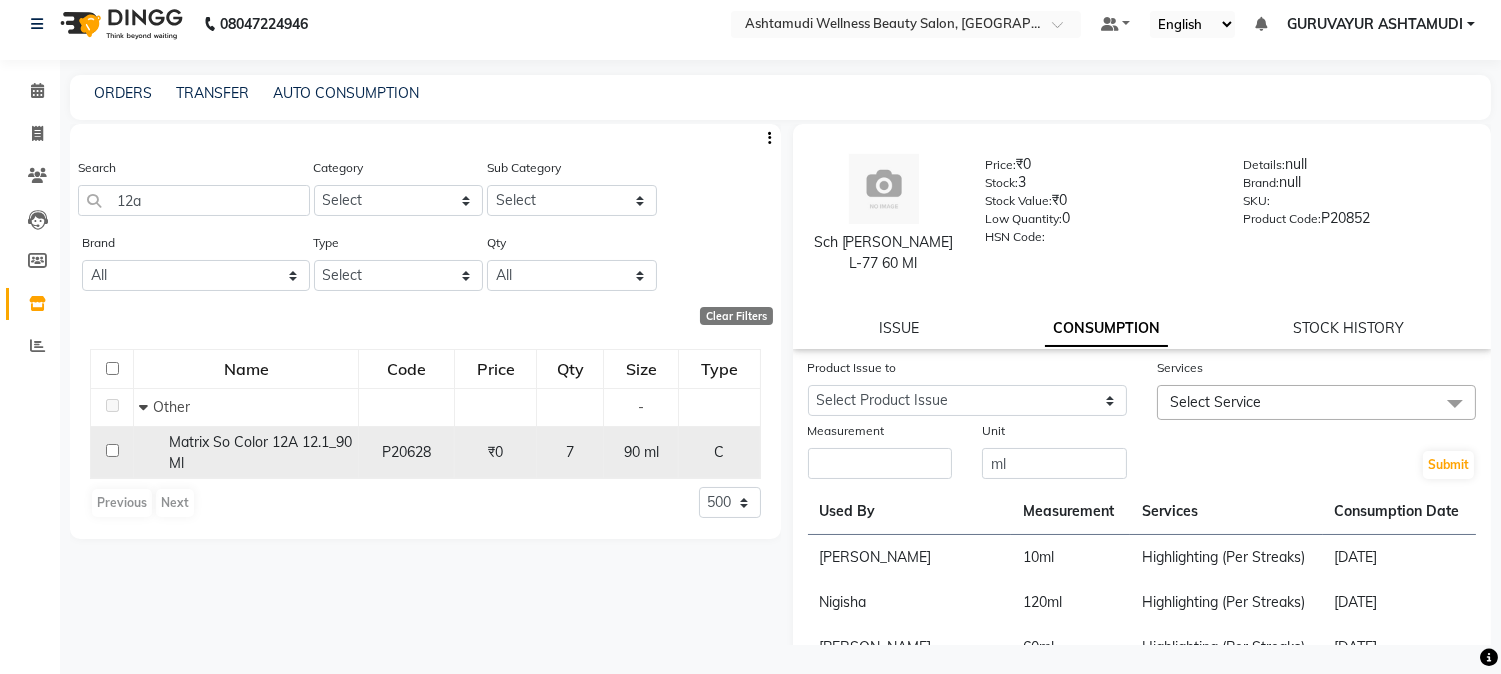 click 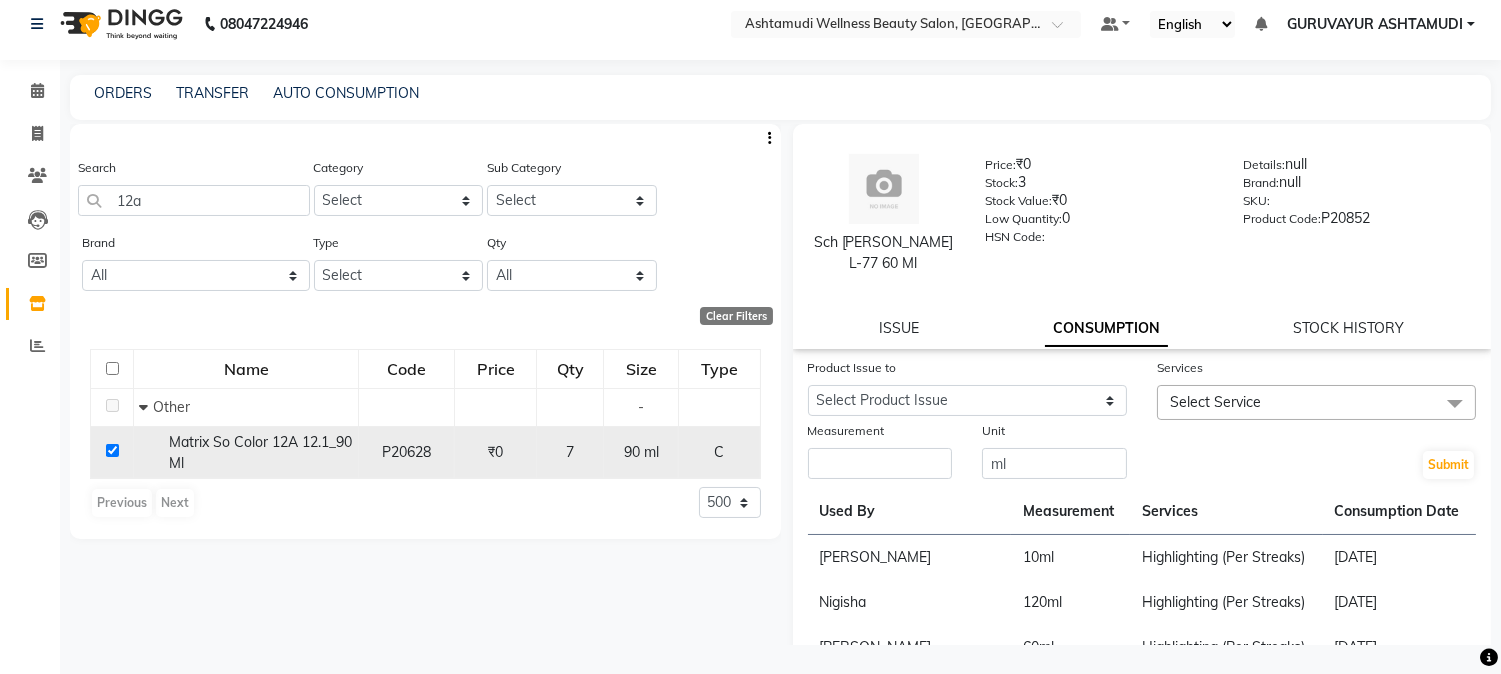 checkbox on "true" 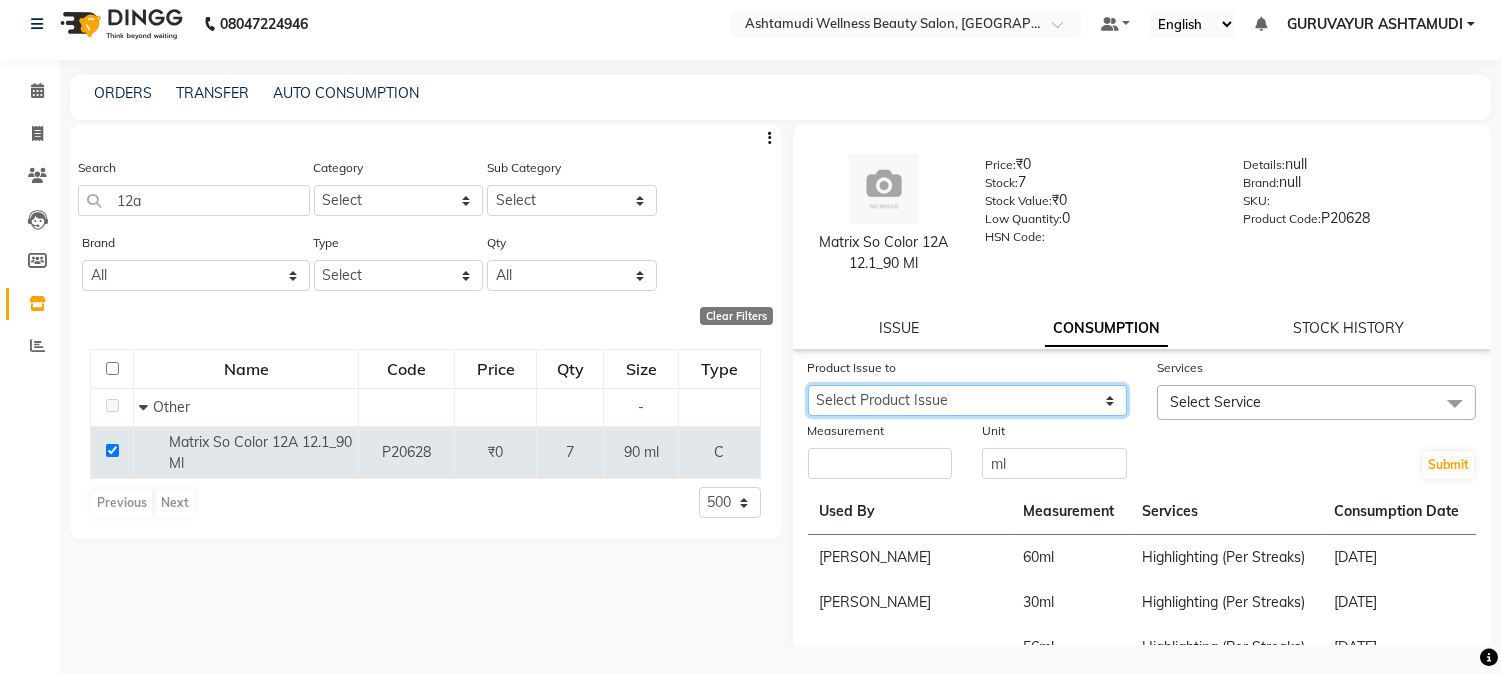 drag, startPoint x: 1083, startPoint y: 398, endPoint x: 1076, endPoint y: 408, distance: 12.206555 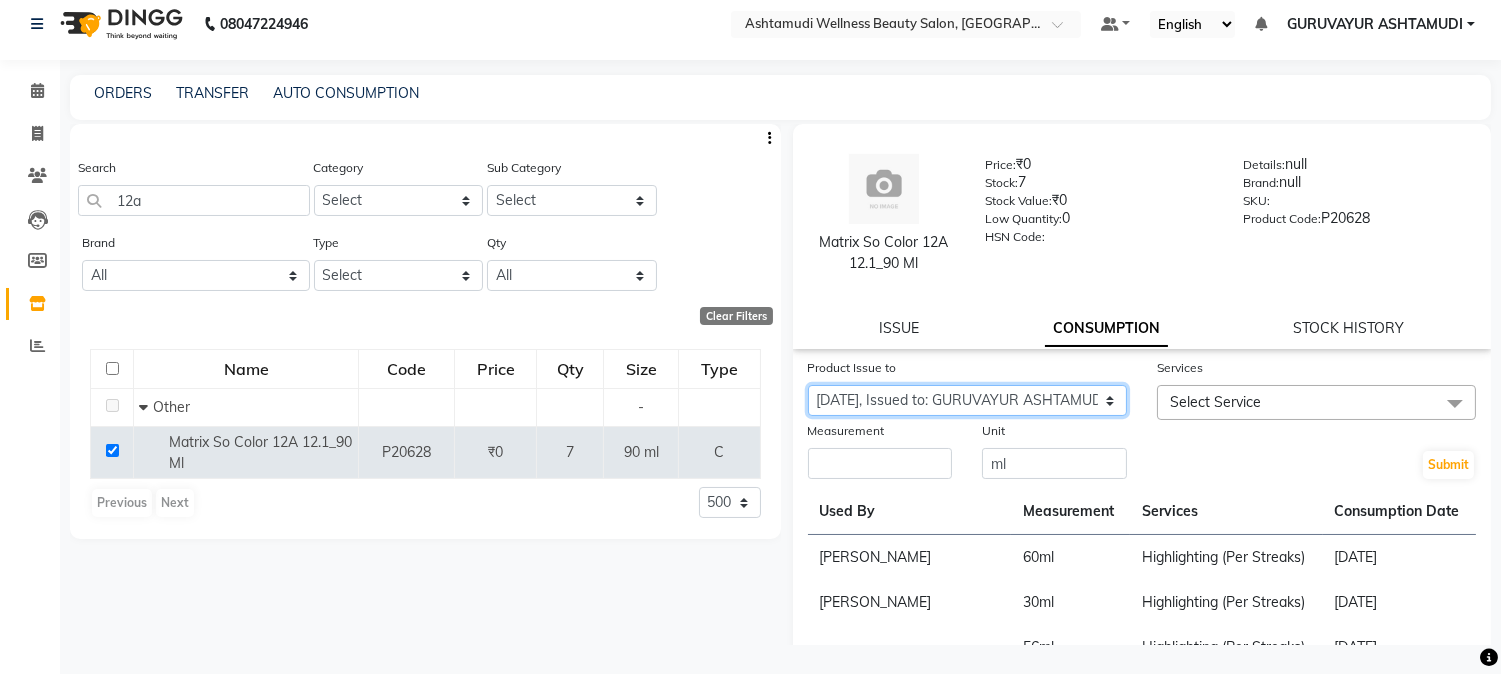 click on "Select Product Issue 2025-06-22, Issued to: GURUVAYUR ASHTAMUDI, Balance: 90" 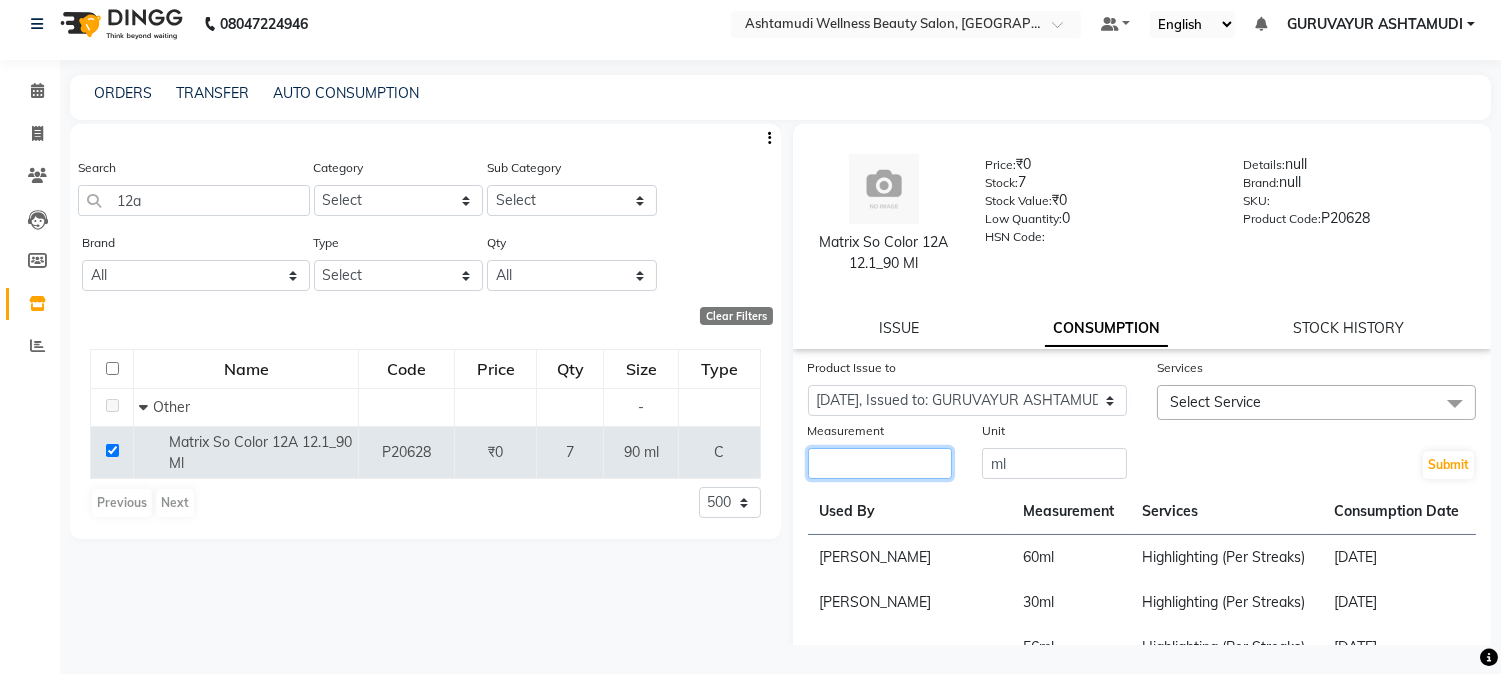 click 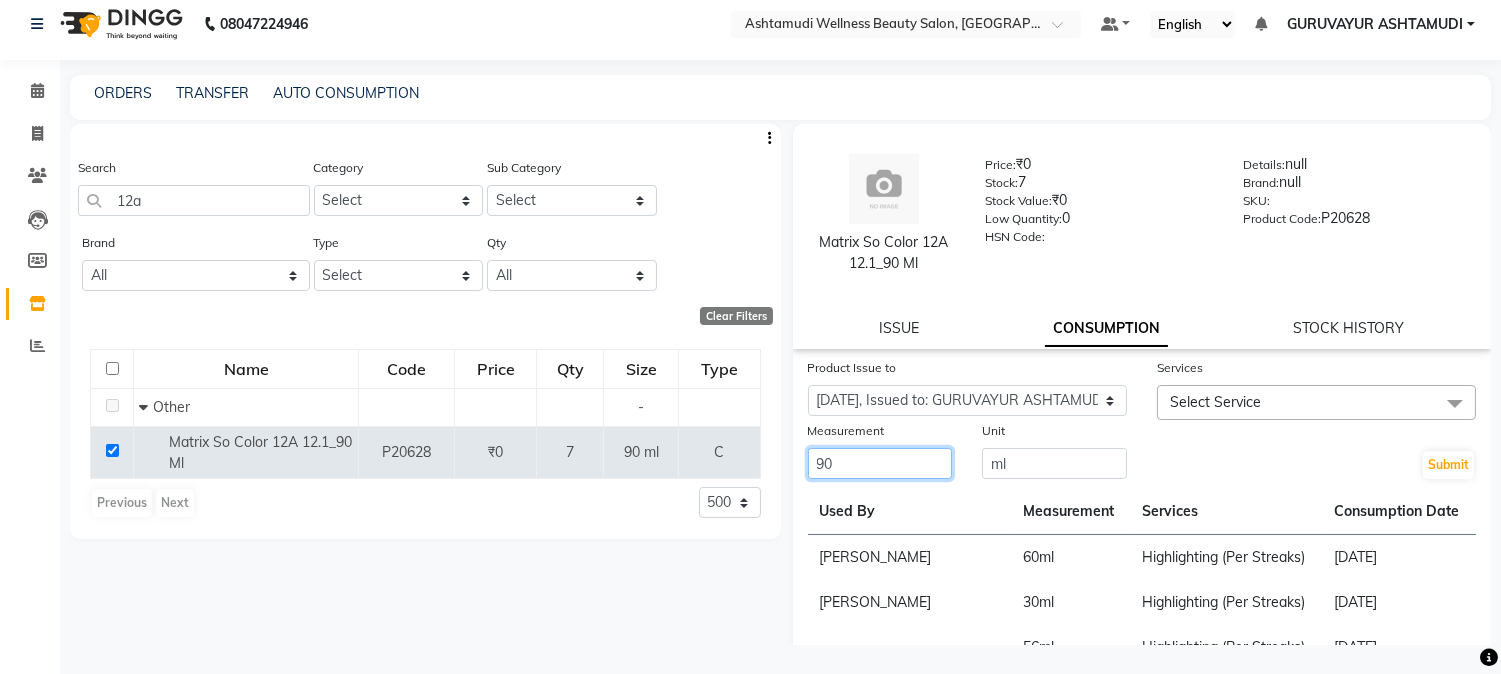 type on "90" 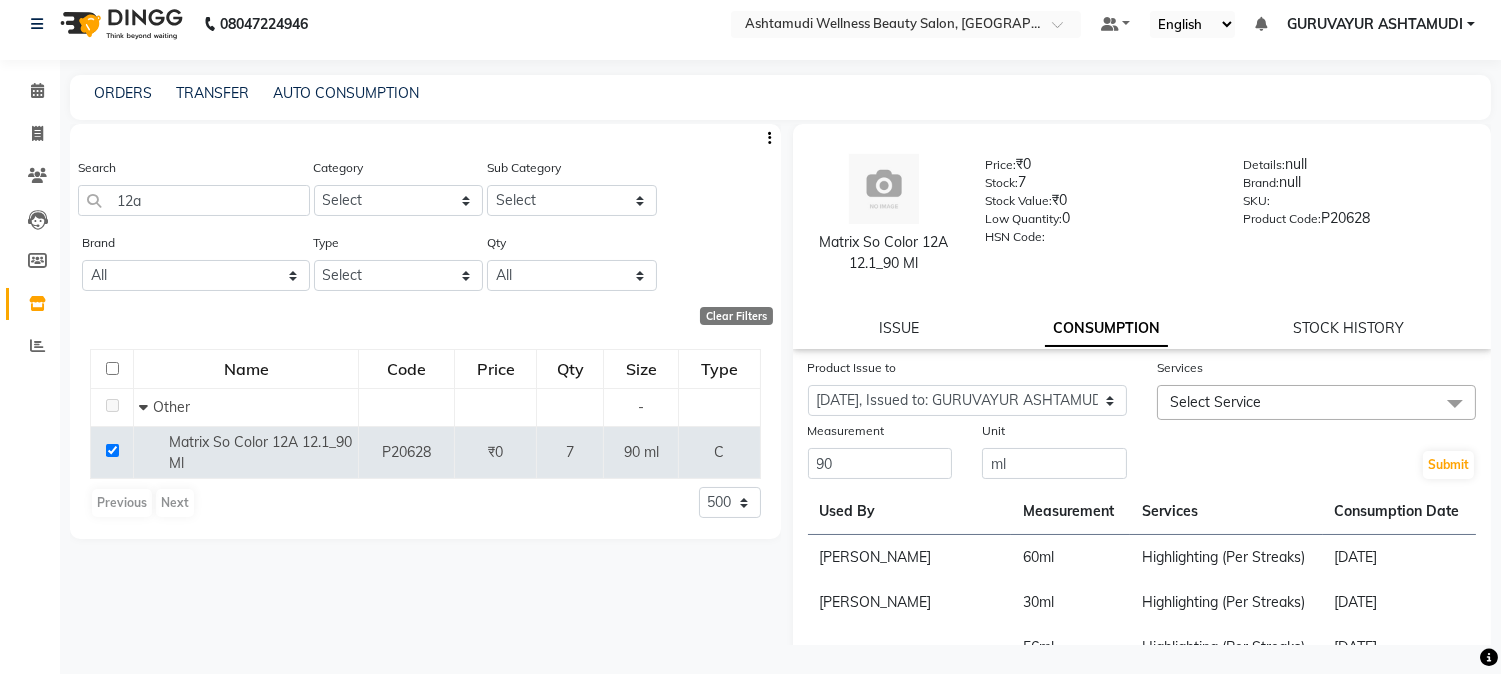 click on "Select Service" 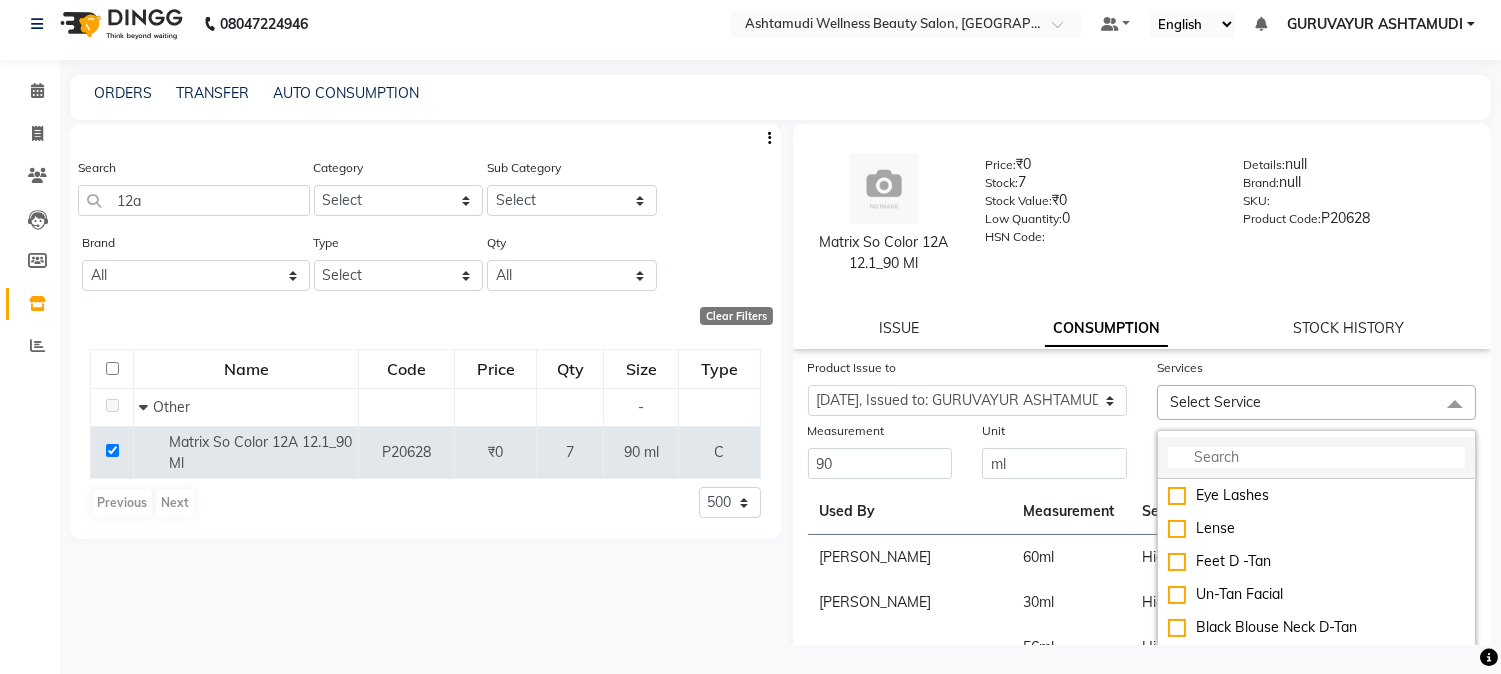click 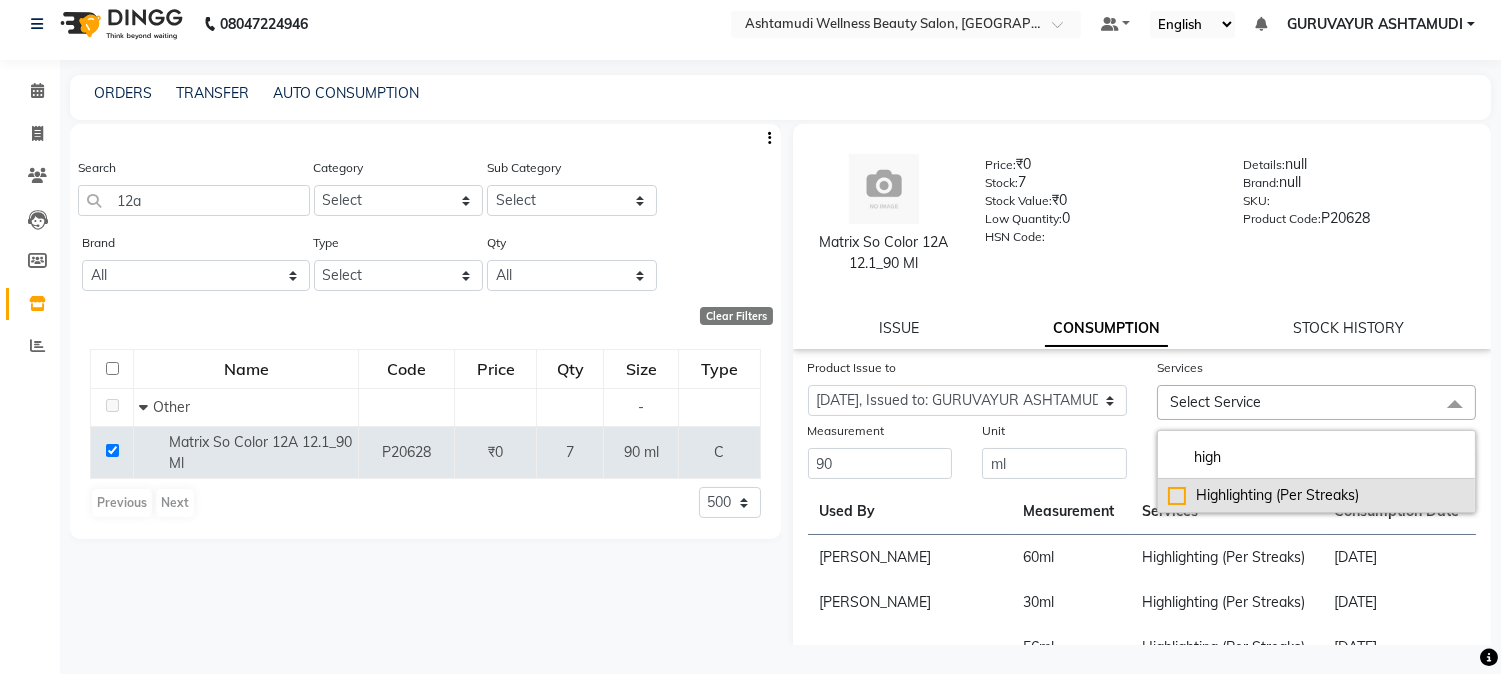 type on "high" 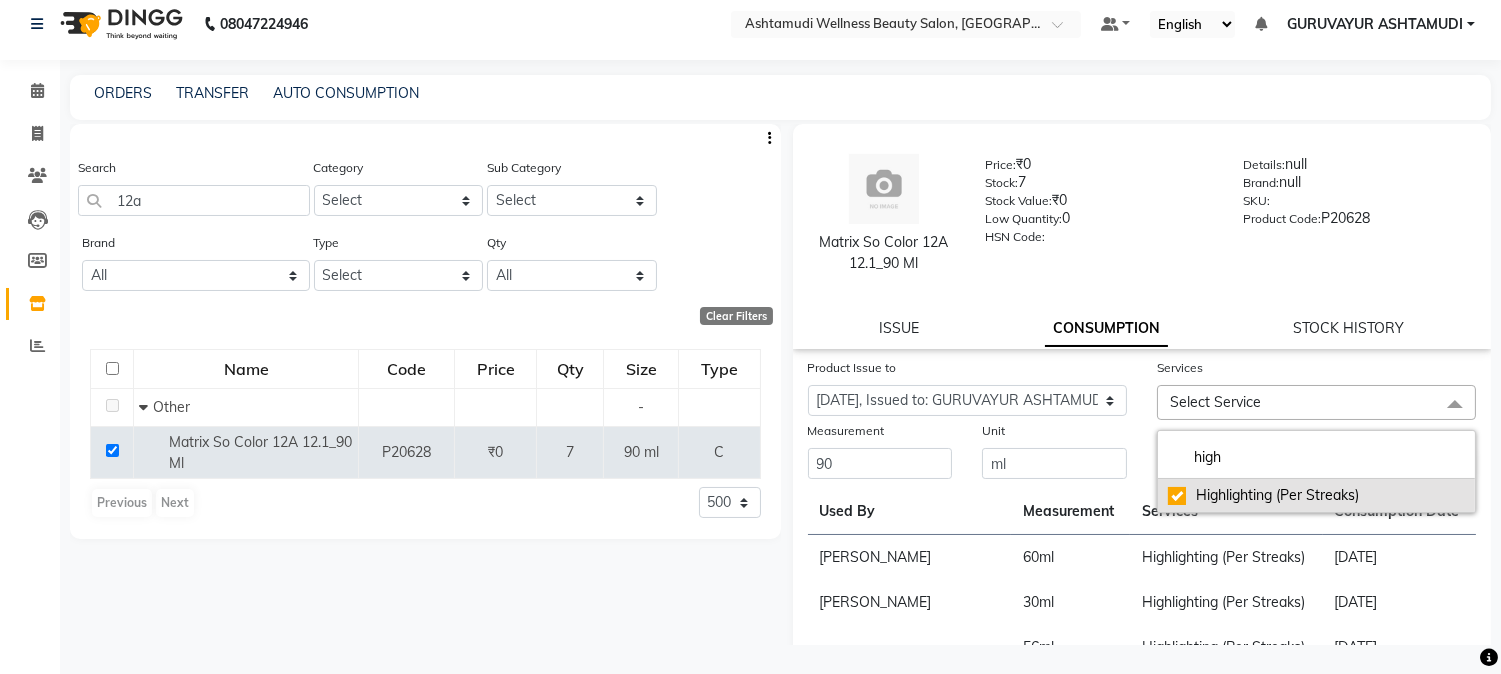 checkbox on "true" 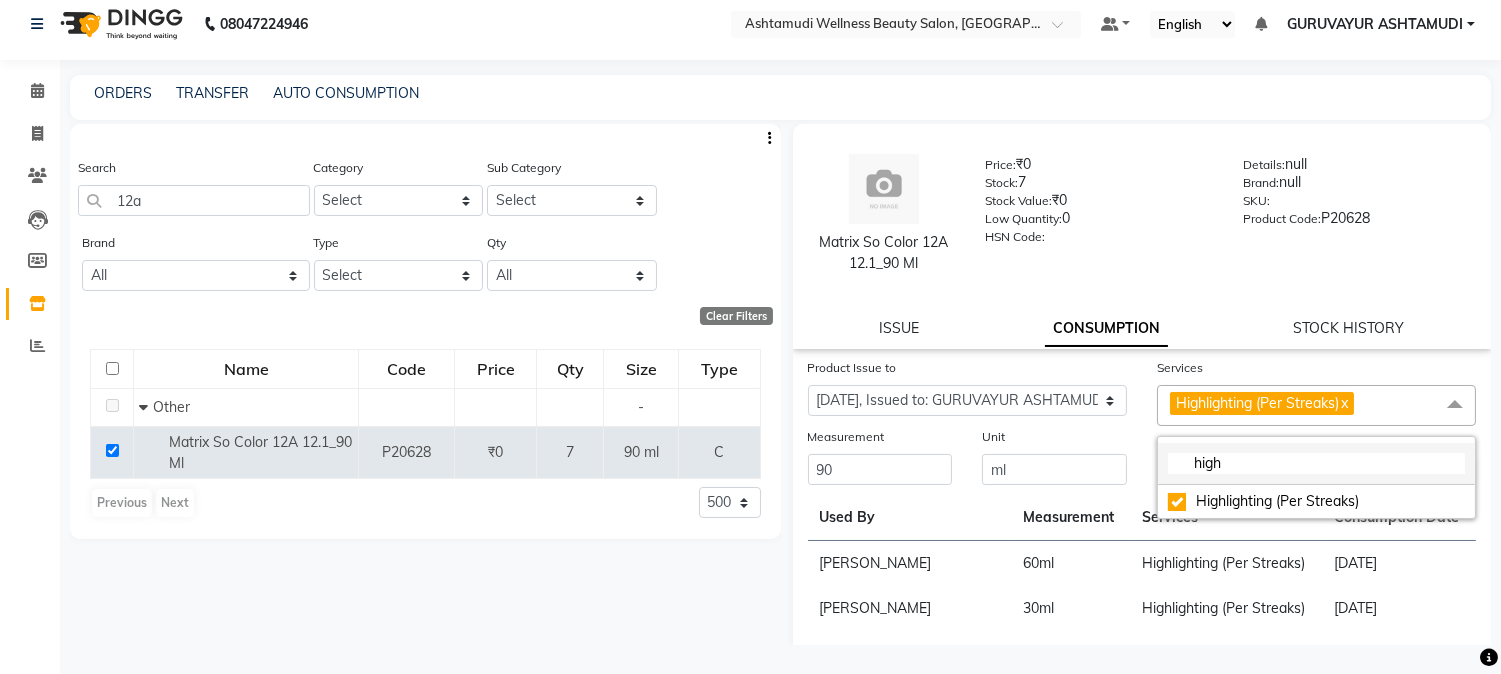 click on "high" 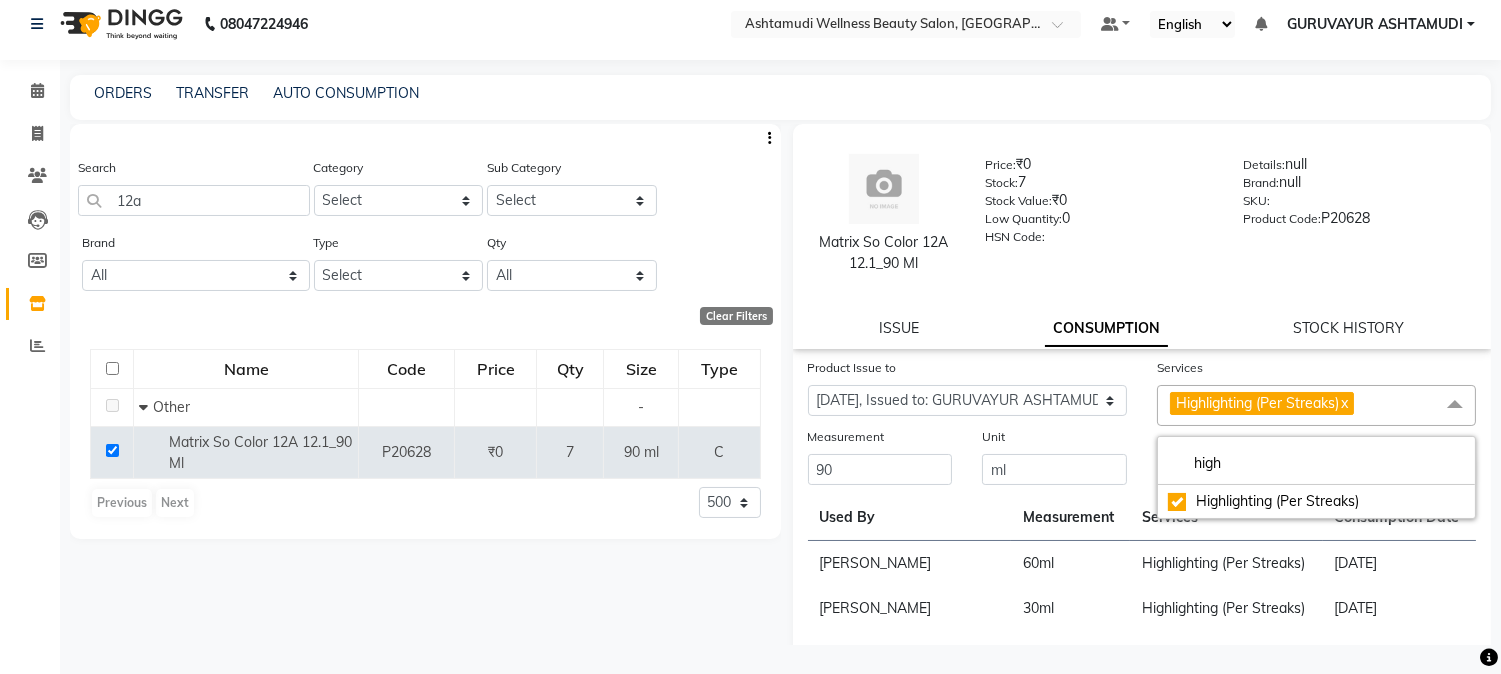 drag, startPoint x: 1140, startPoint y: 447, endPoint x: 1251, endPoint y: 470, distance: 113.35784 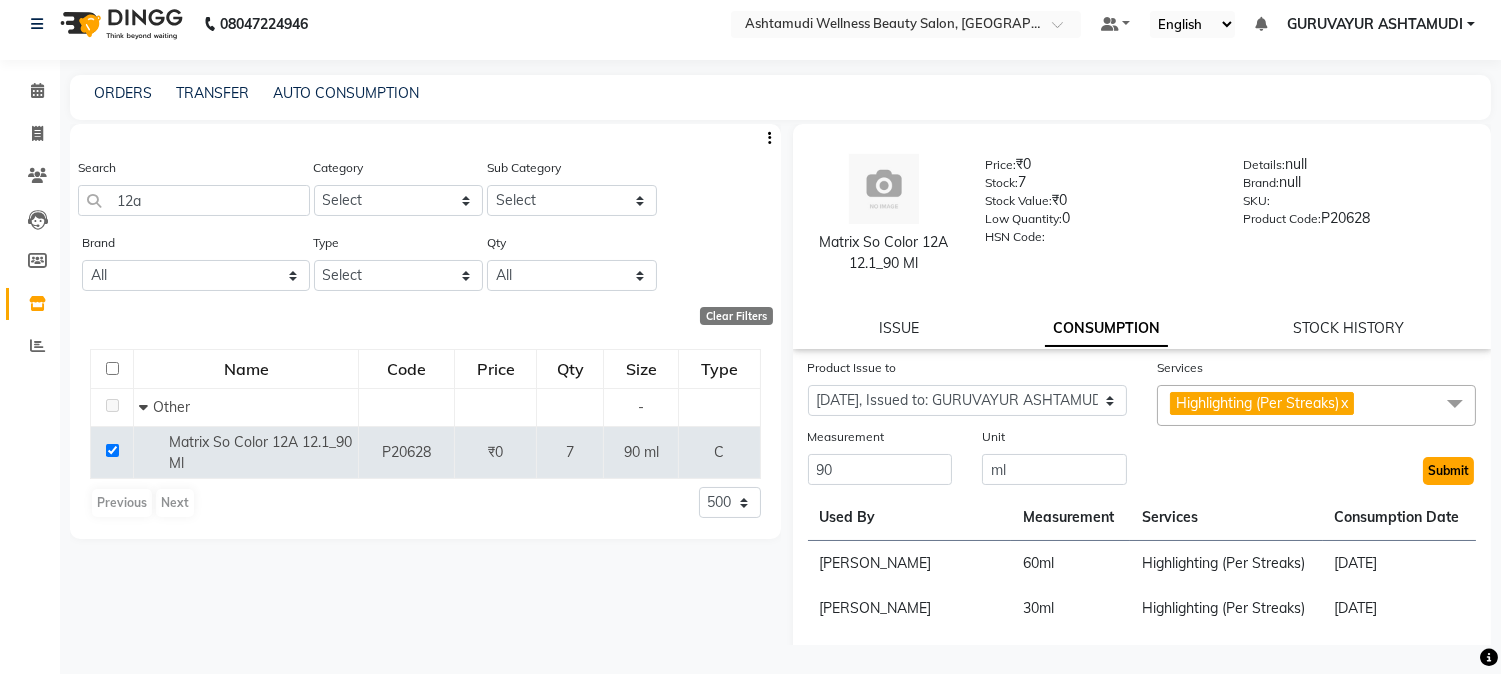 click on "Submit" 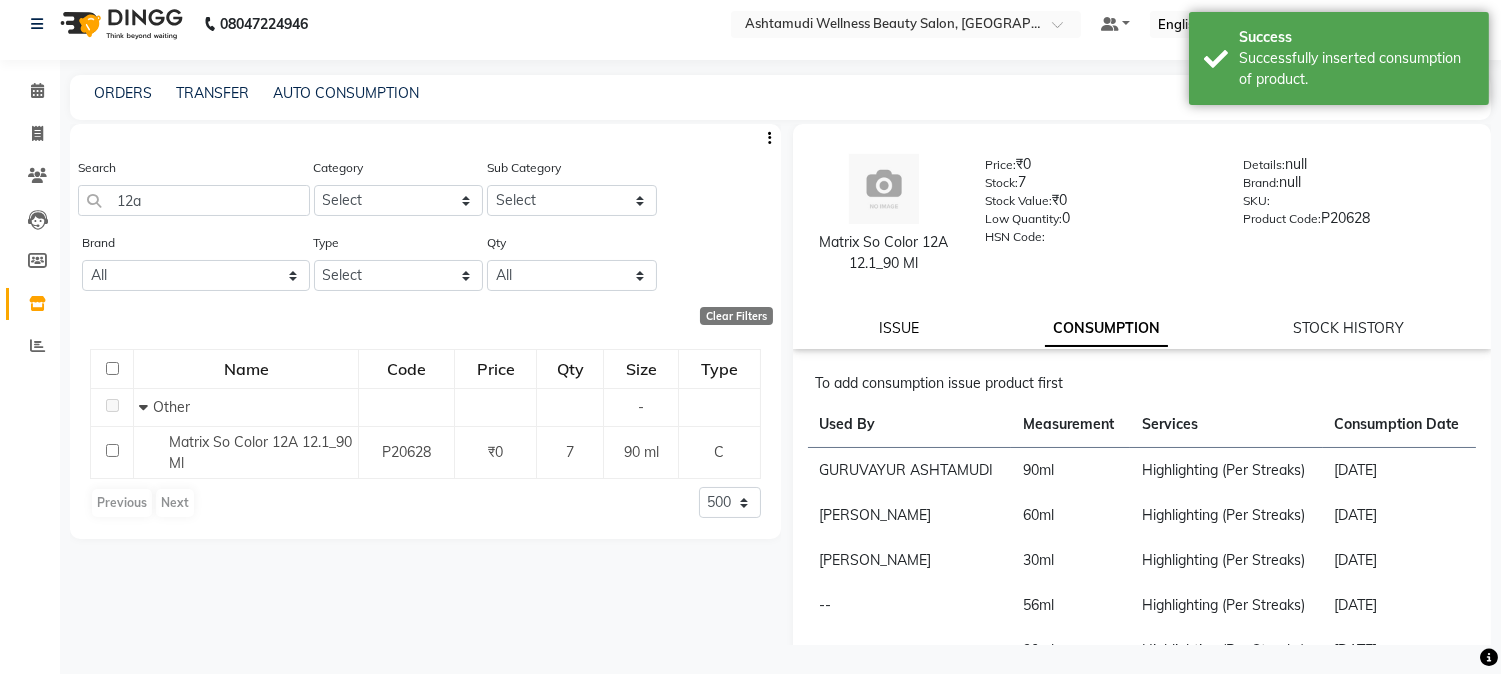 click on "ISSUE" 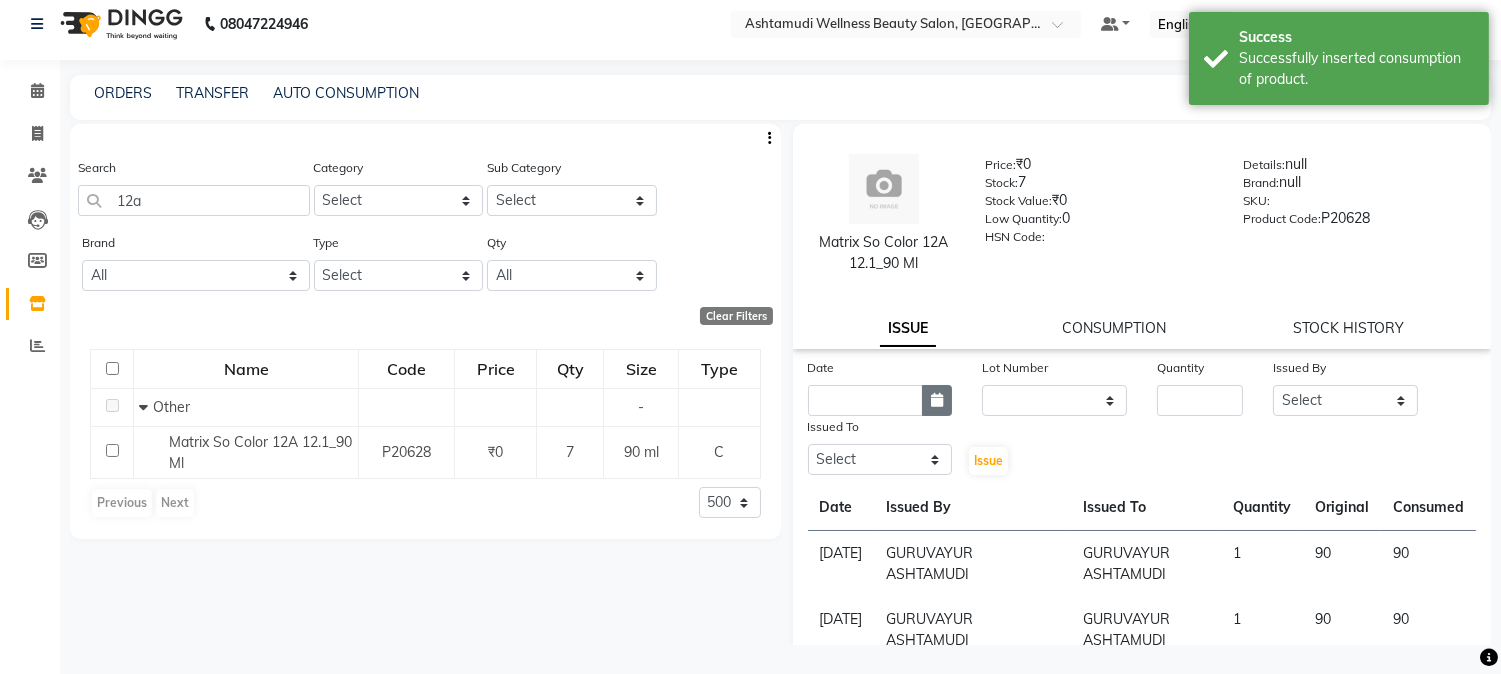 click 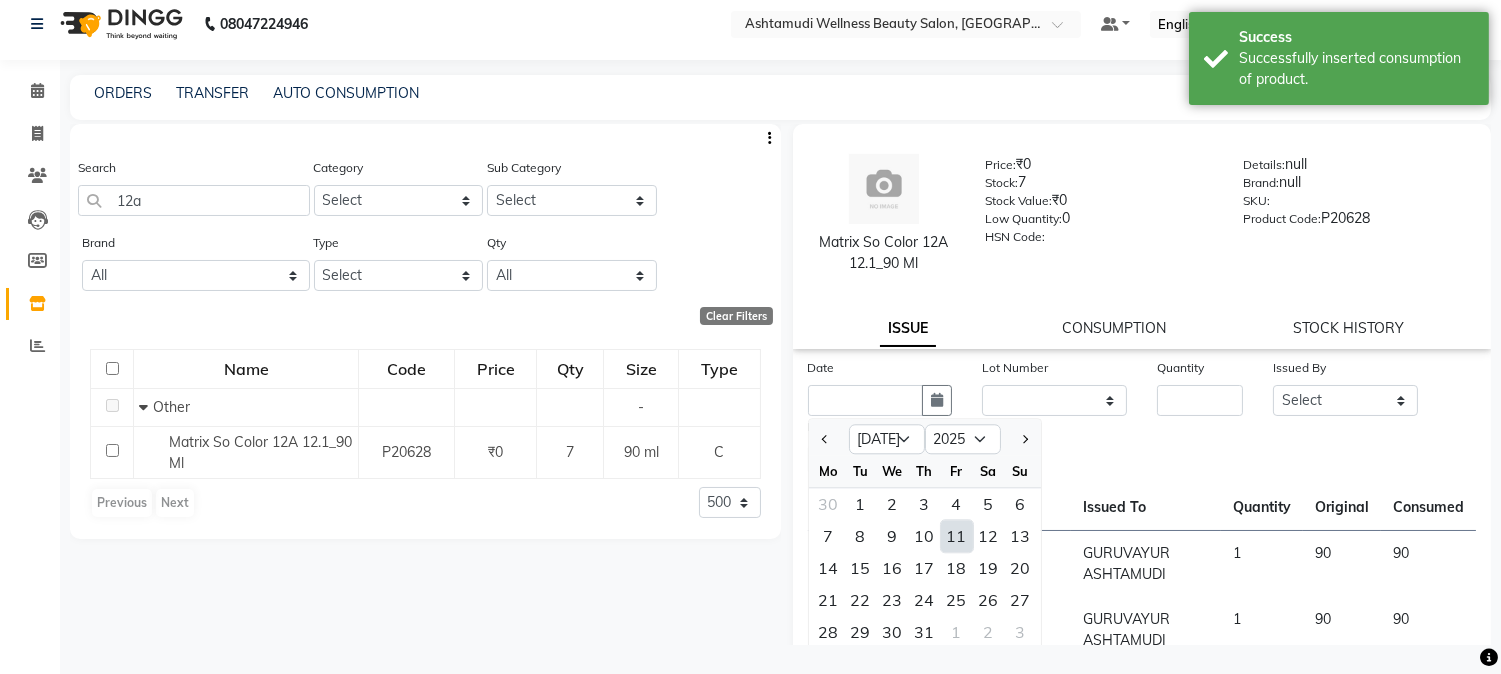 click on "11" 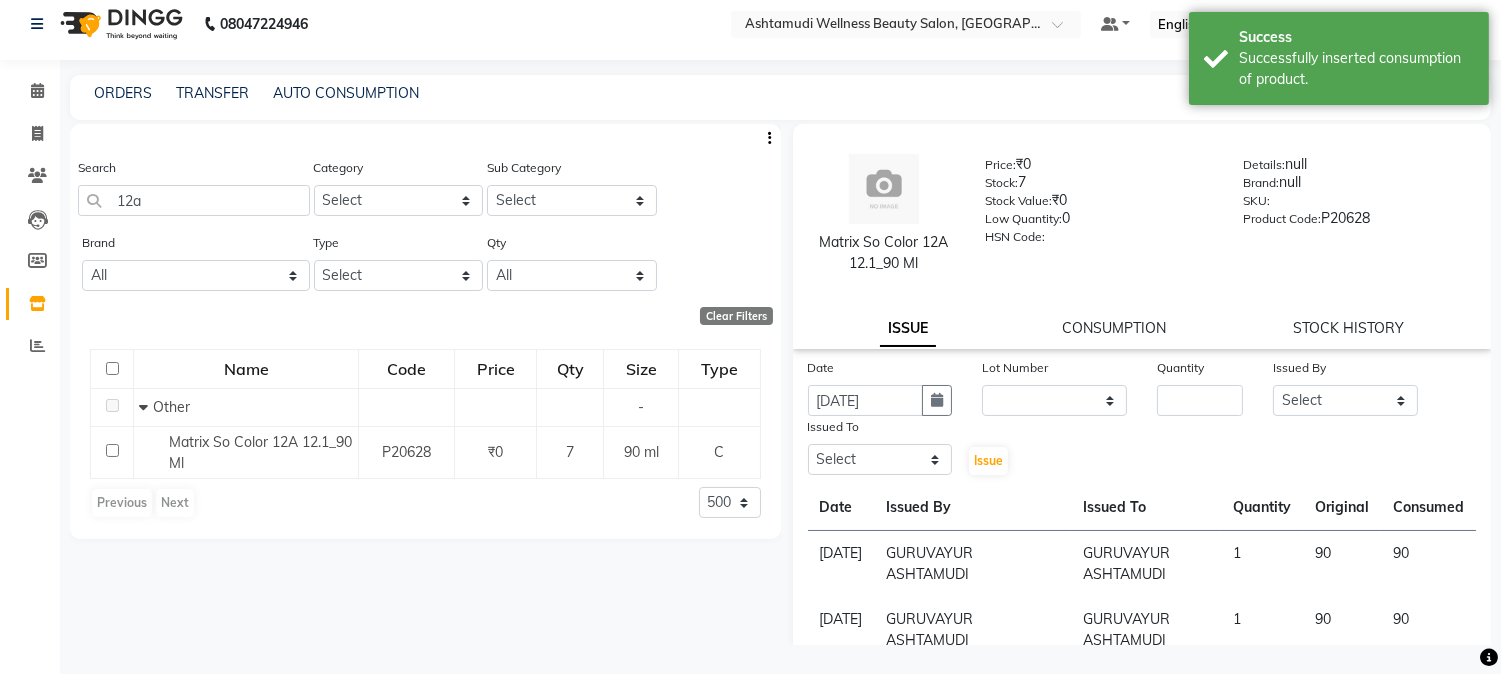 click on "Lot Number" 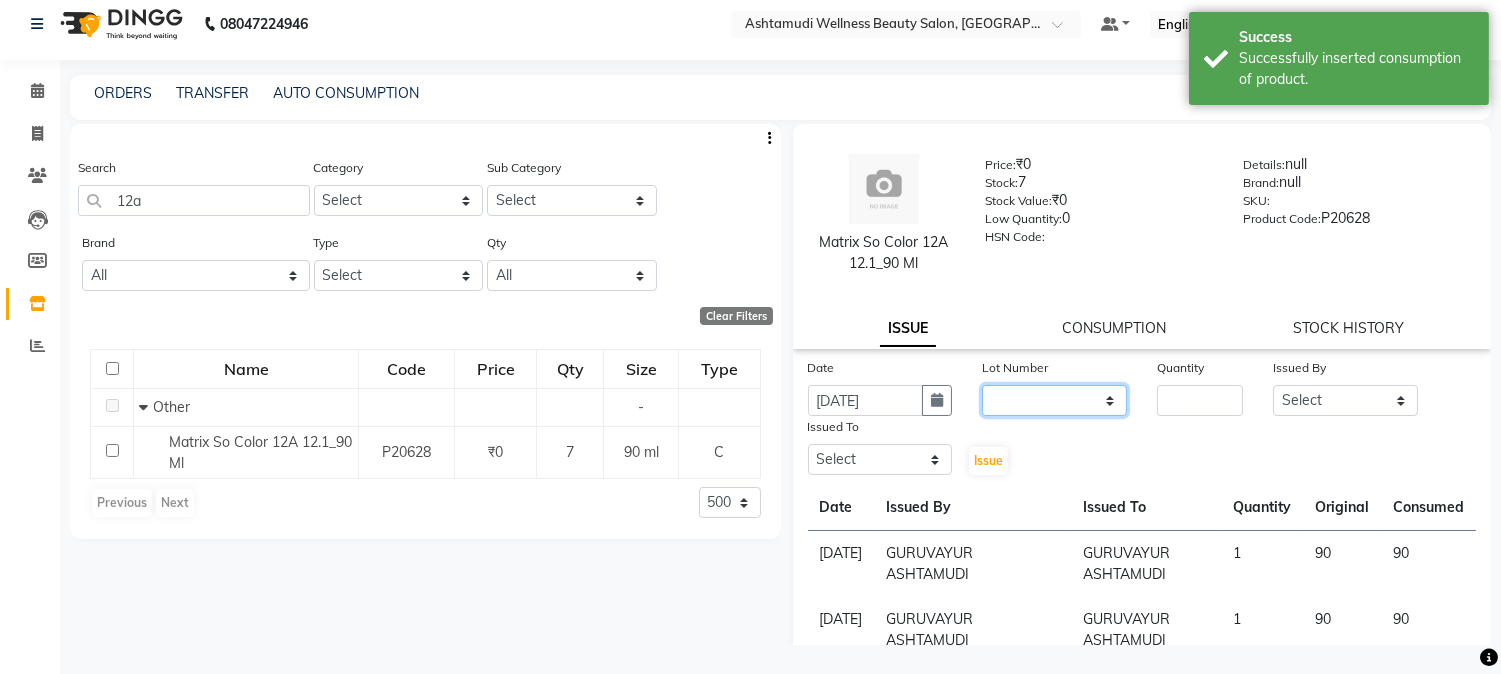 click on "None" 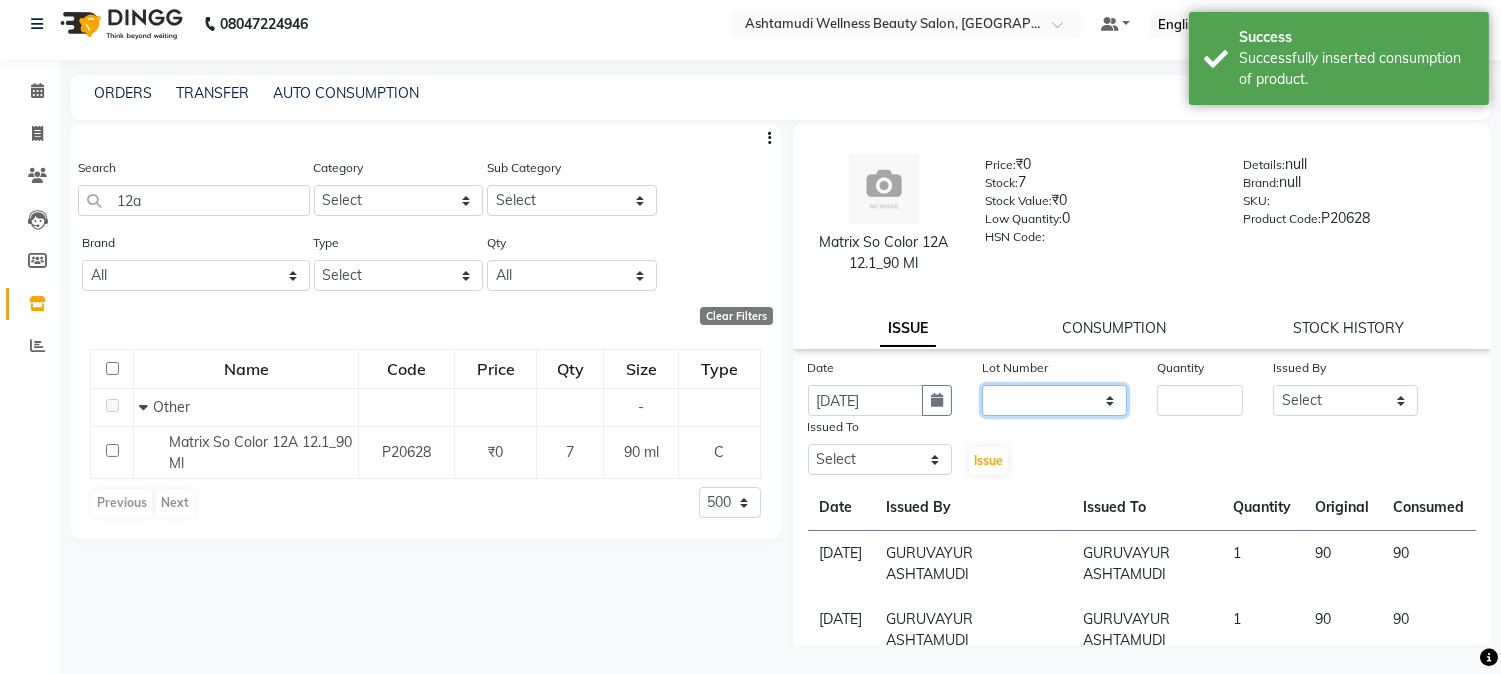 select on "0: null" 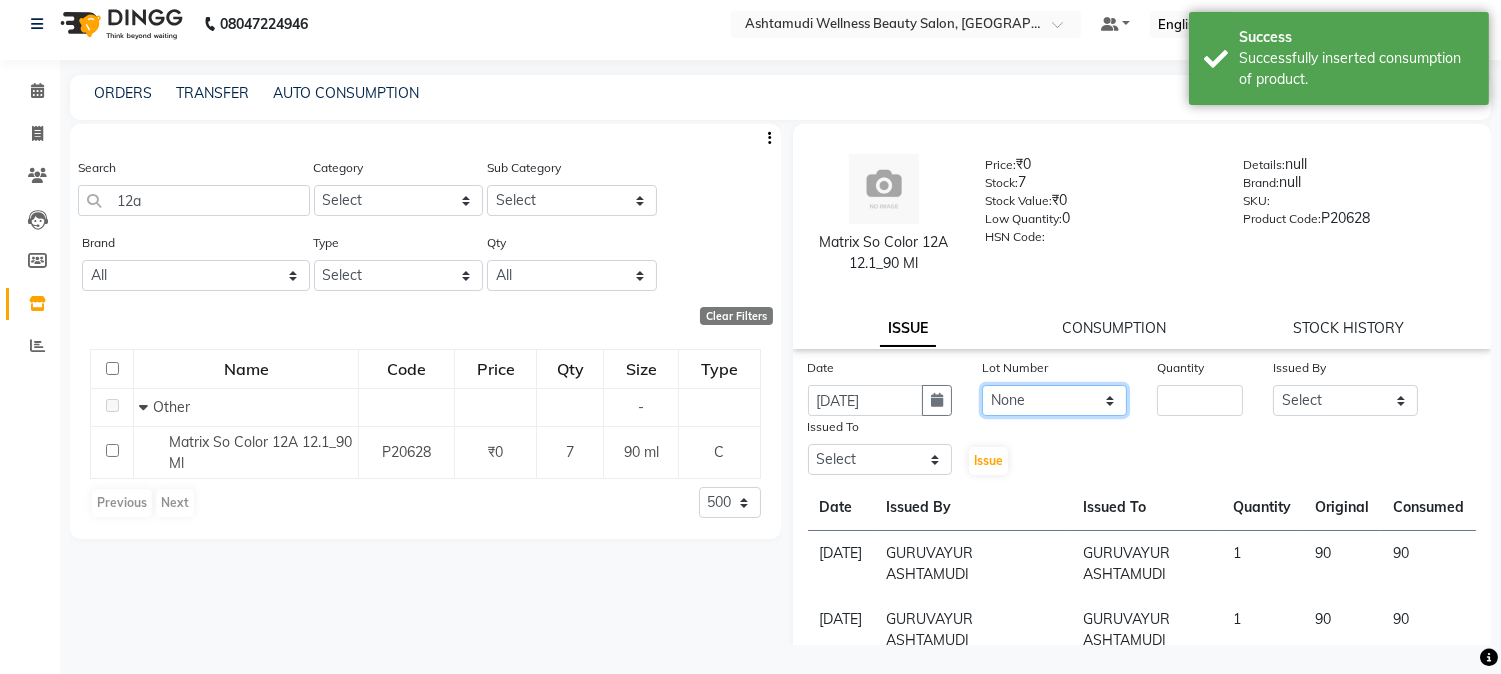 click on "None" 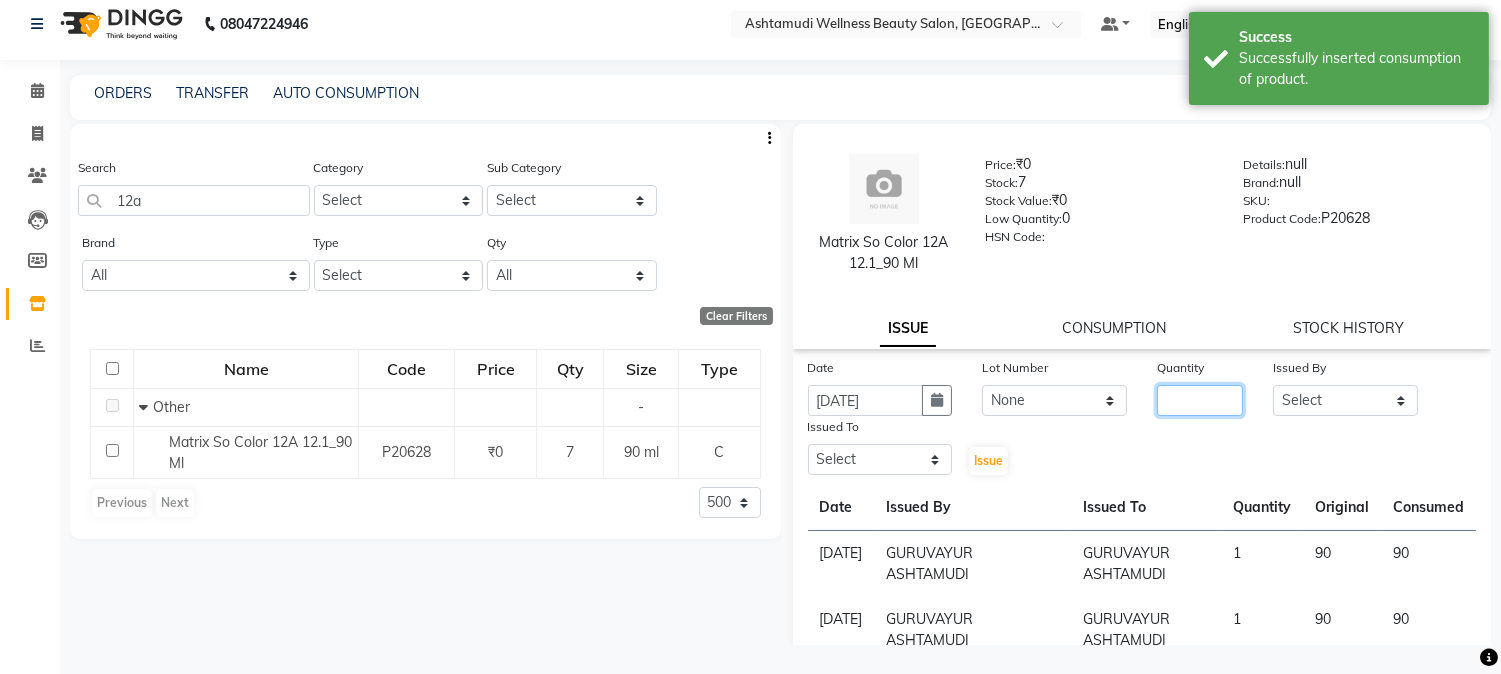 click 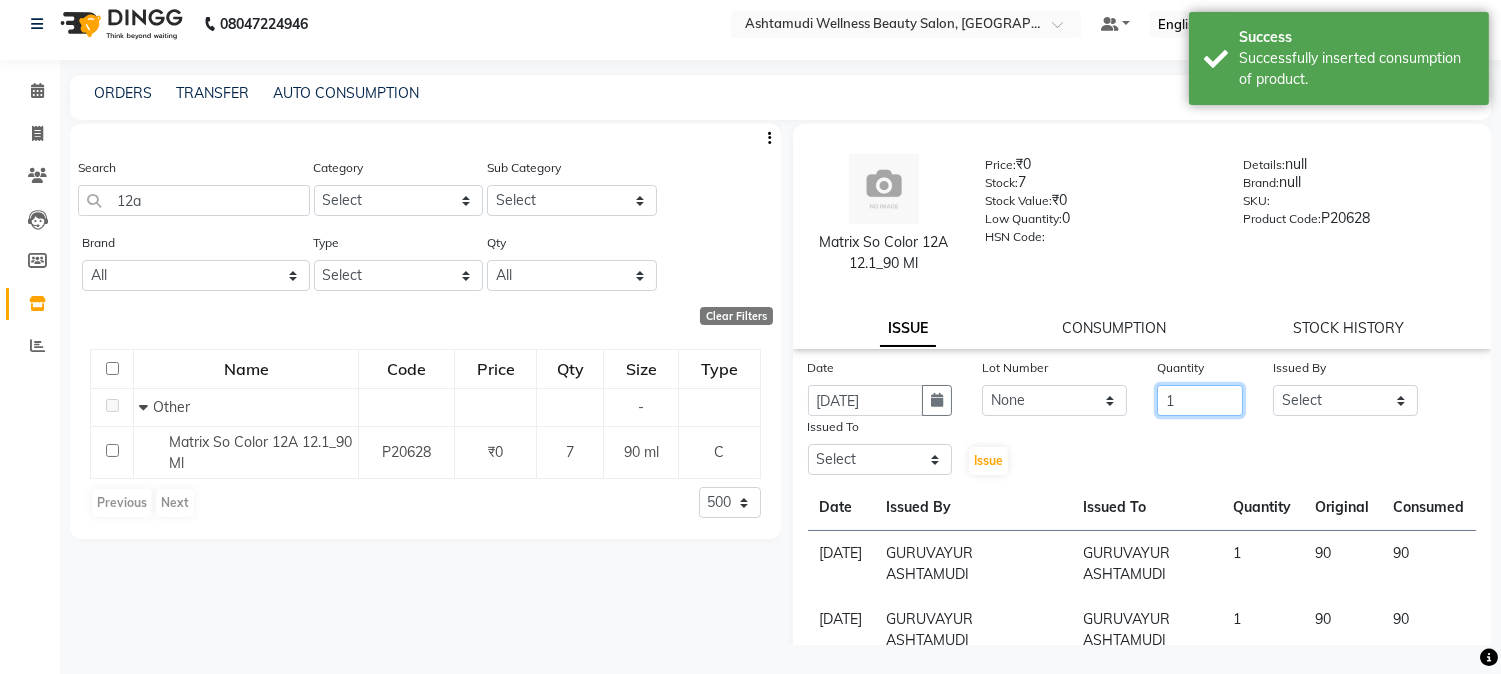 type on "1" 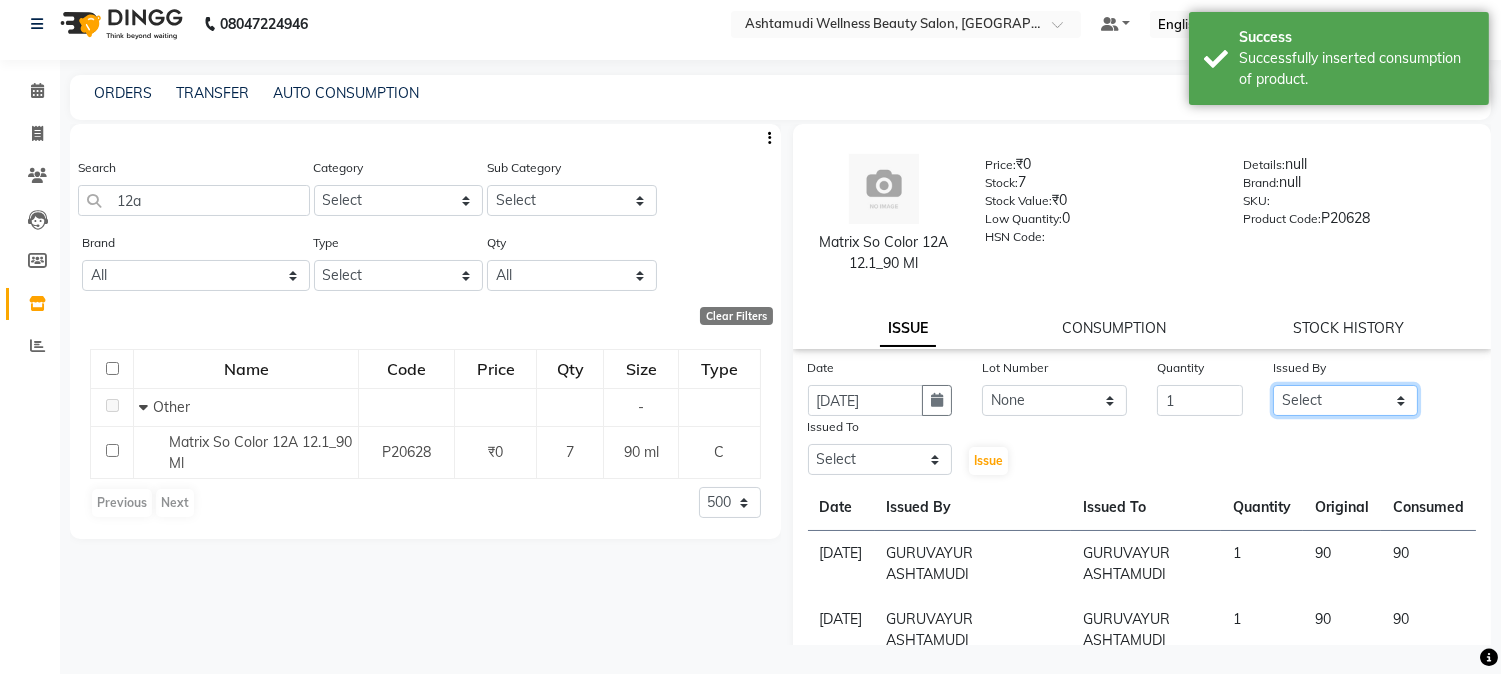 click on "Select Aathithya ANILA ANJANA DAS GURUVAYUR ASHTAMUDI NEETHU Nigisha POOJA PRACHI PRASEETHA REESHMA  Rini SMITHA THANKAMANI" 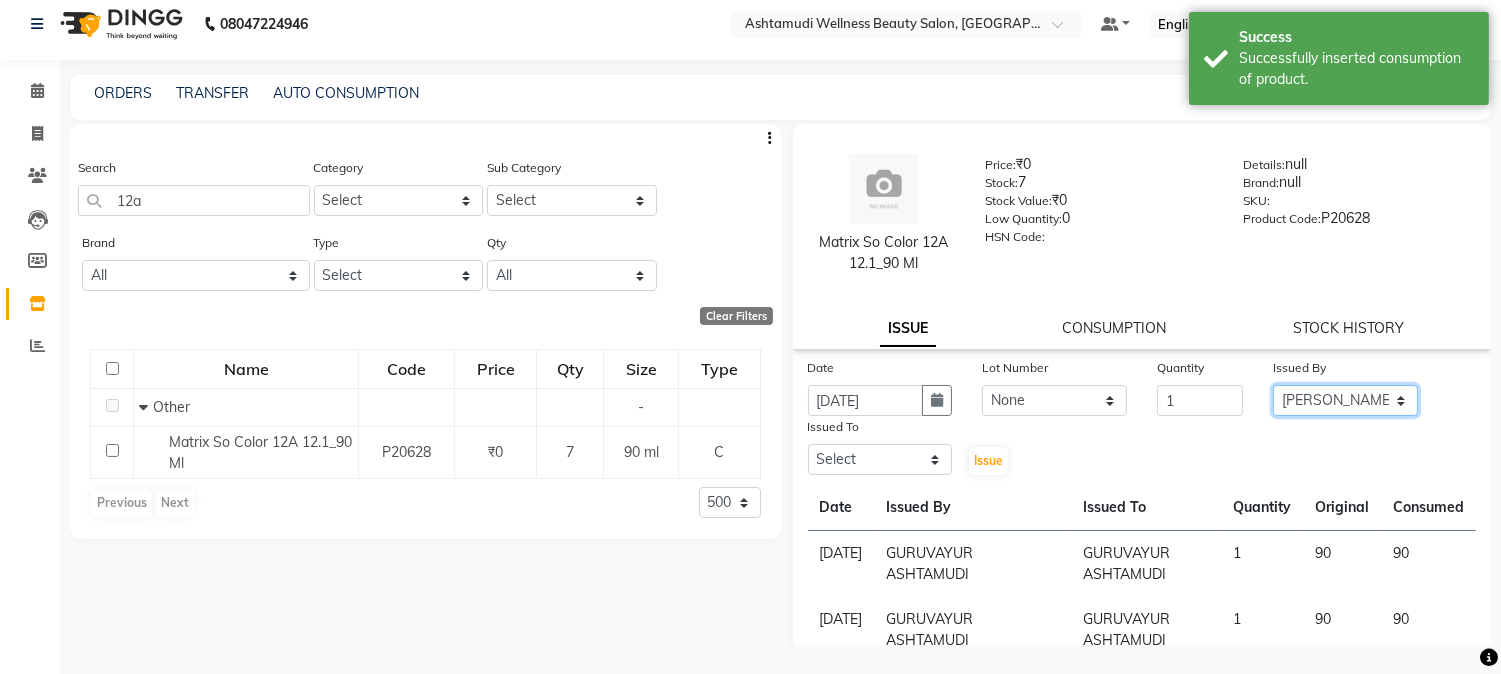 click on "Select Aathithya ANILA ANJANA DAS GURUVAYUR ASHTAMUDI NEETHU Nigisha POOJA PRACHI PRASEETHA REESHMA  Rini SMITHA THANKAMANI" 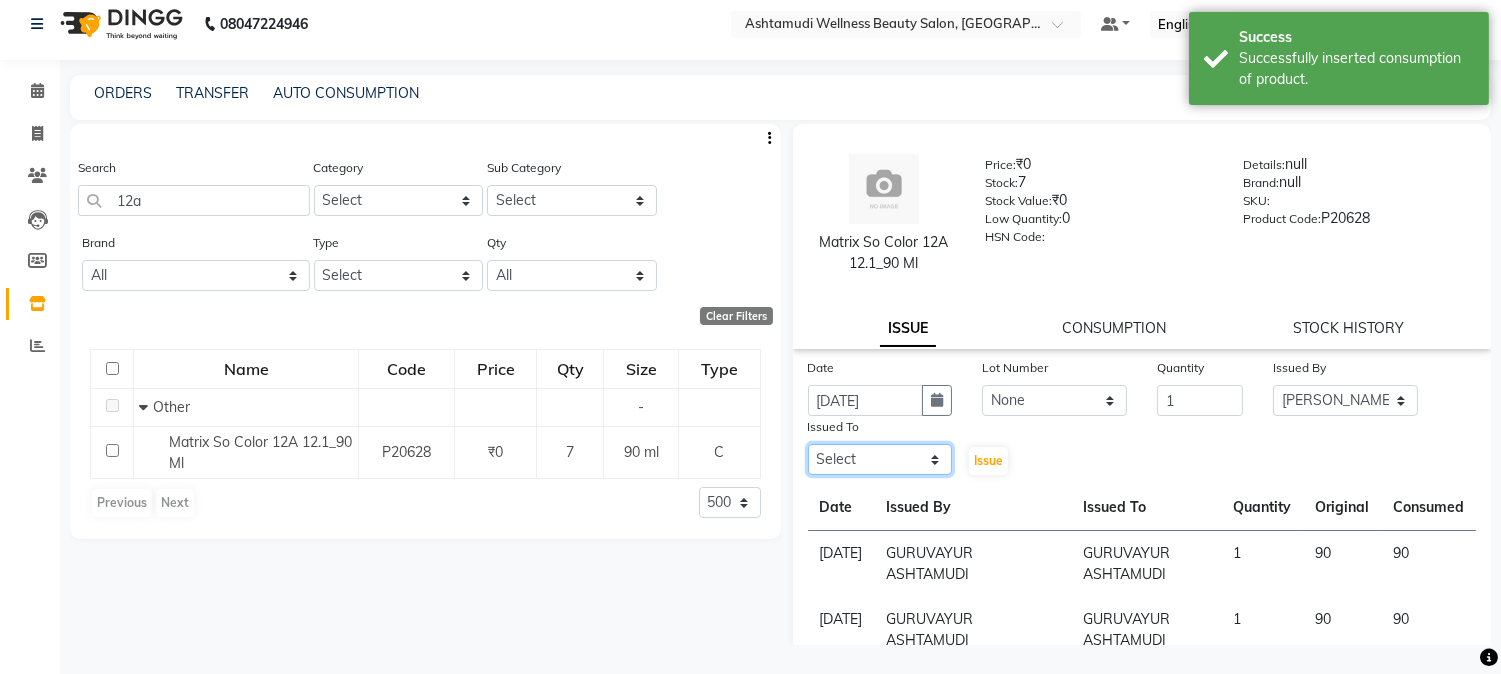 click on "Select Aathithya ANILA ANJANA DAS GURUVAYUR ASHTAMUDI NEETHU Nigisha POOJA PRACHI PRASEETHA REESHMA  Rini SMITHA THANKAMANI" 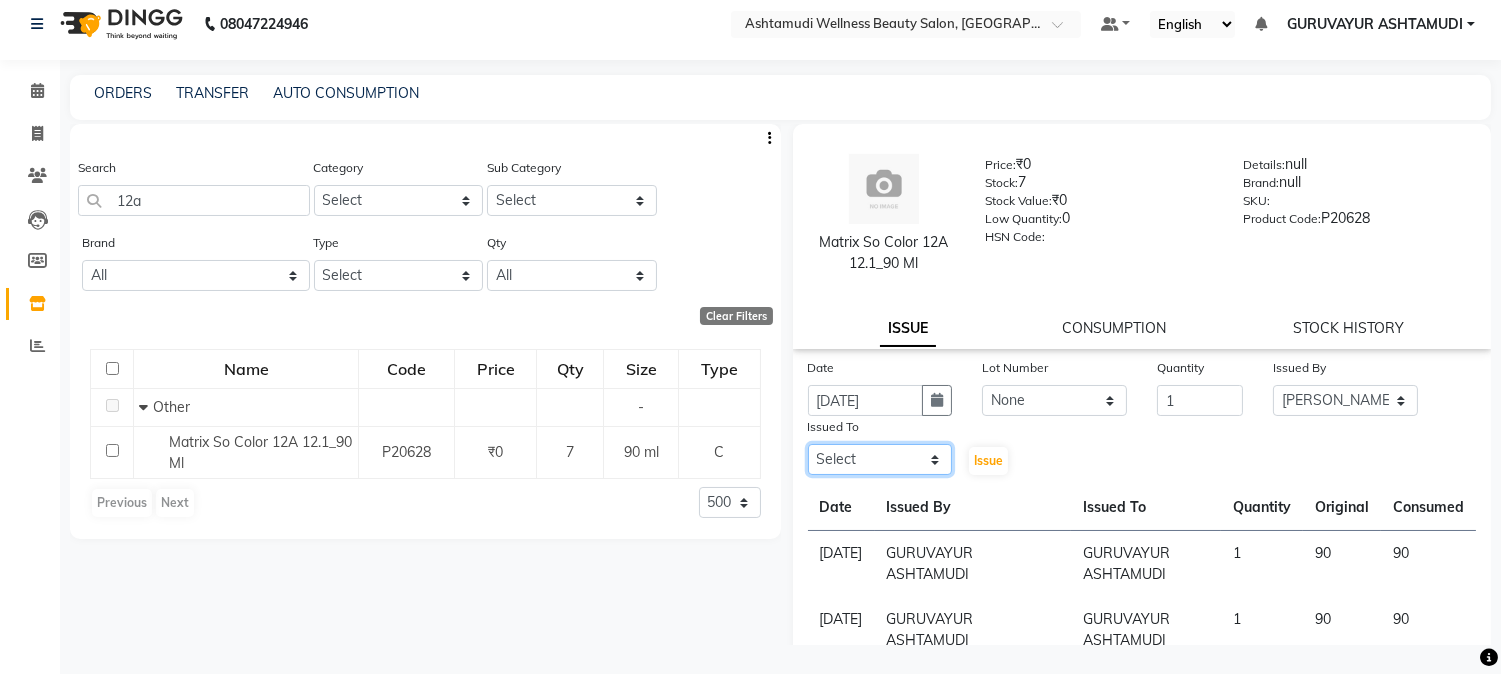 select on "67519" 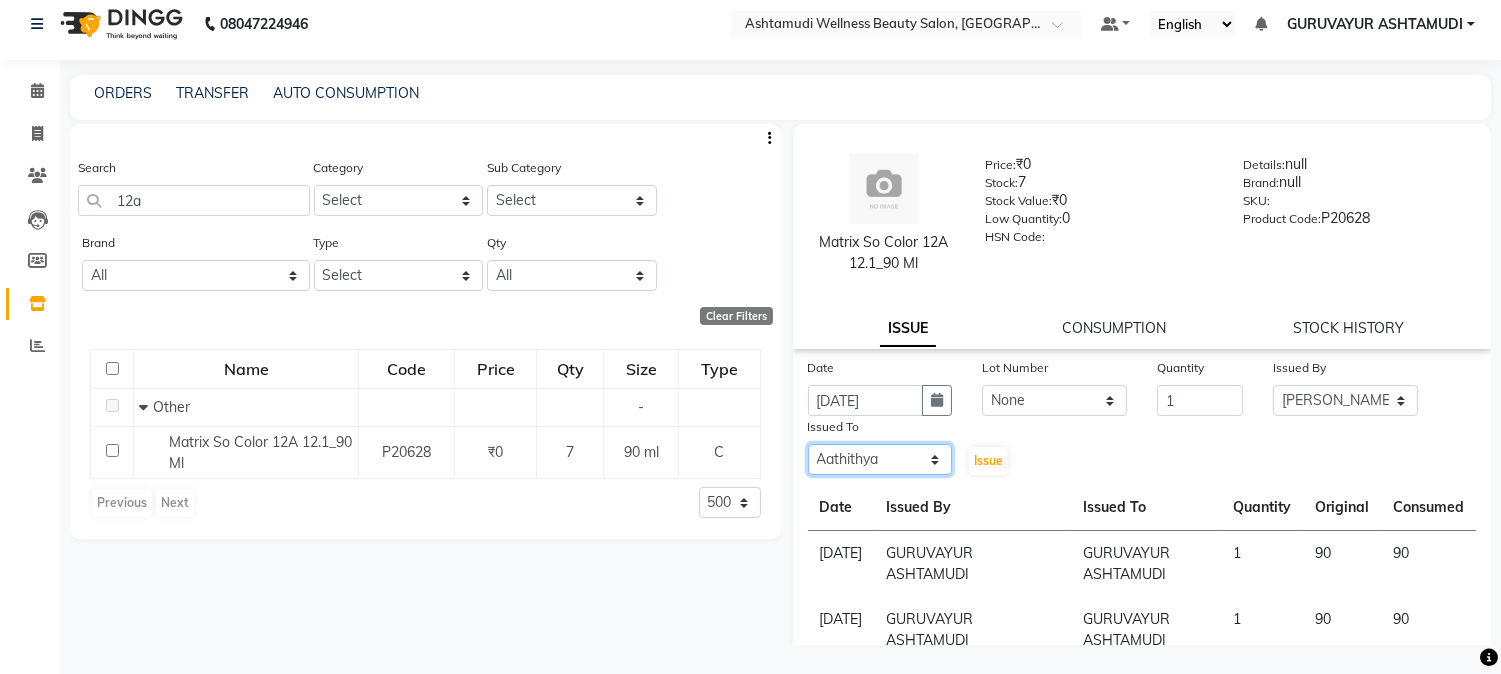 click on "Select Aathithya ANILA ANJANA DAS GURUVAYUR ASHTAMUDI NEETHU Nigisha POOJA PRACHI PRASEETHA REESHMA  Rini SMITHA THANKAMANI" 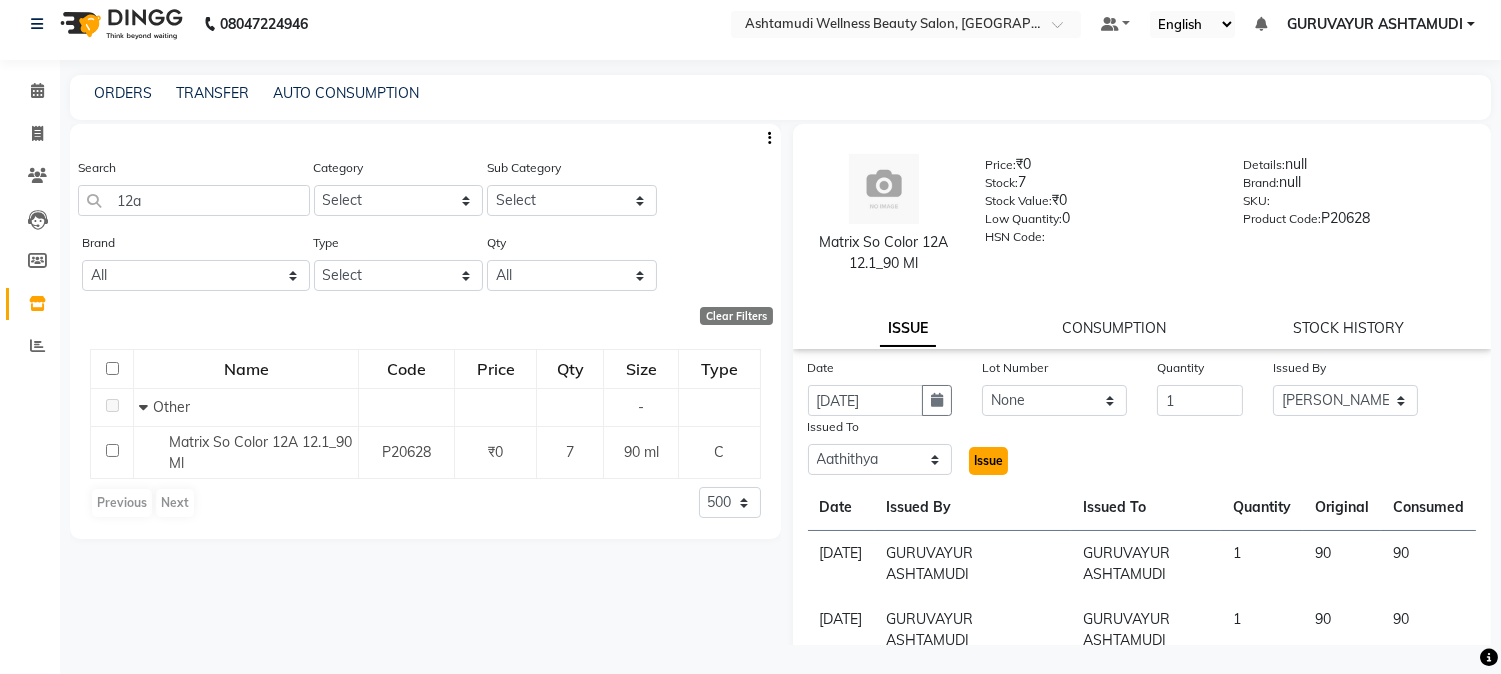 click on "Issue" 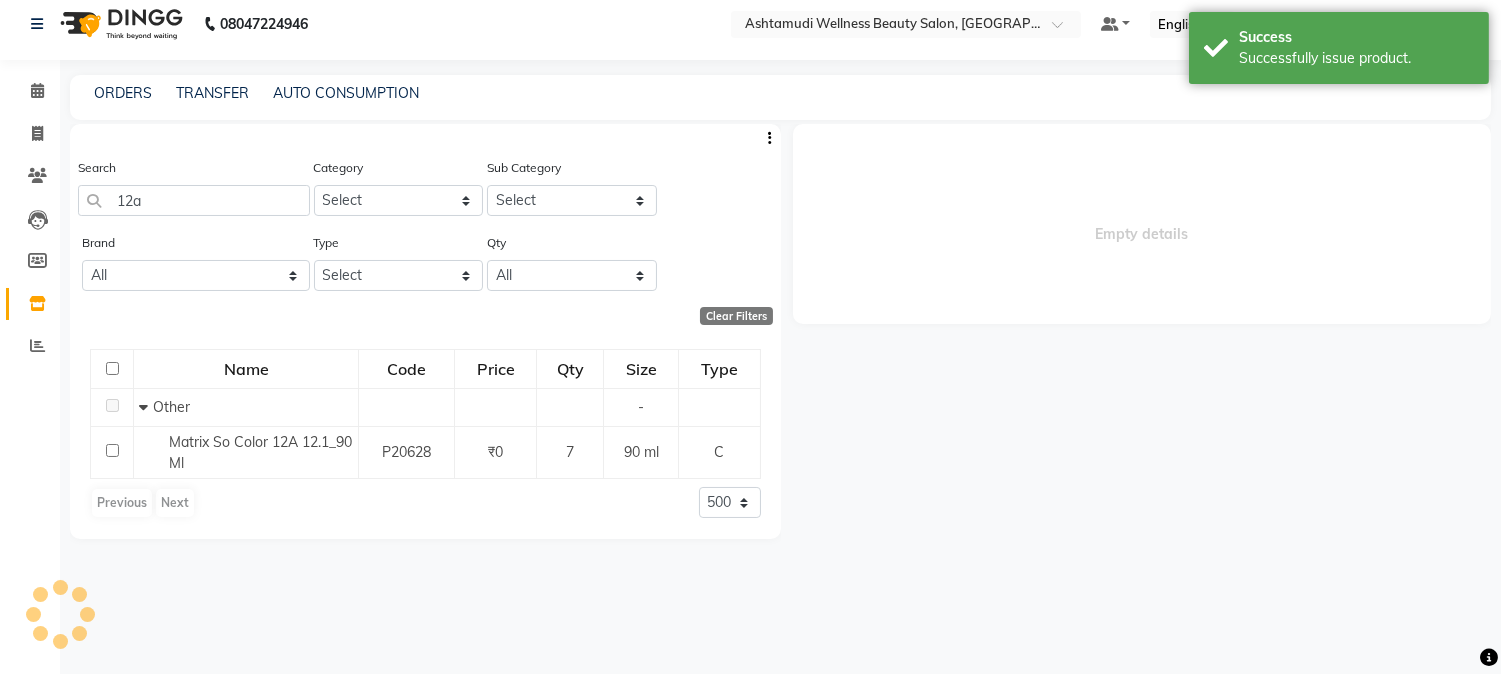 select 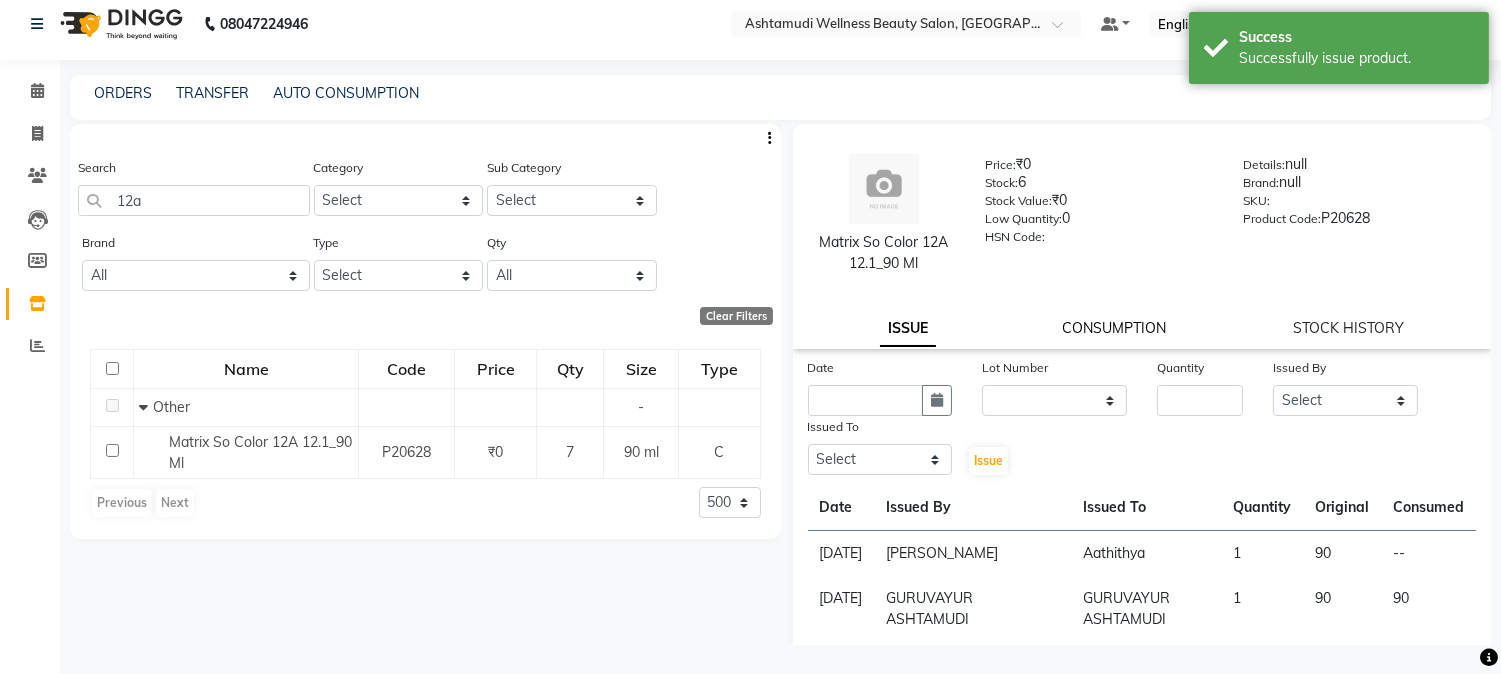 click on "CONSUMPTION" 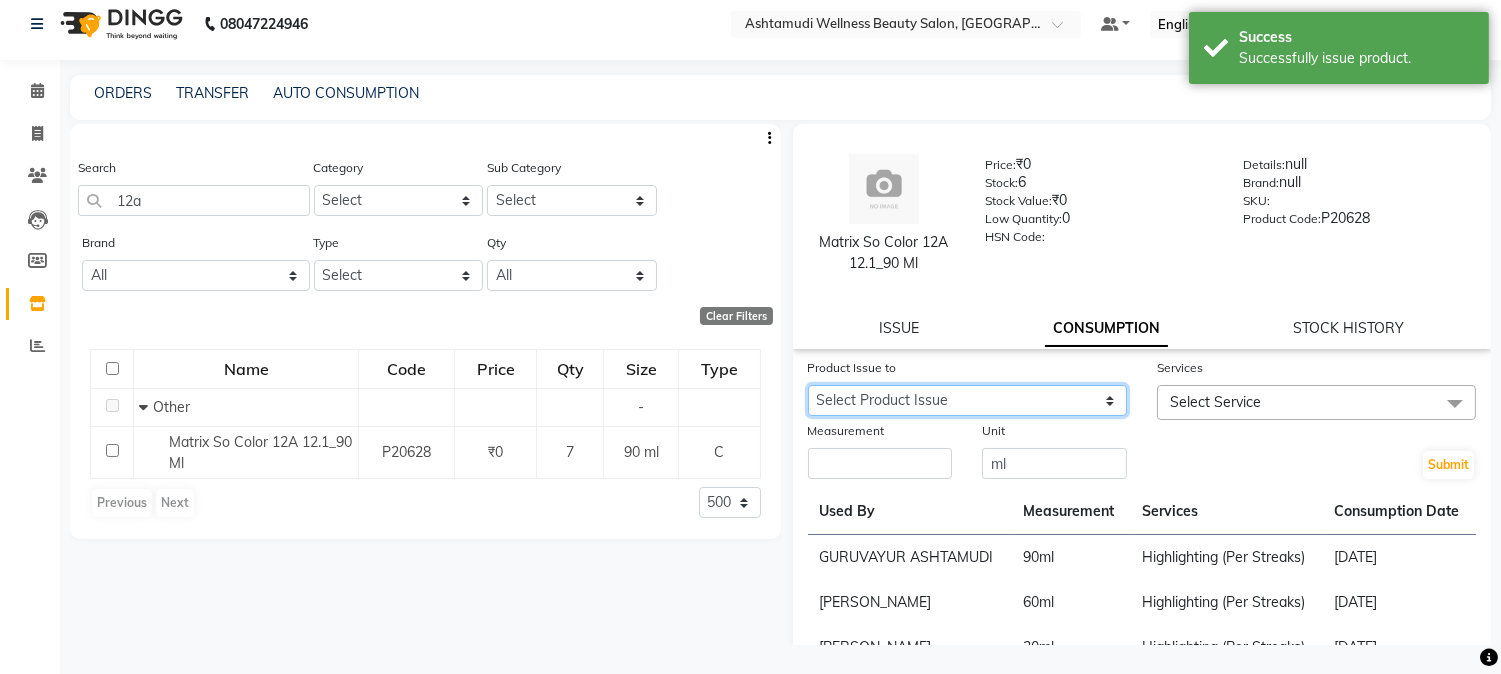 click on "Select Product Issue 2025-07-11, Issued to: Aathithya, Balance: 90" 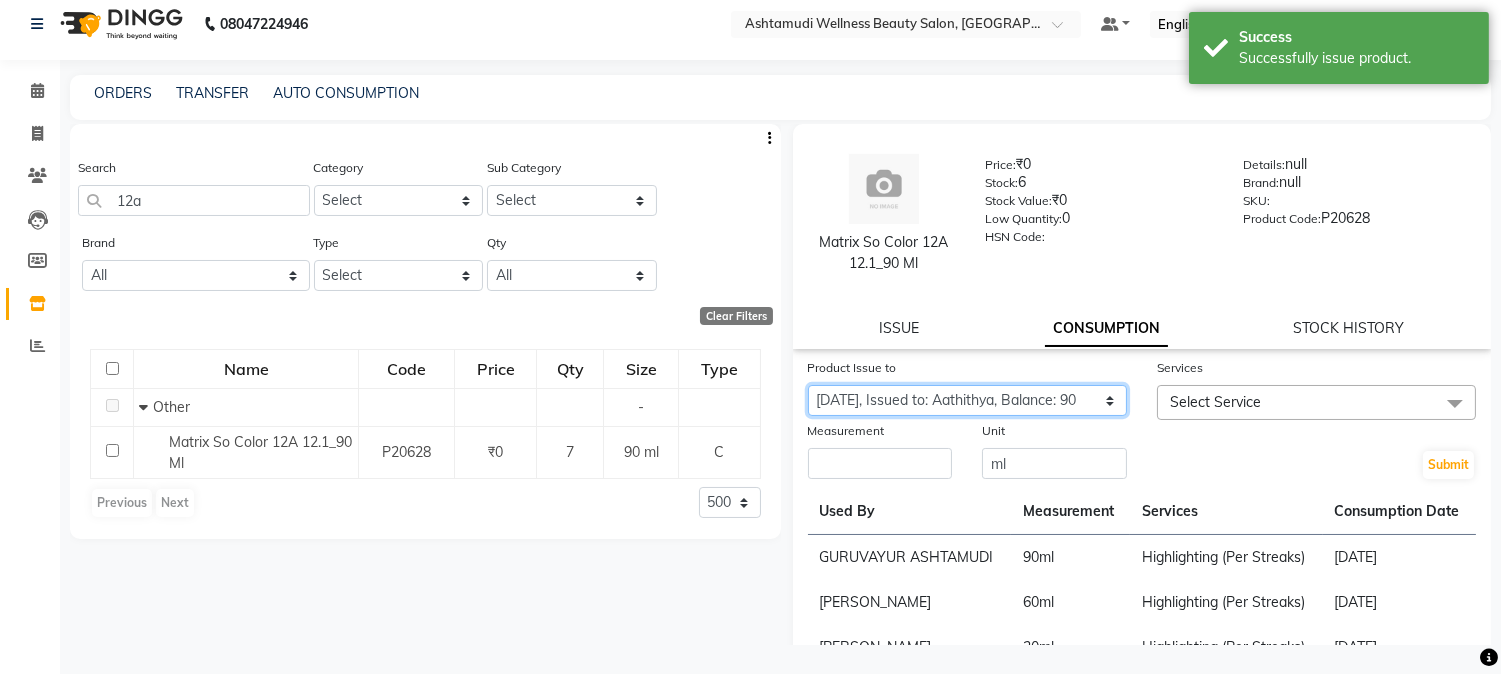 click on "Select Product Issue 2025-07-11, Issued to: Aathithya, Balance: 90" 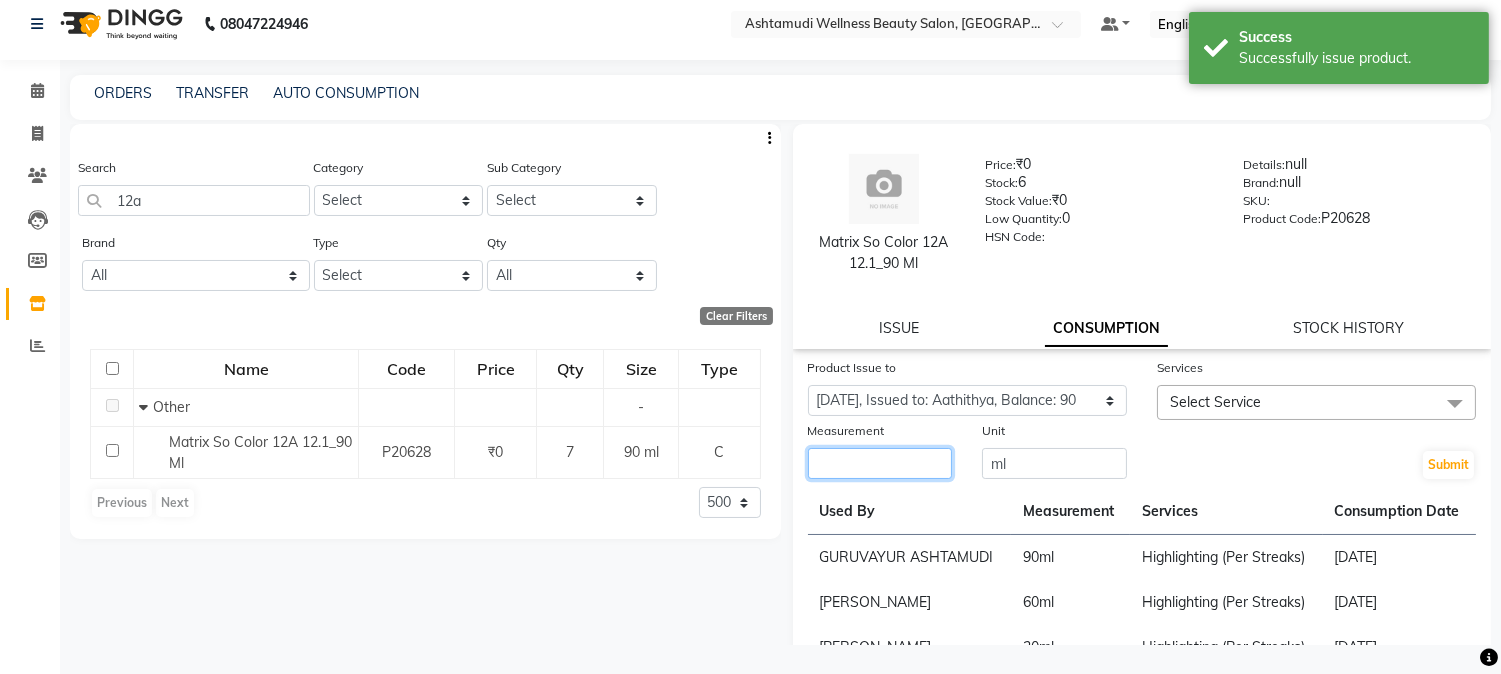 click 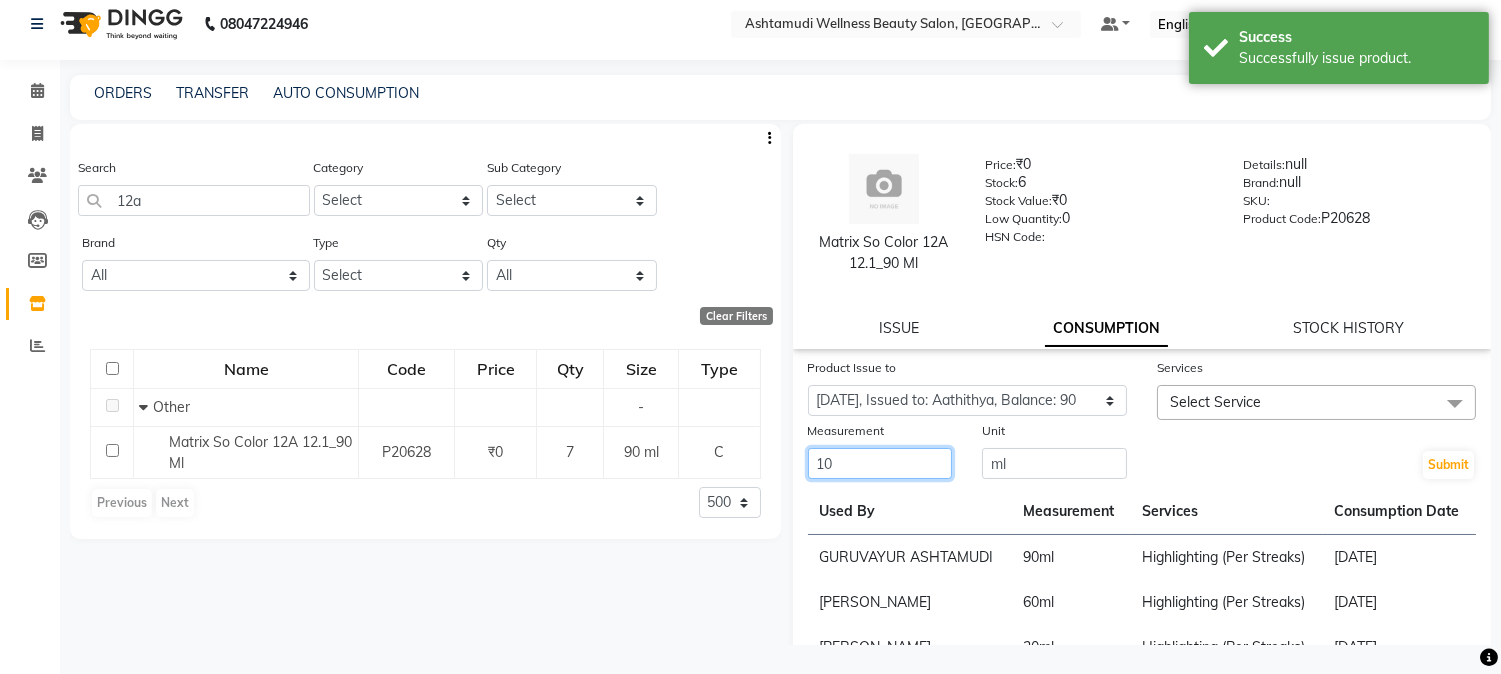 type on "10" 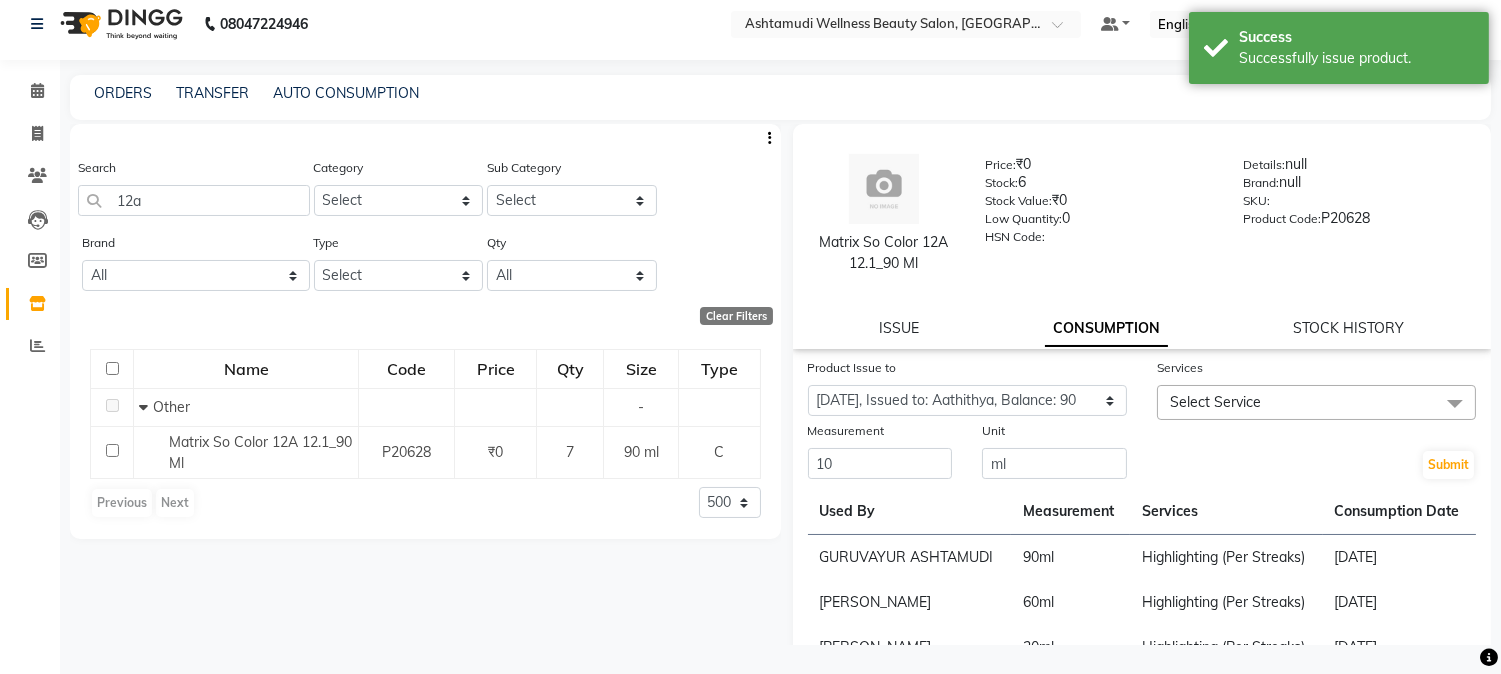 click on "Select Service" 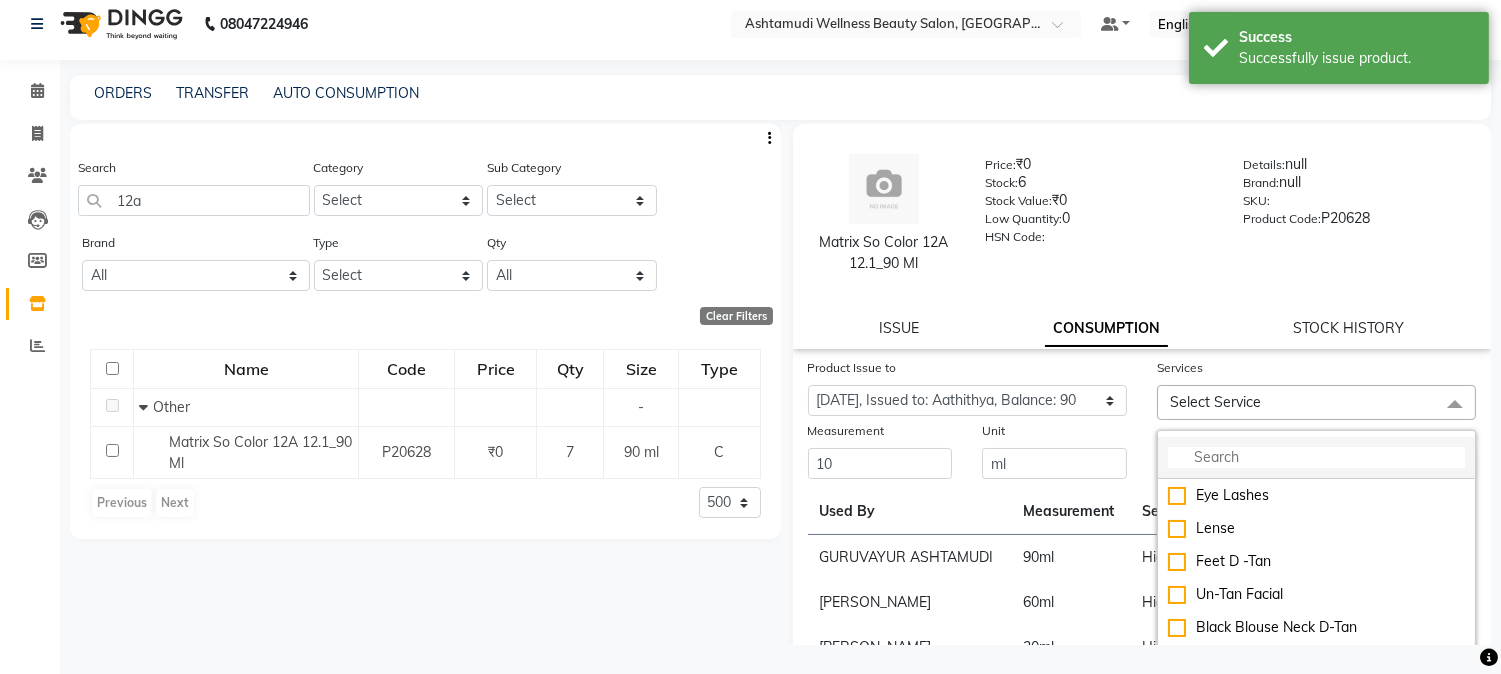 click 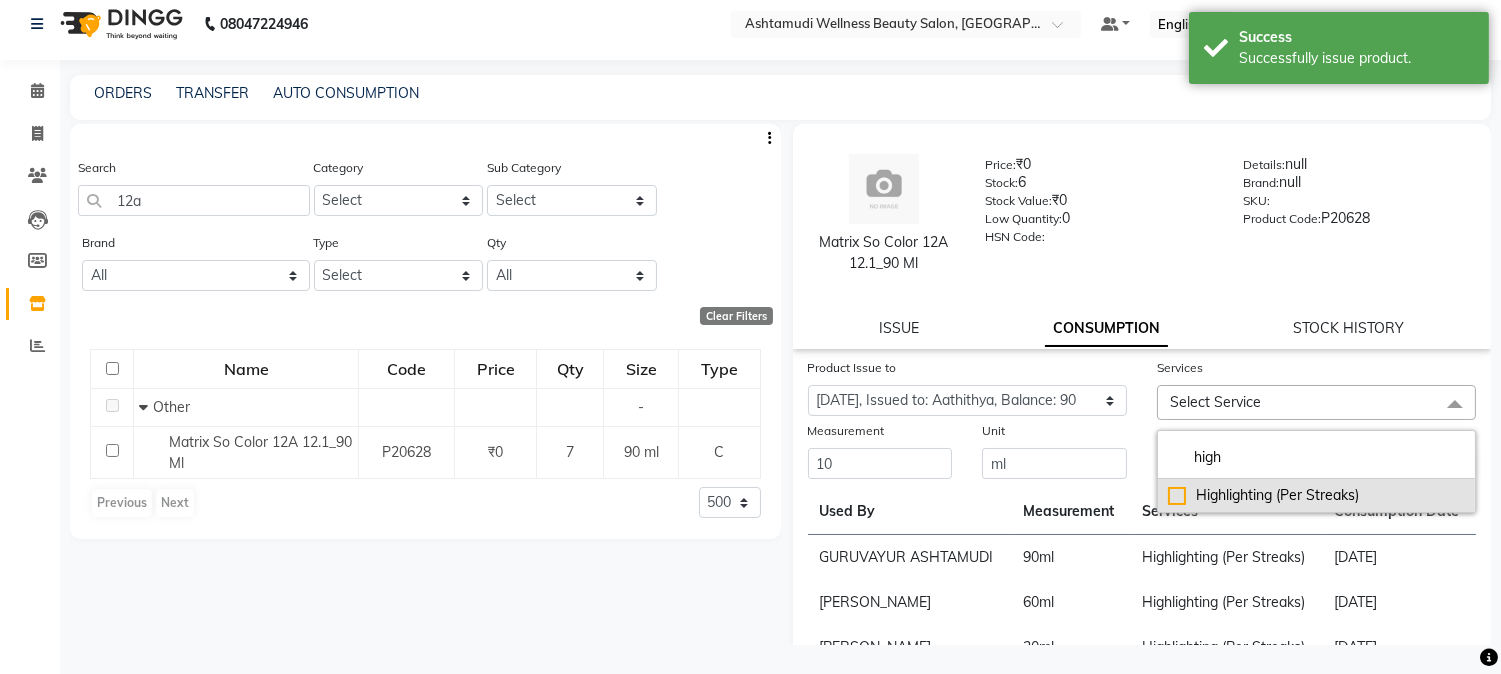 type on "high" 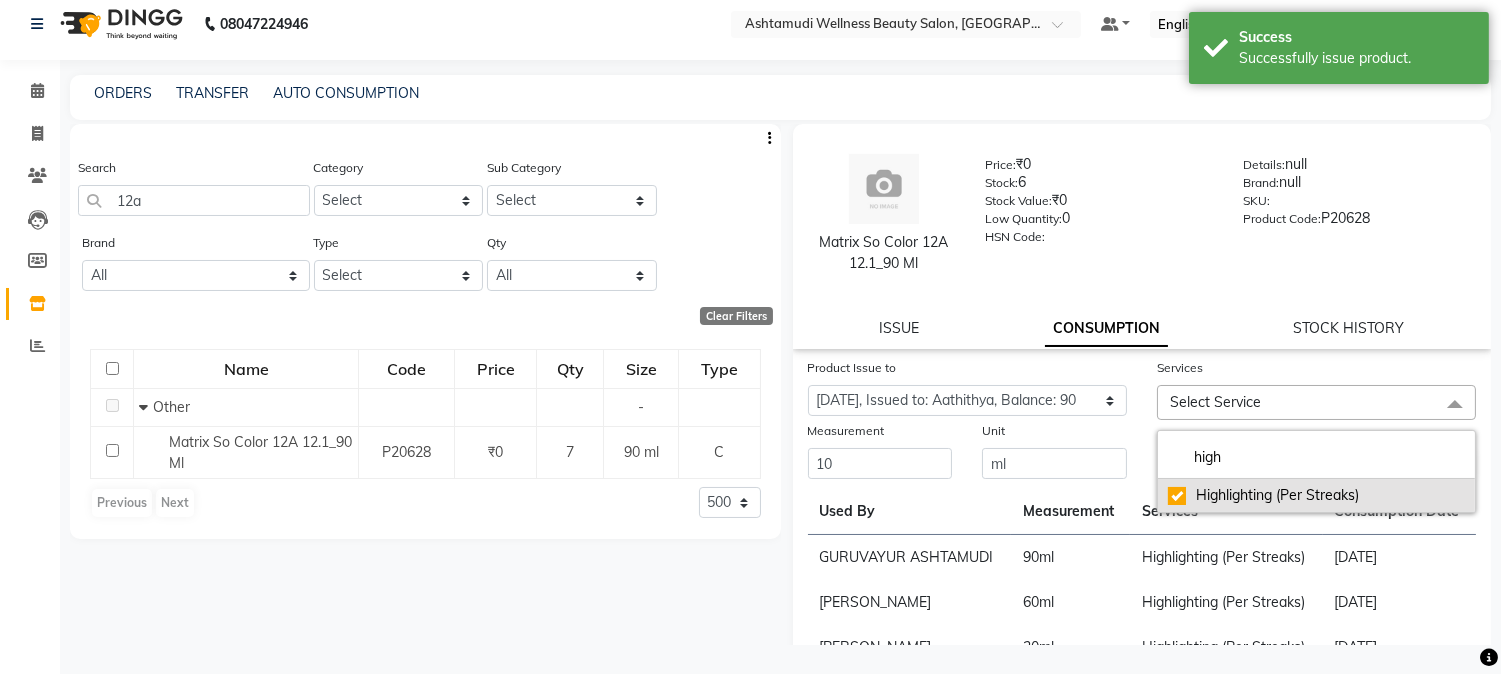 checkbox on "true" 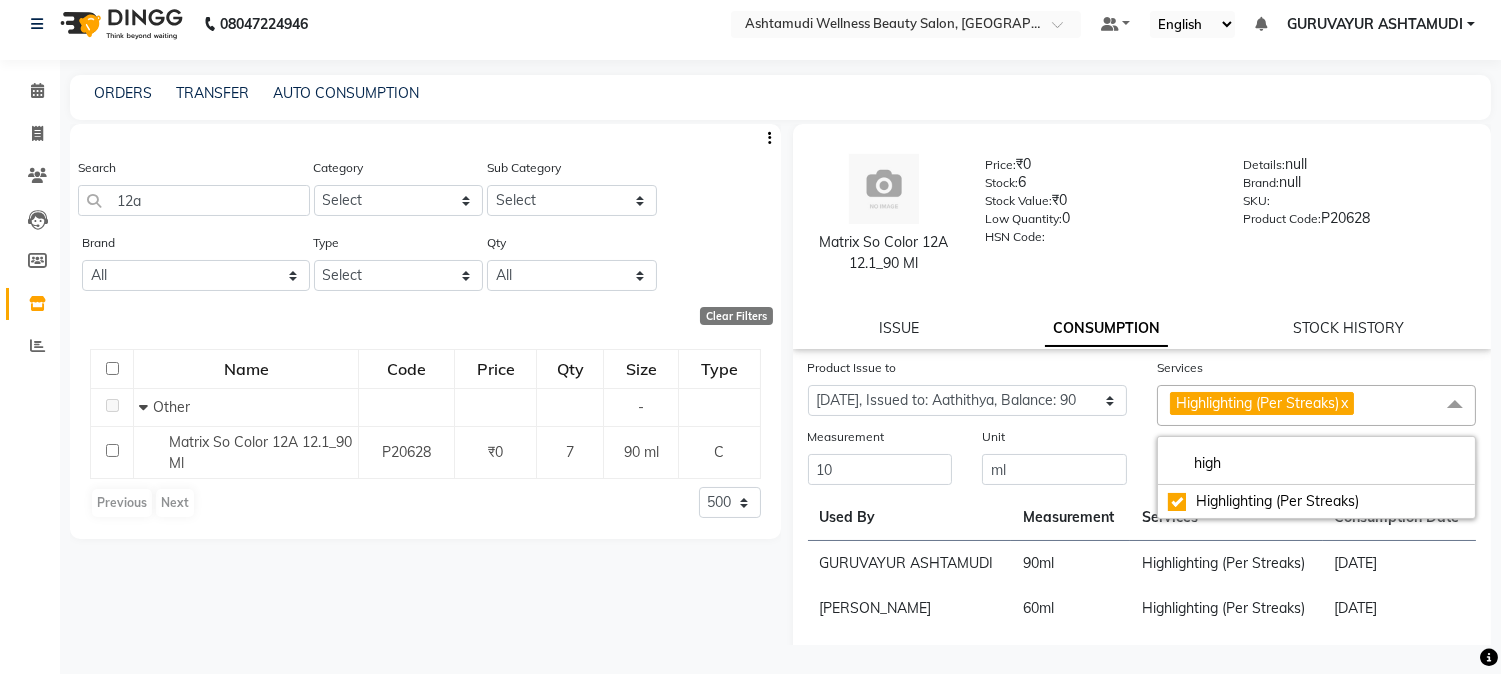 click on "Unit ml" 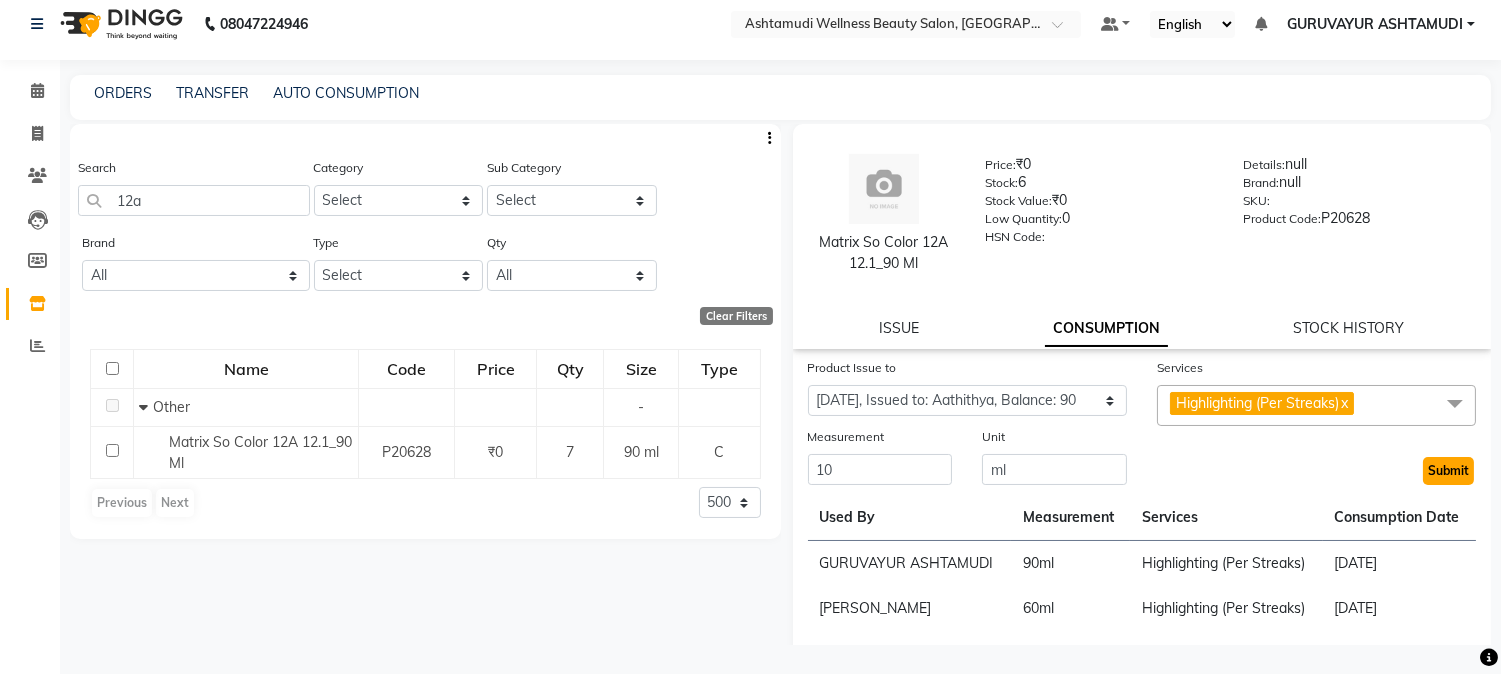 click on "Submit" 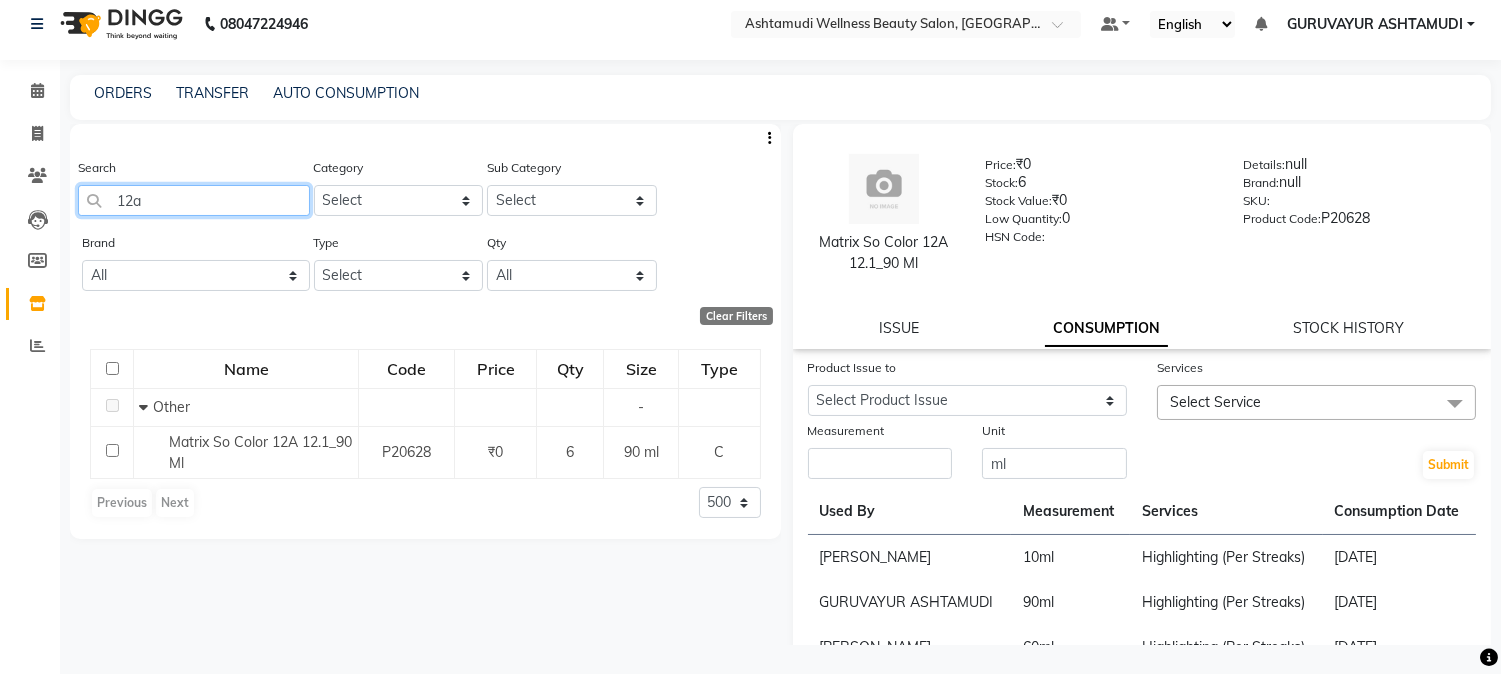 drag, startPoint x: 167, startPoint y: 203, endPoint x: 0, endPoint y: 178, distance: 168.86089 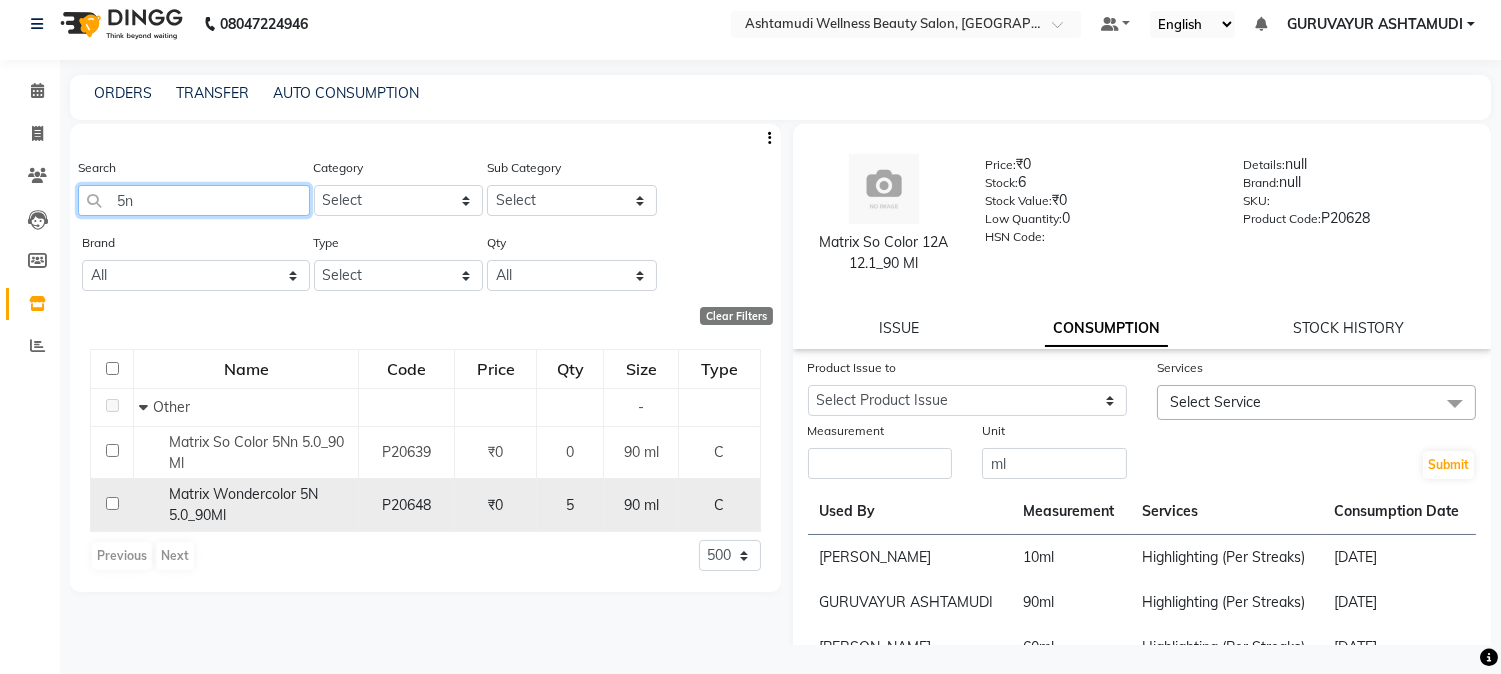 type on "5n" 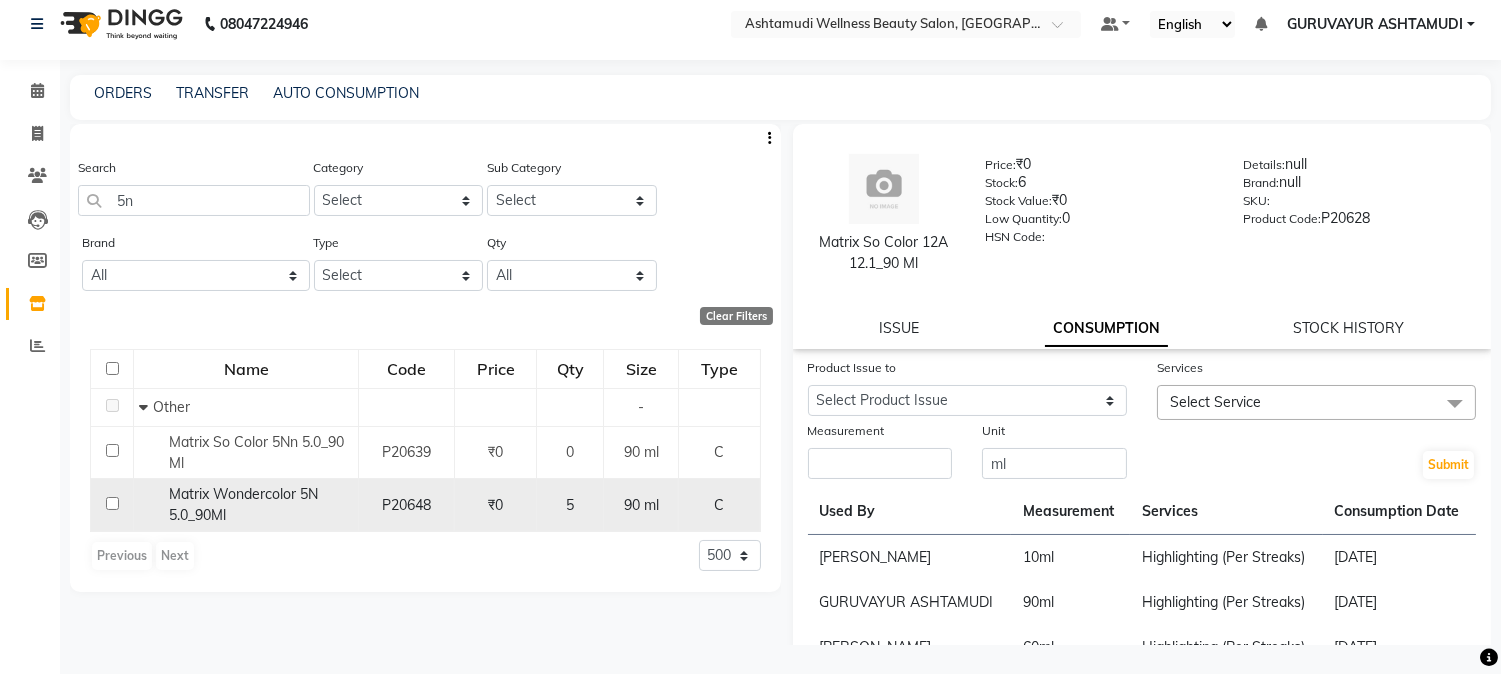 click 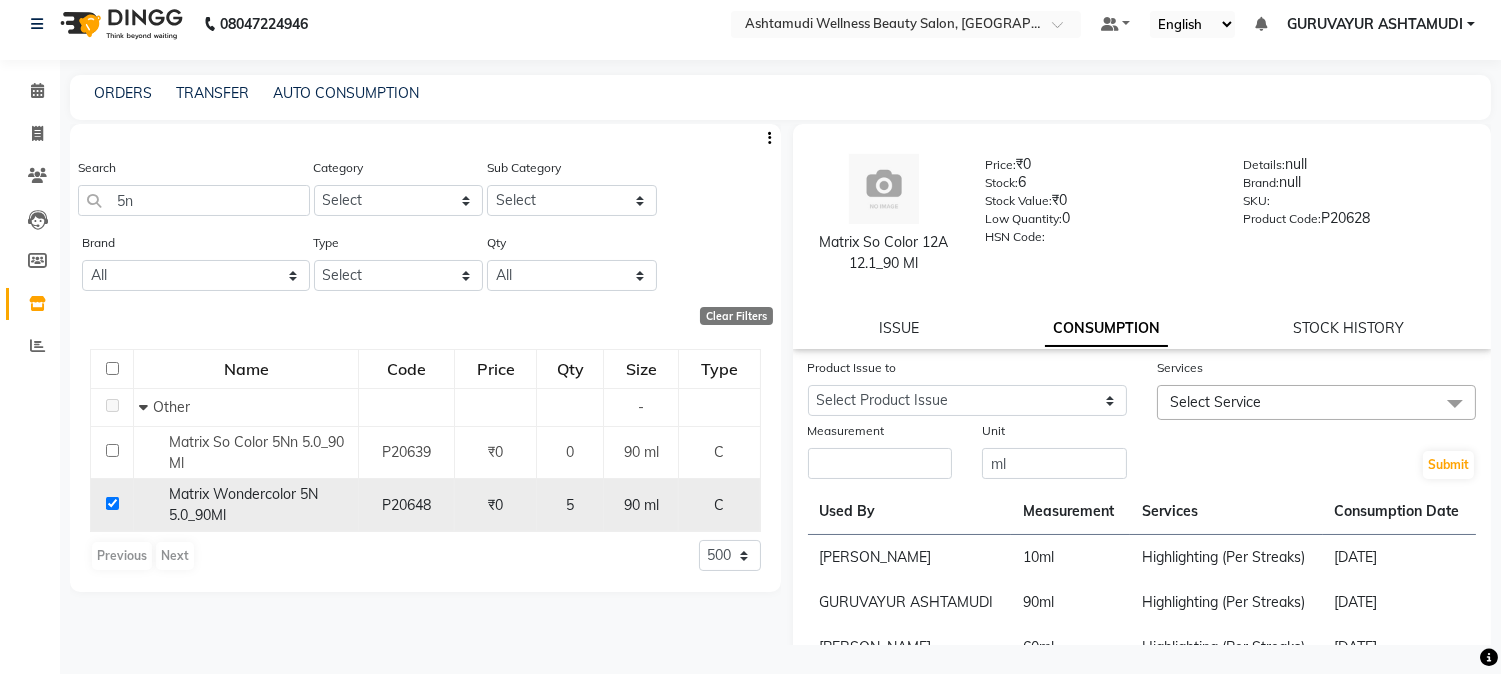 checkbox on "true" 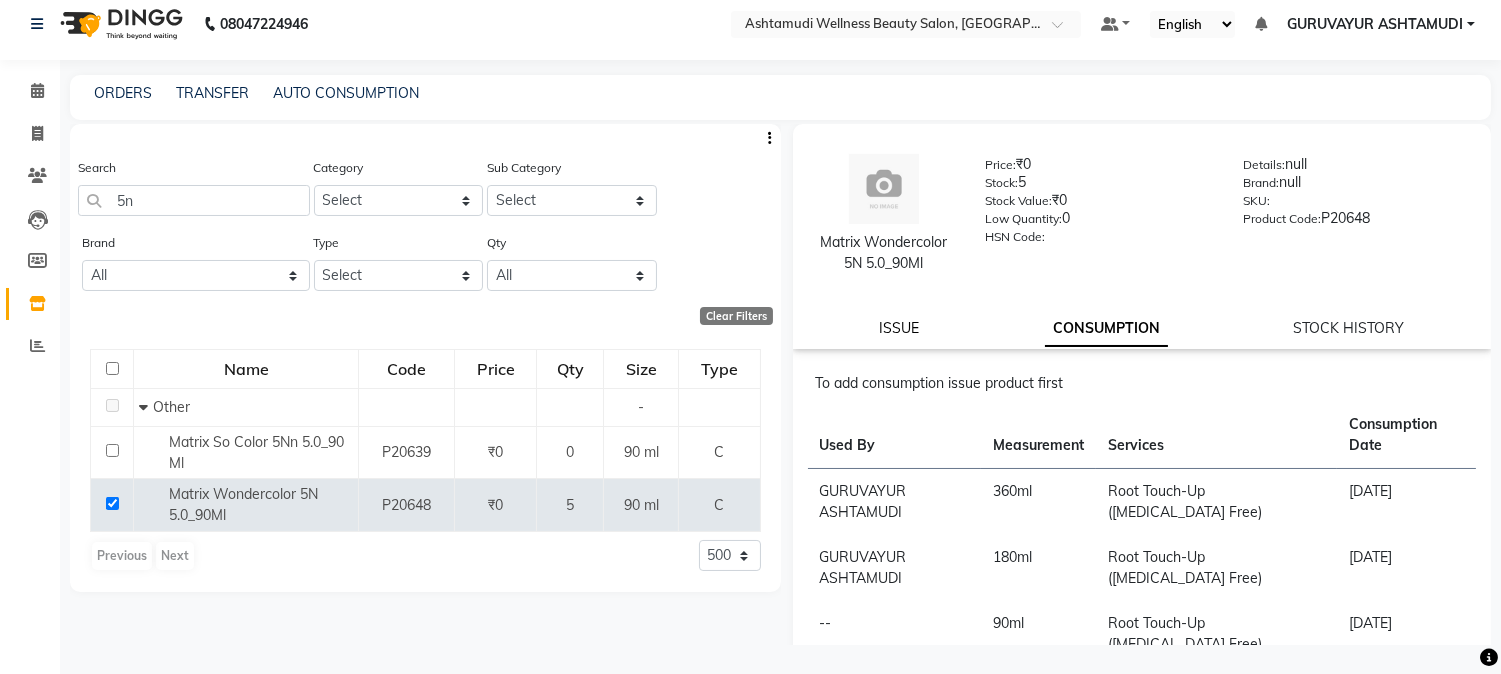 click on "ISSUE" 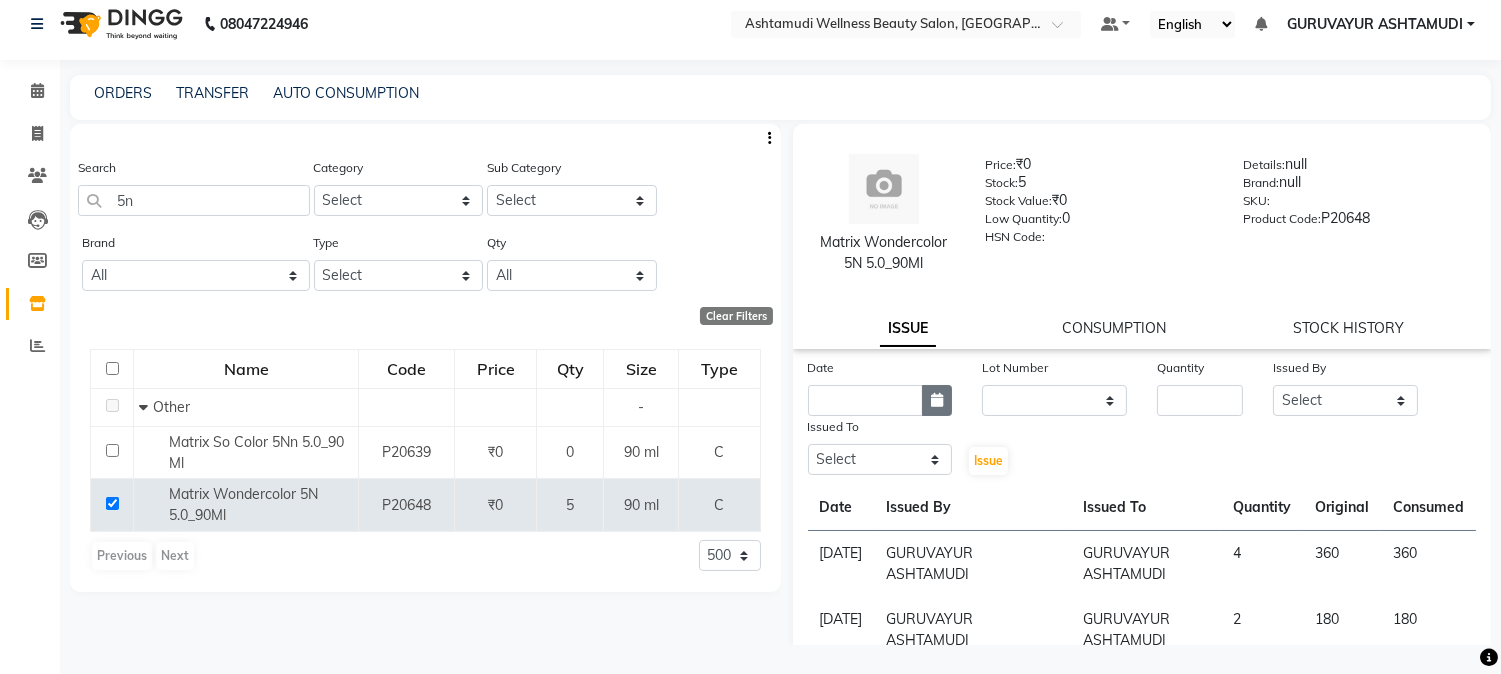 click 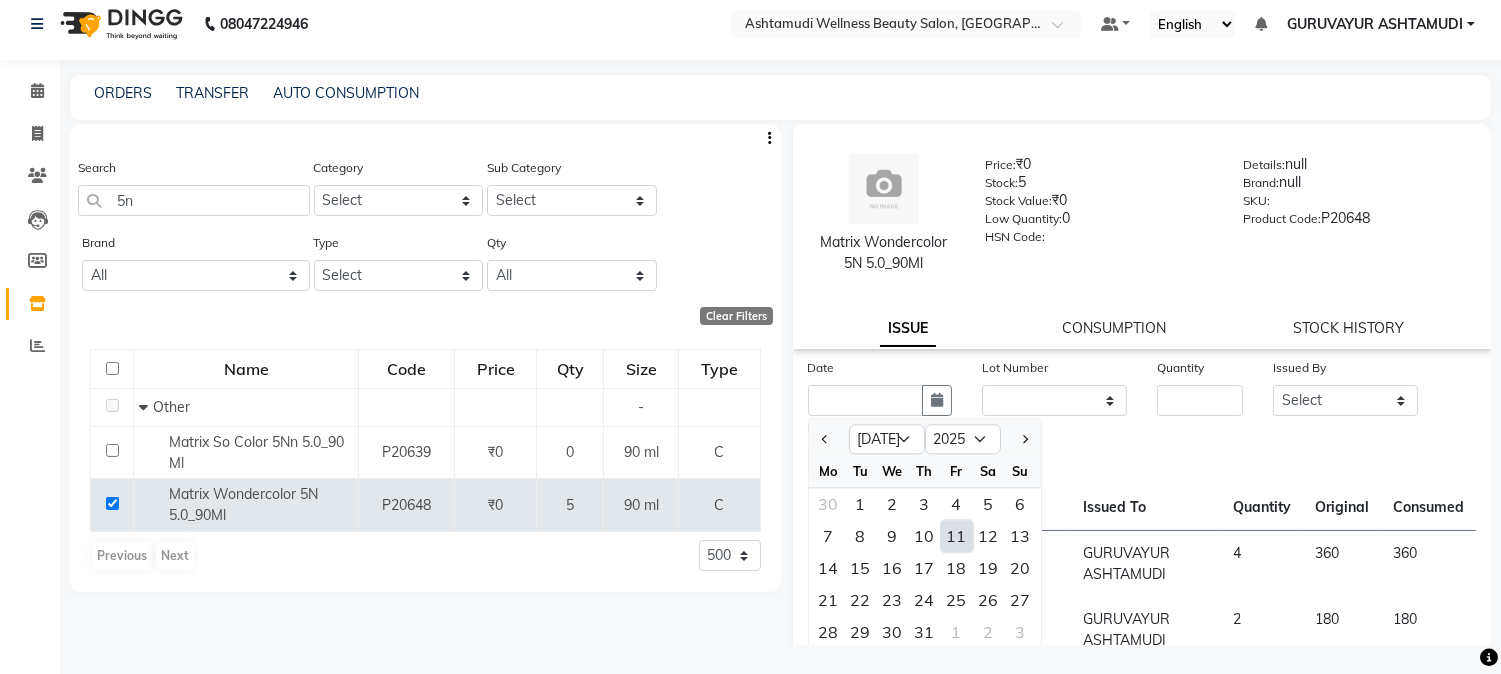 click on "11" 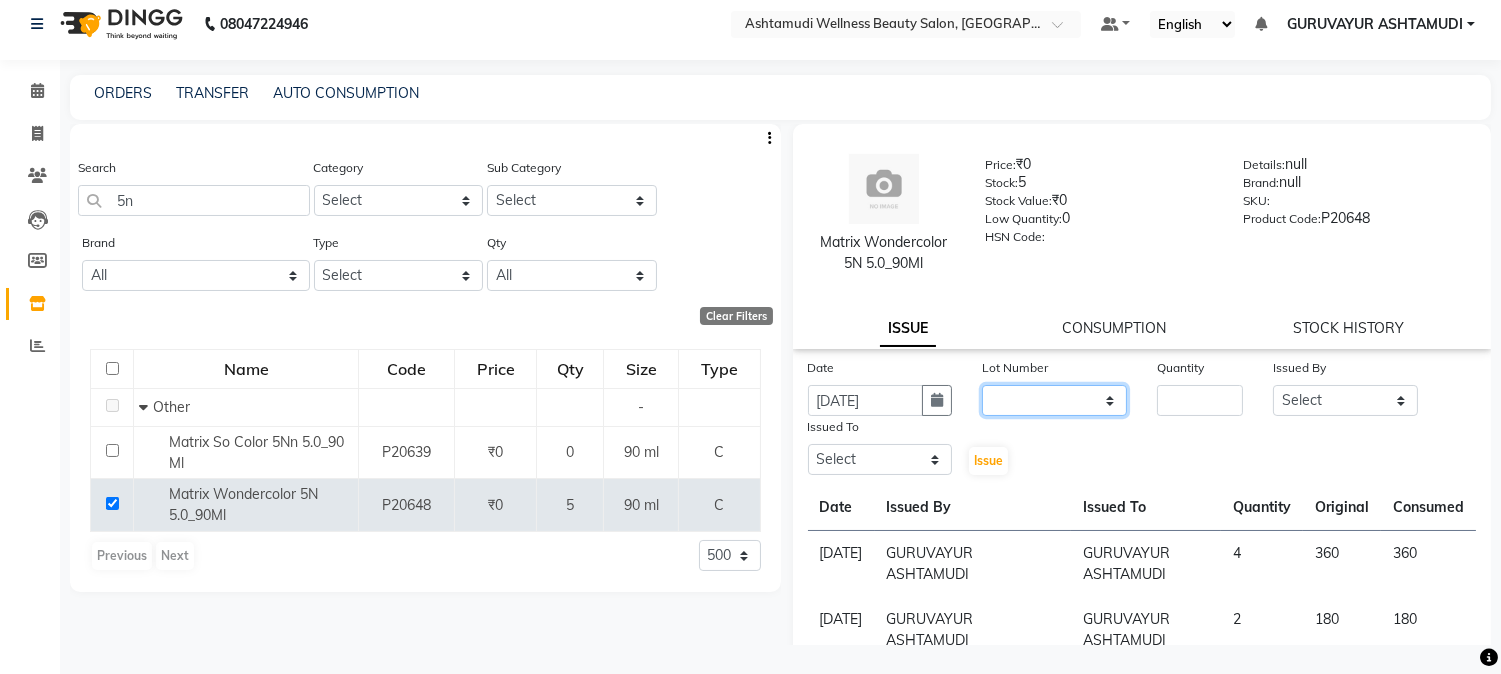 click on "None" 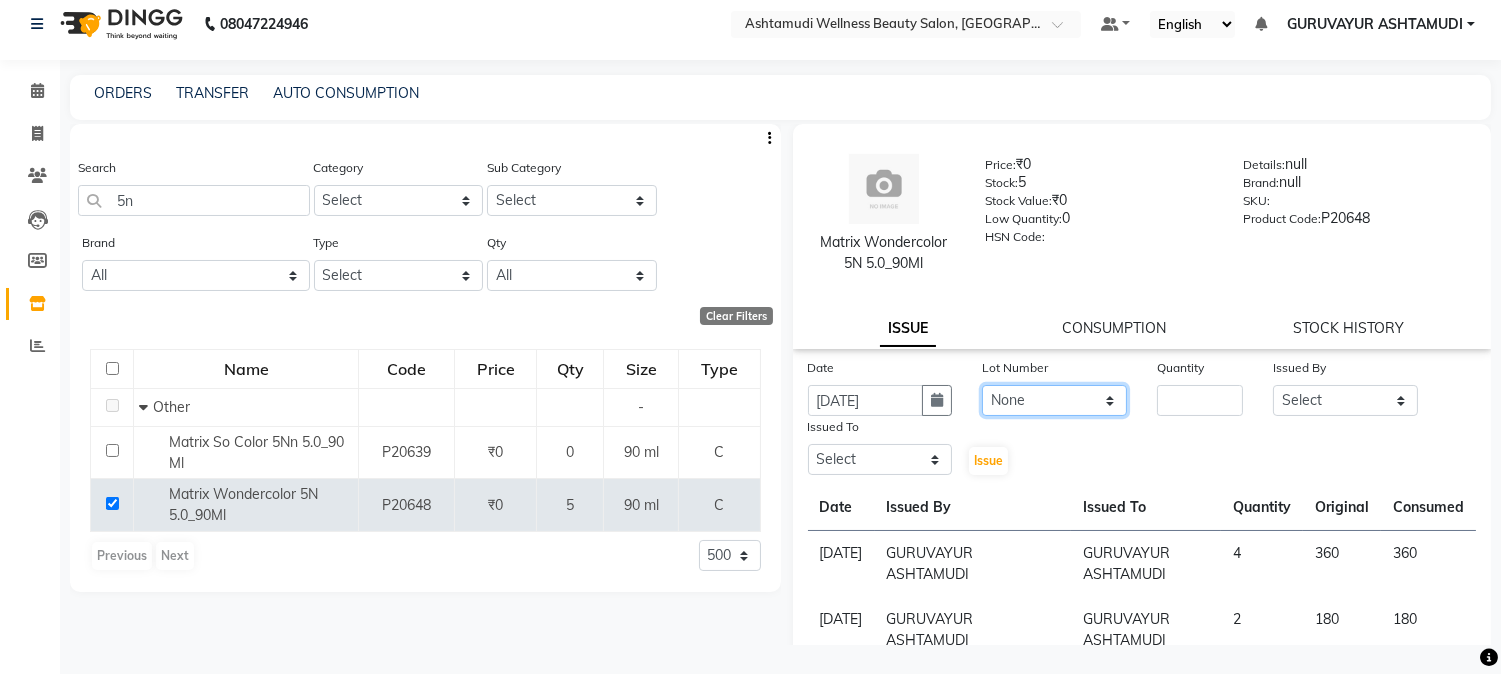 click on "None" 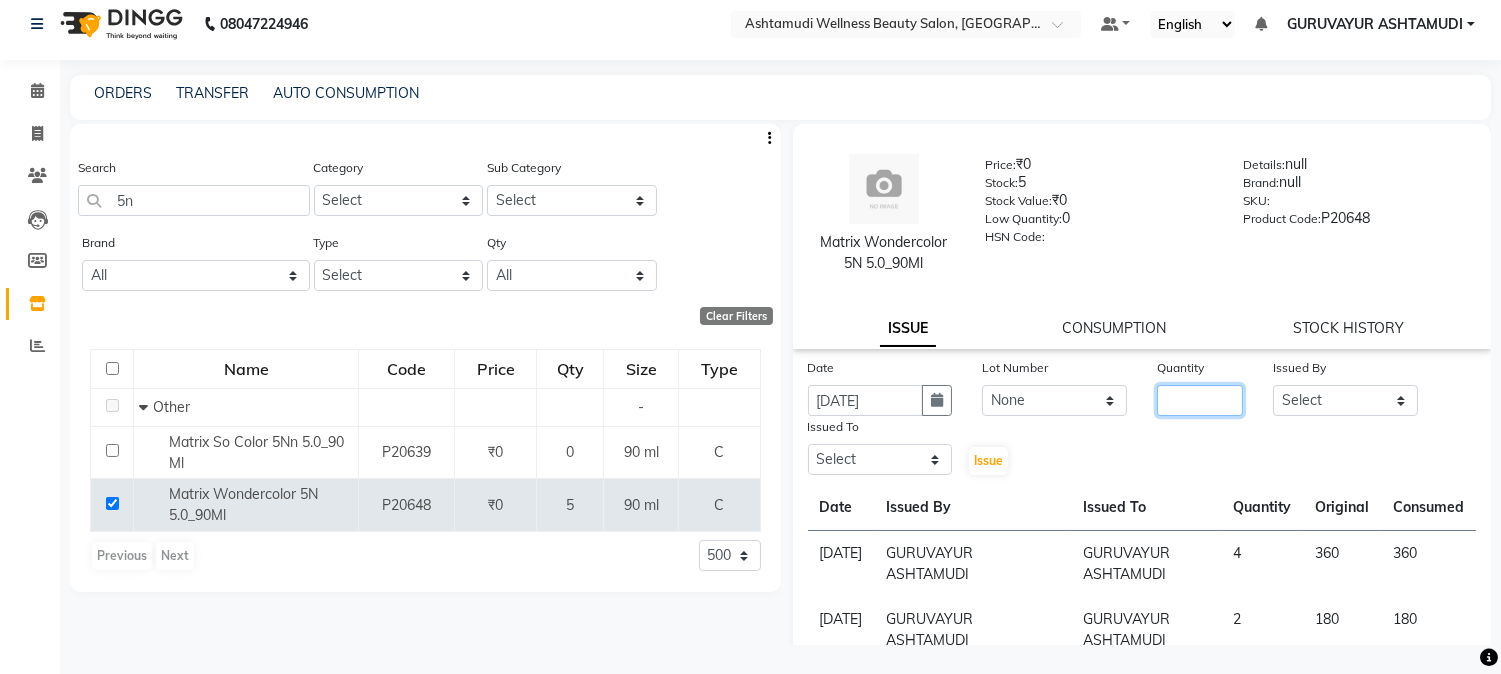 click 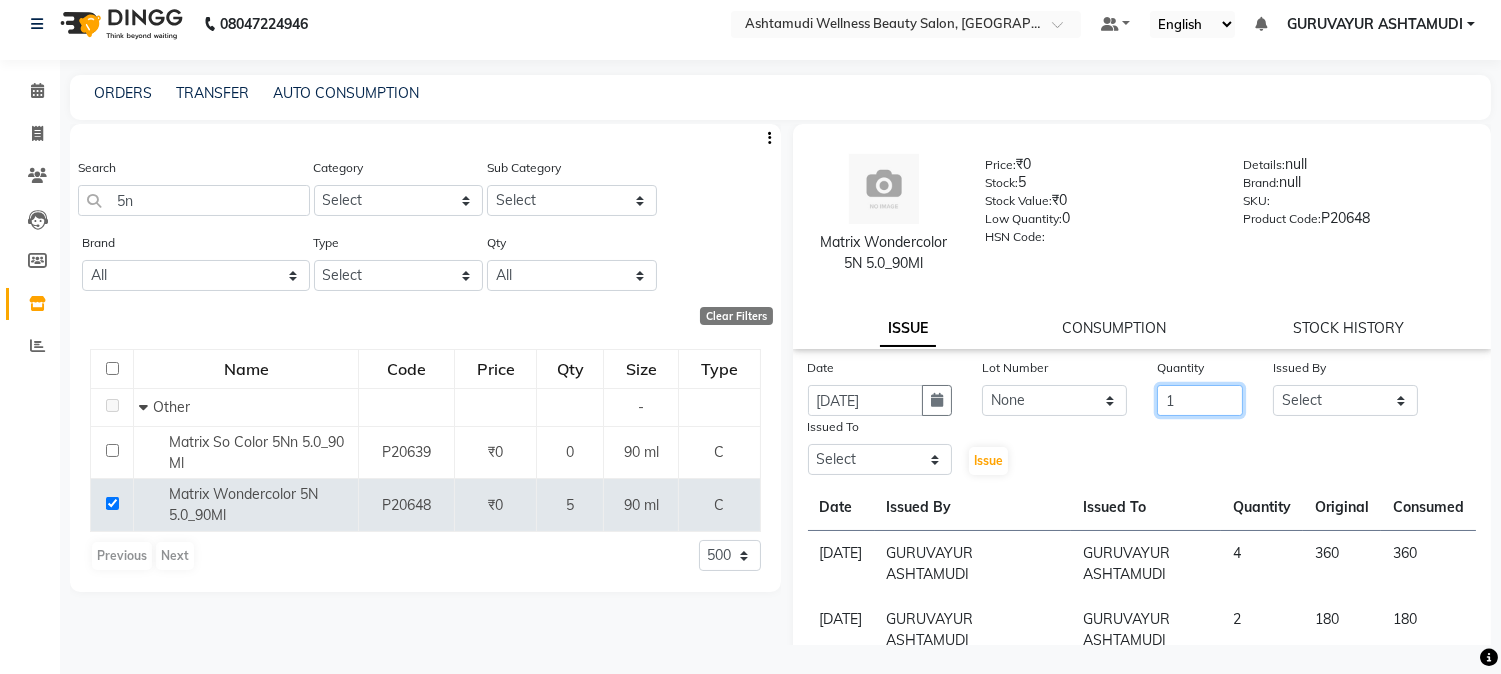 type on "1" 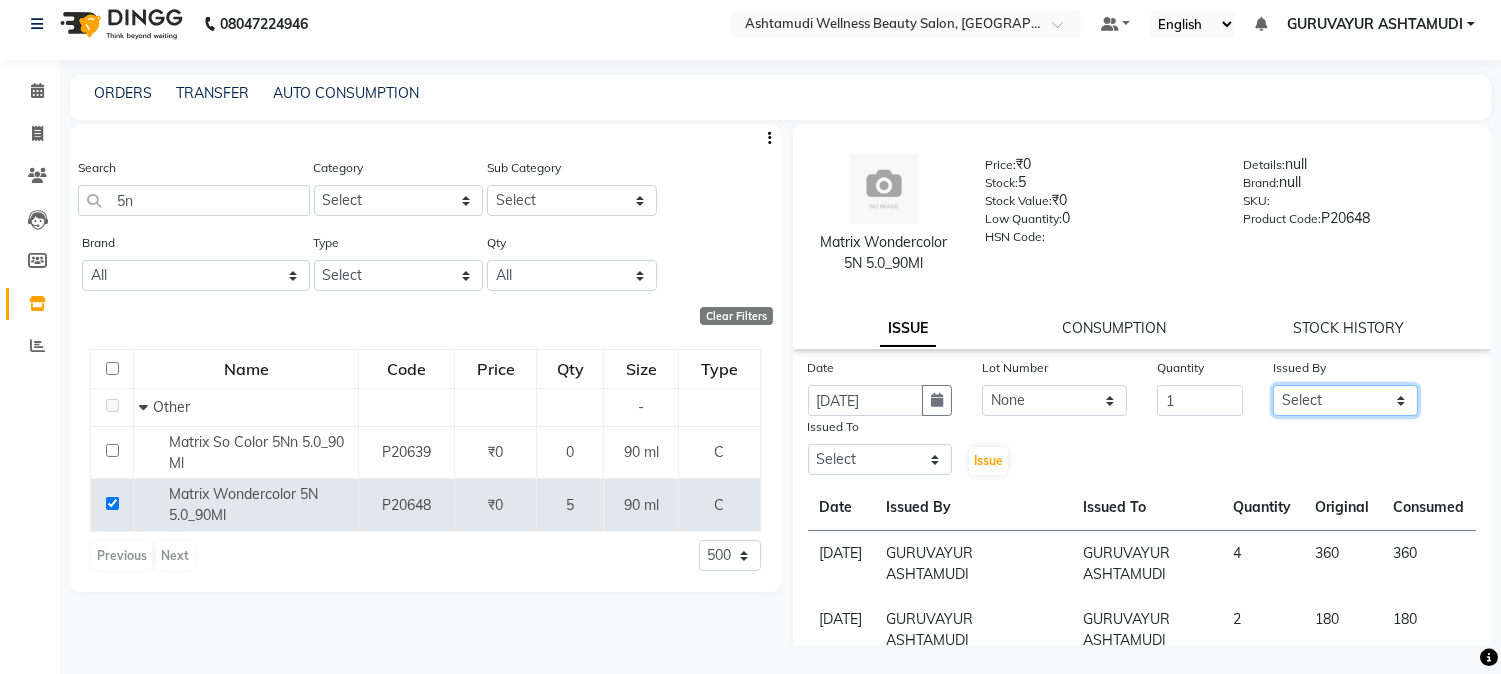 click on "Select Aathithya ANILA ANJANA DAS GURUVAYUR ASHTAMUDI NEETHU Nigisha POOJA PRACHI PRASEETHA REESHMA  Rini SMITHA THANKAMANI" 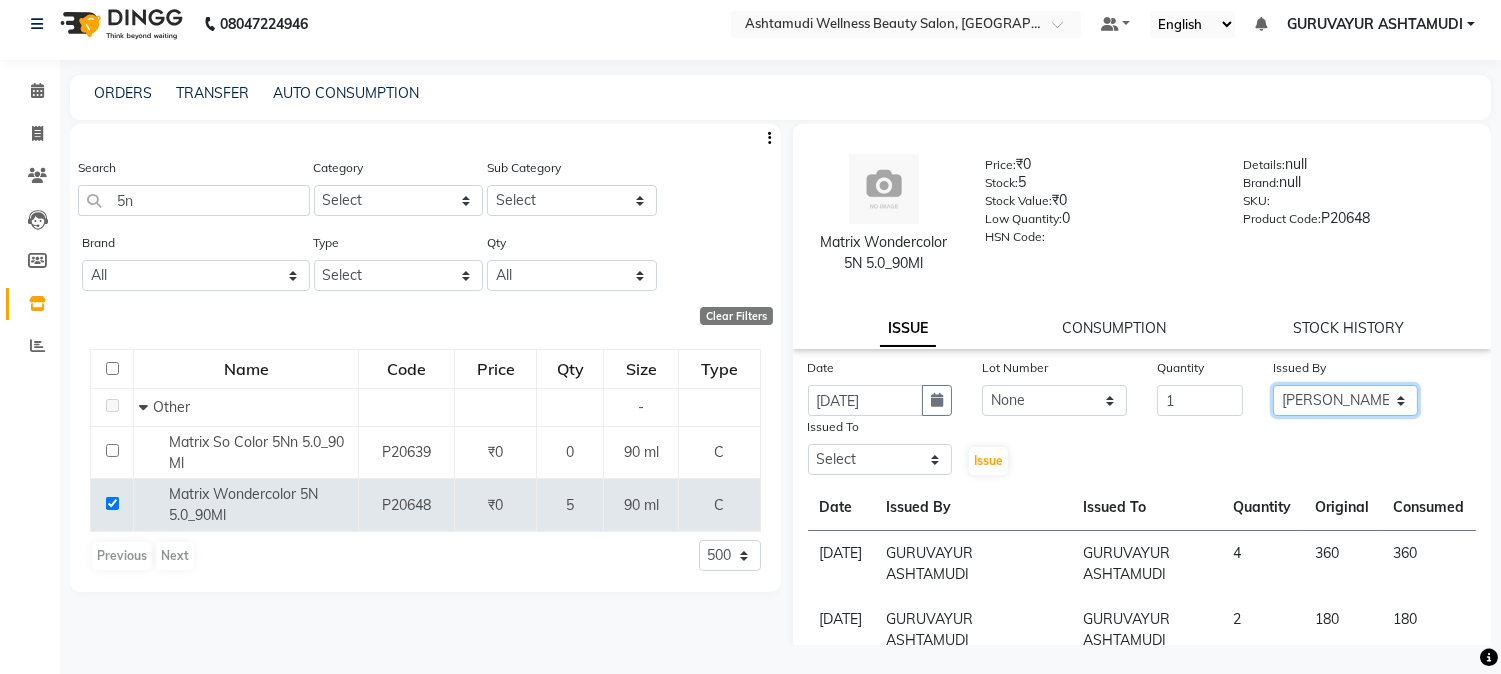 click on "Select Aathithya ANILA ANJANA DAS GURUVAYUR ASHTAMUDI NEETHU Nigisha POOJA PRACHI PRASEETHA REESHMA  Rini SMITHA THANKAMANI" 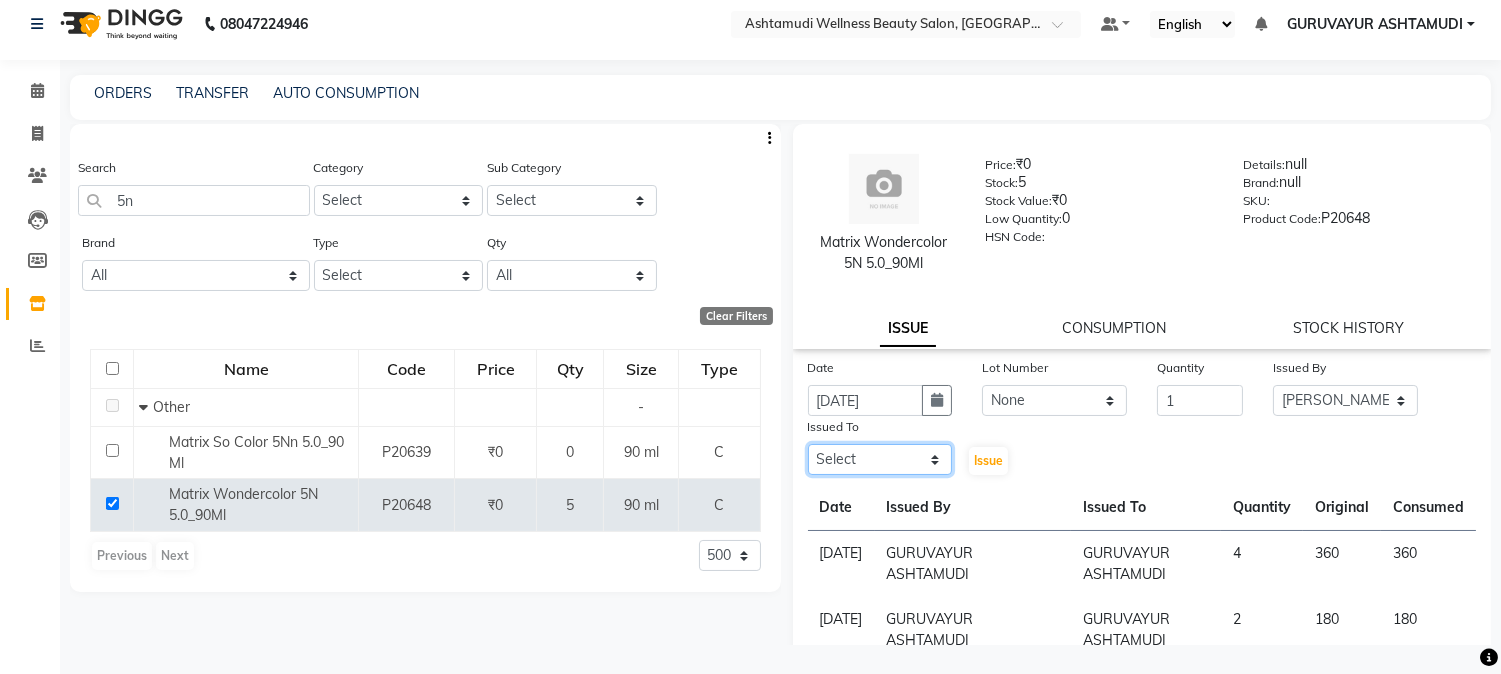 click on "Select Aathithya ANILA ANJANA DAS GURUVAYUR ASHTAMUDI NEETHU Nigisha POOJA PRACHI PRASEETHA REESHMA  Rini SMITHA THANKAMANI" 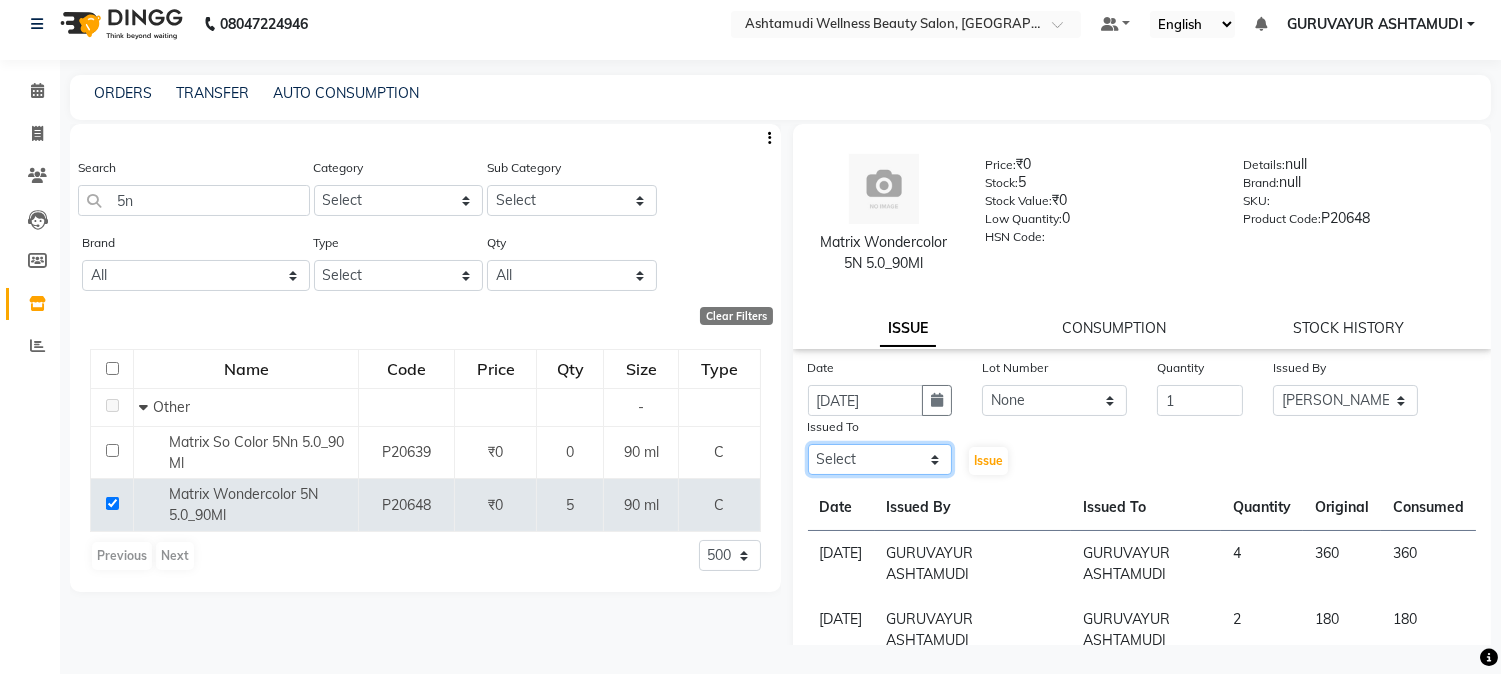 select on "27386" 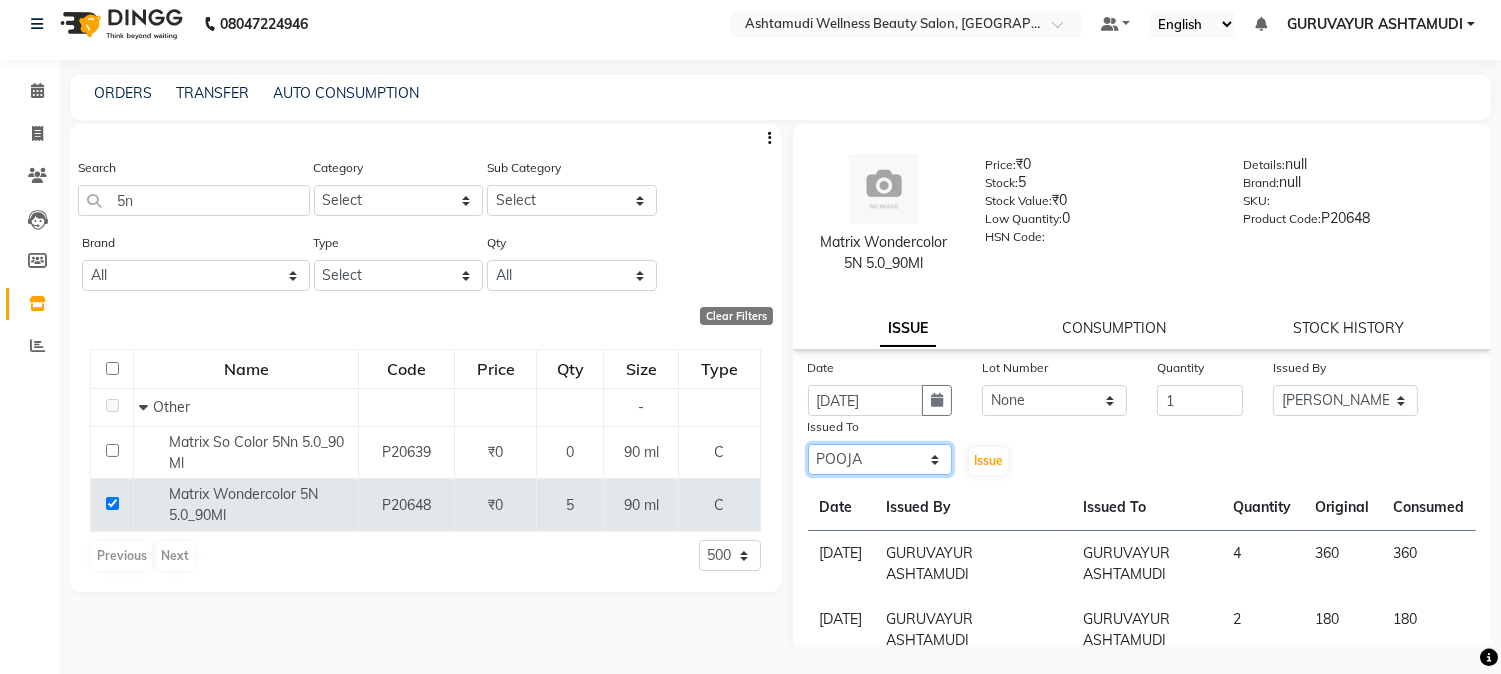 click on "Select Aathithya ANILA ANJANA DAS GURUVAYUR ASHTAMUDI NEETHU Nigisha POOJA PRACHI PRASEETHA REESHMA  Rini SMITHA THANKAMANI" 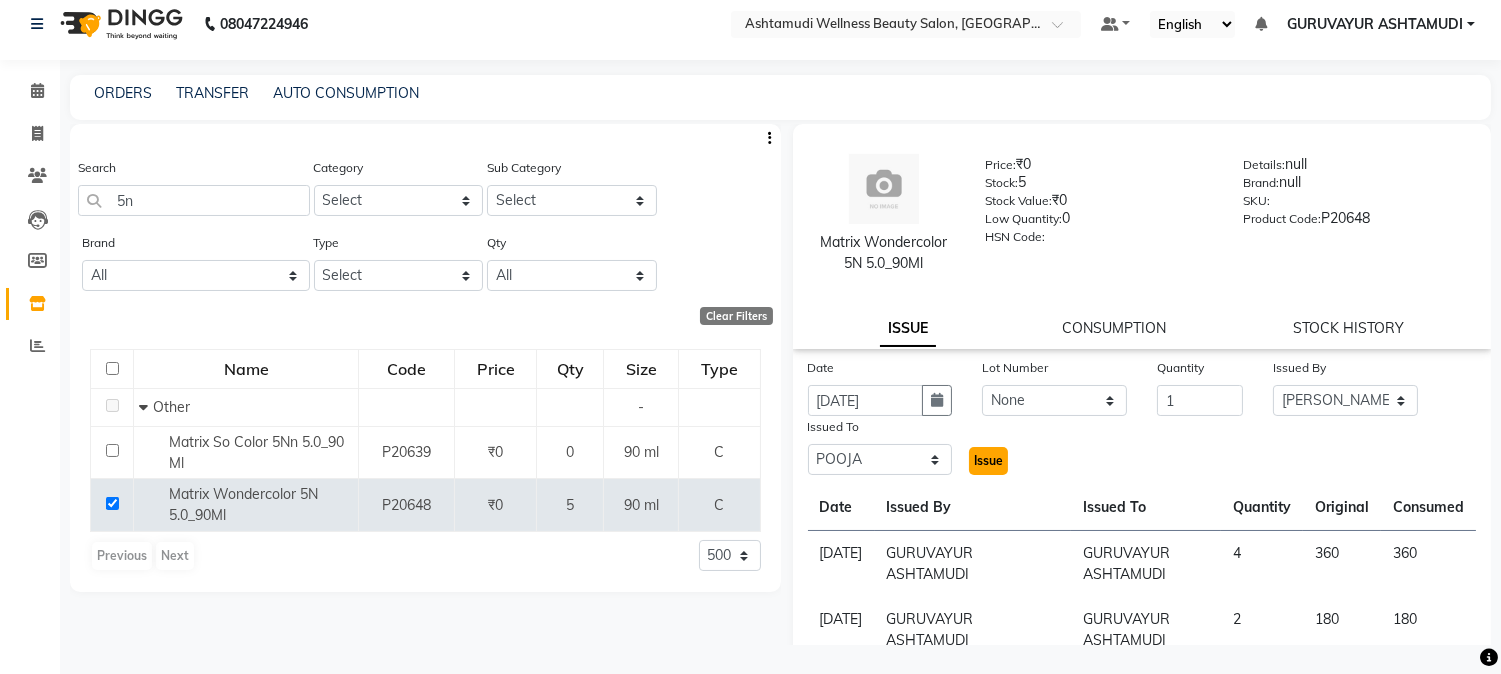 click on "Issue" 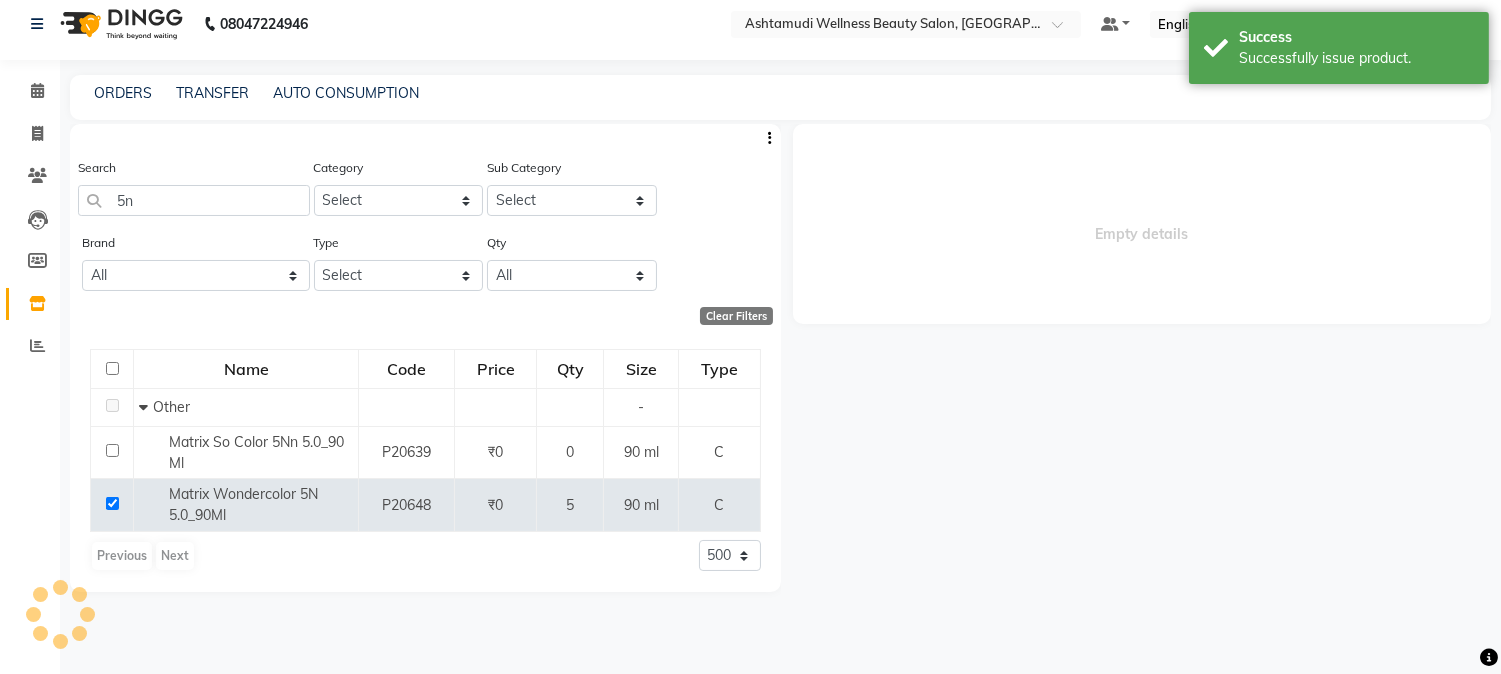 select 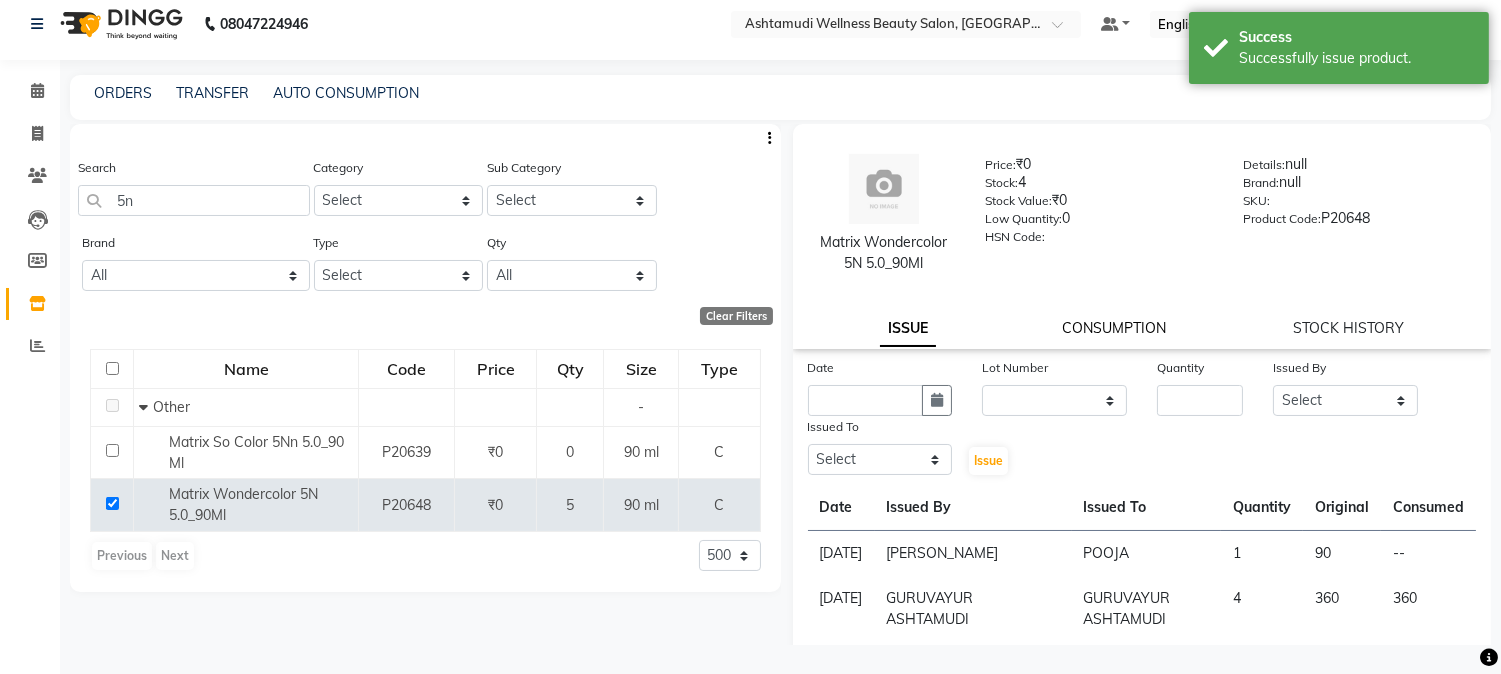 click on "CONSUMPTION" 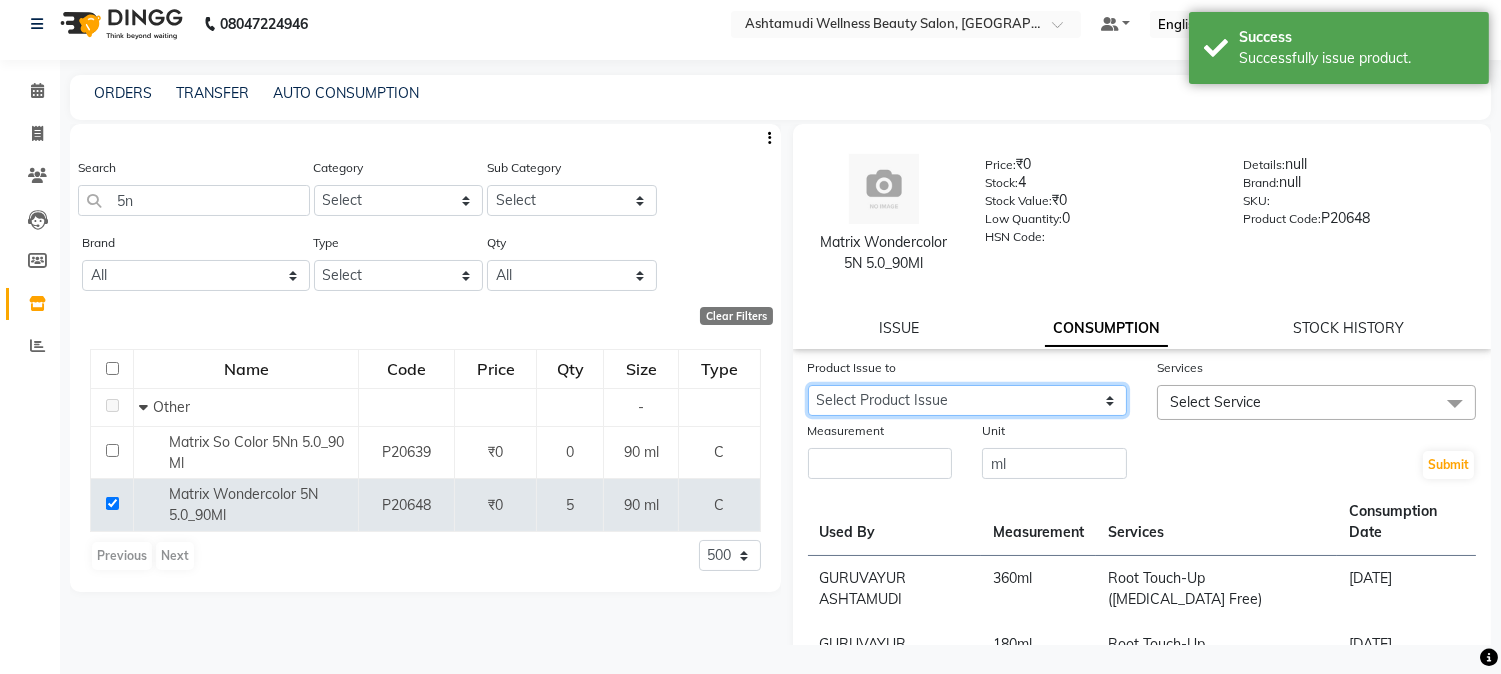 drag, startPoint x: 1078, startPoint y: 394, endPoint x: 1077, endPoint y: 407, distance: 13.038404 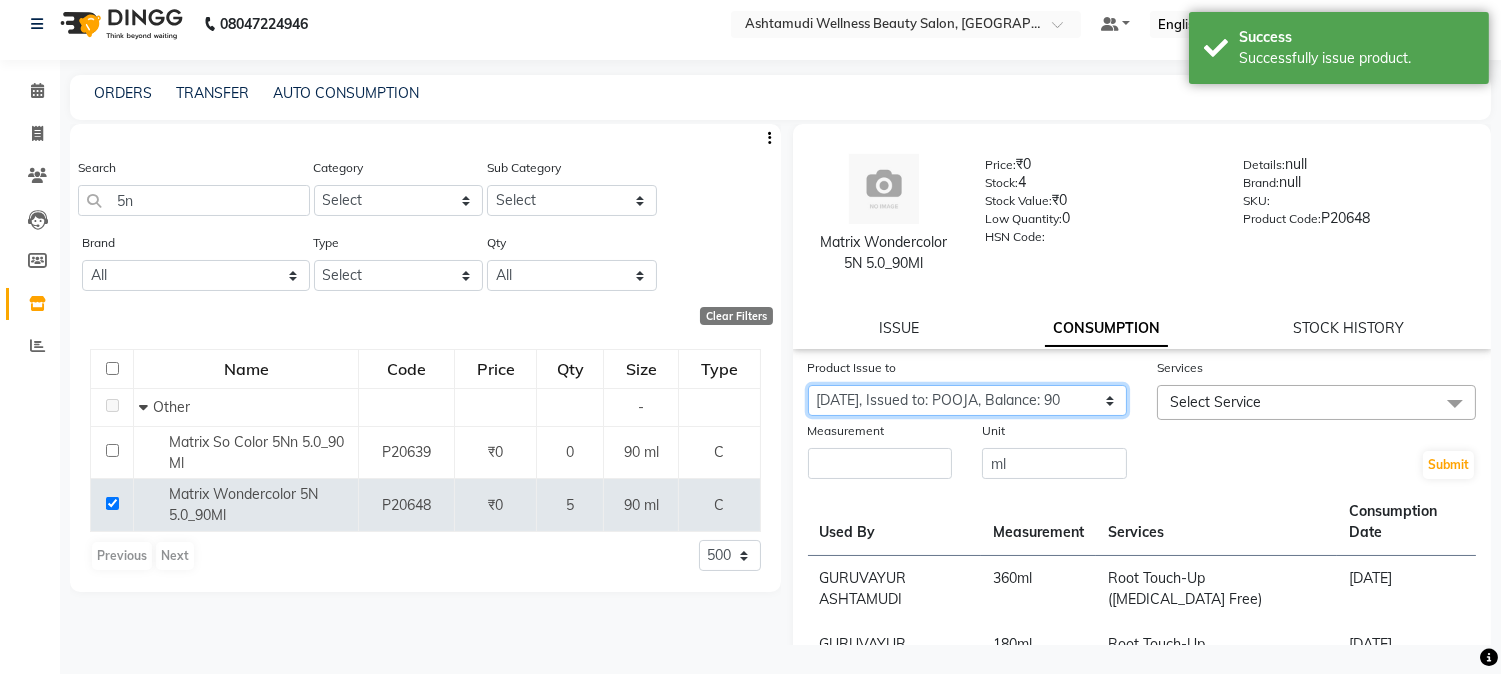 click on "Select Product Issue 2025-07-11, Issued to: POOJA, Balance: 90" 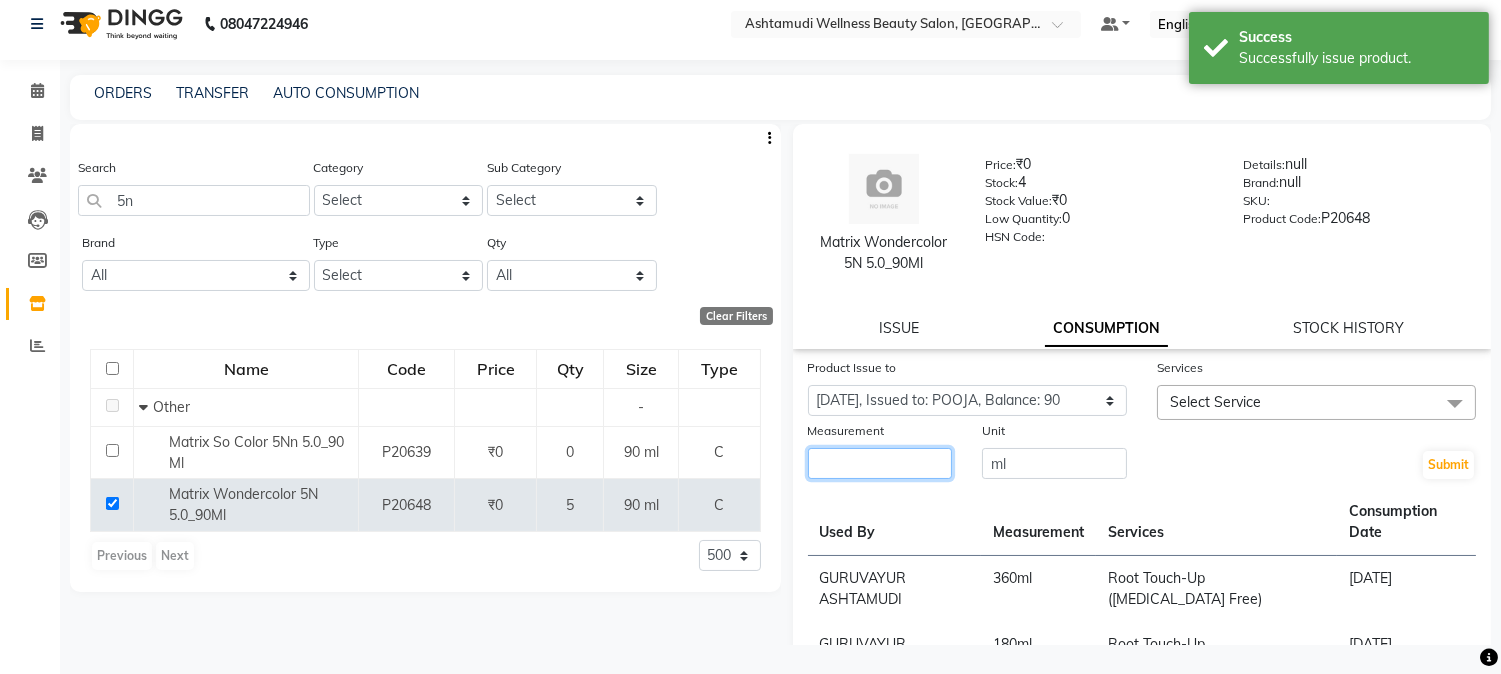 click 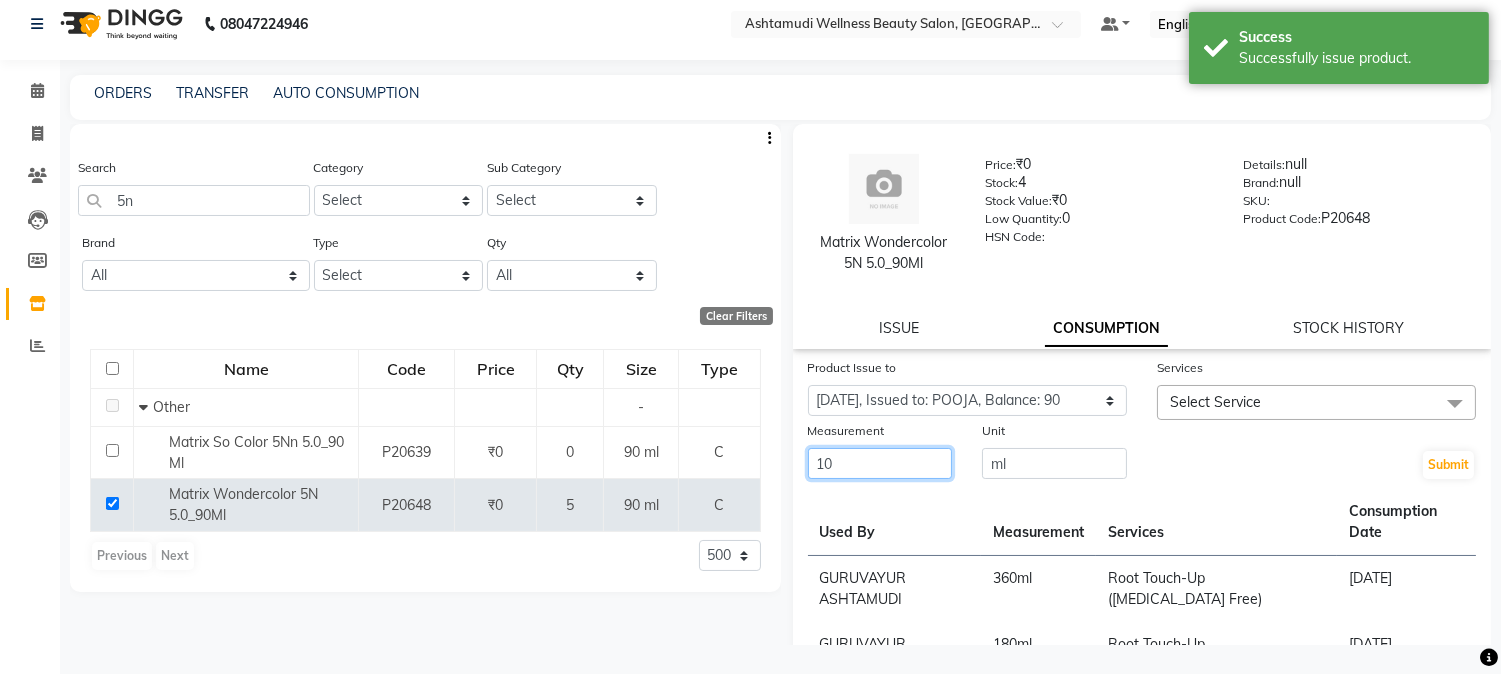type on "10" 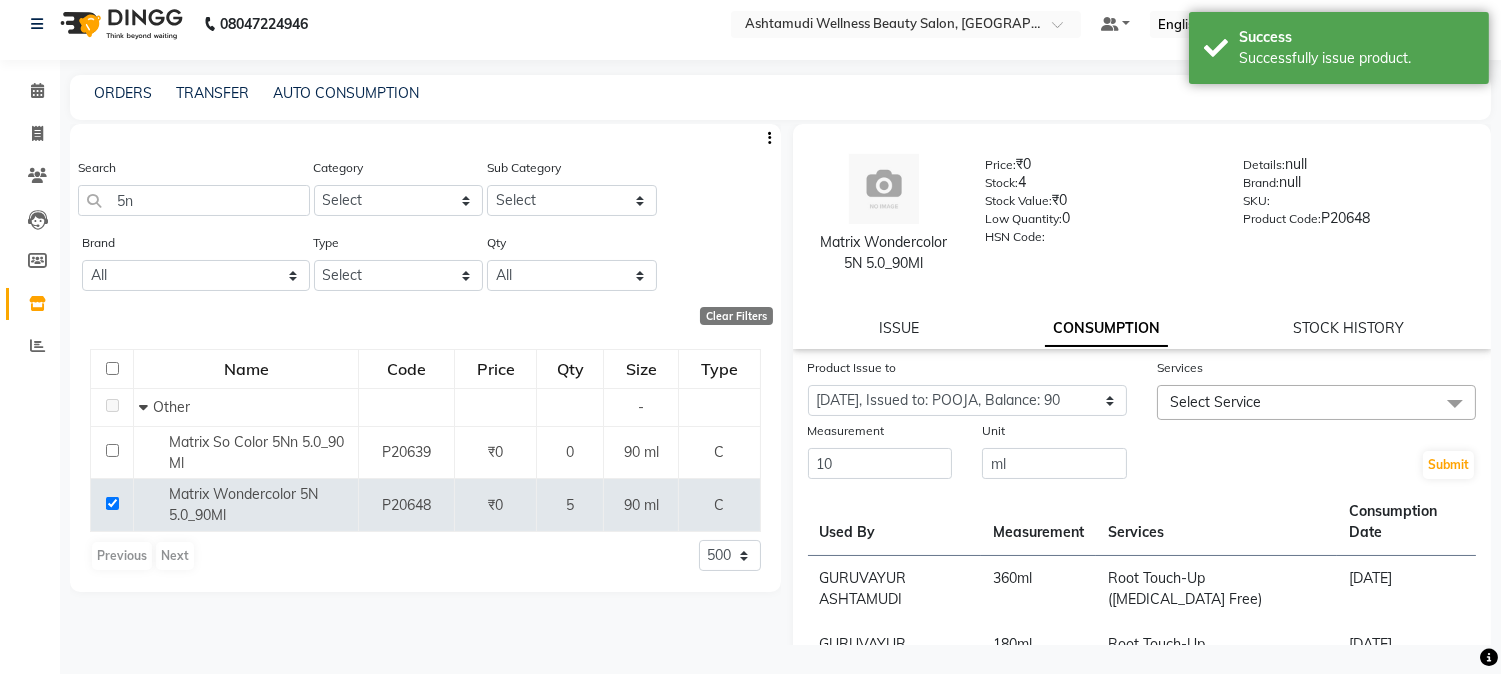 click on "Select Service" 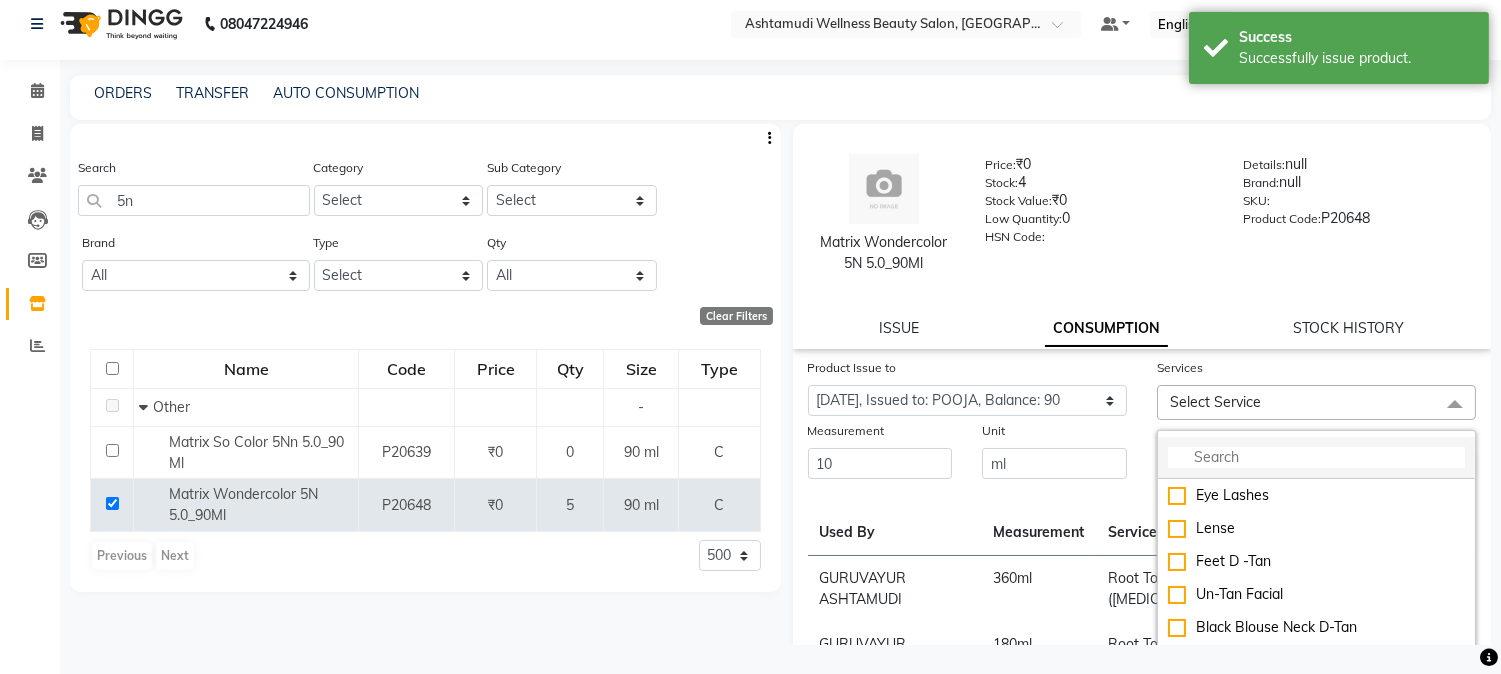 click 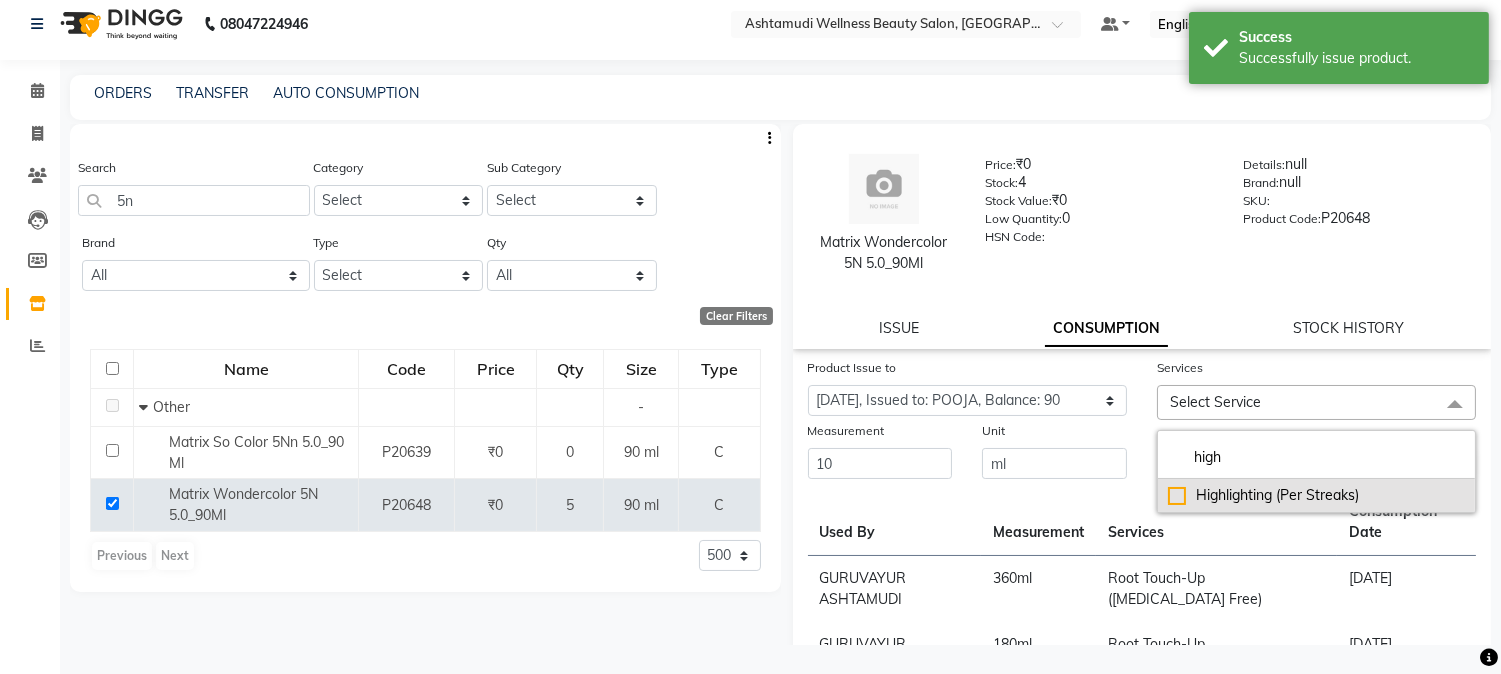 type on "high" 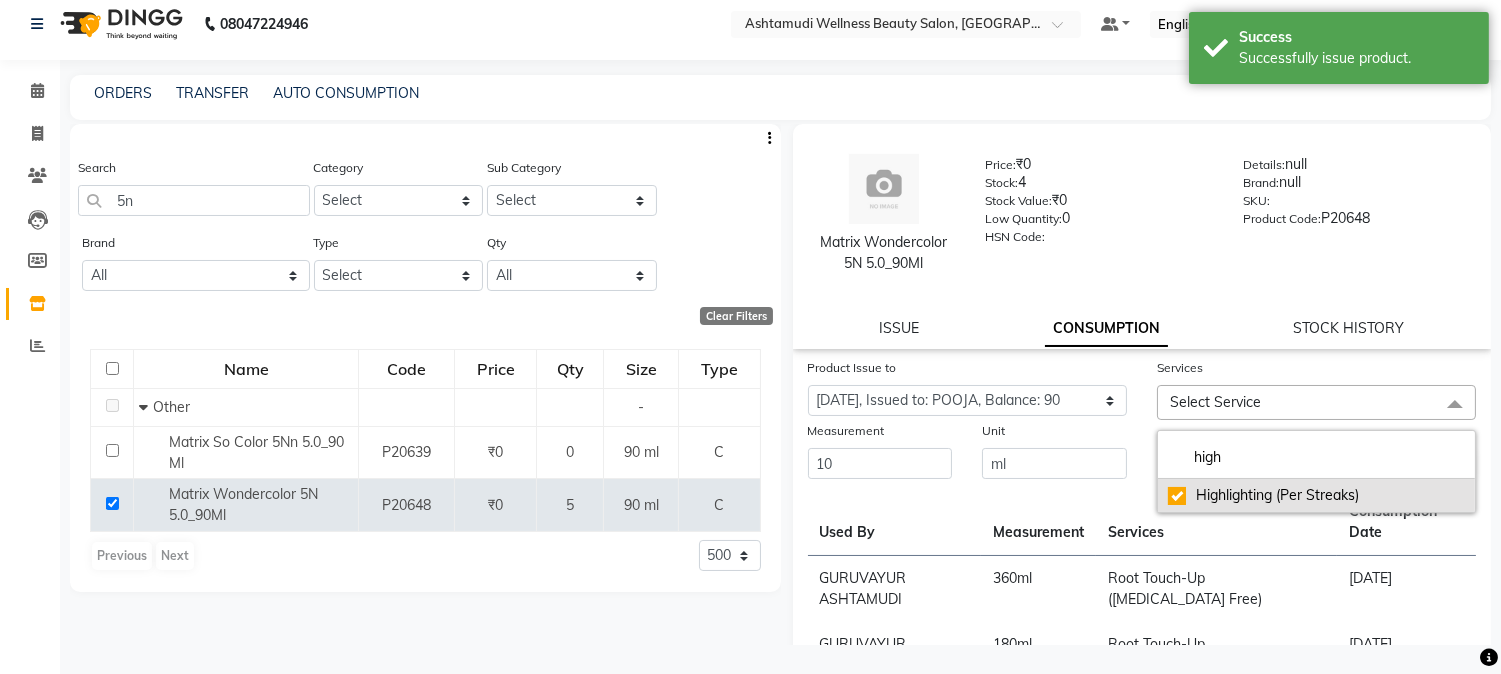 checkbox on "true" 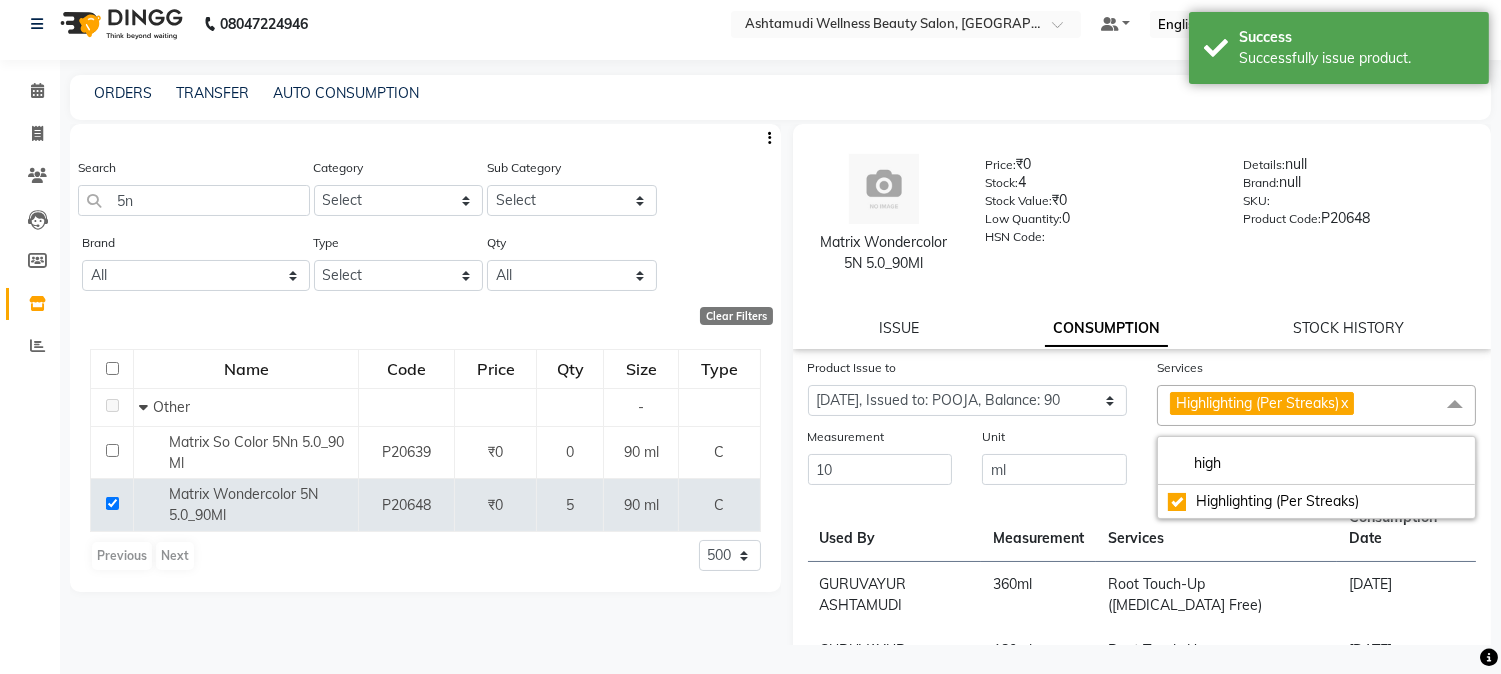 click on "Unit ml" 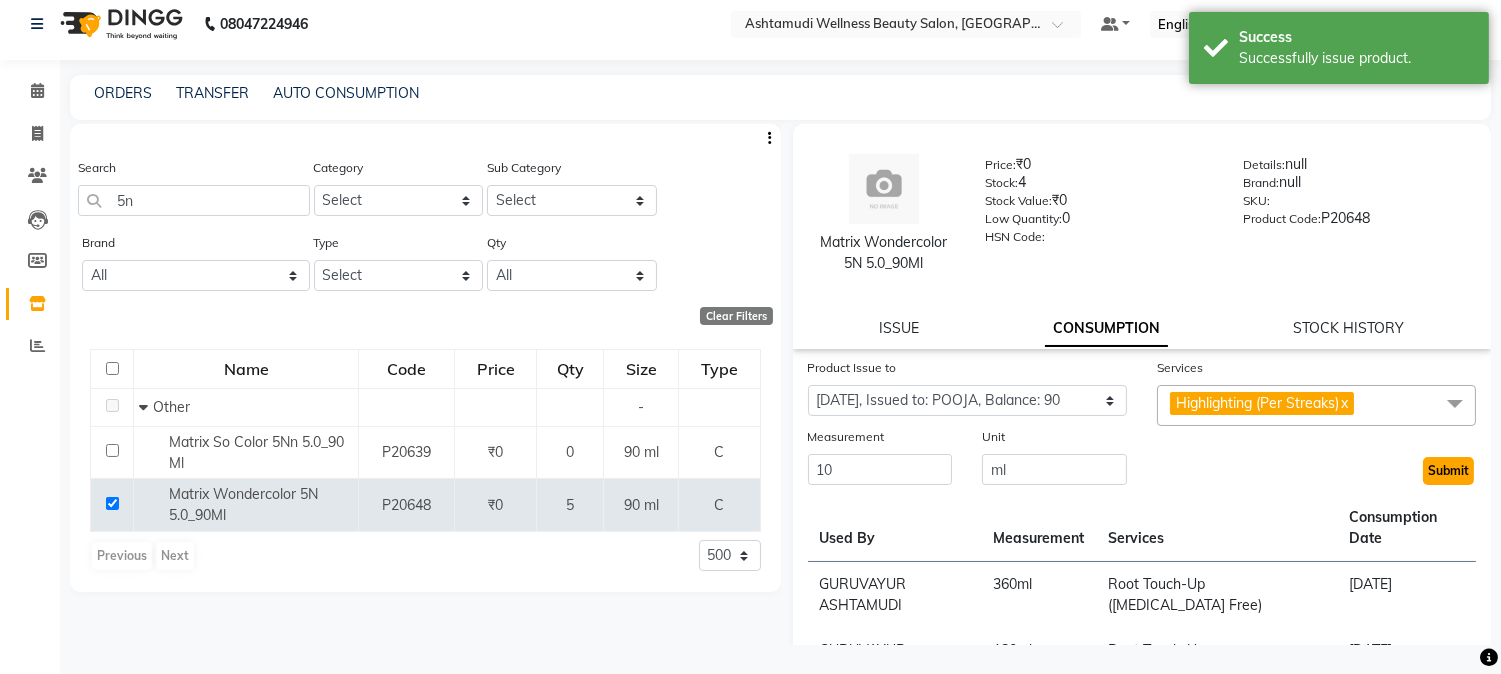 click on "Submit" 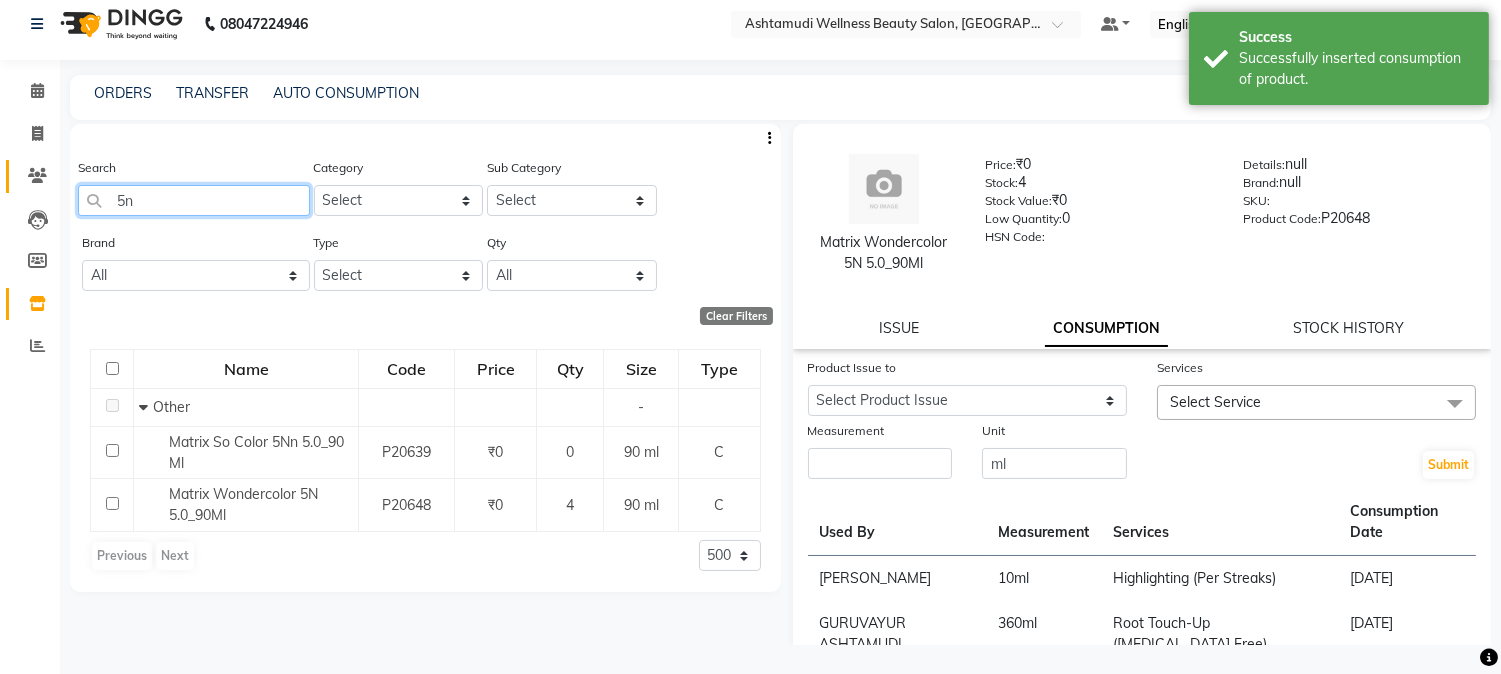 drag, startPoint x: 153, startPoint y: 204, endPoint x: 32, endPoint y: 181, distance: 123.16656 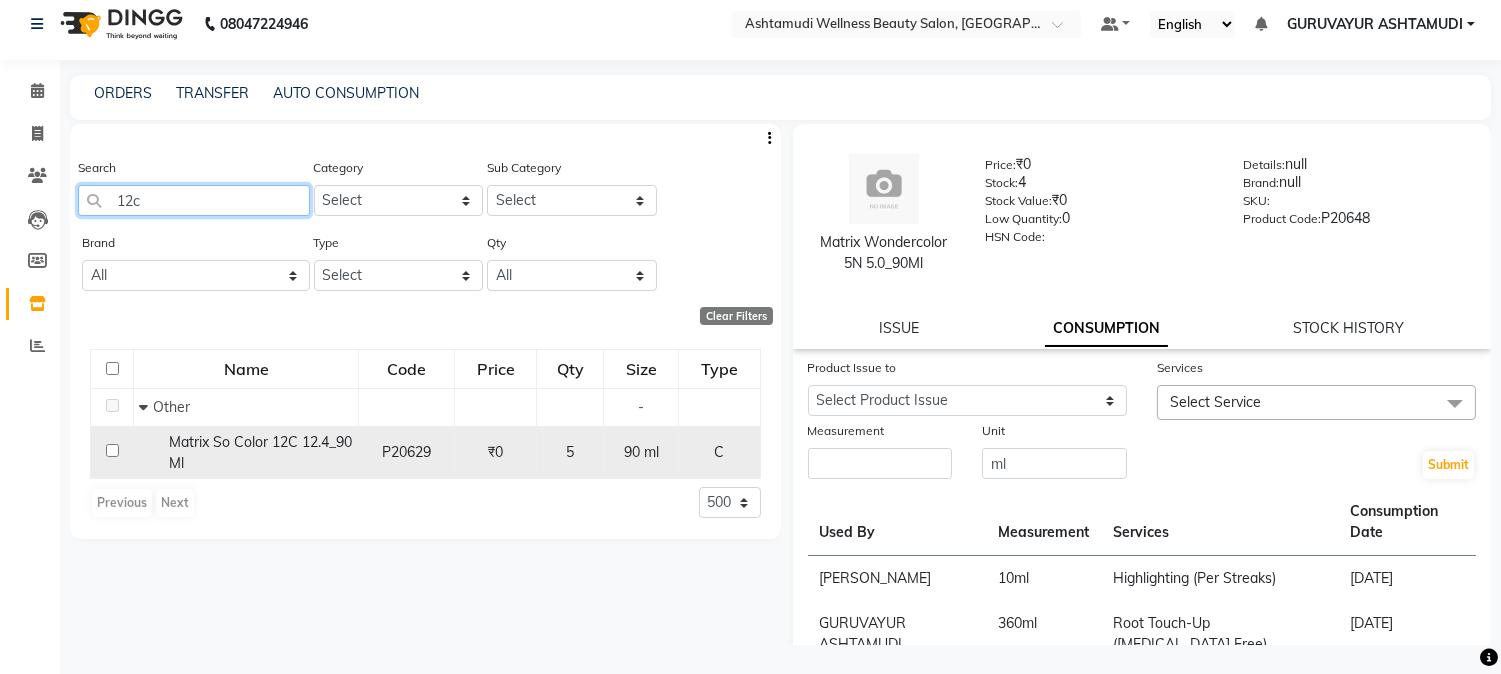 type on "12c" 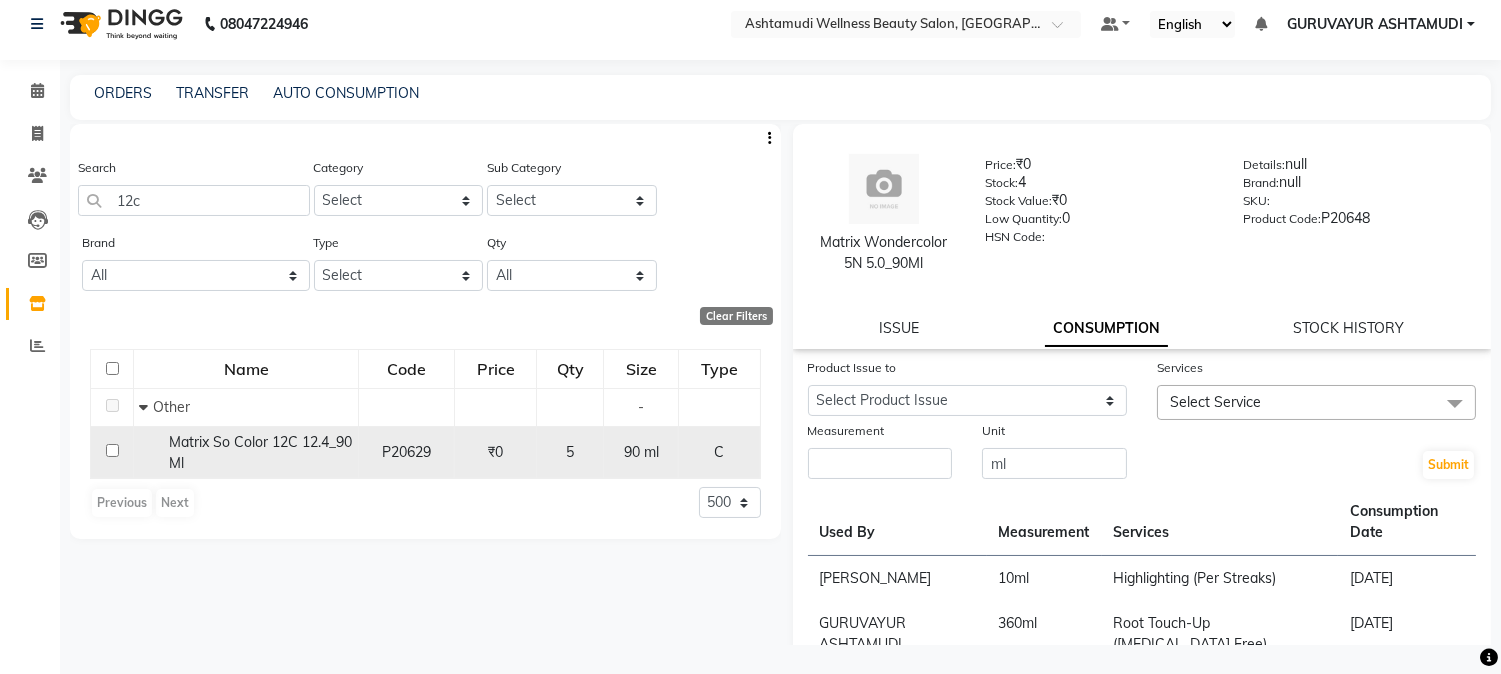 click 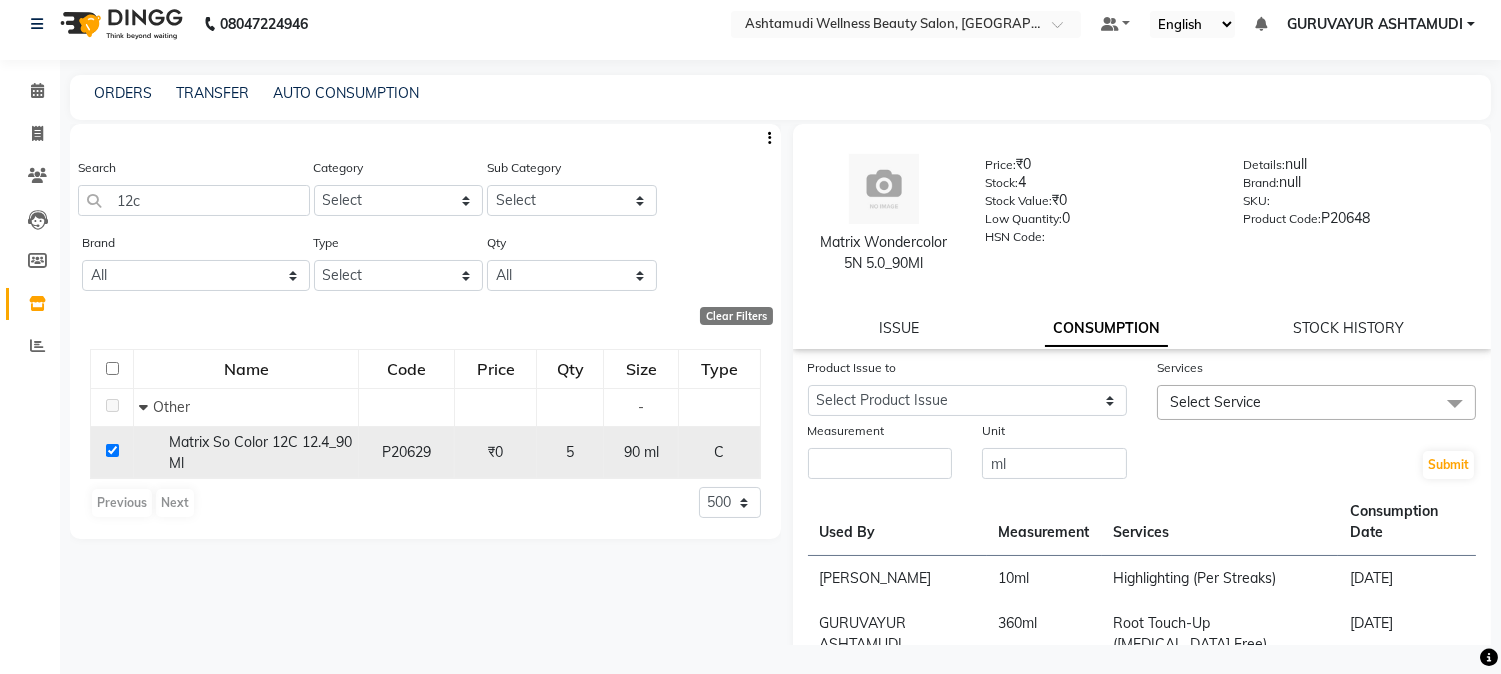 checkbox on "true" 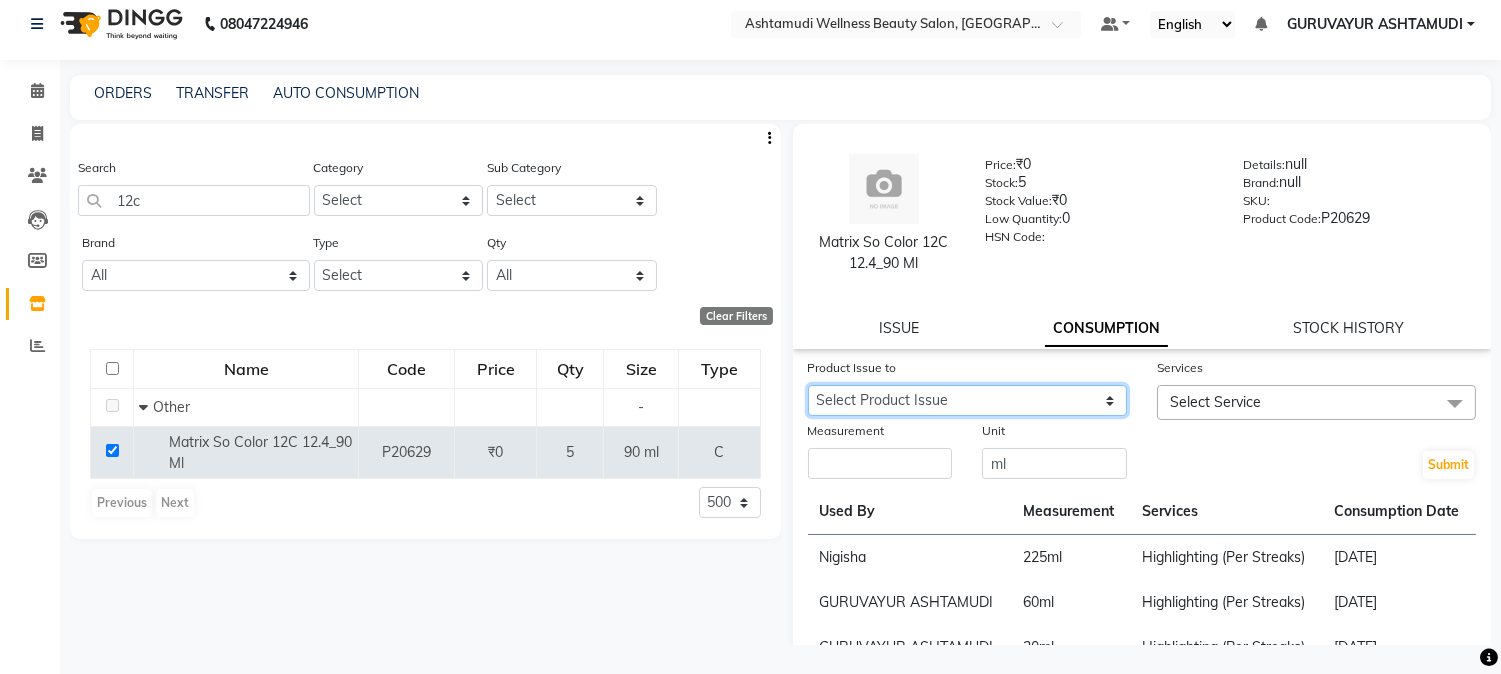 click on "Select Product Issue 2025-07-06, Issued to: PRACHI, Balance: 45" 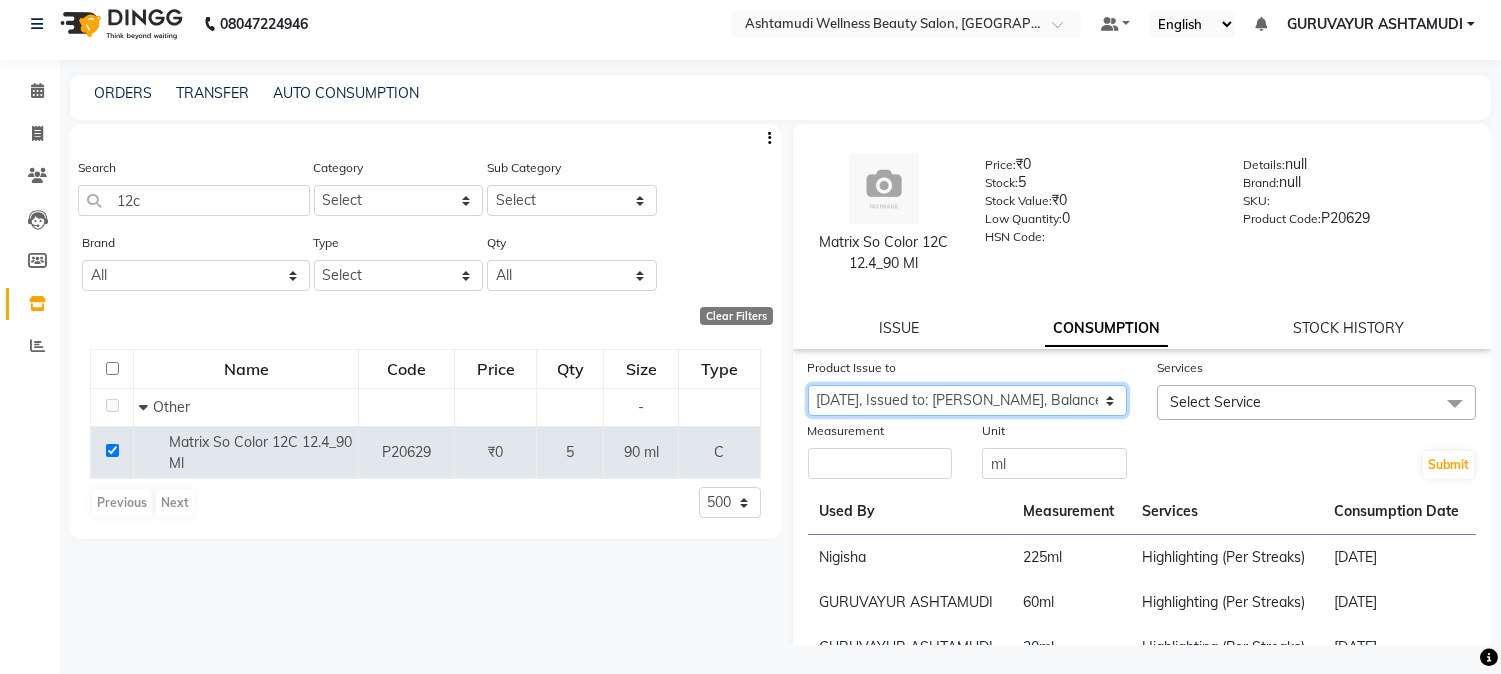 click on "Select Product Issue 2025-07-06, Issued to: PRACHI, Balance: 45" 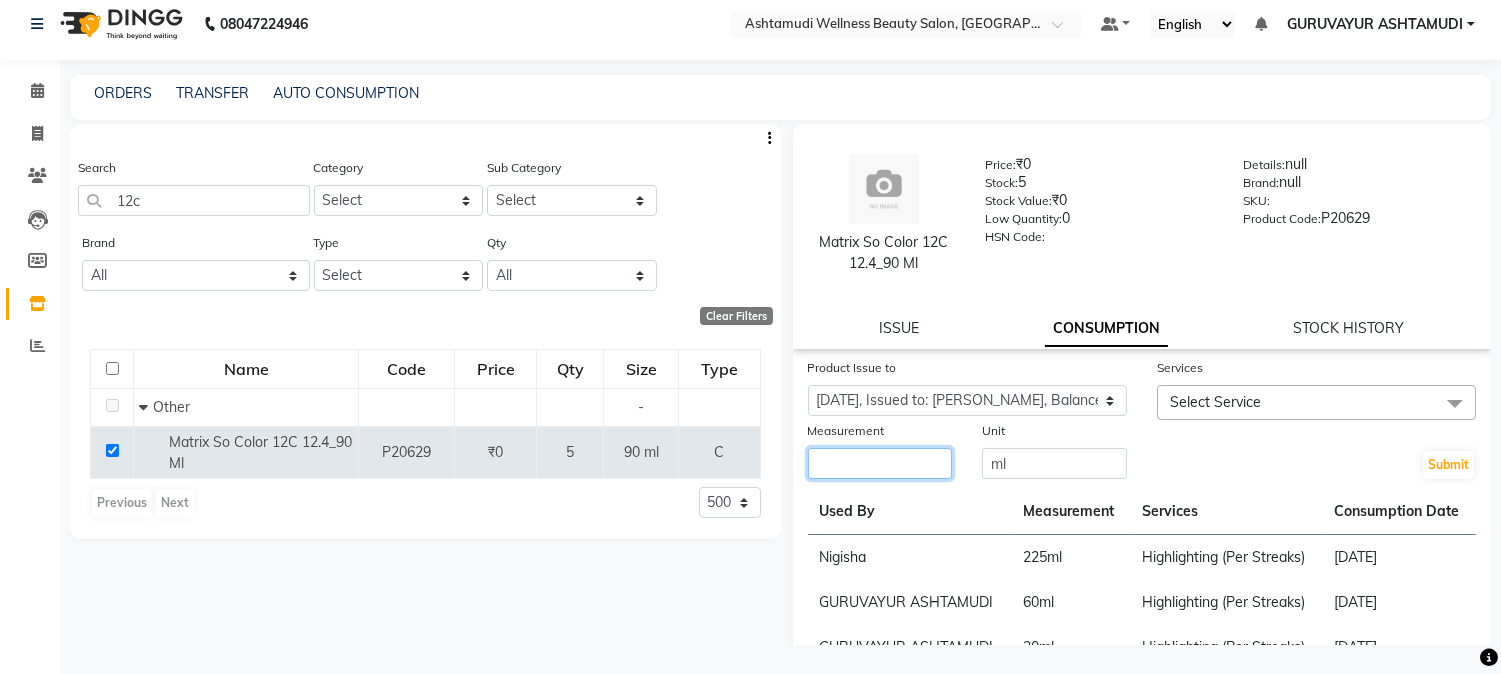 click 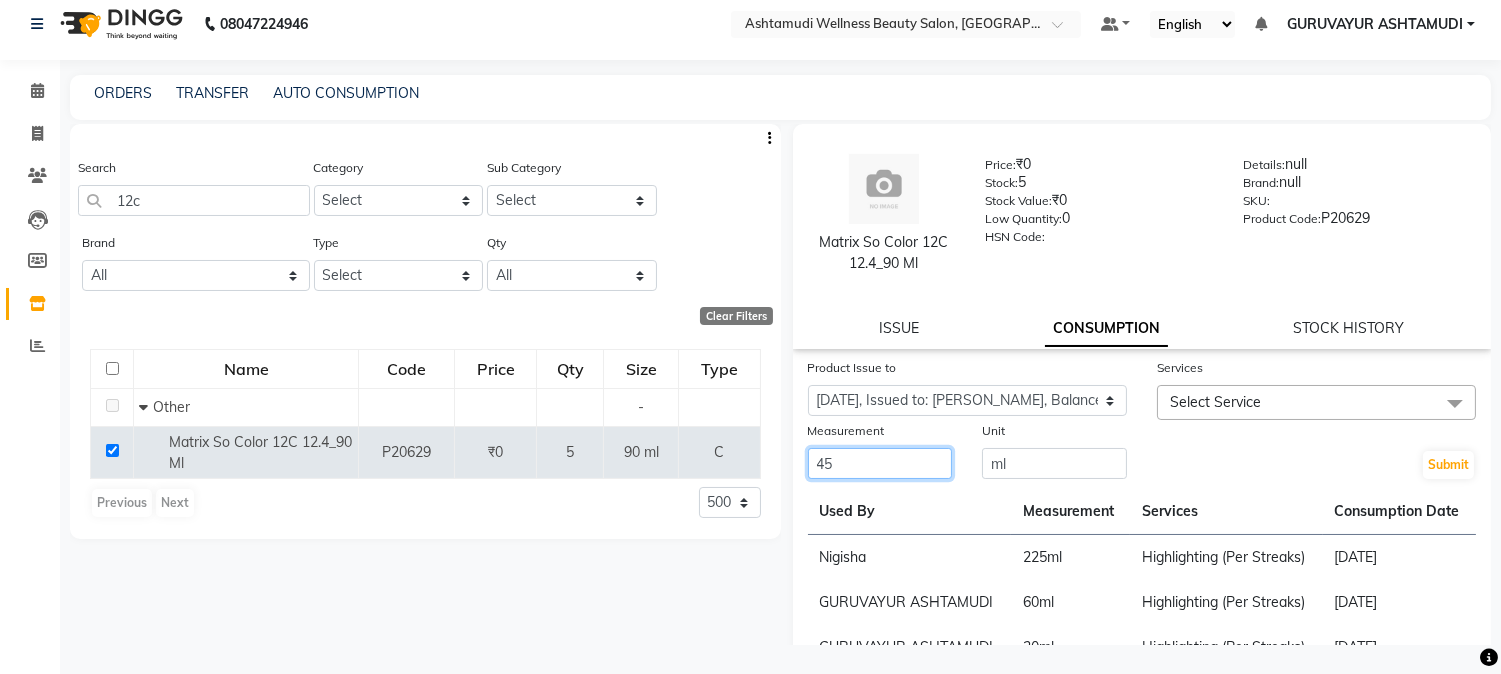 type on "45" 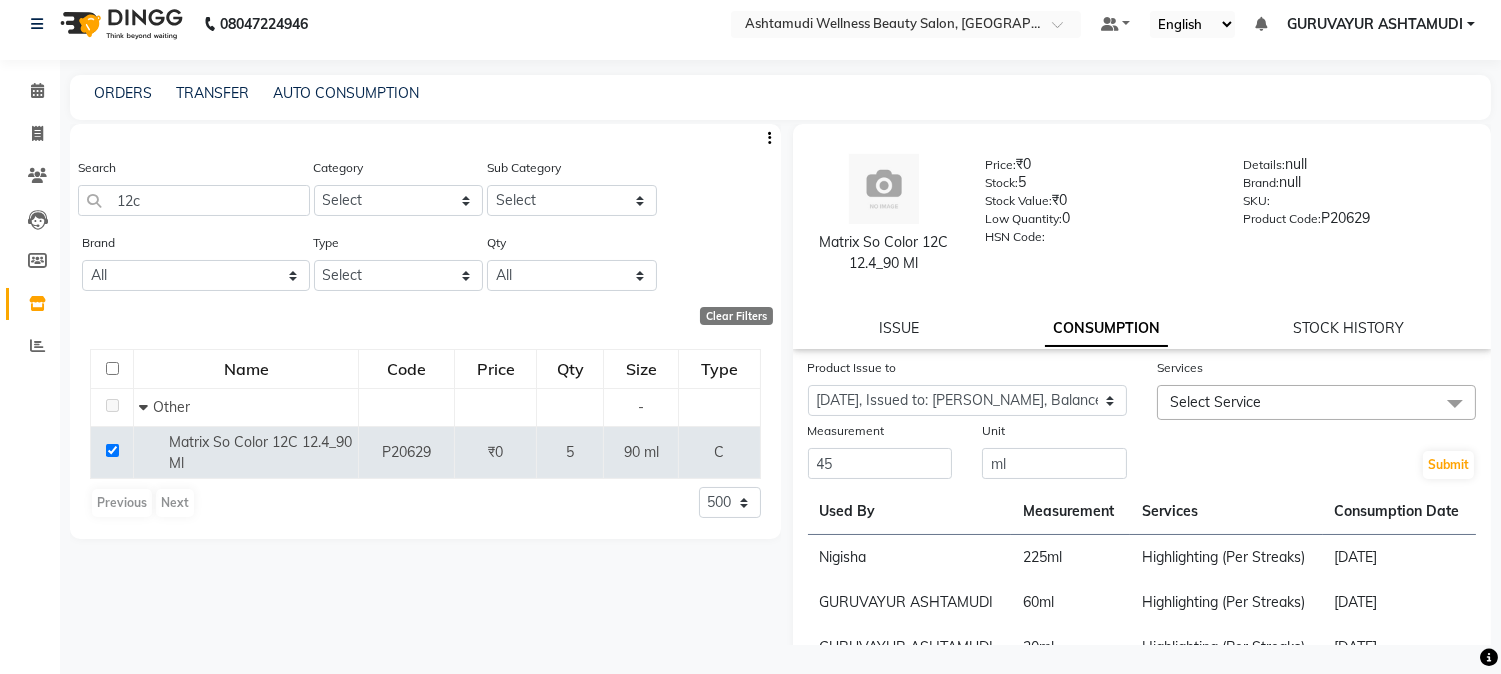 click on "Select Service" 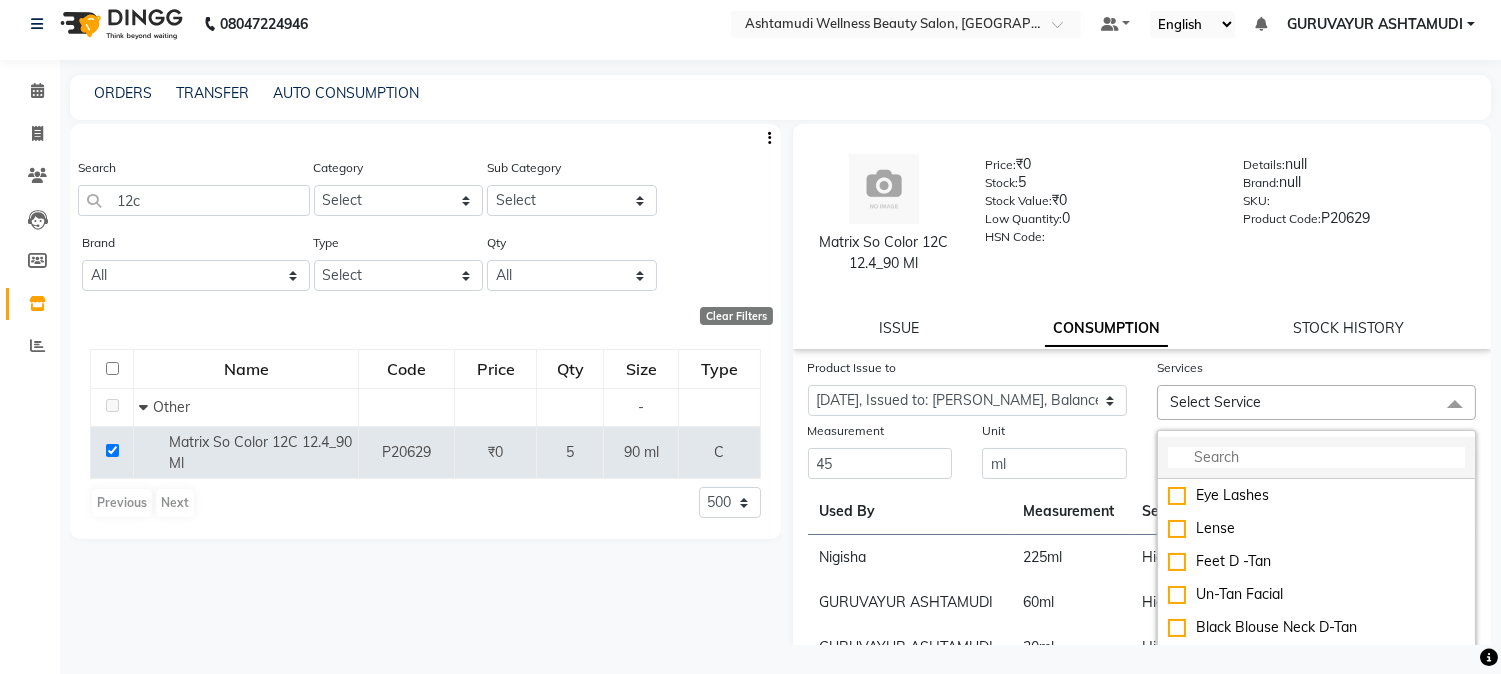 click 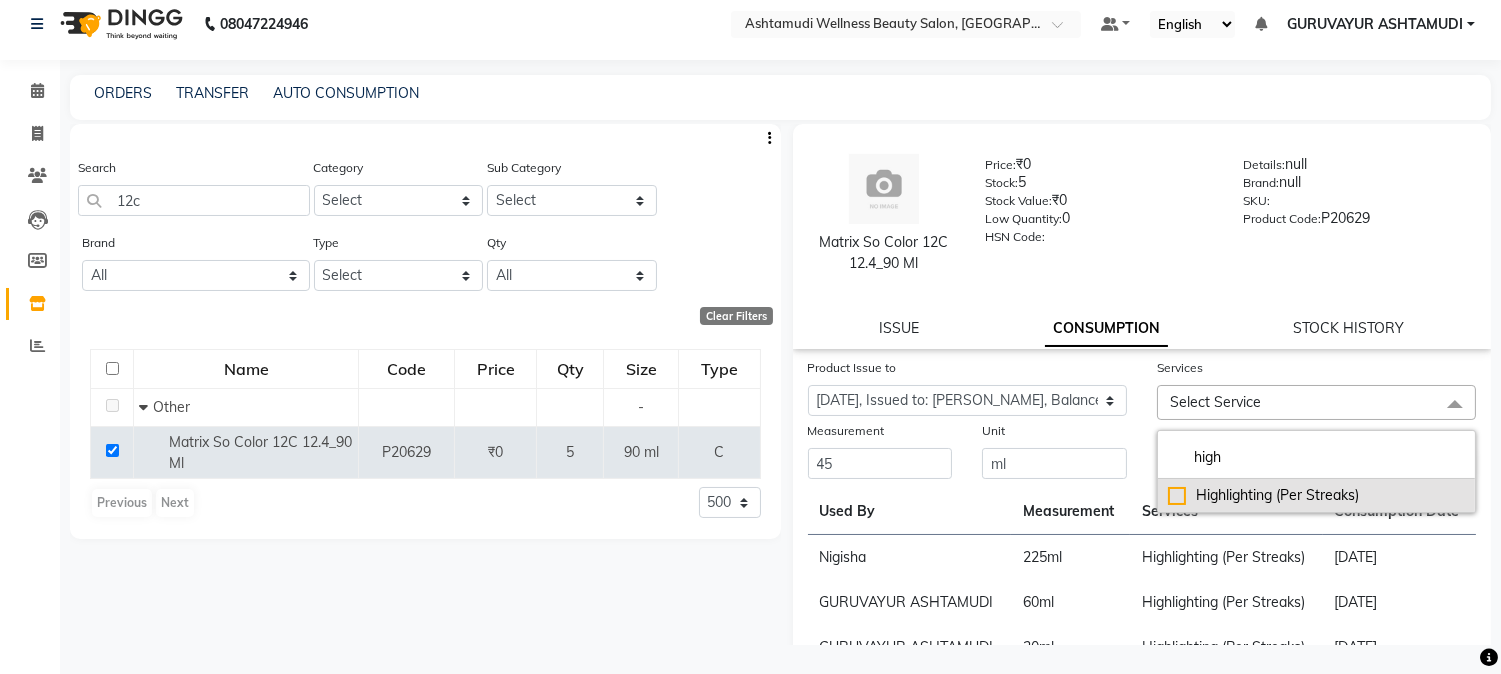 type on "high" 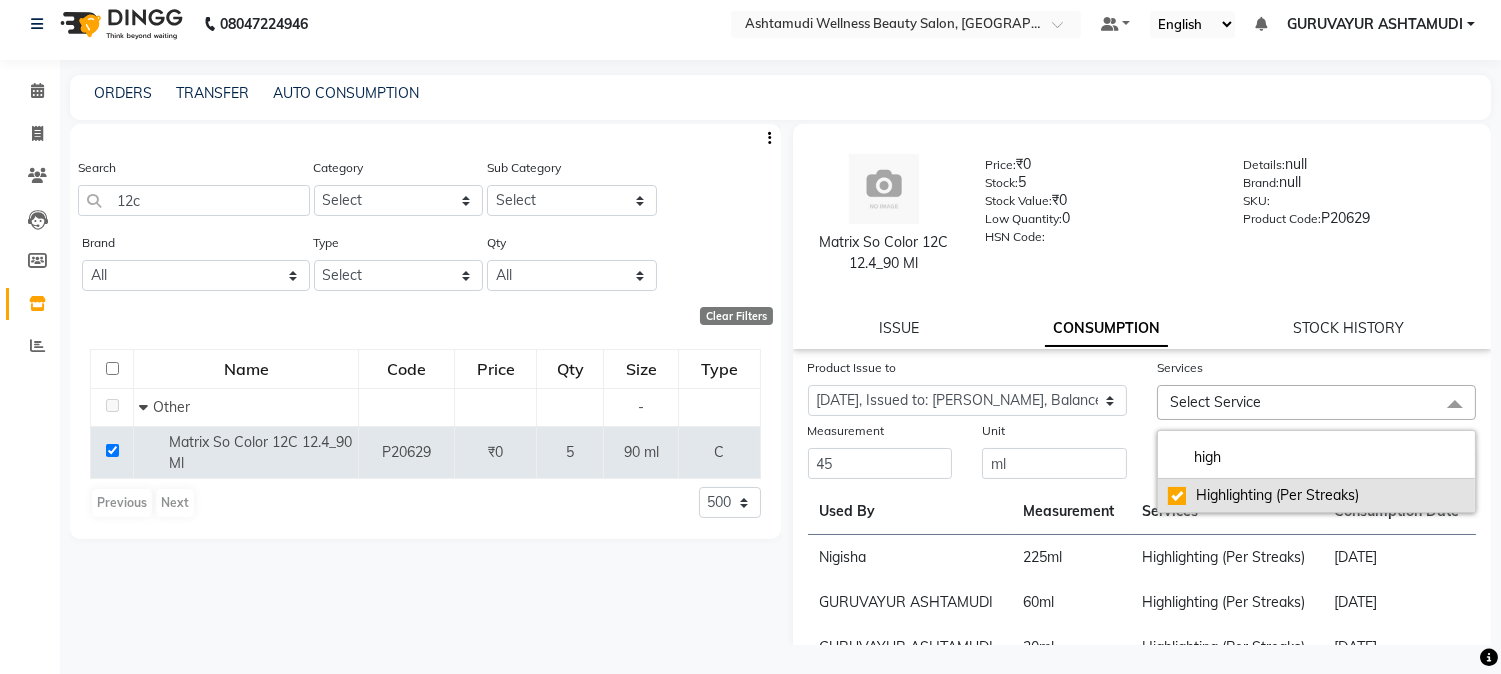 checkbox on "true" 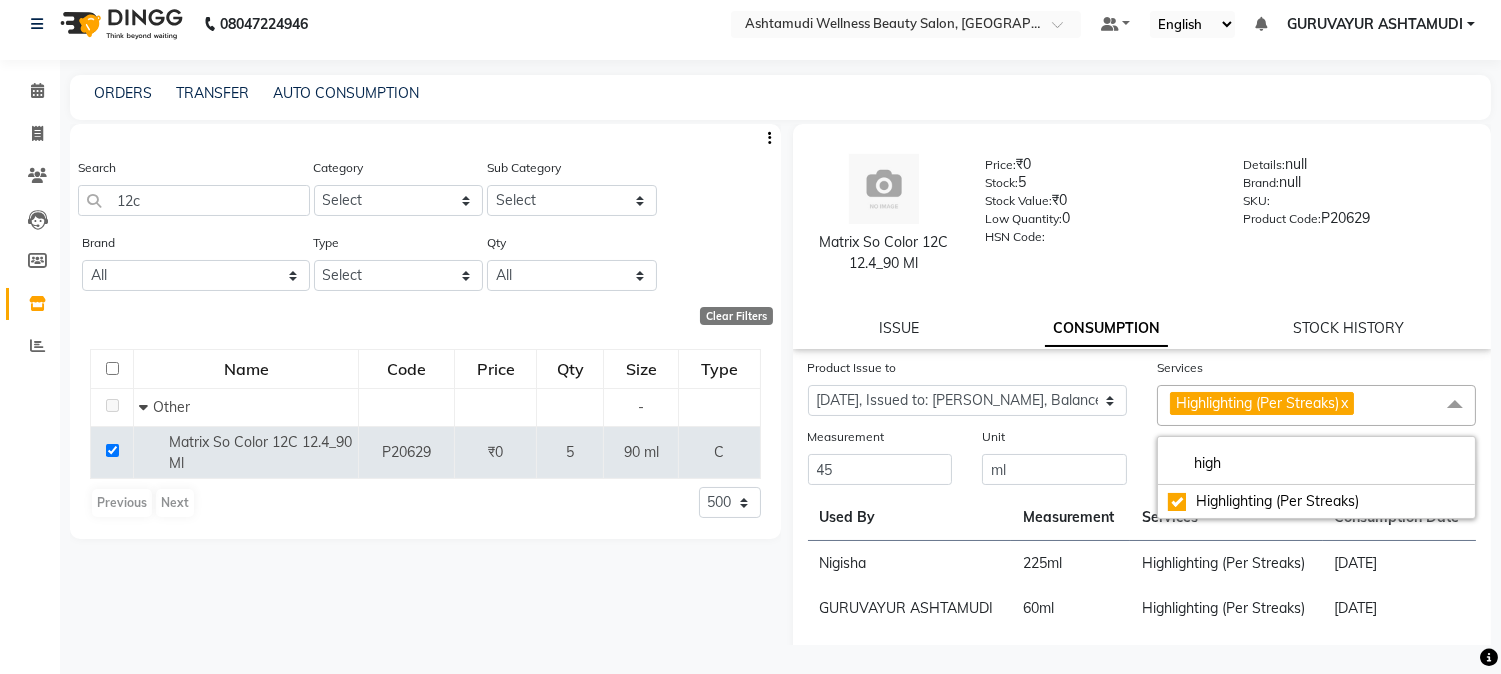 click on "Submit" 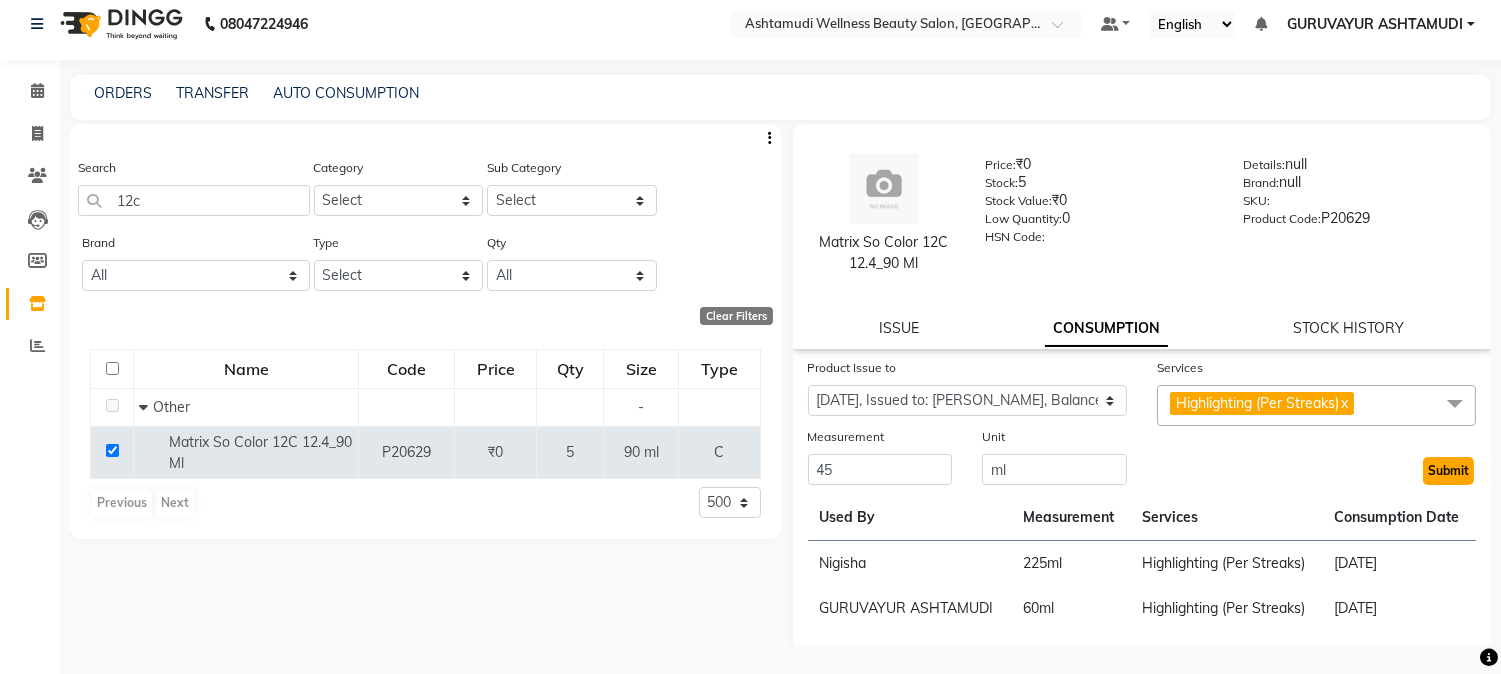click on "Submit" 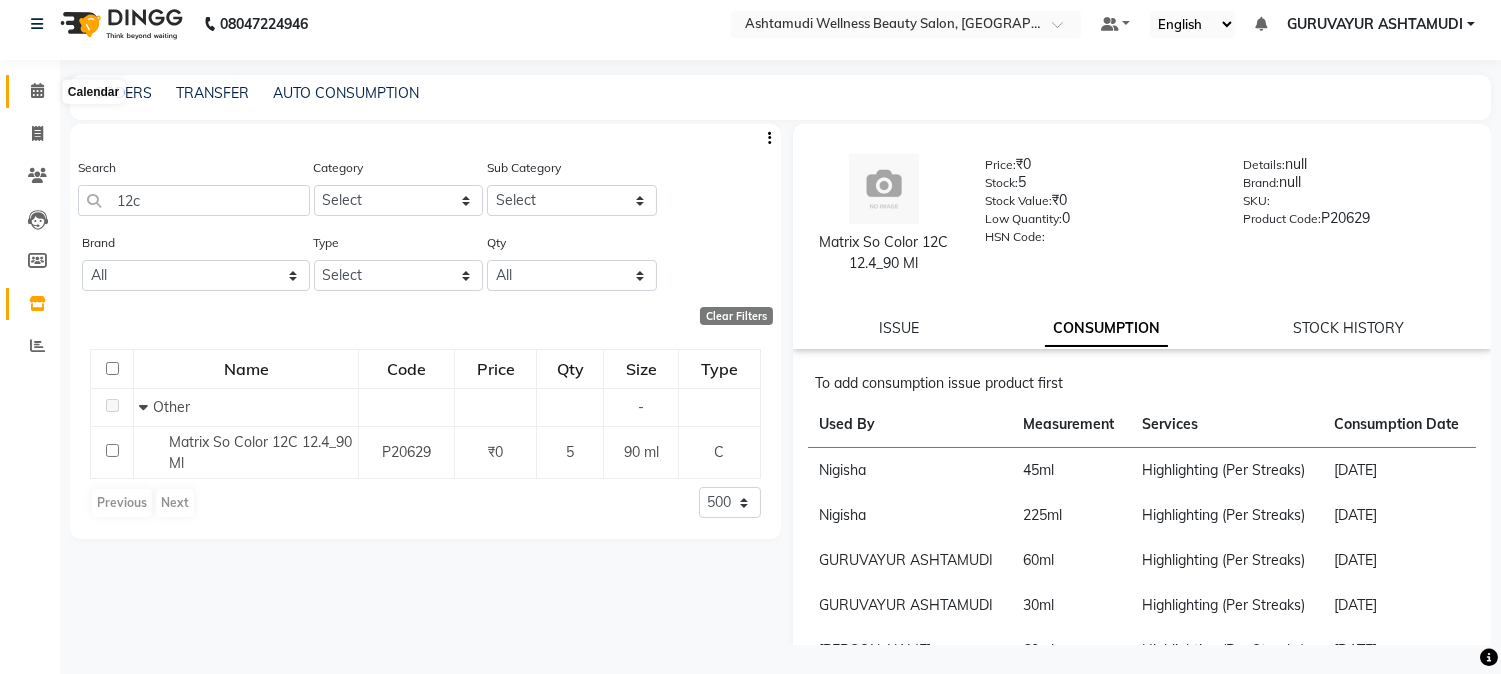 click 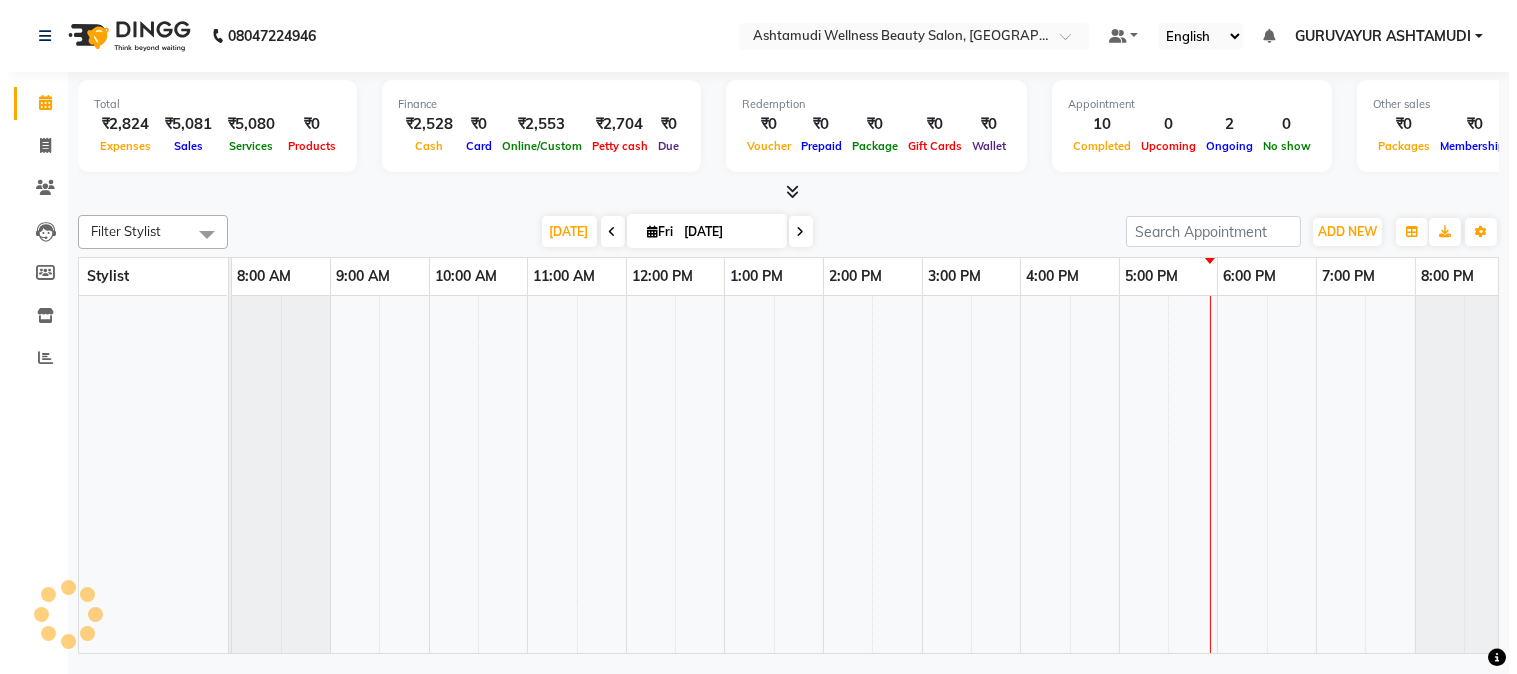 scroll, scrollTop: 0, scrollLeft: 0, axis: both 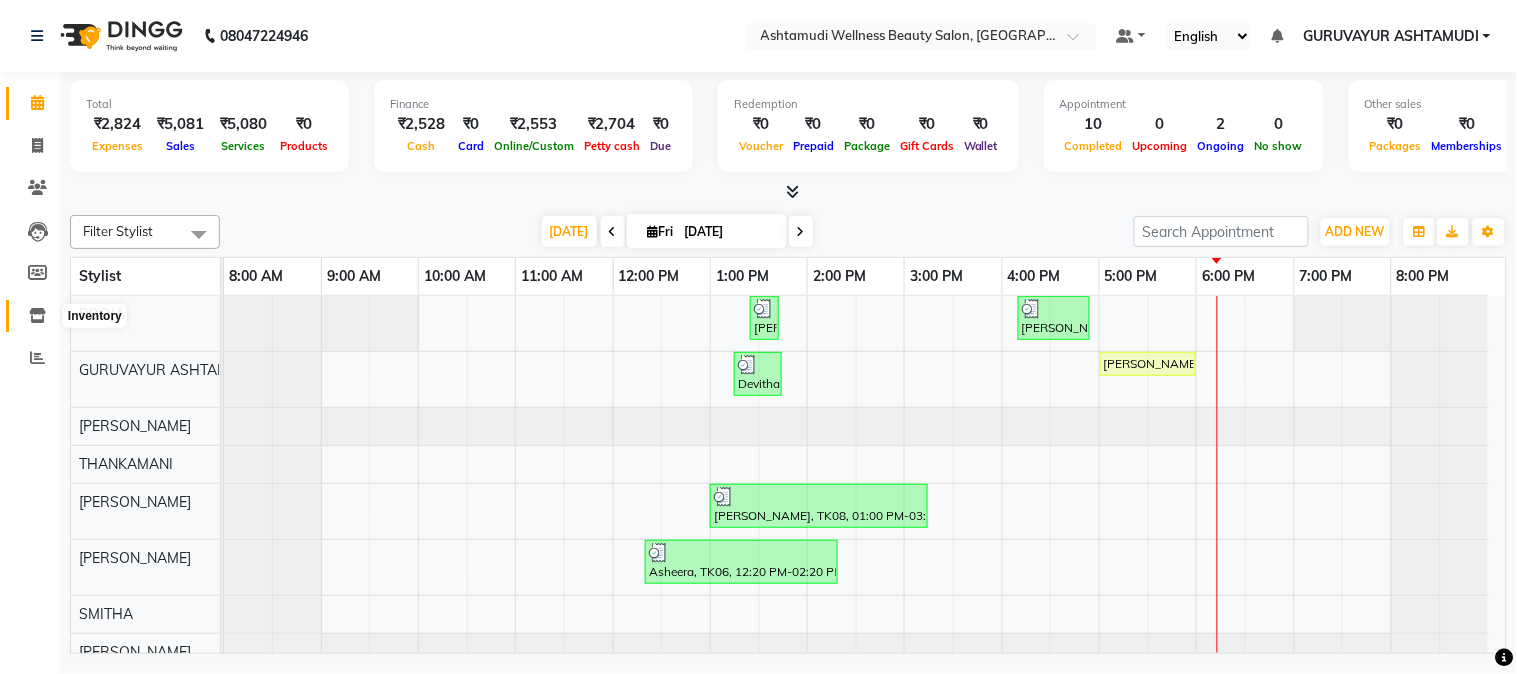 click 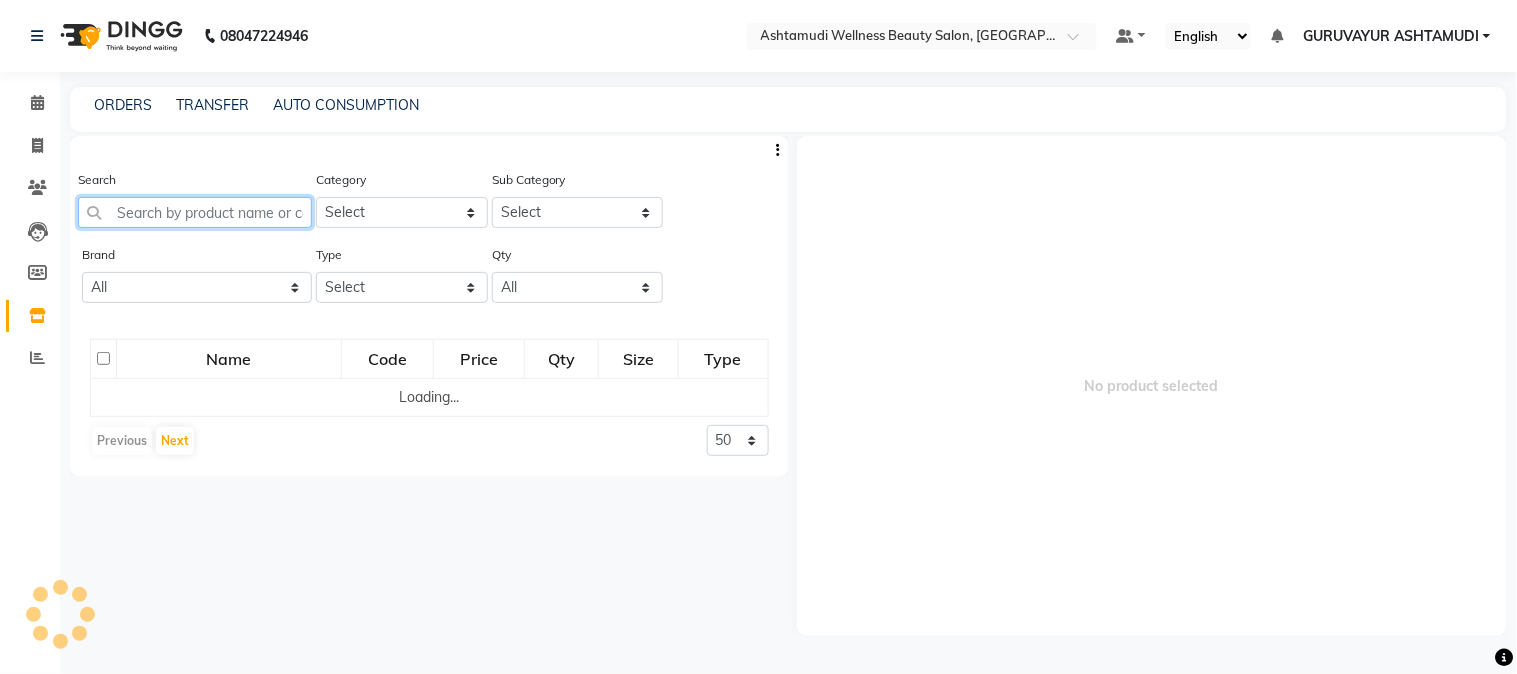 click 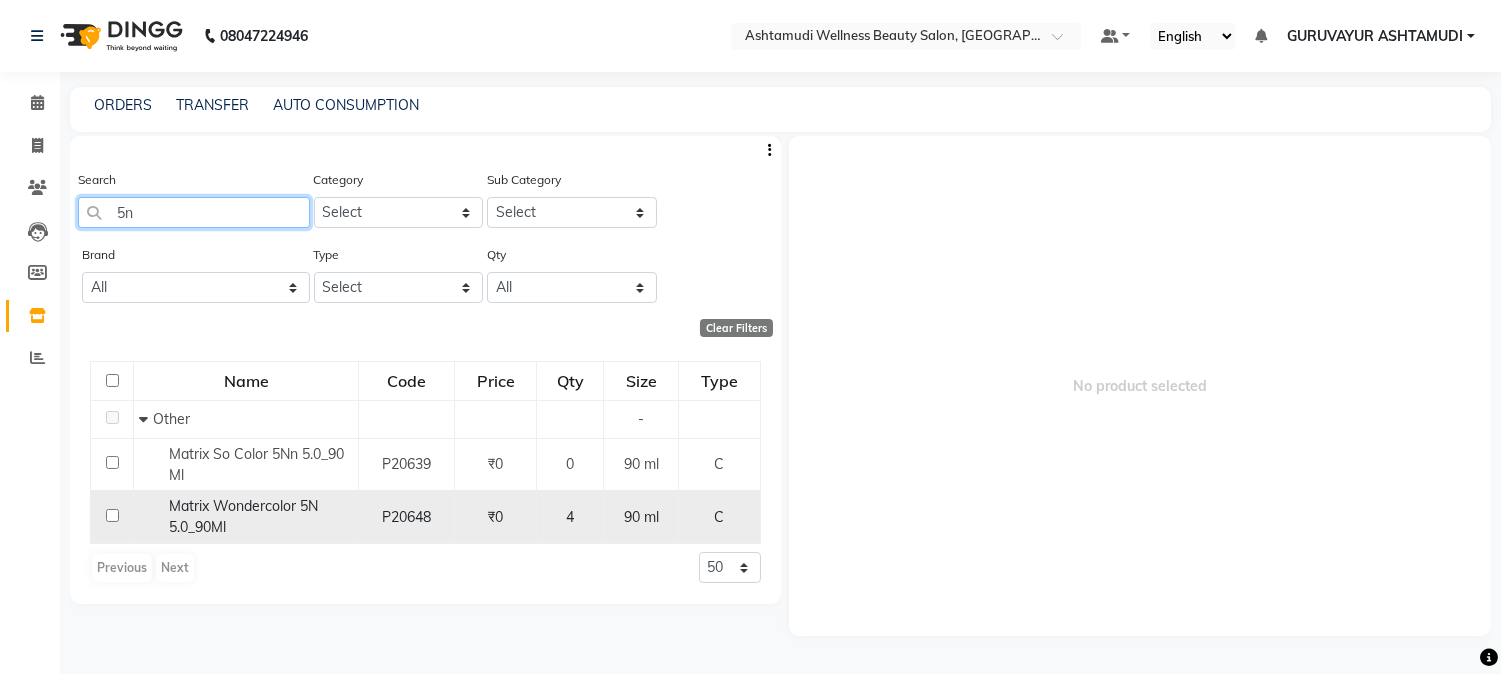 type on "5n" 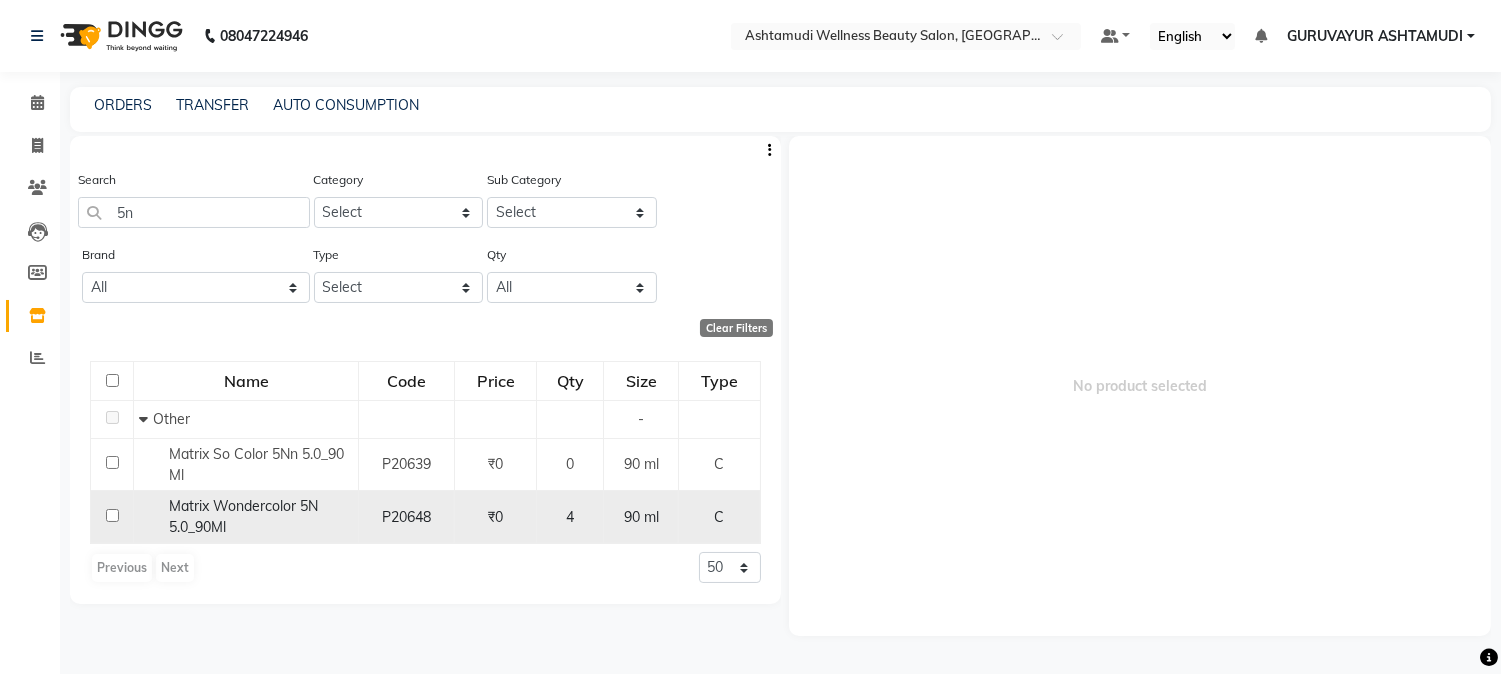 click 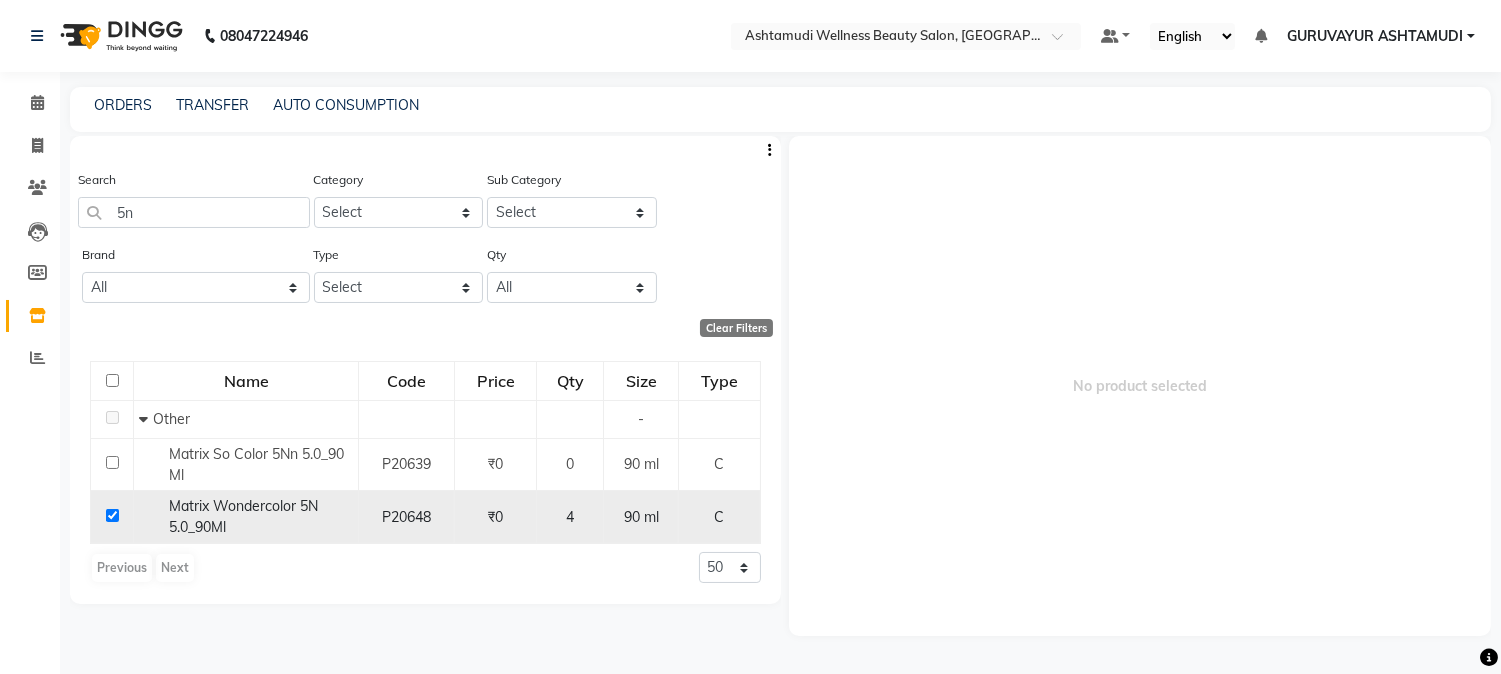 checkbox on "true" 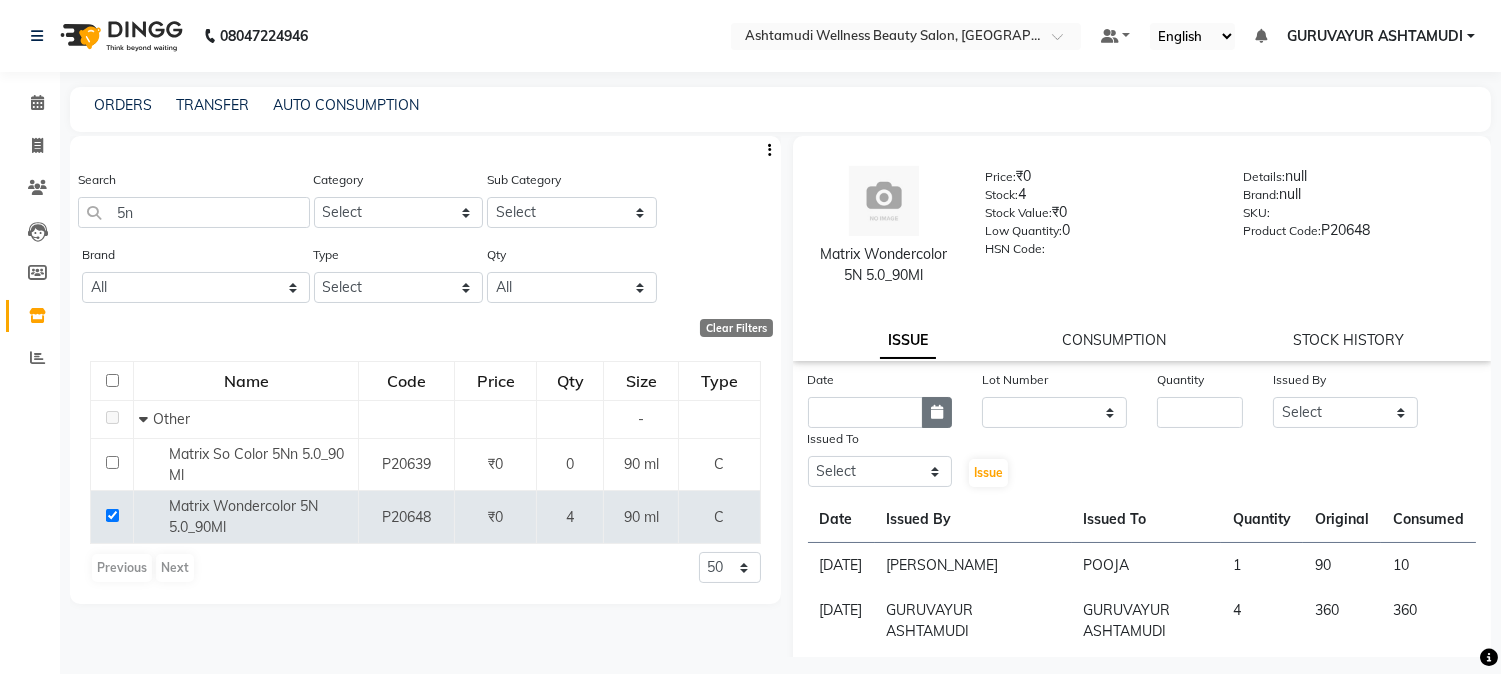 click 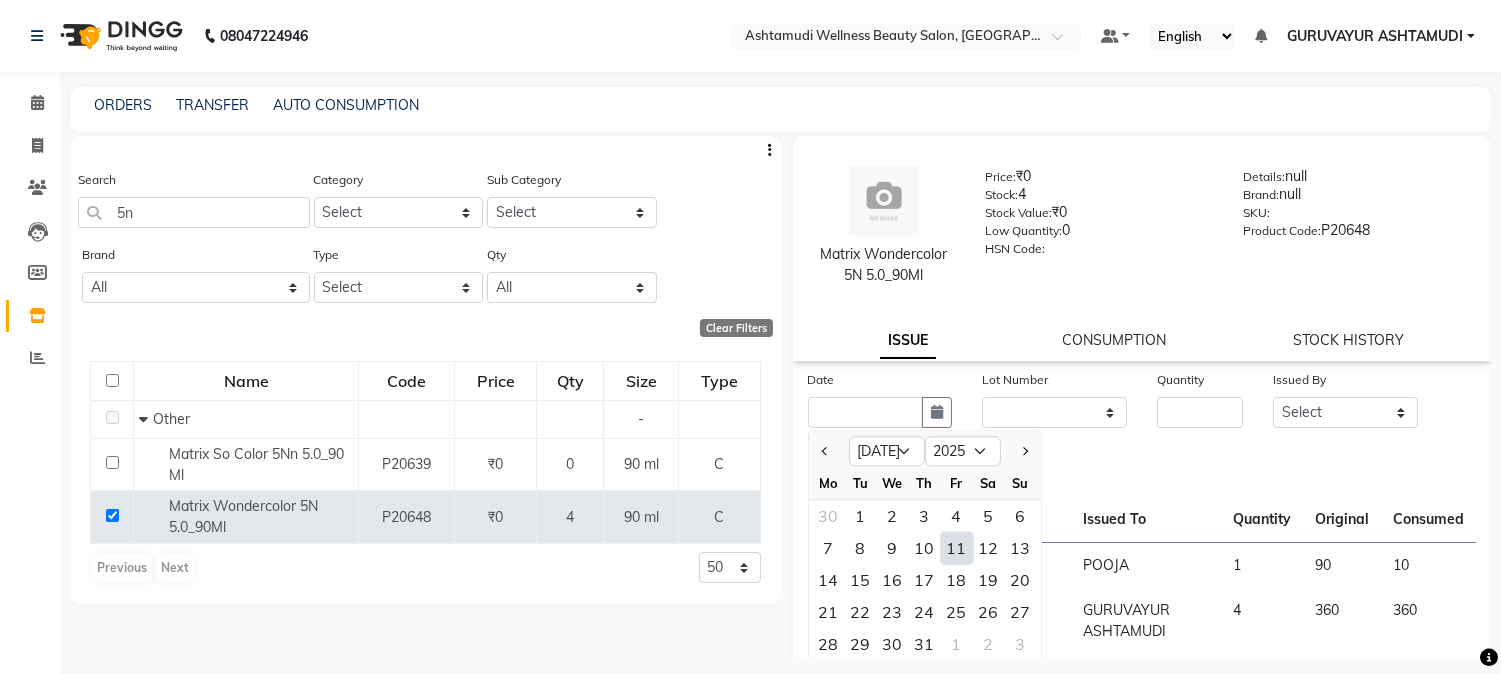 click on "11" 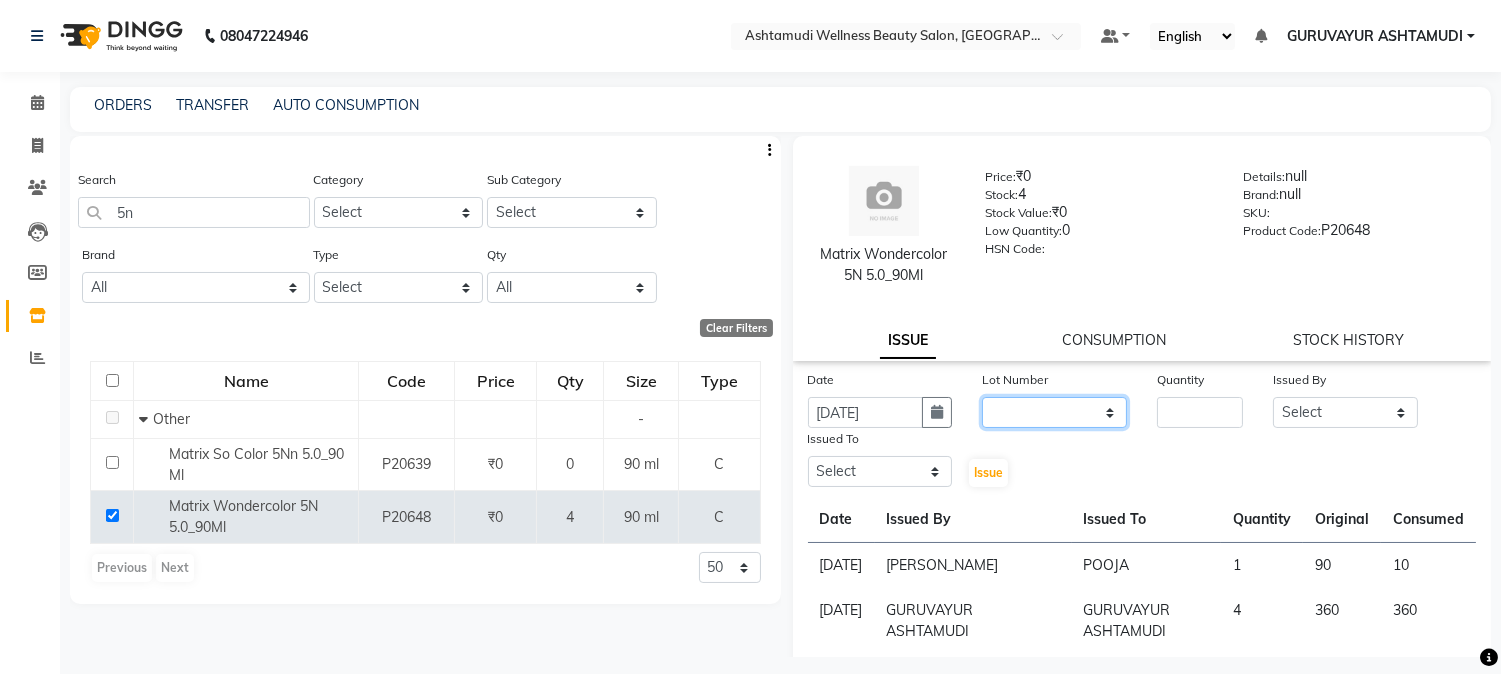 drag, startPoint x: 1064, startPoint y: 405, endPoint x: 1067, endPoint y: 423, distance: 18.248287 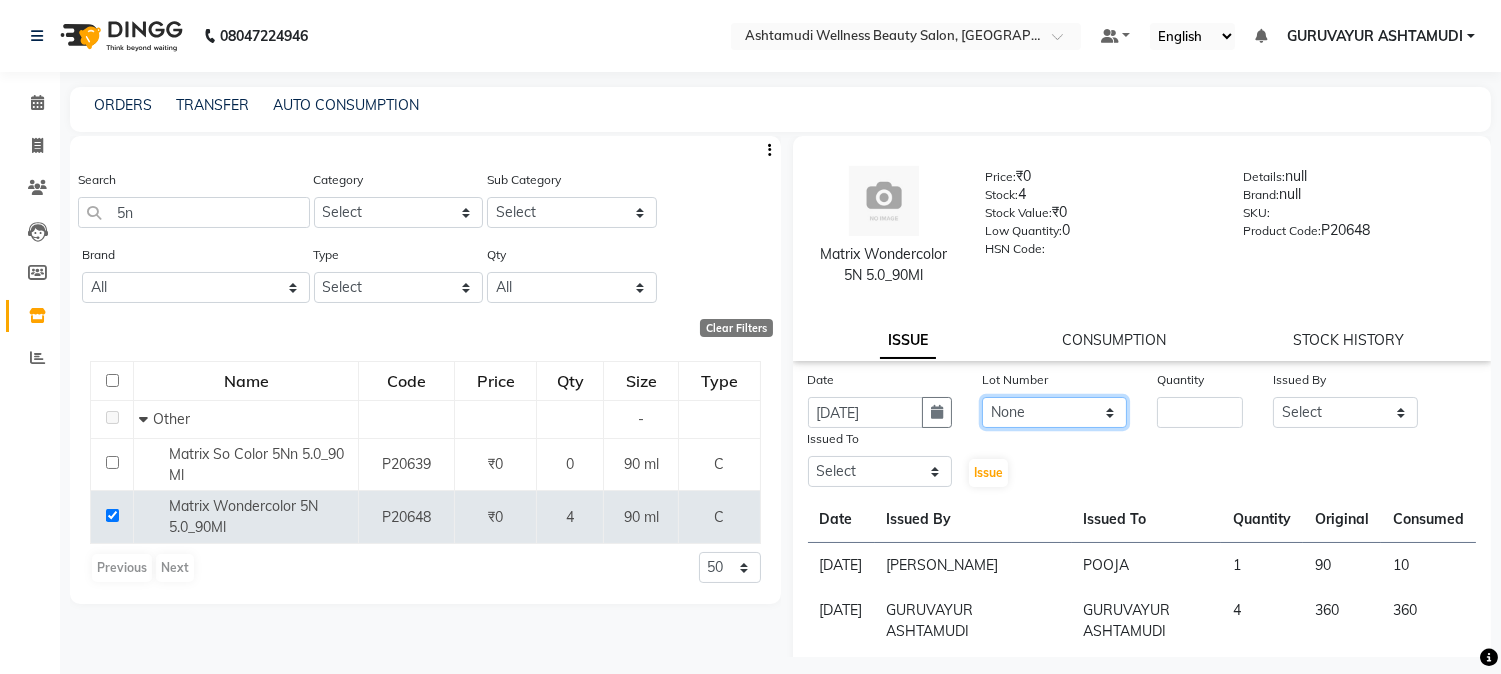 click on "None" 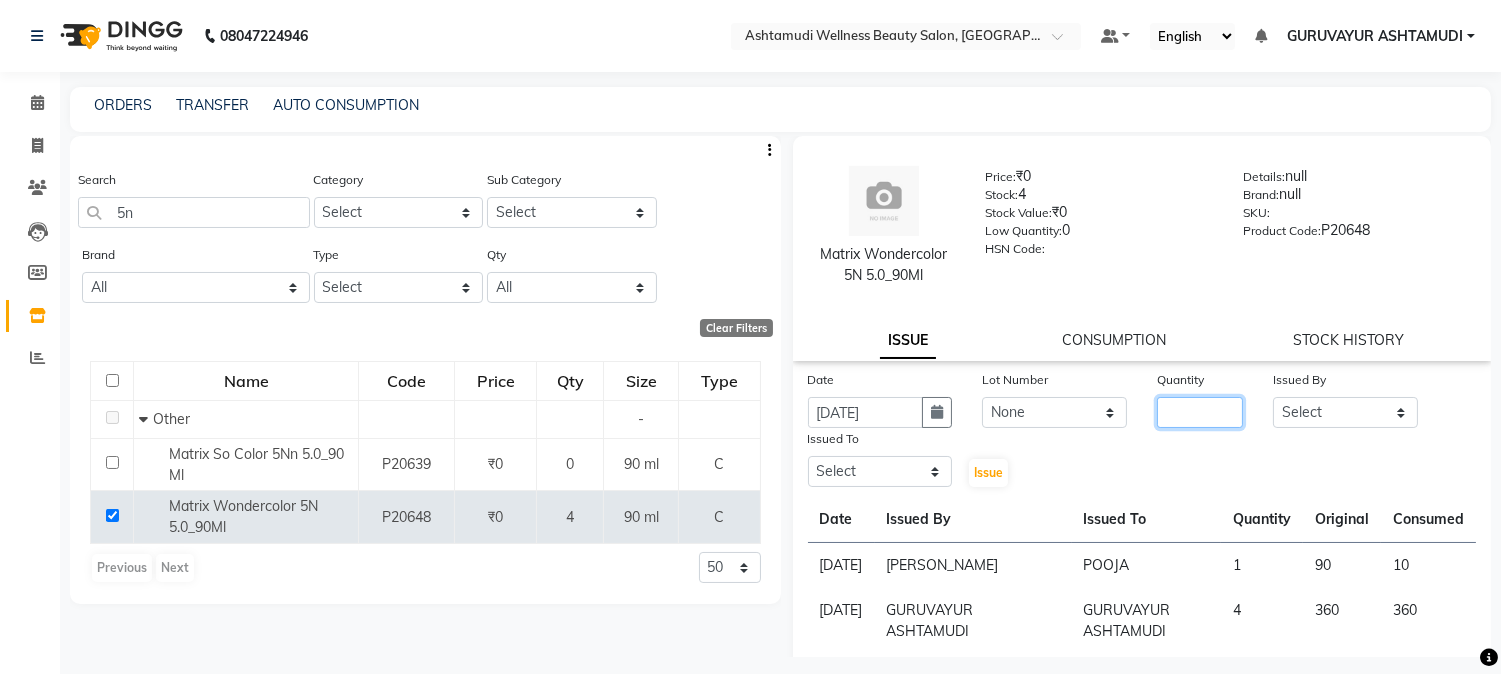 click 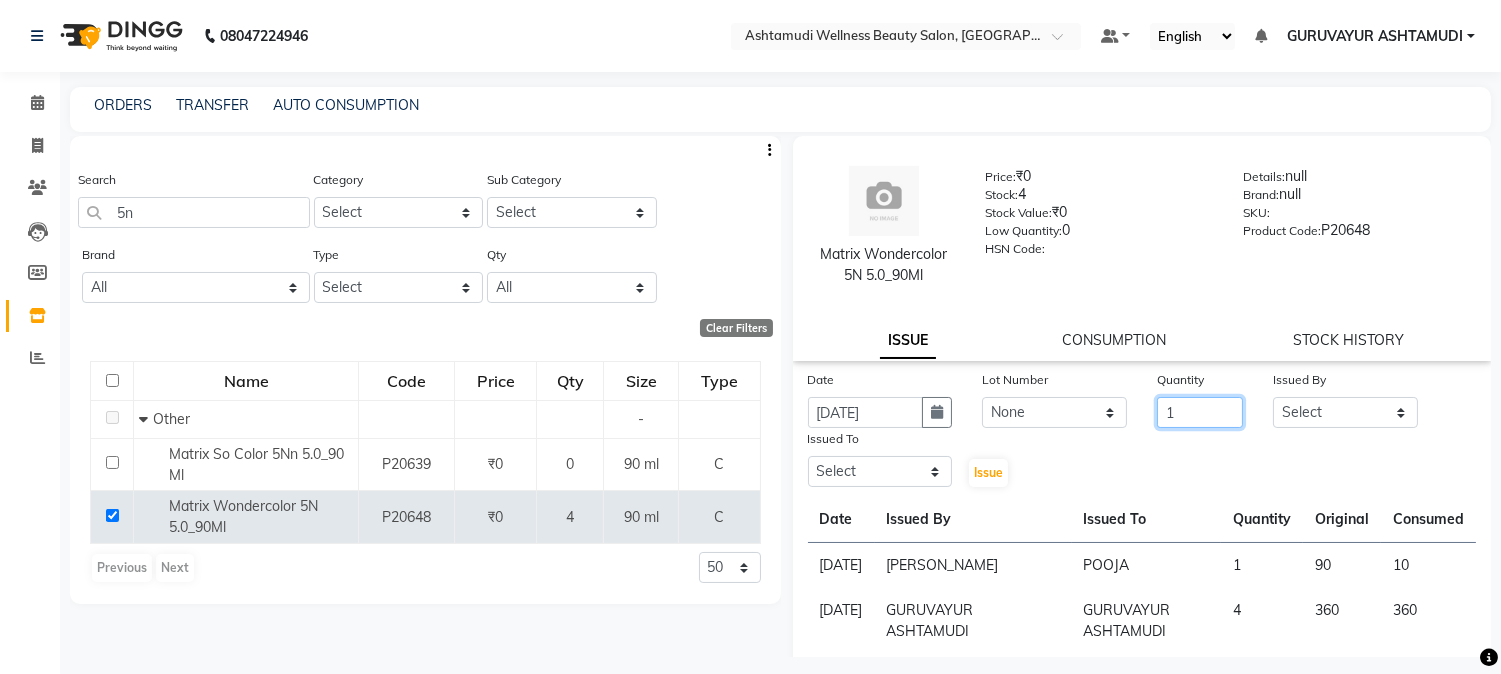 type on "1" 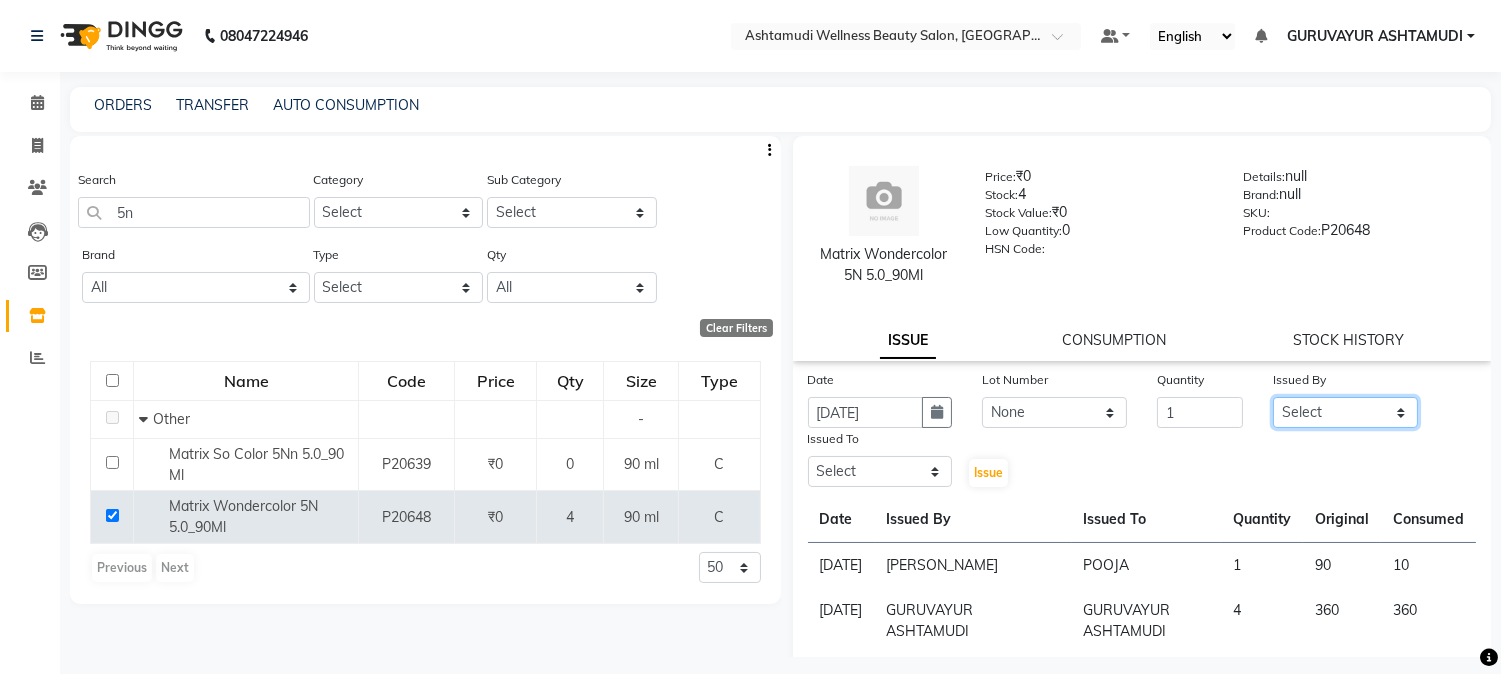 click on "Select Aathithya ANILA ANJANA DAS GURUVAYUR ASHTAMUDI NEETHU Nigisha POOJA PRACHI PRASEETHA REESHMA  Rini SMITHA THANKAMANI" 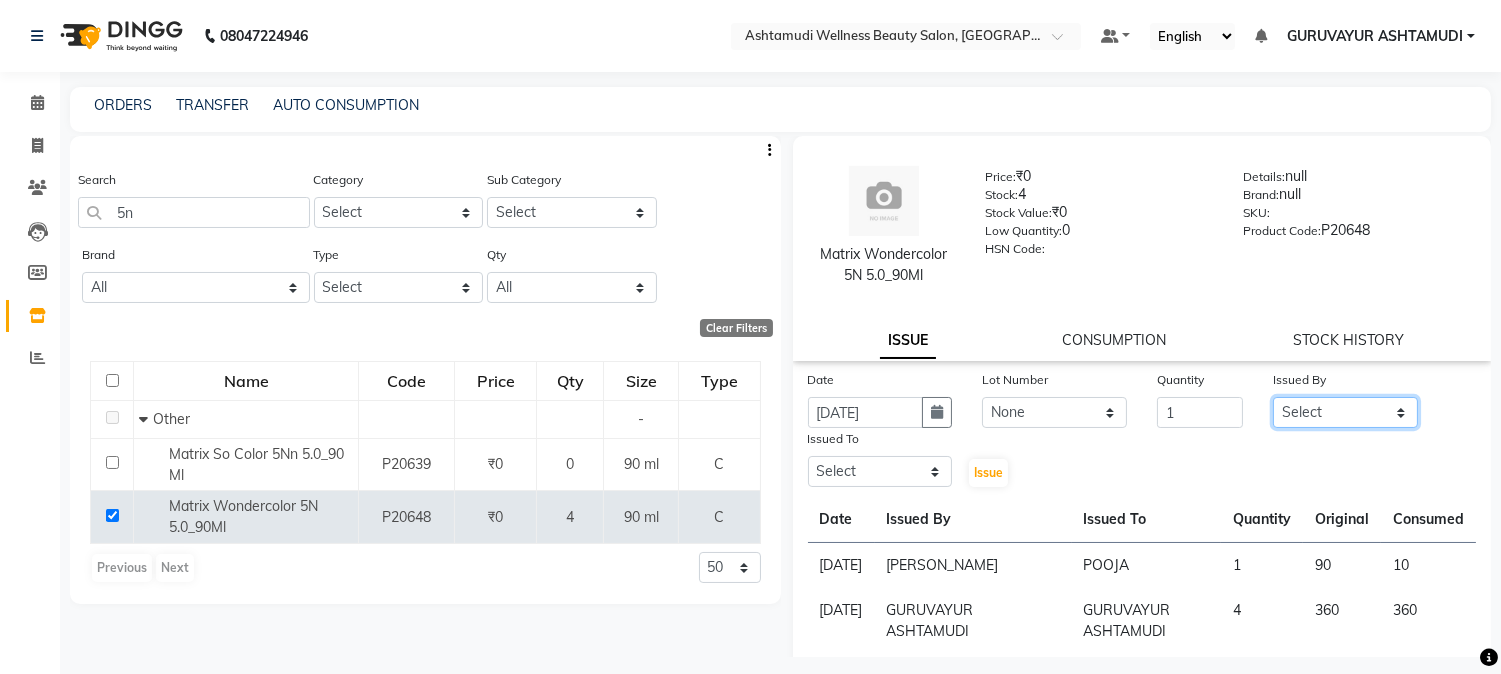 select on "77498" 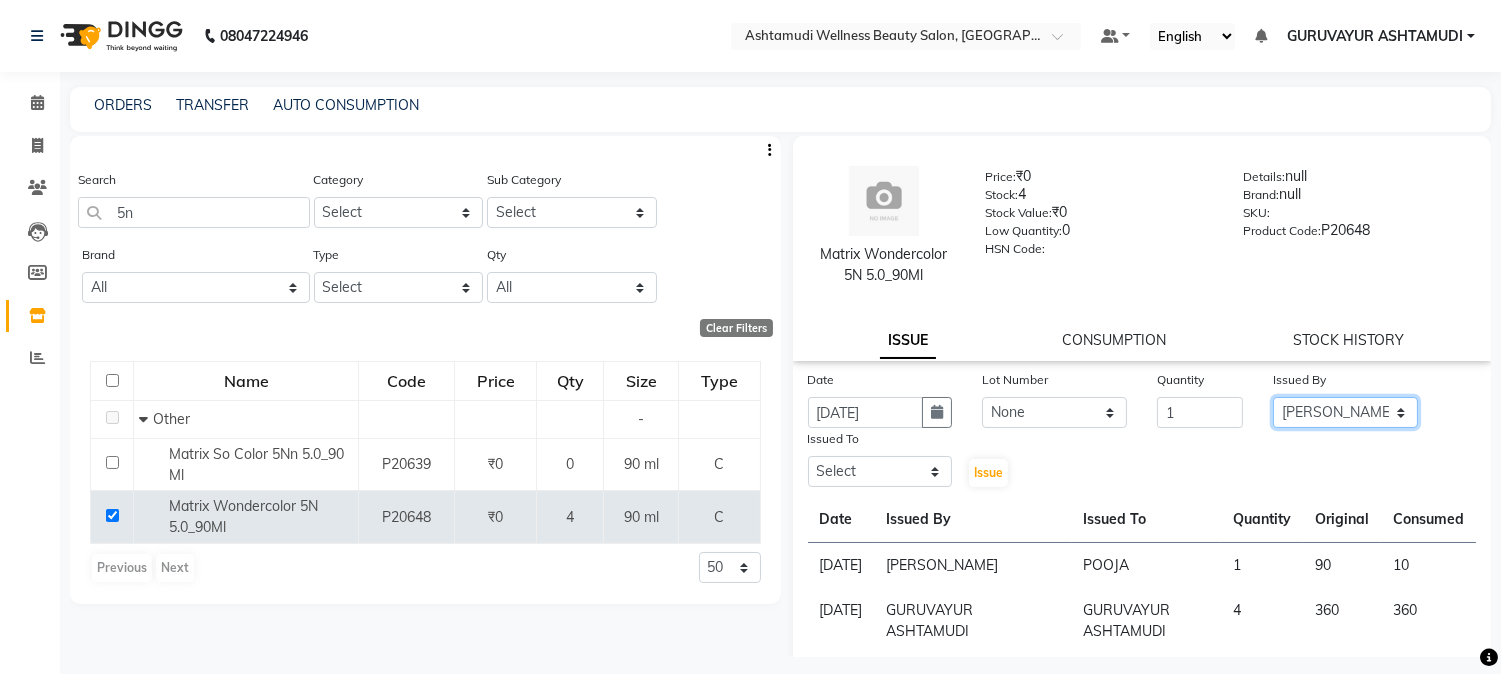 click on "Select Aathithya ANILA ANJANA DAS GURUVAYUR ASHTAMUDI NEETHU Nigisha POOJA PRACHI PRASEETHA REESHMA  Rini SMITHA THANKAMANI" 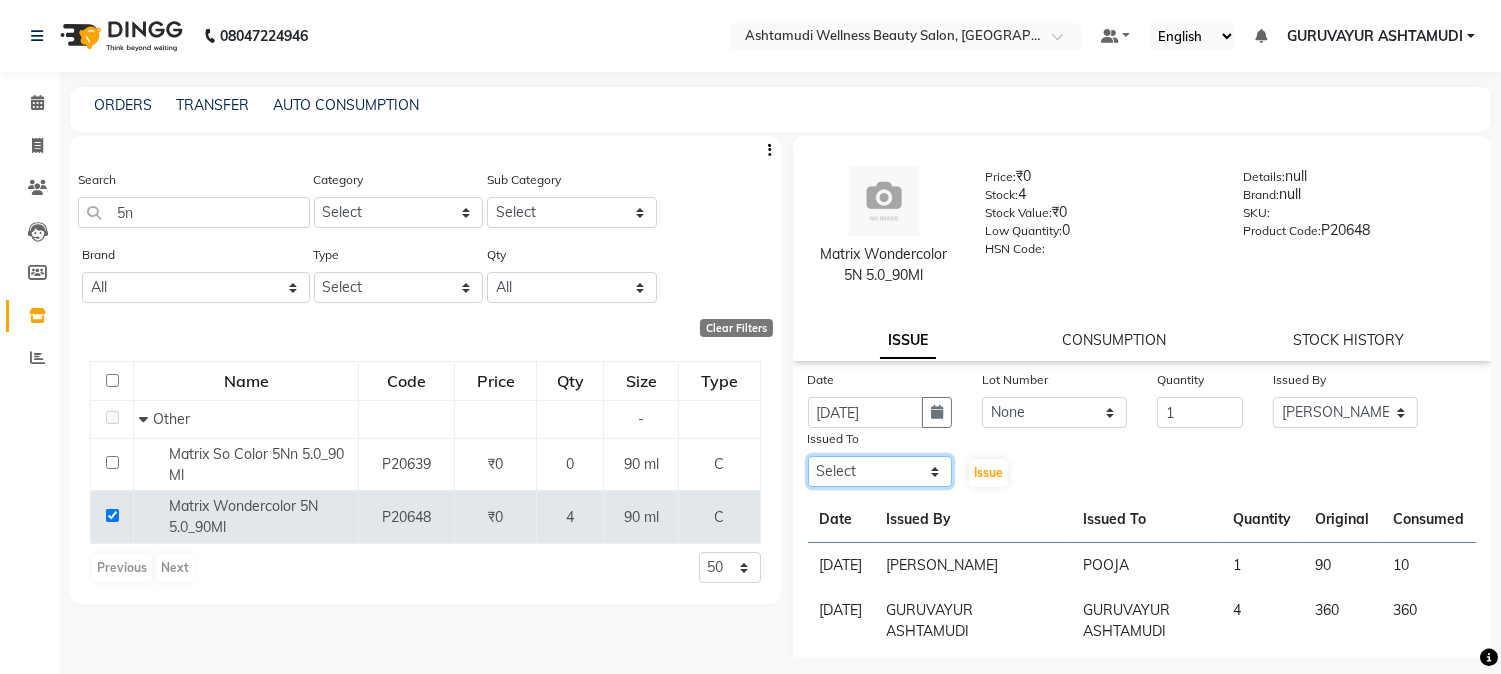 click on "Select Aathithya ANILA ANJANA DAS GURUVAYUR ASHTAMUDI NEETHU Nigisha POOJA PRACHI PRASEETHA REESHMA  Rini SMITHA THANKAMANI" 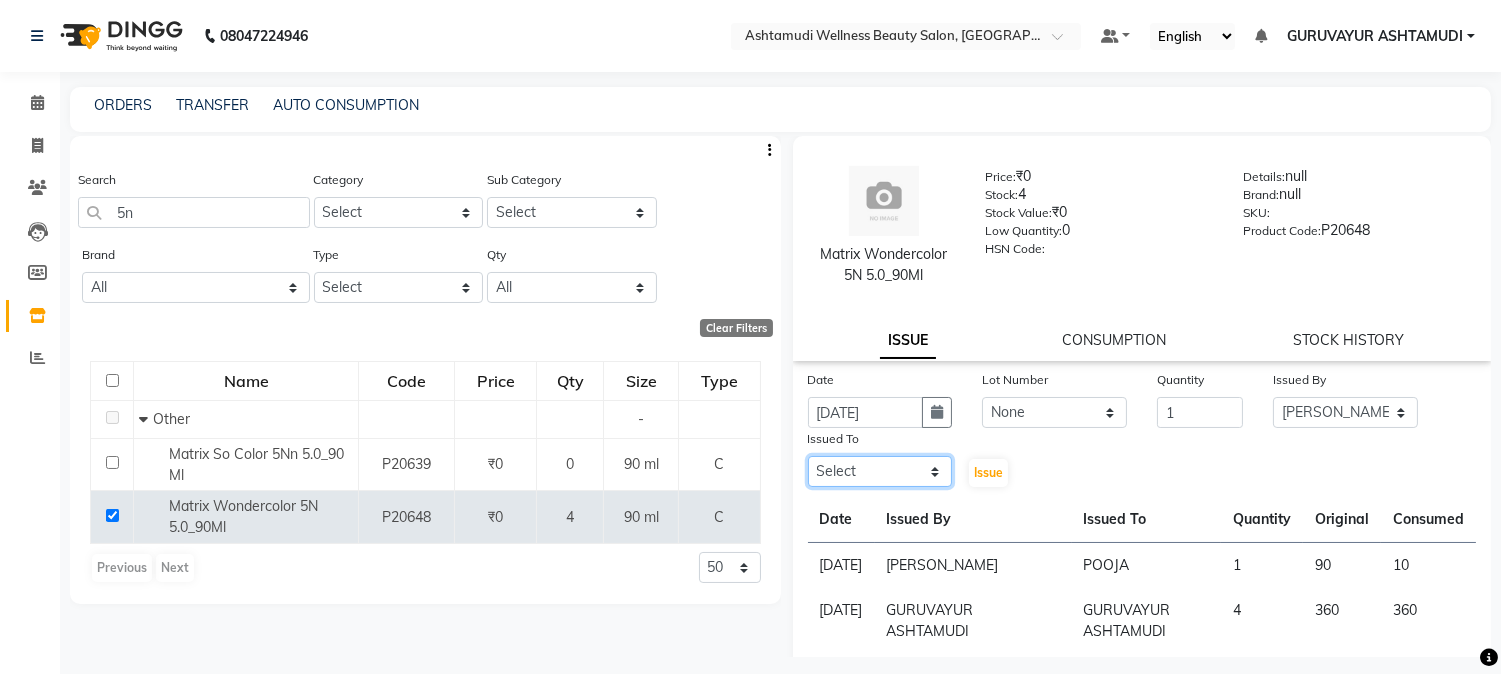 select on "27386" 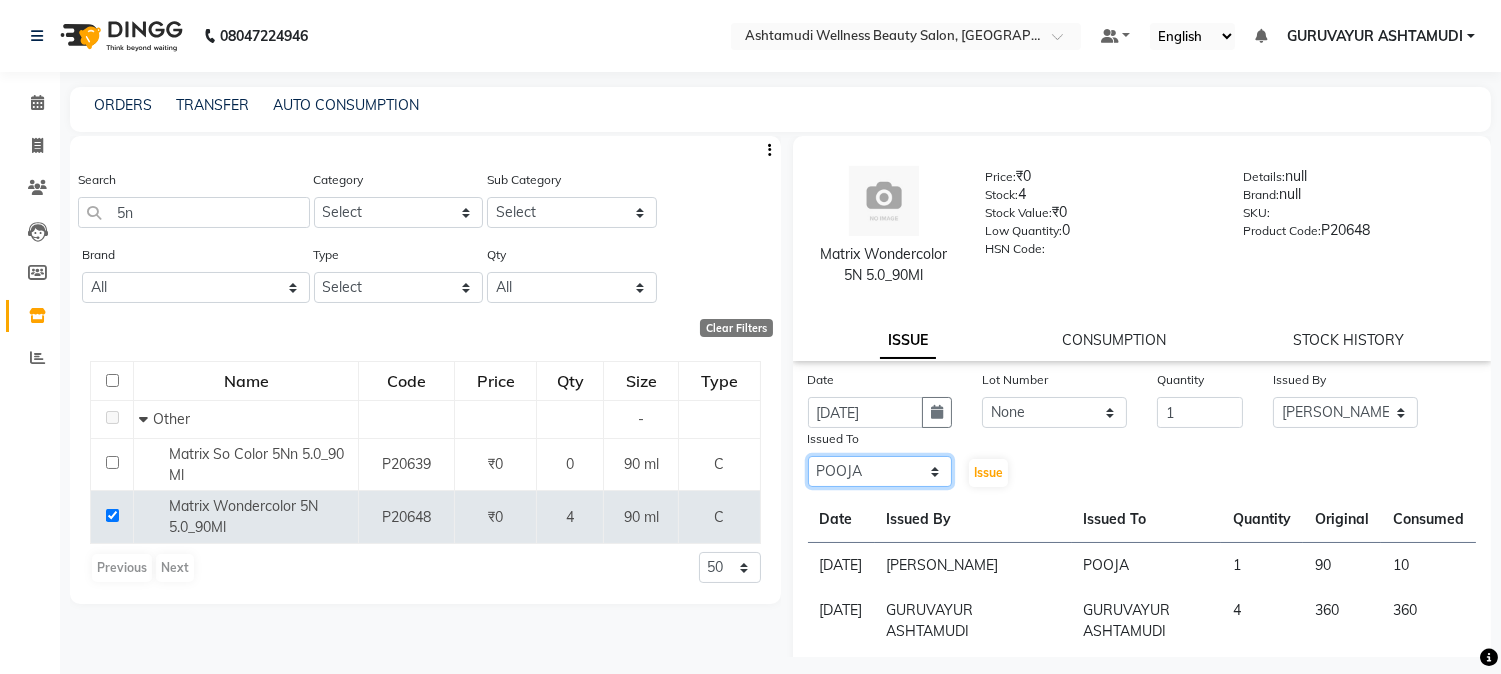 click on "Select Aathithya ANILA ANJANA DAS GURUVAYUR ASHTAMUDI NEETHU Nigisha POOJA PRACHI PRASEETHA REESHMA  Rini SMITHA THANKAMANI" 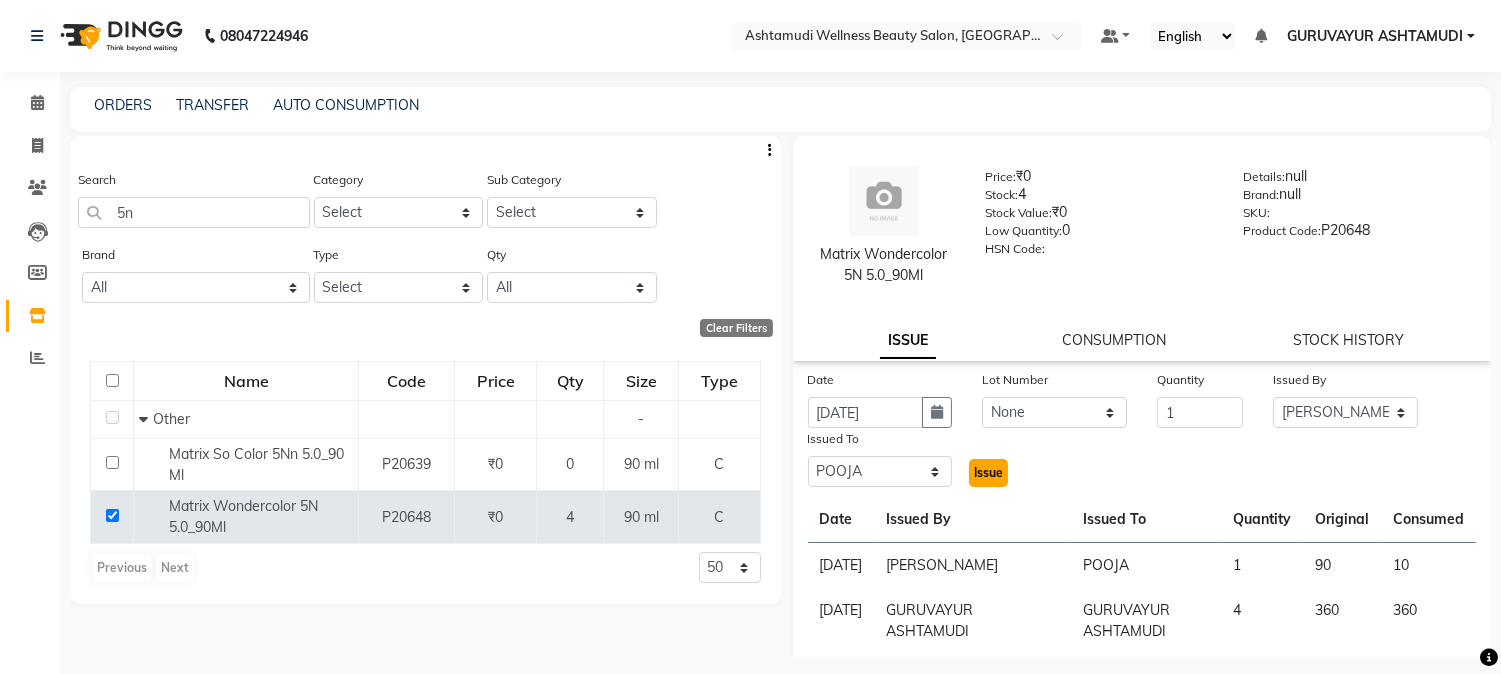 click on "Issue" 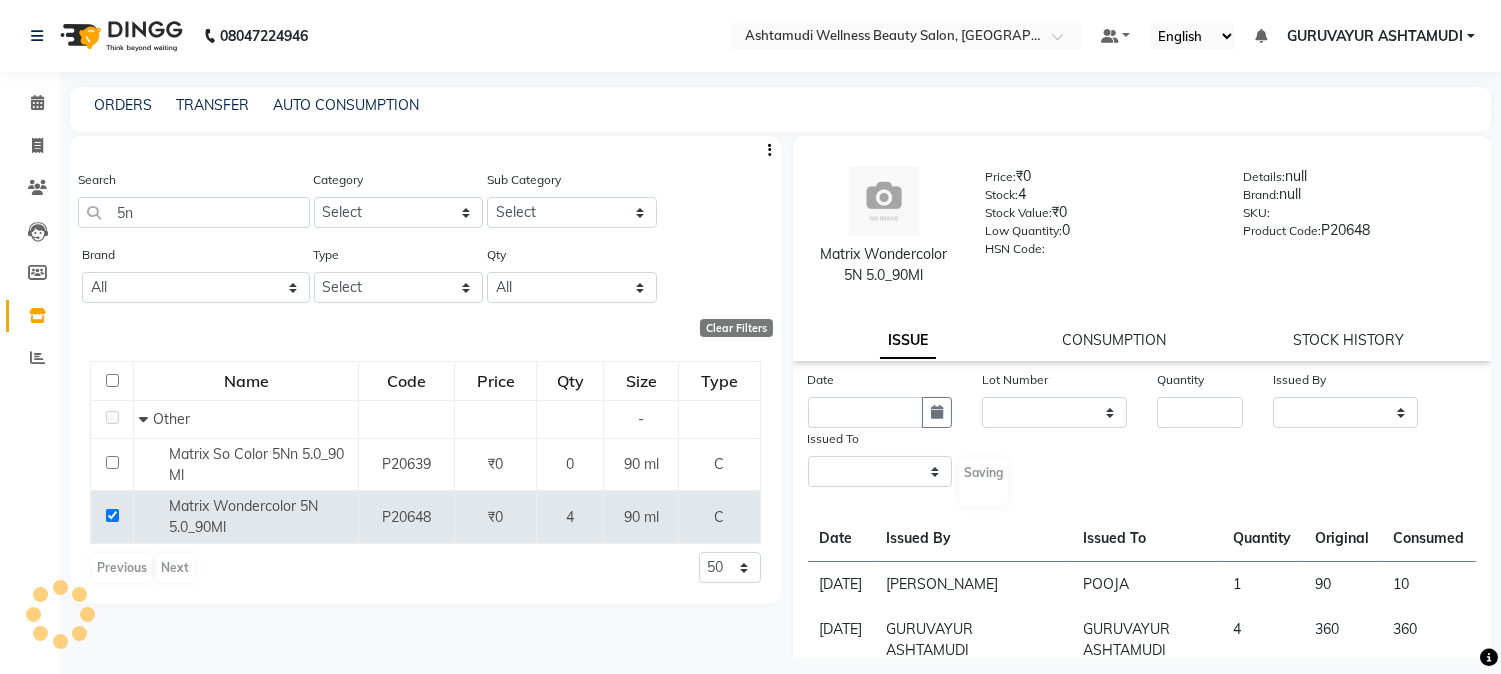 select 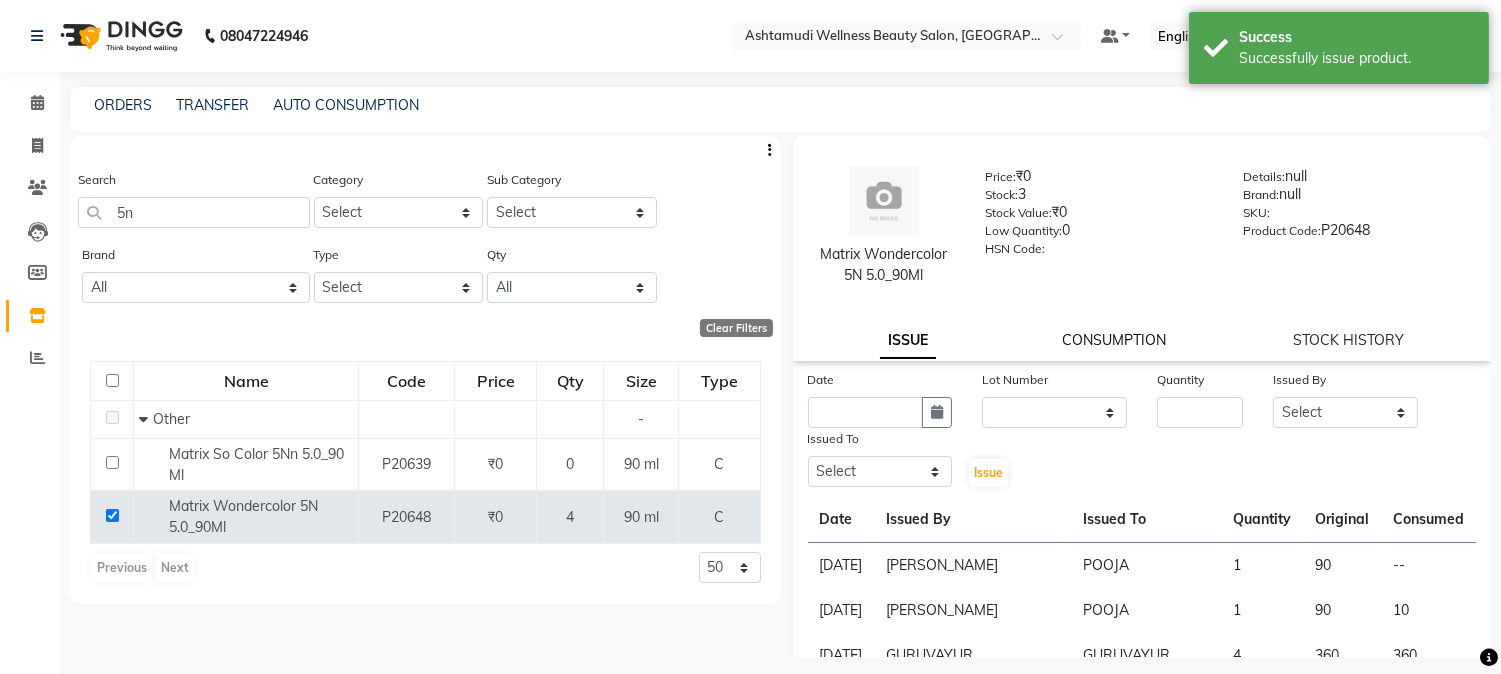 click on "CONSUMPTION" 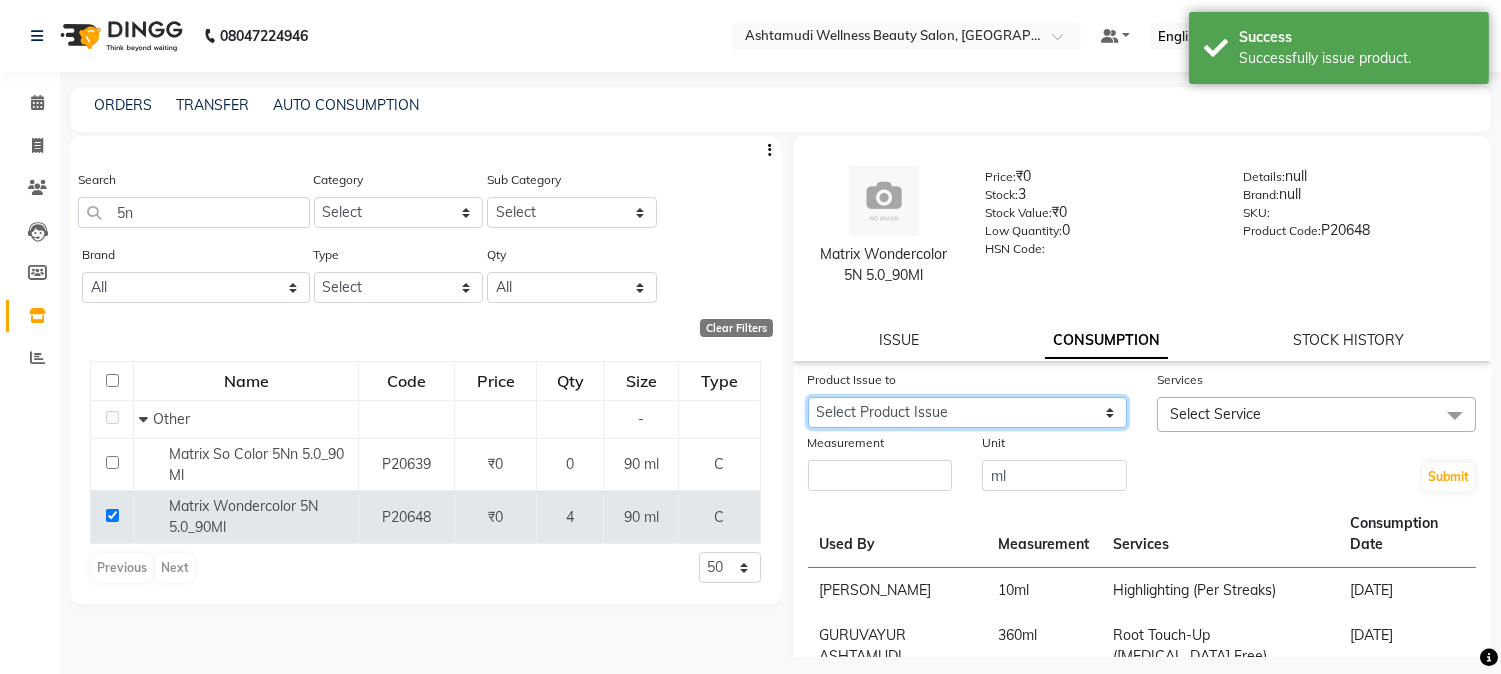 click on "Select Product Issue 2025-07-11, Issued to: POOJA, Balance: 90 2025-07-11, Issued to: POOJA, Balance: 80" 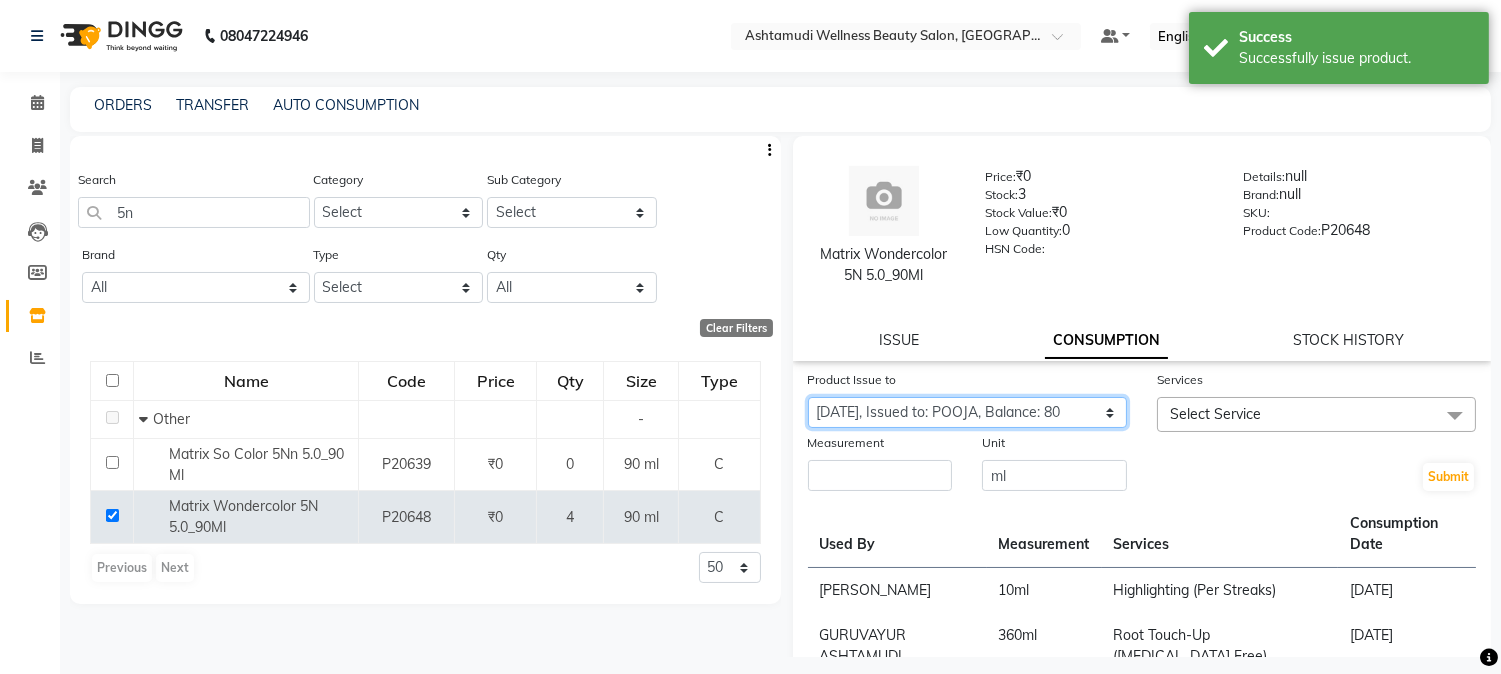 click on "Select Product Issue 2025-07-11, Issued to: POOJA, Balance: 90 2025-07-11, Issued to: POOJA, Balance: 80" 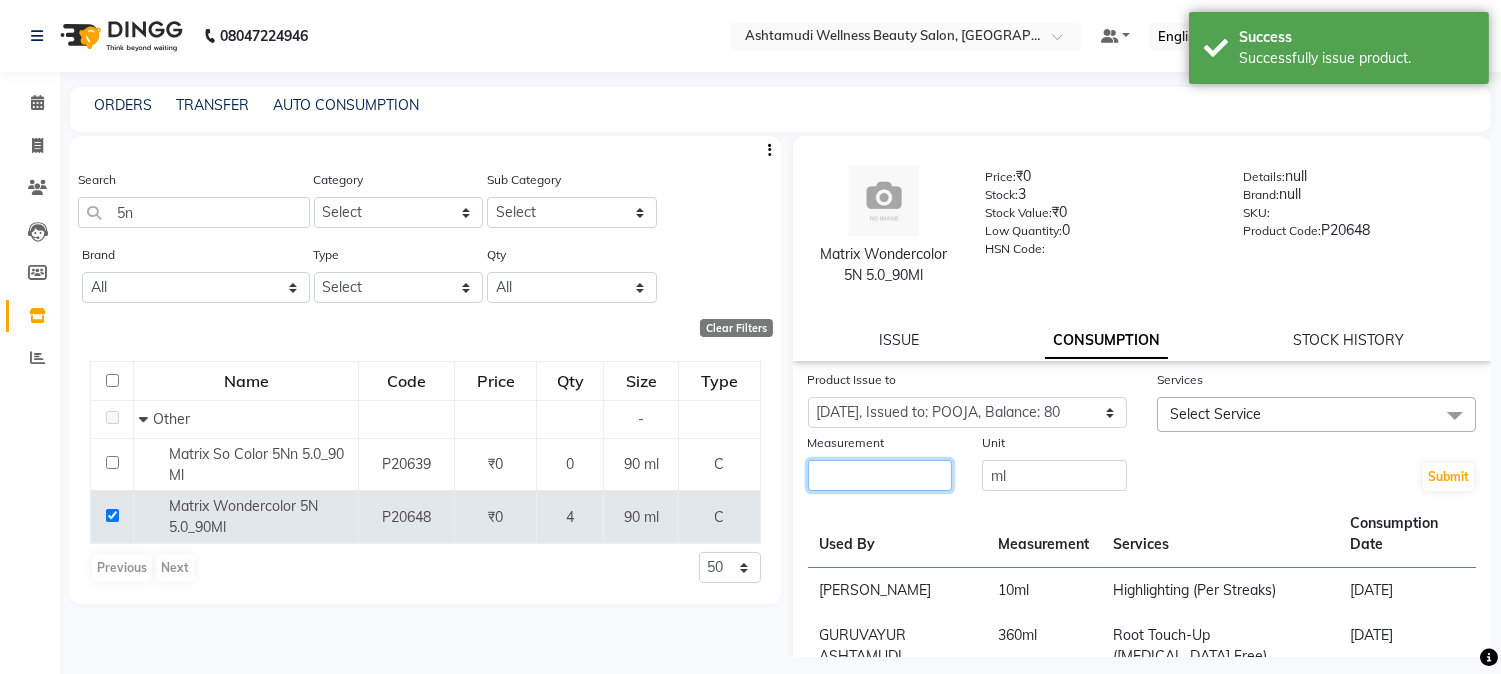 click 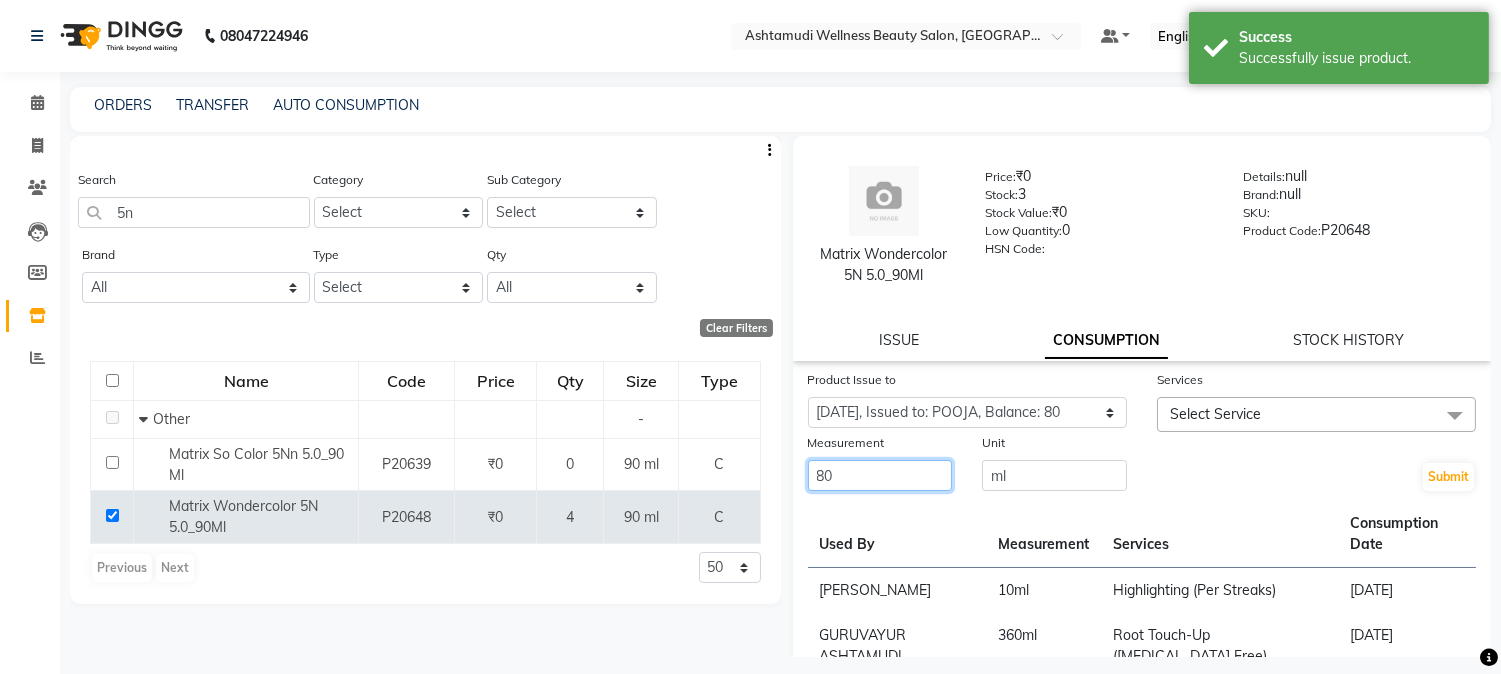 type on "80" 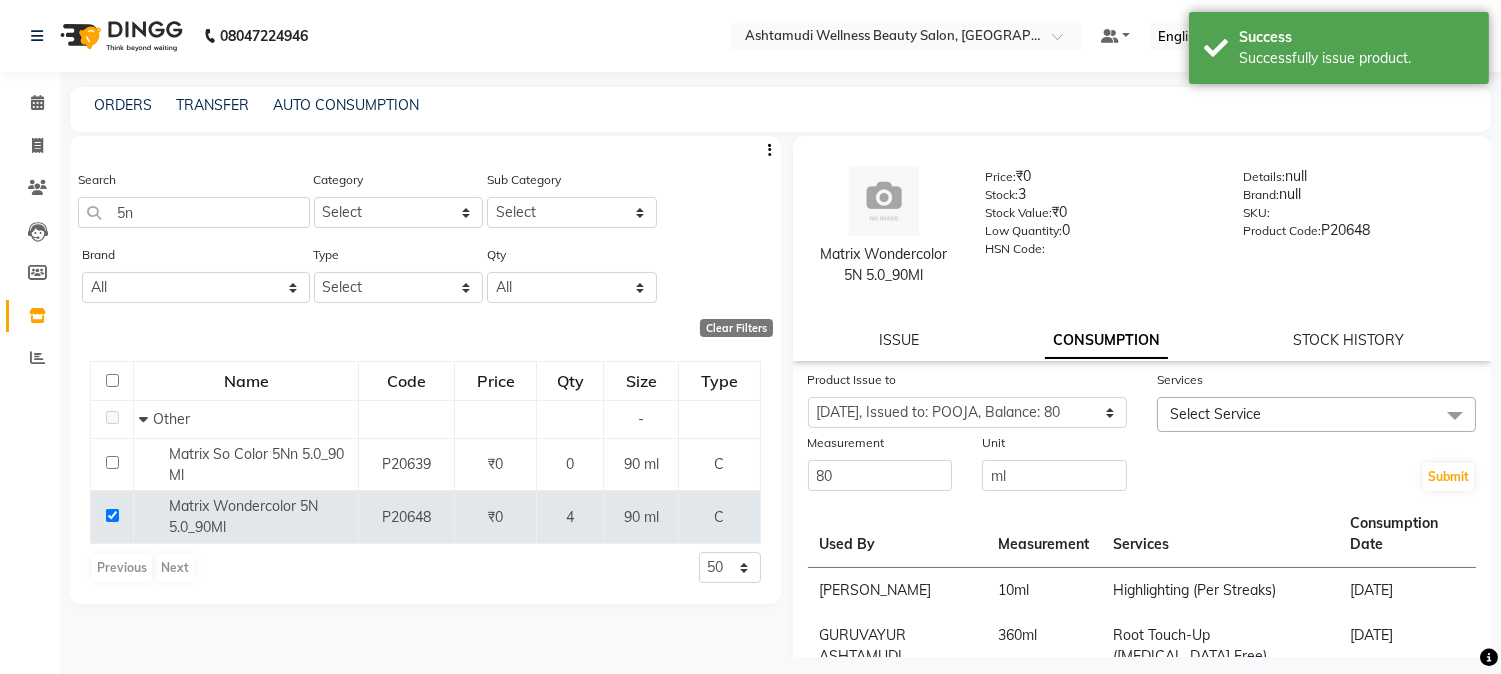 click on "Select Service" 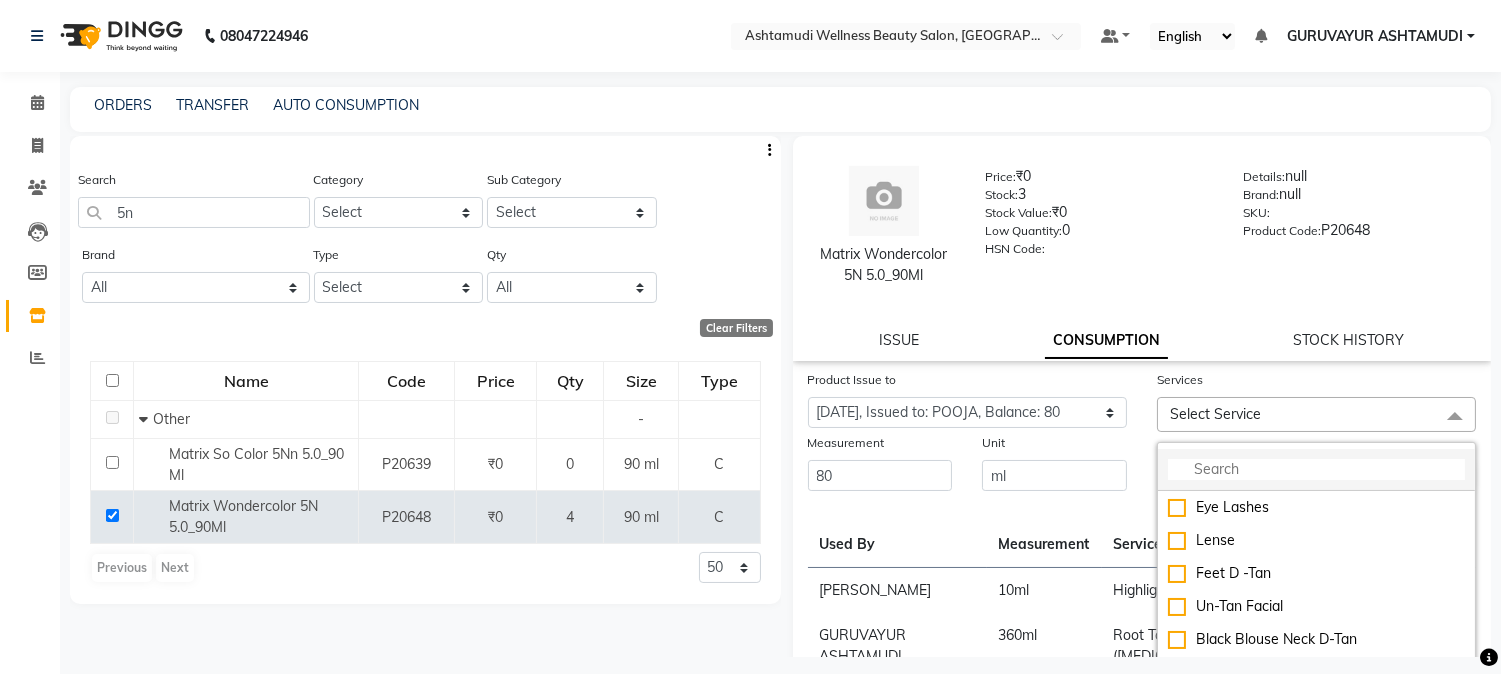 click 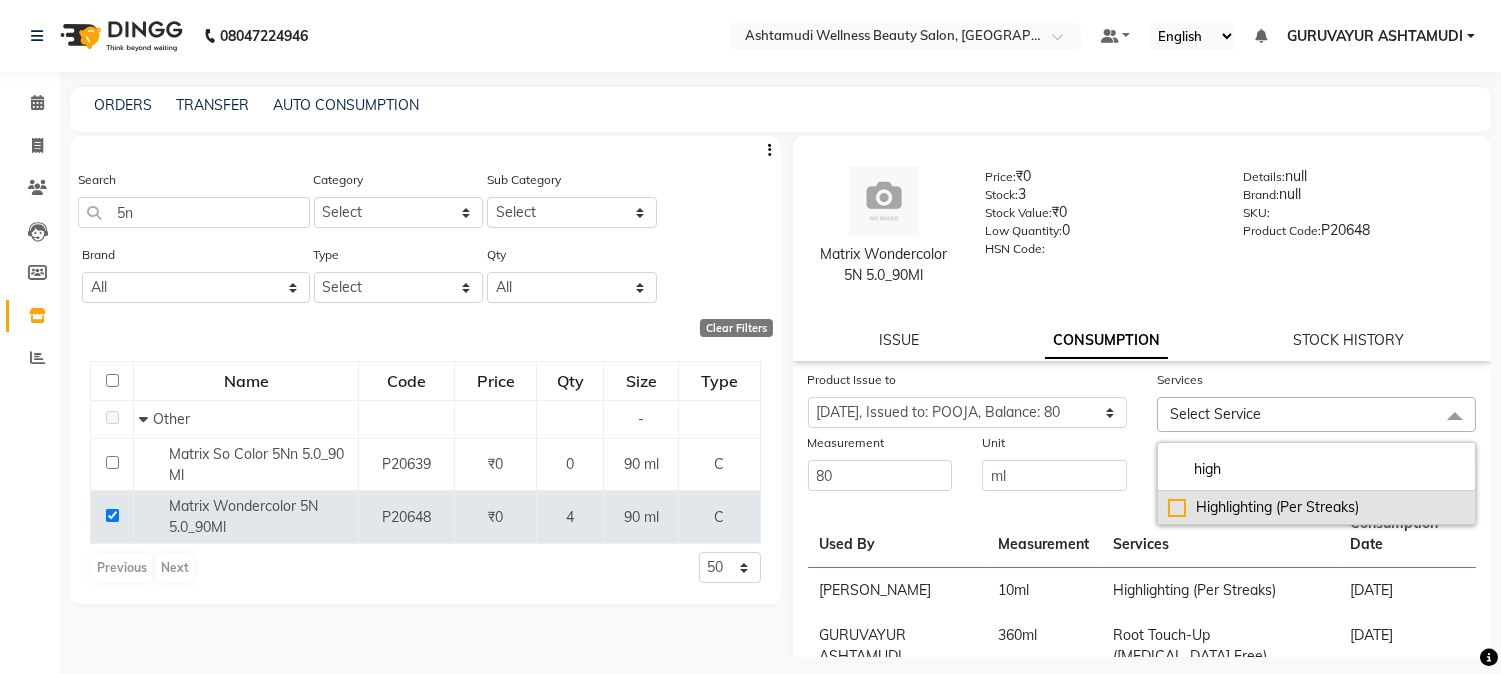 type on "high" 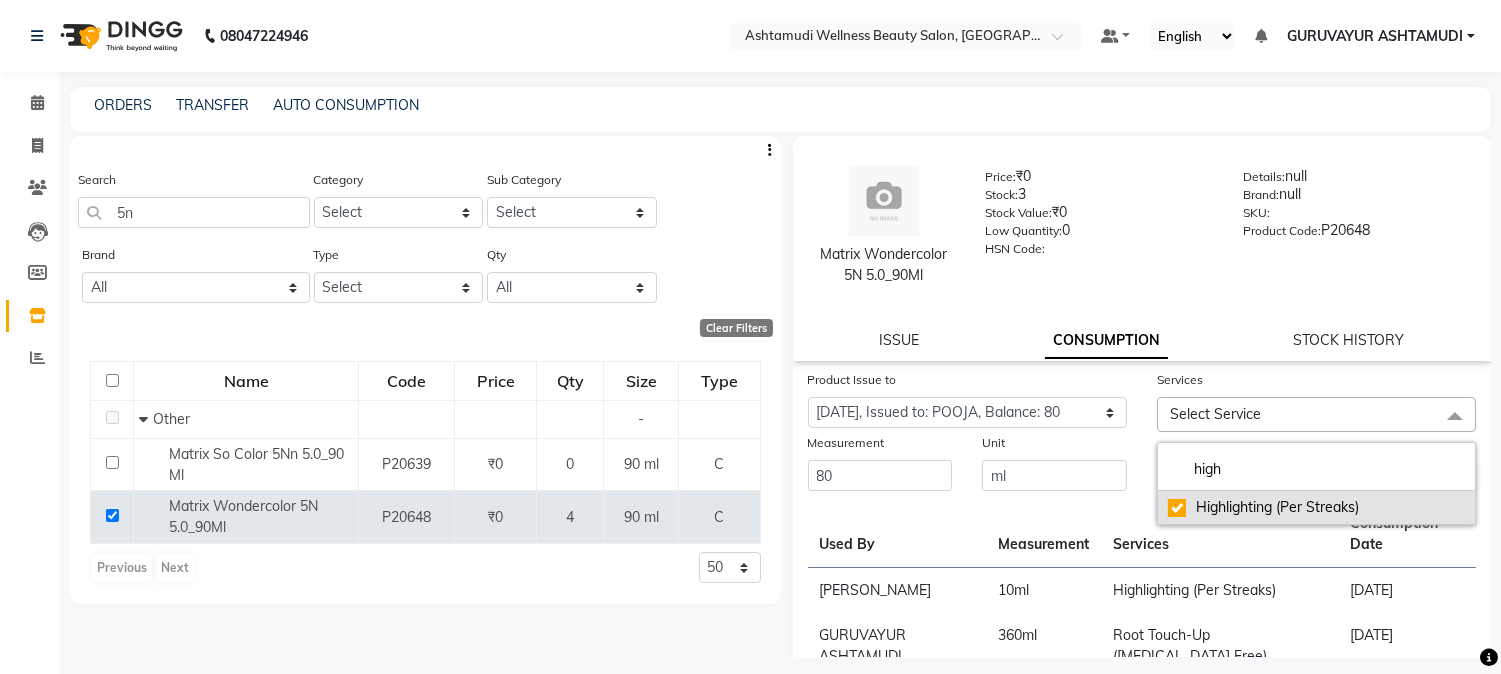 checkbox on "true" 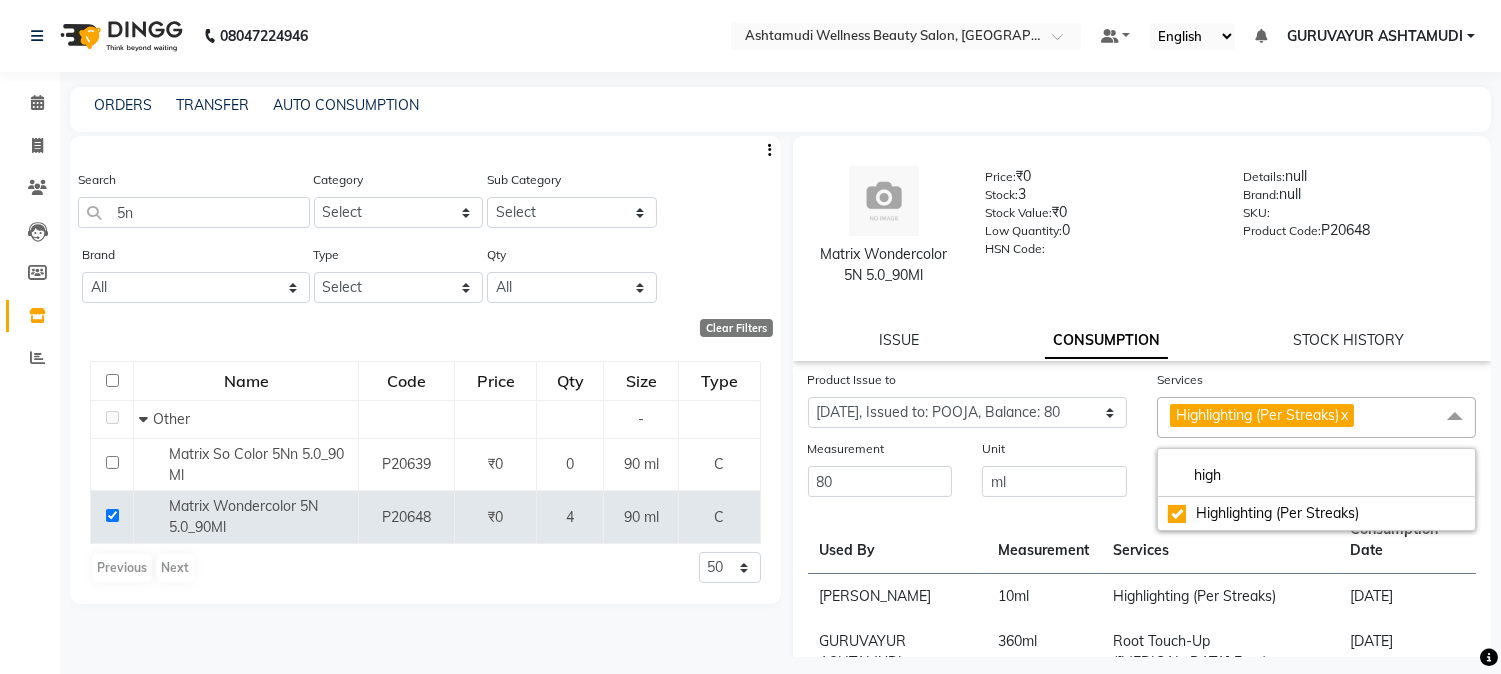 click on "Submit" 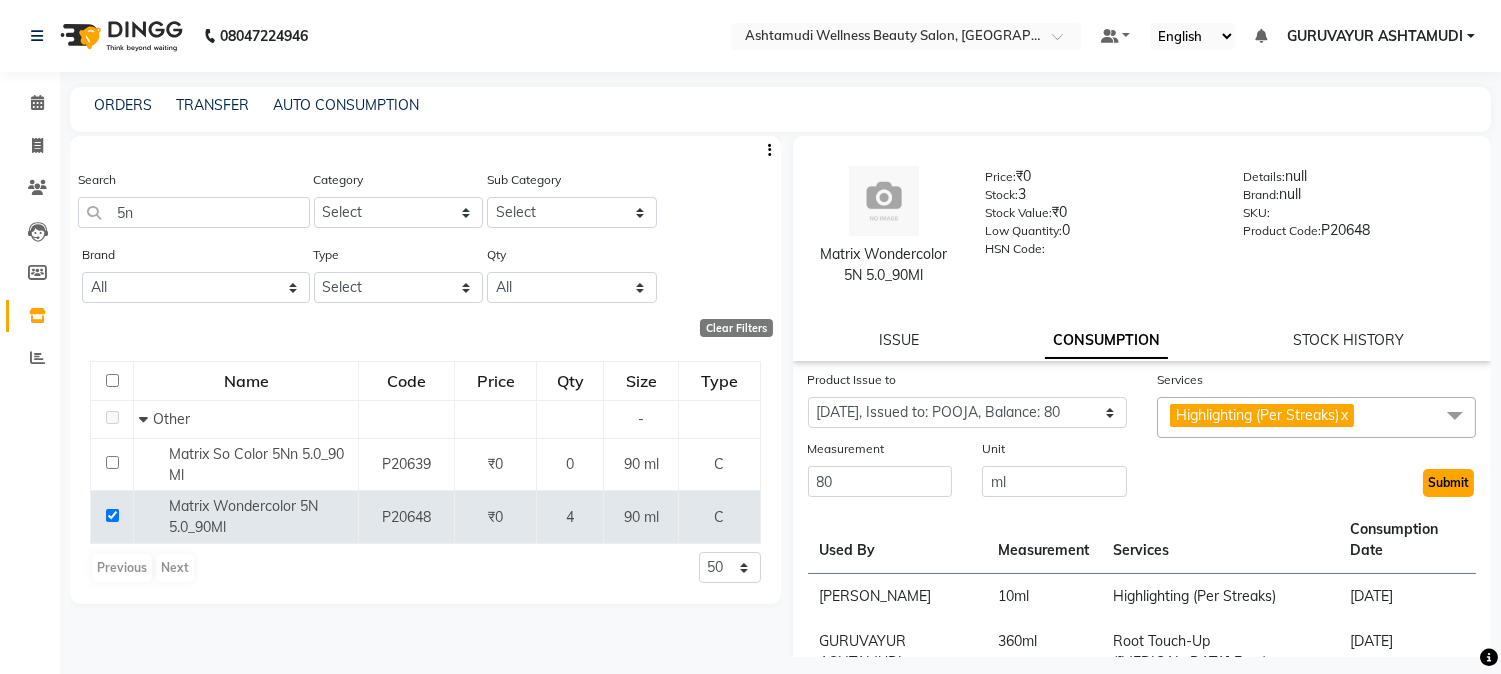 click on "Submit" 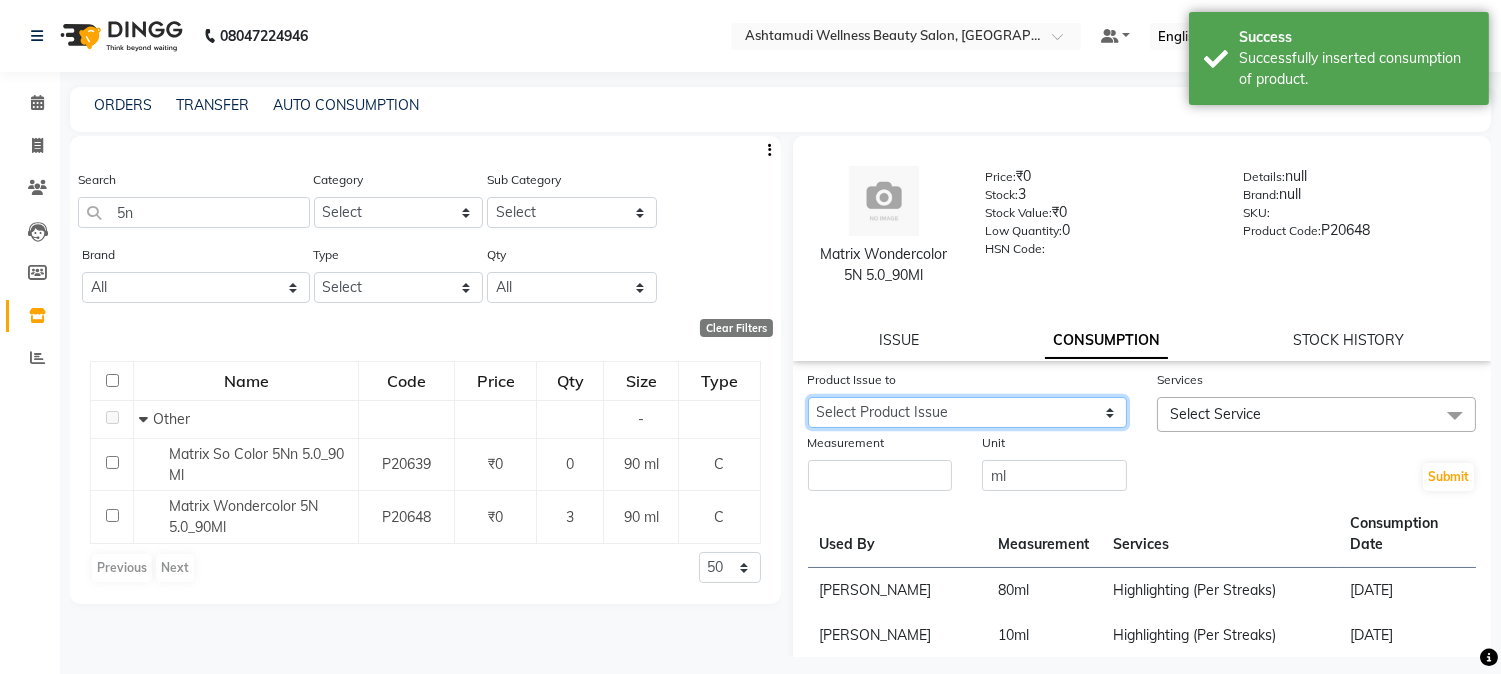 click on "Select Product Issue 2025-07-11, Issued to: POOJA, Balance: 90" 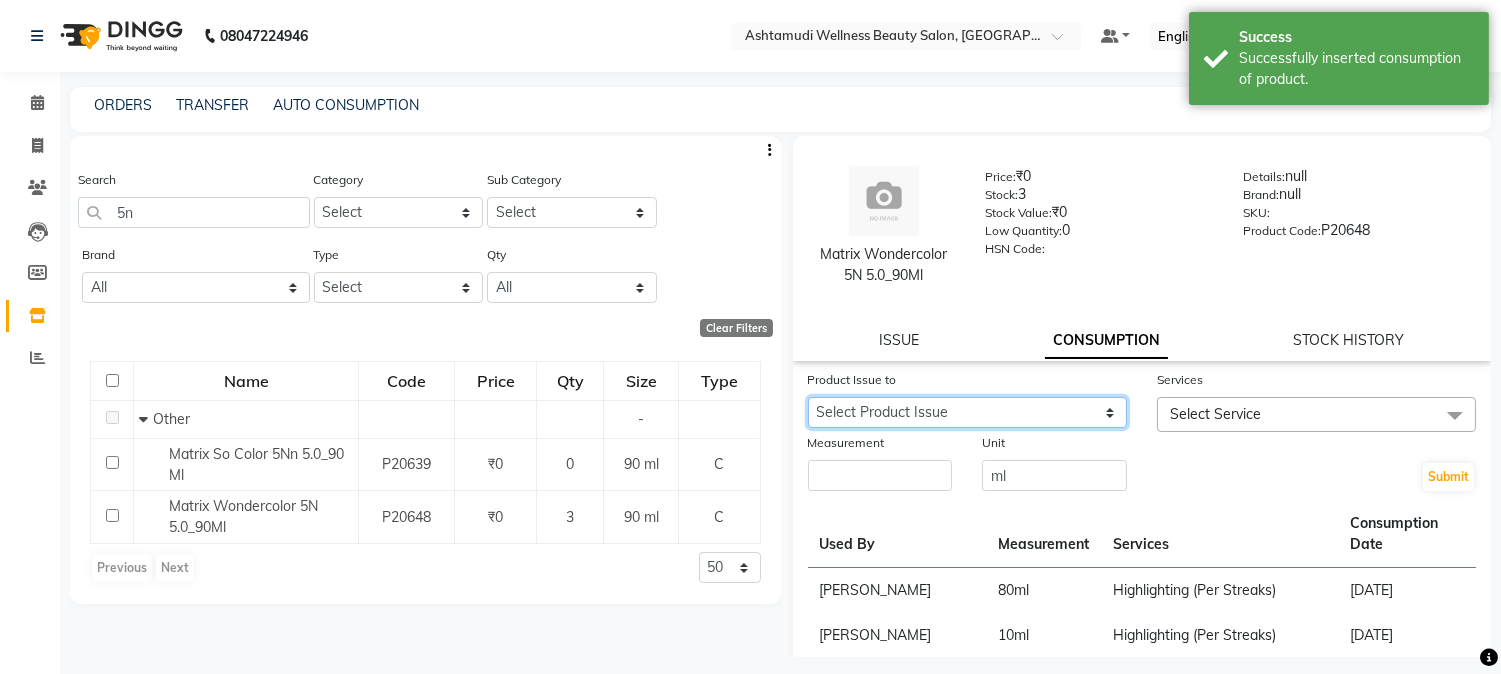 select on "1067411" 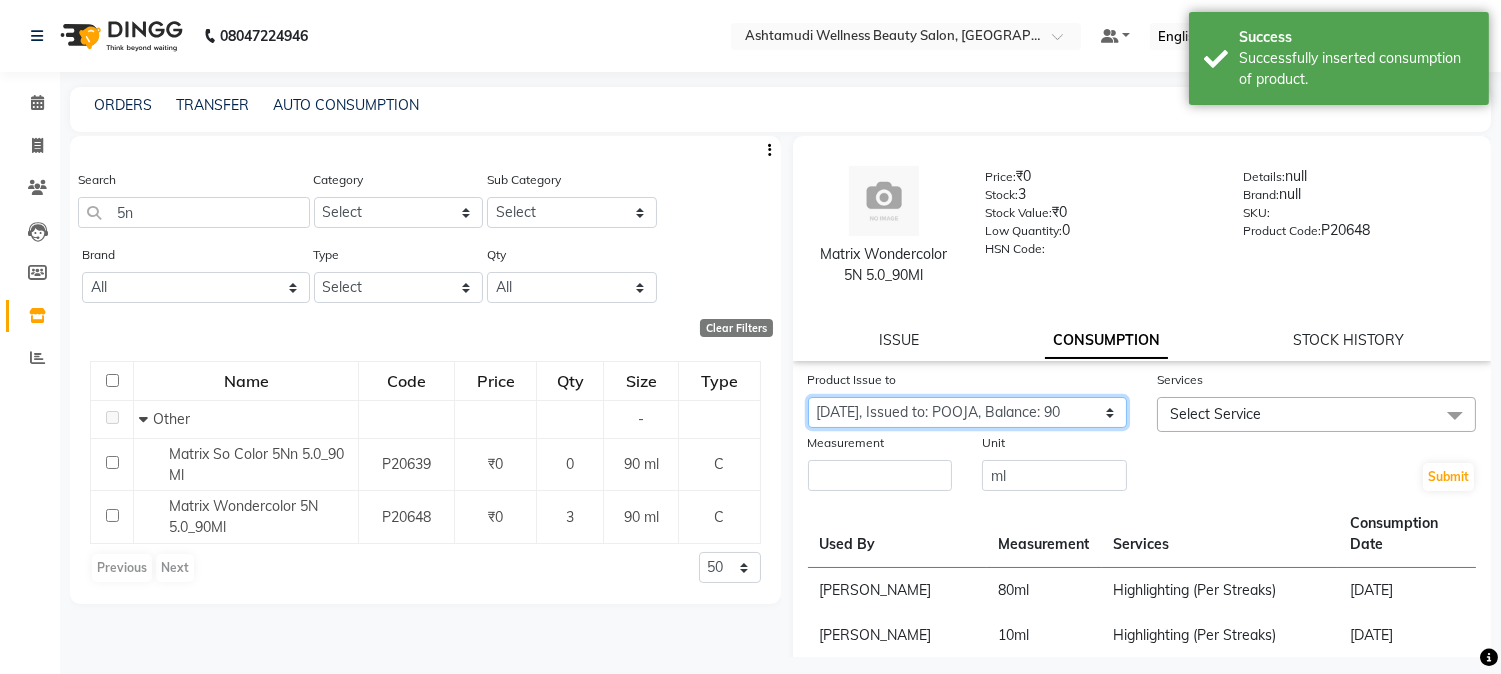 click on "Select Product Issue 2025-07-11, Issued to: POOJA, Balance: 90" 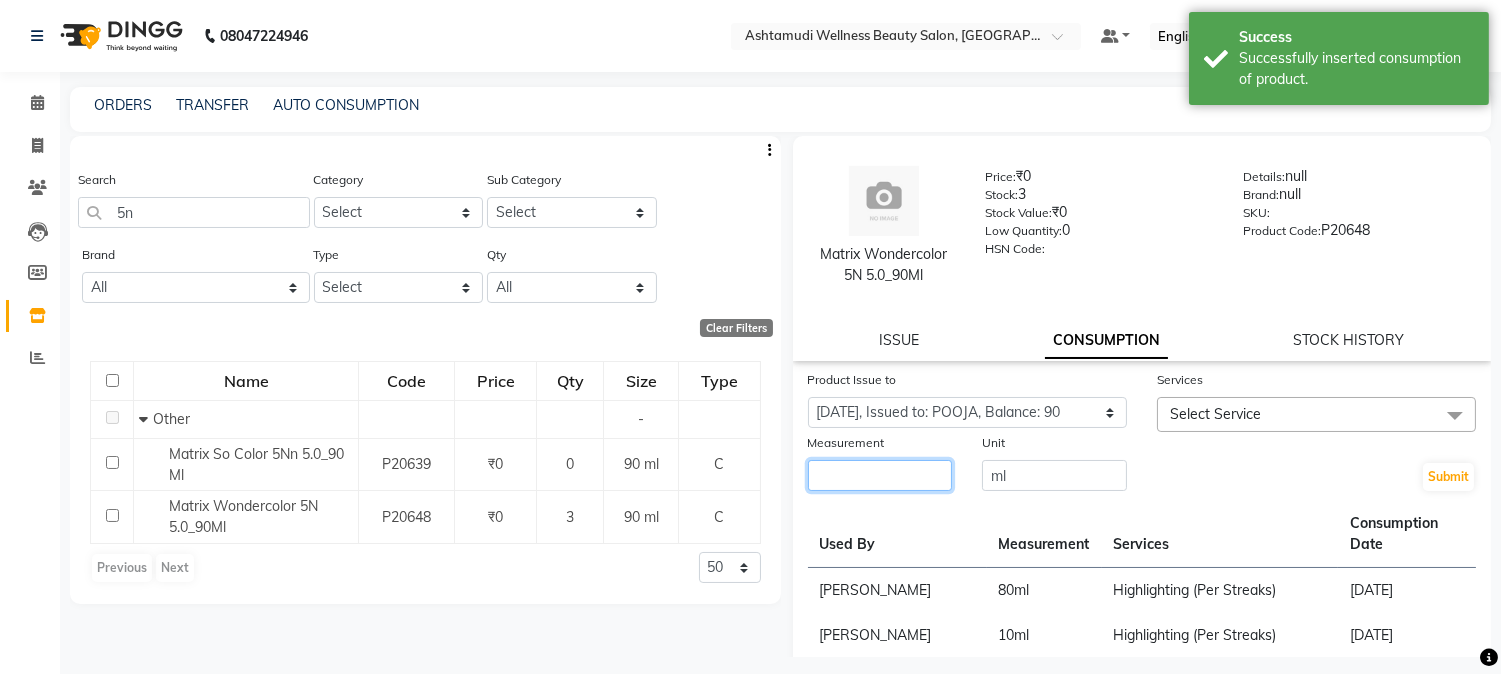 click 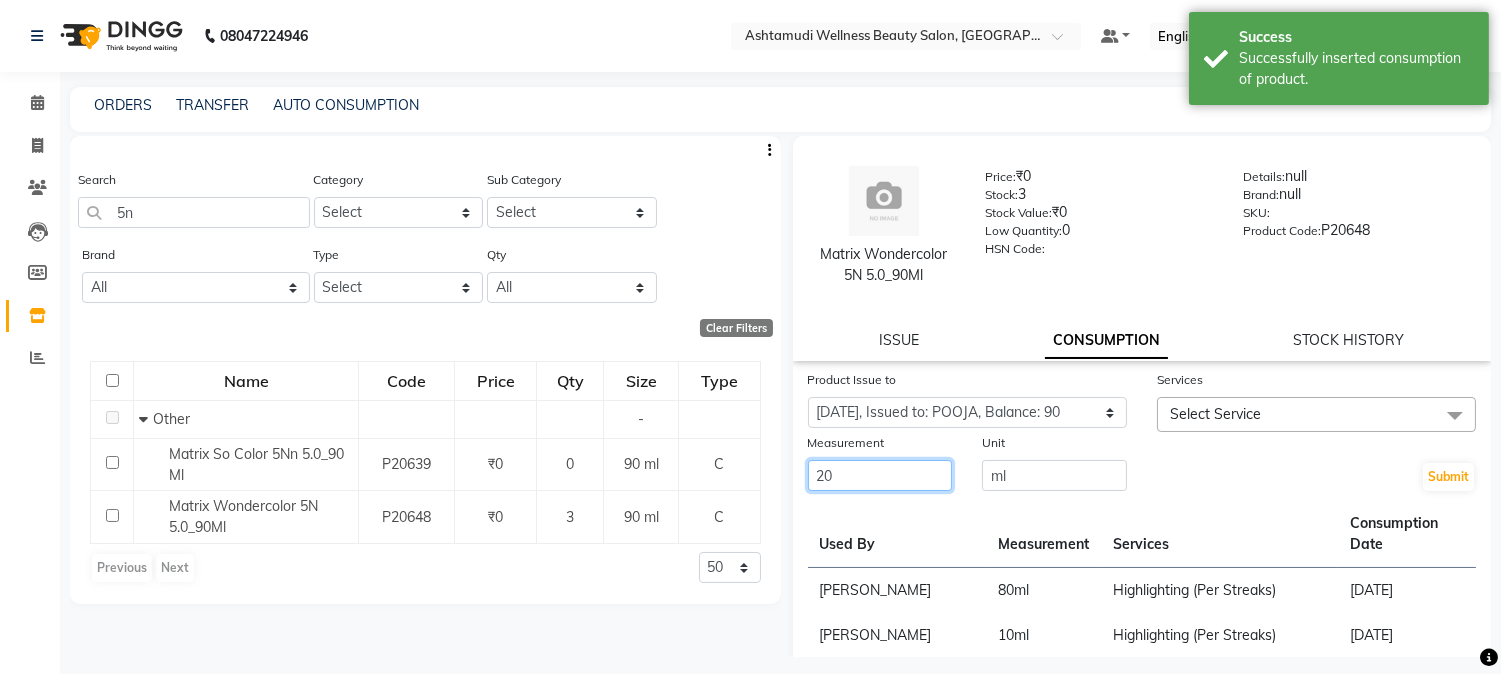type on "20" 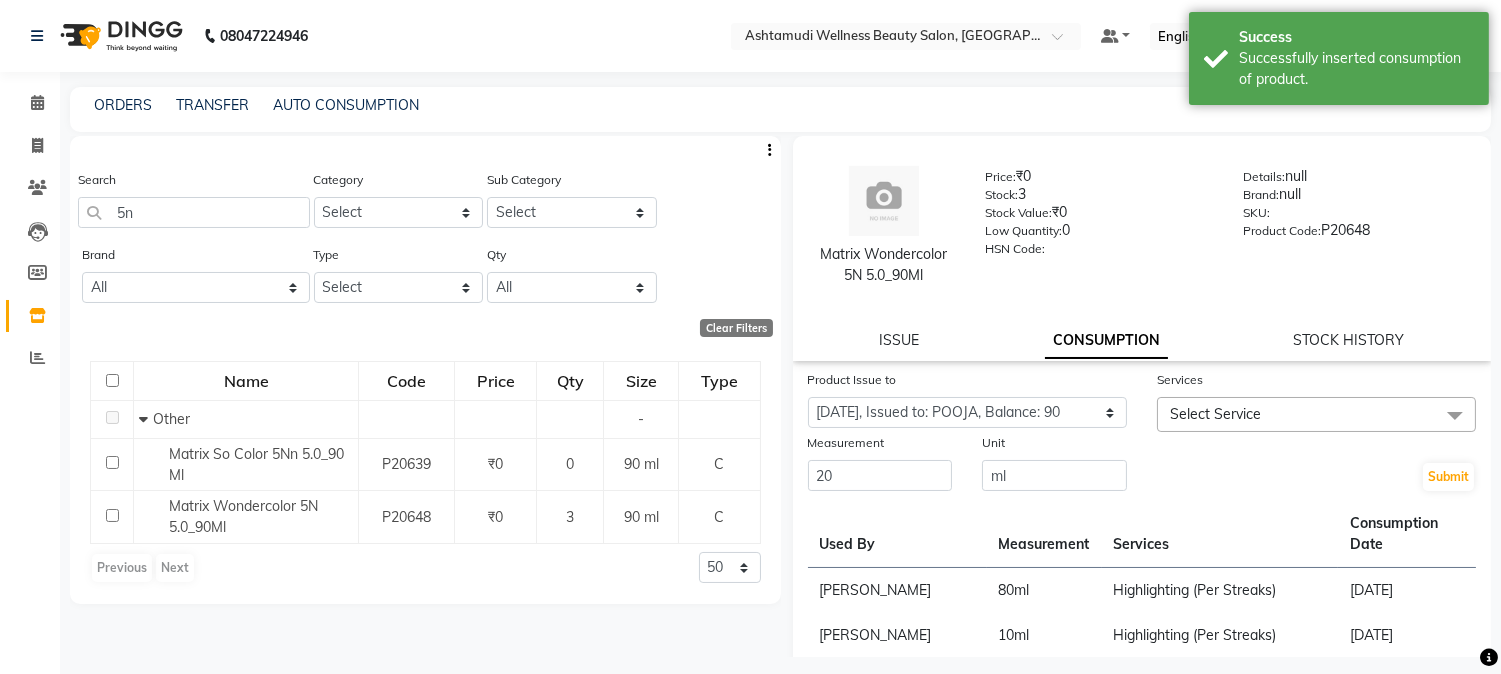 click on "Select Service" 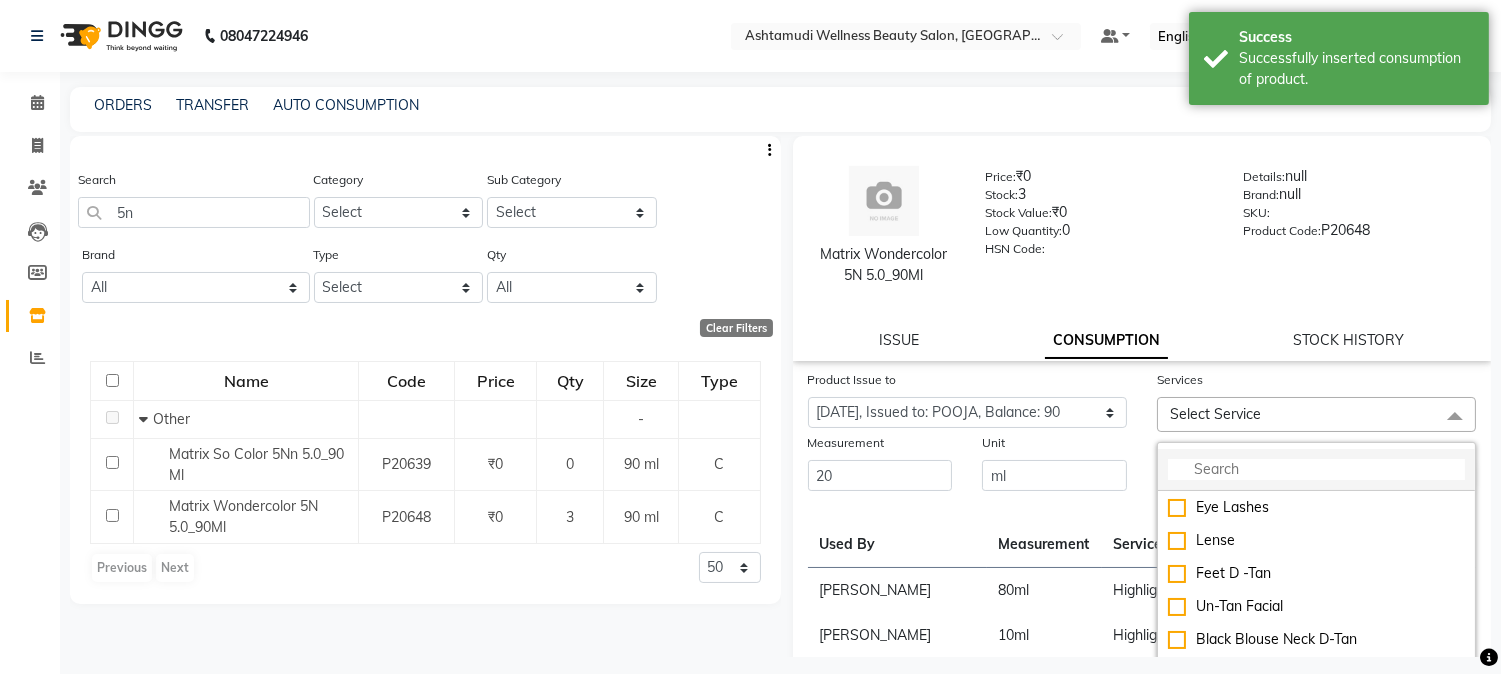 click 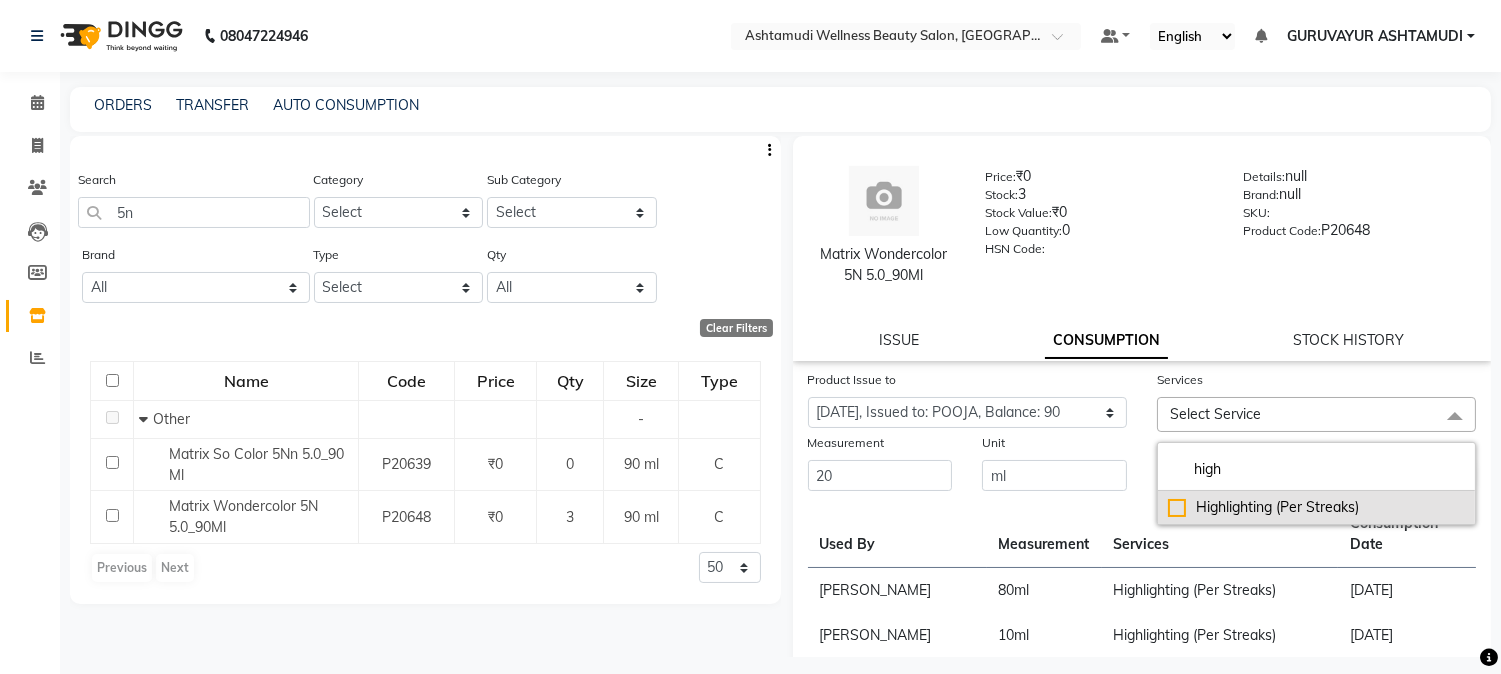 type on "high" 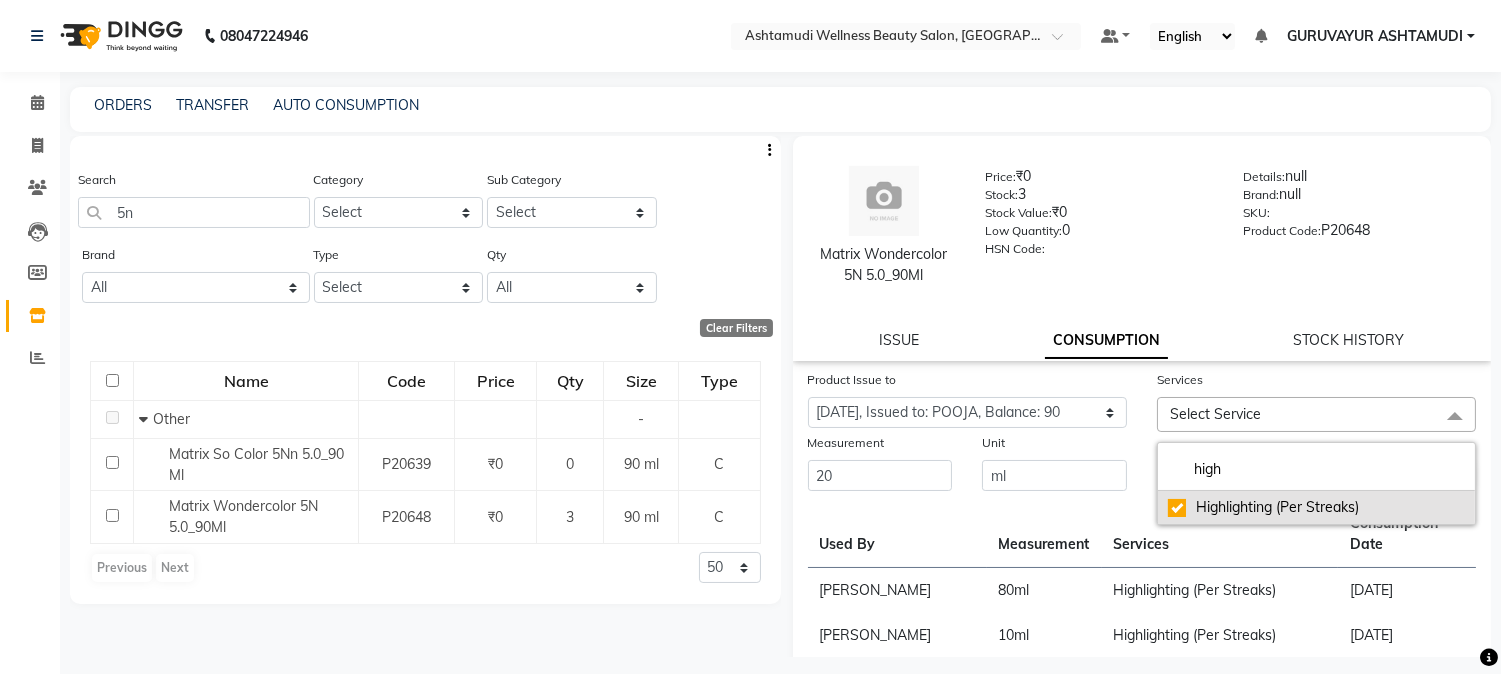 checkbox on "true" 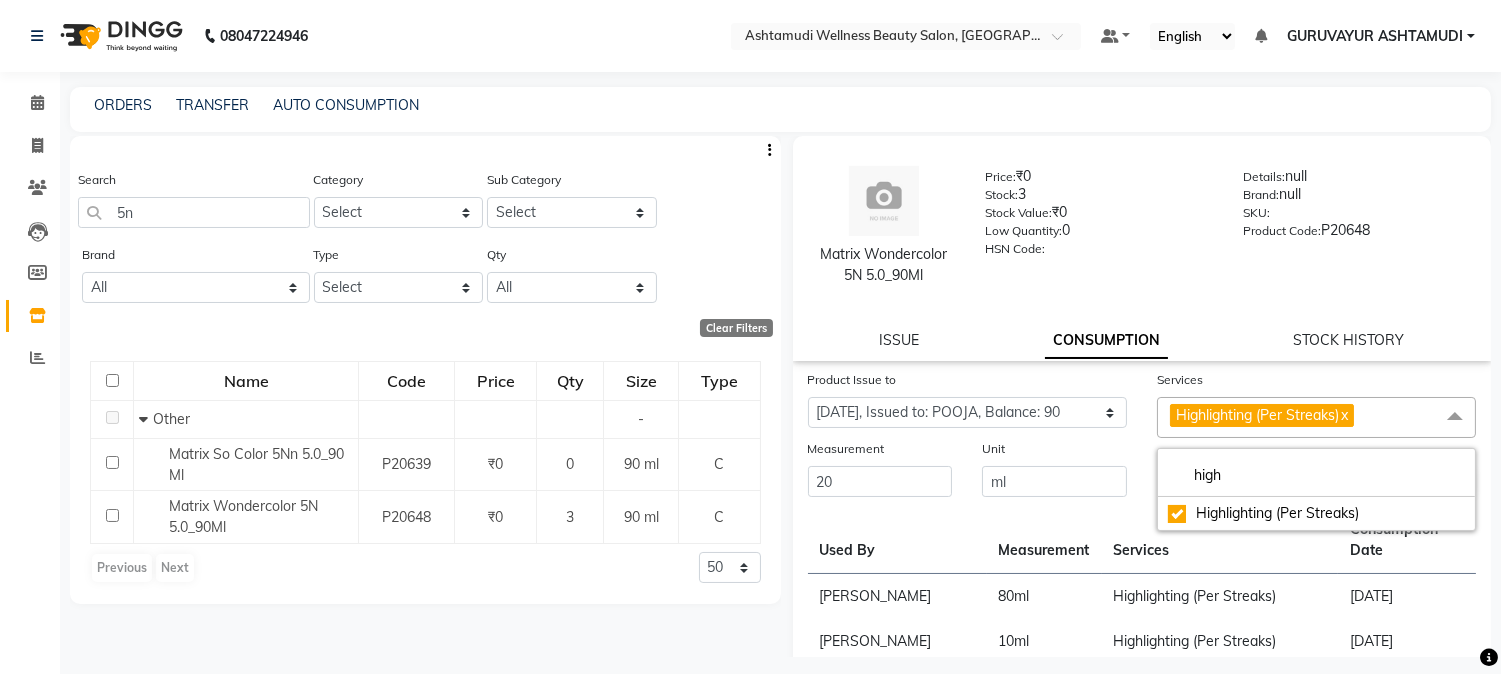 click on "Submit" 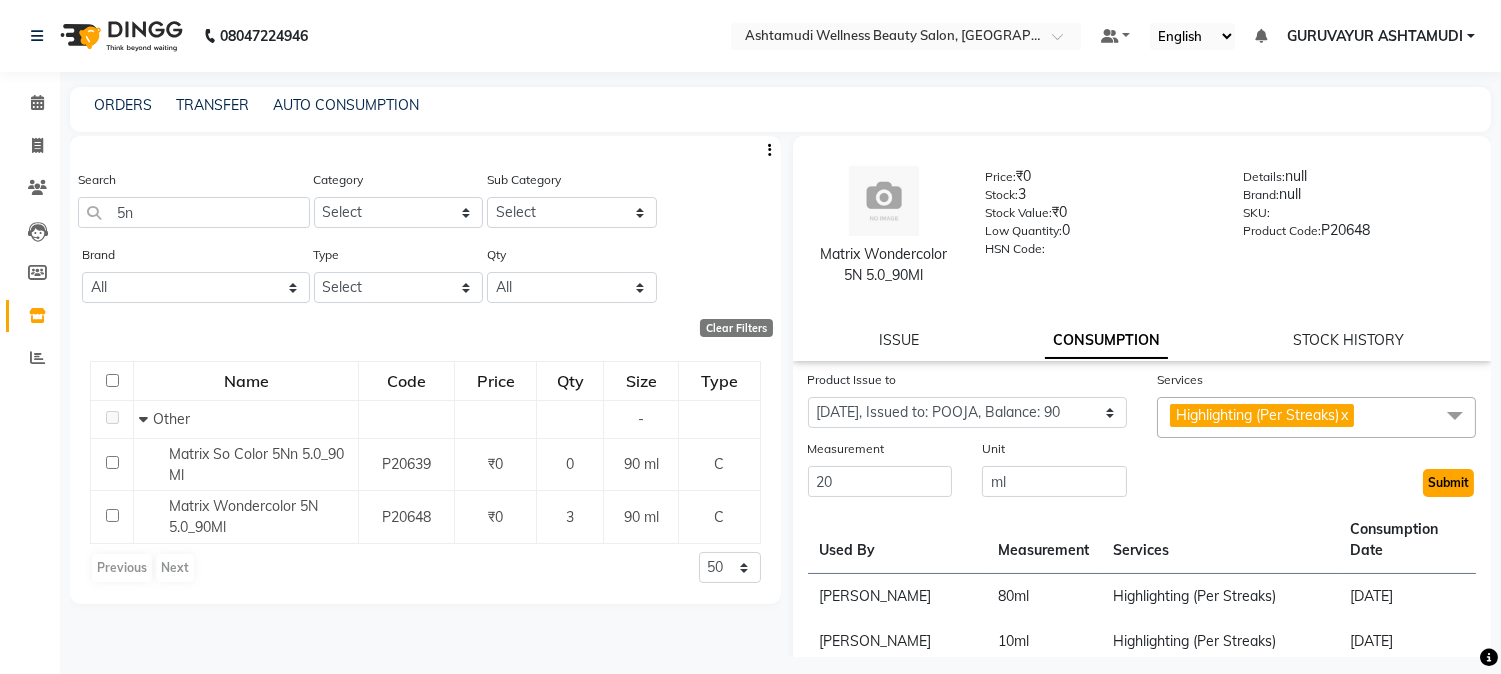 click on "Submit" 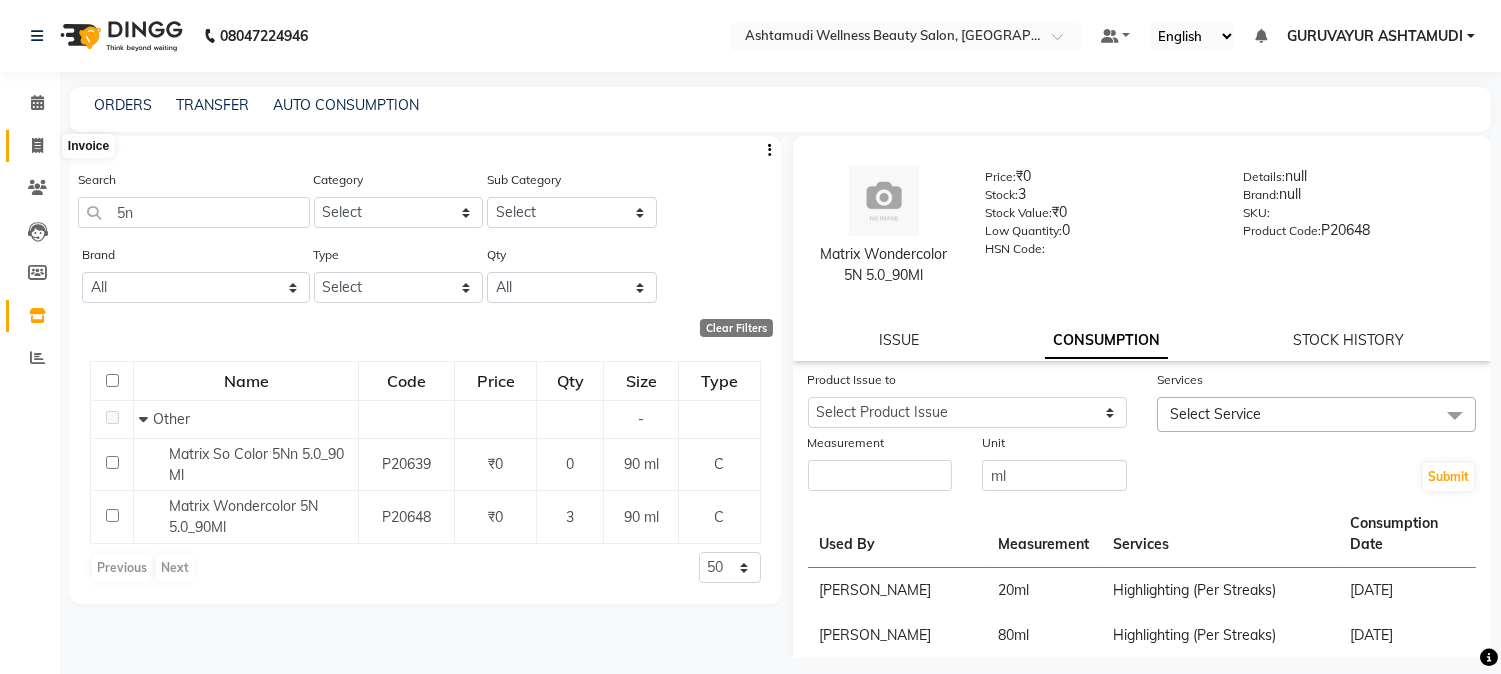 click 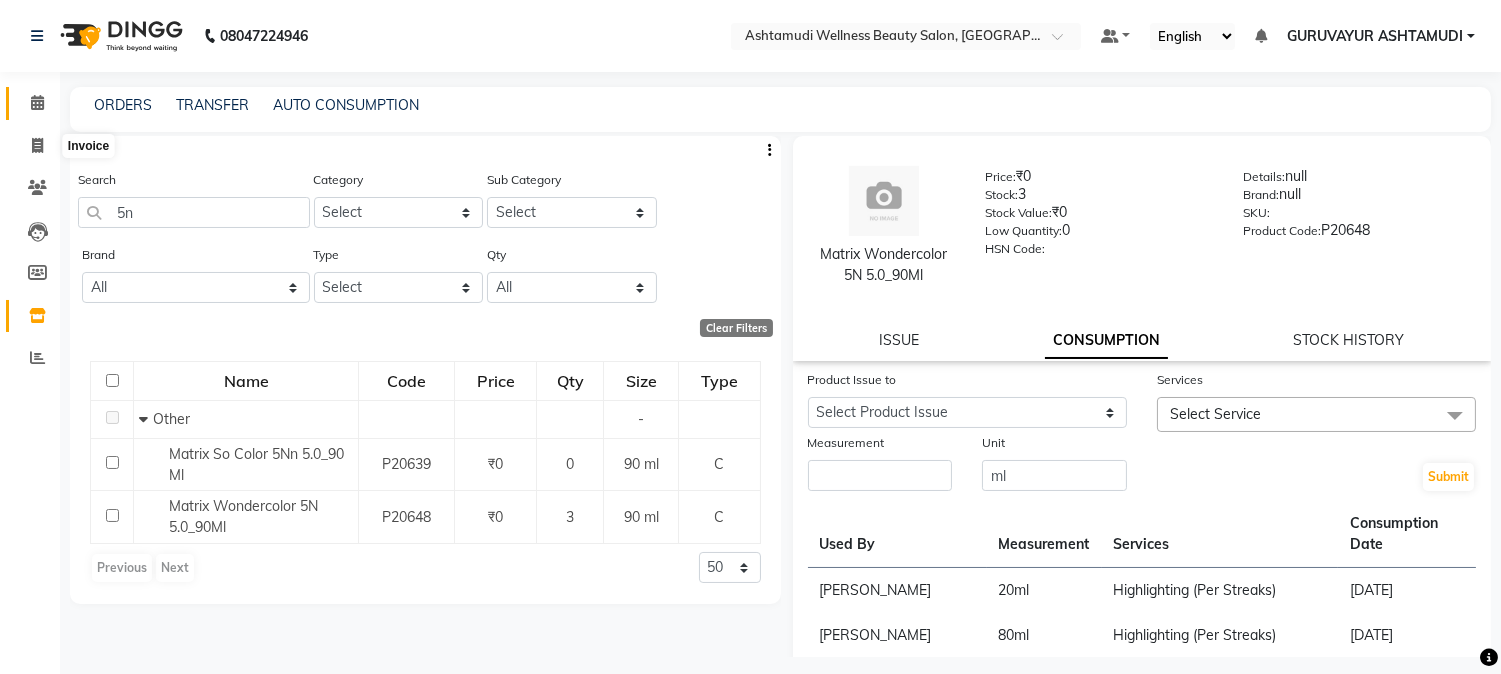 select on "4660" 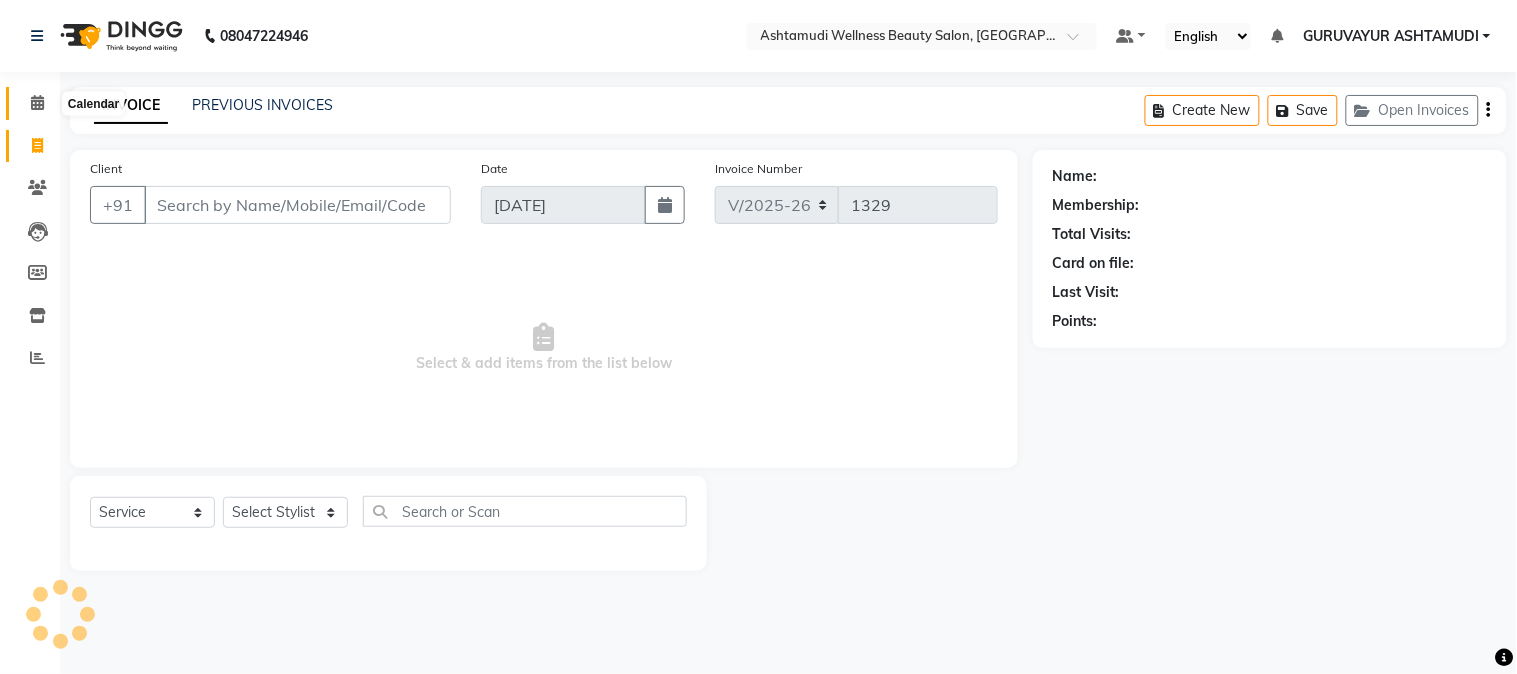 click 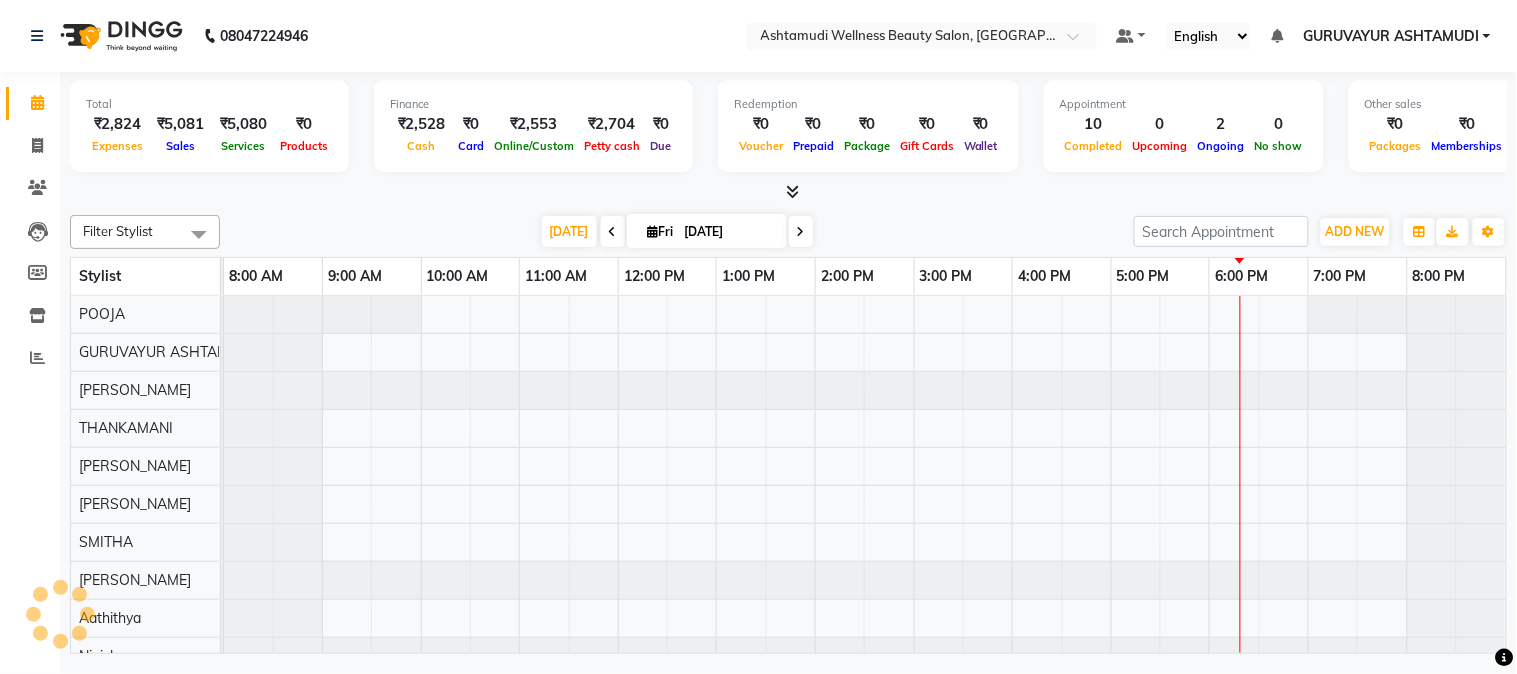 scroll, scrollTop: 0, scrollLeft: 0, axis: both 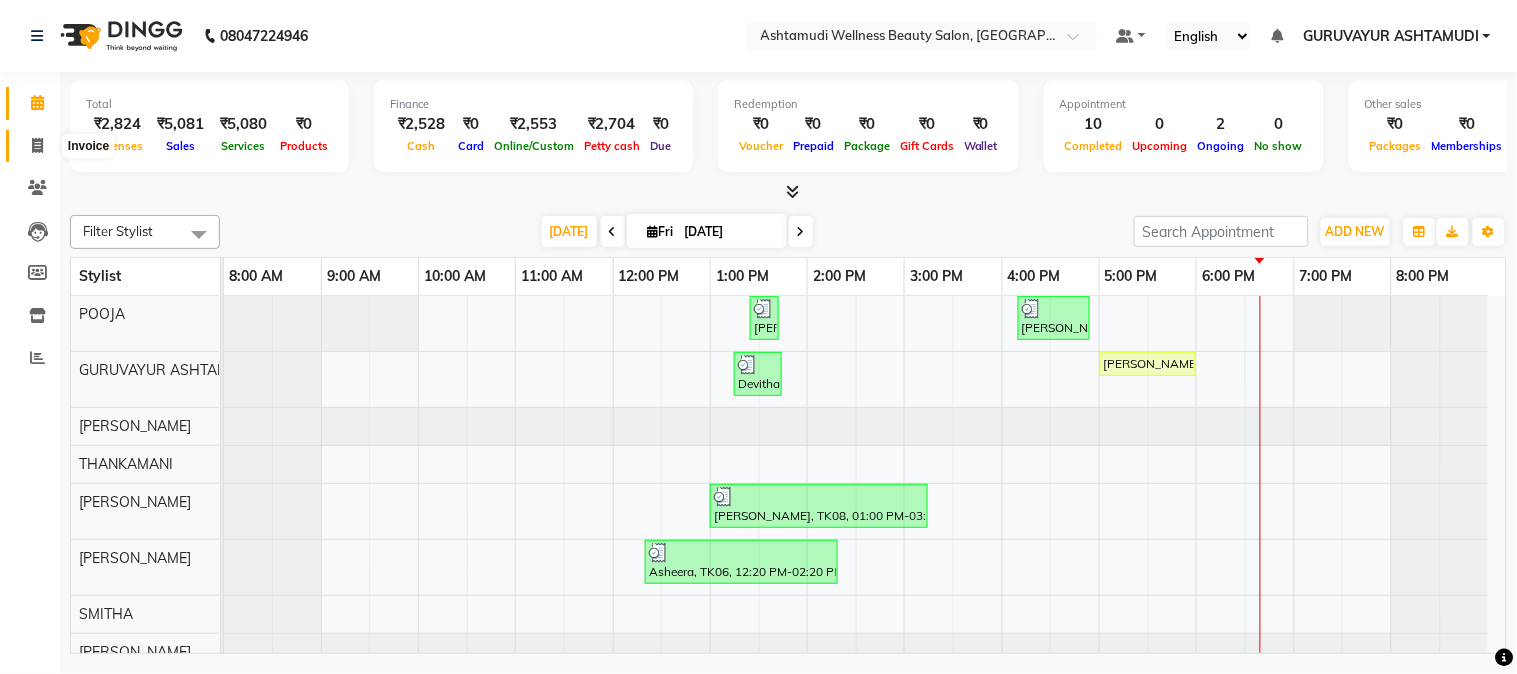 click 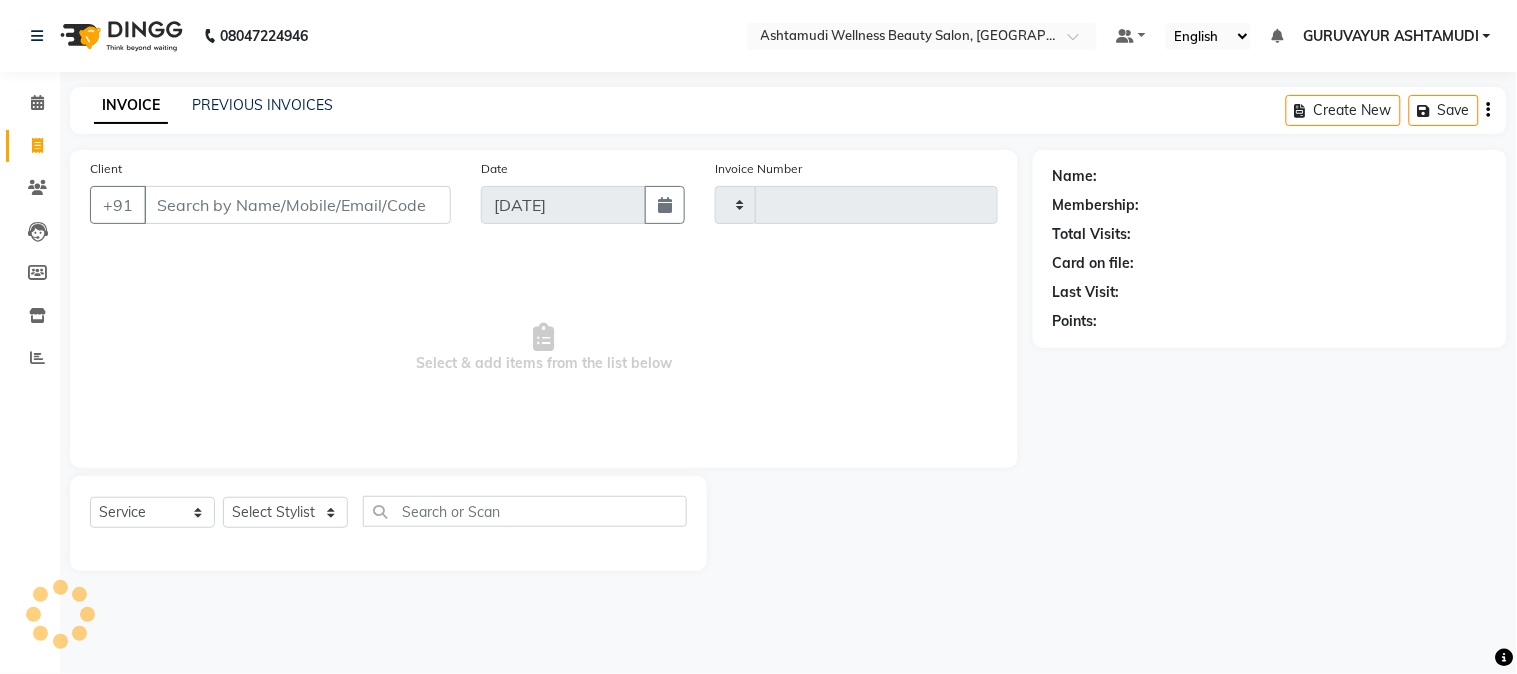 type on "1329" 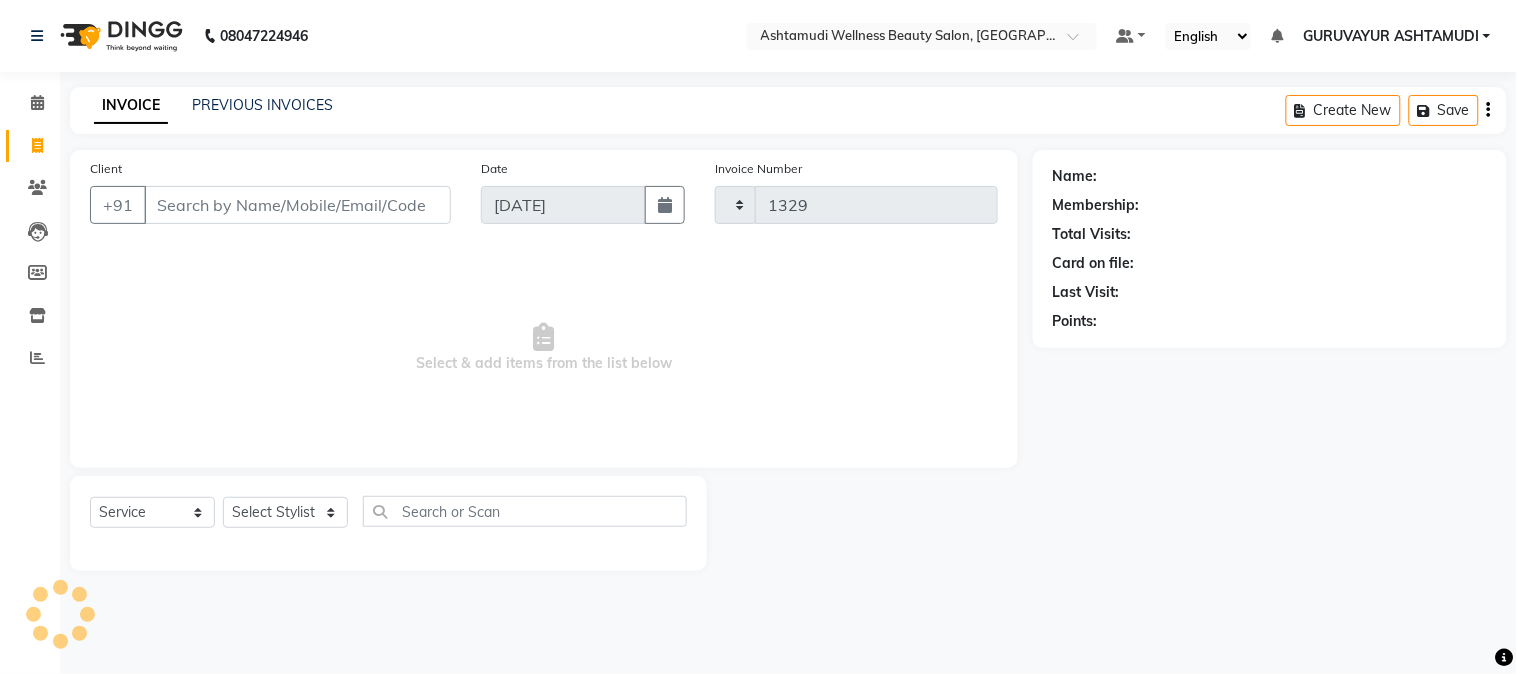 select on "4660" 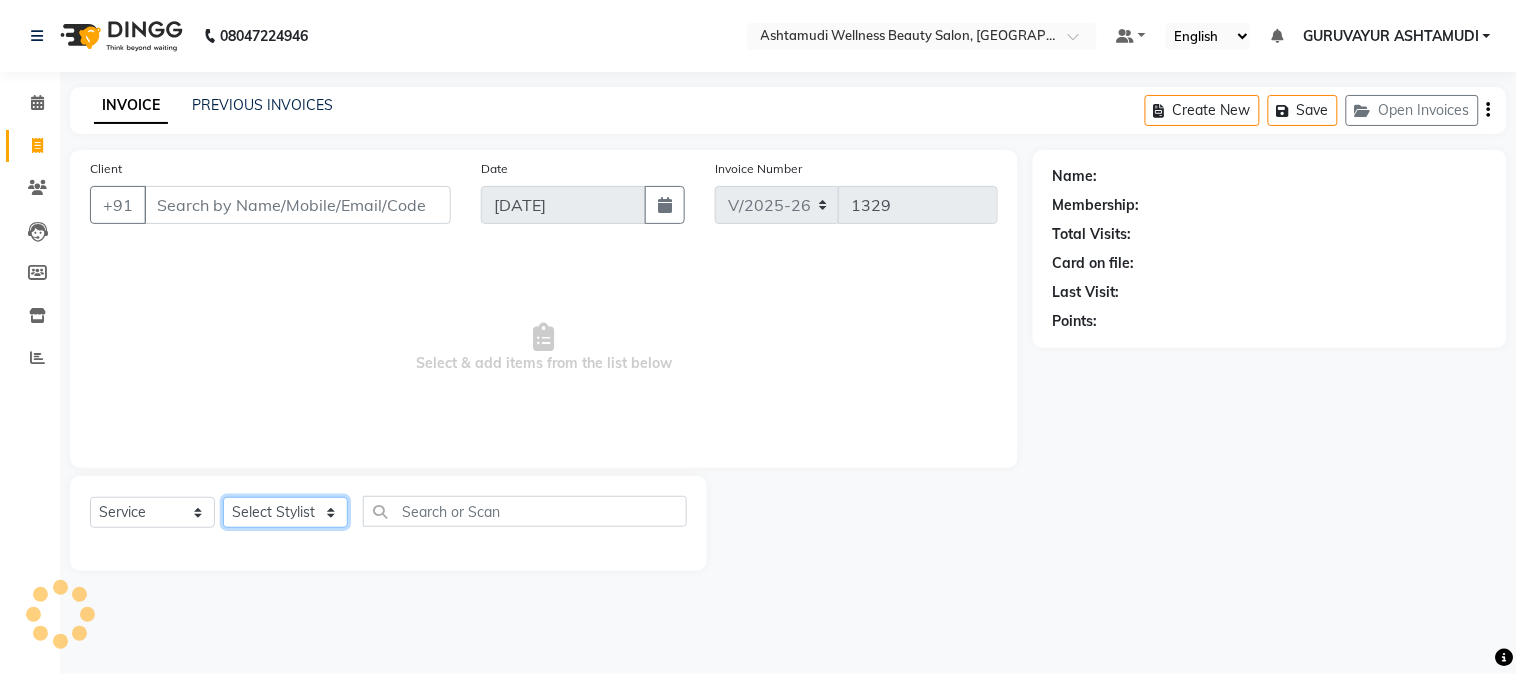 click on "Select Stylist" 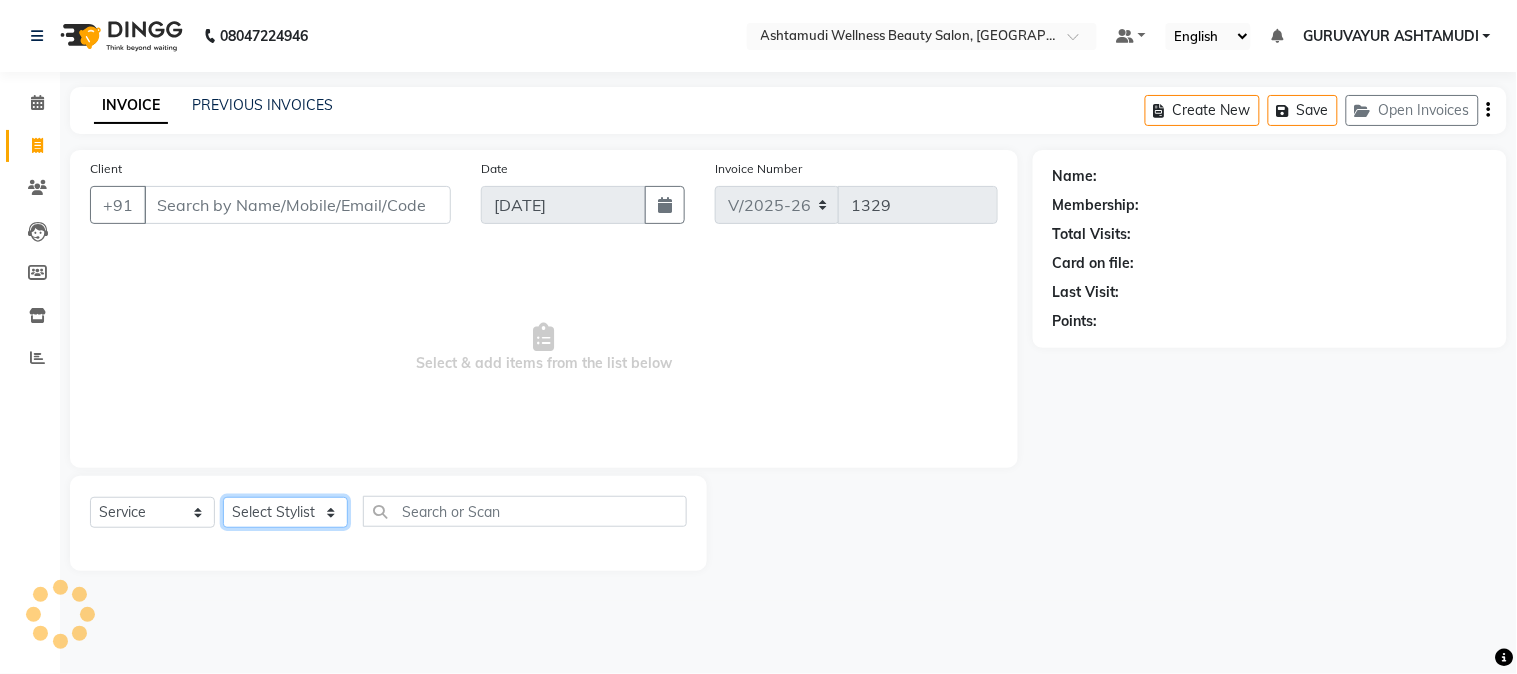 select on "69667" 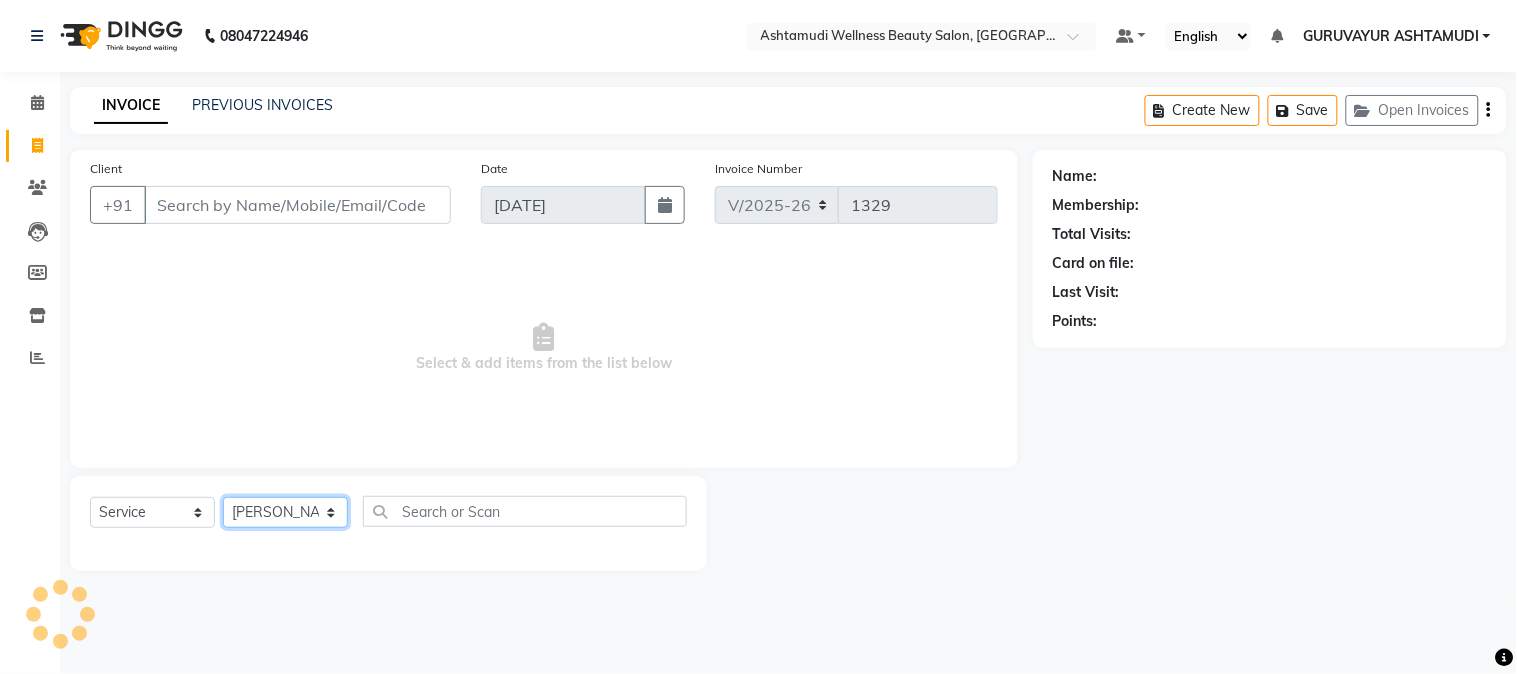 click on "Select Stylist Aathithya ANILA ANJANA DAS GURUVAYUR ASHTAMUDI NEETHU Nigisha POOJA PRACHI PRASEETHA REESHMA  Rini SMITHA THANKAMANI" 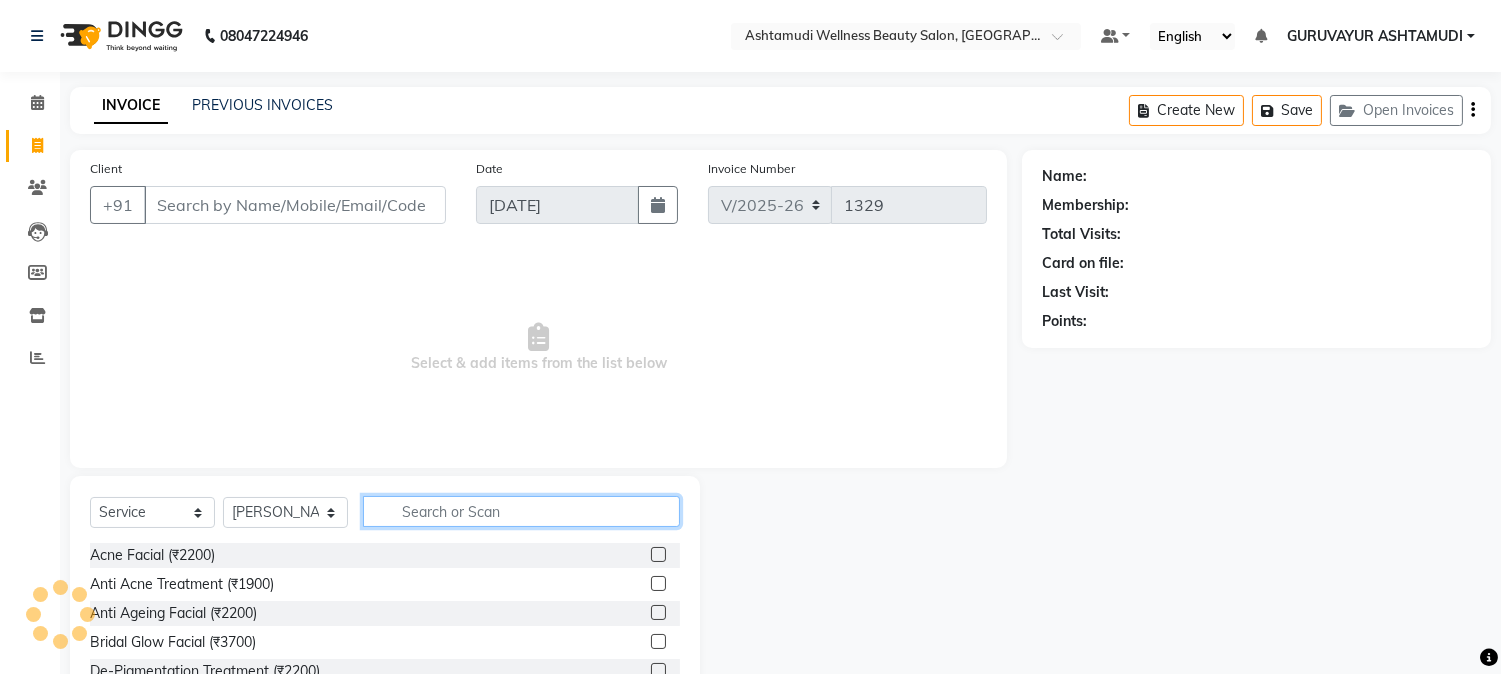 click 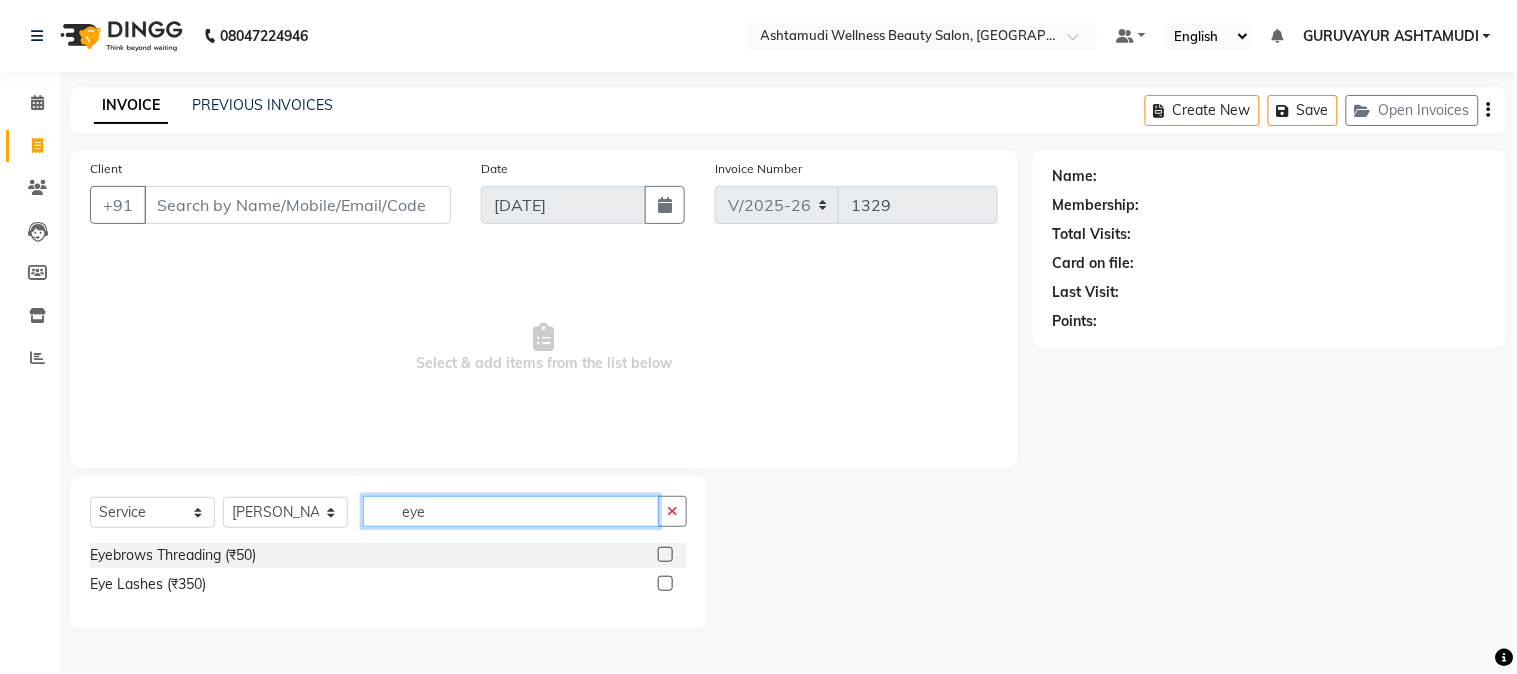 type on "eye" 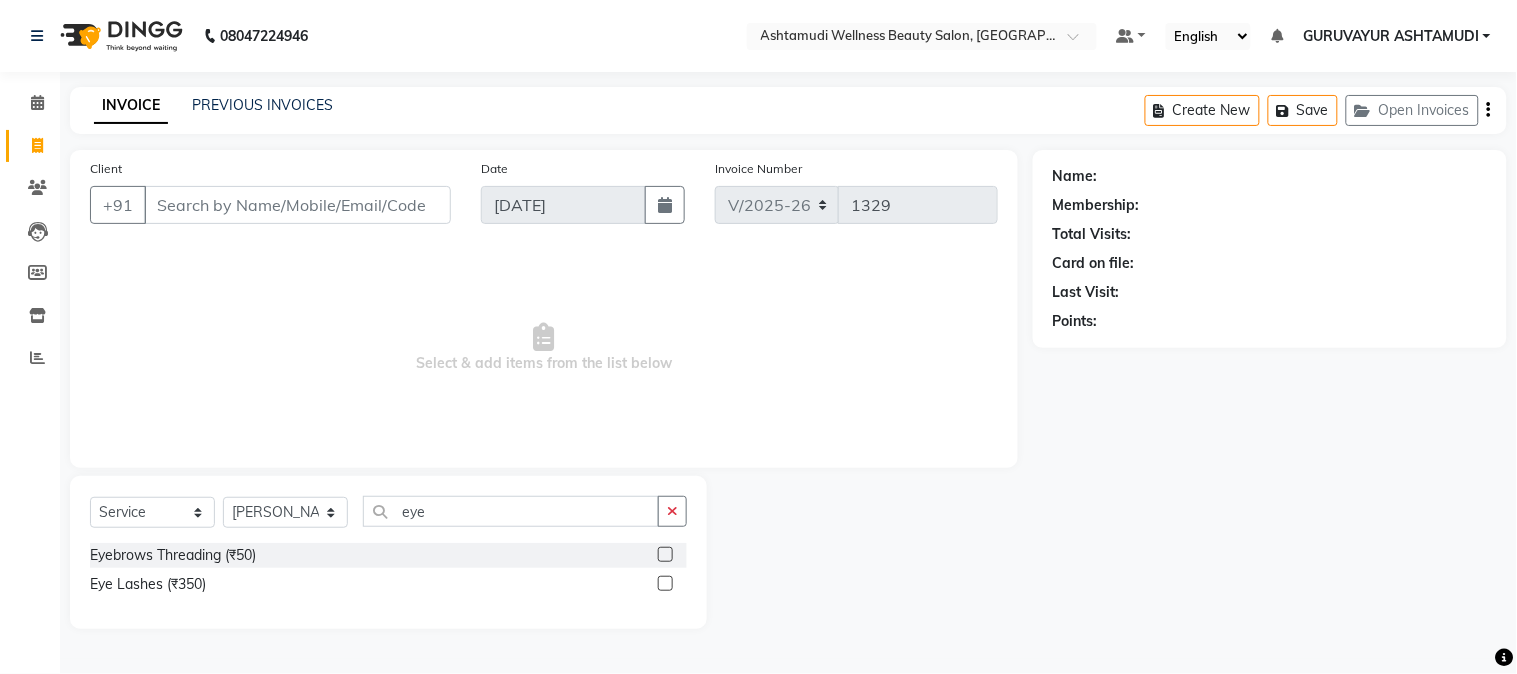 click 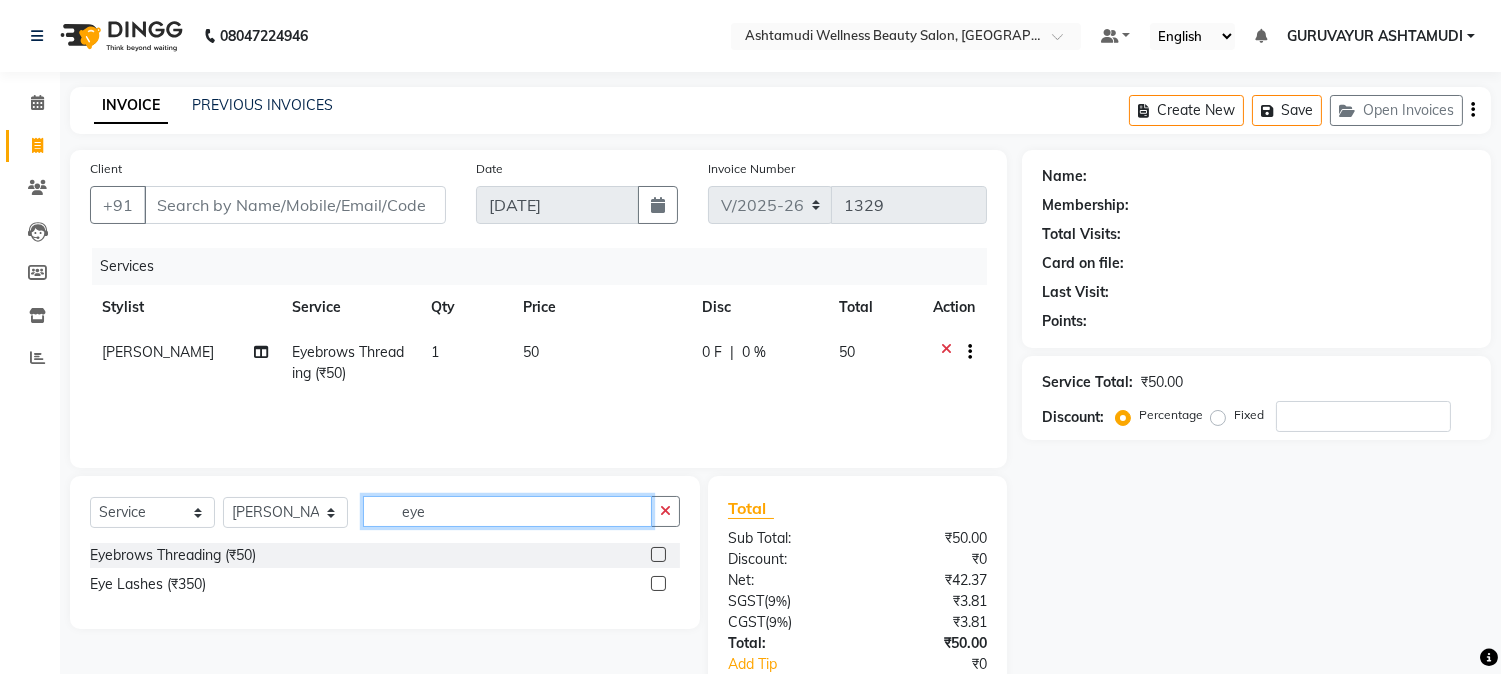 checkbox on "false" 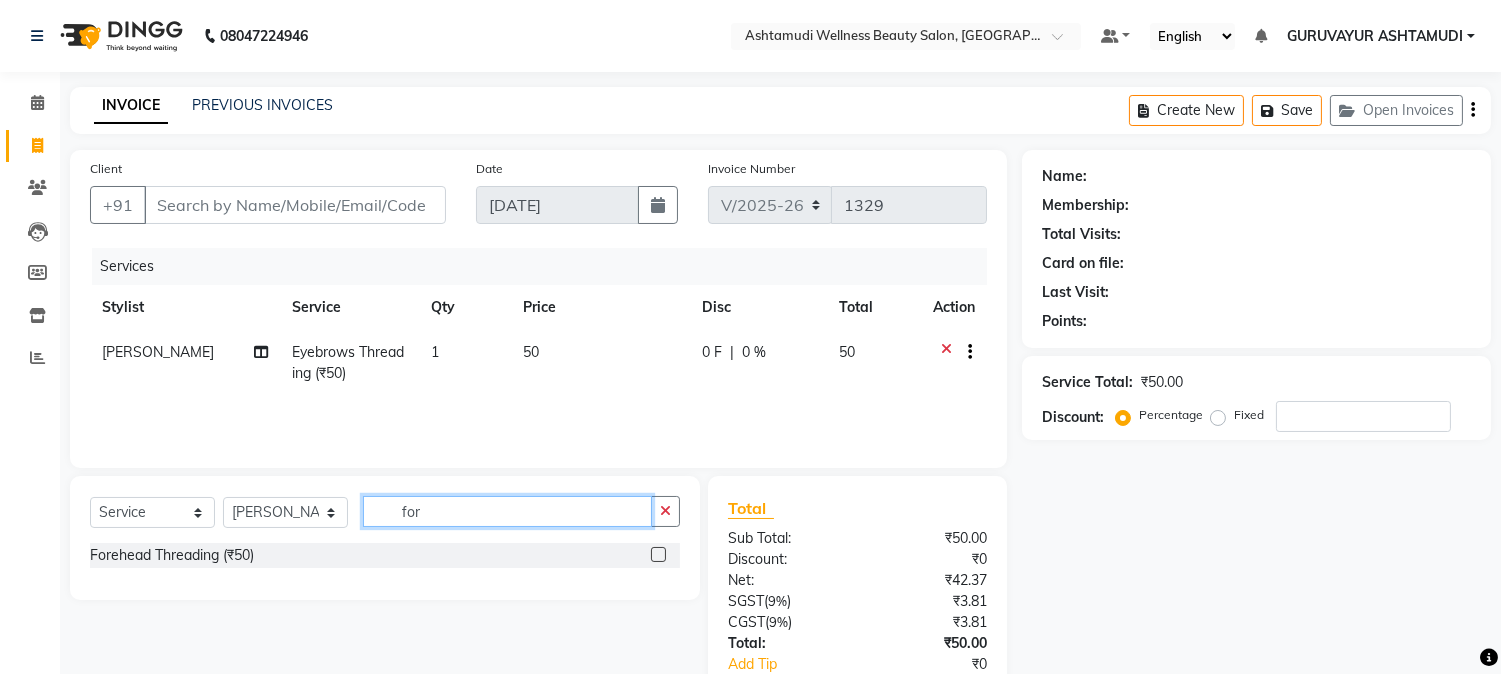 type on "for" 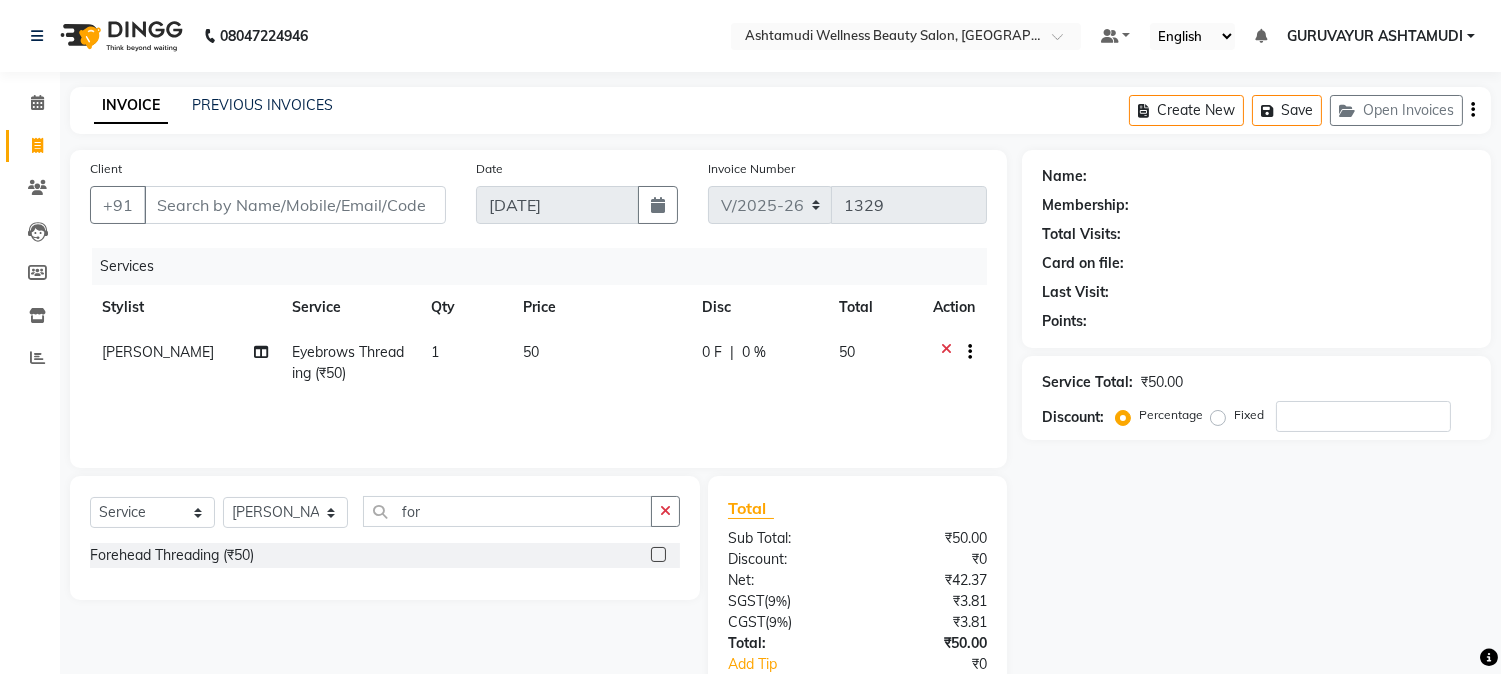 click 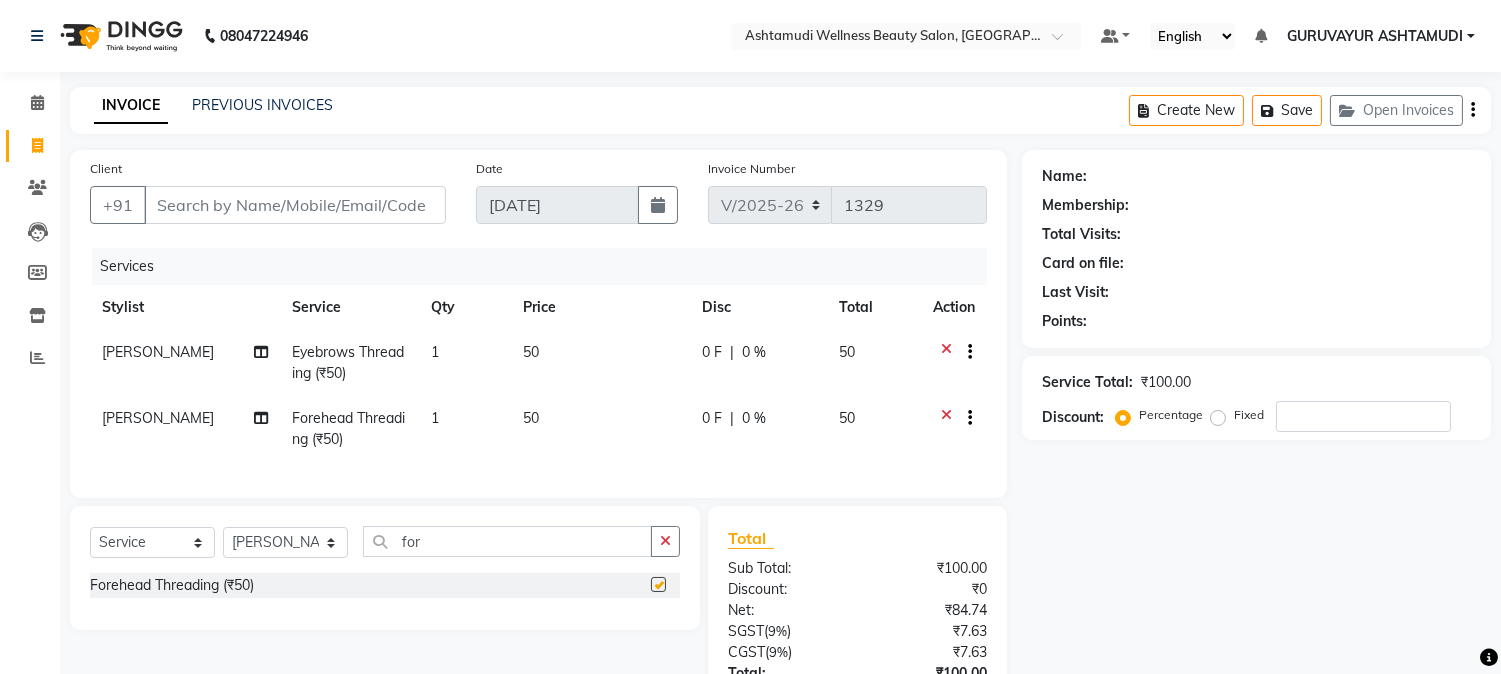 checkbox on "false" 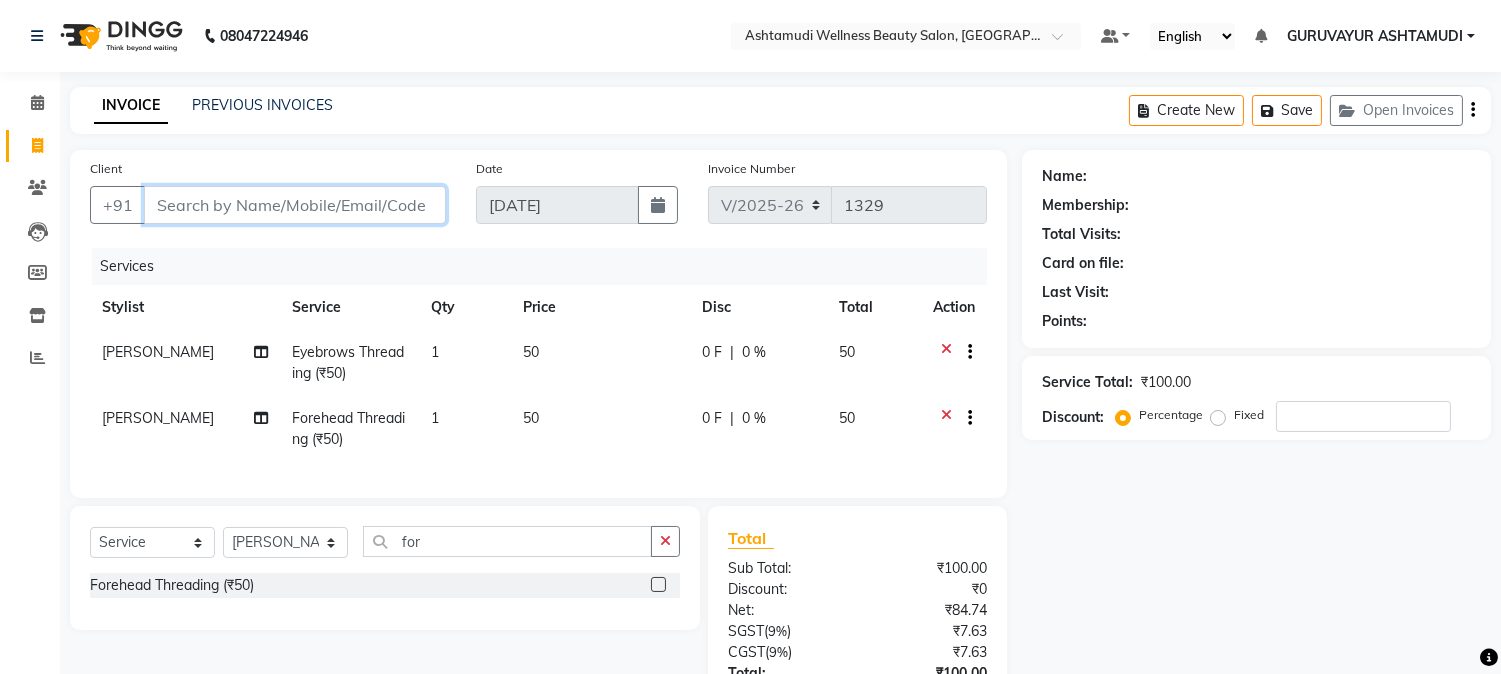 click on "Client" at bounding box center [295, 205] 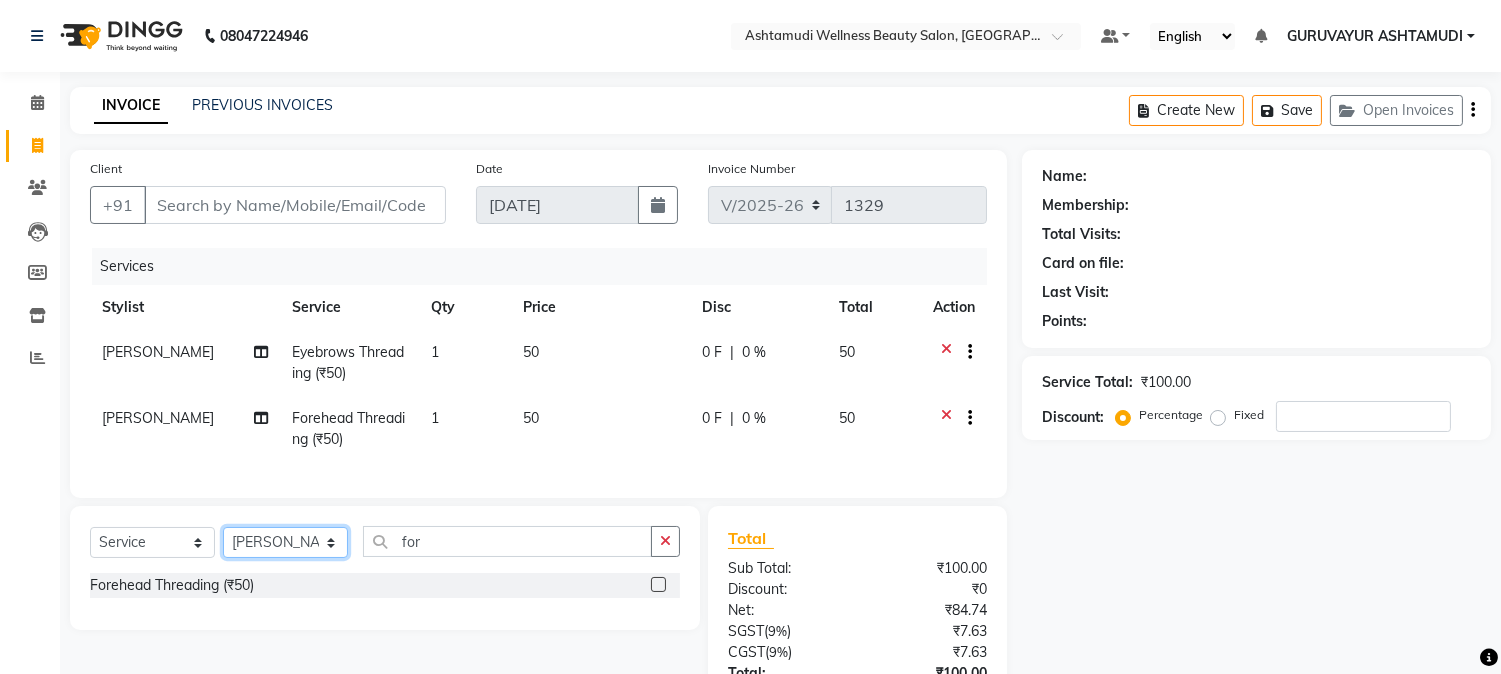 drag, startPoint x: 311, startPoint y: 570, endPoint x: 311, endPoint y: 557, distance: 13 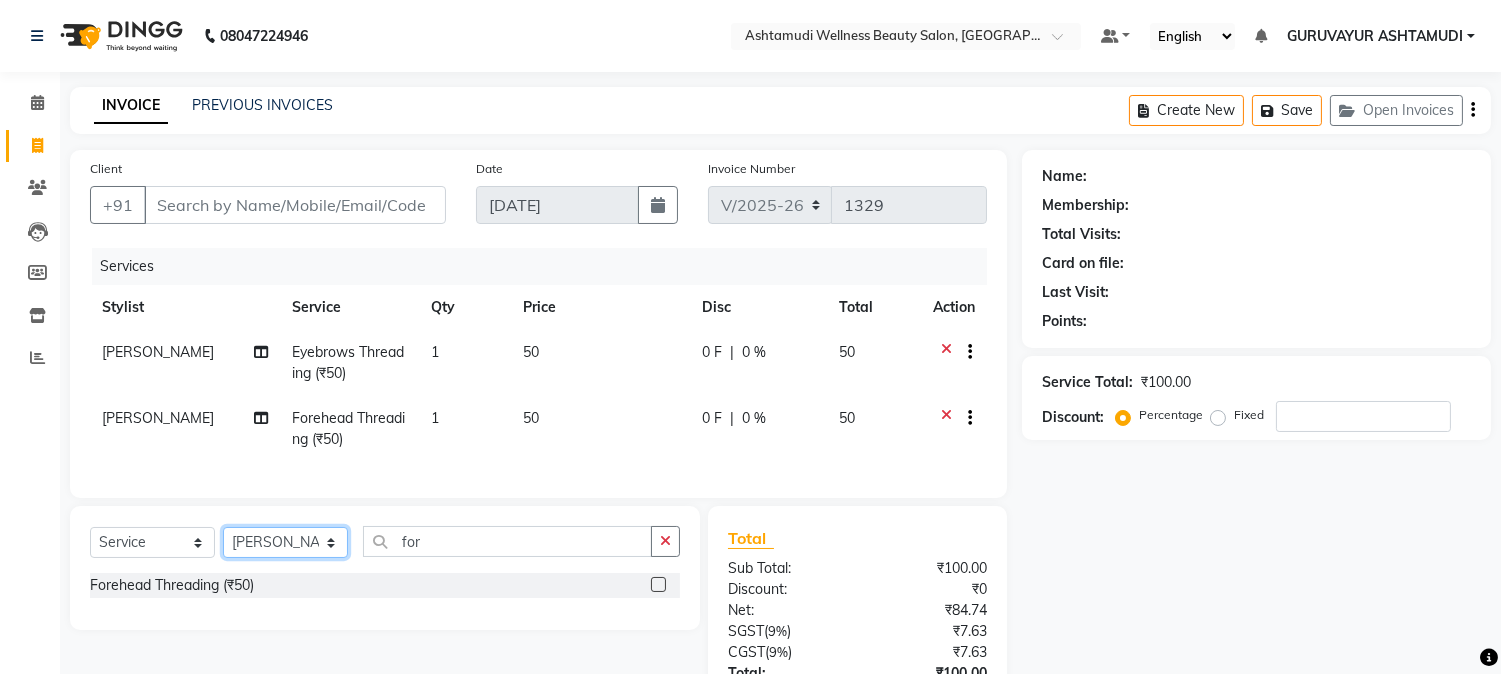 select on "38876" 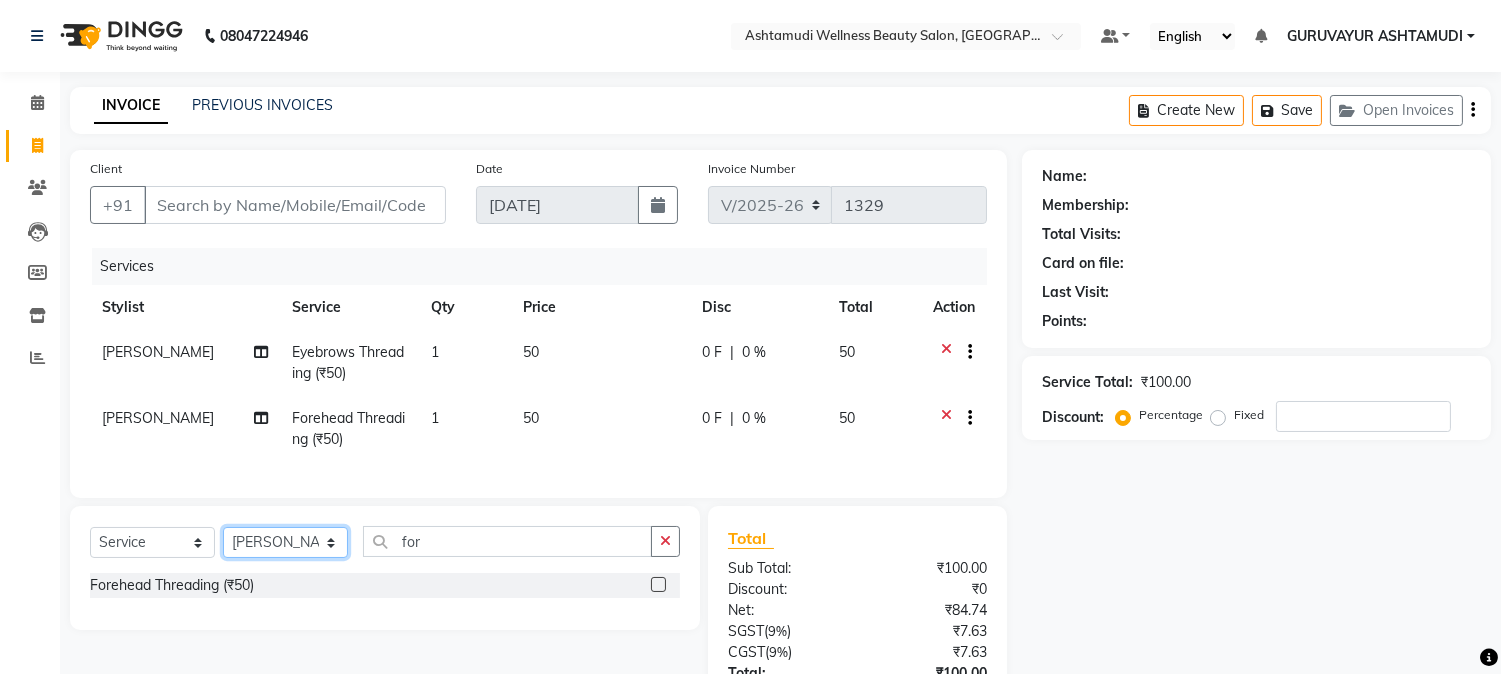 click on "Select Stylist Aathithya ANILA ANJANA DAS GURUVAYUR ASHTAMUDI NEETHU Nigisha POOJA PRACHI PRASEETHA REESHMA  Rini SMITHA THANKAMANI" 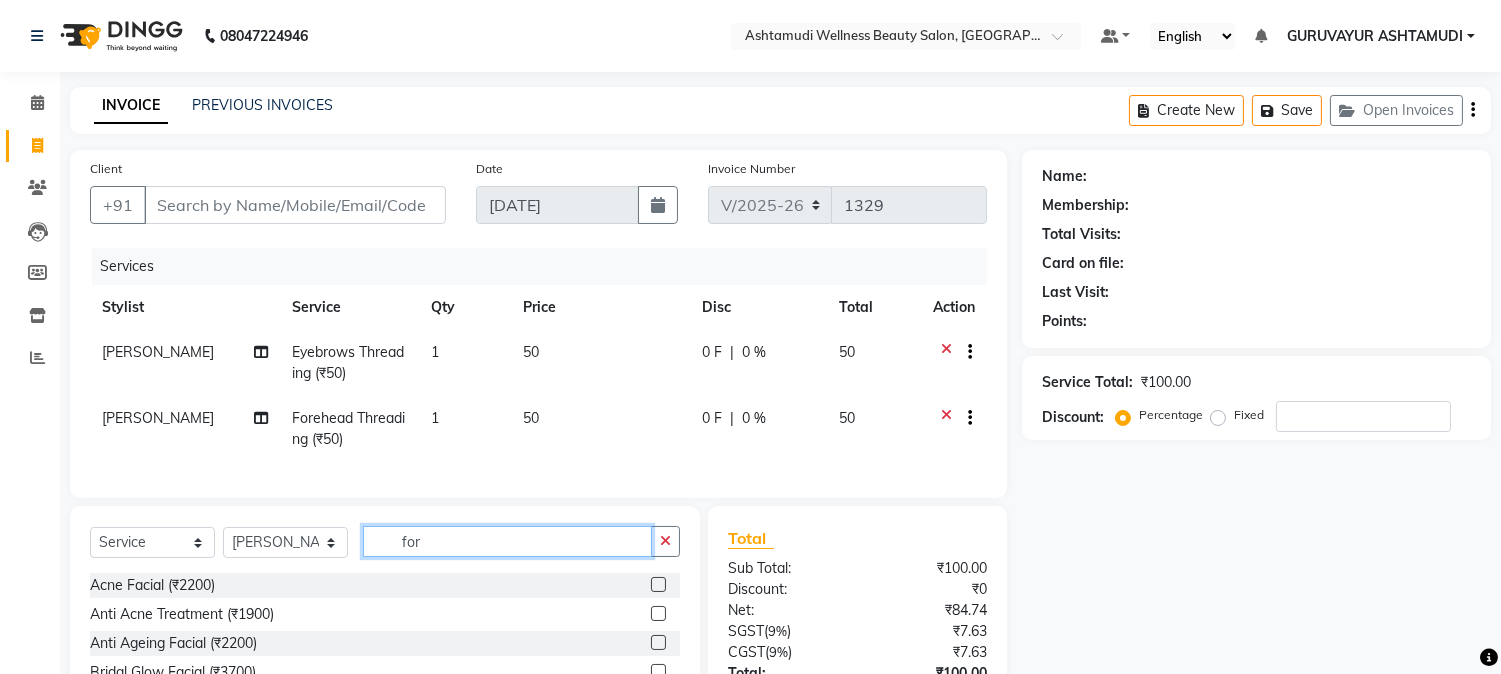 click on "for" 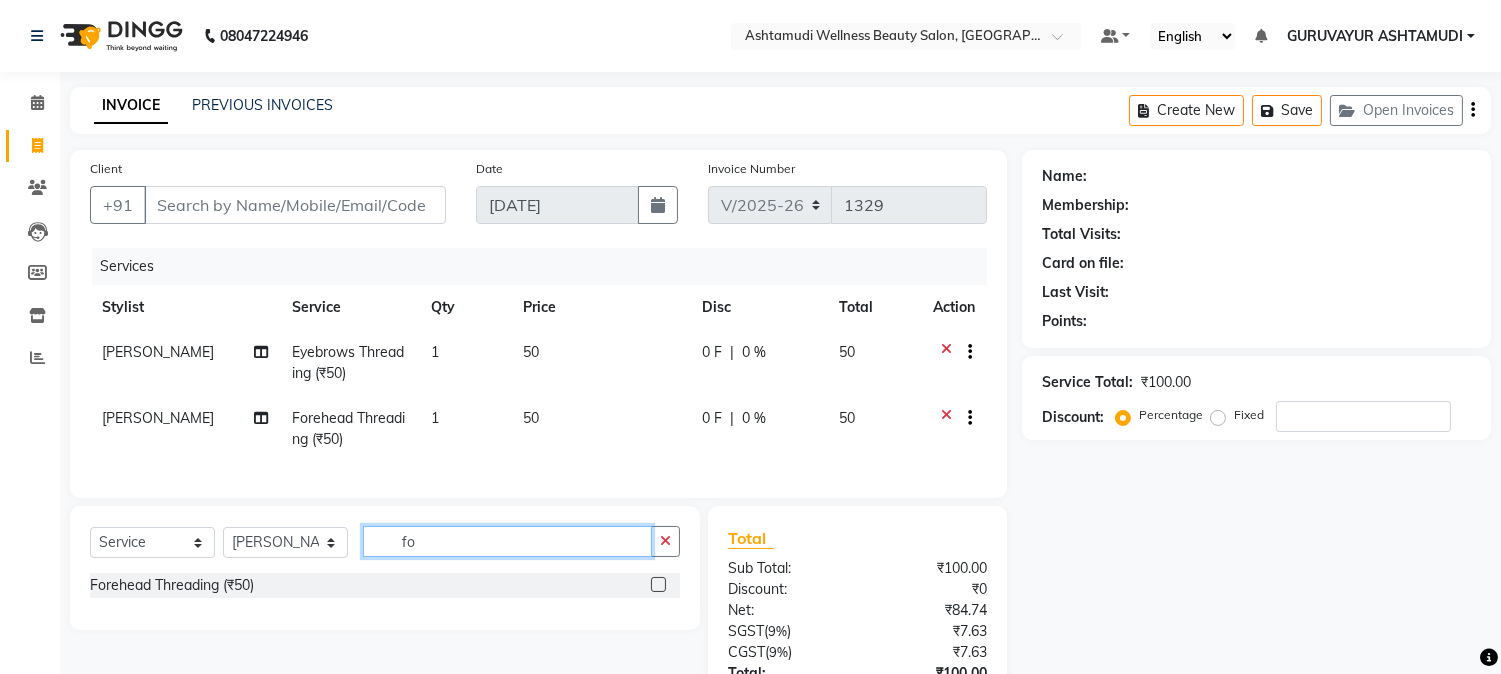 type on "f" 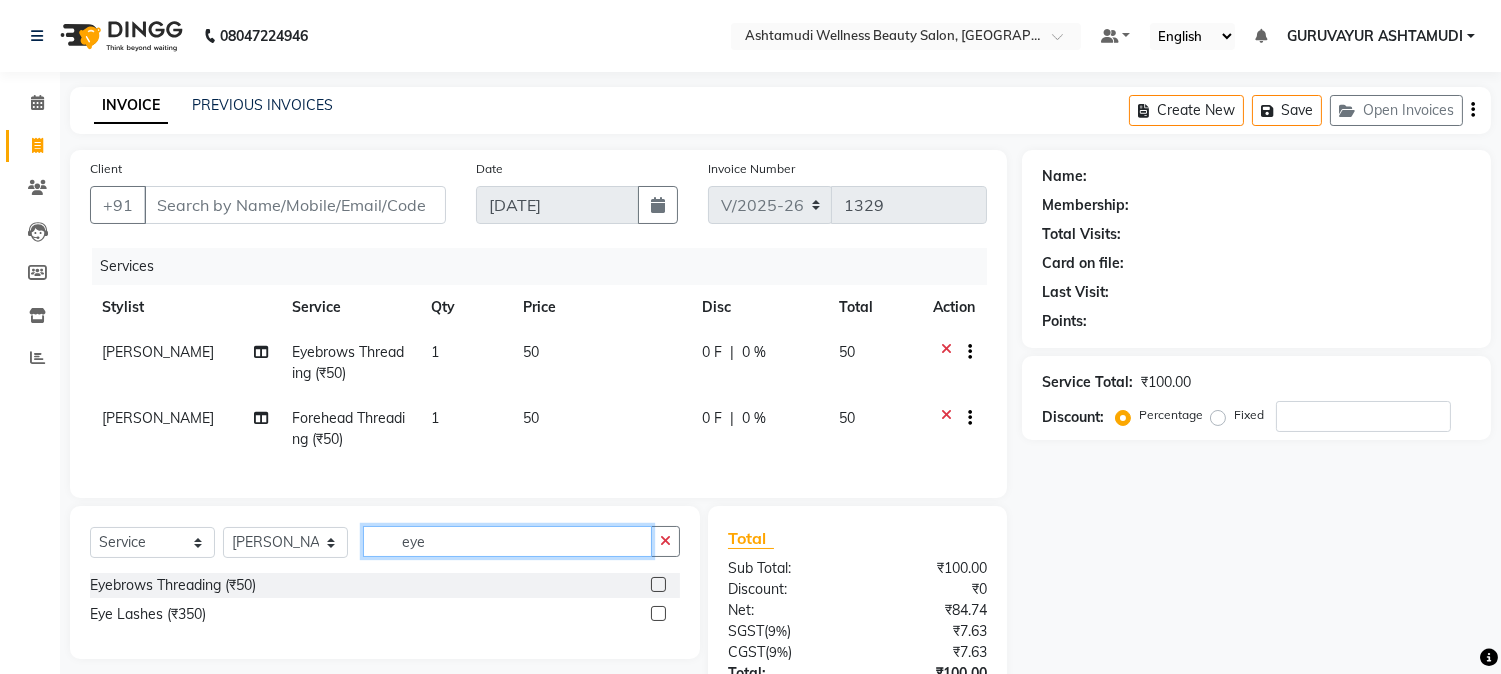 type on "eye" 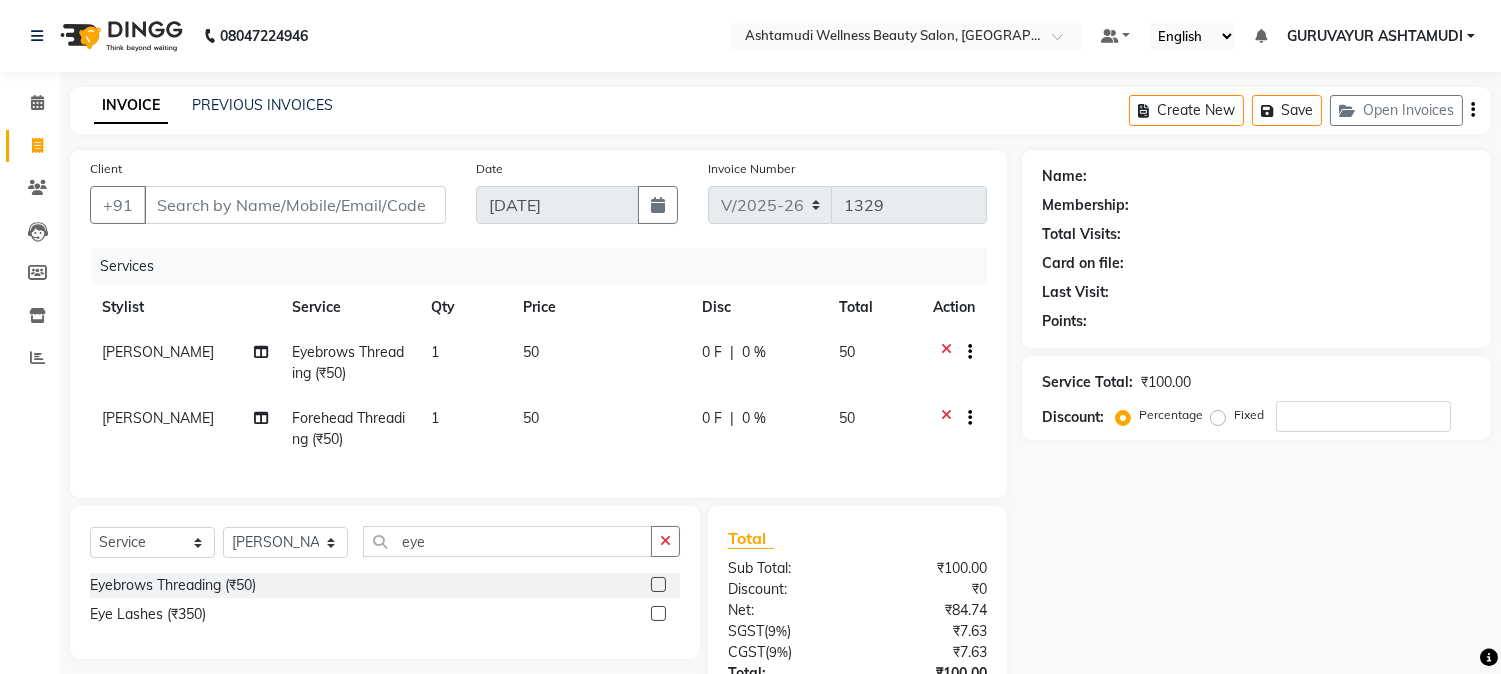 click 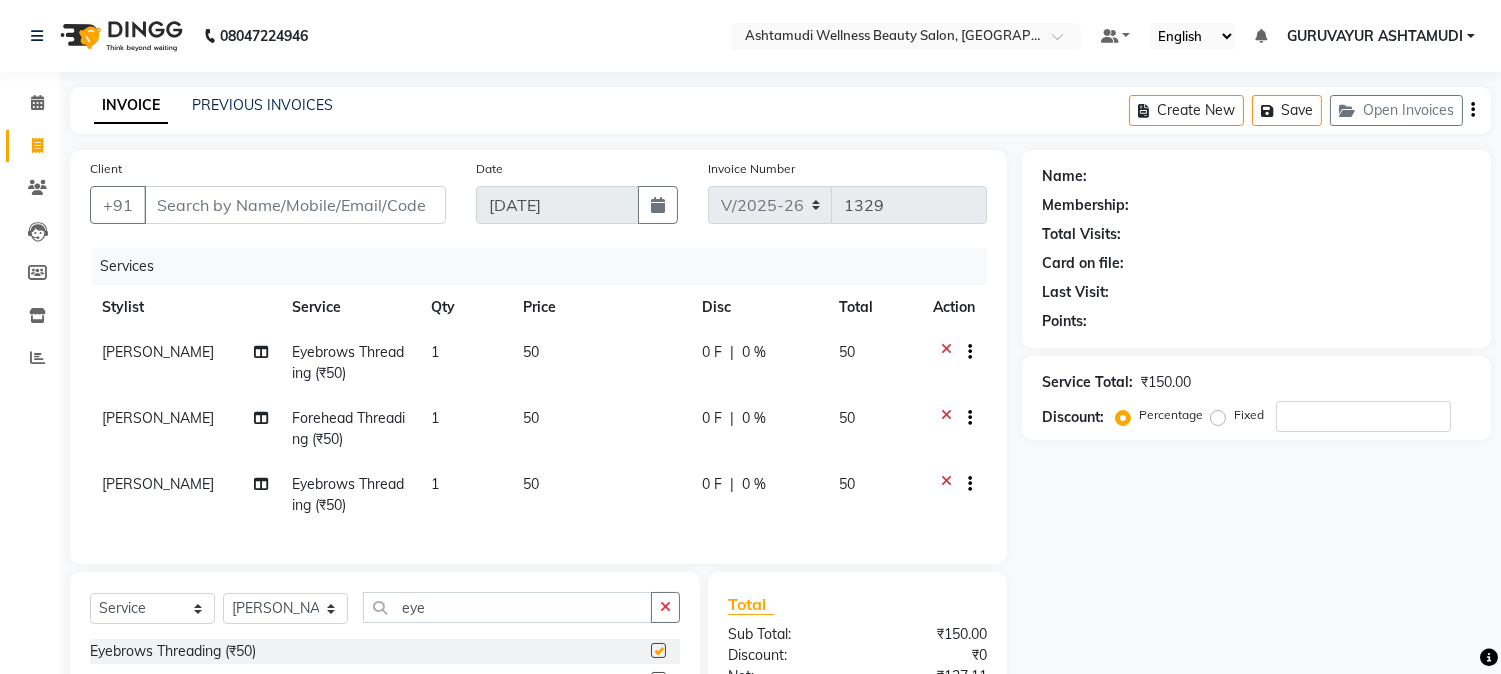 checkbox on "false" 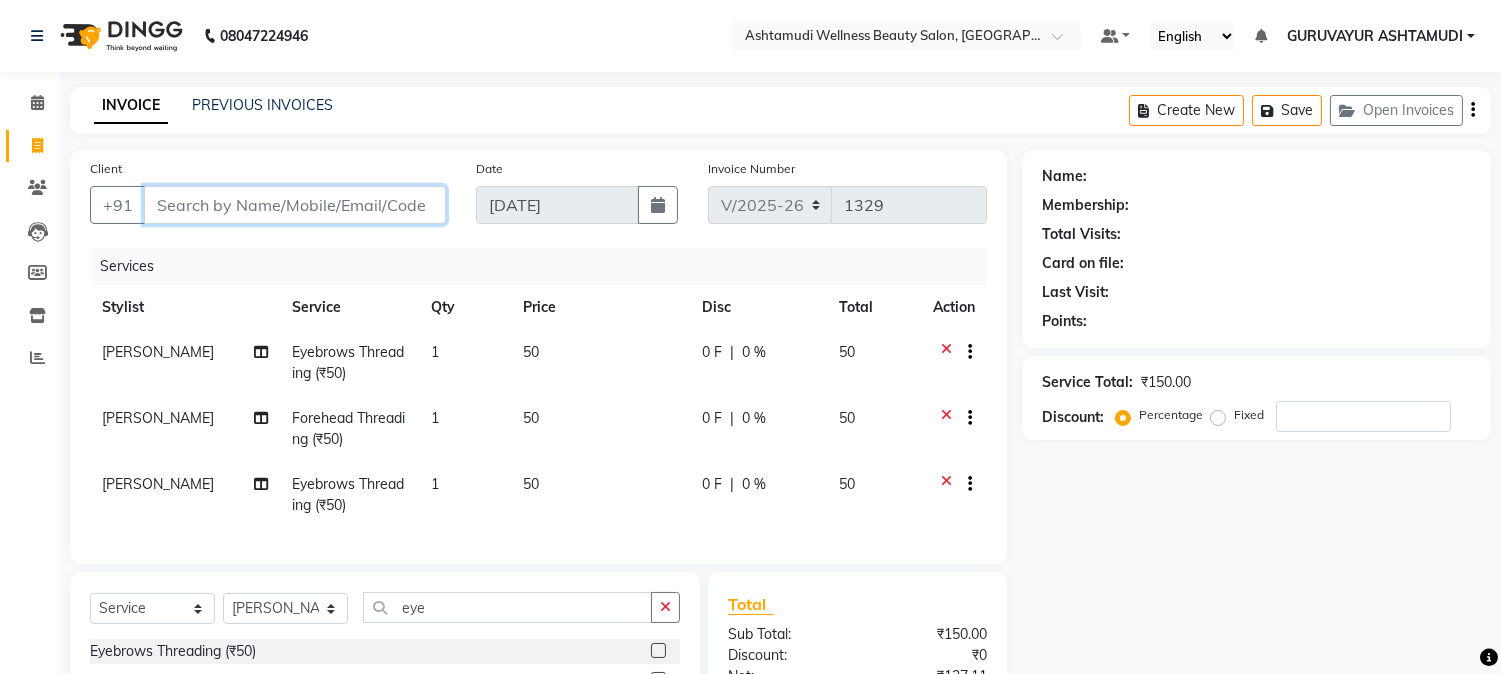 click on "Client" at bounding box center (295, 205) 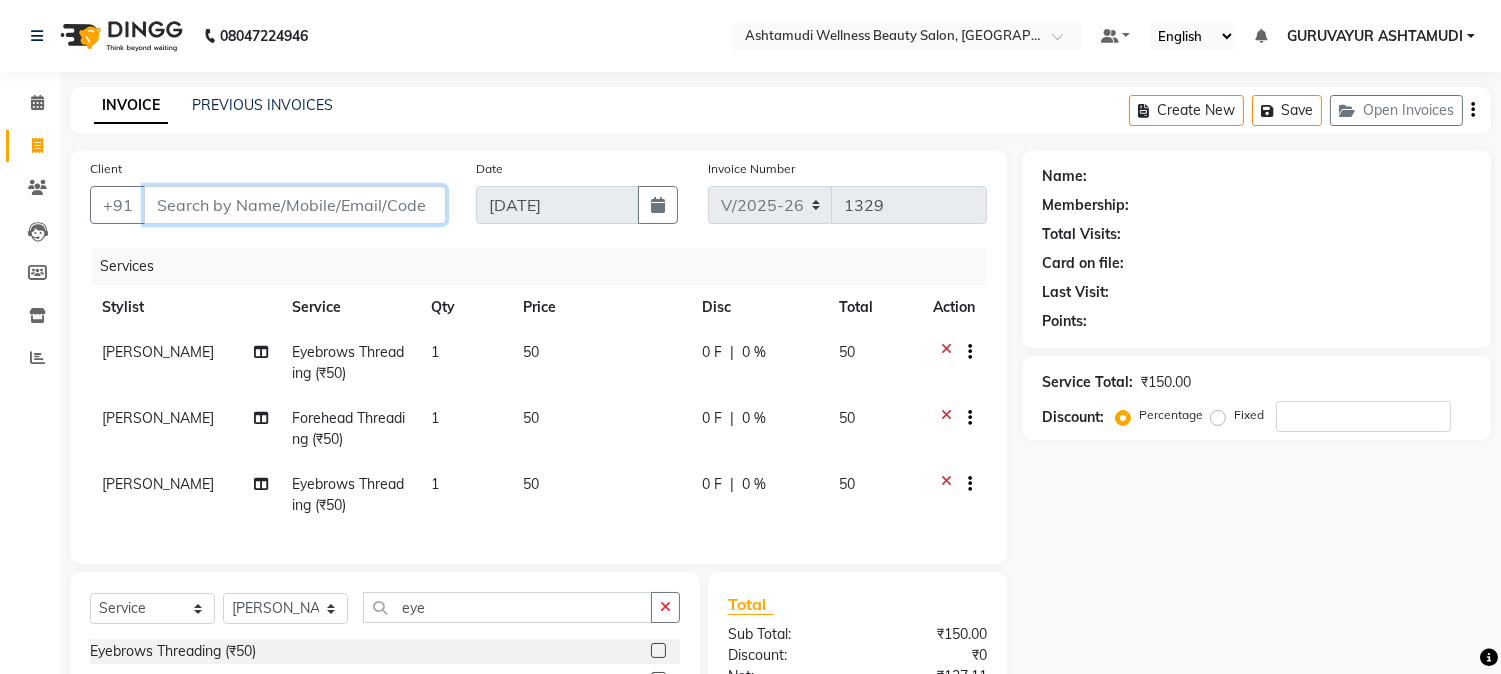 type on "9" 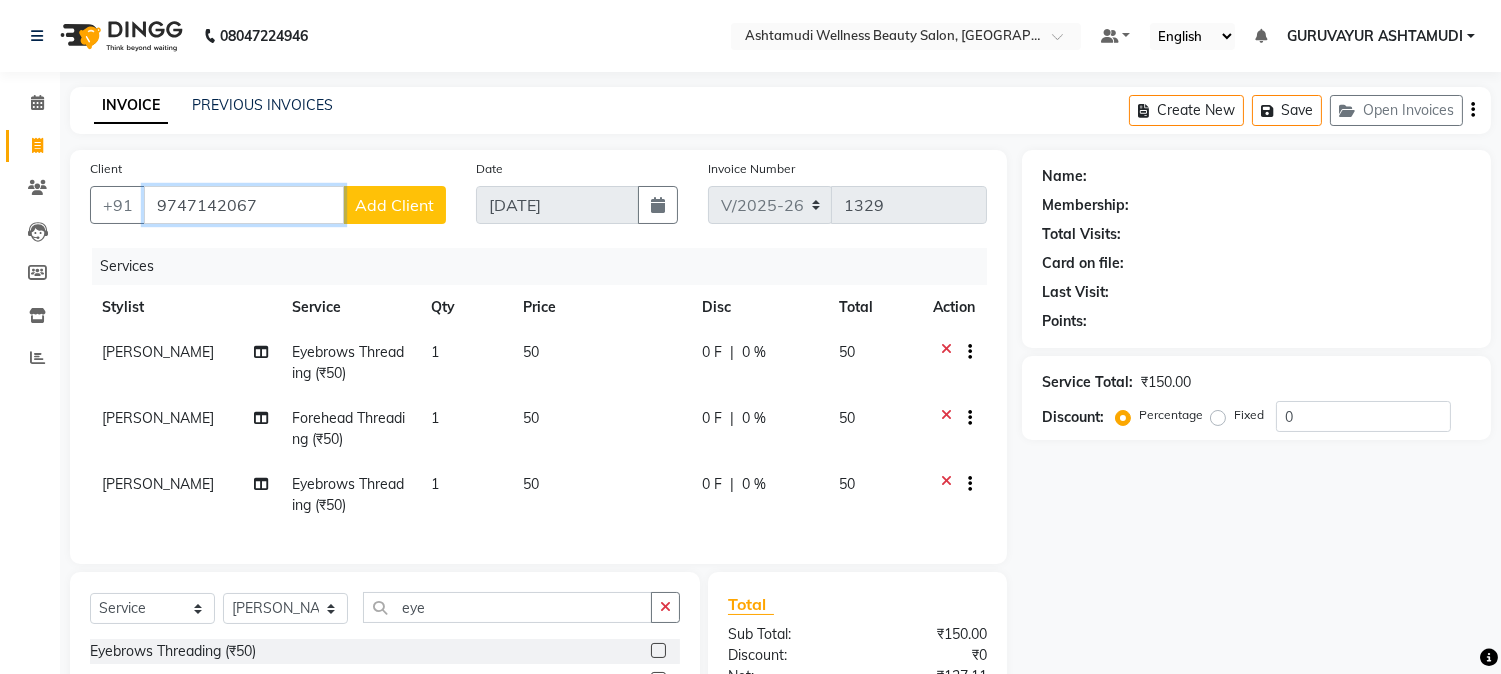 type on "9747142067" 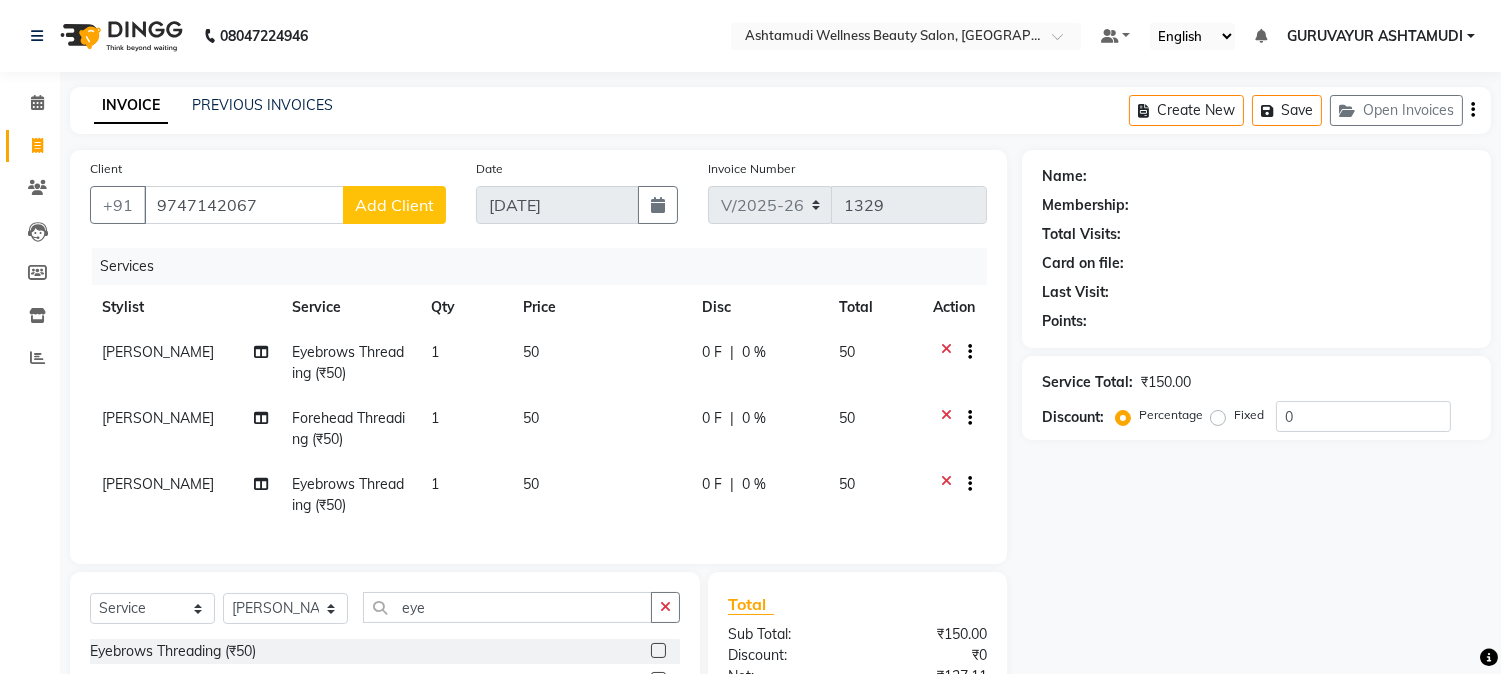 click on "Add Client" 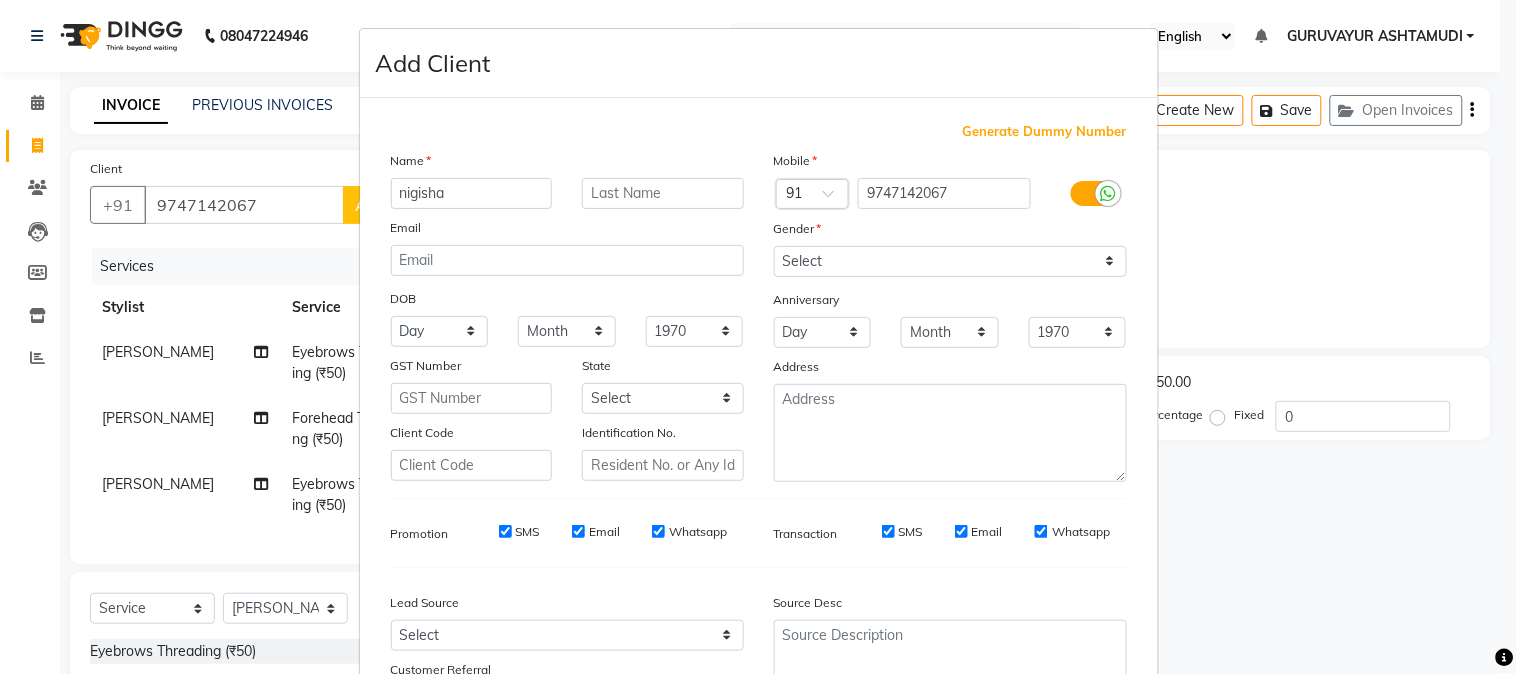 click on "nigisha" at bounding box center [472, 193] 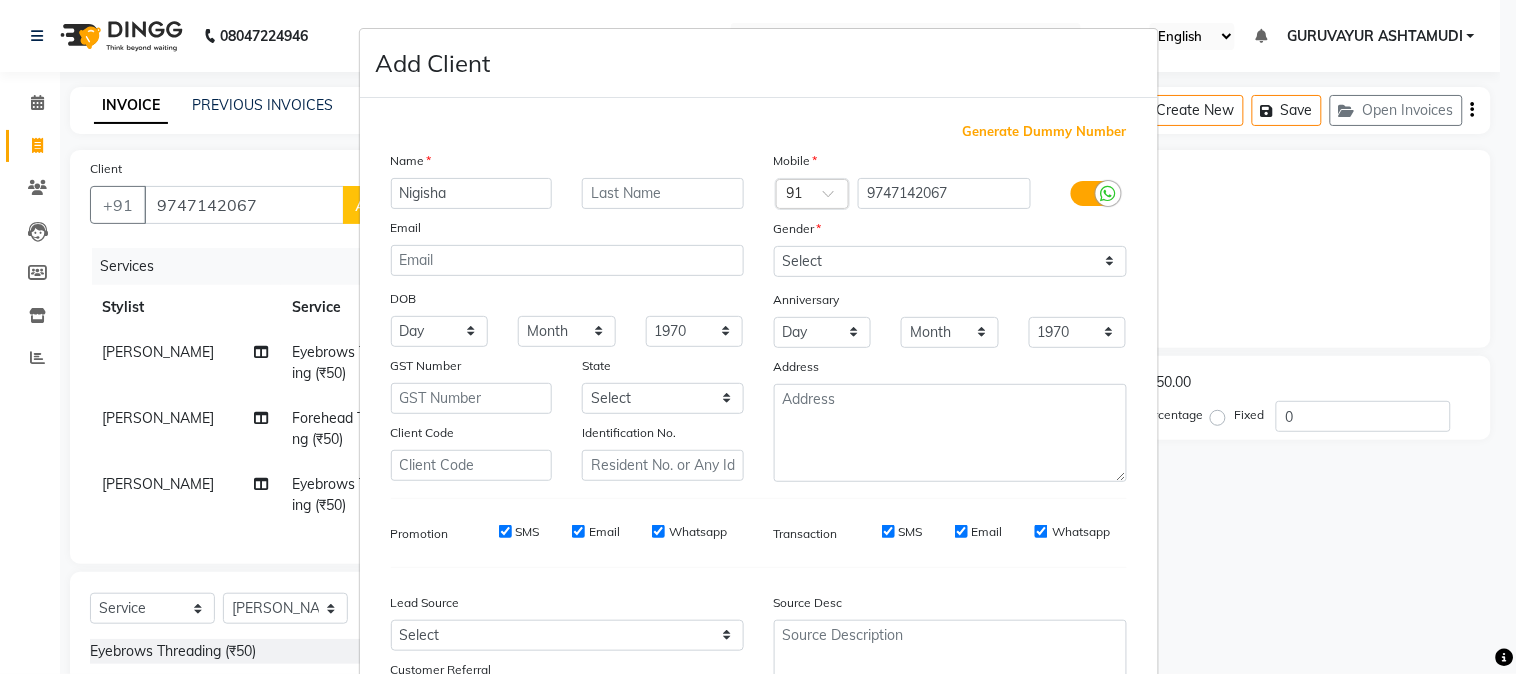 click on "Nigisha" at bounding box center [472, 193] 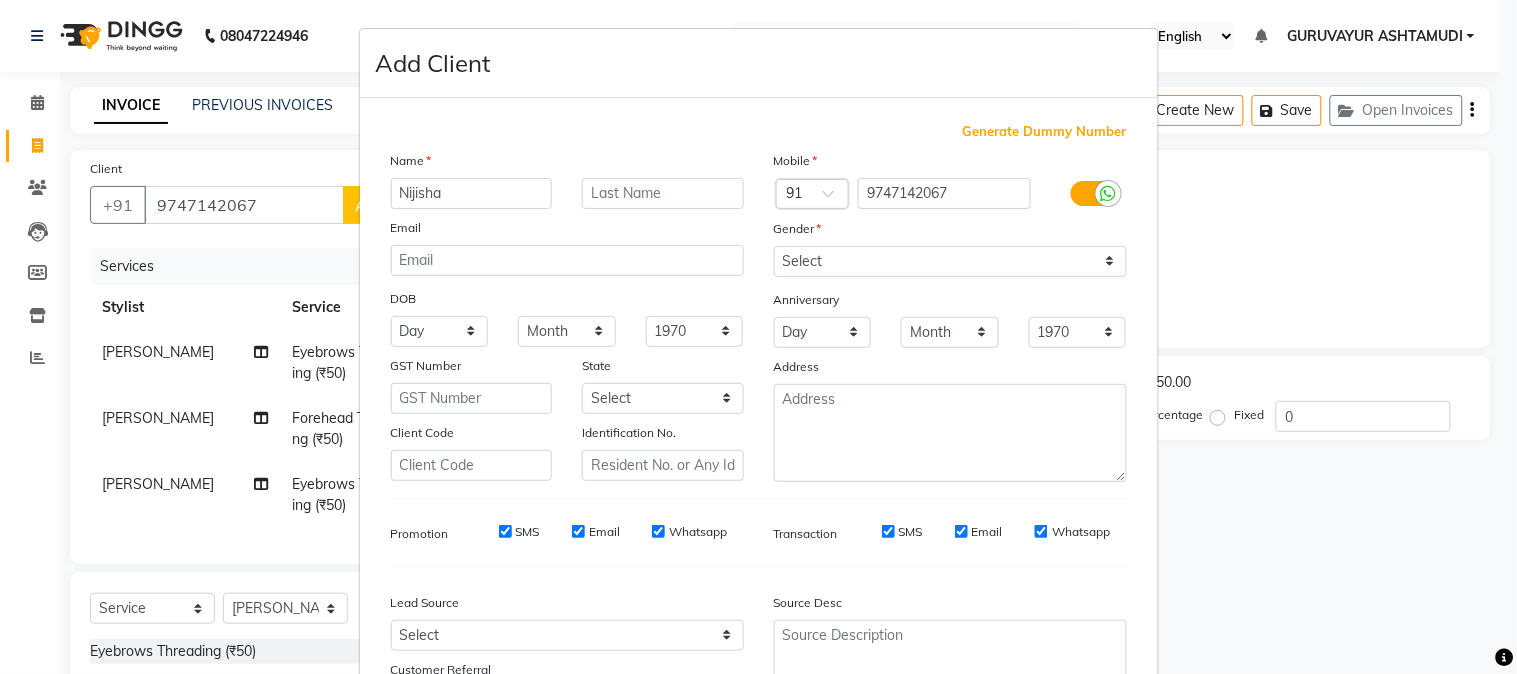 click on "Nijisha" at bounding box center (472, 193) 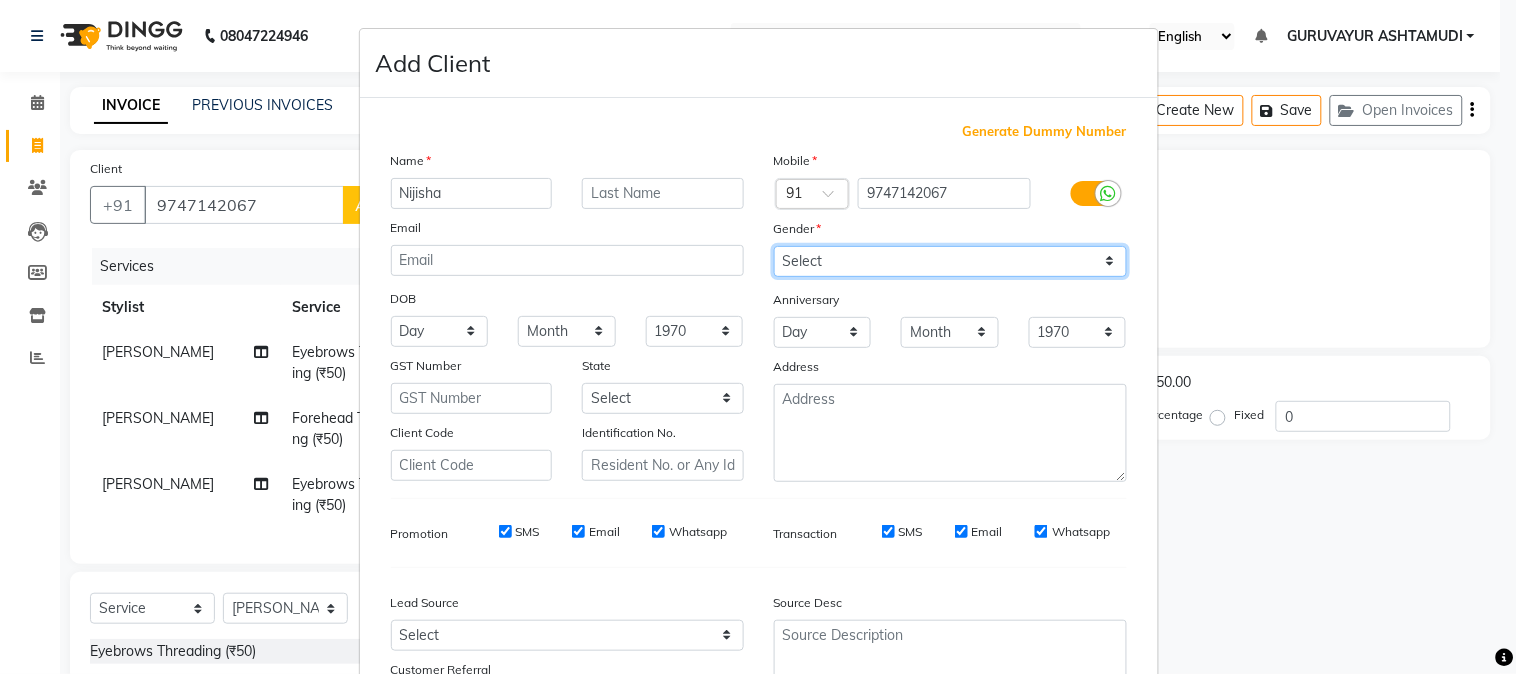 click on "Select Male Female Other Prefer Not To Say" at bounding box center [950, 261] 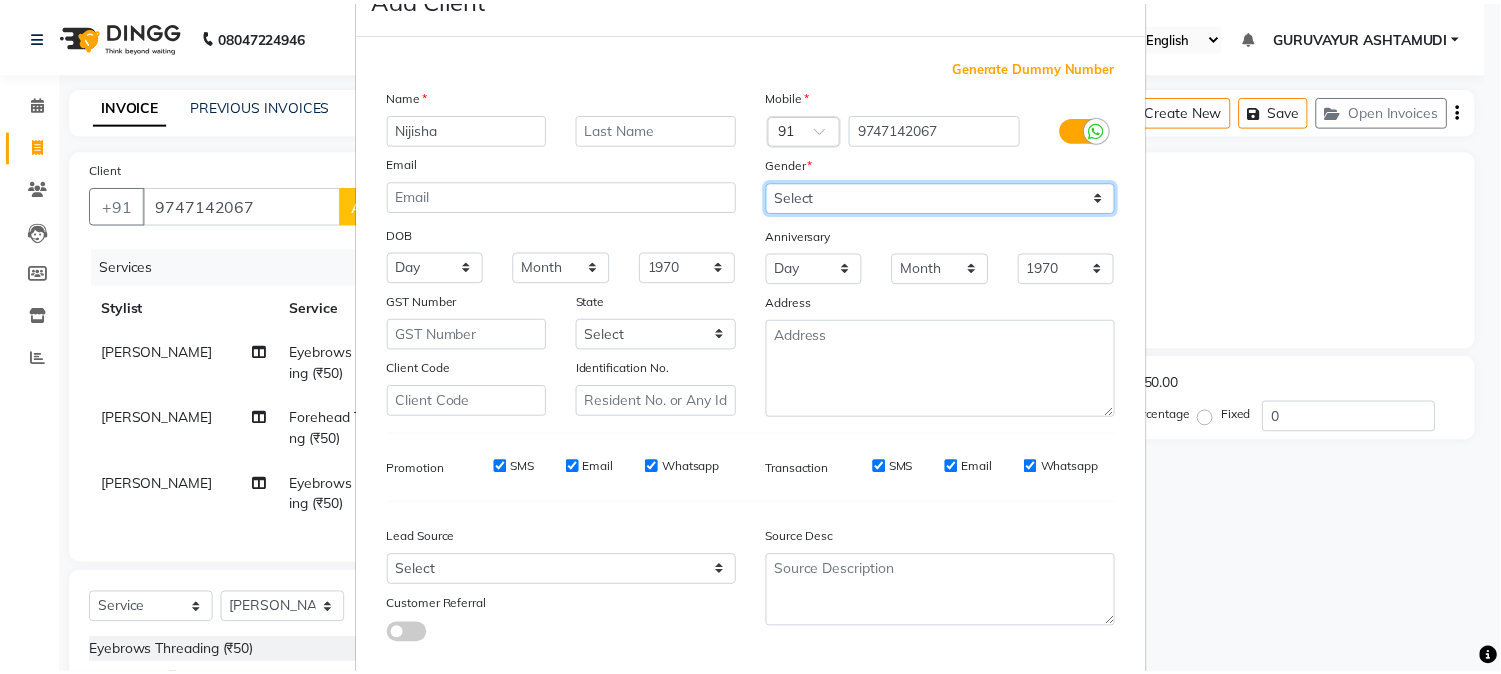 scroll, scrollTop: 176, scrollLeft: 0, axis: vertical 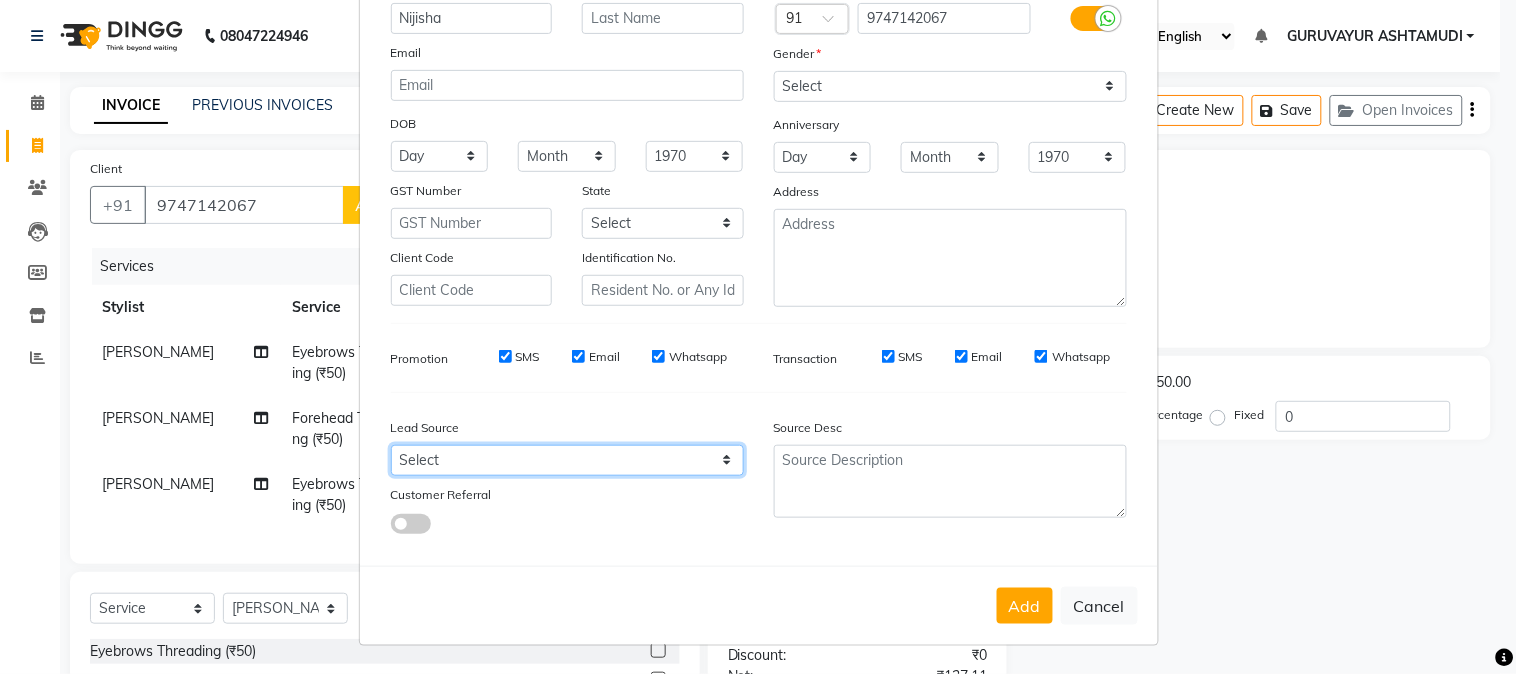 drag, startPoint x: 651, startPoint y: 464, endPoint x: 648, endPoint y: 448, distance: 16.27882 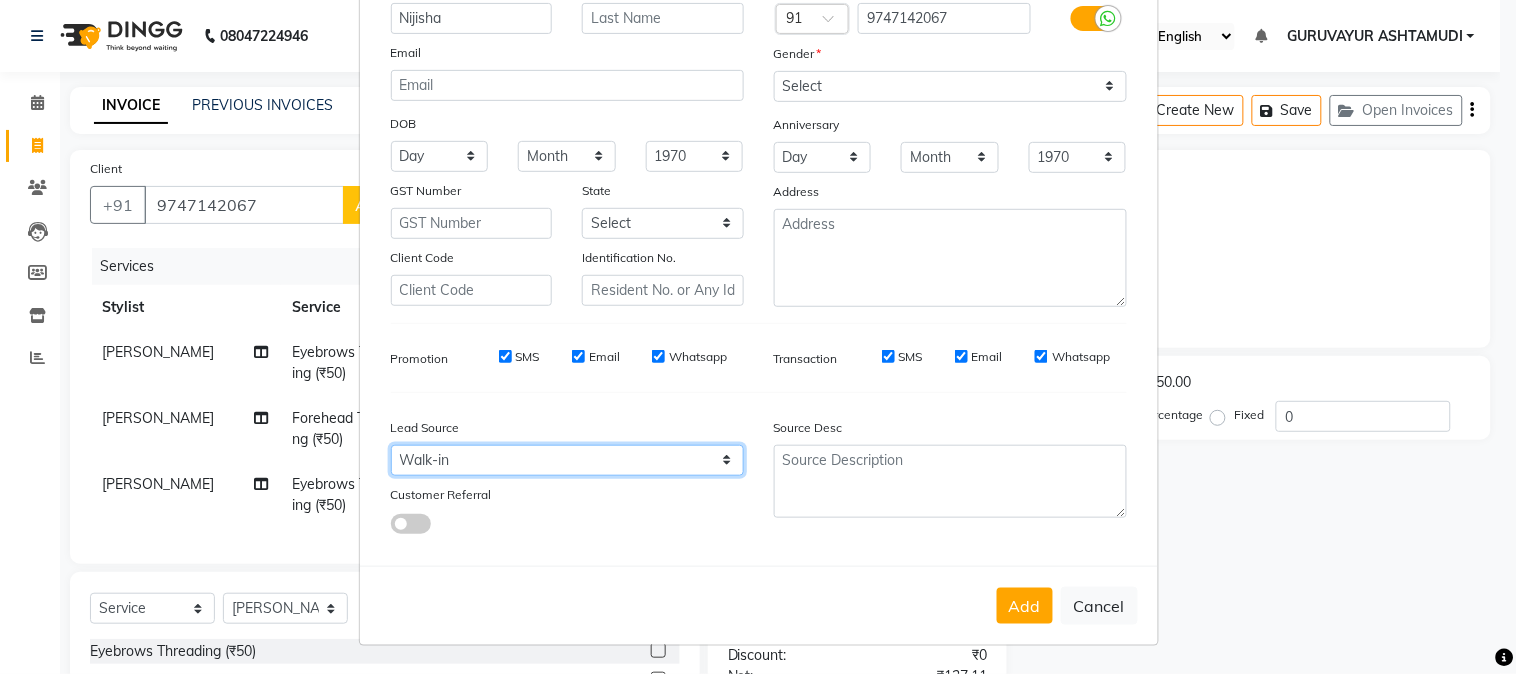 click on "Select Walk-in Referral Internet Friend Word of Mouth Advertisement Facebook JustDial Google Other Instagram  YouTube  WhatsApp" at bounding box center [567, 460] 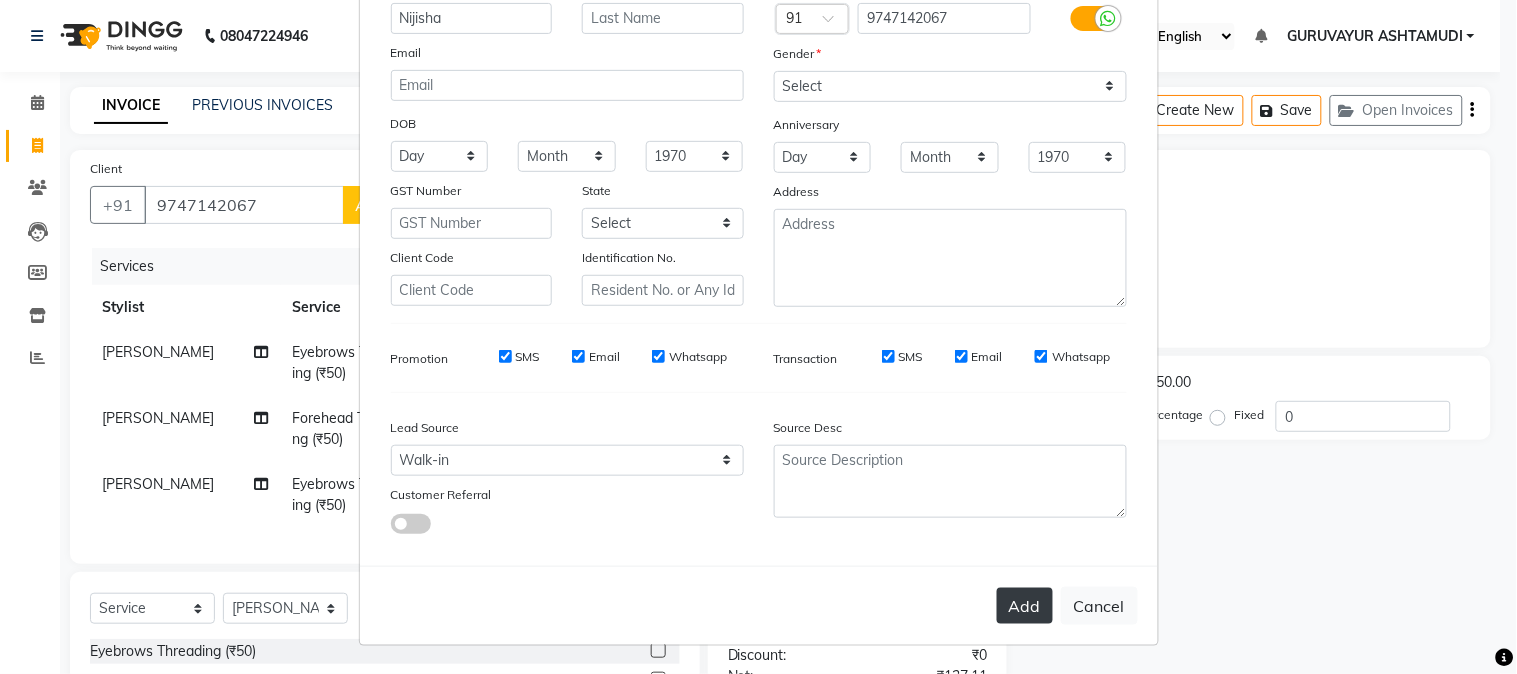 click on "Add" at bounding box center [1025, 606] 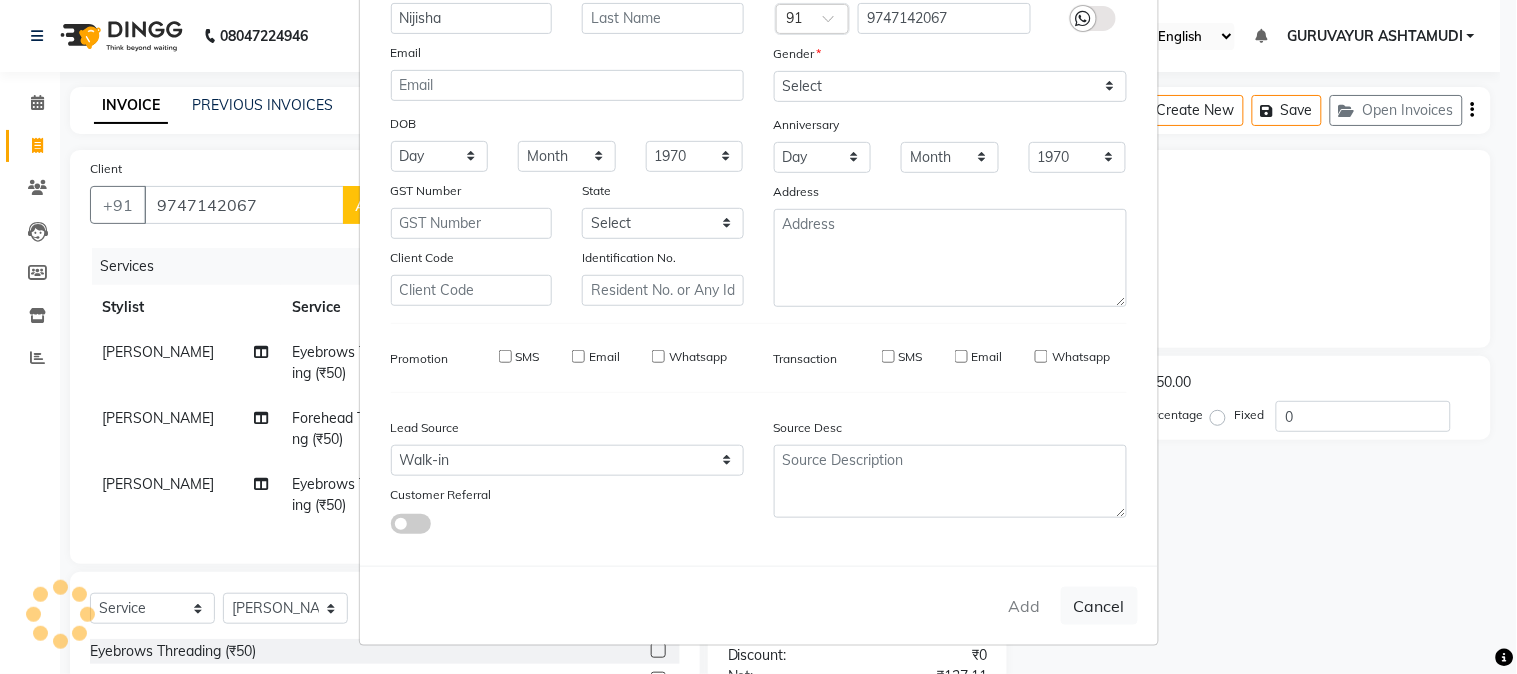 type 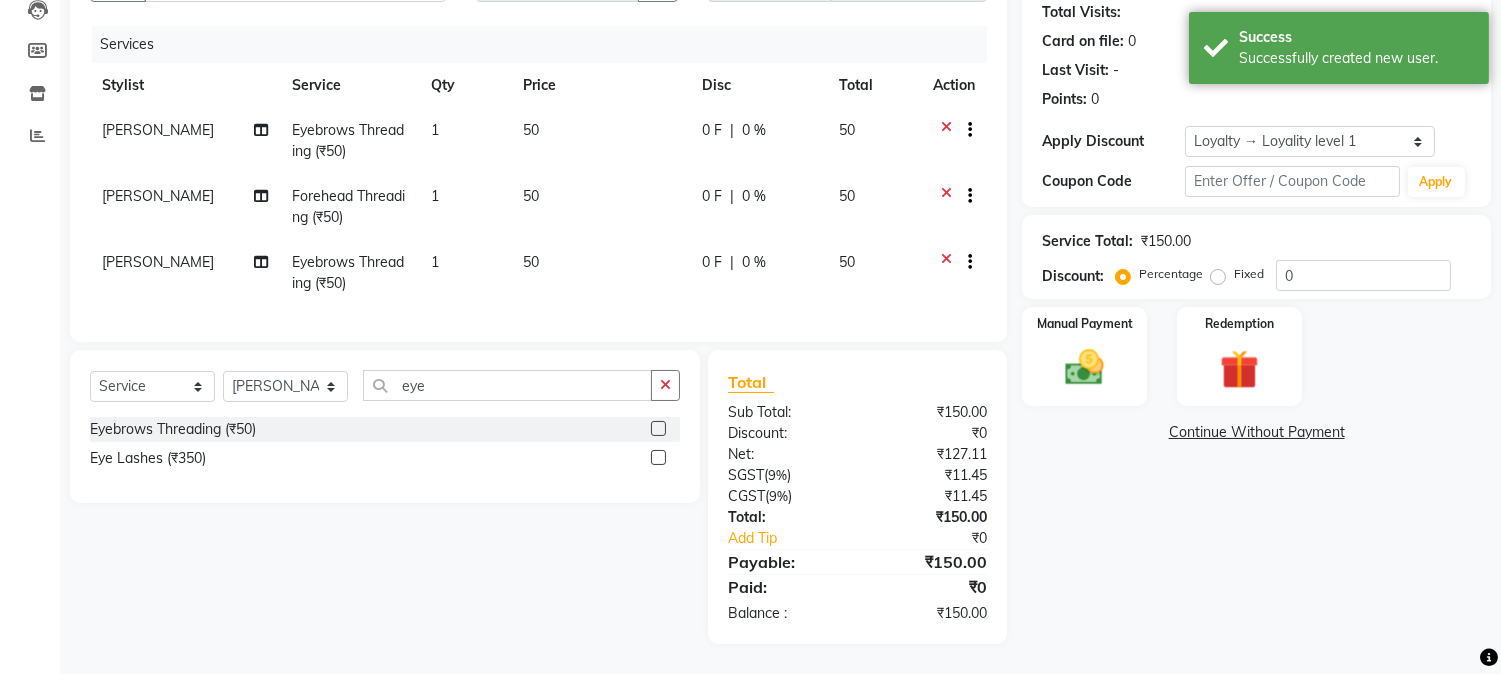 scroll, scrollTop: 238, scrollLeft: 0, axis: vertical 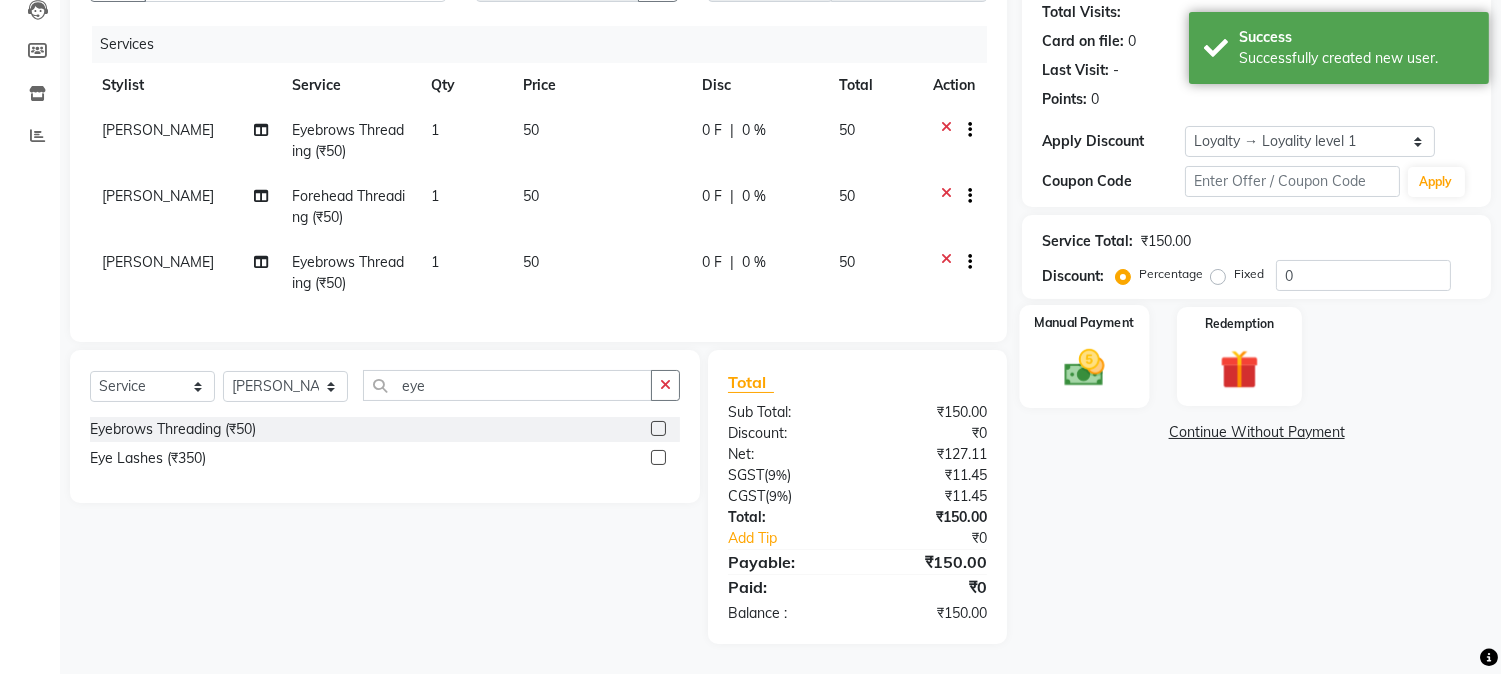 click on "Manual Payment" 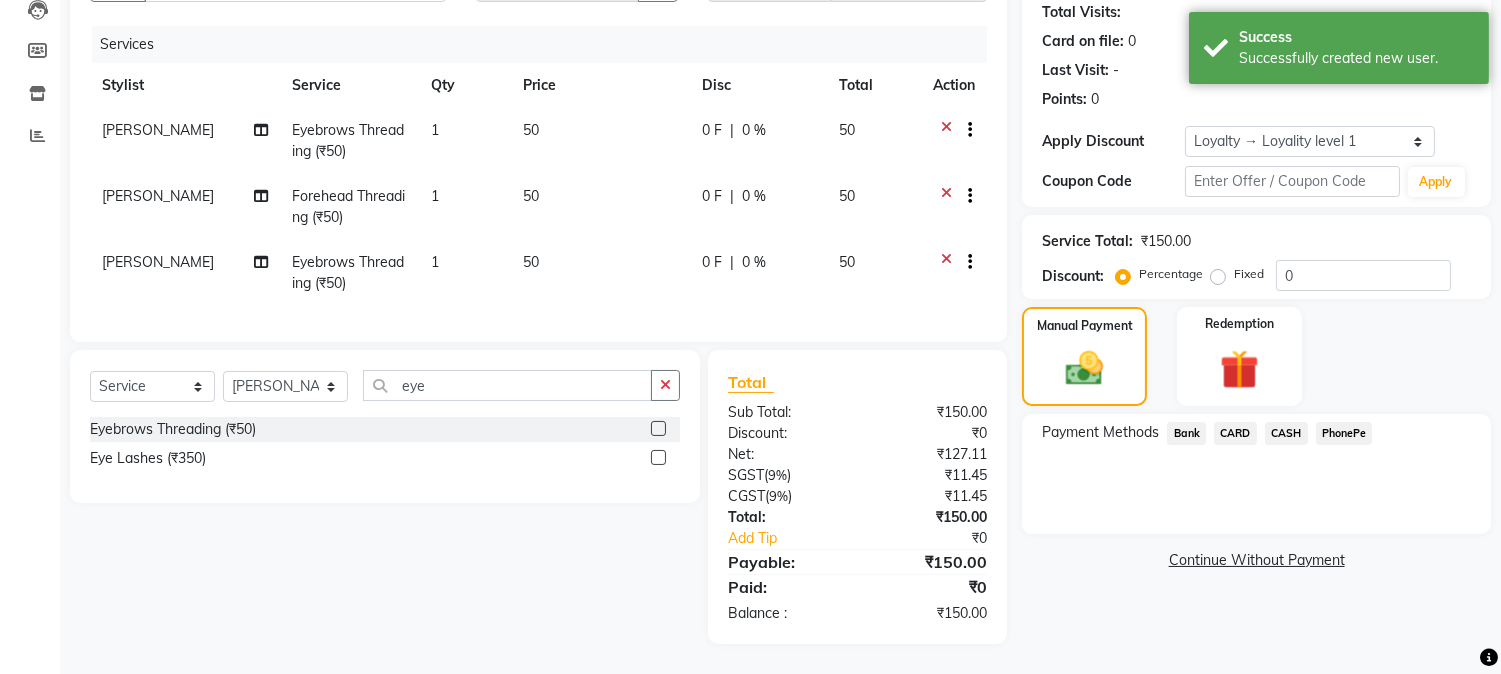 click on "PhonePe" 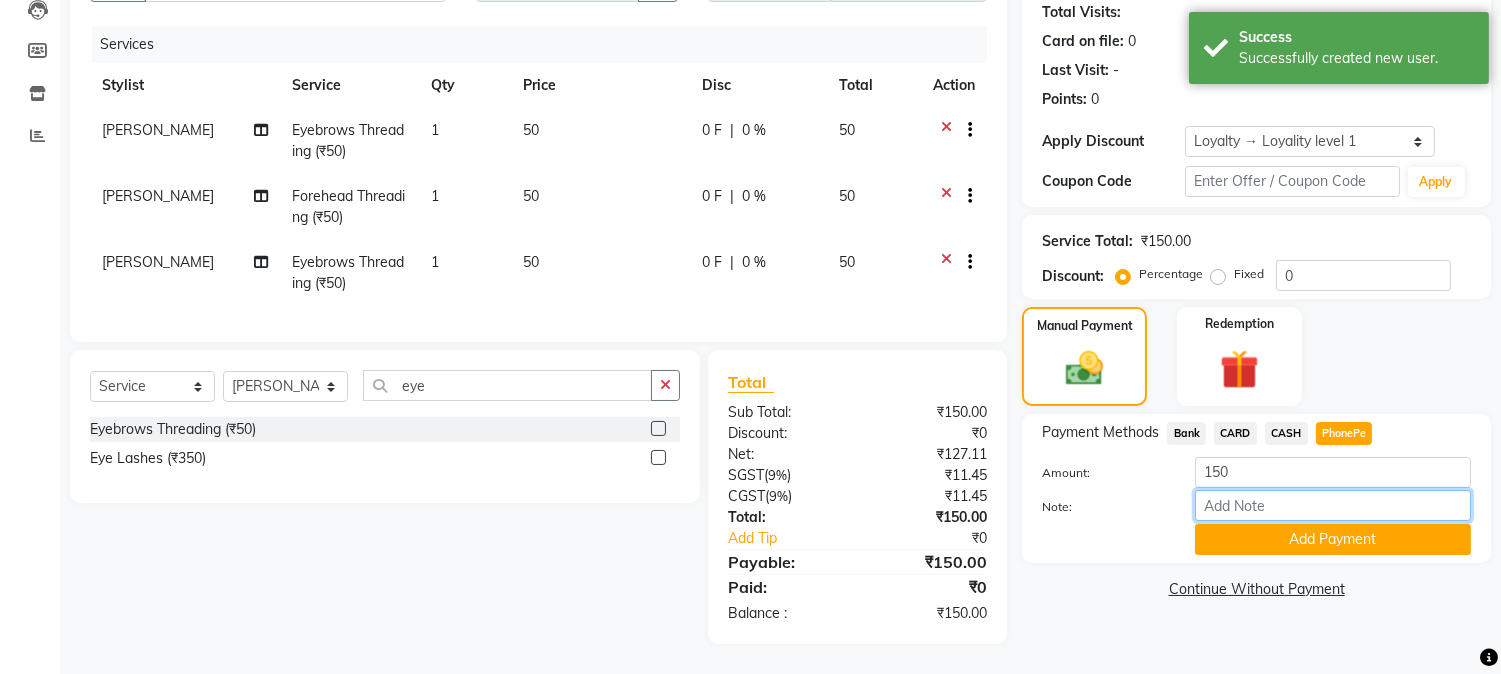 click on "Note:" at bounding box center (1333, 505) 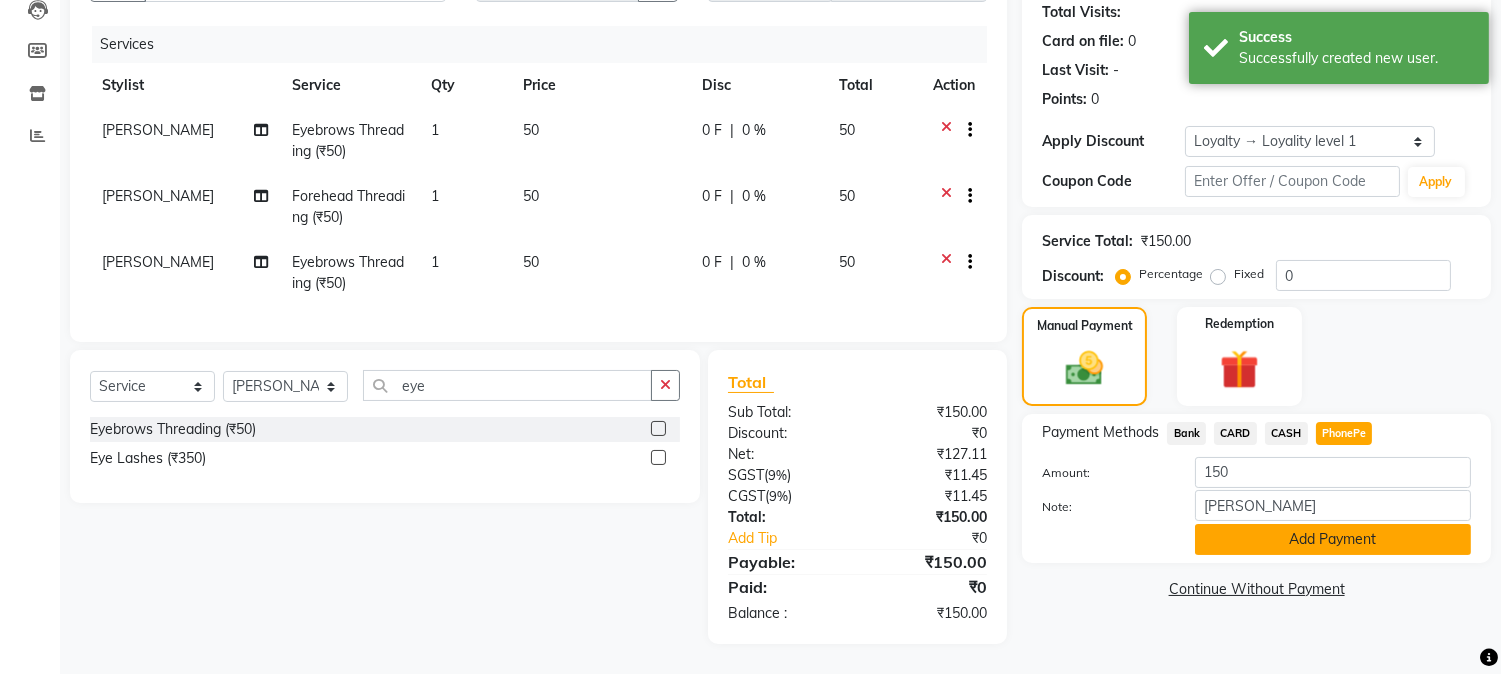 click on "Add Payment" 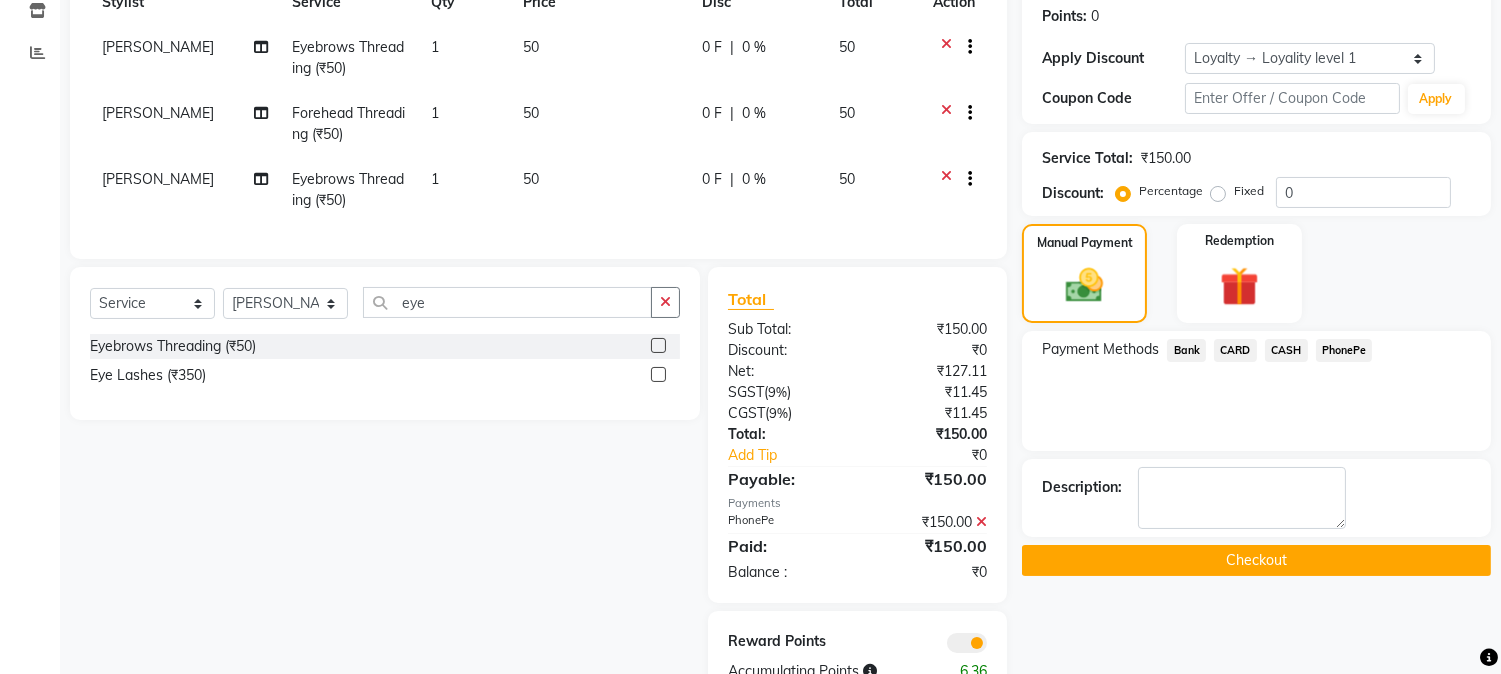 scroll, scrollTop: 378, scrollLeft: 0, axis: vertical 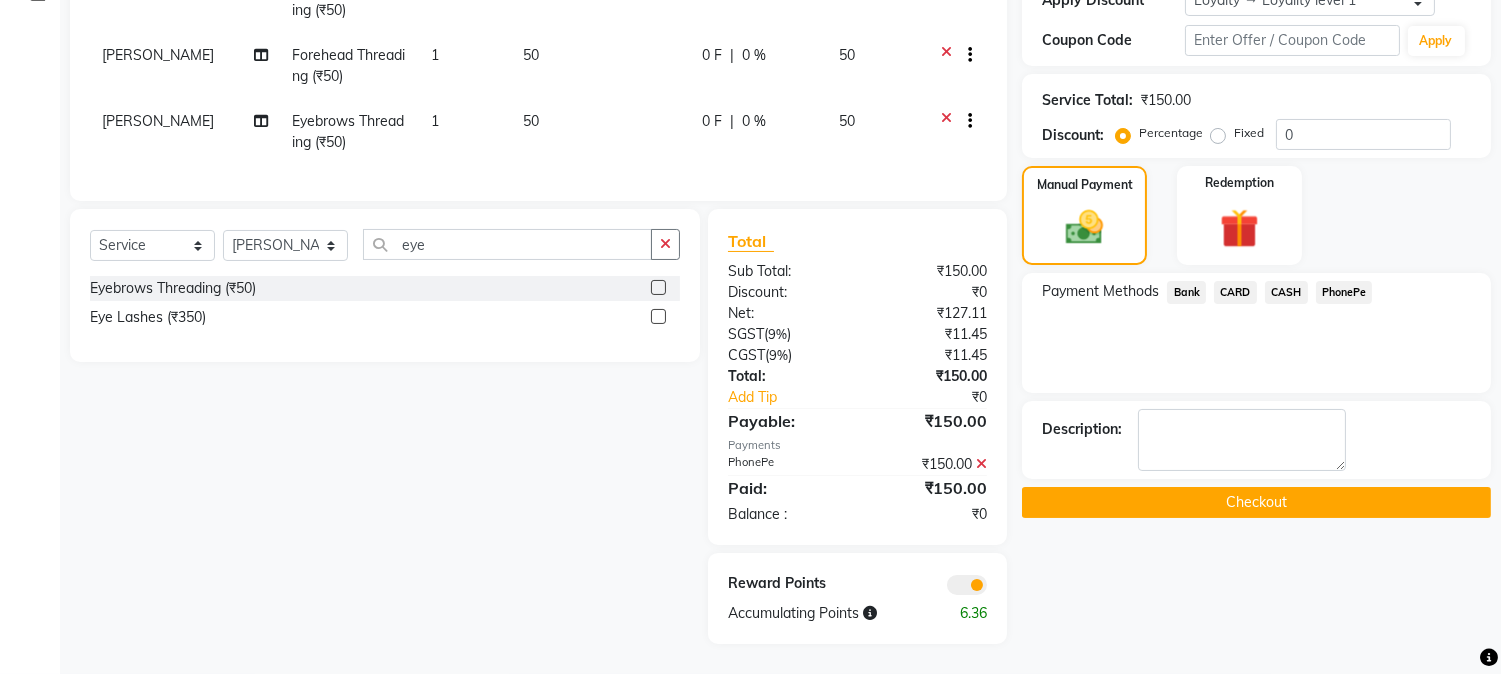 click on "Checkout" 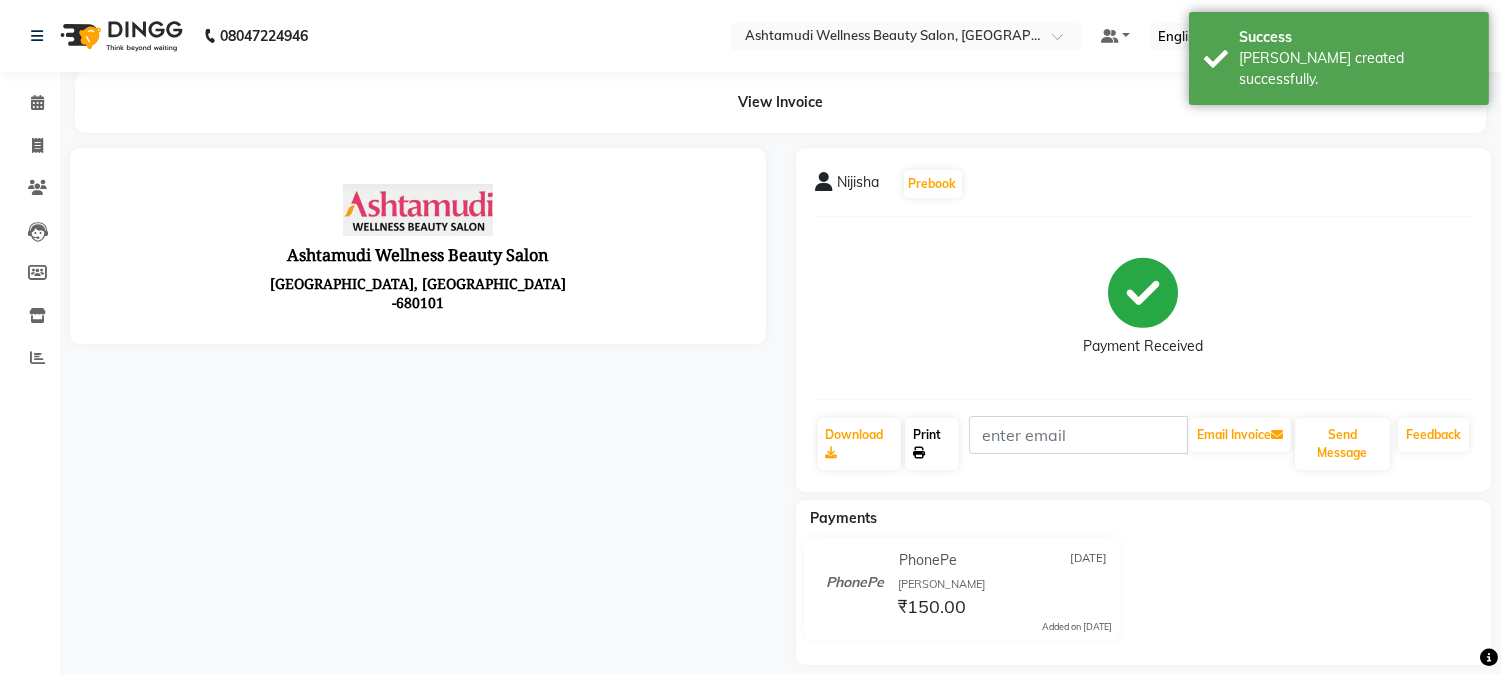 scroll, scrollTop: 0, scrollLeft: 0, axis: both 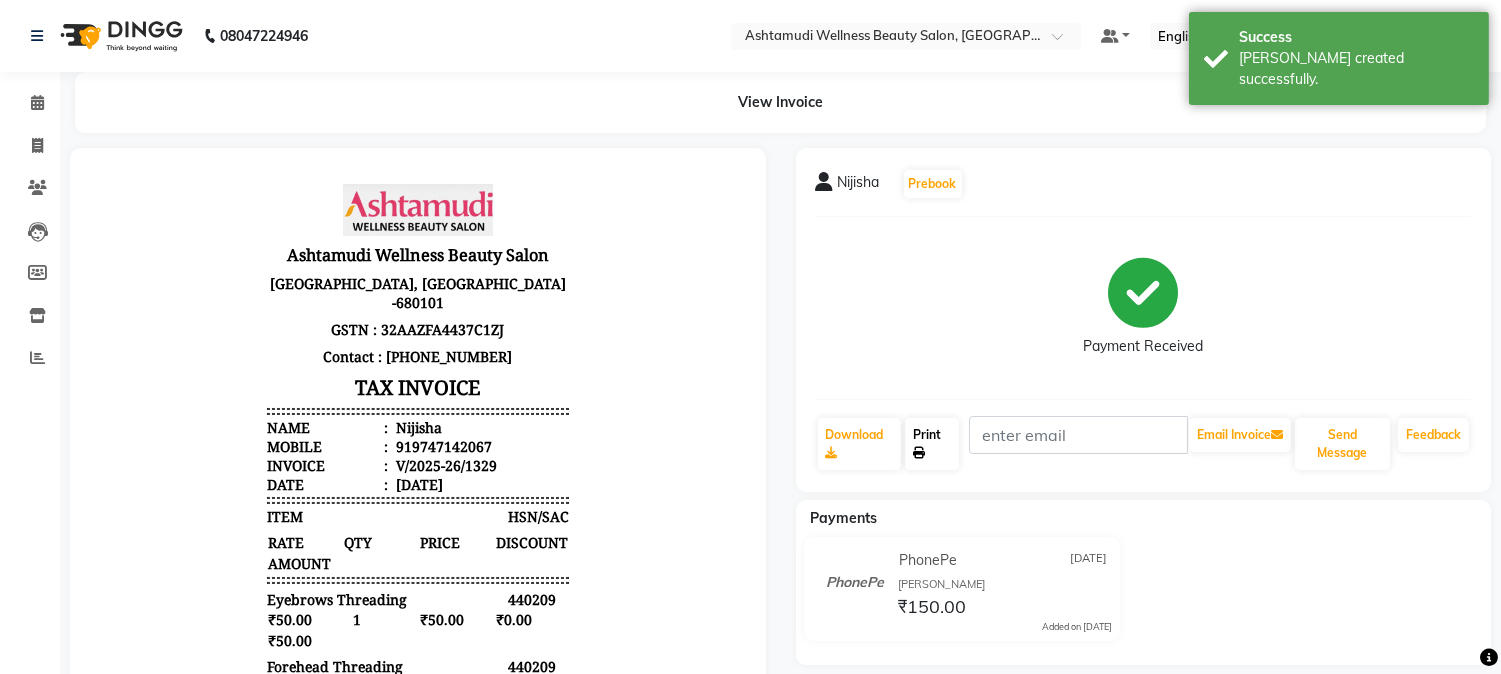 click on "Print" 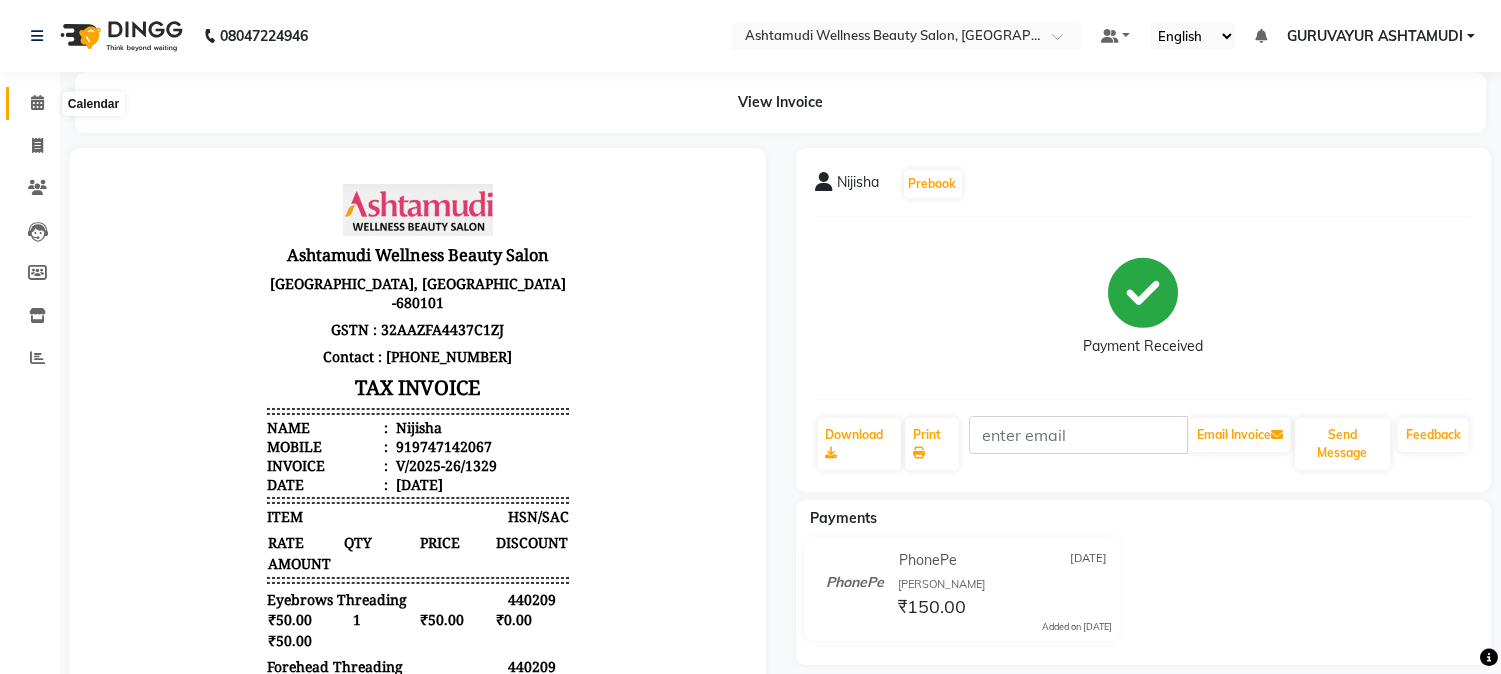 click 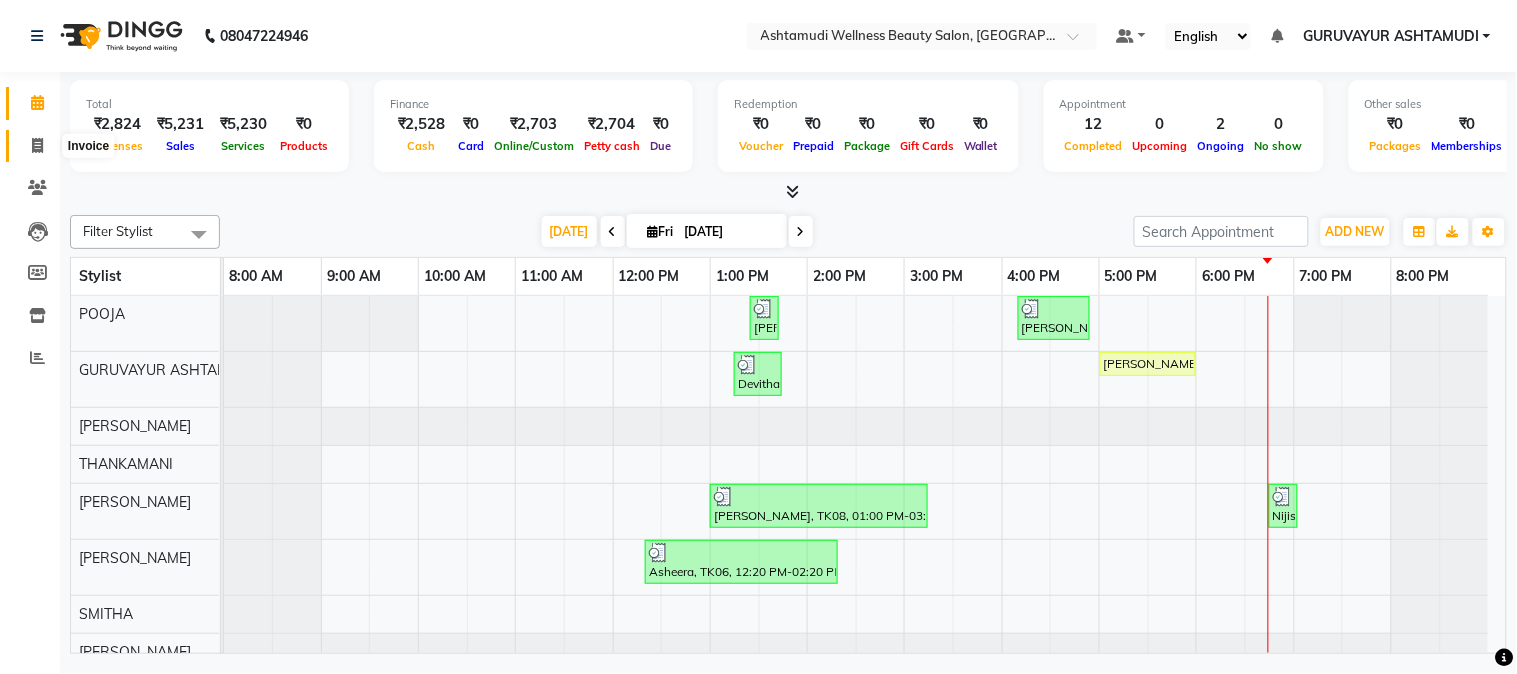 click 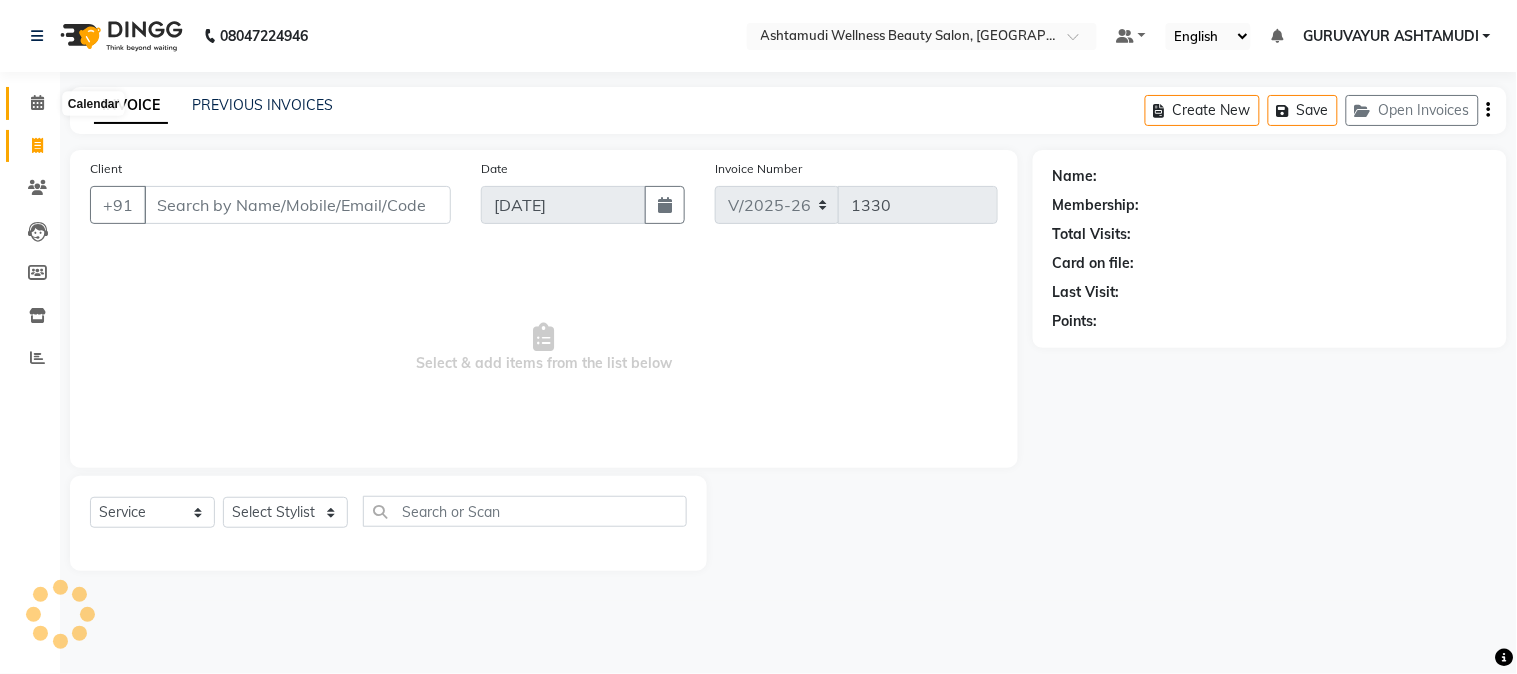 click 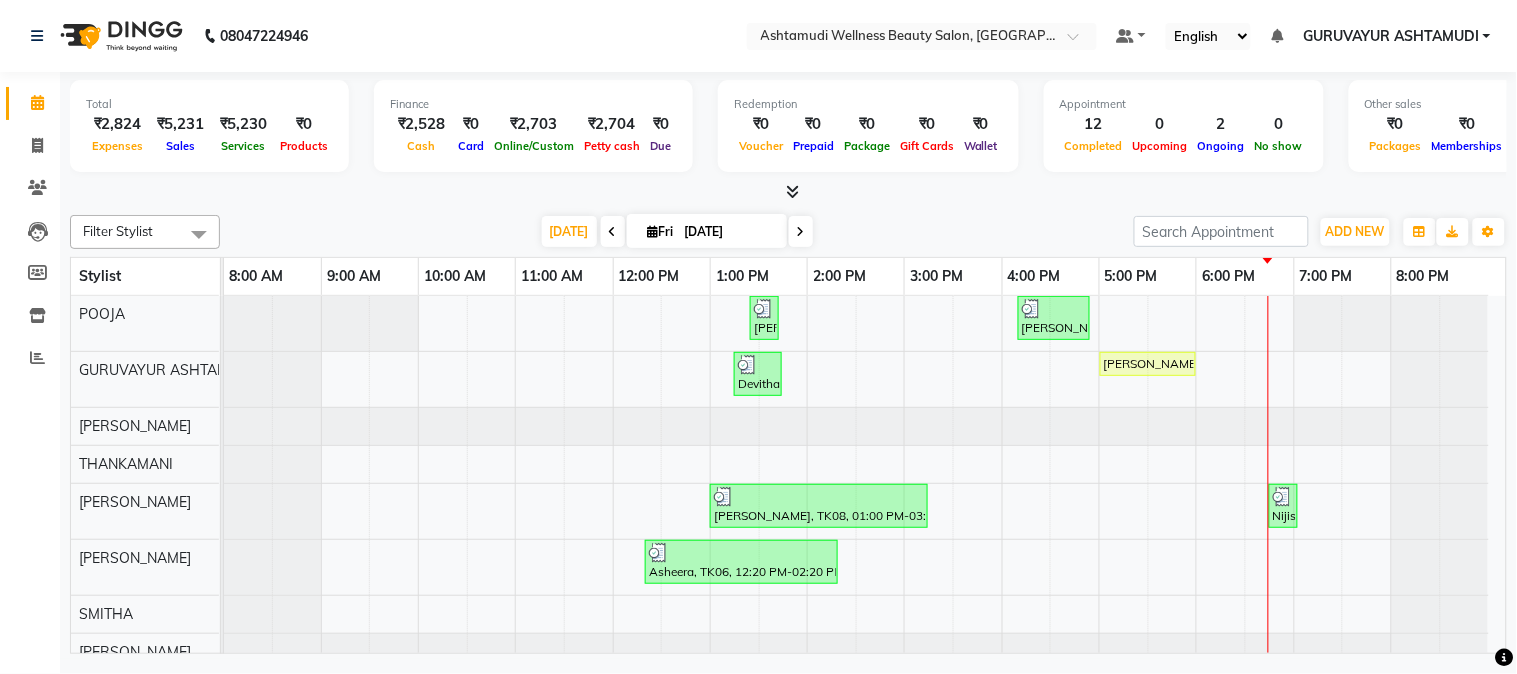 click at bounding box center [792, 191] 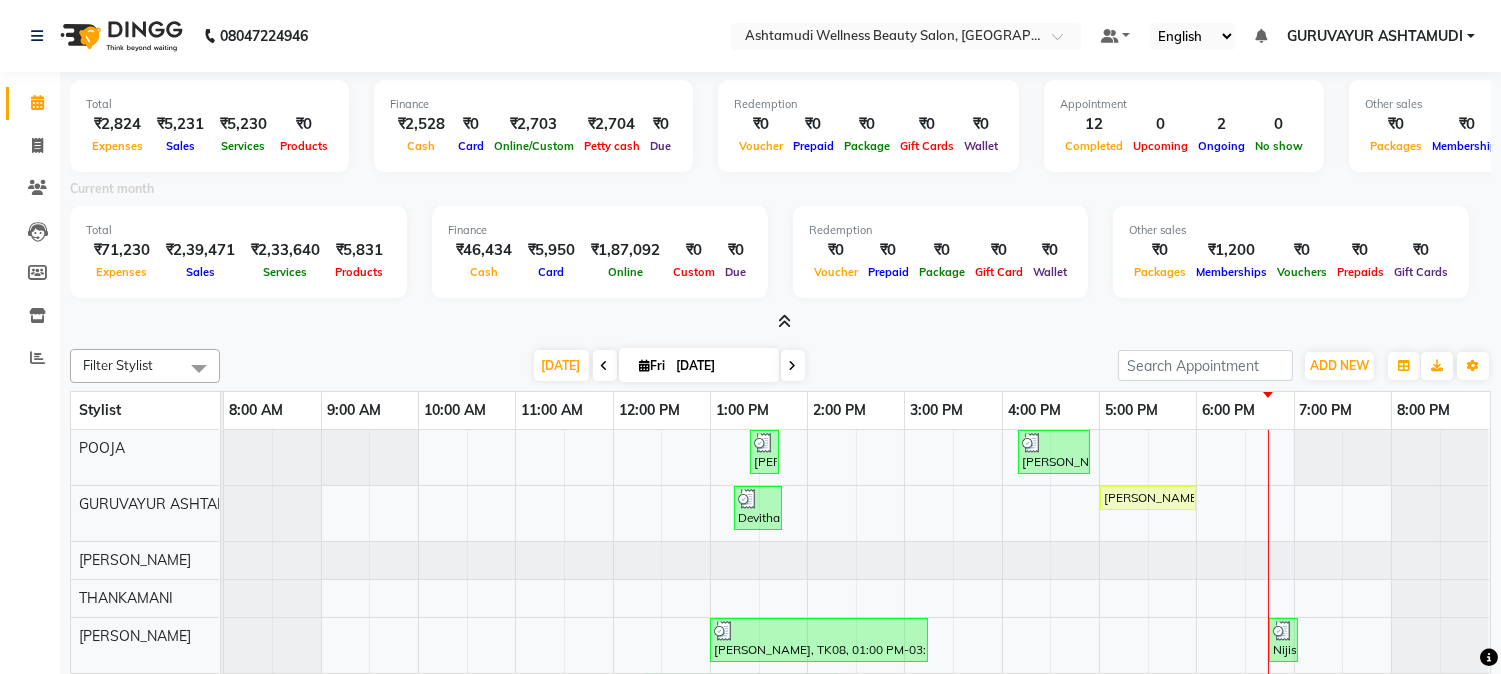 click at bounding box center (784, 321) 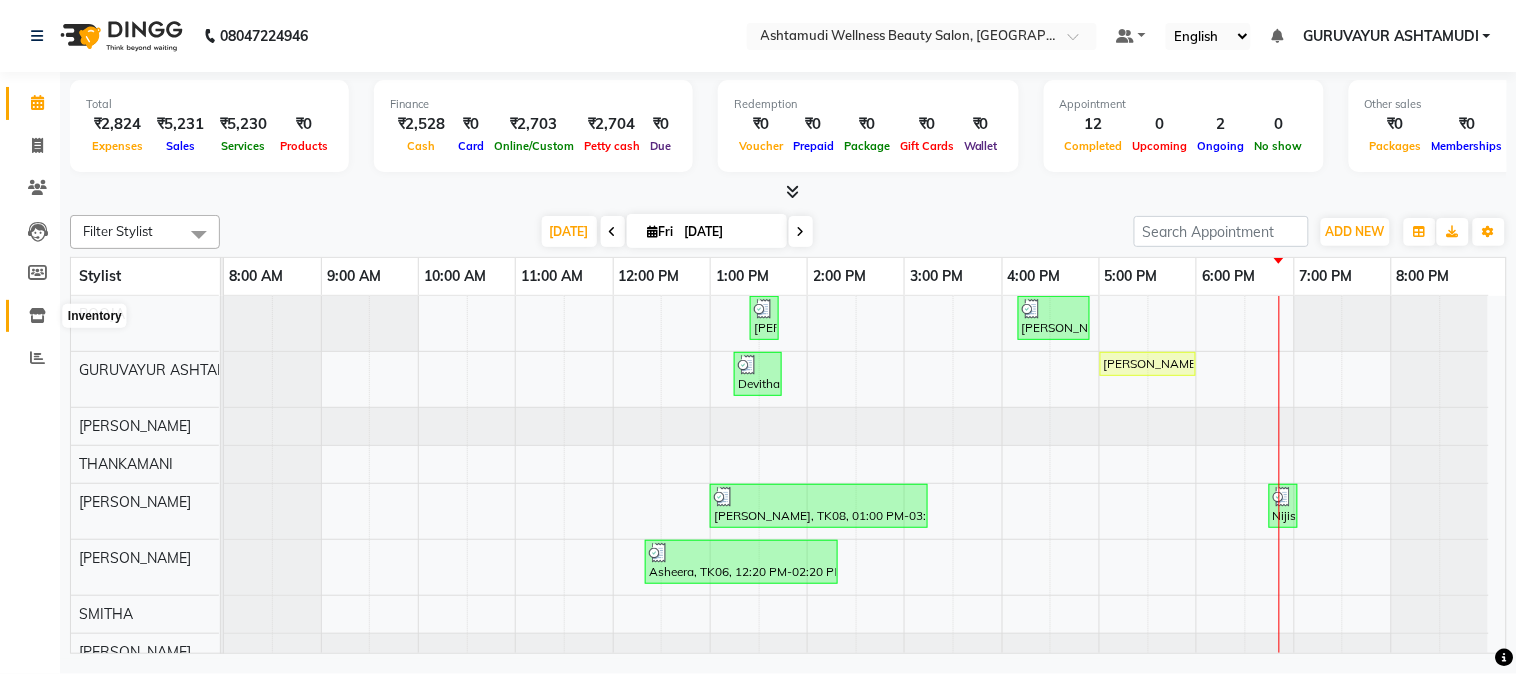 click 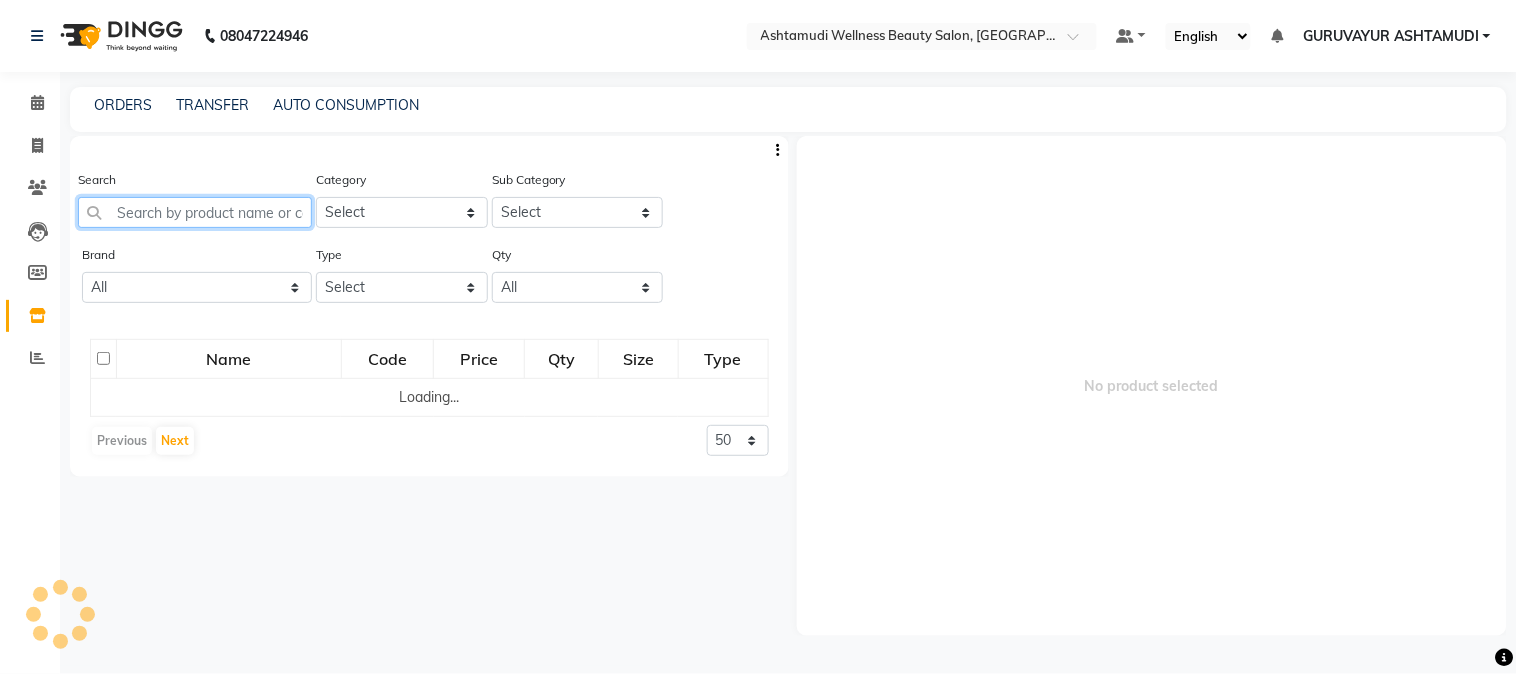 click 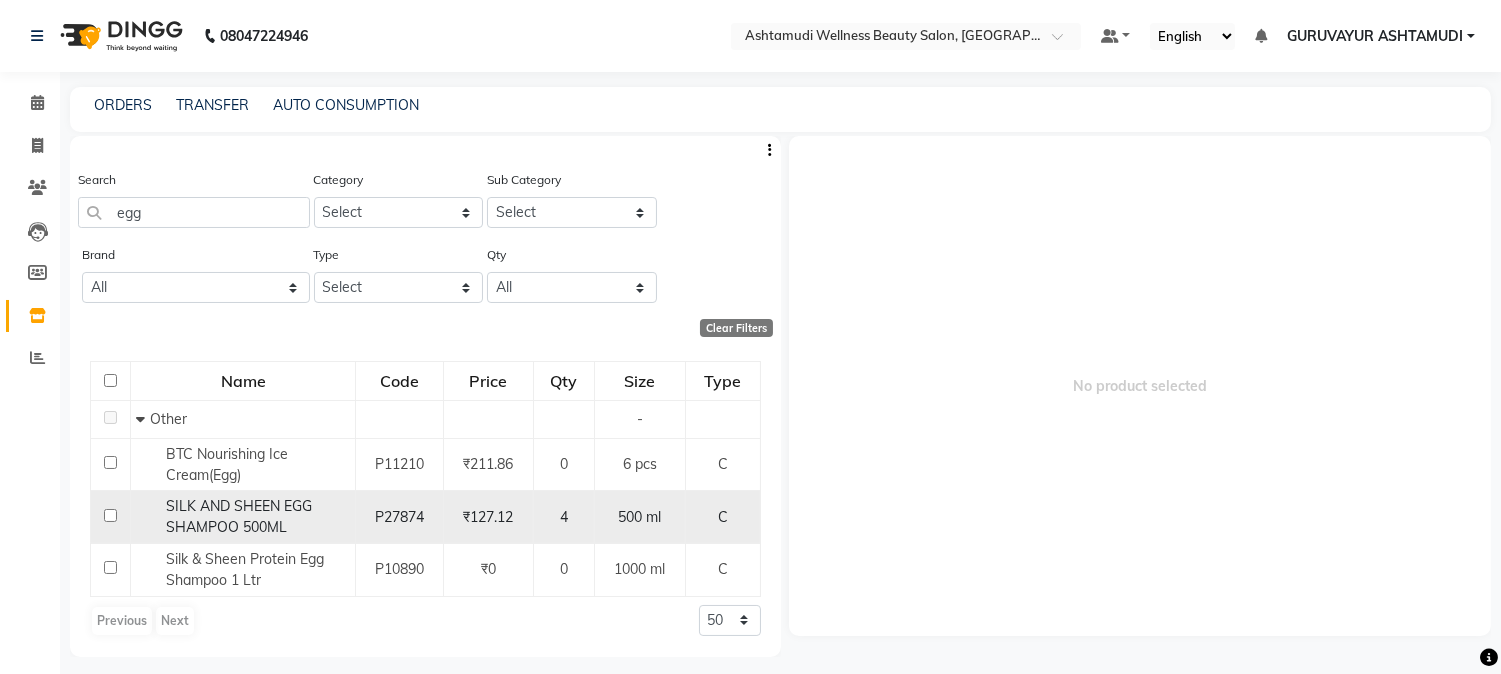 click 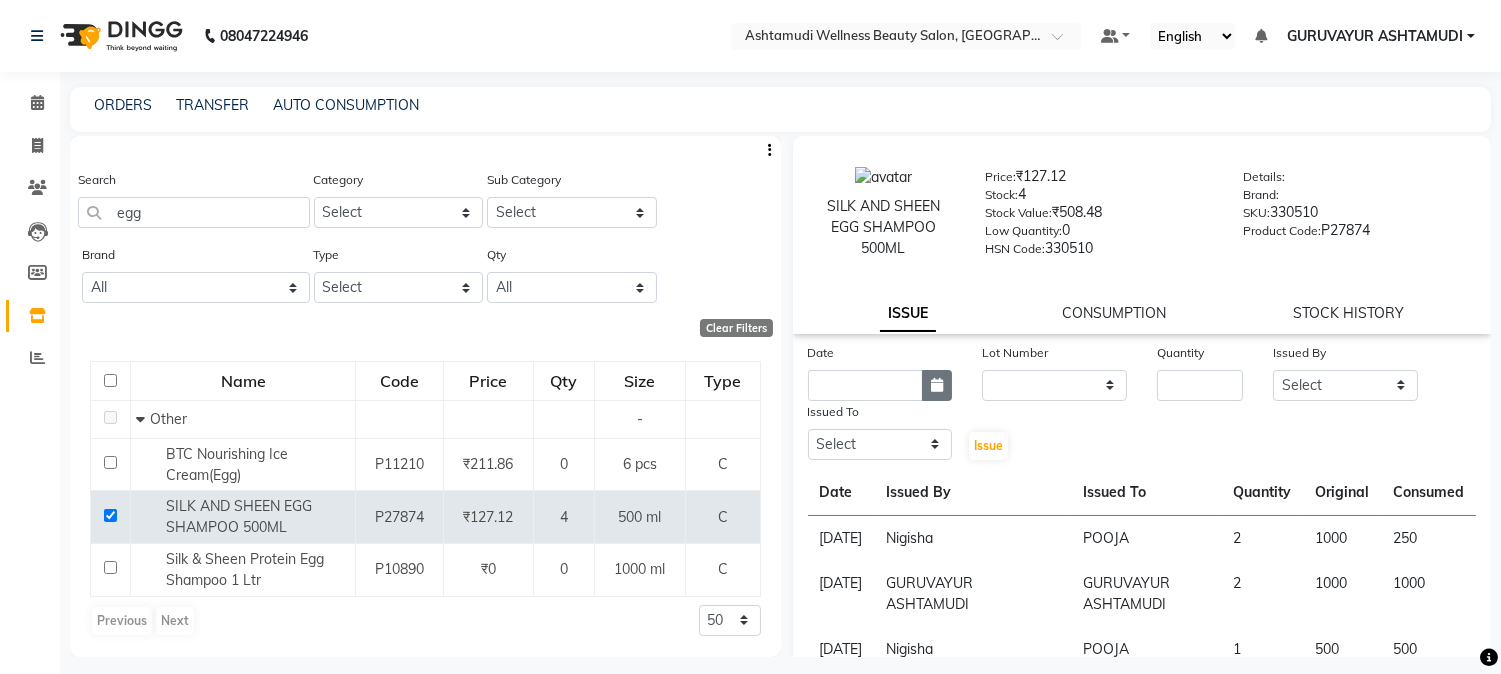click 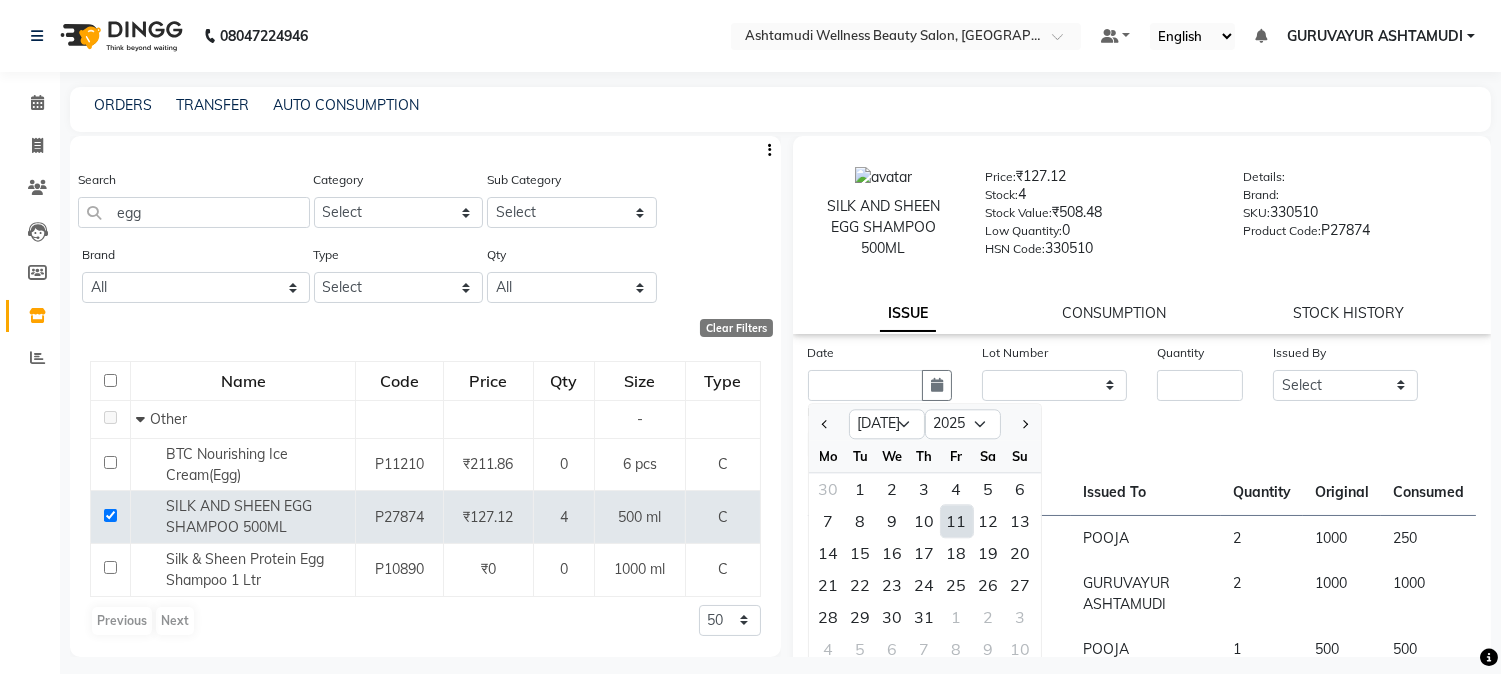 click on "11" 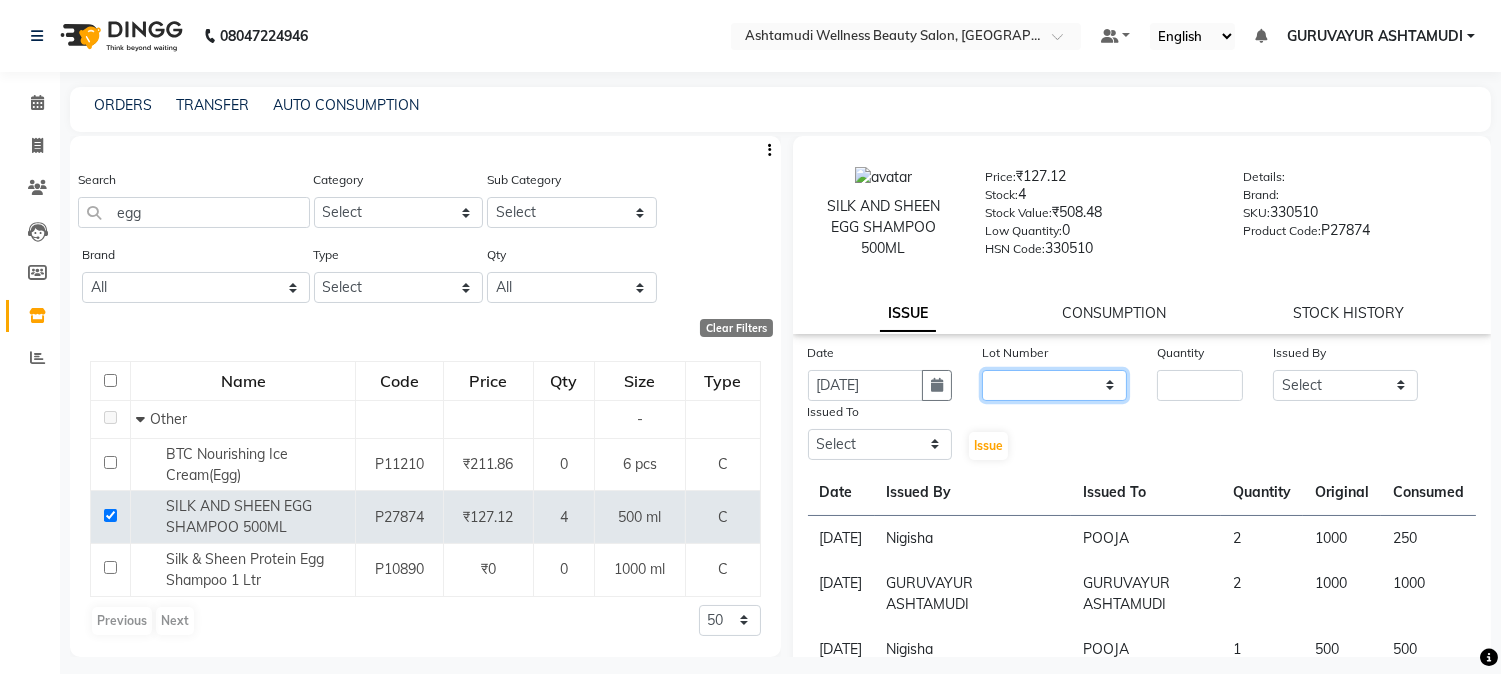 click on "None" 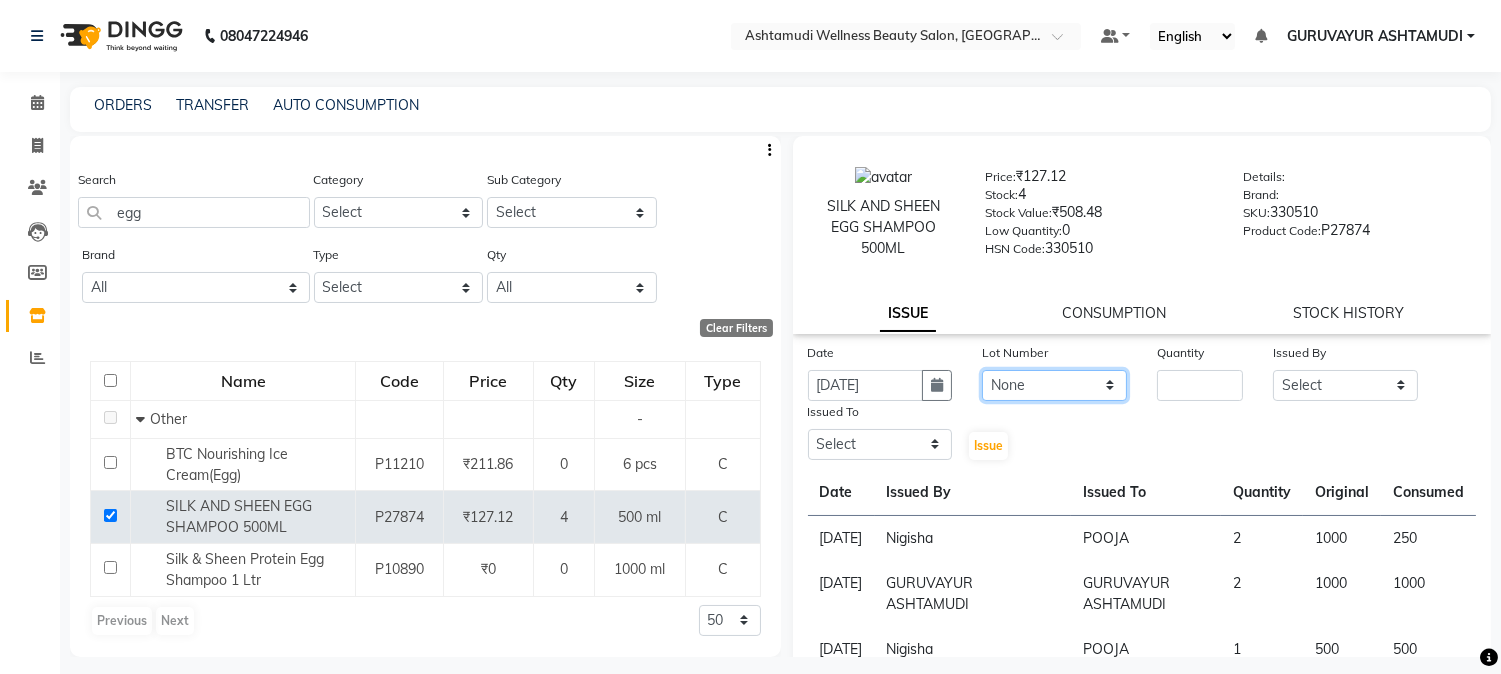 click on "None" 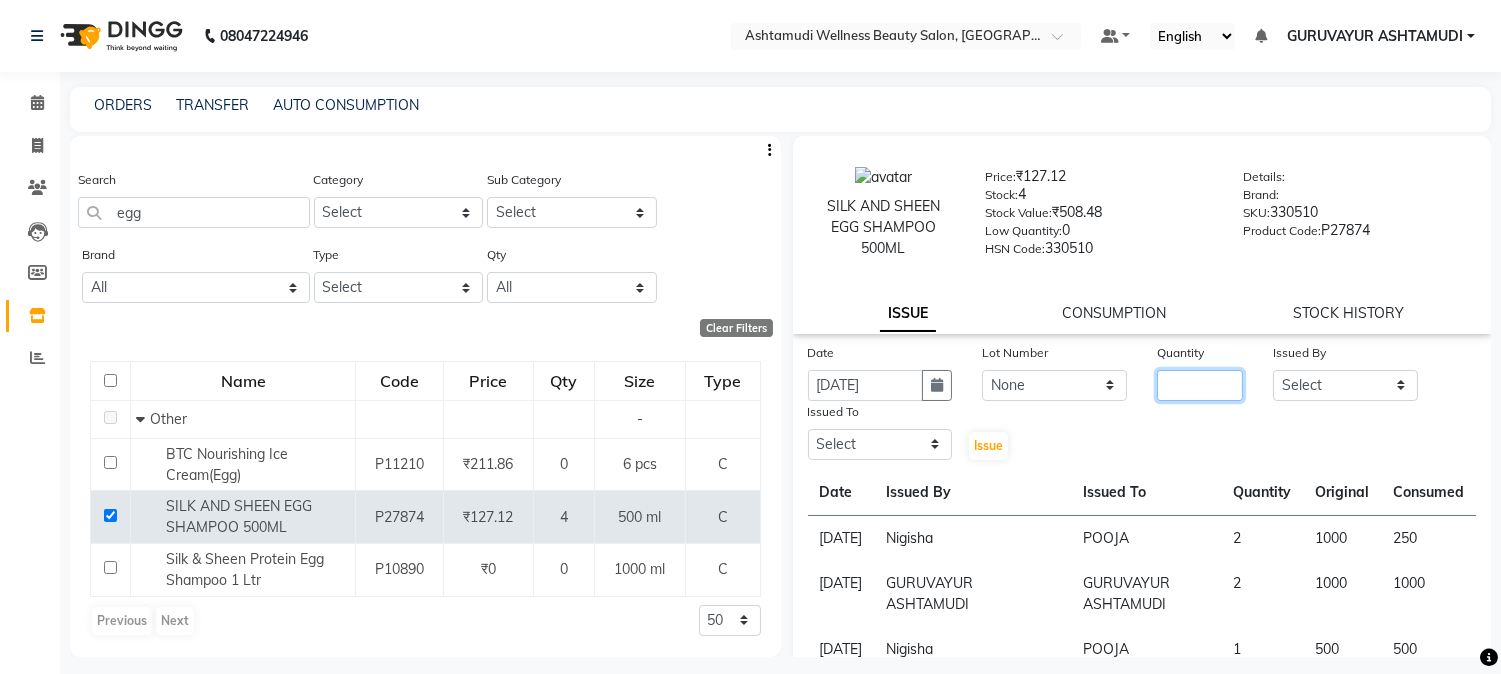 click 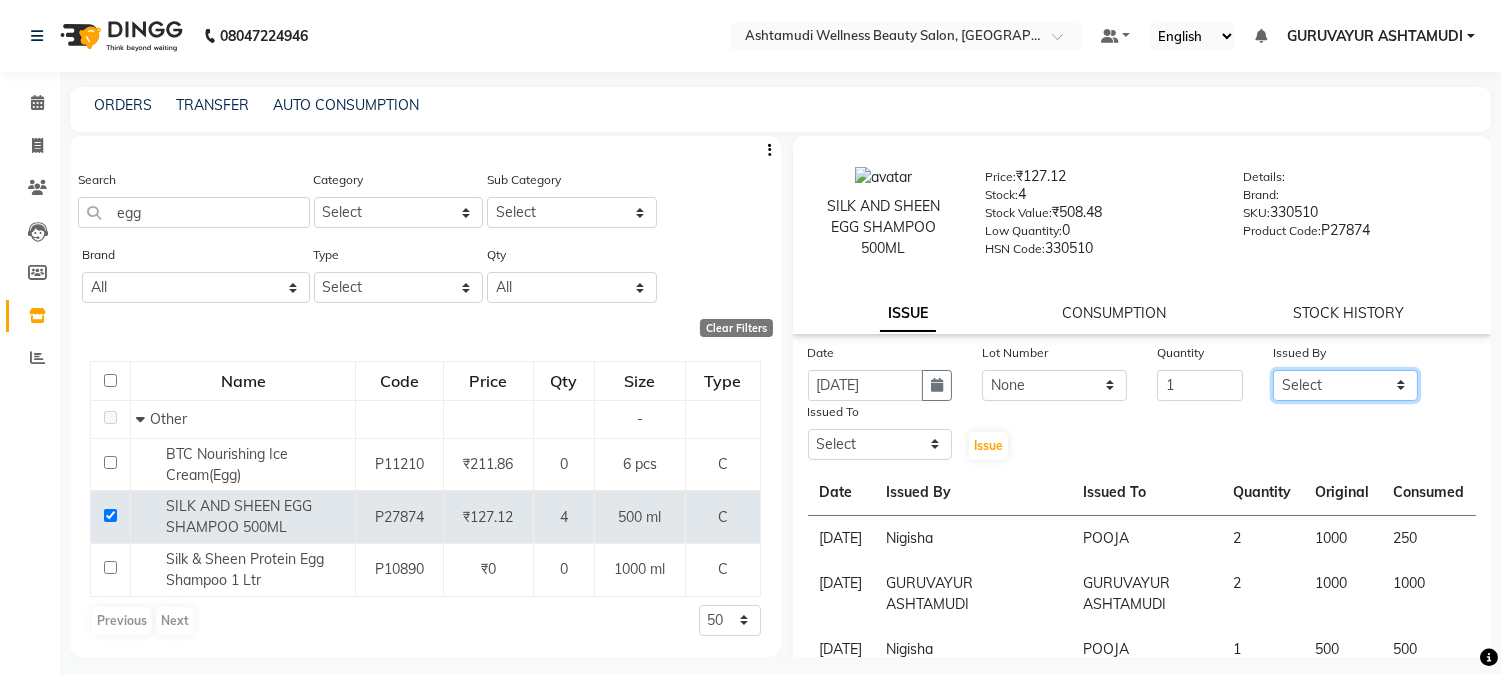 click on "Select Aathithya ANILA ANJANA DAS GURUVAYUR ASHTAMUDI NEETHU Nigisha POOJA PRACHI PRASEETHA REESHMA  Rini SMITHA THANKAMANI" 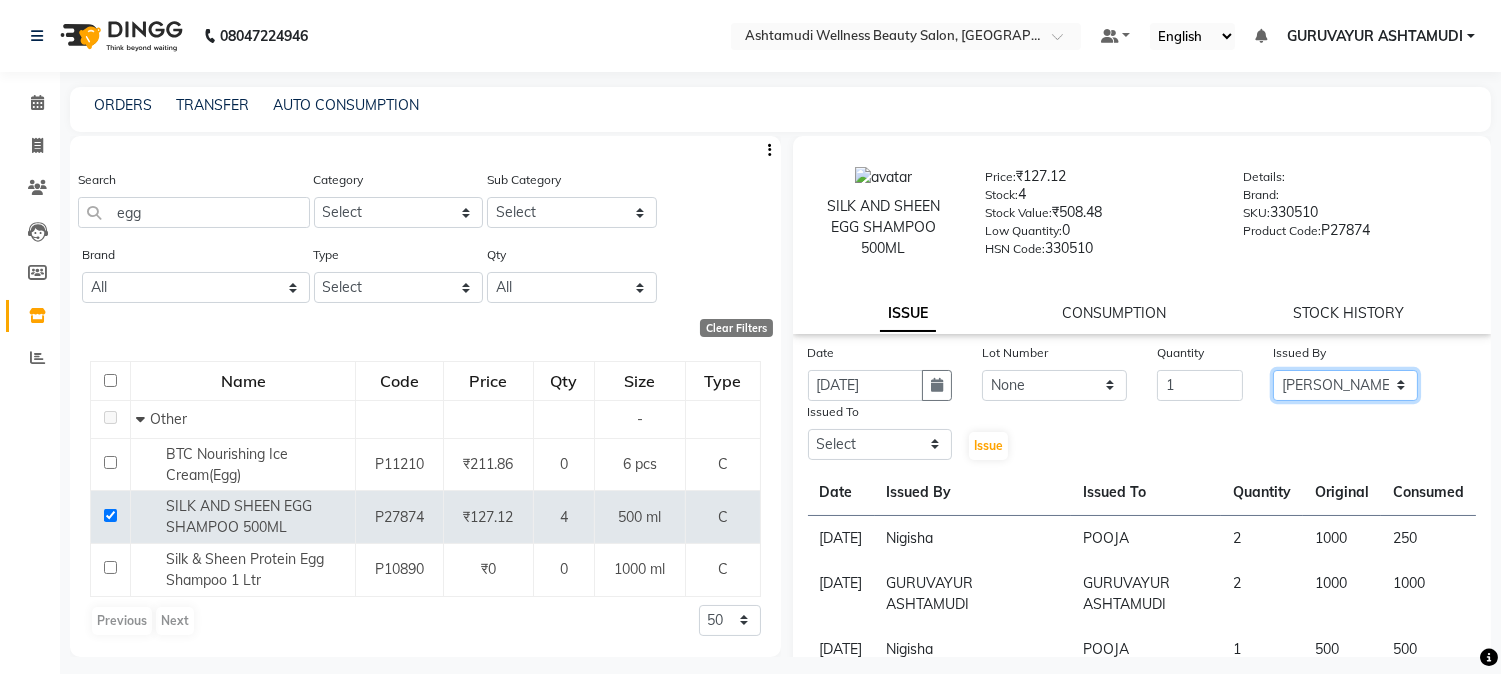 click on "Select Aathithya ANILA ANJANA DAS GURUVAYUR ASHTAMUDI NEETHU Nigisha POOJA PRACHI PRASEETHA REESHMA  Rini SMITHA THANKAMANI" 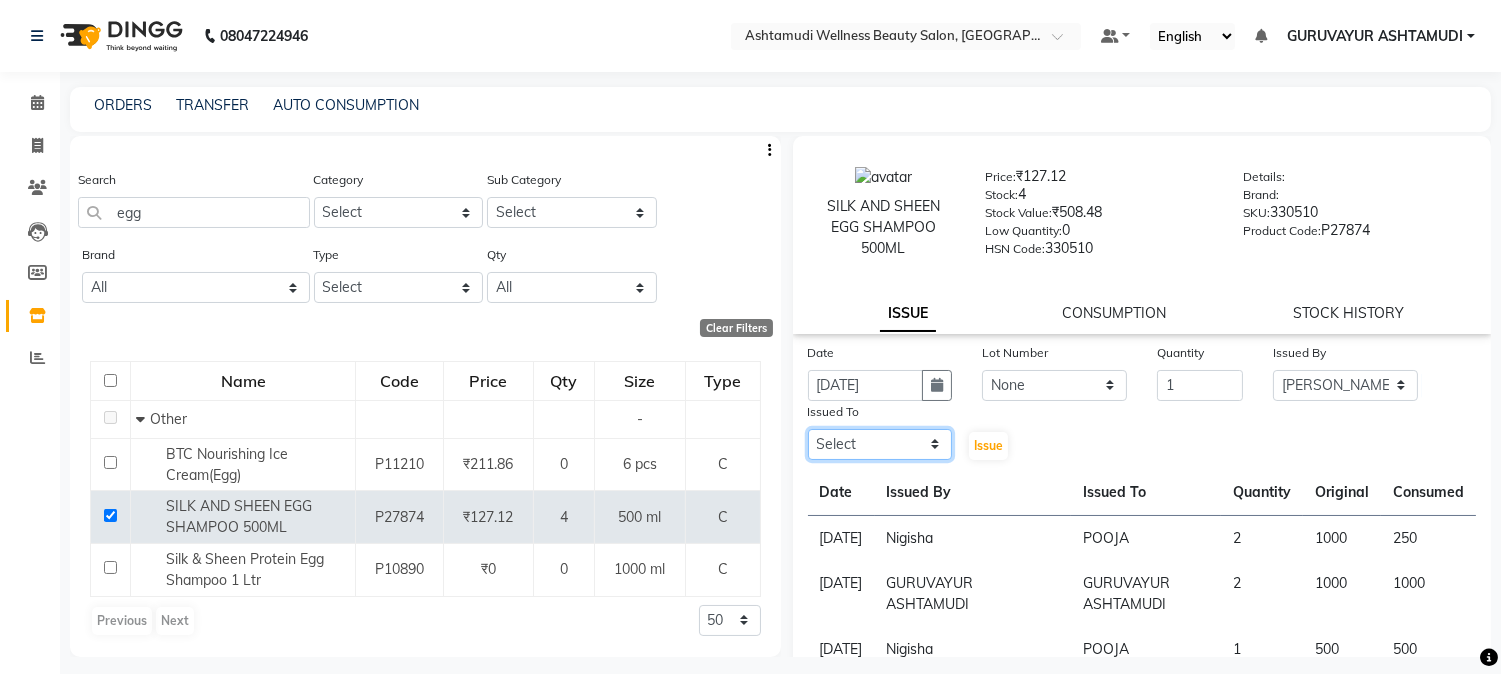 click on "Select Aathithya ANILA ANJANA DAS GURUVAYUR ASHTAMUDI NEETHU Nigisha POOJA PRACHI PRASEETHA REESHMA  Rini SMITHA THANKAMANI" 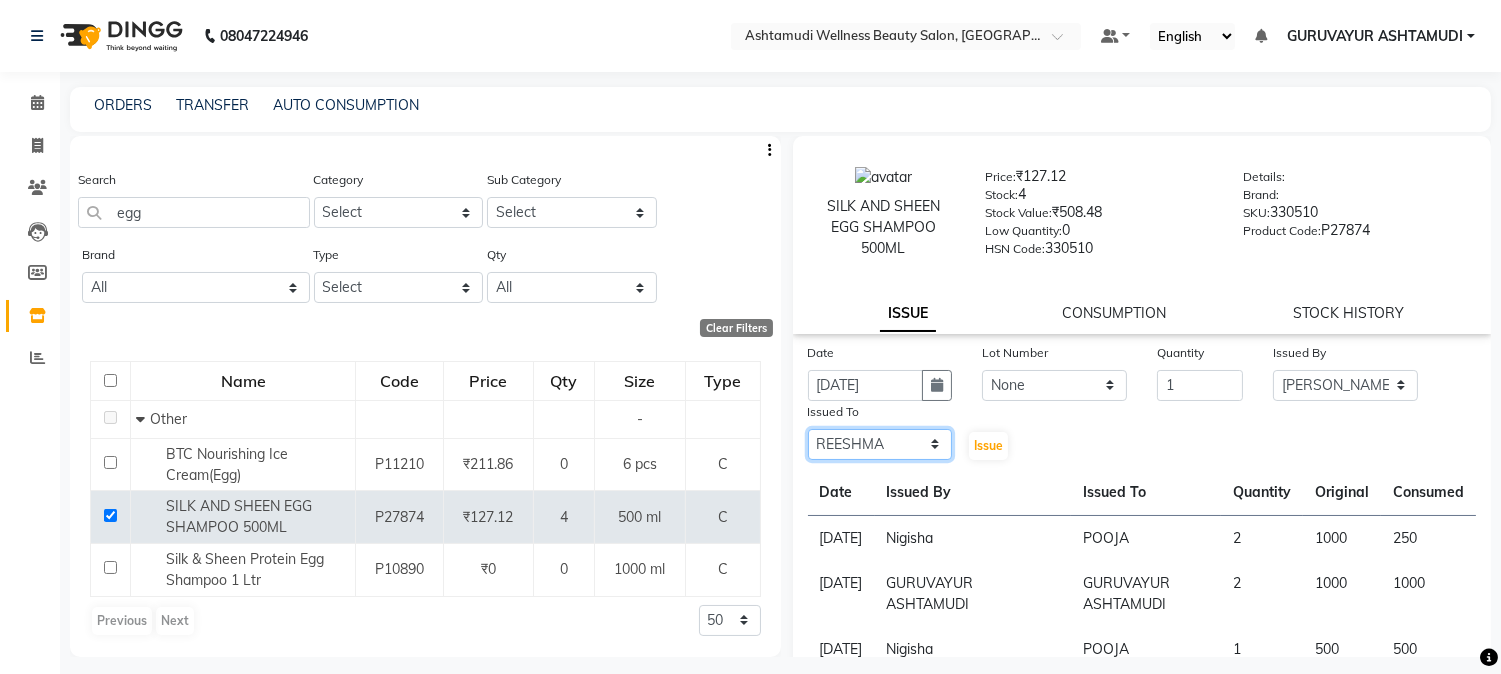 click on "Select Aathithya ANILA ANJANA DAS GURUVAYUR ASHTAMUDI NEETHU Nigisha POOJA PRACHI PRASEETHA REESHMA  Rini SMITHA THANKAMANI" 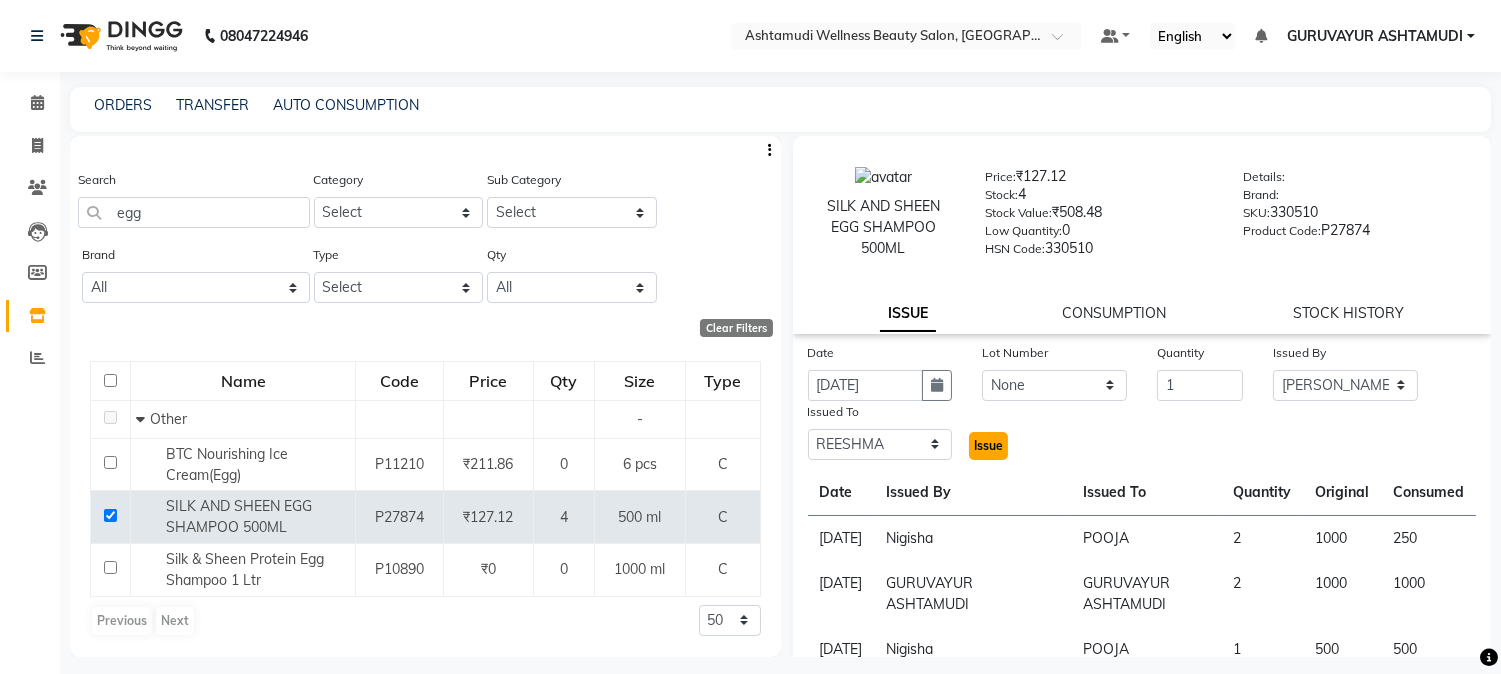 click on "Issue" 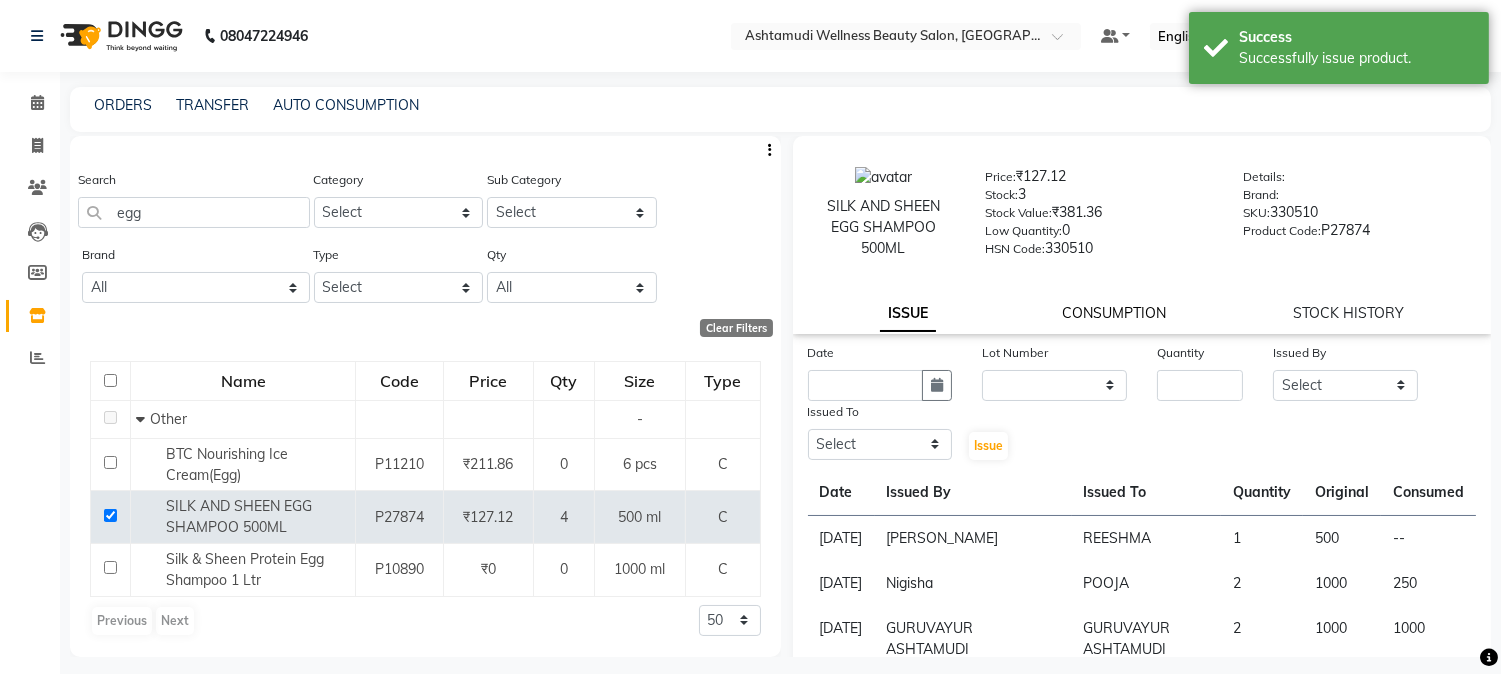 click on "CONSUMPTION" 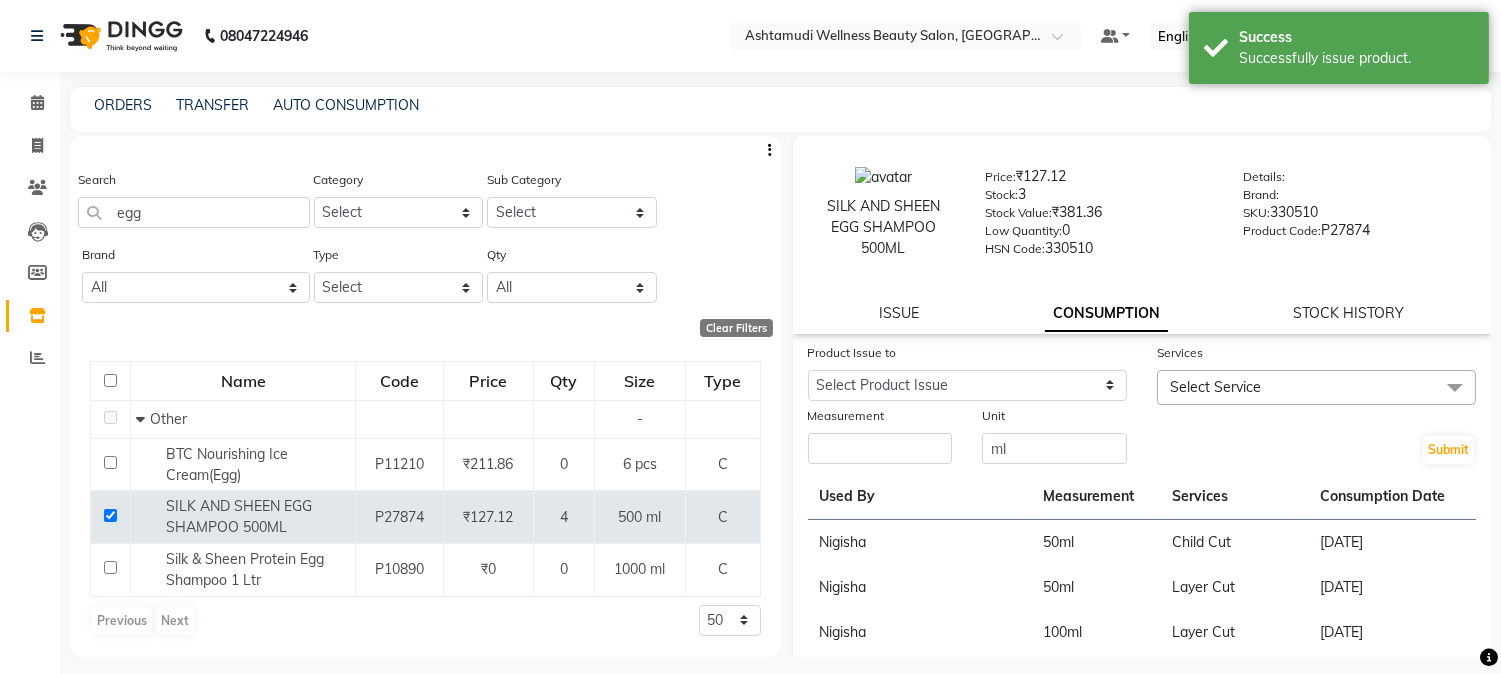 click on "Product Issue to" 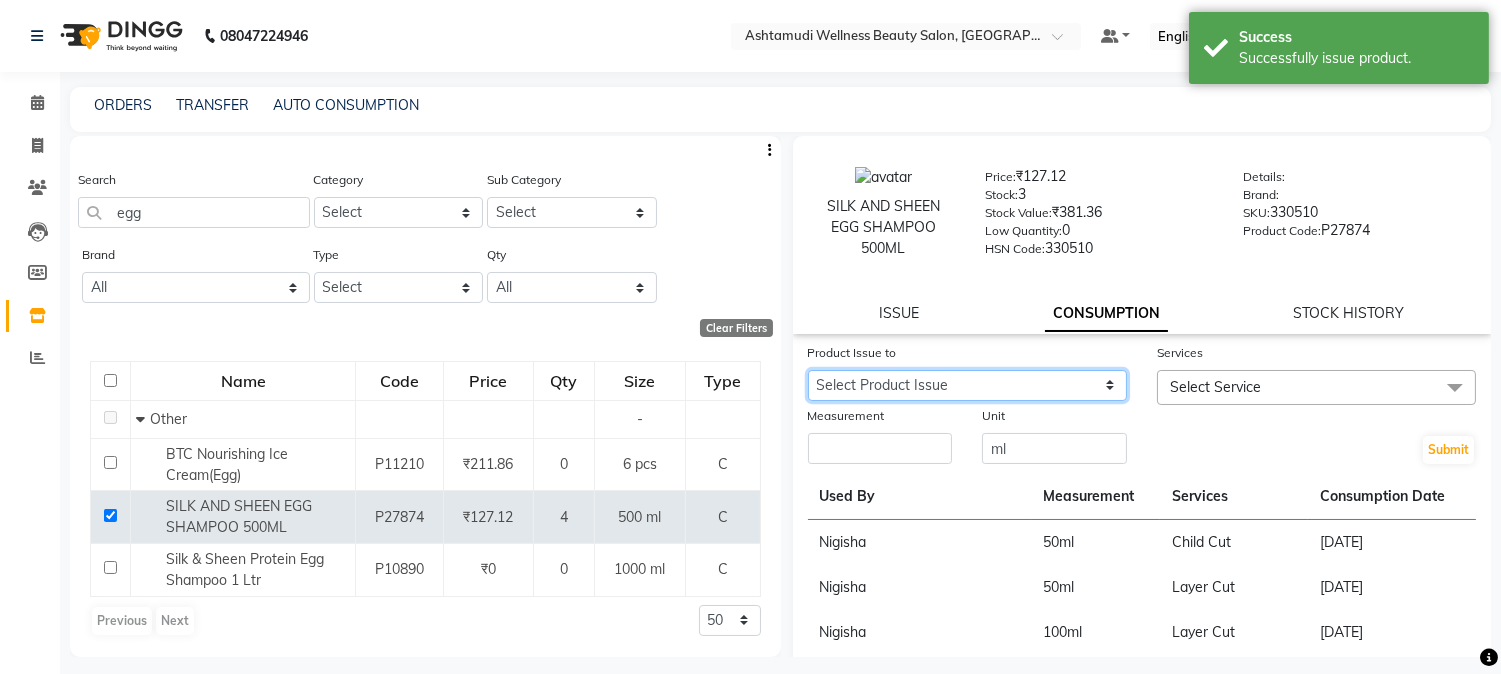click on "Select Product Issue 2025-07-11, Issued to: REESHMA , Balance: 500 2025-06-29, Issued to: POOJA, Balance: 750" 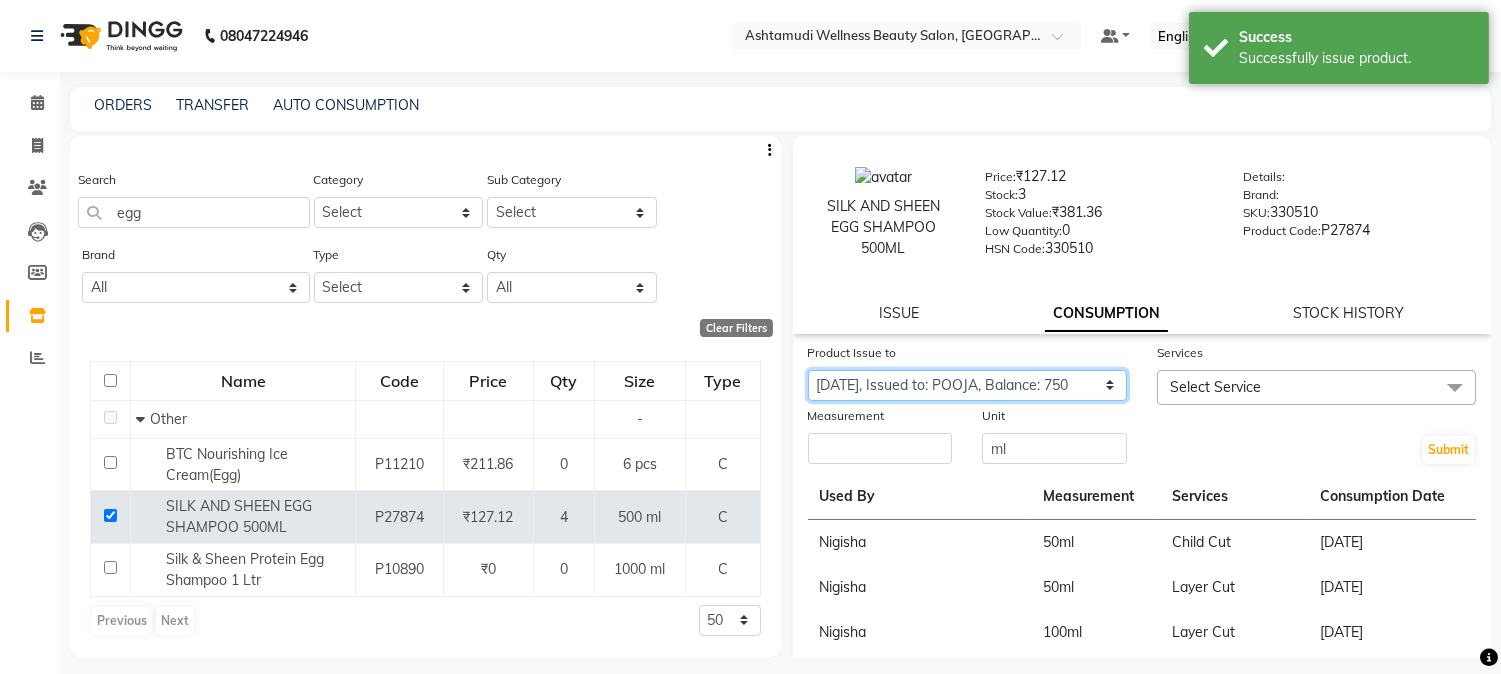 click on "Select Product Issue 2025-07-11, Issued to: REESHMA , Balance: 500 2025-06-29, Issued to: POOJA, Balance: 750" 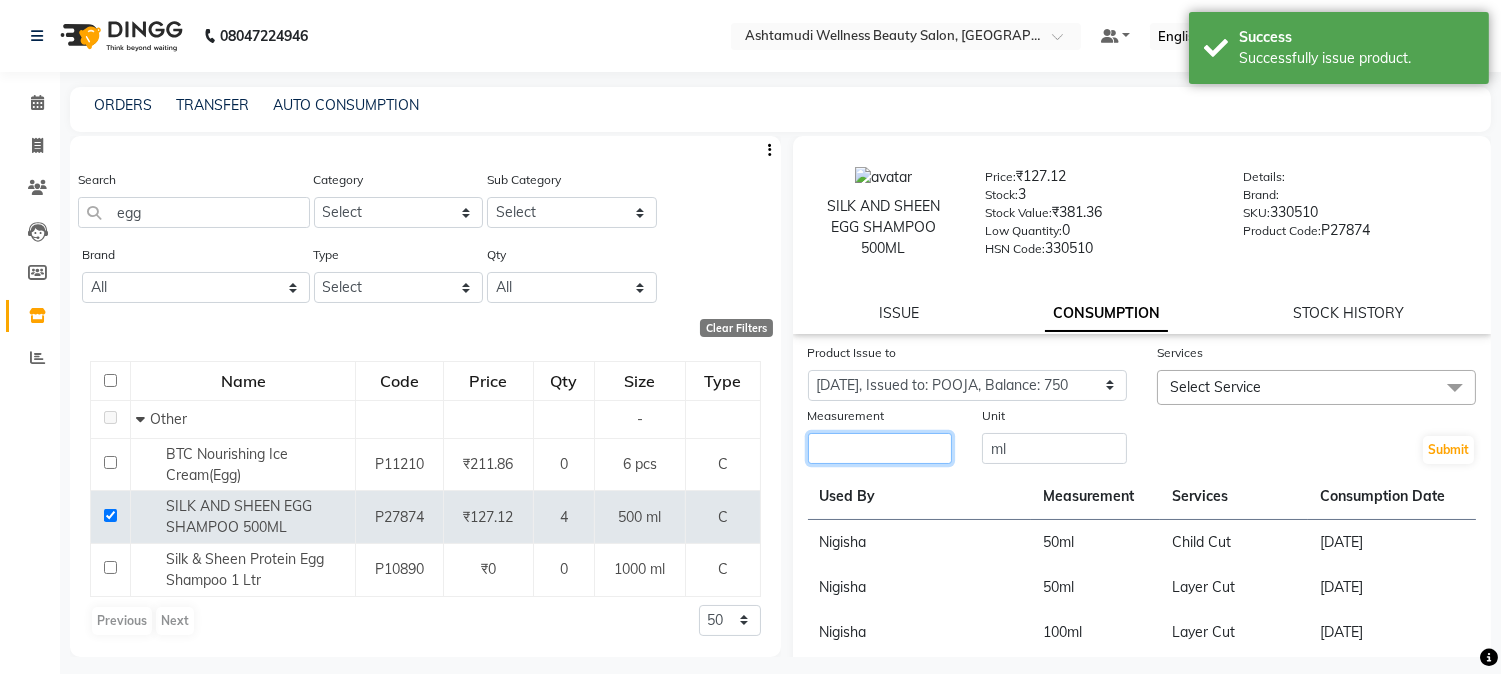 click 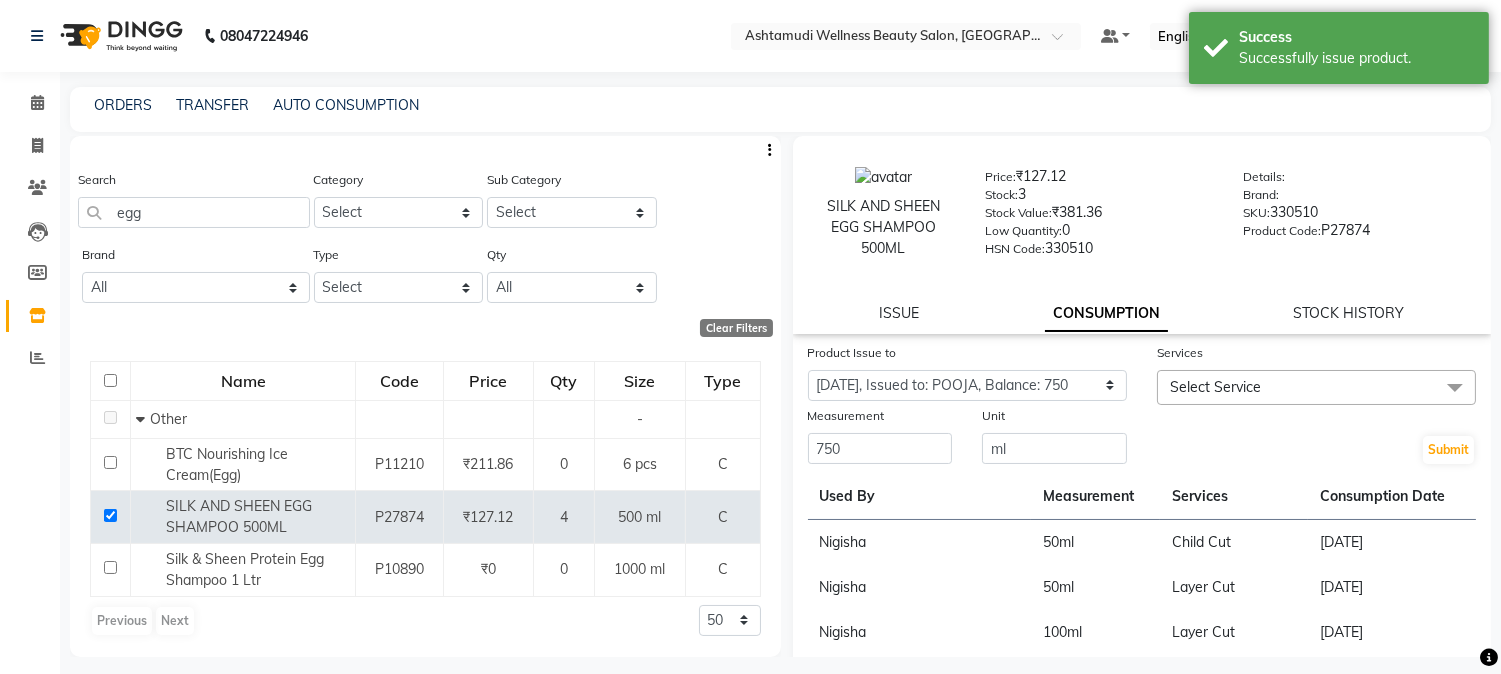 click on "Select Service" 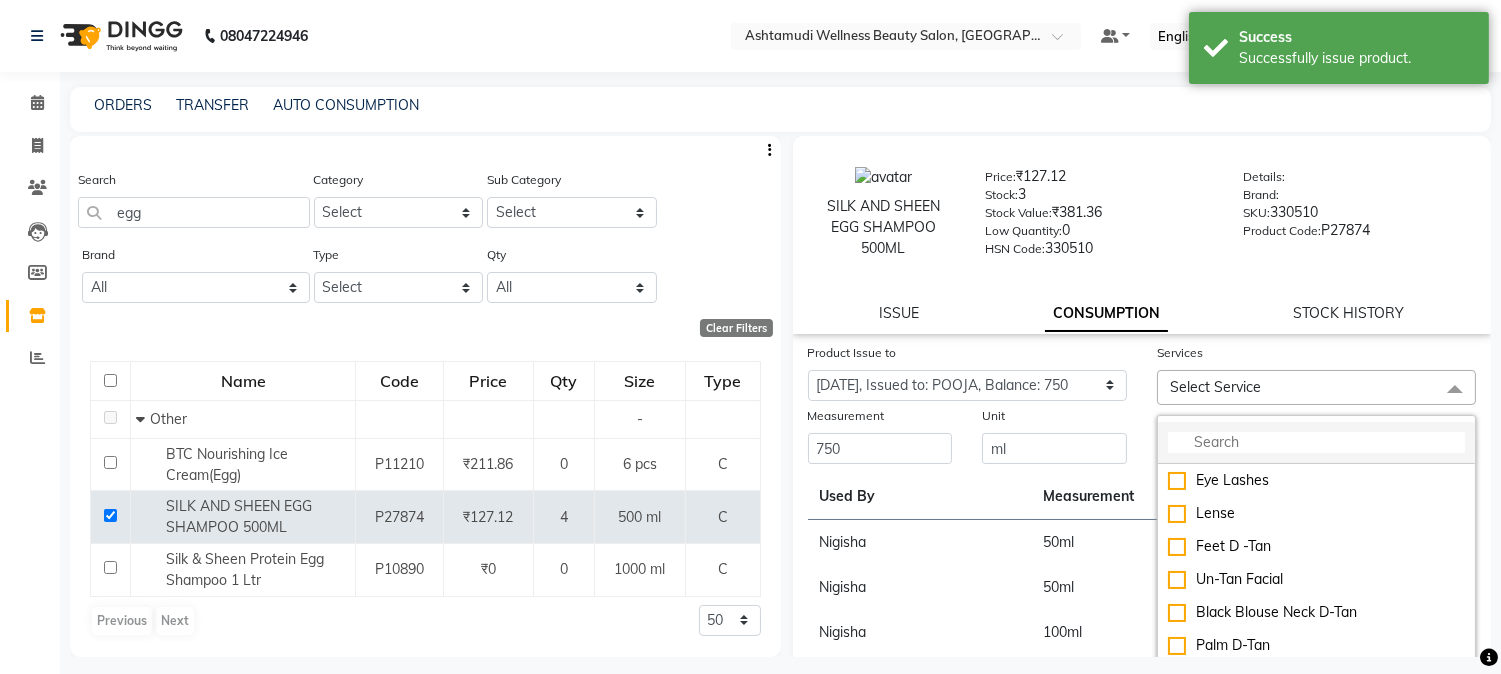 click 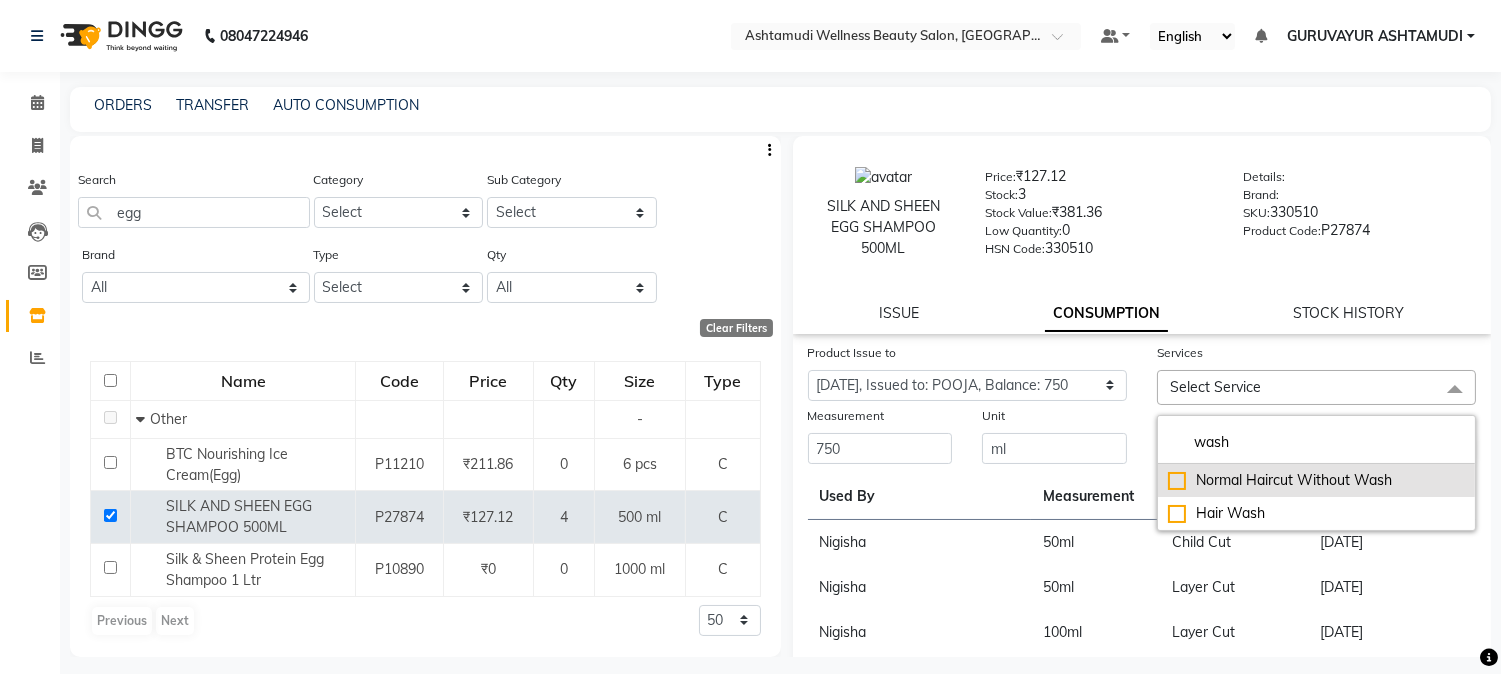 click on "Hair Wash" 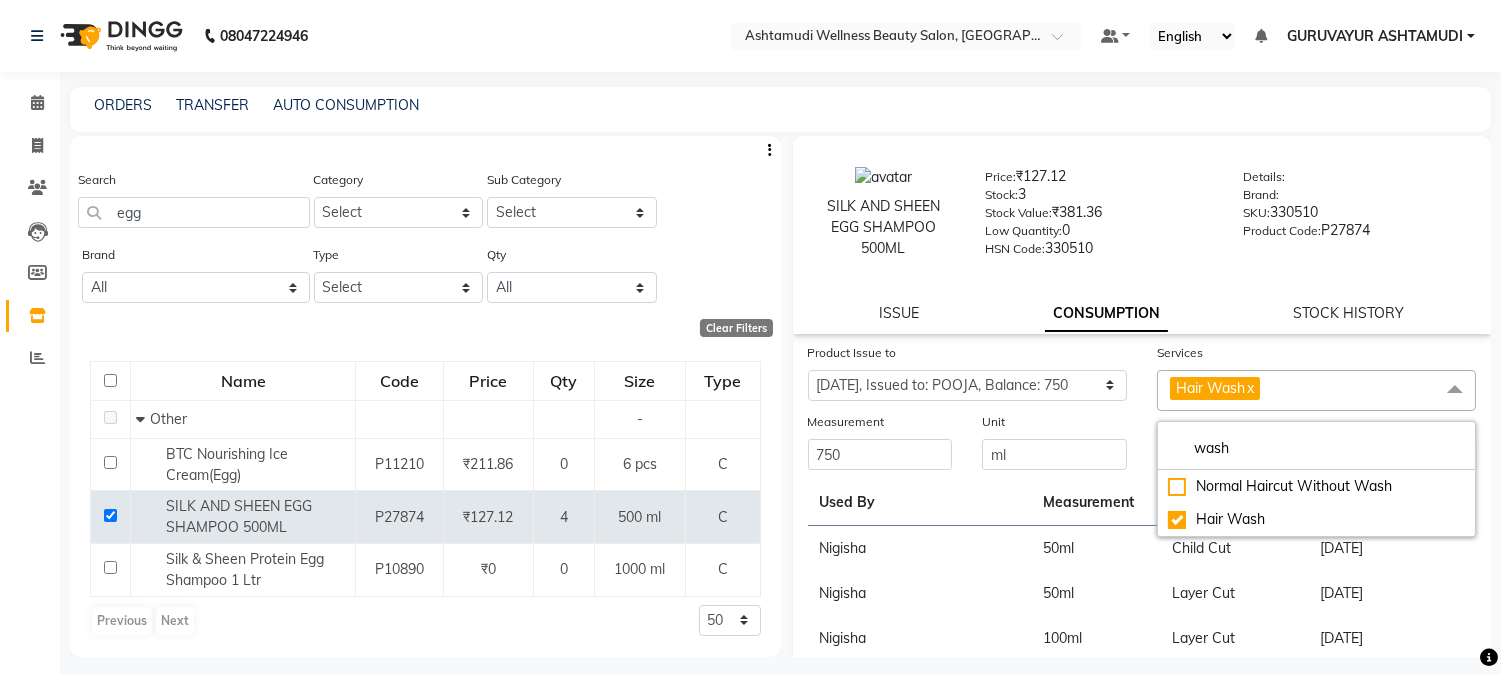 click on "Unit ml" 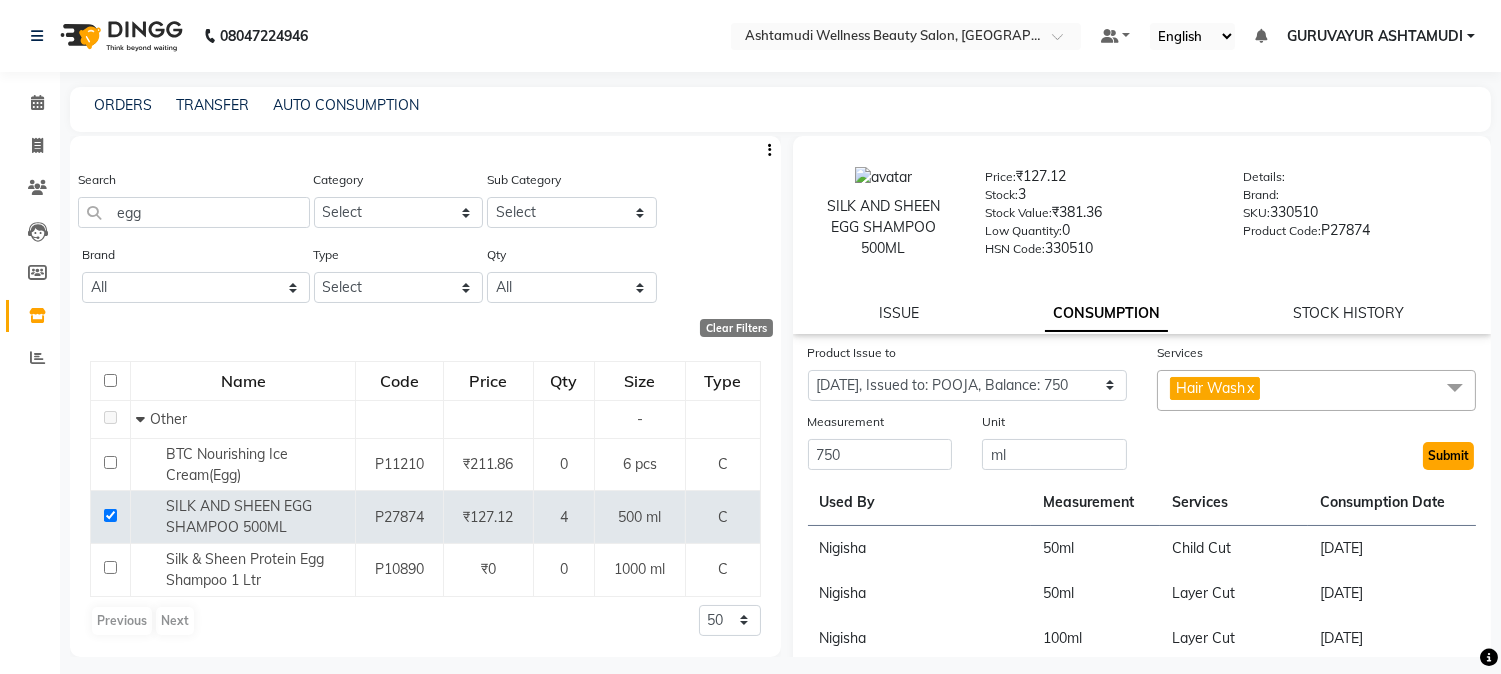 click on "Submit" 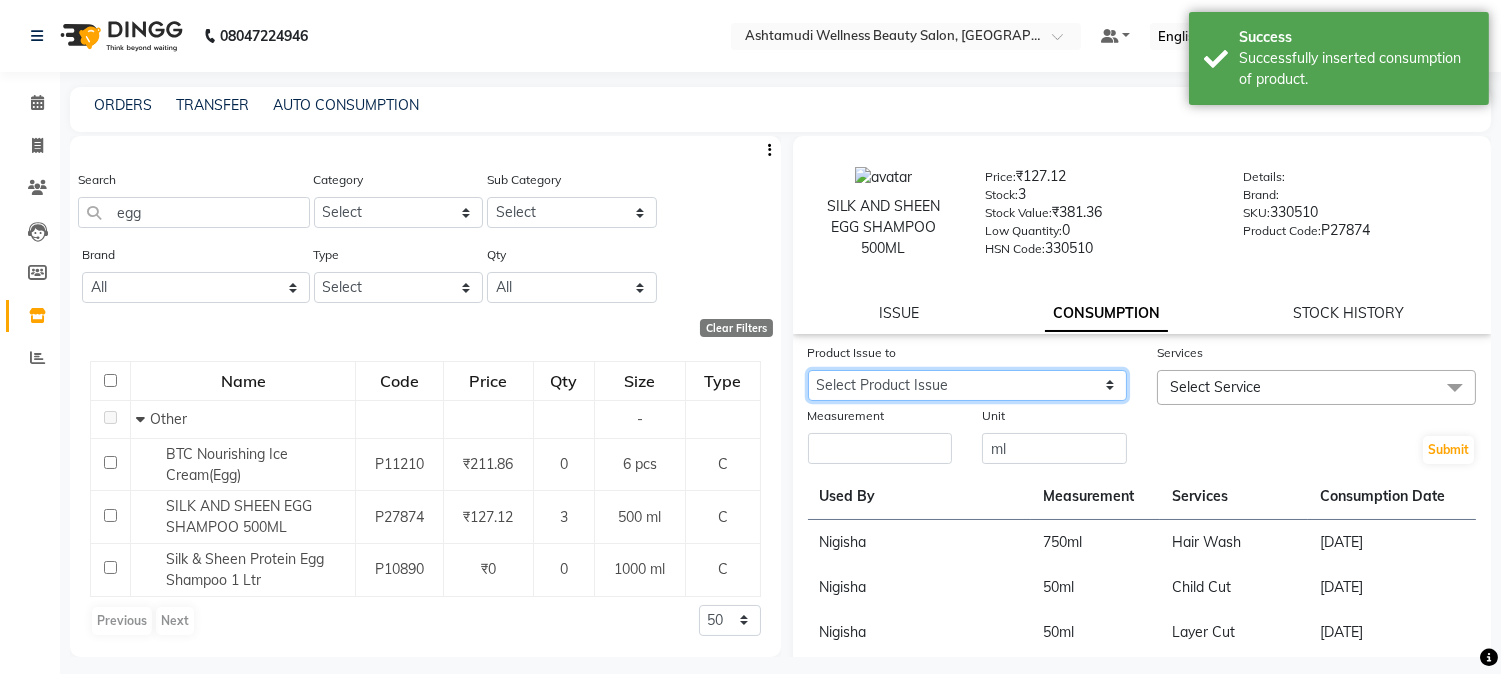 click on "Select Product Issue 2025-07-11, Issued to: REESHMA , Balance: 500" 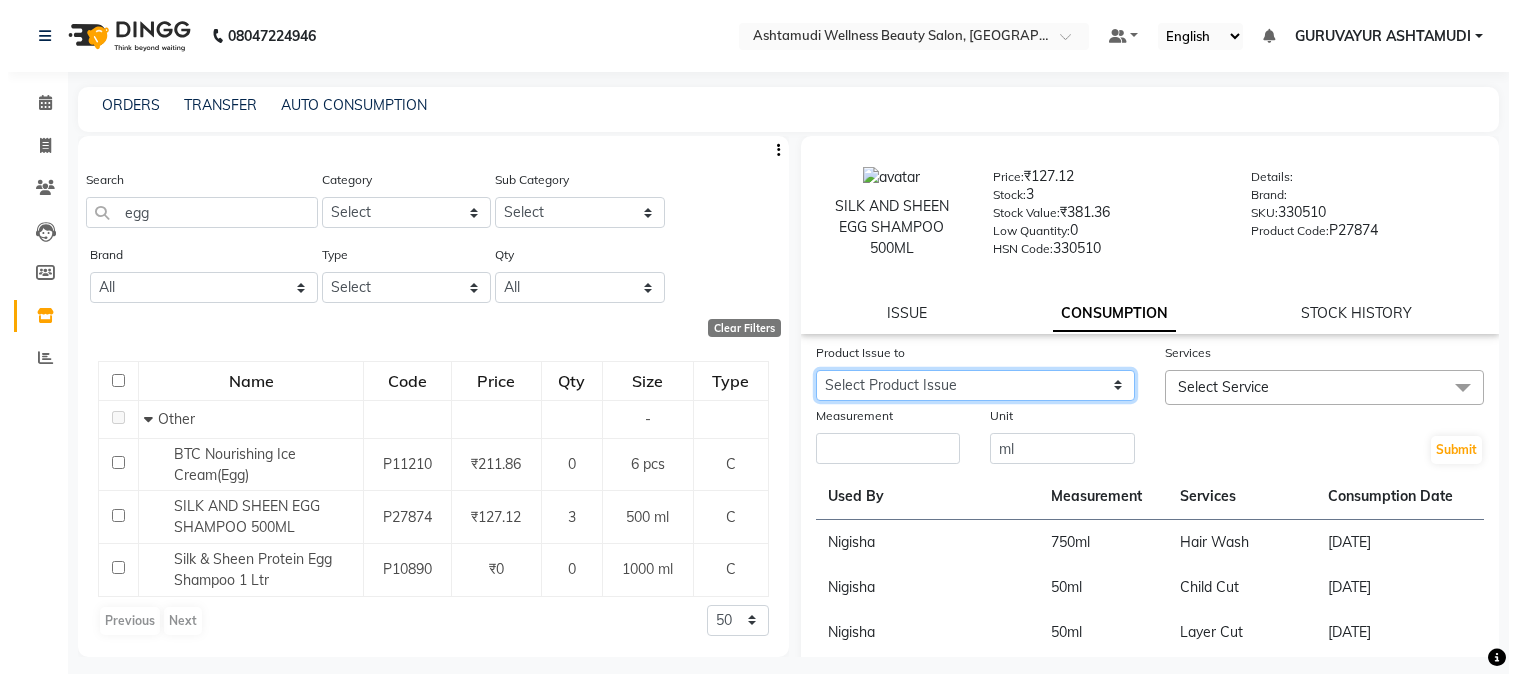 scroll, scrollTop: 0, scrollLeft: 0, axis: both 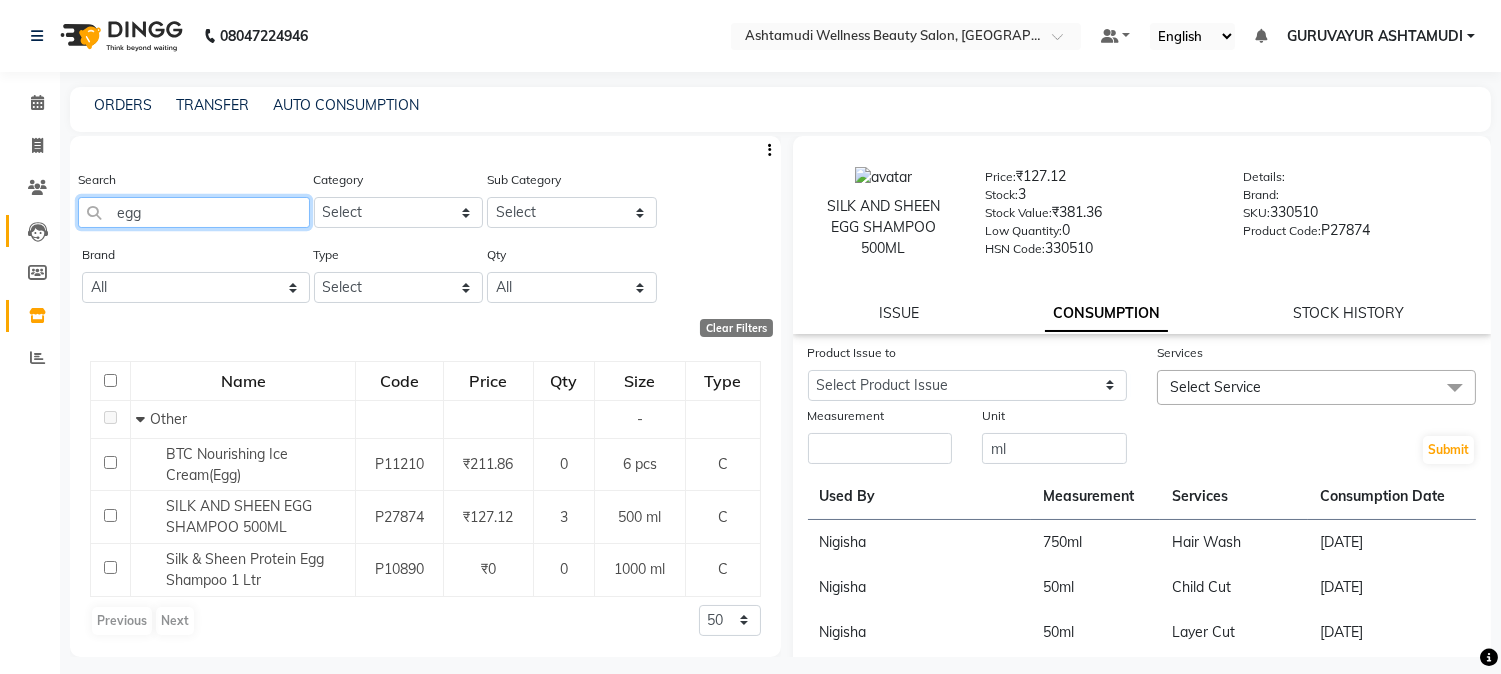drag, startPoint x: 154, startPoint y: 218, endPoint x: 50, endPoint y: 215, distance: 104.04326 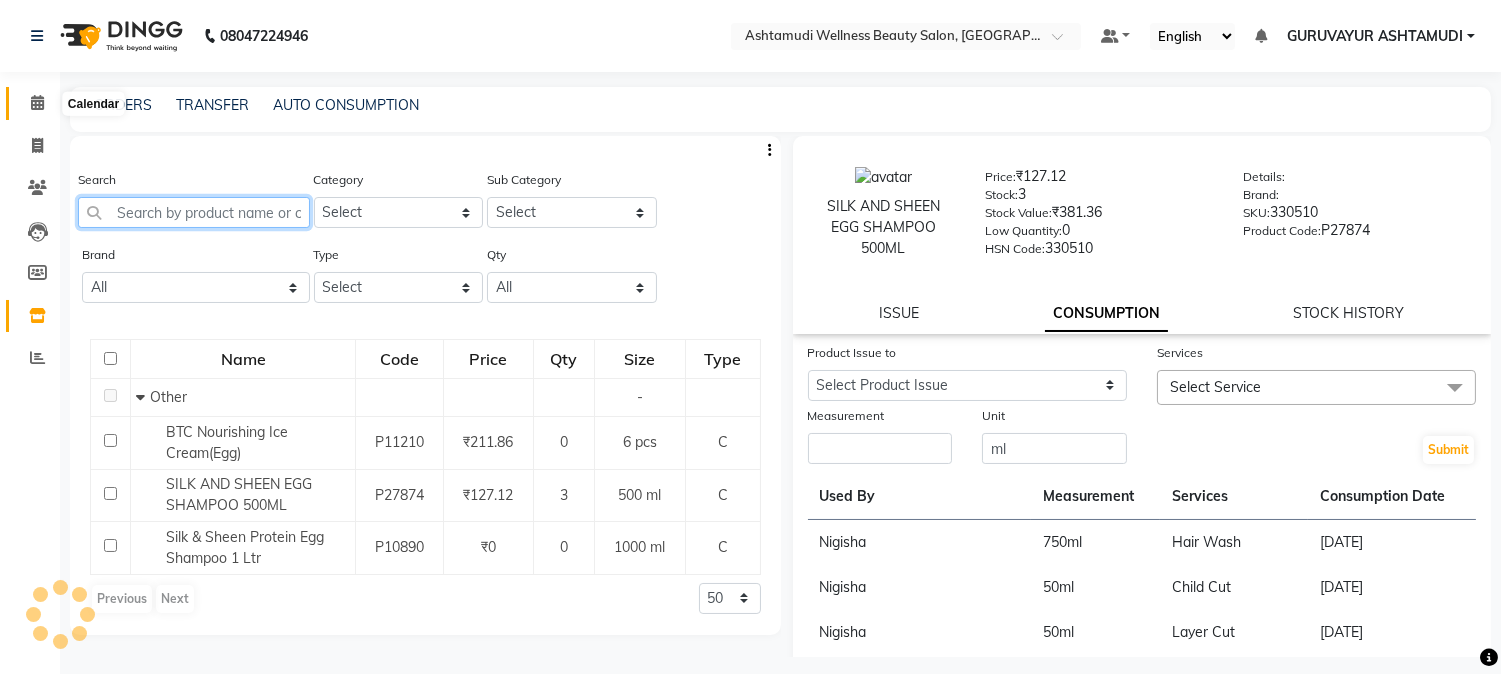type 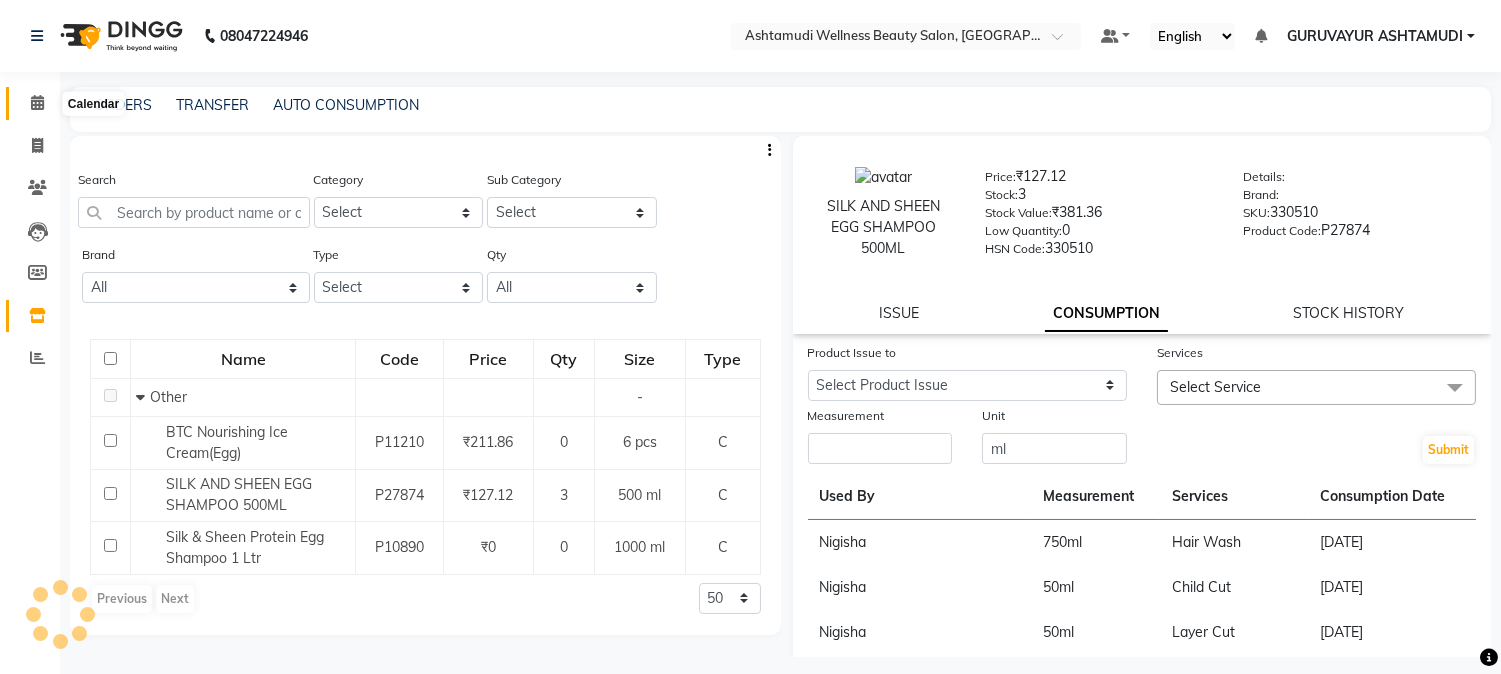 click 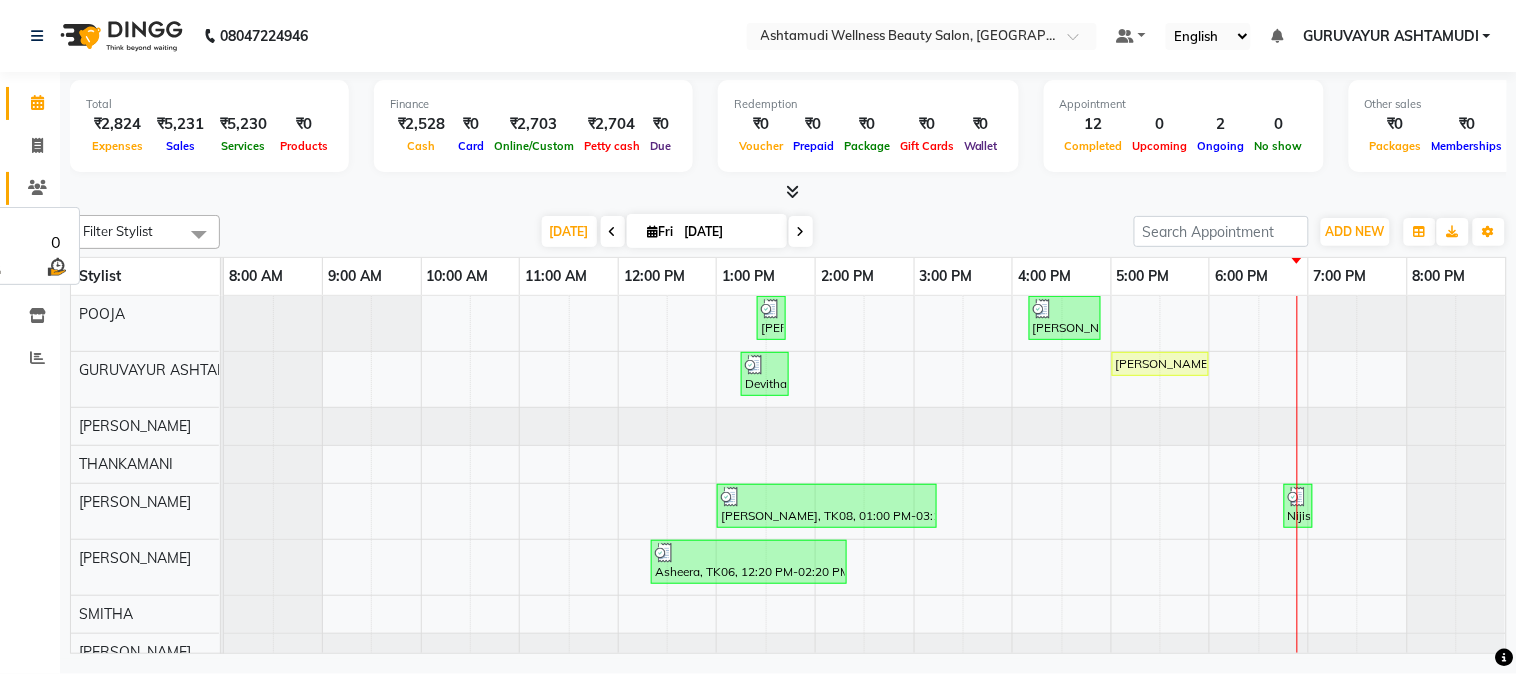 scroll, scrollTop: 0, scrollLeft: 0, axis: both 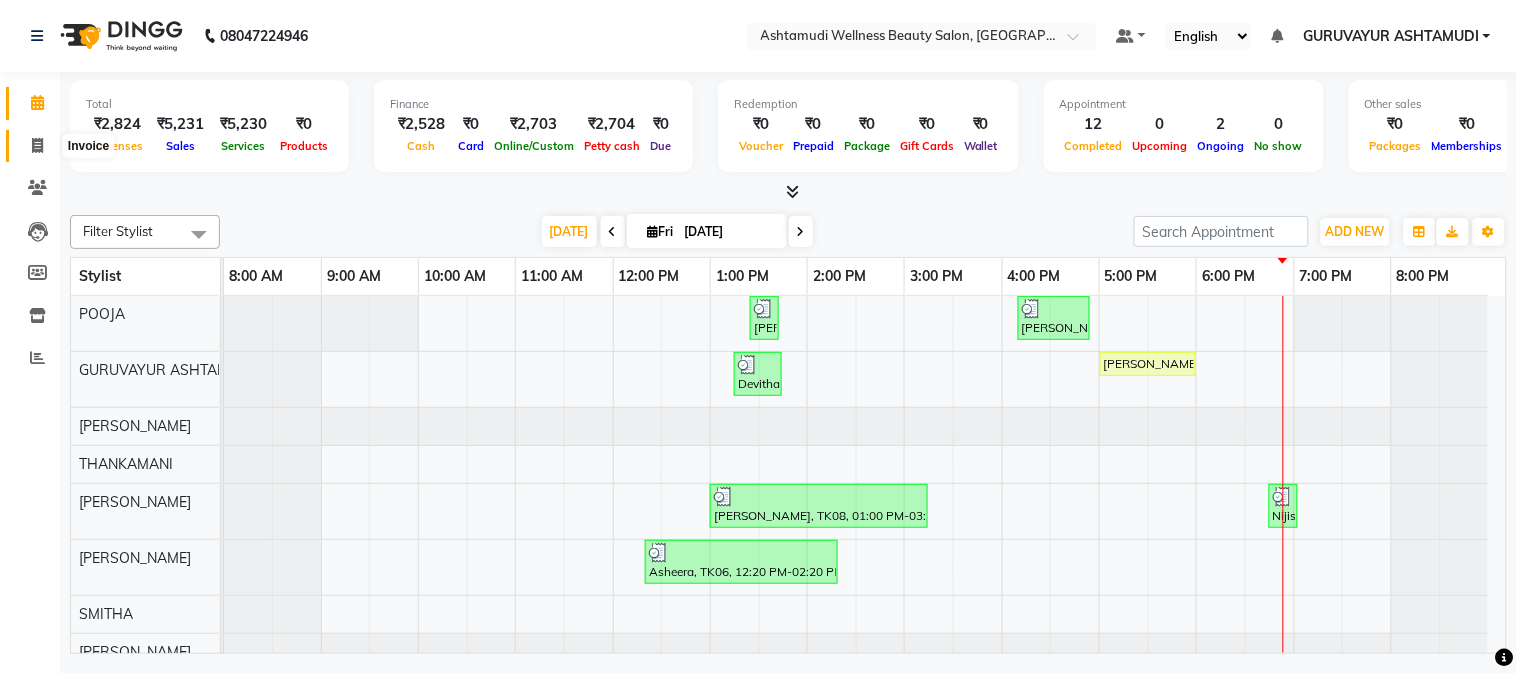 click 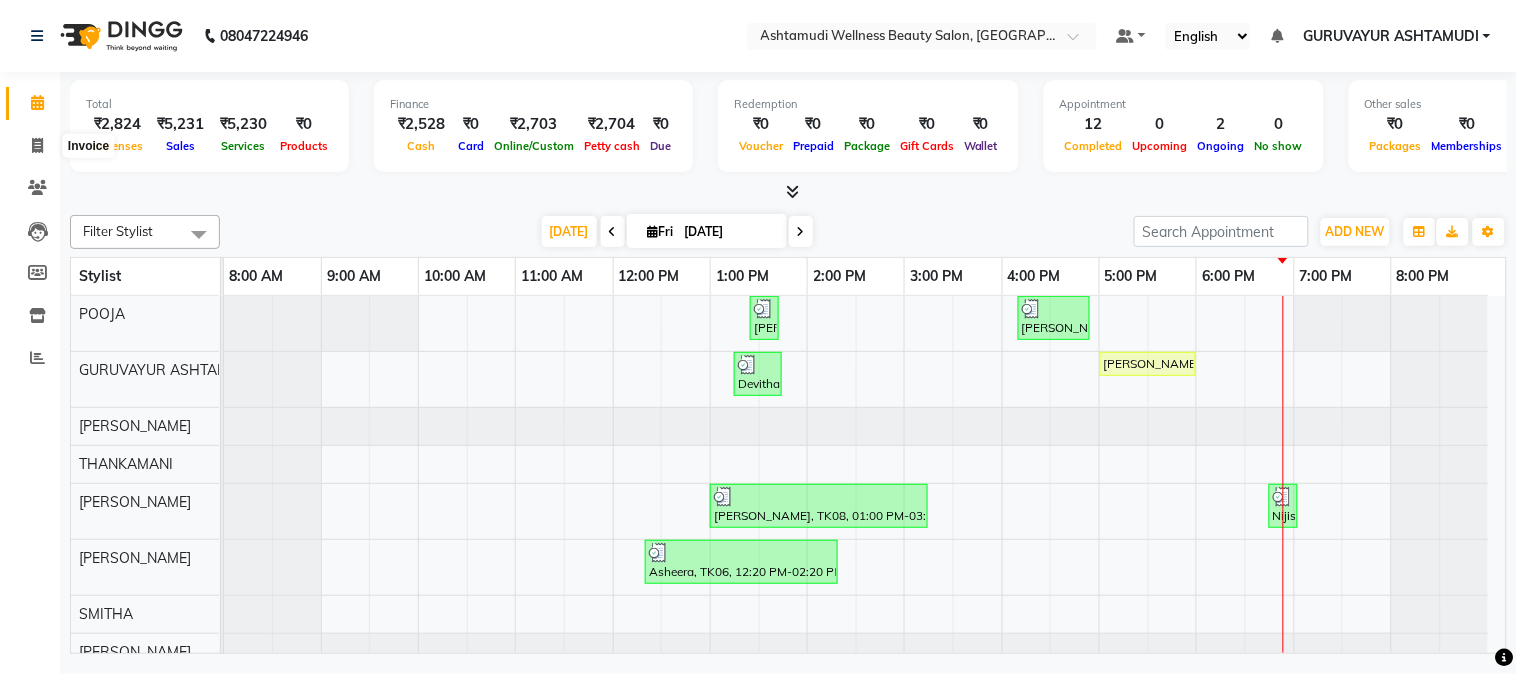 select on "4660" 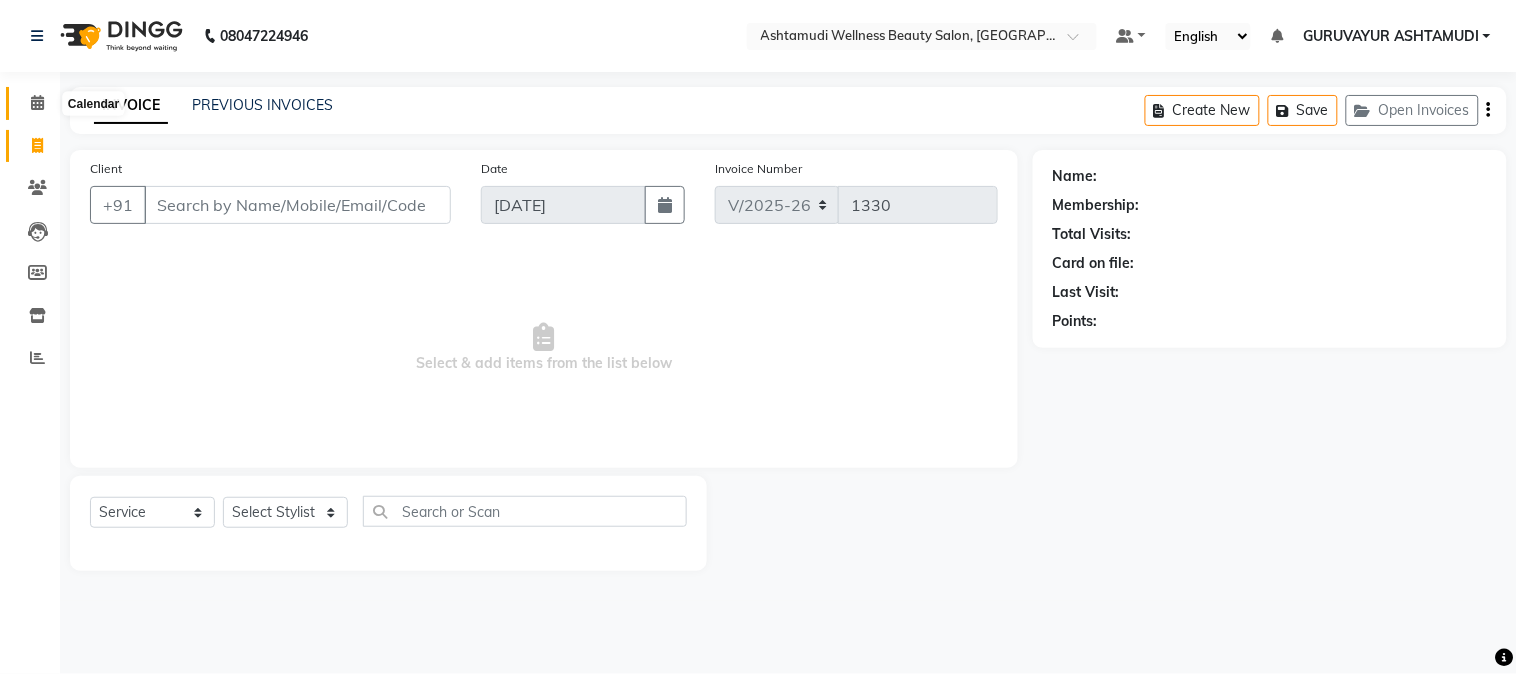 click 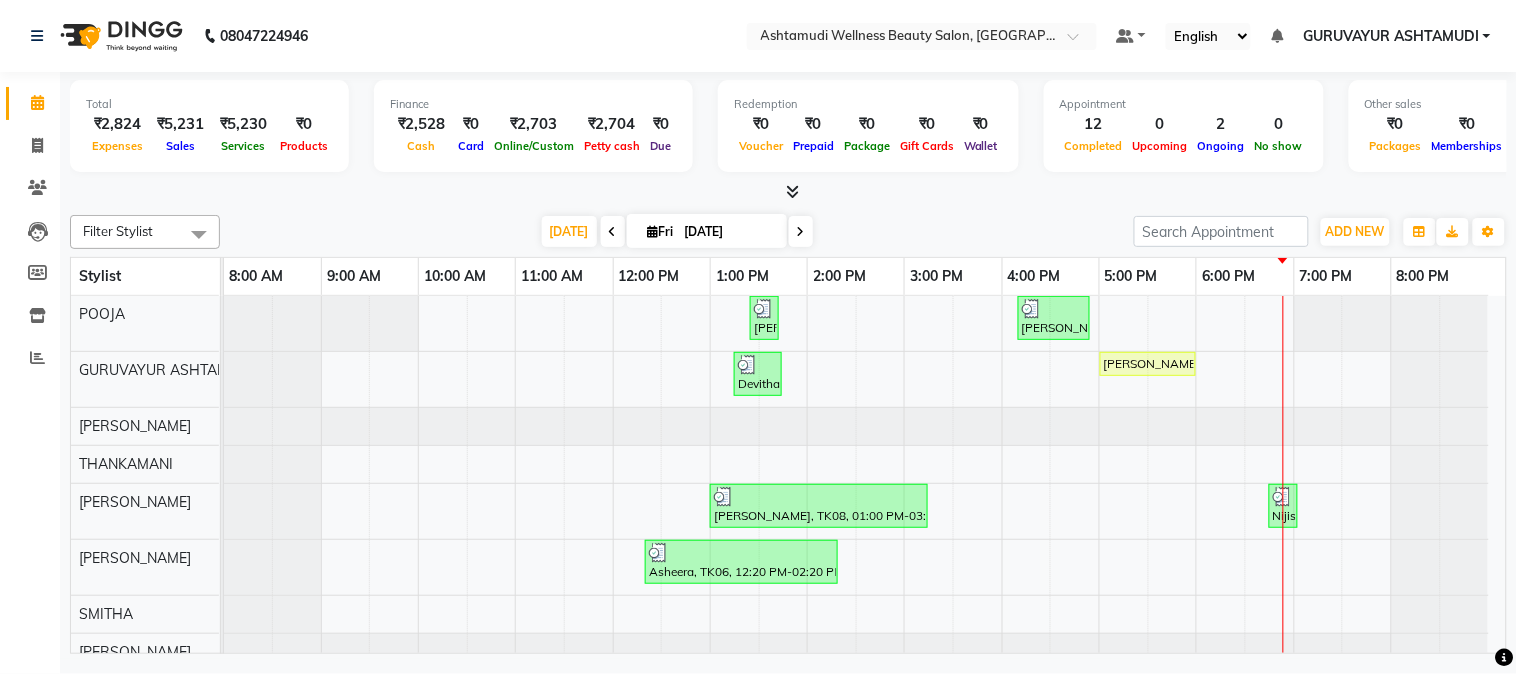 scroll, scrollTop: 264, scrollLeft: 0, axis: vertical 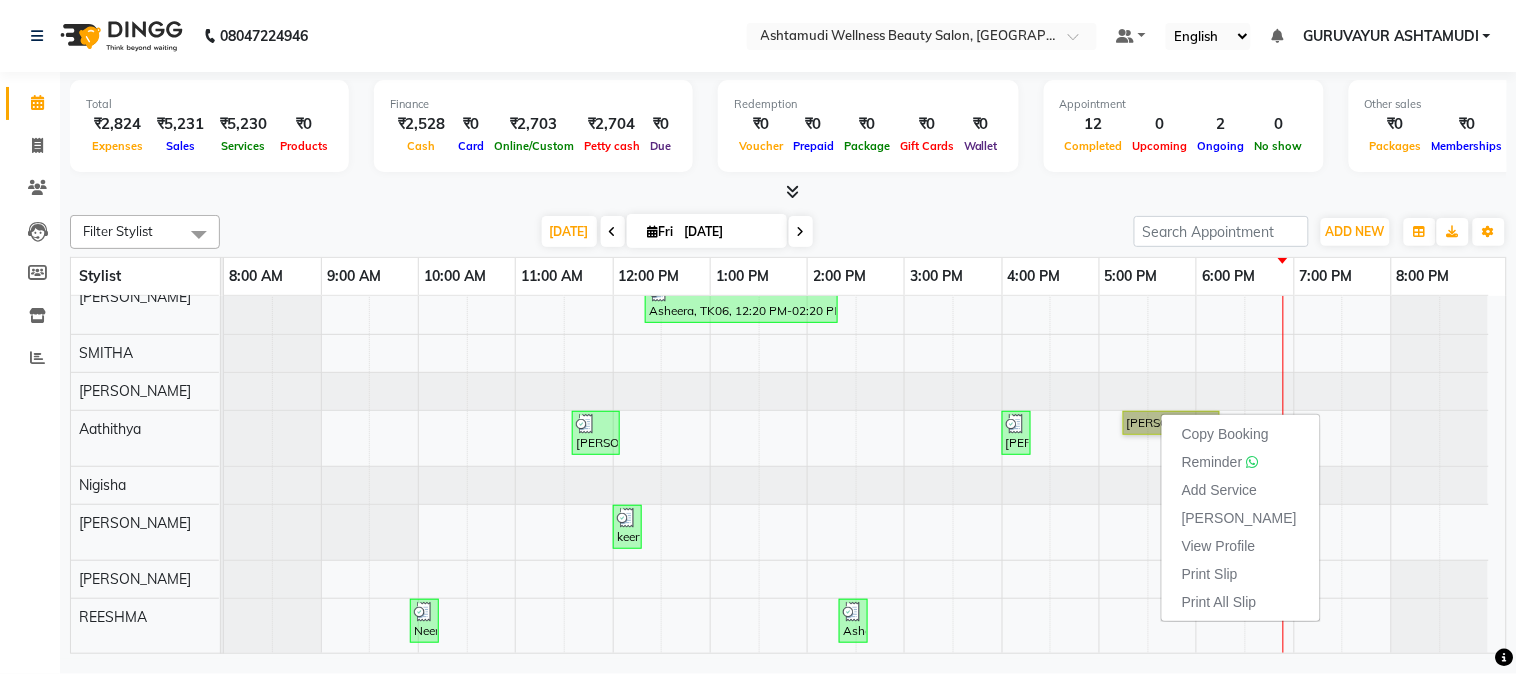 click at bounding box center [224, 391] 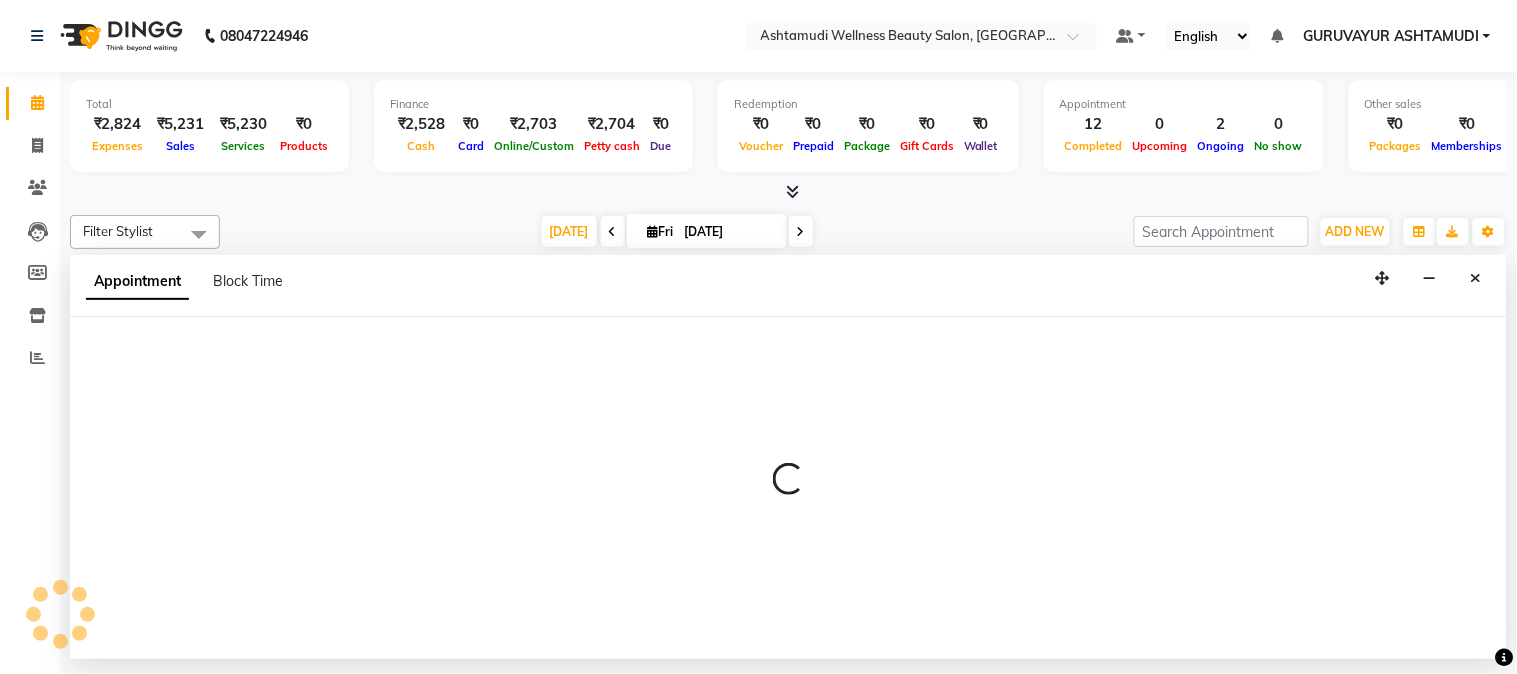 select on "45186" 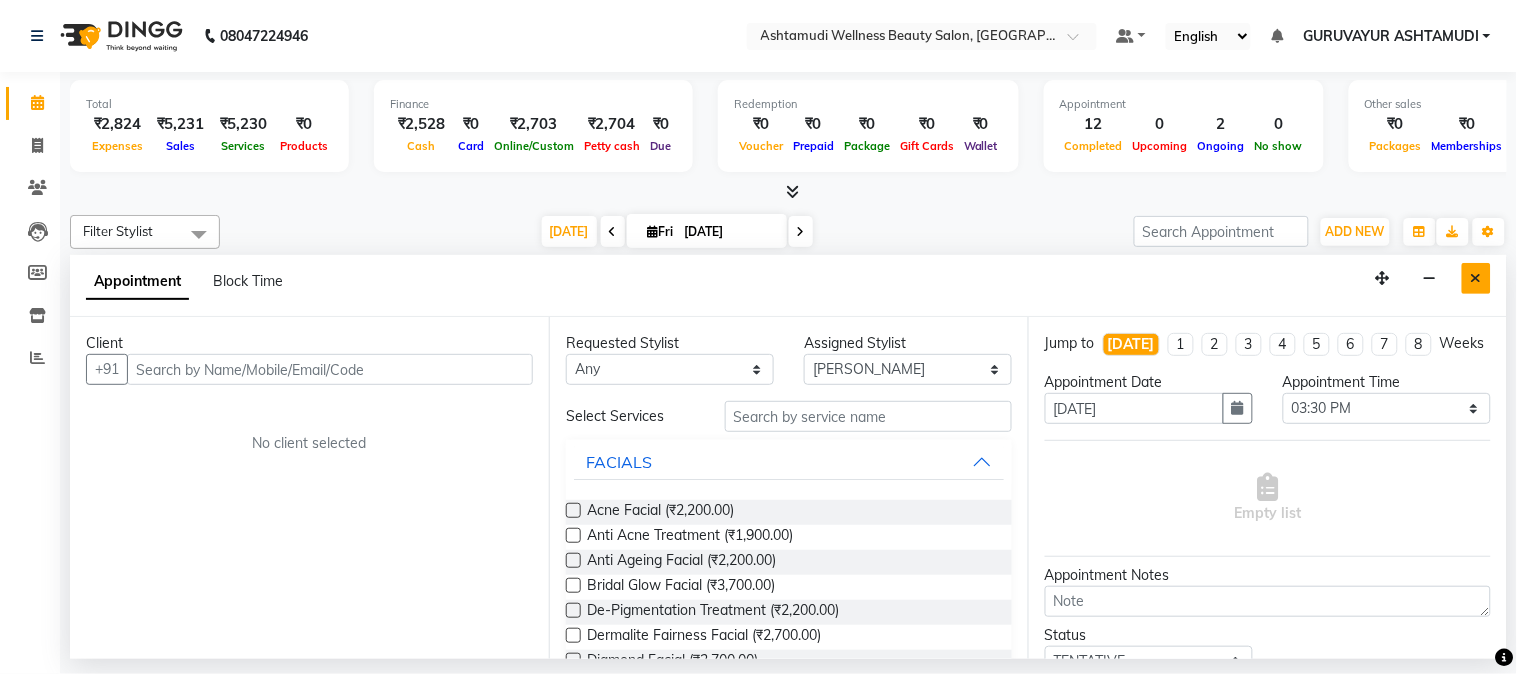 click at bounding box center (1476, 278) 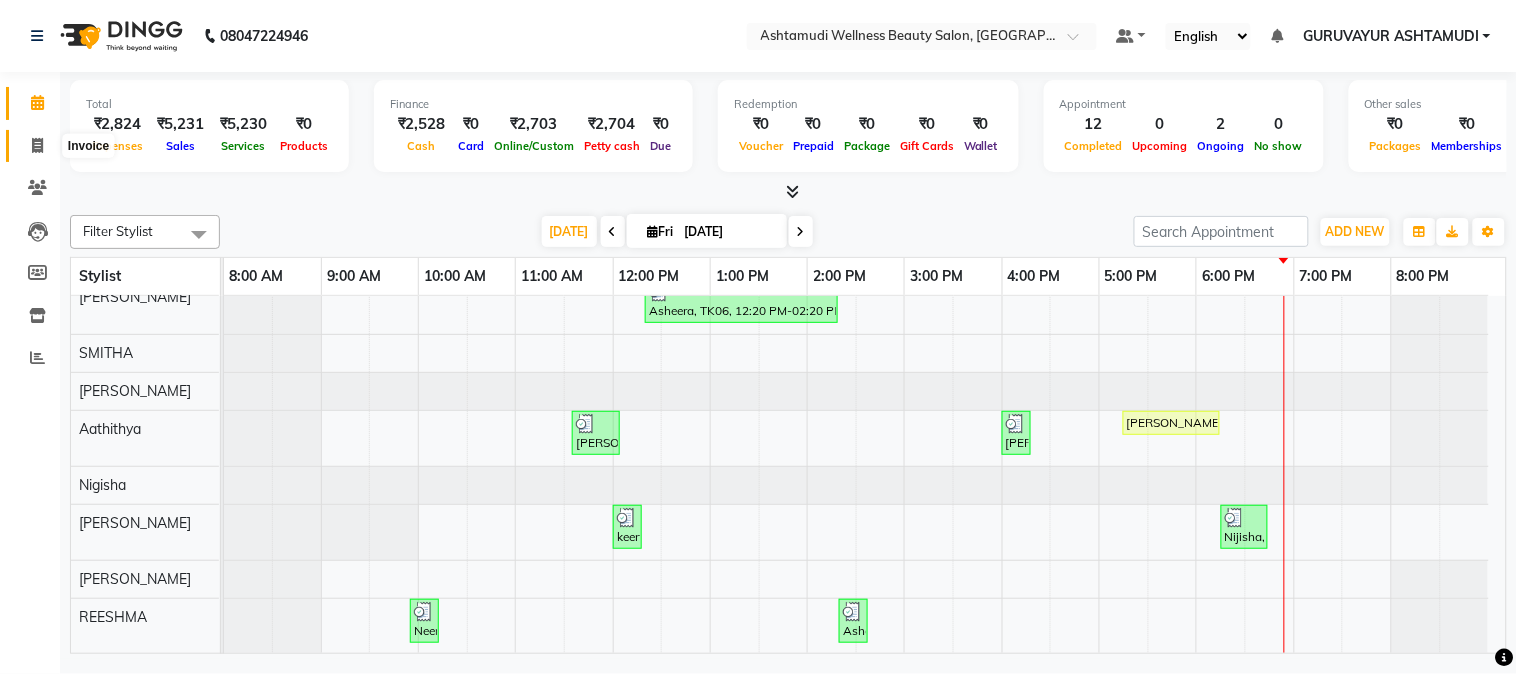 click 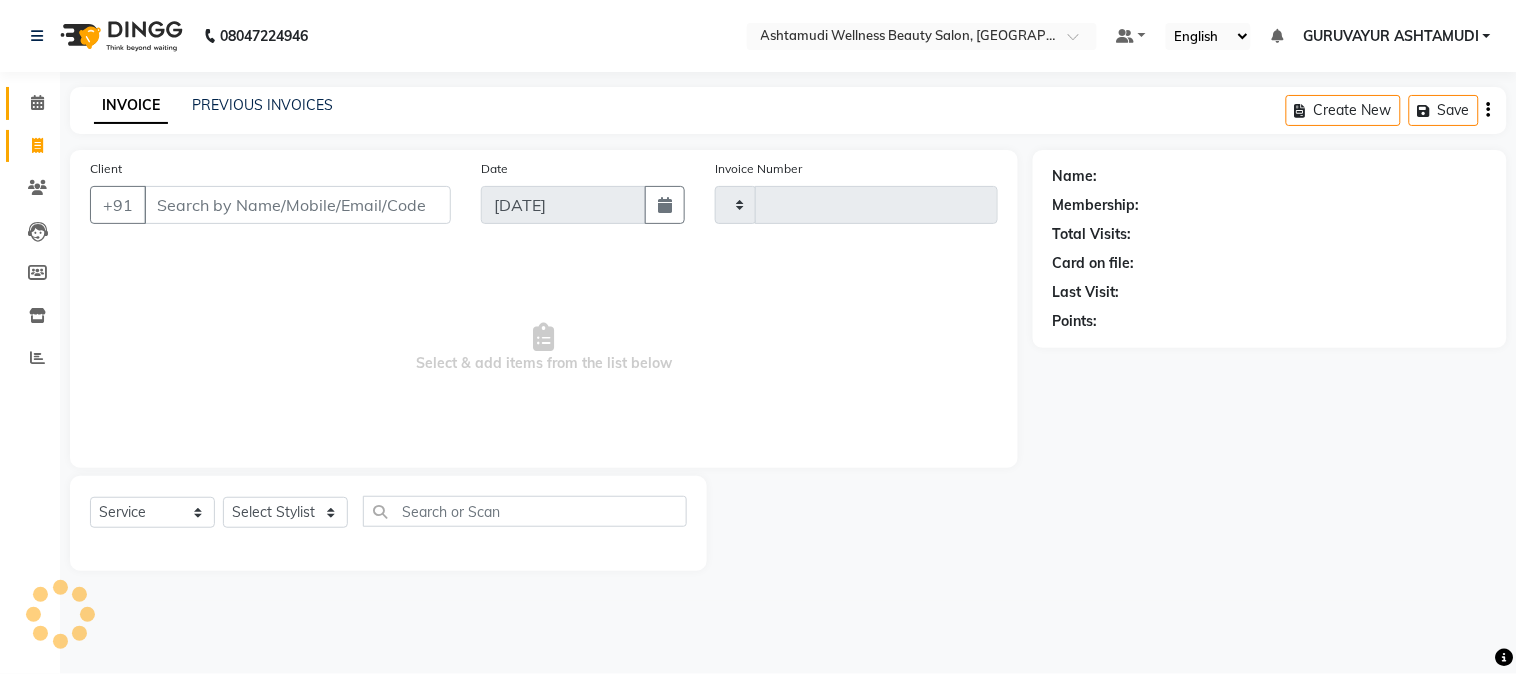 type on "1330" 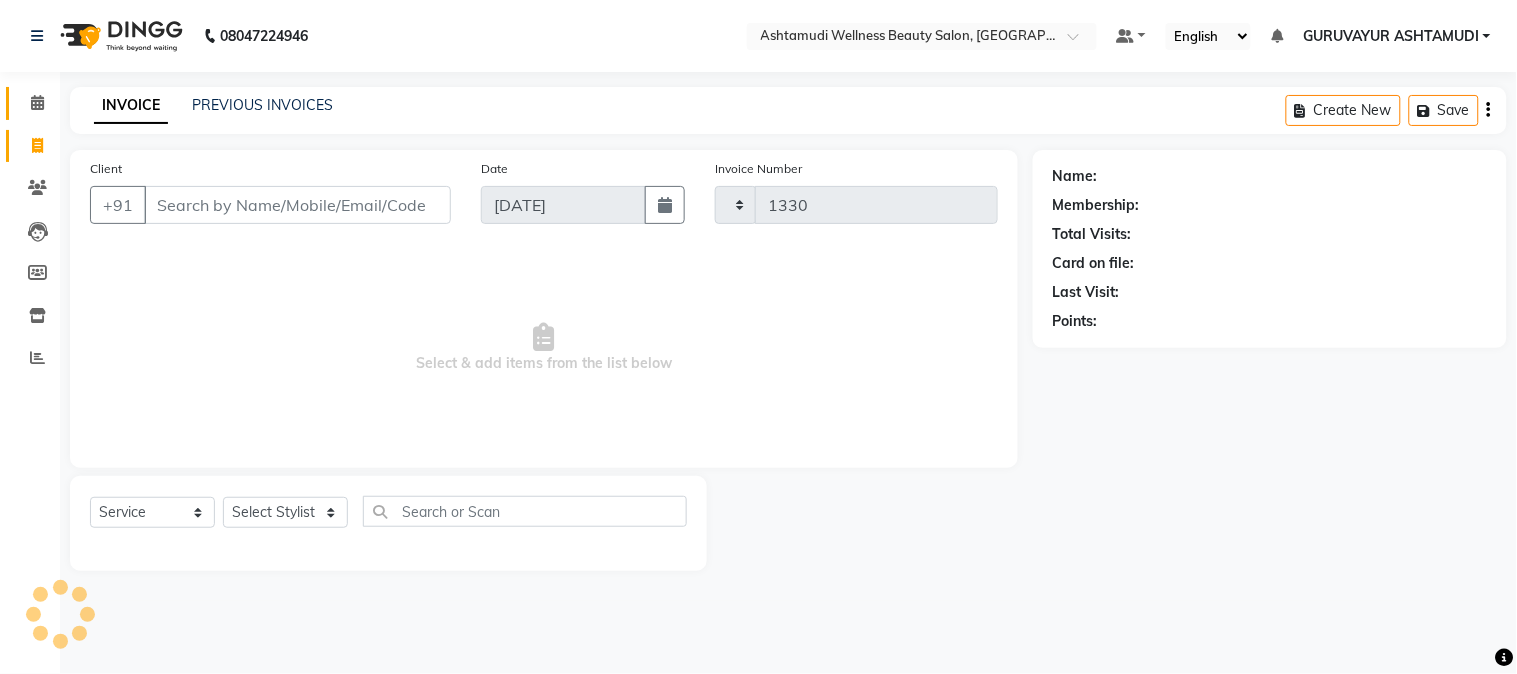 select on "4660" 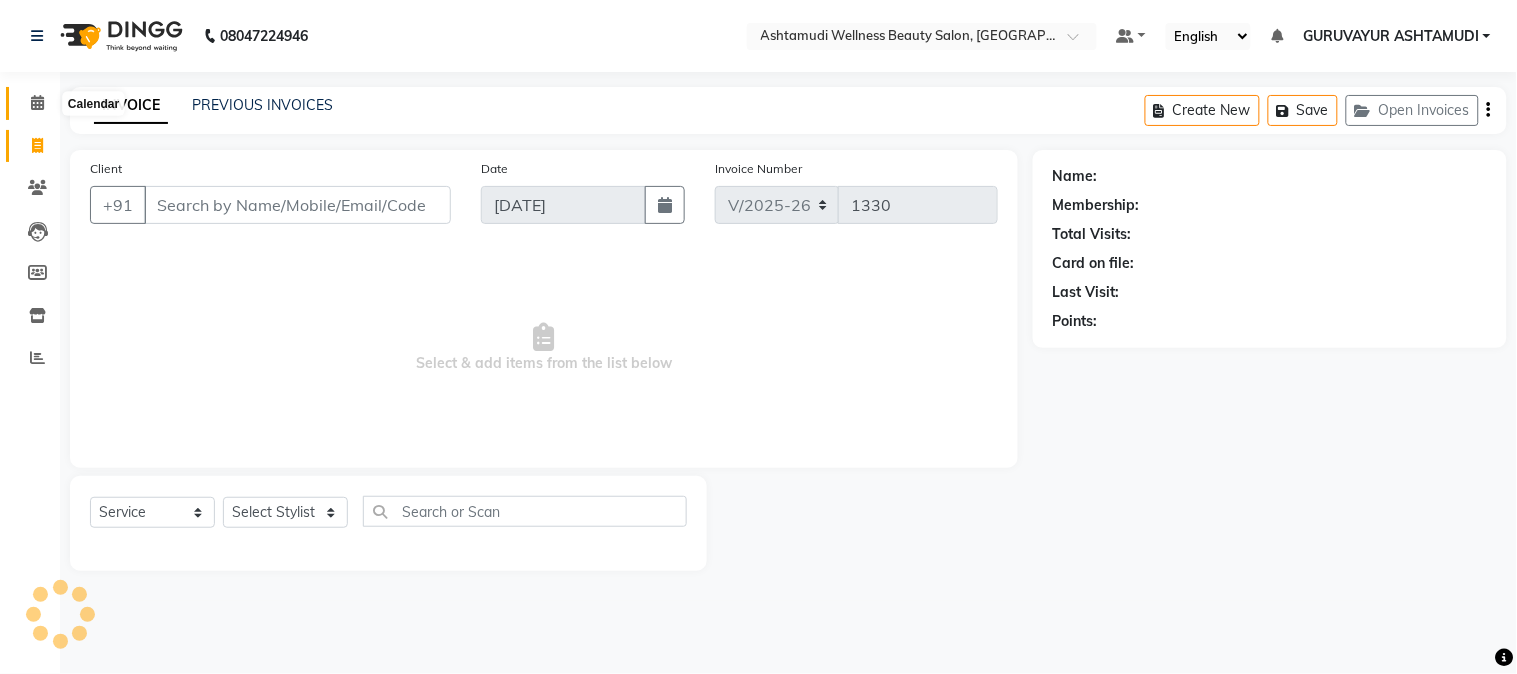 click 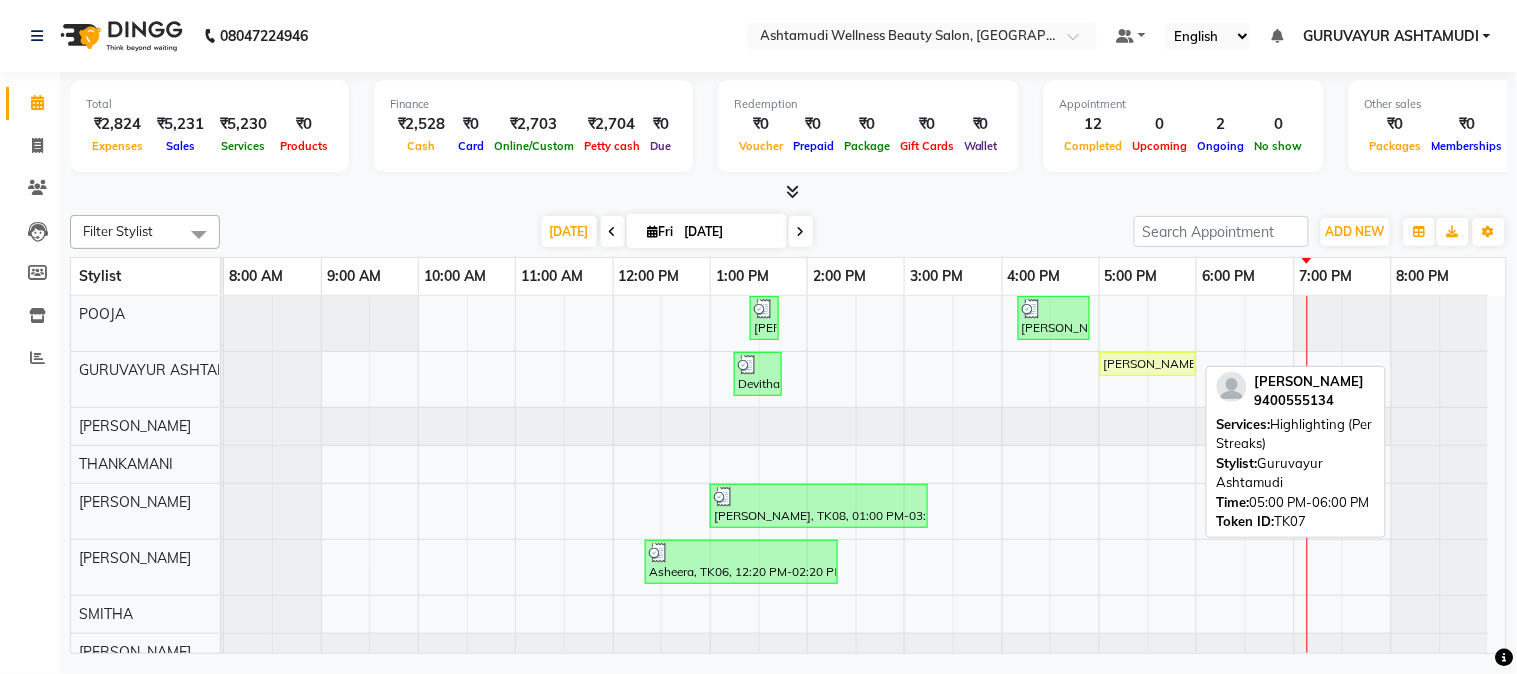 click on "[PERSON_NAME], TK07, 05:00 PM-06:00 PM, Highlighting (Per Streaks)" at bounding box center [1148, 364] 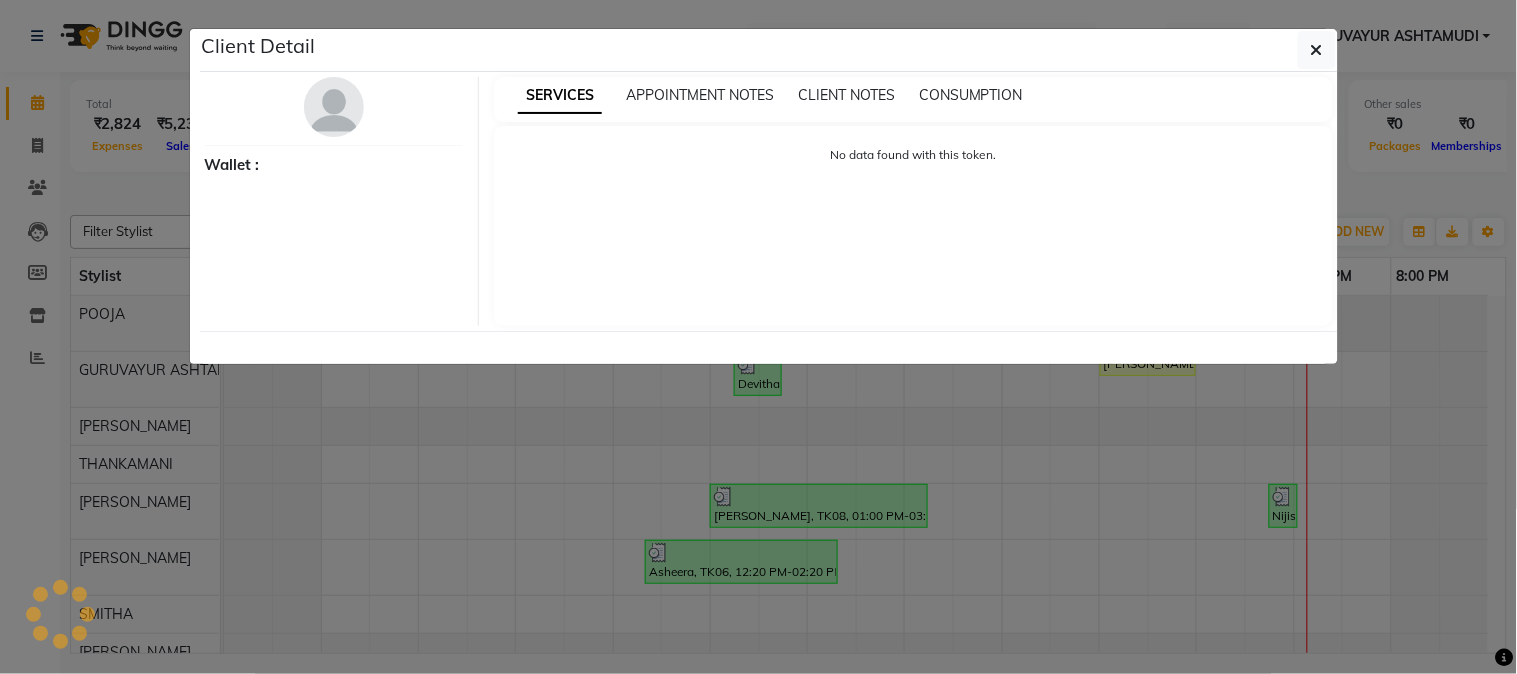 select on "1" 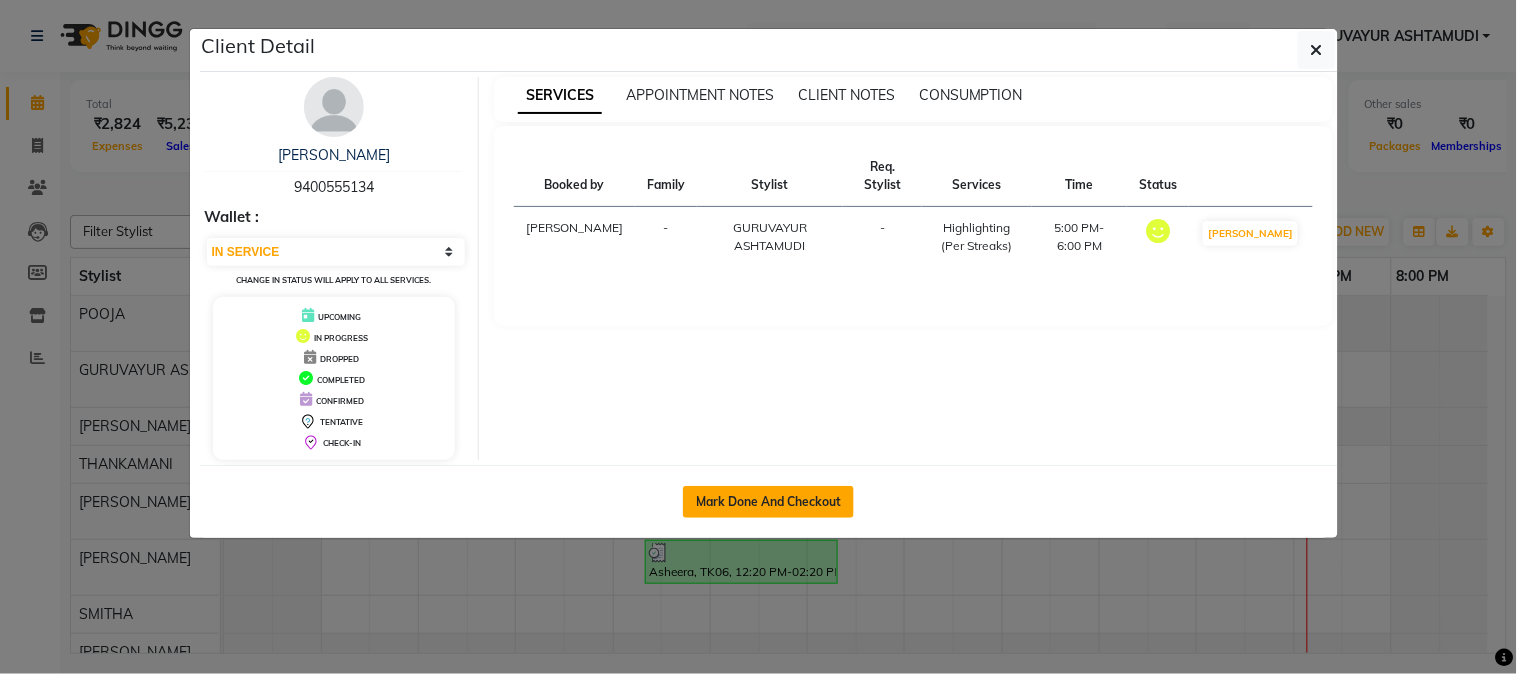 click on "Mark Done And Checkout" 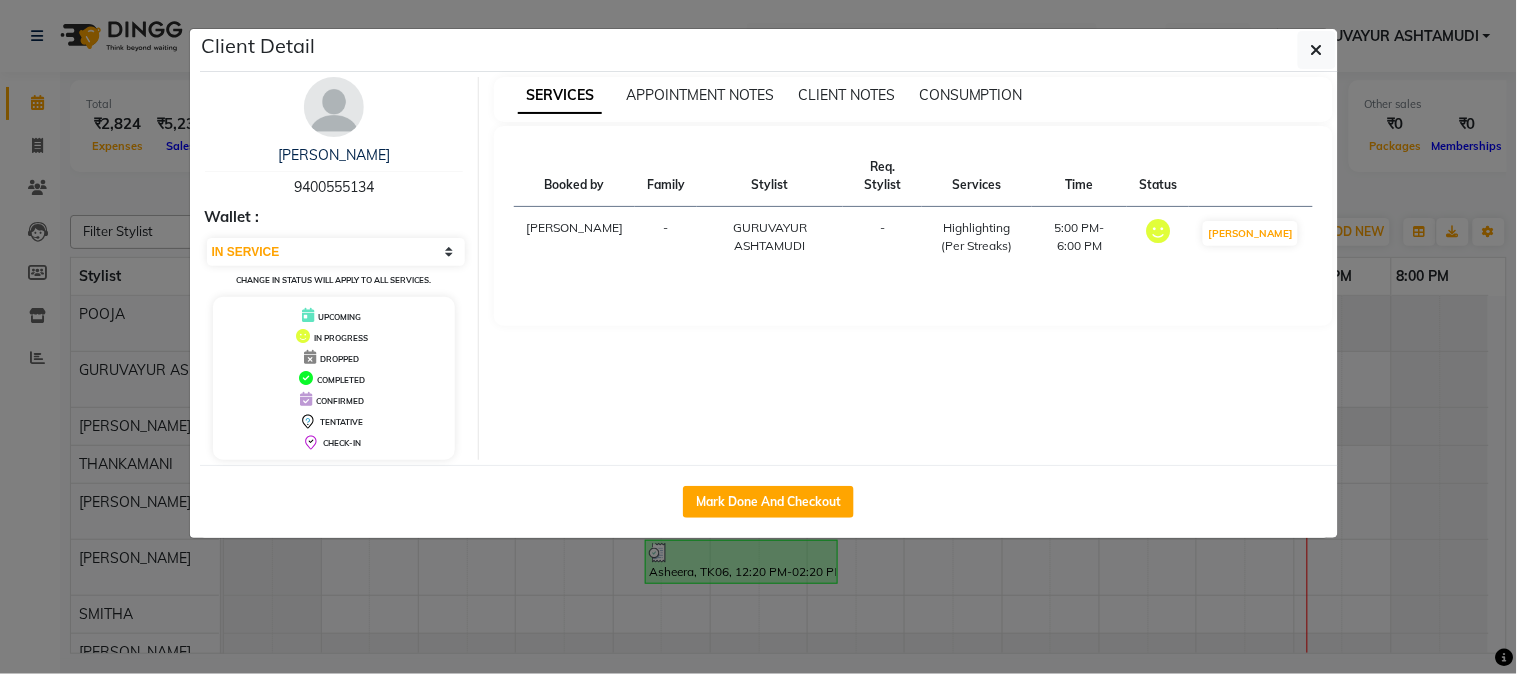 select on "4660" 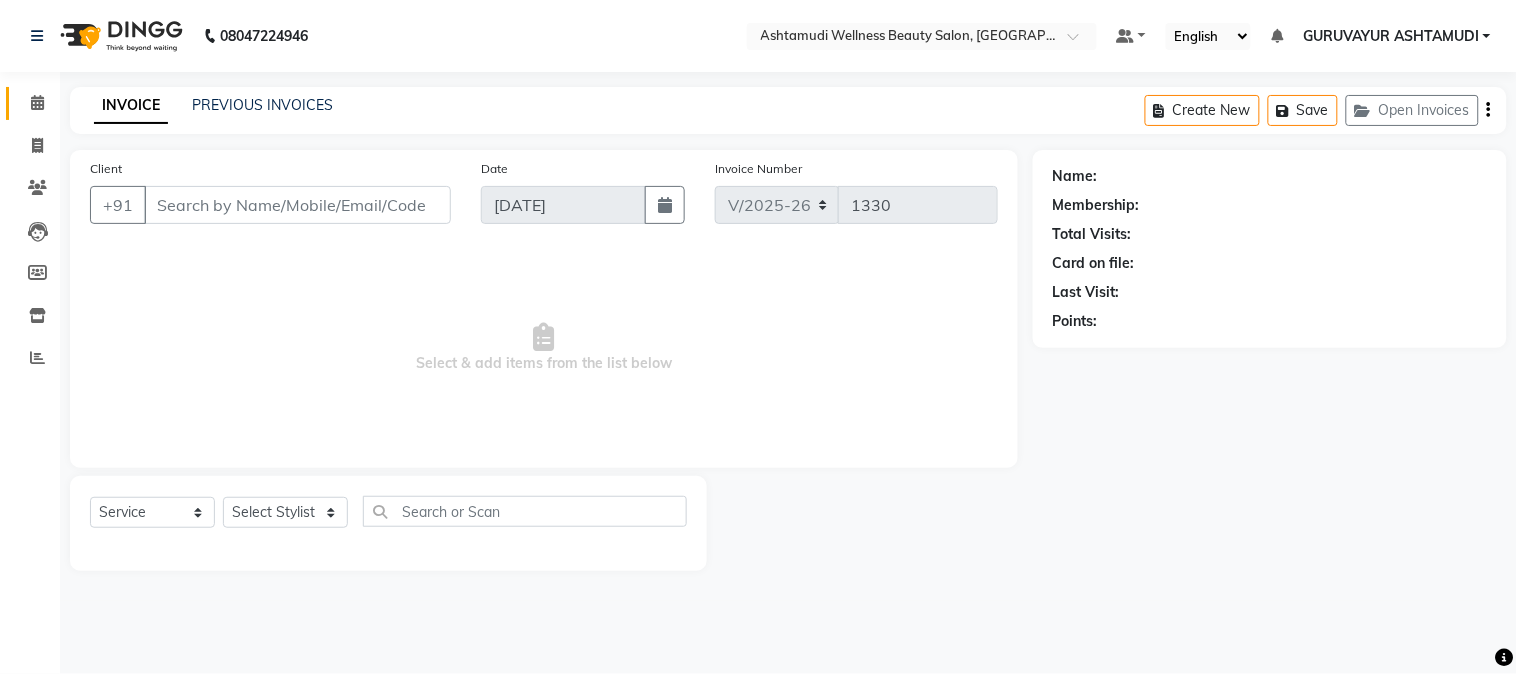 type on "9400555134" 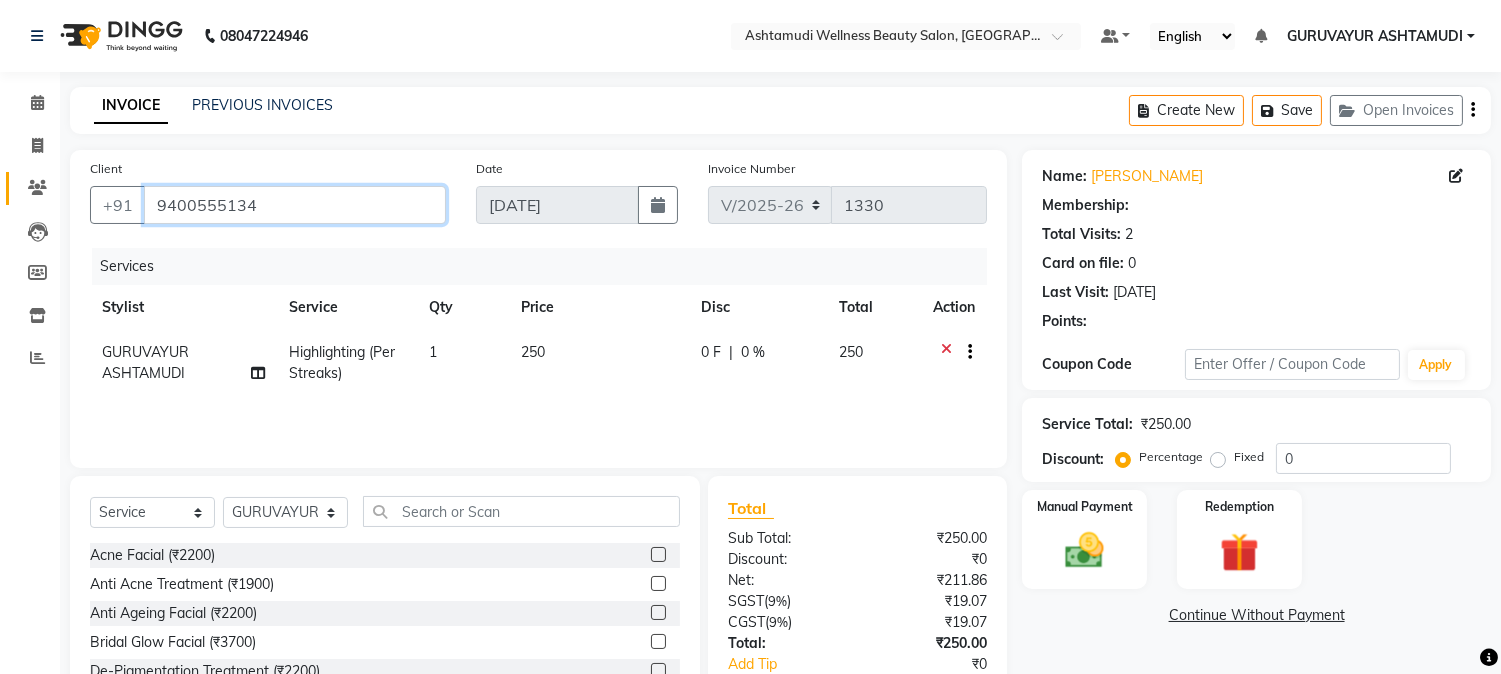 drag, startPoint x: 353, startPoint y: 205, endPoint x: 53, endPoint y: 203, distance: 300.00665 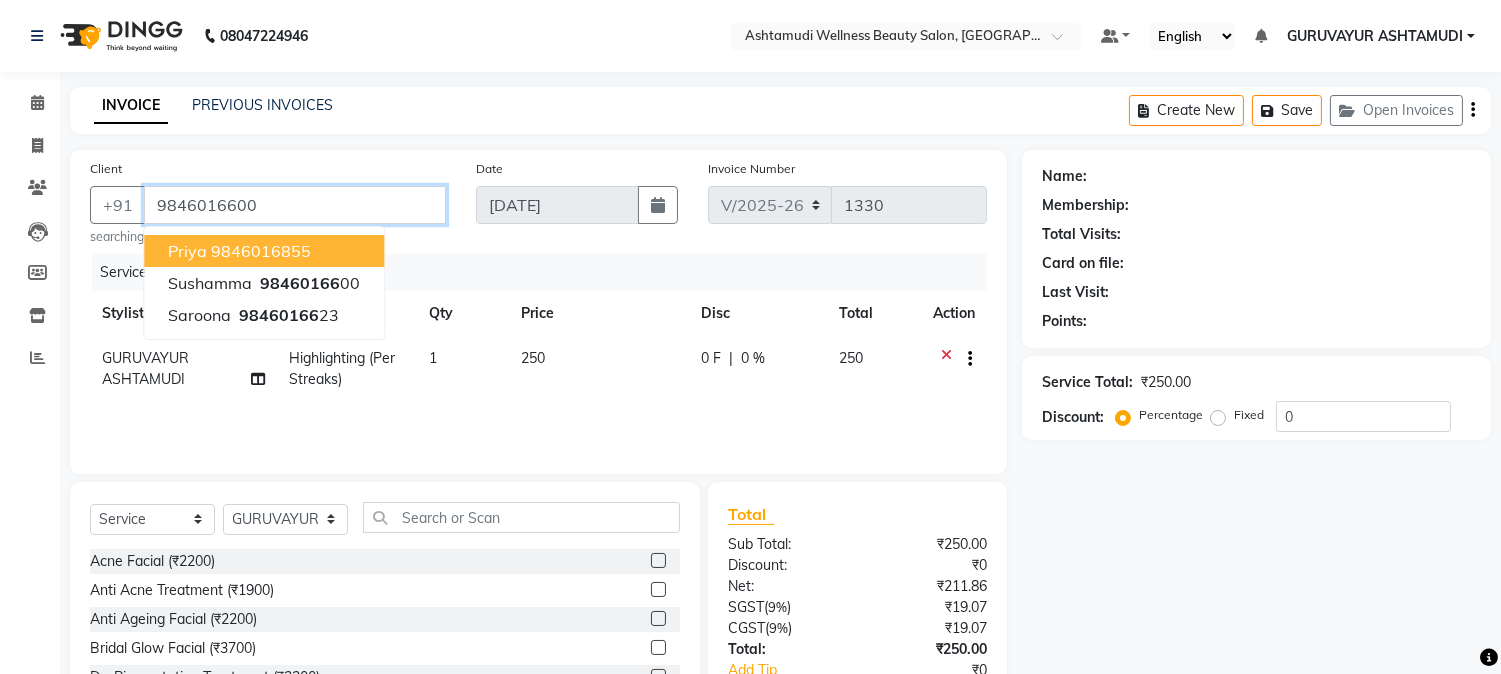 type on "9846016600" 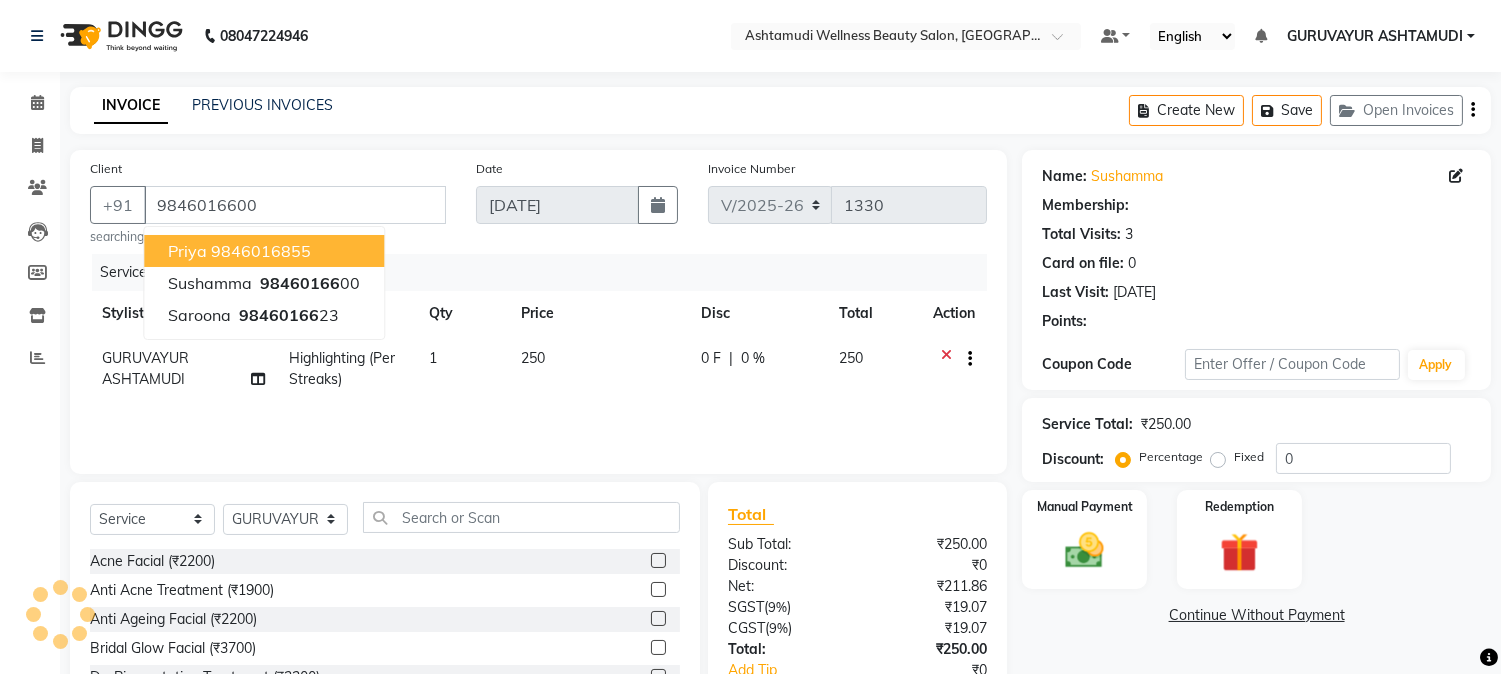 select on "2: Object" 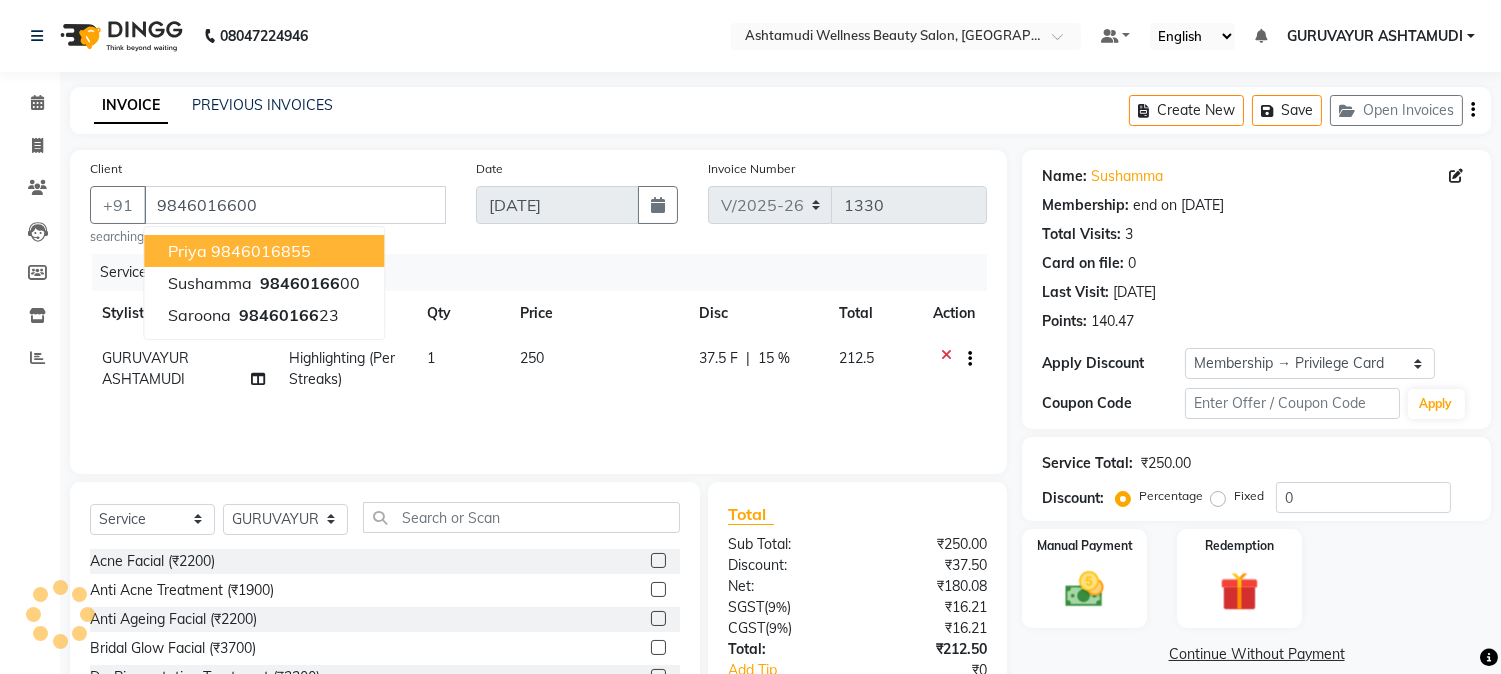 click on "INVOICE PREVIOUS INVOICES Create New   Save   Open Invoices" 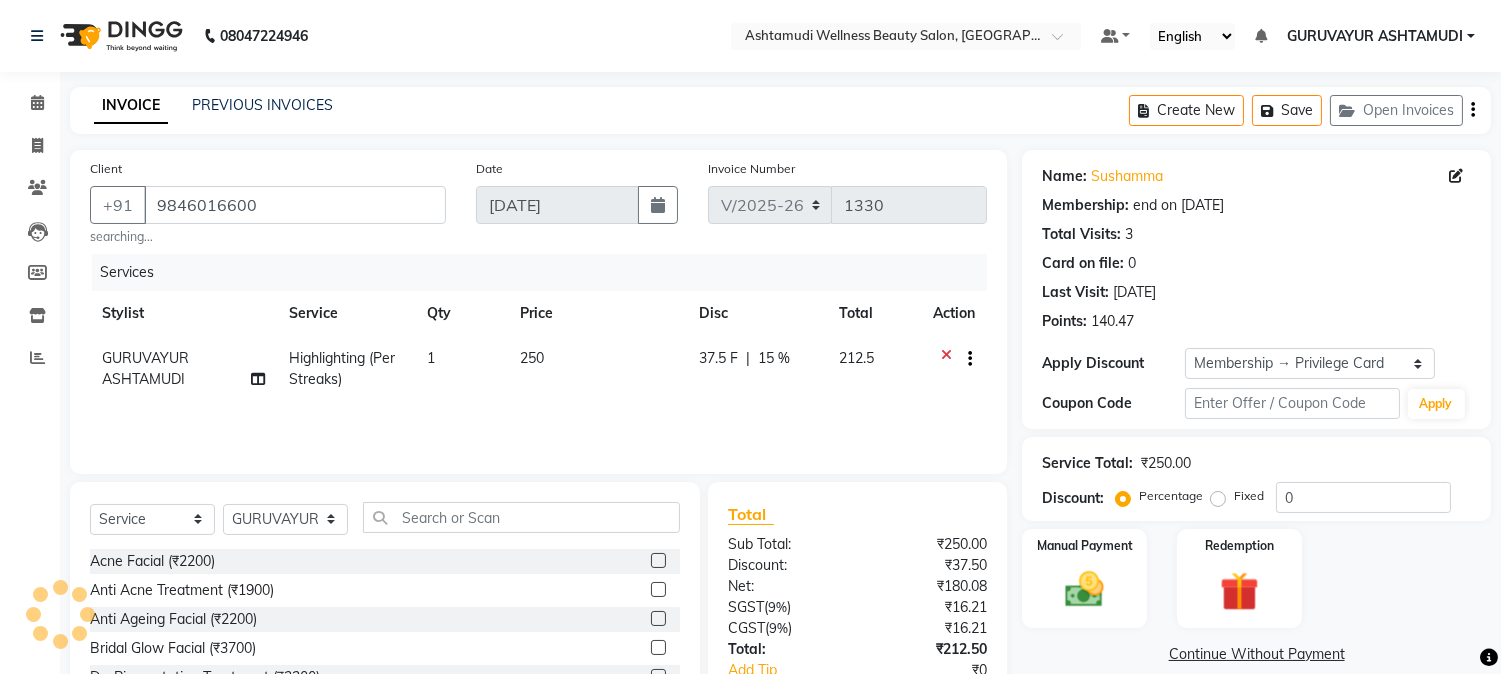 type on "15" 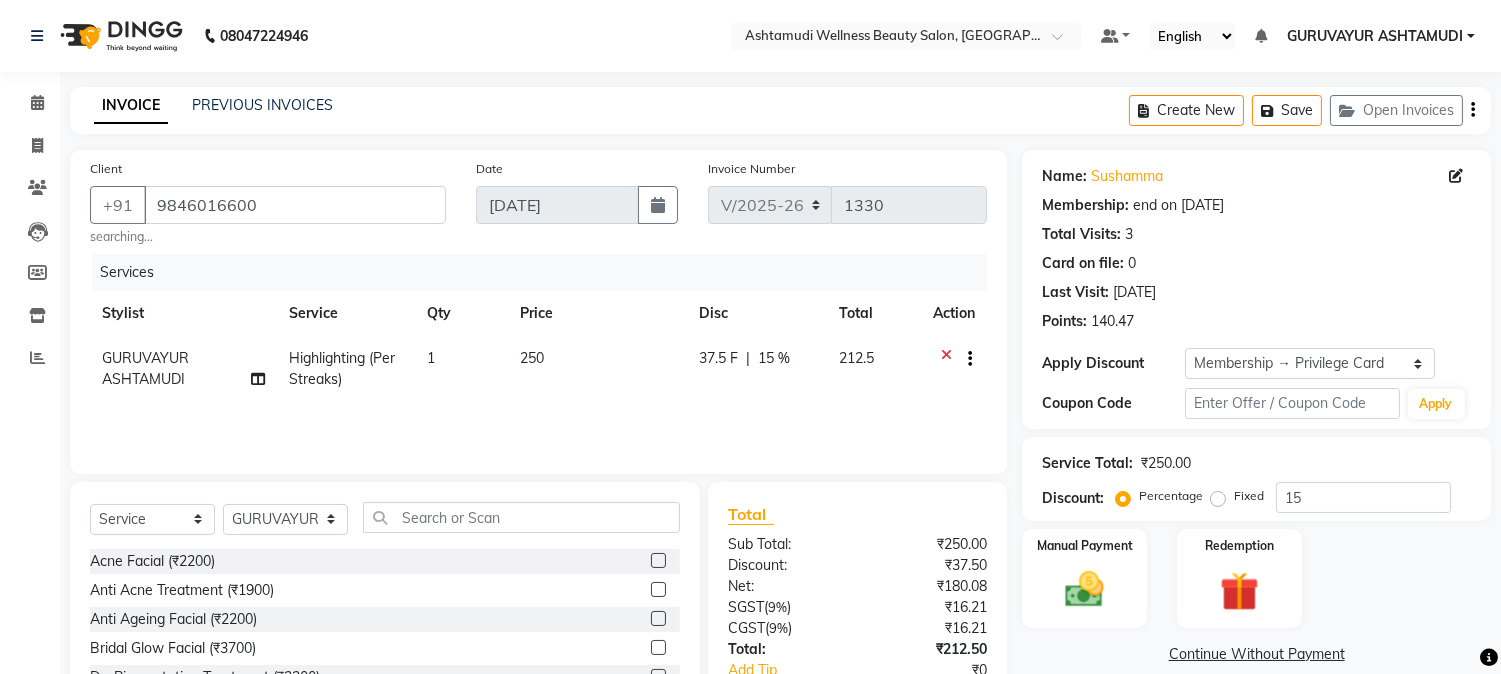 click on "1" 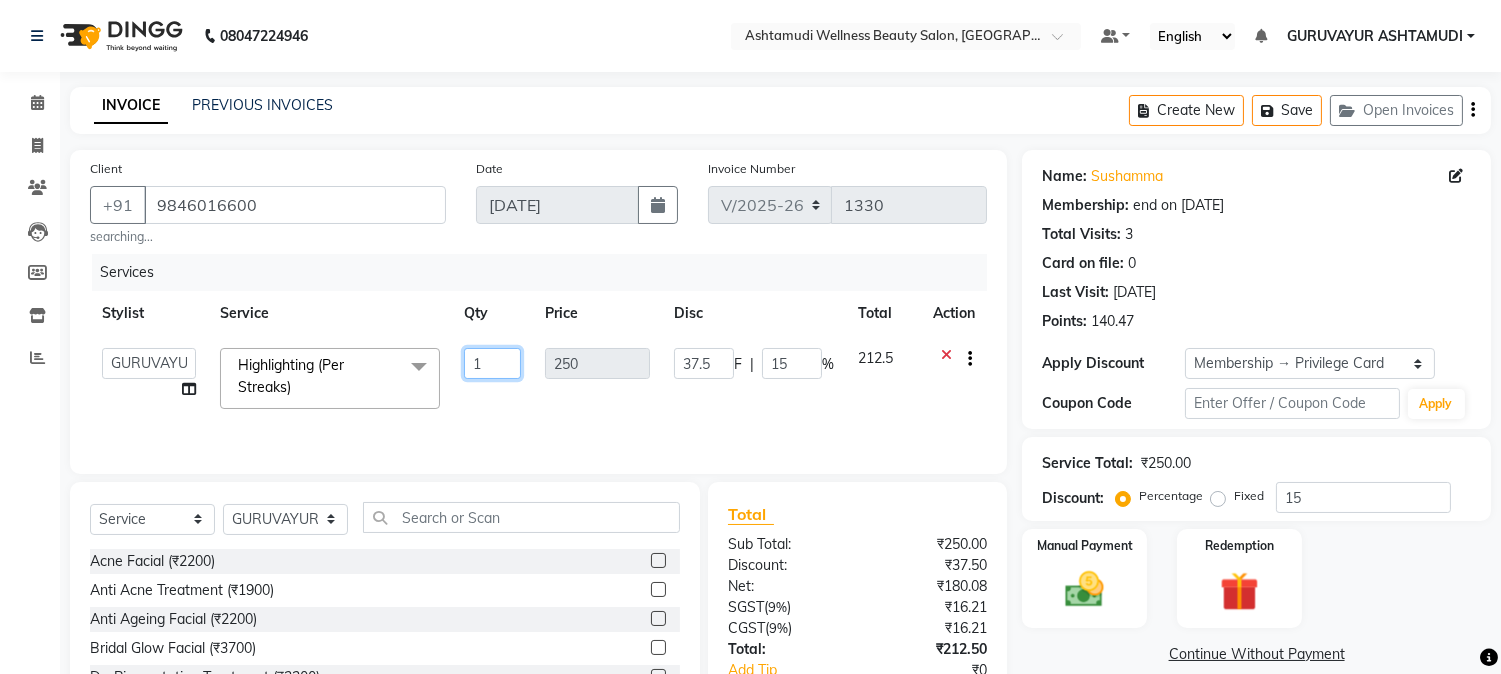 click on "1" 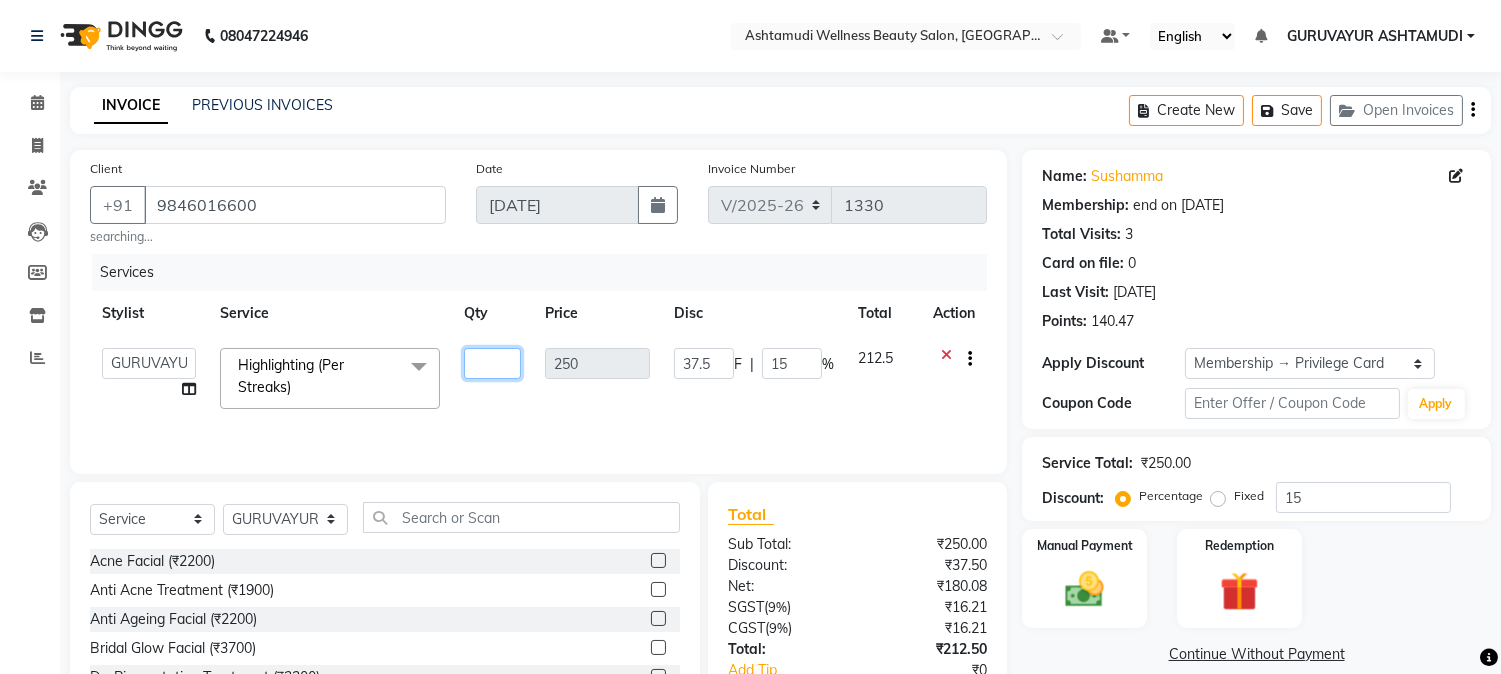 type on "5" 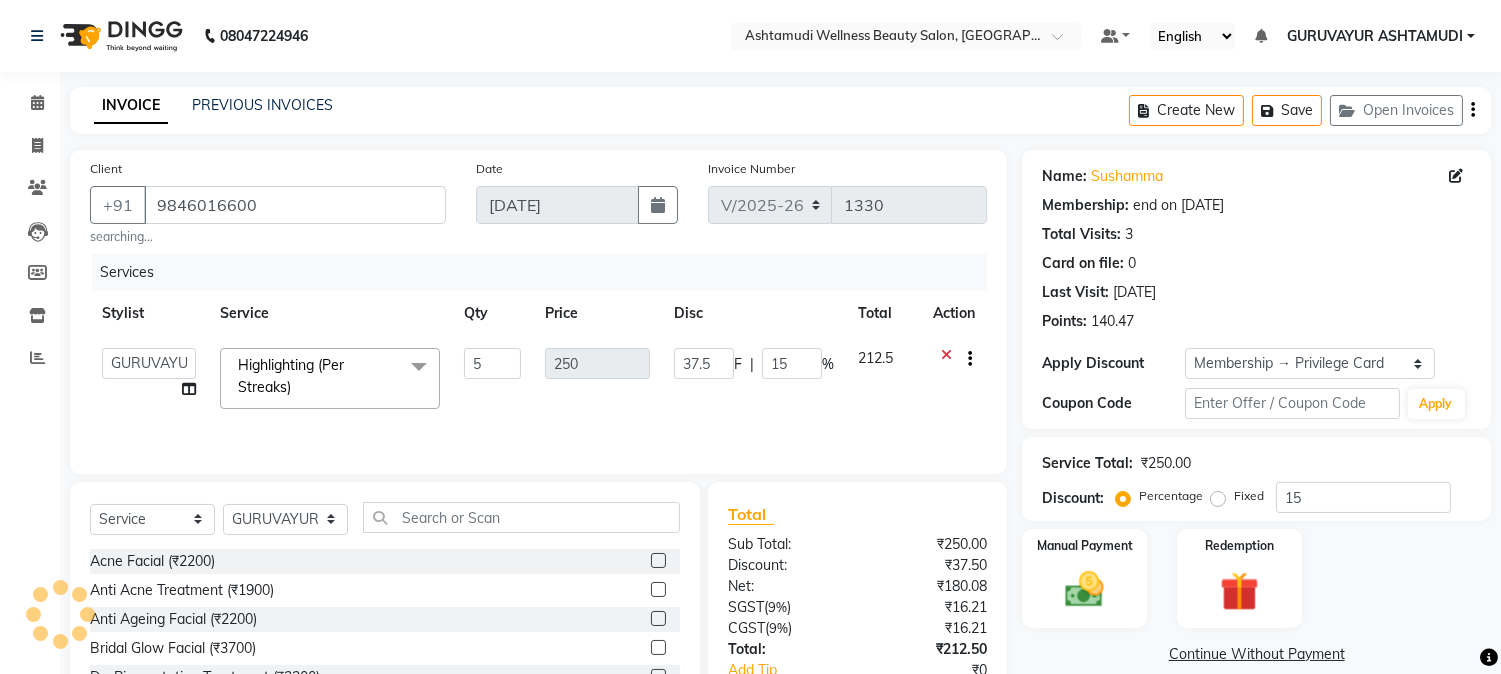 click on "250" 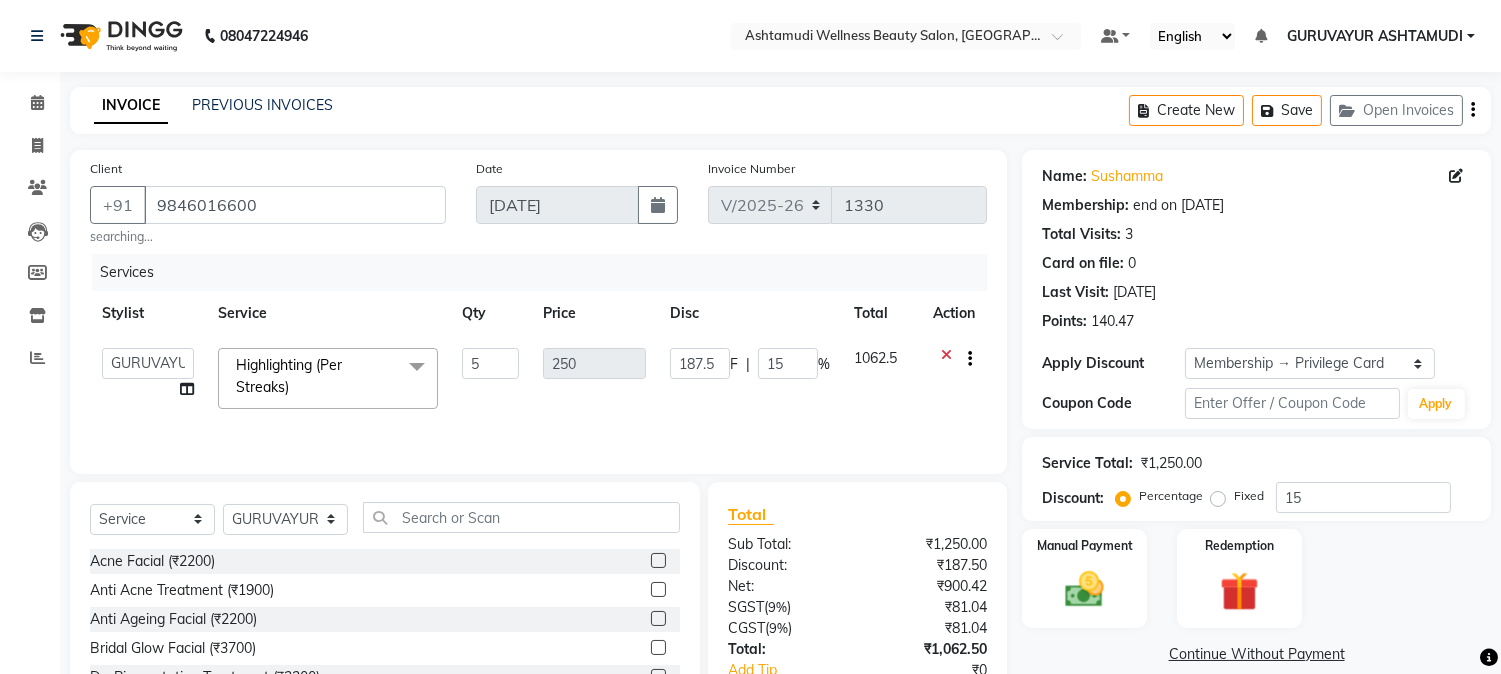 click on "187.5 F | 15 %" 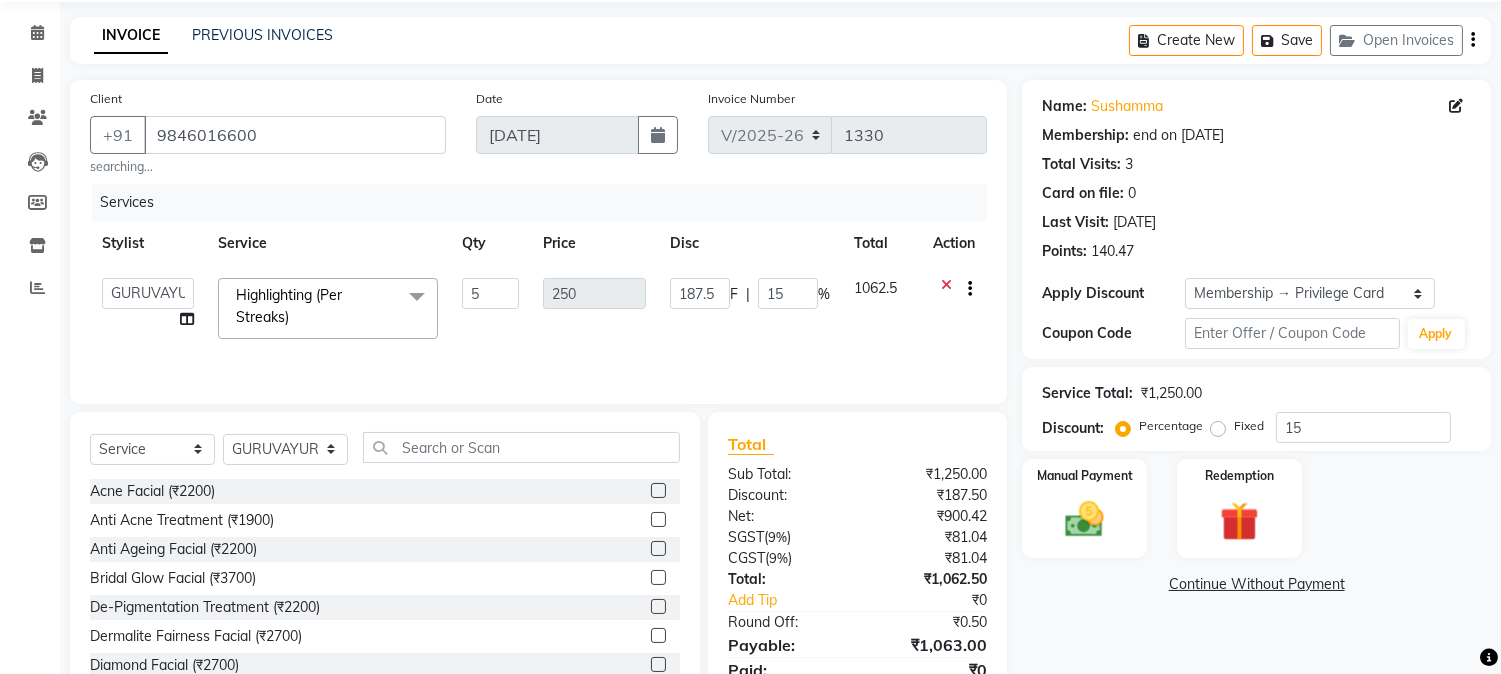 scroll, scrollTop: 153, scrollLeft: 0, axis: vertical 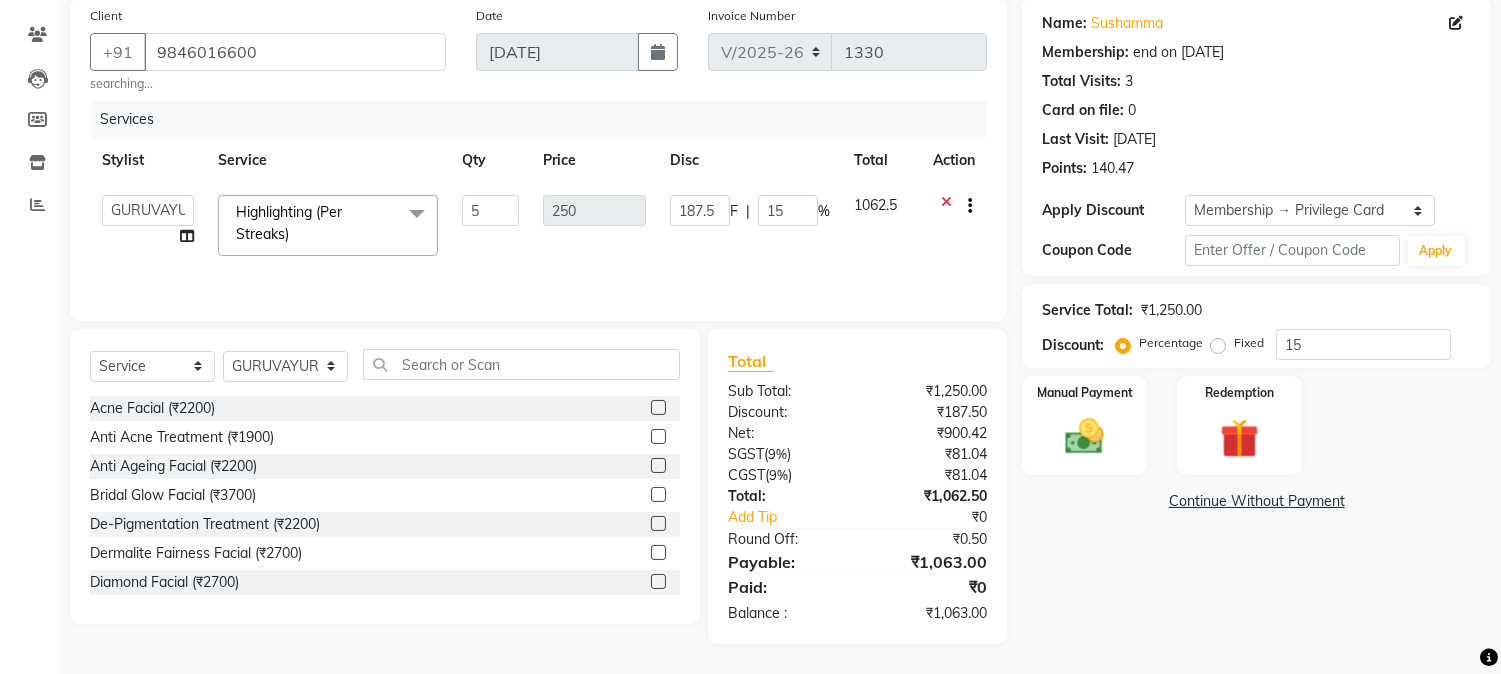 click on "Highlighting (Per Streaks)  x" 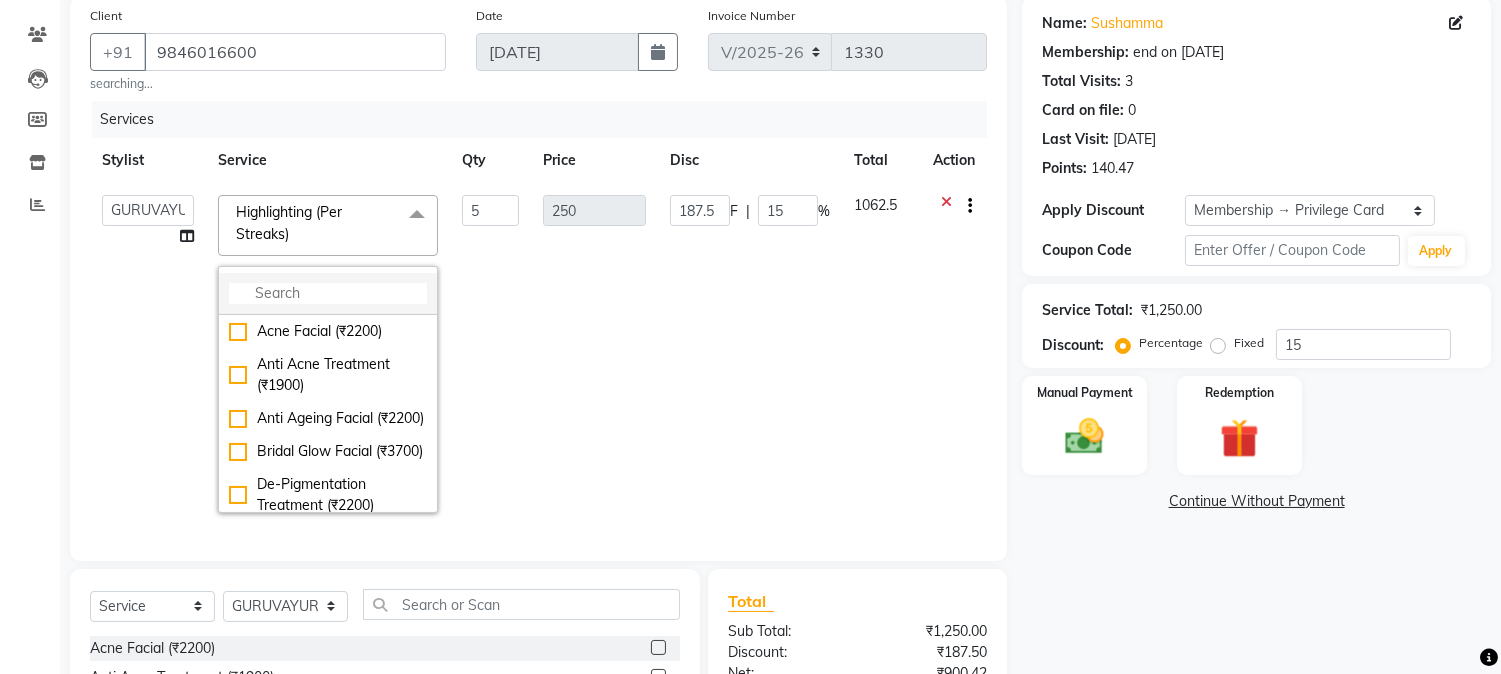 click 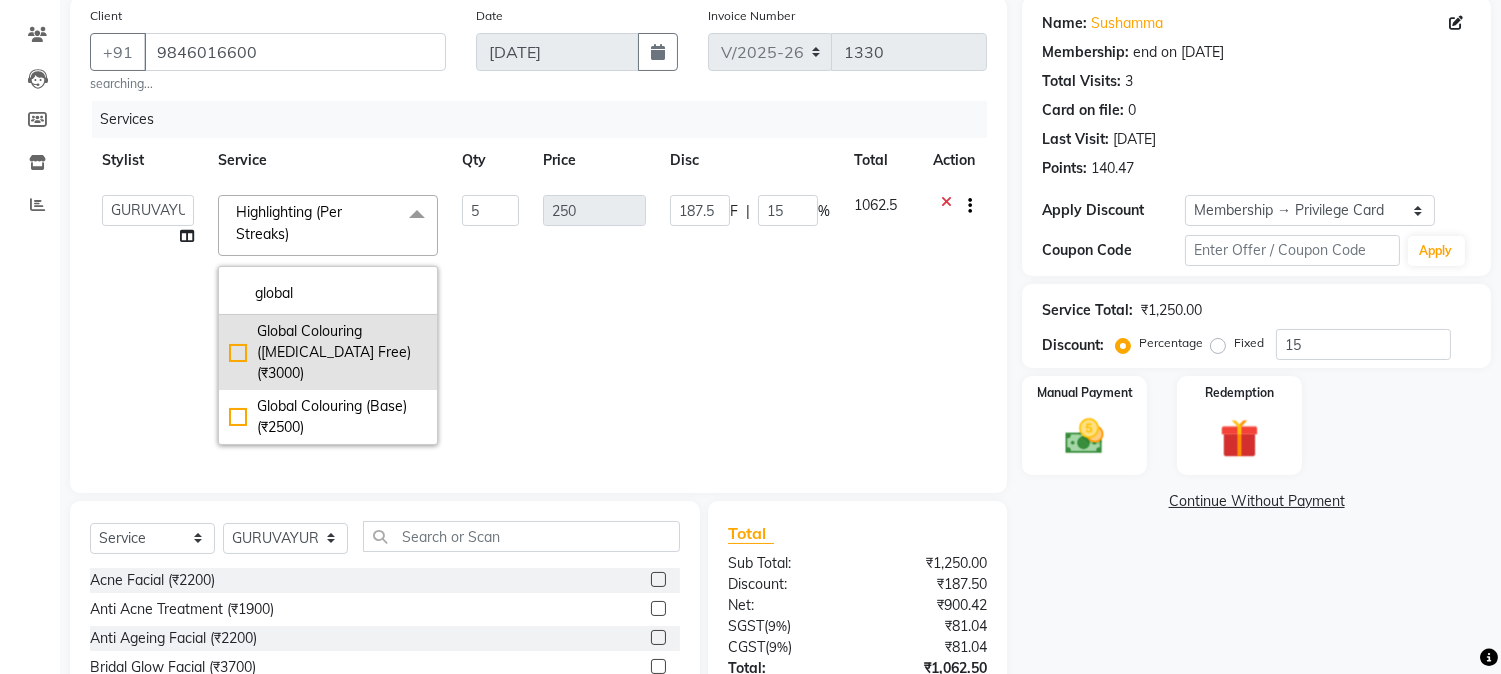 type on "global" 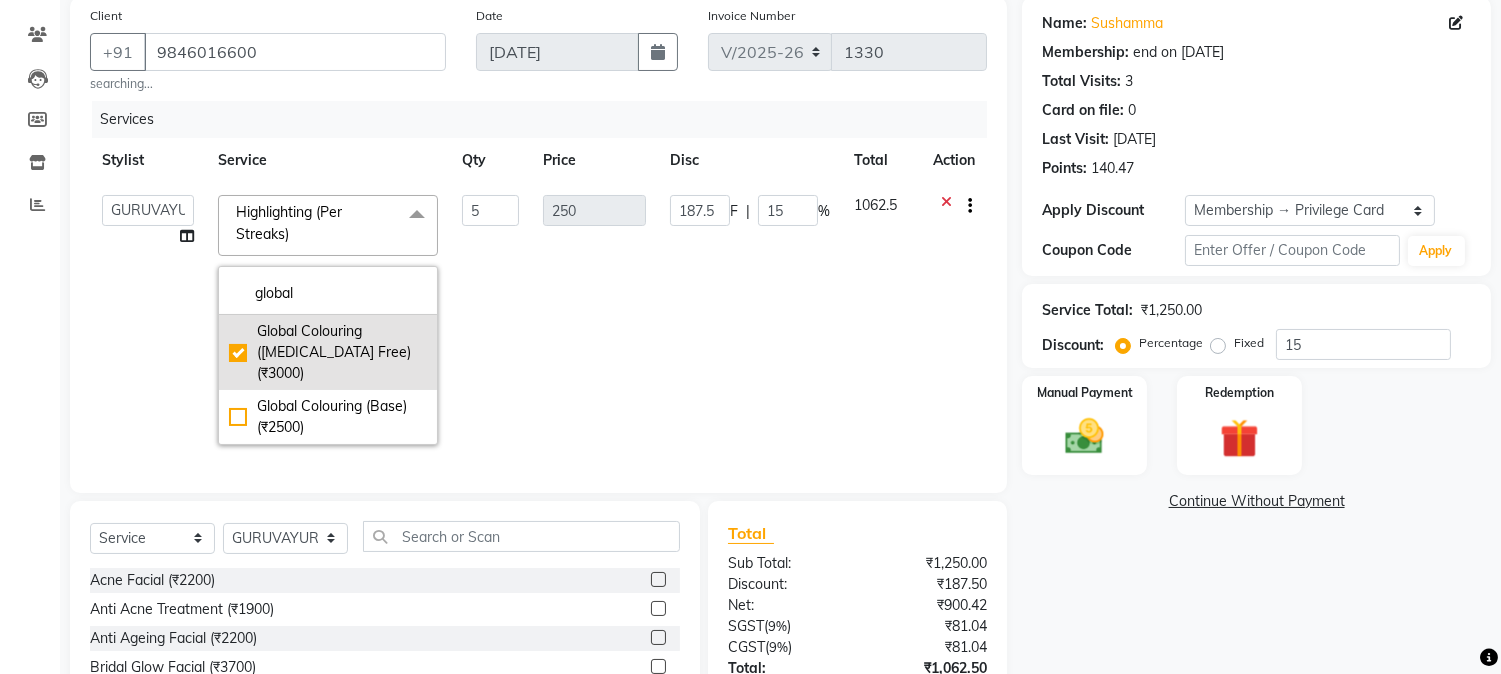 checkbox on "true" 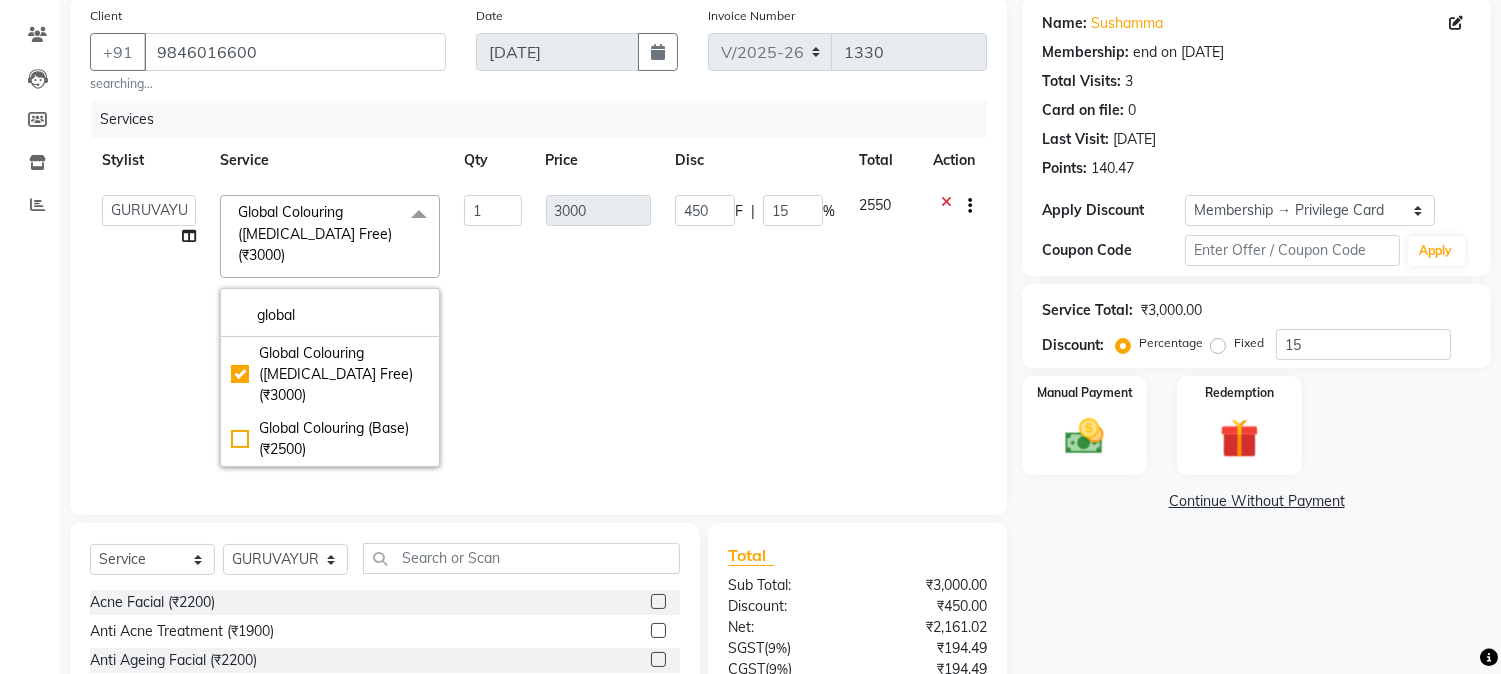 click on "1" 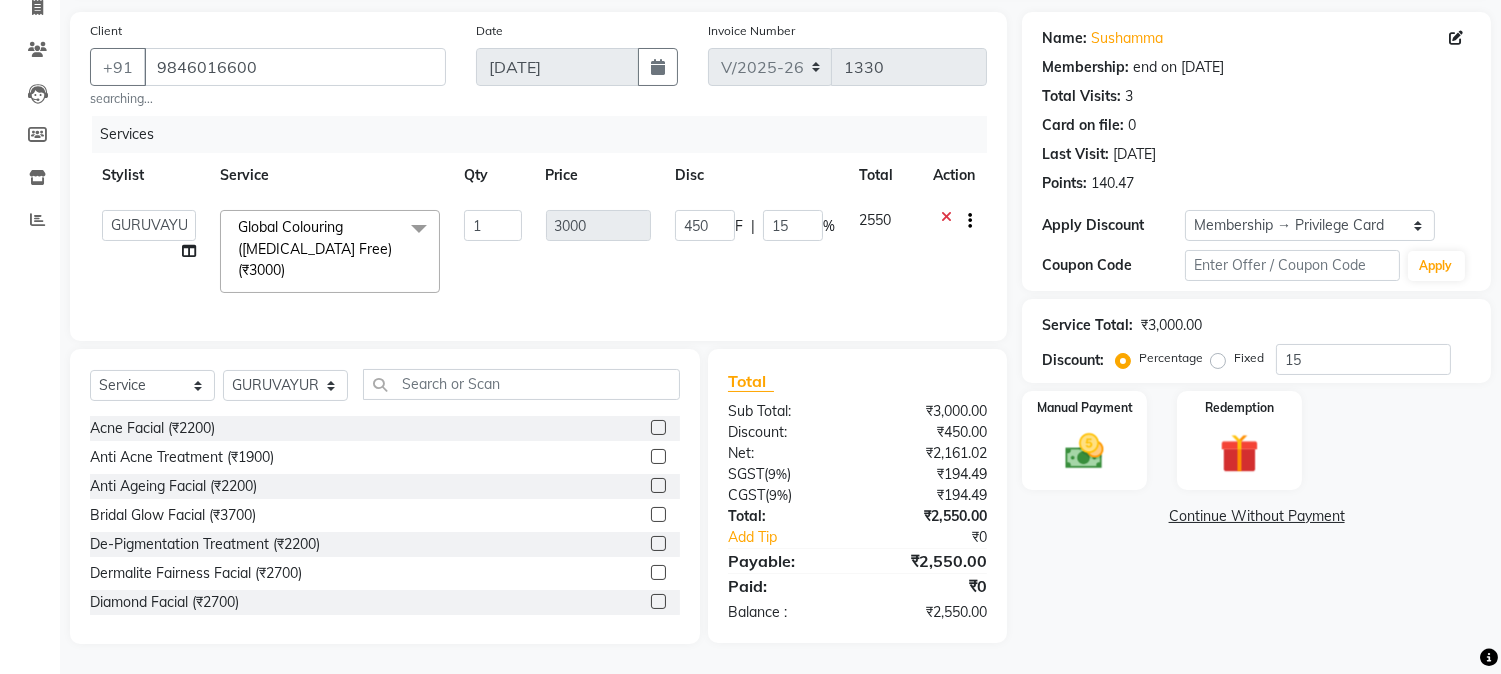 click on "Service" 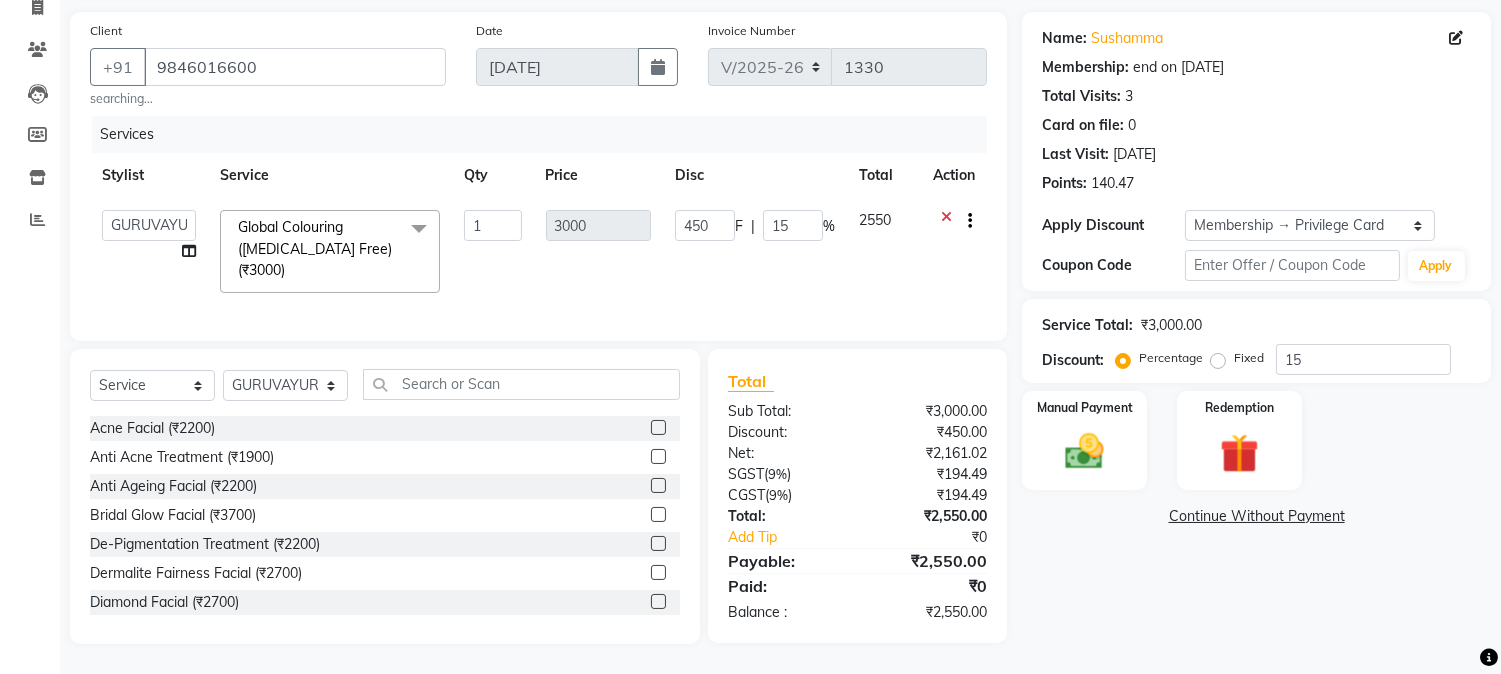 scroll, scrollTop: 154, scrollLeft: 0, axis: vertical 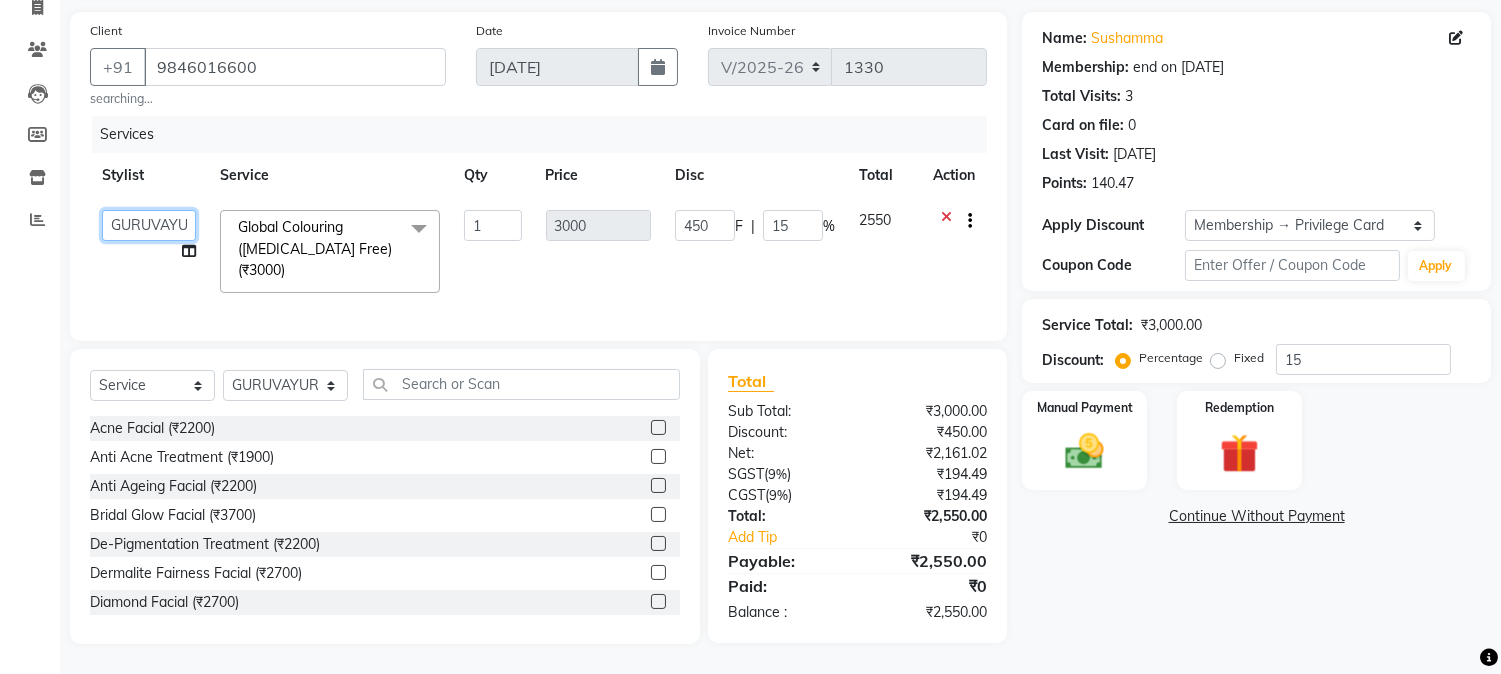 click on "Aathithya   ANILA   ANJANA DAS   GURUVAYUR ASHTAMUDI   NEETHU   Nigisha   POOJA   PRACHI   PRASEETHA   REESHMA    Rini   SMITHA   THANKAMANI" 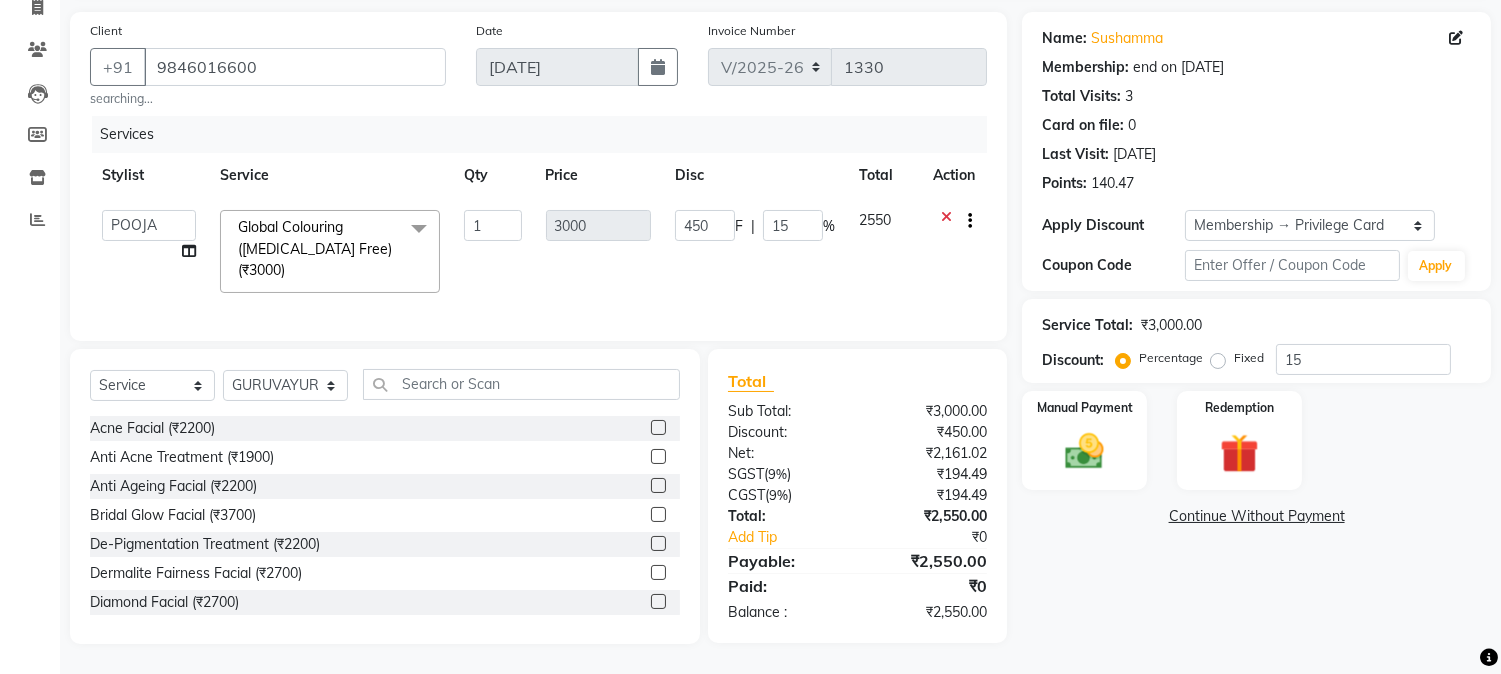 select on "27386" 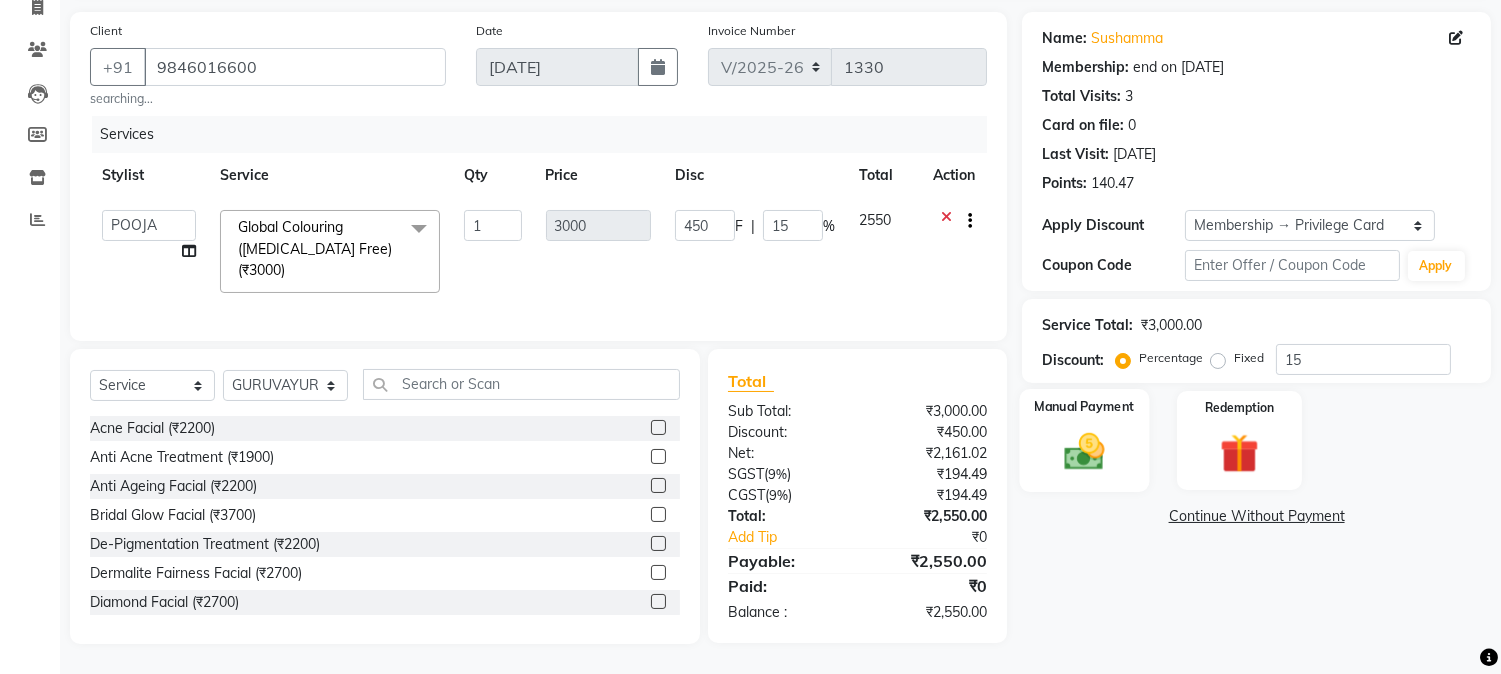 click 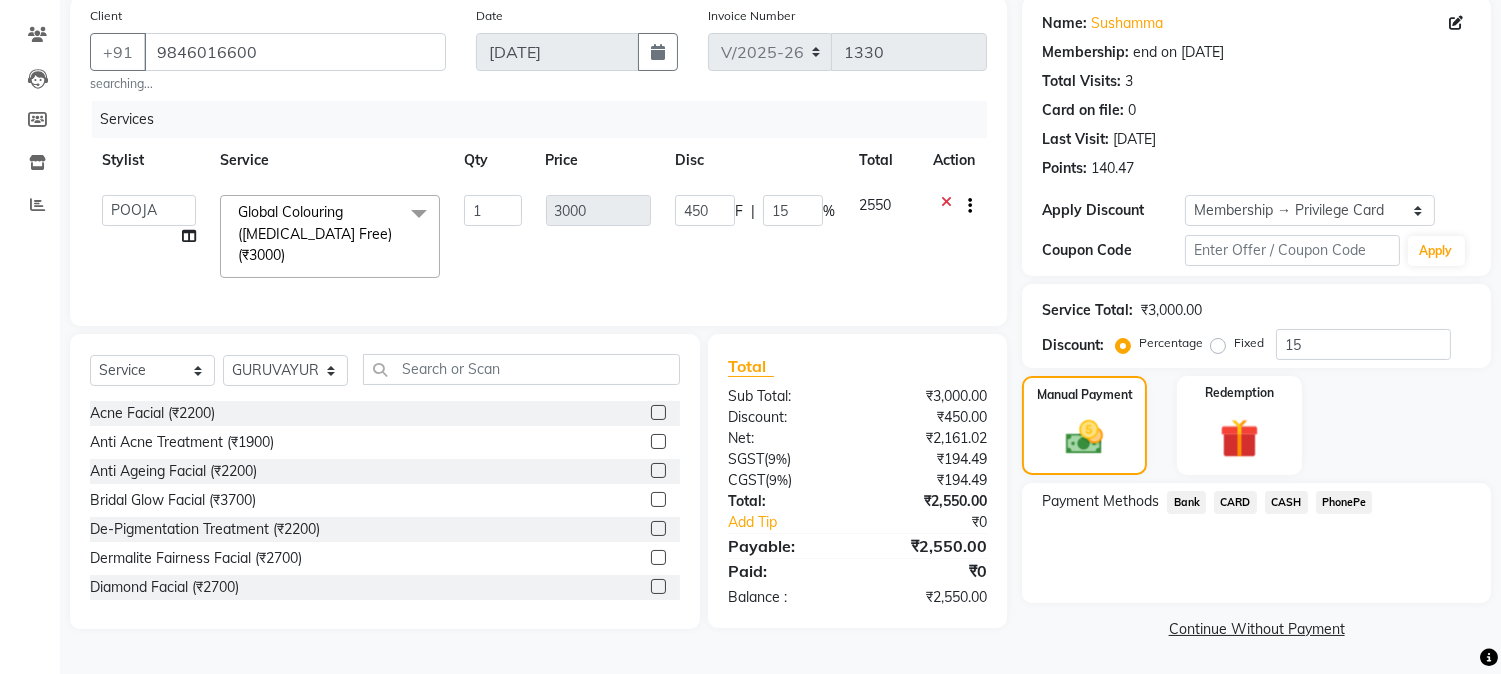click on "PhonePe" 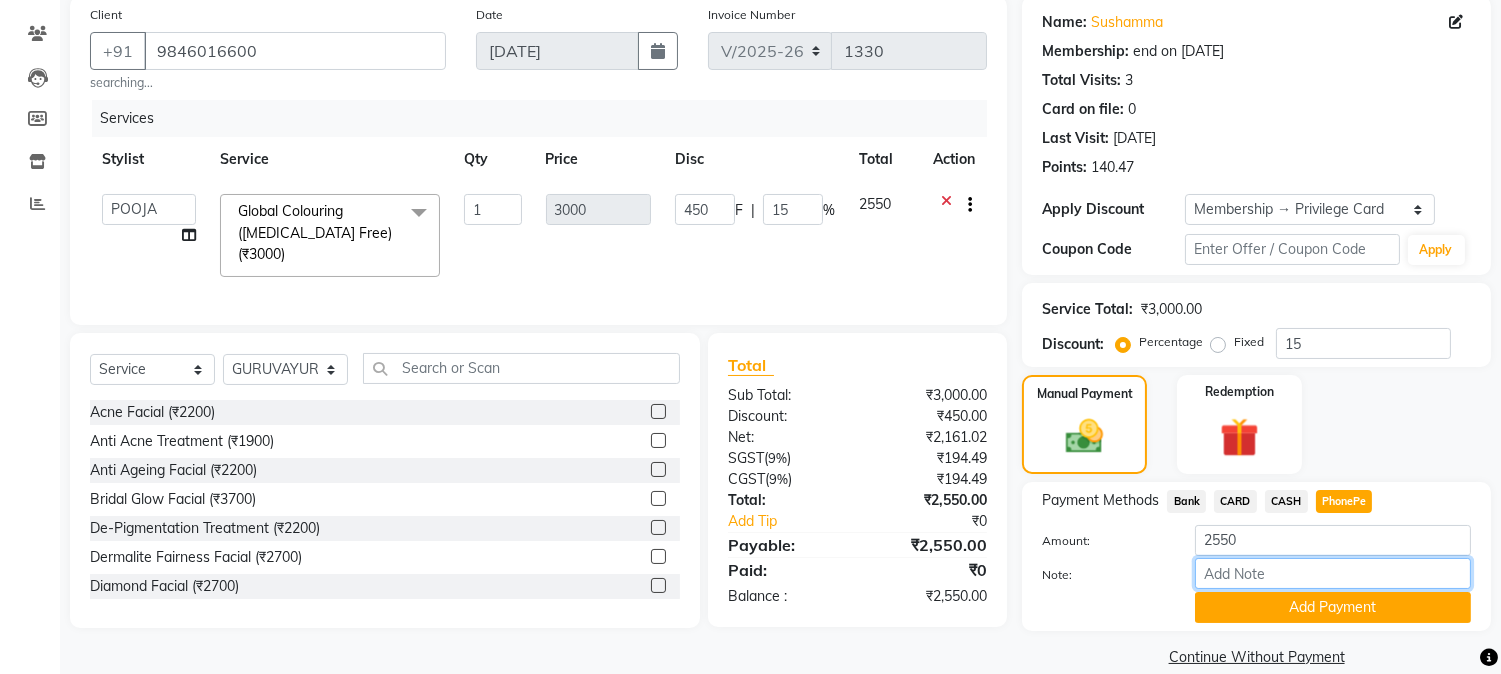 click on "Note:" at bounding box center [1333, 573] 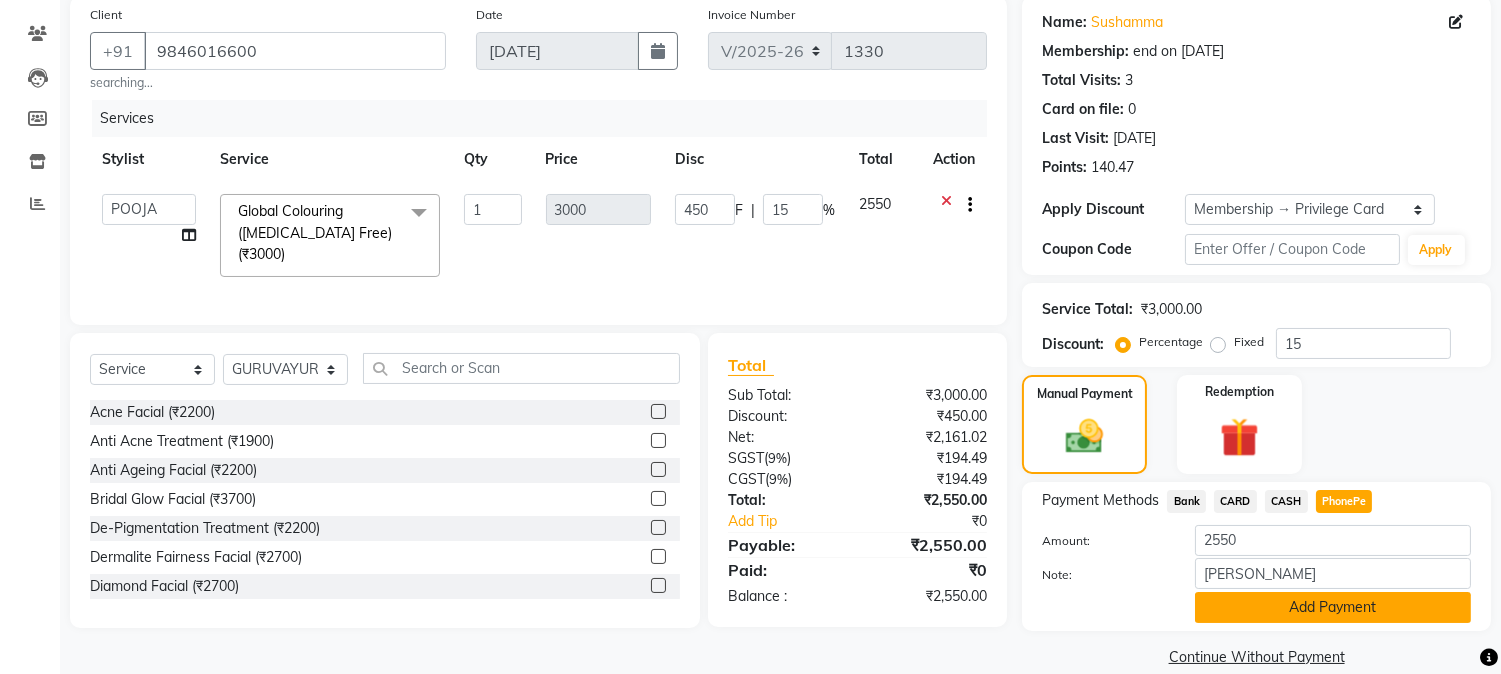 click on "Add Payment" 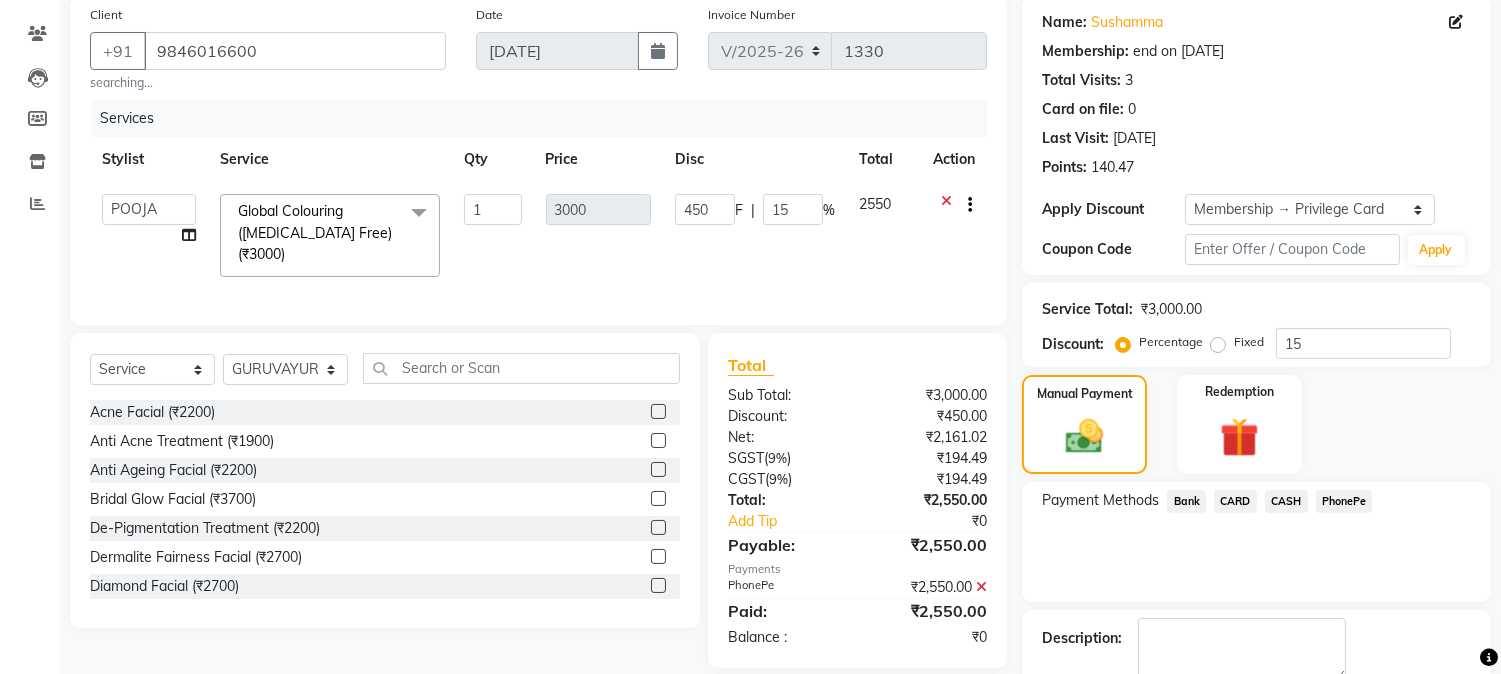 scroll, scrollTop: 265, scrollLeft: 0, axis: vertical 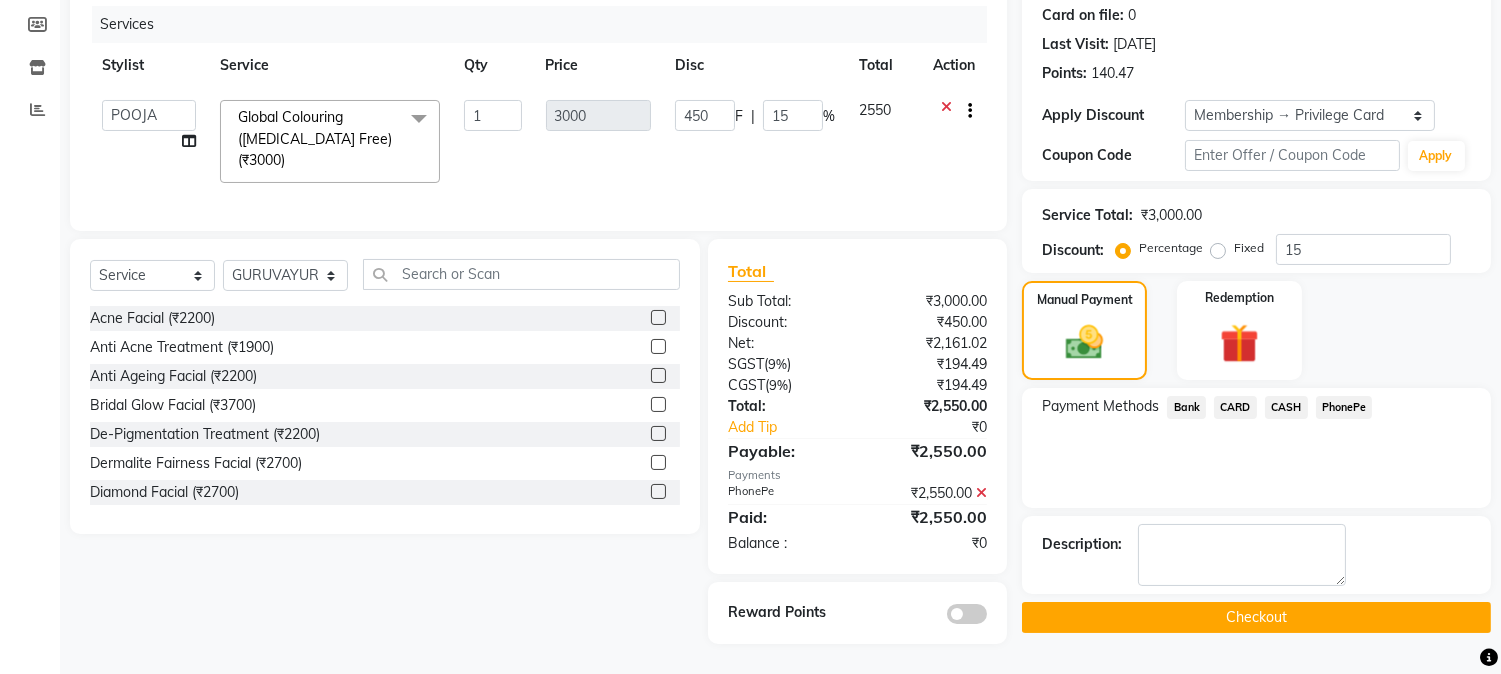 click 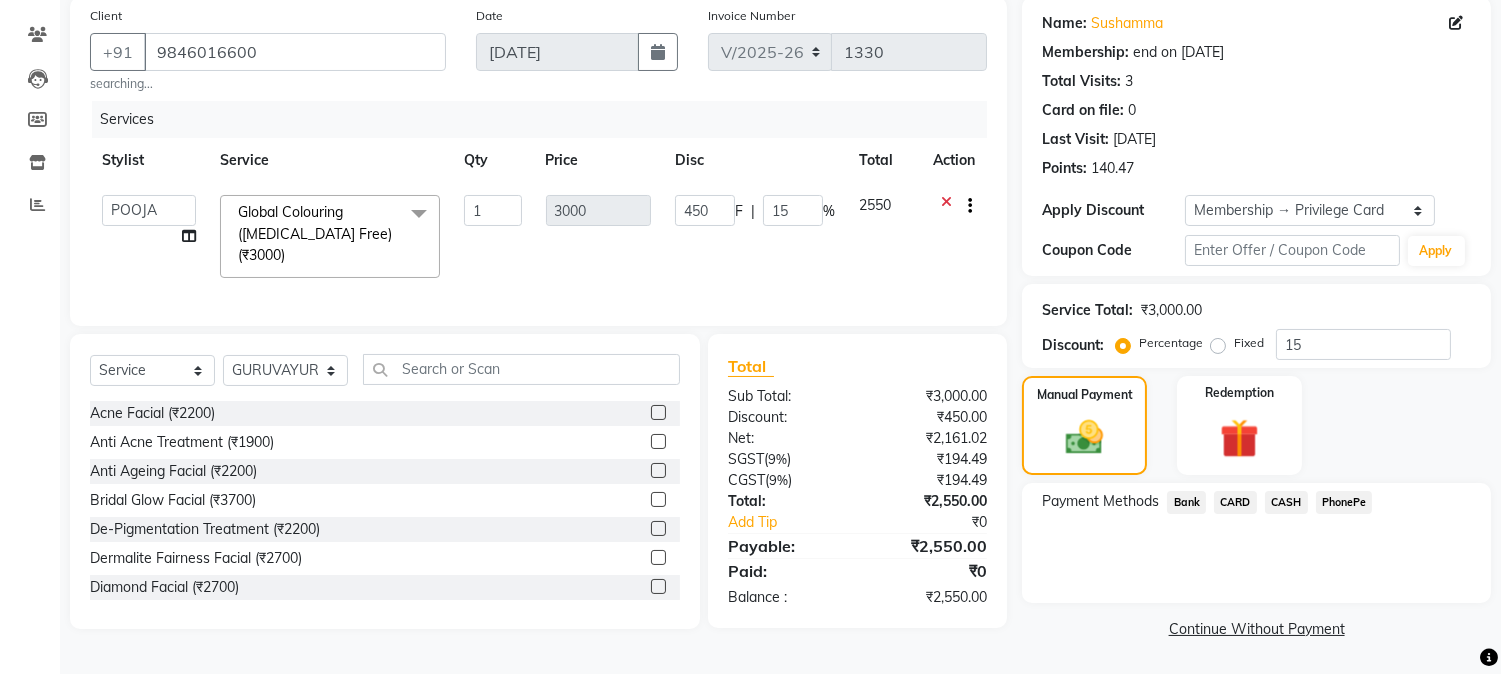 click on "CASH" 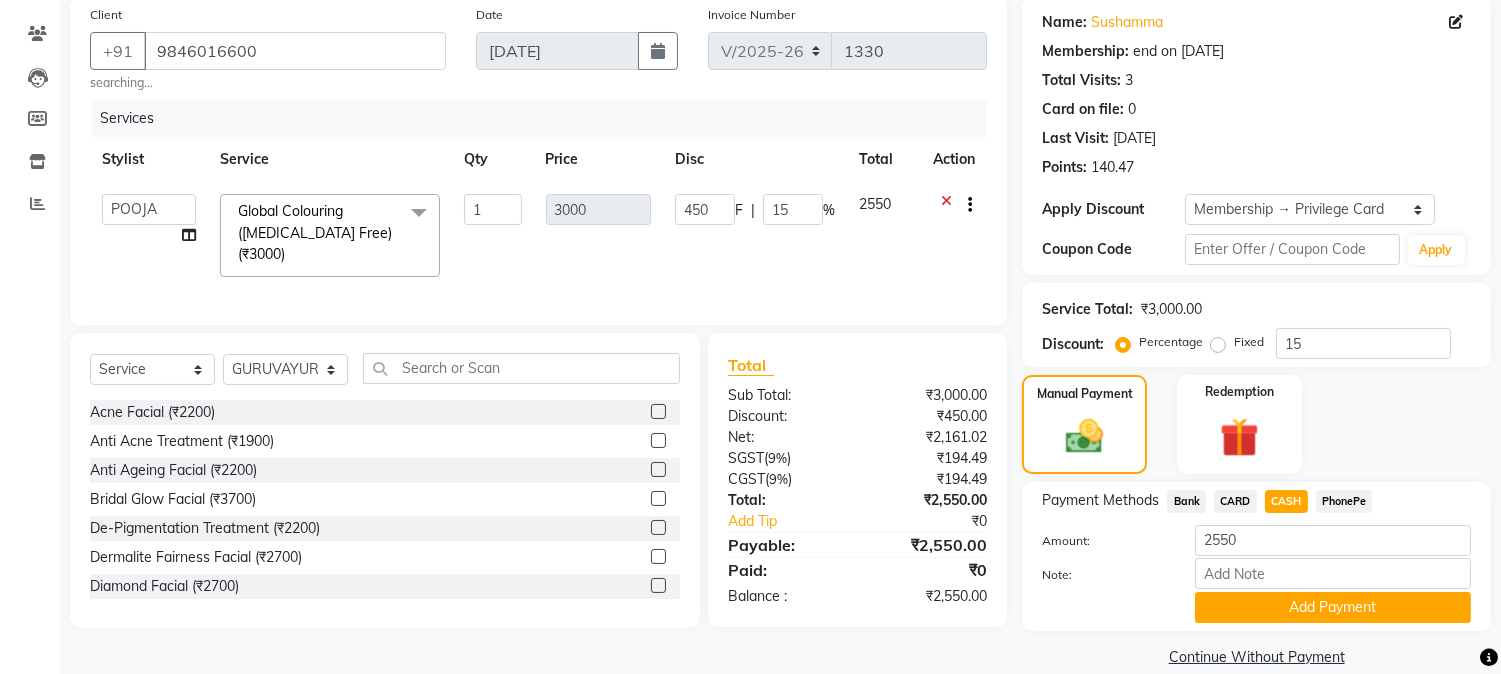 scroll, scrollTop: 181, scrollLeft: 0, axis: vertical 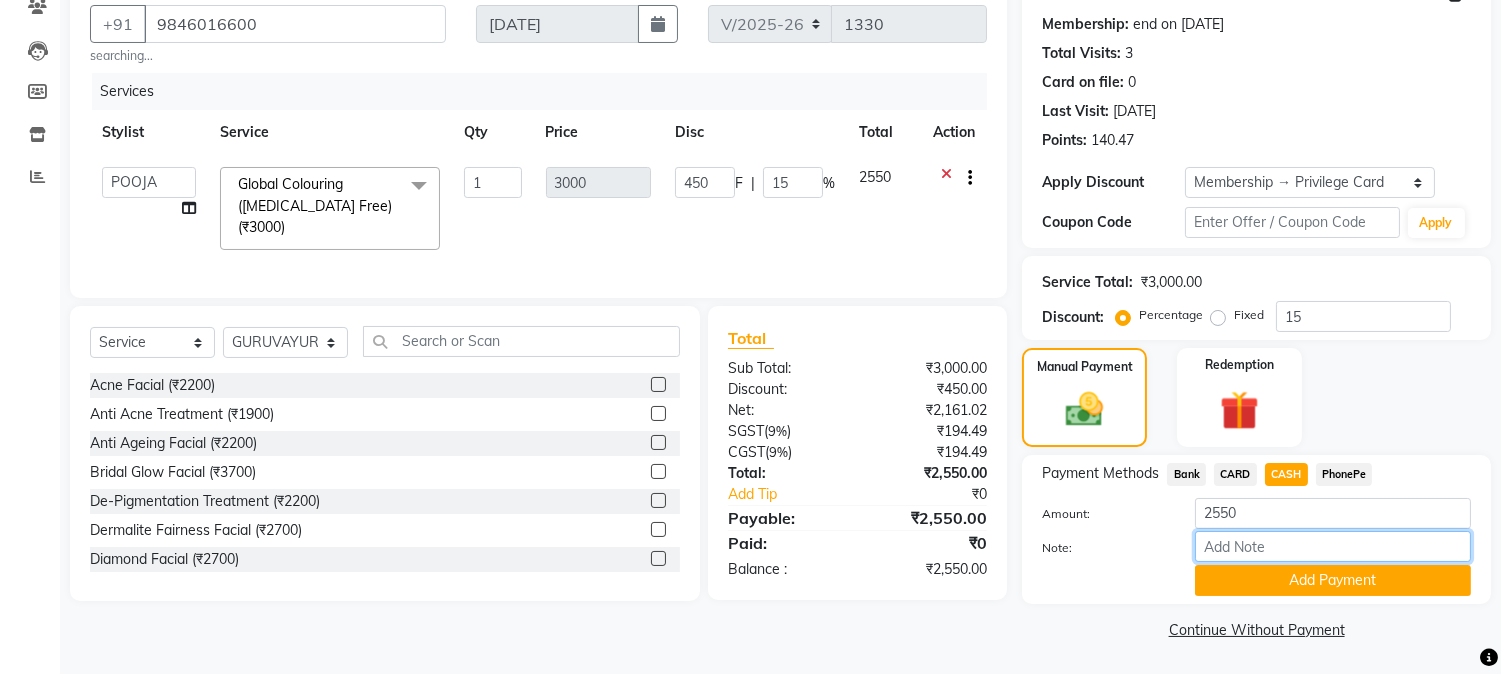 click on "Note:" at bounding box center [1333, 546] 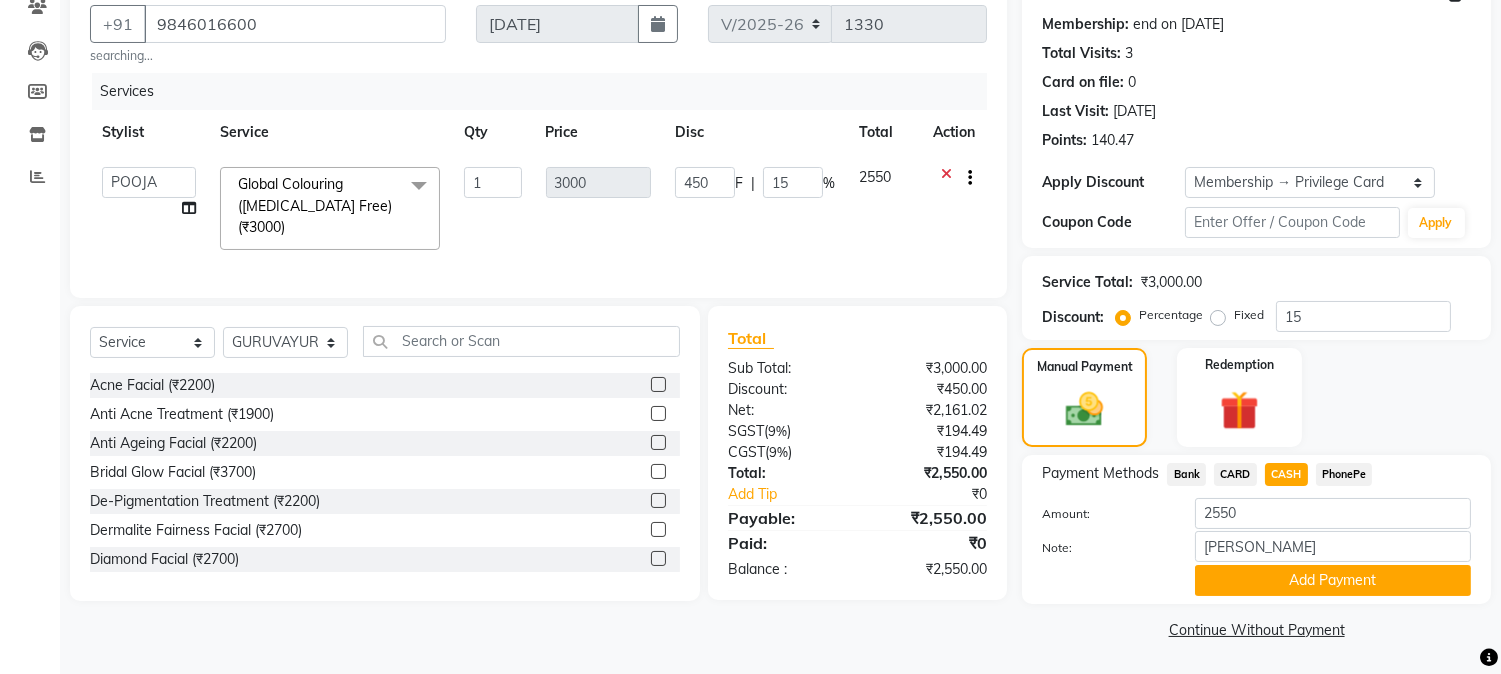 click on "CARD" 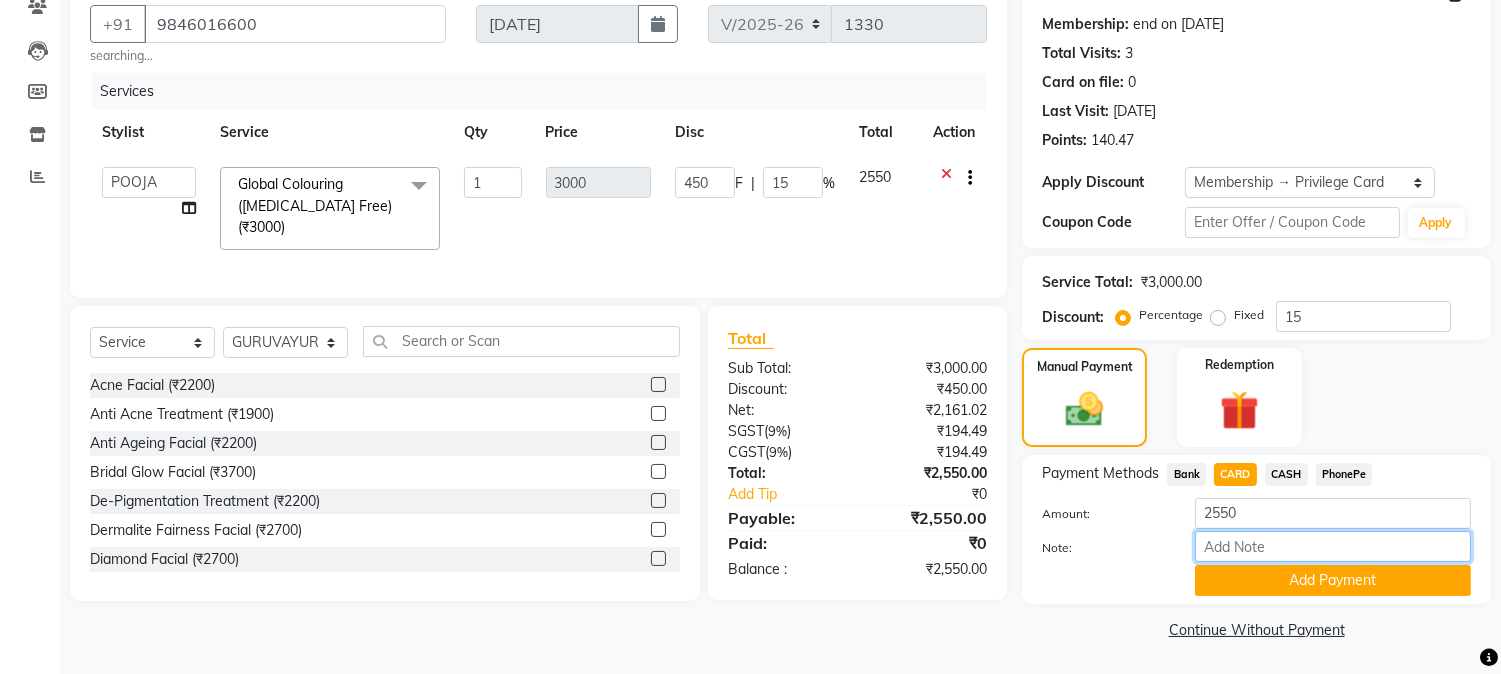 drag, startPoint x: 1243, startPoint y: 550, endPoint x: 1253, endPoint y: 544, distance: 11.661903 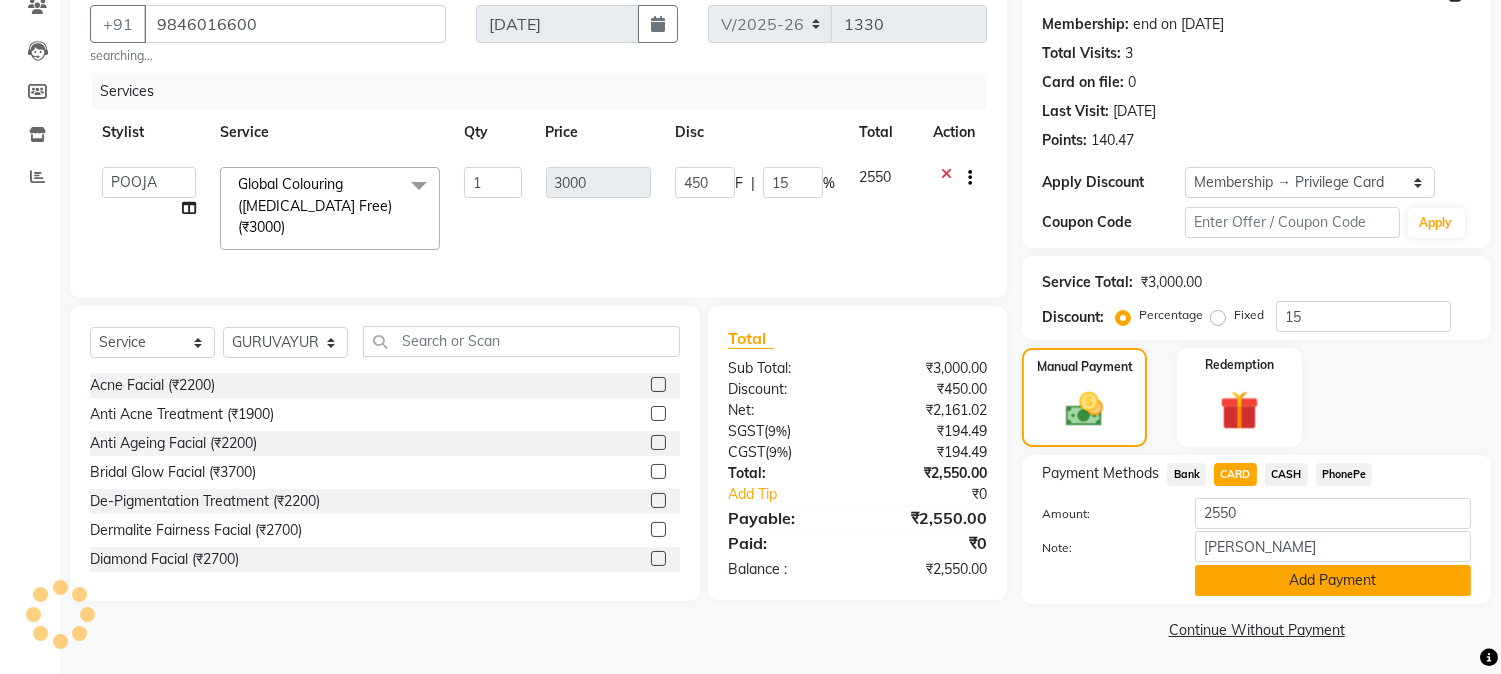 click on "Add Payment" 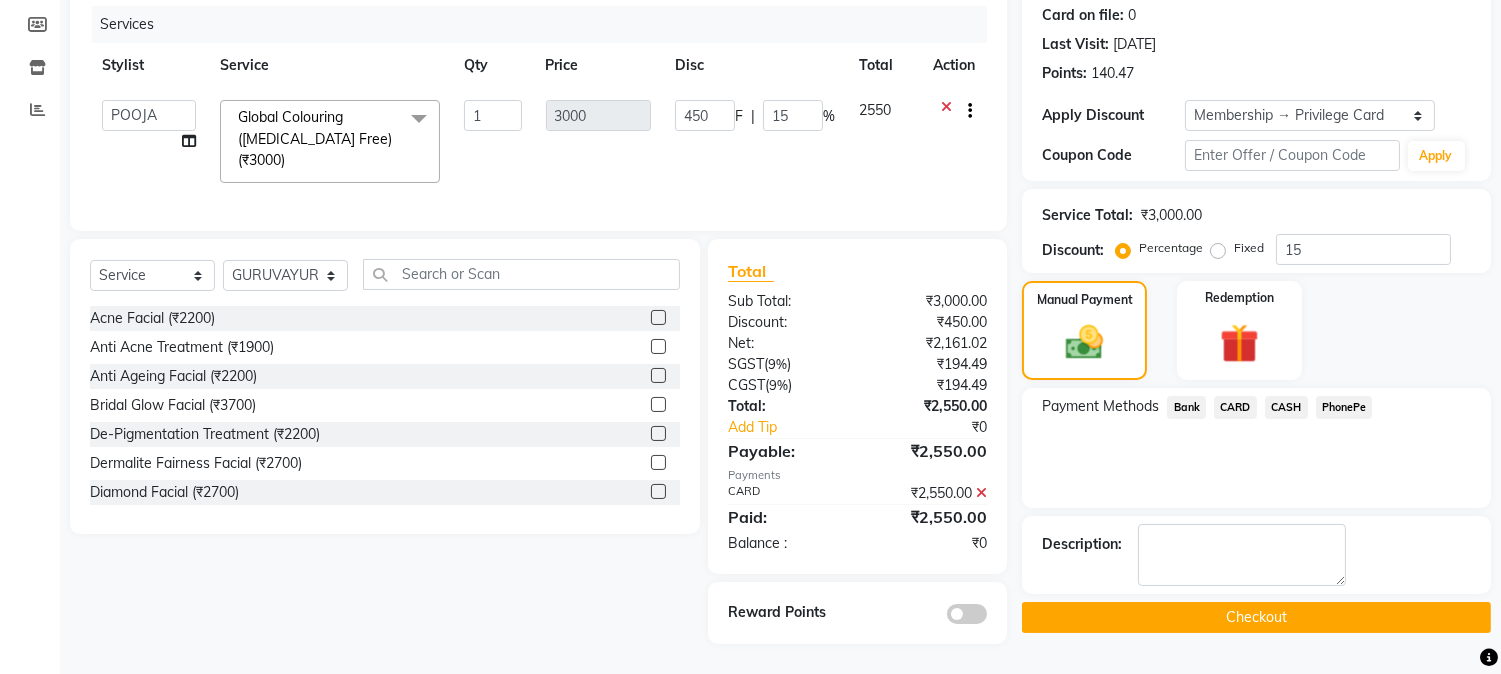 scroll, scrollTop: 265, scrollLeft: 0, axis: vertical 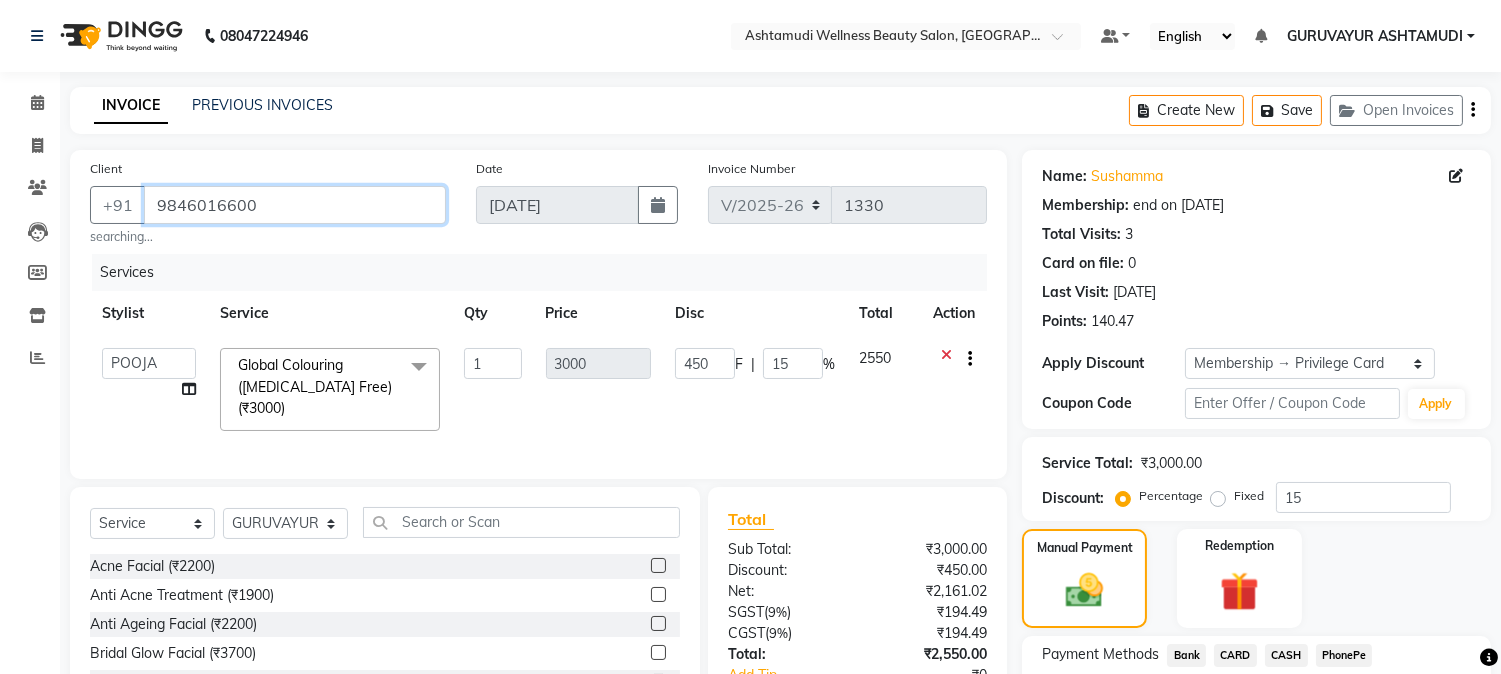 click on "9846016600" at bounding box center (295, 205) 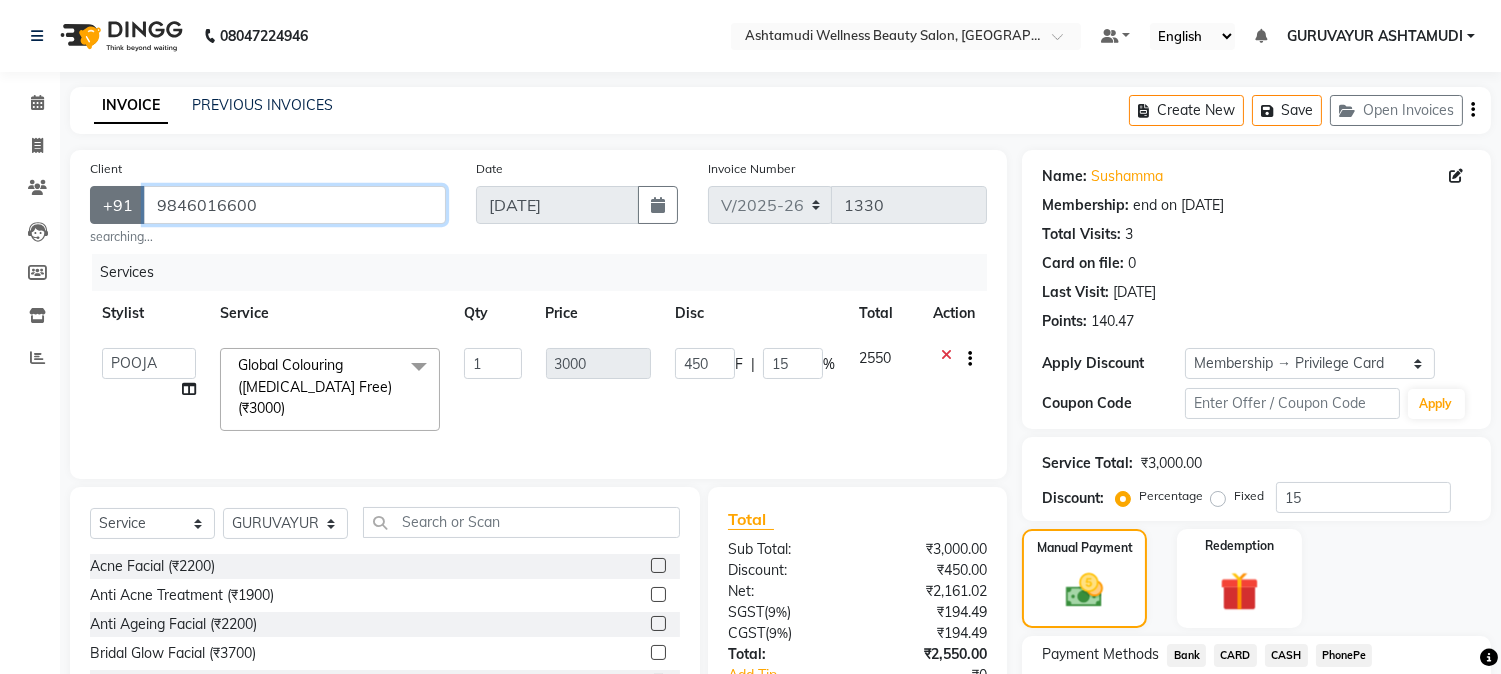 drag, startPoint x: 255, startPoint y: 203, endPoint x: 123, endPoint y: 212, distance: 132.30646 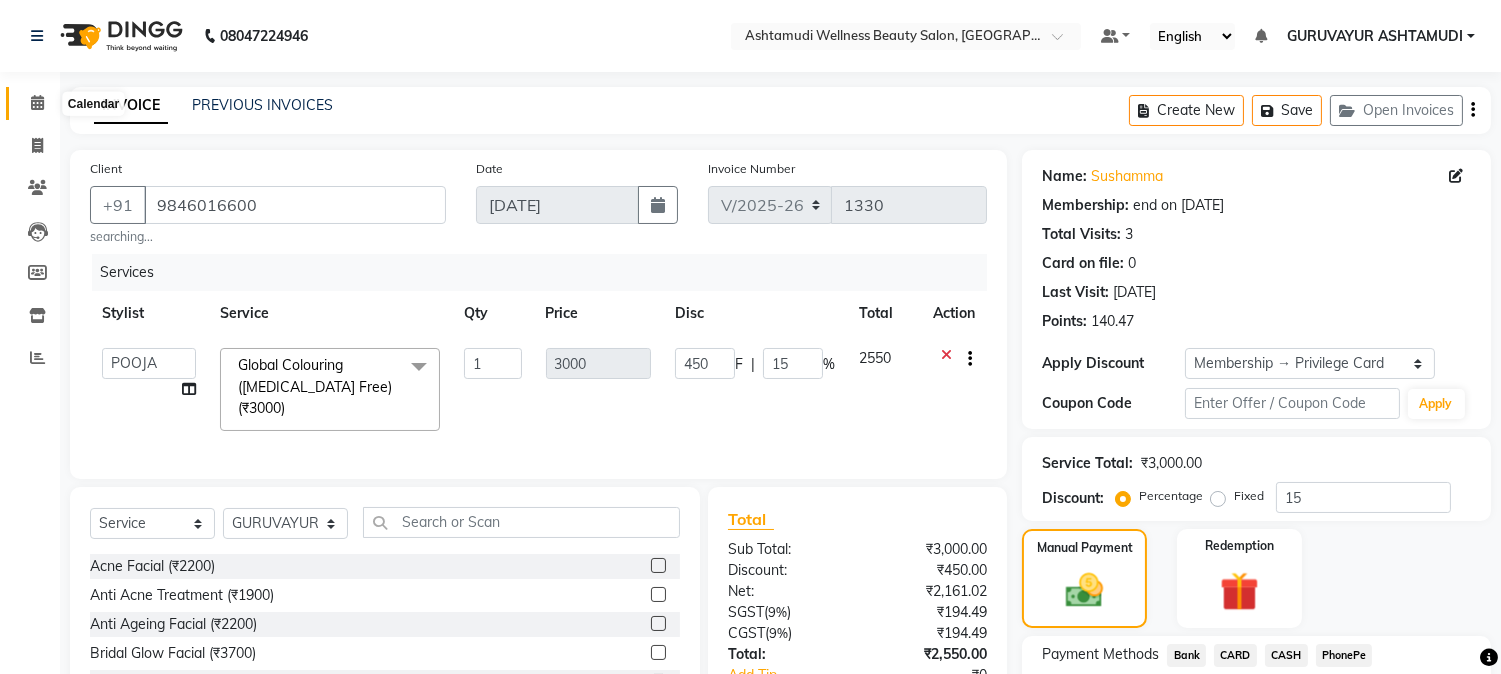 click 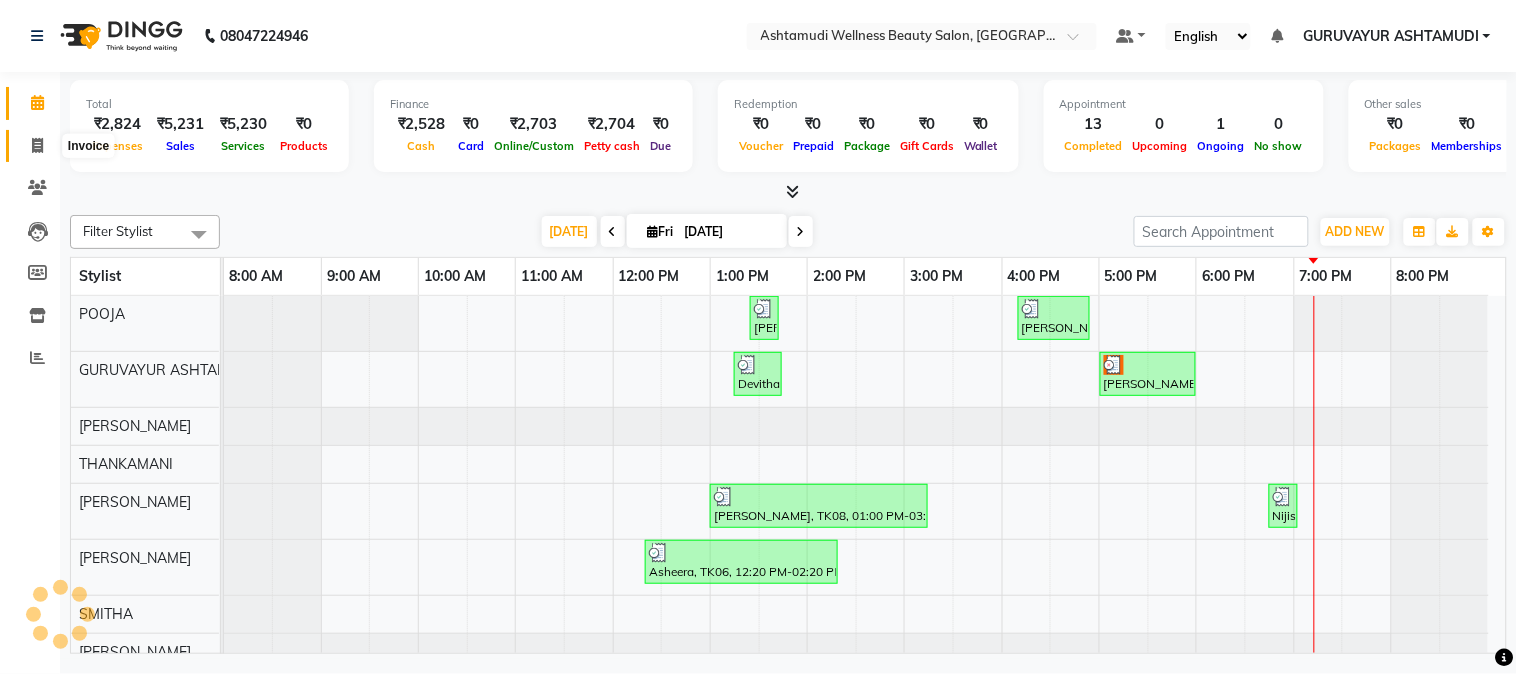 click 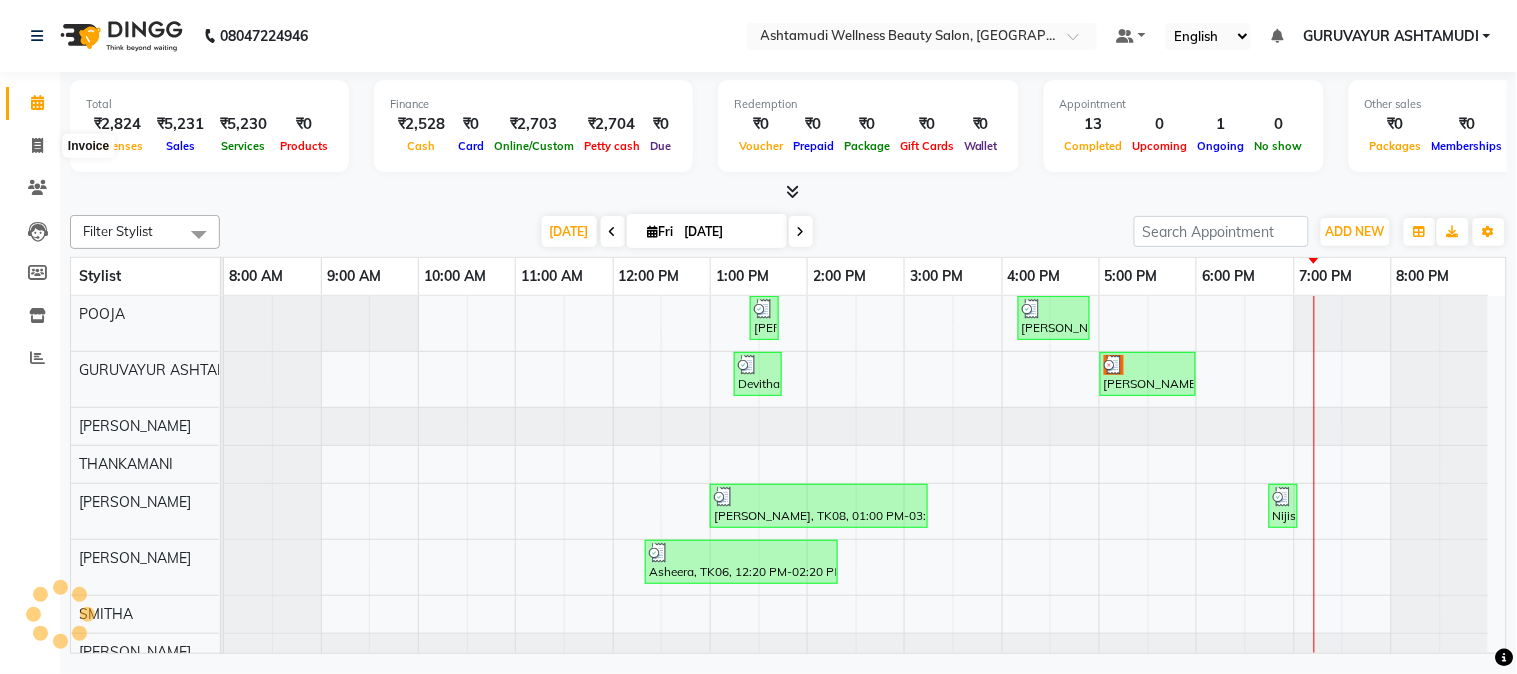 select on "4660" 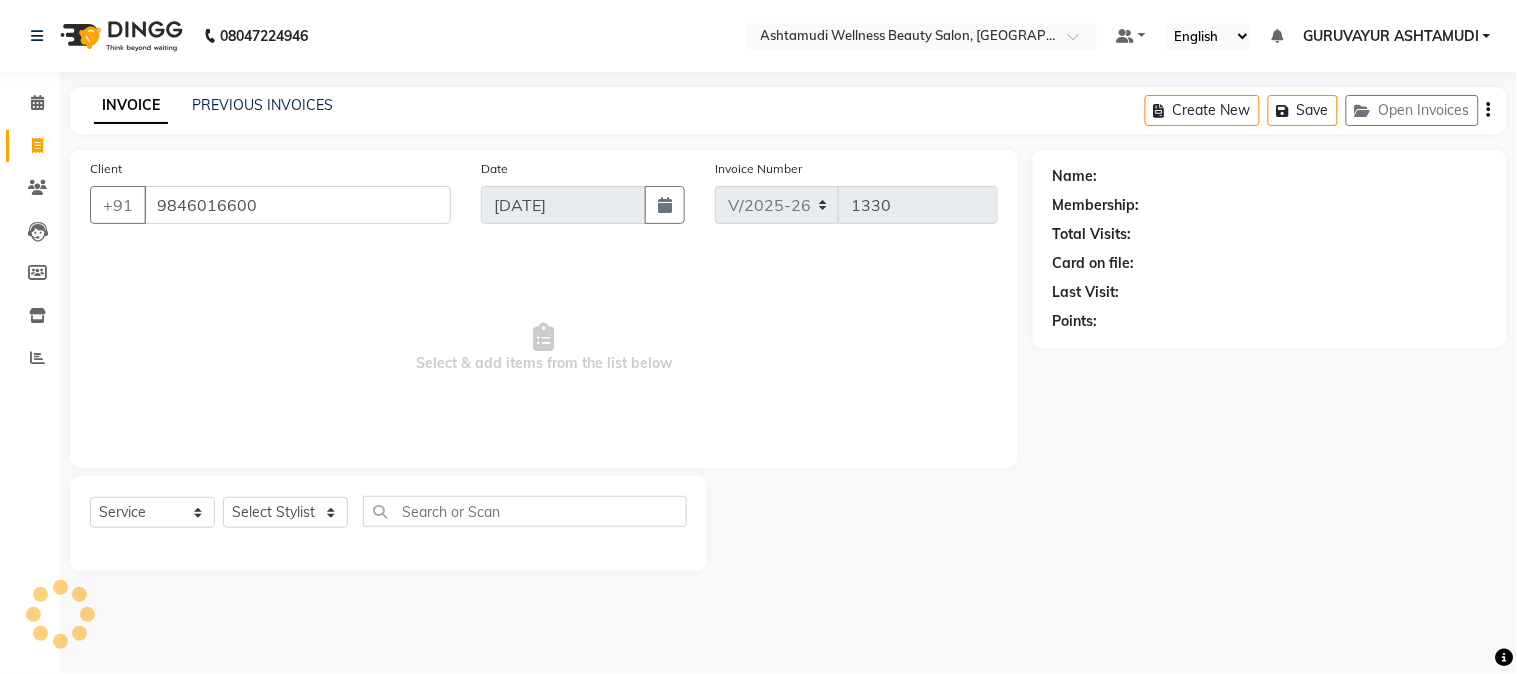 type on "9846016600" 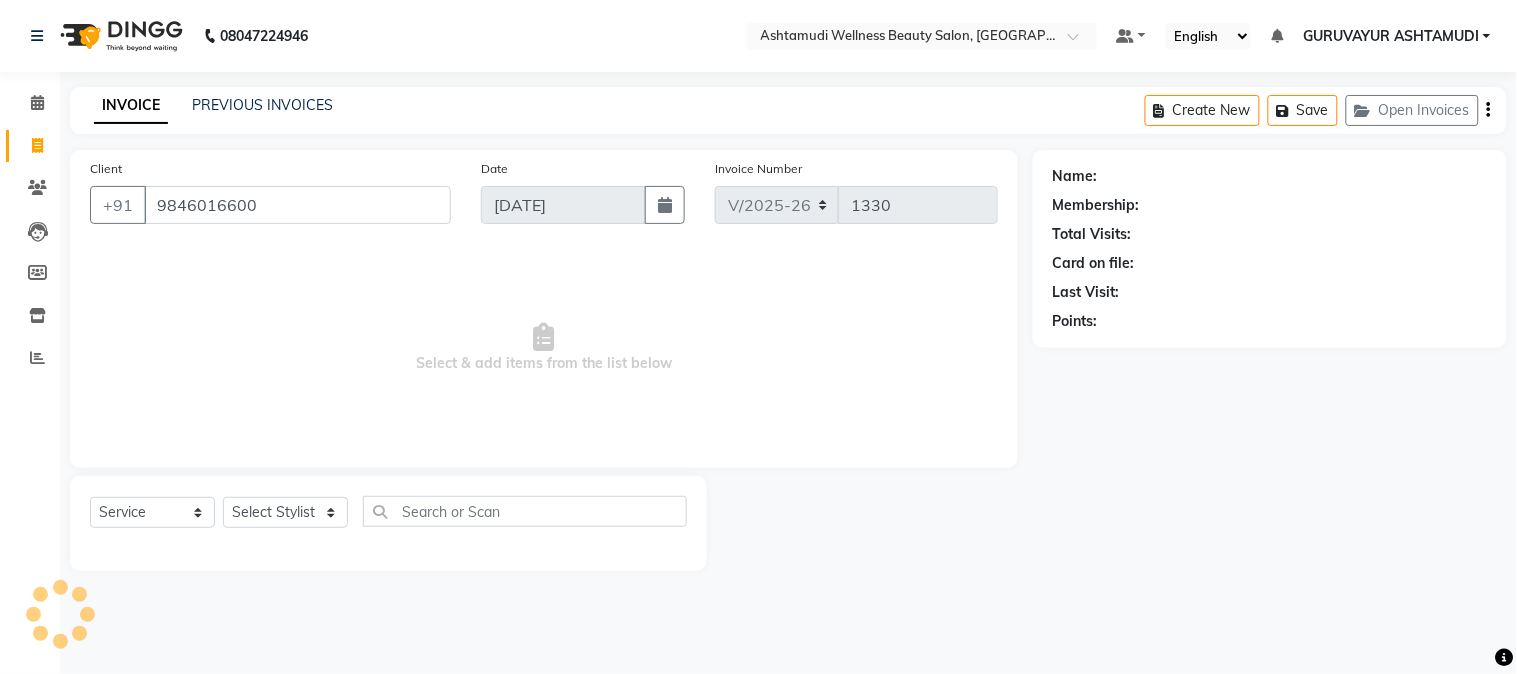 select on "2: Object" 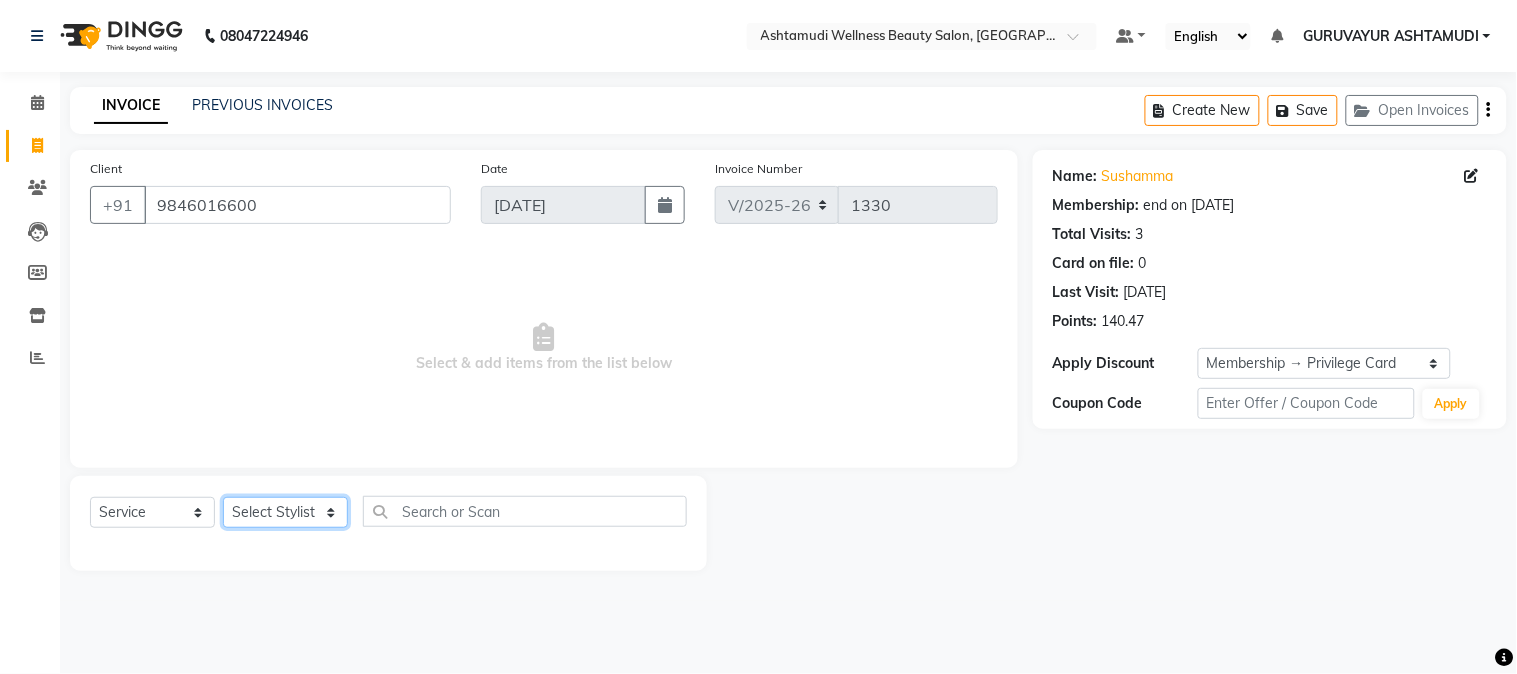 click on "Select Stylist Aathithya ANILA ANJANA DAS GURUVAYUR ASHTAMUDI NEETHU Nigisha POOJA PRACHI PRASEETHA REESHMA  Rini SMITHA THANKAMANI" 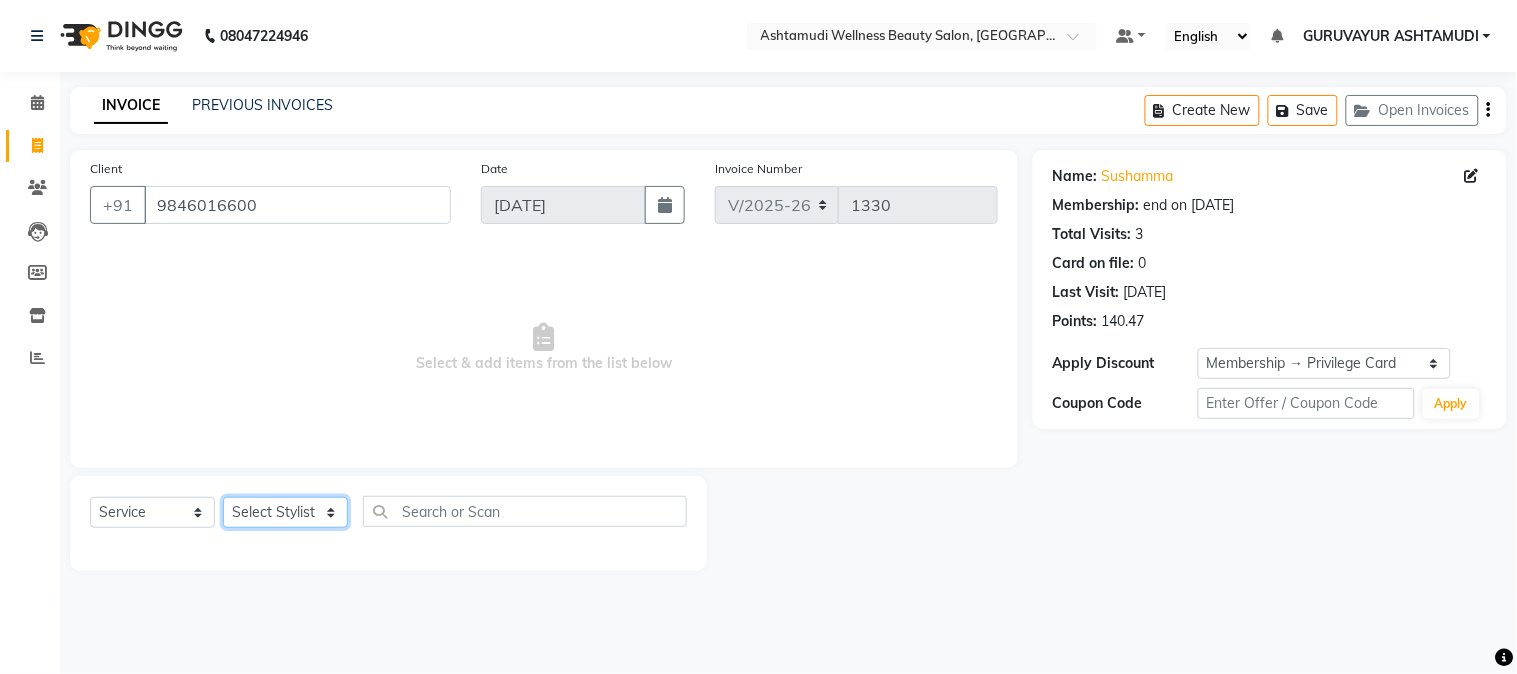 select on "27386" 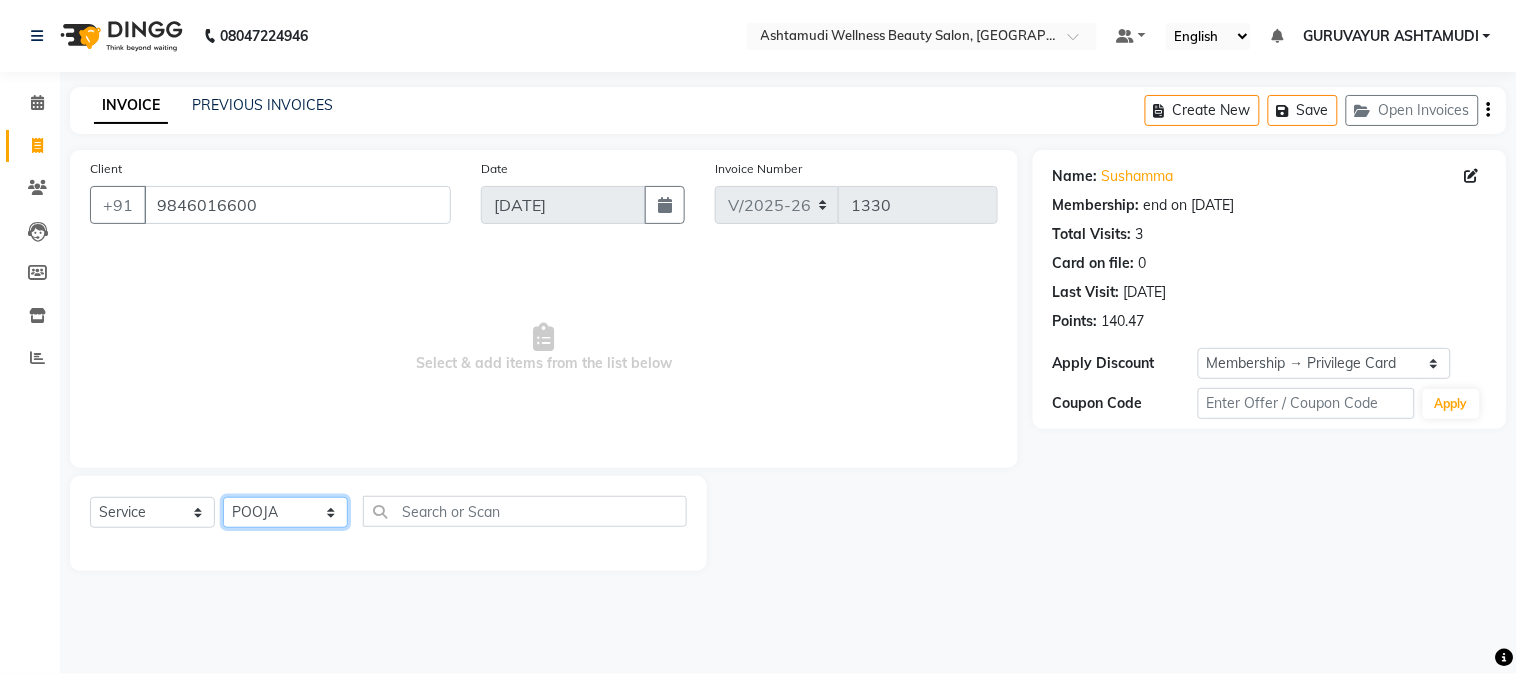 click on "Select Stylist Aathithya ANILA ANJANA DAS GURUVAYUR ASHTAMUDI NEETHU Nigisha POOJA PRACHI PRASEETHA REESHMA  Rini SMITHA THANKAMANI" 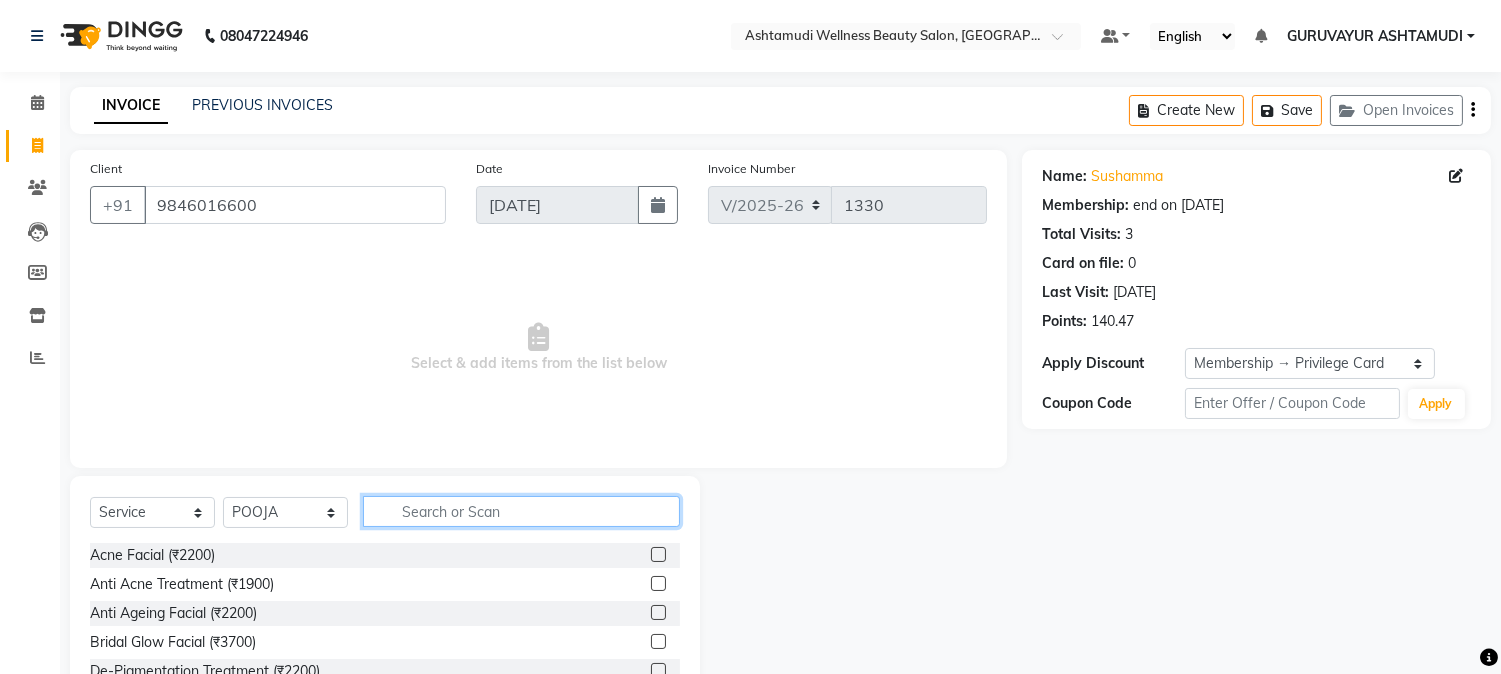 click 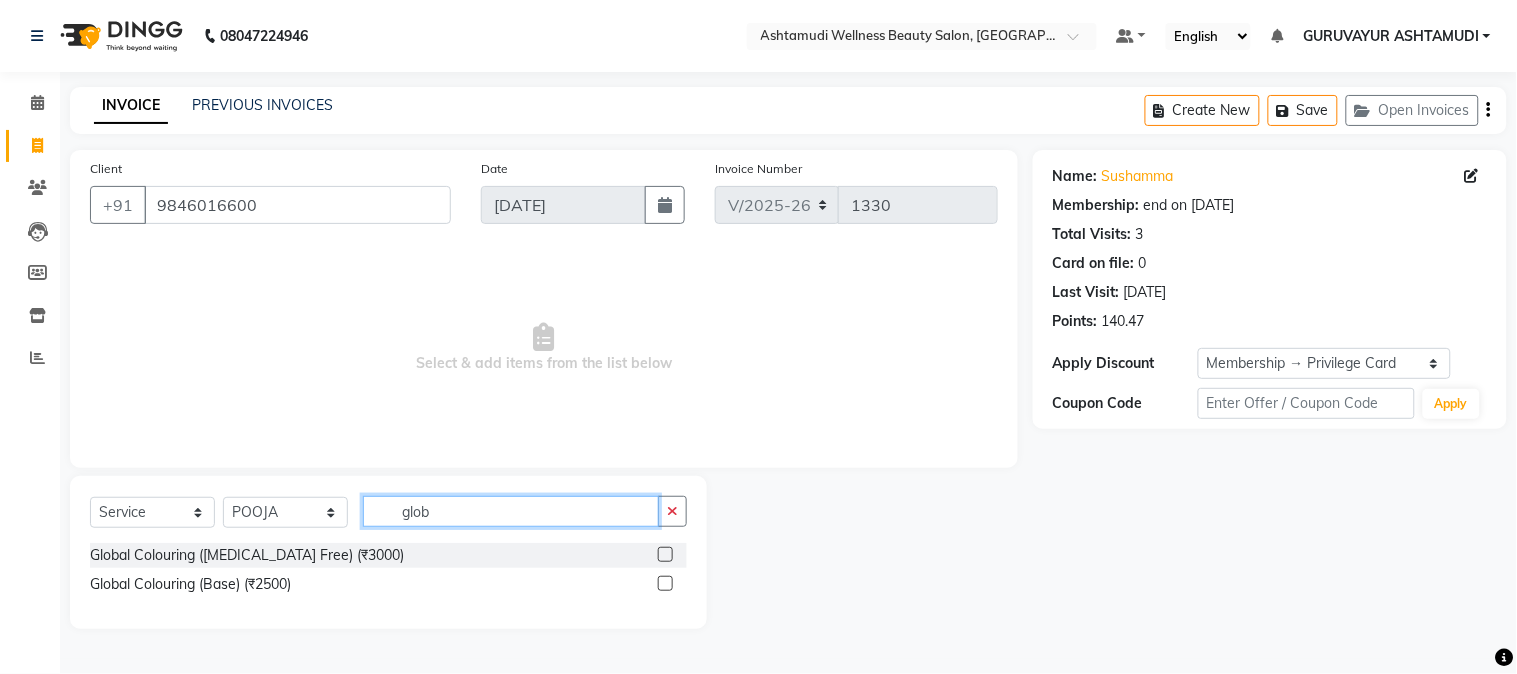 type on "glob" 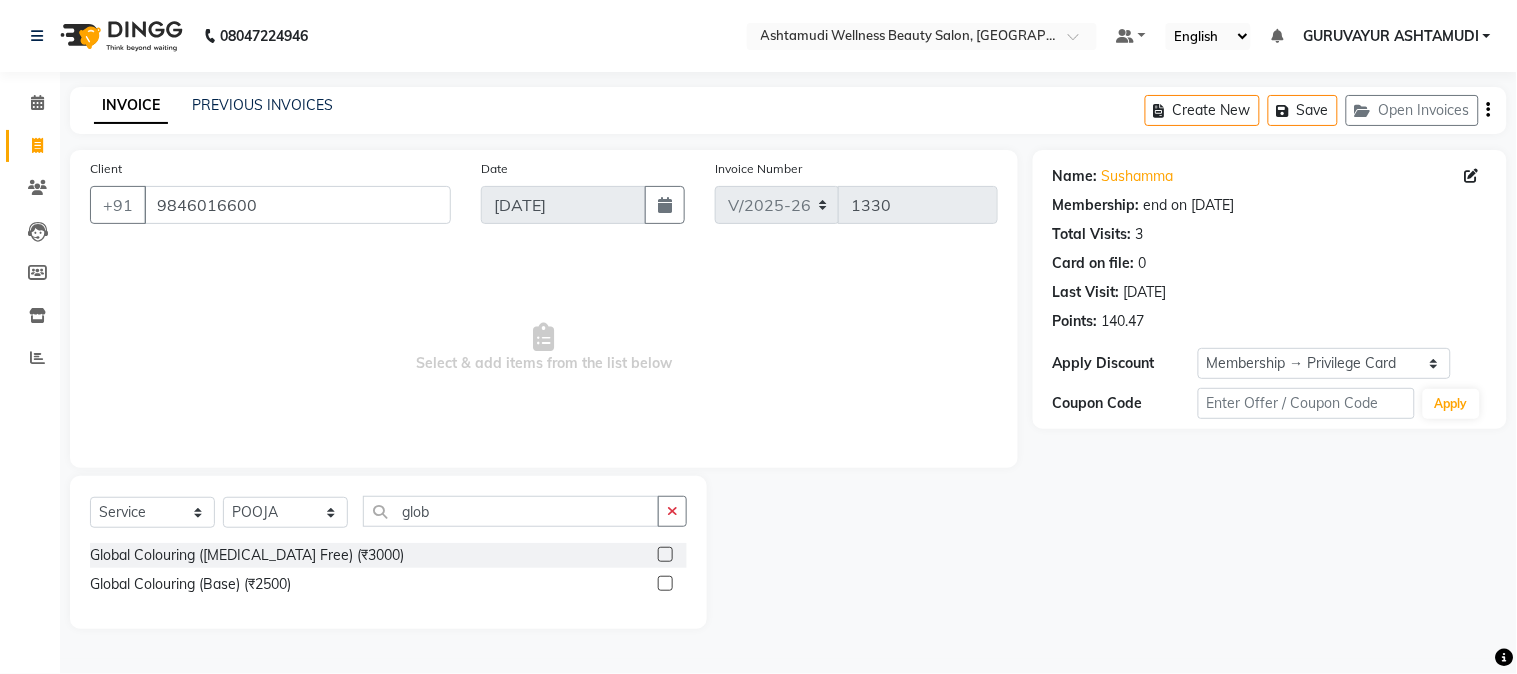 click 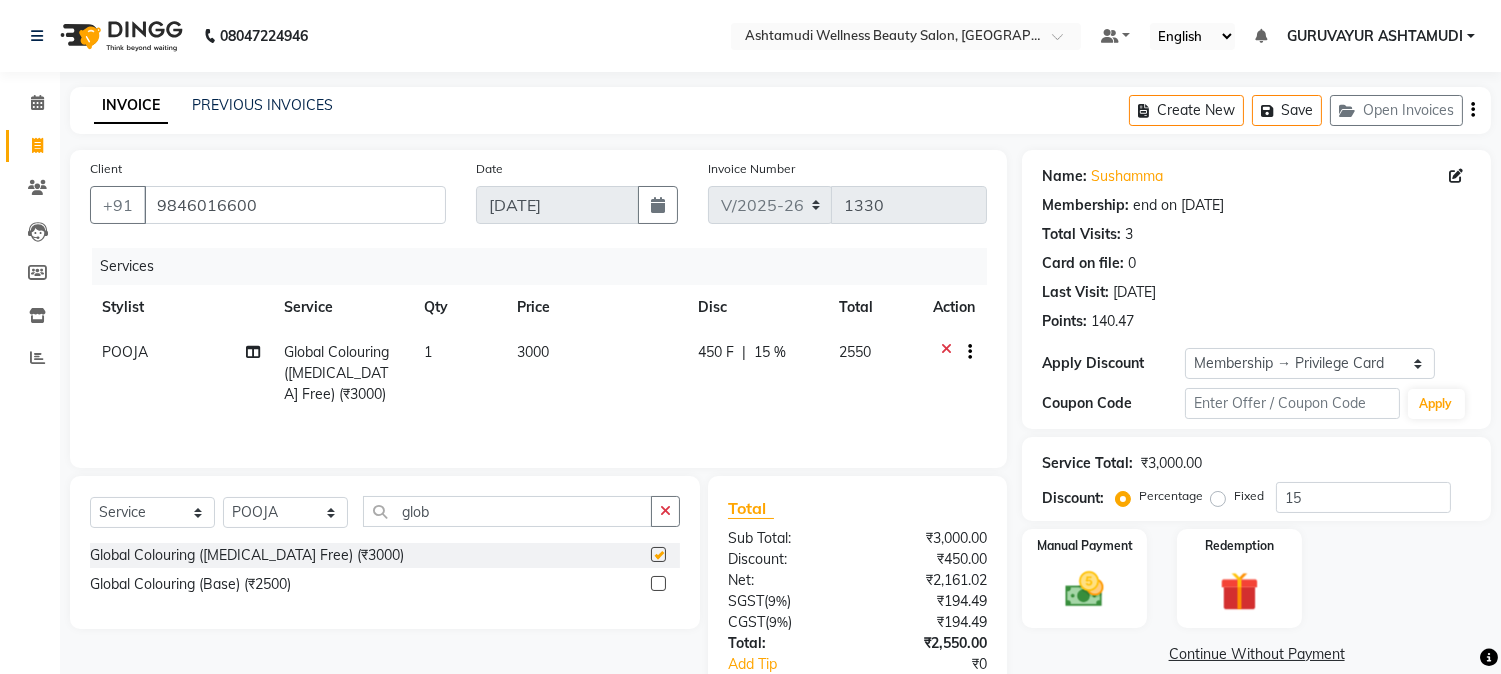 checkbox on "false" 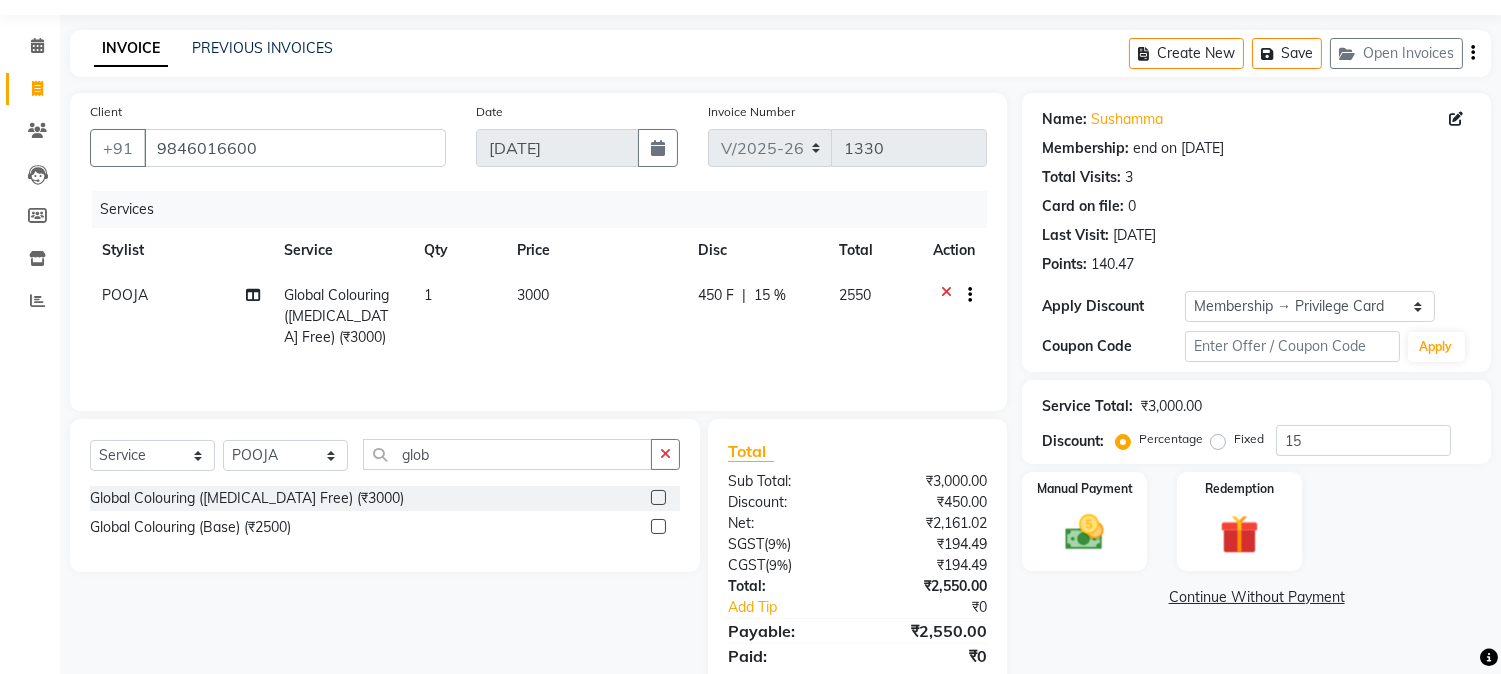 scroll, scrollTop: 111, scrollLeft: 0, axis: vertical 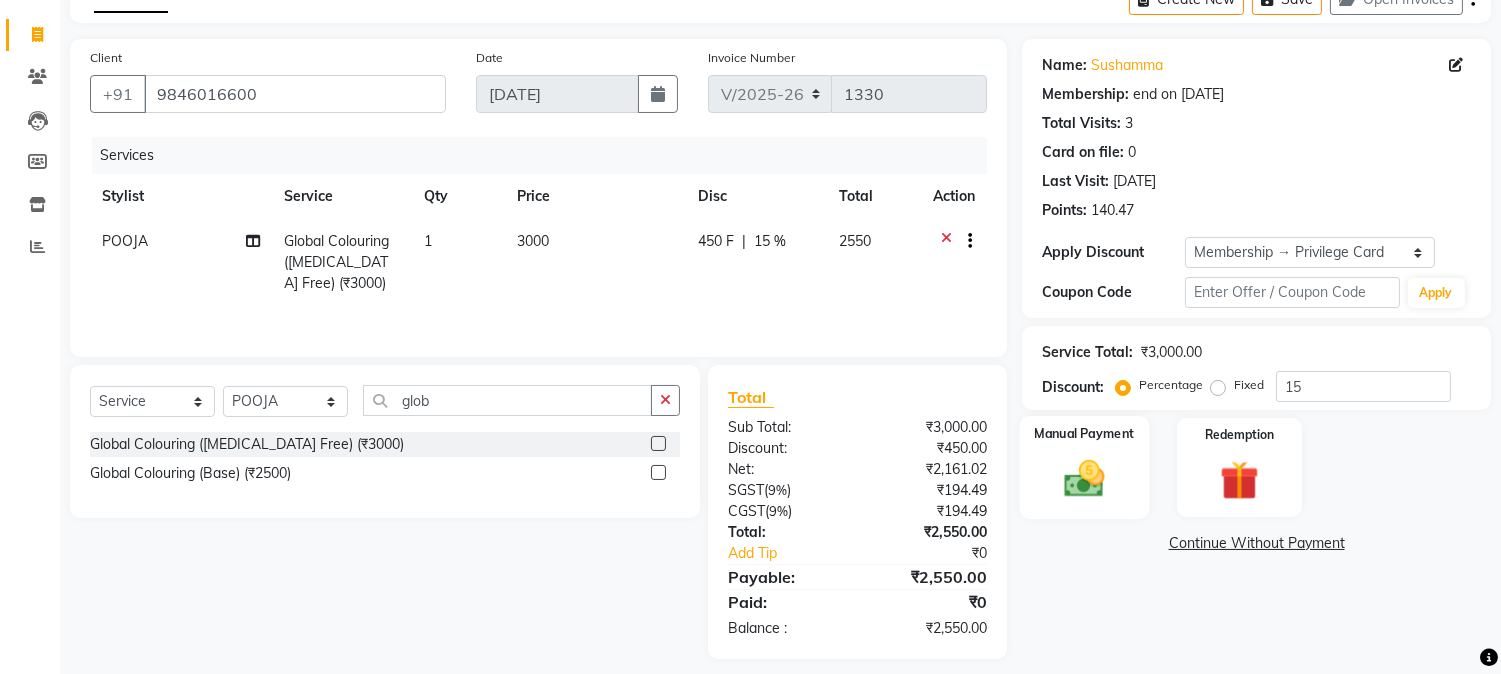 click 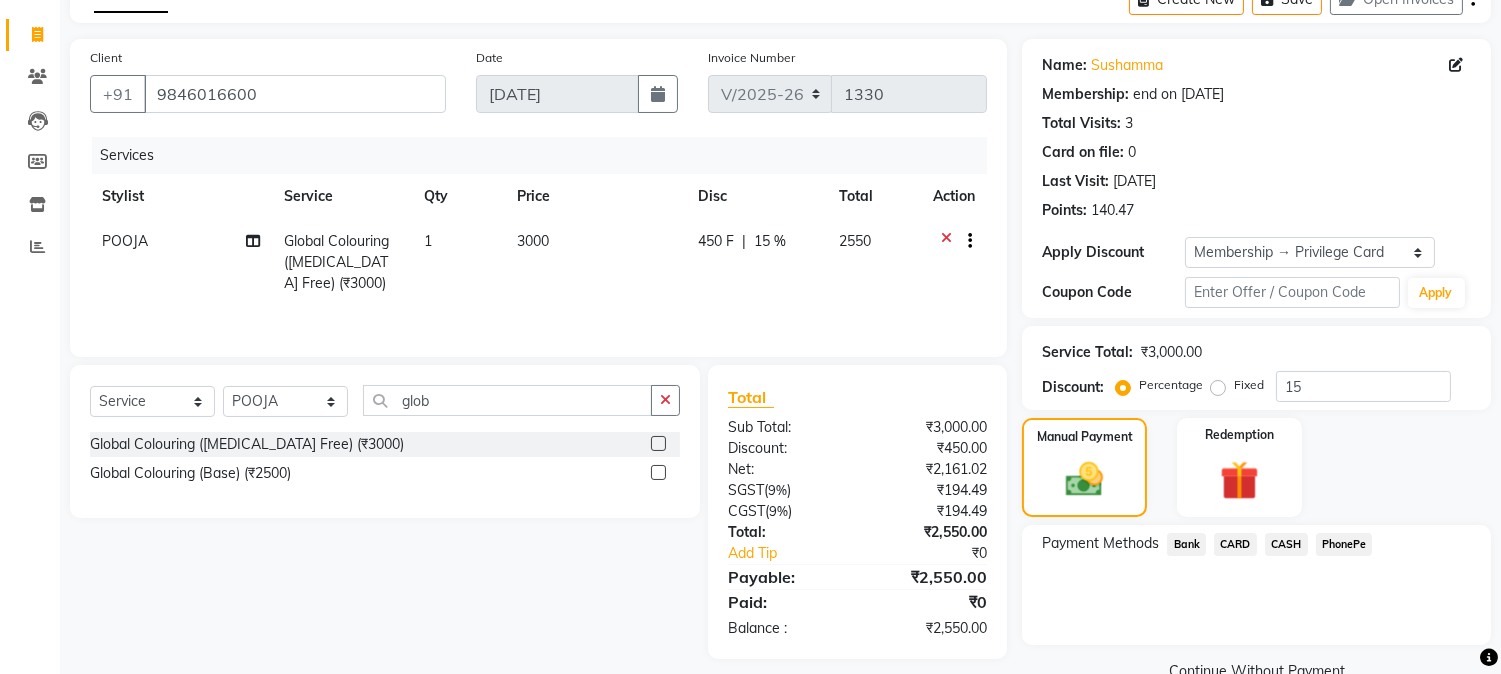 click on "CARD" 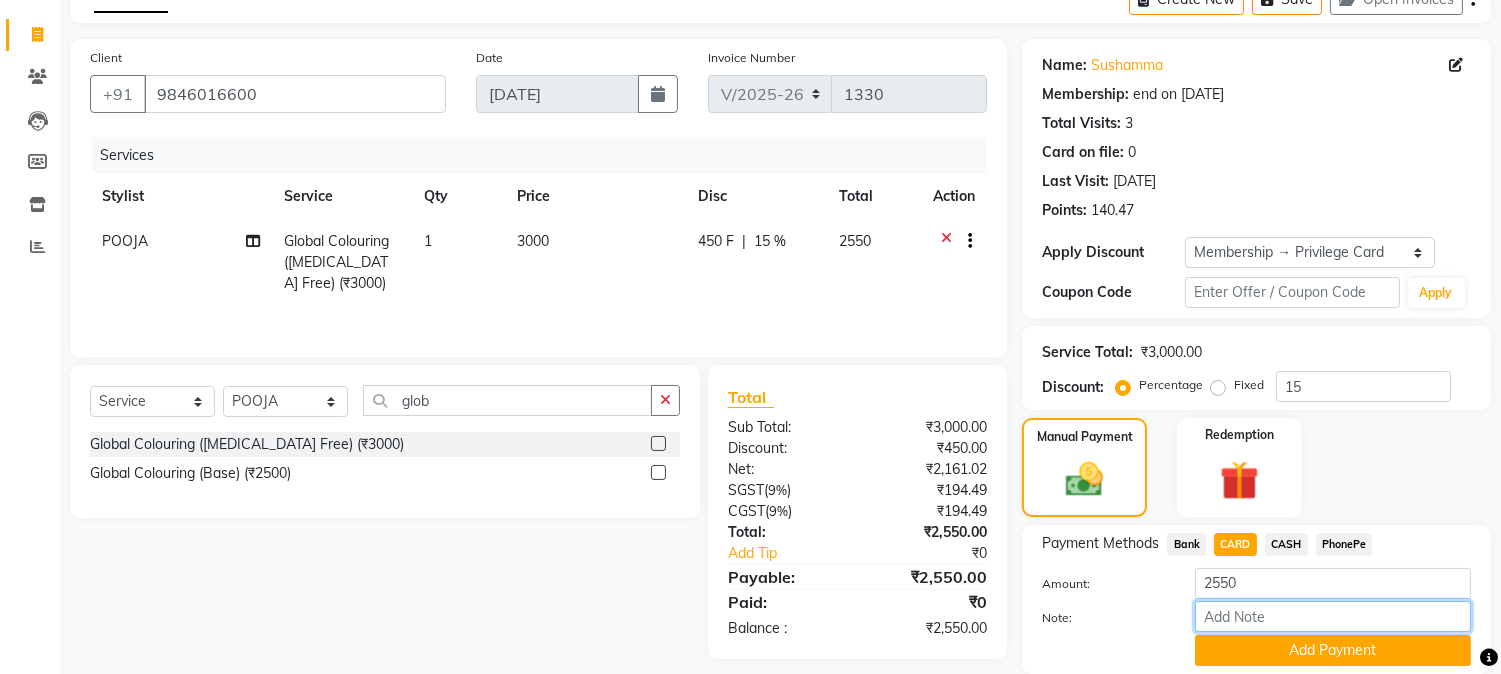 drag, startPoint x: 1230, startPoint y: 614, endPoint x: 1247, endPoint y: 587, distance: 31.906113 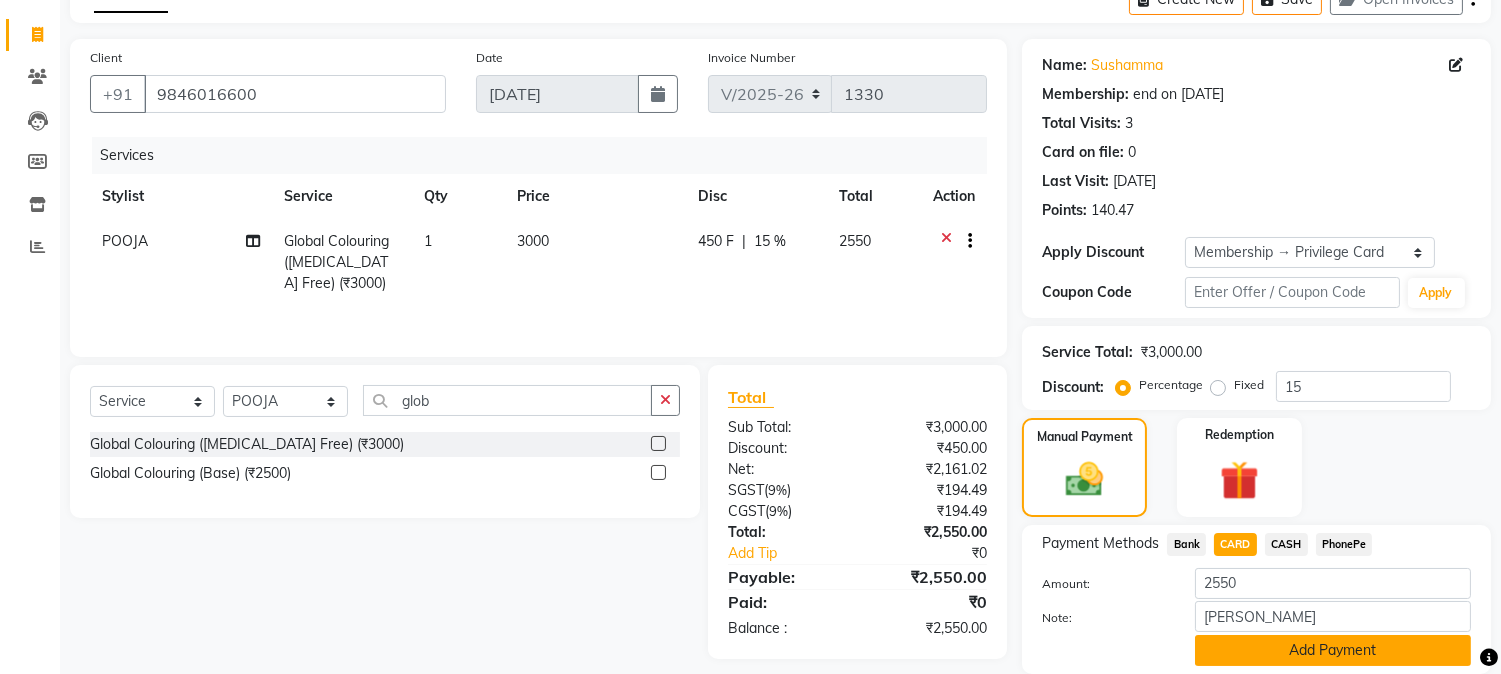 click on "Add Payment" 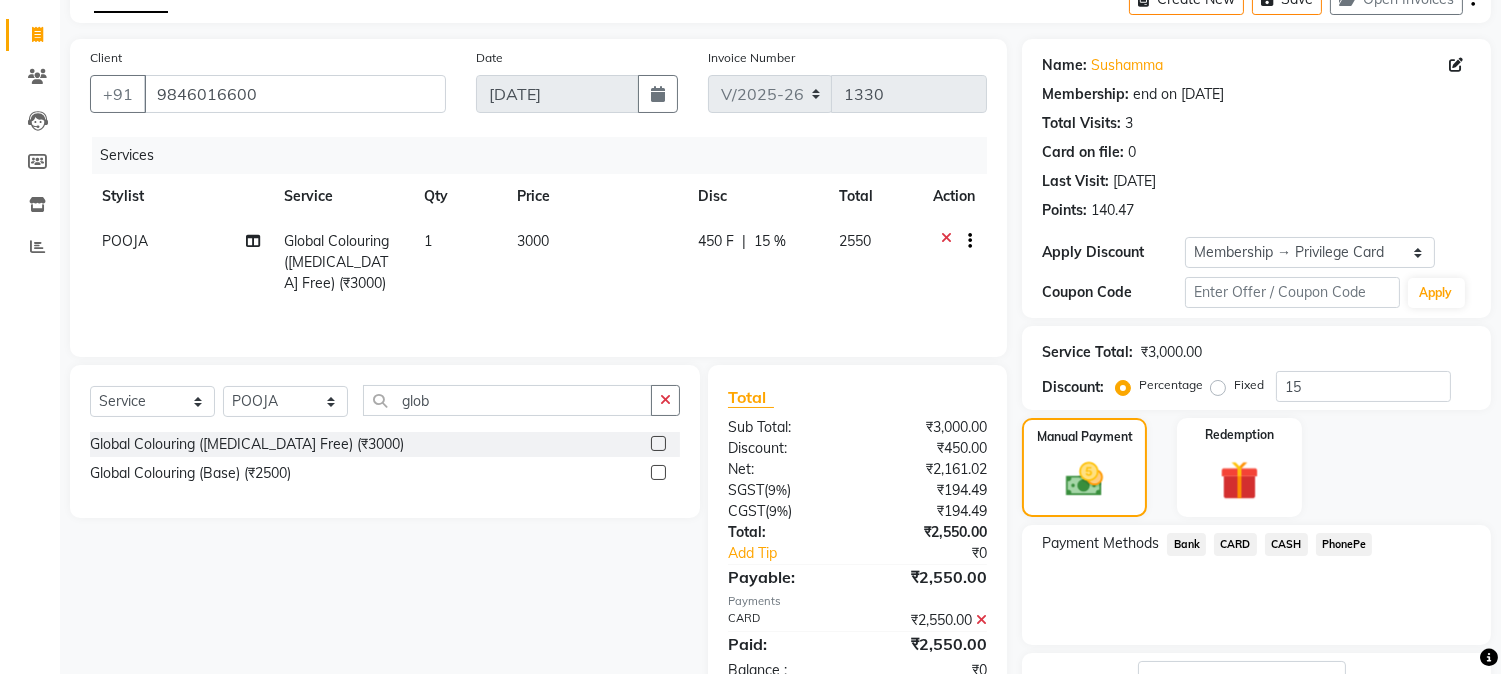 scroll, scrollTop: 240, scrollLeft: 0, axis: vertical 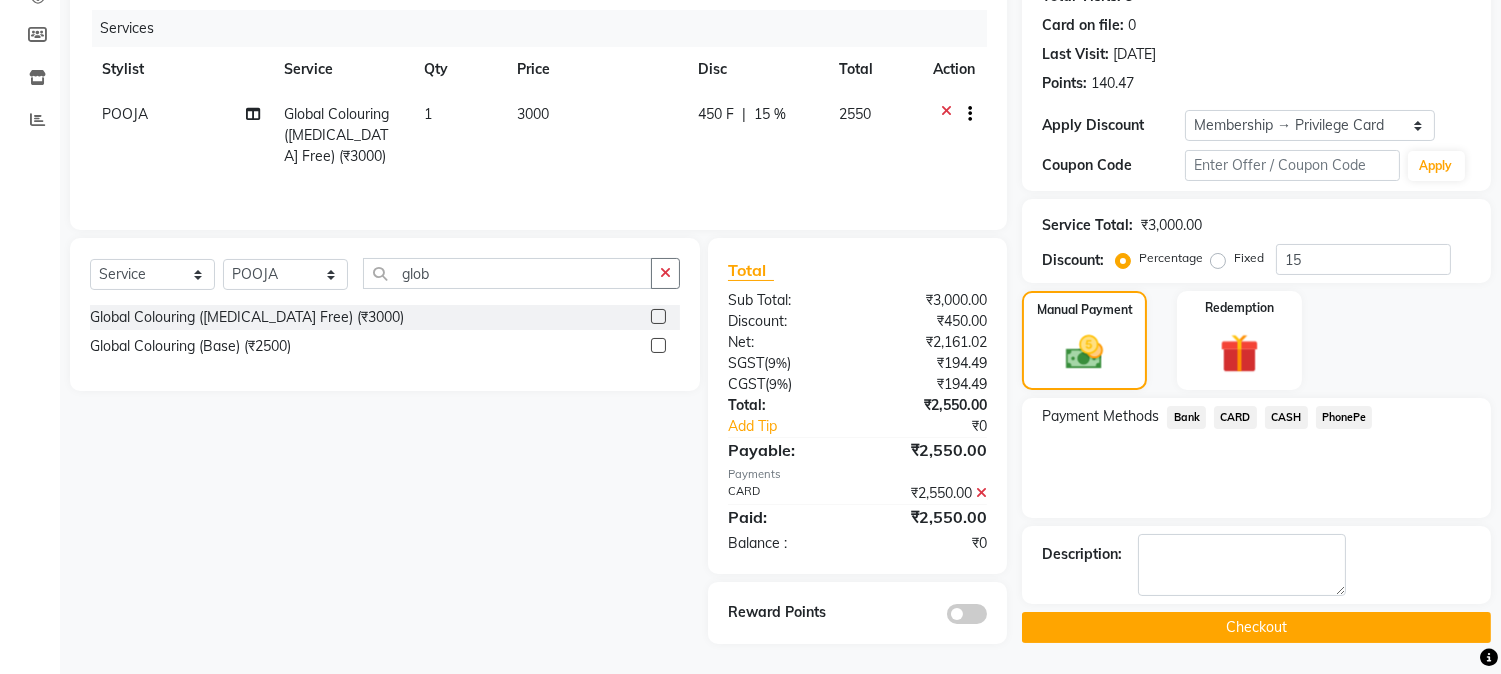 click on "Checkout" 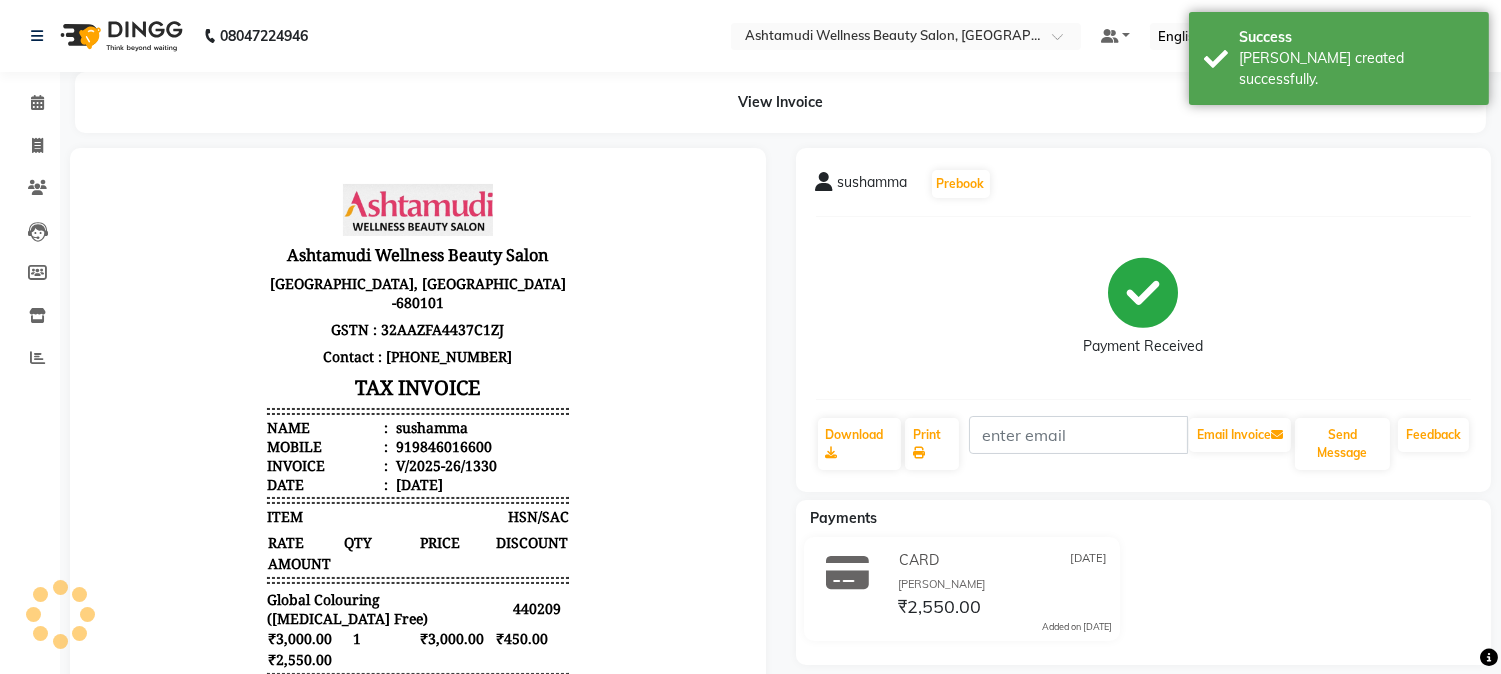 scroll, scrollTop: 0, scrollLeft: 0, axis: both 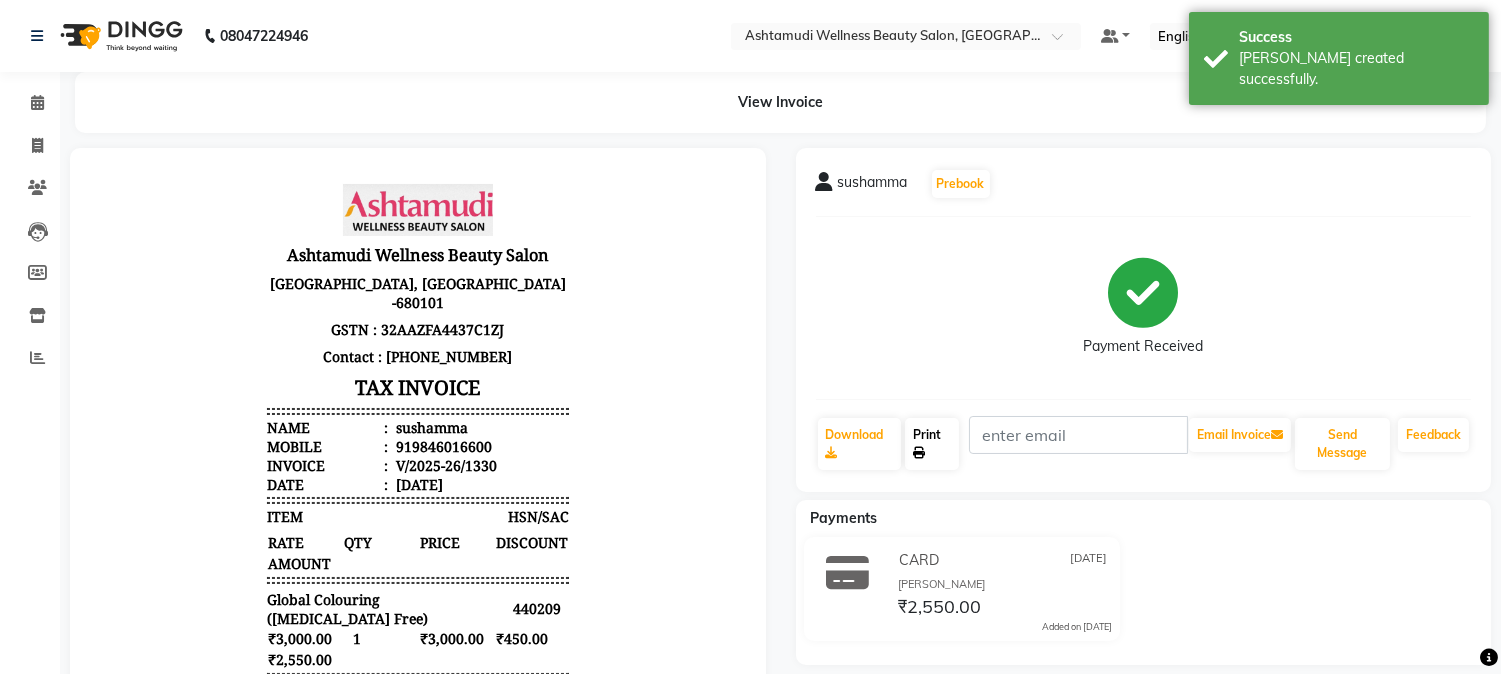 click on "Print" 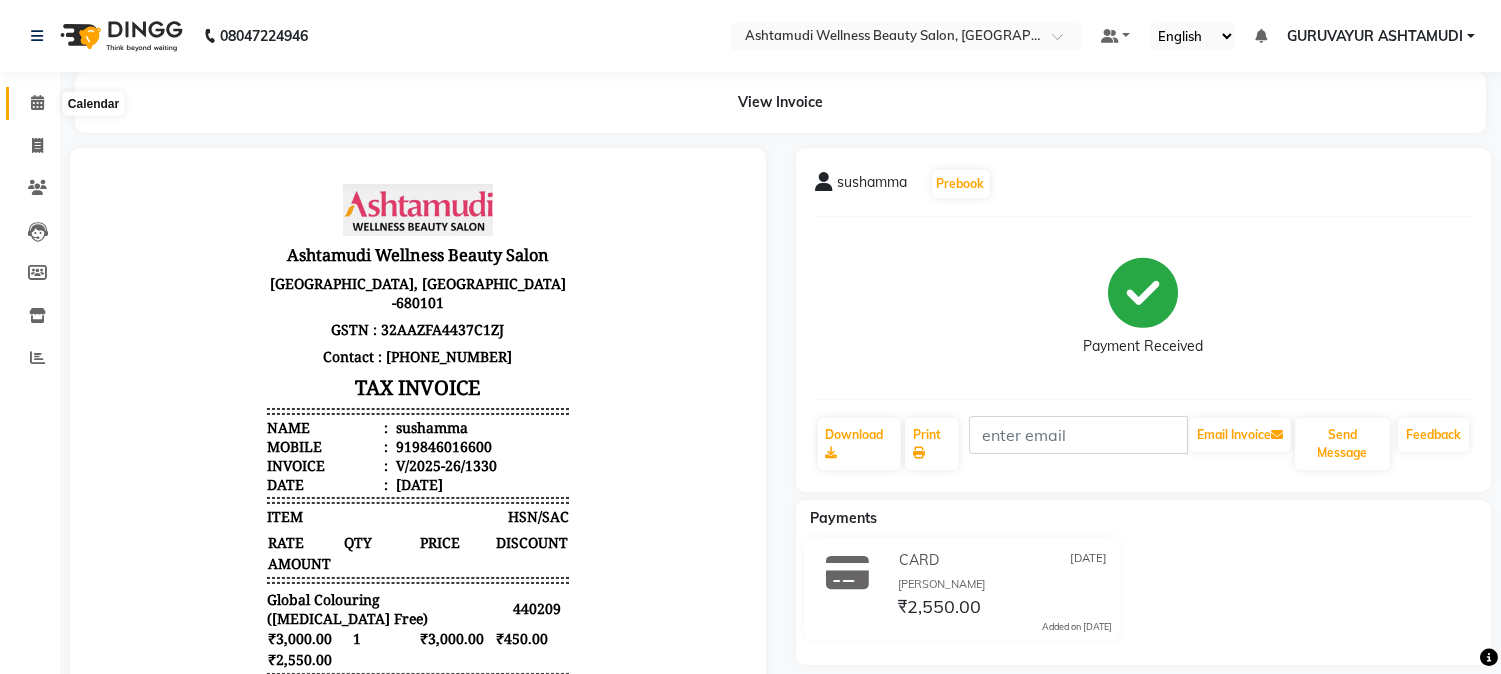 click 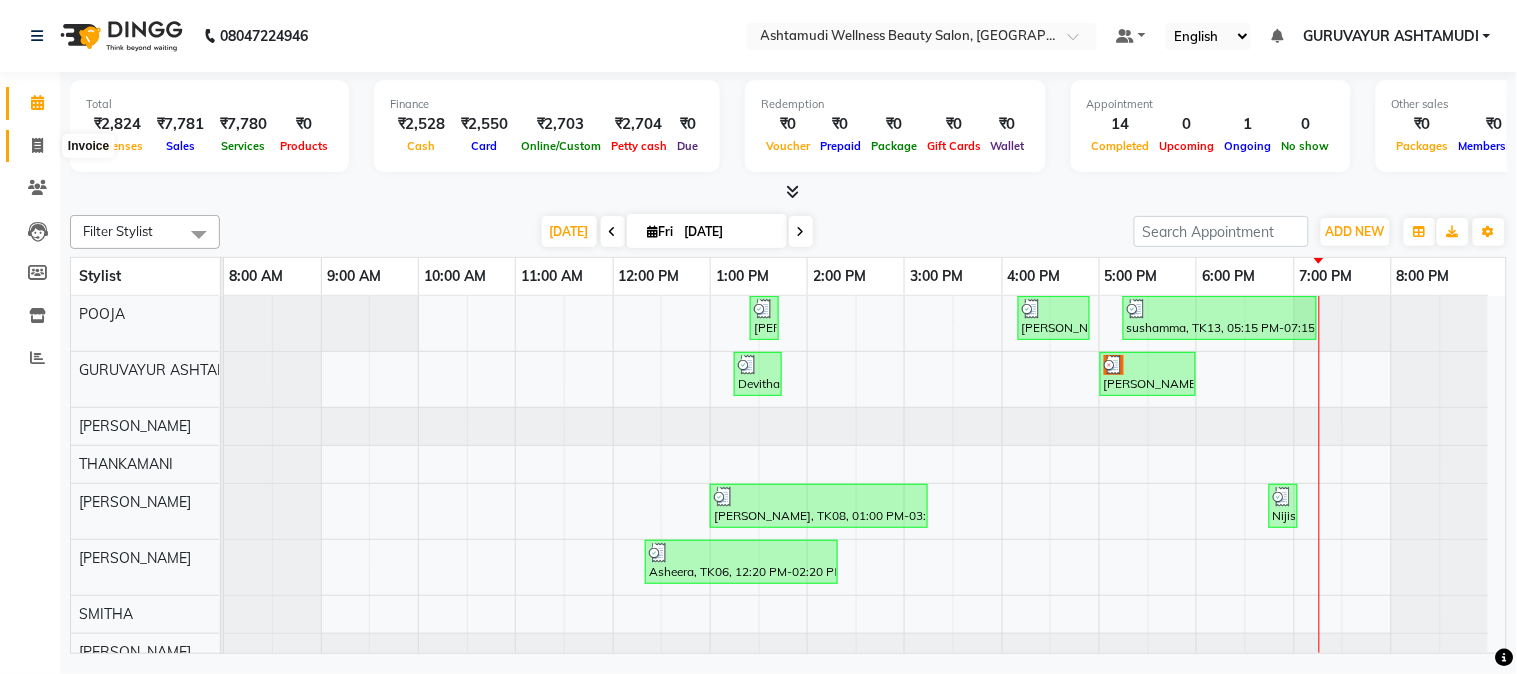 click 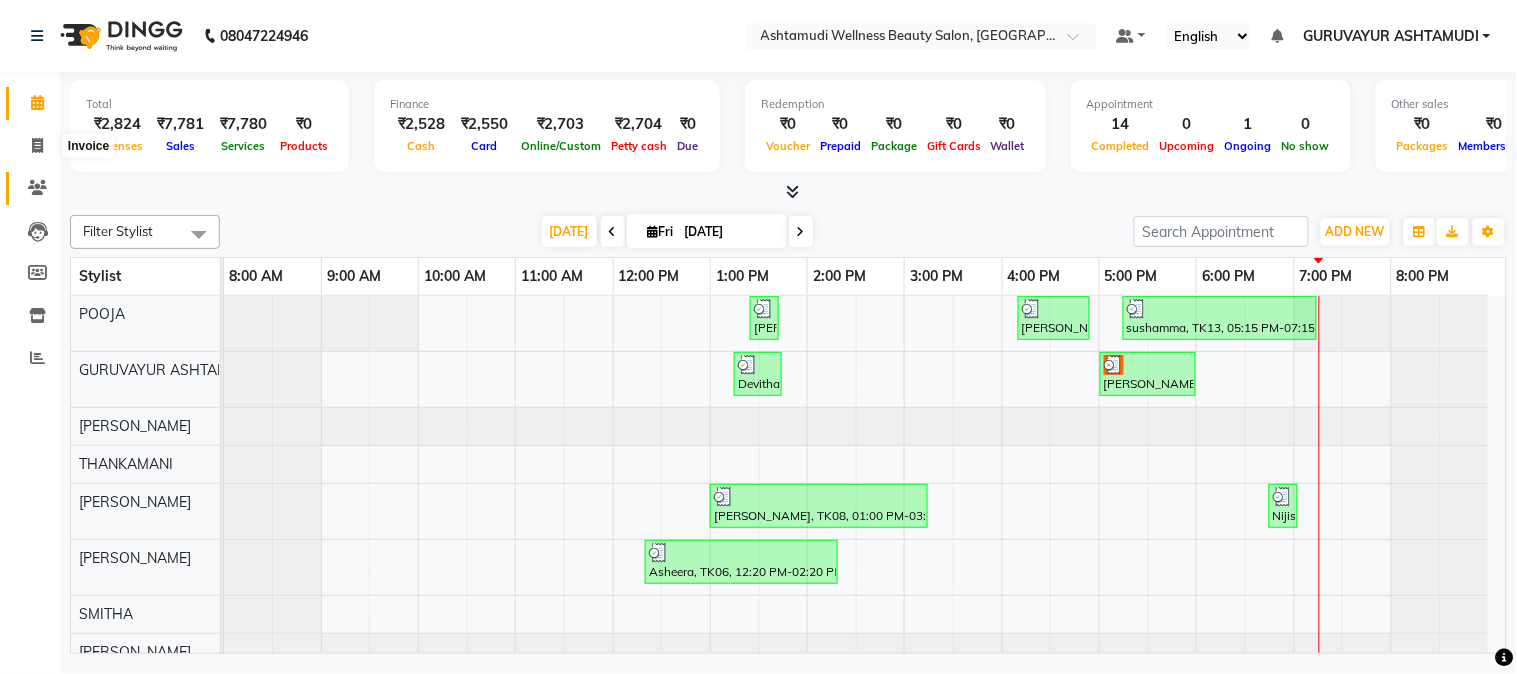 select on "service" 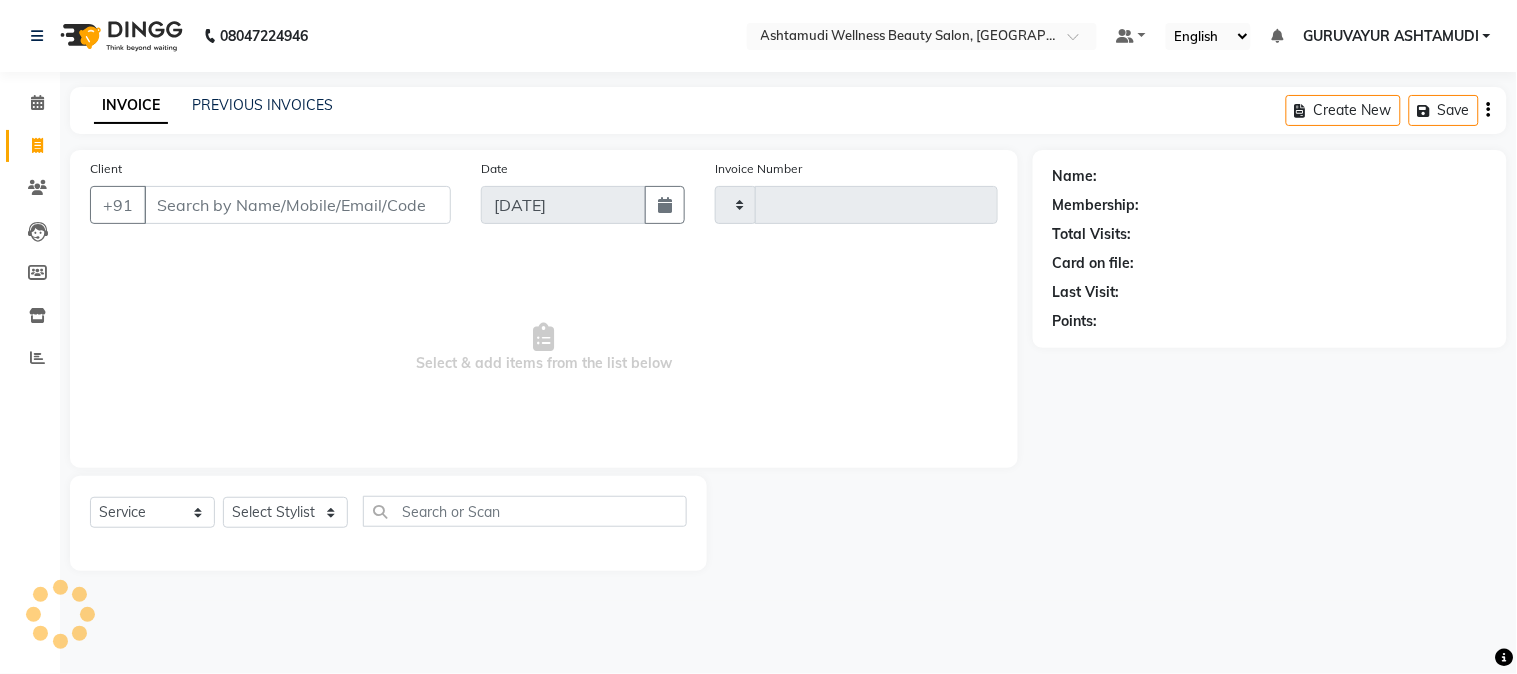 type on "1331" 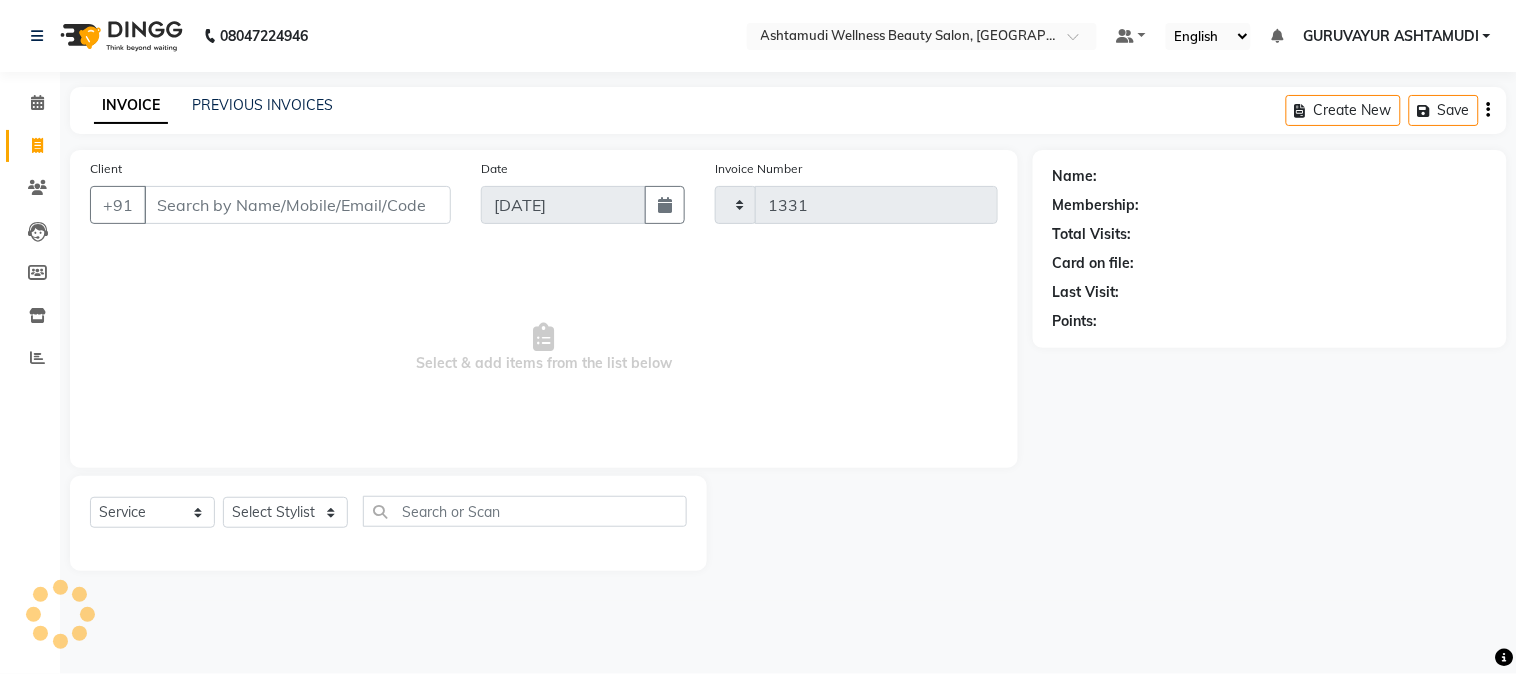select on "4660" 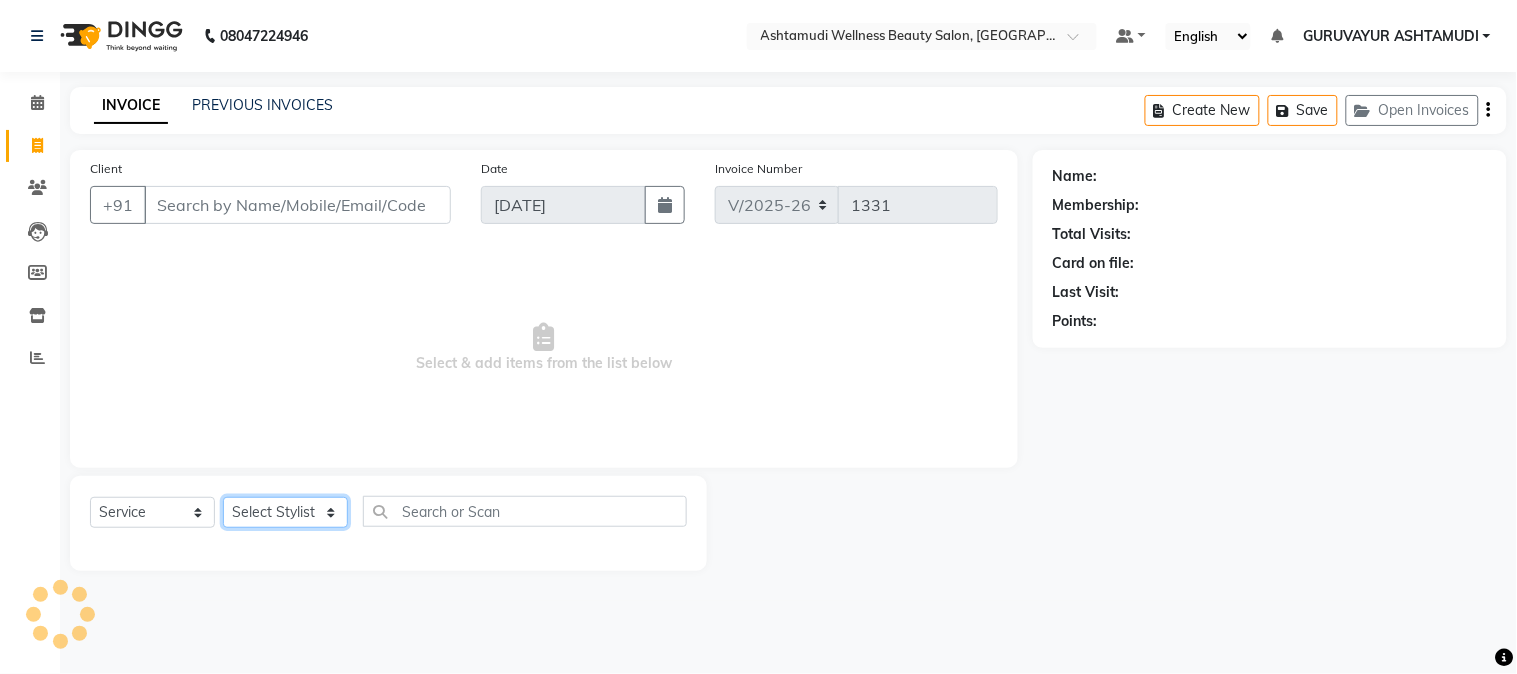 click on "Select Stylist" 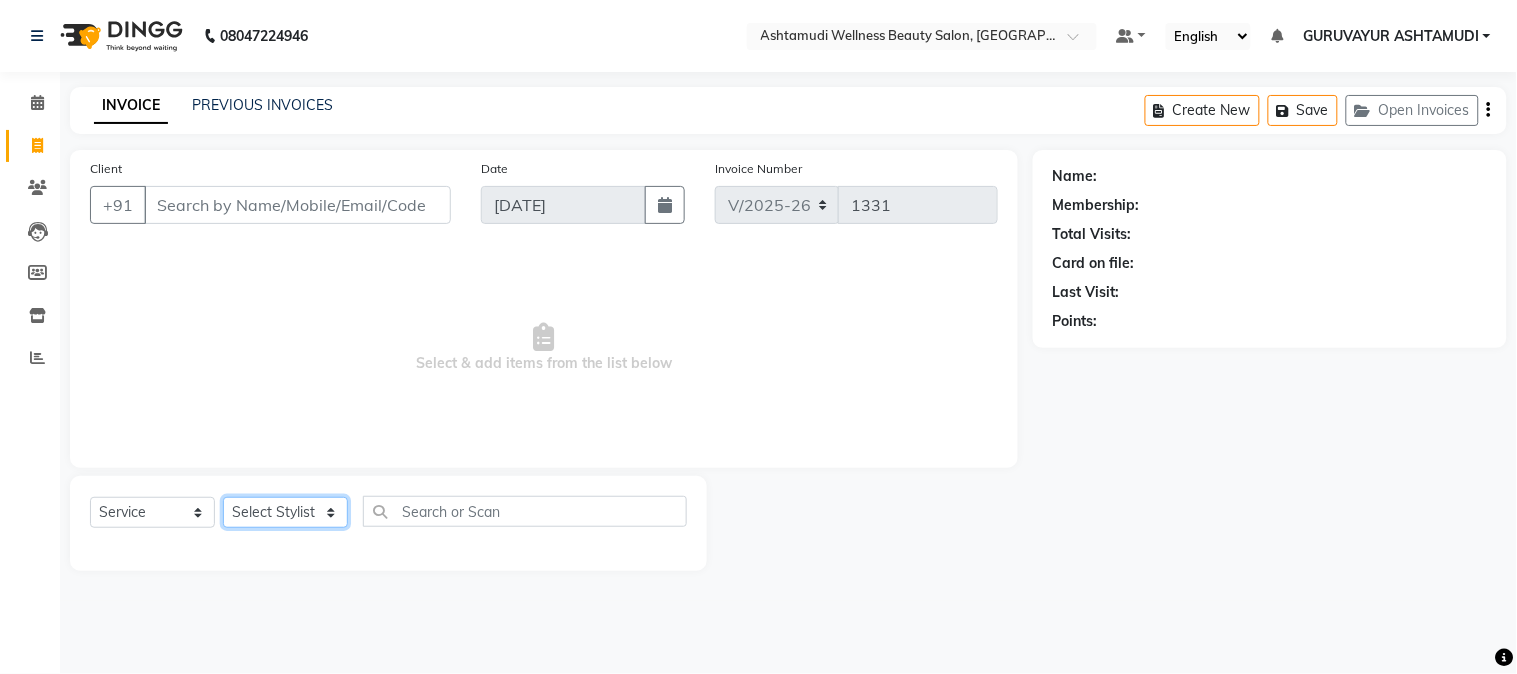 select on "85075" 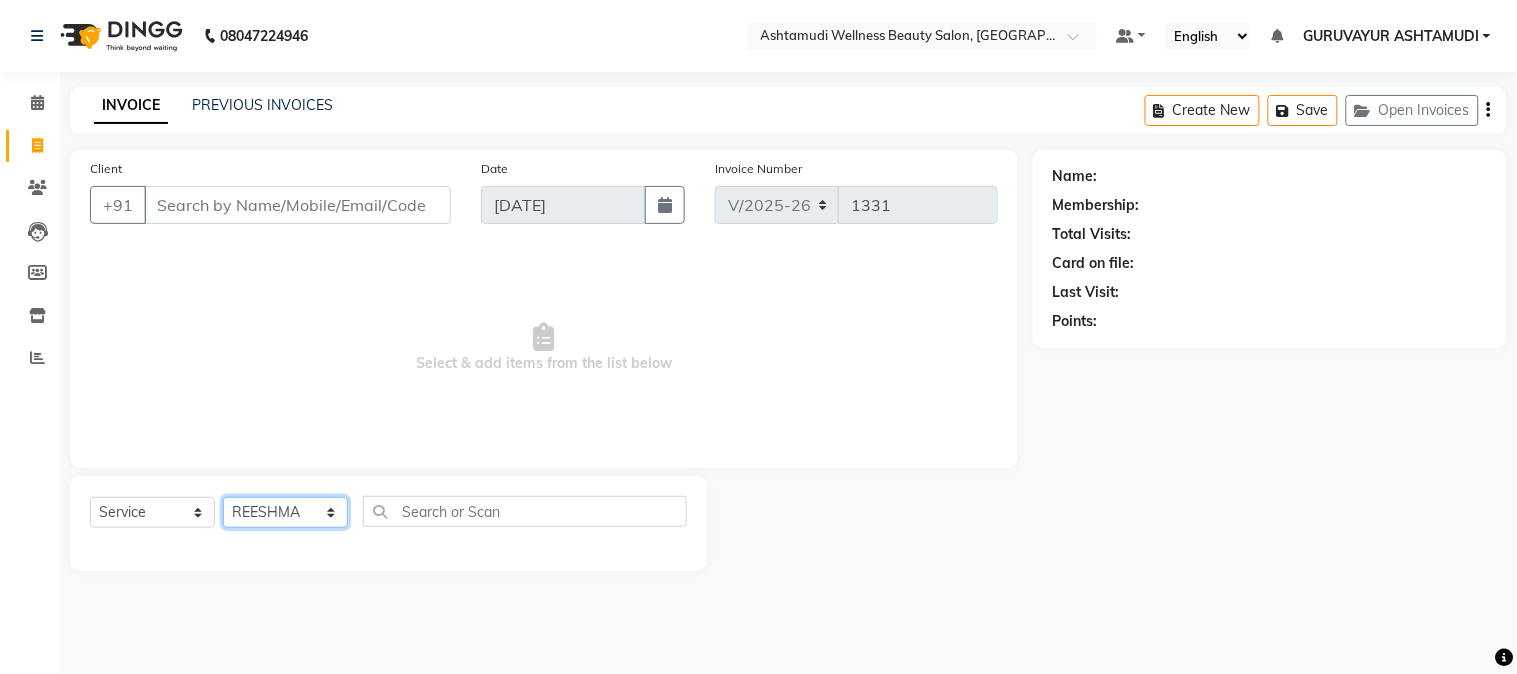 click on "Select Stylist Aathithya ANILA ANJANA DAS GURUVAYUR ASHTAMUDI NEETHU Nigisha POOJA PRACHI PRASEETHA REESHMA  Rini SMITHA THANKAMANI" 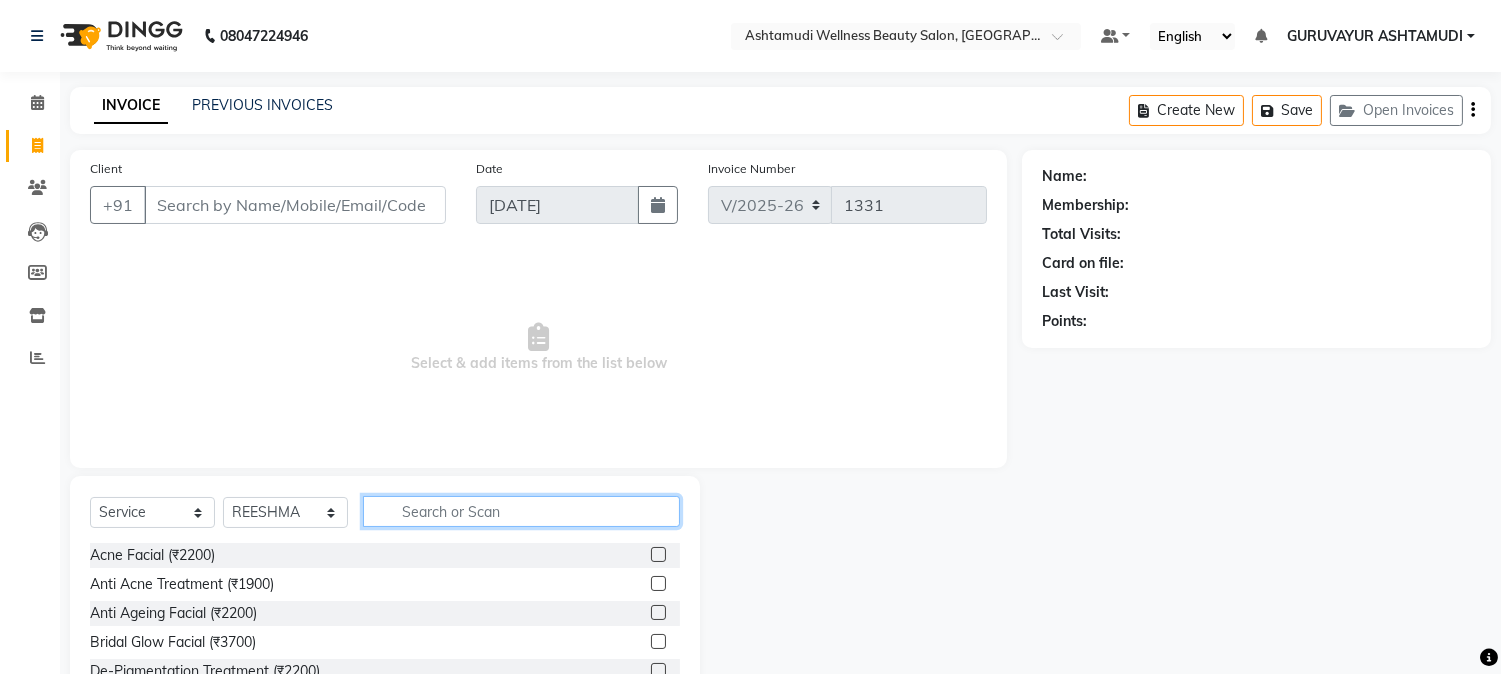 click 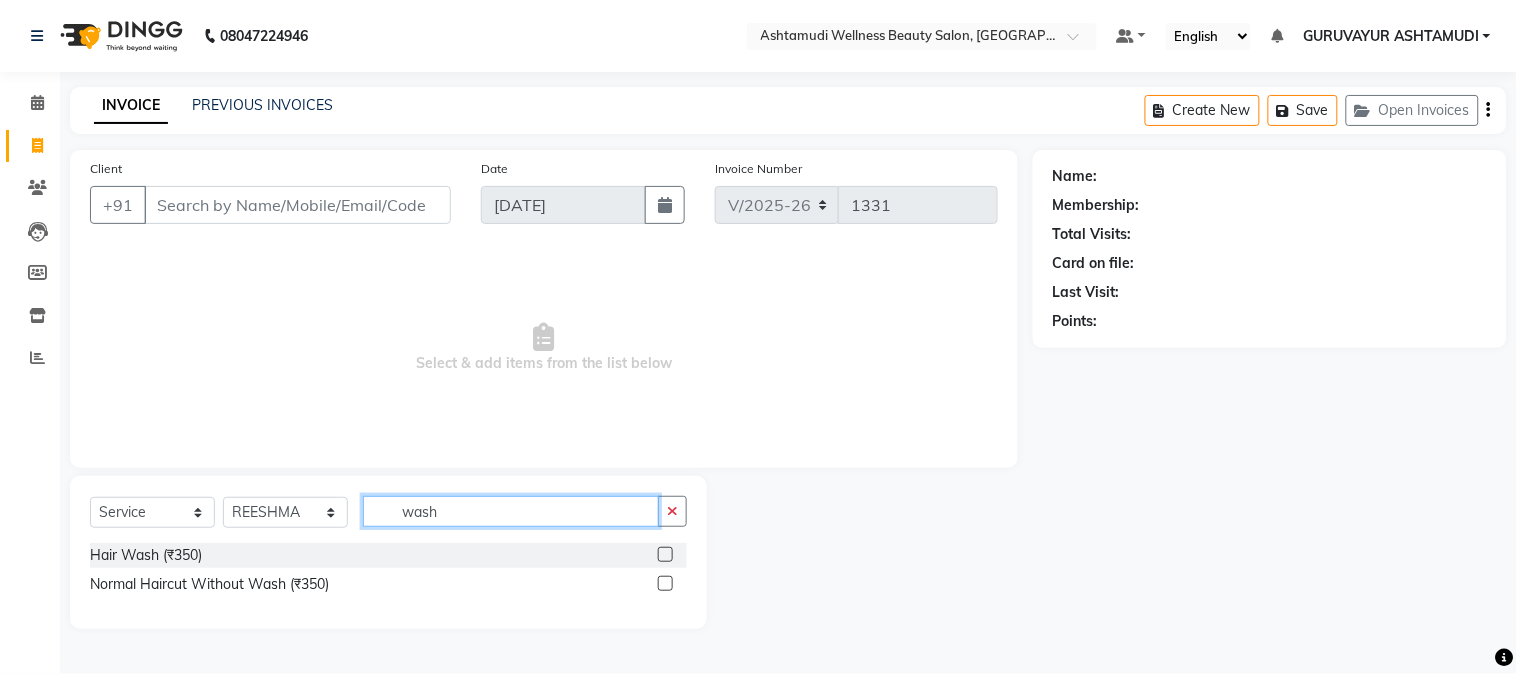type on "wash" 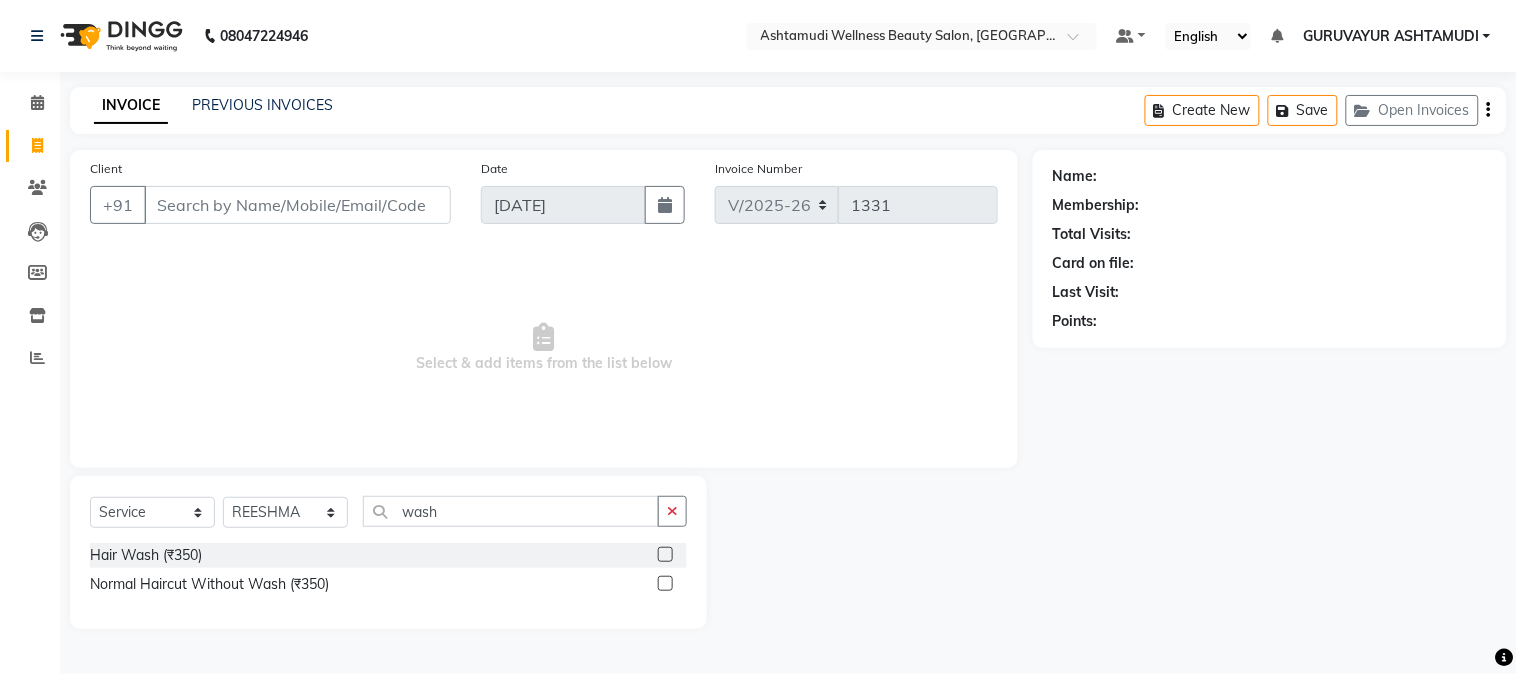 click 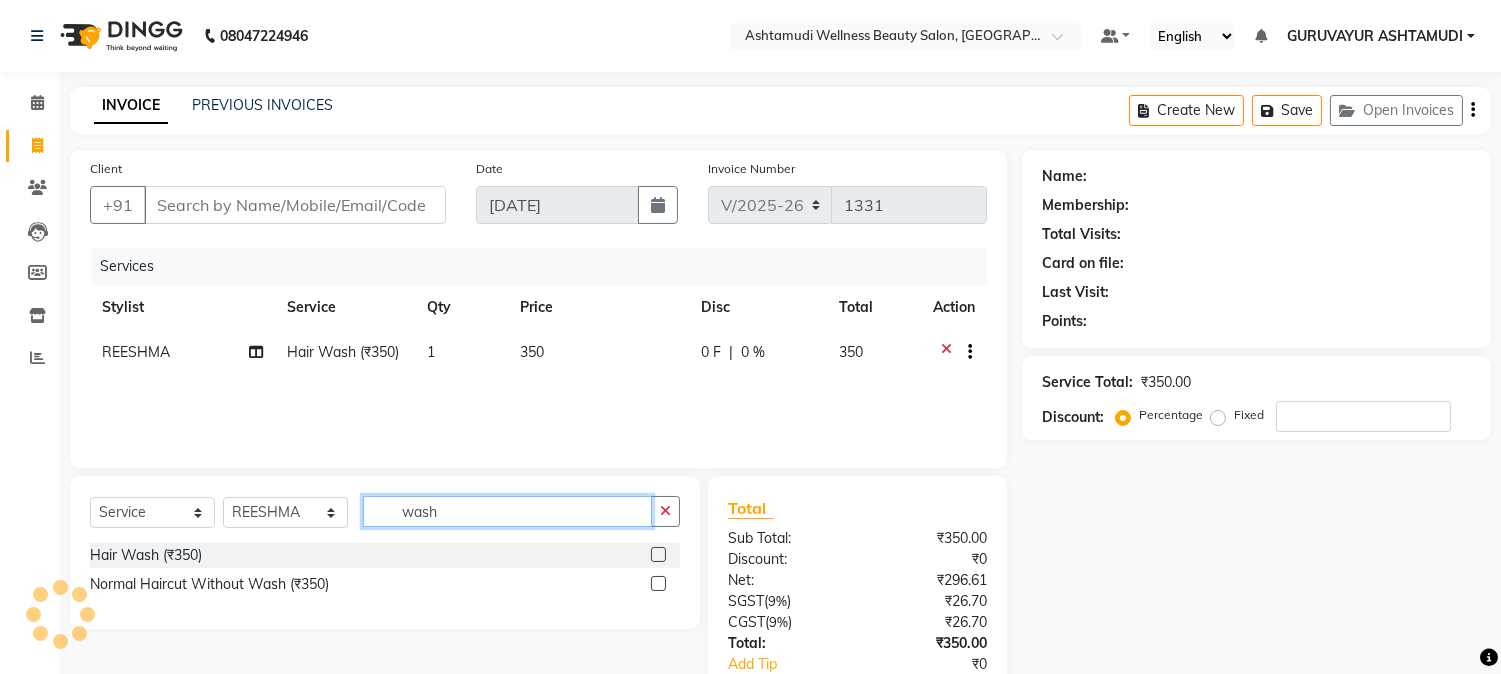 checkbox on "false" 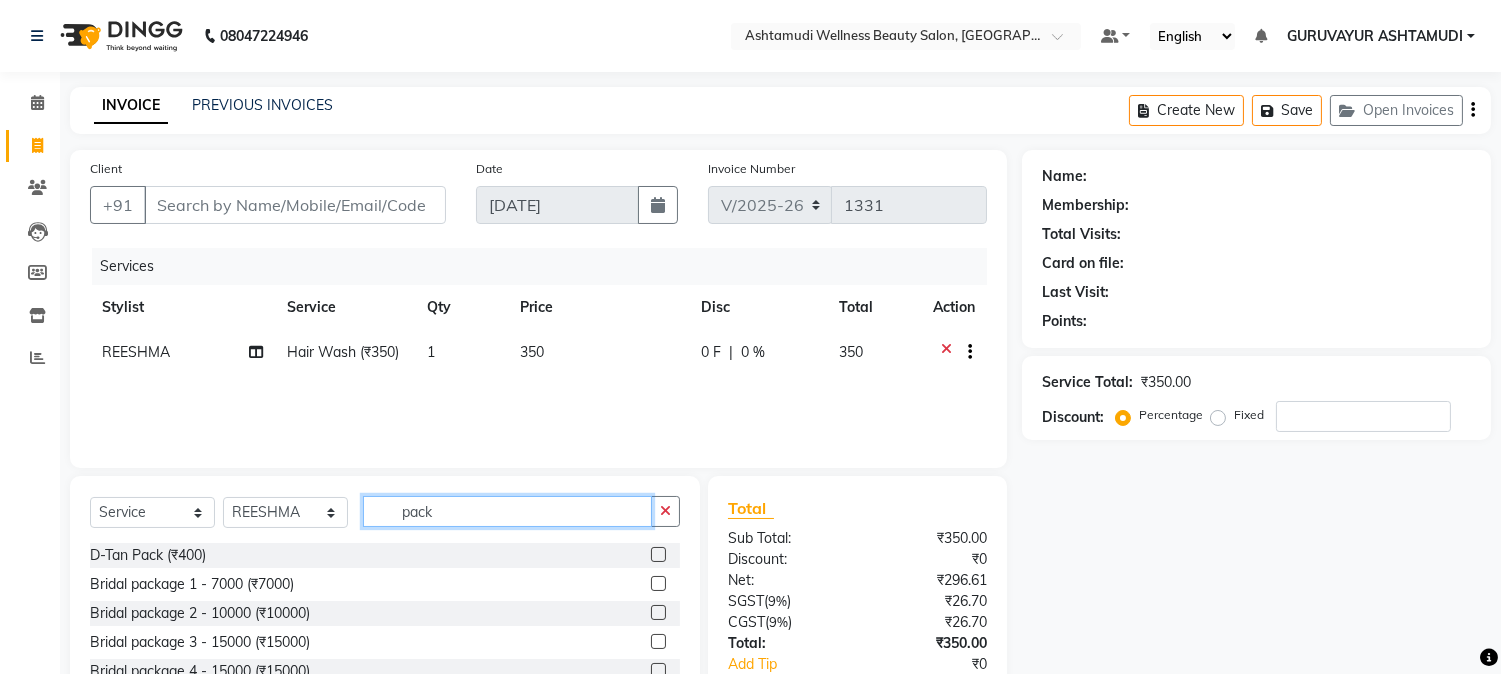 type on "pack" 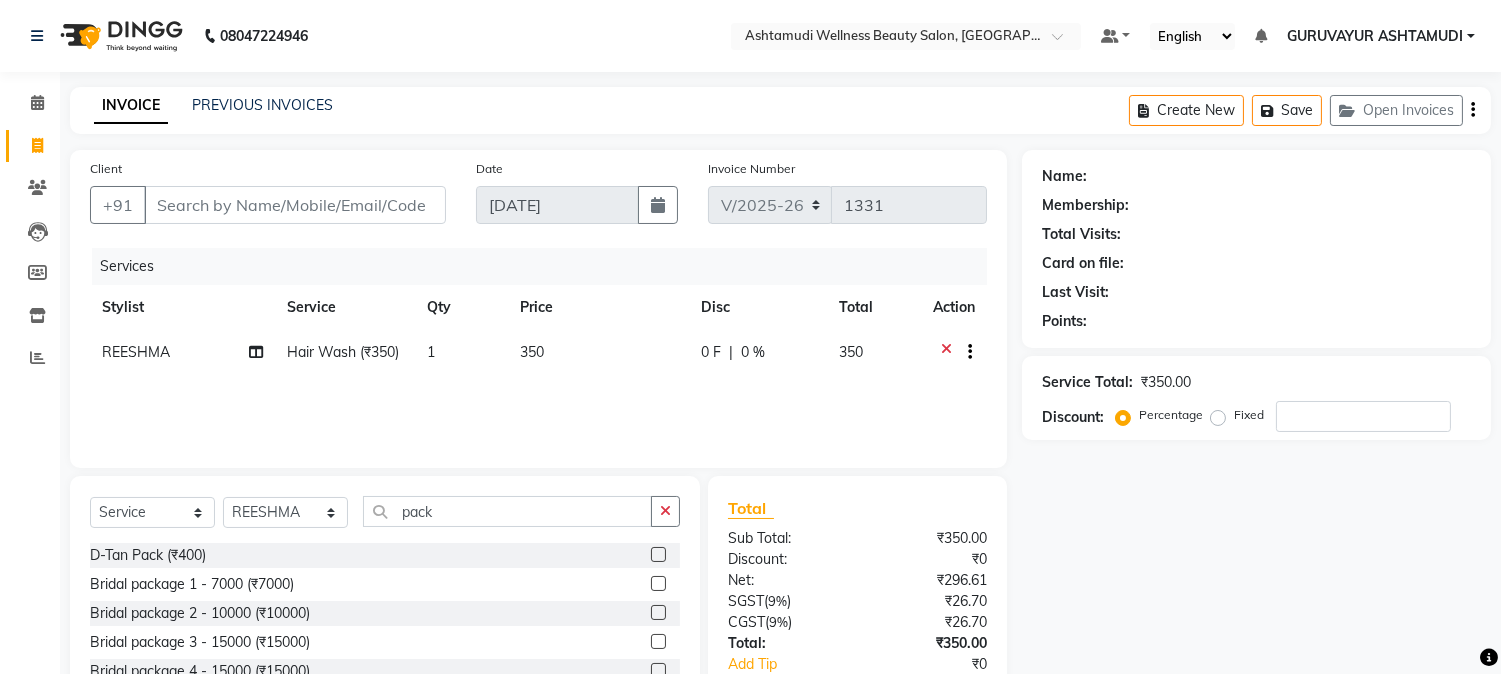 click 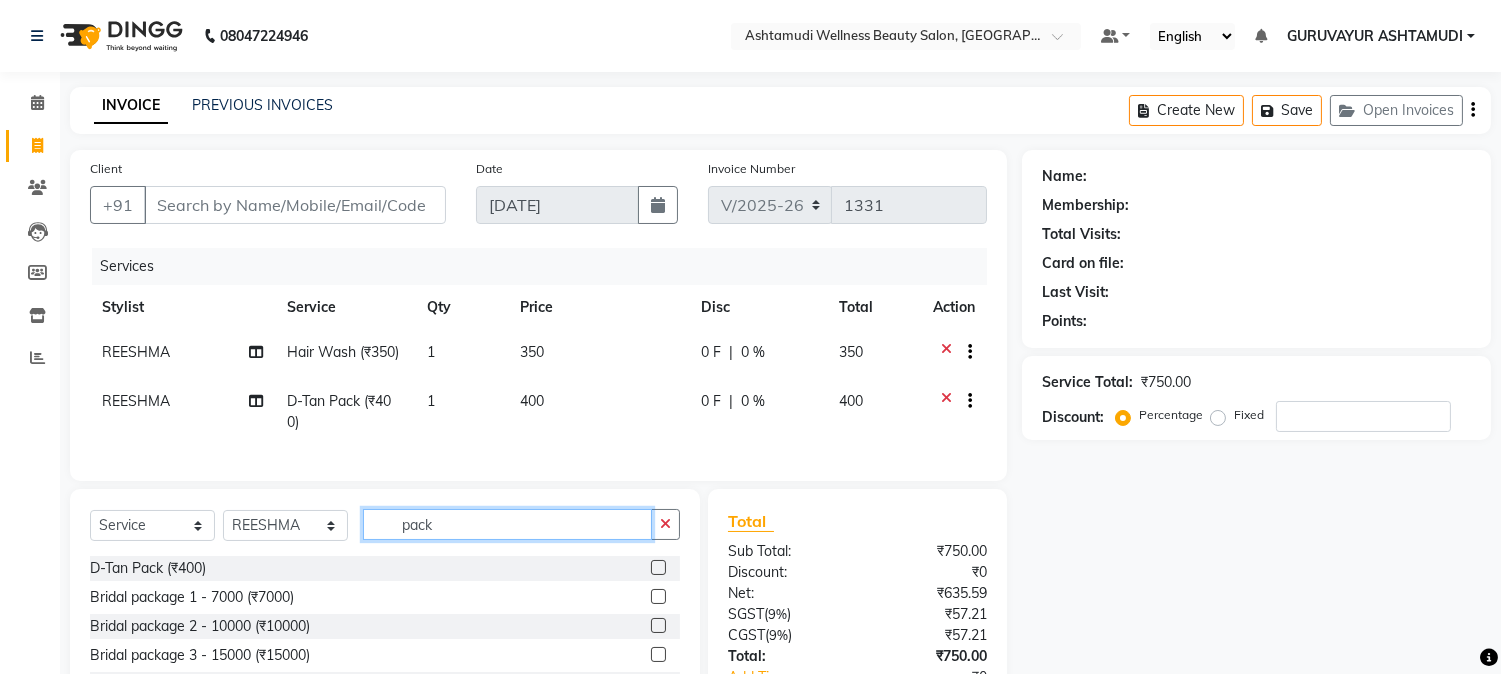 checkbox on "false" 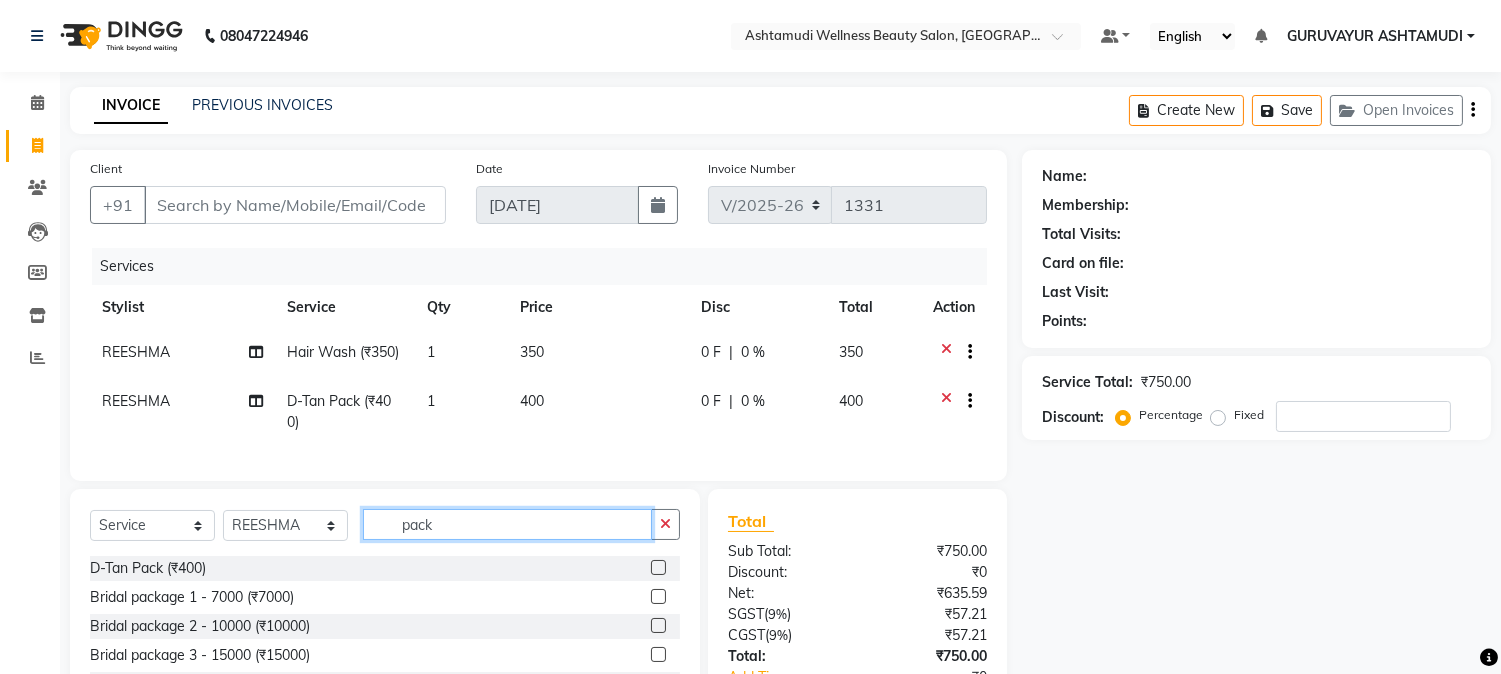 drag, startPoint x: 381, startPoint y: 546, endPoint x: 296, endPoint y: 548, distance: 85.02353 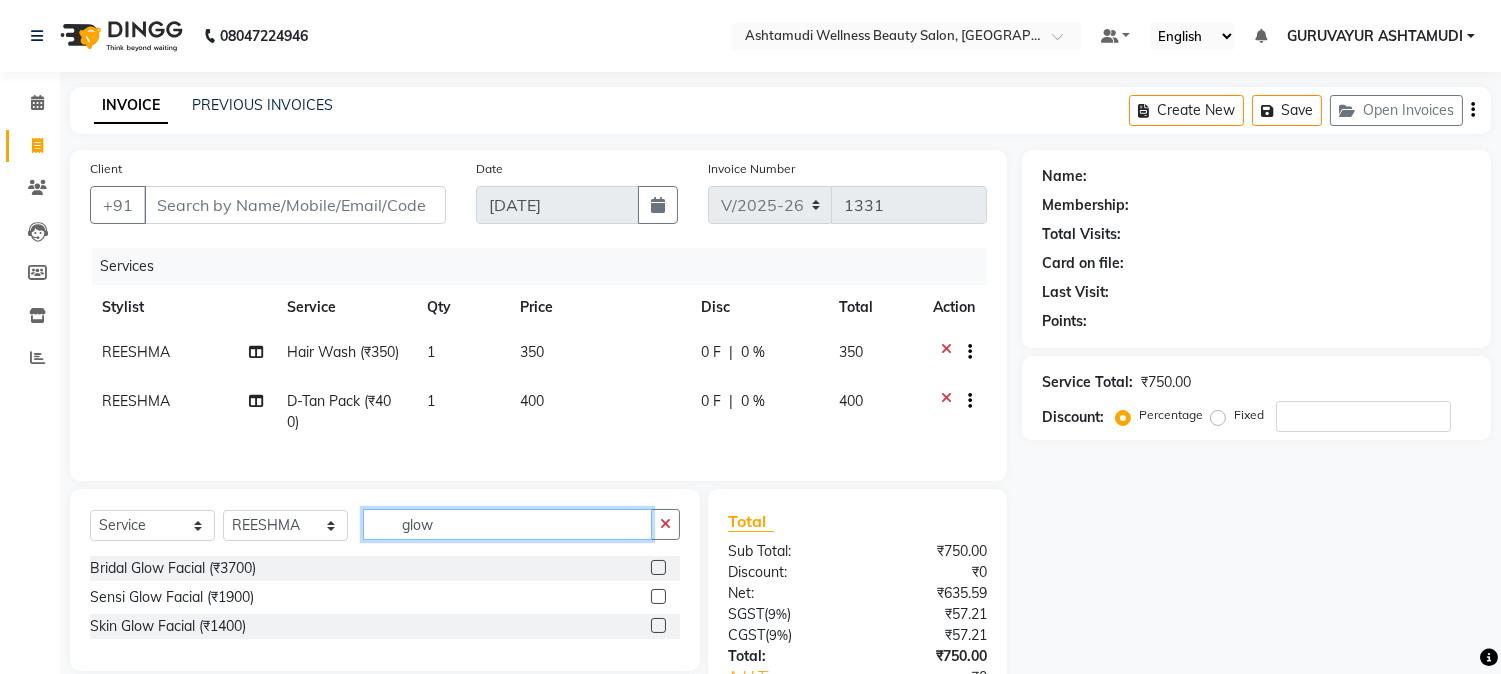 type on "glow" 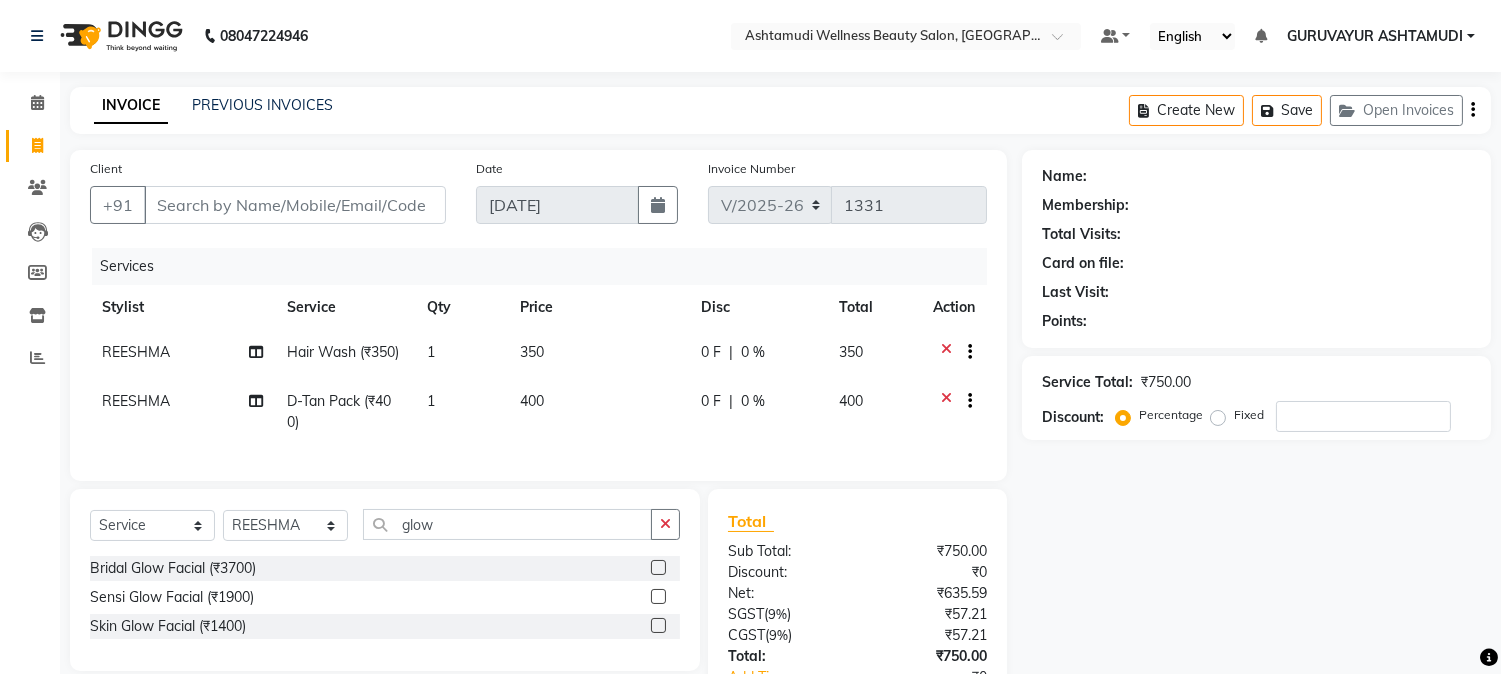 click 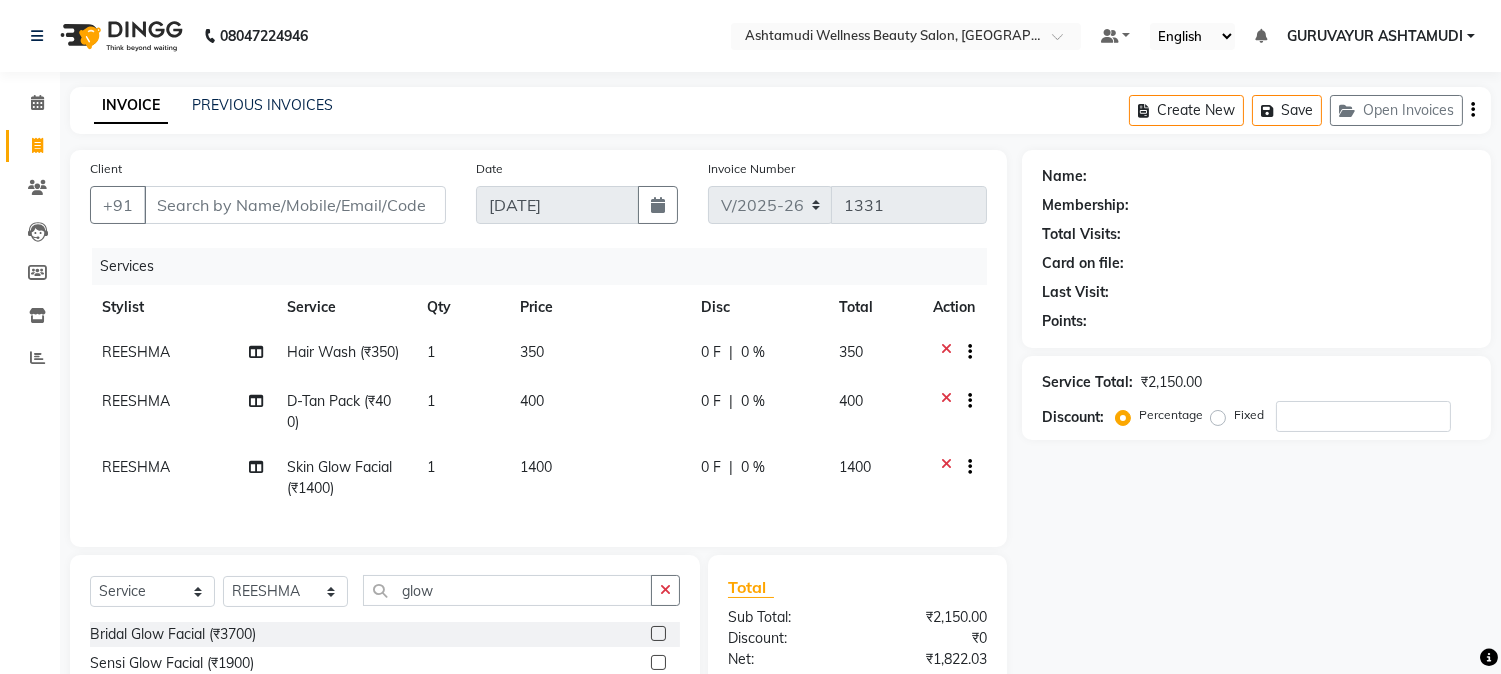 checkbox on "false" 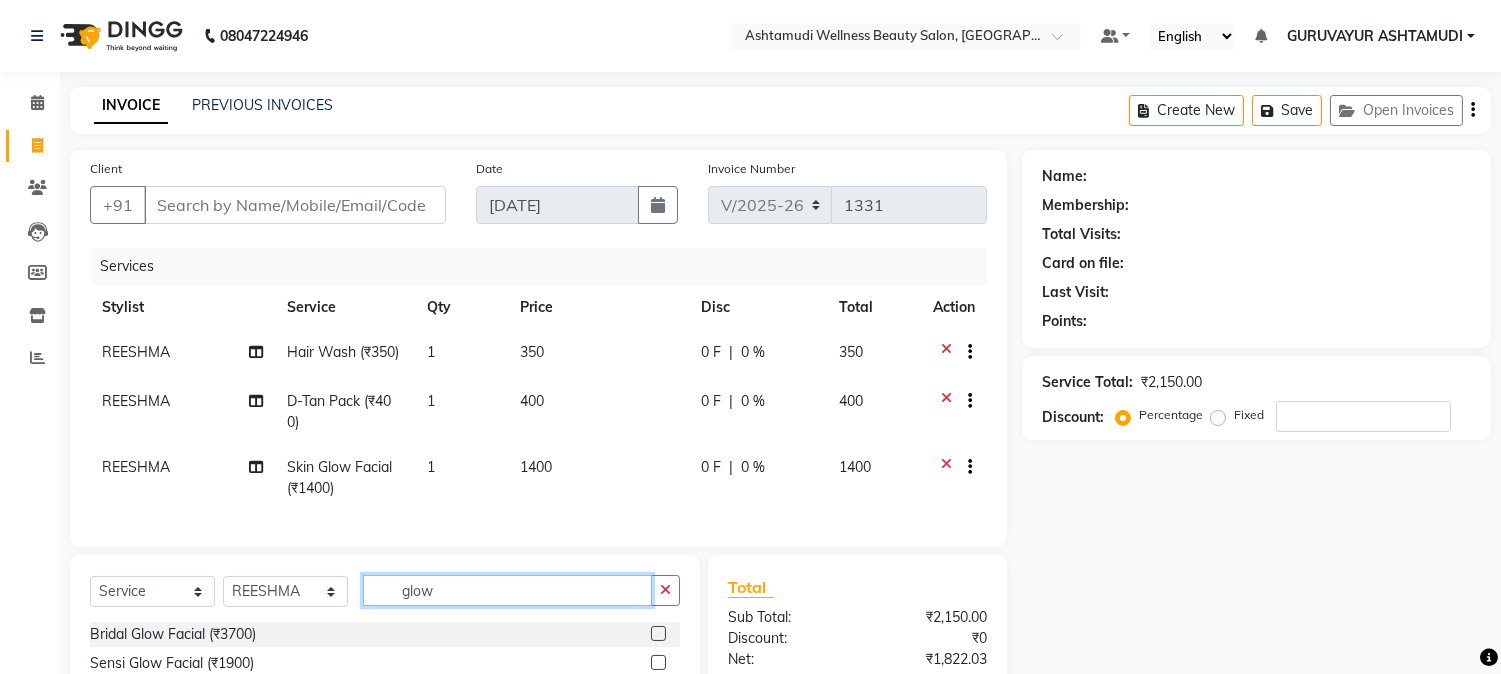 drag, startPoint x: 511, startPoint y: 614, endPoint x: 304, endPoint y: 637, distance: 208.27386 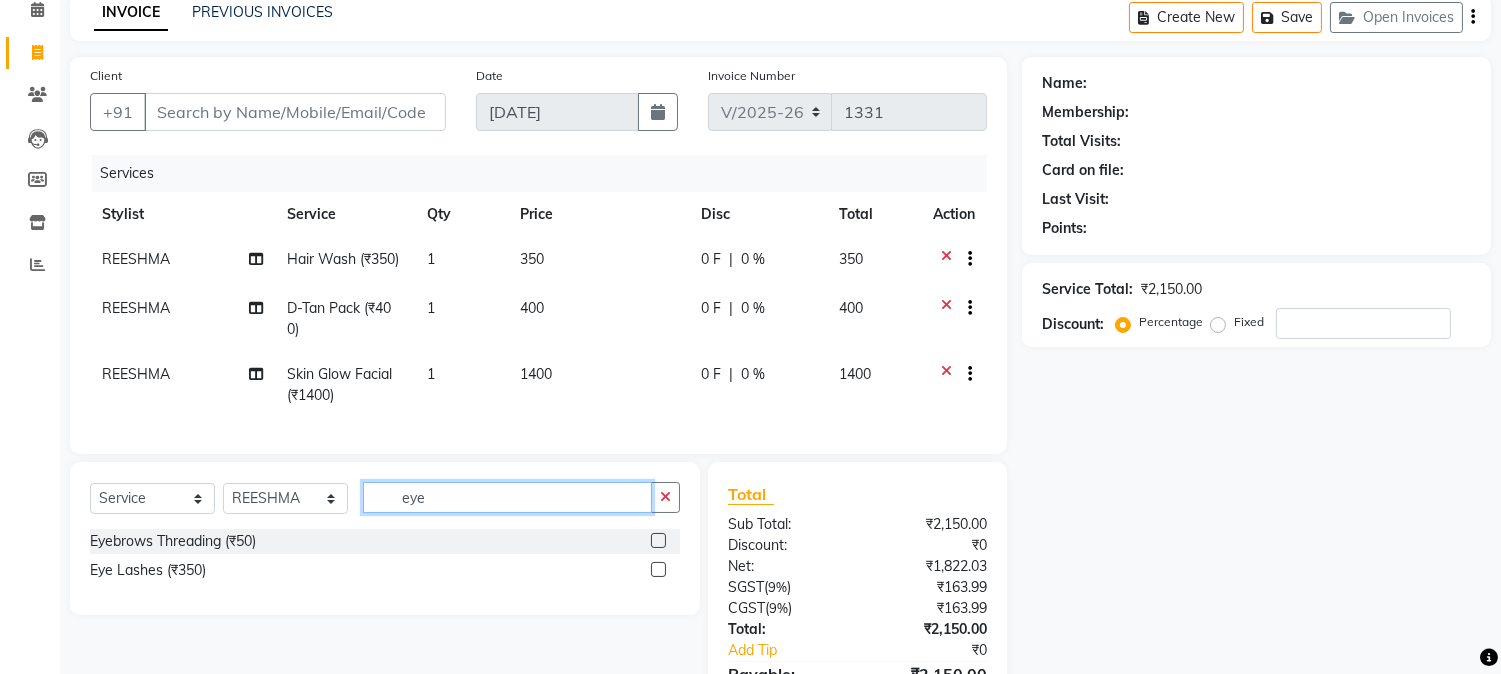 scroll, scrollTop: 222, scrollLeft: 0, axis: vertical 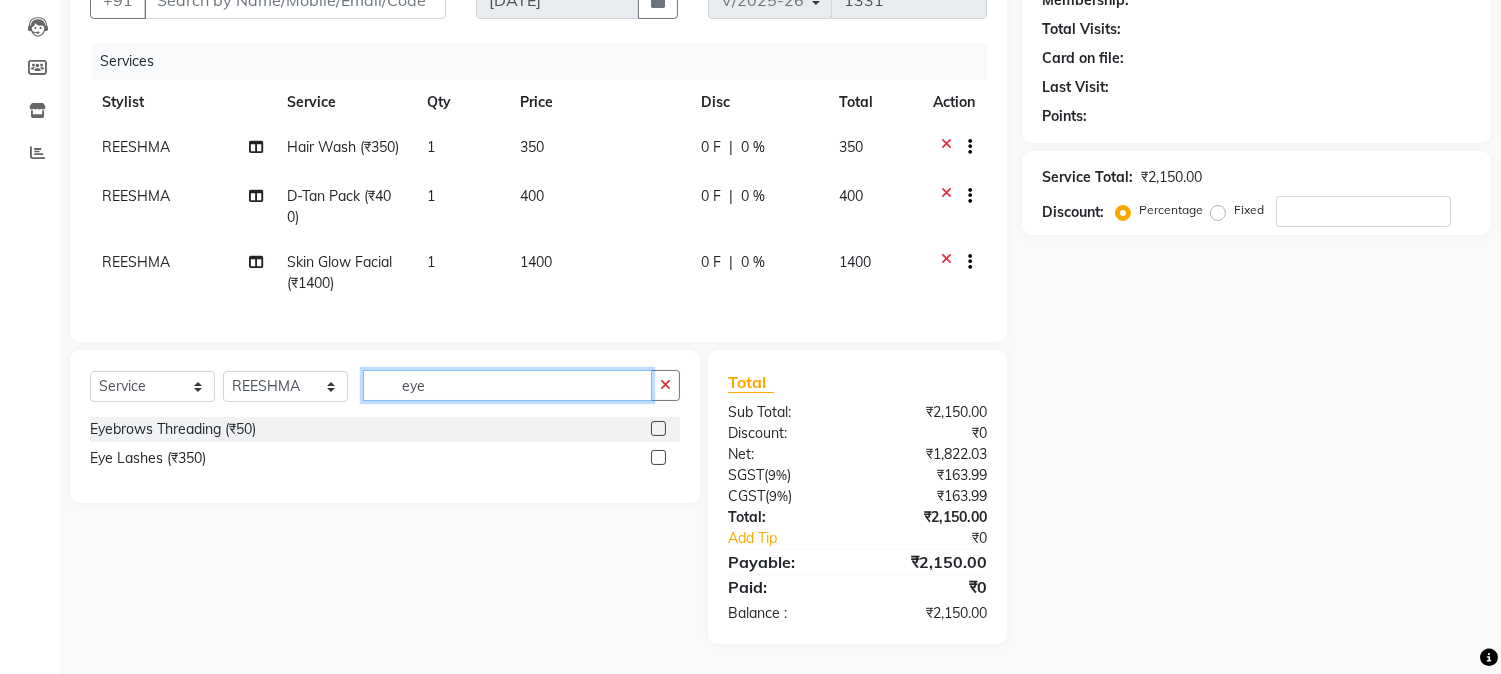 type on "eye" 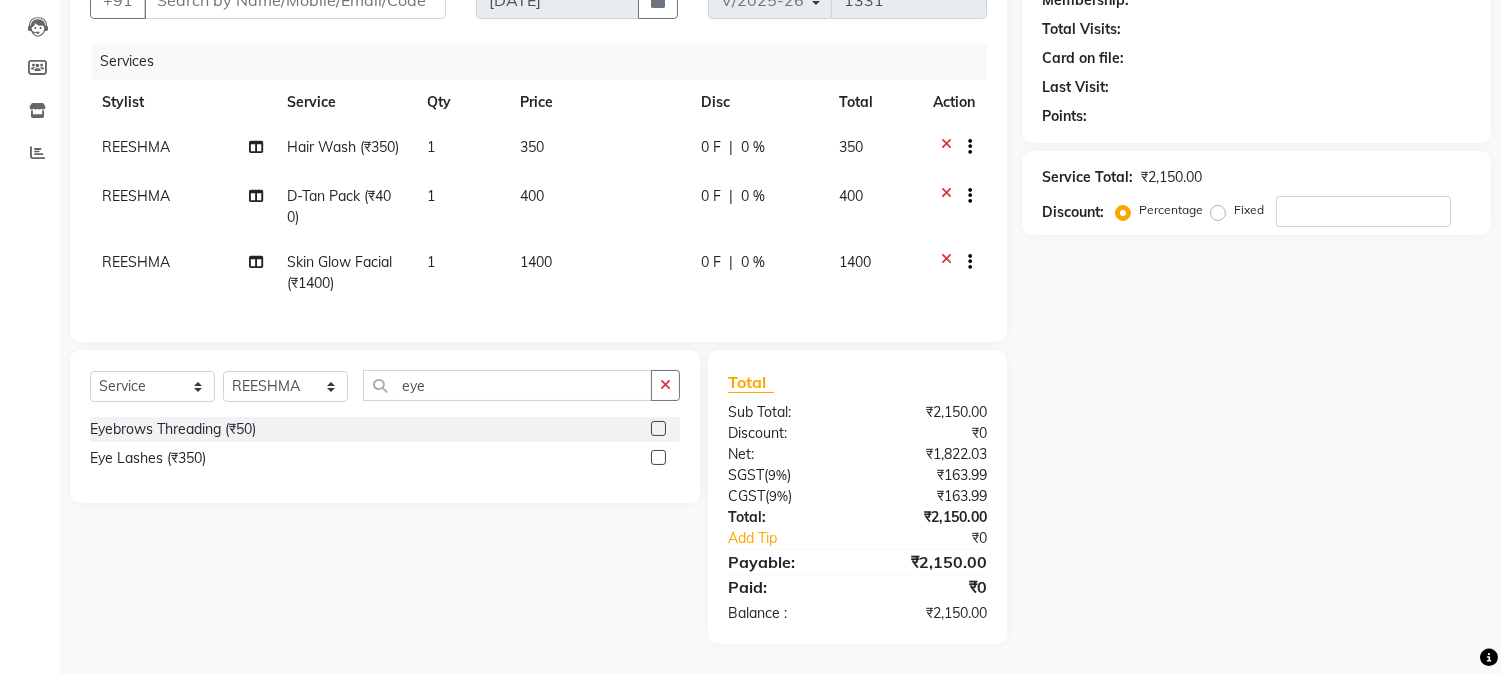 click 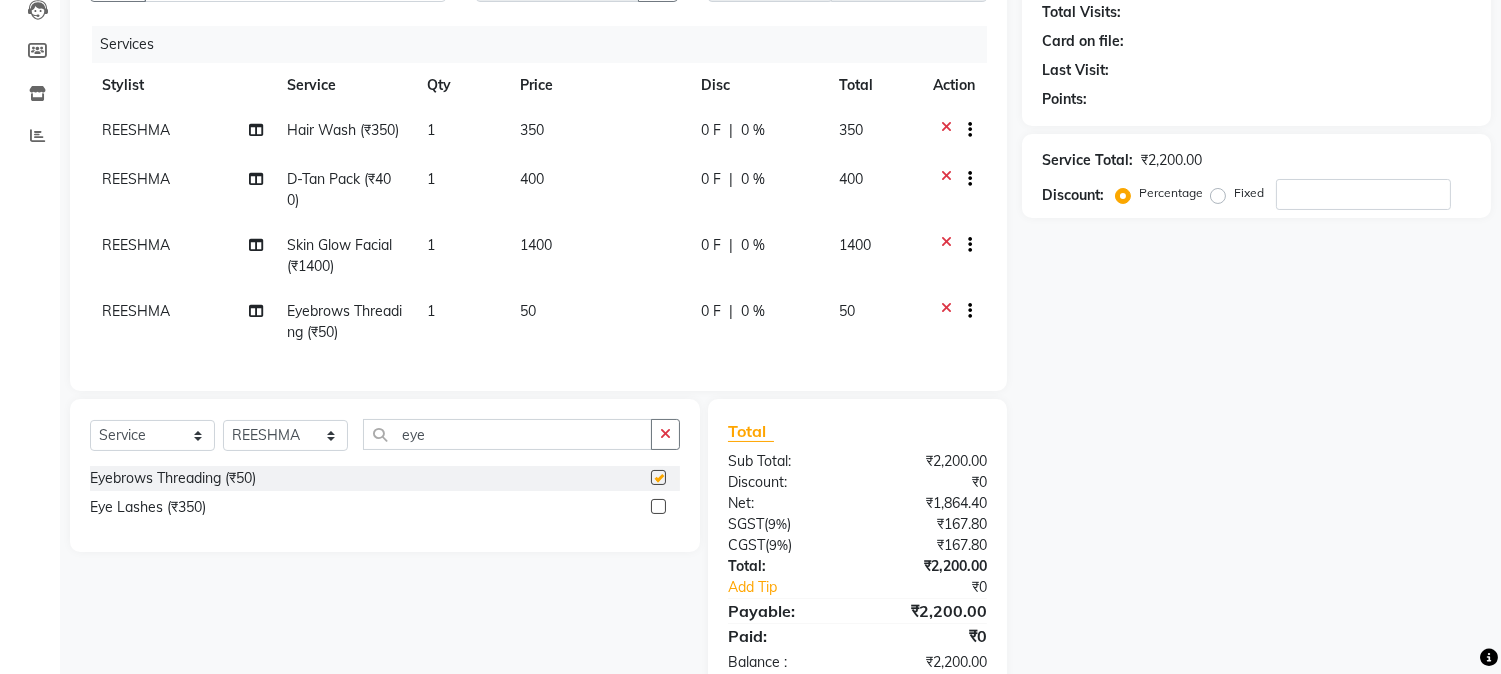 checkbox on "false" 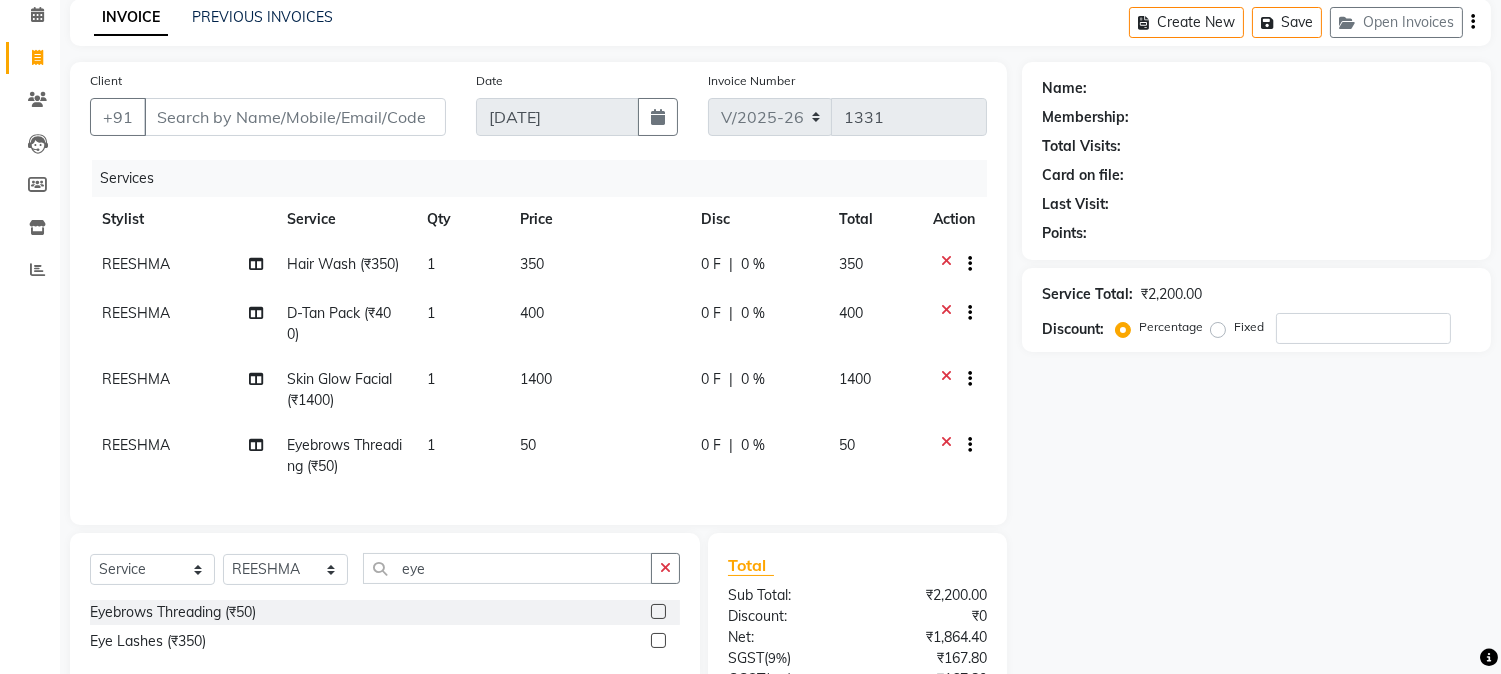 scroll, scrollTop: 0, scrollLeft: 0, axis: both 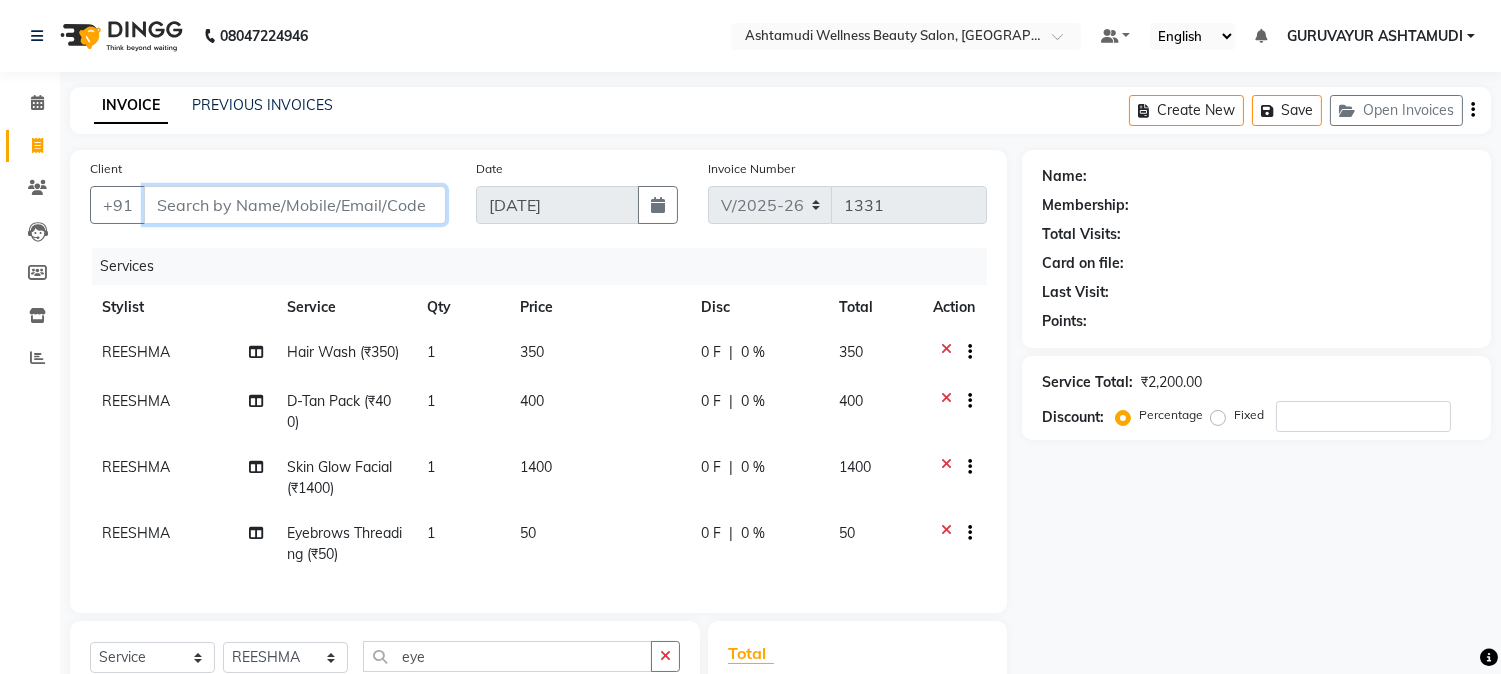 click on "Client" at bounding box center [295, 205] 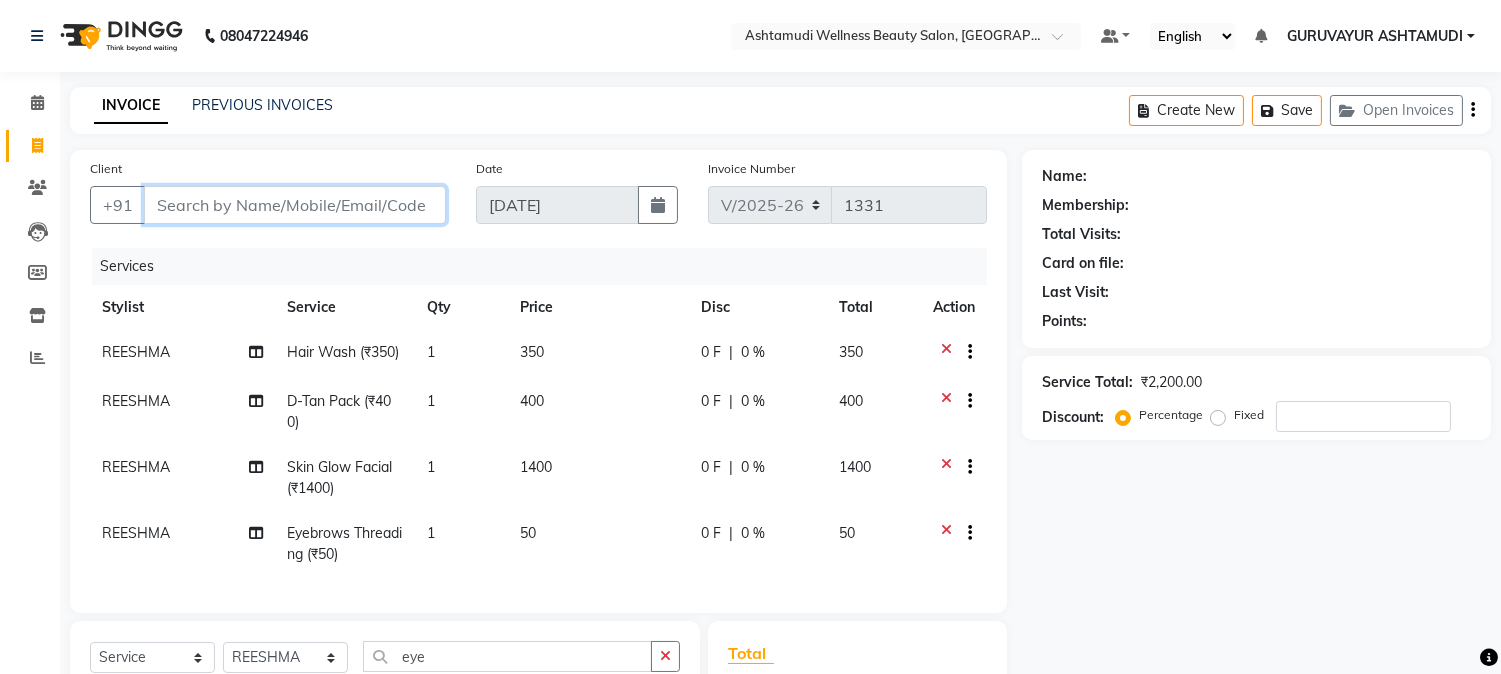 type on "7" 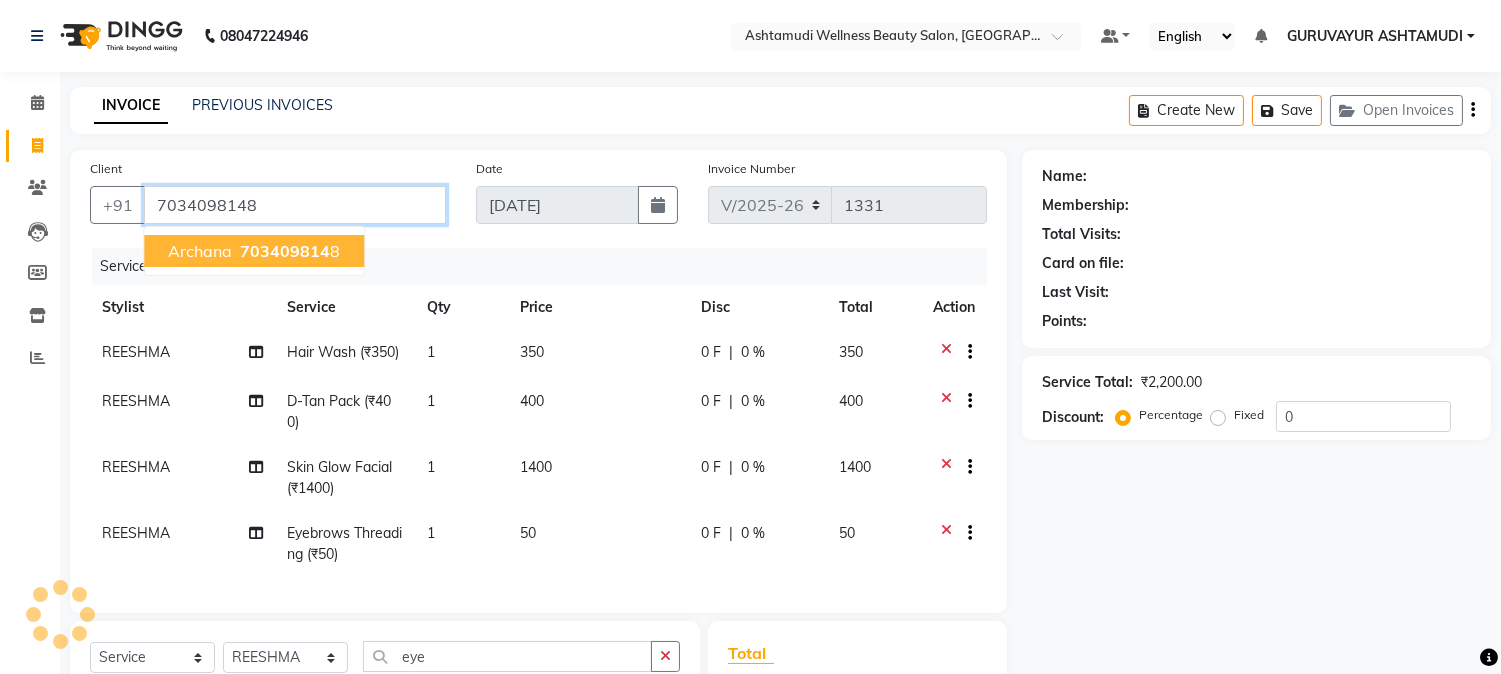 type on "7034098148" 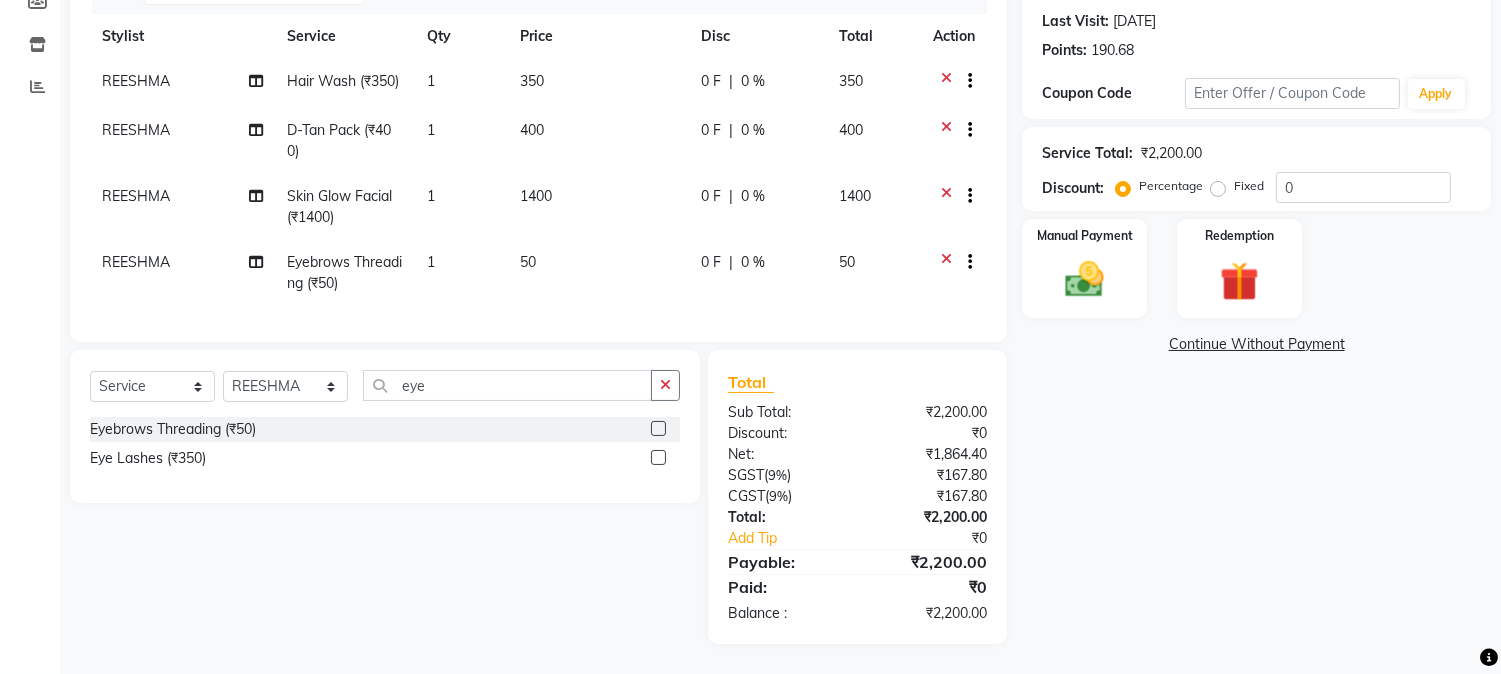 scroll, scrollTop: 304, scrollLeft: 0, axis: vertical 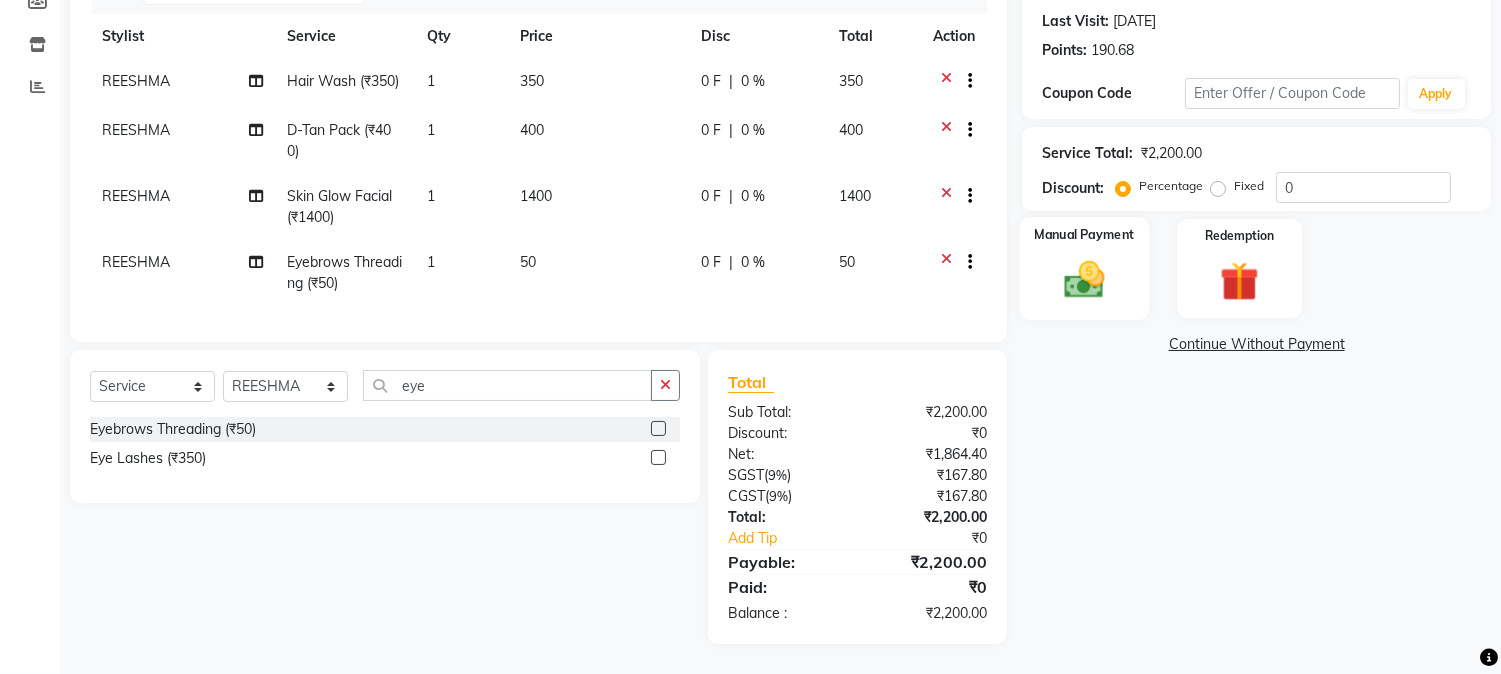 click 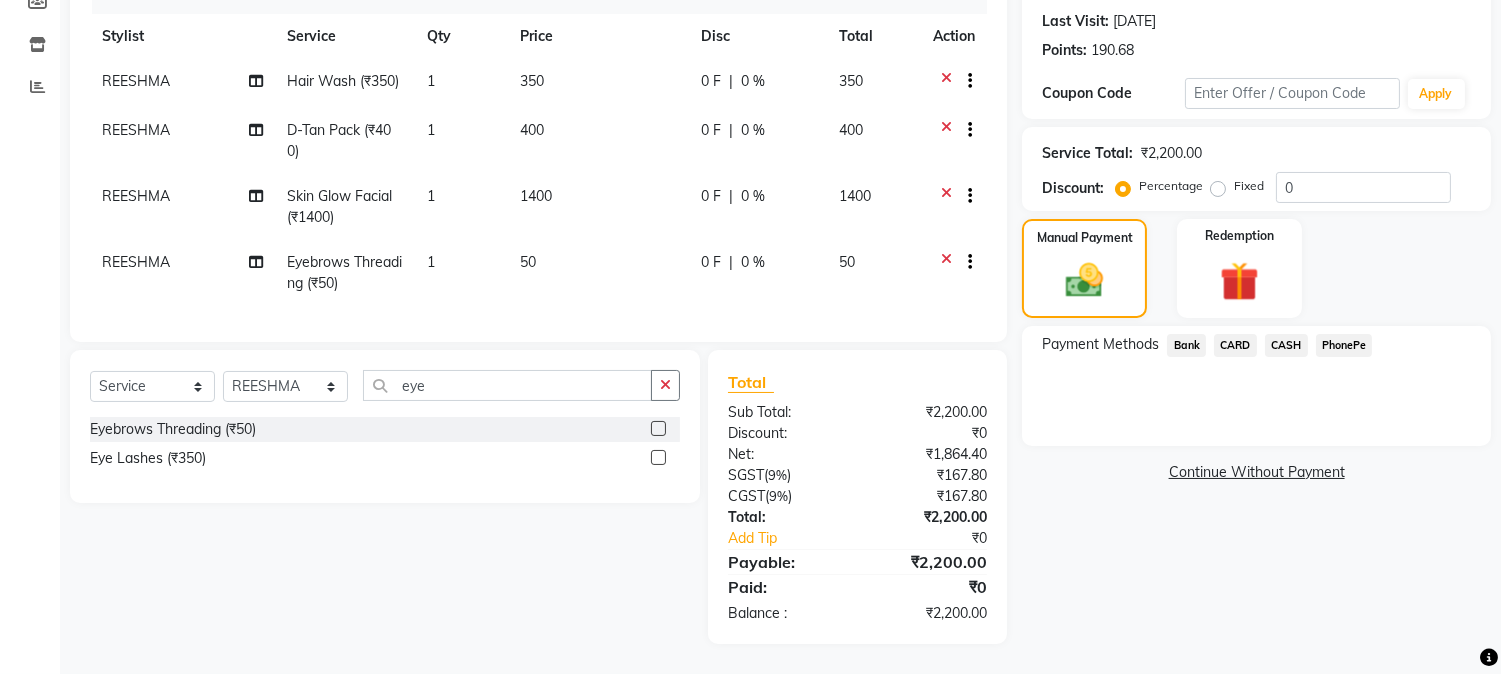 click on "PhonePe" 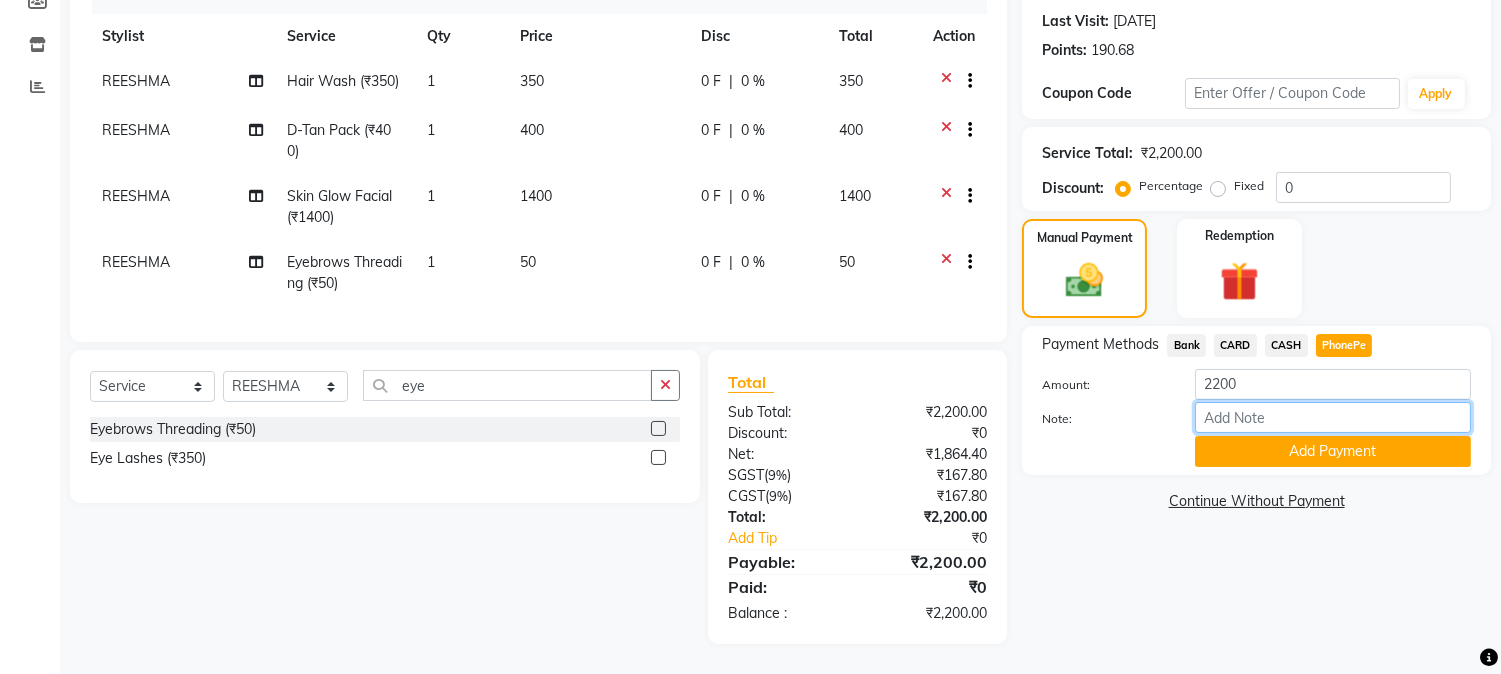 click on "Note:" at bounding box center [1333, 417] 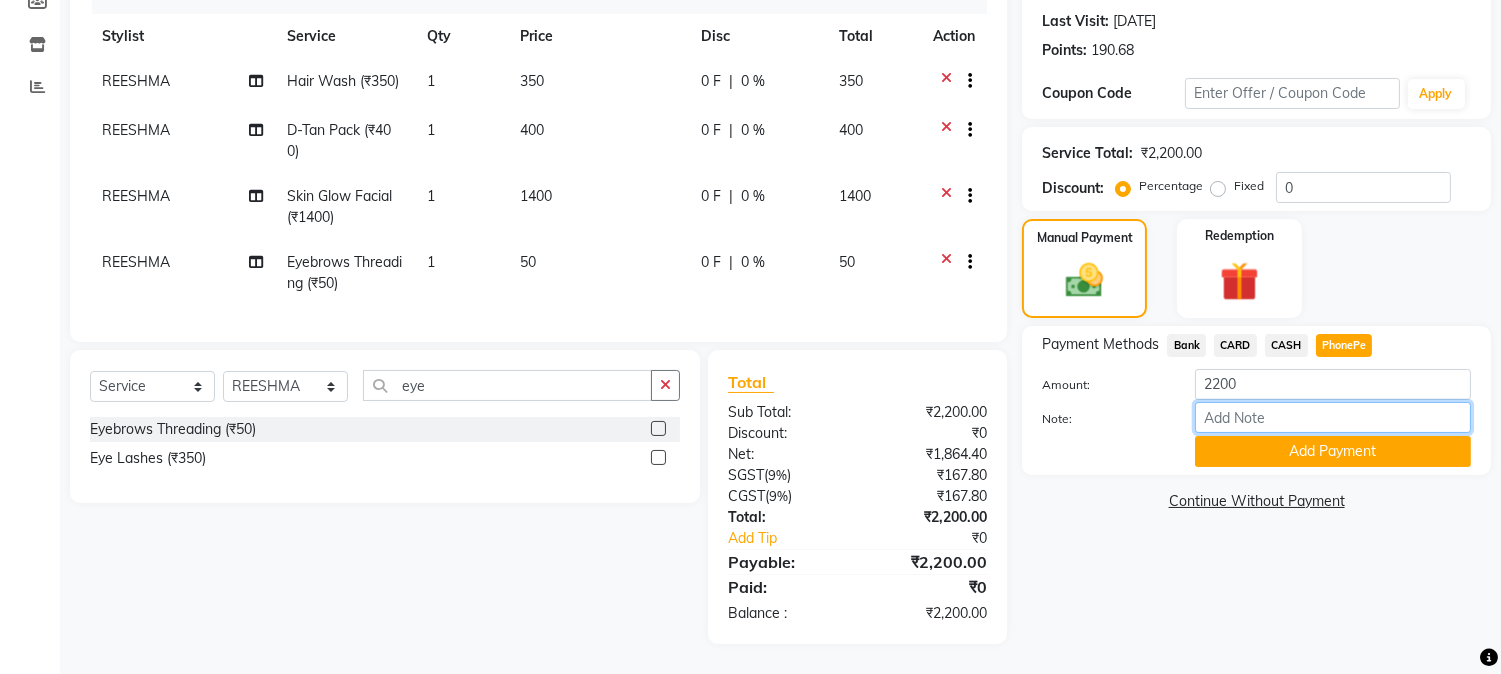 type on "RINI" 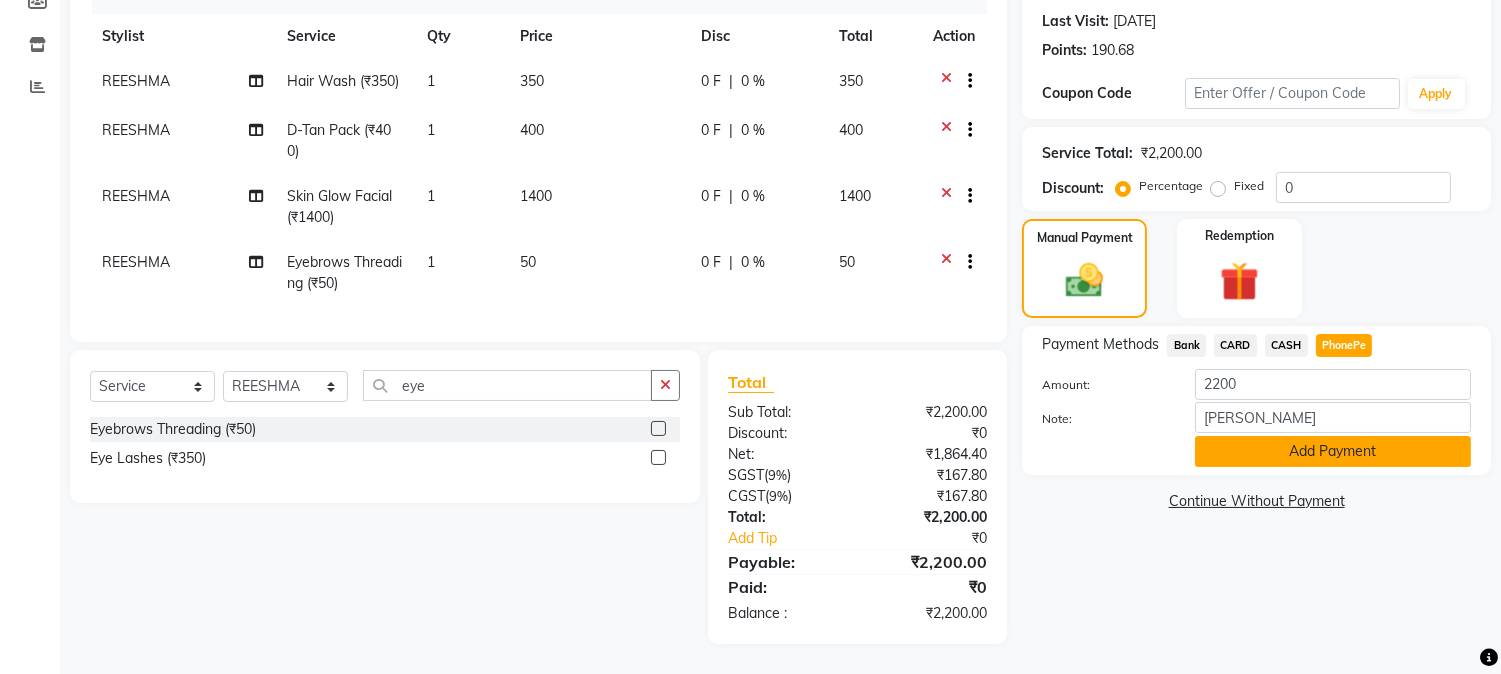 click on "Add Payment" 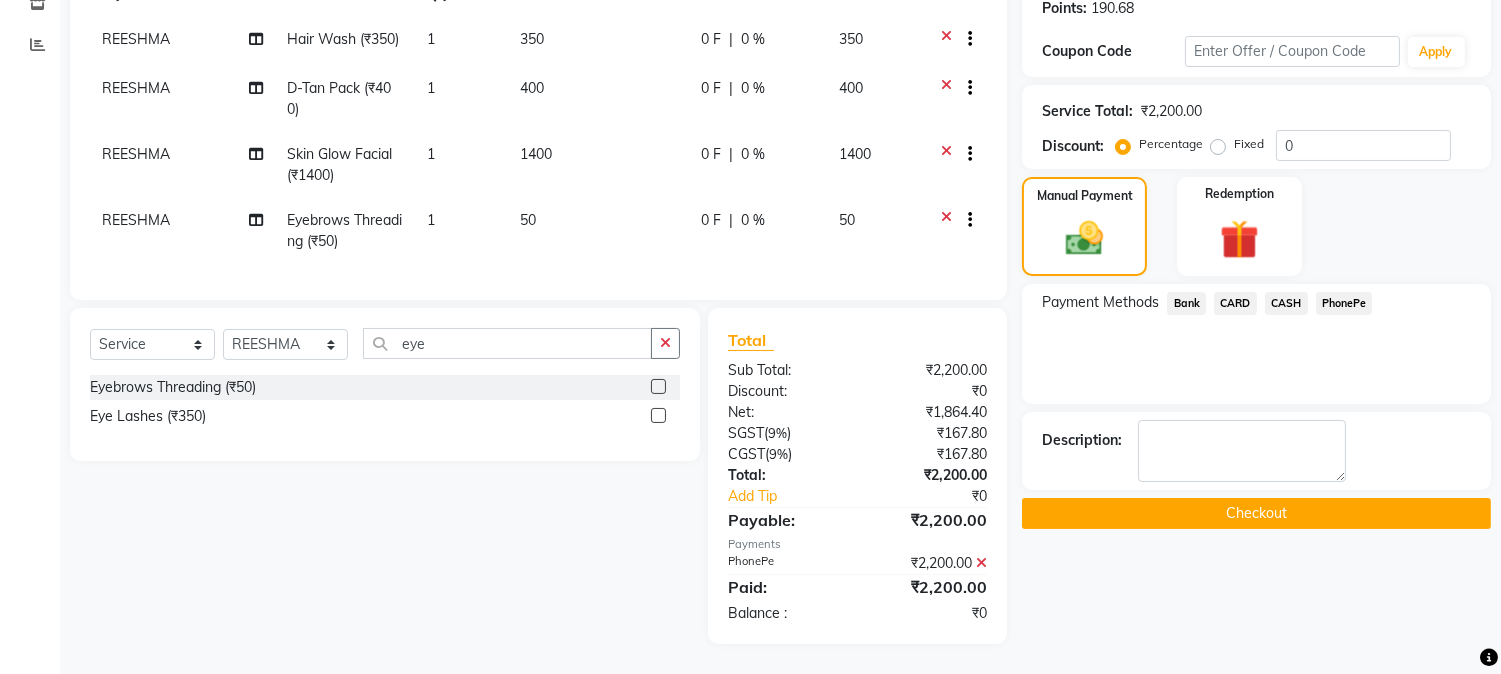 scroll, scrollTop: 346, scrollLeft: 0, axis: vertical 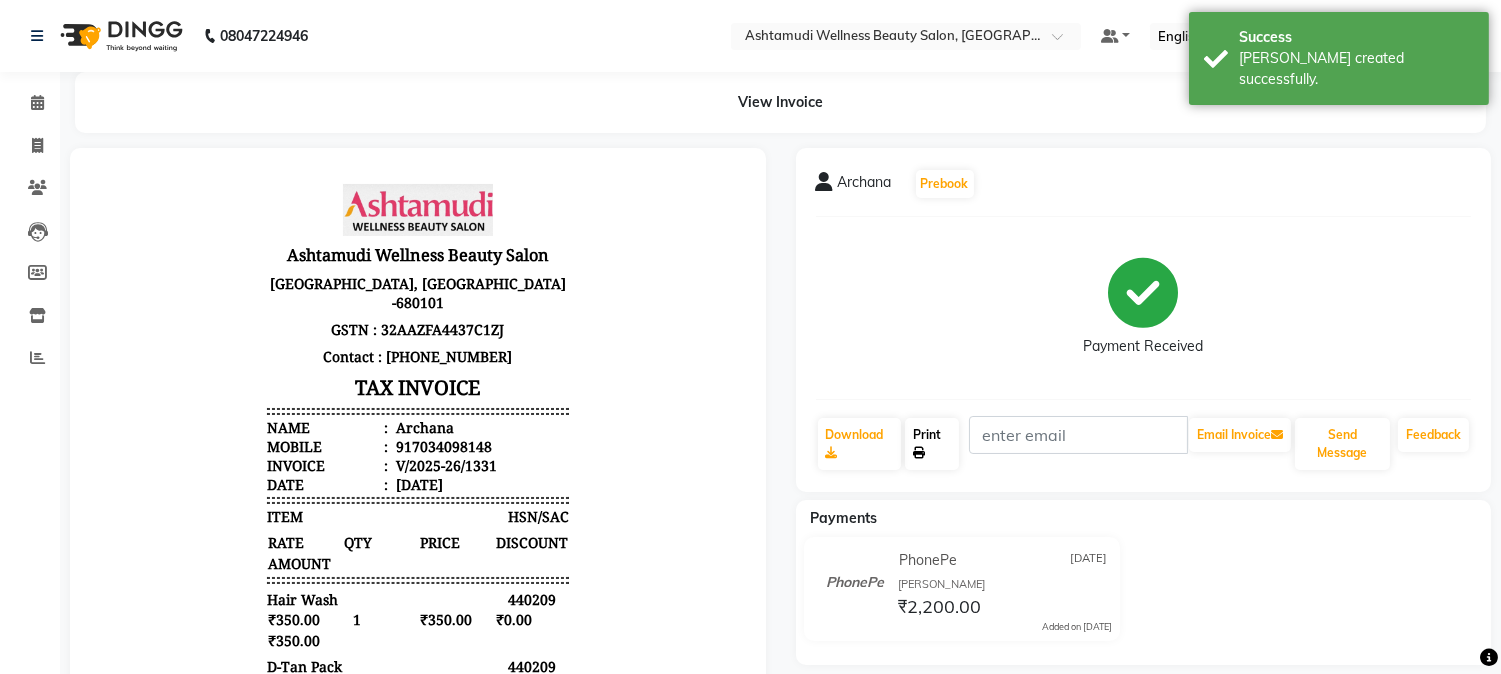 click on "Print" 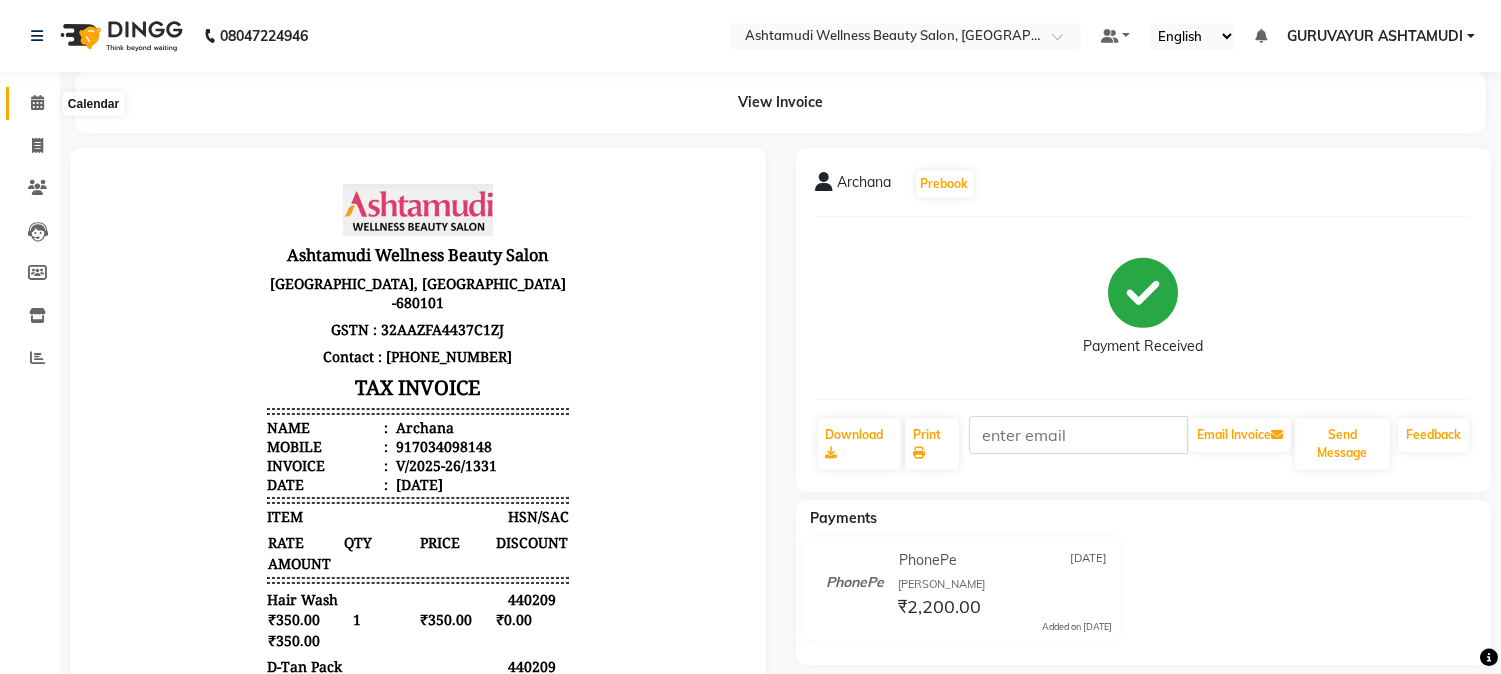 click 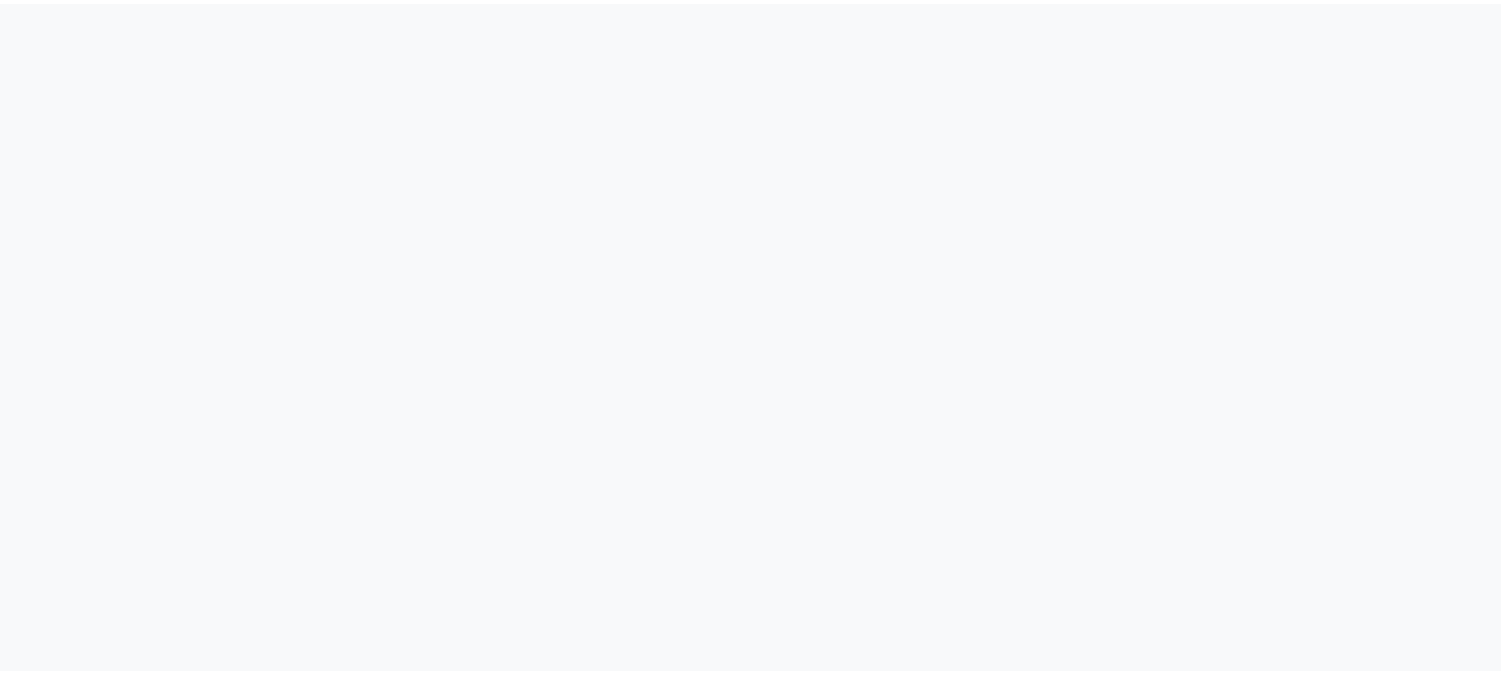 scroll, scrollTop: 0, scrollLeft: 0, axis: both 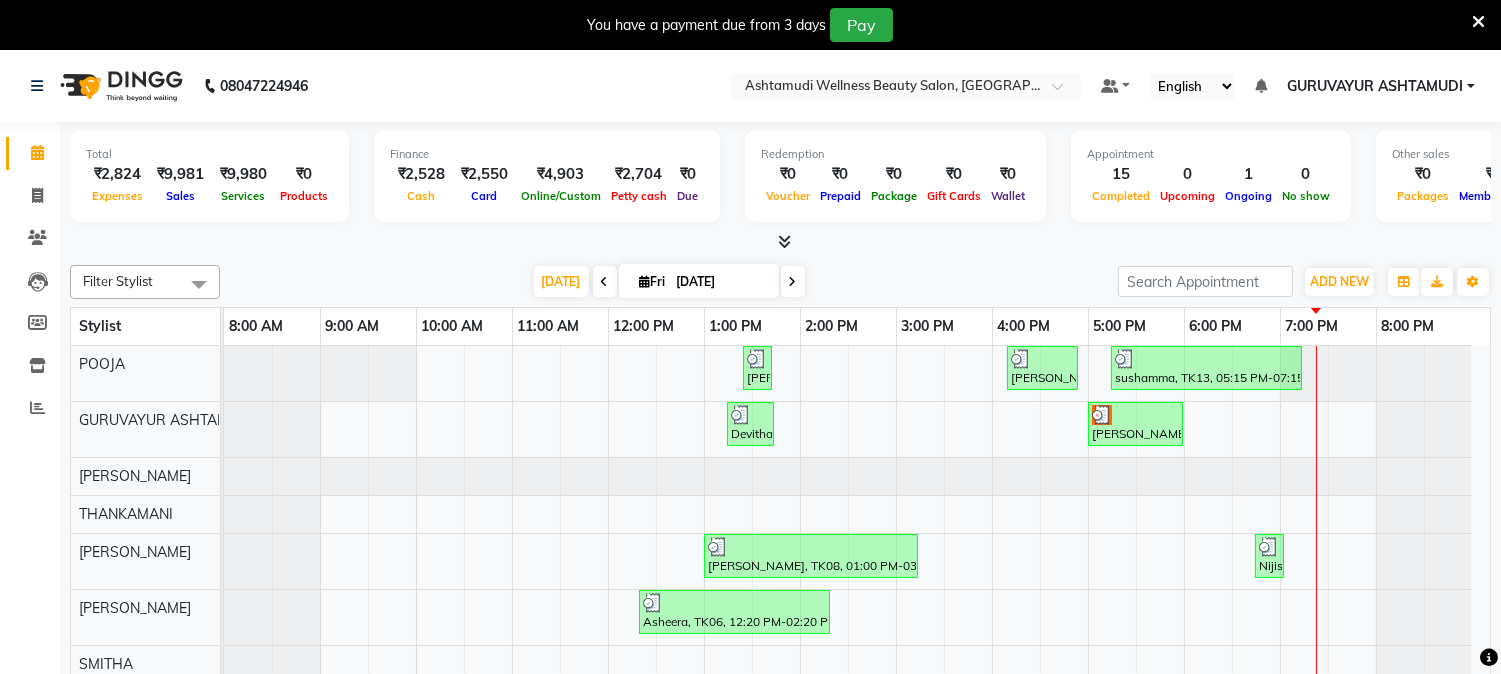 click at bounding box center (784, 241) 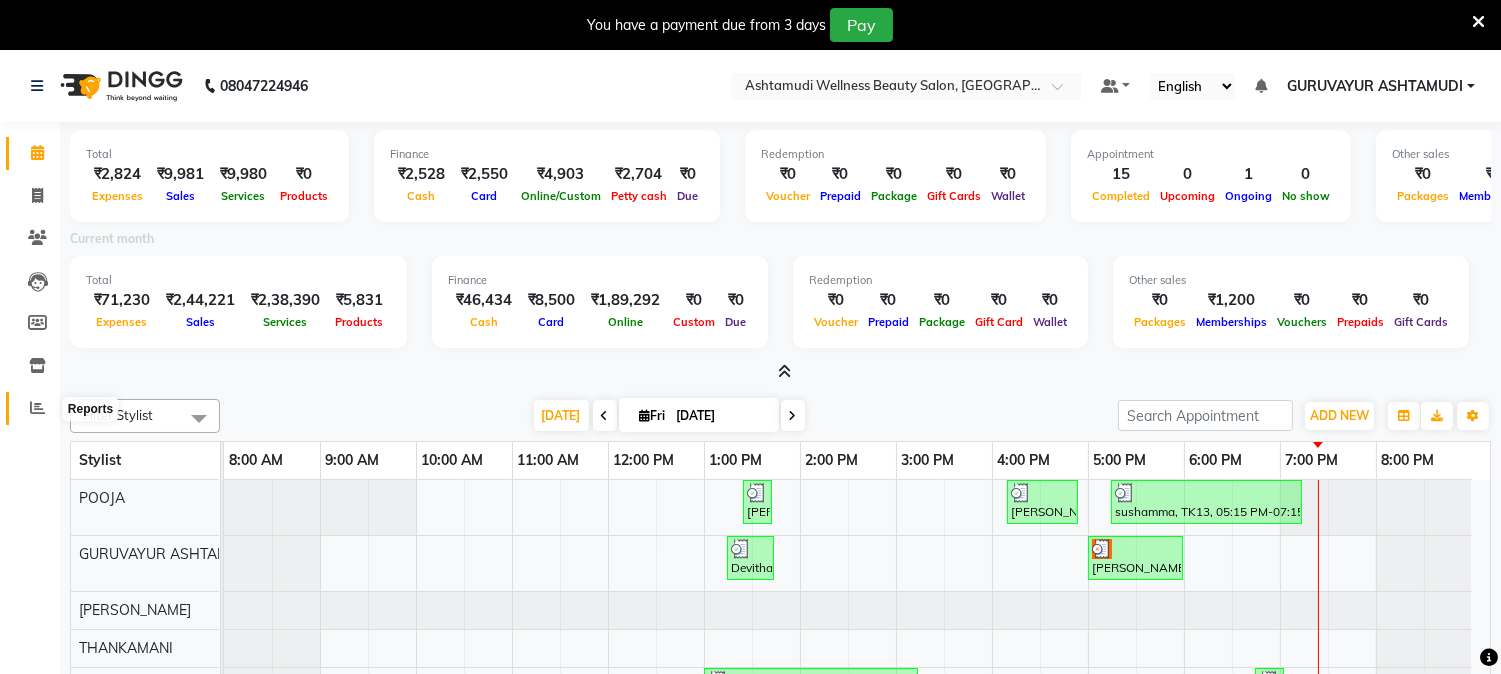 click 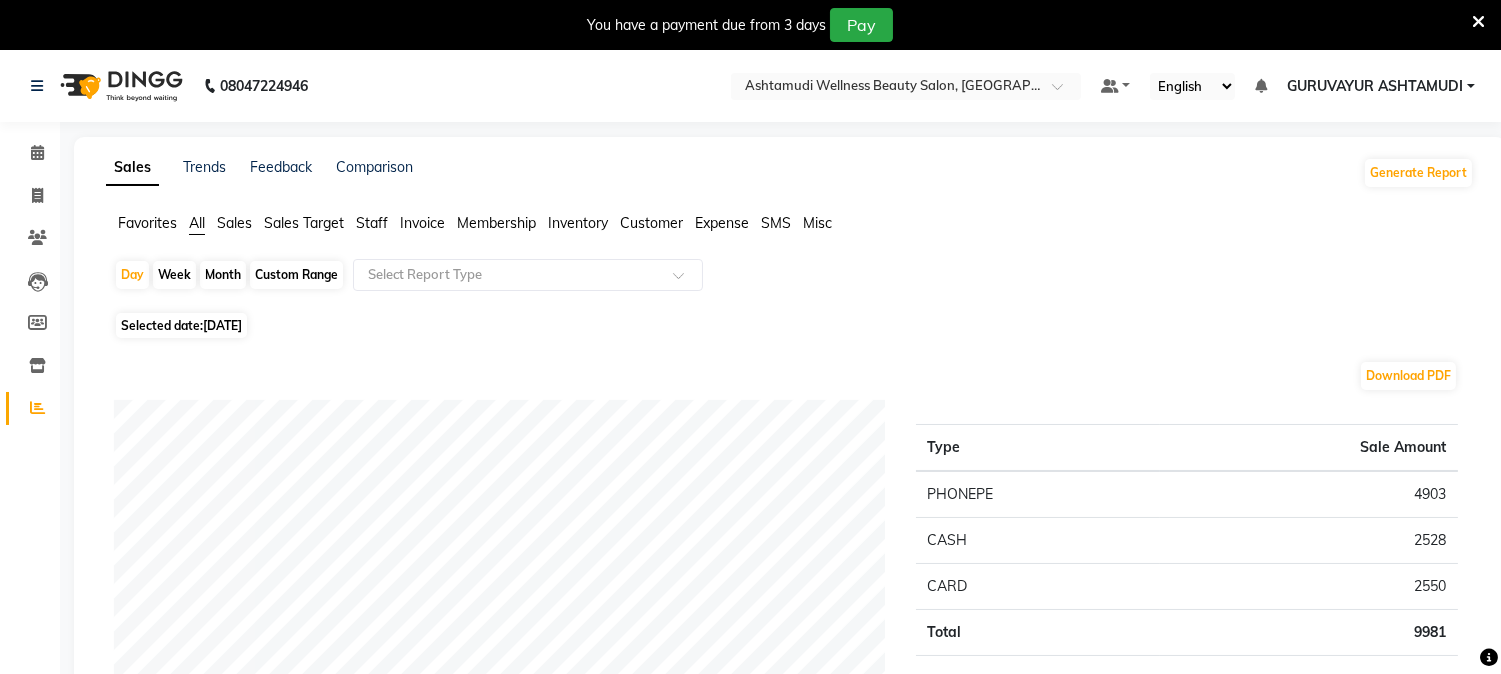 click on "Staff" 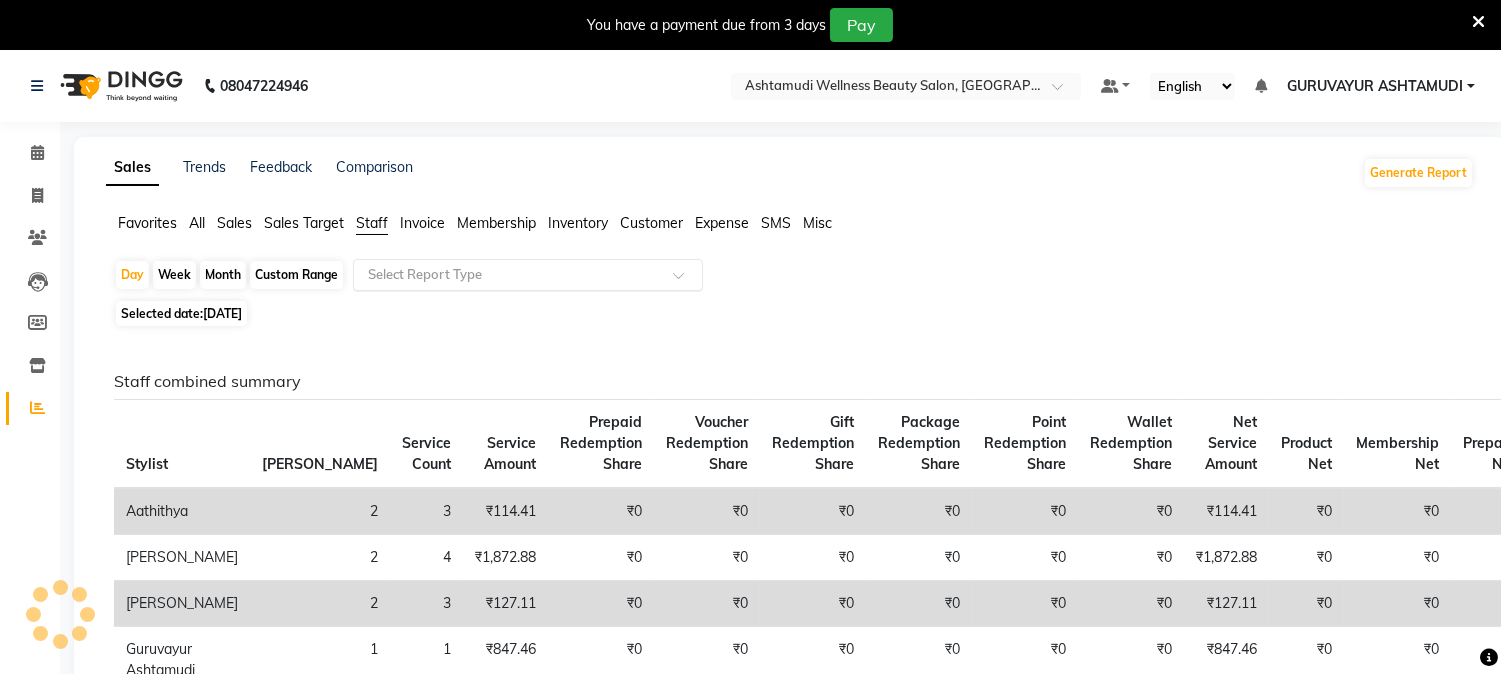 click 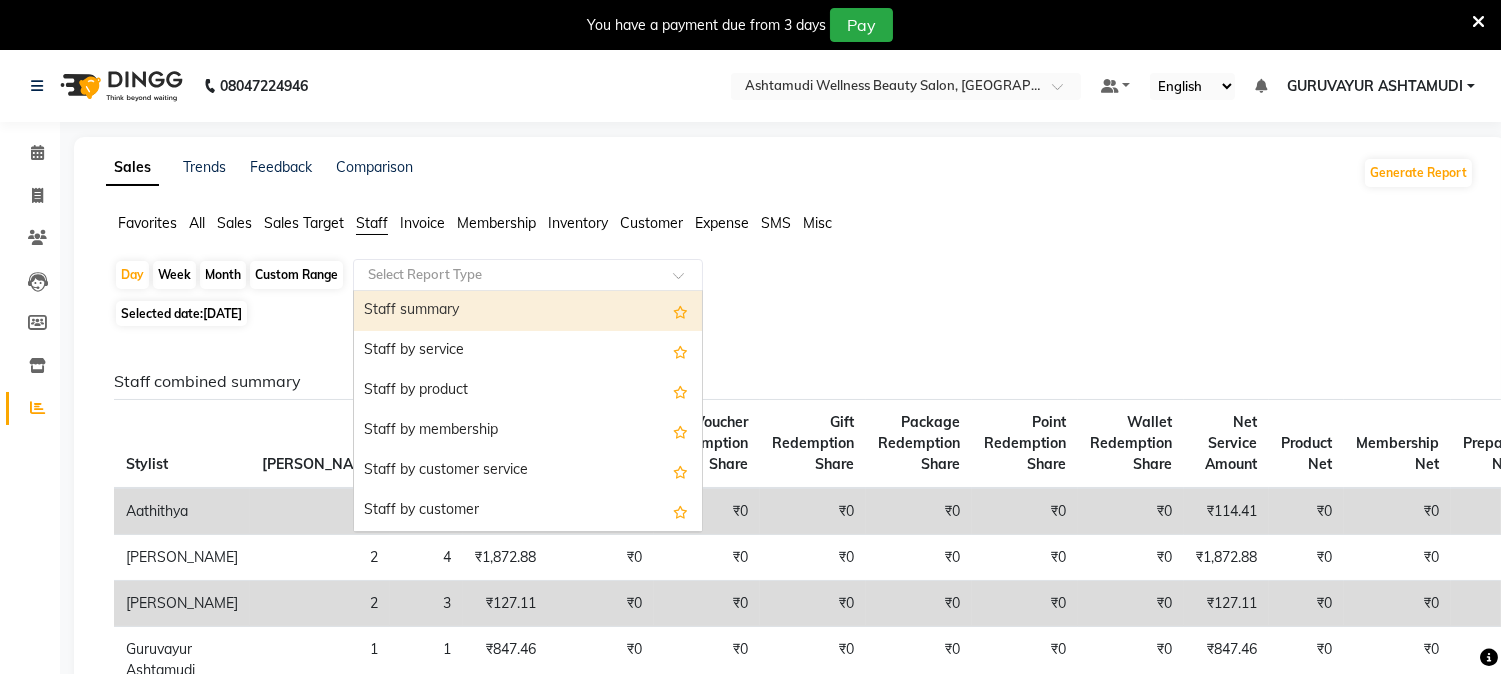 click on "Customer" 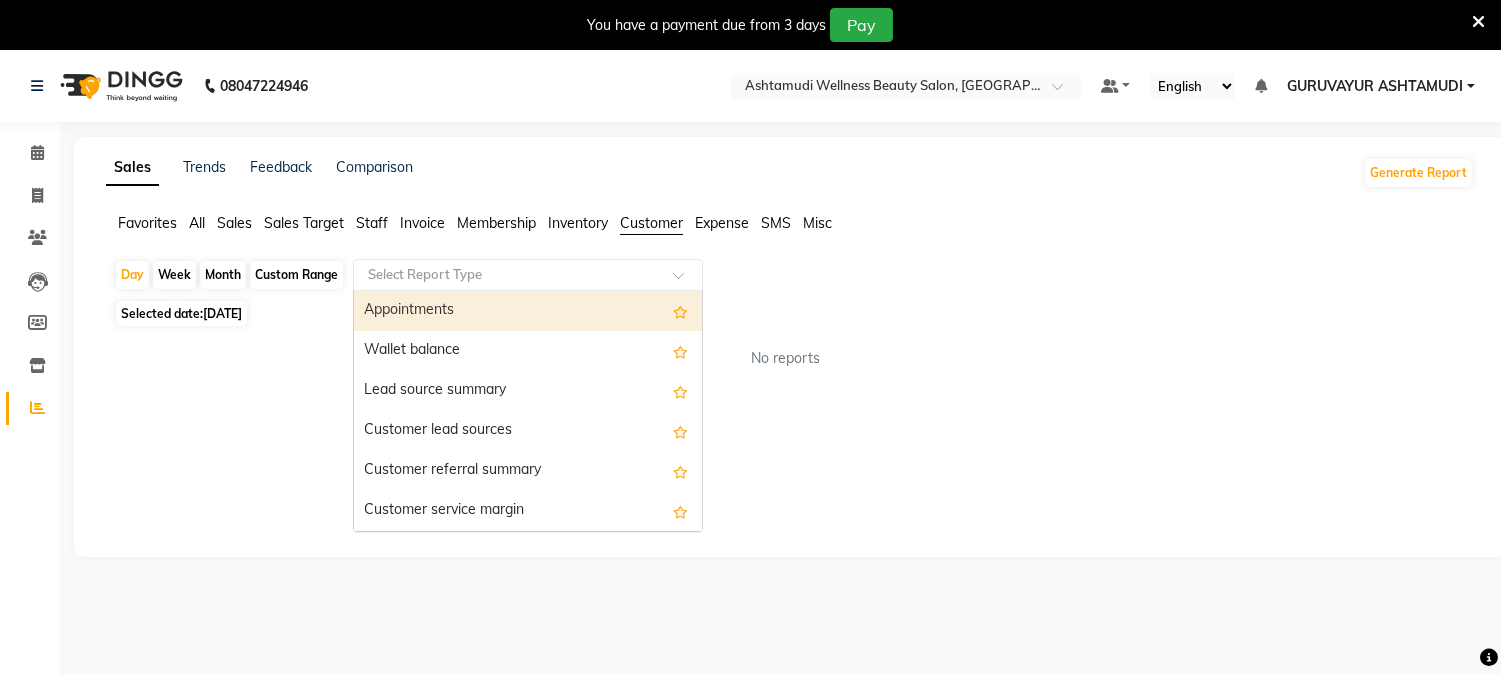click 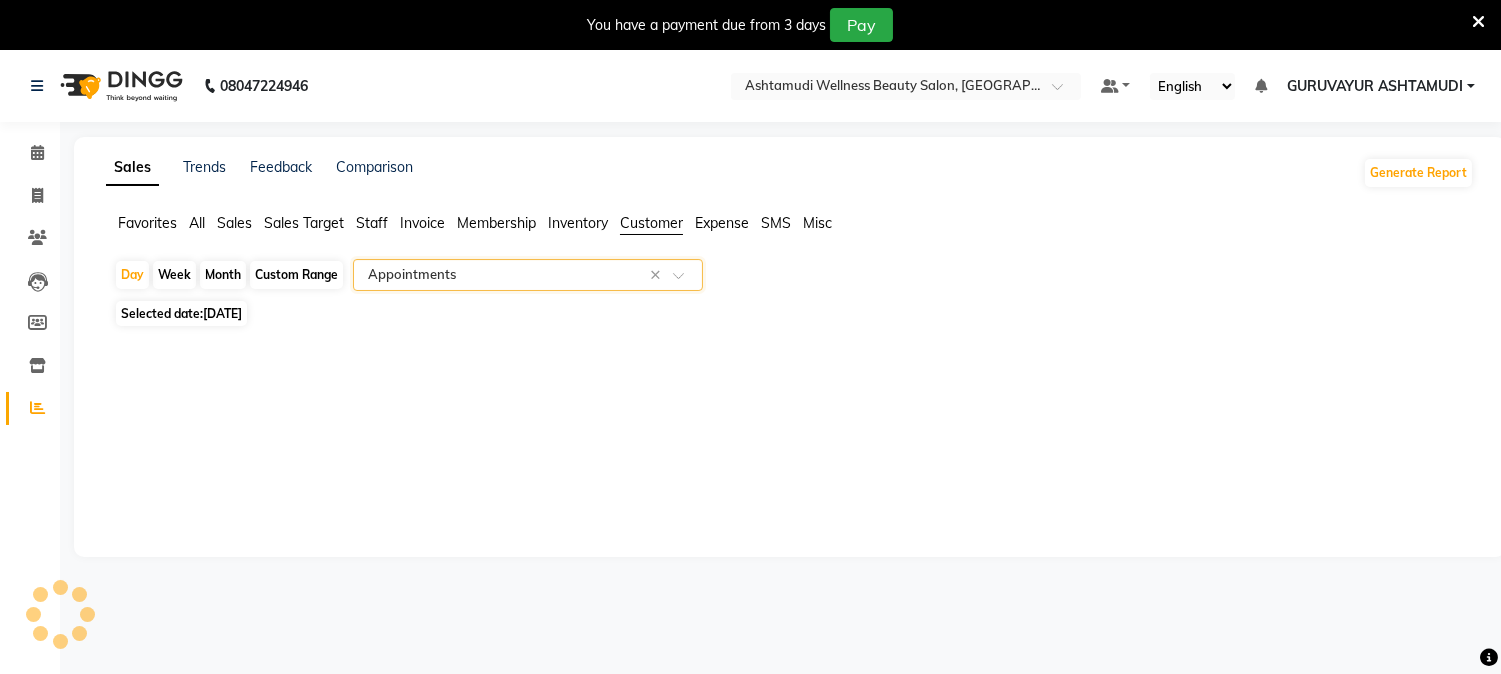 select on "filtered_report" 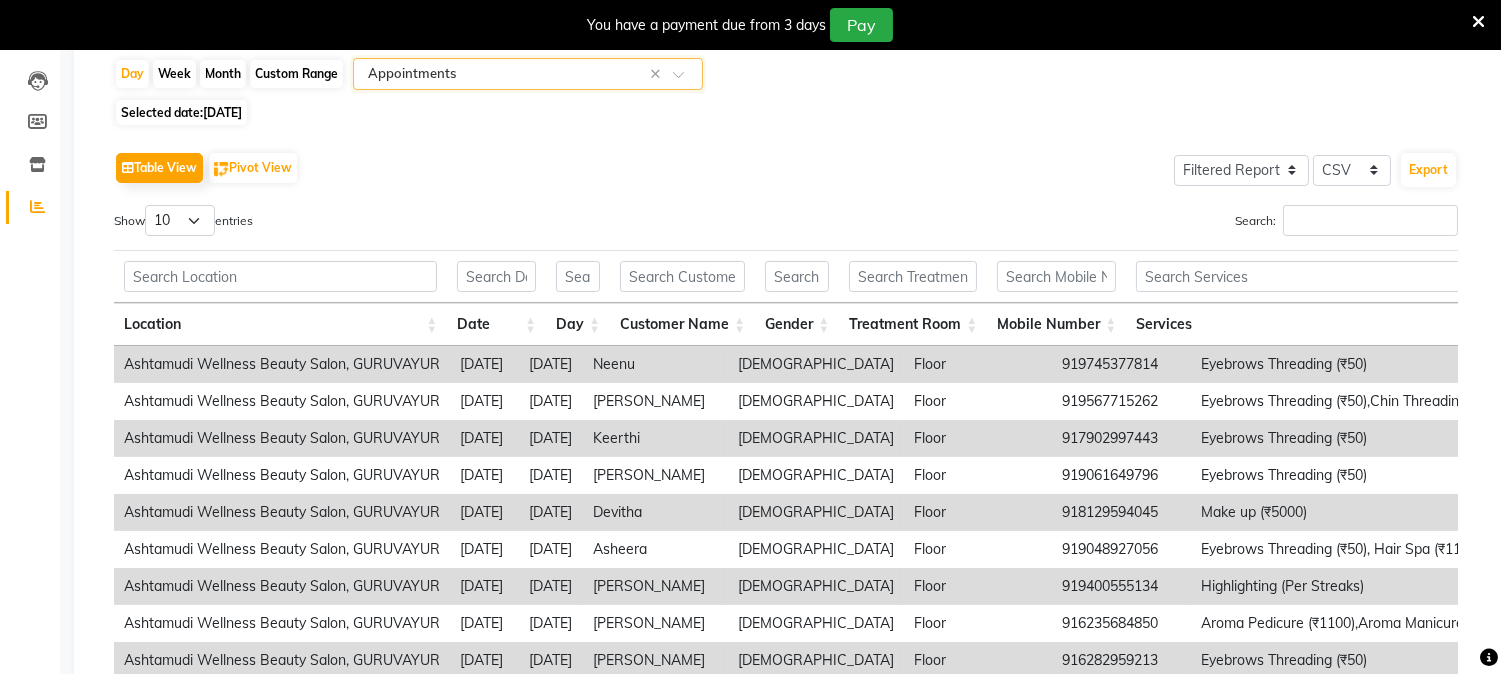 scroll, scrollTop: 0, scrollLeft: 0, axis: both 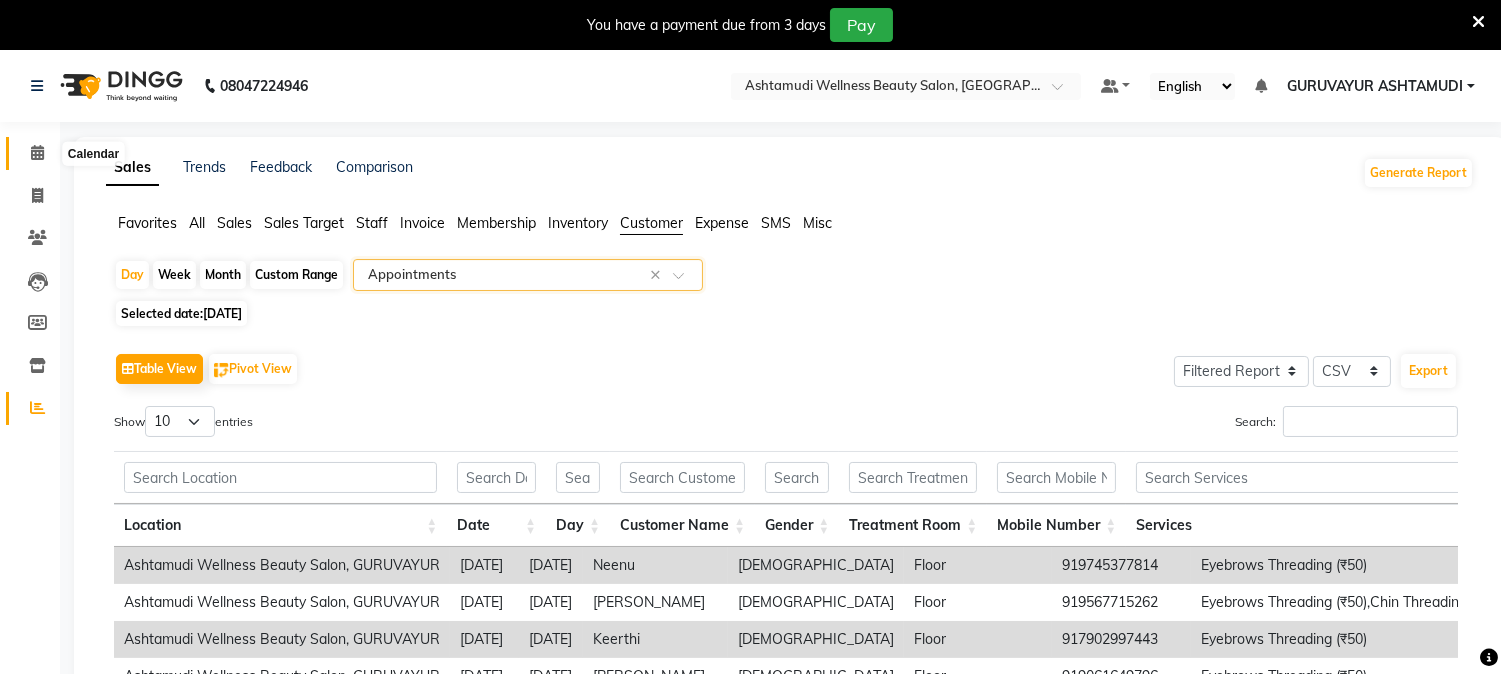 click 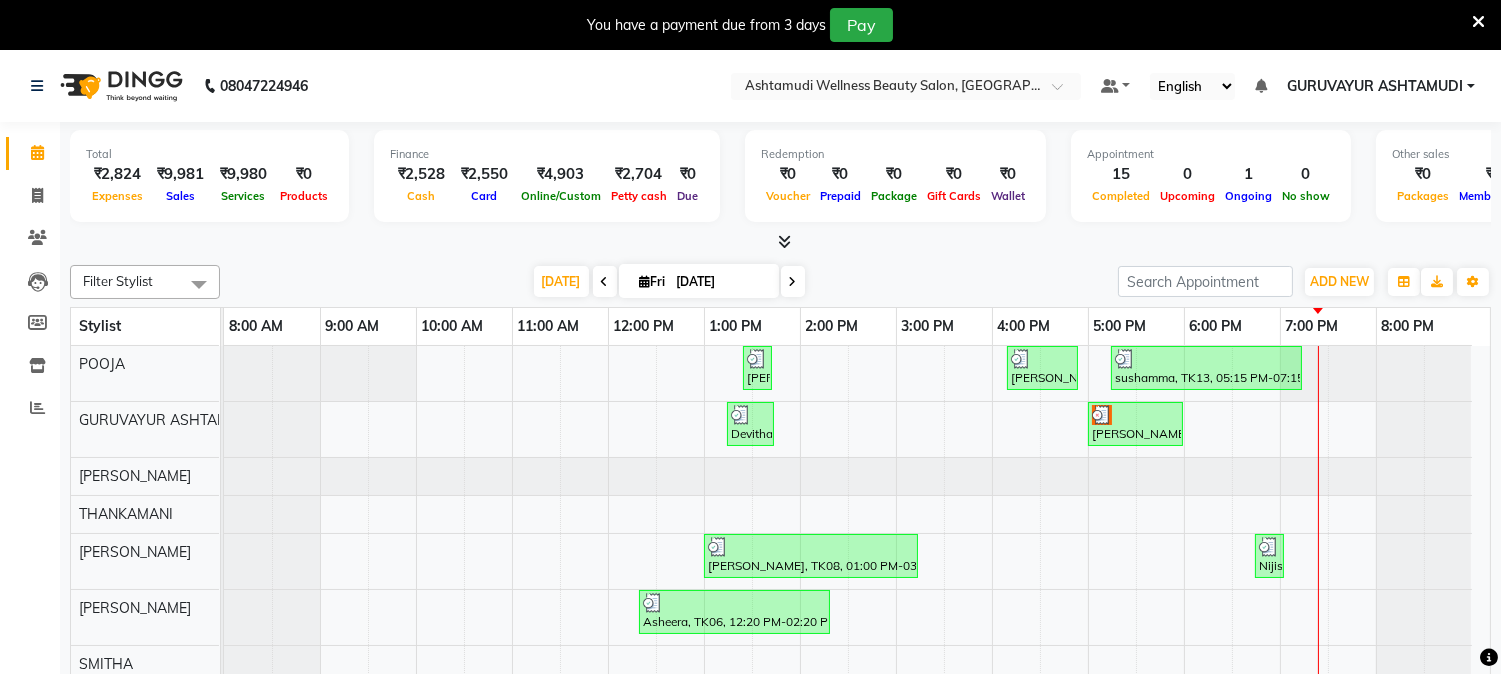 click at bounding box center [784, 241] 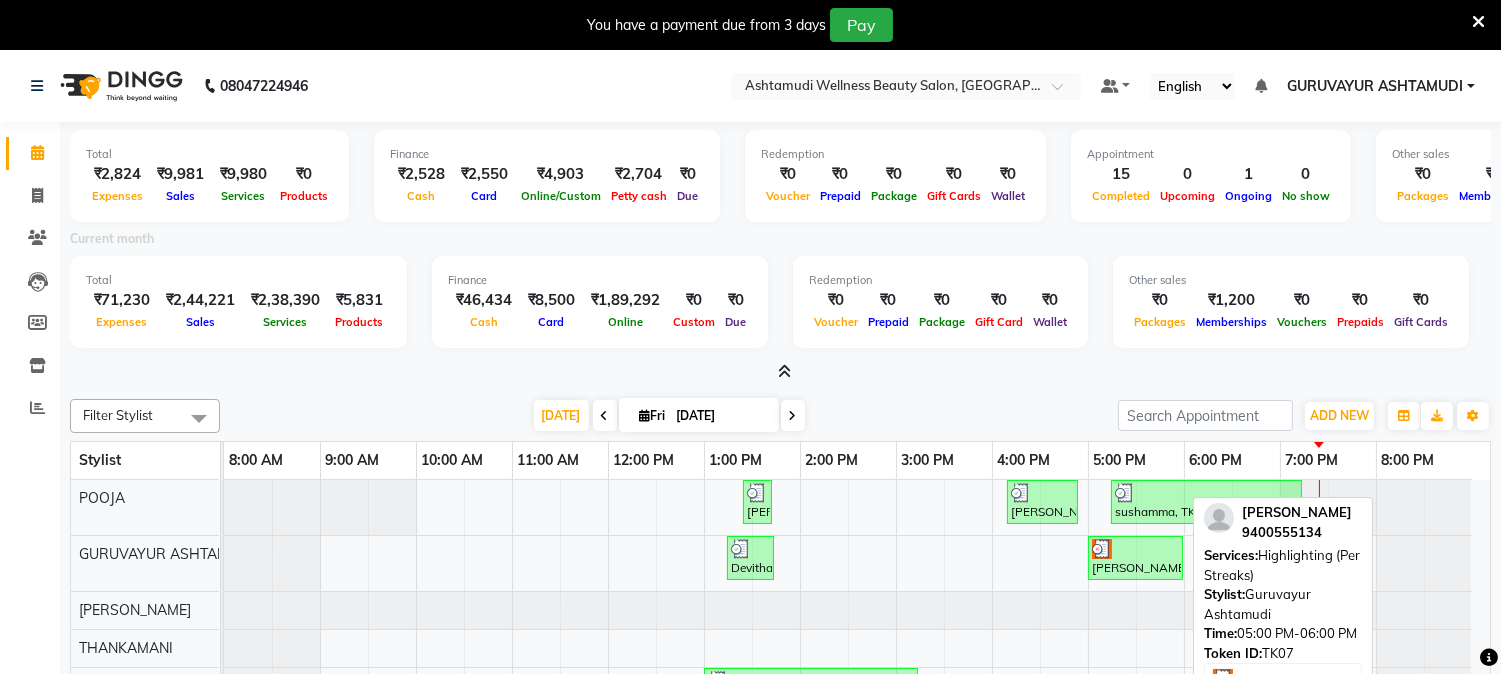 scroll, scrollTop: 222, scrollLeft: 0, axis: vertical 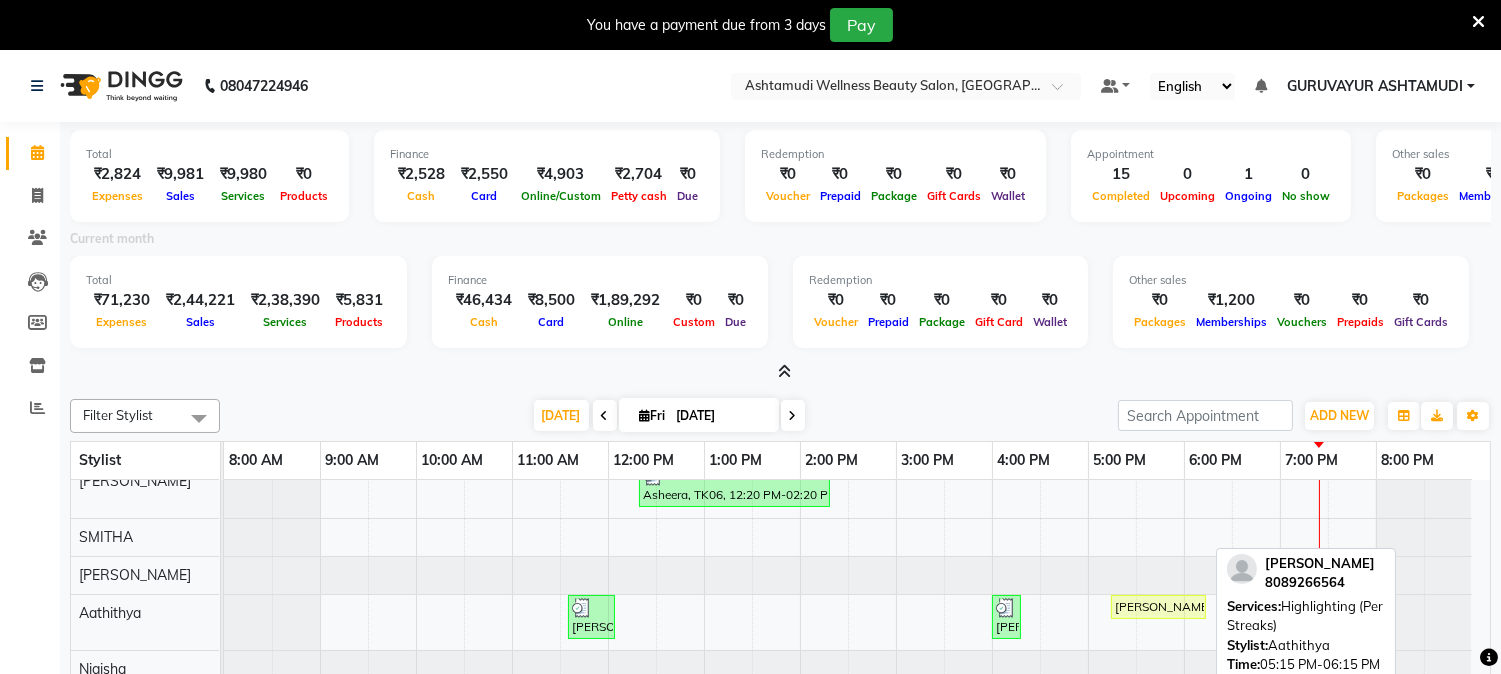 click on "[PERSON_NAME], TK11, 05:15 PM-06:15 PM, Highlighting (Per Streaks)" at bounding box center [1158, 607] 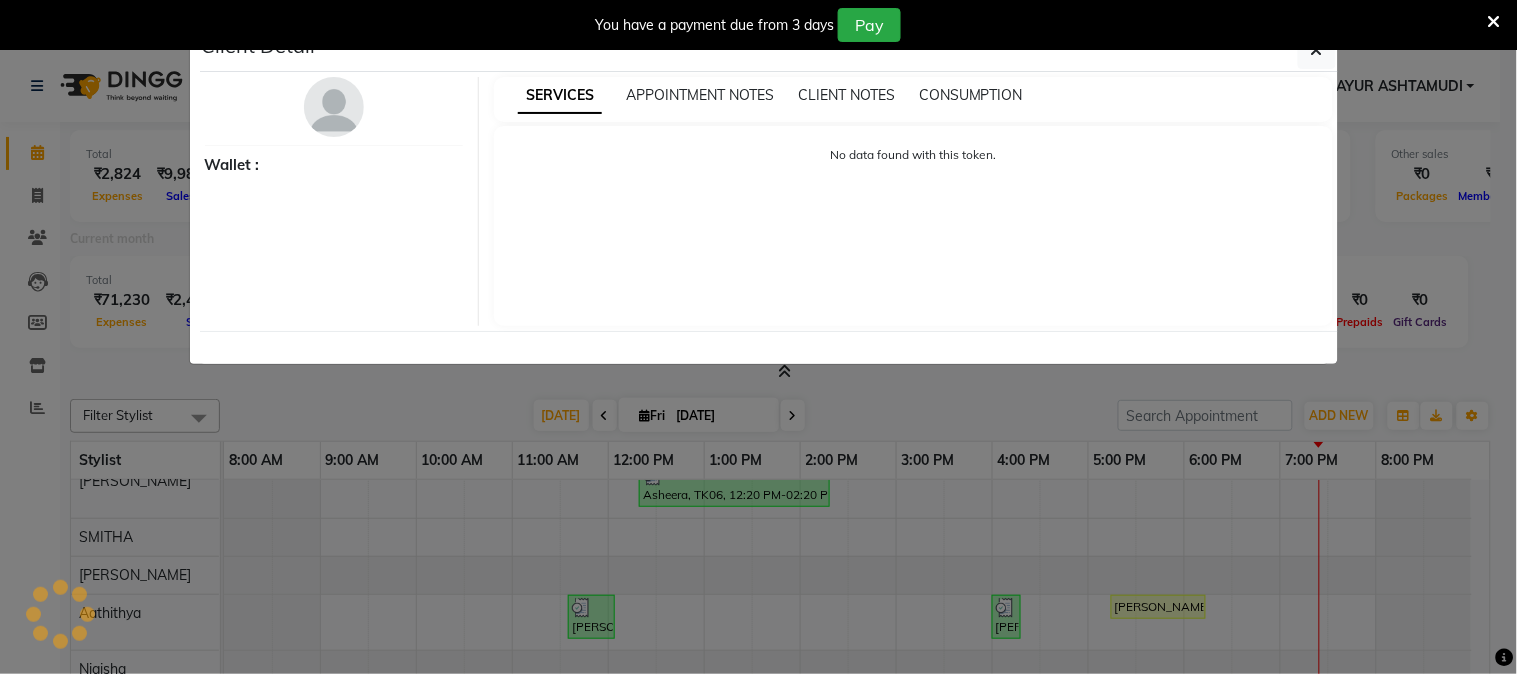 select on "1" 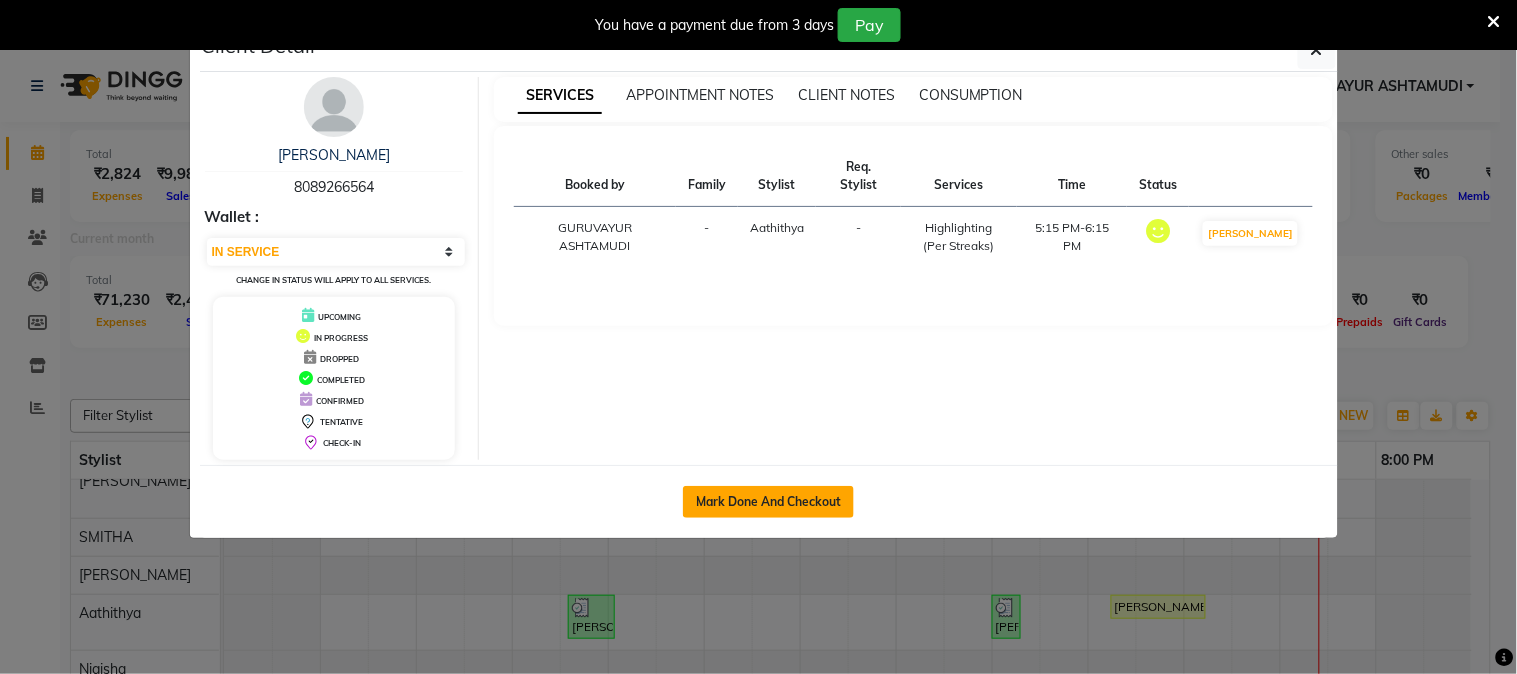 click on "Mark Done And Checkout" 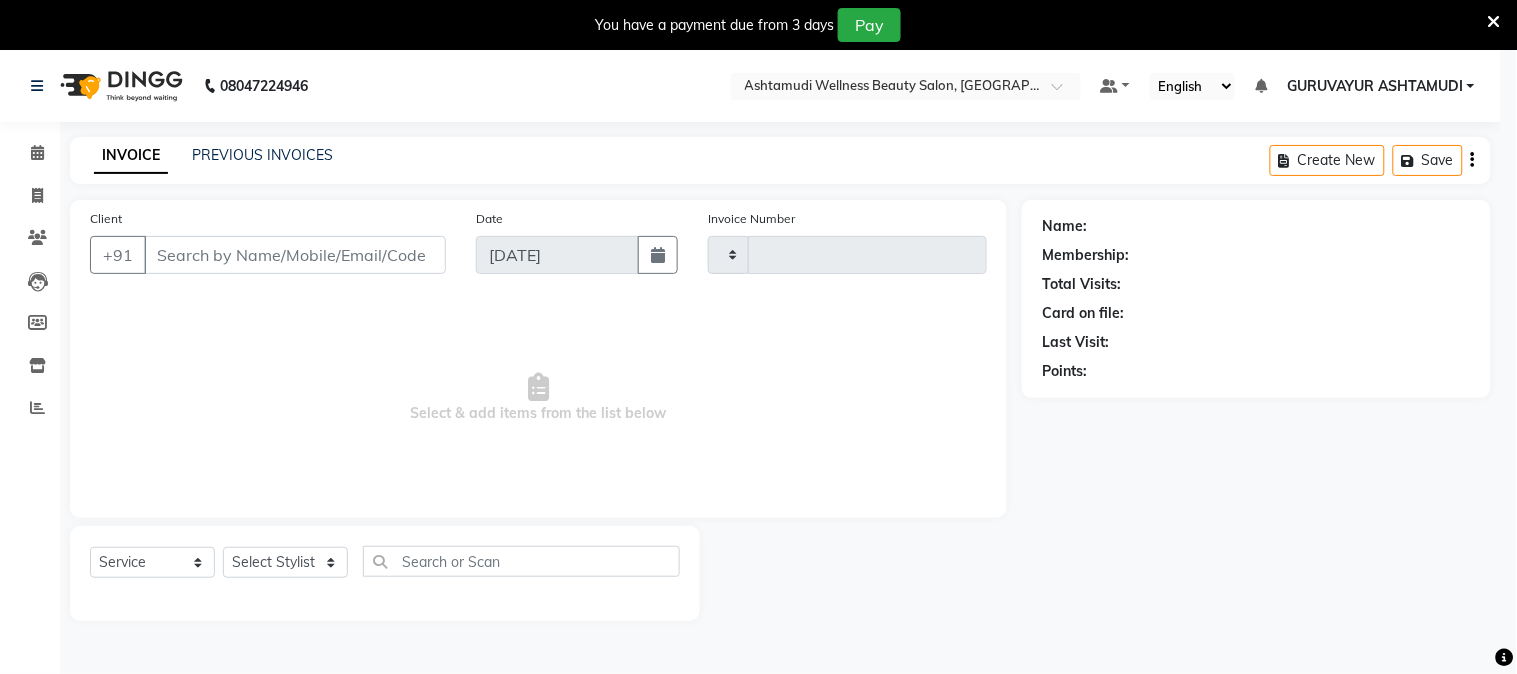 type on "1332" 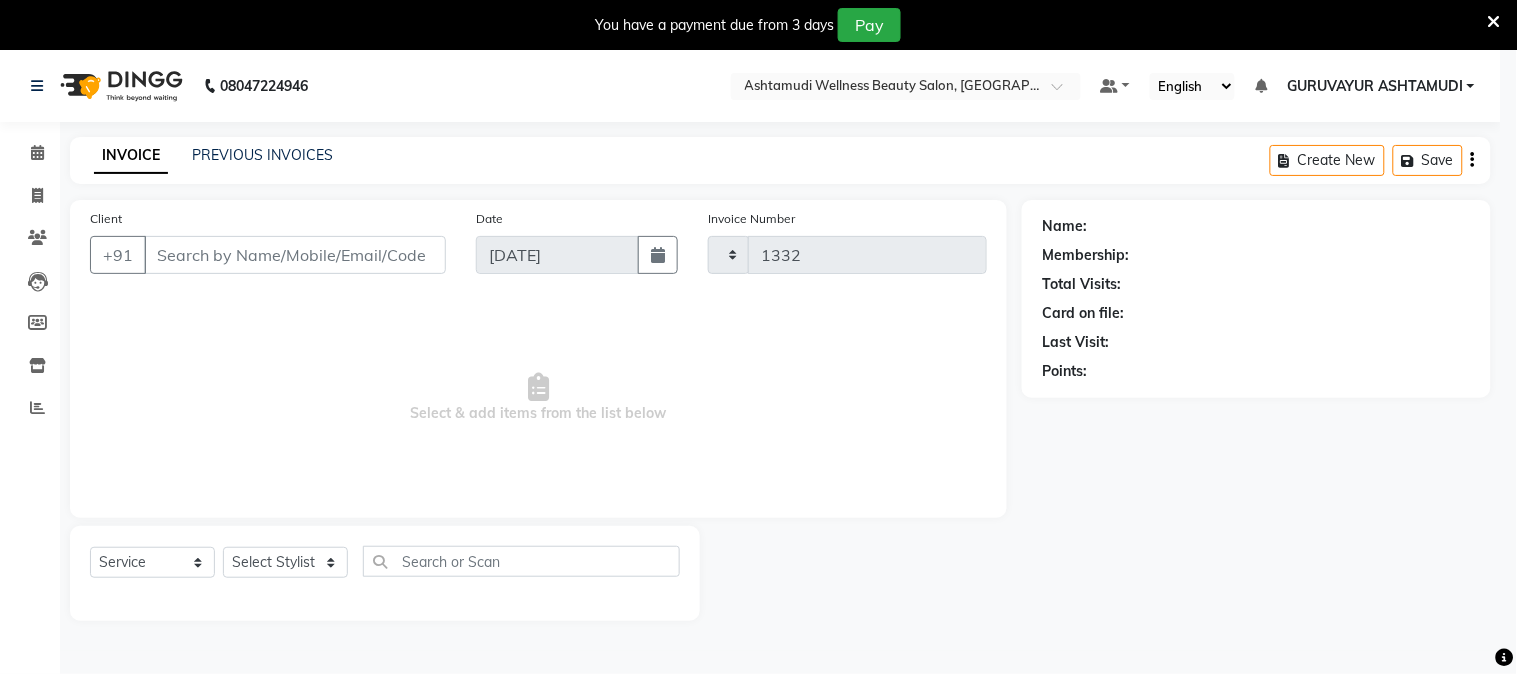 select on "4660" 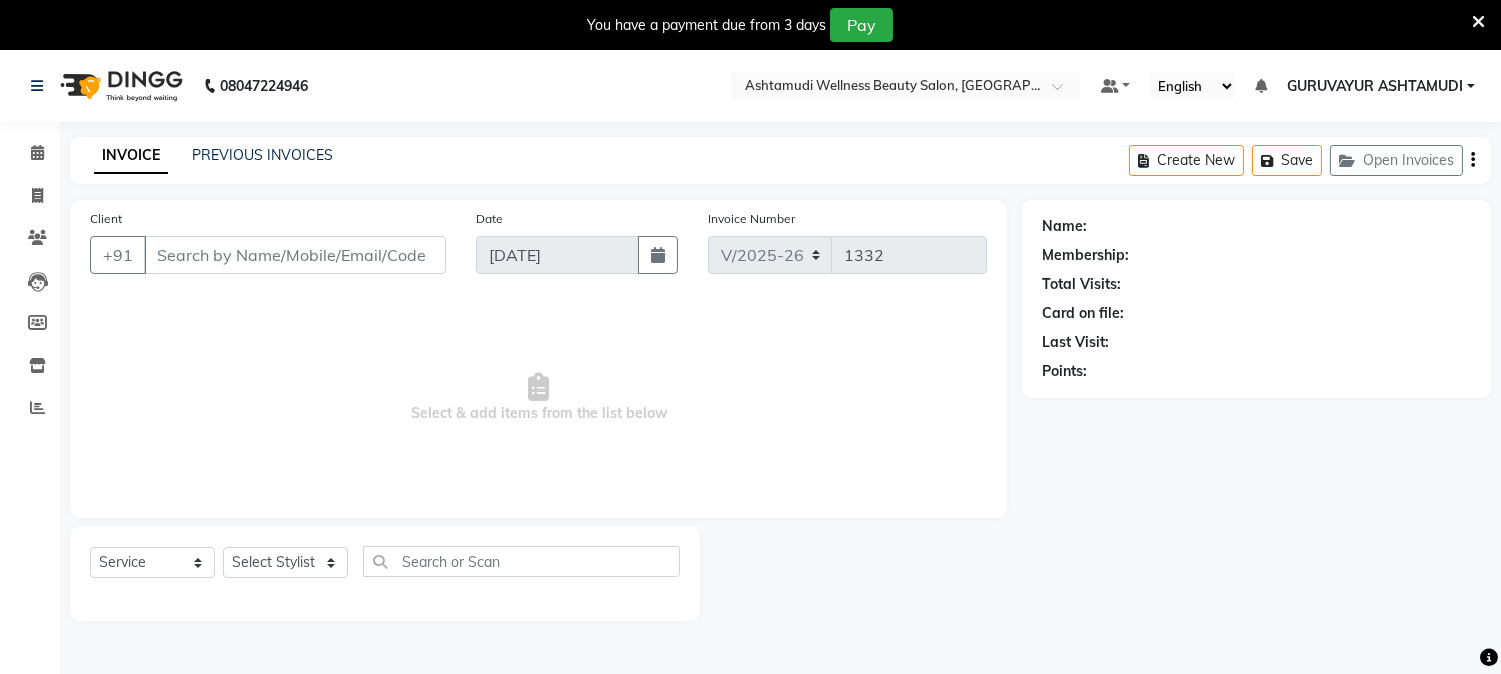 type on "8089266564" 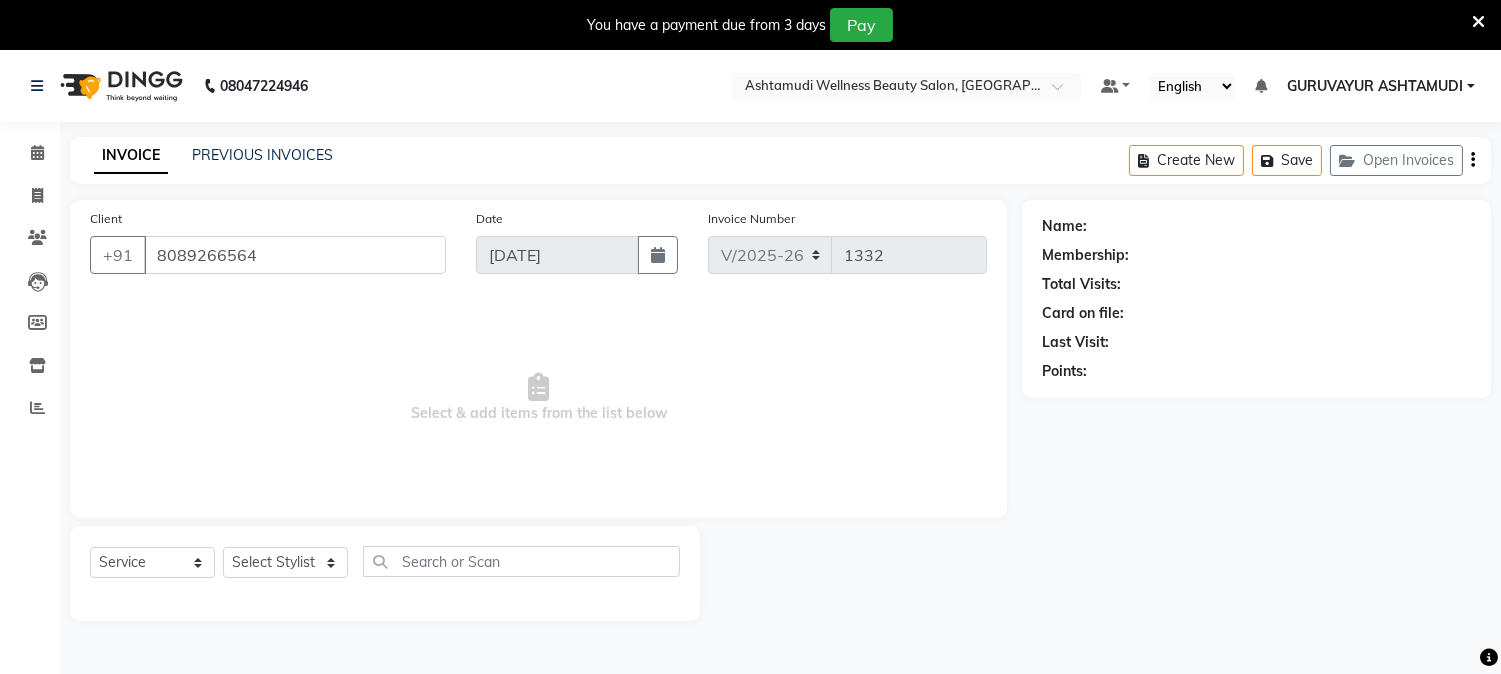 select on "67519" 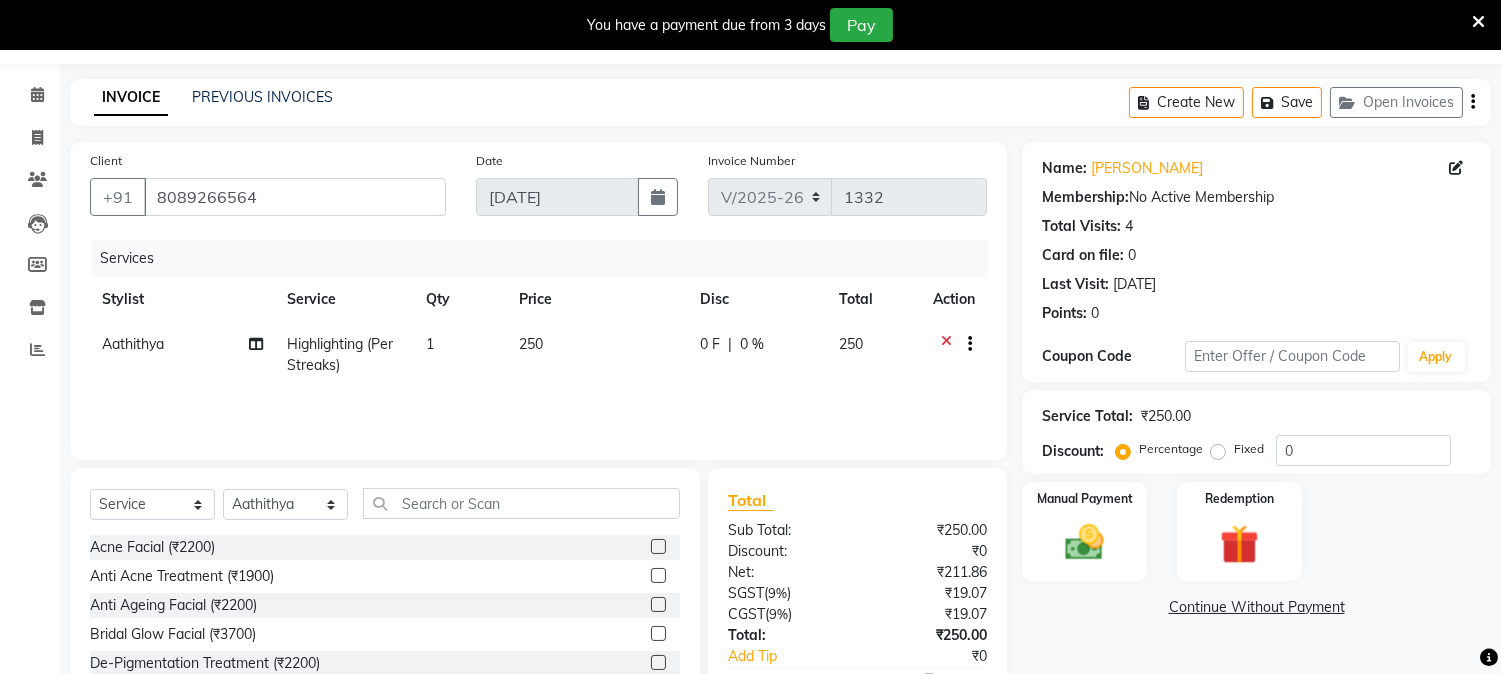 scroll, scrollTop: 111, scrollLeft: 0, axis: vertical 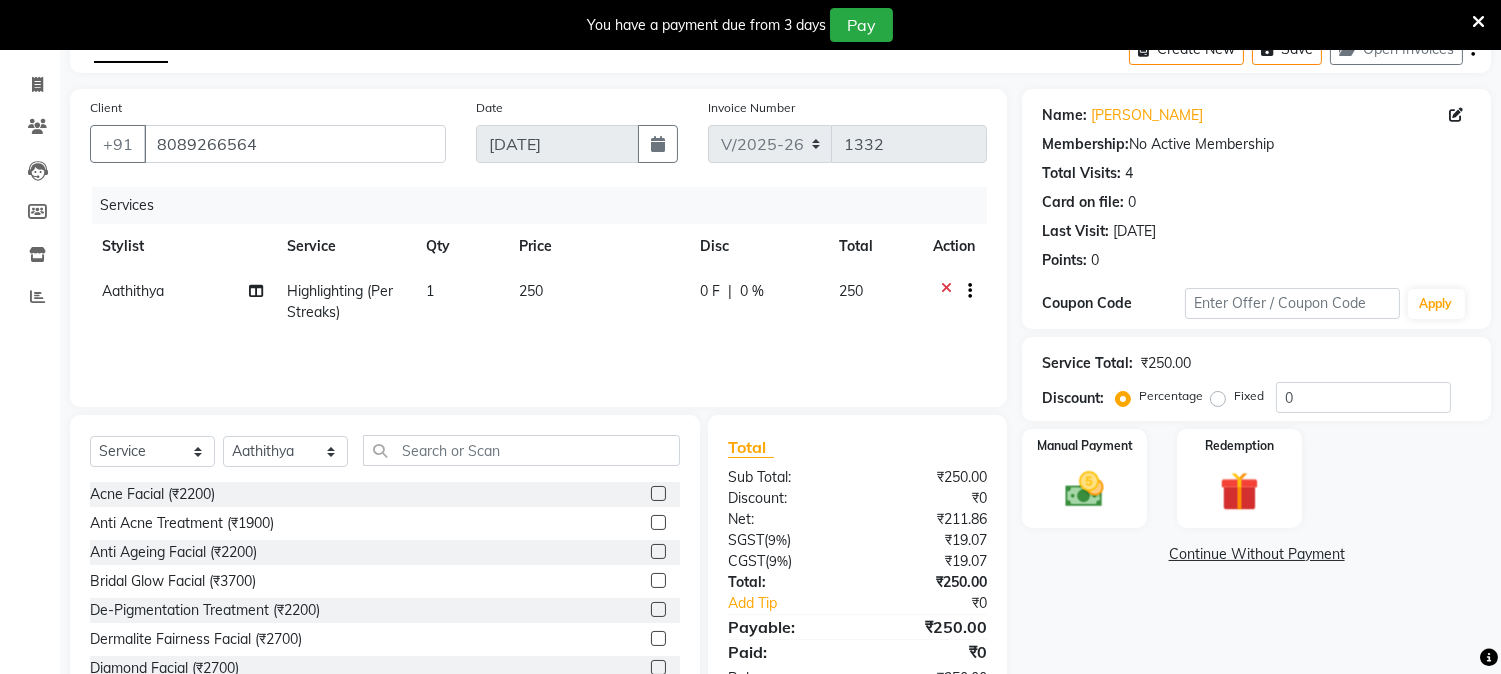 click on "1" 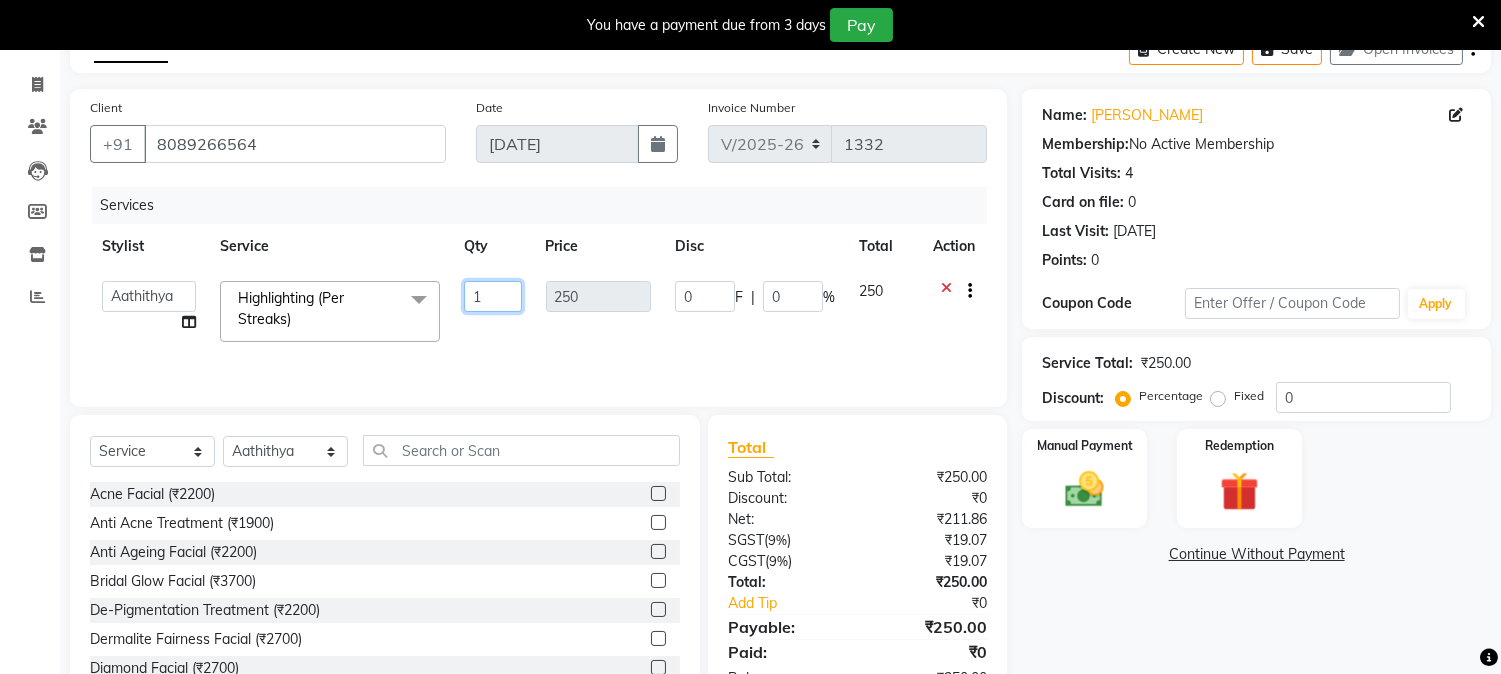click on "1" 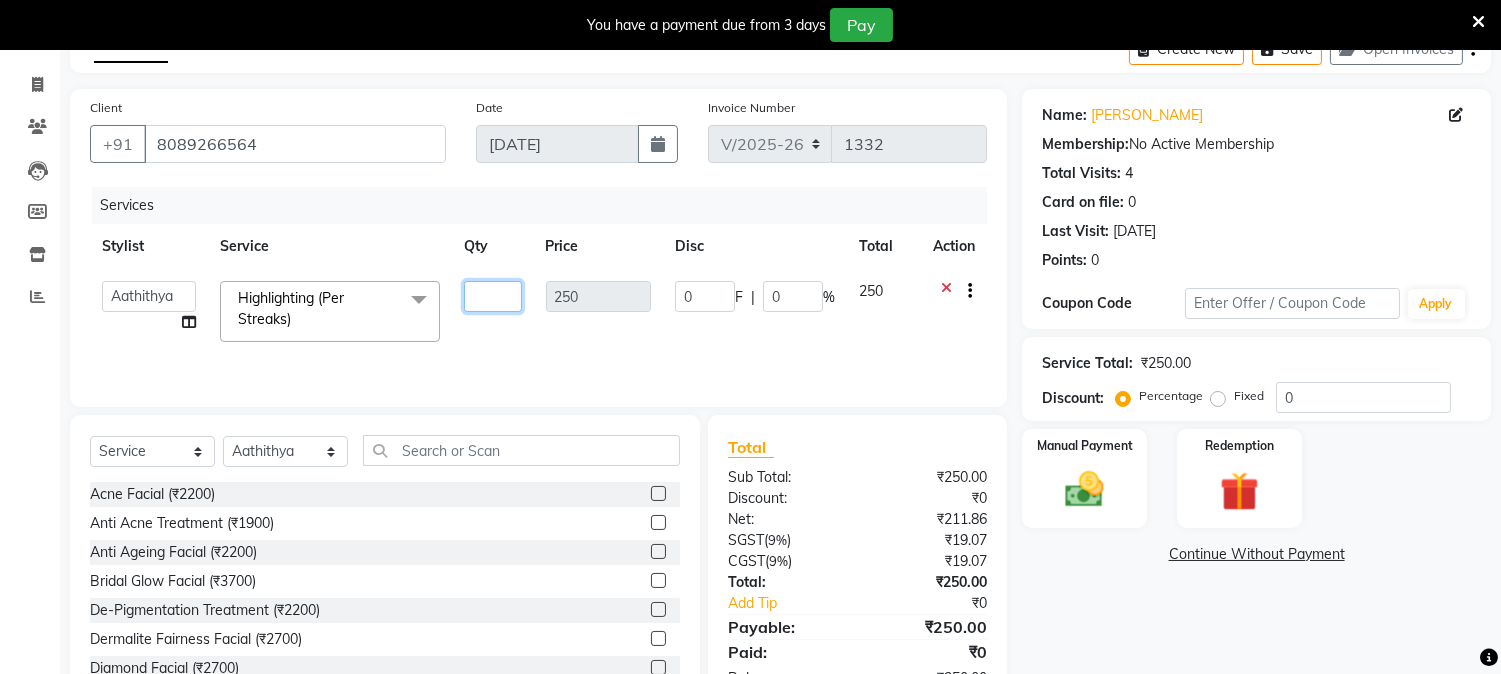 type on "8" 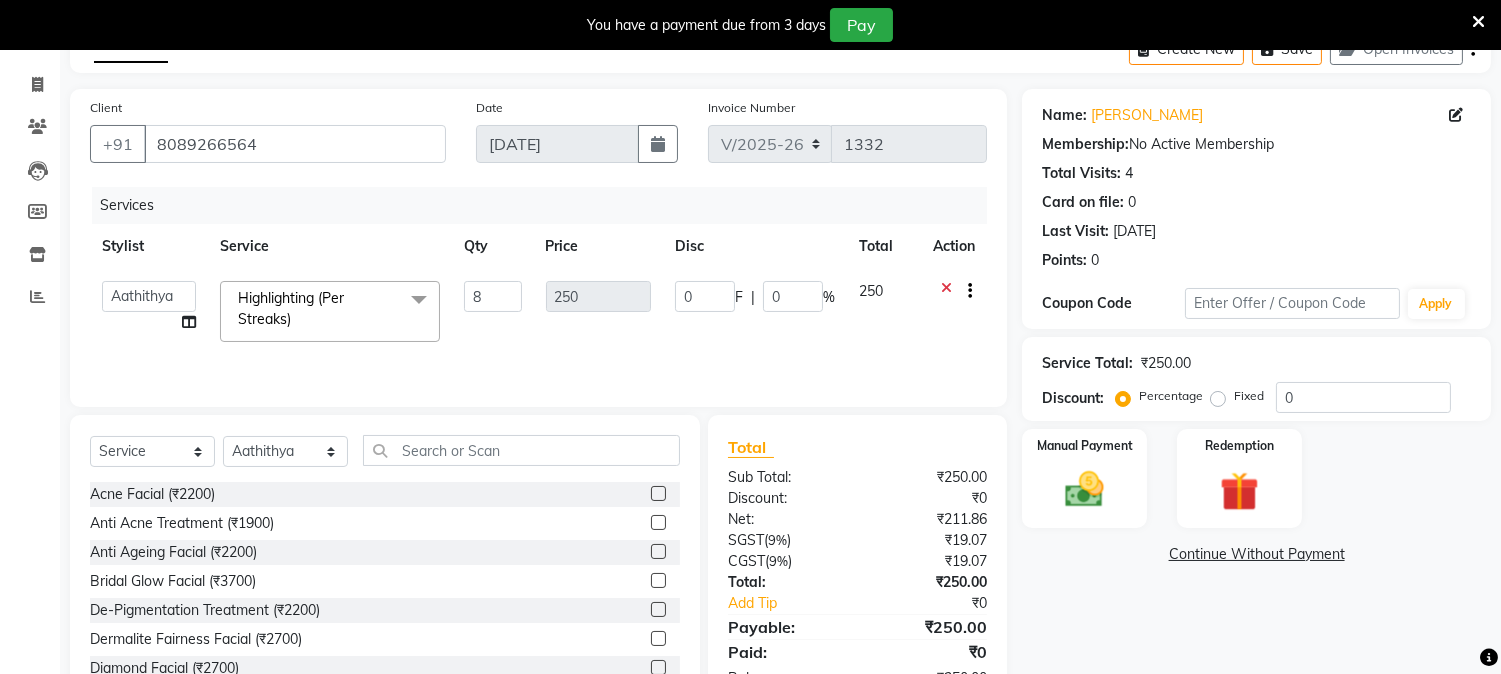 click on "Services Stylist Service Qty Price Disc Total Action  Aathithya   [PERSON_NAME]   [PERSON_NAME]   GURUVAYUR ASHTAMUDI   [PERSON_NAME]   Nigisha   POOJA   [PERSON_NAME]   [PERSON_NAME]   [PERSON_NAME]  Highlighting (Per Streaks)  x Acne Facial (₹2200) Anti Acne Treatment (₹1900) Anti Ageing Facial (₹2200) Bridal Glow Facial (₹3700) De-Pigmentation Treatment (₹2200) Dermalite Fairness Facial (₹2700) Diamond Facial (₹2700) D-Tan Cleanup (₹800) D-Tan Facial (₹2000) D-Tan Pack (₹400) Fruit Facial (₹1000) Fyc Bamboo Charcoal Facial (₹2500) Fyc Bio Marine Facial (₹4500) Fyc Fruit Fusion Facial (₹1700) Fyc Luster Gold Facial (₹2700) Fyc Pure Vit-C Facial (₹3700) Fyc Red Wine Facial (₹2700) Glovite Facial (₹2500) Gold Moroccan Vit C facial [MEDICAL_DATA] (₹3000) Gold Moroccan Vit C facial Oily Skin (₹3000) Golden Facial (₹2700) Hydra Brightening Facial (₹4500) Hydra Facial (₹2800) Hydramoist Facial (₹1900) [MEDICAL_DATA] Treatment (₹2700) Normal Cleanup (₹500) 8 250 0 F | 0" 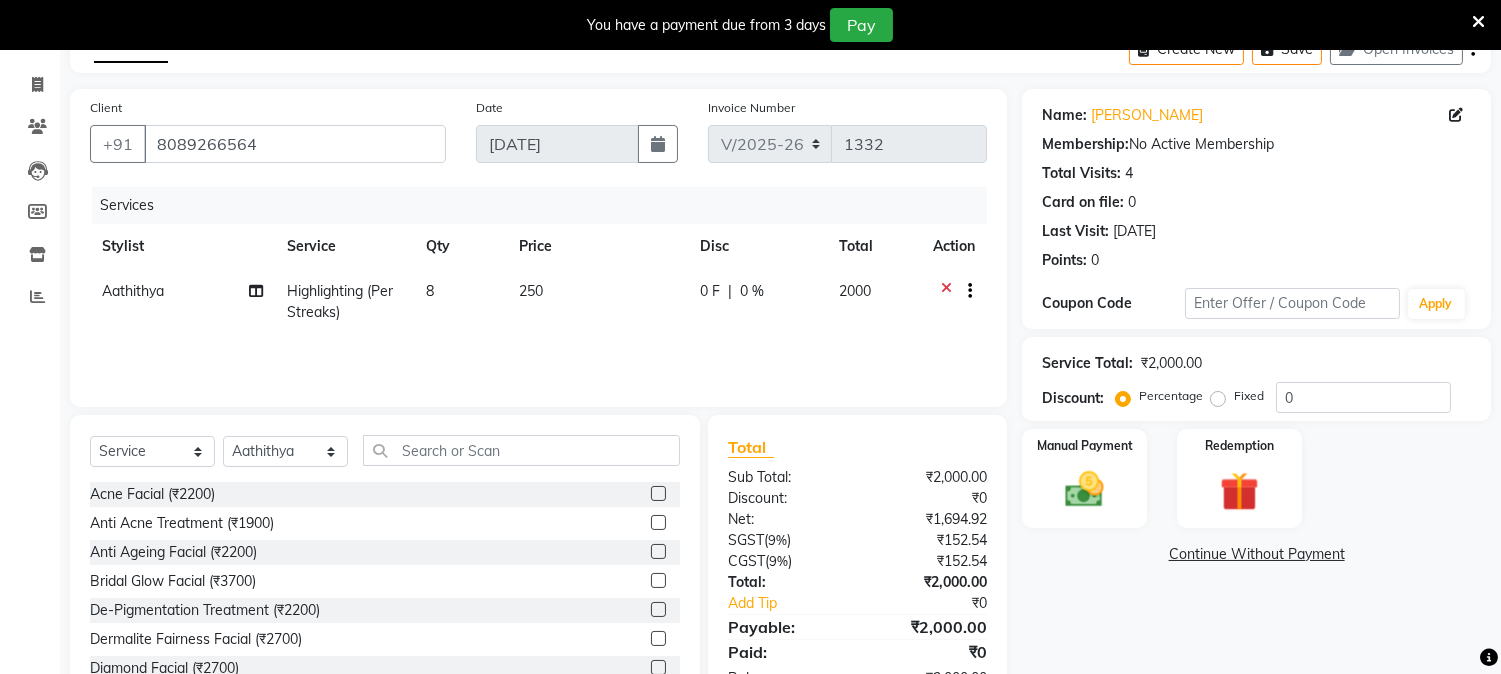 scroll, scrollTop: 176, scrollLeft: 0, axis: vertical 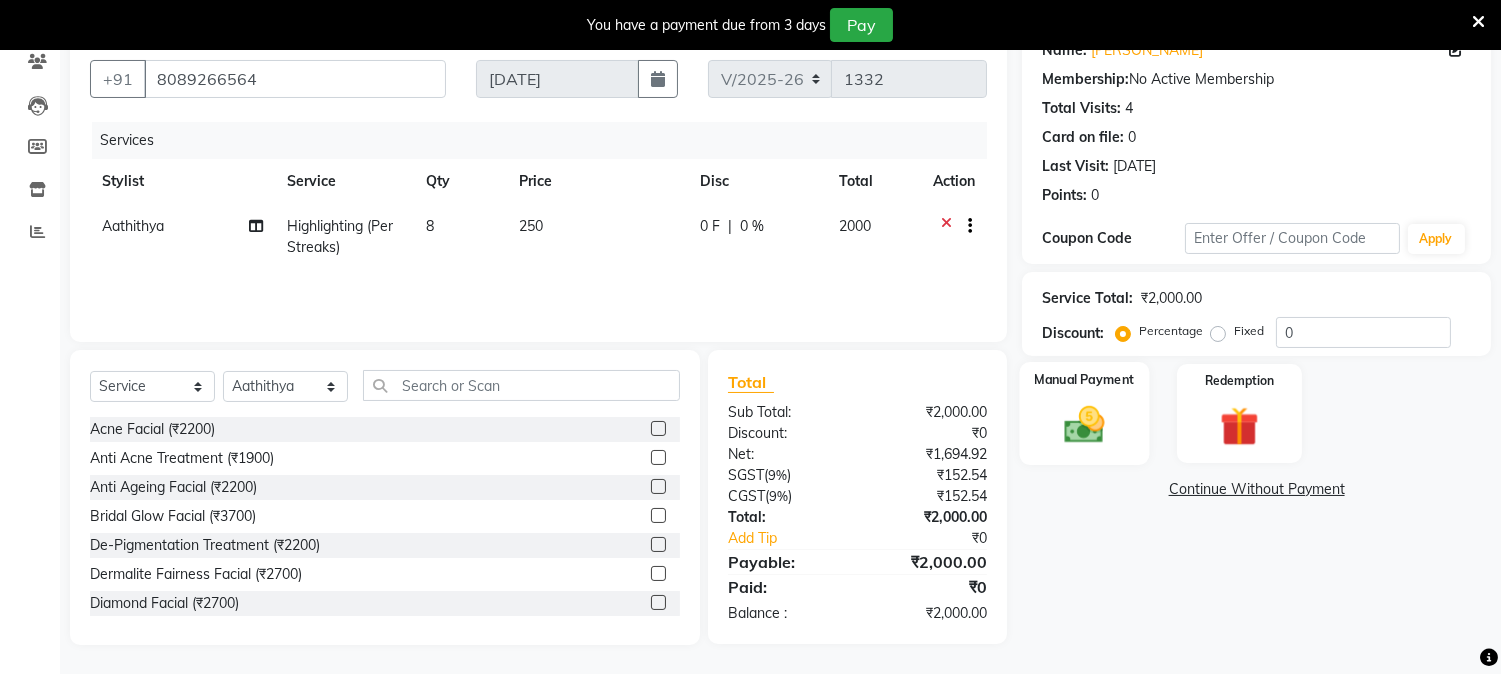 click 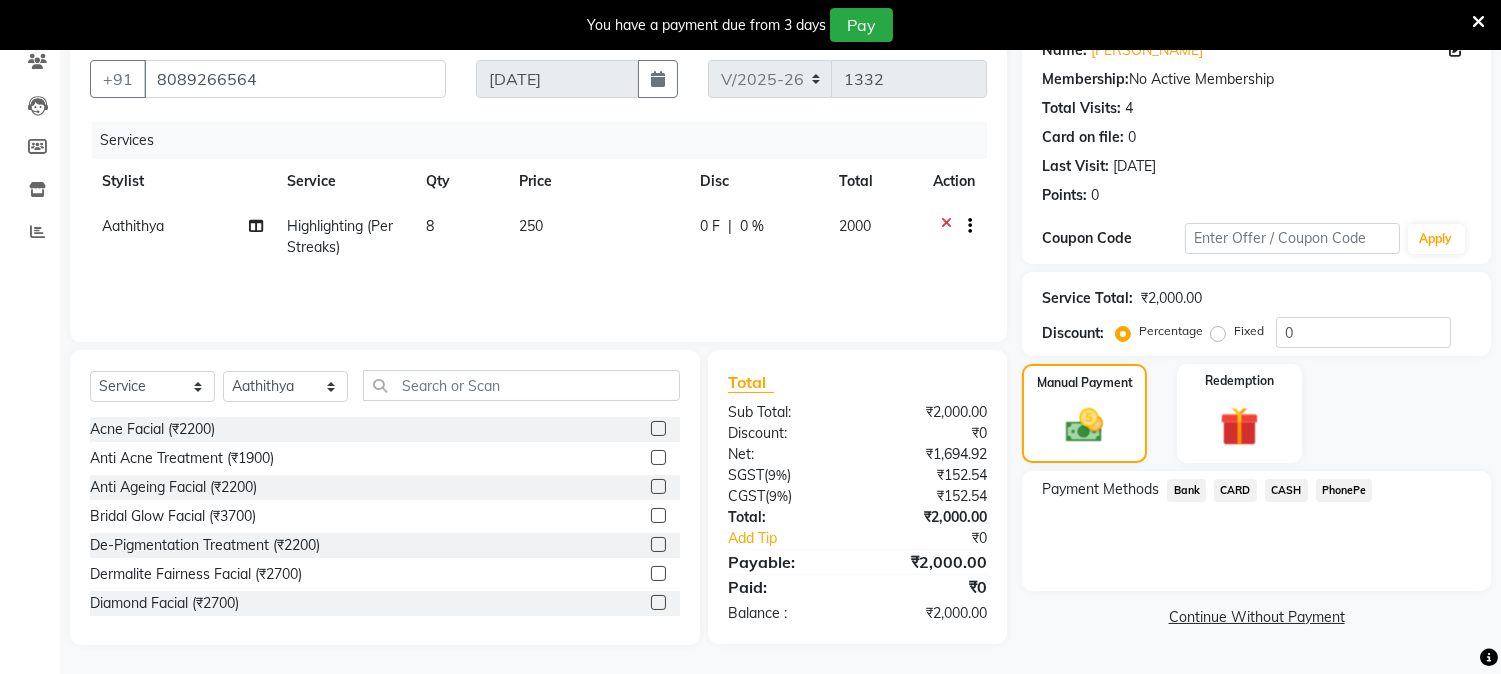 click on "CASH" 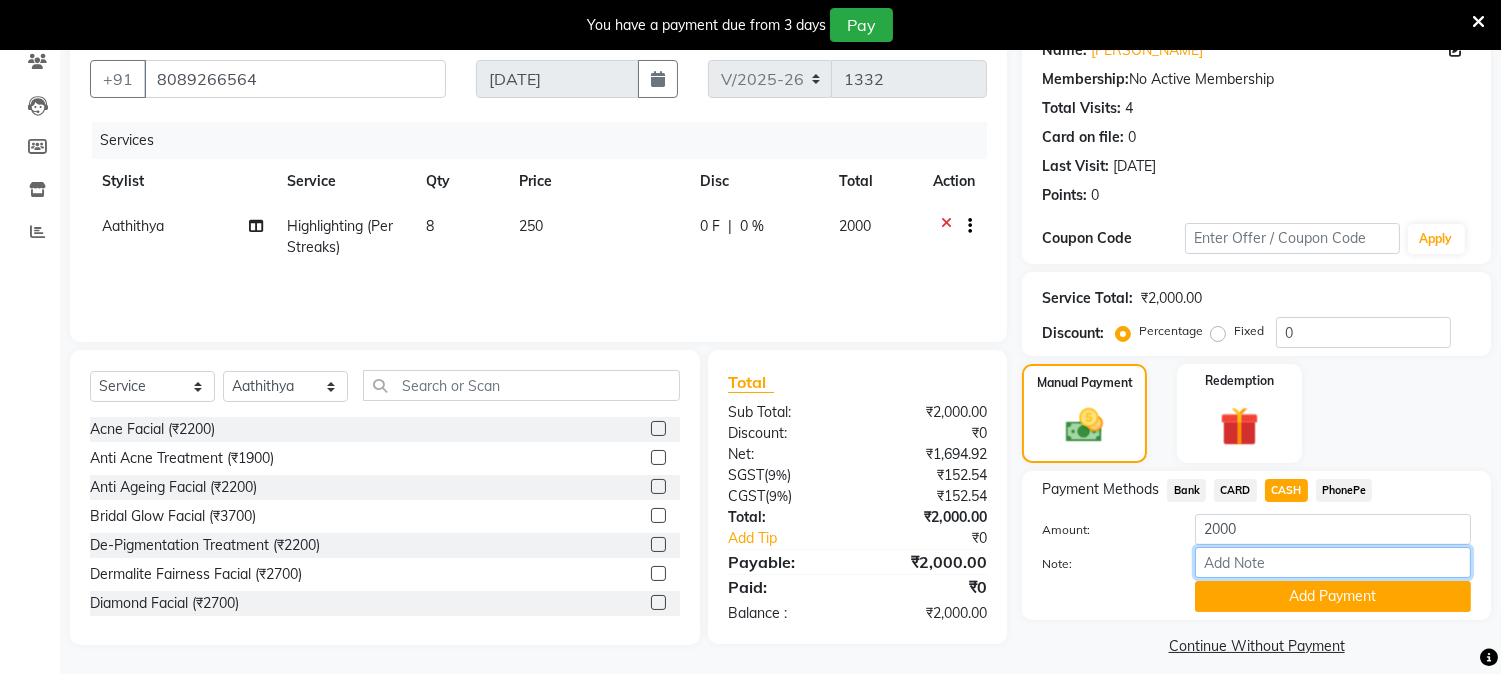drag, startPoint x: 1244, startPoint y: 563, endPoint x: 1261, endPoint y: 525, distance: 41.62932 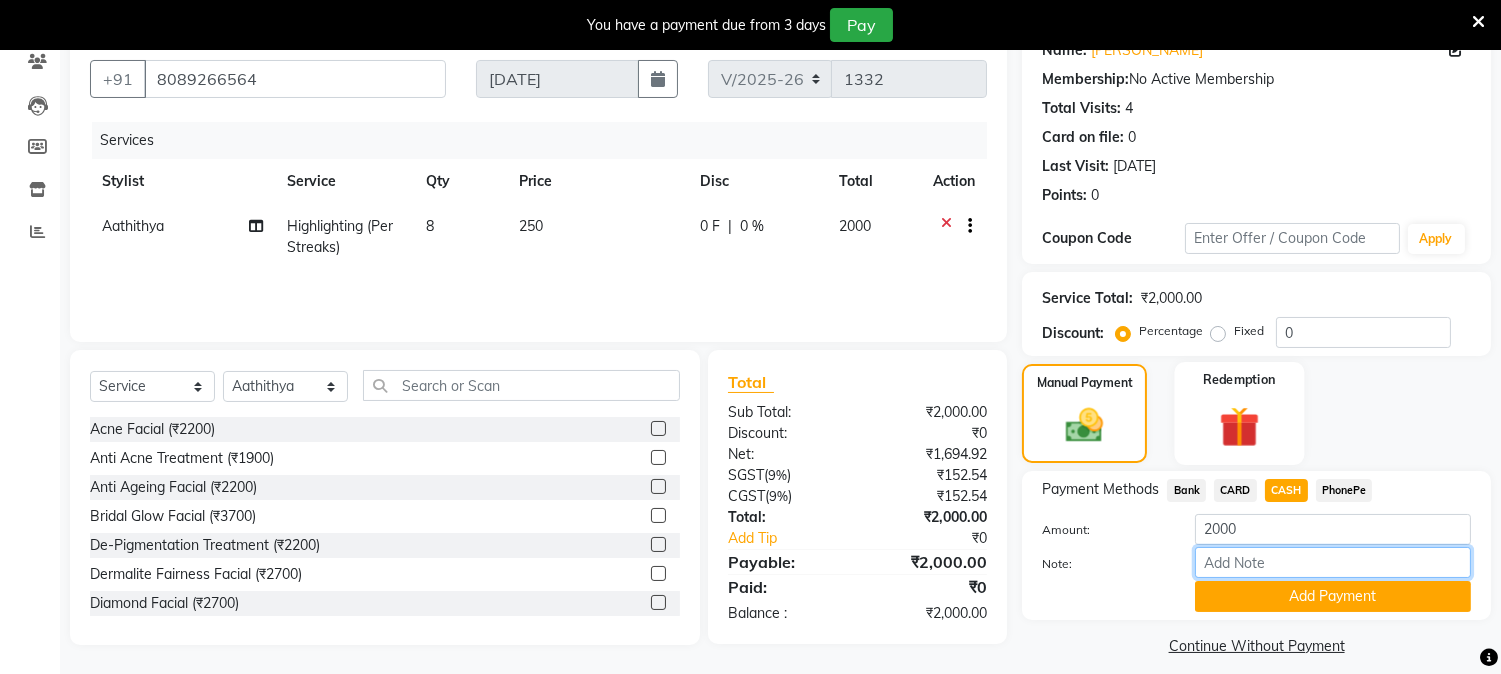 type on "[PERSON_NAME]" 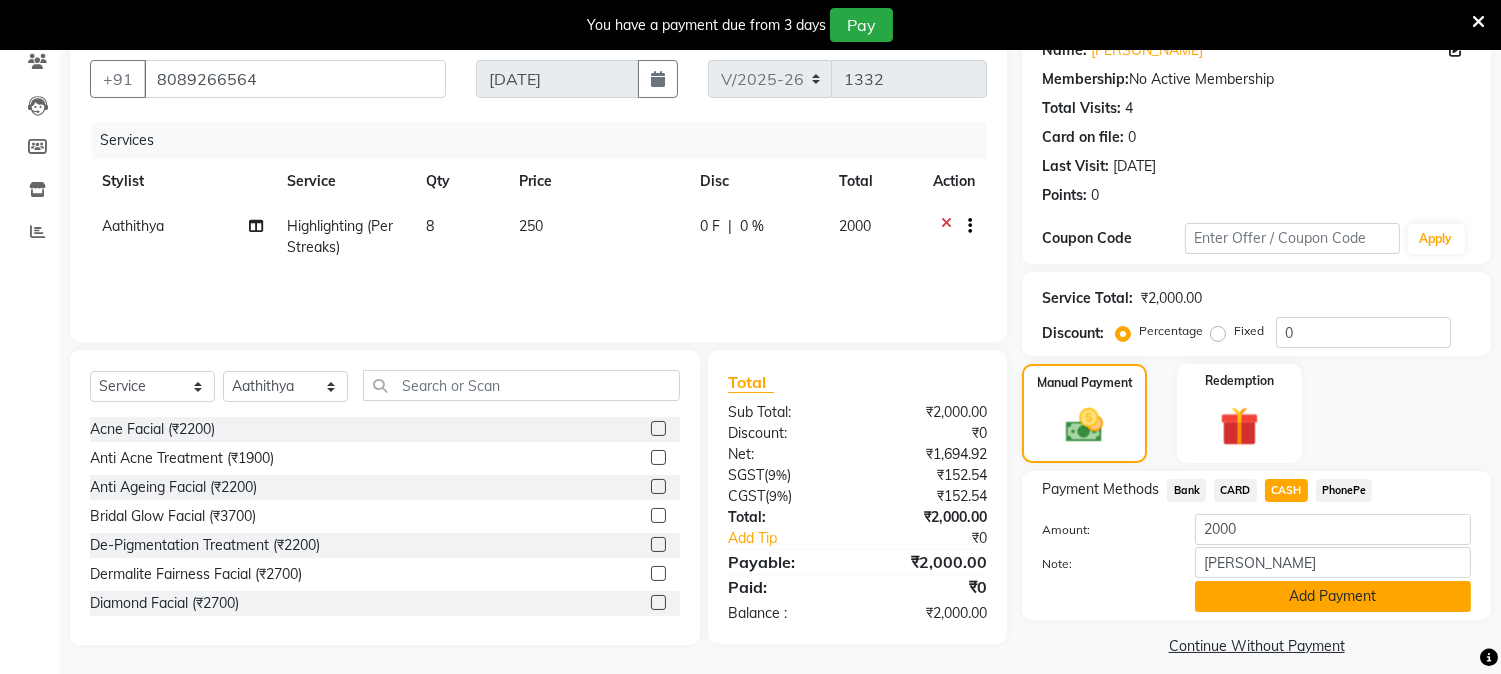 click on "Add Payment" 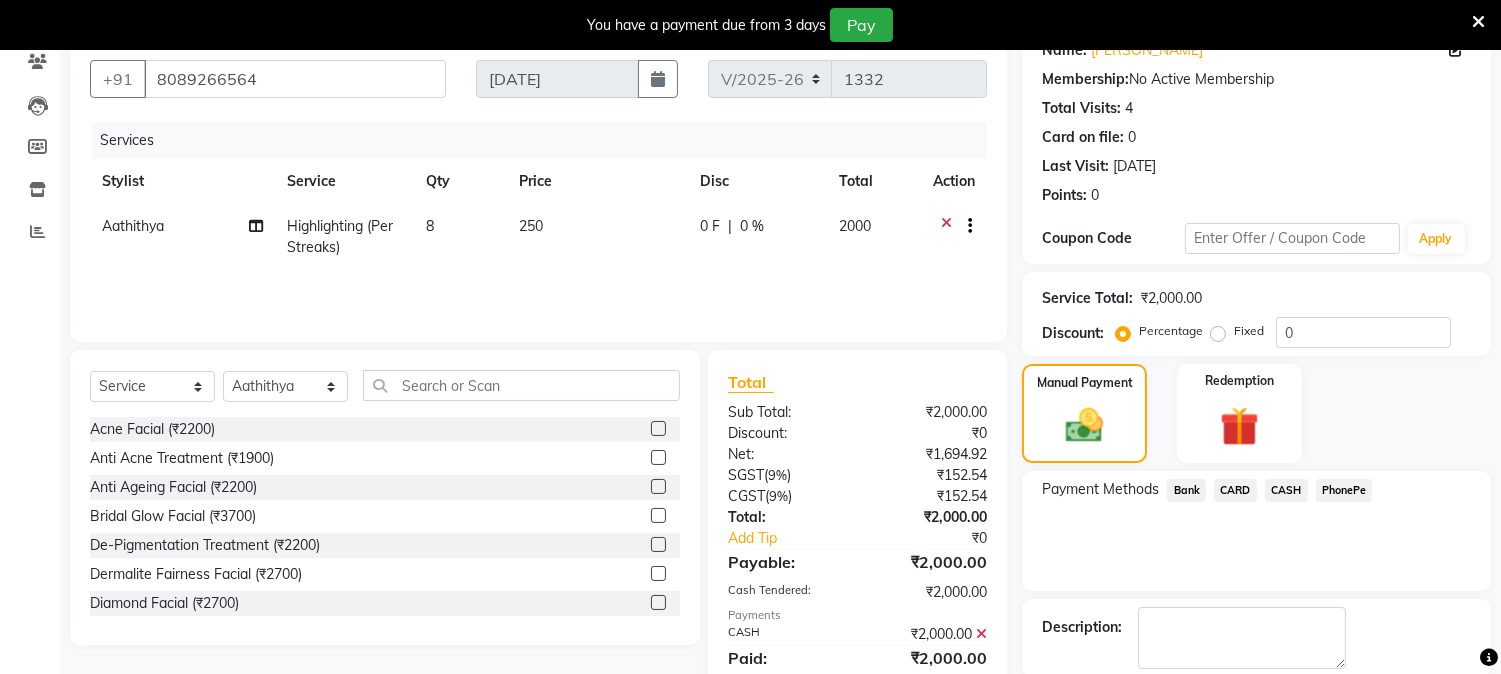 scroll, scrollTop: 246, scrollLeft: 0, axis: vertical 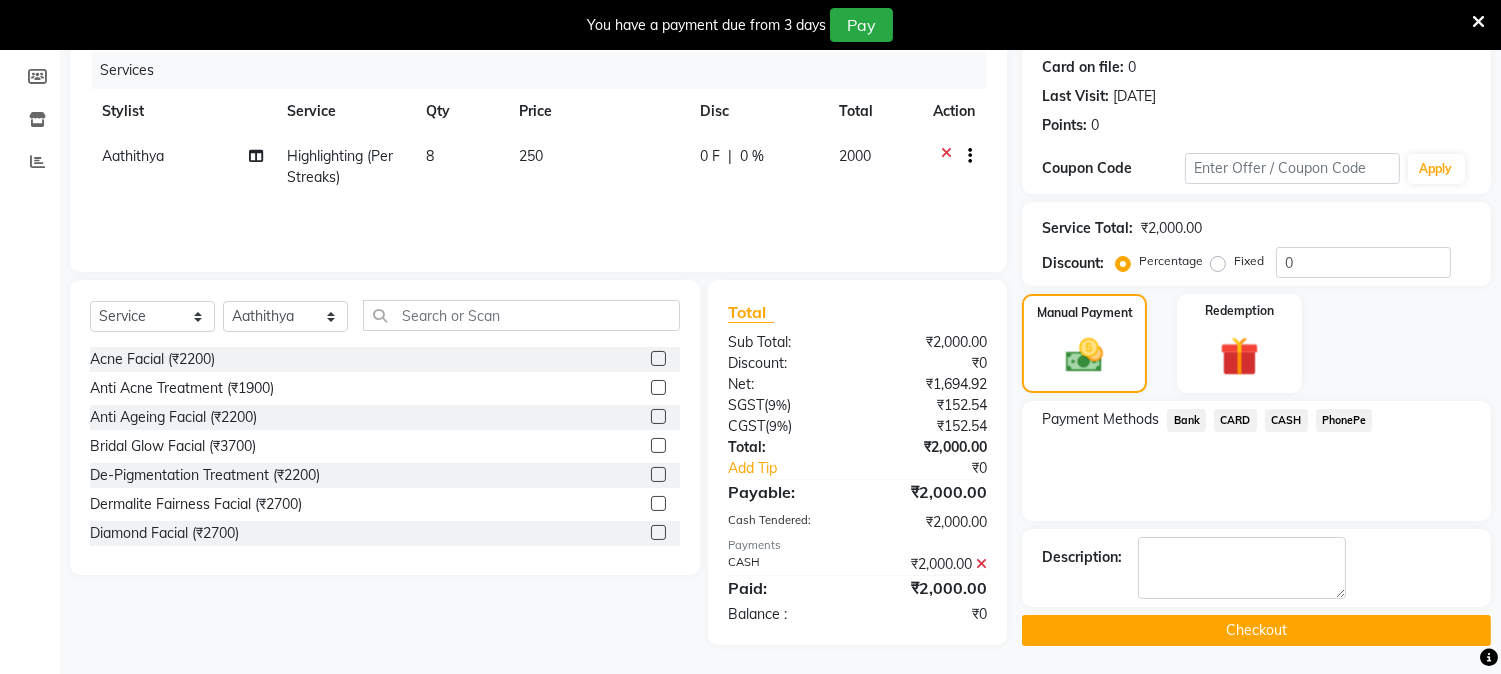 click on "Checkout" 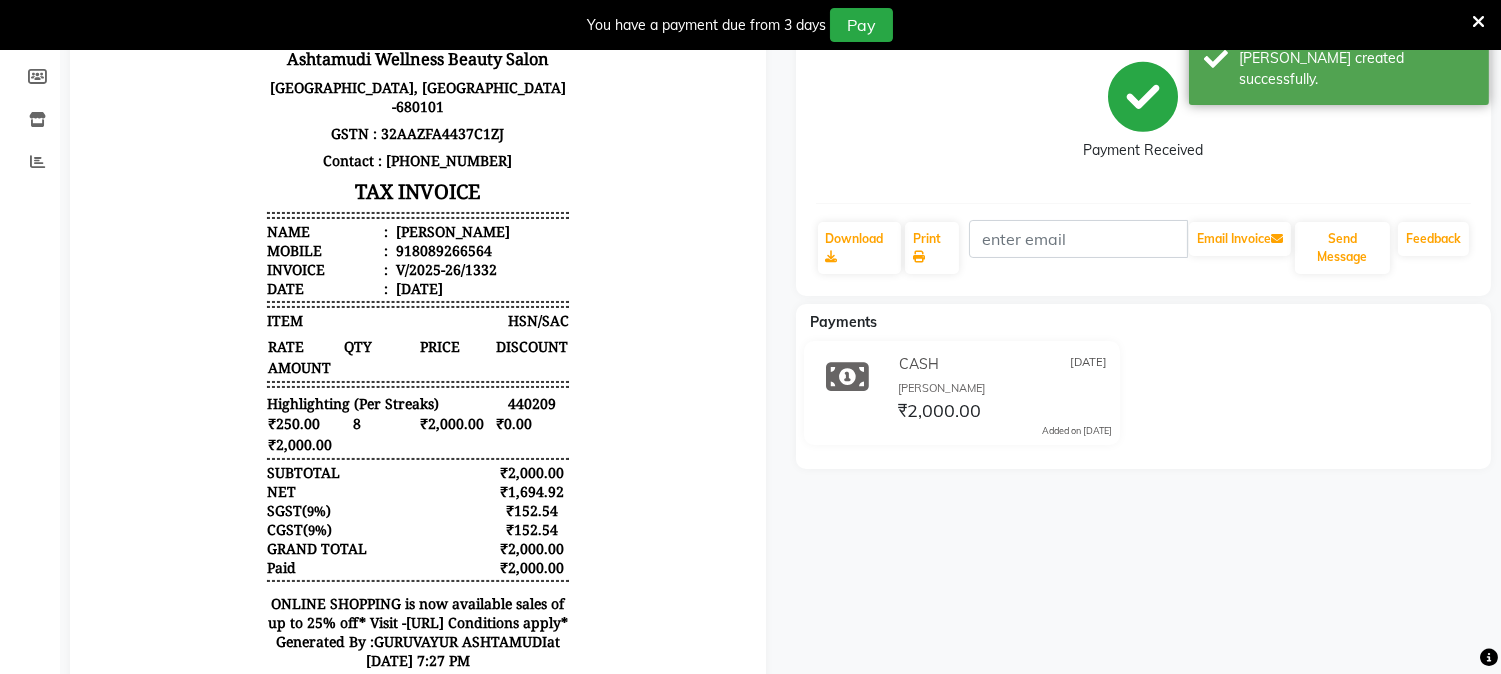 scroll, scrollTop: 0, scrollLeft: 0, axis: both 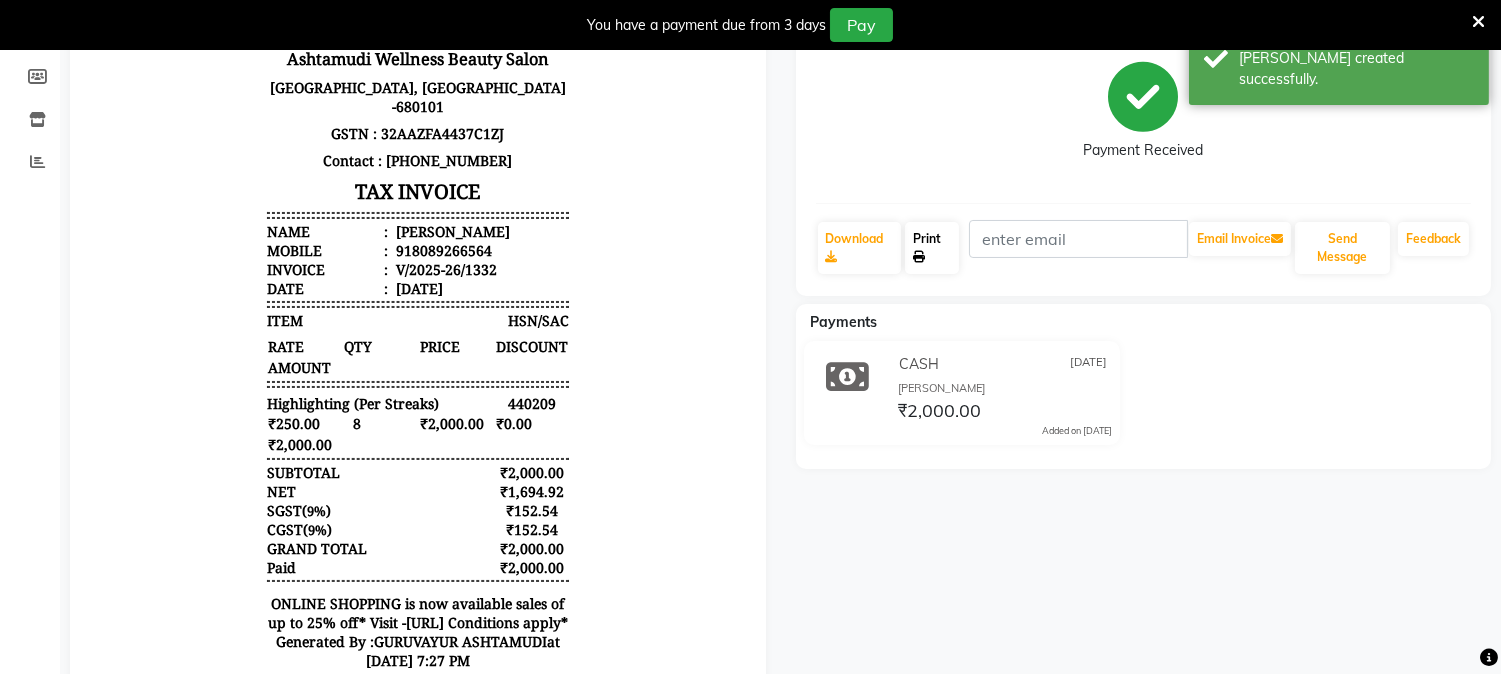 click on "Print" 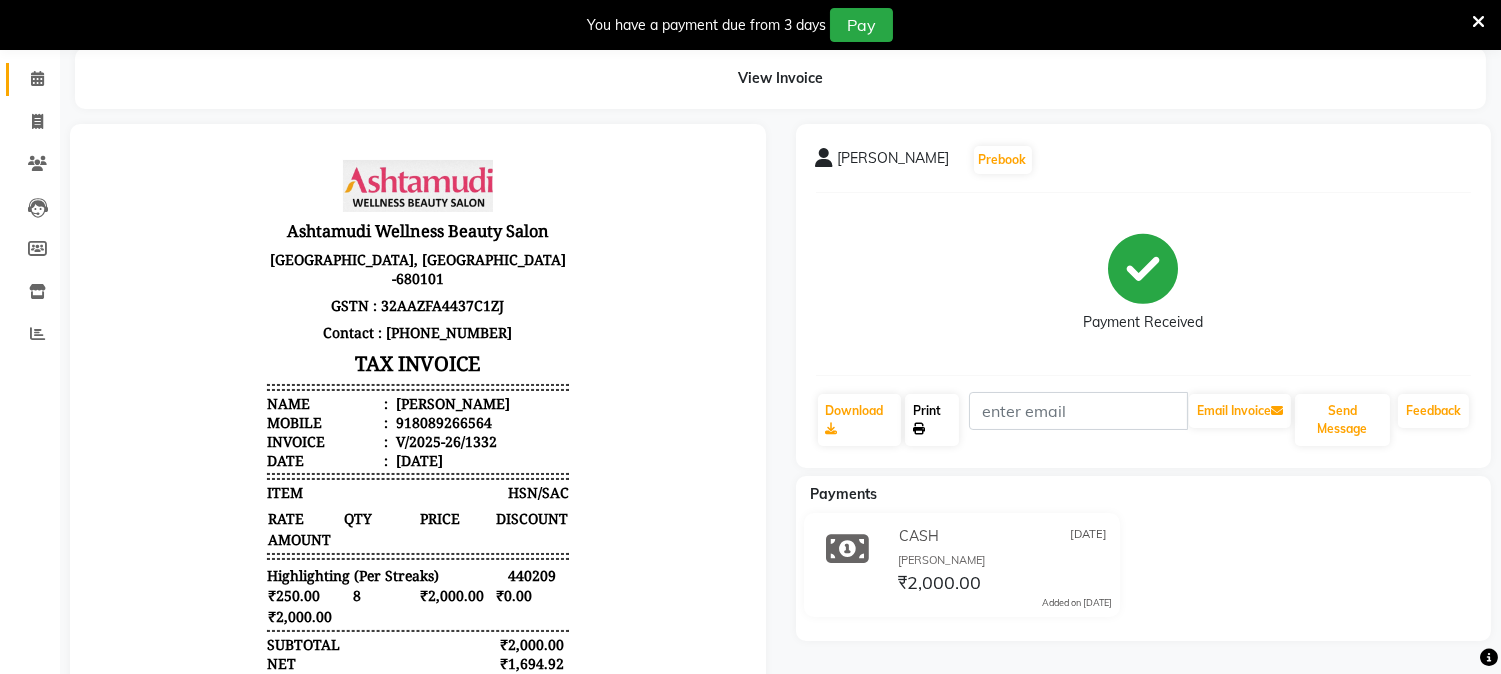 scroll, scrollTop: 0, scrollLeft: 0, axis: both 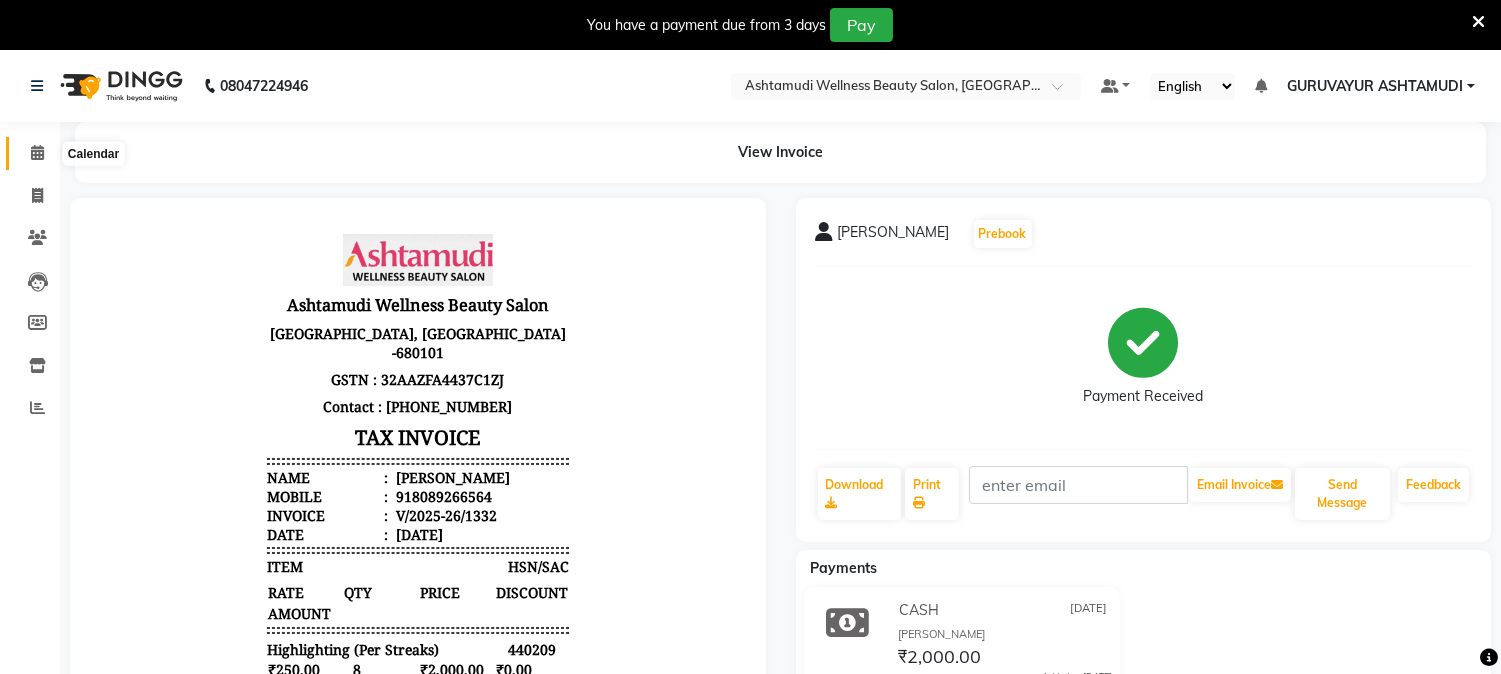 click 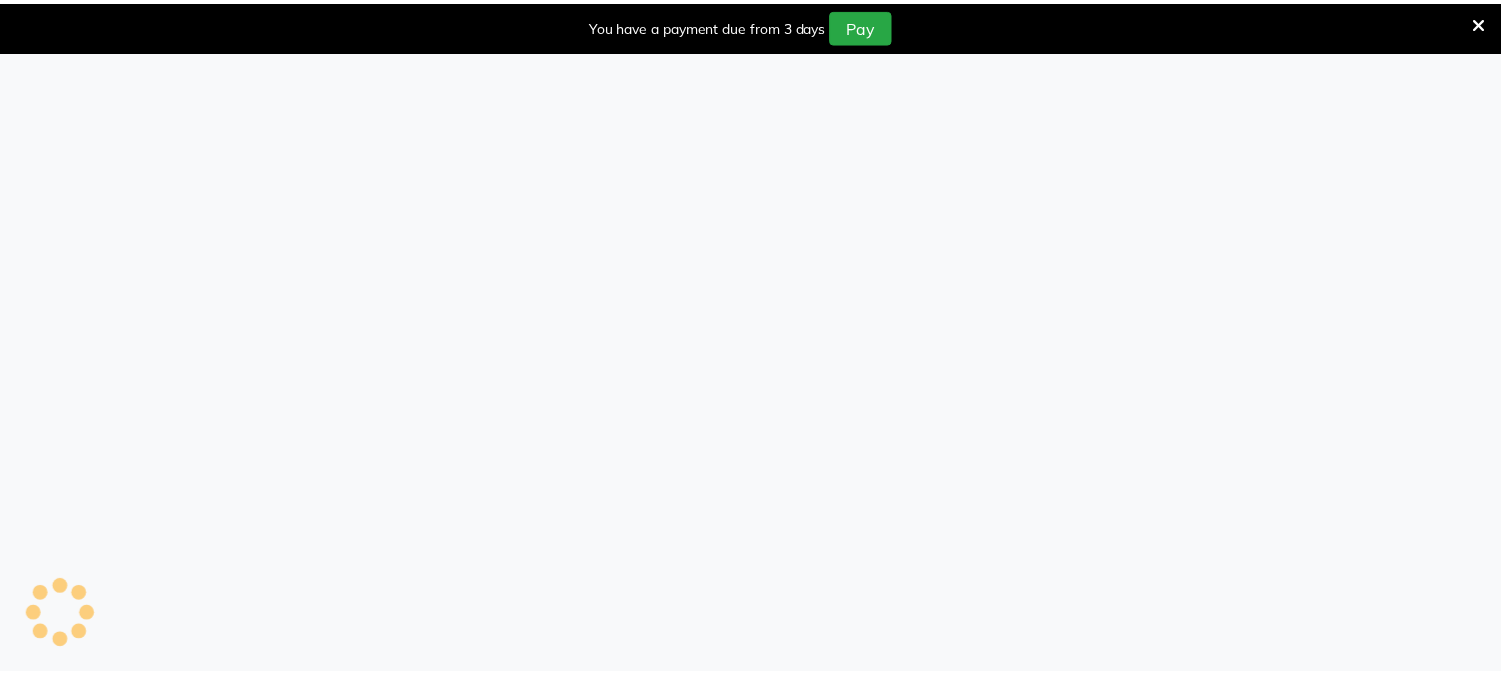 scroll, scrollTop: 0, scrollLeft: 0, axis: both 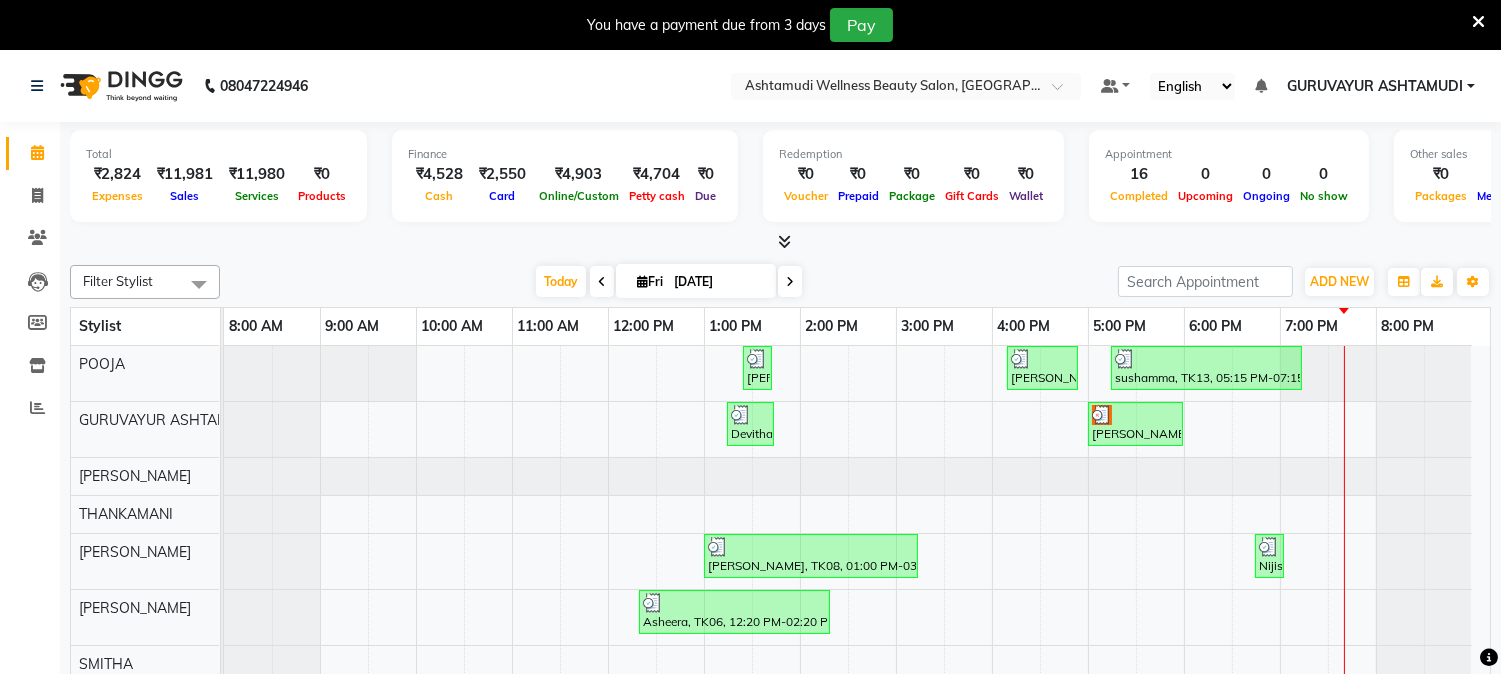 click at bounding box center (1478, 22) 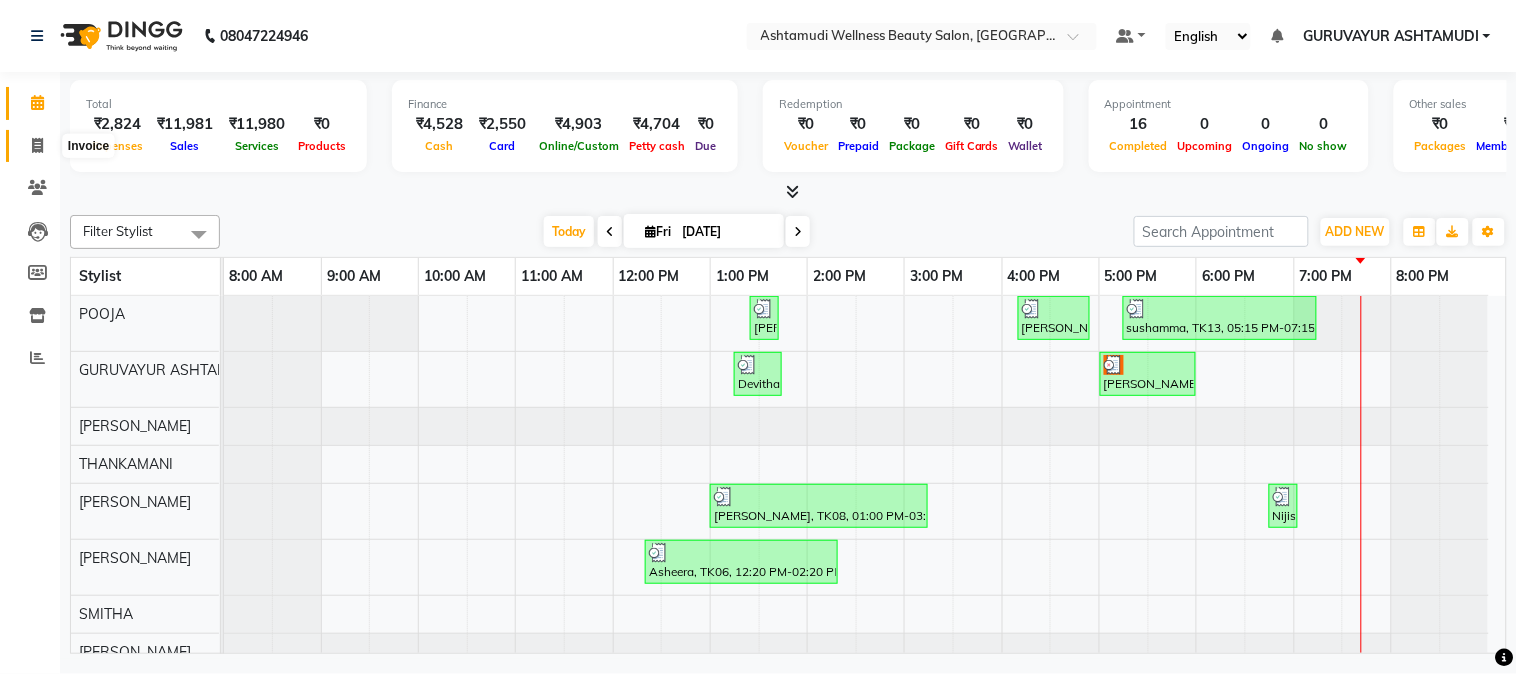 click 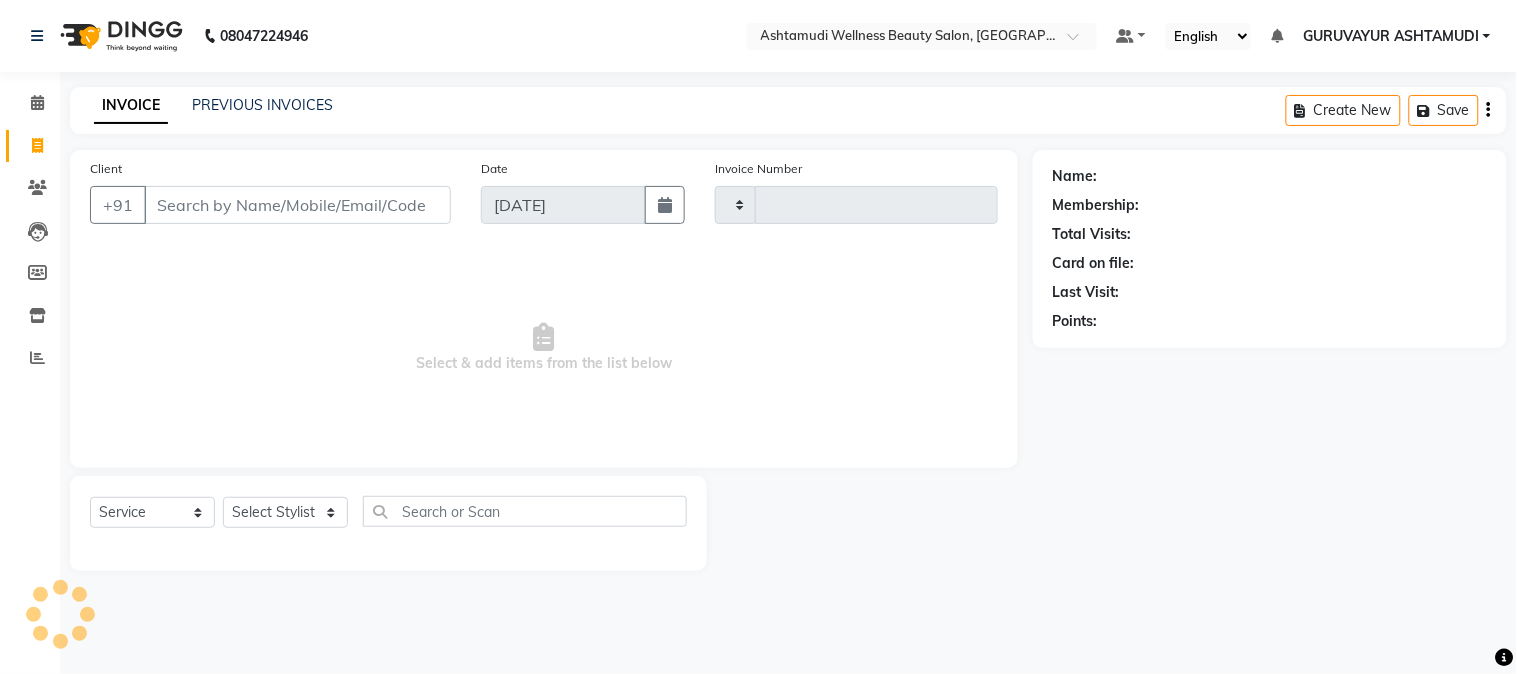 type on "1333" 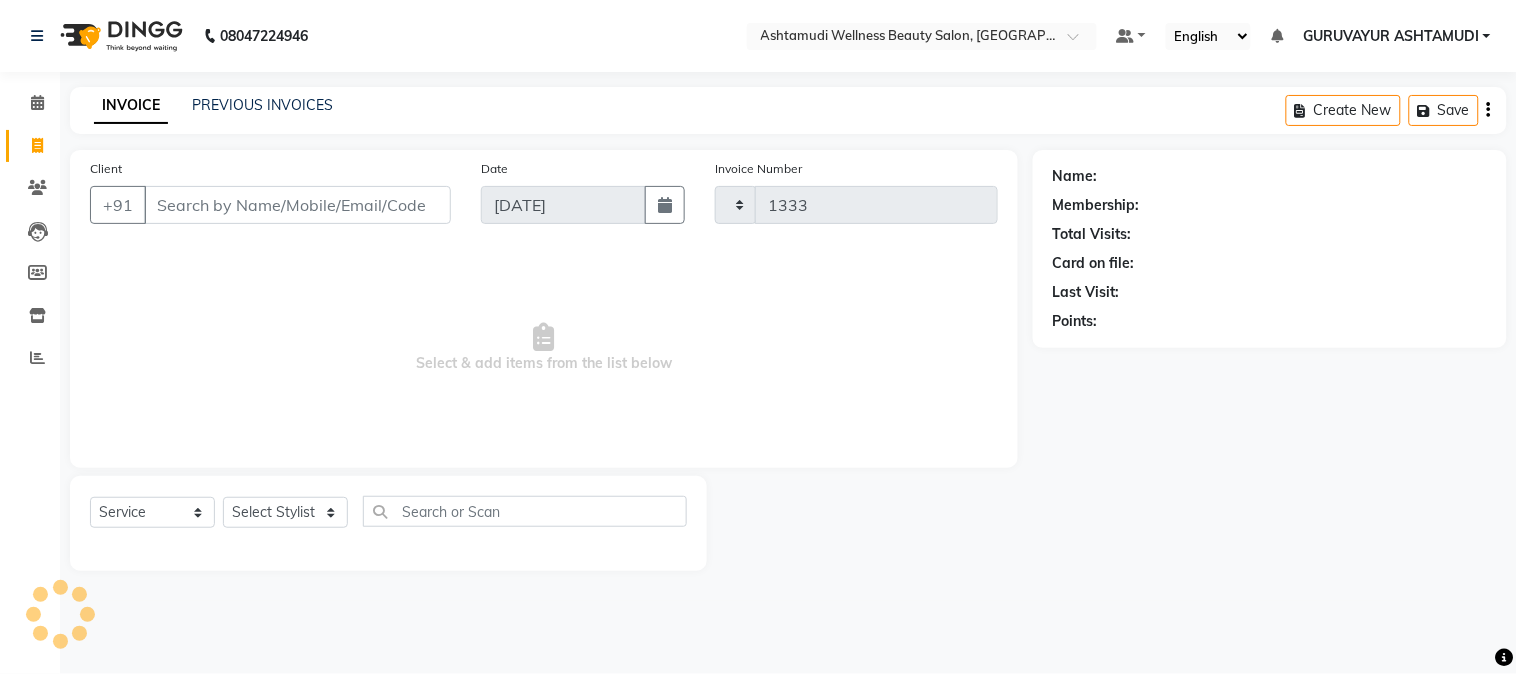 select on "4660" 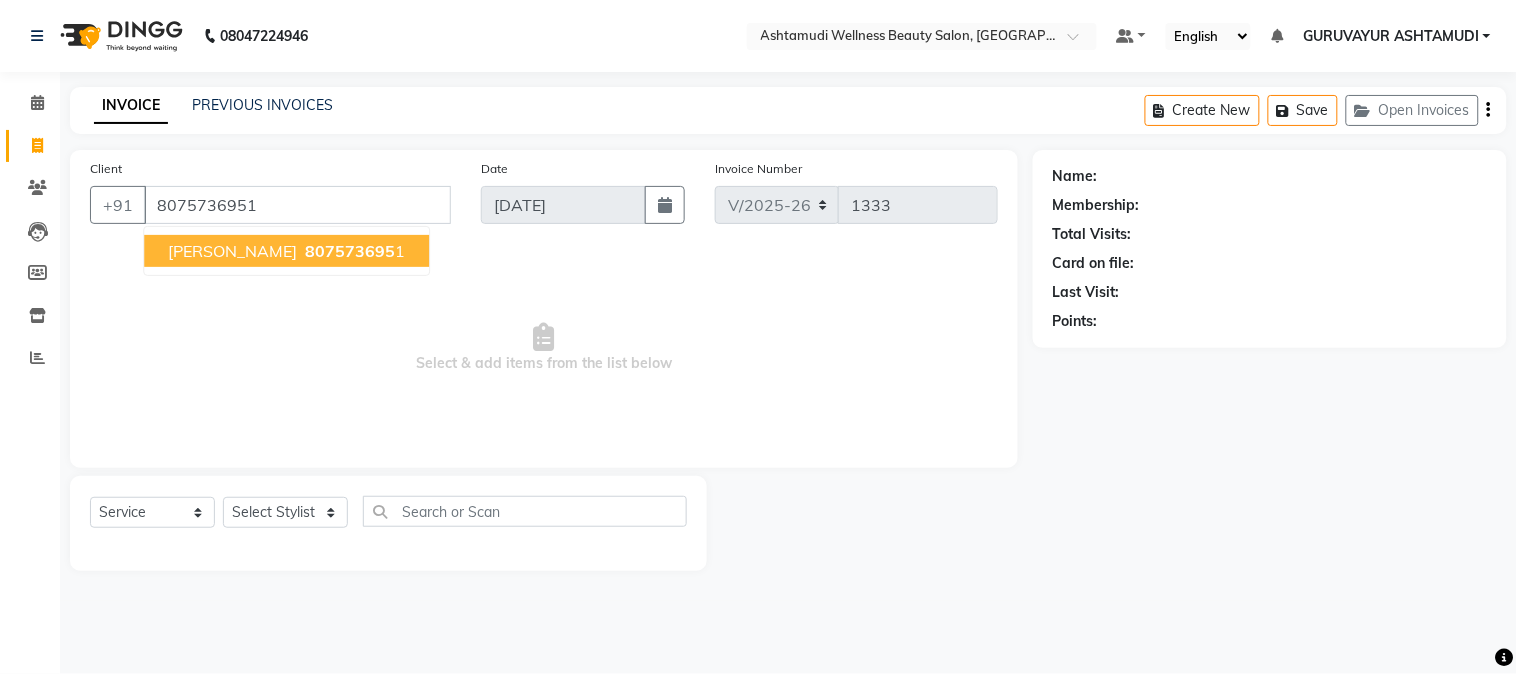 type on "8075736951" 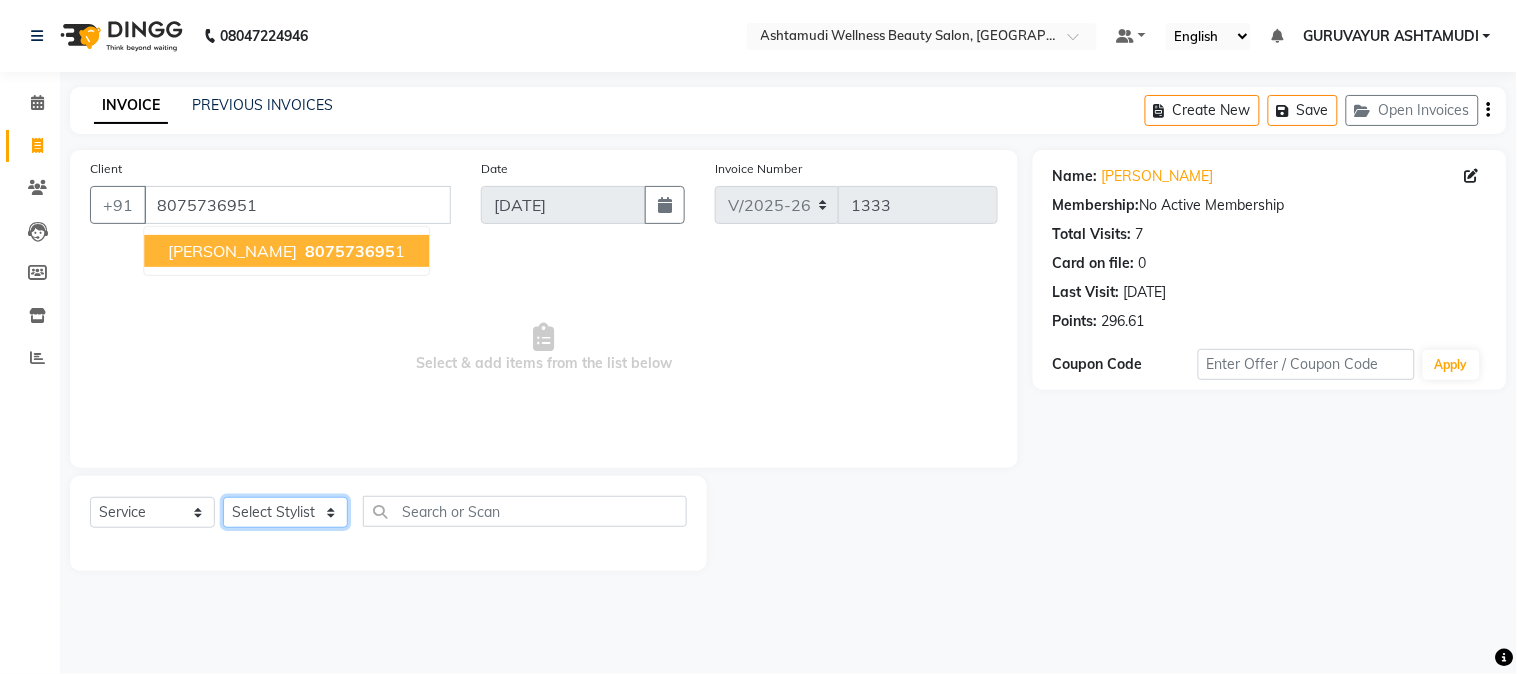 click on "Select Stylist Aathithya [PERSON_NAME] [PERSON_NAME] GURUVAYUR ASHTAMUDI [PERSON_NAME] Nigisha POOJA [PERSON_NAME] [PERSON_NAME] [PERSON_NAME]" 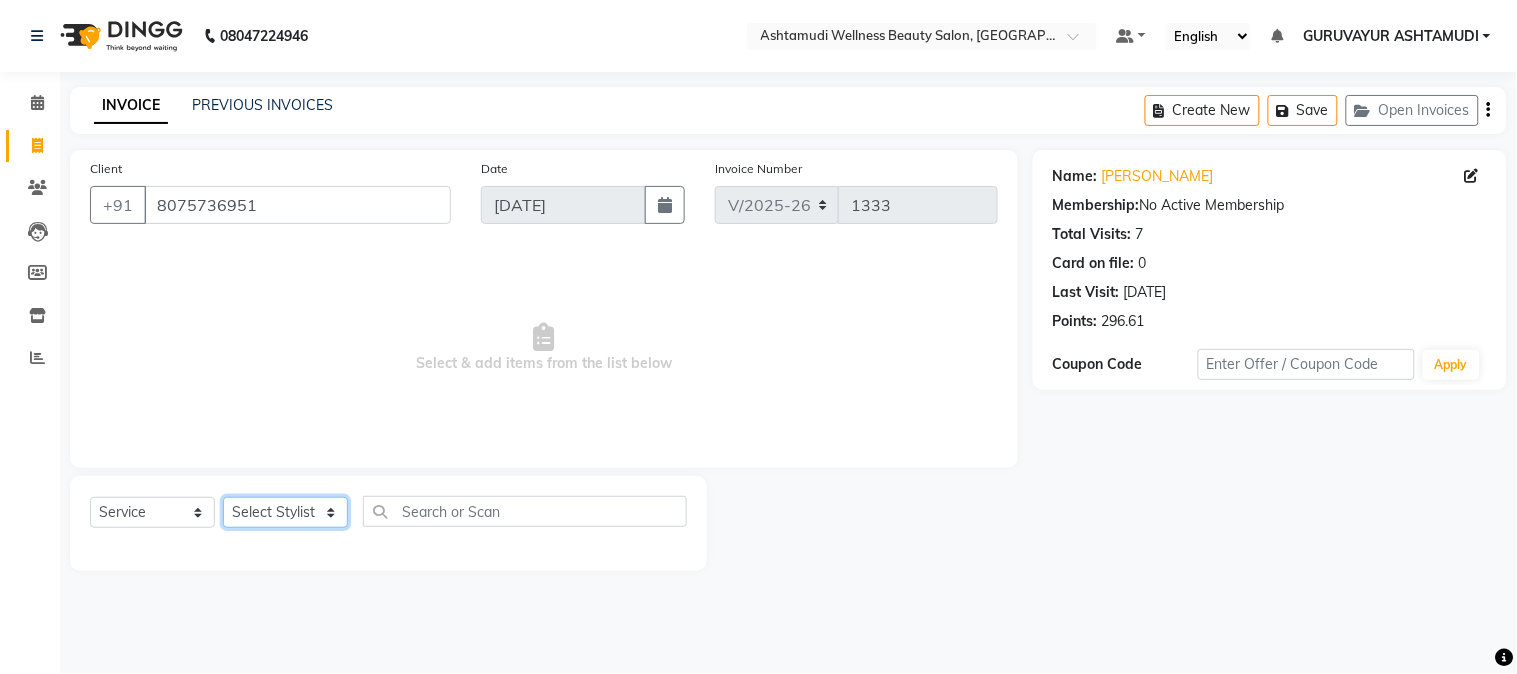 select on "85075" 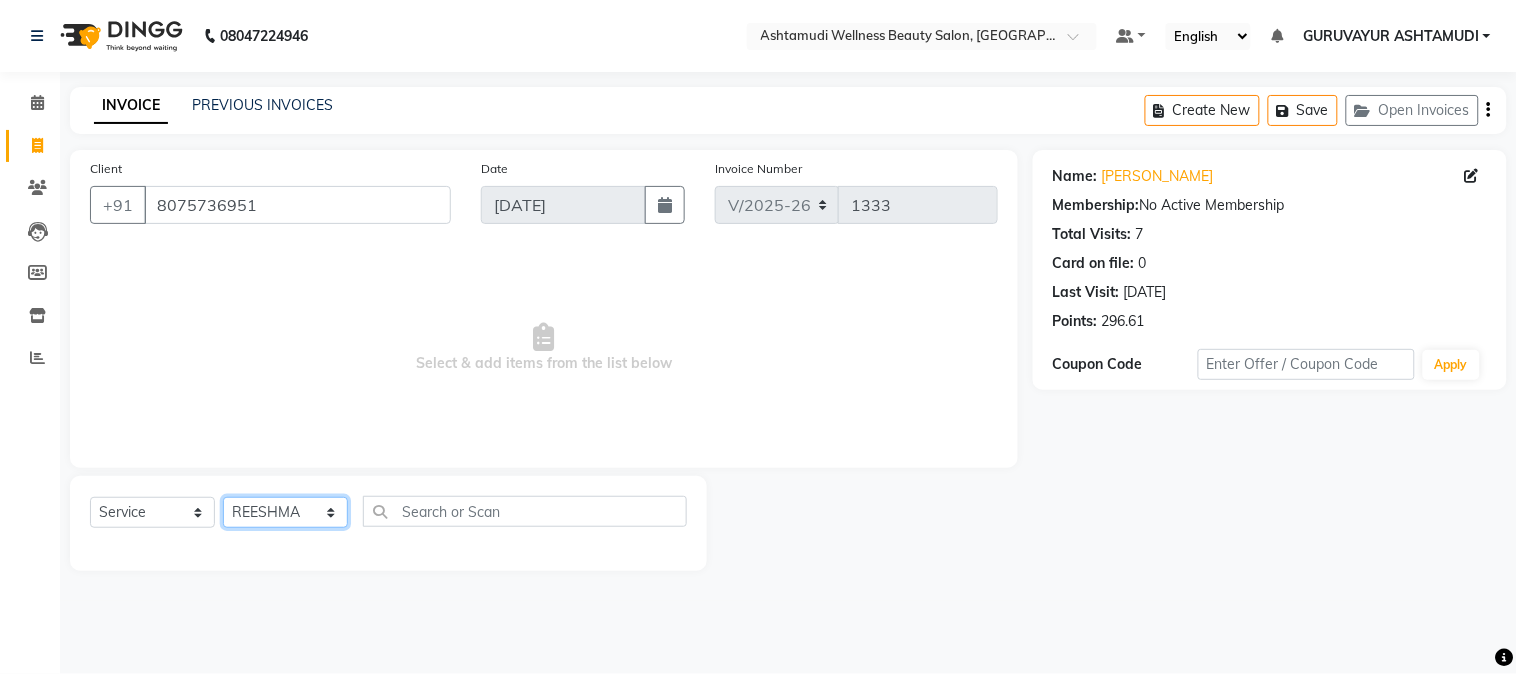 click on "Select Stylist Aathithya [PERSON_NAME] [PERSON_NAME] GURUVAYUR ASHTAMUDI [PERSON_NAME] Nigisha POOJA [PERSON_NAME] [PERSON_NAME] [PERSON_NAME]" 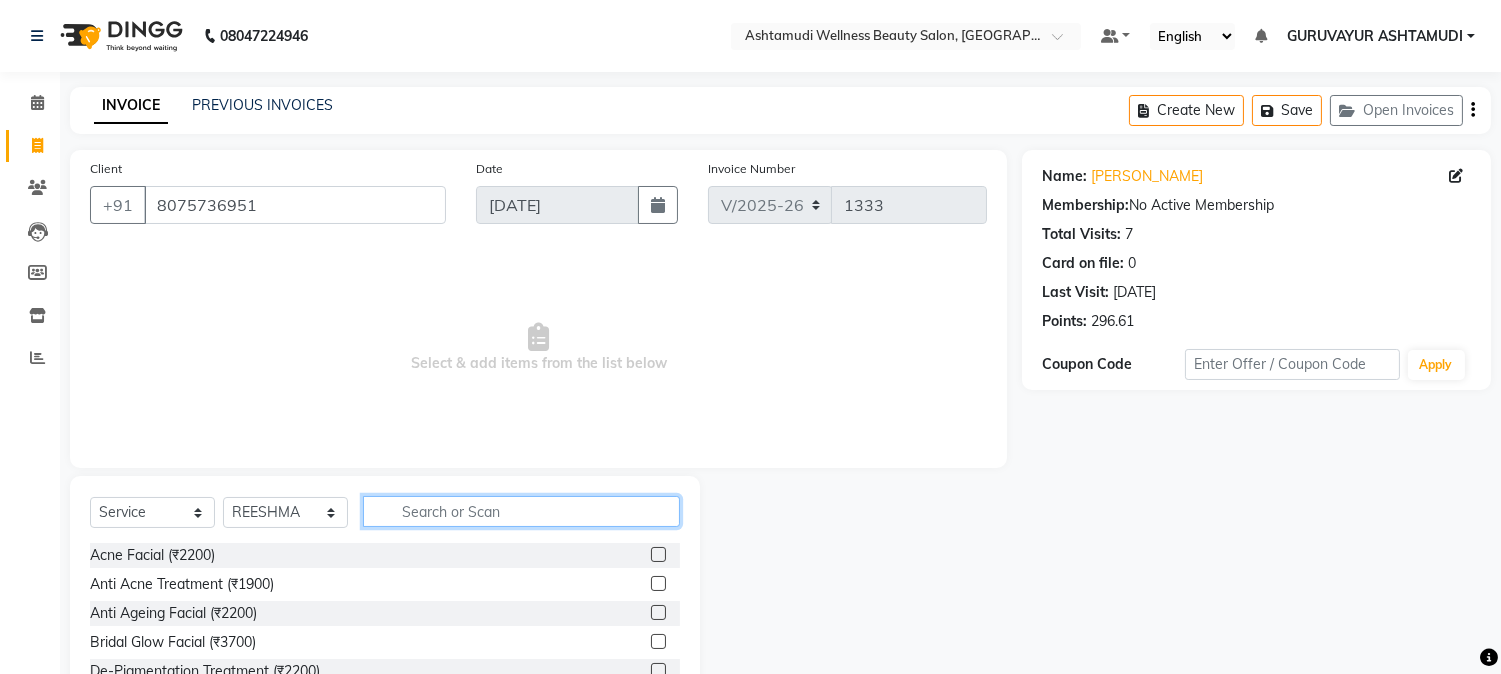 click 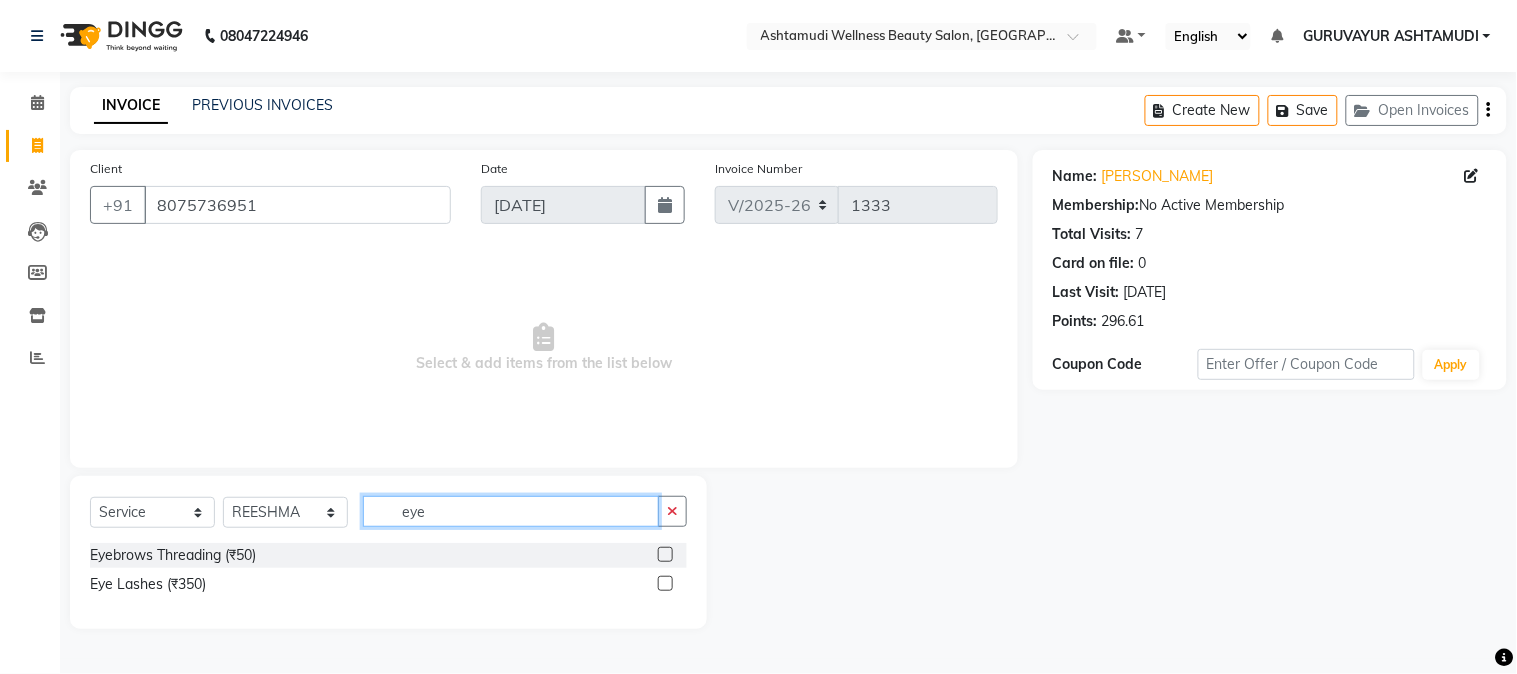 type on "eye" 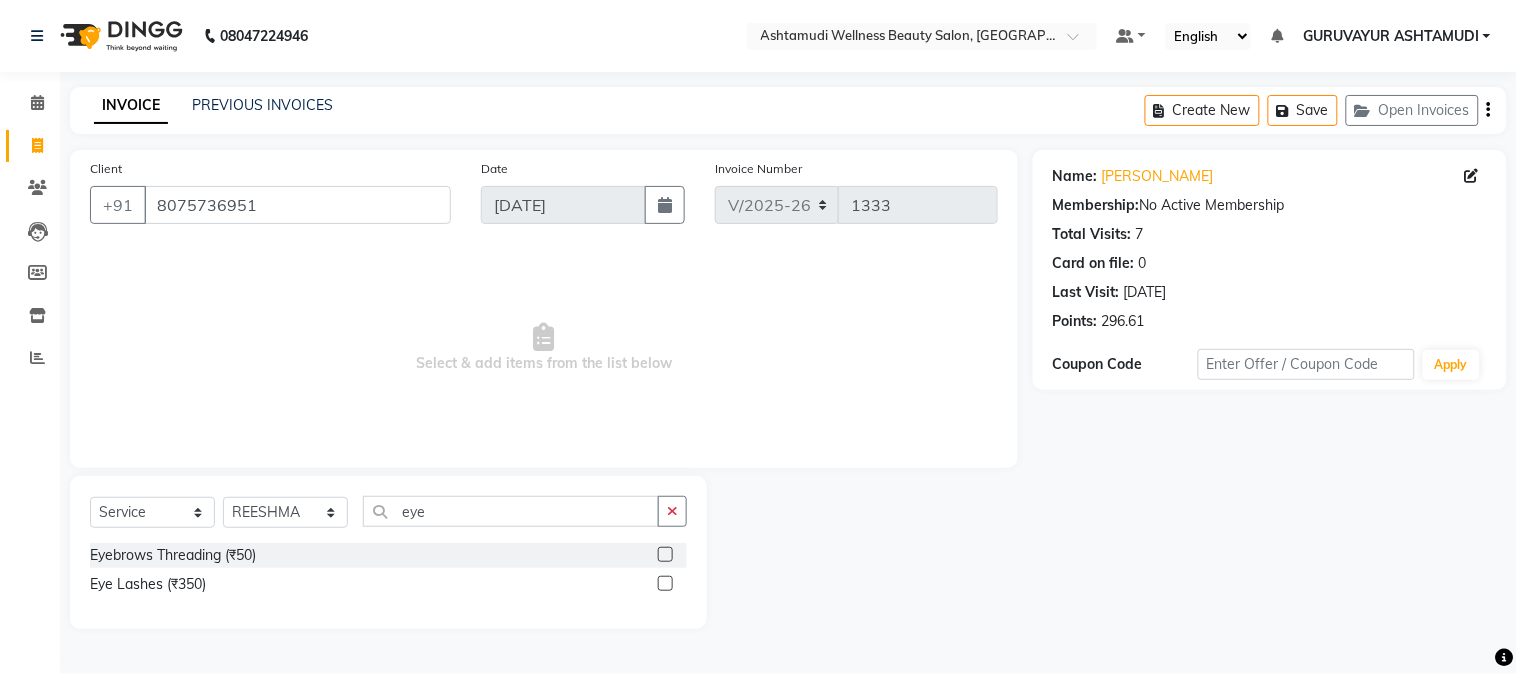 click 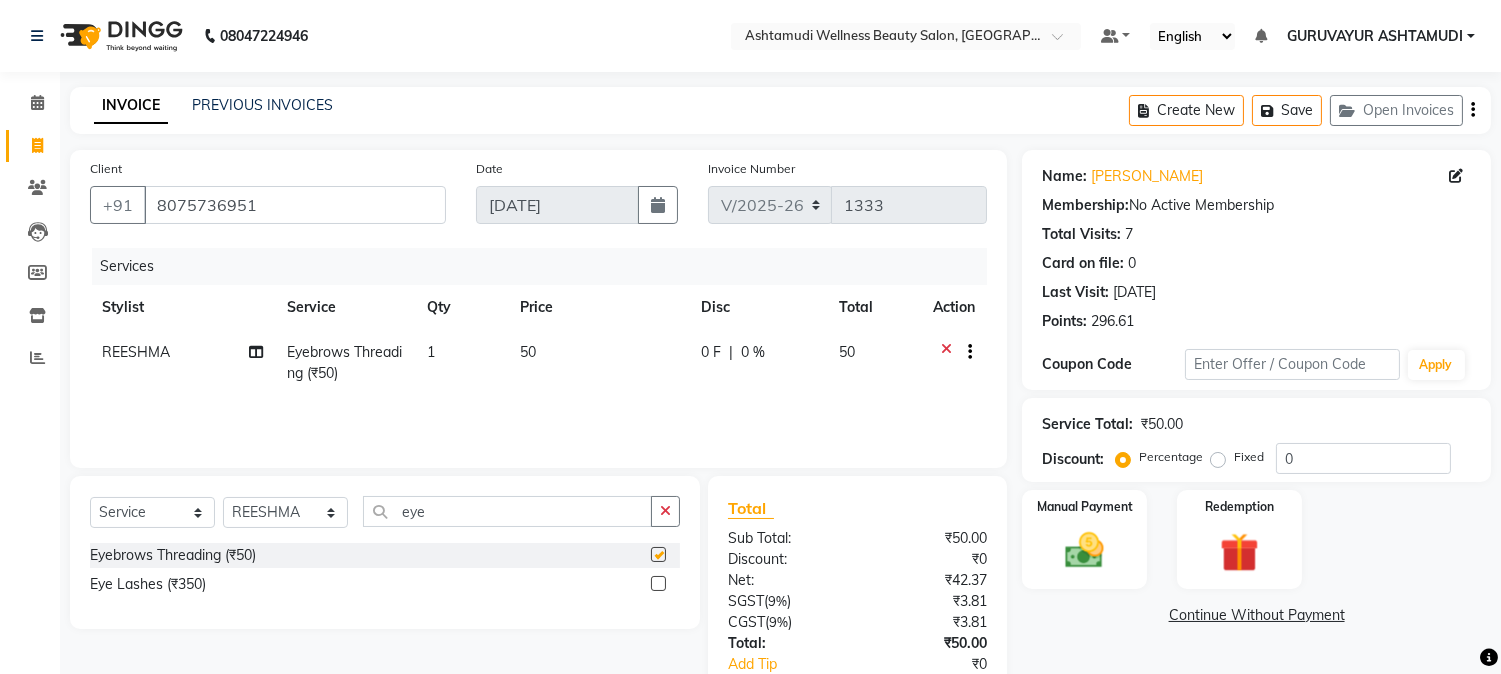 checkbox on "false" 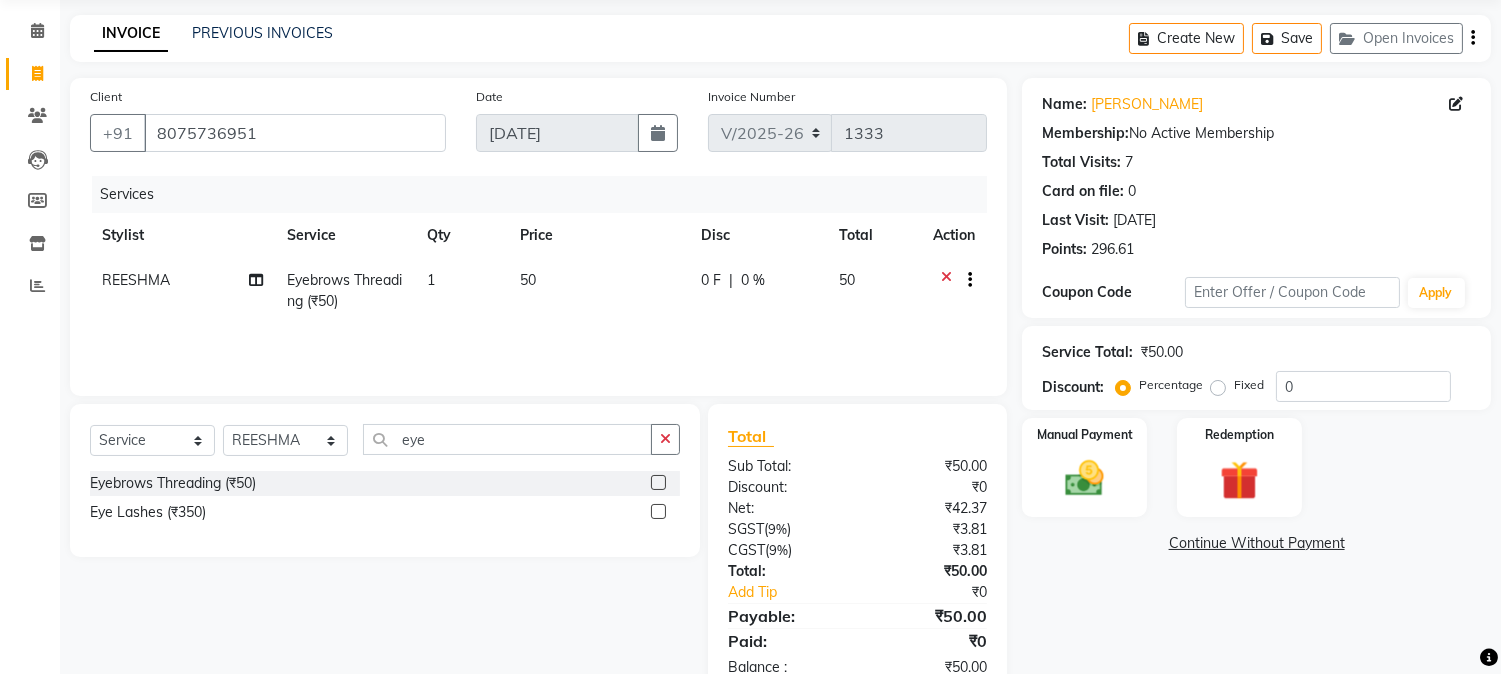 scroll, scrollTop: 111, scrollLeft: 0, axis: vertical 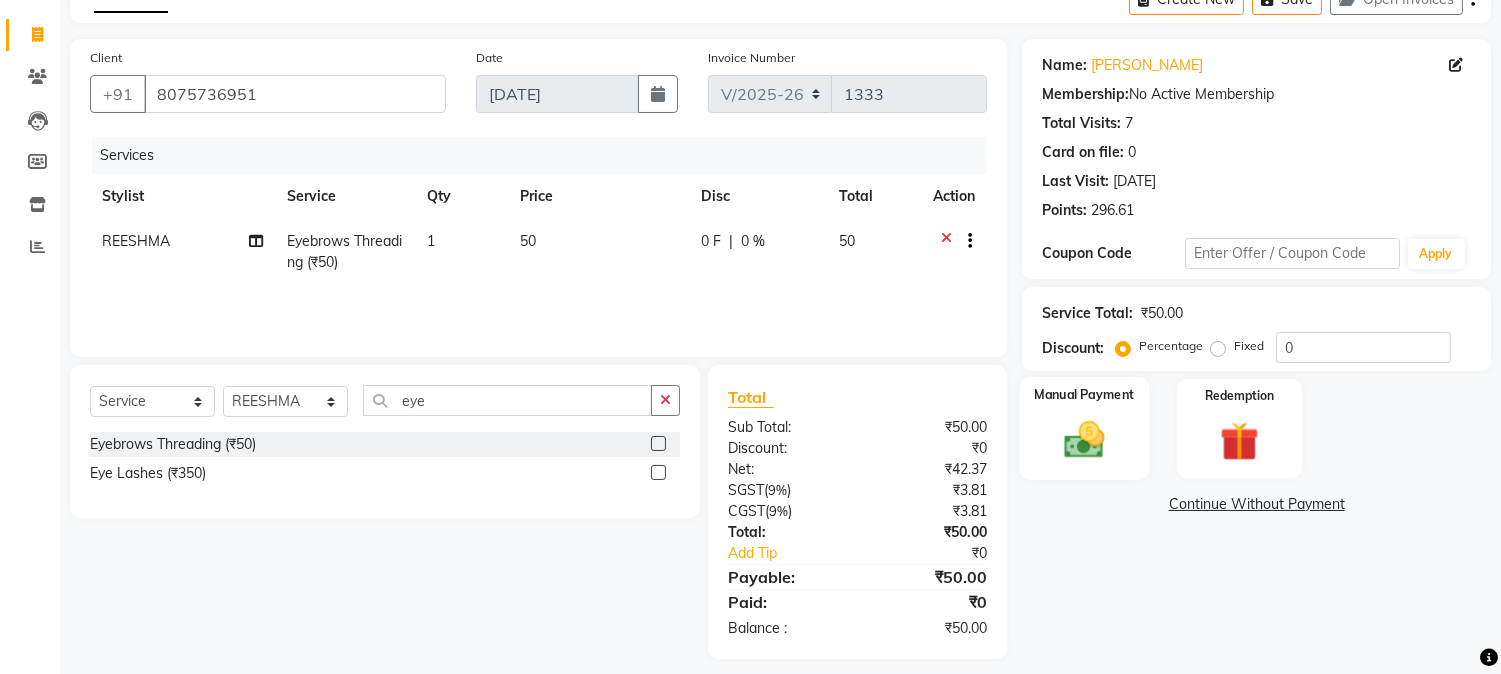 click on "Manual Payment" 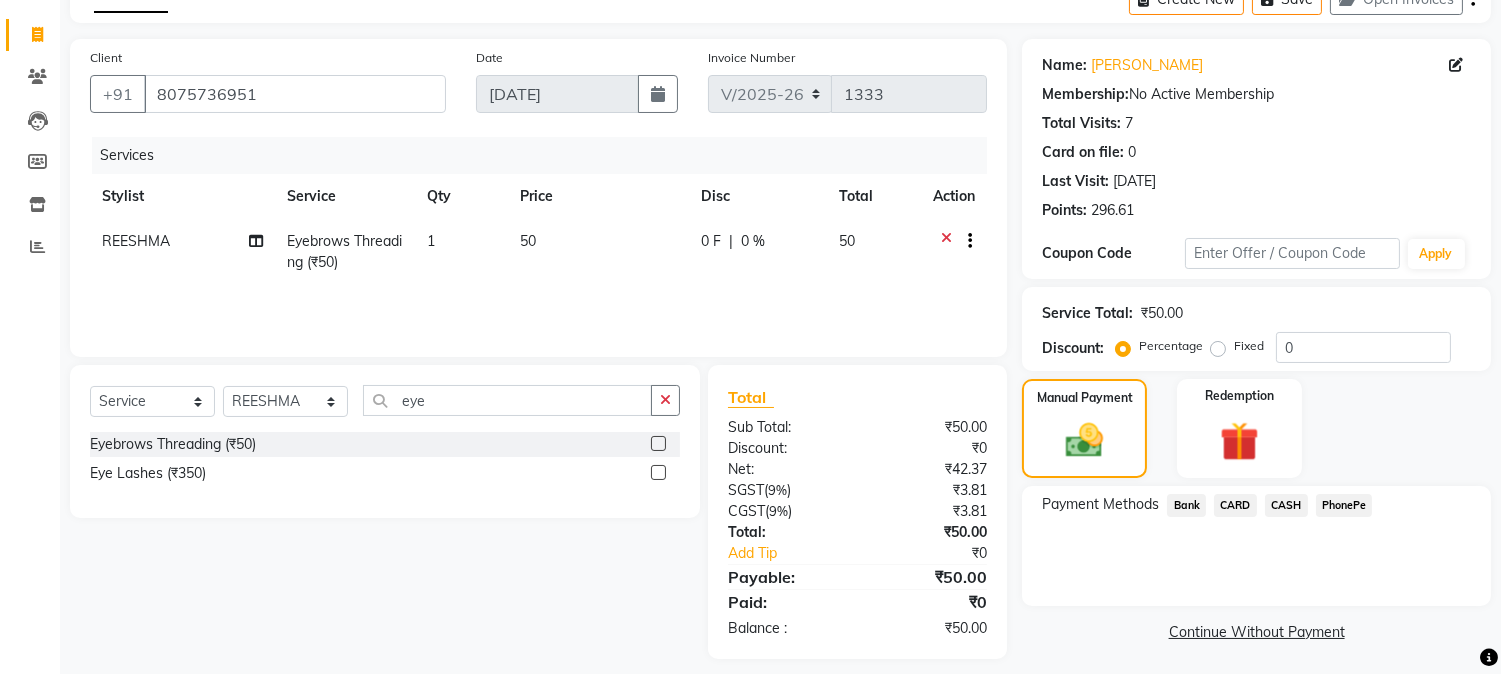 click on "CASH" 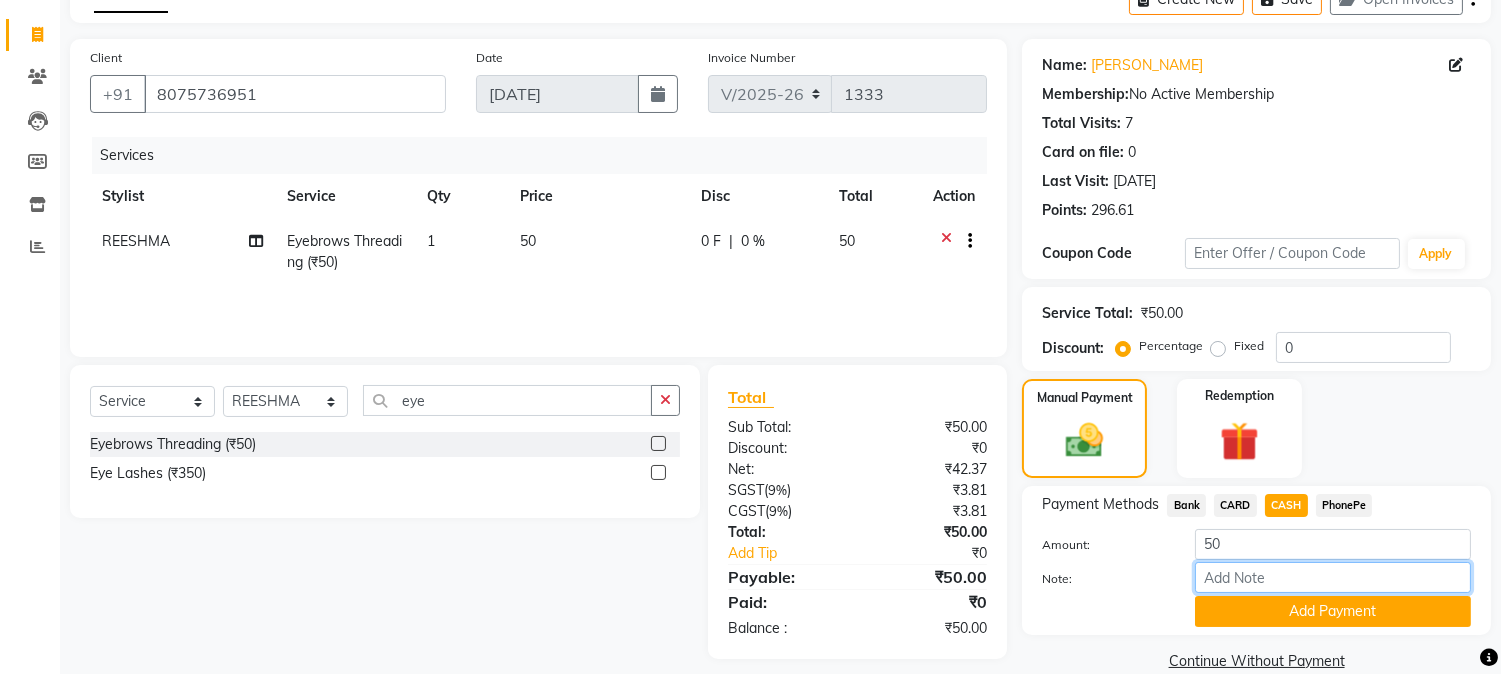 click on "Note:" at bounding box center (1333, 577) 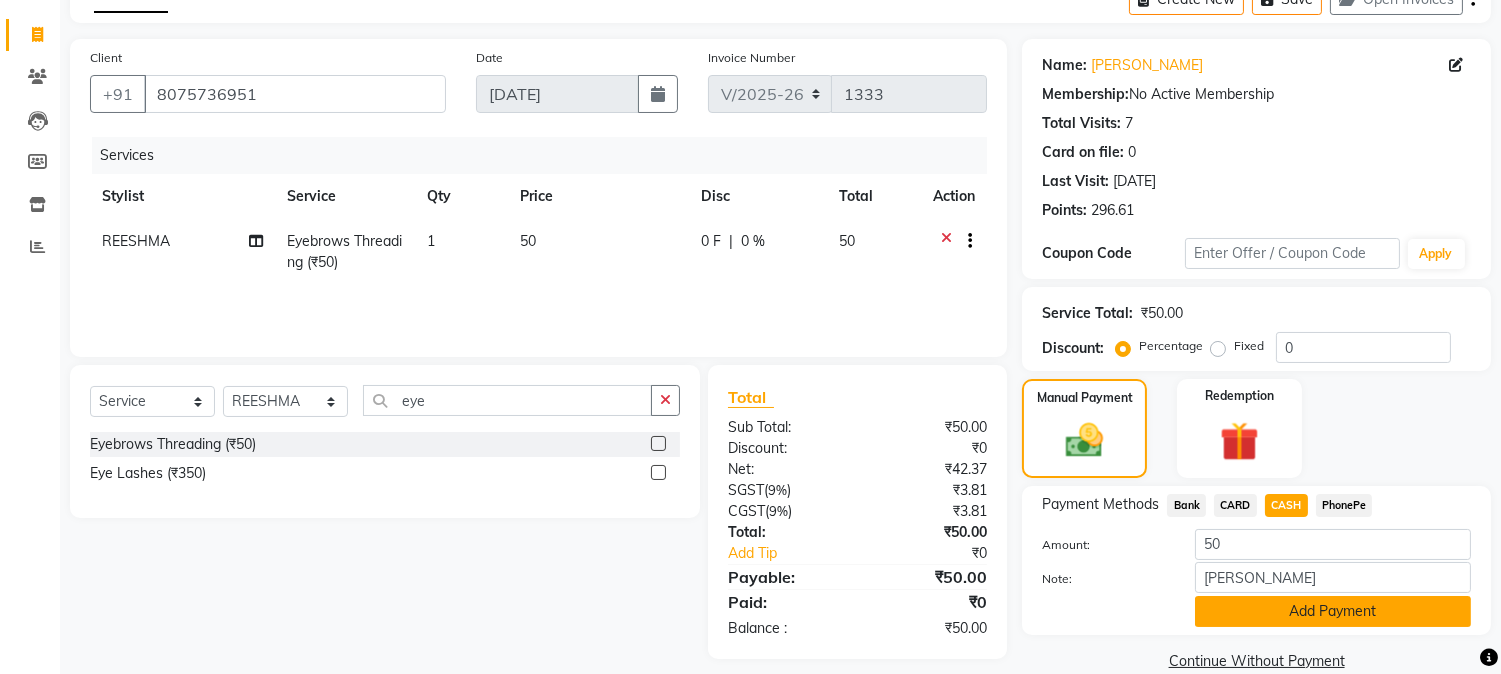 click on "Add Payment" 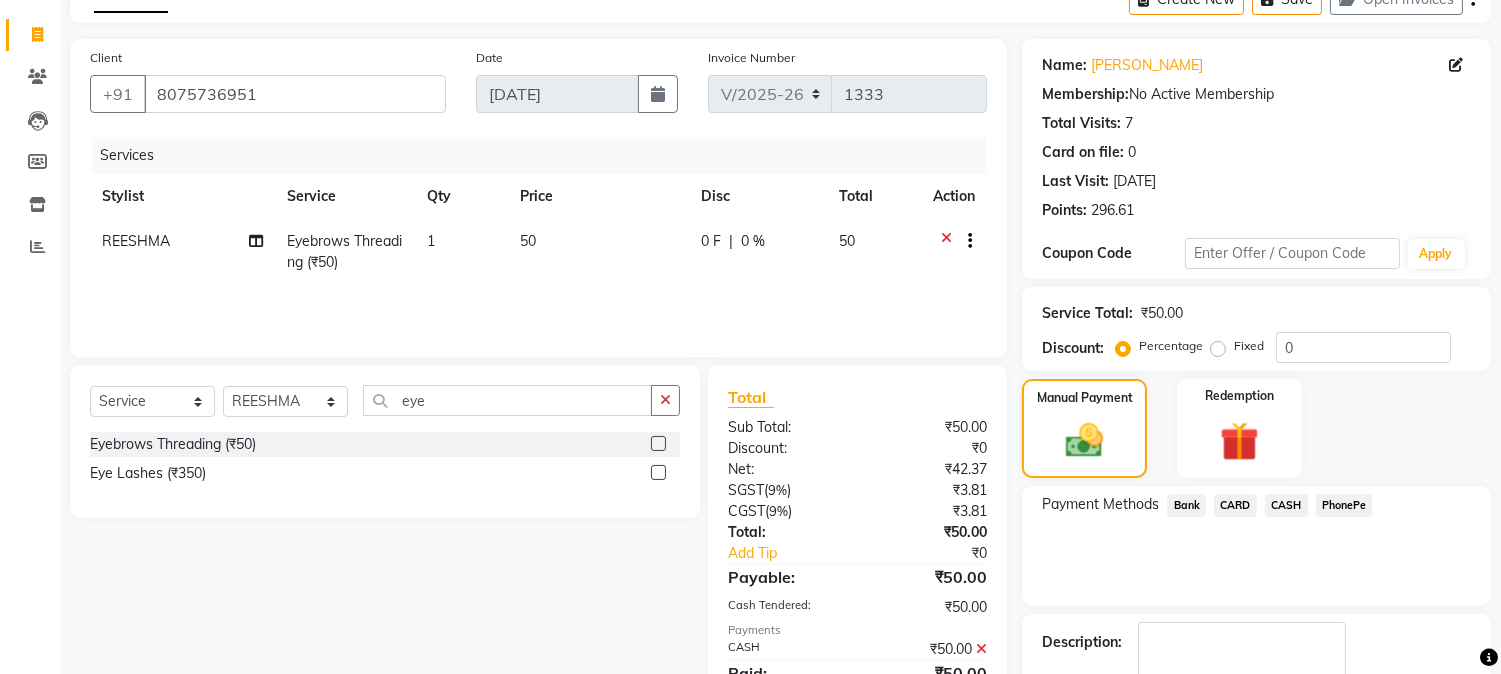 scroll, scrollTop: 196, scrollLeft: 0, axis: vertical 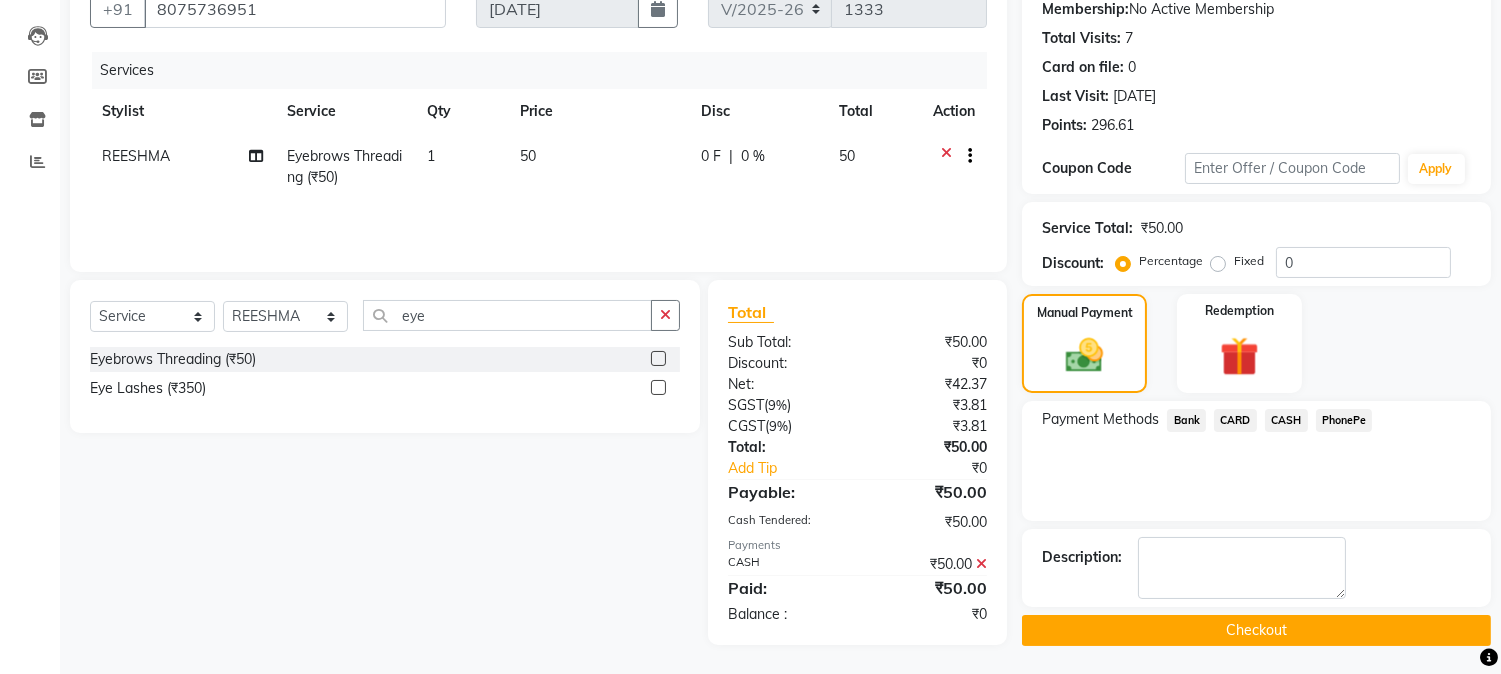 click on "Checkout" 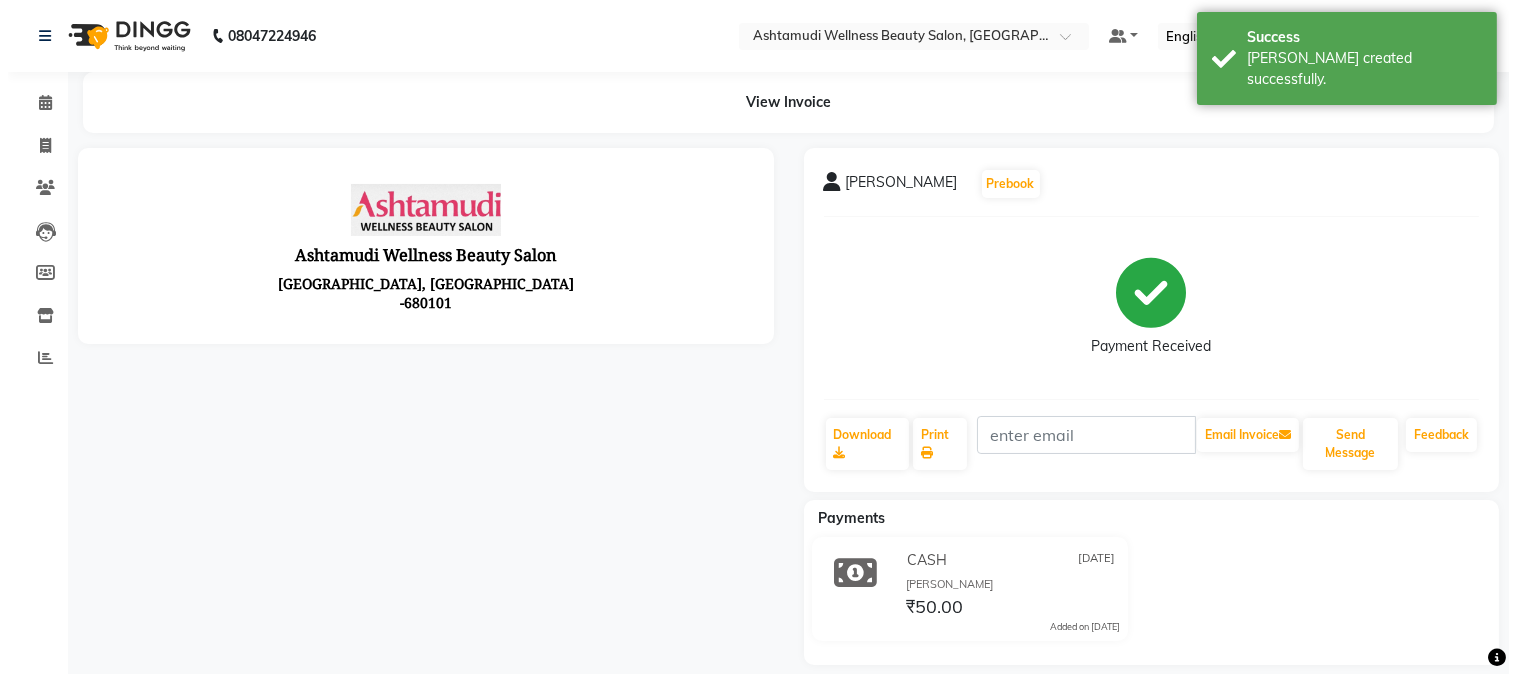 scroll, scrollTop: 0, scrollLeft: 0, axis: both 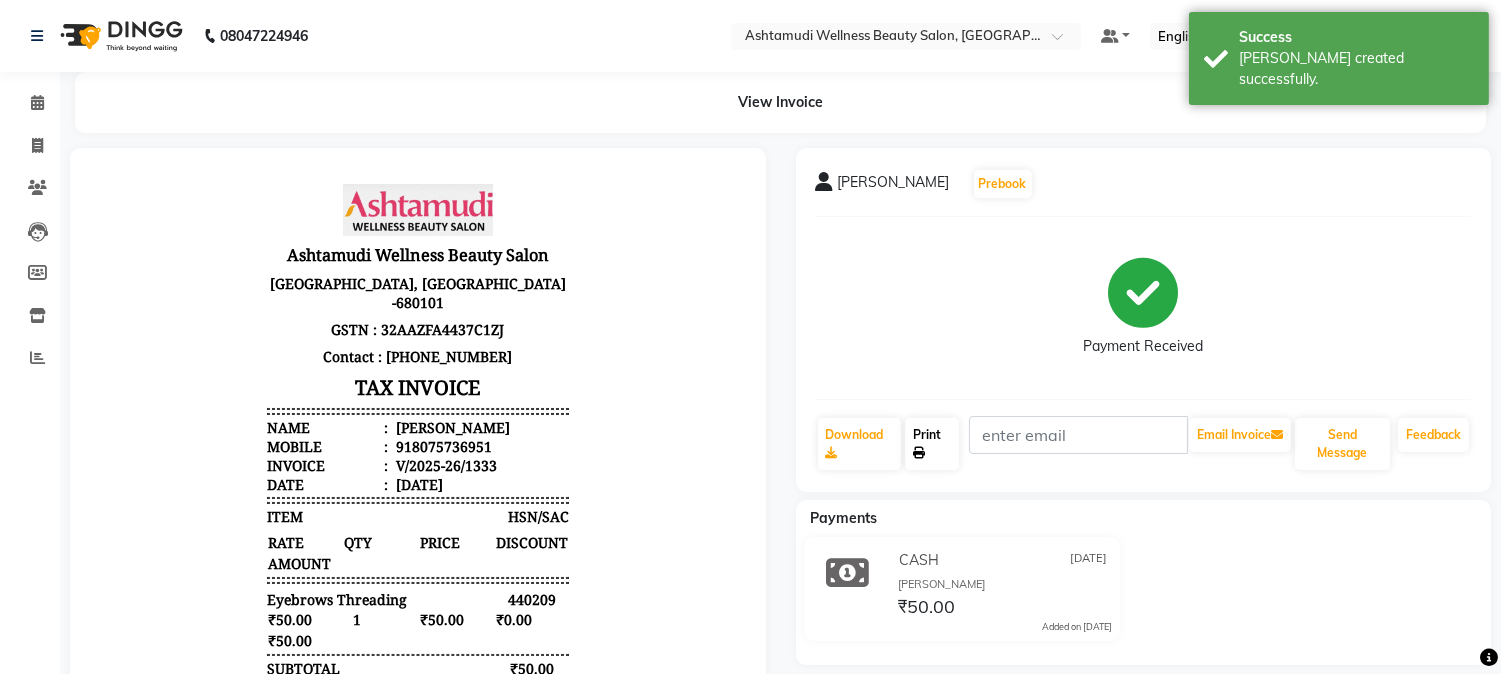 click on "Print" 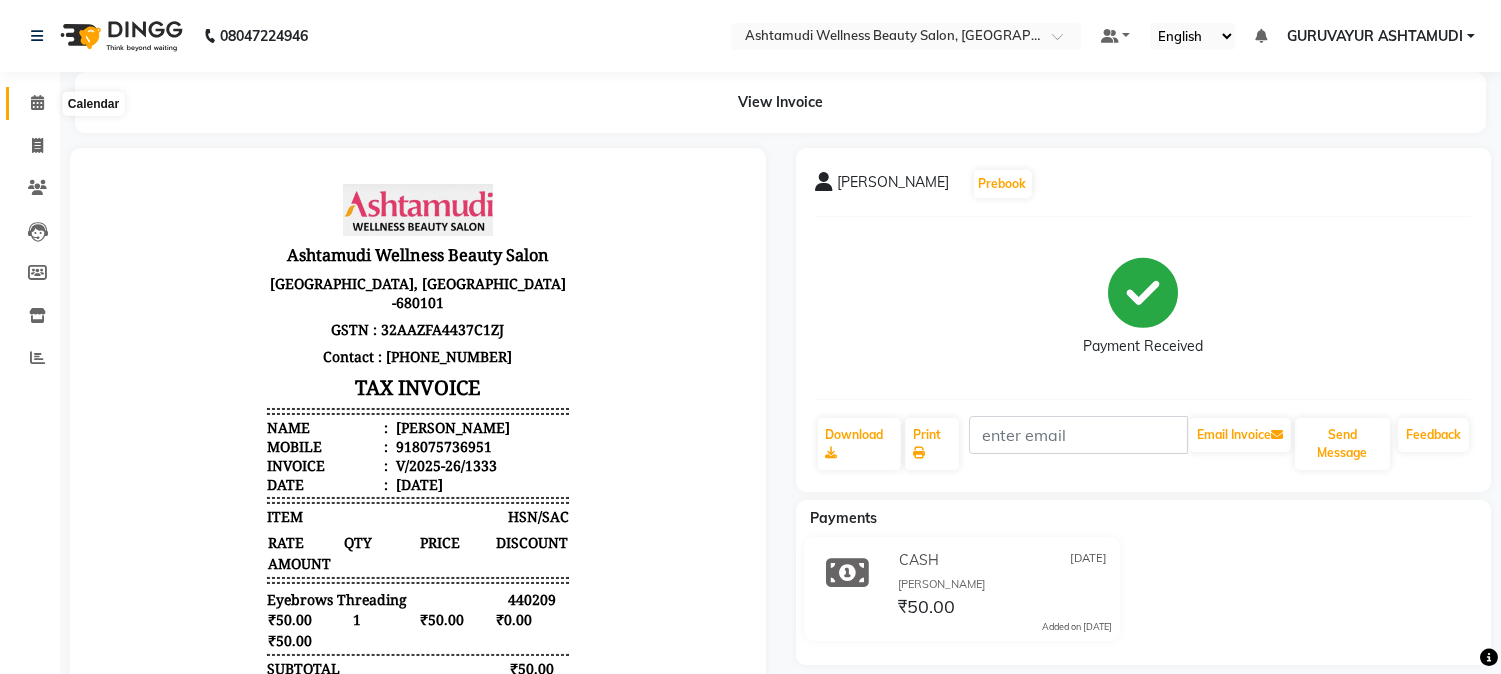 click 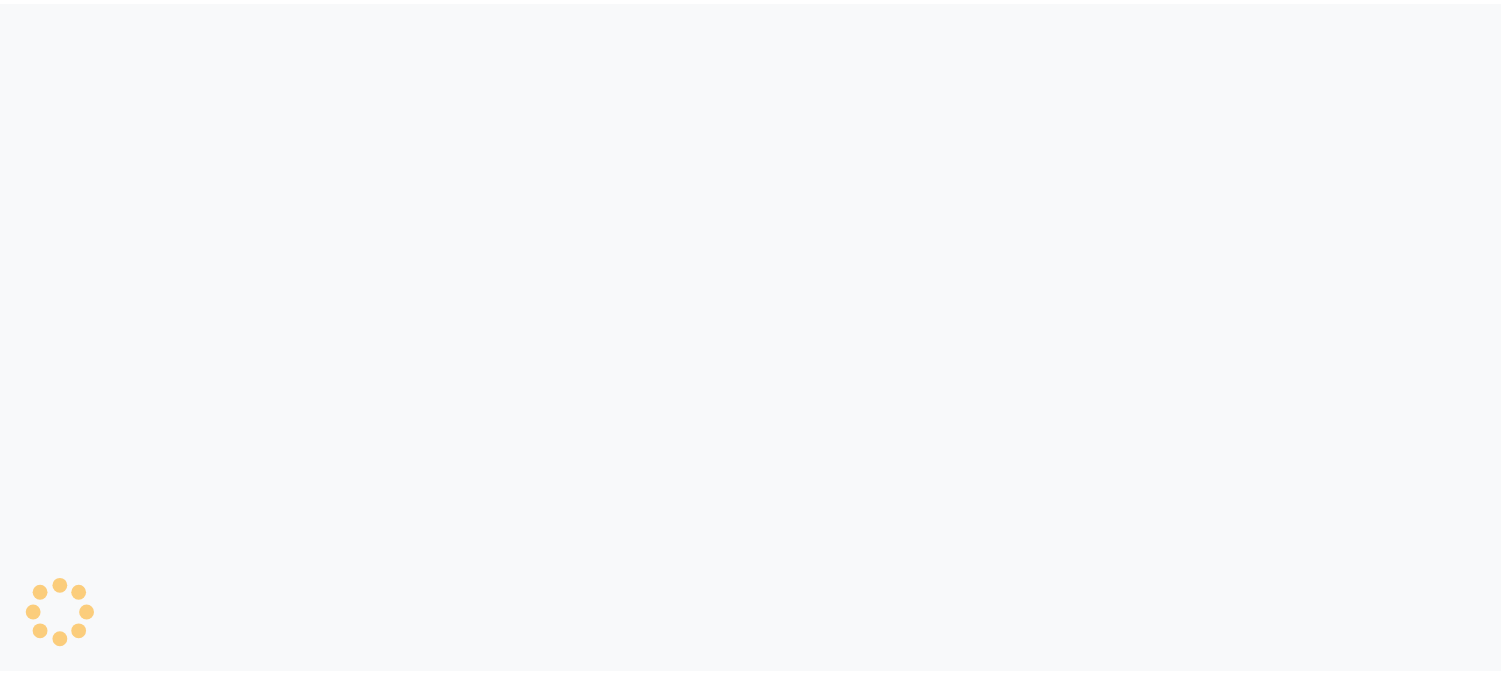 scroll, scrollTop: 0, scrollLeft: 0, axis: both 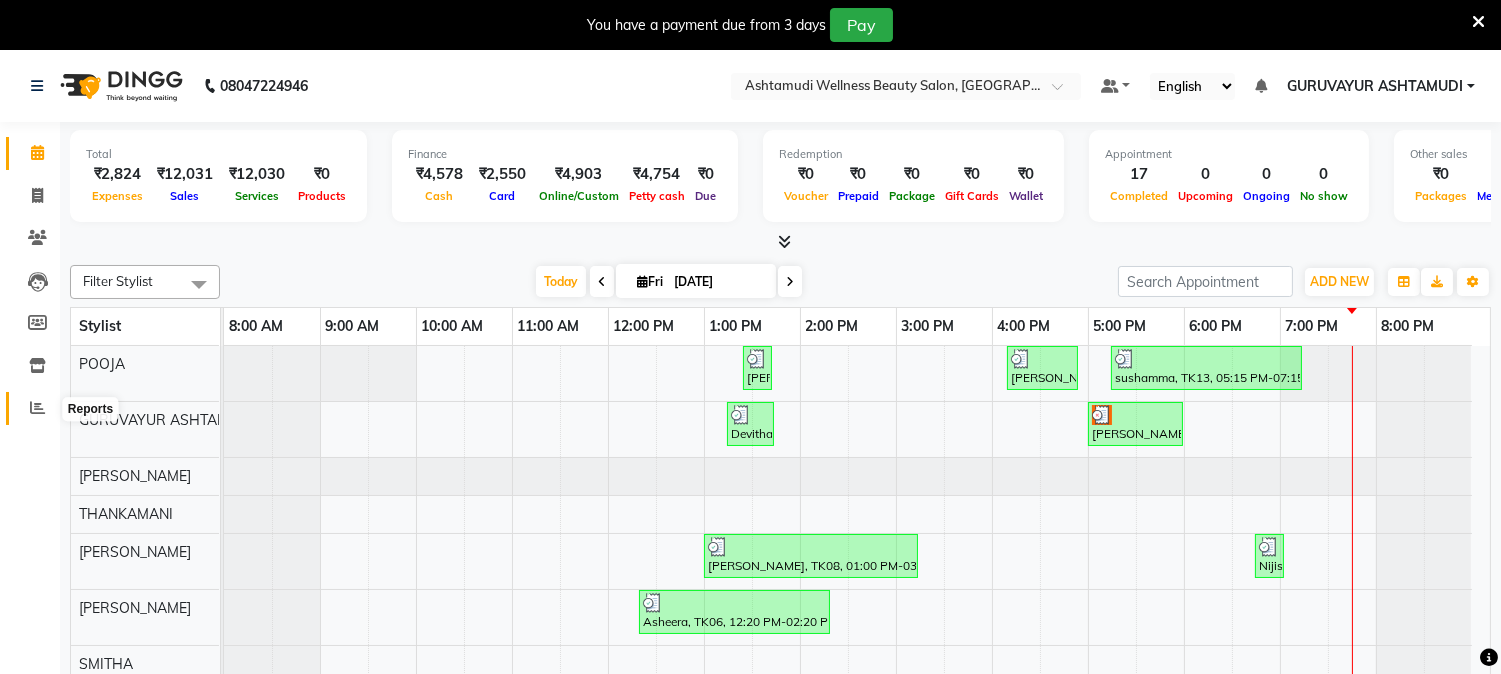 click 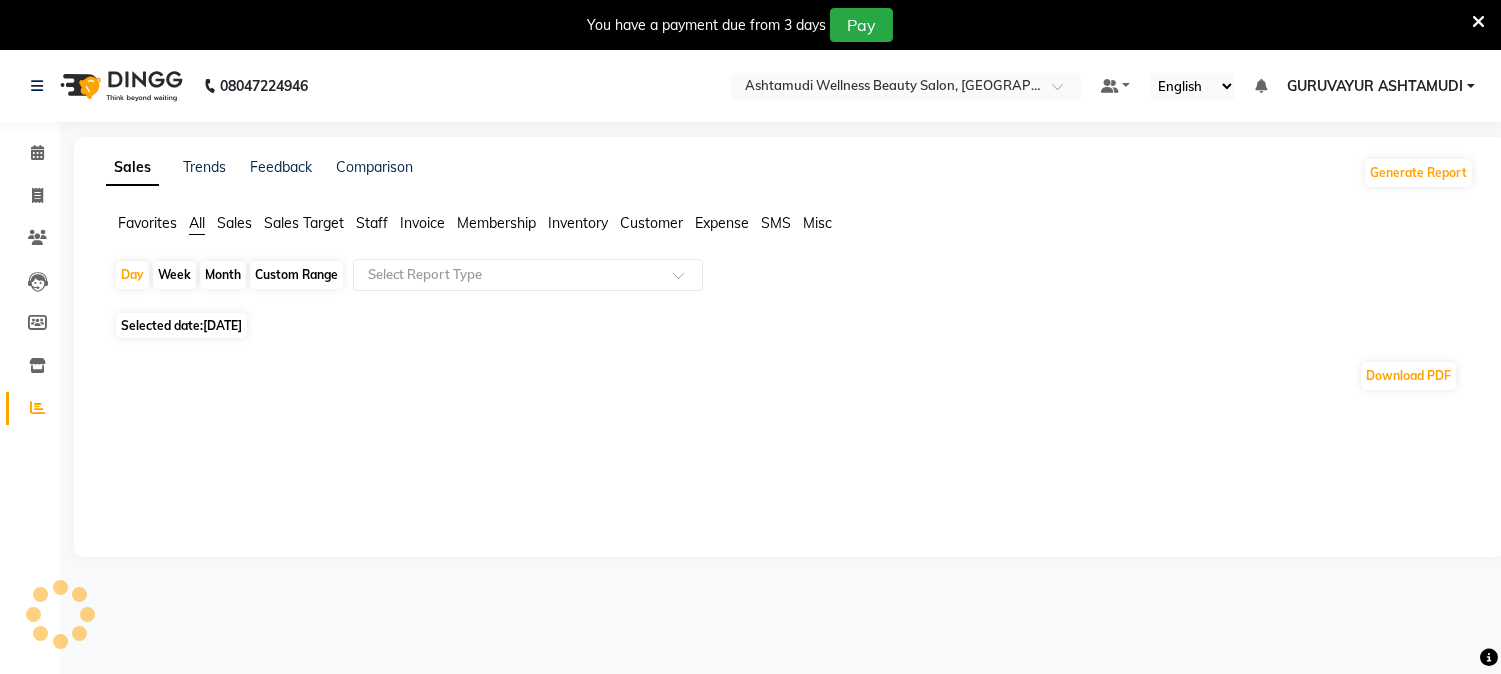 click on "Customer" 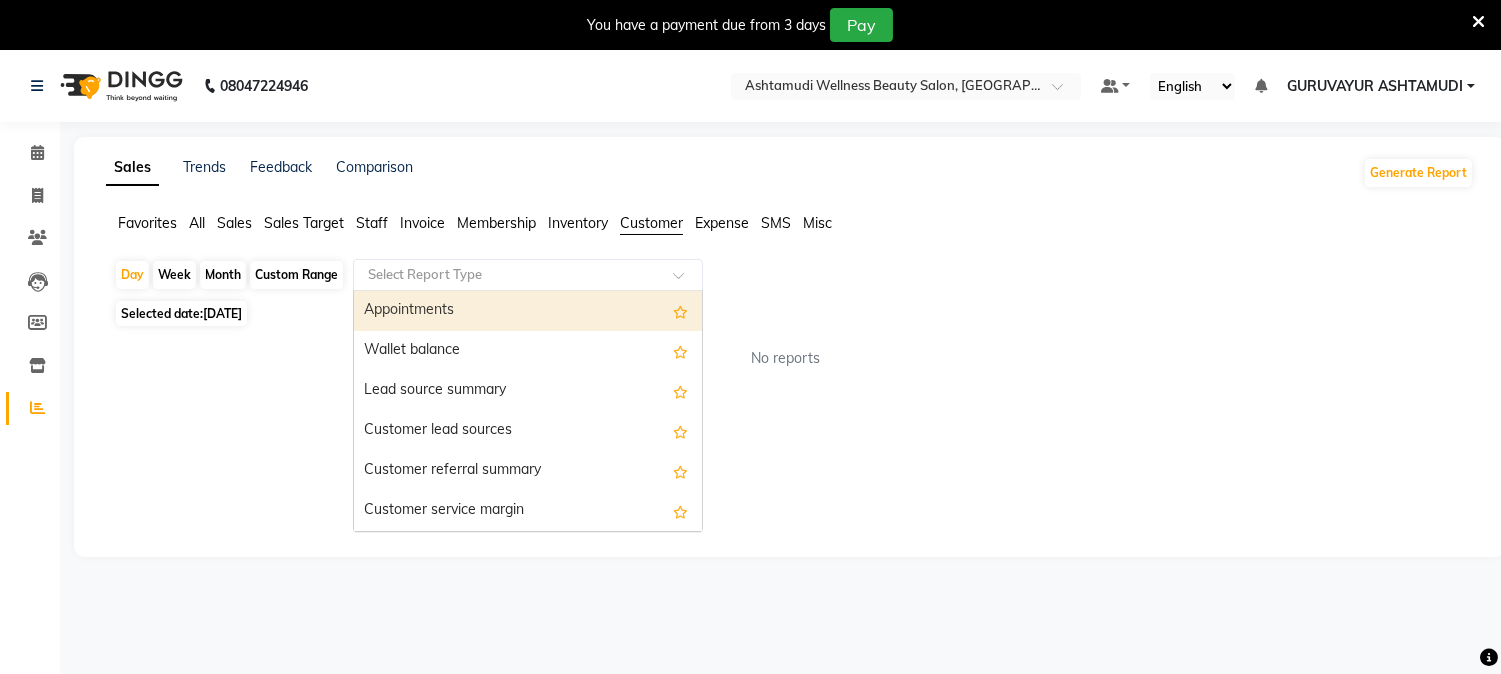 click 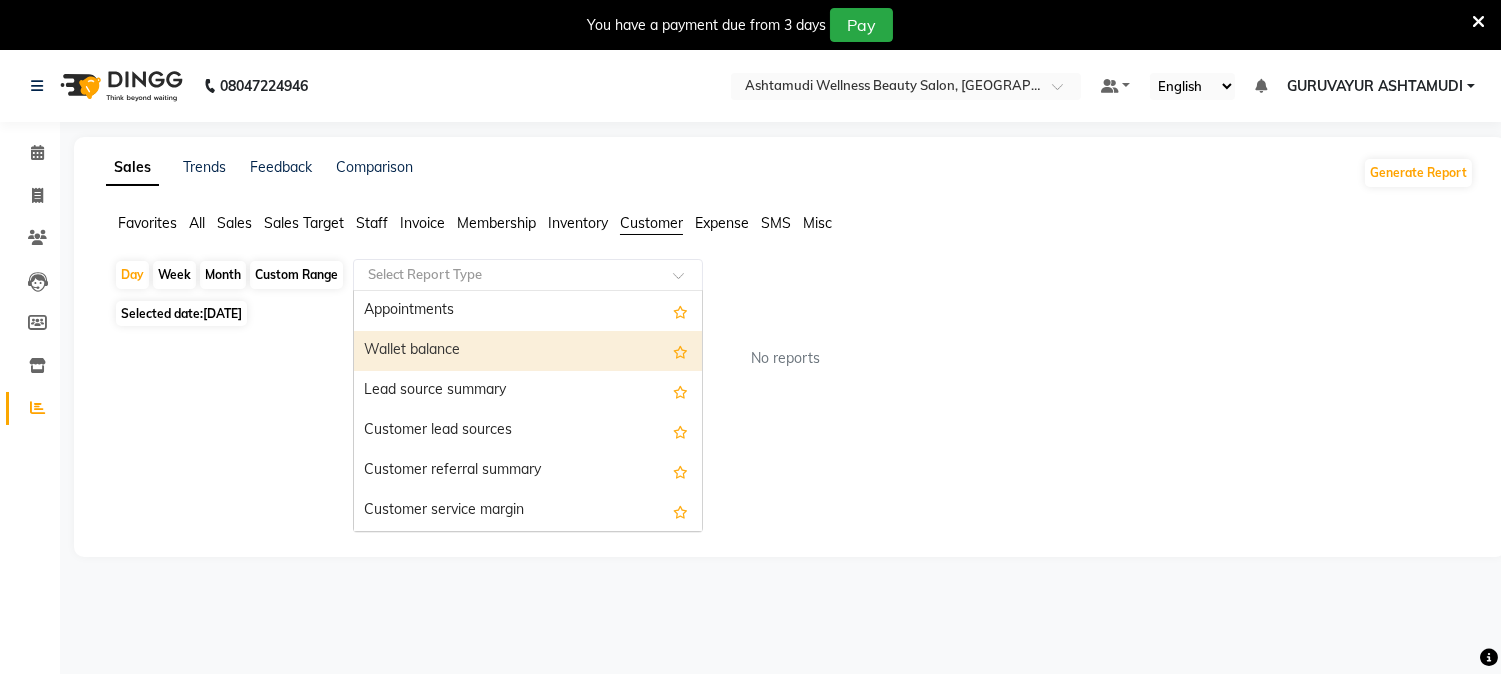 click on "Appointments" at bounding box center [528, 311] 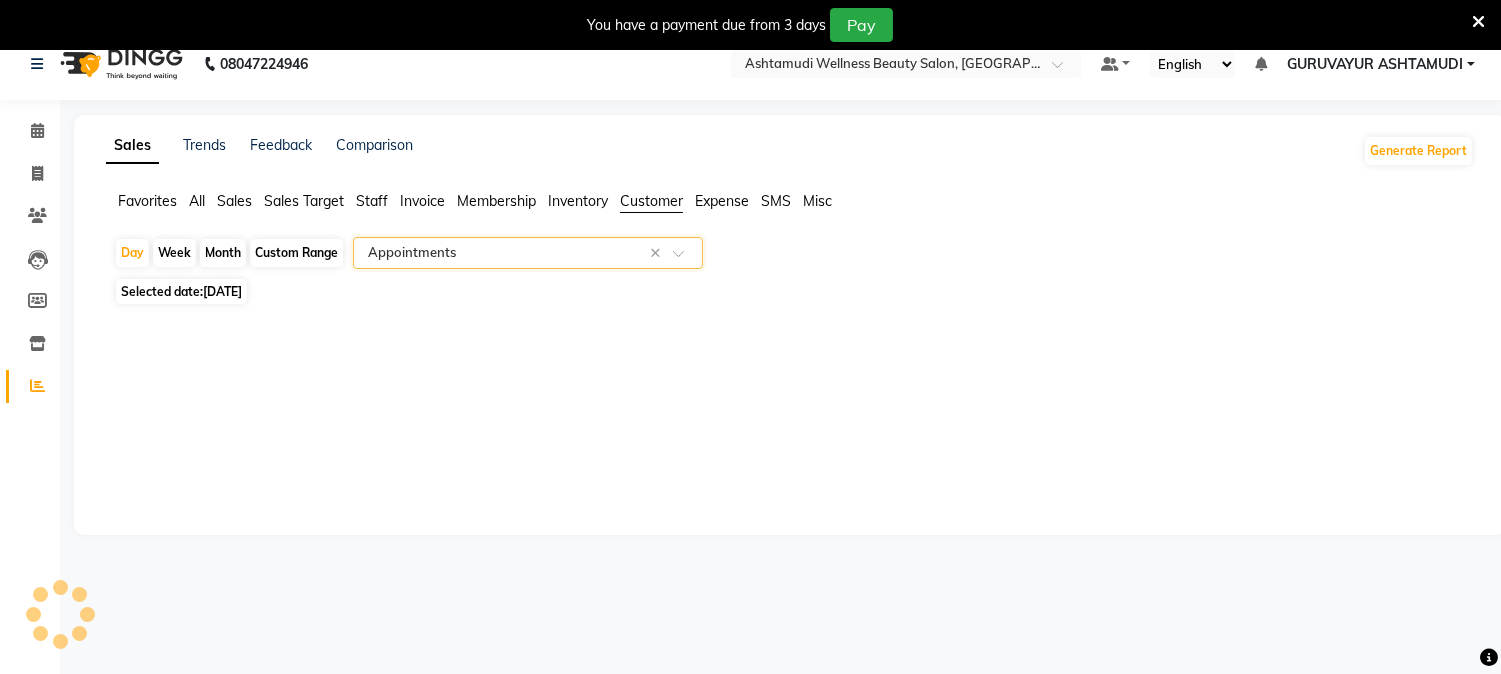 select on "filtered_report" 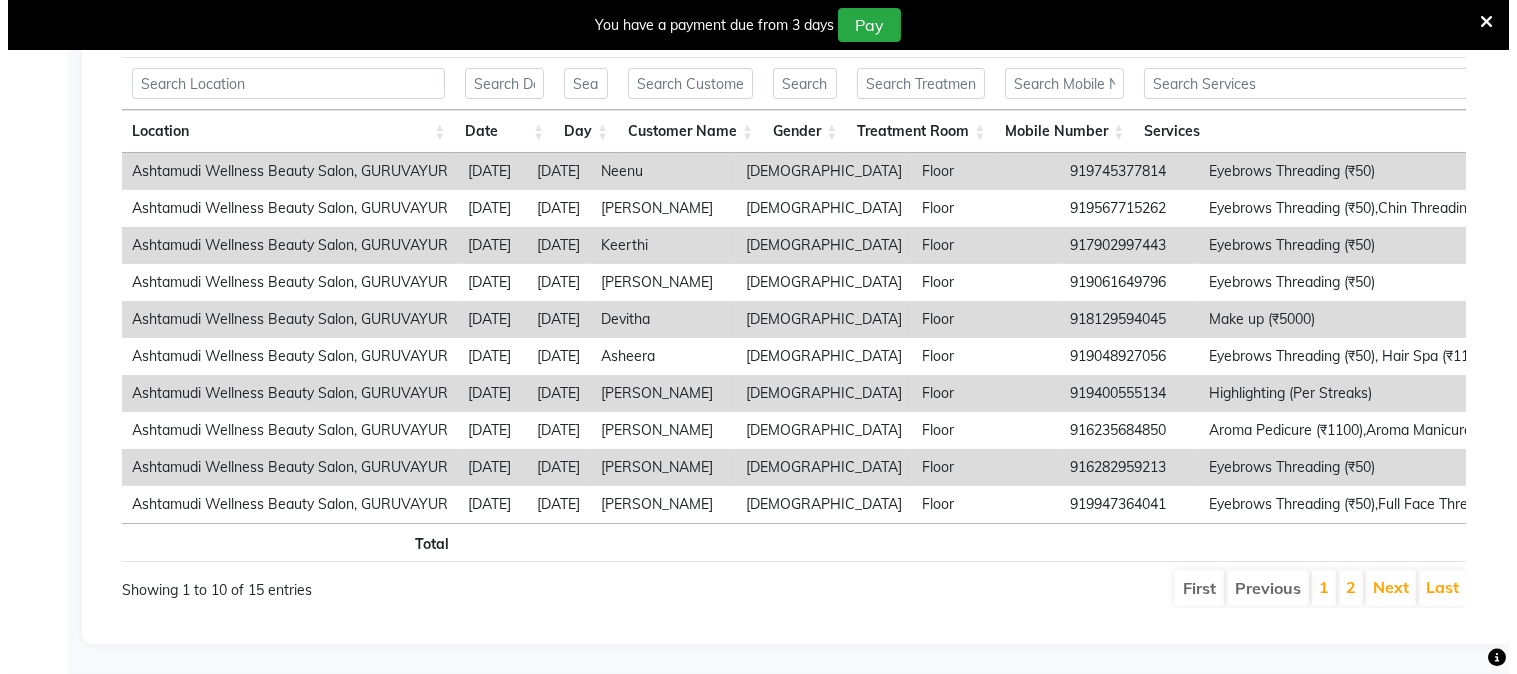 scroll, scrollTop: 0, scrollLeft: 0, axis: both 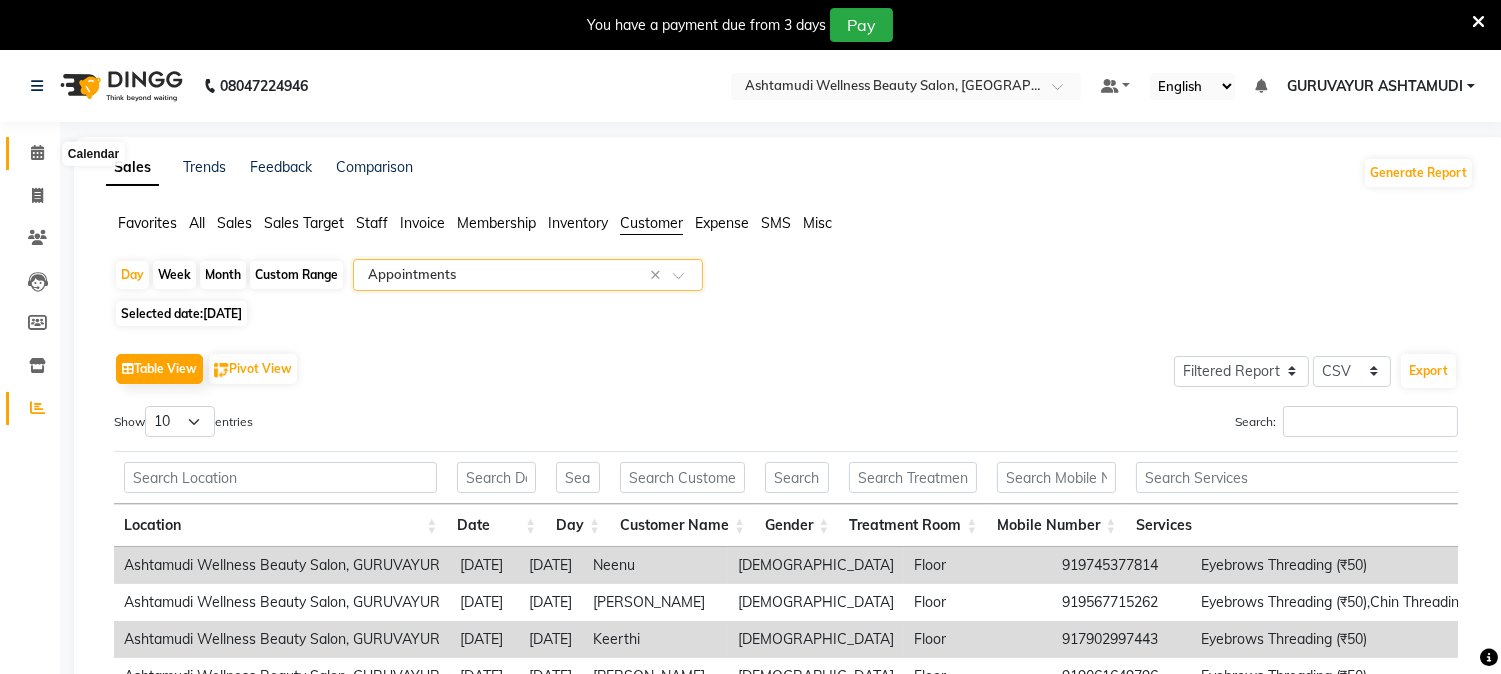 click 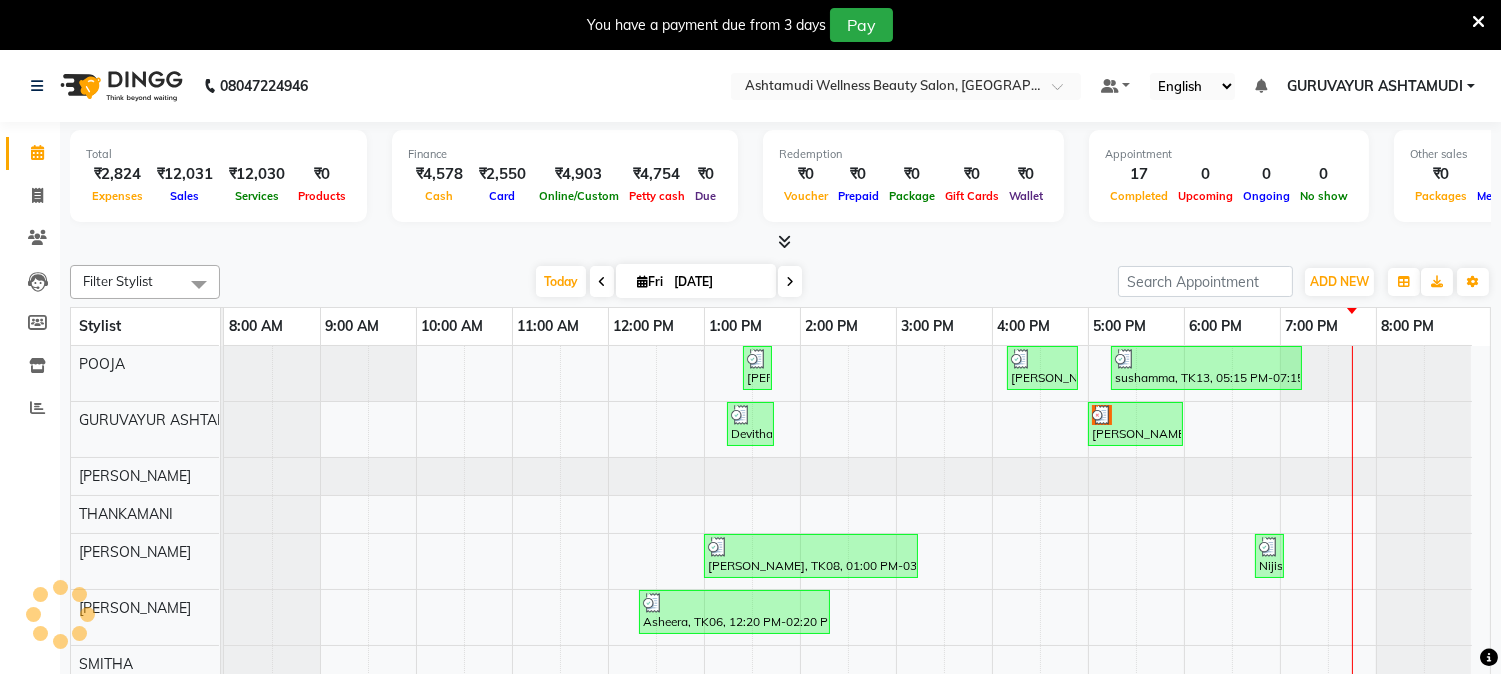 click at bounding box center (784, 241) 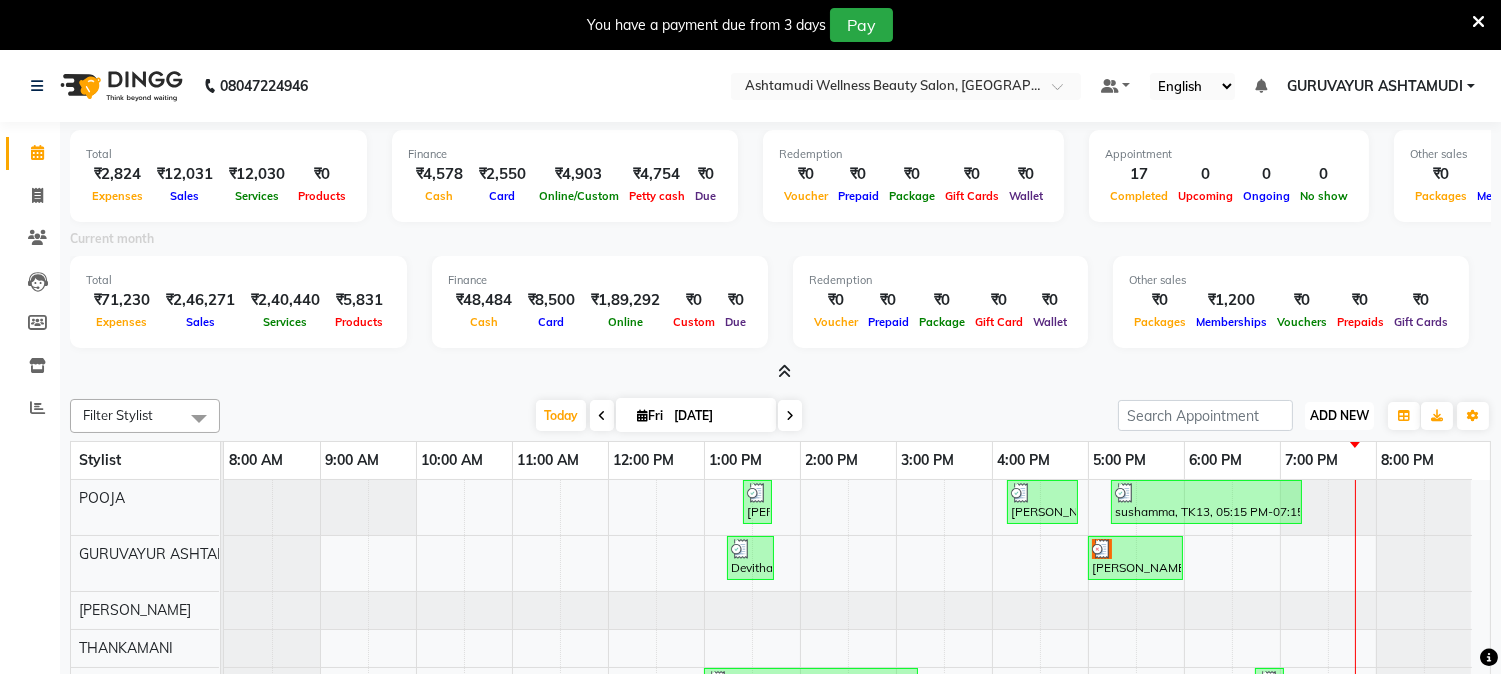 click on "ADD NEW" at bounding box center [1339, 415] 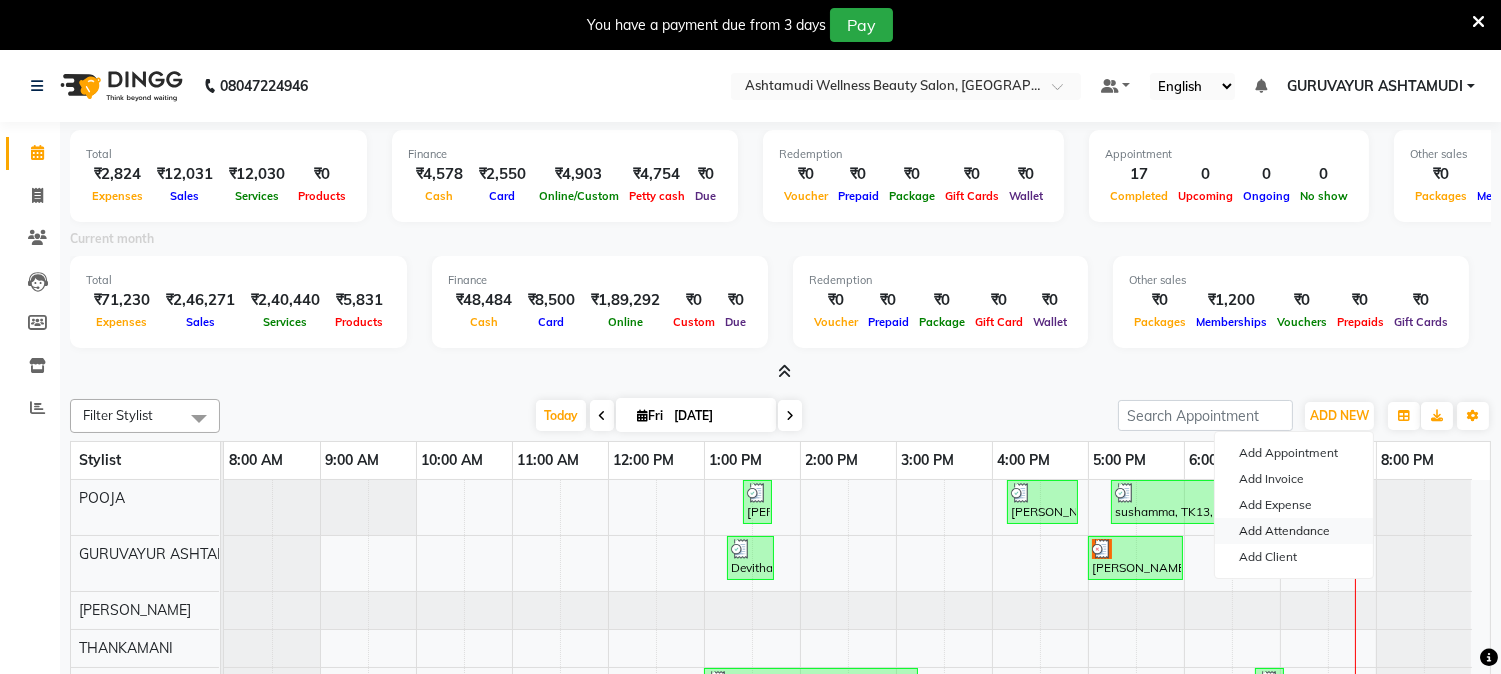 click on "Add Attendance" at bounding box center [1294, 531] 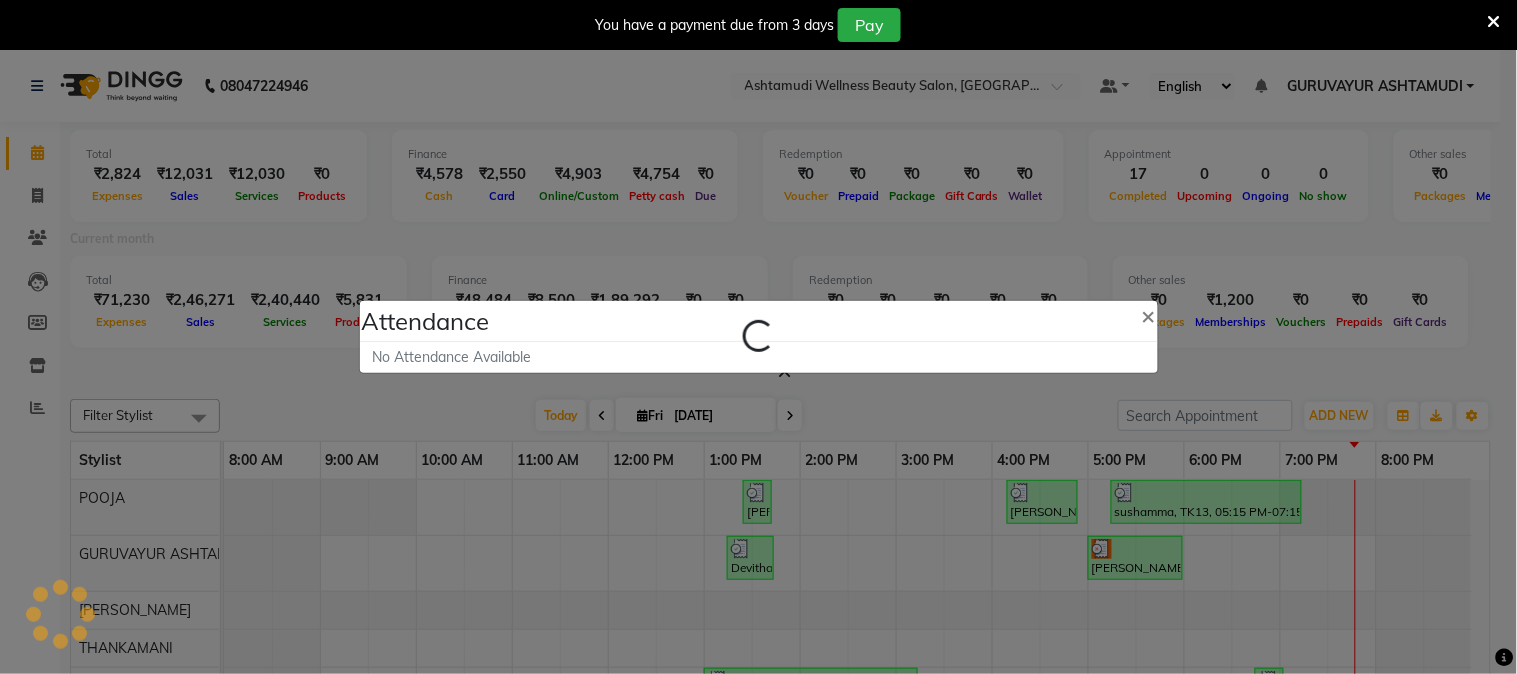 select on "A" 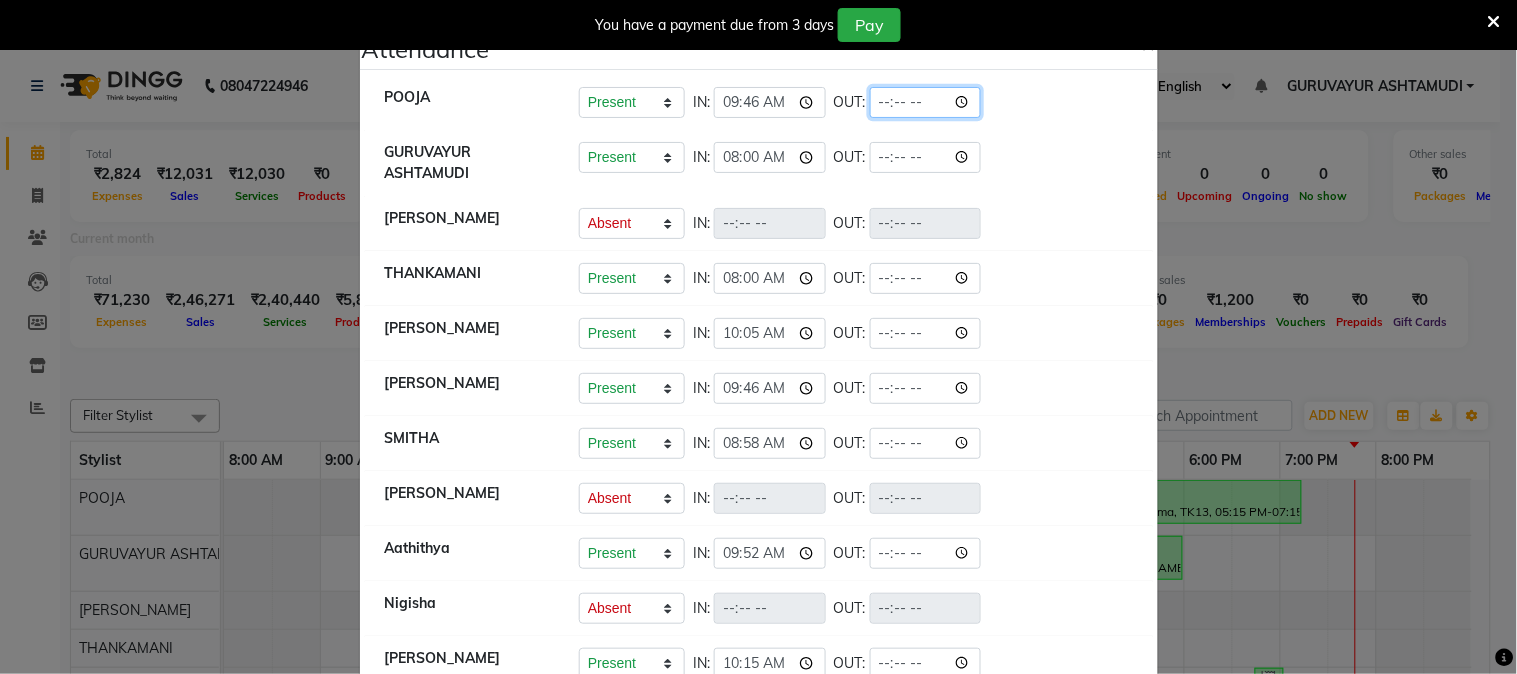 click 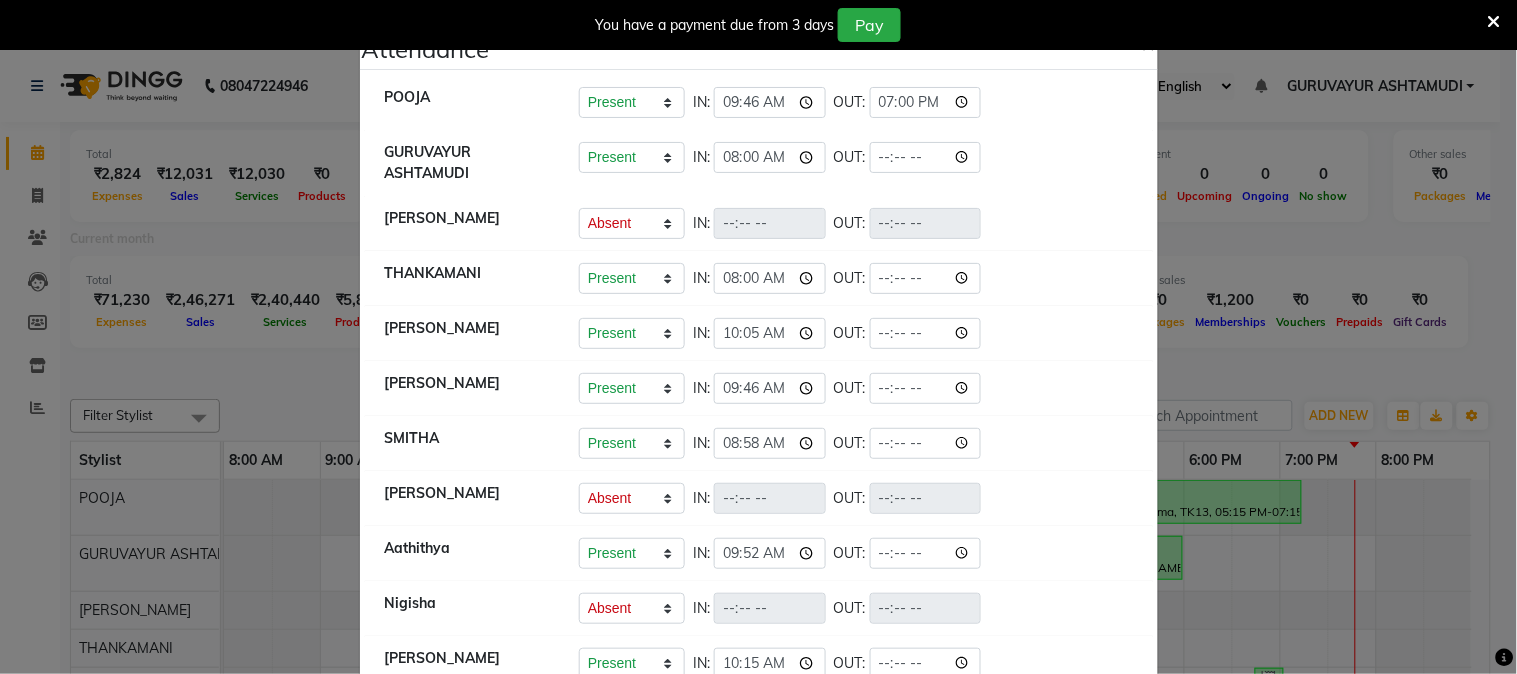 type on "19:00" 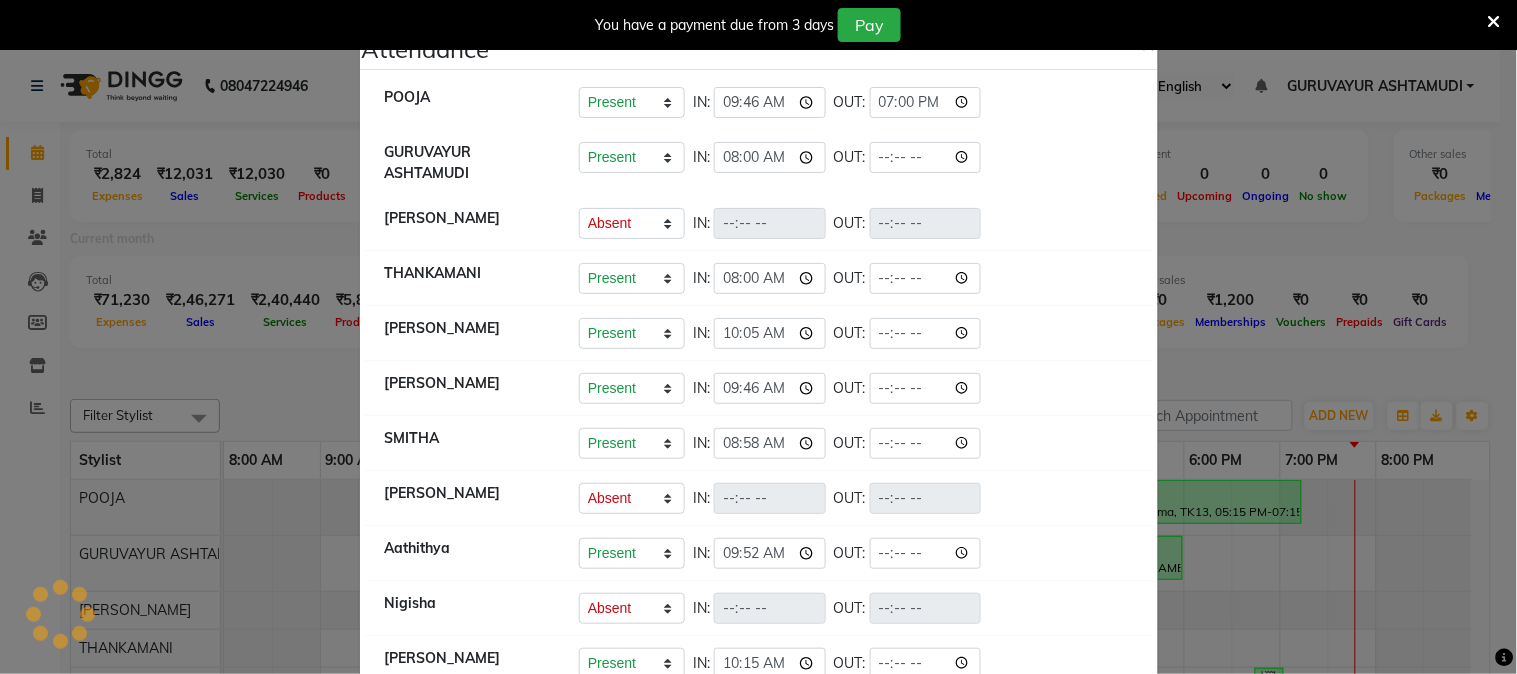 select on "A" 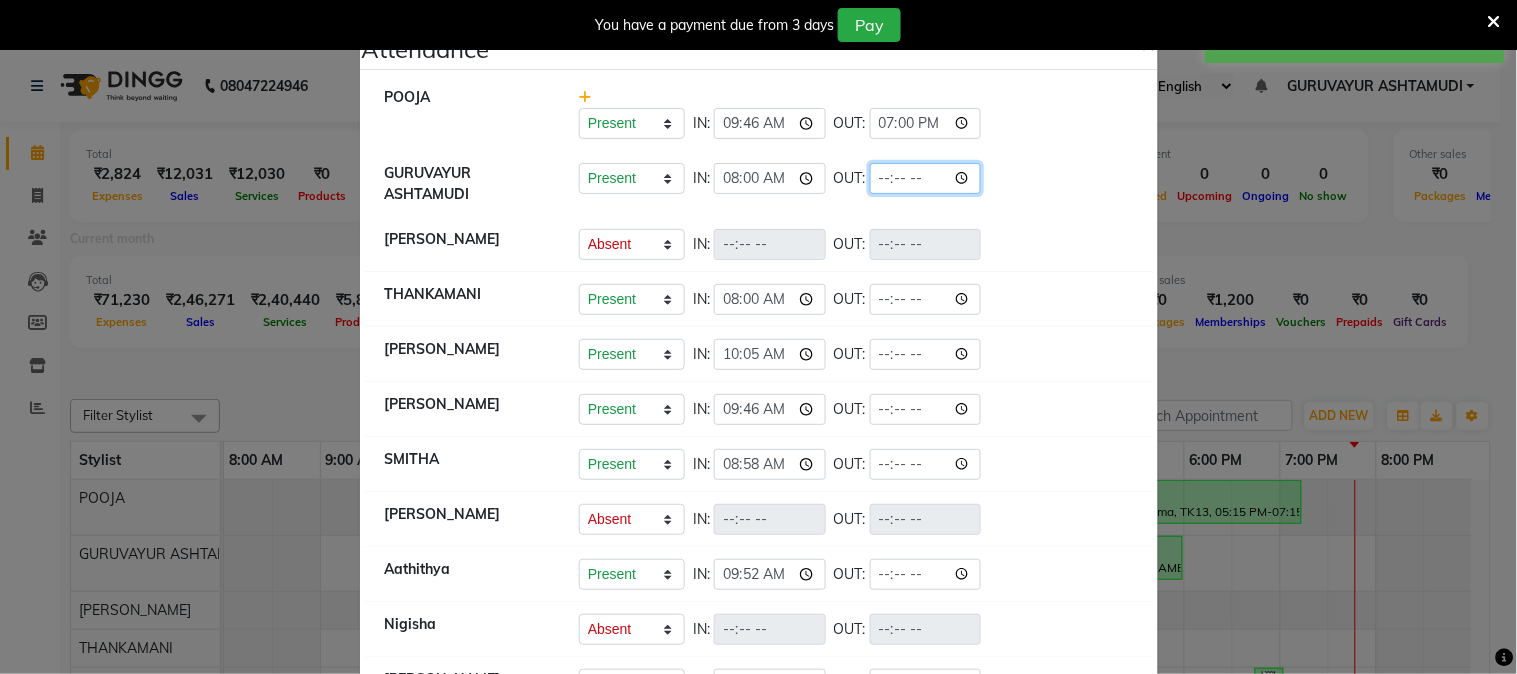 click 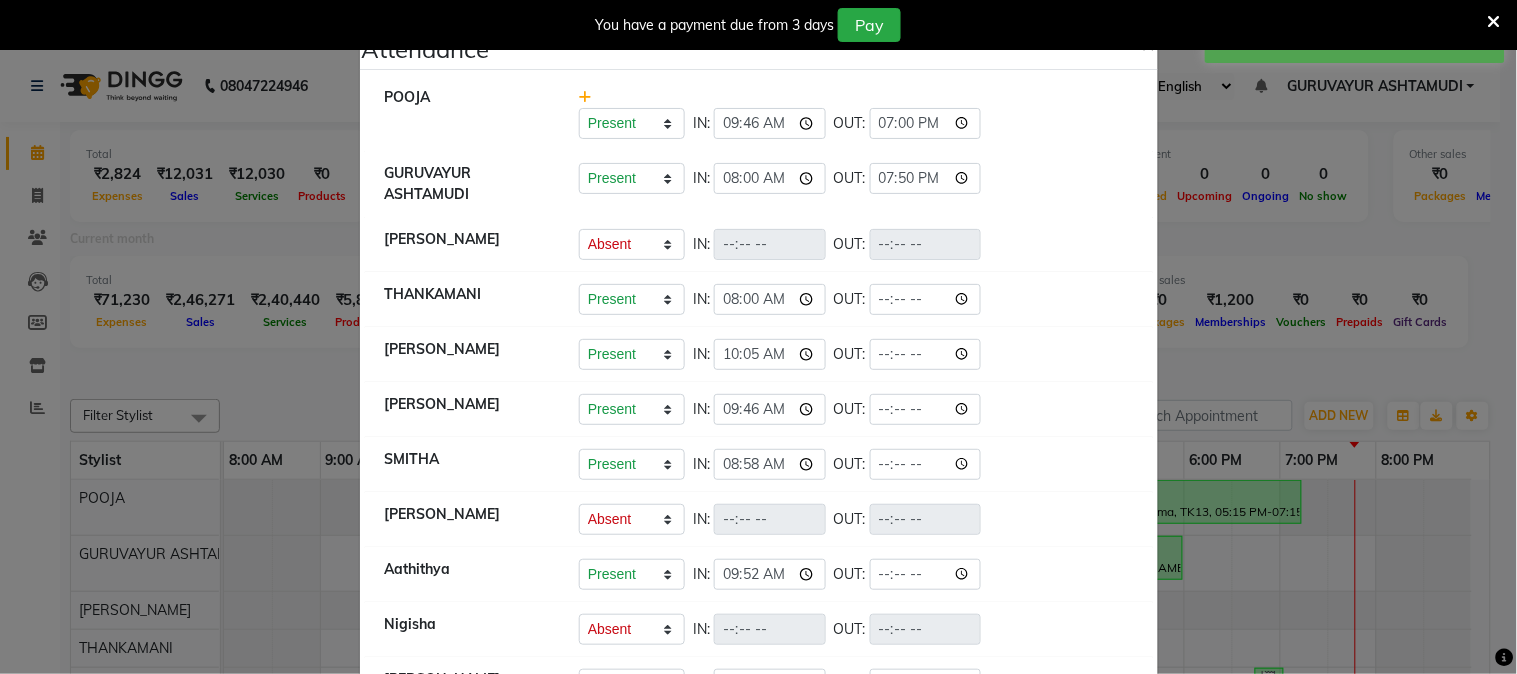 type on "19:50" 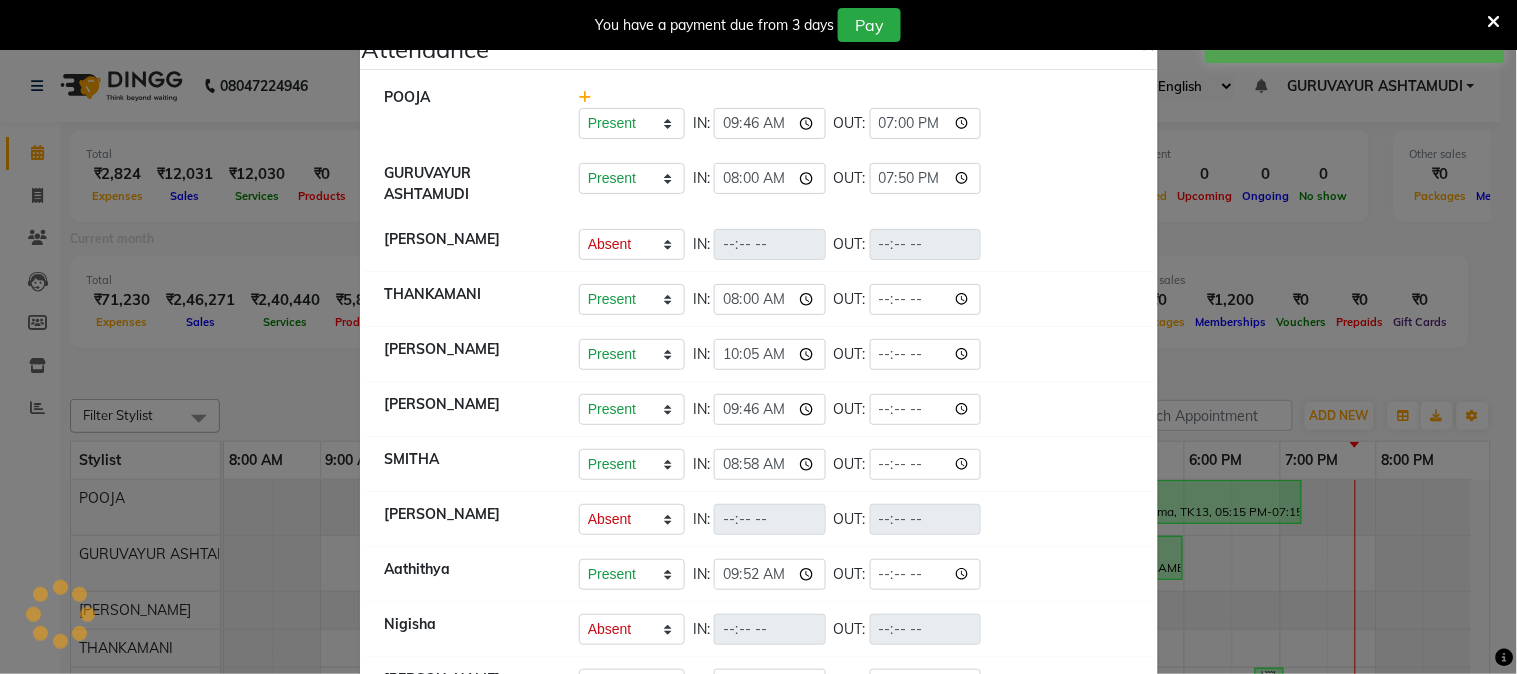 select on "A" 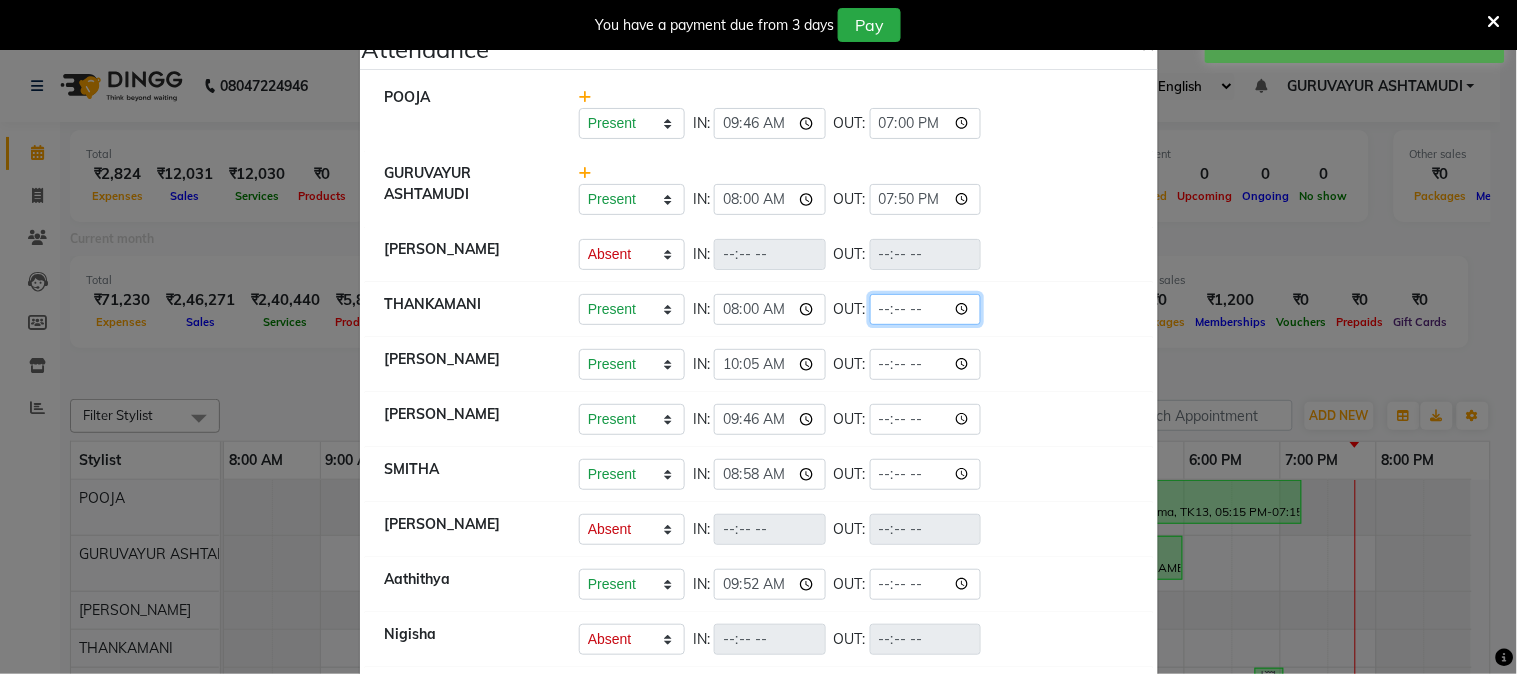 click 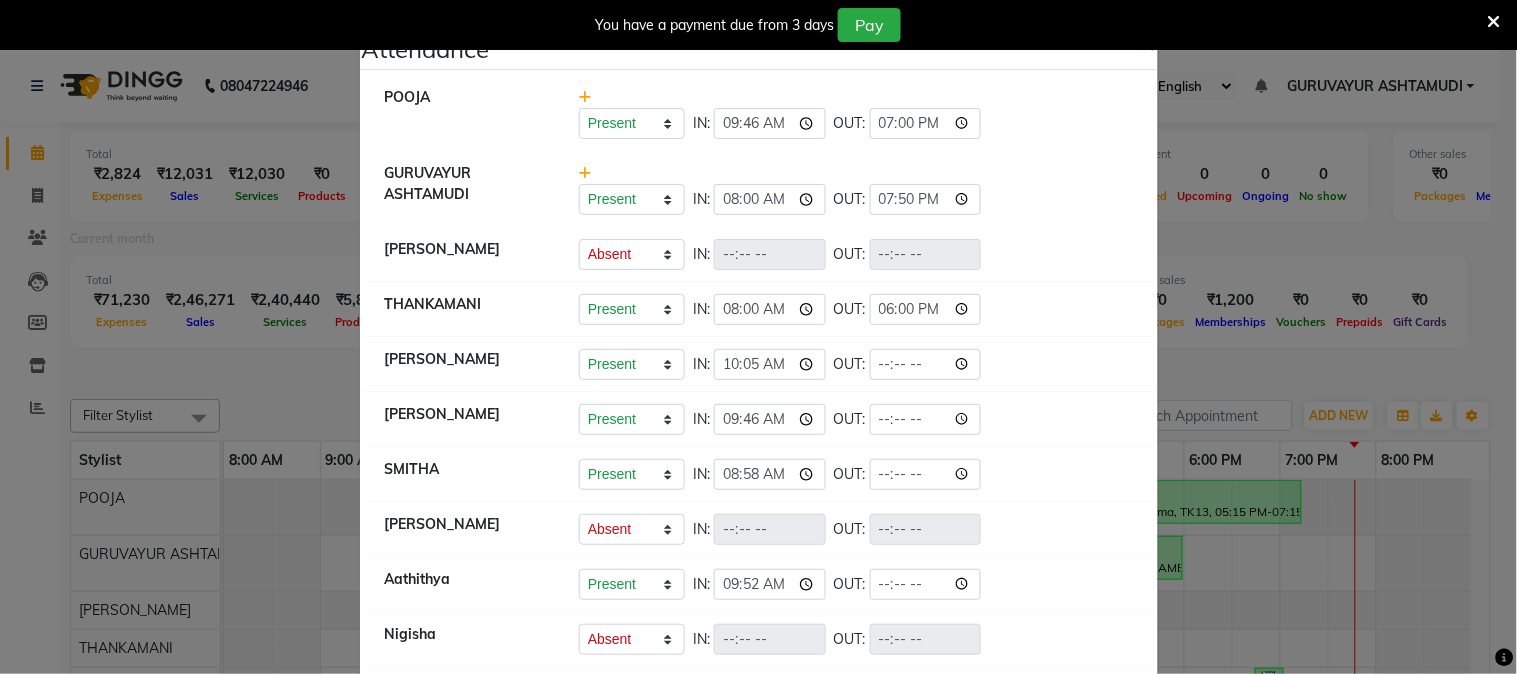 type on "18:00" 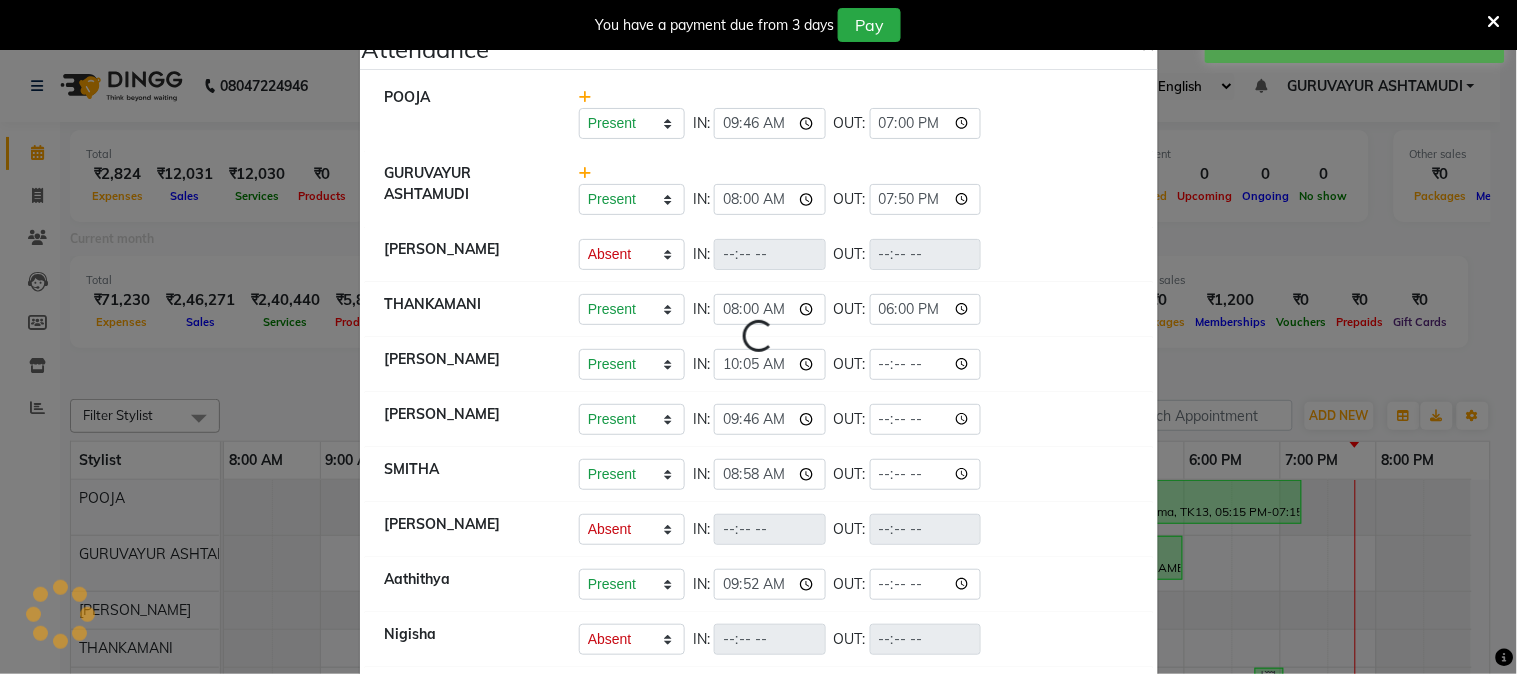 select on "A" 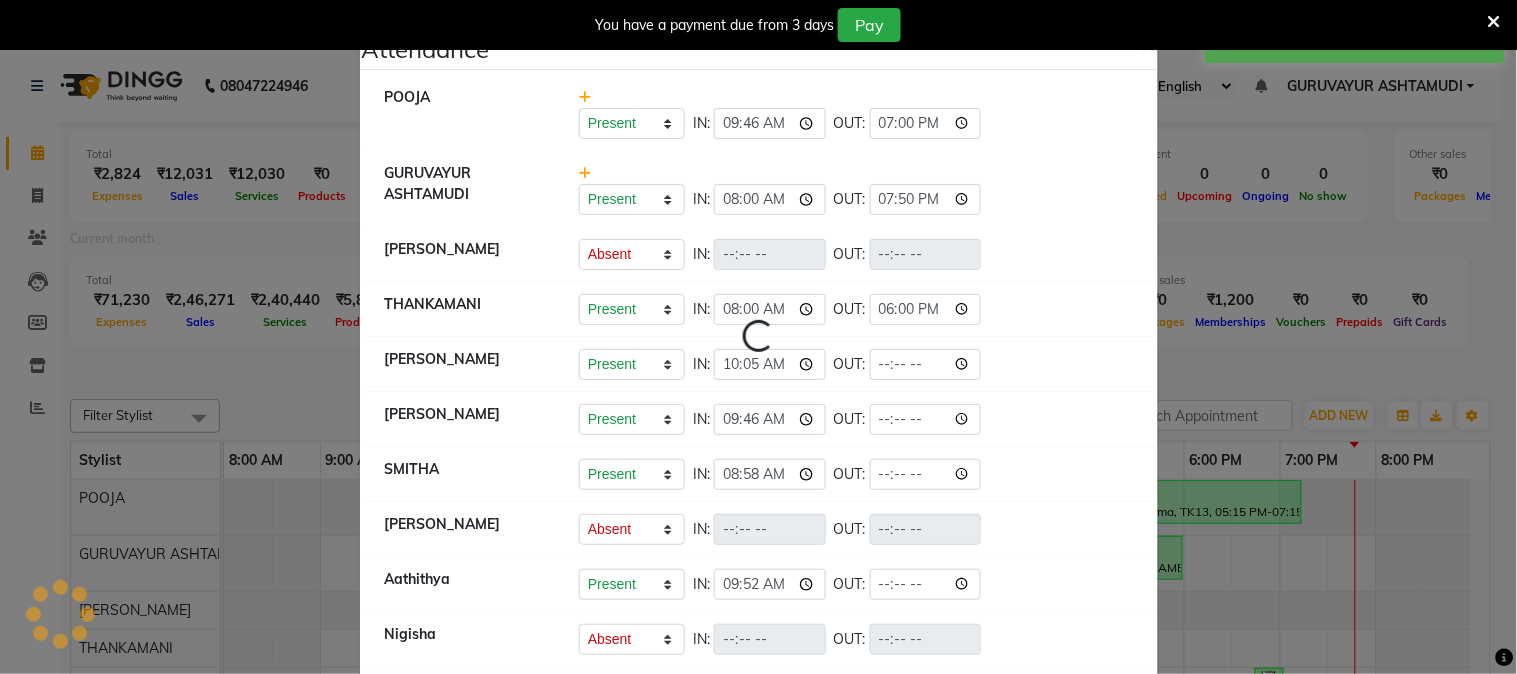 select on "A" 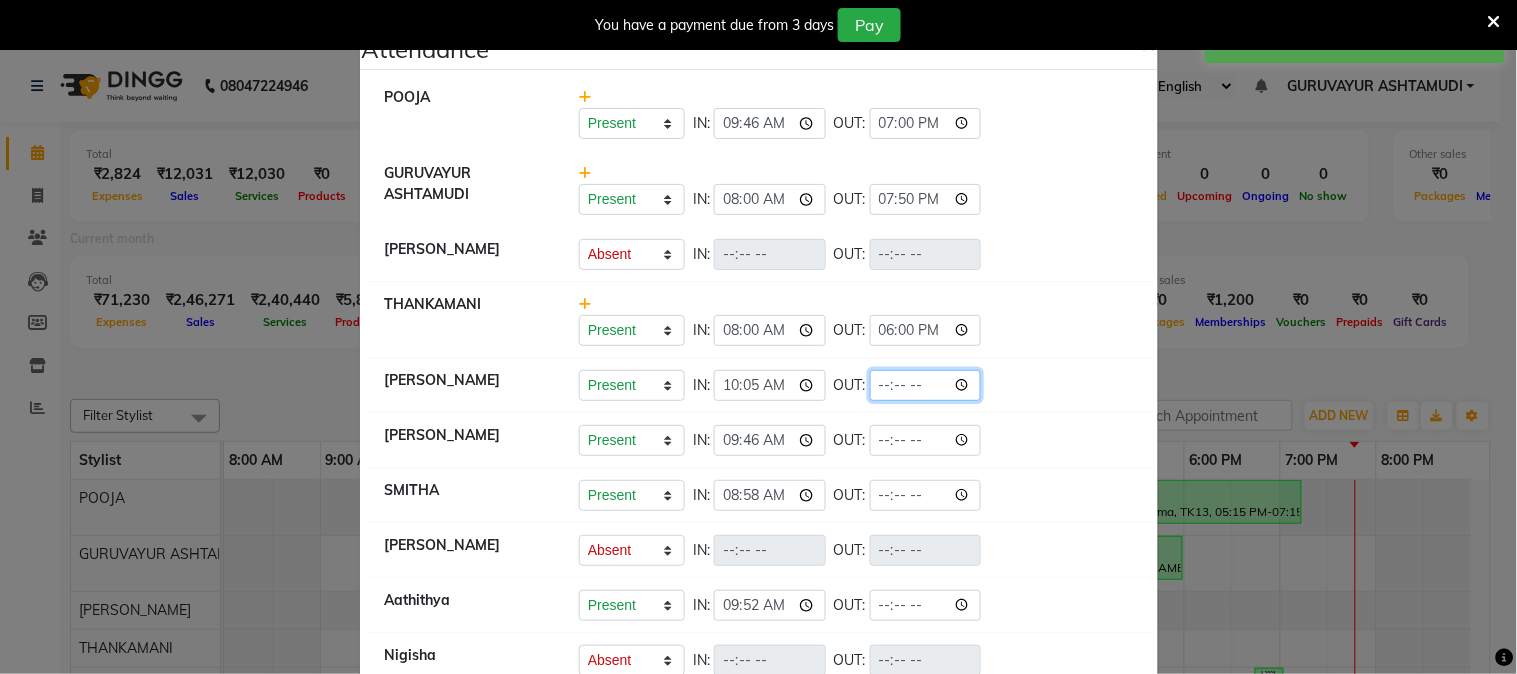 click 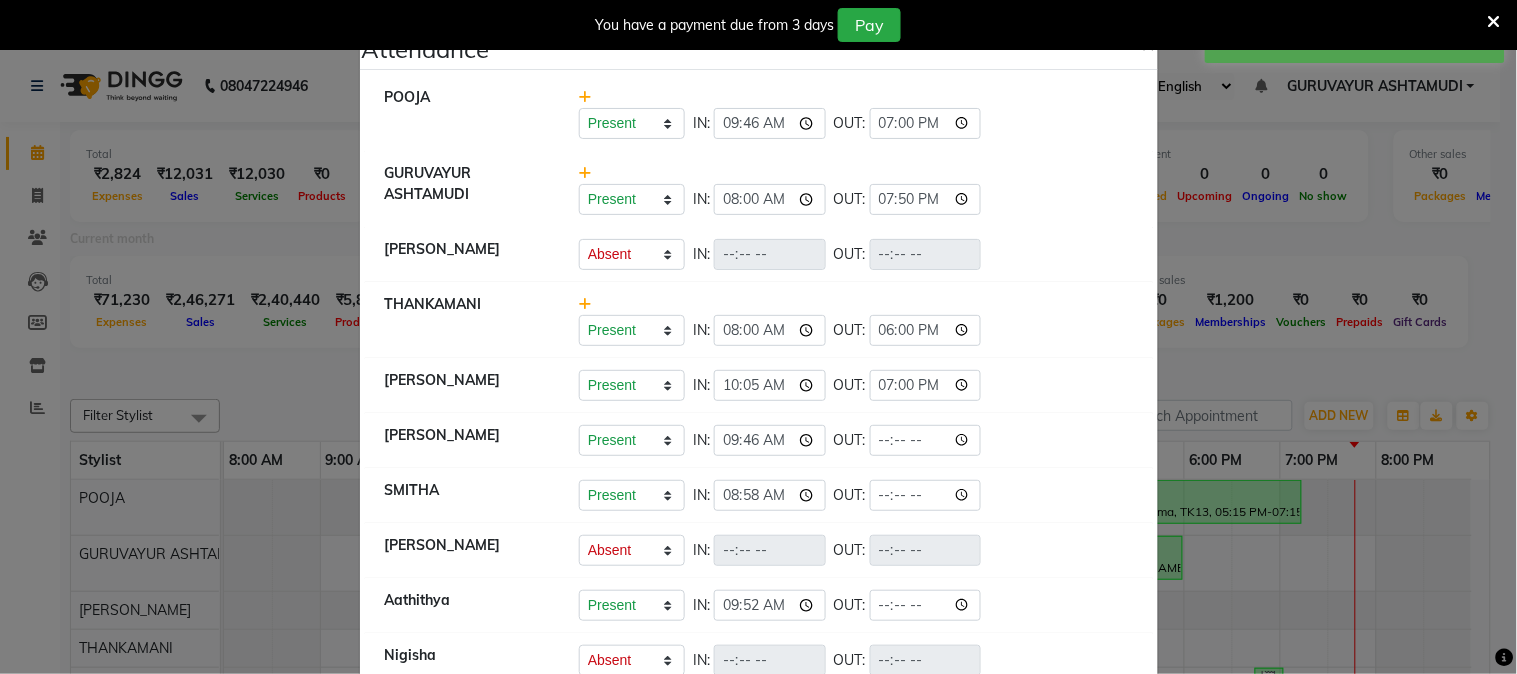 type on "19:00" 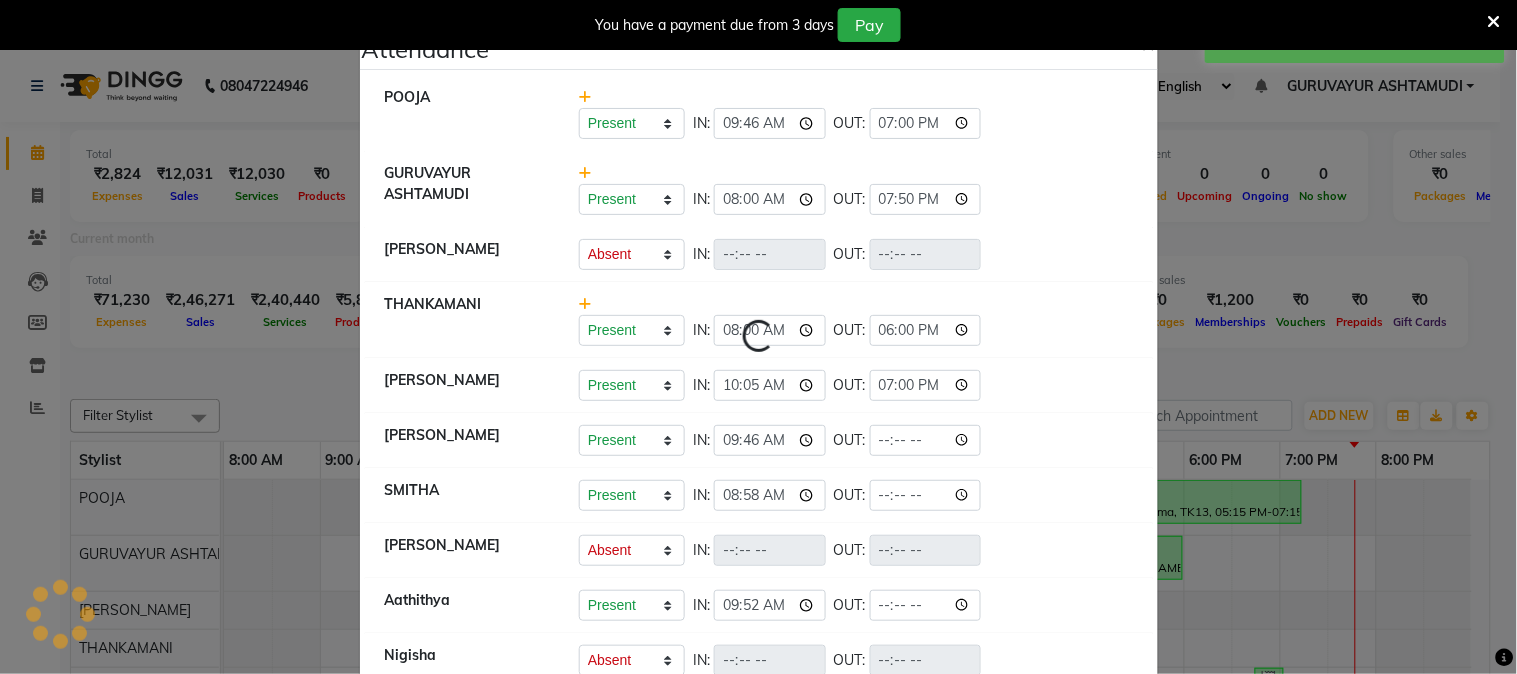 select on "A" 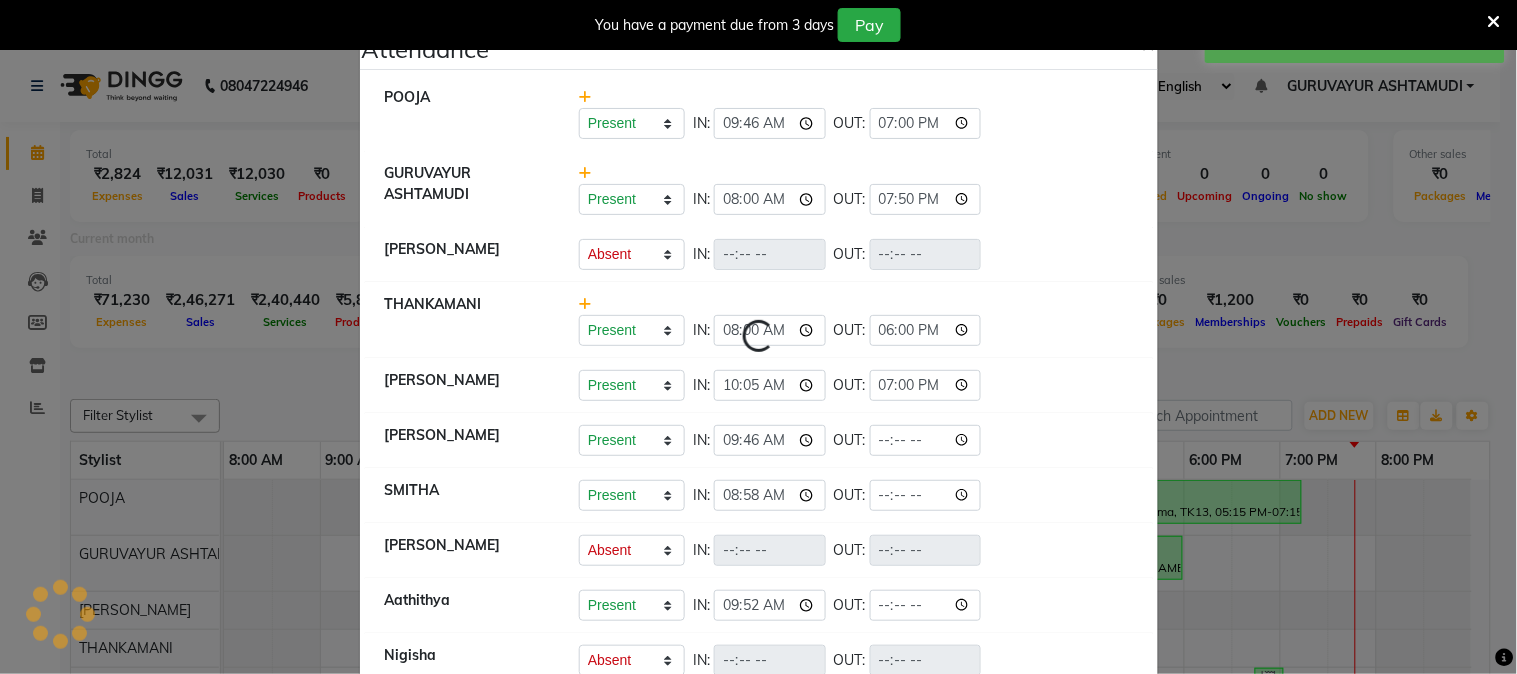 select on "A" 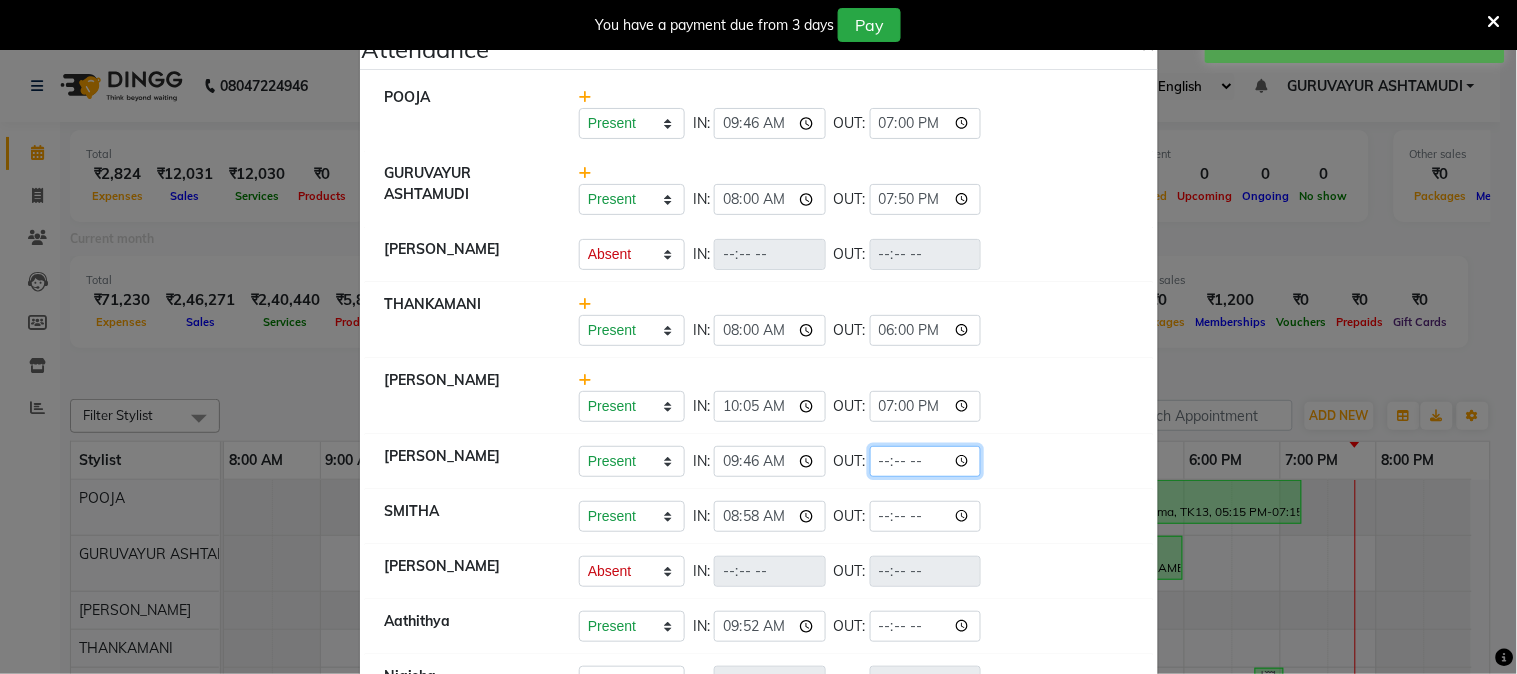 click 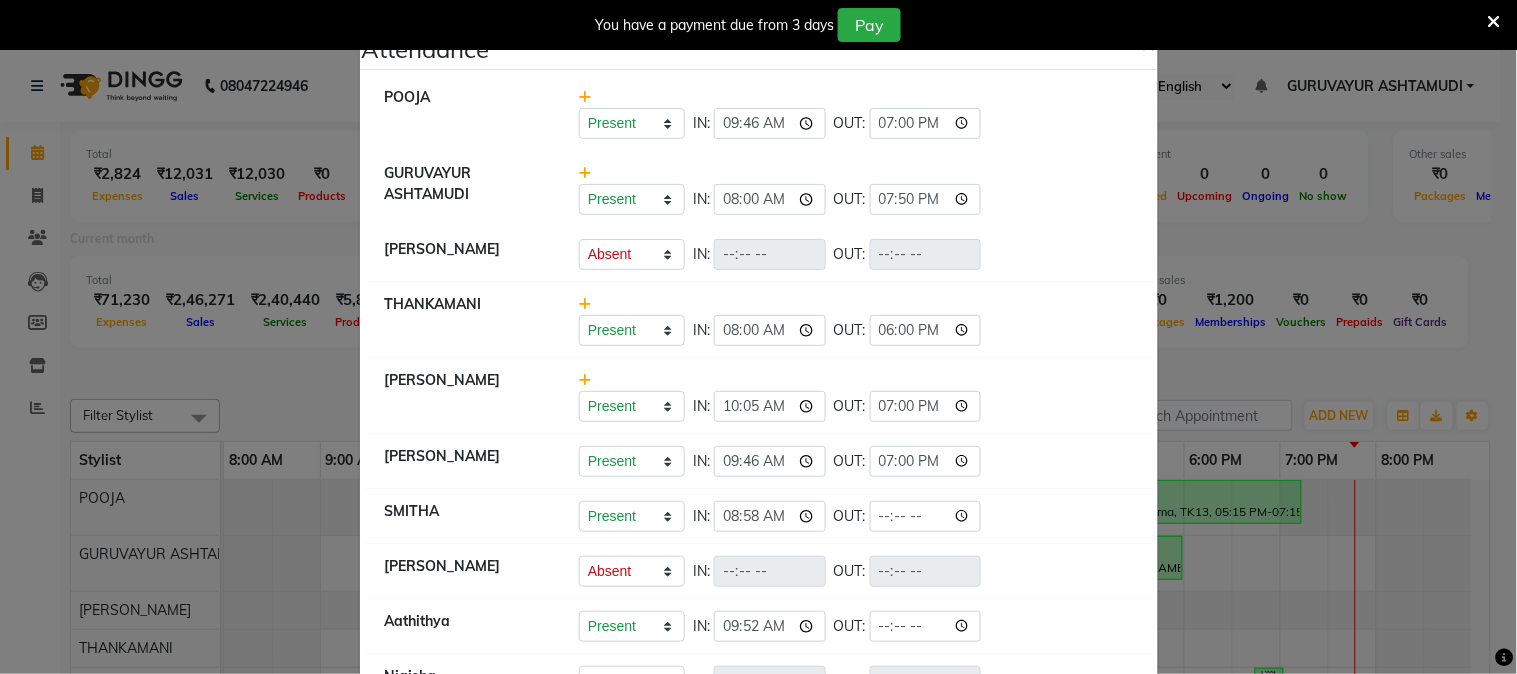 type on "19:00" 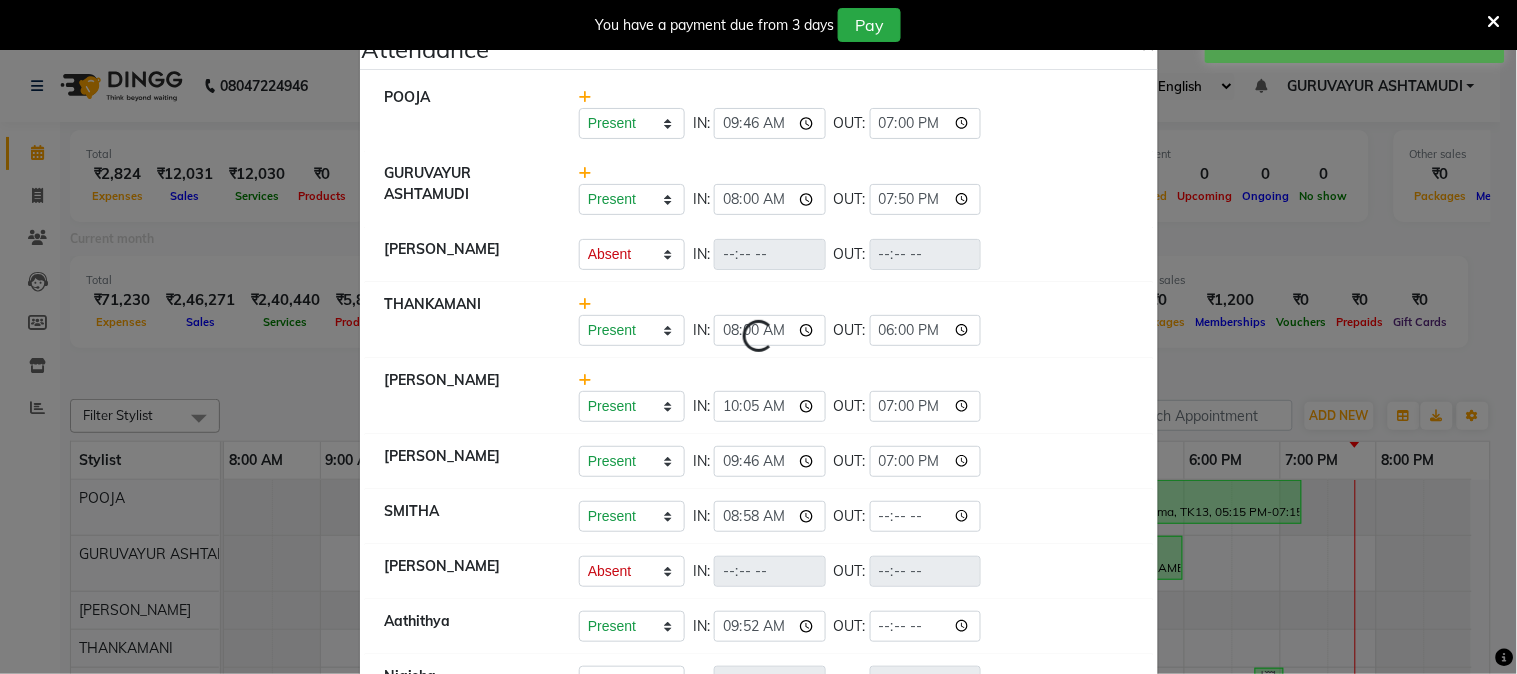 select on "A" 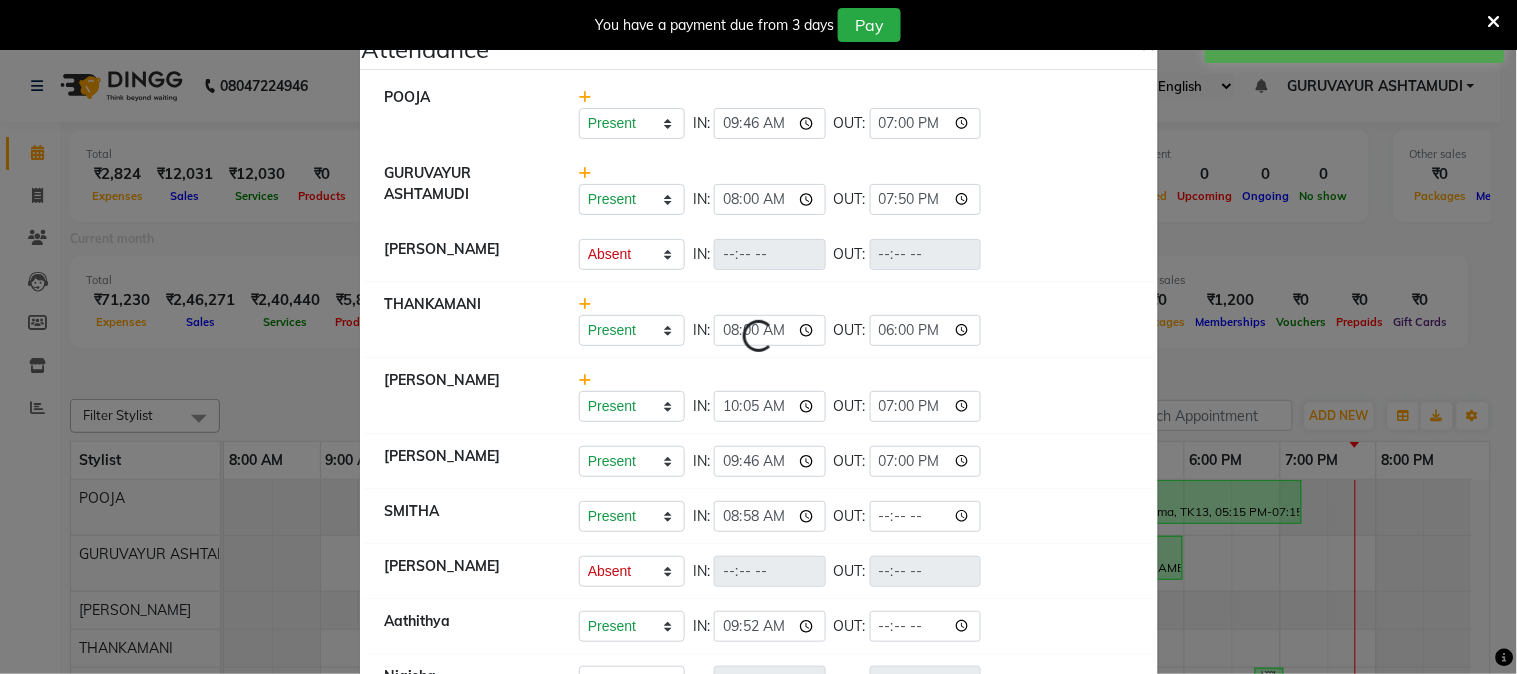 select on "A" 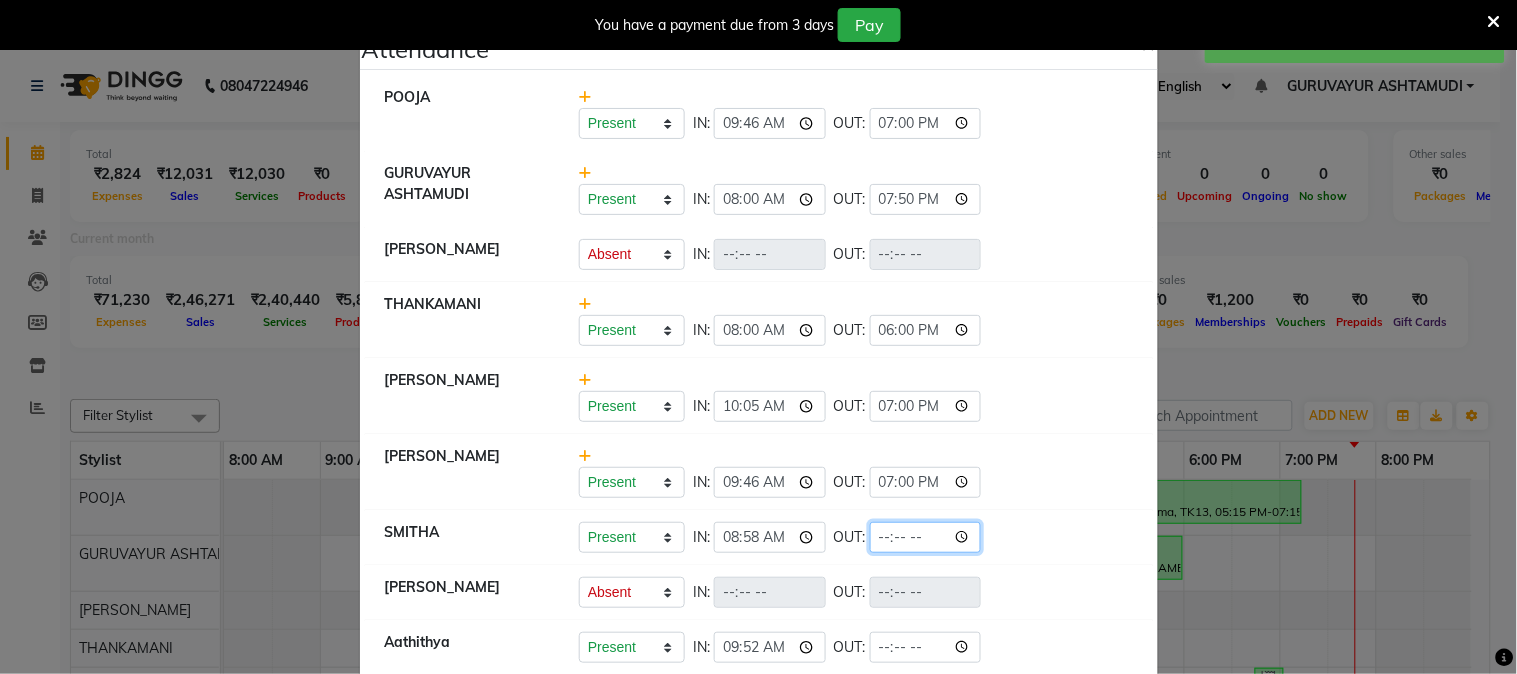 click 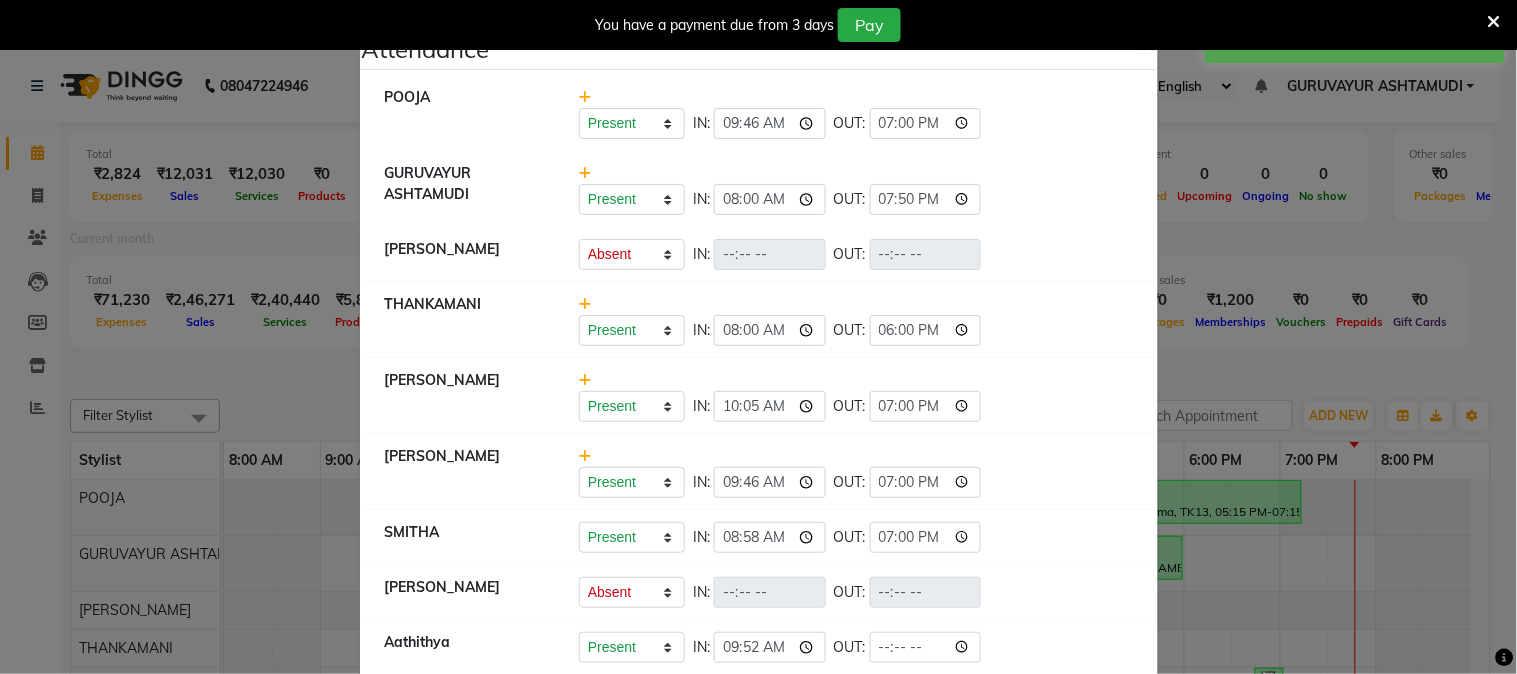 type on "19:00" 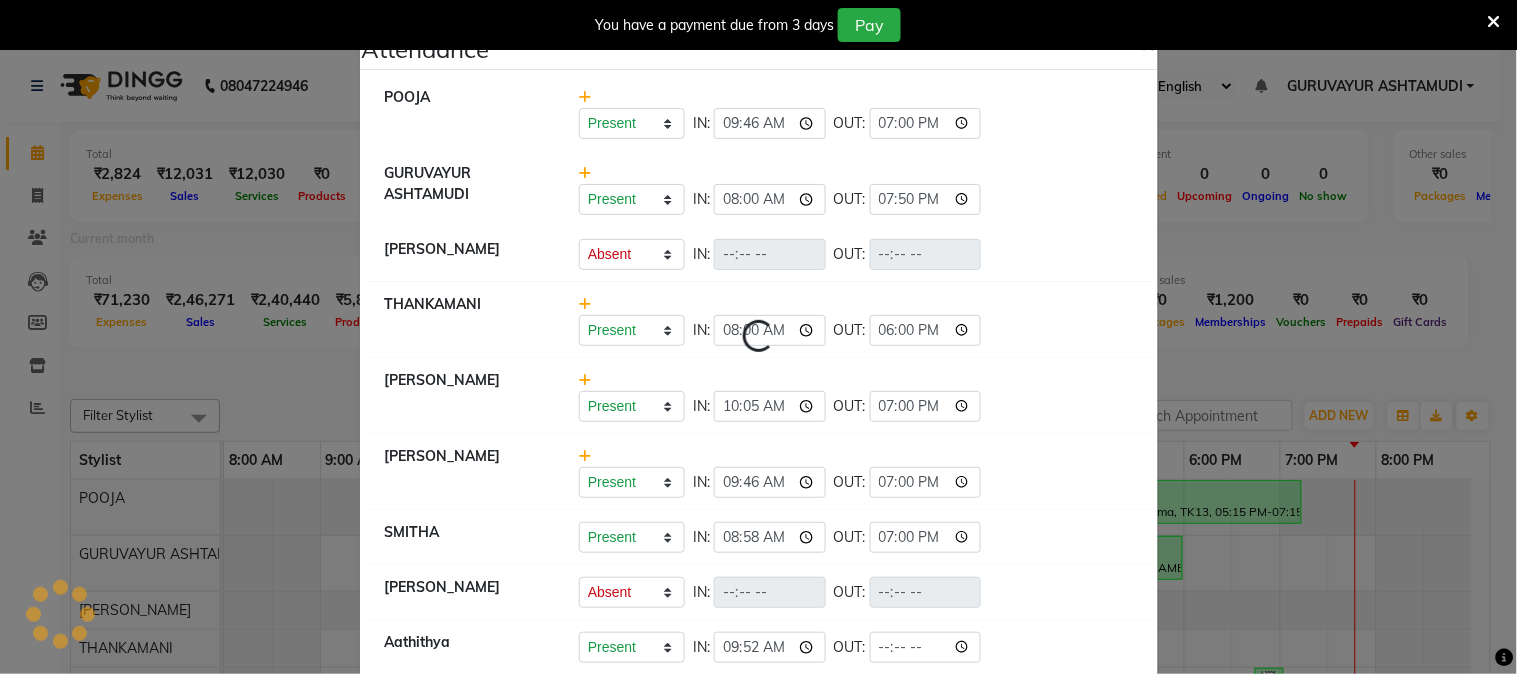 select on "A" 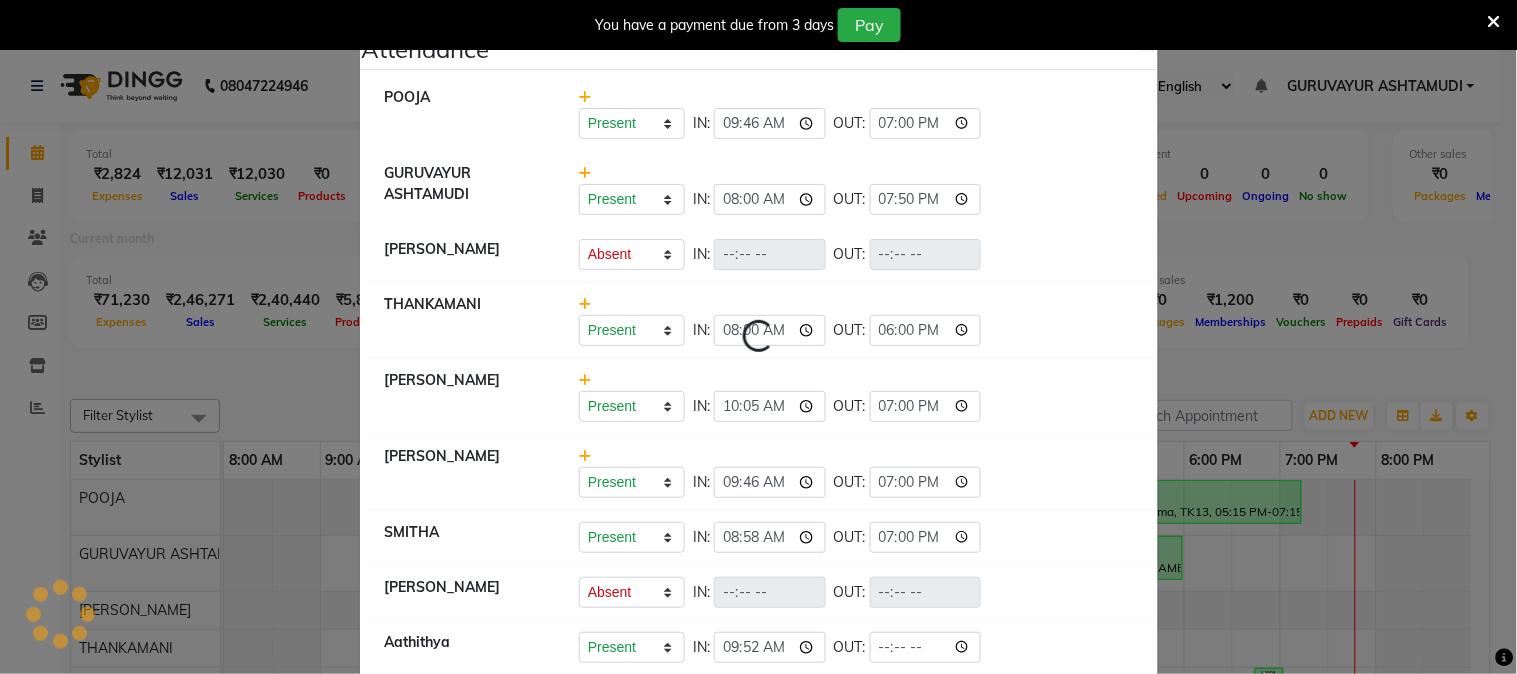select on "A" 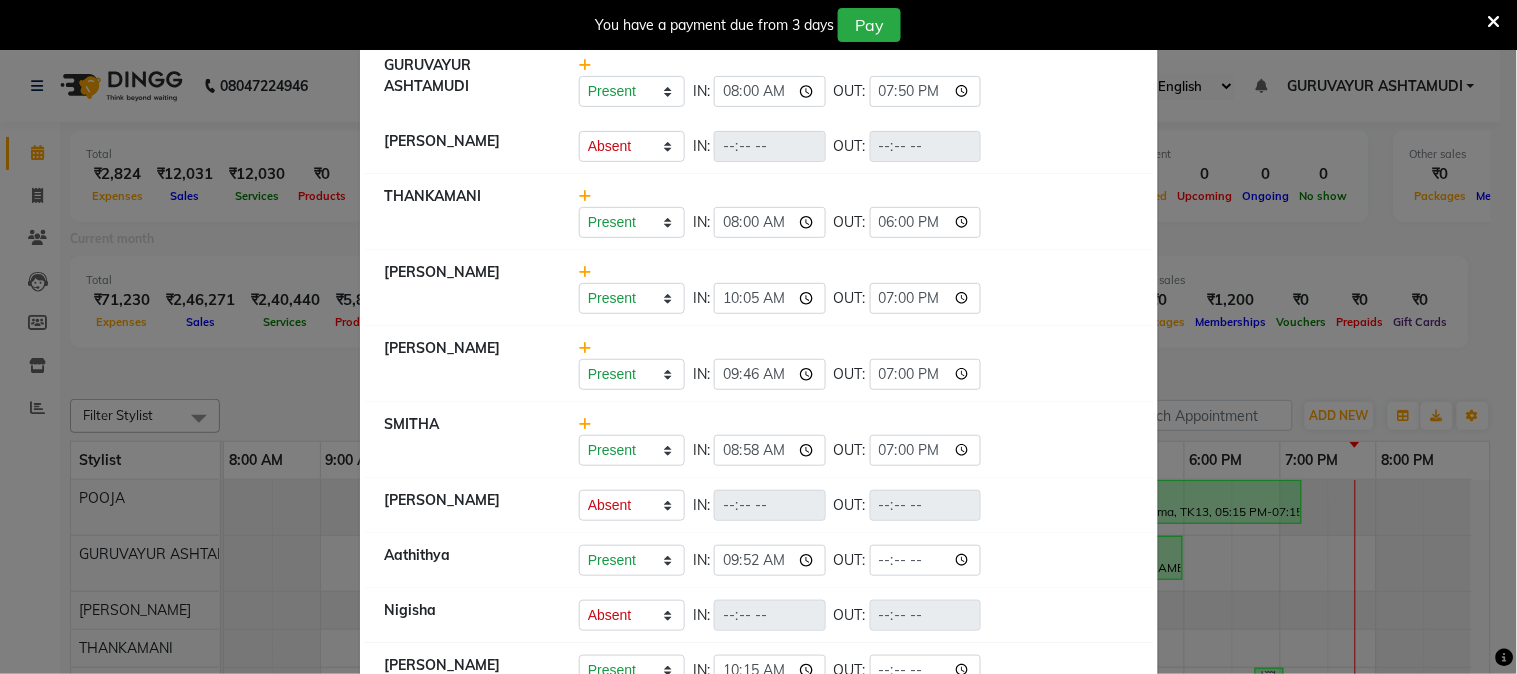 scroll, scrollTop: 222, scrollLeft: 0, axis: vertical 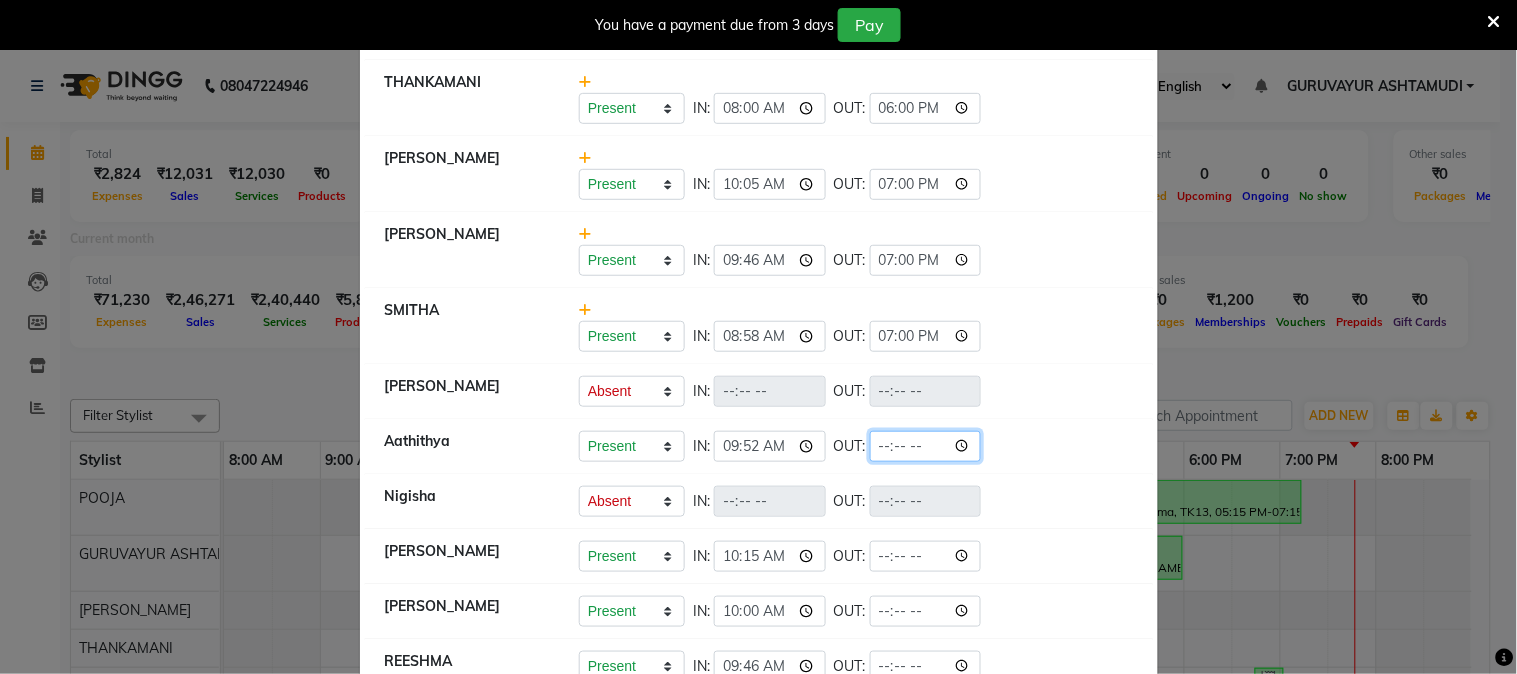 click 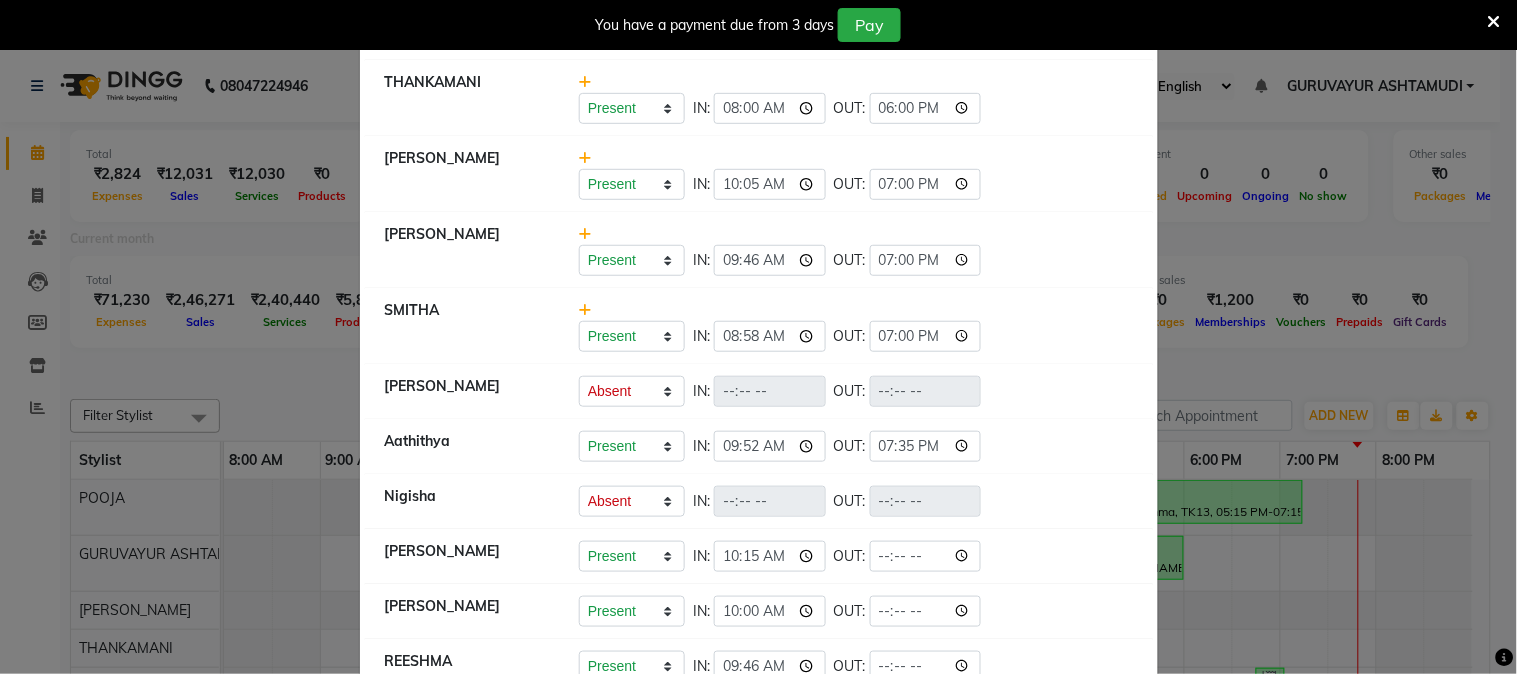 type on "19:35" 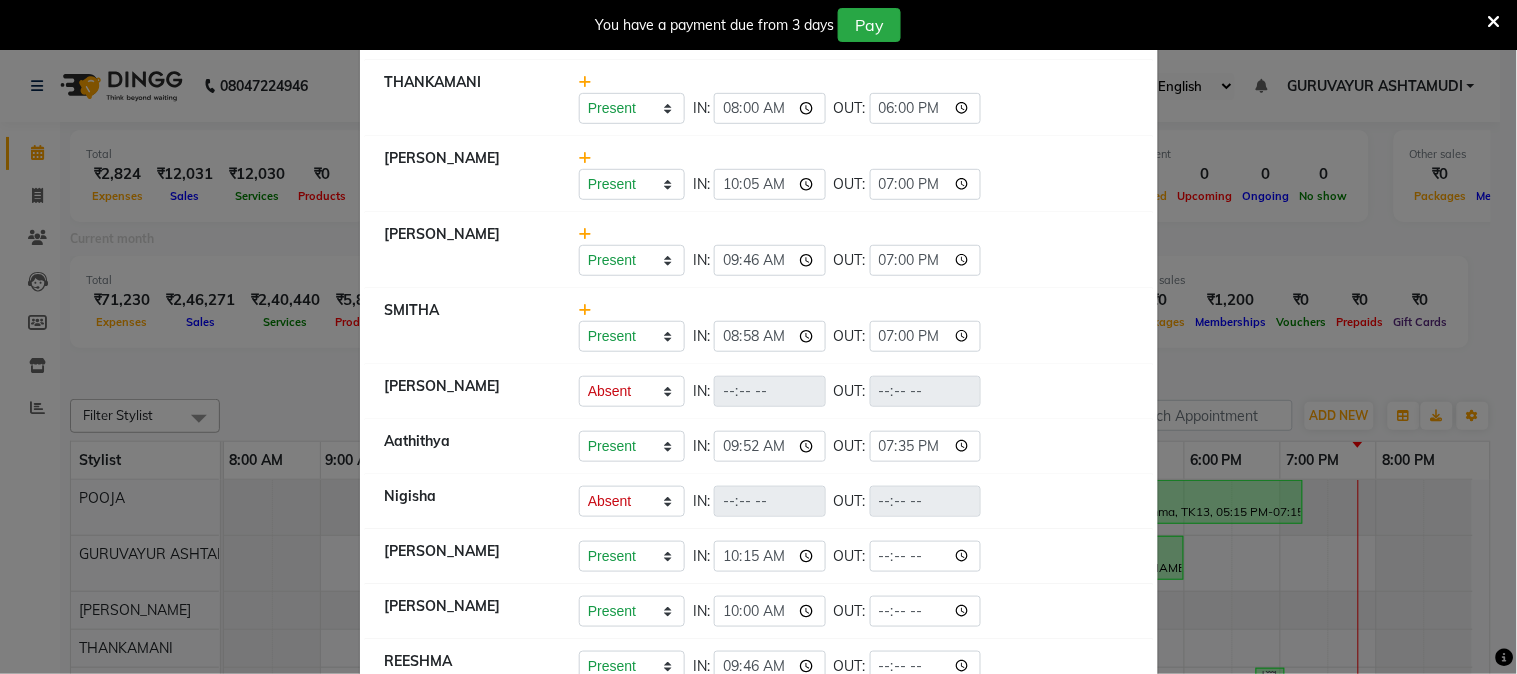 drag, startPoint x: 1056, startPoint y: 201, endPoint x: 1067, endPoint y: 245, distance: 45.35416 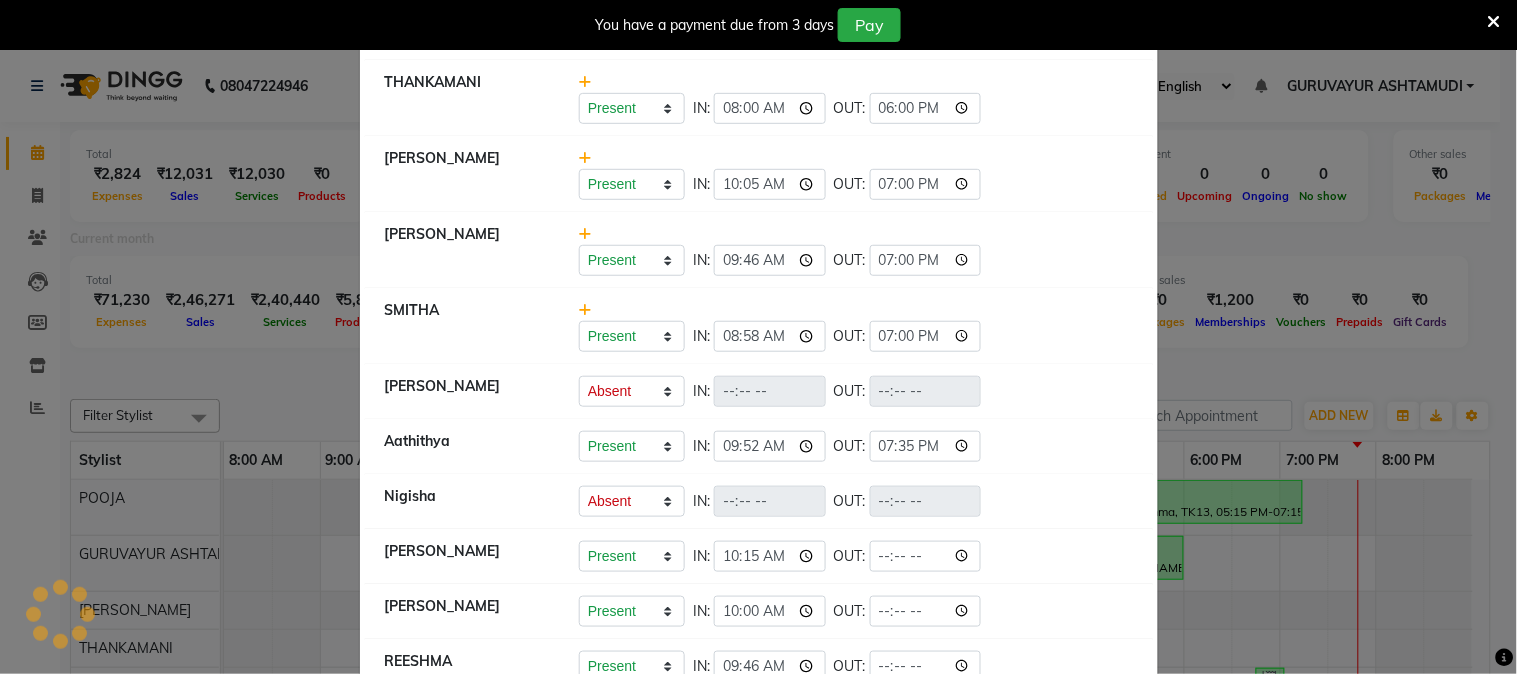 select on "A" 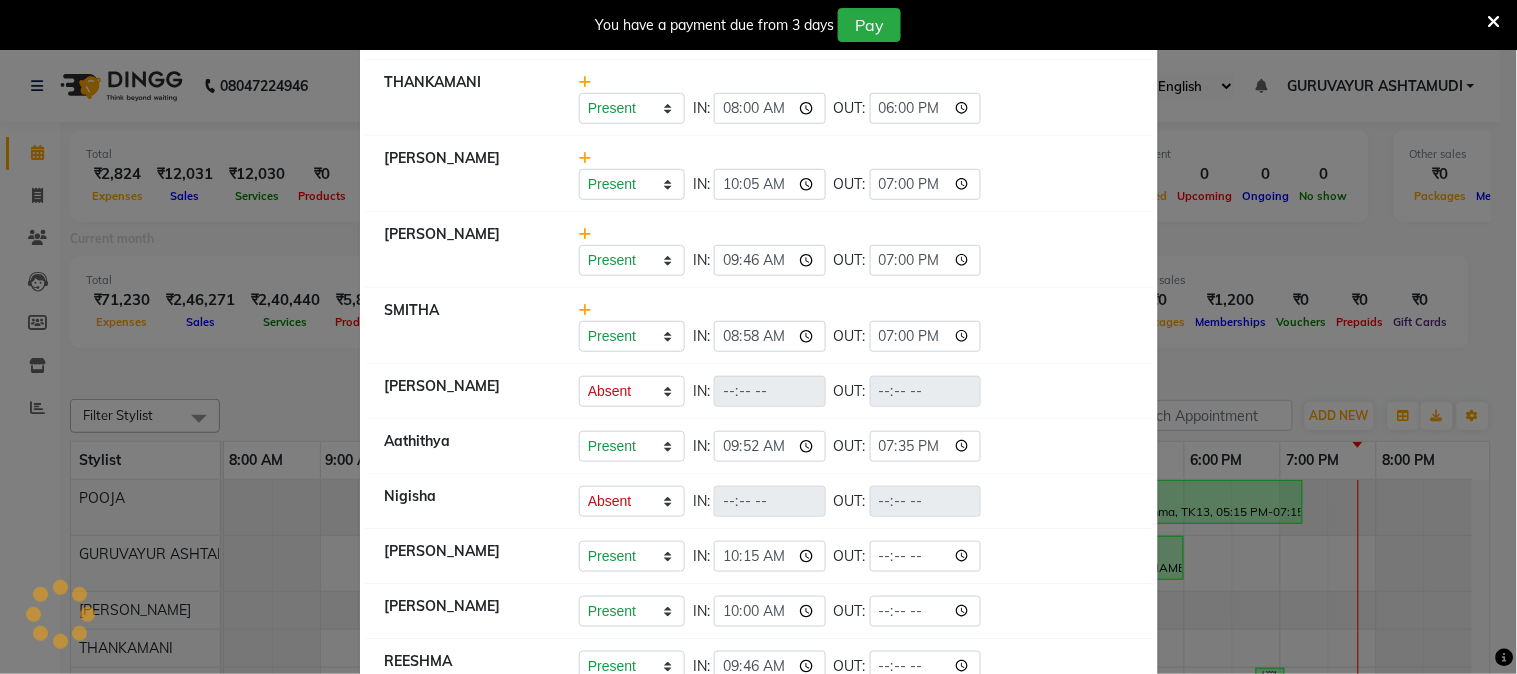 select on "A" 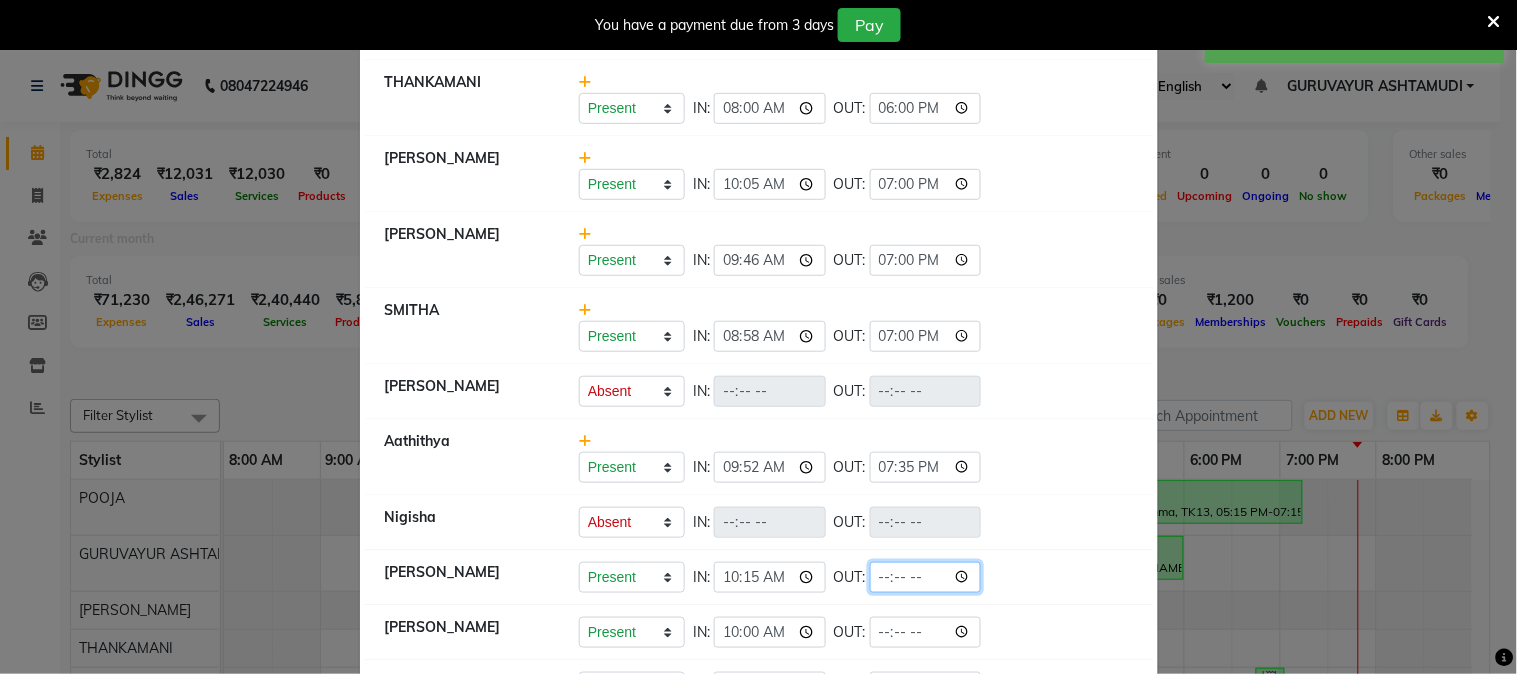 click 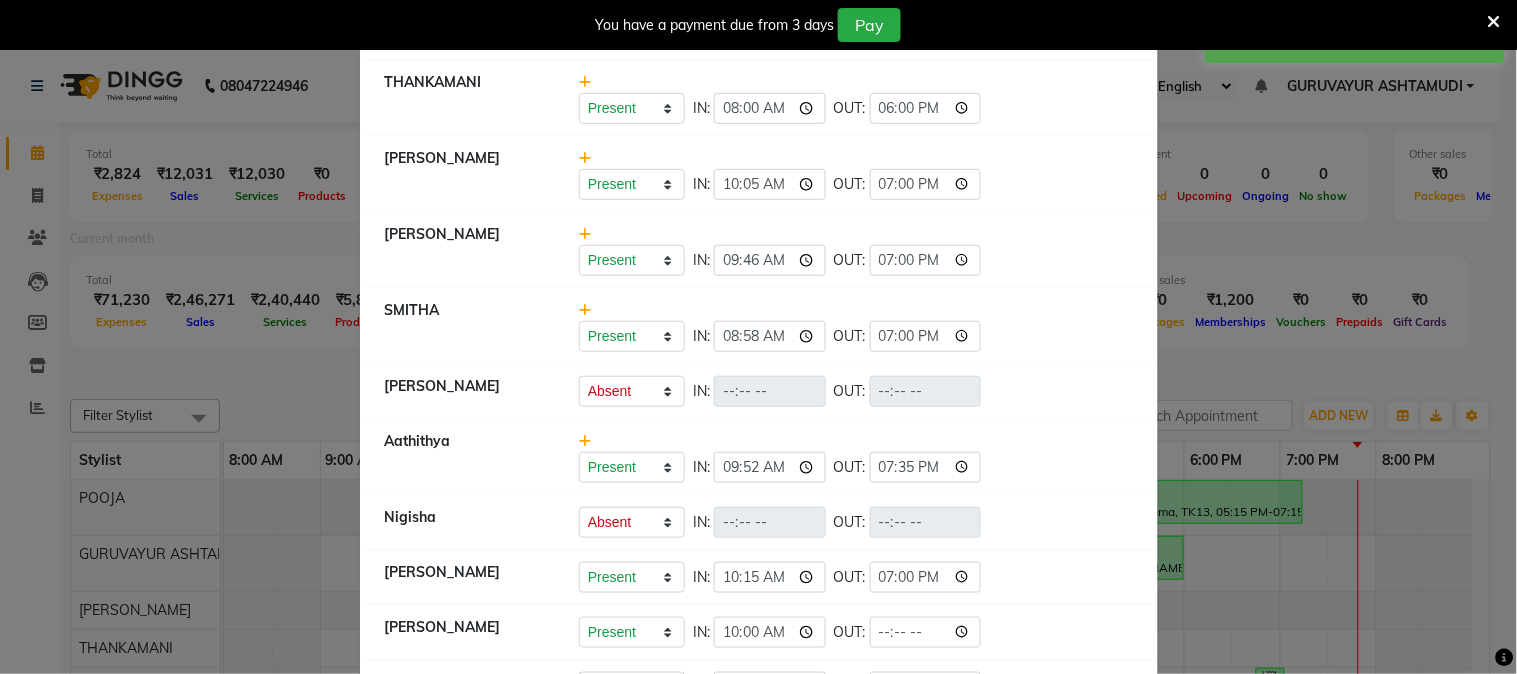type on "19:00" 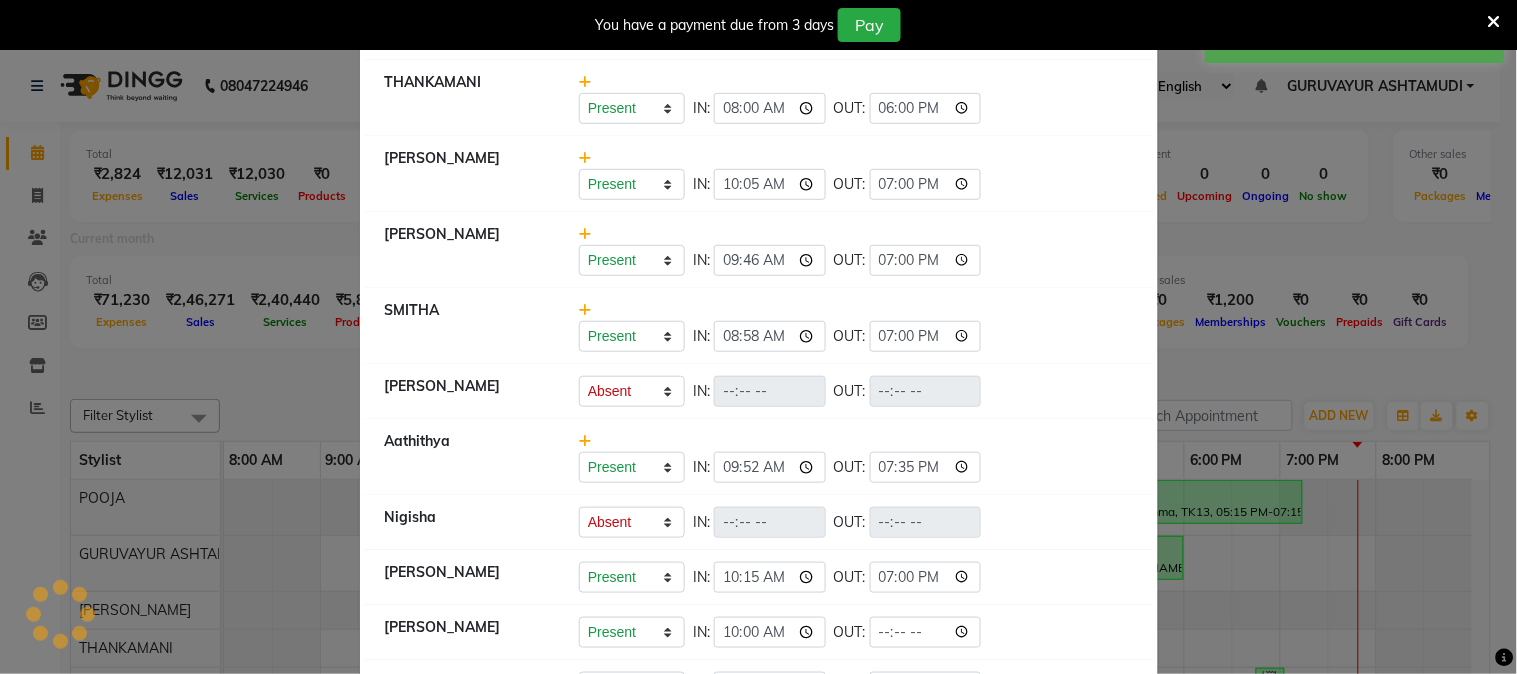 select on "A" 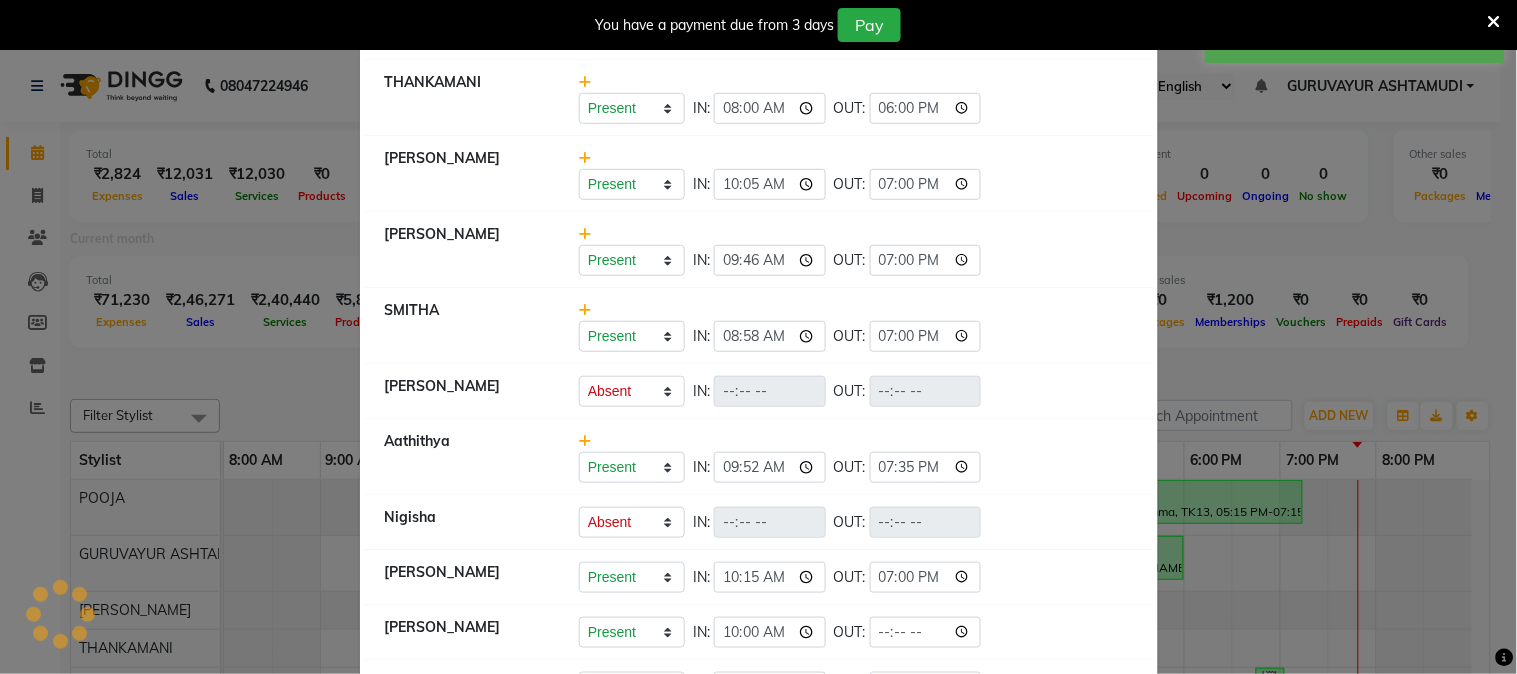 select on "A" 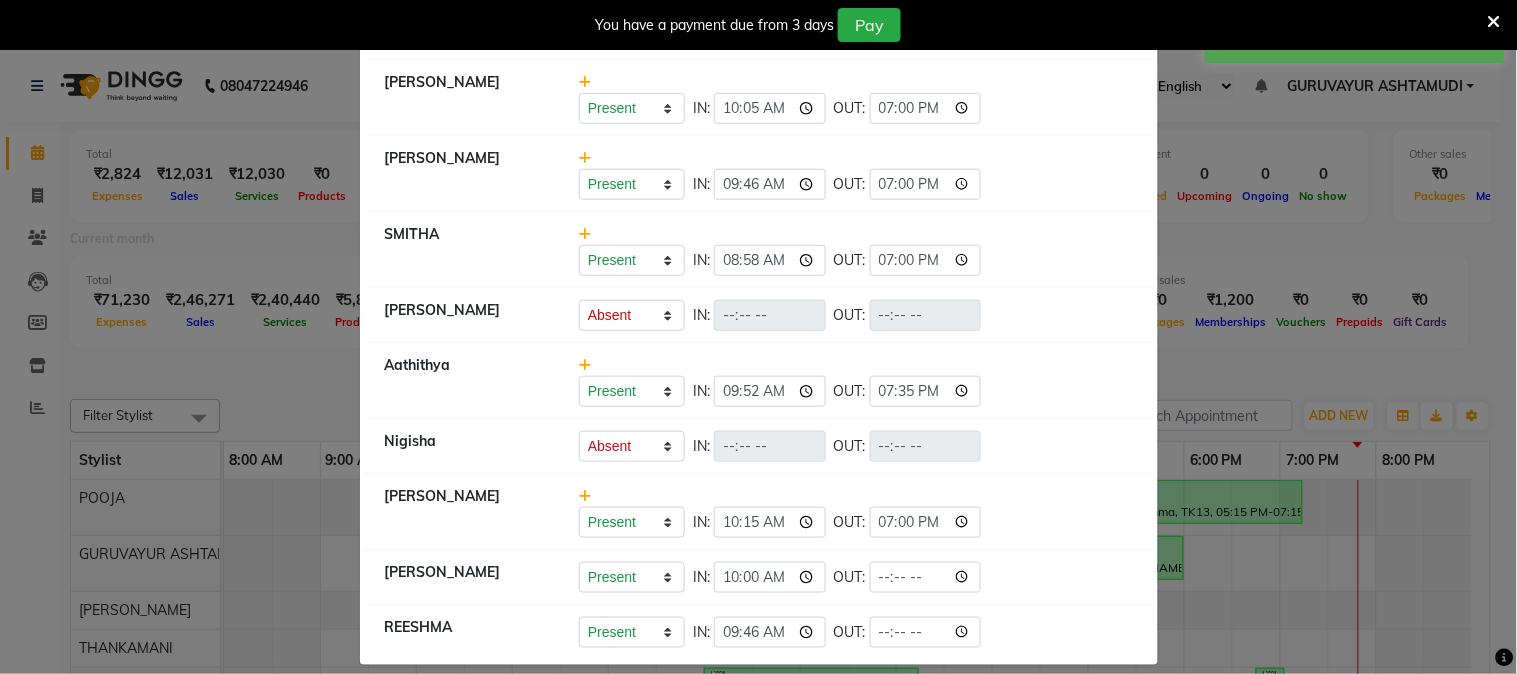 scroll, scrollTop: 318, scrollLeft: 0, axis: vertical 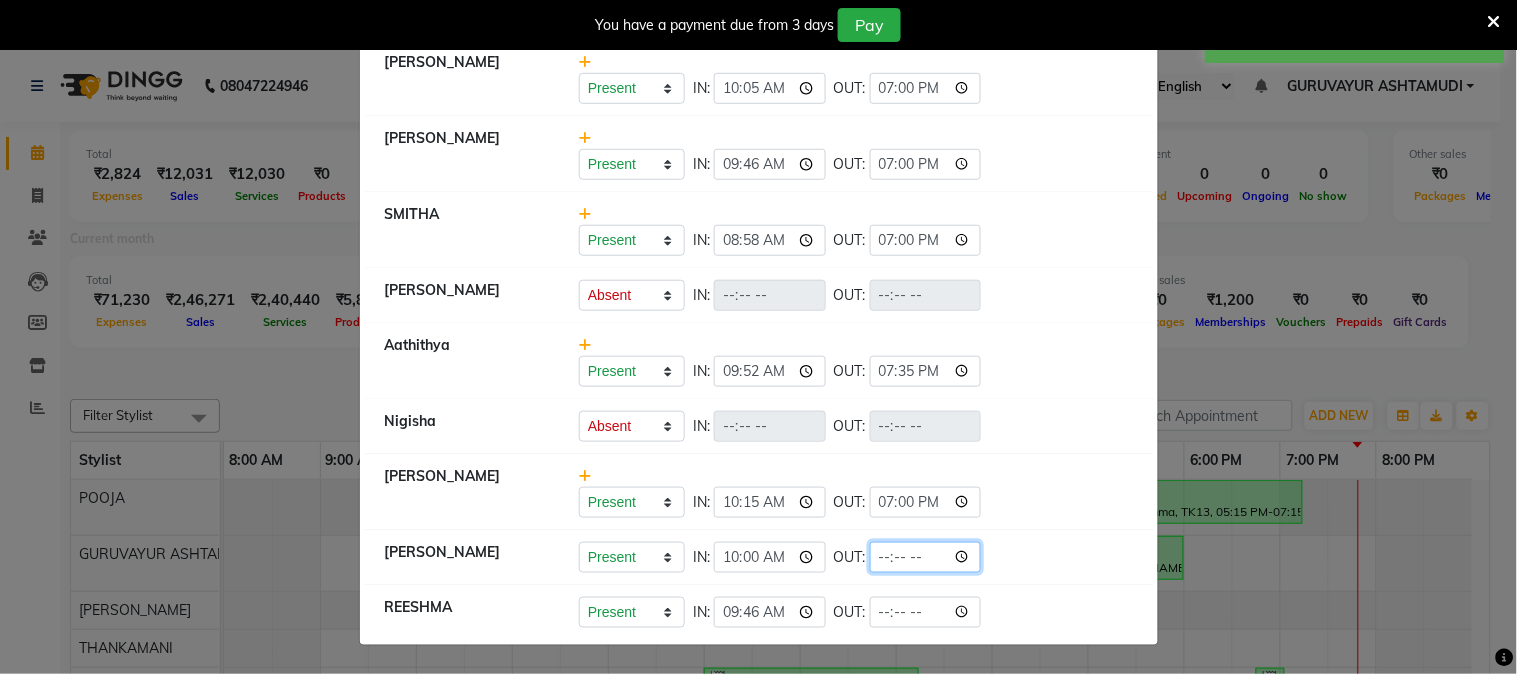 click 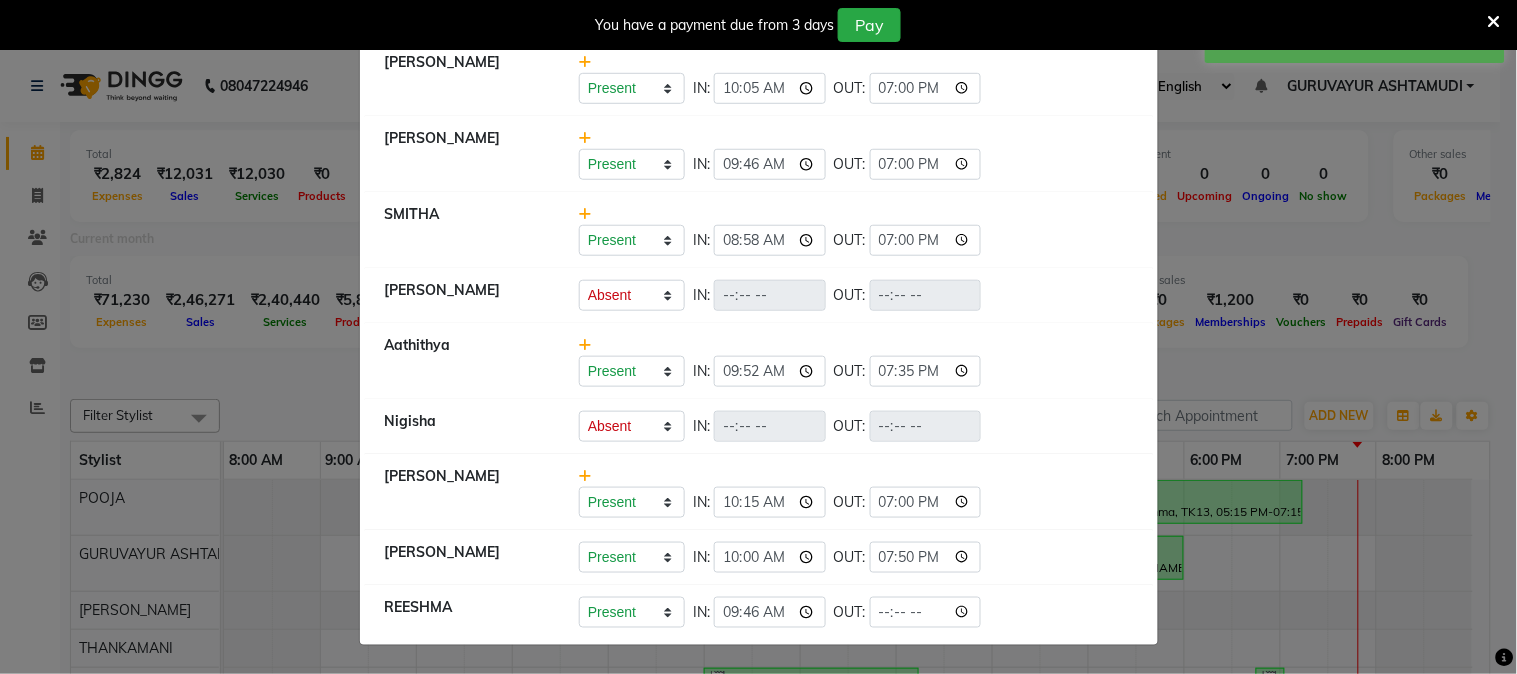 type on "19:50" 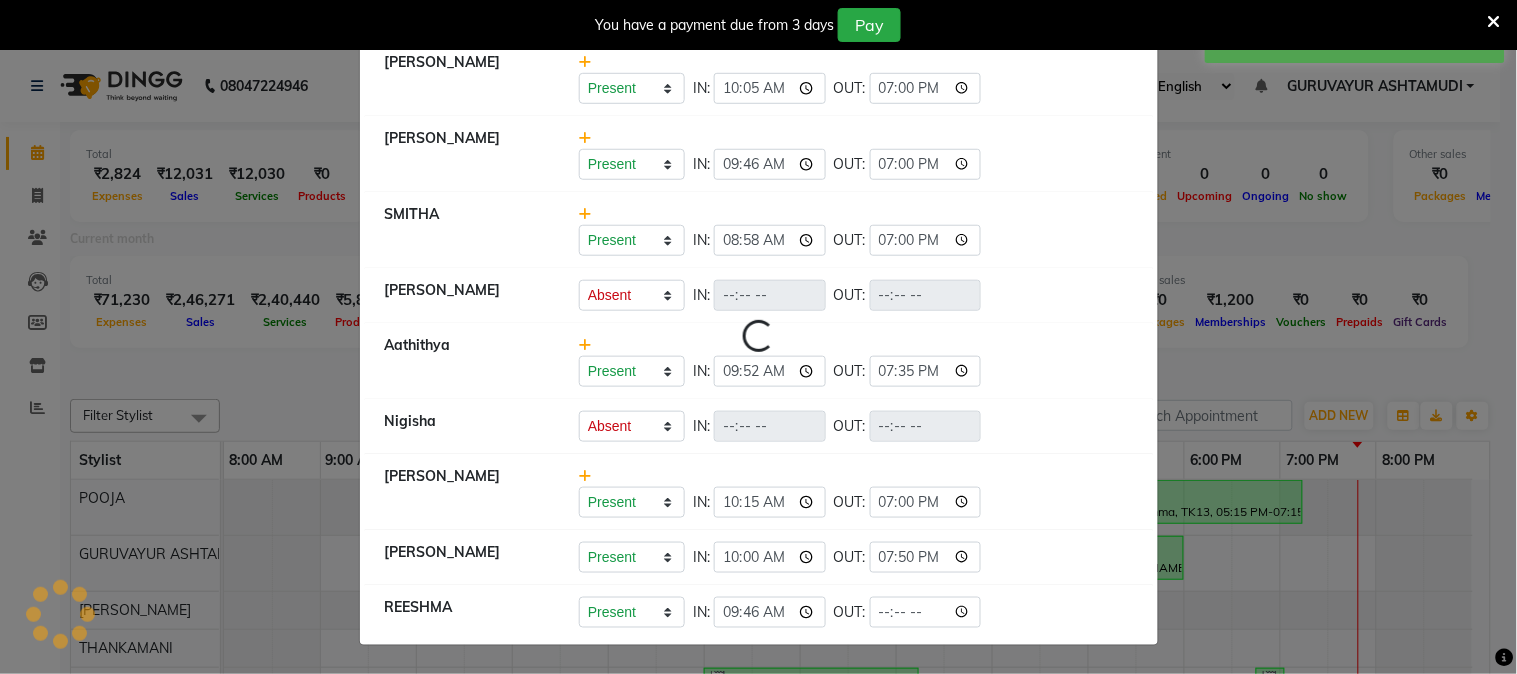 select on "A" 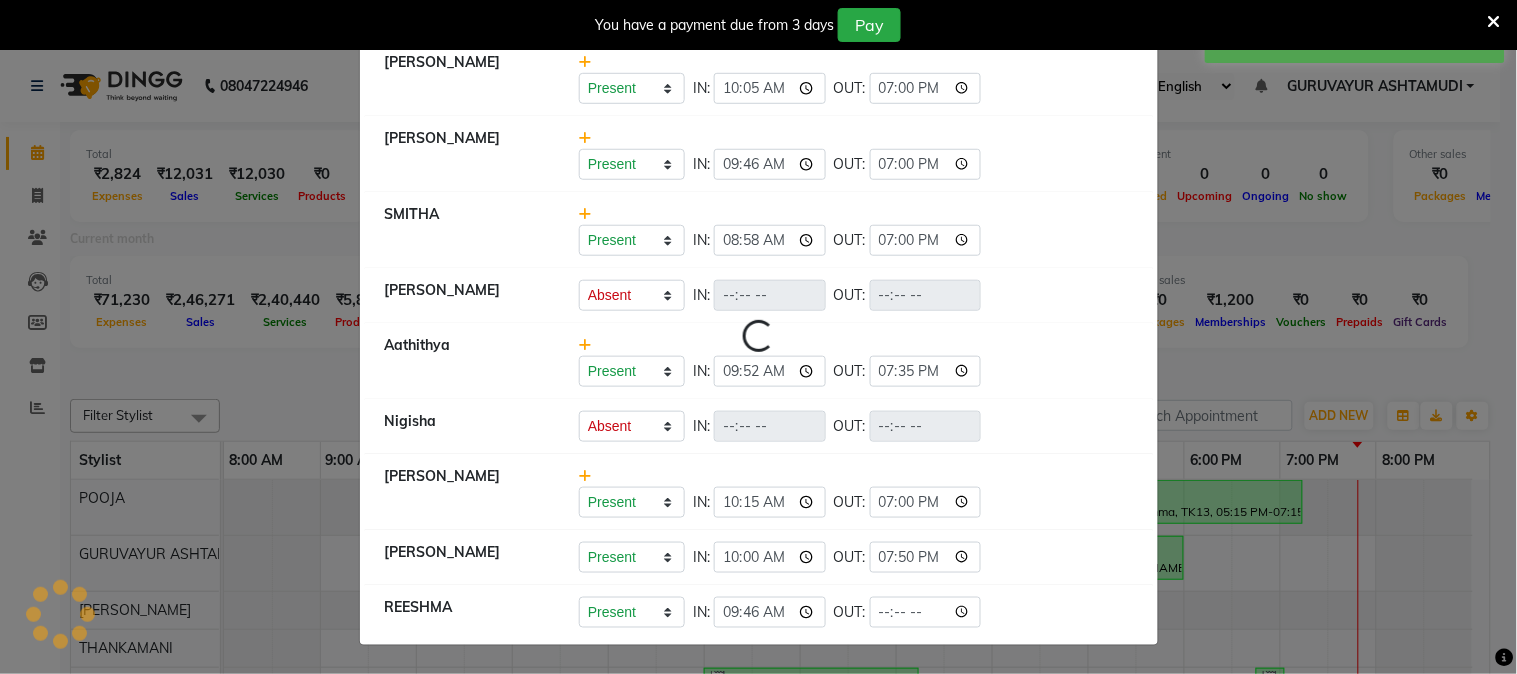 select on "A" 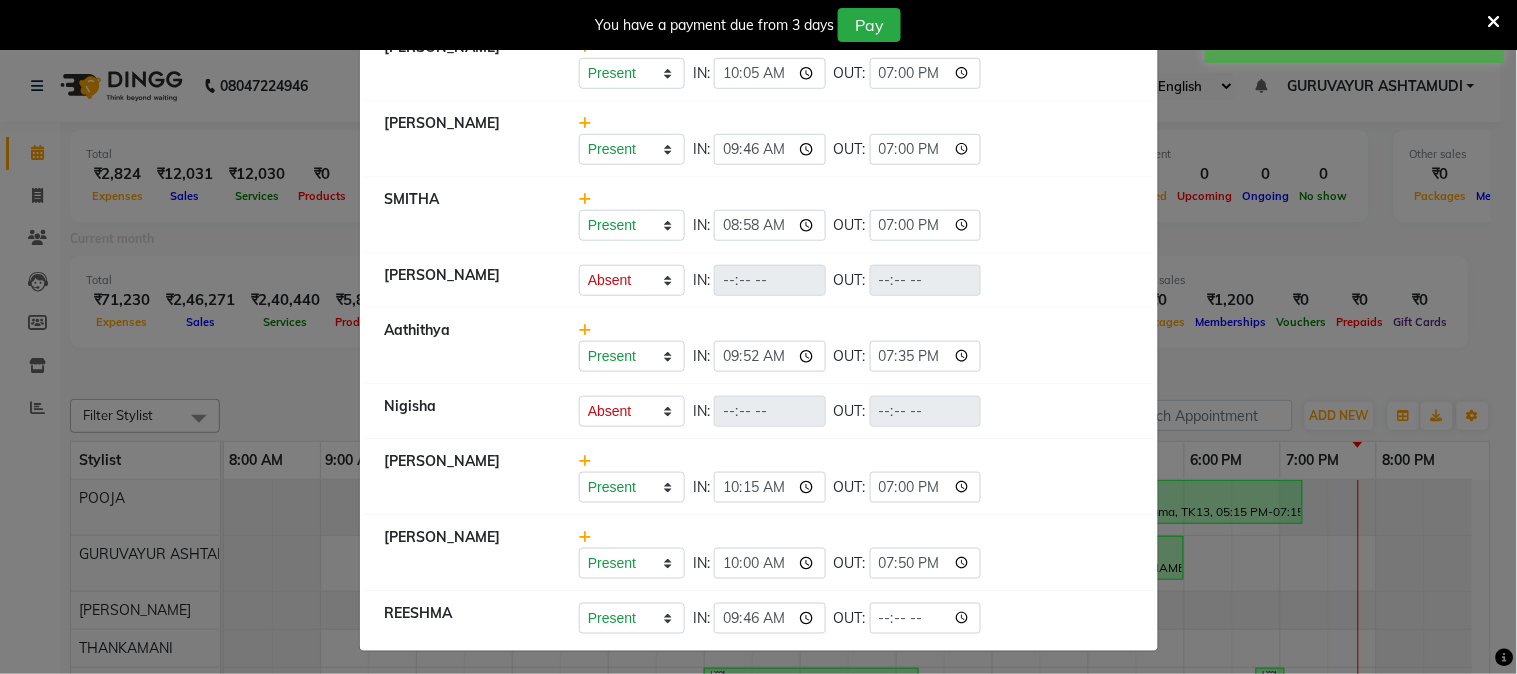 scroll, scrollTop: 340, scrollLeft: 0, axis: vertical 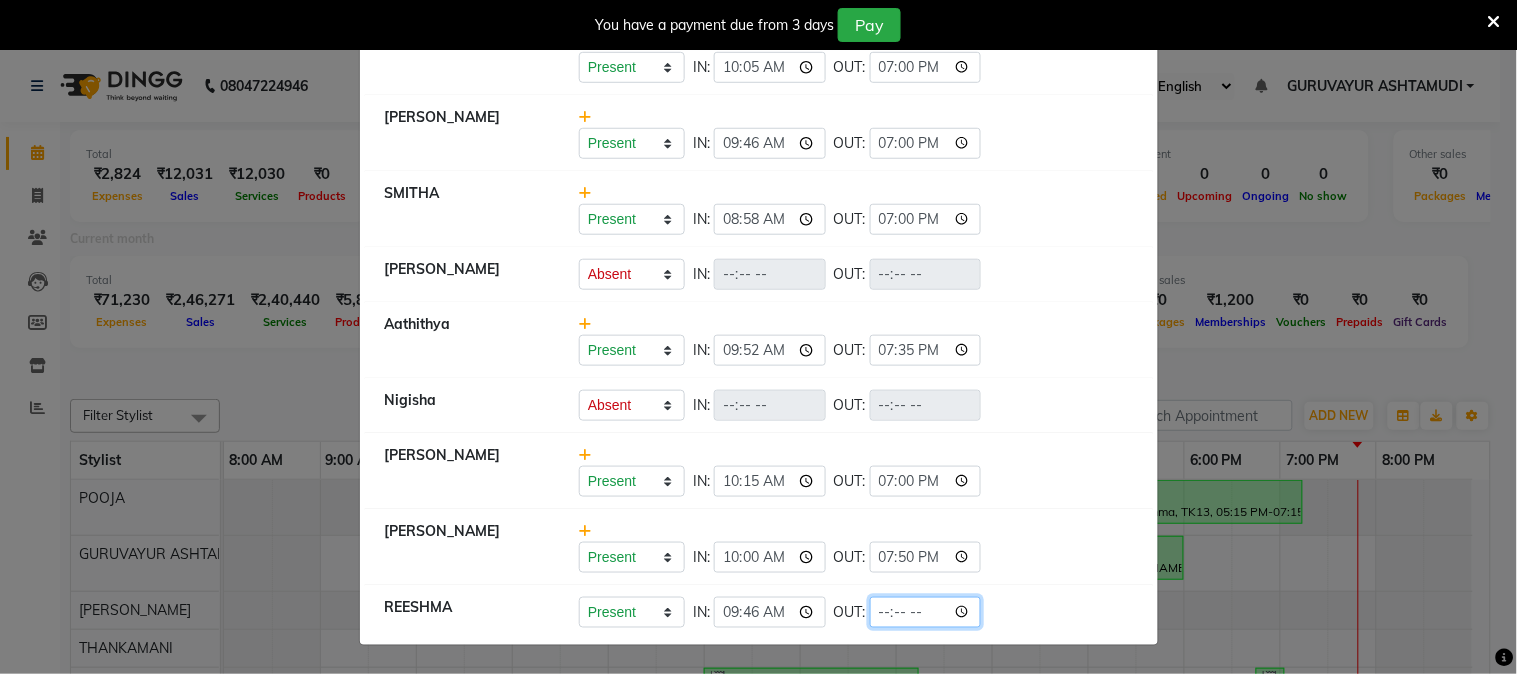 click 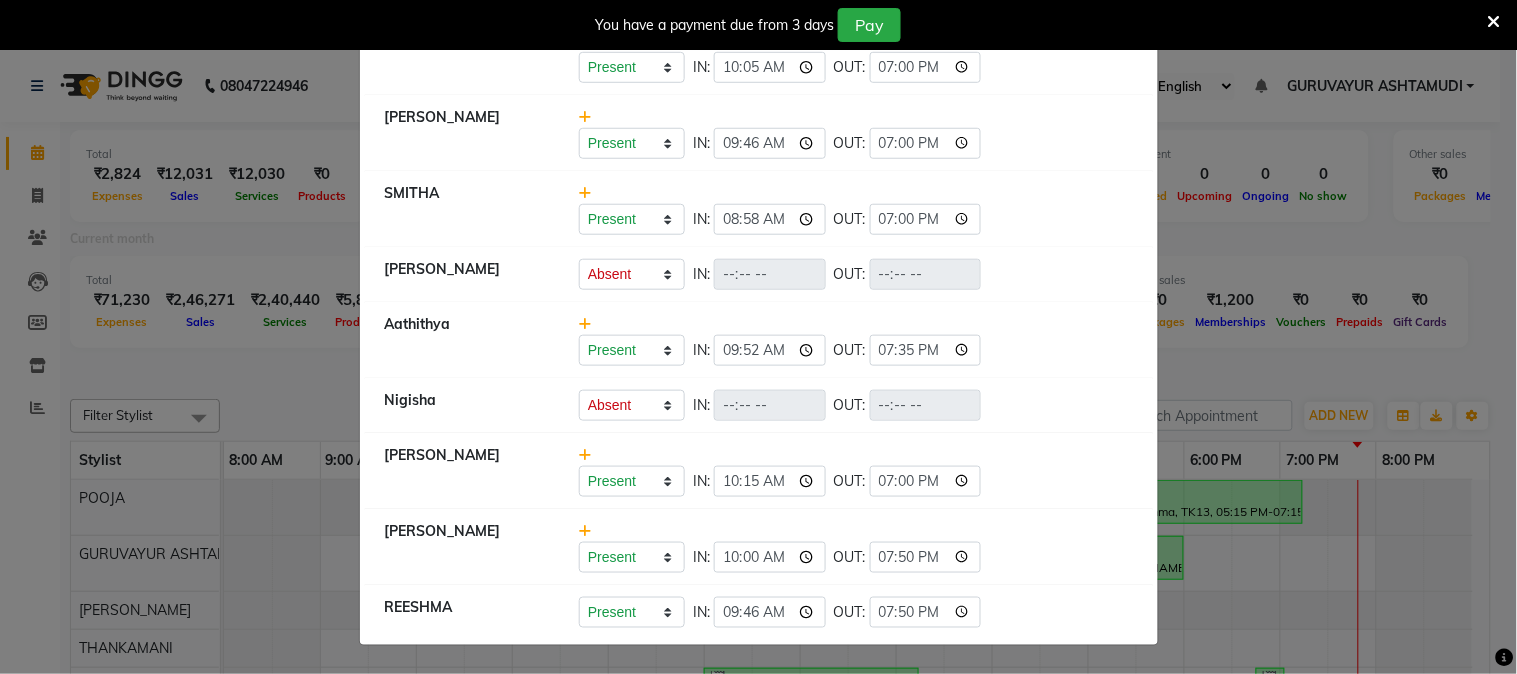 type on "19:50" 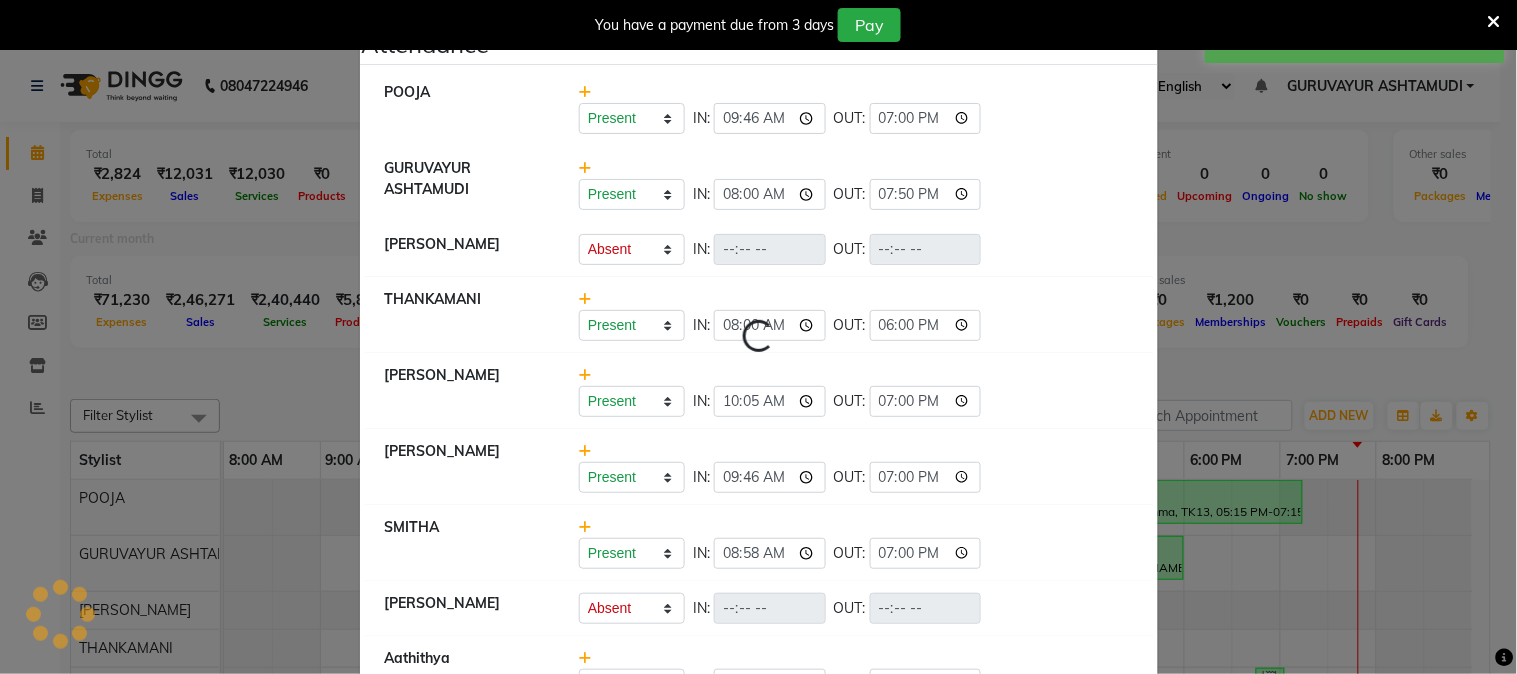 scroll, scrollTop: 0, scrollLeft: 0, axis: both 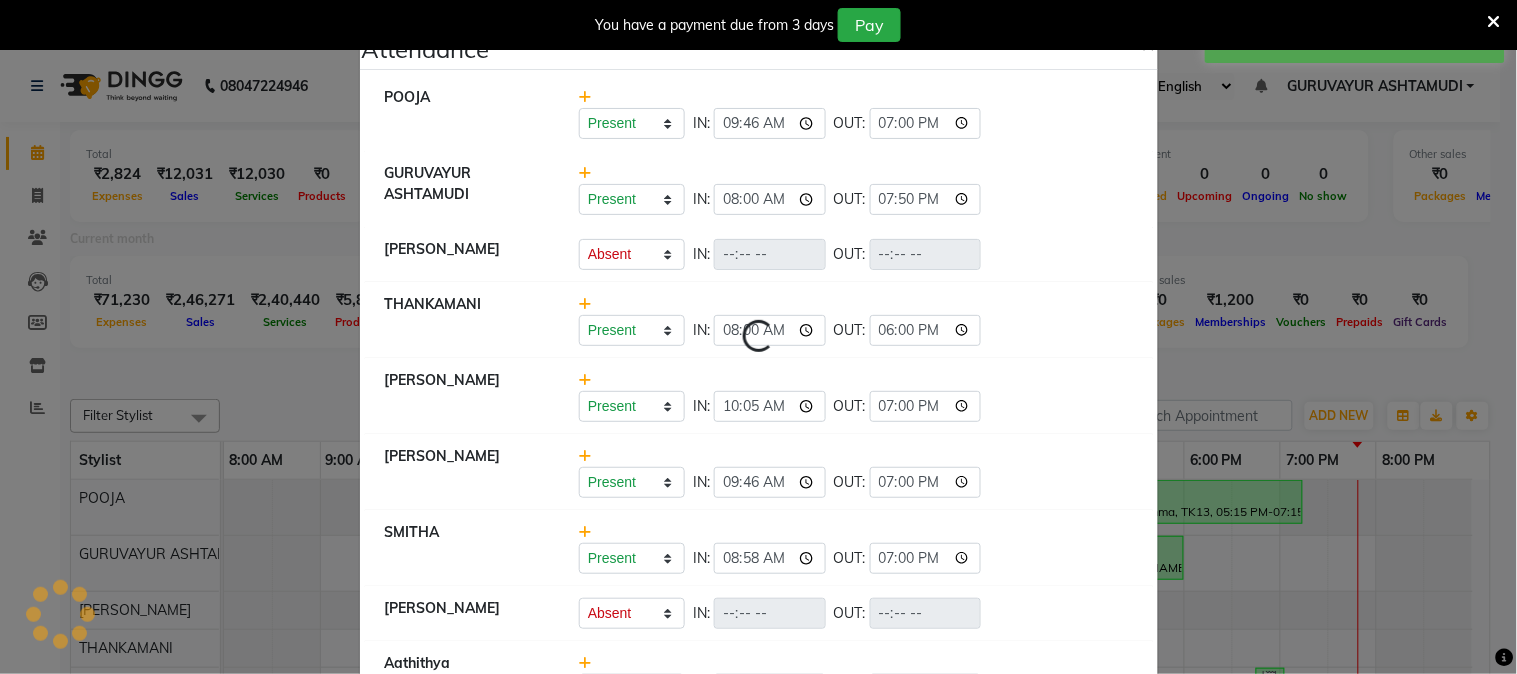 select on "A" 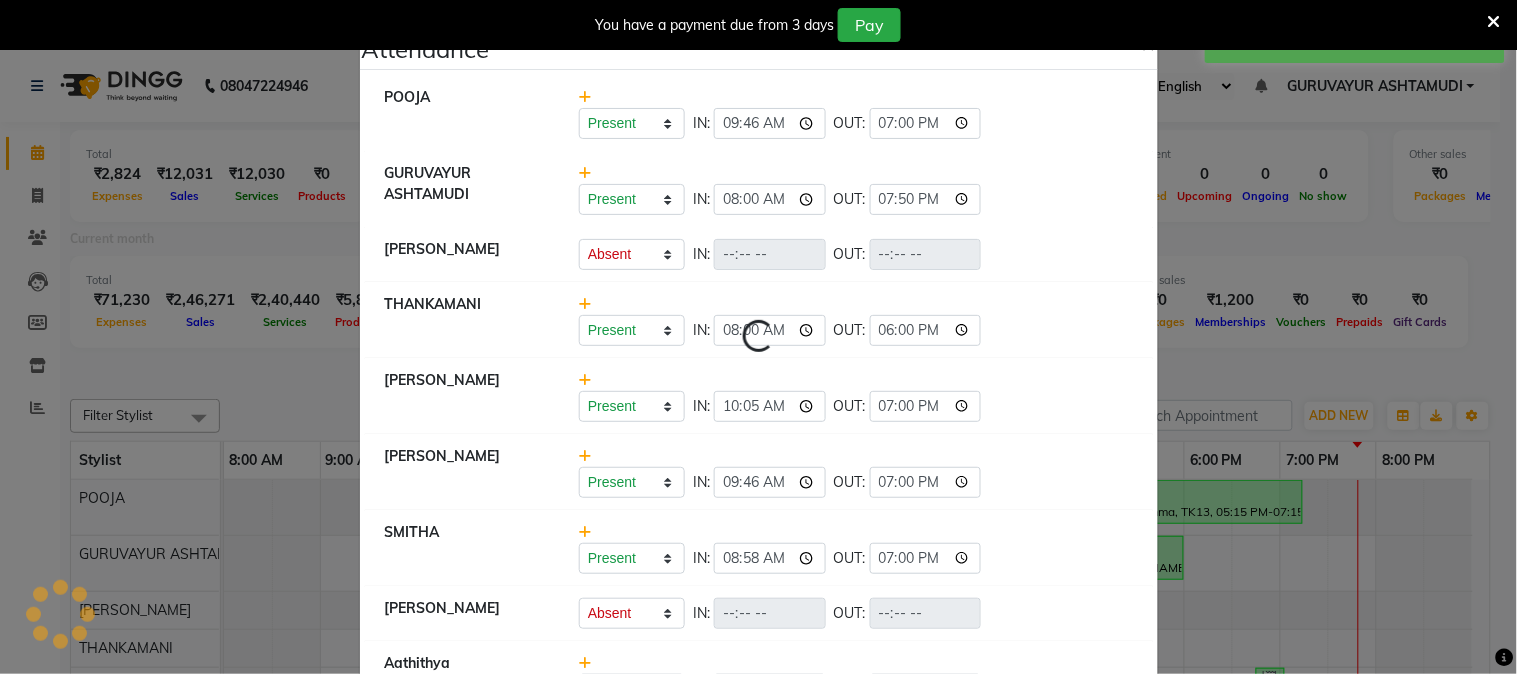 select on "A" 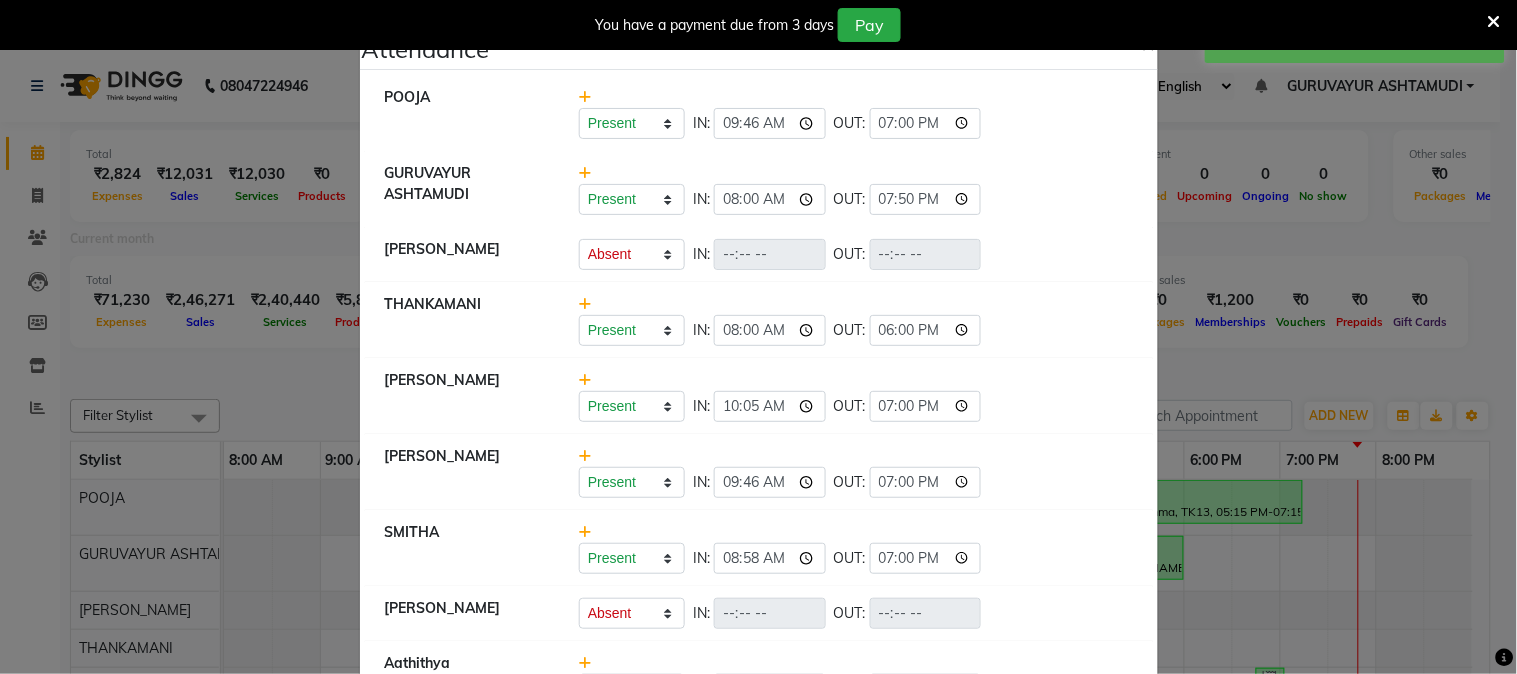 click at bounding box center [1494, 22] 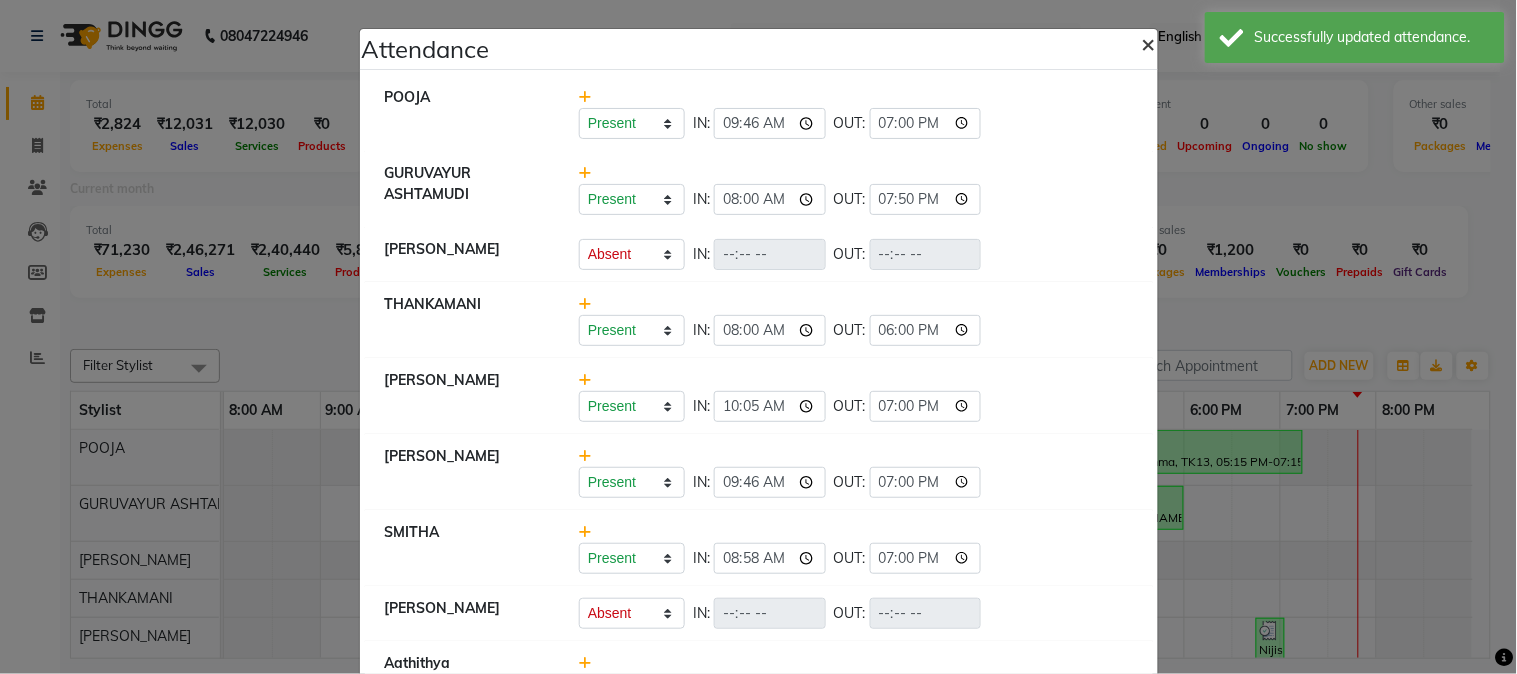 click on "×" 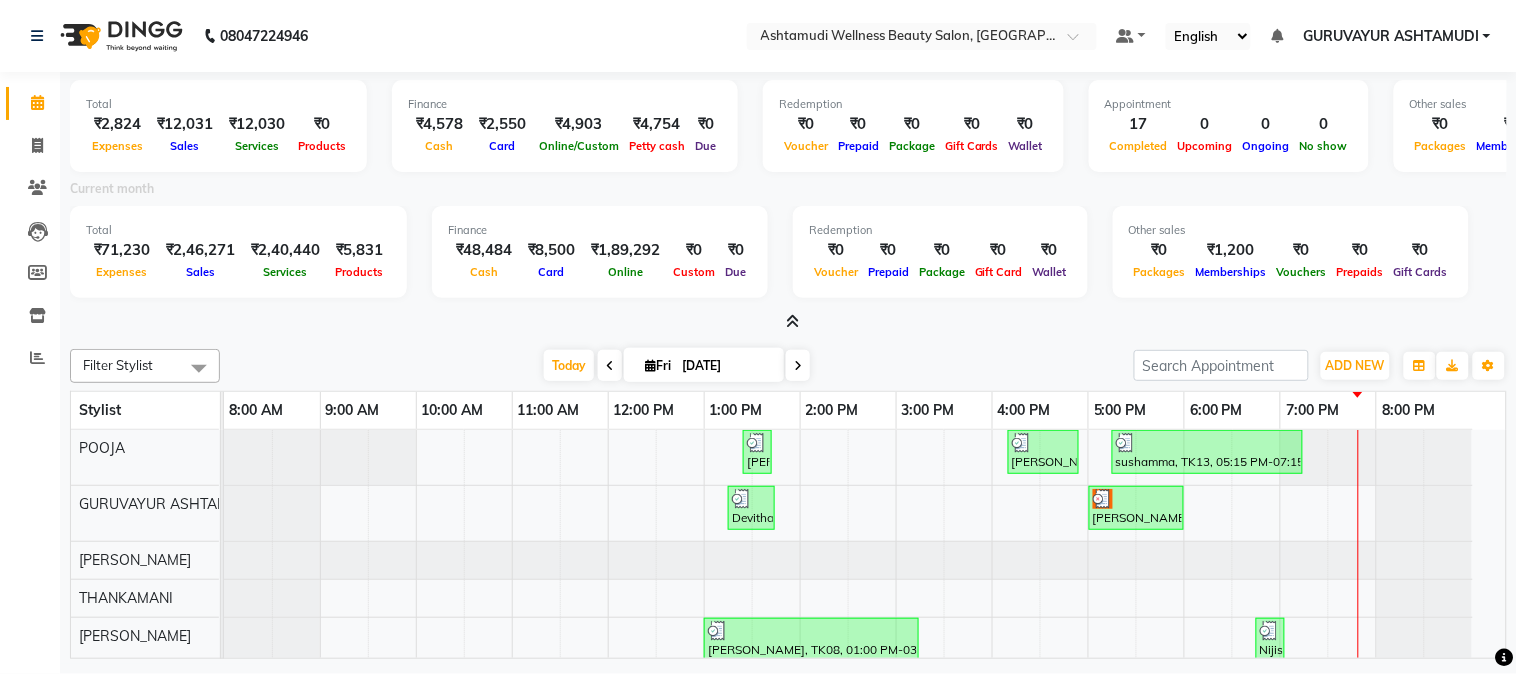 click at bounding box center [792, 321] 